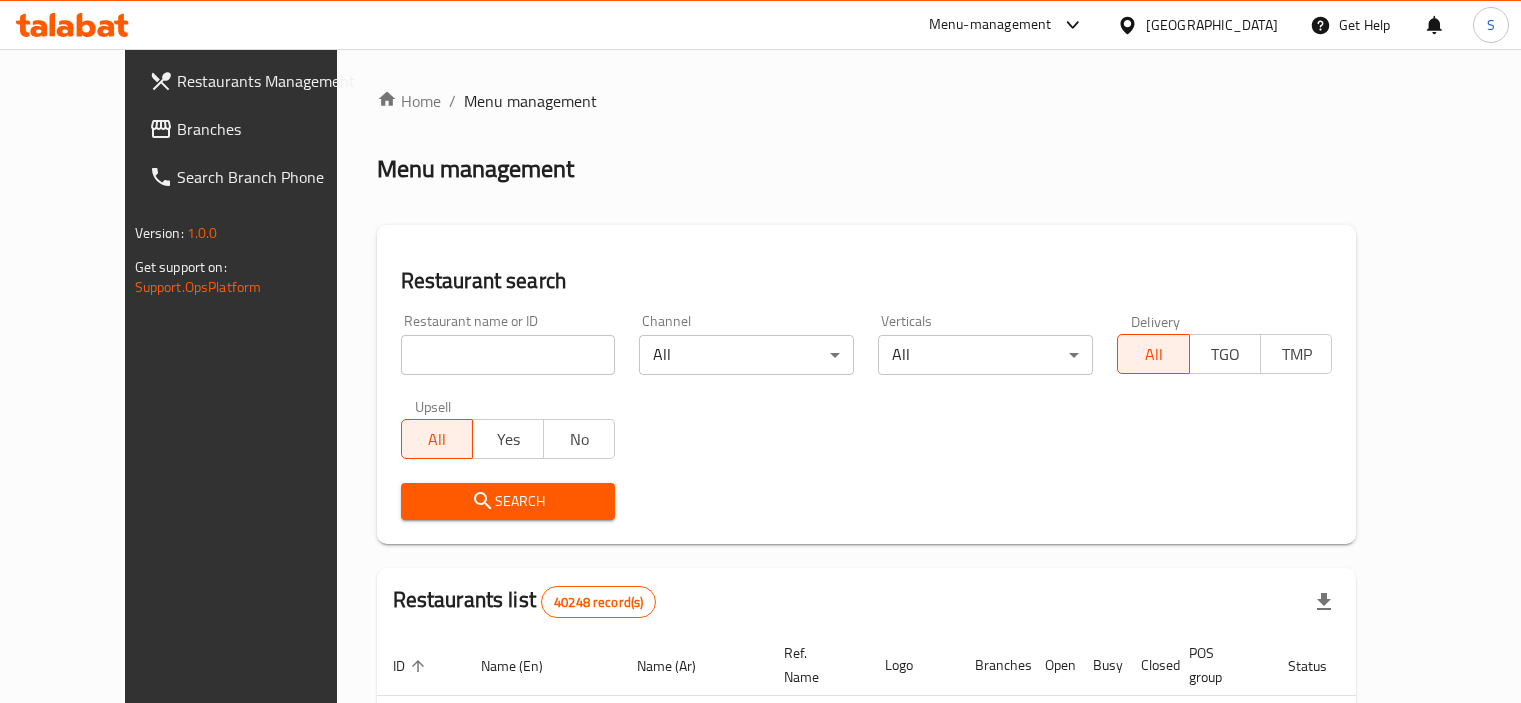 scroll, scrollTop: 0, scrollLeft: 0, axis: both 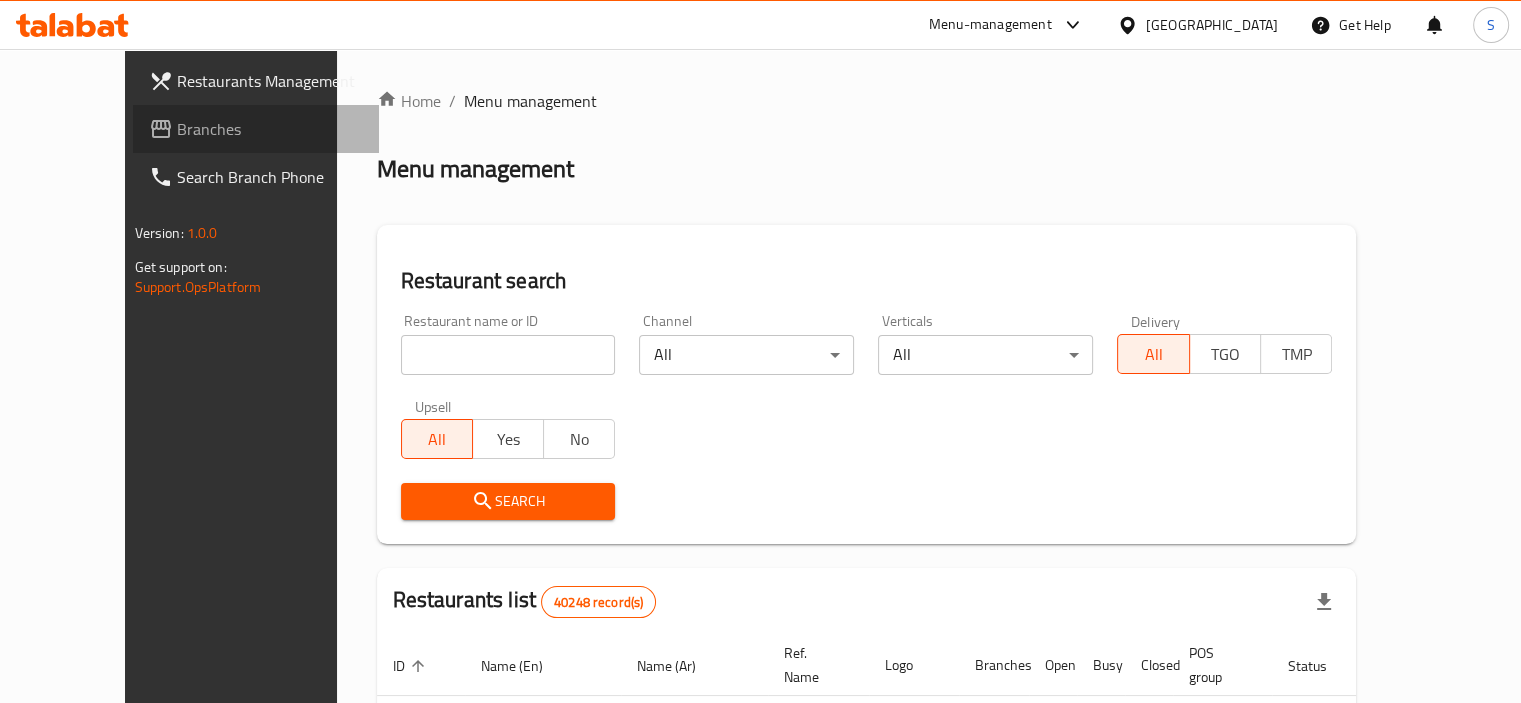 click on "Branches" at bounding box center [270, 129] 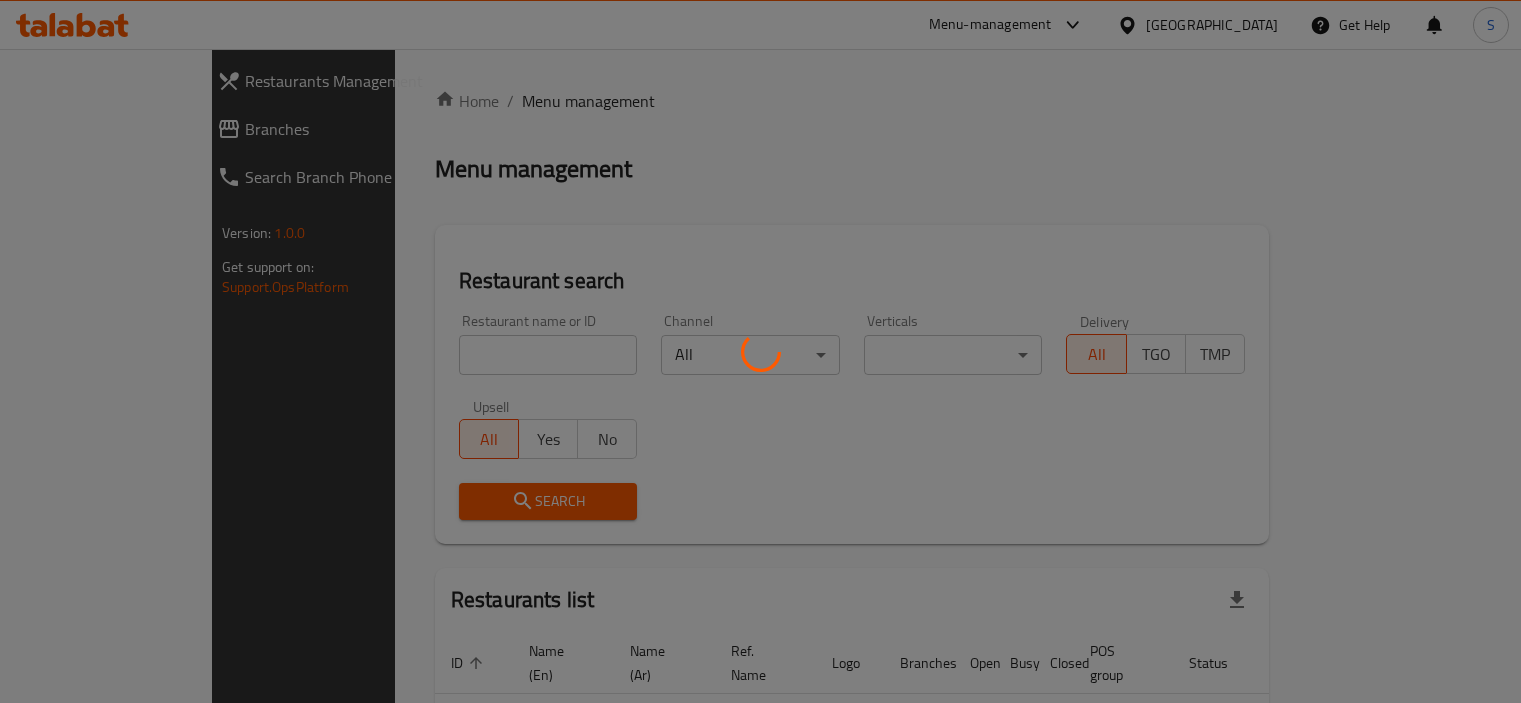 scroll, scrollTop: 0, scrollLeft: 0, axis: both 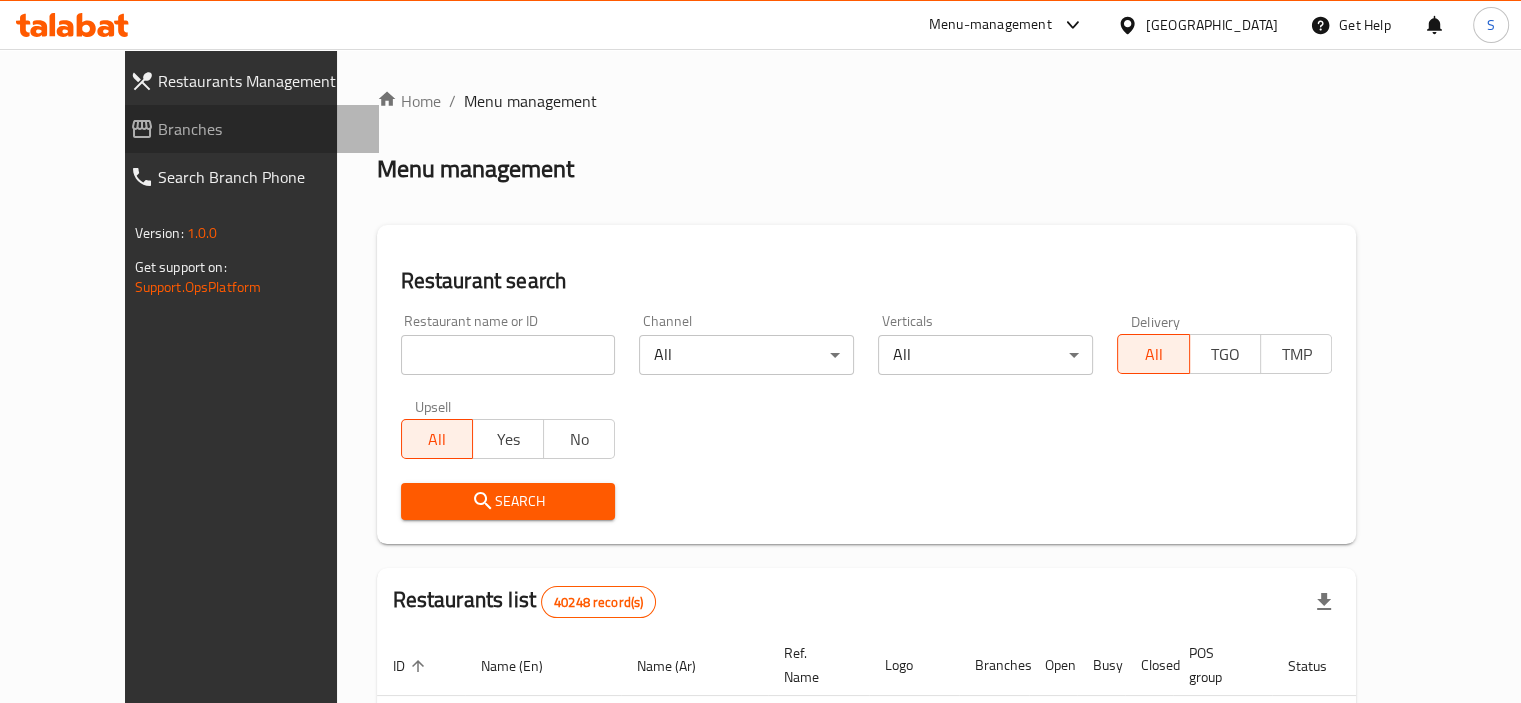 click on "Branches" at bounding box center [246, 129] 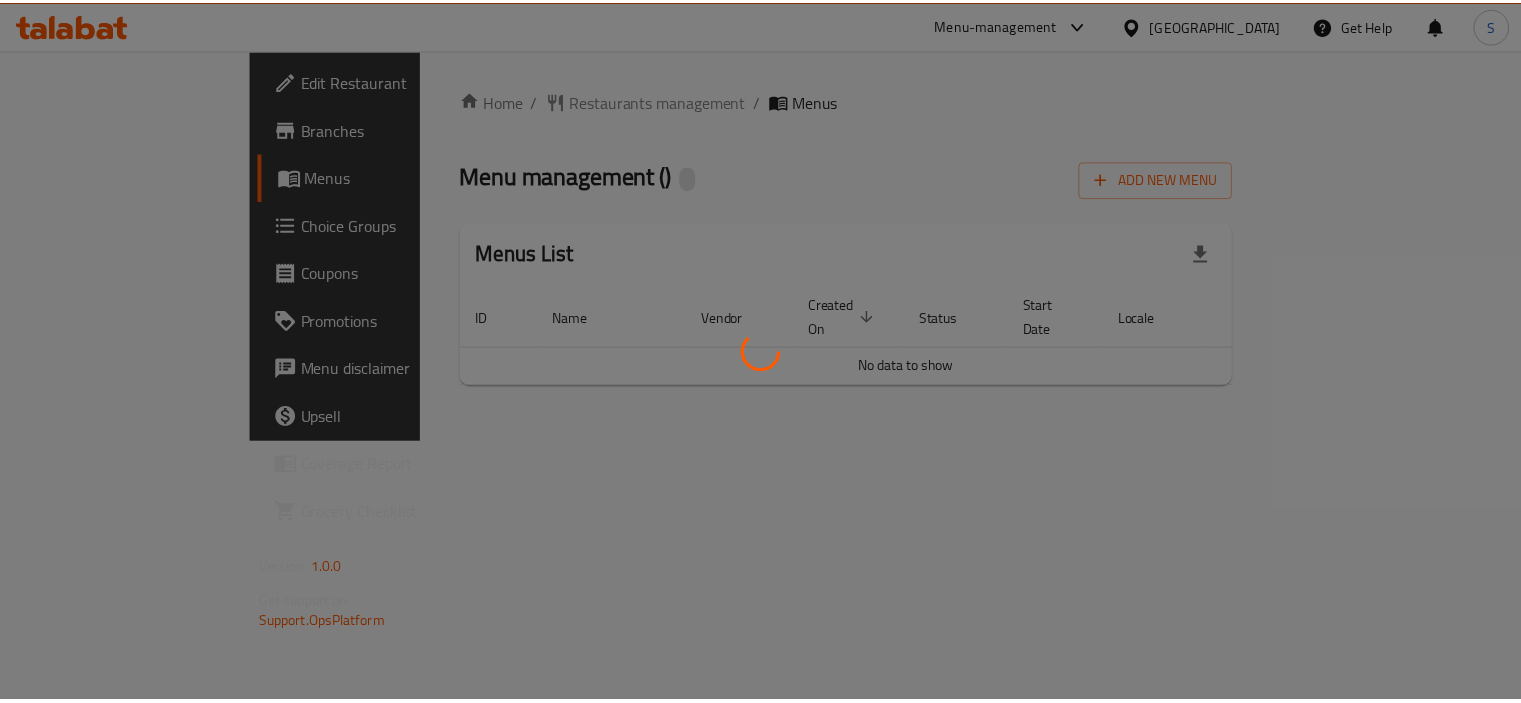 scroll, scrollTop: 0, scrollLeft: 0, axis: both 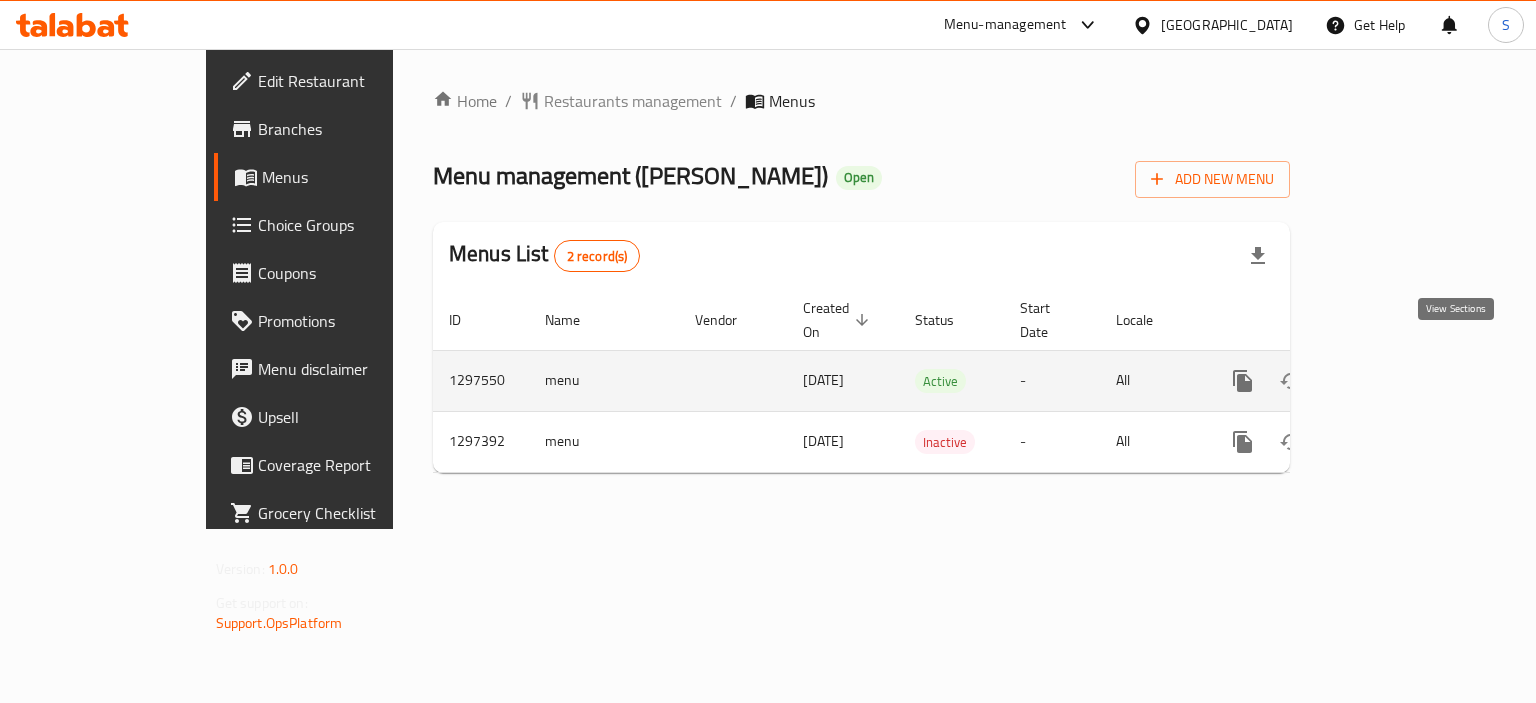 click 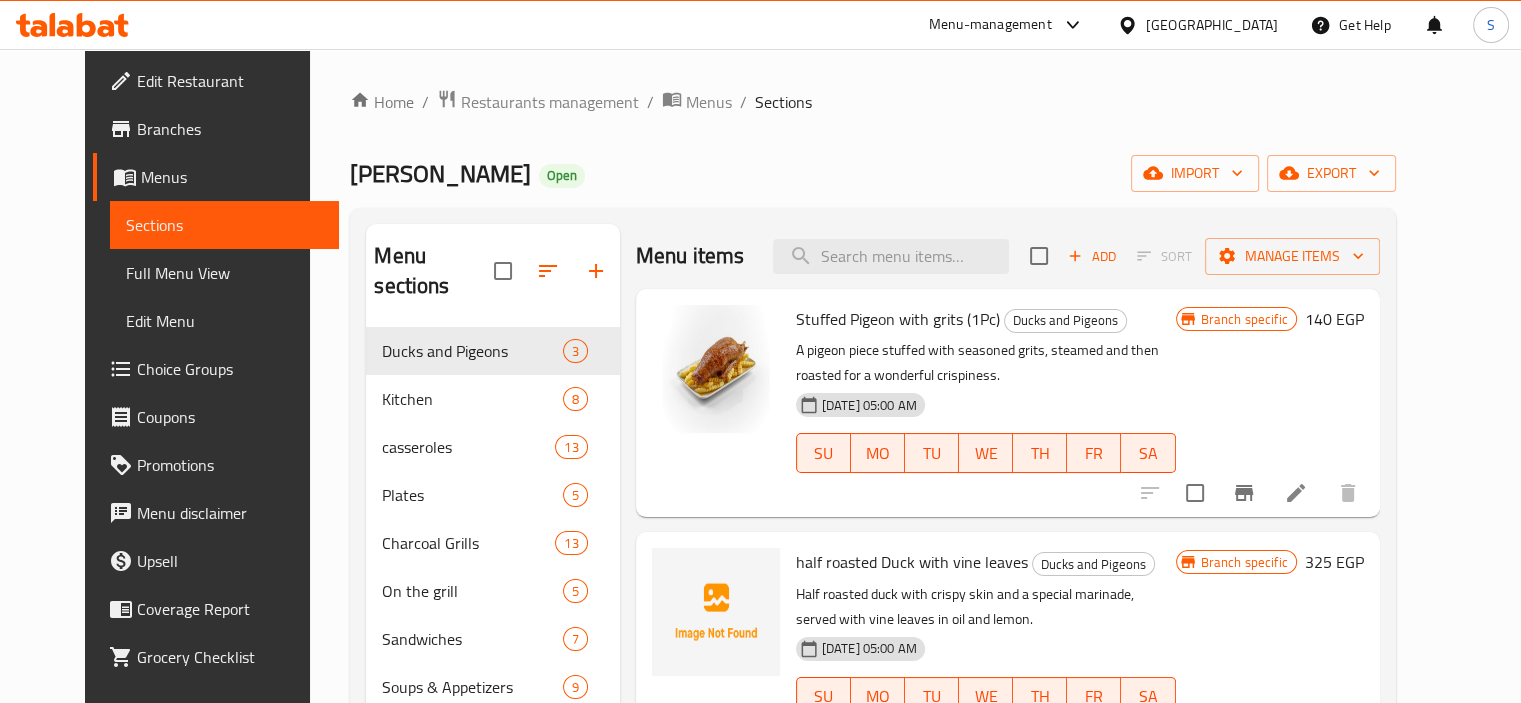 scroll, scrollTop: 2, scrollLeft: 0, axis: vertical 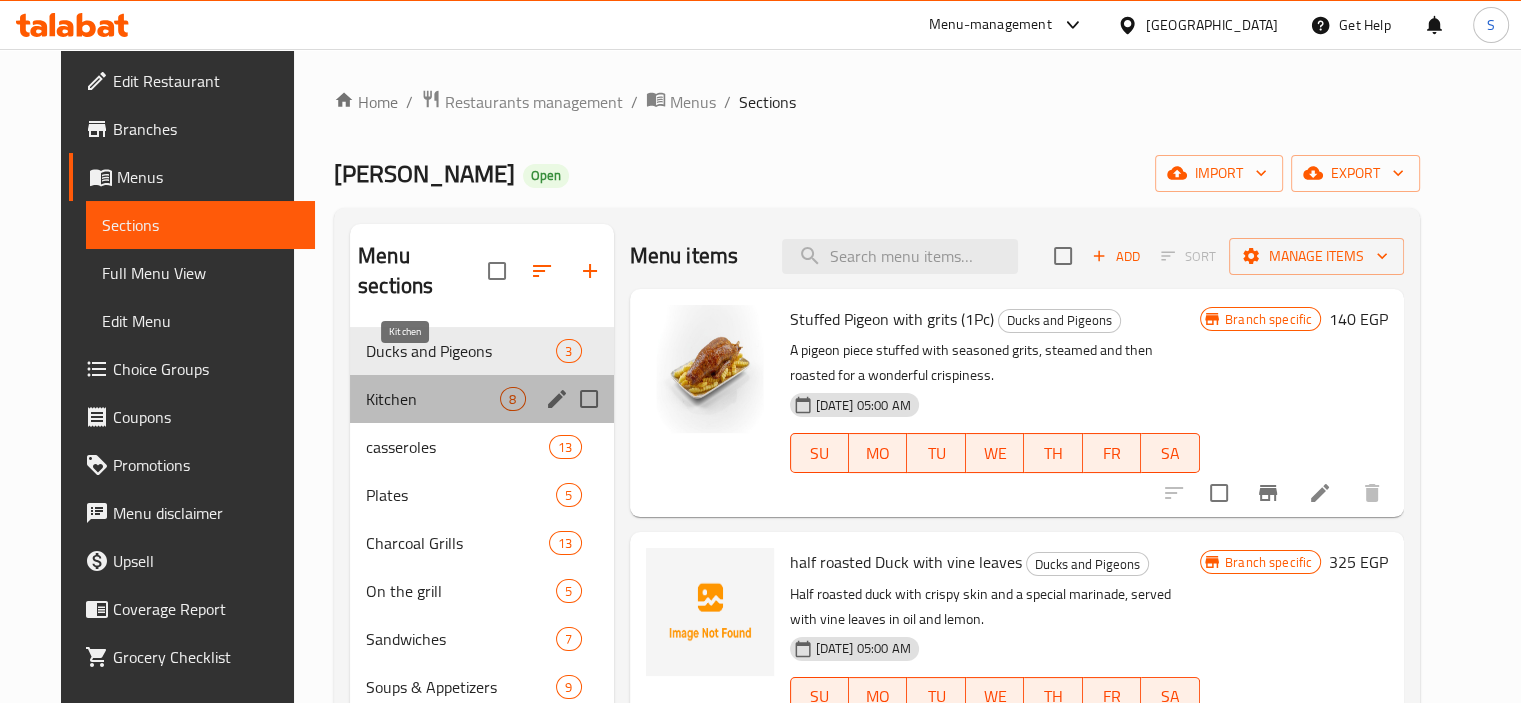 click on "Kitchen" at bounding box center (433, 399) 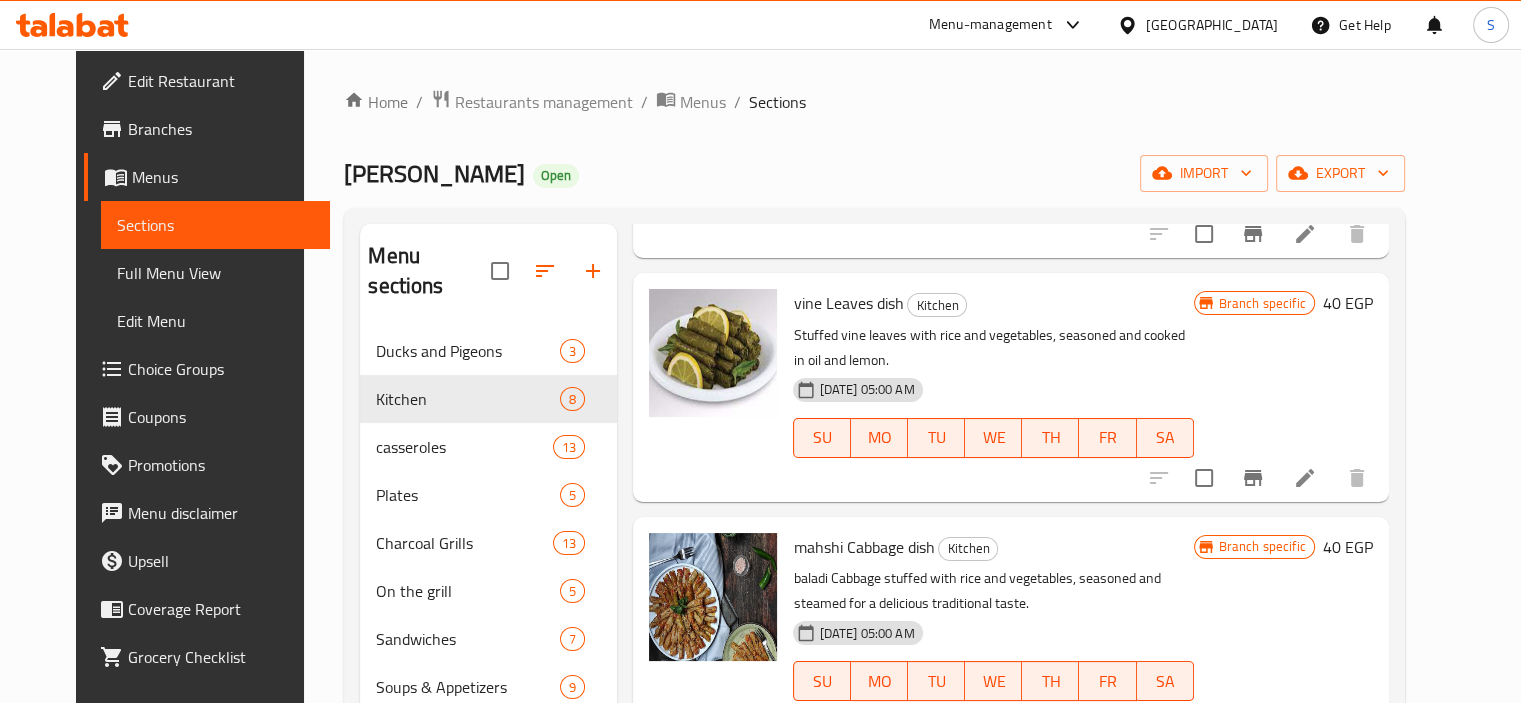scroll, scrollTop: 1169, scrollLeft: 0, axis: vertical 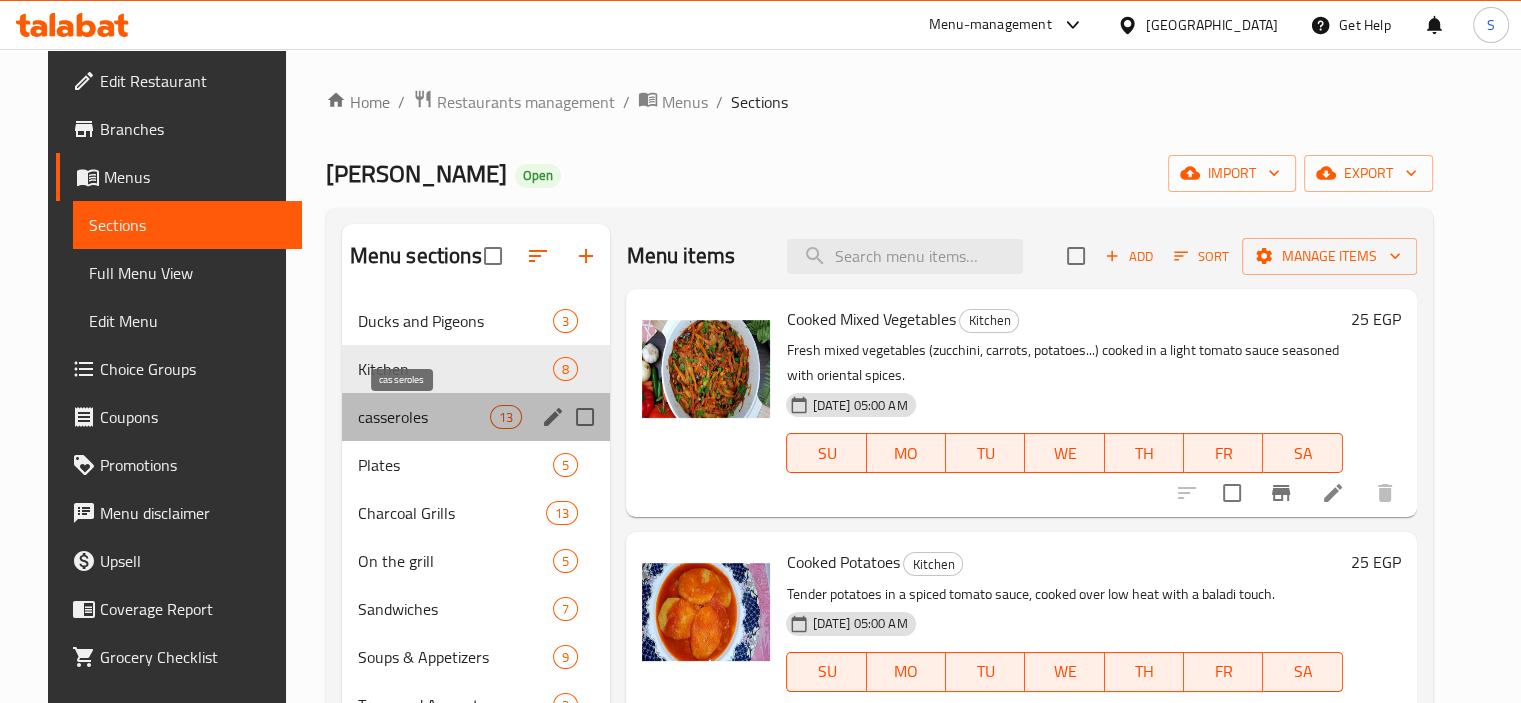 click on "casseroles" at bounding box center (424, 417) 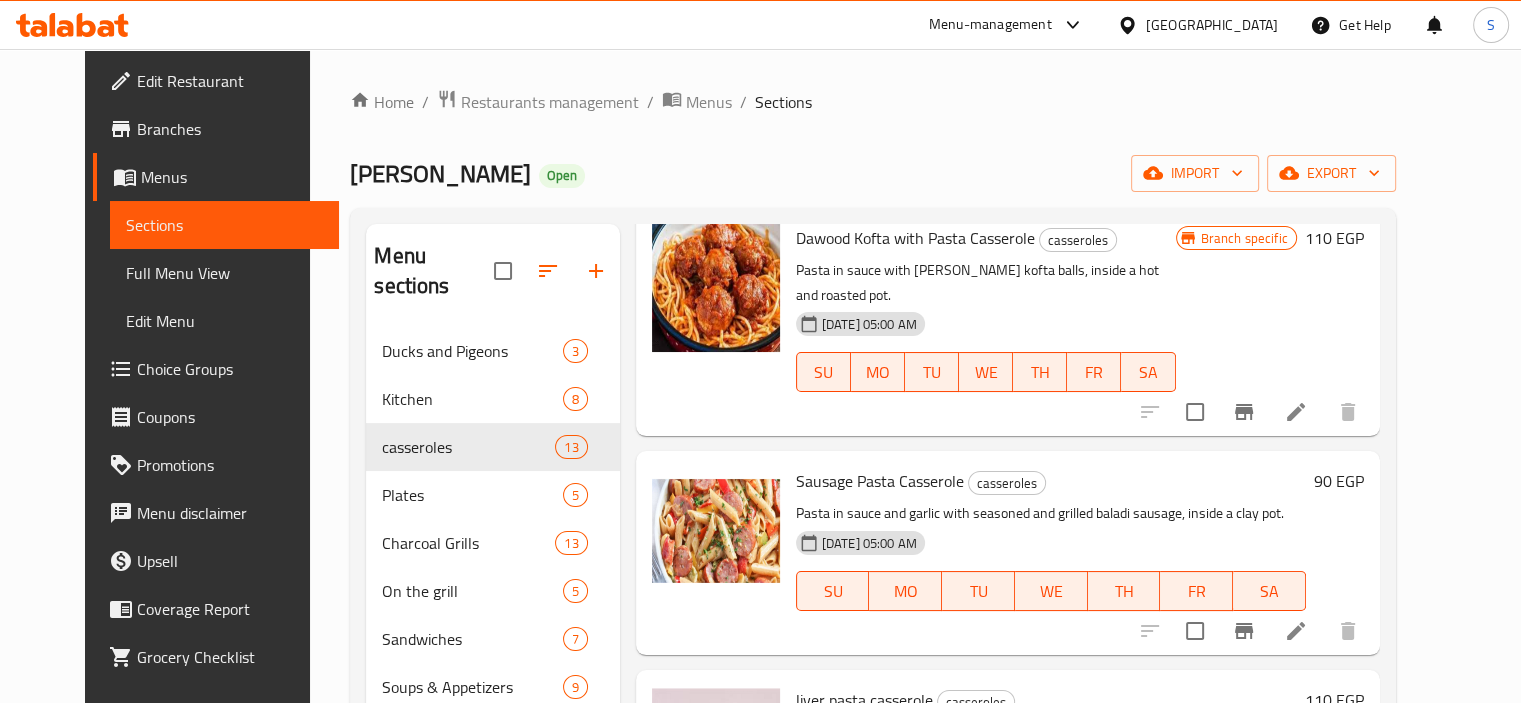 scroll, scrollTop: 2187, scrollLeft: 0, axis: vertical 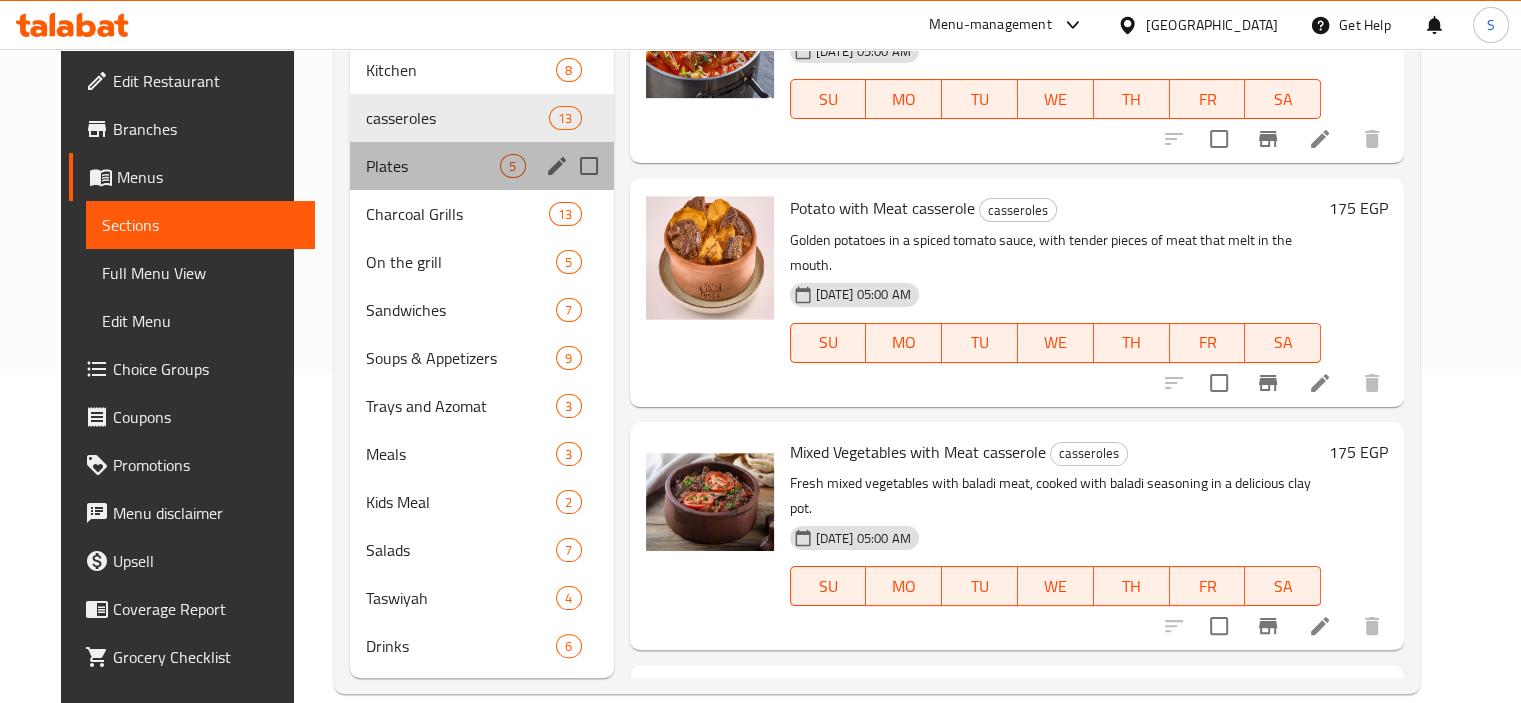 click on "Plates 5" at bounding box center (482, 166) 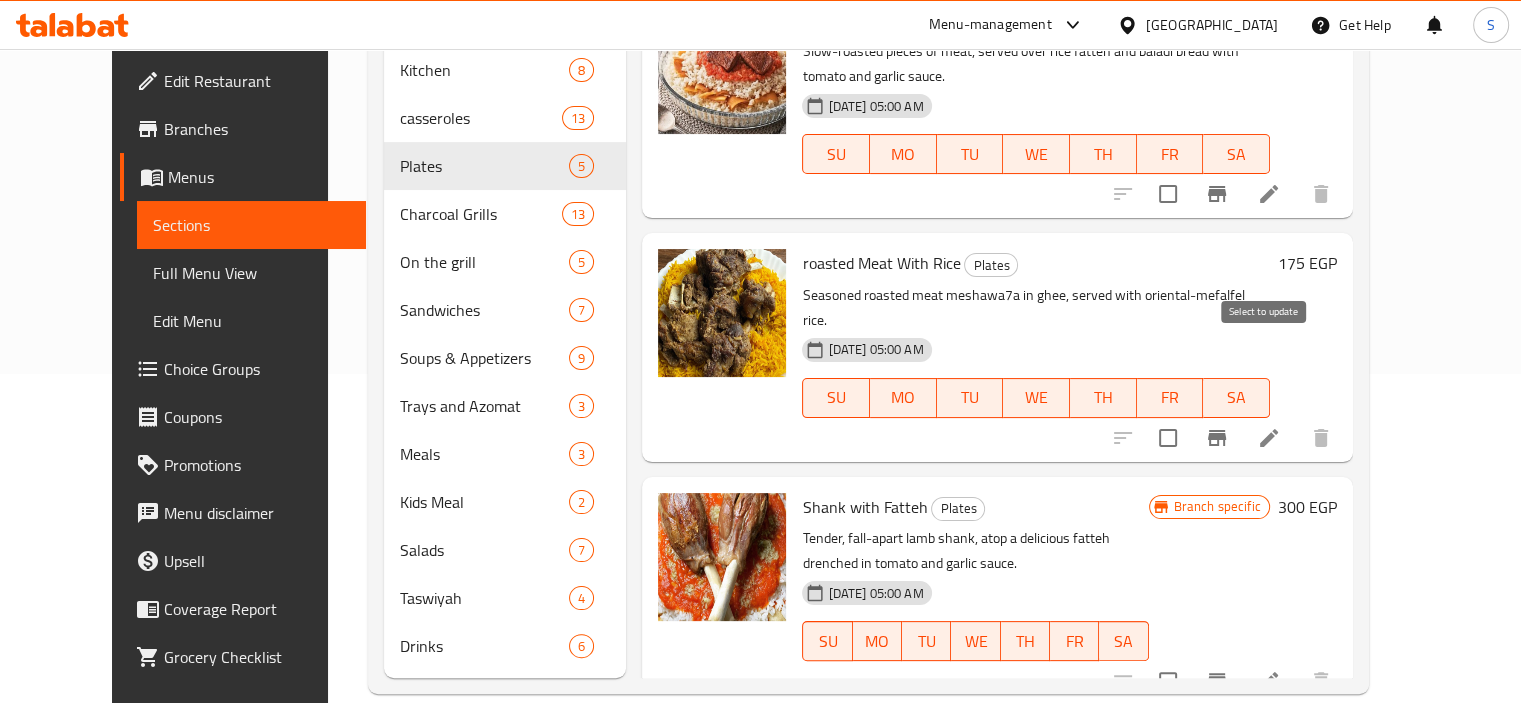 scroll, scrollTop: 0, scrollLeft: 0, axis: both 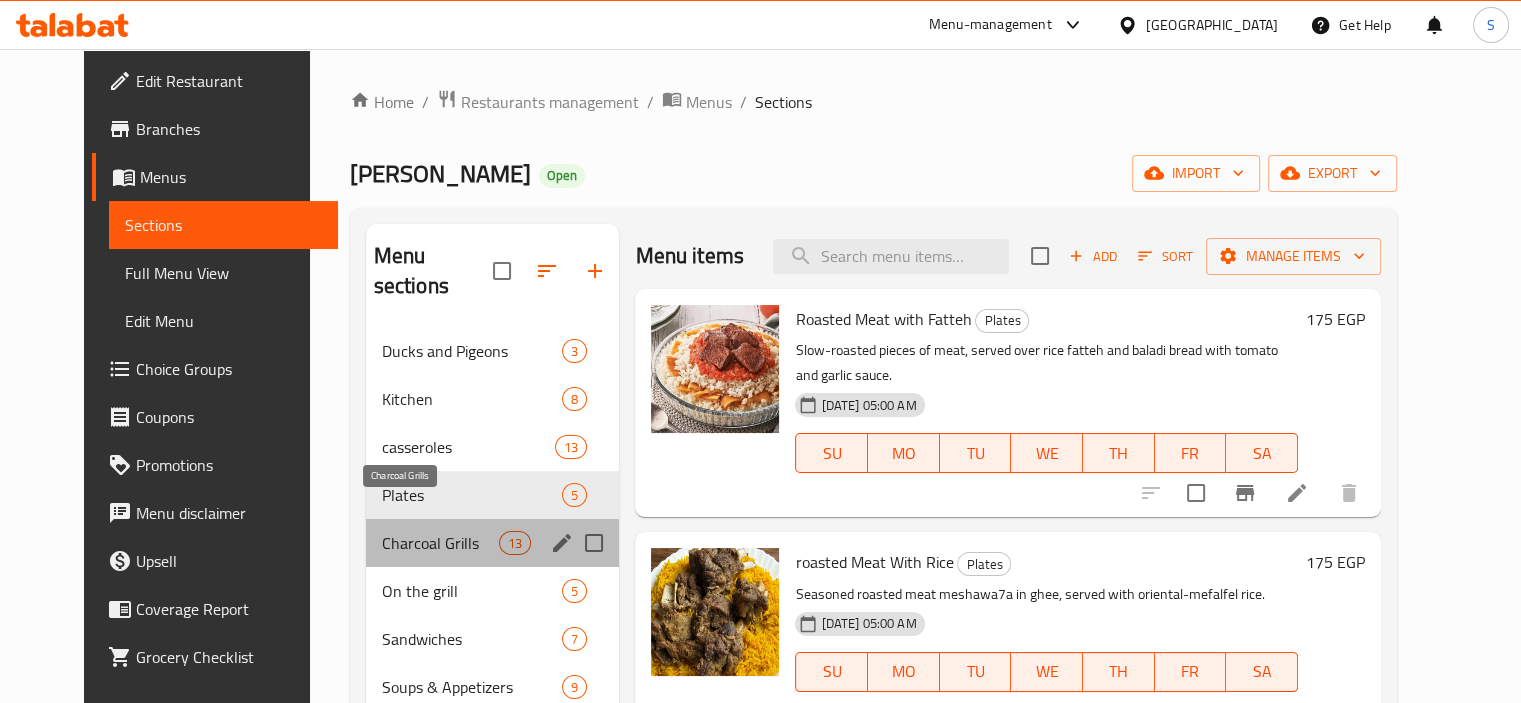 click on "Charcoal Grills" at bounding box center (440, 543) 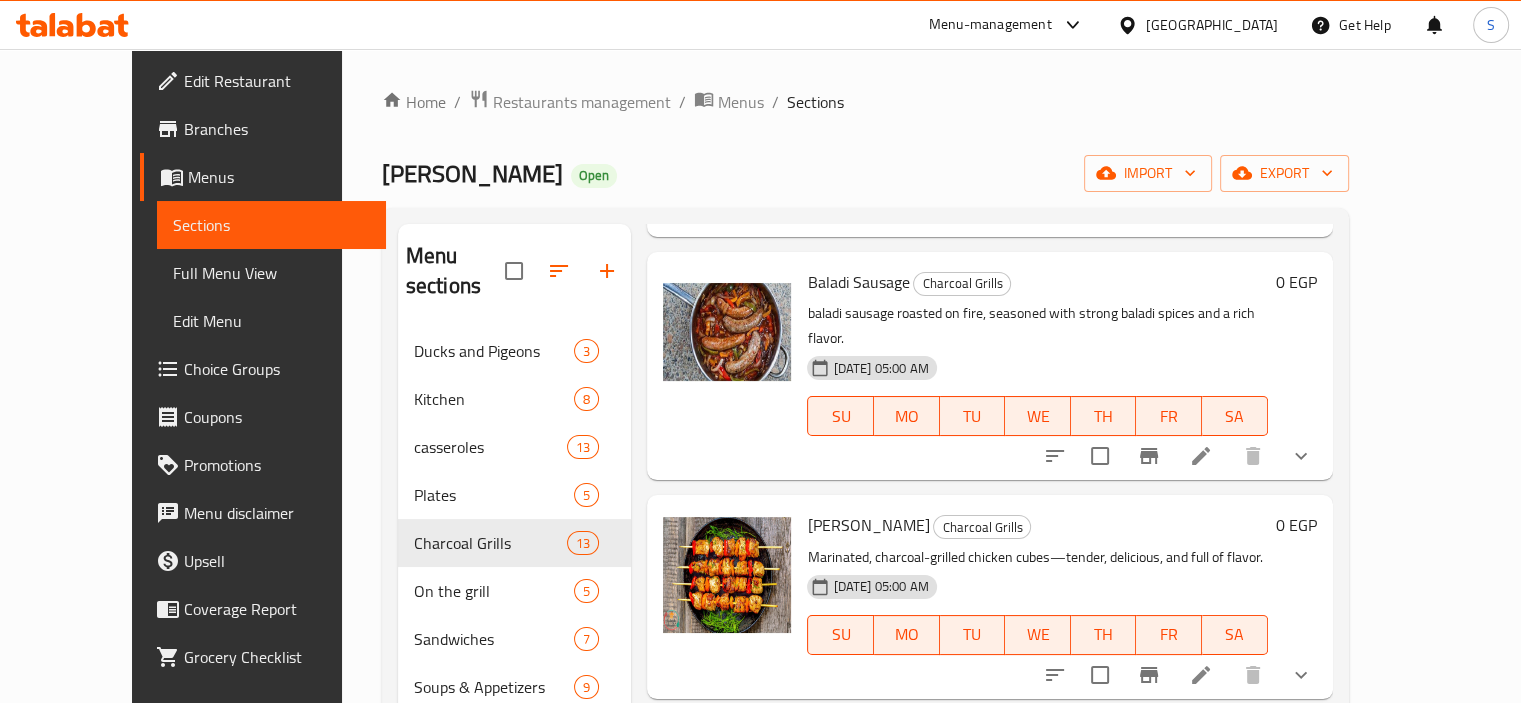 scroll, scrollTop: 2072, scrollLeft: 0, axis: vertical 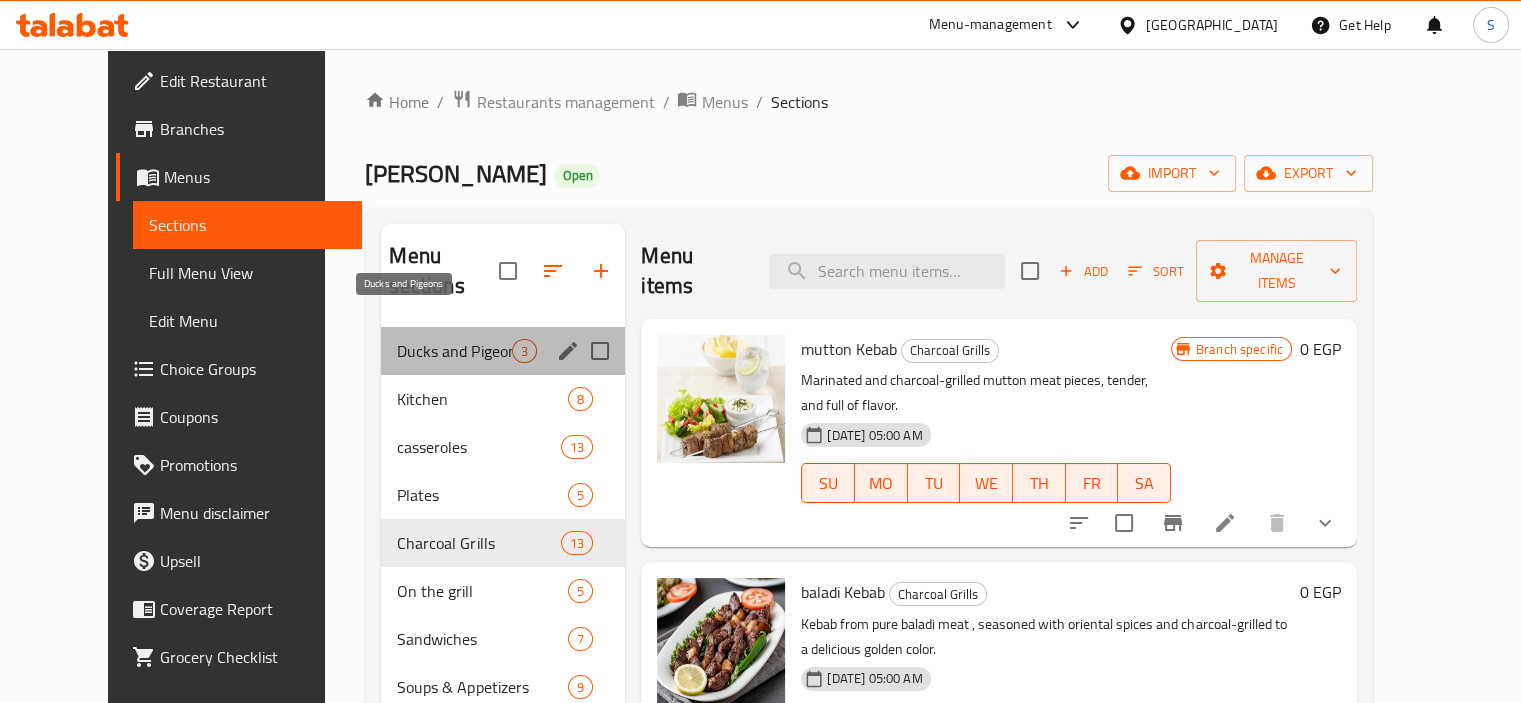 click on "Ducks and Pigeons" at bounding box center [454, 351] 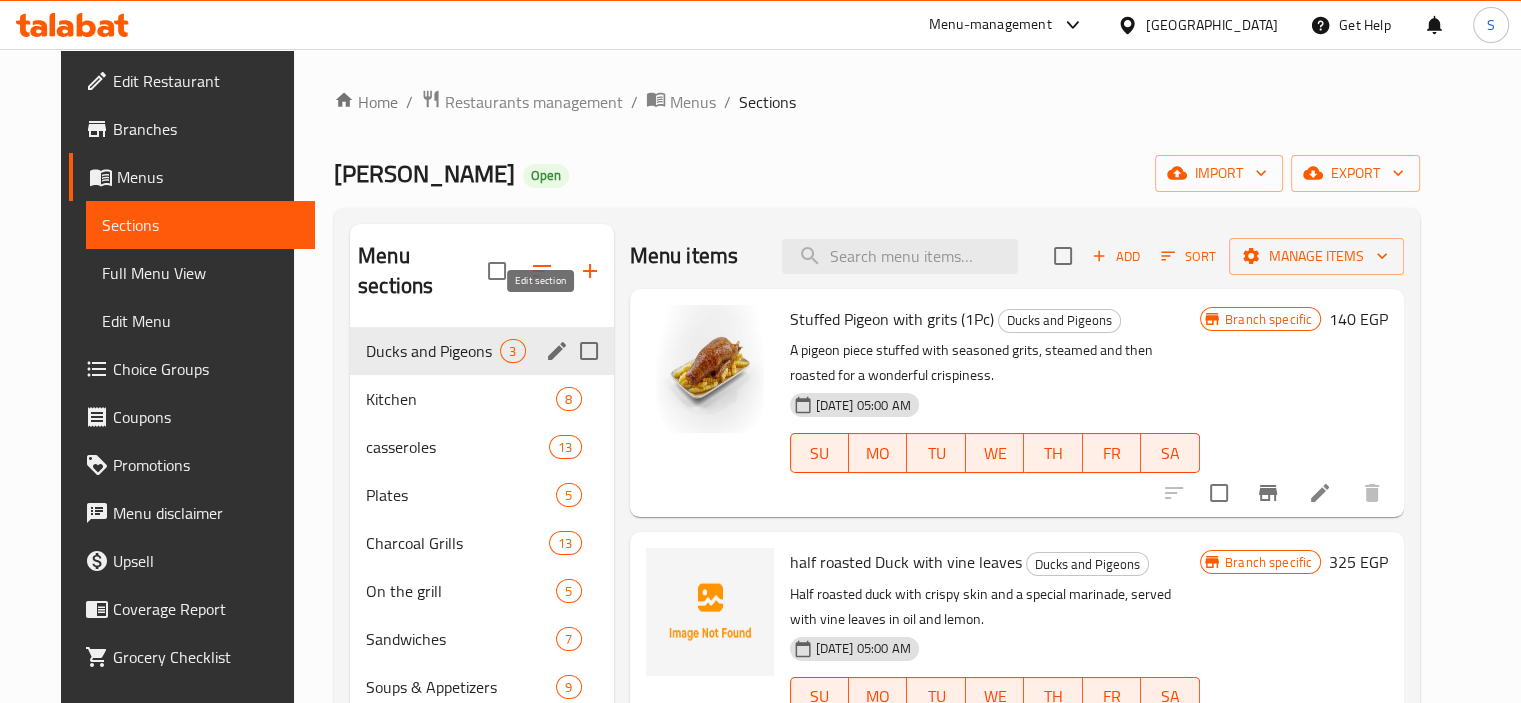 click 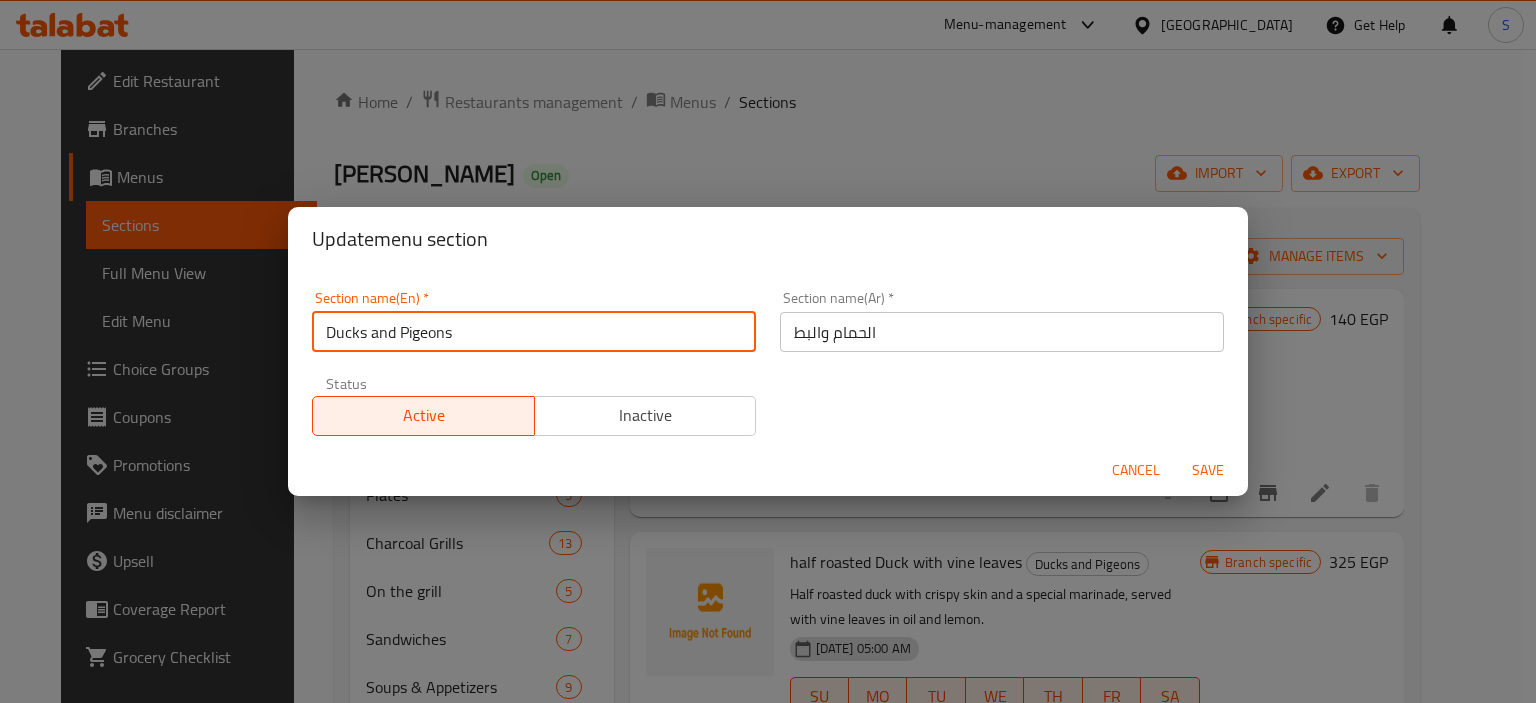 click on "Ducks and Pigeons" at bounding box center [534, 332] 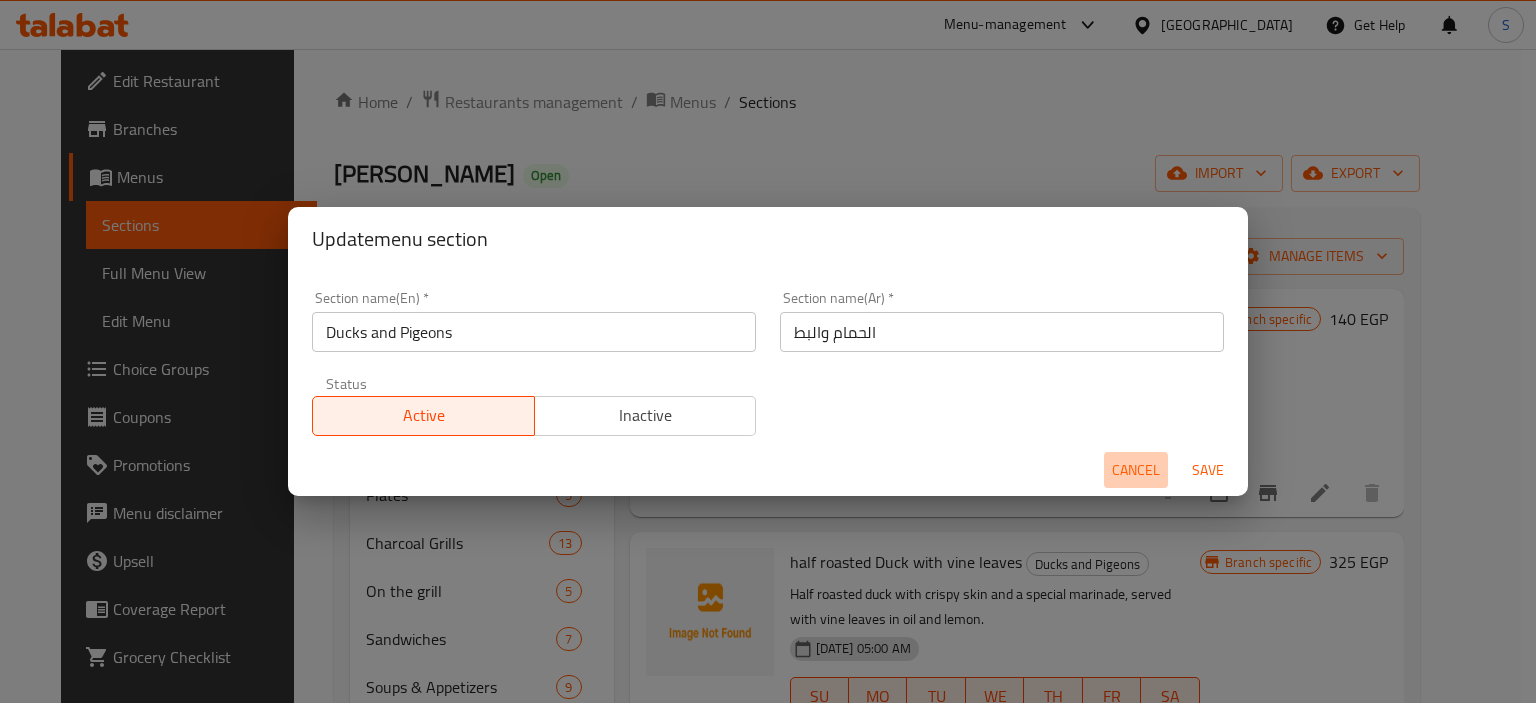 click on "Cancel" at bounding box center [1136, 470] 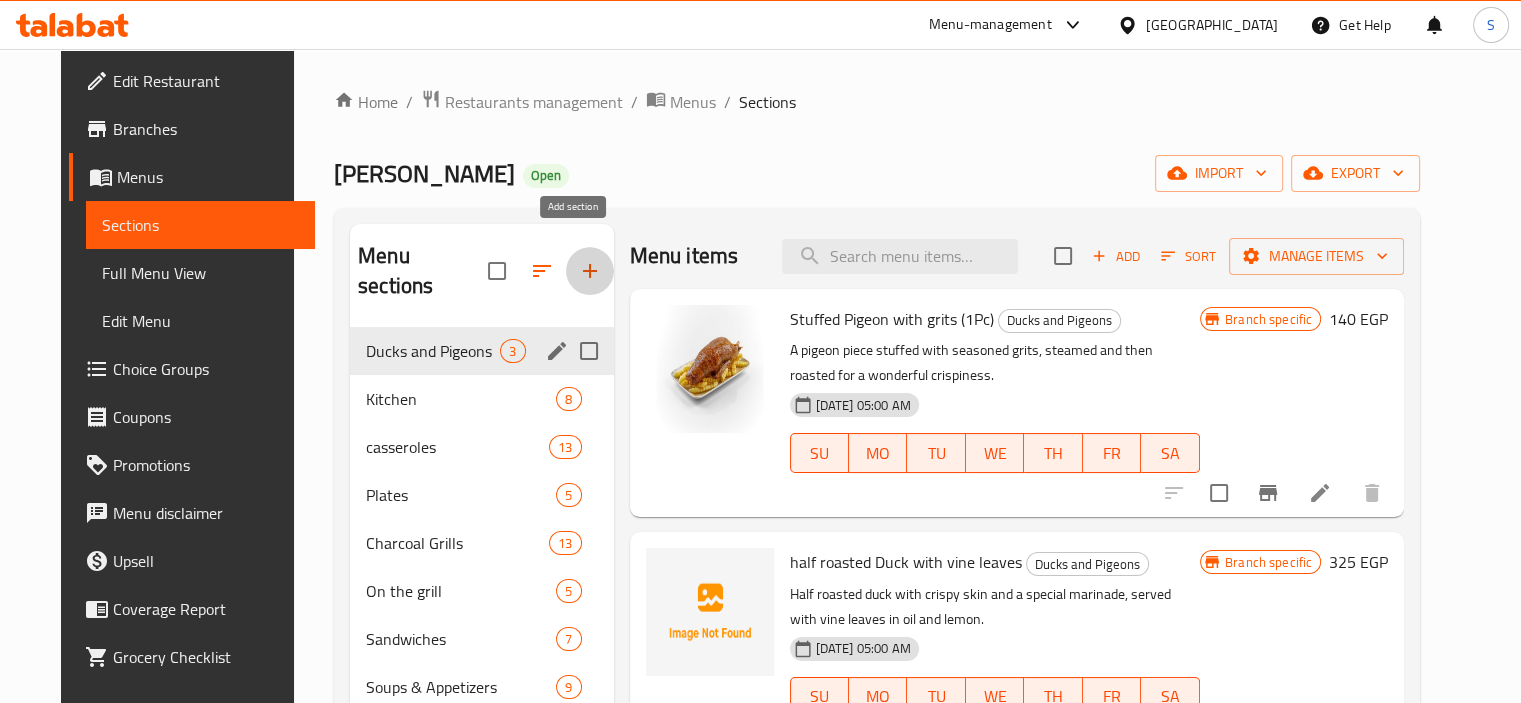 click 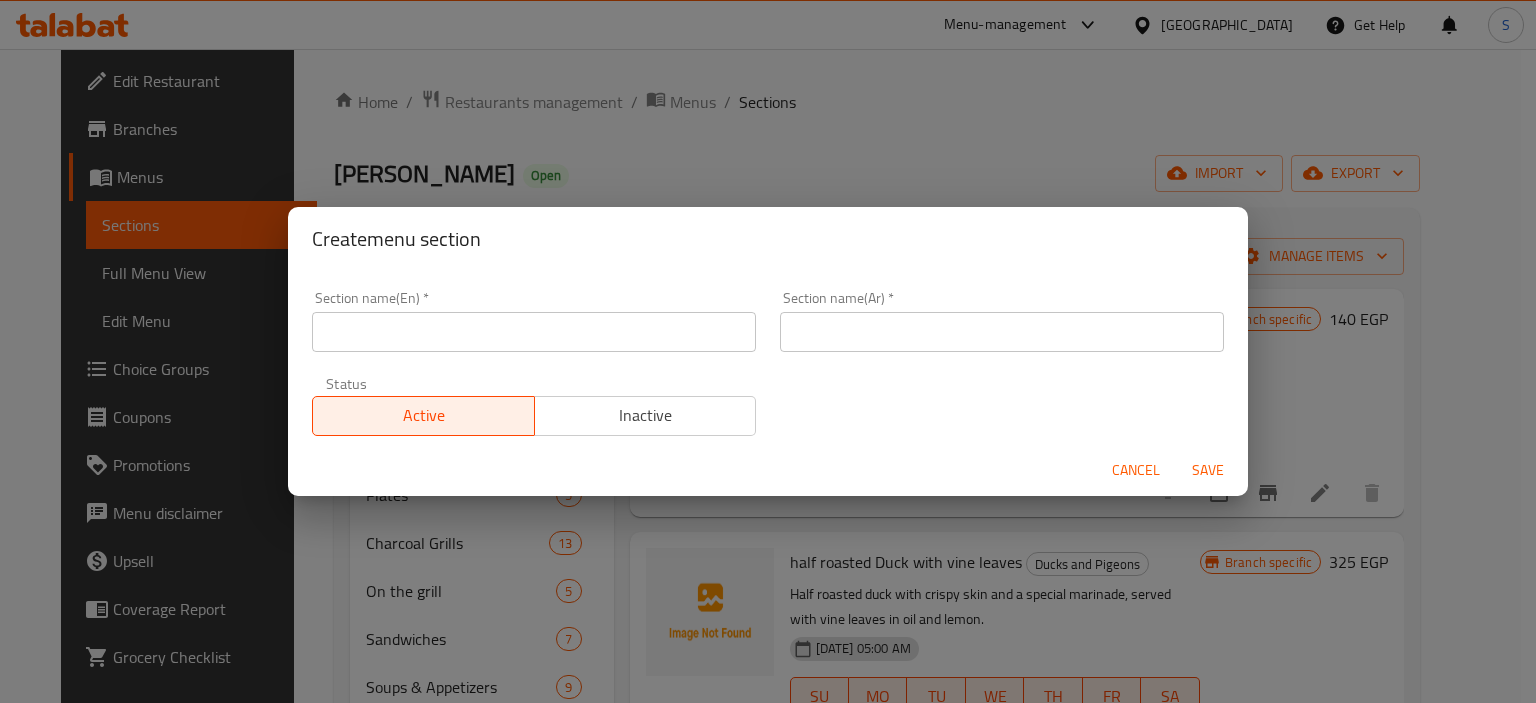 type 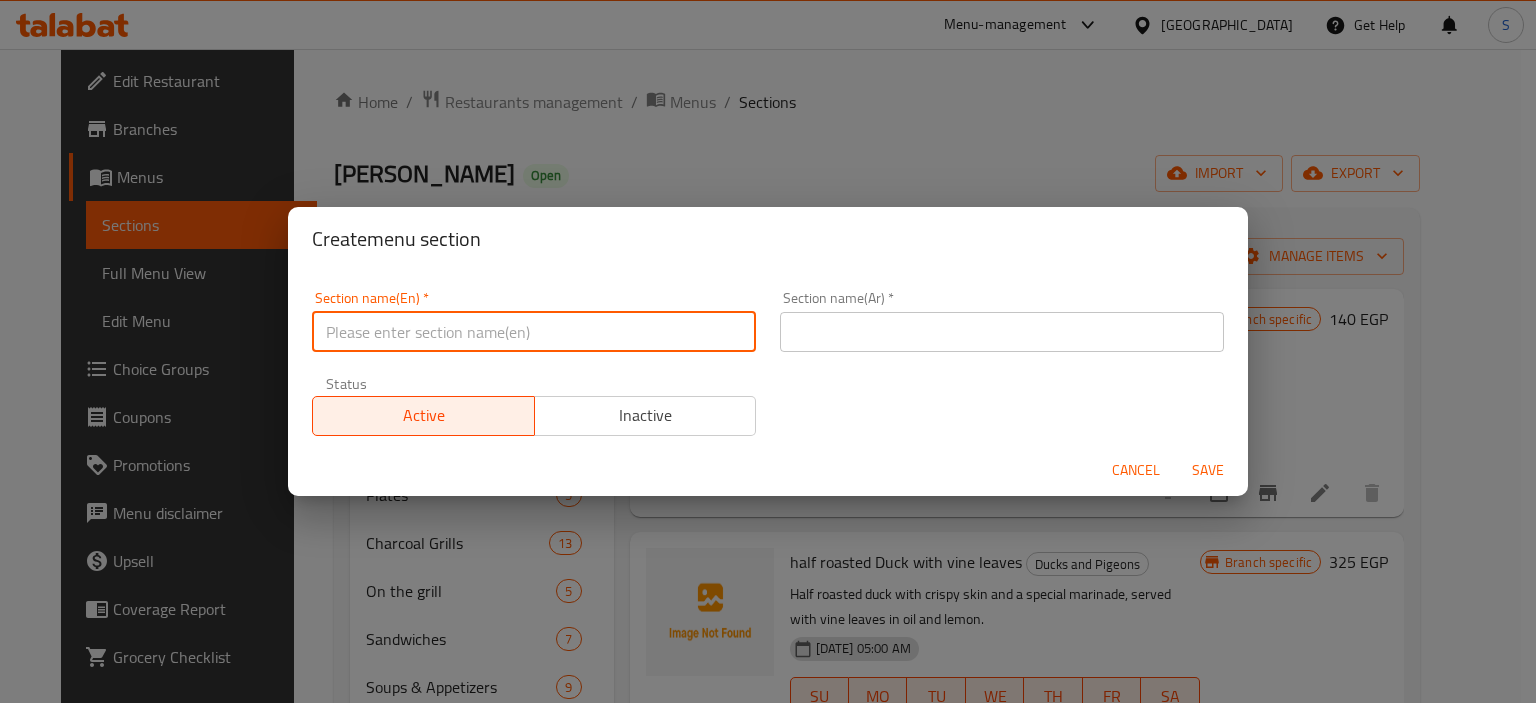click at bounding box center (534, 332) 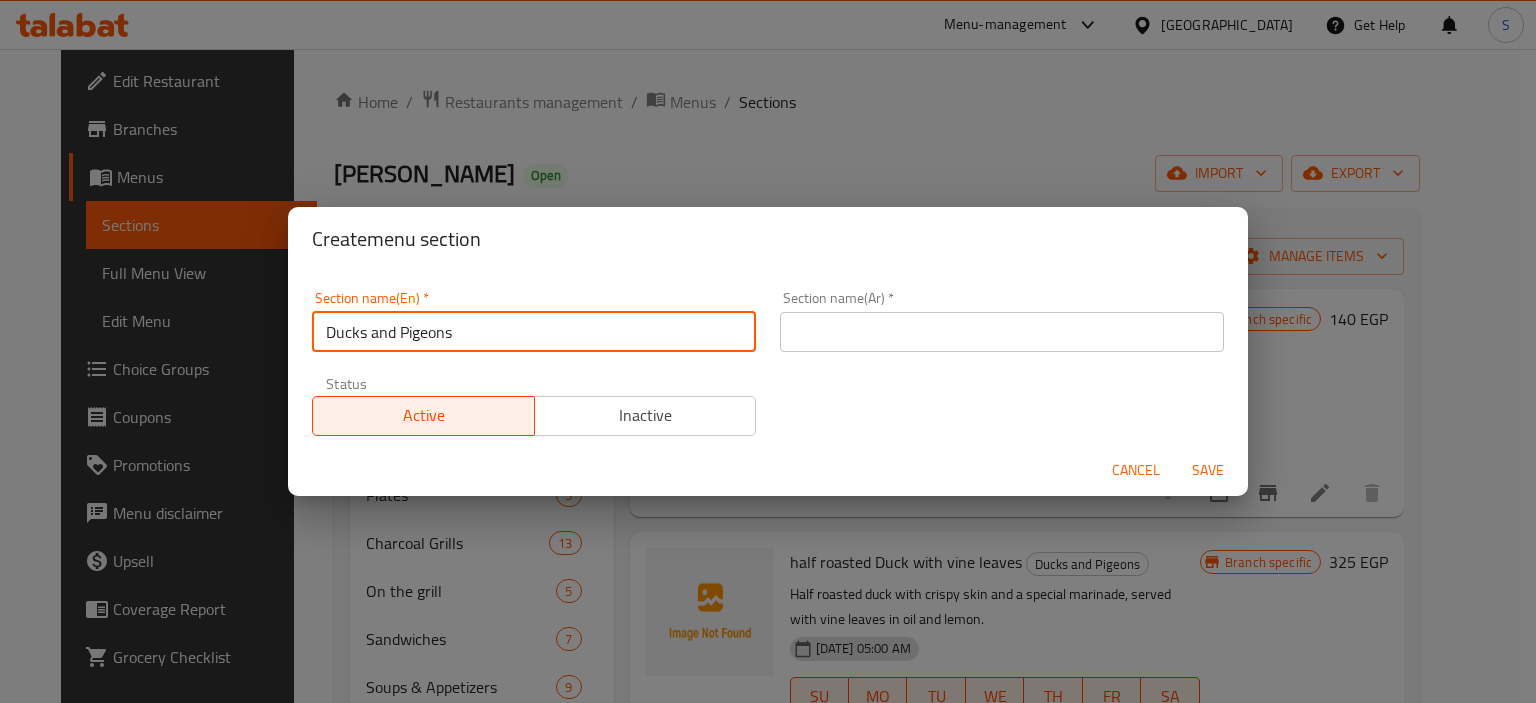 type on "Ducks and Pigeons" 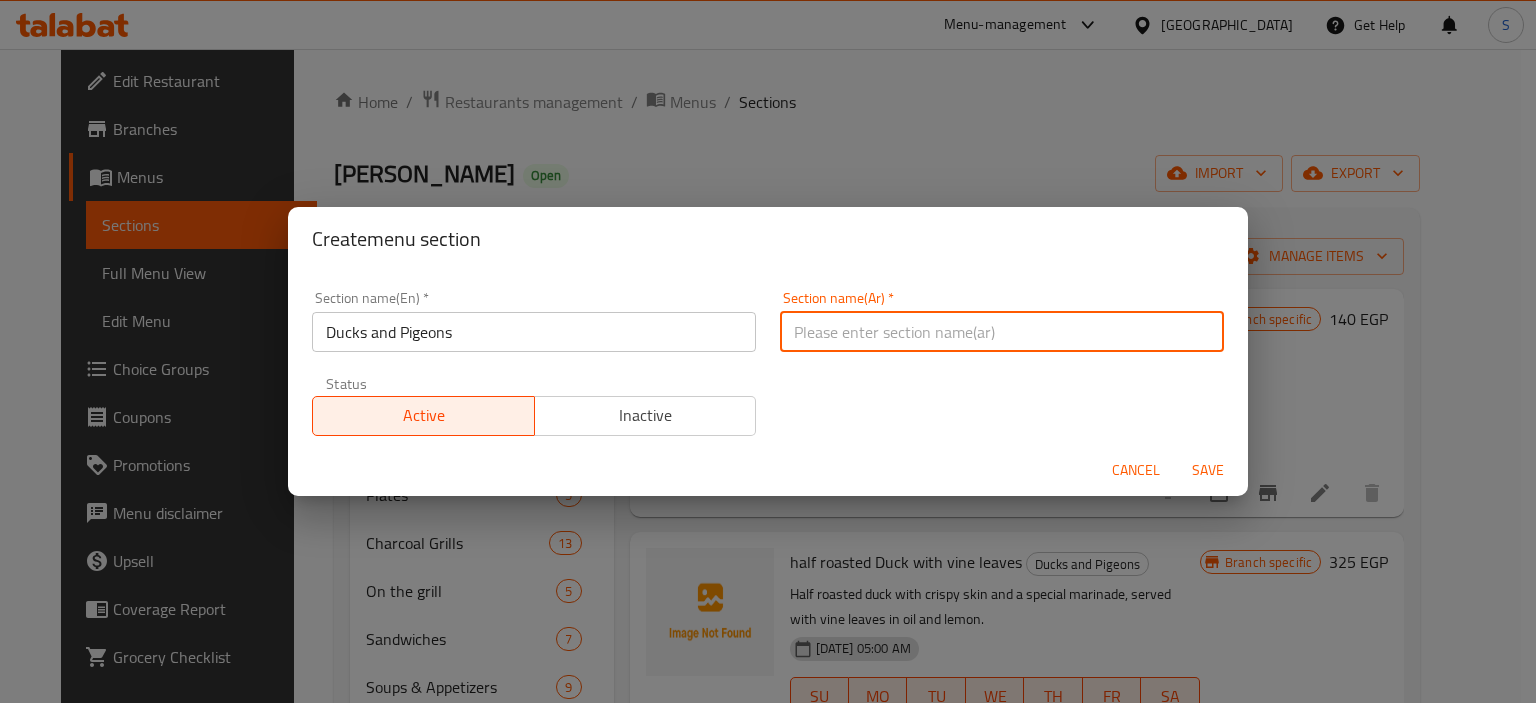 click at bounding box center (1002, 332) 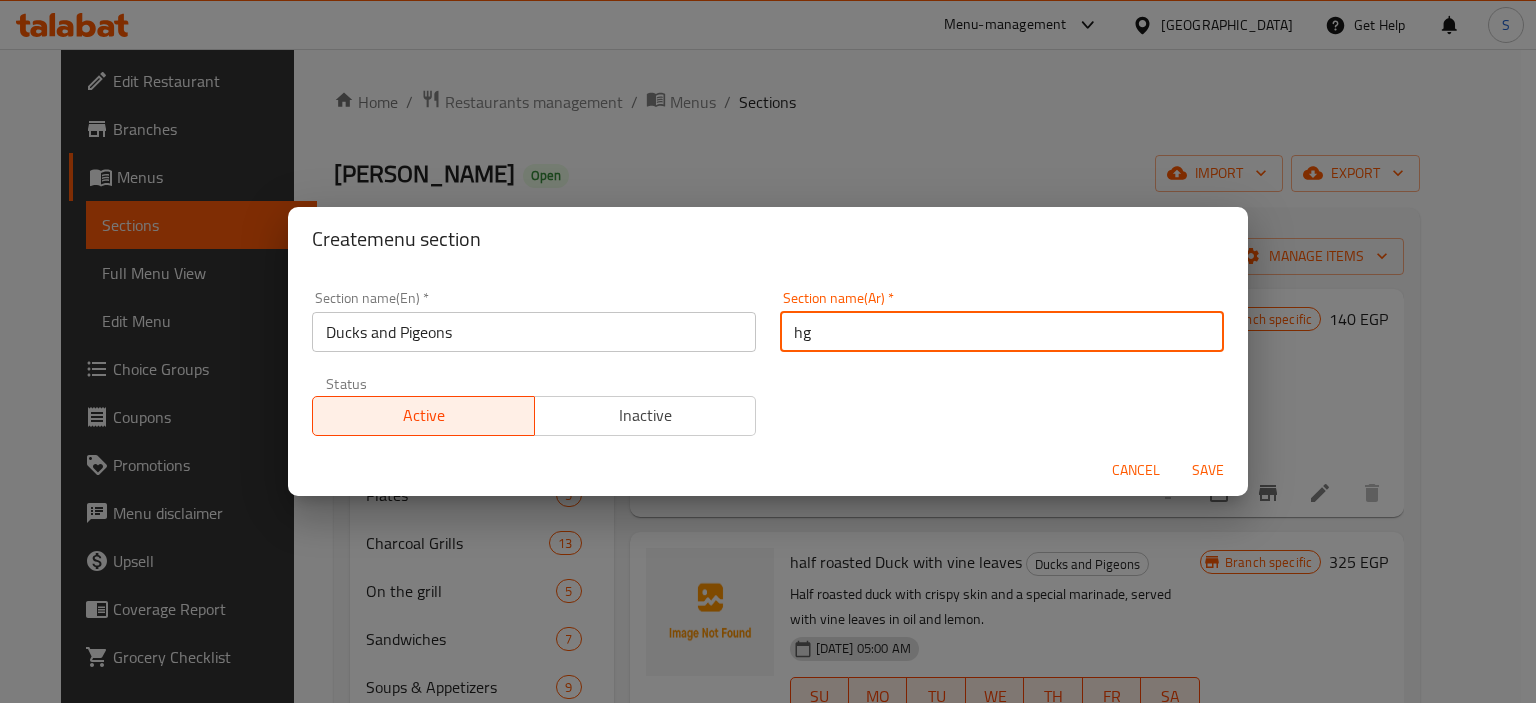 type on "h" 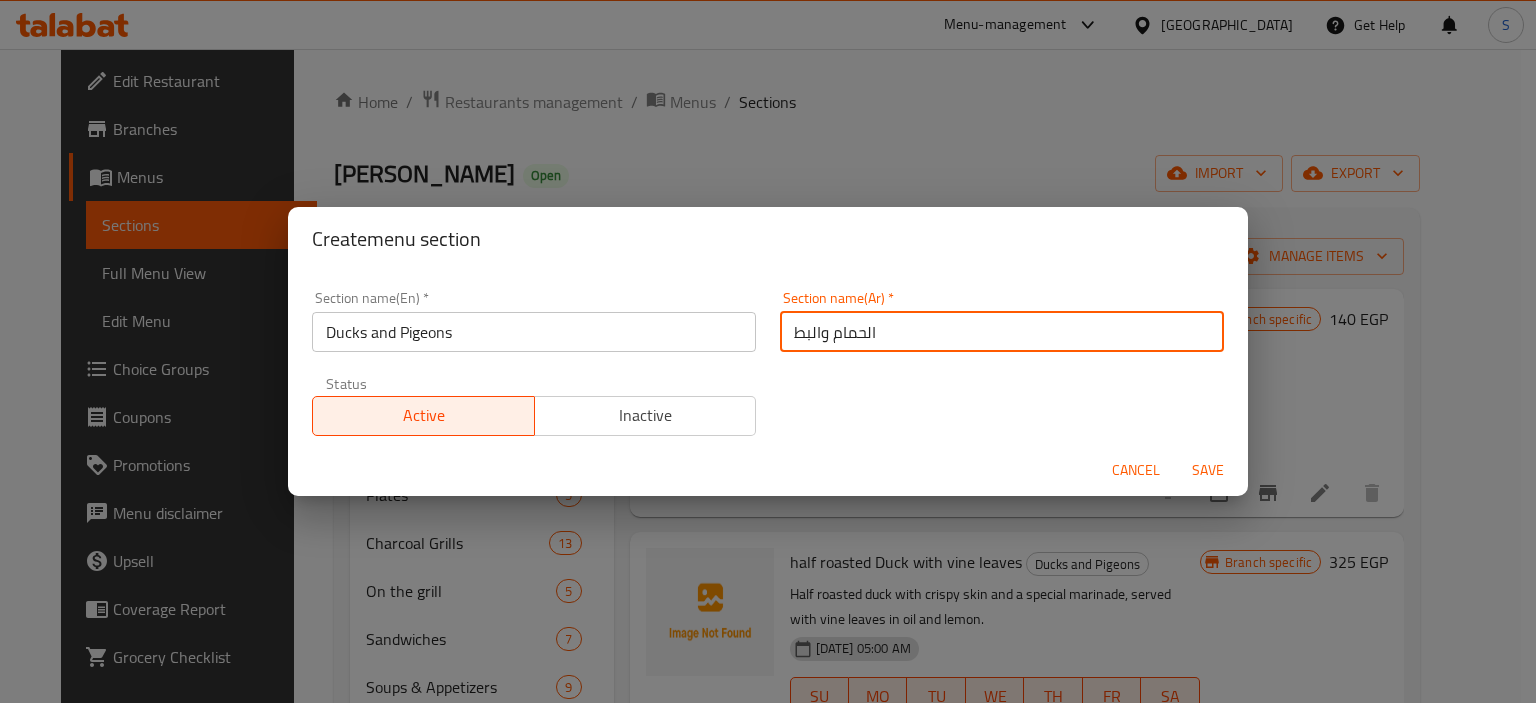 type on "الحمام والبط" 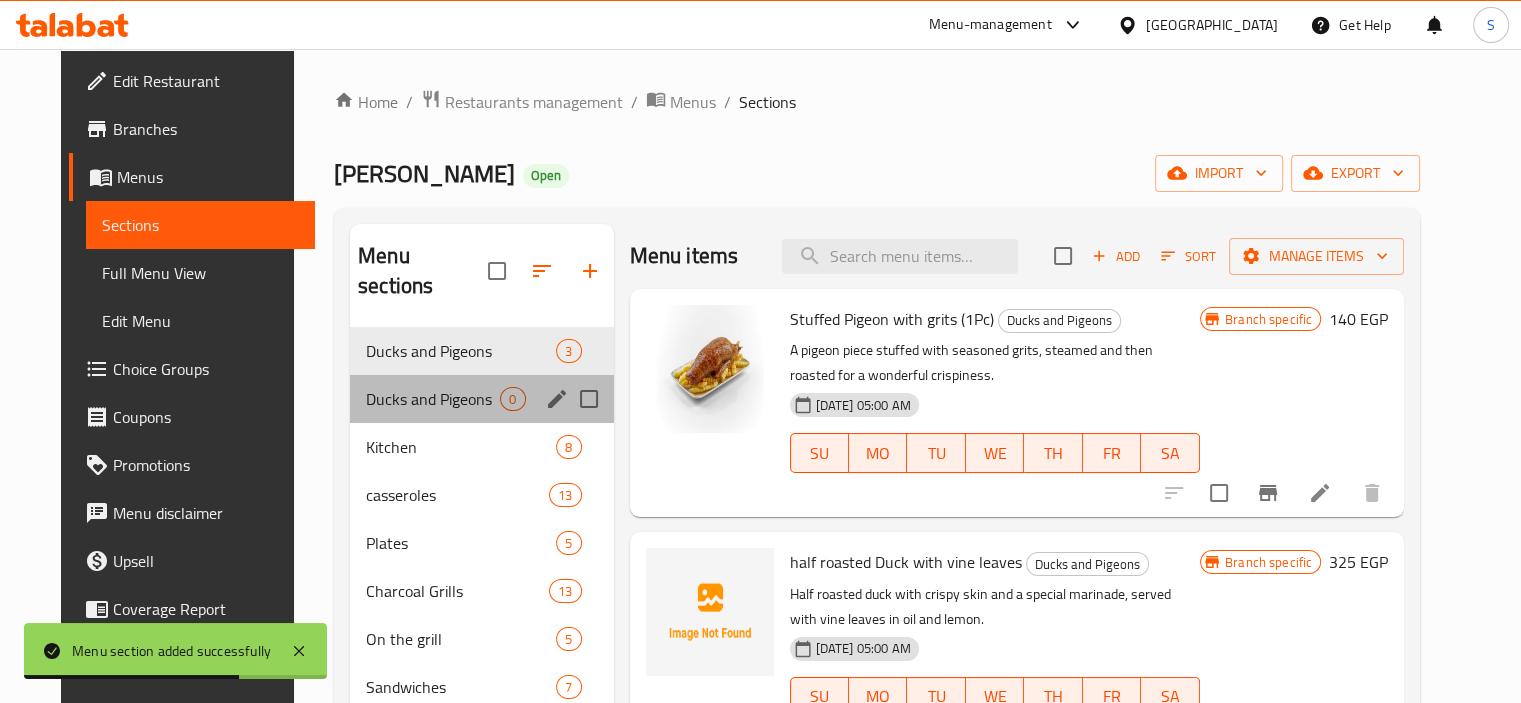click on "Ducks and Pigeons 0" at bounding box center (482, 399) 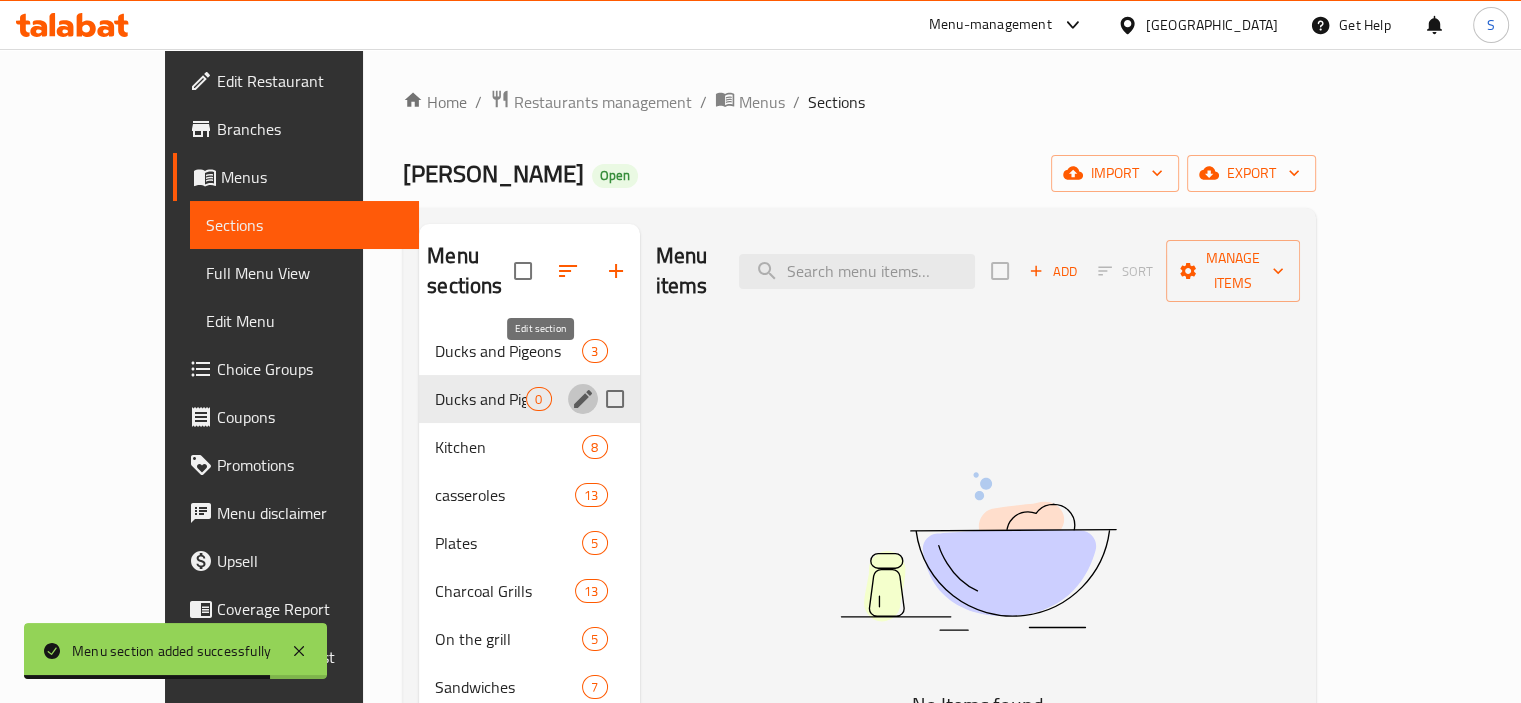 click 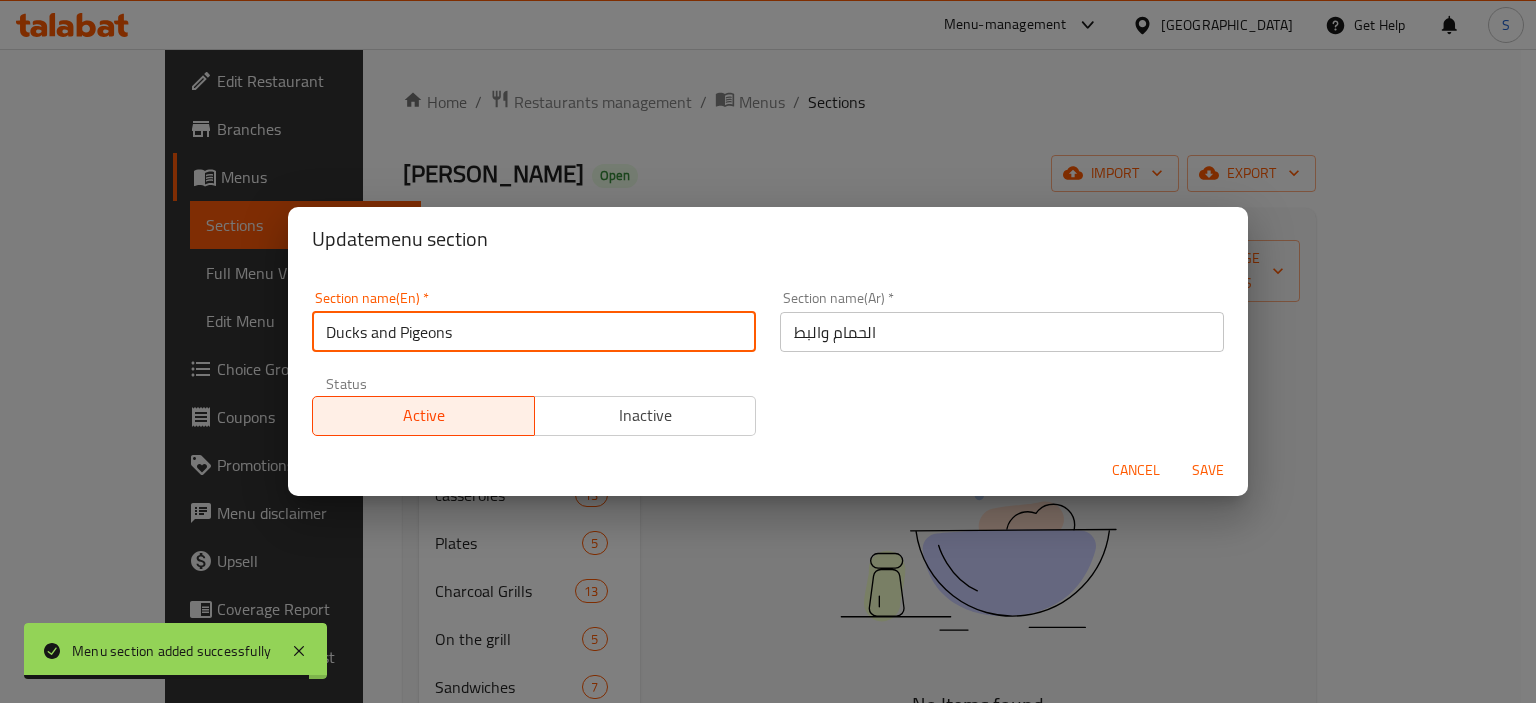 click on "Ducks and Pigeons" at bounding box center [534, 332] 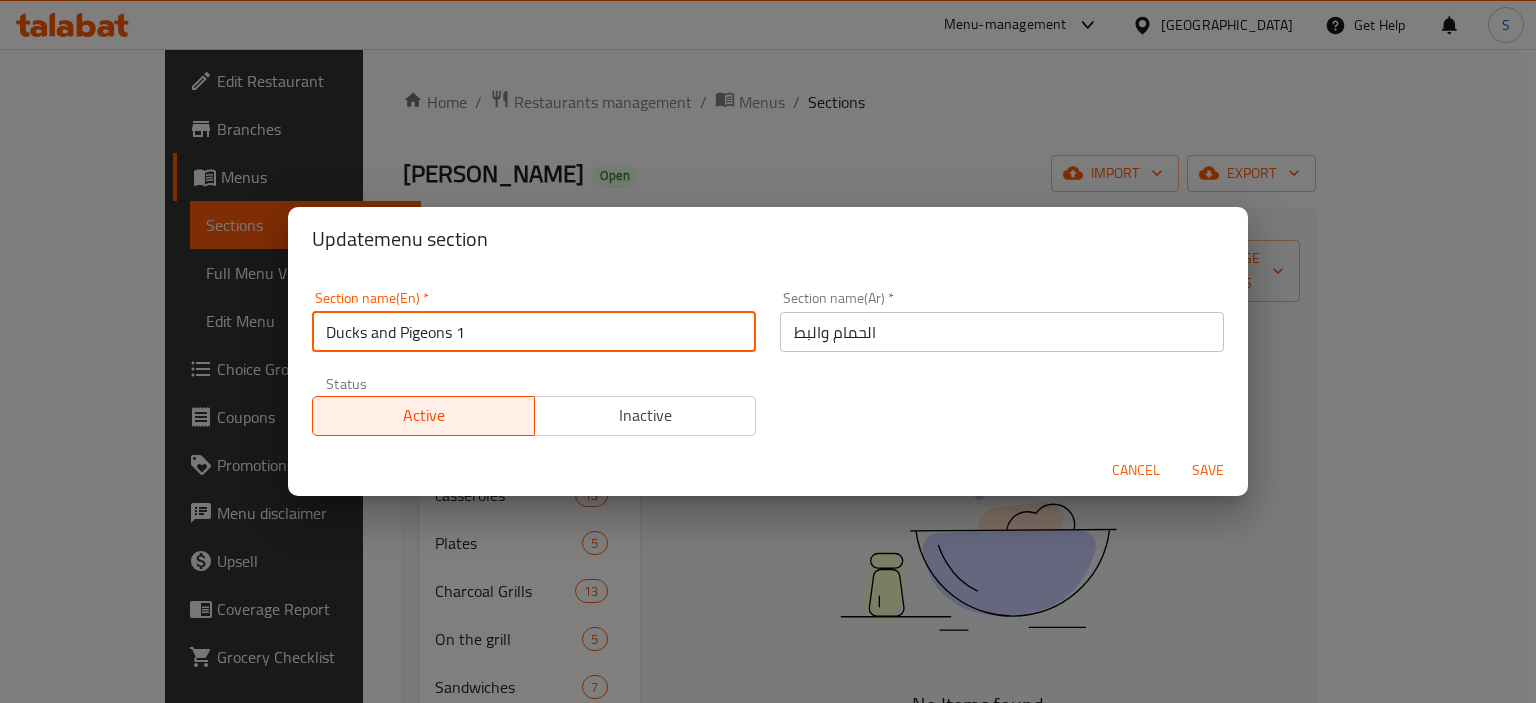 type on "Ducks and Pigeons 1" 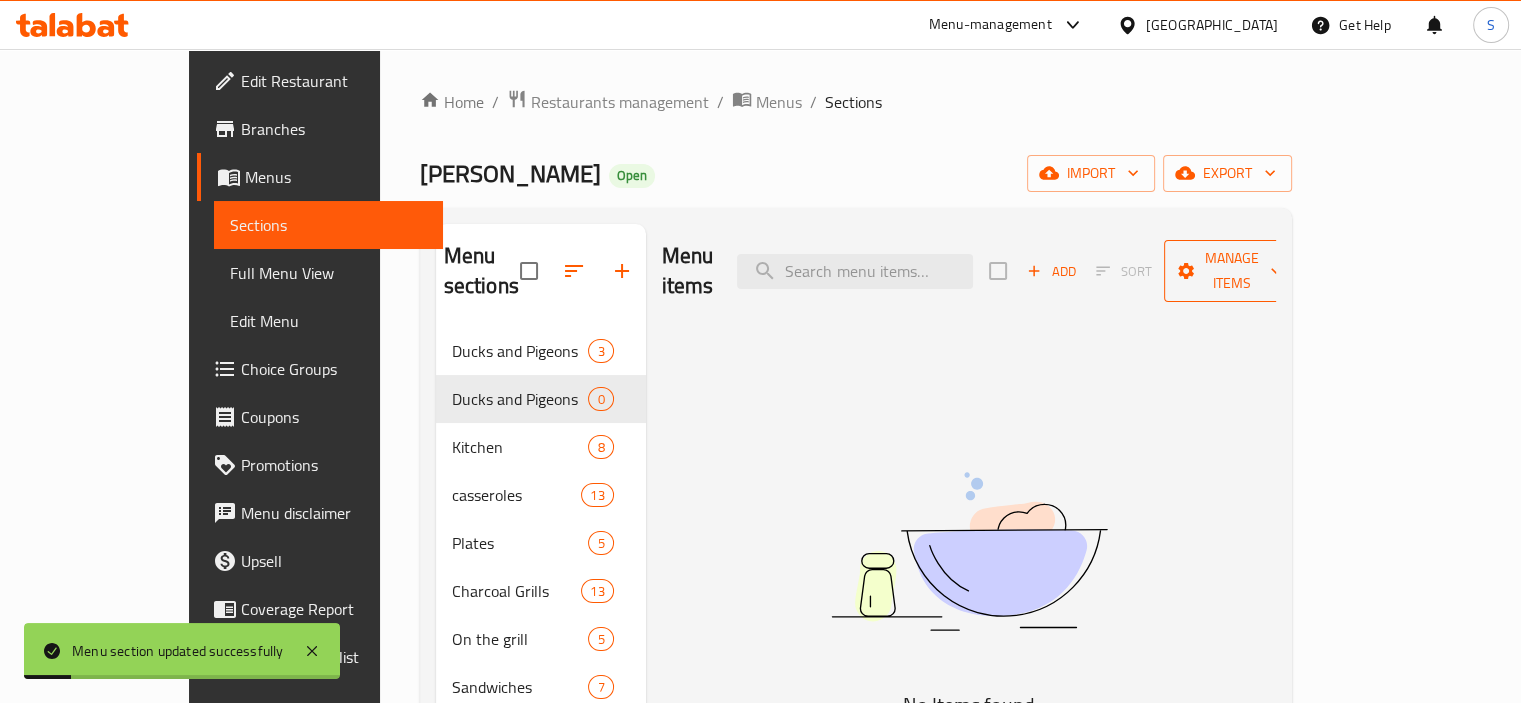 click on "Manage items" at bounding box center [1231, 271] 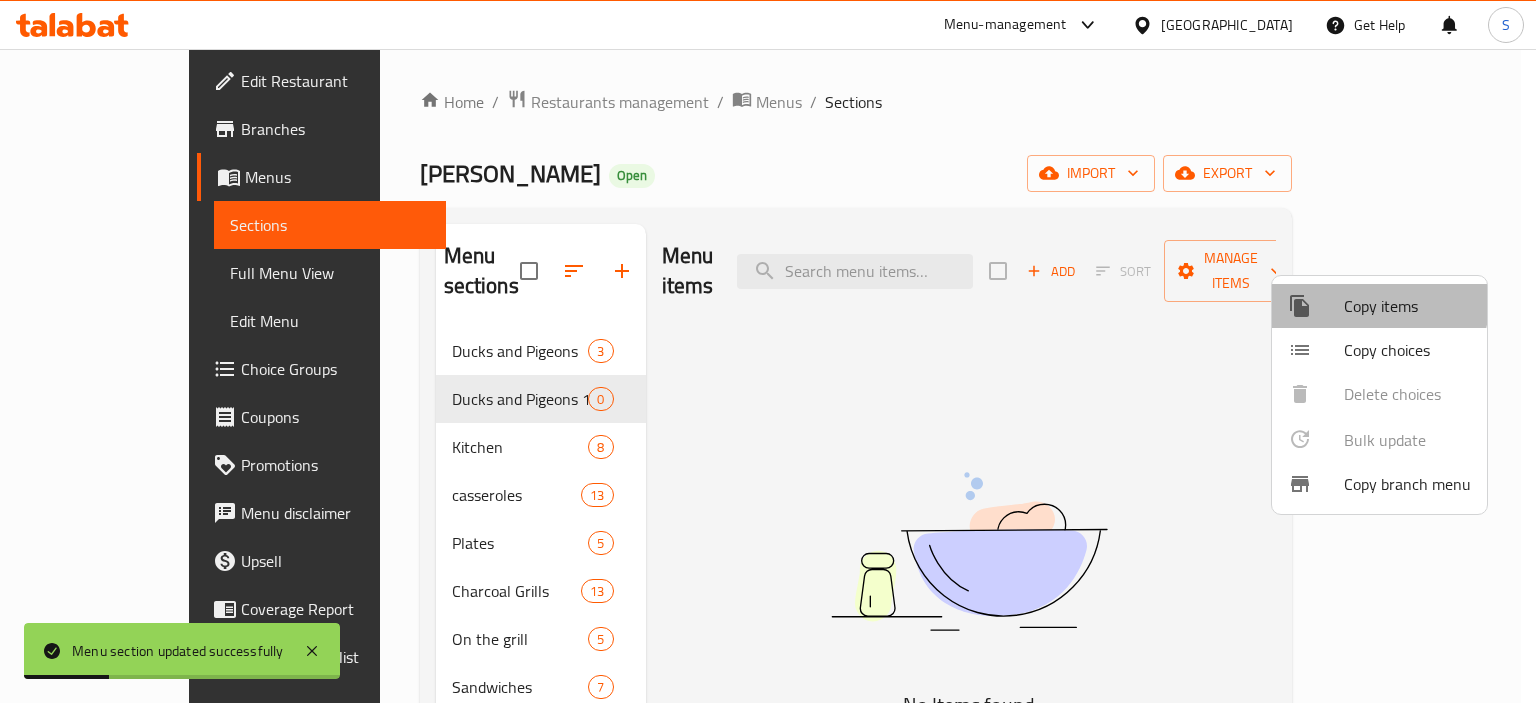 click at bounding box center [1316, 306] 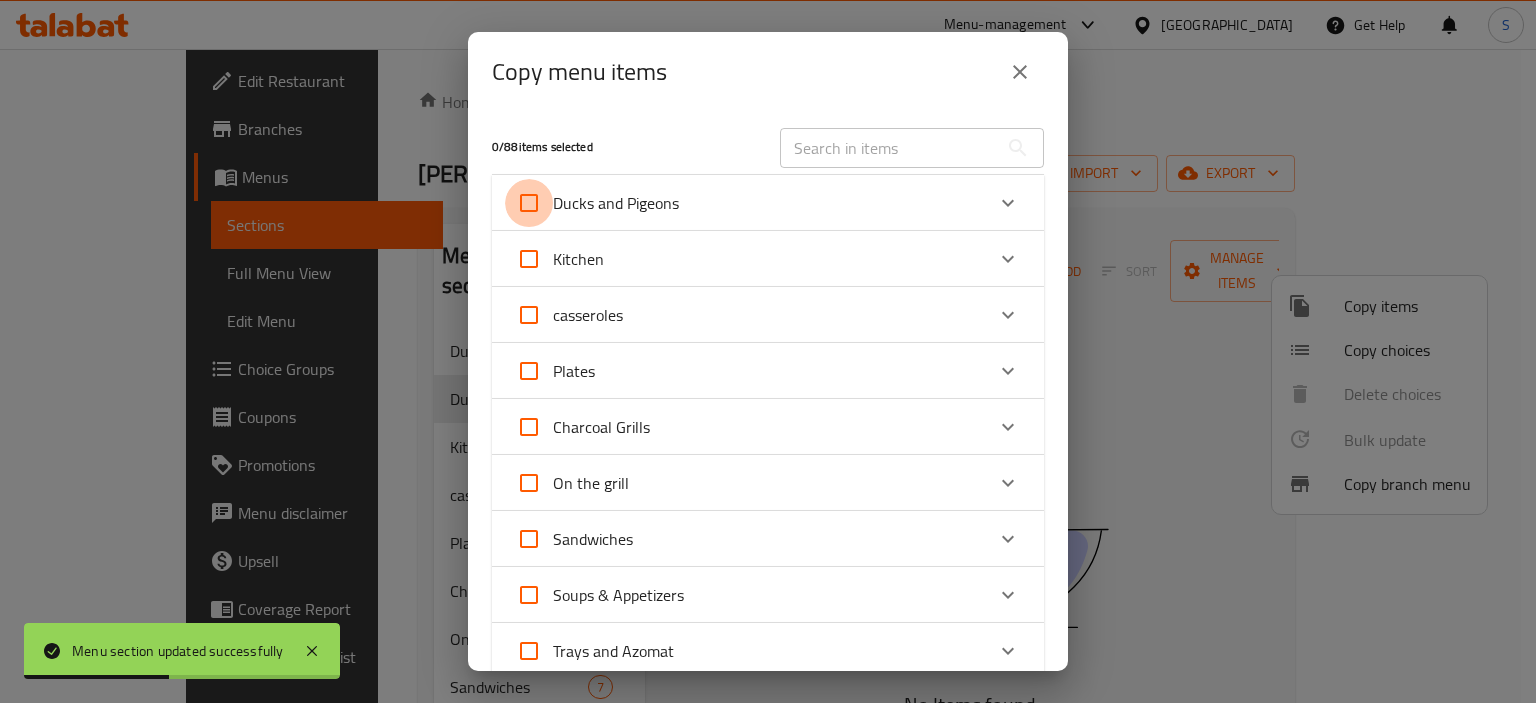 click on "Ducks and Pigeons" at bounding box center (529, 203) 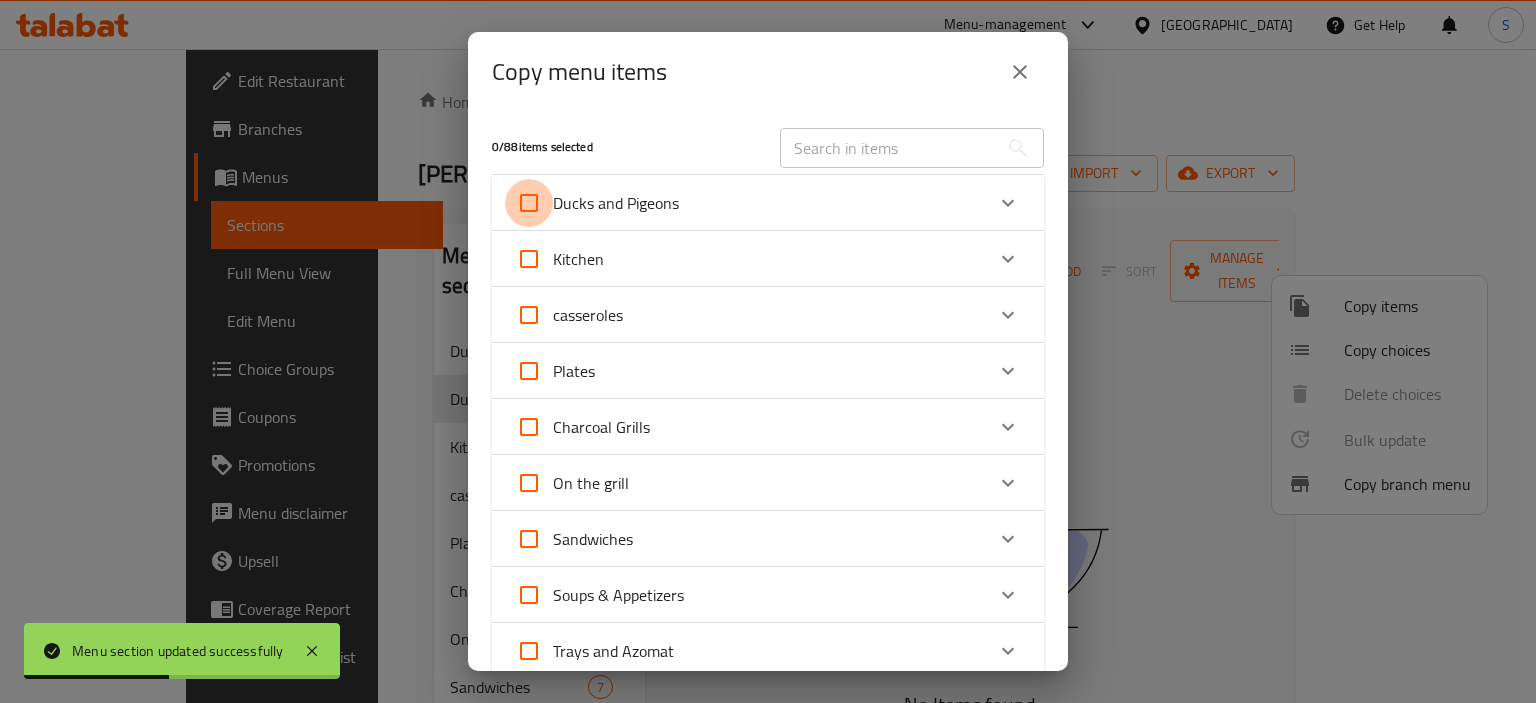 checkbox on "true" 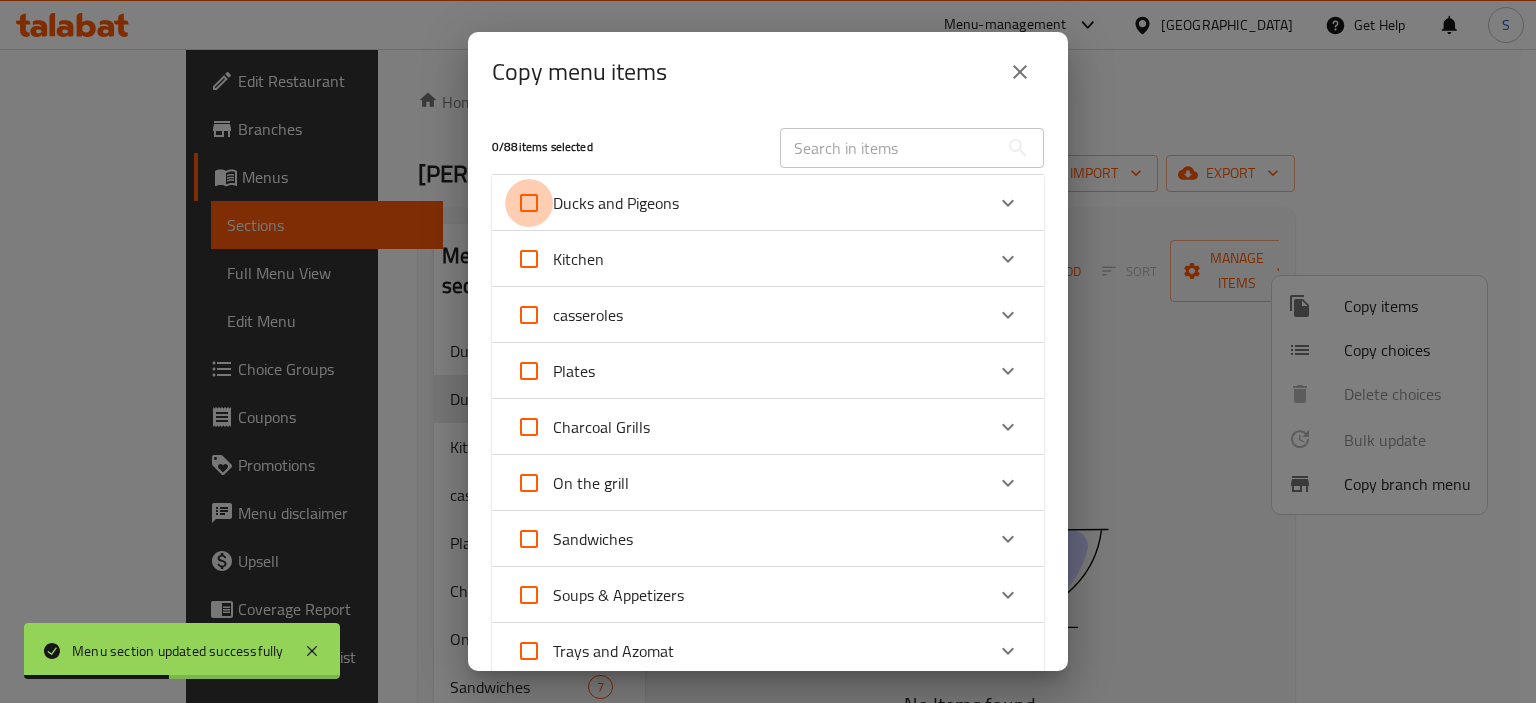 checkbox on "true" 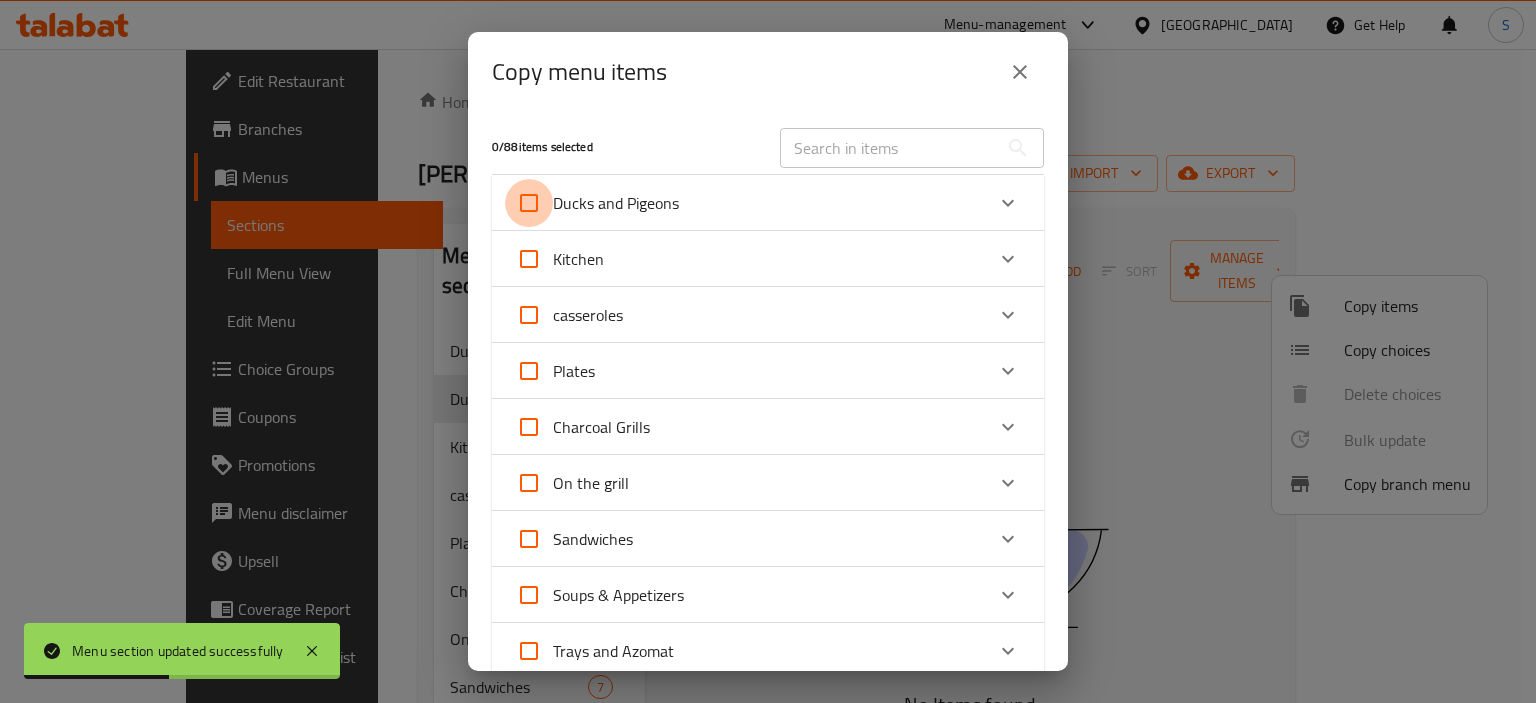 checkbox on "true" 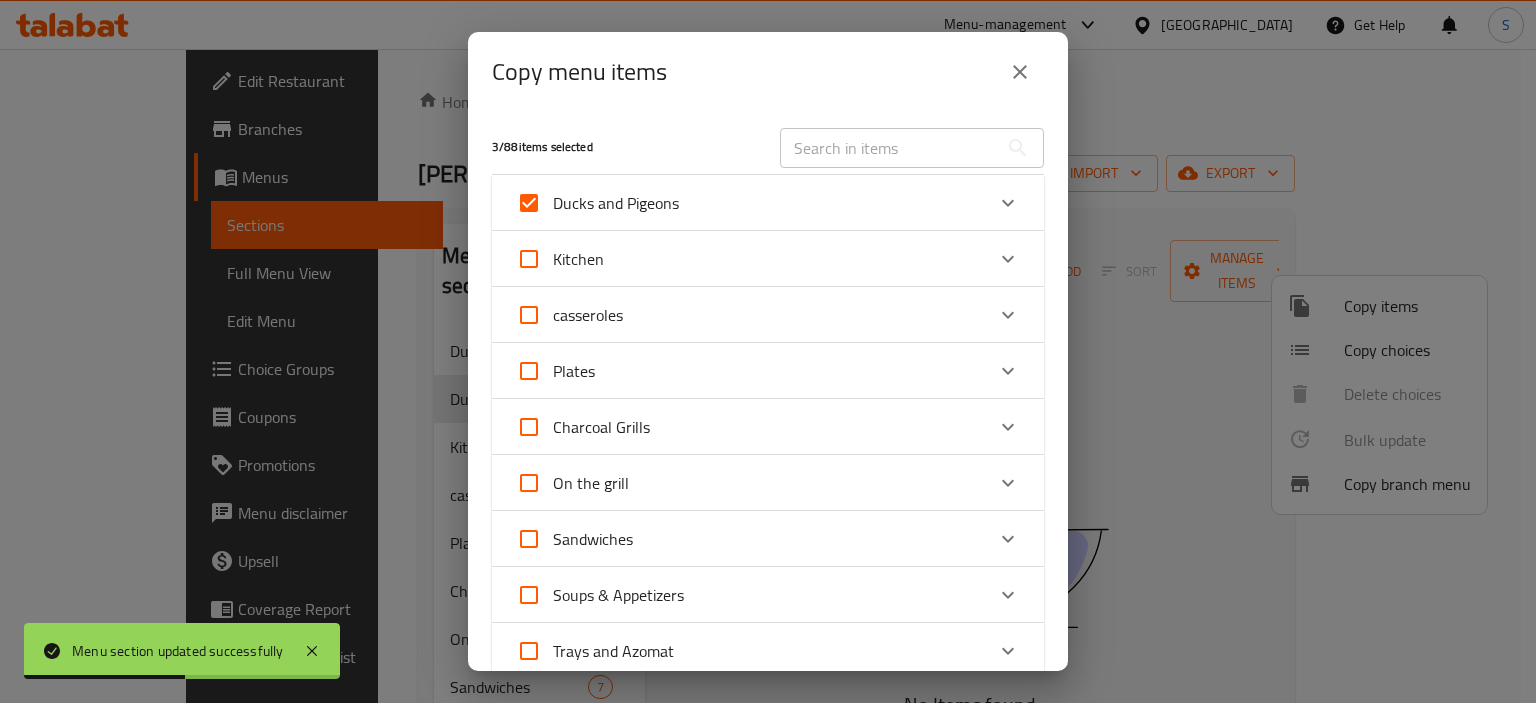 scroll, scrollTop: 576, scrollLeft: 0, axis: vertical 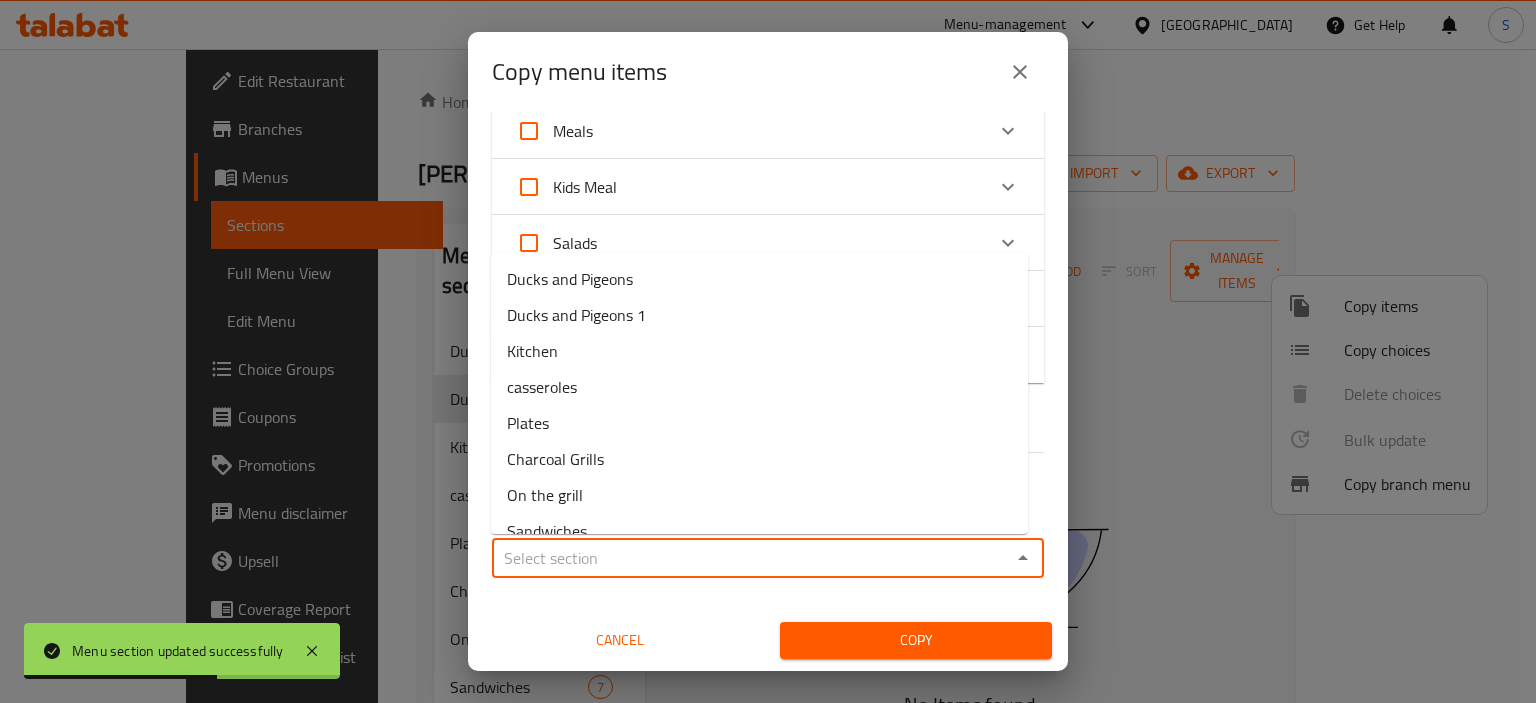 click on "Sections   *" at bounding box center [751, 558] 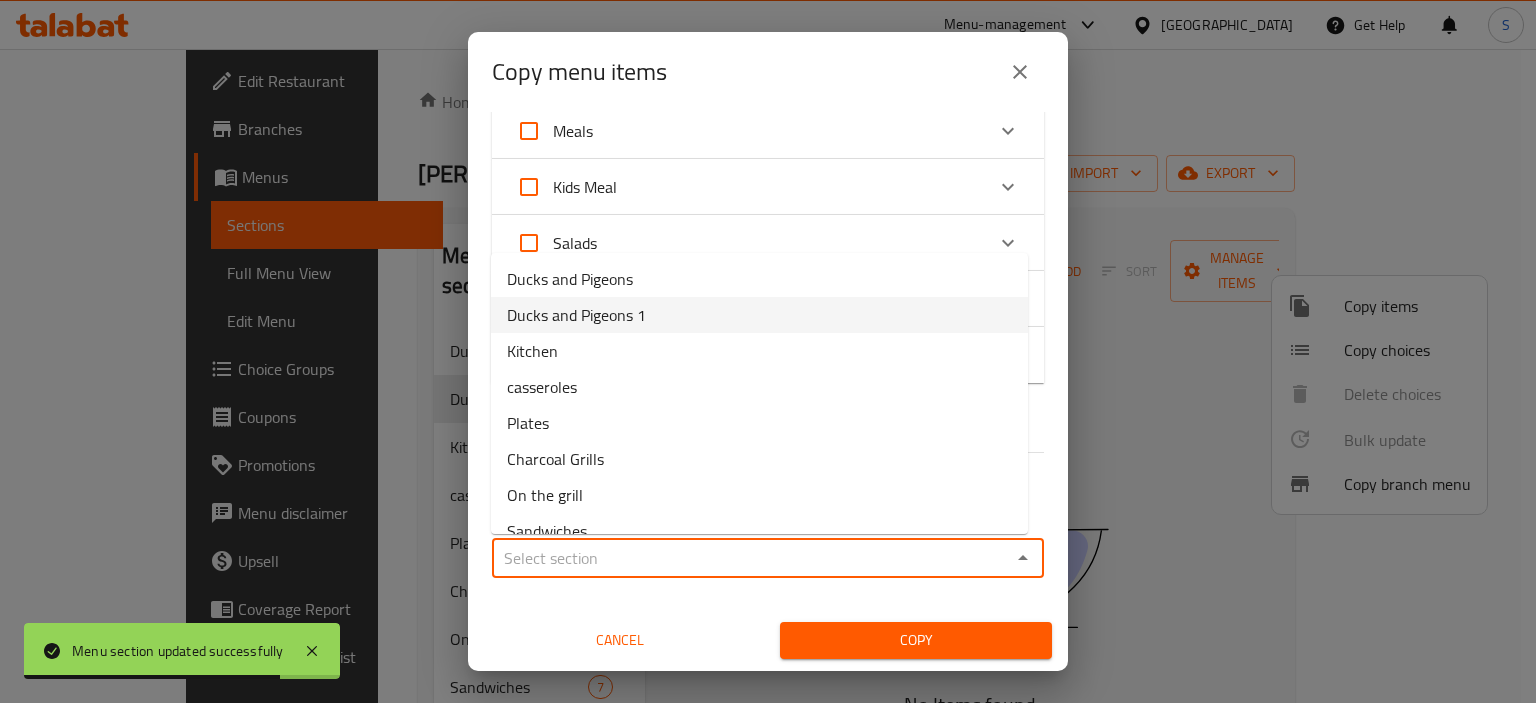 click on "Ducks and Pigeons 1" at bounding box center (576, 315) 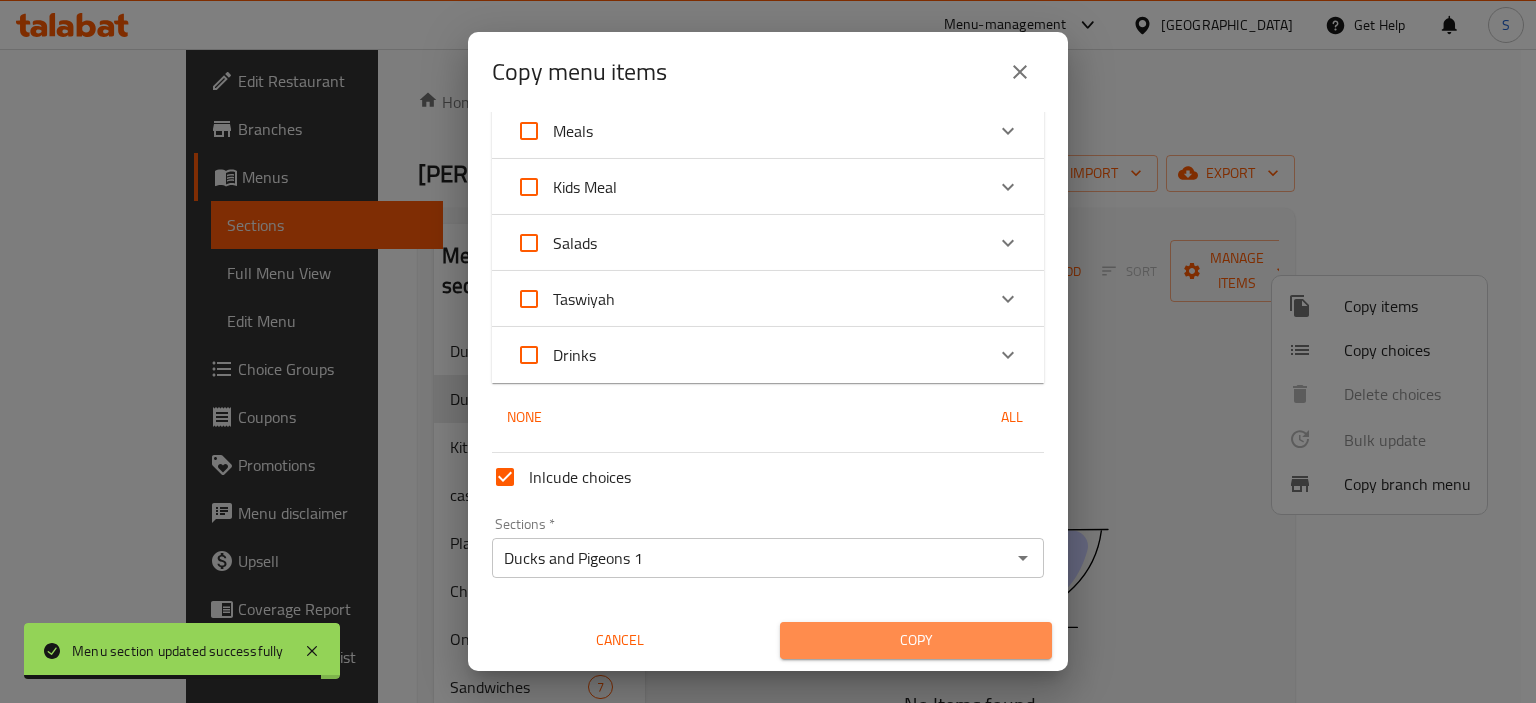 click on "Copy" at bounding box center [916, 640] 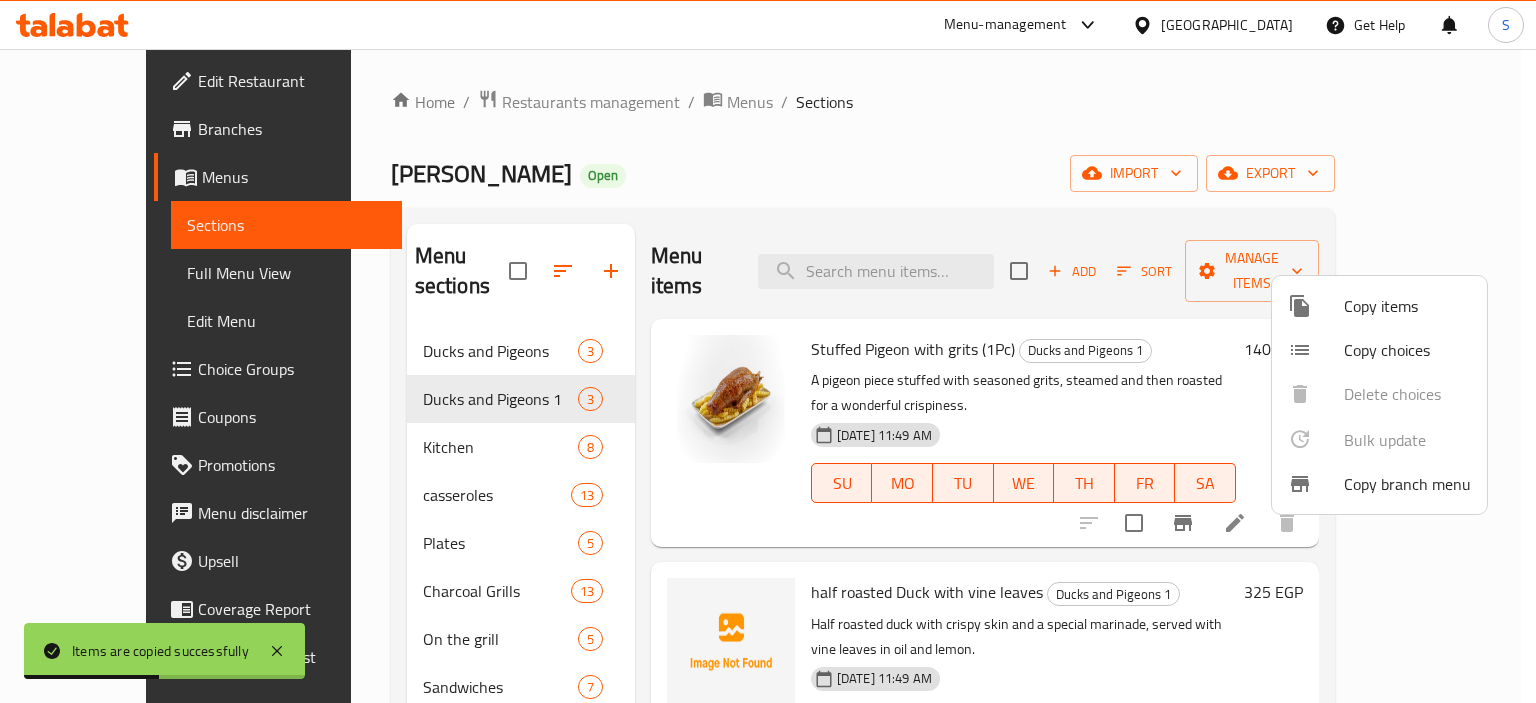 click at bounding box center [768, 351] 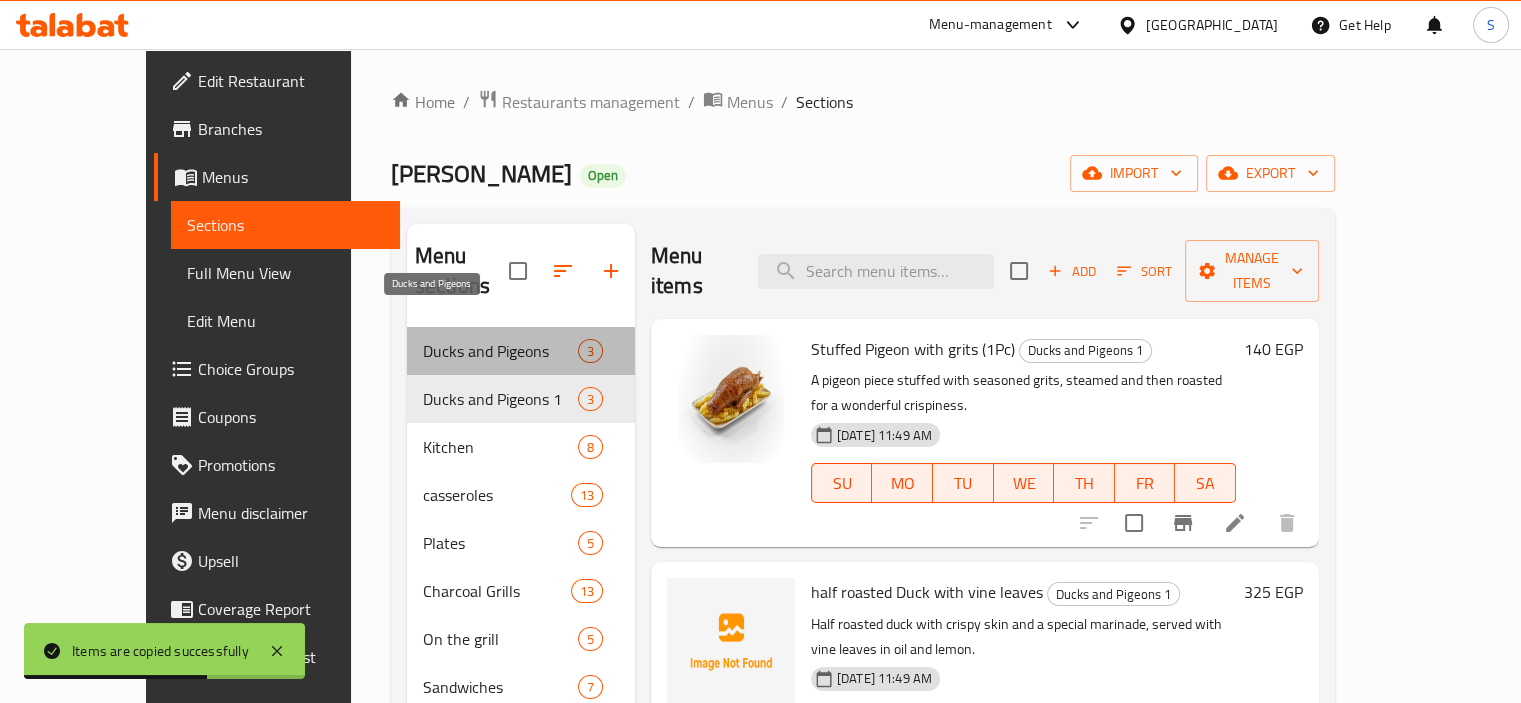 click on "Ducks and Pigeons" at bounding box center (500, 351) 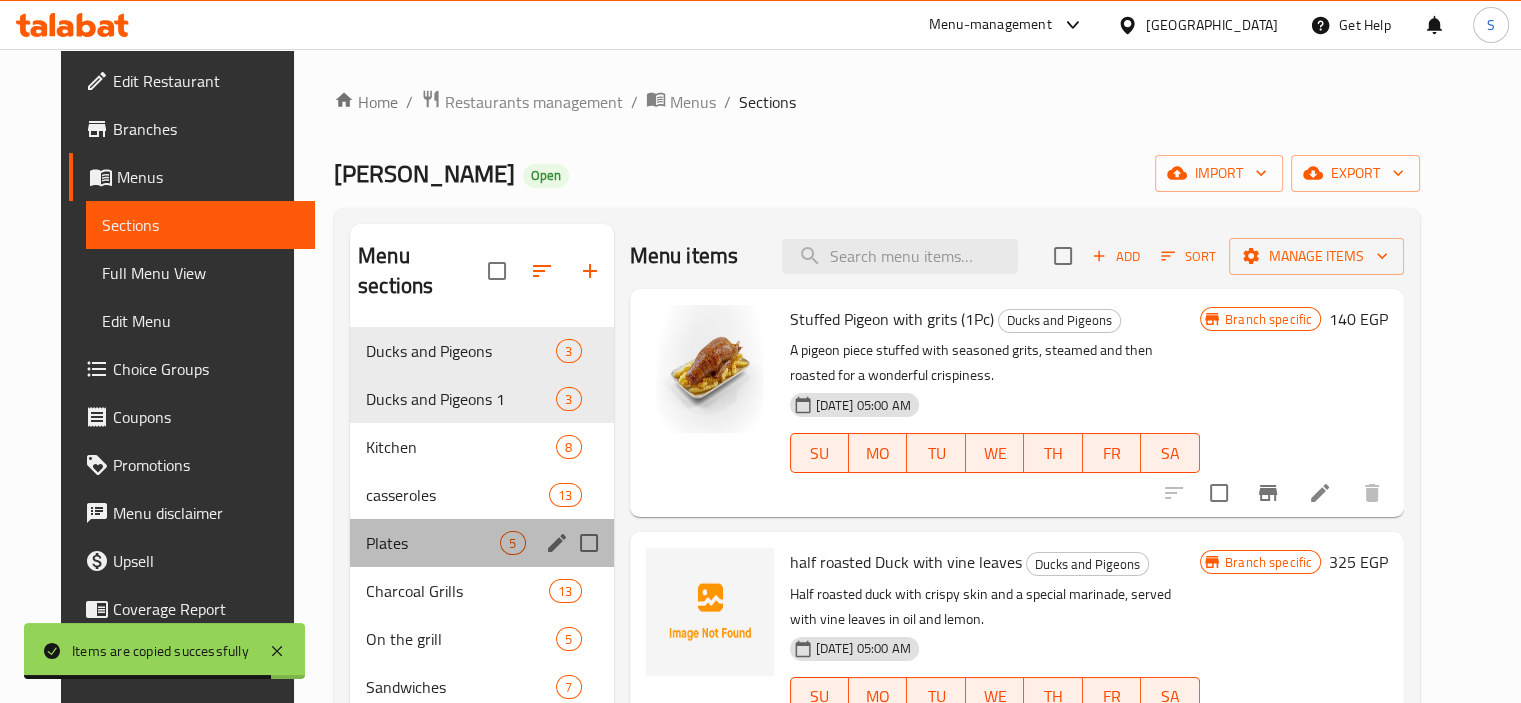 click on "Plates 5" at bounding box center [482, 543] 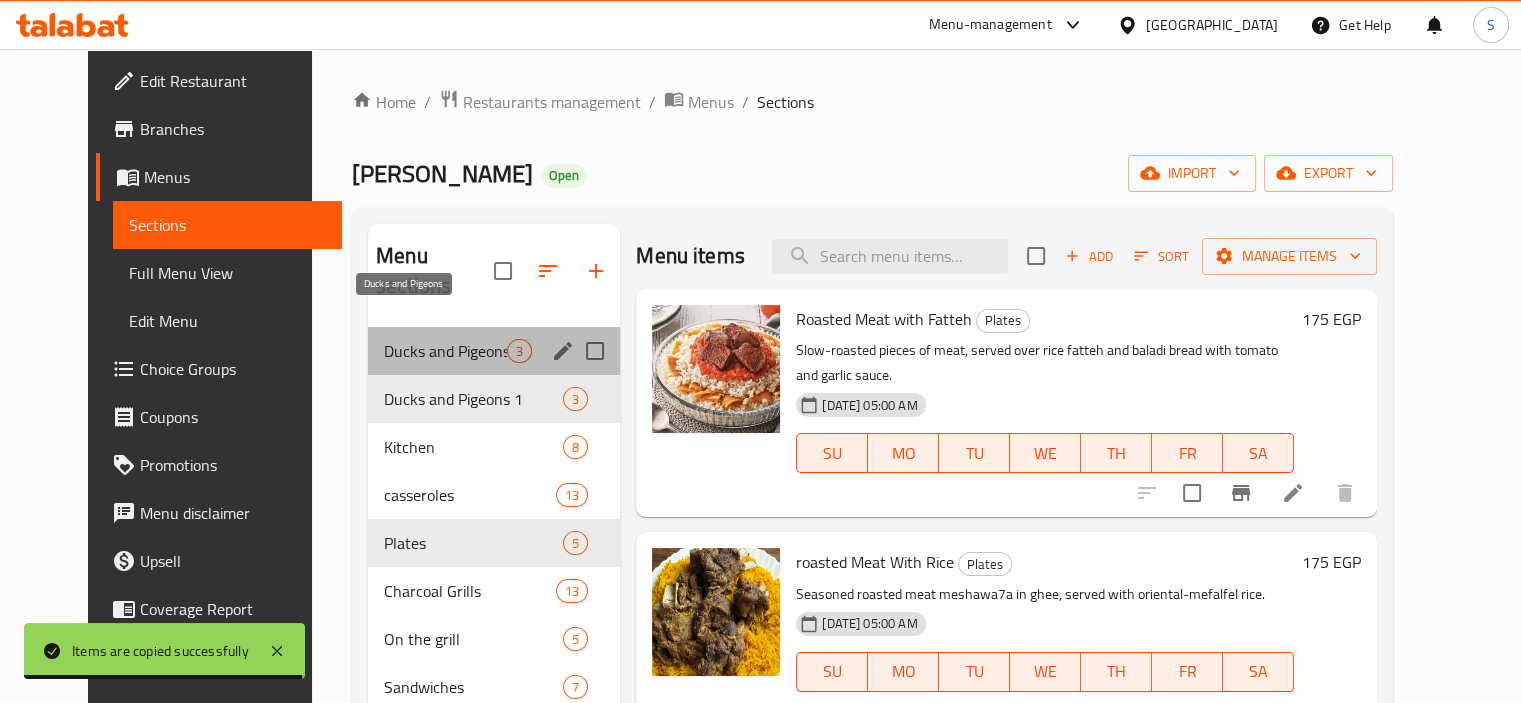 click on "Ducks and Pigeons" at bounding box center [445, 351] 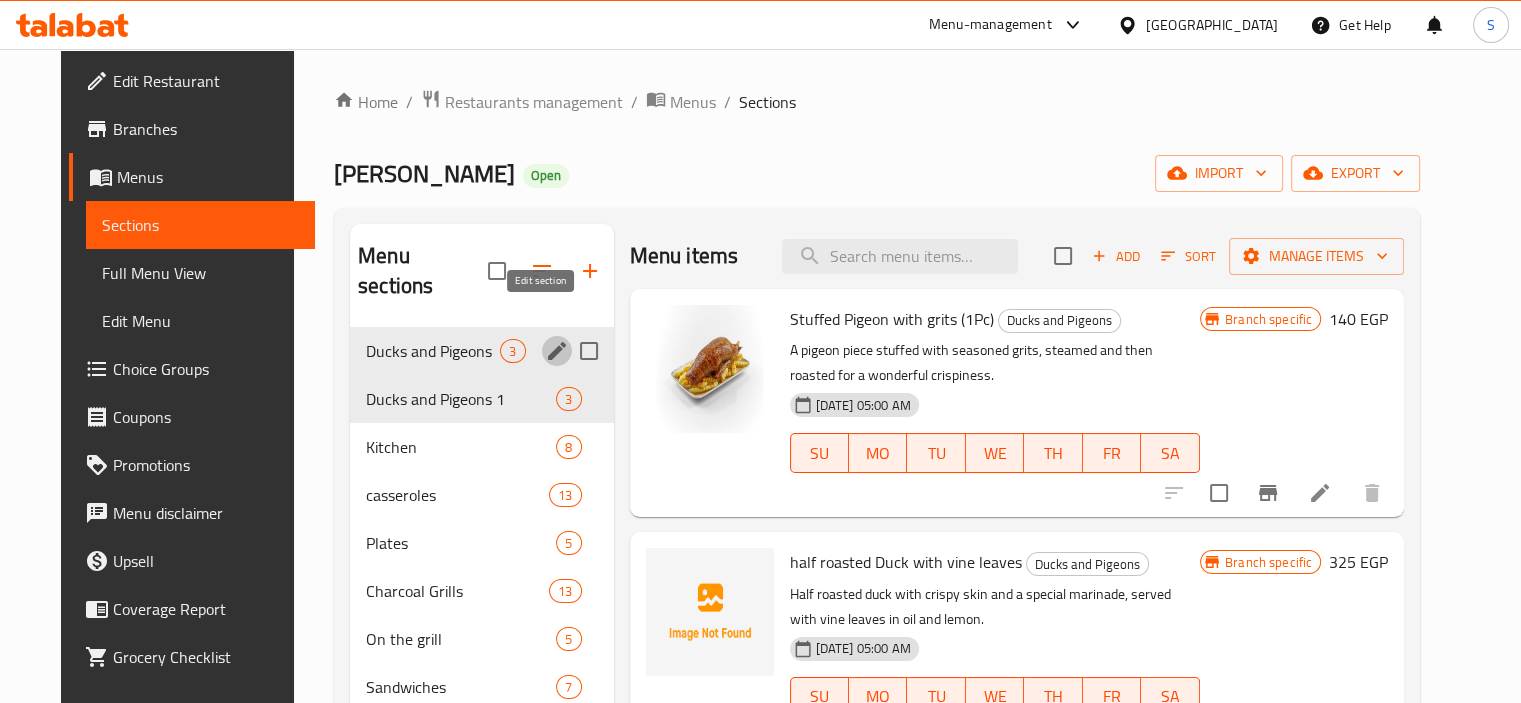 click 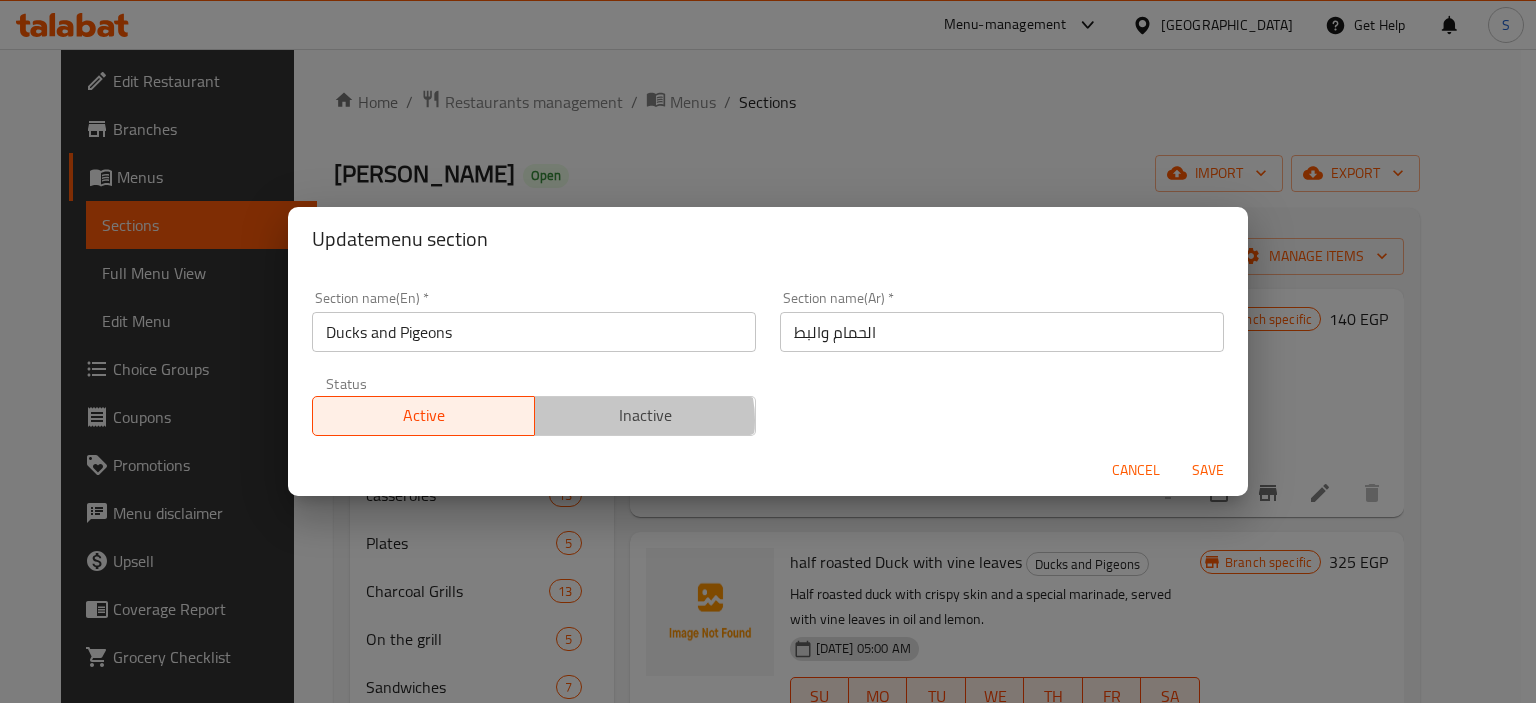 click on "Inactive" at bounding box center [646, 415] 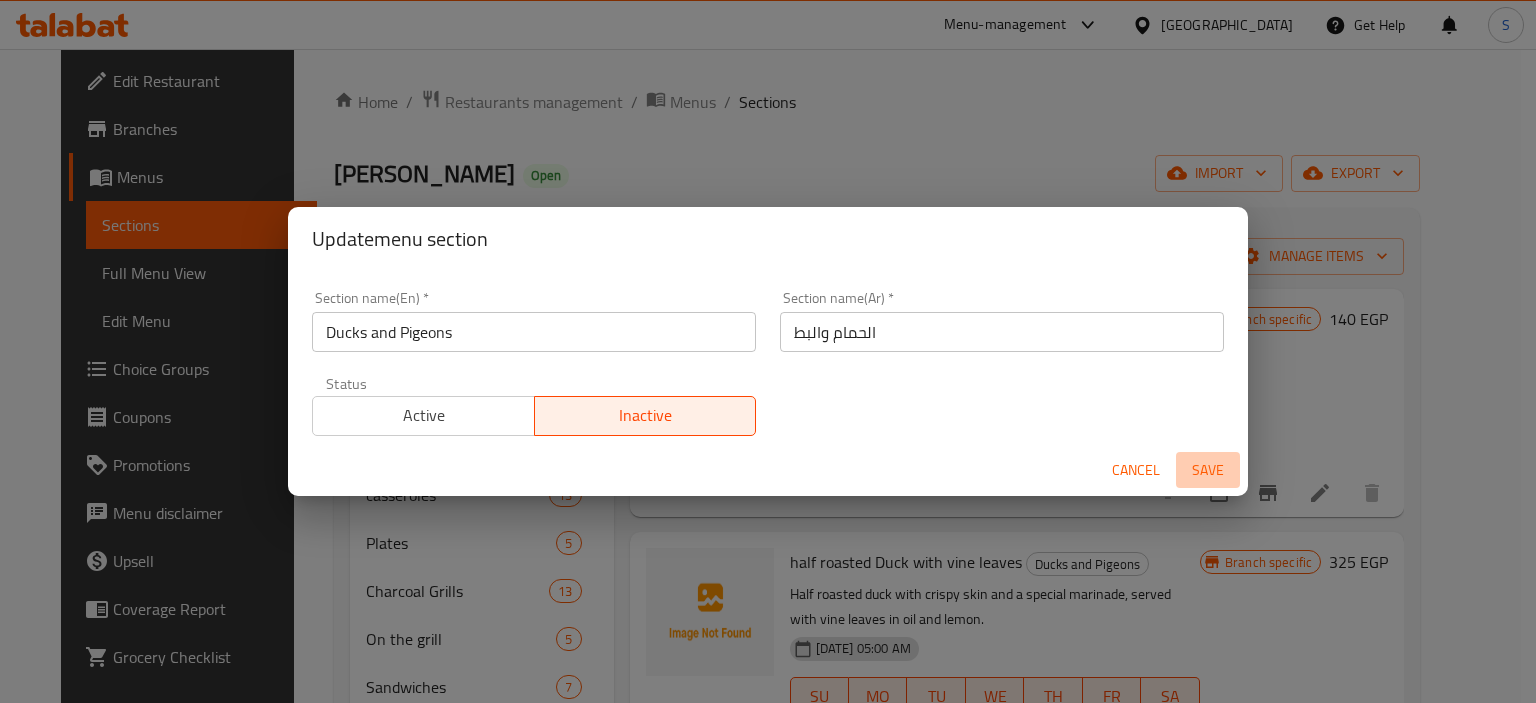 click on "Save" at bounding box center [1208, 470] 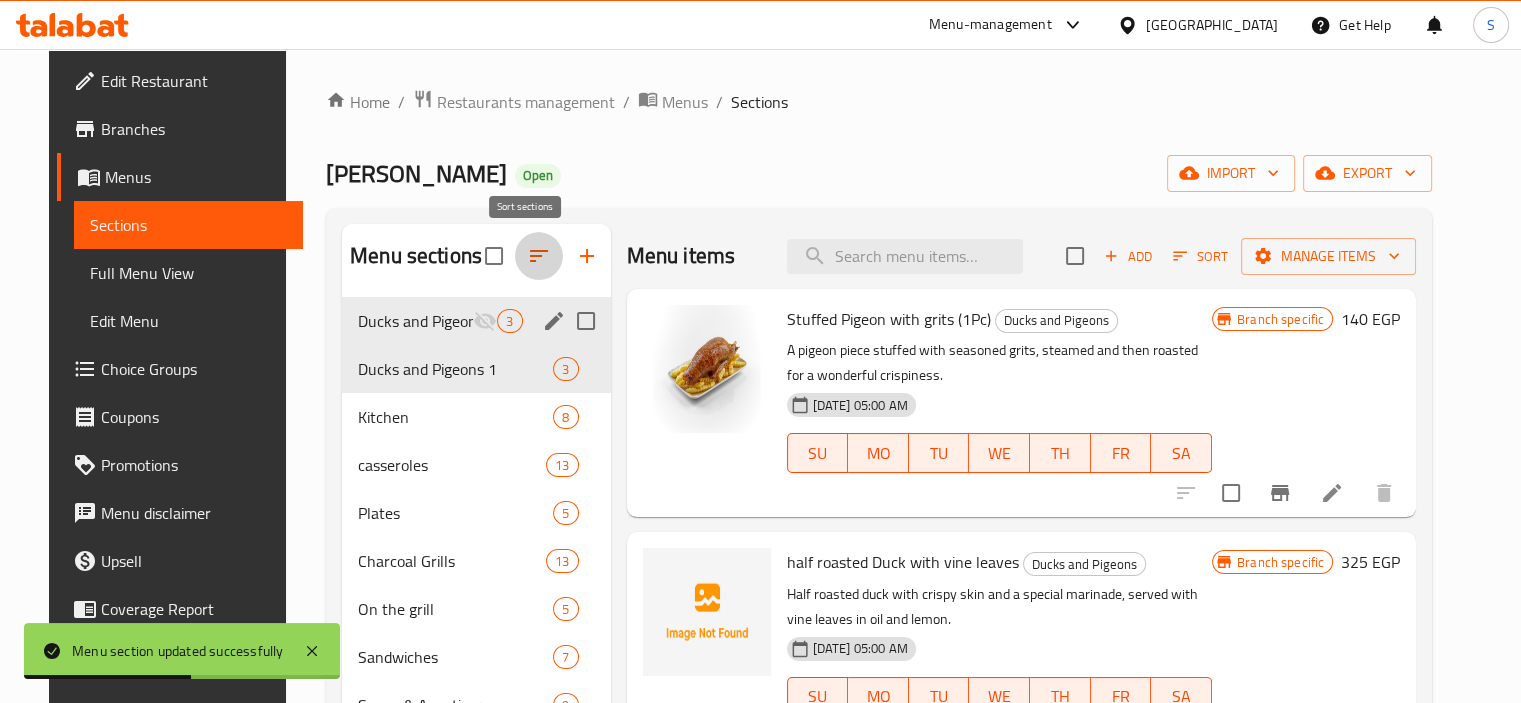 click 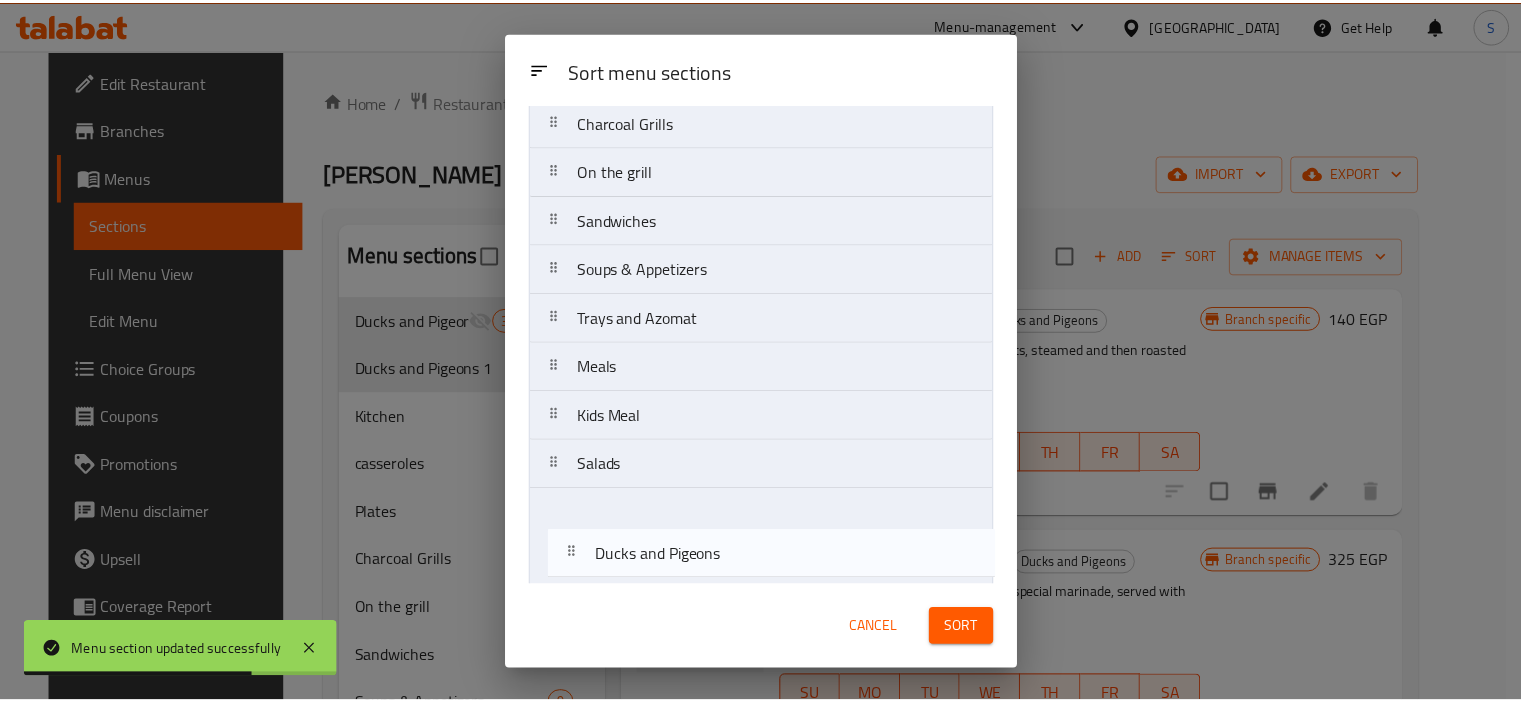 scroll, scrollTop: 316, scrollLeft: 0, axis: vertical 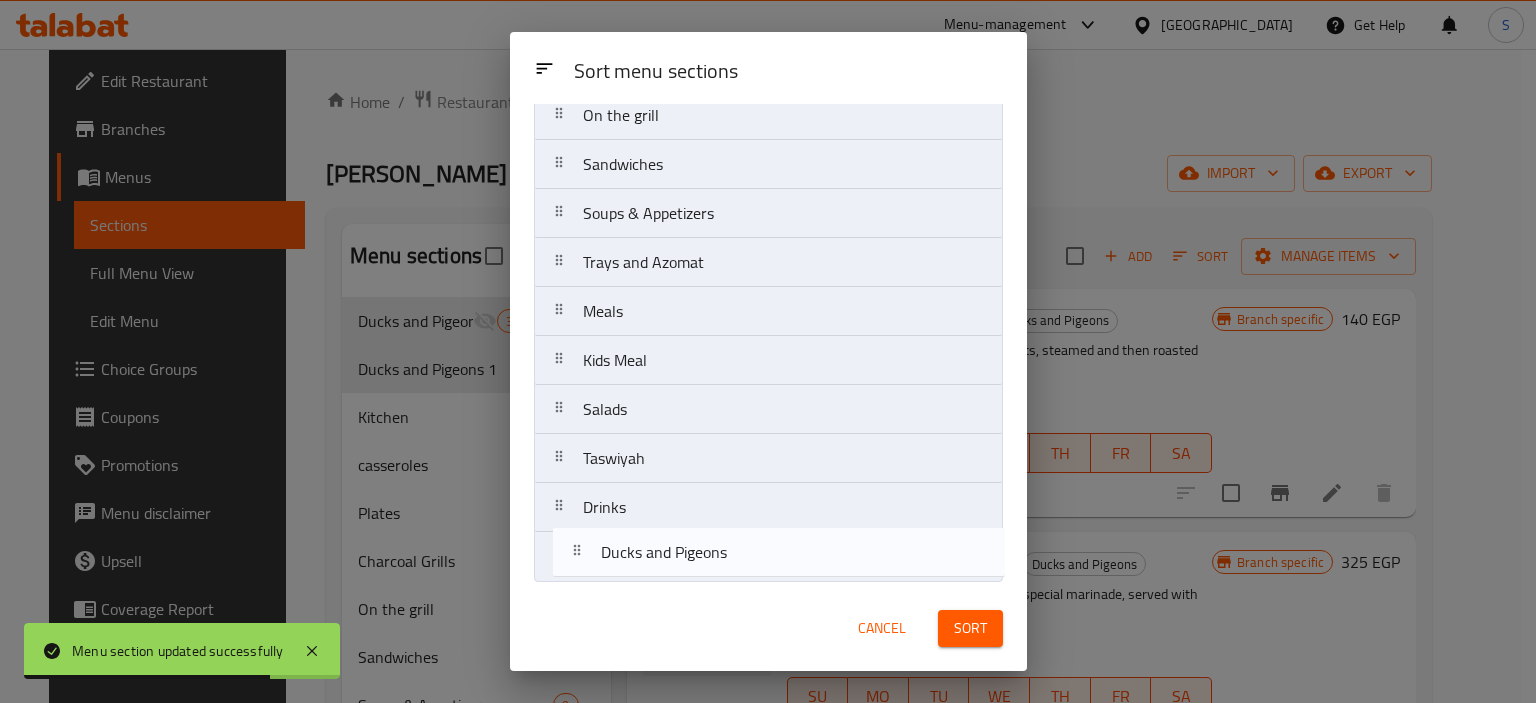 drag, startPoint x: 639, startPoint y: 202, endPoint x: 658, endPoint y: 573, distance: 371.4862 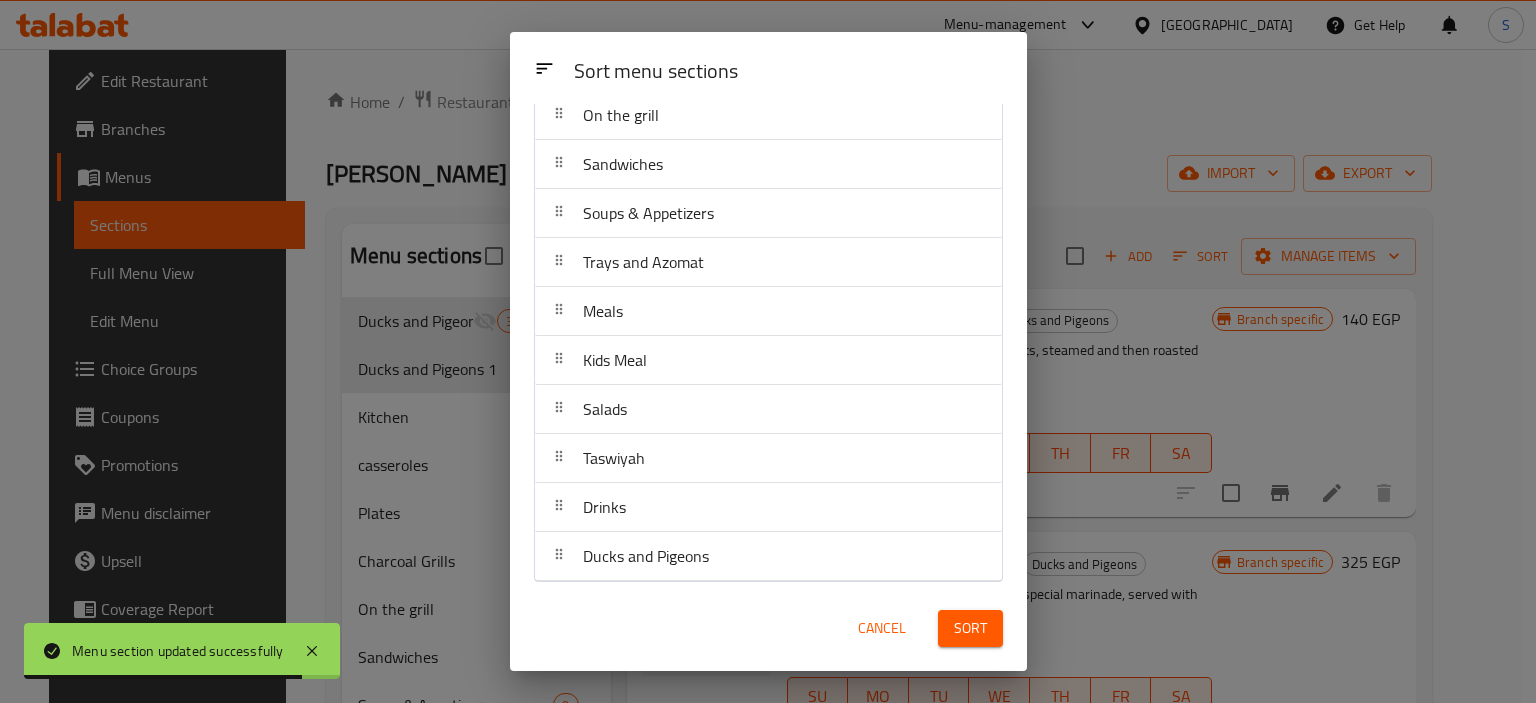 click on "Sort" at bounding box center (970, 628) 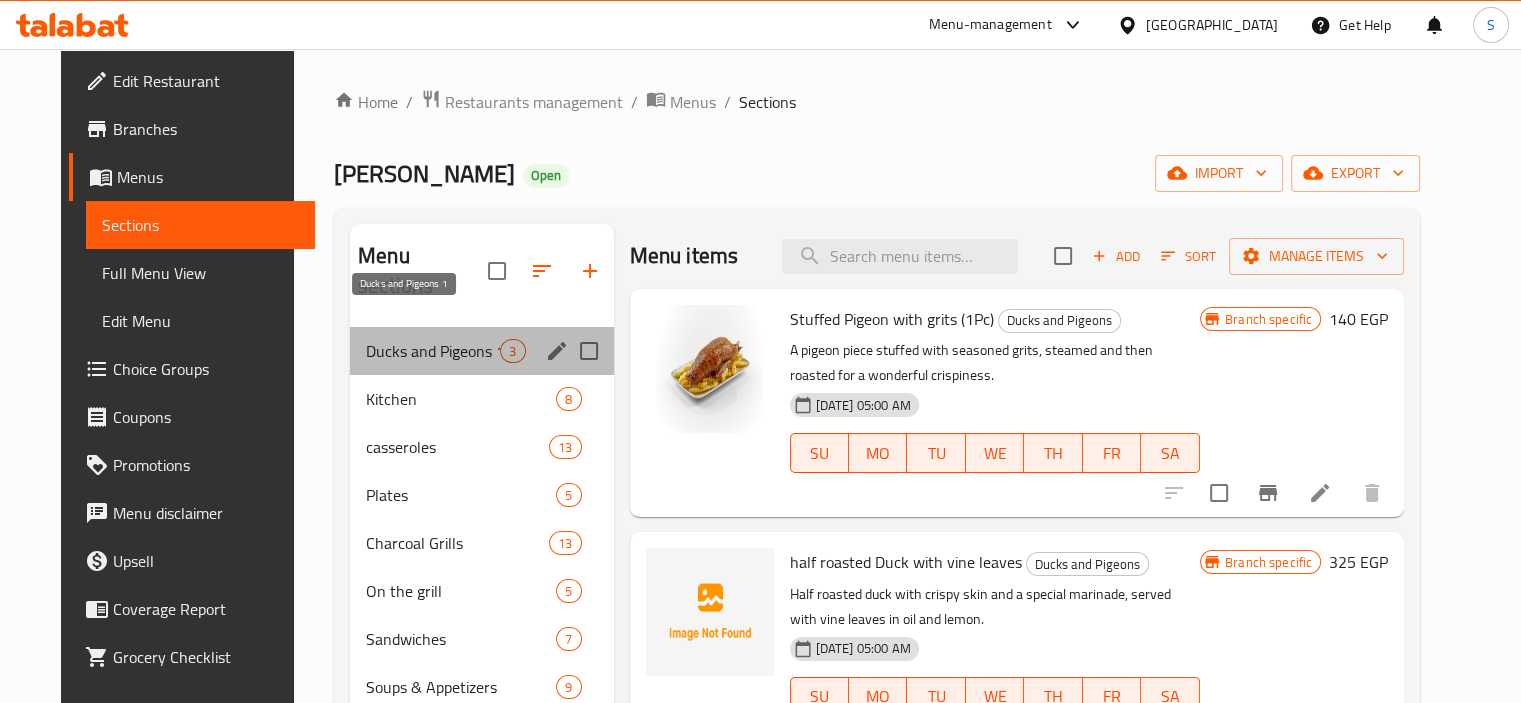 click on "Ducks and Pigeons 1" at bounding box center (433, 351) 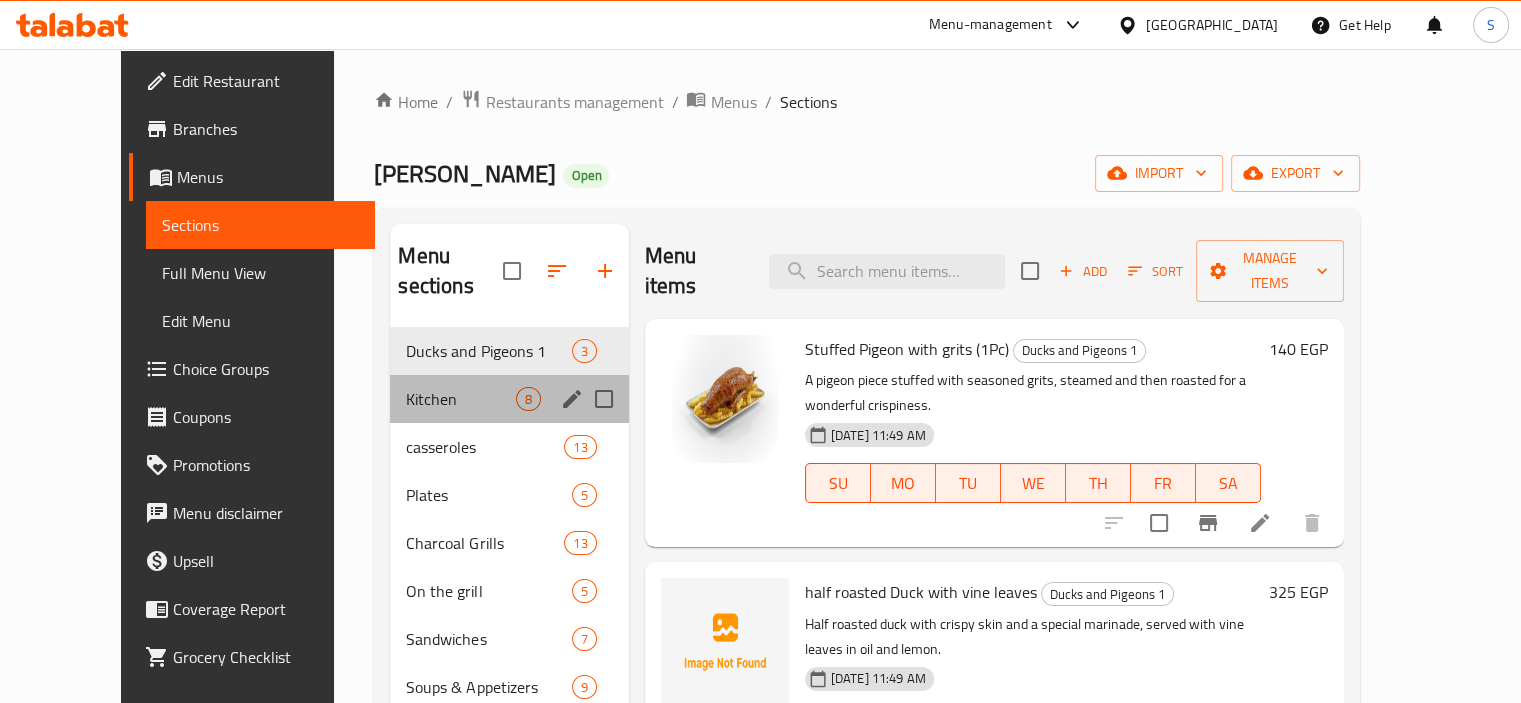 click on "Kitchen 8" at bounding box center [509, 399] 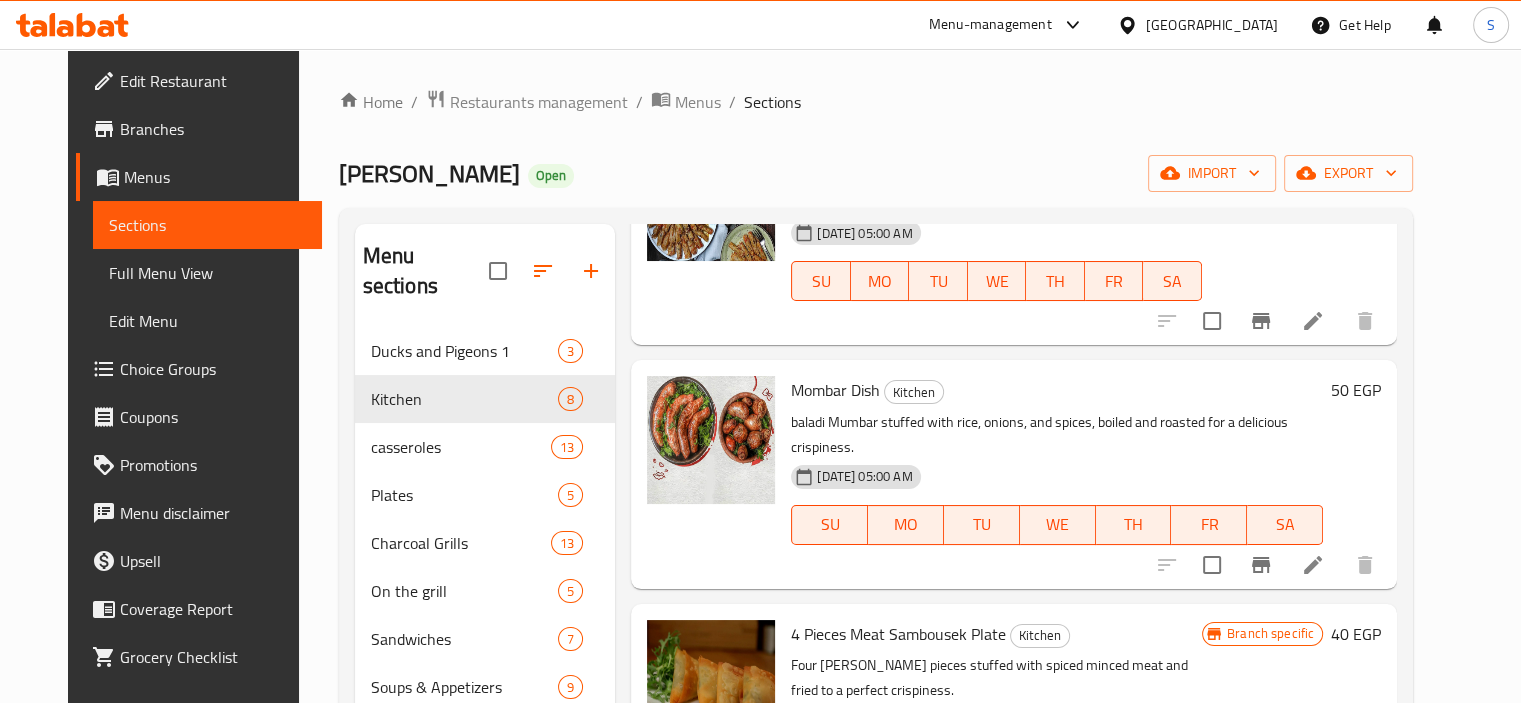 scroll, scrollTop: 1121, scrollLeft: 0, axis: vertical 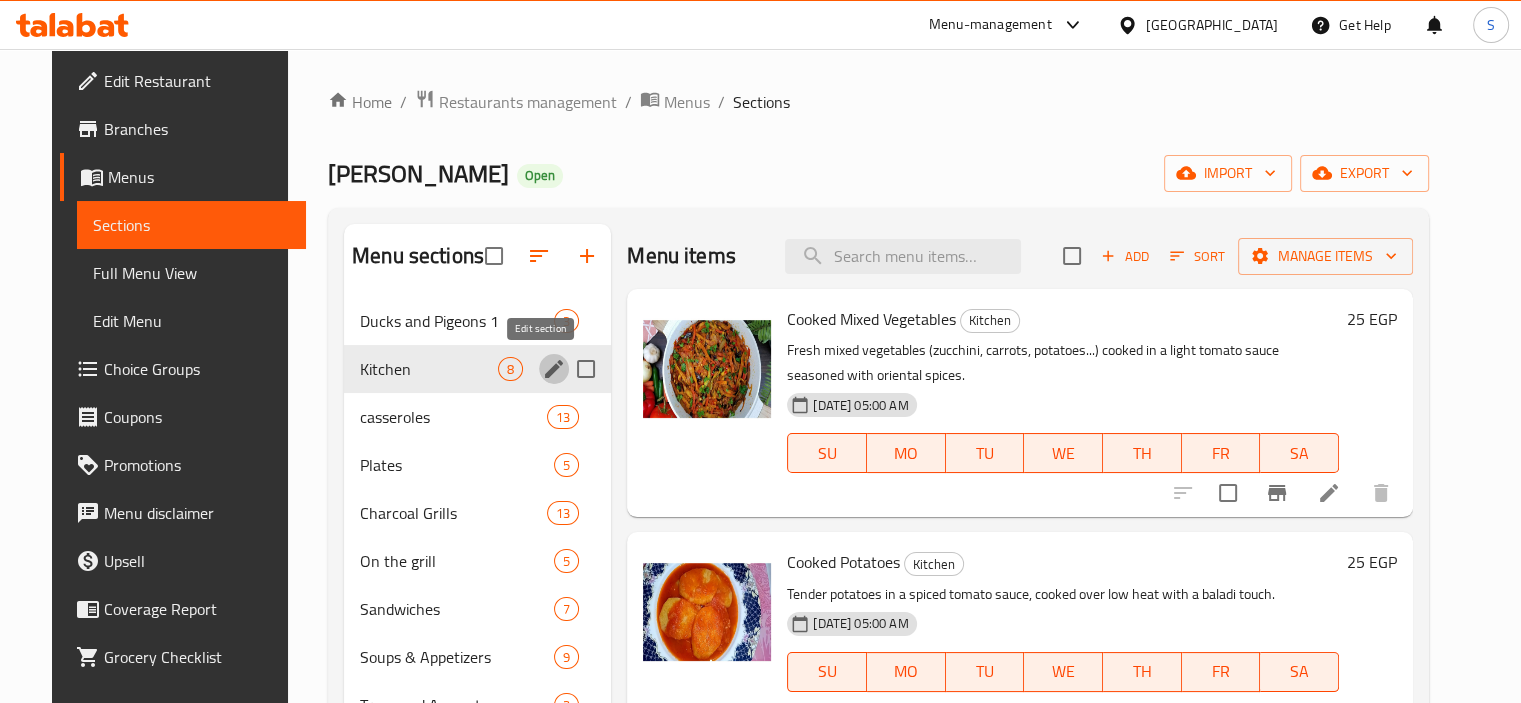 click 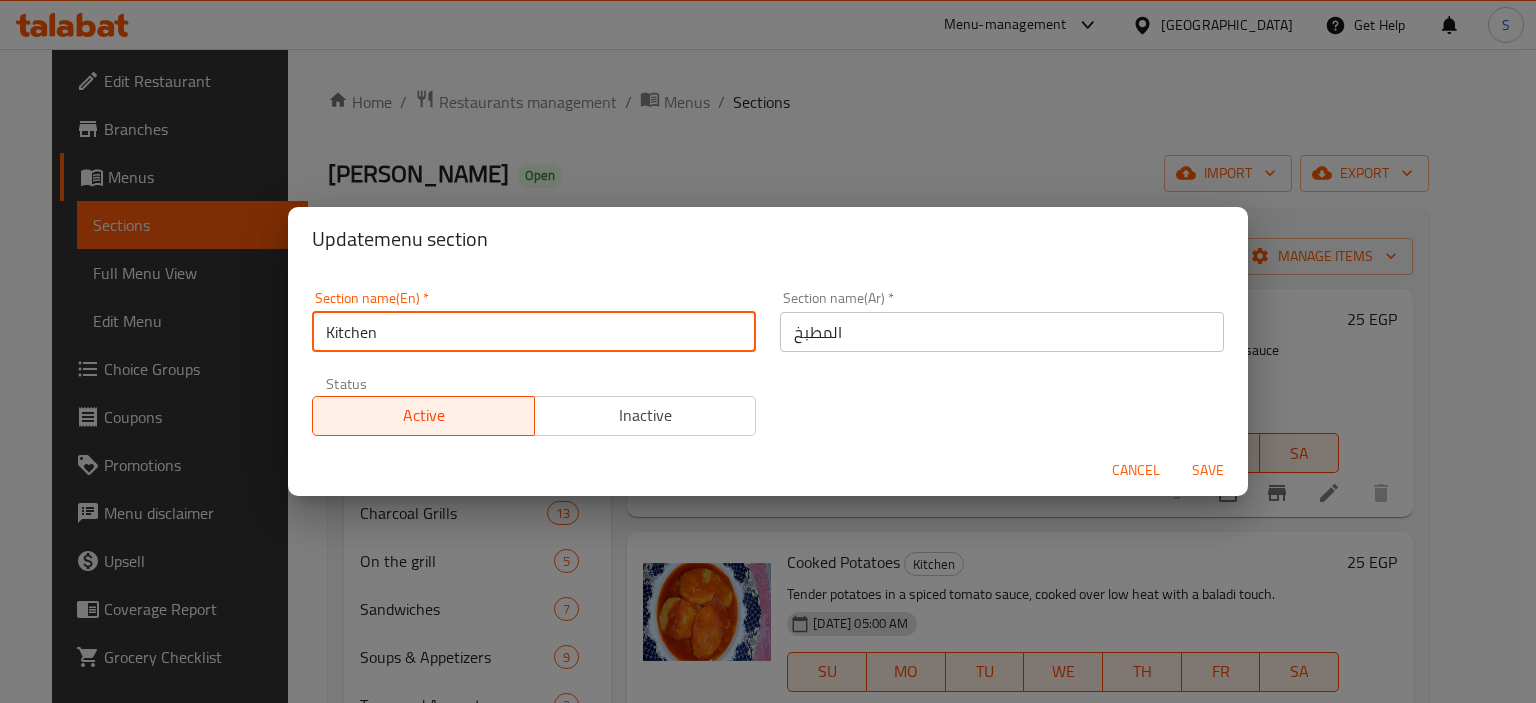 click on "Kitchen" at bounding box center [534, 332] 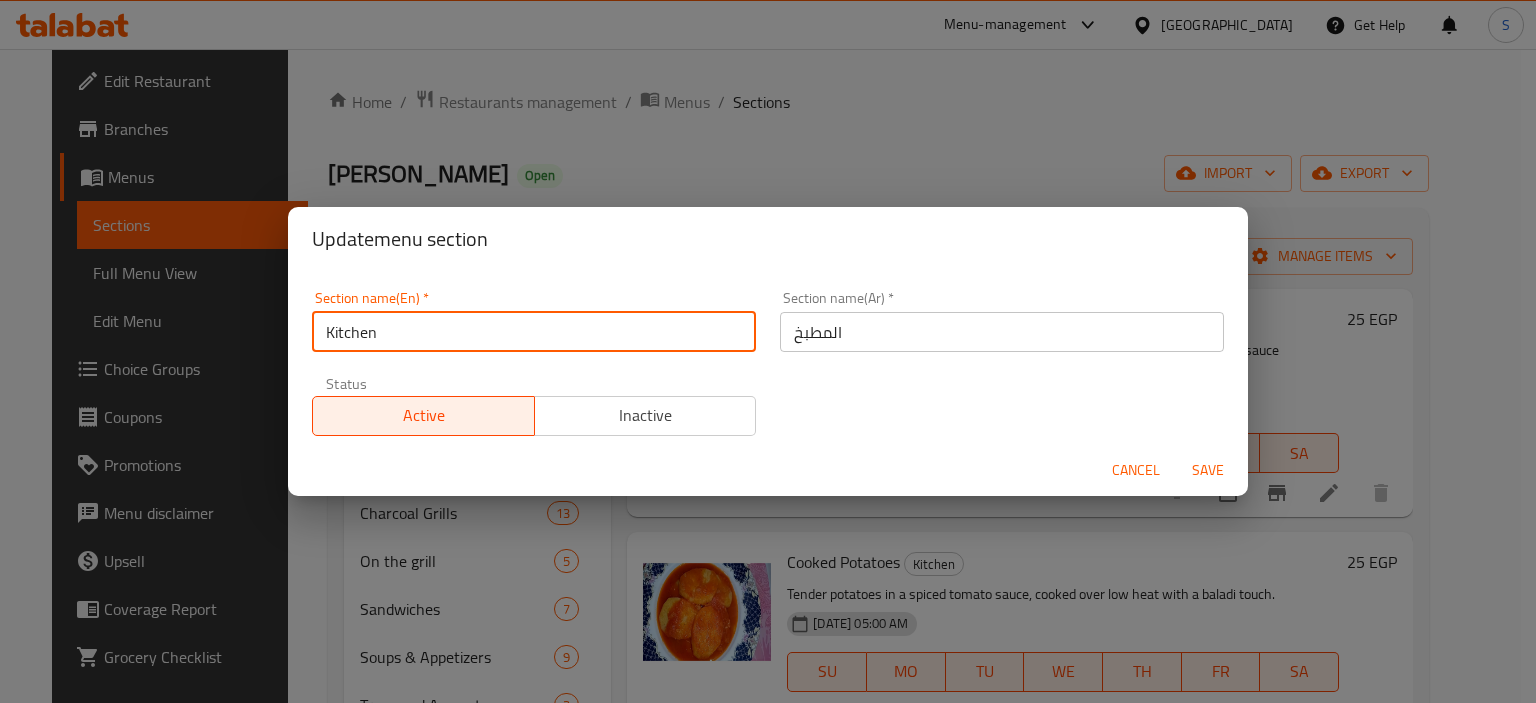 click on "Kitchen" at bounding box center [534, 332] 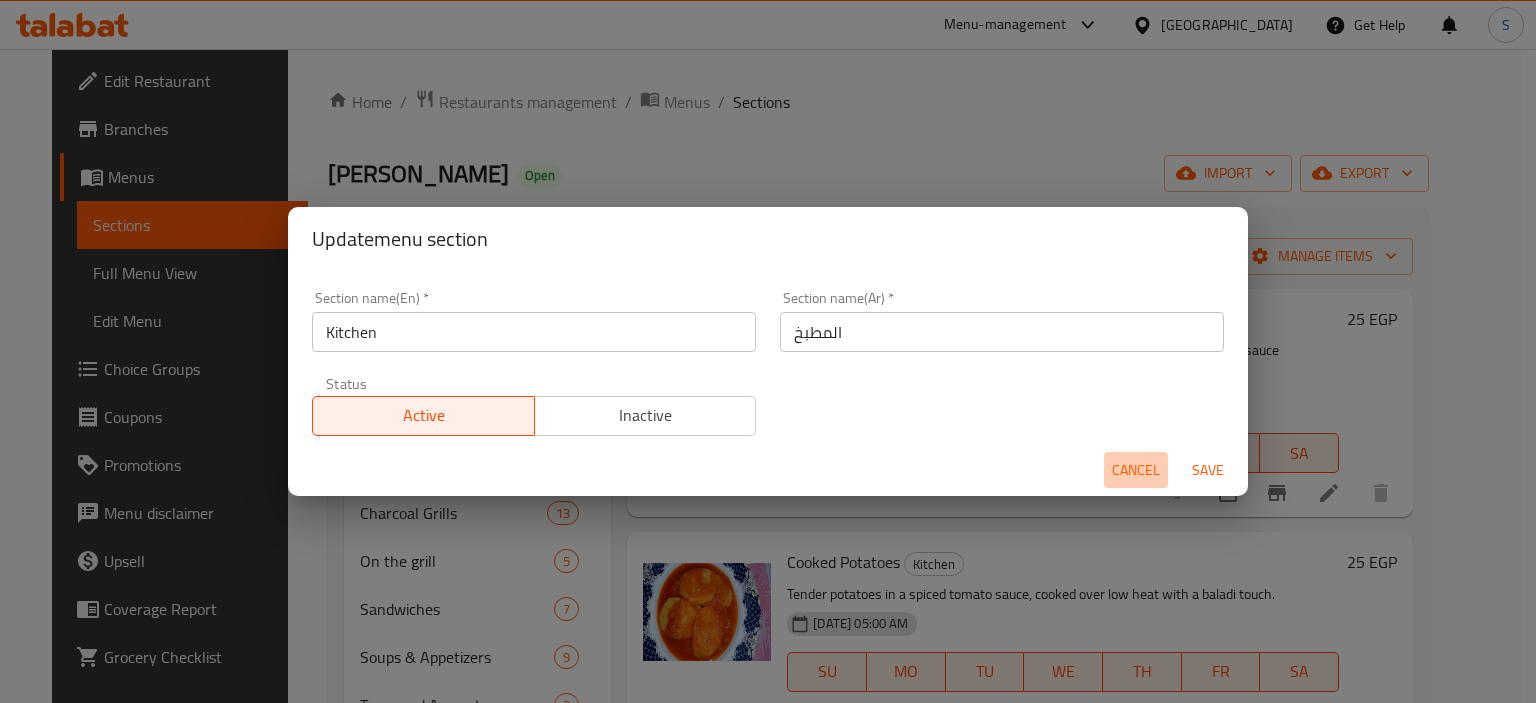 click on "Cancel" at bounding box center [1136, 470] 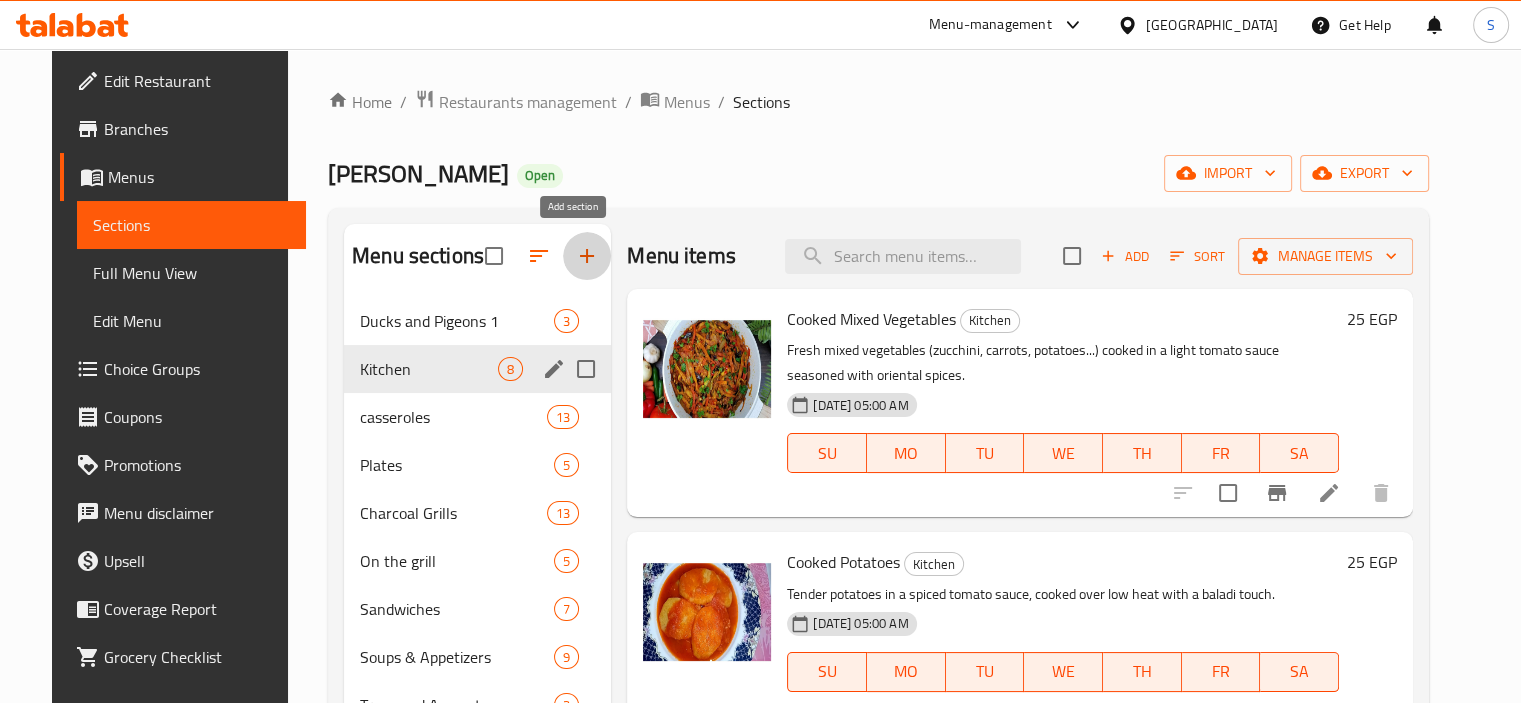 click 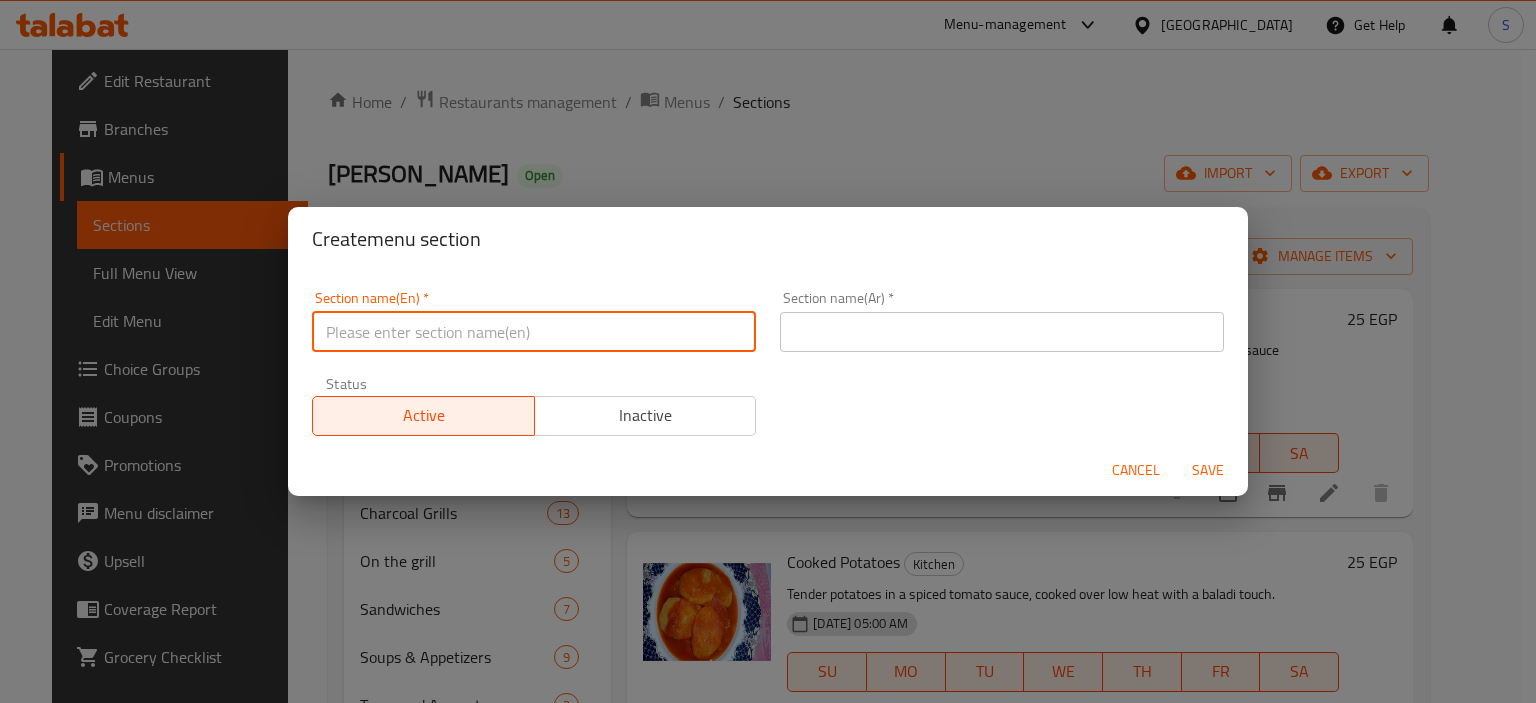click at bounding box center [534, 332] 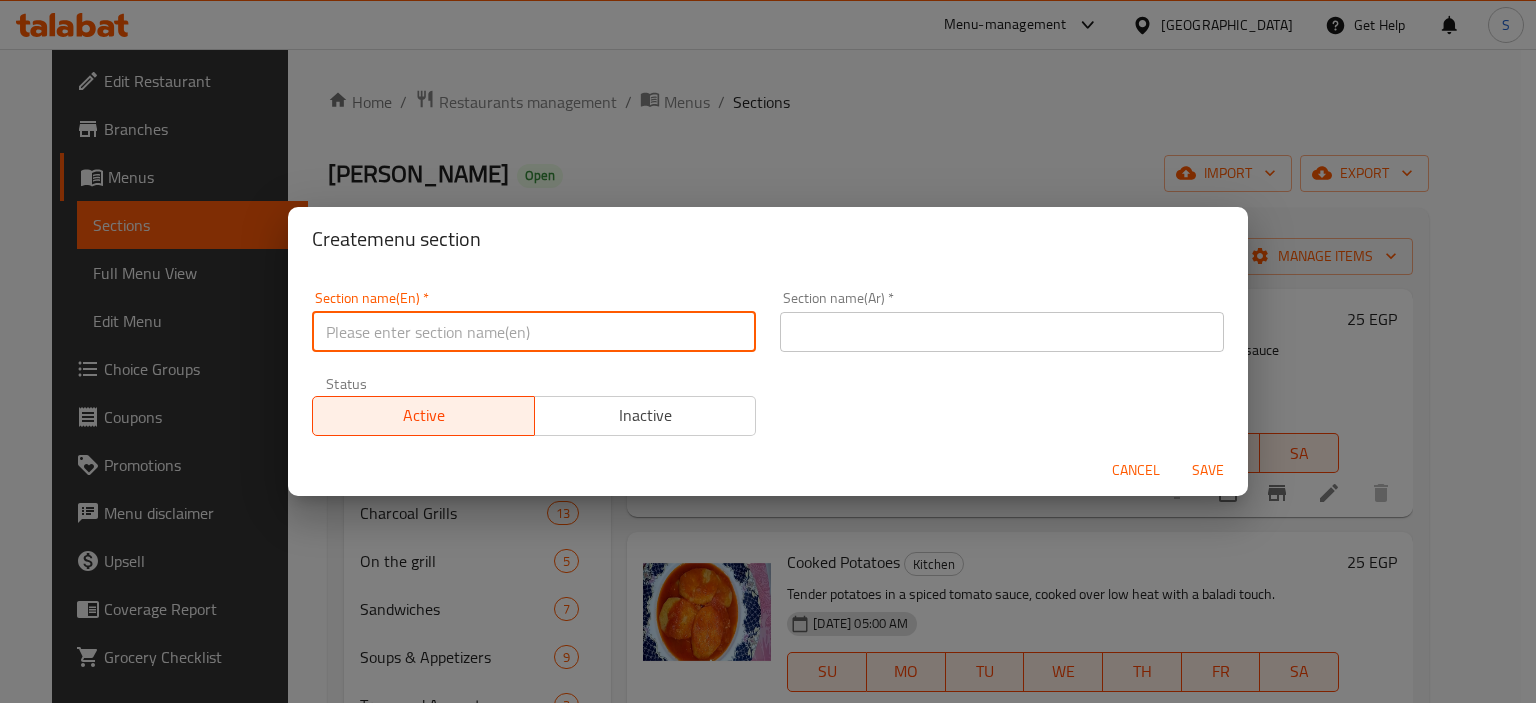 paste on "Kitchen" 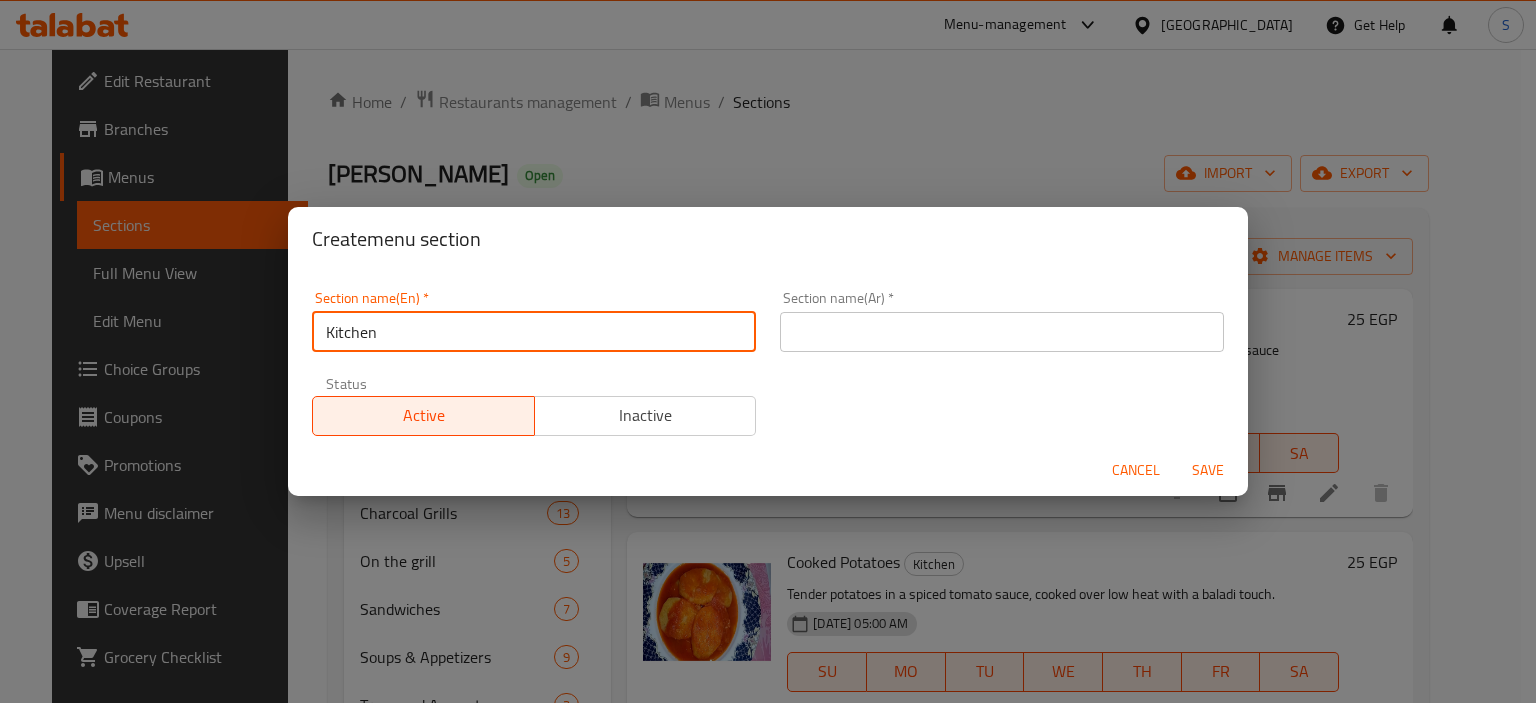 type on "Kitchen" 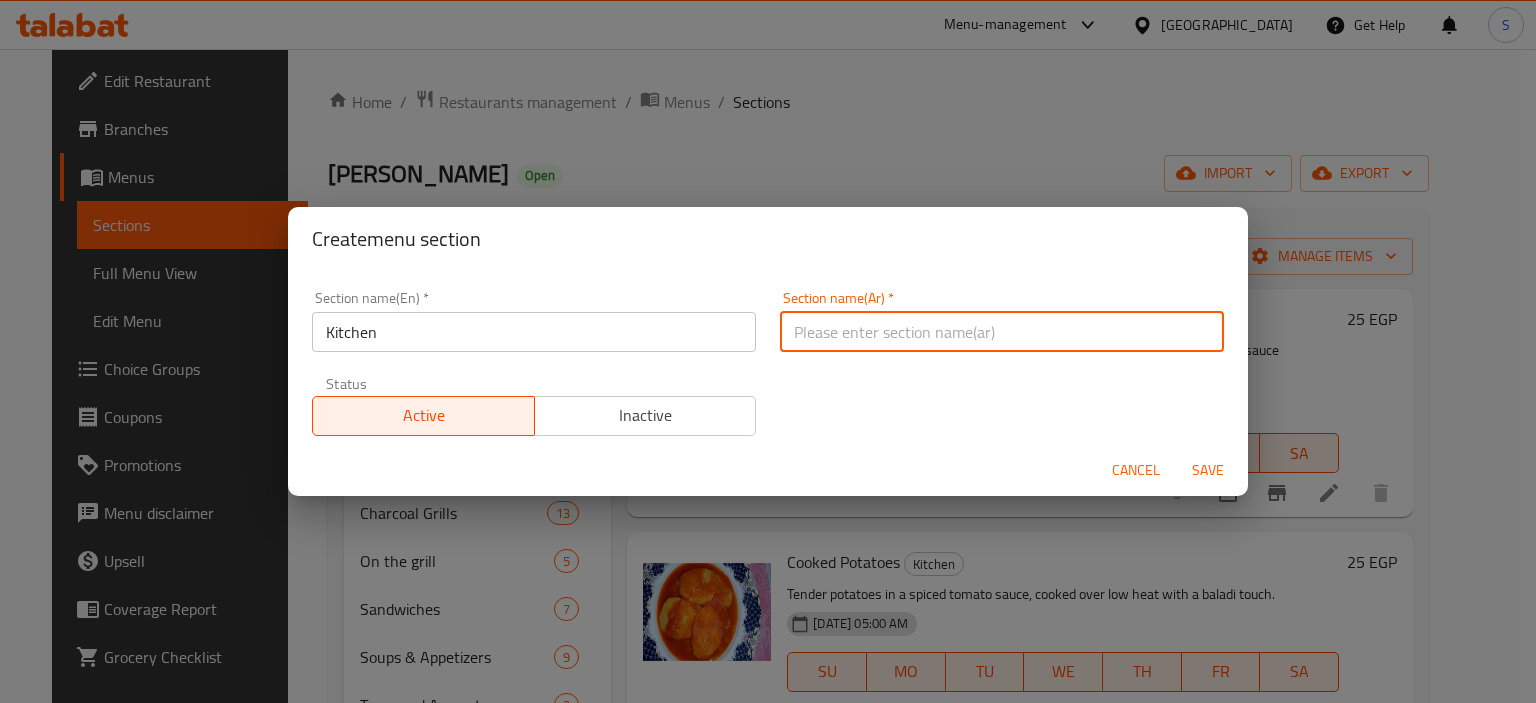 click at bounding box center (1002, 332) 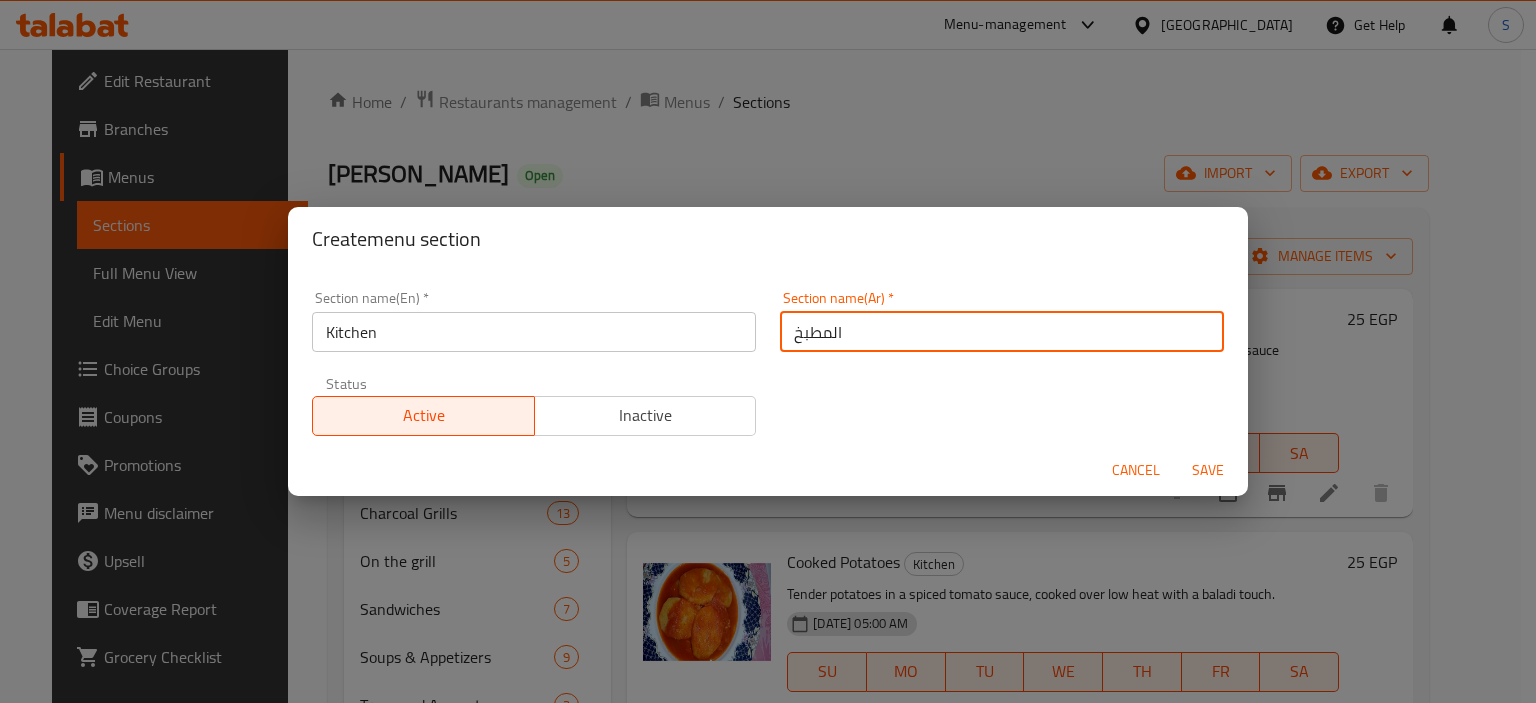 type on "المطبخ" 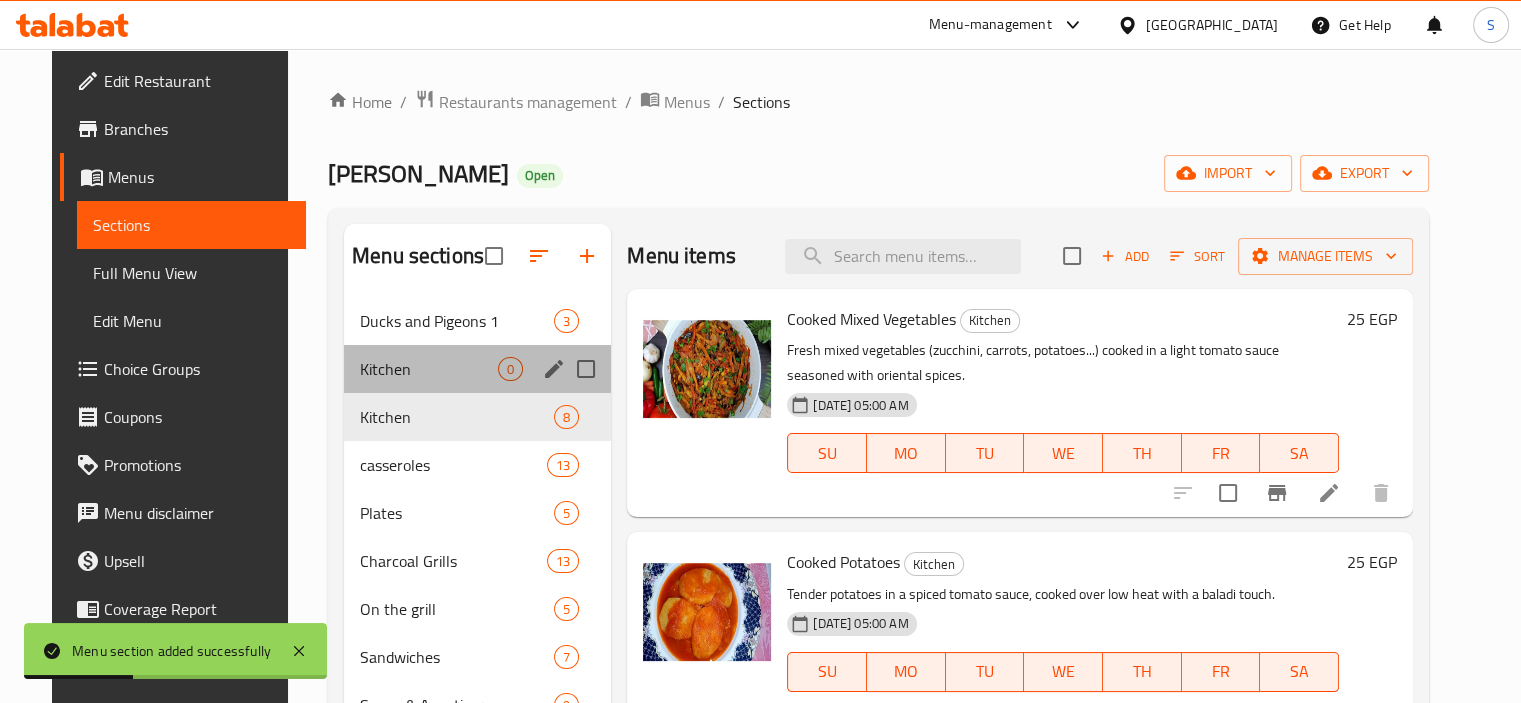 click on "Kitchen 0" at bounding box center [477, 369] 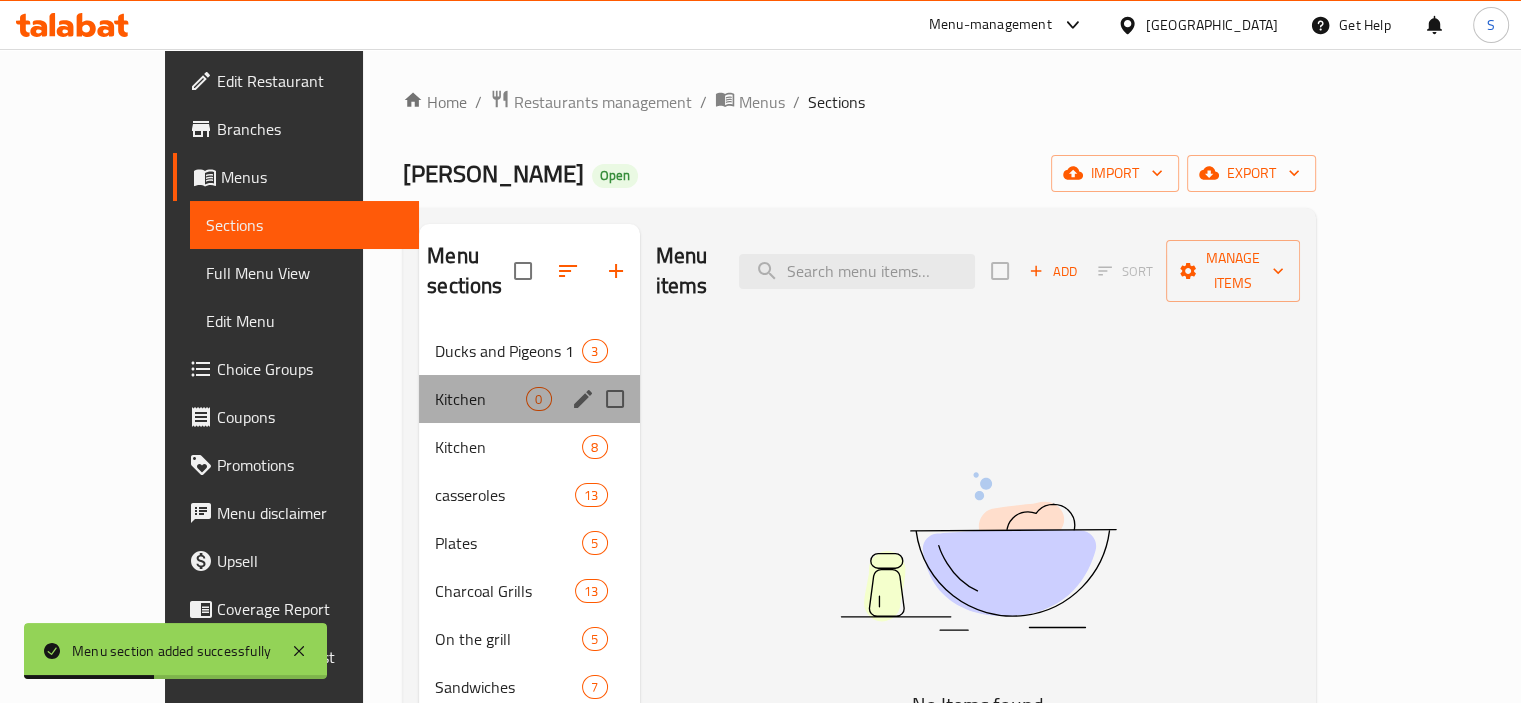 click at bounding box center [583, 399] 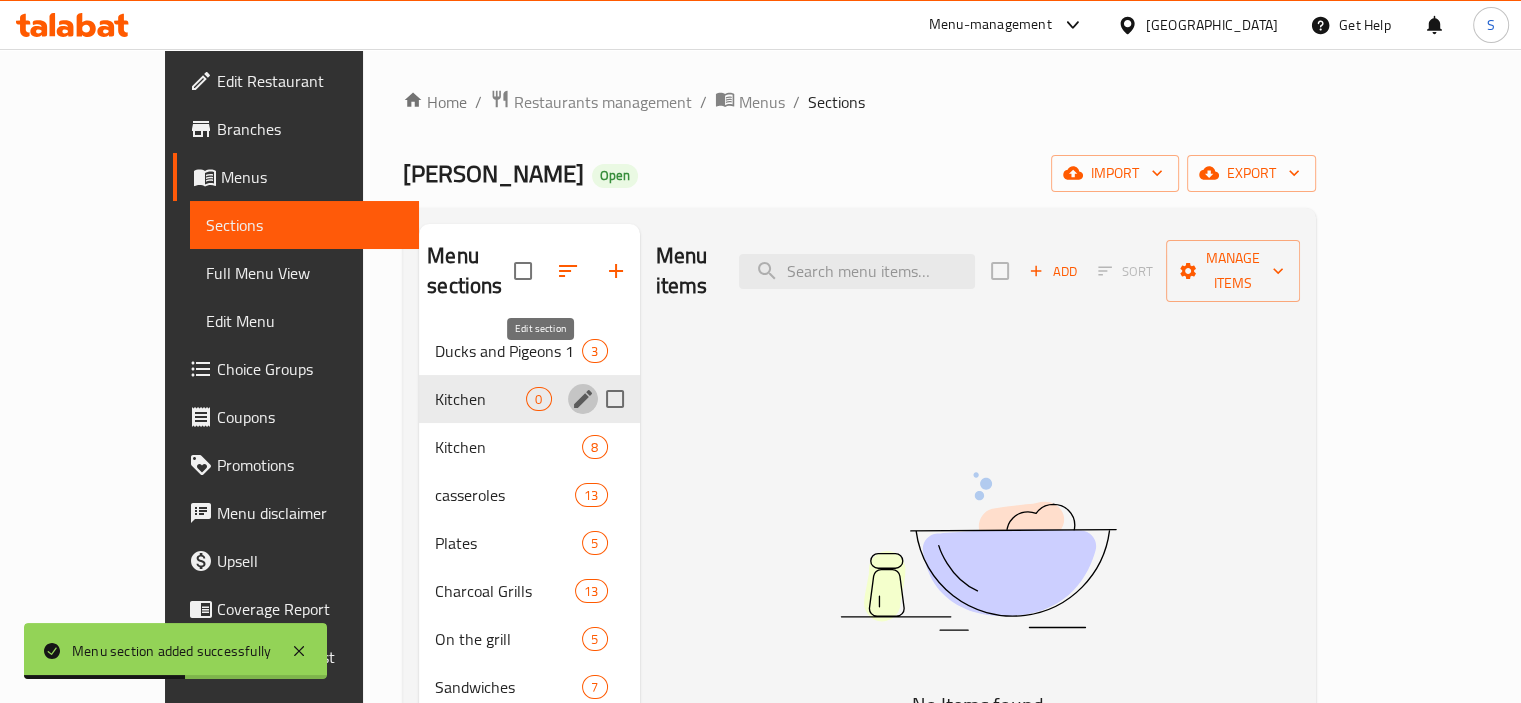 click 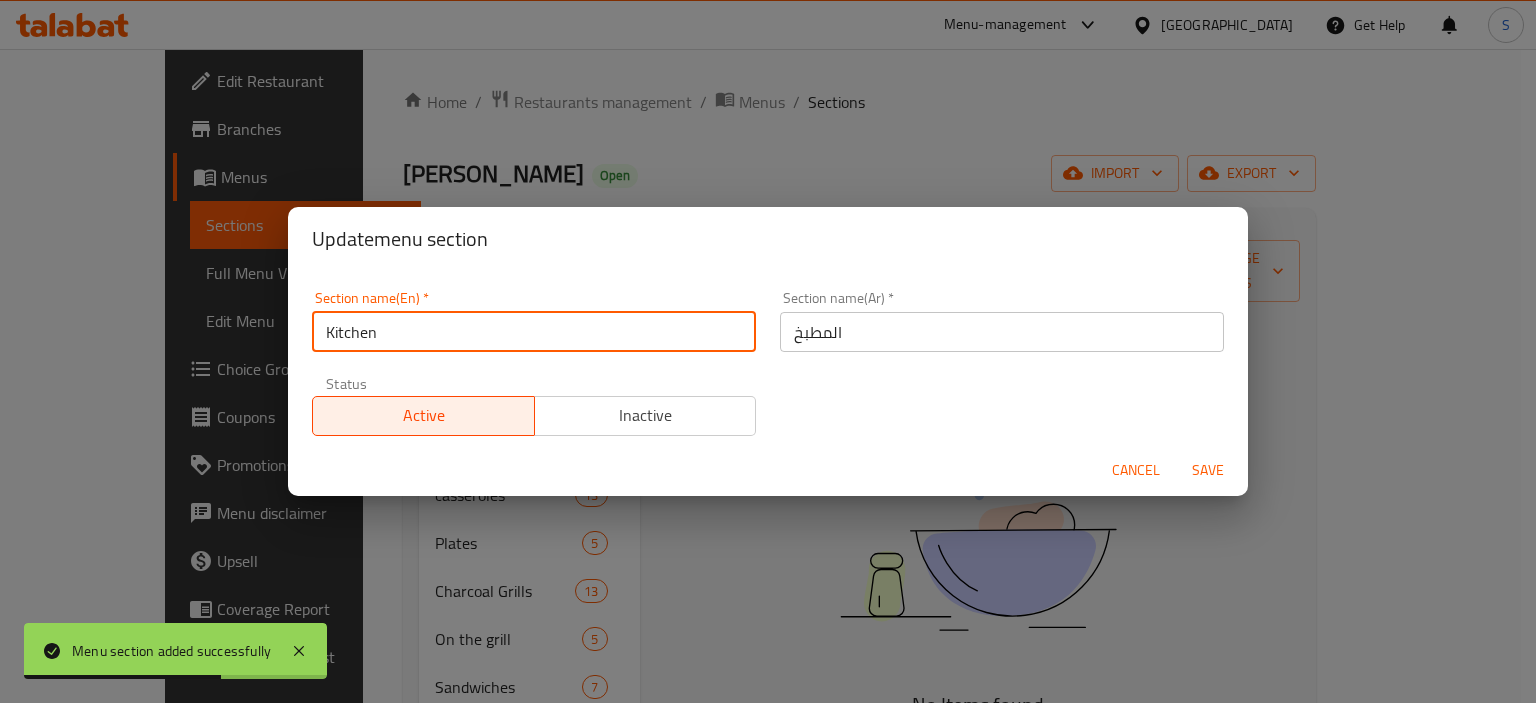 click on "Kitchen" at bounding box center (534, 332) 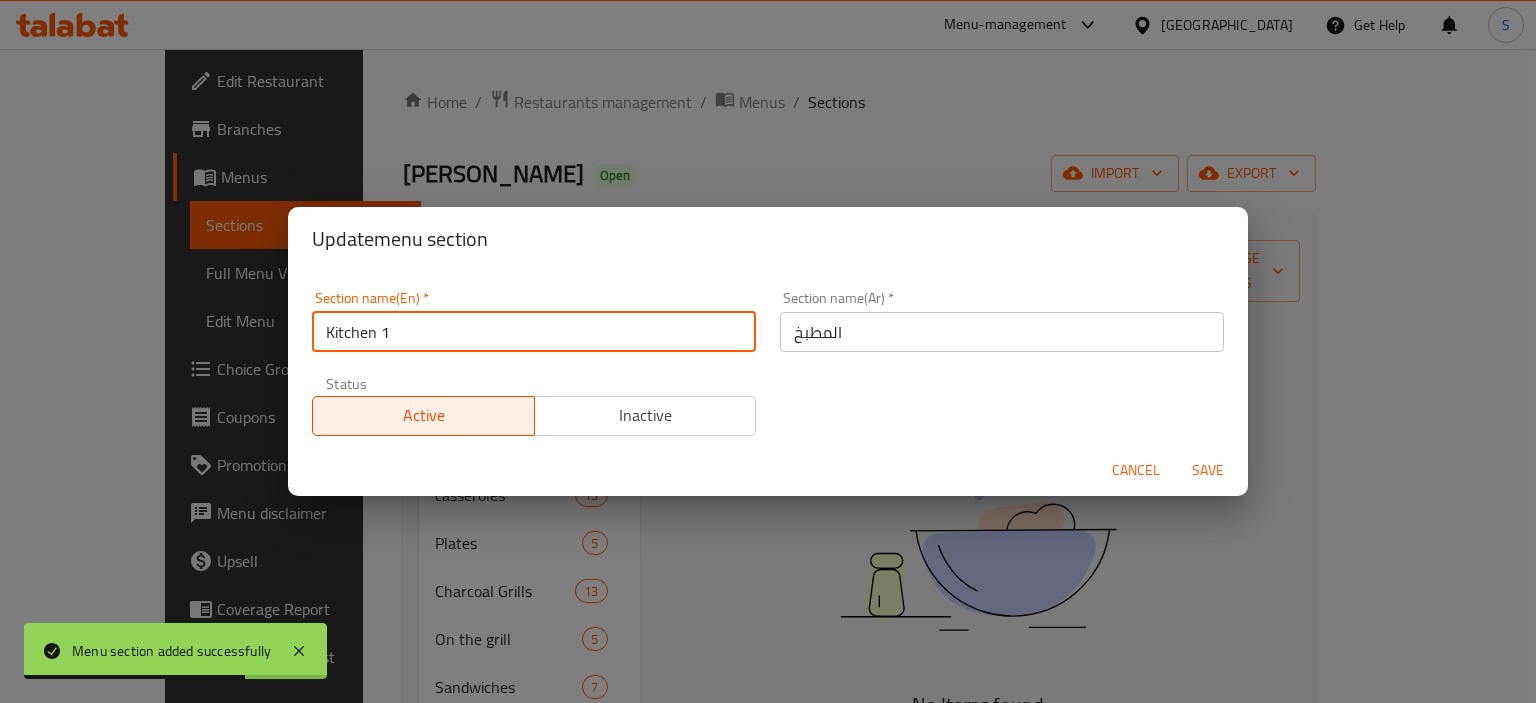 type on "Kitchen 1" 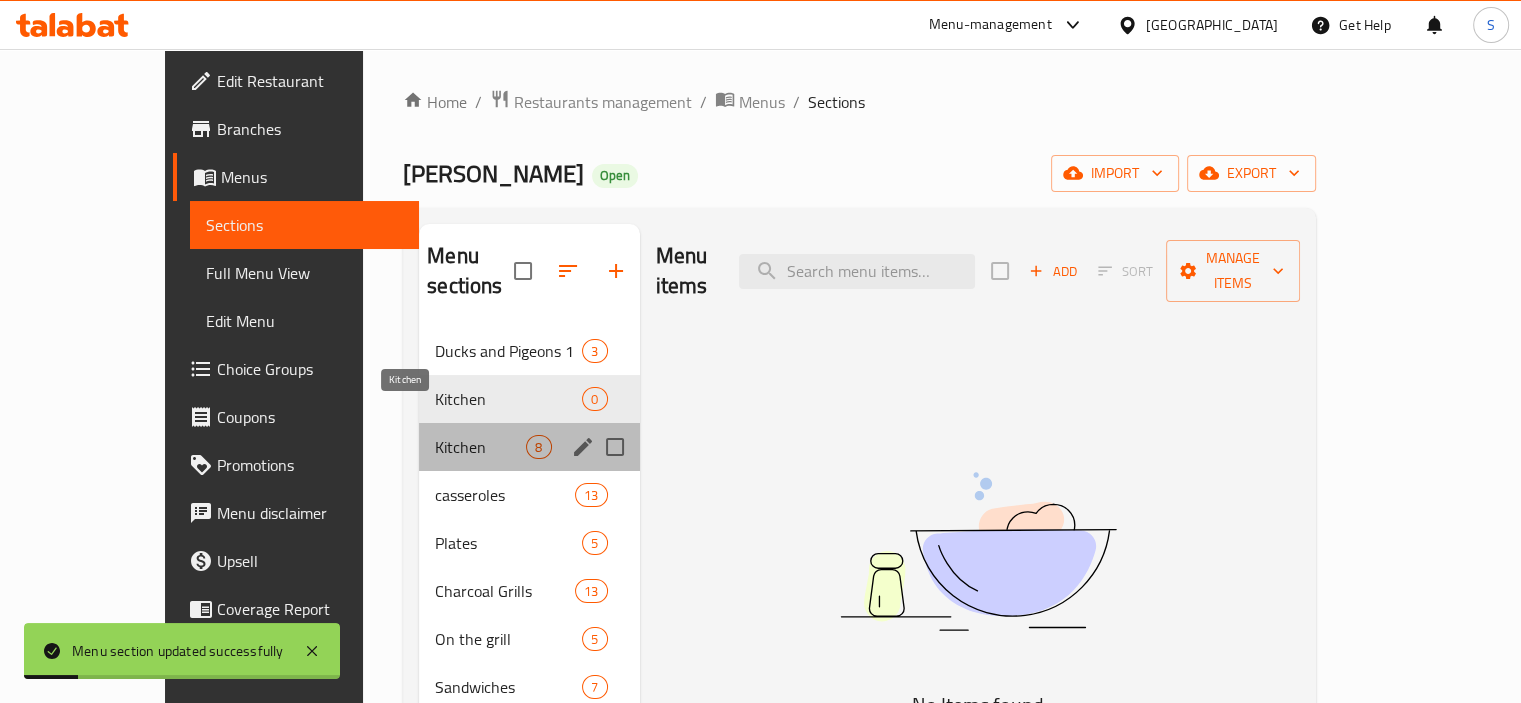 click on "Kitchen" at bounding box center (480, 447) 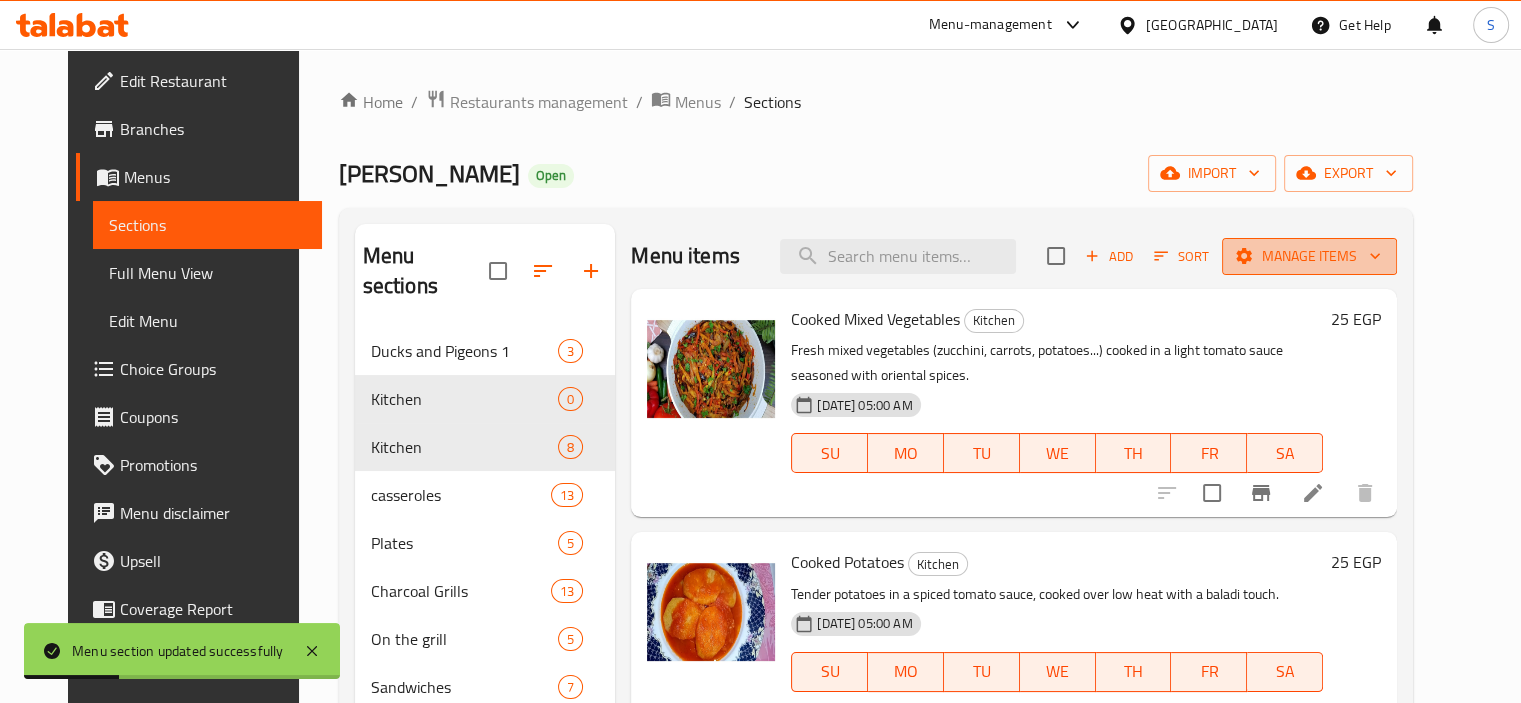 click on "Manage items" at bounding box center (1309, 256) 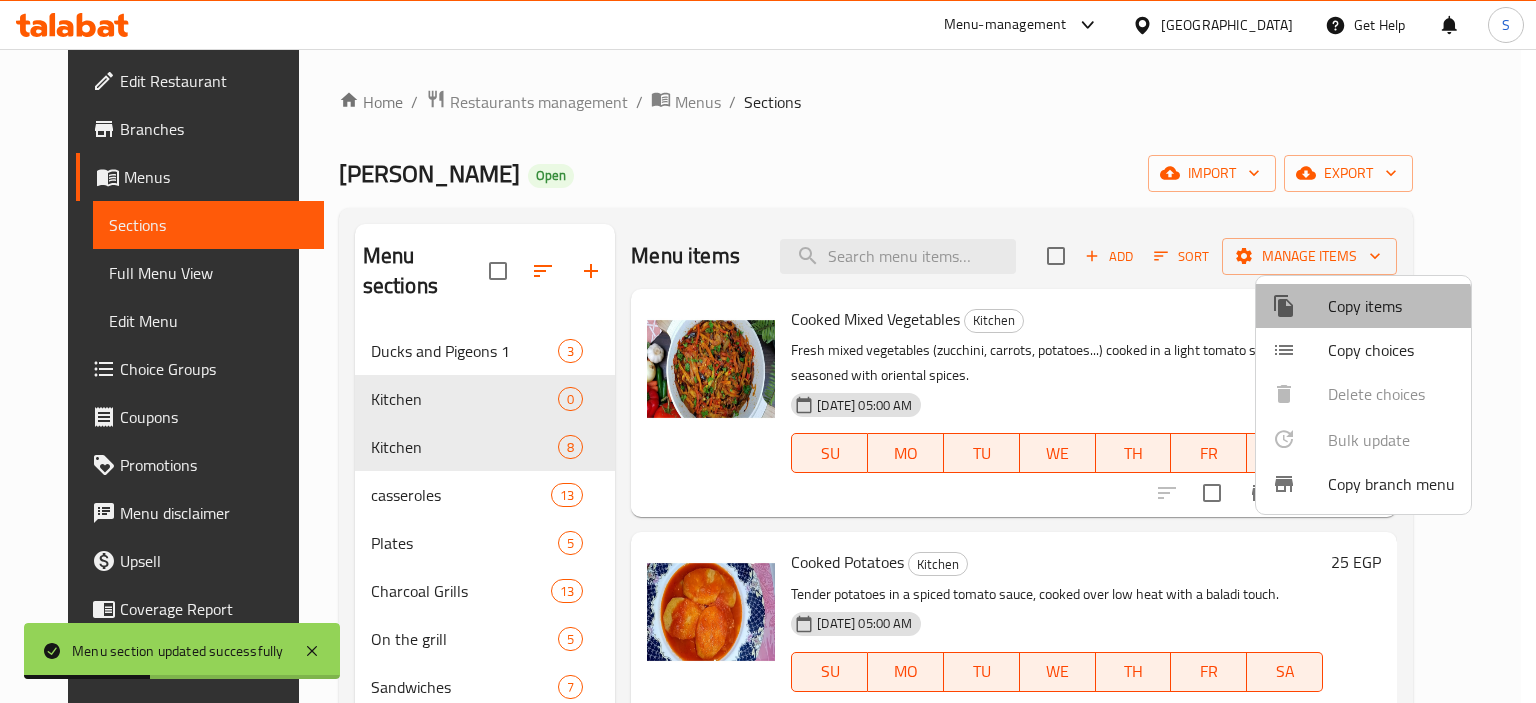 click on "Copy items" at bounding box center (1391, 306) 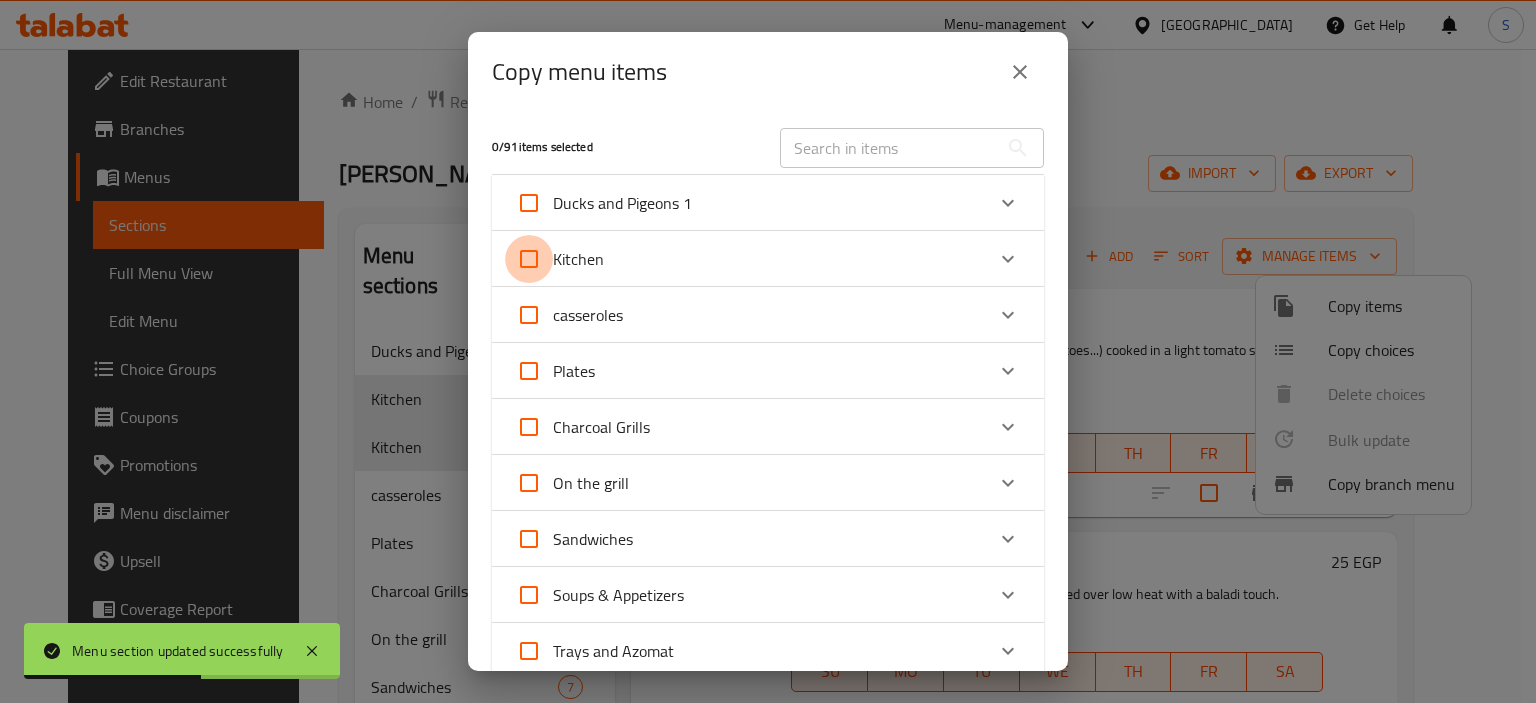 click on "Kitchen" at bounding box center [529, 259] 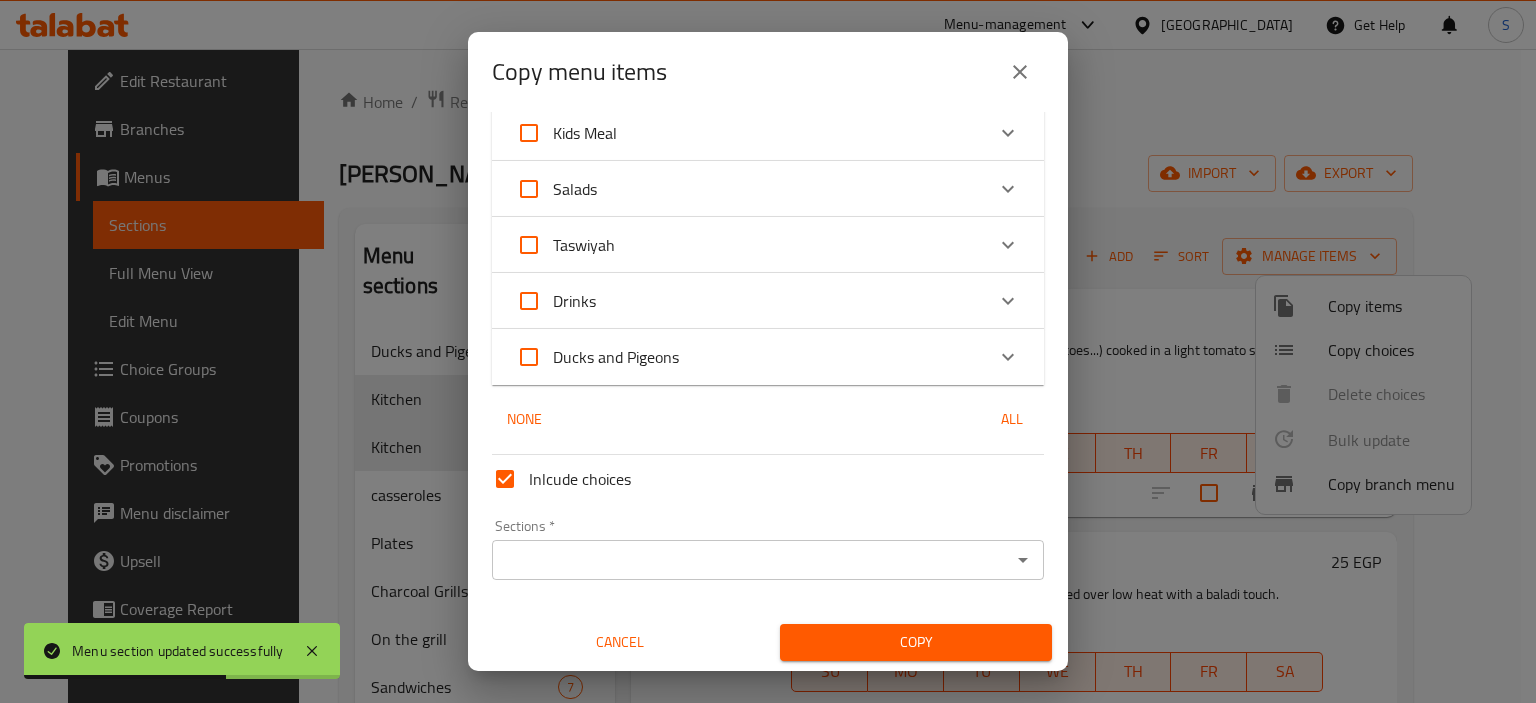 scroll, scrollTop: 632, scrollLeft: 0, axis: vertical 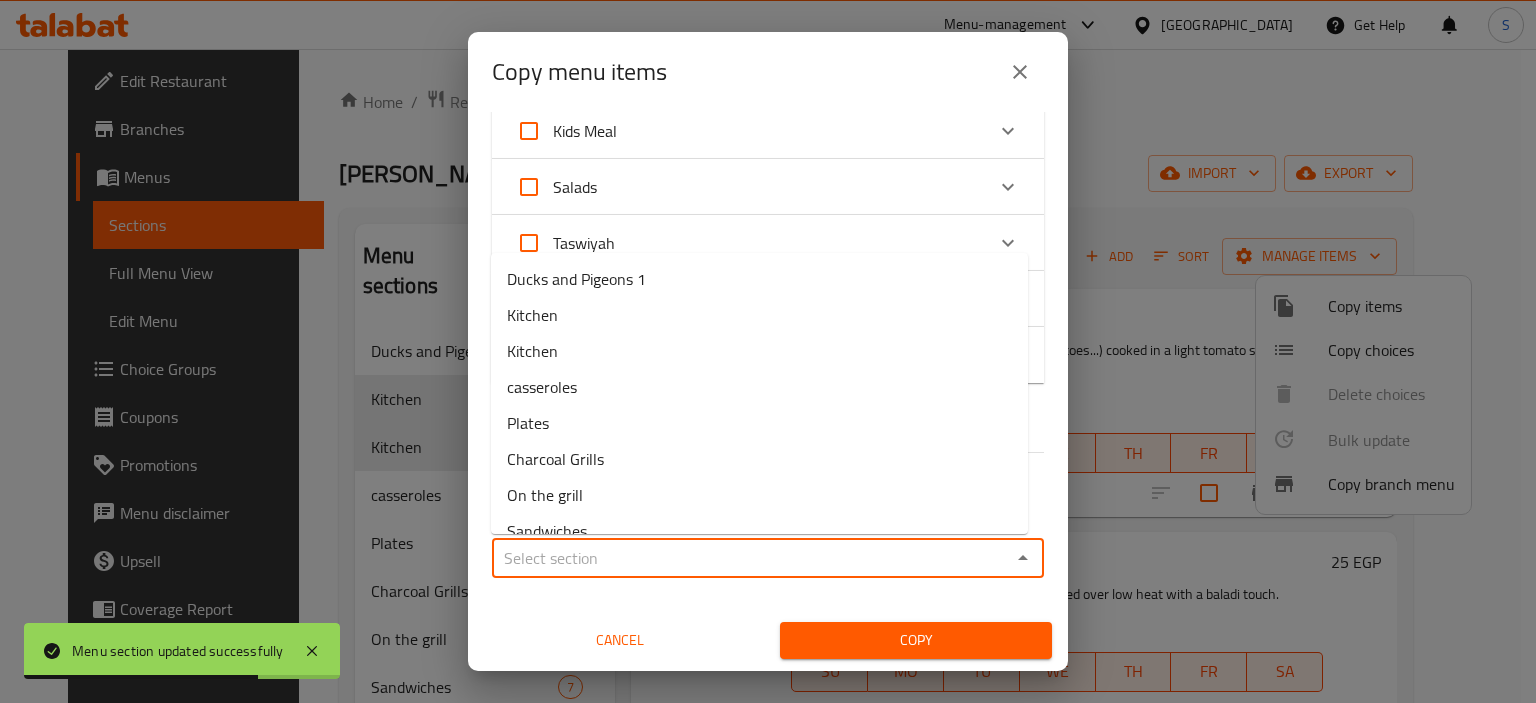 click on "Sections   *" at bounding box center (751, 558) 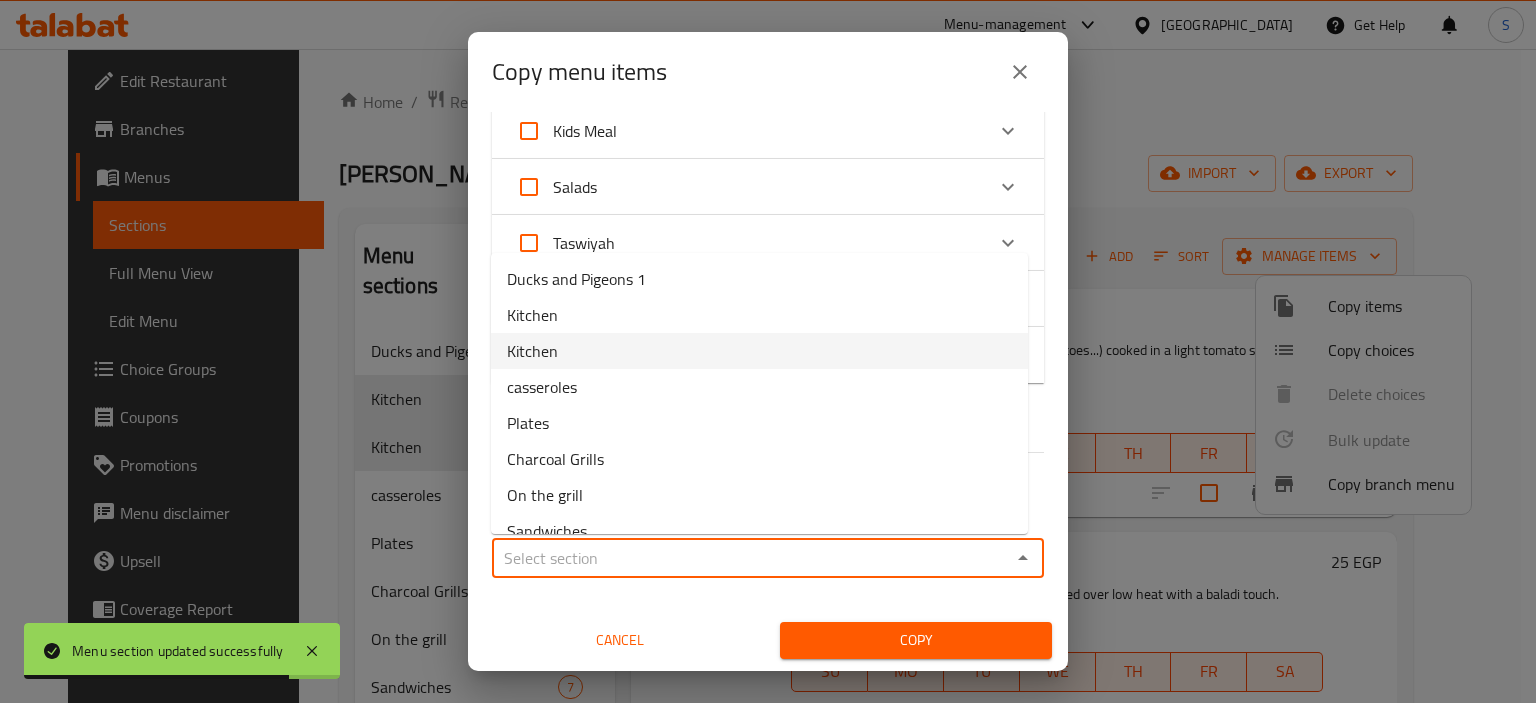 click on "Kitchen" at bounding box center [759, 351] 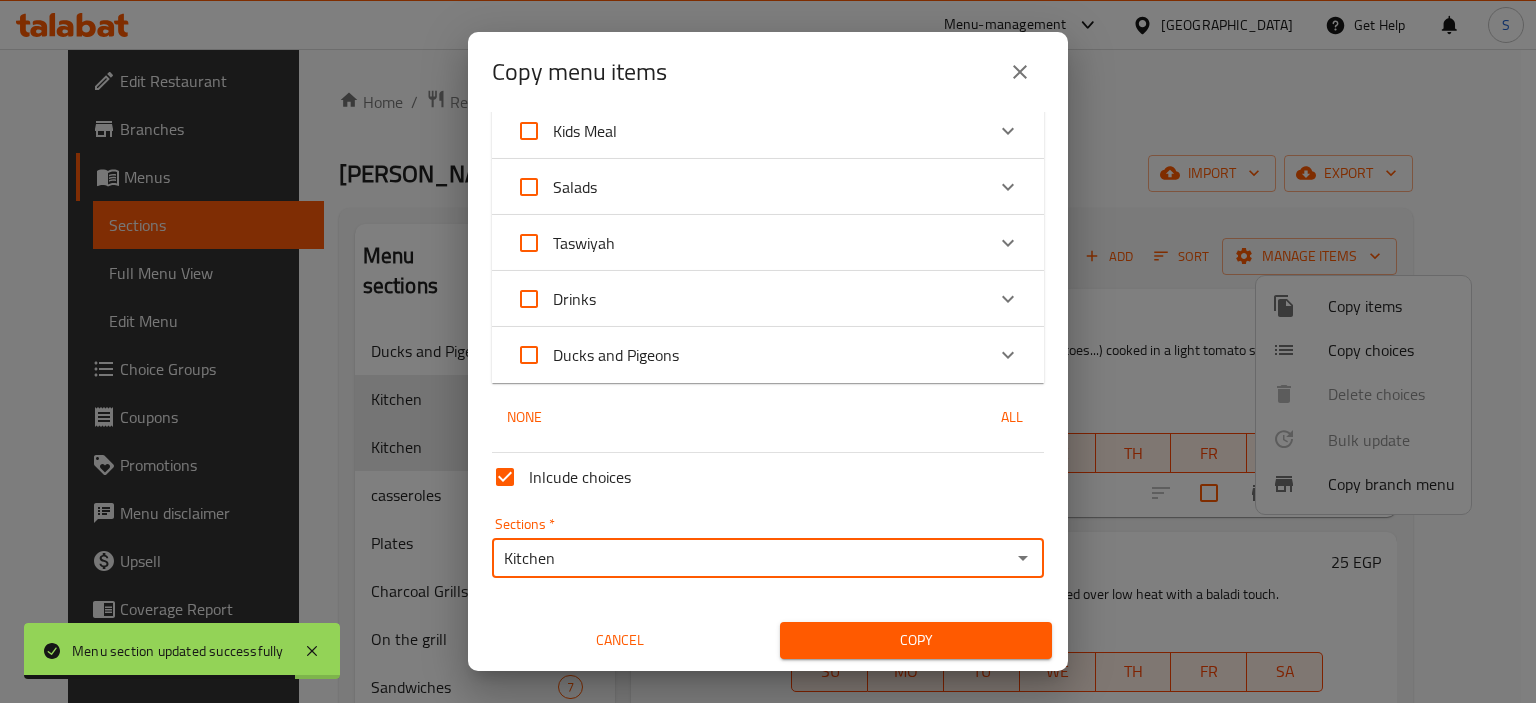 type on "Kitchen" 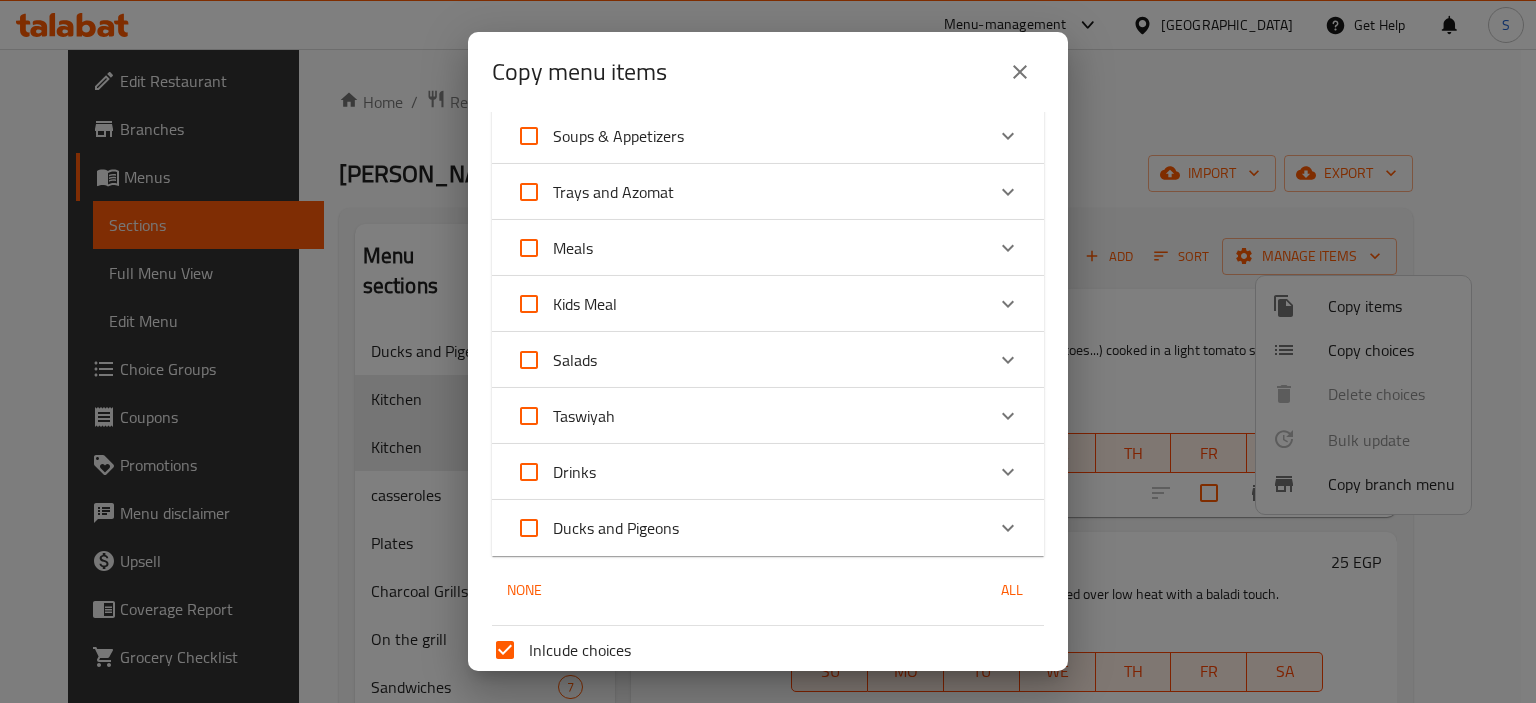 scroll, scrollTop: 632, scrollLeft: 0, axis: vertical 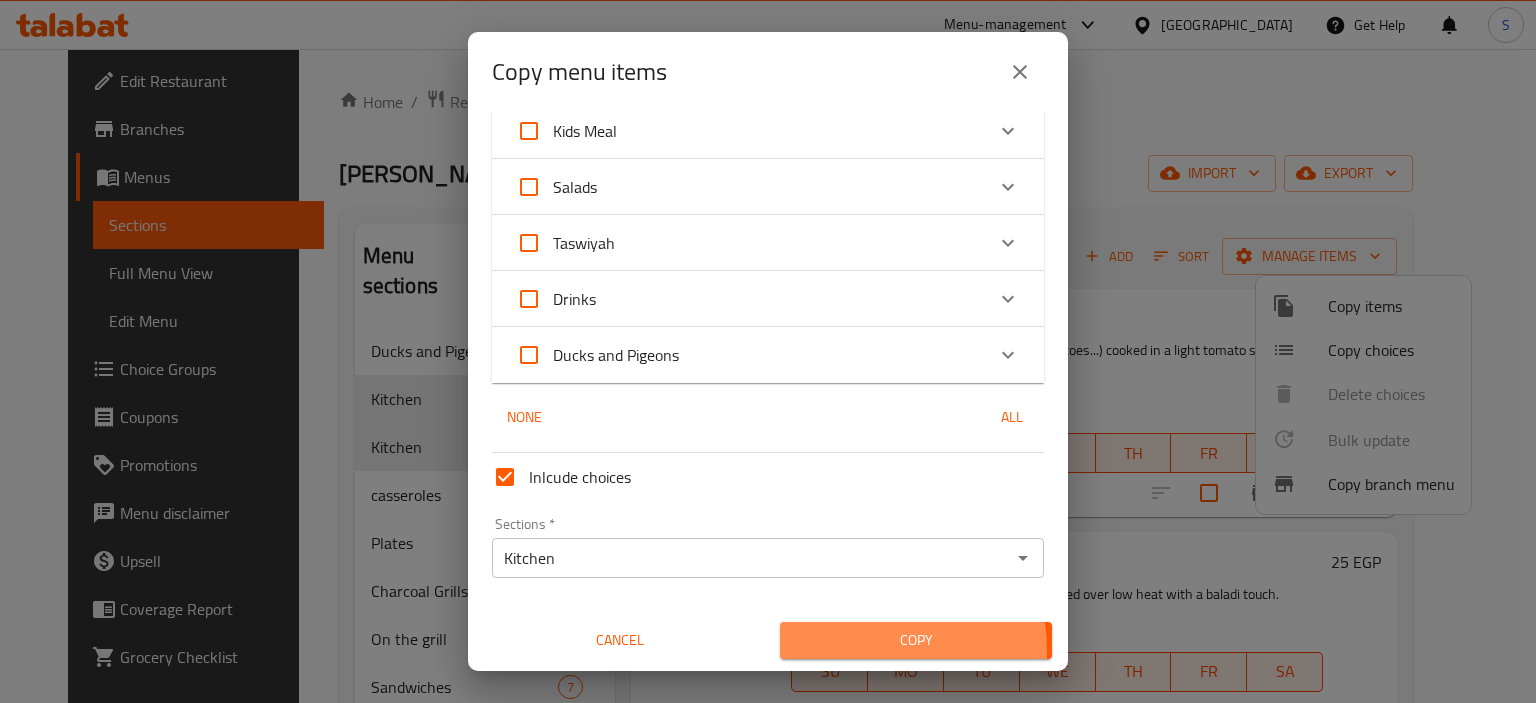 click on "Copy" at bounding box center [916, 640] 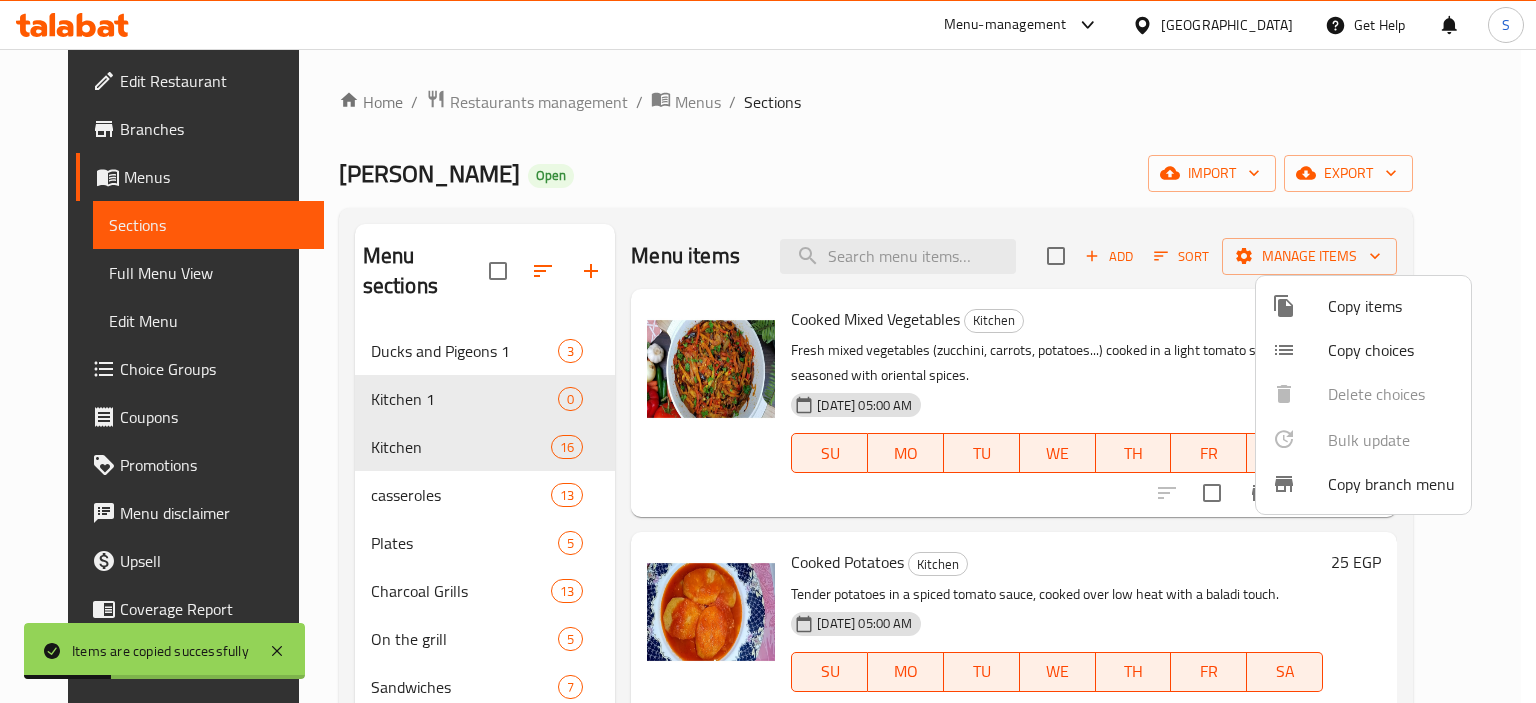 click at bounding box center [768, 351] 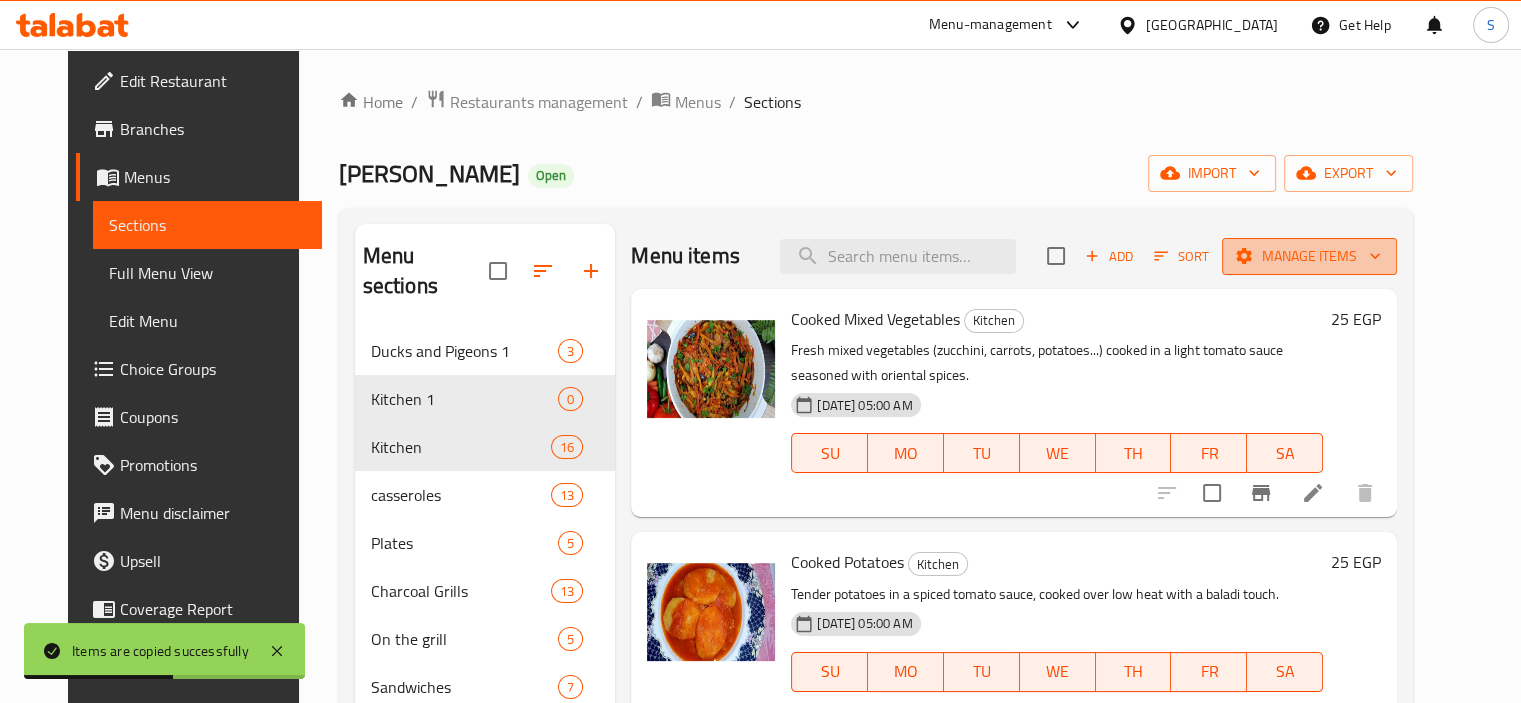 click on "Manage items" at bounding box center (1309, 256) 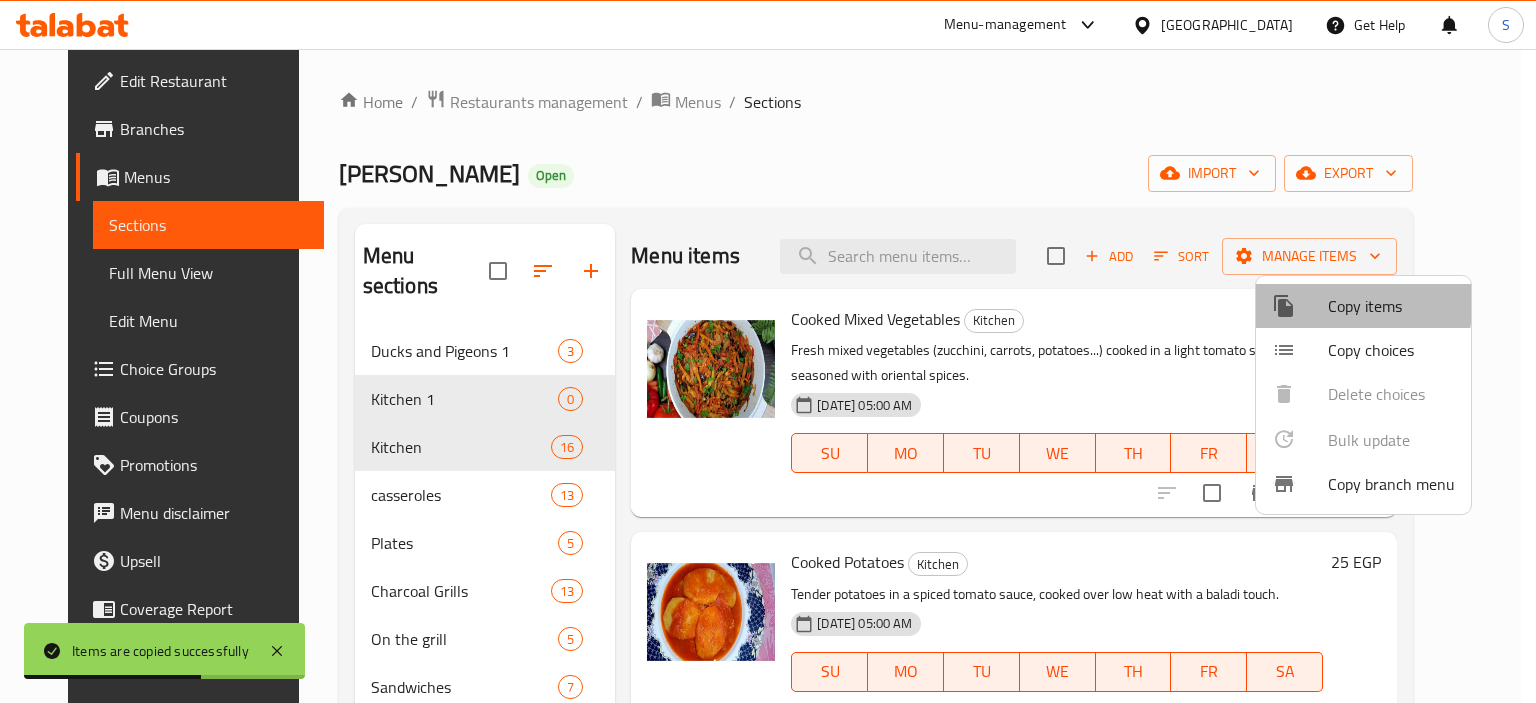 click at bounding box center (1300, 306) 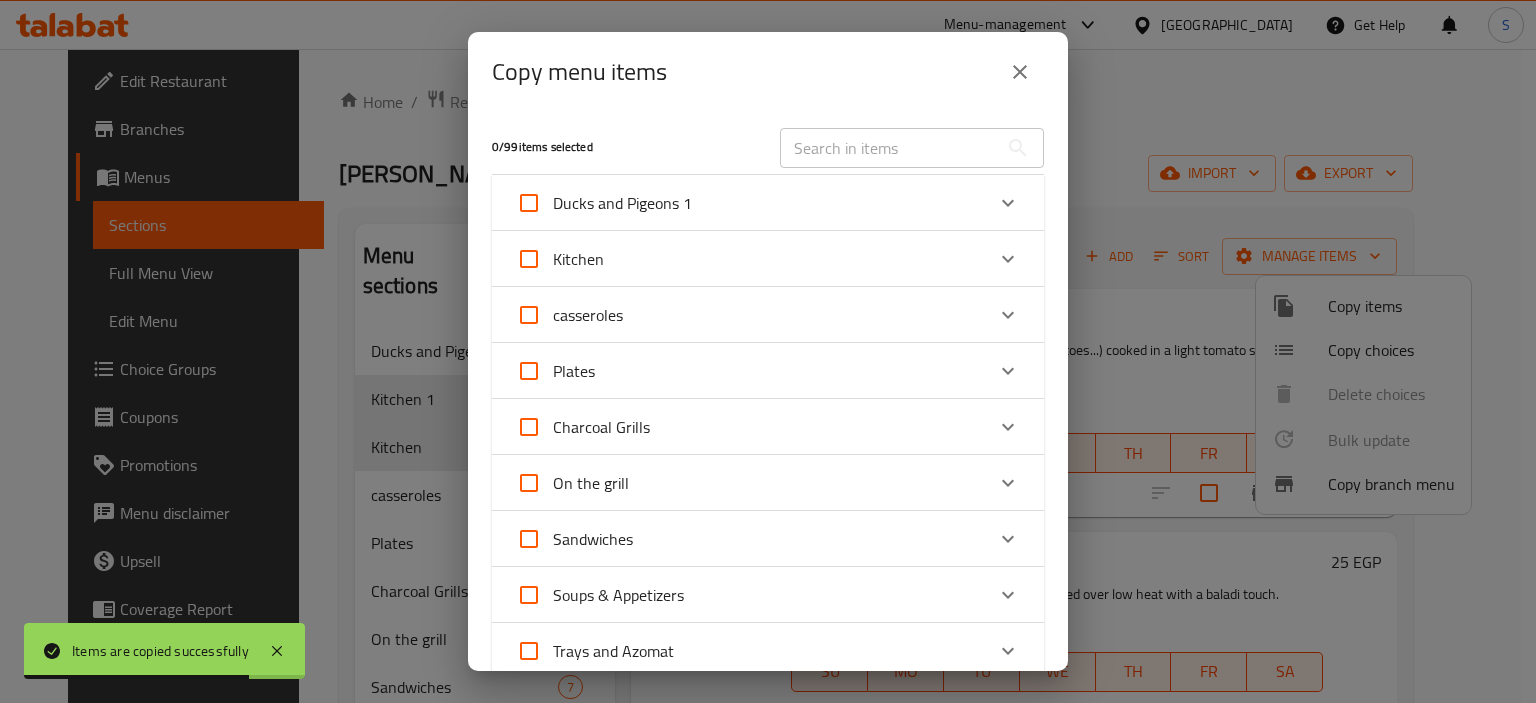click on "Kitchen" at bounding box center [578, 259] 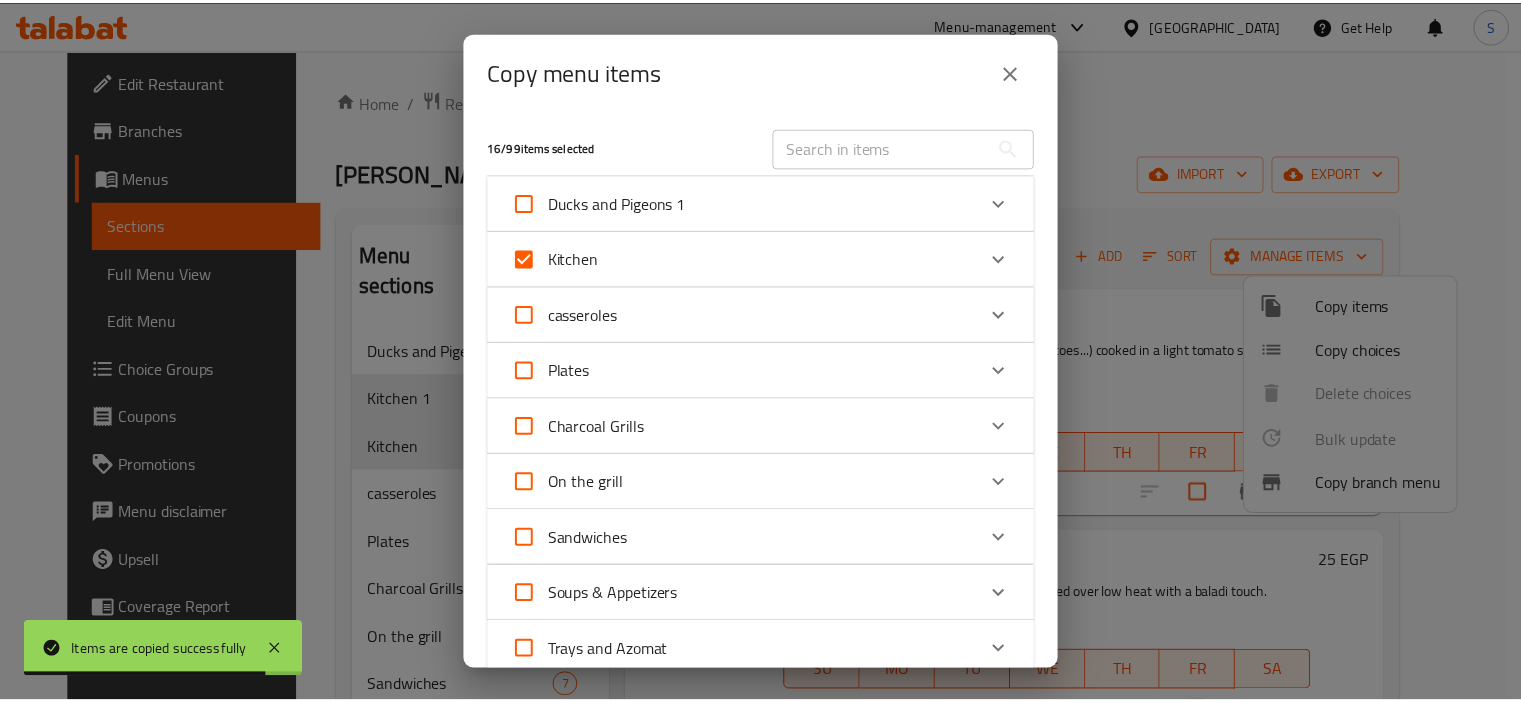 scroll, scrollTop: 632, scrollLeft: 0, axis: vertical 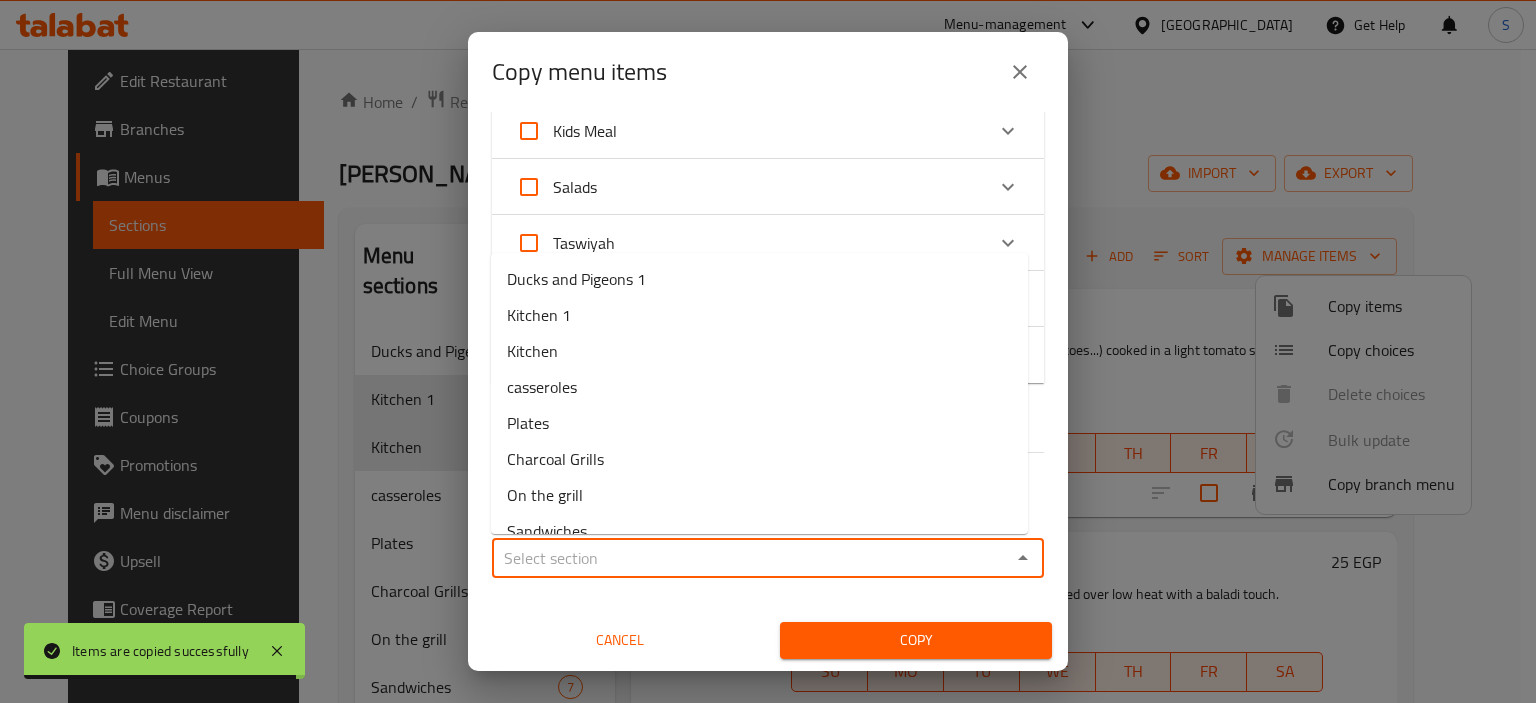 click on "Sections   *" at bounding box center [751, 558] 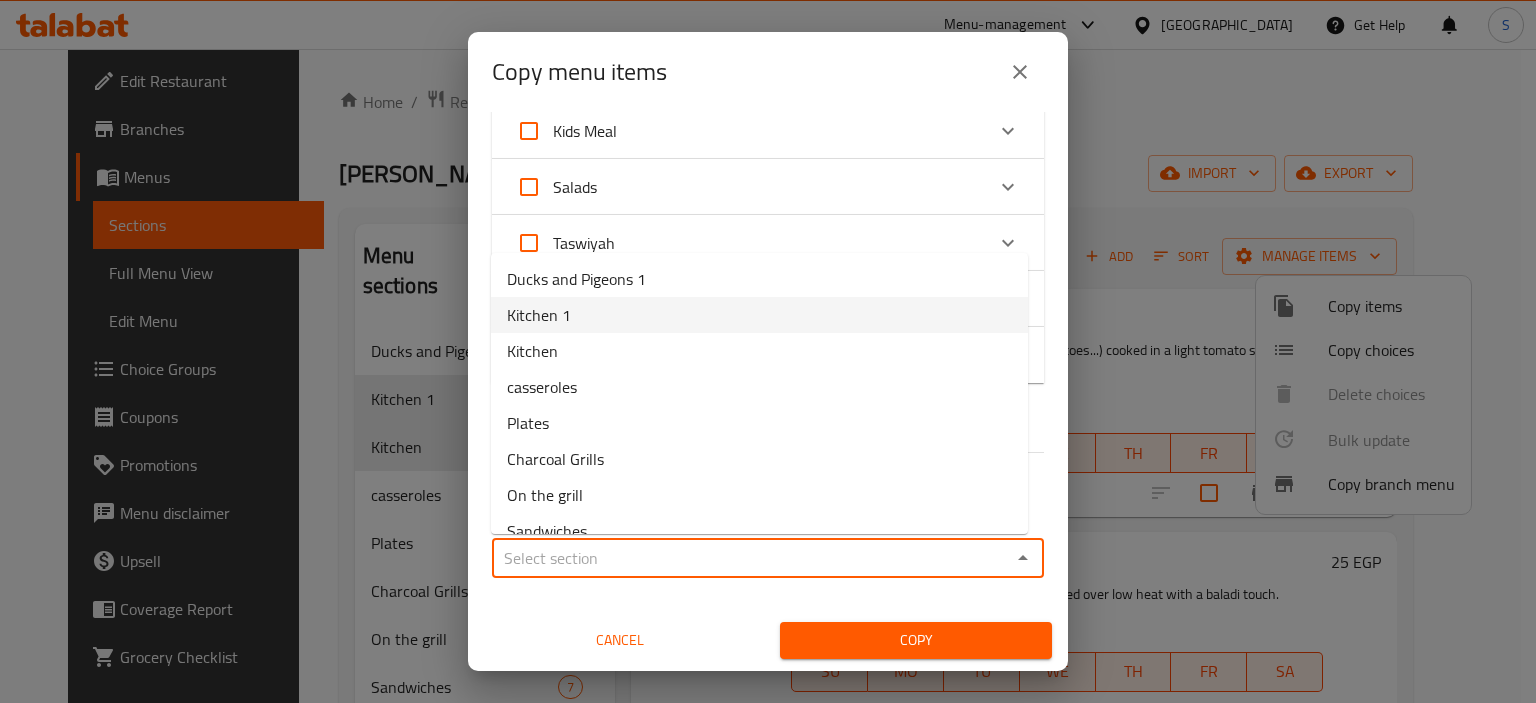 click on "Kitchen 1" at bounding box center (759, 315) 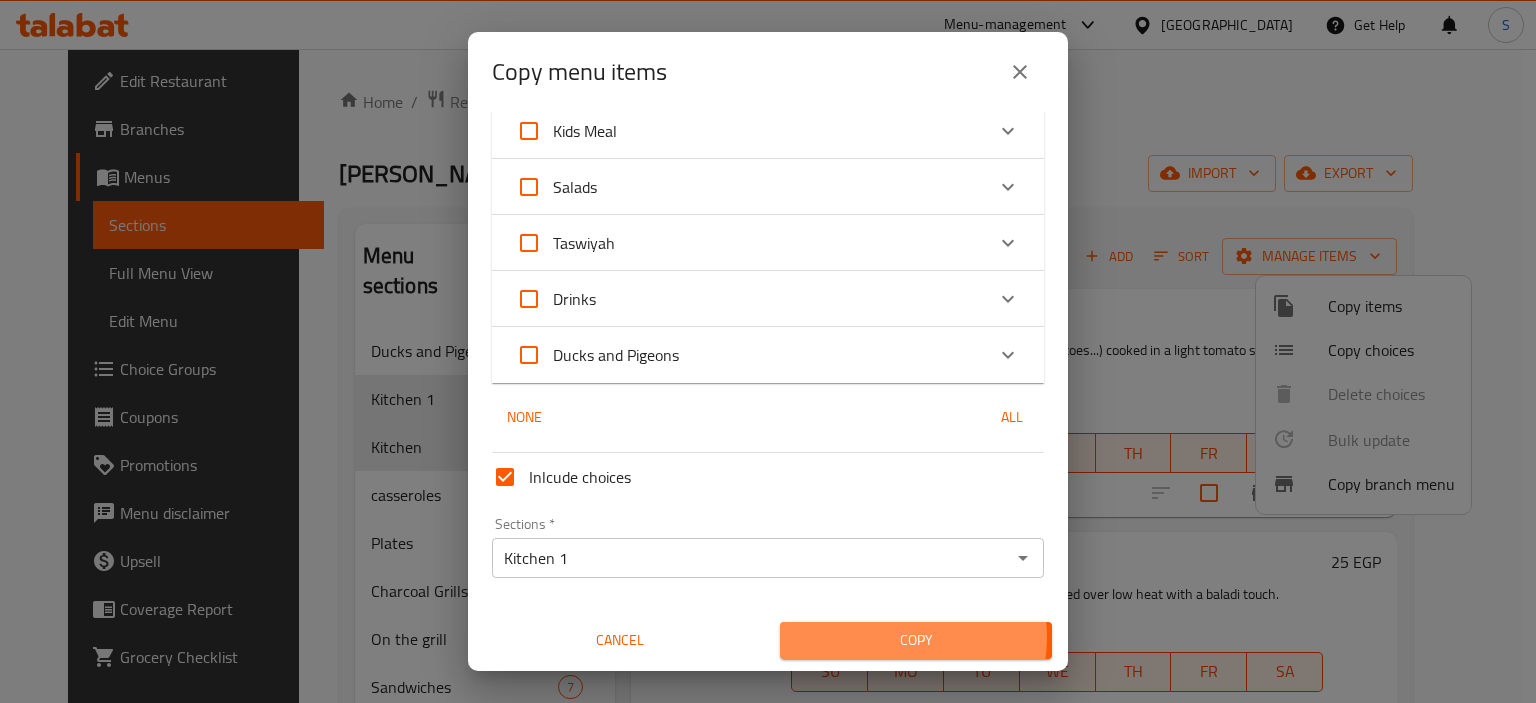 click on "Copy" at bounding box center [916, 640] 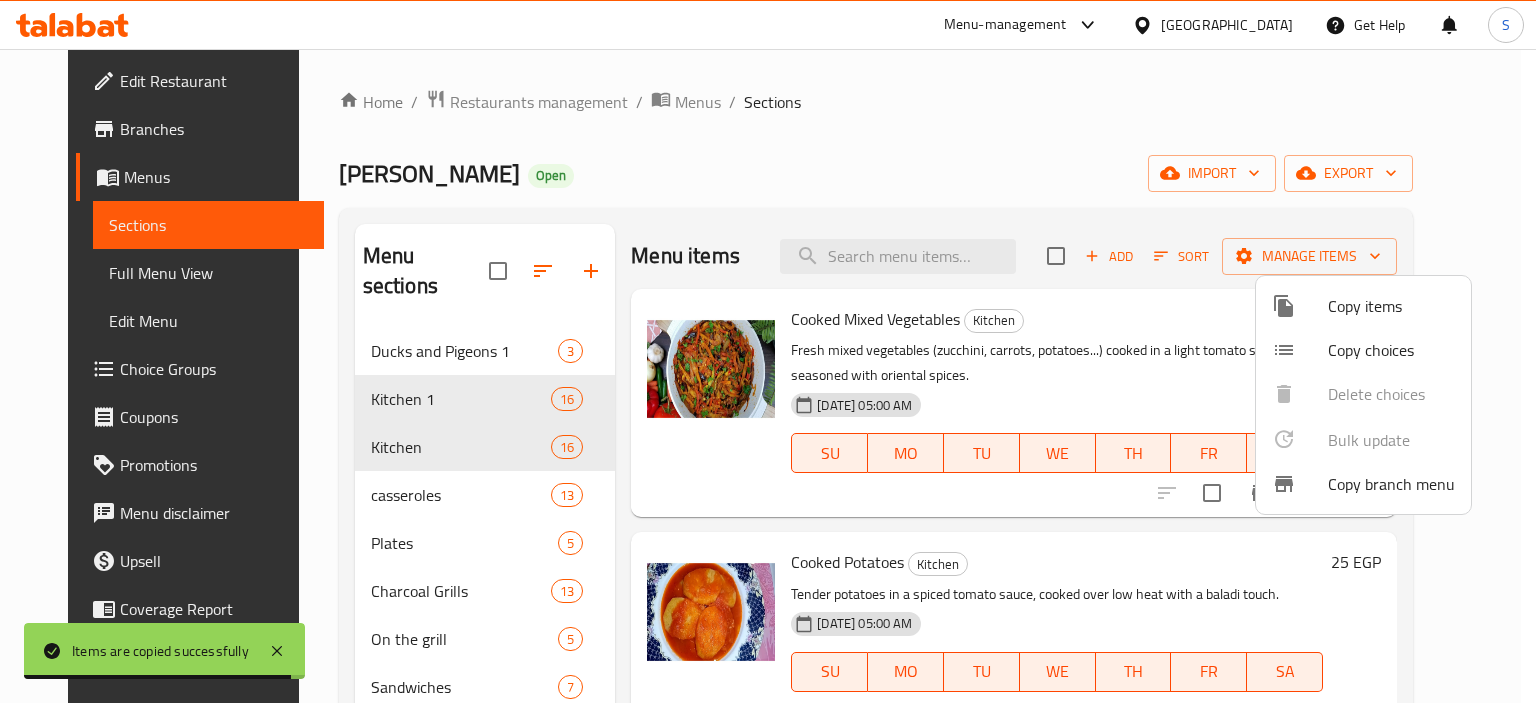 click at bounding box center (768, 351) 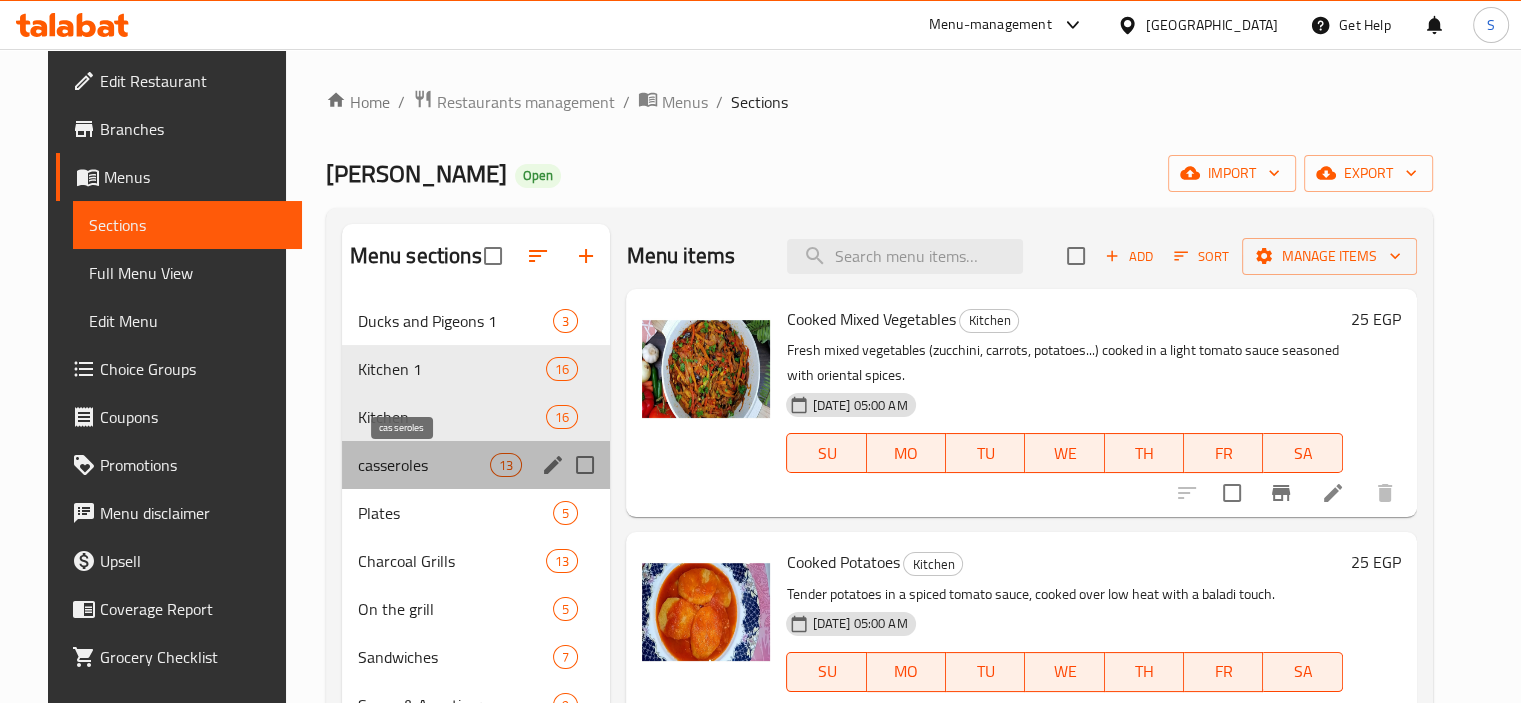 click on "casseroles" at bounding box center (424, 465) 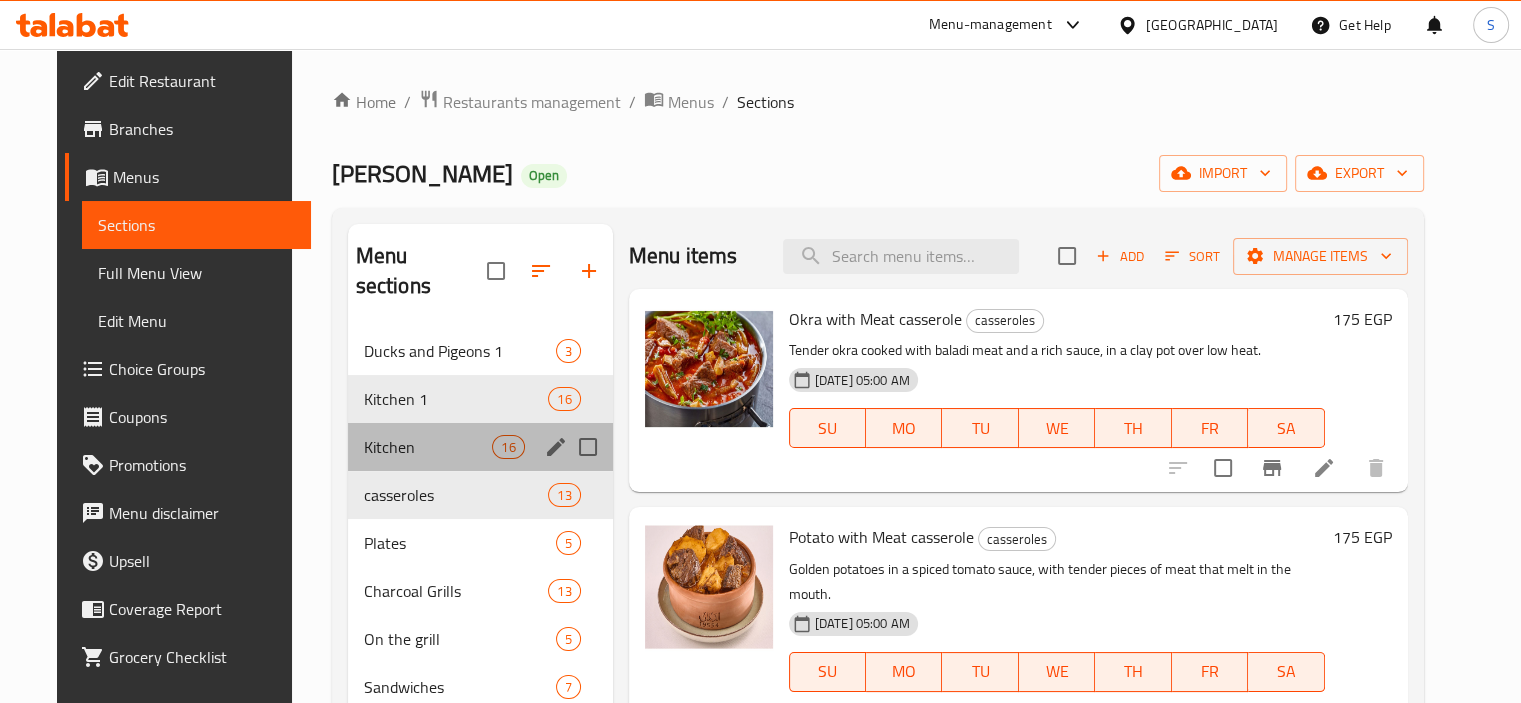 click on "Kitchen 16" at bounding box center (480, 447) 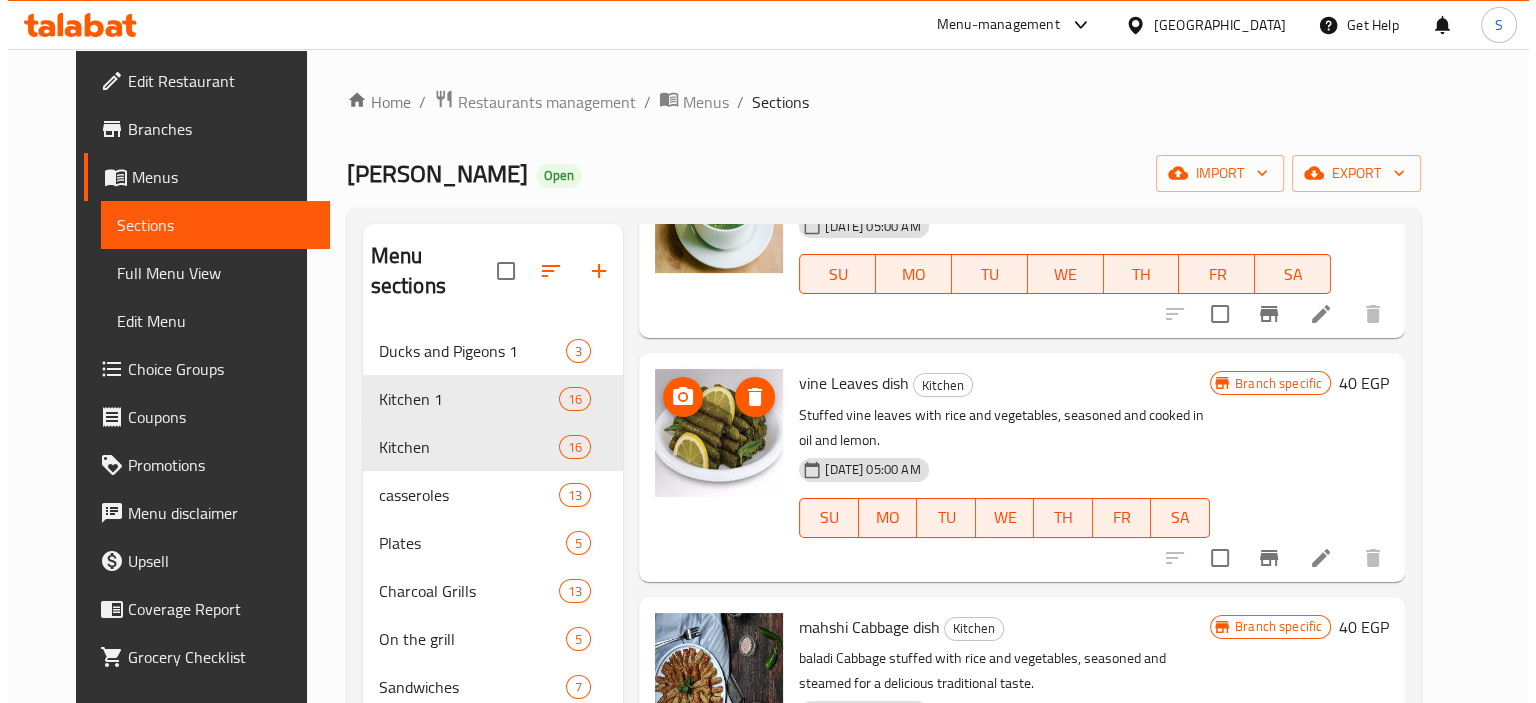 scroll, scrollTop: 568, scrollLeft: 0, axis: vertical 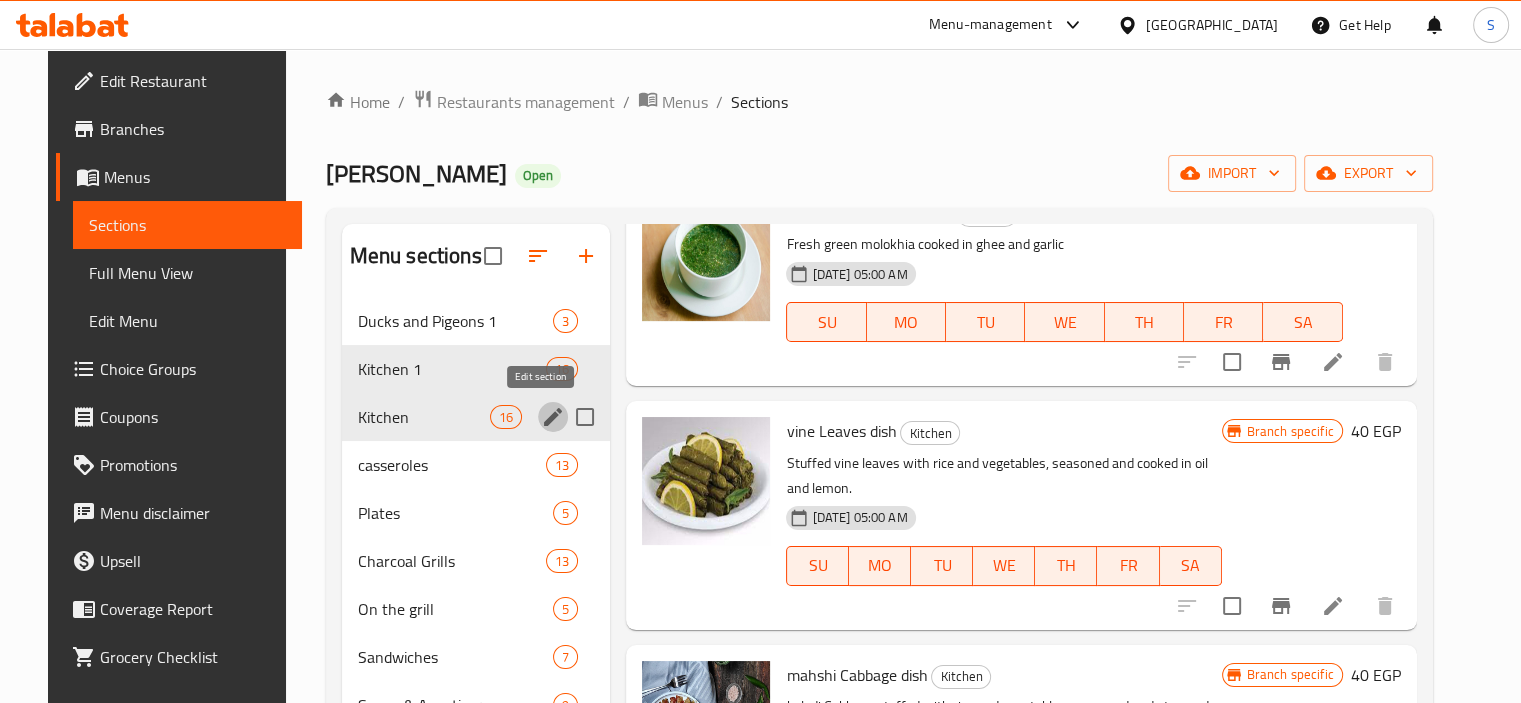 click 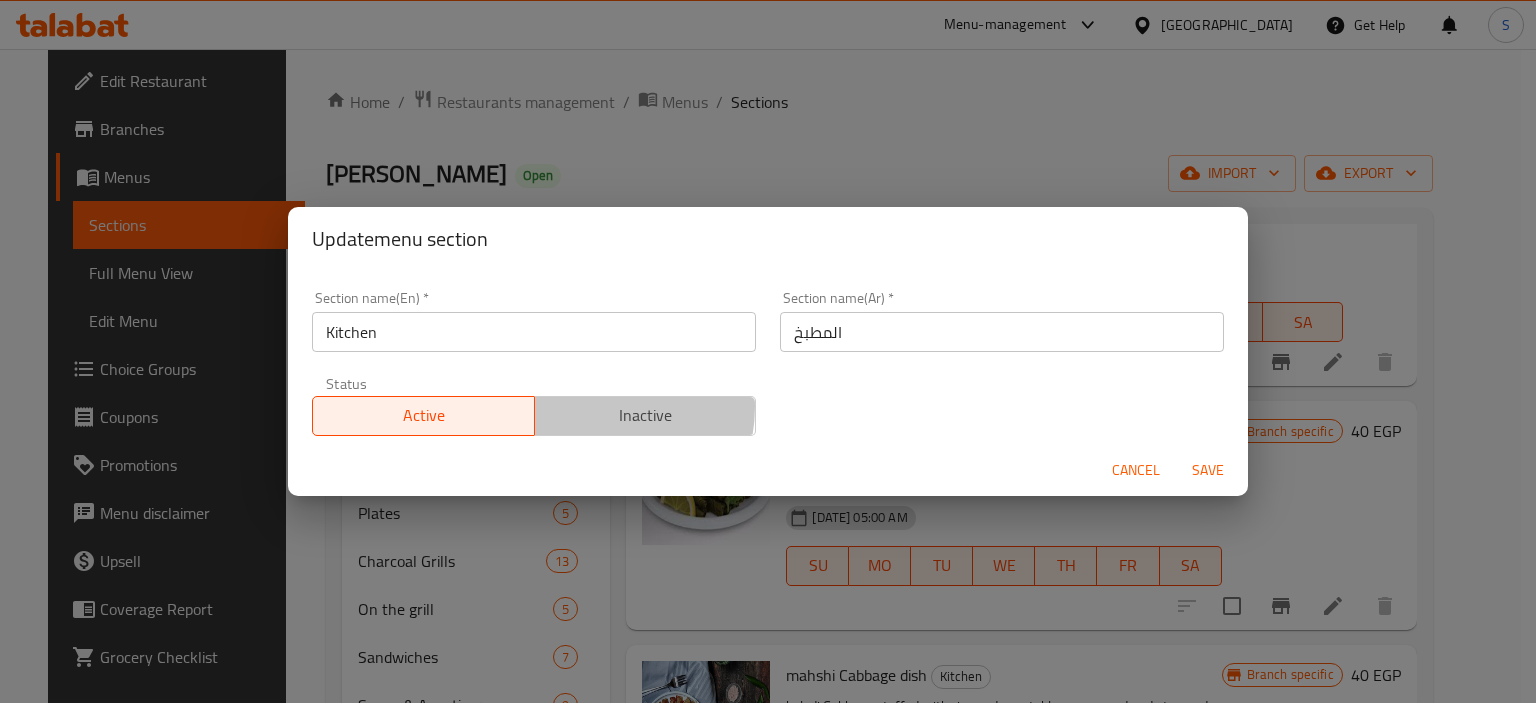 click on "Inactive" at bounding box center (646, 415) 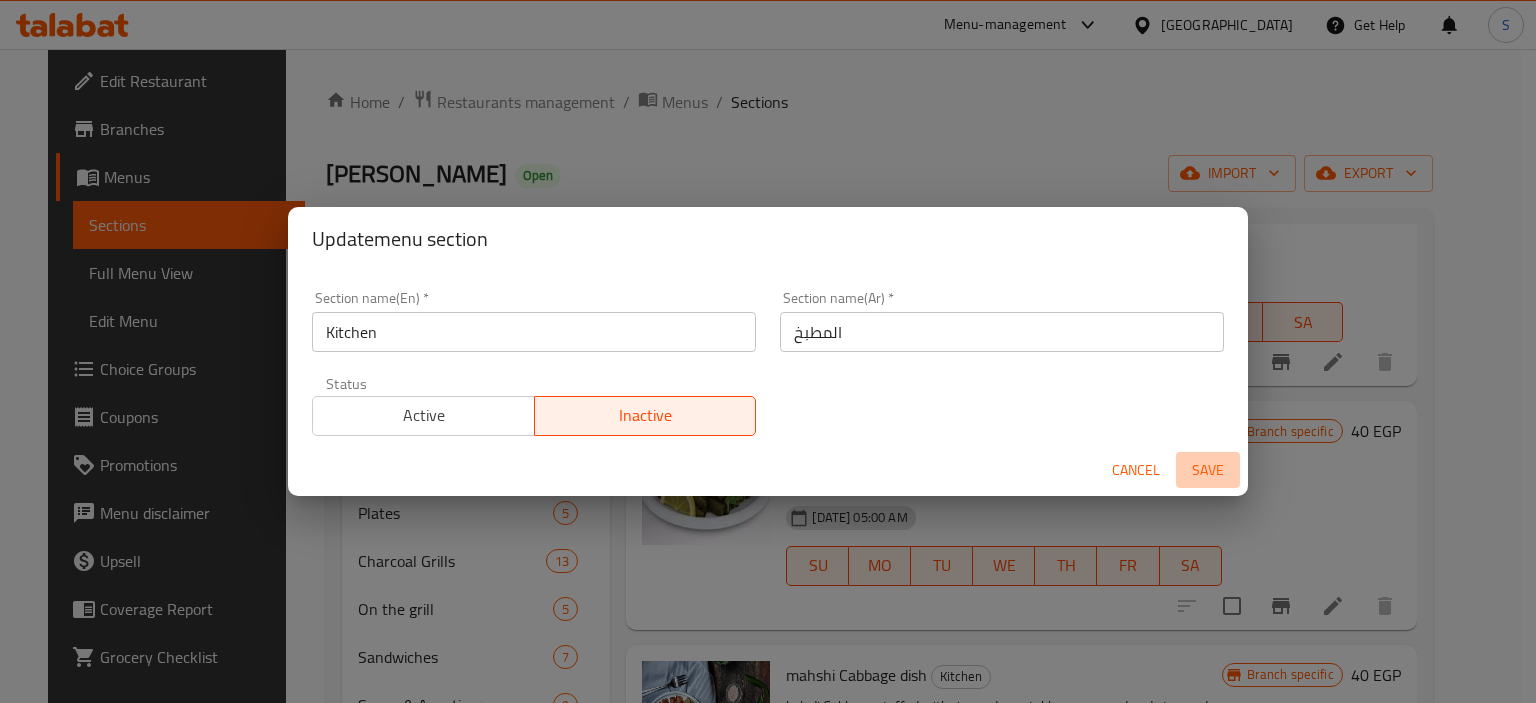 click on "Save" at bounding box center (1208, 470) 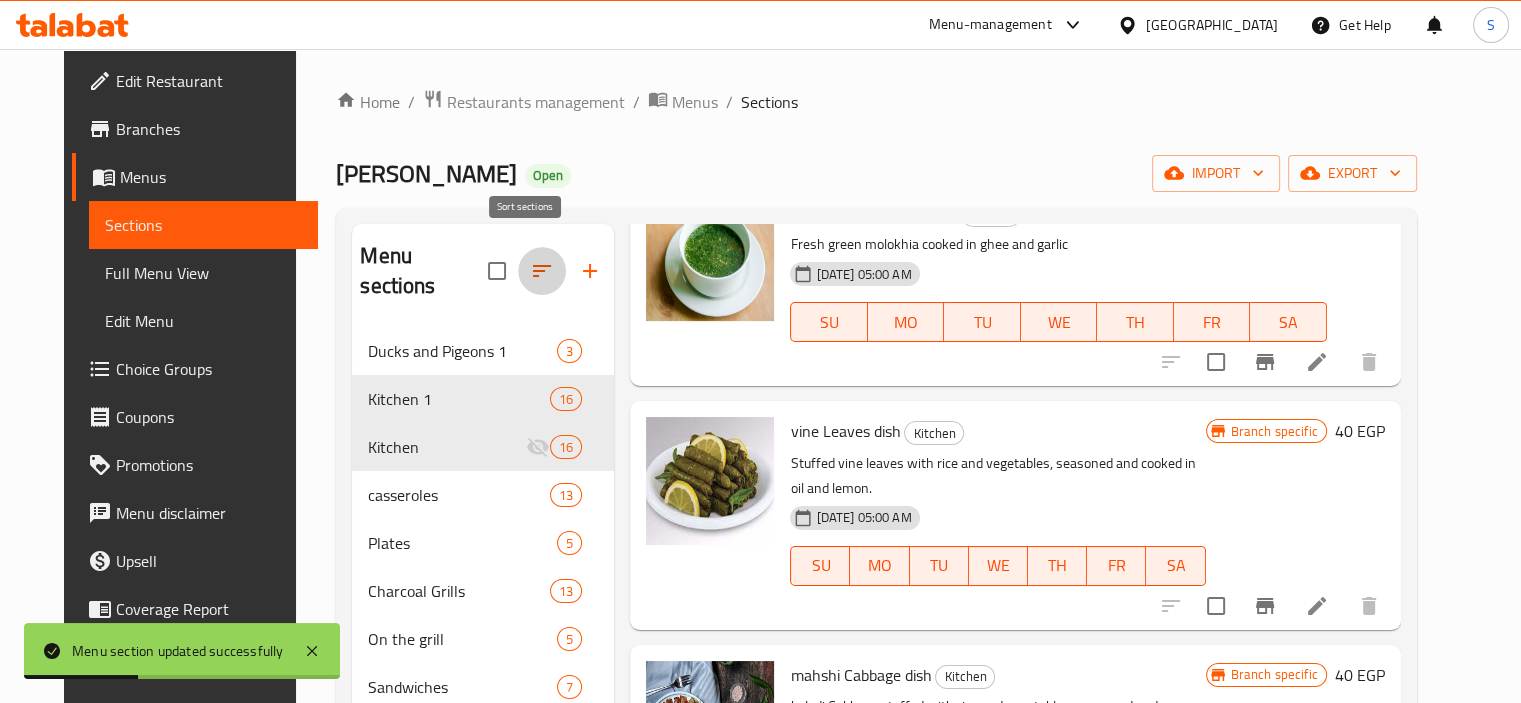 click 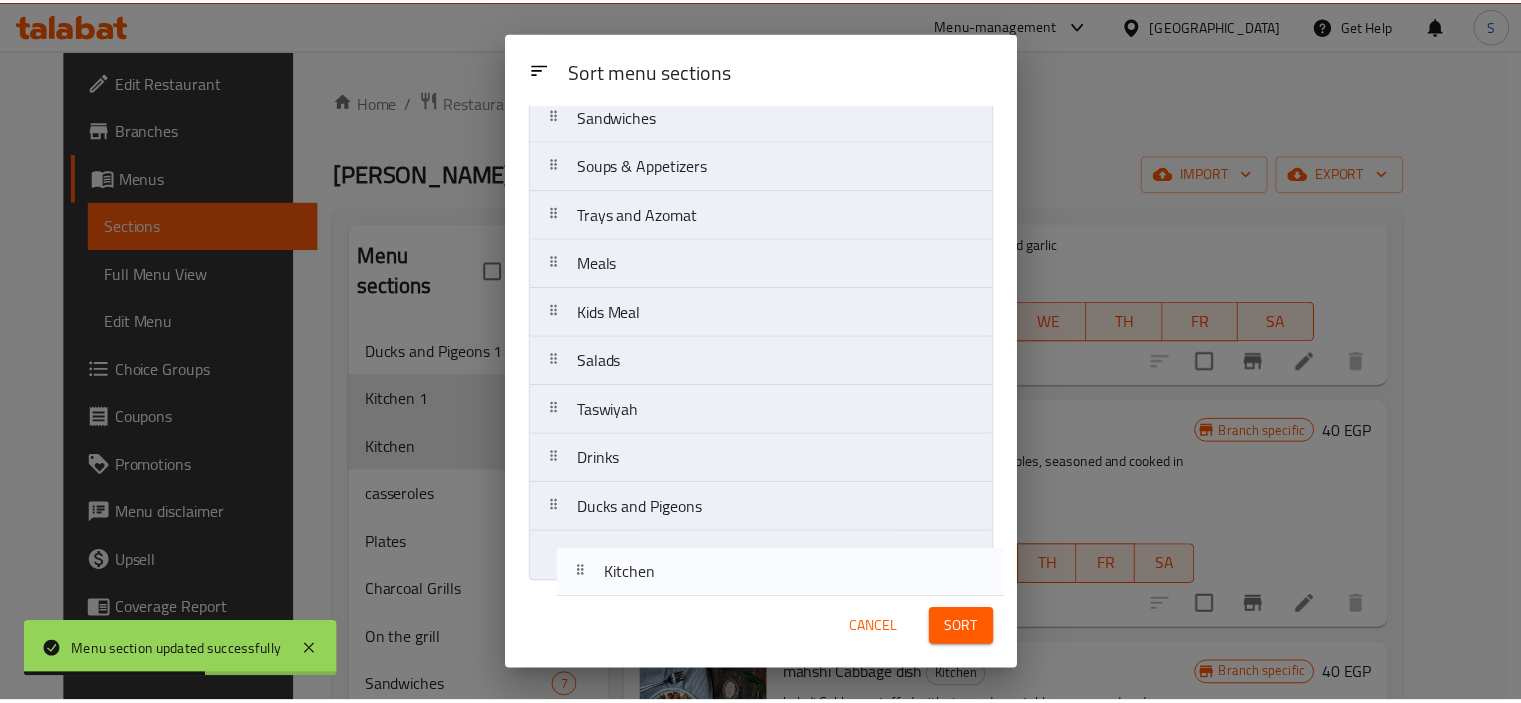 scroll, scrollTop: 364, scrollLeft: 0, axis: vertical 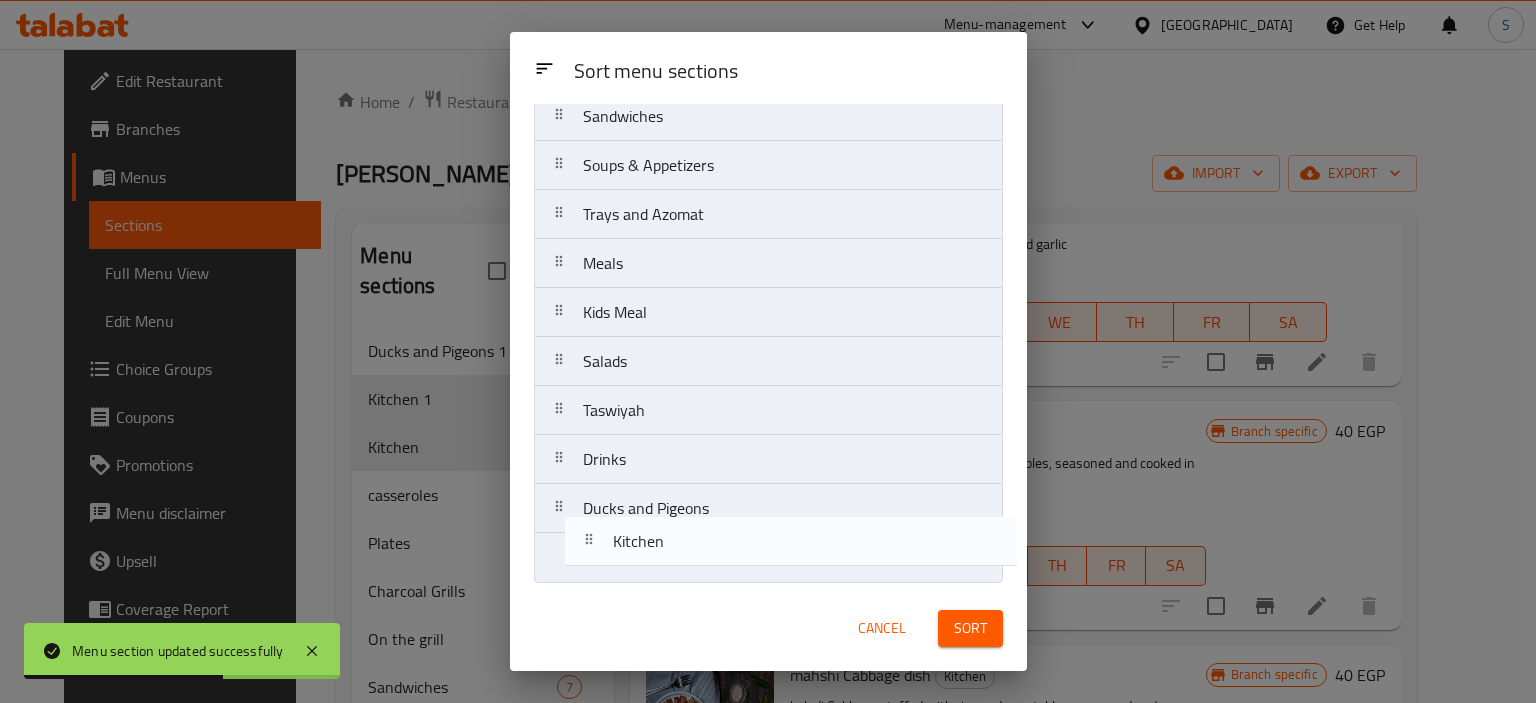 drag, startPoint x: 646, startPoint y: 290, endPoint x: 677, endPoint y: 557, distance: 268.7936 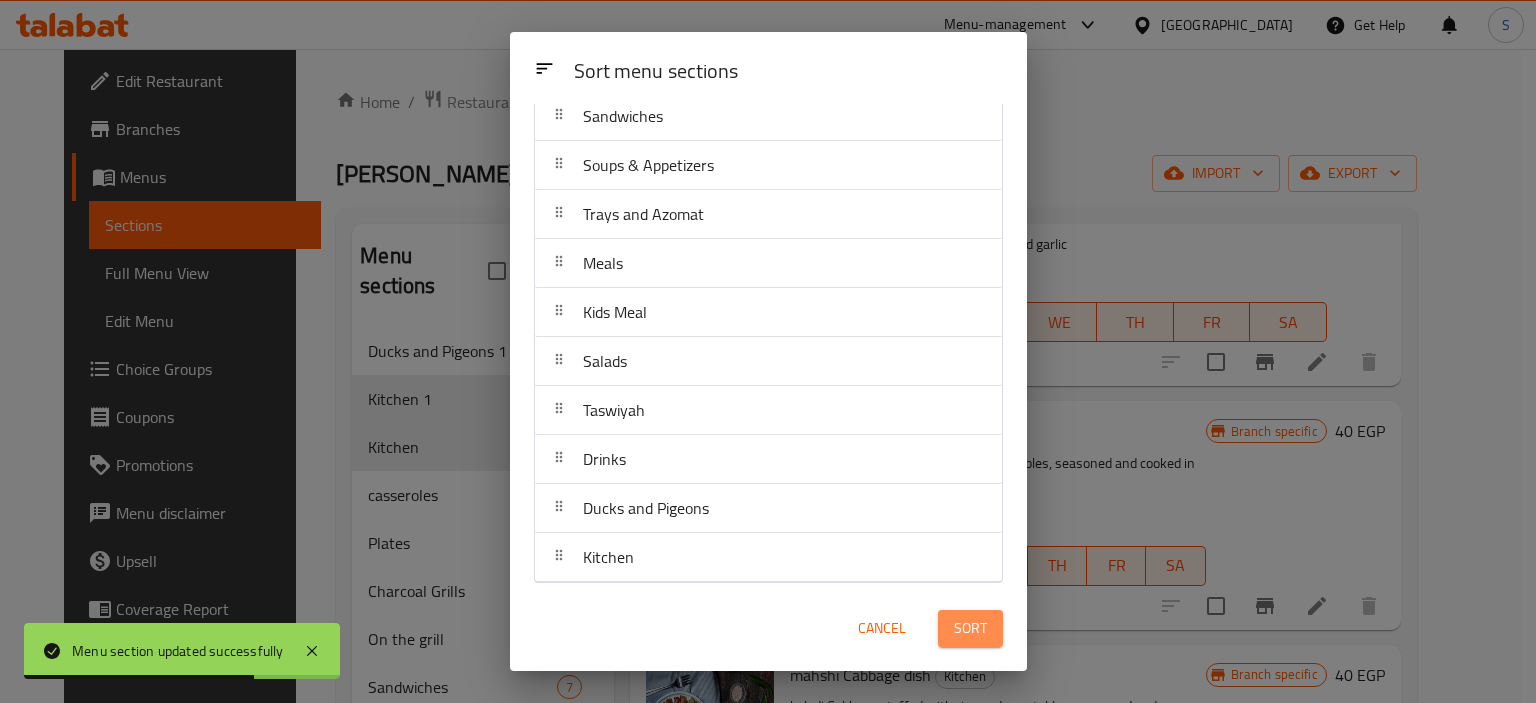 click on "Sort" at bounding box center (970, 628) 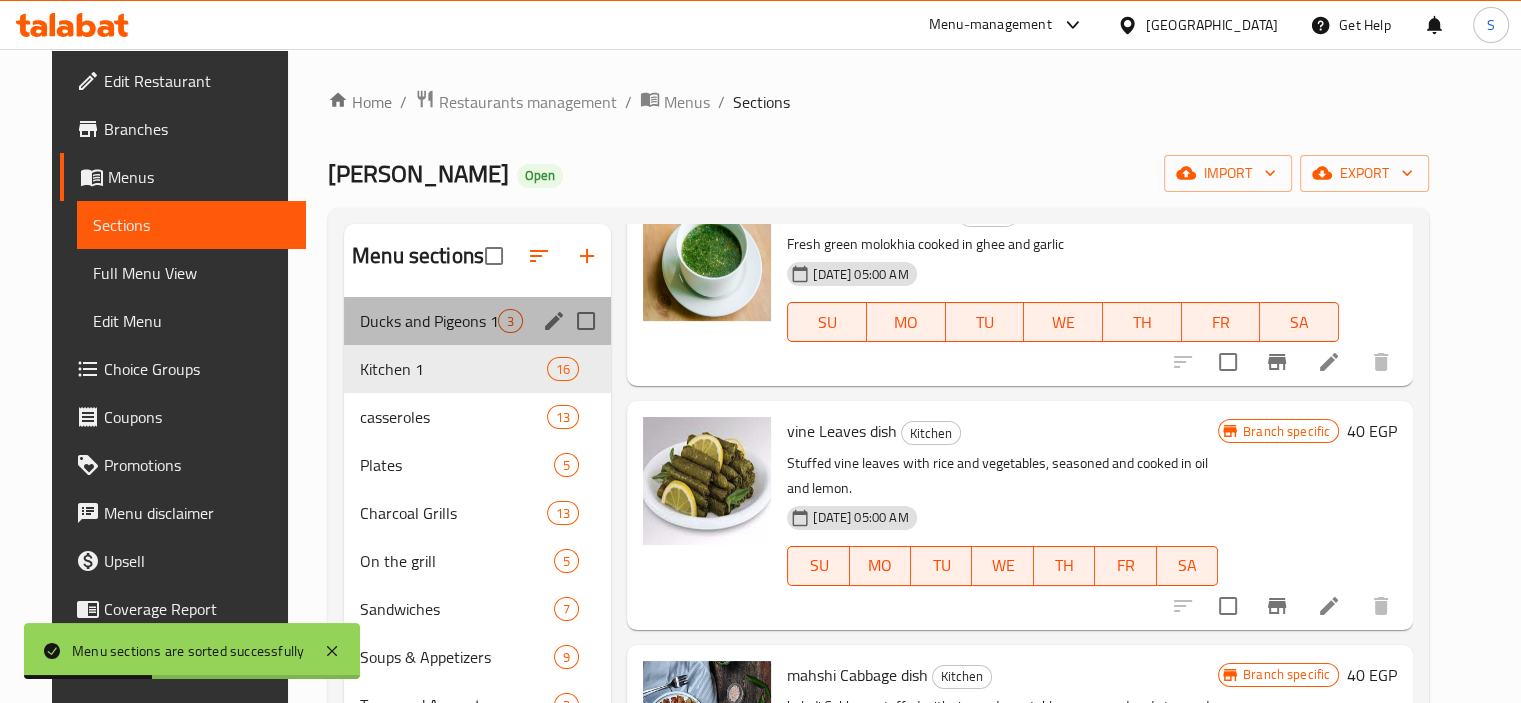 click on "Ducks and Pigeons 1 3" at bounding box center (477, 321) 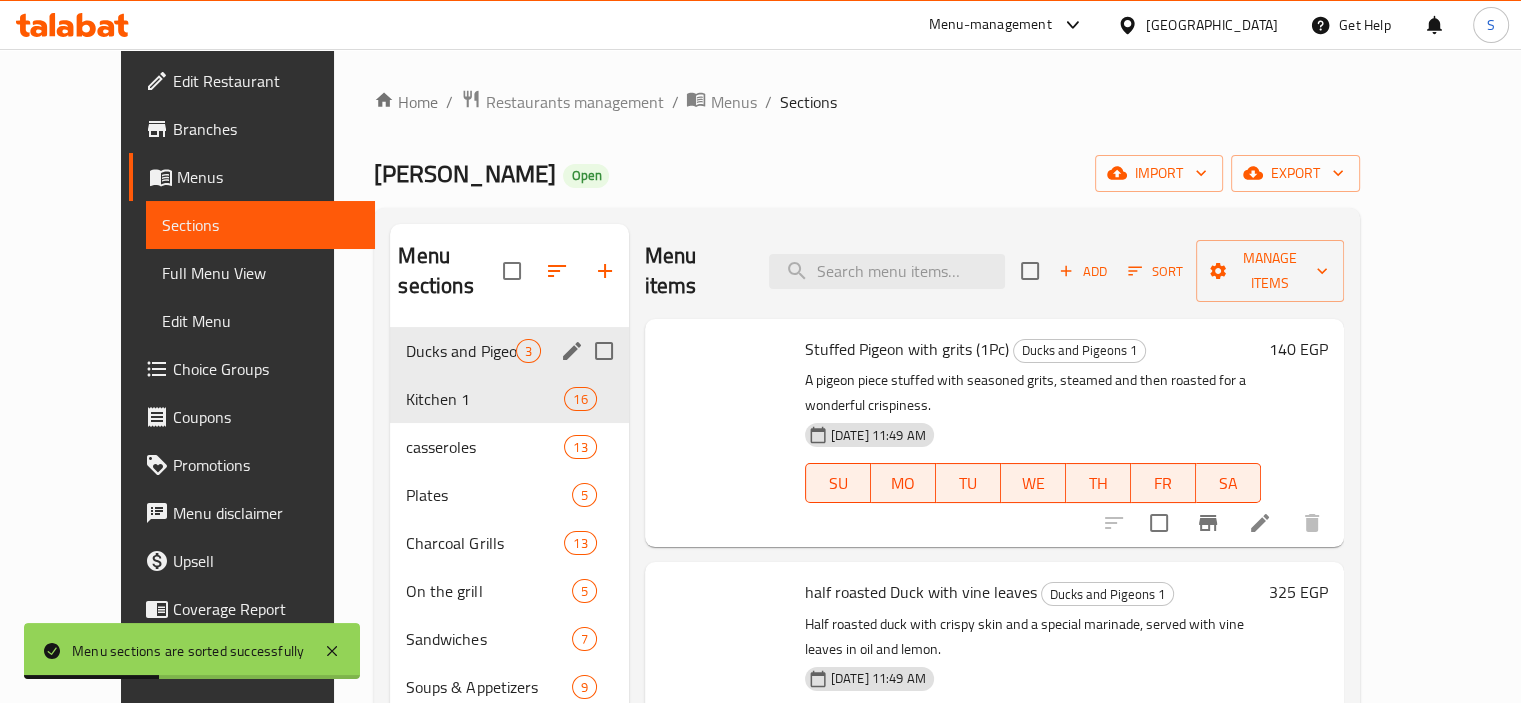 scroll, scrollTop: 0, scrollLeft: 0, axis: both 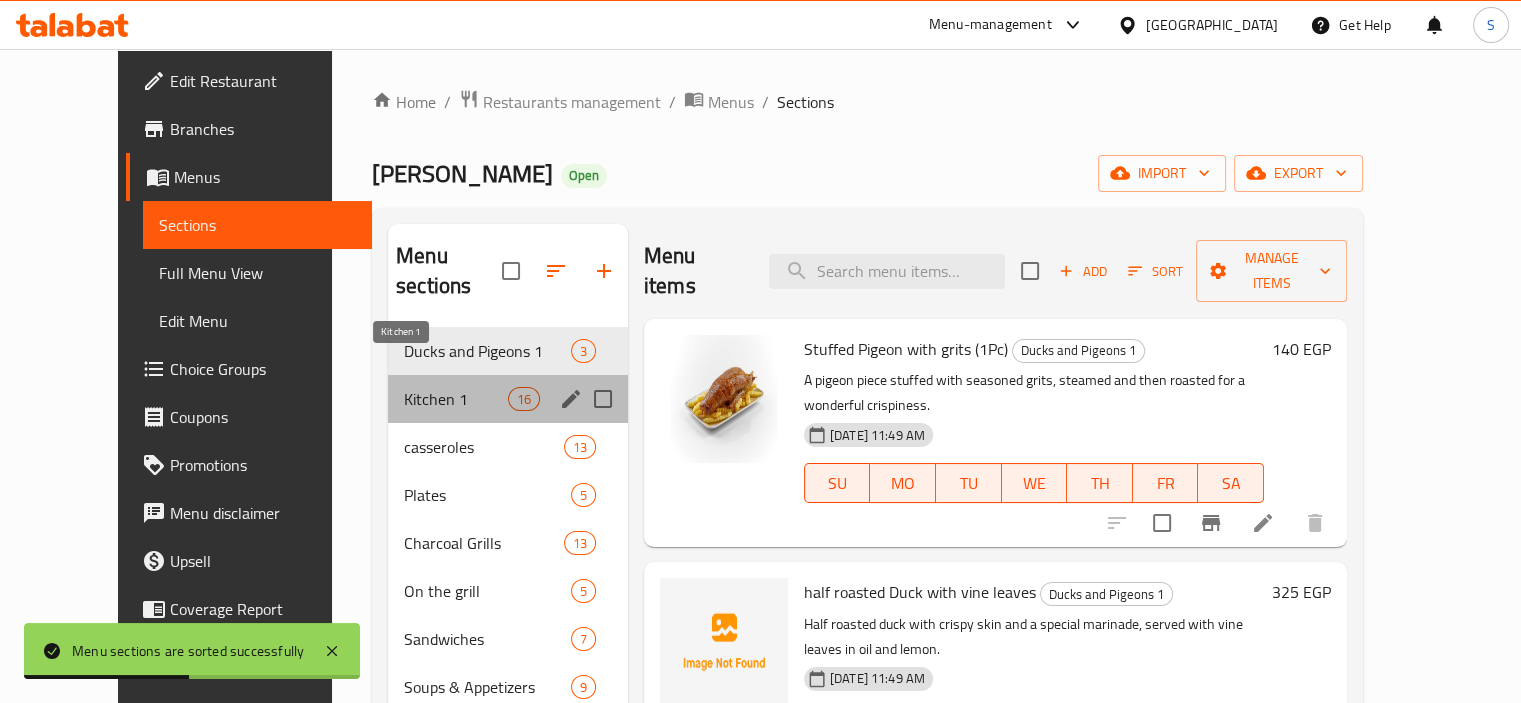 click on "Kitchen 1" at bounding box center (455, 399) 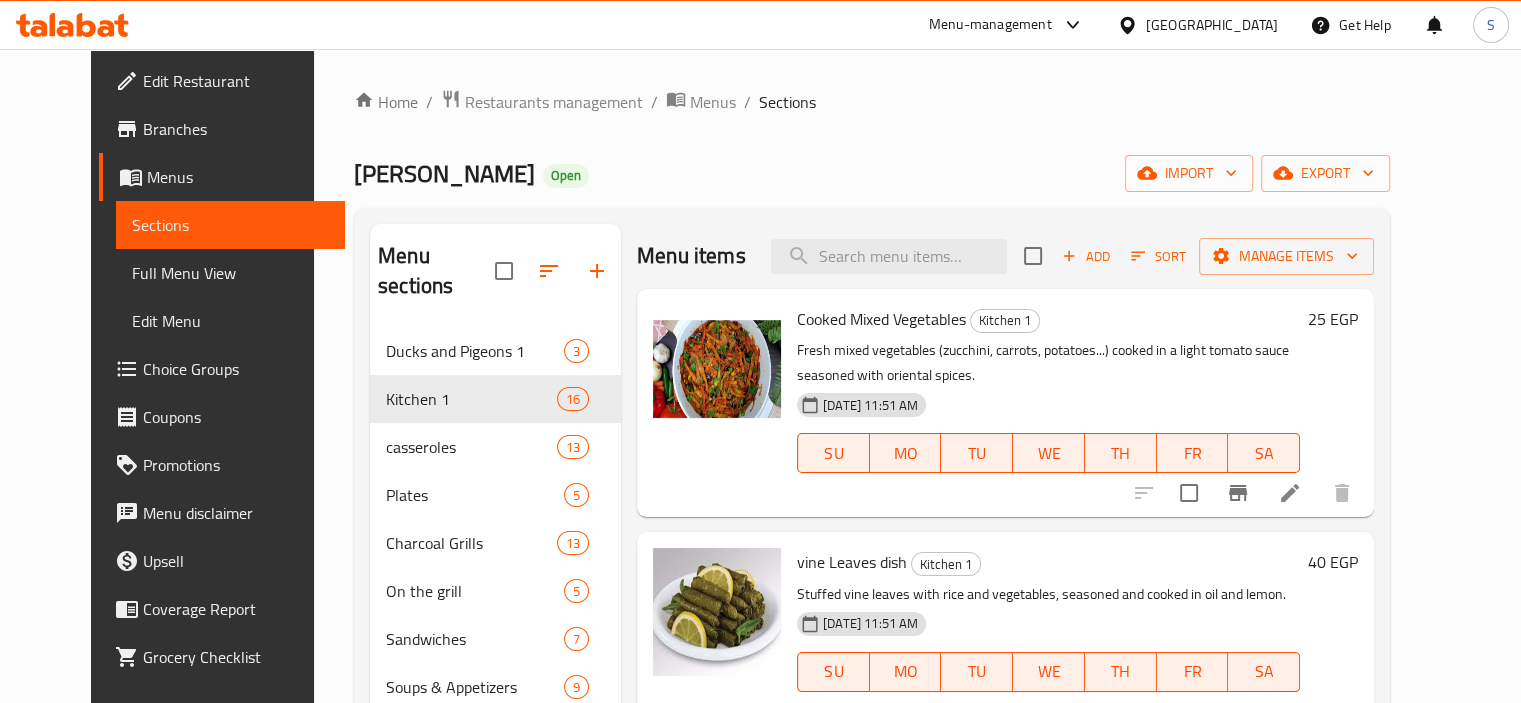 scroll, scrollTop: 0, scrollLeft: 0, axis: both 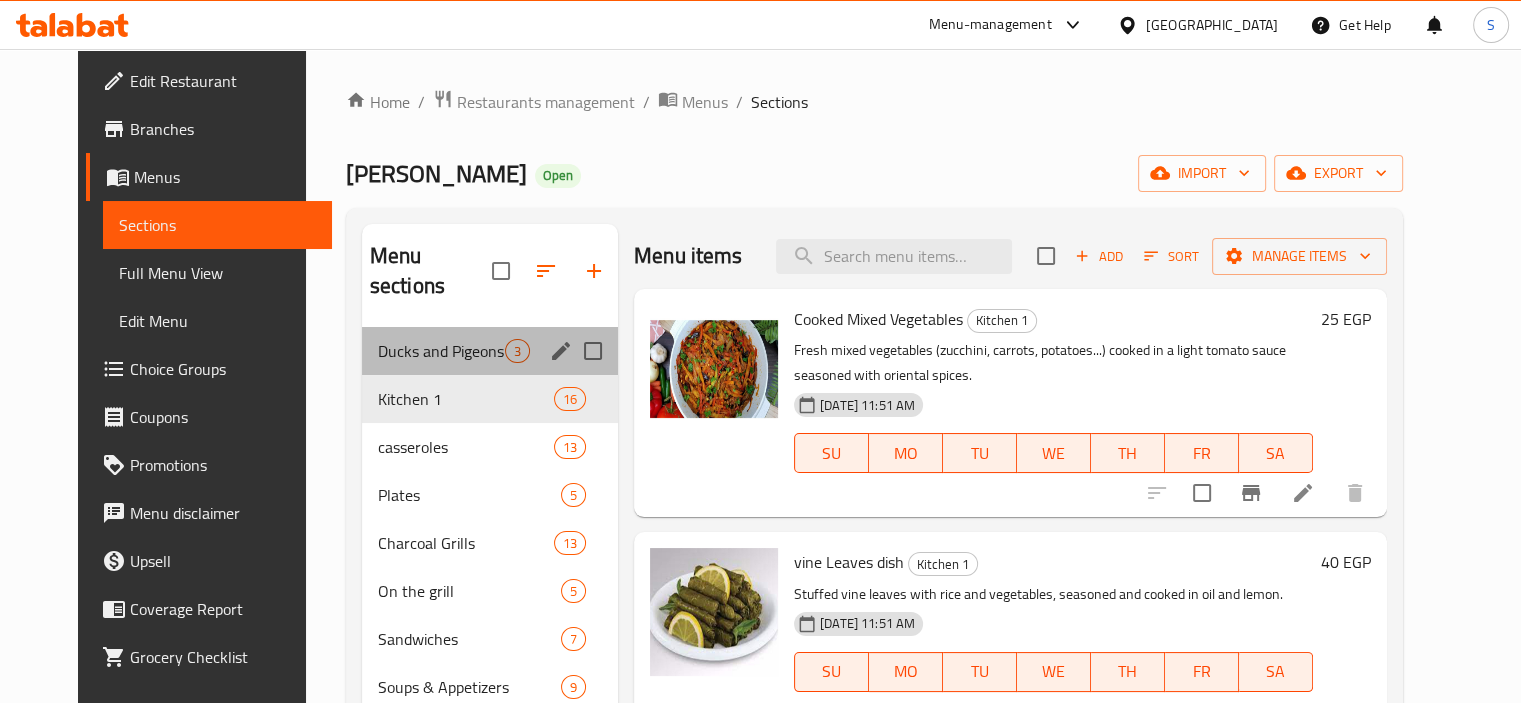 click on "Ducks and Pigeons 1 3" at bounding box center [490, 351] 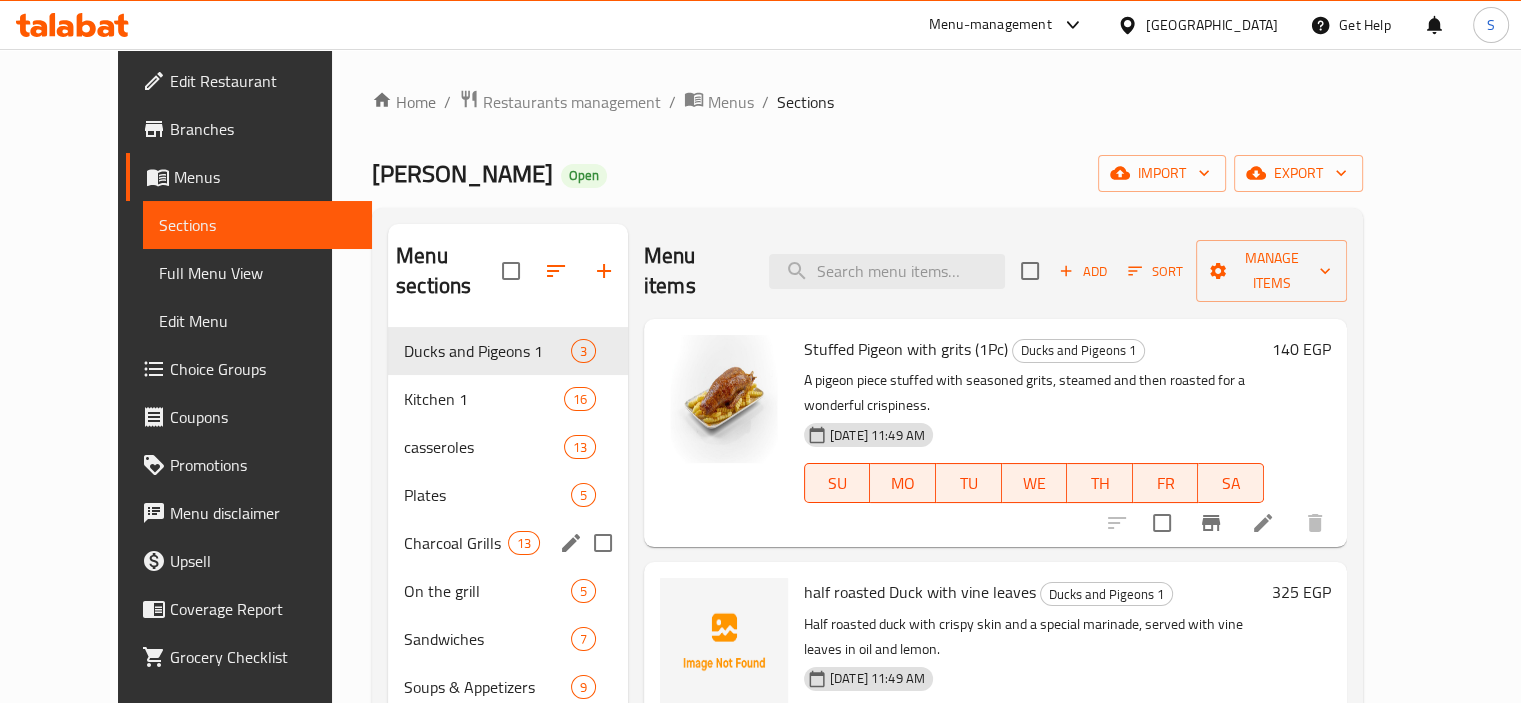 scroll, scrollTop: 425, scrollLeft: 0, axis: vertical 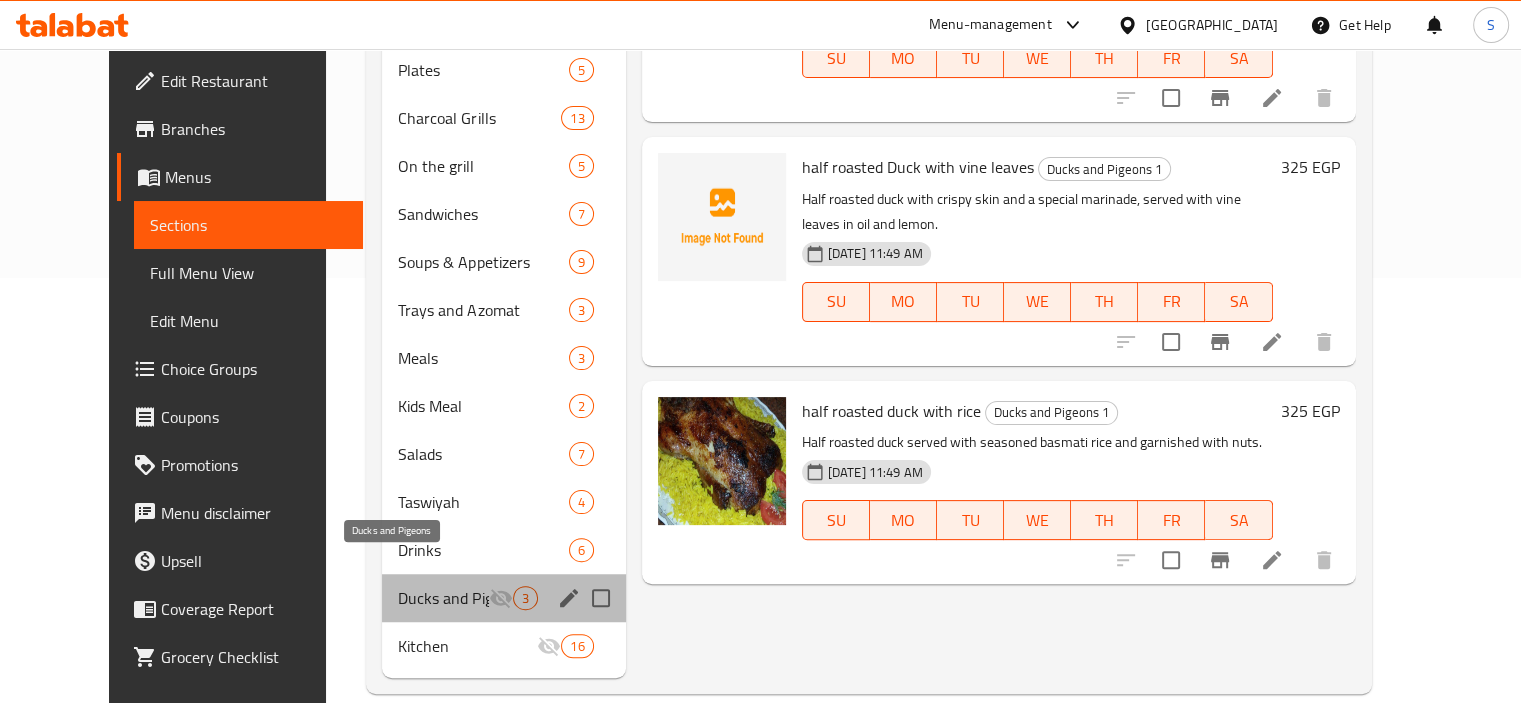 click on "Ducks and Pigeons" at bounding box center (443, 598) 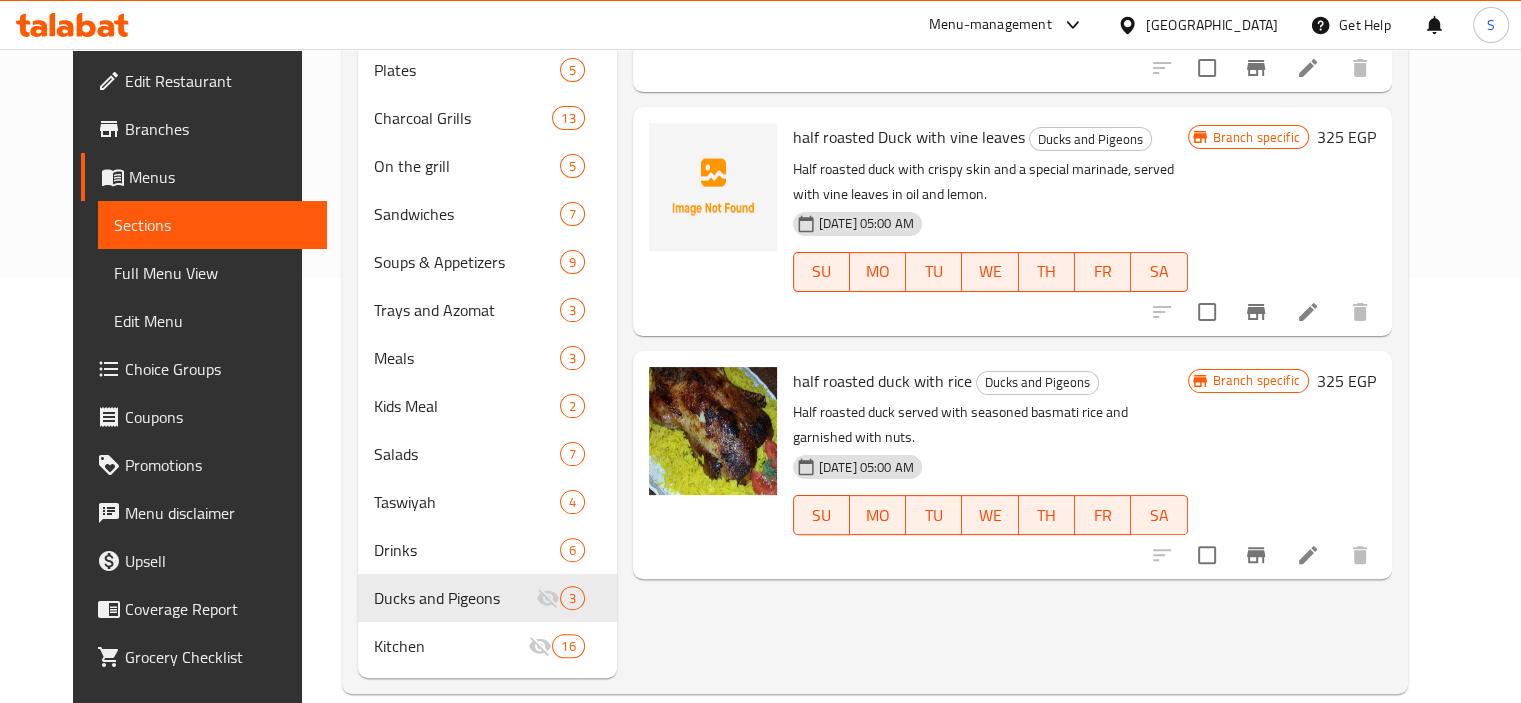 scroll, scrollTop: 0, scrollLeft: 0, axis: both 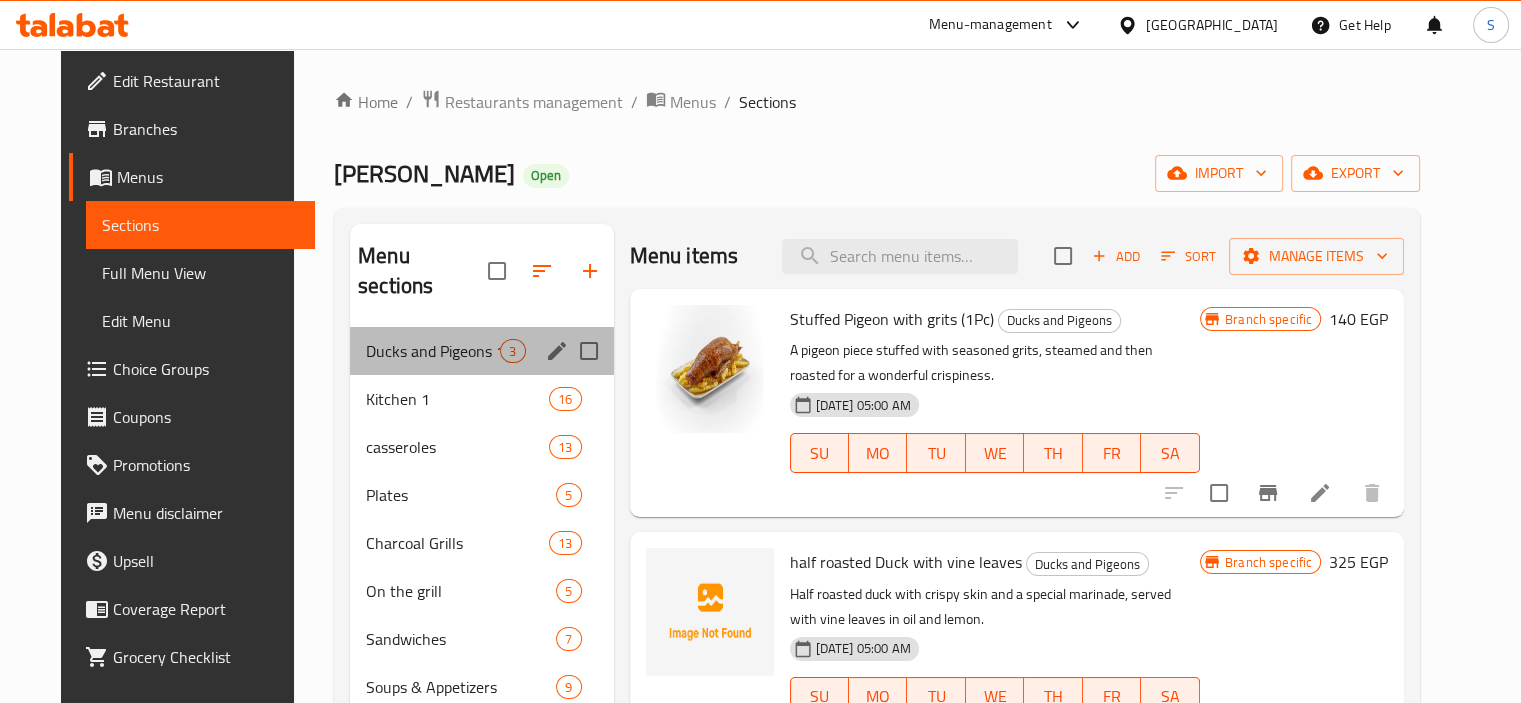 click on "Ducks and Pigeons 1 3" at bounding box center (482, 351) 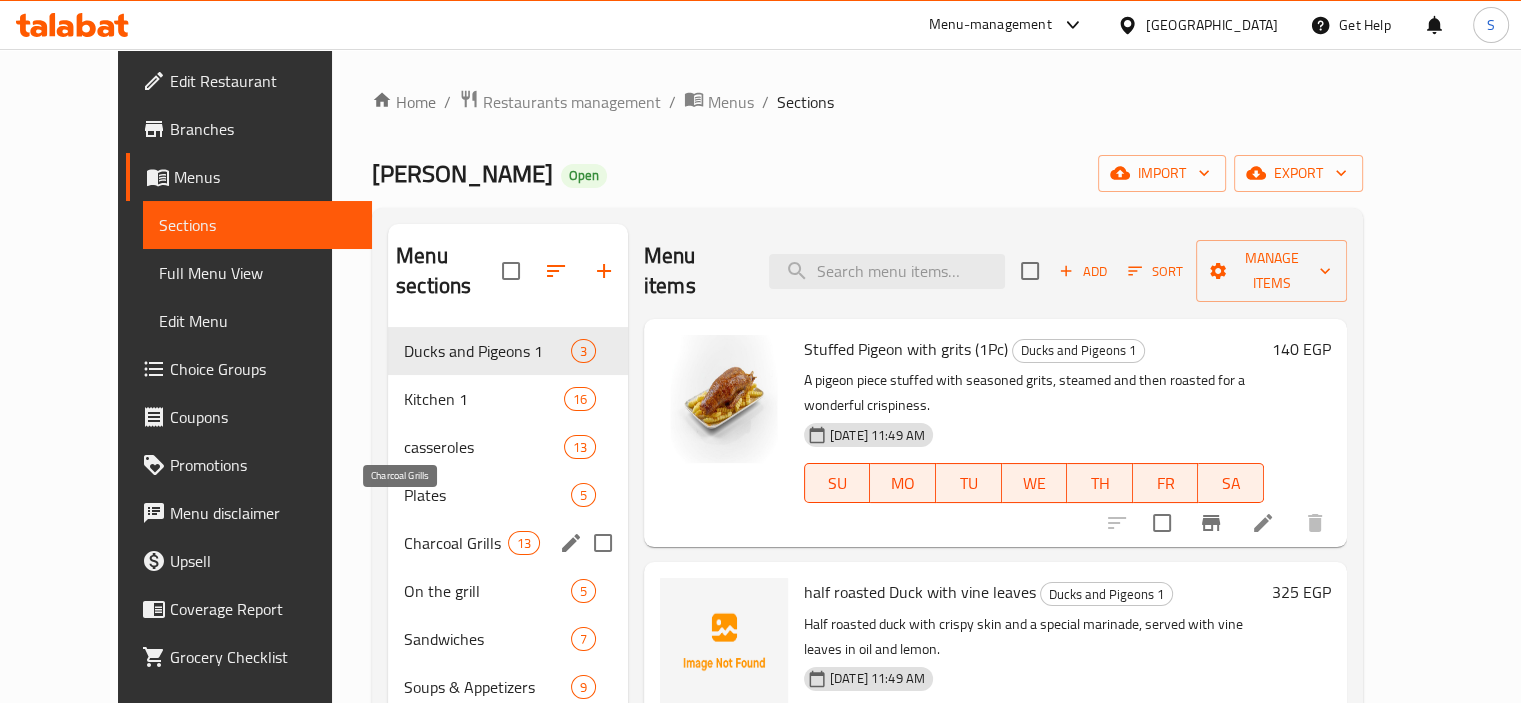 scroll, scrollTop: 425, scrollLeft: 0, axis: vertical 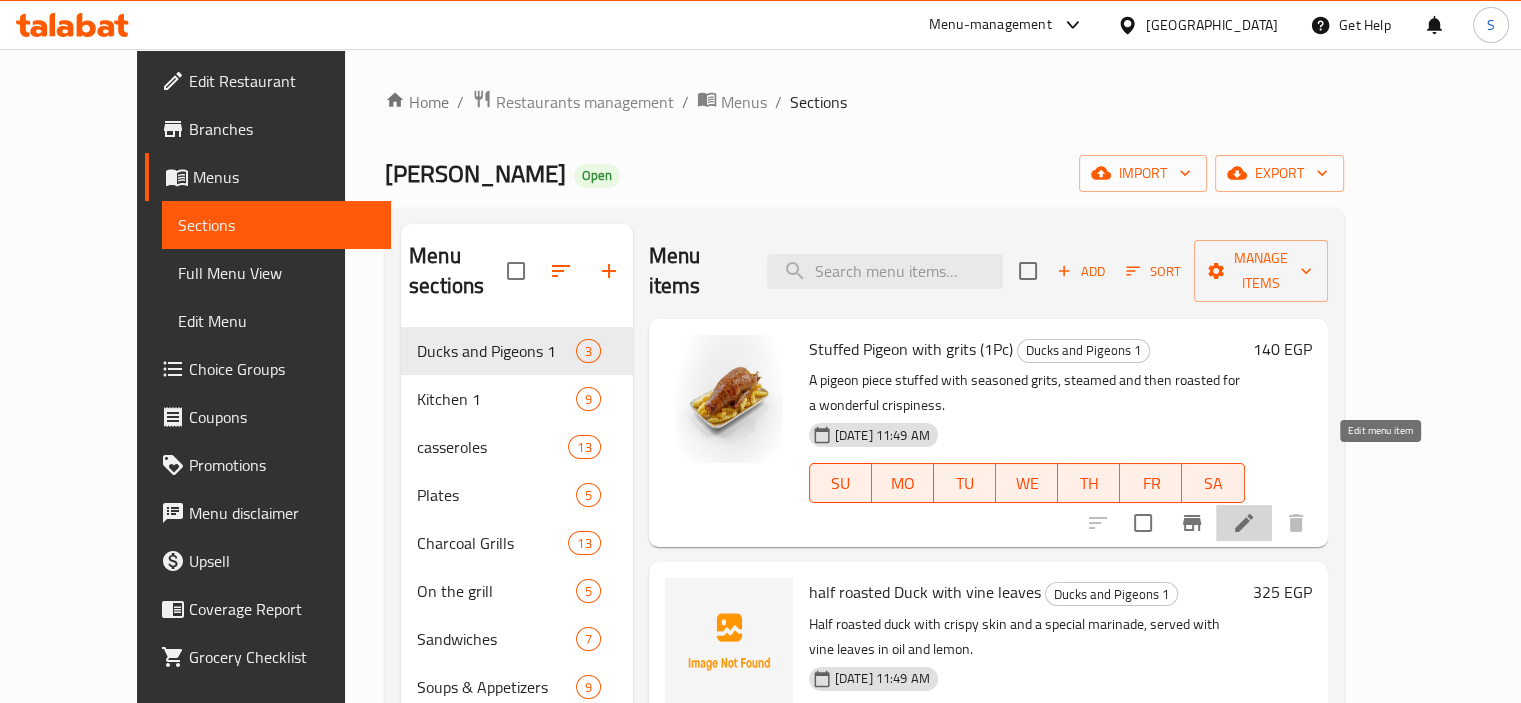 click 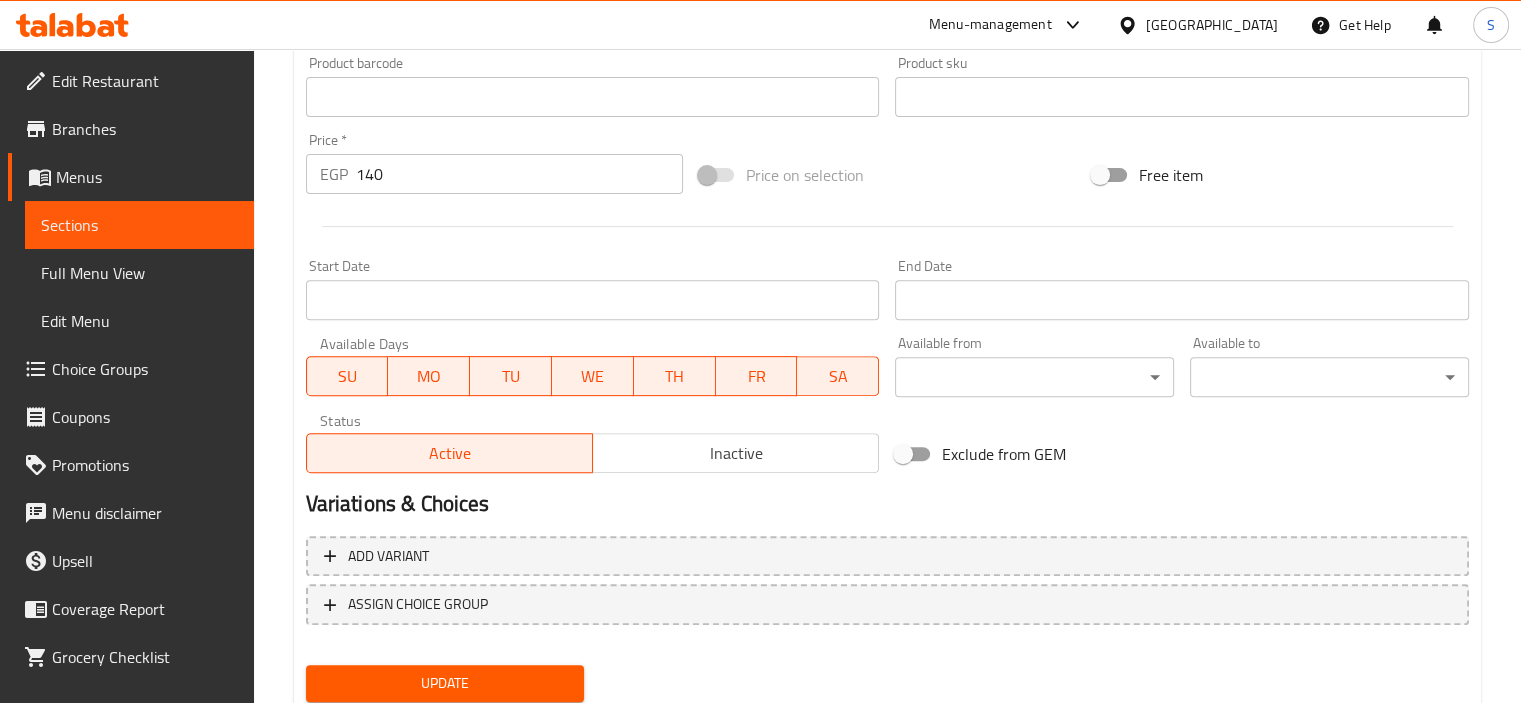 scroll, scrollTop: 737, scrollLeft: 0, axis: vertical 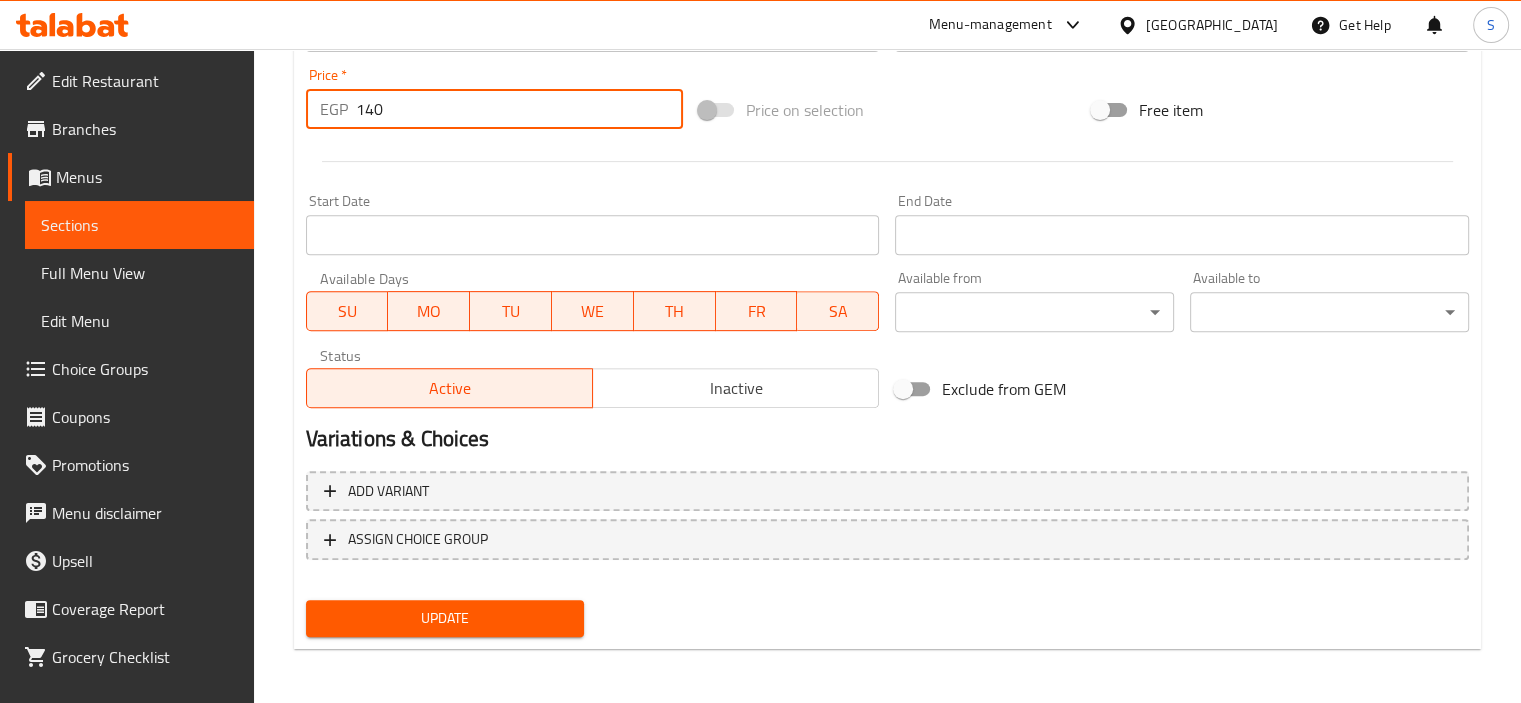 click on "140" at bounding box center (519, 109) 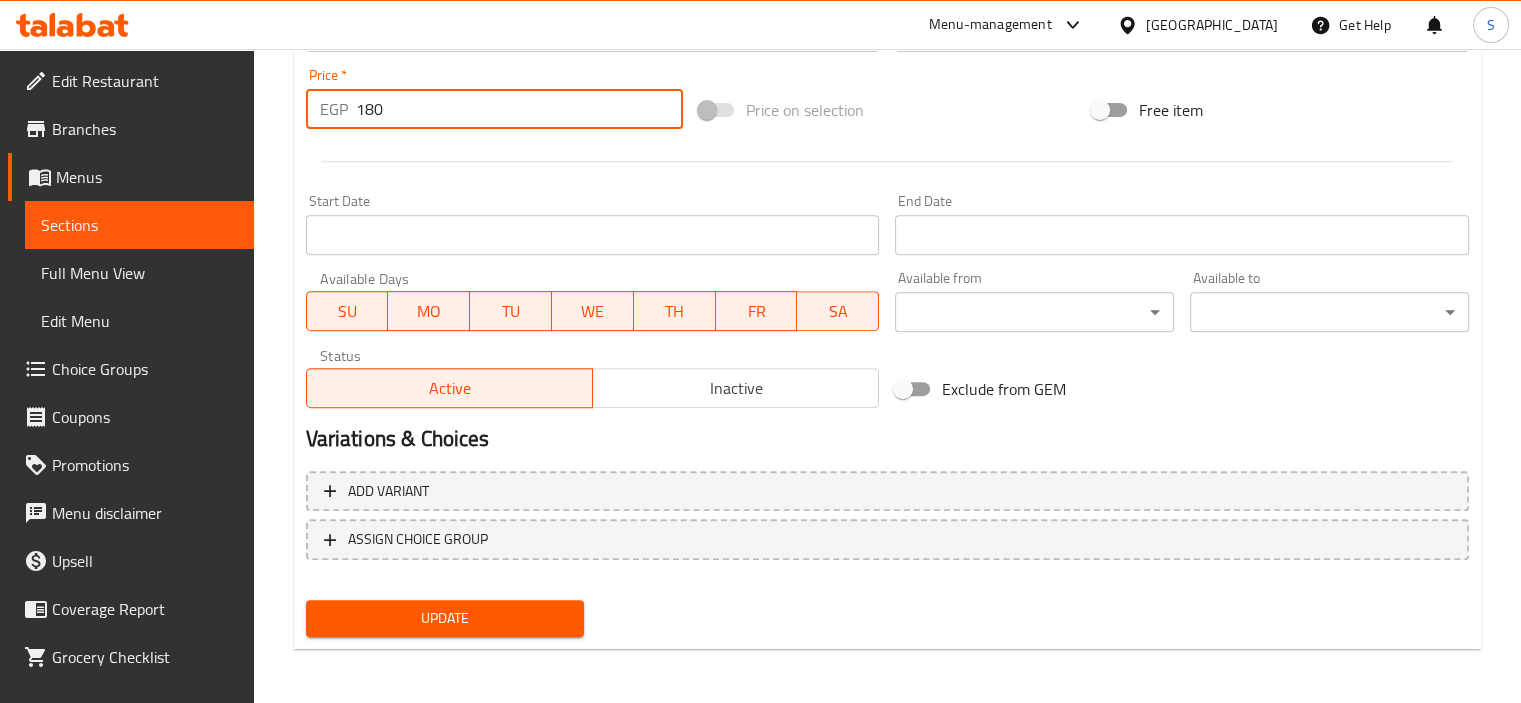 type on "180" 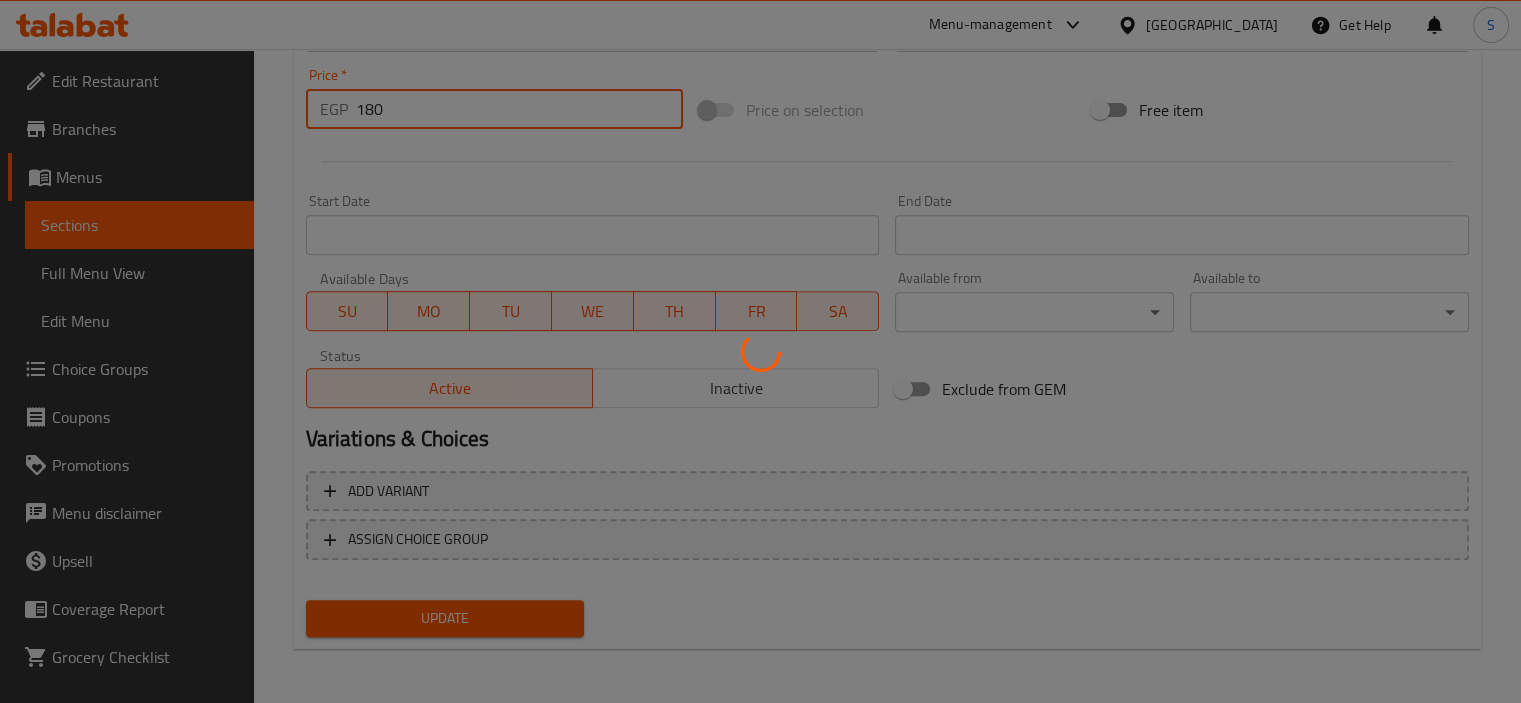 scroll, scrollTop: 0, scrollLeft: 0, axis: both 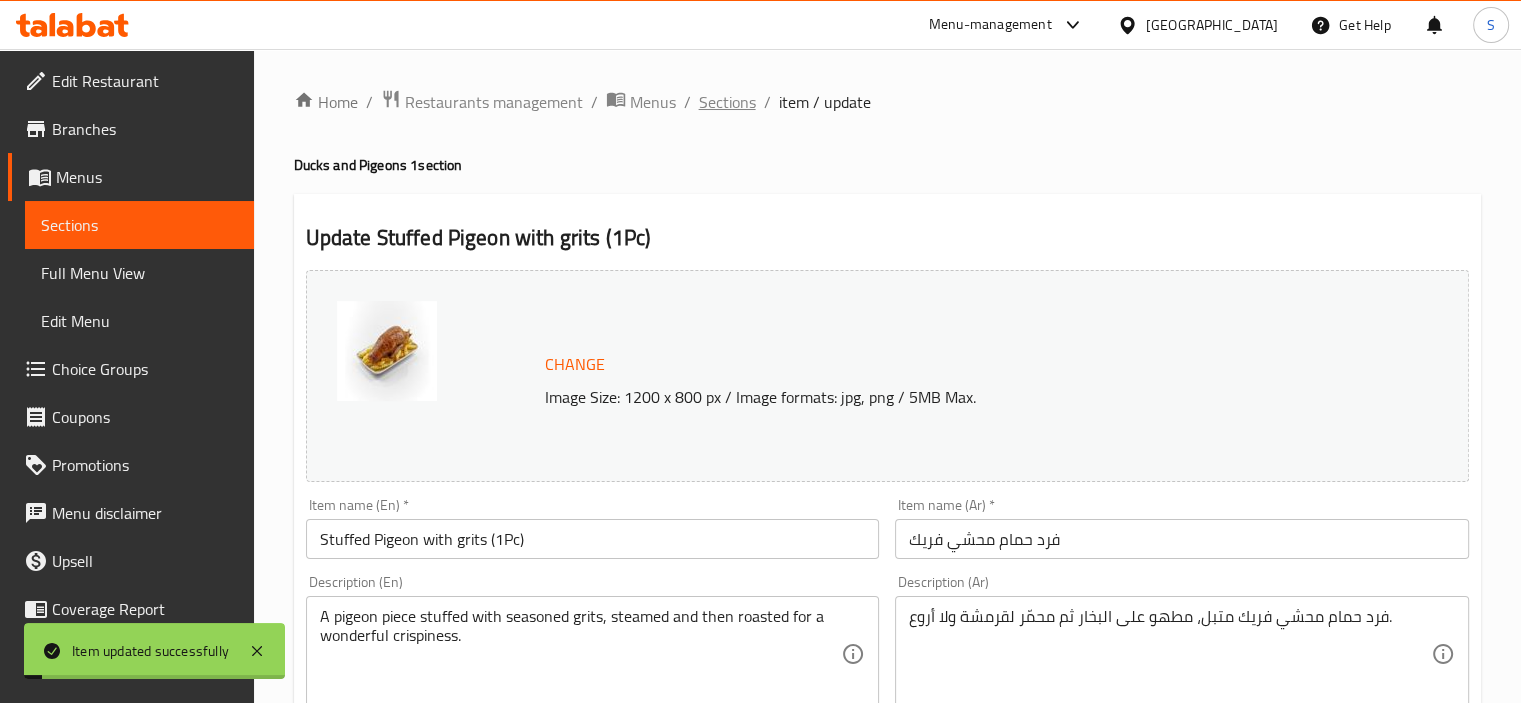 click on "Sections" at bounding box center [727, 102] 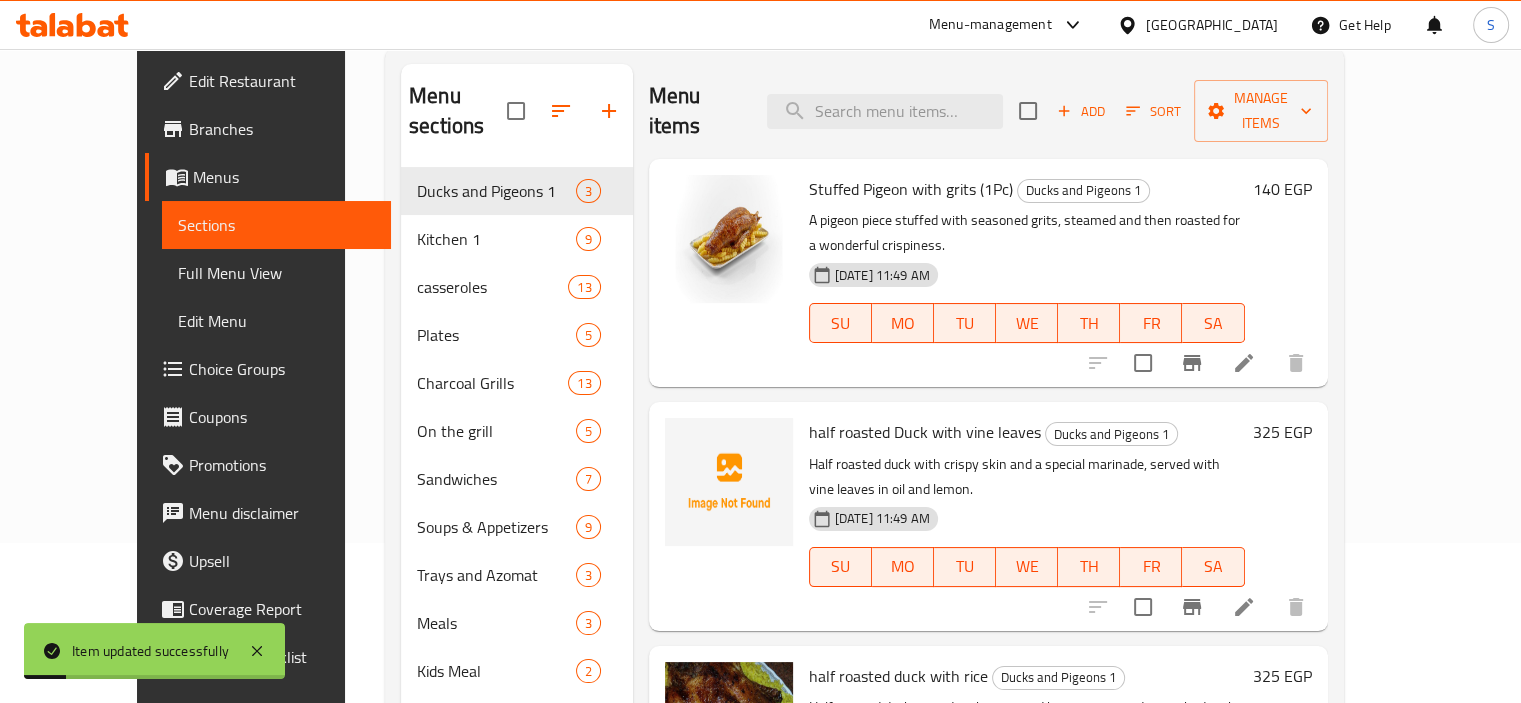 scroll, scrollTop: 160, scrollLeft: 0, axis: vertical 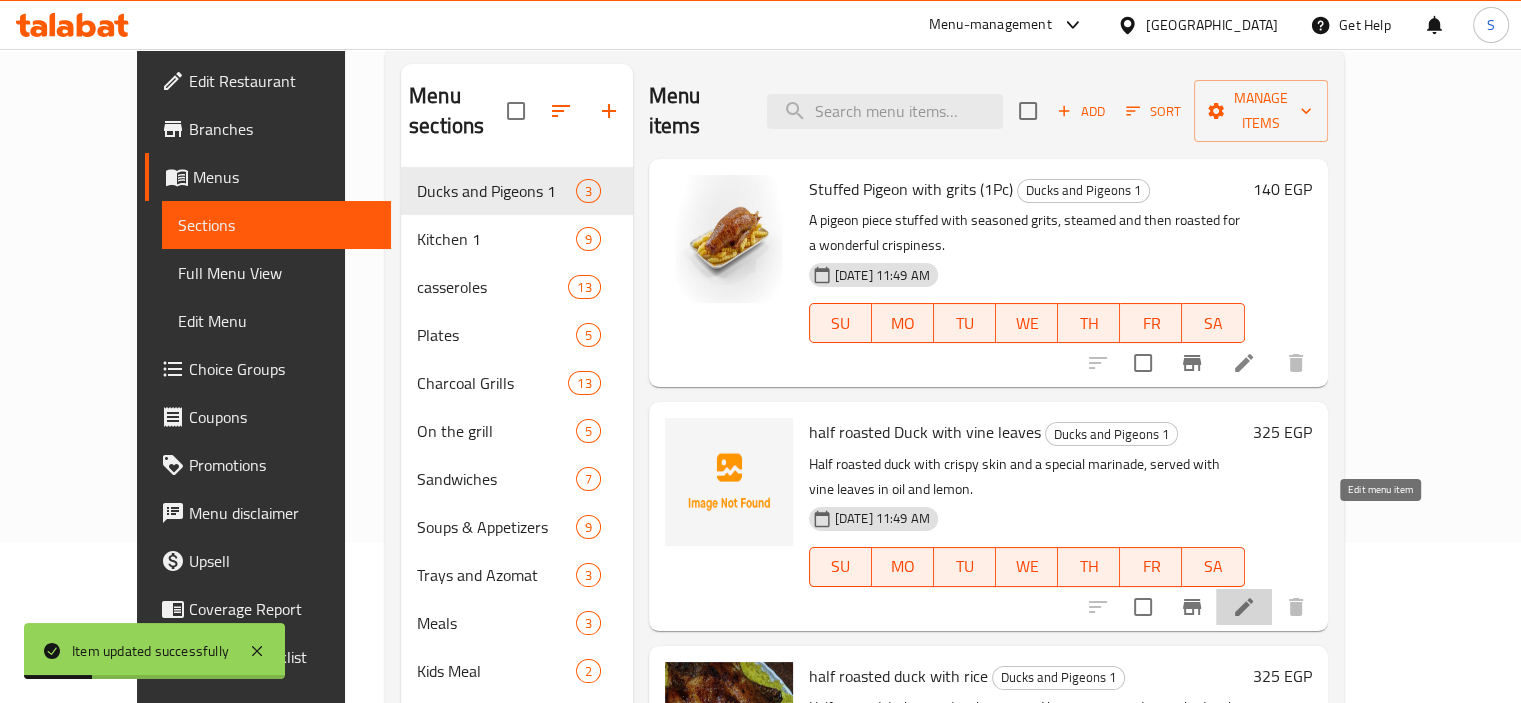 click 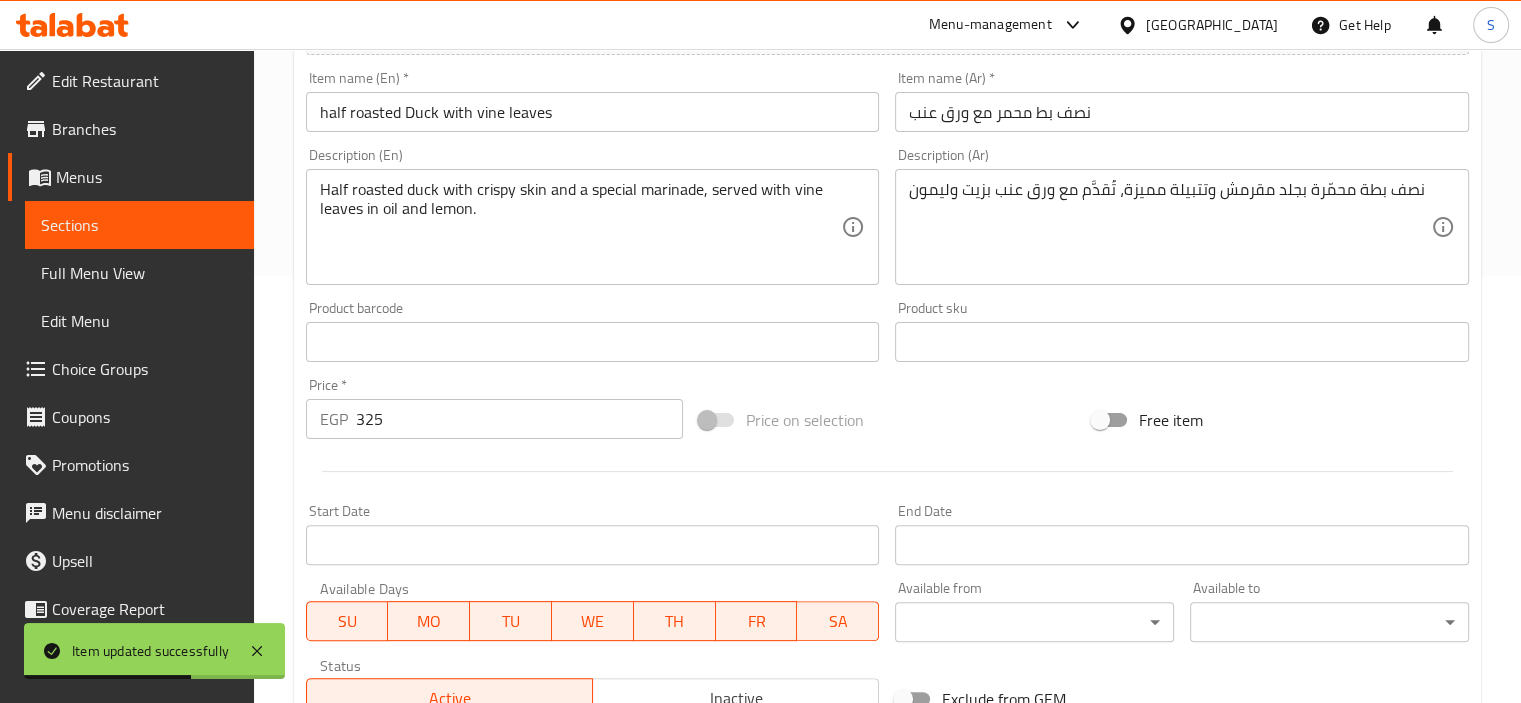 scroll, scrollTop: 737, scrollLeft: 0, axis: vertical 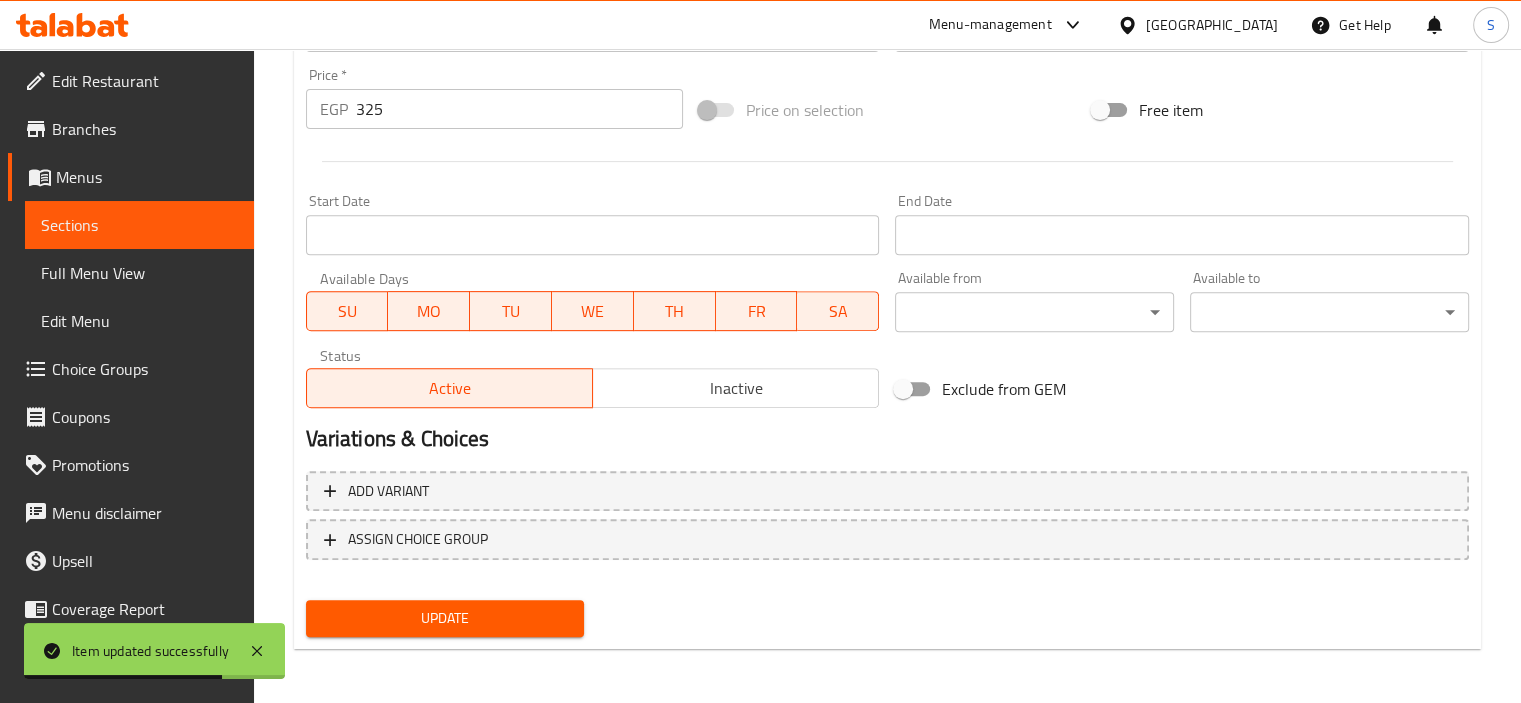 click on "325" at bounding box center [519, 109] 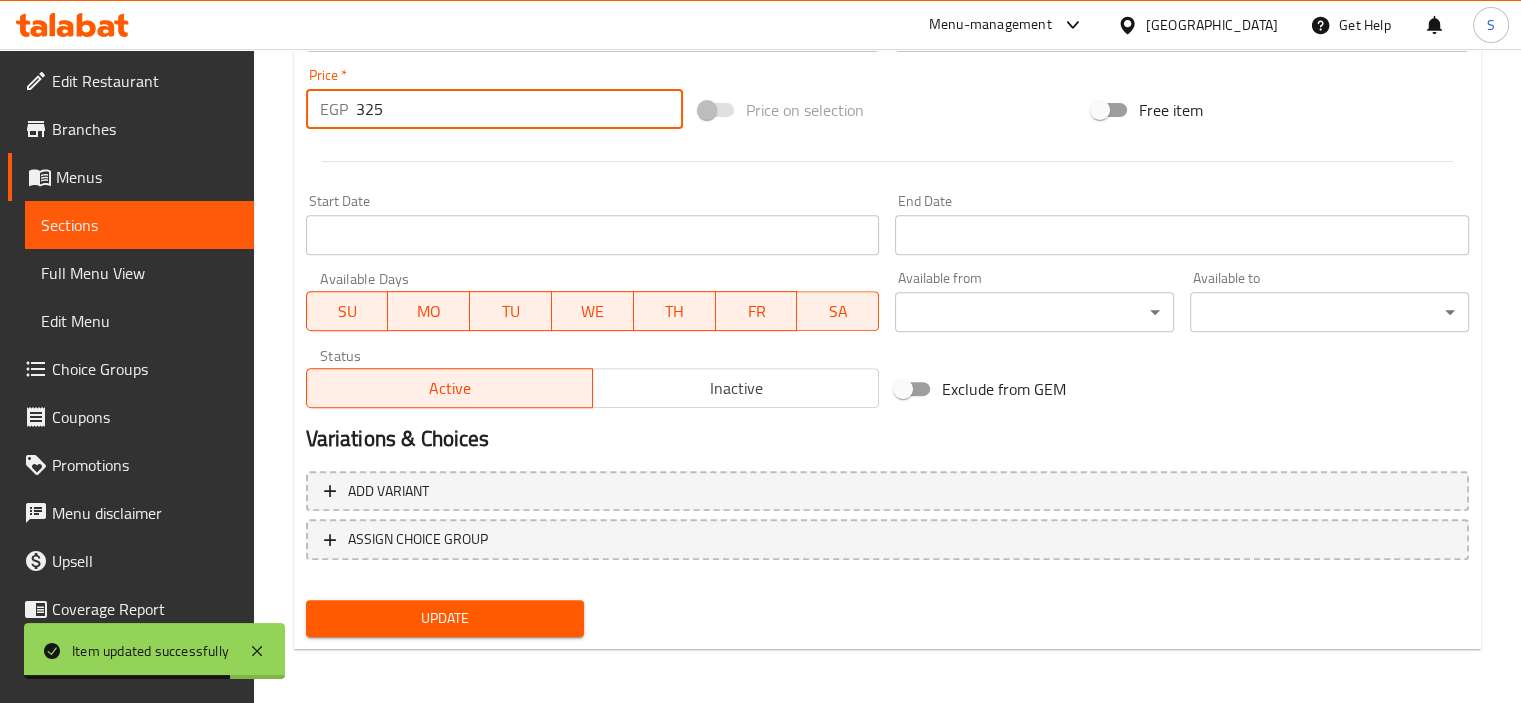 click on "325" at bounding box center [519, 109] 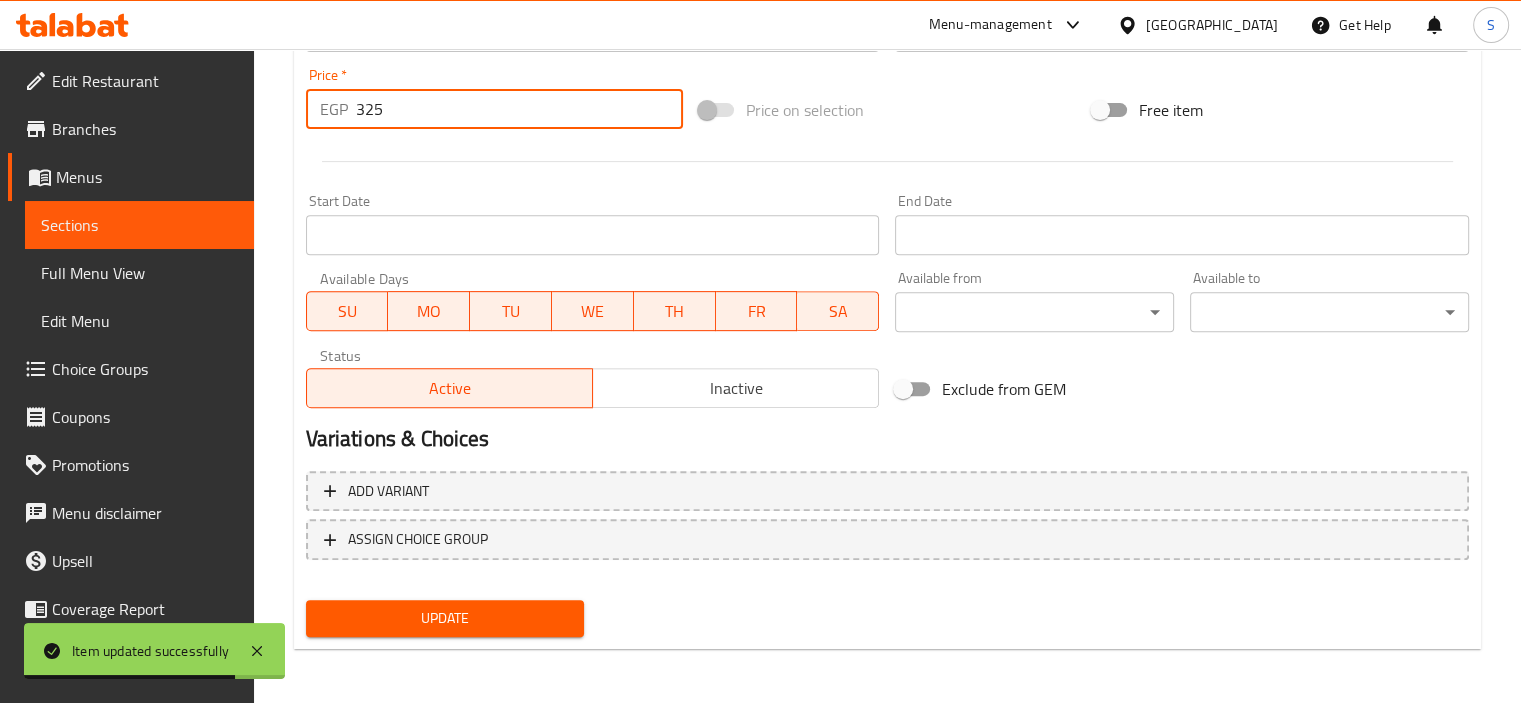 click on "325" at bounding box center [519, 109] 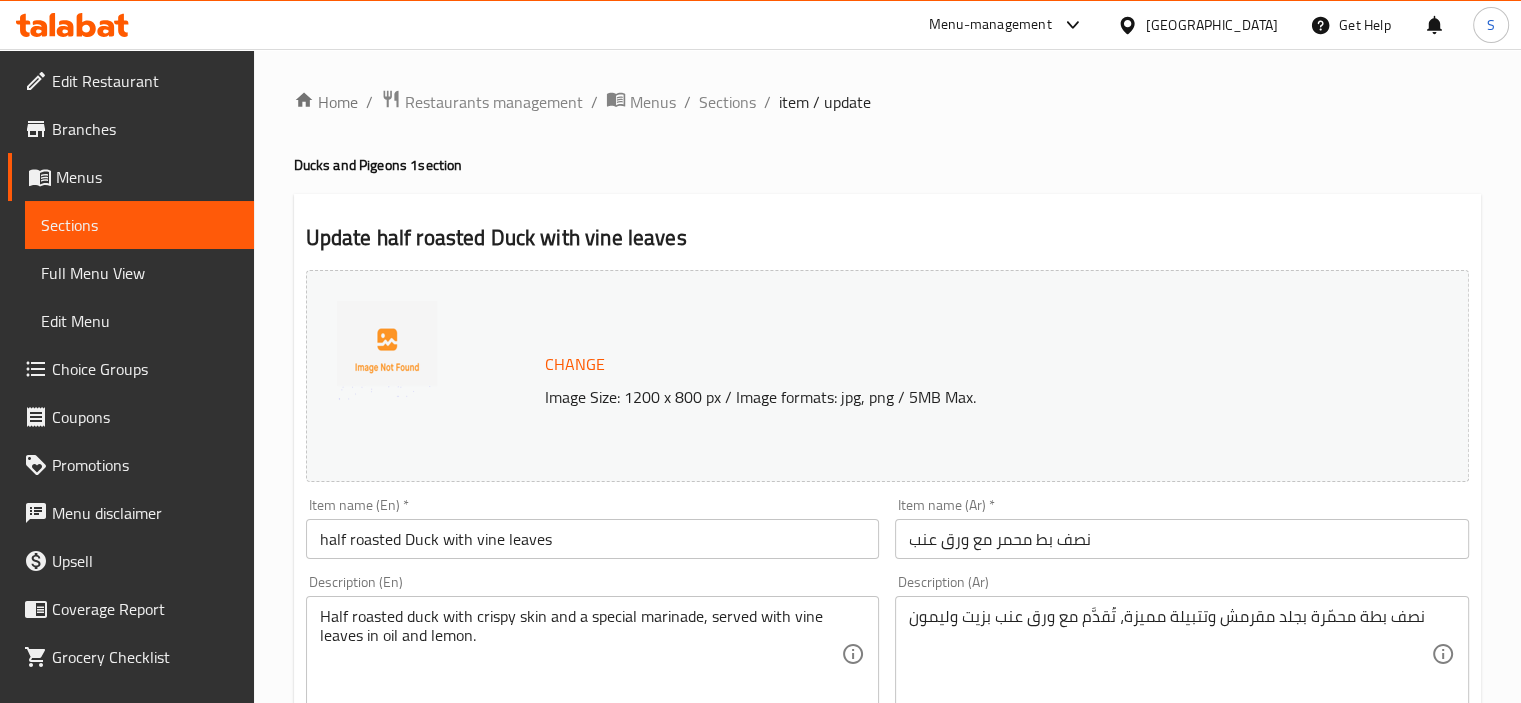 scroll, scrollTop: 0, scrollLeft: 0, axis: both 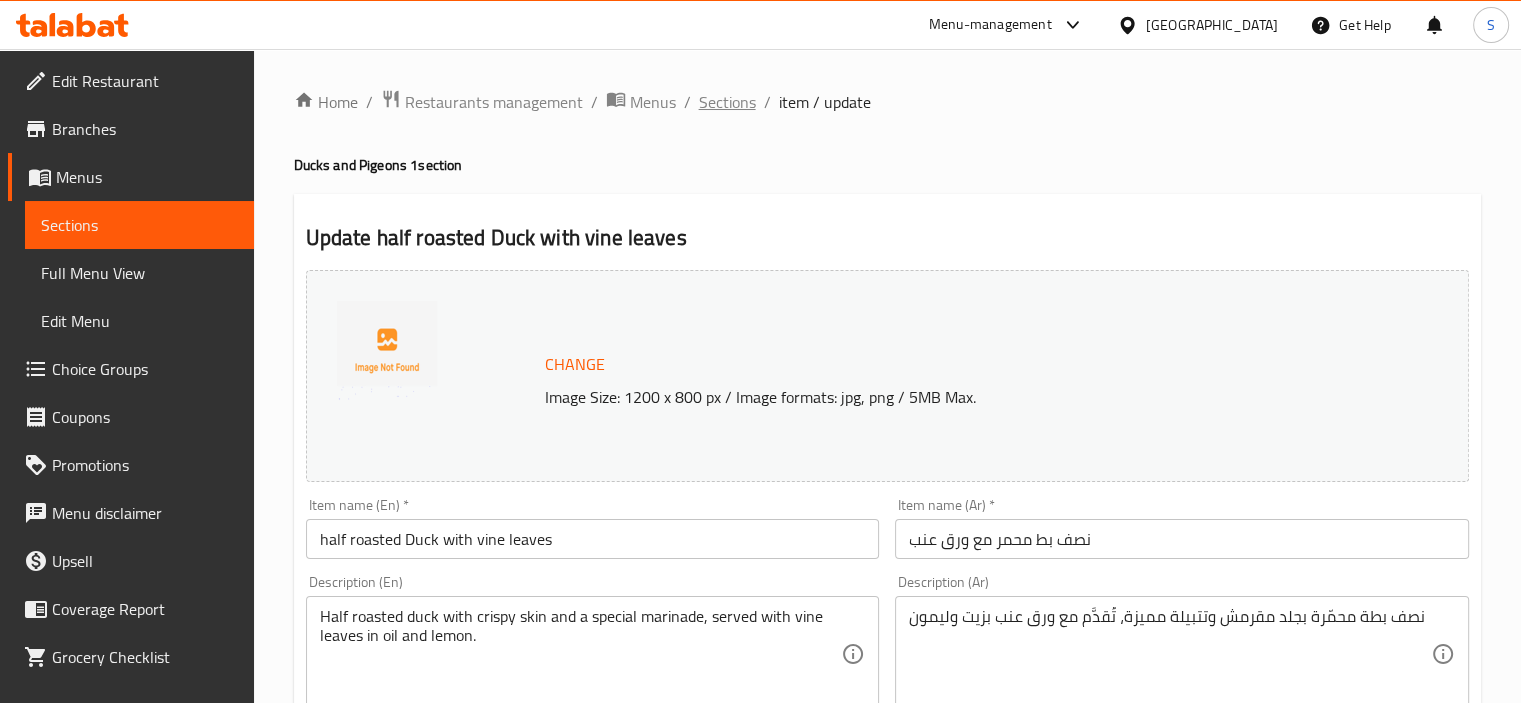click on "Sections" at bounding box center [727, 102] 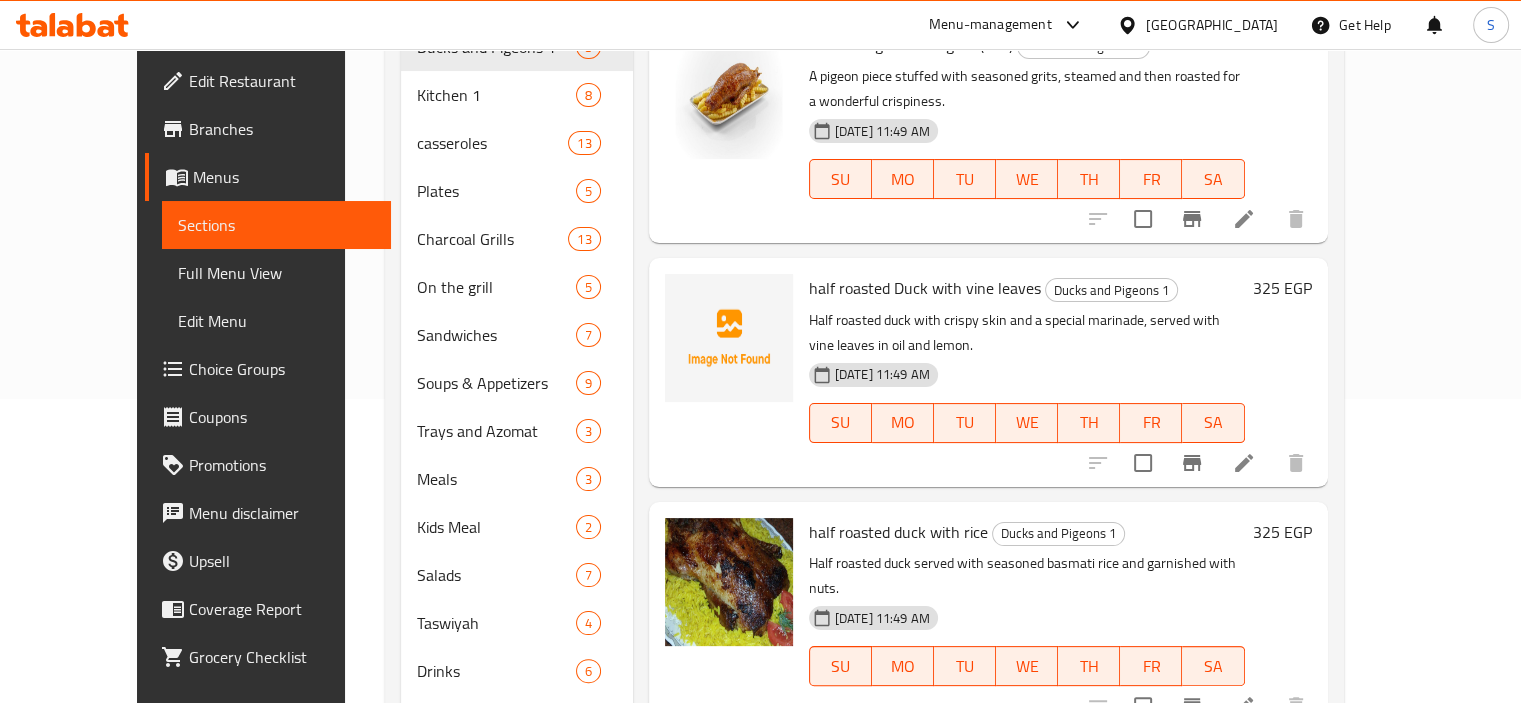 scroll, scrollTop: 377, scrollLeft: 0, axis: vertical 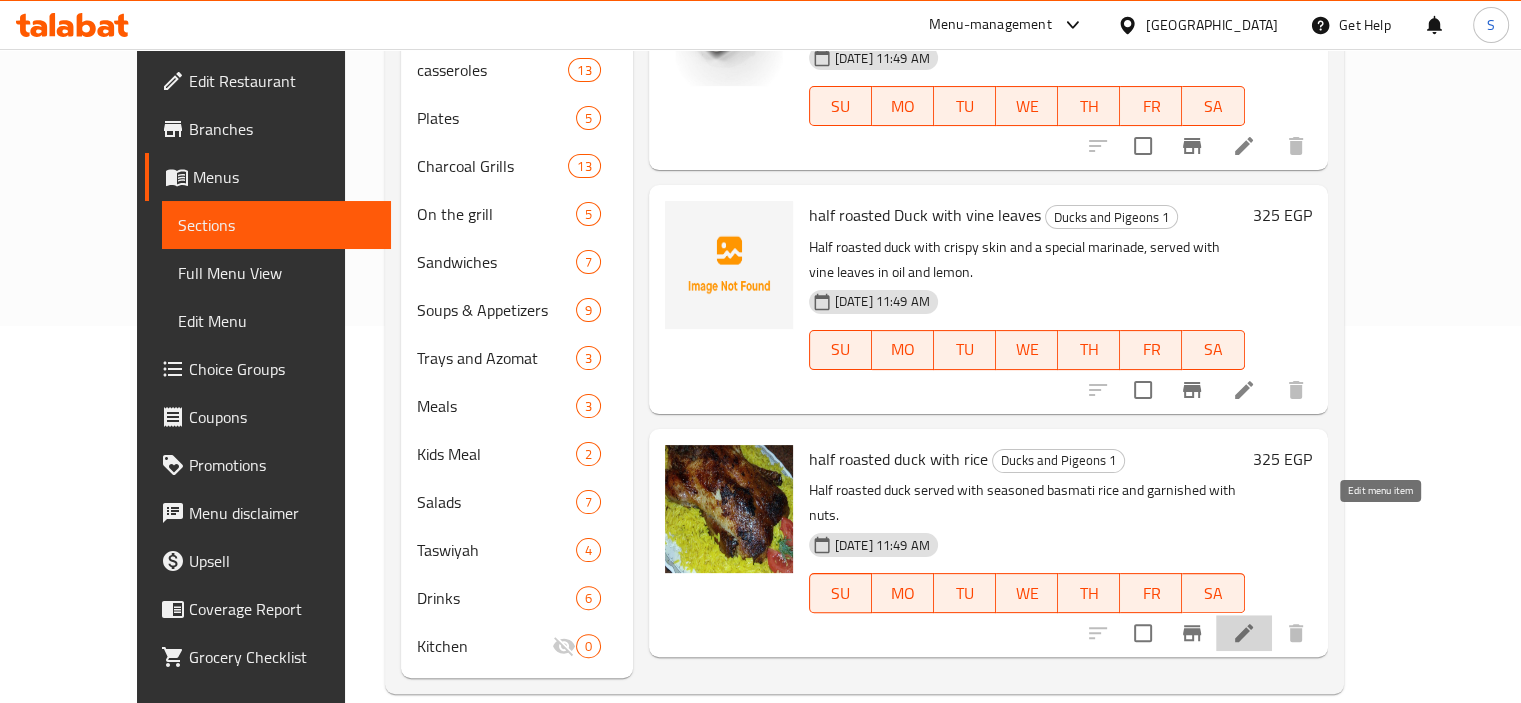 click 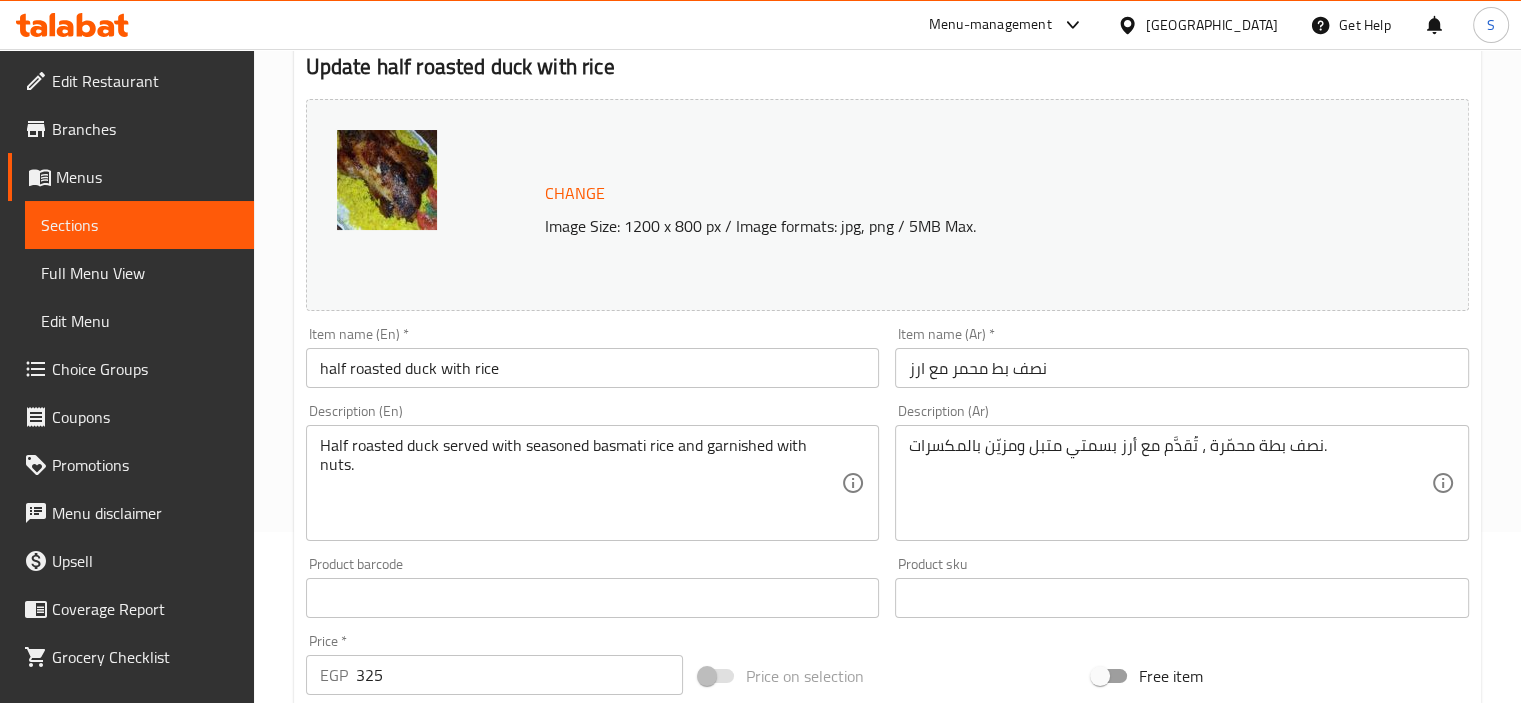 scroll, scrollTop: 737, scrollLeft: 0, axis: vertical 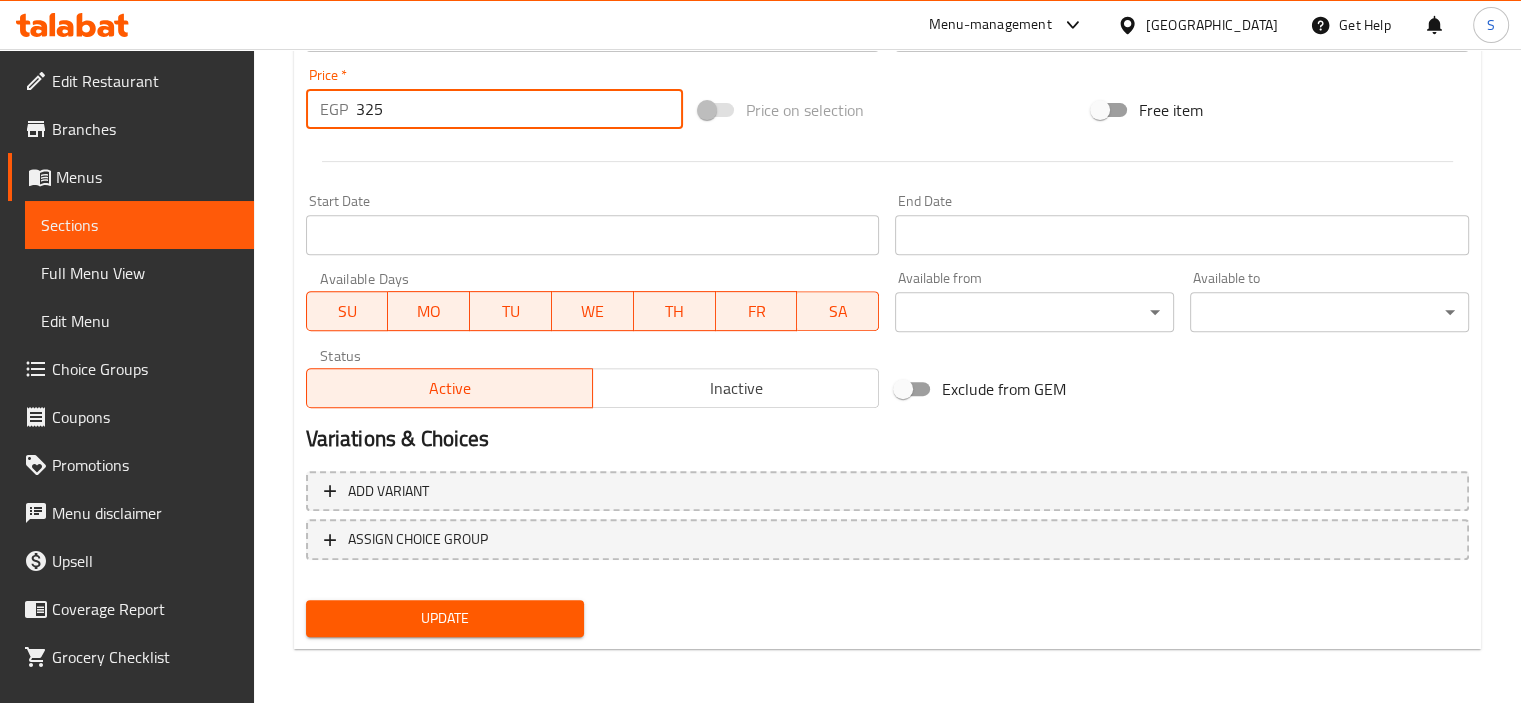 click on "325" at bounding box center (519, 109) 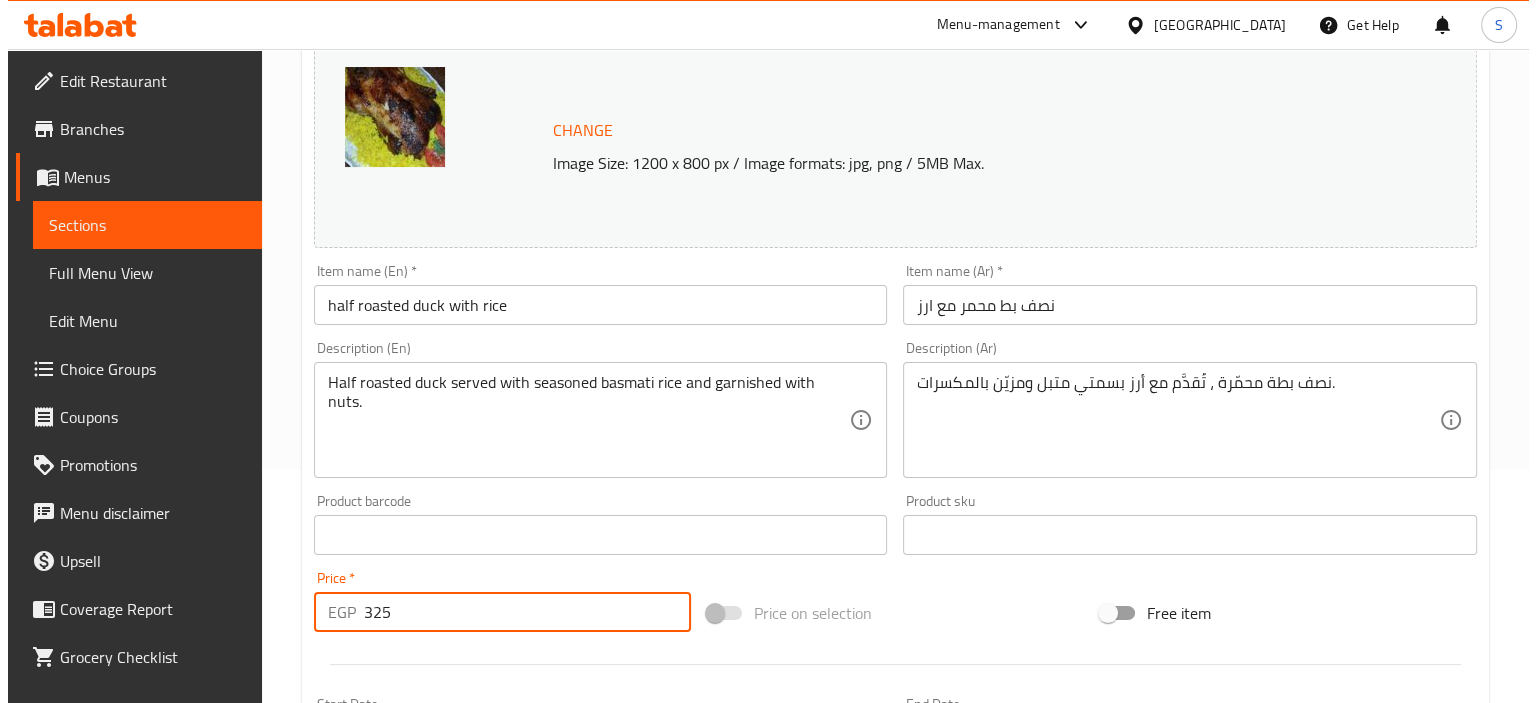scroll, scrollTop: 0, scrollLeft: 0, axis: both 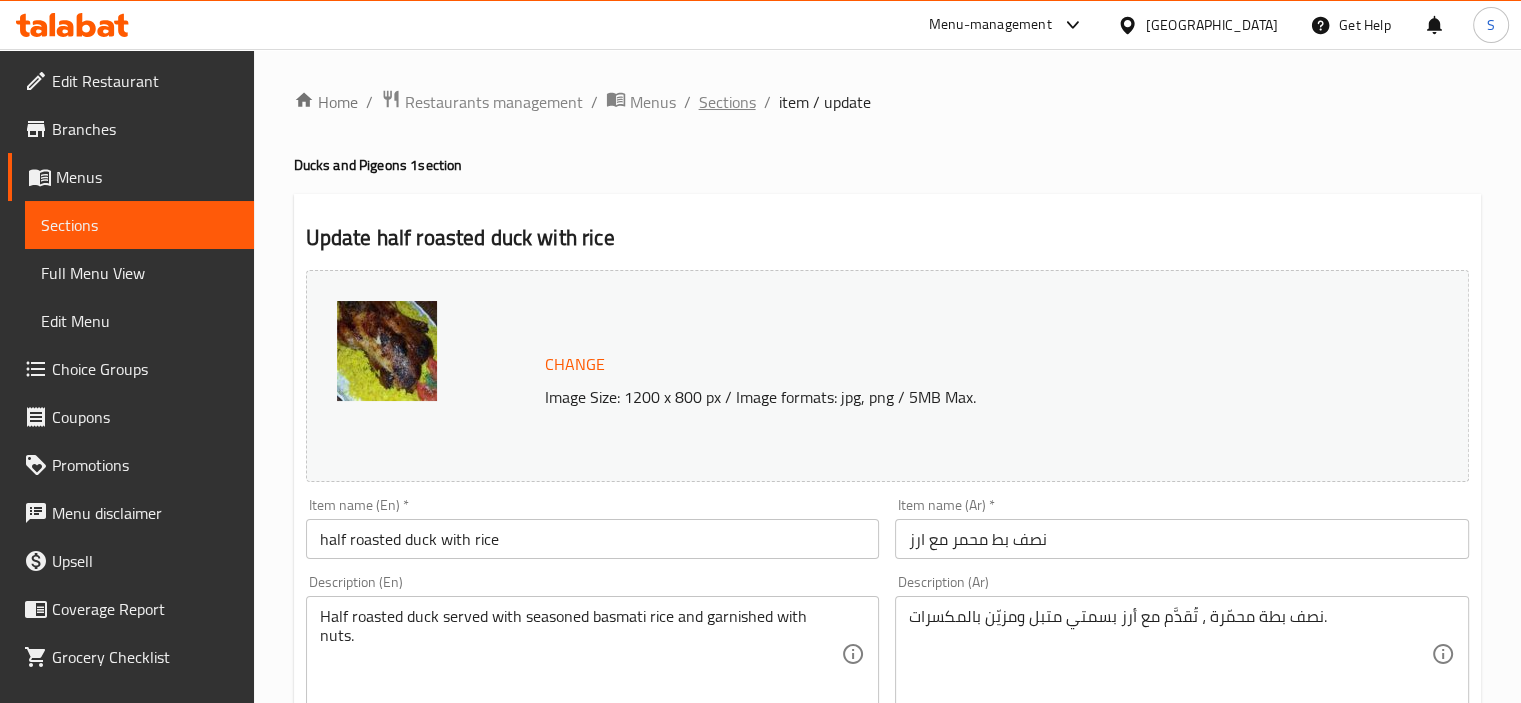 click on "Sections" at bounding box center [727, 102] 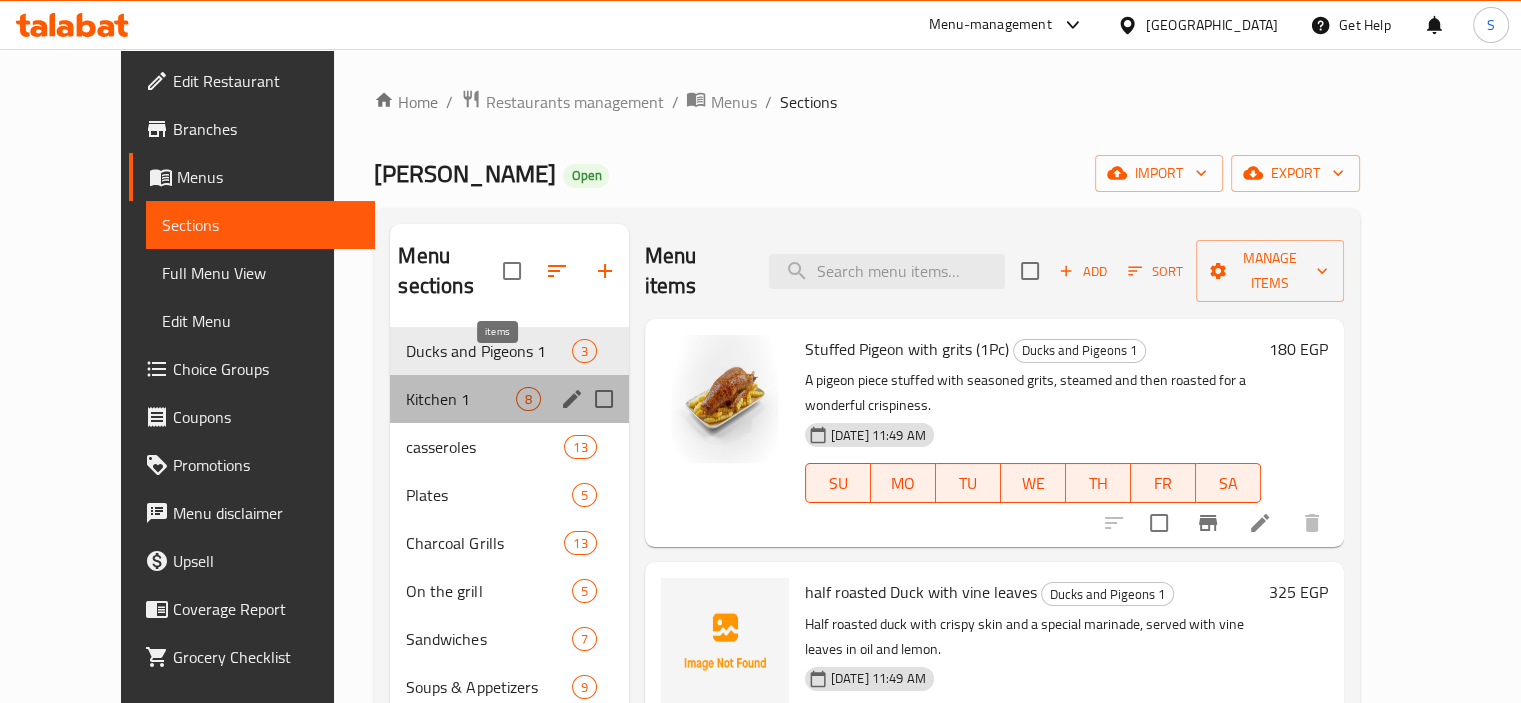 click on "8" at bounding box center [528, 399] 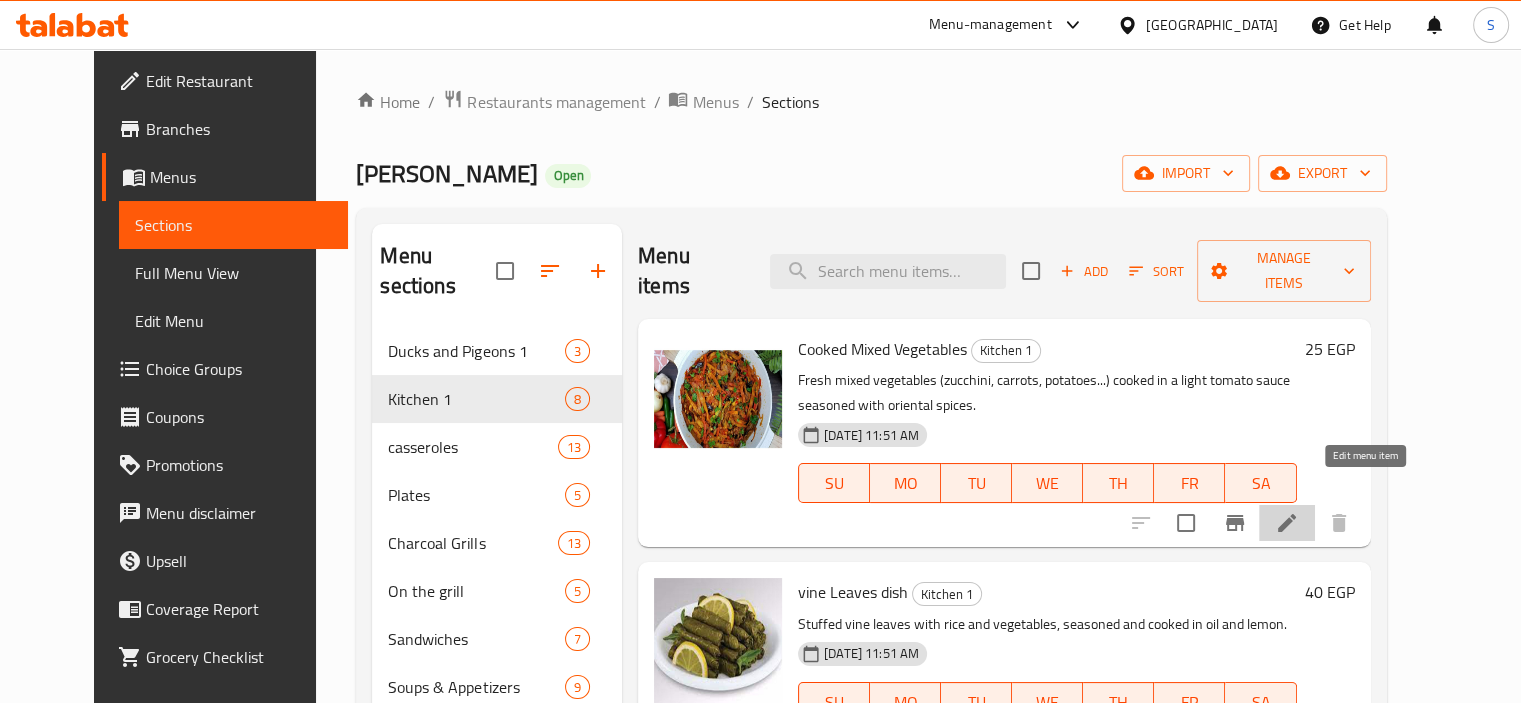 click 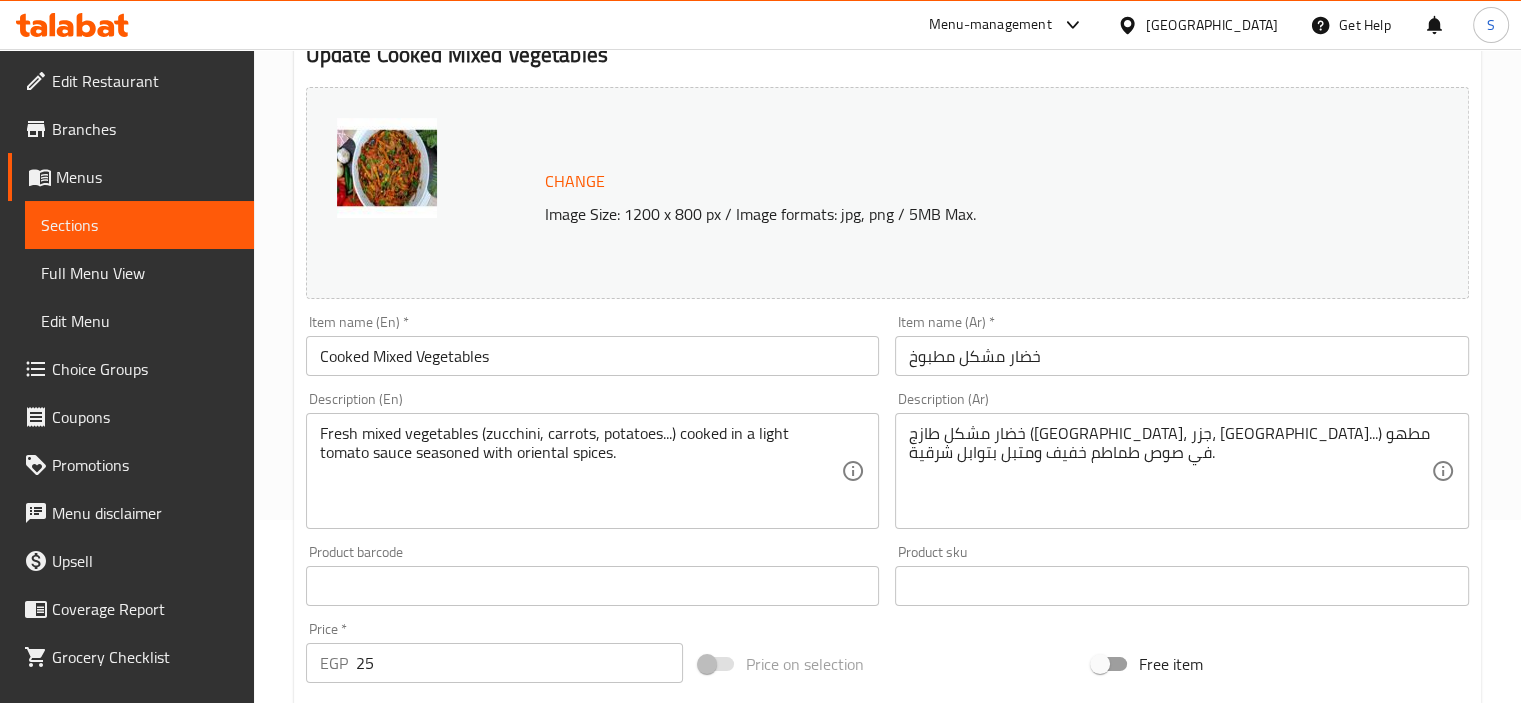scroll, scrollTop: 0, scrollLeft: 0, axis: both 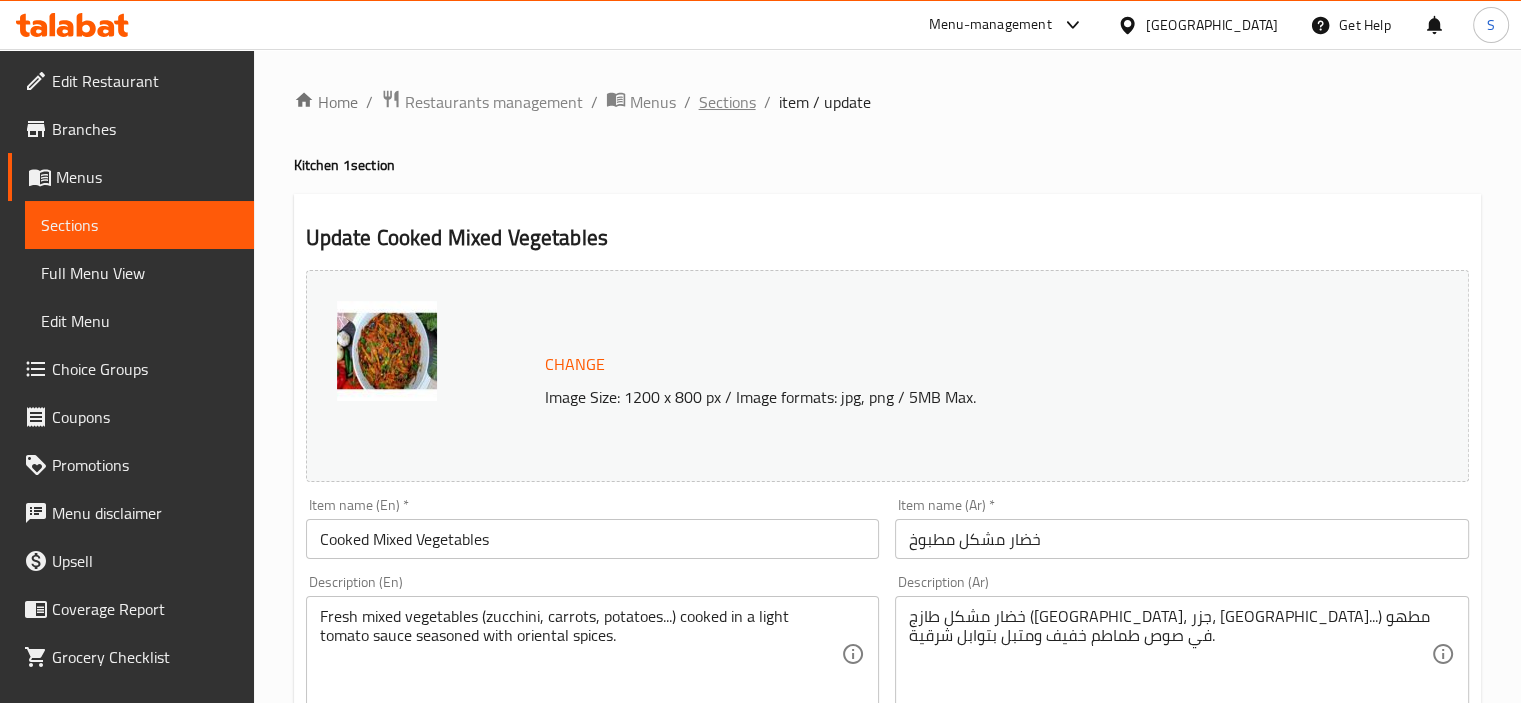click on "Sections" at bounding box center (727, 102) 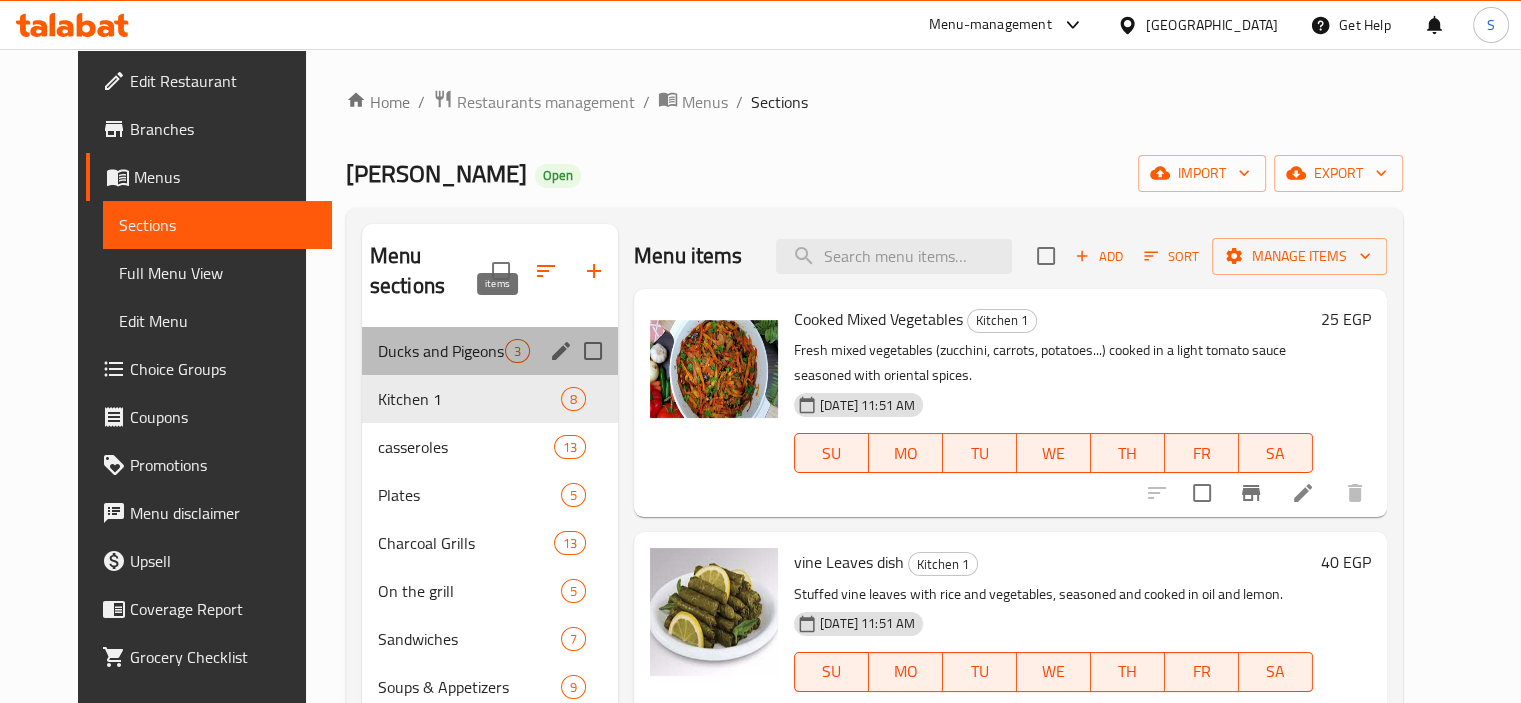 click on "3" at bounding box center (517, 351) 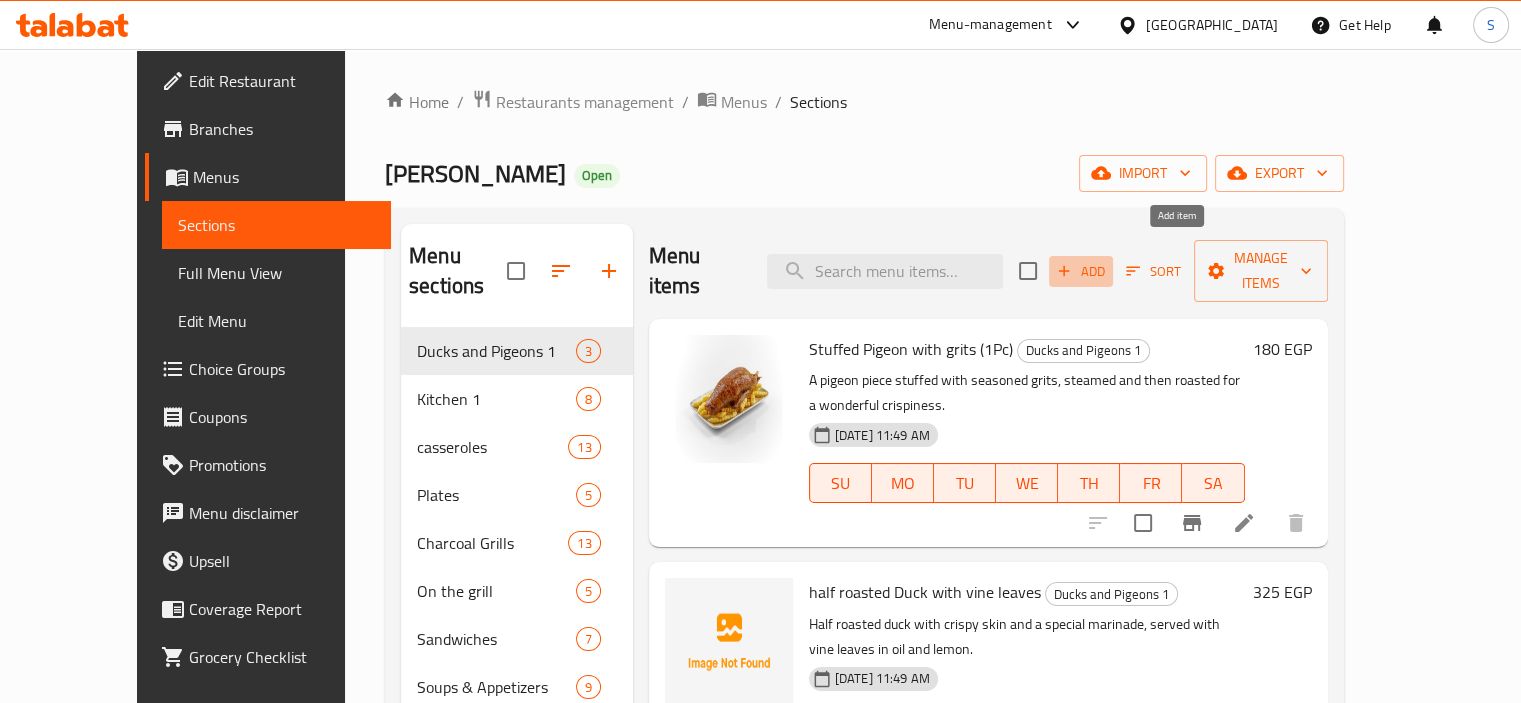 click 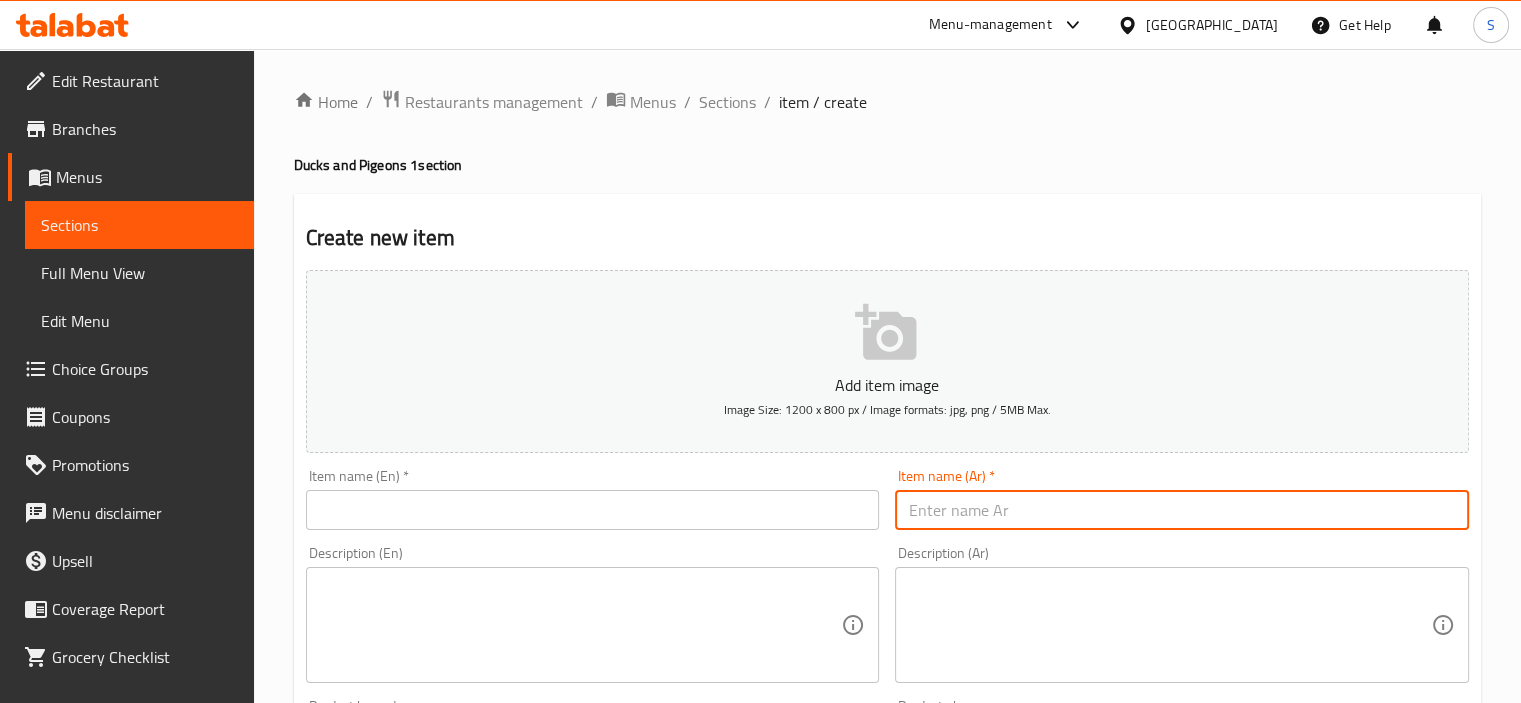 paste on "حمام محشي ارز" 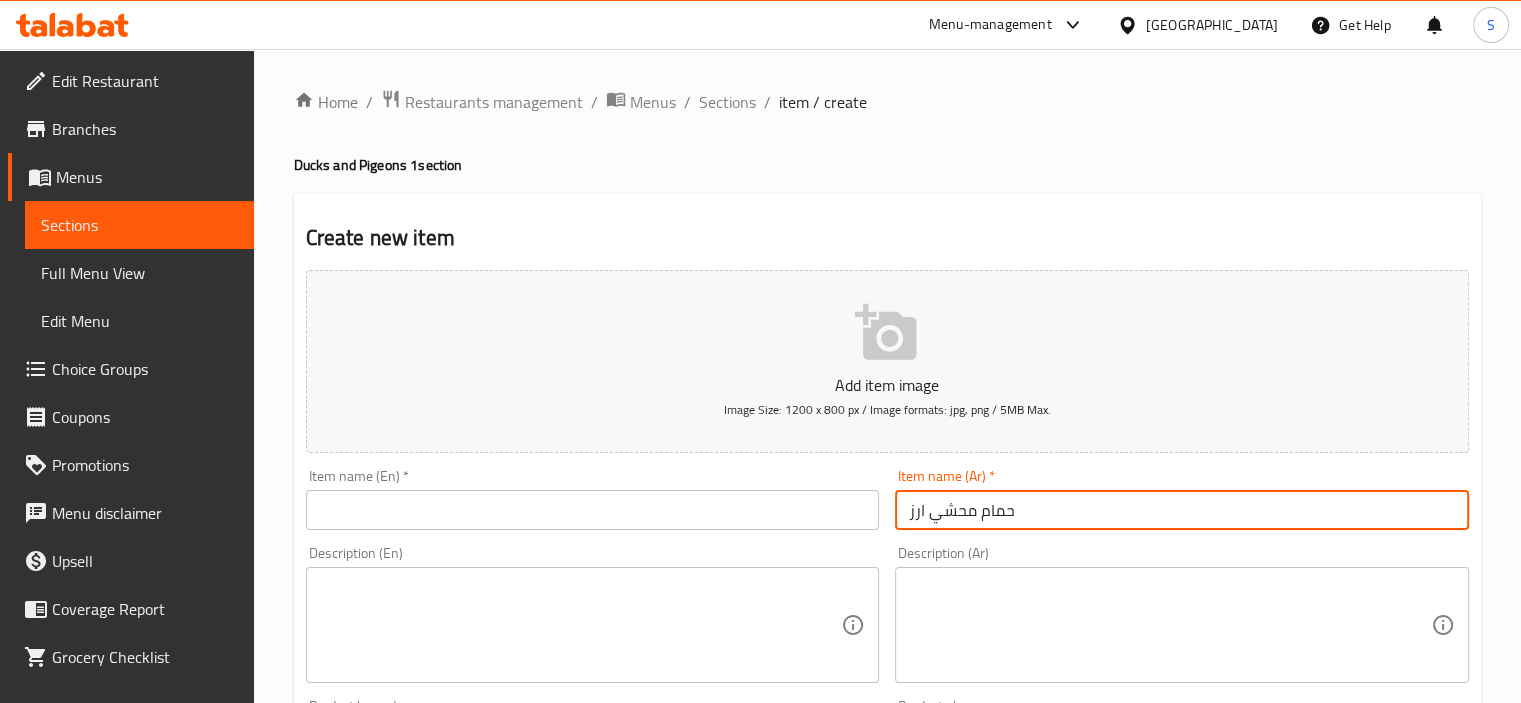 type on "حمام محشي ارز" 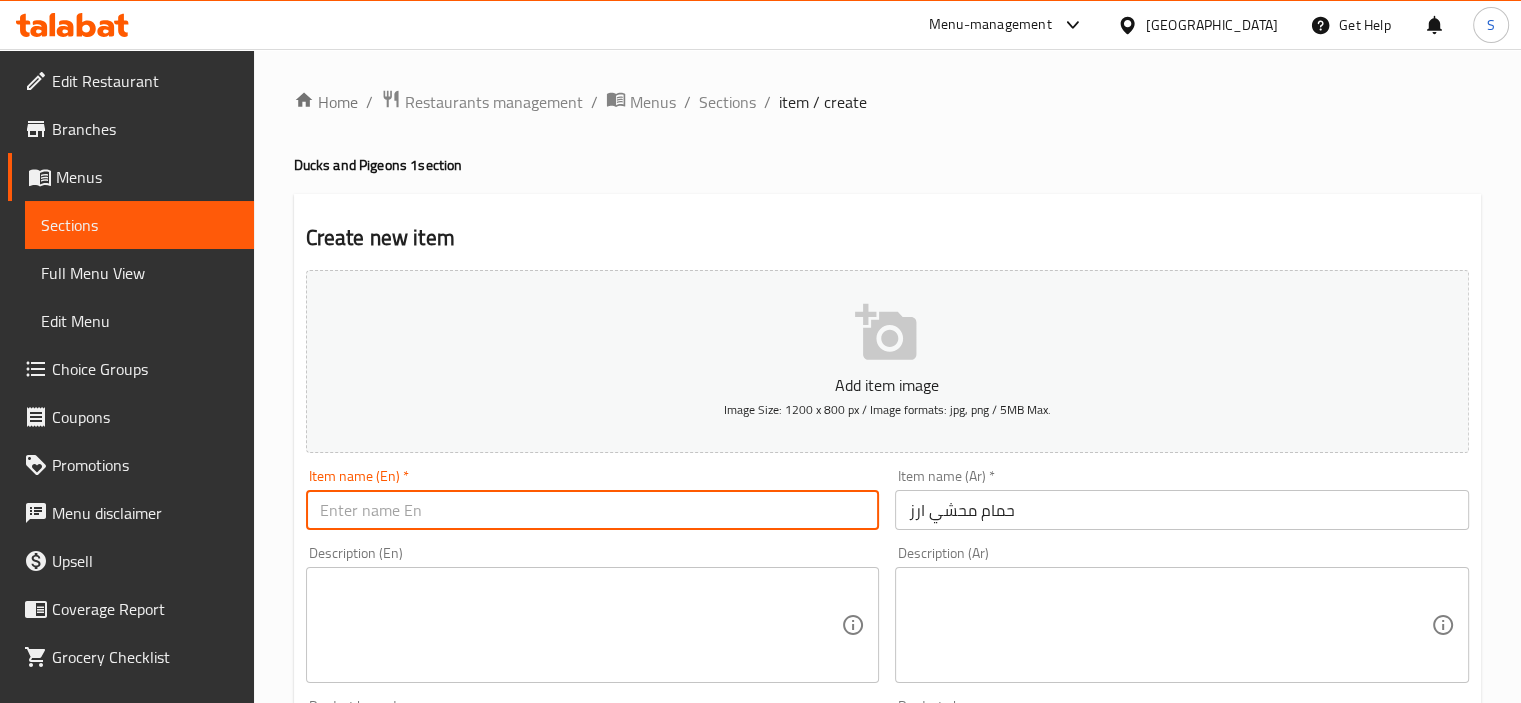 click at bounding box center [593, 510] 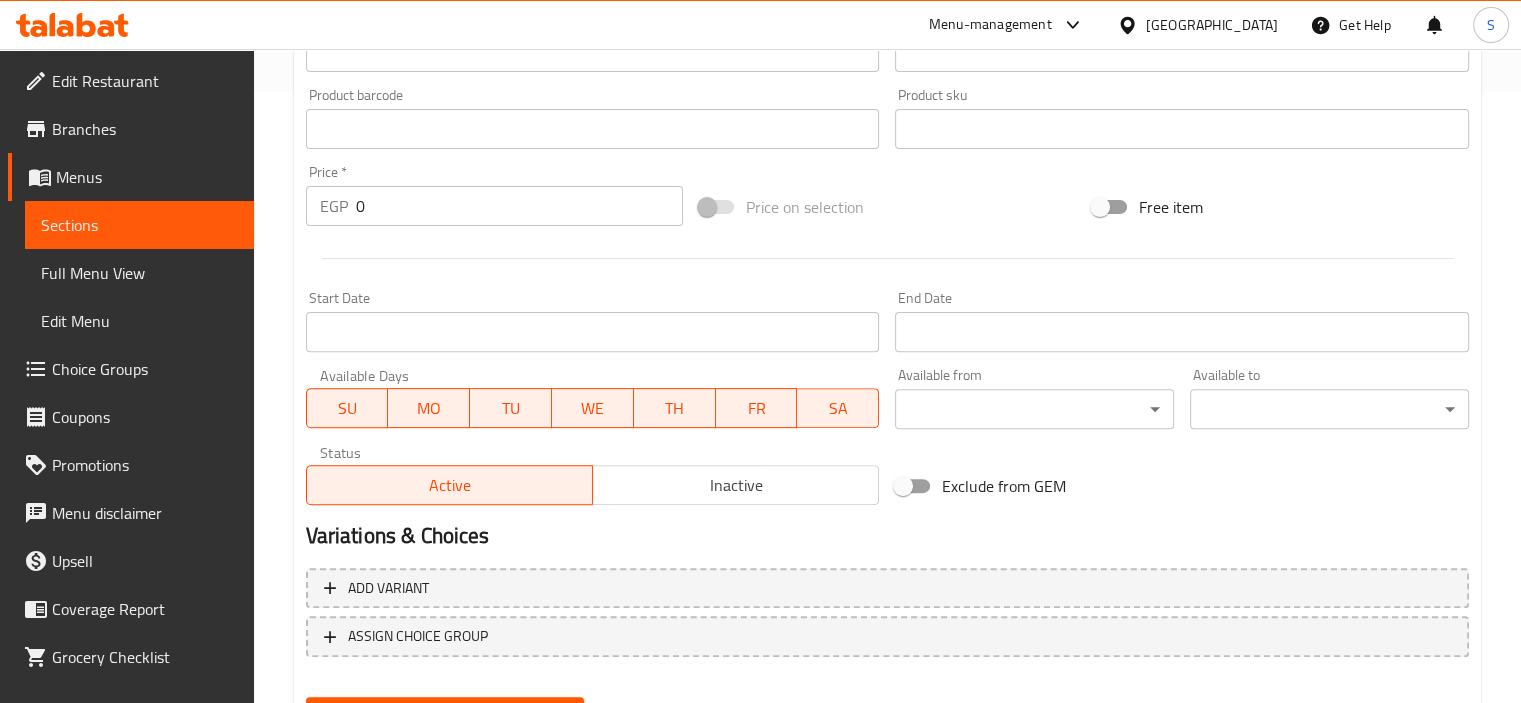 scroll, scrollTop: 709, scrollLeft: 0, axis: vertical 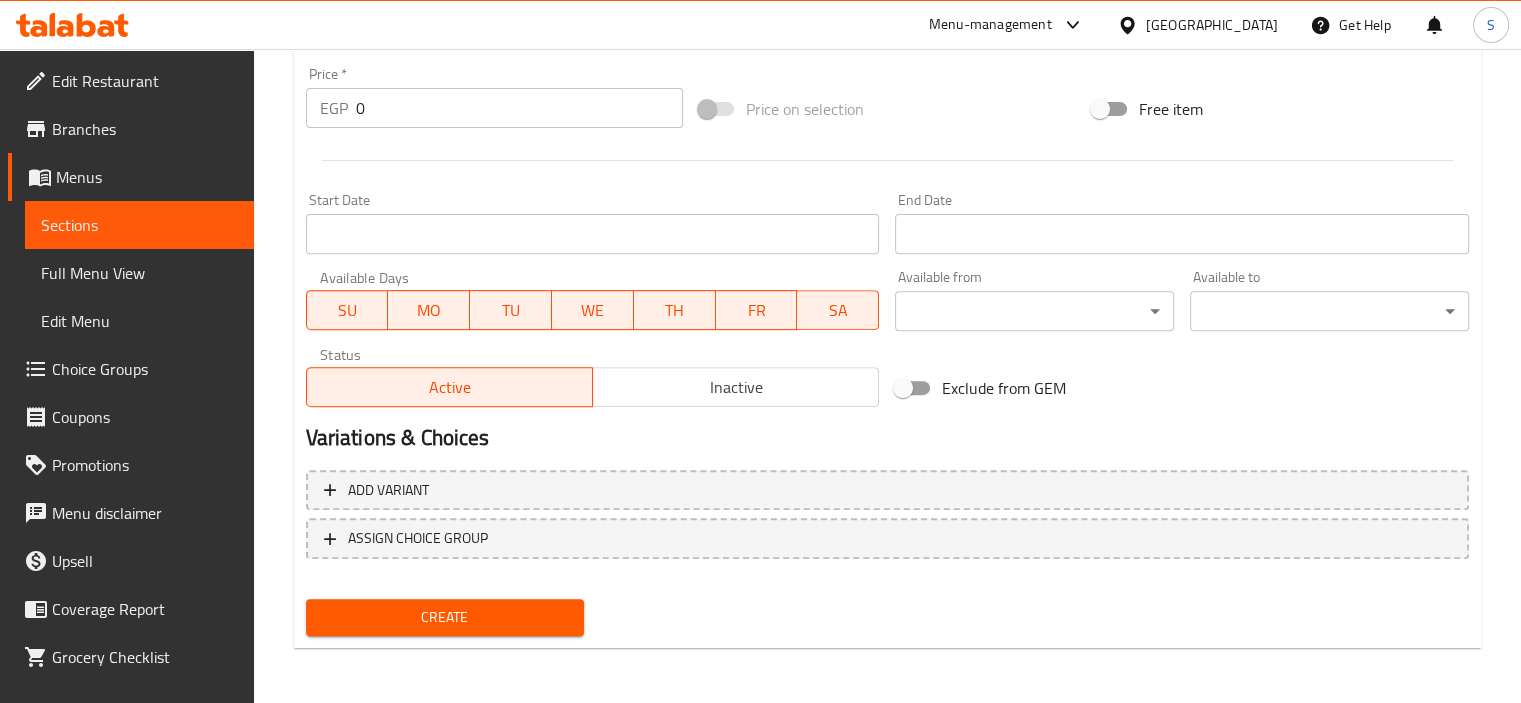 type on "Stuffed pigeon with rice" 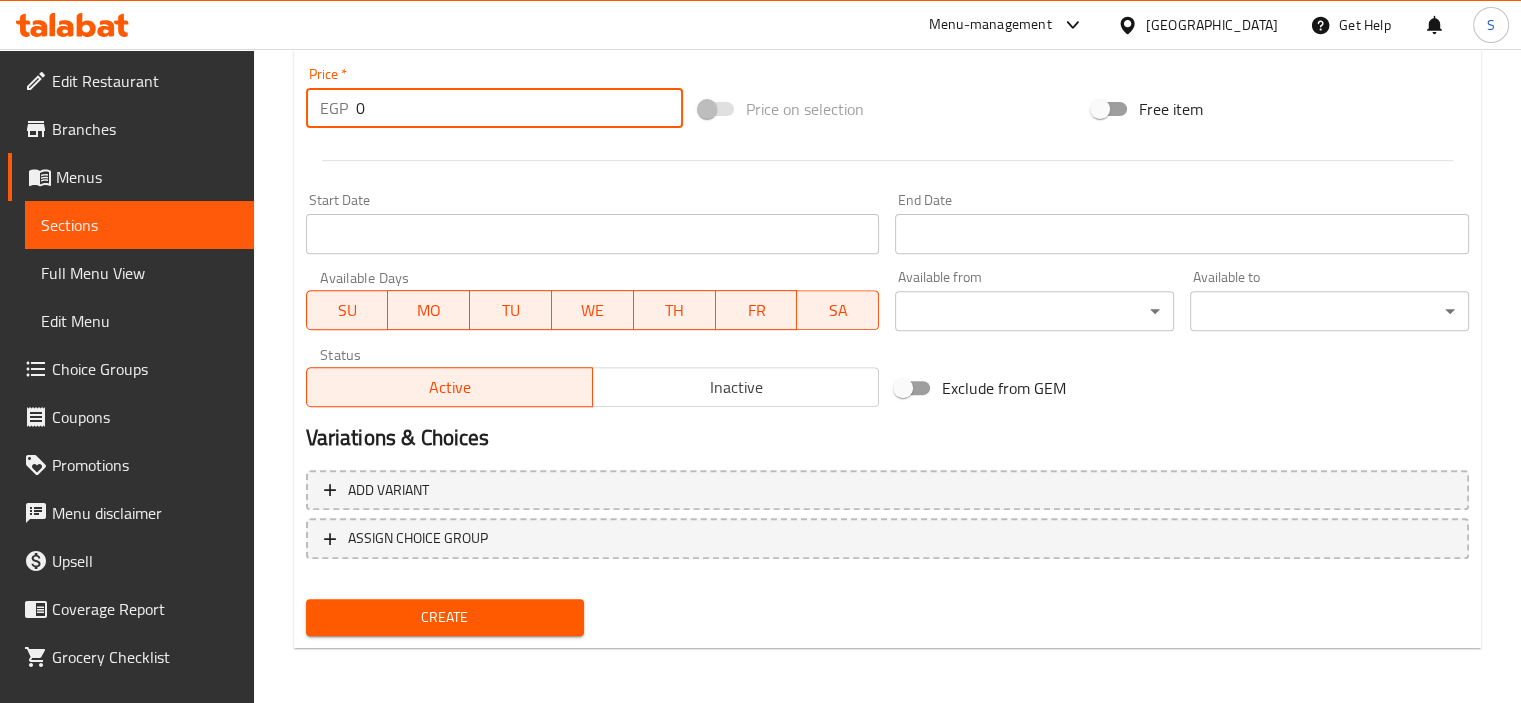 click on "0" at bounding box center [519, 108] 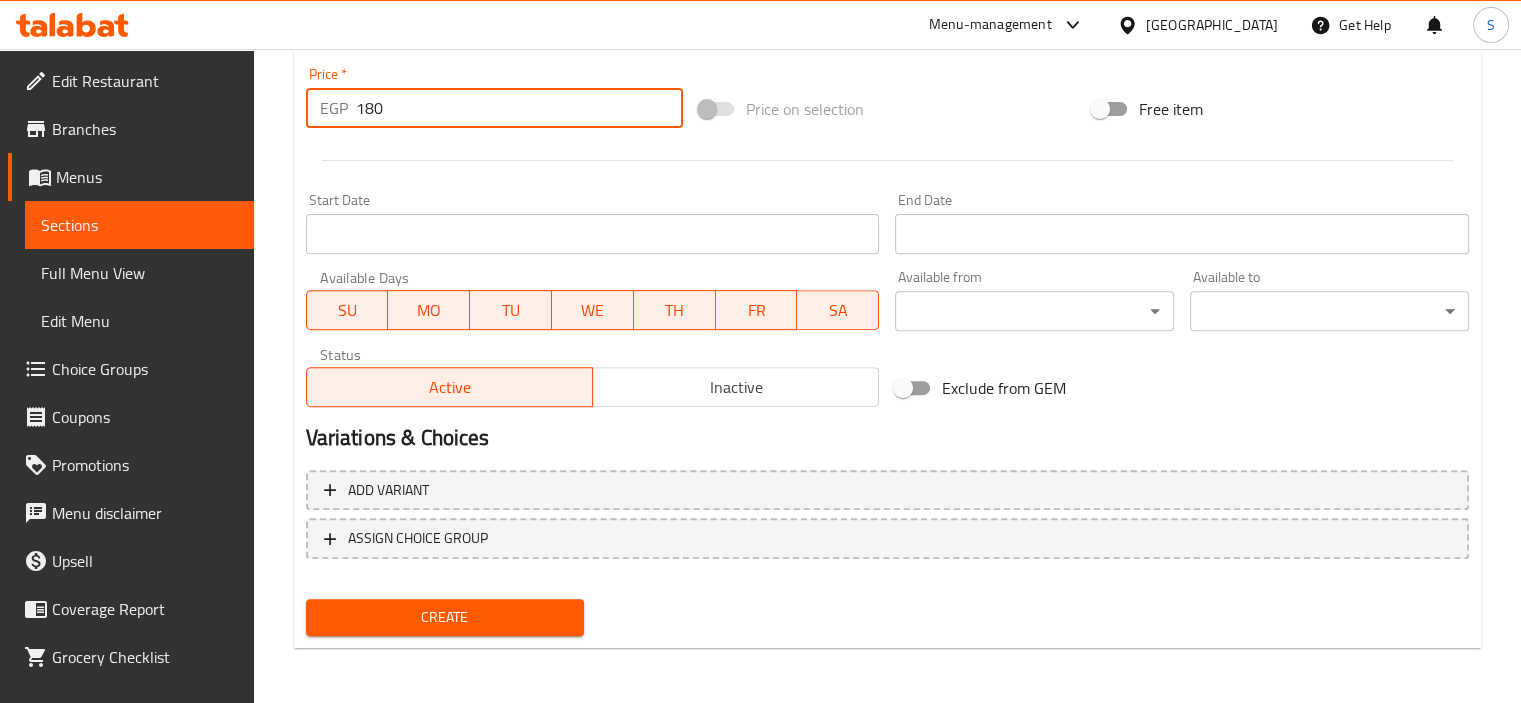 type on "180" 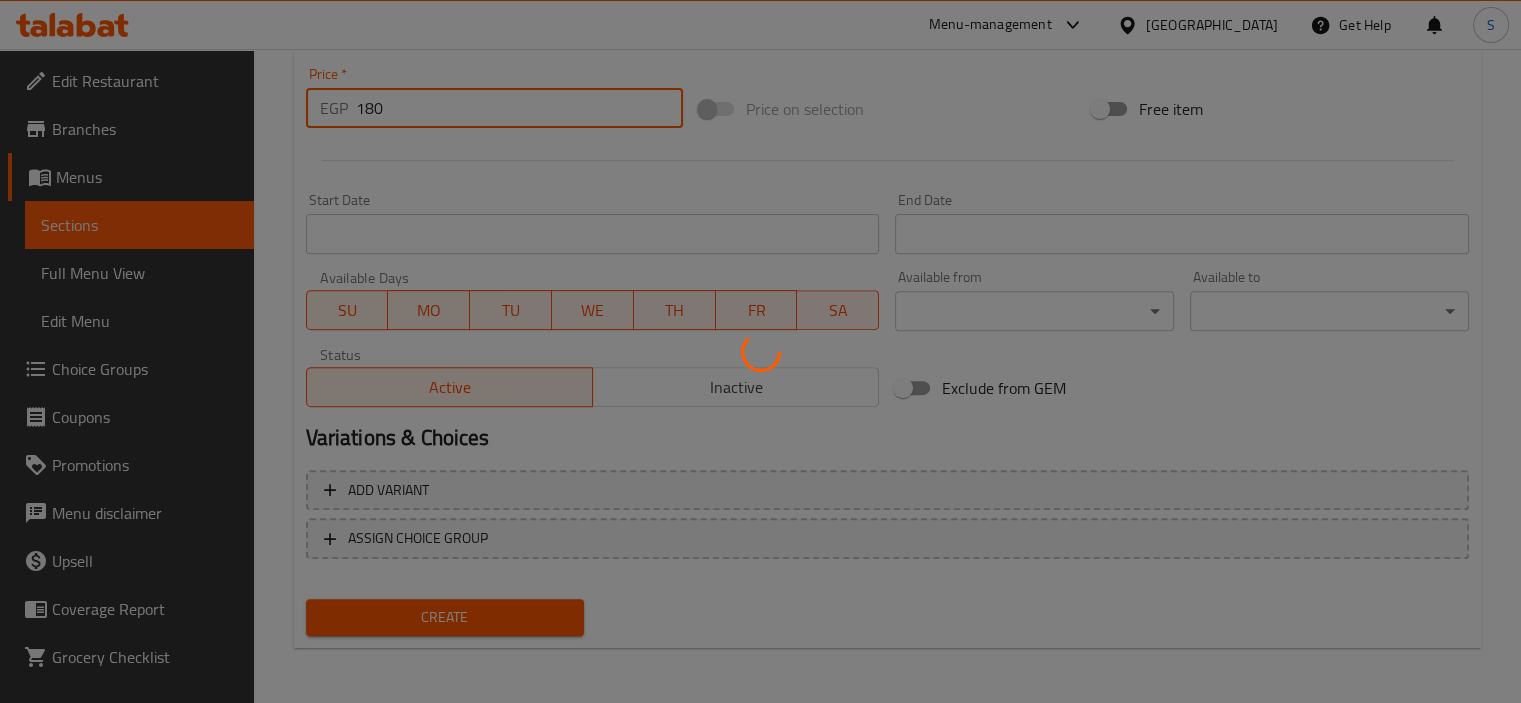 type 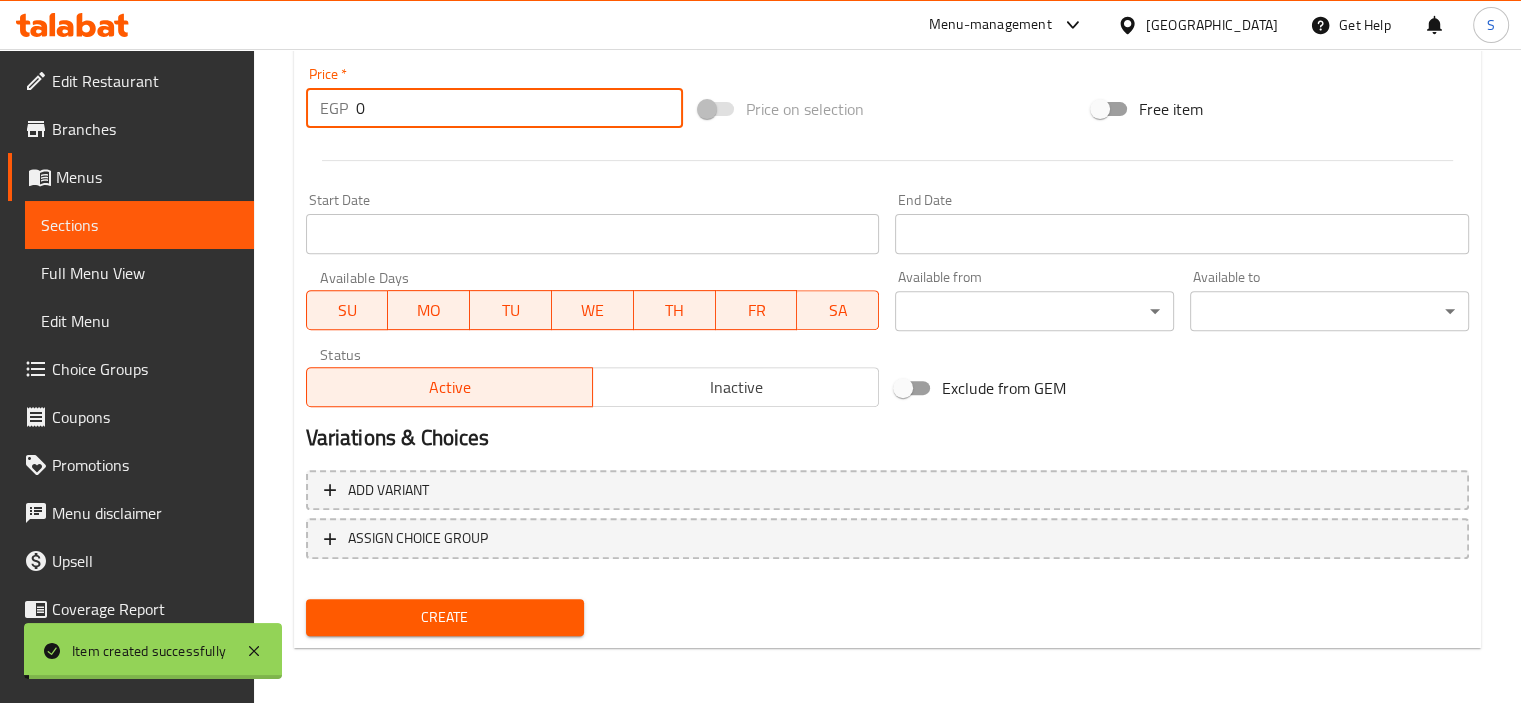 scroll, scrollTop: 0, scrollLeft: 0, axis: both 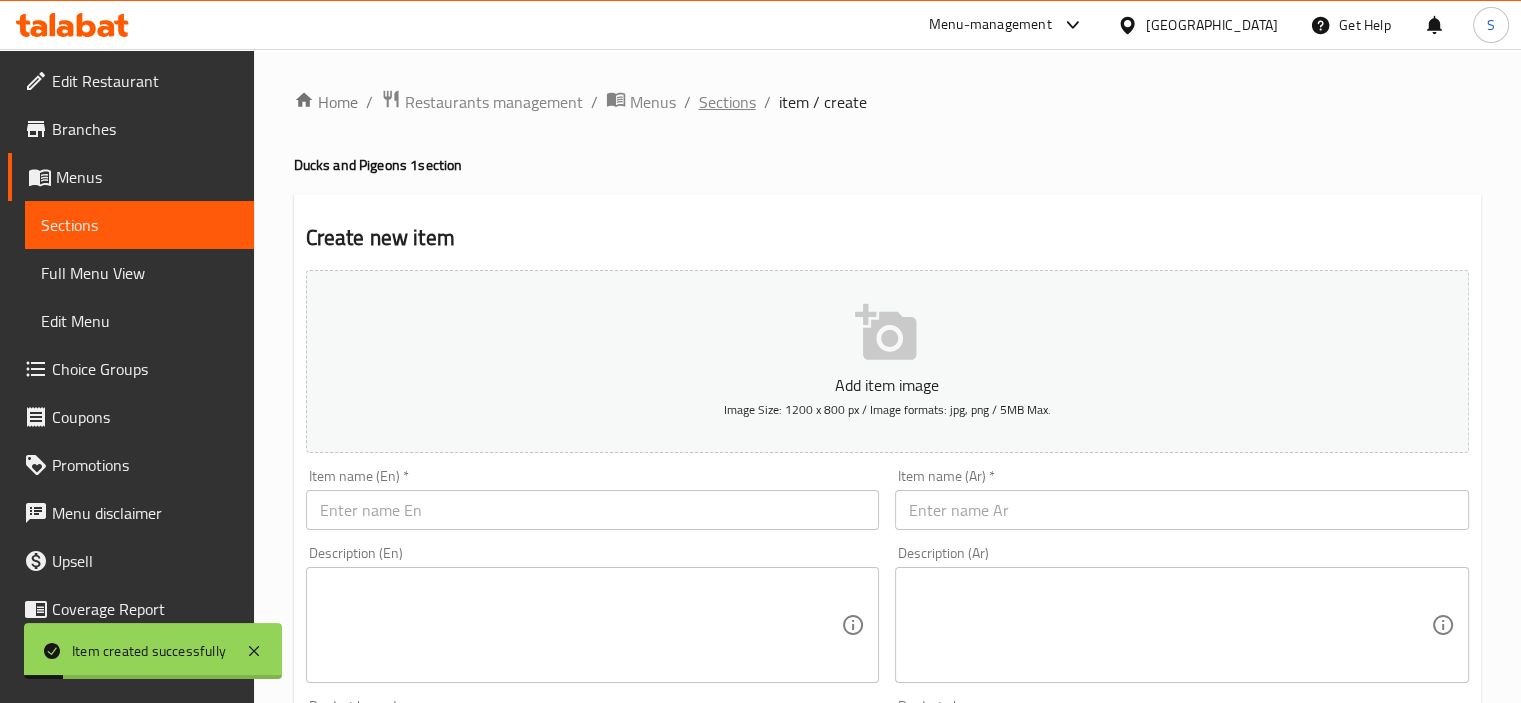 click on "Sections" at bounding box center (727, 102) 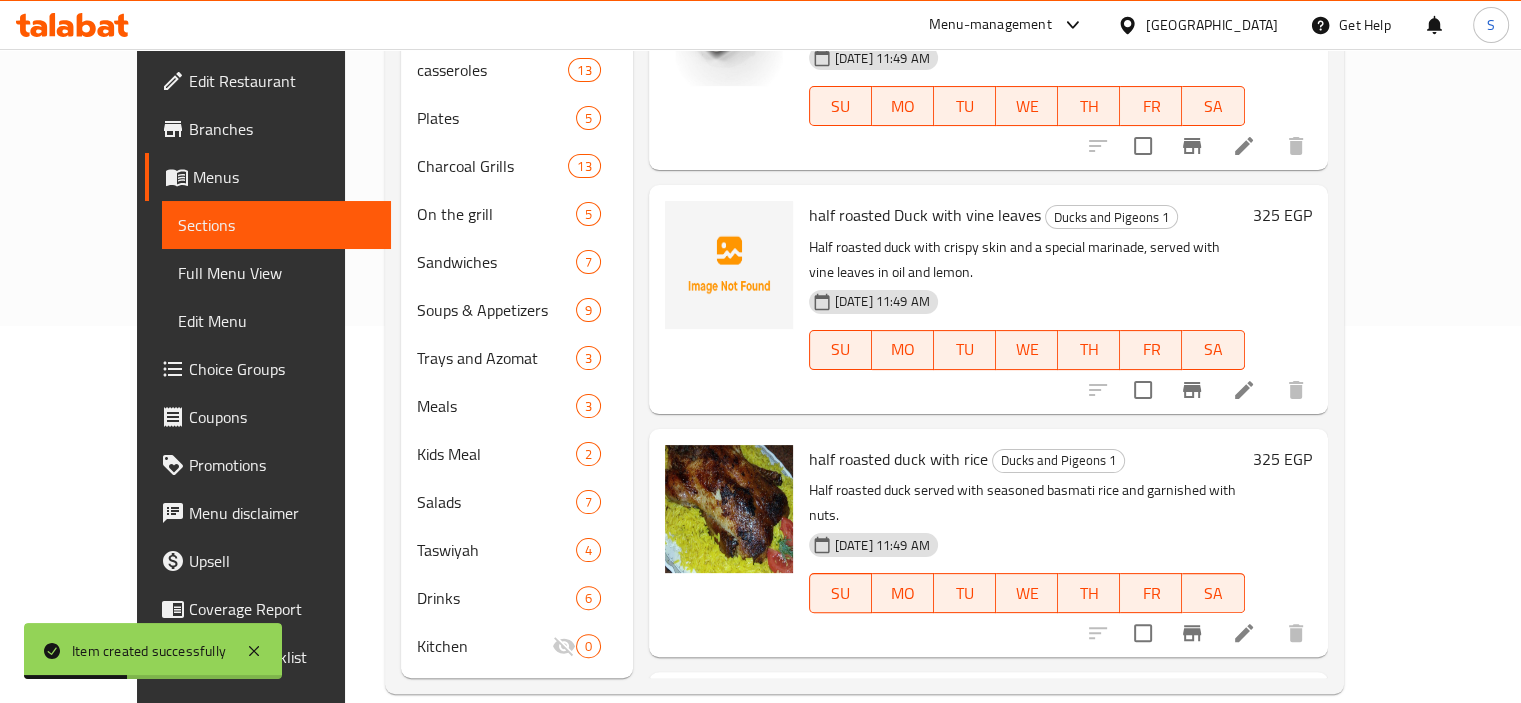 scroll, scrollTop: 0, scrollLeft: 0, axis: both 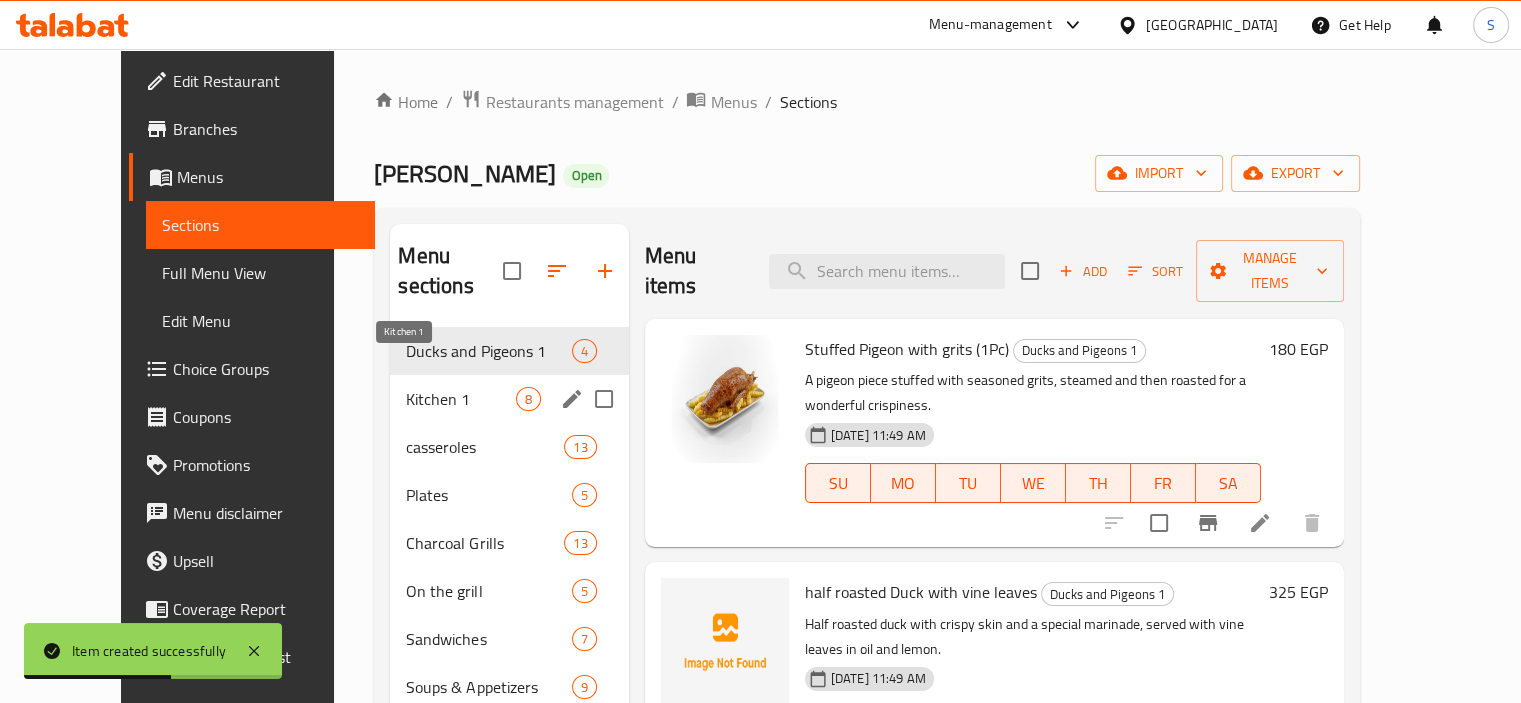 click on "Kitchen 1" at bounding box center (460, 399) 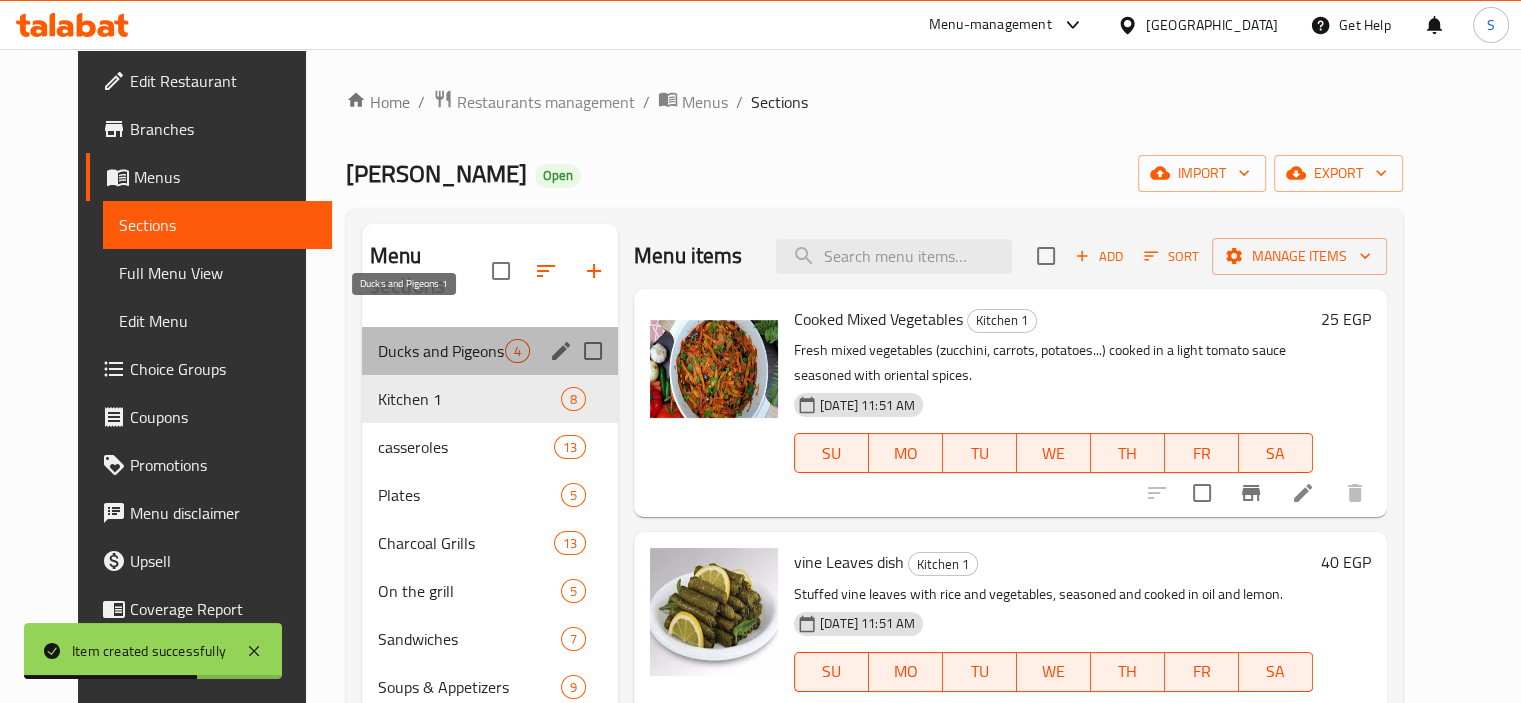 click on "Ducks and Pigeons 1" at bounding box center (441, 351) 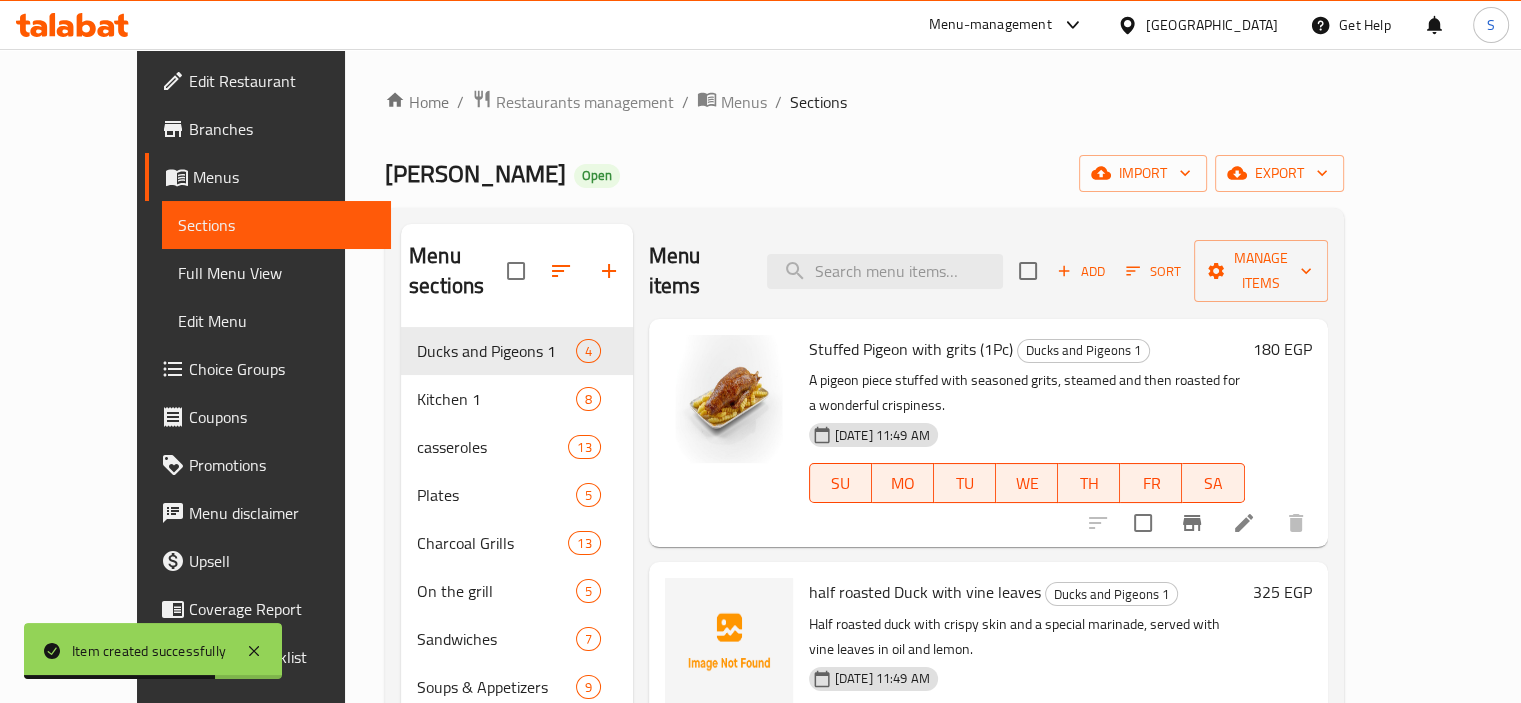 scroll, scrollTop: 92, scrollLeft: 0, axis: vertical 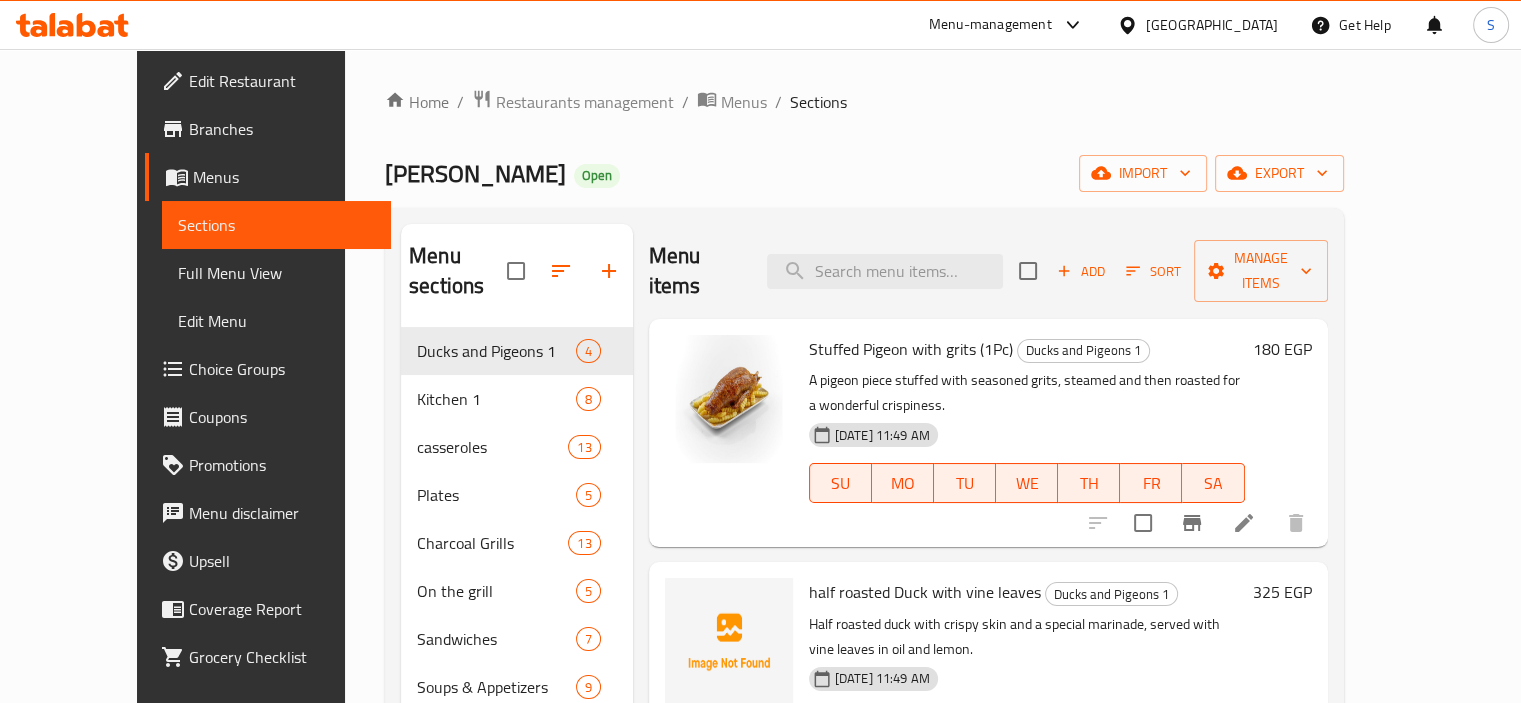 drag, startPoint x: 701, startPoint y: 59, endPoint x: 719, endPoint y: 402, distance: 343.472 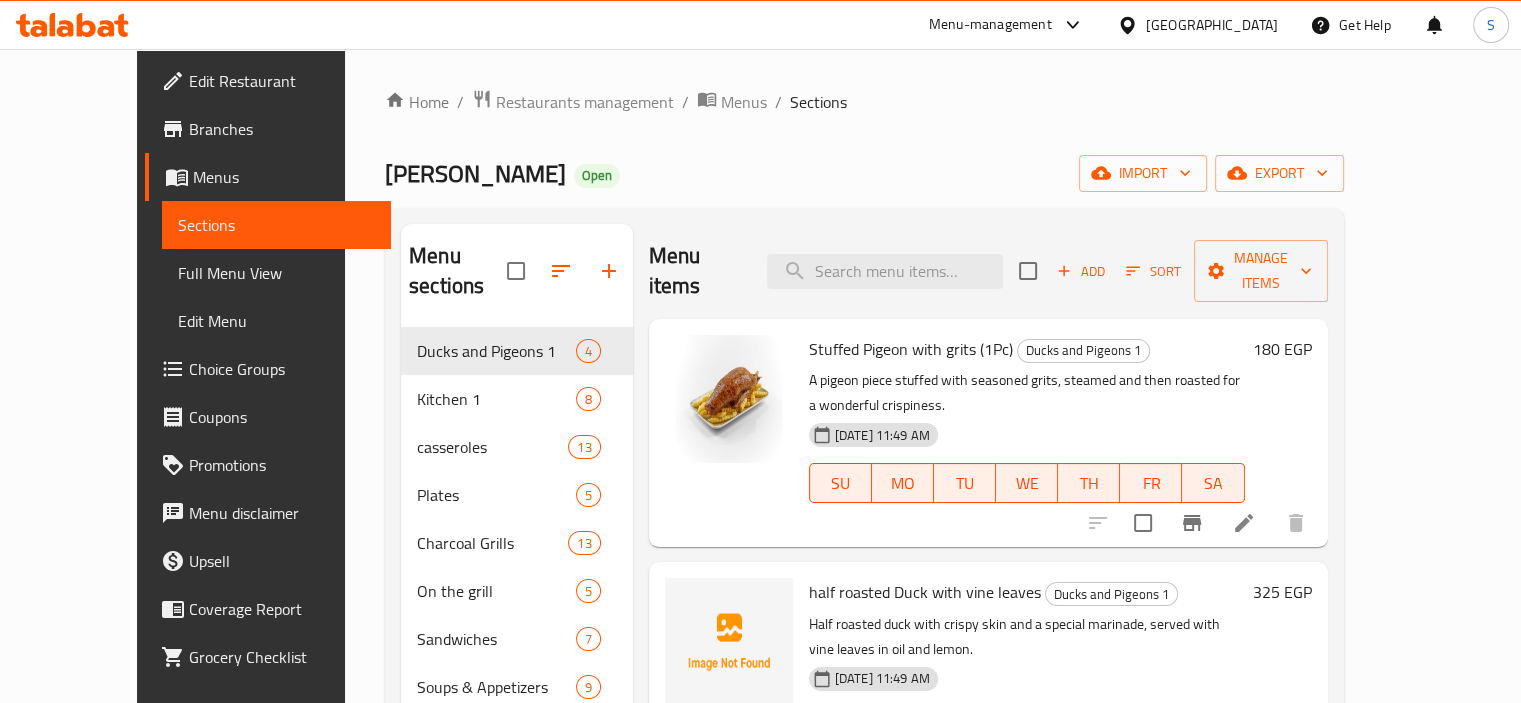 click at bounding box center [729, 433] 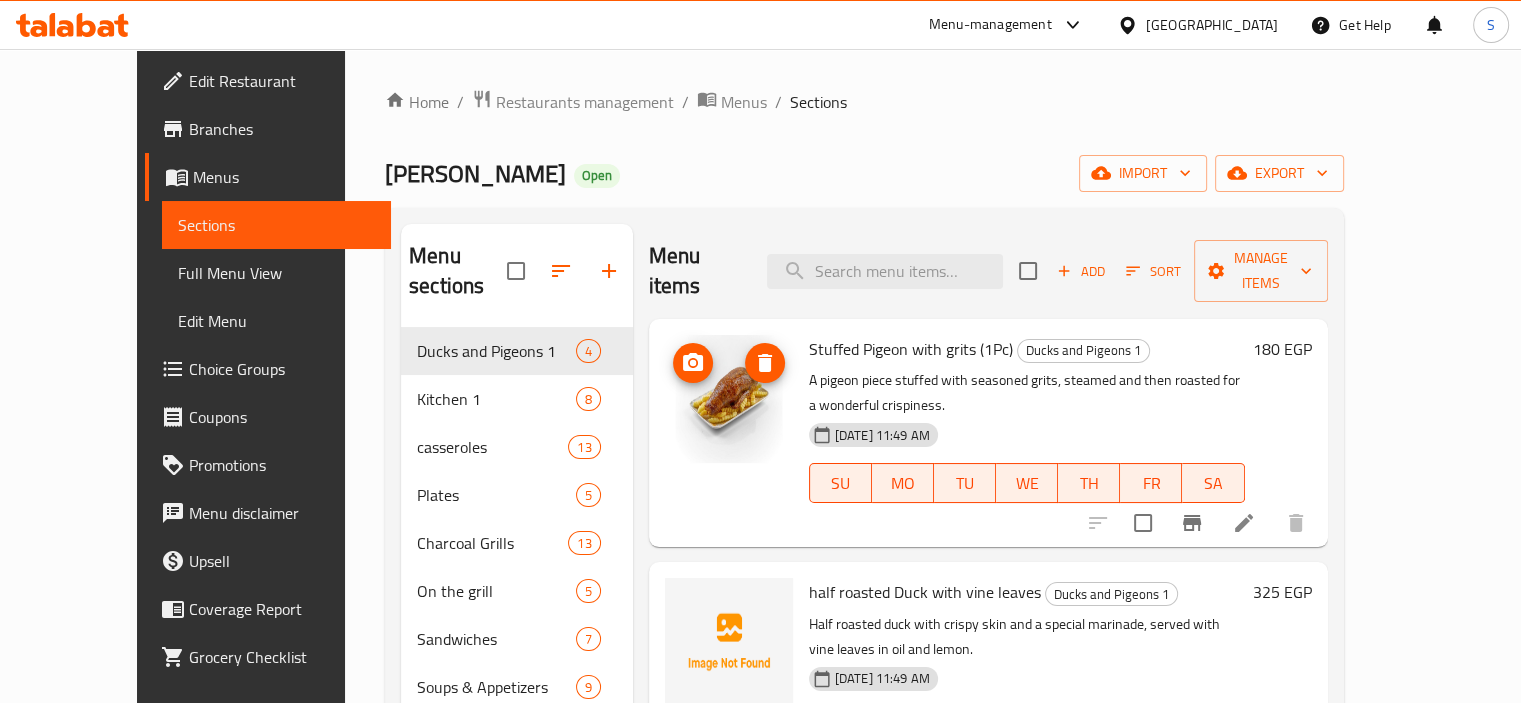 click at bounding box center [729, 399] 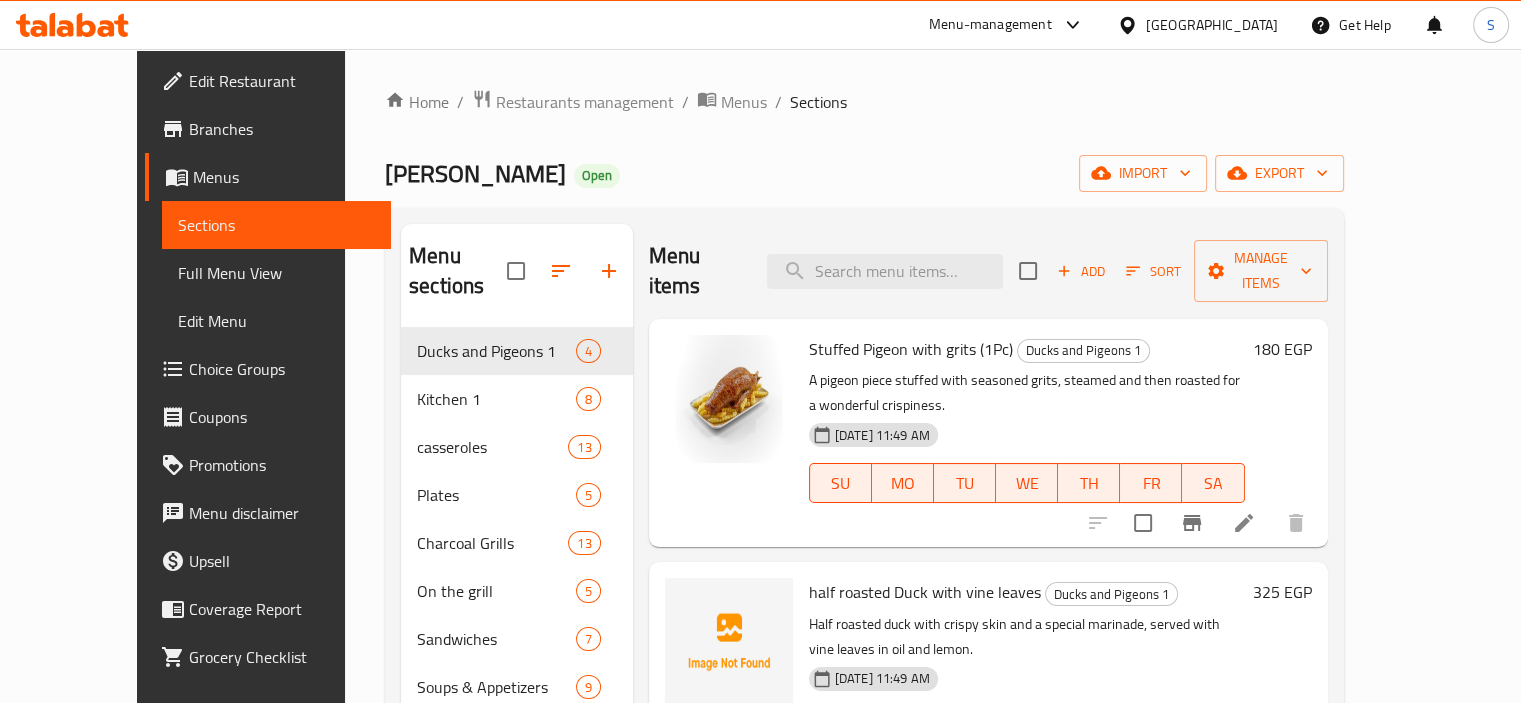 click on "Stuffed Pigeon with grits (1Pc)   Ducks and Pigeons 1 A pigeon piece stuffed with seasoned grits, steamed and then roasted for a wonderful crispiness. 13-07-2025 11:49 AM SU MO TU WE TH FR SA 180   EGP" at bounding box center (988, 433) 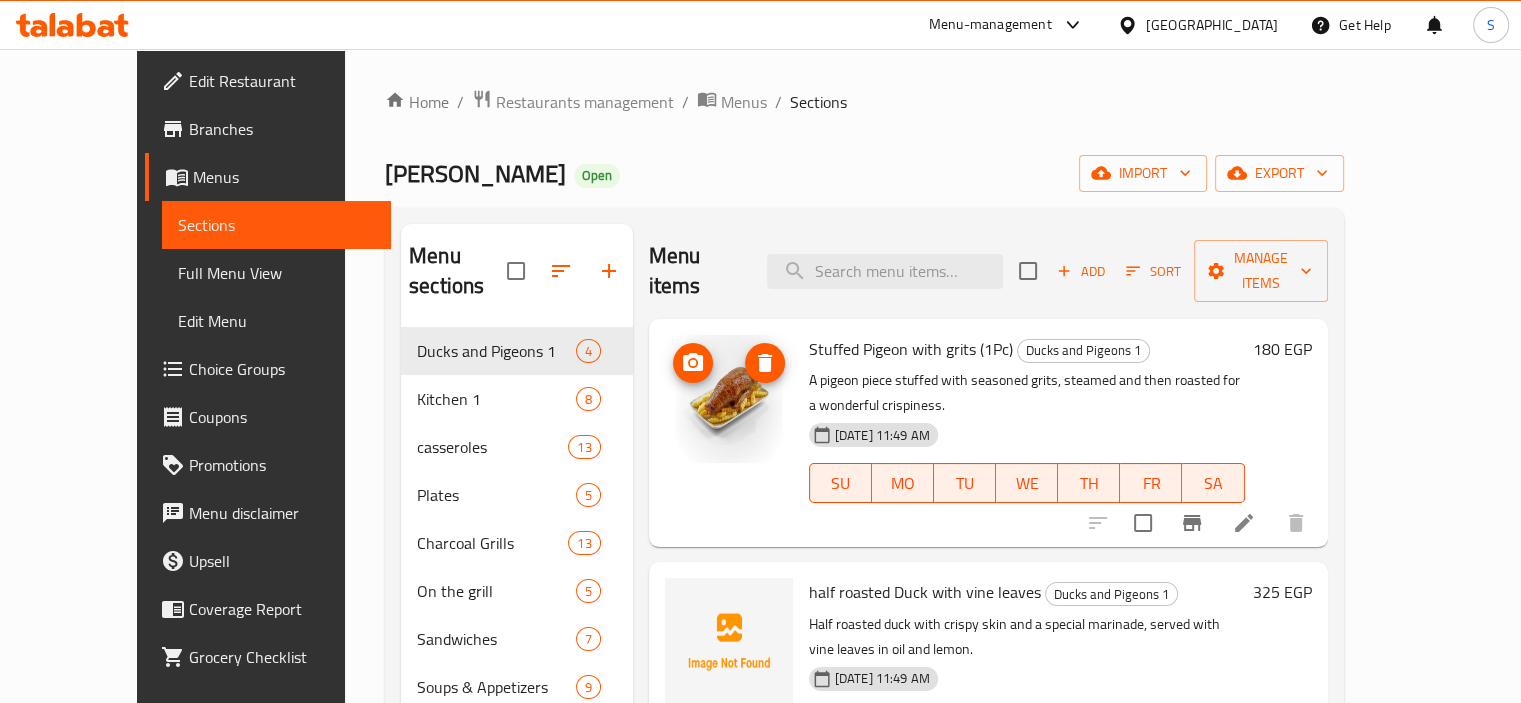 scroll, scrollTop: 92, scrollLeft: 0, axis: vertical 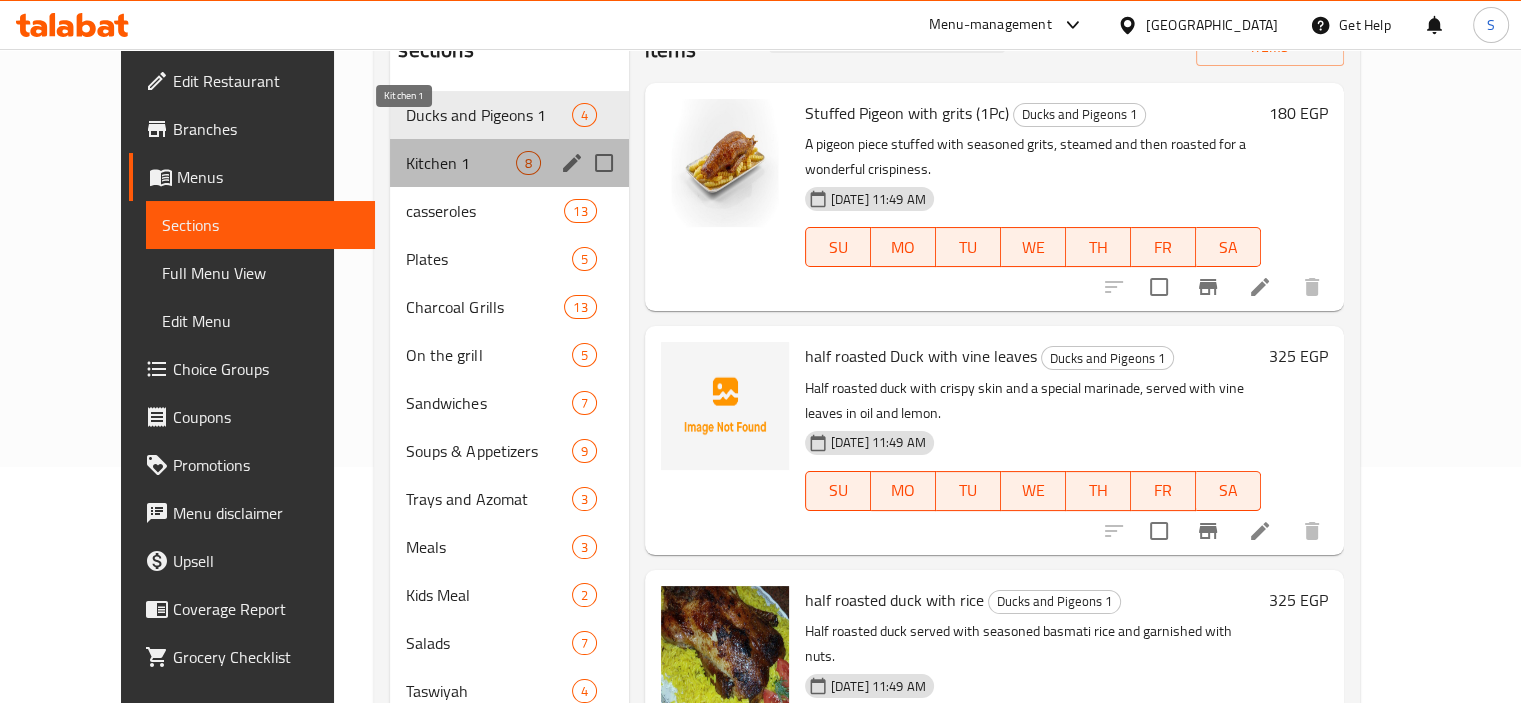 click on "Kitchen 1" at bounding box center (460, 163) 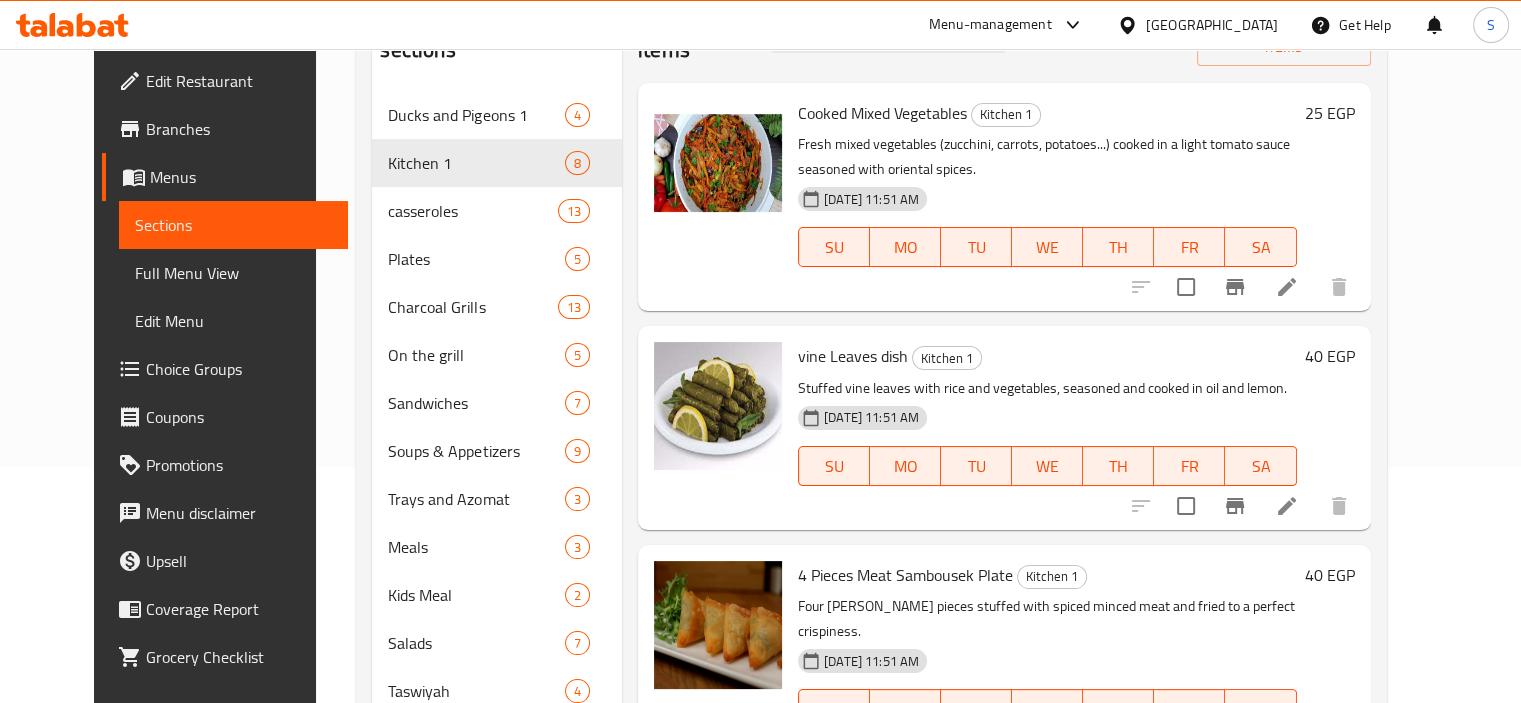scroll, scrollTop: 0, scrollLeft: 0, axis: both 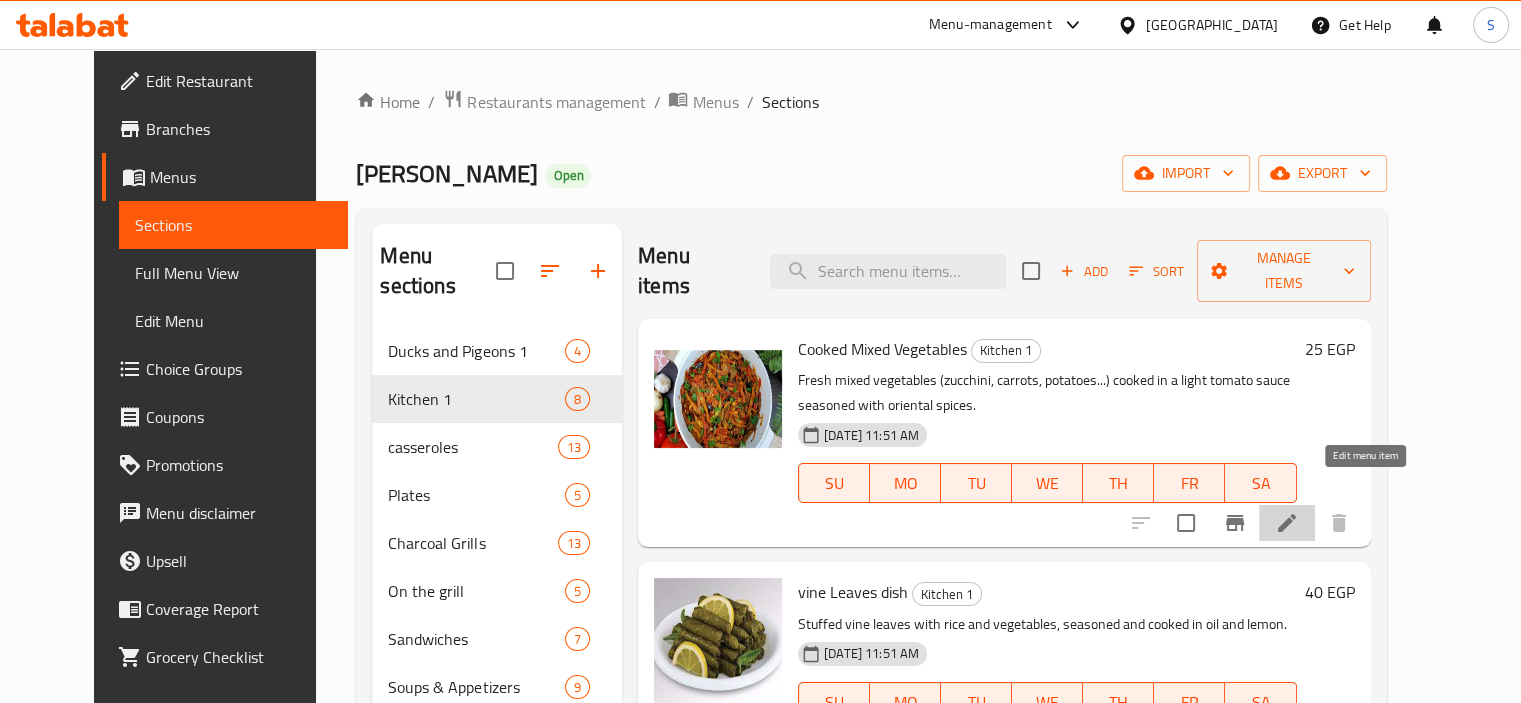 click 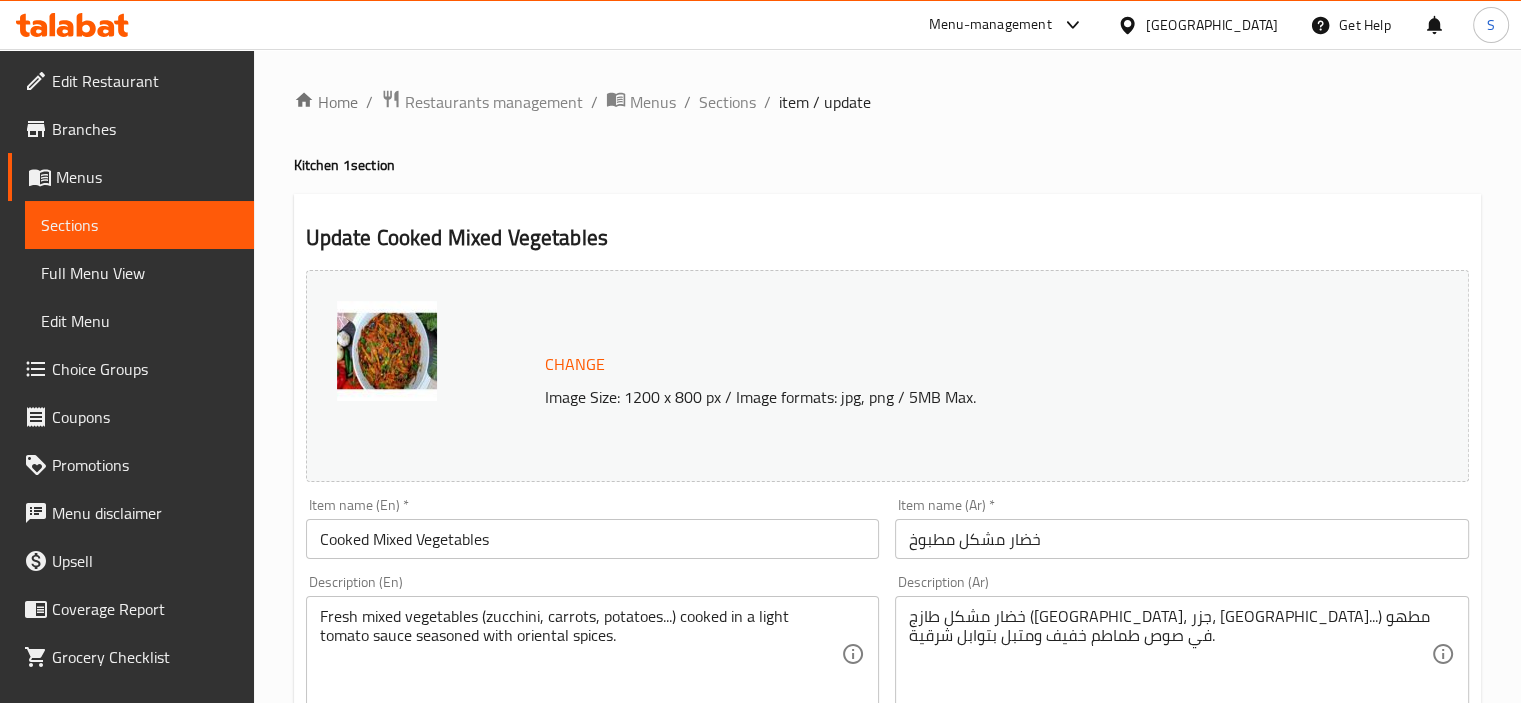 scroll, scrollTop: 737, scrollLeft: 0, axis: vertical 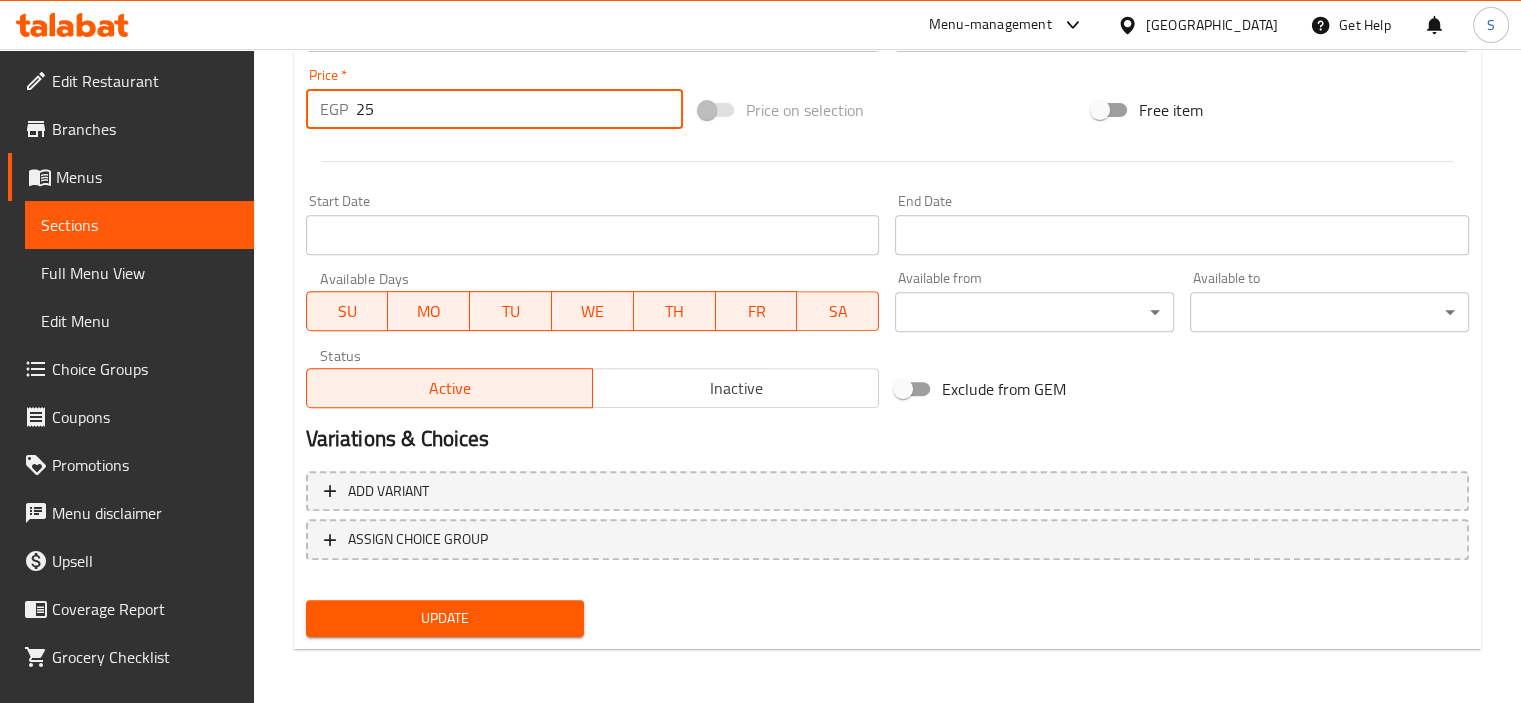 click on "25" at bounding box center (519, 109) 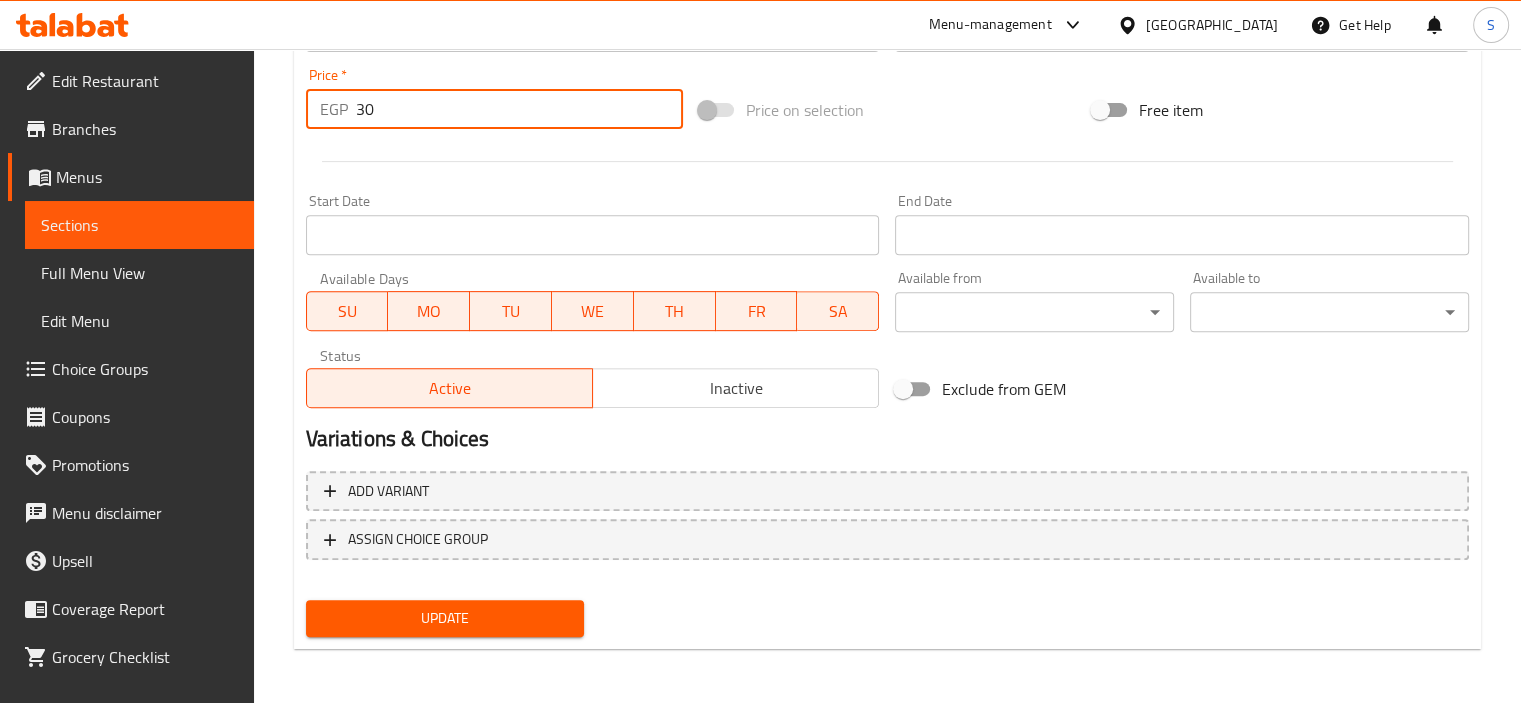 type on "30" 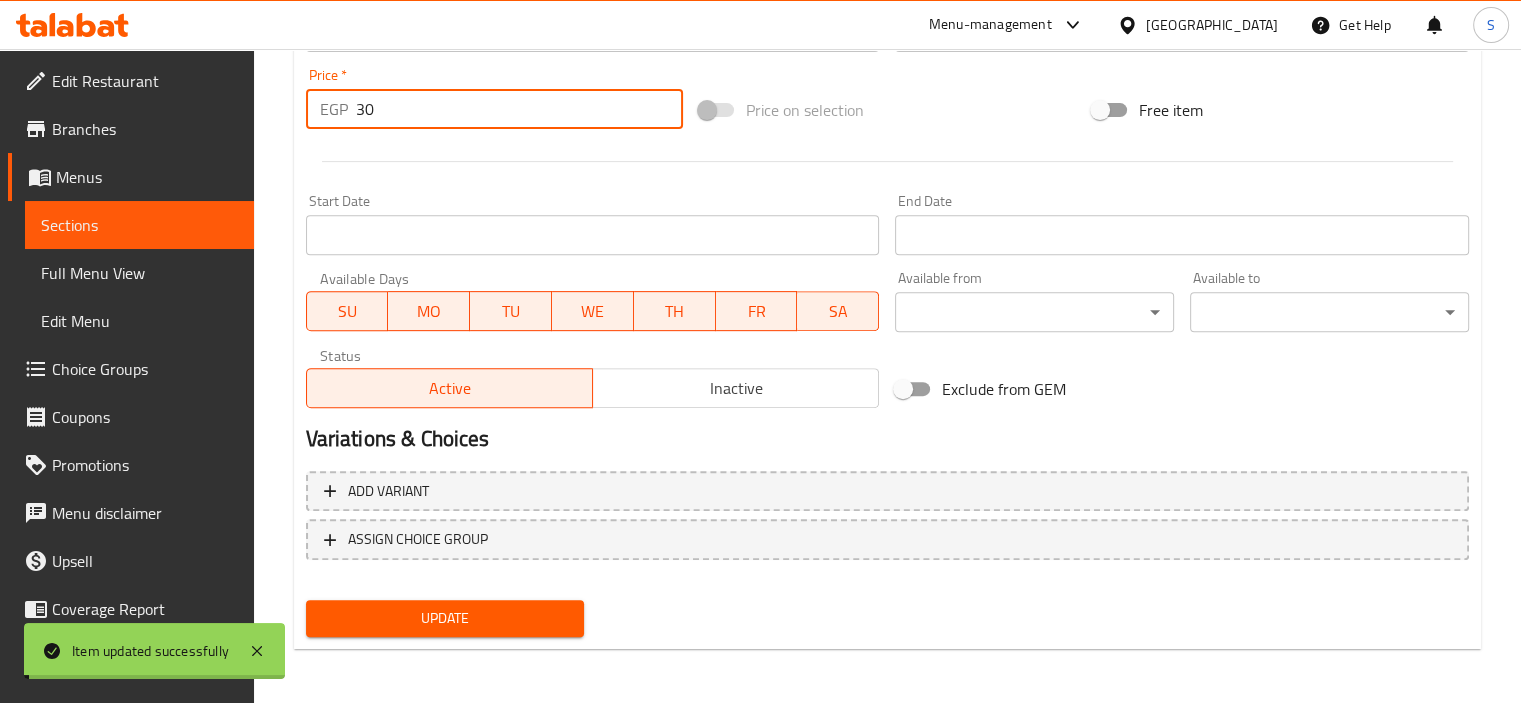 scroll, scrollTop: 0, scrollLeft: 0, axis: both 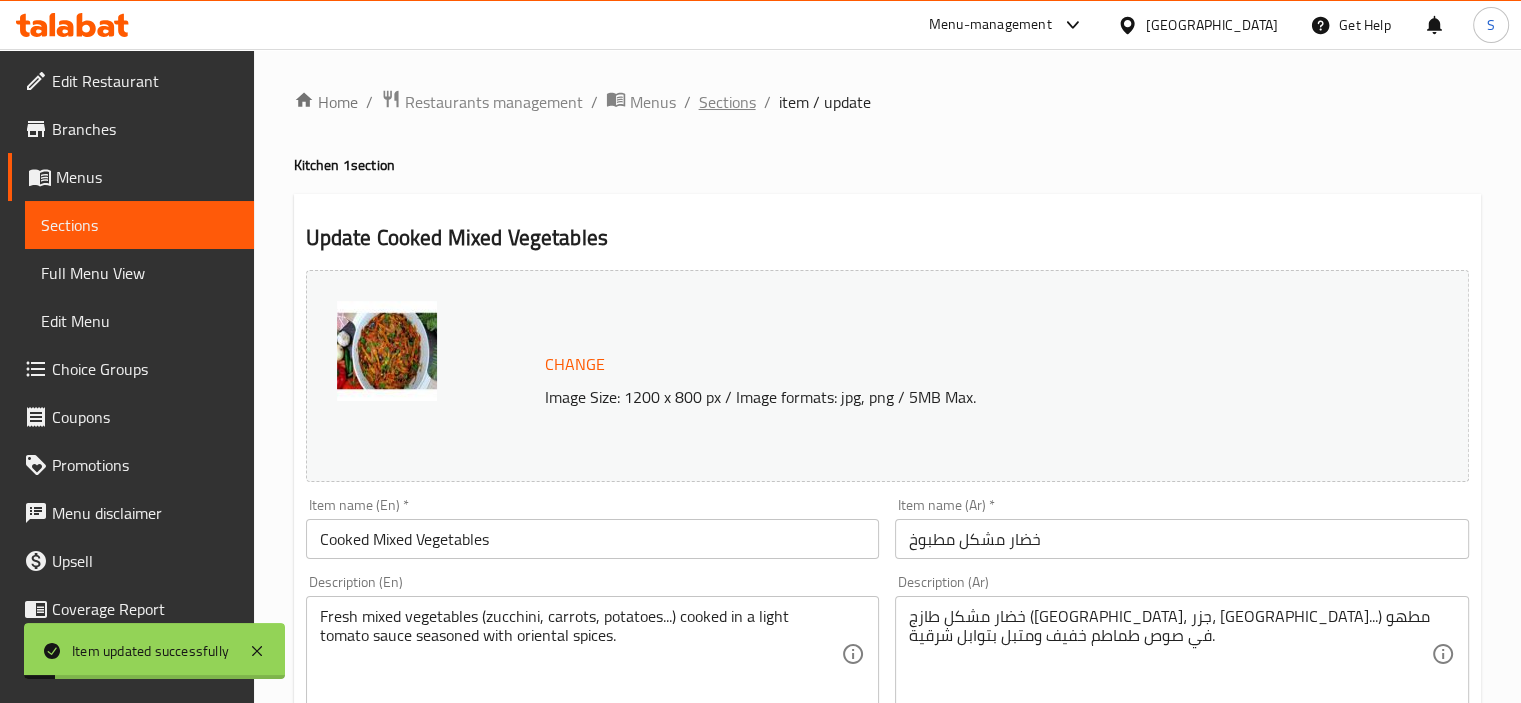 click on "Sections" at bounding box center (727, 102) 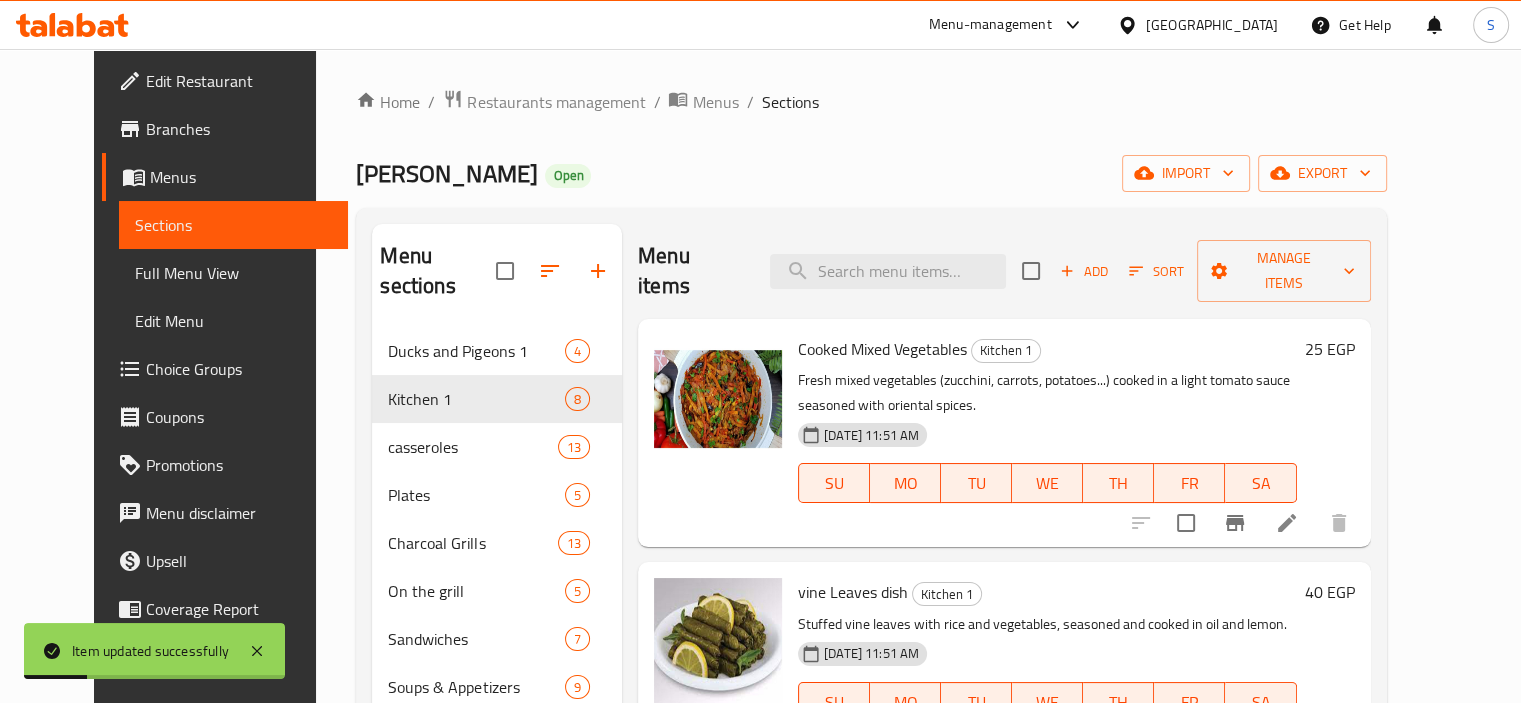 scroll, scrollTop: 160, scrollLeft: 0, axis: vertical 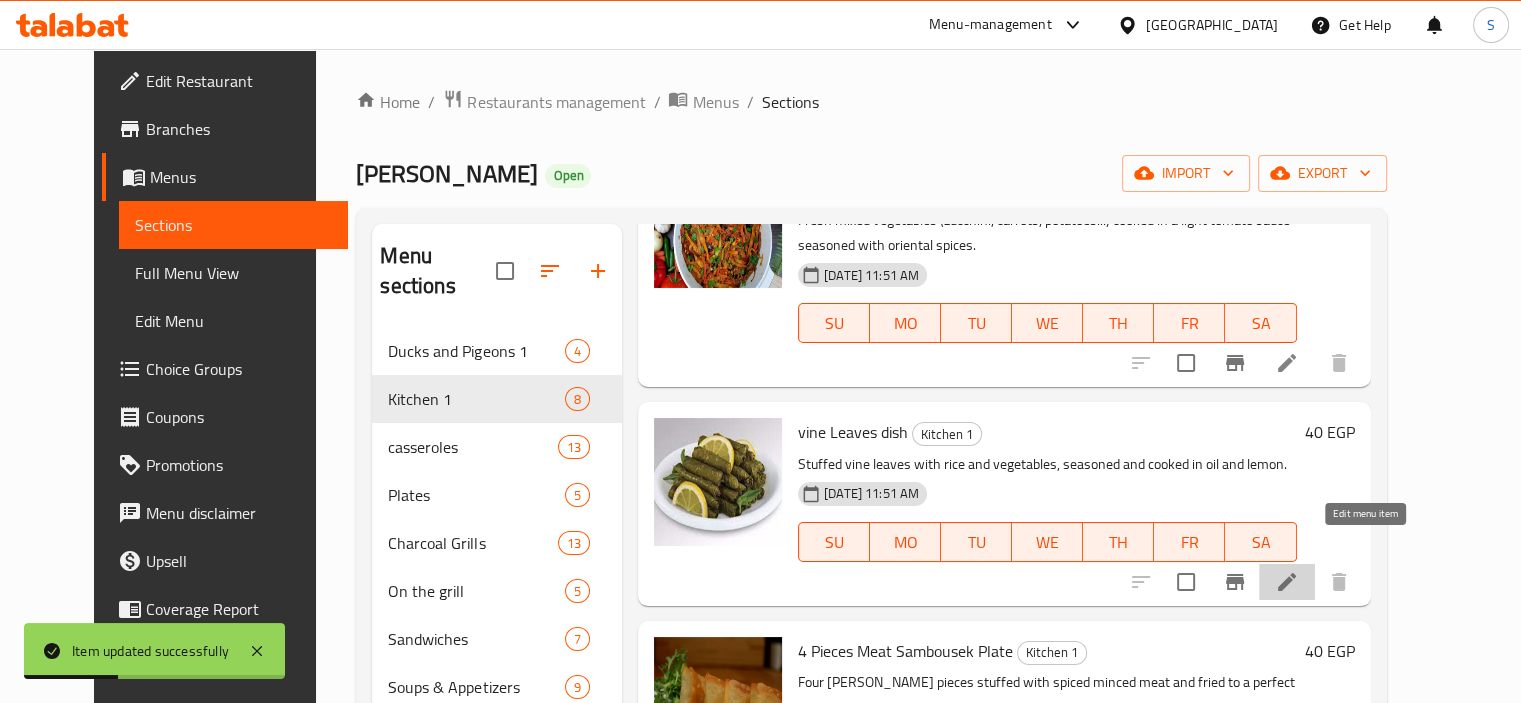 click 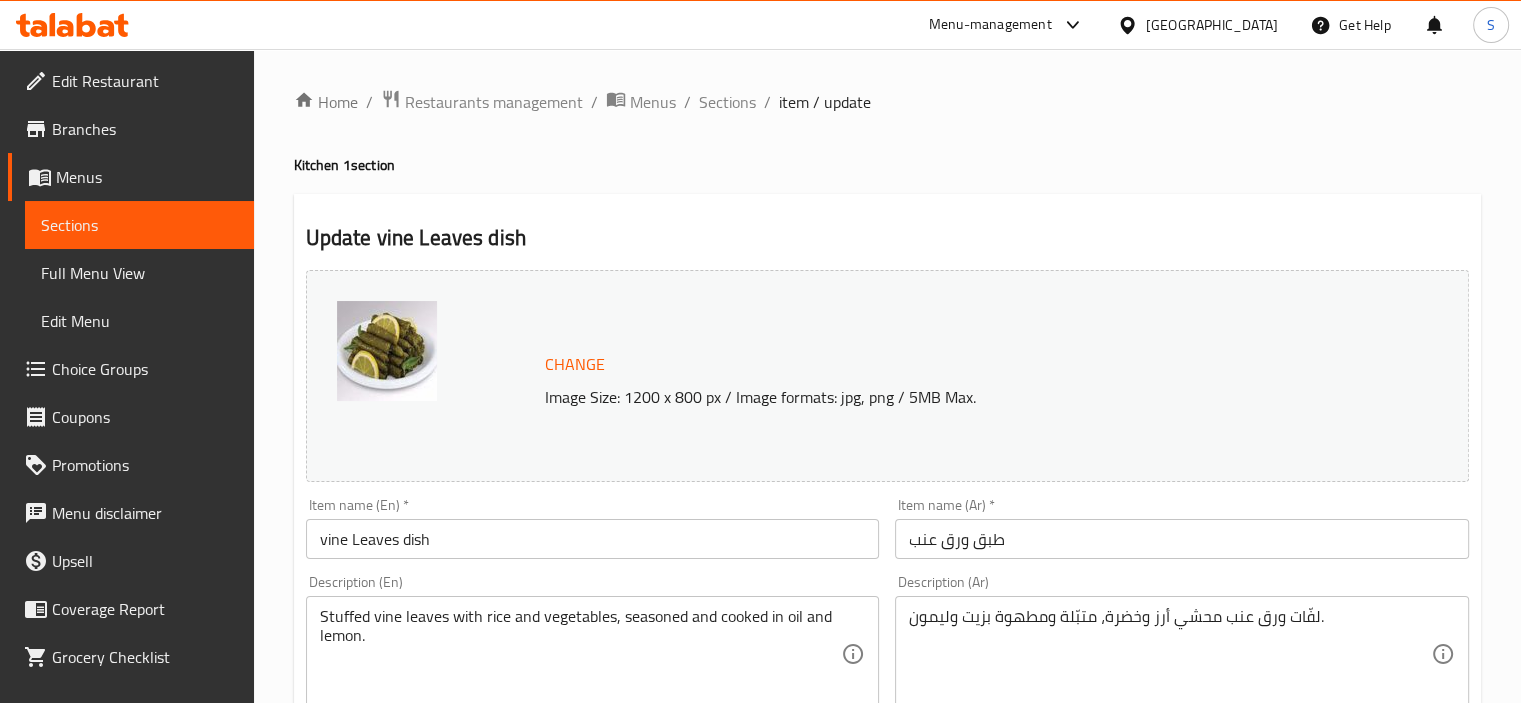 scroll, scrollTop: 737, scrollLeft: 0, axis: vertical 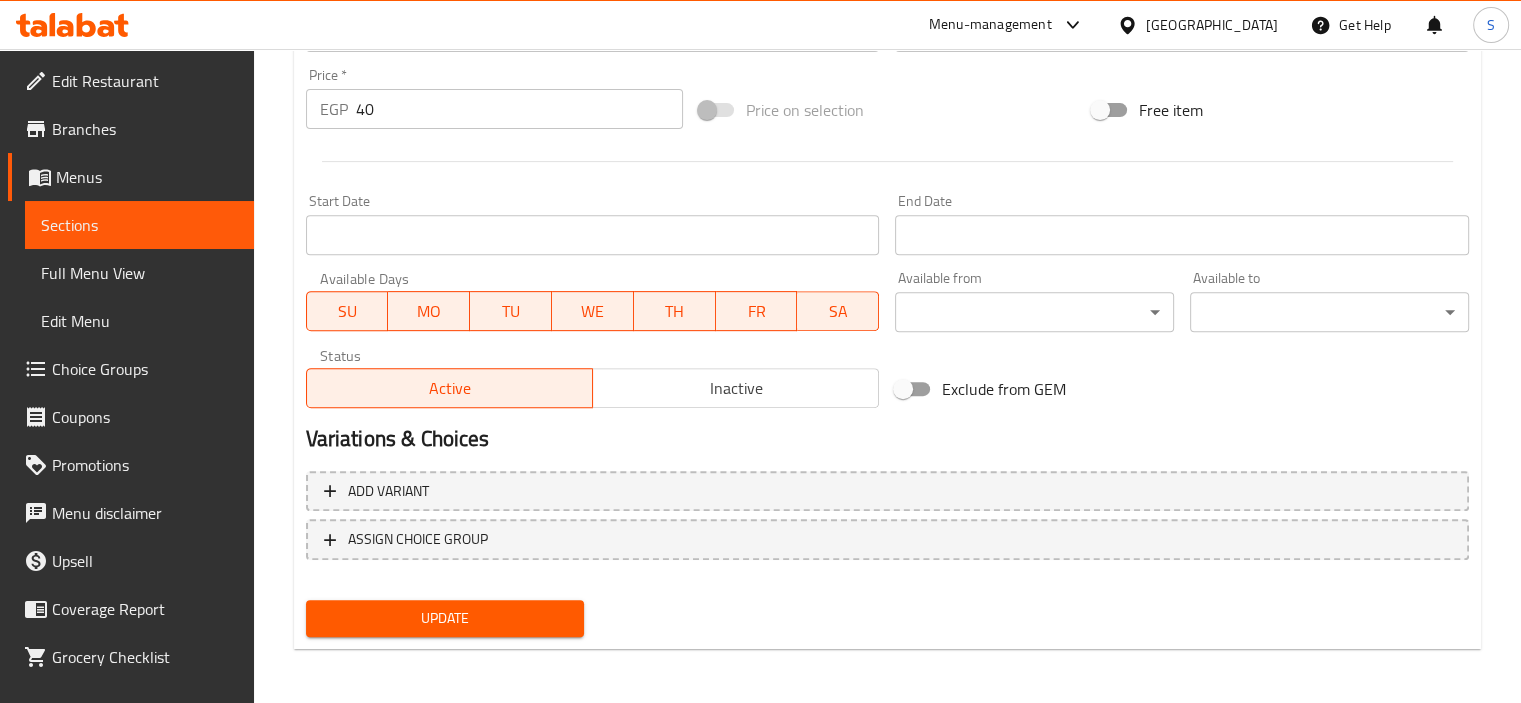 click on "40" at bounding box center (519, 109) 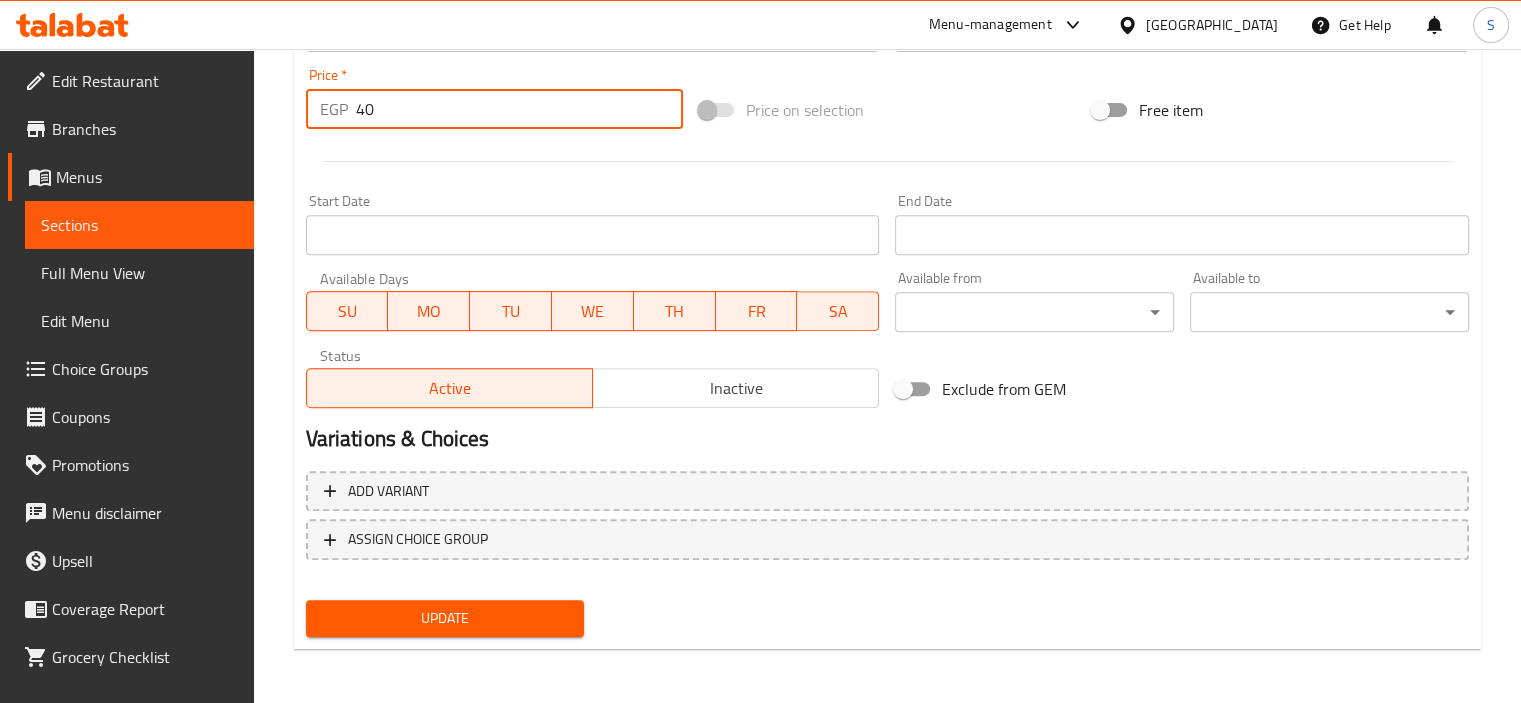 click on "40" at bounding box center (519, 109) 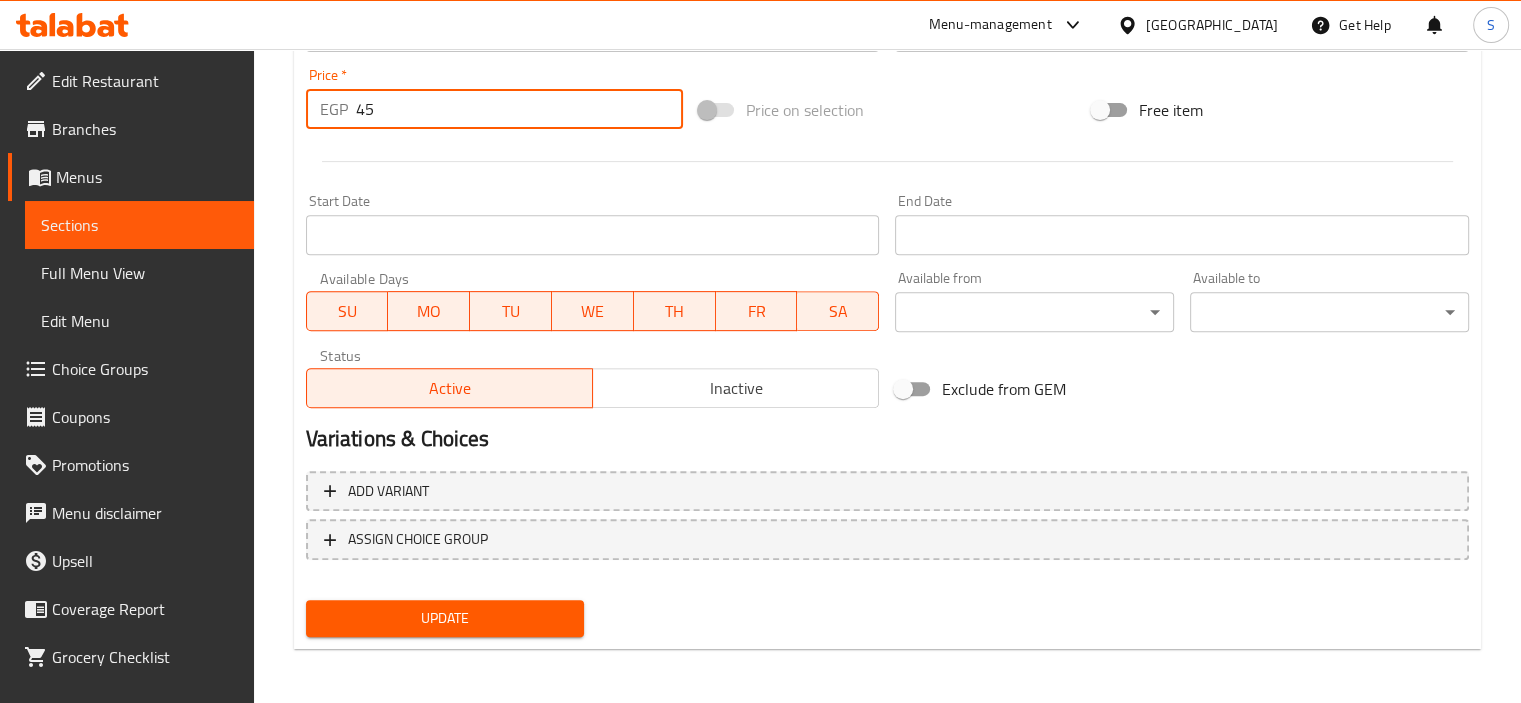 type on "45" 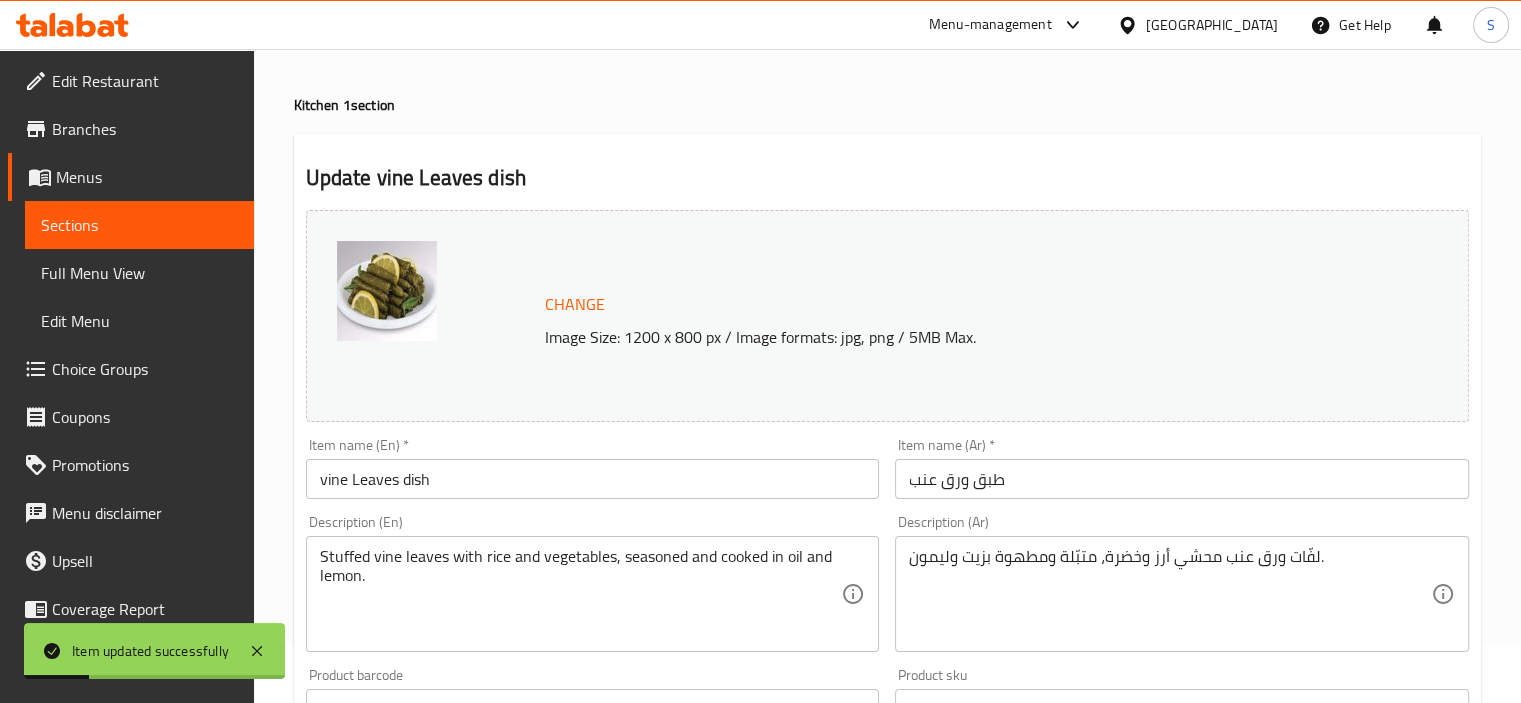 scroll, scrollTop: 8, scrollLeft: 0, axis: vertical 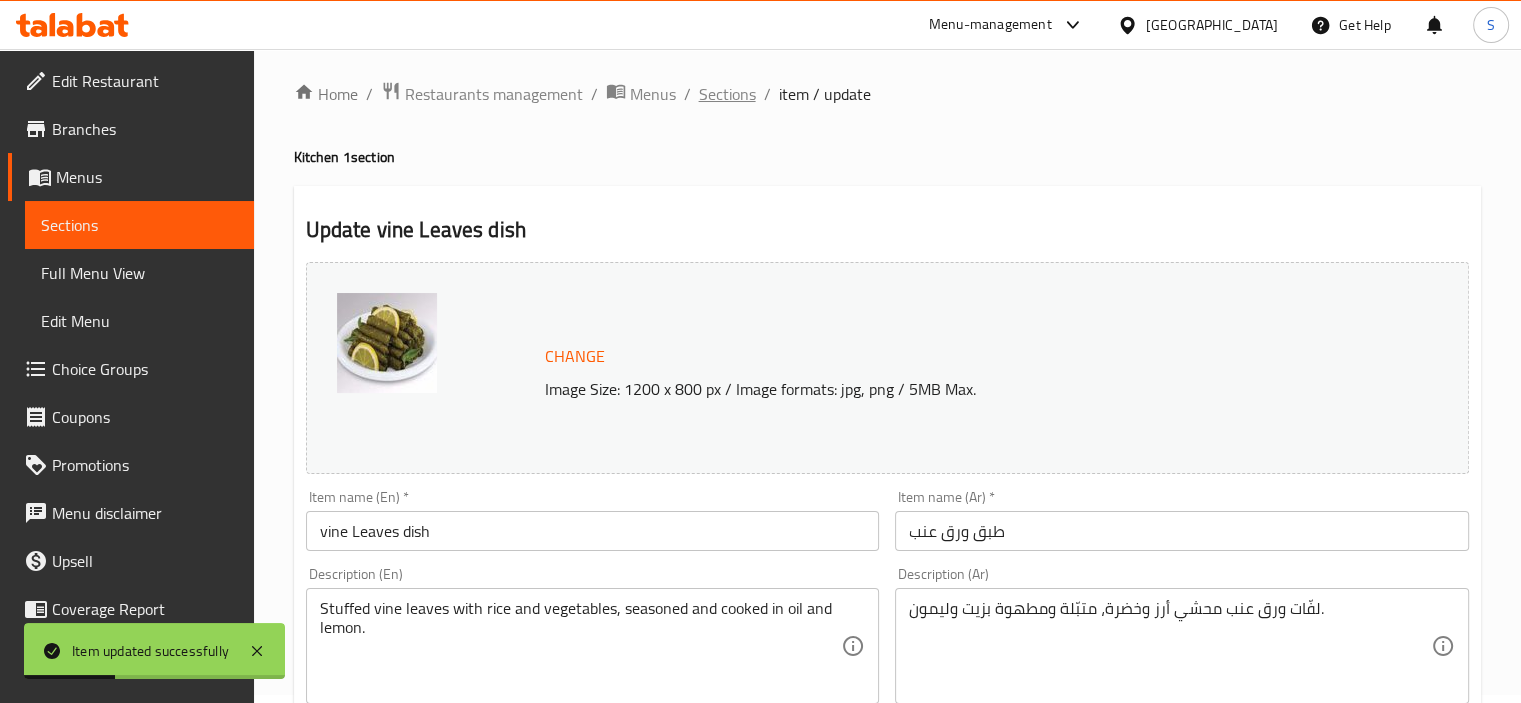 click on "Sections" at bounding box center [727, 94] 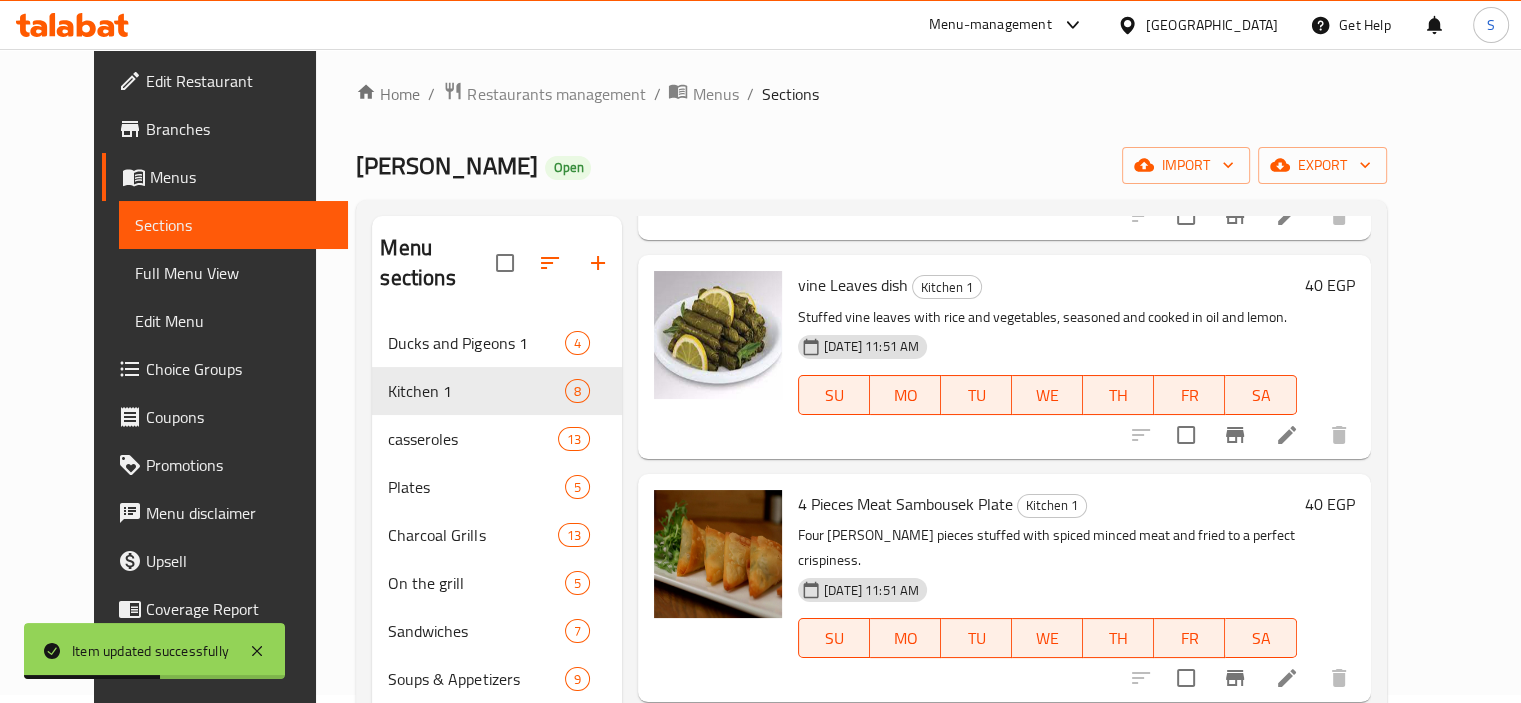 scroll, scrollTop: 336, scrollLeft: 0, axis: vertical 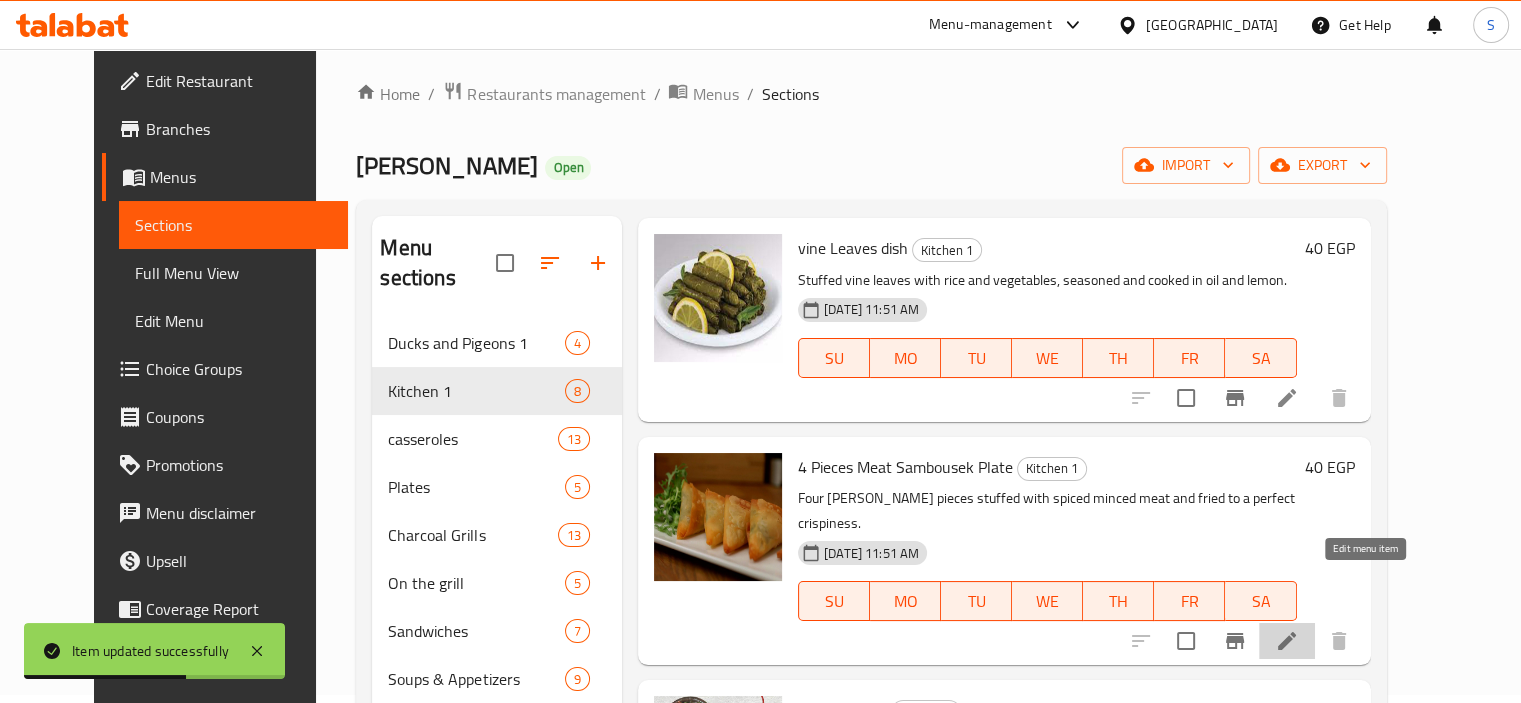 click 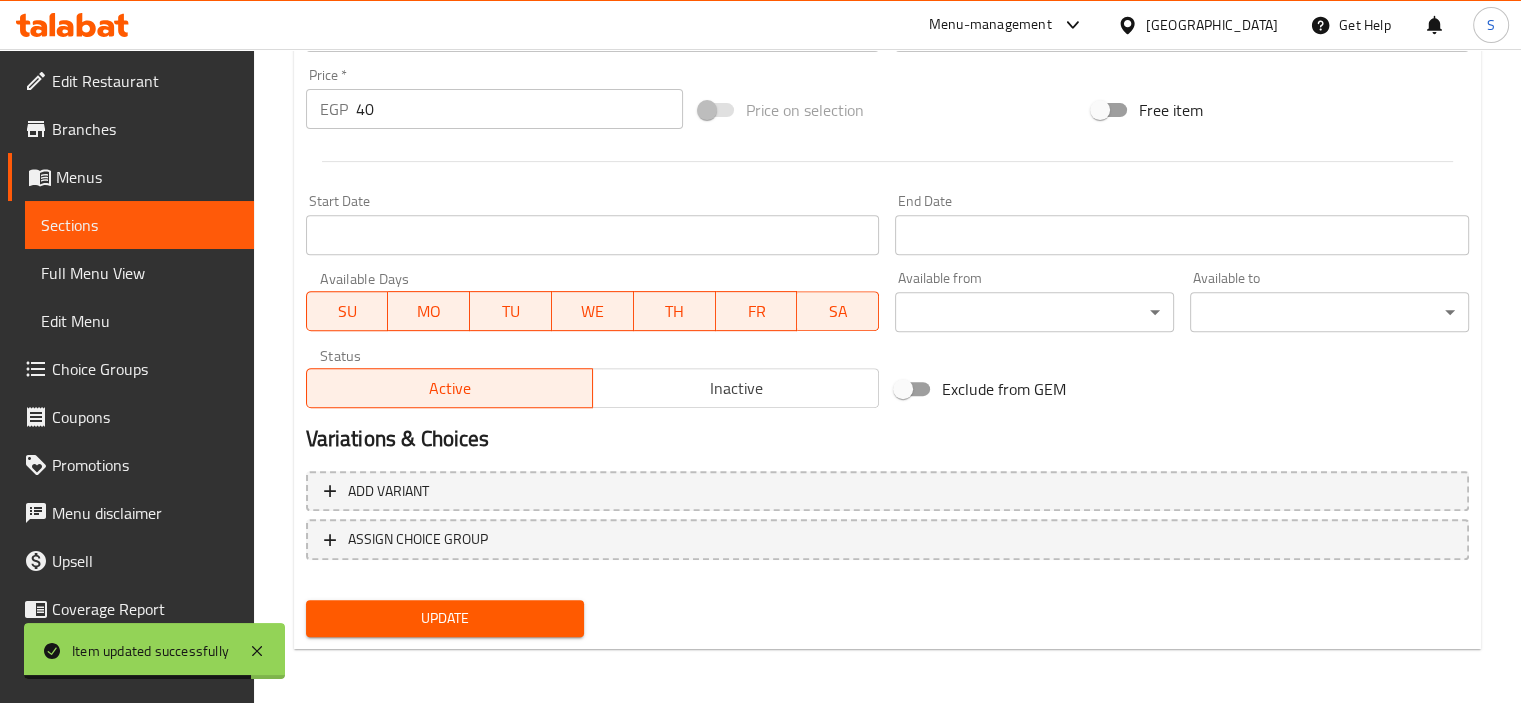 scroll, scrollTop: 736, scrollLeft: 0, axis: vertical 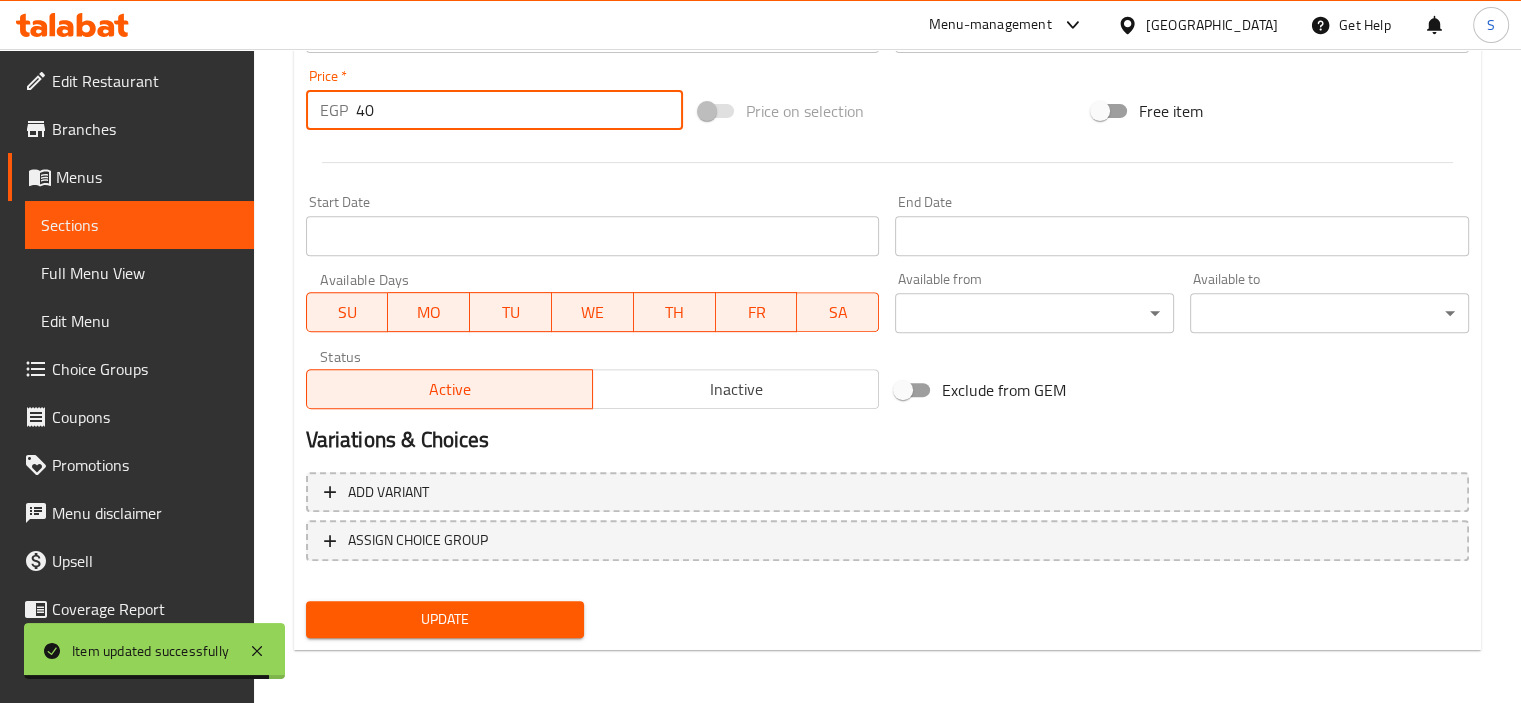 click on "40" at bounding box center (519, 110) 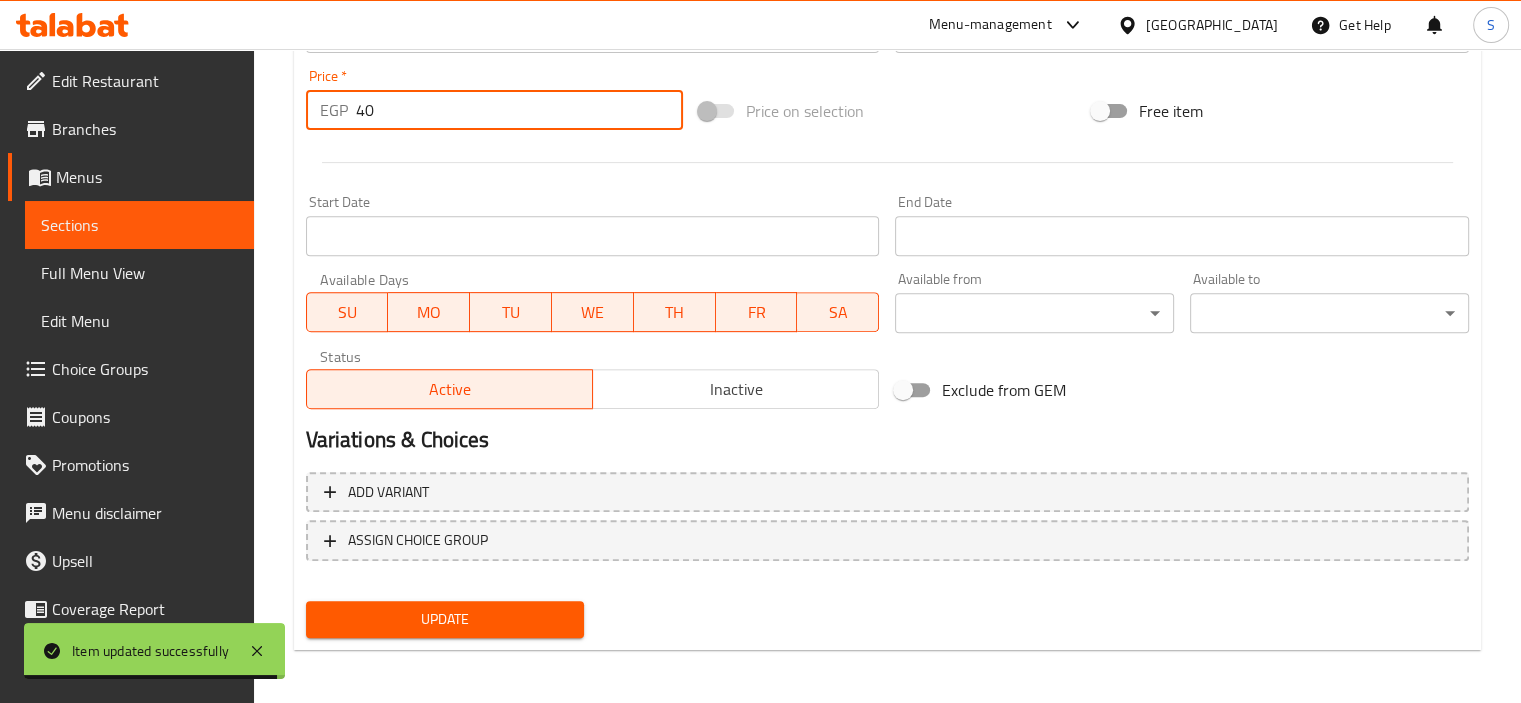 click on "40" at bounding box center [519, 110] 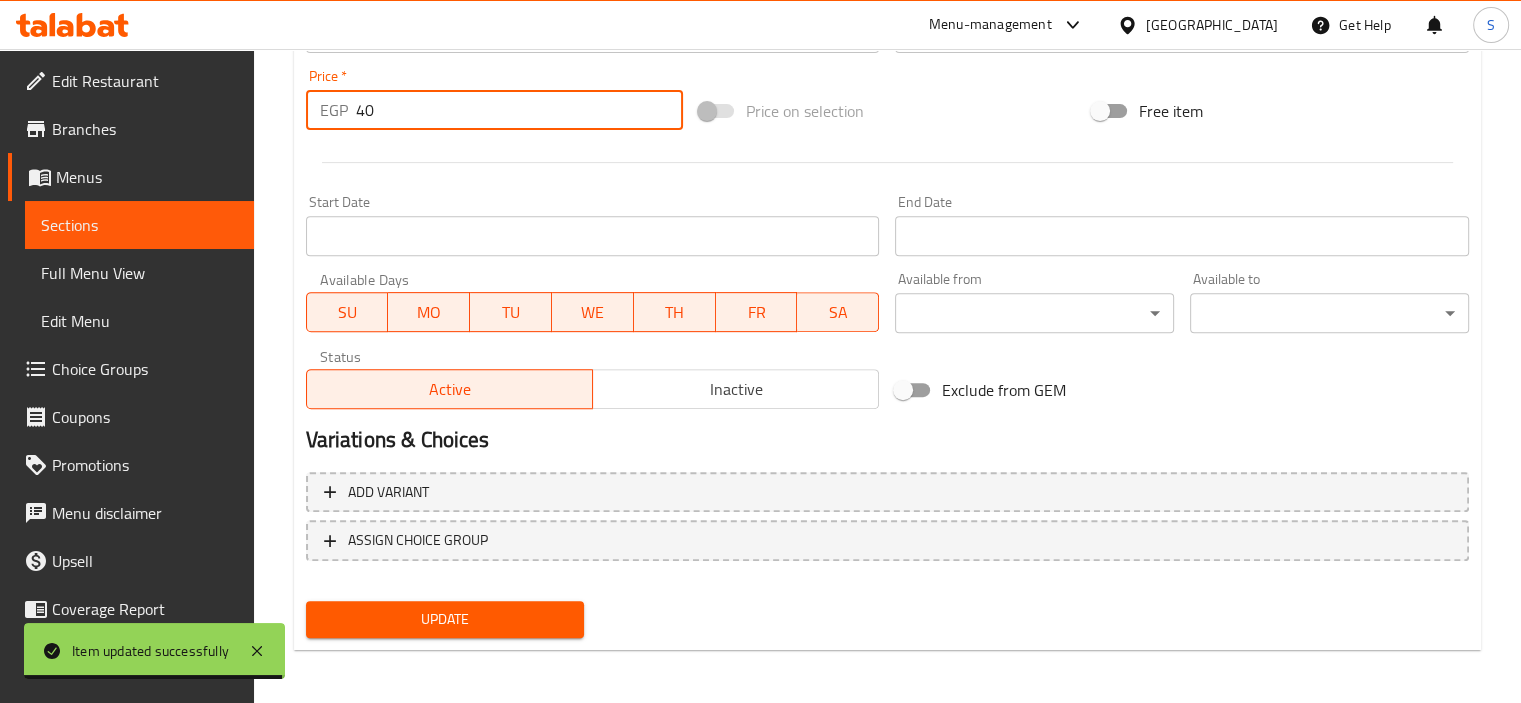 click on "40" at bounding box center [519, 110] 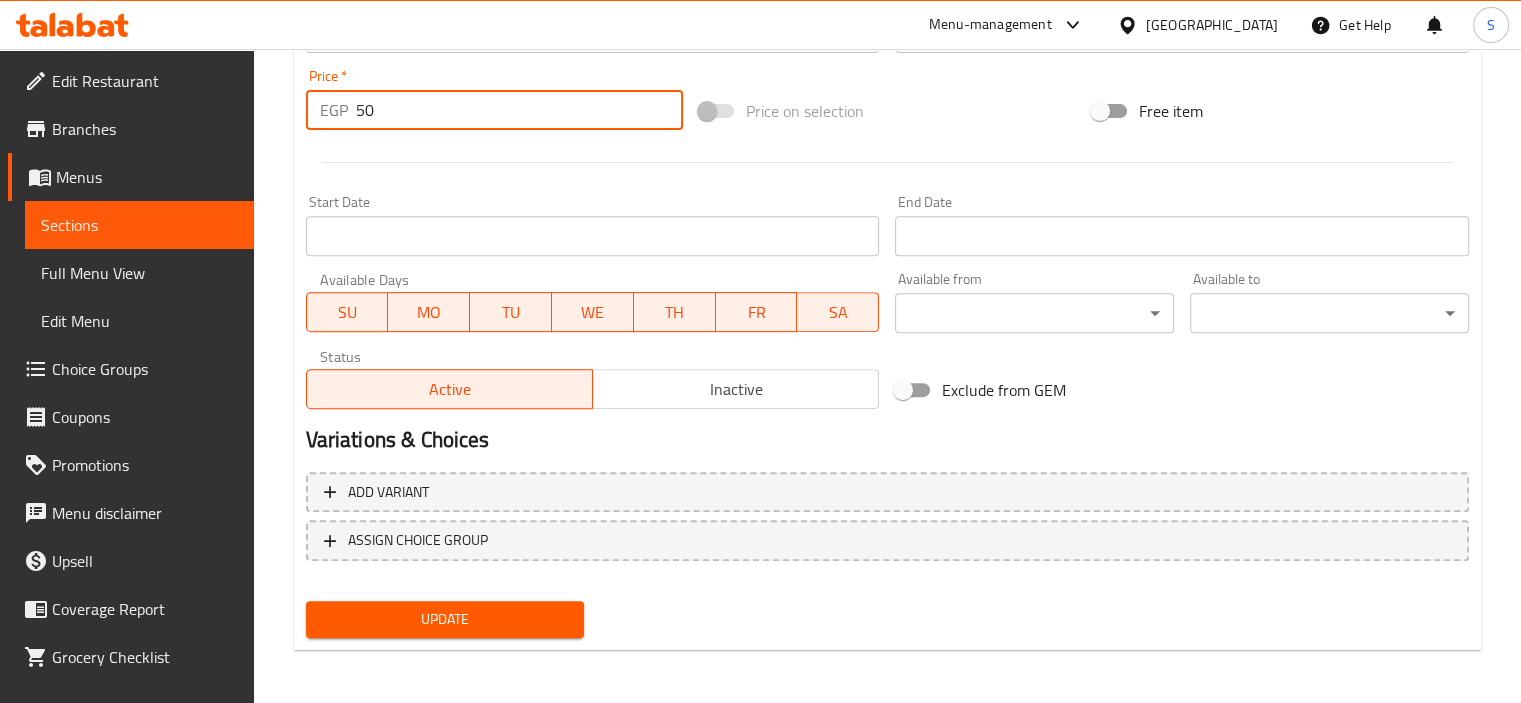 type on "50" 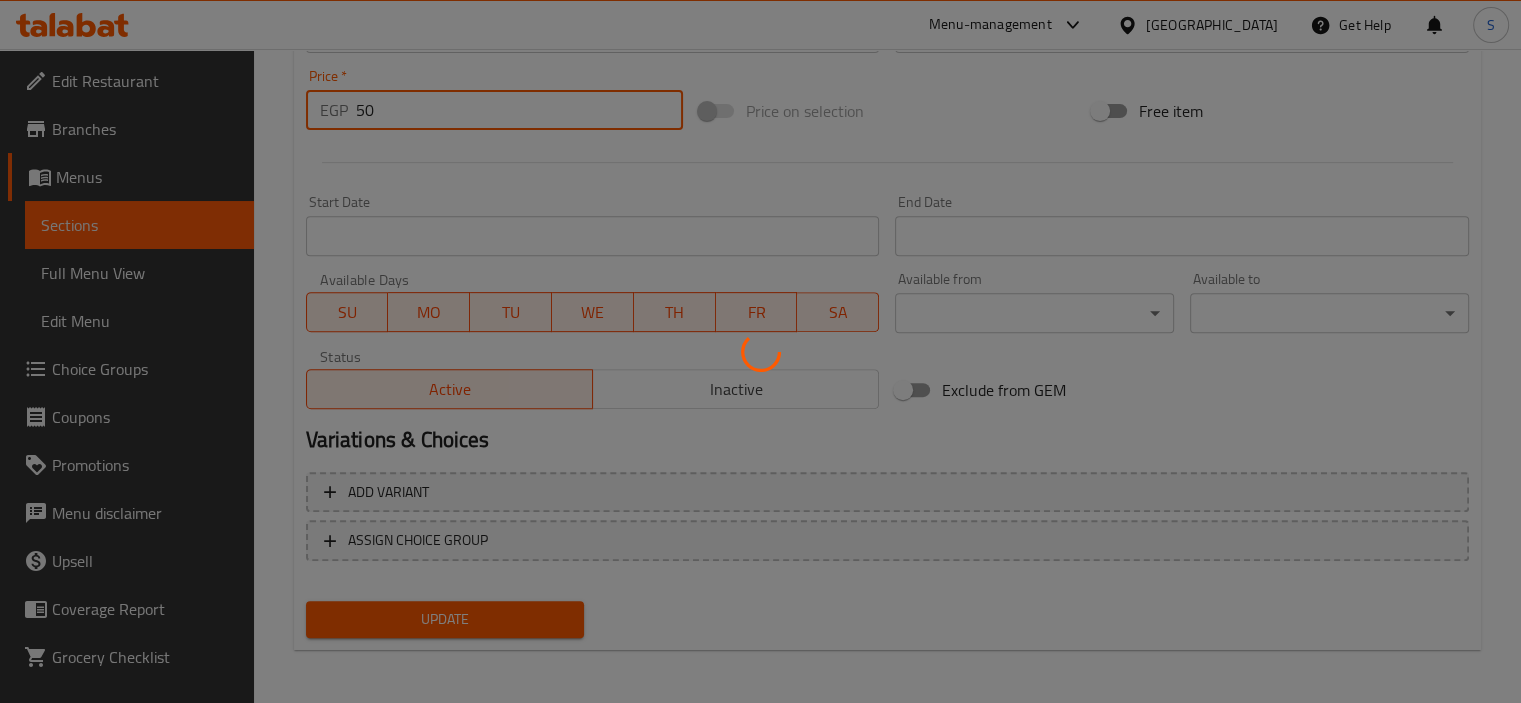 scroll, scrollTop: 0, scrollLeft: 0, axis: both 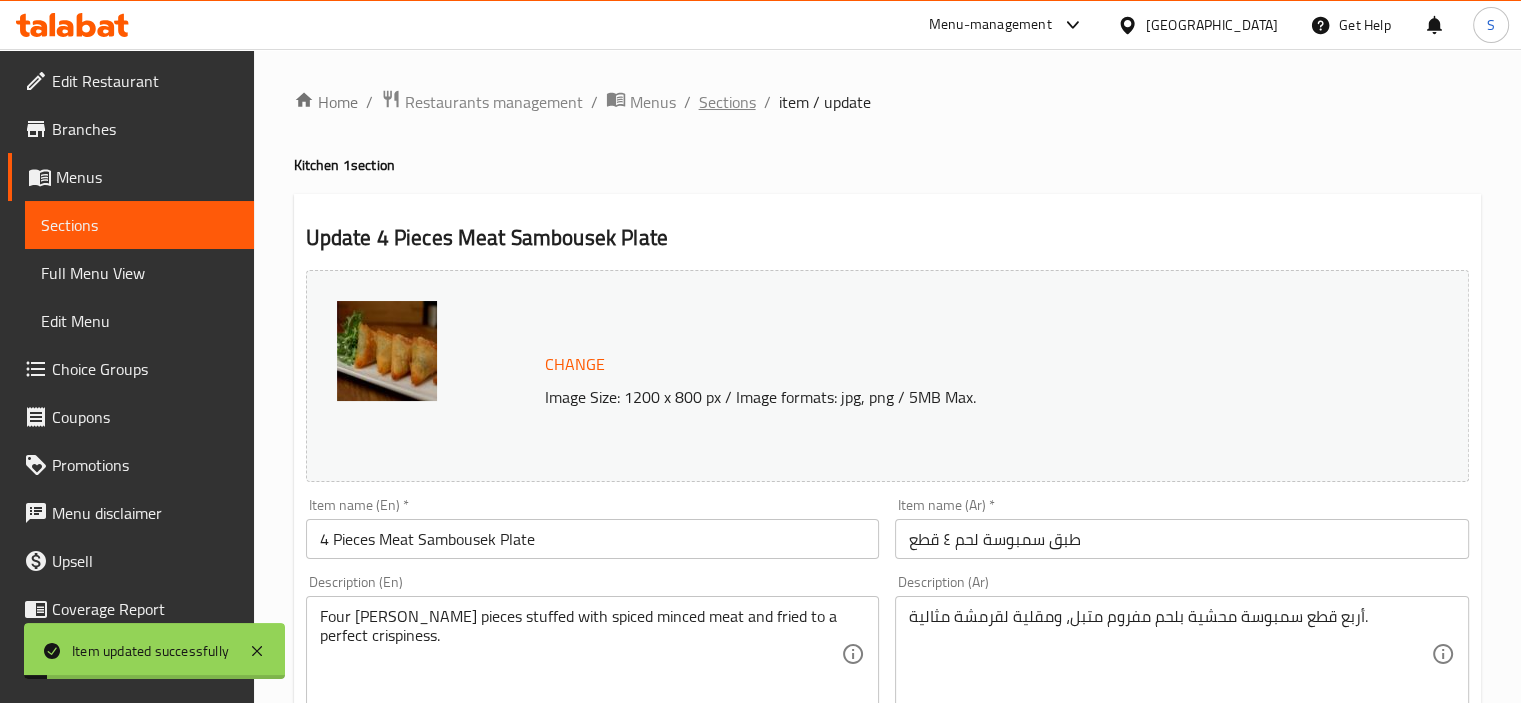 click on "Sections" at bounding box center (727, 102) 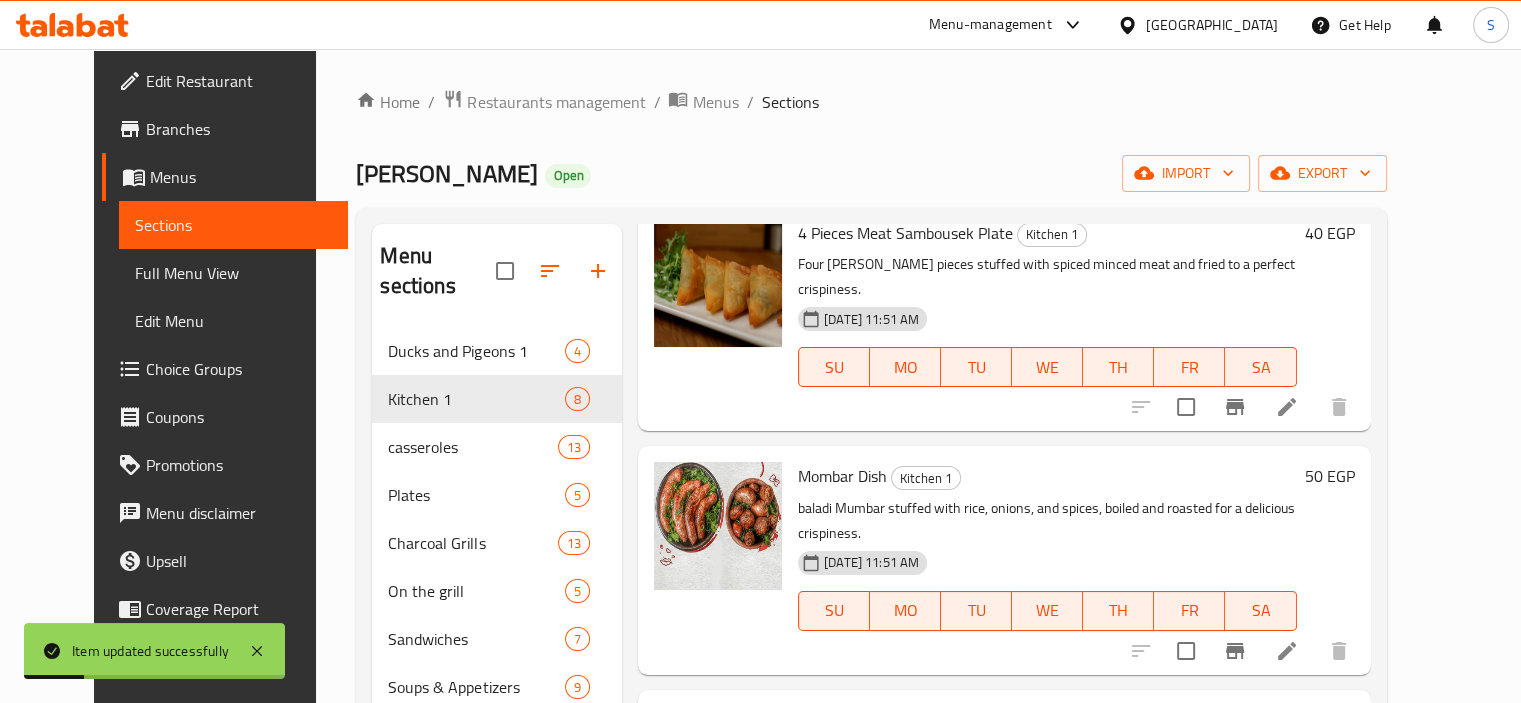 scroll, scrollTop: 588, scrollLeft: 0, axis: vertical 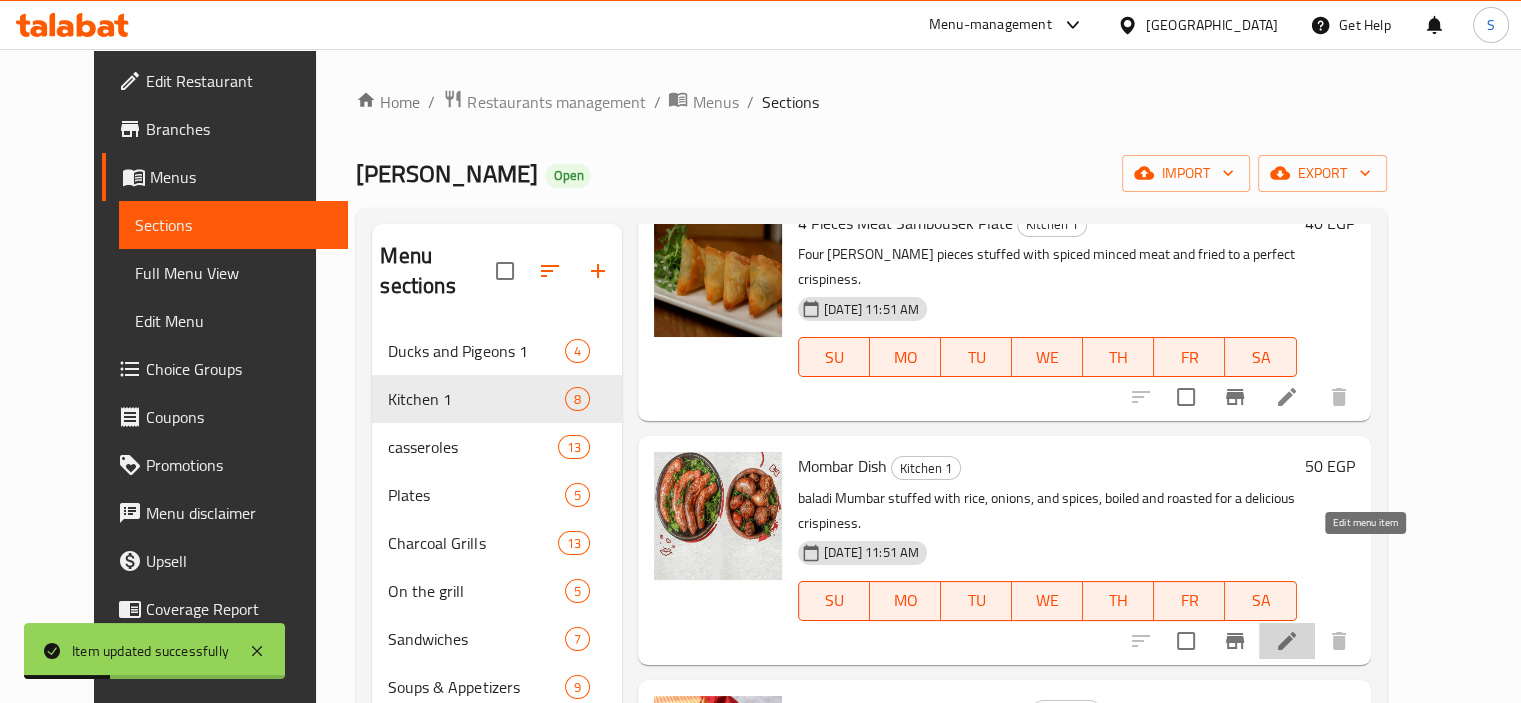 click 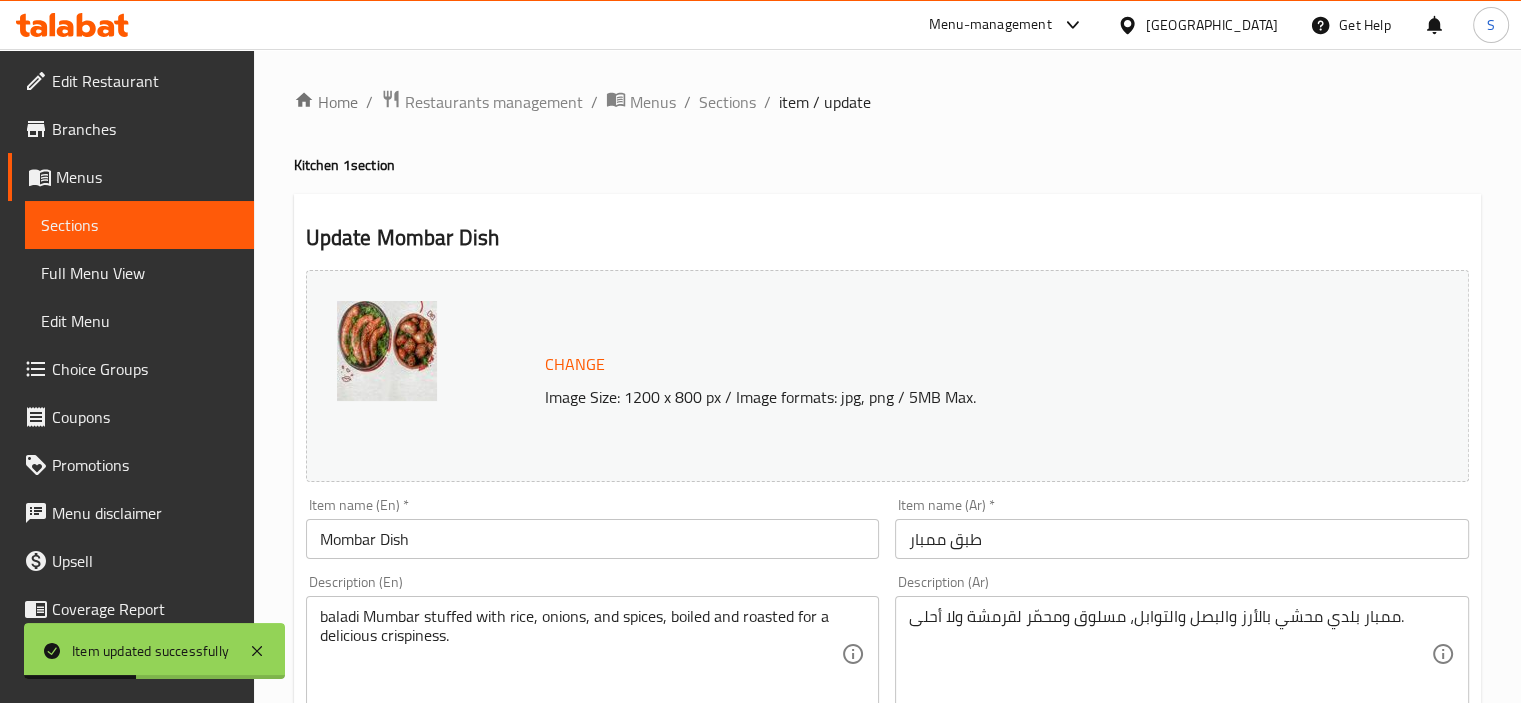 scroll, scrollTop: 737, scrollLeft: 0, axis: vertical 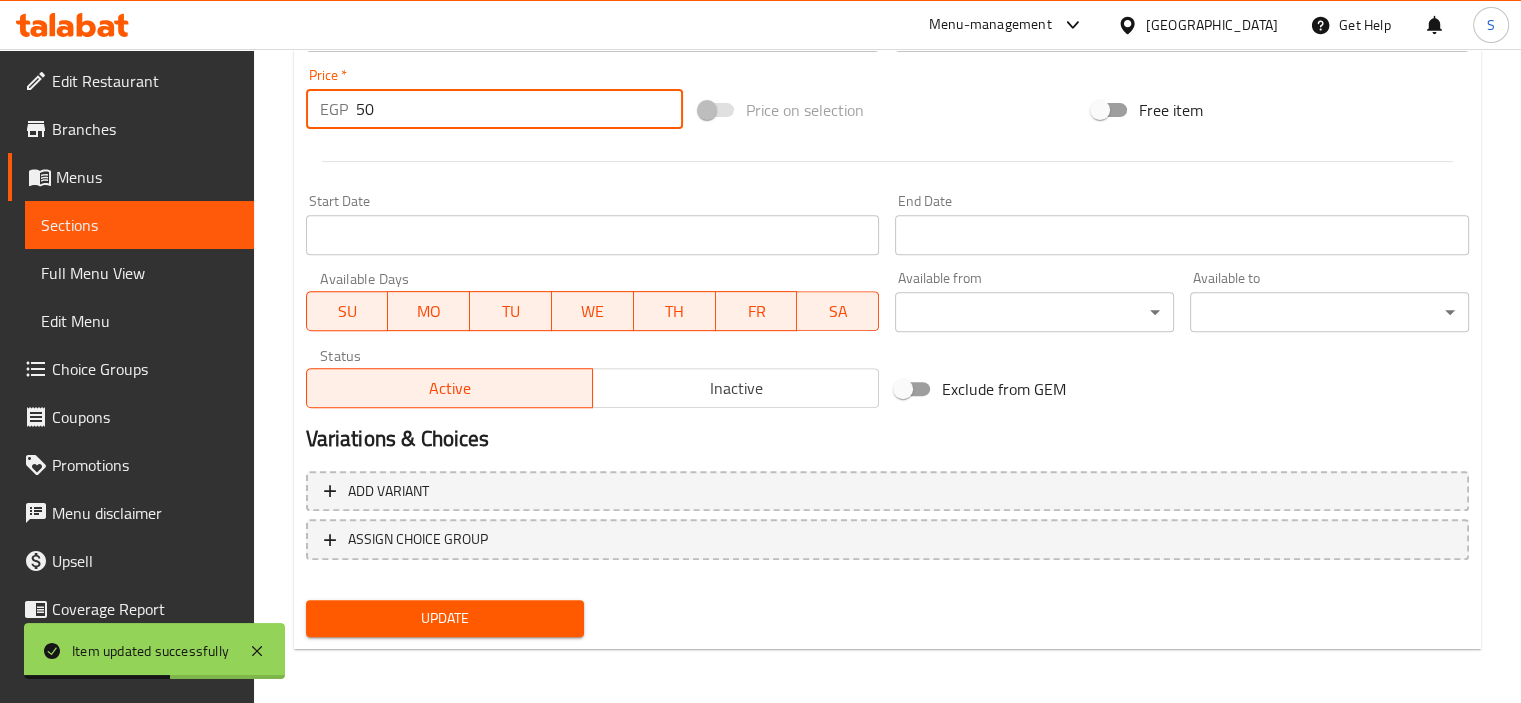 click on "50" at bounding box center (519, 109) 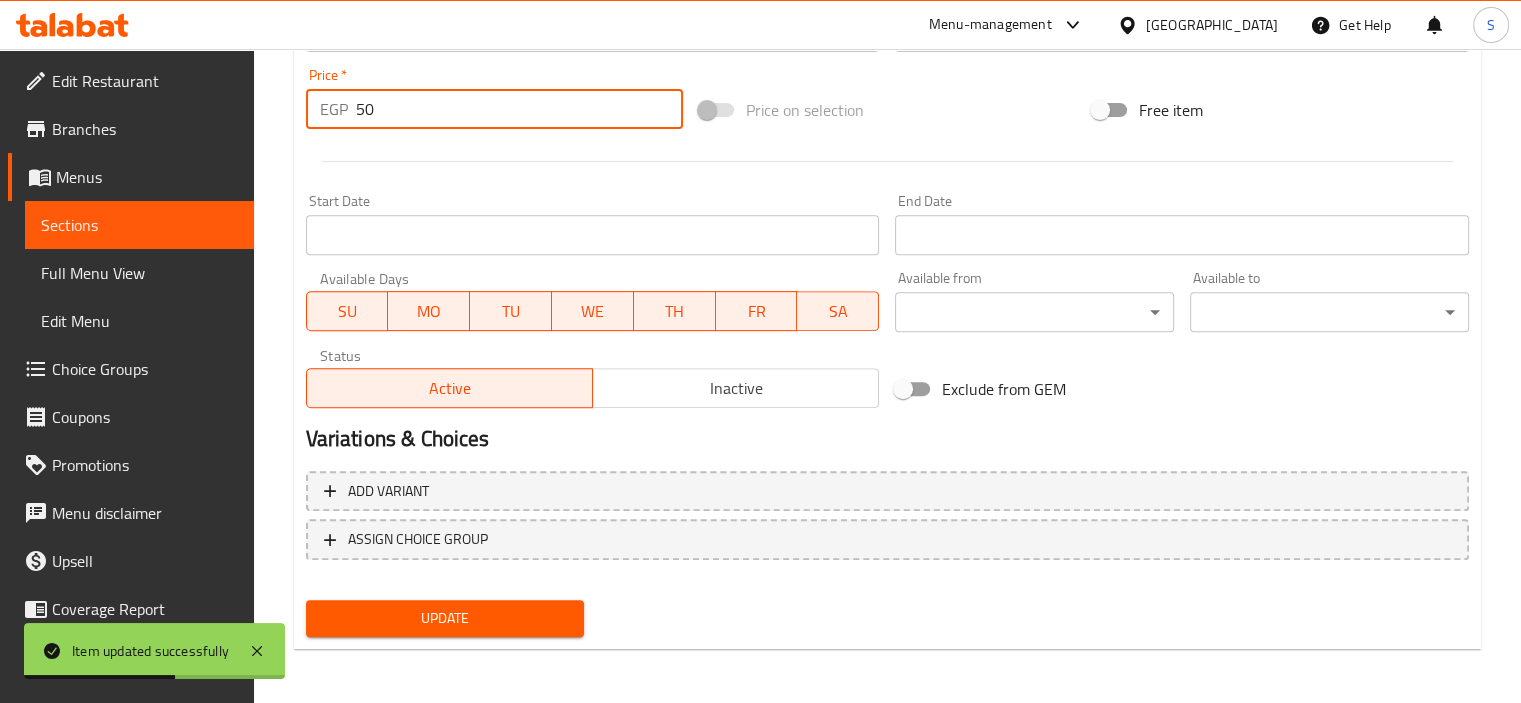 click on "50" at bounding box center (519, 109) 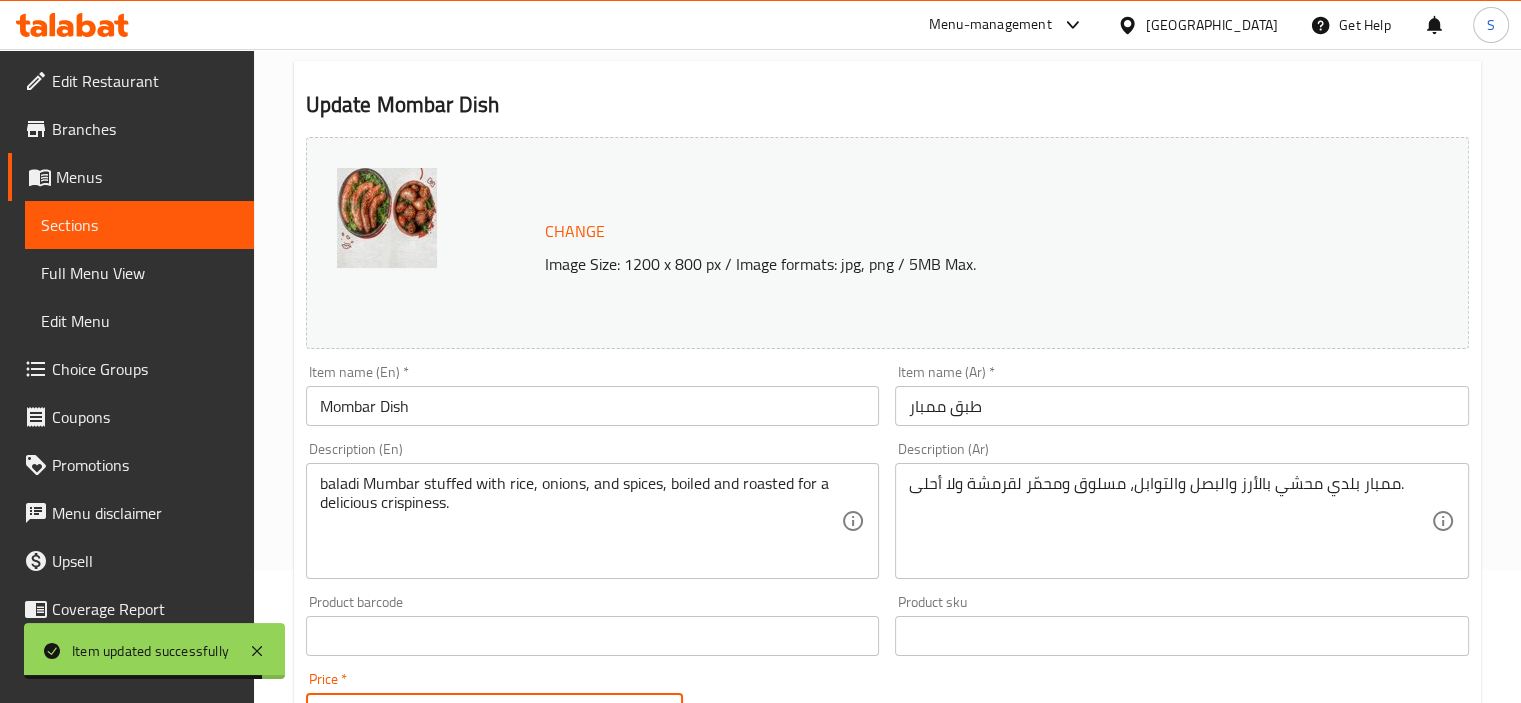 scroll, scrollTop: 34, scrollLeft: 0, axis: vertical 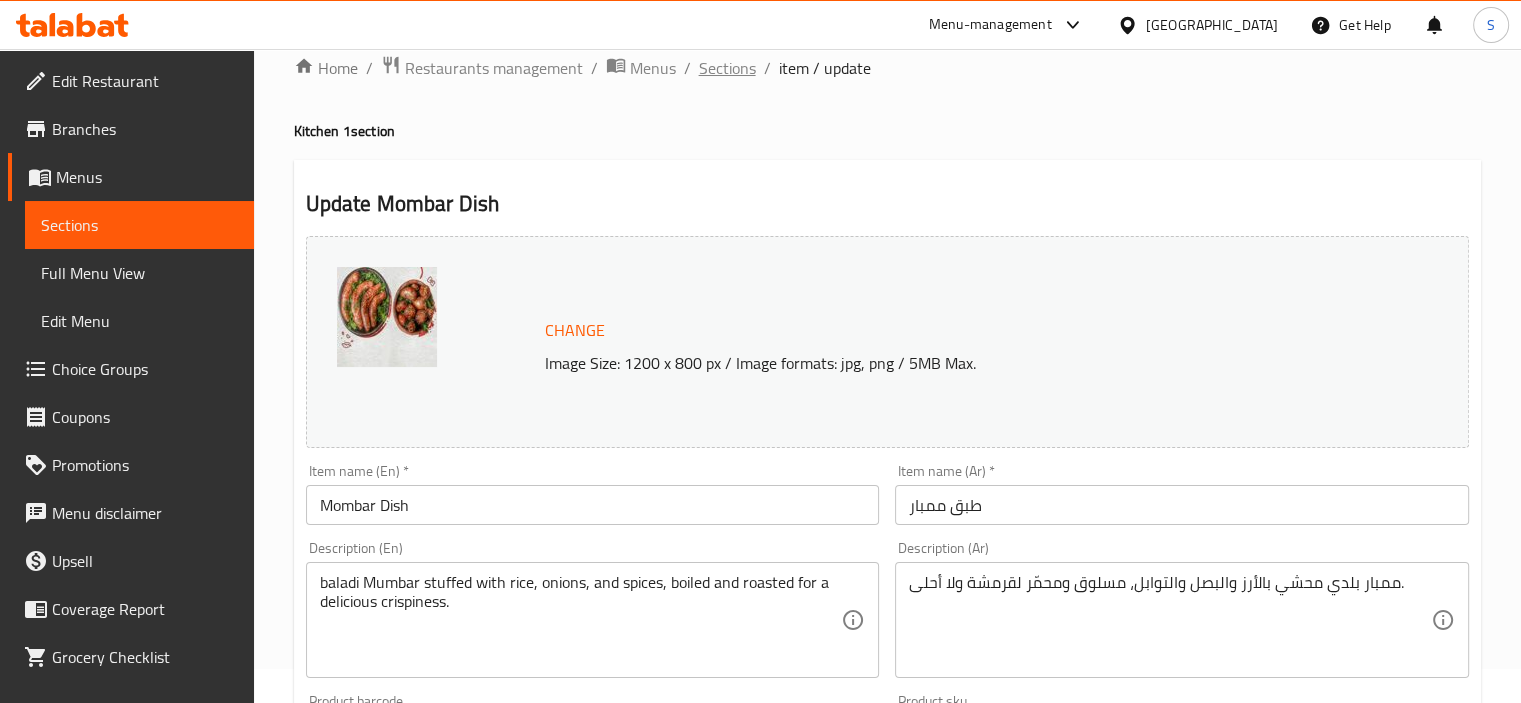 click on "Sections" at bounding box center [727, 68] 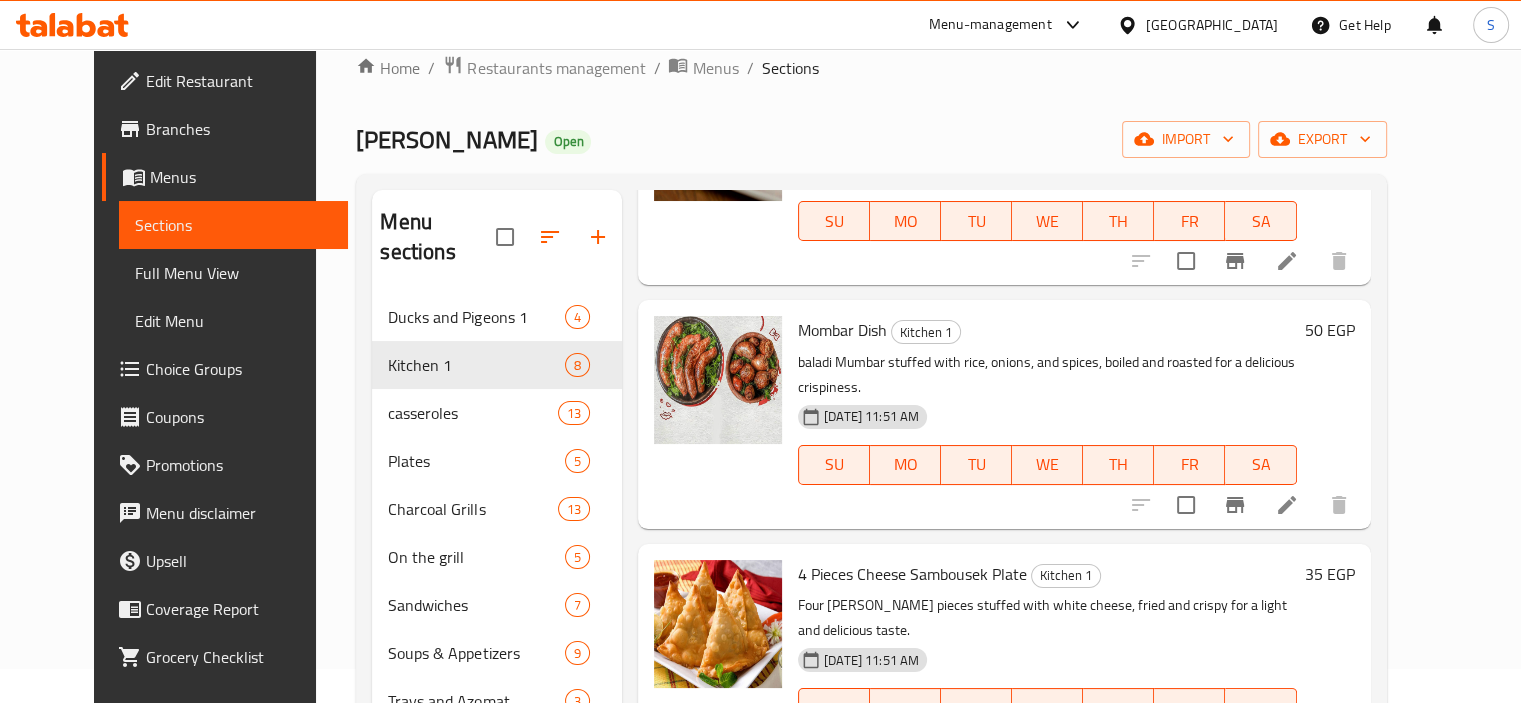 scroll, scrollTop: 892, scrollLeft: 0, axis: vertical 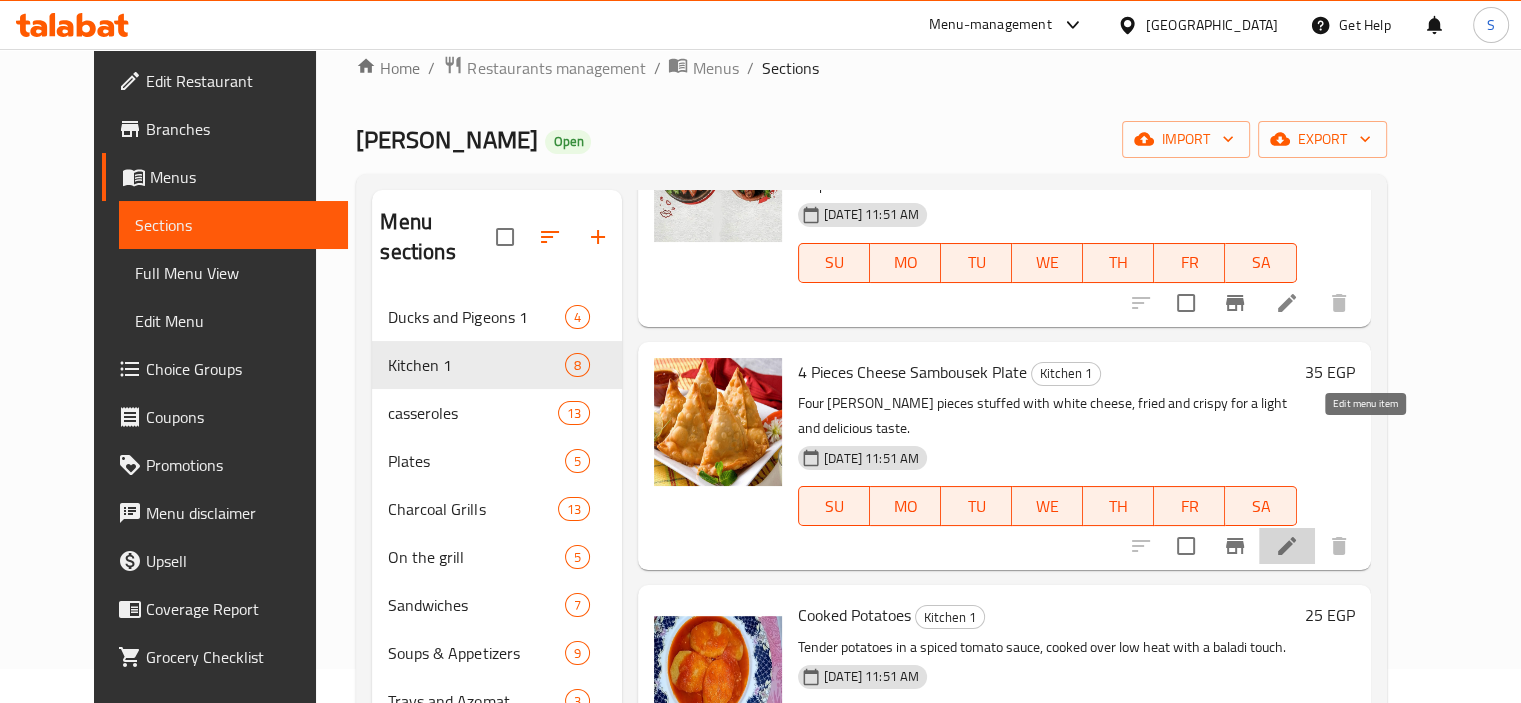 click 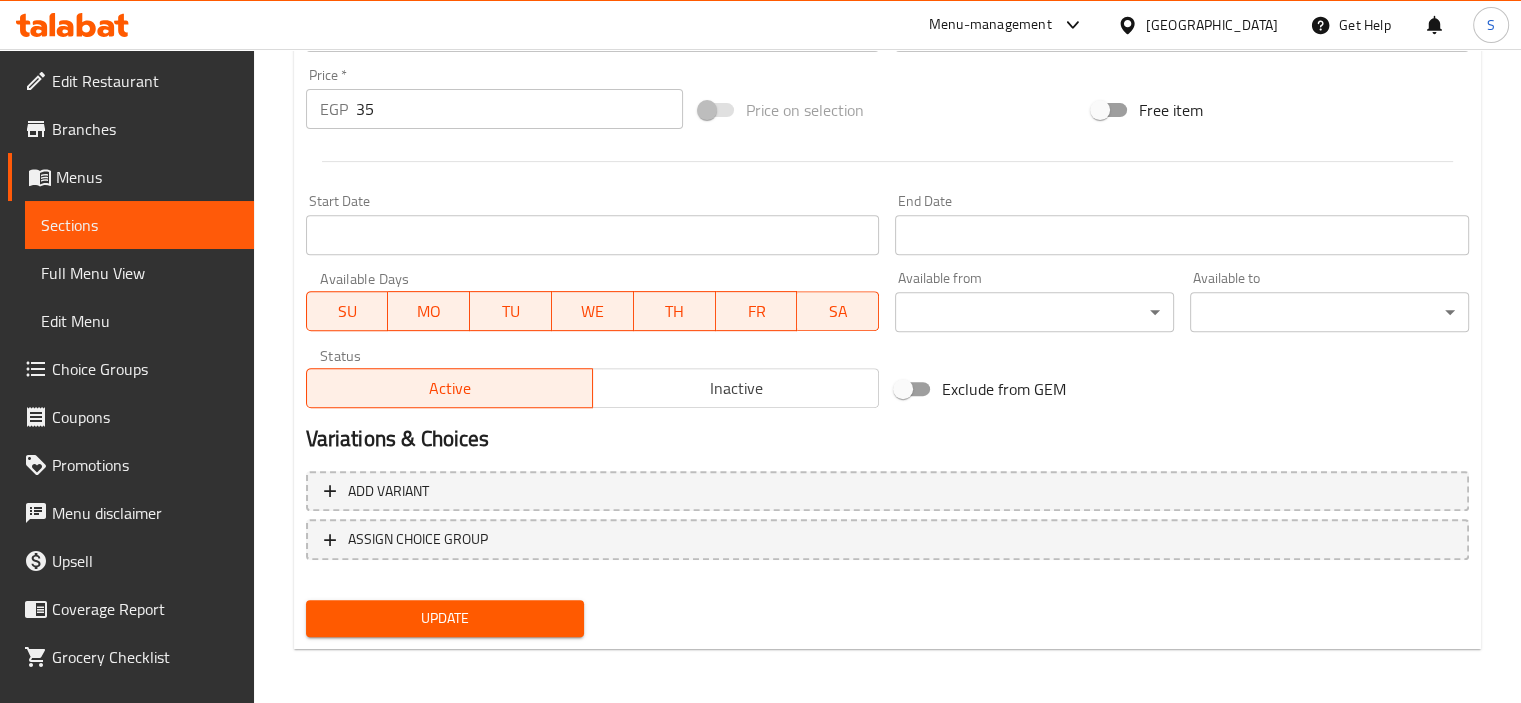 scroll, scrollTop: 736, scrollLeft: 0, axis: vertical 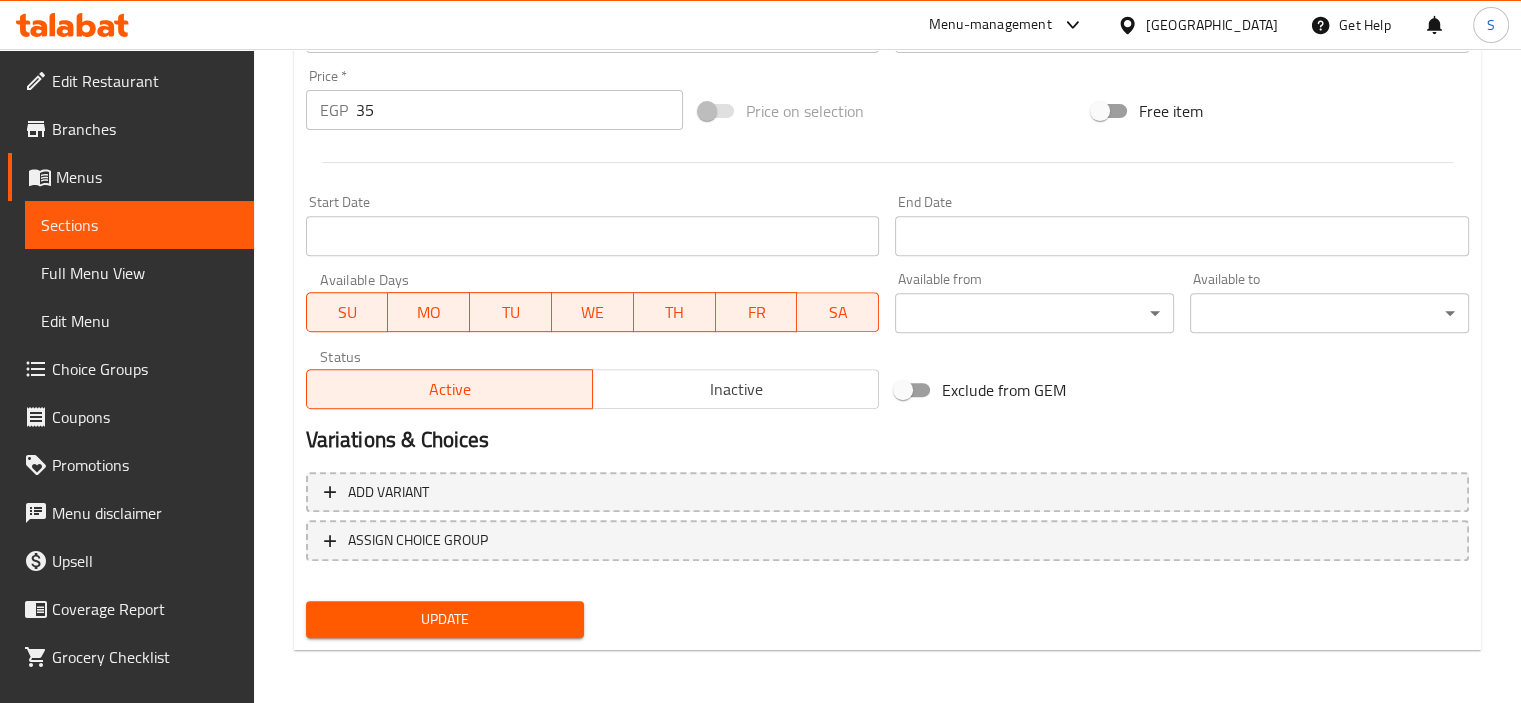 click on "35" at bounding box center [519, 110] 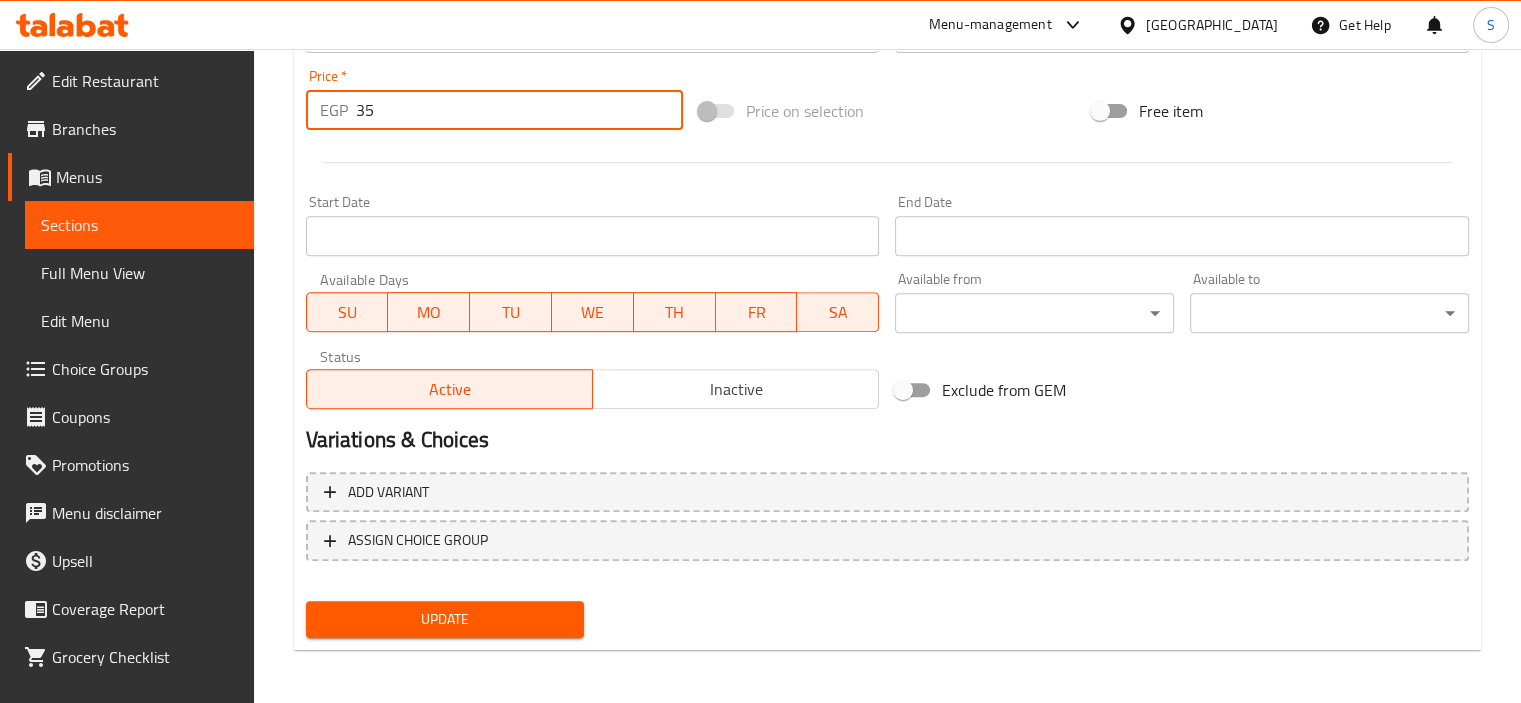 click on "35" at bounding box center [519, 110] 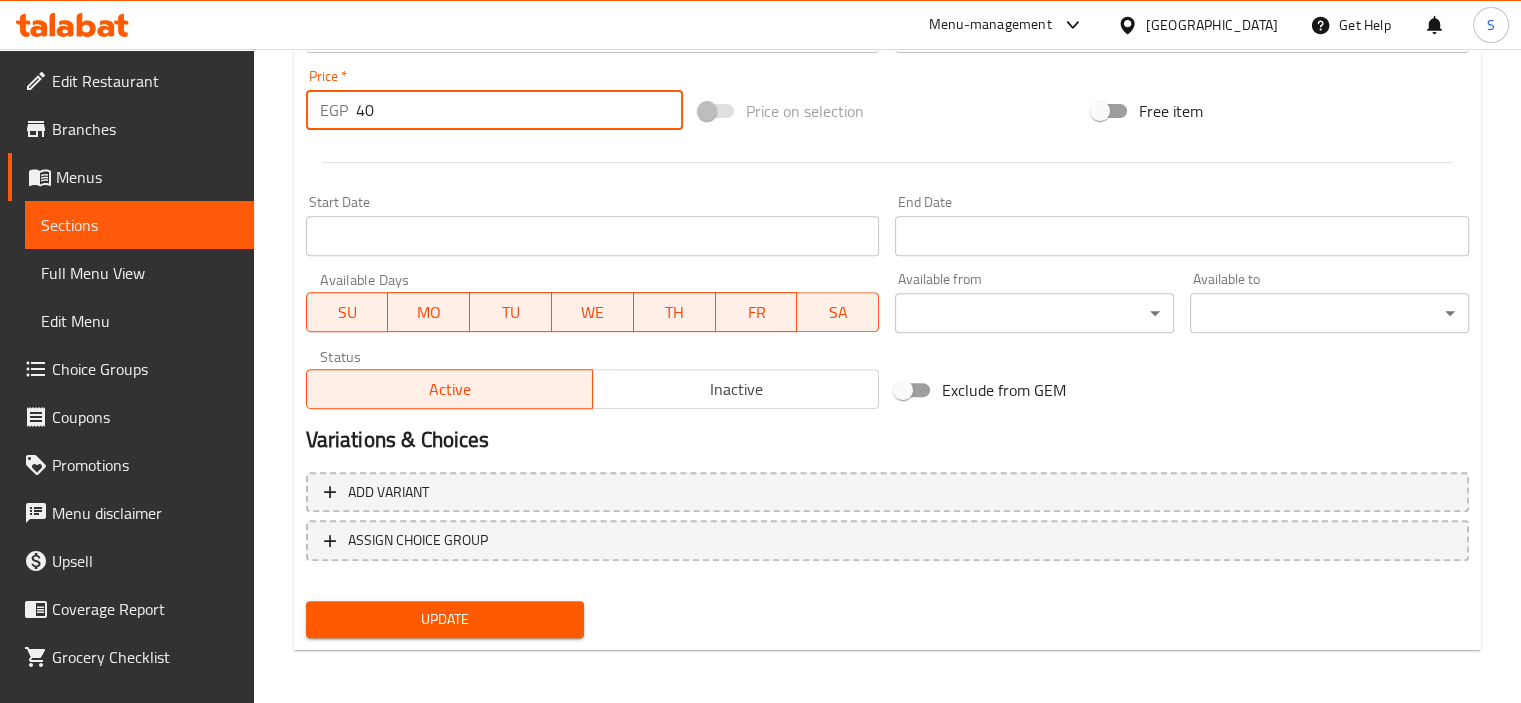 type on "40" 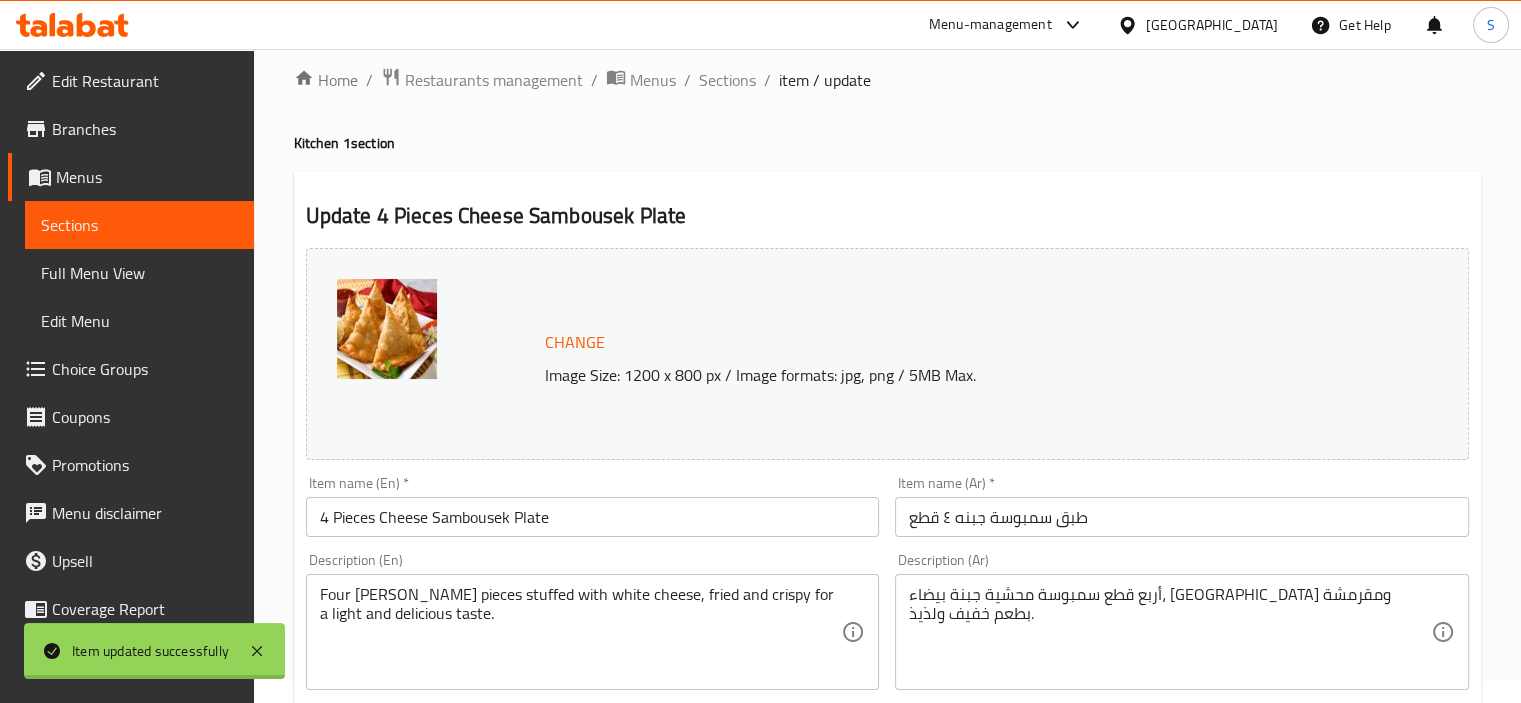 scroll, scrollTop: 0, scrollLeft: 0, axis: both 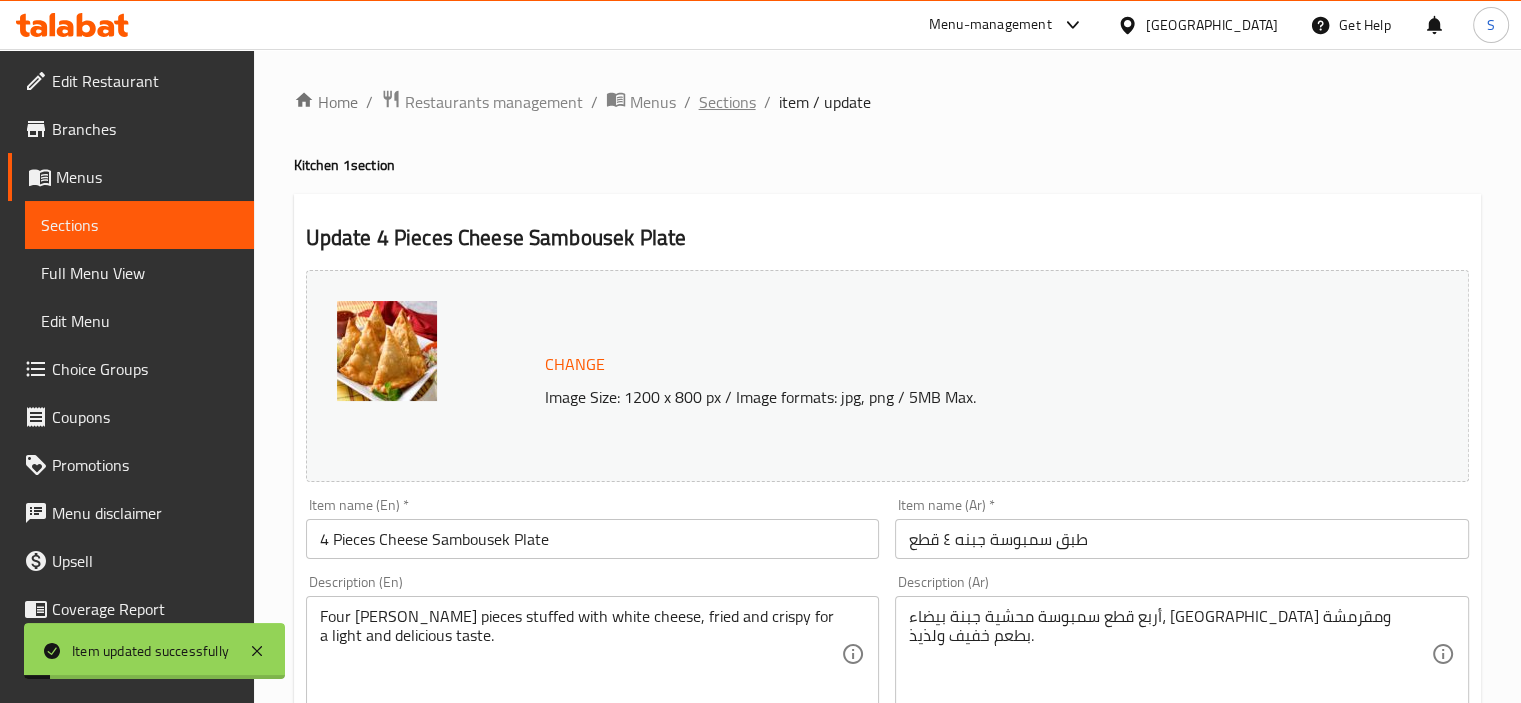 click on "Sections" at bounding box center (727, 102) 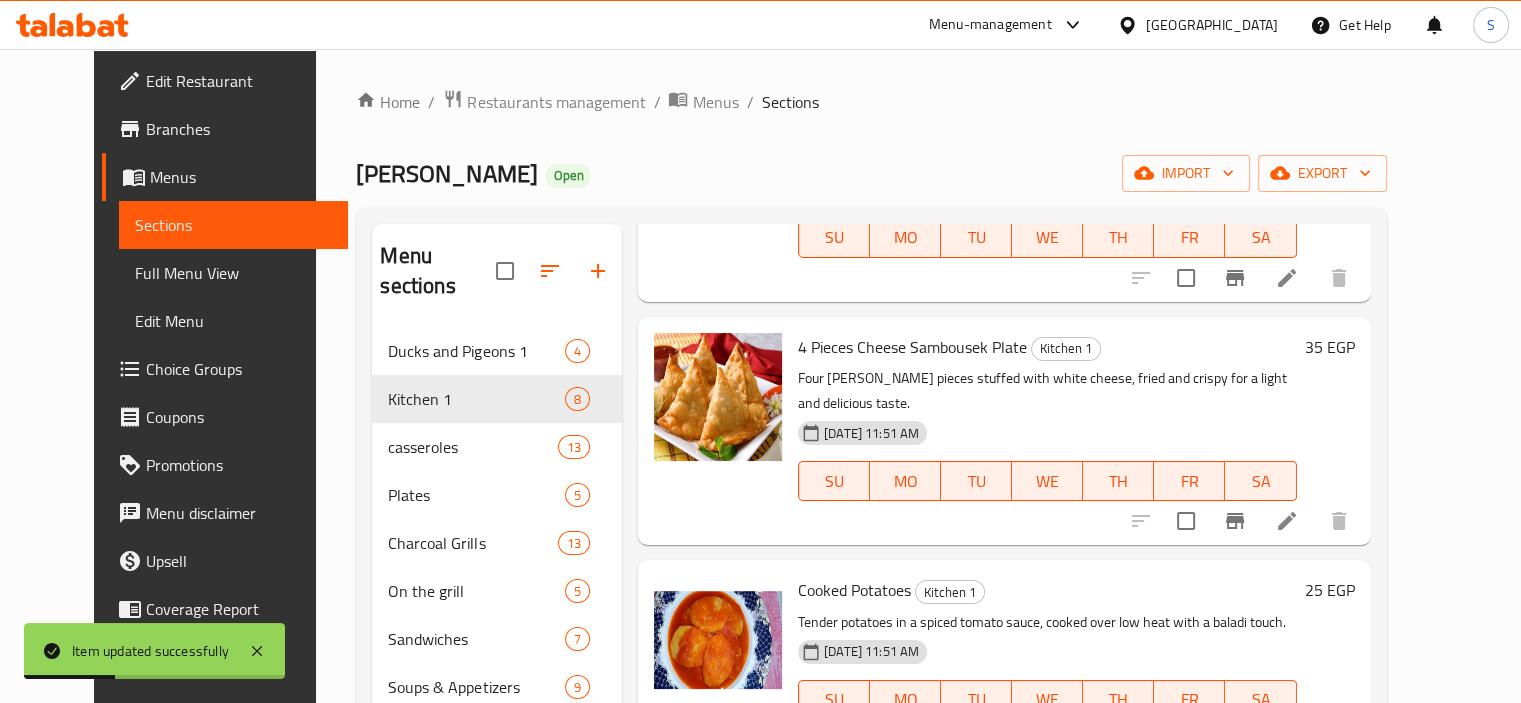 scroll, scrollTop: 1047, scrollLeft: 0, axis: vertical 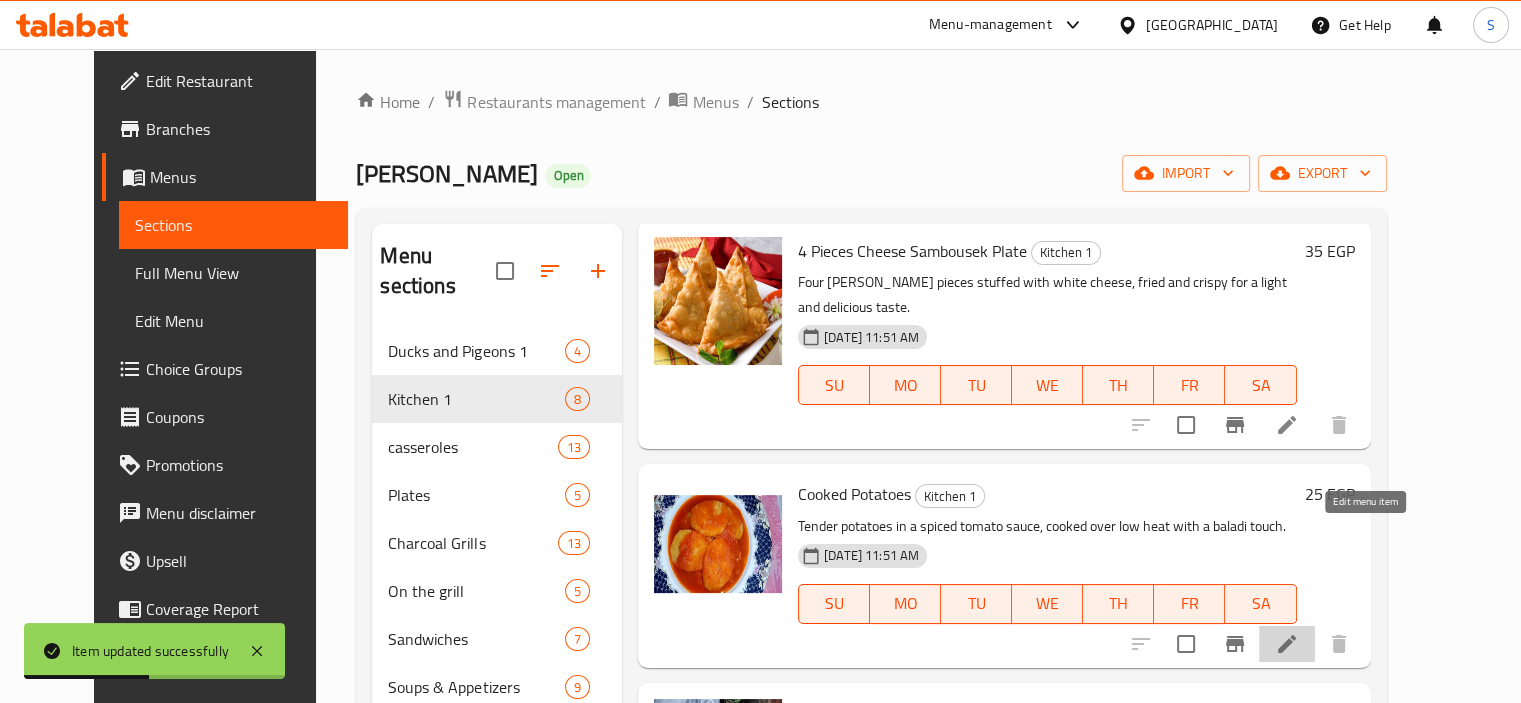 click 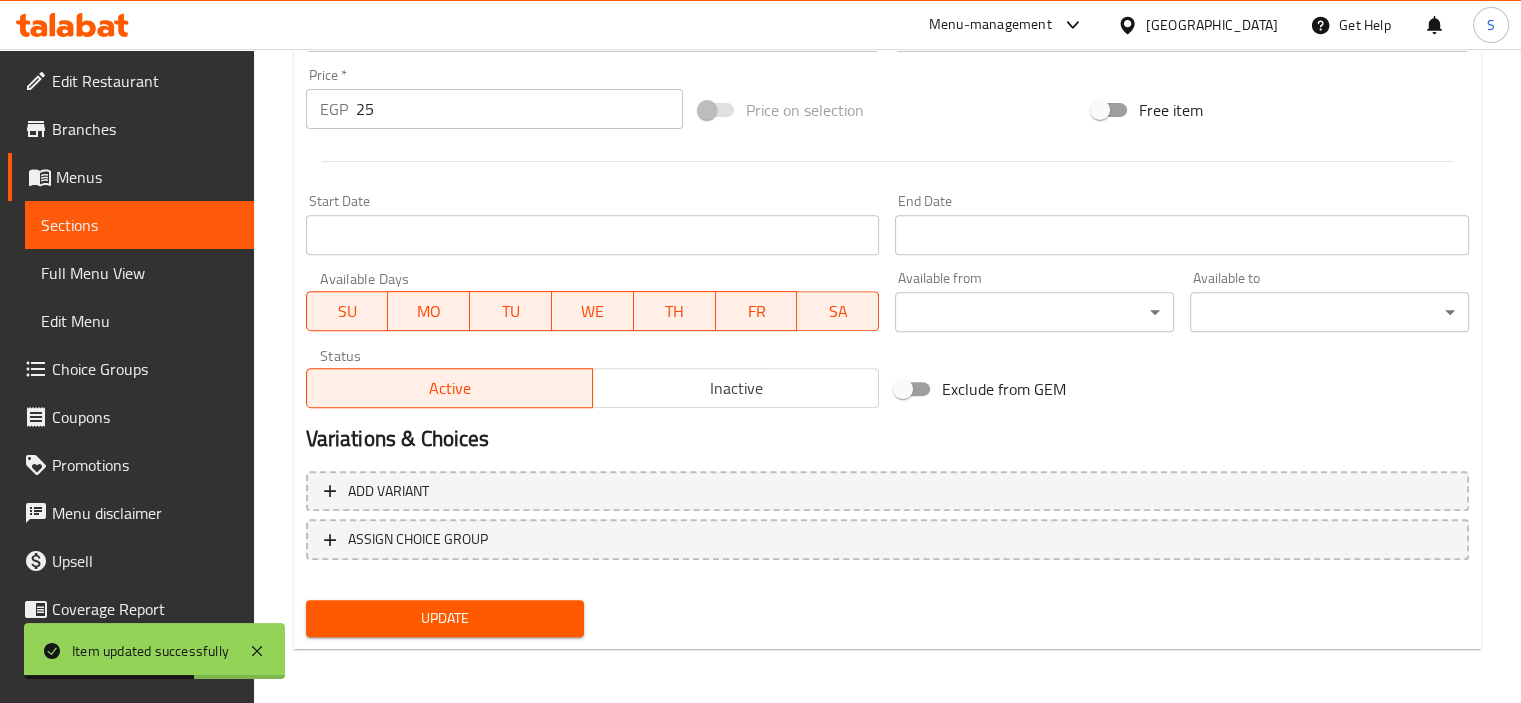 scroll, scrollTop: 736, scrollLeft: 0, axis: vertical 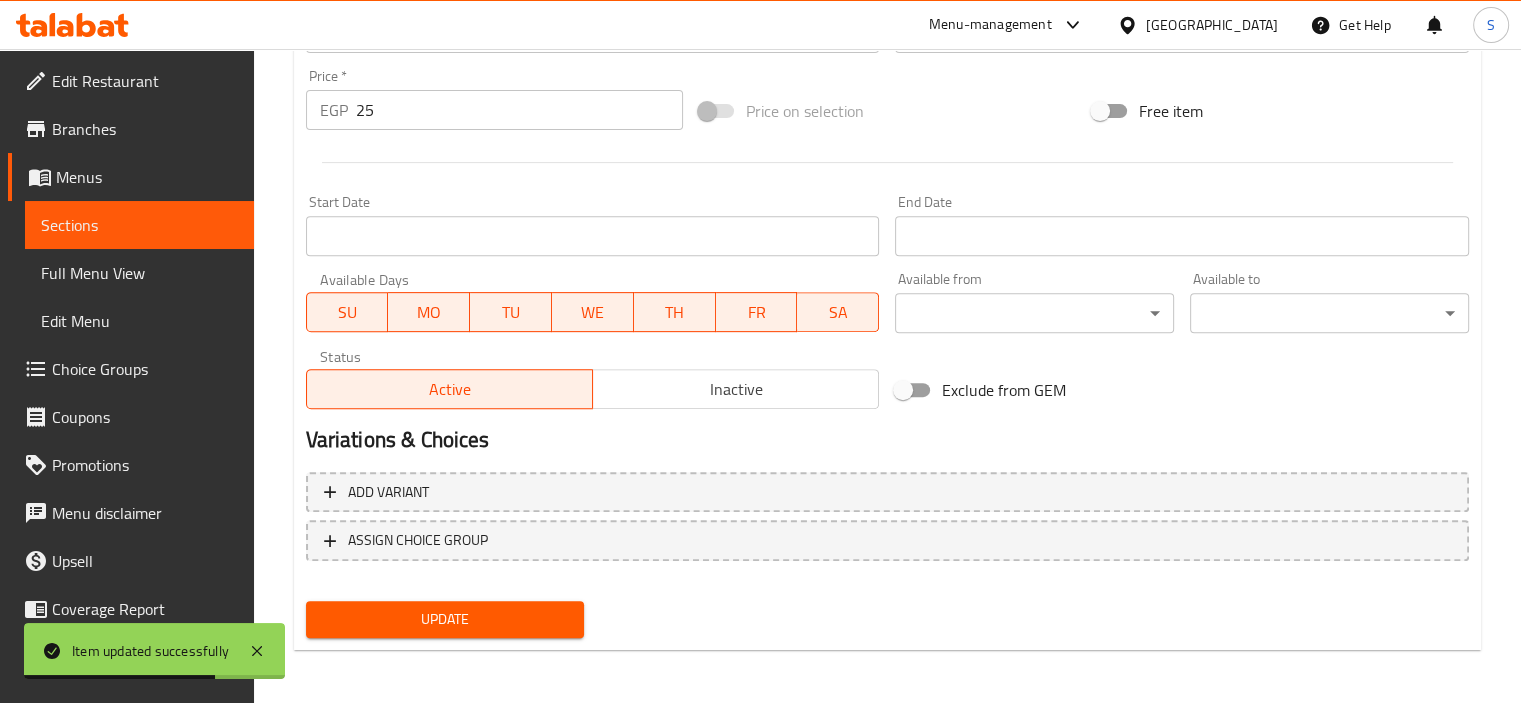 click on "25" at bounding box center (519, 110) 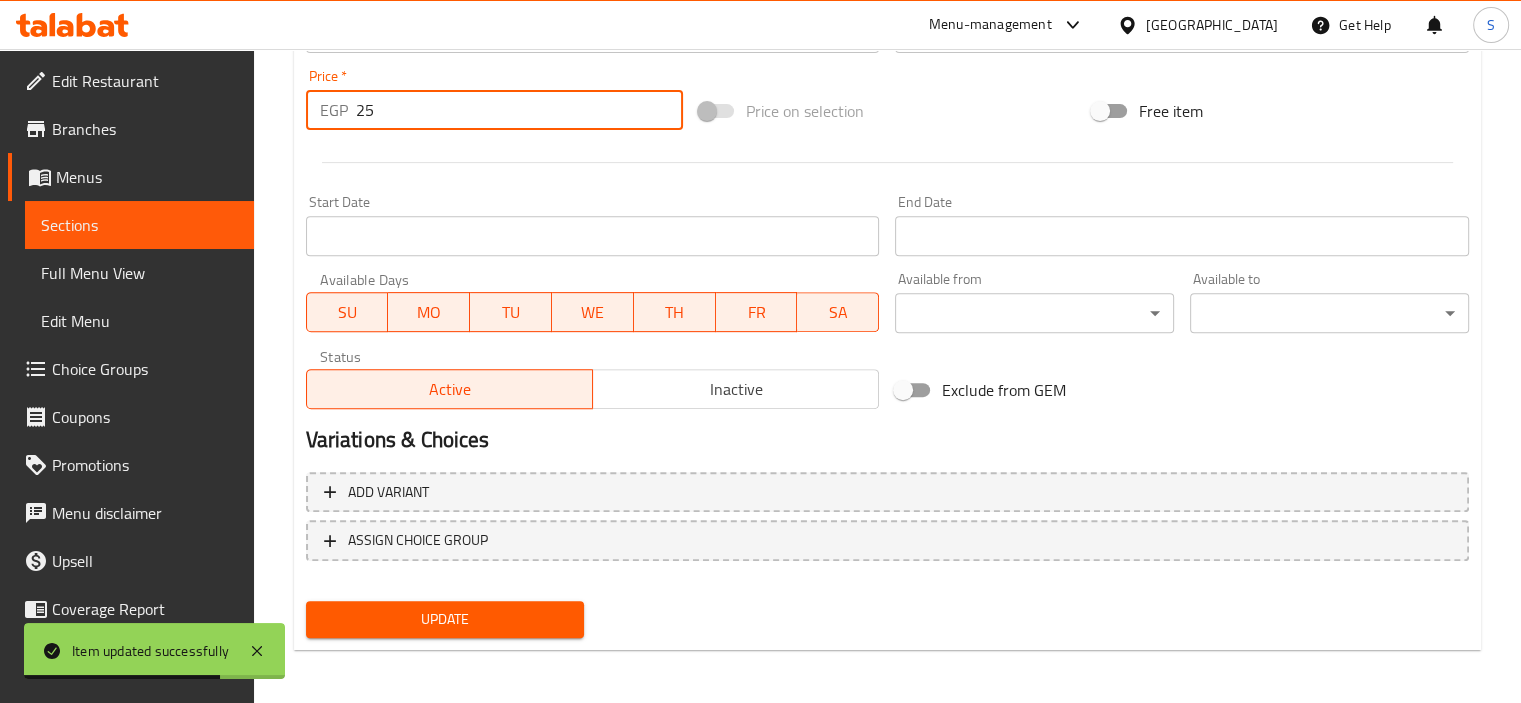 click on "25" at bounding box center (519, 110) 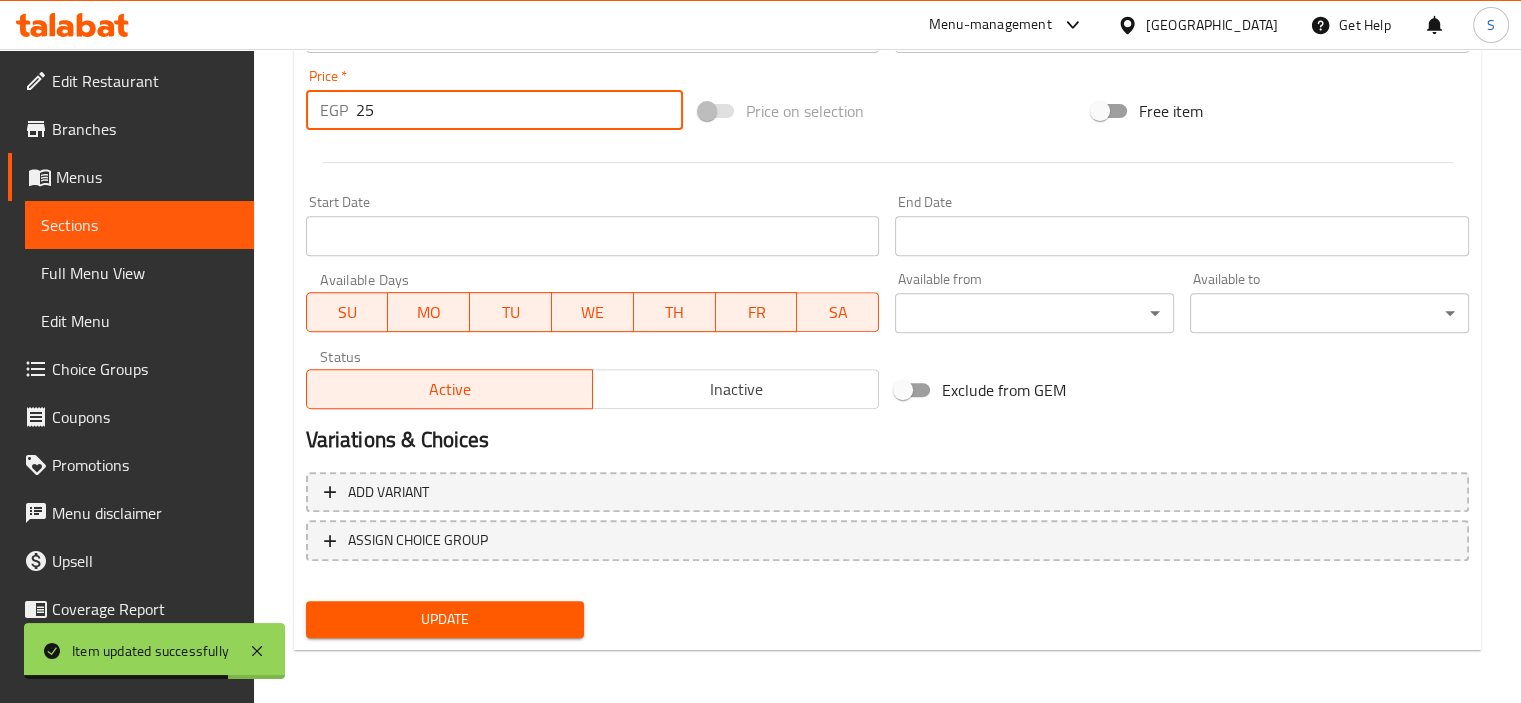 click on "25" at bounding box center (519, 110) 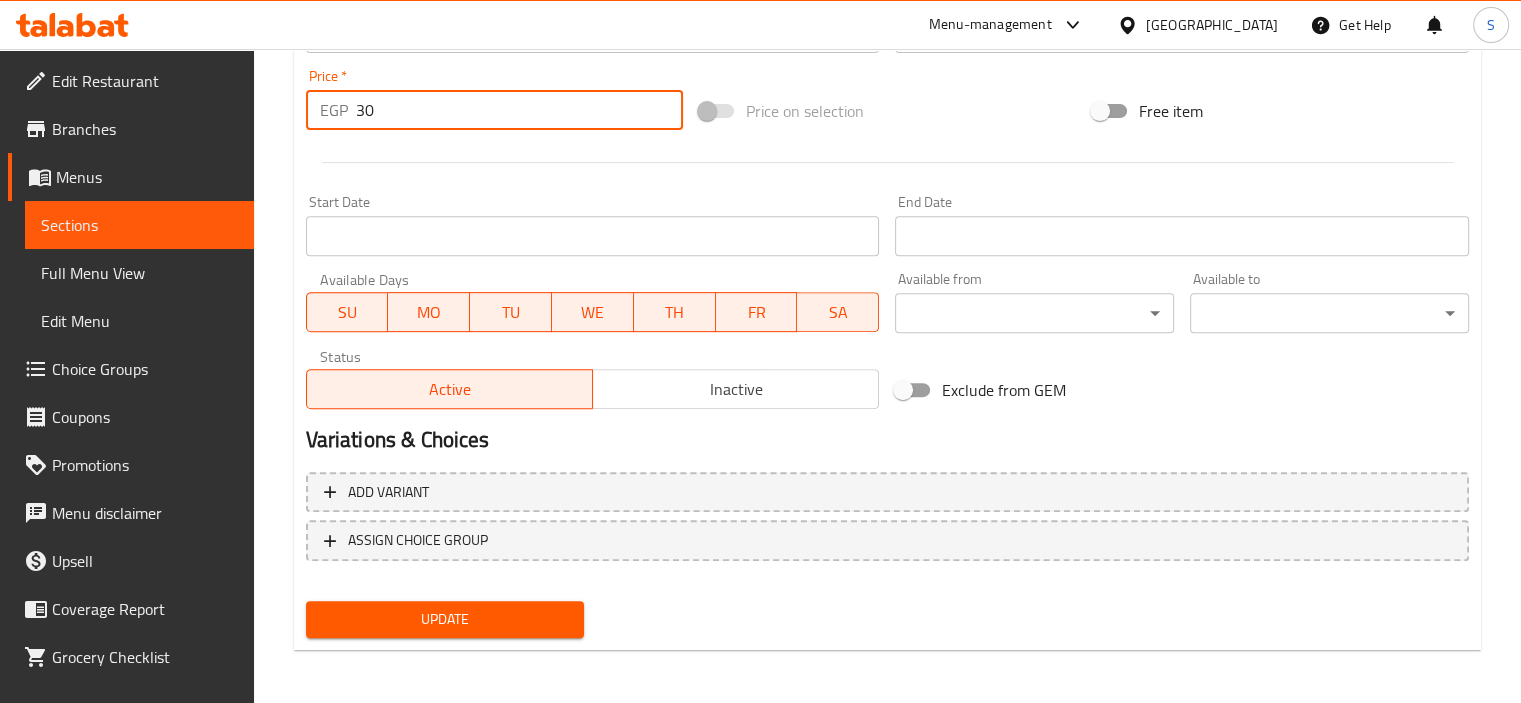 type on "30" 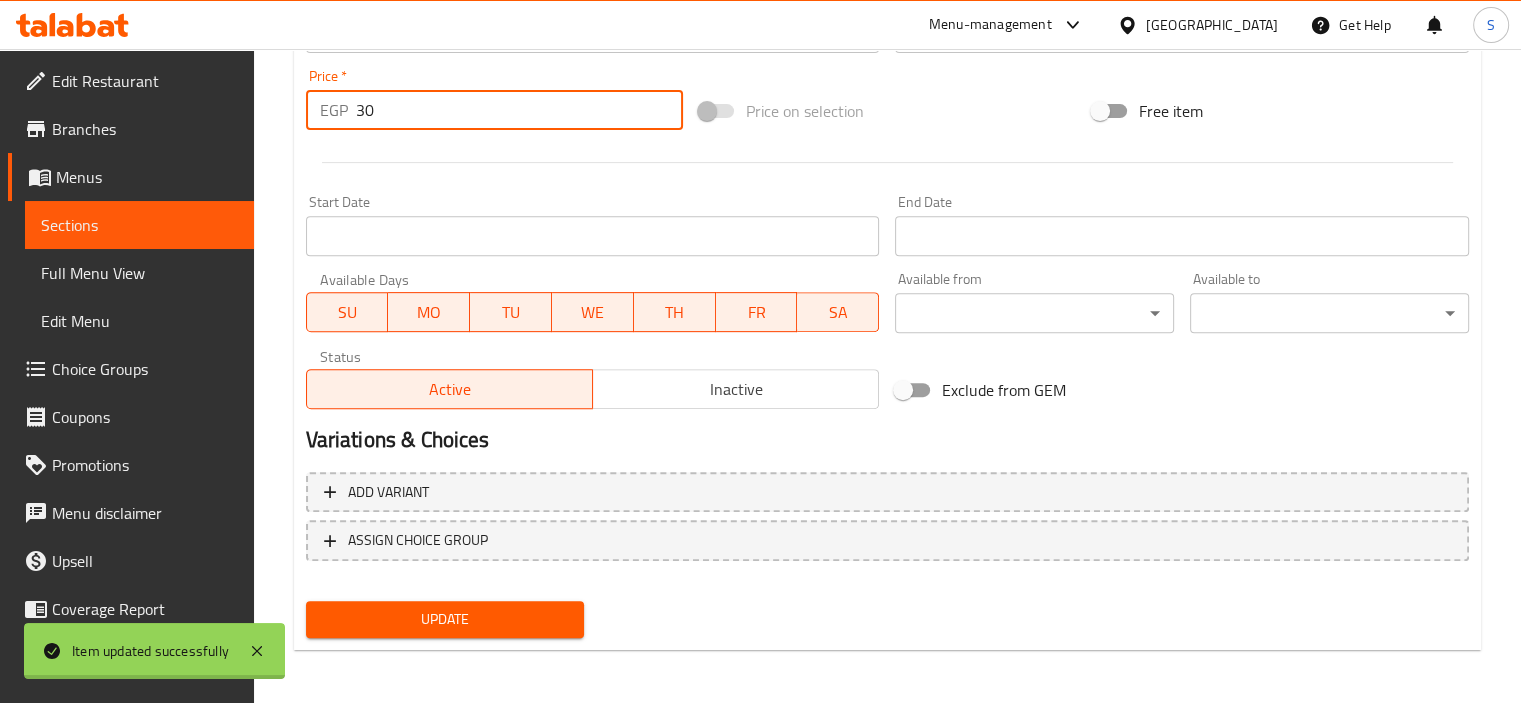 scroll, scrollTop: 0, scrollLeft: 0, axis: both 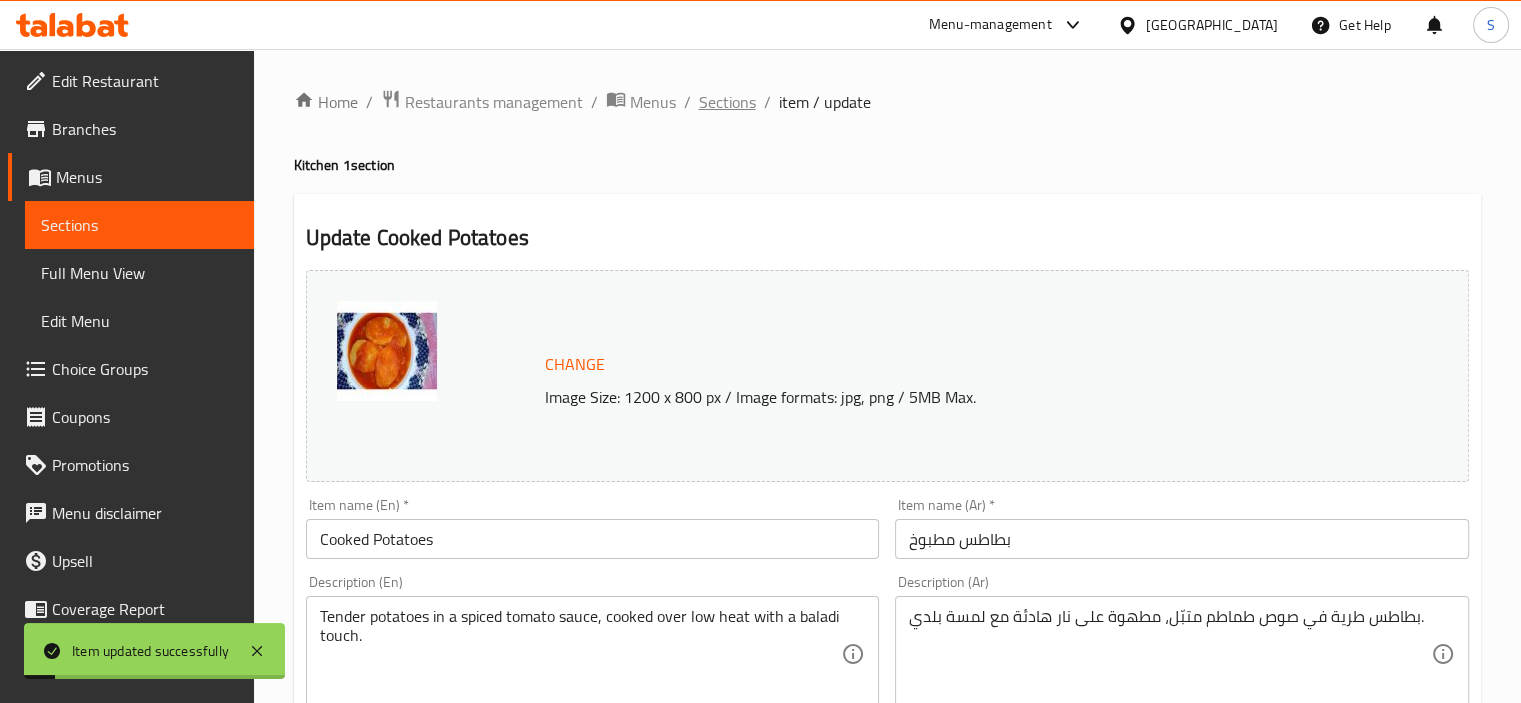 click on "Sections" at bounding box center [727, 102] 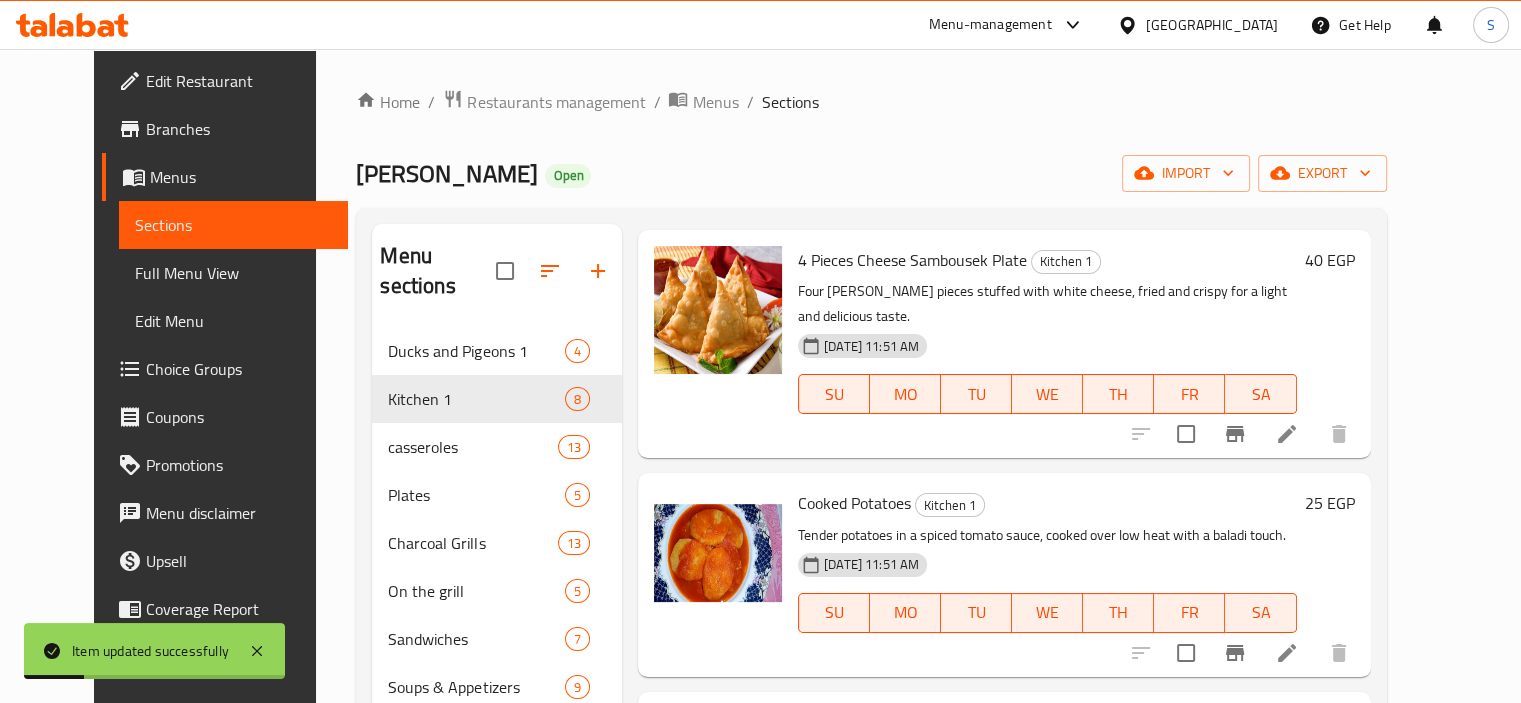 scroll, scrollTop: 1047, scrollLeft: 0, axis: vertical 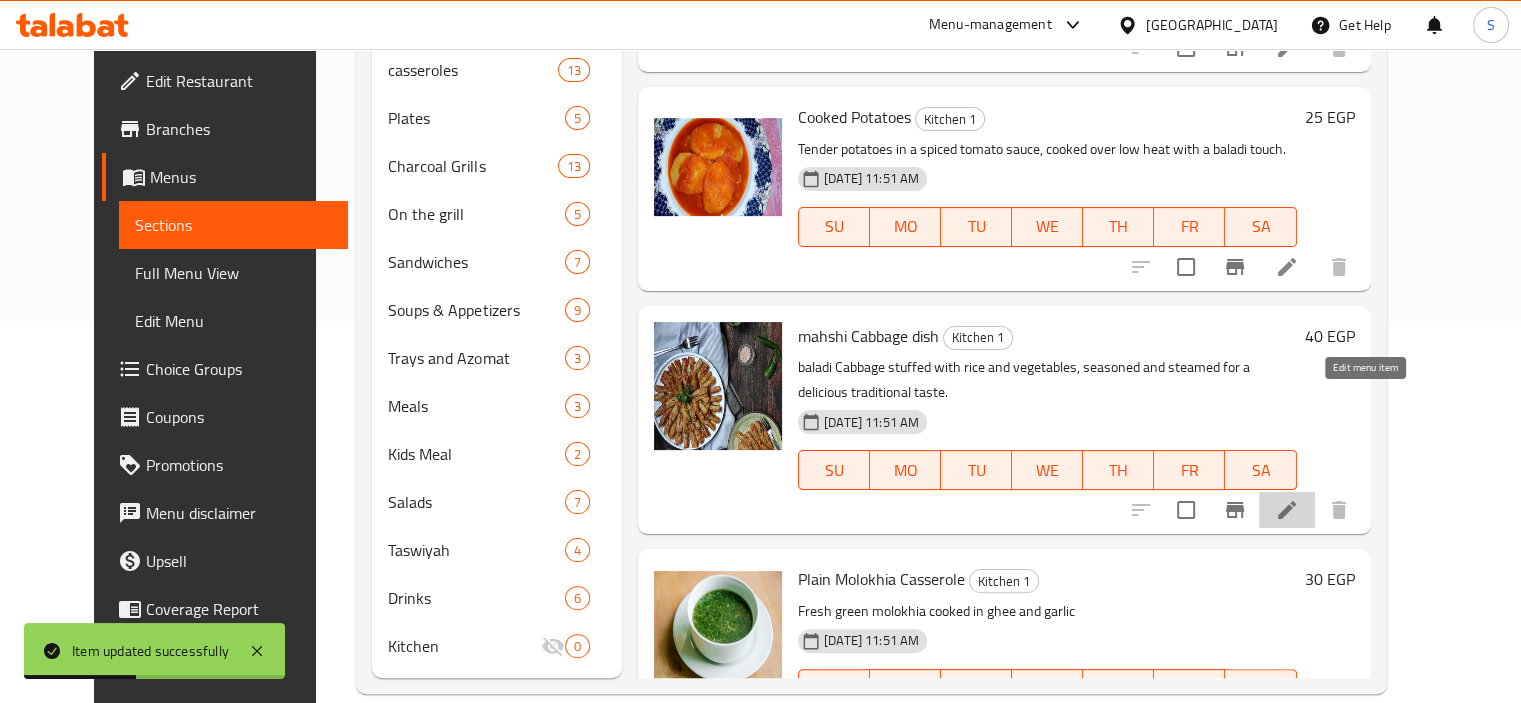 click 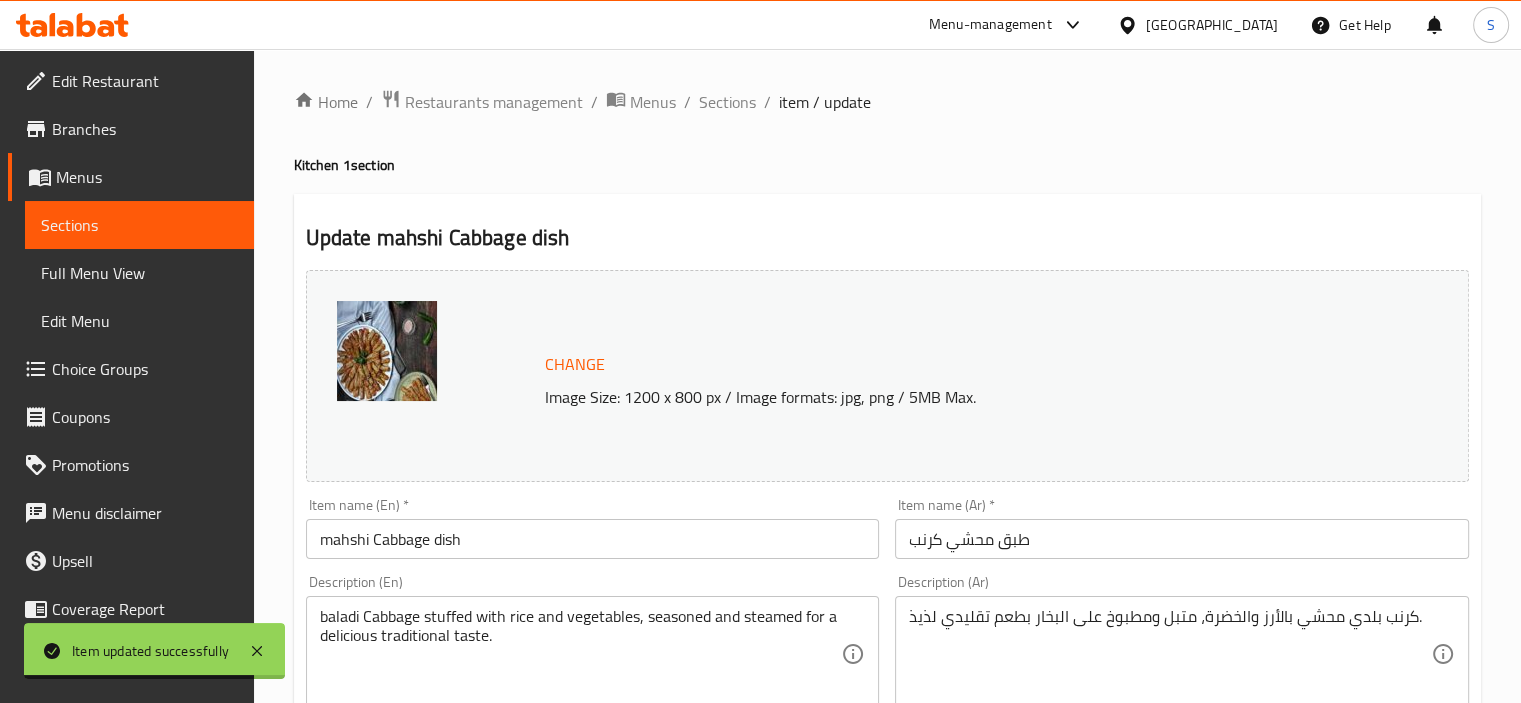 scroll, scrollTop: 737, scrollLeft: 0, axis: vertical 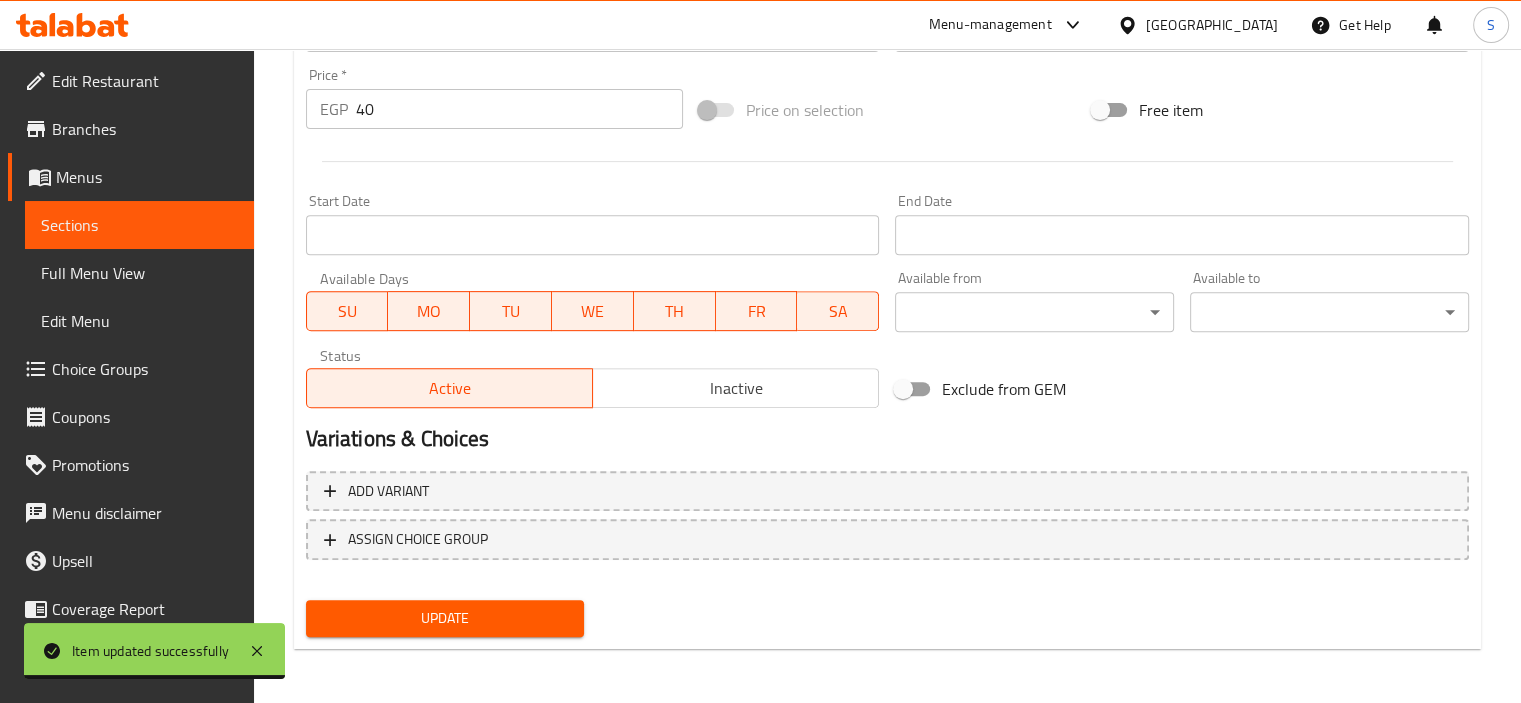 click on "40" at bounding box center [519, 109] 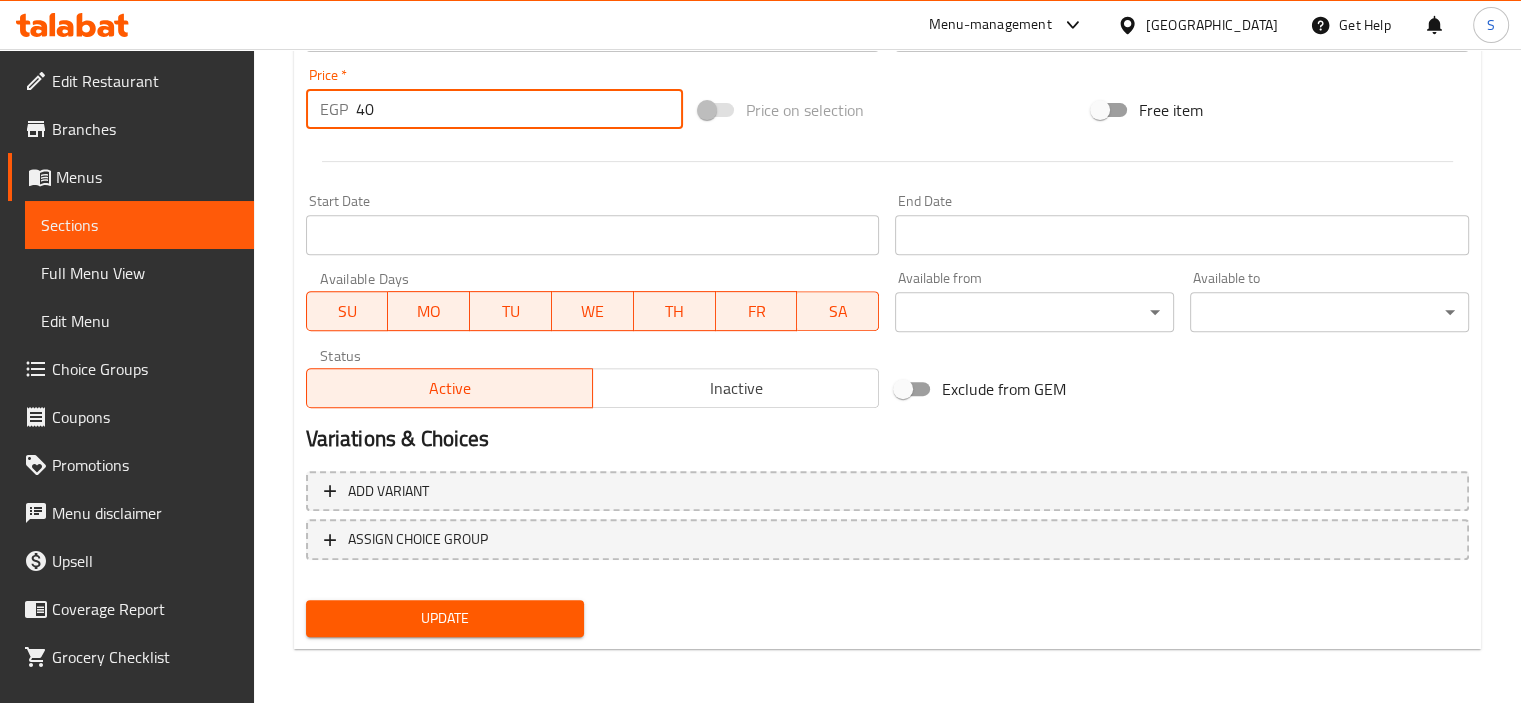 click on "40" at bounding box center [519, 109] 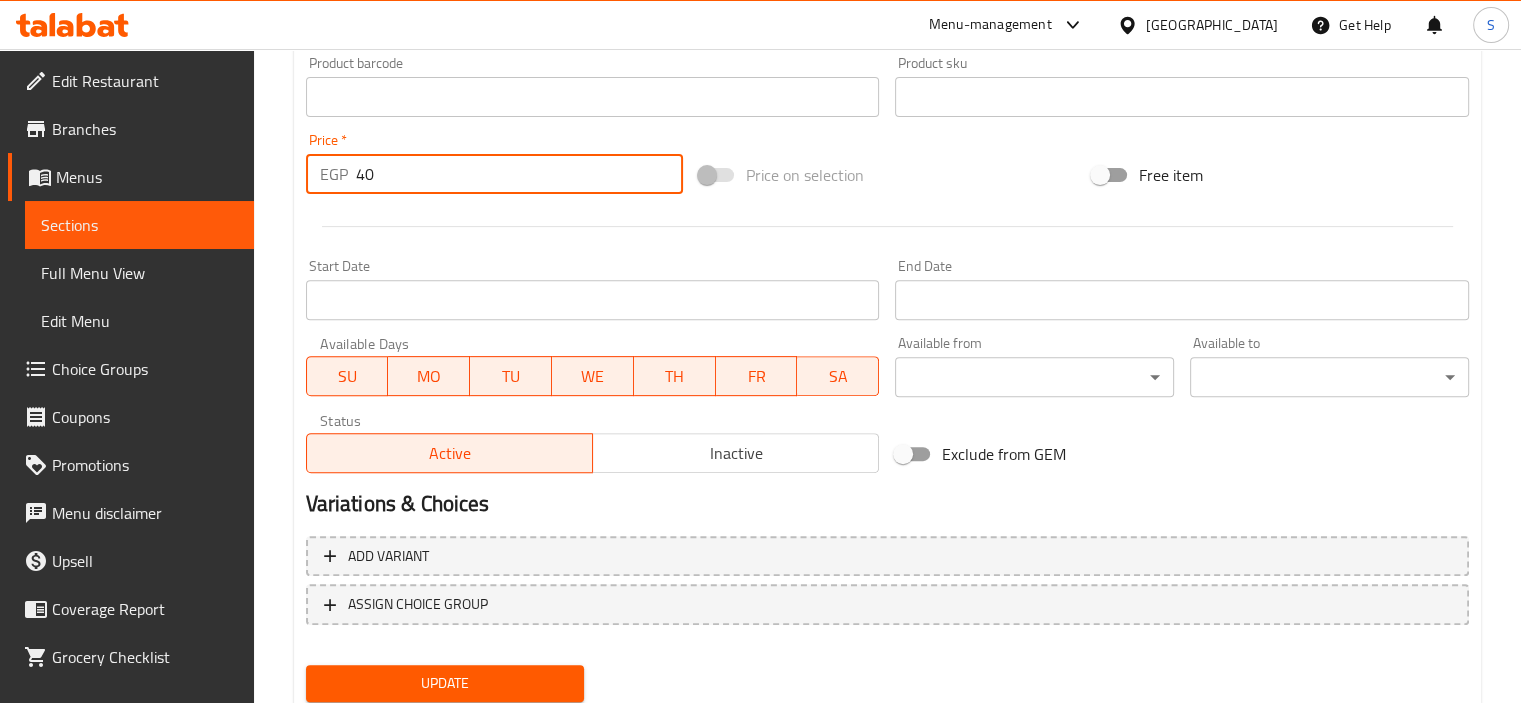 scroll, scrollTop: 737, scrollLeft: 0, axis: vertical 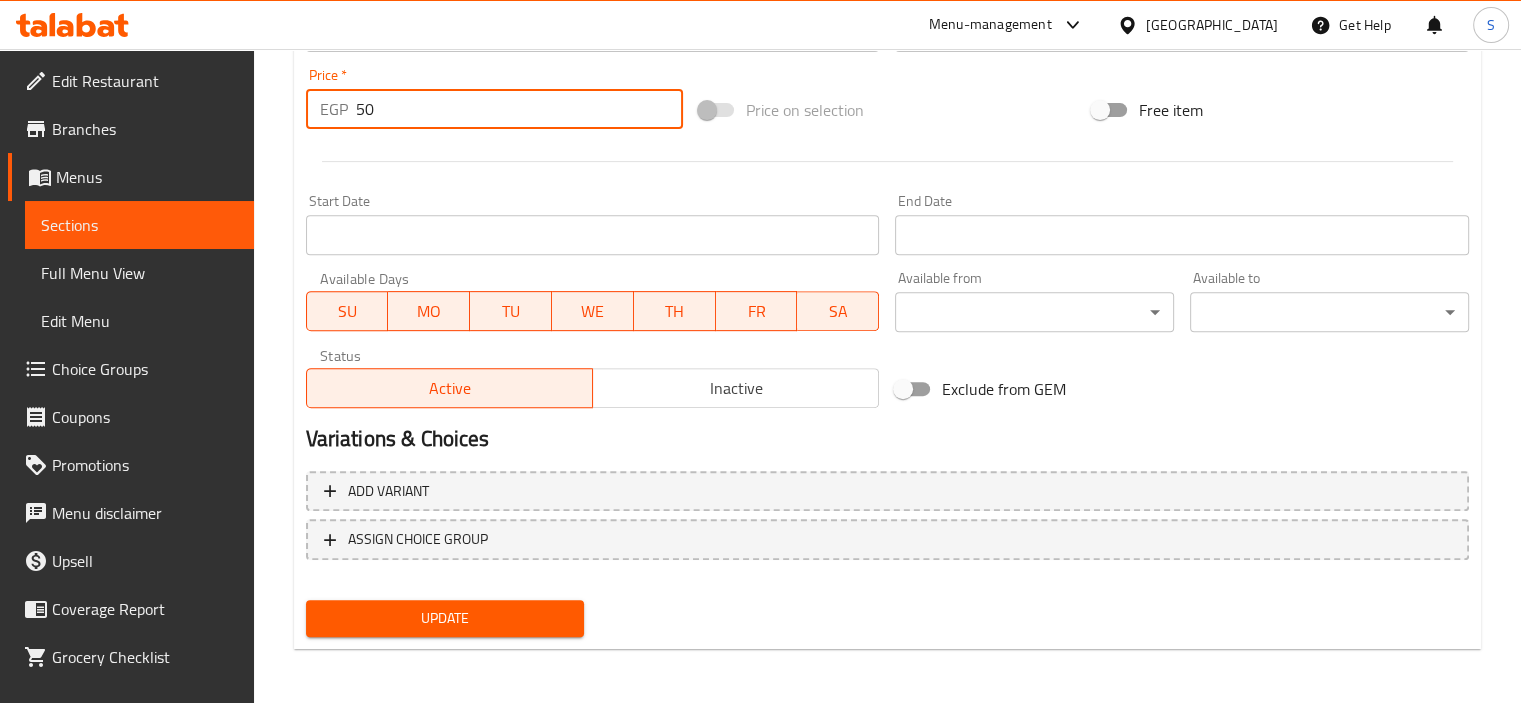 type on "50" 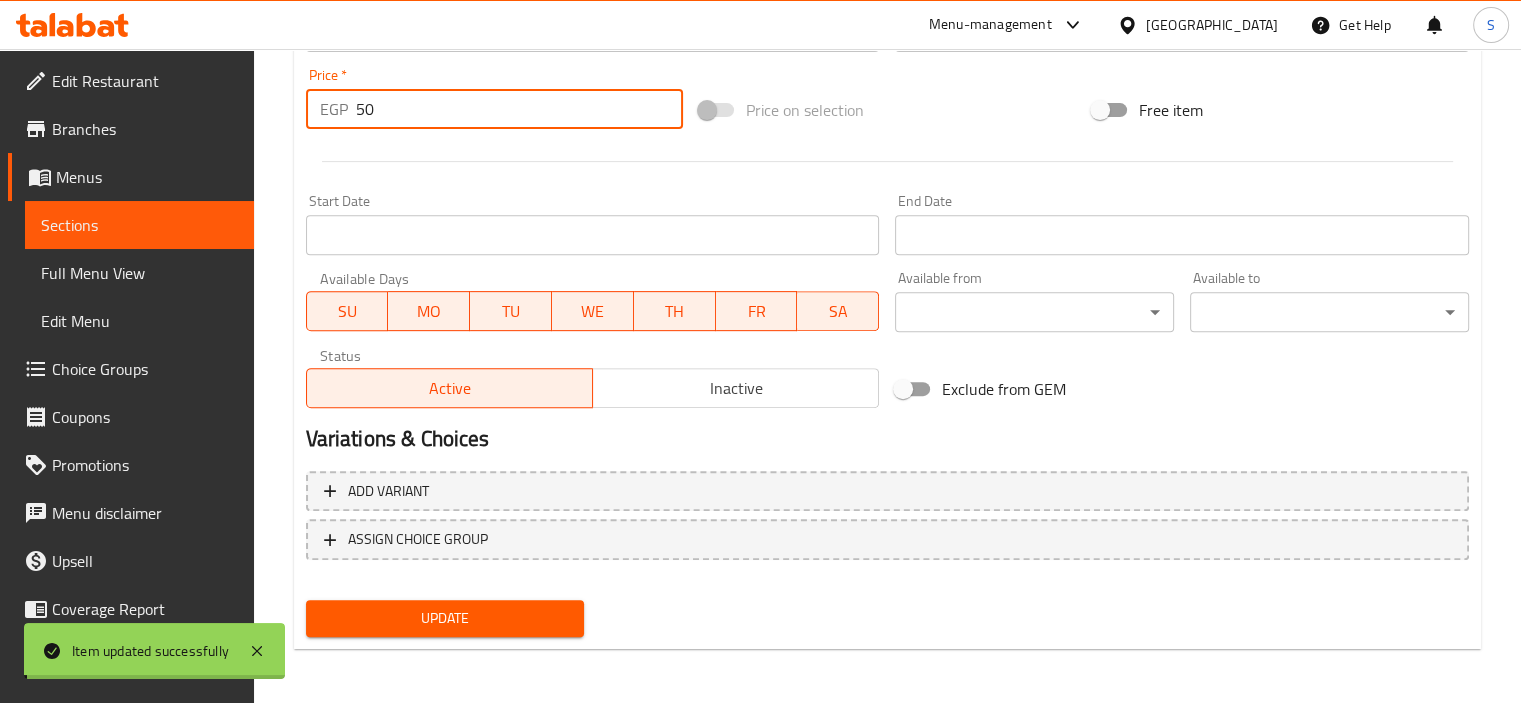 scroll, scrollTop: 0, scrollLeft: 0, axis: both 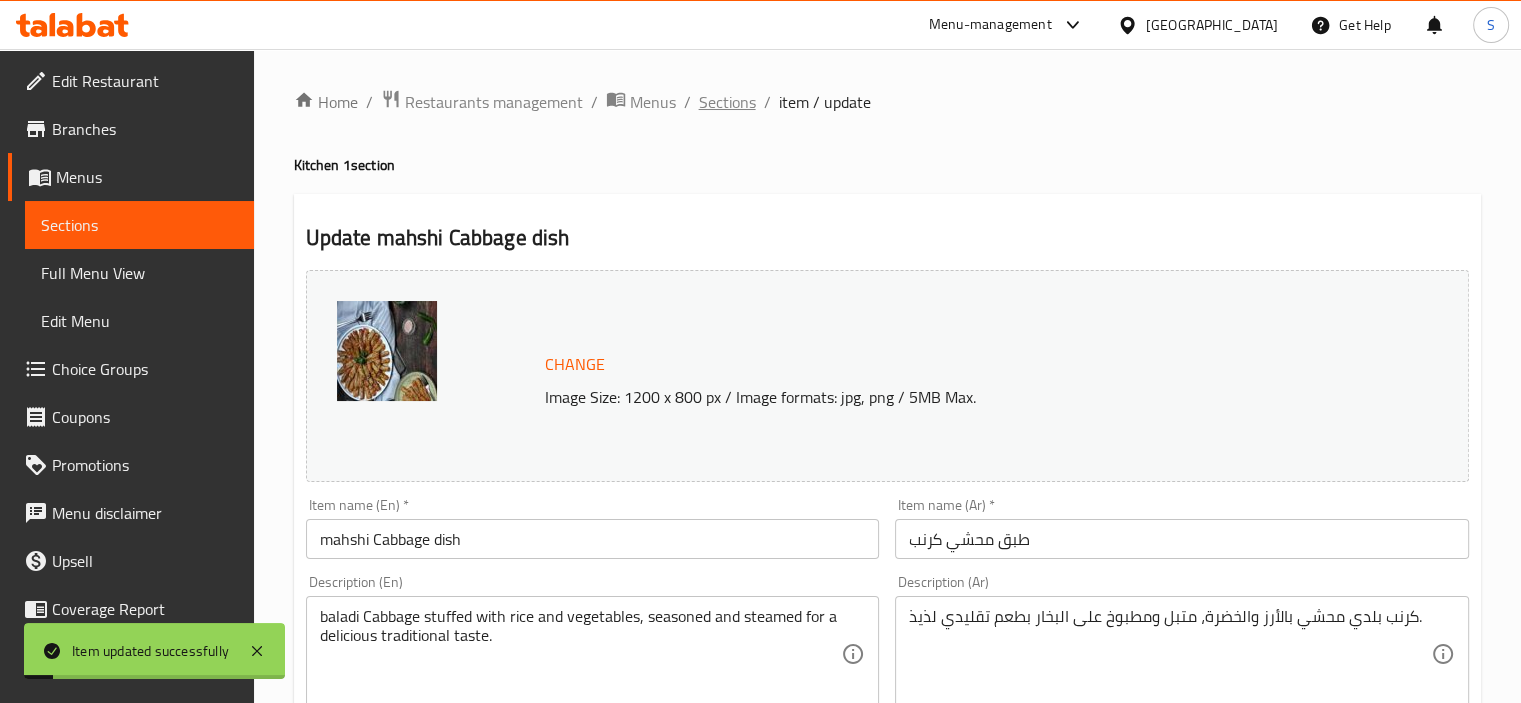 click on "Sections" at bounding box center [727, 102] 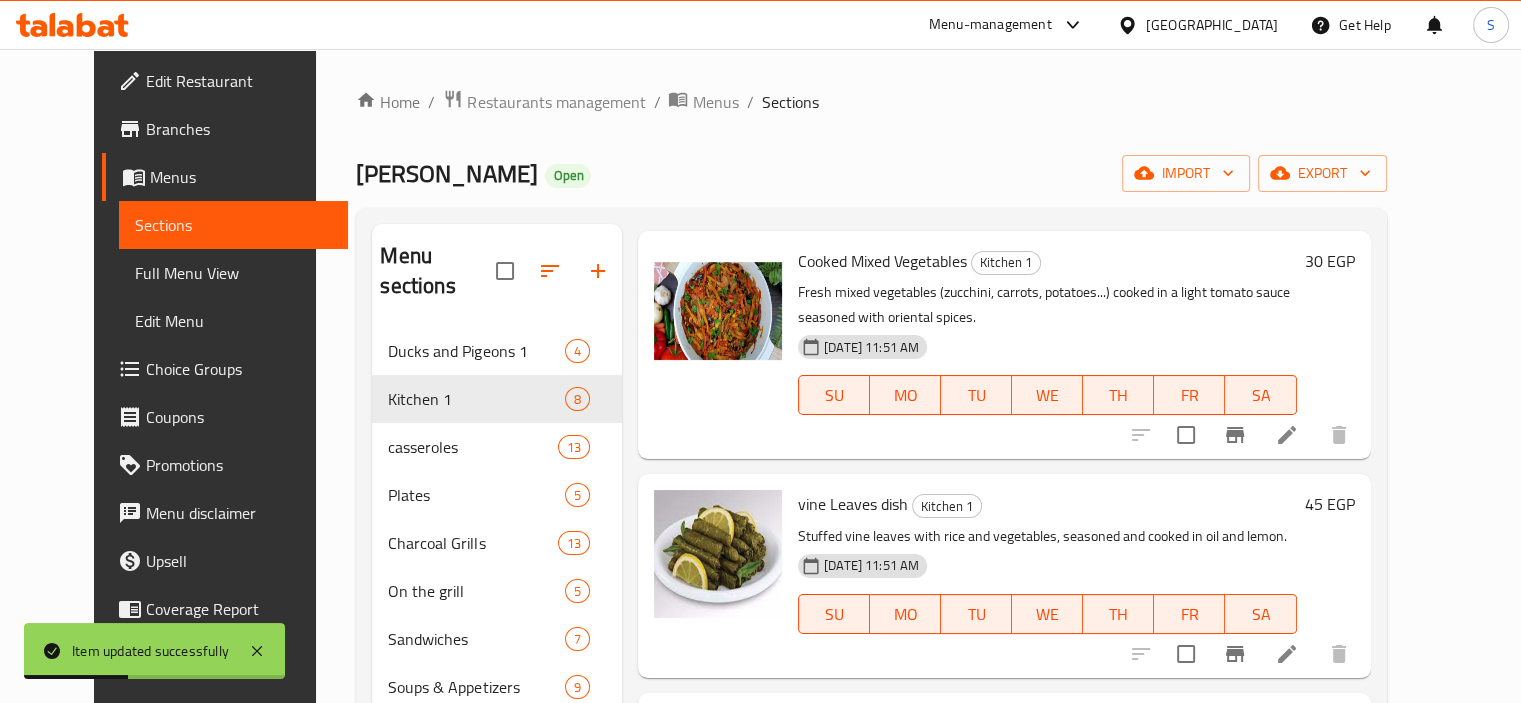 scroll, scrollTop: 1047, scrollLeft: 0, axis: vertical 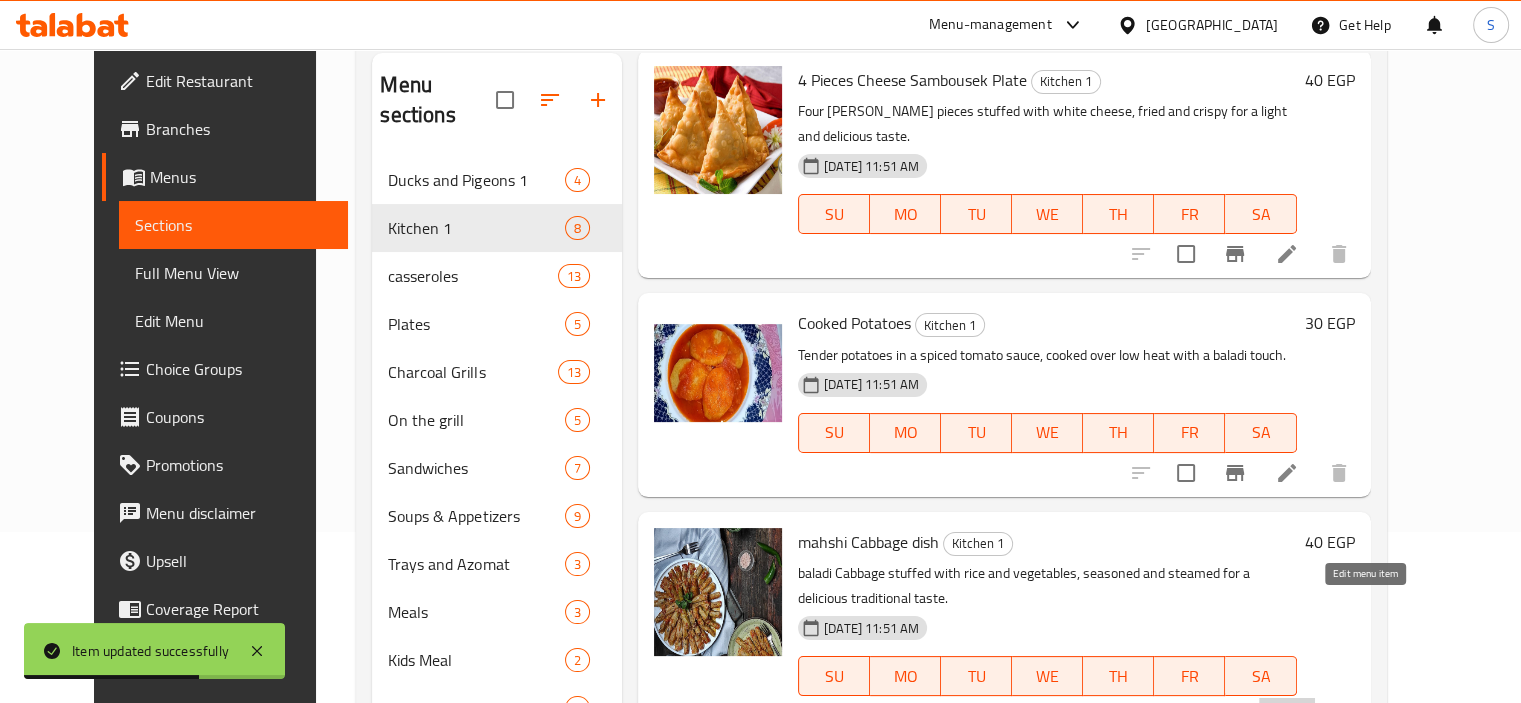 click 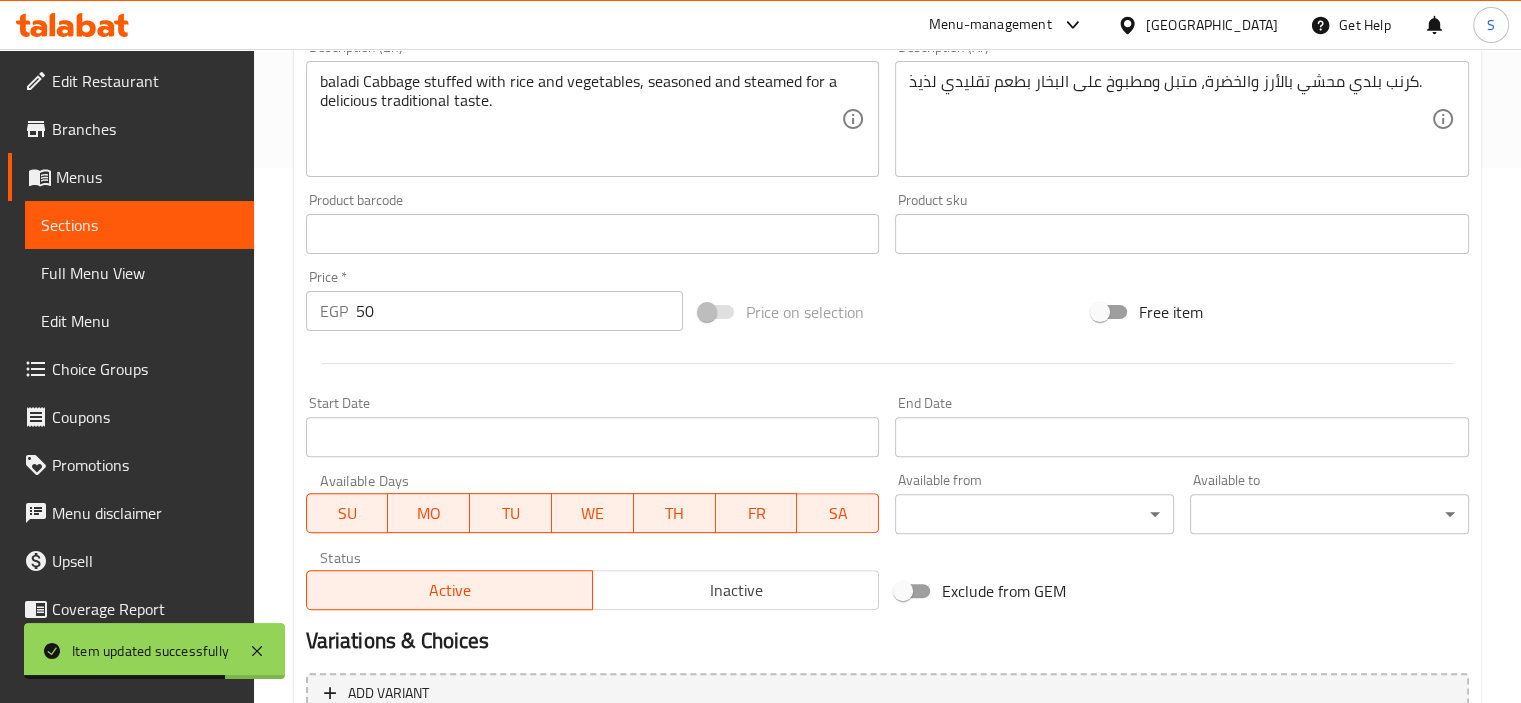 scroll, scrollTop: 737, scrollLeft: 0, axis: vertical 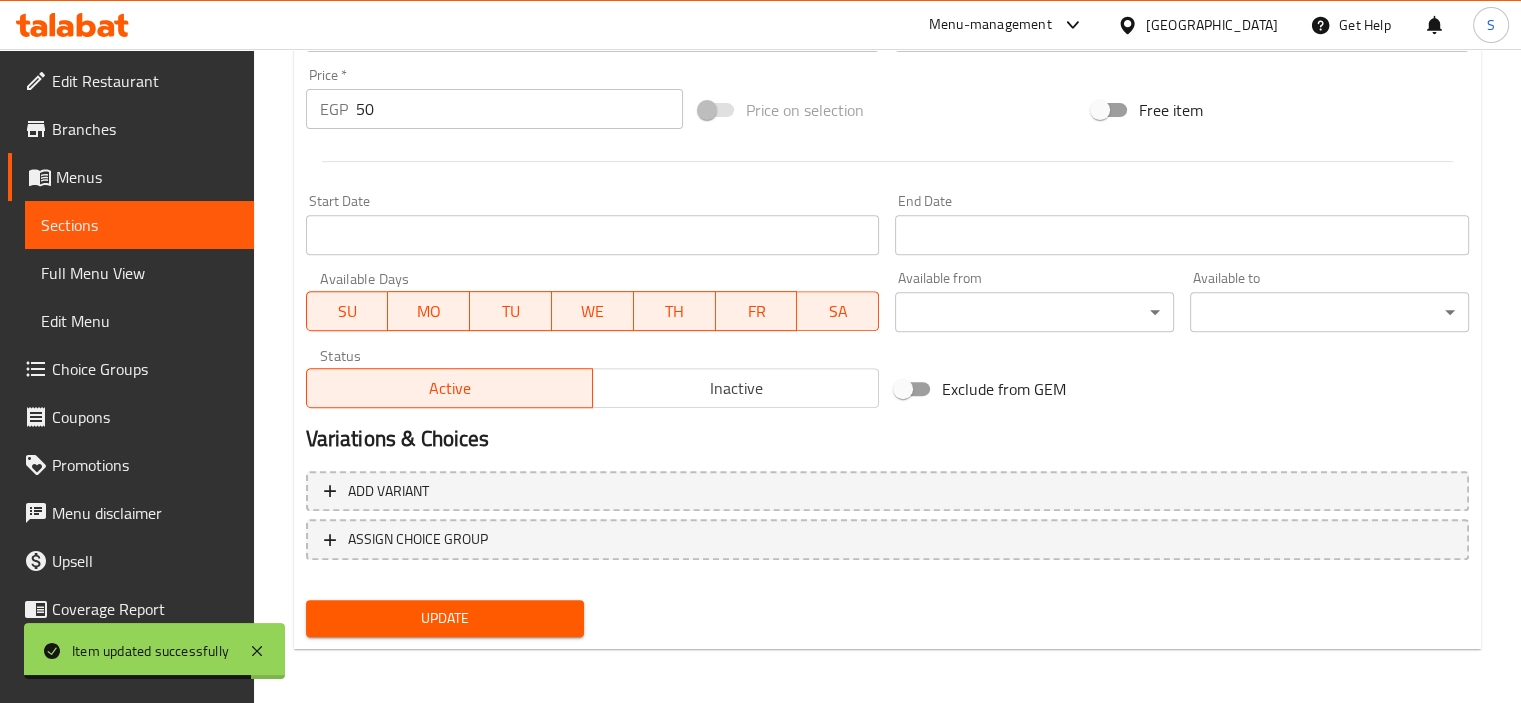 click on "50" at bounding box center (519, 109) 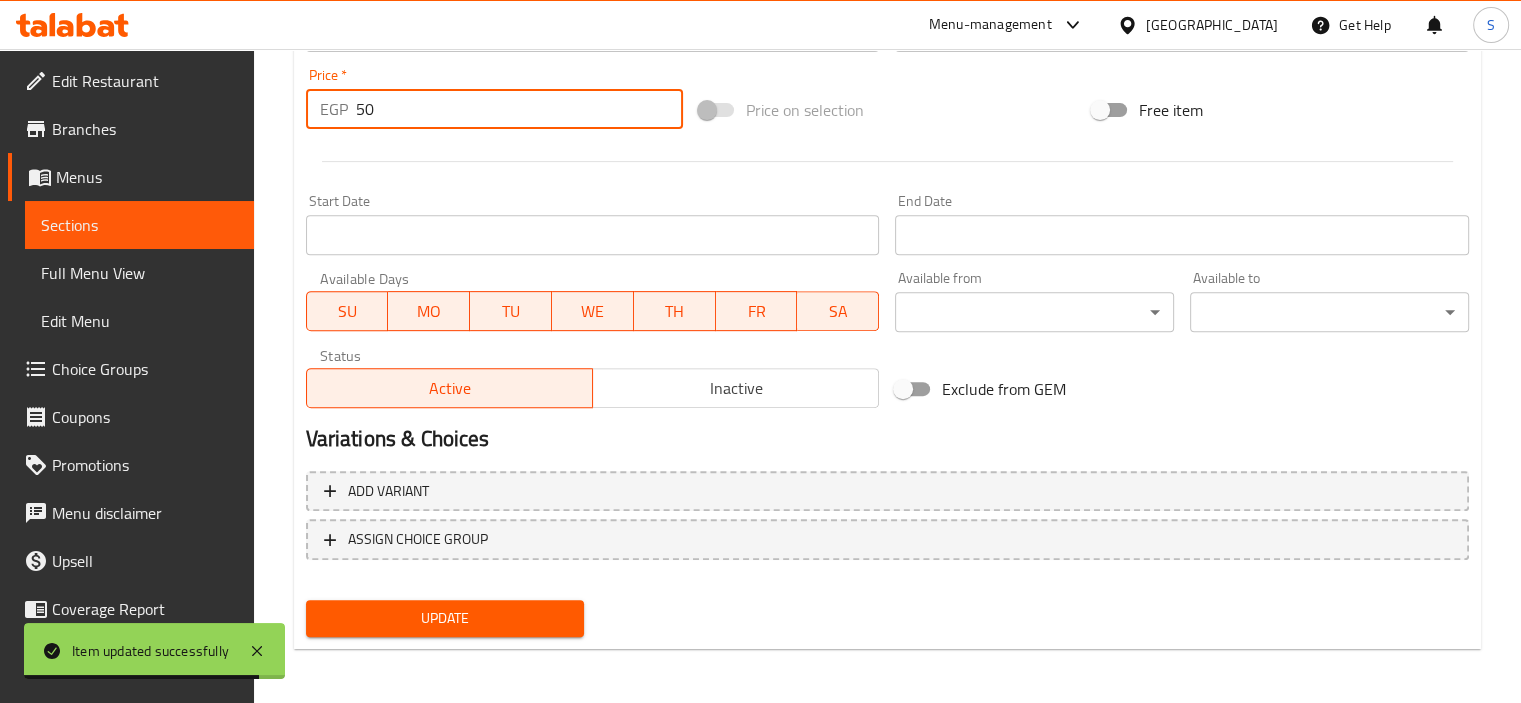 click on "50" at bounding box center [519, 109] 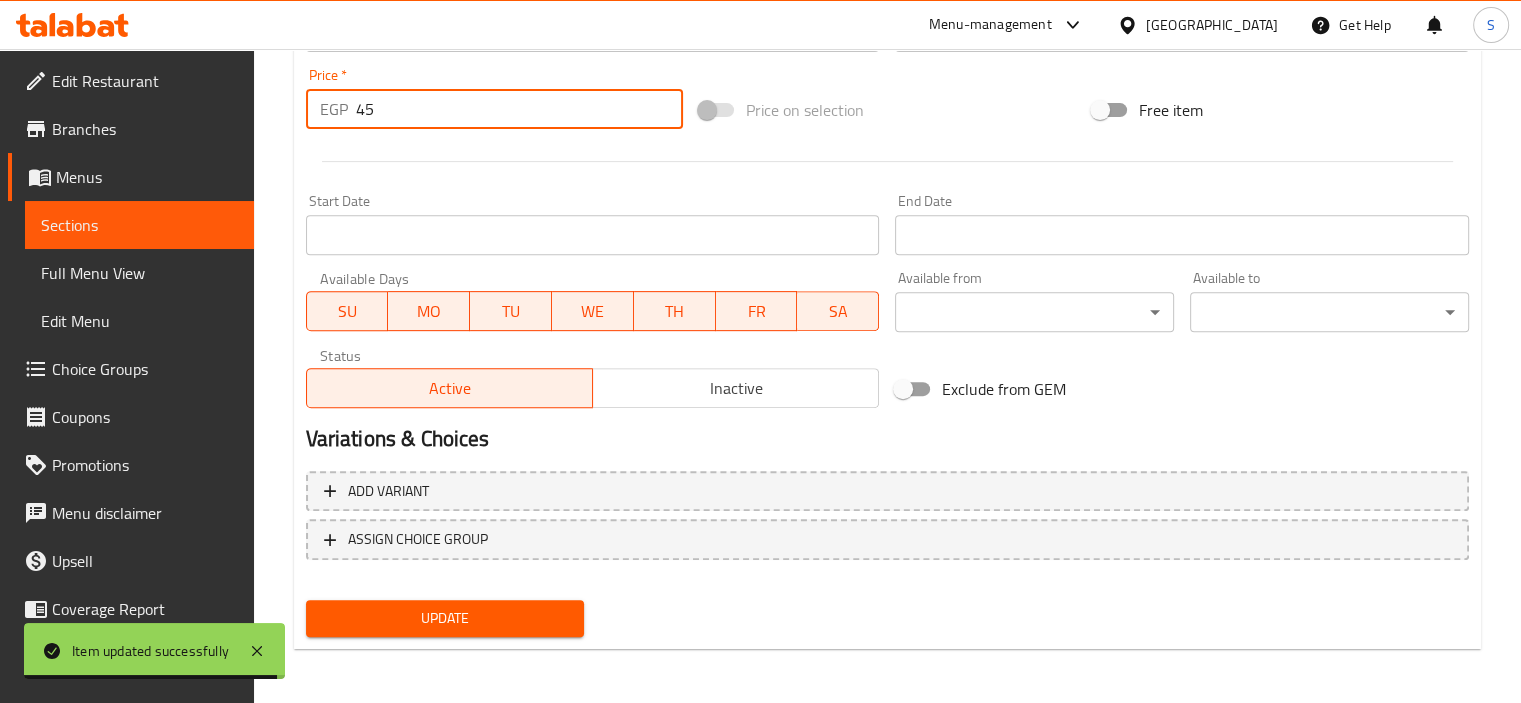 type on "45" 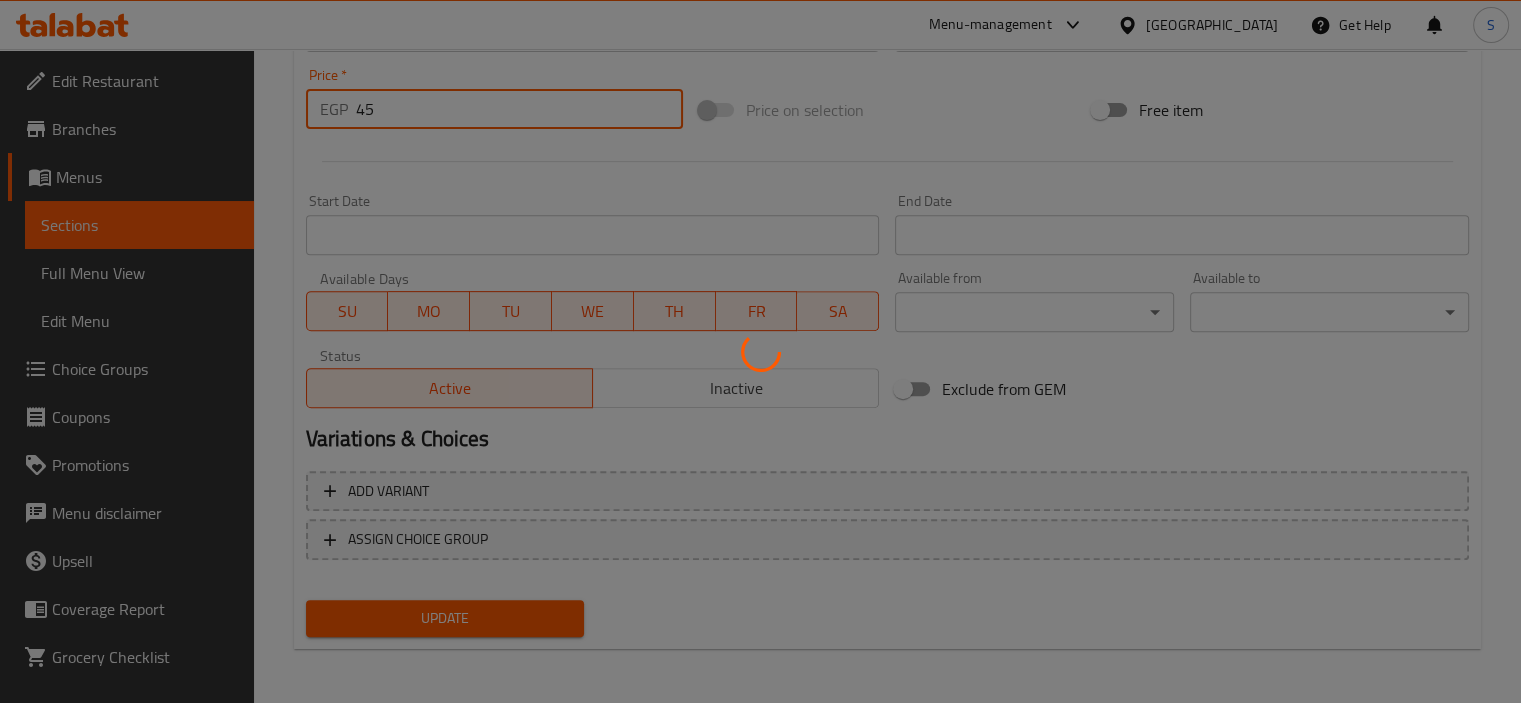 scroll, scrollTop: 0, scrollLeft: 0, axis: both 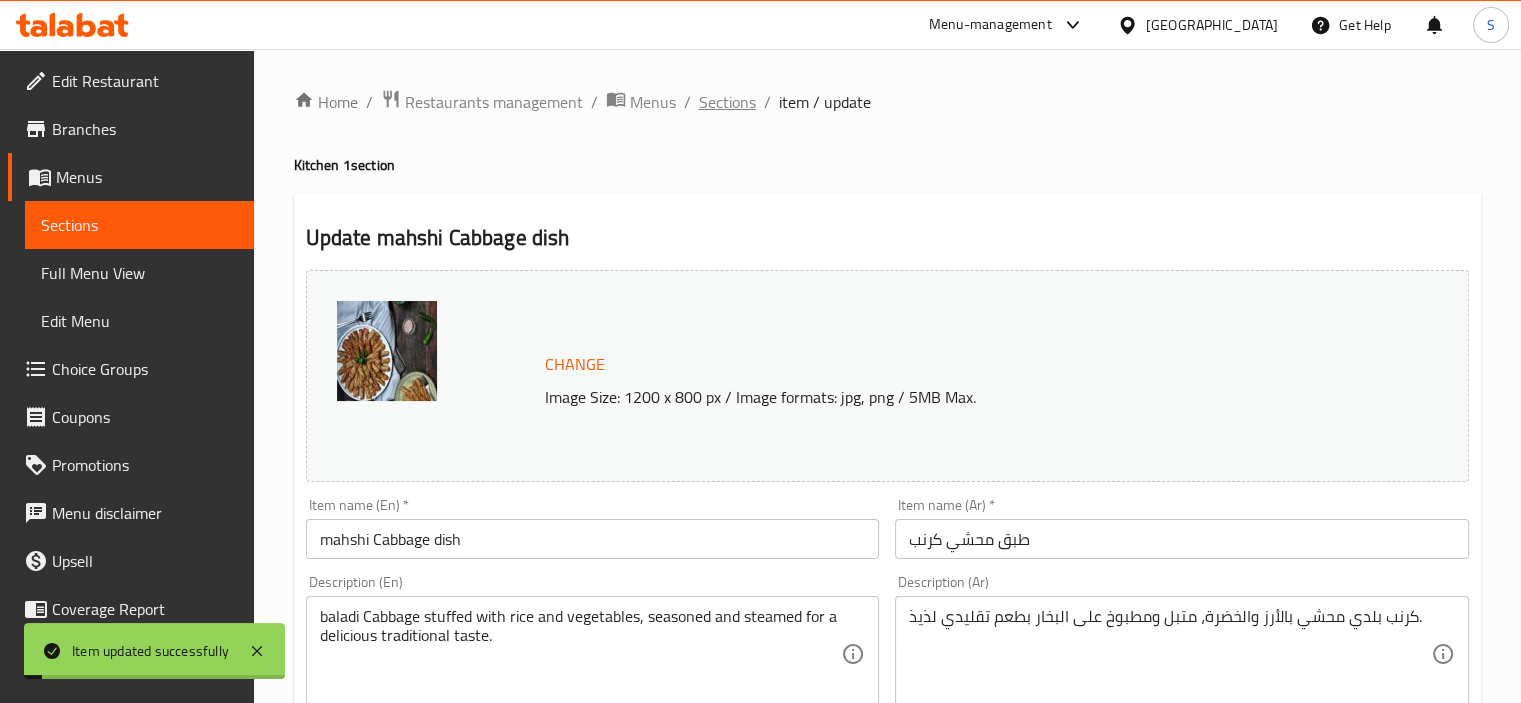 click on "Sections" at bounding box center [727, 102] 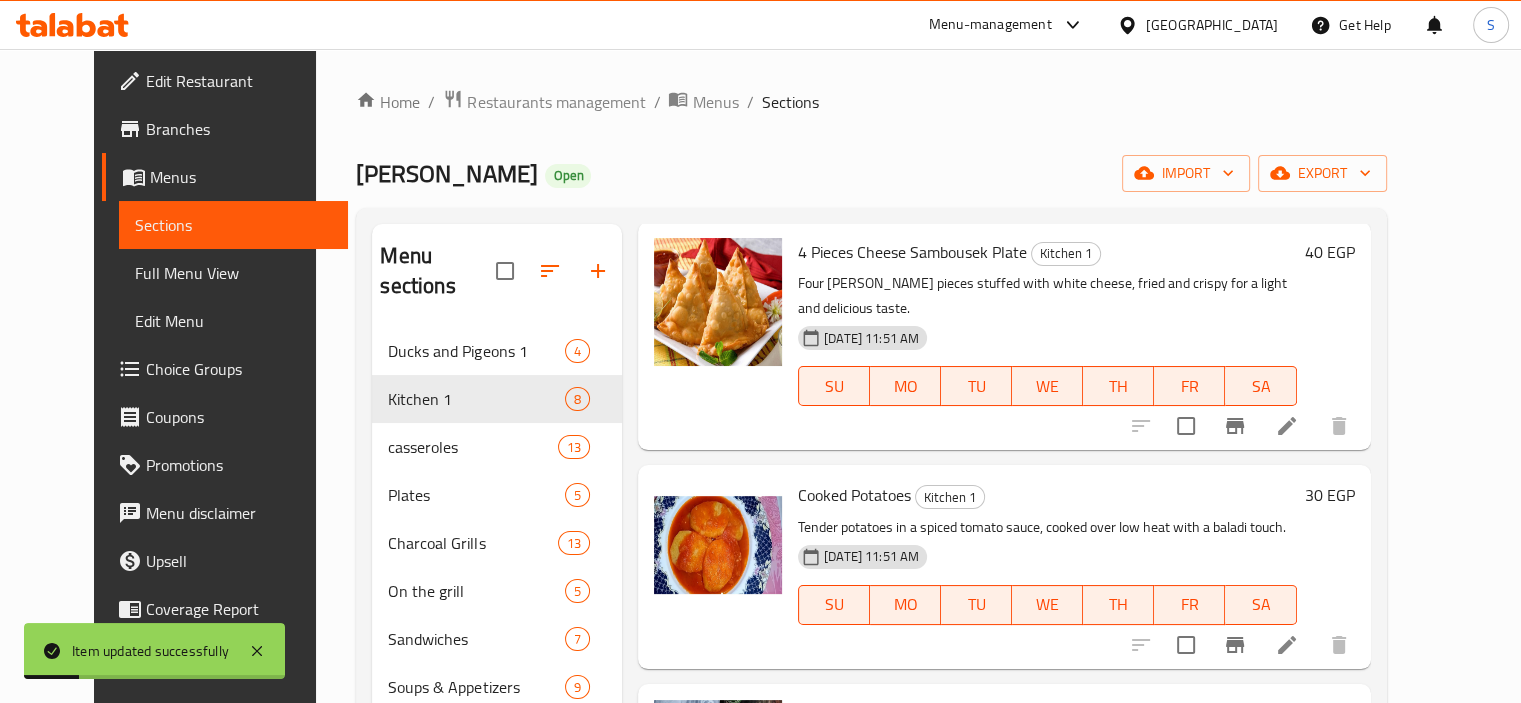 scroll, scrollTop: 1047, scrollLeft: 0, axis: vertical 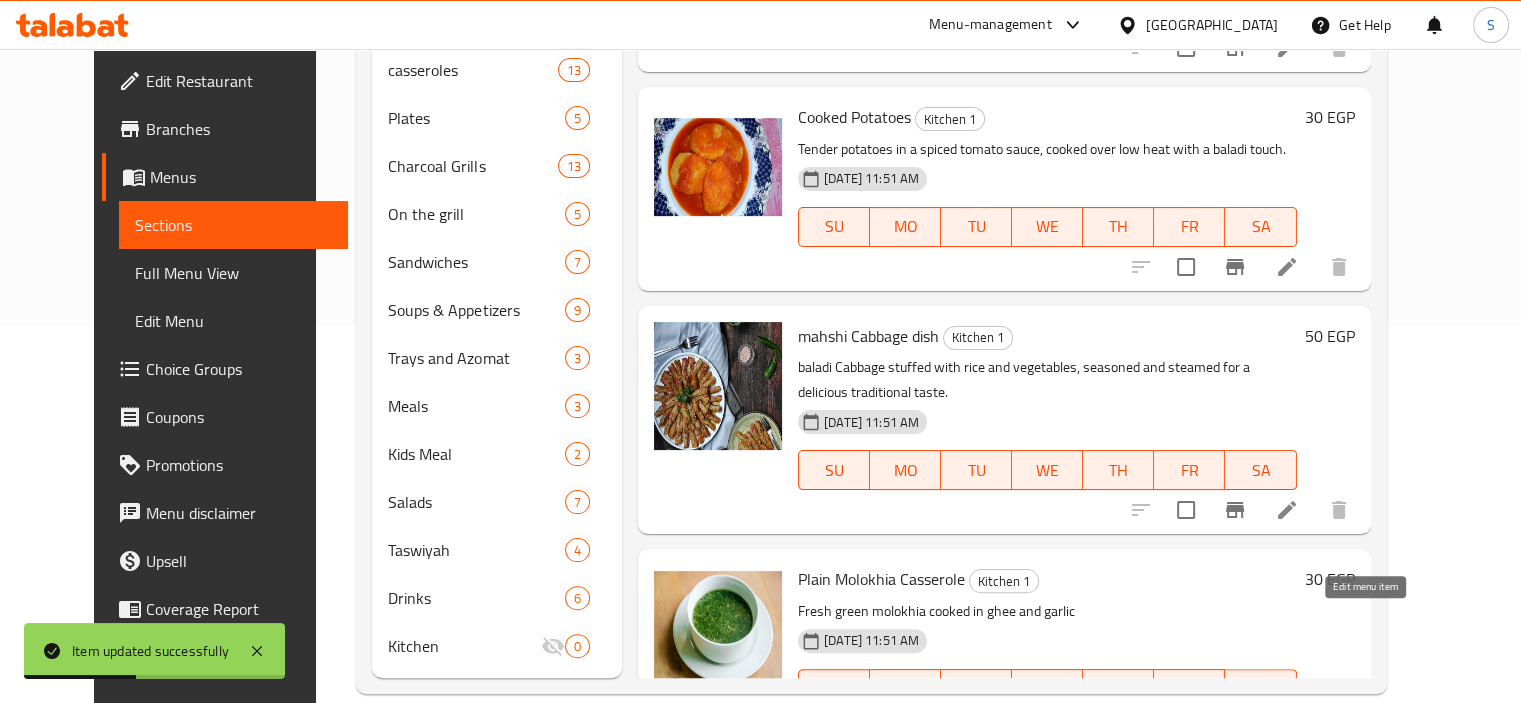 click 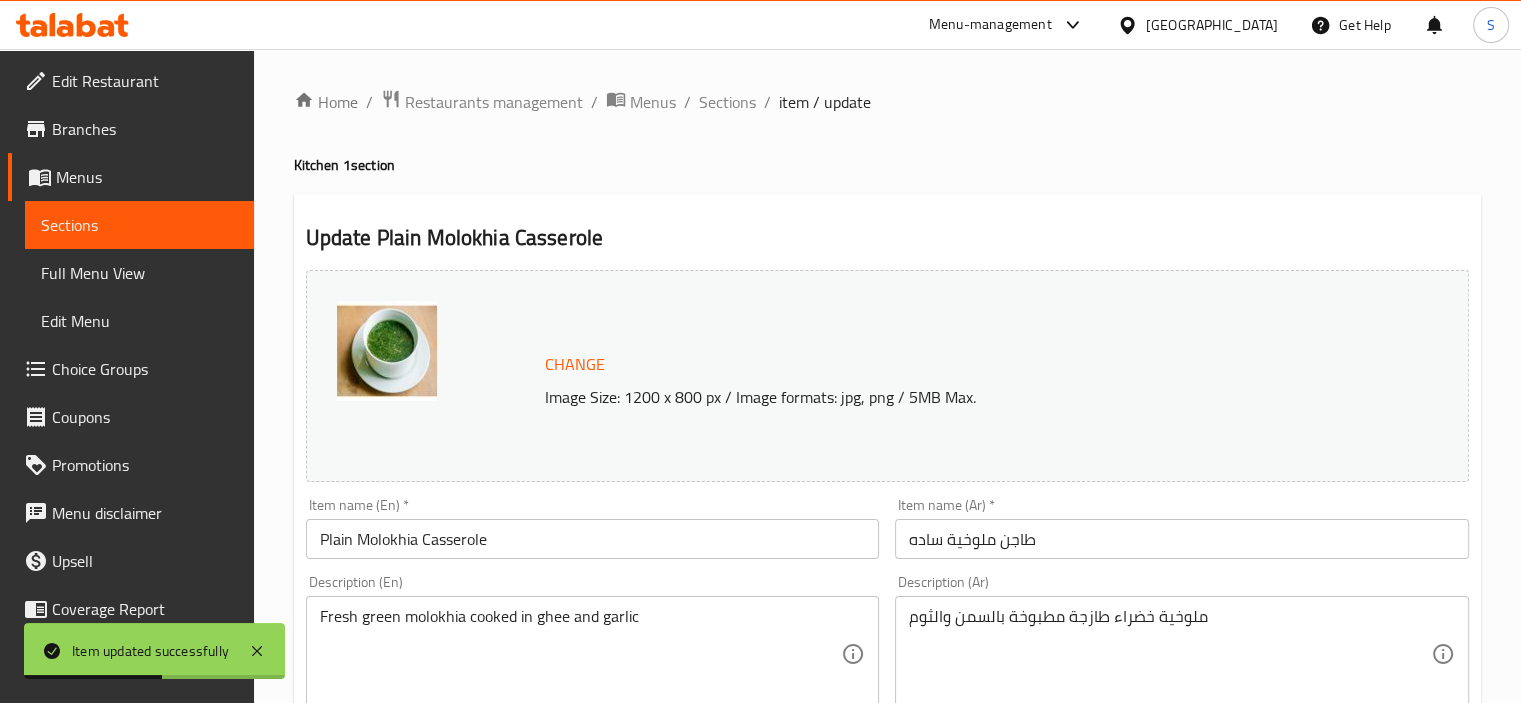 scroll, scrollTop: 737, scrollLeft: 0, axis: vertical 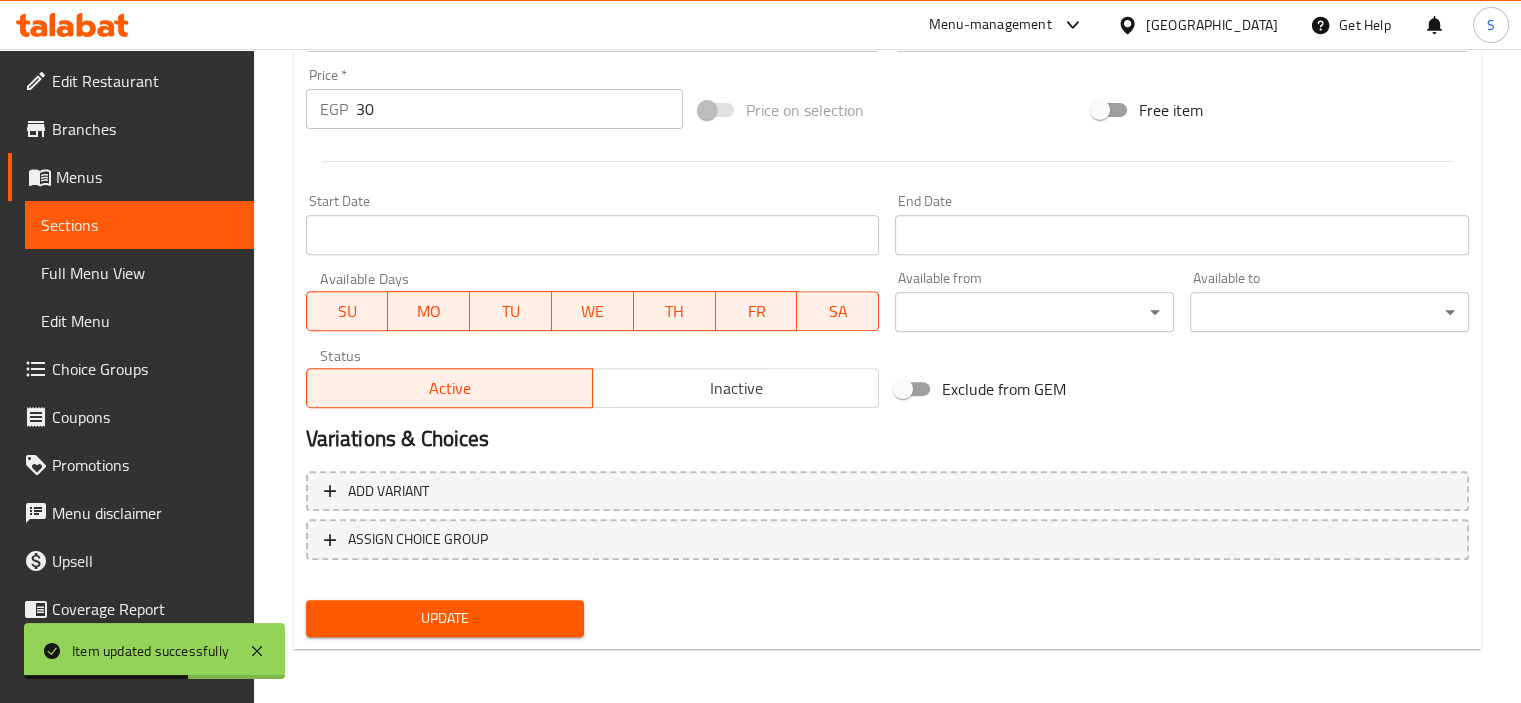 click on "30" at bounding box center [519, 109] 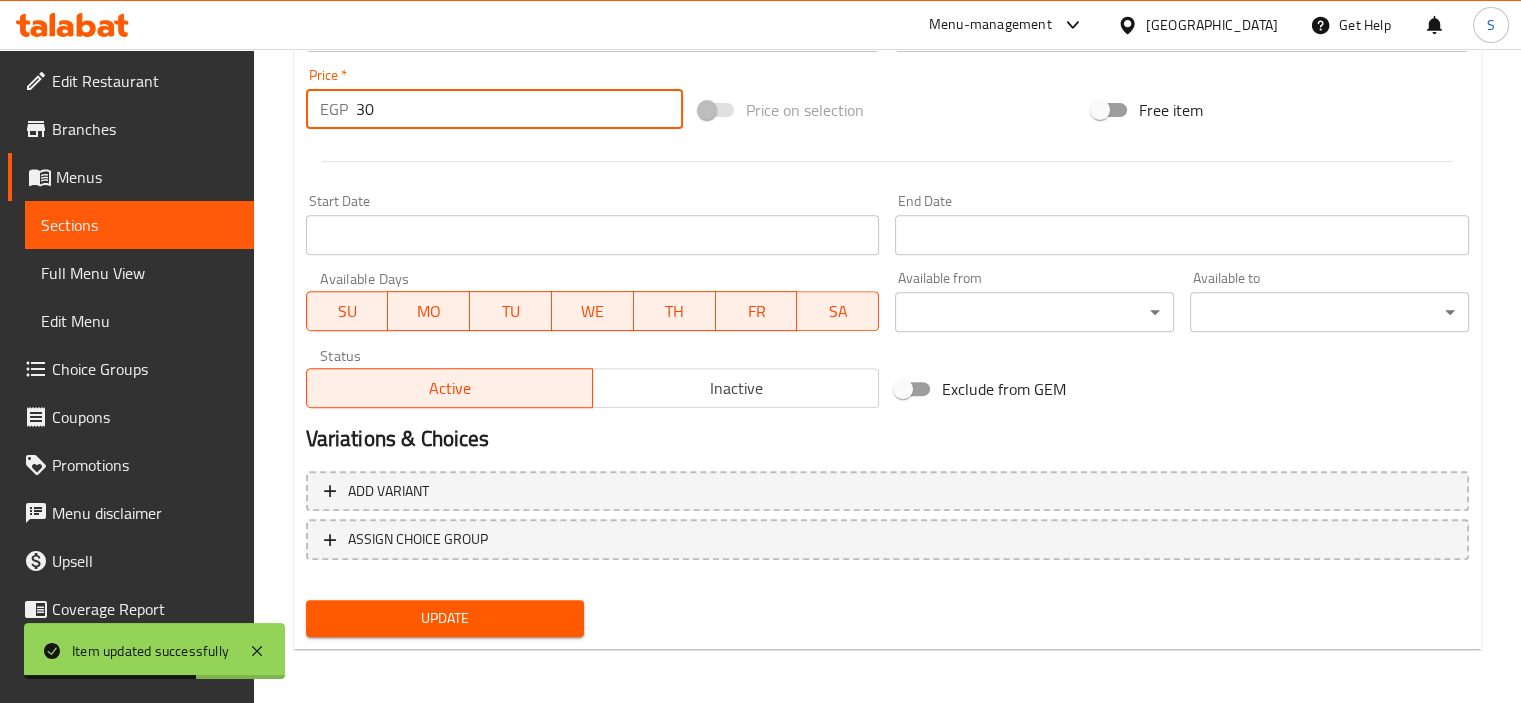 click on "30" at bounding box center (519, 109) 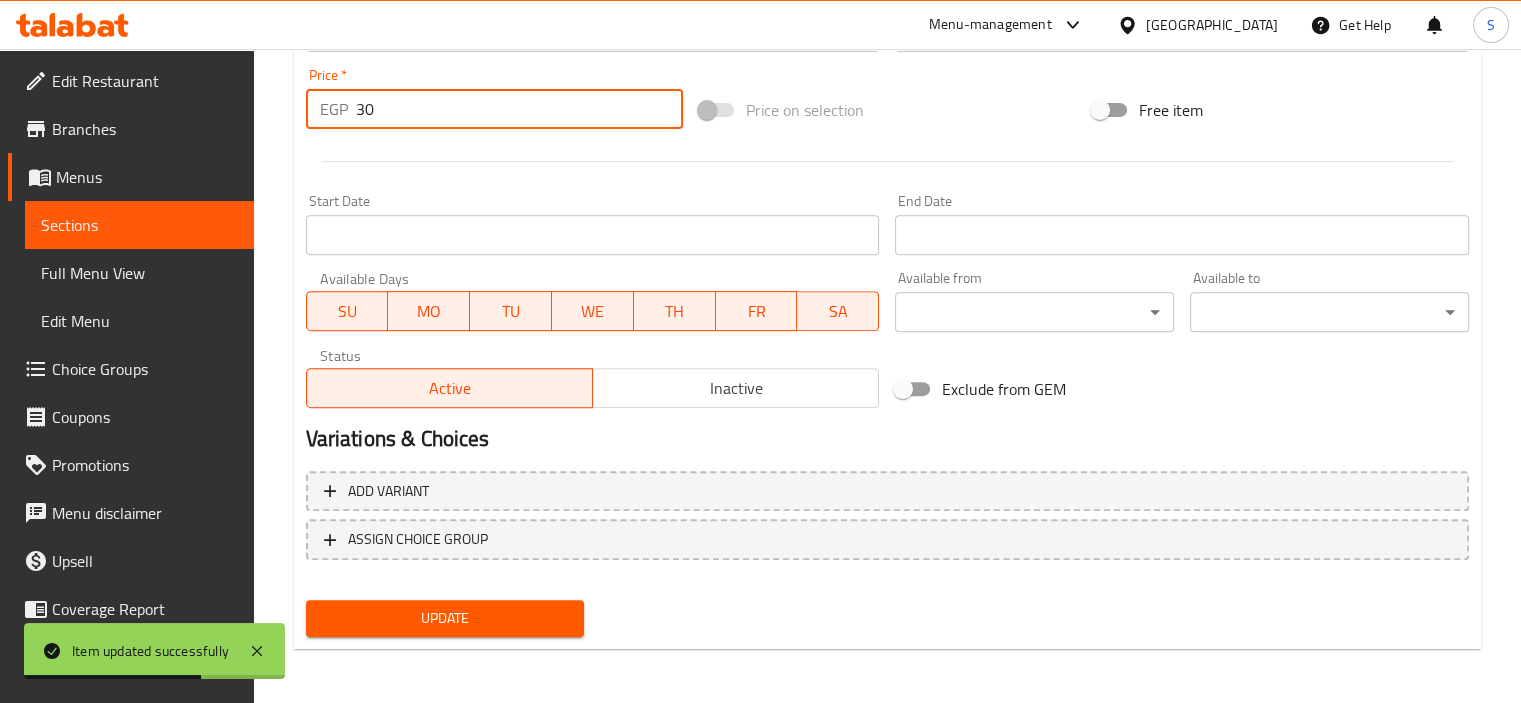 click on "30" at bounding box center [519, 109] 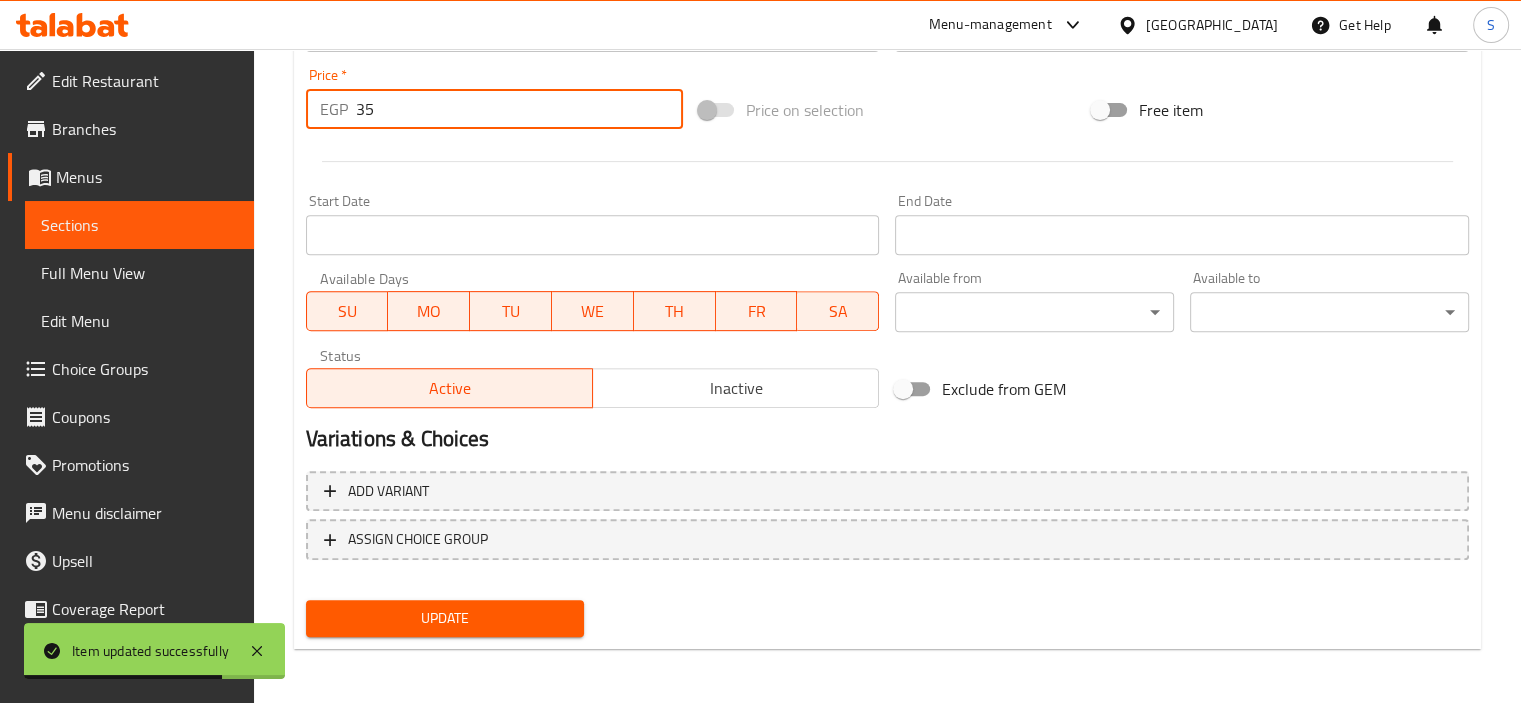 type on "35" 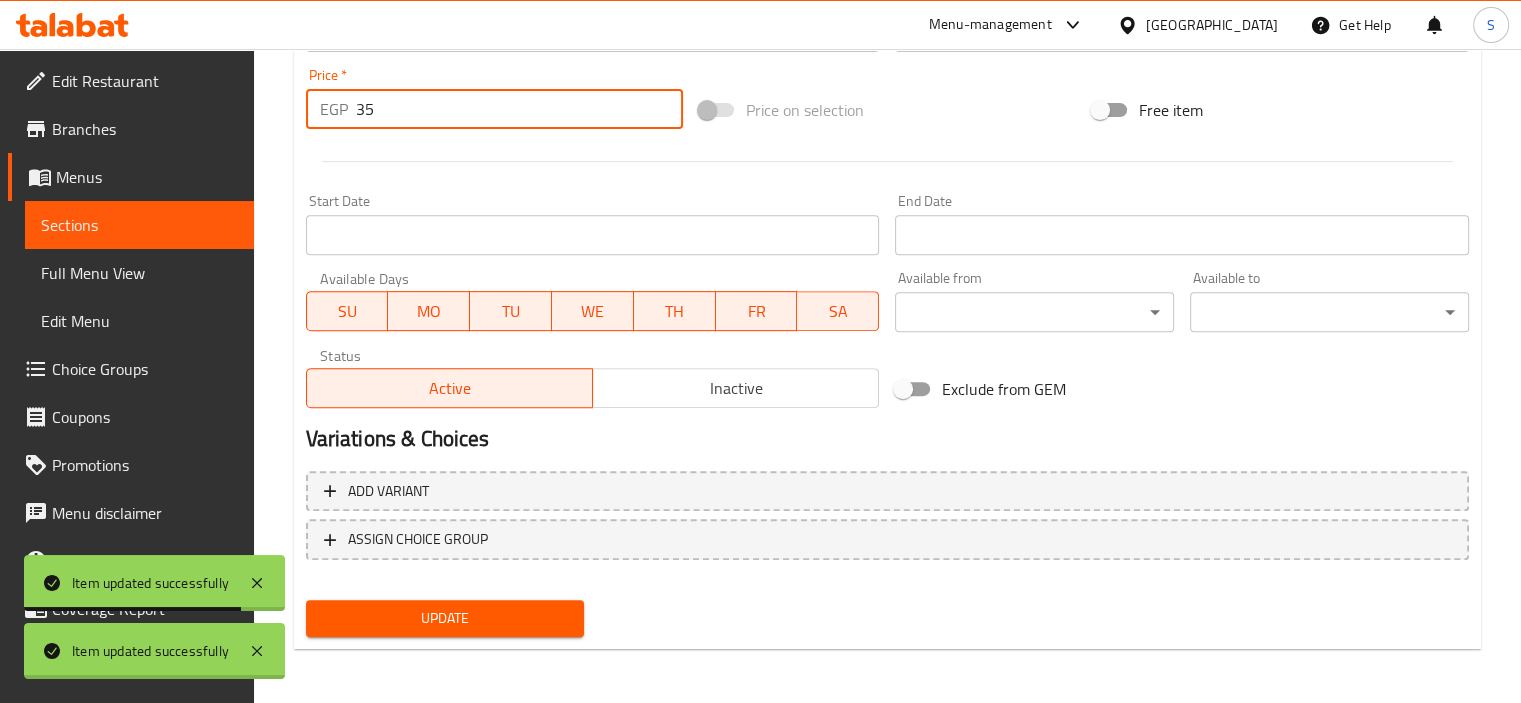scroll, scrollTop: 0, scrollLeft: 0, axis: both 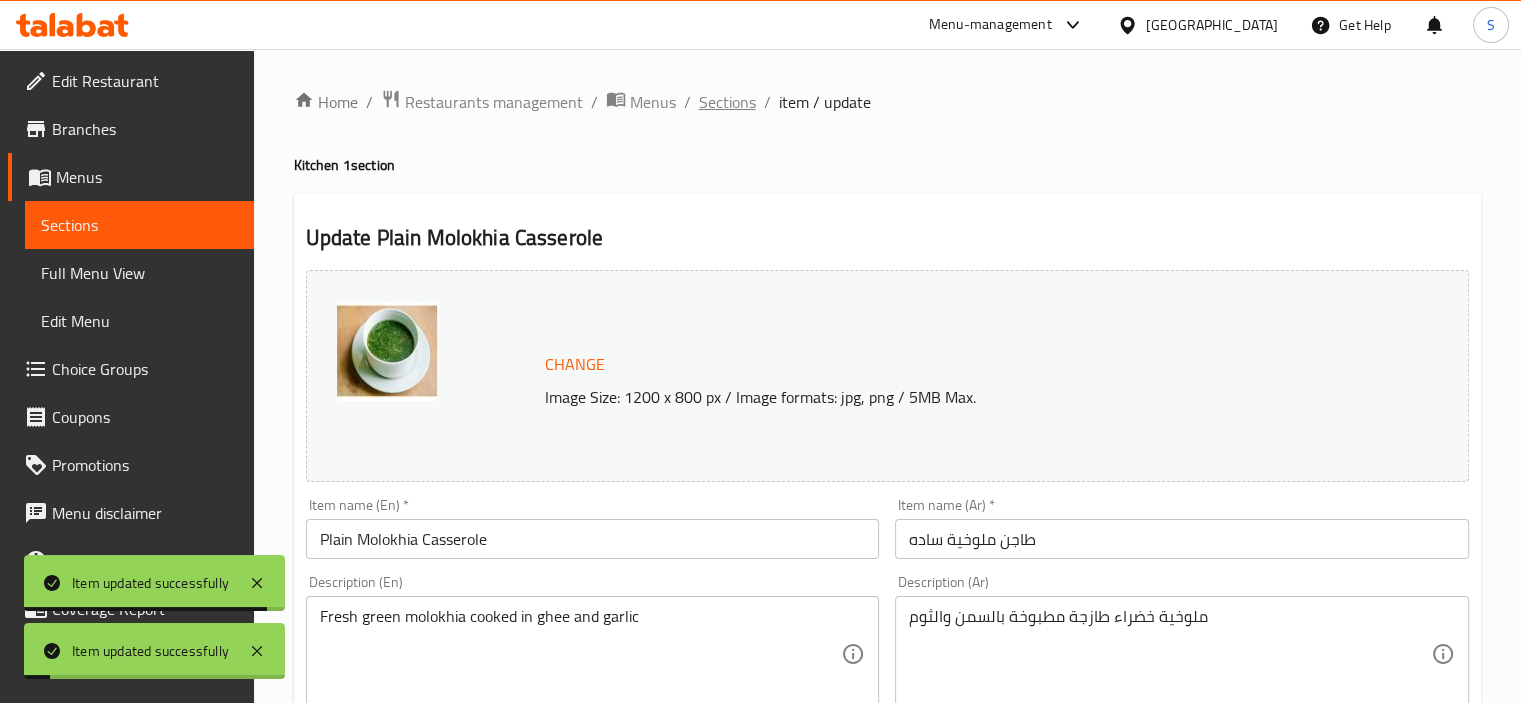 click on "Sections" at bounding box center (727, 102) 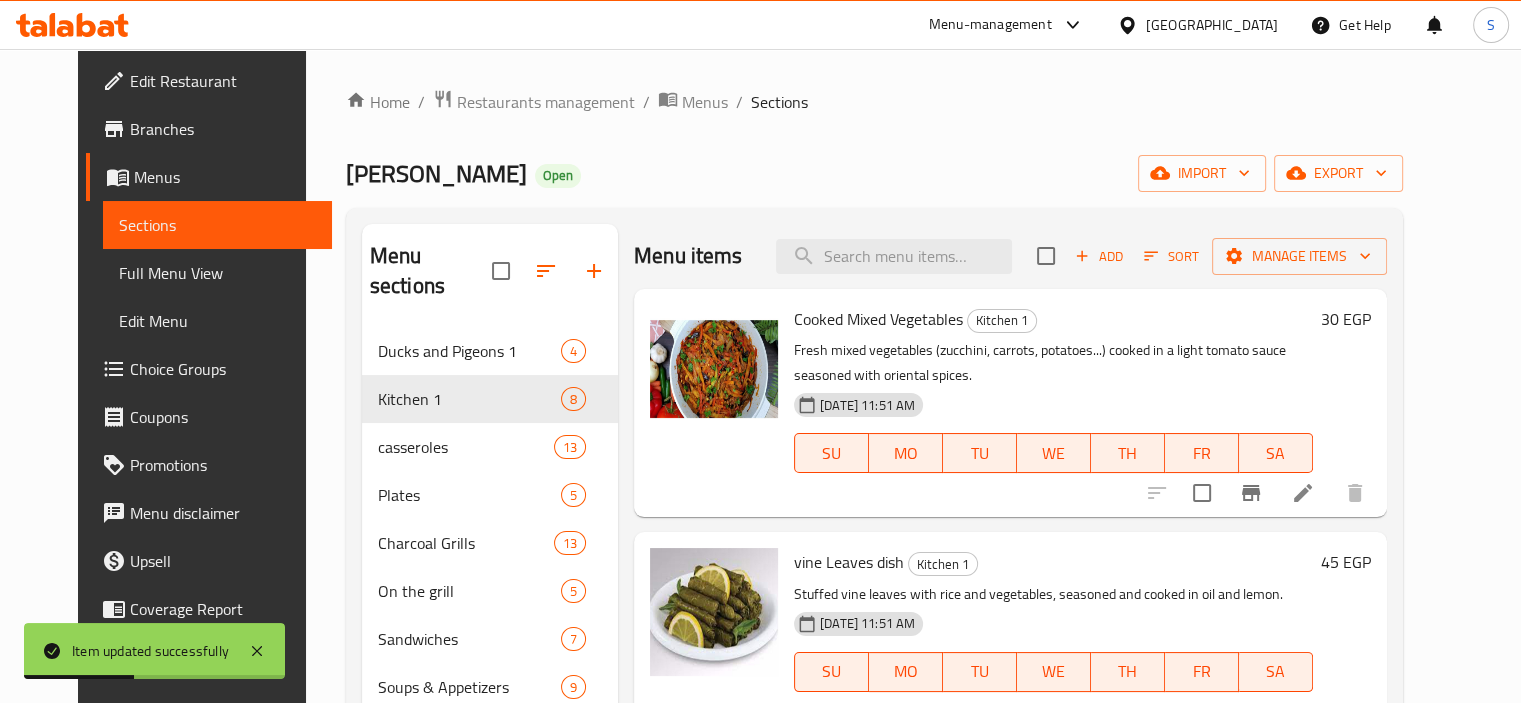 scroll, scrollTop: 377, scrollLeft: 0, axis: vertical 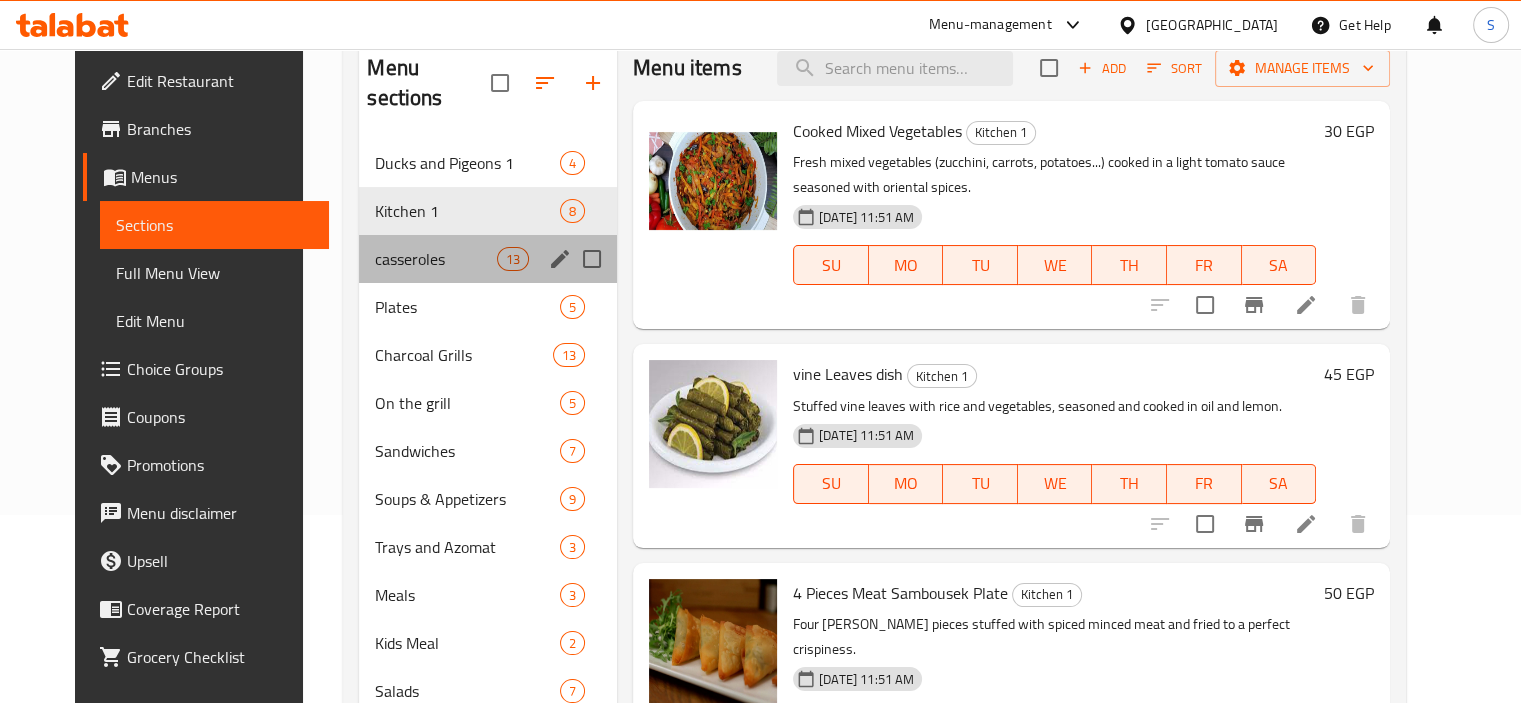 click on "casseroles 13" at bounding box center [488, 259] 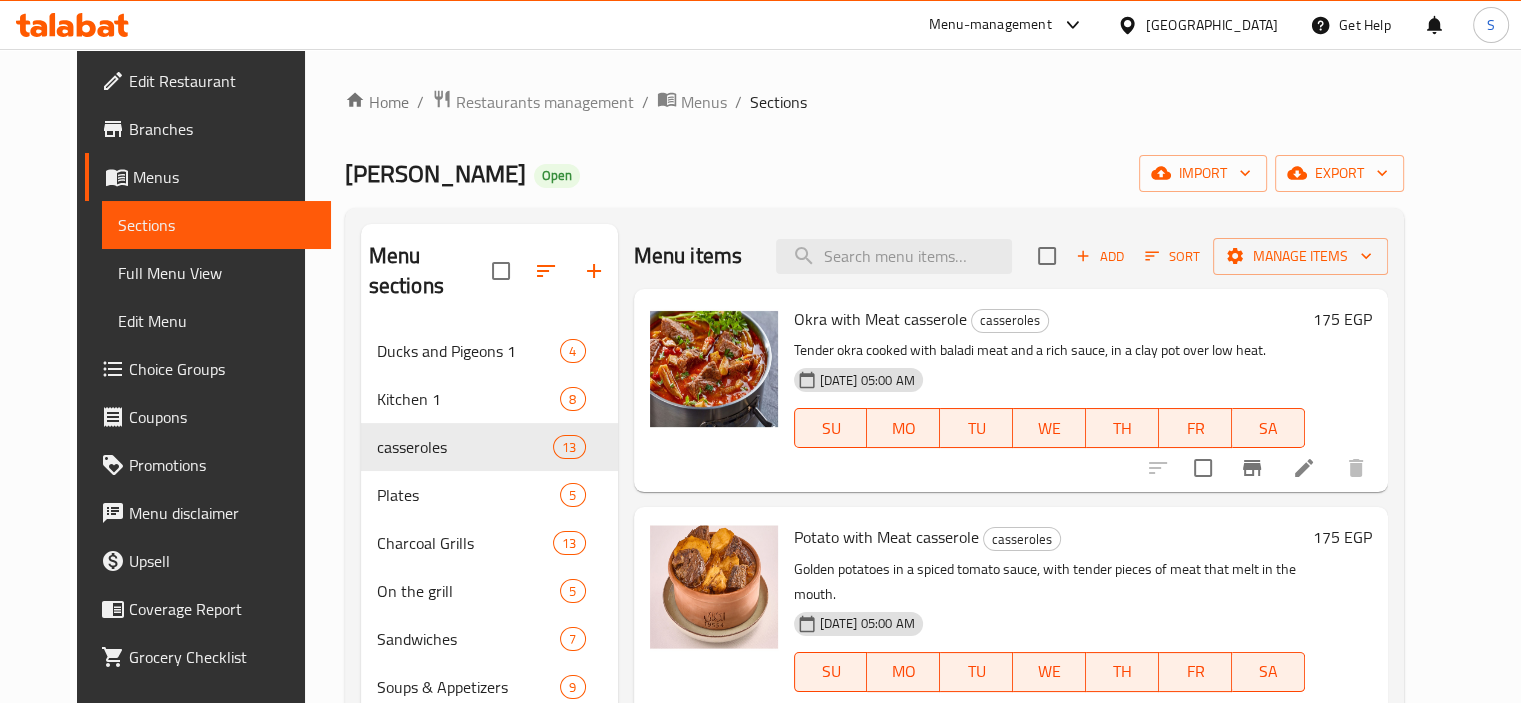 scroll, scrollTop: 377, scrollLeft: 0, axis: vertical 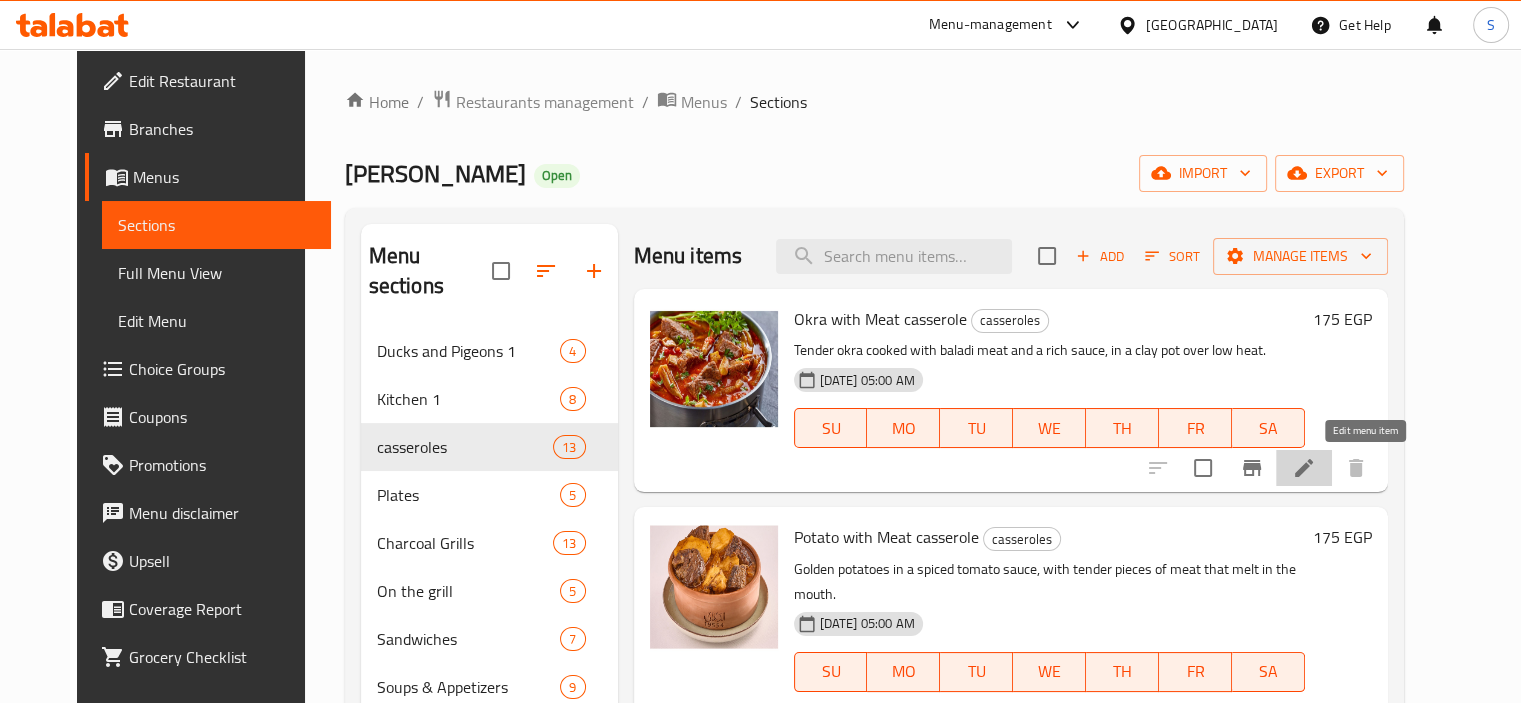 click 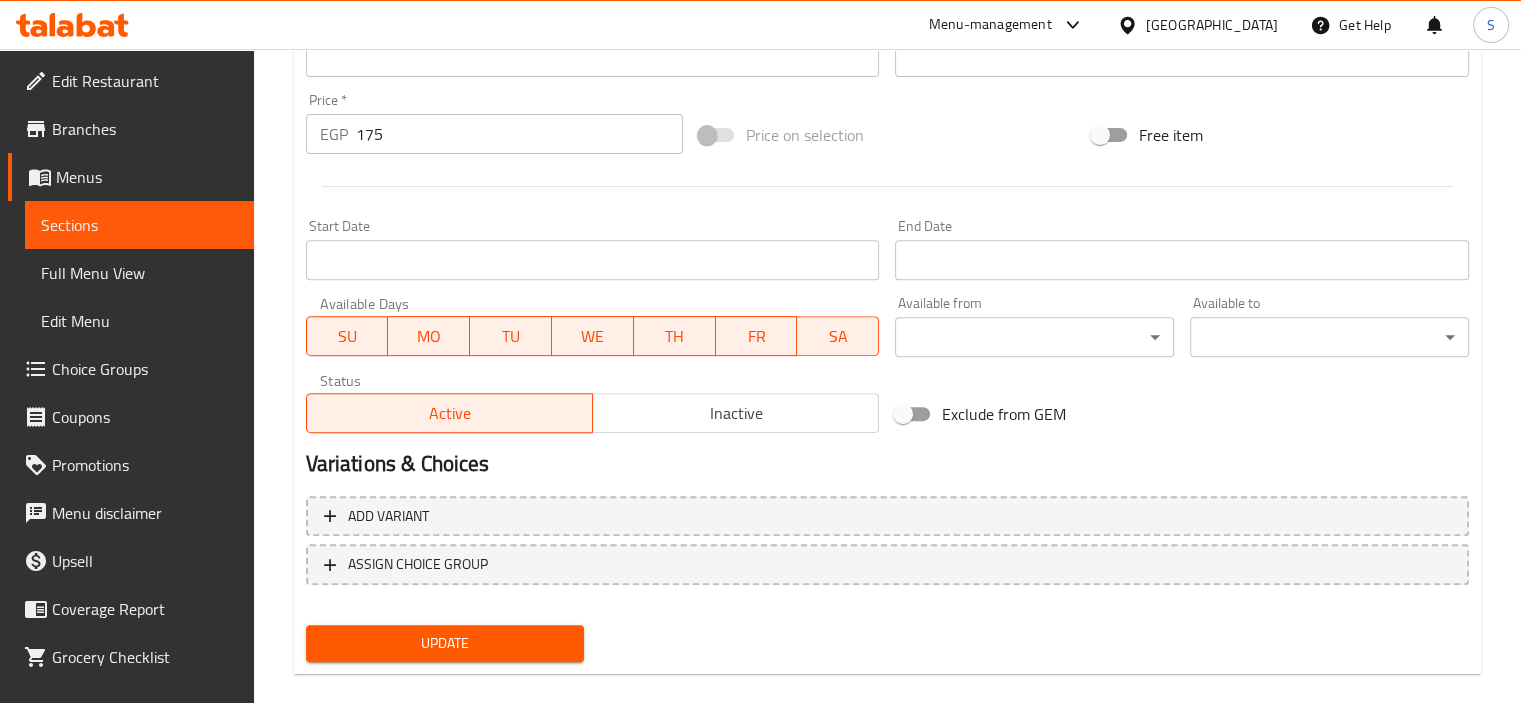 scroll, scrollTop: 737, scrollLeft: 0, axis: vertical 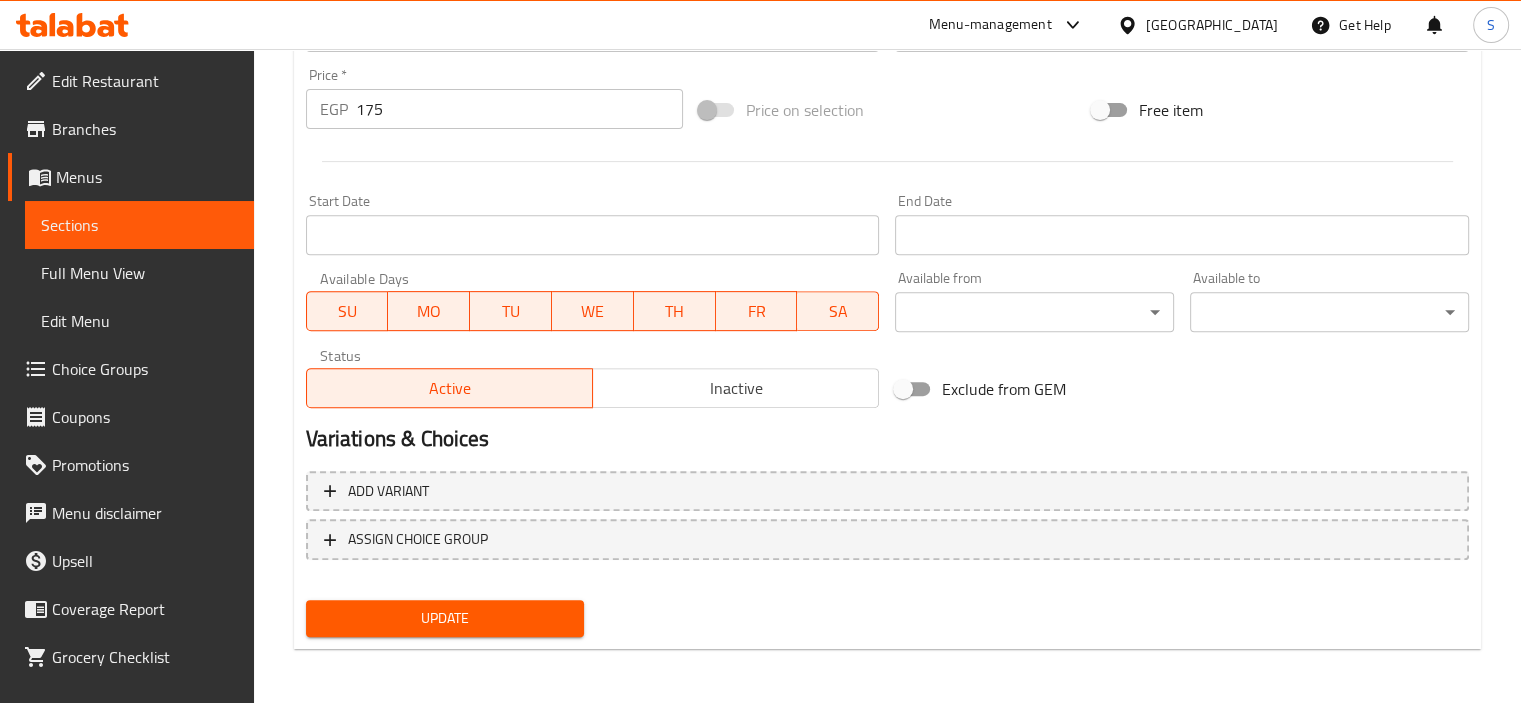 click on "175" at bounding box center (519, 109) 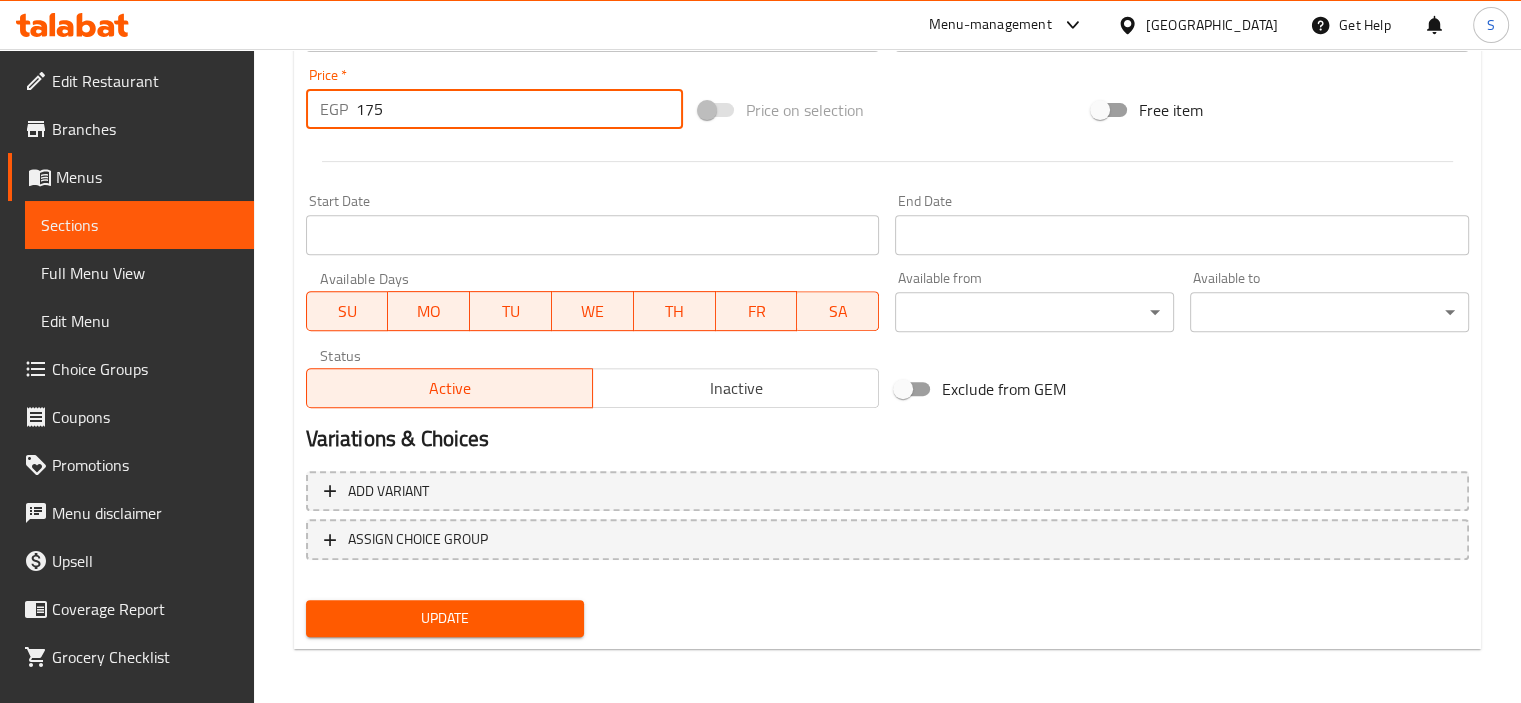 click on "175" at bounding box center (519, 109) 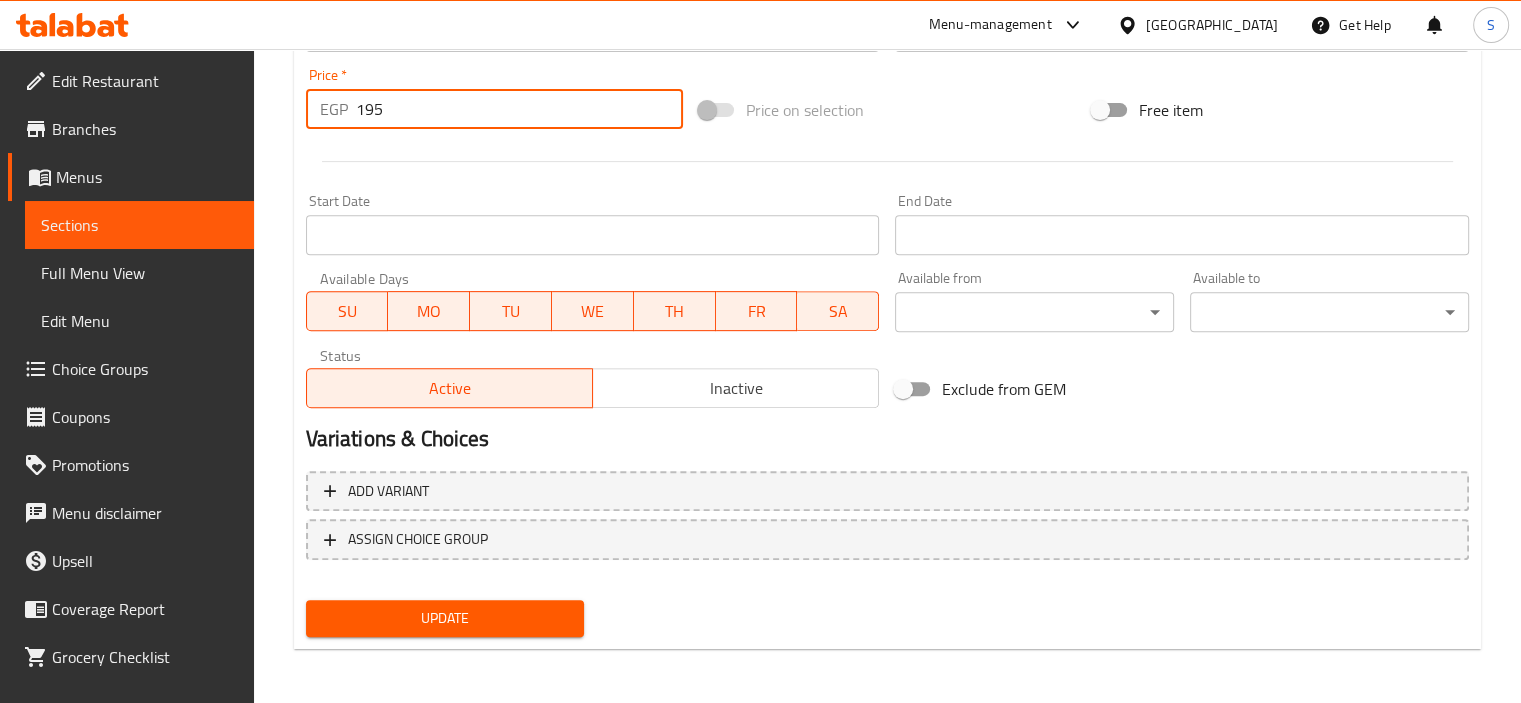 type on "195" 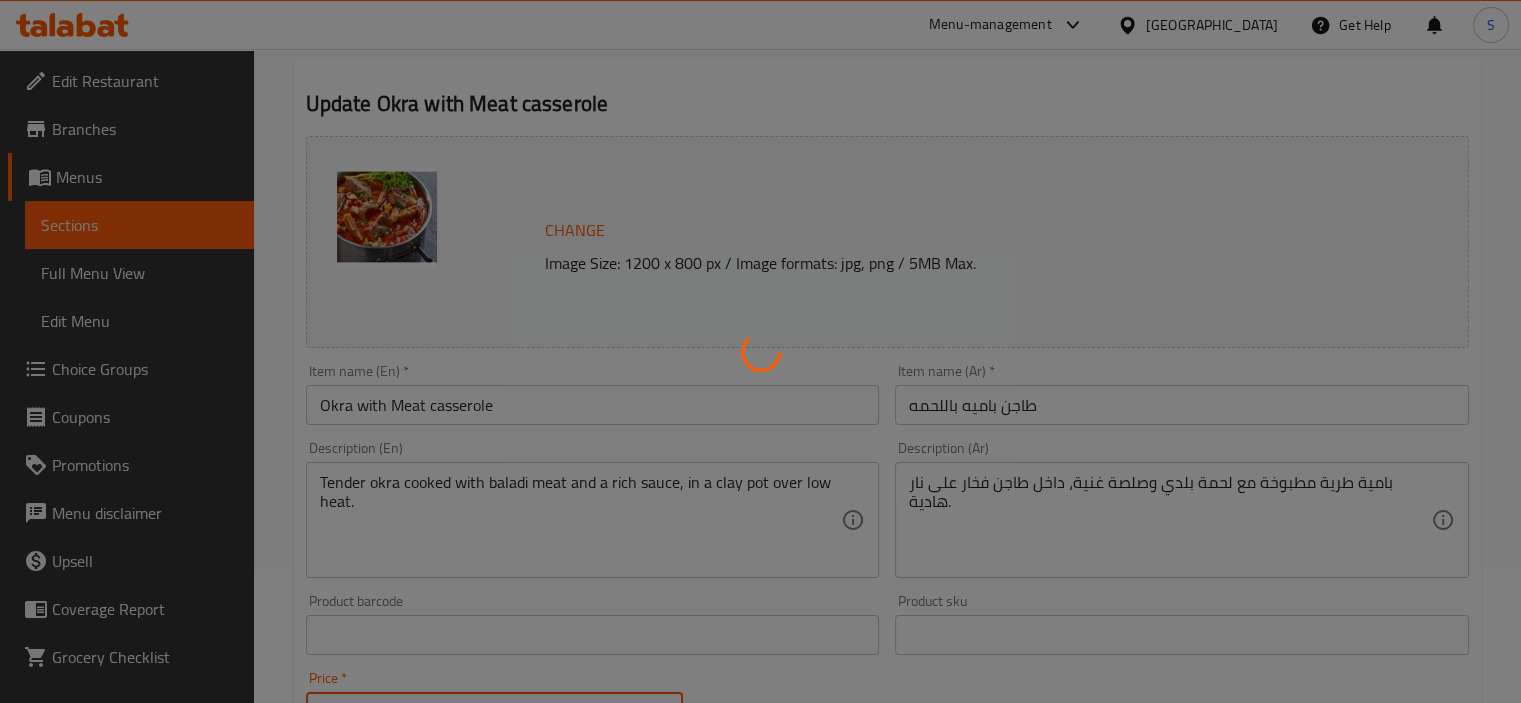 scroll, scrollTop: 0, scrollLeft: 0, axis: both 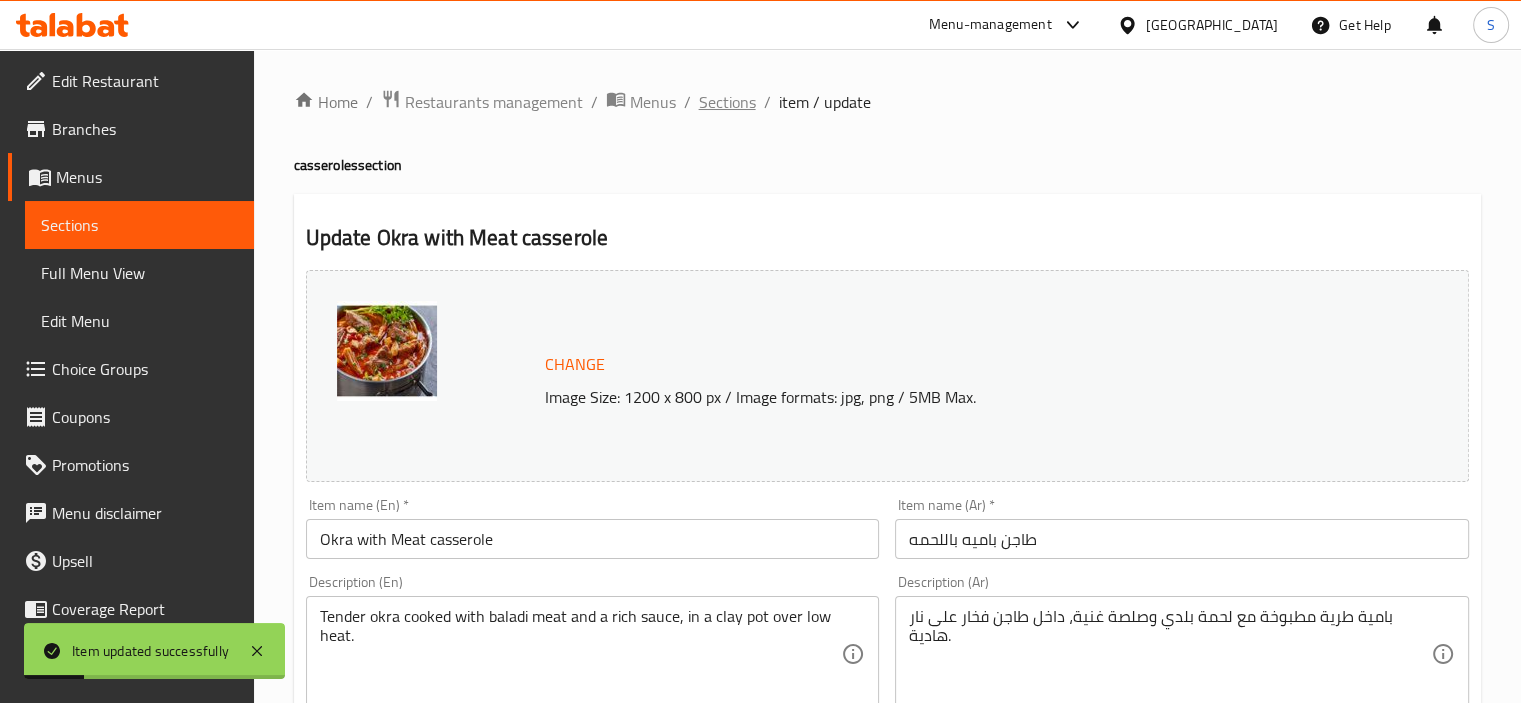 click on "Sections" at bounding box center (727, 102) 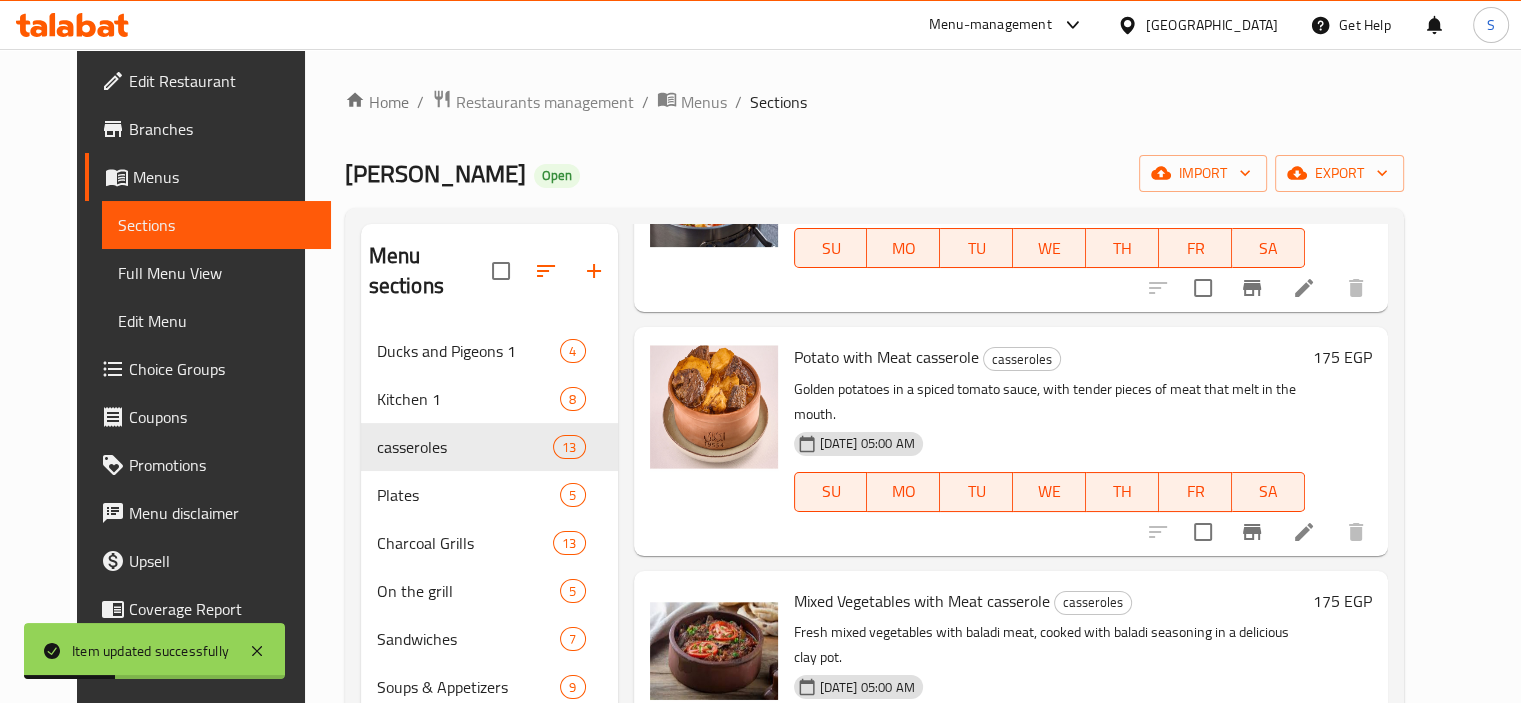 scroll, scrollTop: 180, scrollLeft: 0, axis: vertical 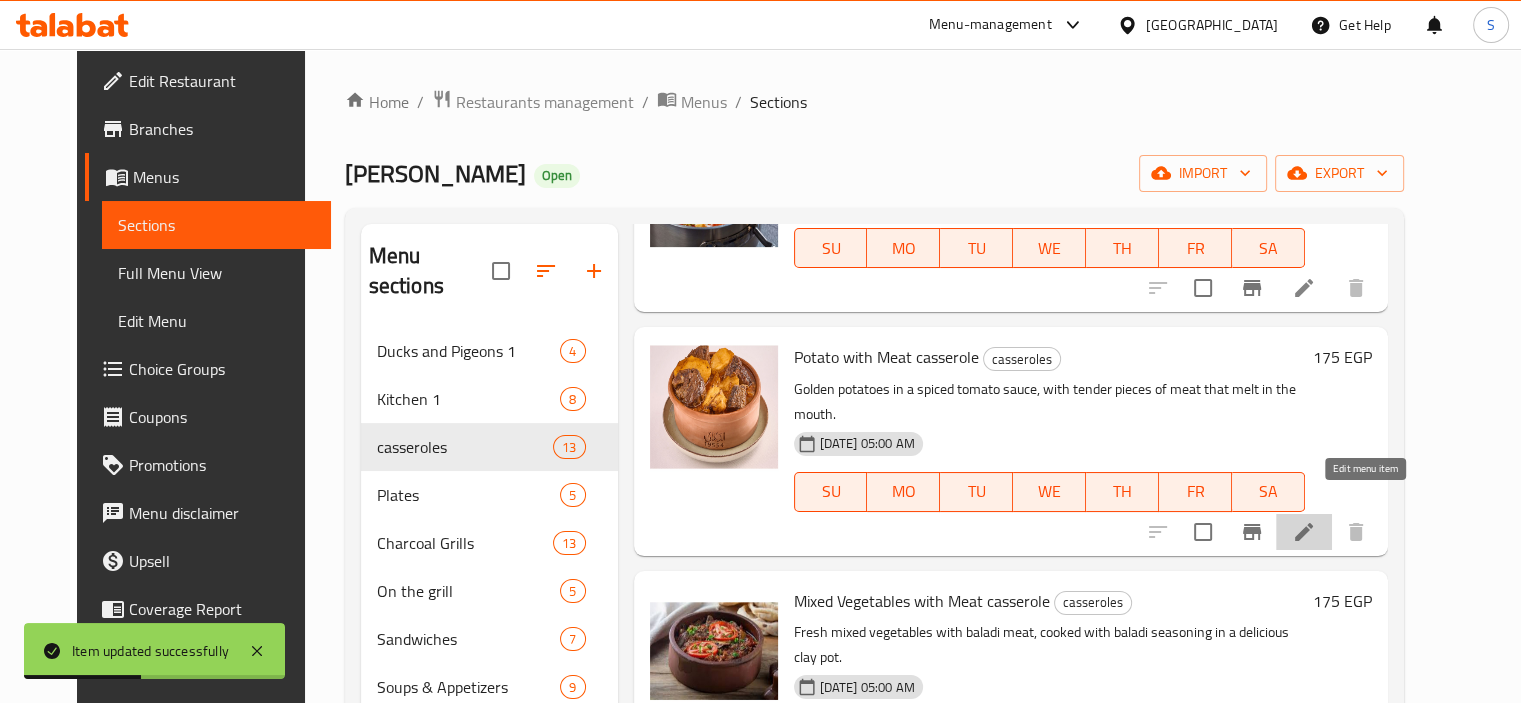 click 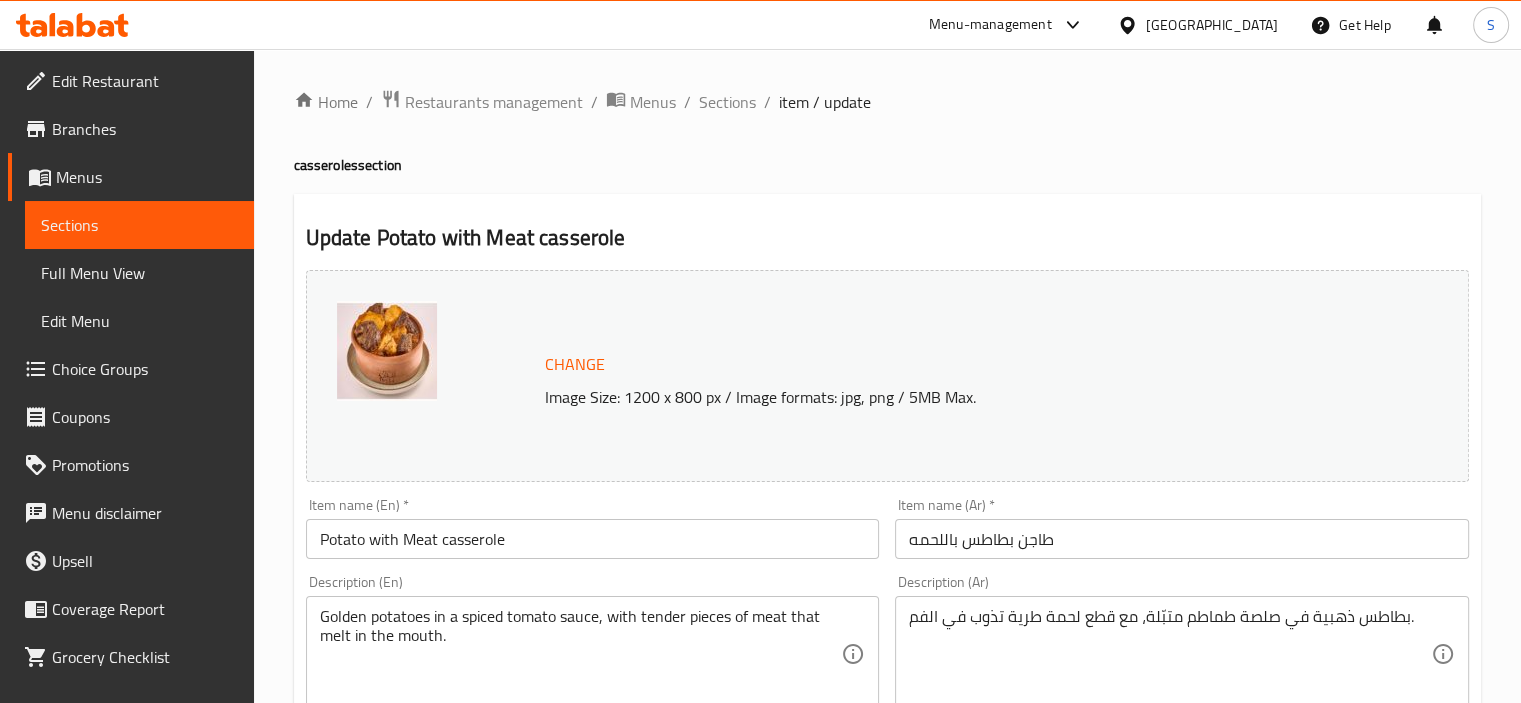scroll, scrollTop: 737, scrollLeft: 0, axis: vertical 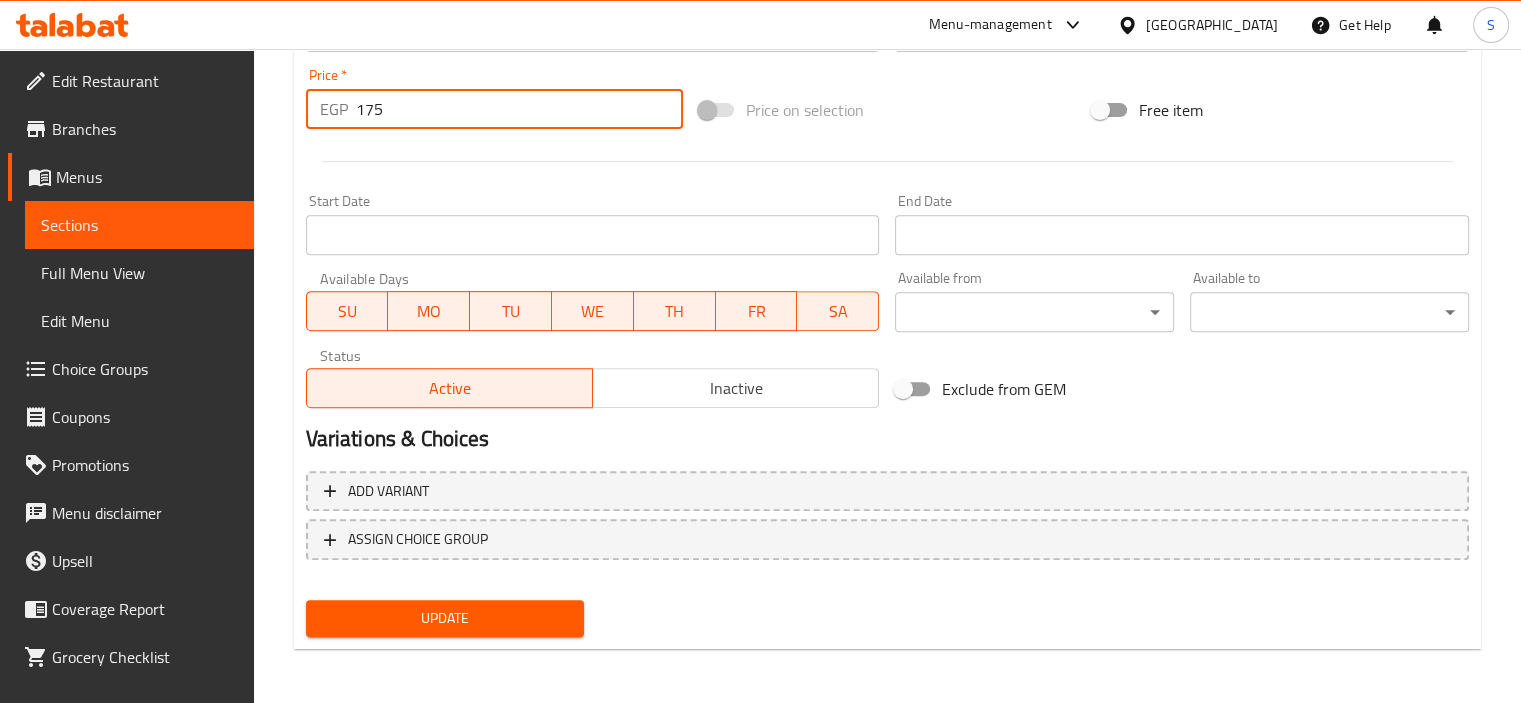 click on "175" at bounding box center [519, 109] 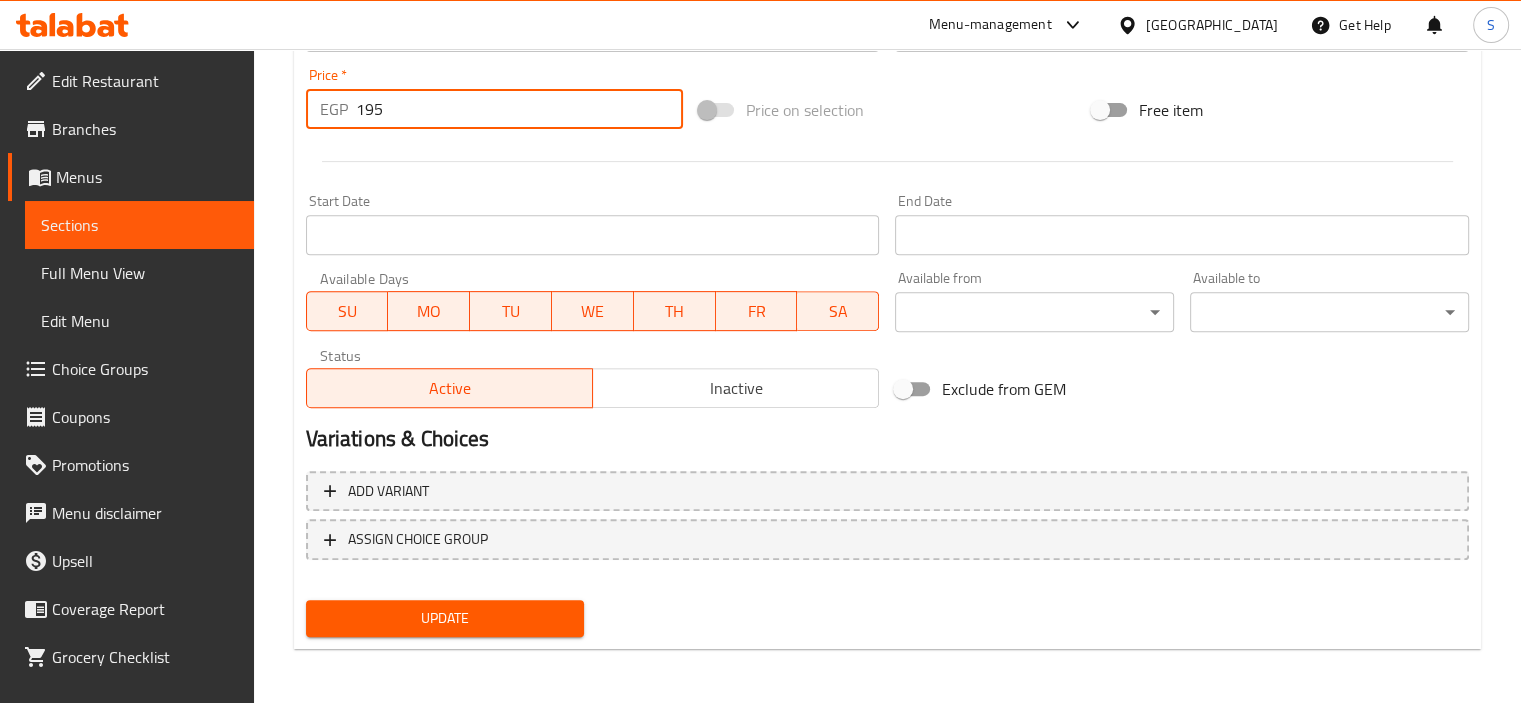 type on "195" 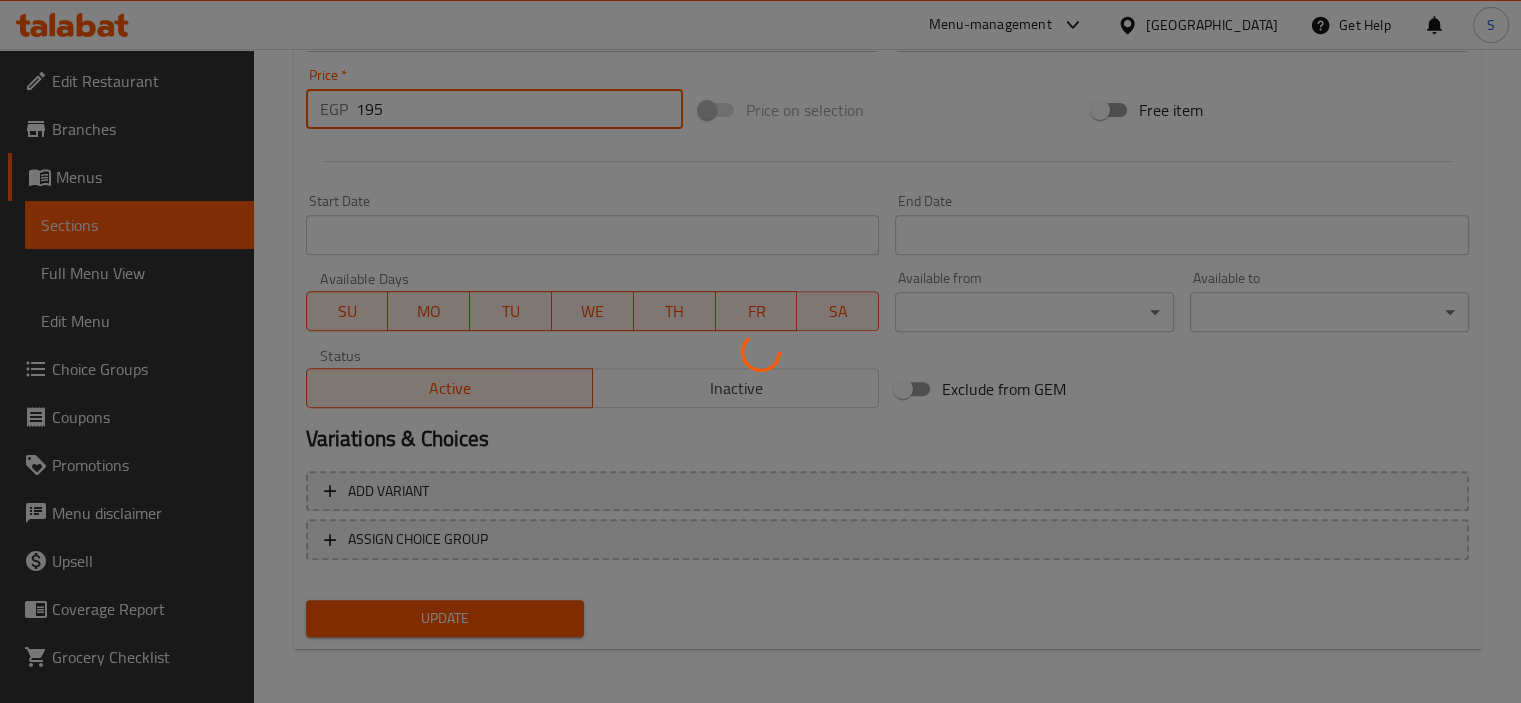 scroll, scrollTop: 0, scrollLeft: 0, axis: both 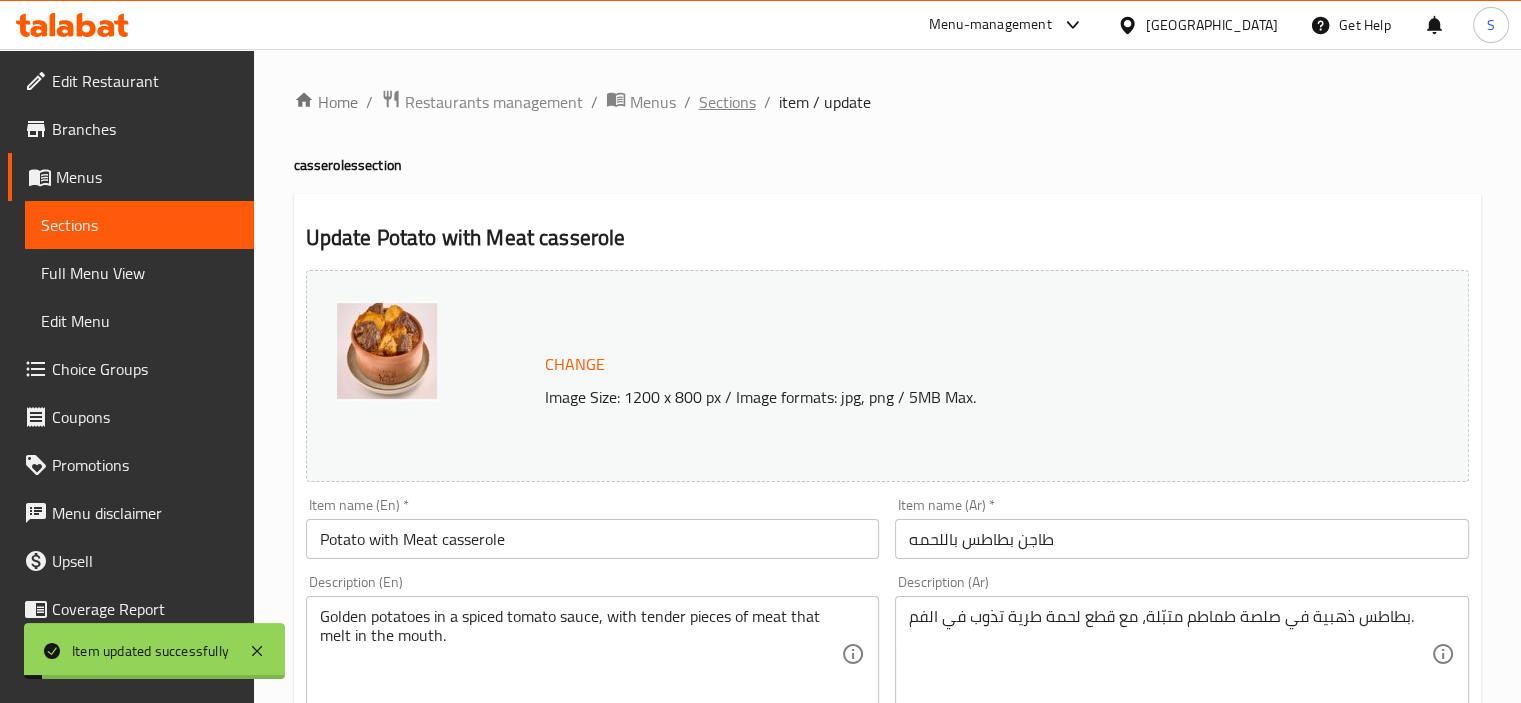 click on "Sections" at bounding box center (727, 102) 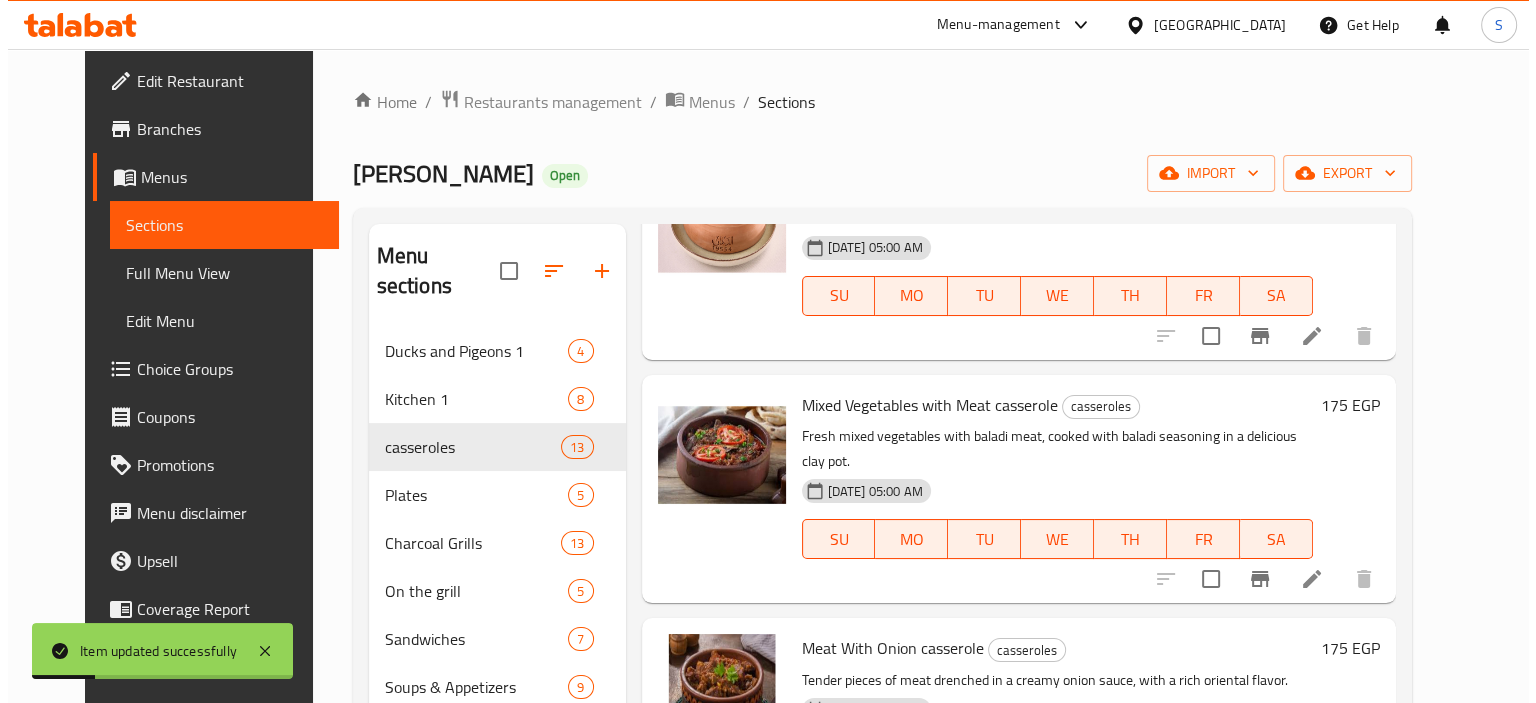 scroll, scrollTop: 428, scrollLeft: 0, axis: vertical 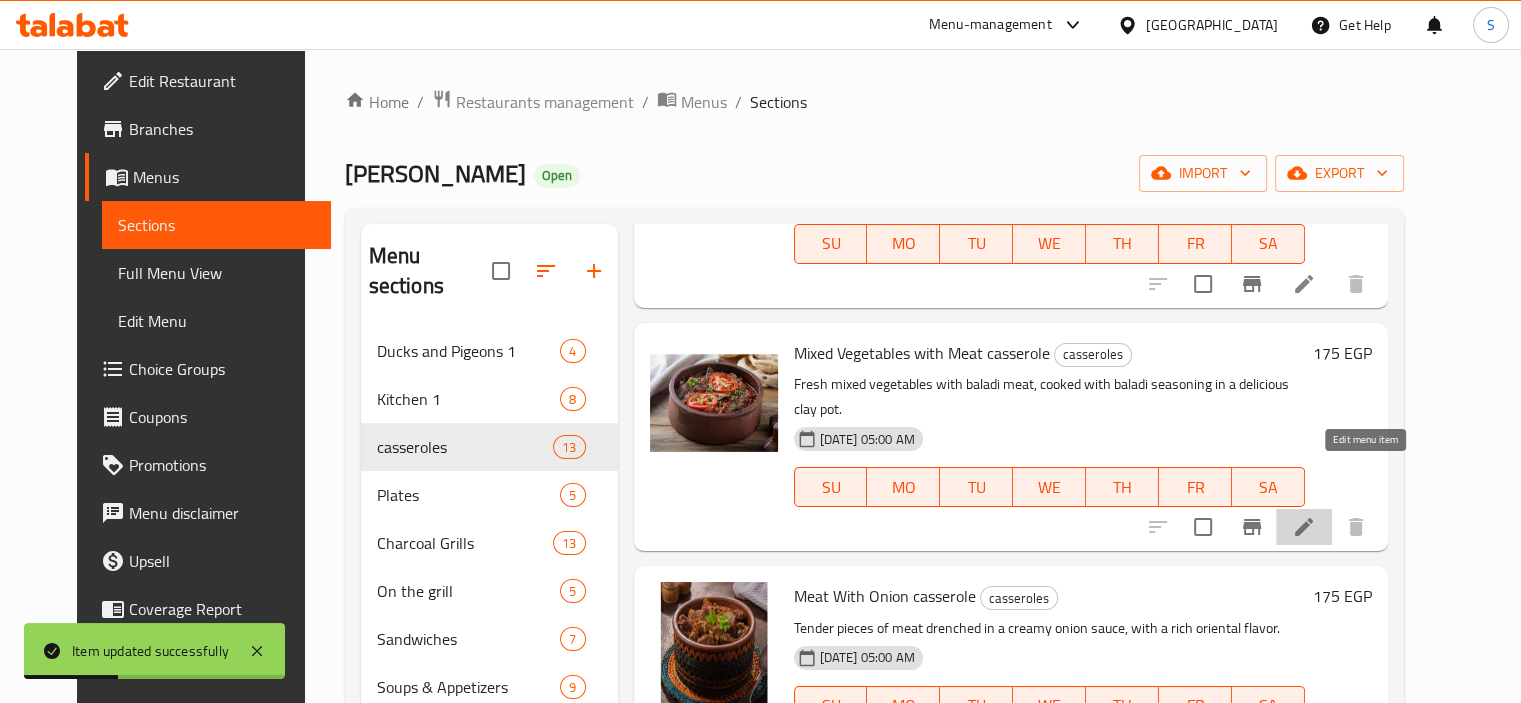 click 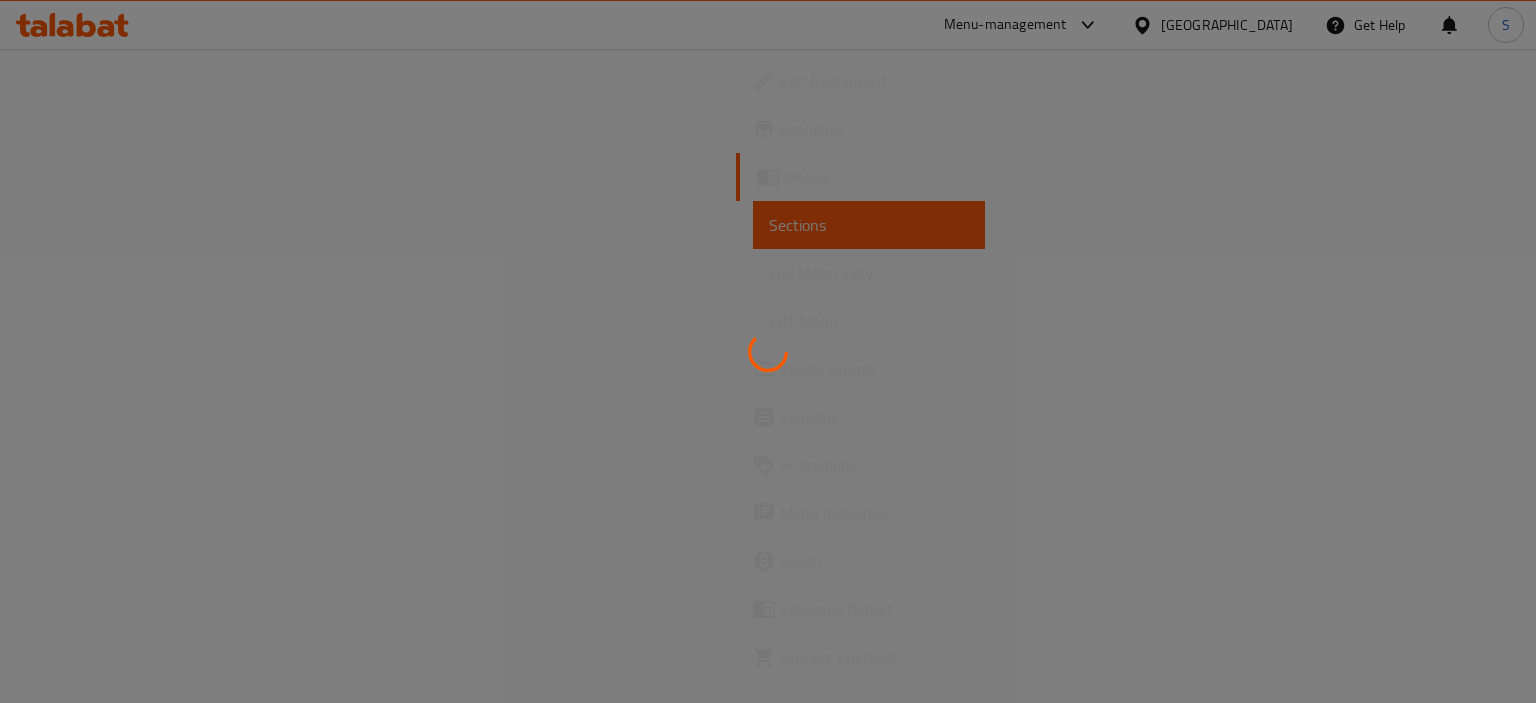 click at bounding box center [768, 351] 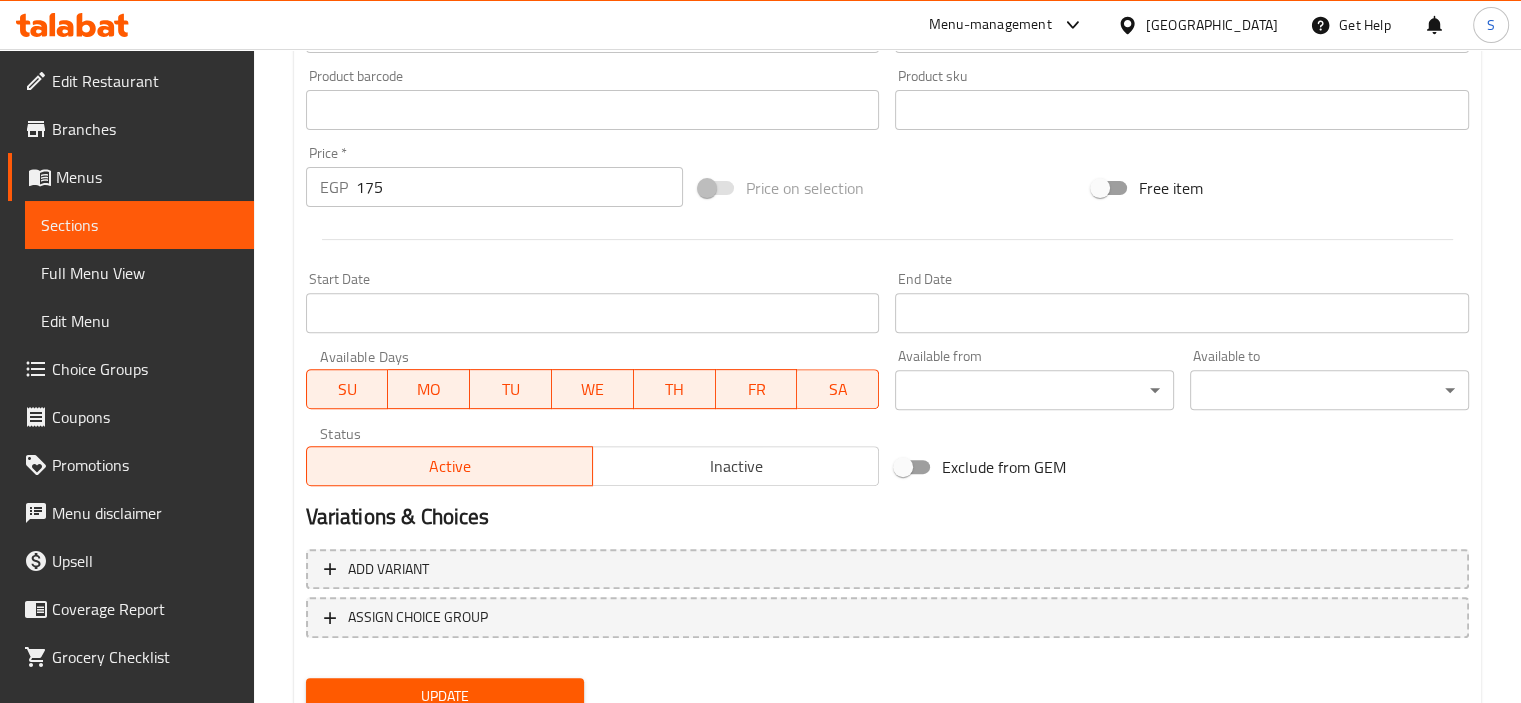 scroll, scrollTop: 737, scrollLeft: 0, axis: vertical 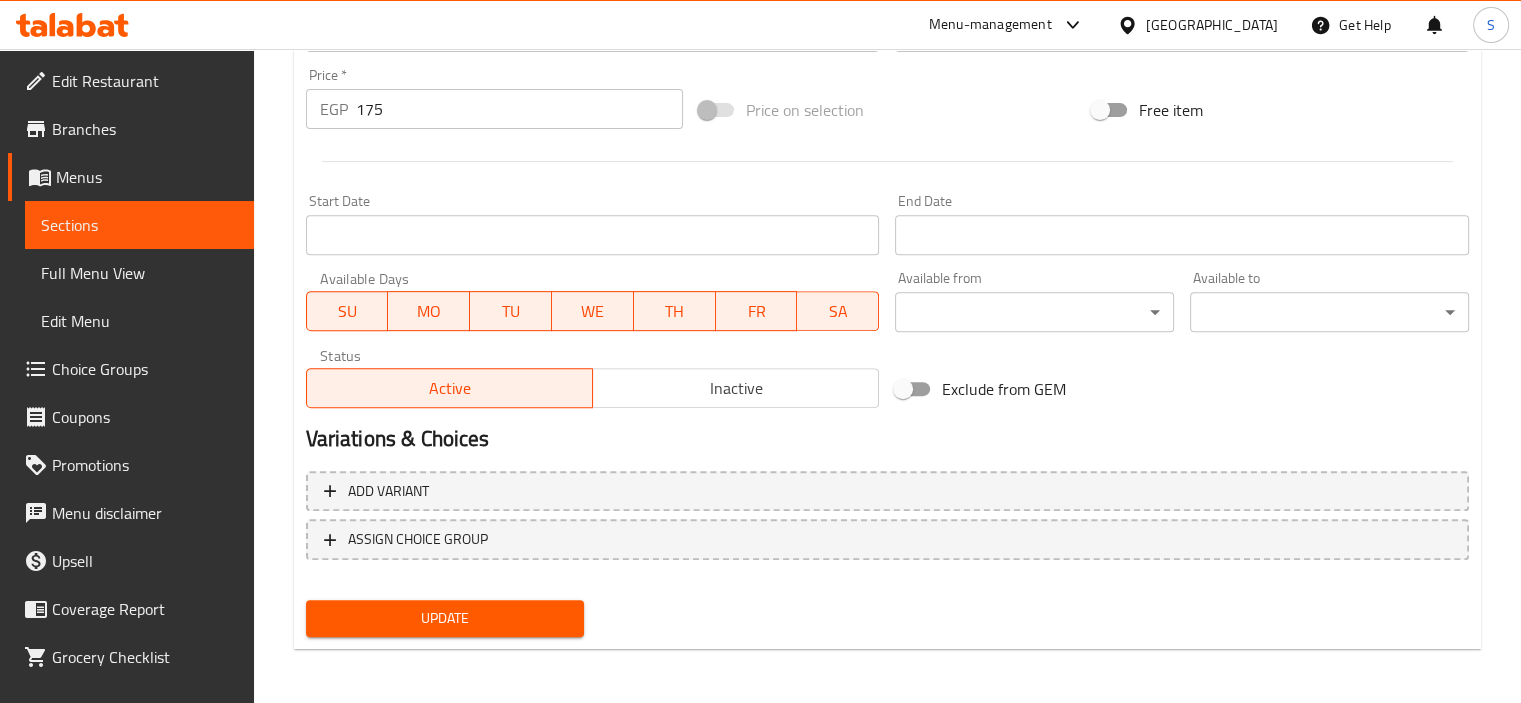 click on "175" at bounding box center [519, 109] 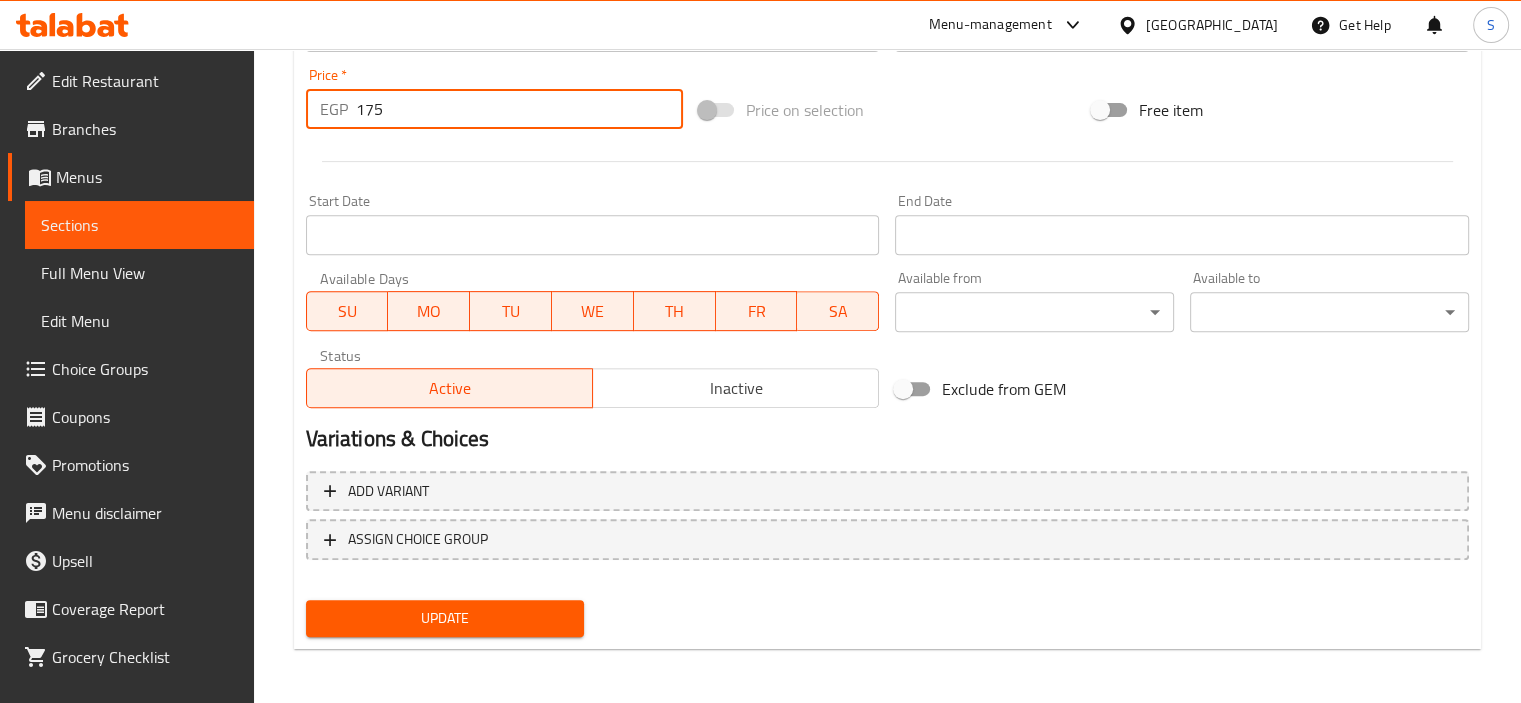 click on "175" at bounding box center (519, 109) 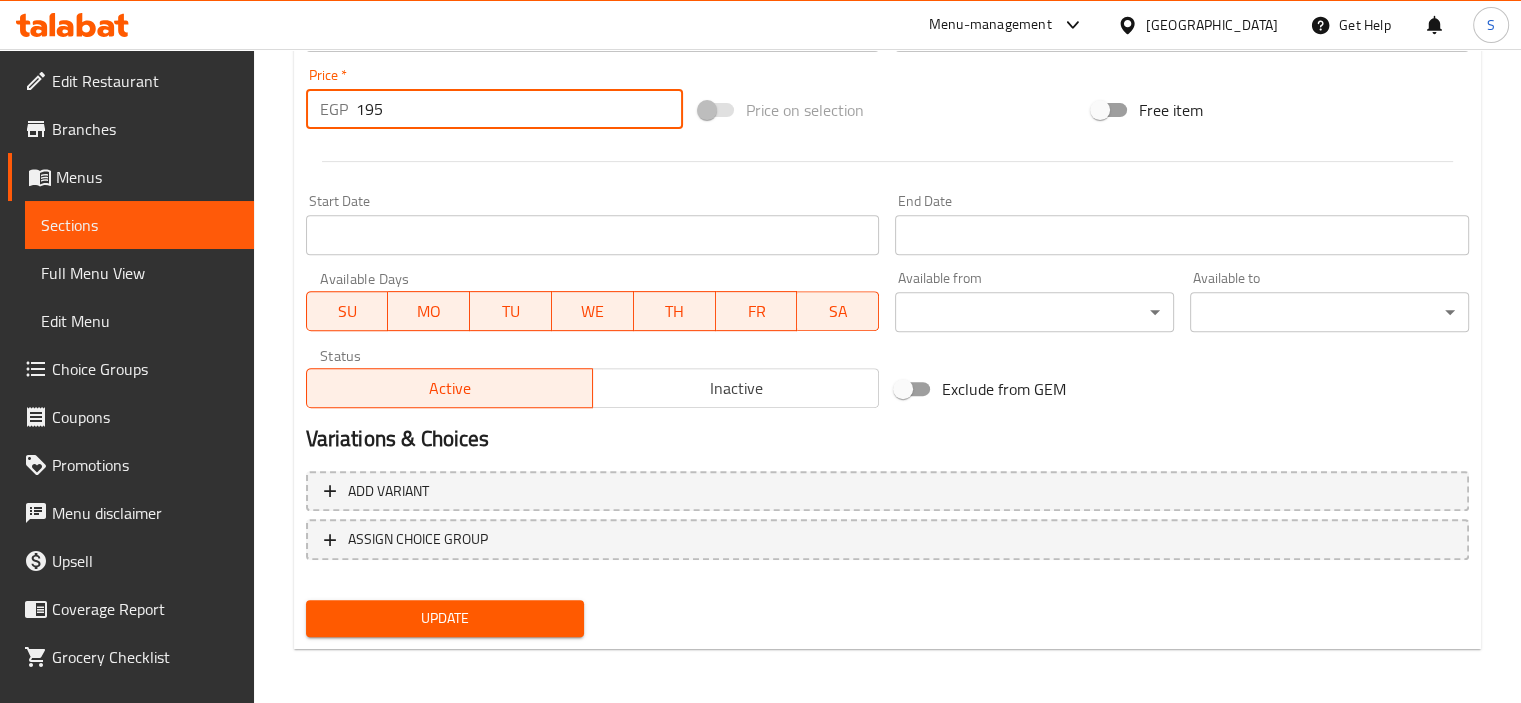 type on "195" 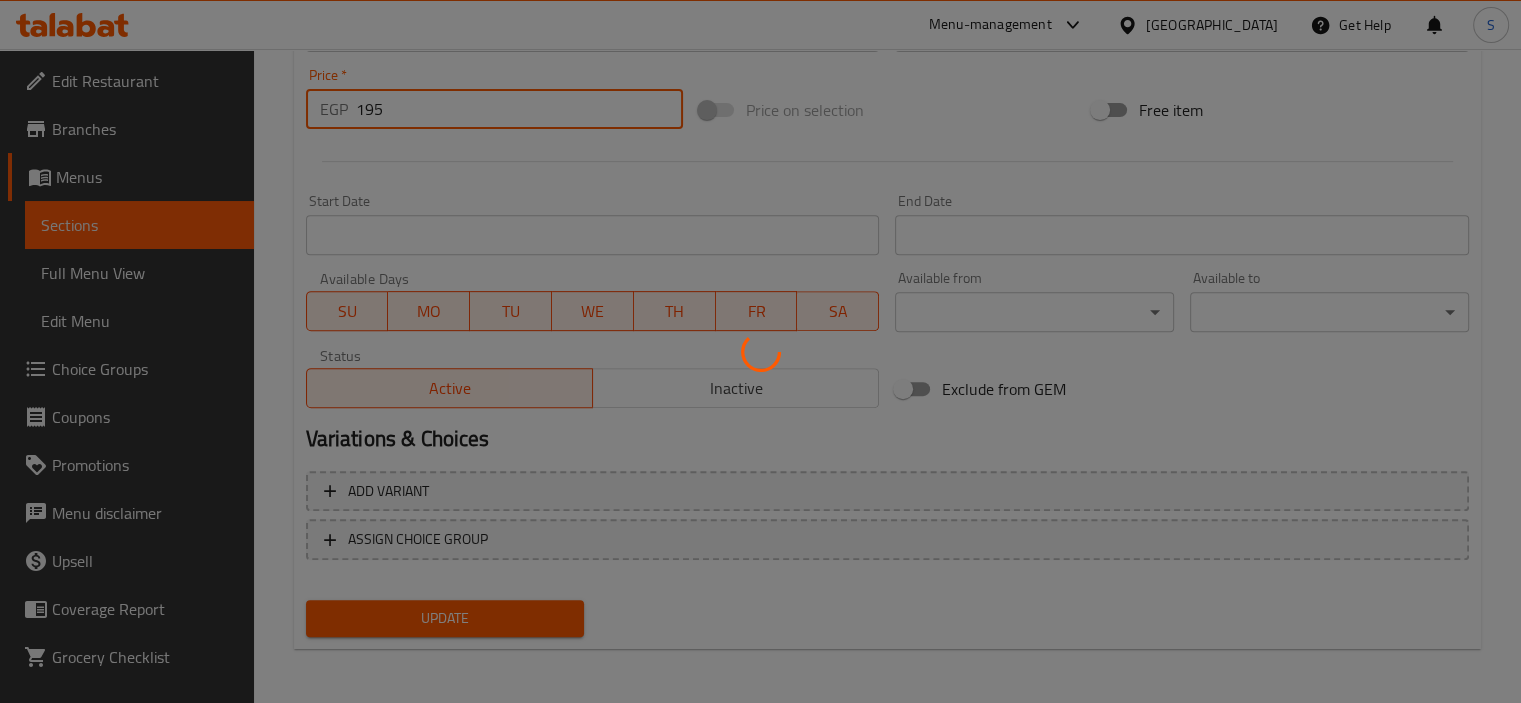 scroll, scrollTop: 0, scrollLeft: 0, axis: both 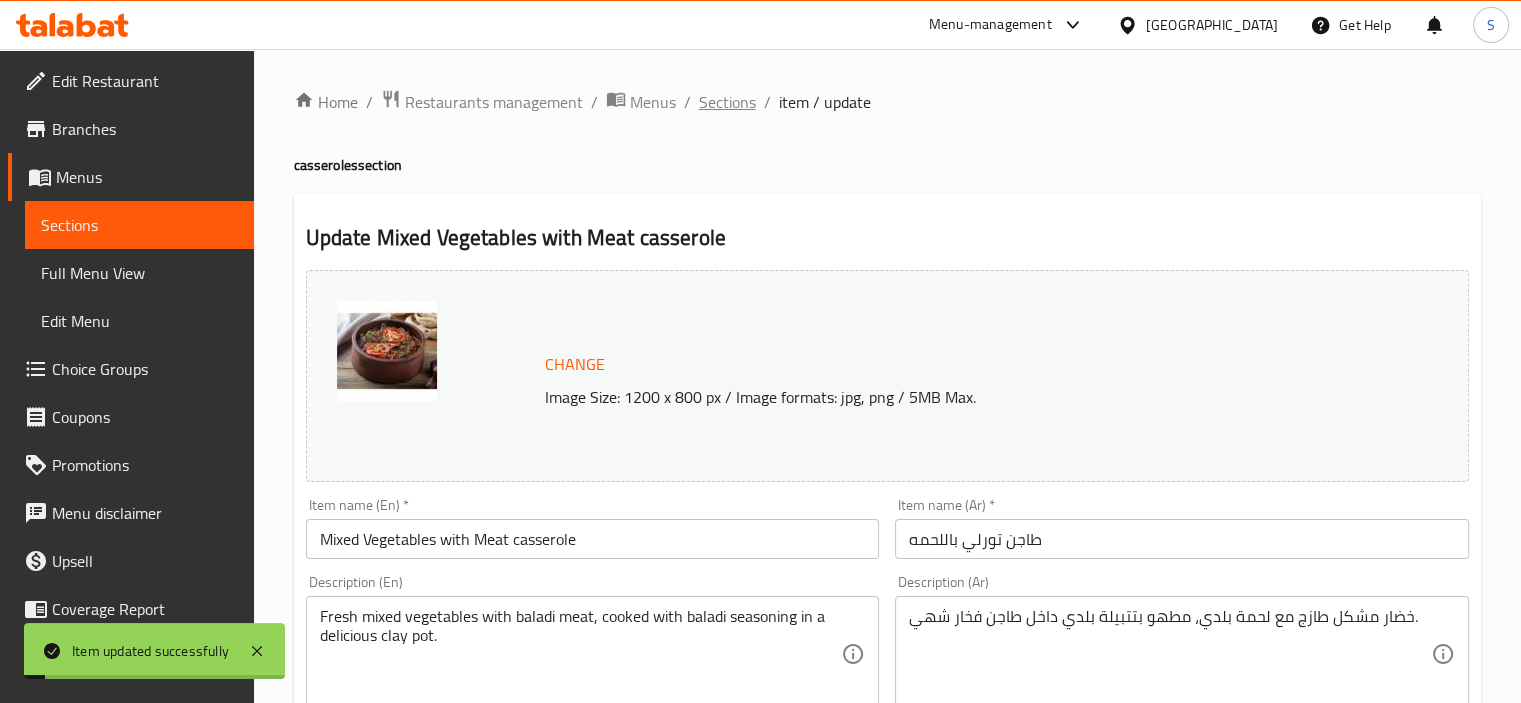 click on "Sections" at bounding box center [727, 102] 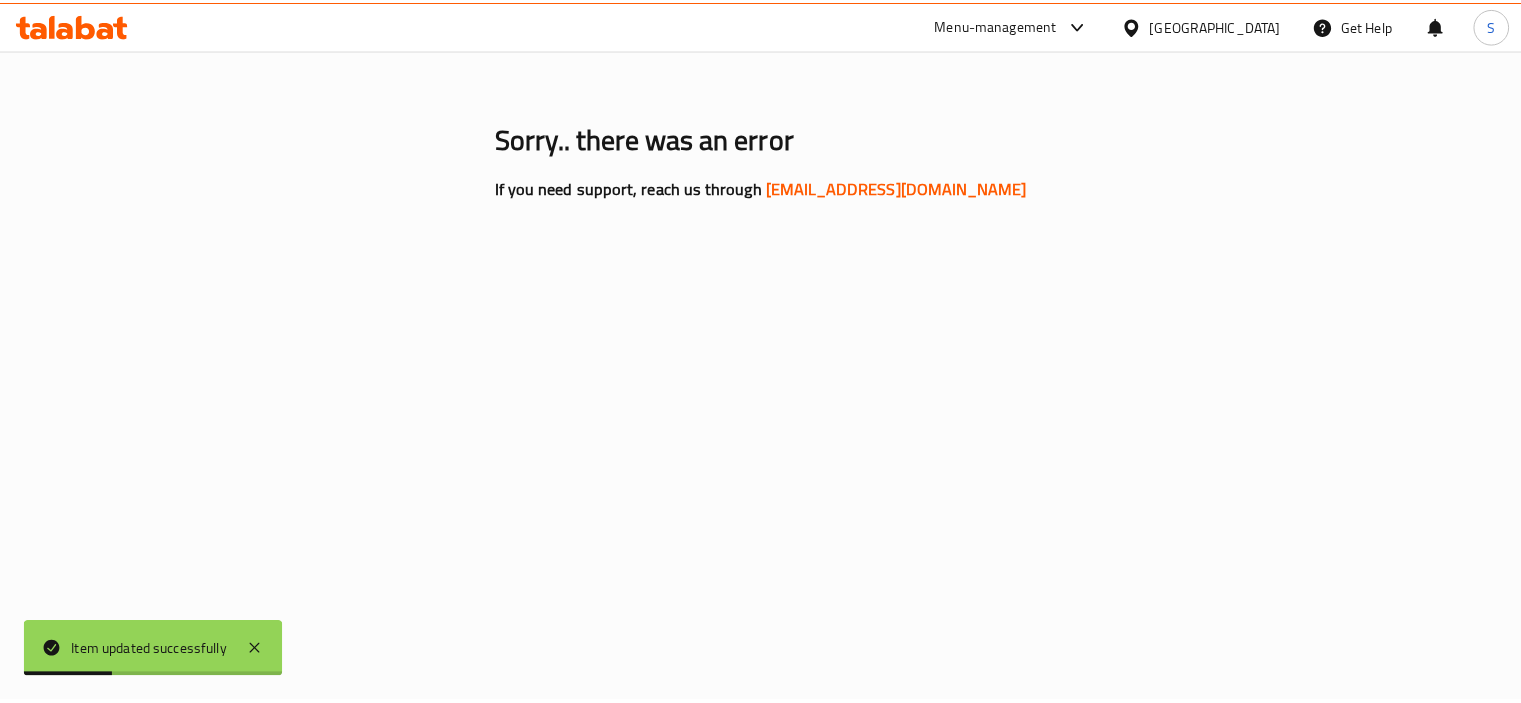 scroll, scrollTop: 0, scrollLeft: 0, axis: both 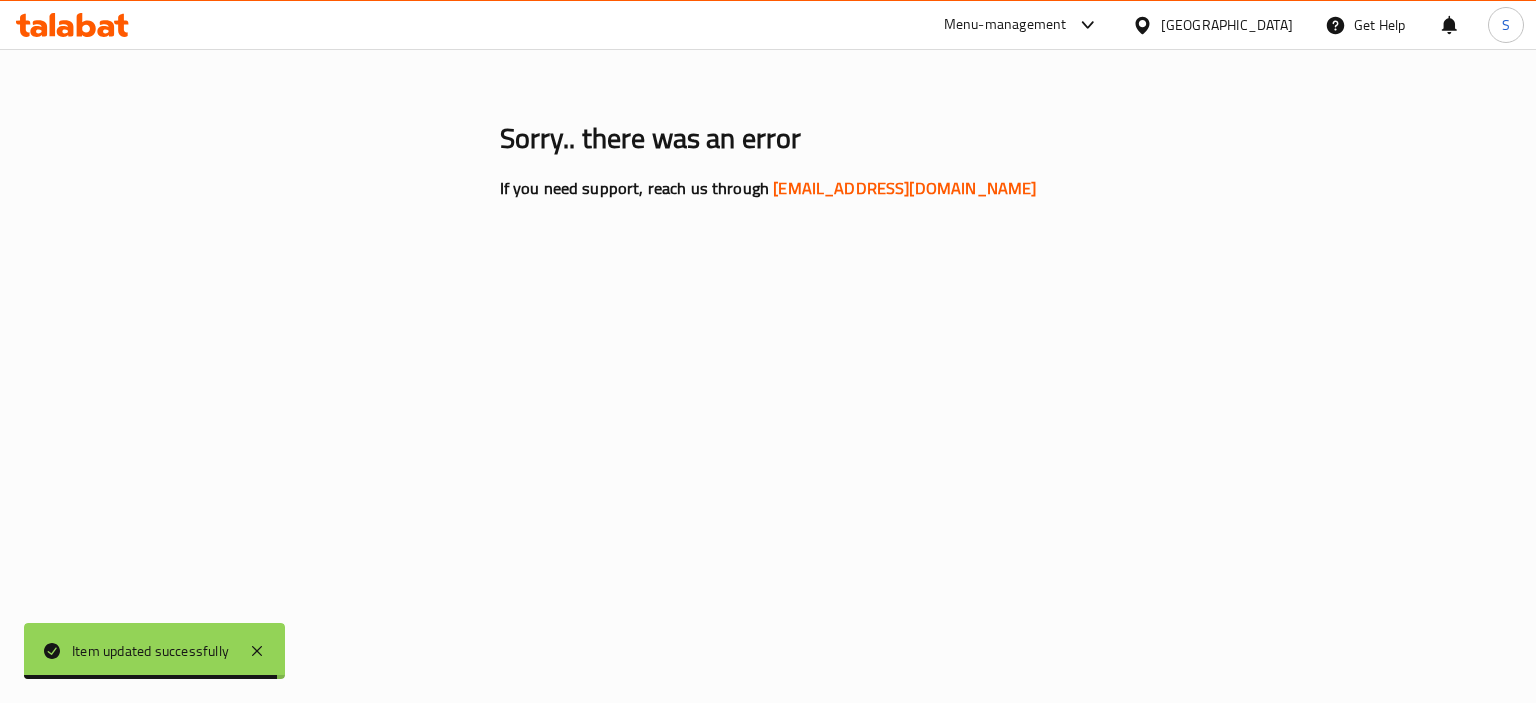 click 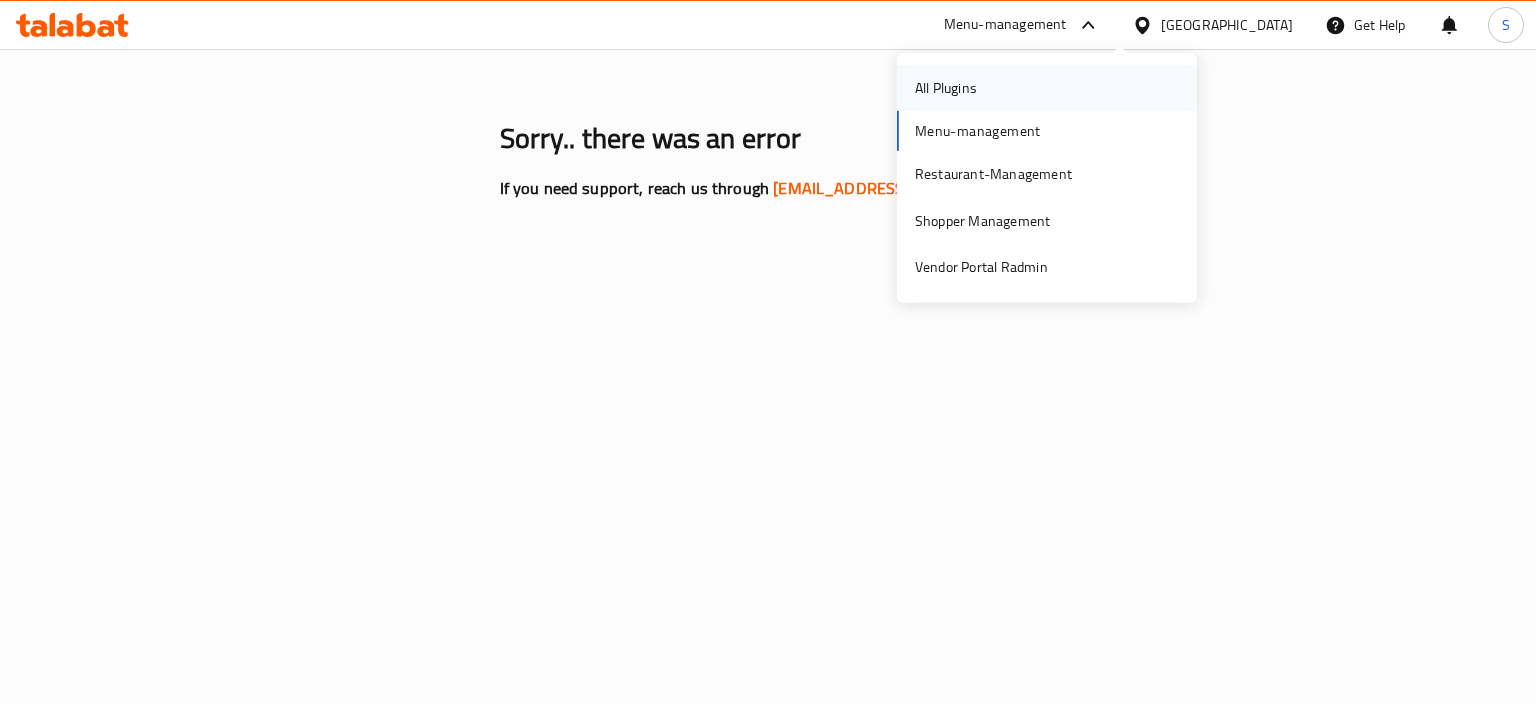 click on "All Plugins" at bounding box center (1047, 88) 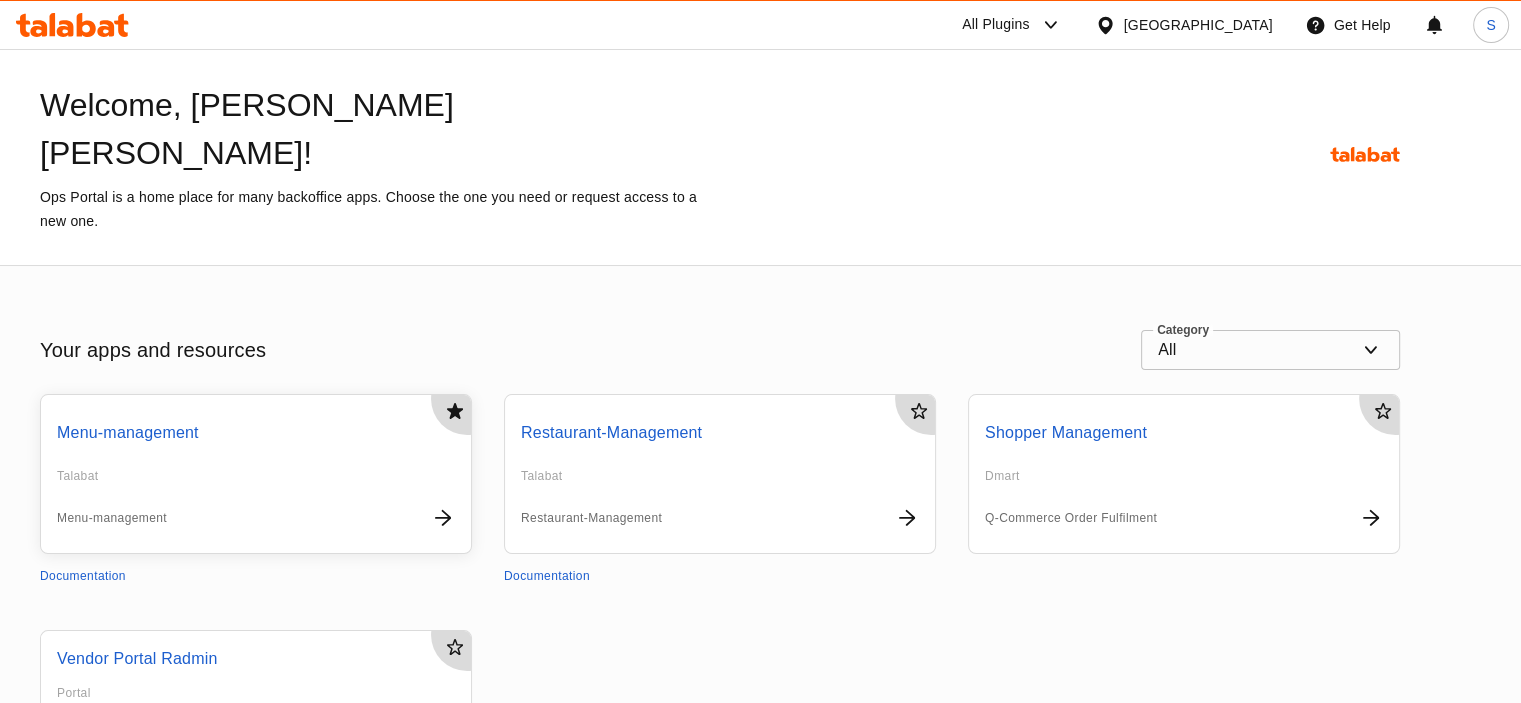 click on "Menu-management Talabat Menu-management" at bounding box center (256, 474) 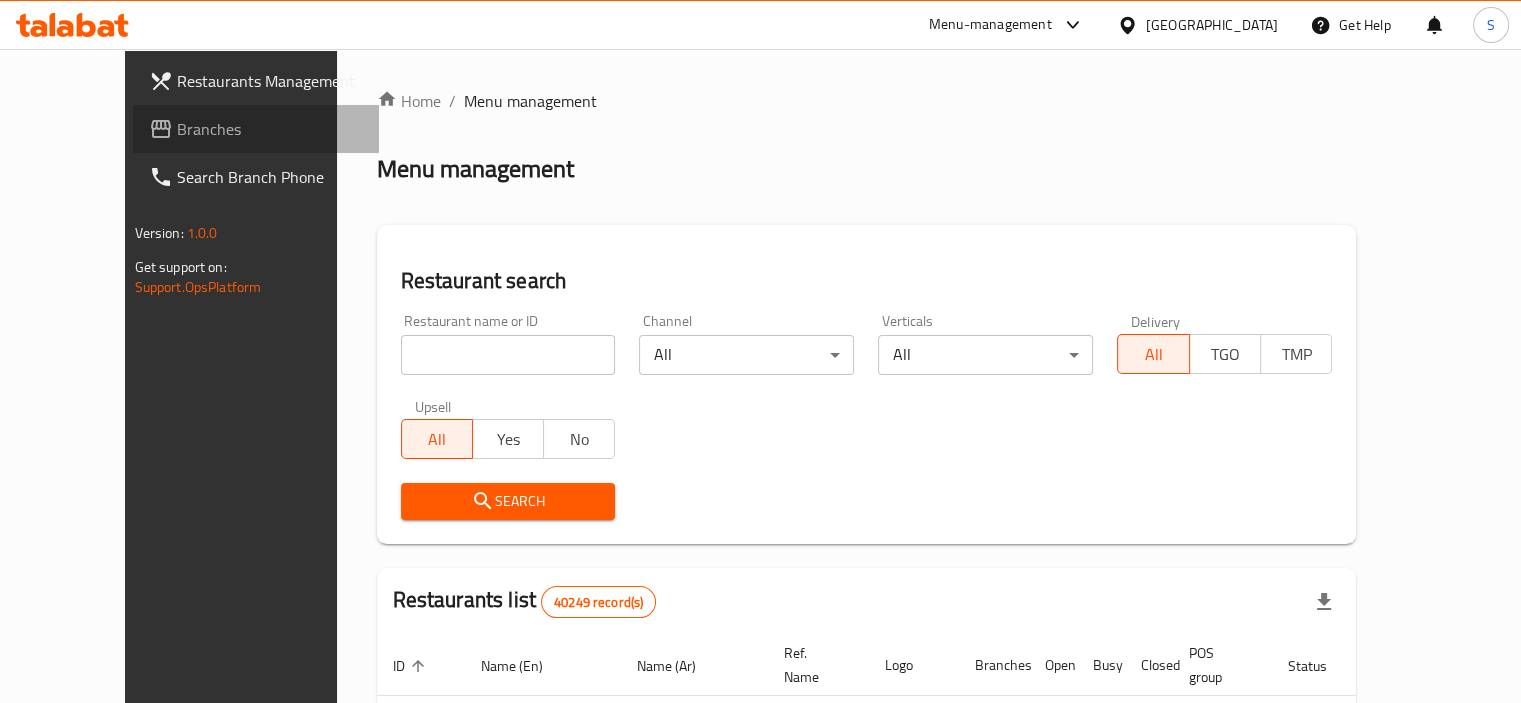 click on "Branches" at bounding box center [270, 129] 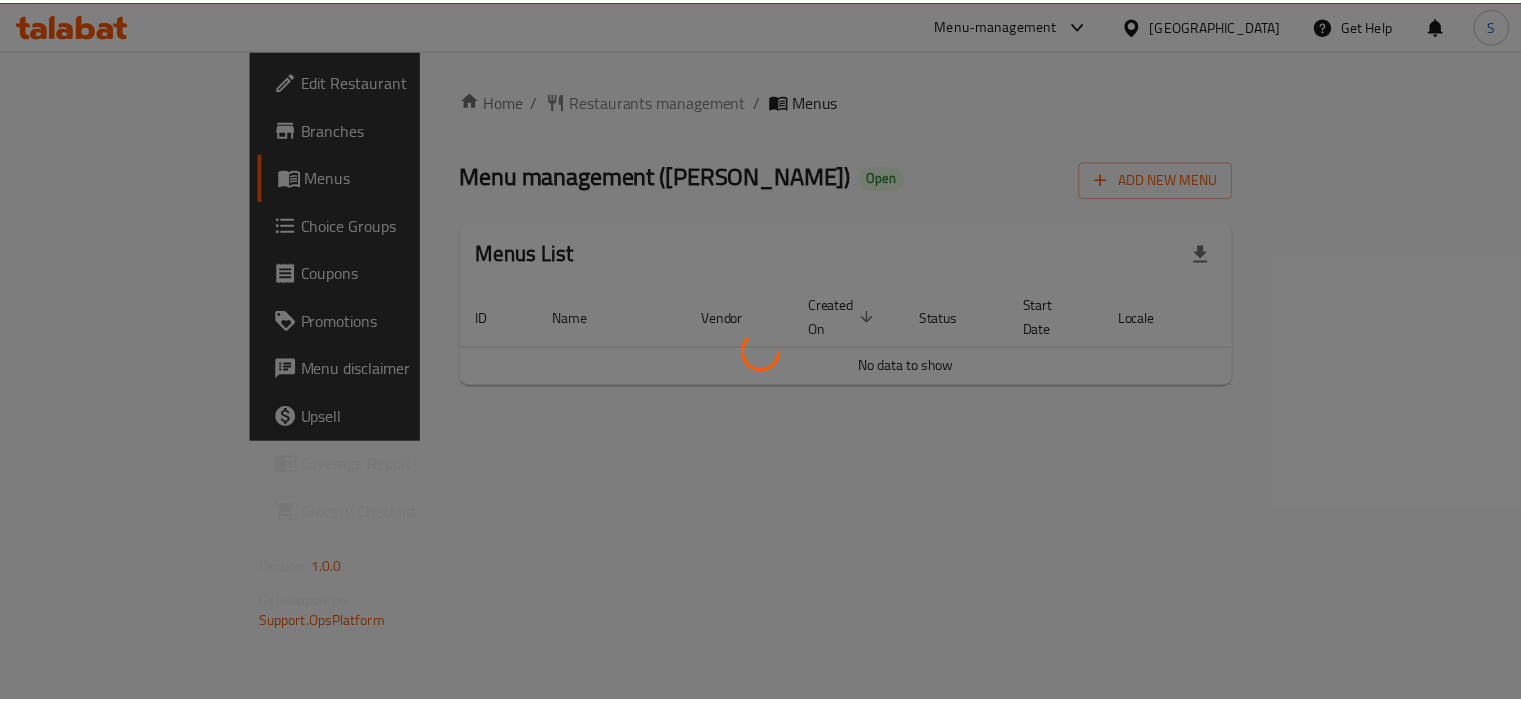 scroll, scrollTop: 0, scrollLeft: 0, axis: both 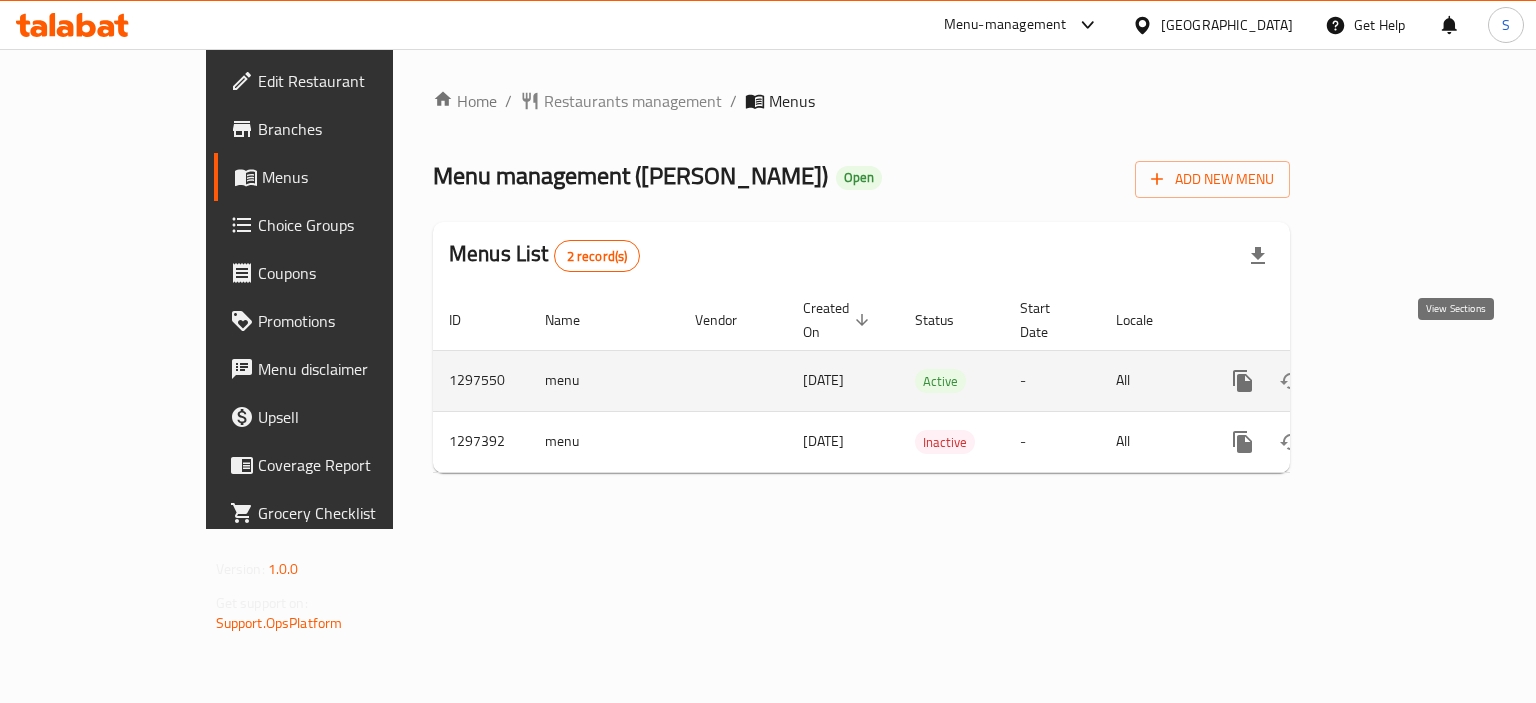 click 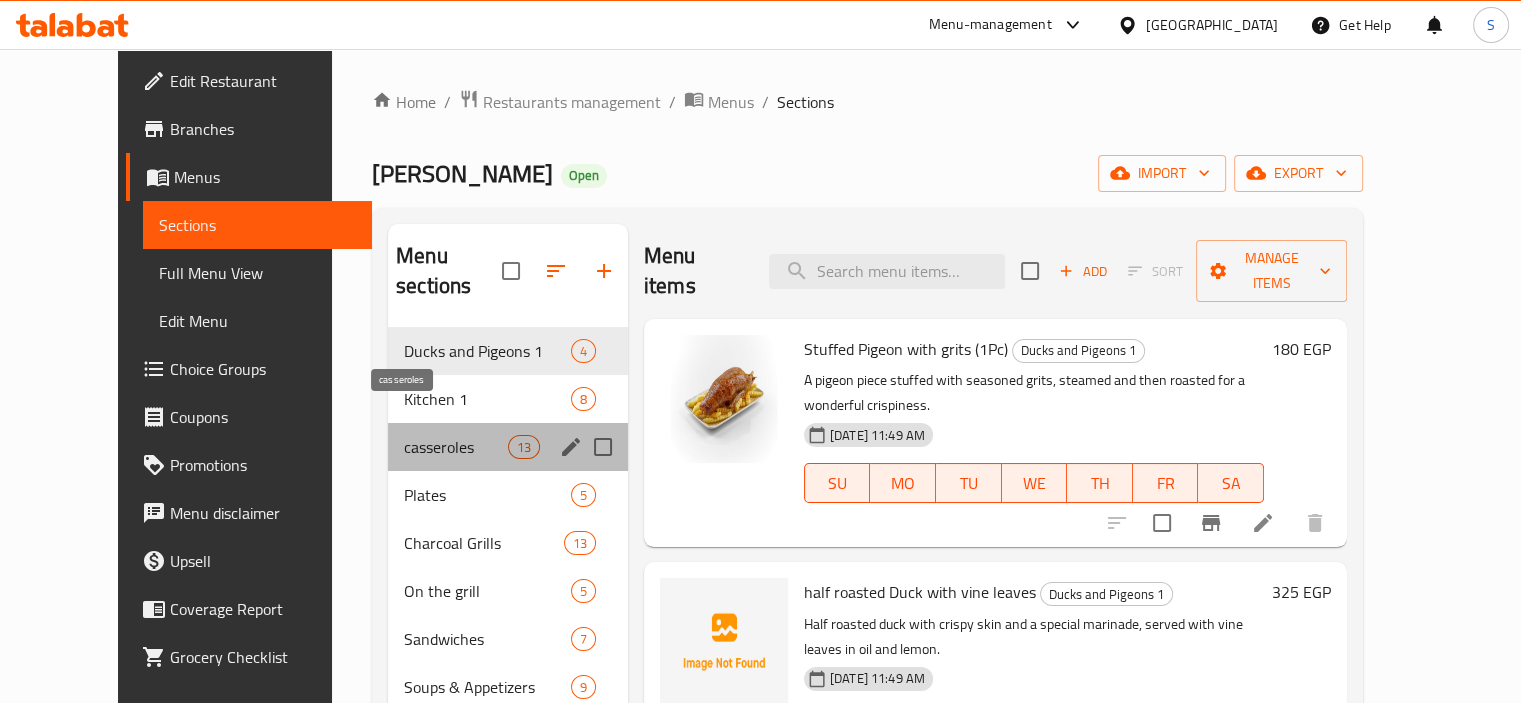 click on "casseroles" at bounding box center (455, 447) 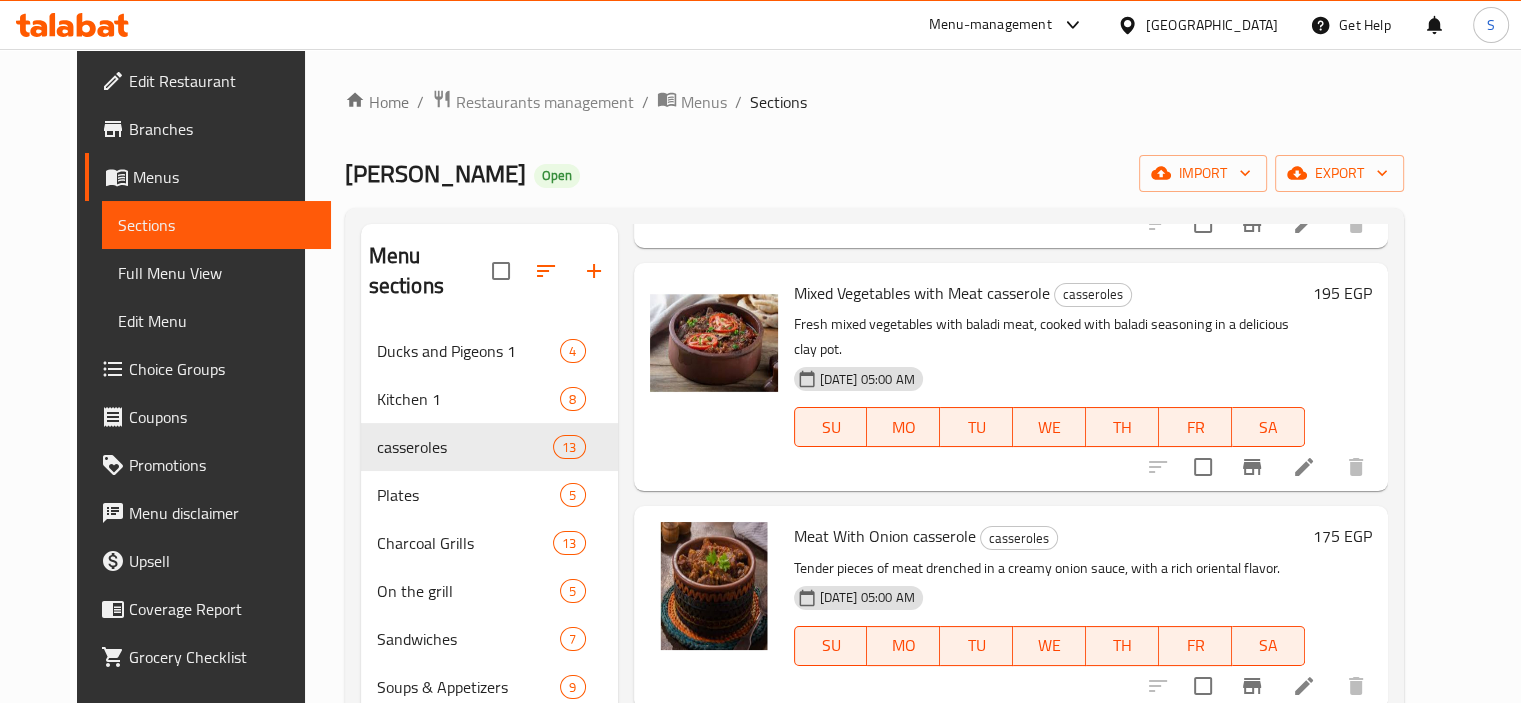 scroll, scrollTop: 492, scrollLeft: 0, axis: vertical 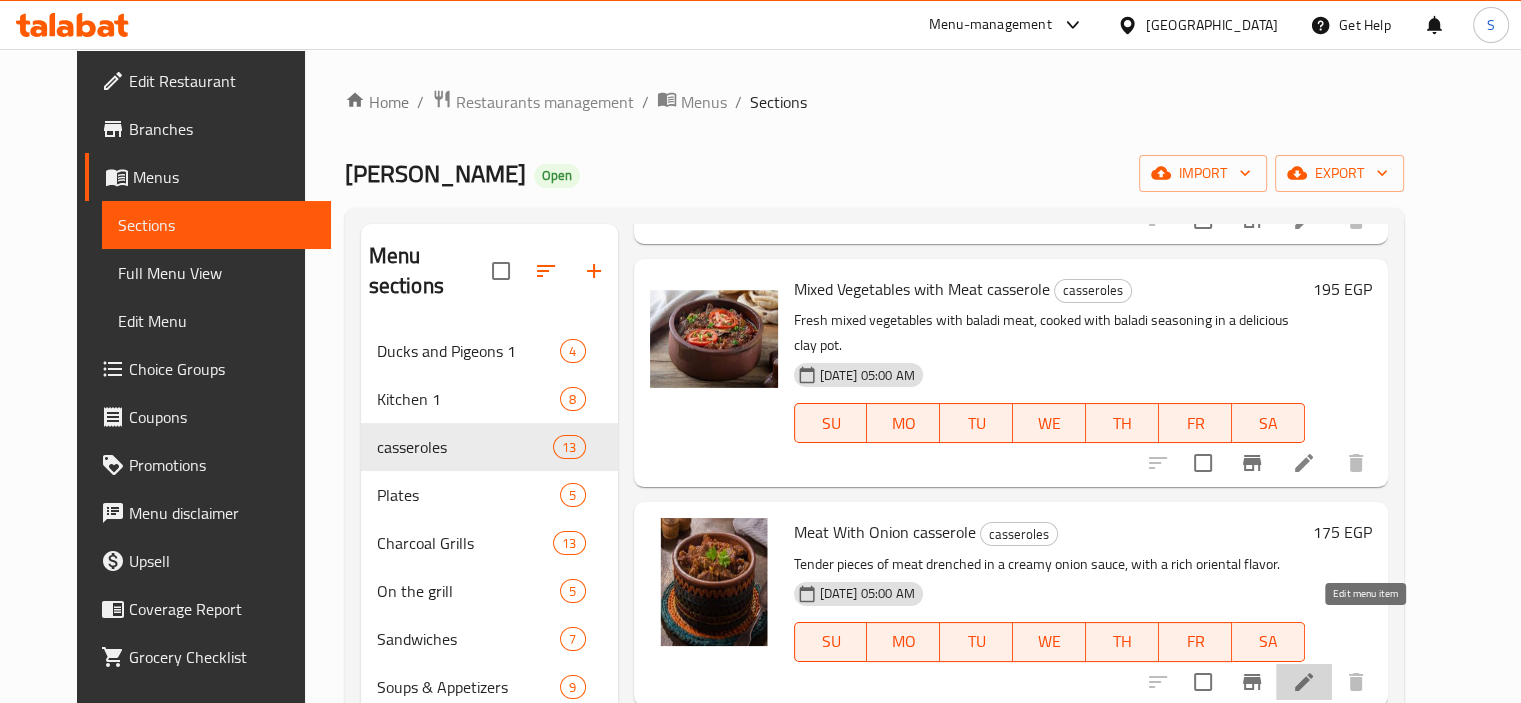 click 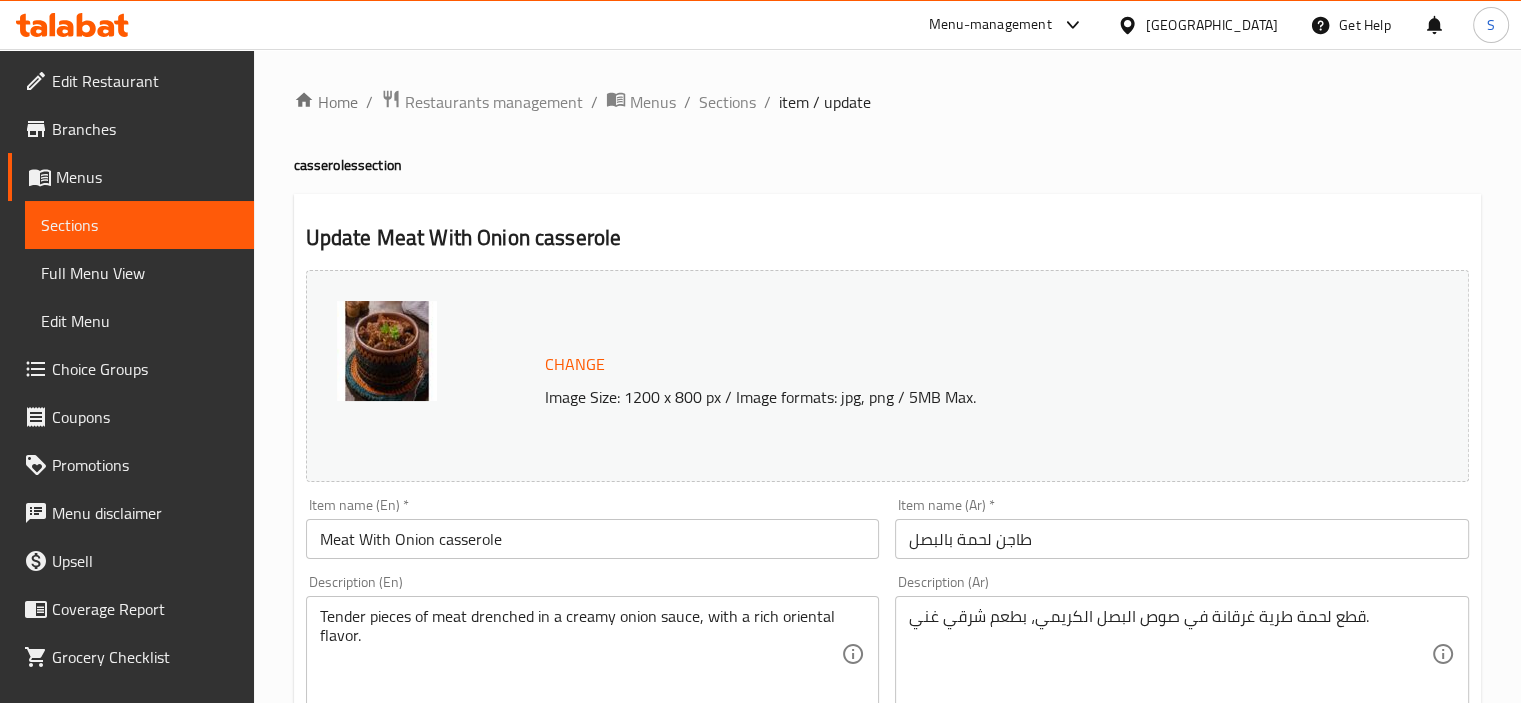 scroll, scrollTop: 737, scrollLeft: 0, axis: vertical 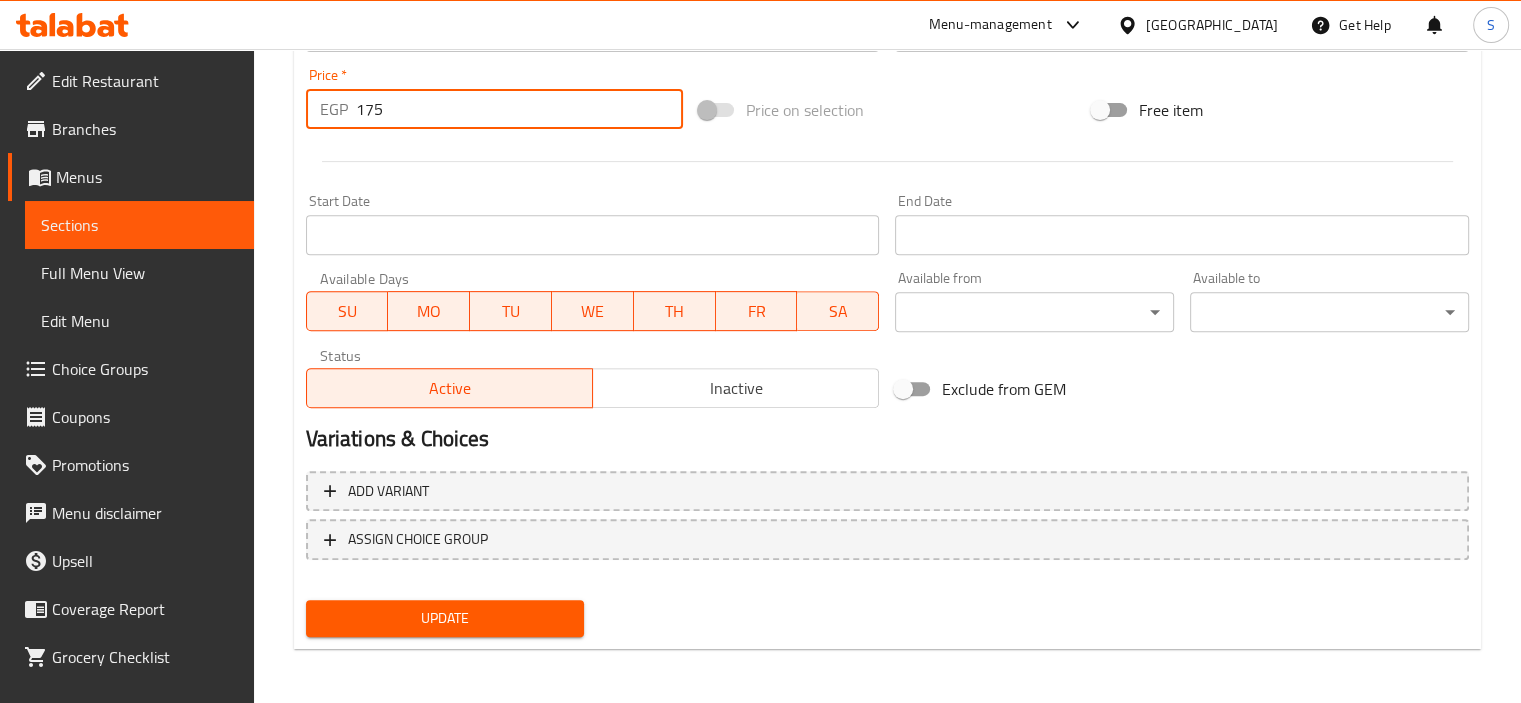 click on "175" at bounding box center (519, 109) 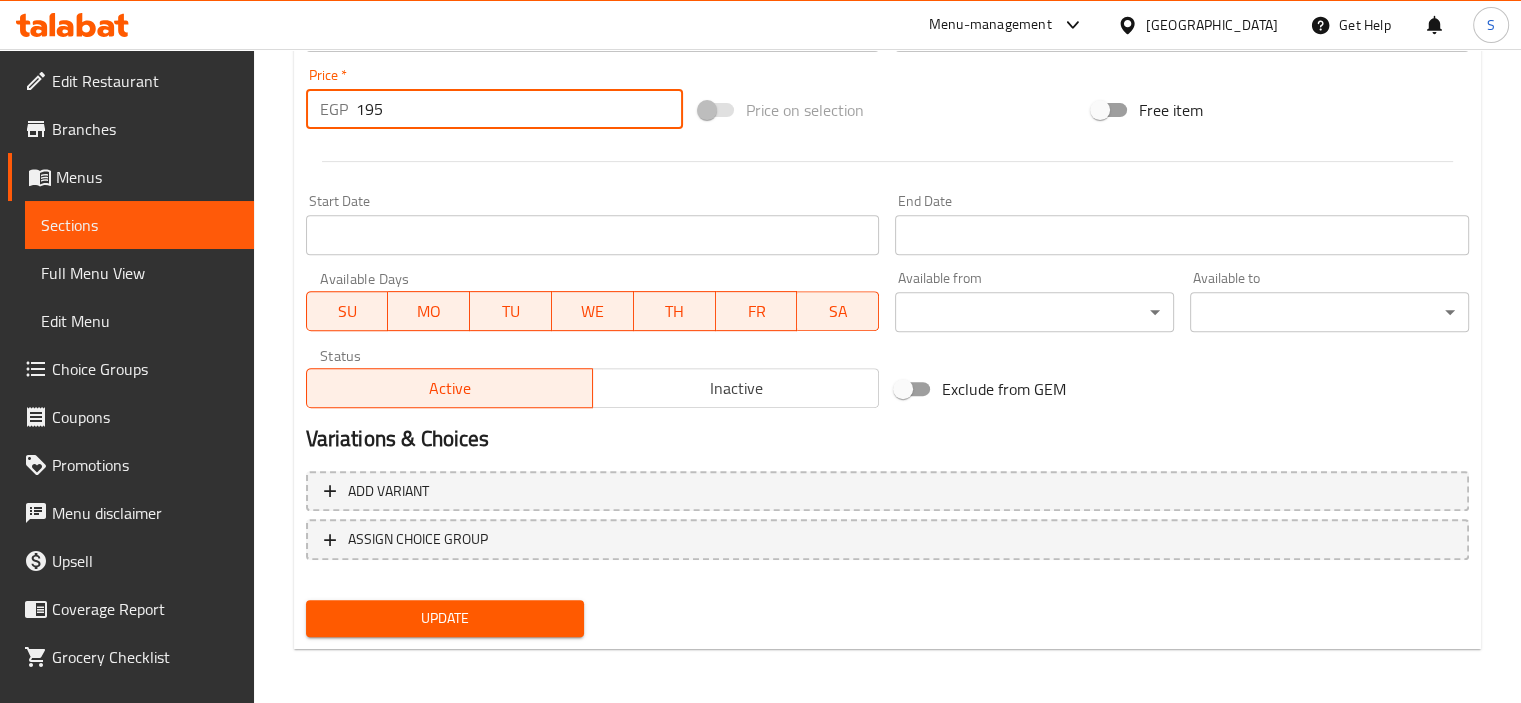 type on "195" 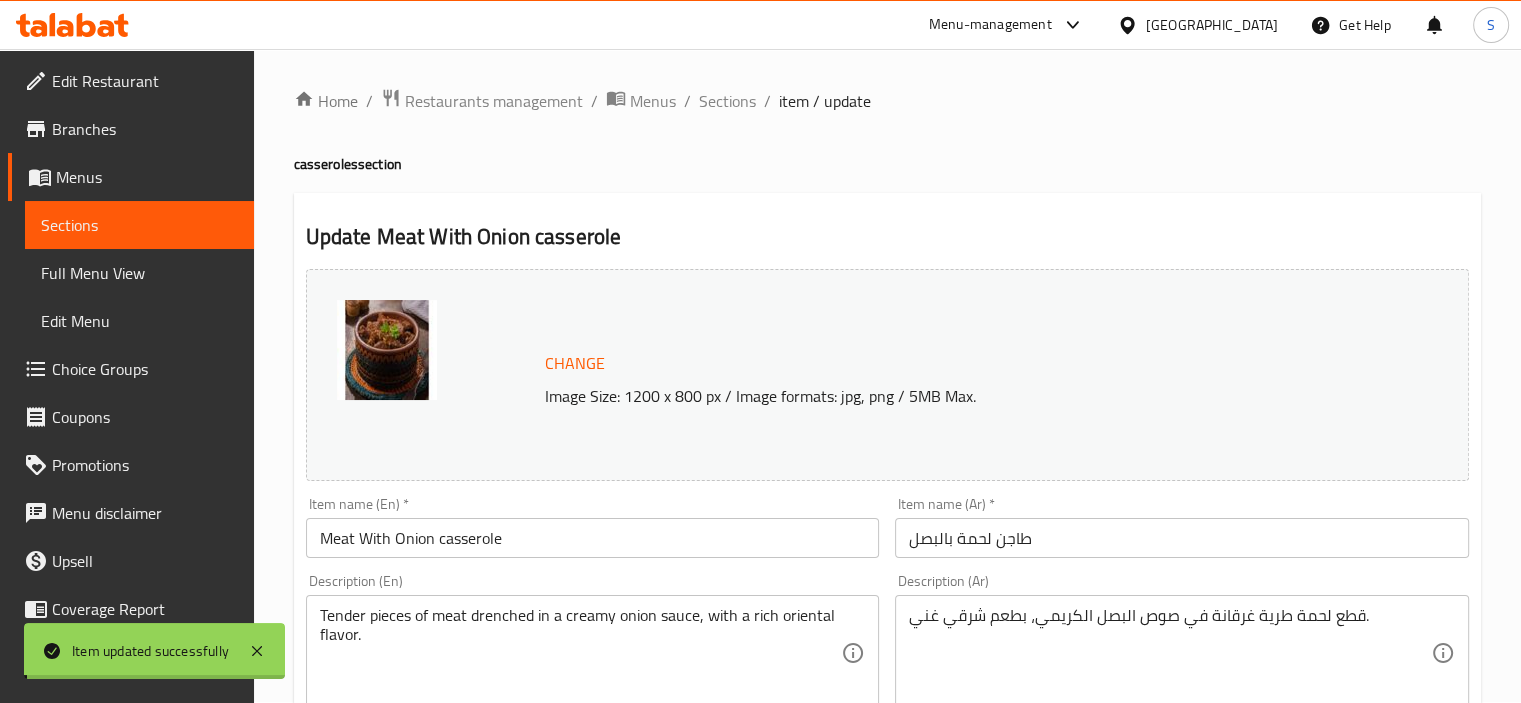 scroll, scrollTop: 0, scrollLeft: 0, axis: both 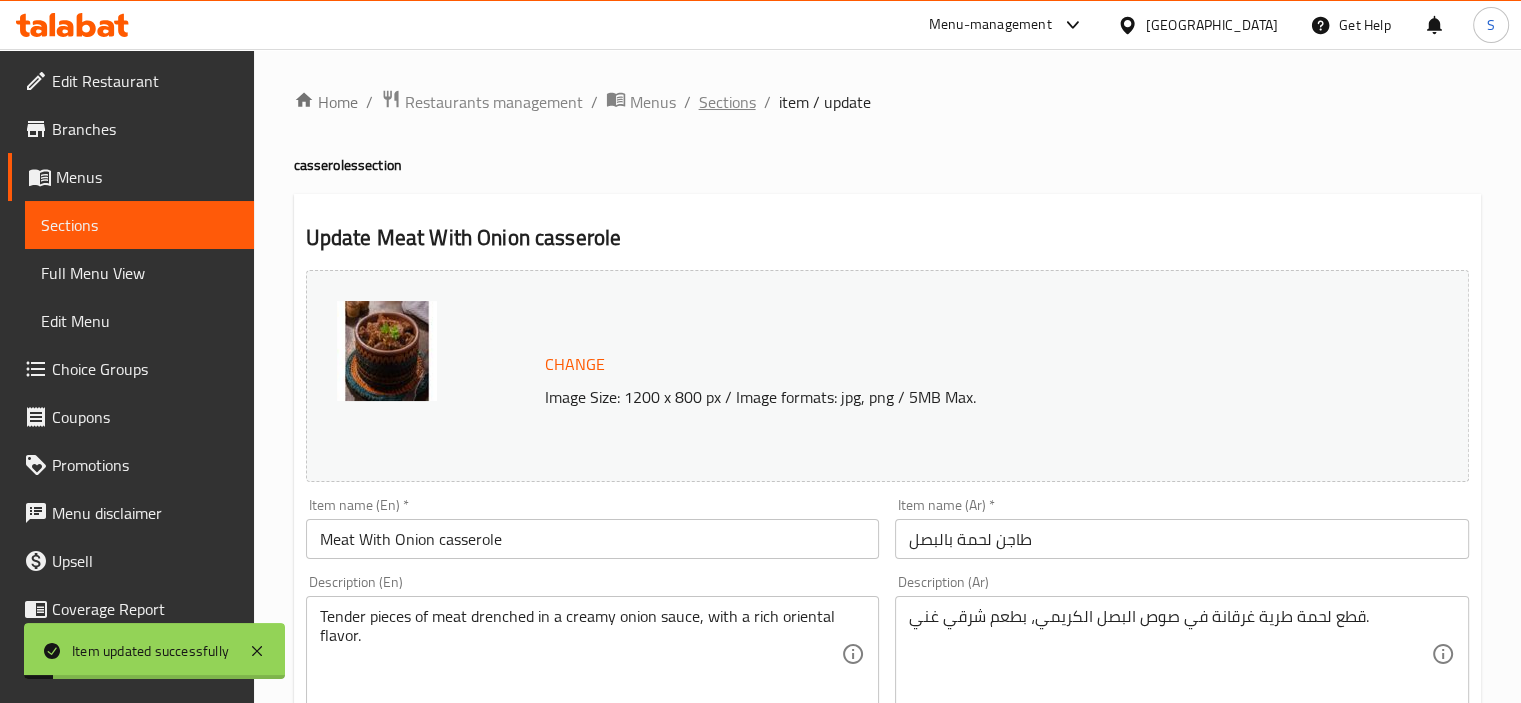 click on "Sections" at bounding box center [727, 102] 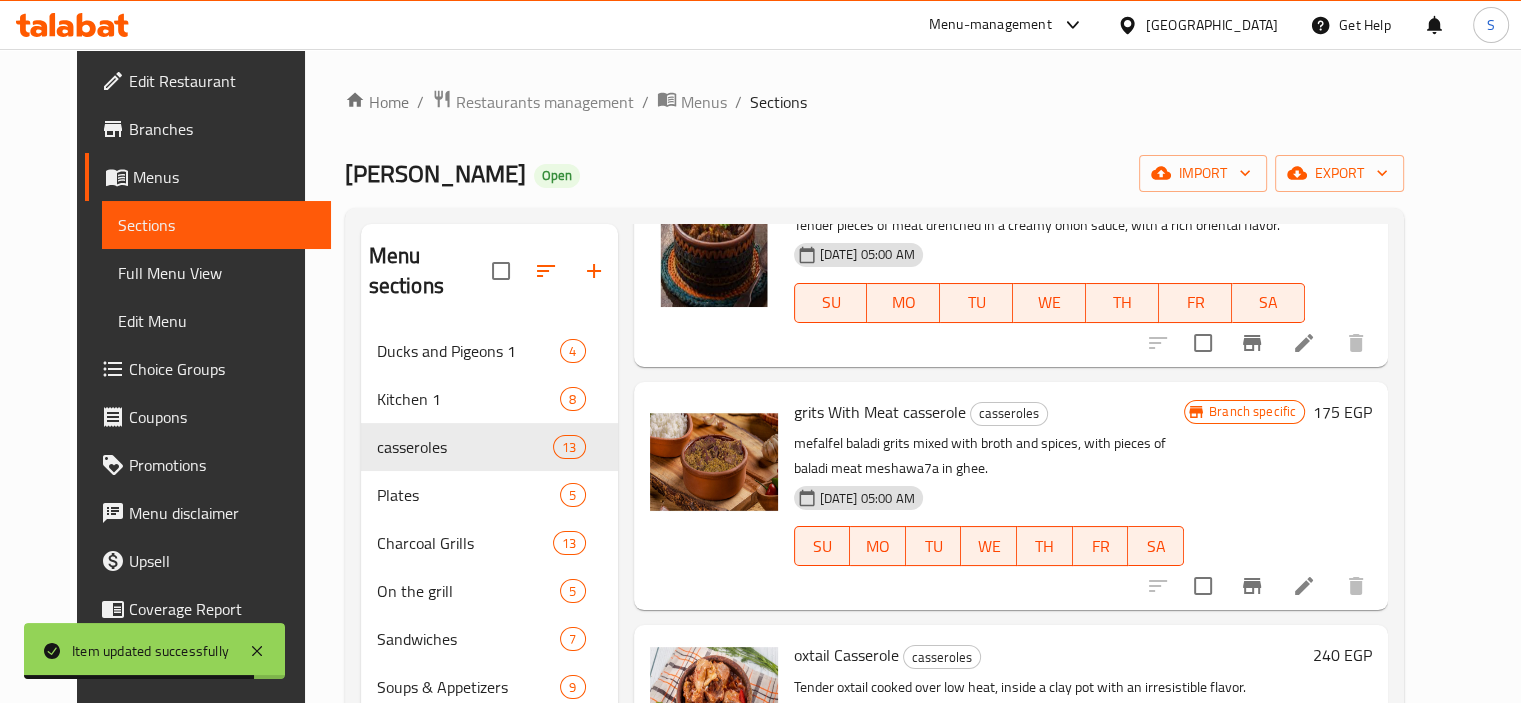 scroll, scrollTop: 835, scrollLeft: 0, axis: vertical 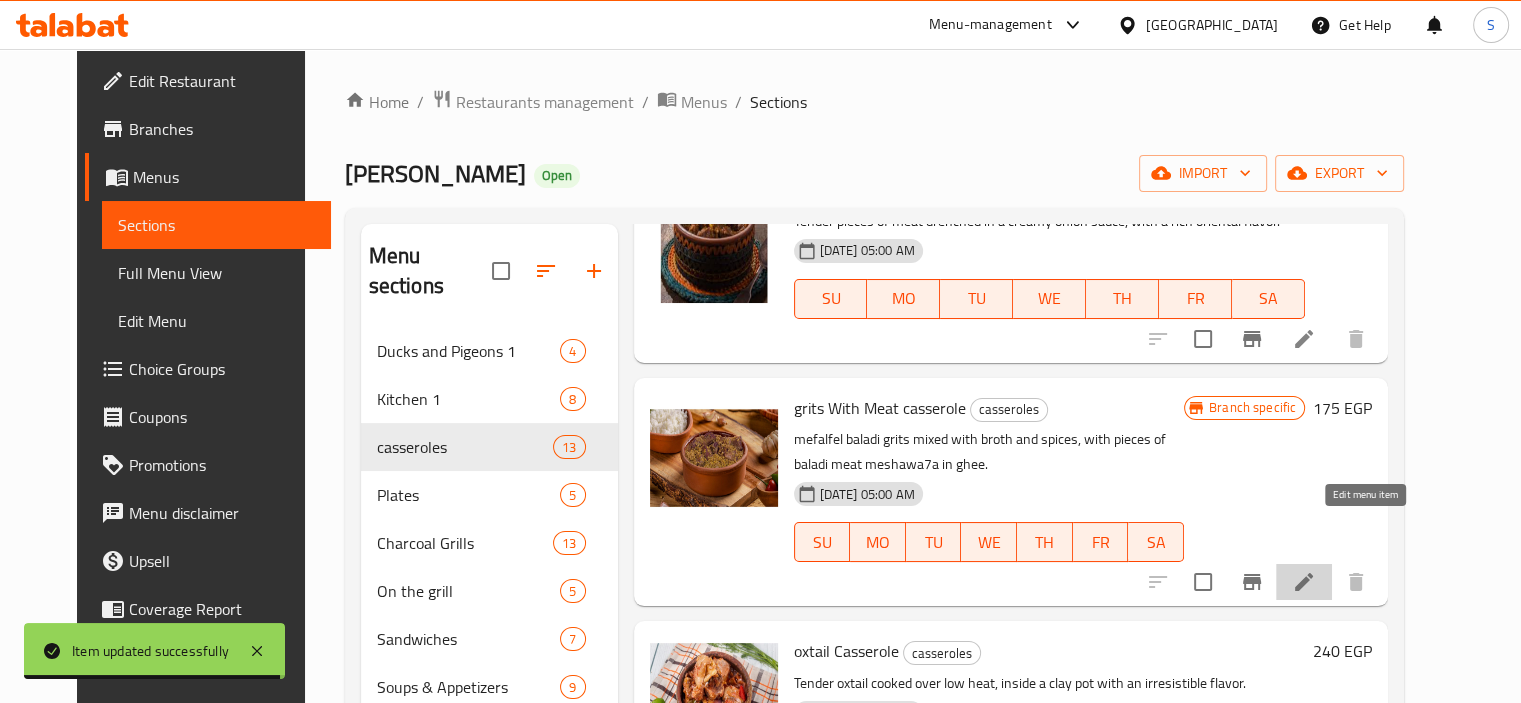 click 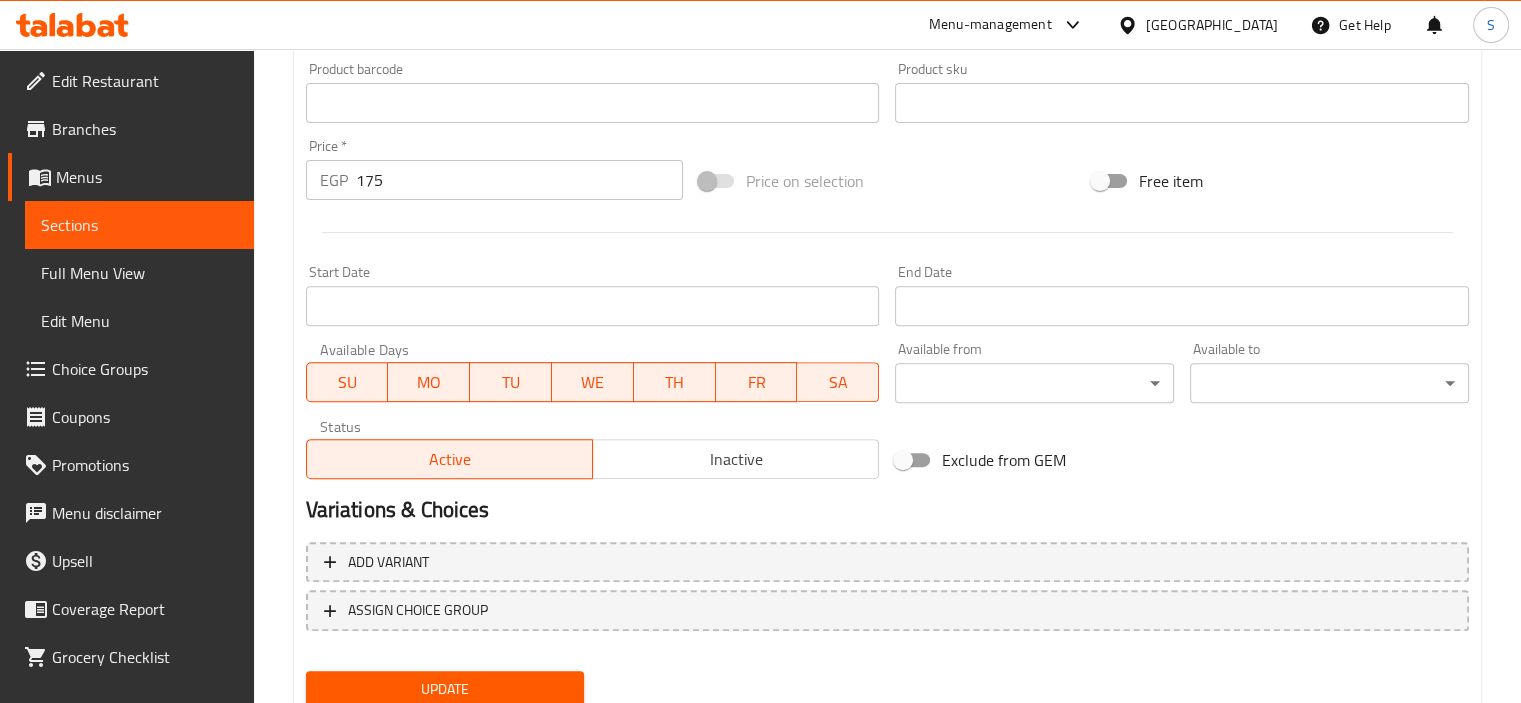 scroll, scrollTop: 737, scrollLeft: 0, axis: vertical 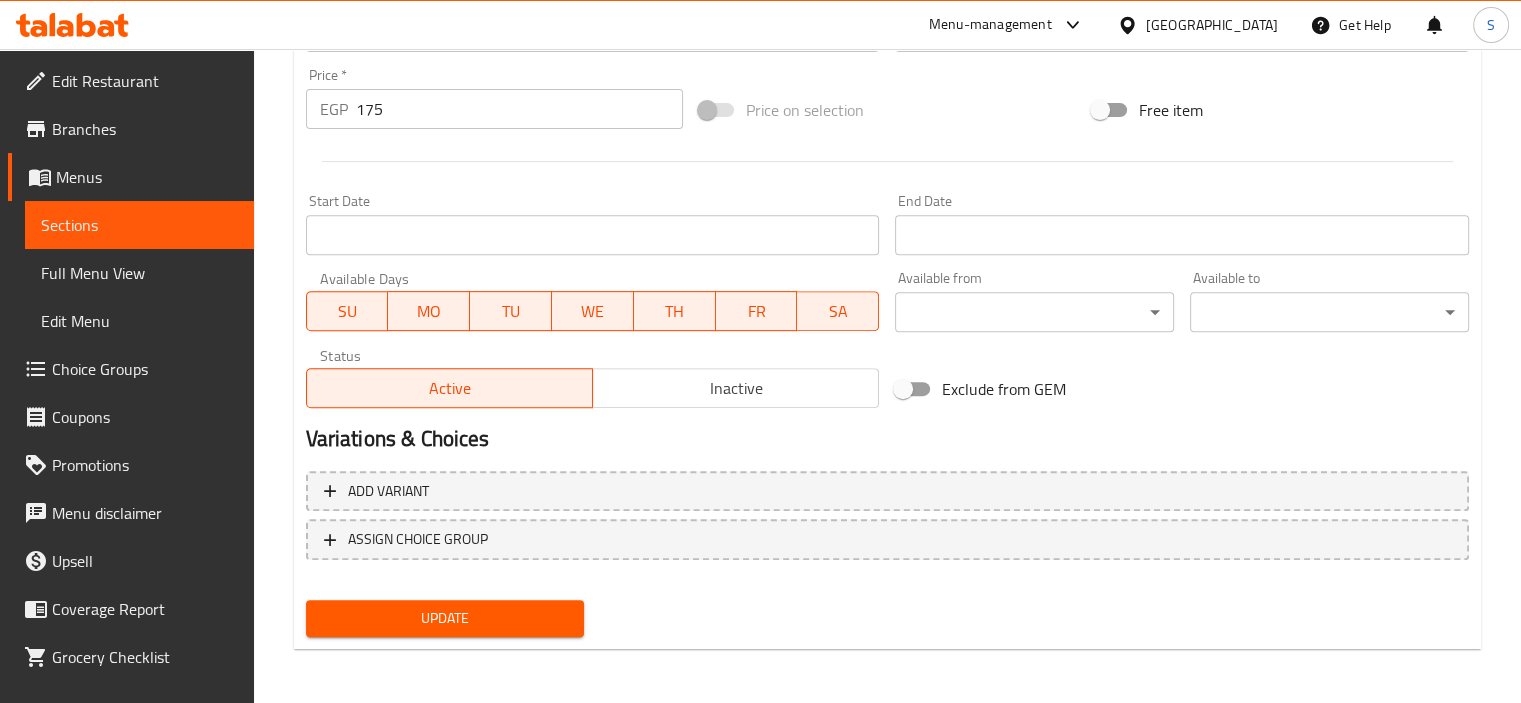 click on "175" at bounding box center (519, 109) 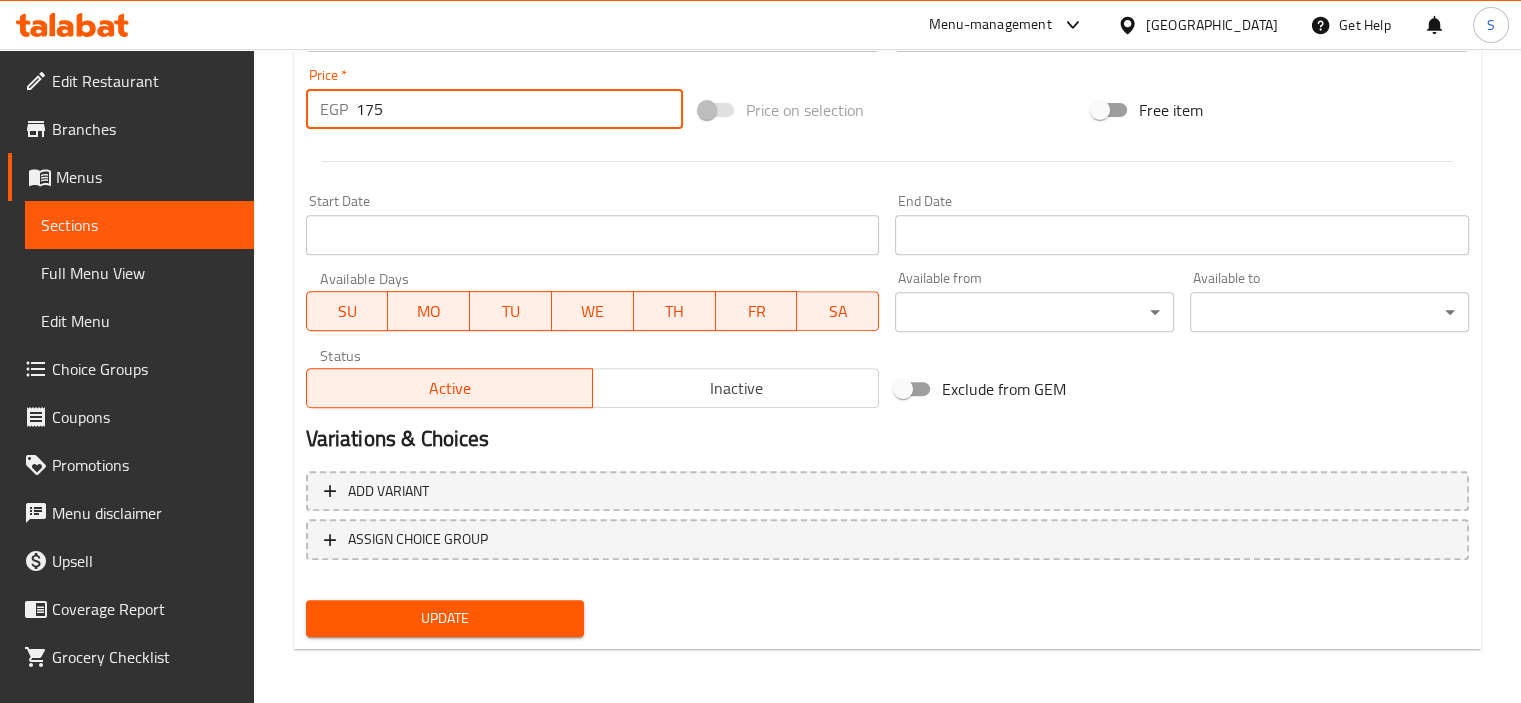 click on "175" at bounding box center [519, 109] 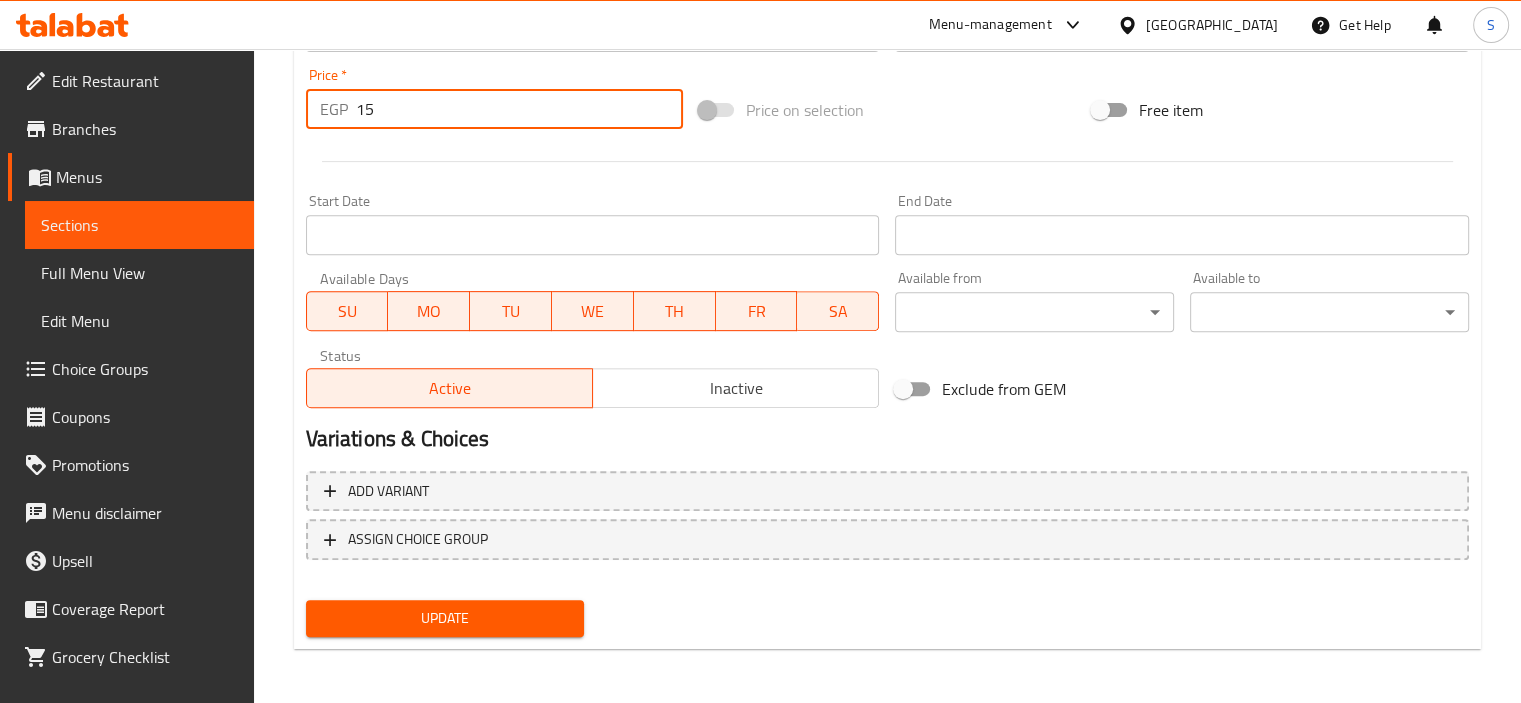 click on "Update" at bounding box center (445, 618) 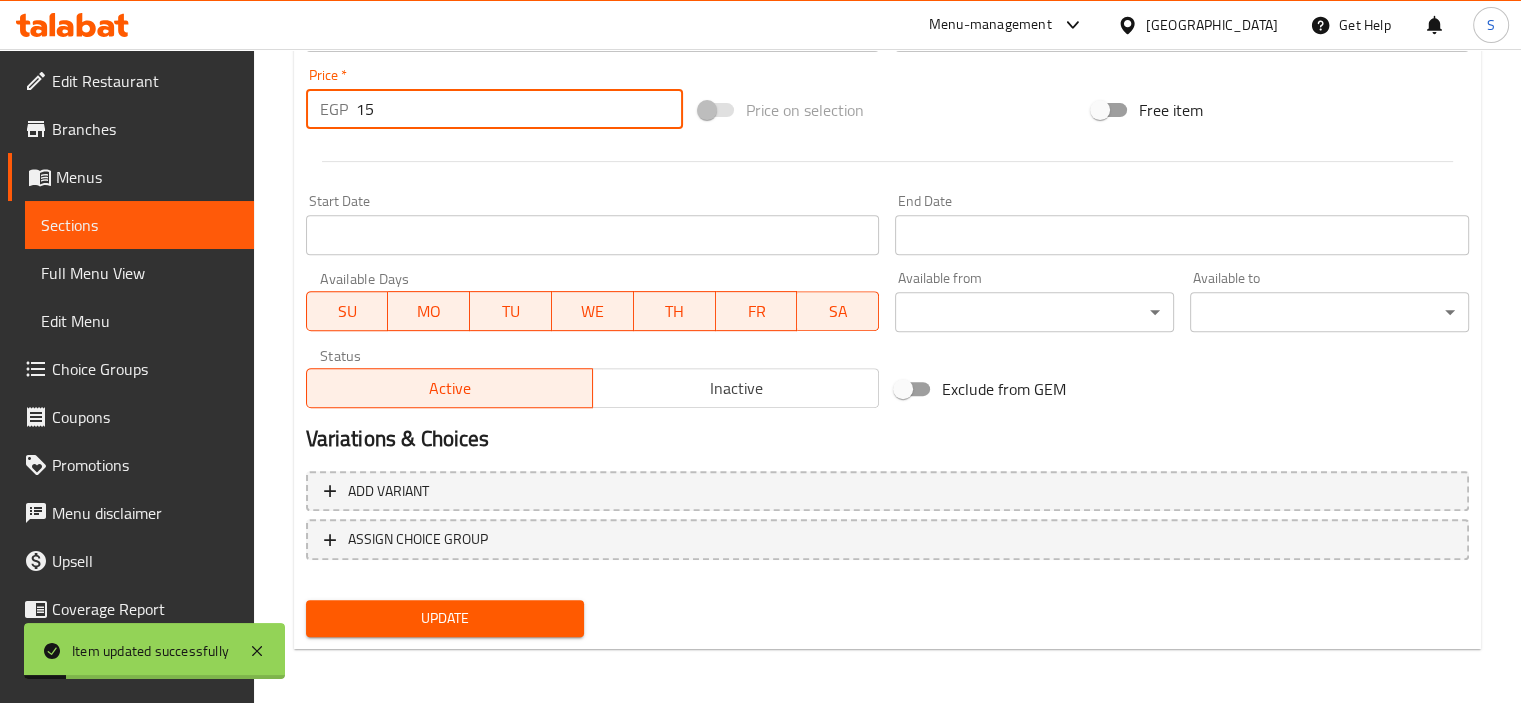 click on "15" at bounding box center (519, 109) 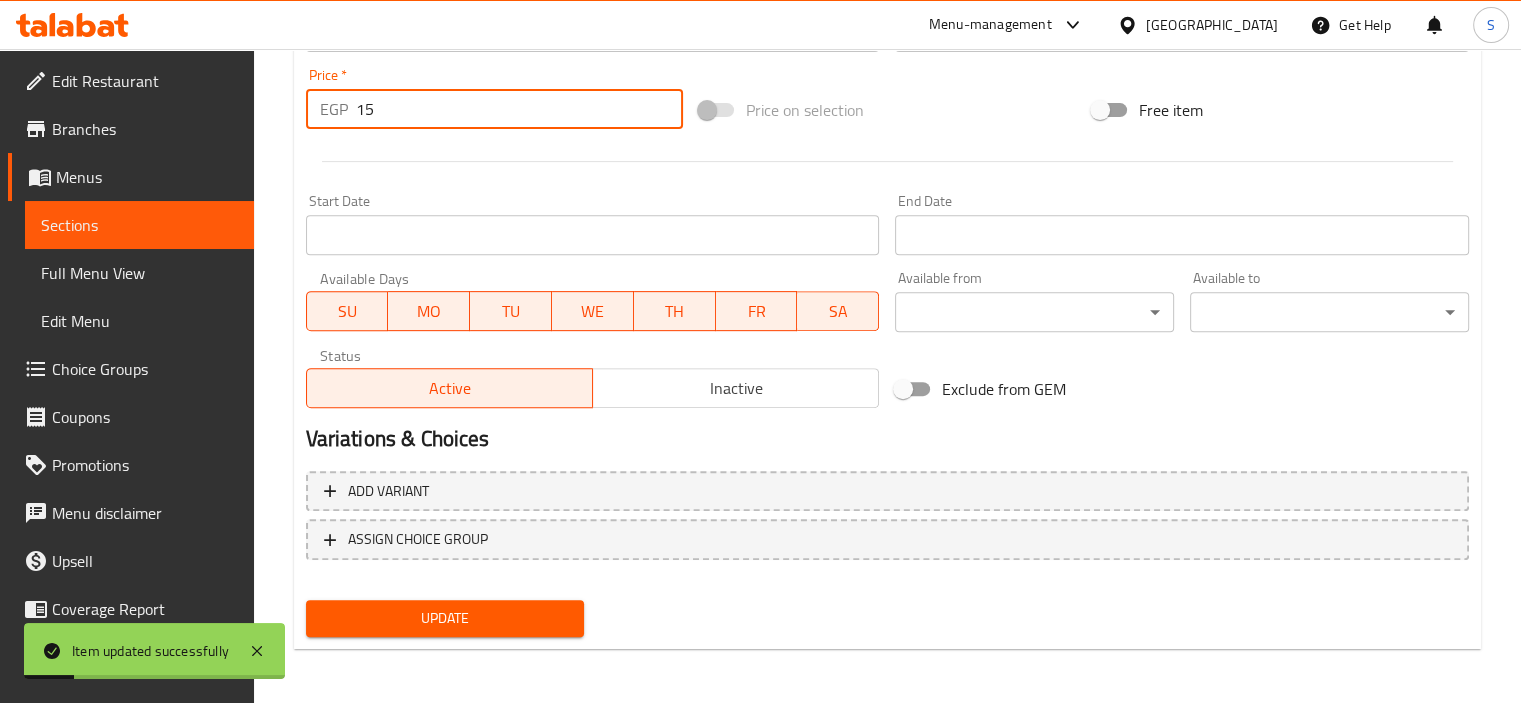 click on "15" at bounding box center [519, 109] 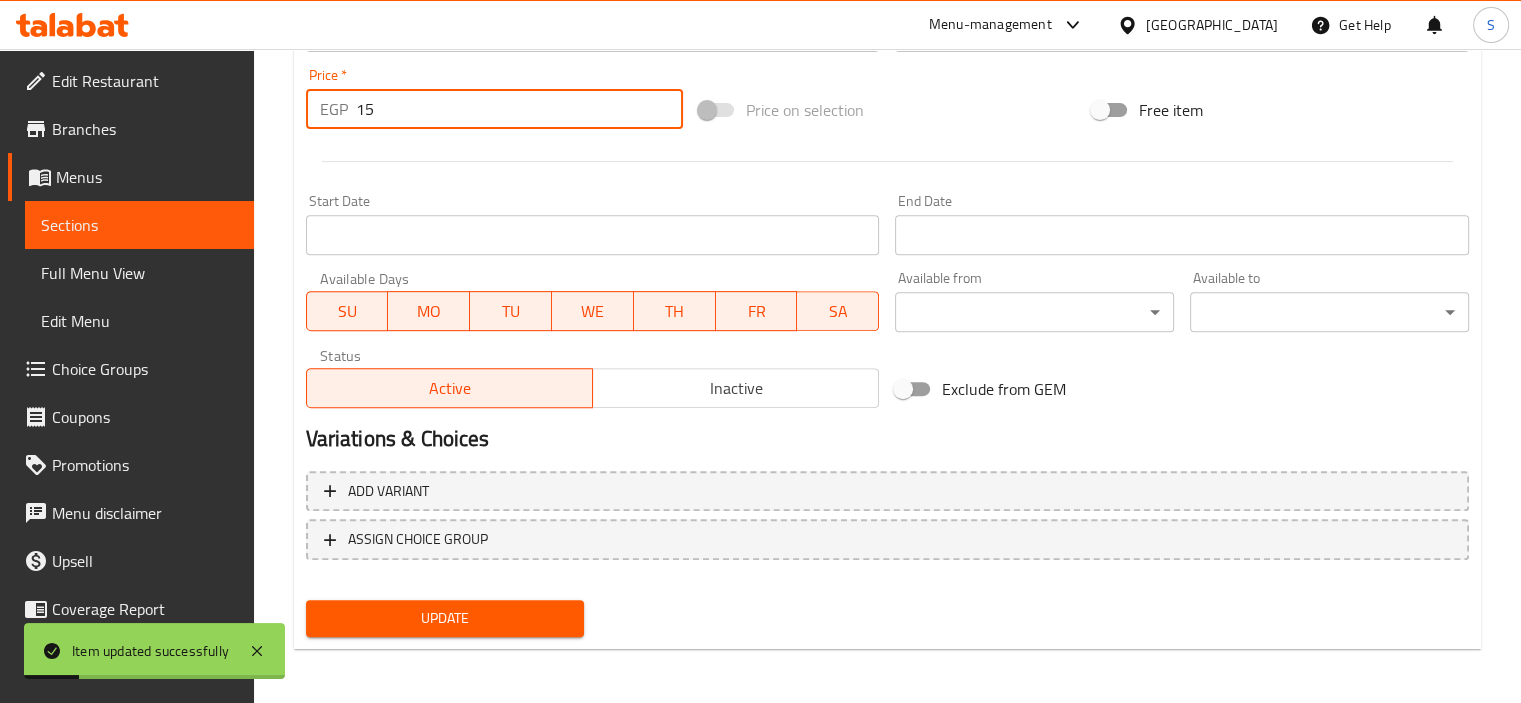 click on "15" at bounding box center (519, 109) 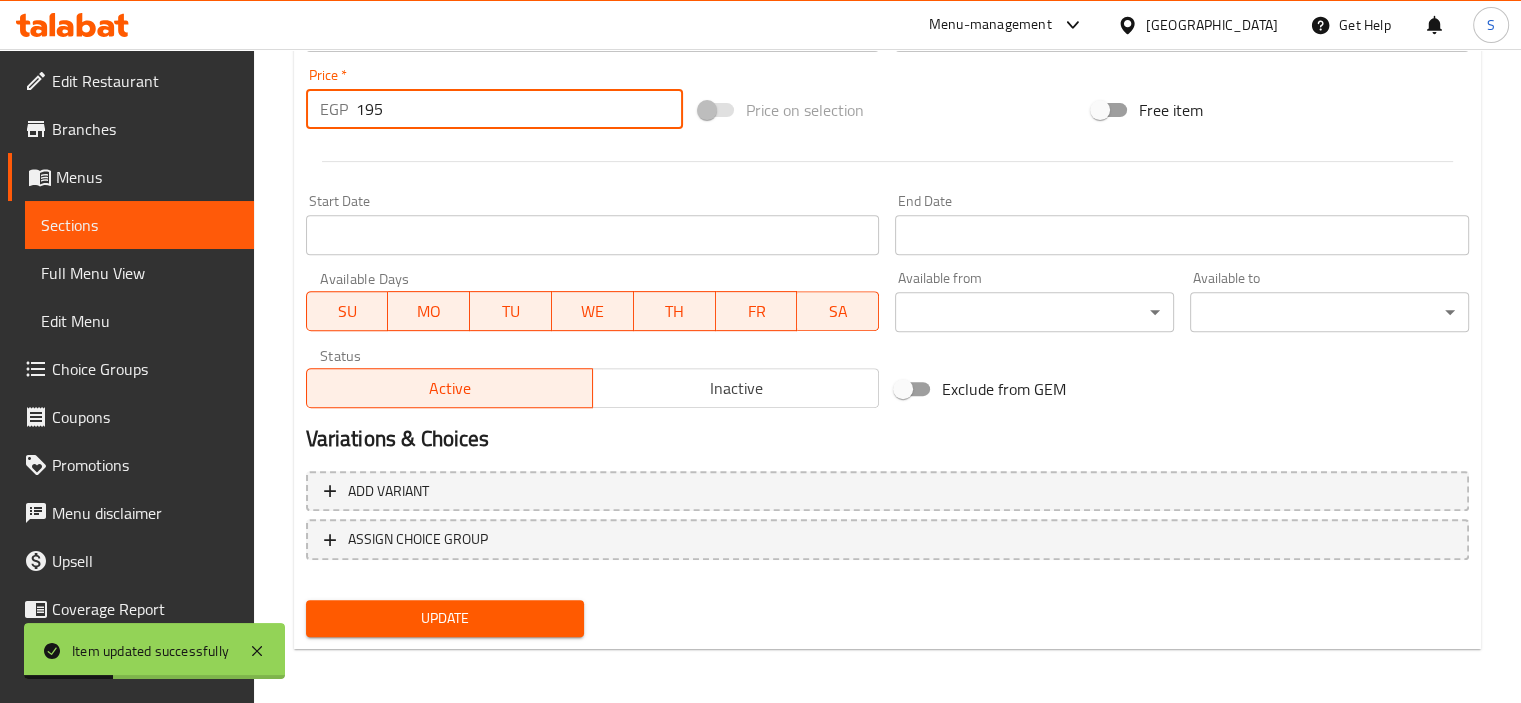 type on "195" 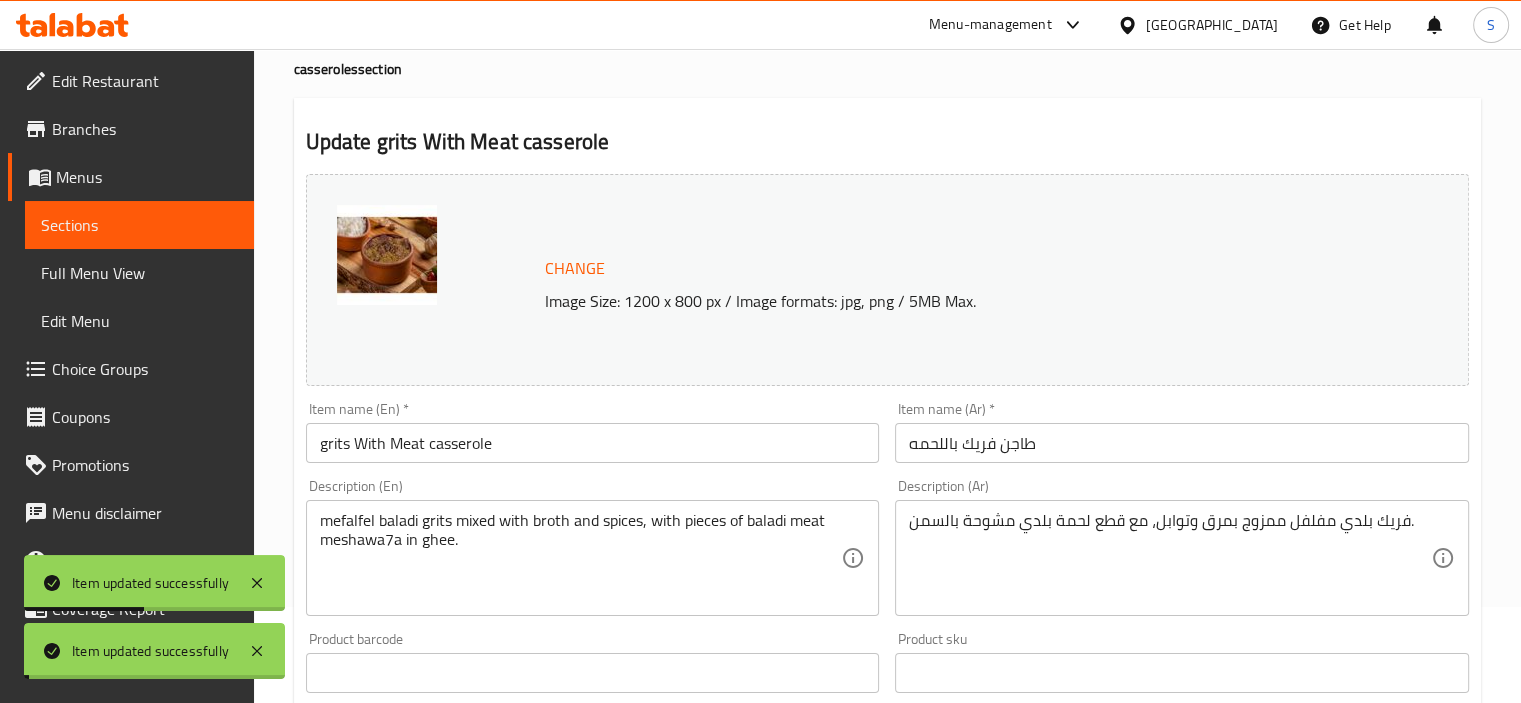 scroll, scrollTop: 0, scrollLeft: 0, axis: both 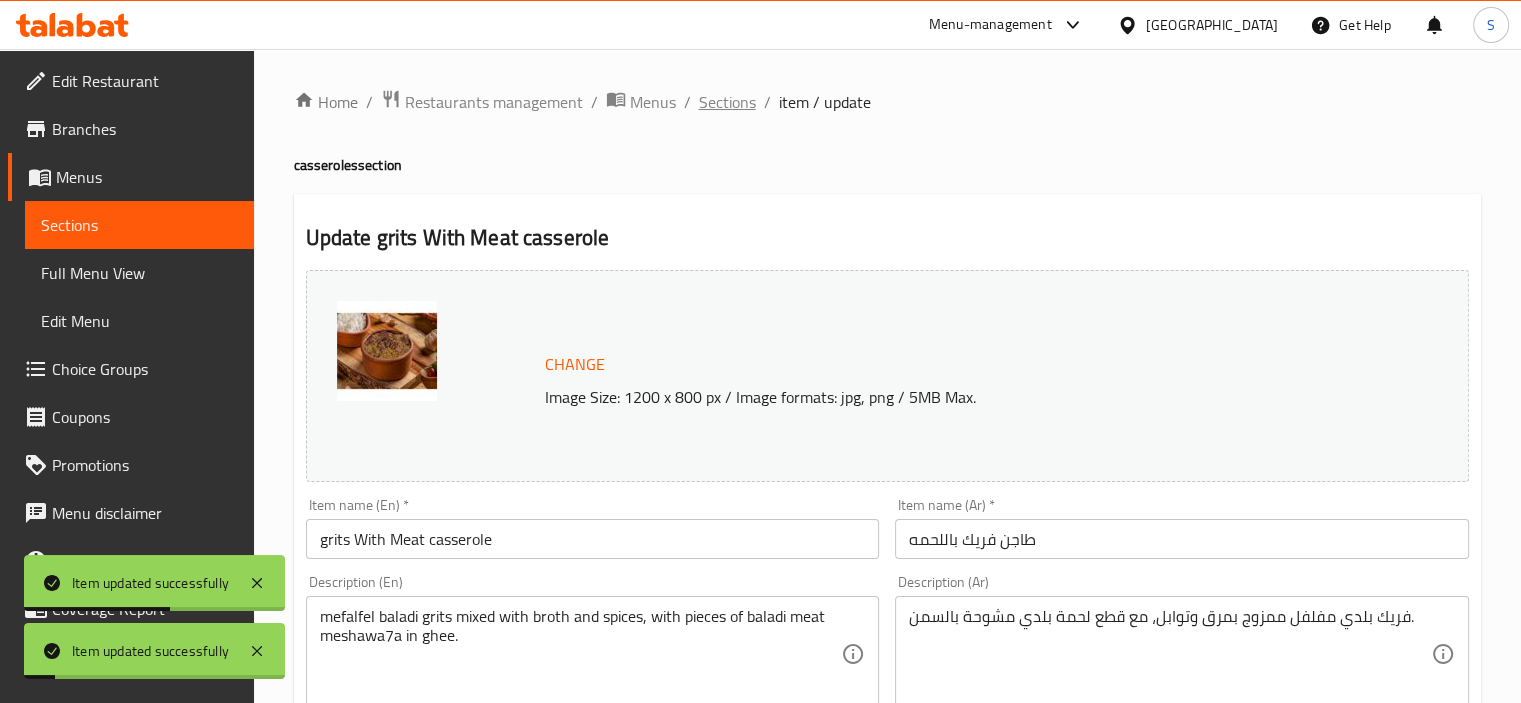 click on "Sections" at bounding box center [727, 102] 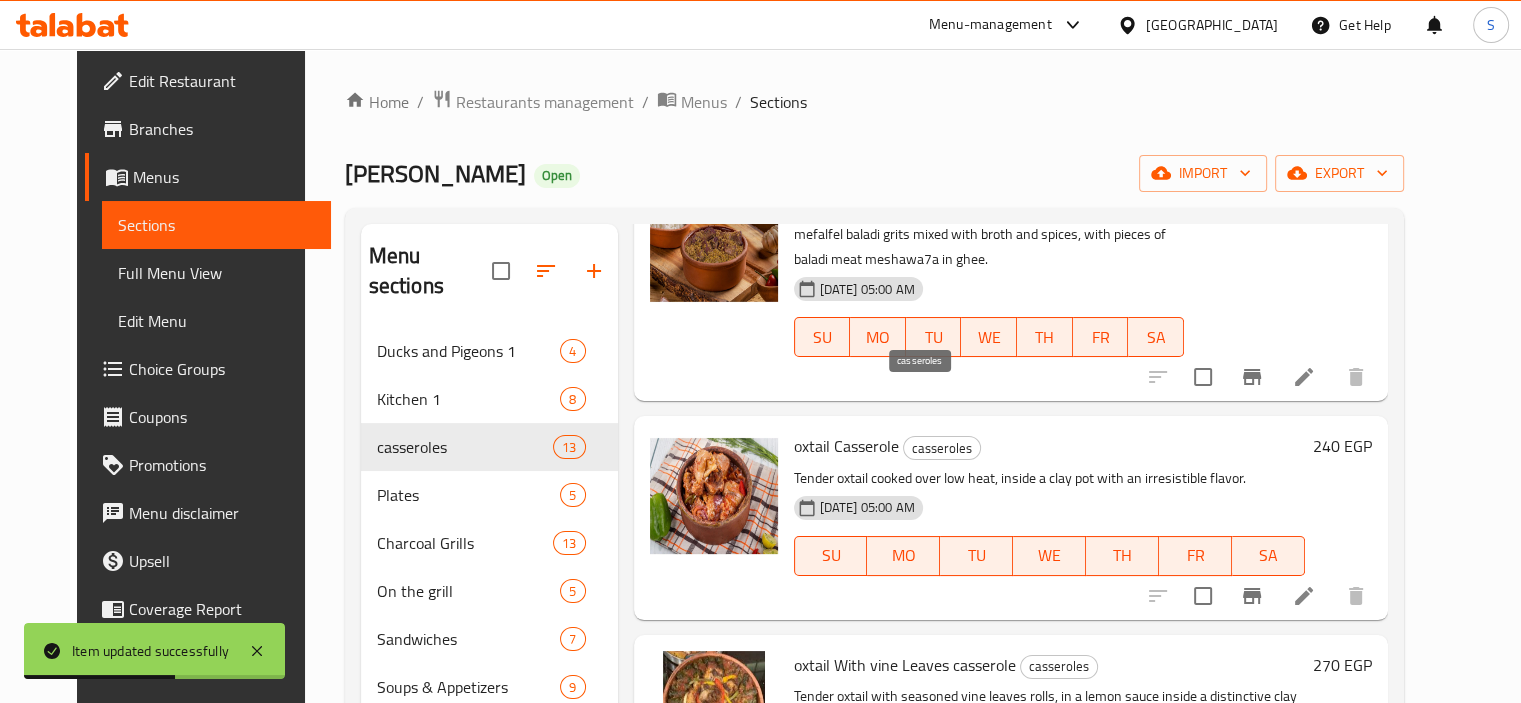 scroll, scrollTop: 1042, scrollLeft: 0, axis: vertical 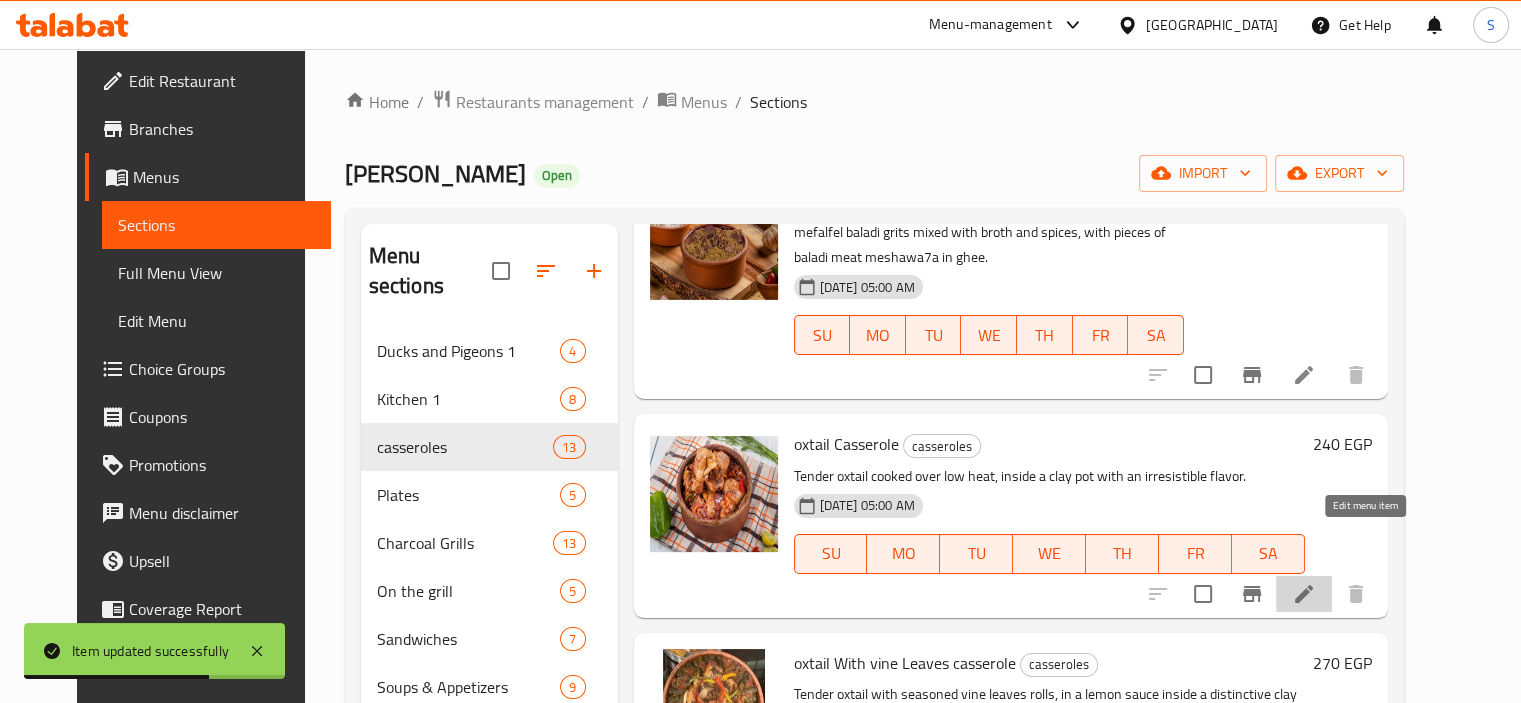 click 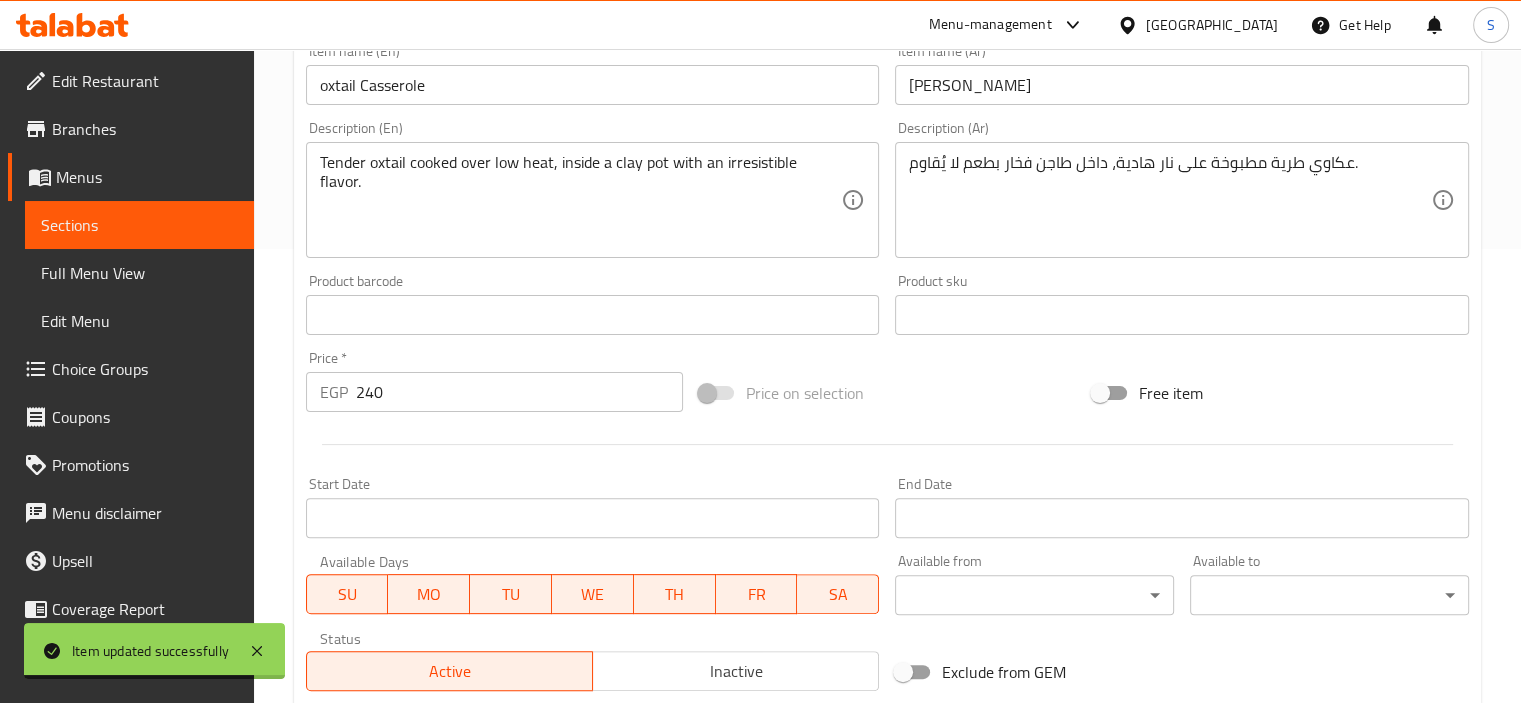 scroll, scrollTop: 737, scrollLeft: 0, axis: vertical 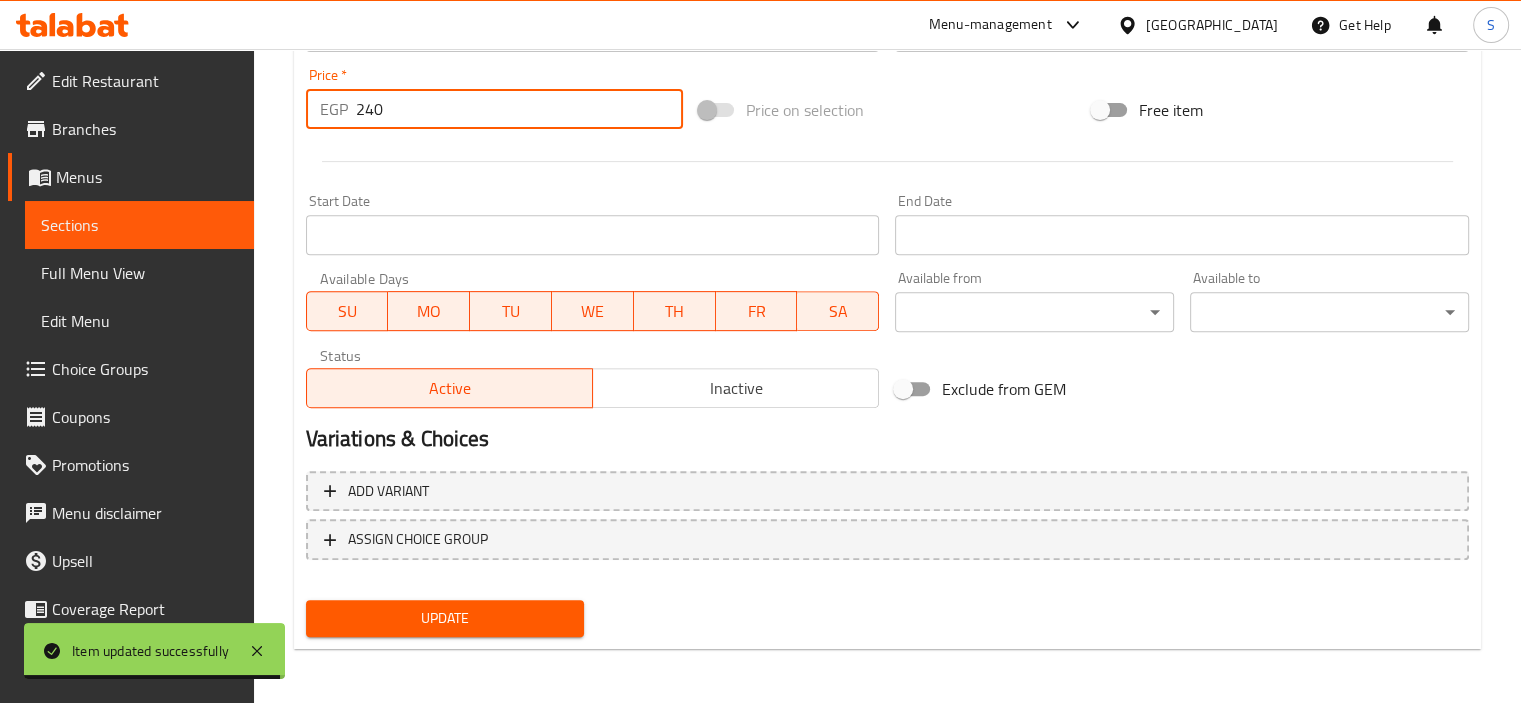 click on "240" at bounding box center (519, 109) 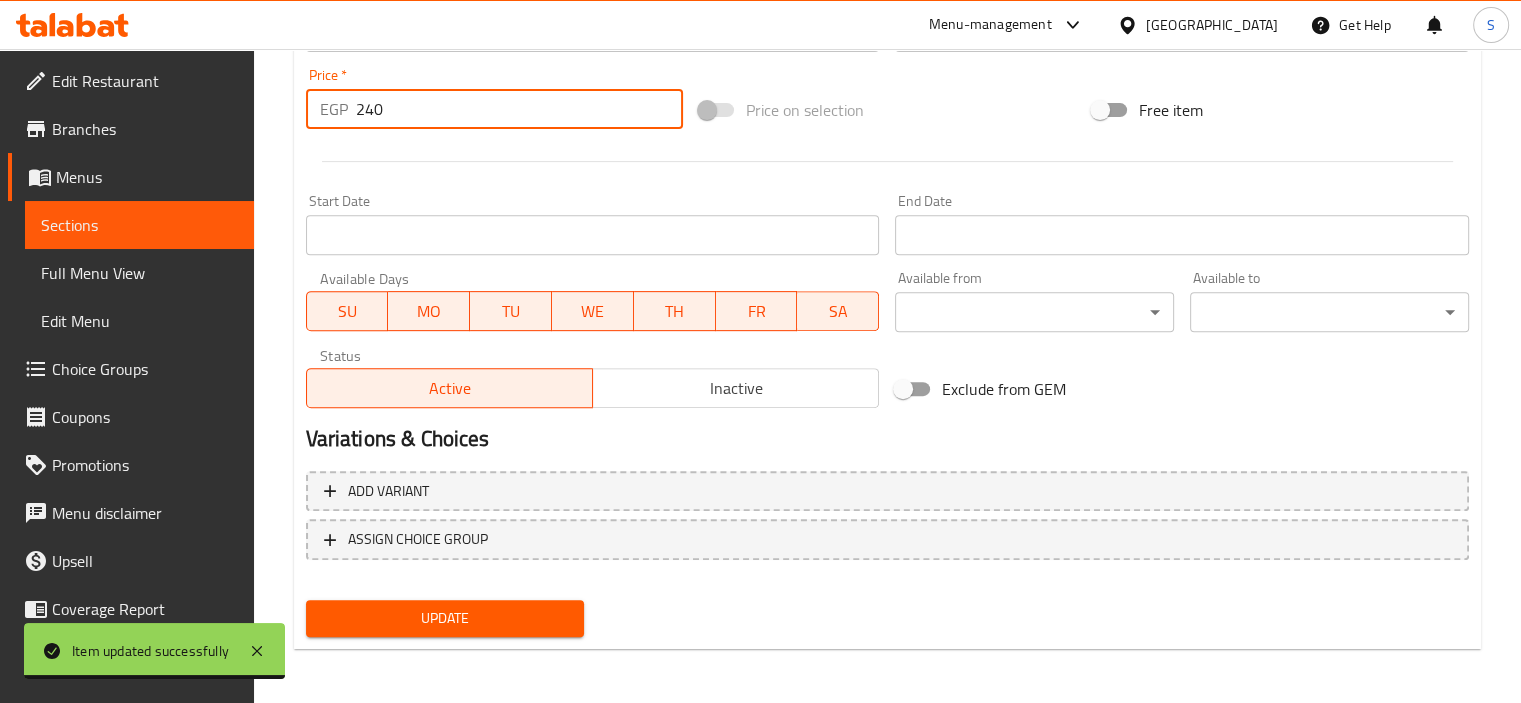 click on "240" at bounding box center (519, 109) 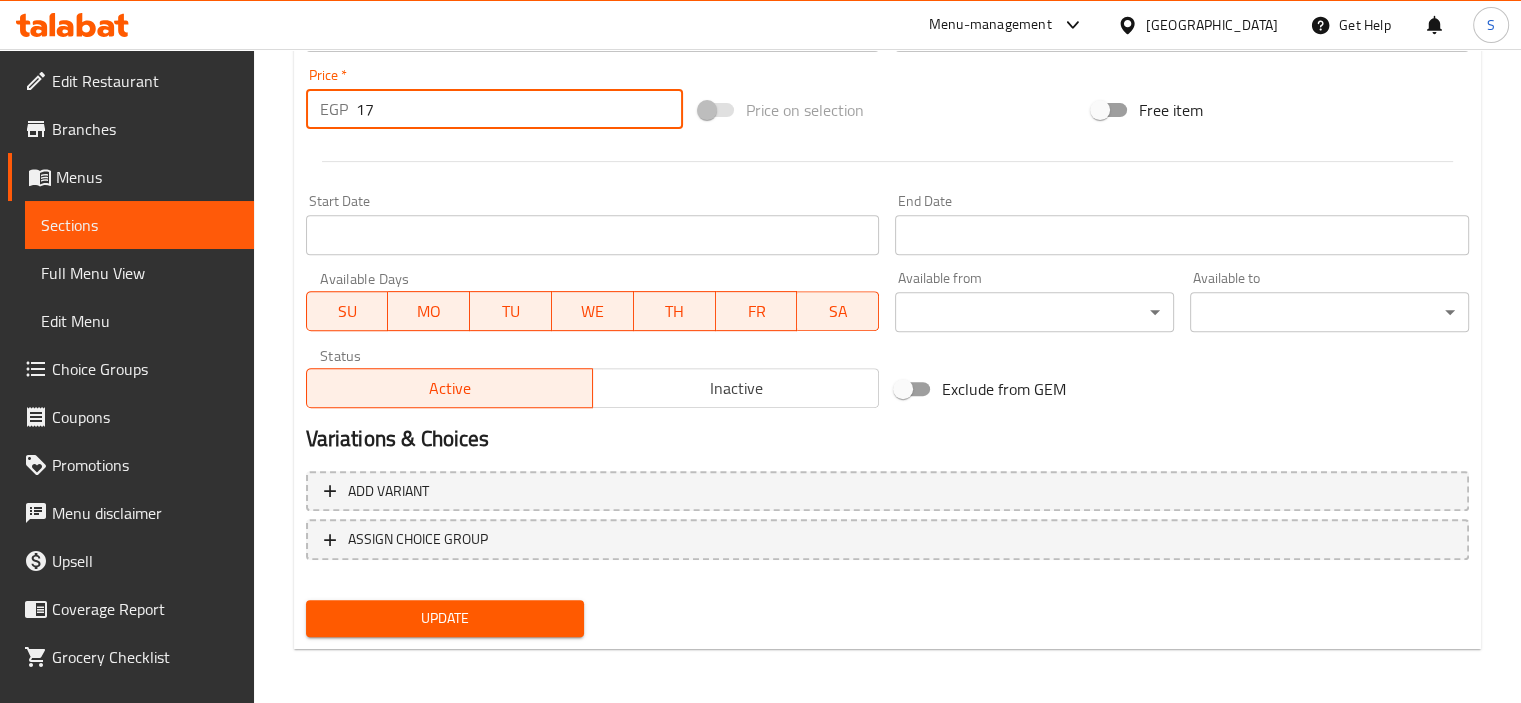 type on "1" 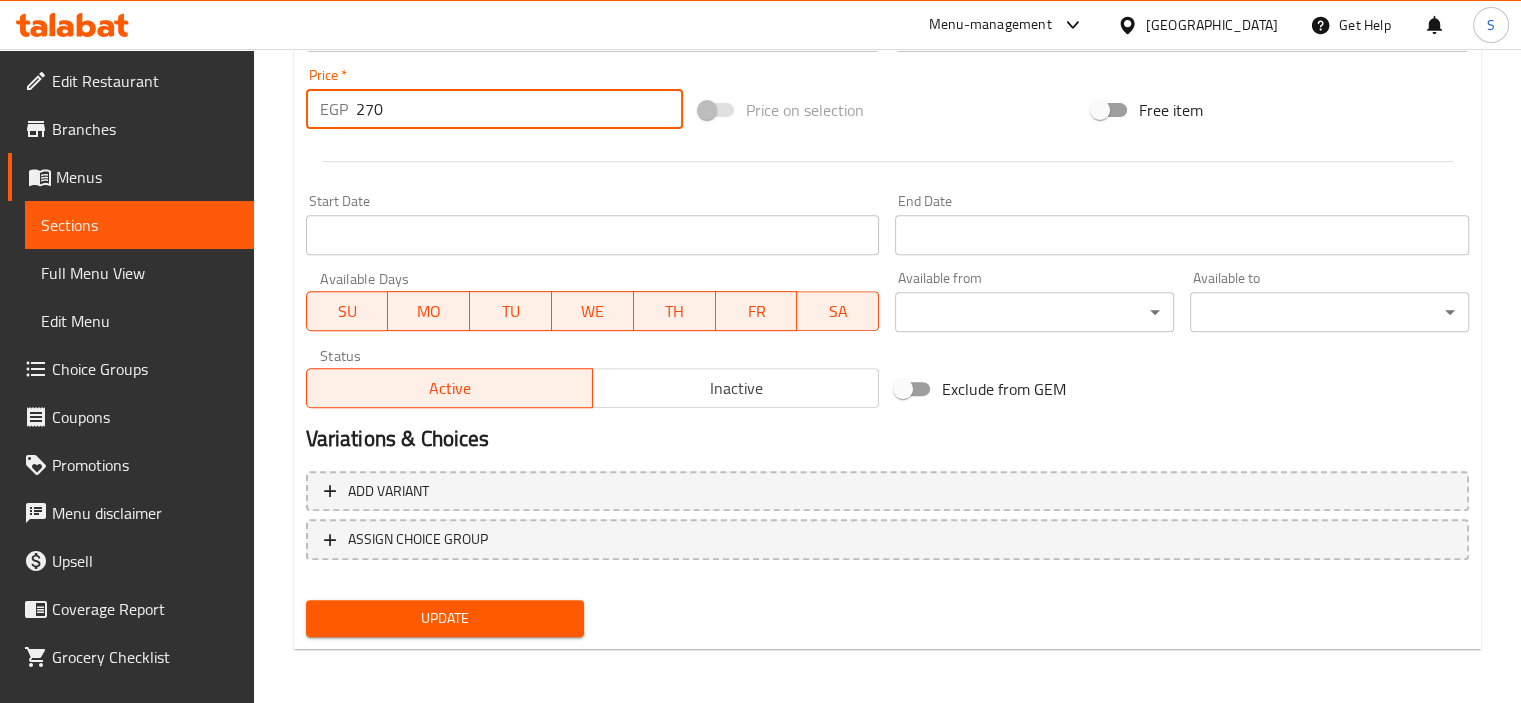 type on "270" 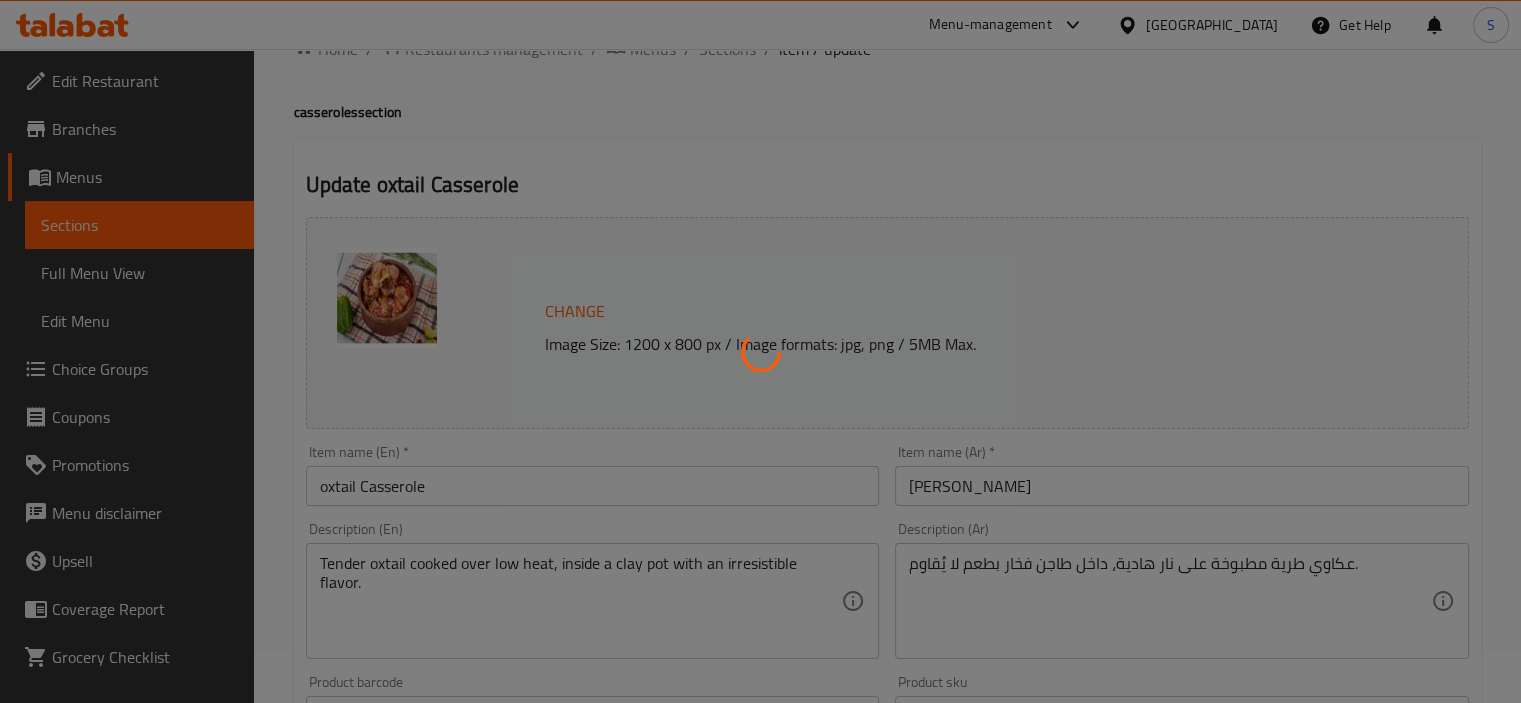 scroll, scrollTop: 0, scrollLeft: 0, axis: both 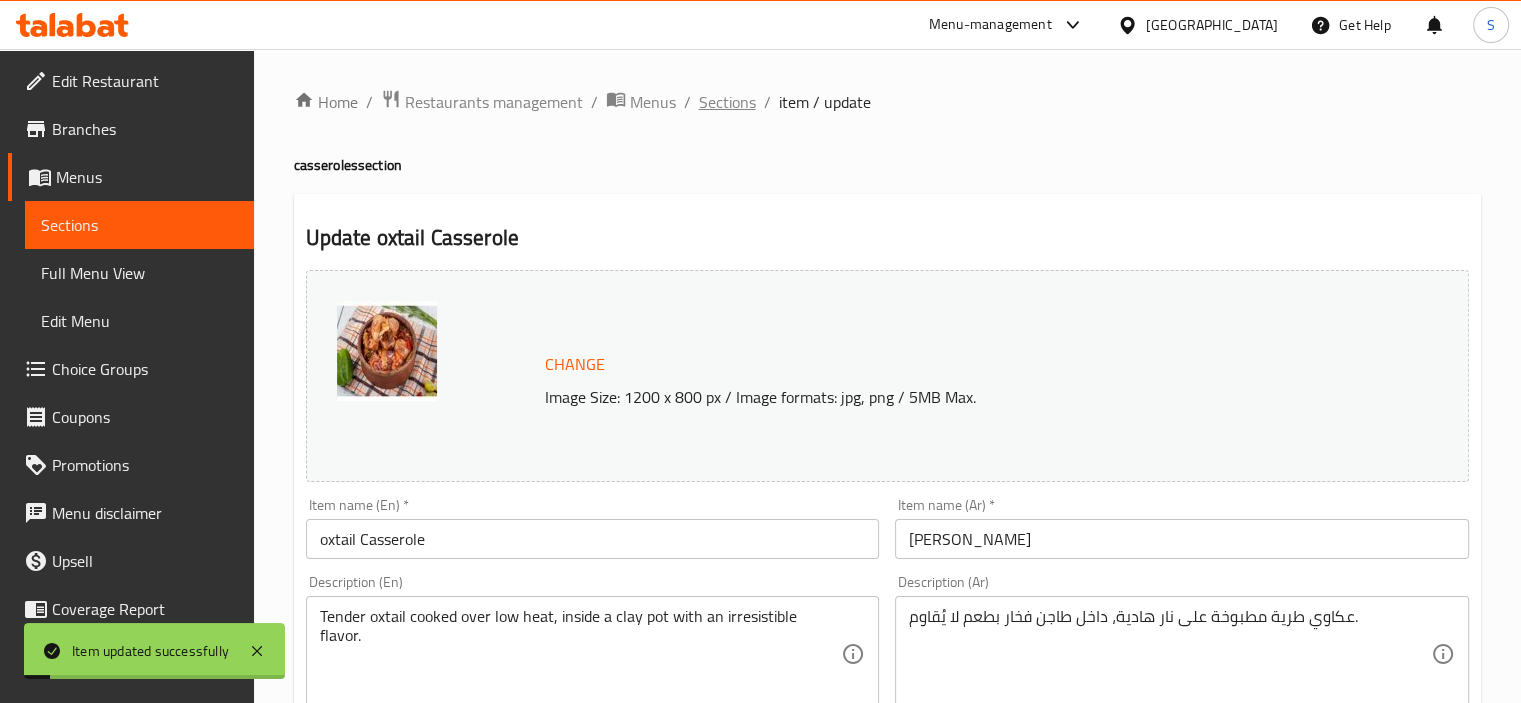click on "Sections" at bounding box center [727, 102] 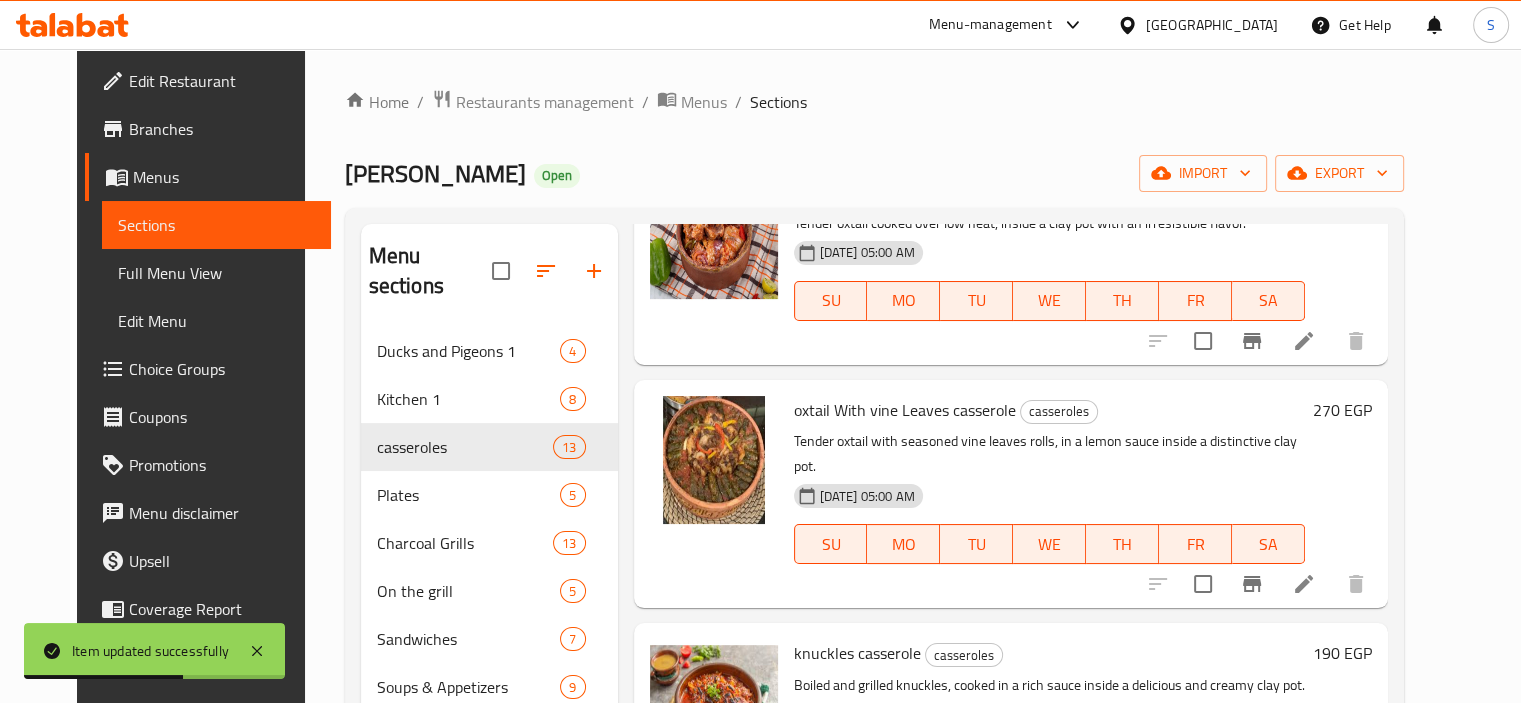 scroll, scrollTop: 1296, scrollLeft: 0, axis: vertical 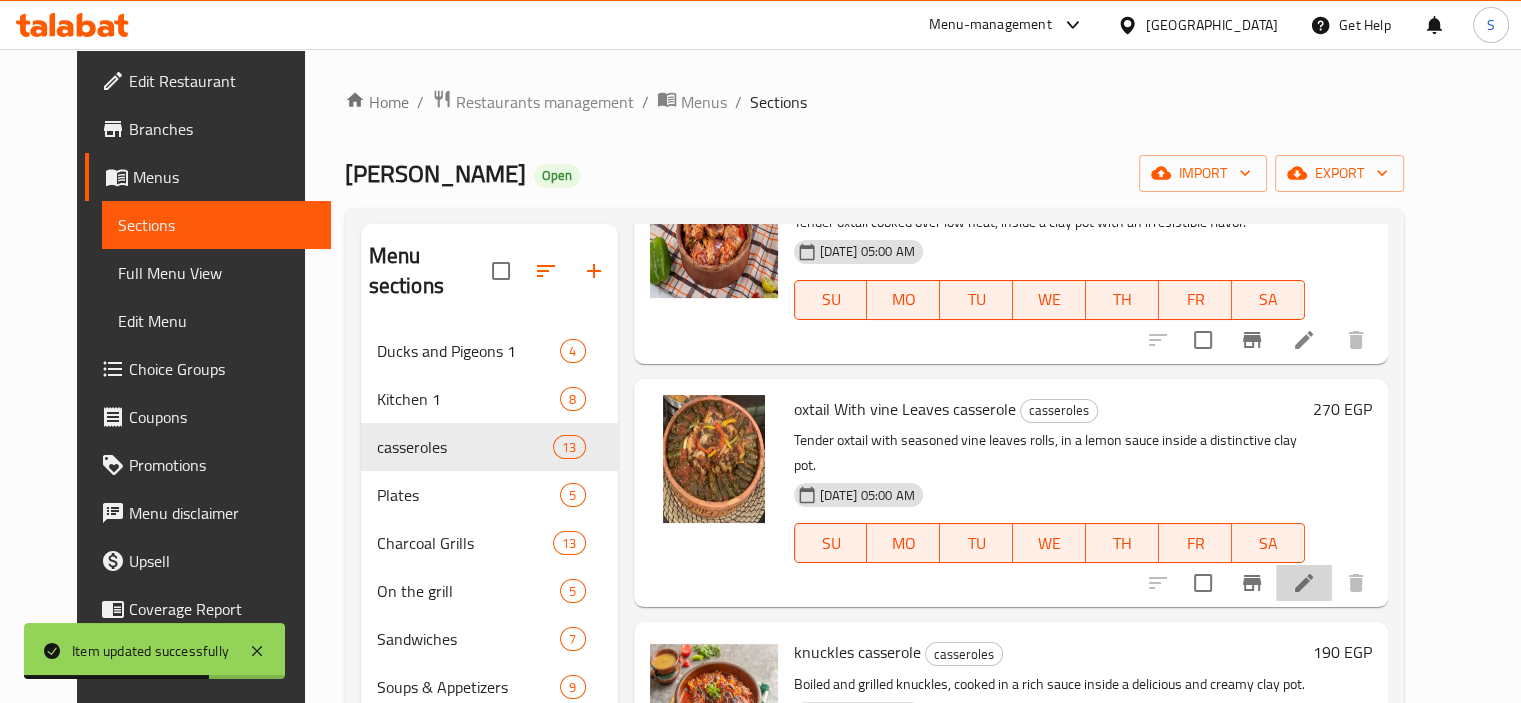 click at bounding box center (1304, 583) 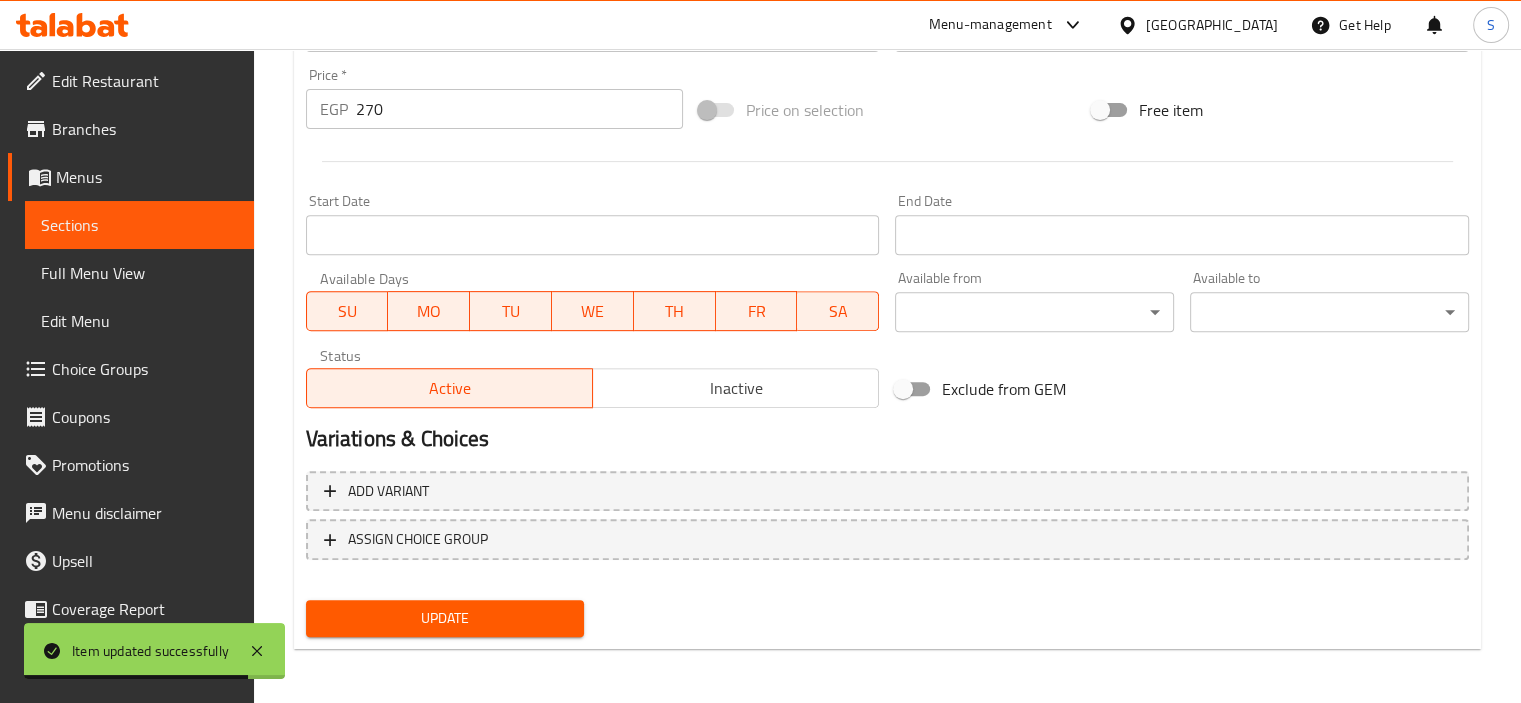 scroll, scrollTop: 736, scrollLeft: 0, axis: vertical 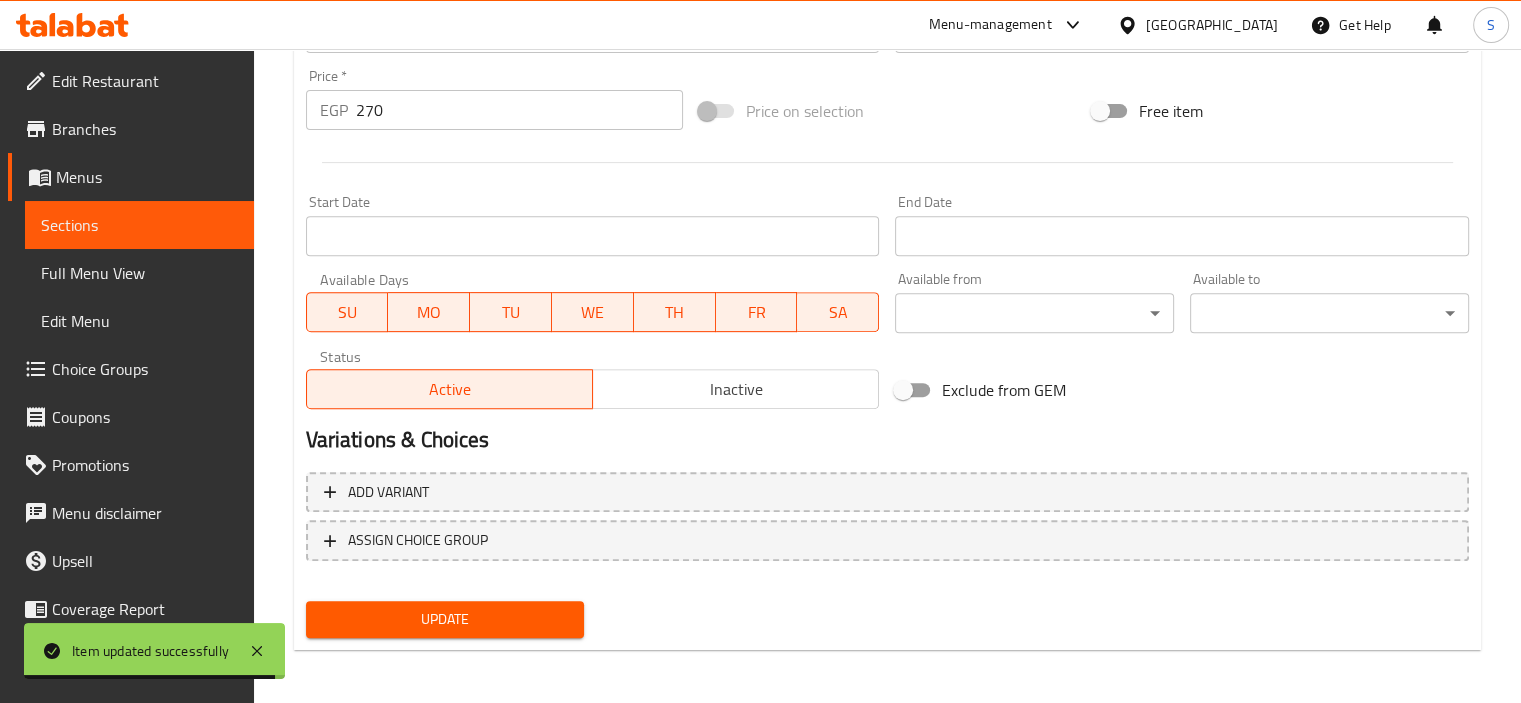 click on "270" at bounding box center (519, 110) 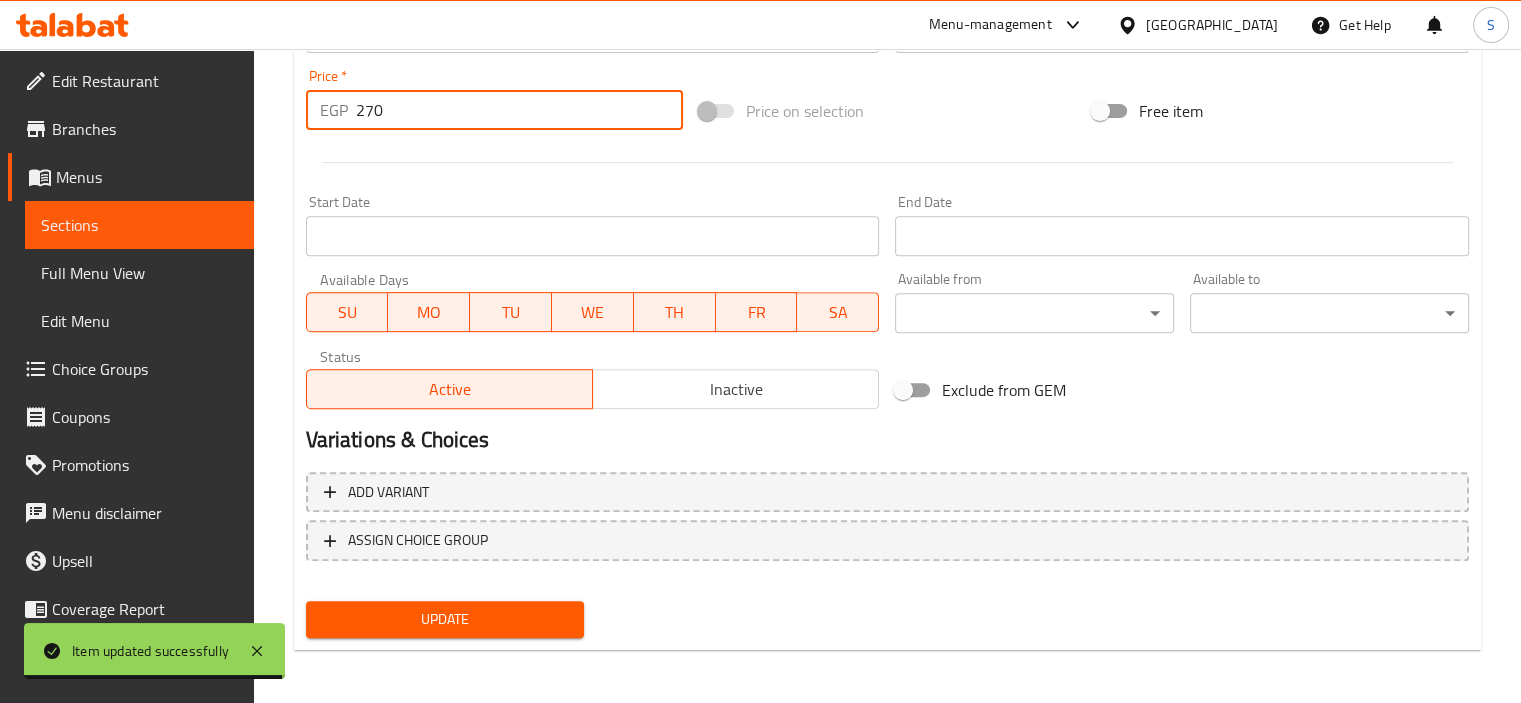 click on "270" at bounding box center [519, 110] 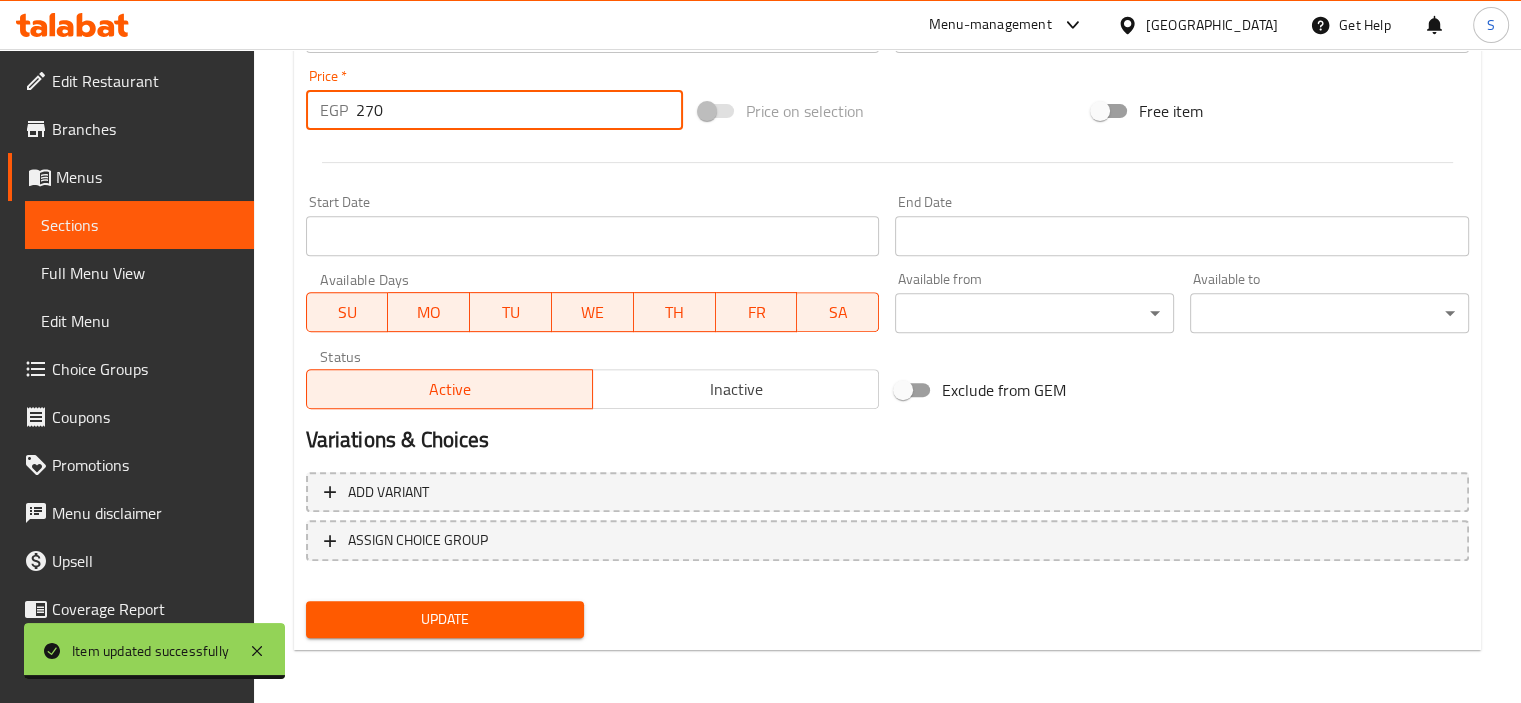 click on "270" at bounding box center (519, 110) 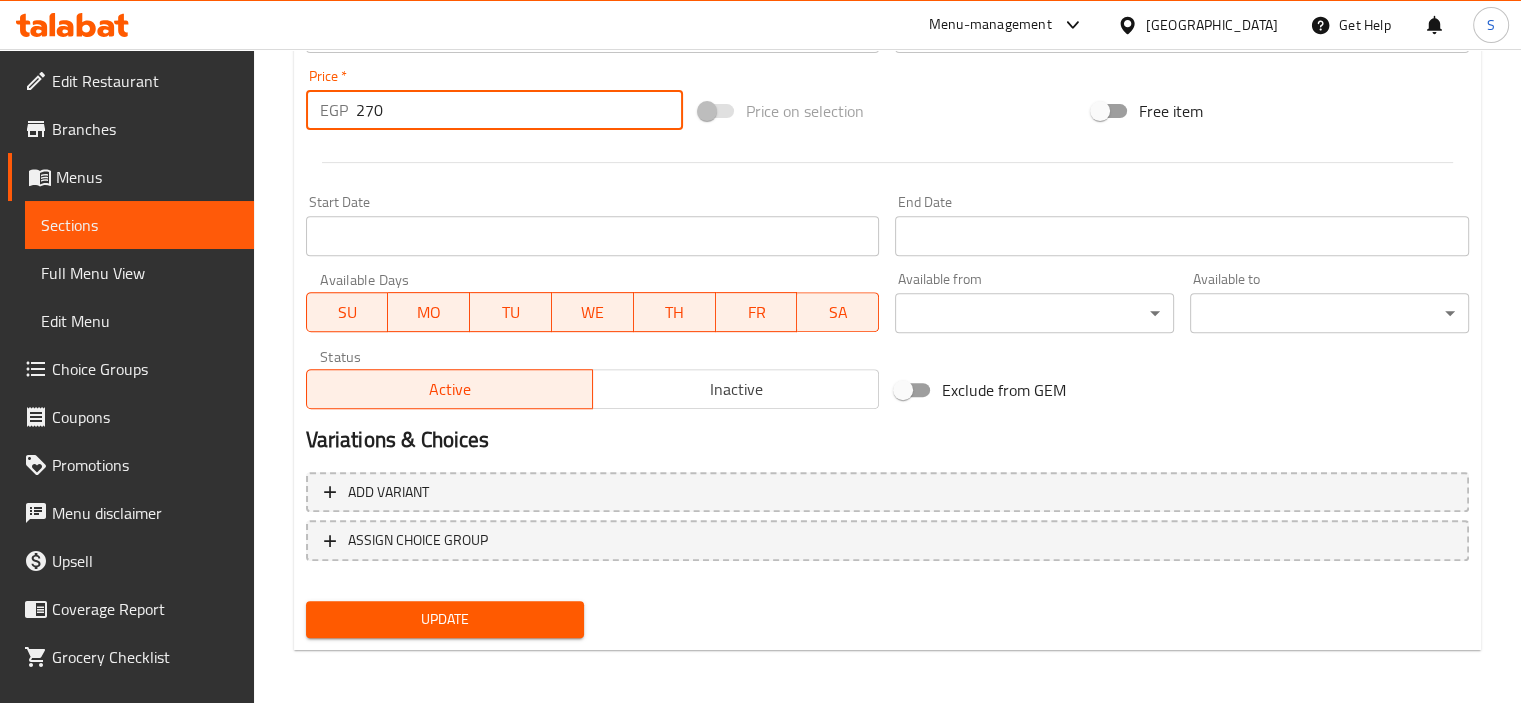 type on "1" 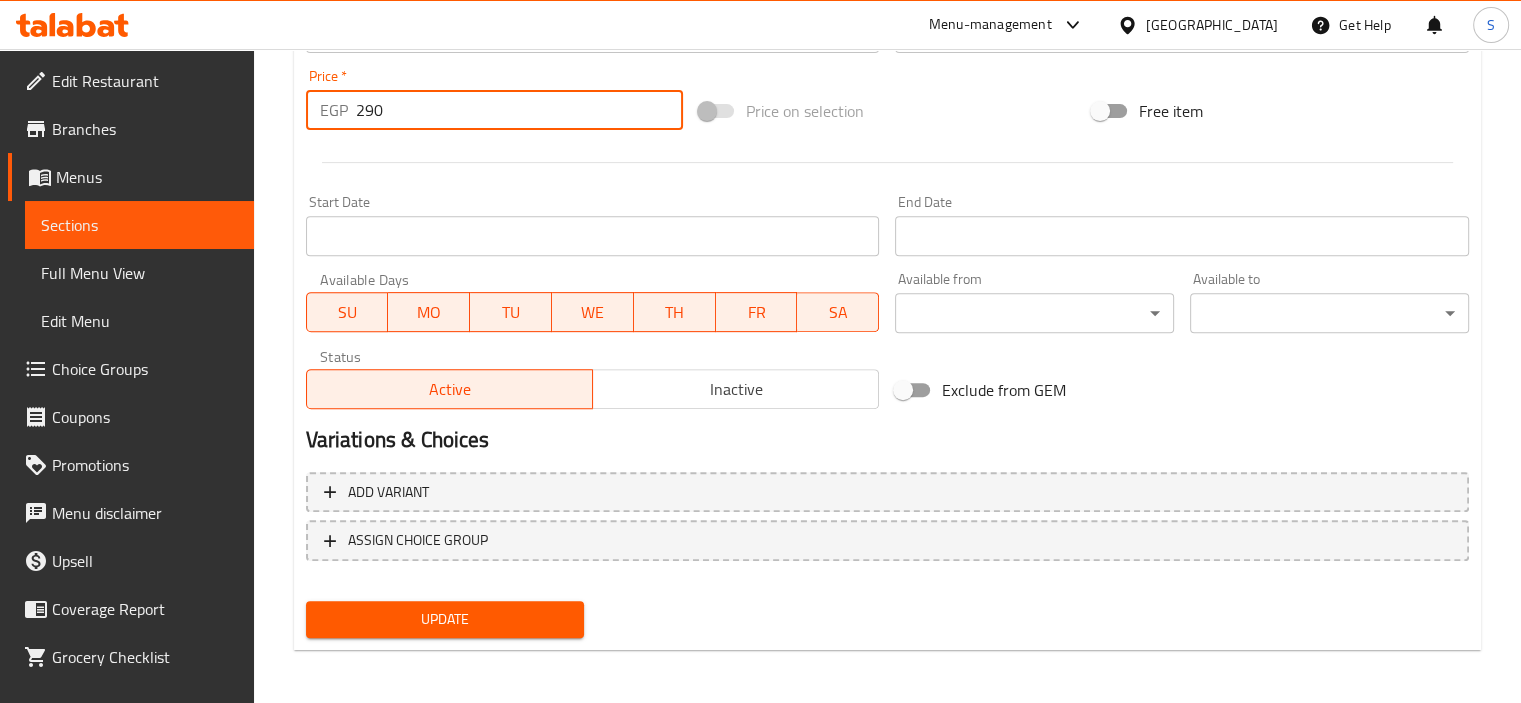 type on "290" 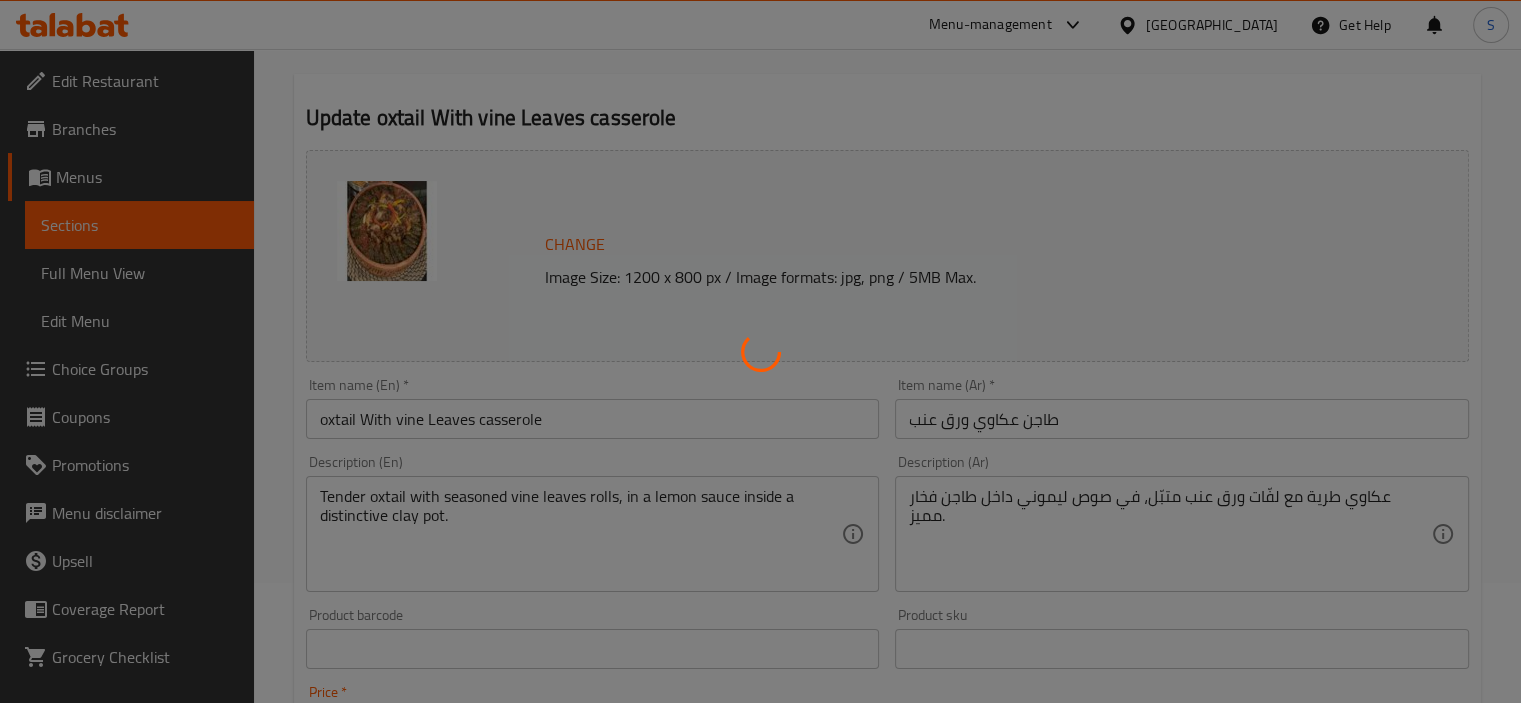 scroll, scrollTop: 0, scrollLeft: 0, axis: both 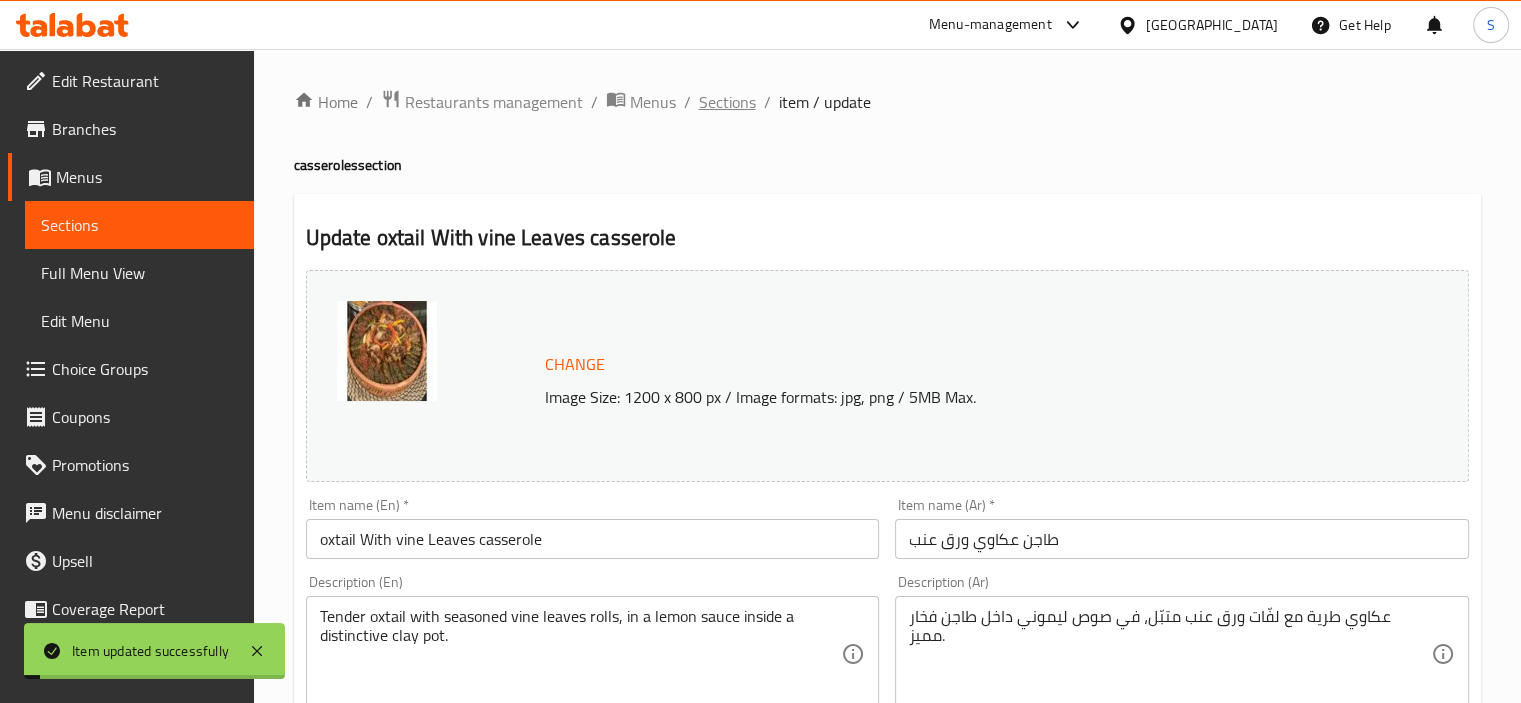 click on "Sections" at bounding box center [727, 102] 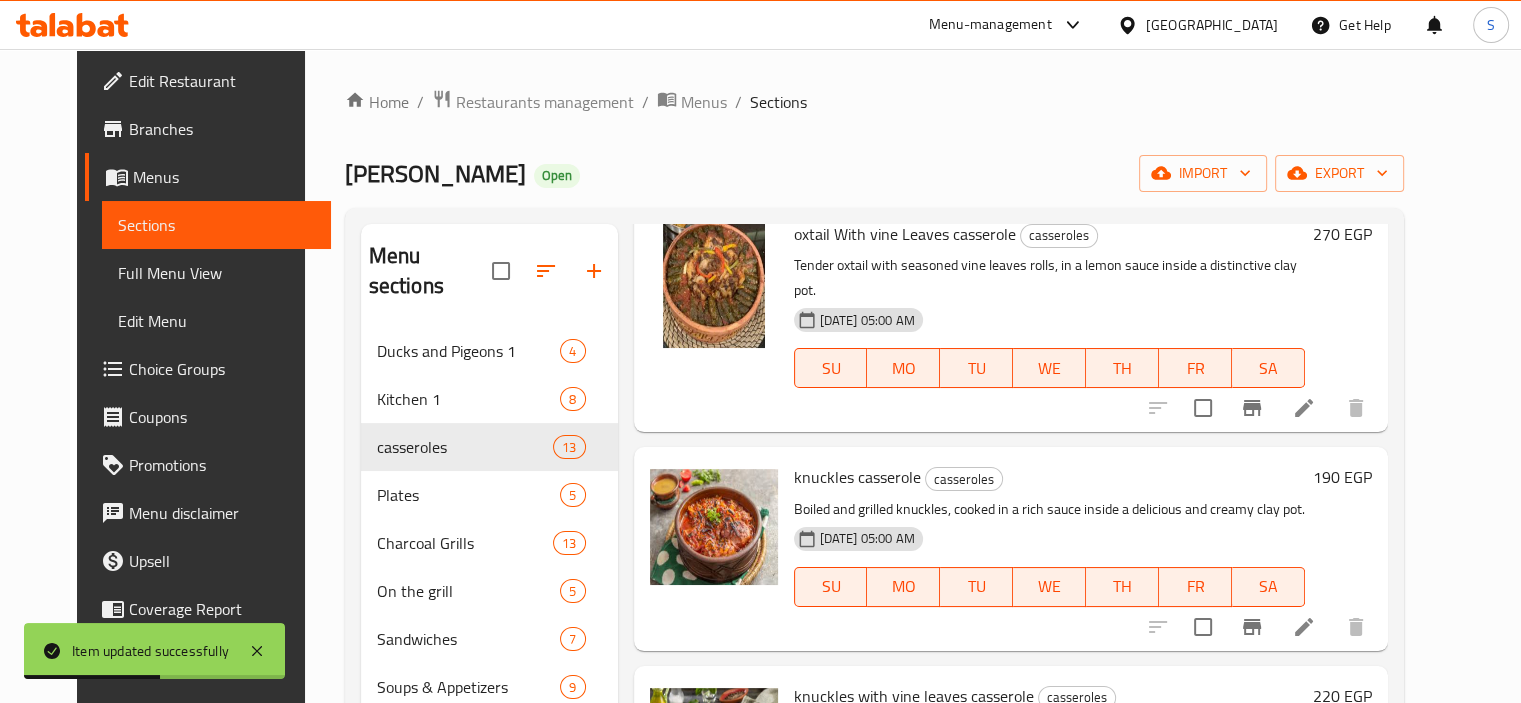 scroll, scrollTop: 1540, scrollLeft: 0, axis: vertical 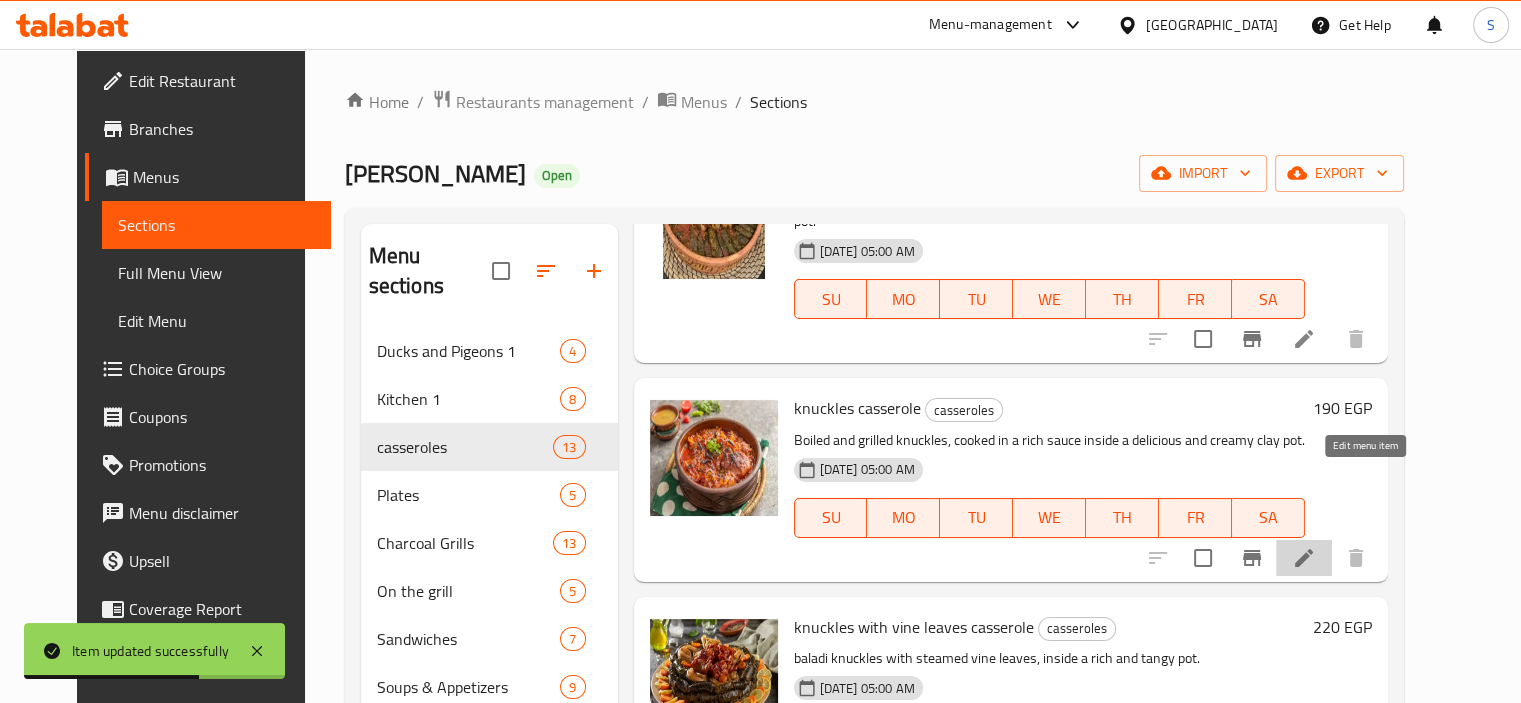 click 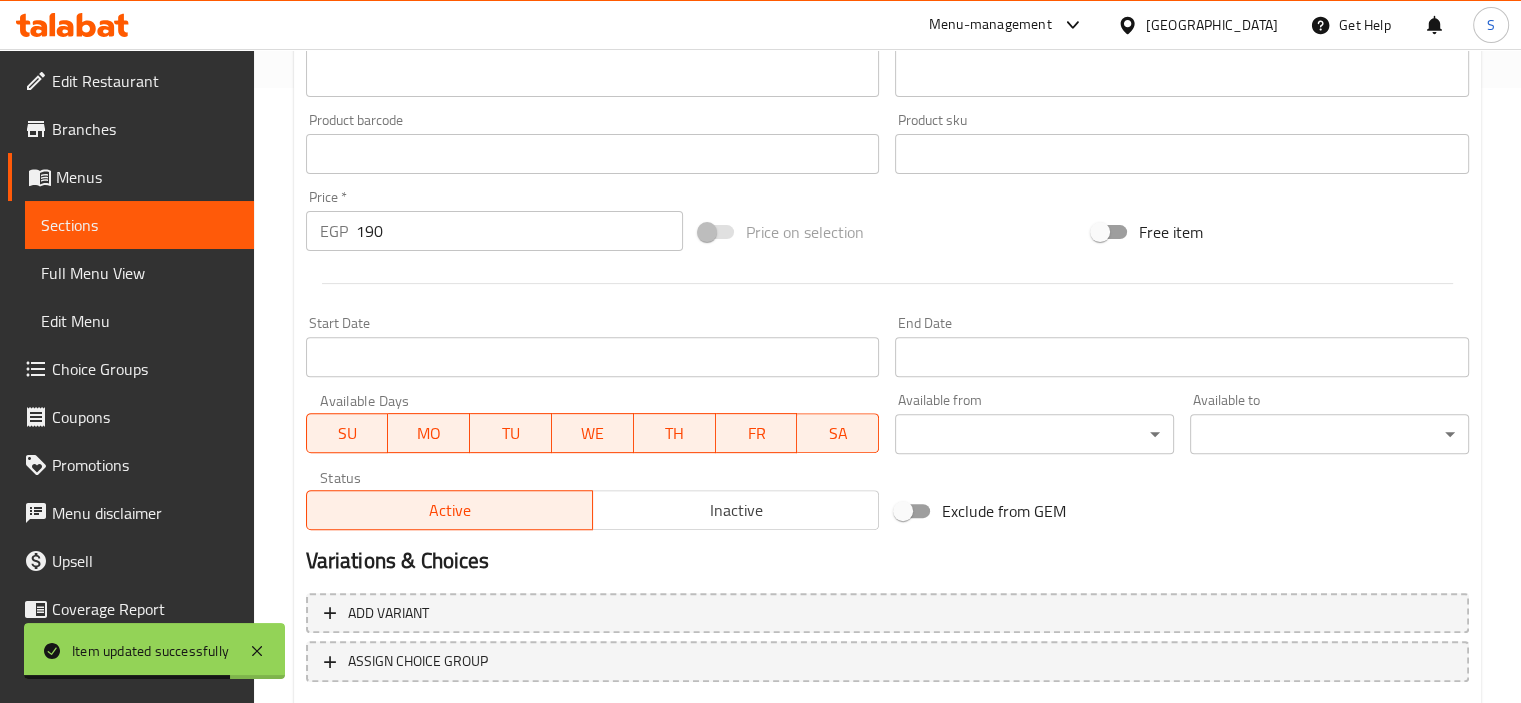 scroll, scrollTop: 737, scrollLeft: 0, axis: vertical 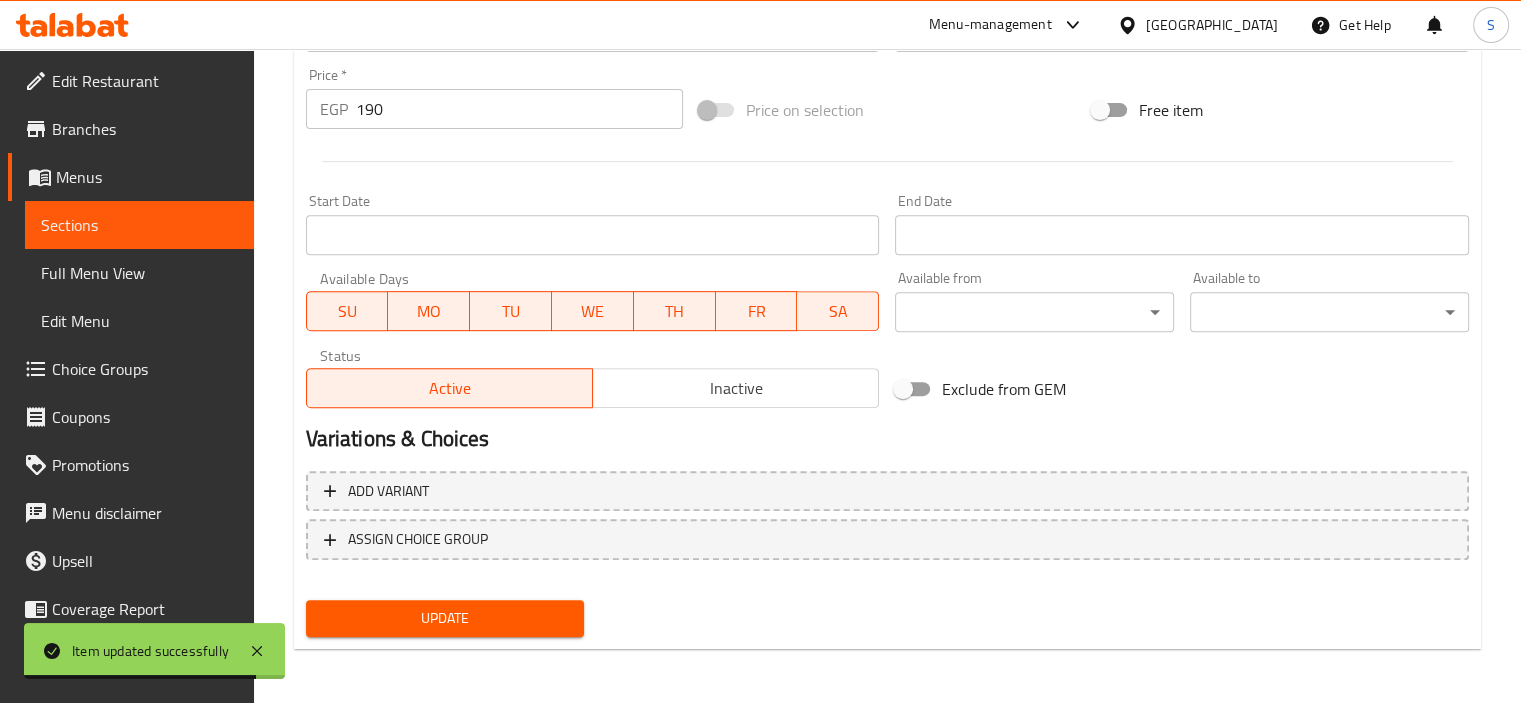 click on "190" at bounding box center (519, 109) 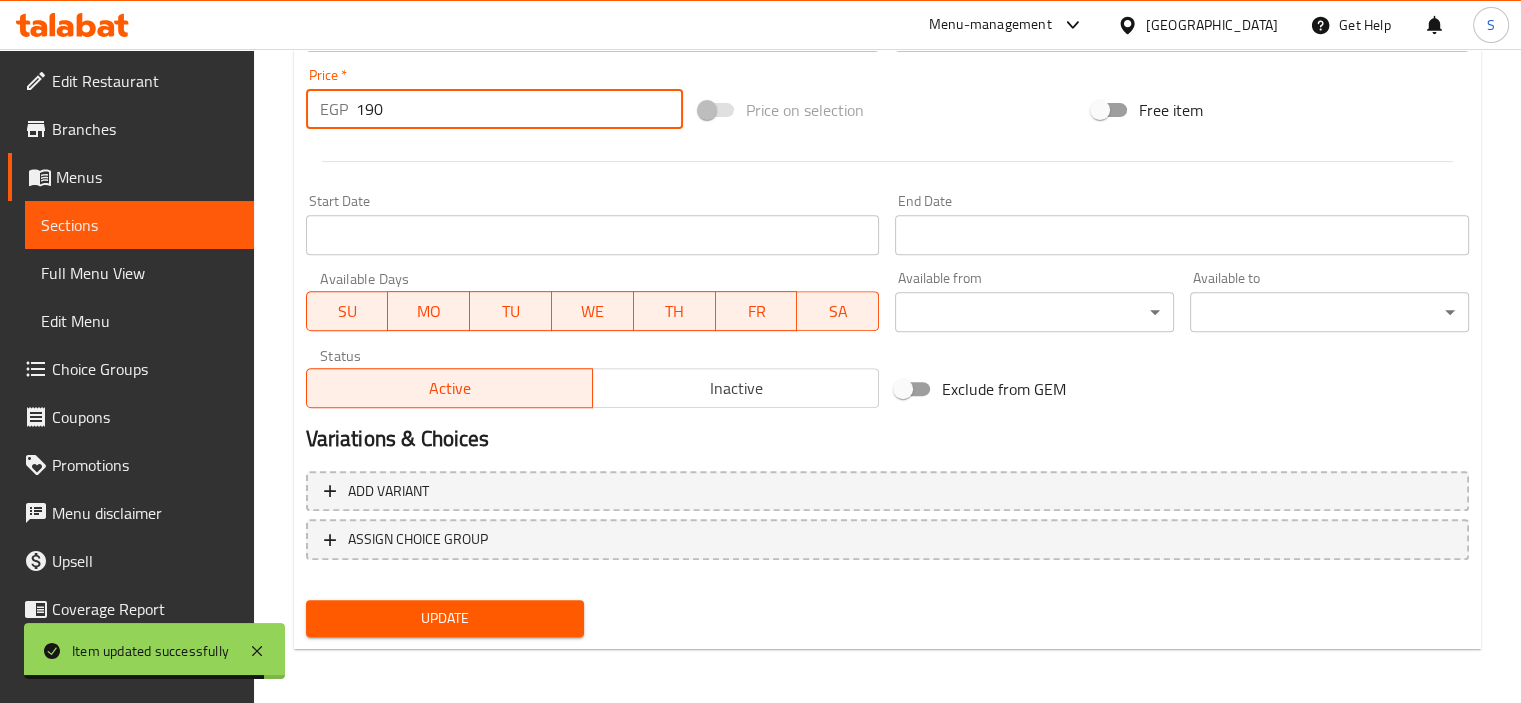 click on "190" at bounding box center (519, 109) 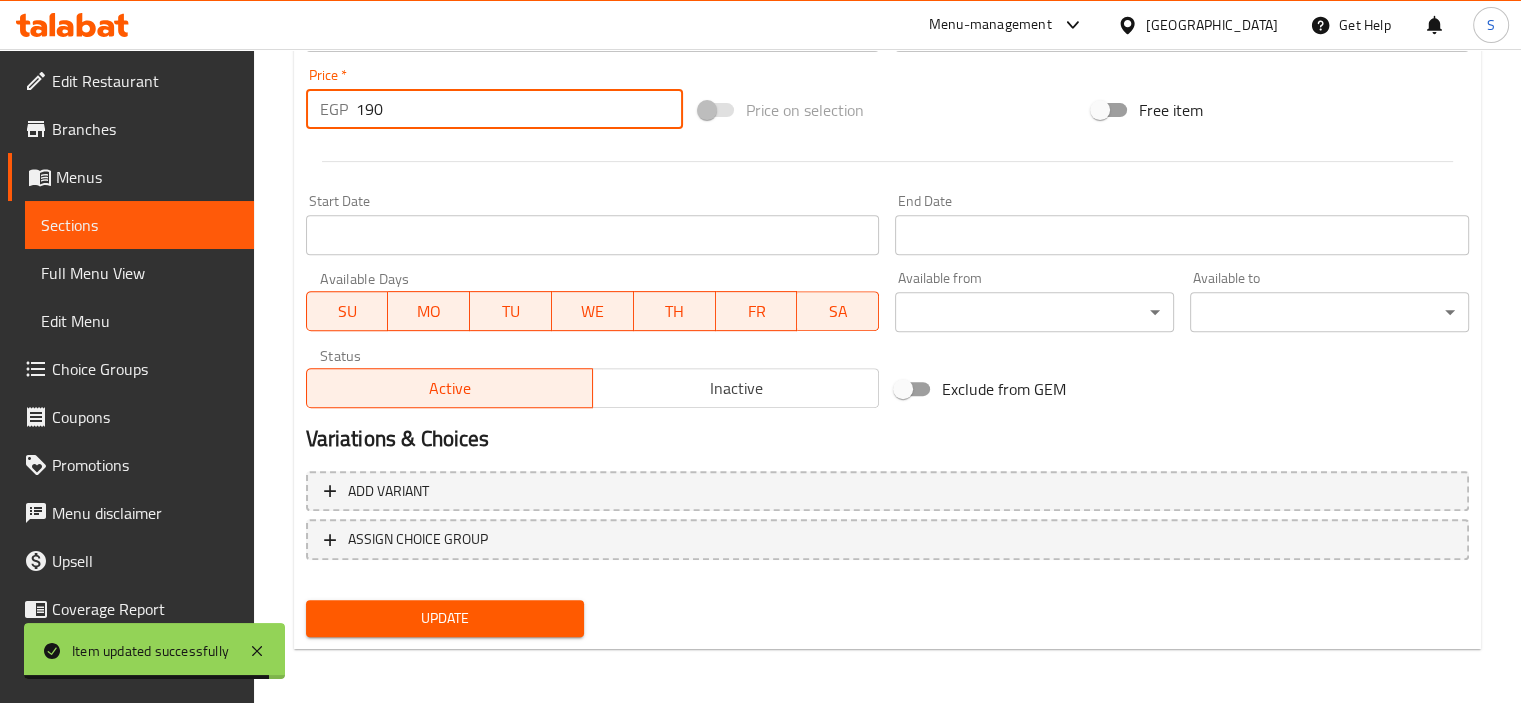 click on "190" at bounding box center (519, 109) 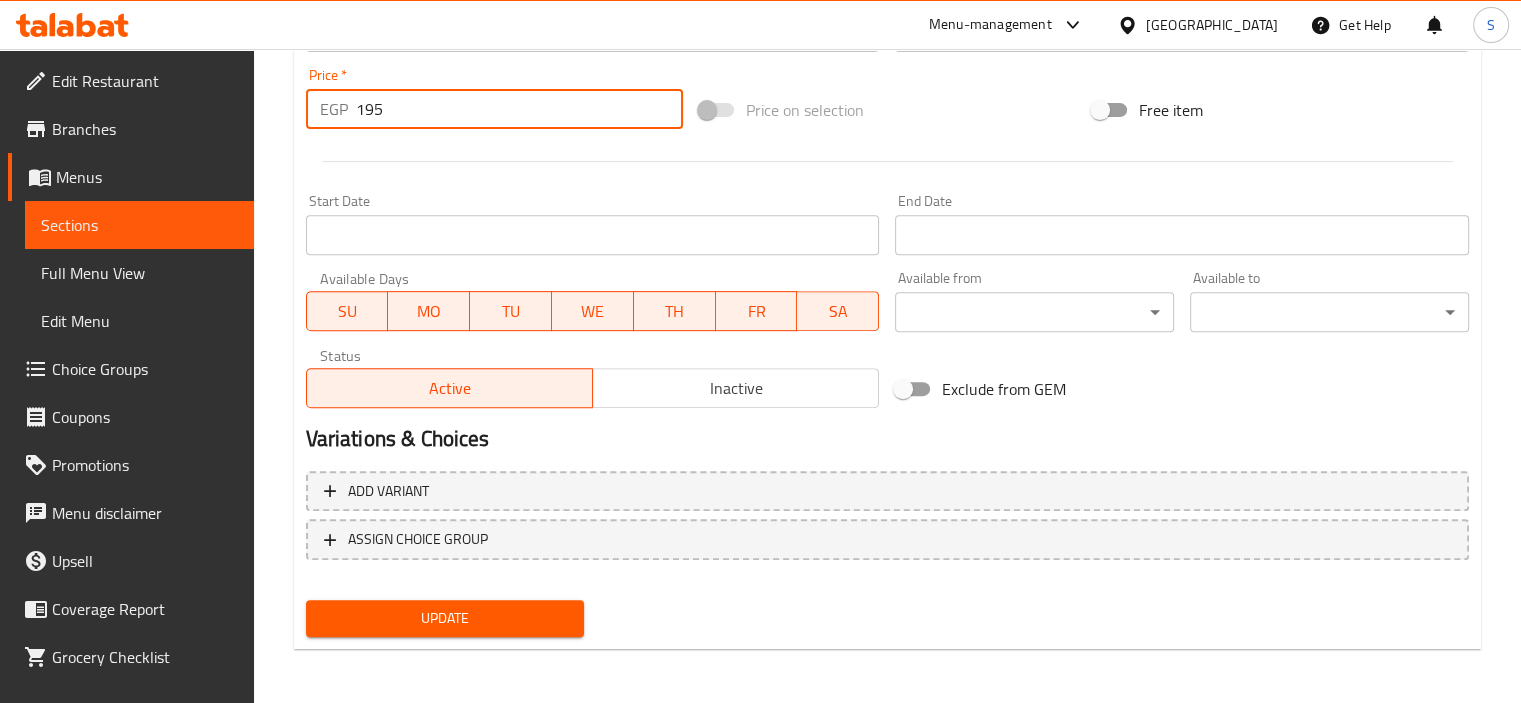 click on "Update" at bounding box center (445, 618) 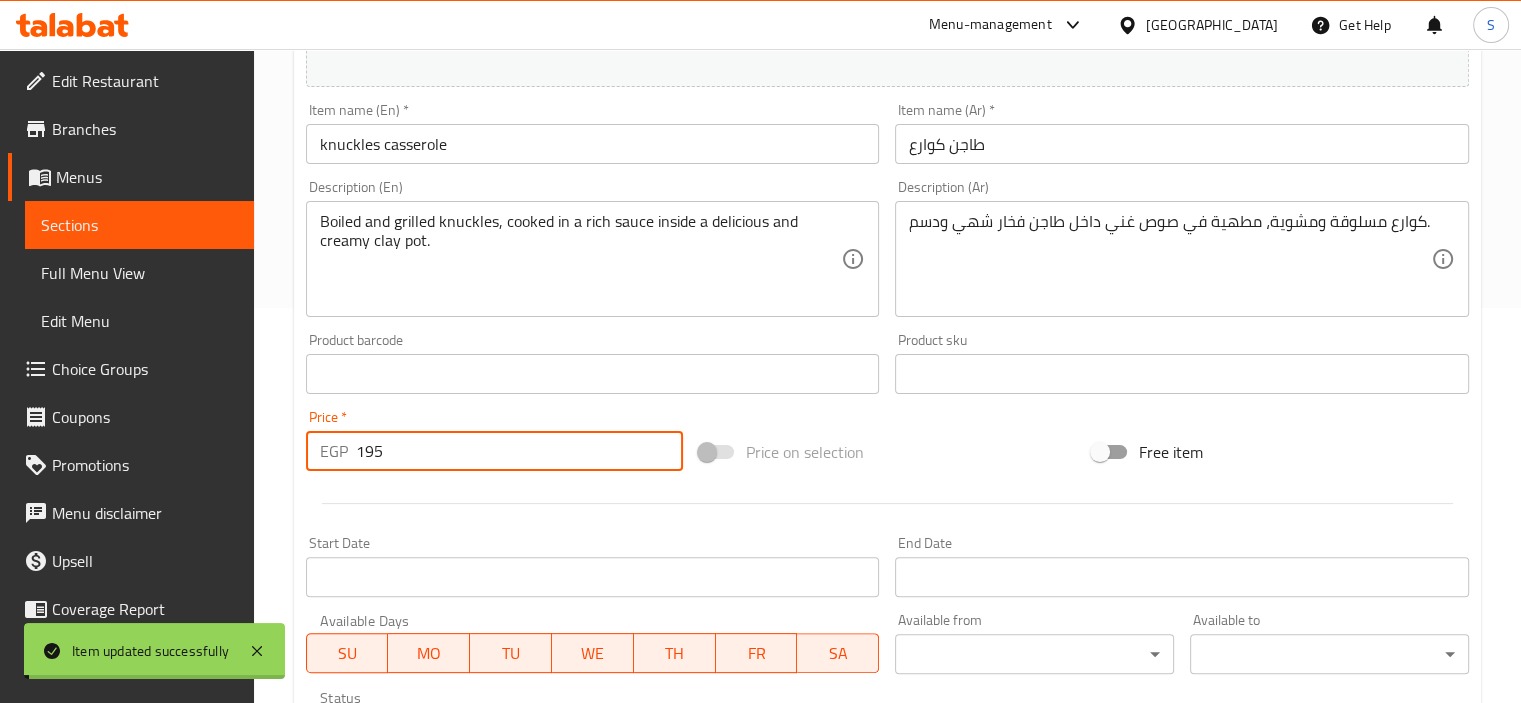 scroll, scrollTop: 737, scrollLeft: 0, axis: vertical 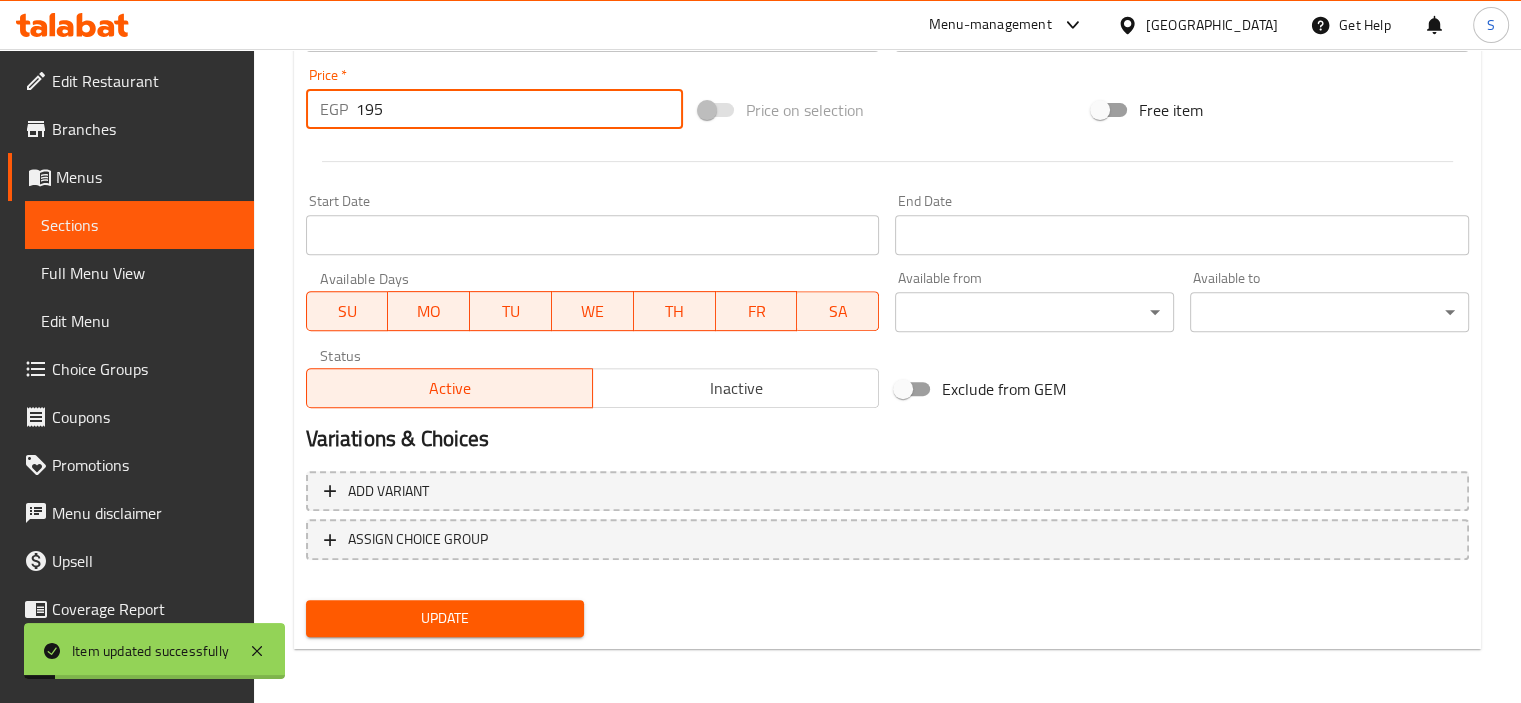 click on "195" at bounding box center [519, 109] 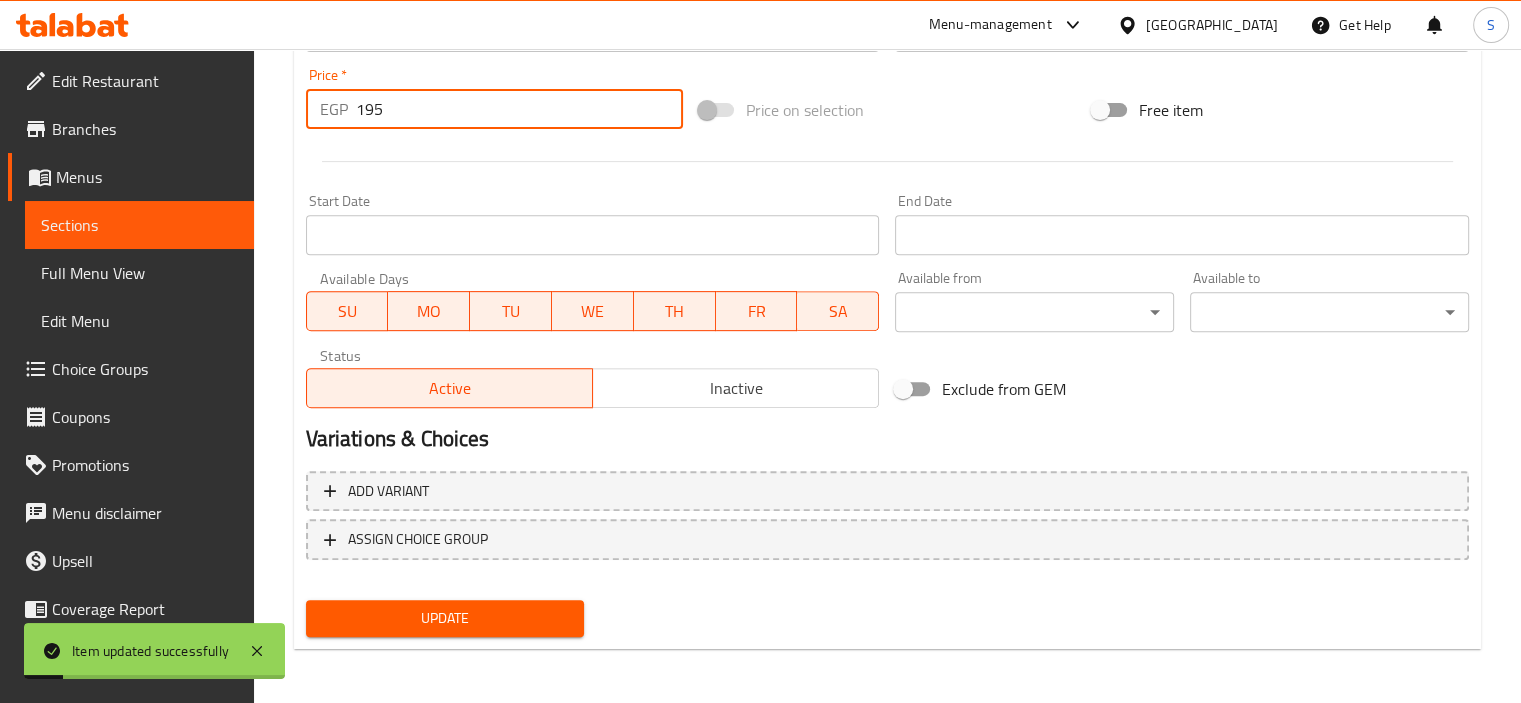 click on "195" at bounding box center [519, 109] 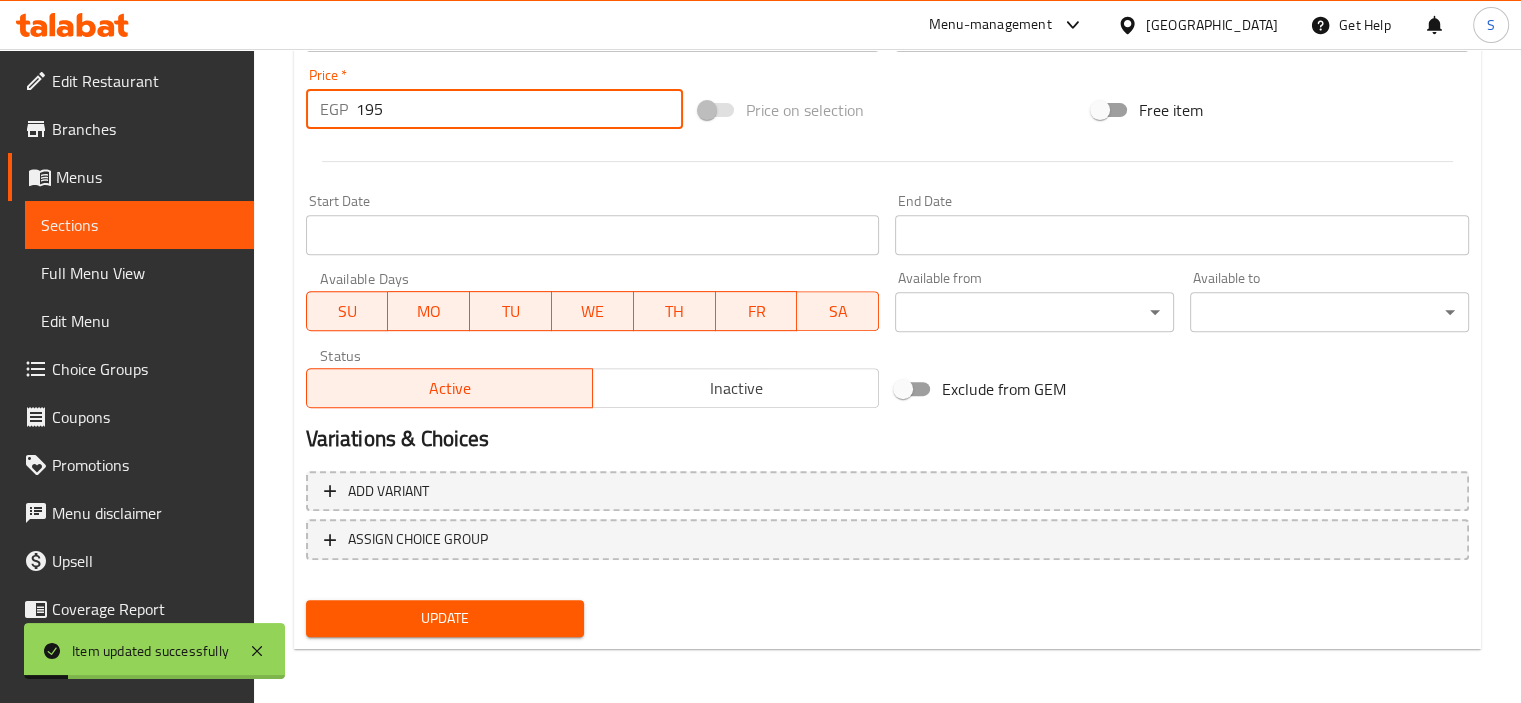 click on "195" at bounding box center (519, 109) 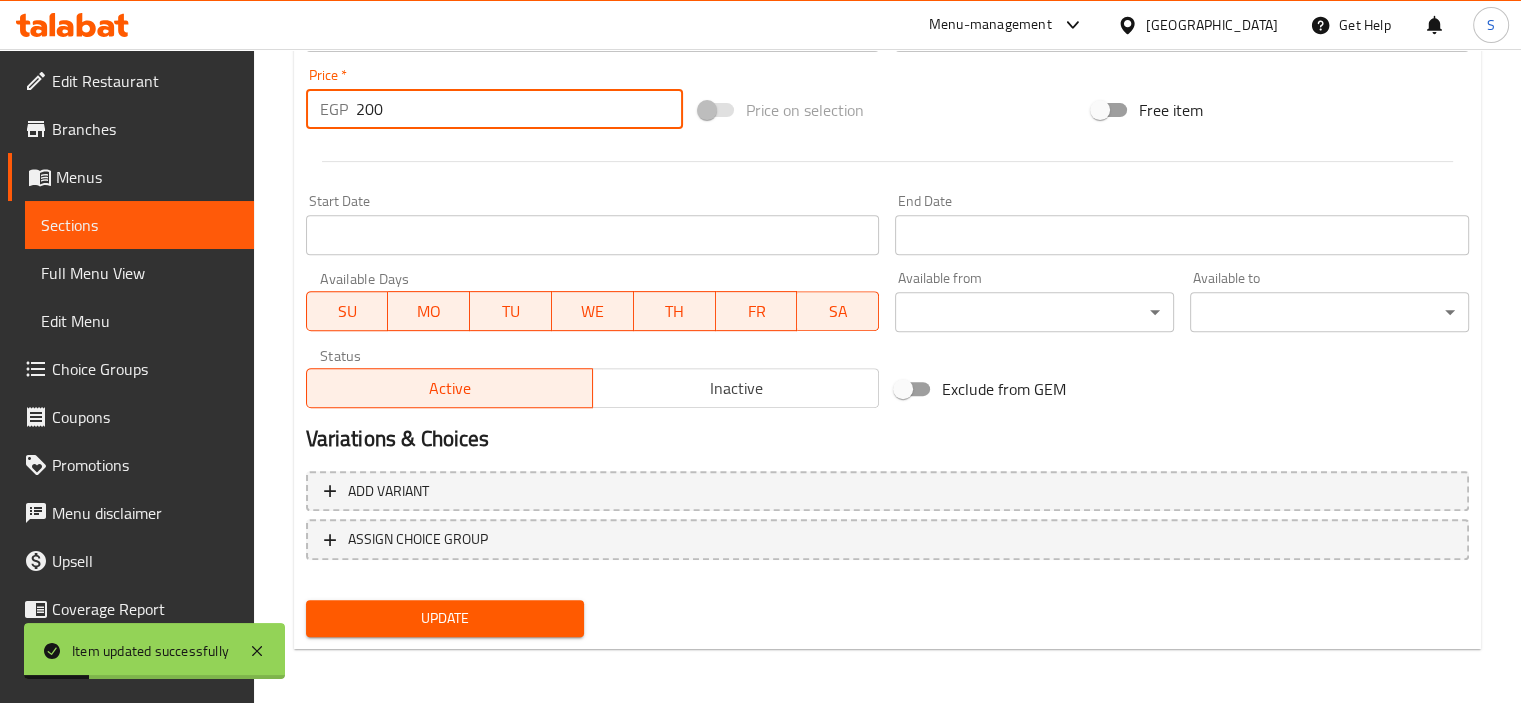 type on "200" 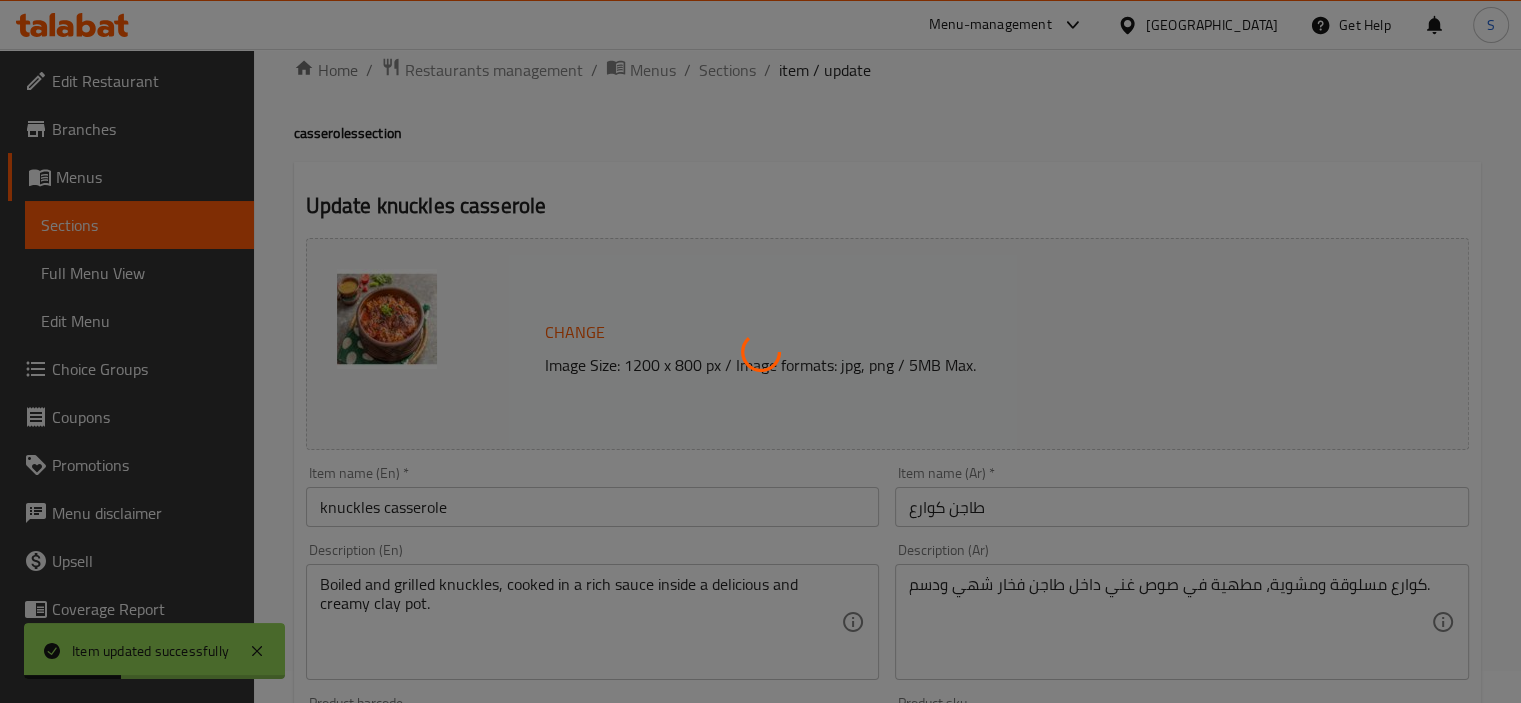 scroll, scrollTop: 0, scrollLeft: 0, axis: both 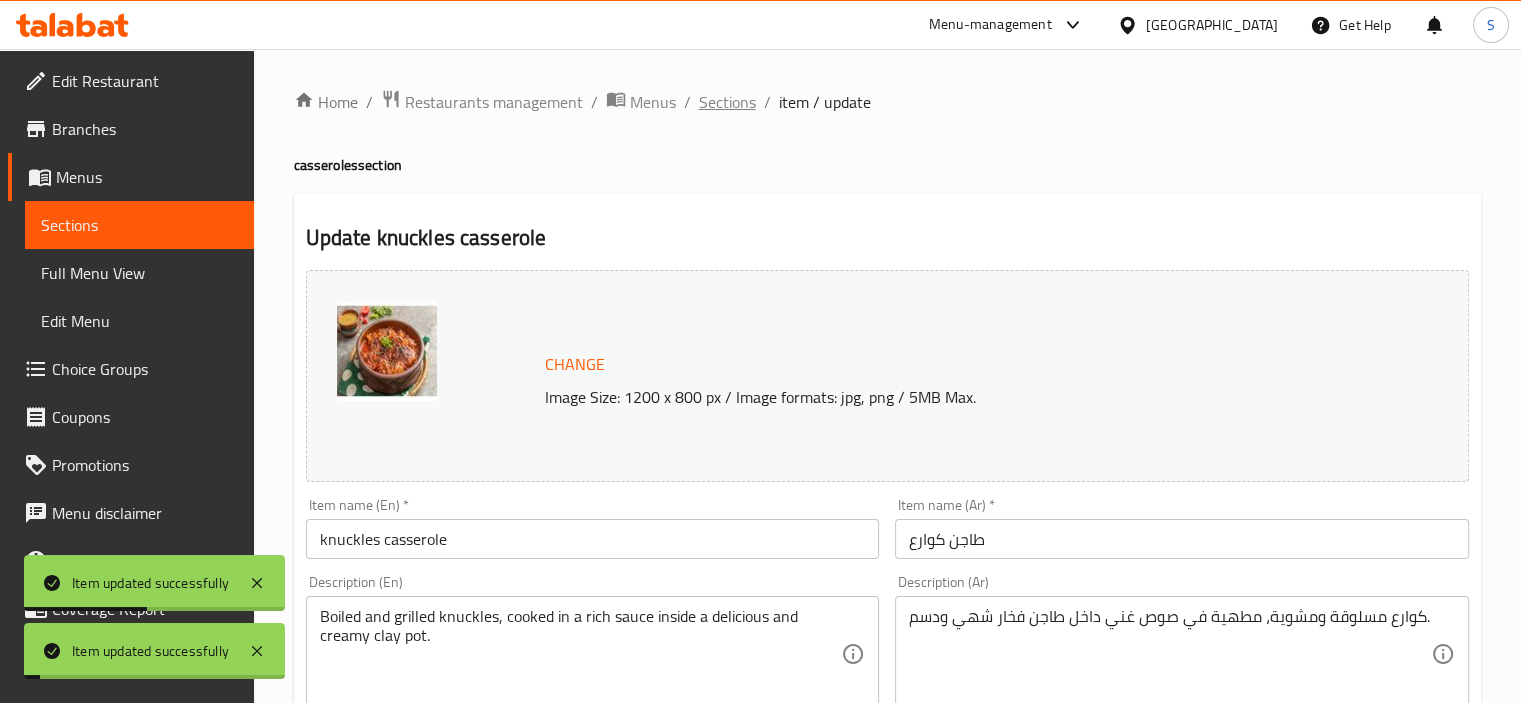 click on "Sections" at bounding box center [727, 102] 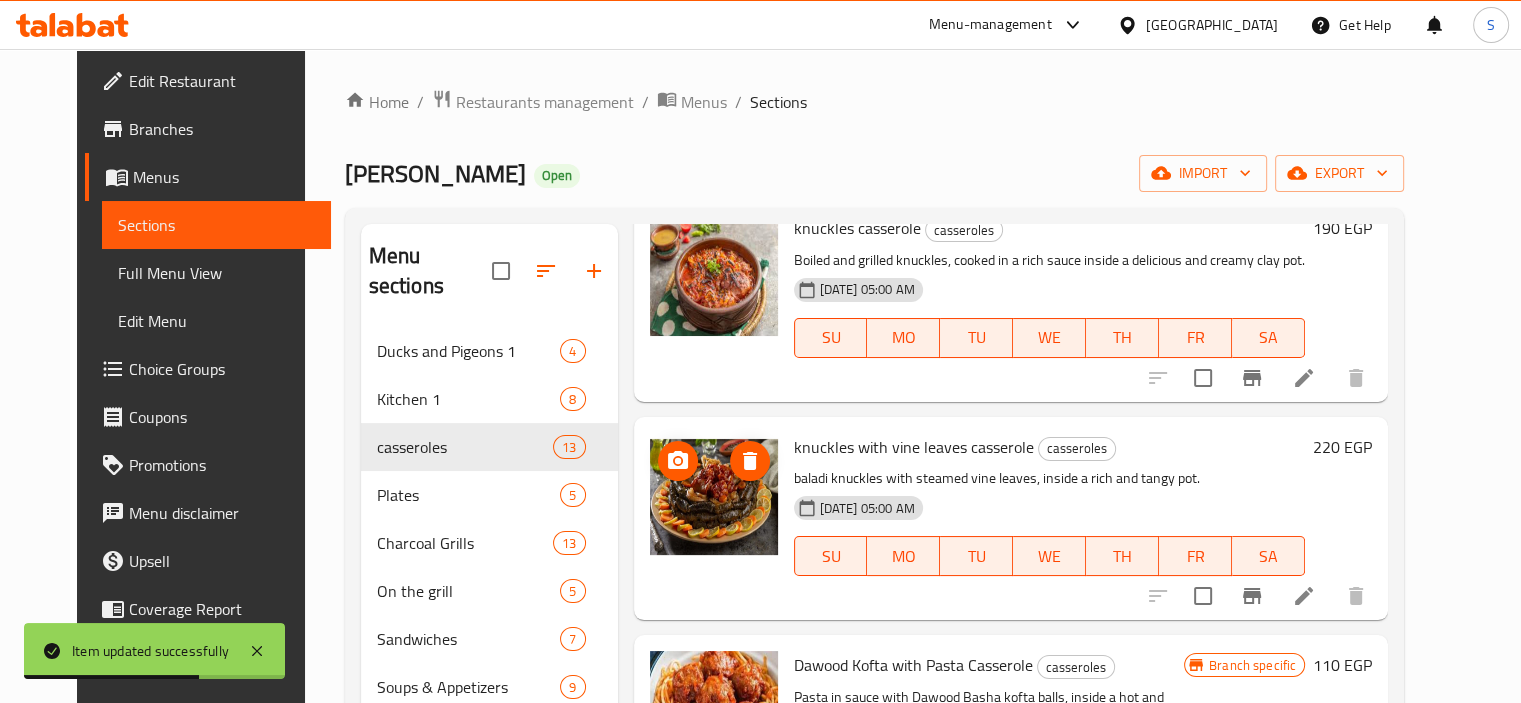 scroll, scrollTop: 1724, scrollLeft: 0, axis: vertical 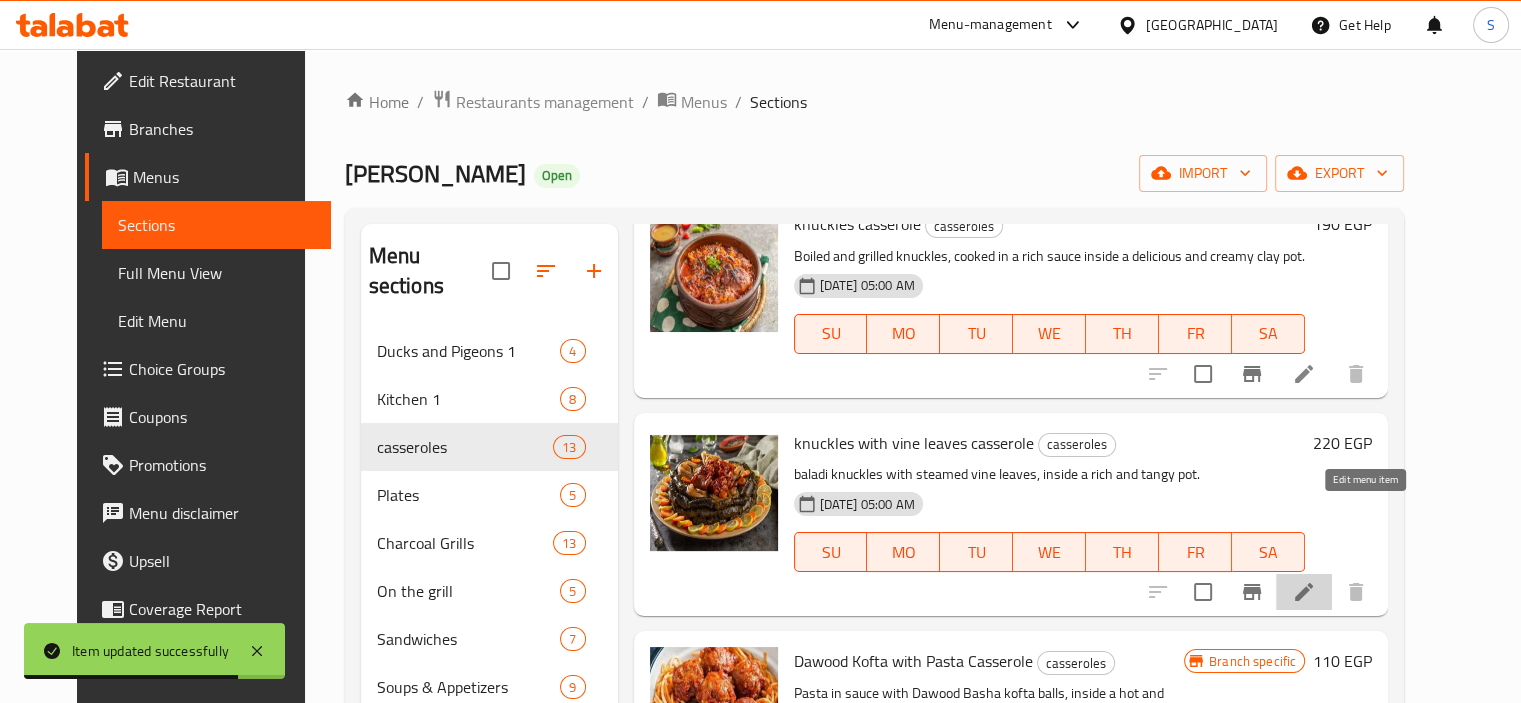 click 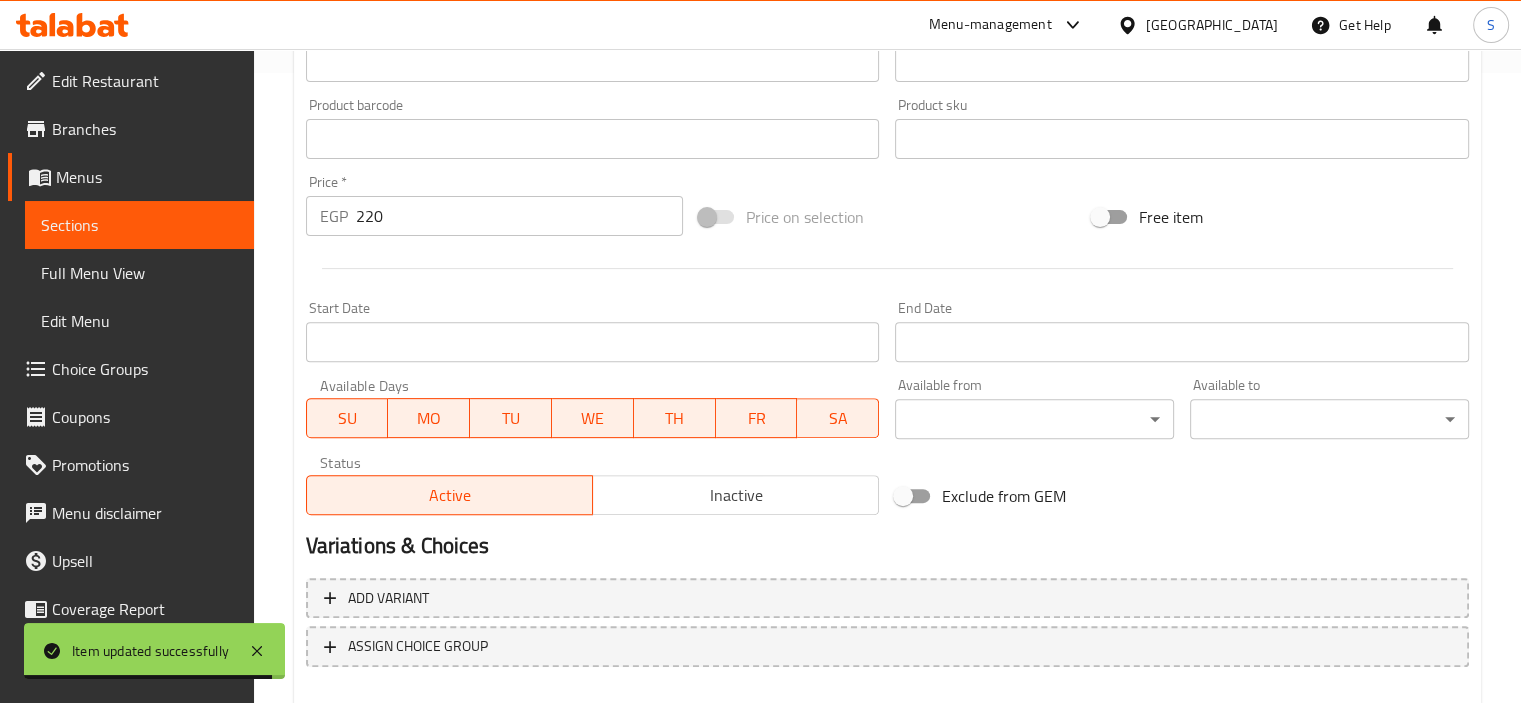 scroll, scrollTop: 737, scrollLeft: 0, axis: vertical 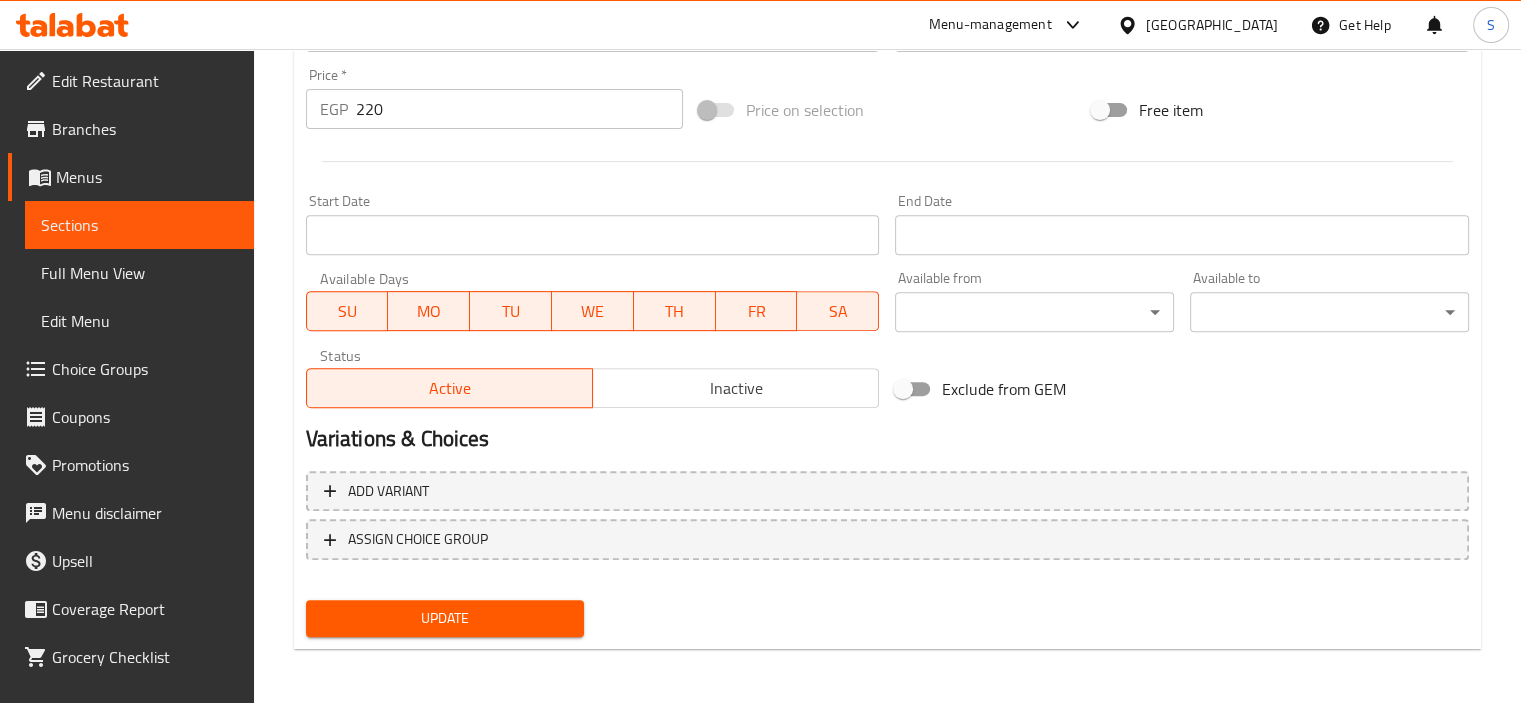 click on "220" at bounding box center (519, 109) 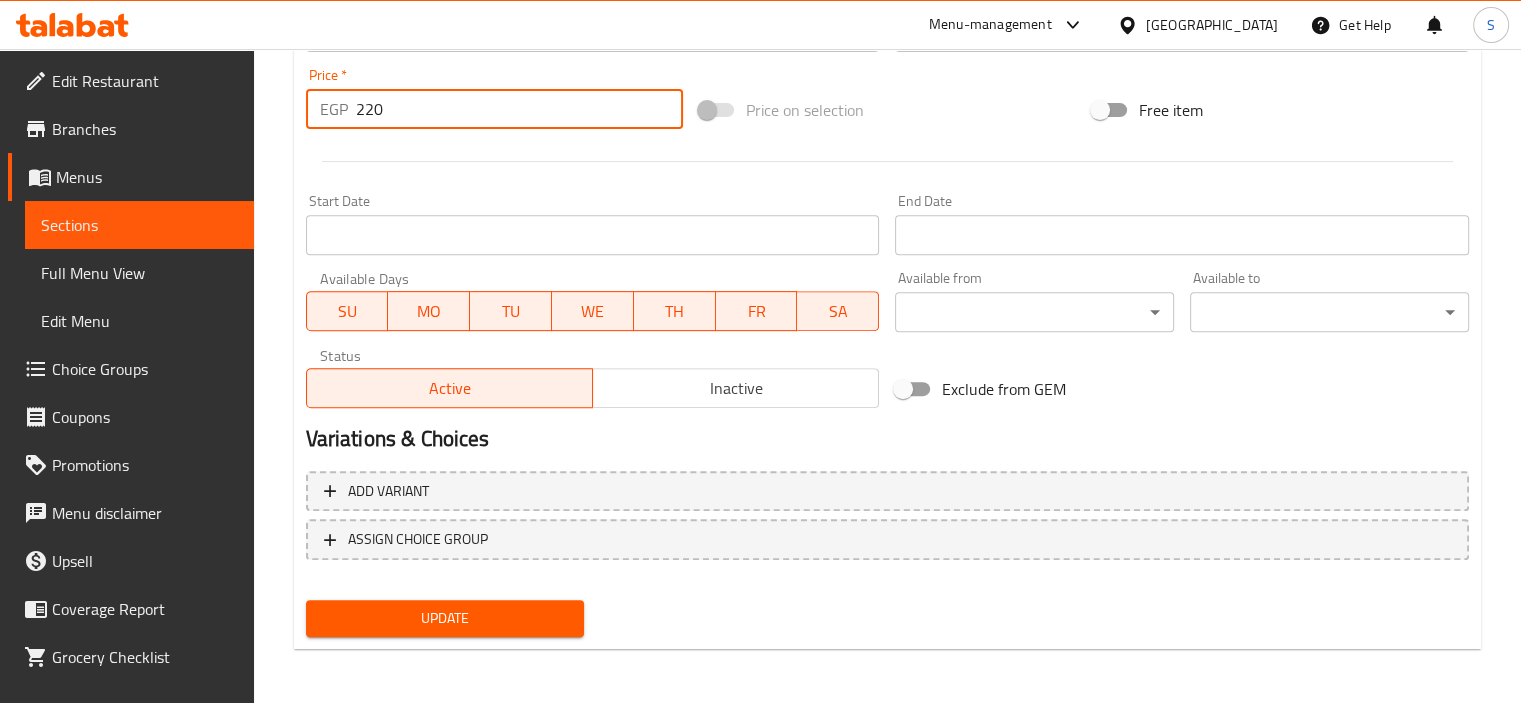 click on "220" at bounding box center [519, 109] 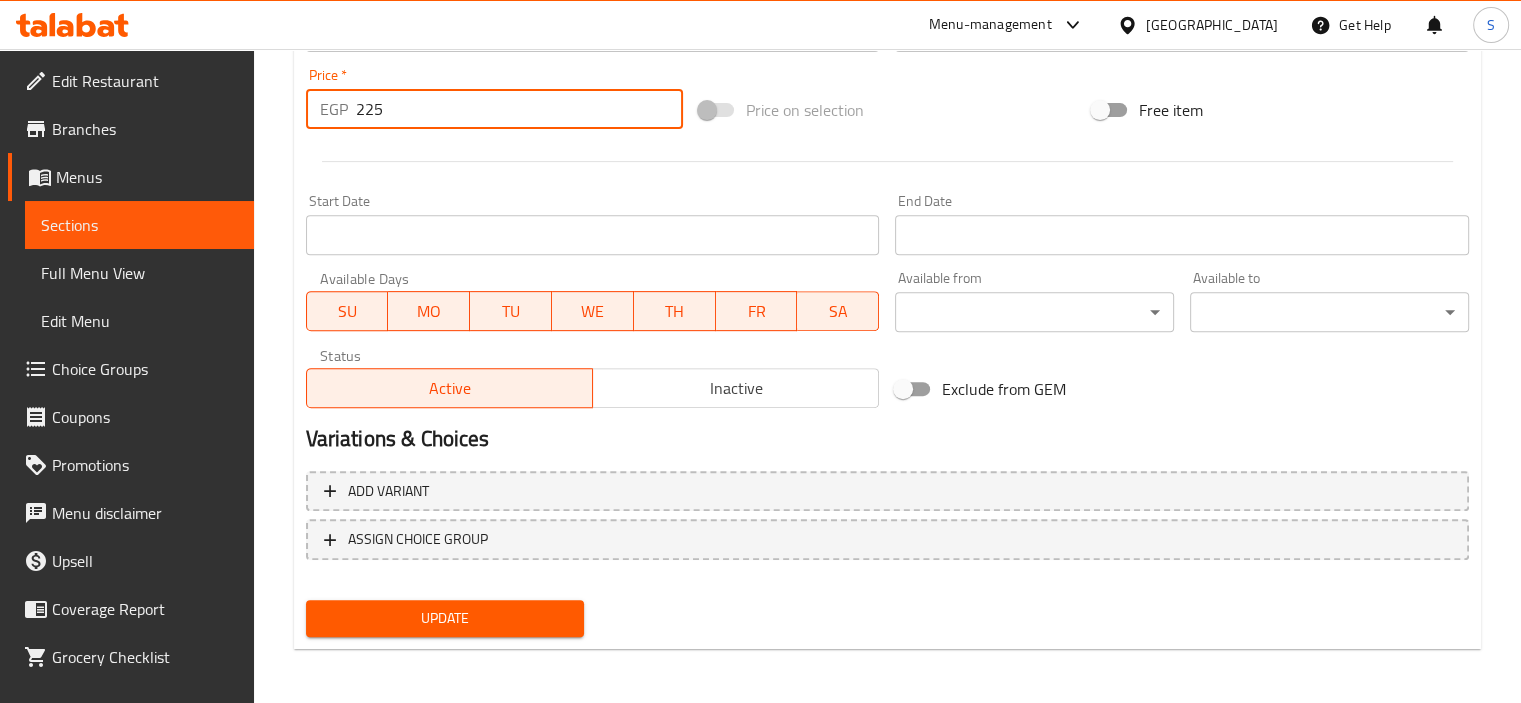 type on "225" 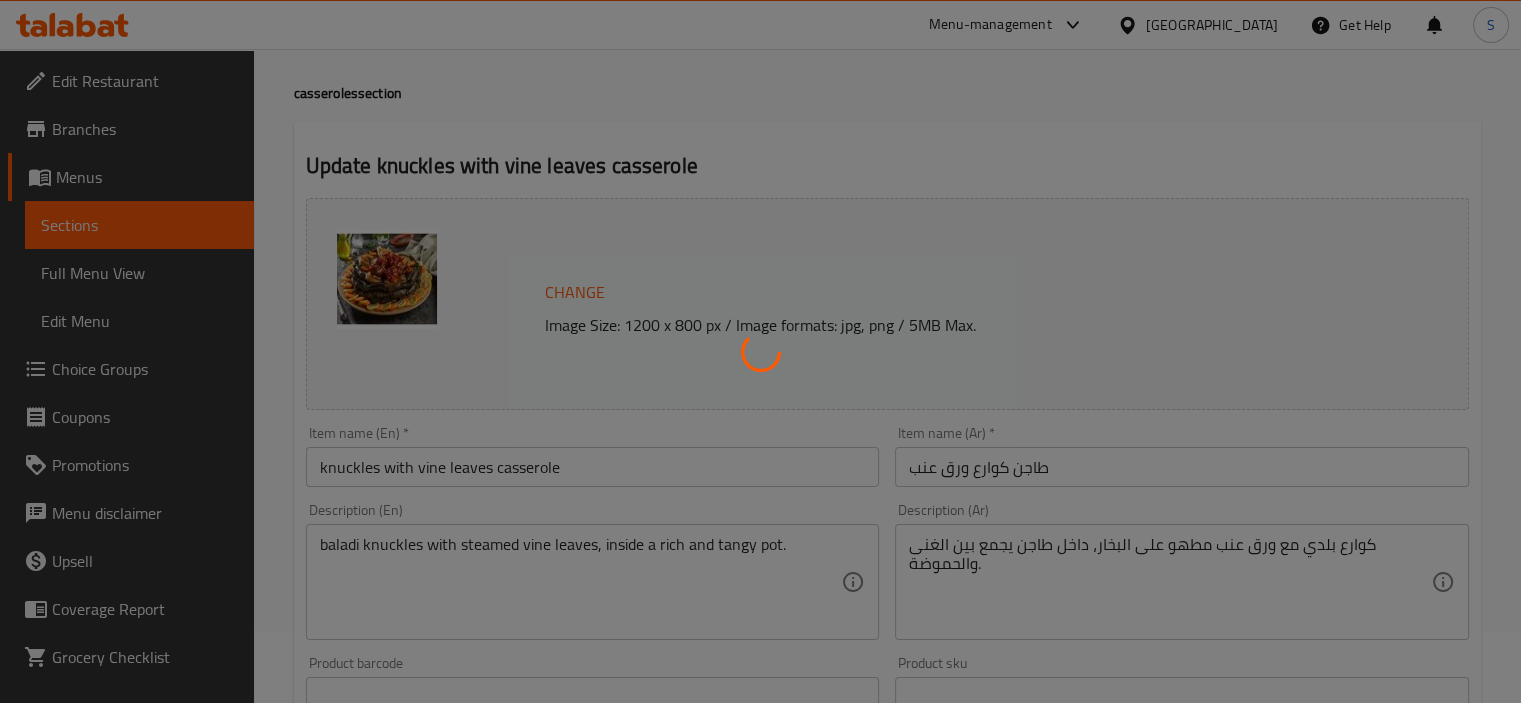 scroll, scrollTop: 0, scrollLeft: 0, axis: both 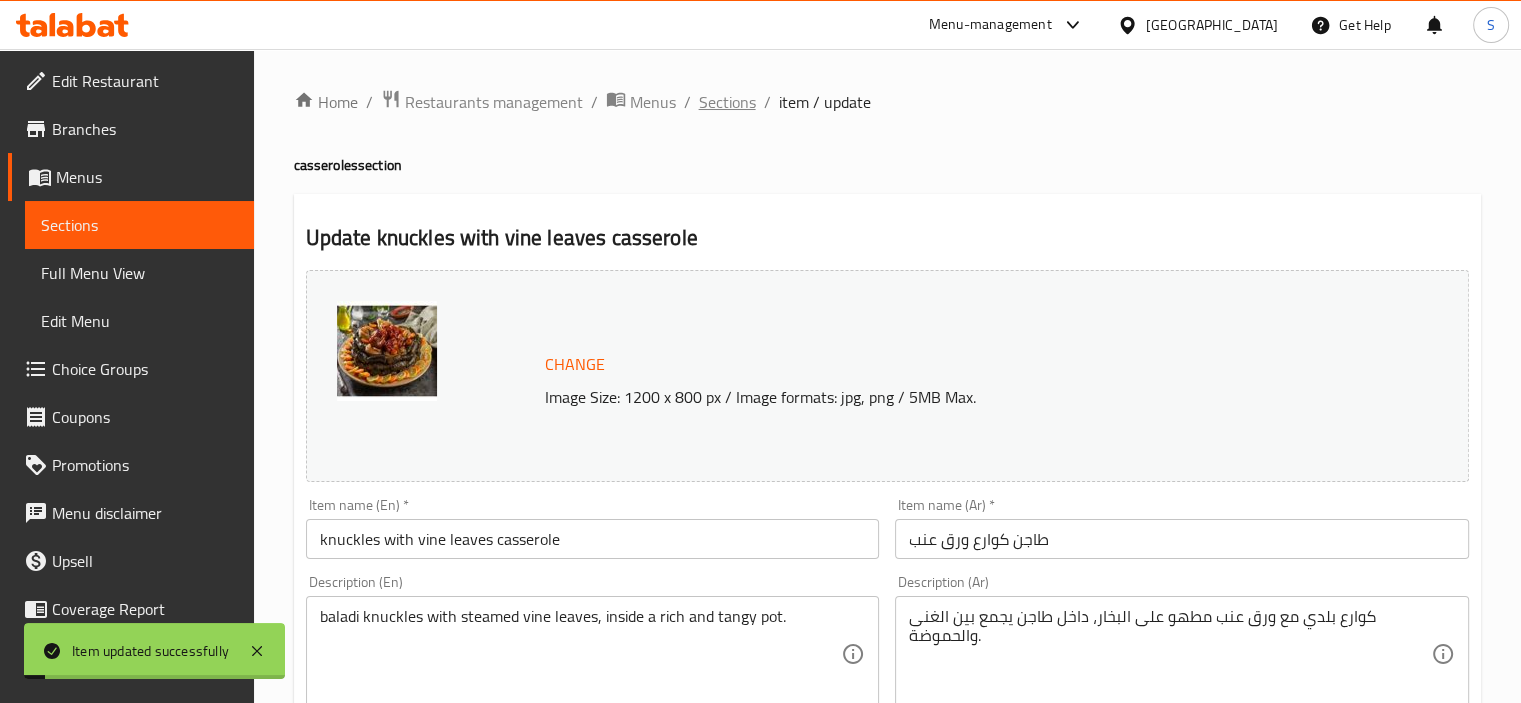 click on "Sections" at bounding box center (727, 102) 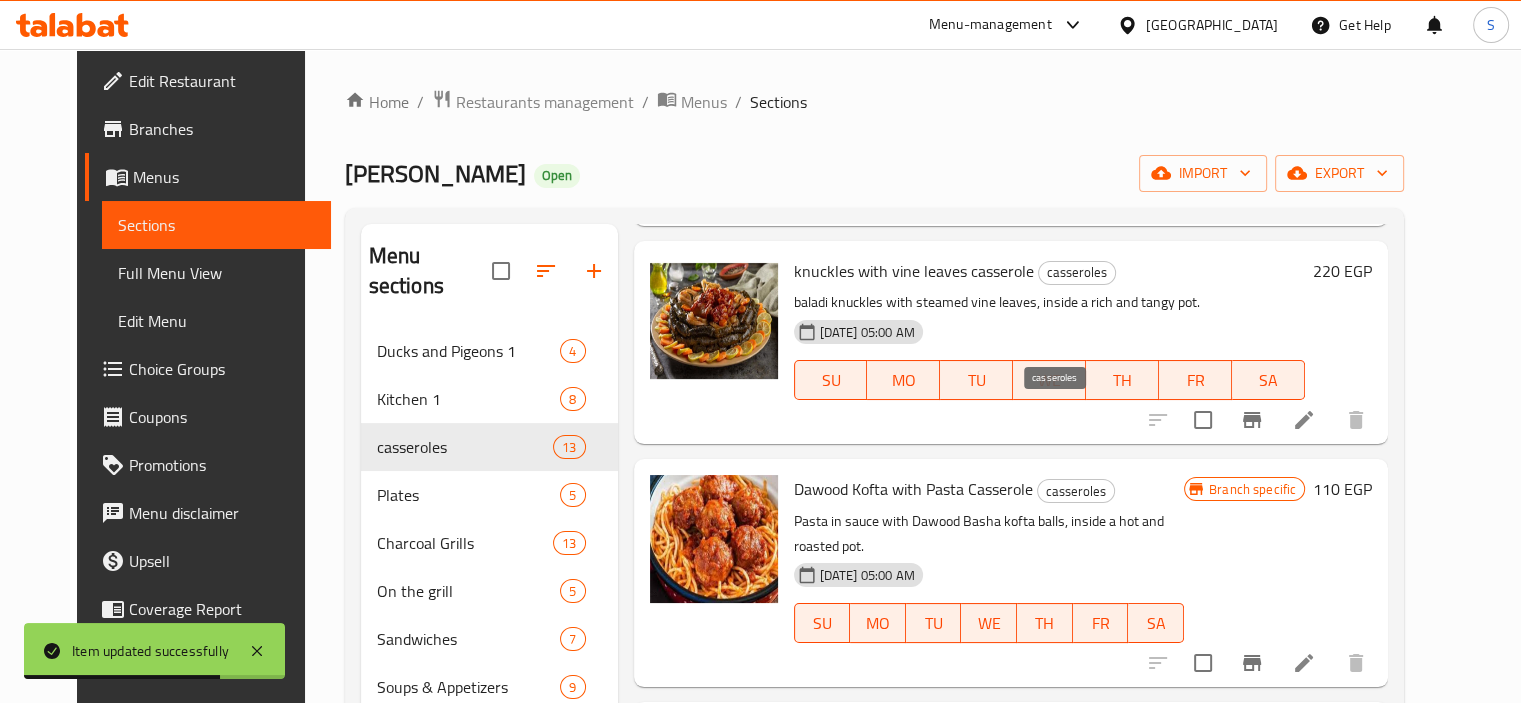 scroll, scrollTop: 1896, scrollLeft: 0, axis: vertical 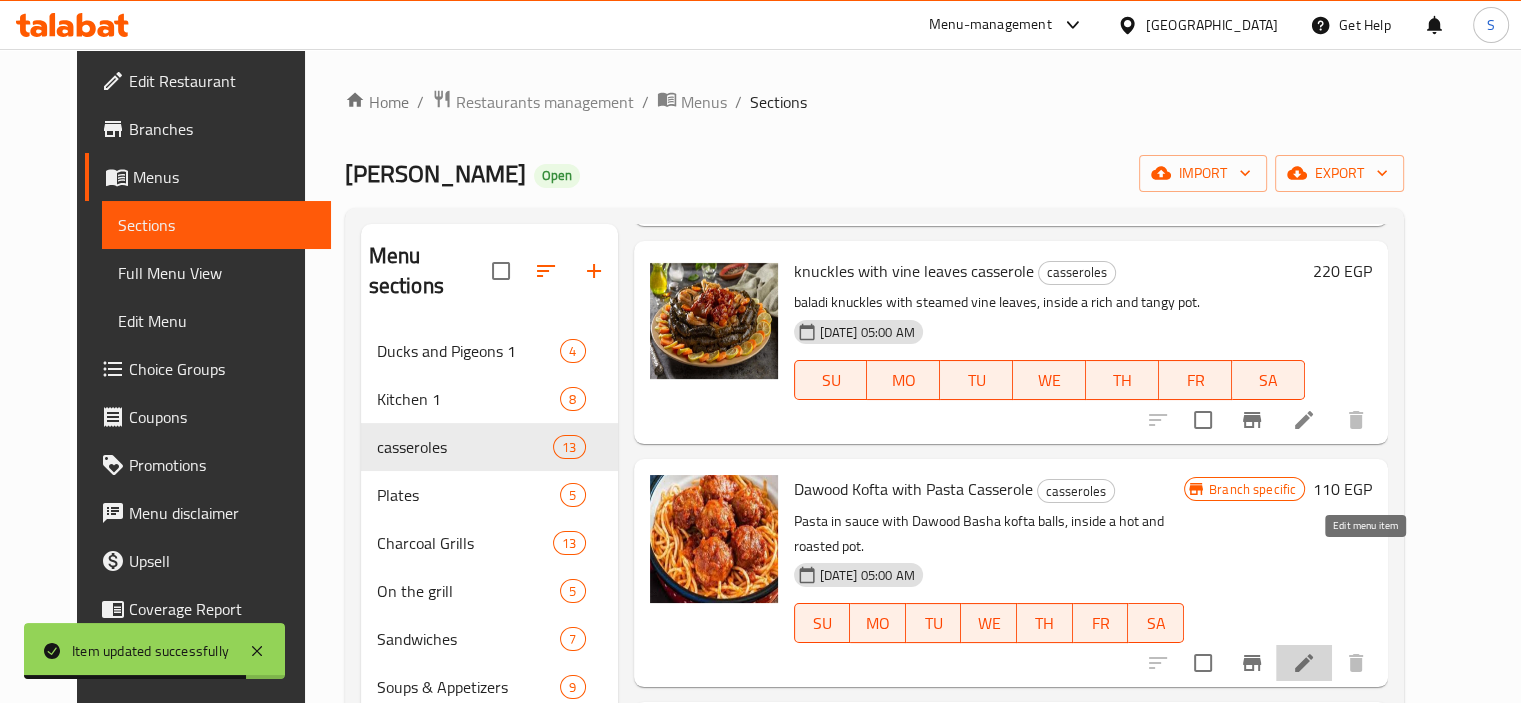 click 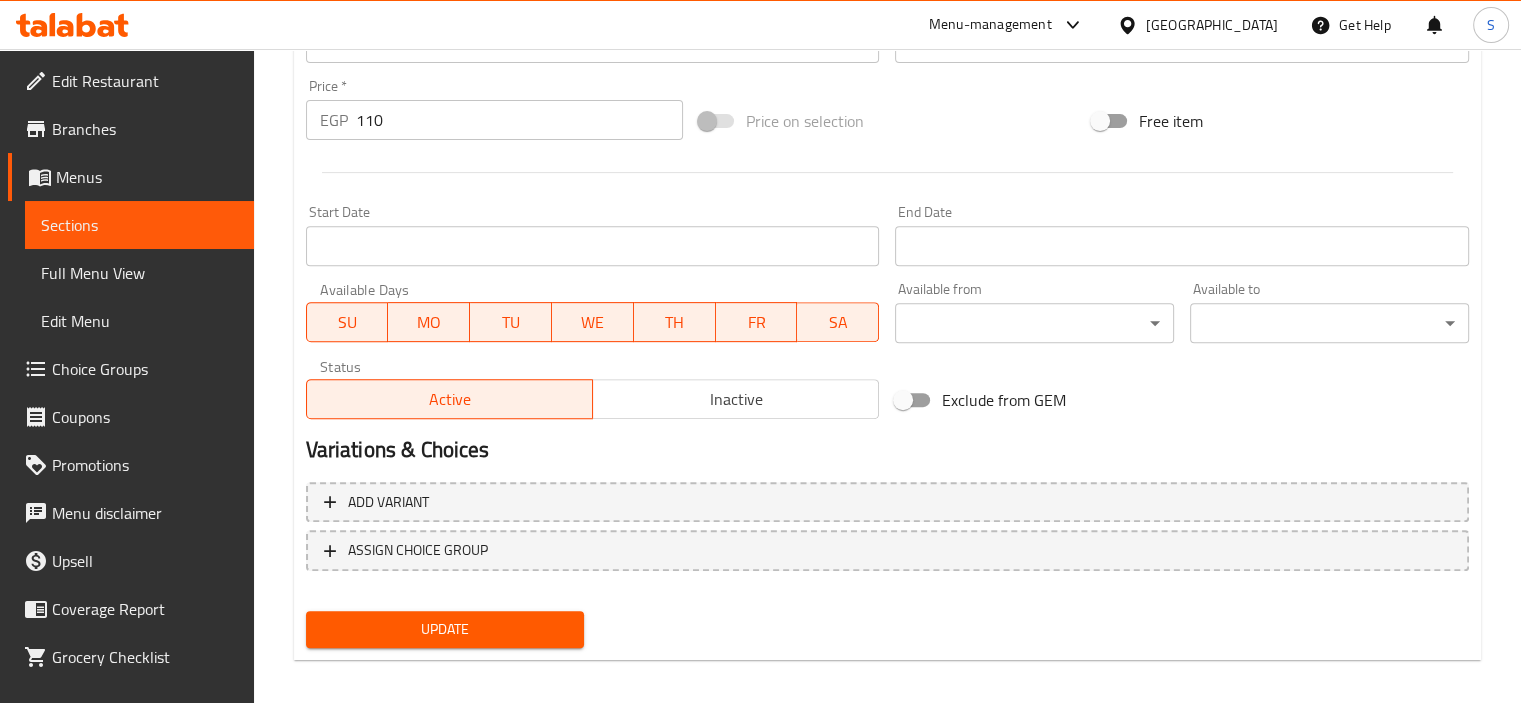 scroll, scrollTop: 737, scrollLeft: 0, axis: vertical 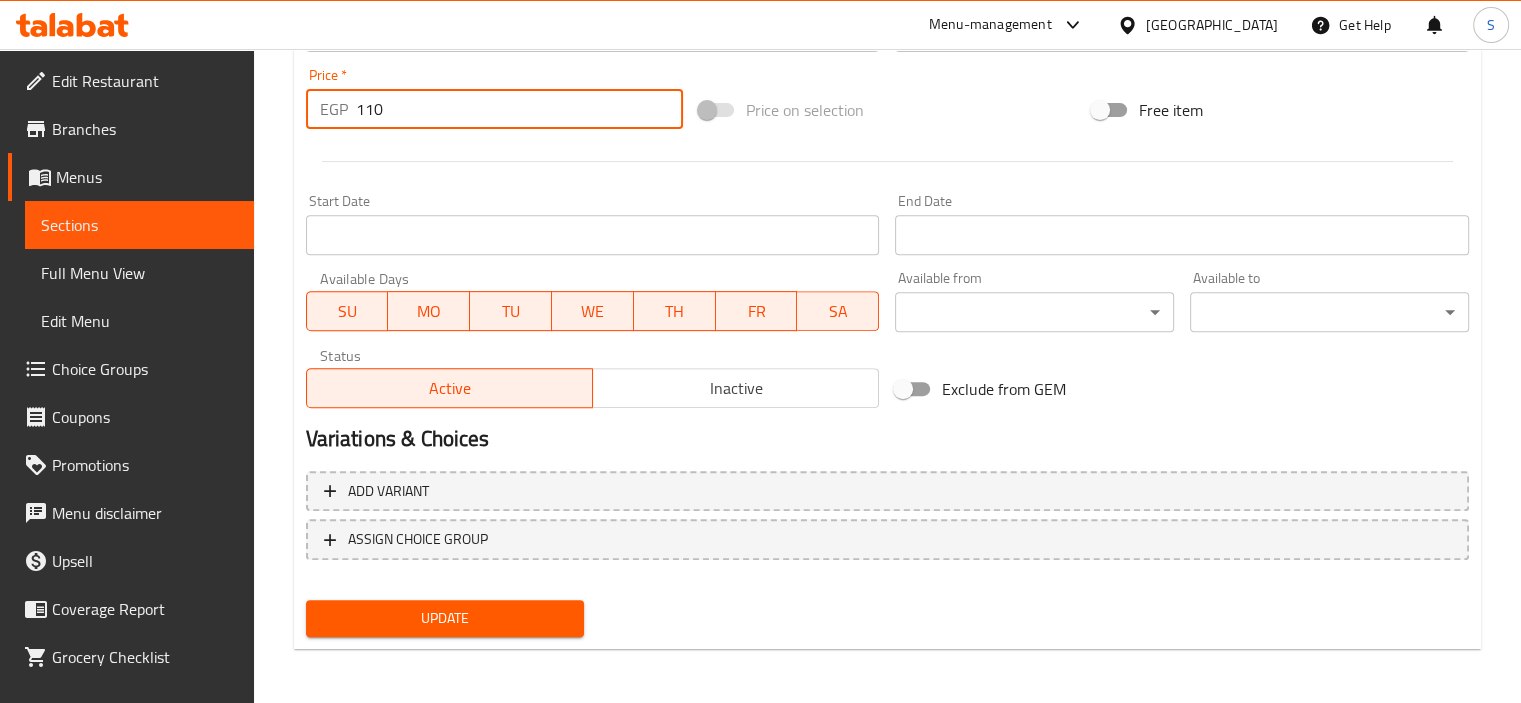 click on "110" at bounding box center (519, 109) 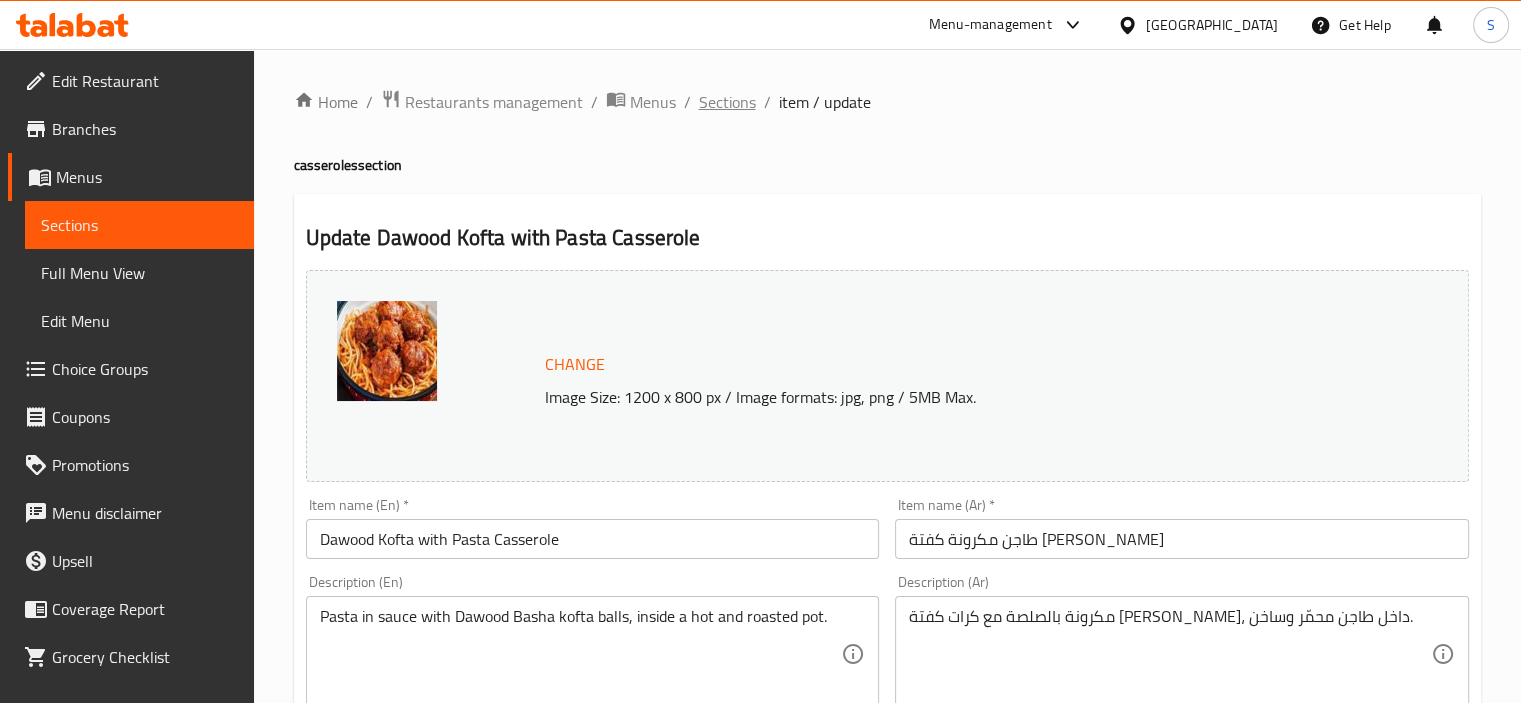 click on "Sections" at bounding box center (727, 102) 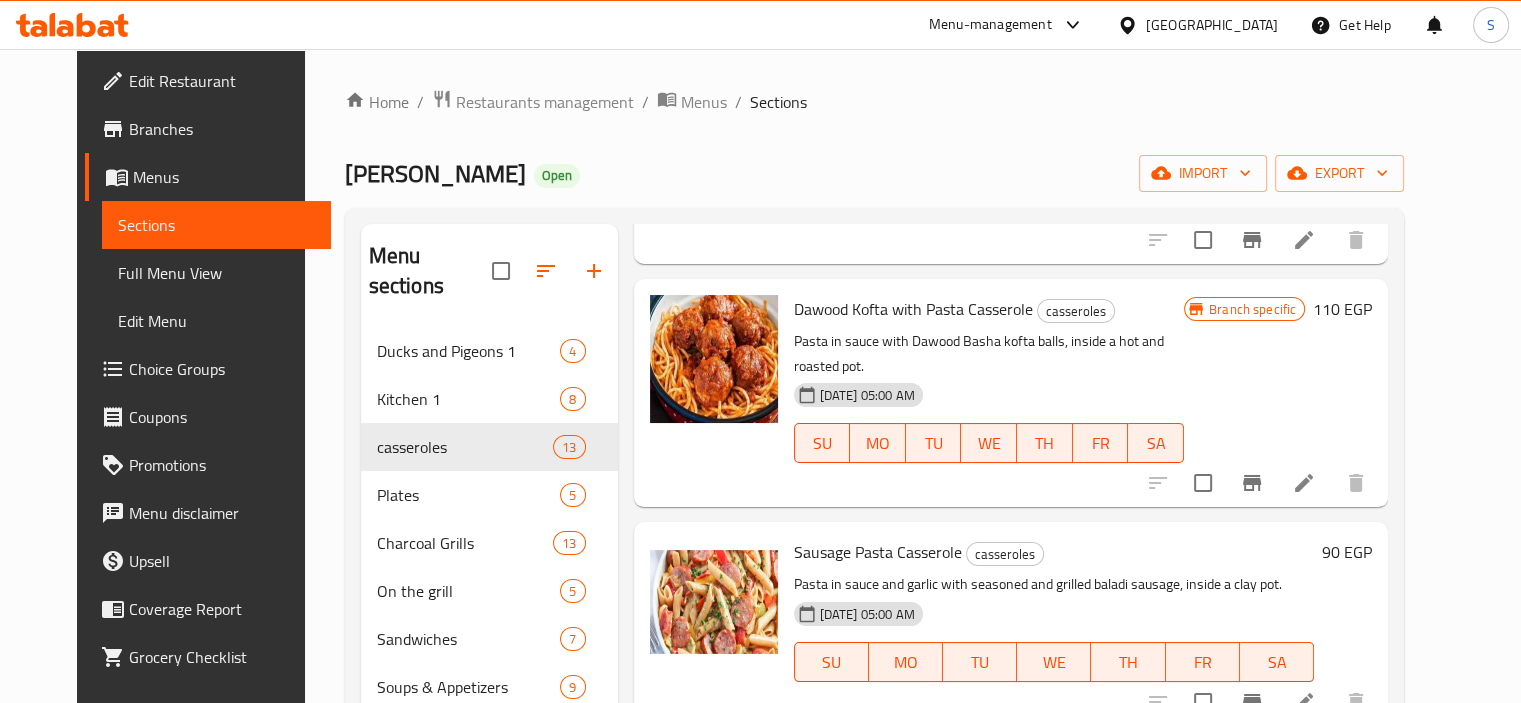 scroll, scrollTop: 2139, scrollLeft: 0, axis: vertical 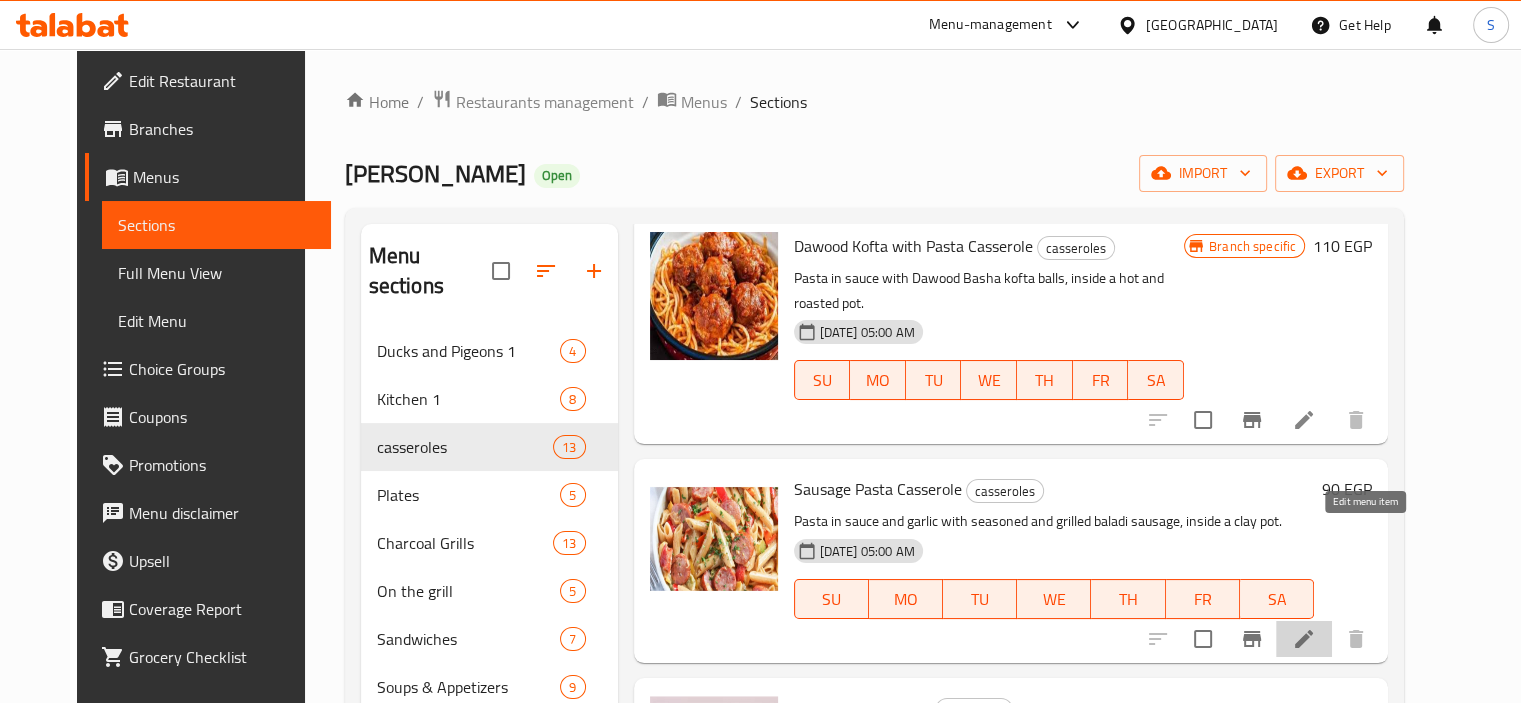 click 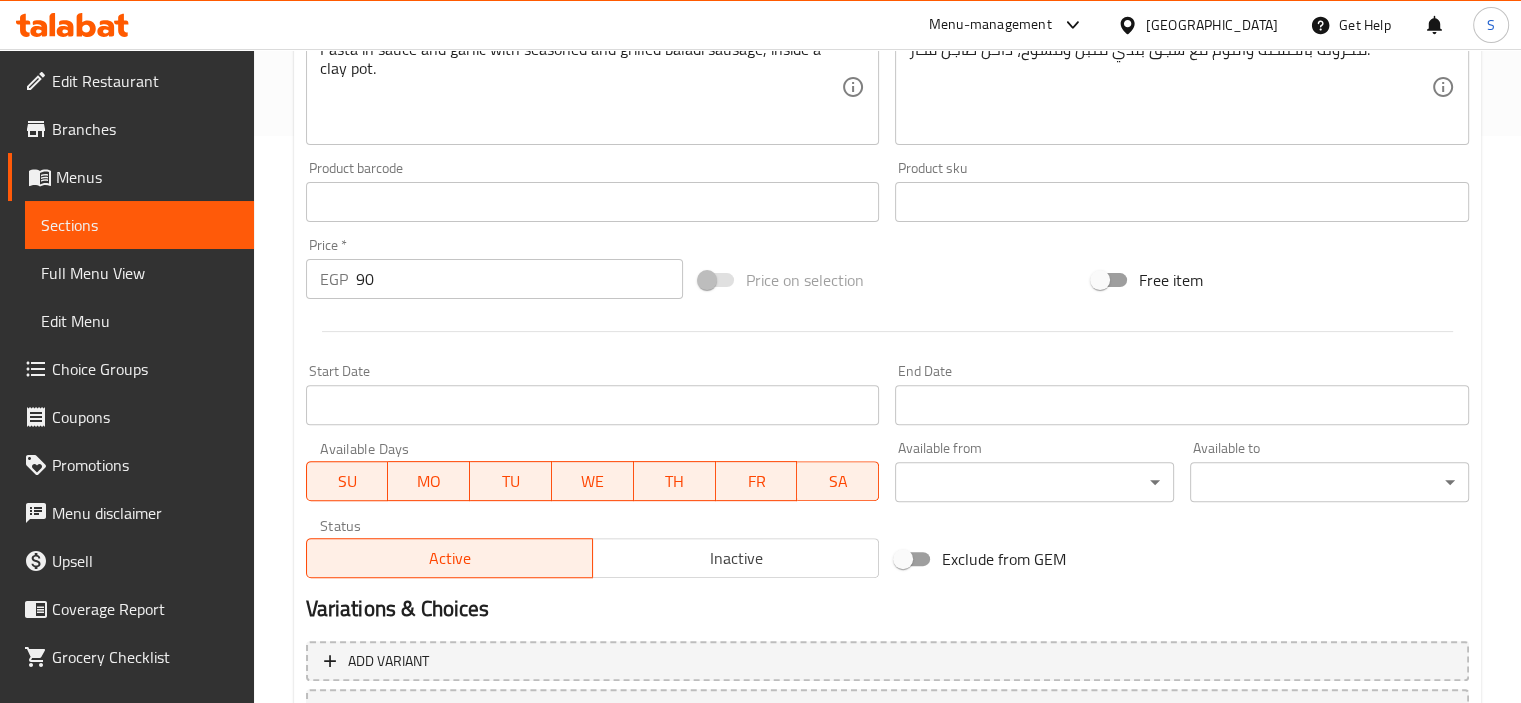 scroll, scrollTop: 737, scrollLeft: 0, axis: vertical 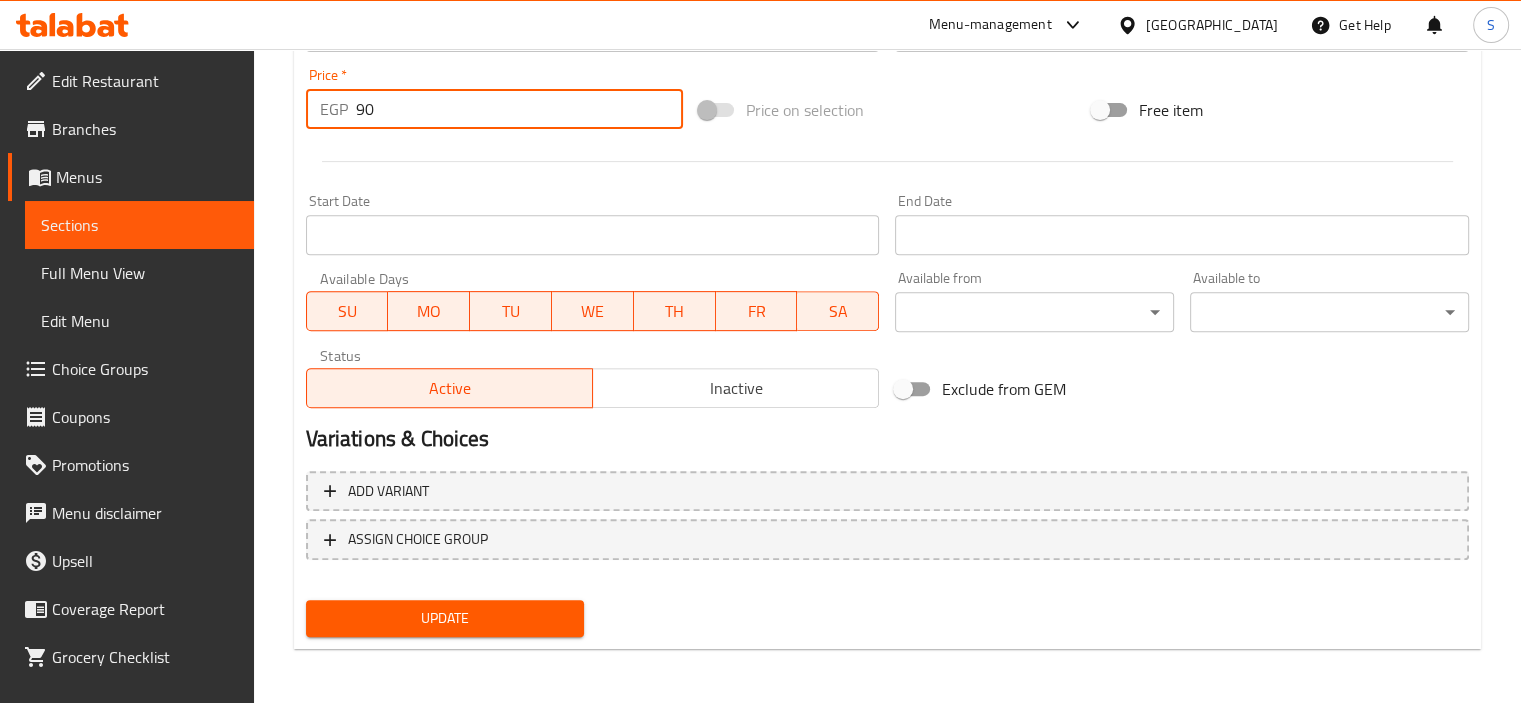 click on "90" at bounding box center [519, 109] 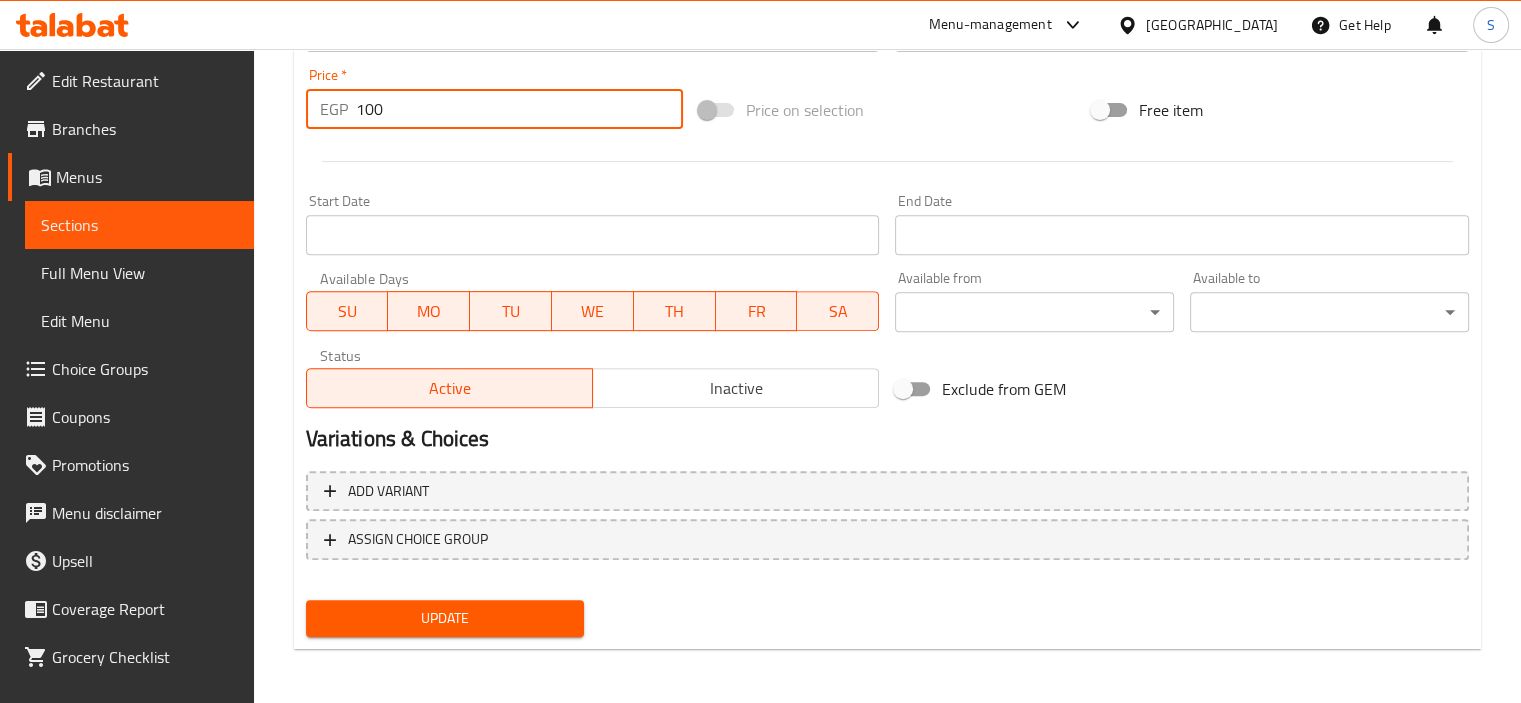 type on "100" 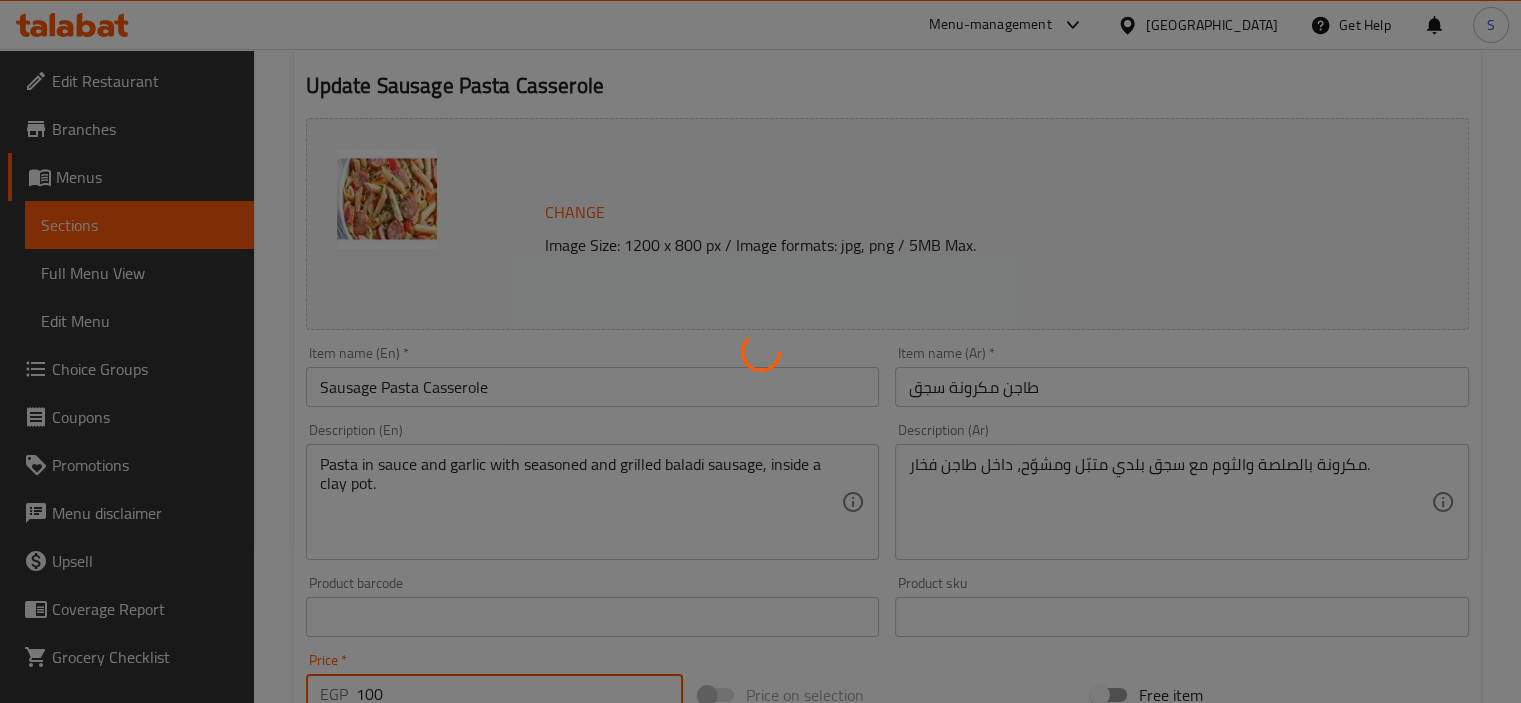scroll, scrollTop: 0, scrollLeft: 0, axis: both 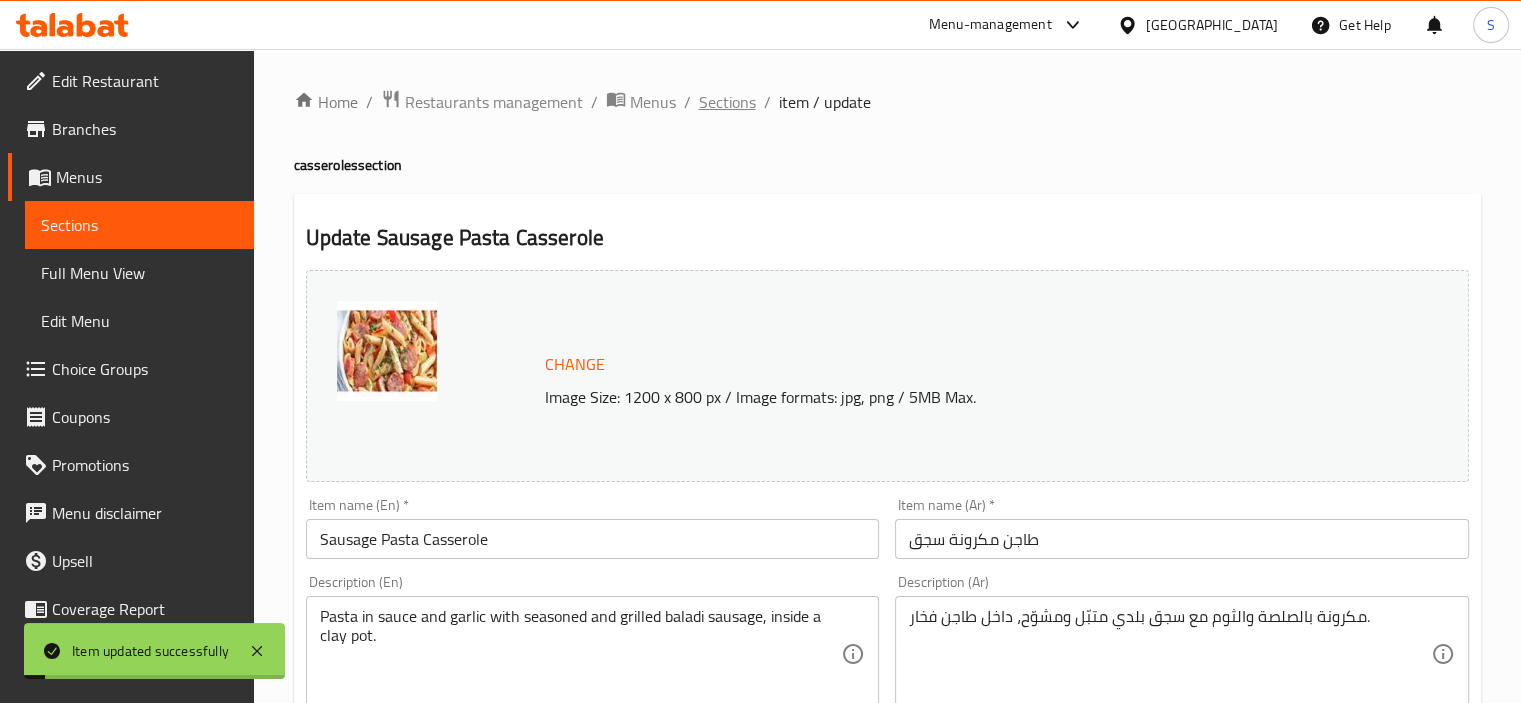 click on "Sections" at bounding box center (727, 102) 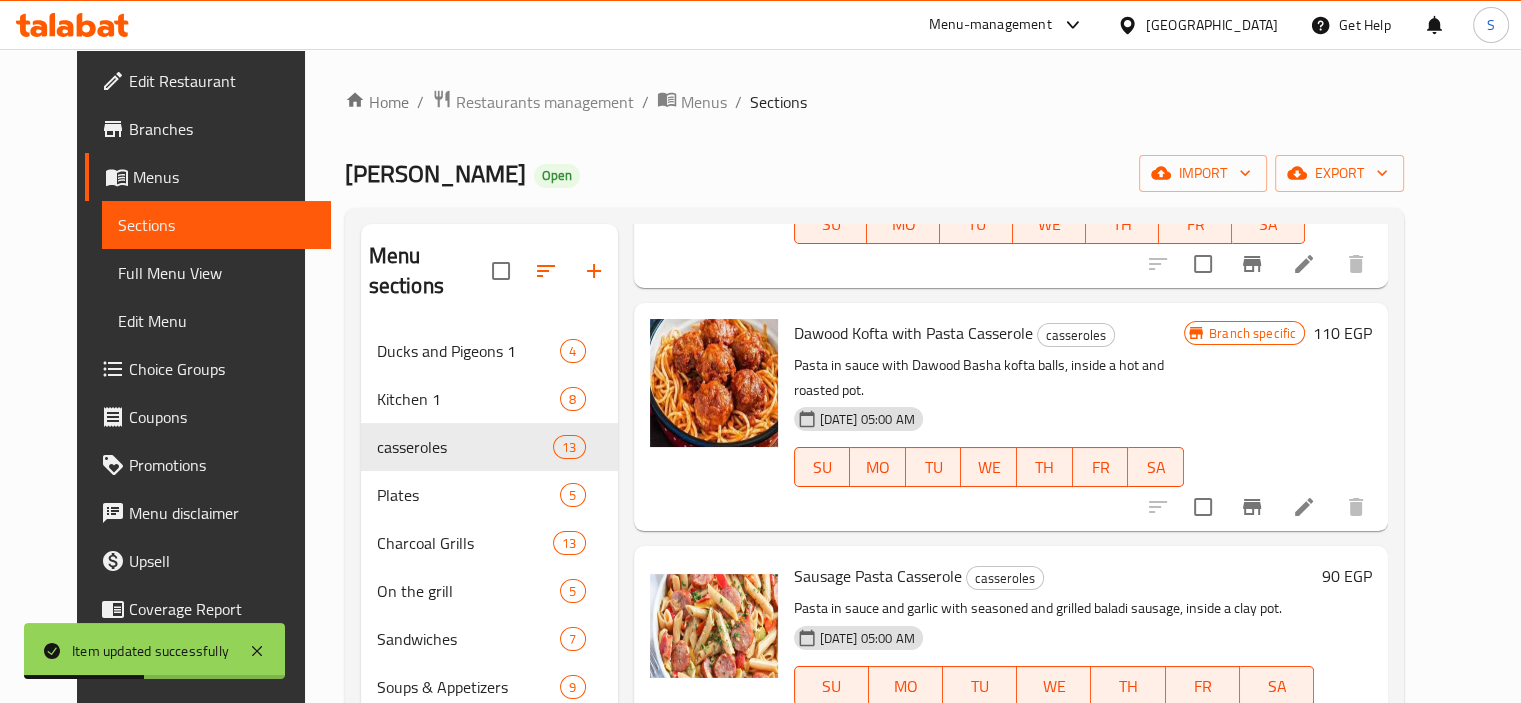 scroll, scrollTop: 2139, scrollLeft: 0, axis: vertical 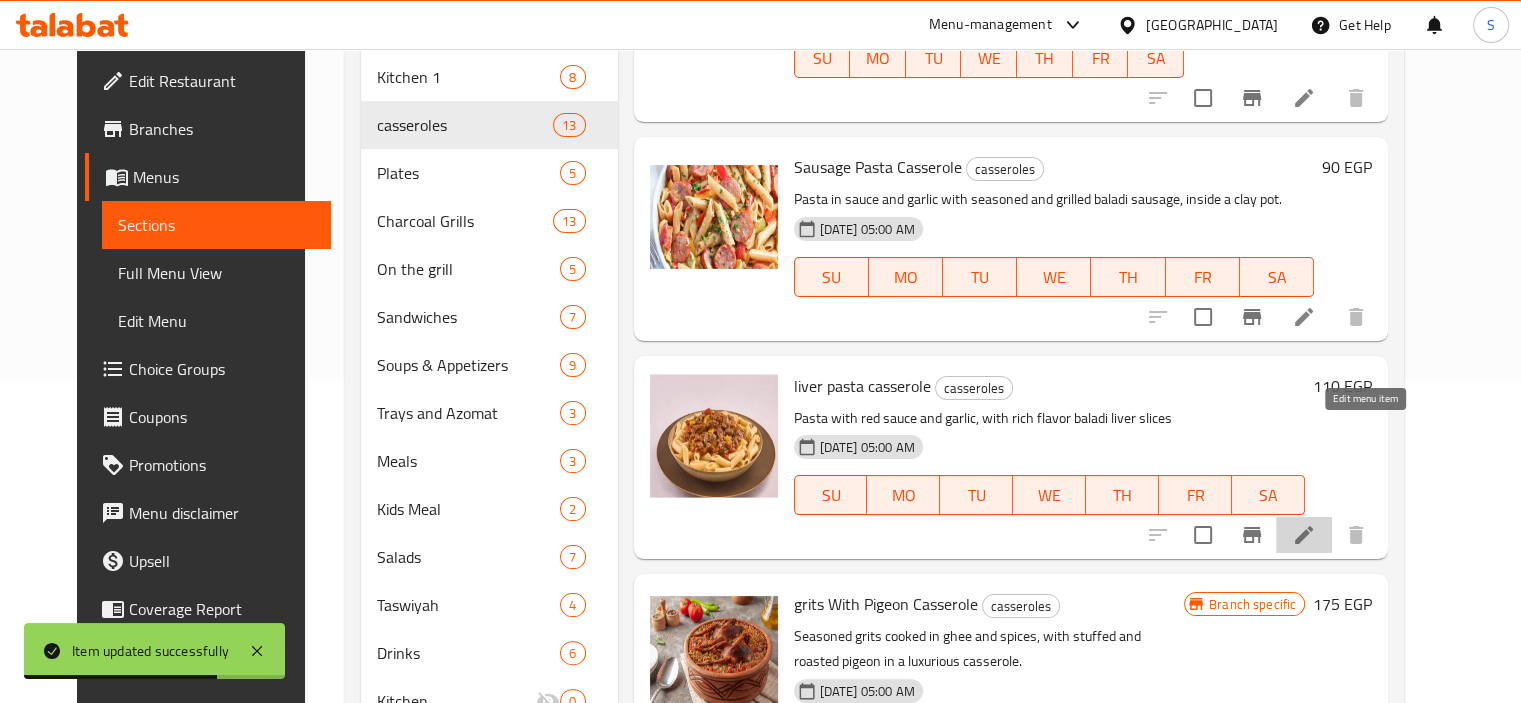 click 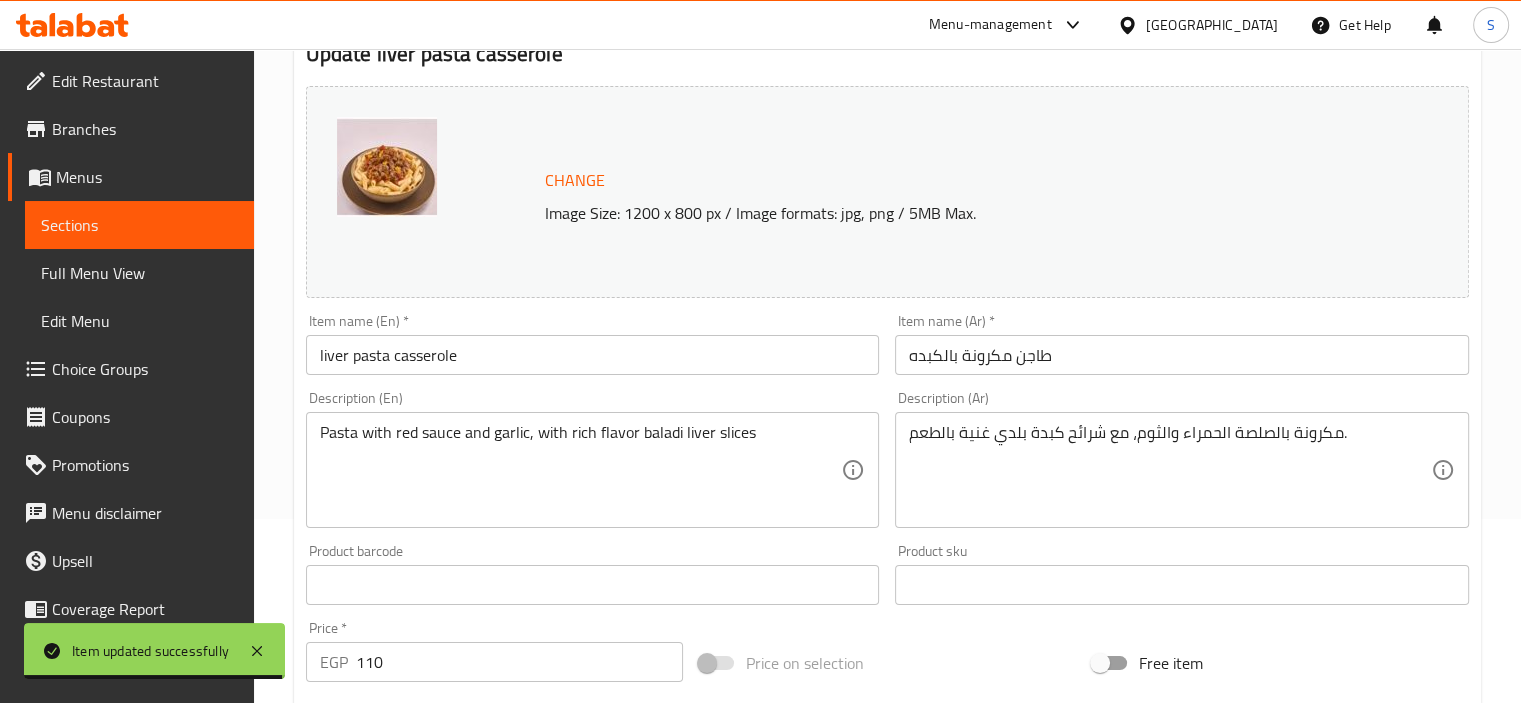 scroll, scrollTop: 0, scrollLeft: 0, axis: both 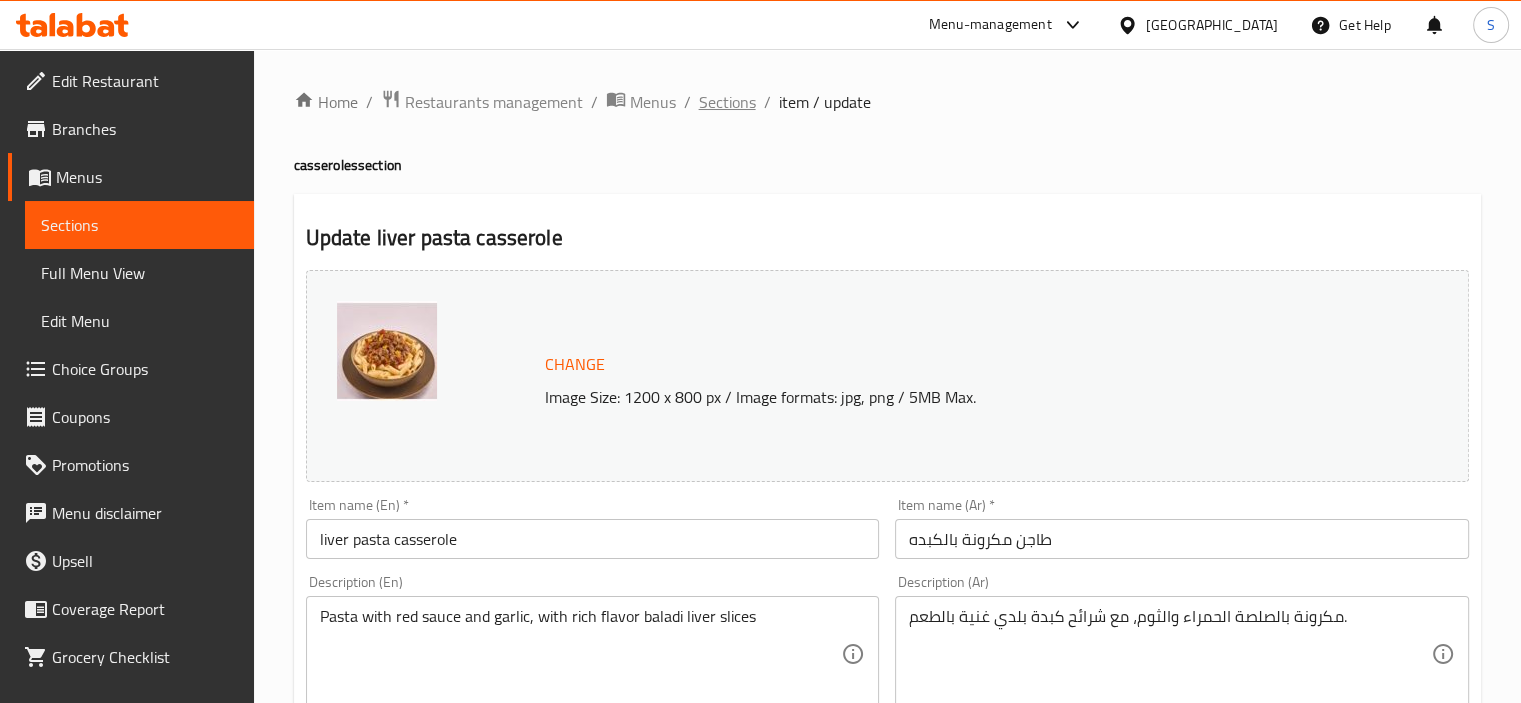 click on "Sections" at bounding box center [727, 102] 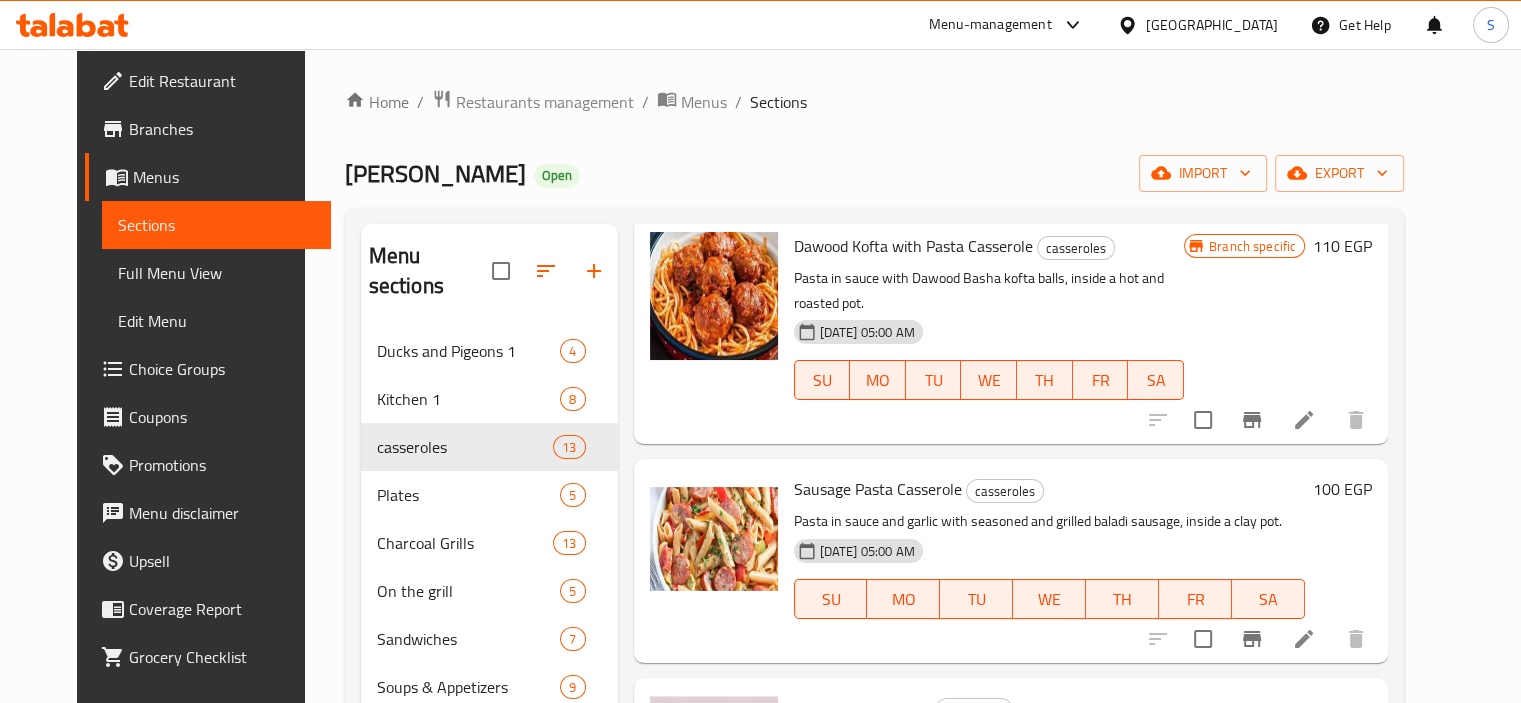 scroll, scrollTop: 2139, scrollLeft: 0, axis: vertical 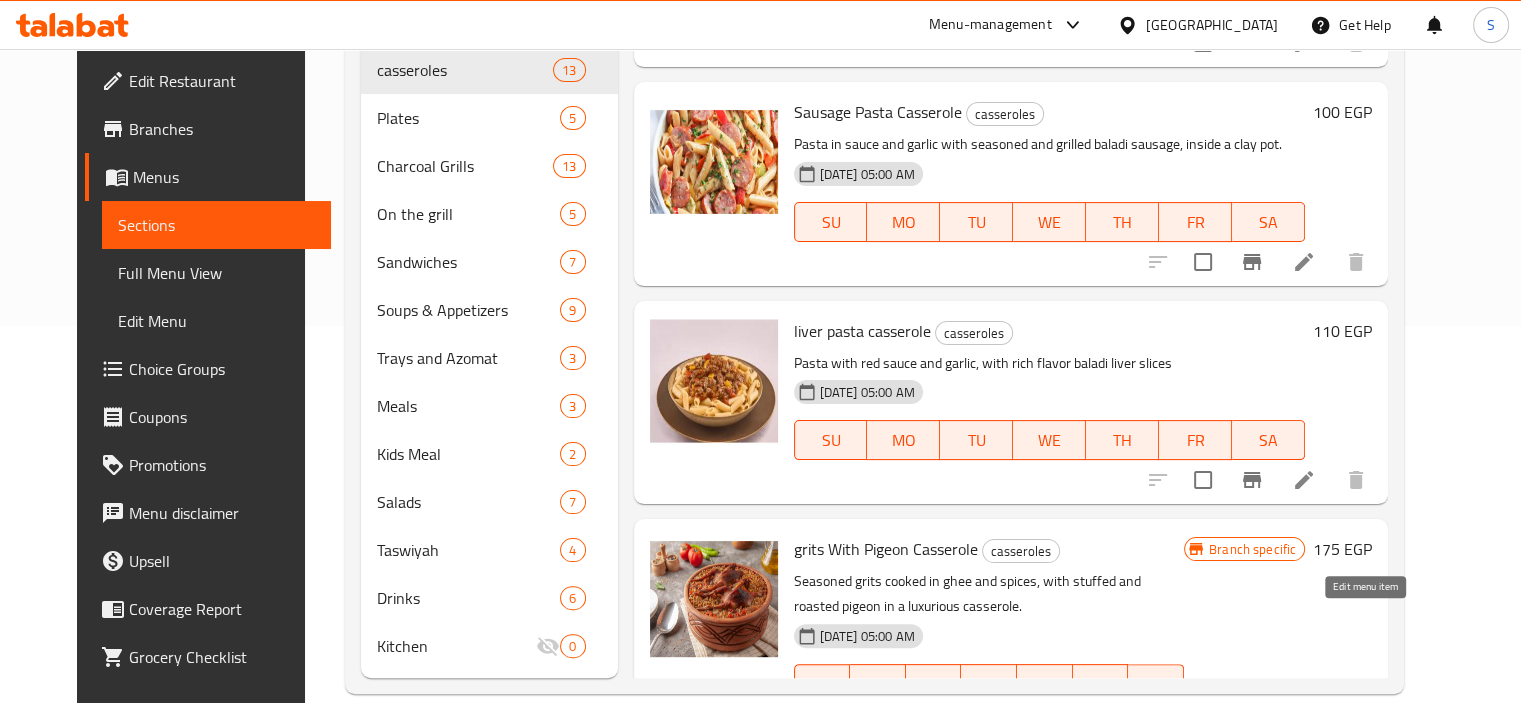 click 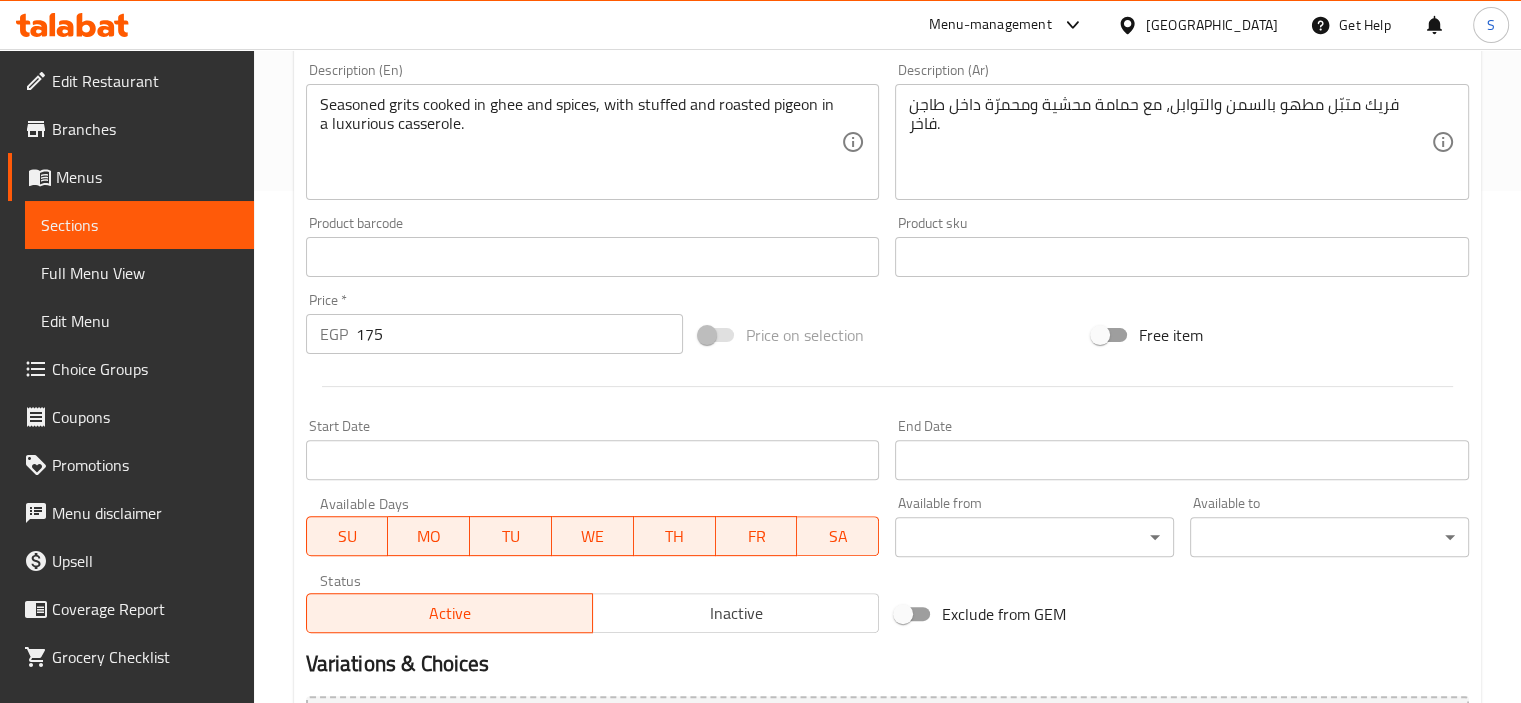 scroll, scrollTop: 737, scrollLeft: 0, axis: vertical 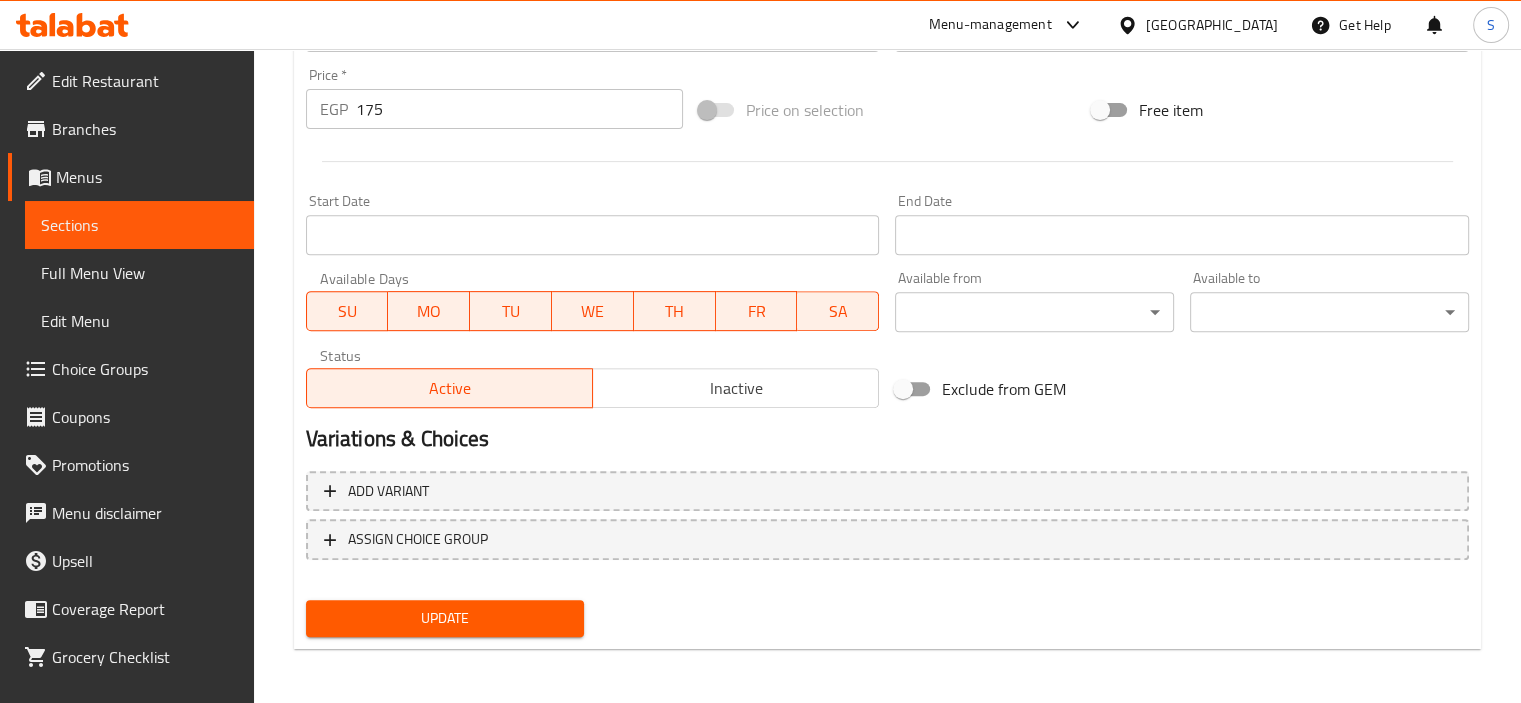 click on "175" at bounding box center [519, 109] 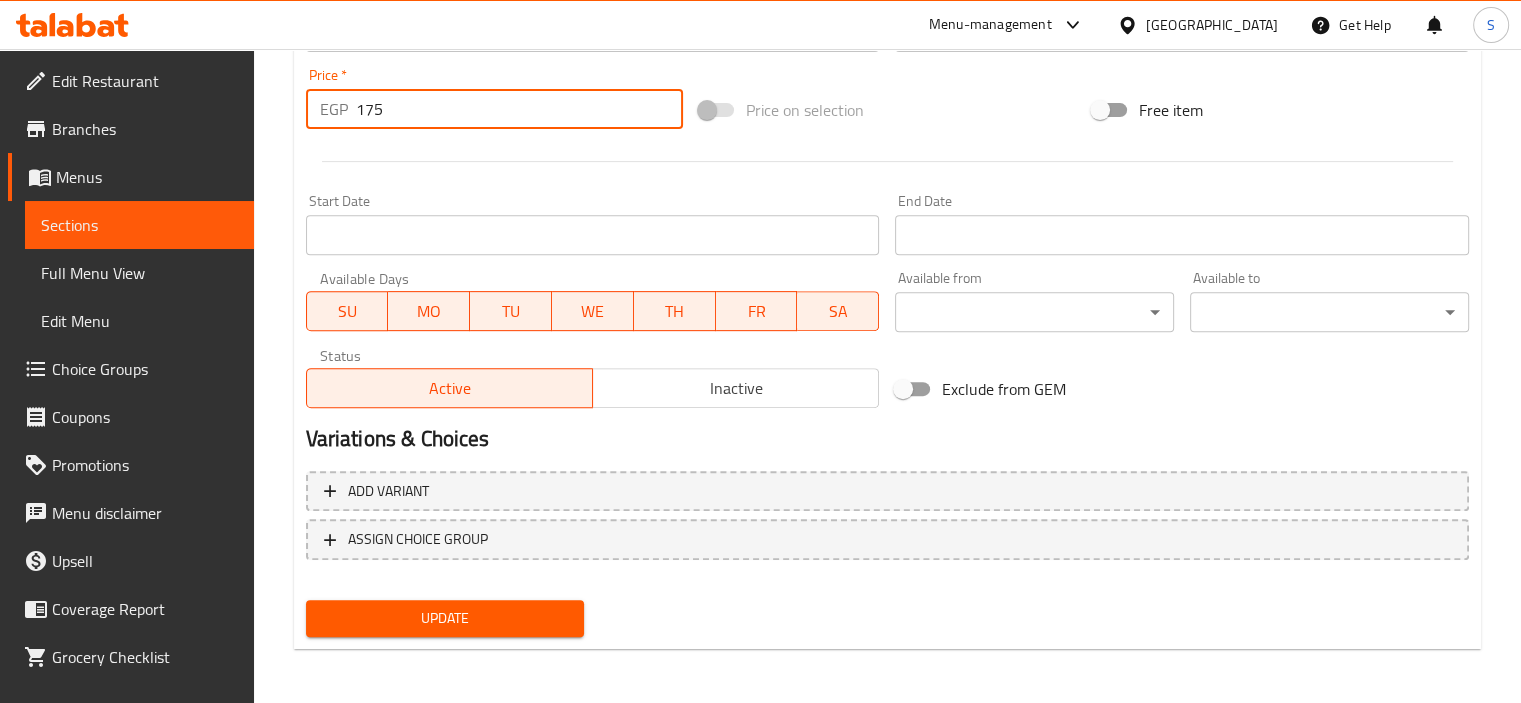 click on "175" at bounding box center [519, 109] 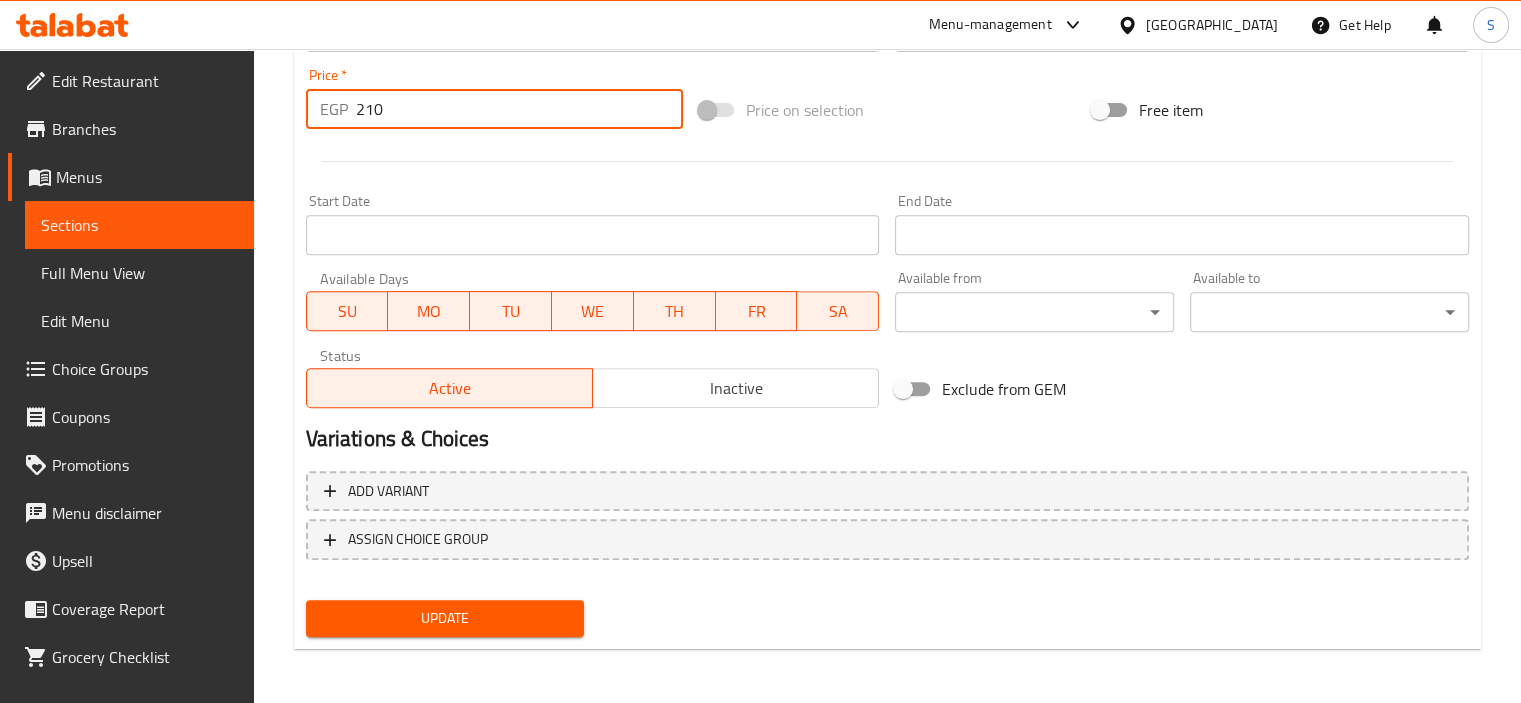 type on "210" 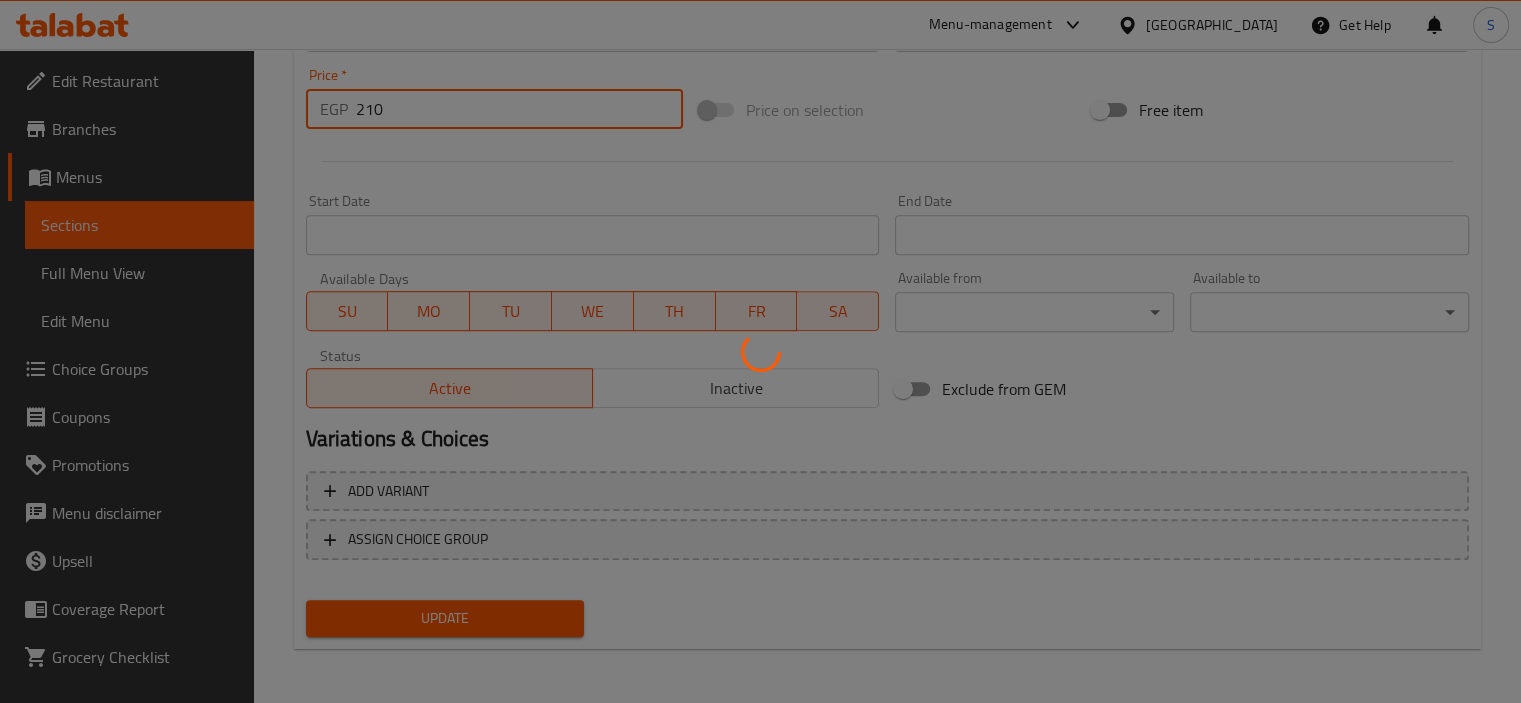 scroll, scrollTop: 0, scrollLeft: 0, axis: both 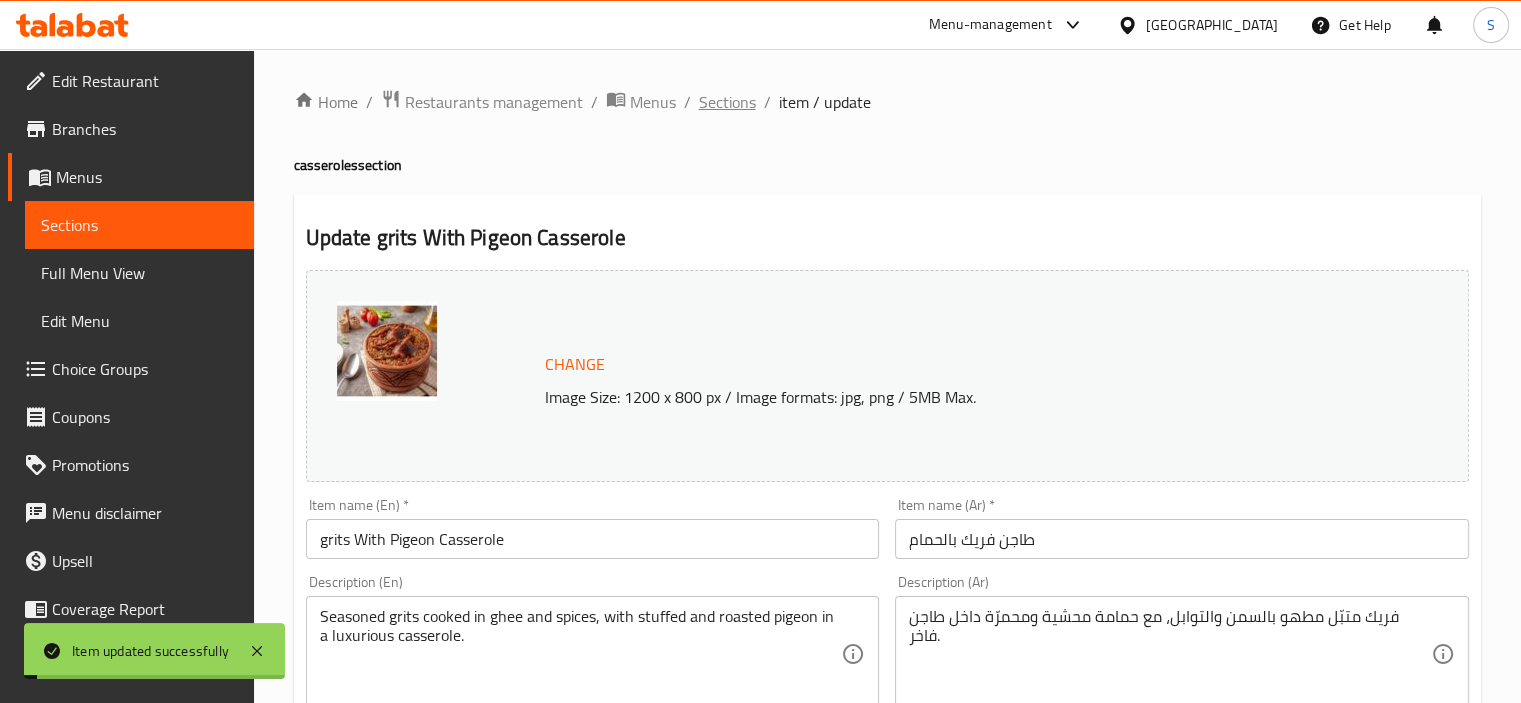 click on "Sections" at bounding box center [727, 102] 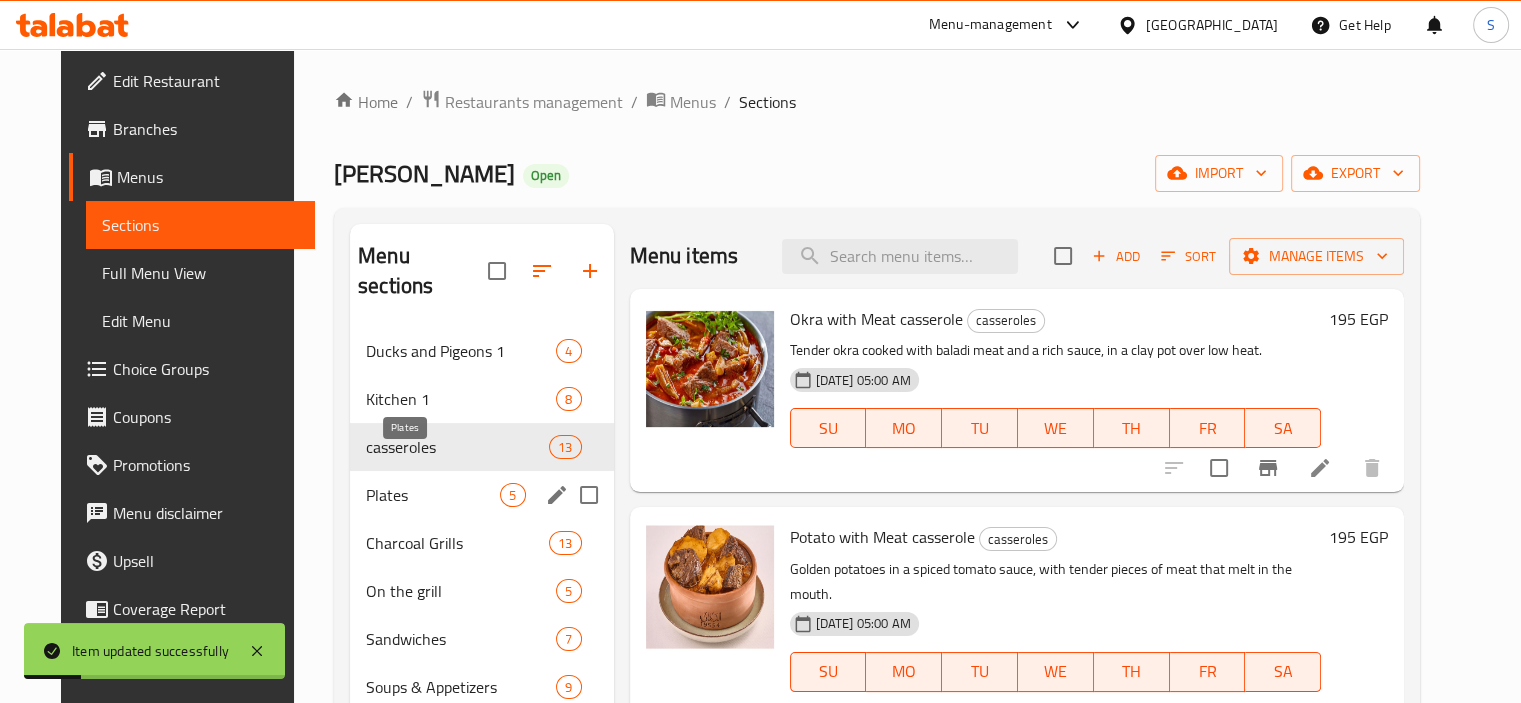 click on "Plates" at bounding box center (433, 495) 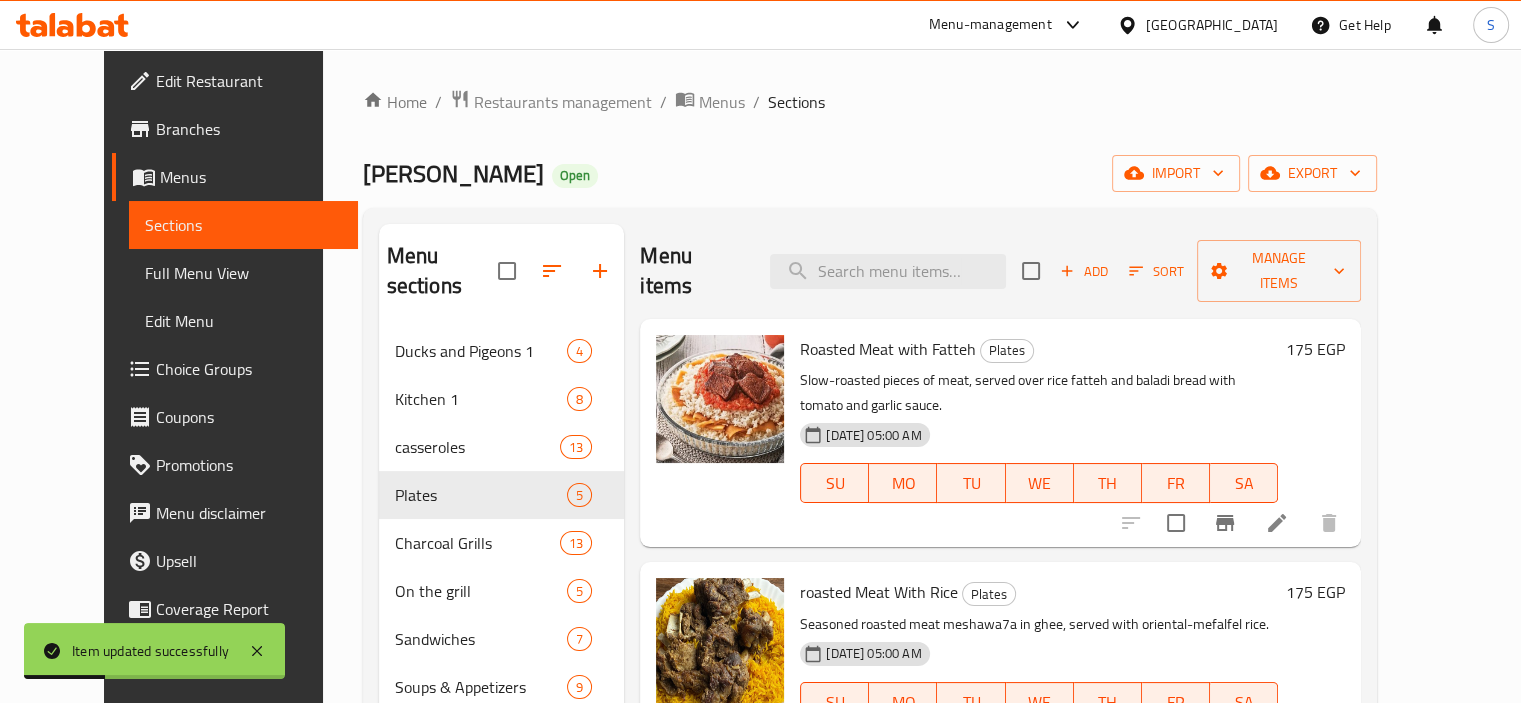 scroll, scrollTop: 366, scrollLeft: 0, axis: vertical 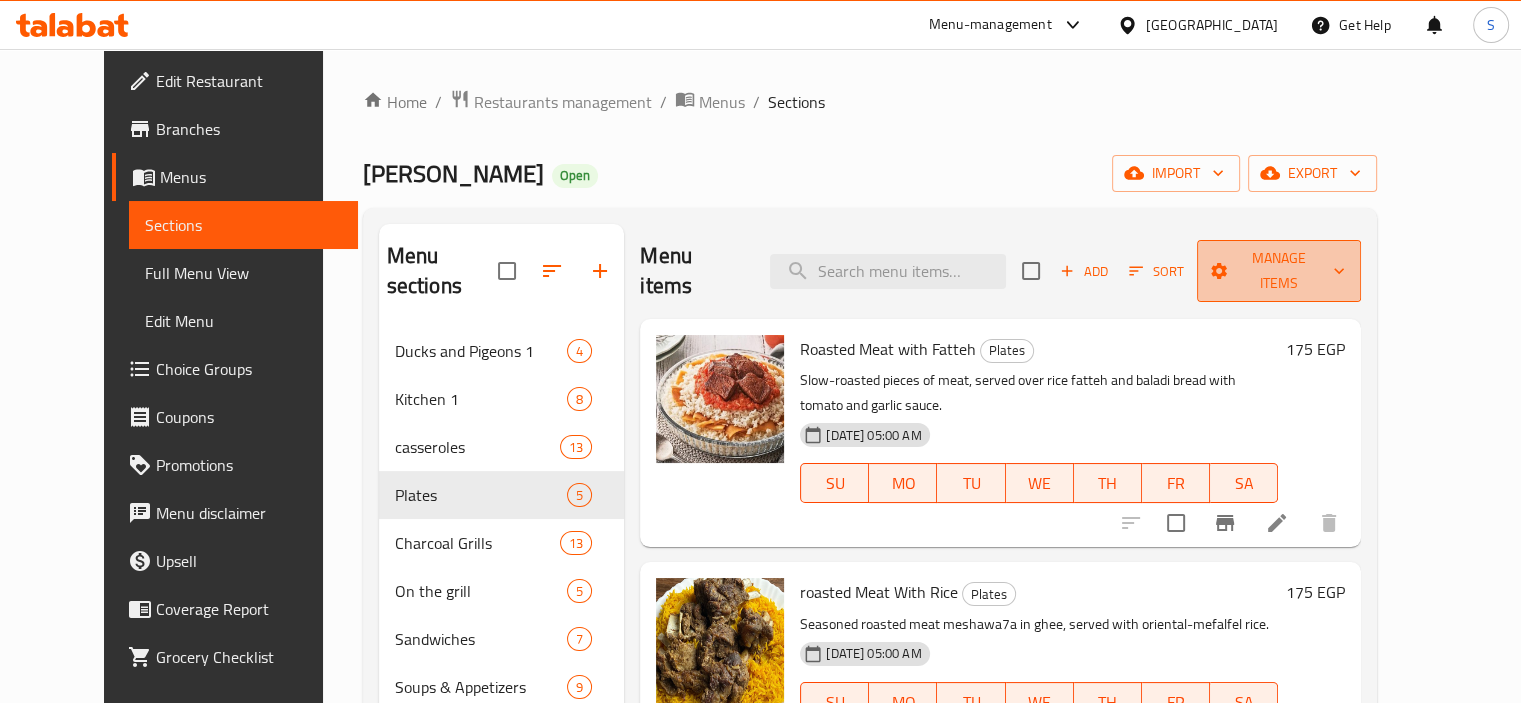 click on "Manage items" at bounding box center [1279, 271] 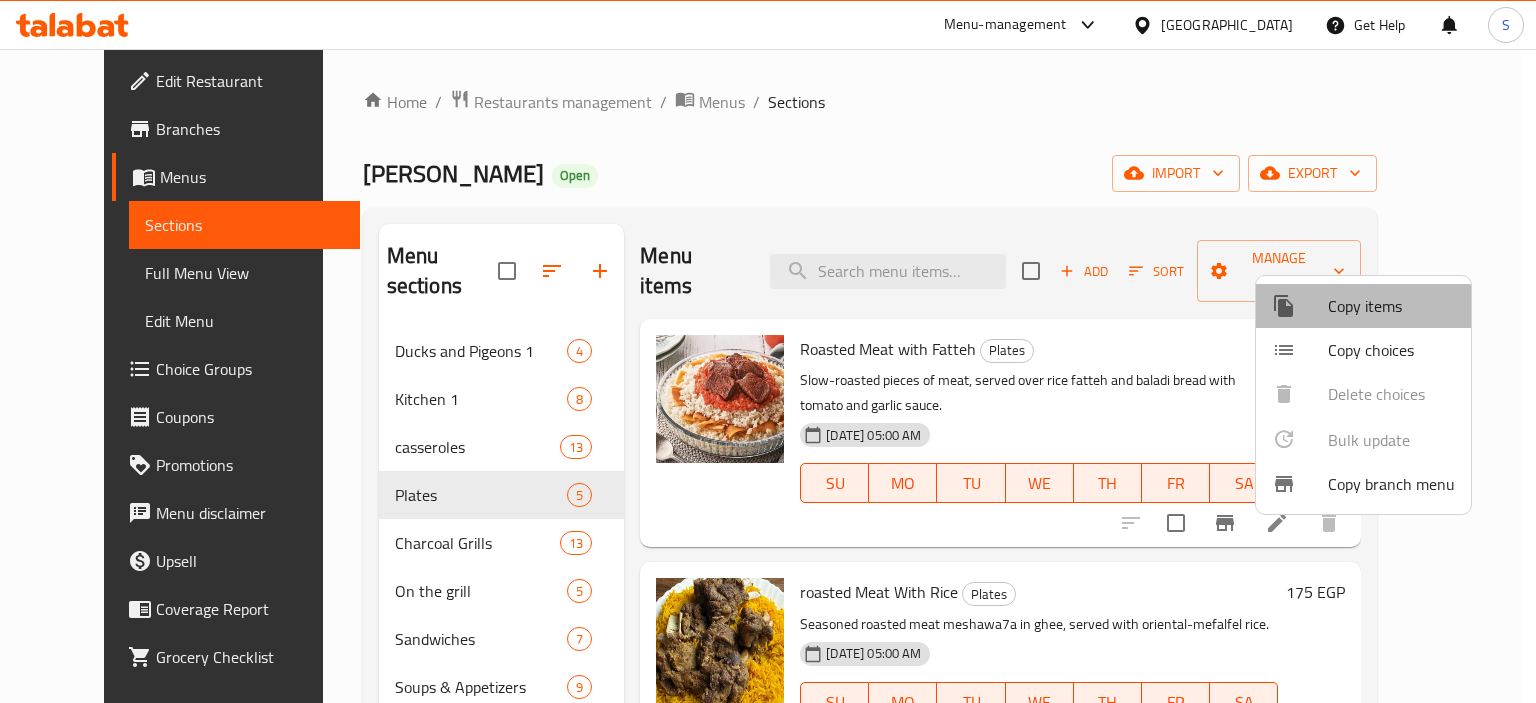 click on "Copy items" at bounding box center [1391, 306] 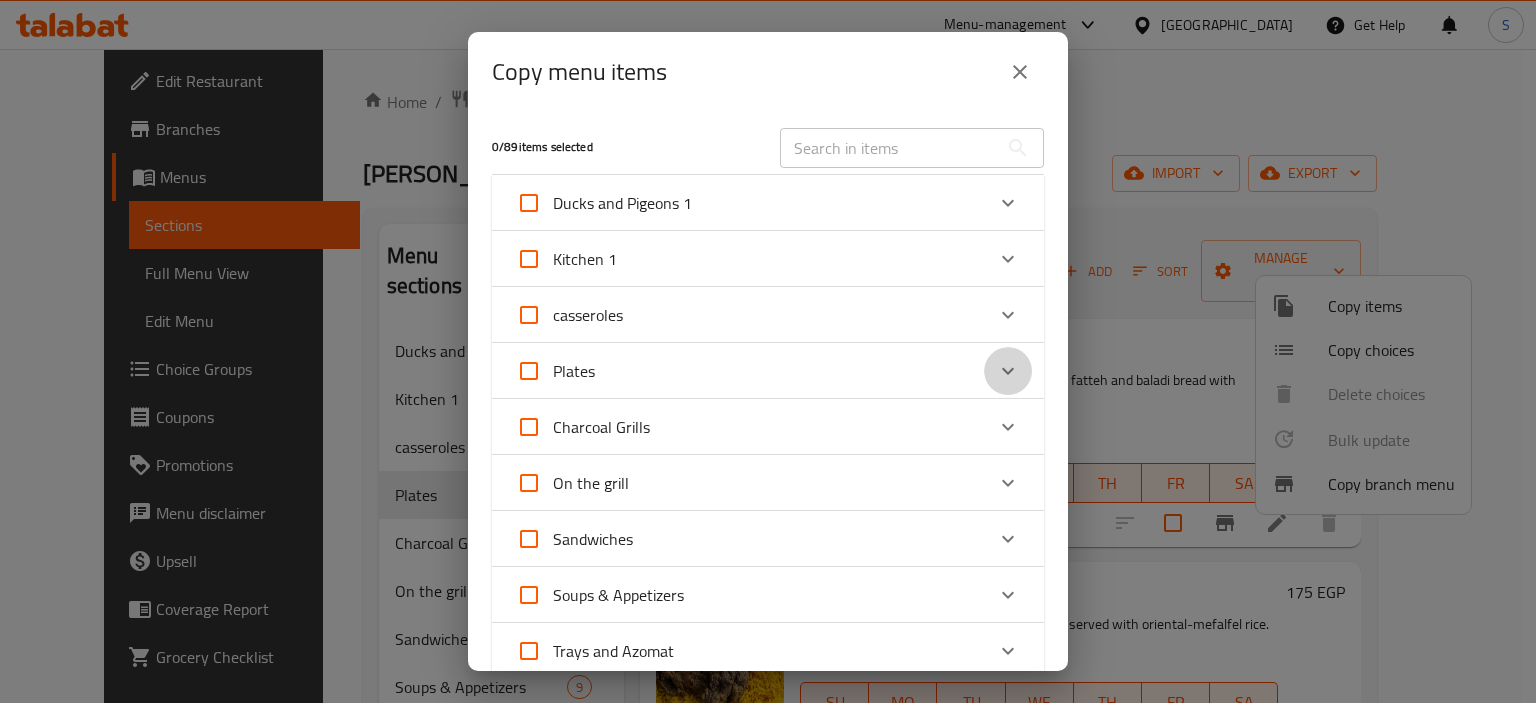 click 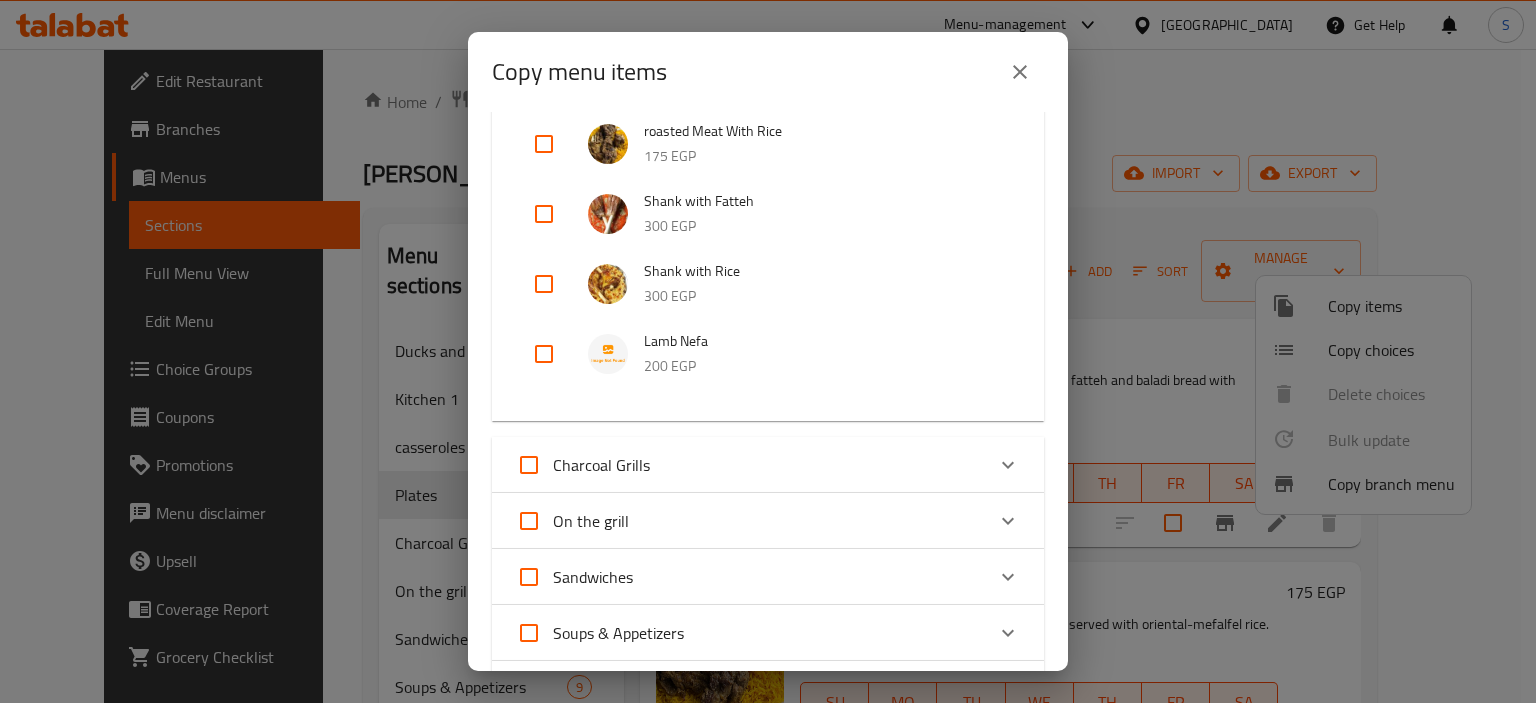 scroll, scrollTop: 384, scrollLeft: 0, axis: vertical 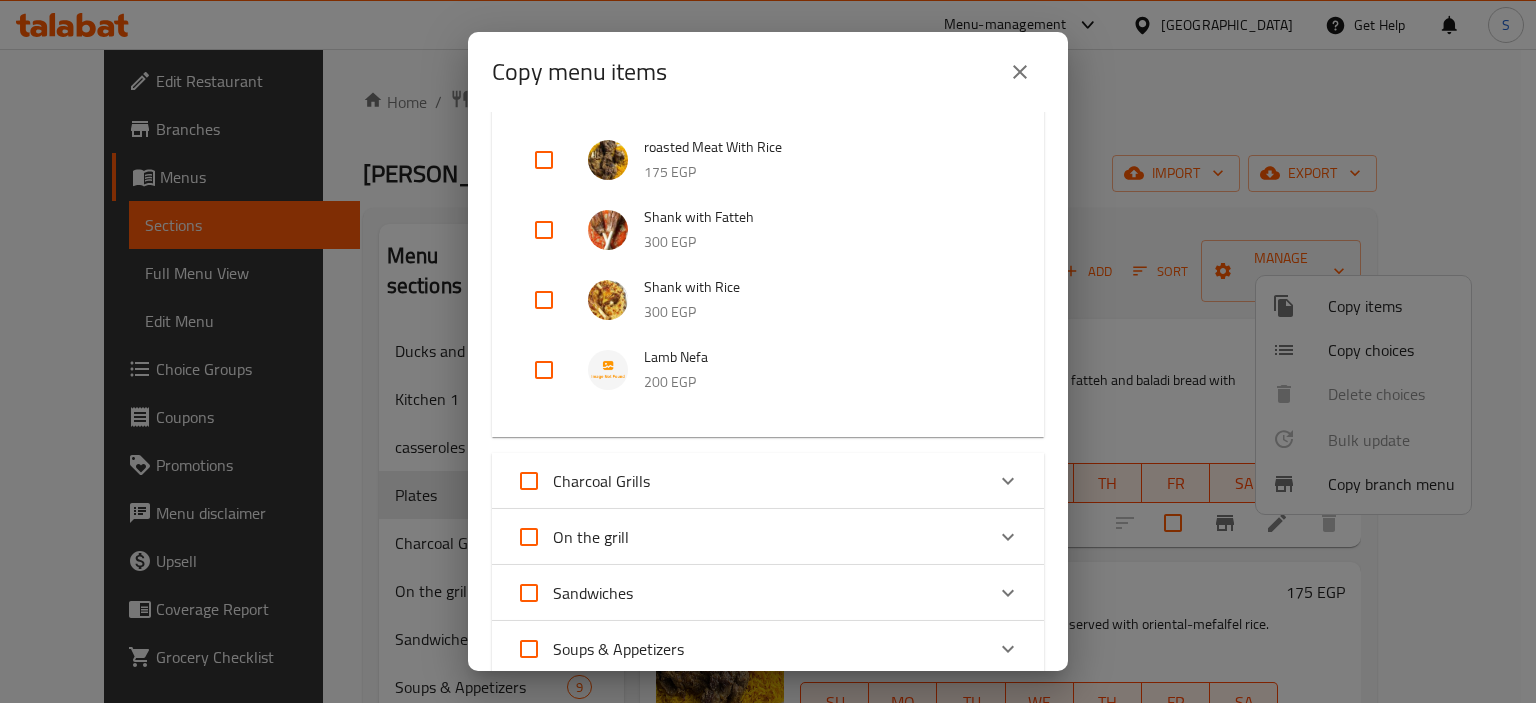 click at bounding box center (544, 370) 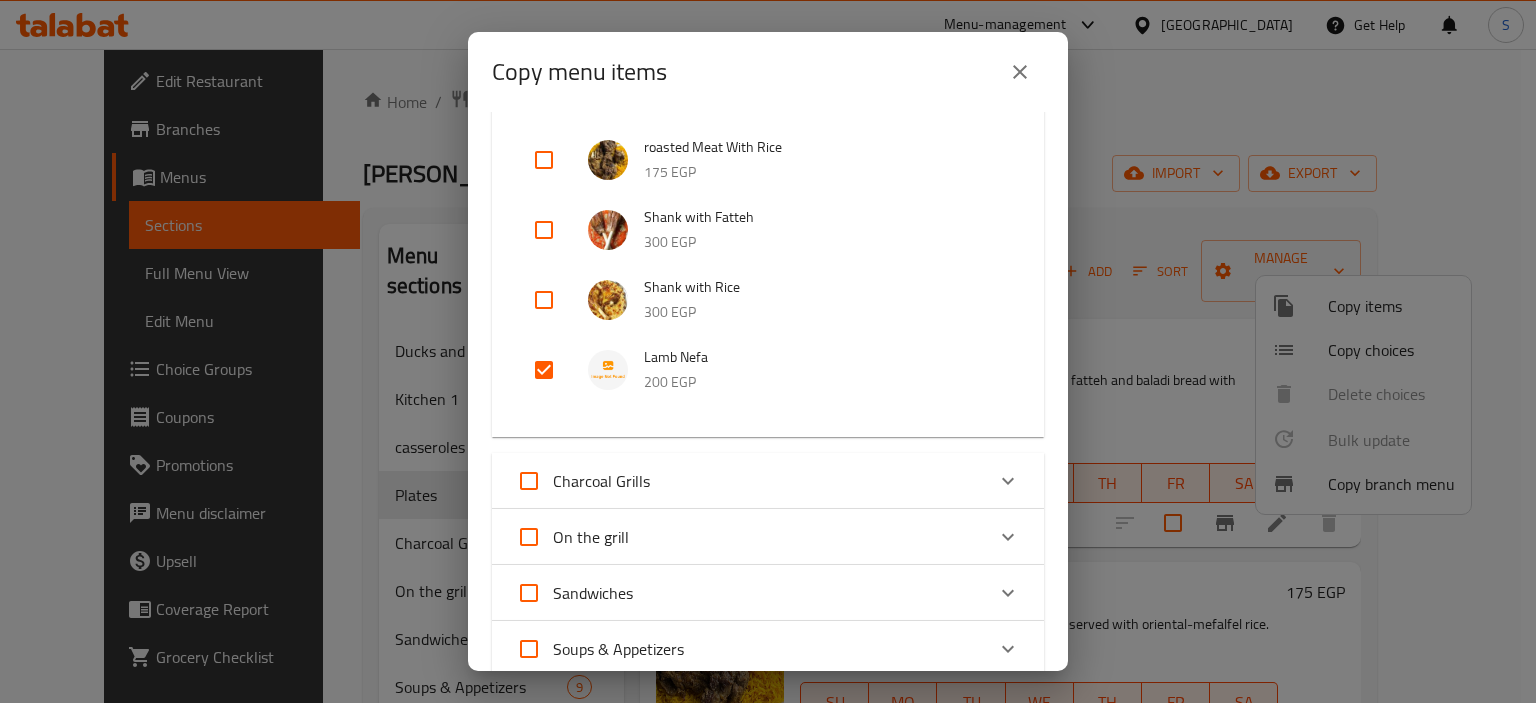 click at bounding box center (544, 300) 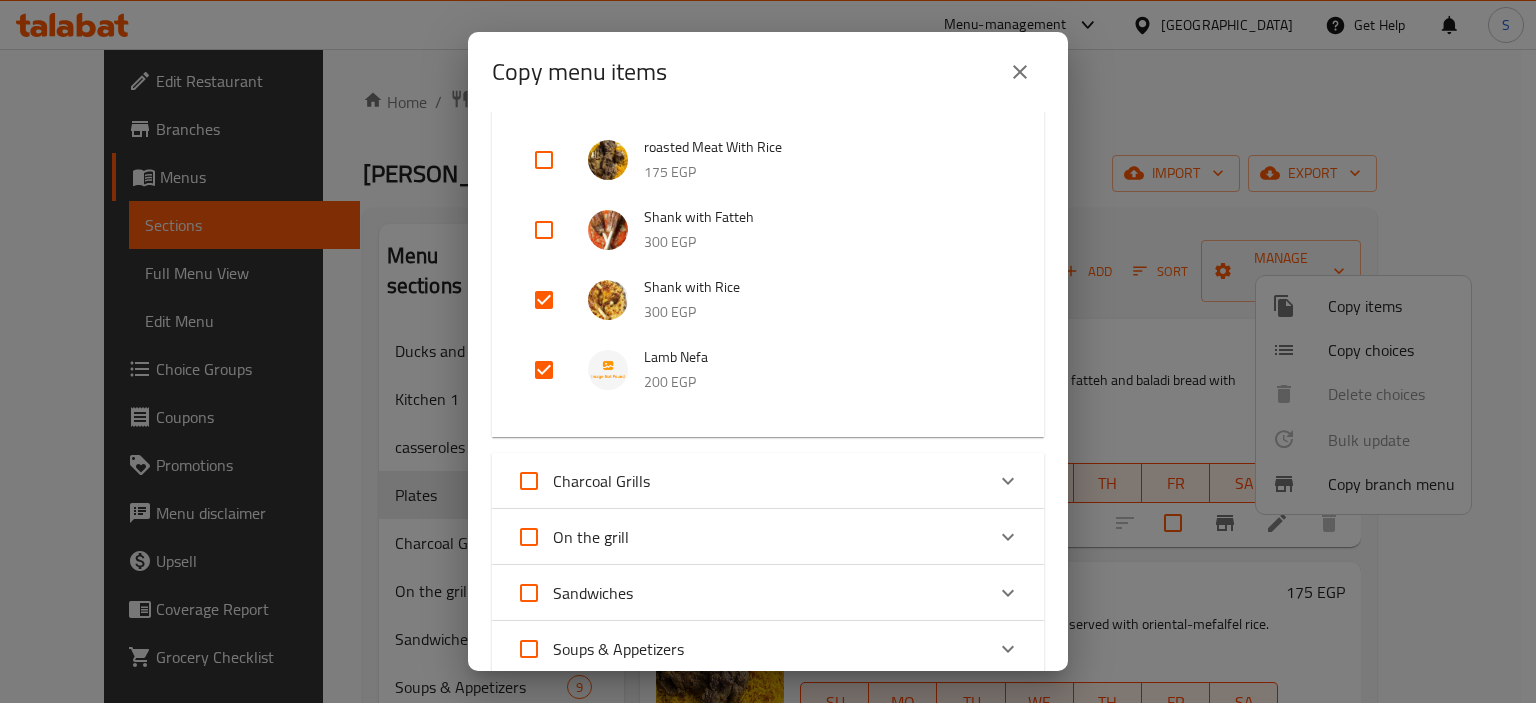 click at bounding box center (544, 230) 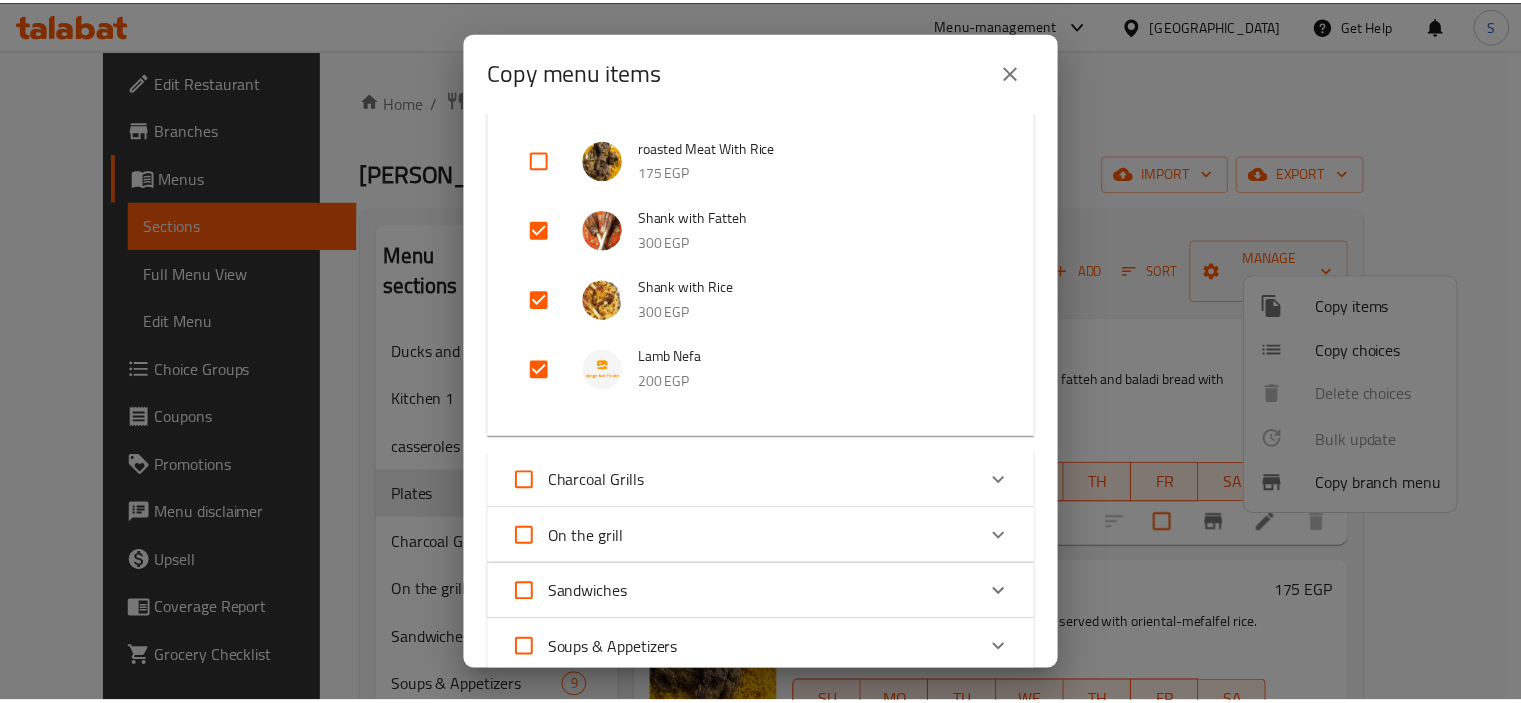 scroll, scrollTop: 1014, scrollLeft: 0, axis: vertical 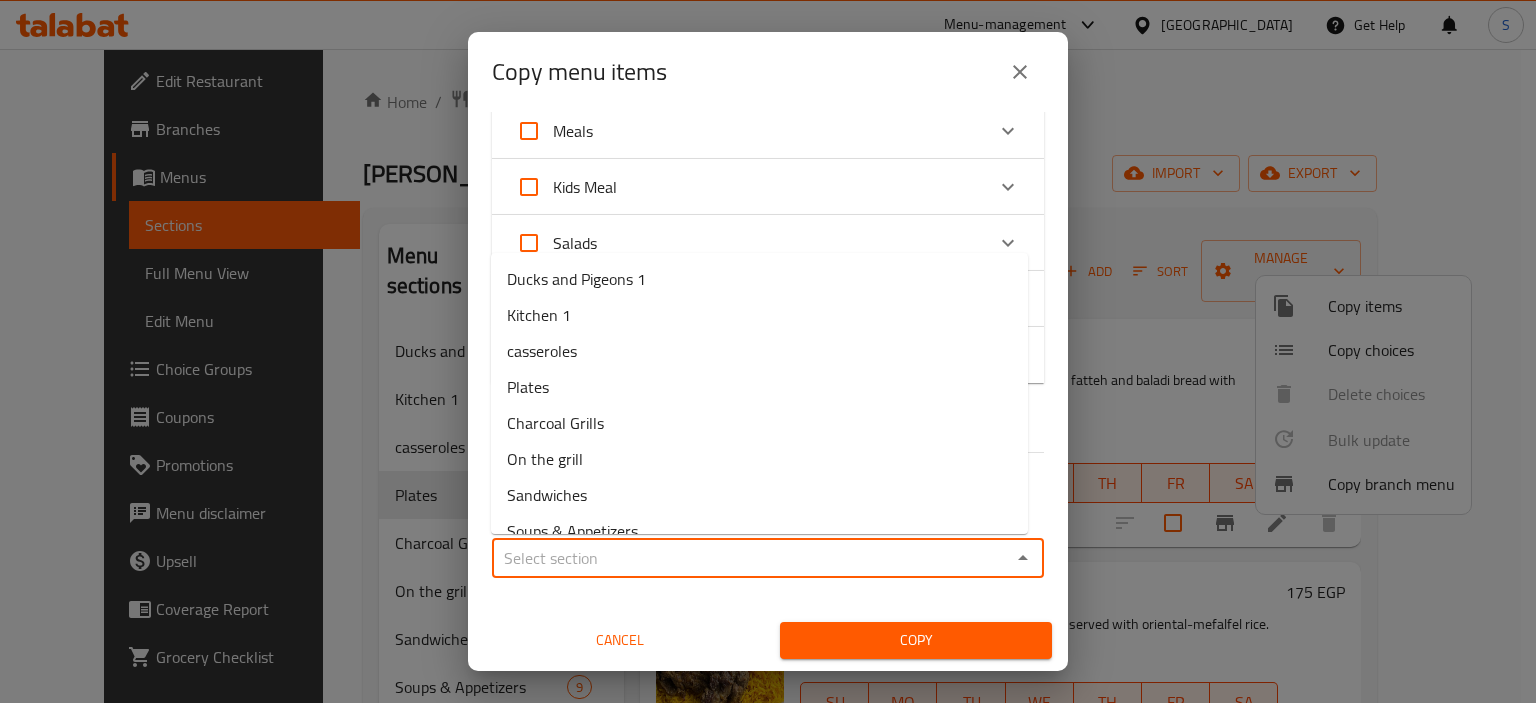 click on "Sections   *" at bounding box center (751, 558) 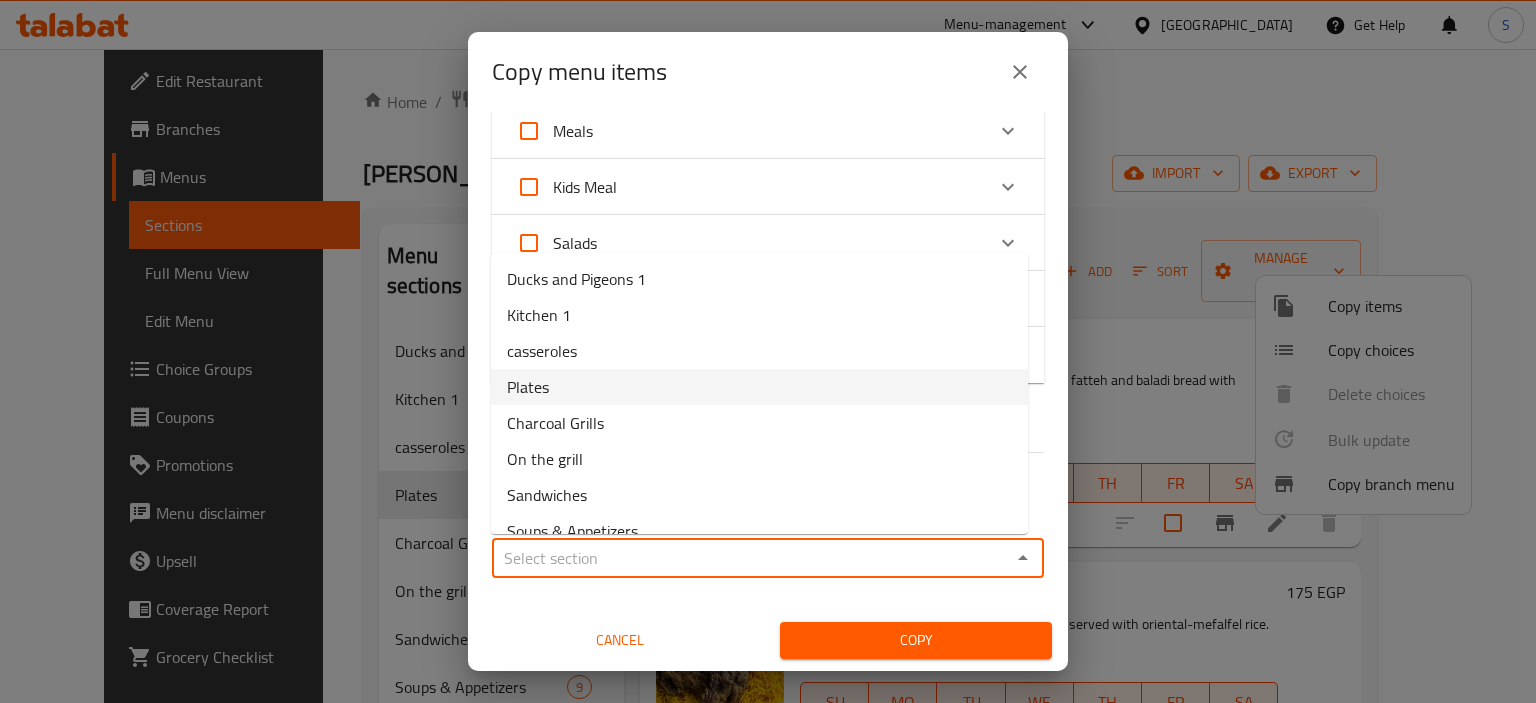 click on "Plates" at bounding box center [759, 387] 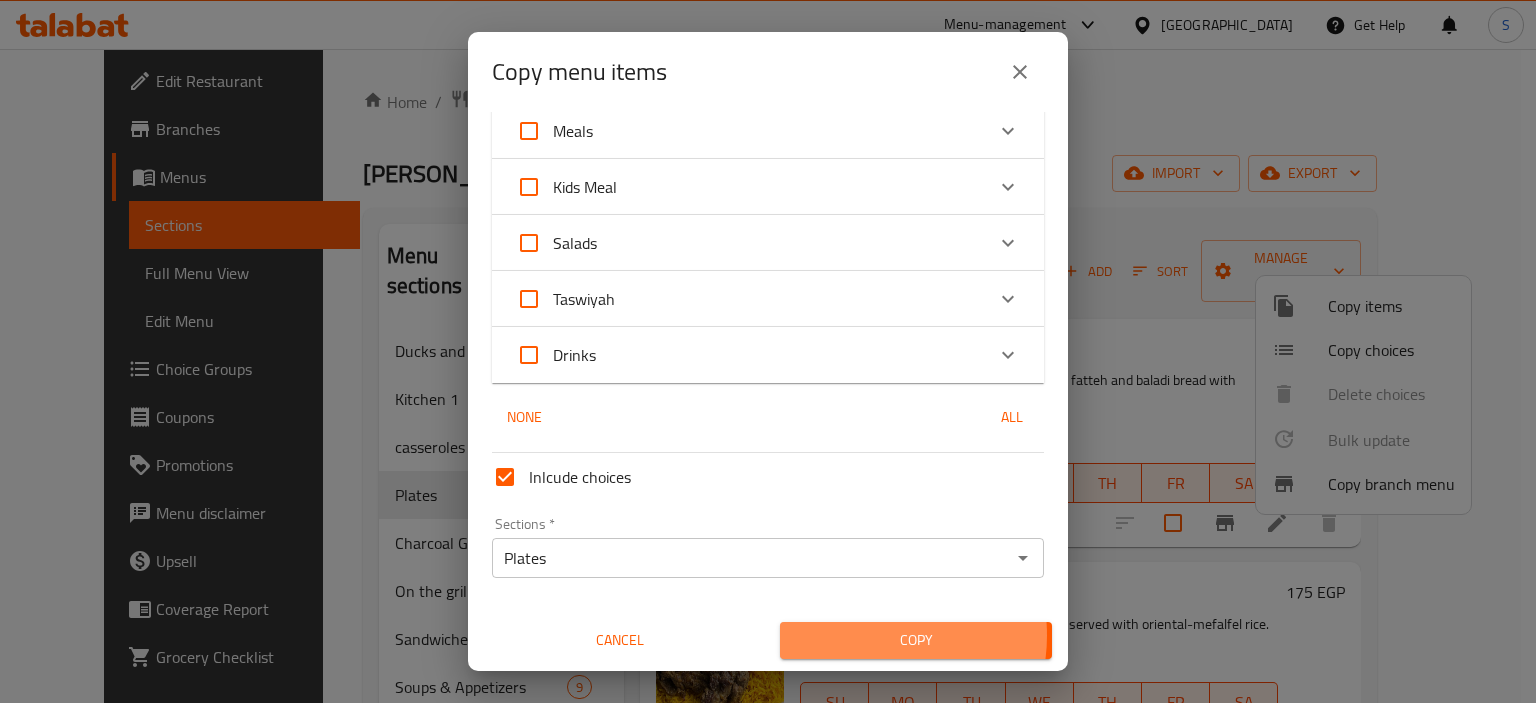 click on "Copy" at bounding box center [916, 640] 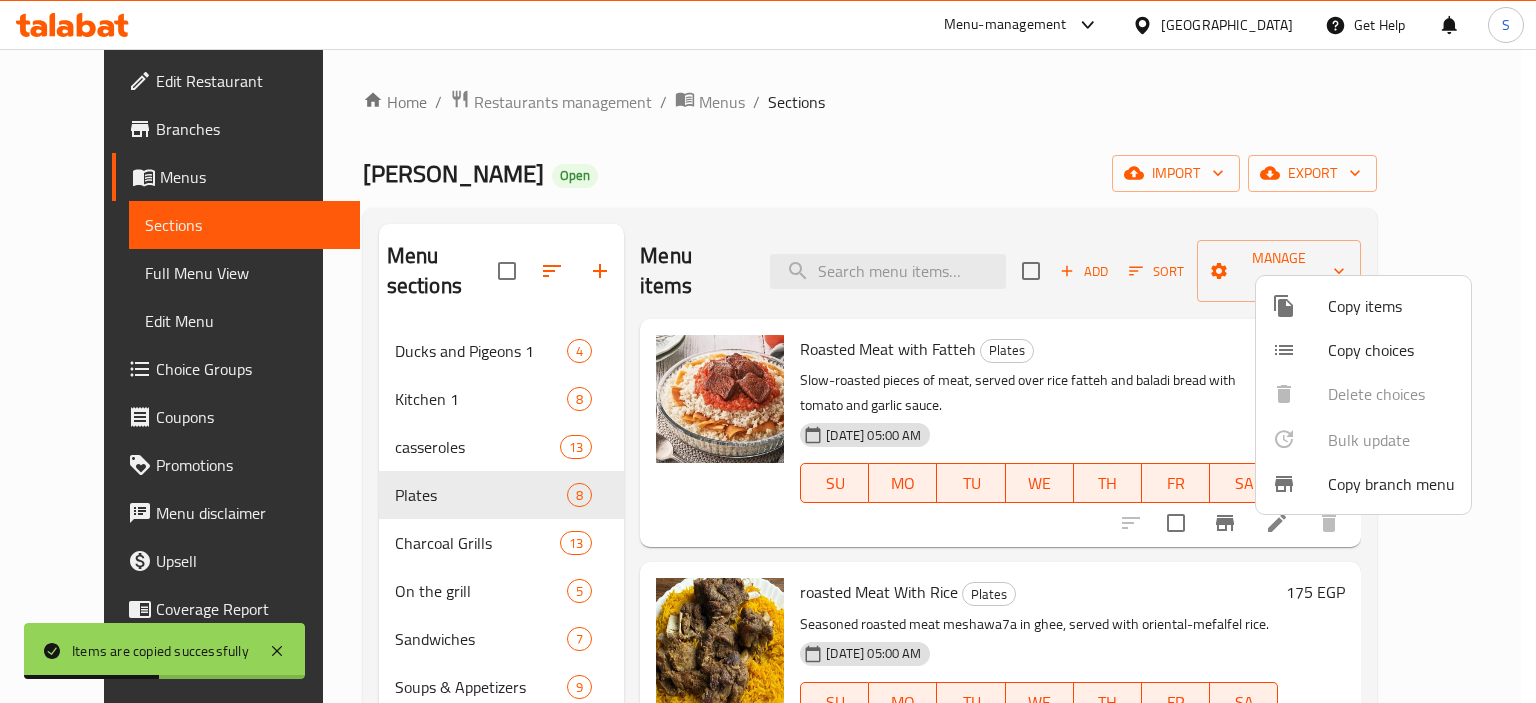 click at bounding box center (768, 351) 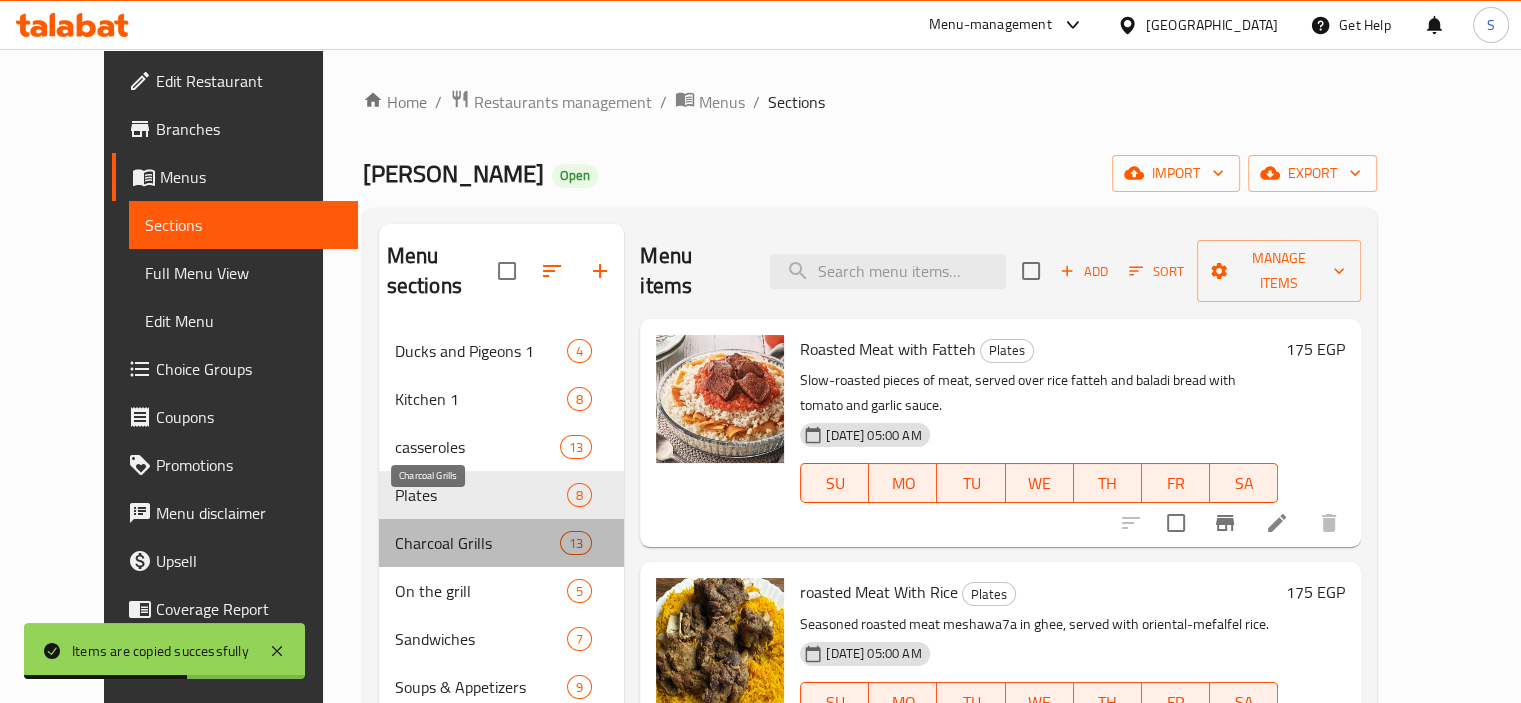 click on "Charcoal Grills" at bounding box center (477, 543) 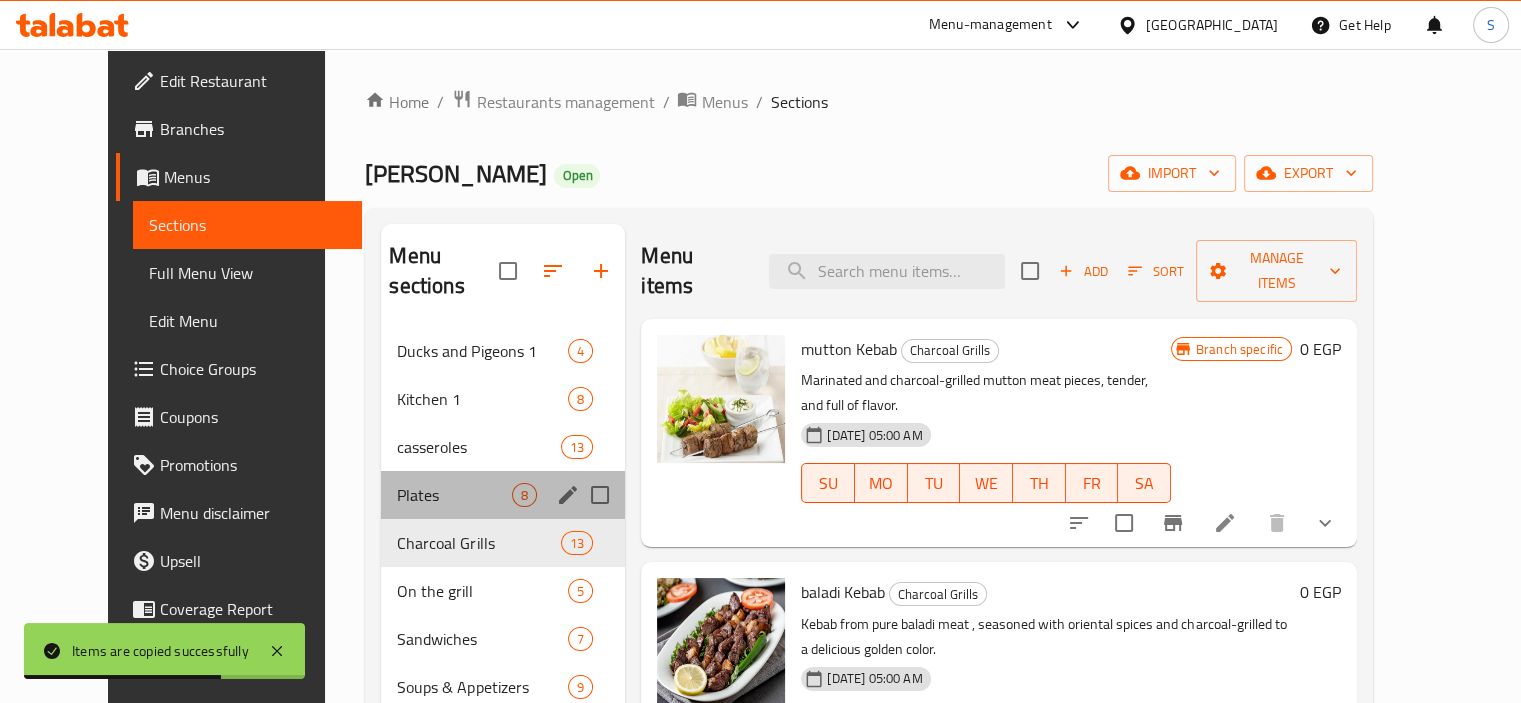 click on "Plates 8" at bounding box center (503, 495) 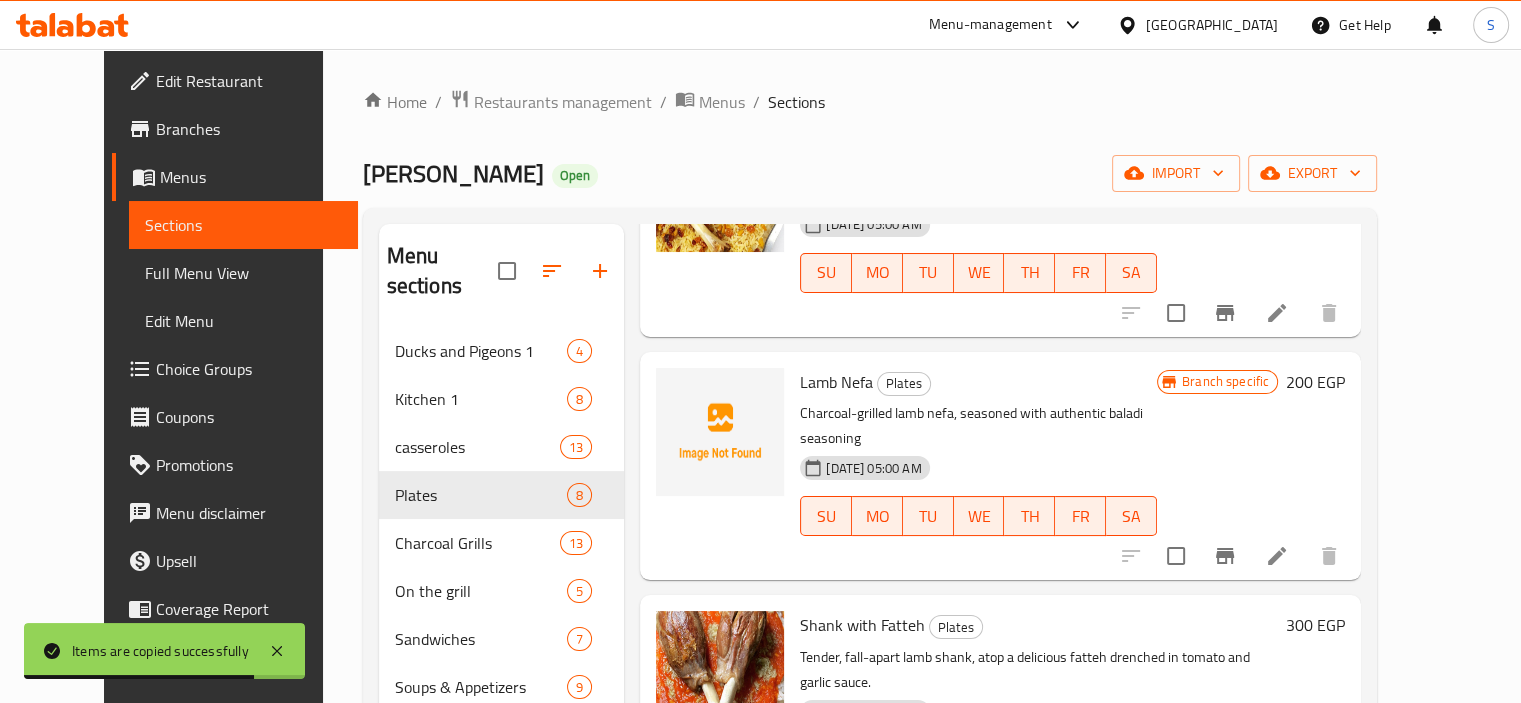 scroll, scrollTop: 1021, scrollLeft: 0, axis: vertical 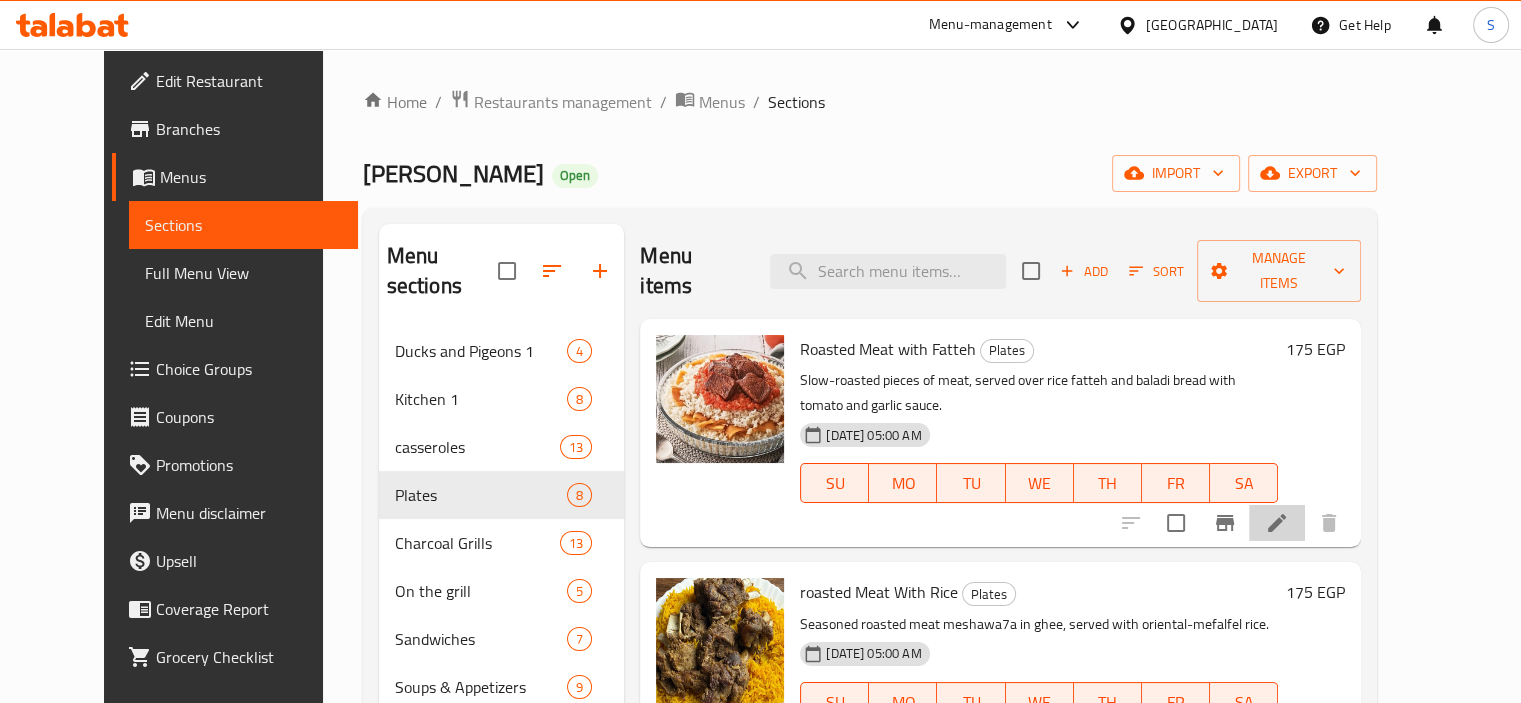 click at bounding box center (1277, 523) 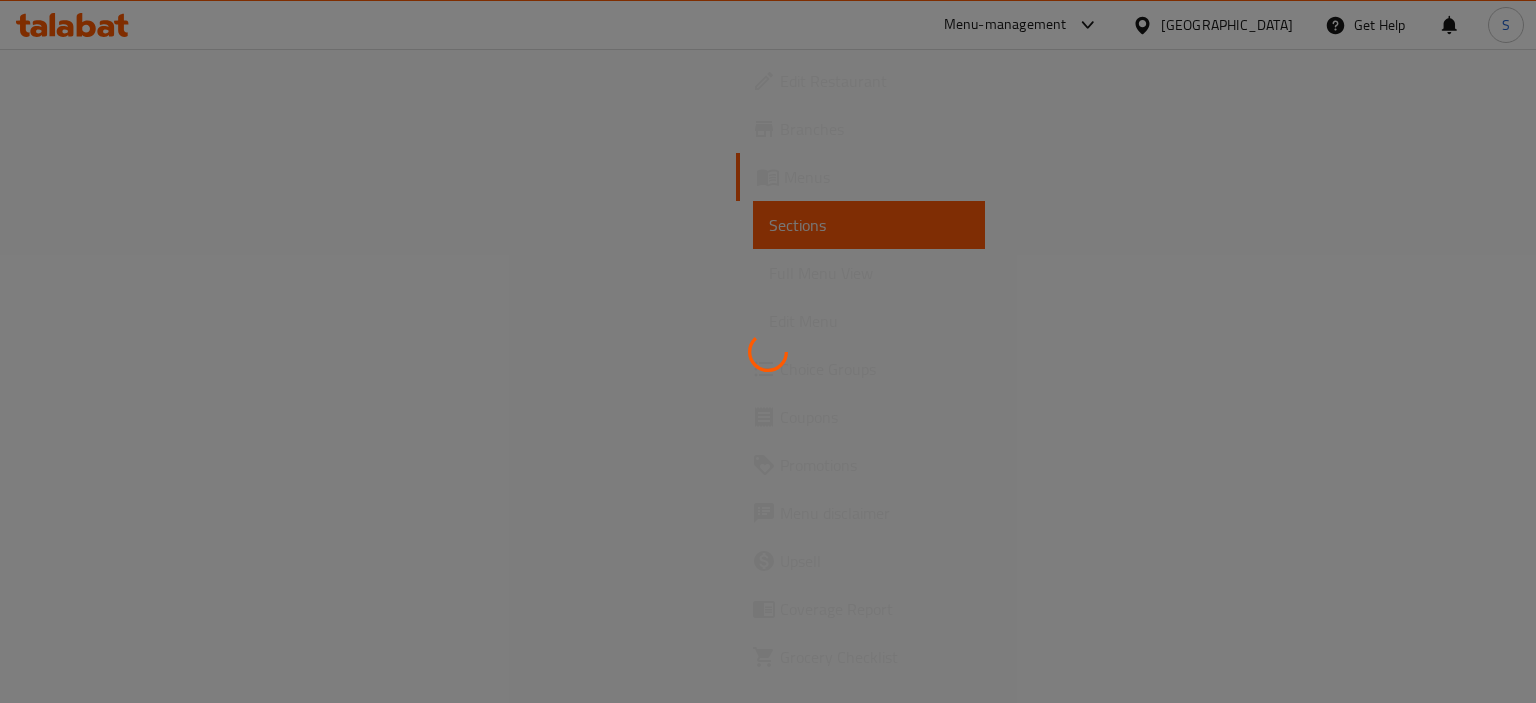 click at bounding box center (768, 351) 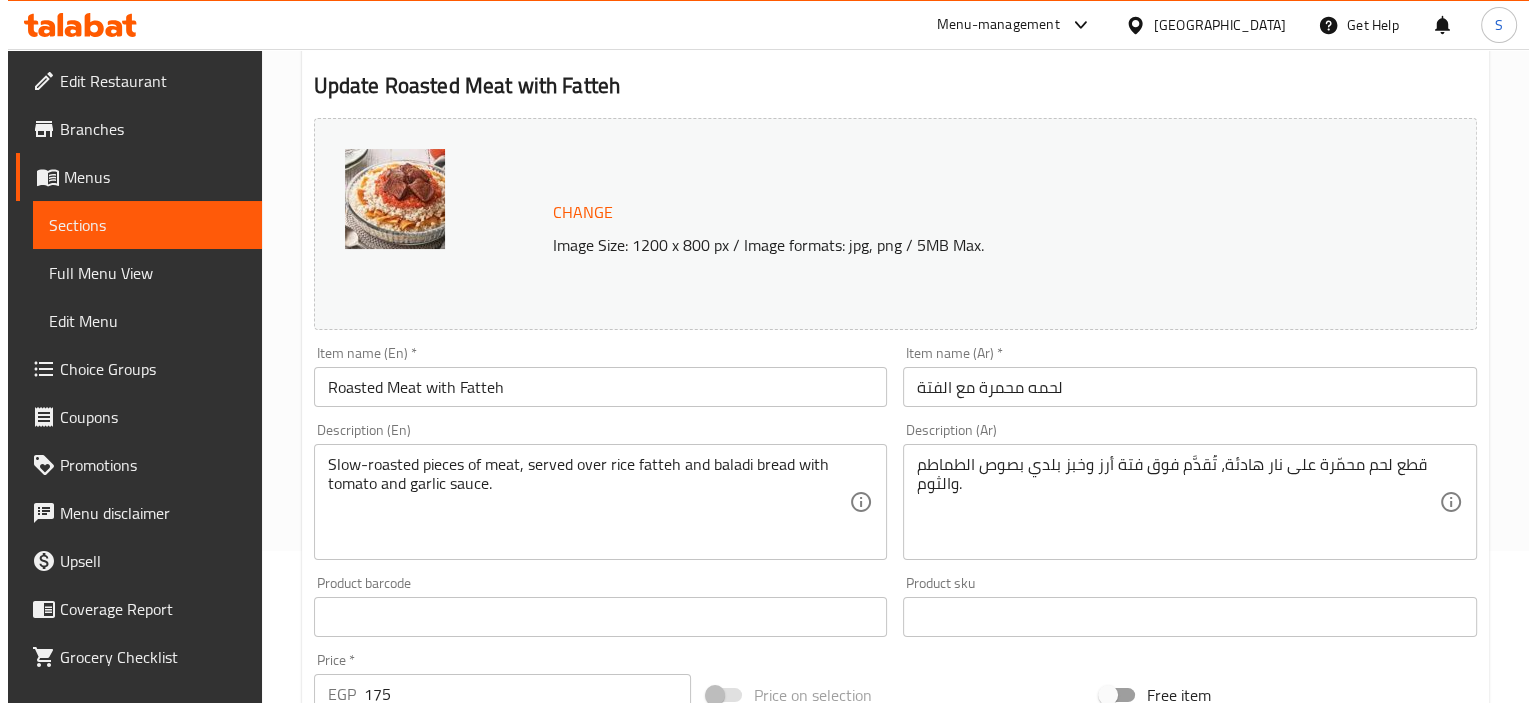 scroll, scrollTop: 0, scrollLeft: 0, axis: both 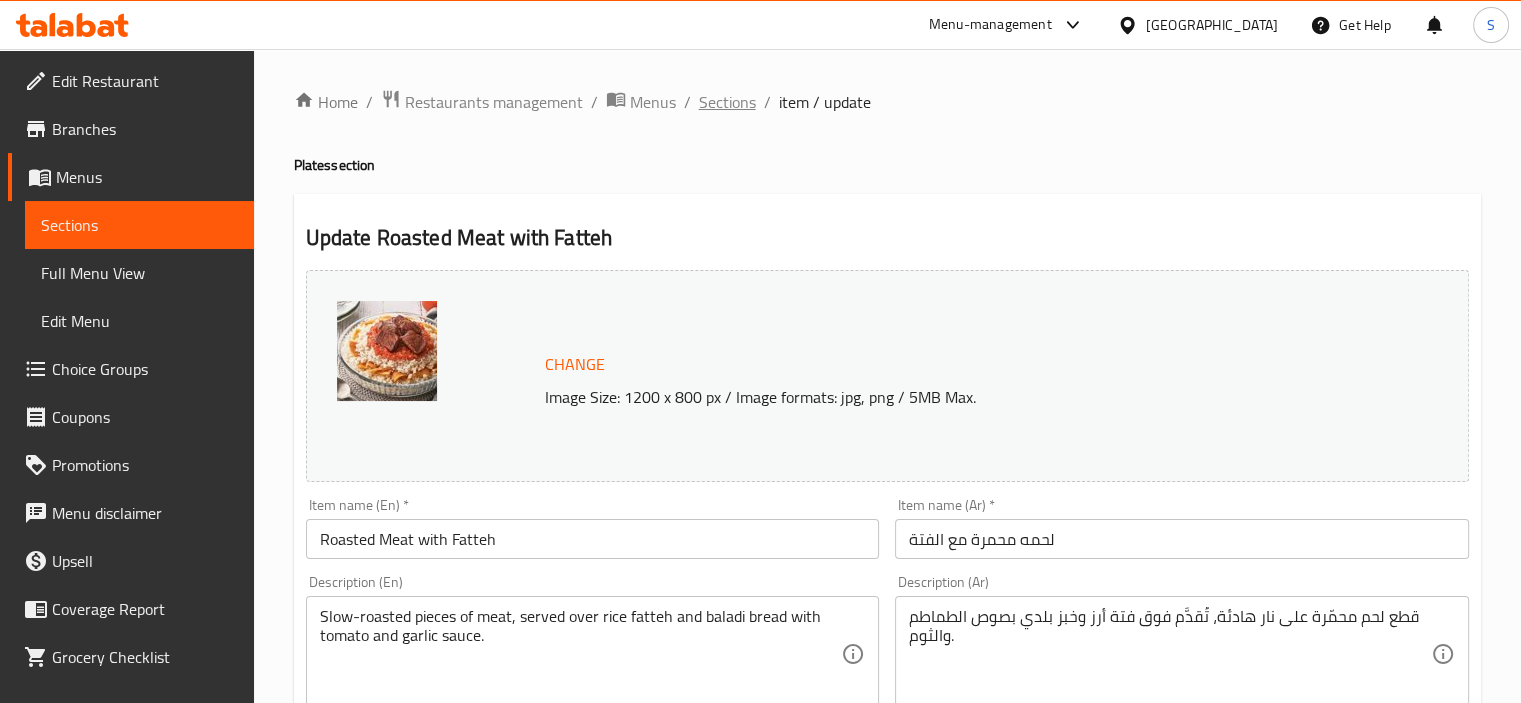 click on "Sections" at bounding box center (727, 102) 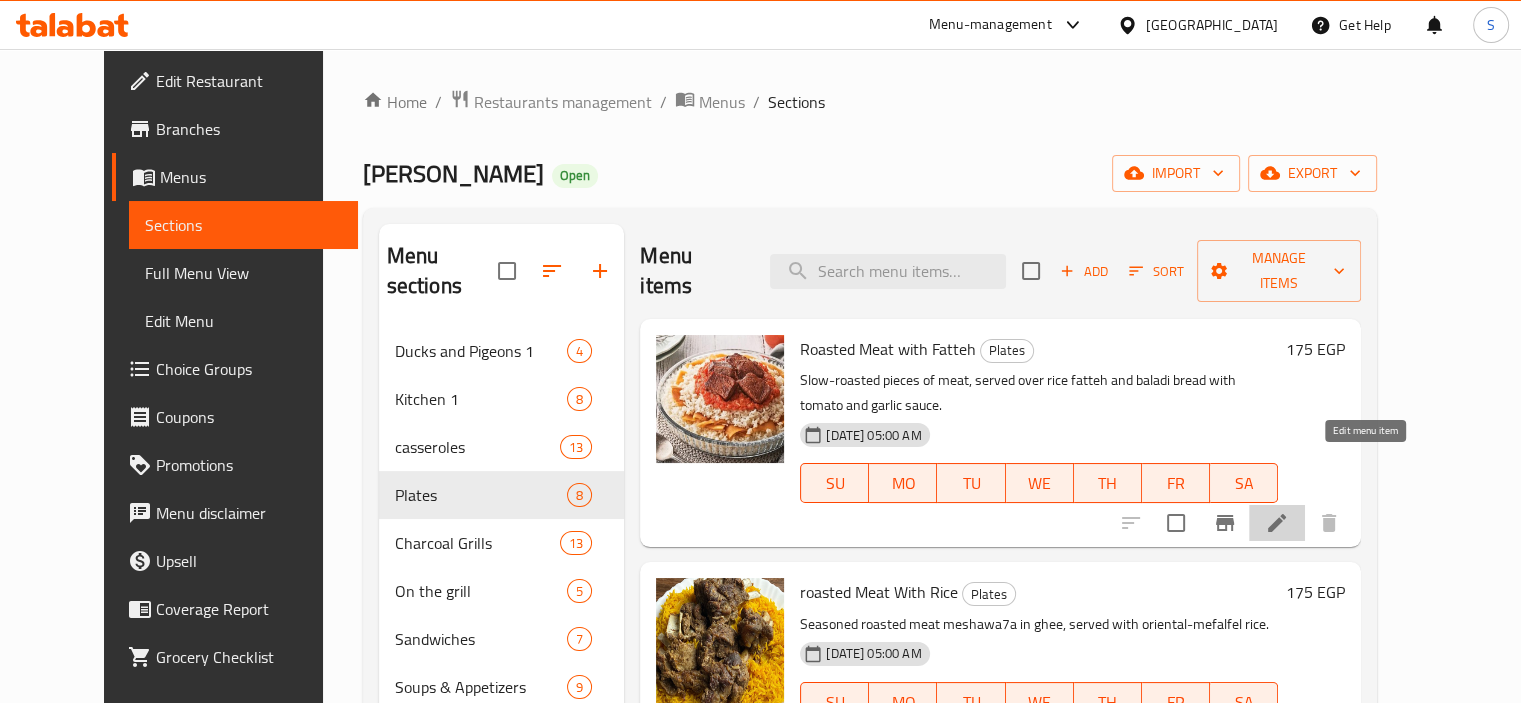 click 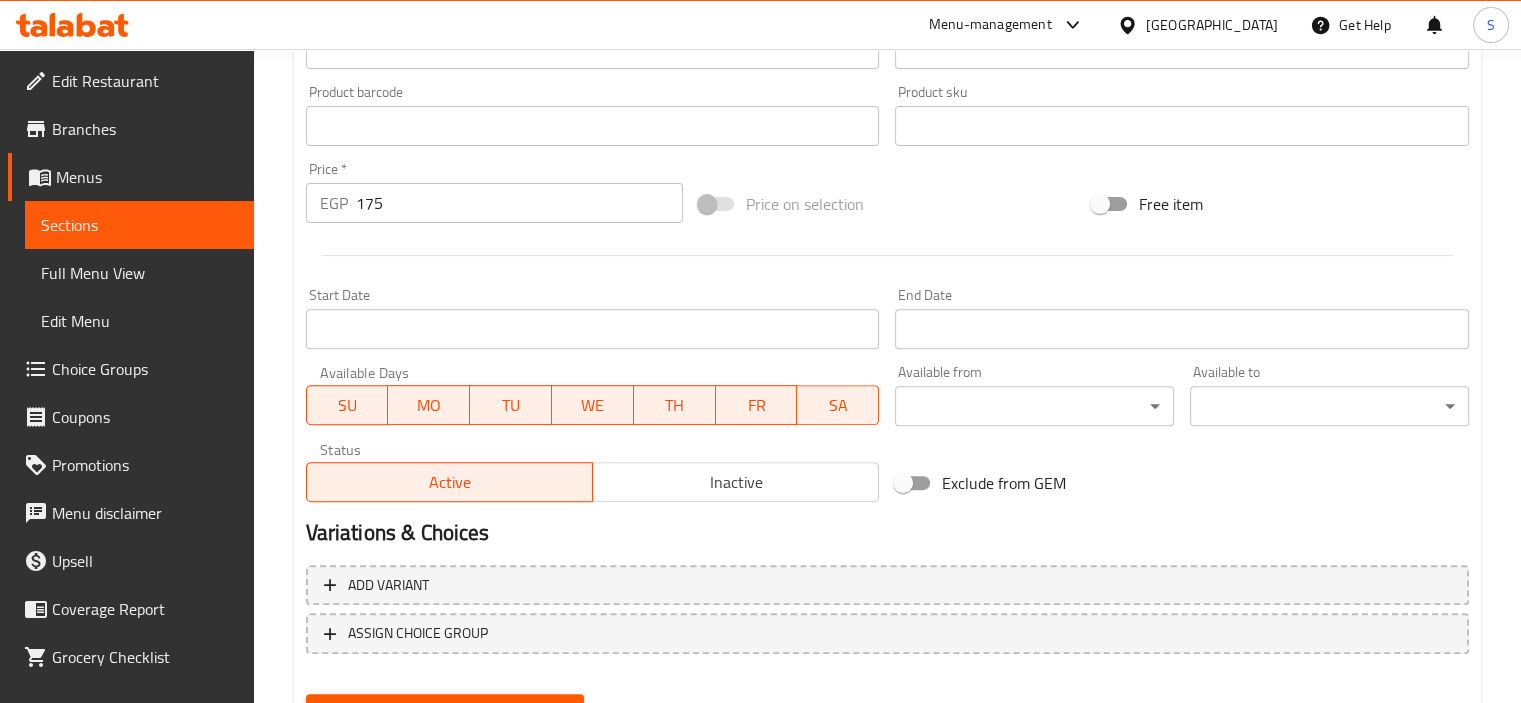 scroll, scrollTop: 737, scrollLeft: 0, axis: vertical 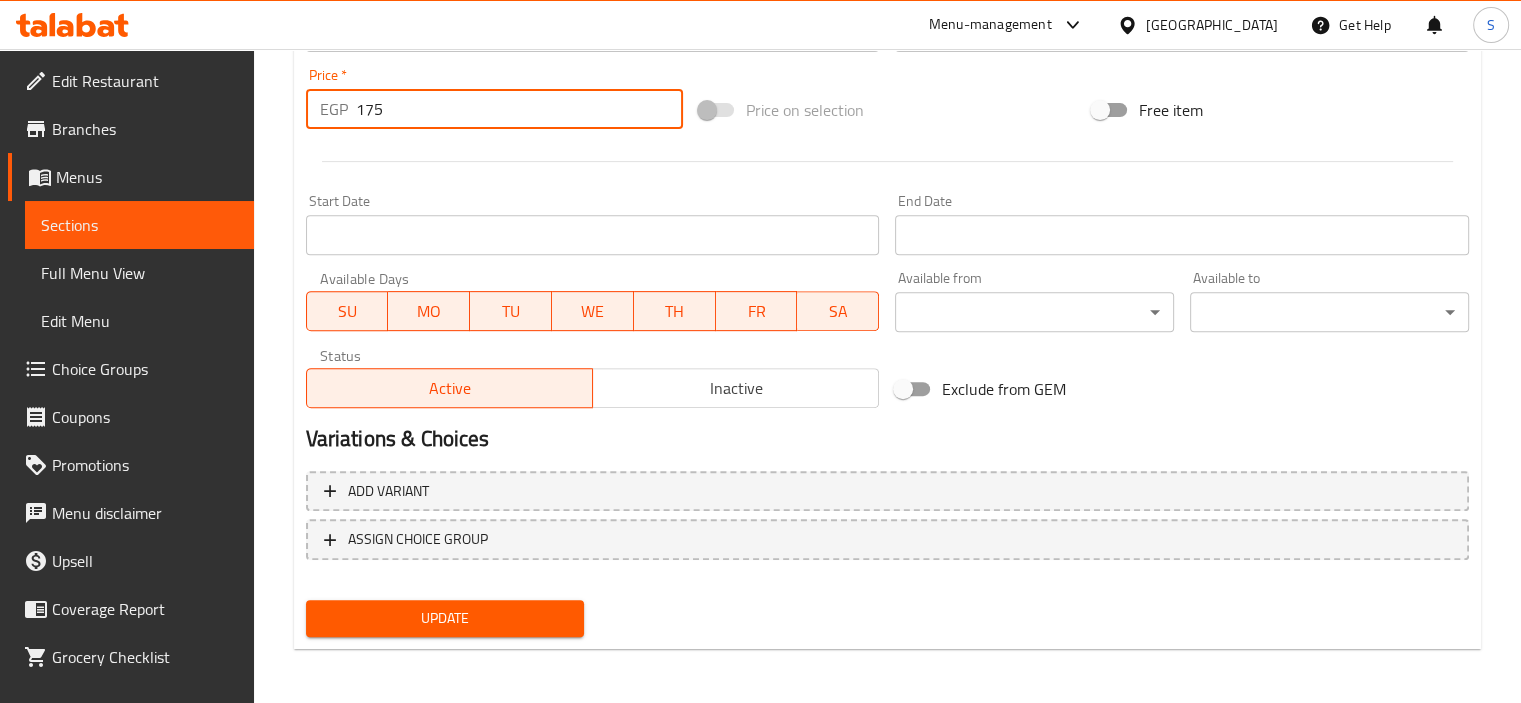click on "175" at bounding box center [519, 109] 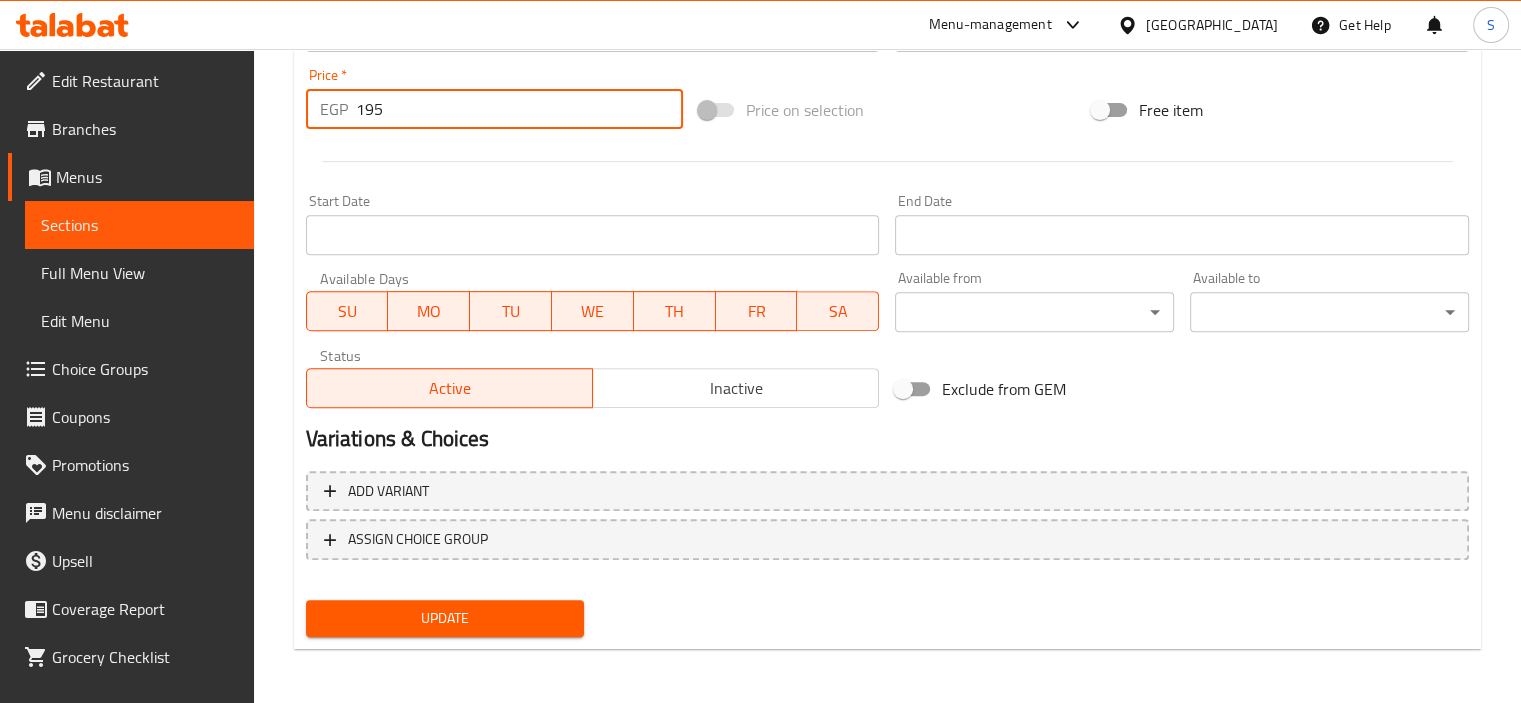type on "195" 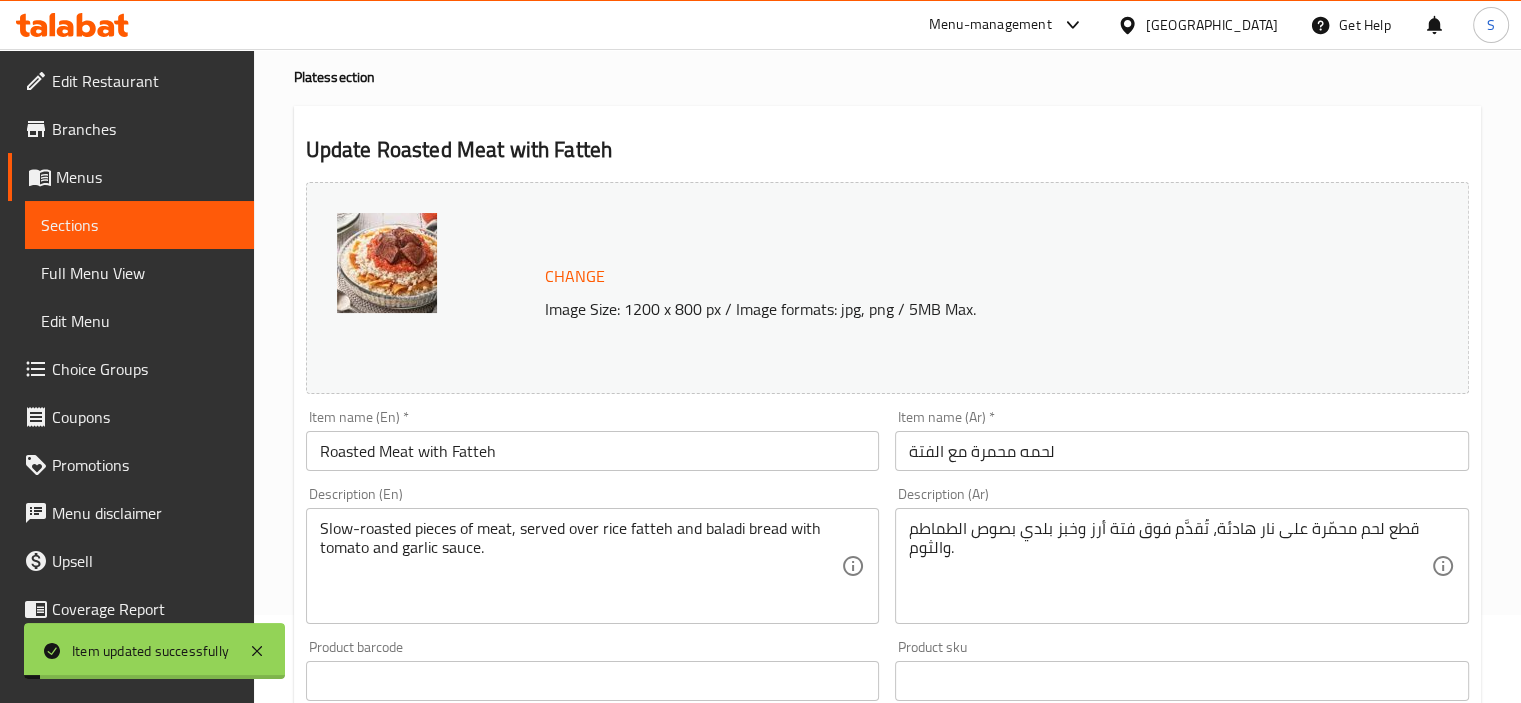 scroll, scrollTop: 0, scrollLeft: 0, axis: both 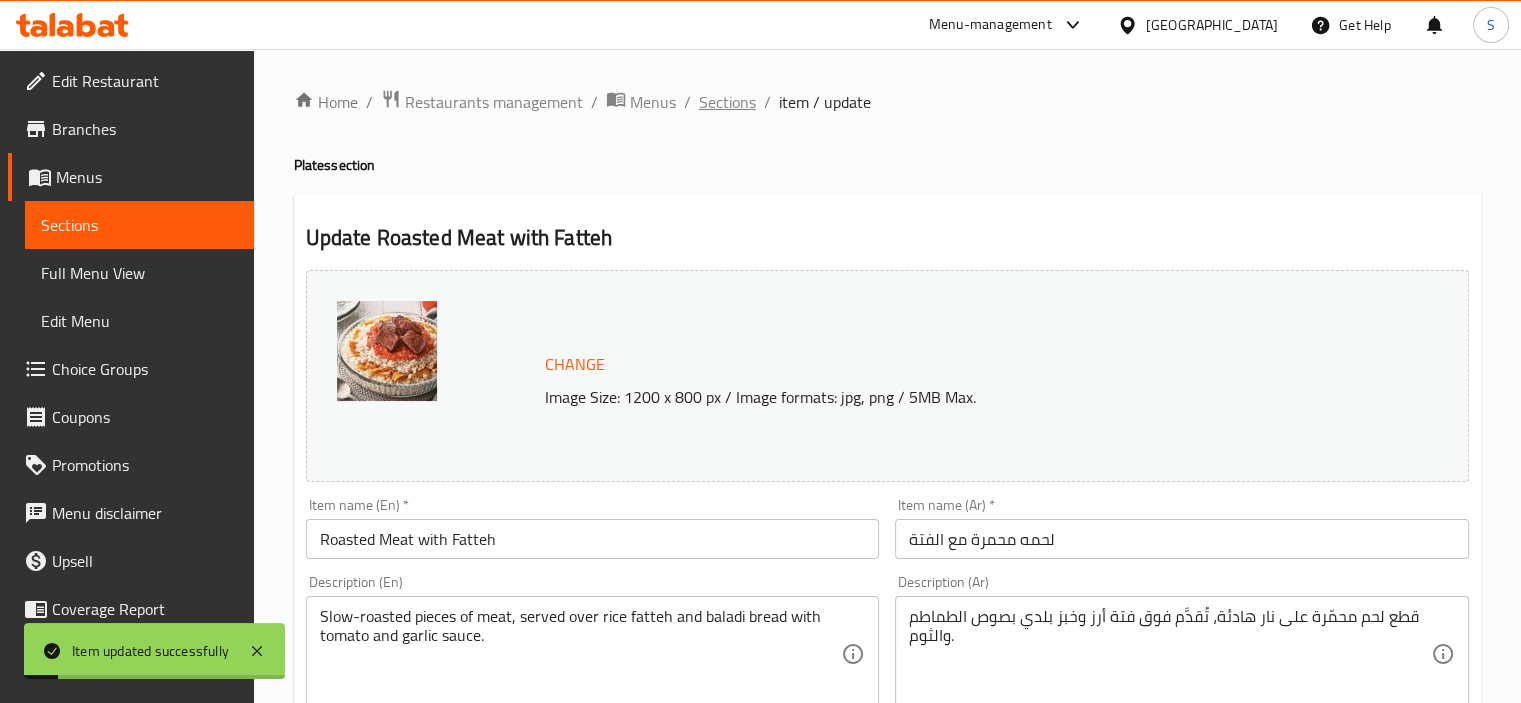 click on "Sections" at bounding box center [727, 102] 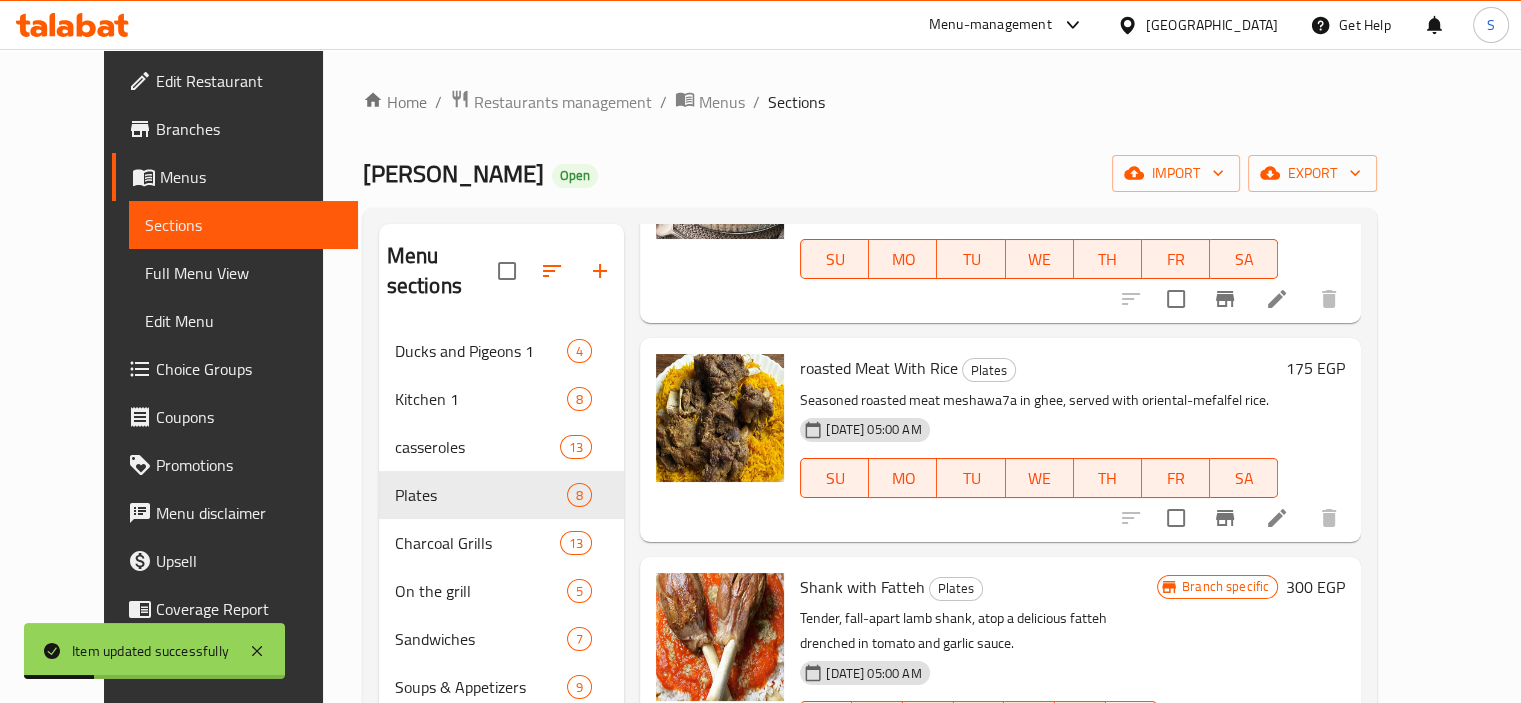 scroll, scrollTop: 227, scrollLeft: 0, axis: vertical 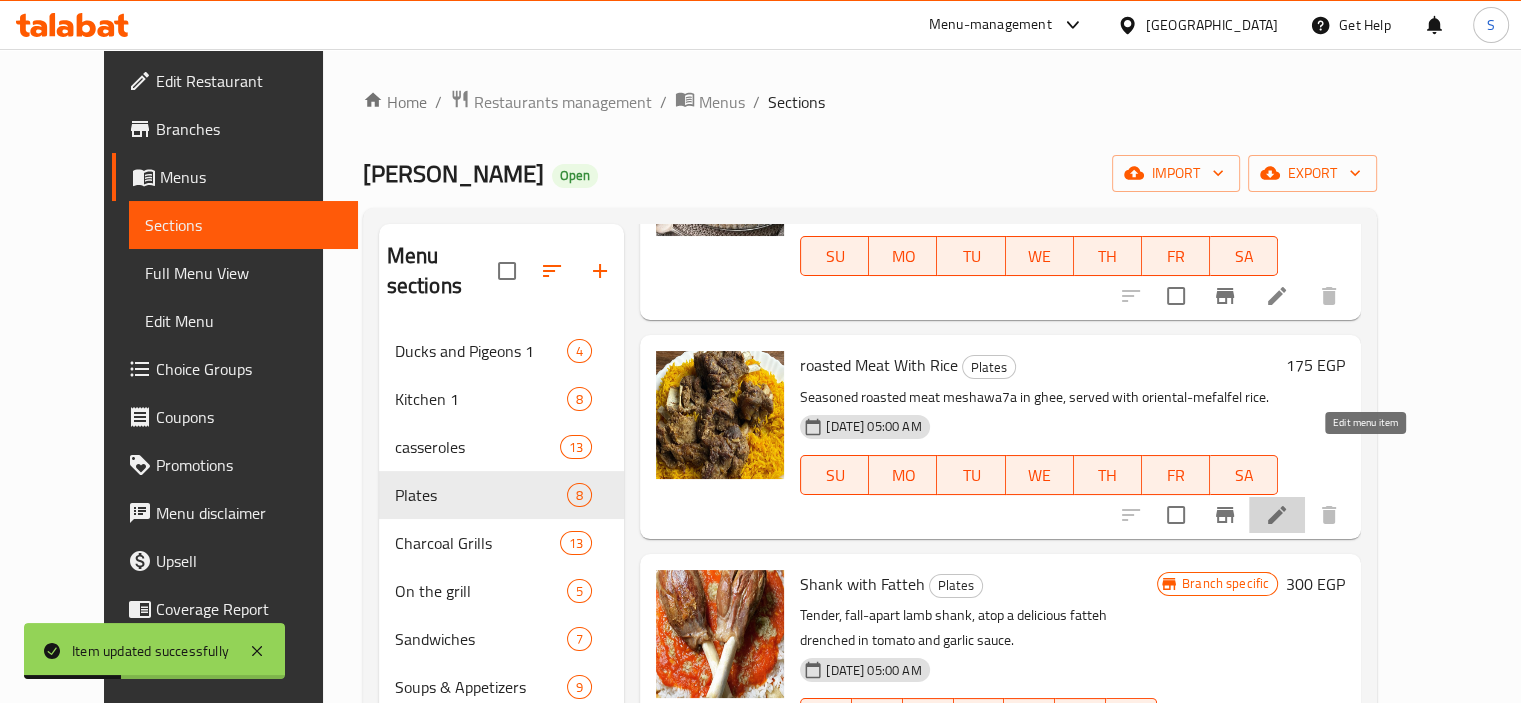 click 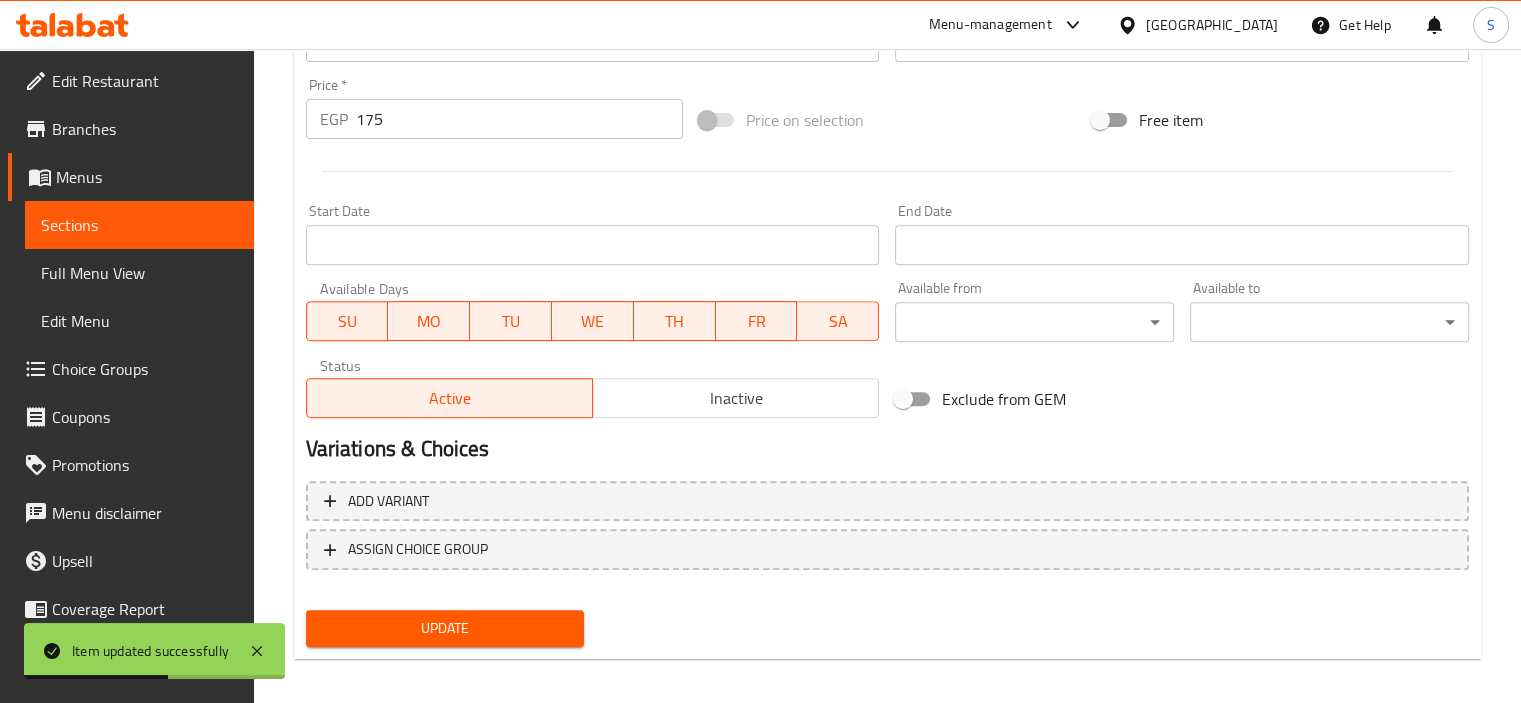scroll, scrollTop: 737, scrollLeft: 0, axis: vertical 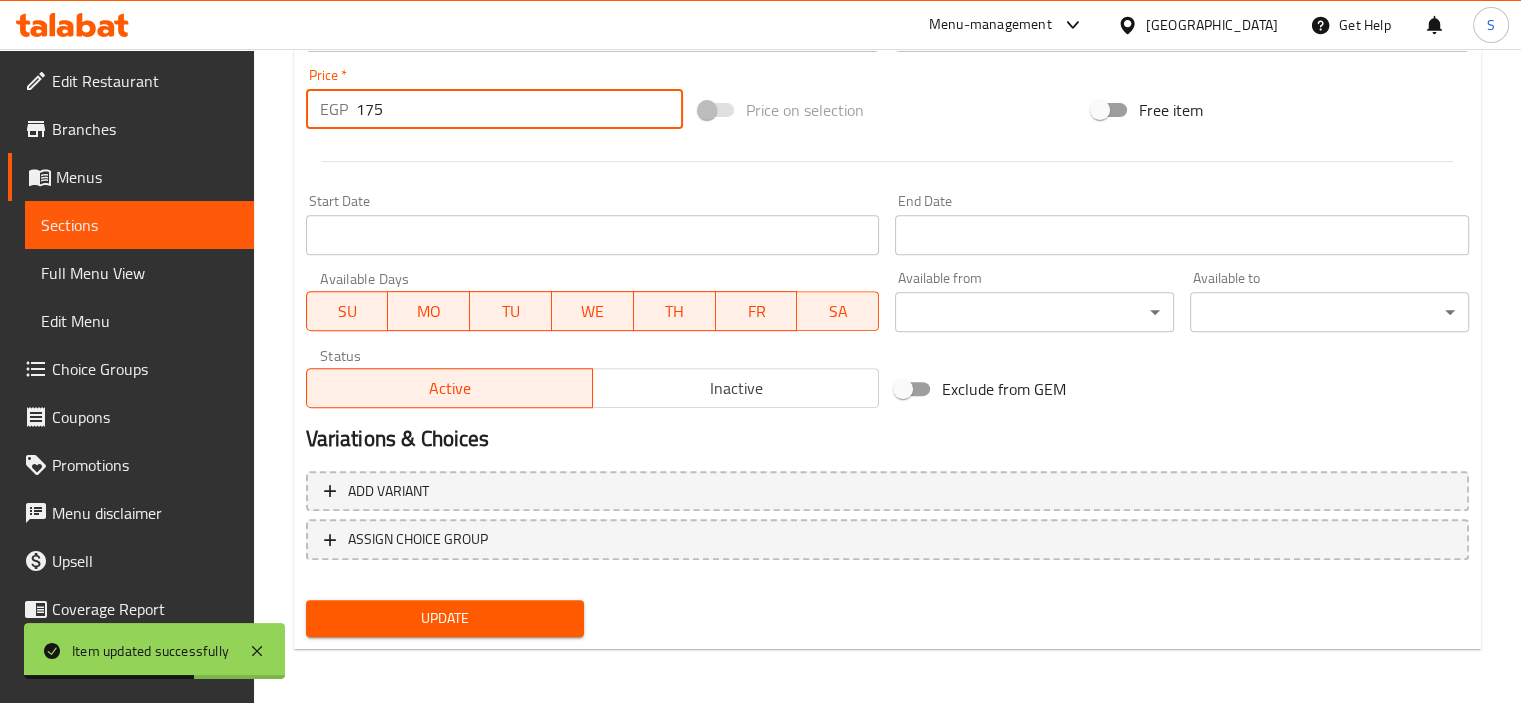 click on "175" at bounding box center (519, 109) 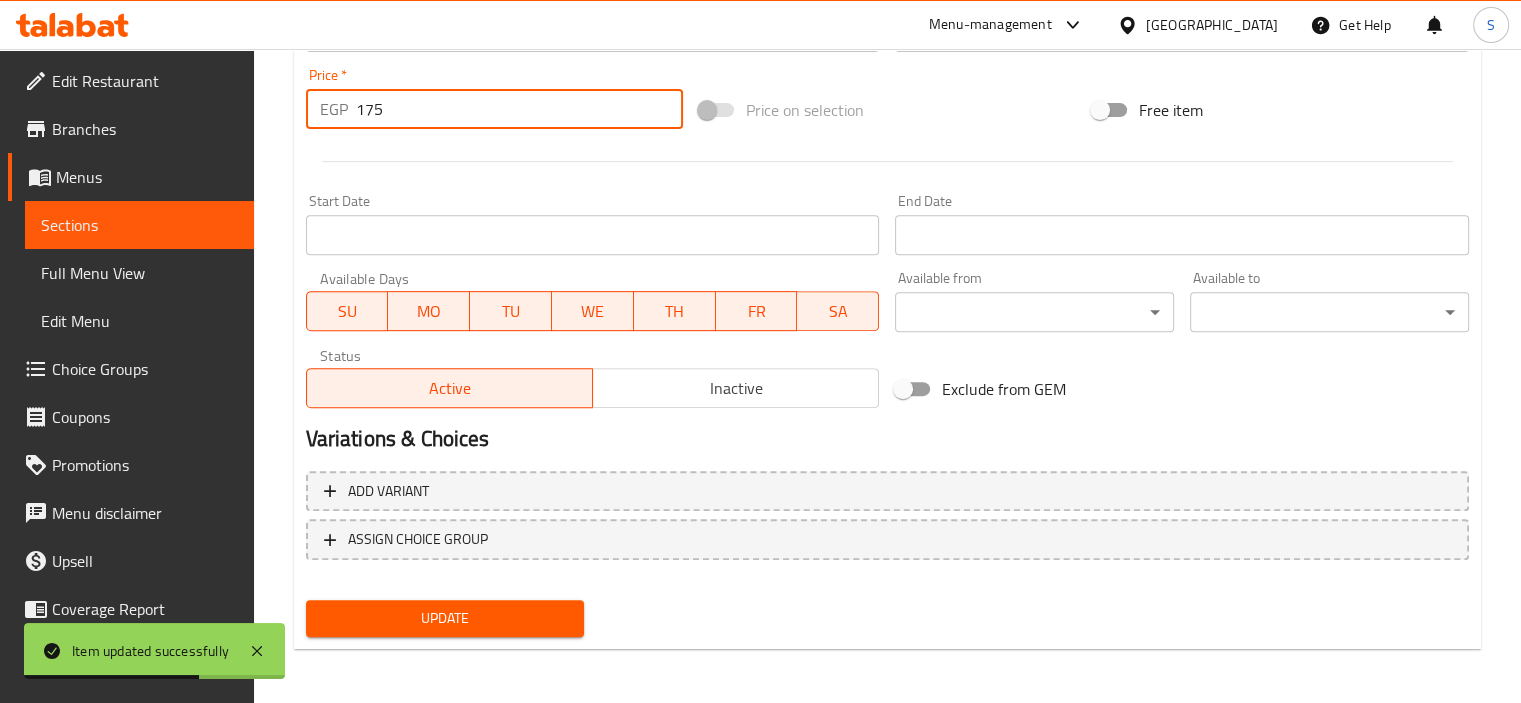 click on "175" at bounding box center (519, 109) 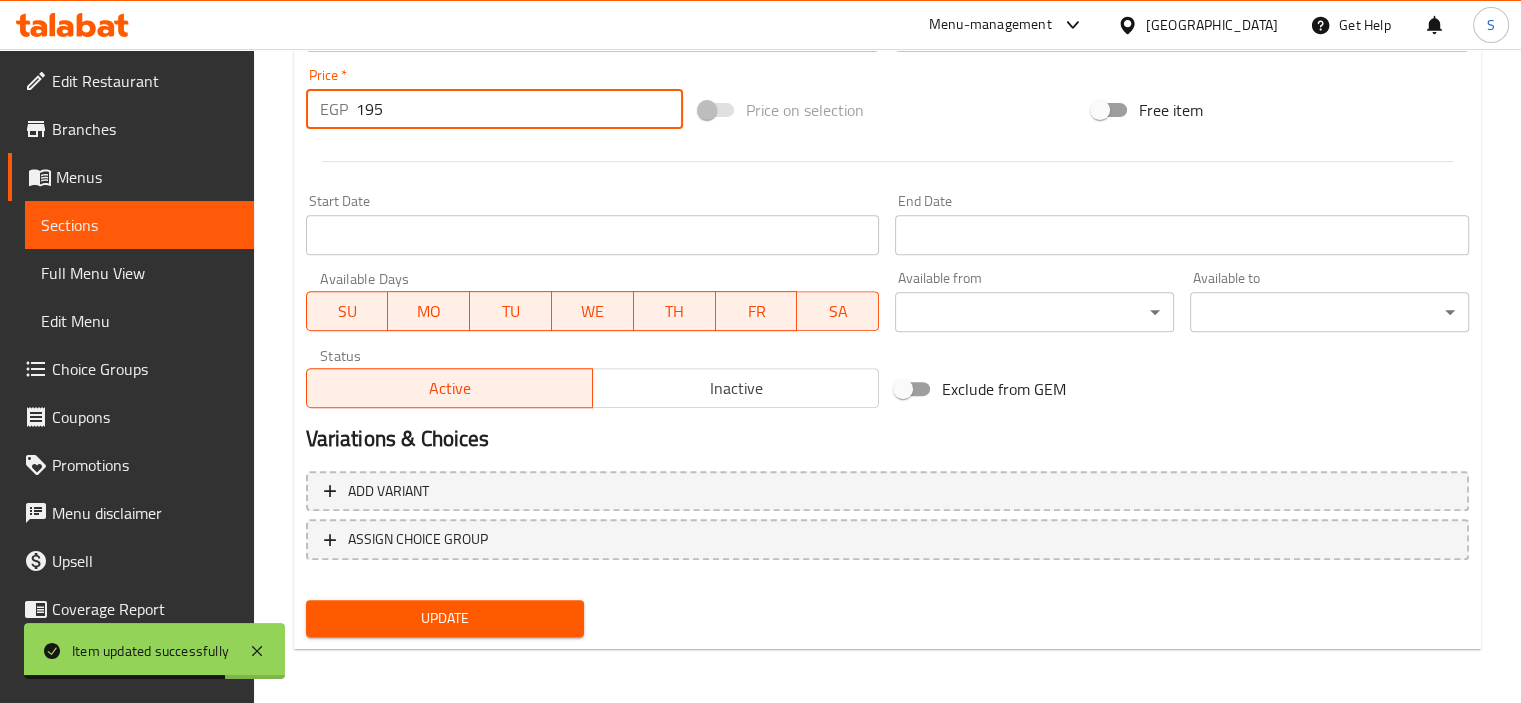 type on "195" 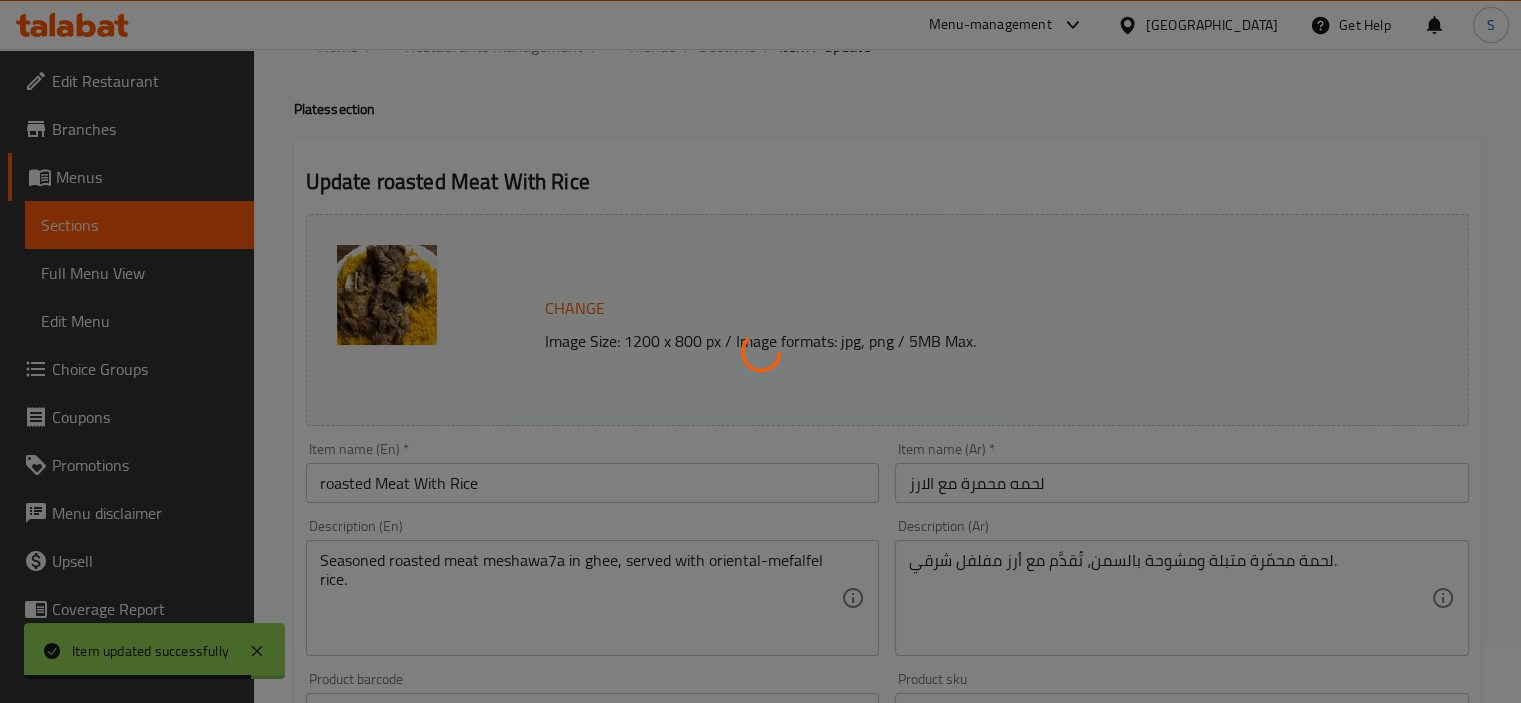 scroll, scrollTop: 0, scrollLeft: 0, axis: both 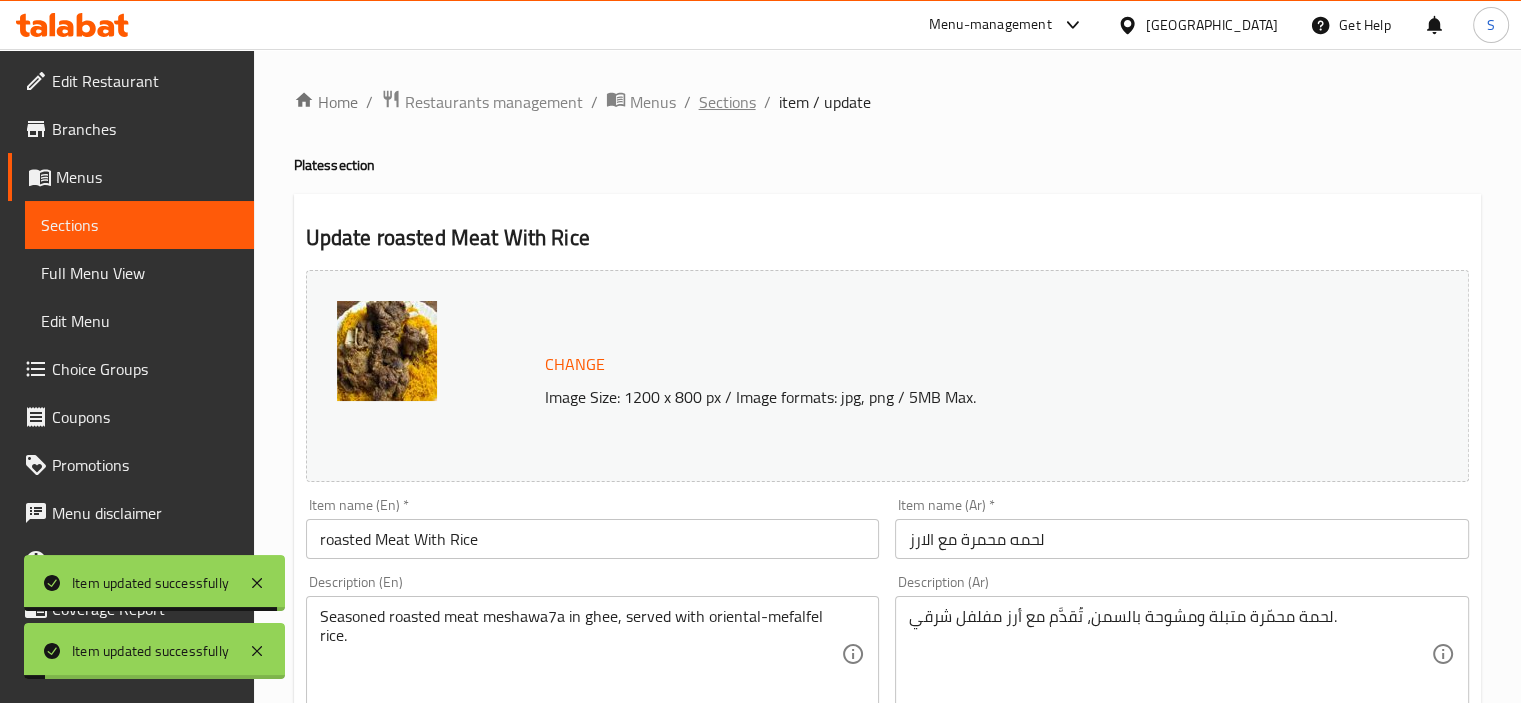 click on "Sections" at bounding box center (727, 102) 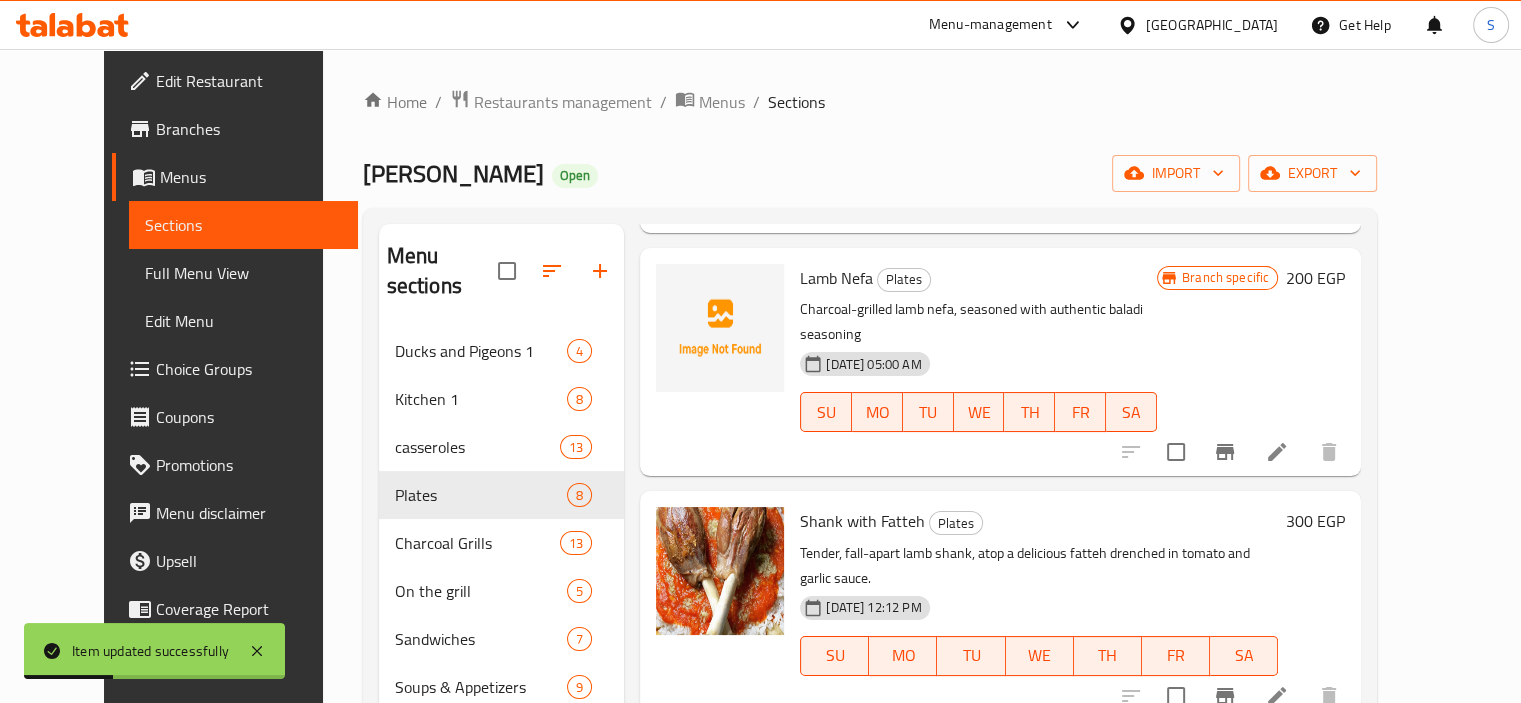 scroll, scrollTop: 1021, scrollLeft: 0, axis: vertical 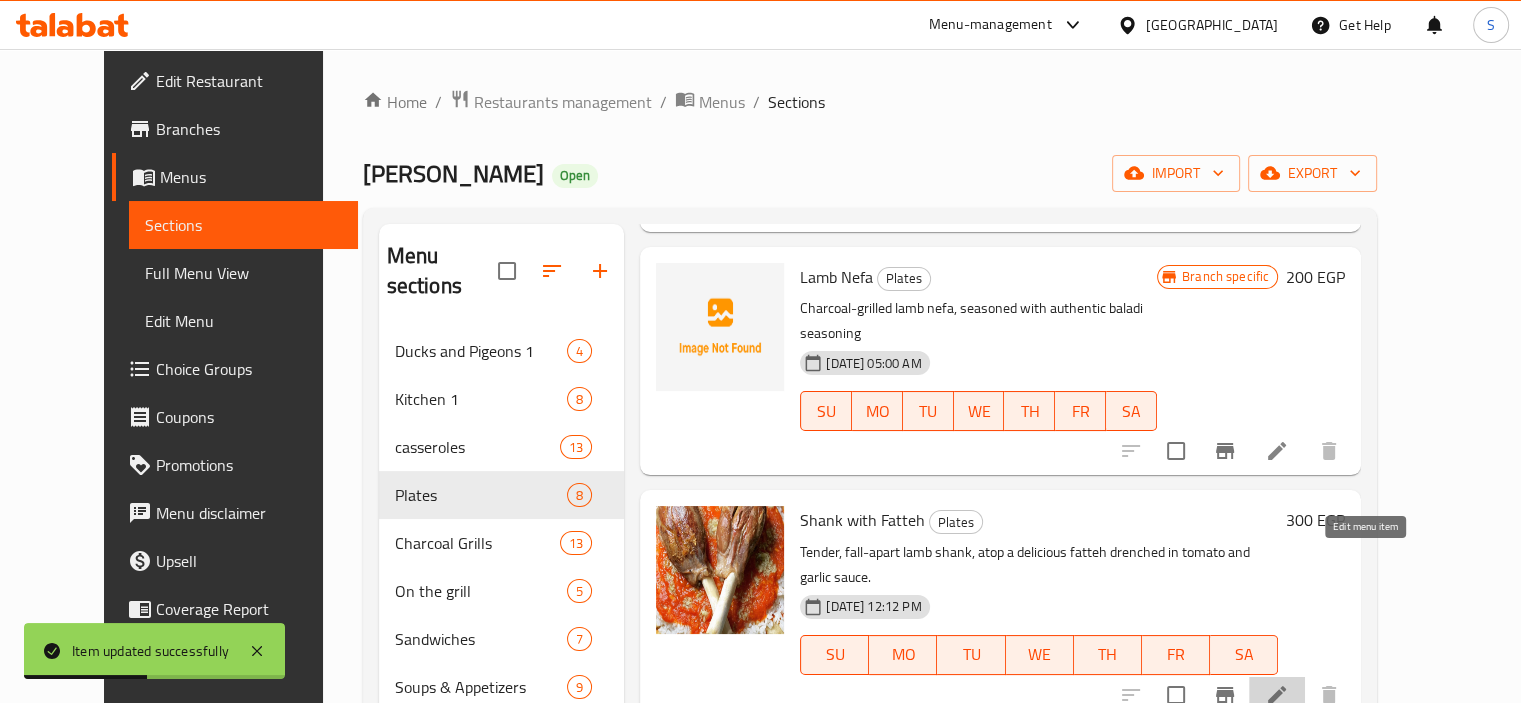 click 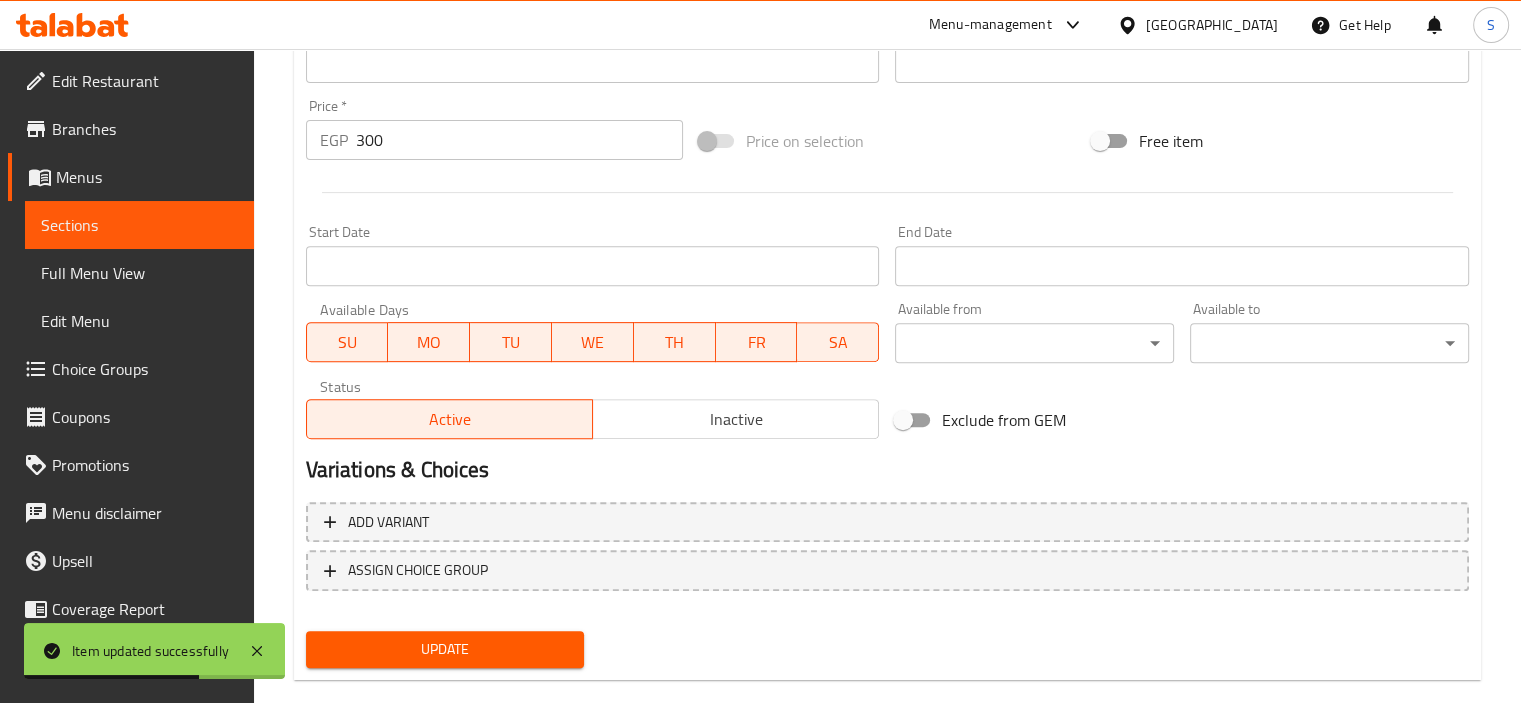 scroll, scrollTop: 737, scrollLeft: 0, axis: vertical 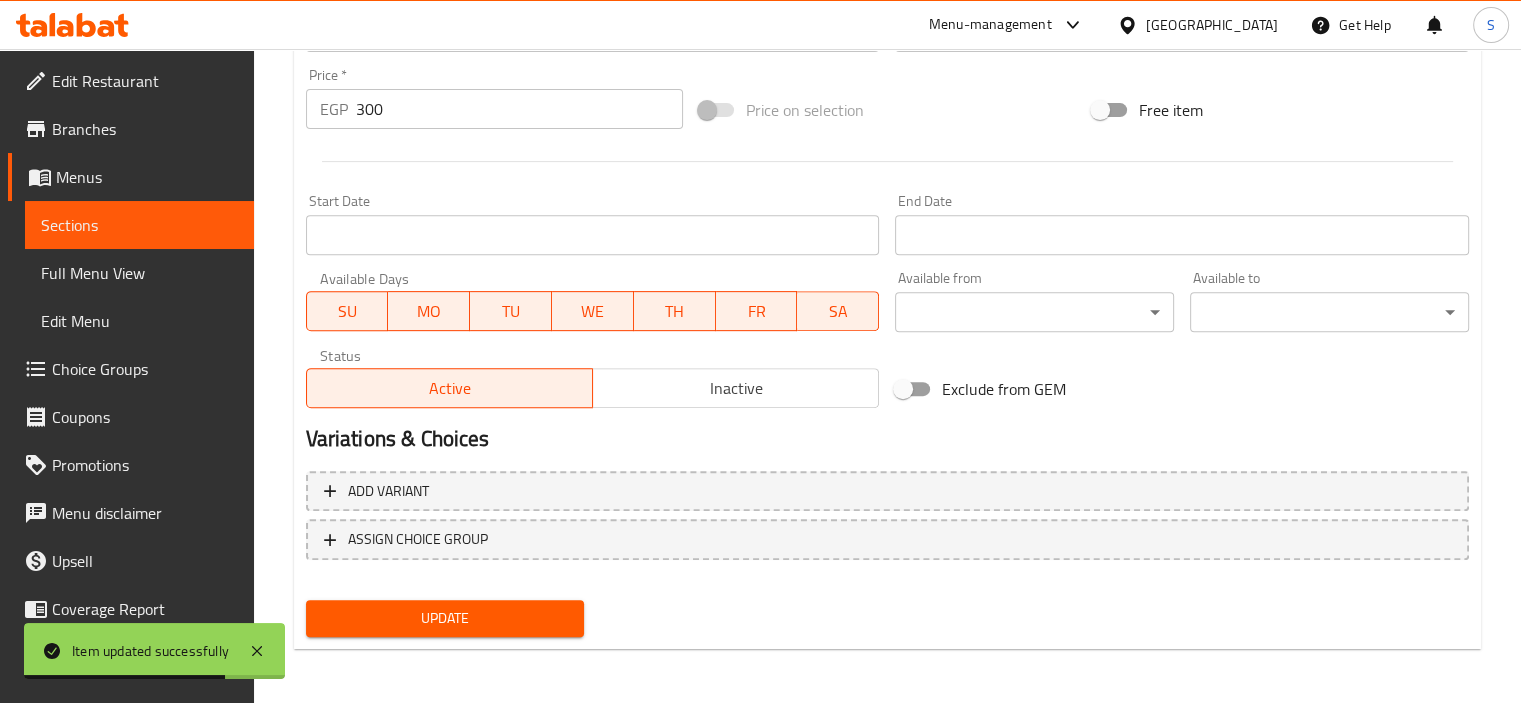 click on "300" at bounding box center (519, 109) 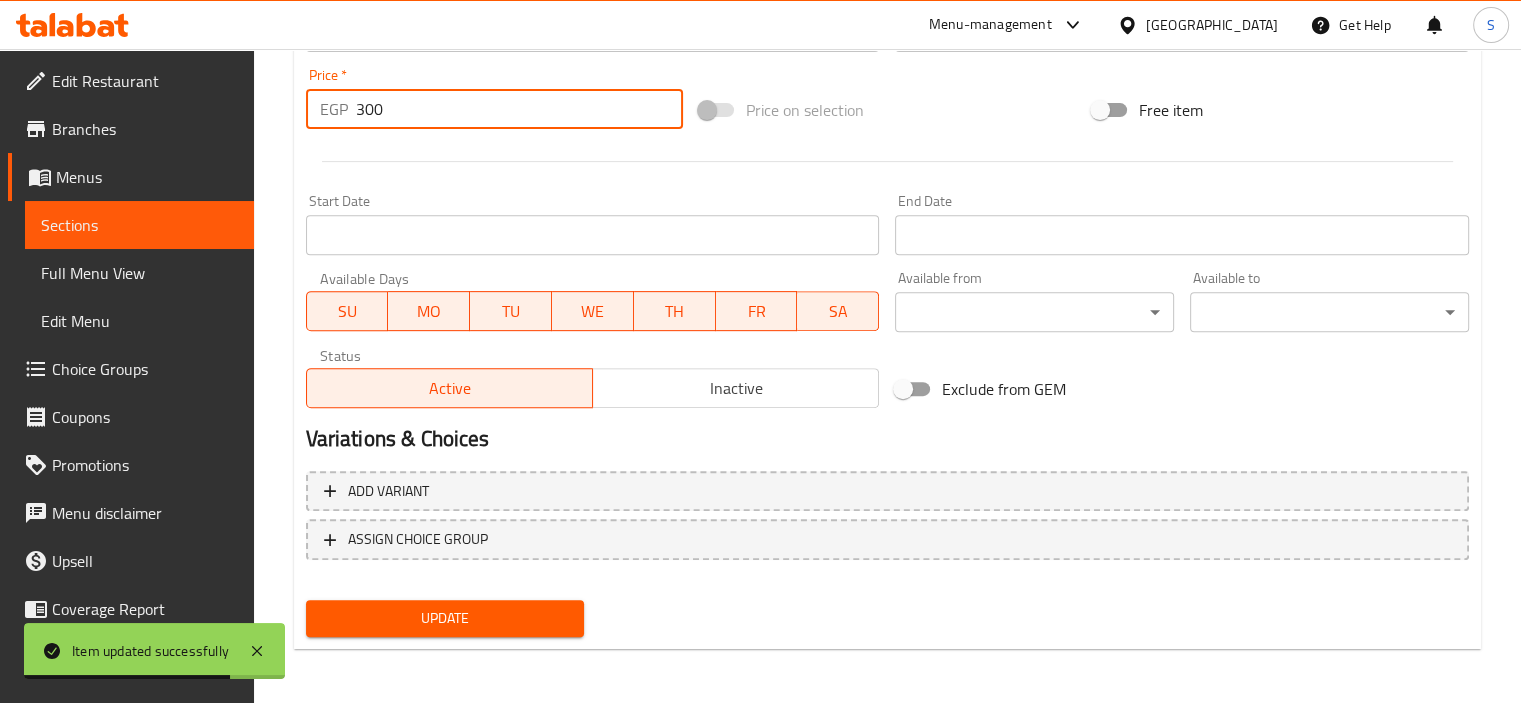 click on "300" at bounding box center [519, 109] 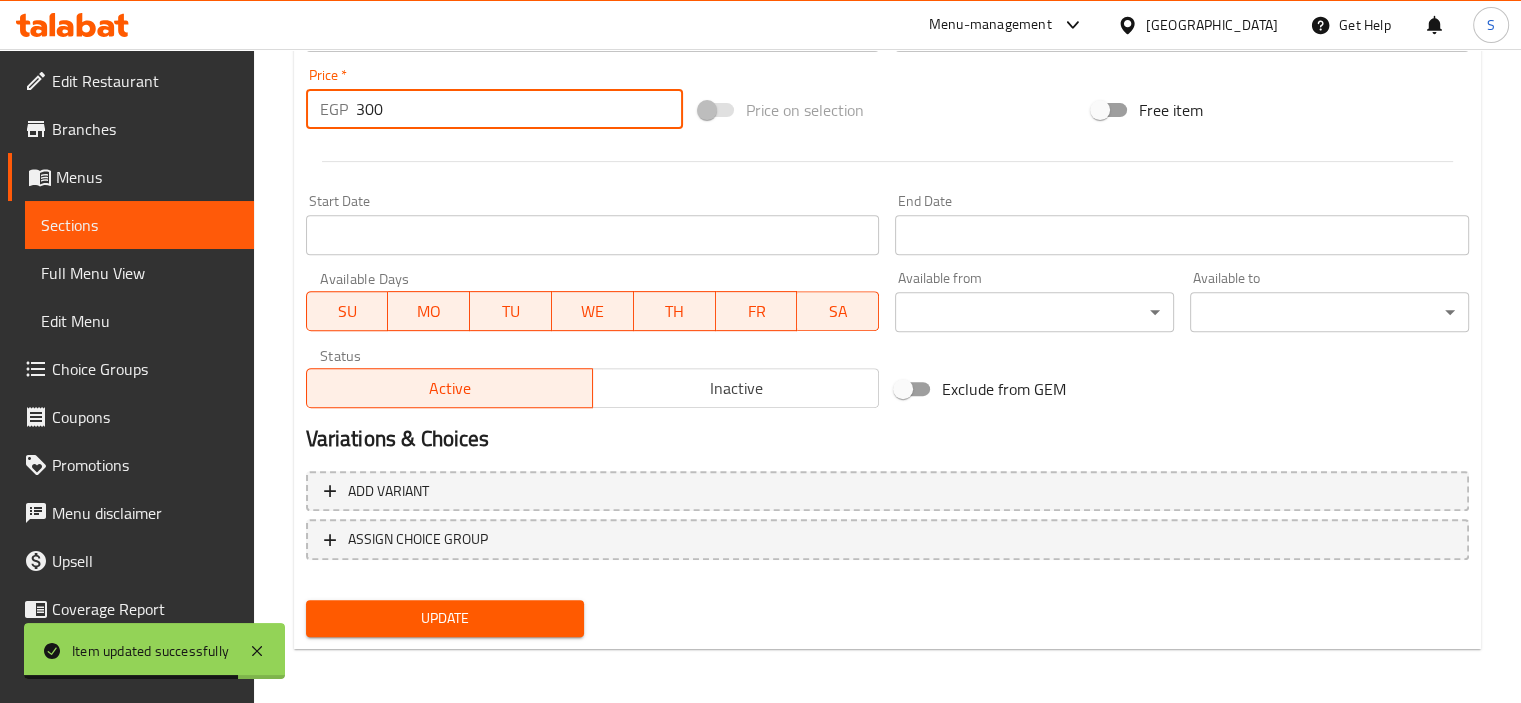 click on "300" at bounding box center (519, 109) 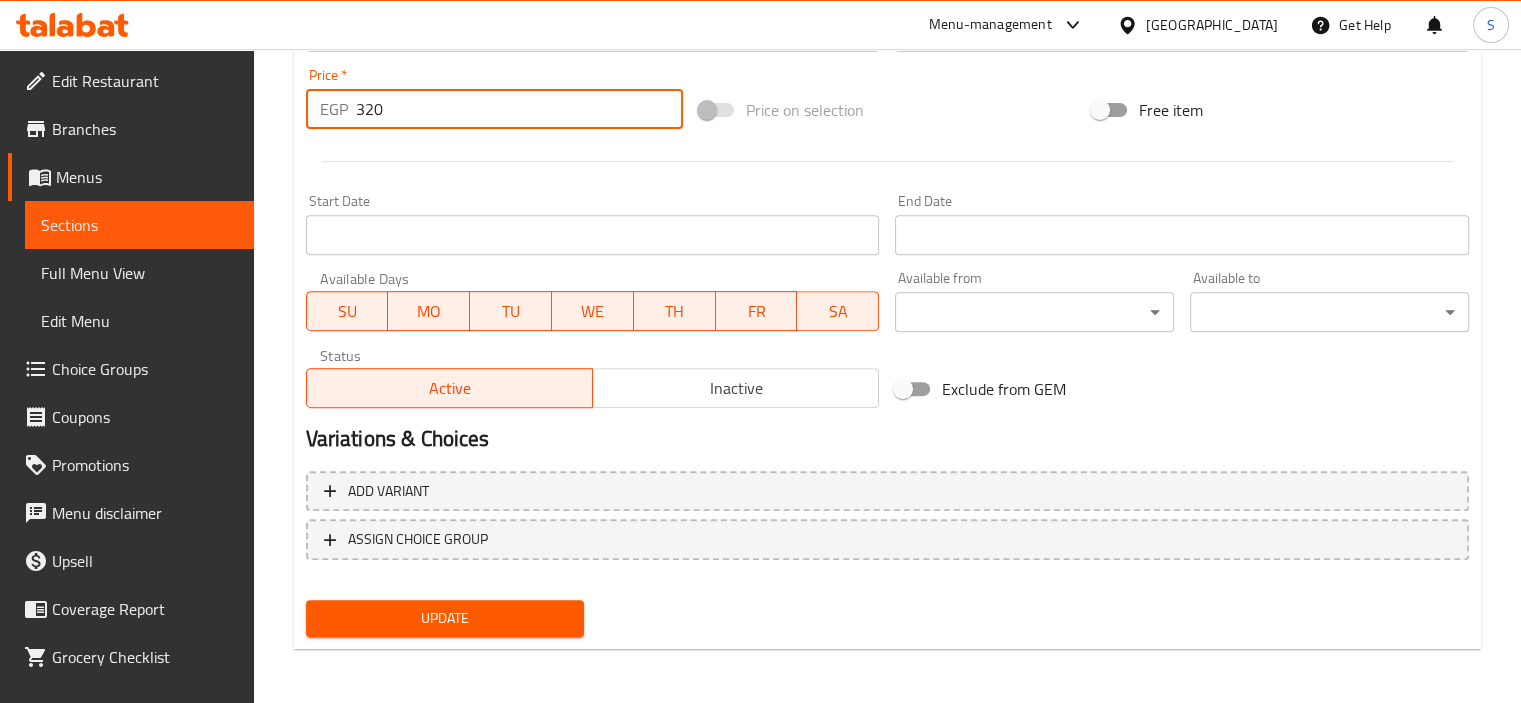 type on "320" 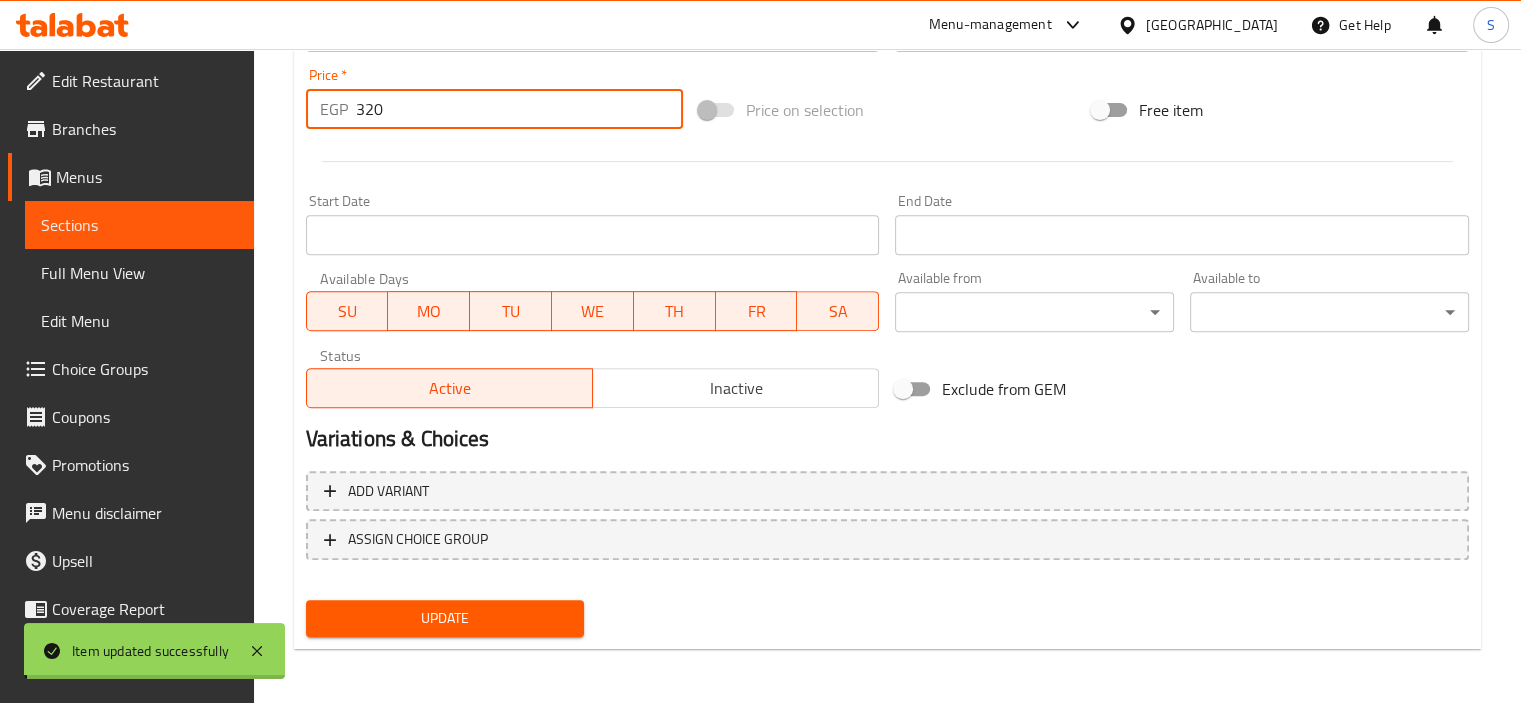 scroll, scrollTop: 0, scrollLeft: 0, axis: both 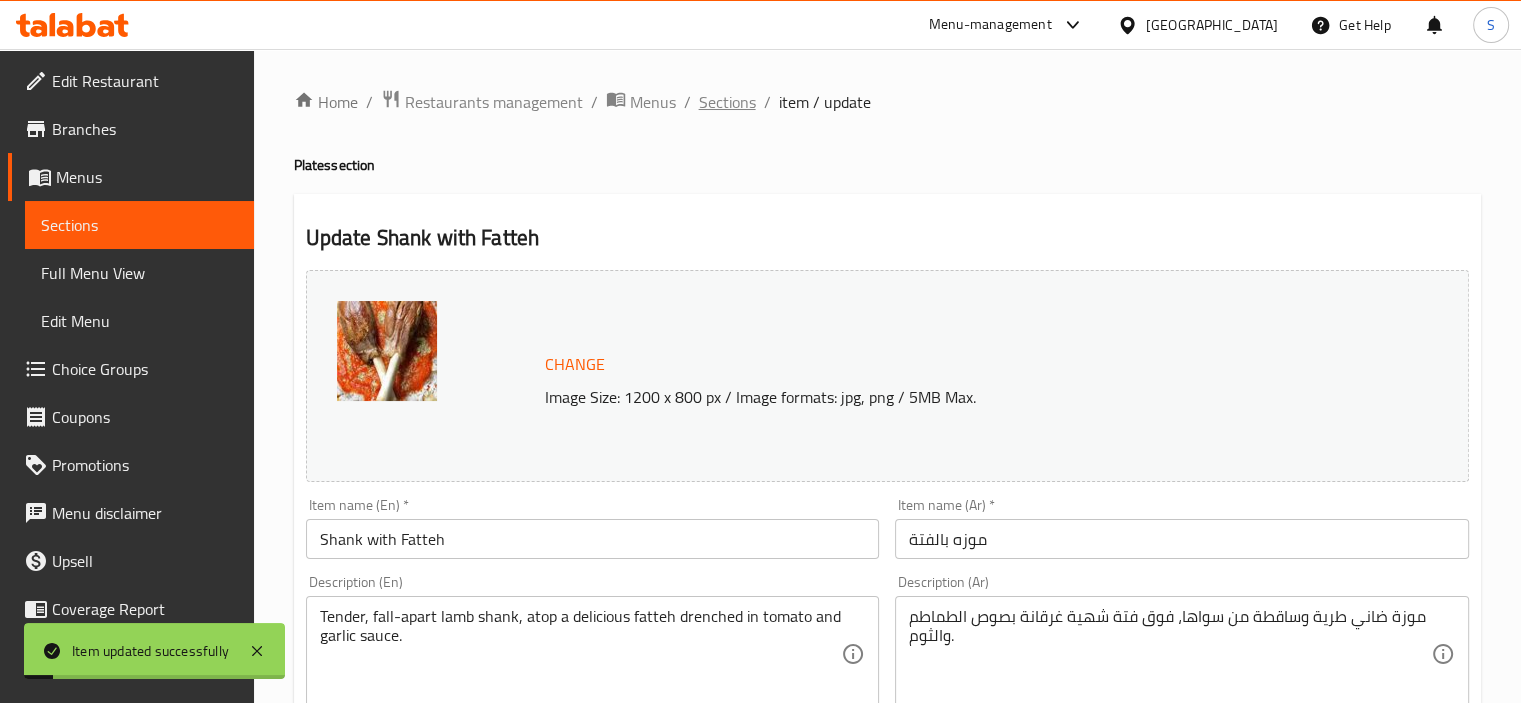 click on "Sections" at bounding box center [727, 102] 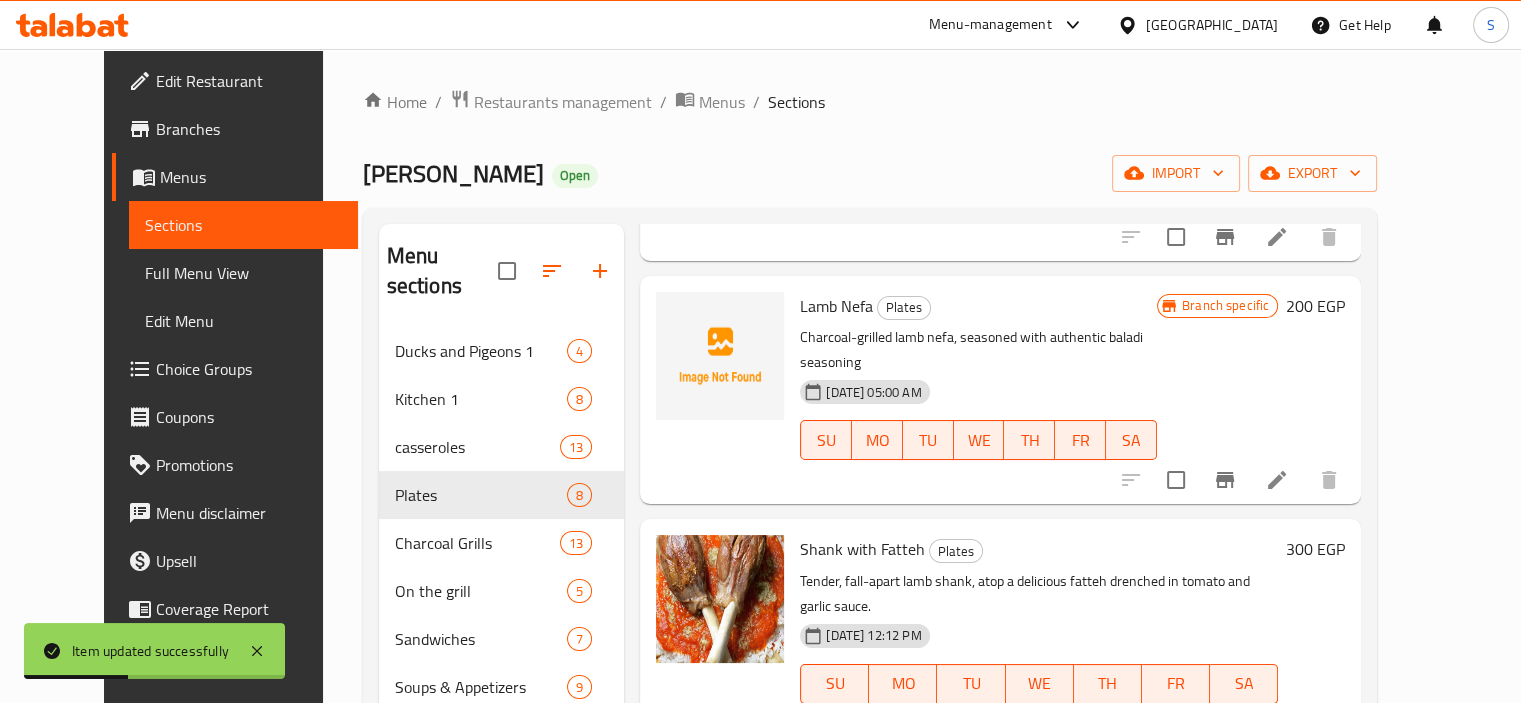 scroll, scrollTop: 1021, scrollLeft: 0, axis: vertical 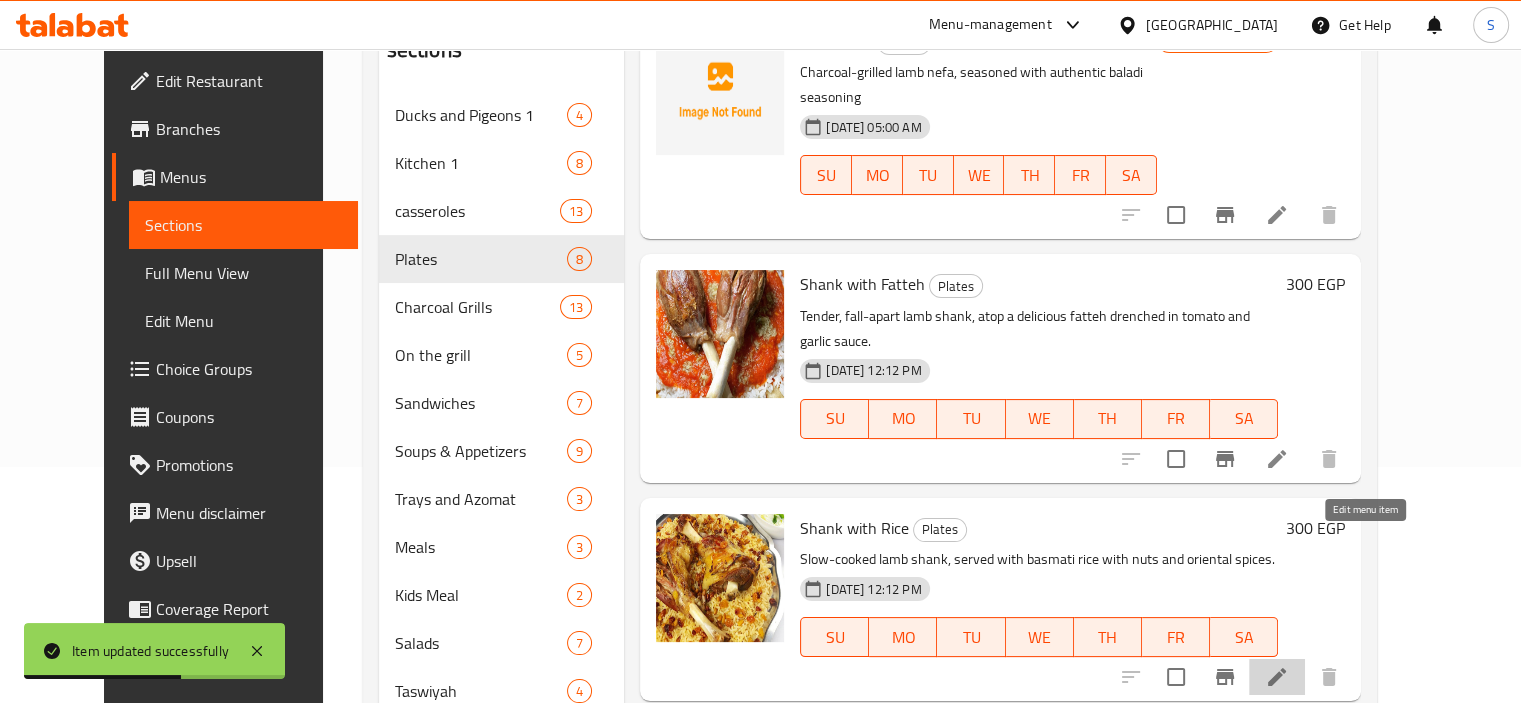 click 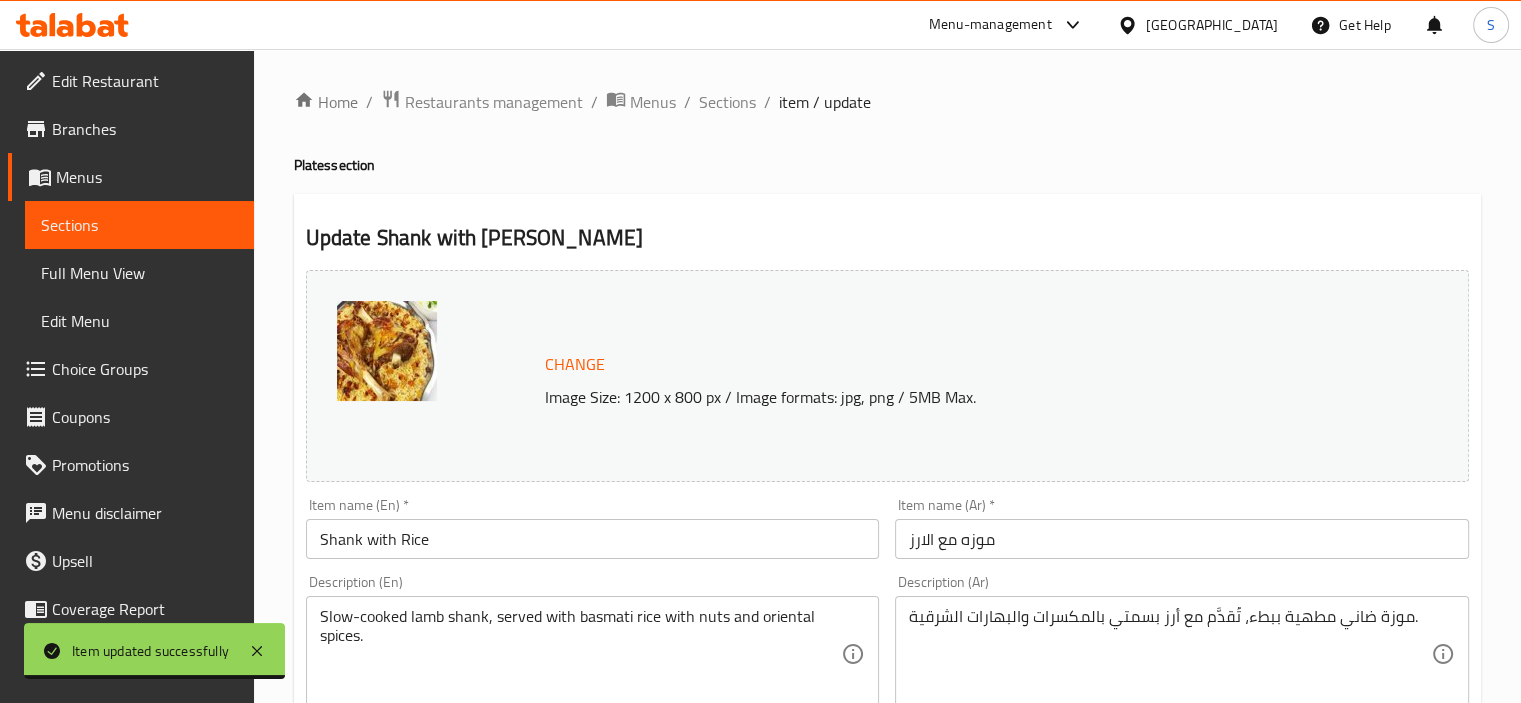 scroll, scrollTop: 737, scrollLeft: 0, axis: vertical 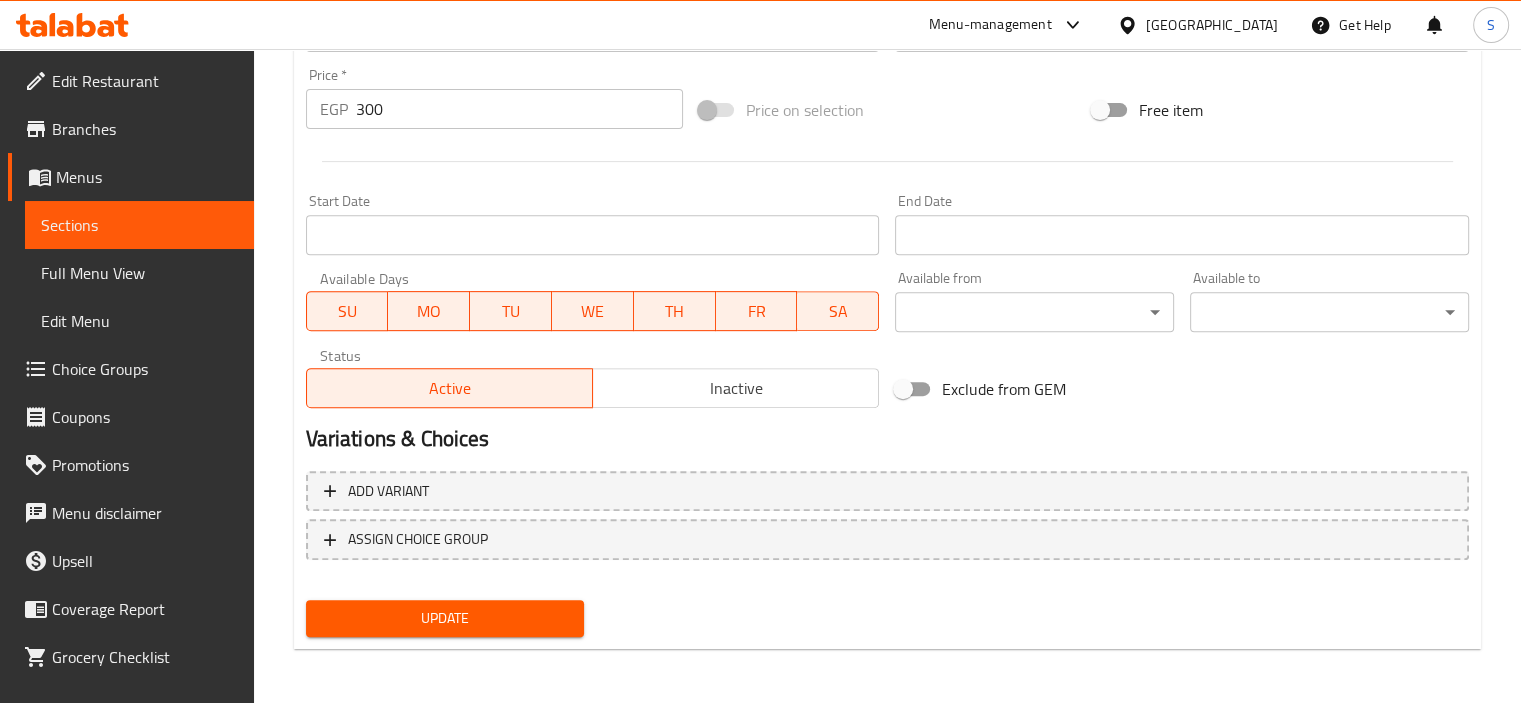 click on "300" at bounding box center (519, 109) 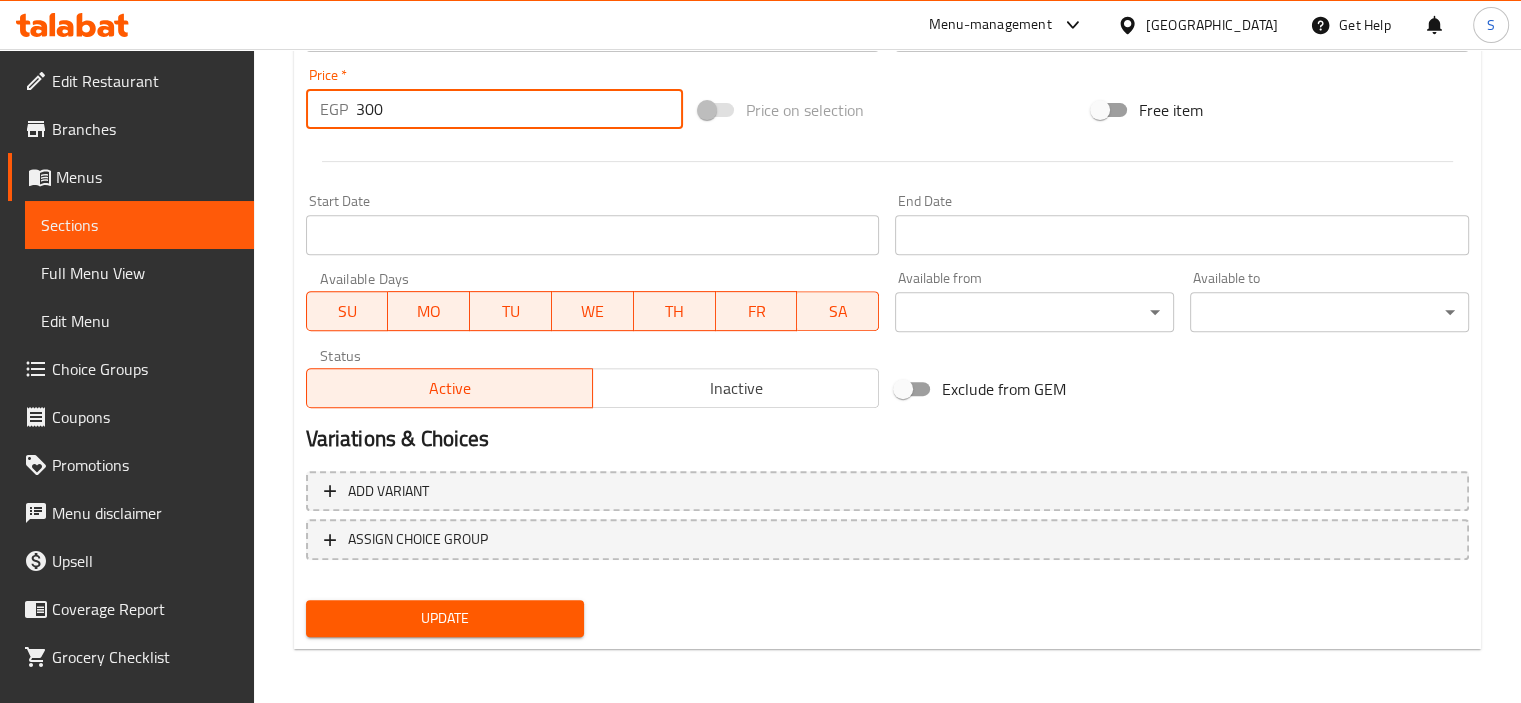 click on "300" at bounding box center (519, 109) 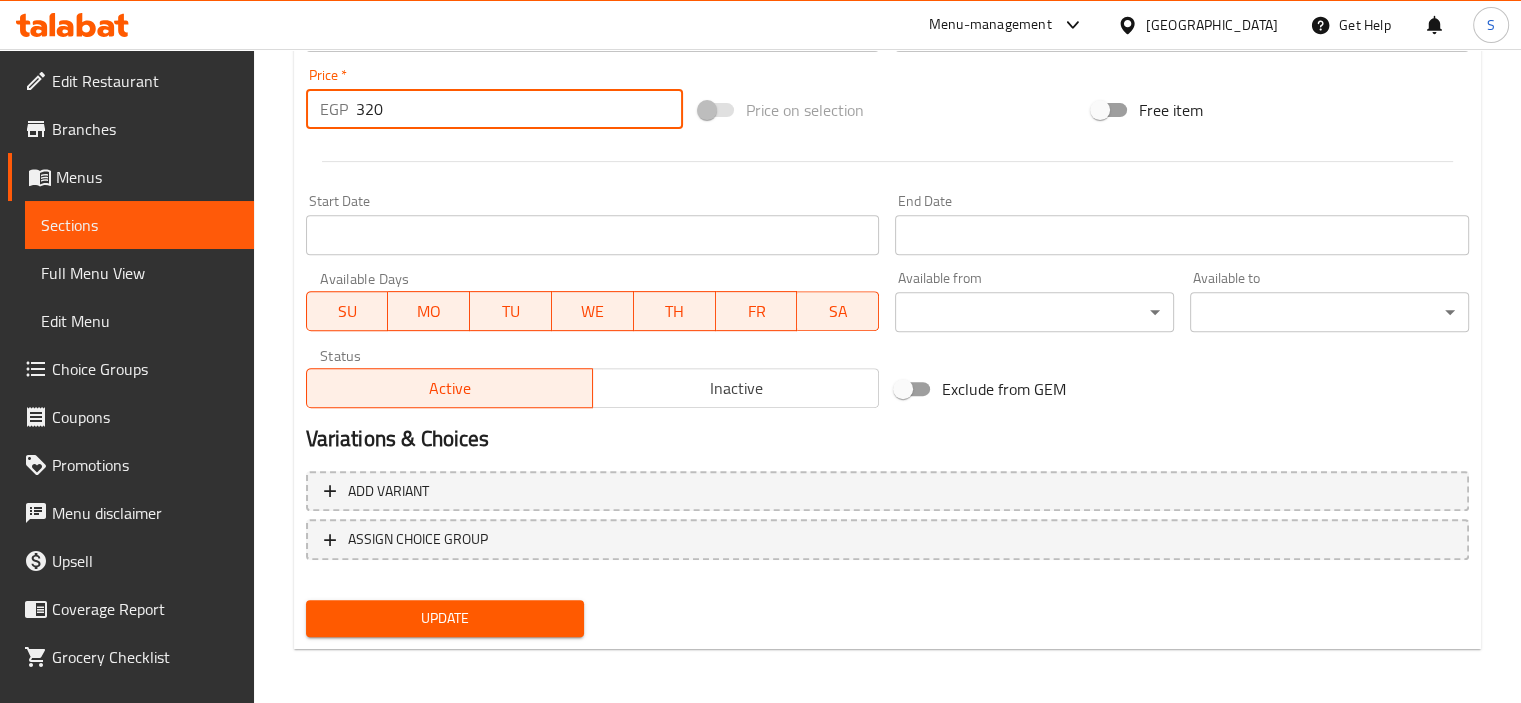type on "320" 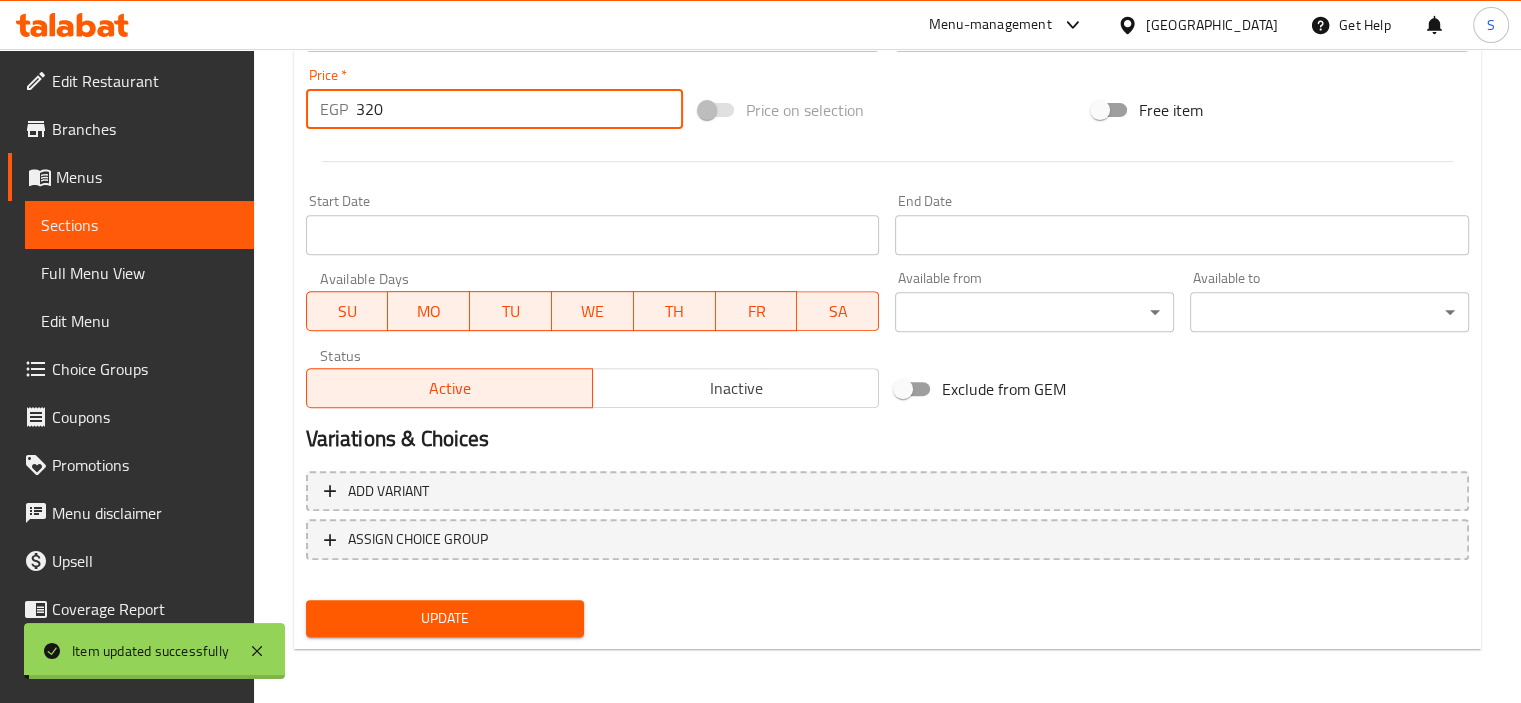 scroll, scrollTop: 0, scrollLeft: 0, axis: both 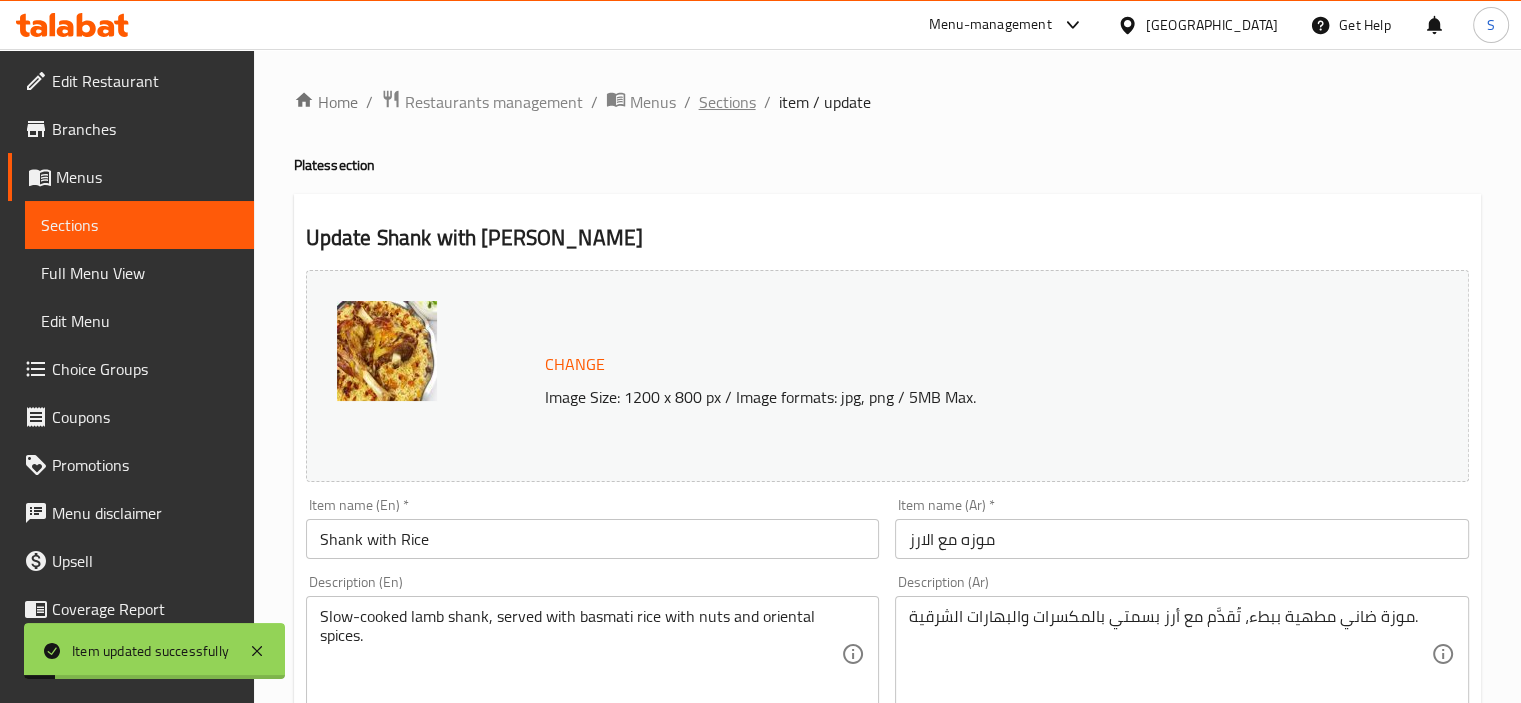 click on "Sections" at bounding box center [727, 102] 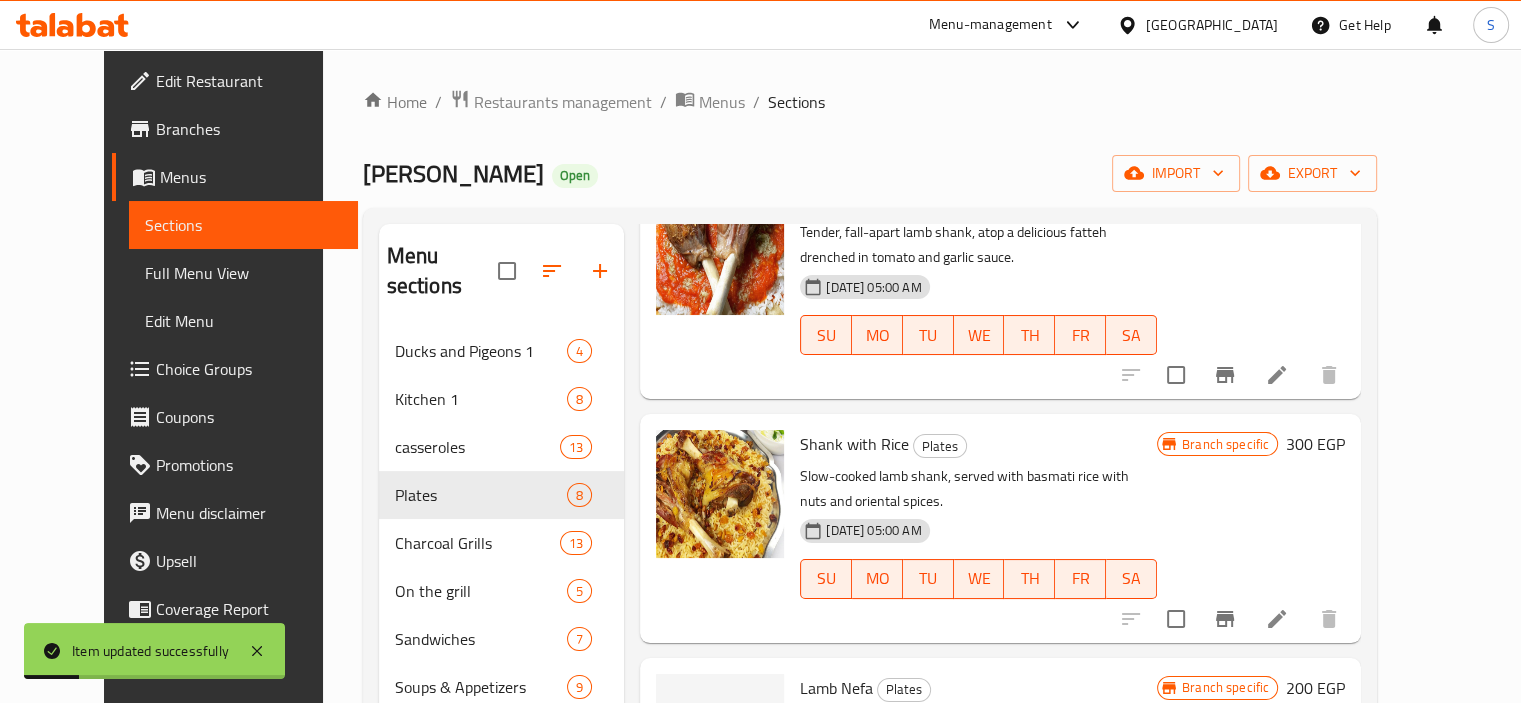scroll, scrollTop: 1021, scrollLeft: 0, axis: vertical 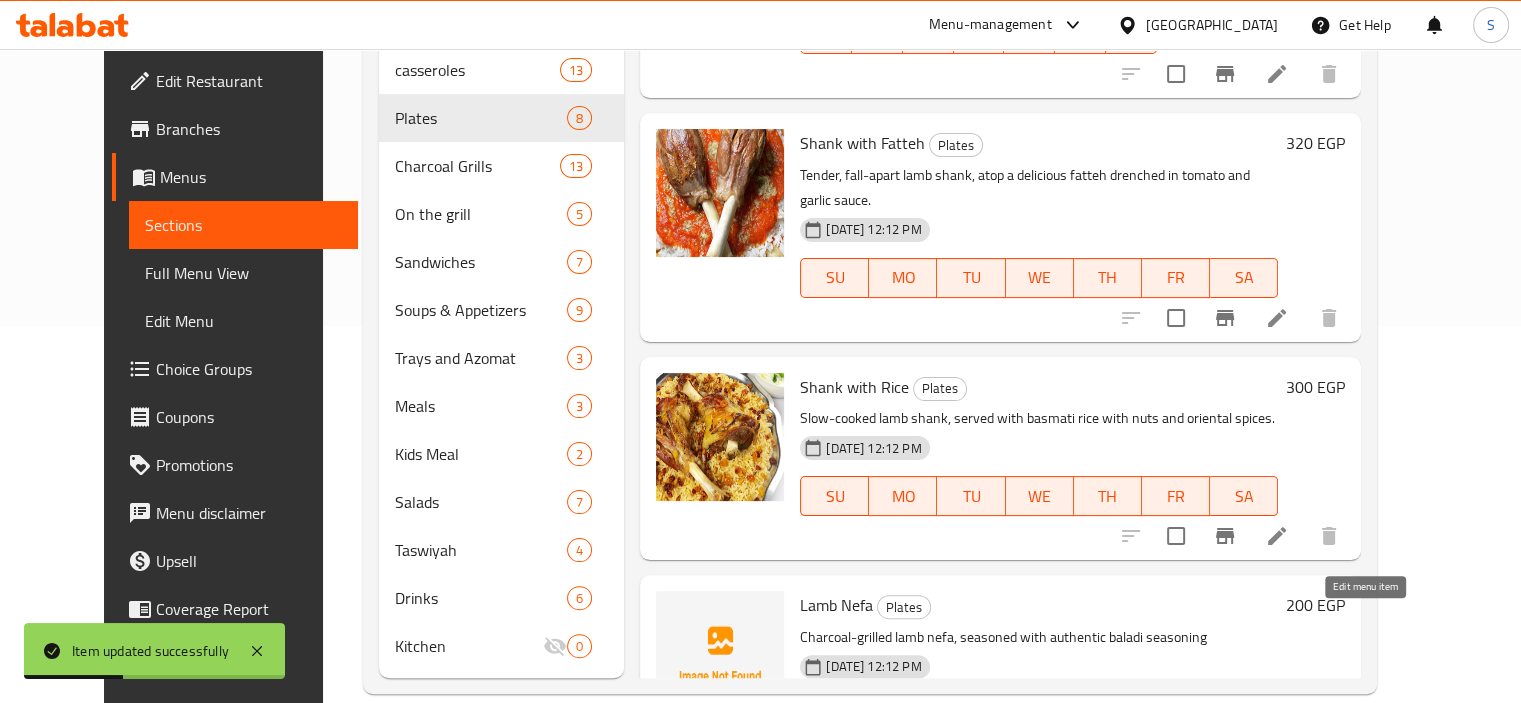 click 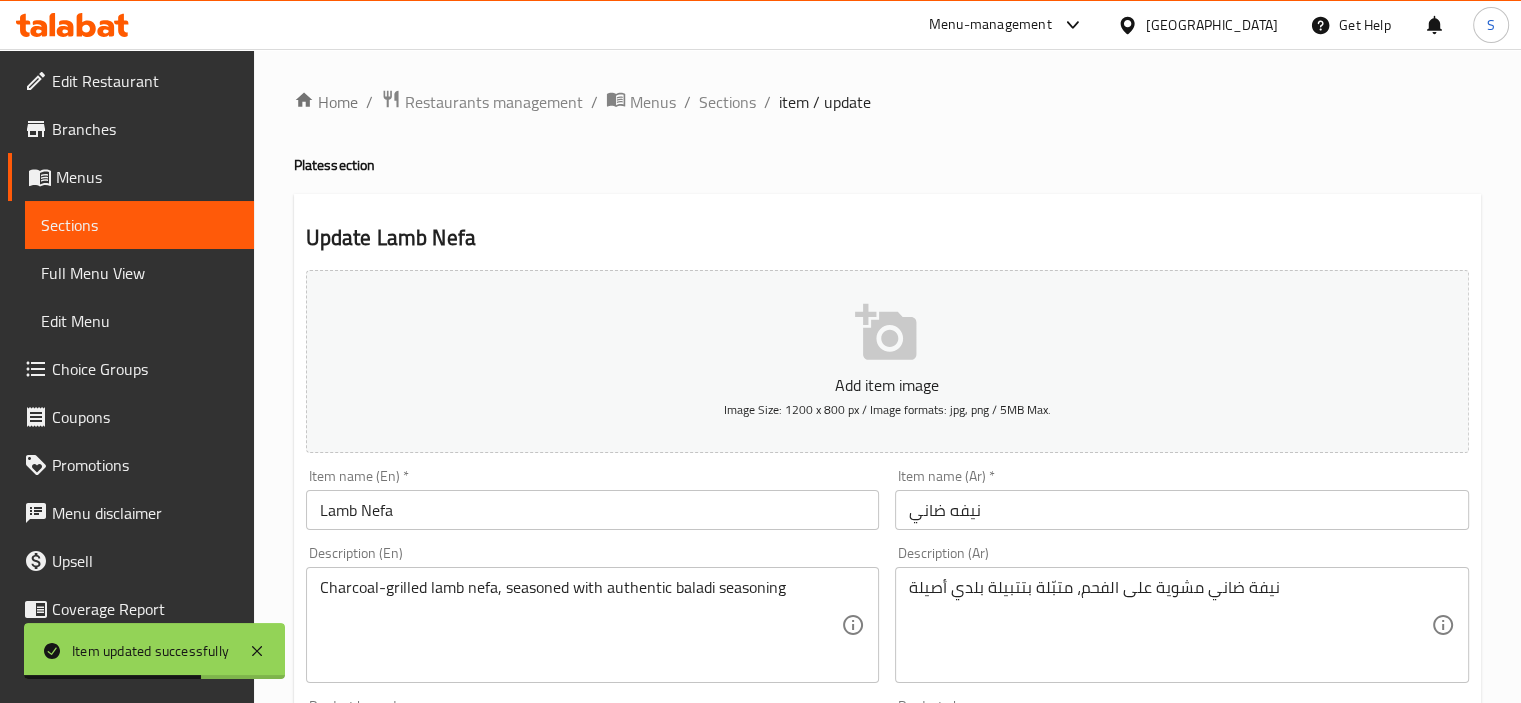 scroll, scrollTop: 709, scrollLeft: 0, axis: vertical 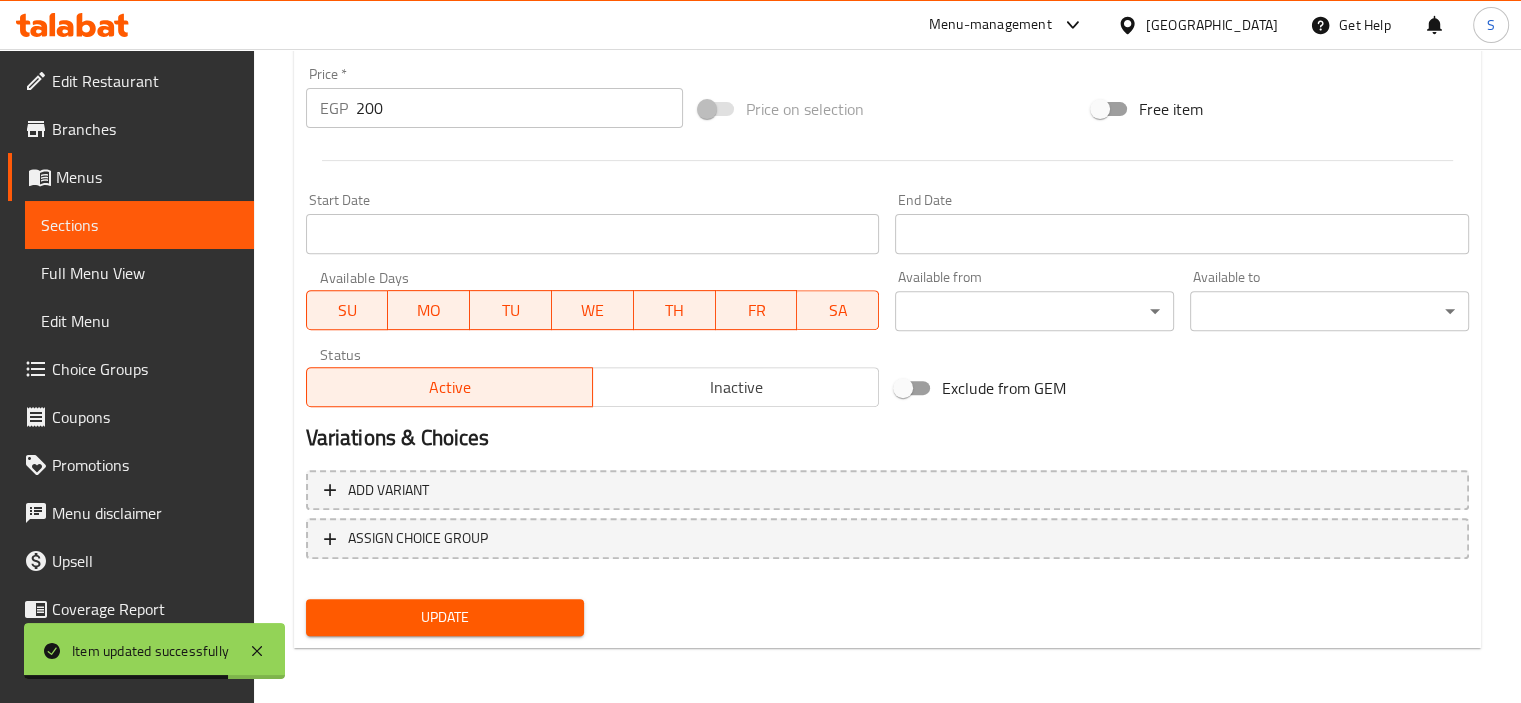 click on "200" at bounding box center (519, 108) 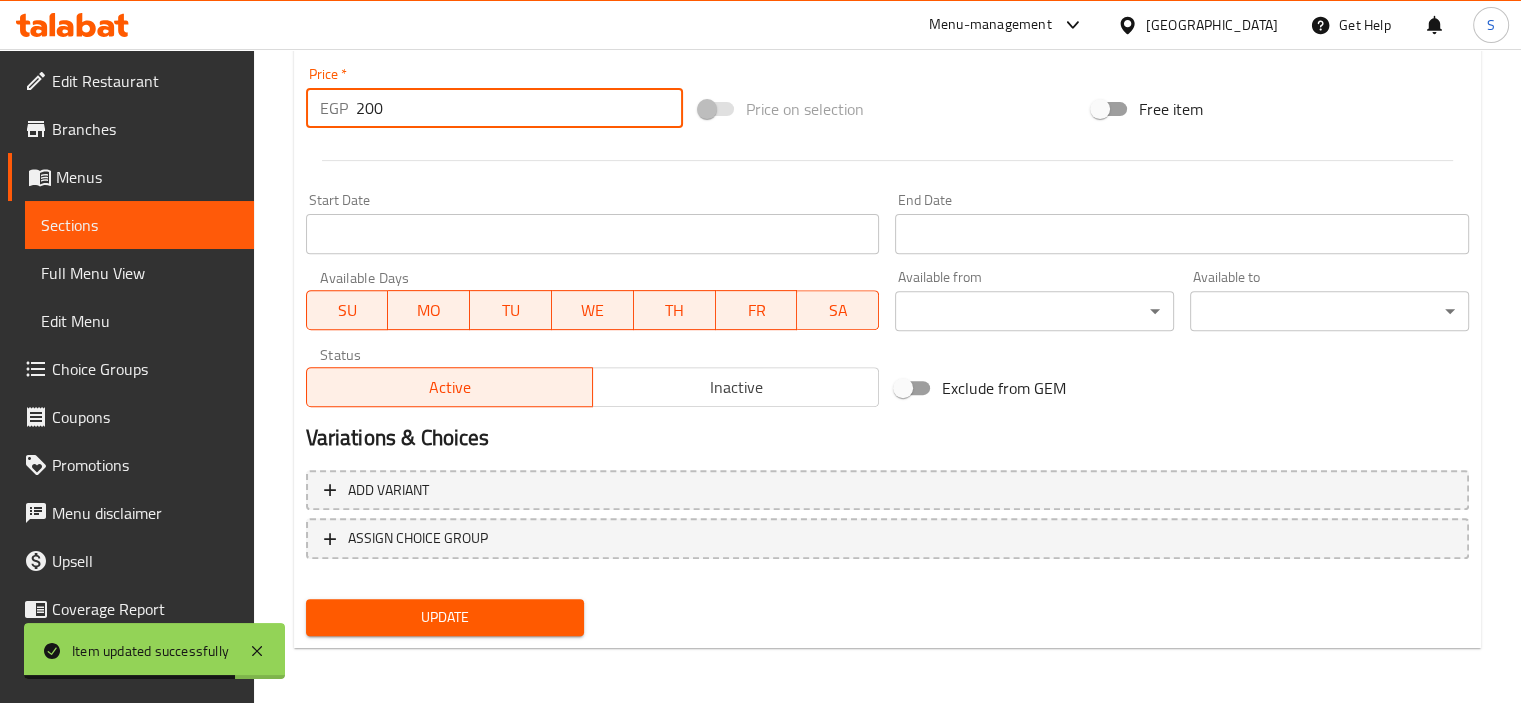 click on "200" at bounding box center [519, 108] 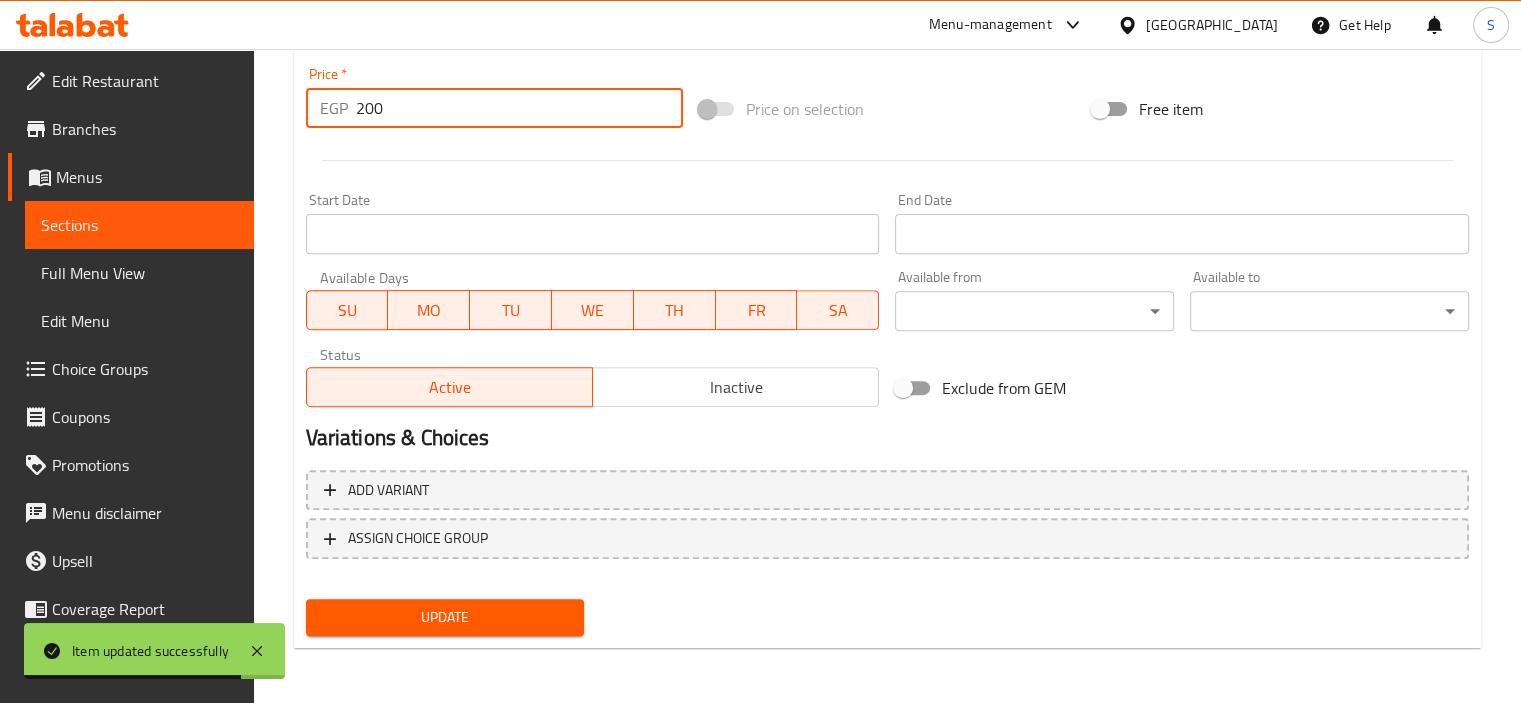 click on "200" at bounding box center [519, 108] 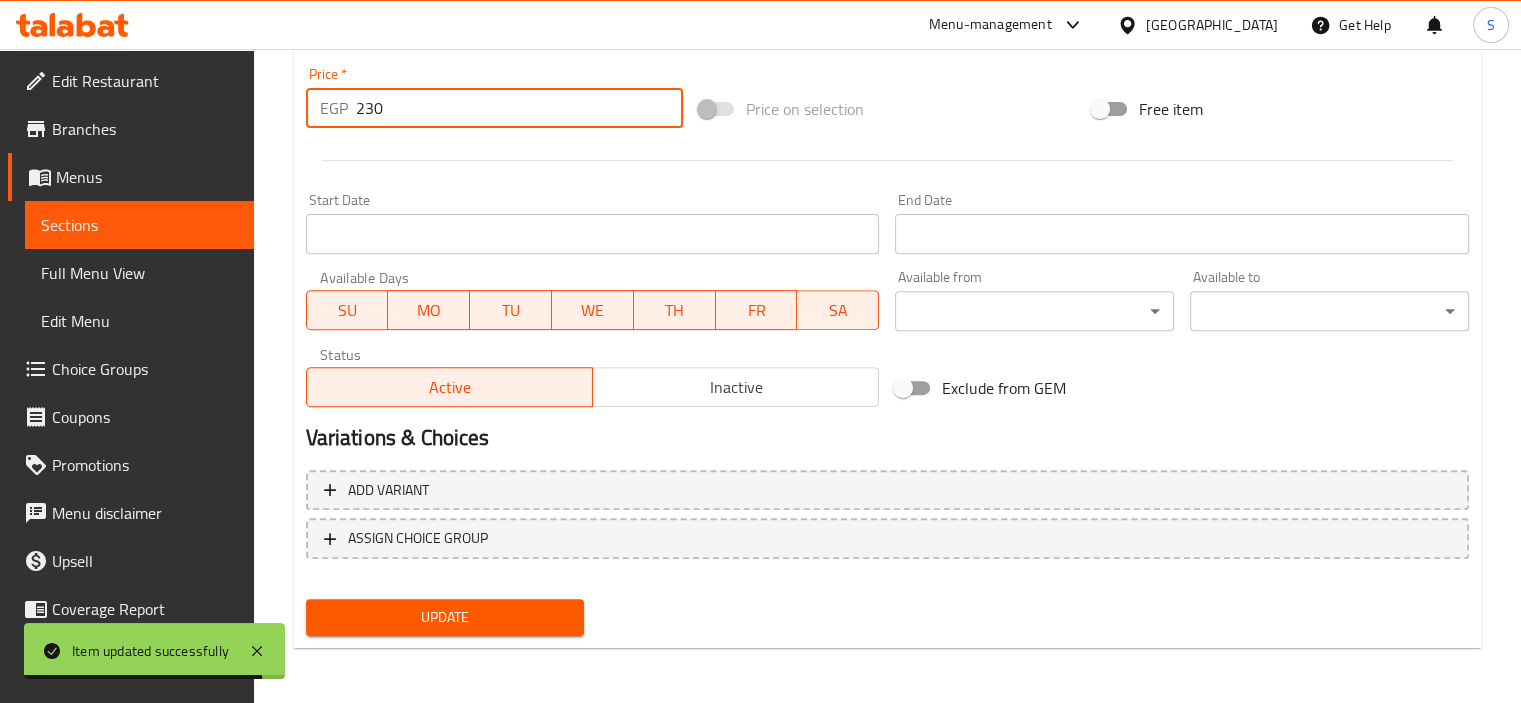 type on "230" 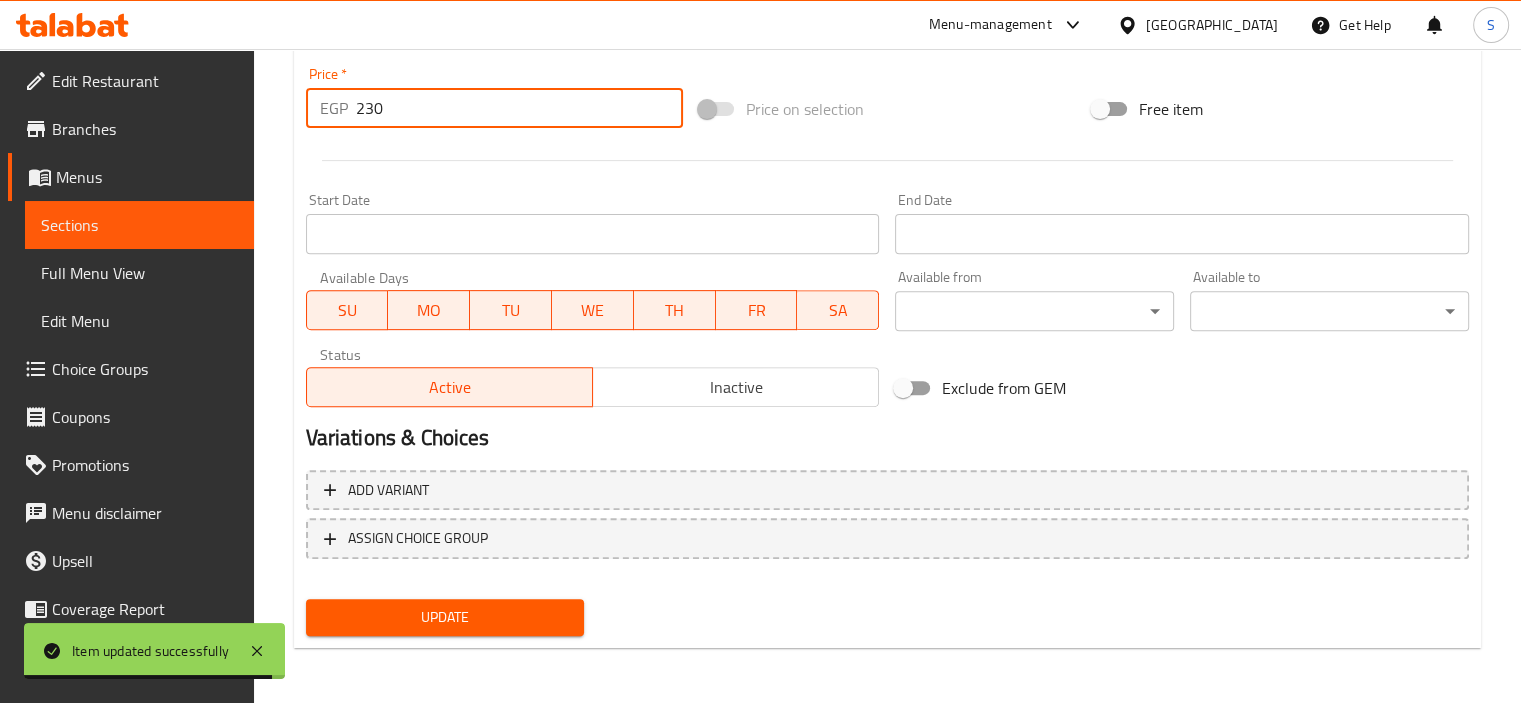 scroll, scrollTop: 0, scrollLeft: 0, axis: both 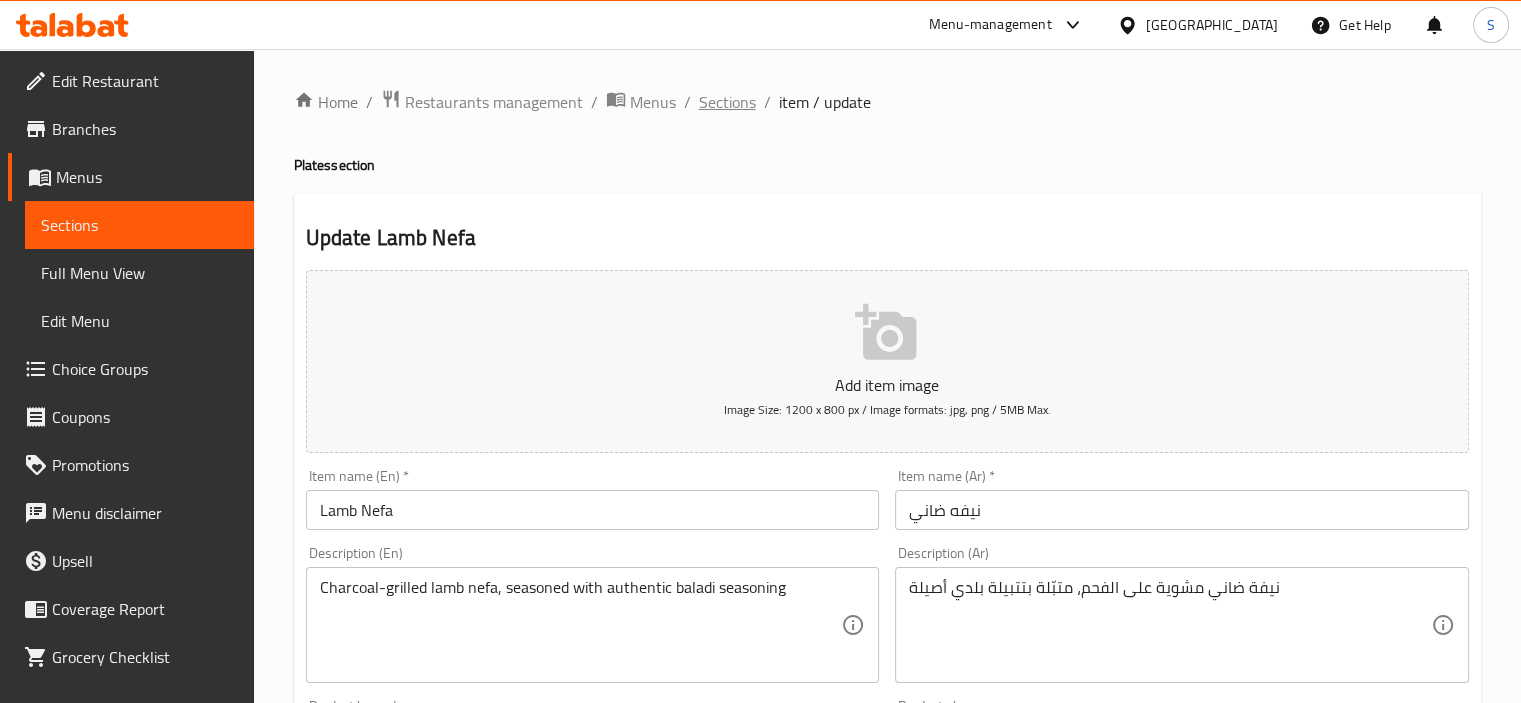 click on "Sections" at bounding box center [727, 102] 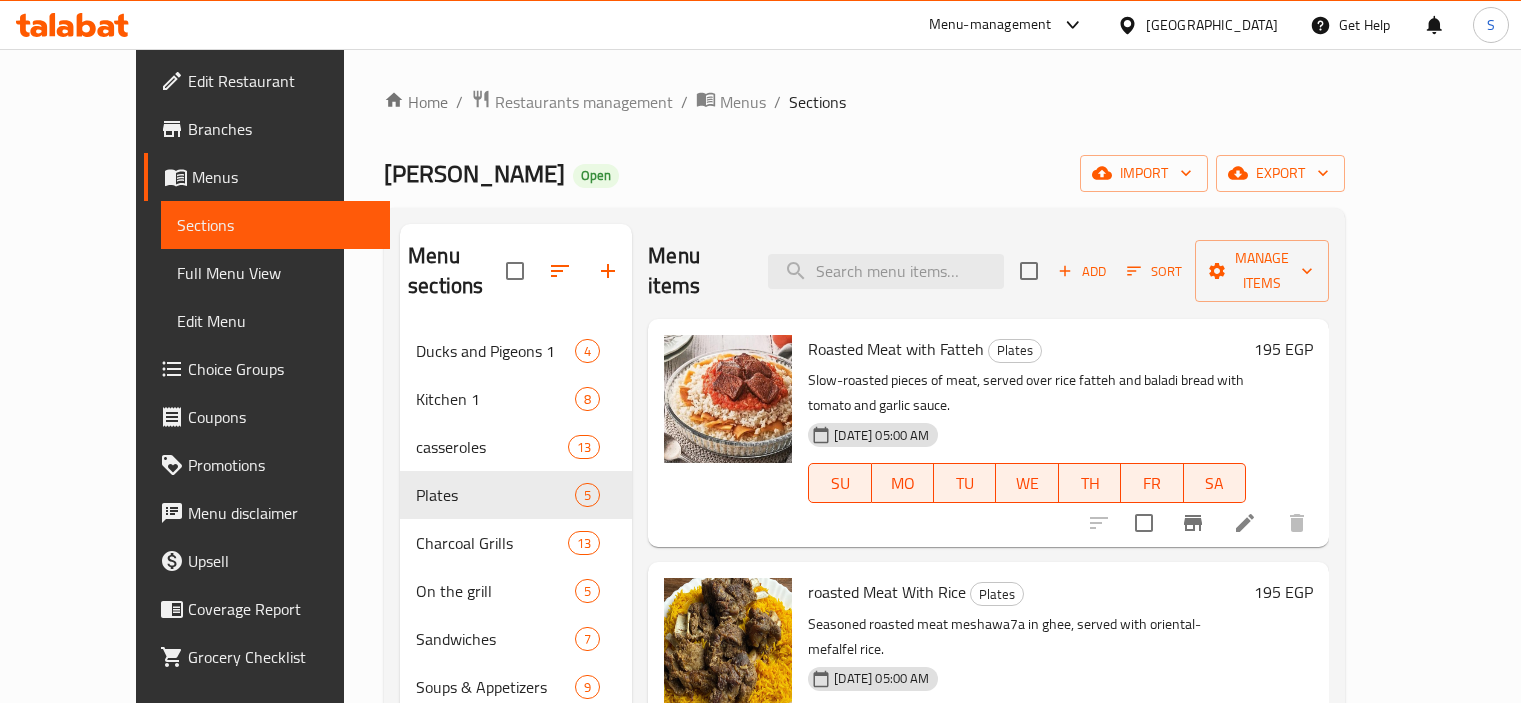 scroll, scrollTop: 0, scrollLeft: 0, axis: both 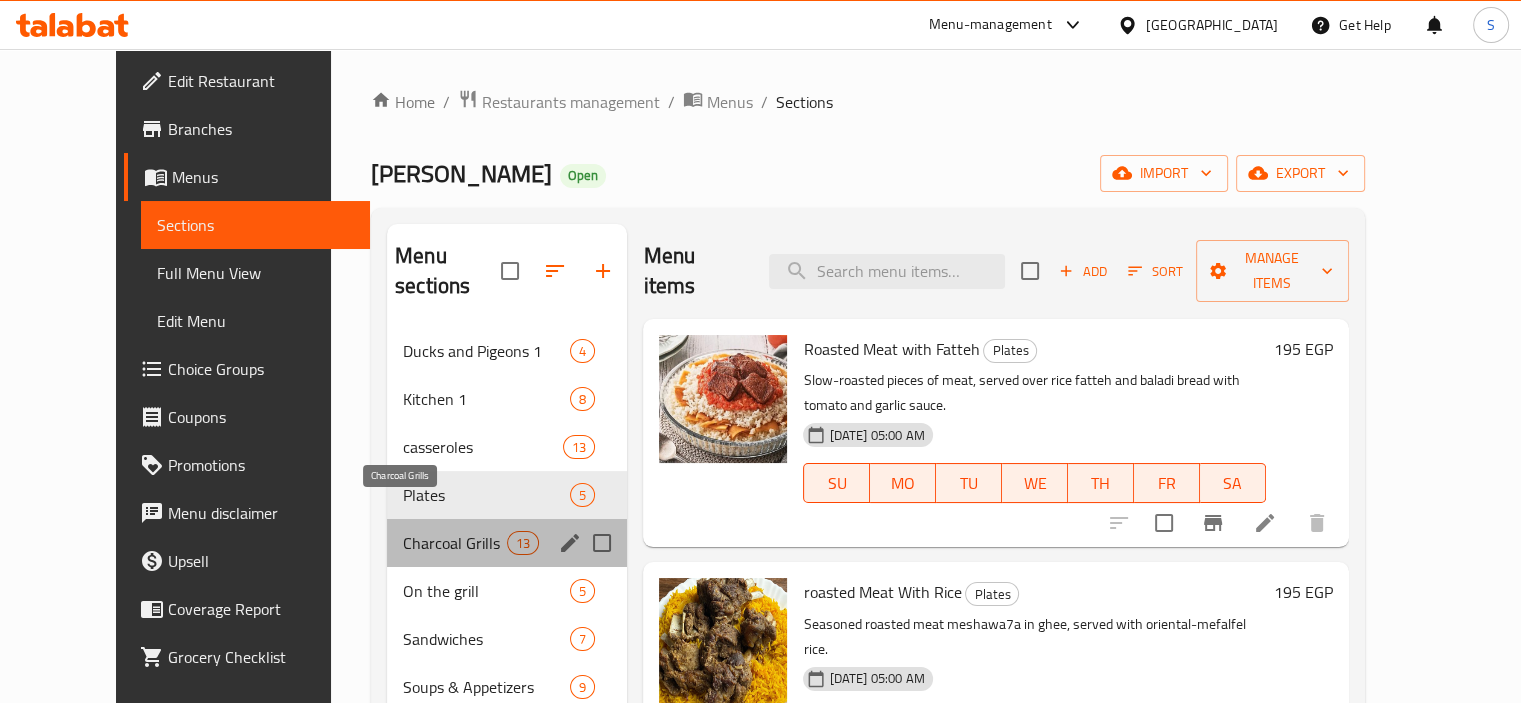 click on "Charcoal Grills" at bounding box center [455, 543] 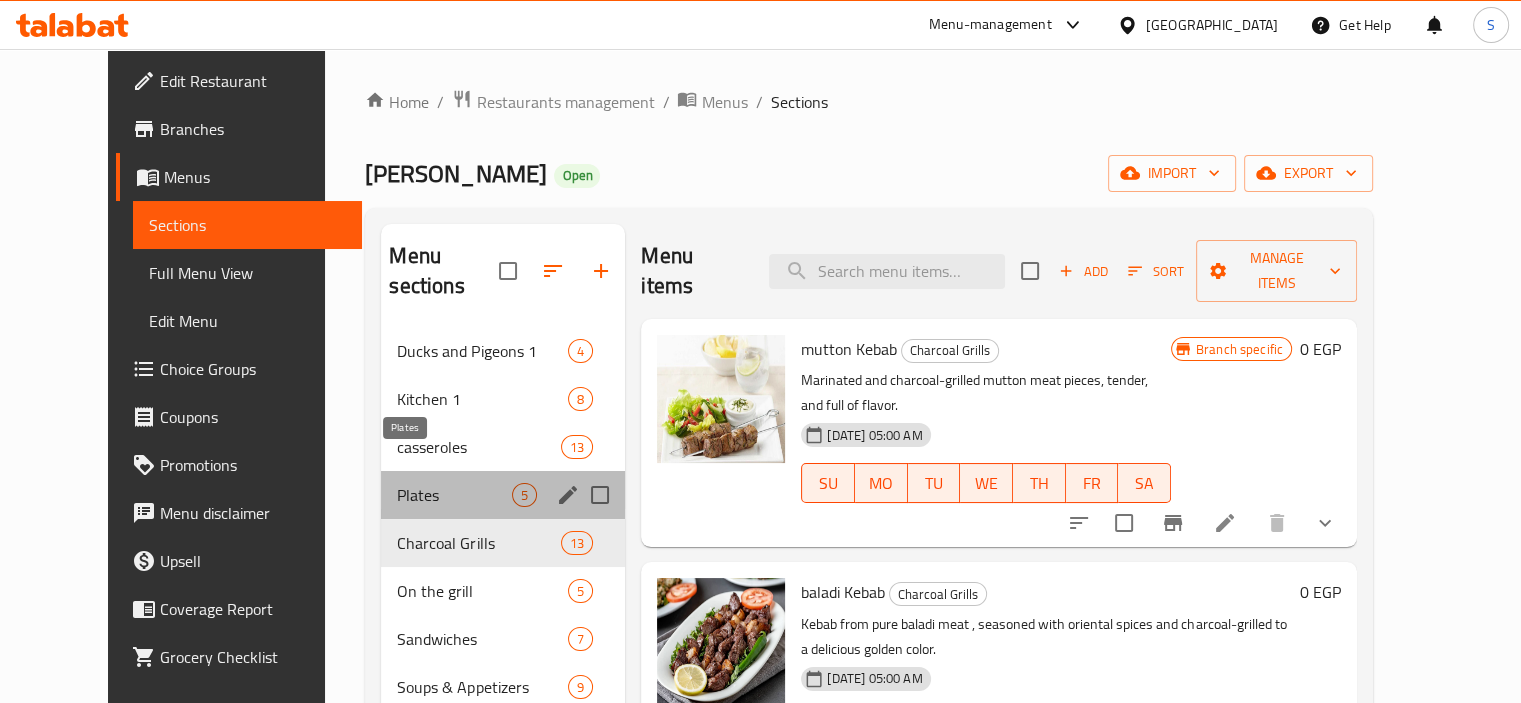 click on "Plates" at bounding box center (454, 495) 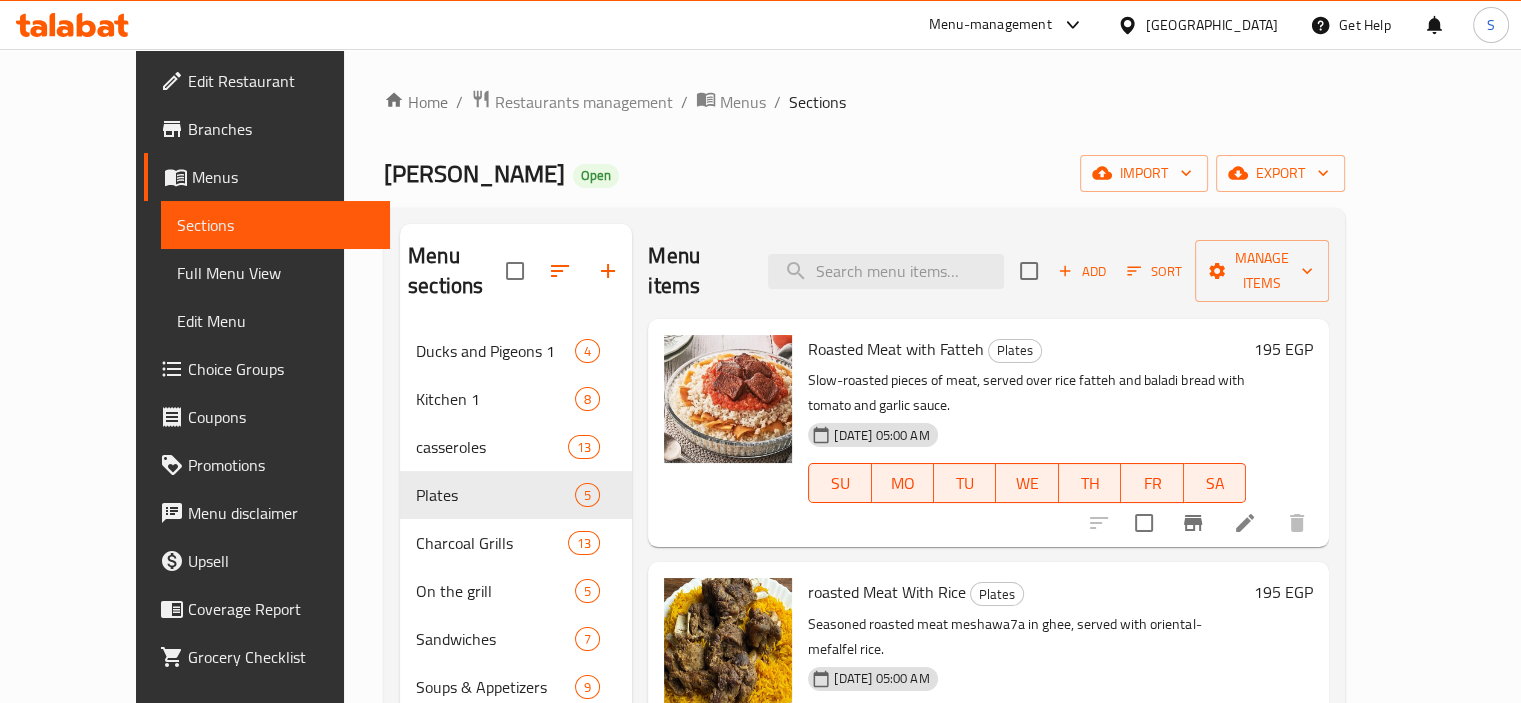 scroll, scrollTop: 341, scrollLeft: 0, axis: vertical 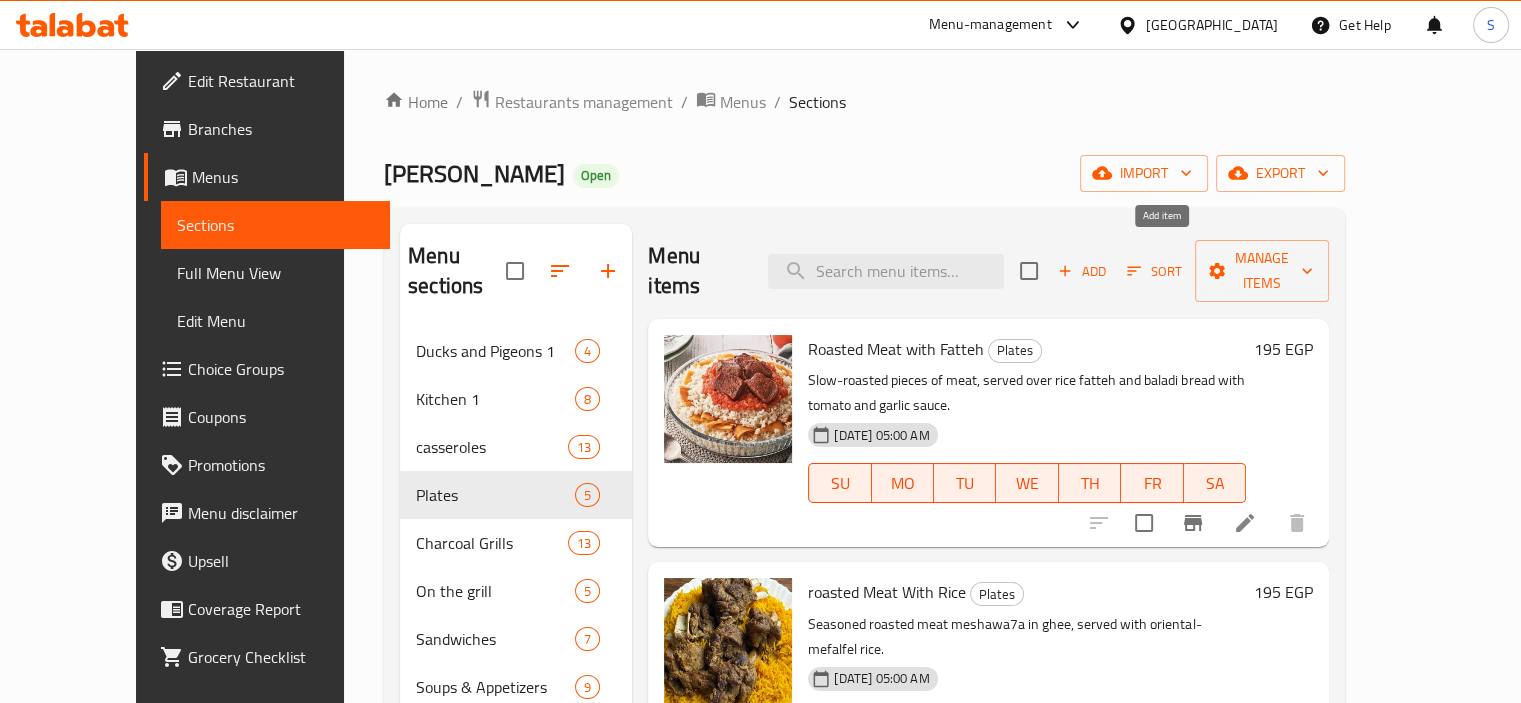 click 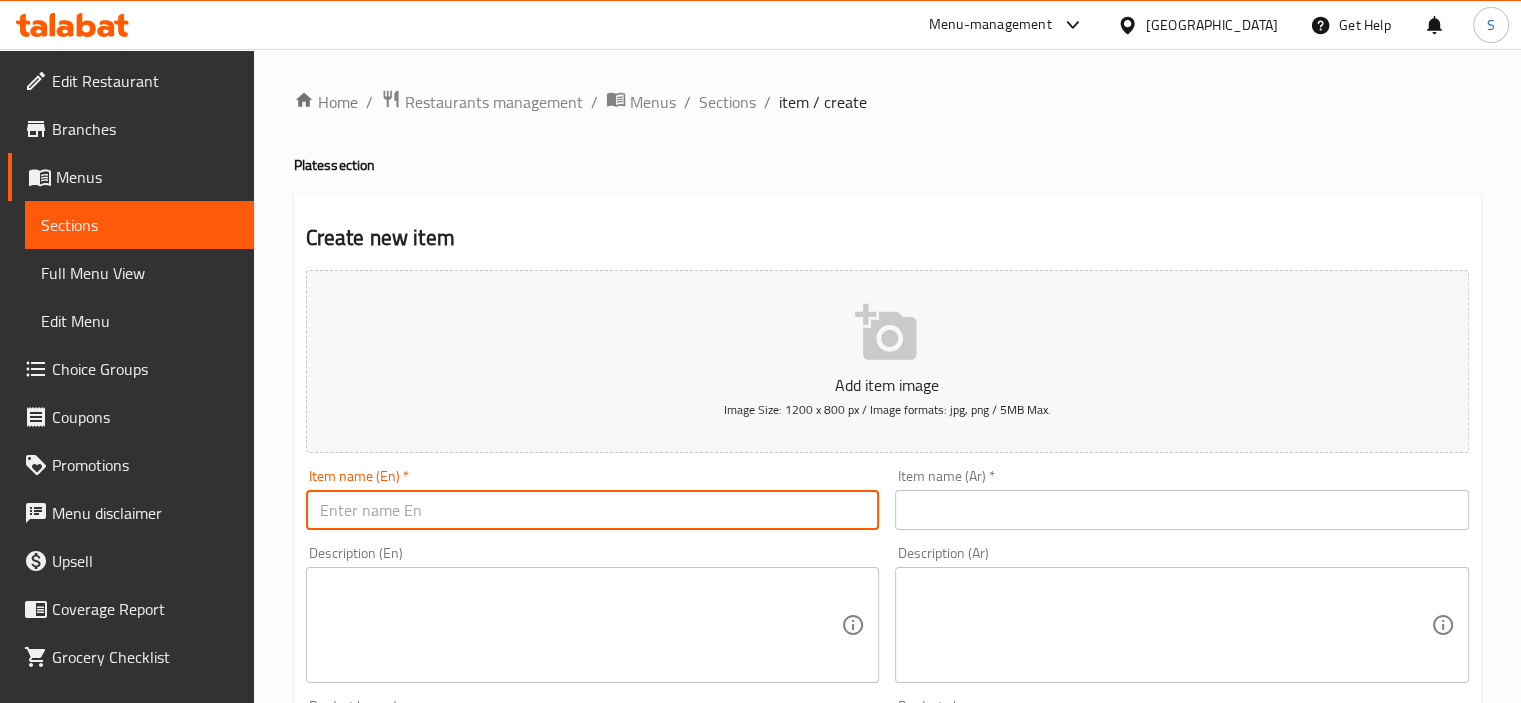 click at bounding box center [593, 510] 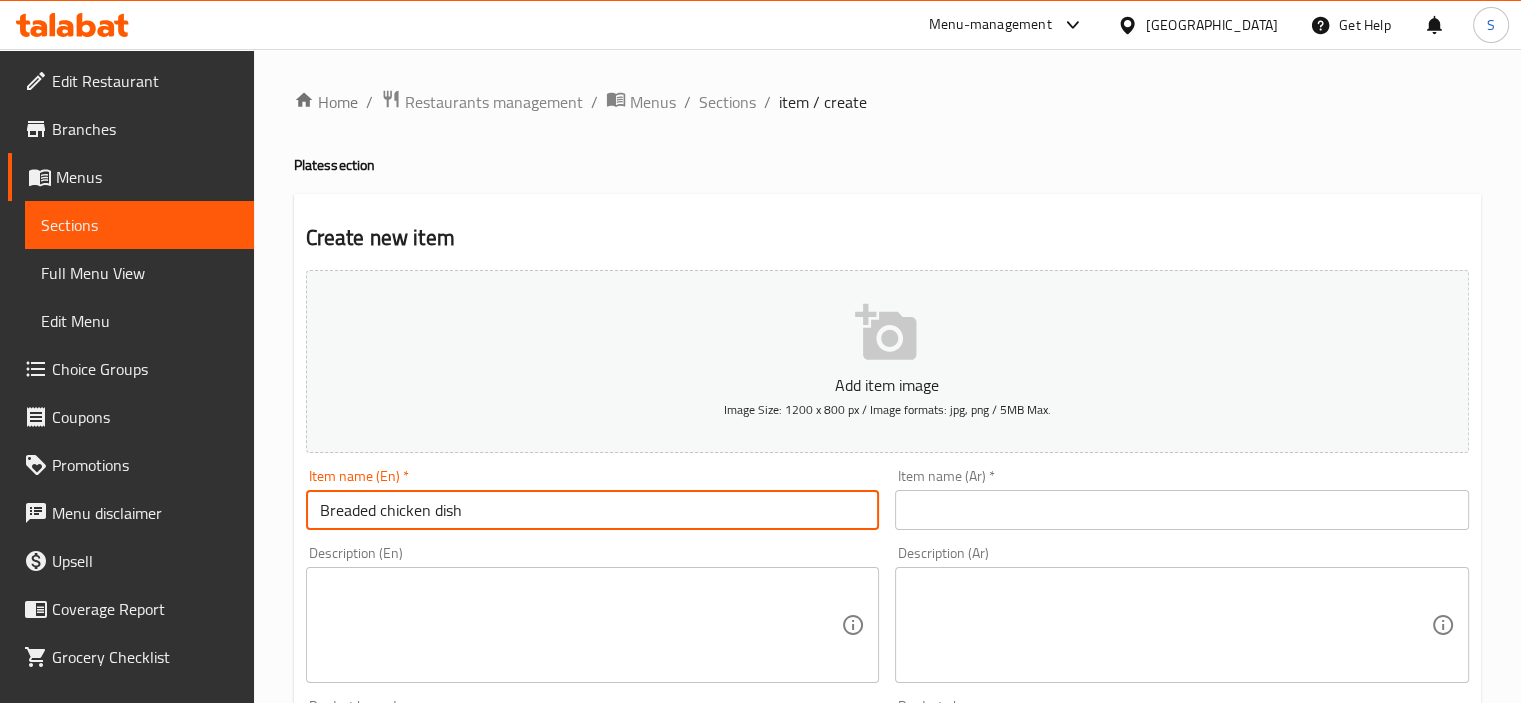 type on "Breaded chicken dish" 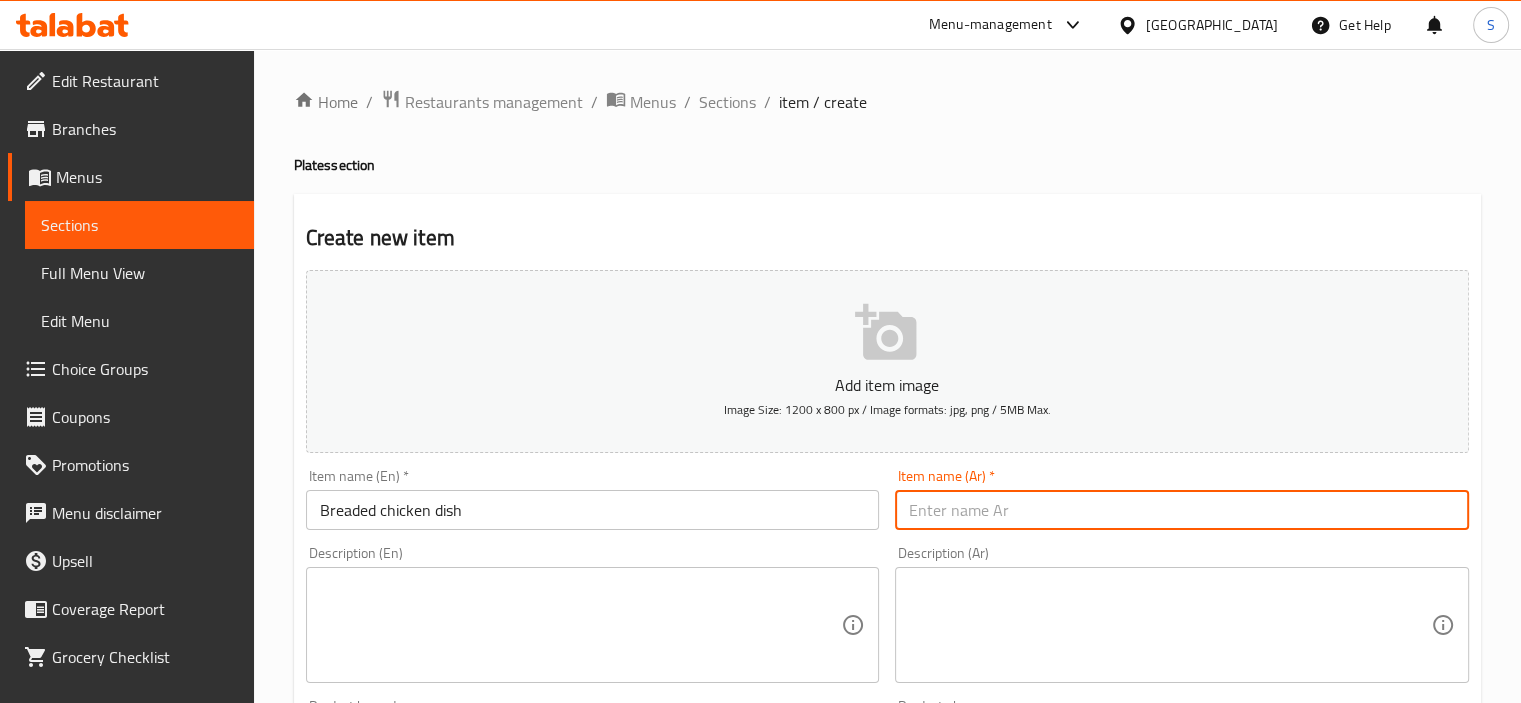 click at bounding box center (1182, 510) 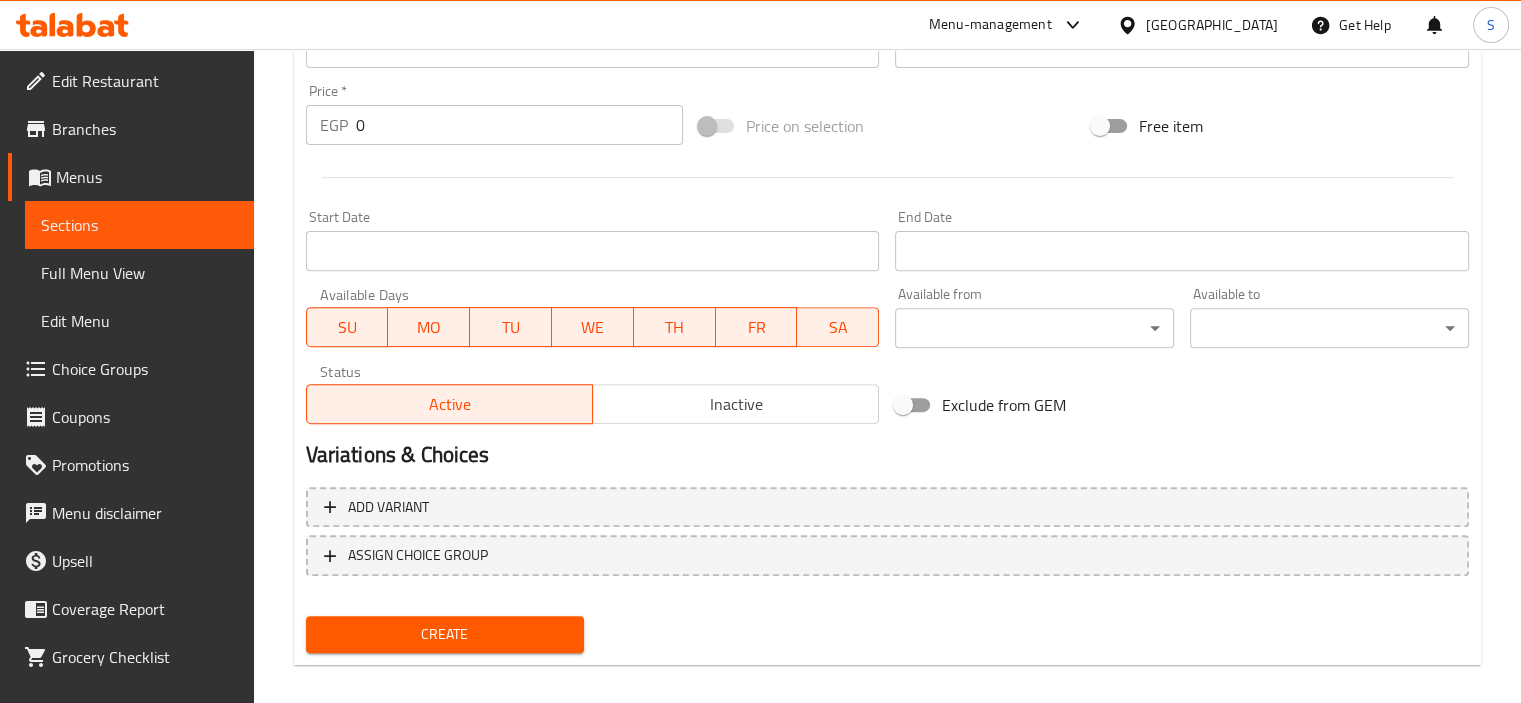 scroll, scrollTop: 709, scrollLeft: 0, axis: vertical 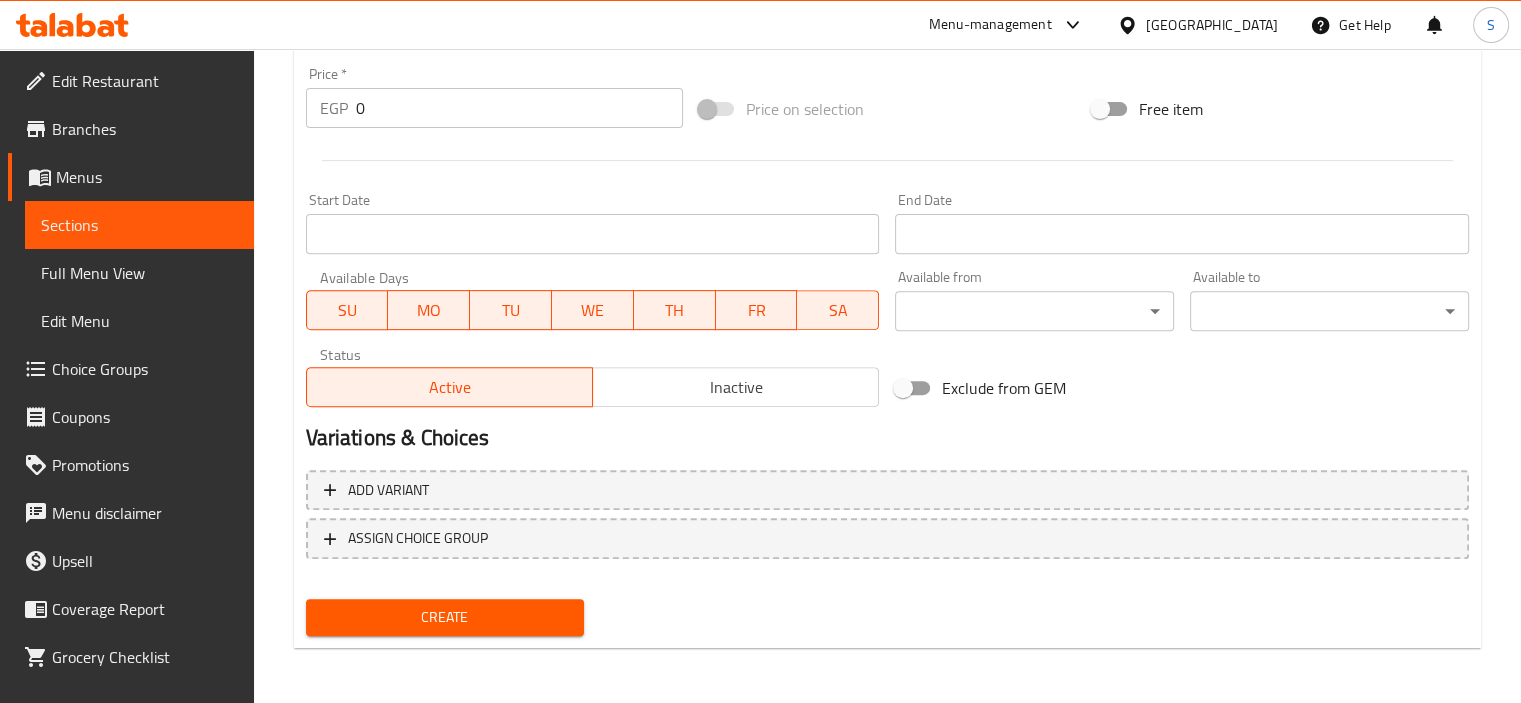 type on "طبق فراخ بانيه" 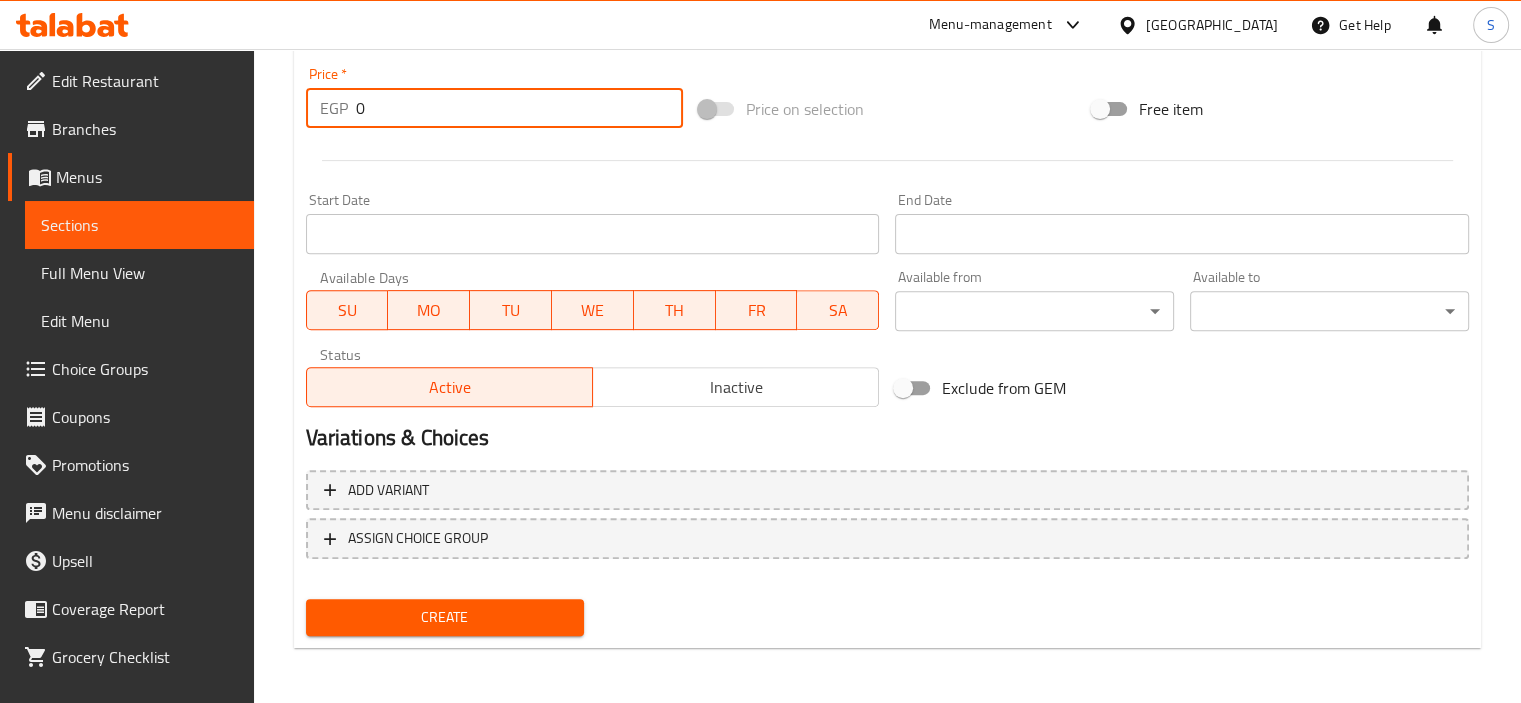 click on "0" at bounding box center (519, 108) 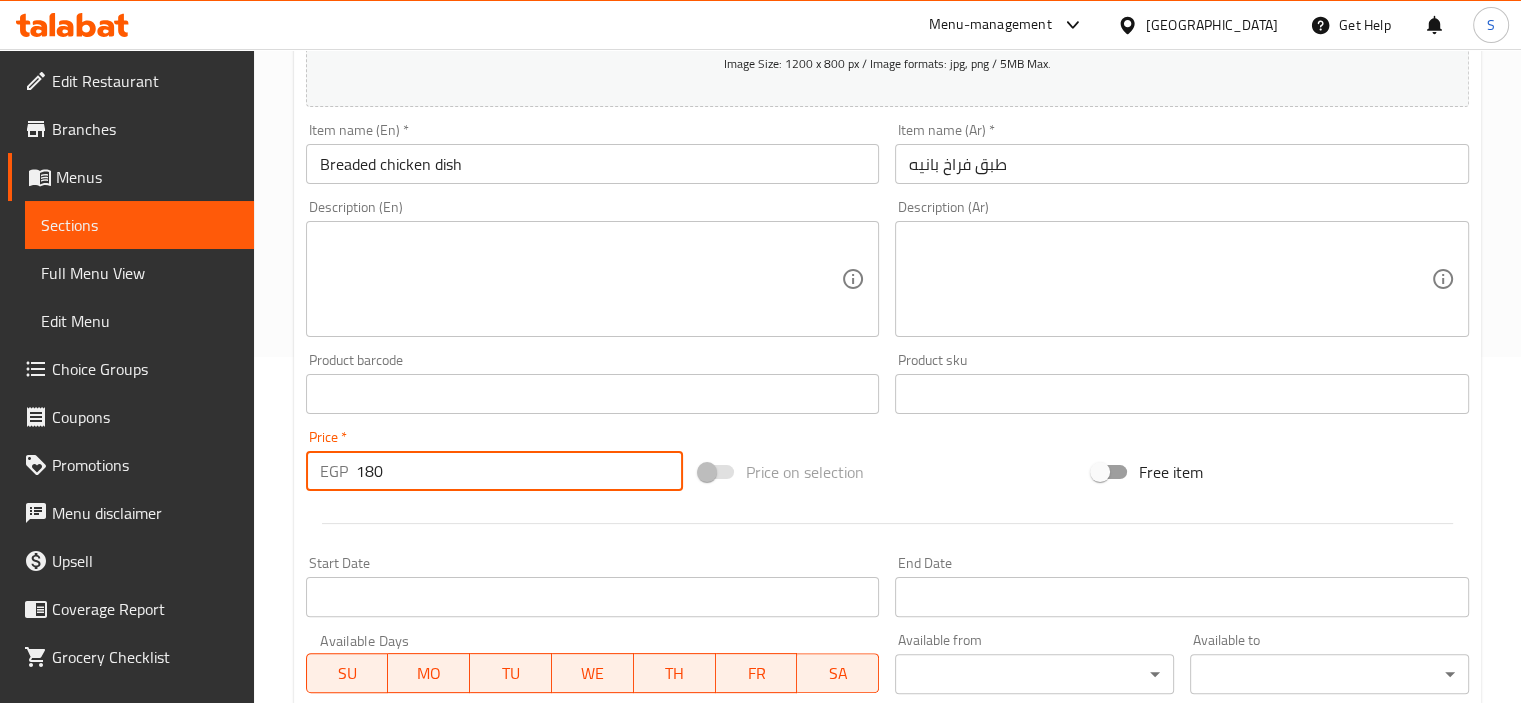 scroll, scrollTop: 345, scrollLeft: 0, axis: vertical 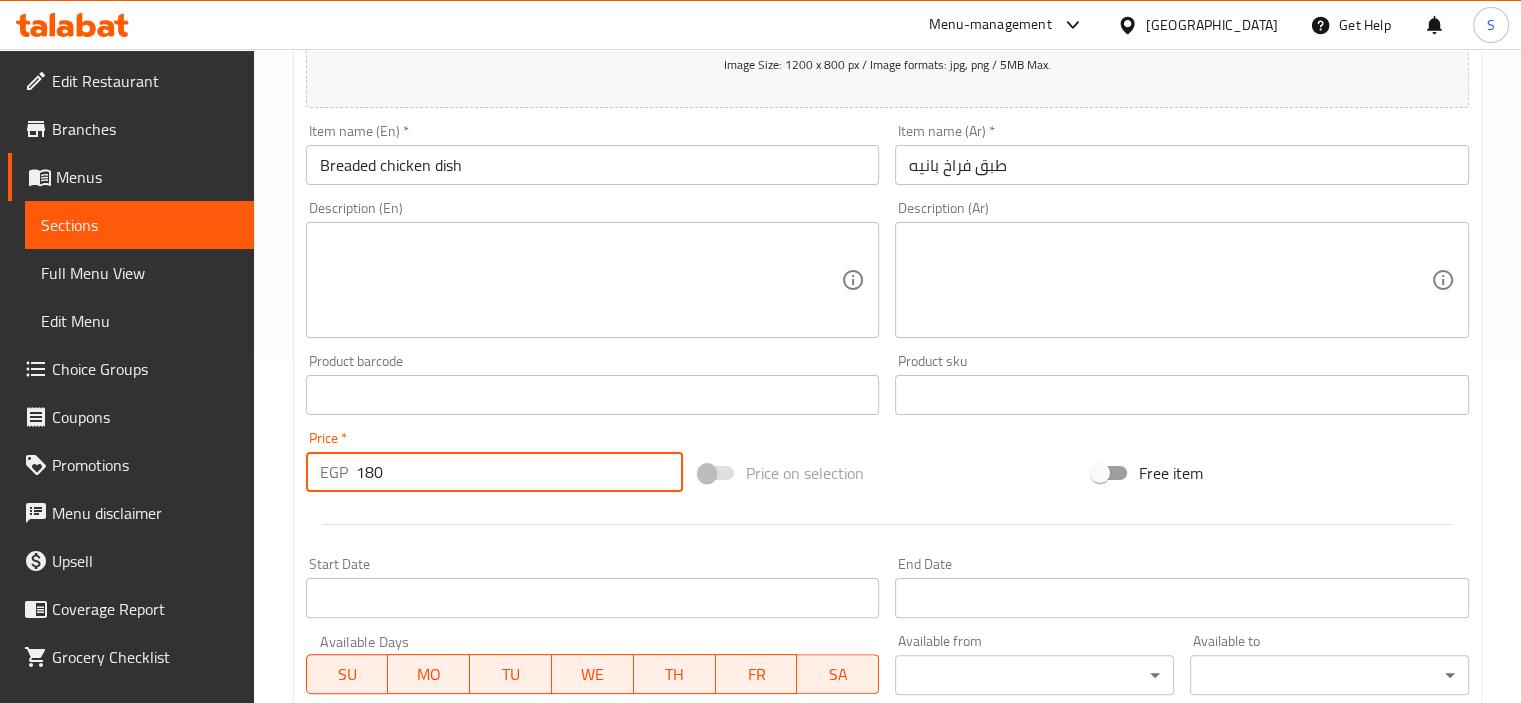 type on "180" 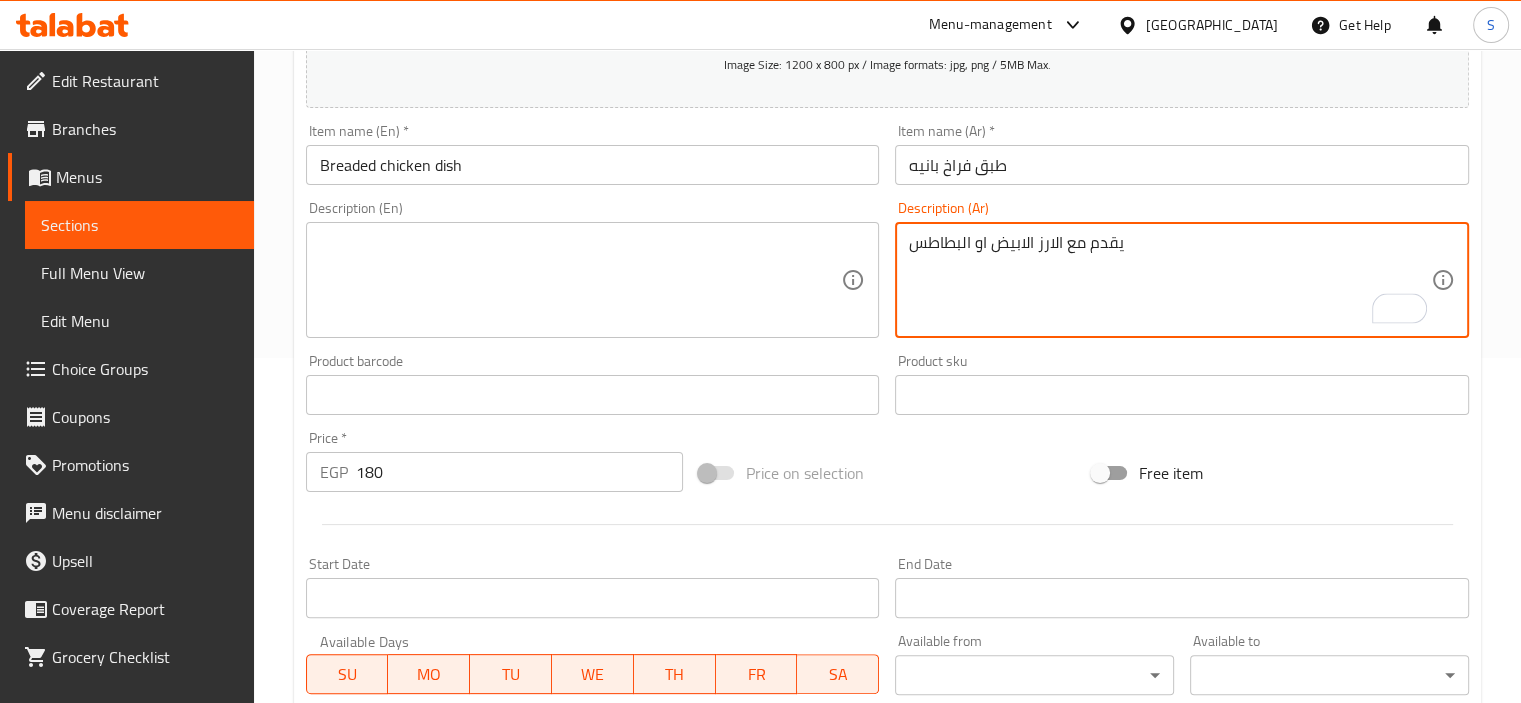 click on "يقدم مع الارز الابيض او البطاطس" at bounding box center (1170, 280) 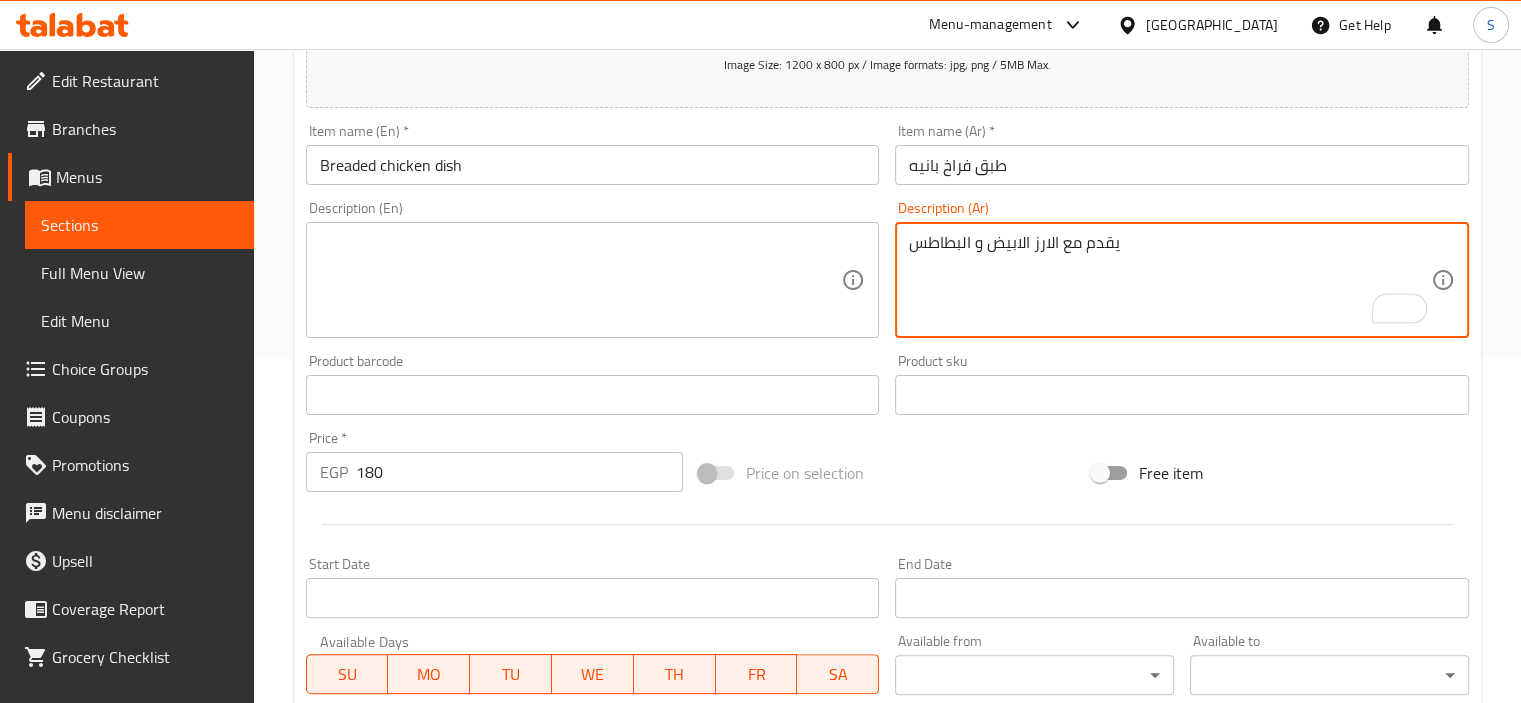 type on "يقدم مع الارز الابيض و البطاطس" 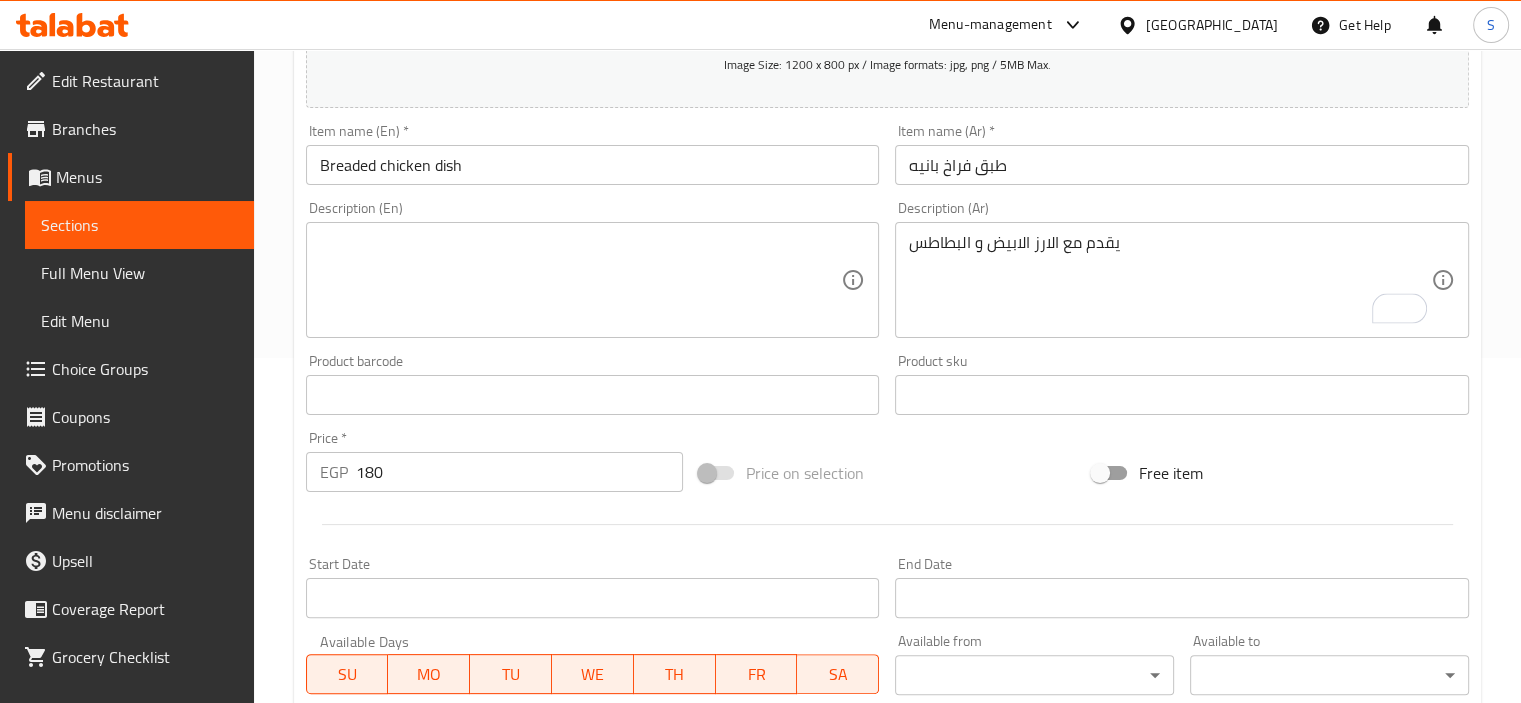 drag, startPoint x: 975, startPoint y: 220, endPoint x: 971, endPoint y: 244, distance: 24.33105 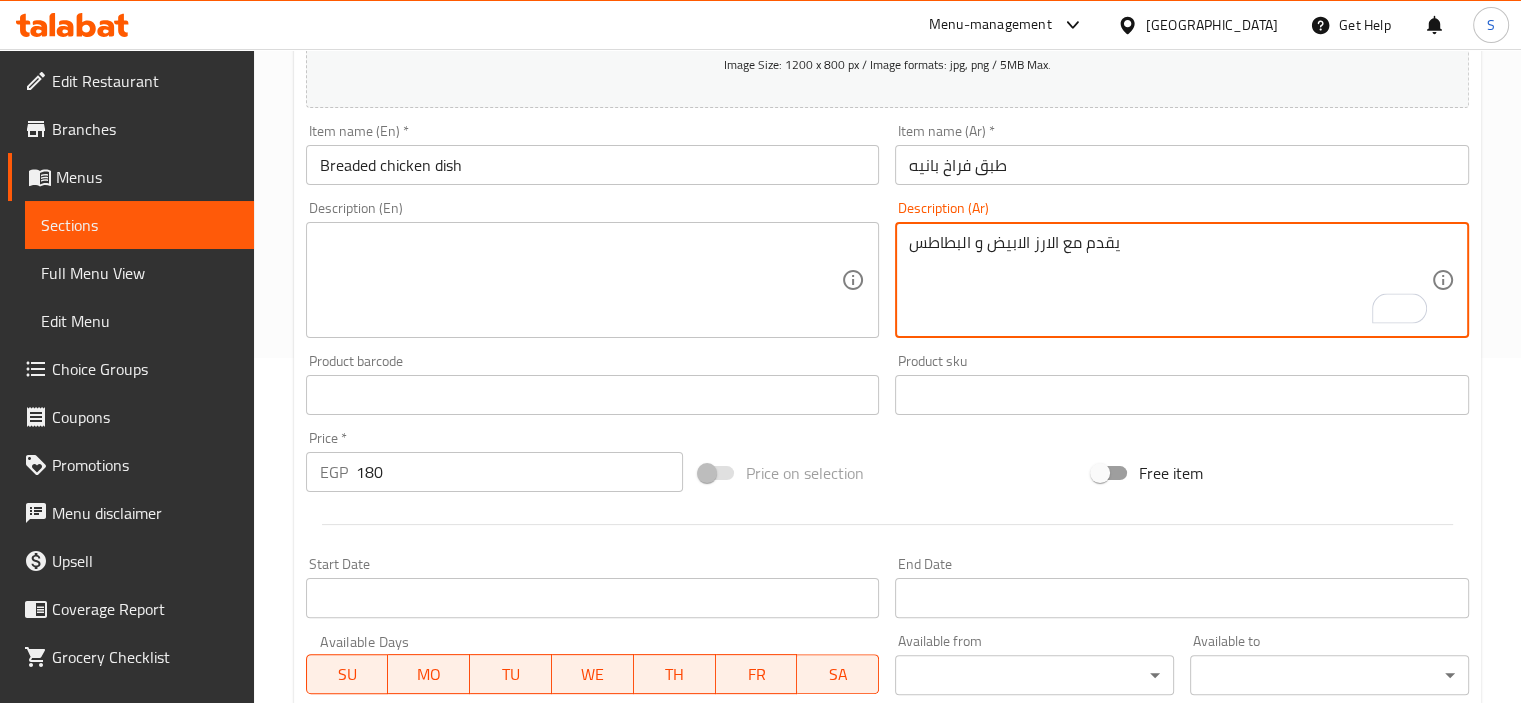 click on "يقدم مع الارز الابيض و البطاطس" at bounding box center (1170, 280) 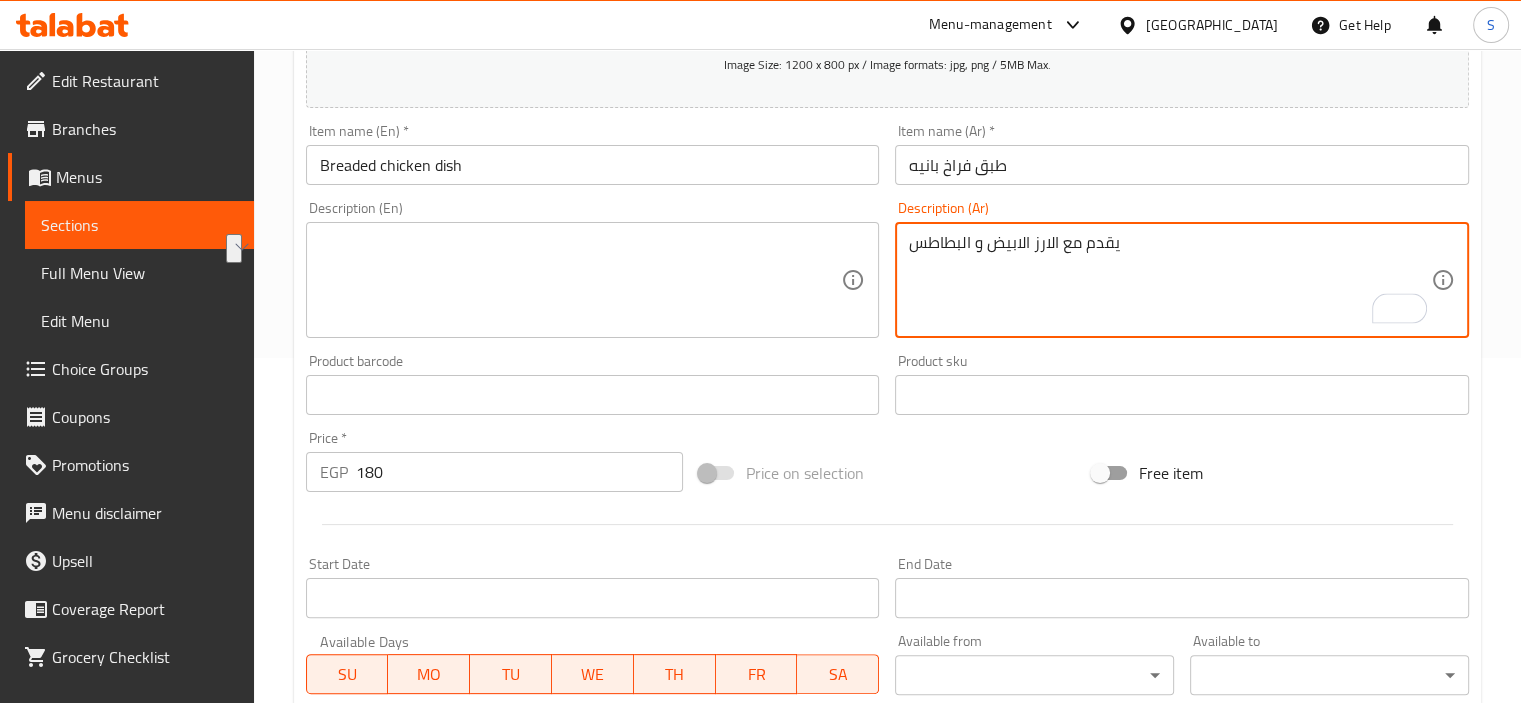 click on "يقدم مع الارز الابيض و البطاطس" at bounding box center (1170, 280) 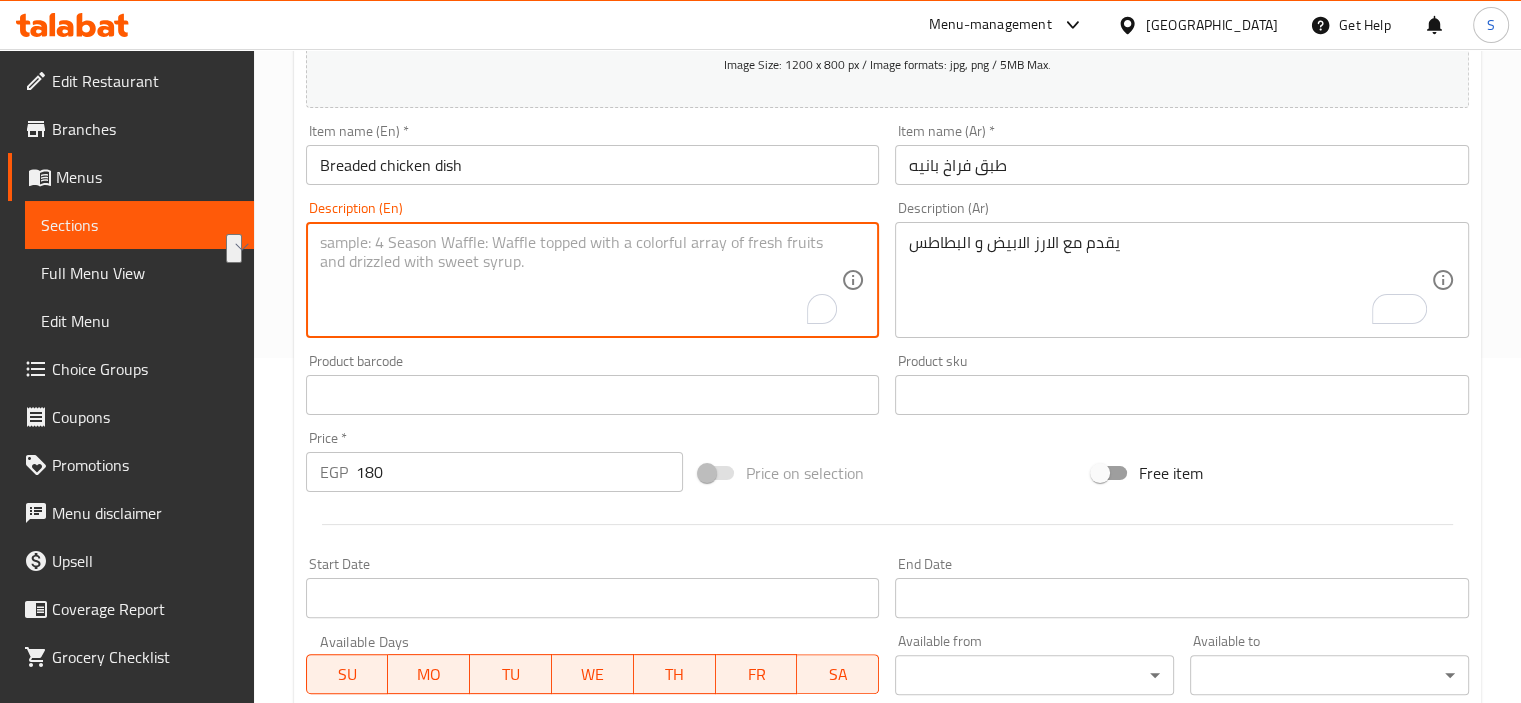 click at bounding box center [581, 280] 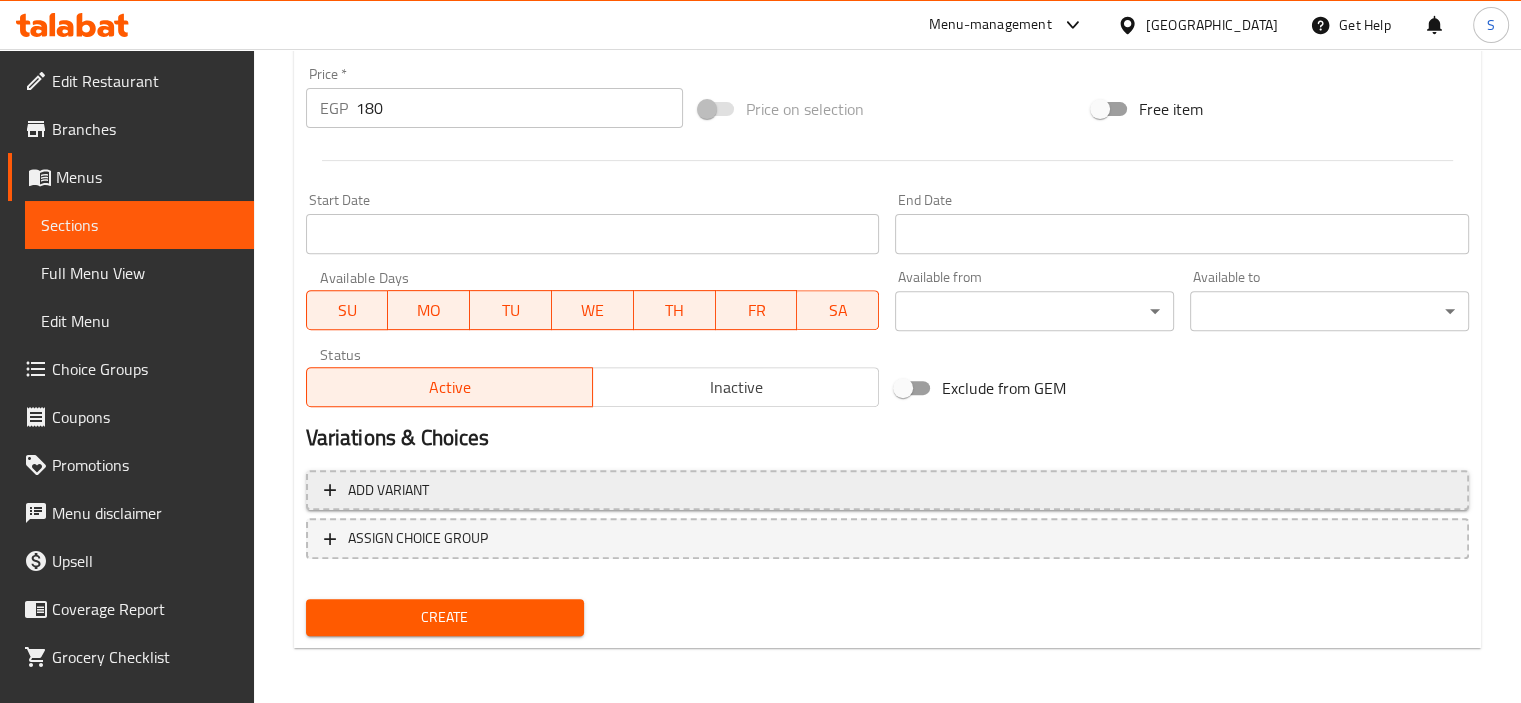 scroll, scrollTop: 708, scrollLeft: 0, axis: vertical 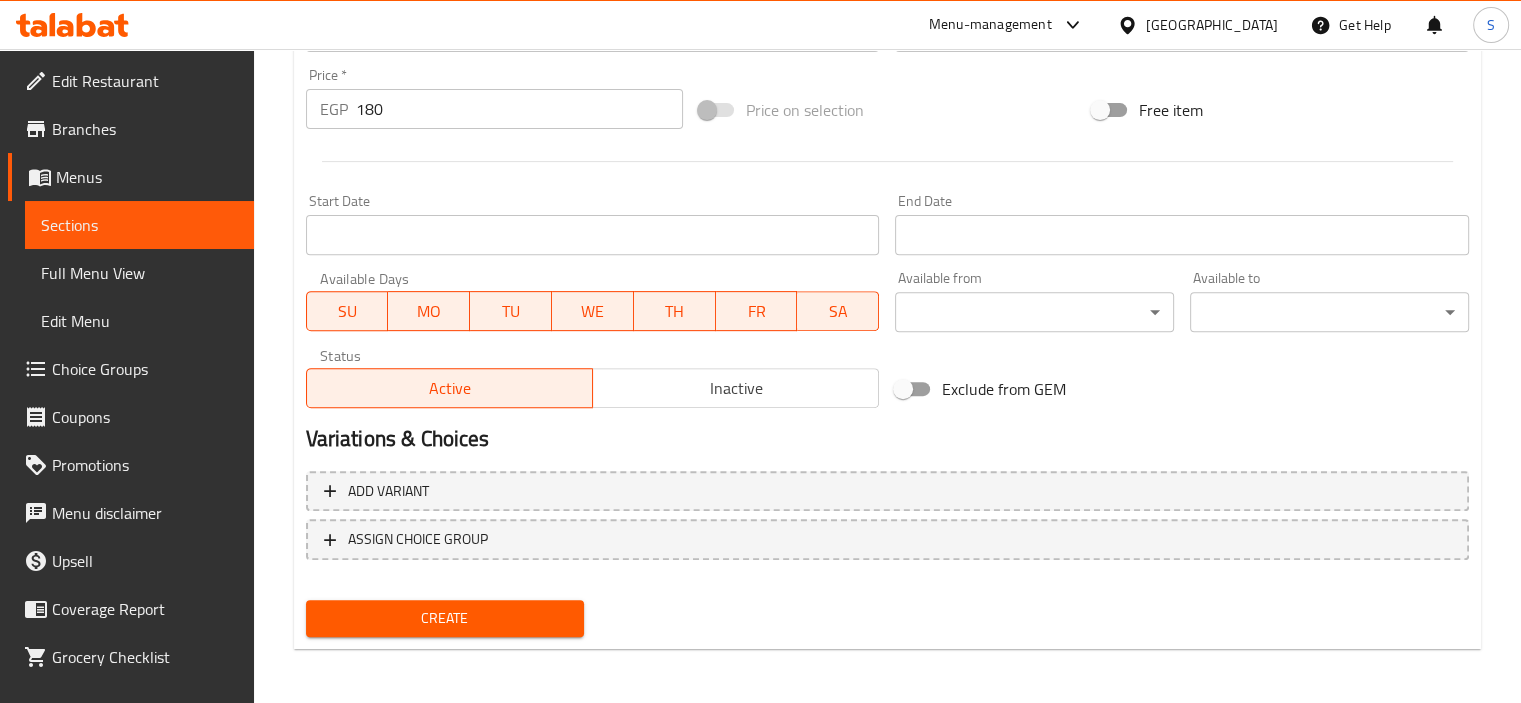 type on "Served with white rice and potatoes" 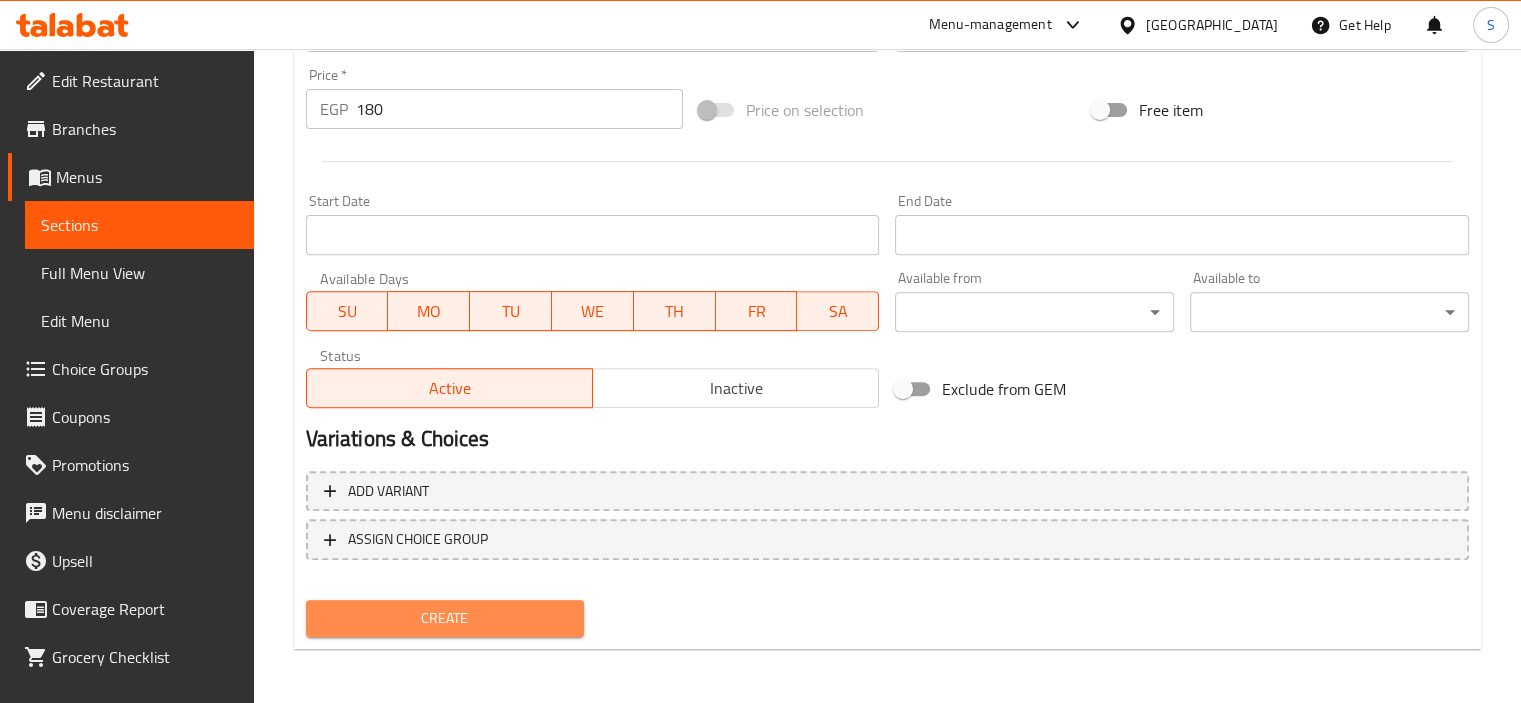 click on "Create" at bounding box center (445, 618) 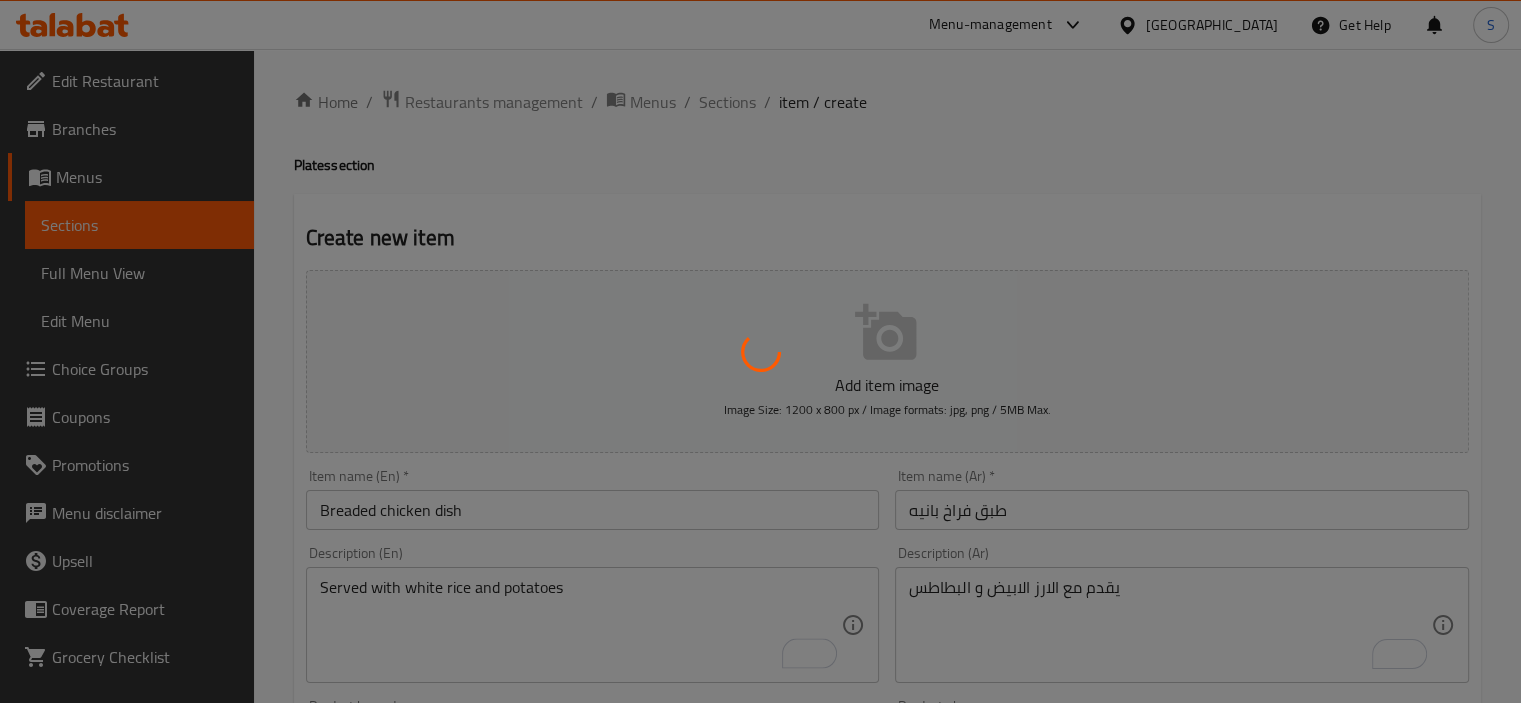 type 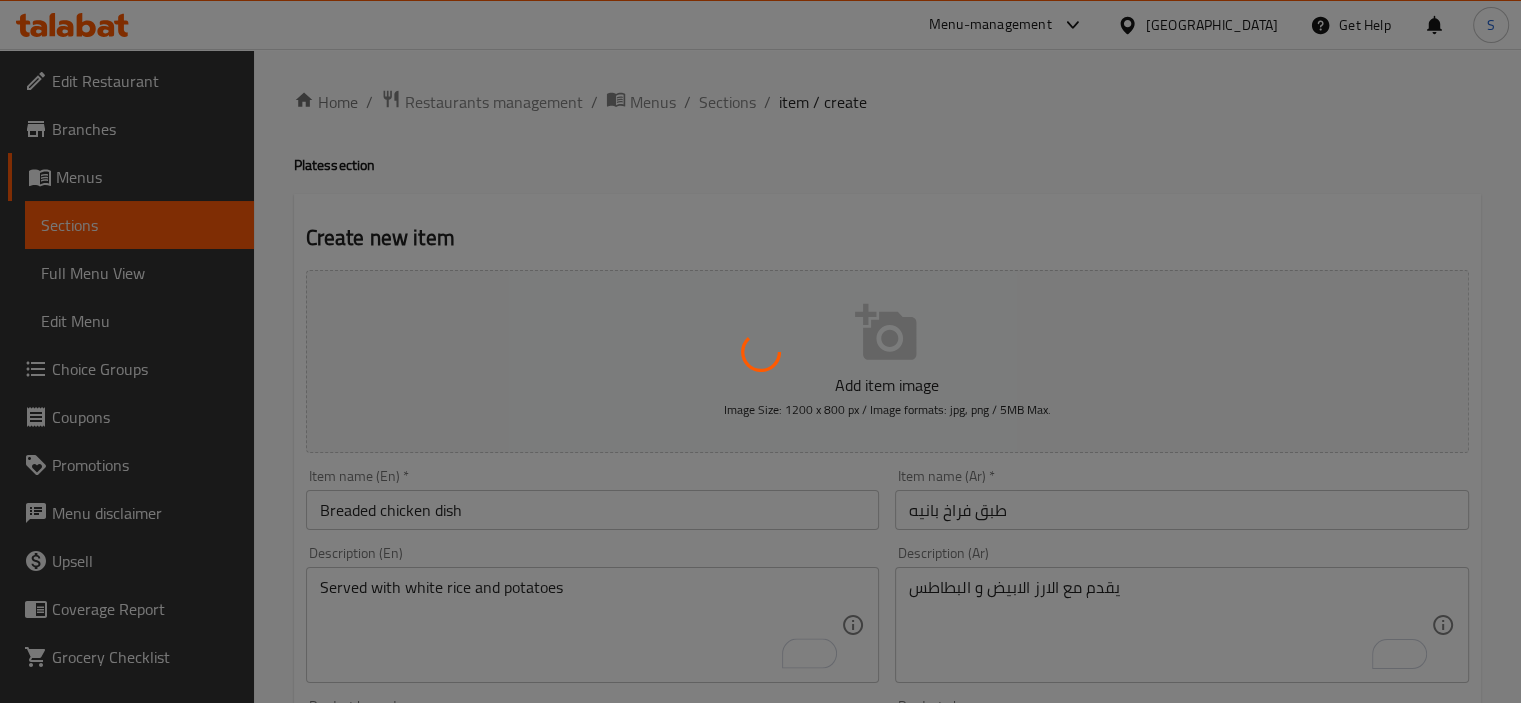 type 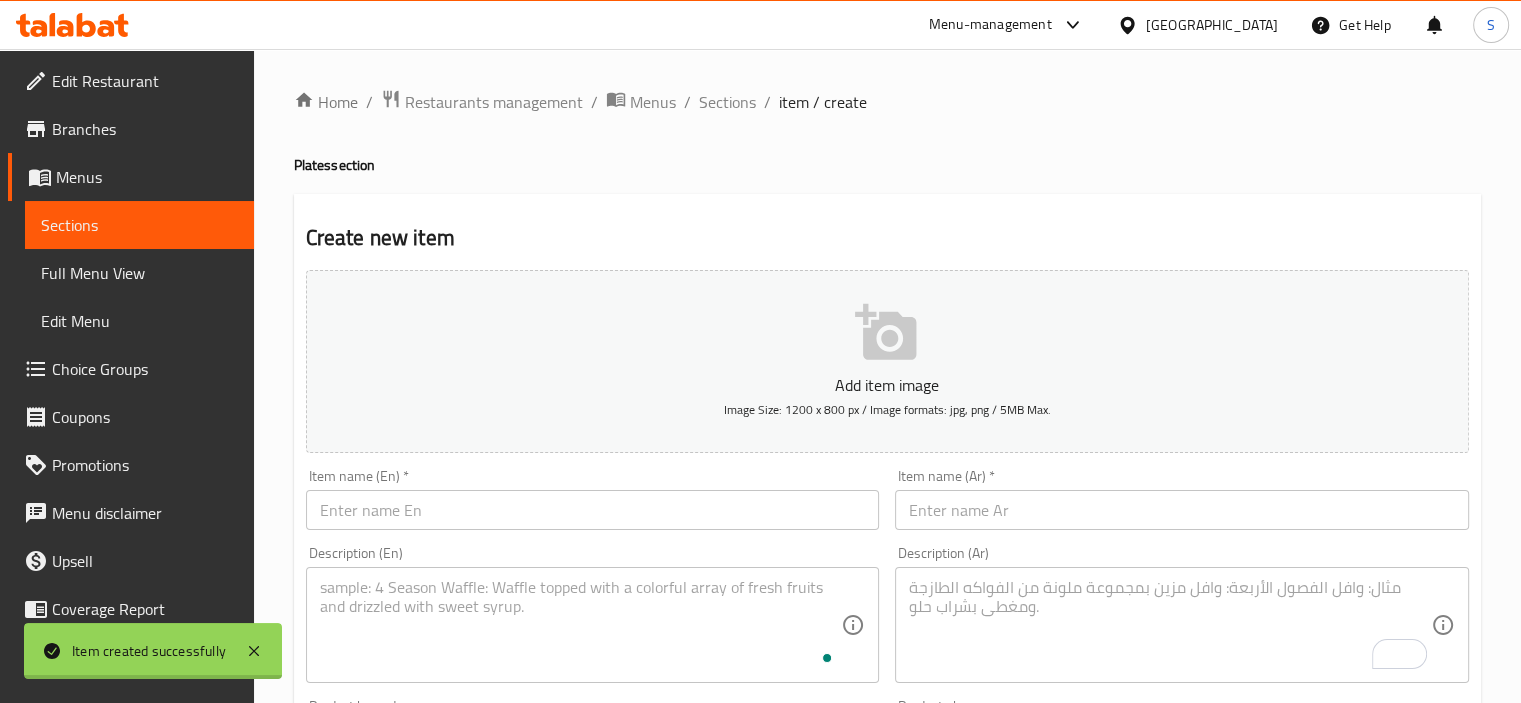 scroll, scrollTop: 0, scrollLeft: 0, axis: both 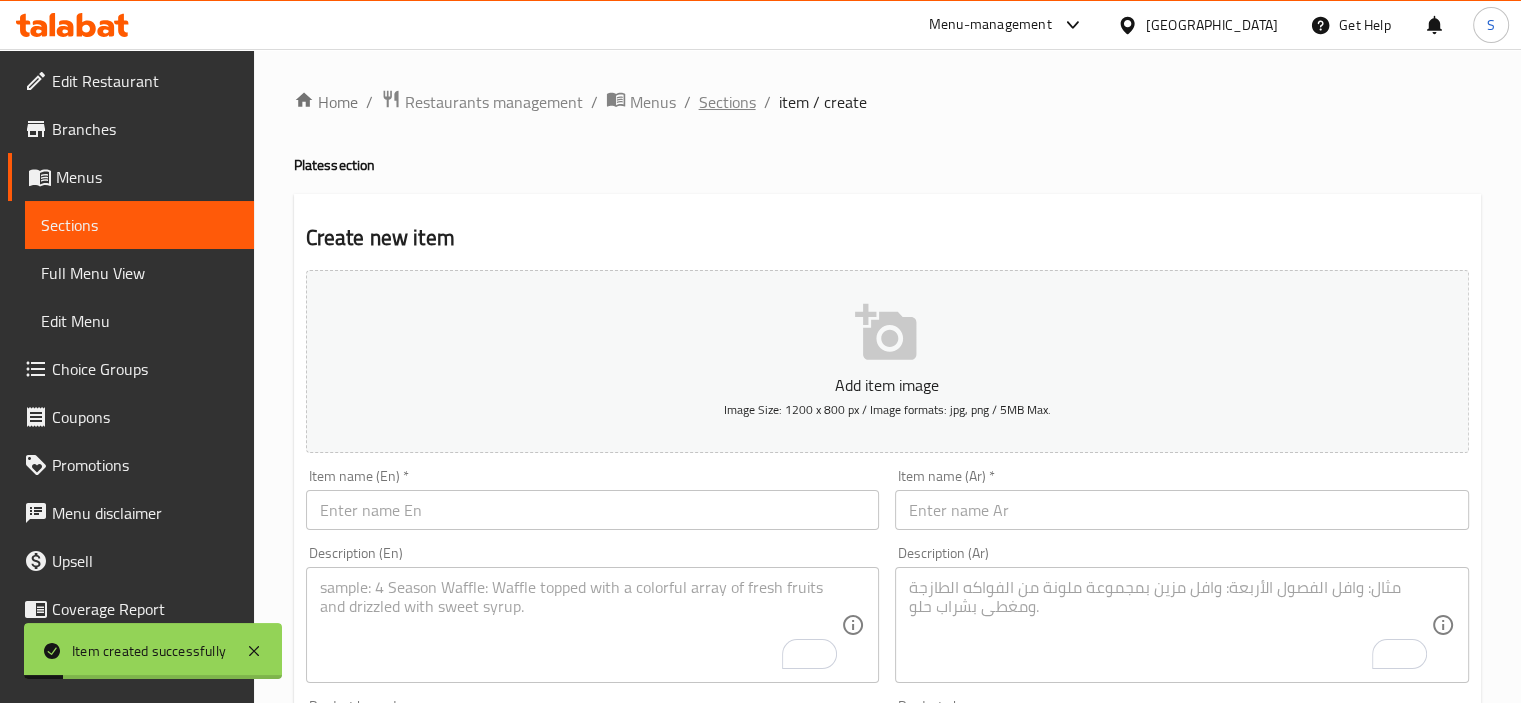 click on "Sections" at bounding box center [727, 102] 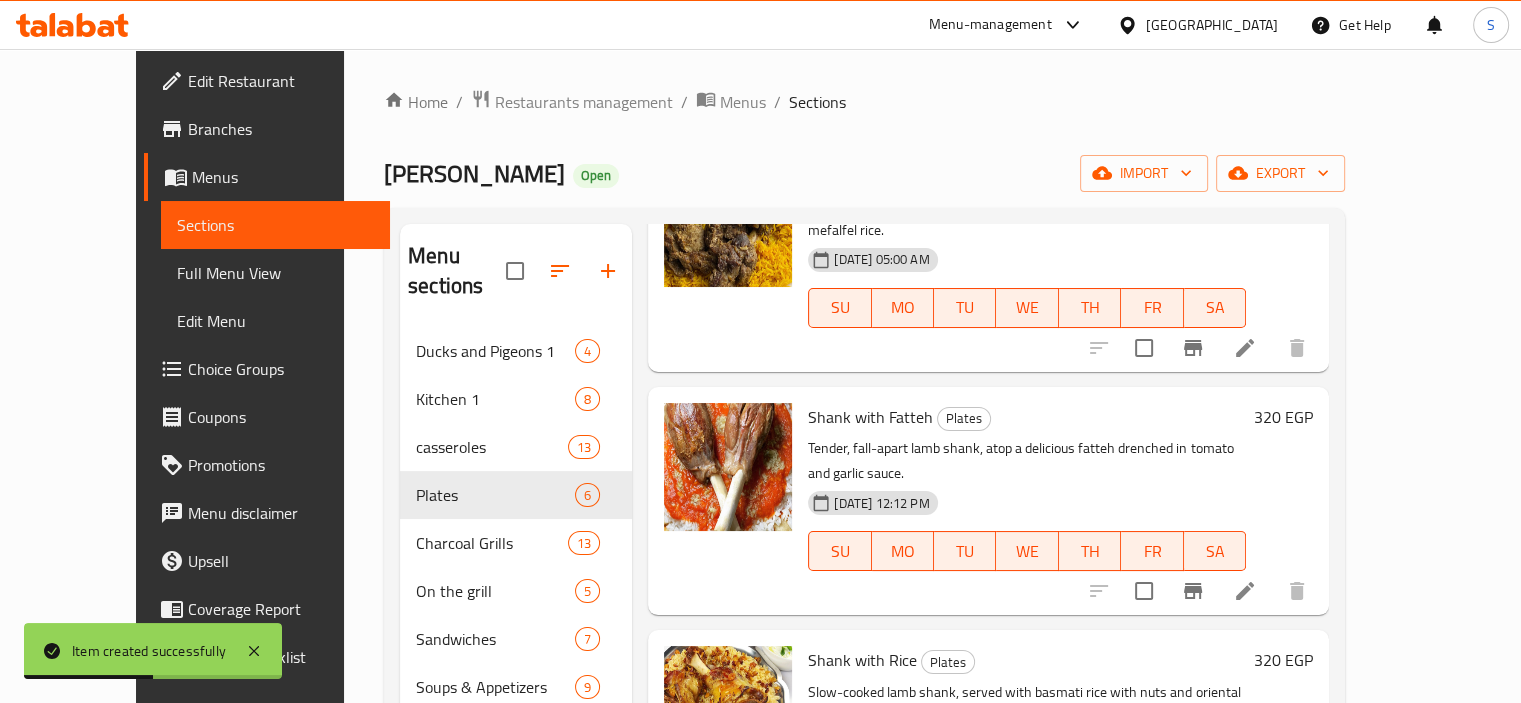 scroll, scrollTop: 560, scrollLeft: 0, axis: vertical 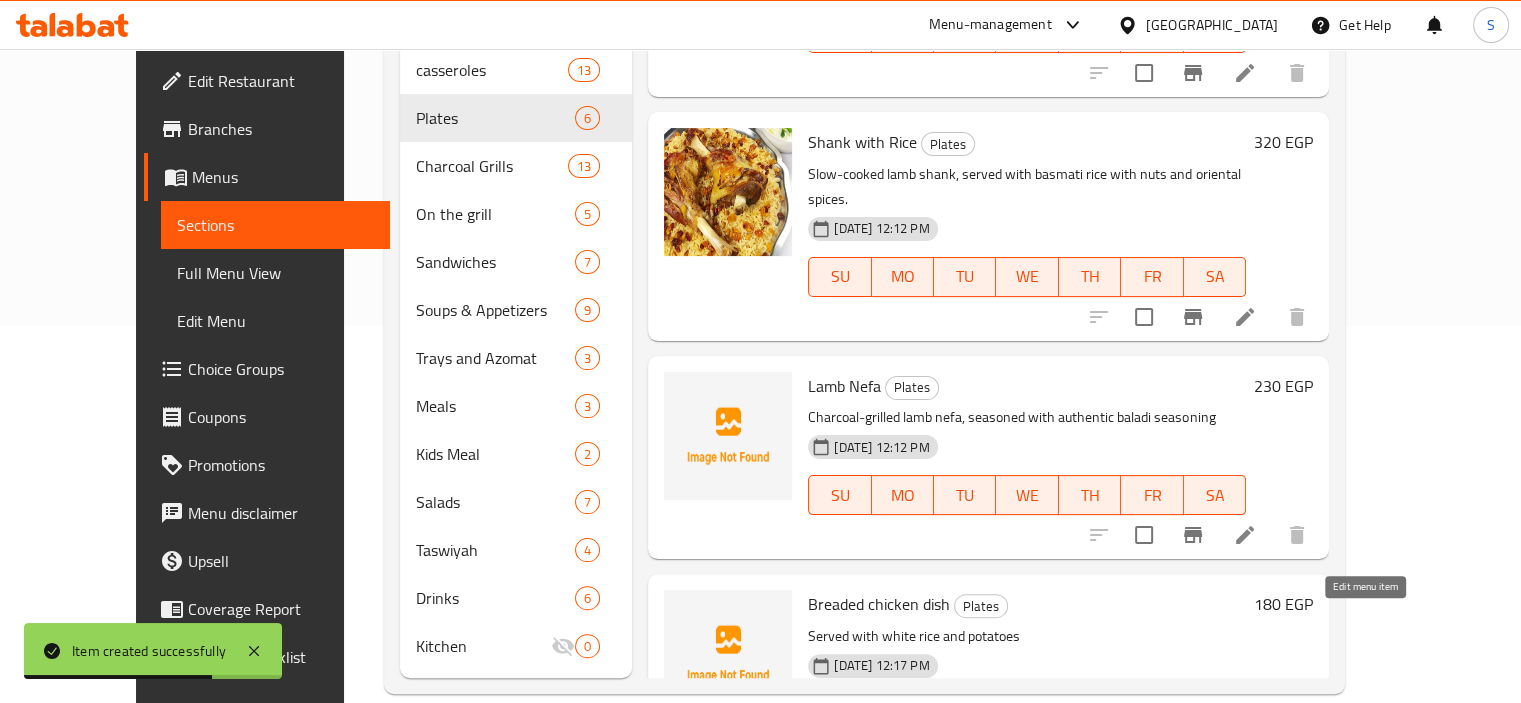 click 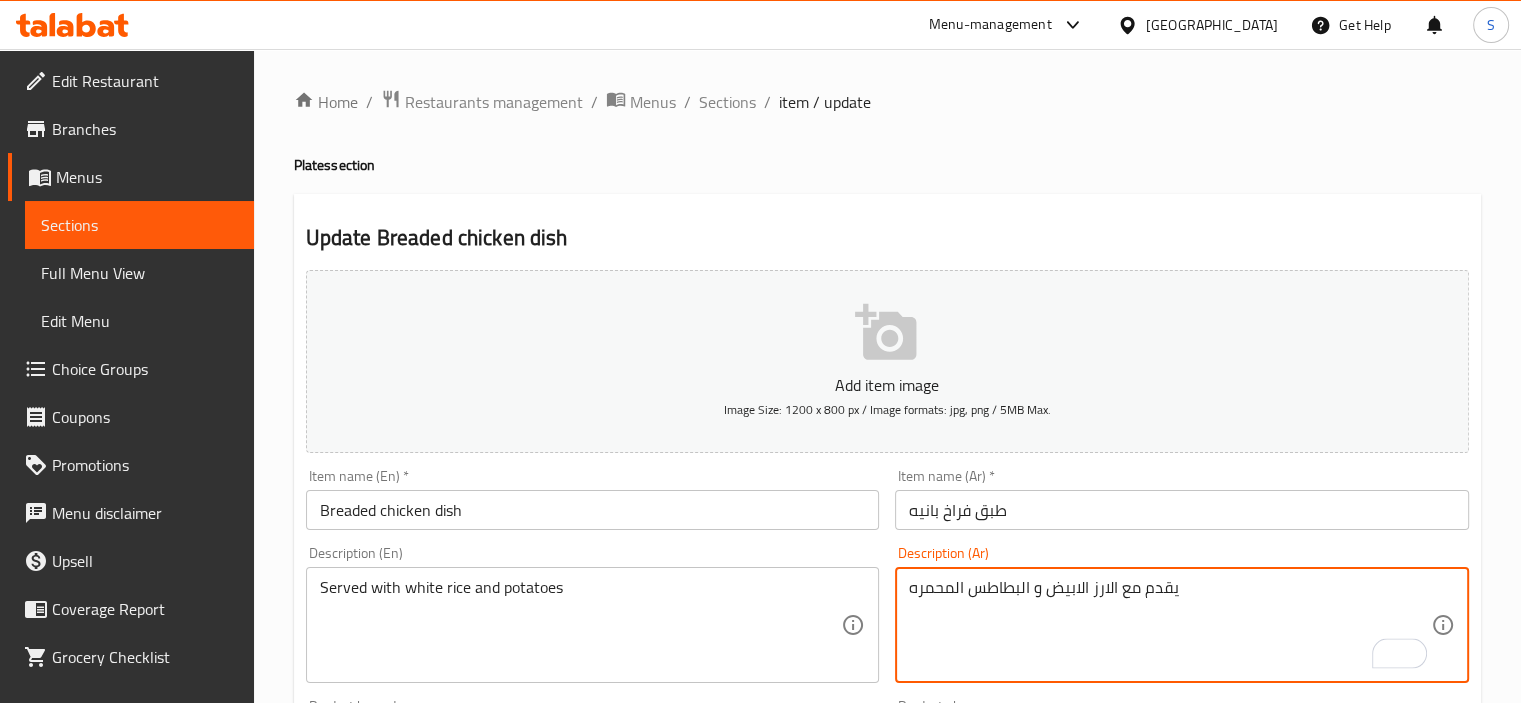 drag, startPoint x: 965, startPoint y: 594, endPoint x: 912, endPoint y: 599, distance: 53.235325 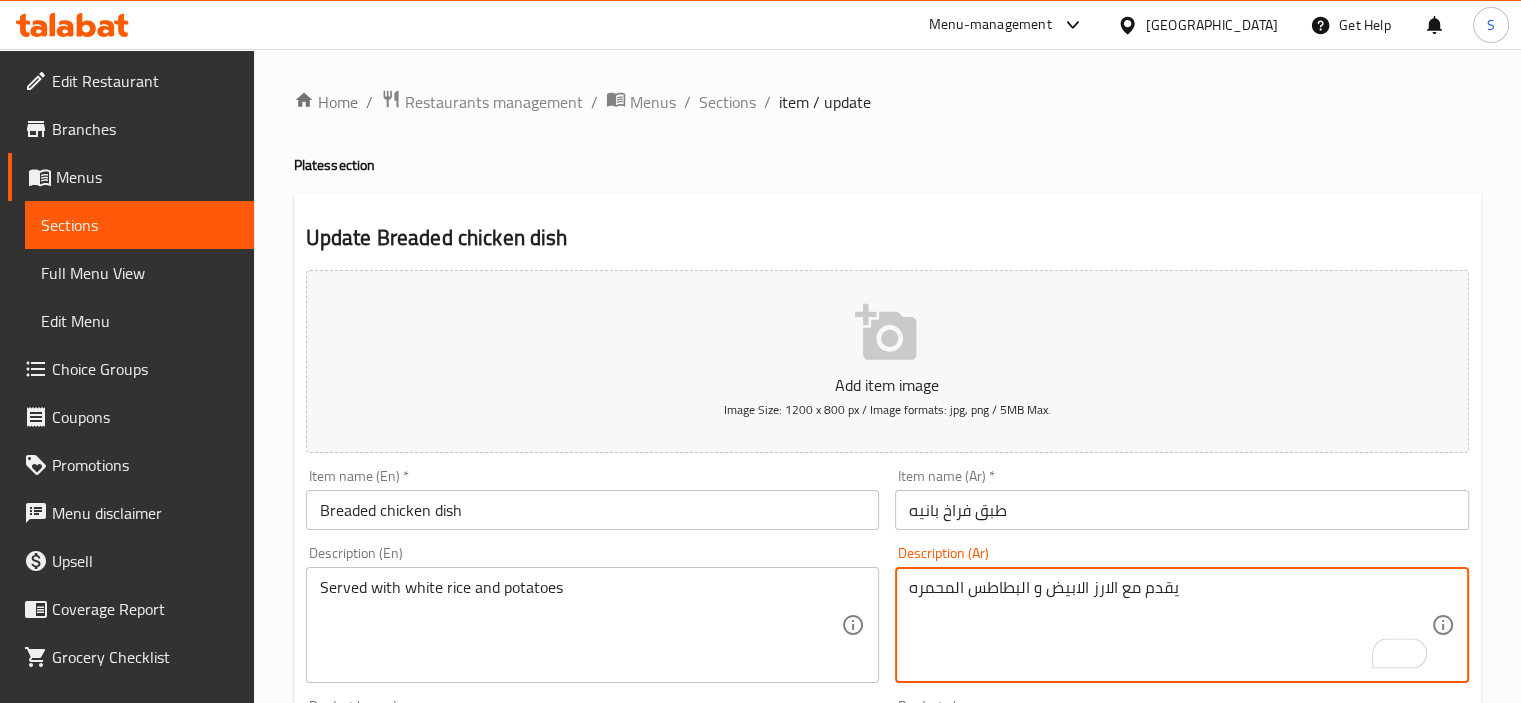 click on "يقدم مع الارز الابيض و البطاطس المحمره" at bounding box center (1170, 625) 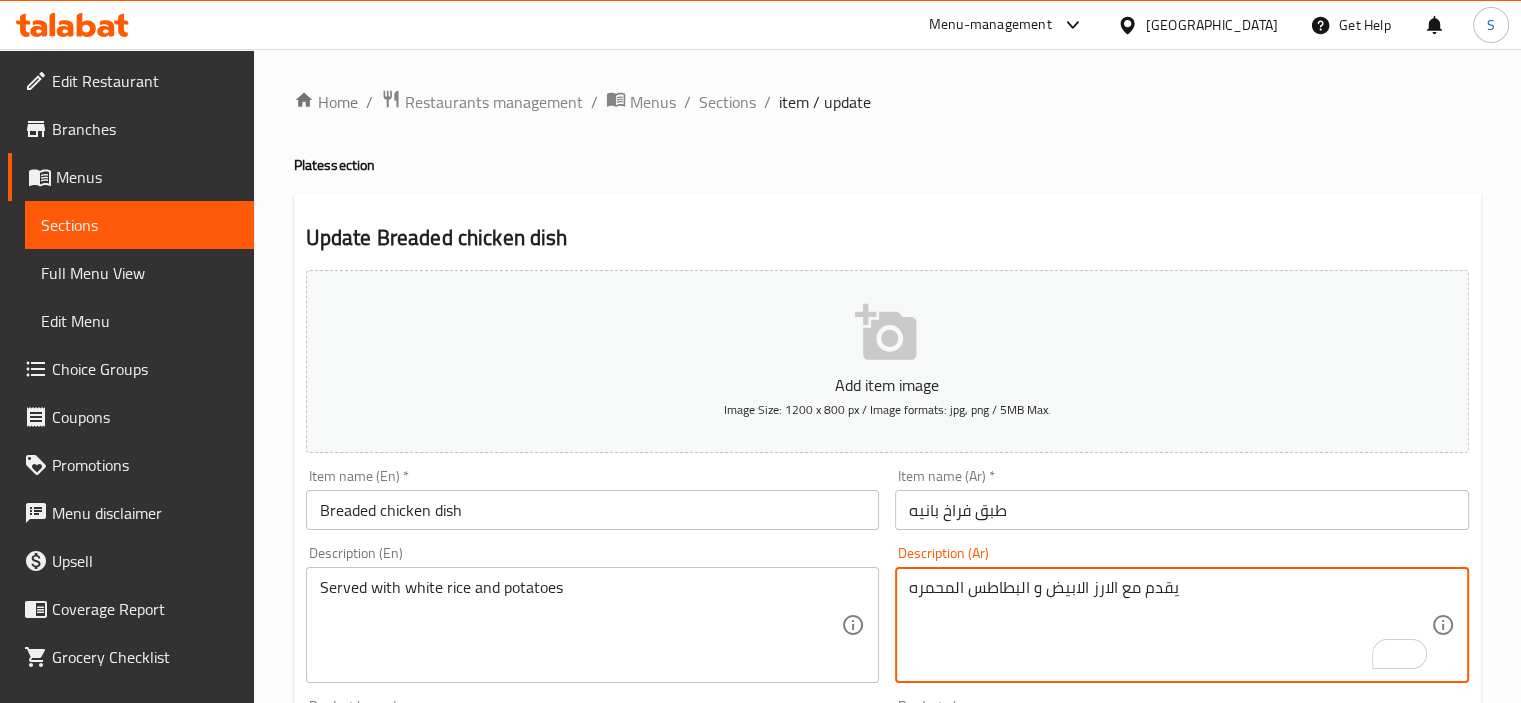 type on "يقدم مع الارز الابيض و البطاطس المحمره" 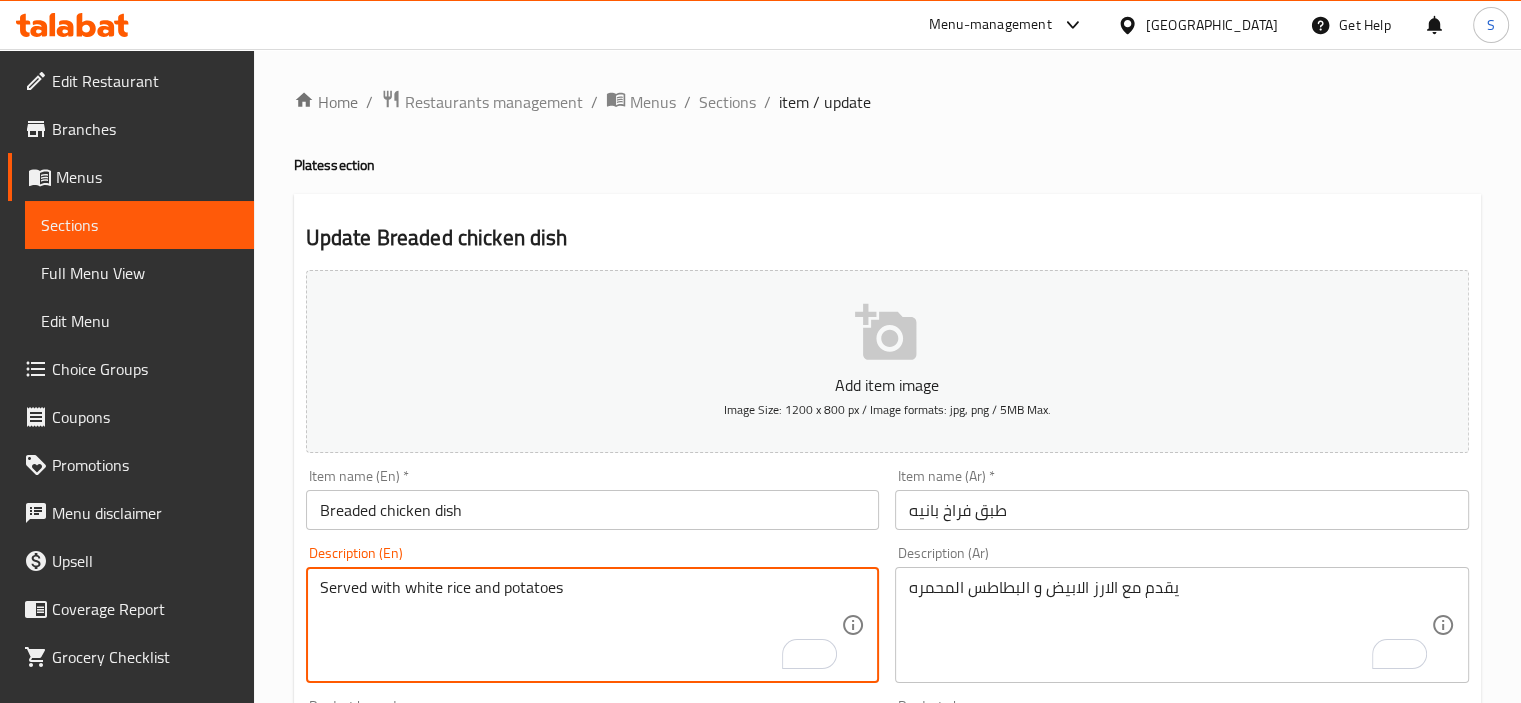 paste on "Al-Muhammara" 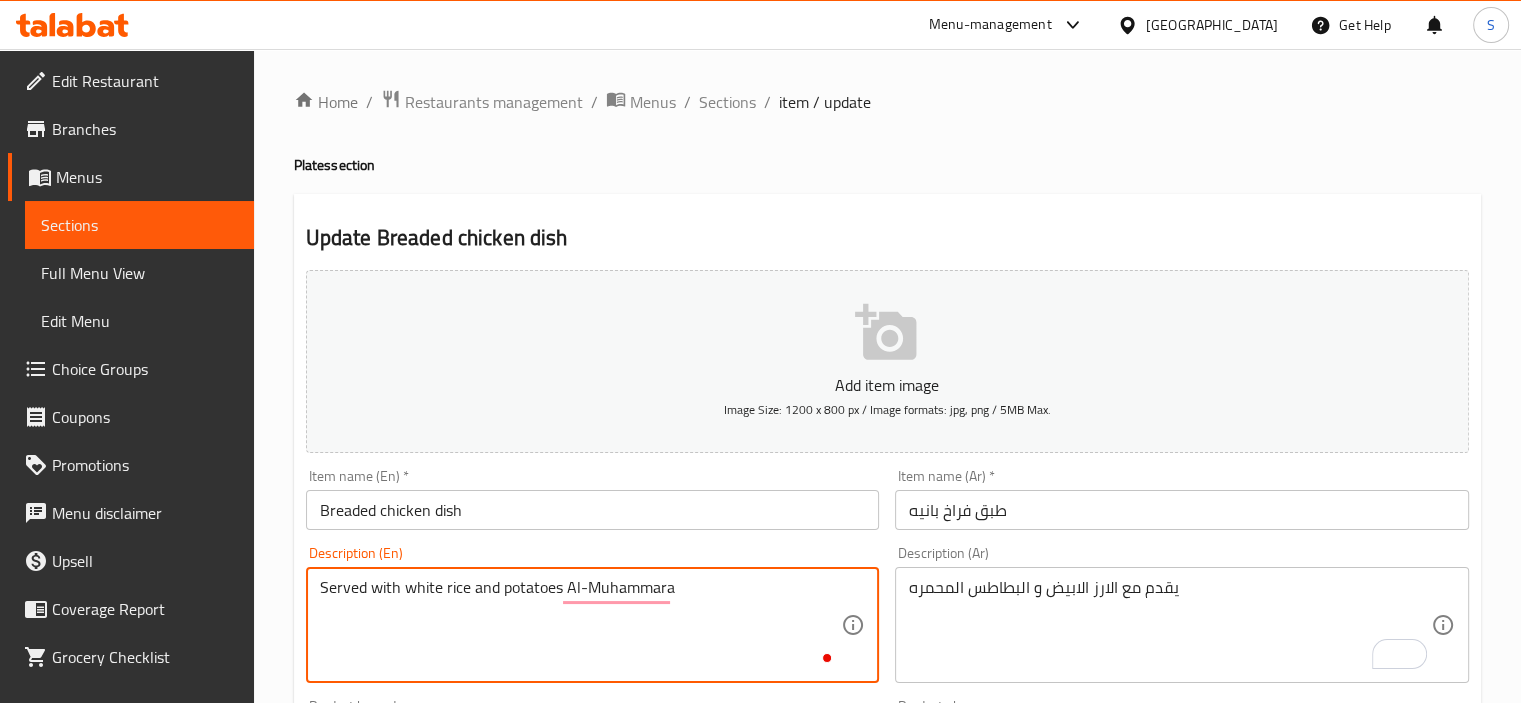 scroll, scrollTop: 709, scrollLeft: 0, axis: vertical 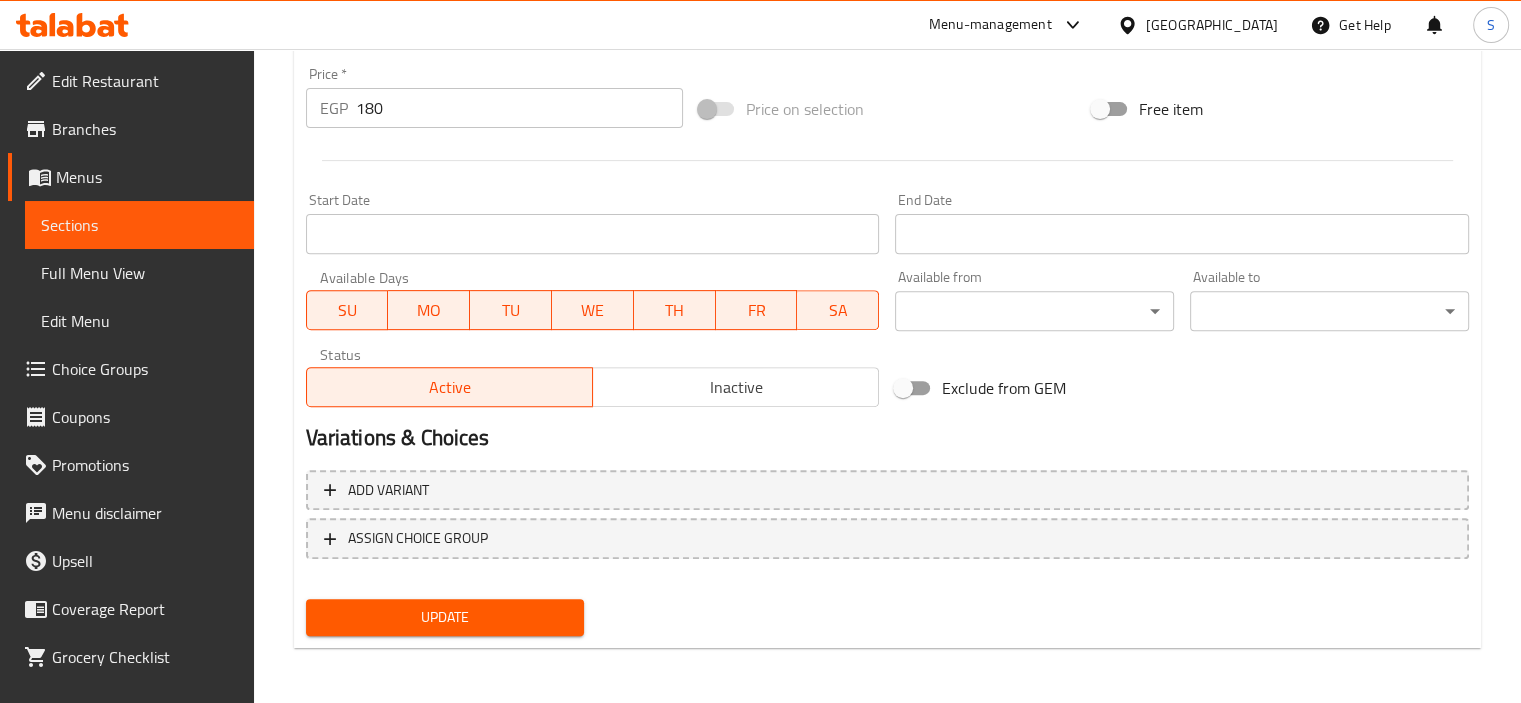 type on "Served with white rice and potatoes Al-Muhammara" 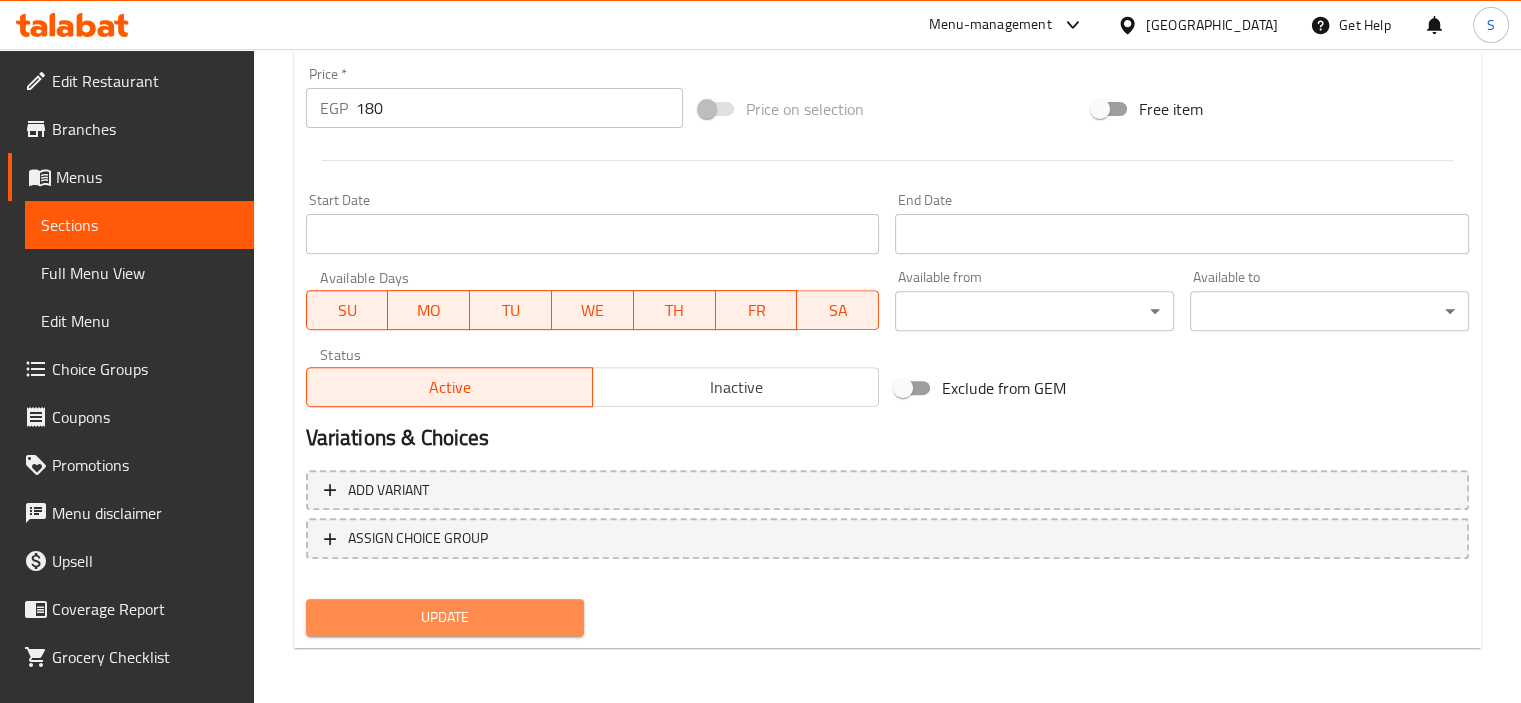 click on "Update" at bounding box center (445, 617) 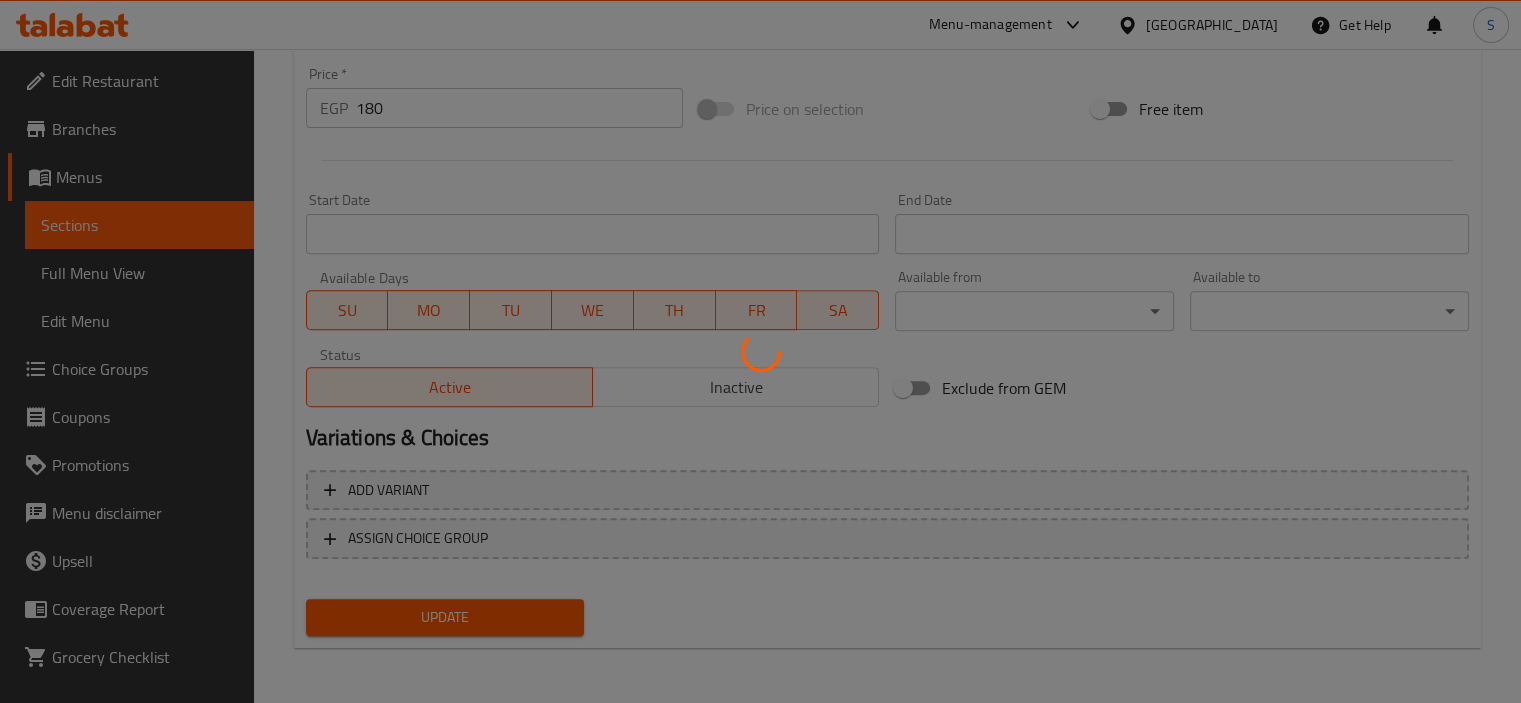 scroll, scrollTop: 0, scrollLeft: 0, axis: both 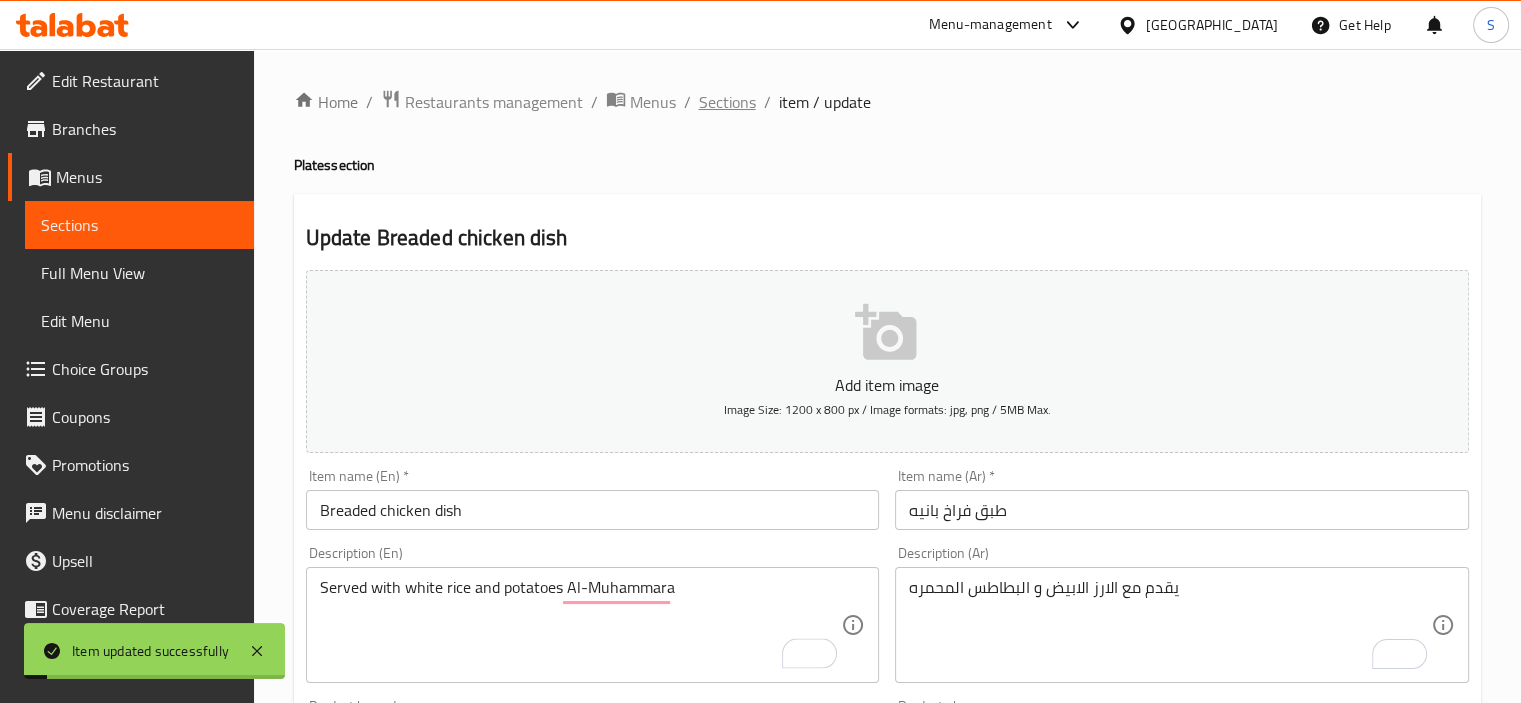 click on "Sections" at bounding box center (727, 102) 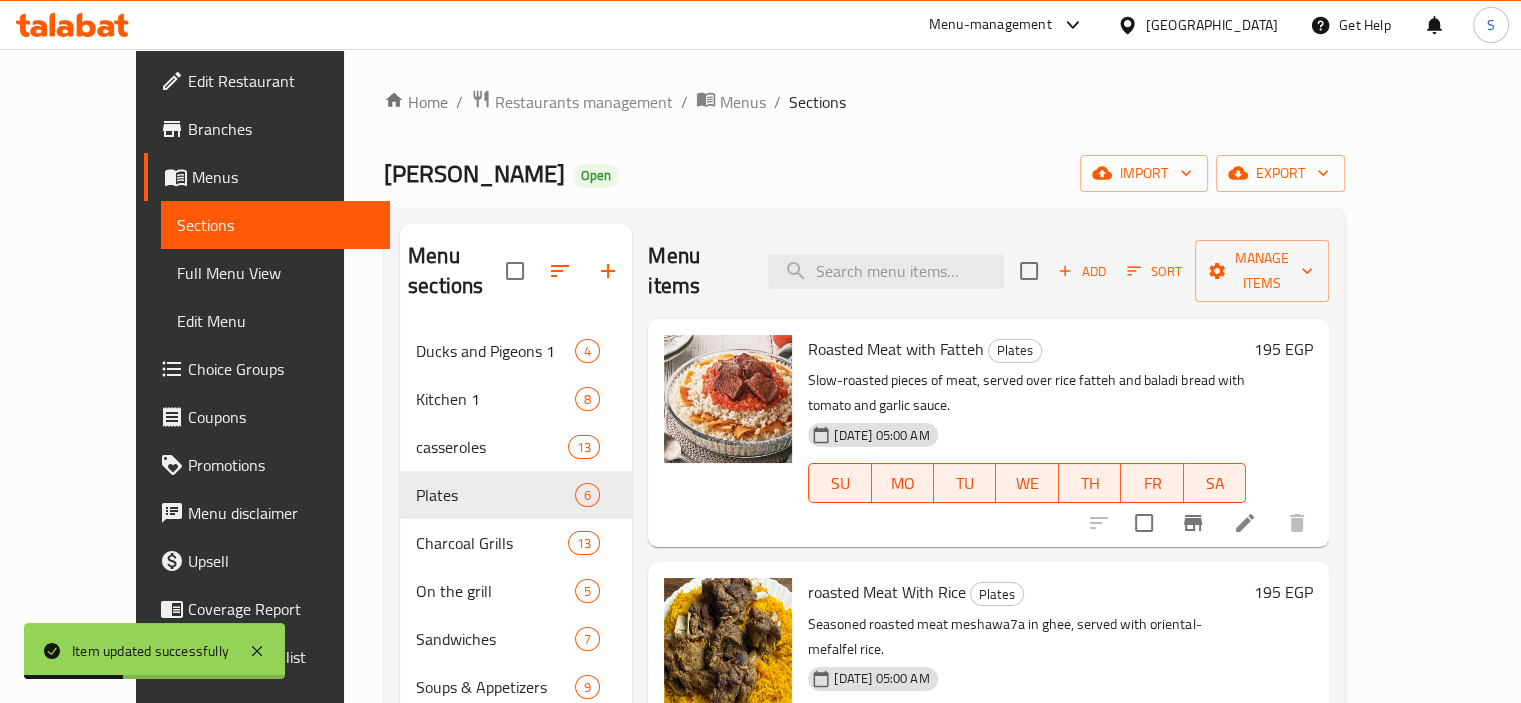 scroll, scrollTop: 560, scrollLeft: 0, axis: vertical 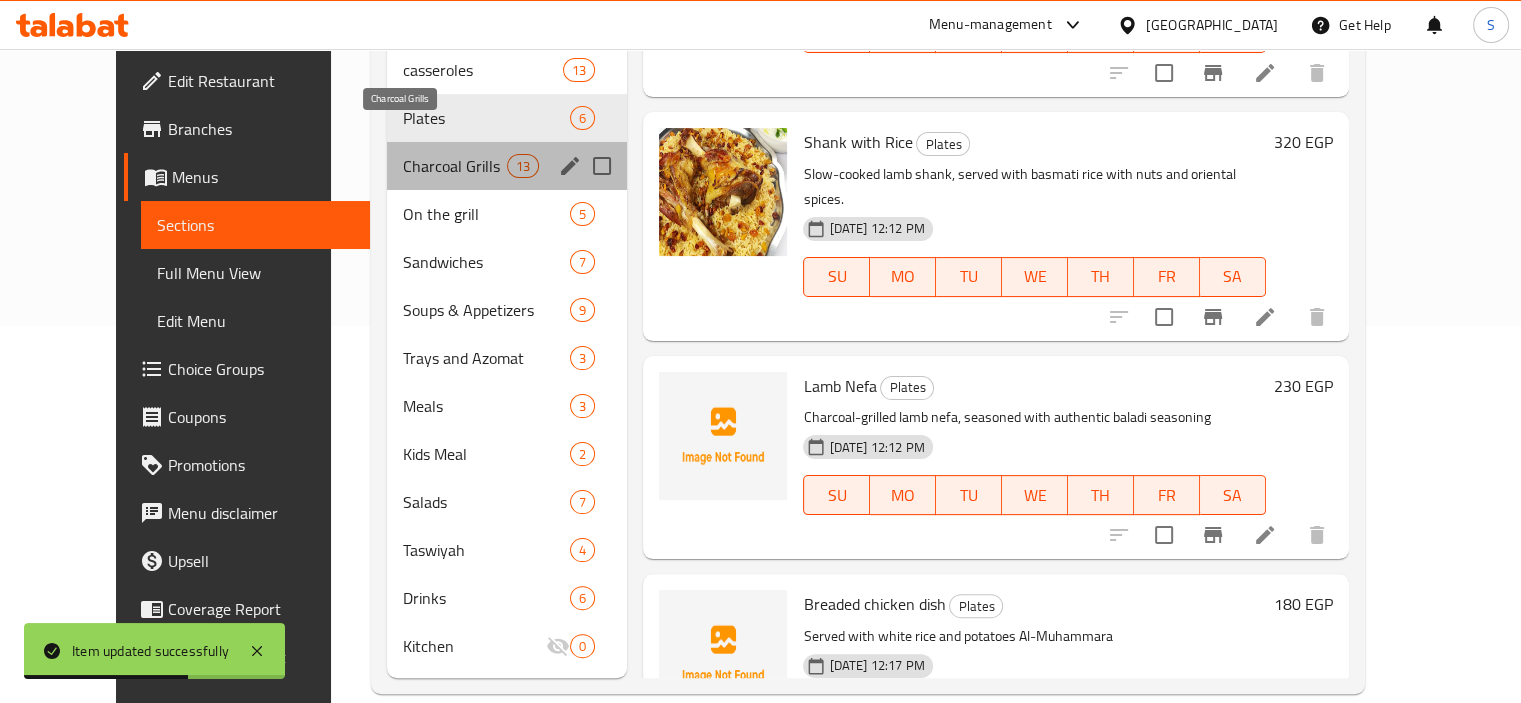 click on "Charcoal Grills" at bounding box center (455, 166) 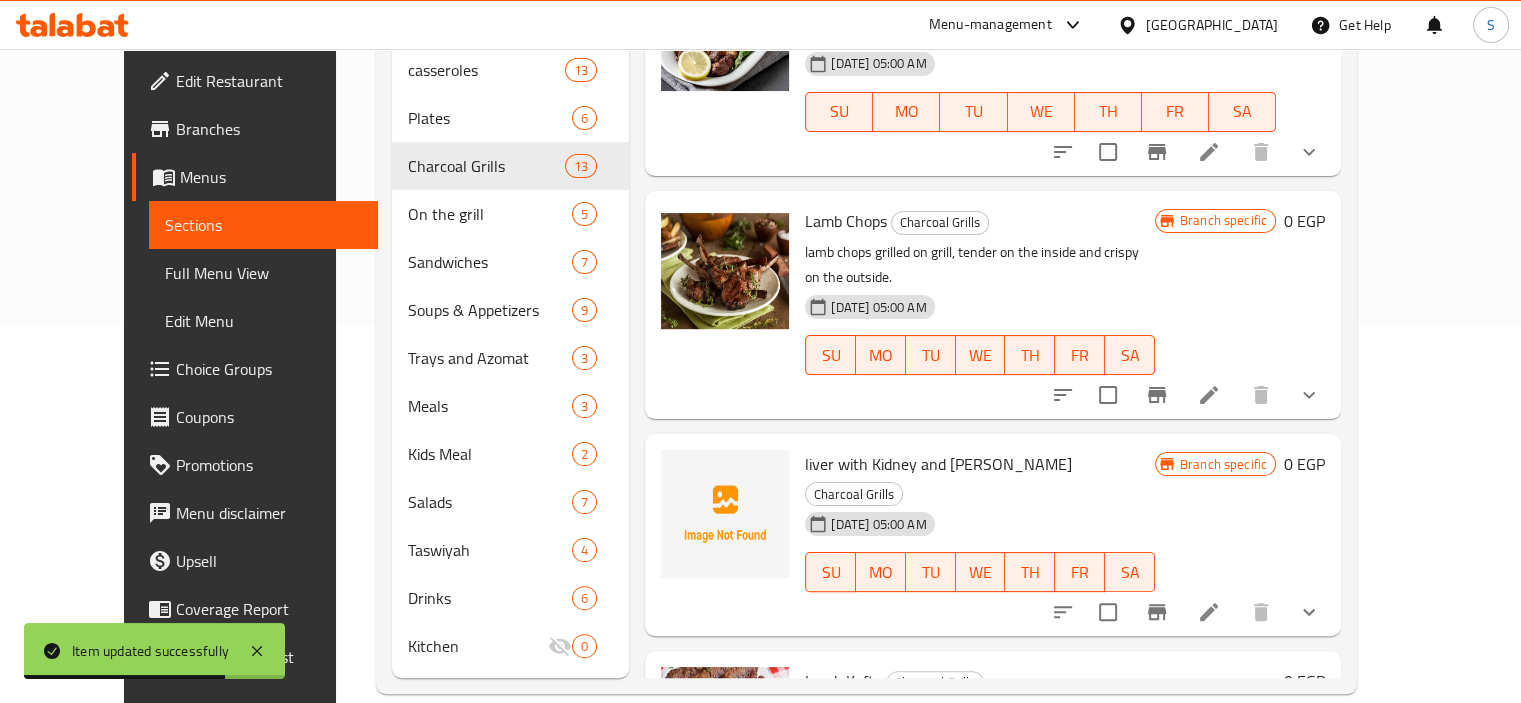 scroll, scrollTop: 0, scrollLeft: 0, axis: both 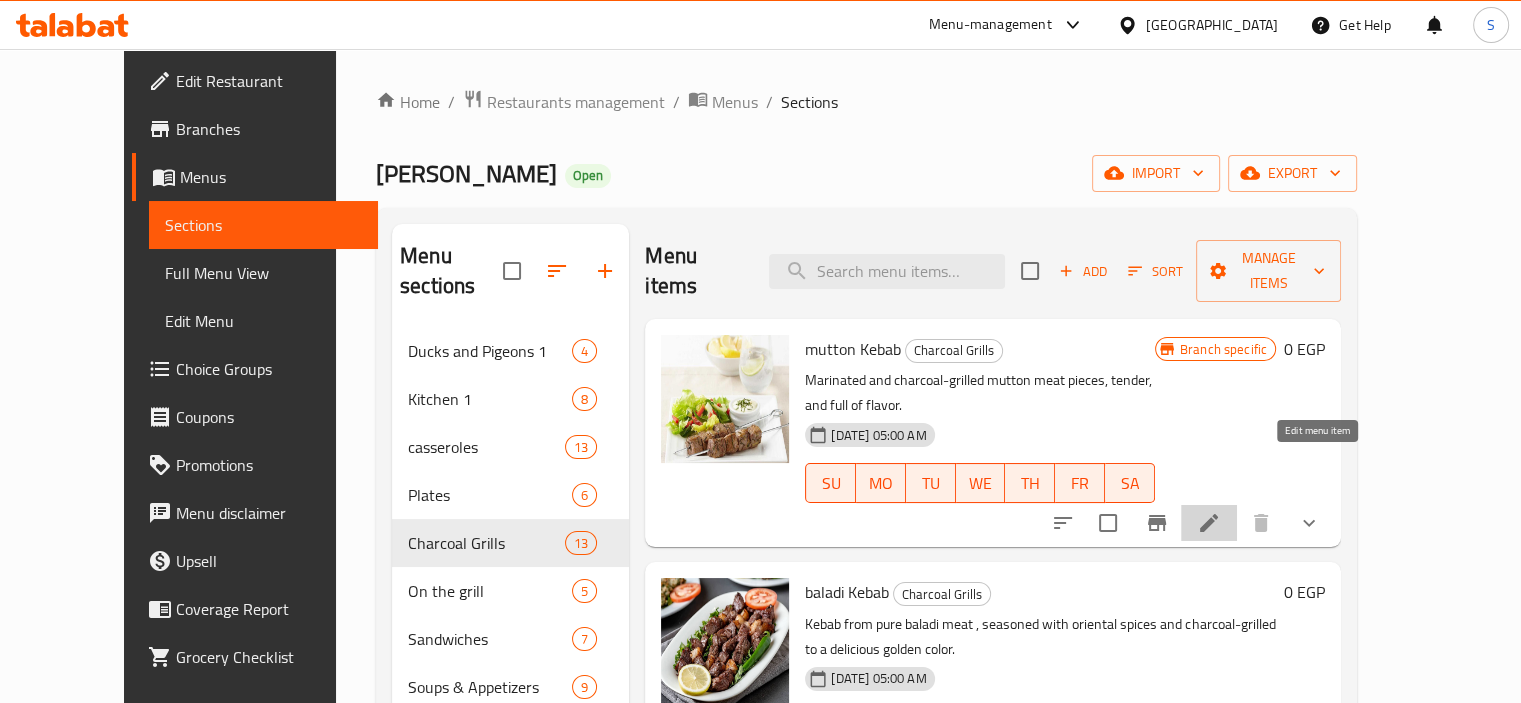 click 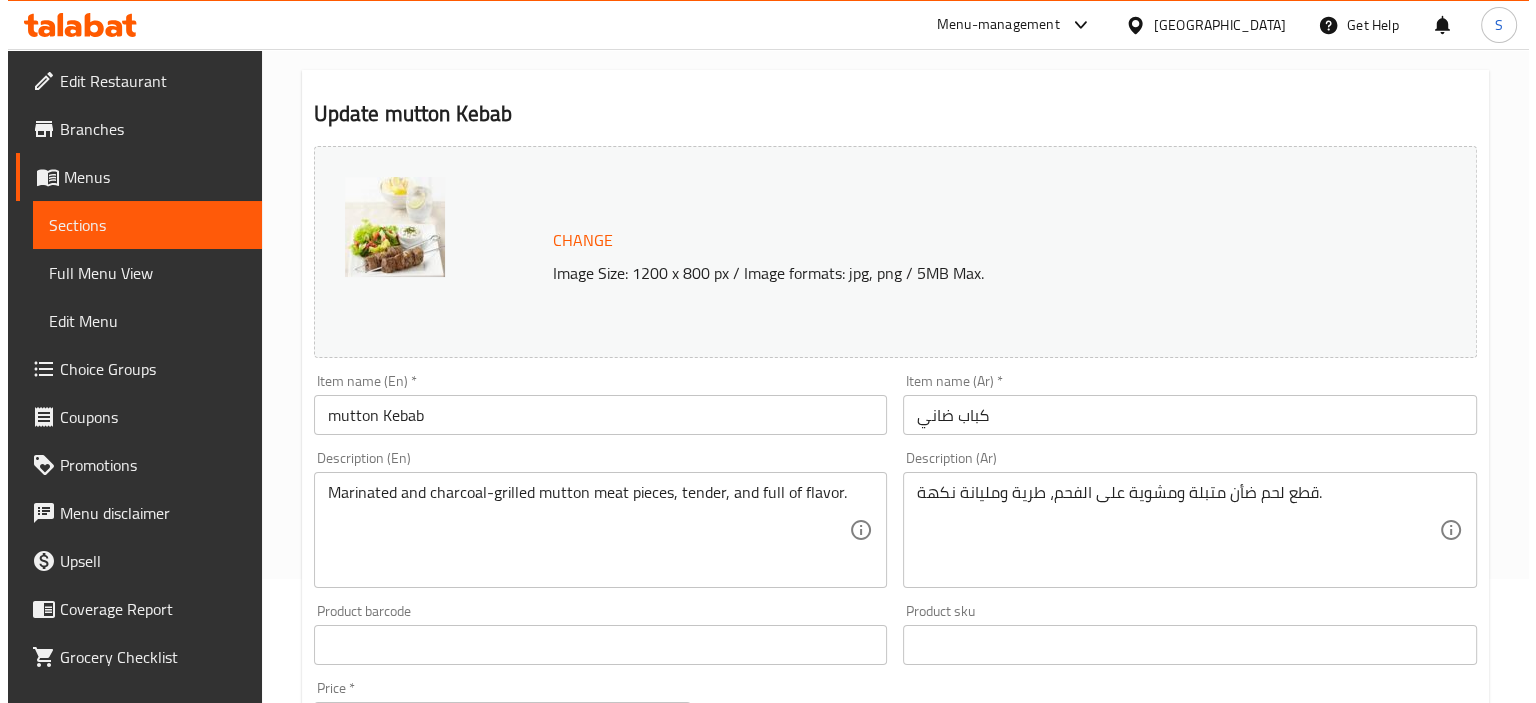 scroll, scrollTop: 0, scrollLeft: 0, axis: both 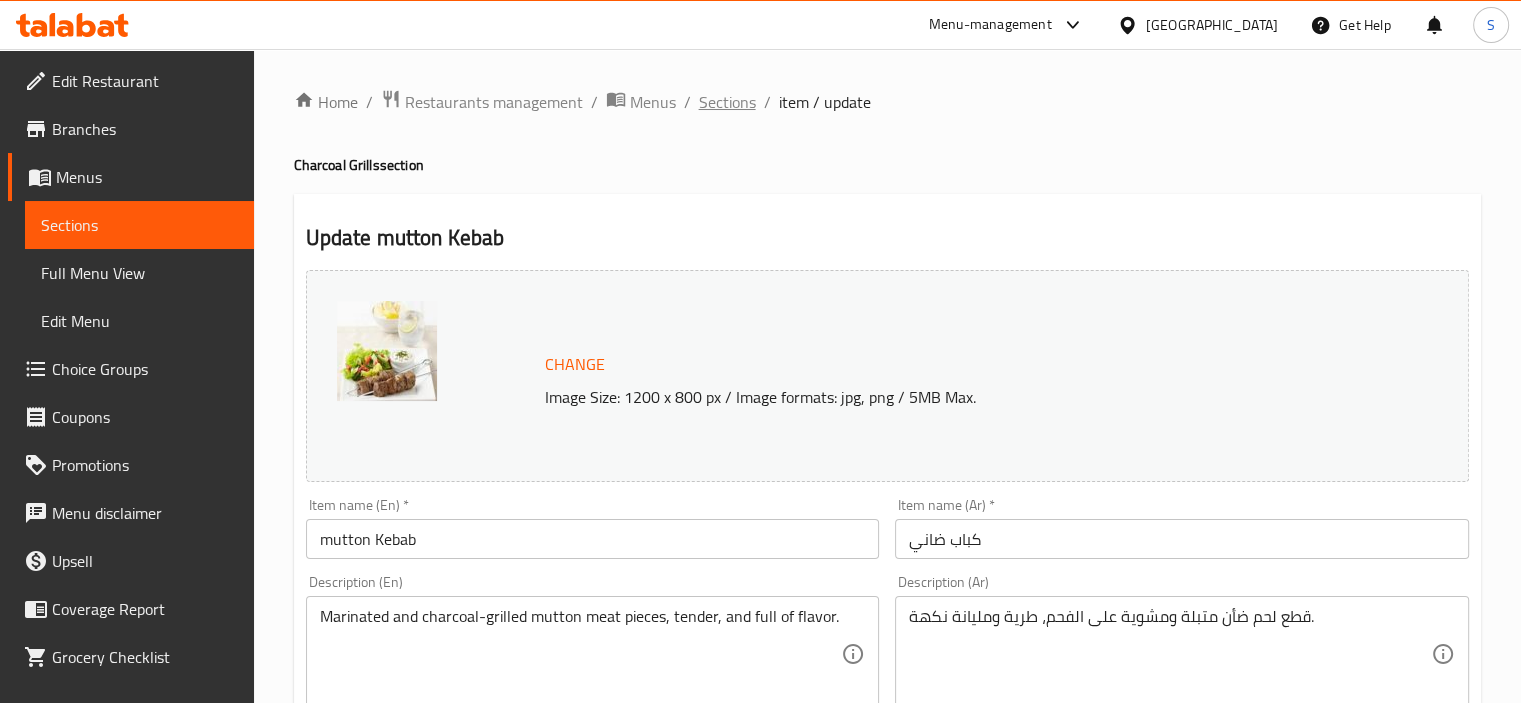 click on "Sections" at bounding box center (727, 102) 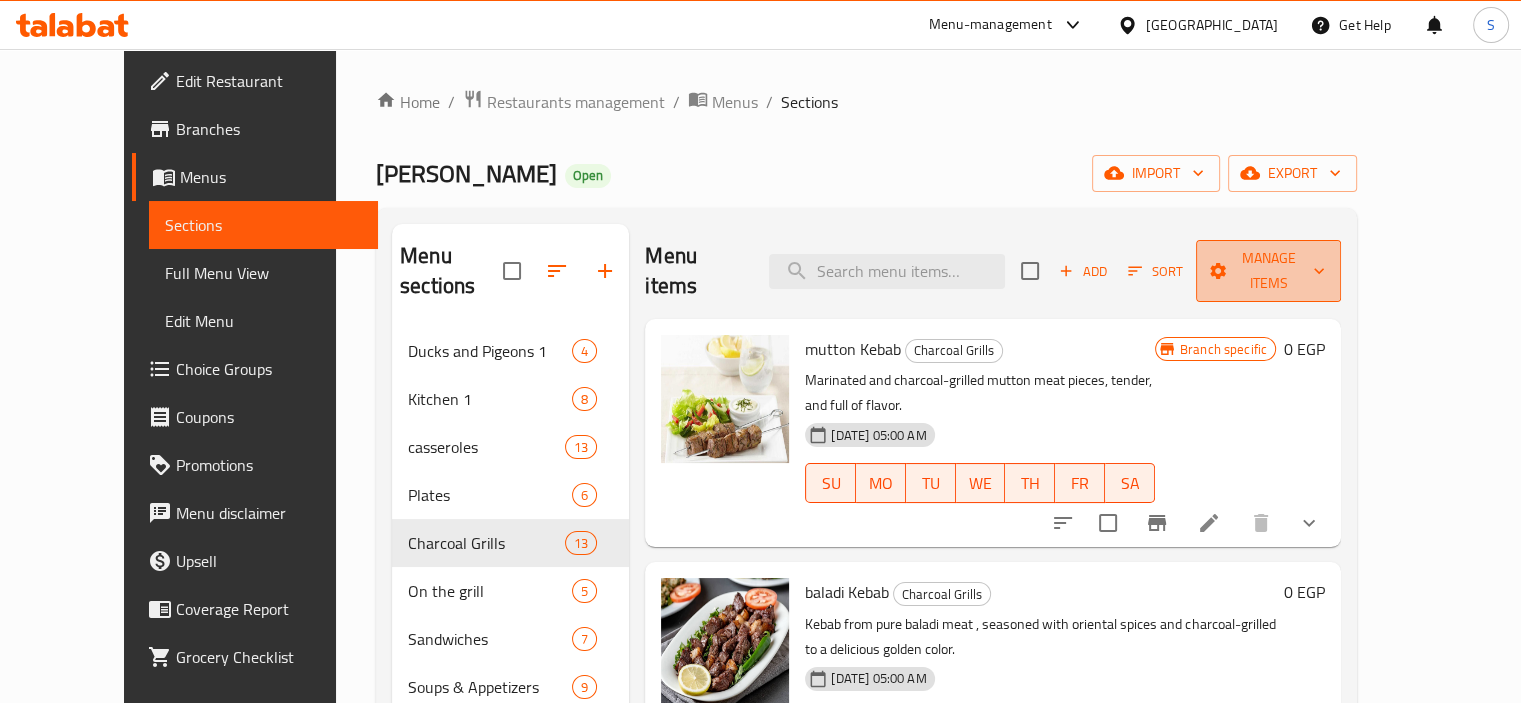 click on "Manage items" at bounding box center (1268, 271) 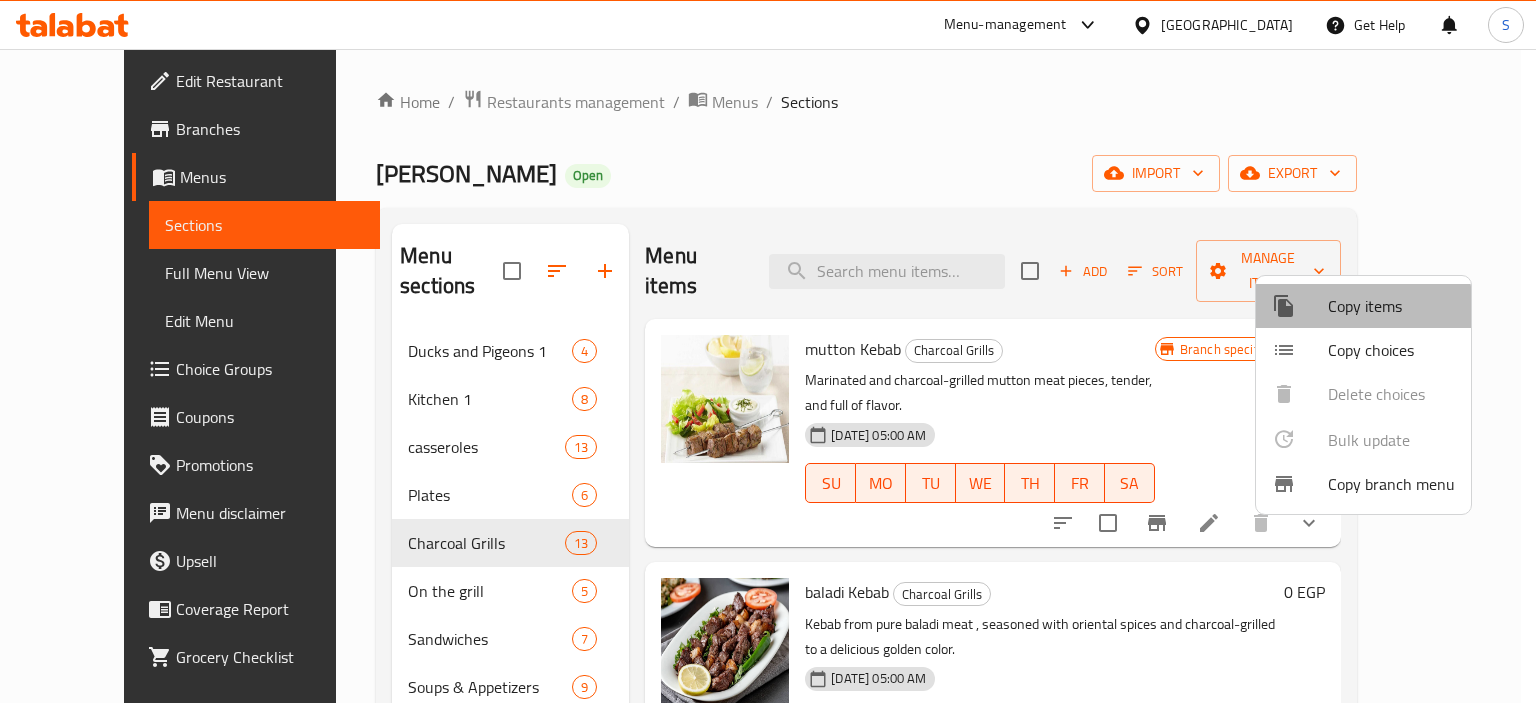 click at bounding box center [1300, 306] 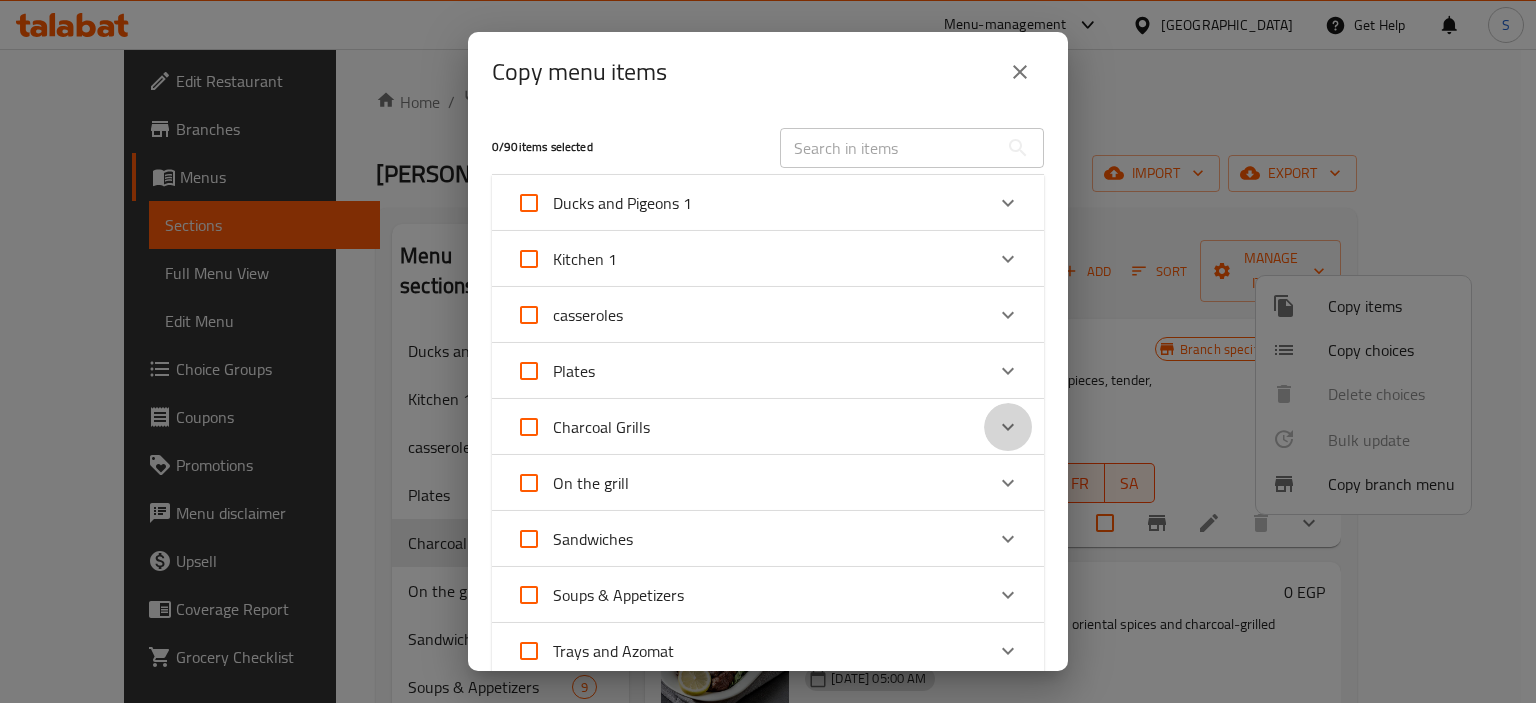 click 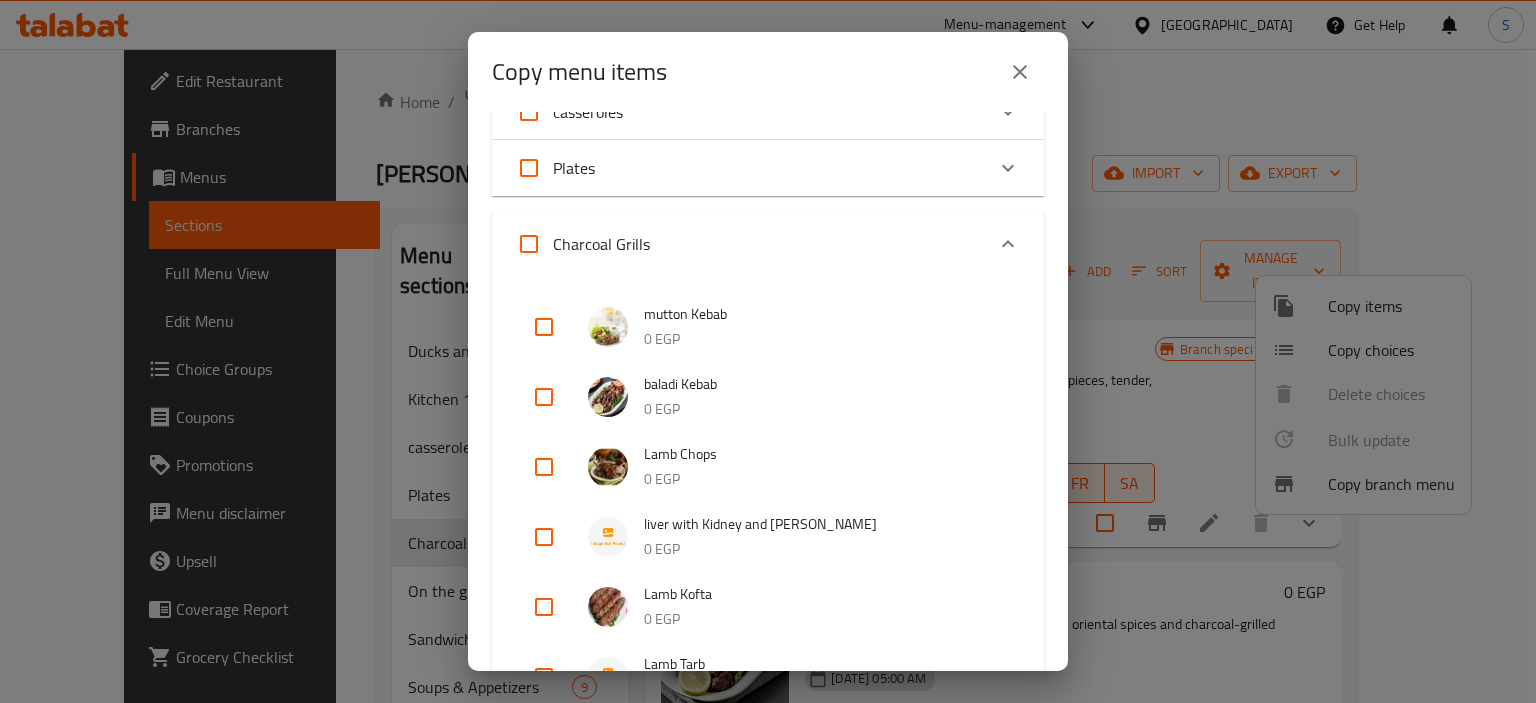 scroll, scrollTop: 204, scrollLeft: 0, axis: vertical 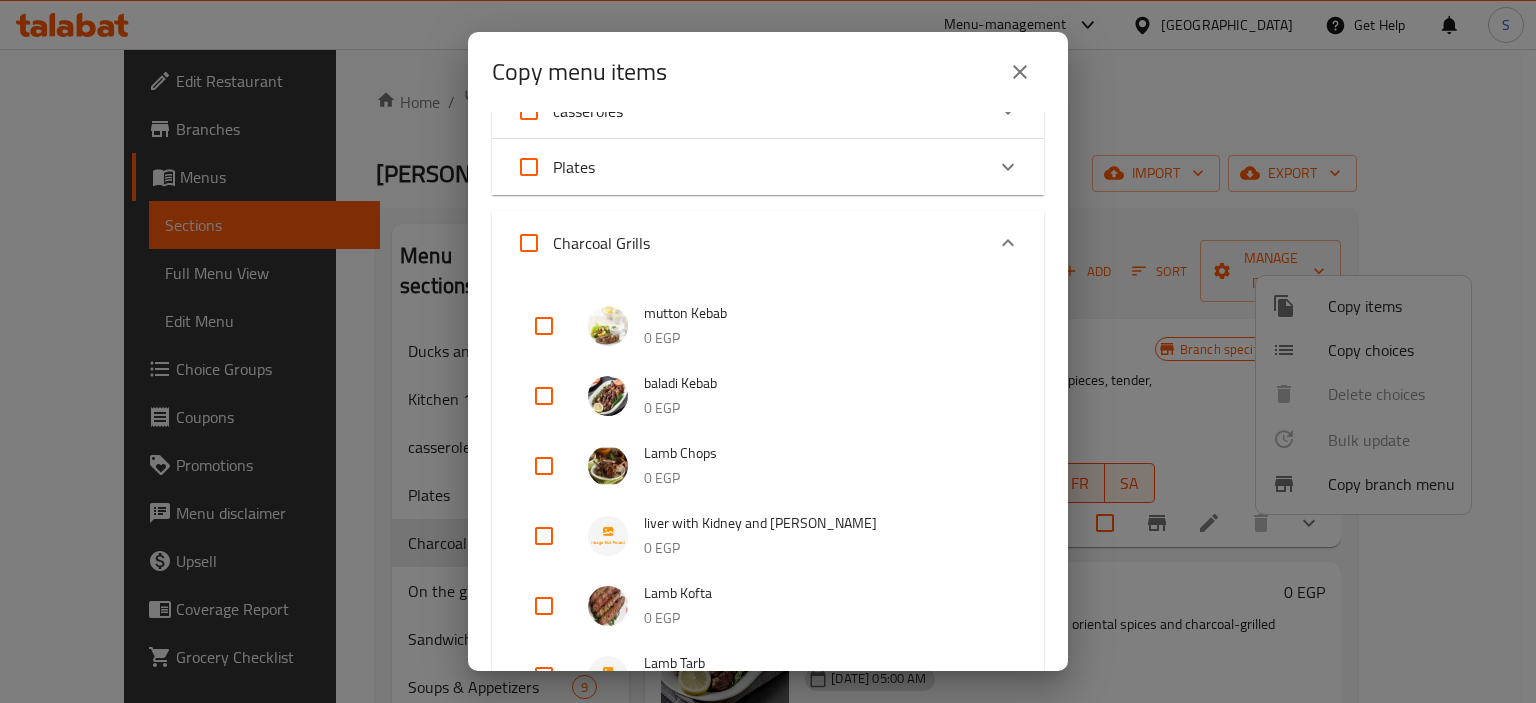 click at bounding box center [544, 326] 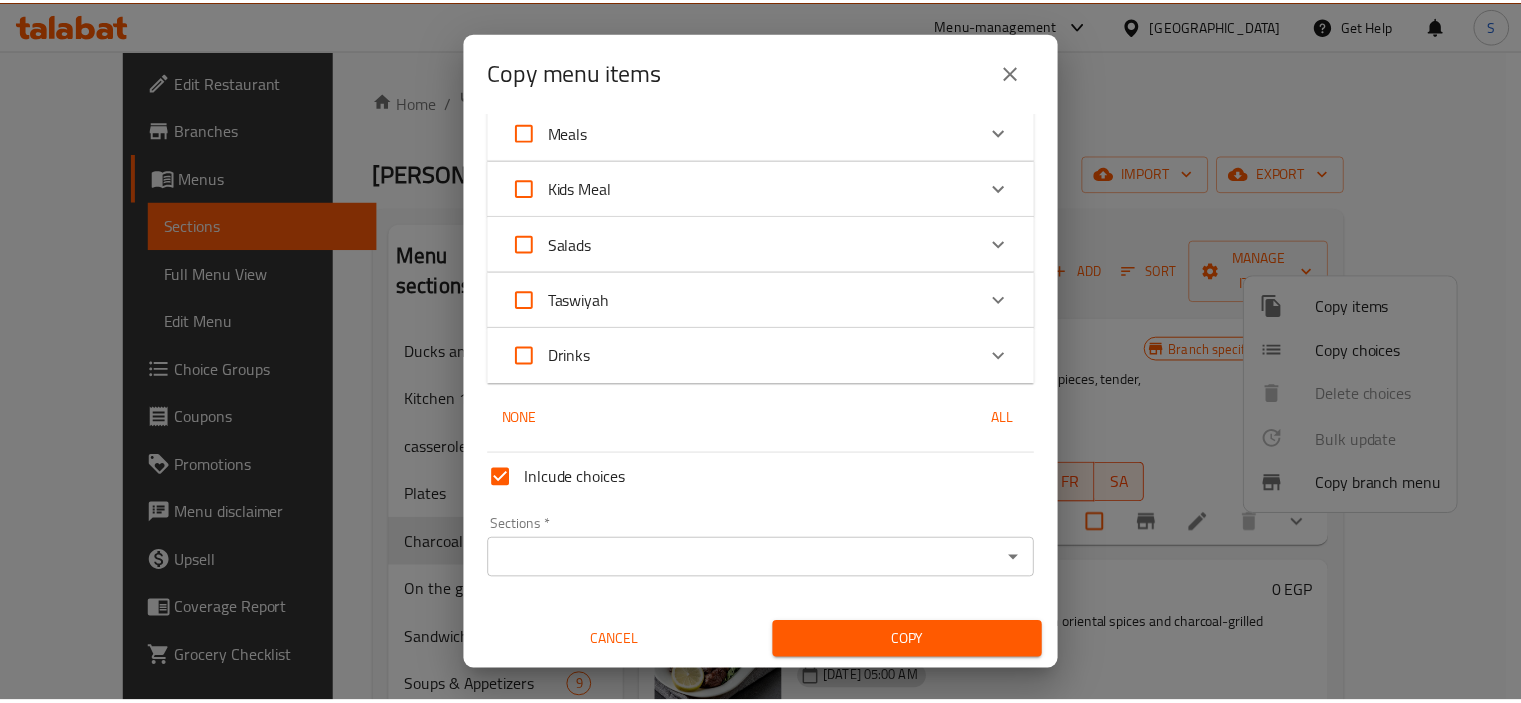 scroll, scrollTop: 1572, scrollLeft: 0, axis: vertical 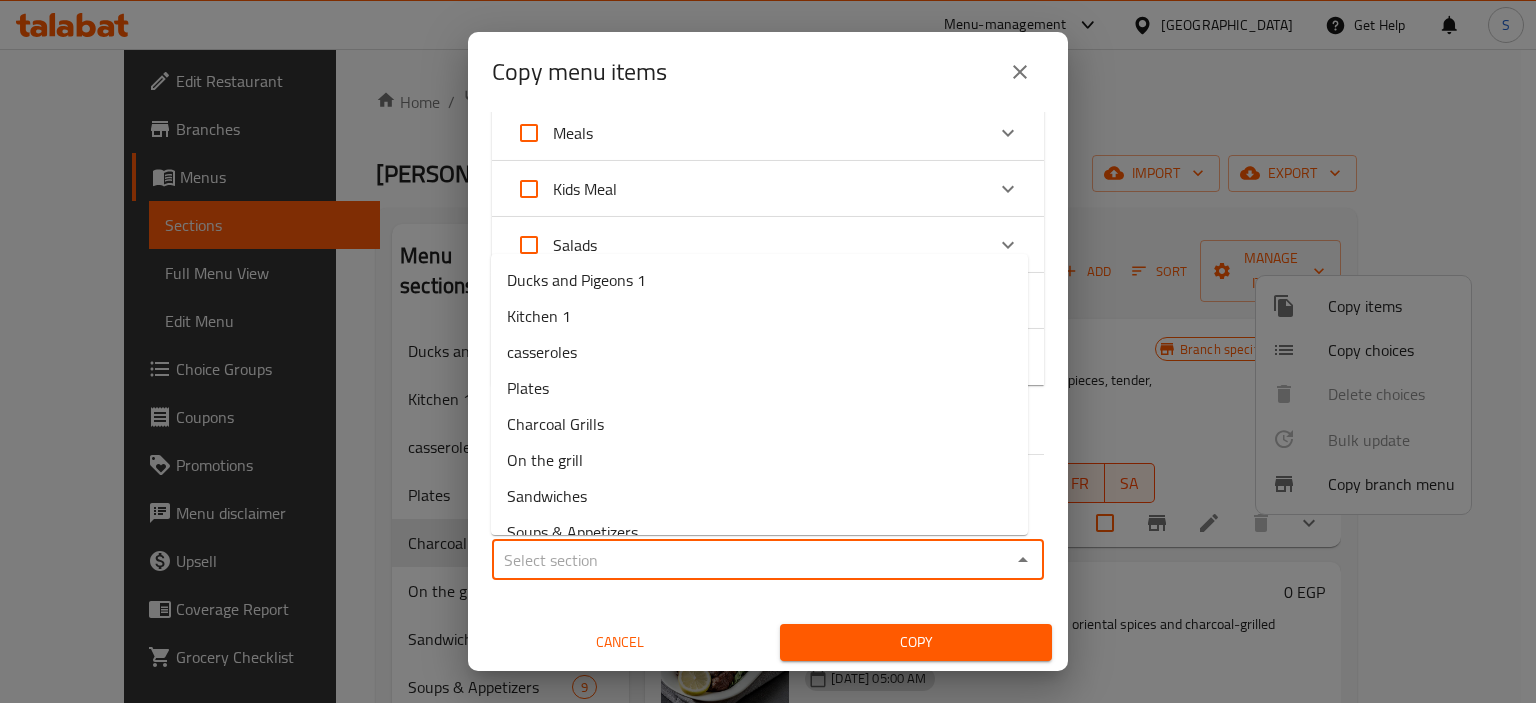 click on "Sections   *" at bounding box center (751, 560) 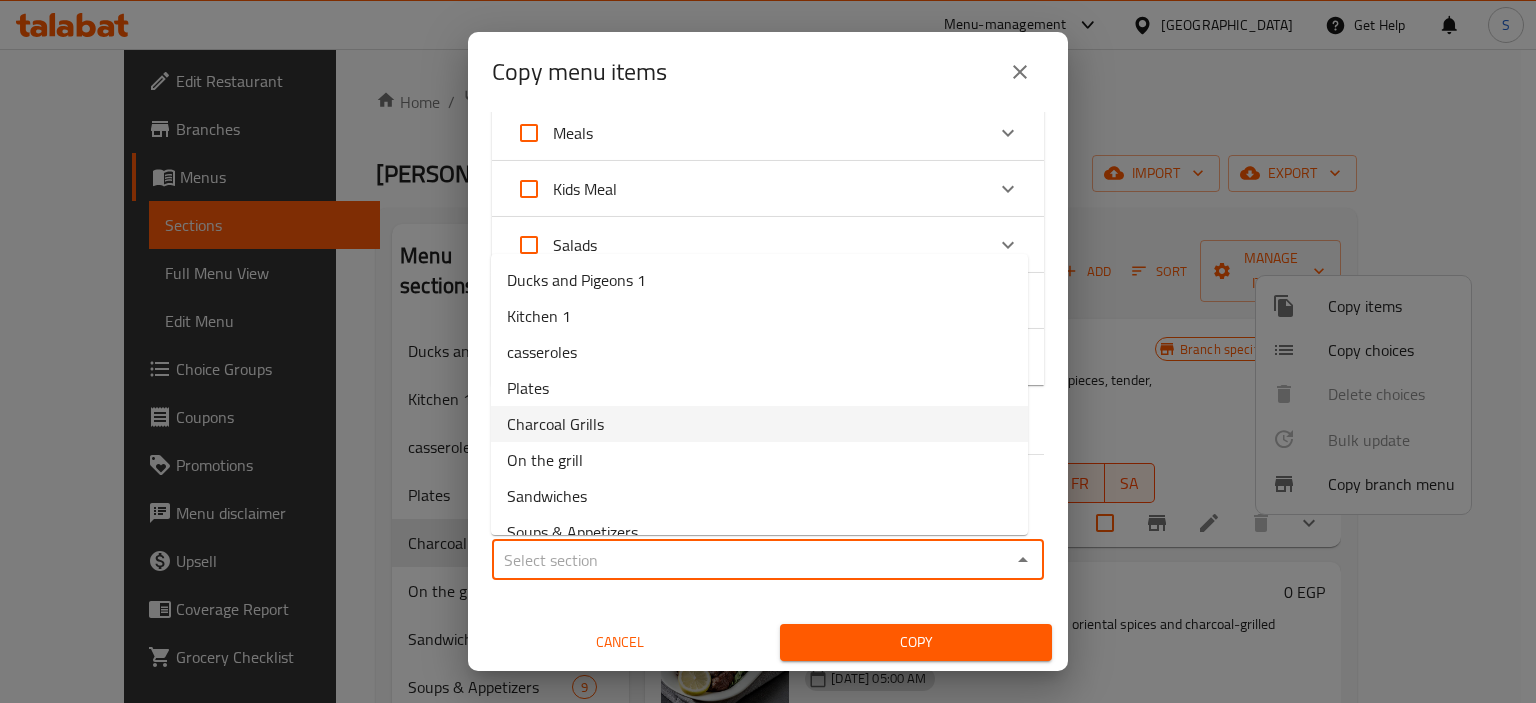 click on "Charcoal Grills" at bounding box center [555, 424] 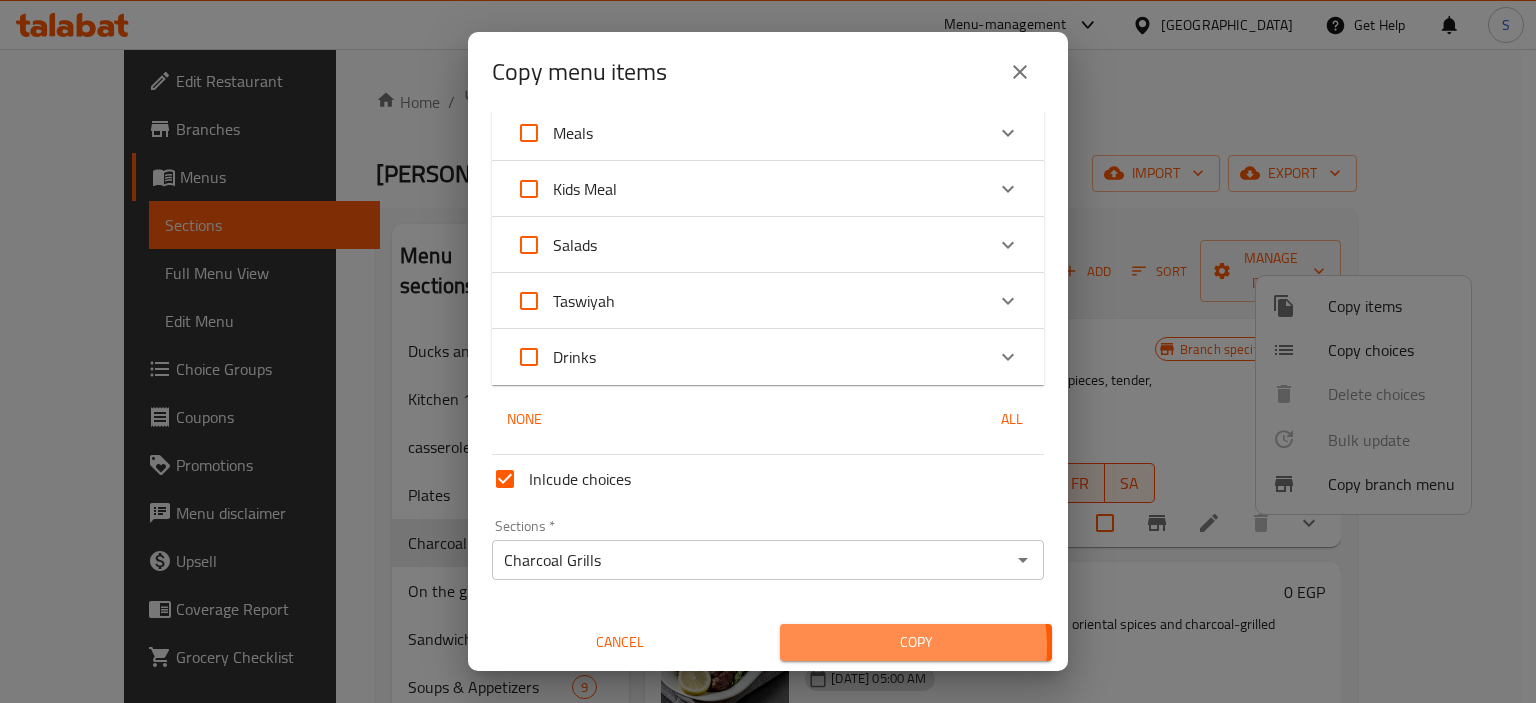 click on "Copy" at bounding box center [916, 642] 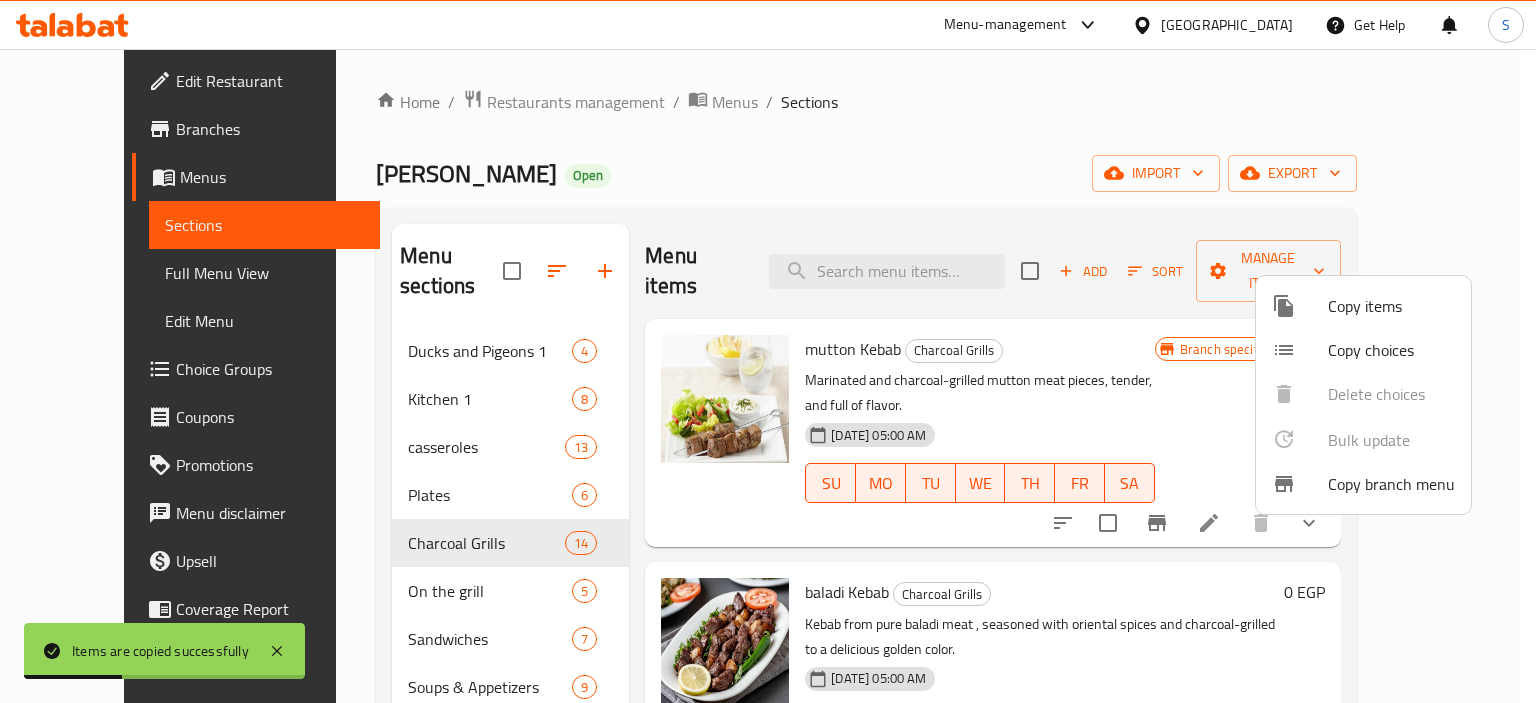 click at bounding box center (768, 351) 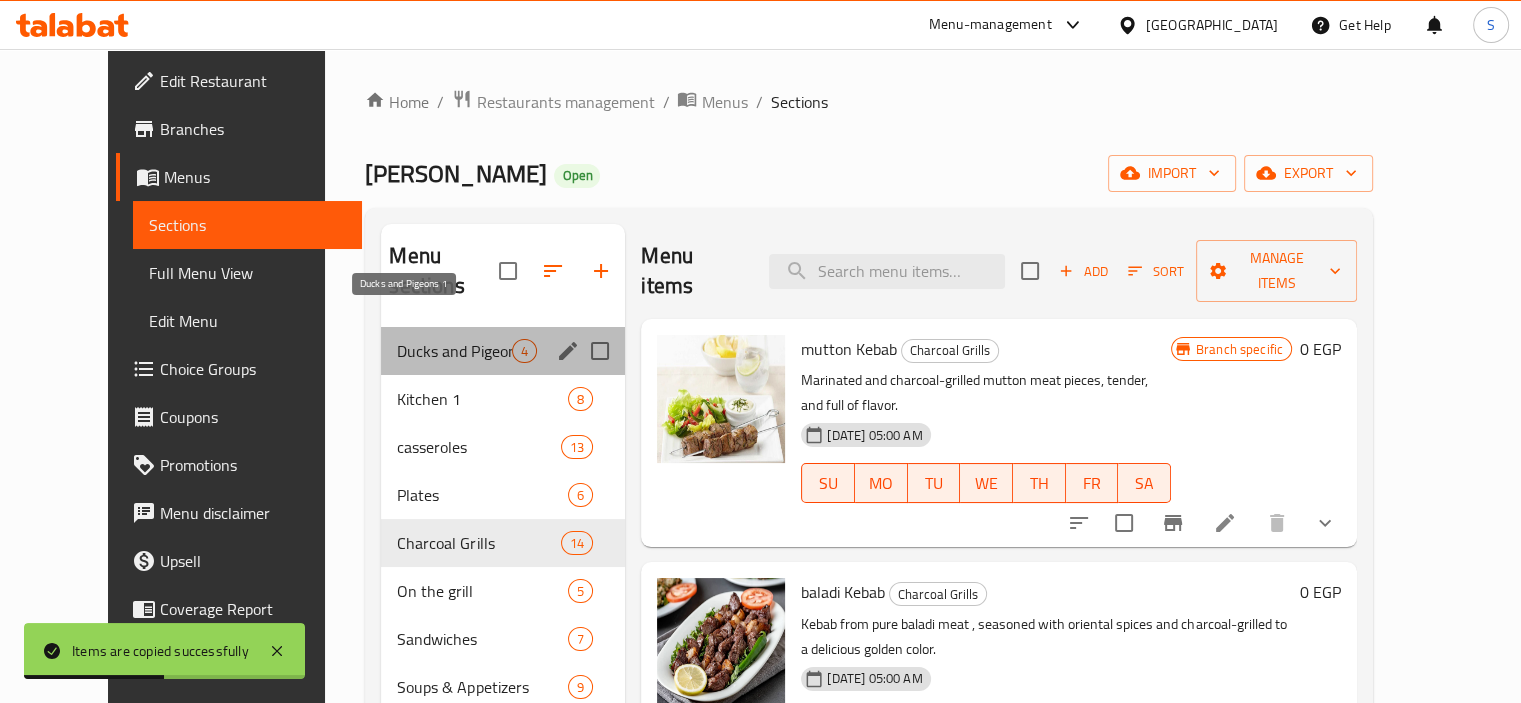 click on "Ducks and Pigeons 1" at bounding box center (454, 351) 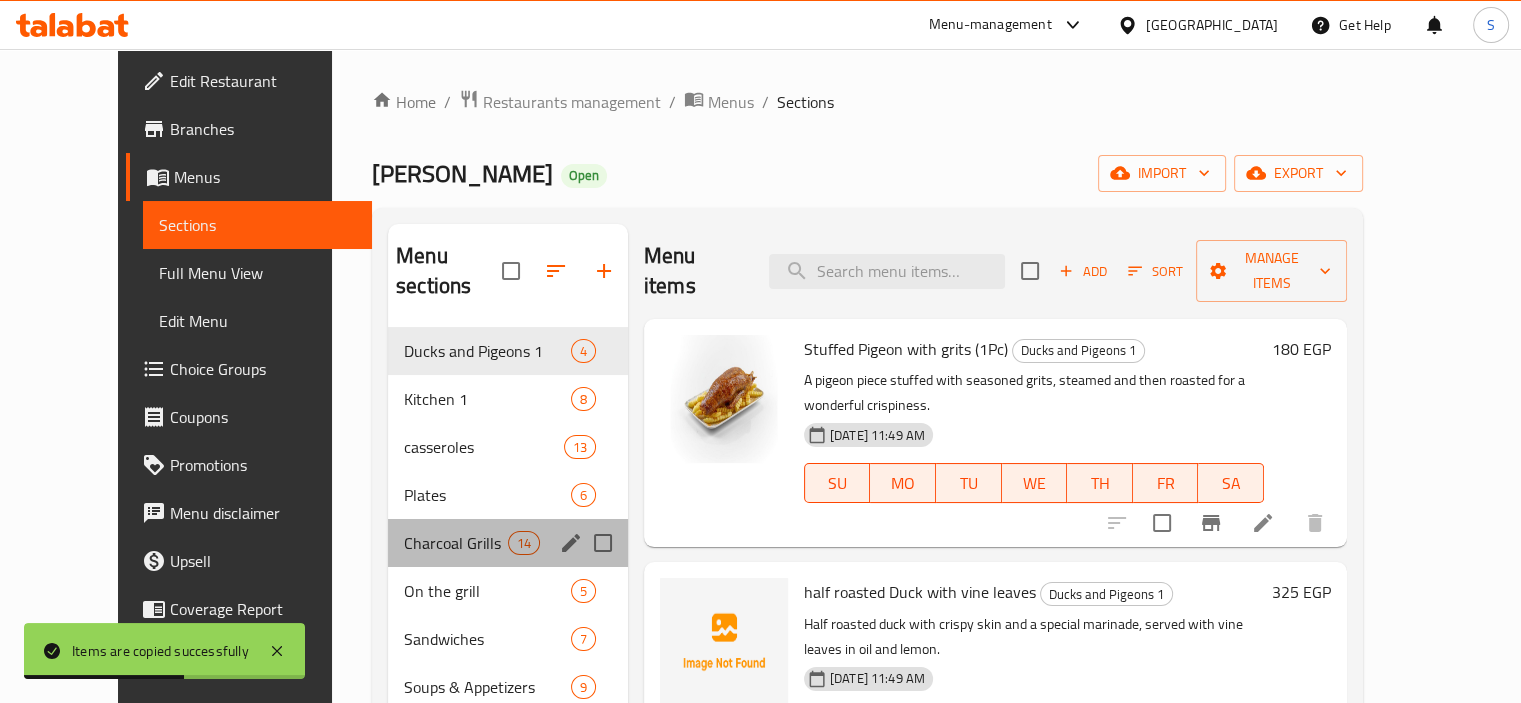 click on "Charcoal Grills 14" at bounding box center [508, 543] 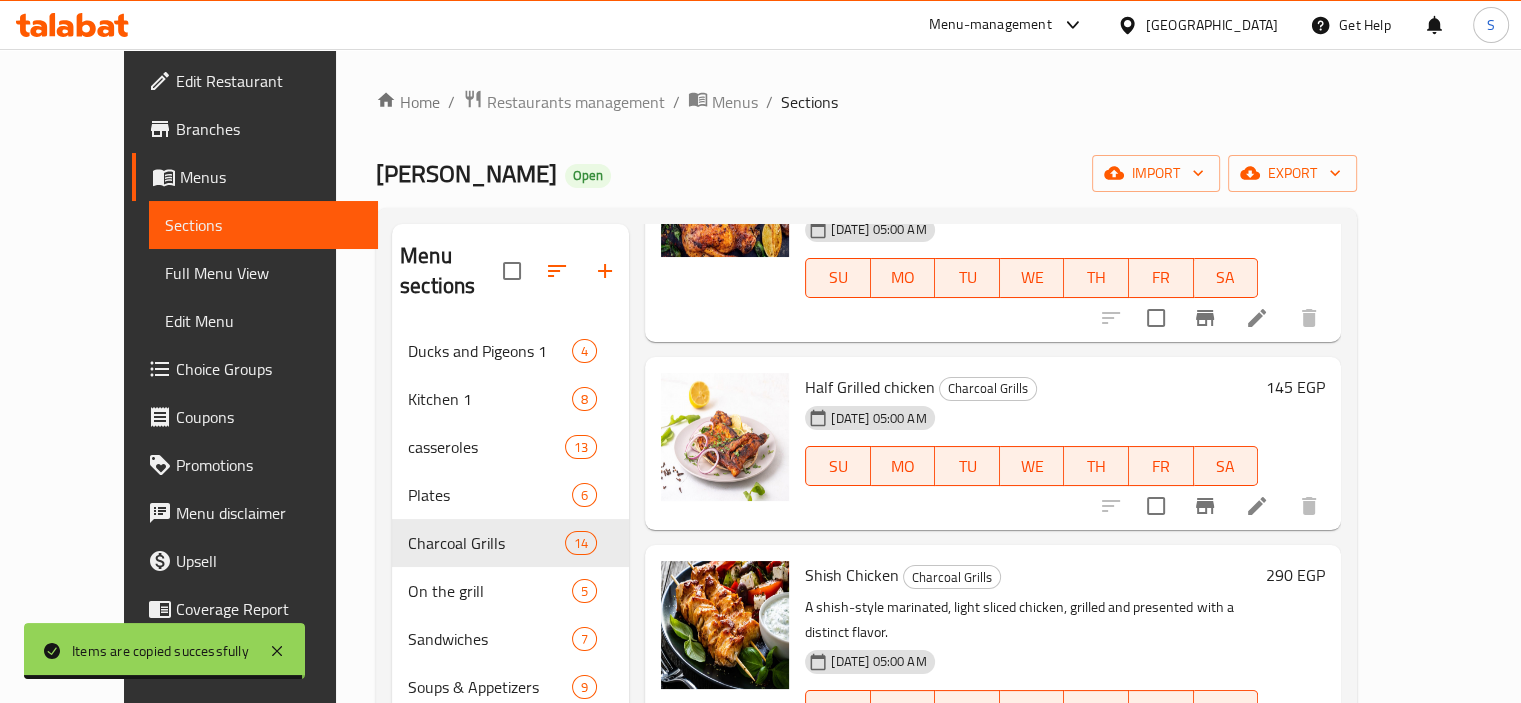 scroll, scrollTop: 2243, scrollLeft: 0, axis: vertical 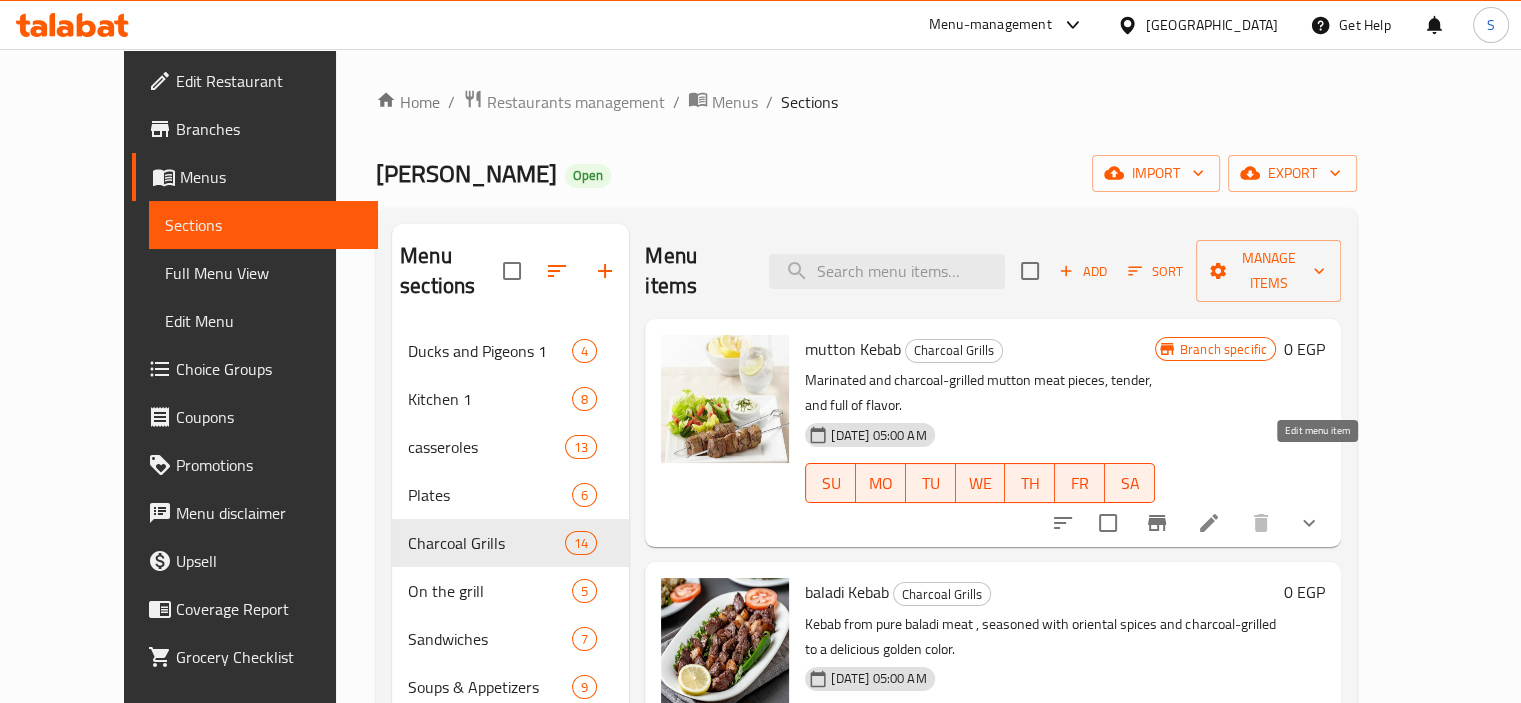 click 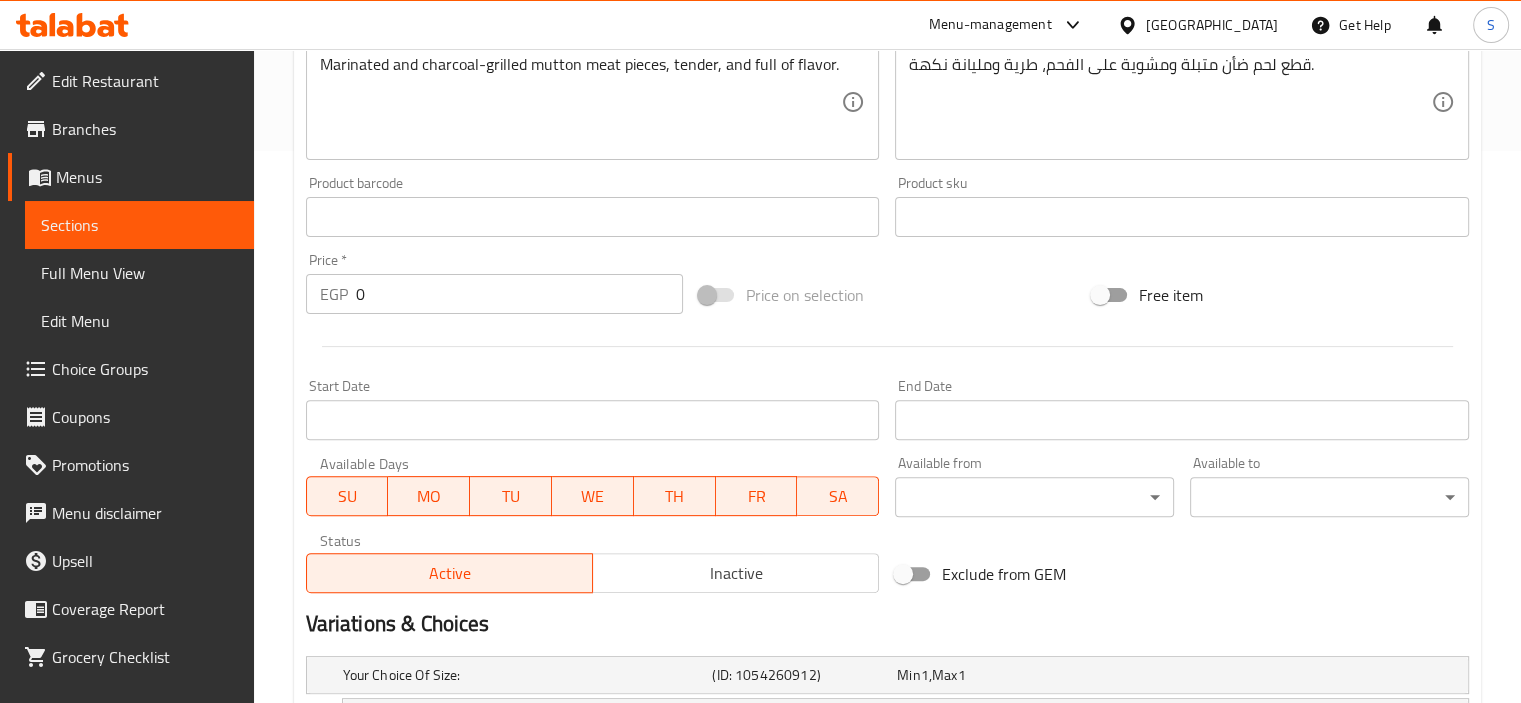 scroll, scrollTop: 897, scrollLeft: 0, axis: vertical 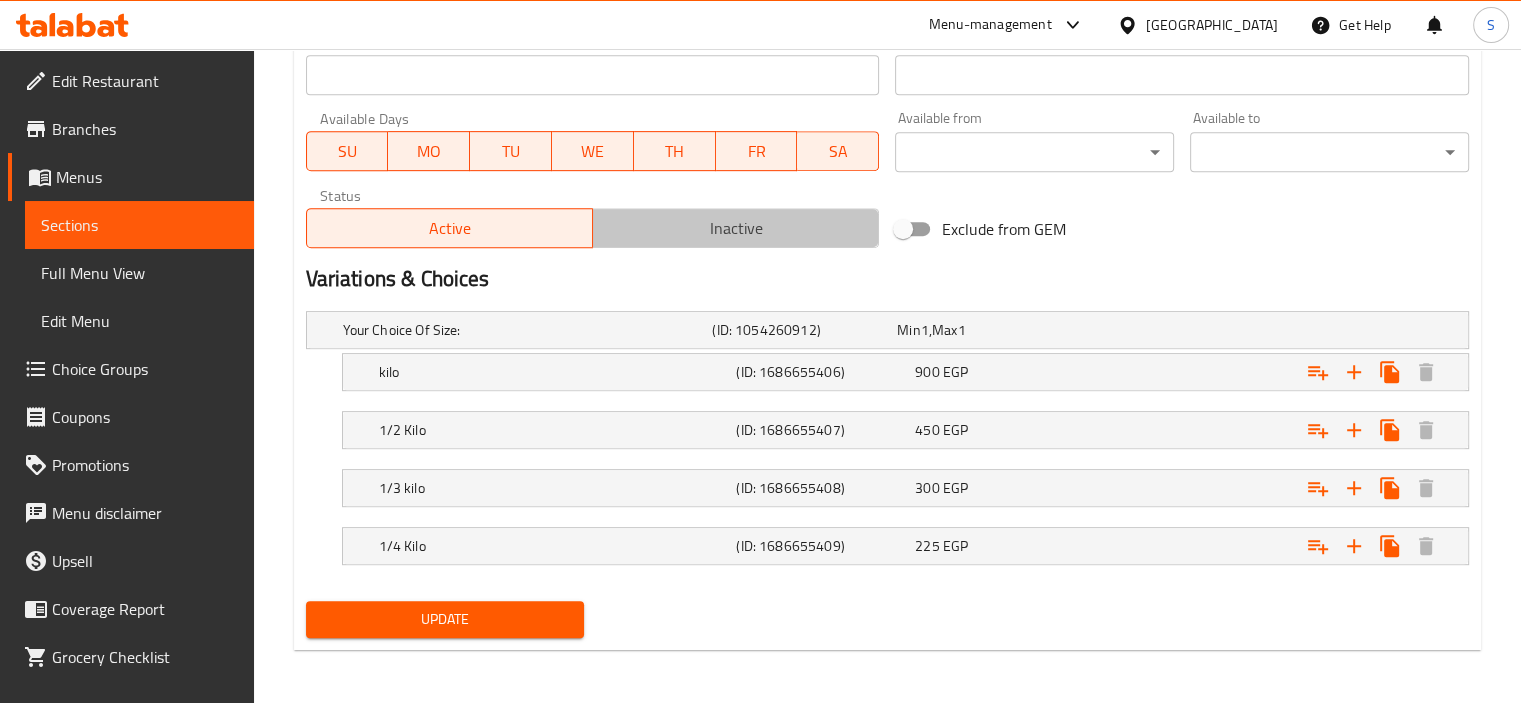 click on "Inactive" at bounding box center [736, 228] 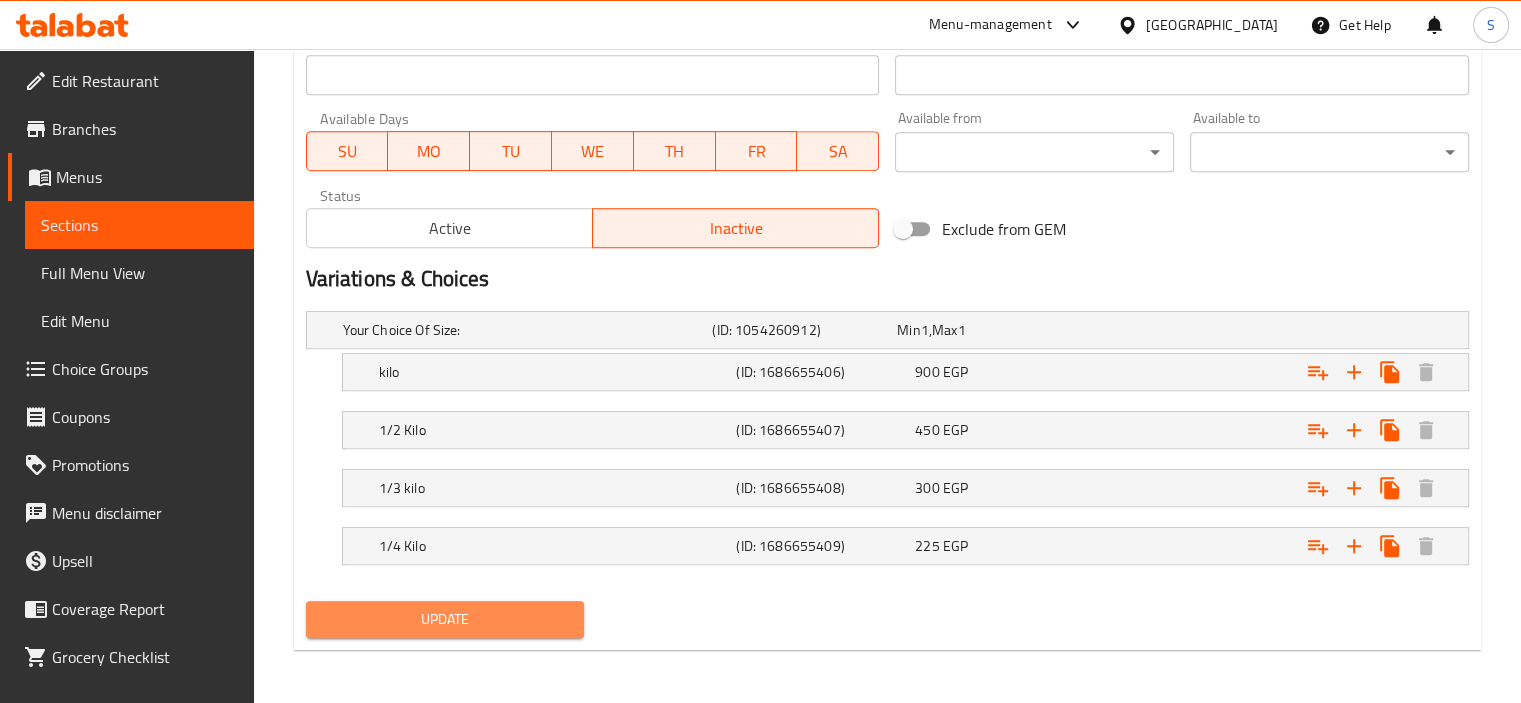 click on "Update" at bounding box center [445, 619] 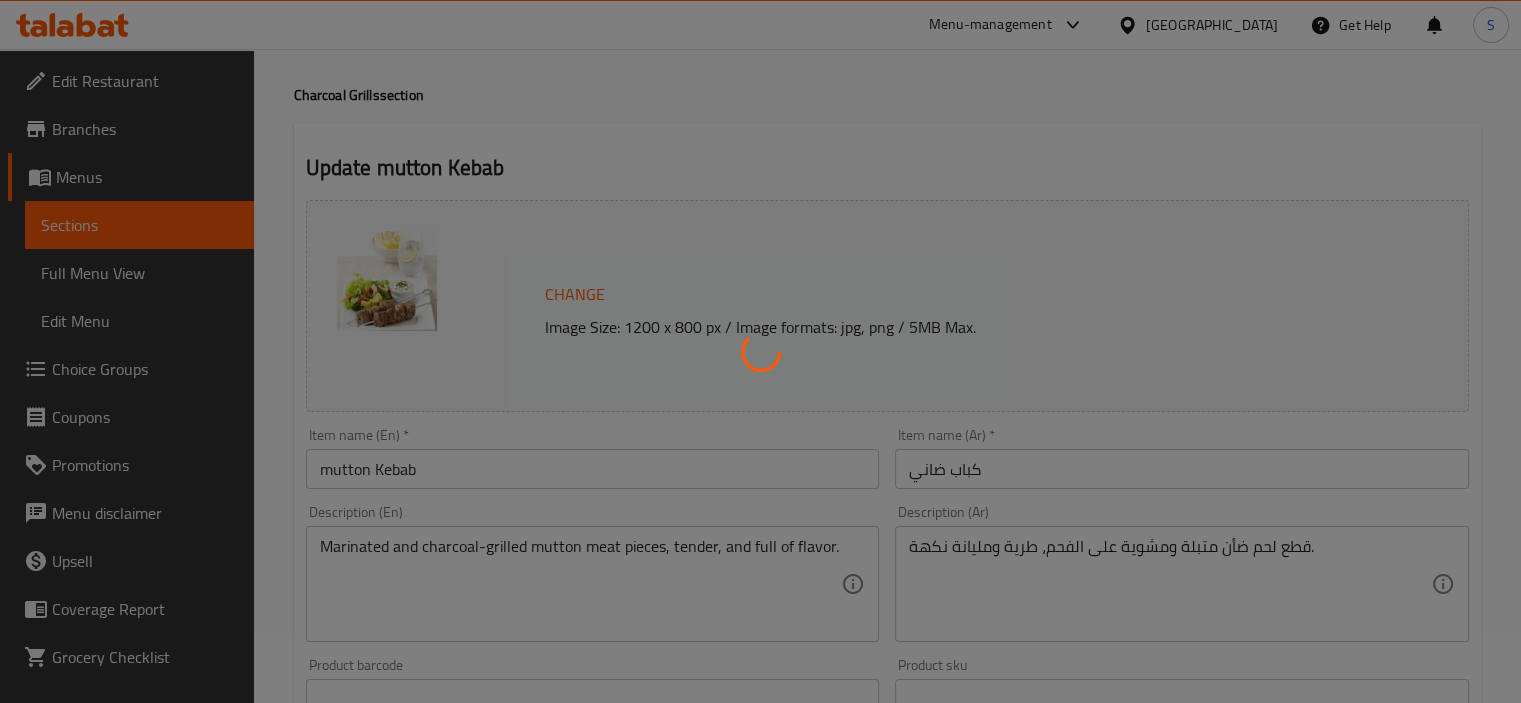 scroll, scrollTop: 0, scrollLeft: 0, axis: both 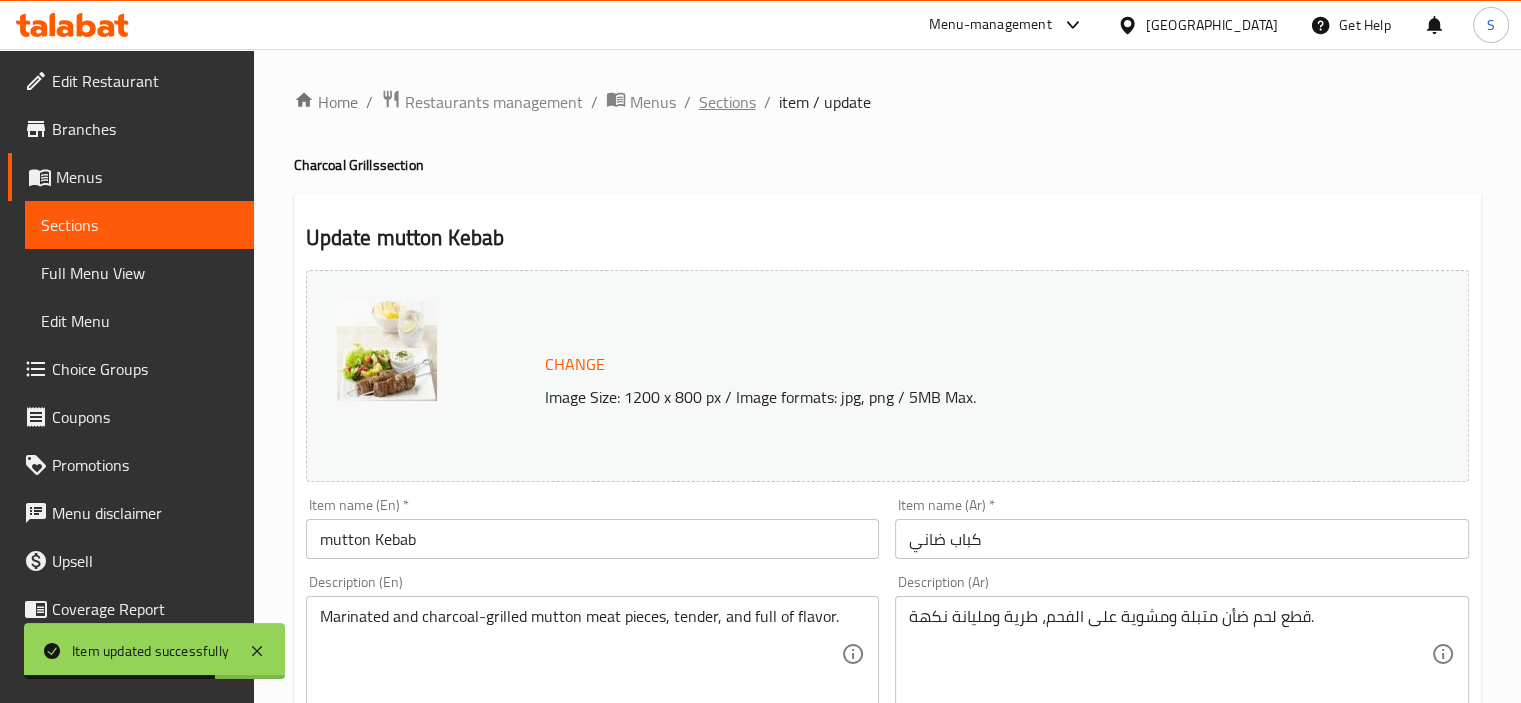 click on "Sections" at bounding box center (727, 102) 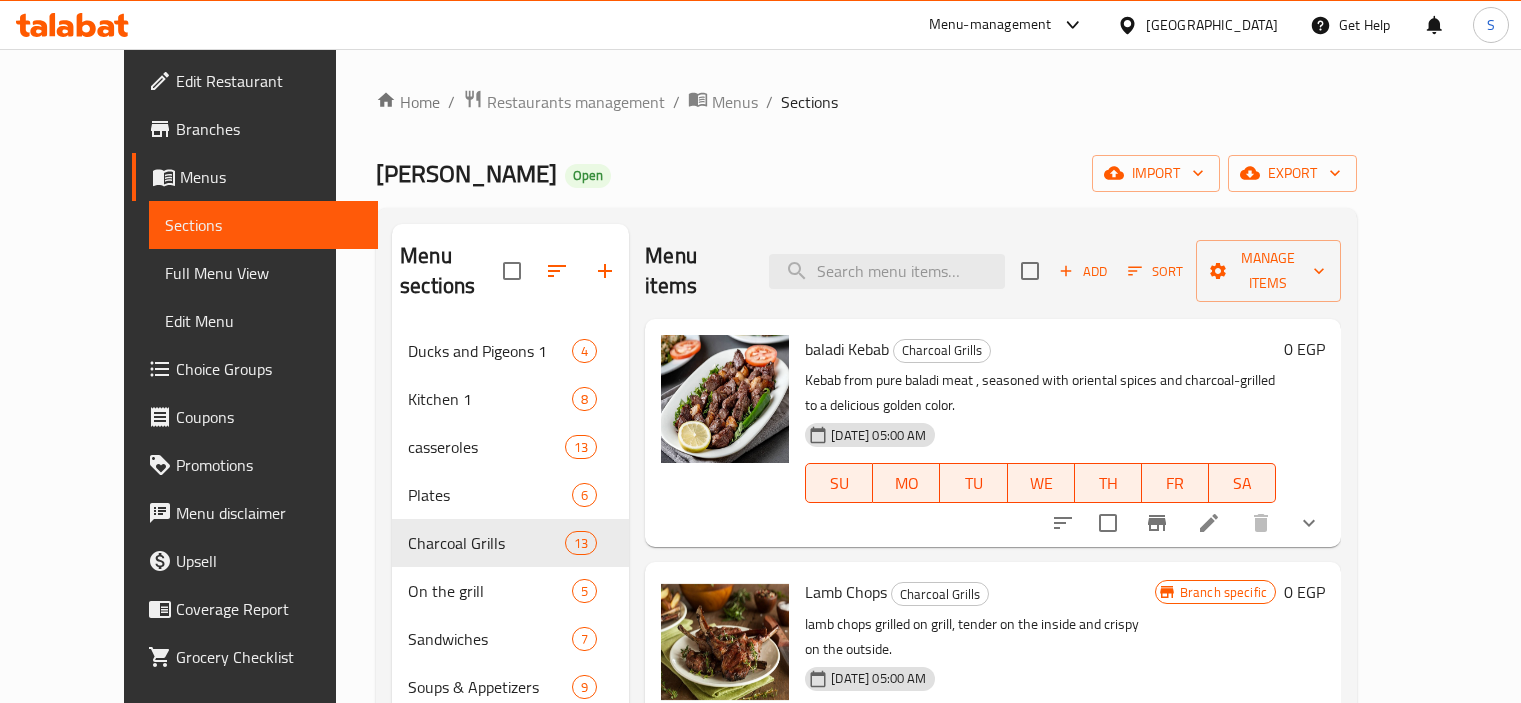 scroll, scrollTop: 0, scrollLeft: 0, axis: both 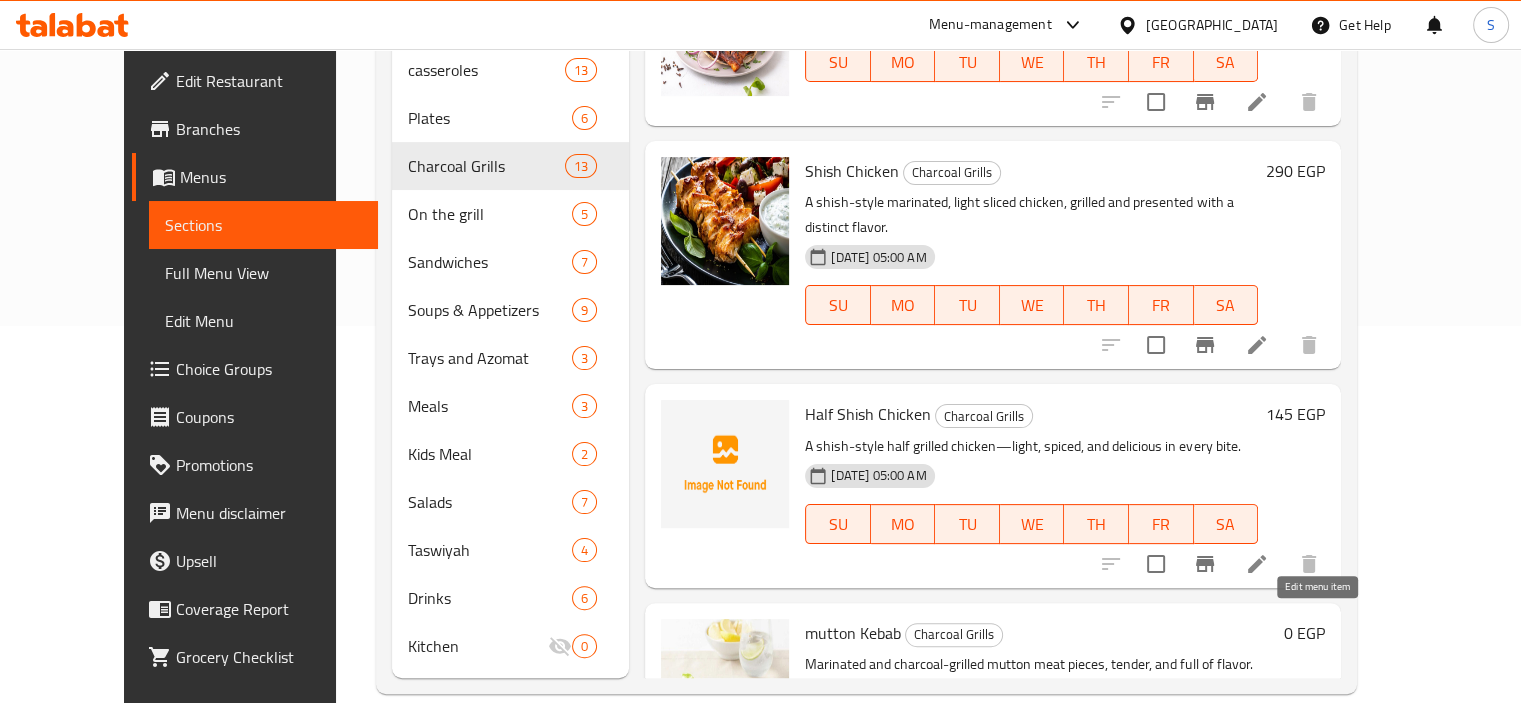 click 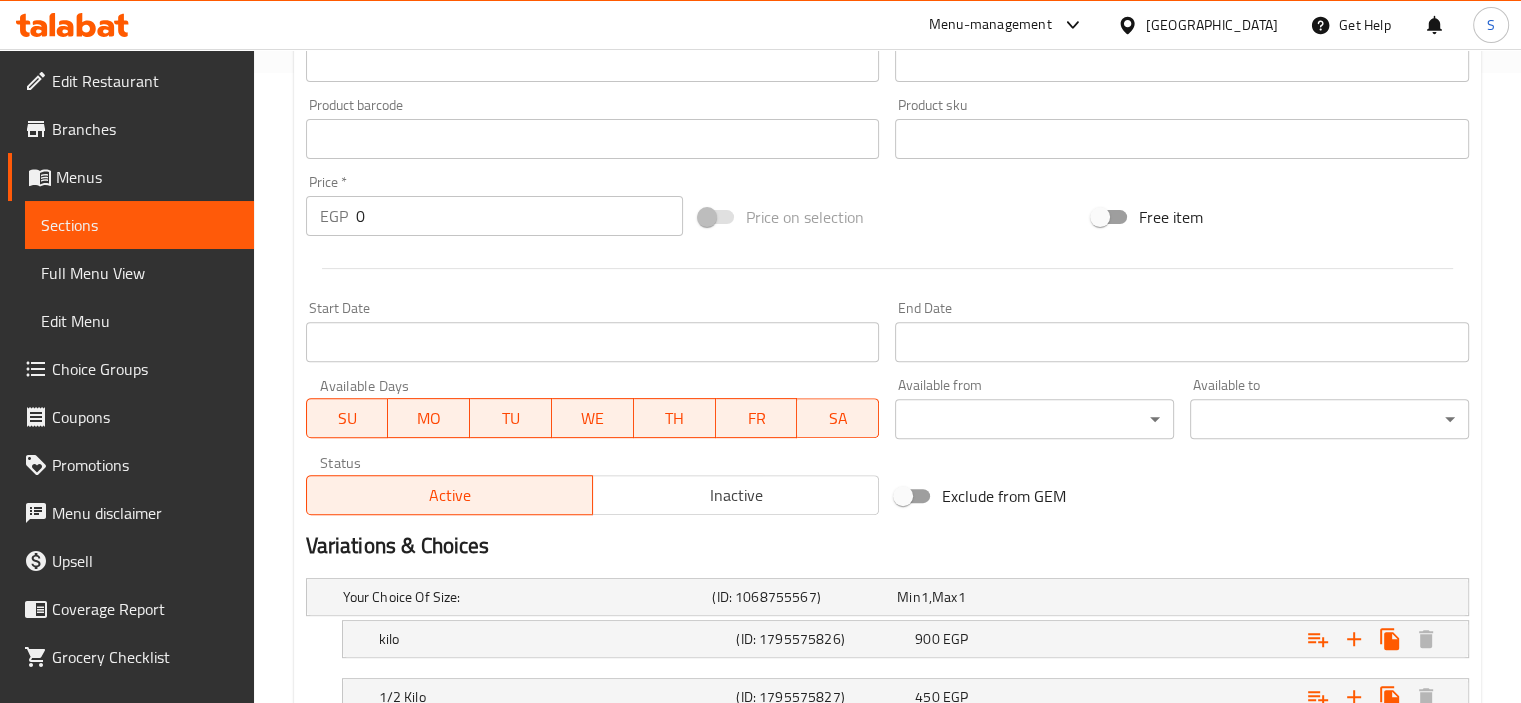 scroll, scrollTop: 897, scrollLeft: 0, axis: vertical 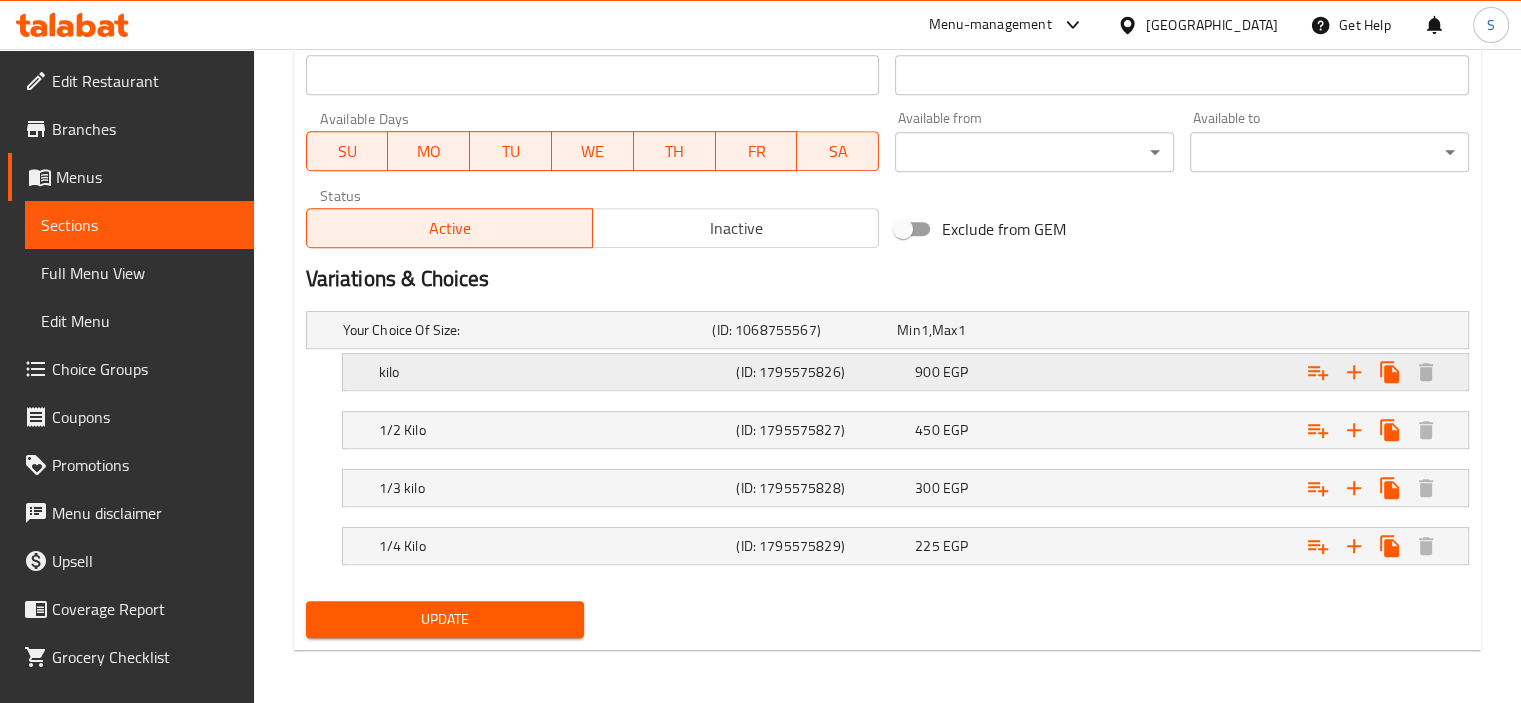 click on "900   EGP" at bounding box center [985, 330] 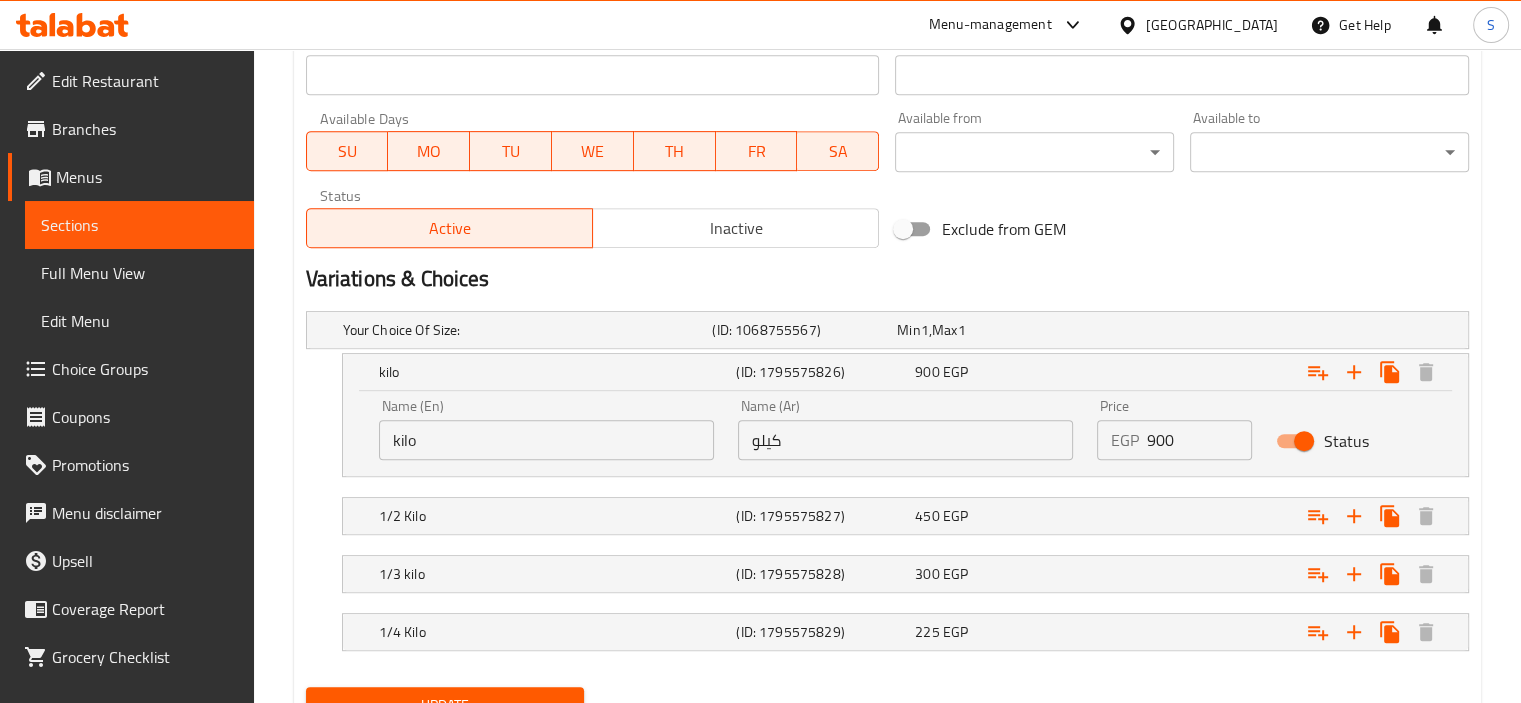 click on "900" at bounding box center (1200, 440) 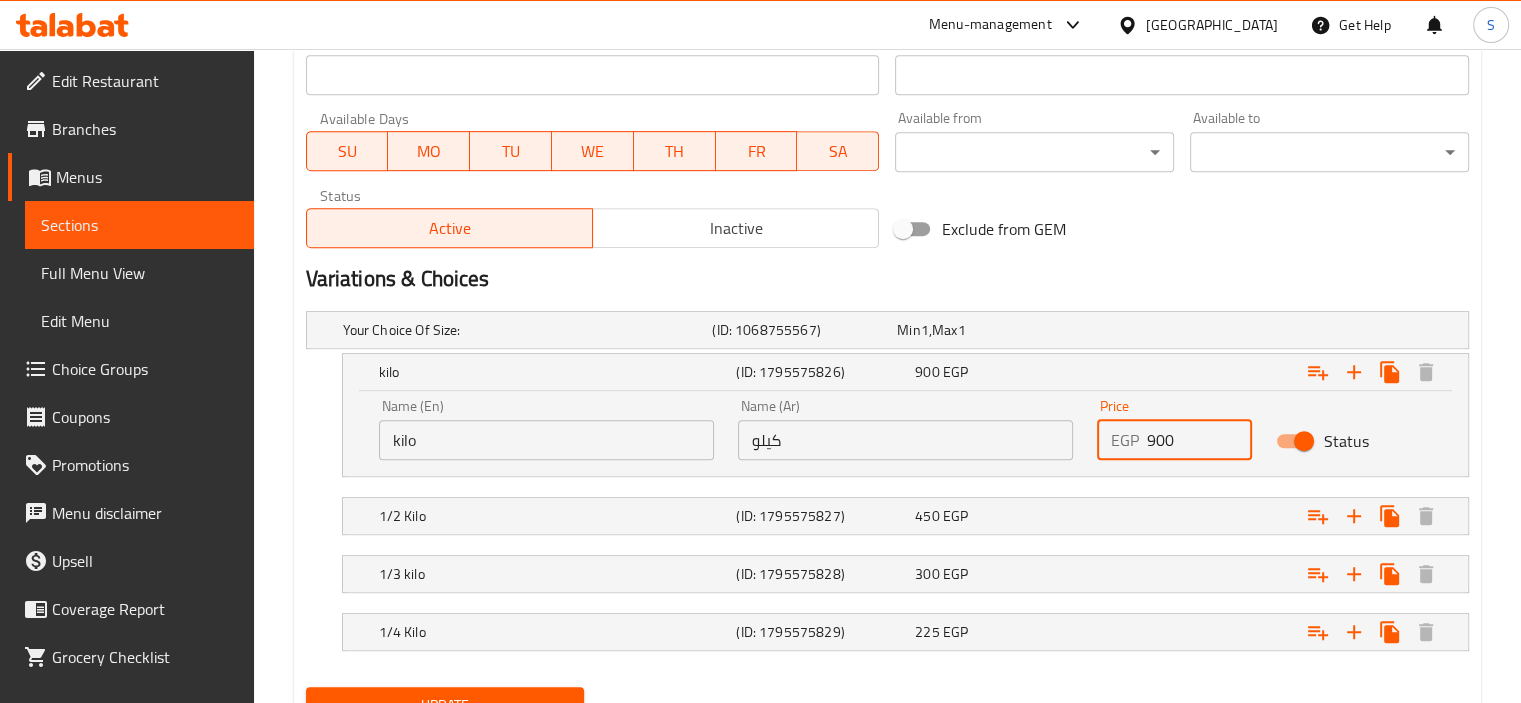 click on "900" at bounding box center (1200, 440) 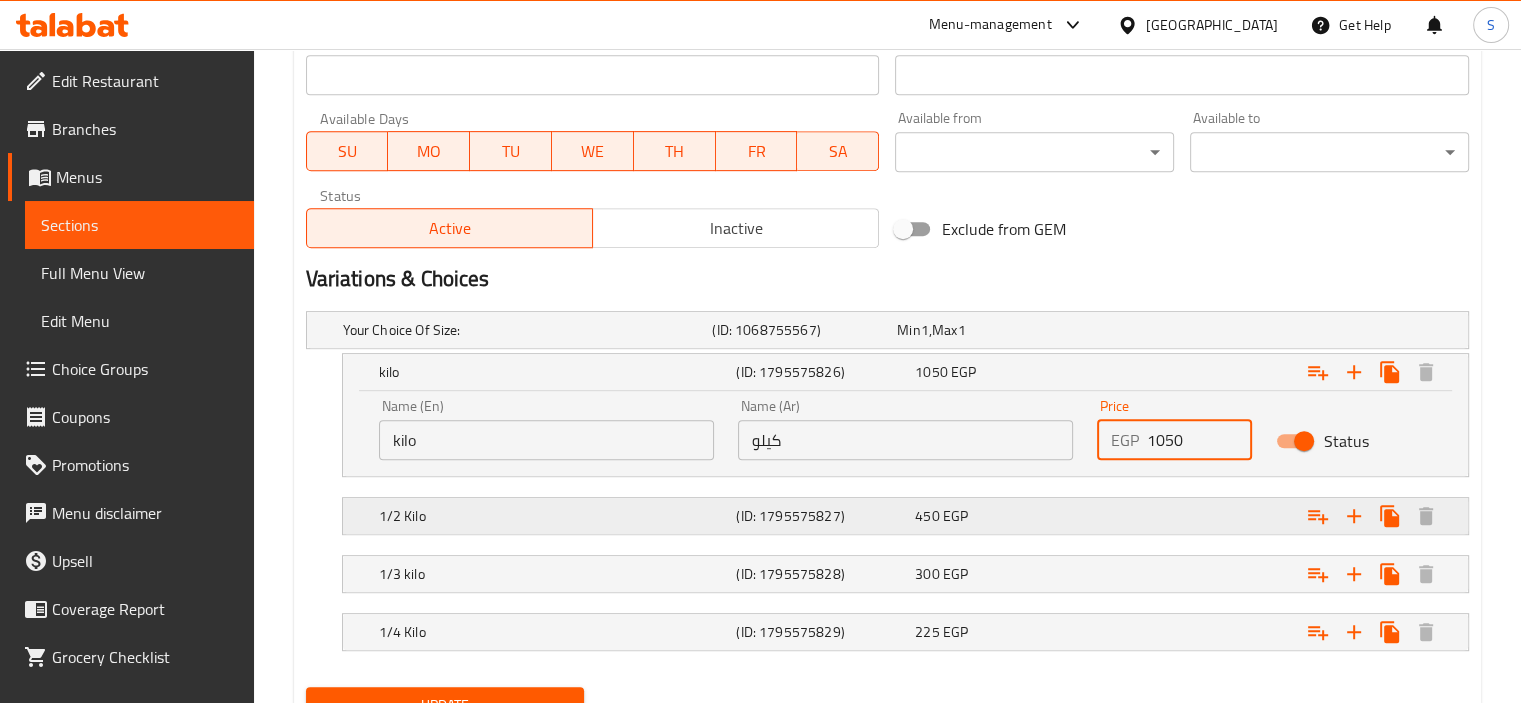 type on "1050" 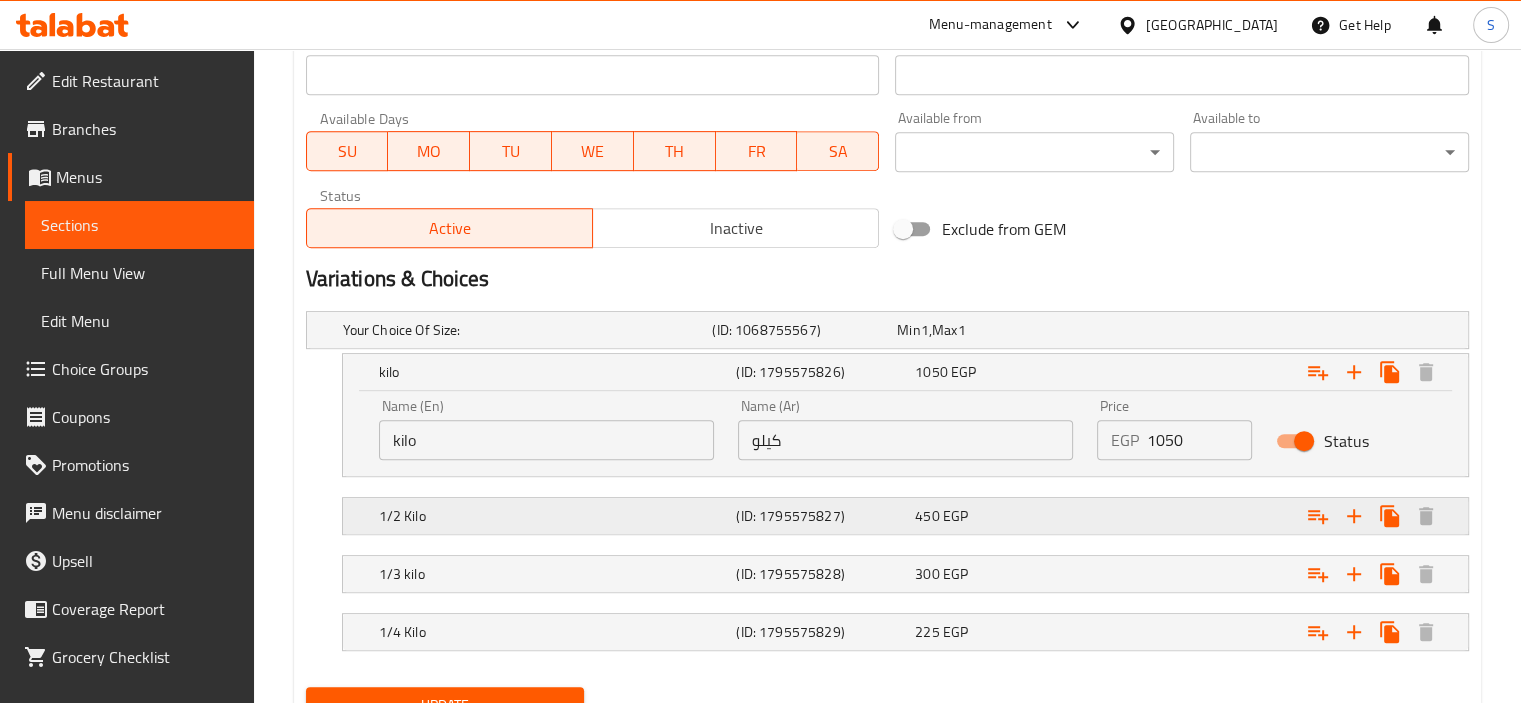 click at bounding box center (1263, 330) 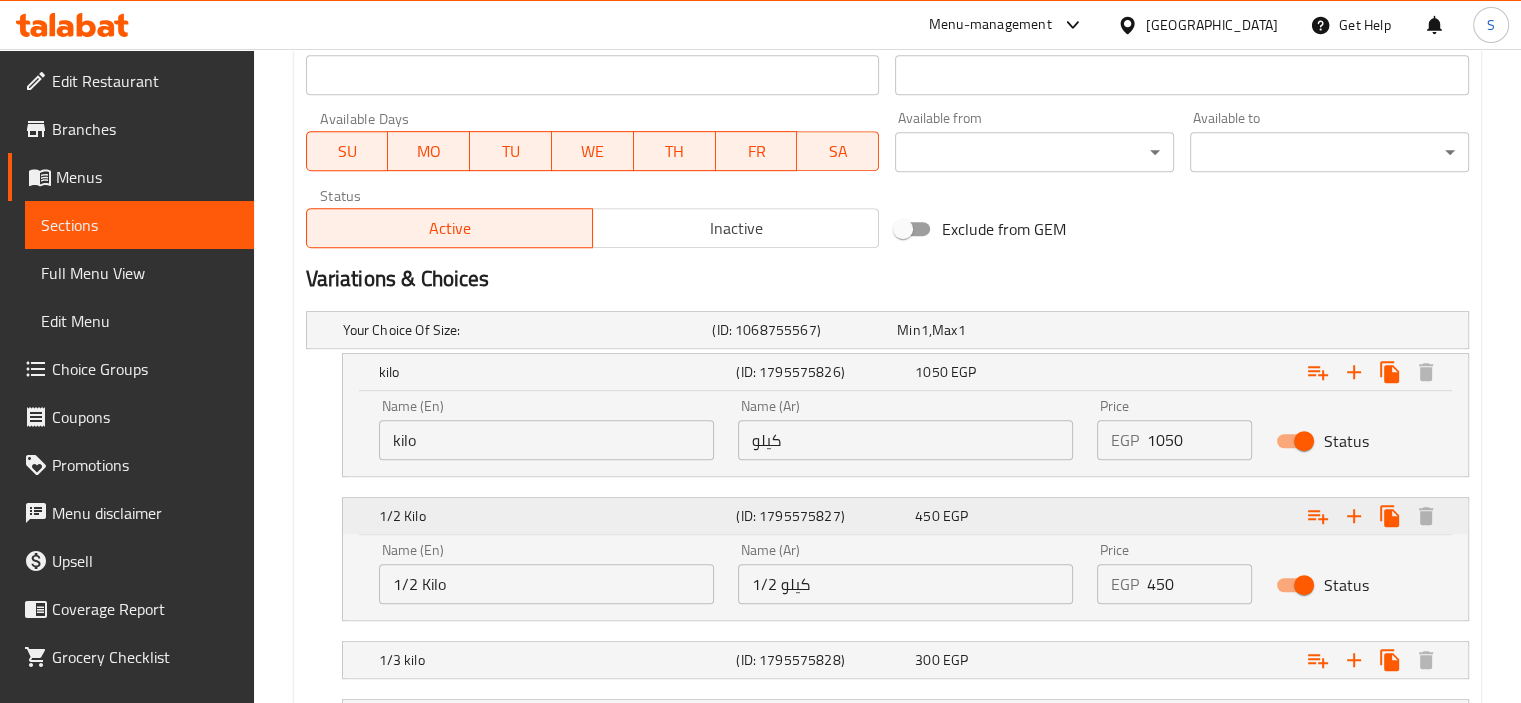 scroll, scrollTop: 1069, scrollLeft: 0, axis: vertical 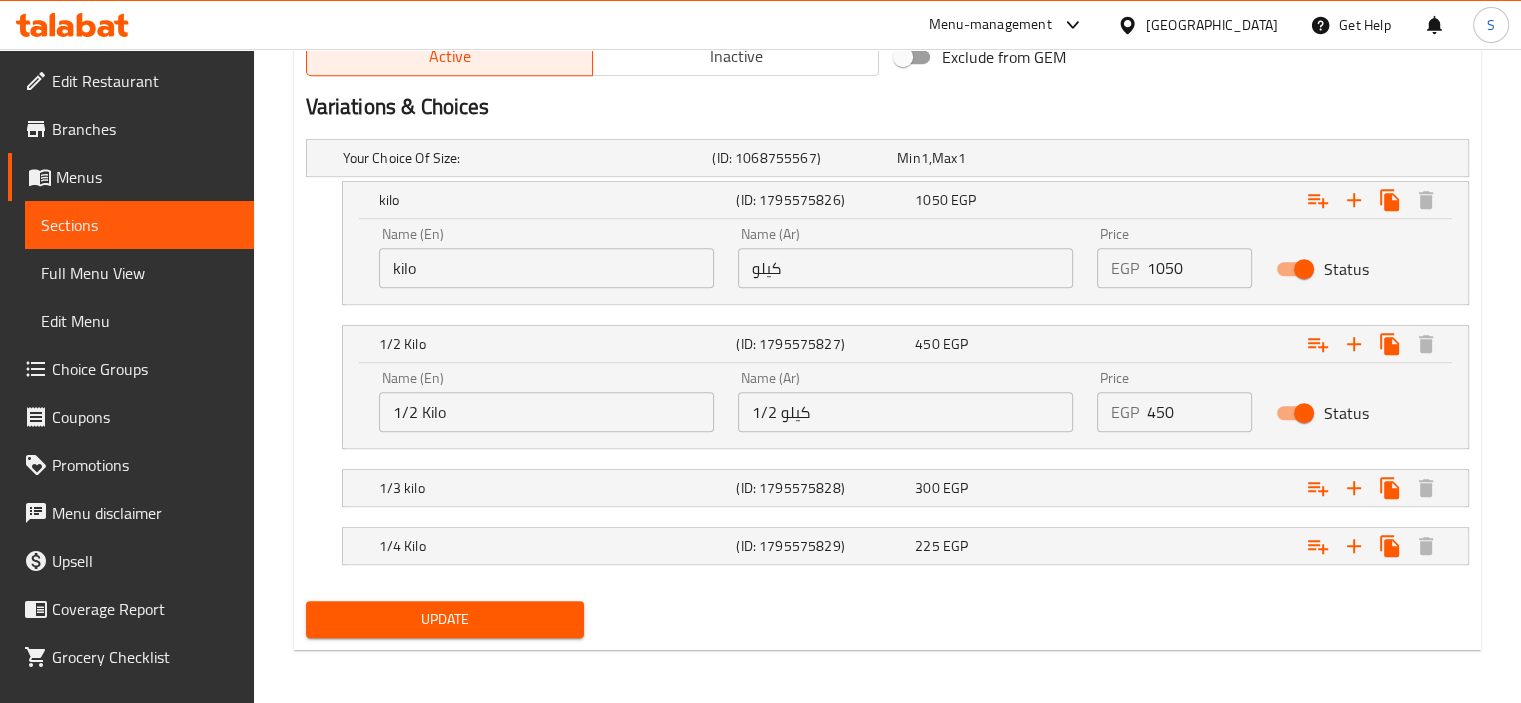 click on "450" at bounding box center (1200, 412) 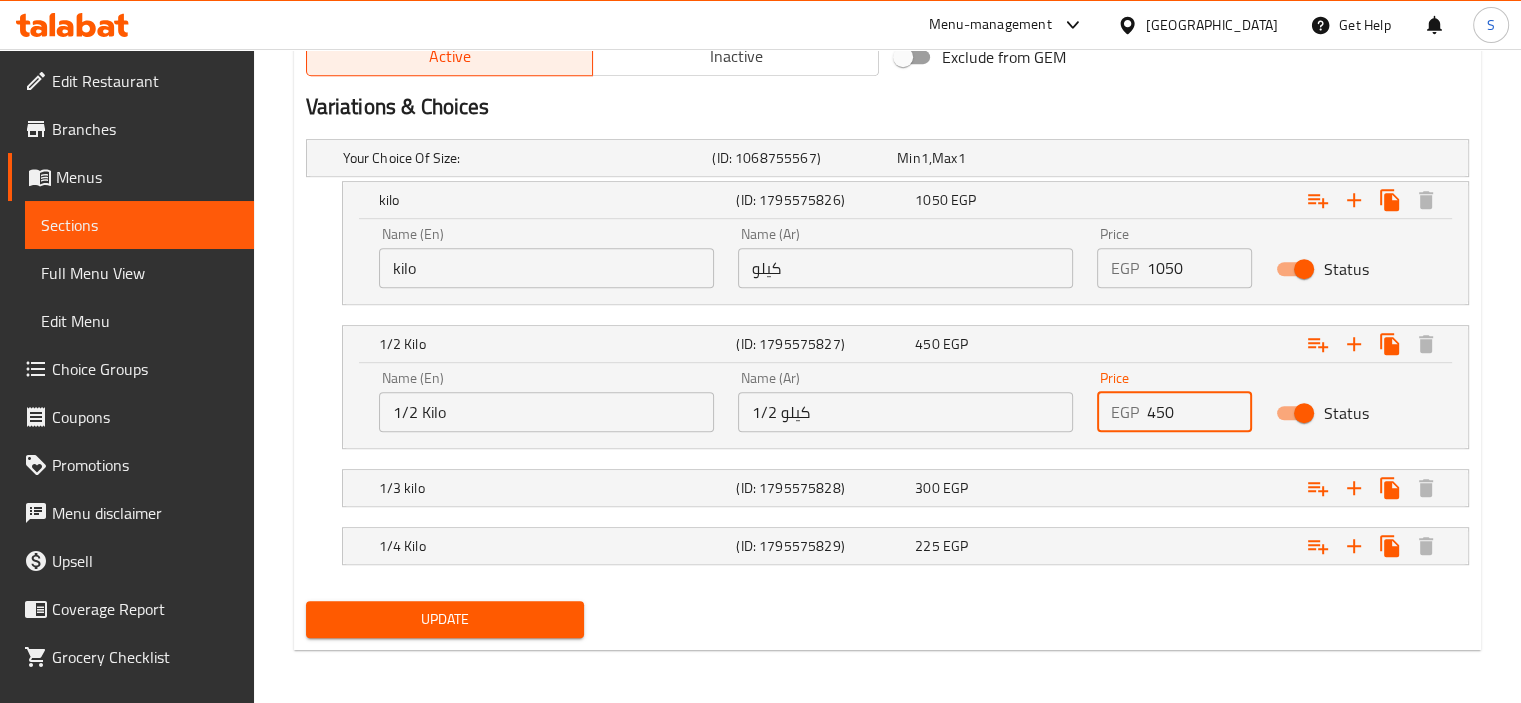 click on "450" at bounding box center [1200, 412] 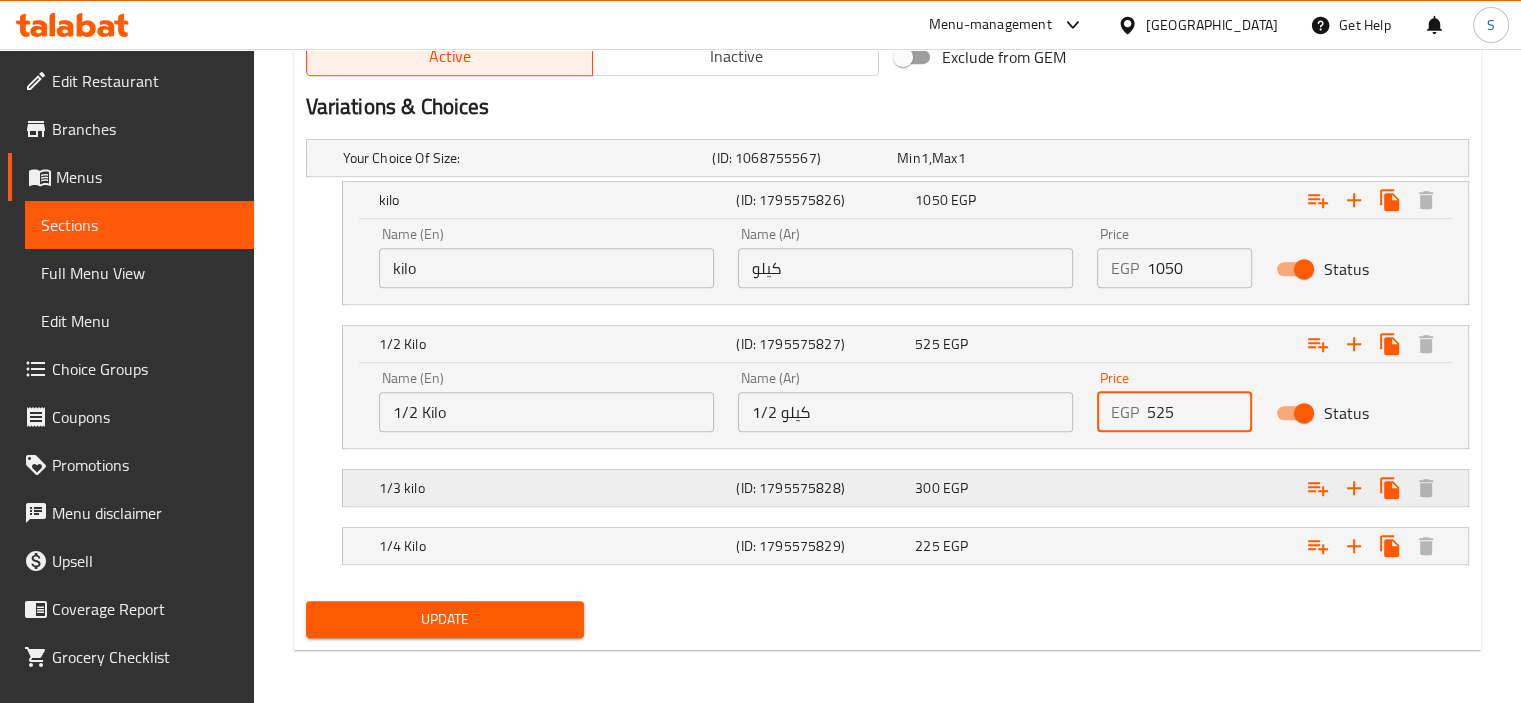 type on "525" 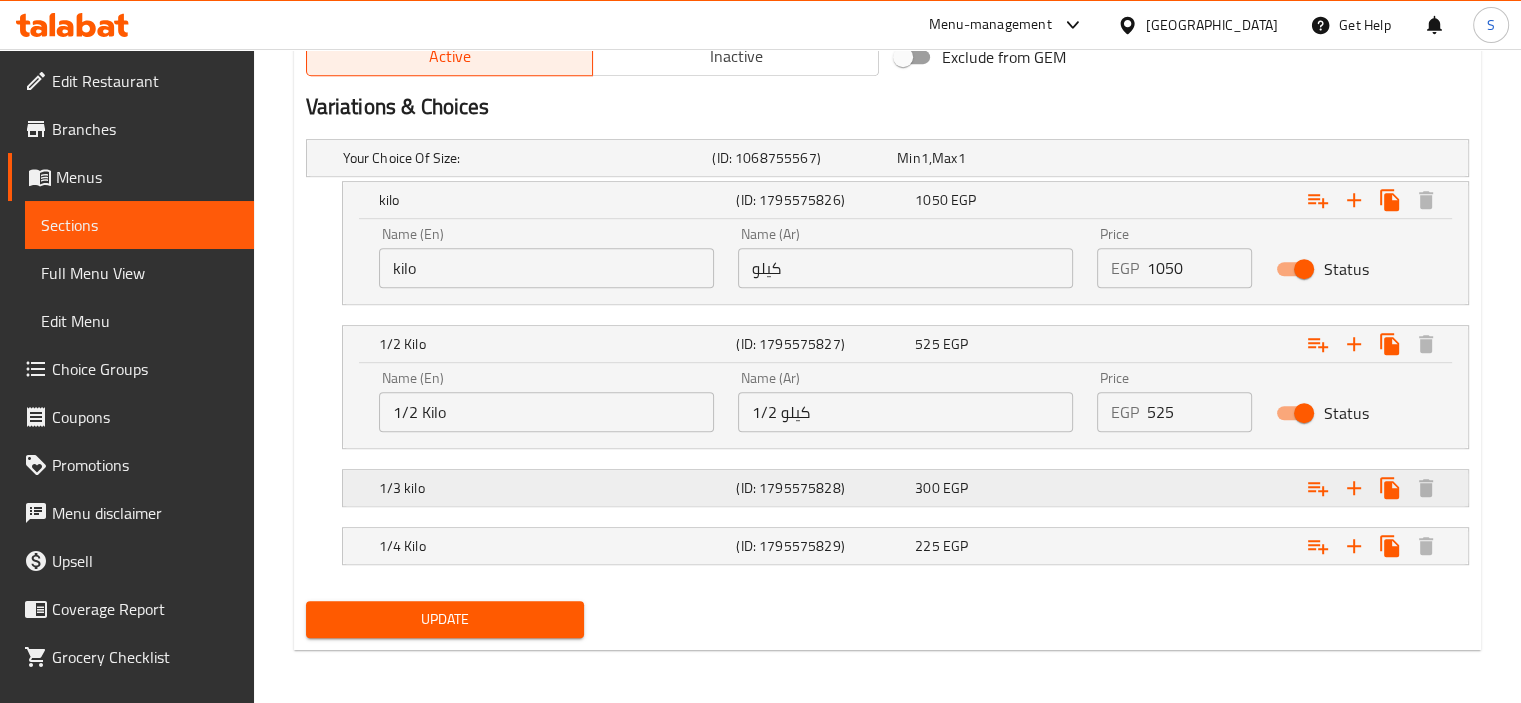 click at bounding box center (1263, 158) 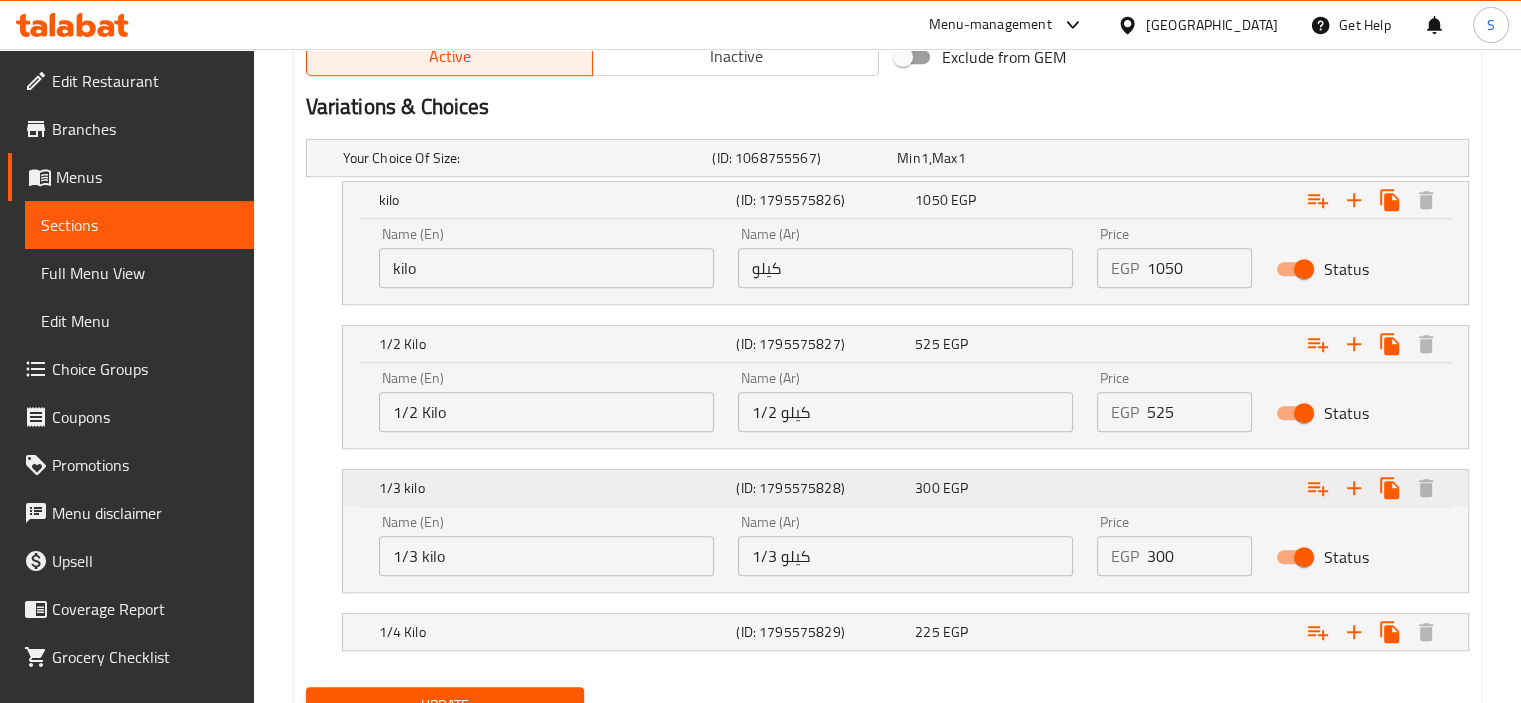 scroll, scrollTop: 1155, scrollLeft: 0, axis: vertical 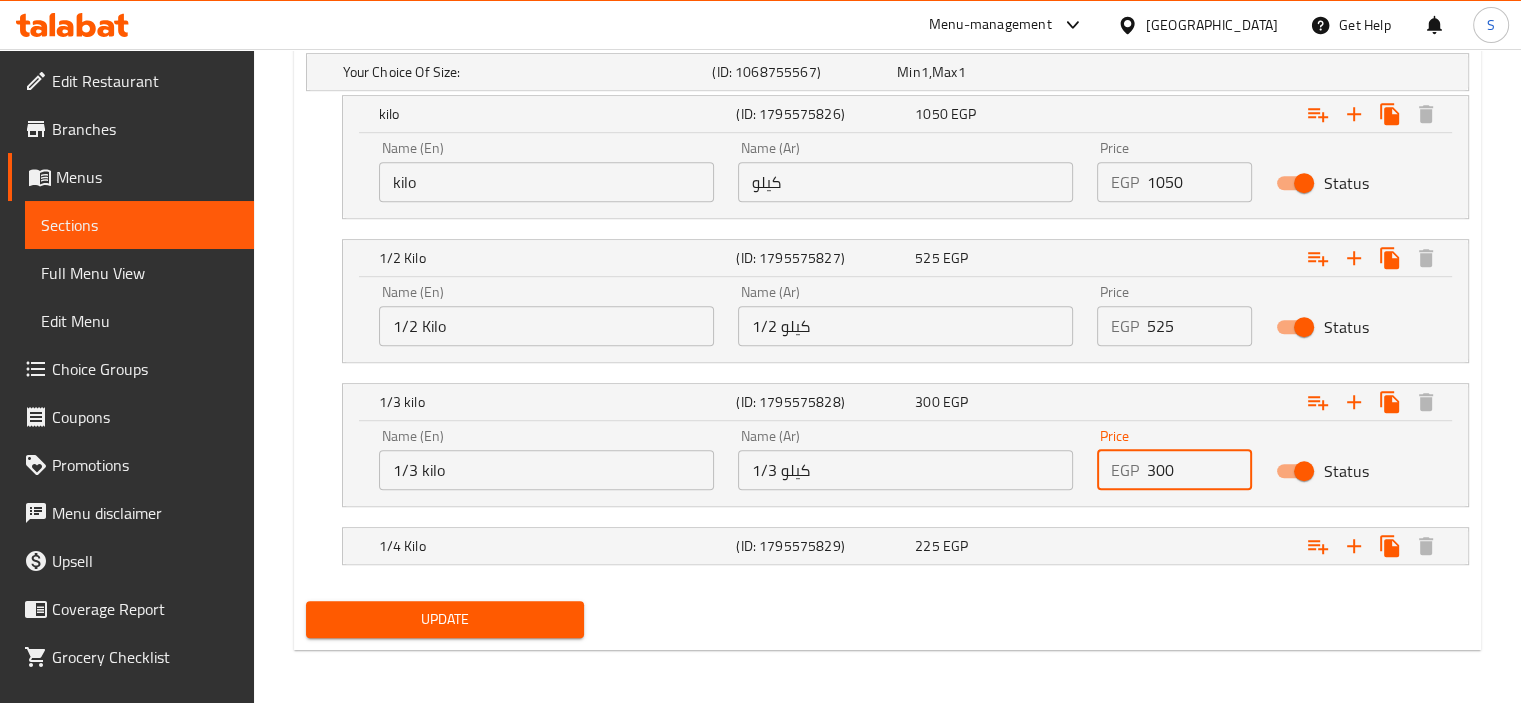 click on "300" at bounding box center [1200, 470] 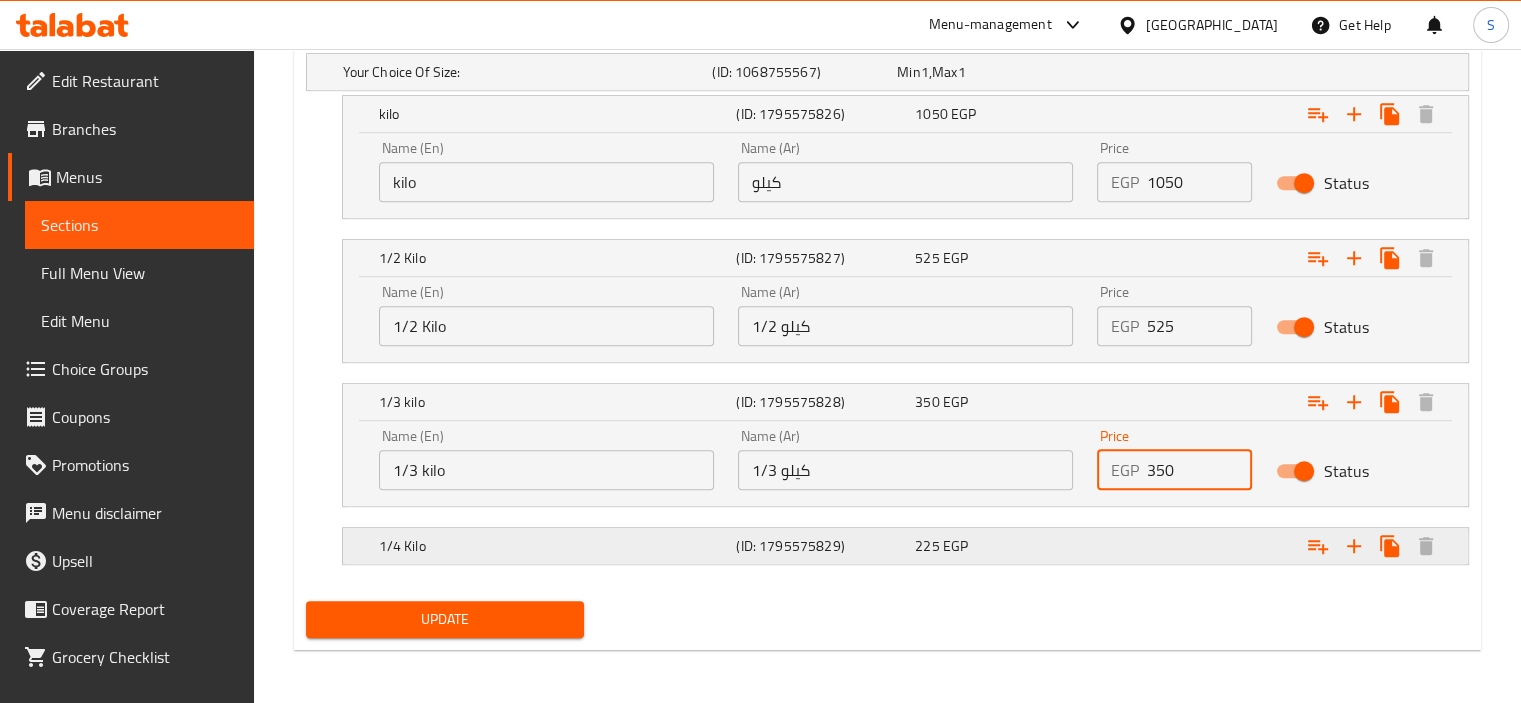type on "350" 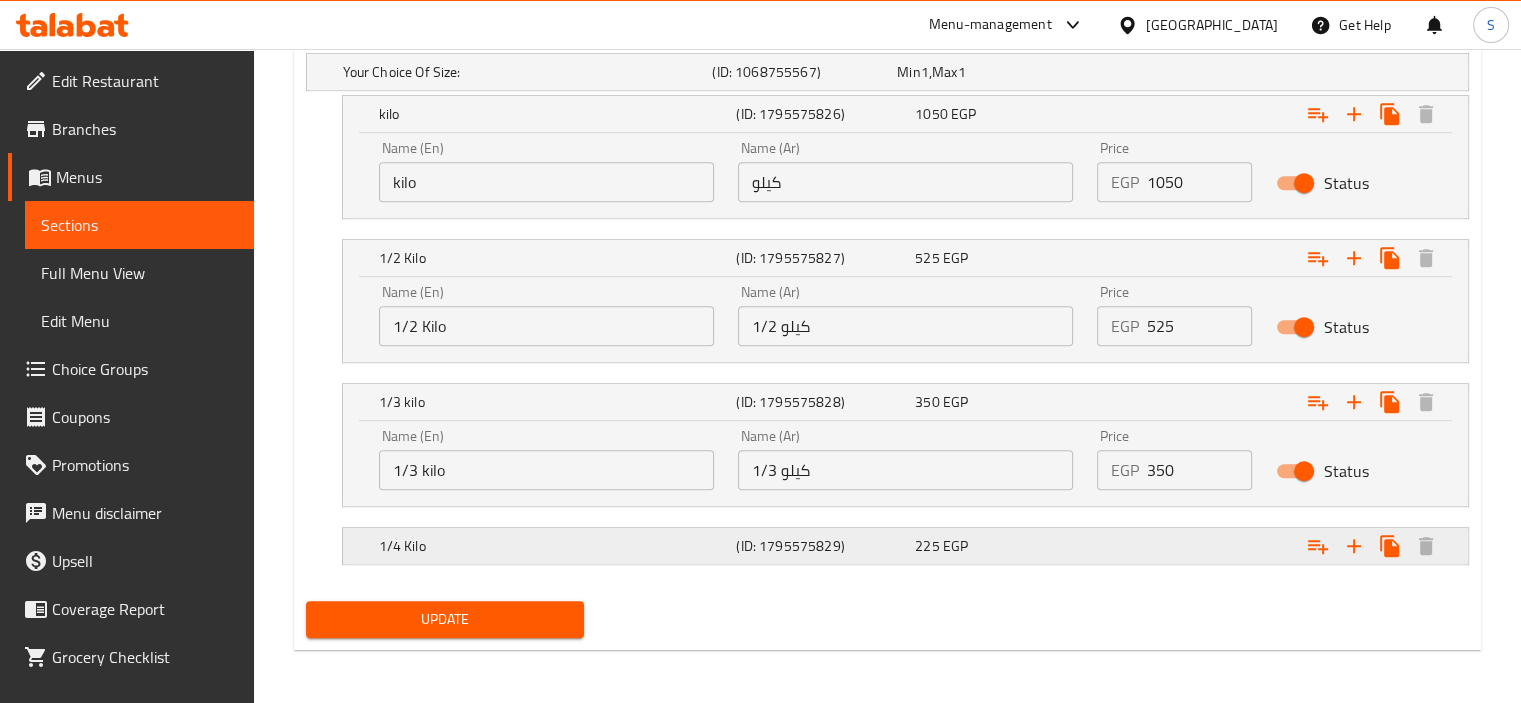 click at bounding box center (1263, 72) 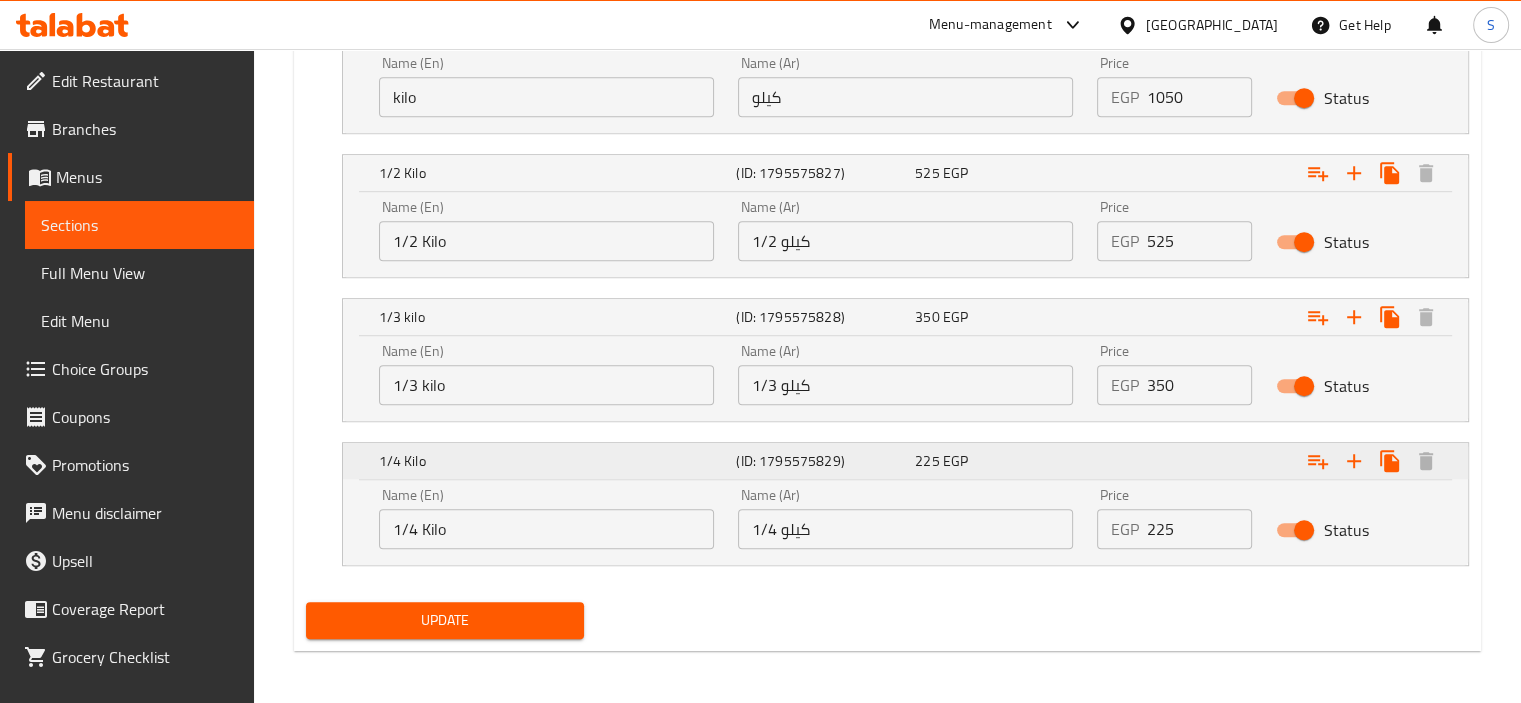 scroll, scrollTop: 1241, scrollLeft: 0, axis: vertical 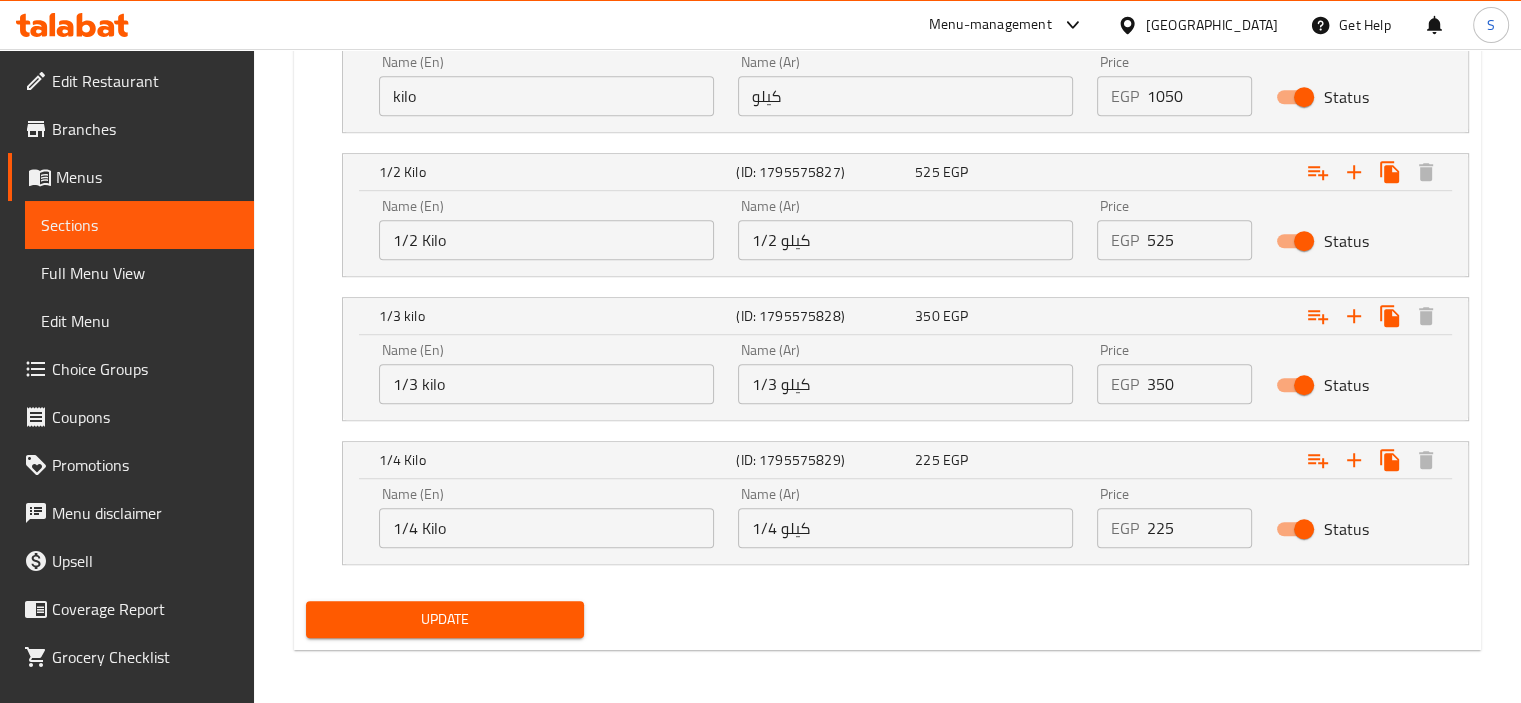 click on "225" at bounding box center (1200, 528) 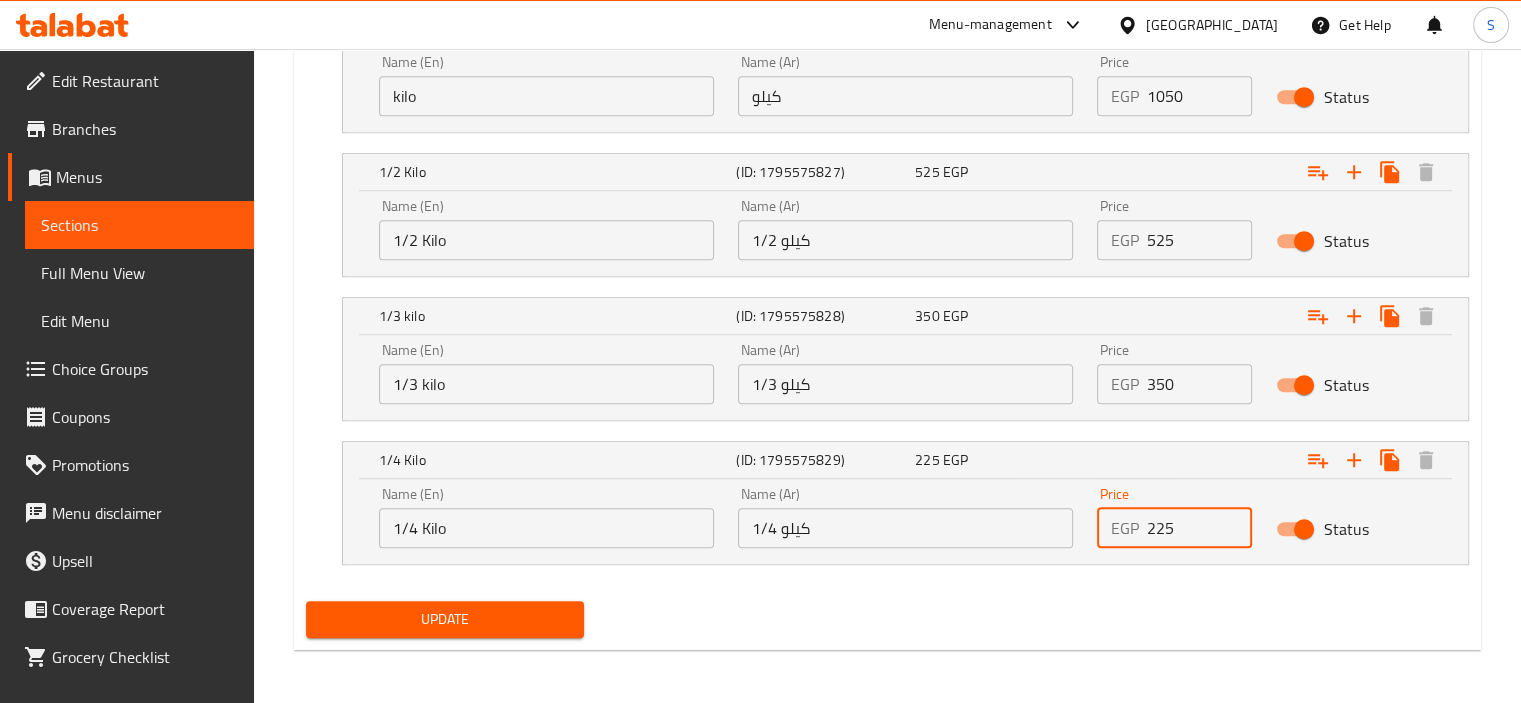 click on "225" at bounding box center [1200, 528] 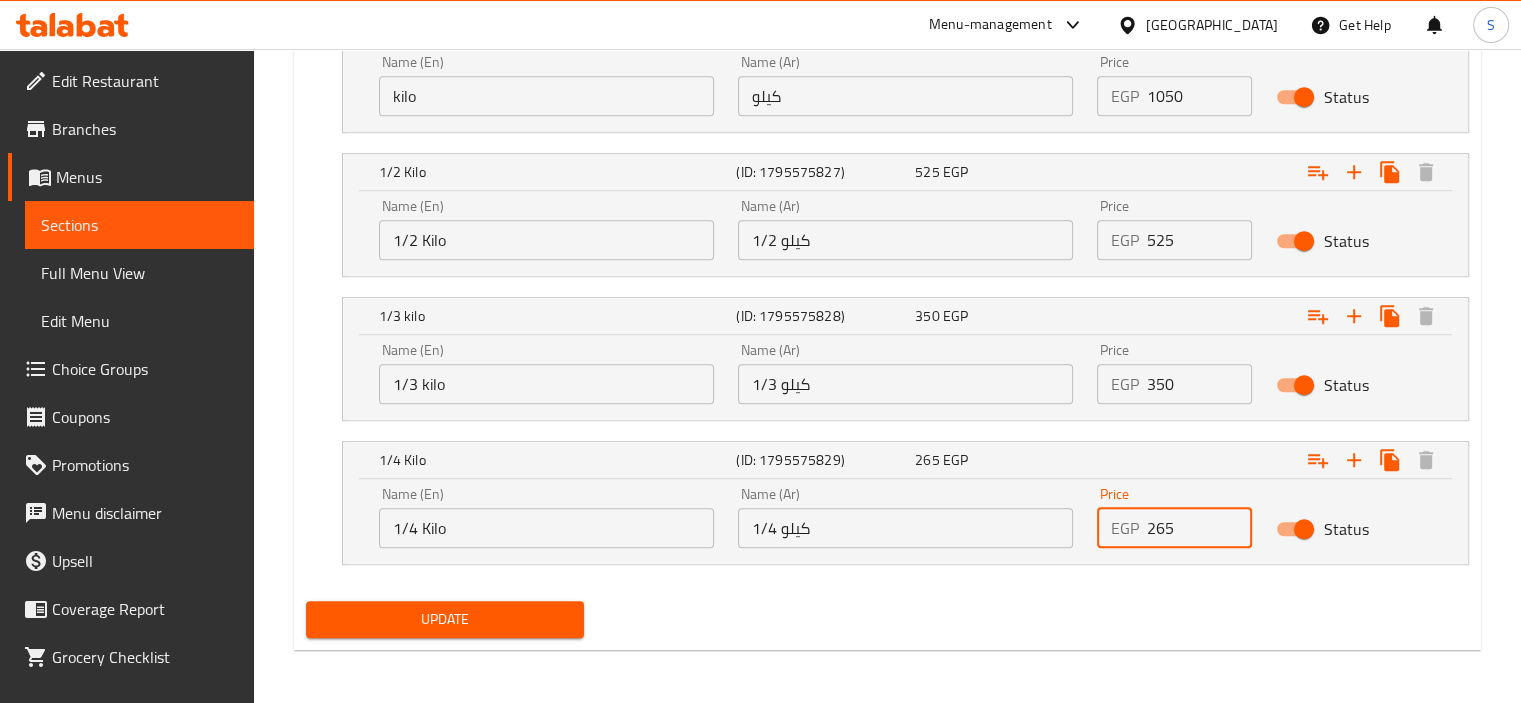 type on "265" 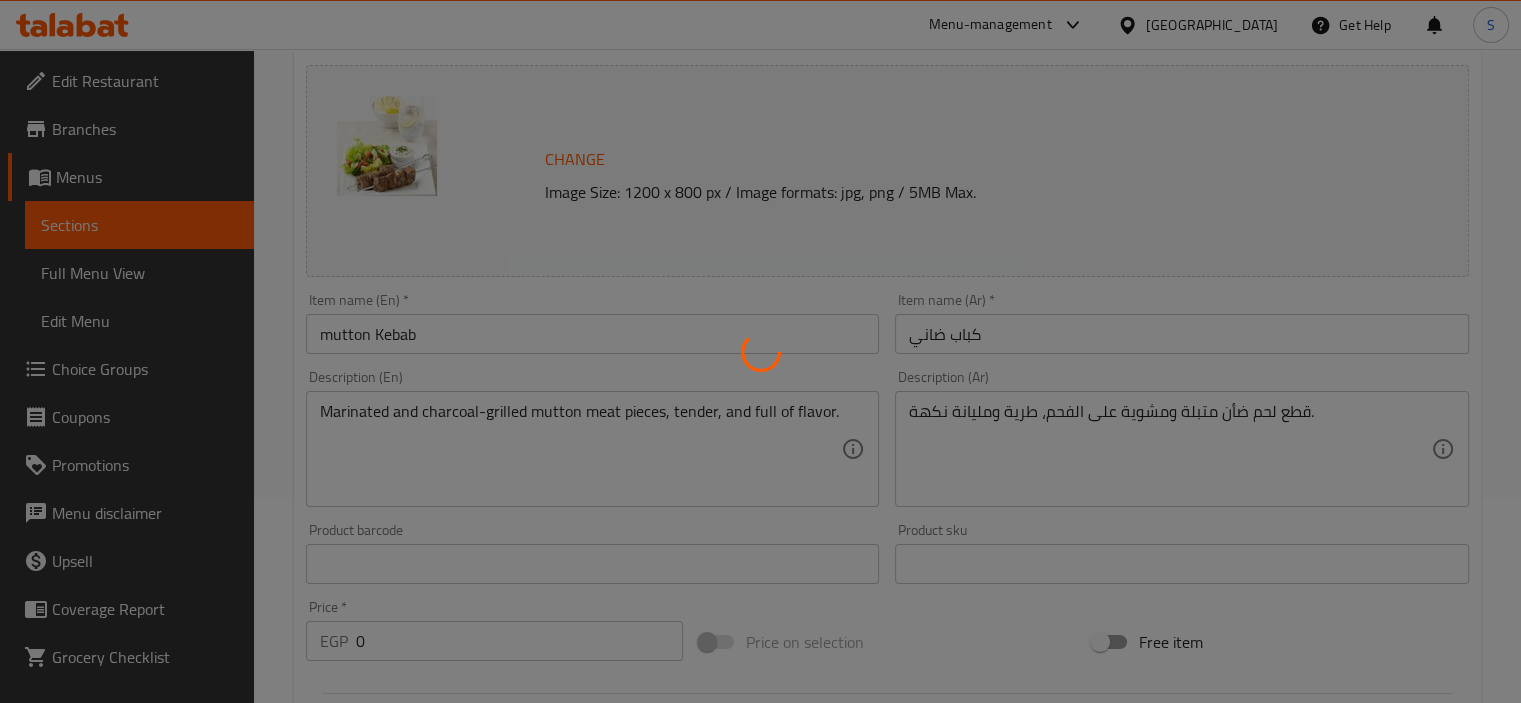 scroll, scrollTop: 0, scrollLeft: 0, axis: both 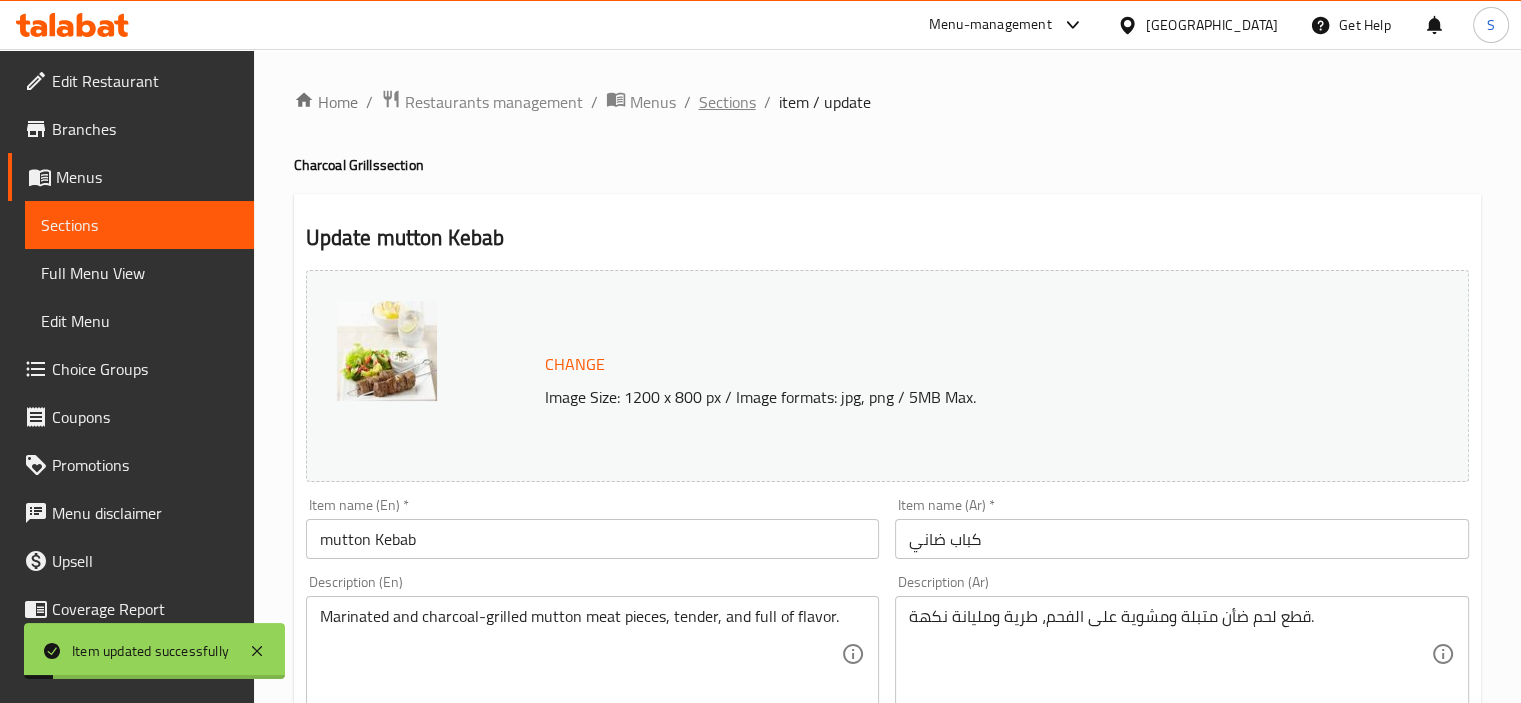 click on "Sections" at bounding box center [727, 102] 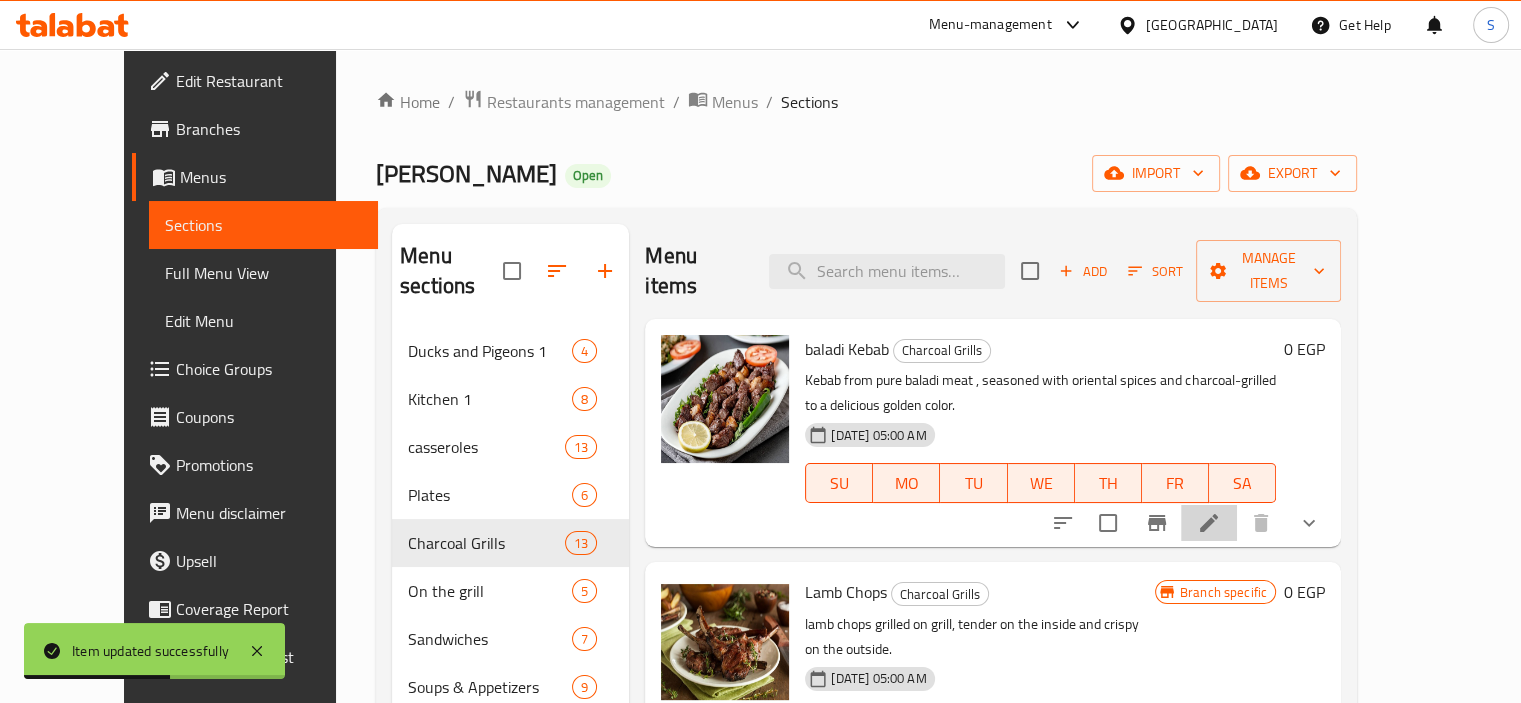 click at bounding box center [1209, 523] 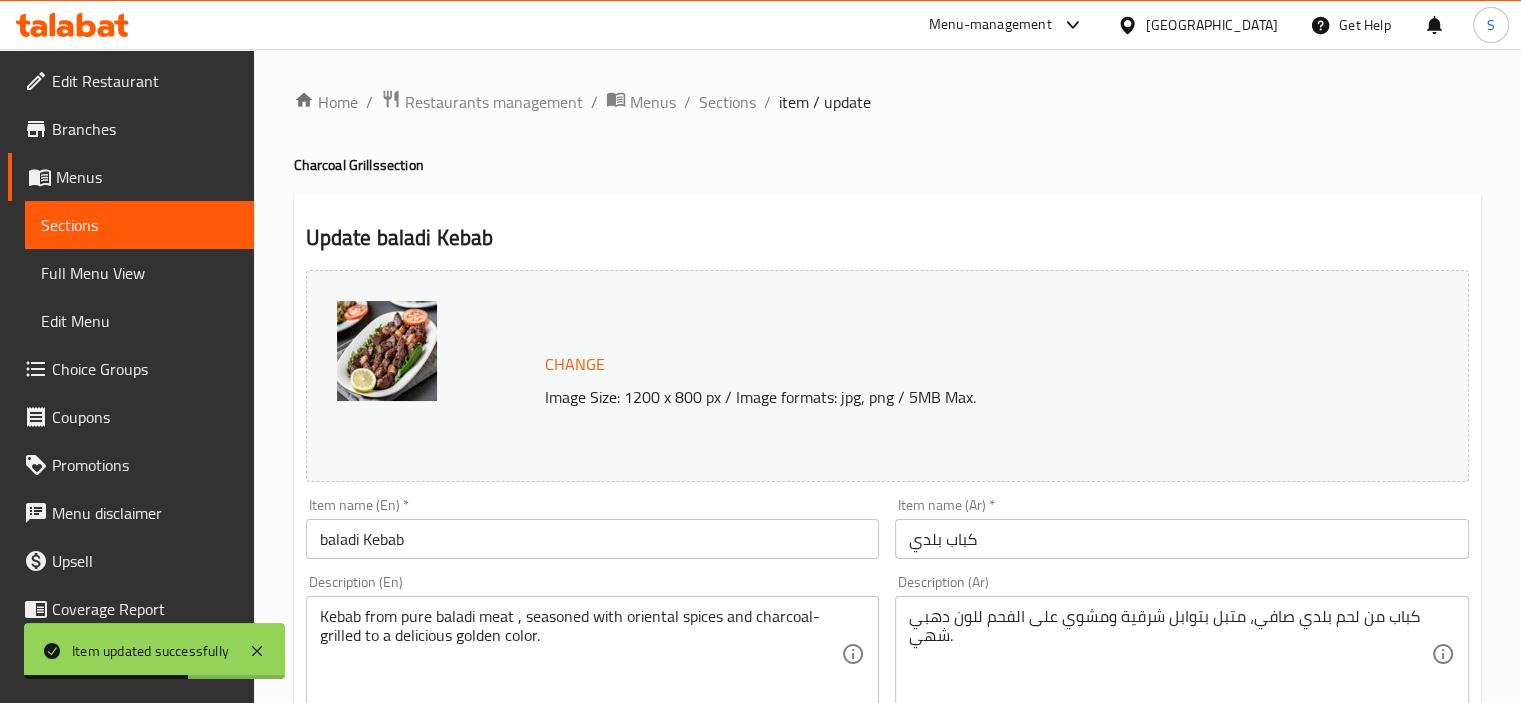 scroll, scrollTop: 897, scrollLeft: 0, axis: vertical 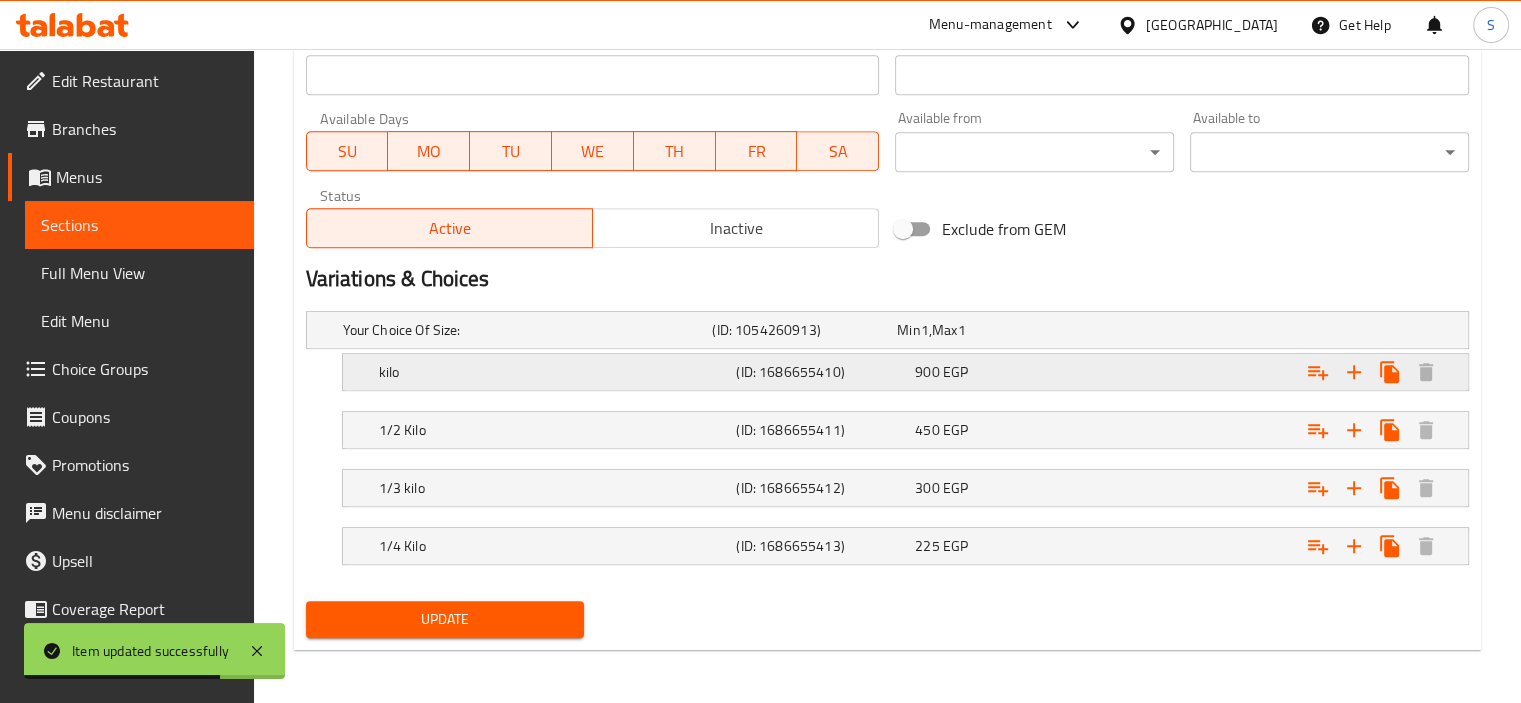 click on "kilo (ID: 1686655410) 900   EGP" at bounding box center [893, 330] 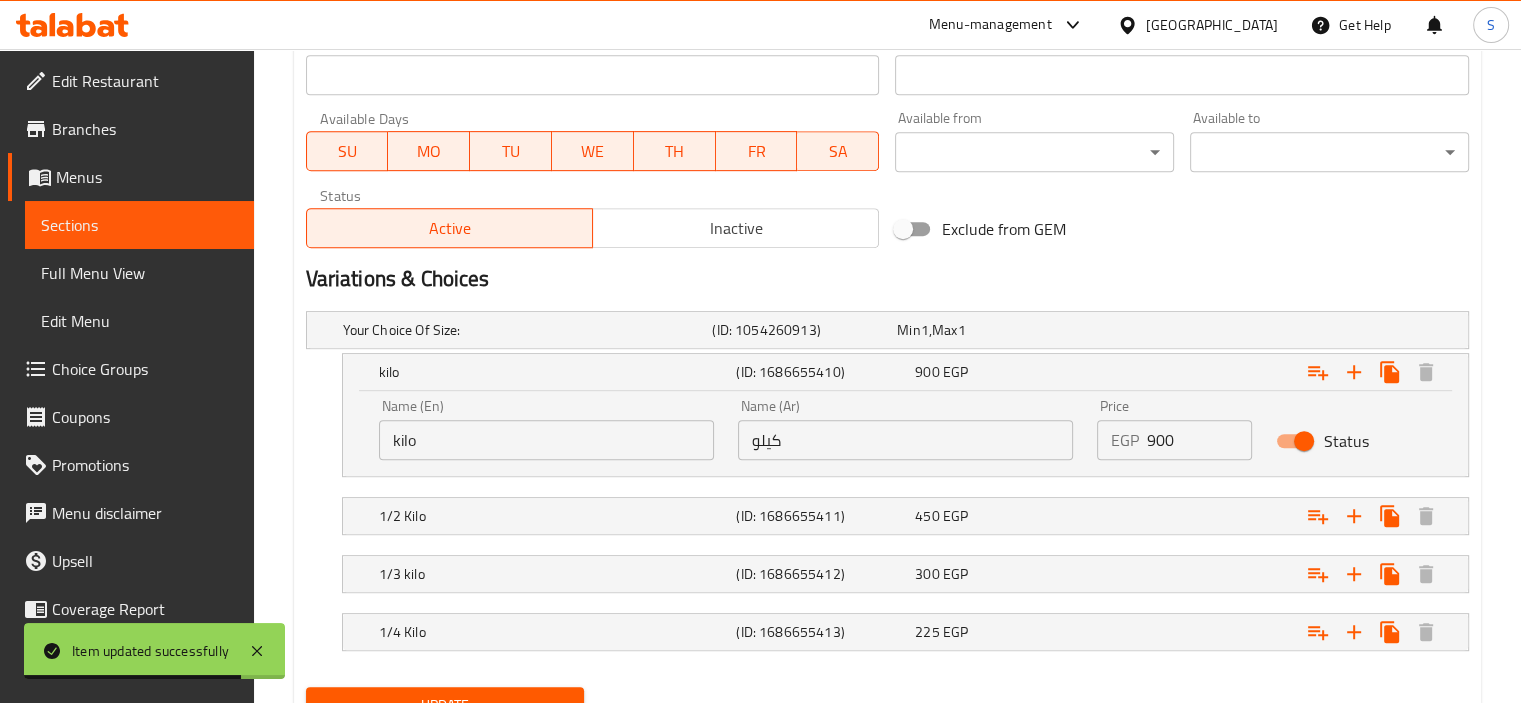 click on "900" at bounding box center (1200, 440) 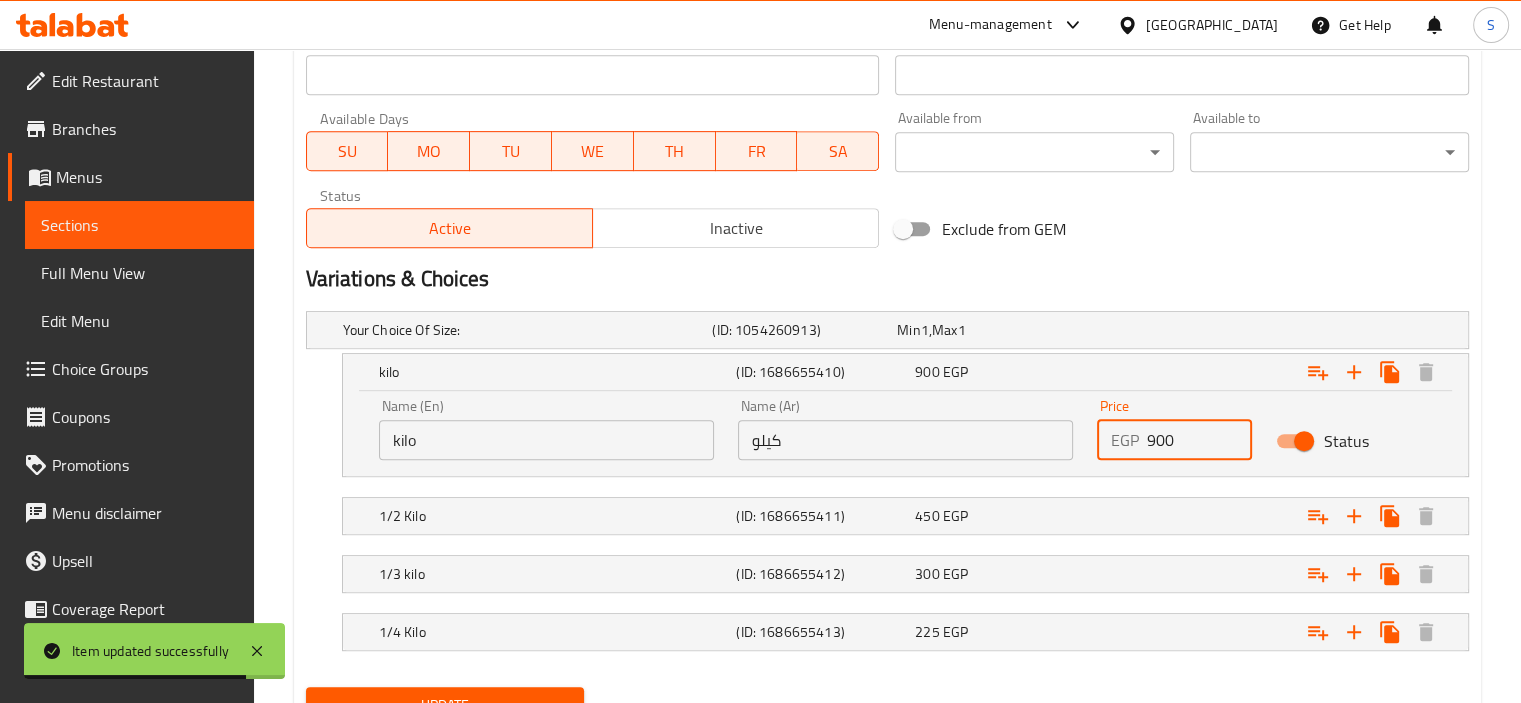 click on "900" at bounding box center [1200, 440] 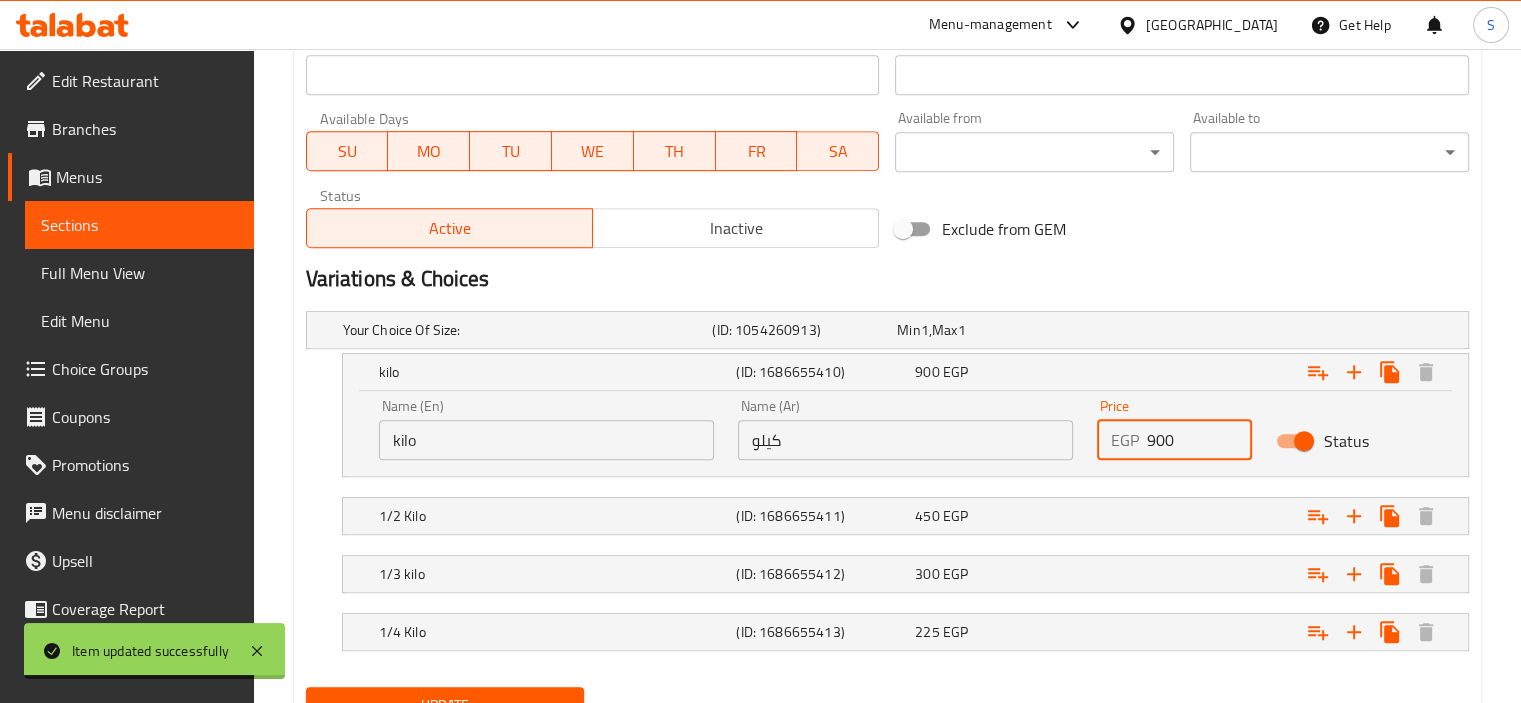 click on "900" at bounding box center (1200, 440) 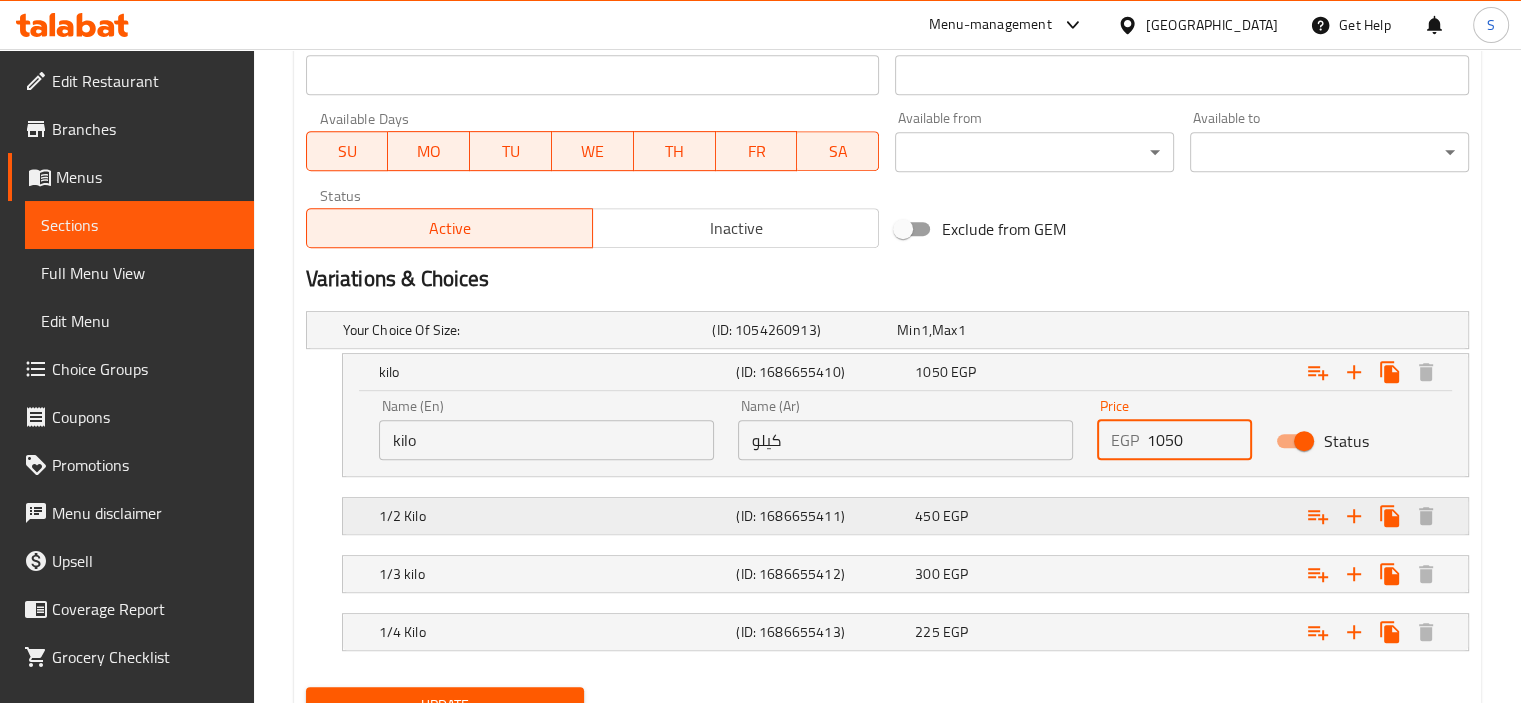 type on "1050" 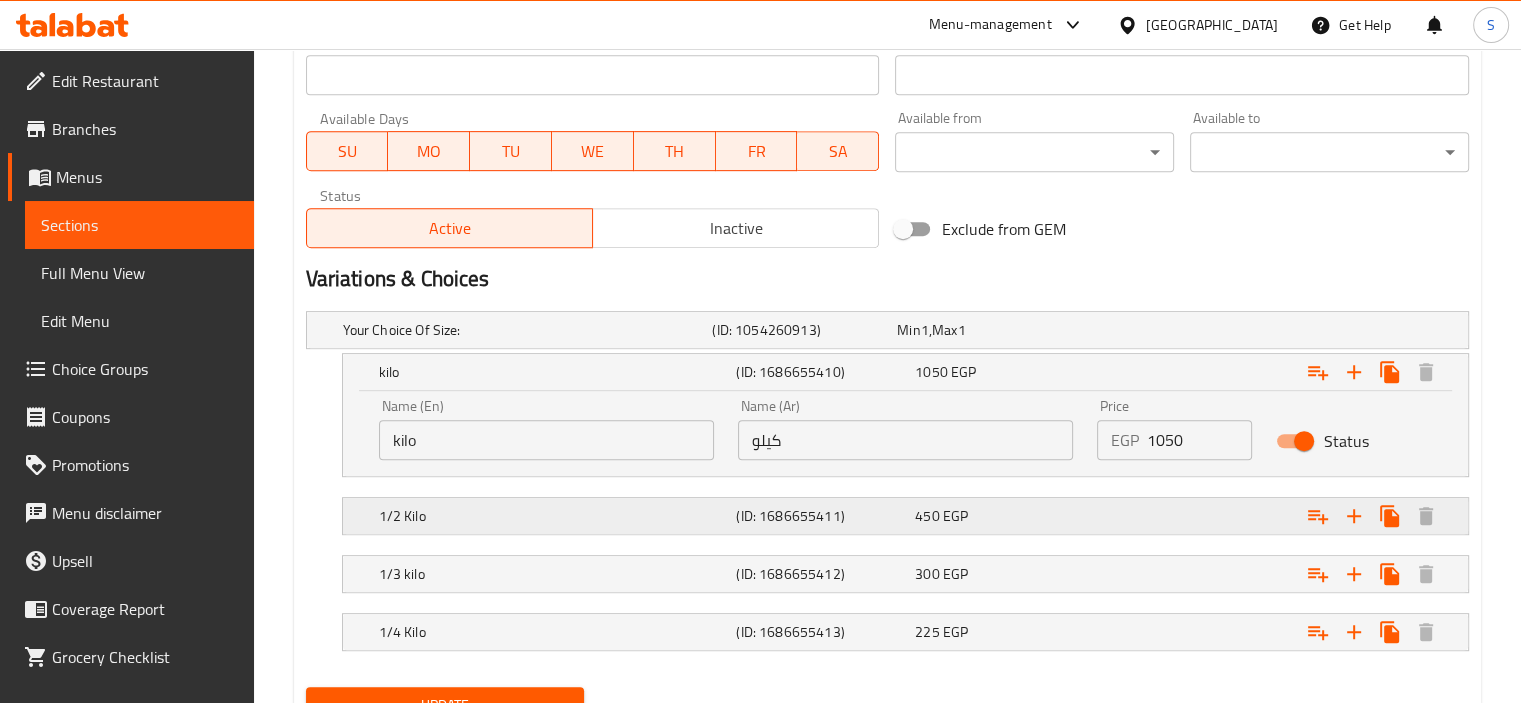 click at bounding box center (1263, 330) 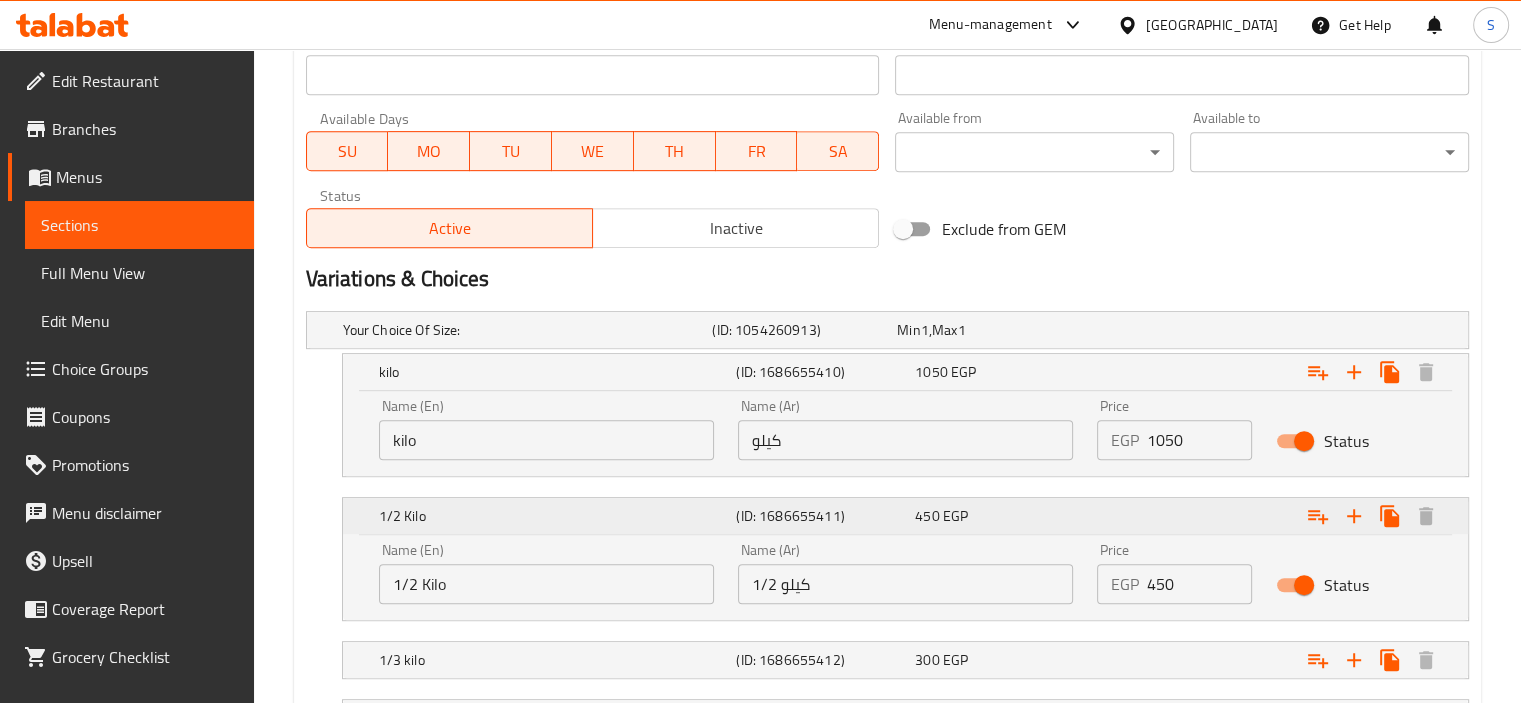 scroll, scrollTop: 1069, scrollLeft: 0, axis: vertical 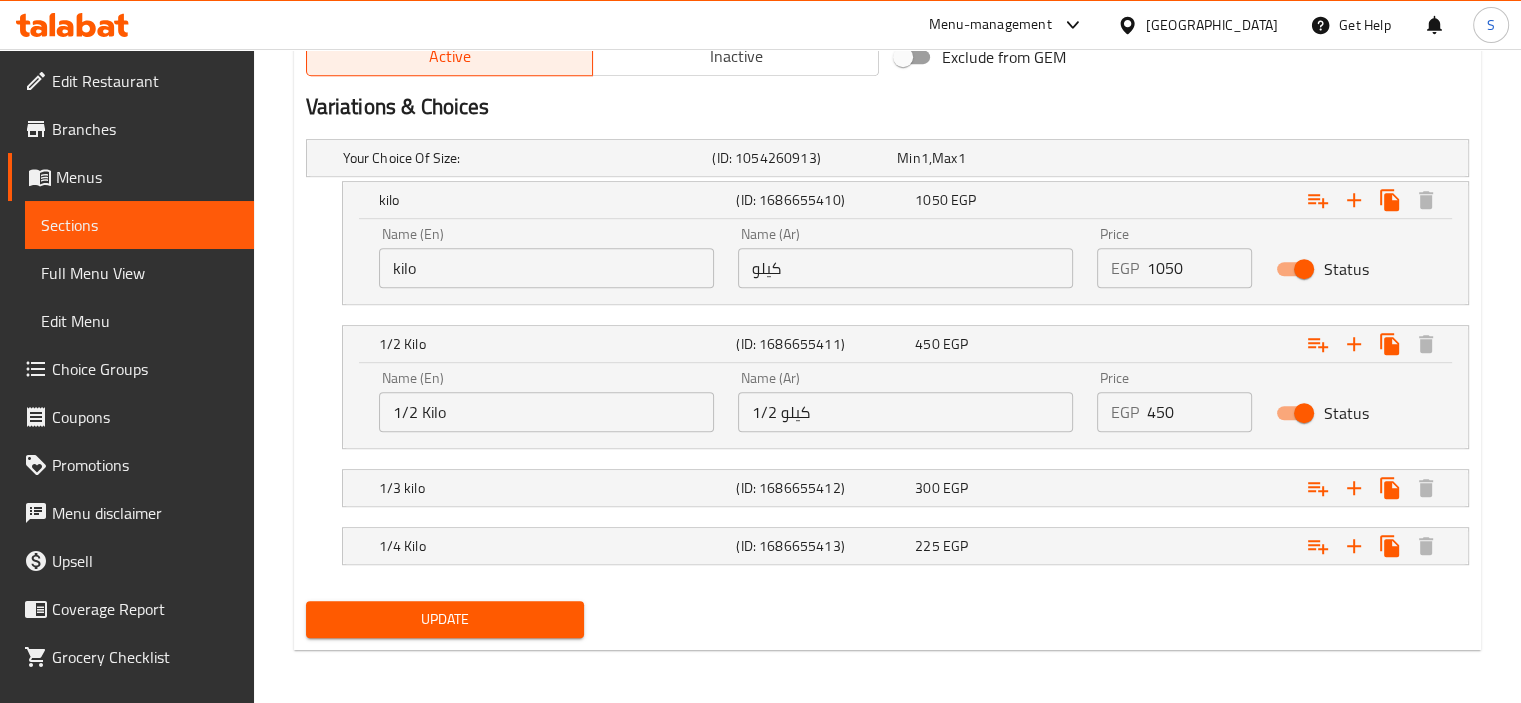click on "450" at bounding box center (1200, 412) 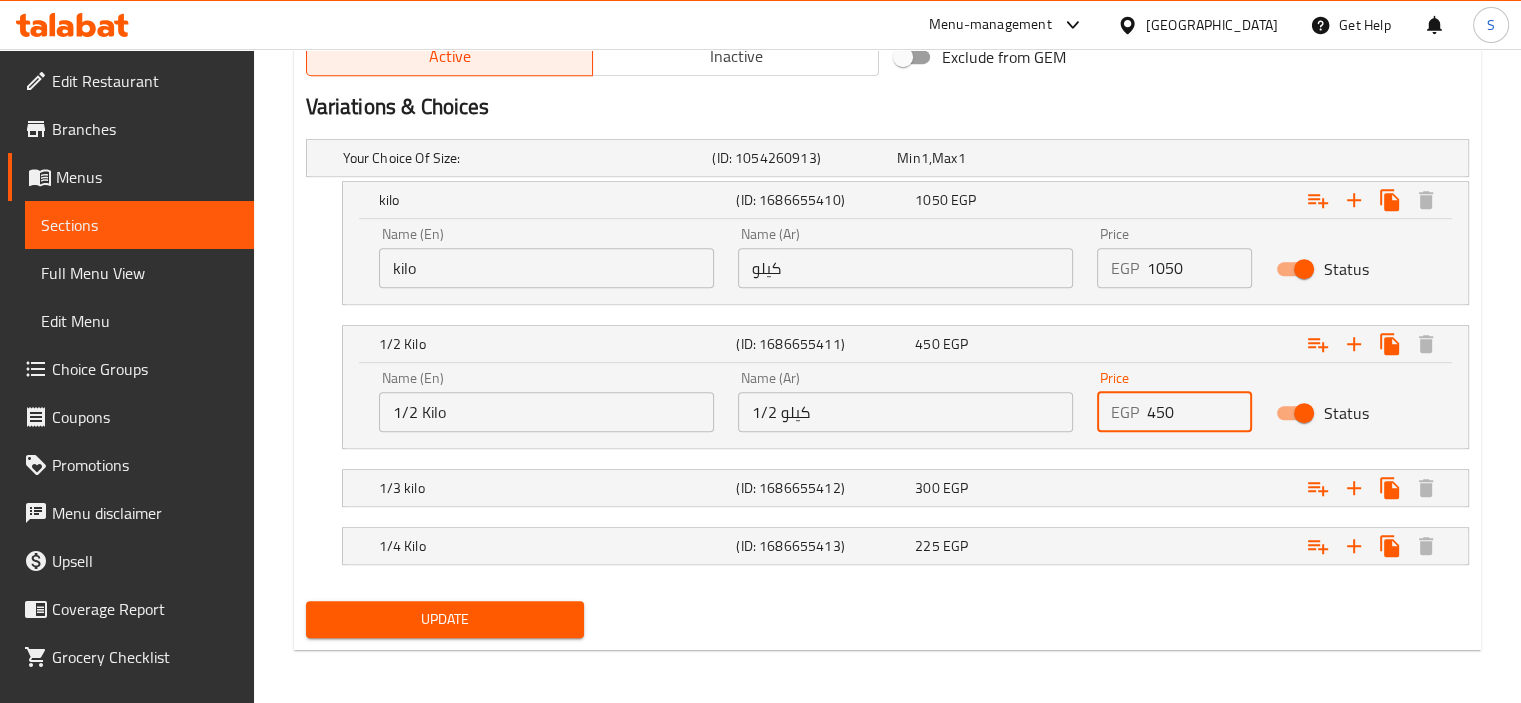 click on "450" at bounding box center [1200, 412] 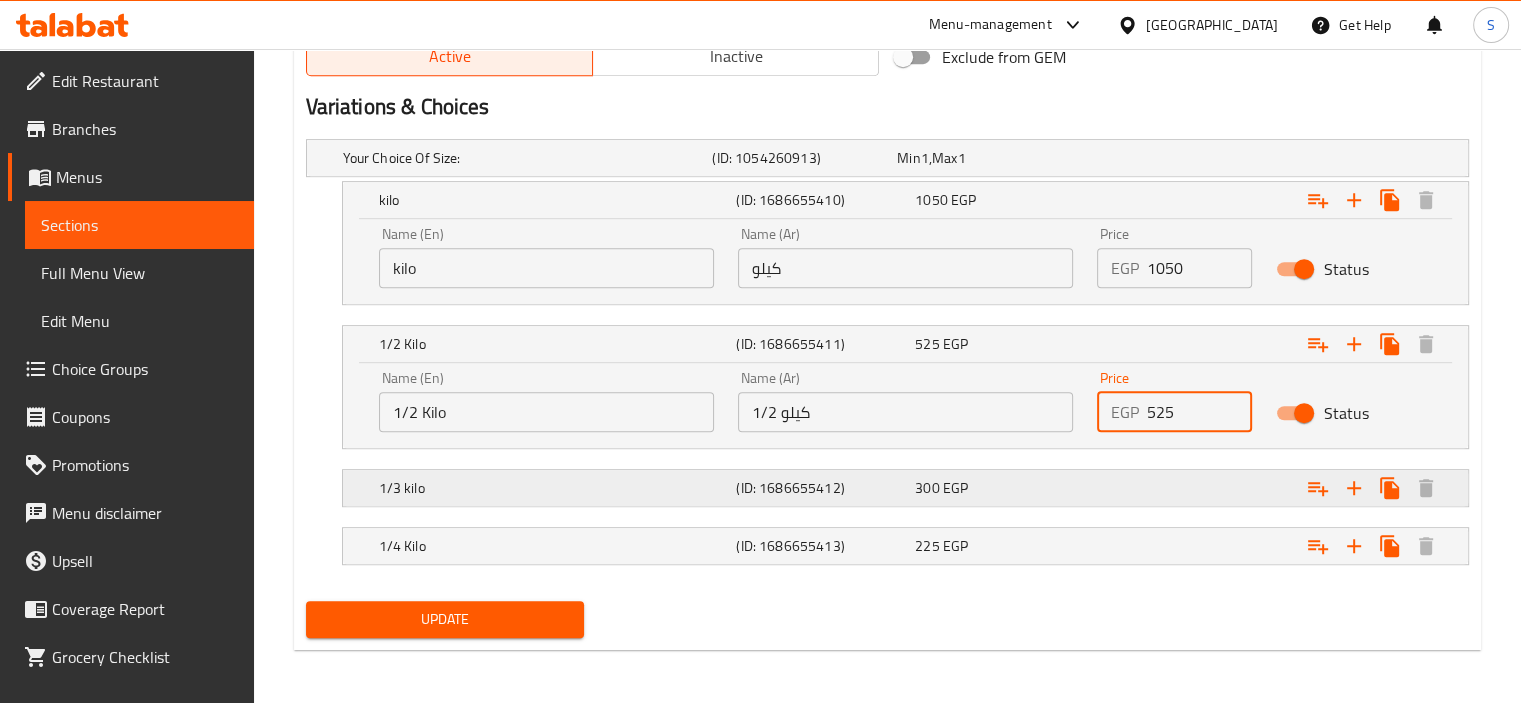type on "525" 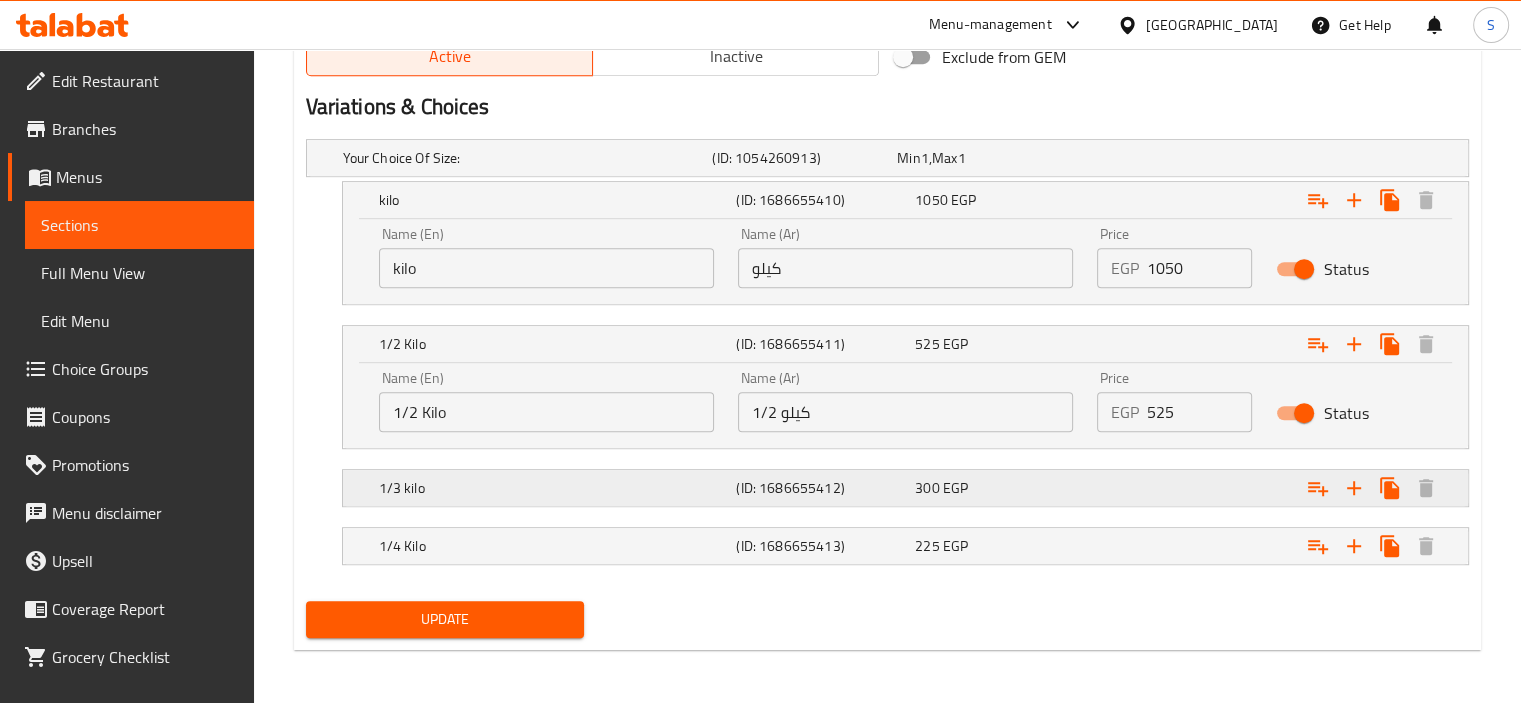 click at bounding box center [1263, 158] 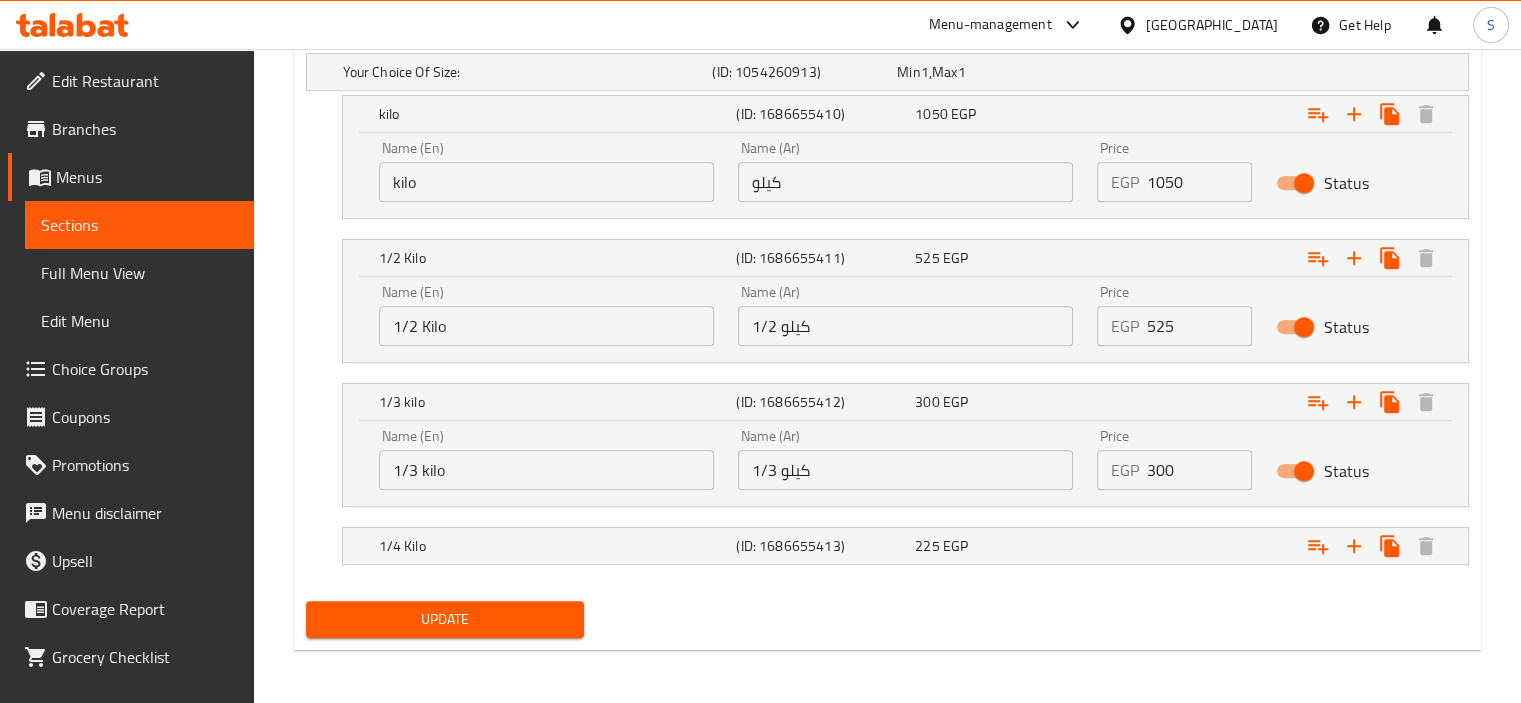 scroll, scrollTop: 1154, scrollLeft: 0, axis: vertical 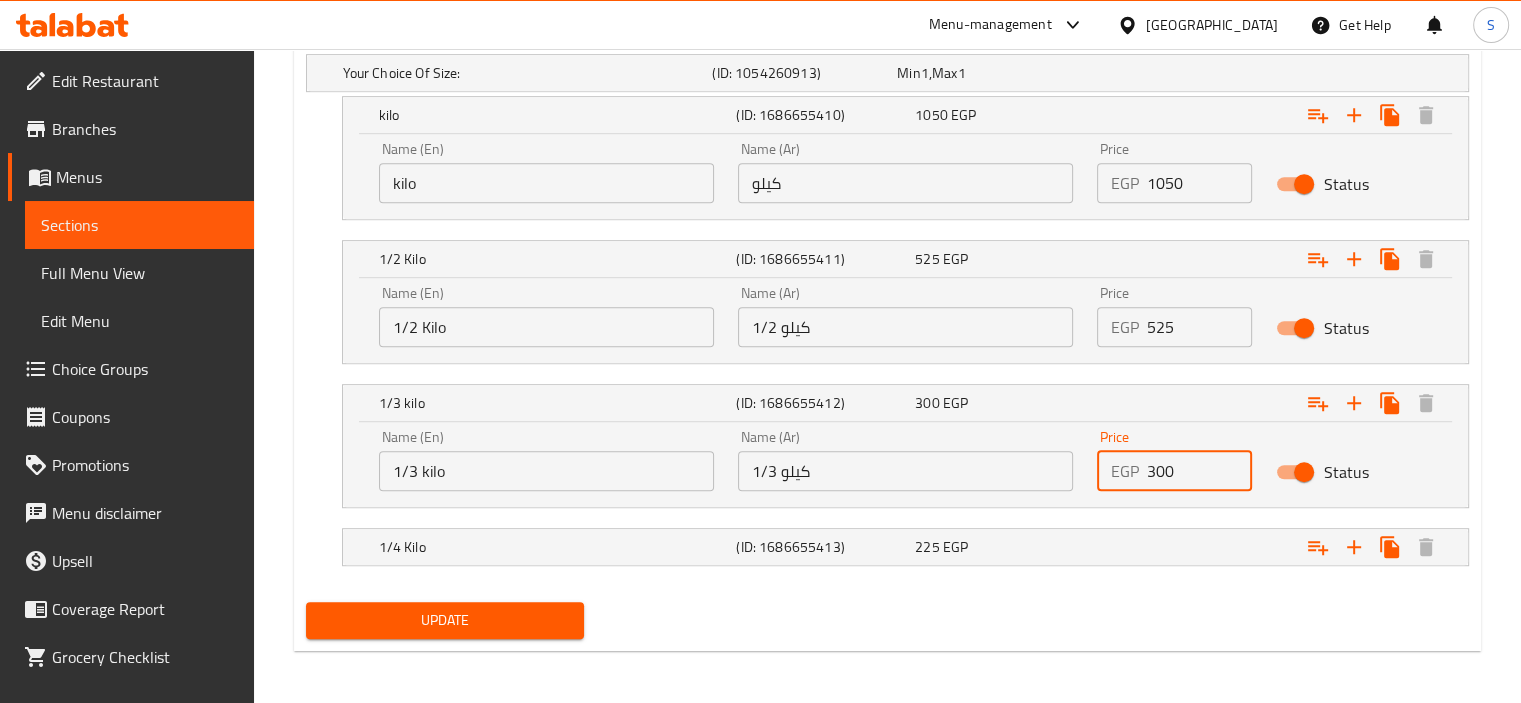 click on "300" at bounding box center [1200, 471] 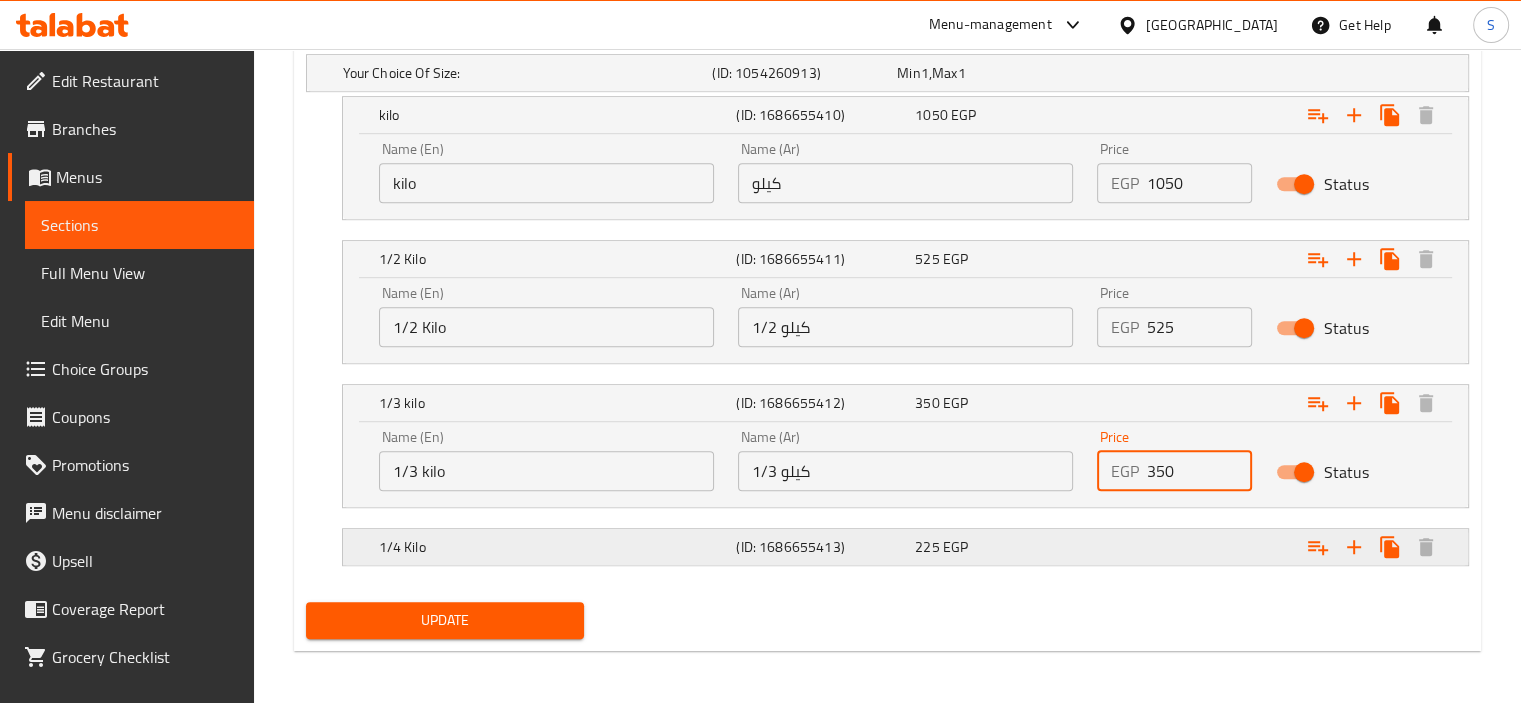 type on "350" 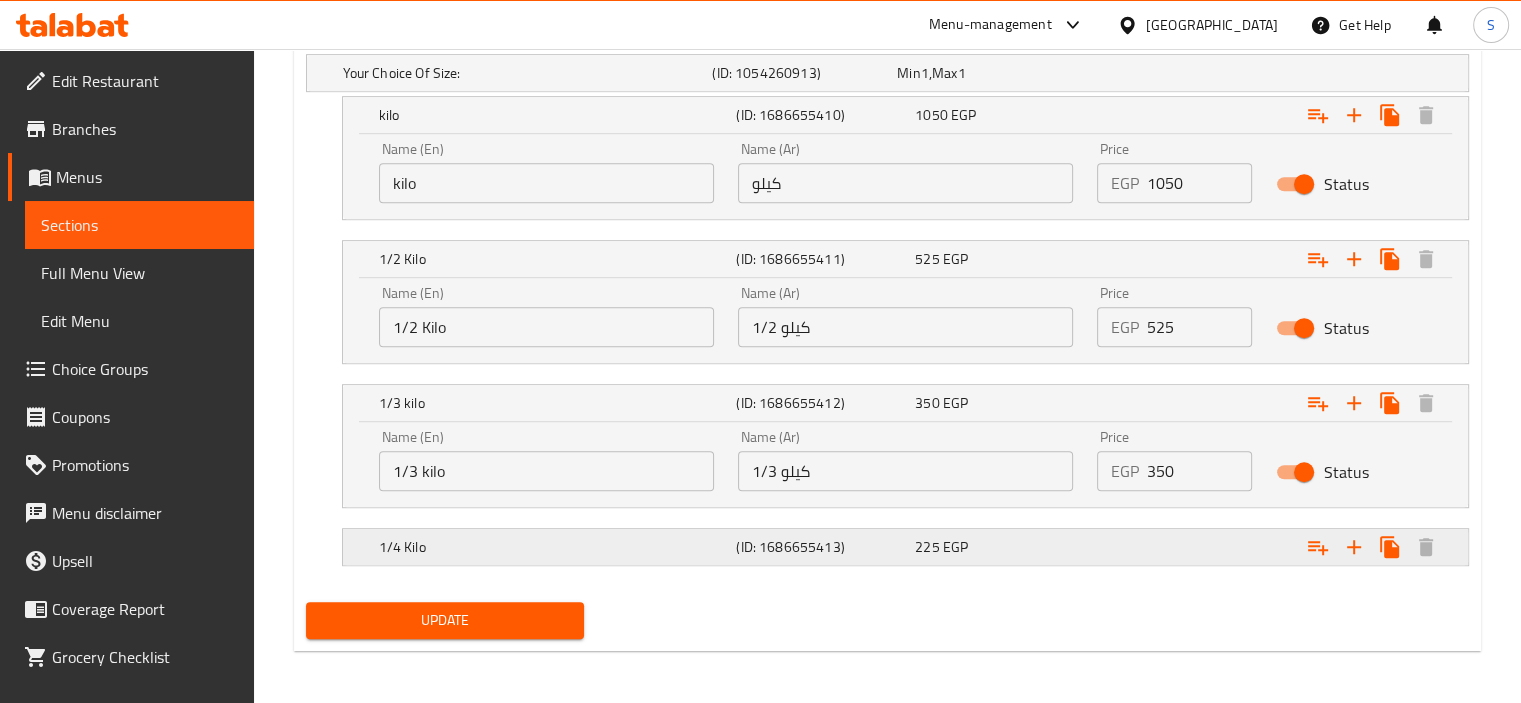 click at bounding box center [1263, 73] 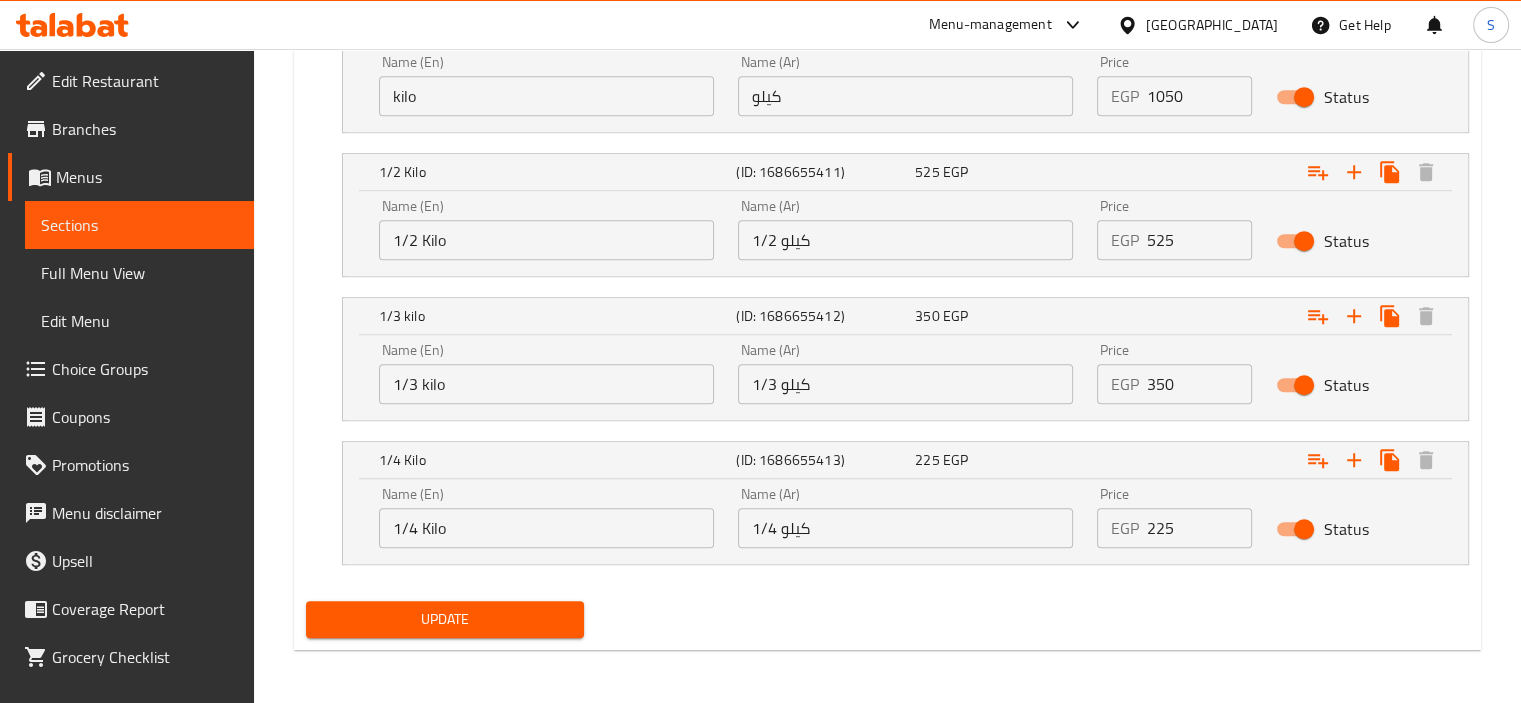 scroll, scrollTop: 1240, scrollLeft: 0, axis: vertical 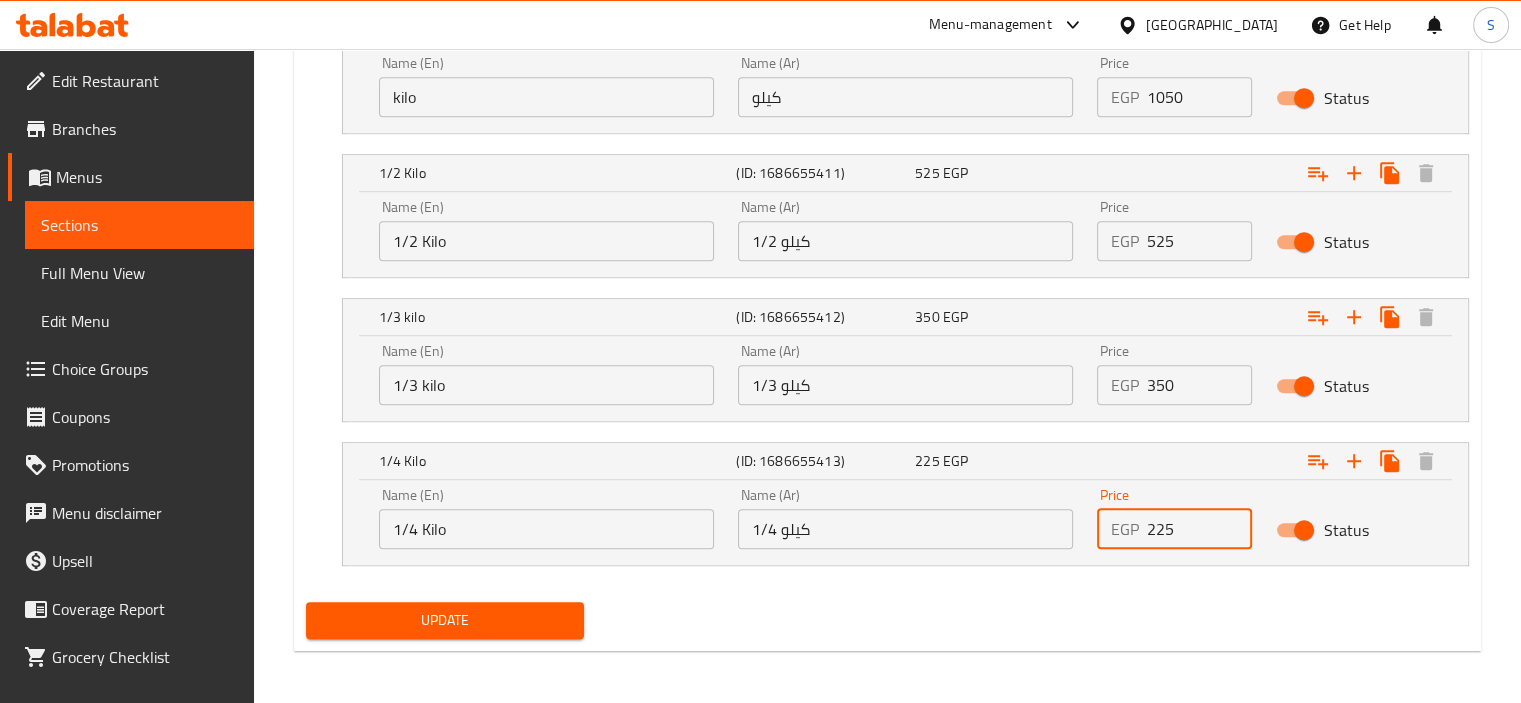 click on "225" at bounding box center [1200, 529] 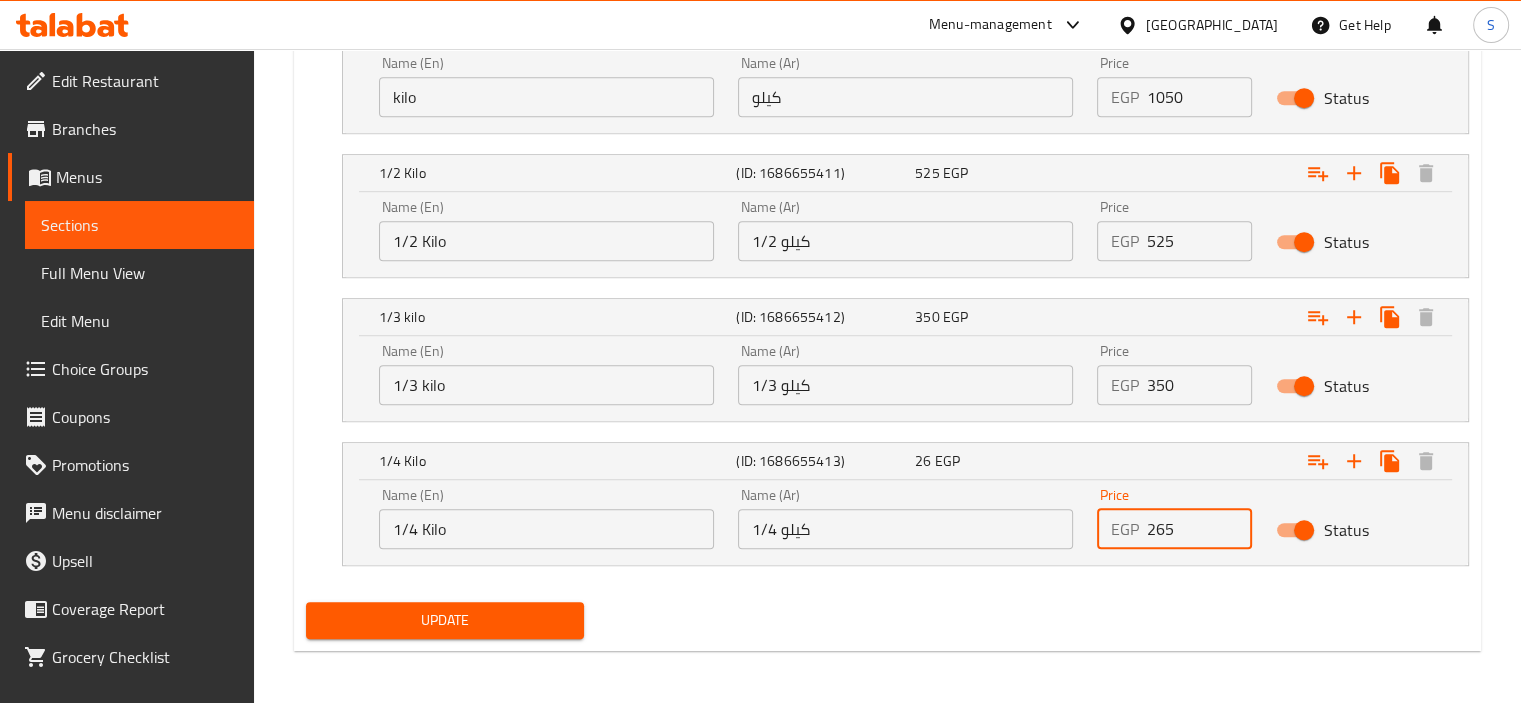 type on "265" 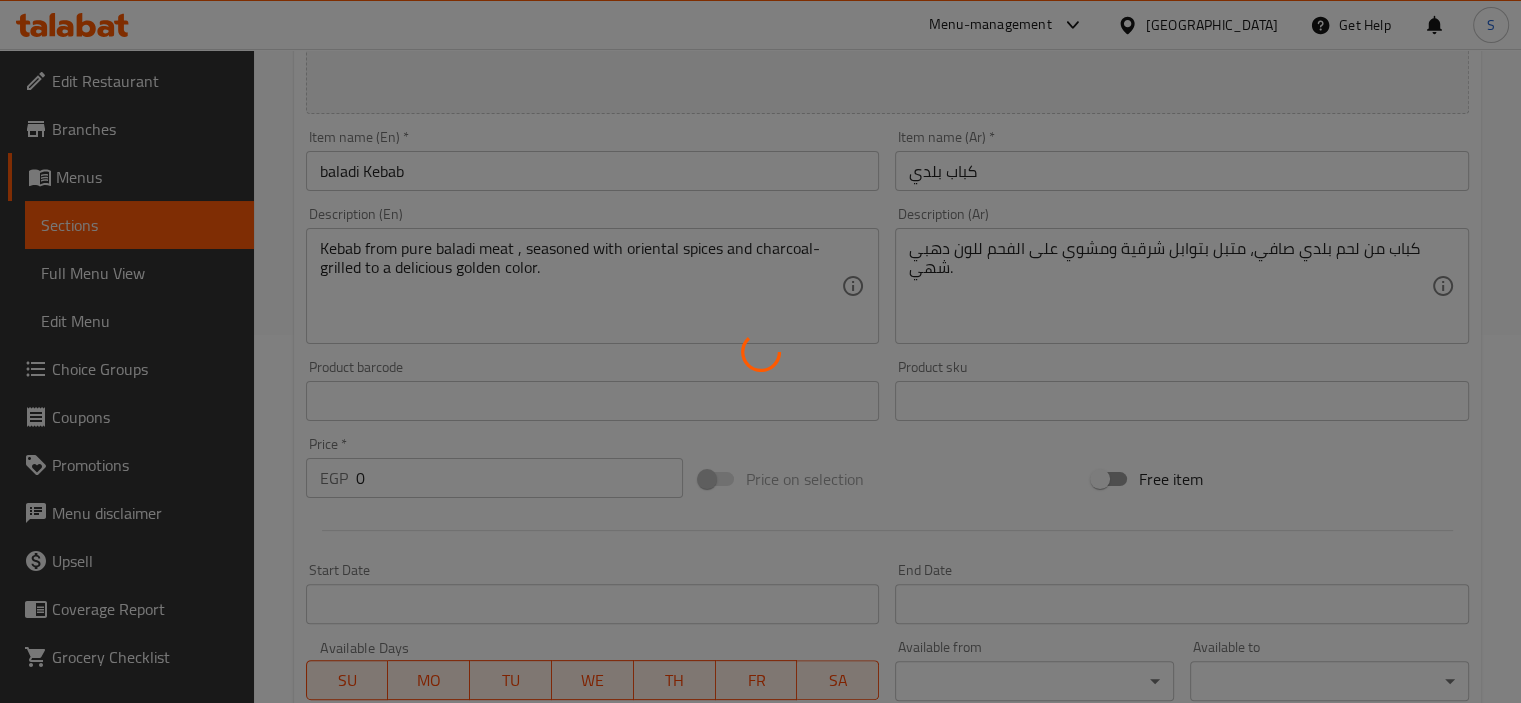 scroll, scrollTop: 0, scrollLeft: 0, axis: both 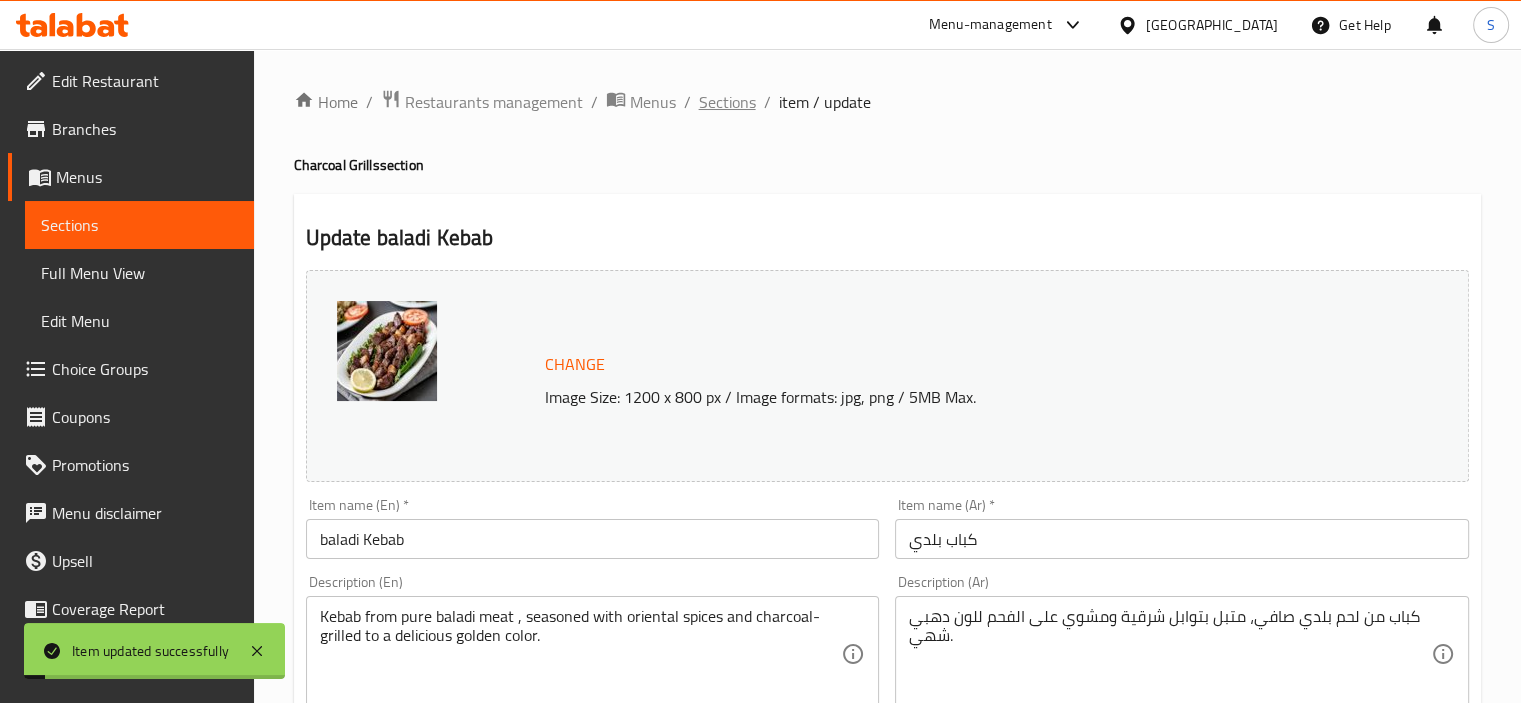 click on "Sections" at bounding box center [727, 102] 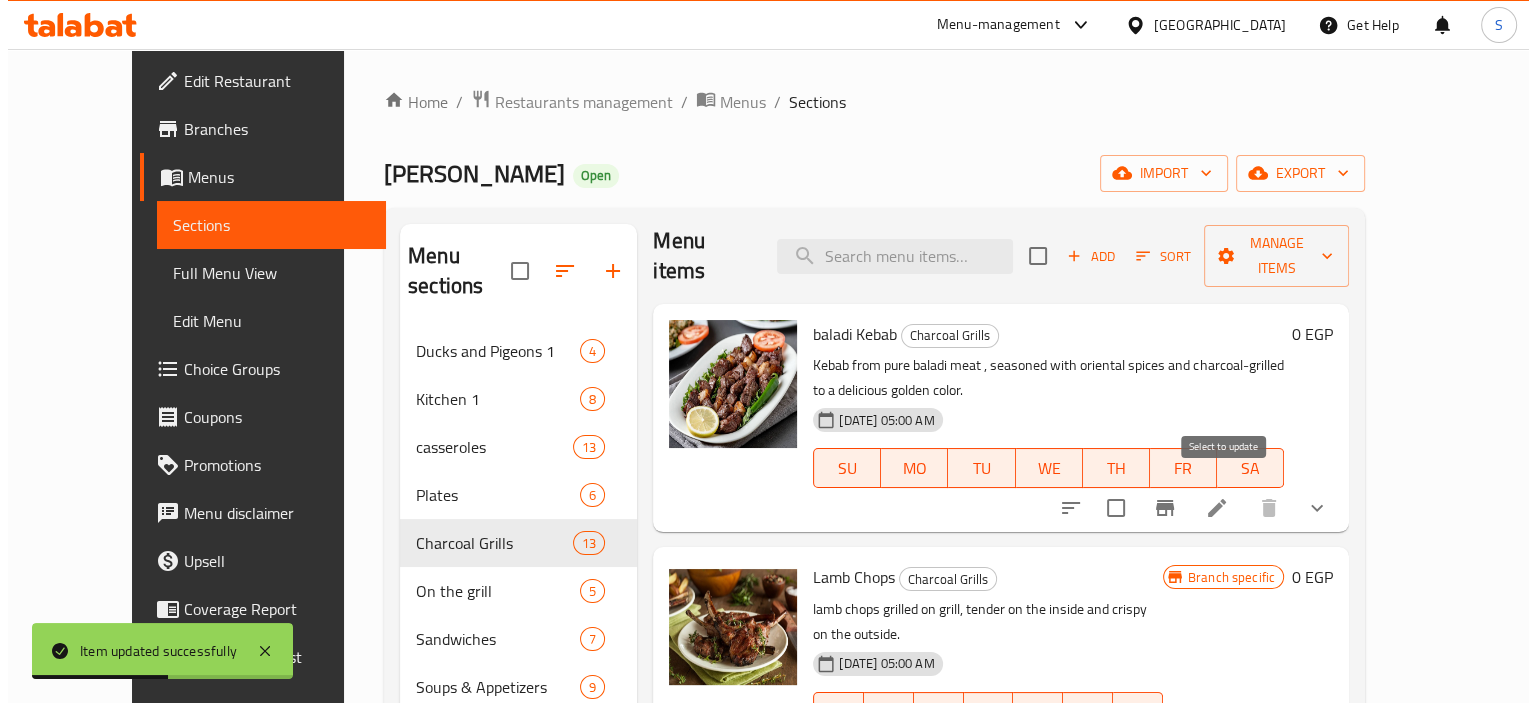 scroll, scrollTop: 0, scrollLeft: 0, axis: both 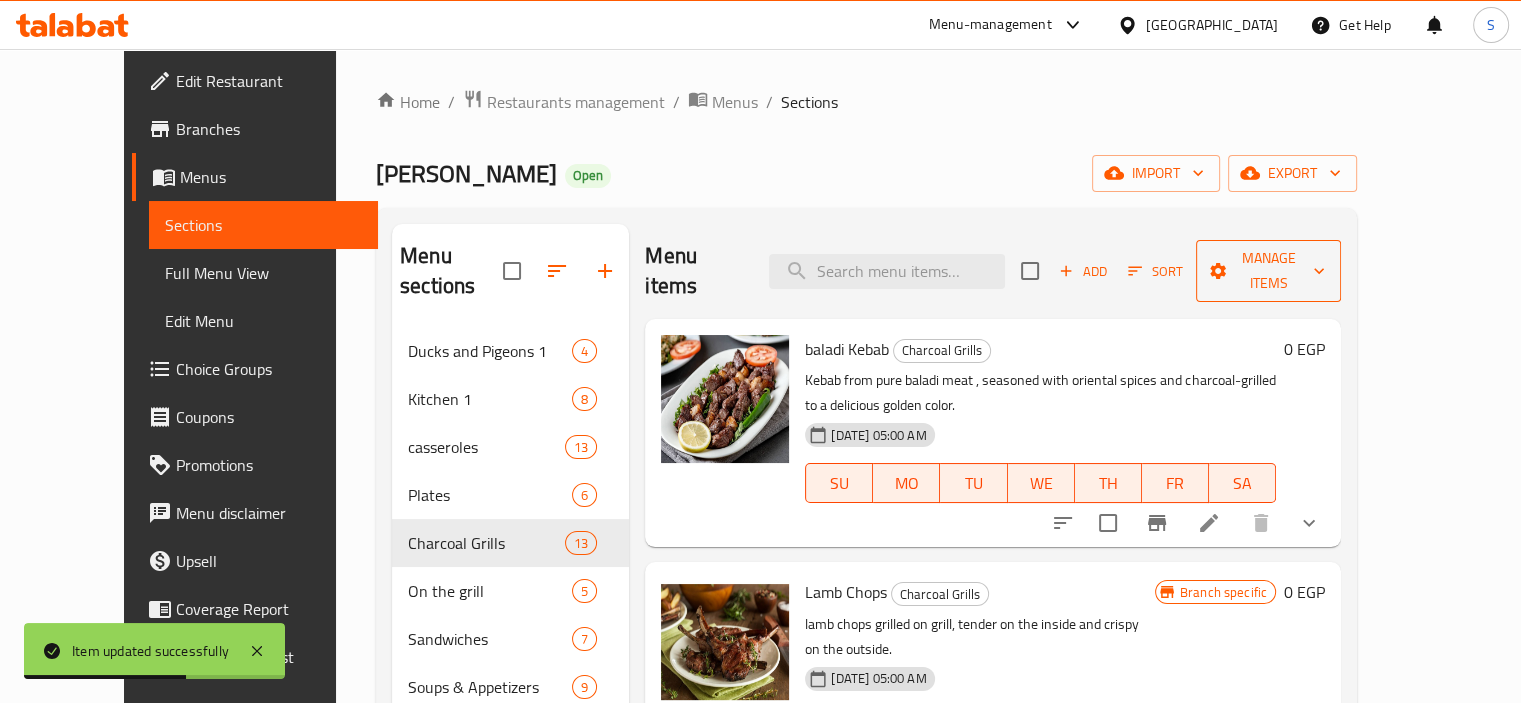 click 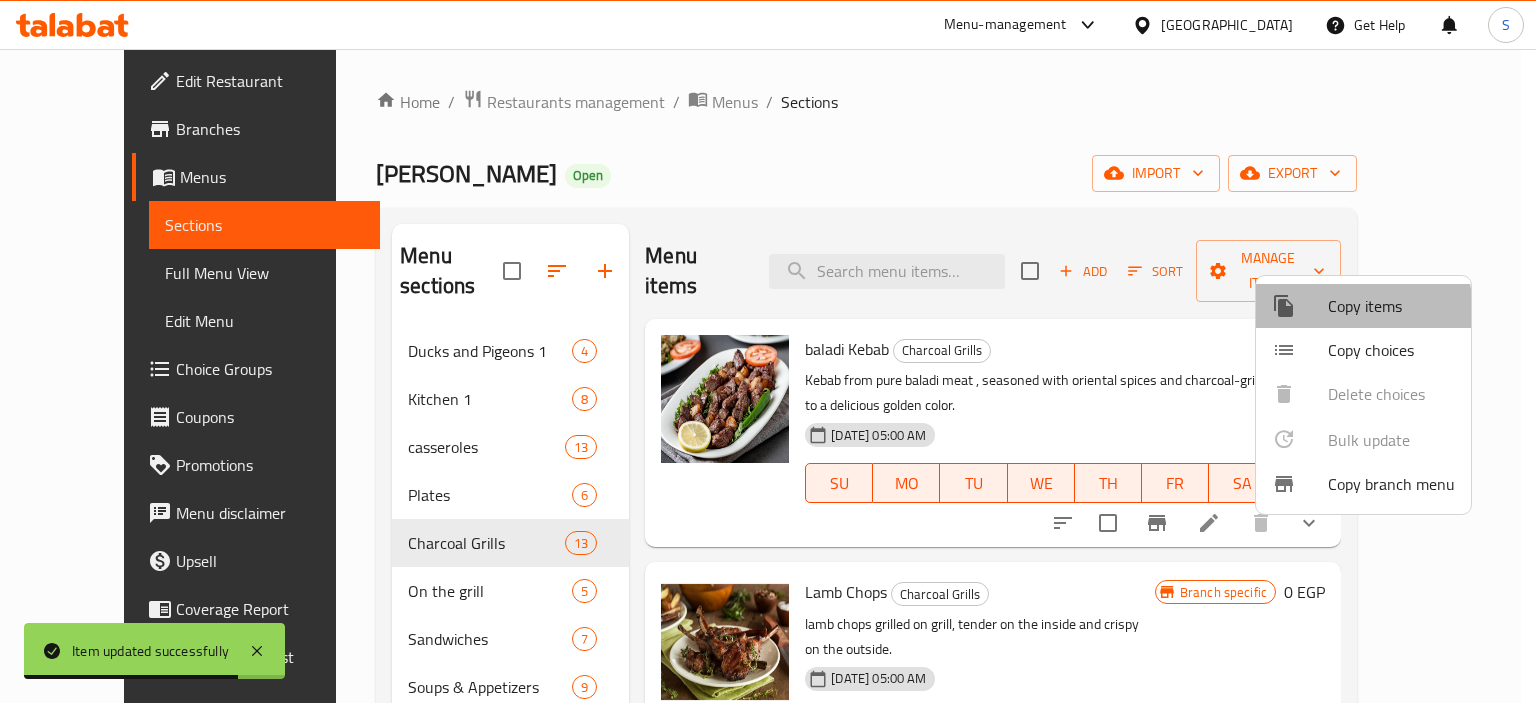 click on "Copy items" at bounding box center (1391, 306) 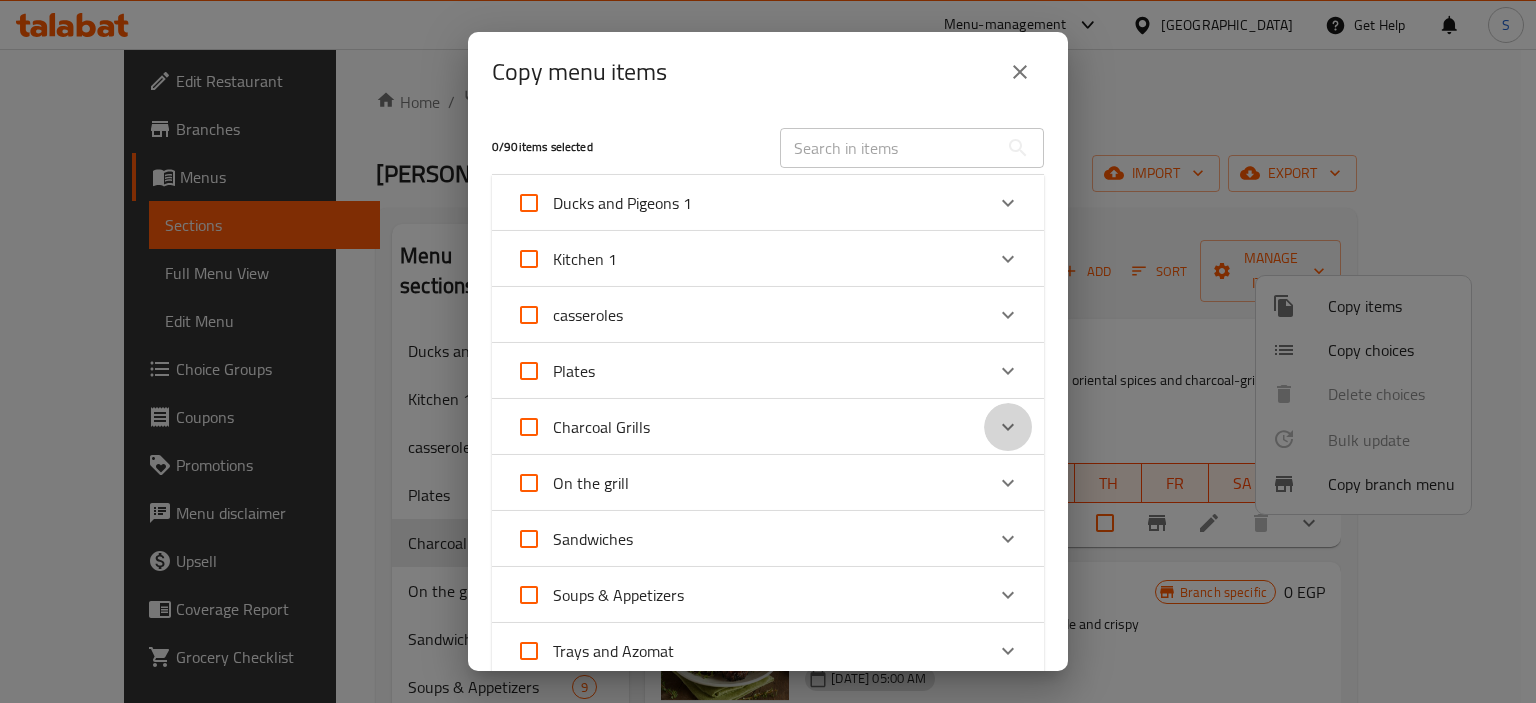 click 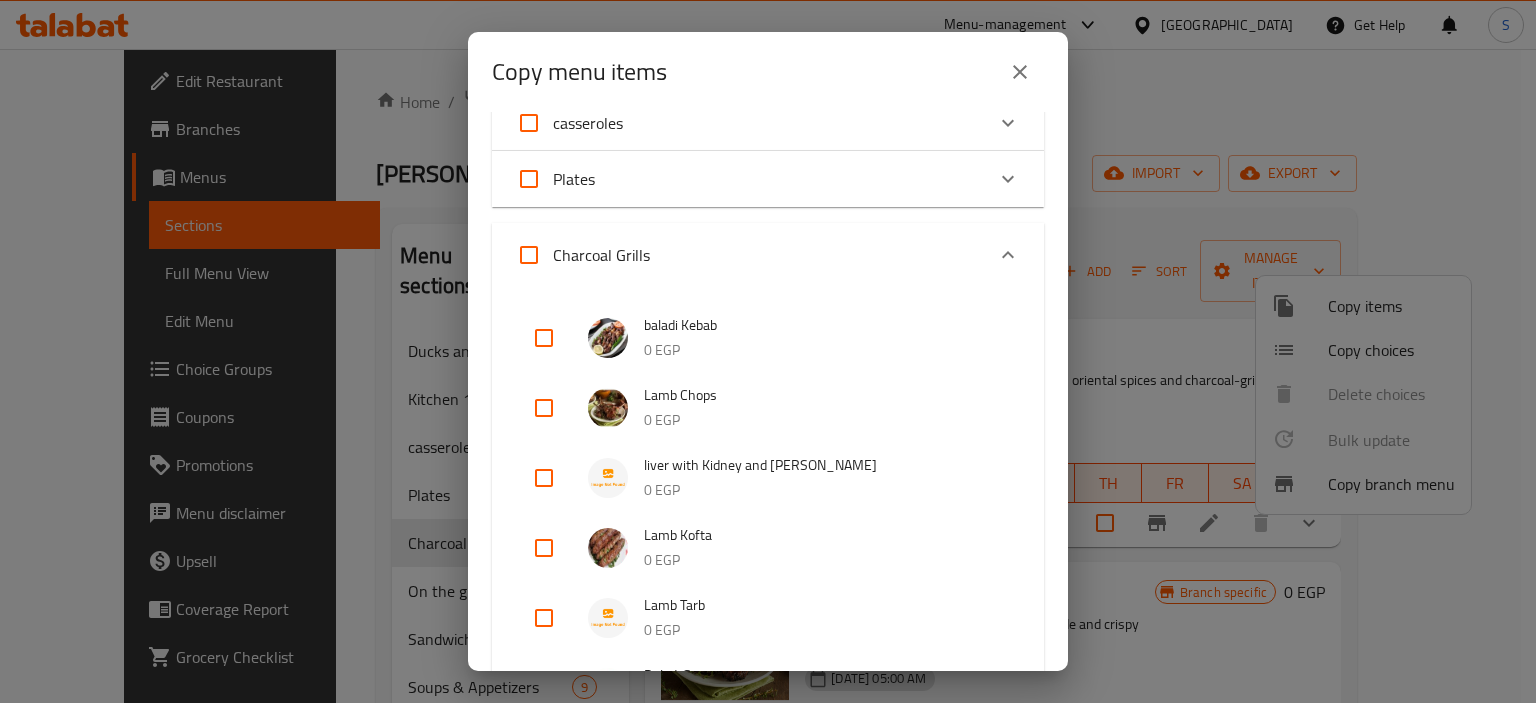 scroll, scrollTop: 195, scrollLeft: 0, axis: vertical 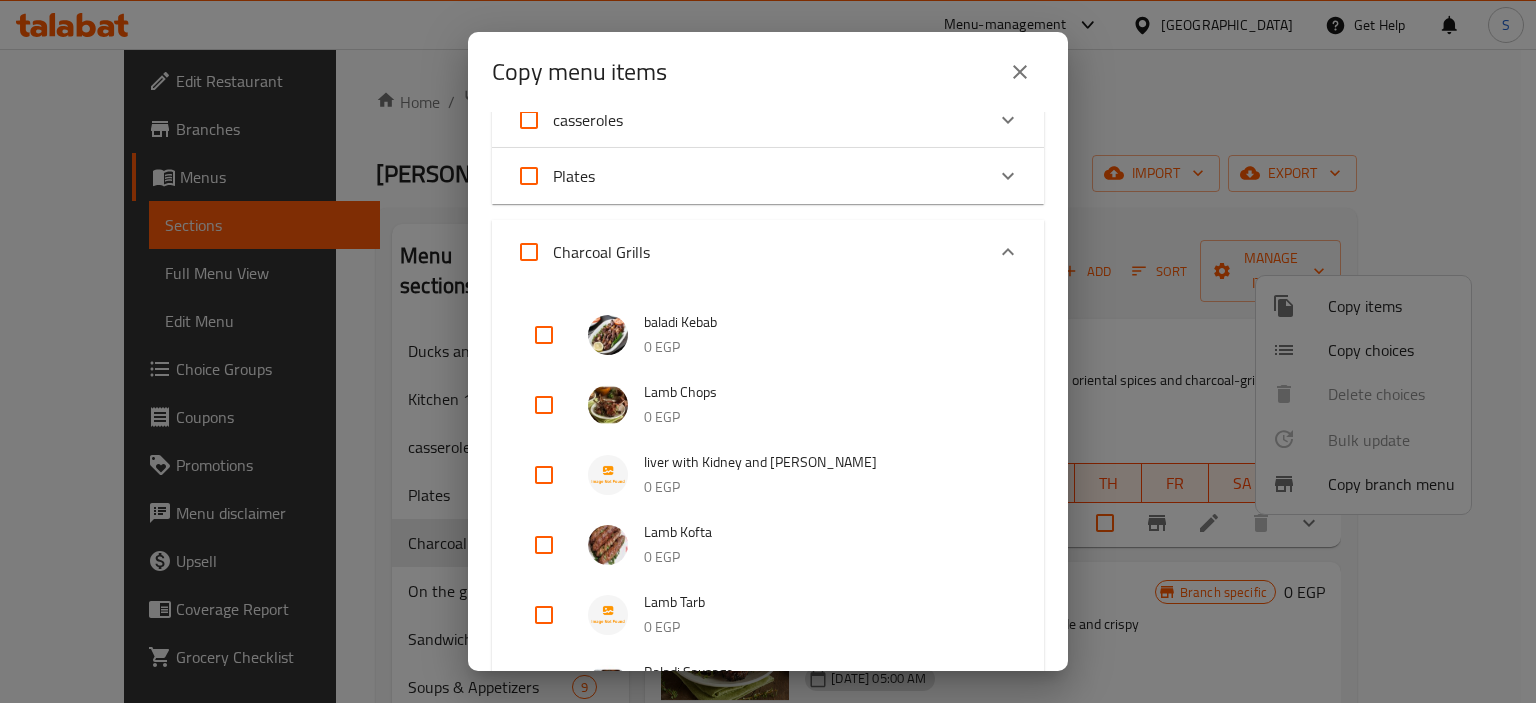 click at bounding box center (544, 405) 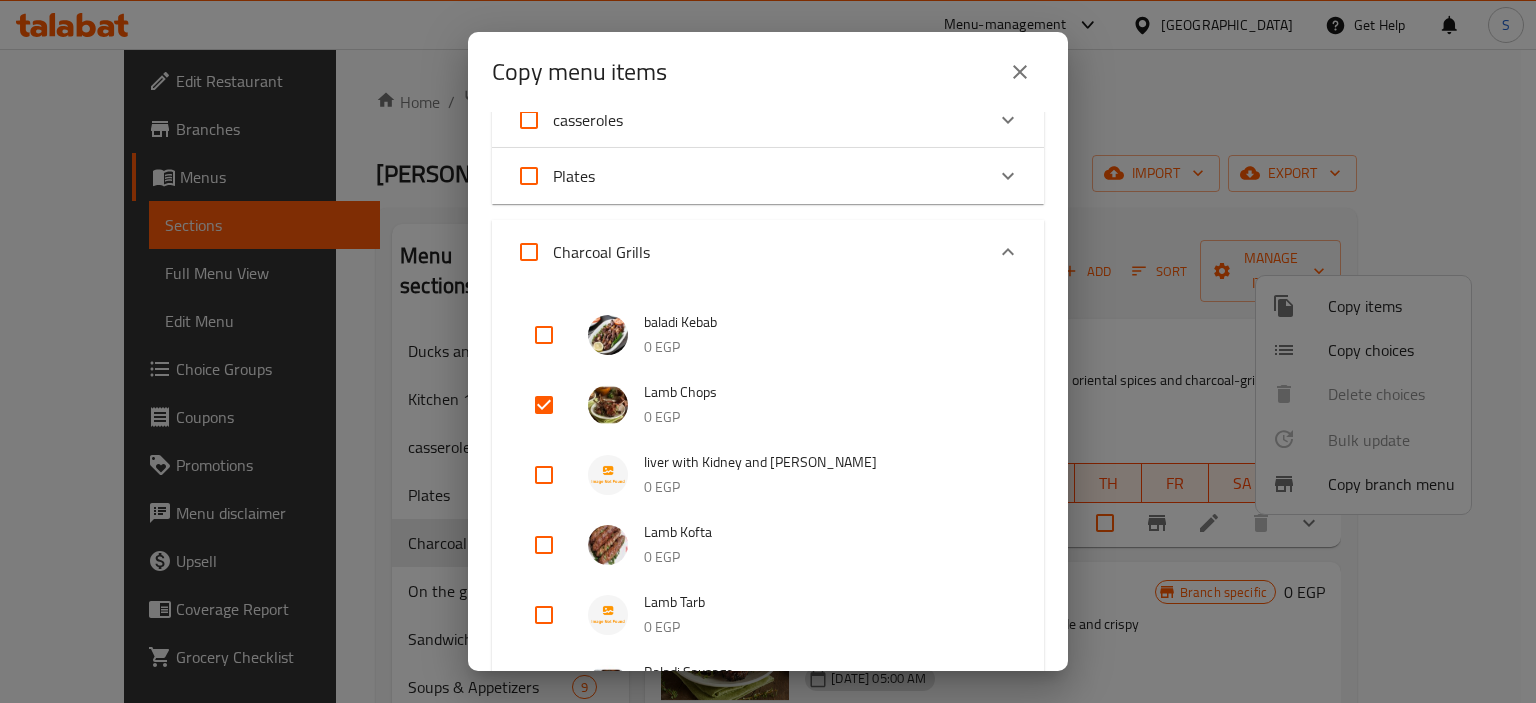 click at bounding box center [544, 475] 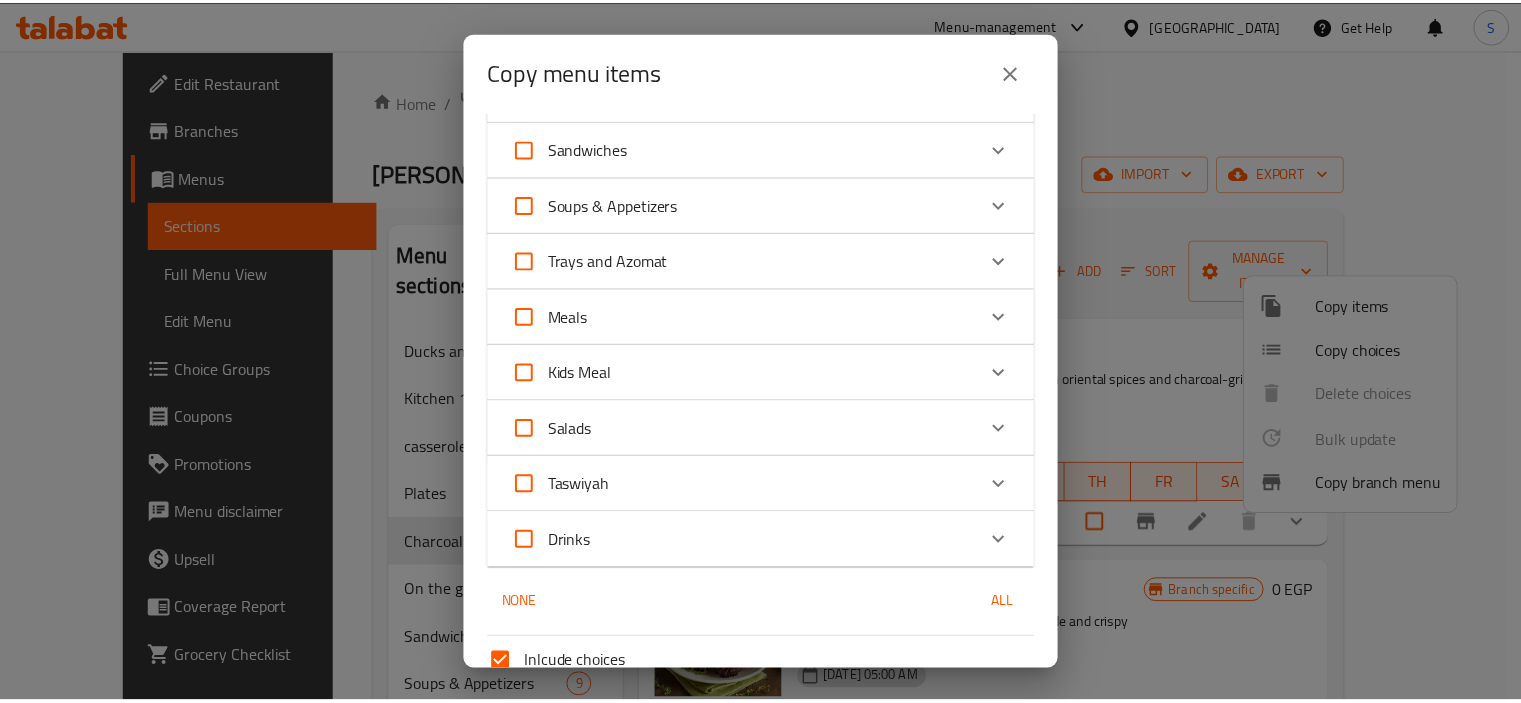 scroll, scrollTop: 1571, scrollLeft: 0, axis: vertical 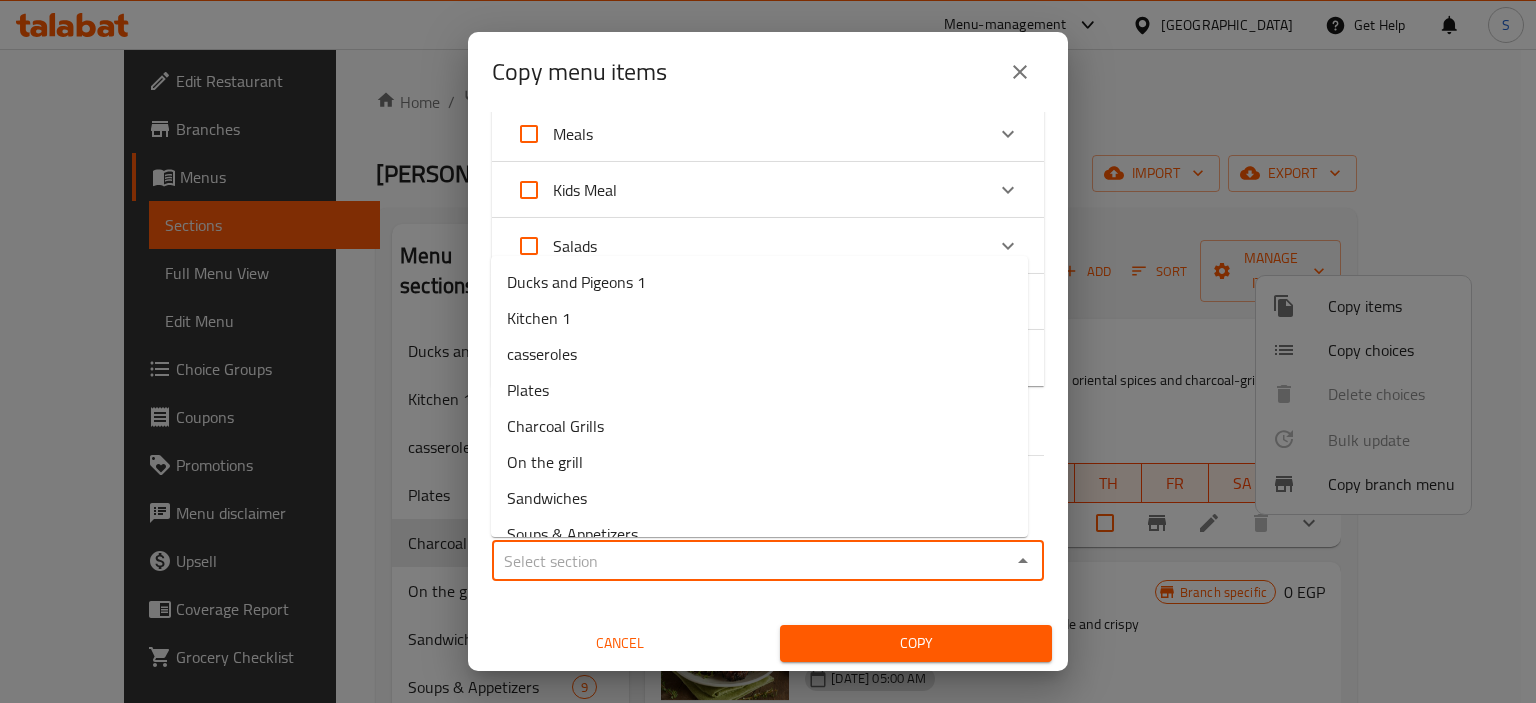 click on "Sections   *" at bounding box center (751, 561) 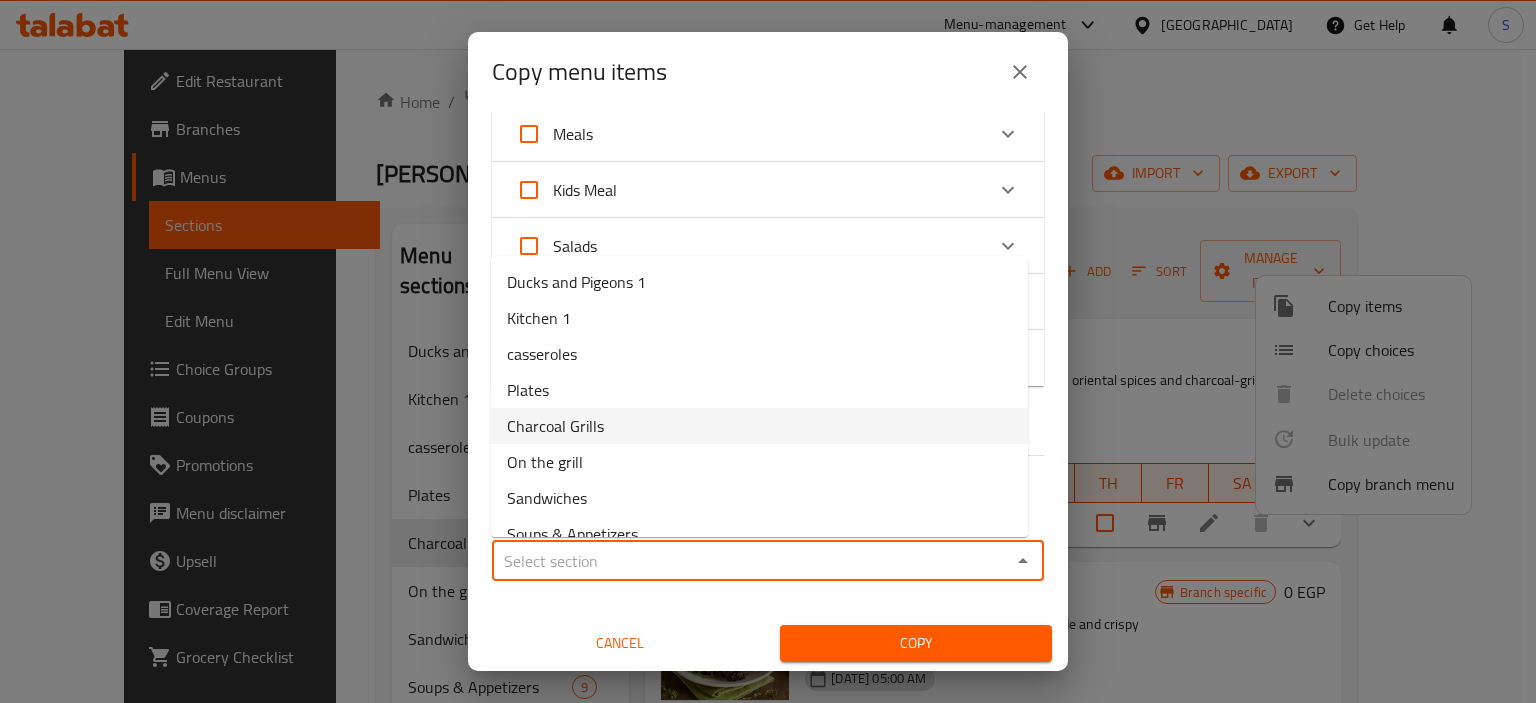 click on "Charcoal Grills" at bounding box center (555, 426) 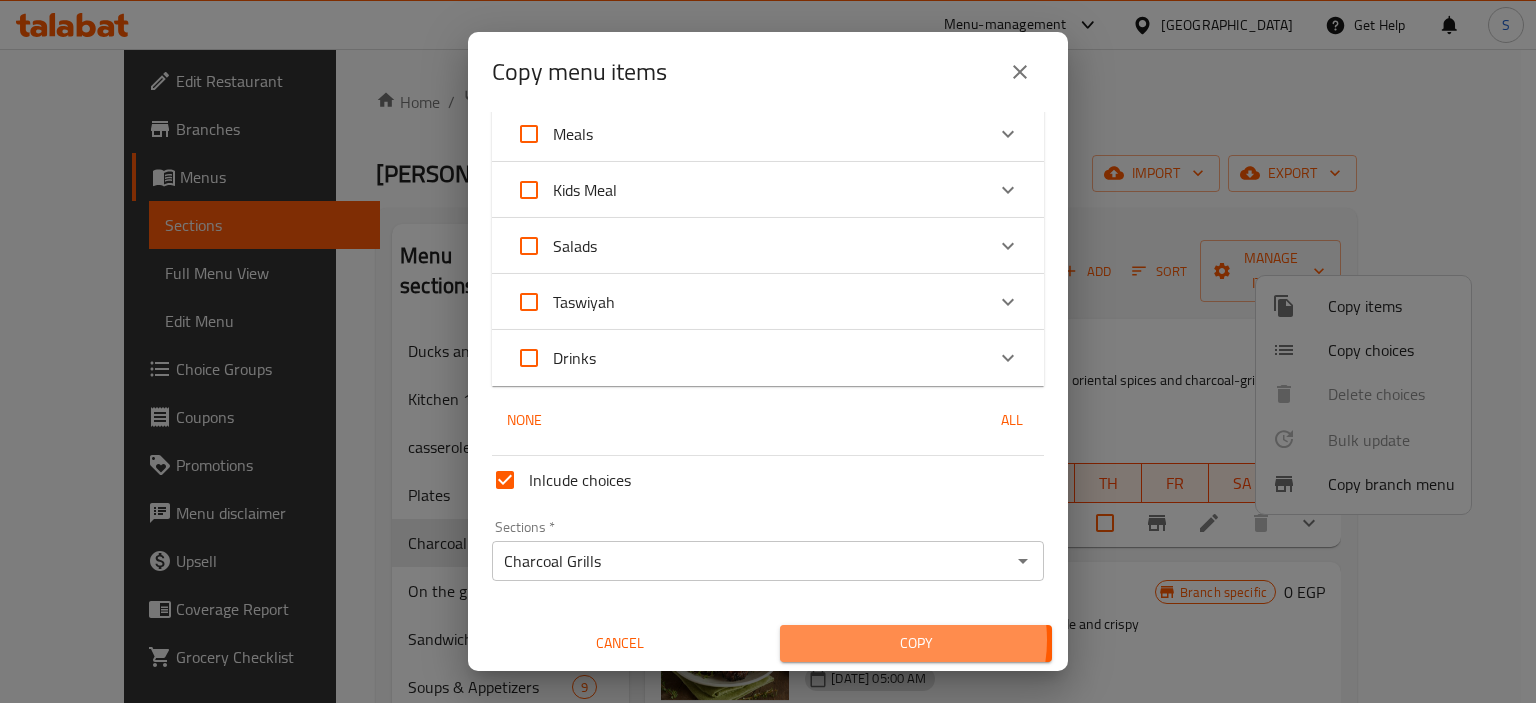 click on "Copy" at bounding box center (916, 643) 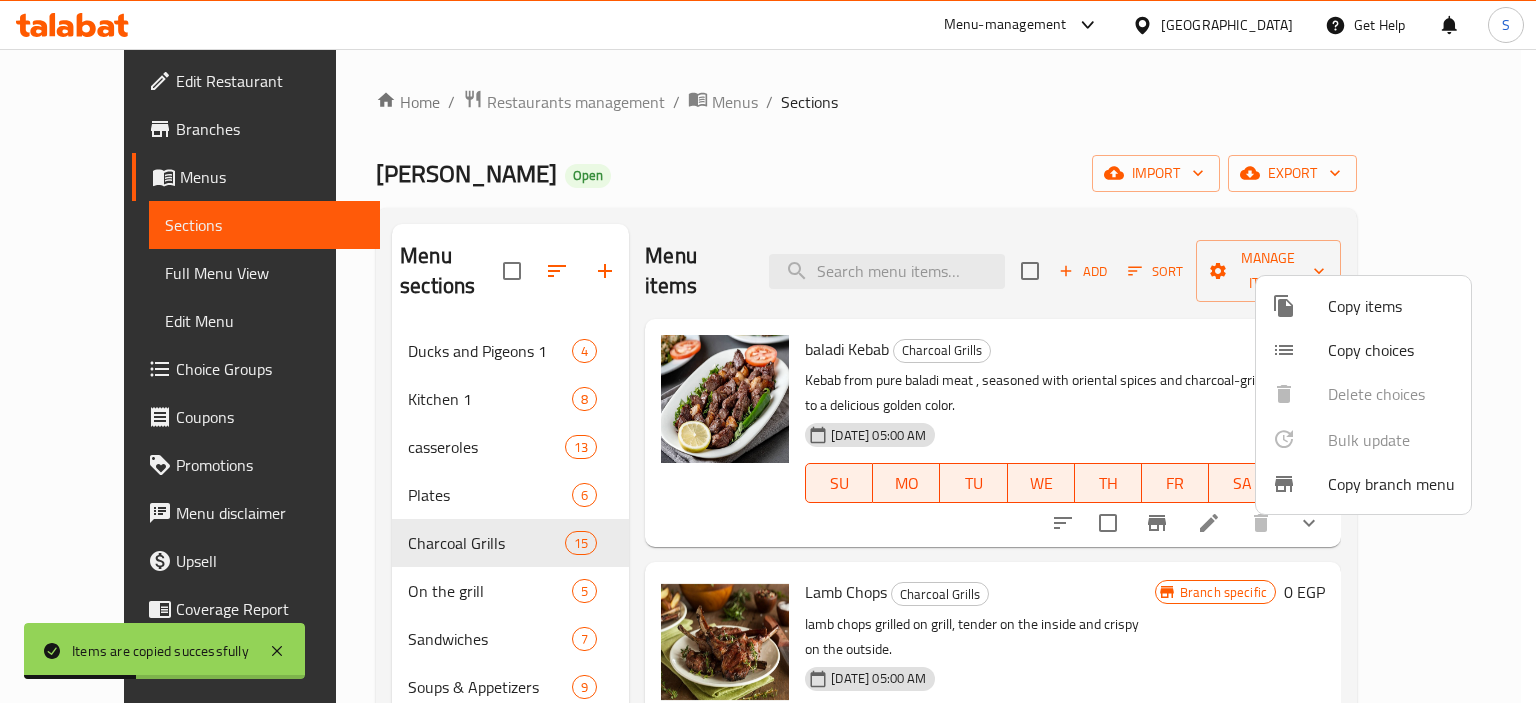 click at bounding box center (768, 351) 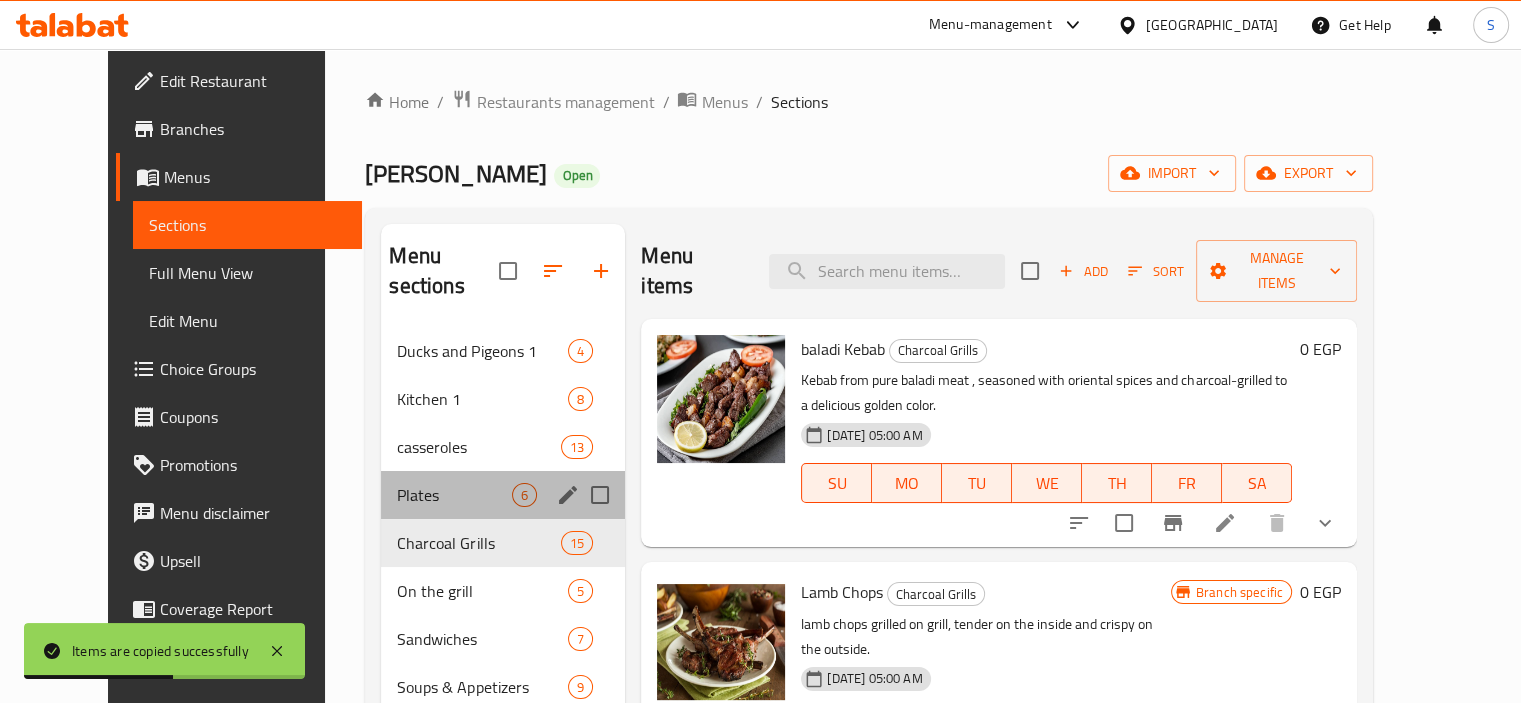 click on "Plates 6" at bounding box center [503, 495] 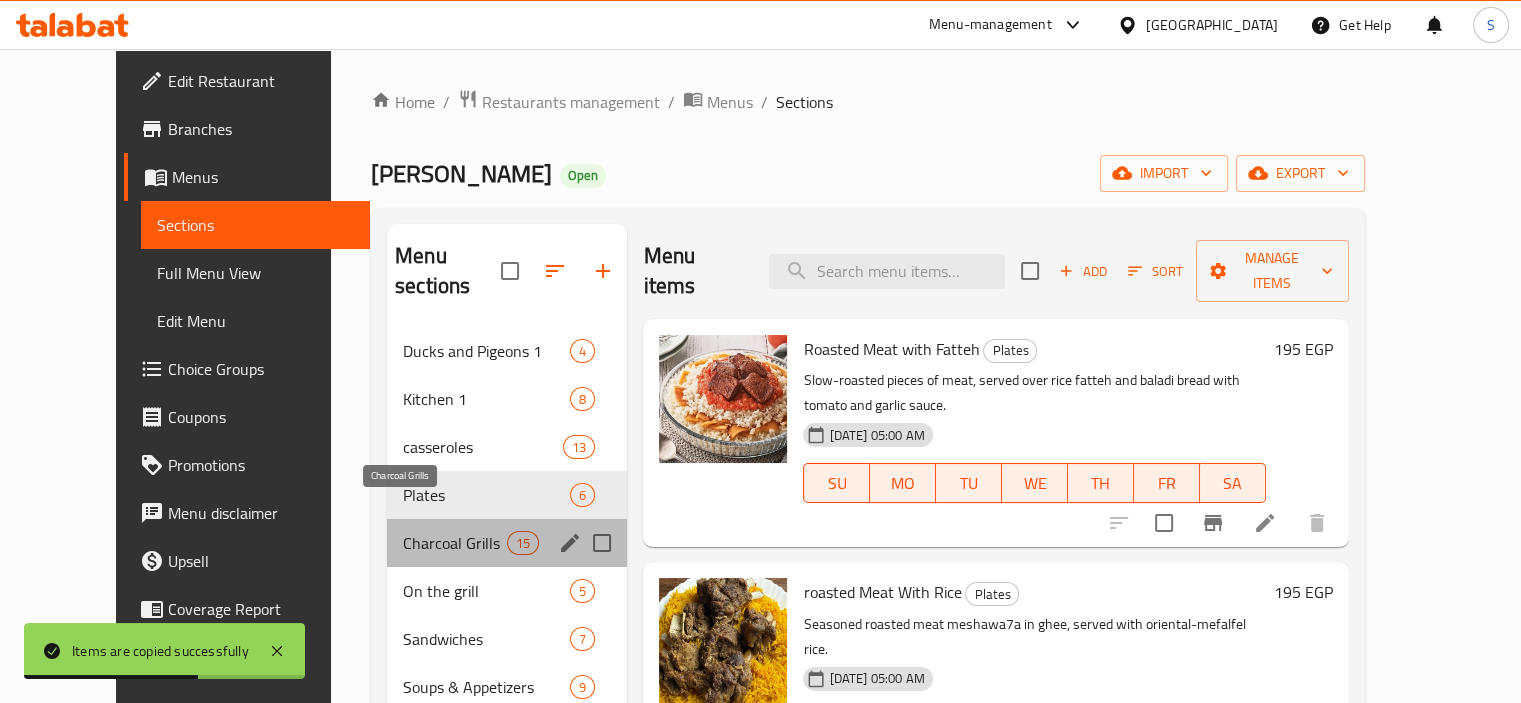 click on "Charcoal Grills" at bounding box center [455, 543] 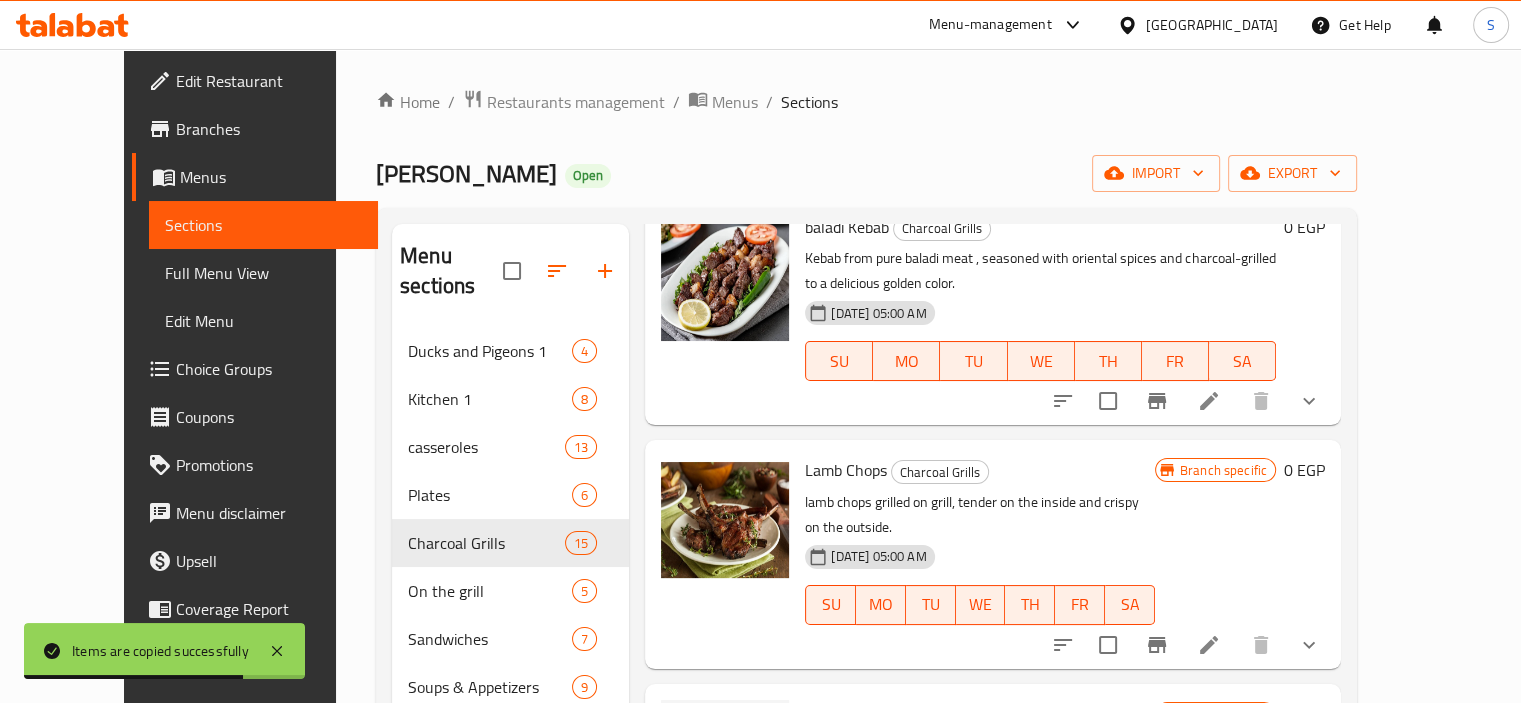 scroll, scrollTop: 132, scrollLeft: 0, axis: vertical 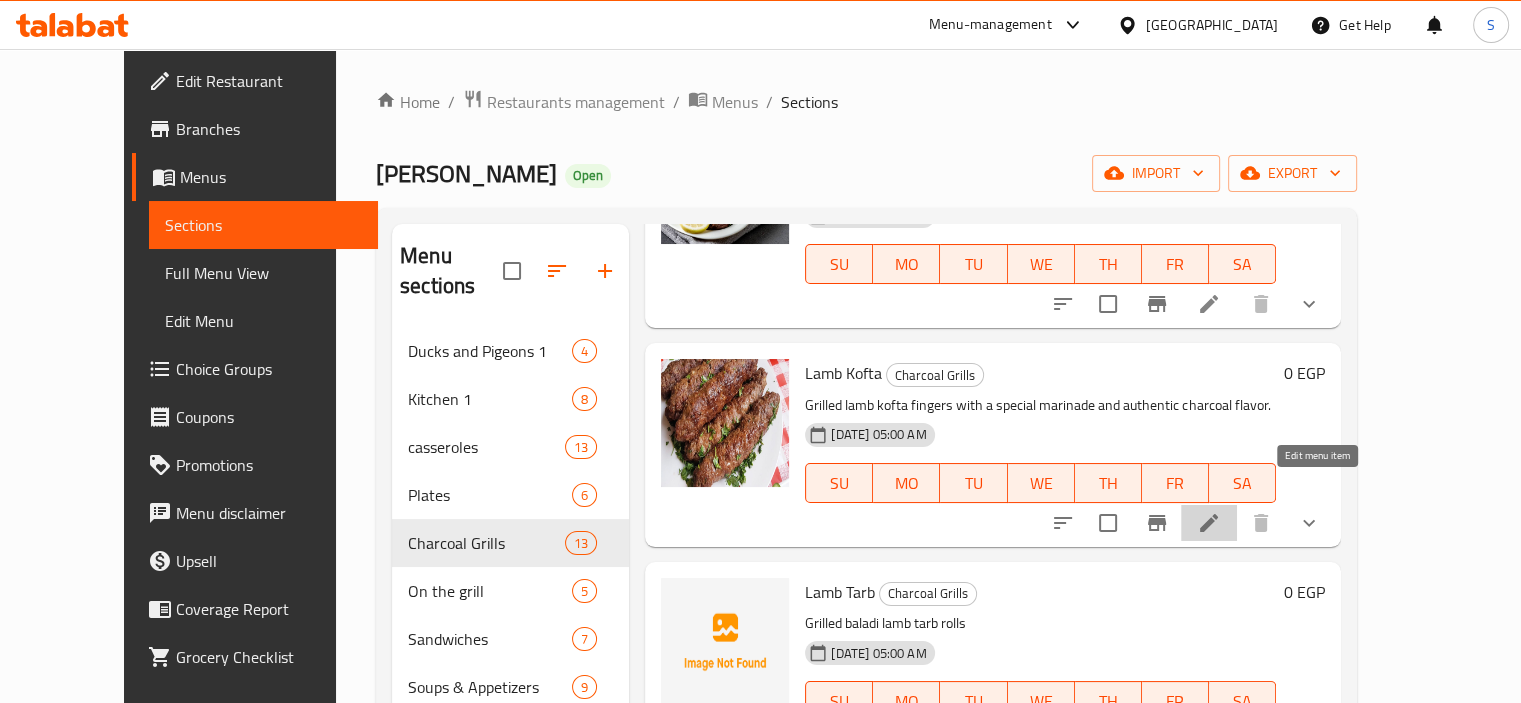 click 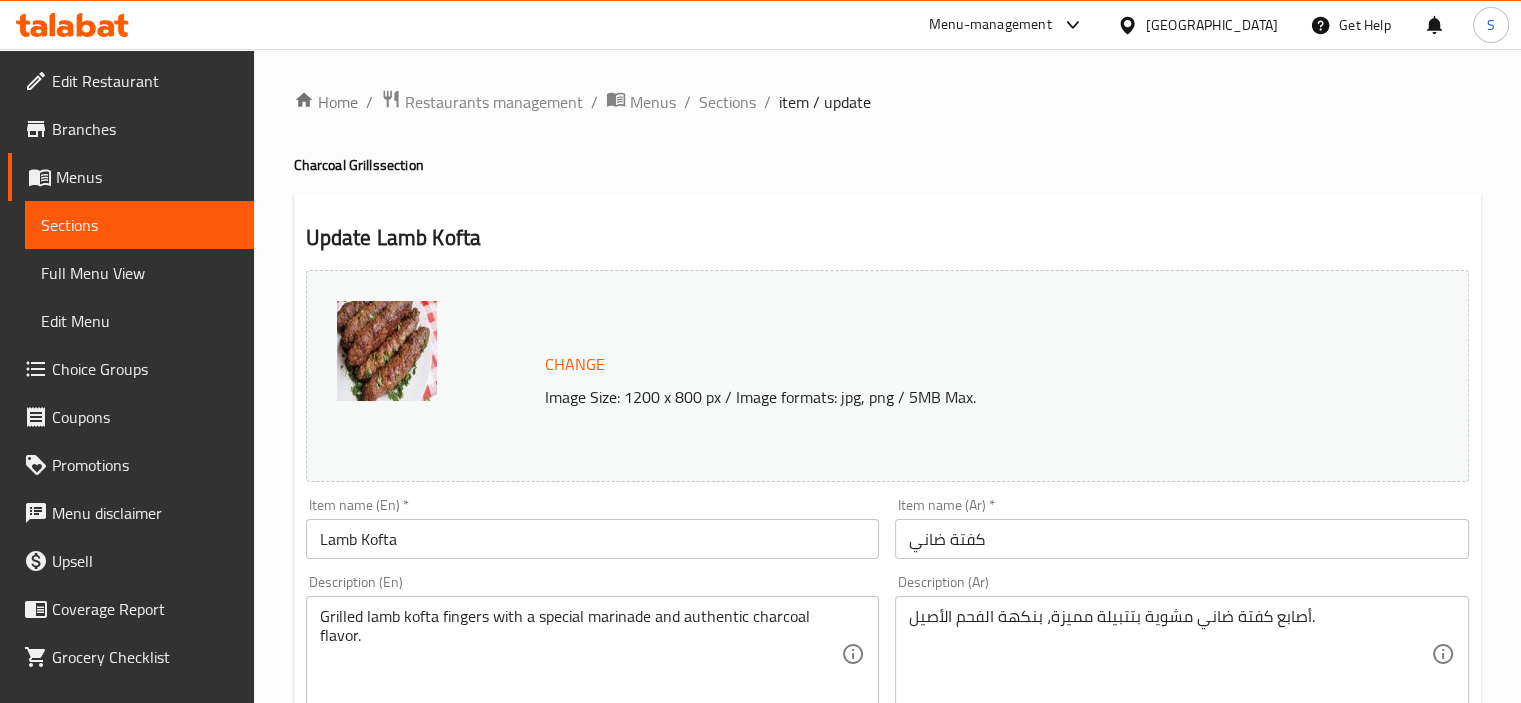 scroll, scrollTop: 840, scrollLeft: 0, axis: vertical 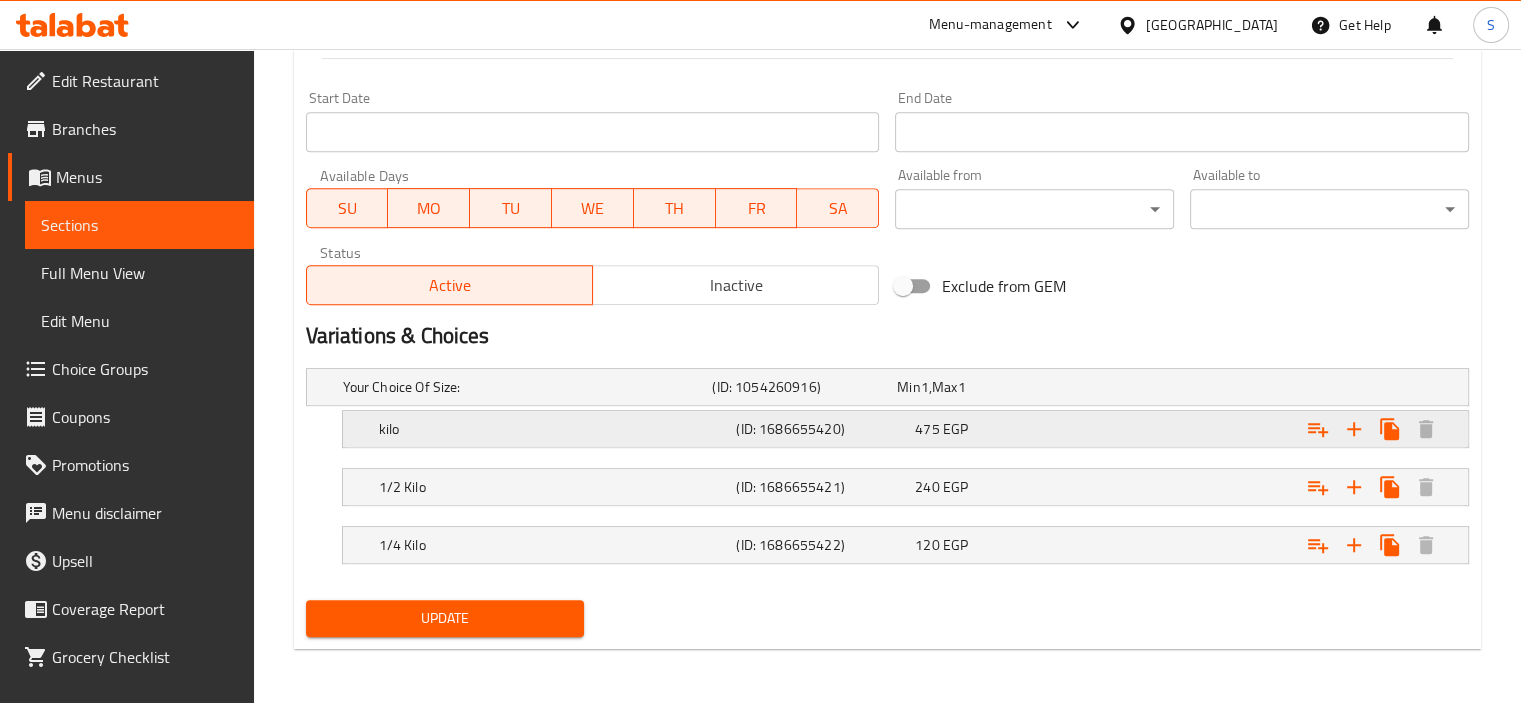 click on "475   EGP" at bounding box center (985, 387) 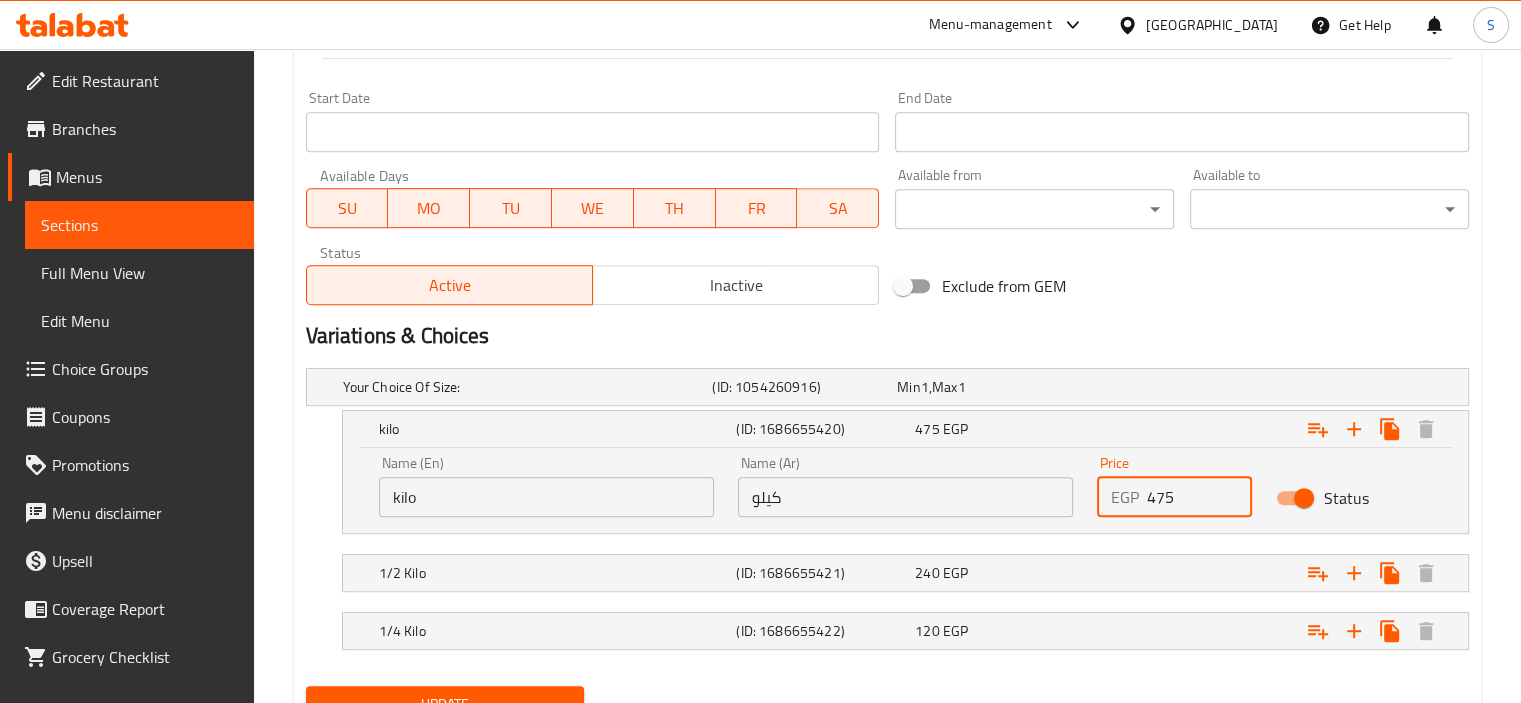 click on "475" at bounding box center [1200, 497] 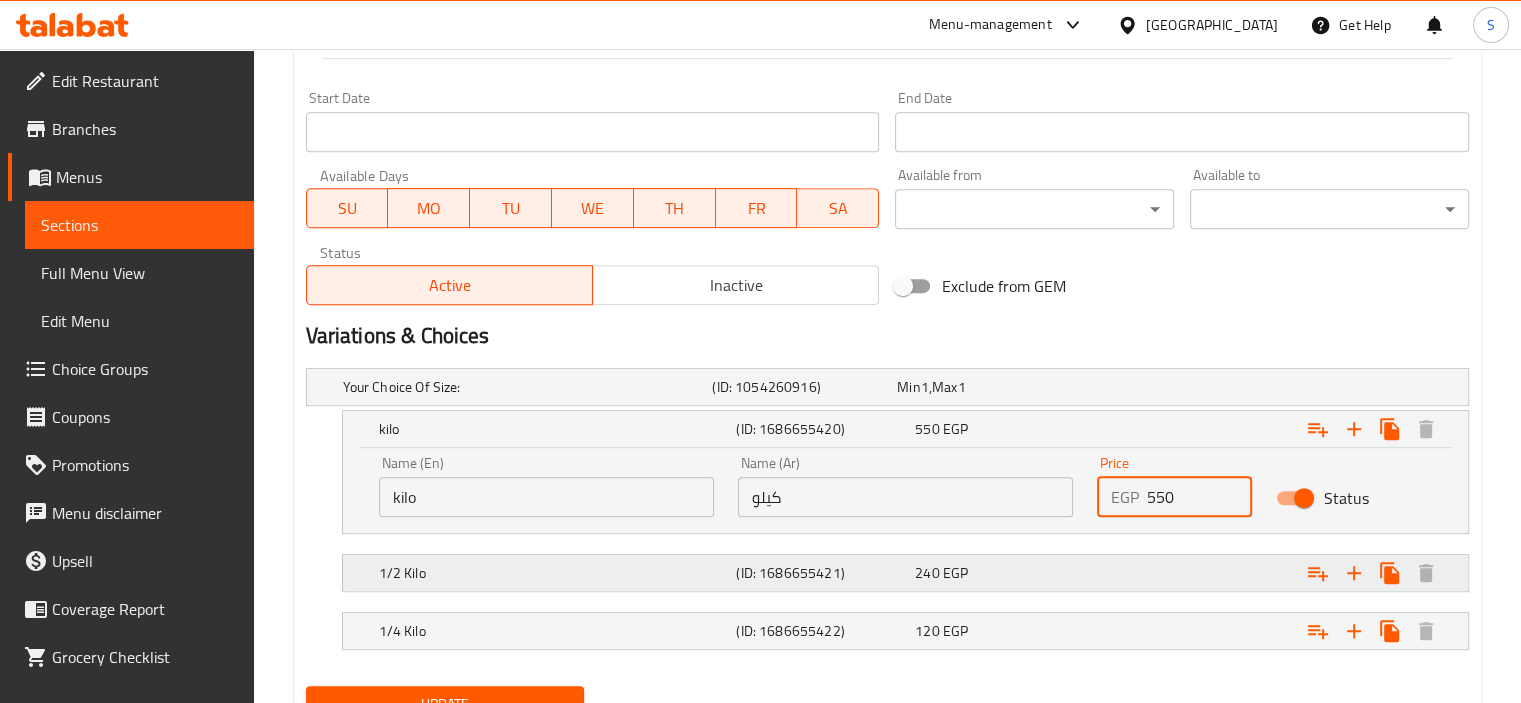 type on "550" 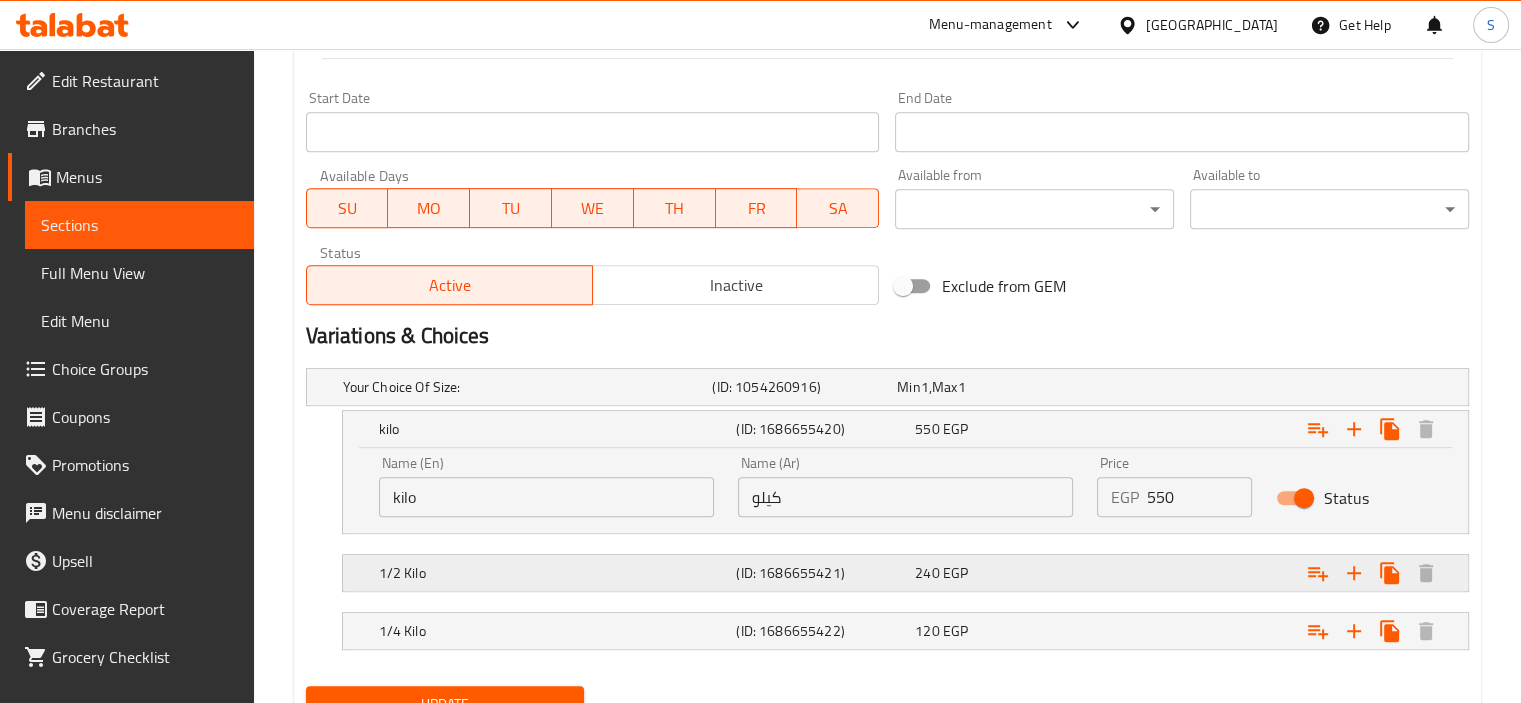 click at bounding box center [1263, 387] 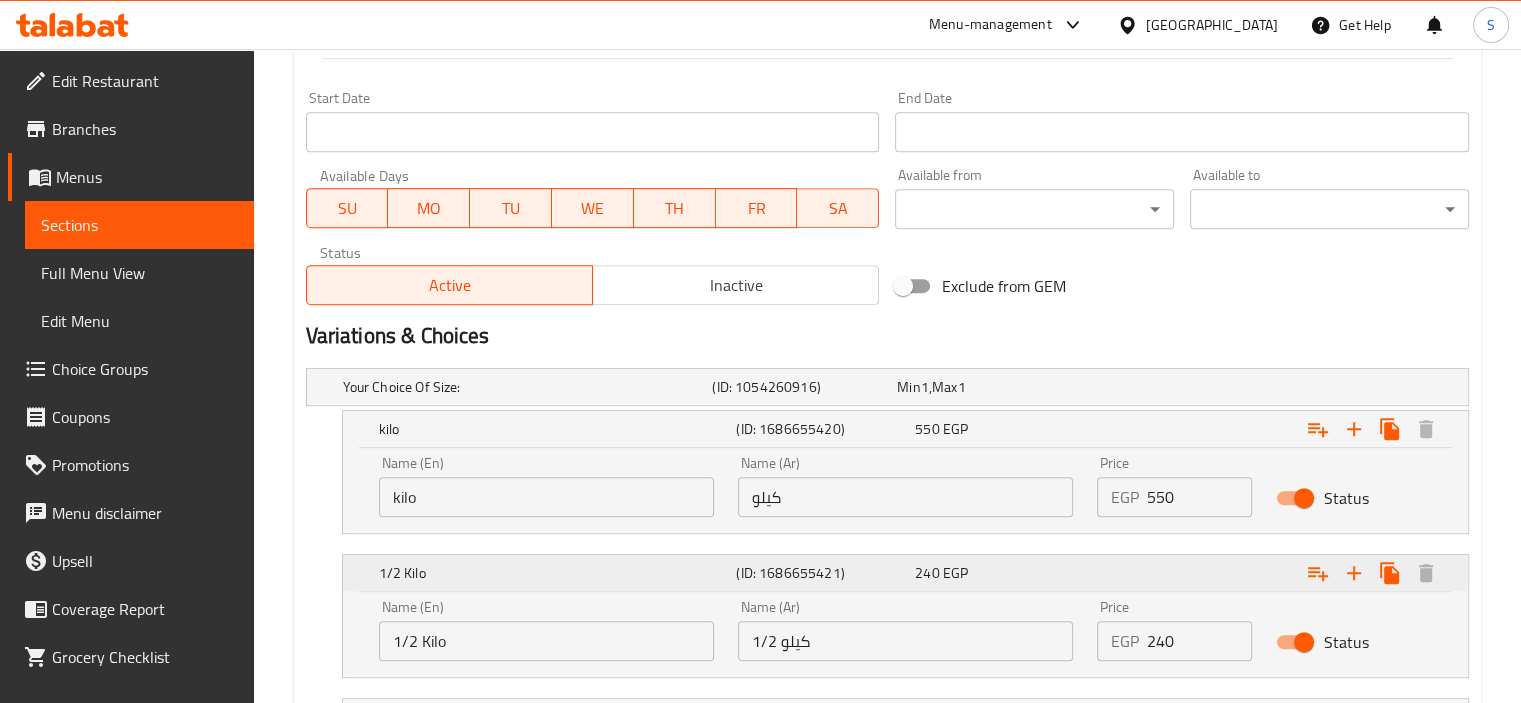 scroll, scrollTop: 1011, scrollLeft: 0, axis: vertical 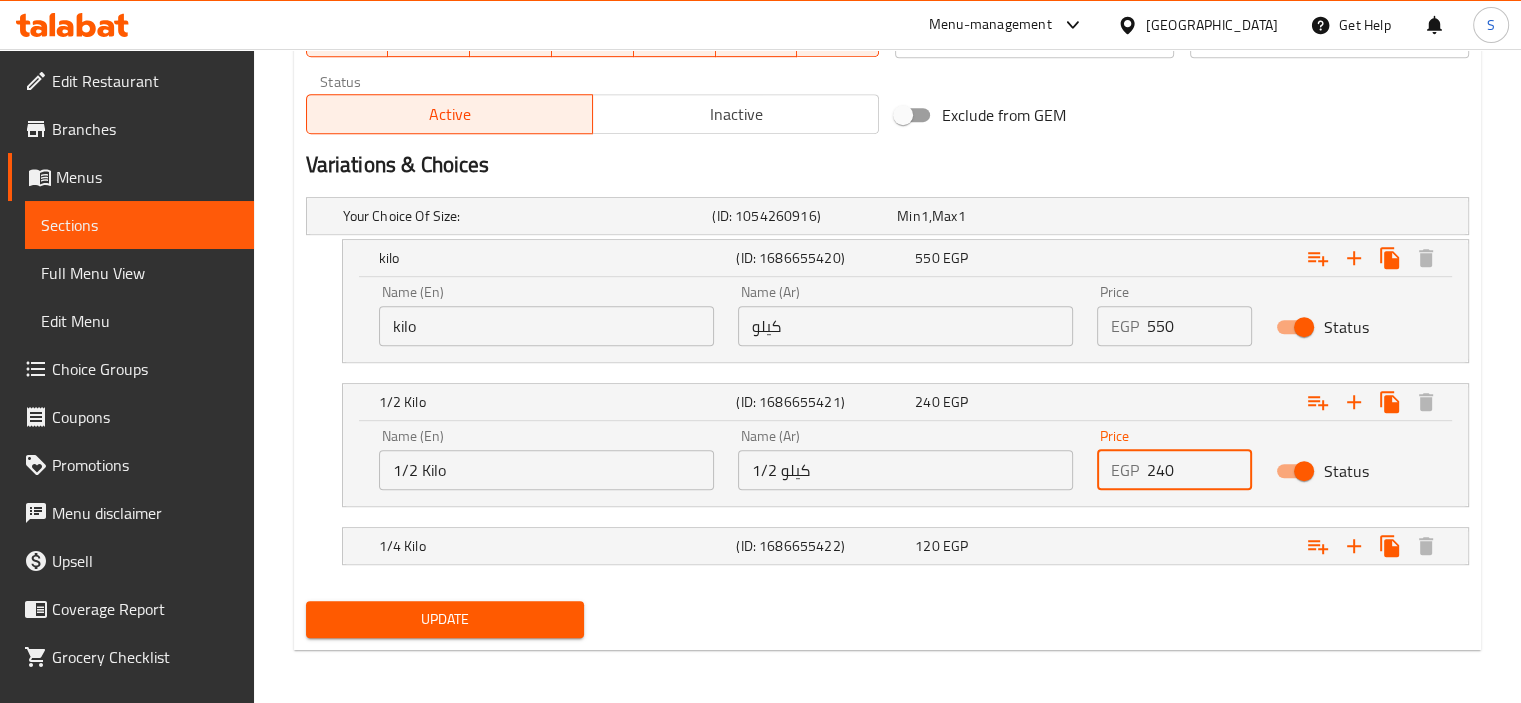 click on "240" at bounding box center (1200, 470) 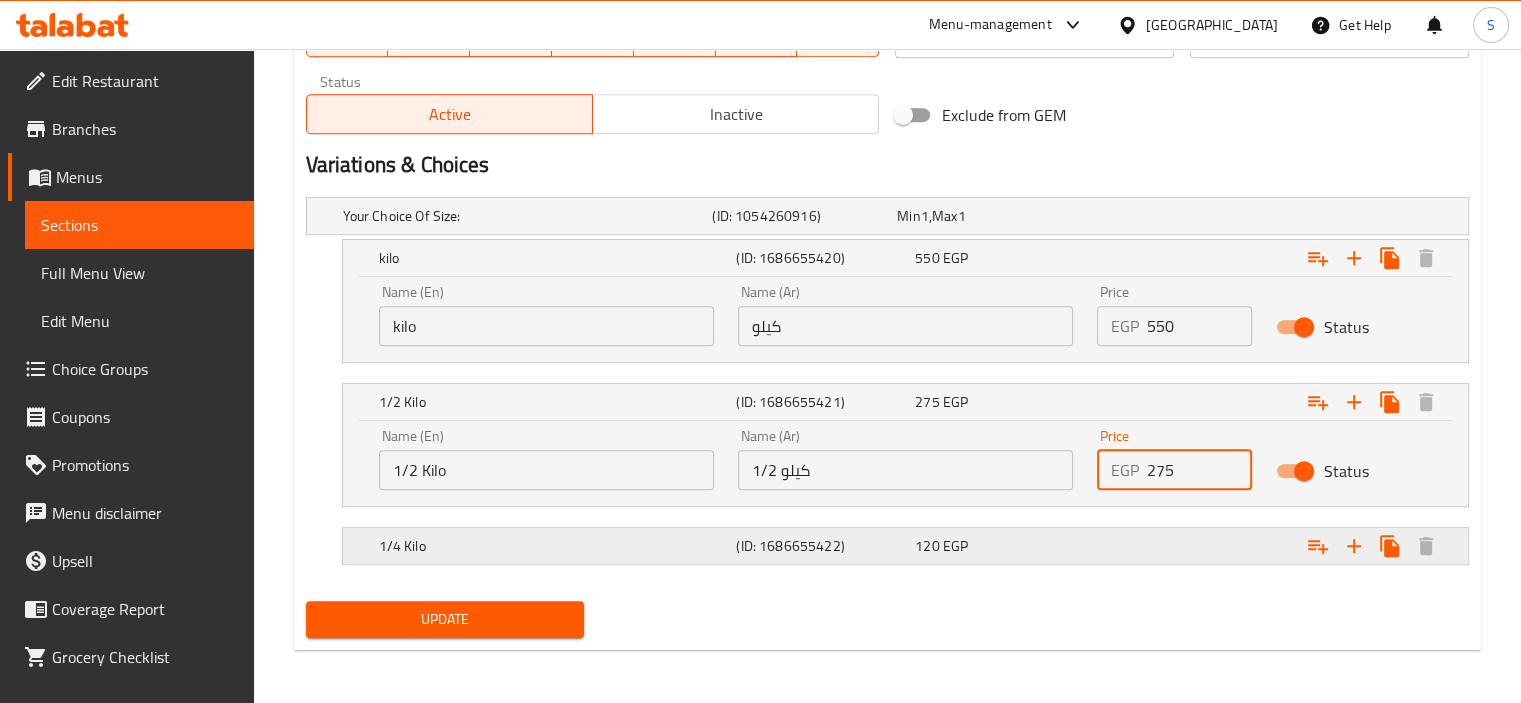 type on "275" 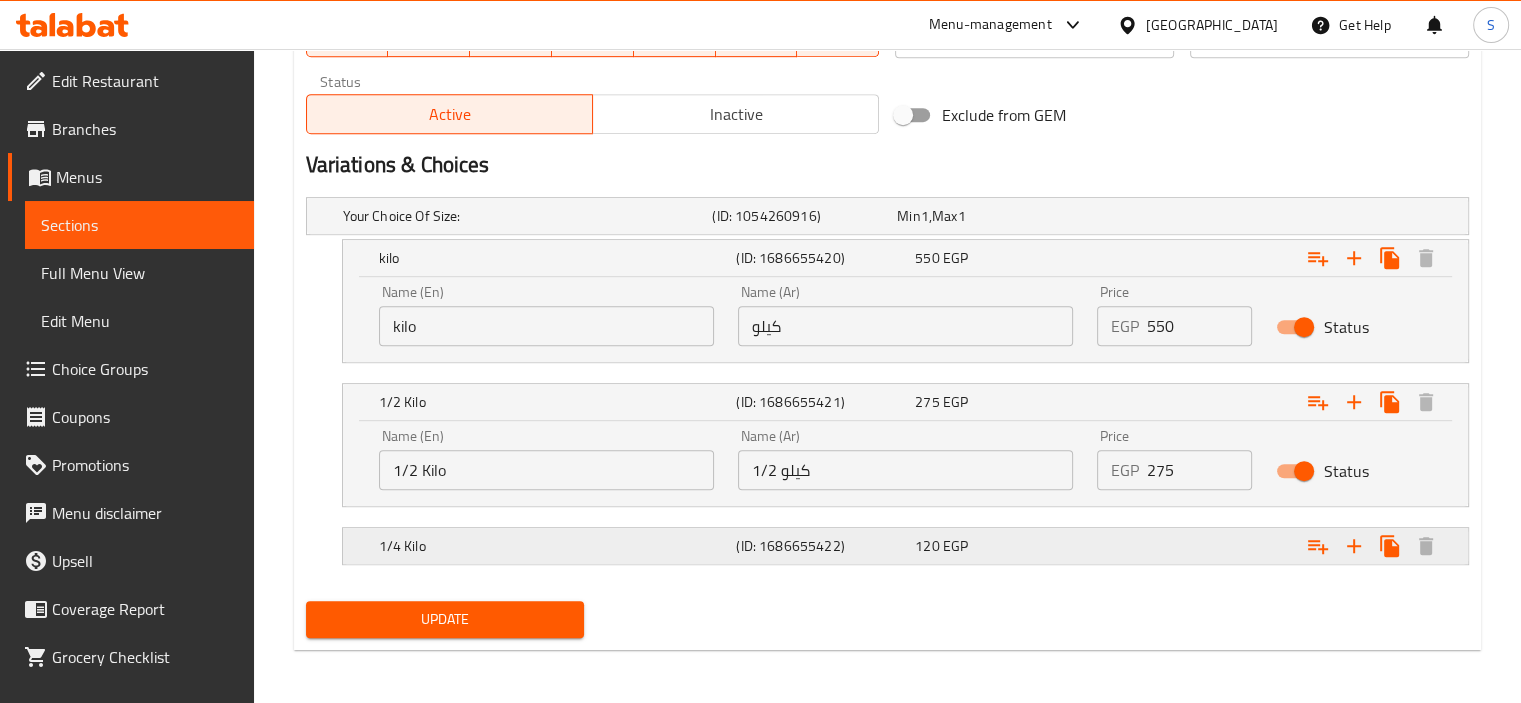 click at bounding box center [1263, 216] 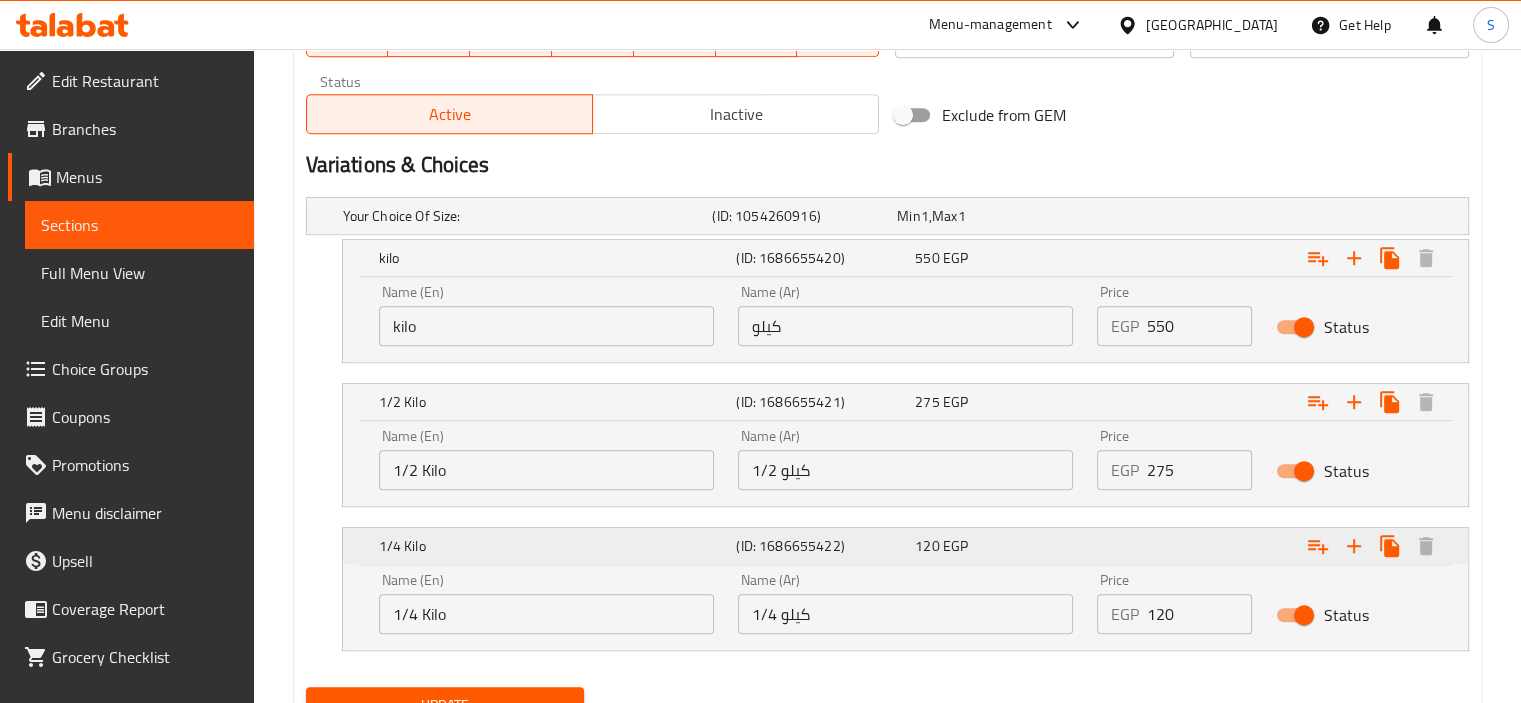 scroll, scrollTop: 1097, scrollLeft: 0, axis: vertical 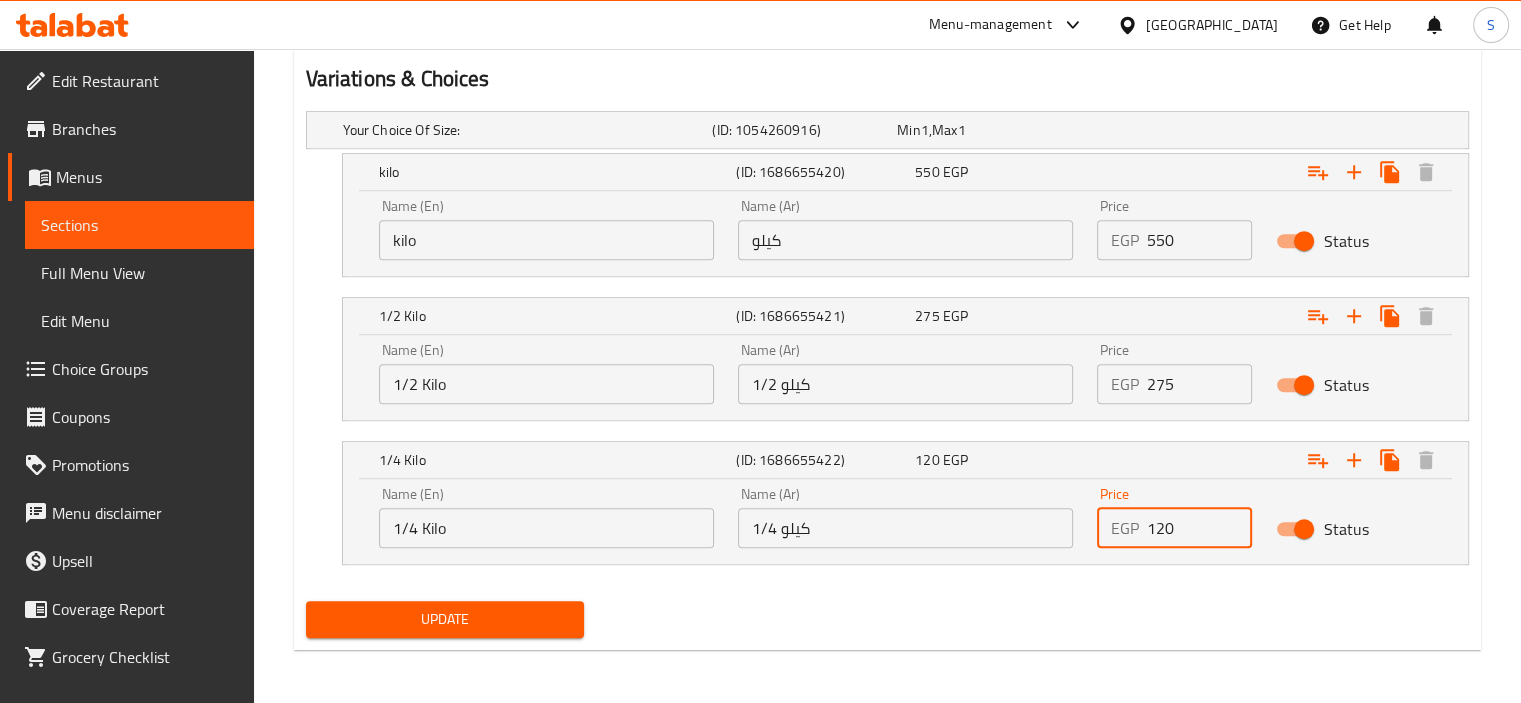 click on "120" at bounding box center (1200, 528) 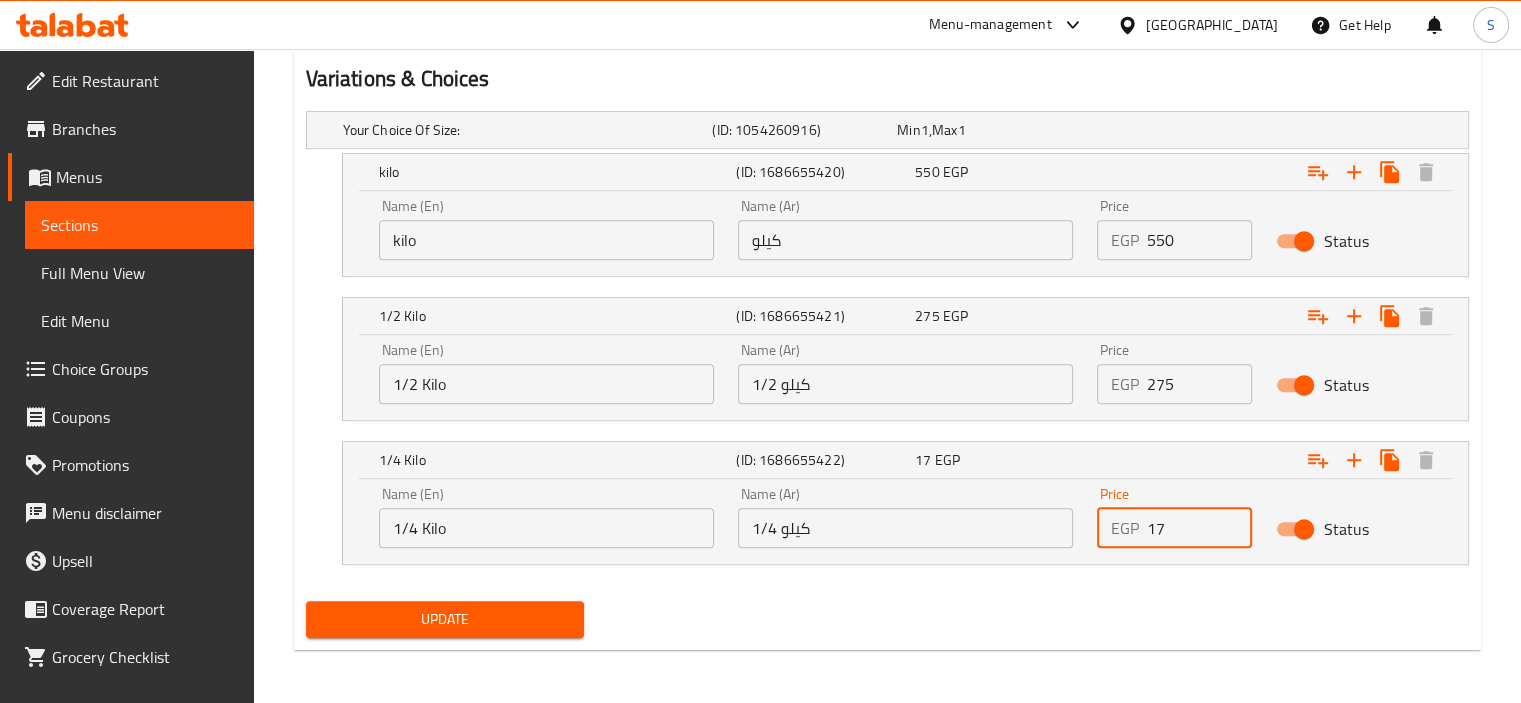 type on "1" 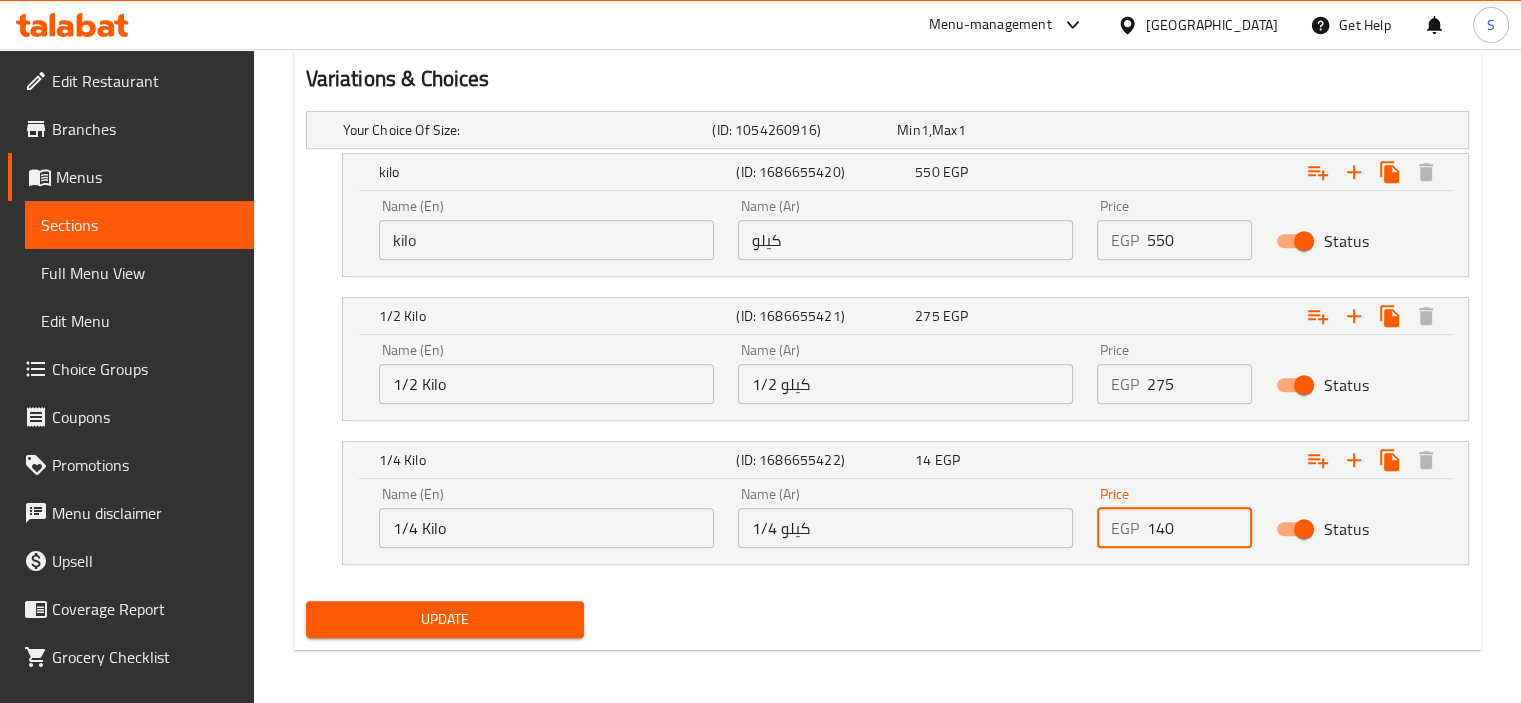 type on "140" 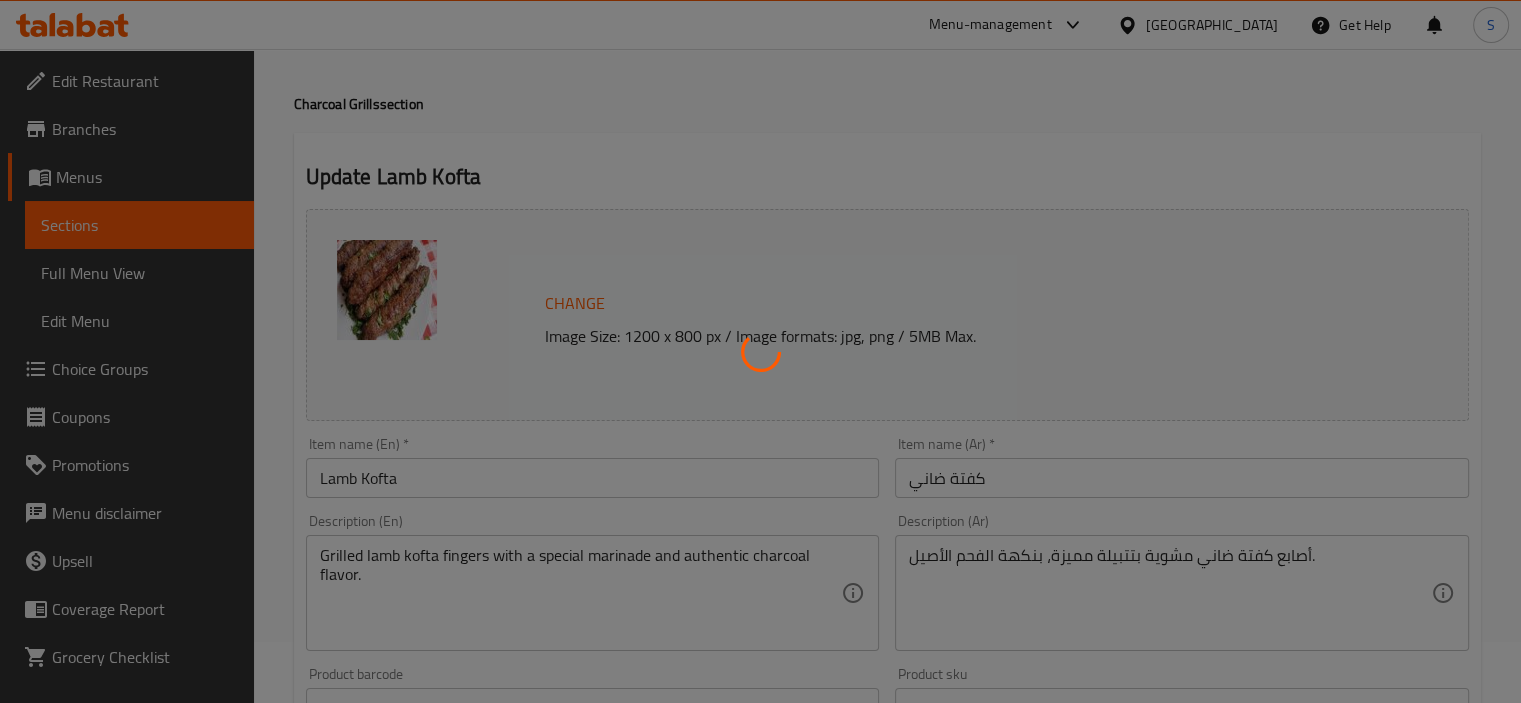 scroll, scrollTop: 0, scrollLeft: 0, axis: both 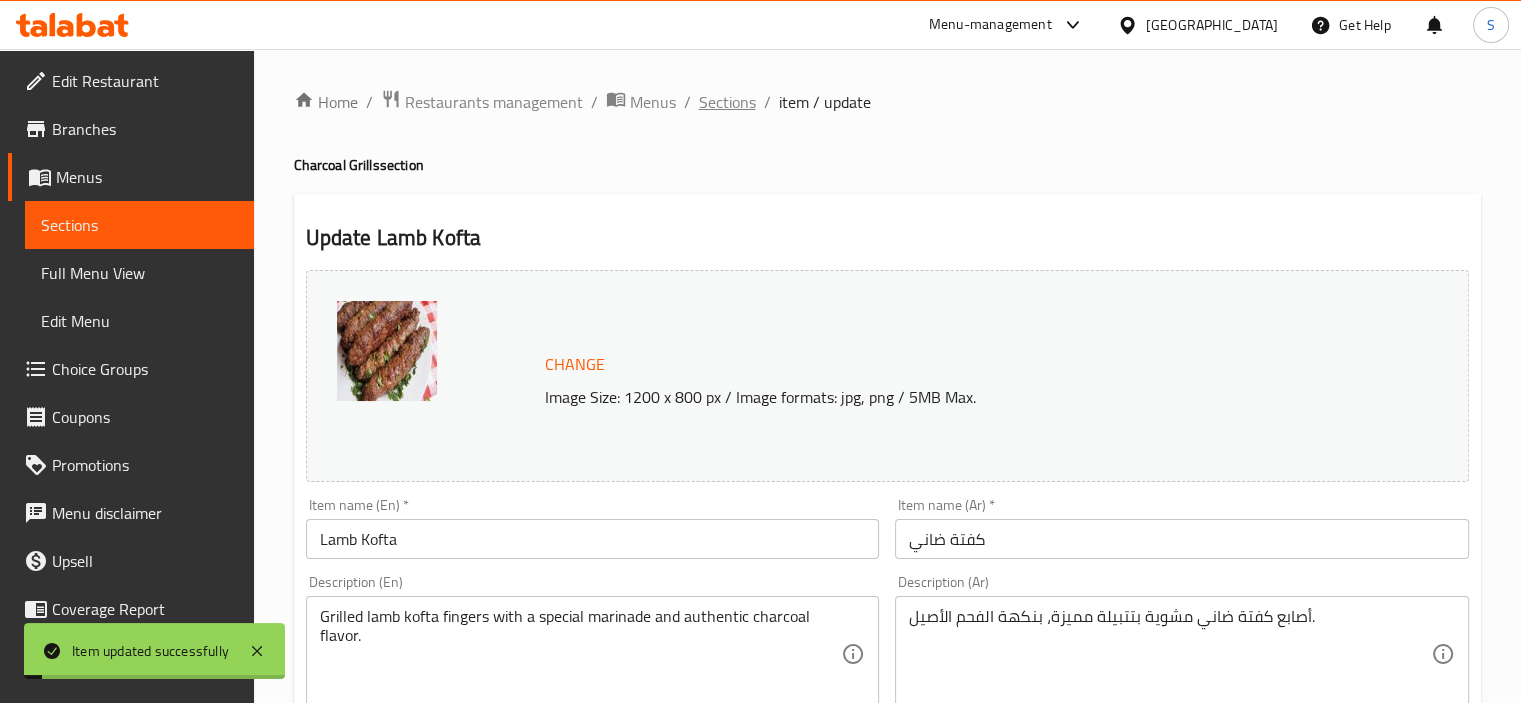 click on "Sections" at bounding box center (727, 102) 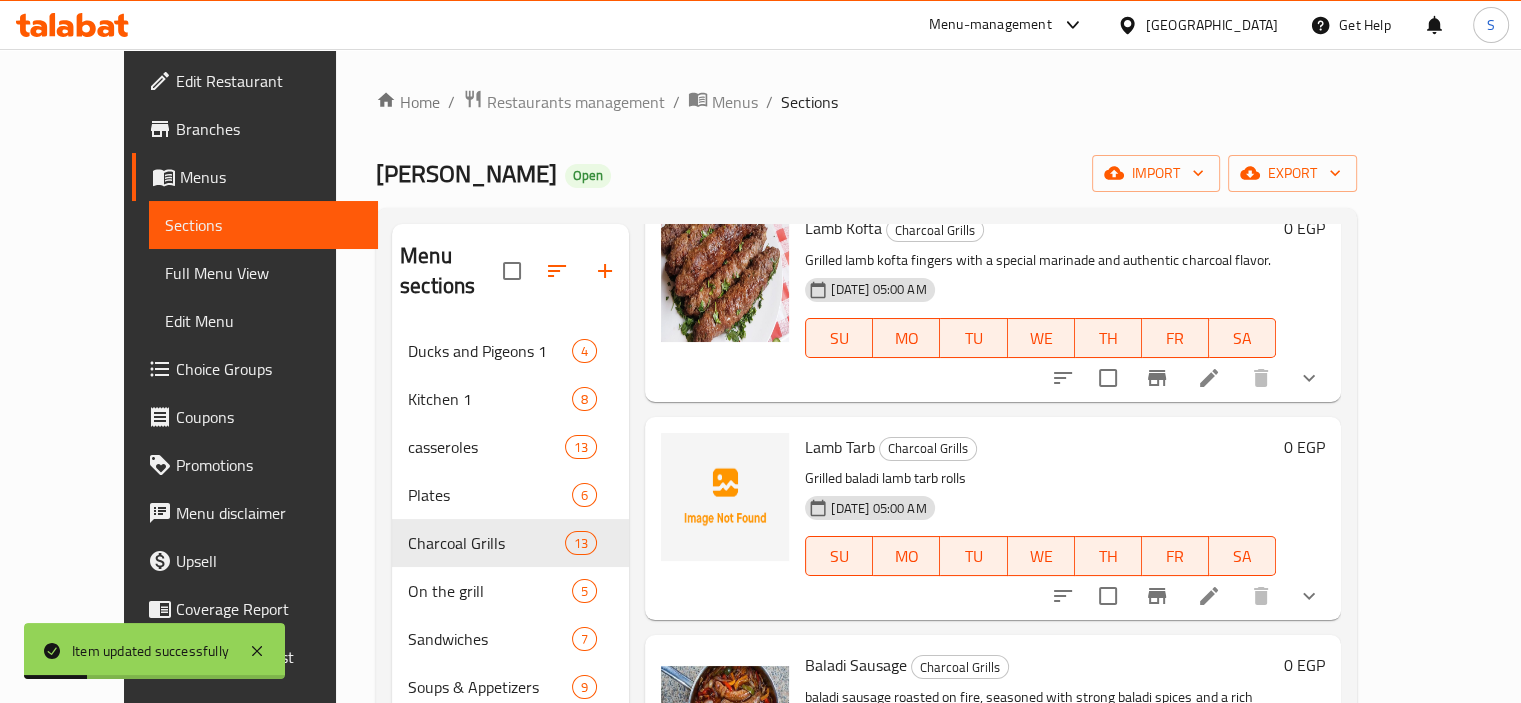 scroll, scrollTop: 408, scrollLeft: 0, axis: vertical 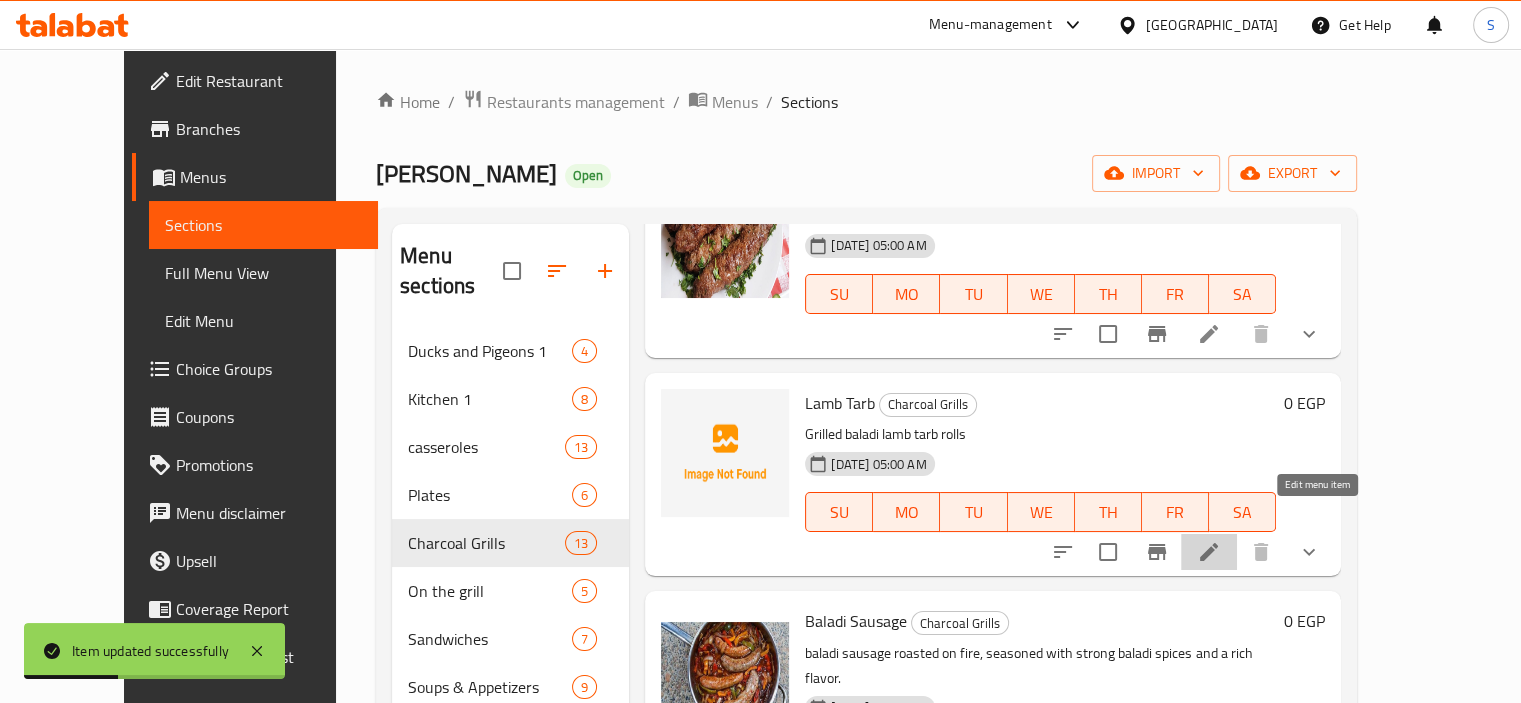 click 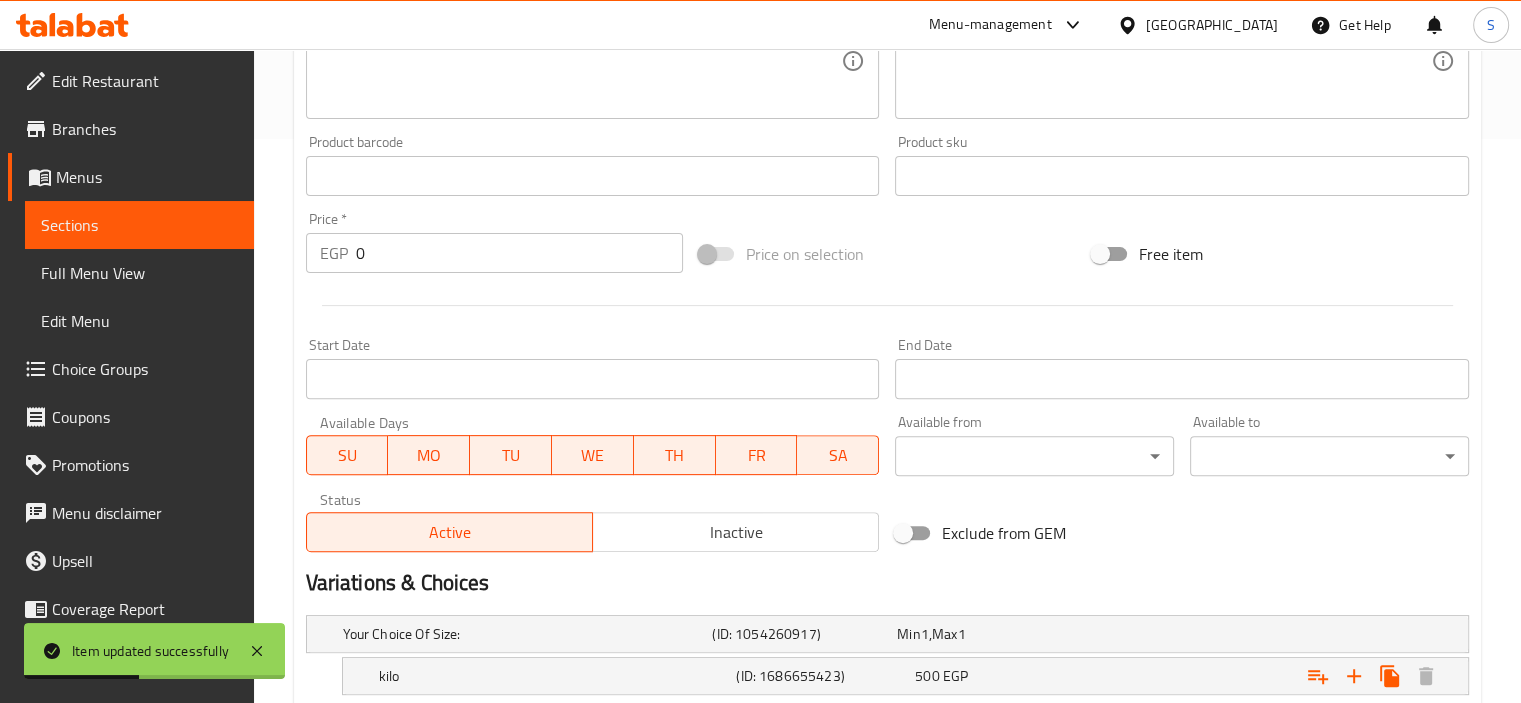 scroll, scrollTop: 811, scrollLeft: 0, axis: vertical 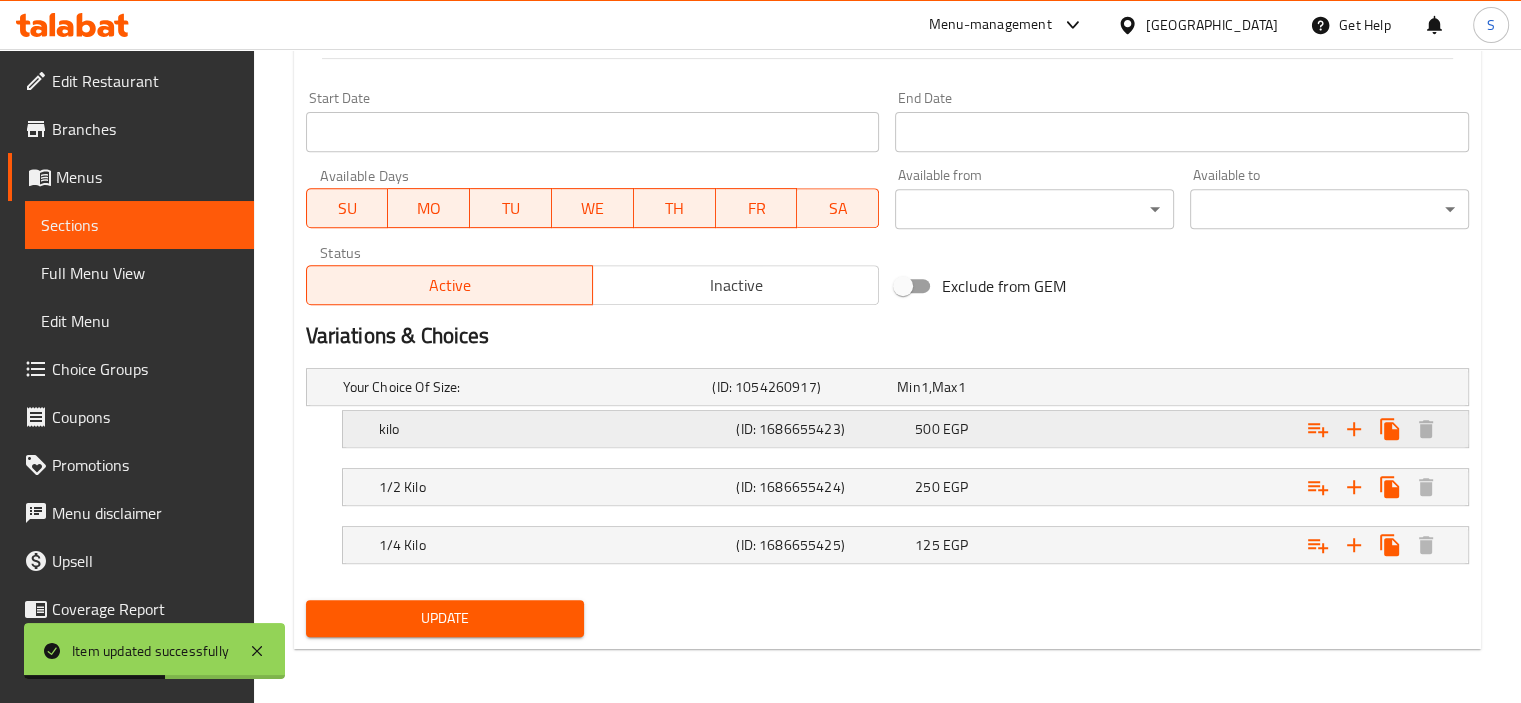 click on "kilo (ID: 1686655423) 500   EGP" at bounding box center (893, 387) 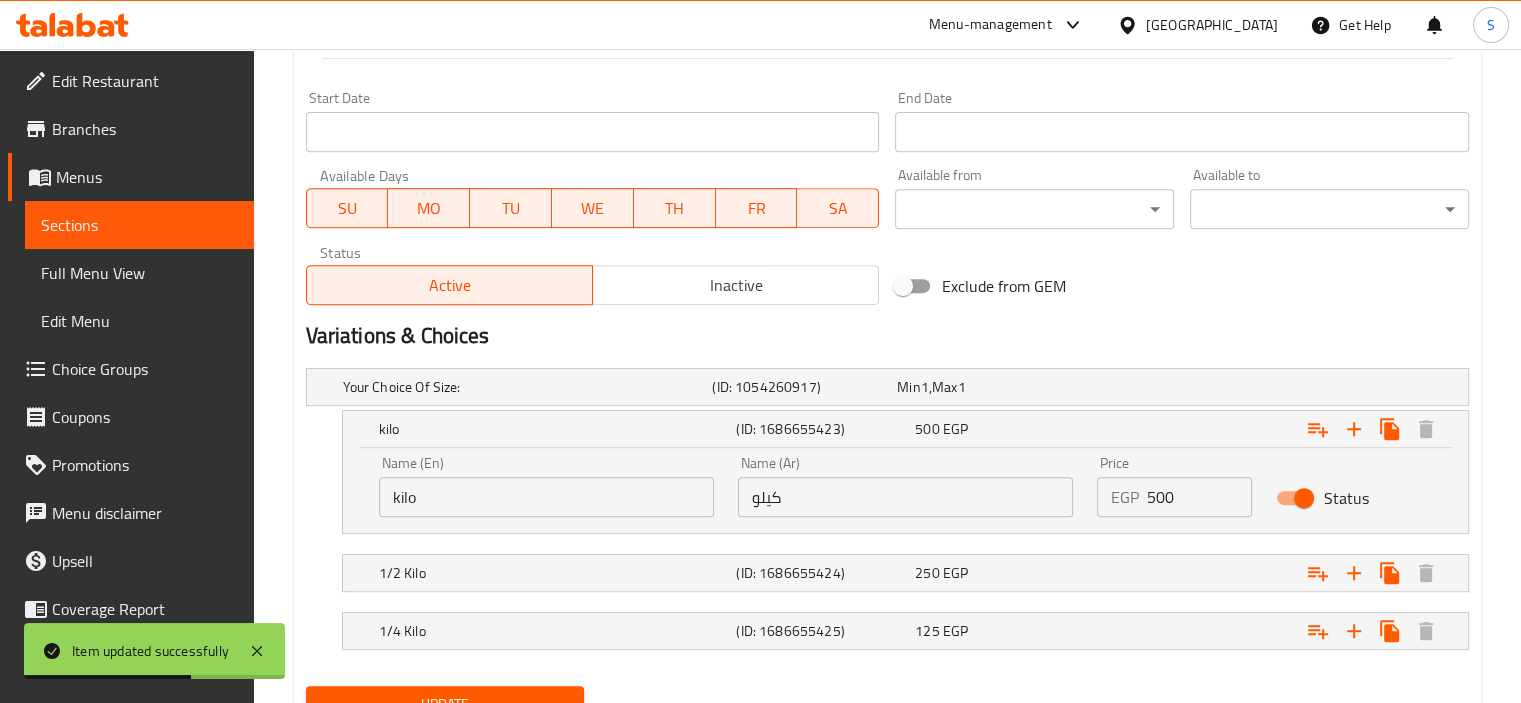 click on "500" at bounding box center [1200, 497] 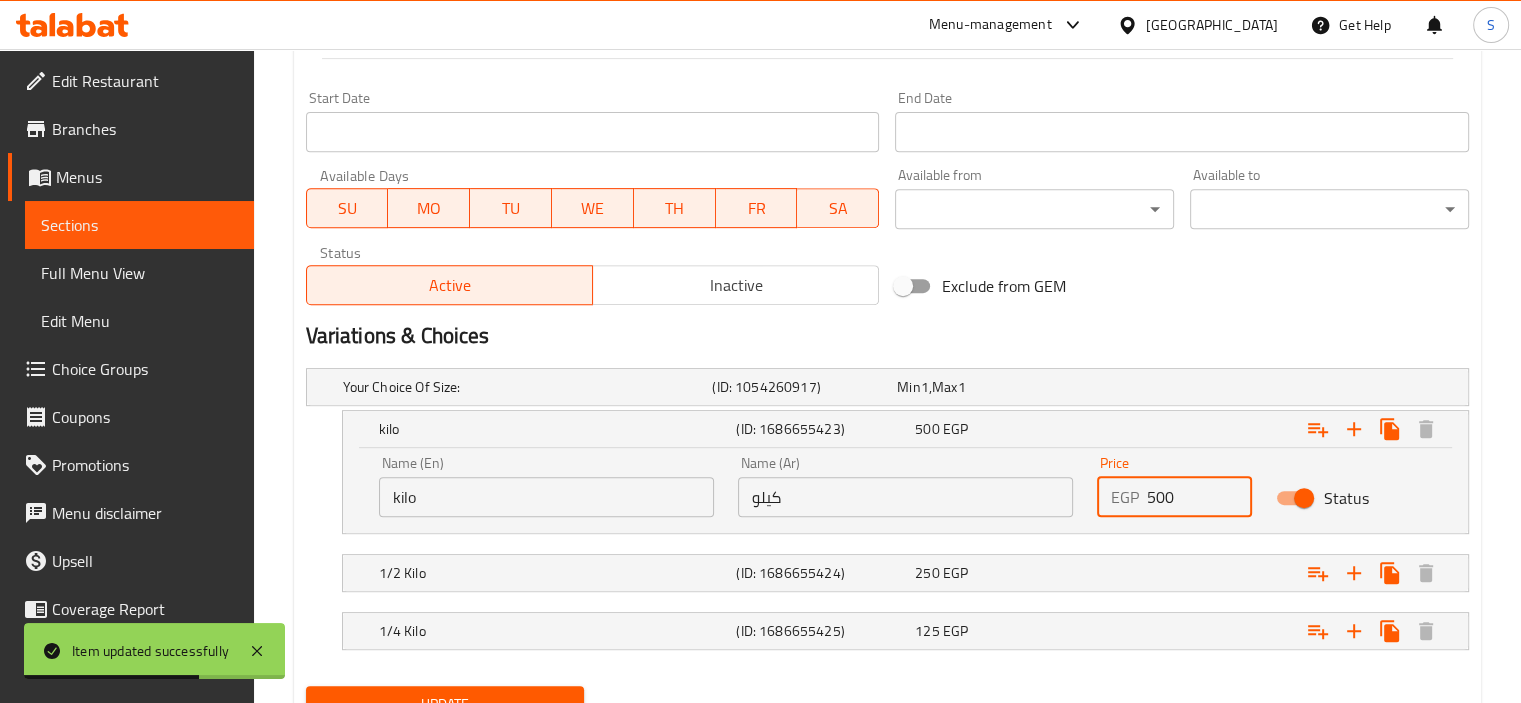 click on "500" at bounding box center [1200, 497] 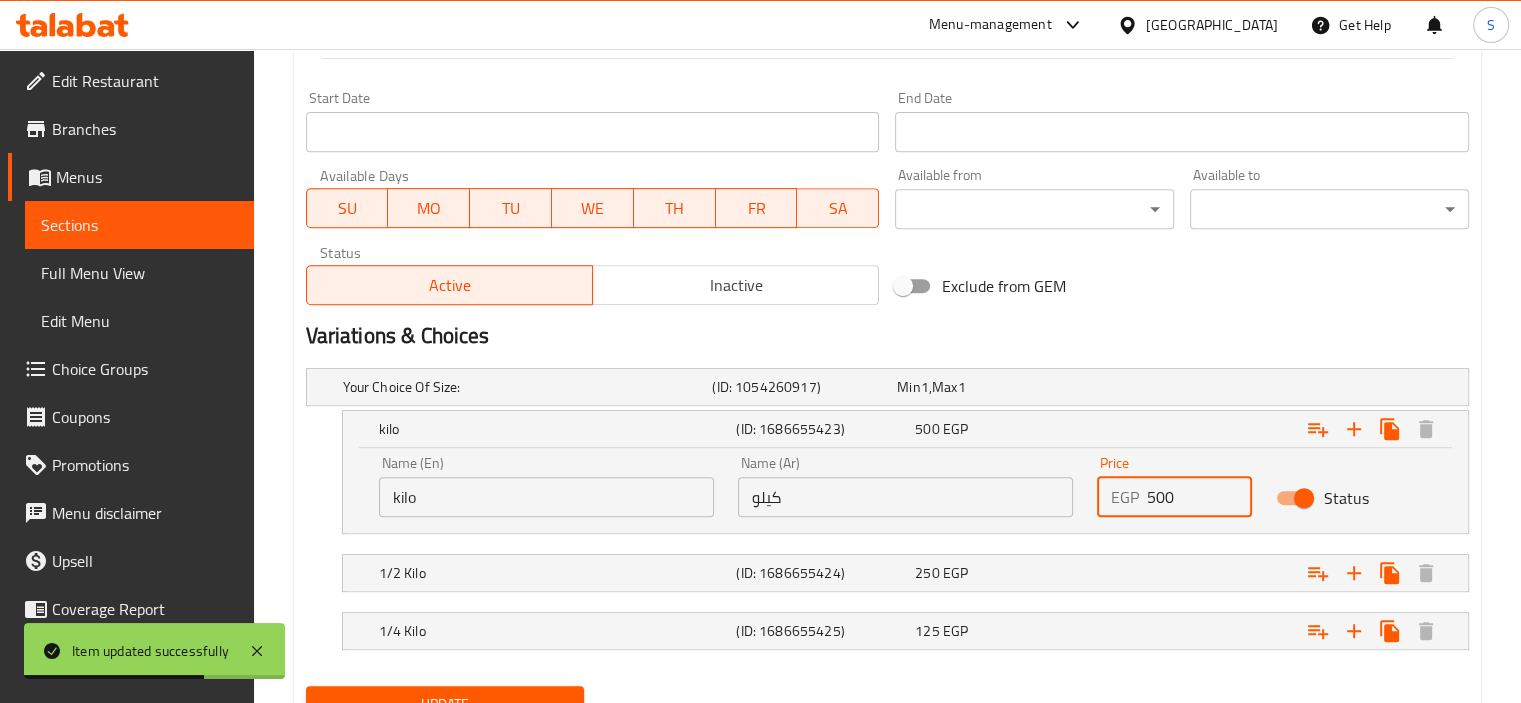 click on "500" at bounding box center [1200, 497] 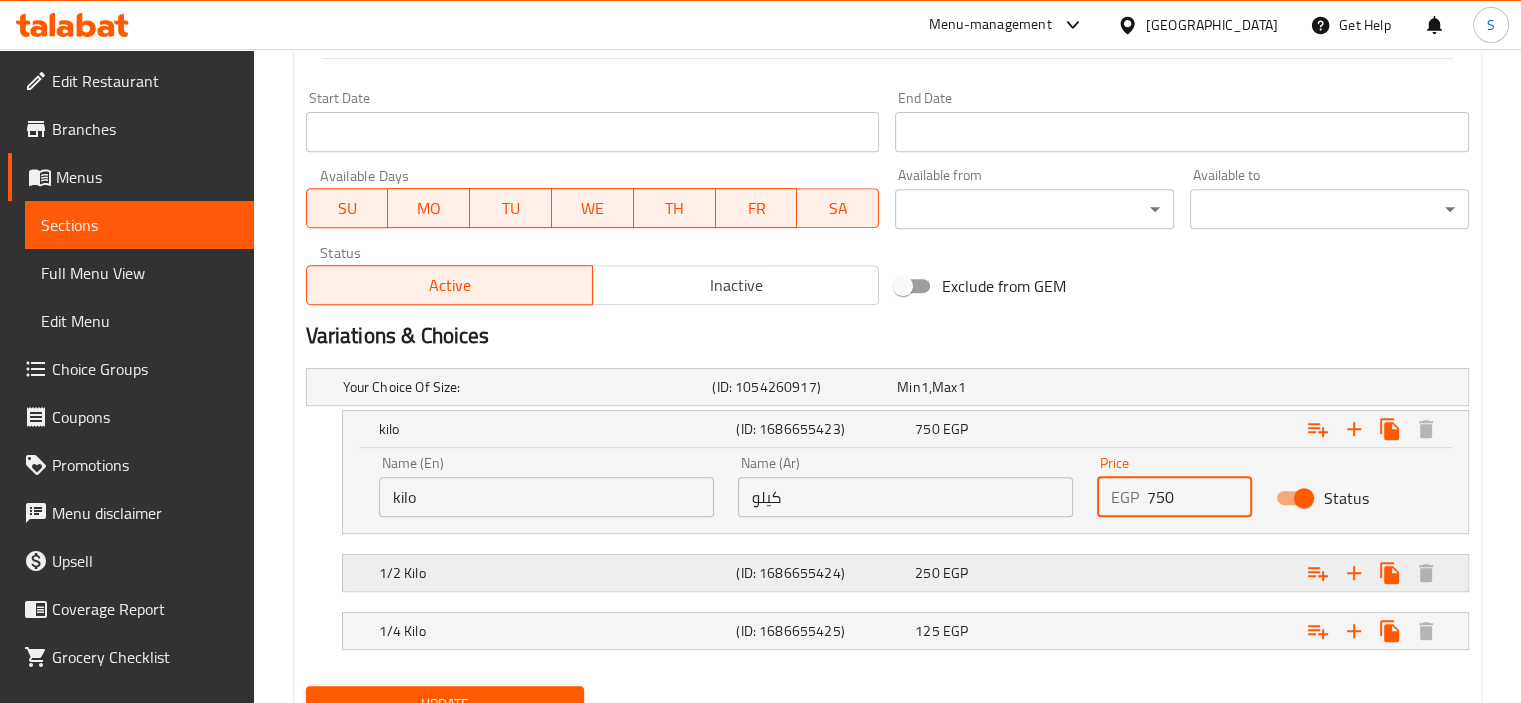 type on "750" 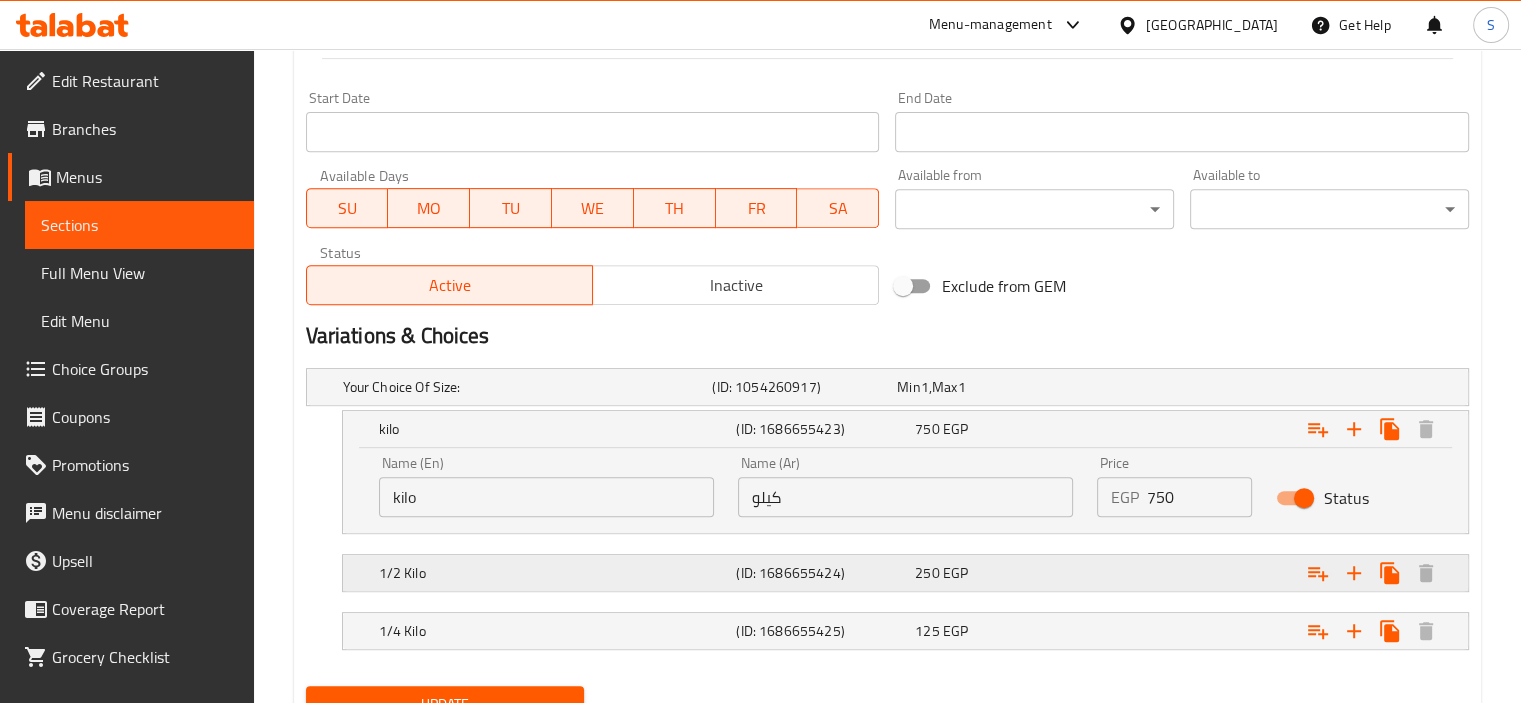 click at bounding box center [1263, 387] 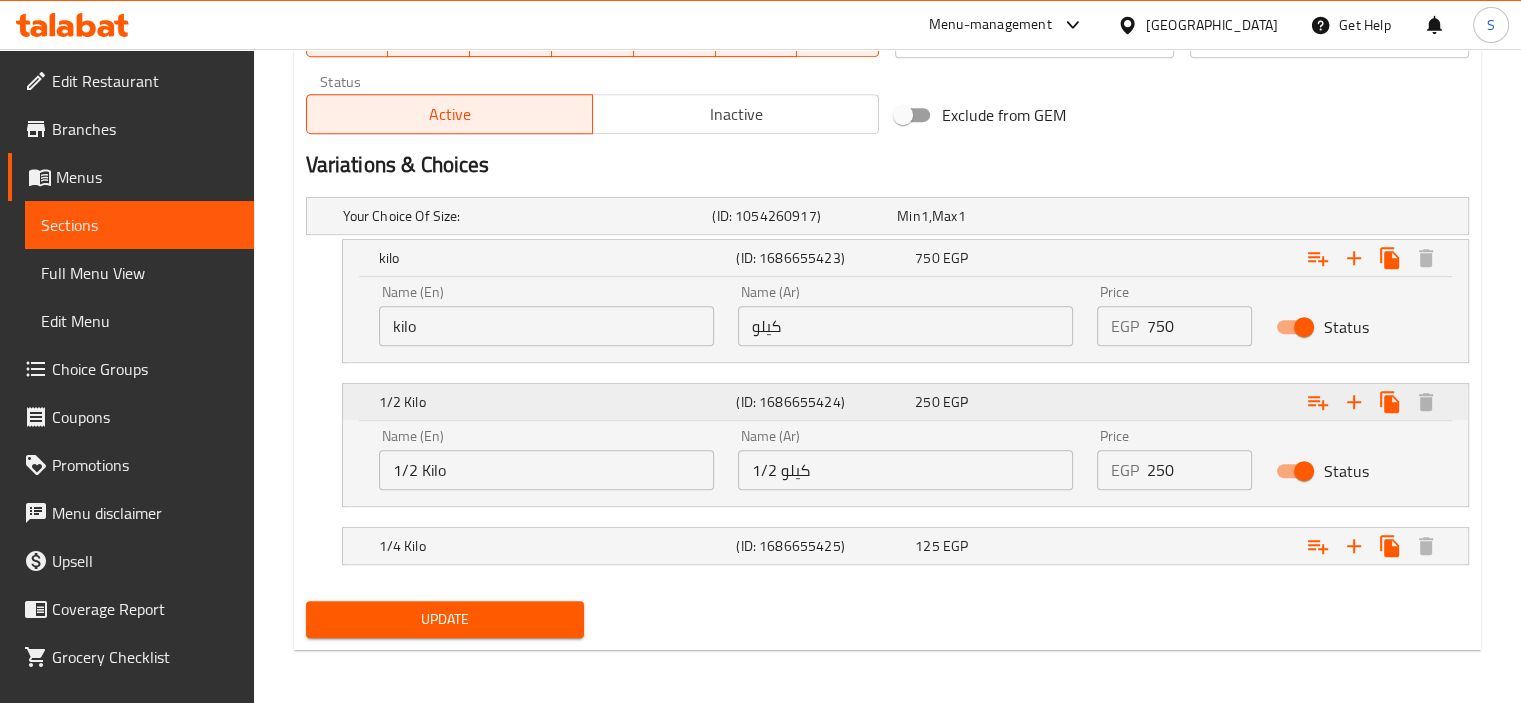 scroll, scrollTop: 983, scrollLeft: 0, axis: vertical 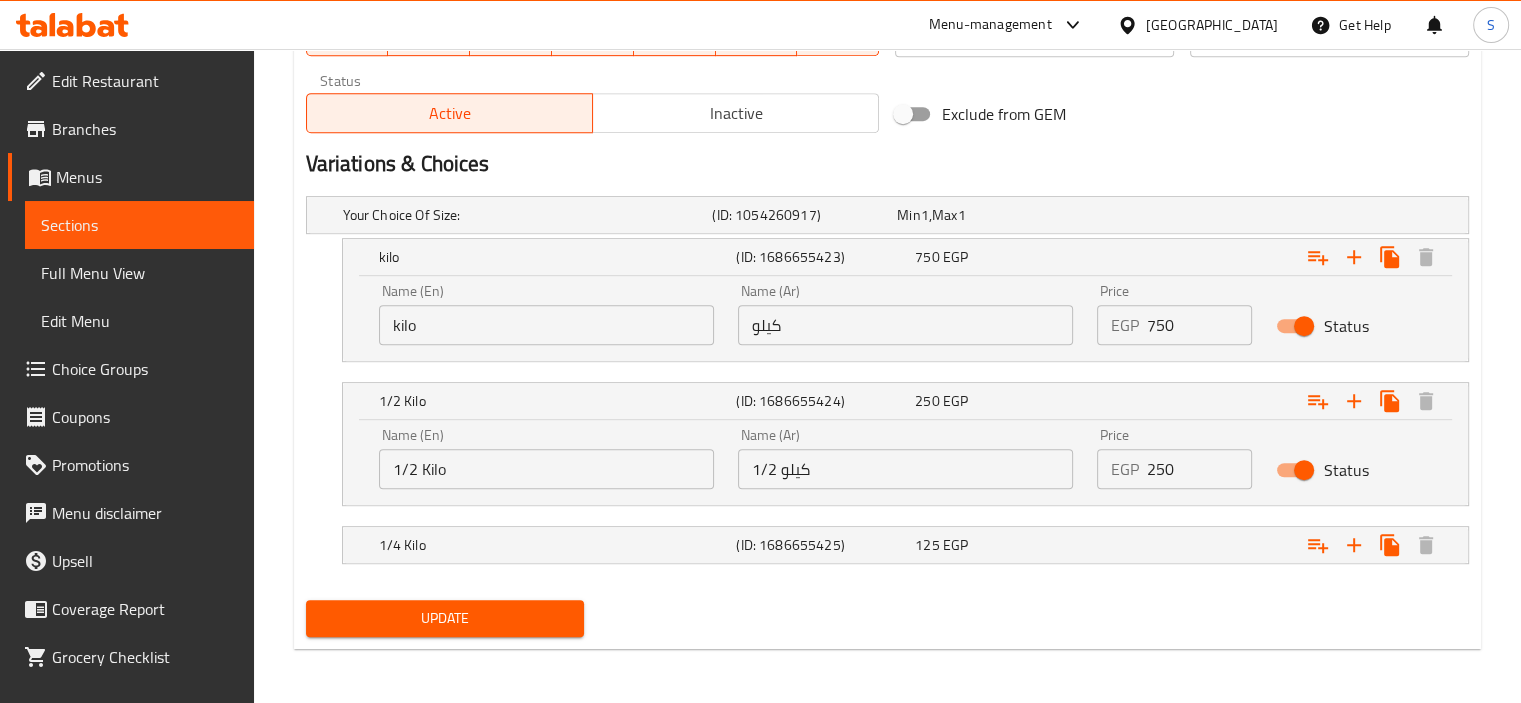 click on "250" at bounding box center (1200, 469) 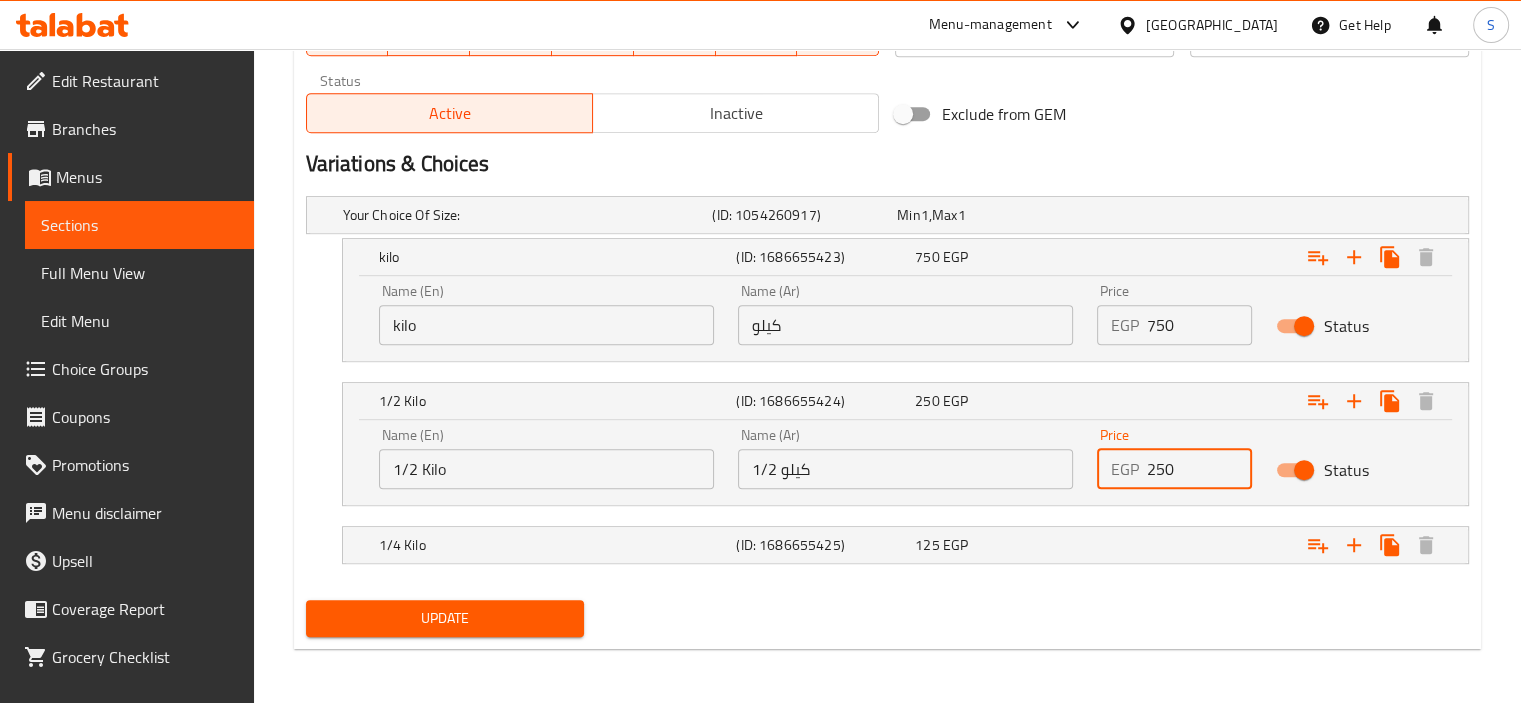 click on "250" at bounding box center [1200, 469] 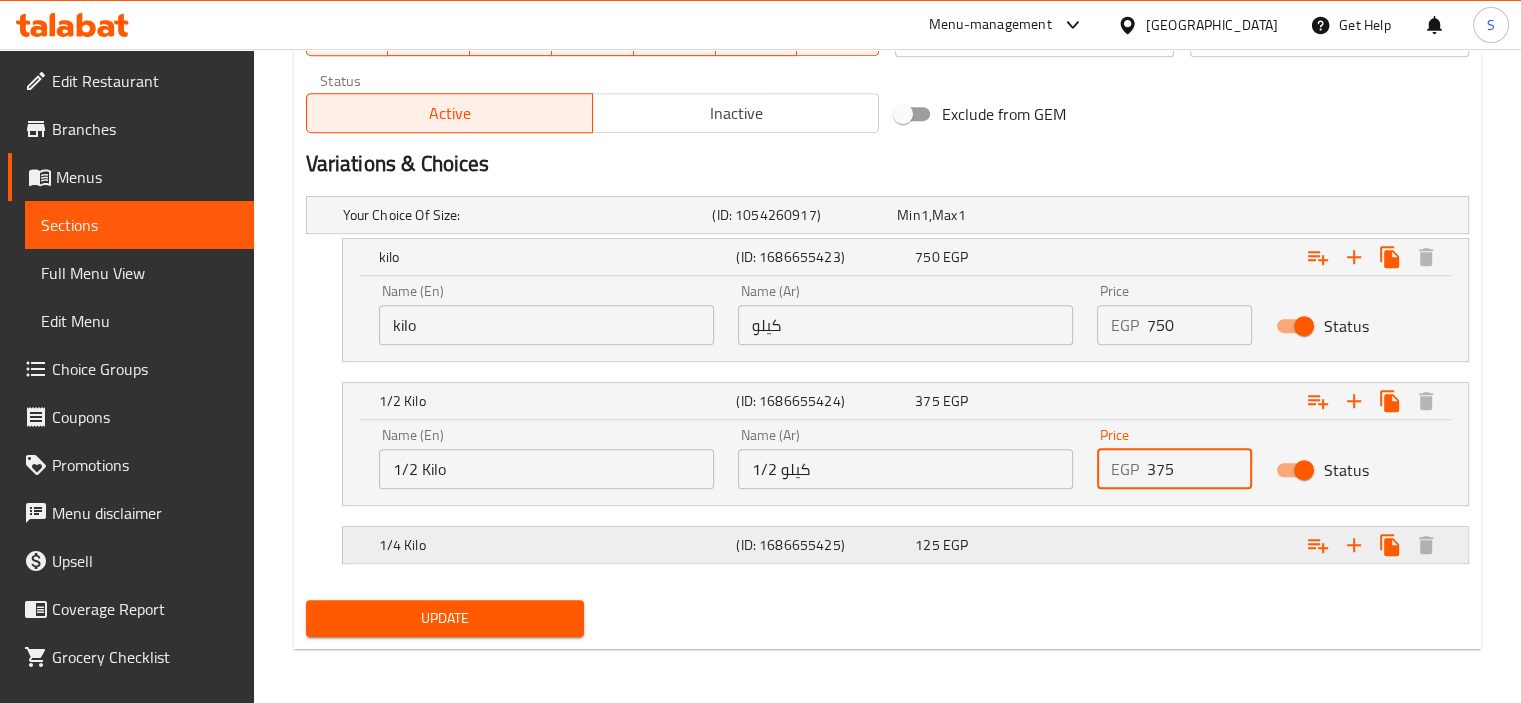 type on "375" 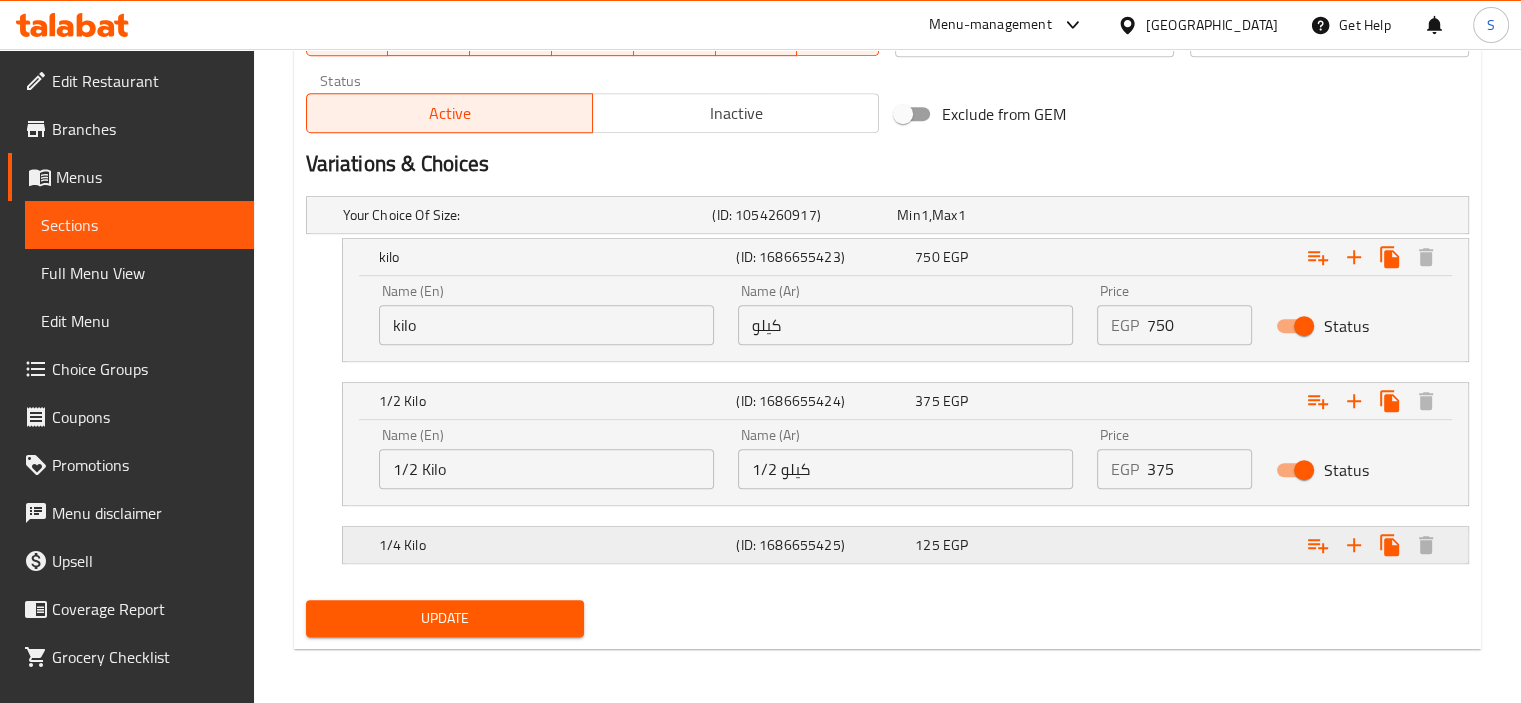 click at bounding box center [1263, 215] 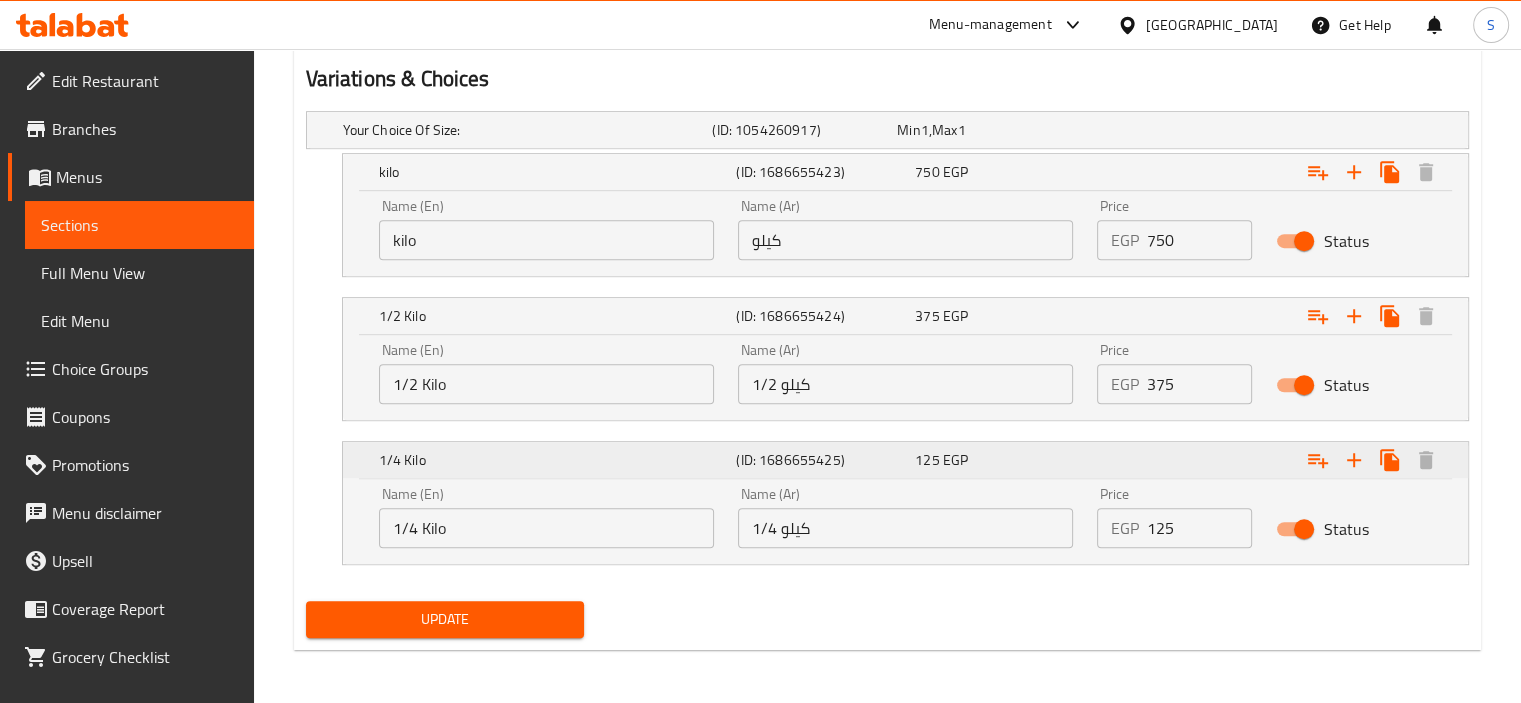 scroll, scrollTop: 1069, scrollLeft: 0, axis: vertical 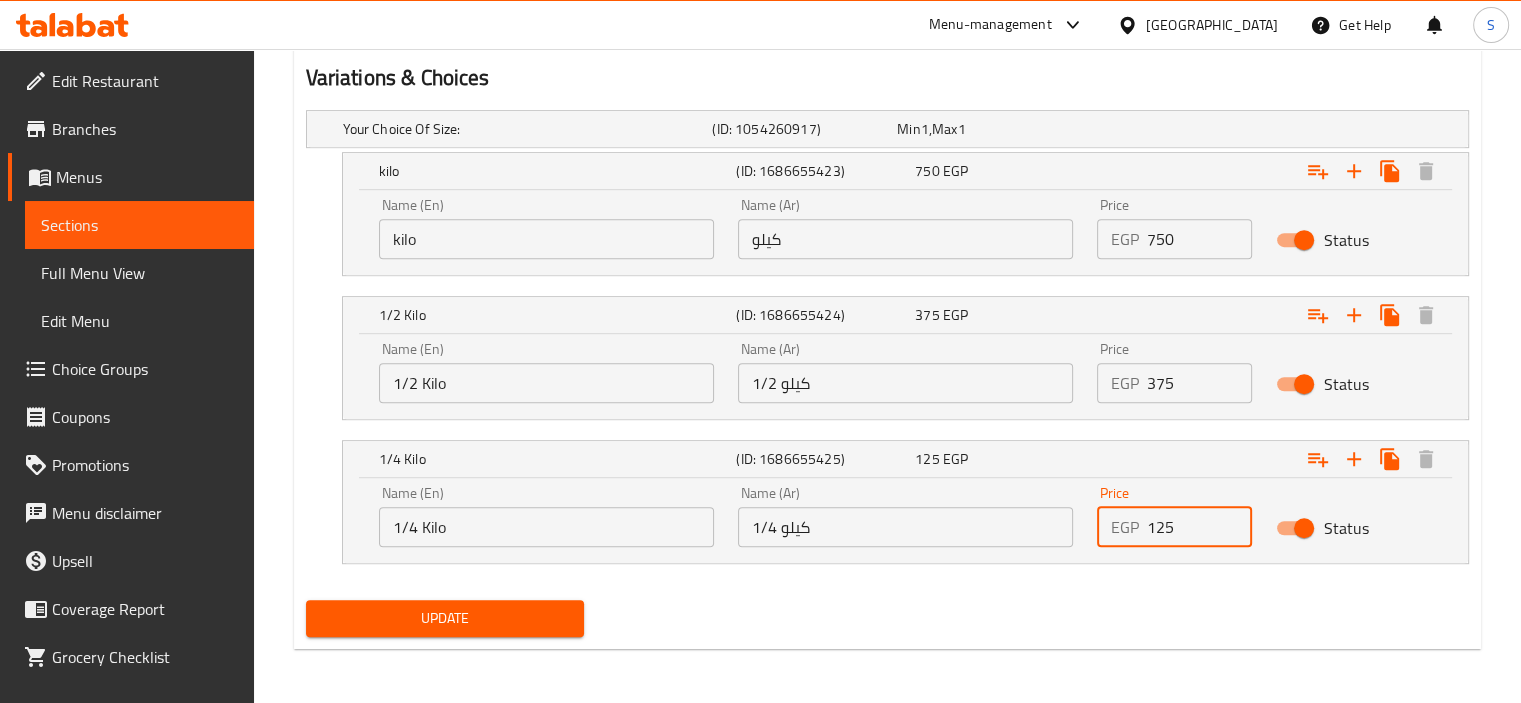 click on "125" at bounding box center [1200, 527] 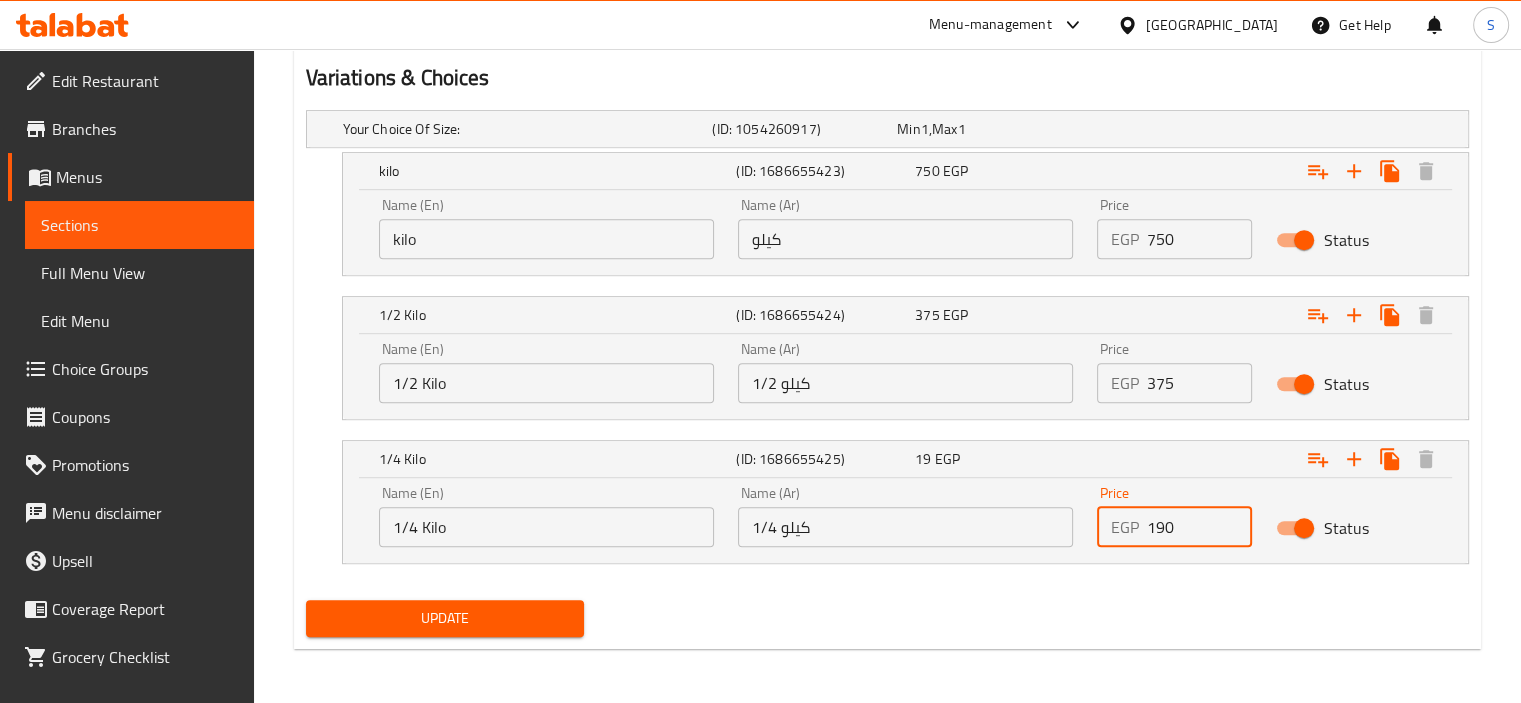 type on "190" 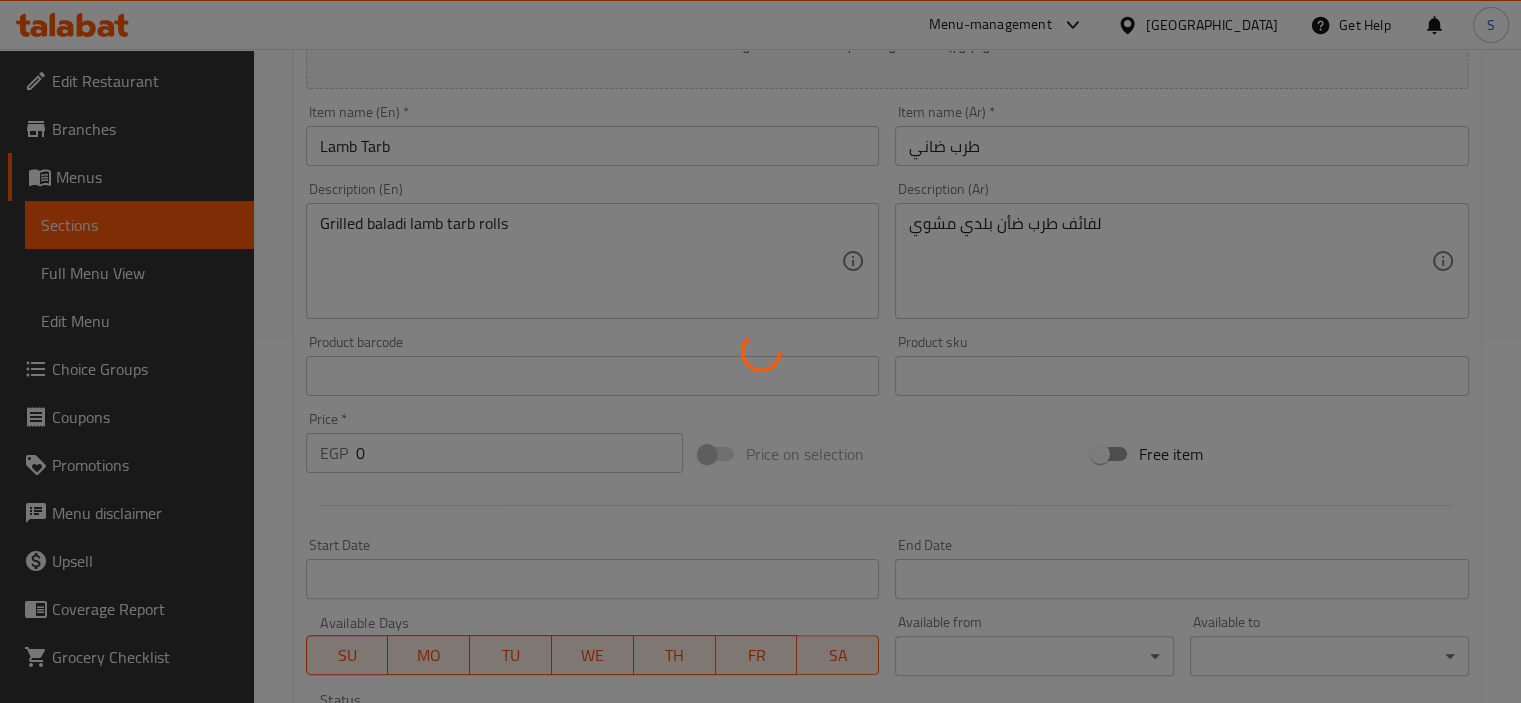 scroll, scrollTop: 0, scrollLeft: 0, axis: both 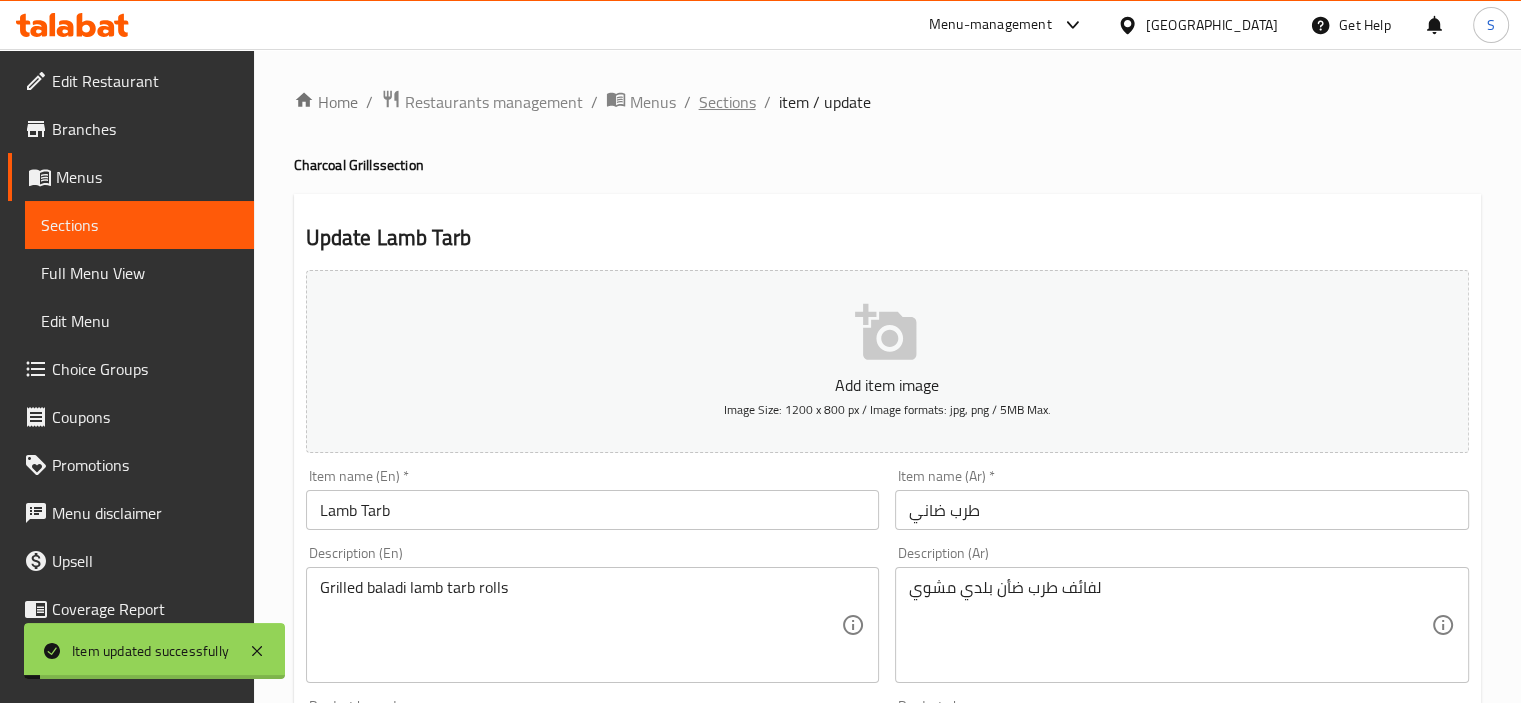 click on "Sections" at bounding box center (727, 102) 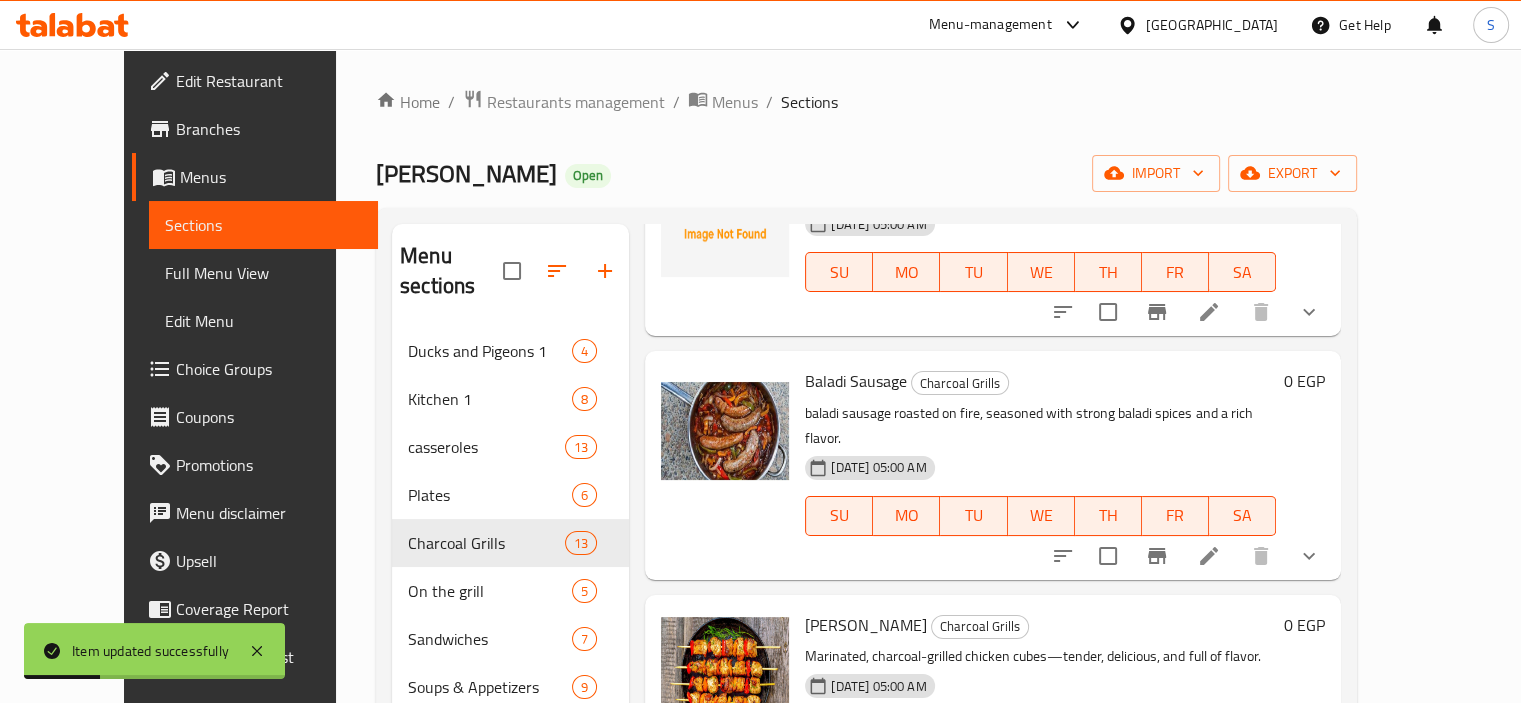 scroll, scrollTop: 684, scrollLeft: 0, axis: vertical 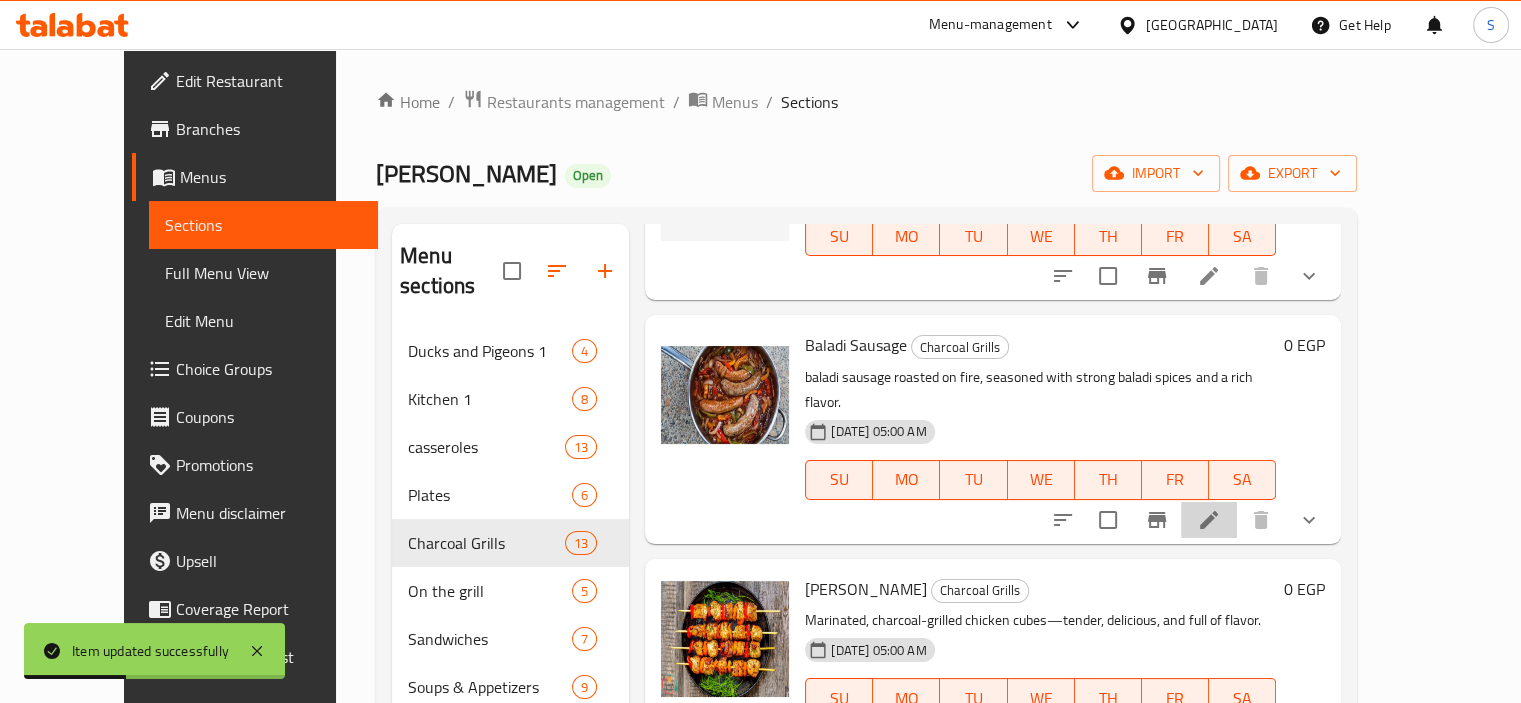 click at bounding box center (1209, 520) 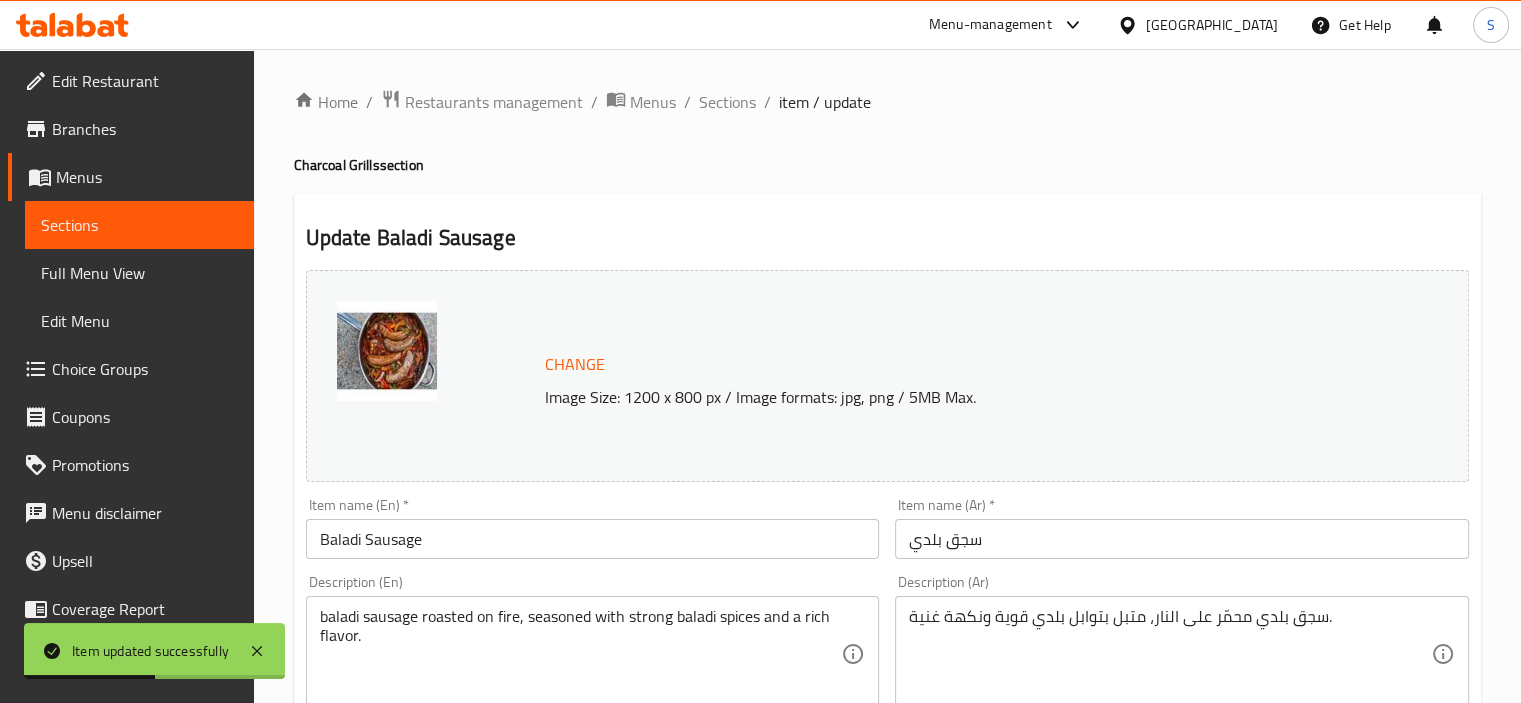 scroll, scrollTop: 840, scrollLeft: 0, axis: vertical 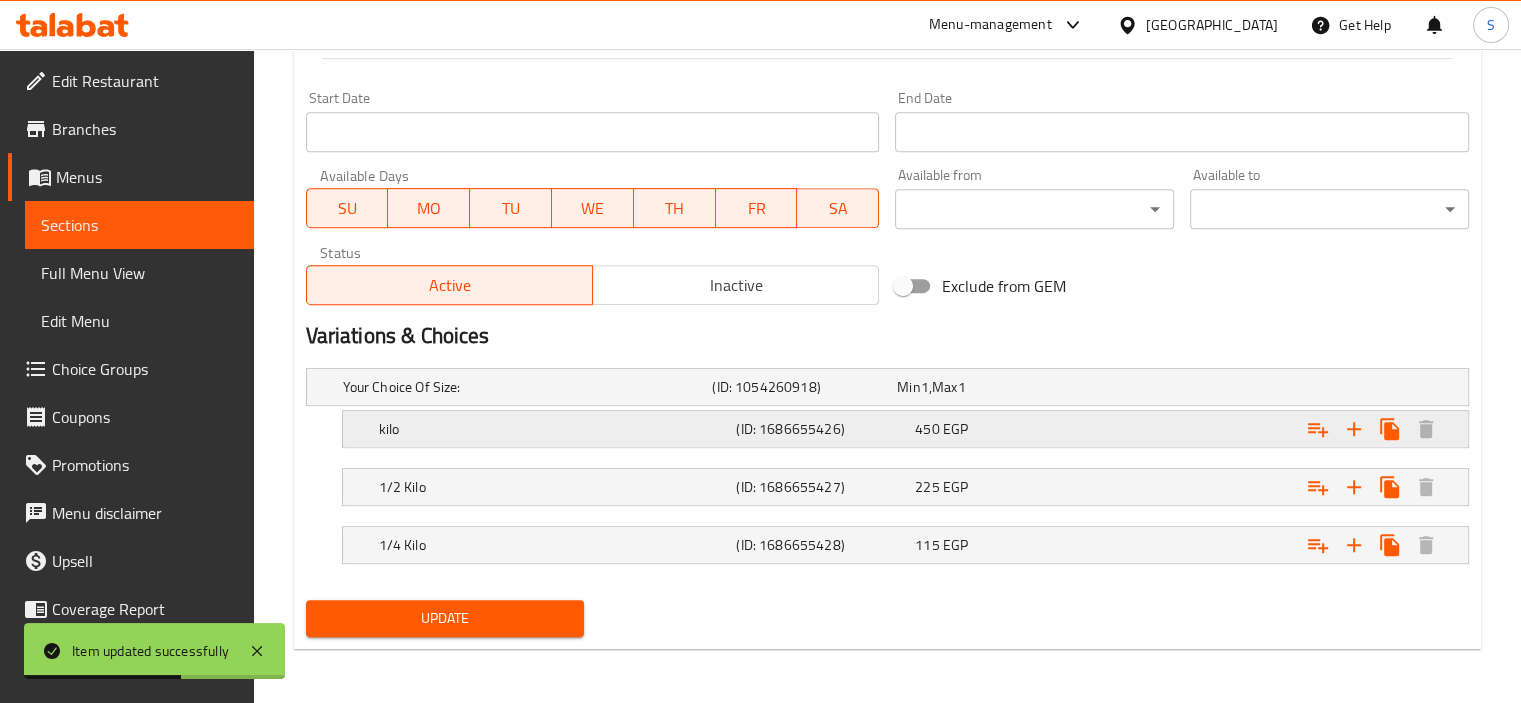 click on "450   EGP" at bounding box center [985, 387] 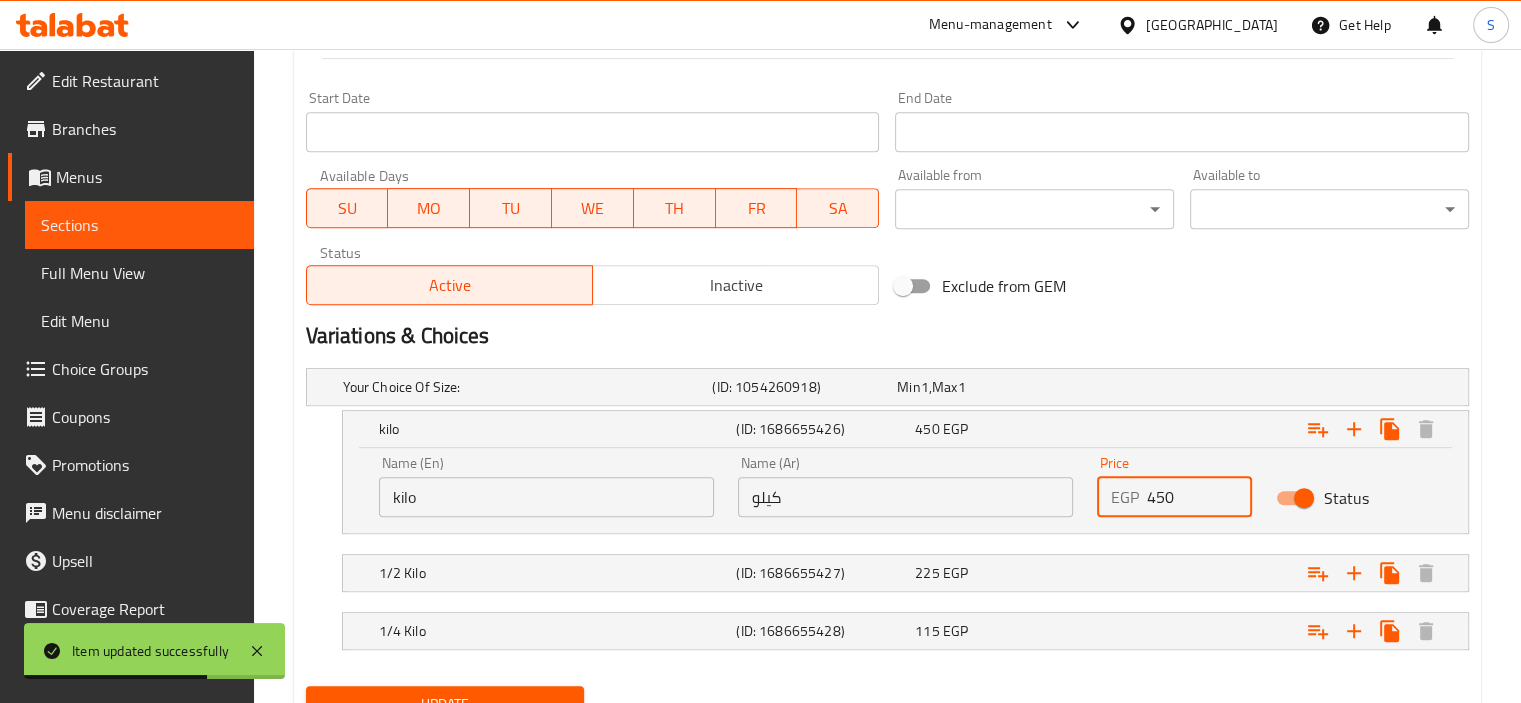 click on "450" at bounding box center [1200, 497] 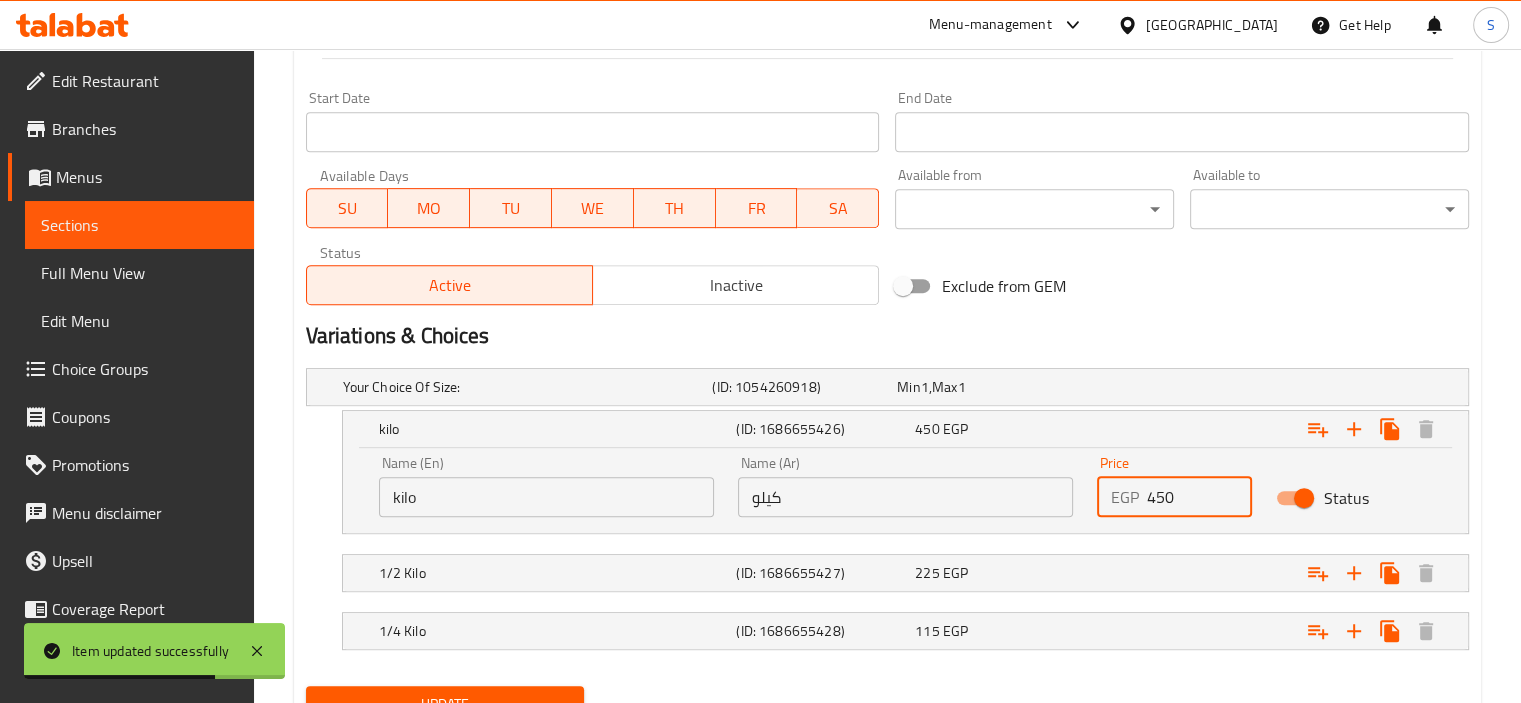 click on "450" at bounding box center [1200, 497] 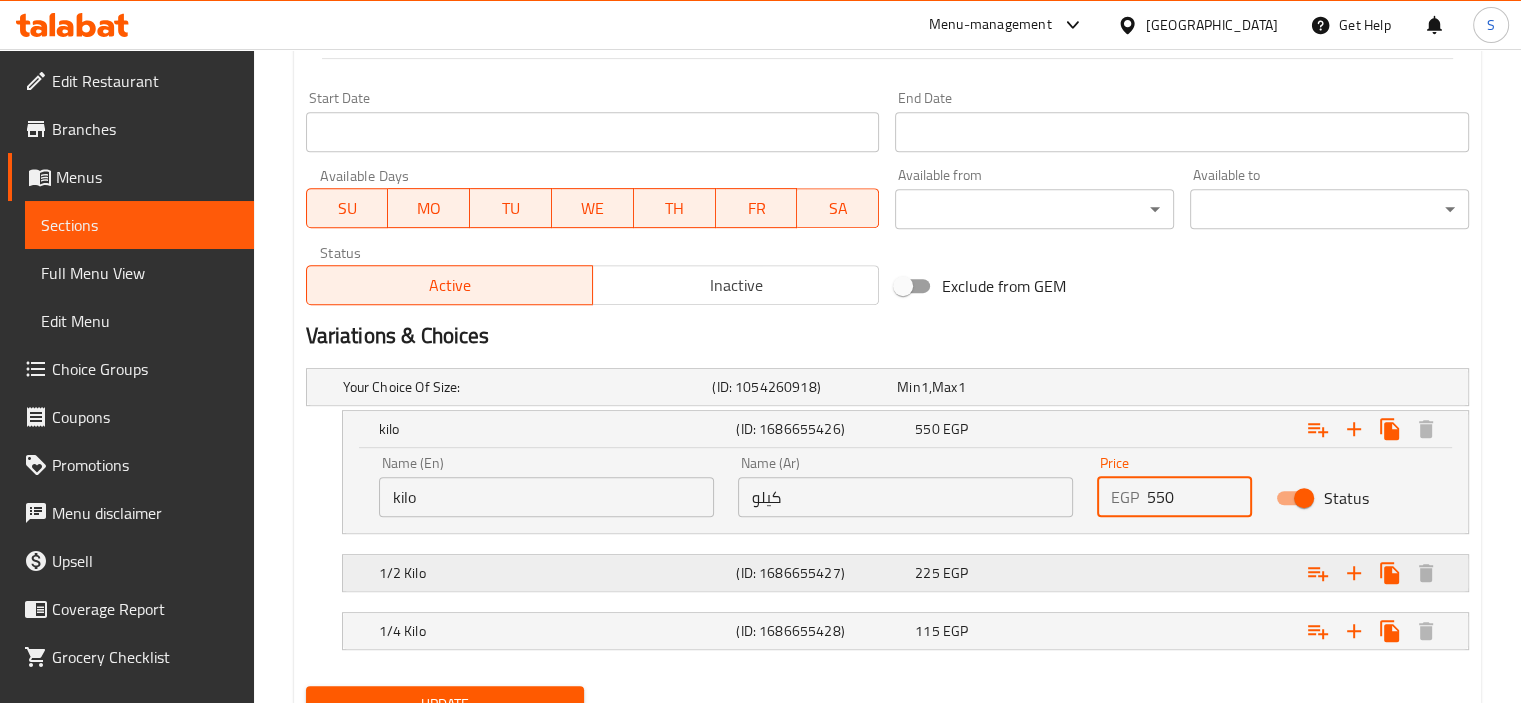 type on "550" 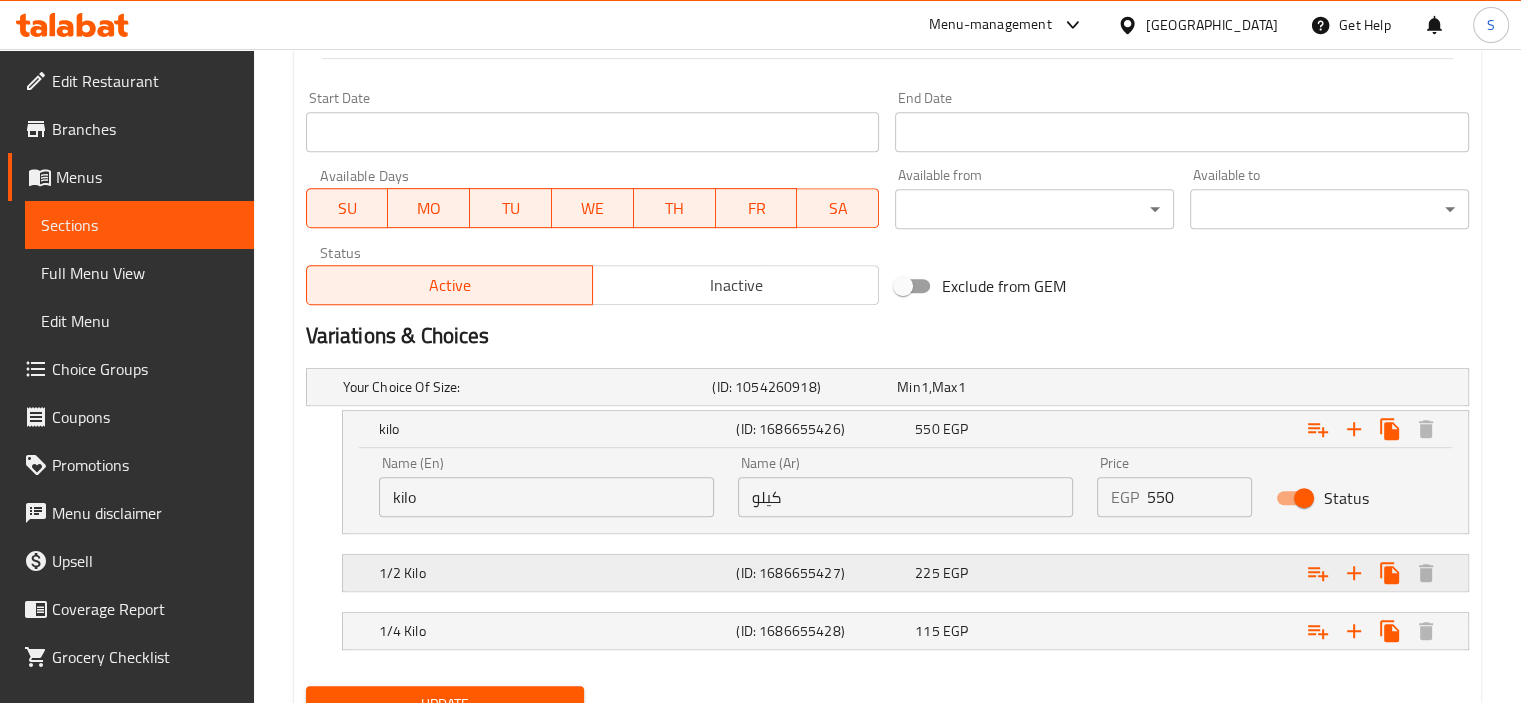 click at bounding box center [1263, 387] 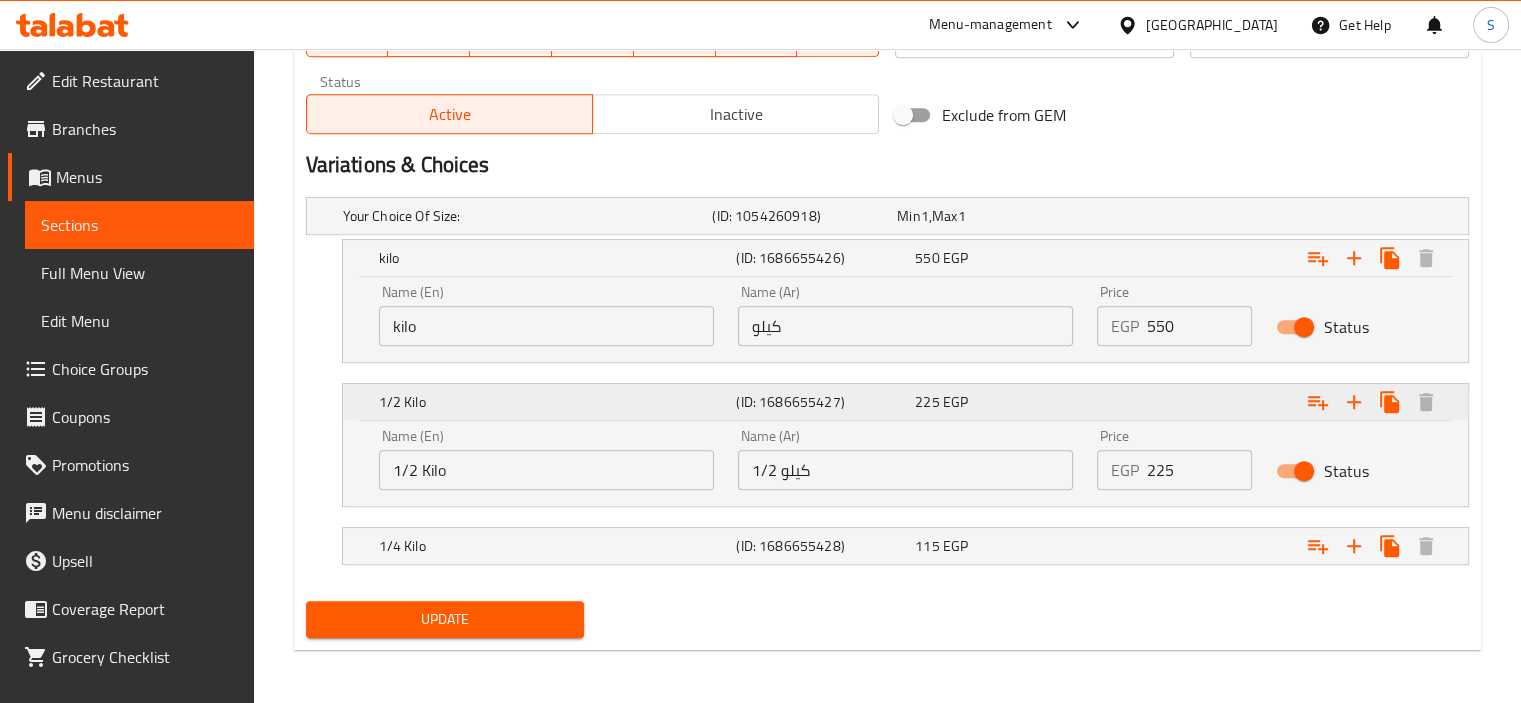 scroll, scrollTop: 1012, scrollLeft: 0, axis: vertical 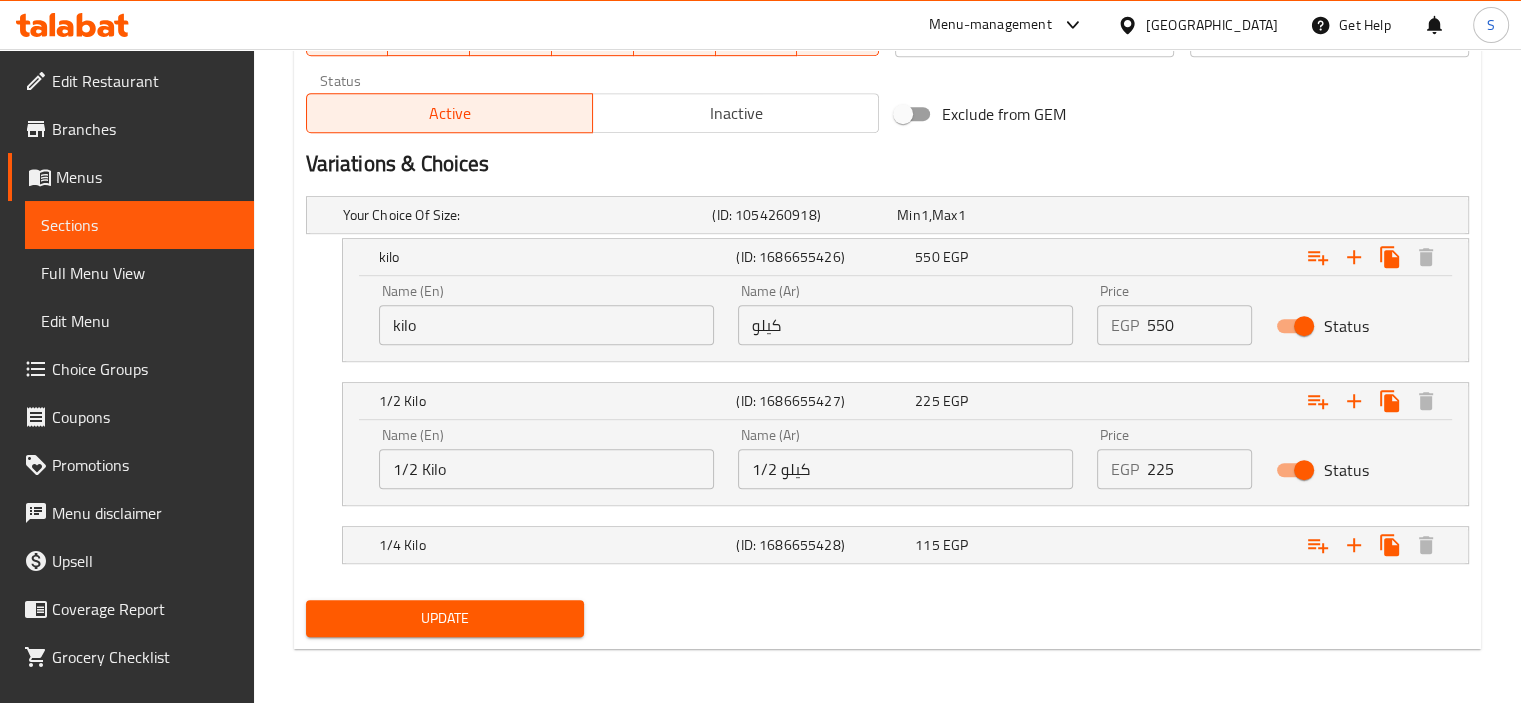 click on "225" at bounding box center (1200, 469) 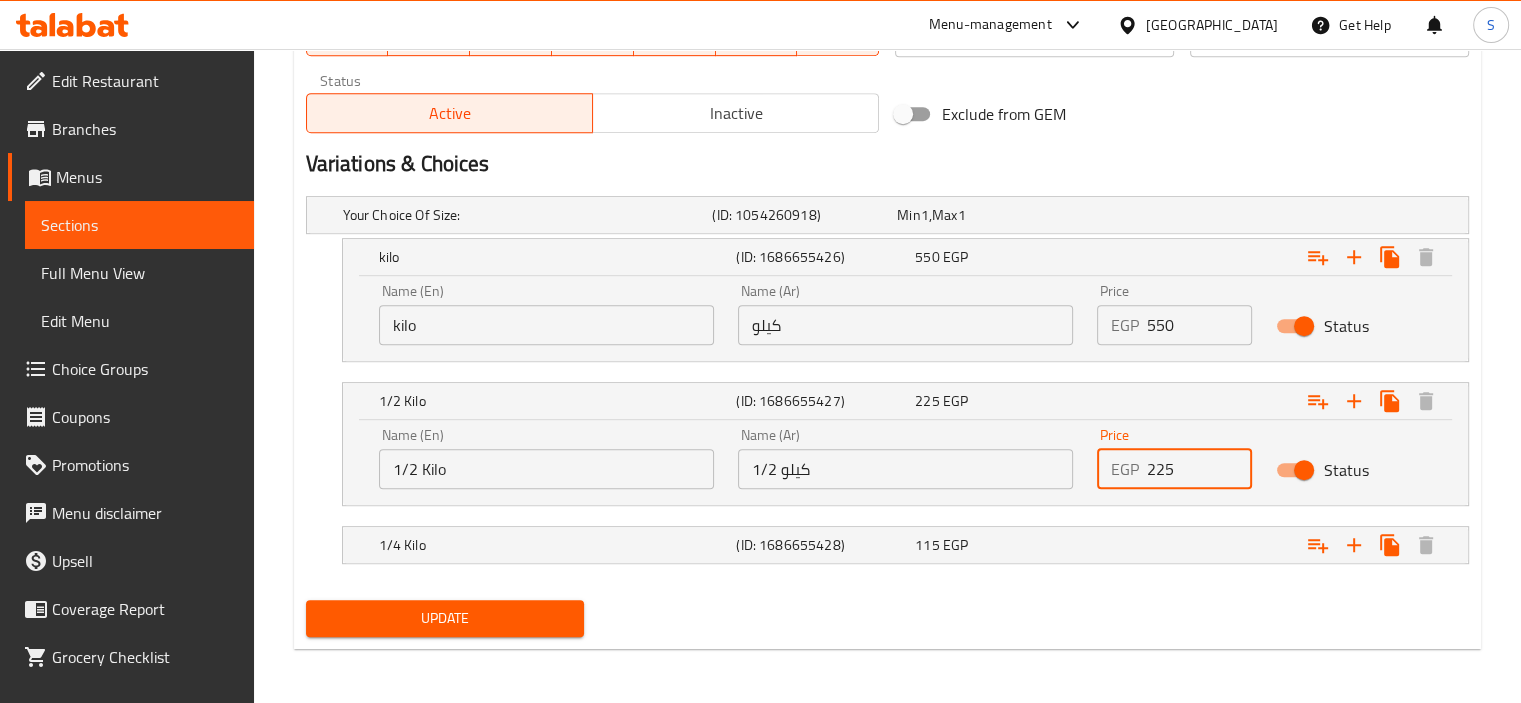 click on "225" at bounding box center [1200, 469] 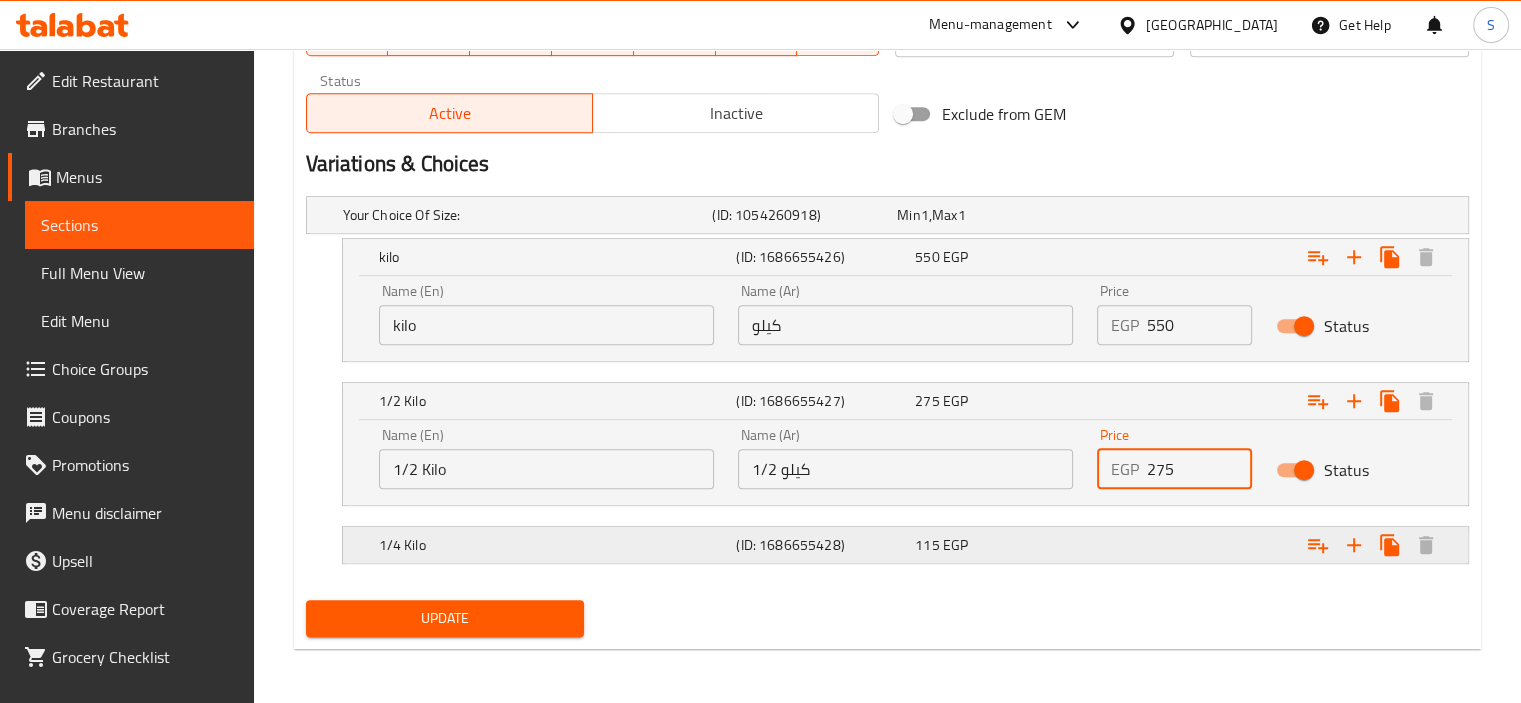 type on "275" 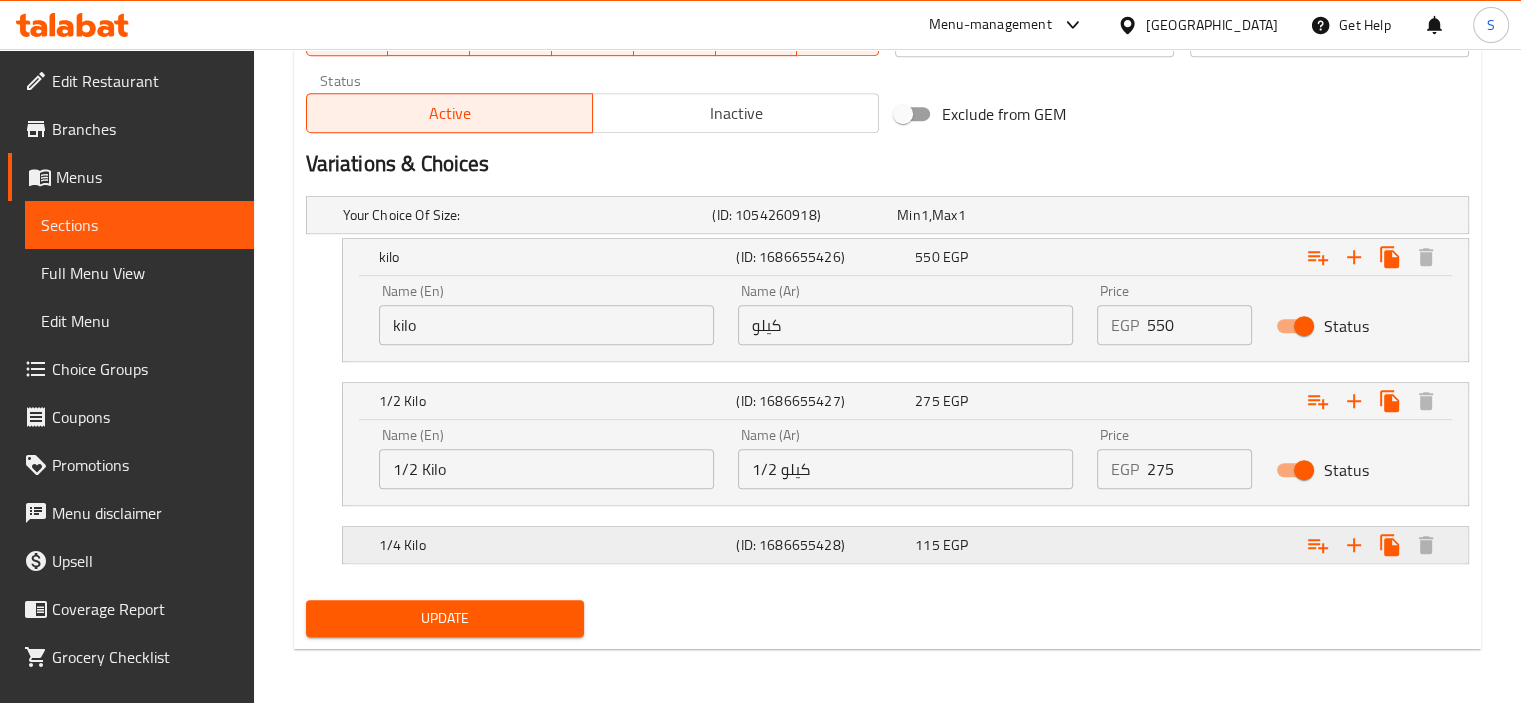 click at bounding box center [1263, 215] 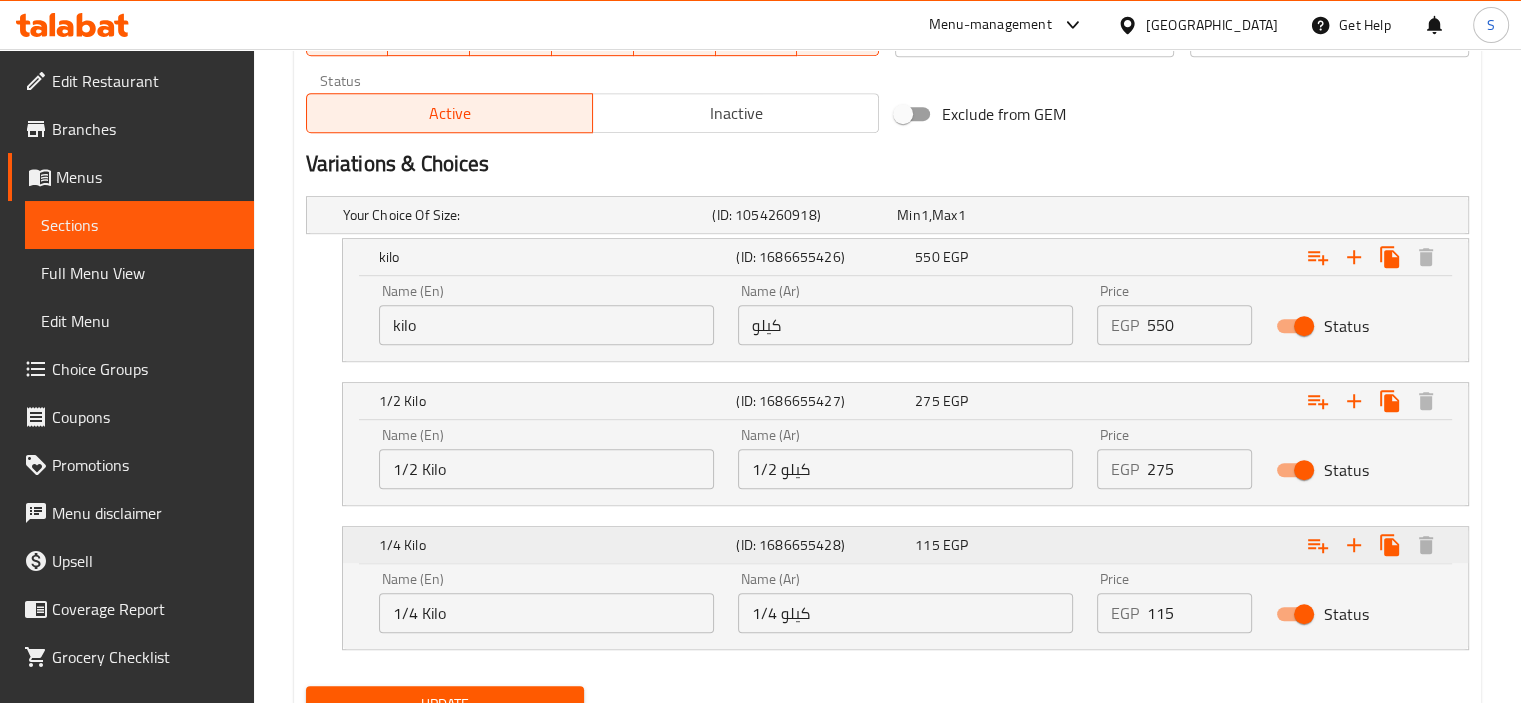 scroll, scrollTop: 1097, scrollLeft: 0, axis: vertical 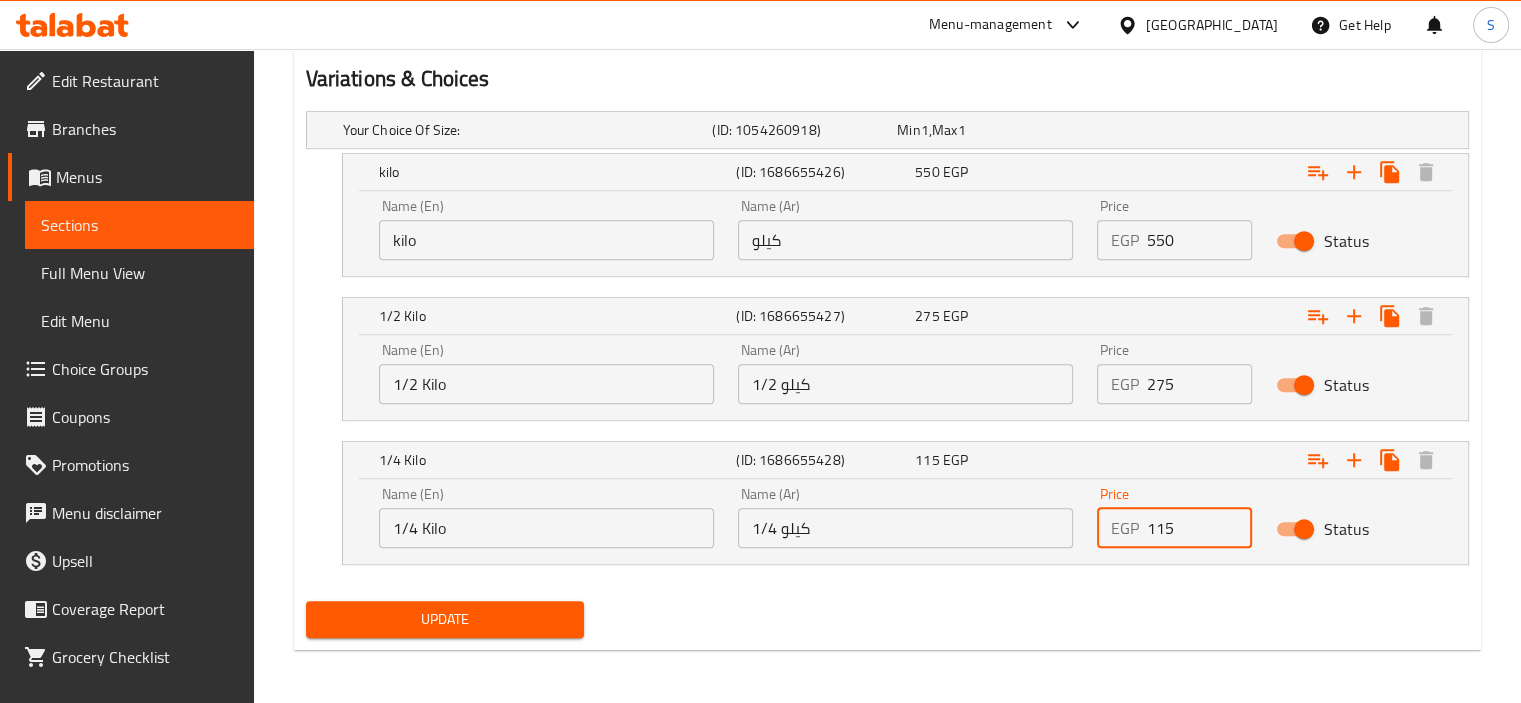 click on "115" at bounding box center [1200, 528] 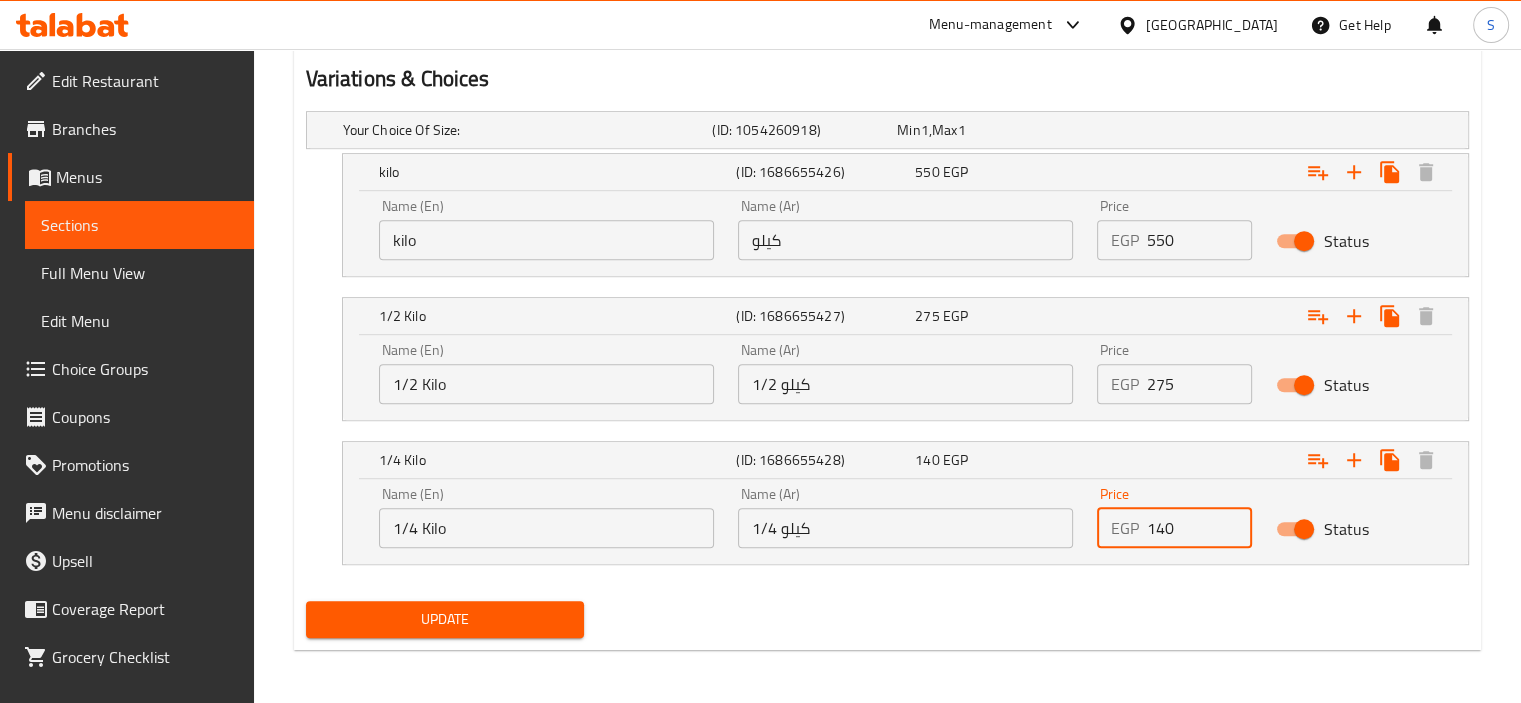 type on "140" 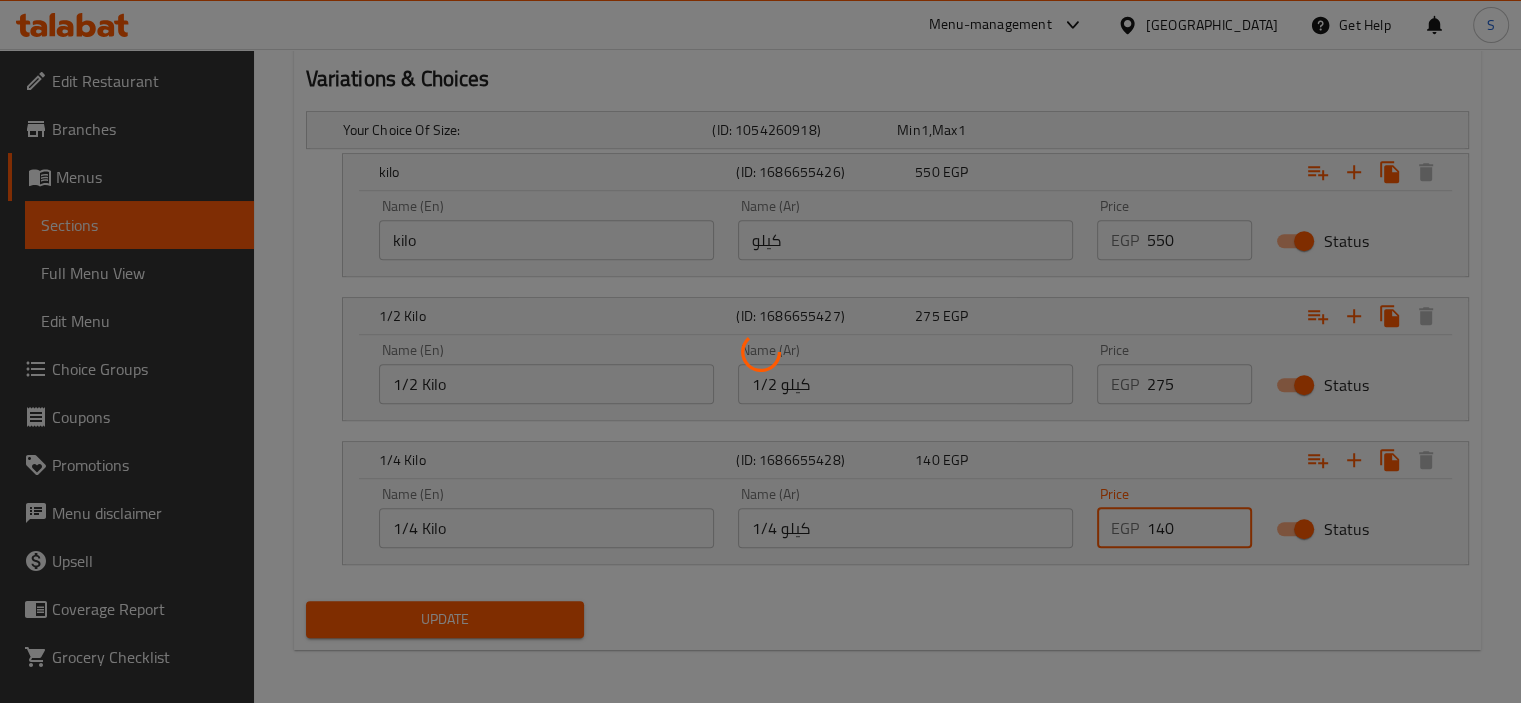 scroll, scrollTop: 0, scrollLeft: 0, axis: both 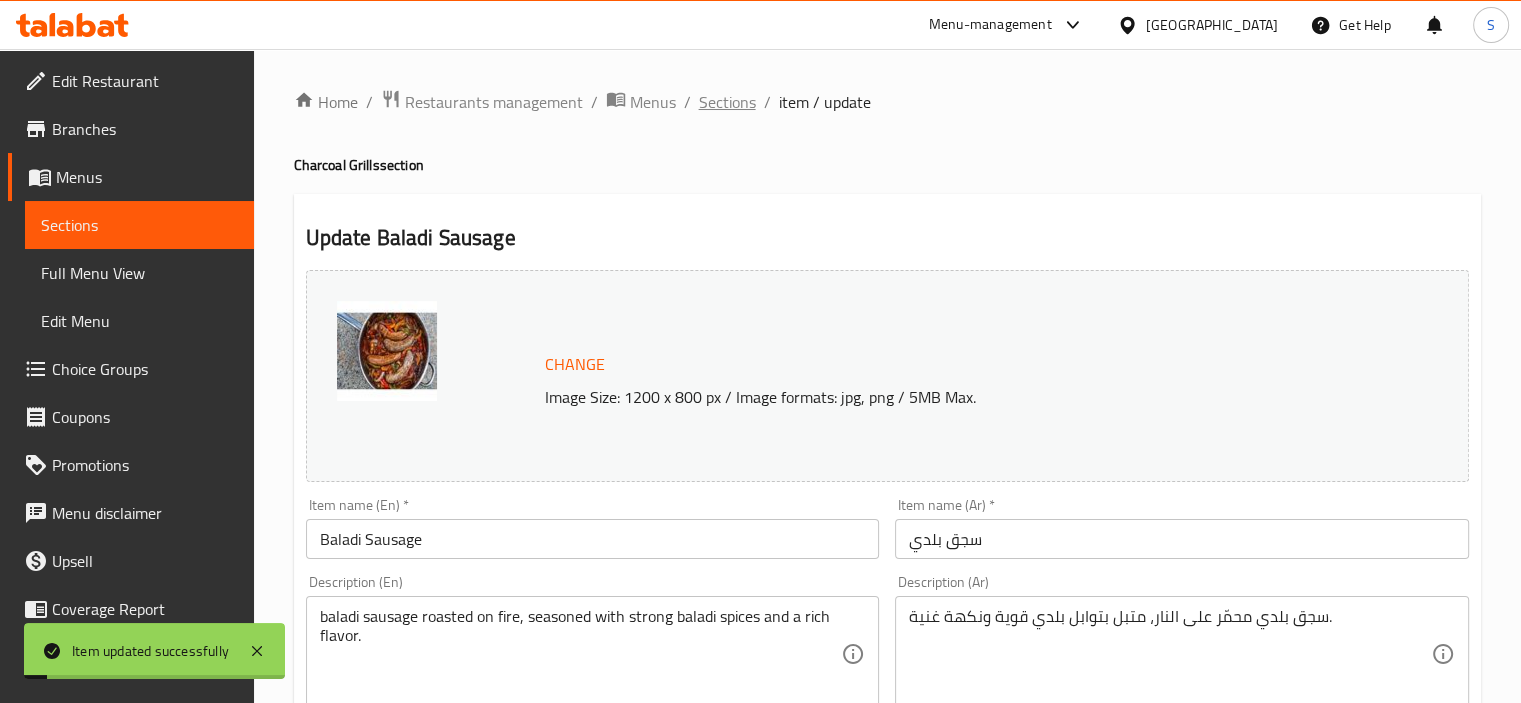 click on "Sections" at bounding box center [727, 102] 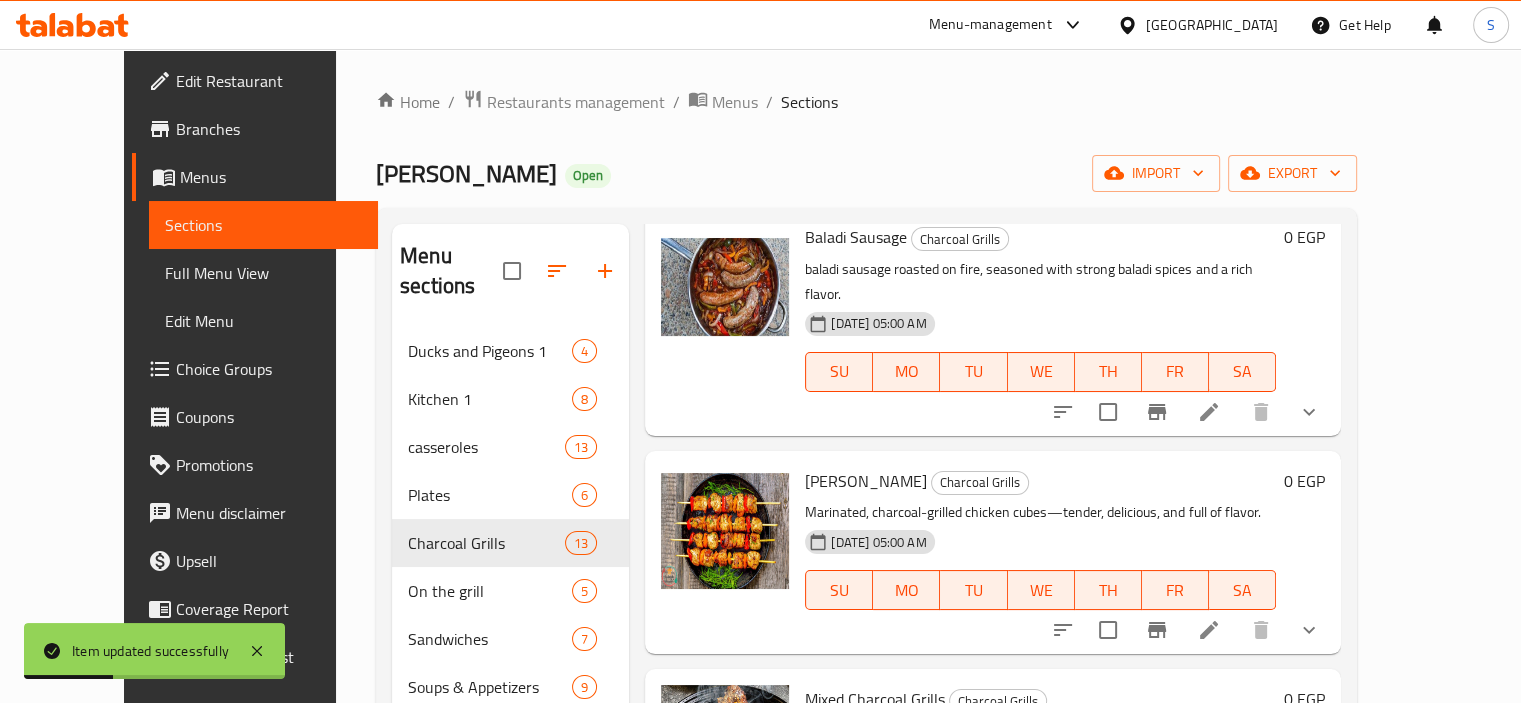 scroll, scrollTop: 896, scrollLeft: 0, axis: vertical 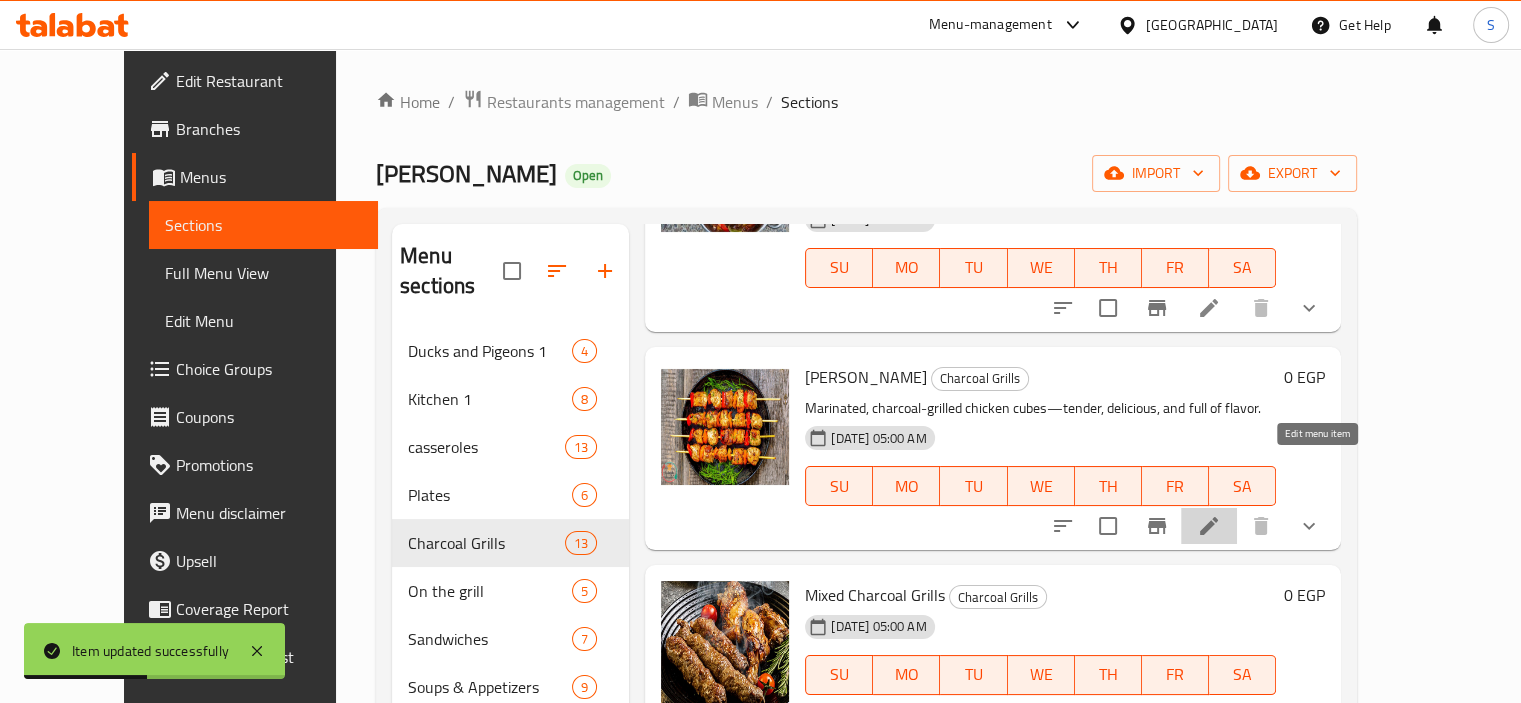 click 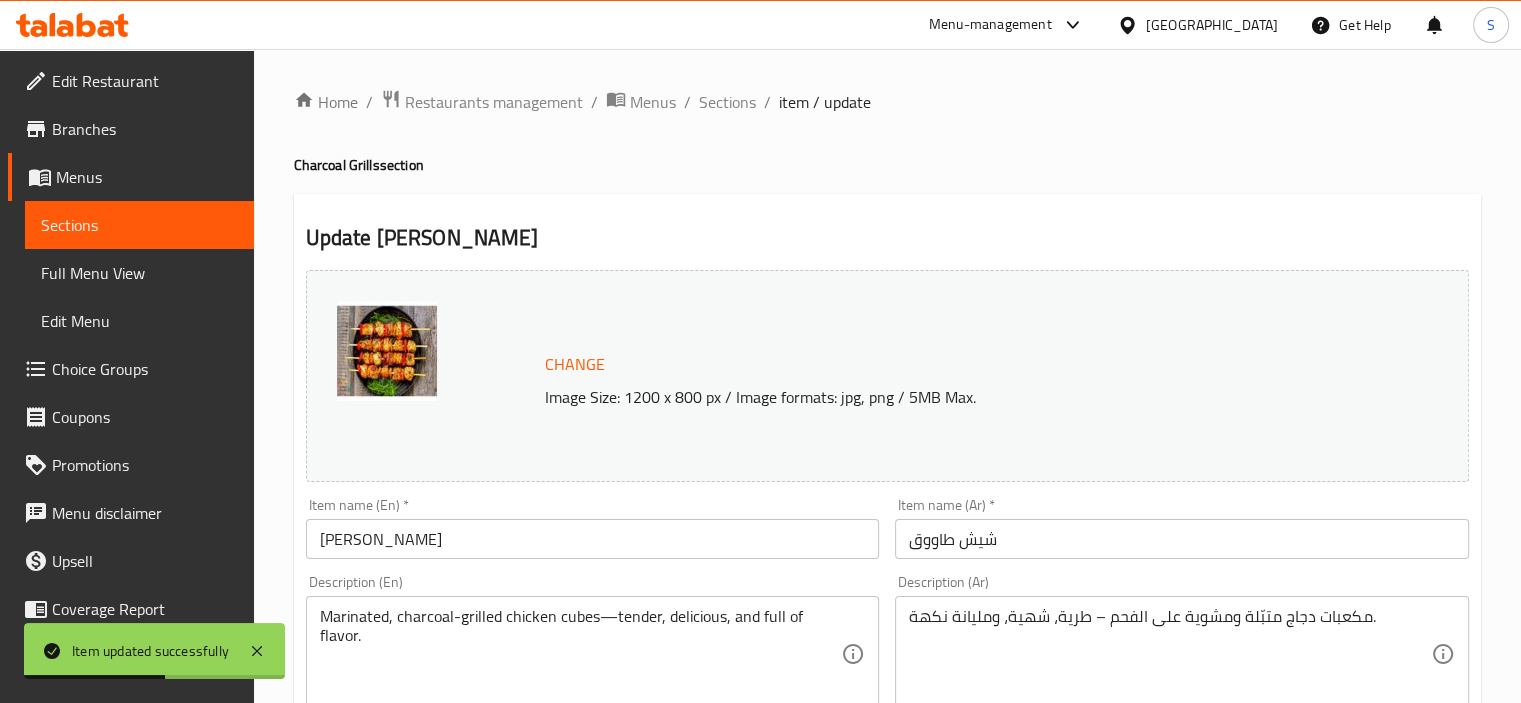 scroll, scrollTop: 840, scrollLeft: 0, axis: vertical 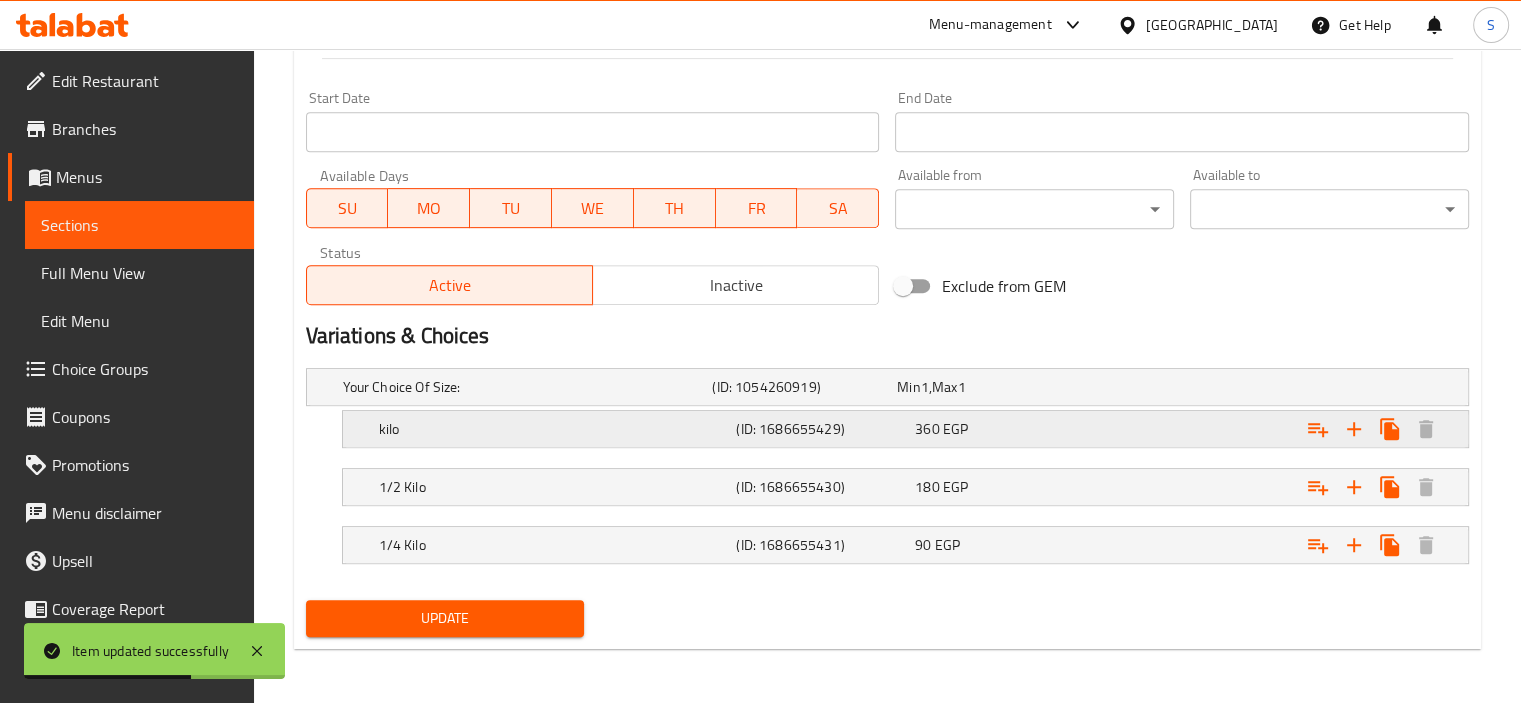 click on "360   EGP" at bounding box center [985, 387] 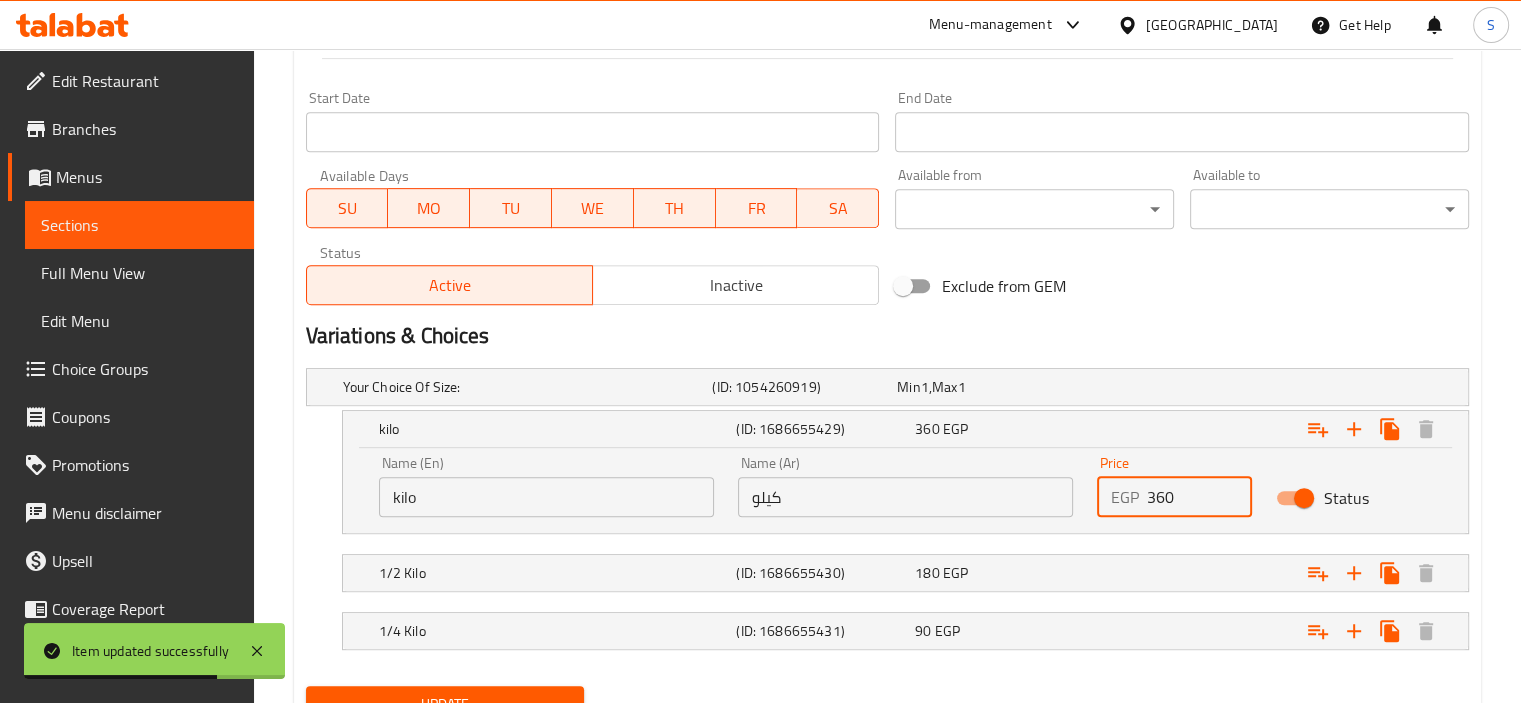 click on "360" at bounding box center [1200, 497] 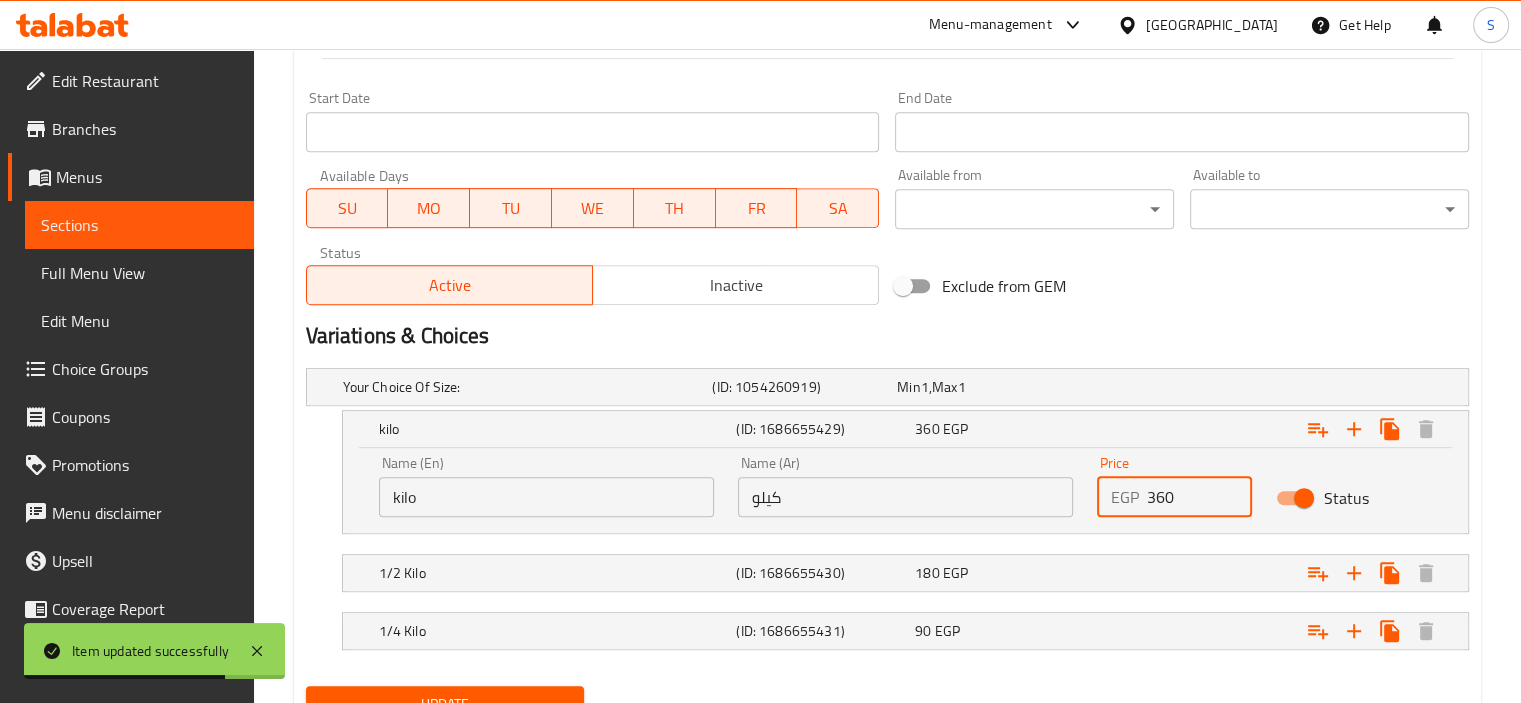 click on "360" at bounding box center [1200, 497] 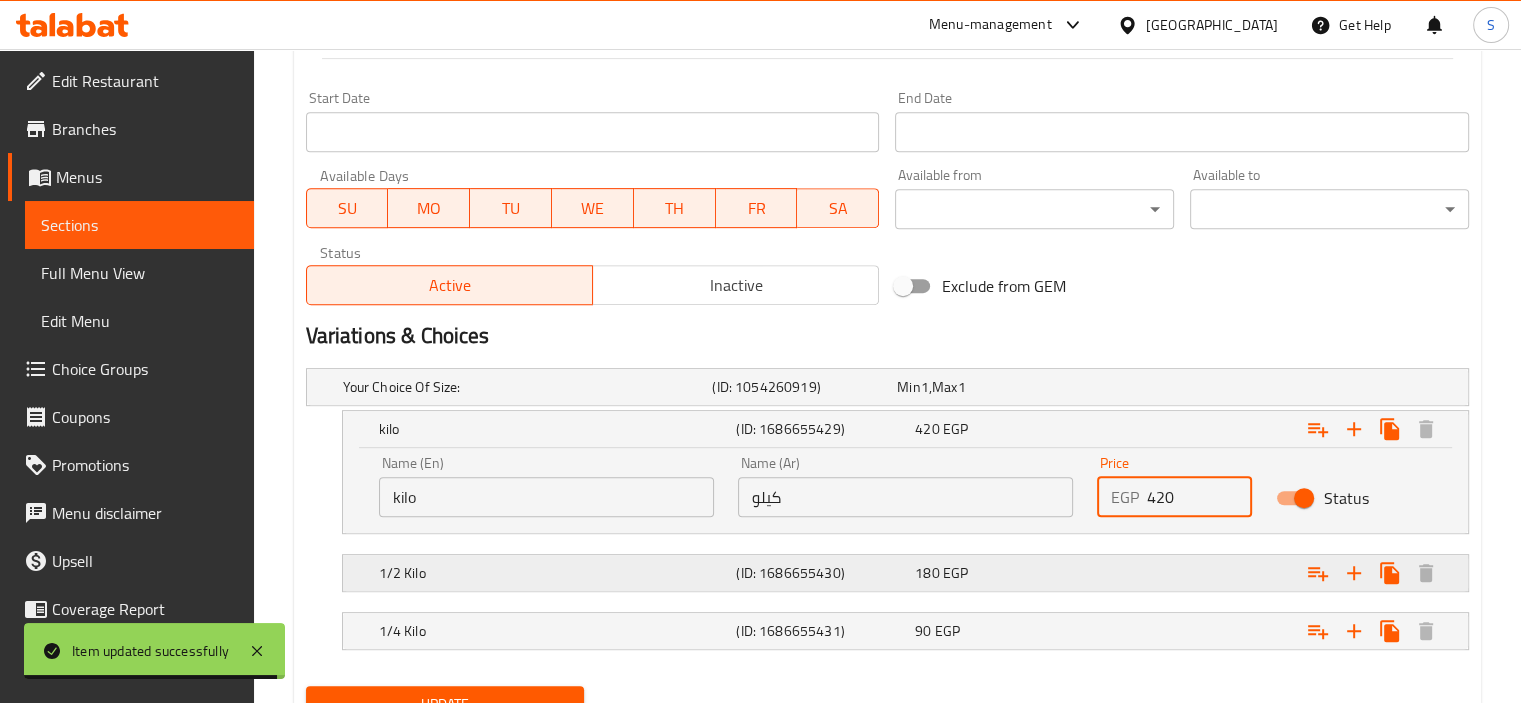 type on "420" 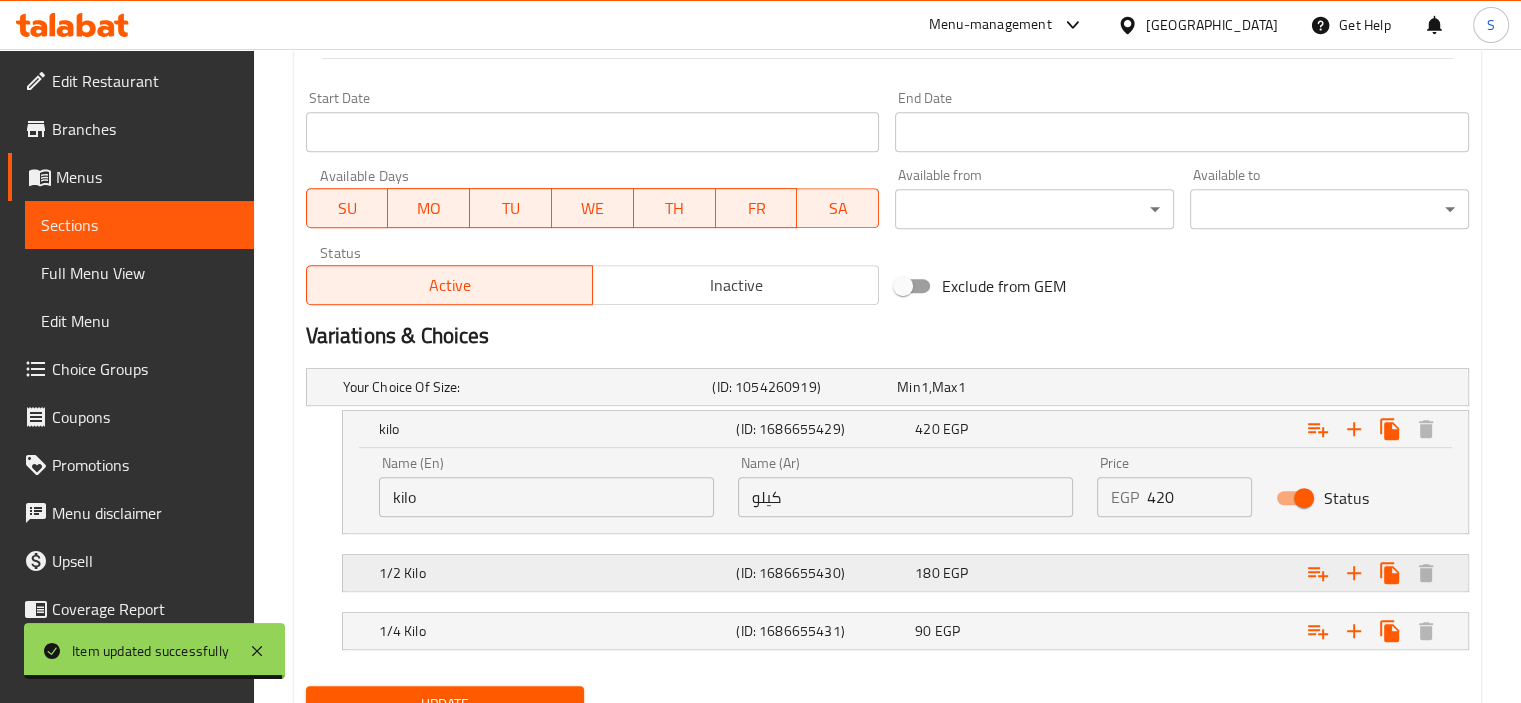 click at bounding box center (1263, 387) 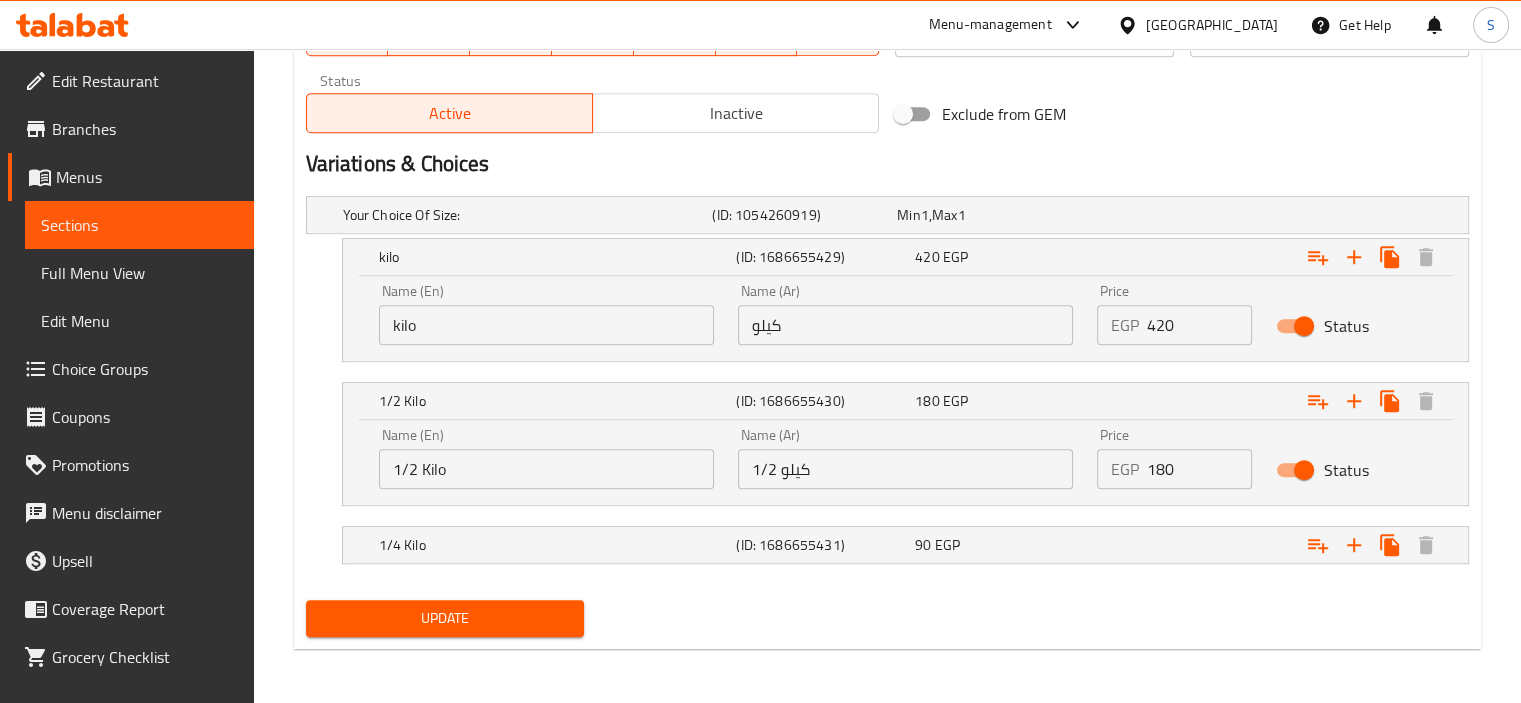 scroll, scrollTop: 1011, scrollLeft: 0, axis: vertical 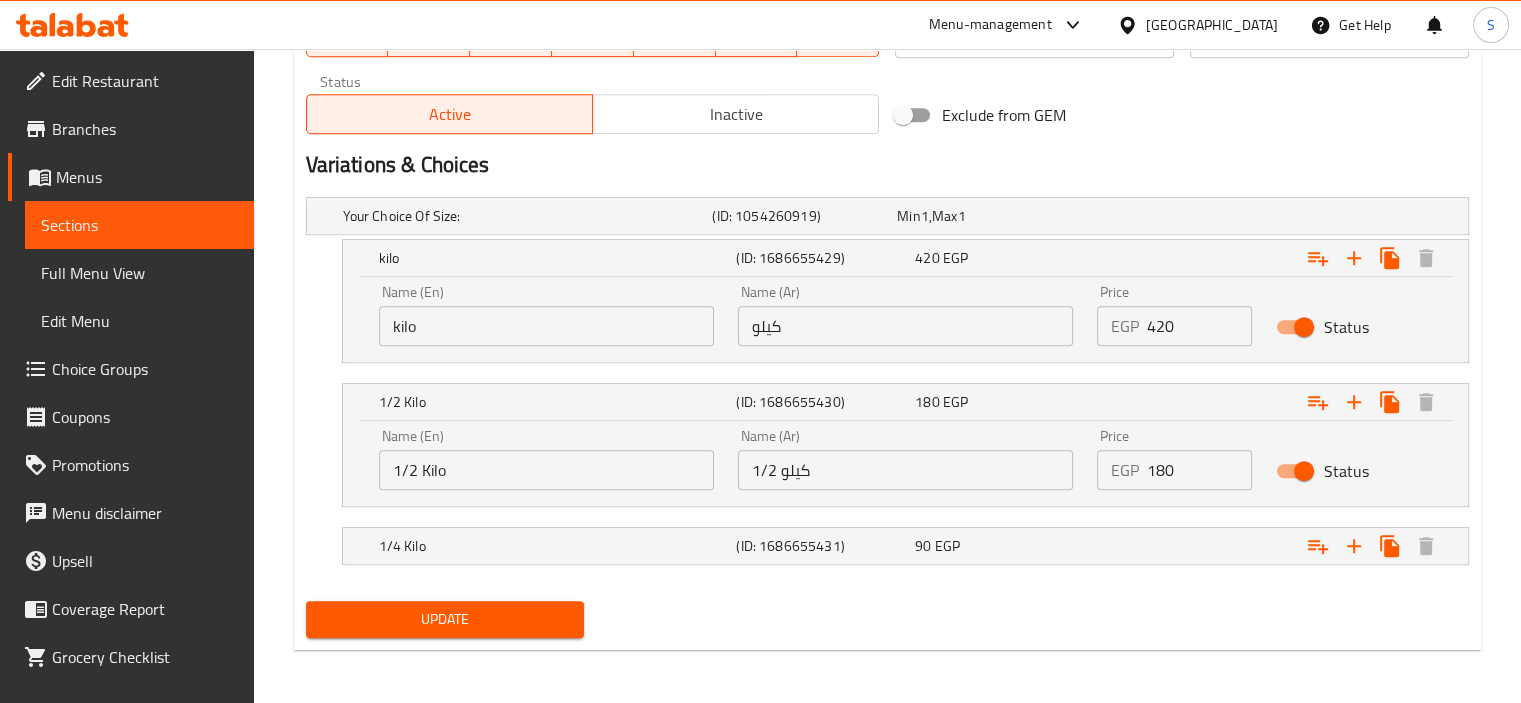 click on "180" at bounding box center [1200, 470] 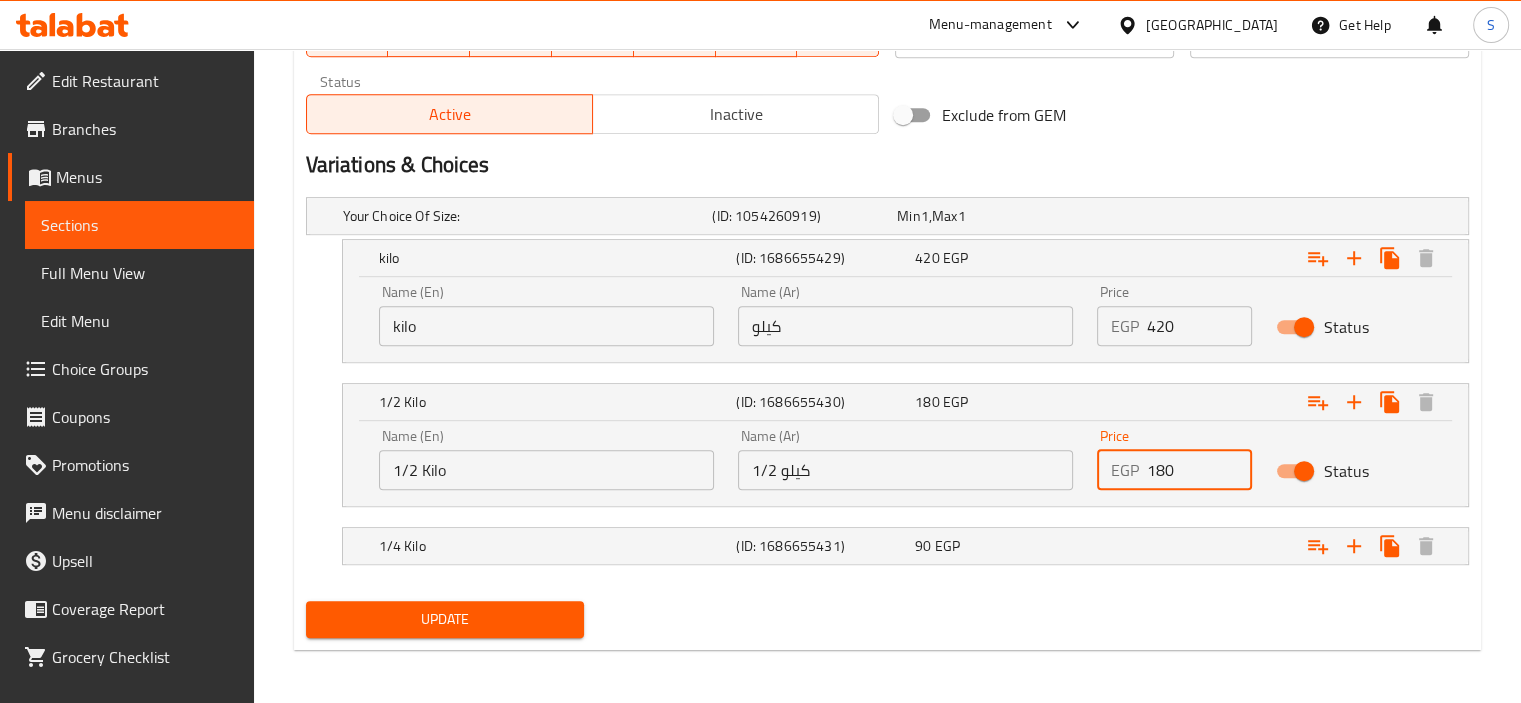 click on "180" at bounding box center [1200, 470] 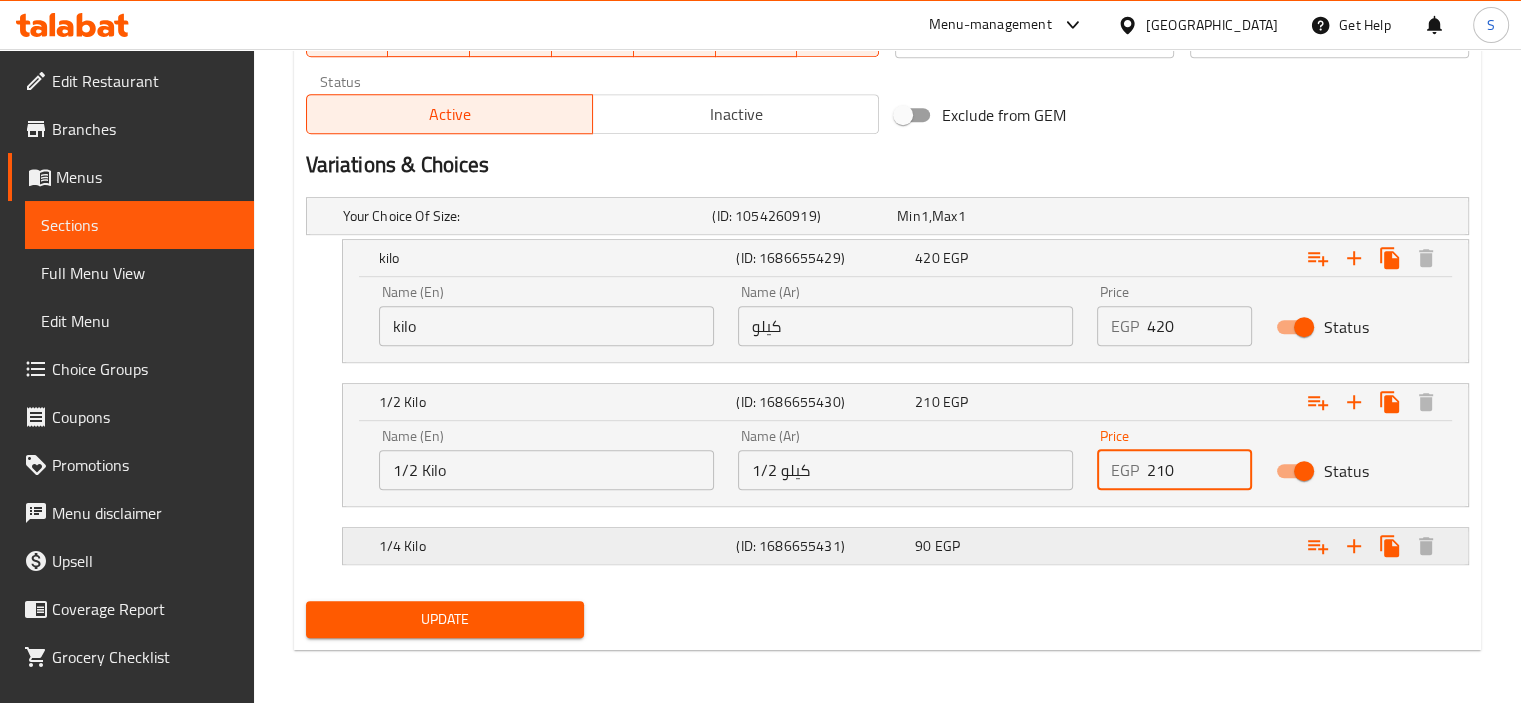 type on "210" 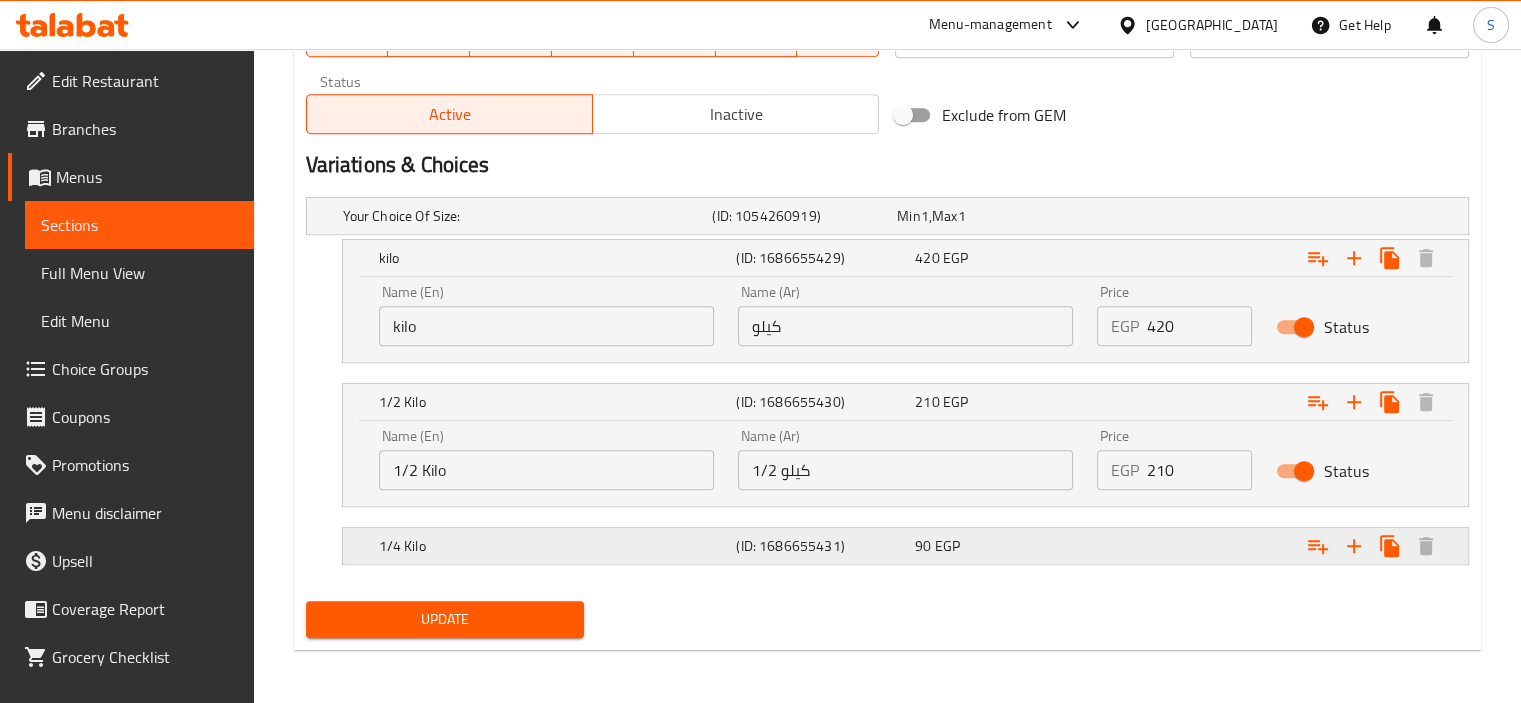 click at bounding box center (1263, 216) 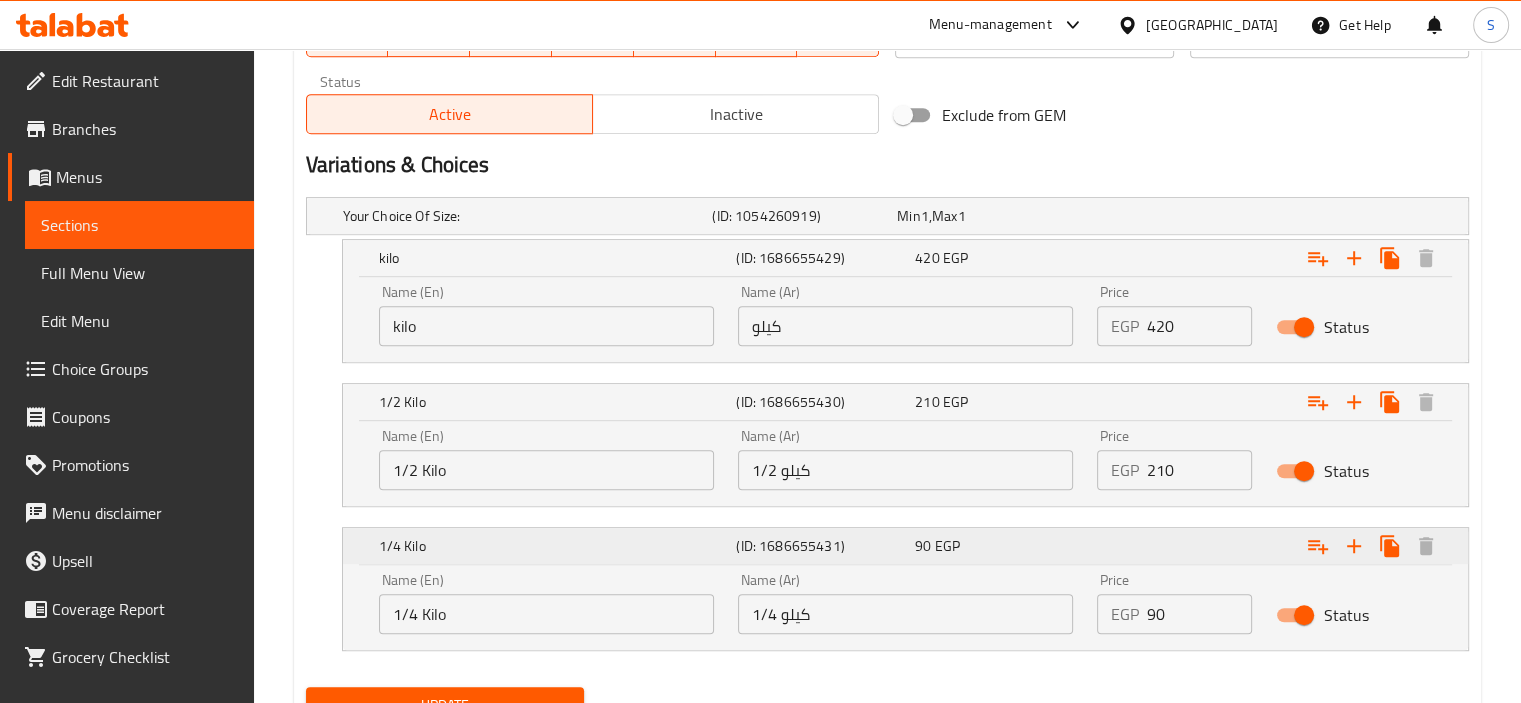 scroll, scrollTop: 1097, scrollLeft: 0, axis: vertical 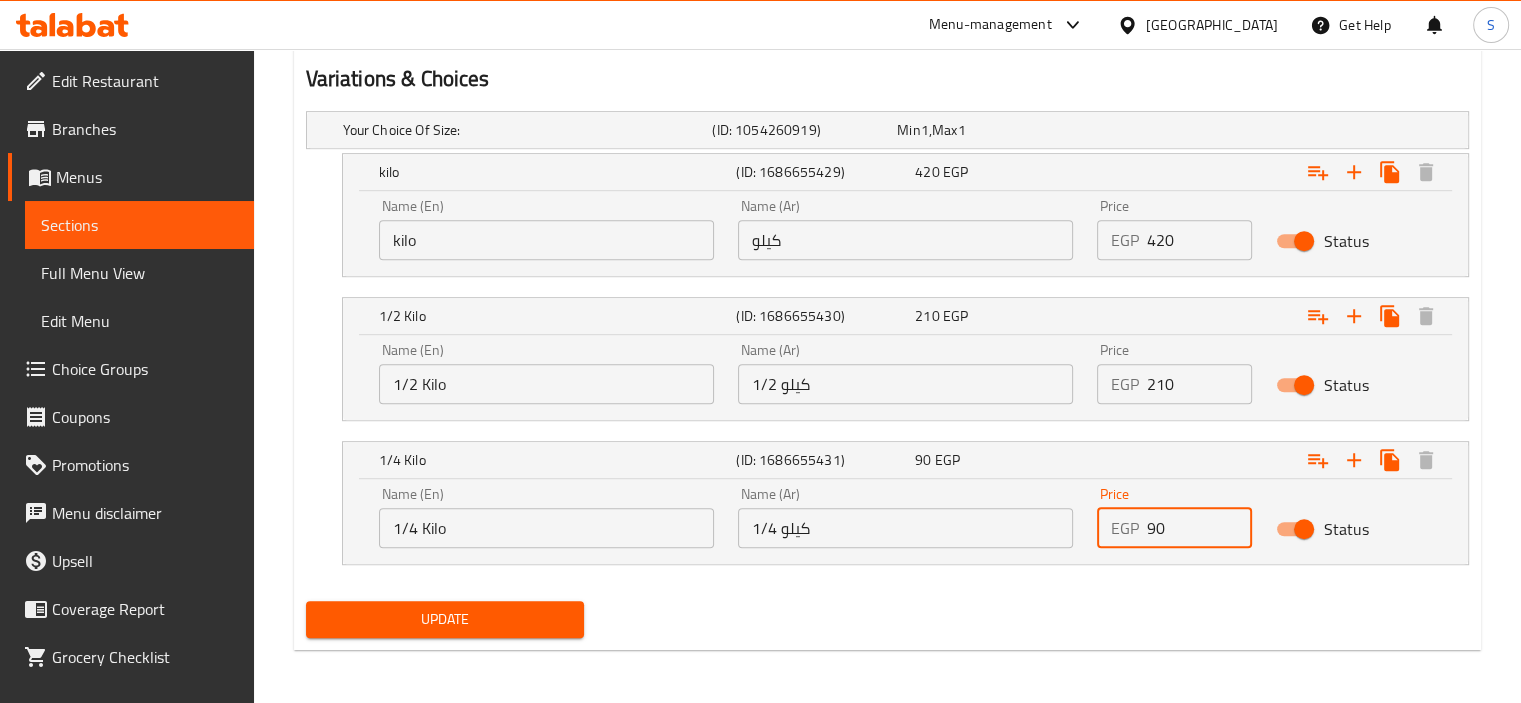 click on "90" at bounding box center [1200, 528] 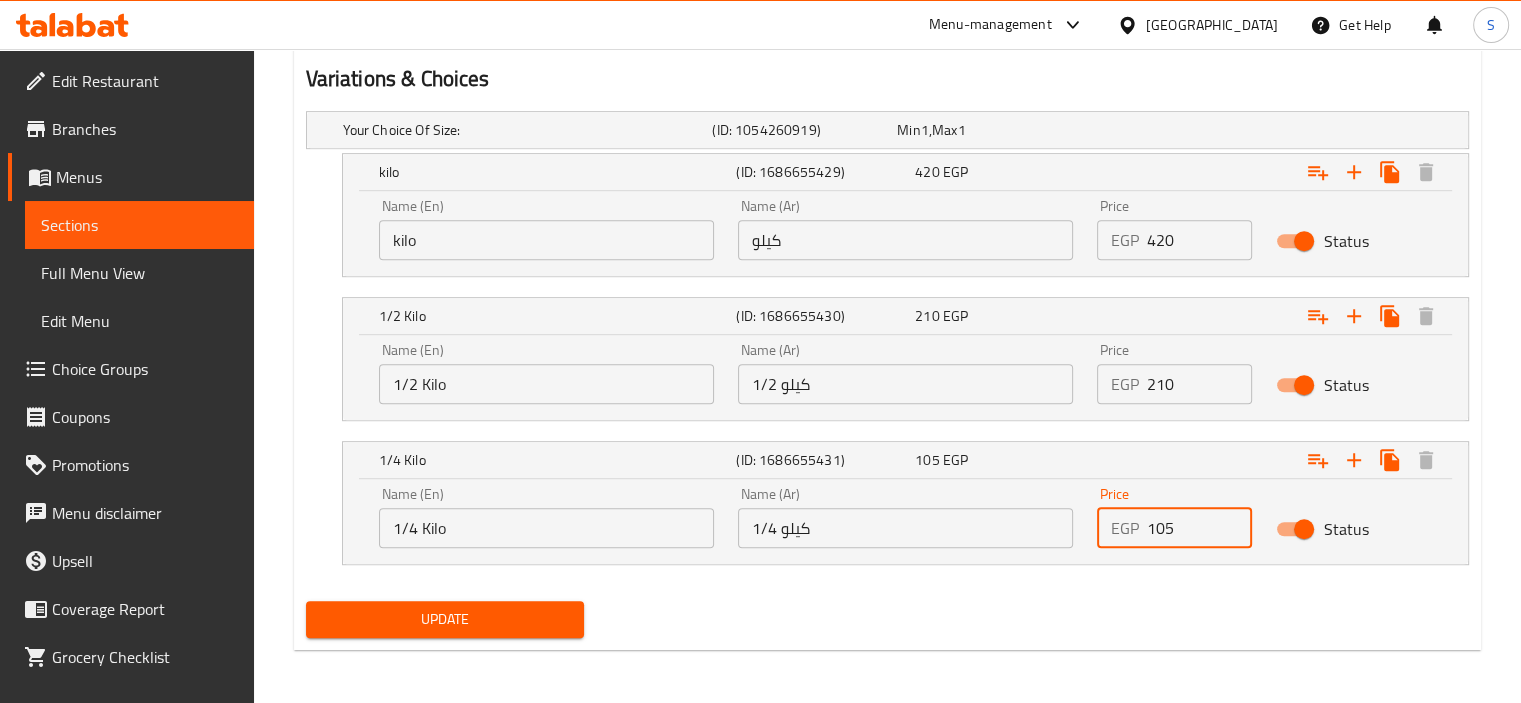 type on "105" 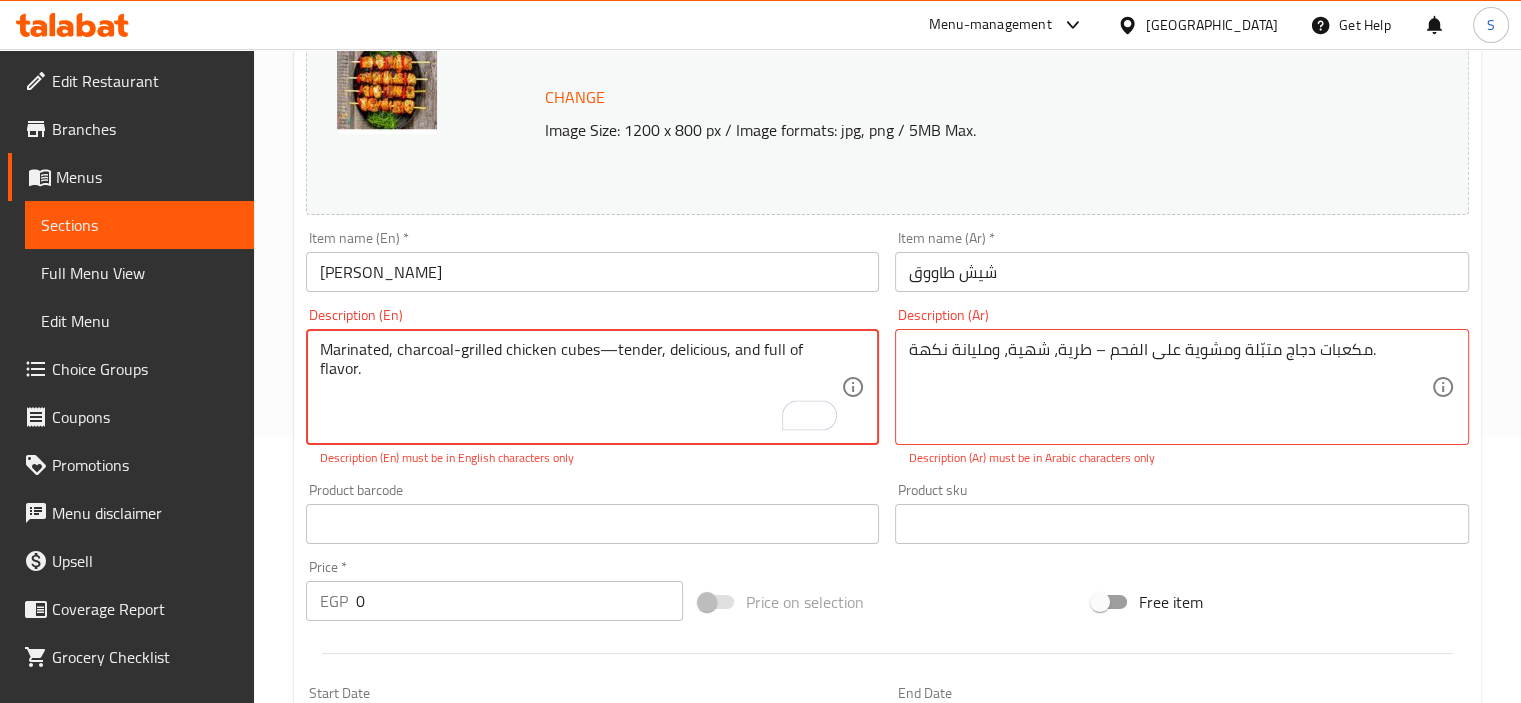 click on "Marinated, charcoal-grilled chicken cubes—tender, delicious, and full of flavor." at bounding box center [581, 387] 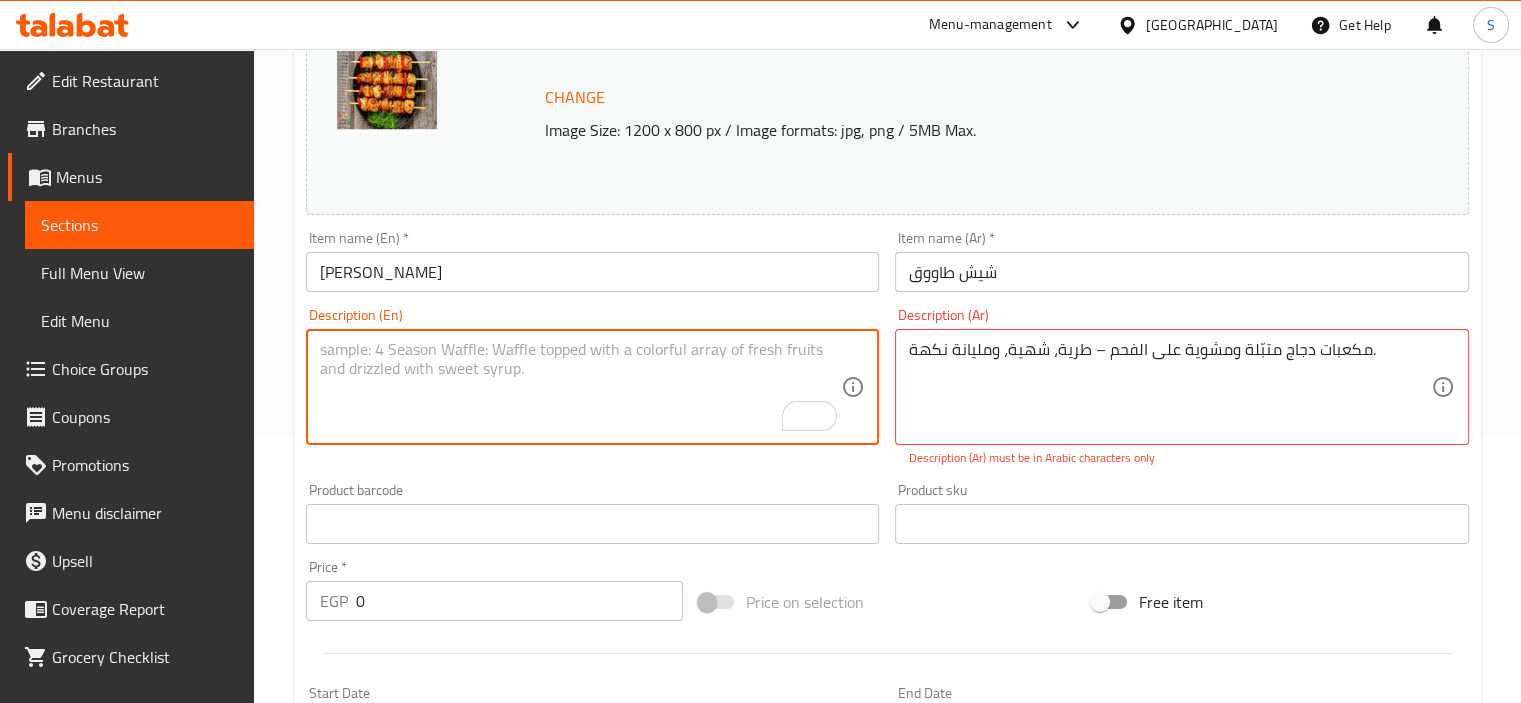 type 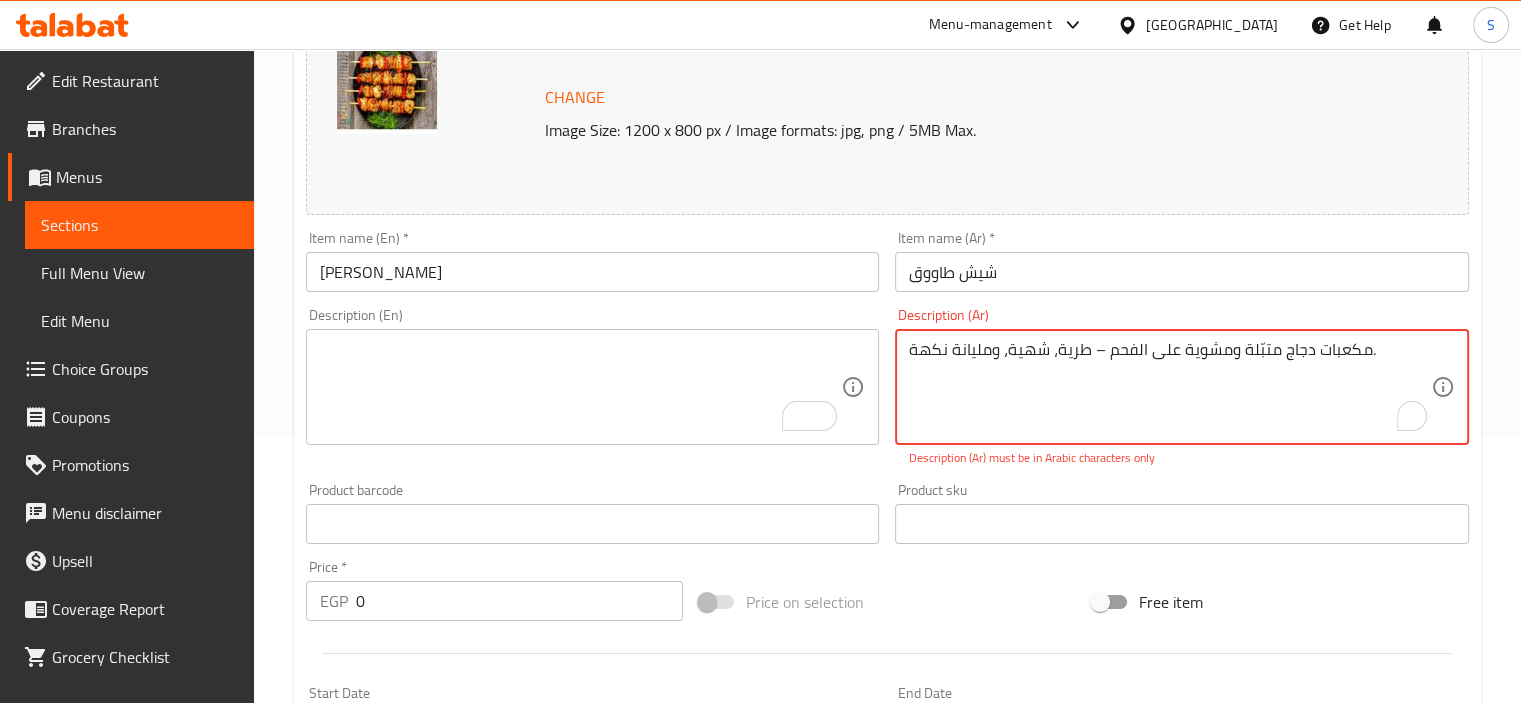 click on "مكعبات دجاج متبّلة ومشوية على الفحم – طرية، شهية، ومليانة نكهة." at bounding box center (1170, 387) 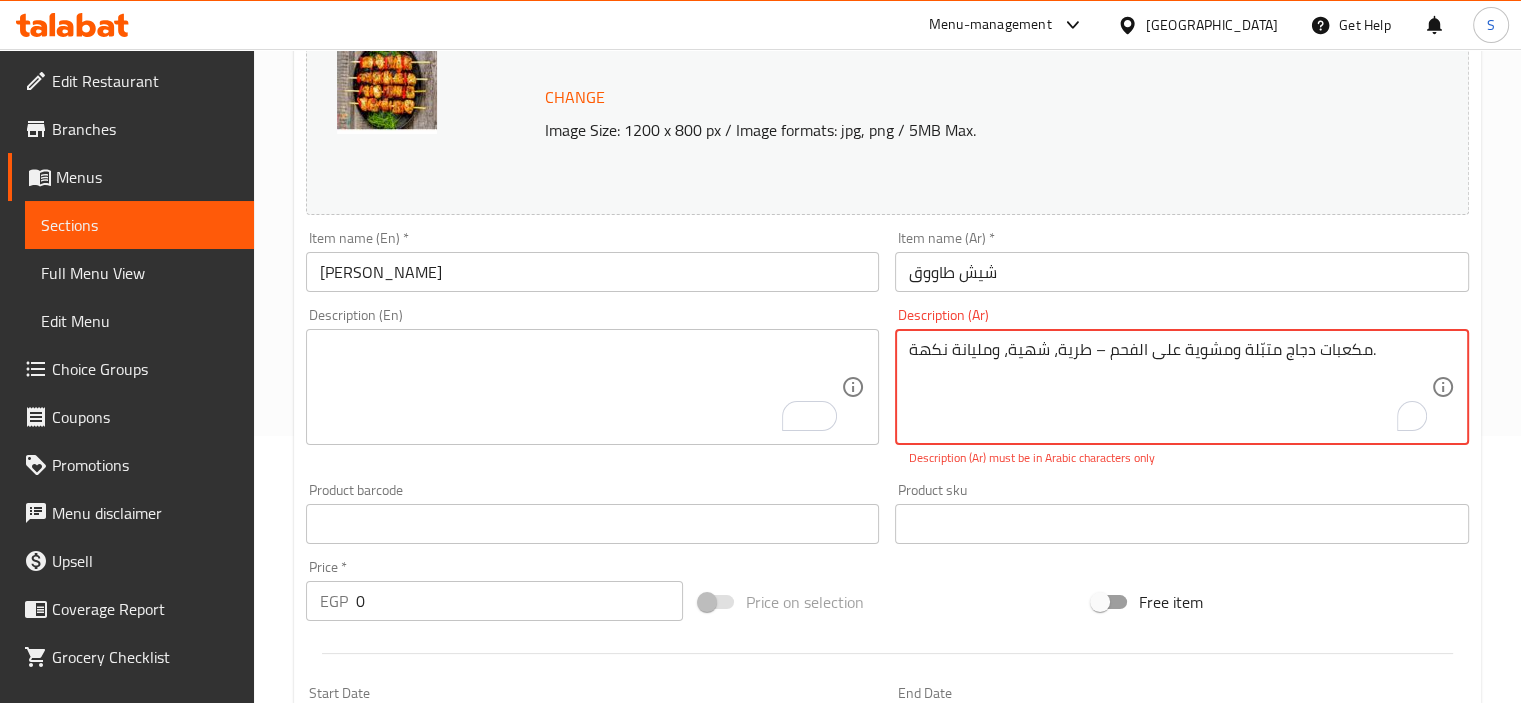 click on "مكعبات دجاج متبّلة ومشوية على الفحم – طرية، شهية، ومليانة نكهة." at bounding box center (1170, 387) 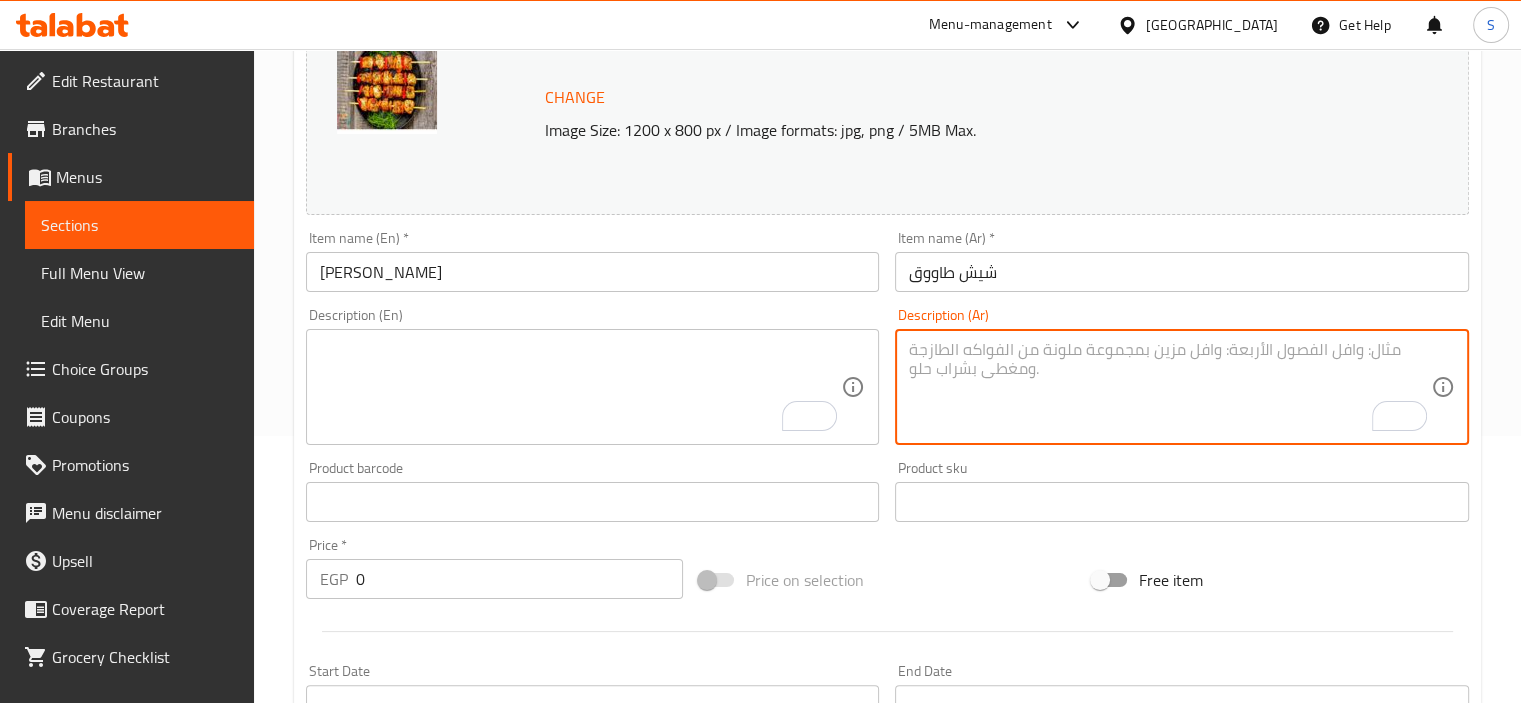 scroll, scrollTop: 1097, scrollLeft: 0, axis: vertical 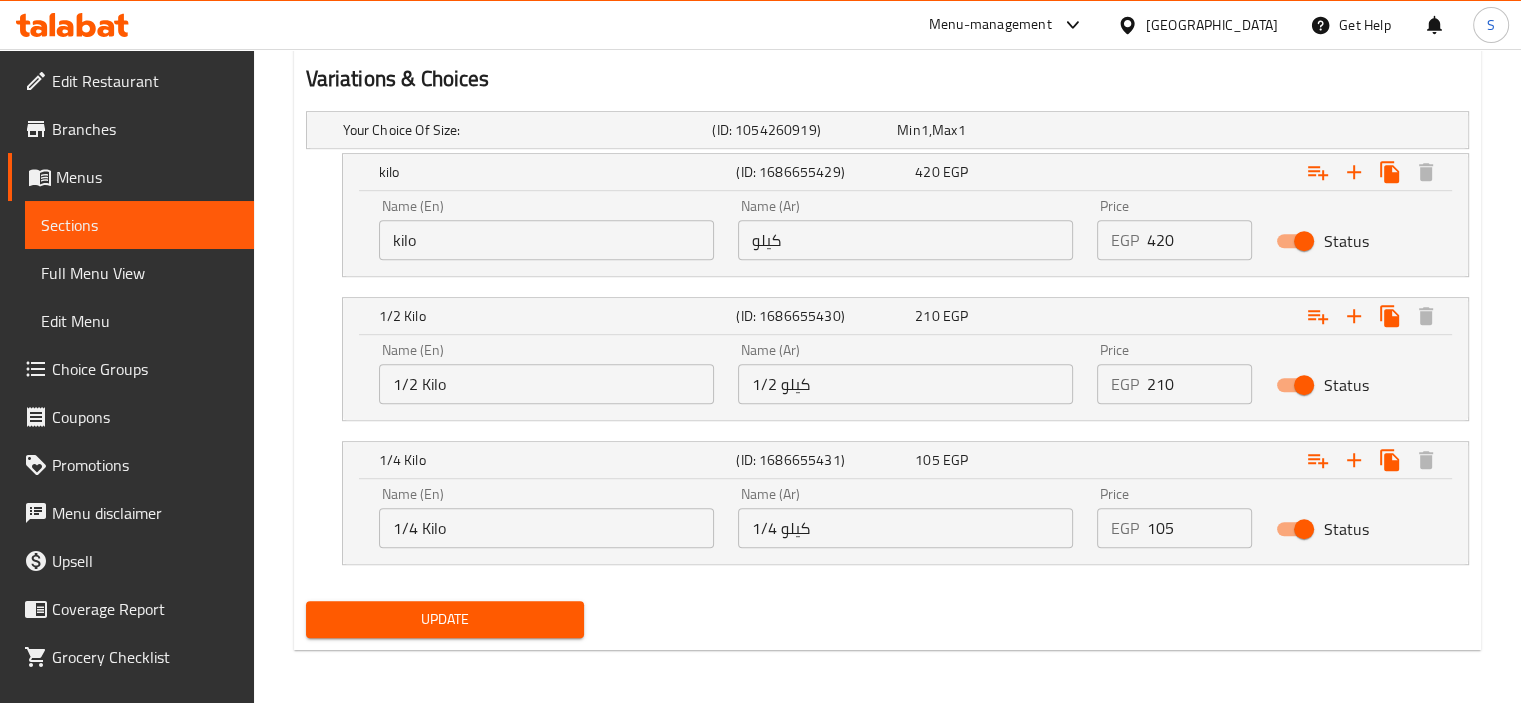 type 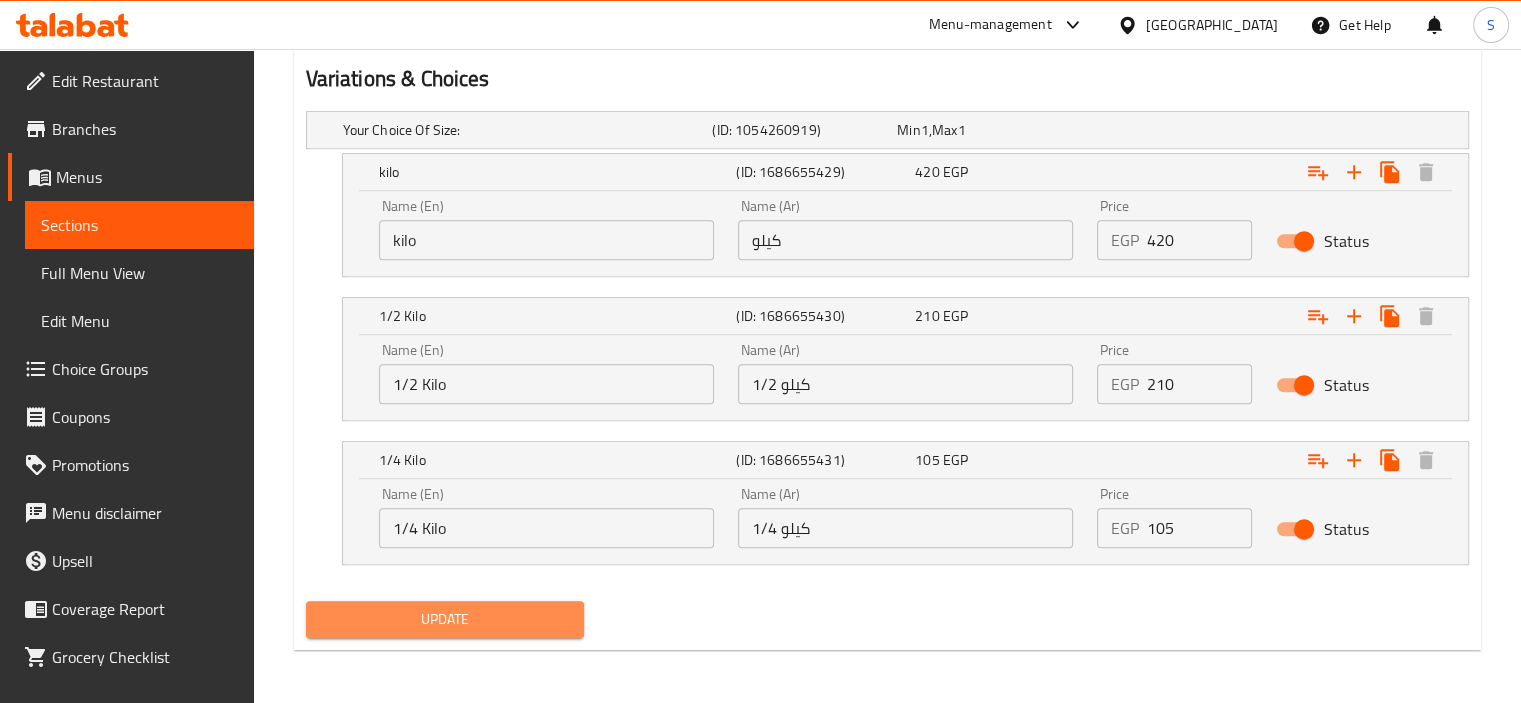 click on "Update" at bounding box center [445, 619] 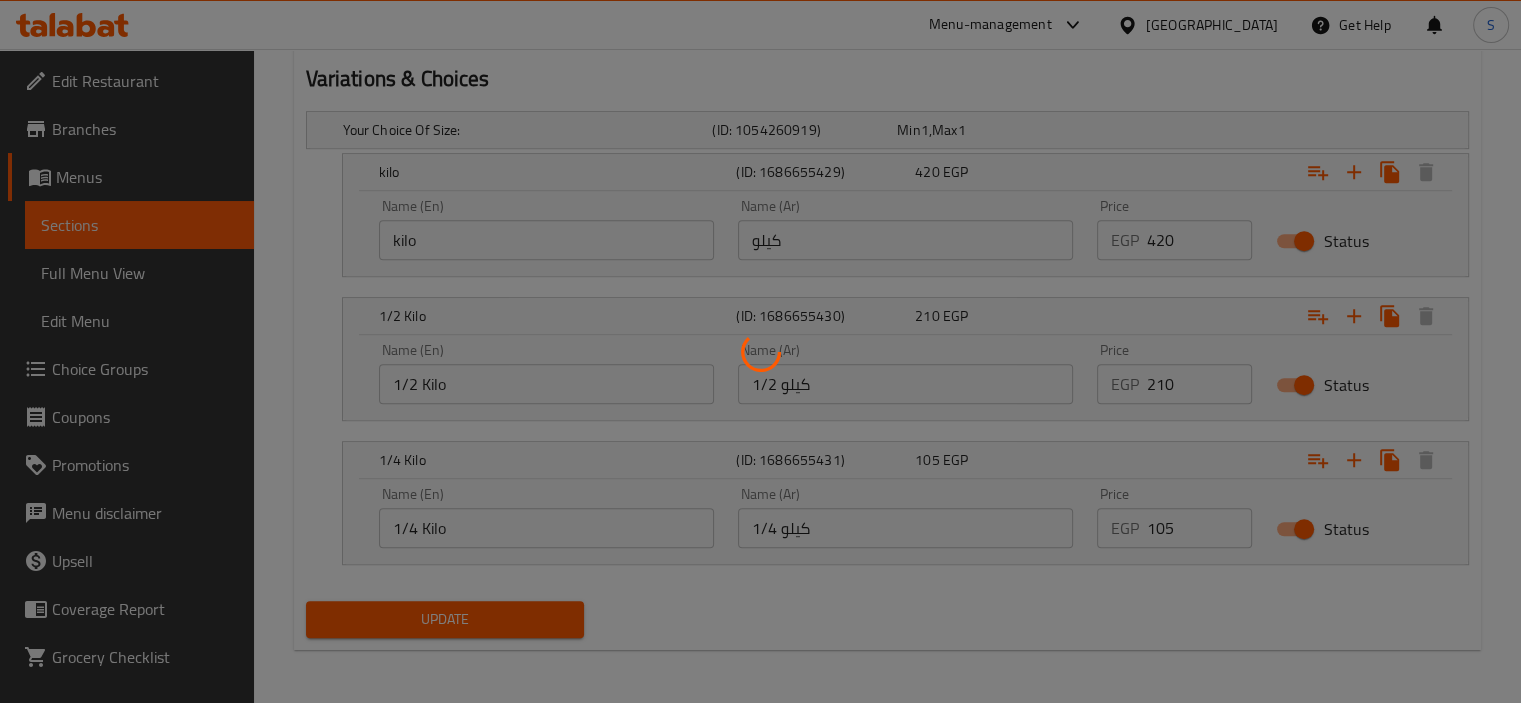 scroll, scrollTop: 0, scrollLeft: 0, axis: both 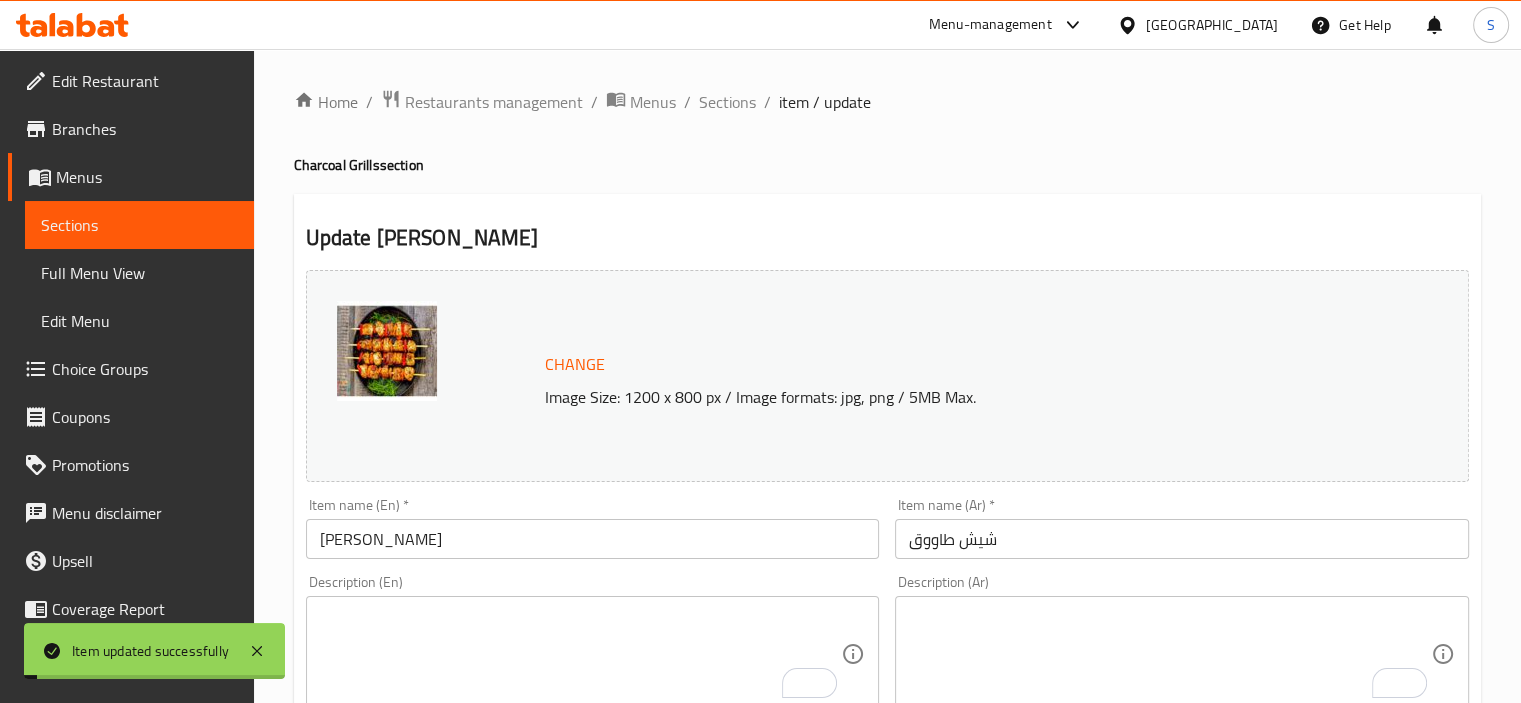 click on "Sections" at bounding box center (727, 102) 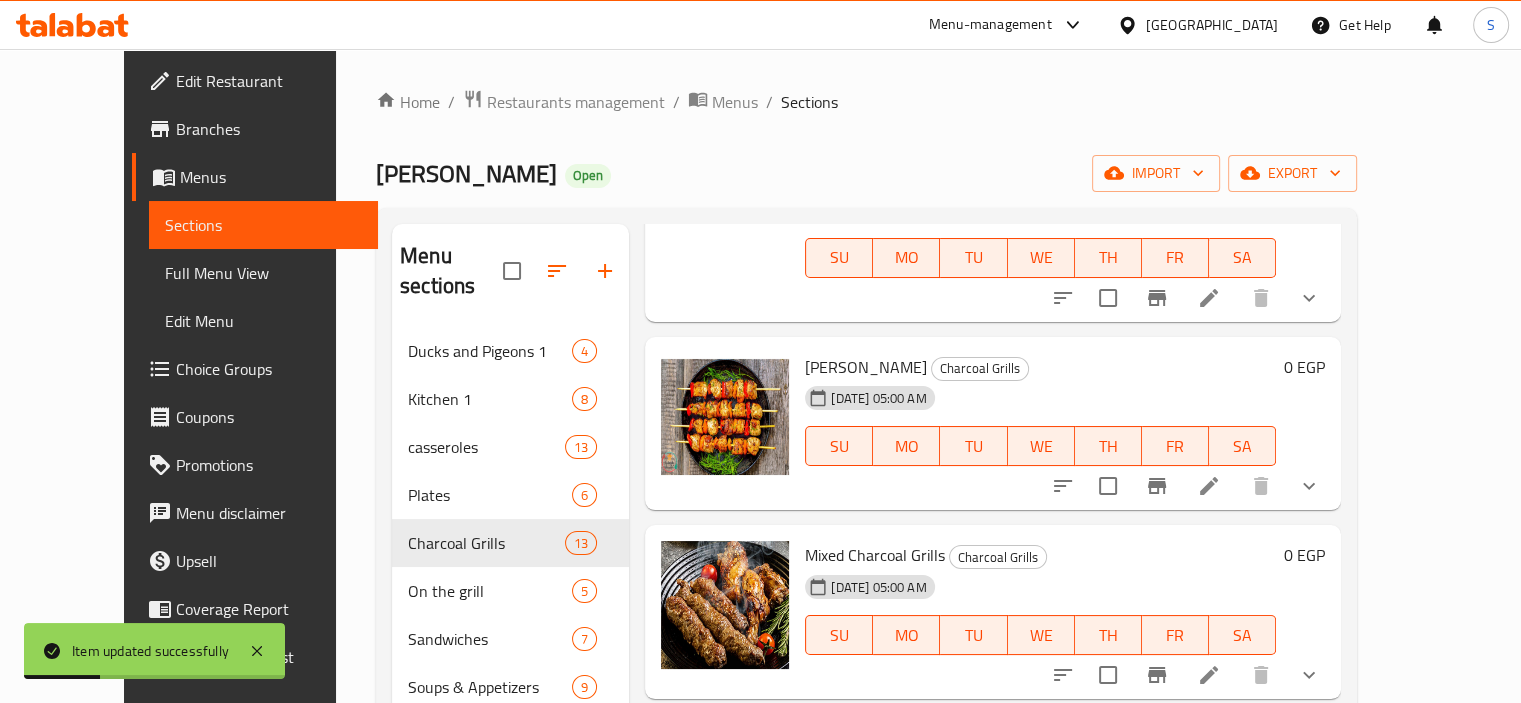 scroll, scrollTop: 1020, scrollLeft: 0, axis: vertical 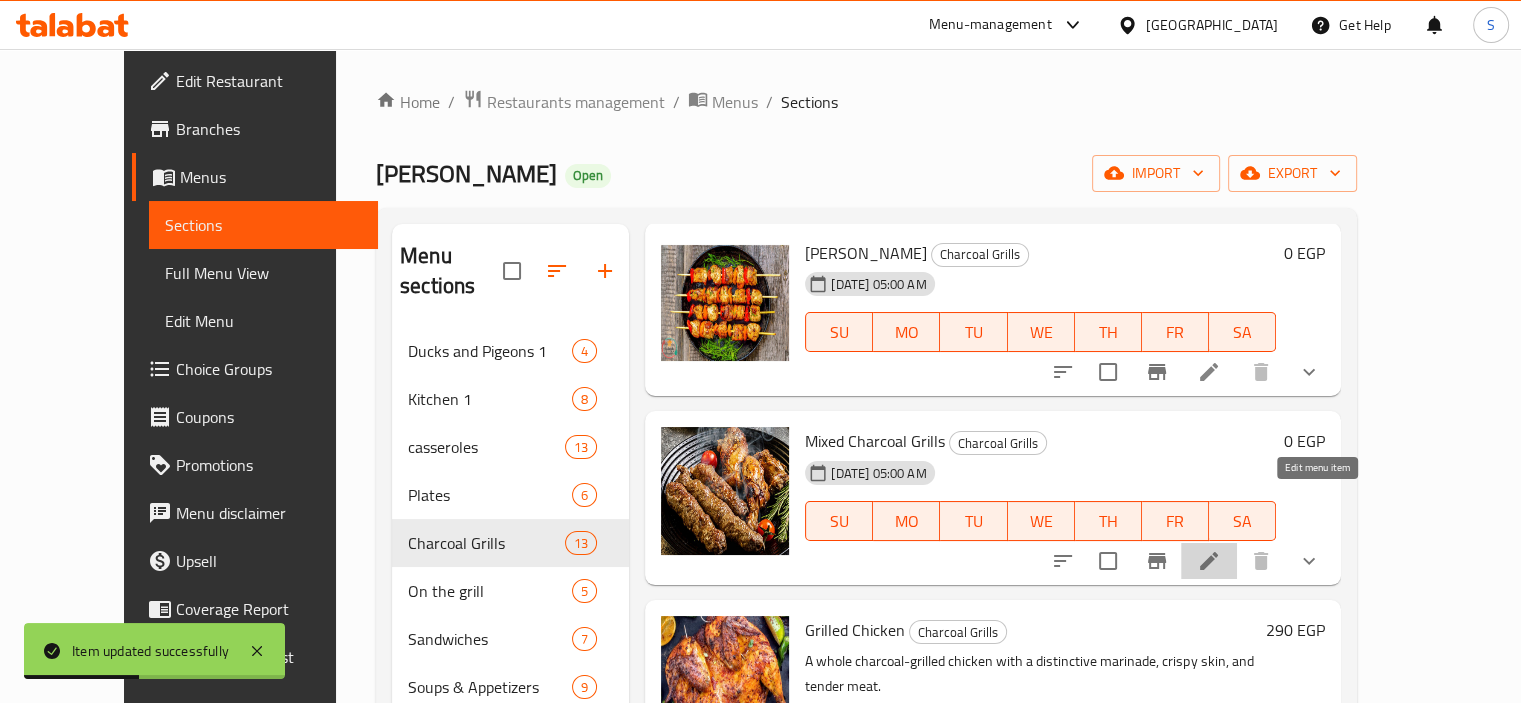 click 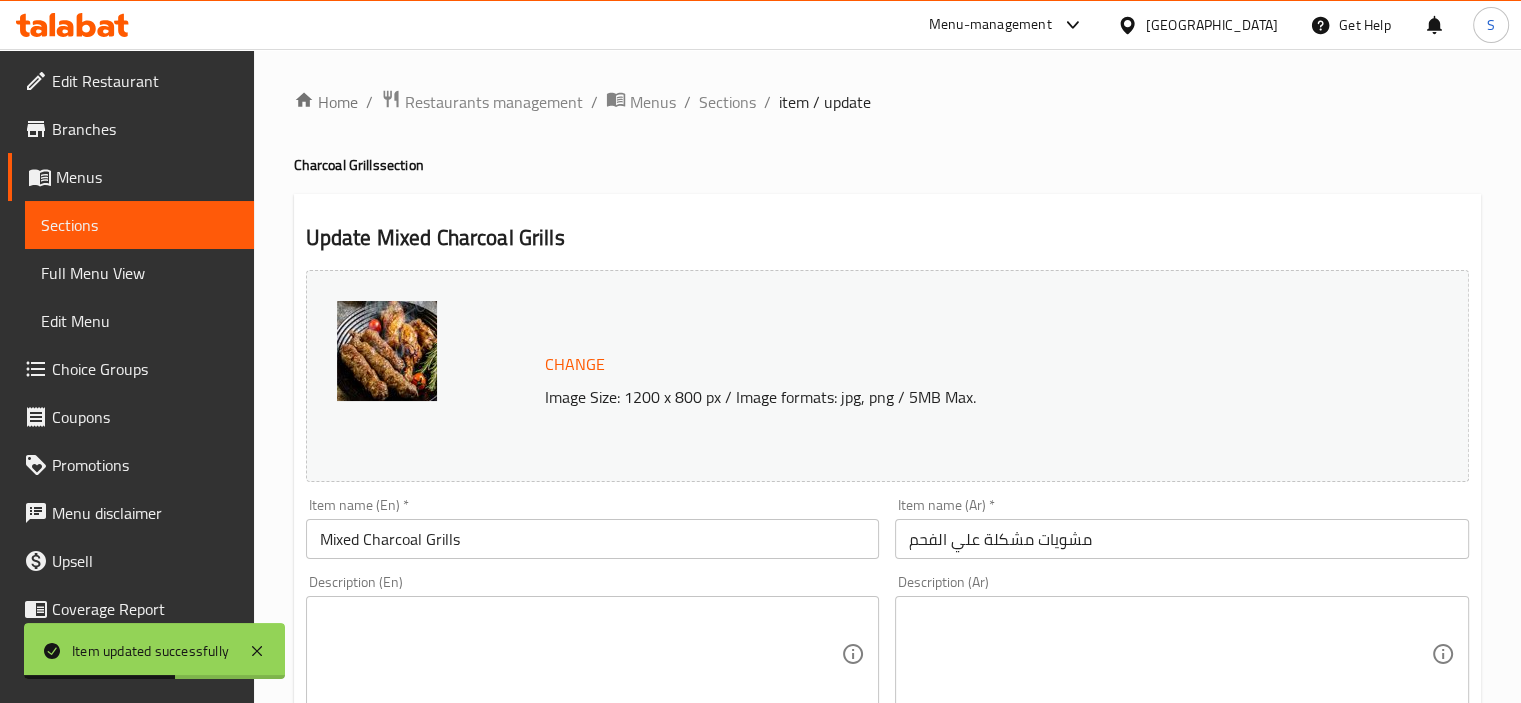 scroll, scrollTop: 840, scrollLeft: 0, axis: vertical 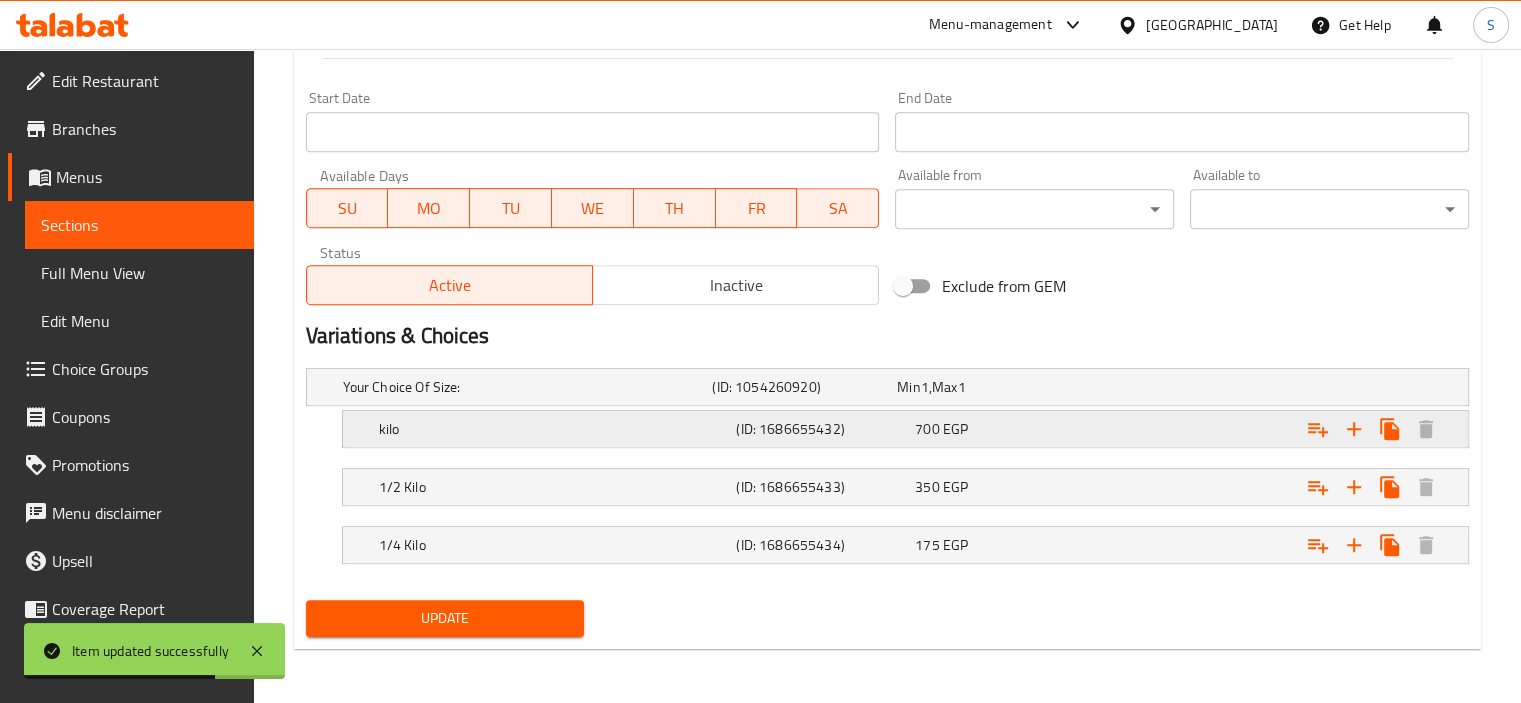click on "kilo (ID: 1686655432) 700   EGP" at bounding box center [893, 387] 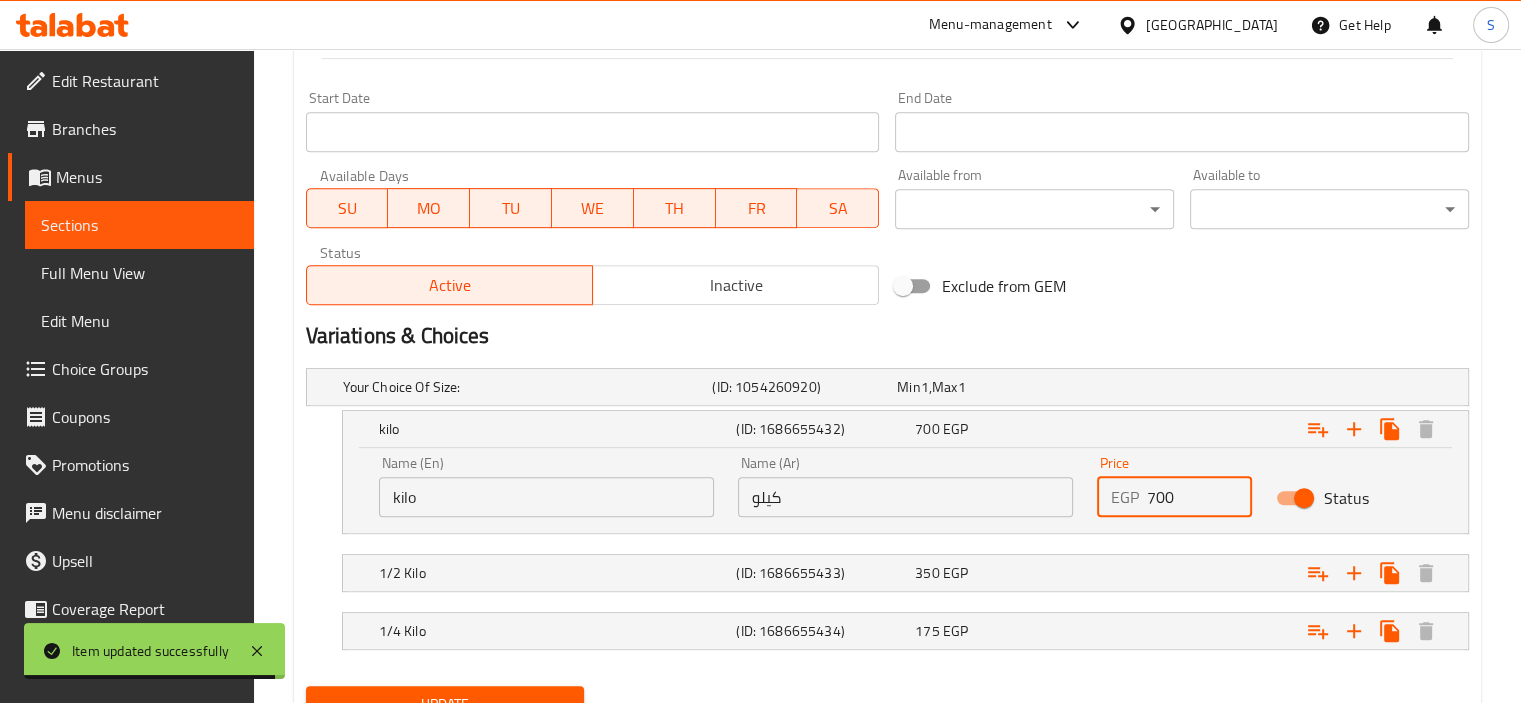 click on "700" at bounding box center [1200, 497] 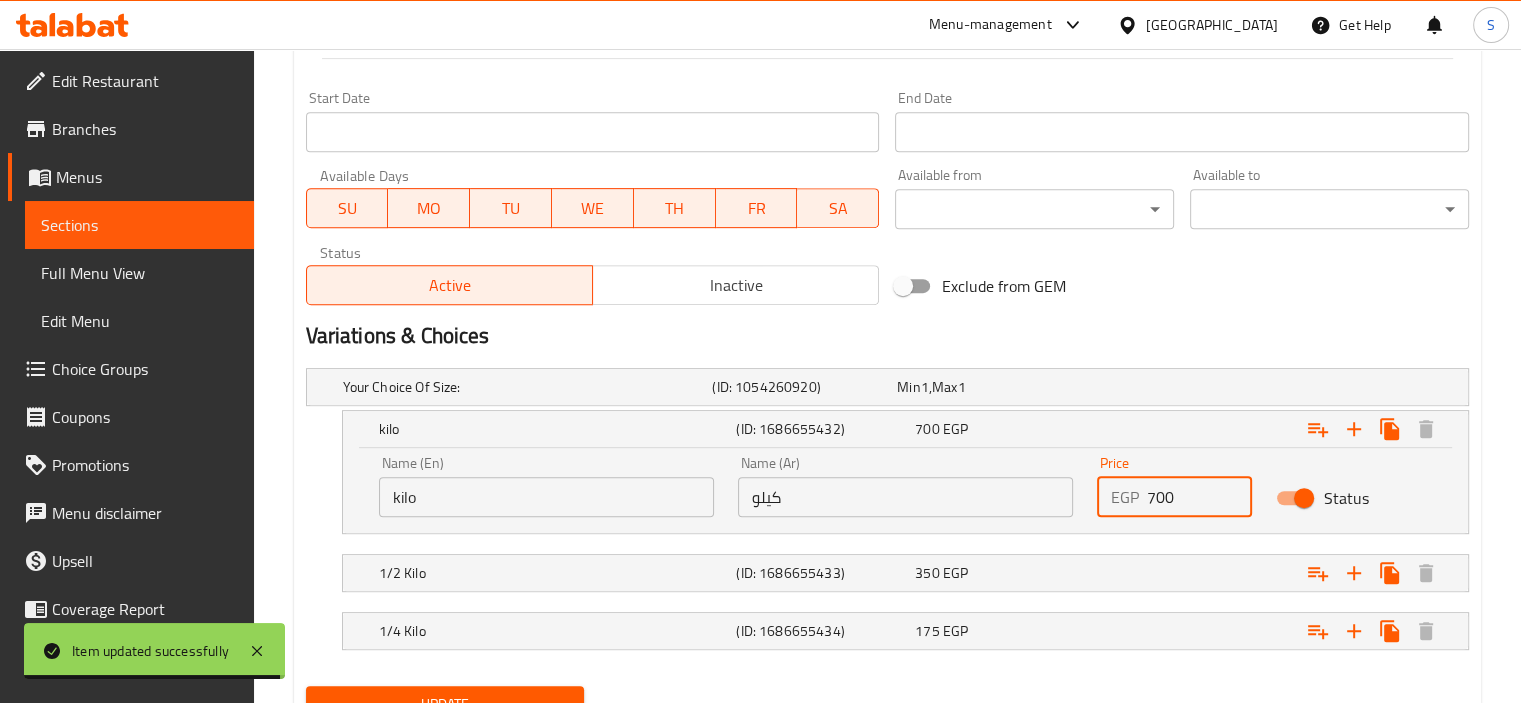 click on "700" at bounding box center (1200, 497) 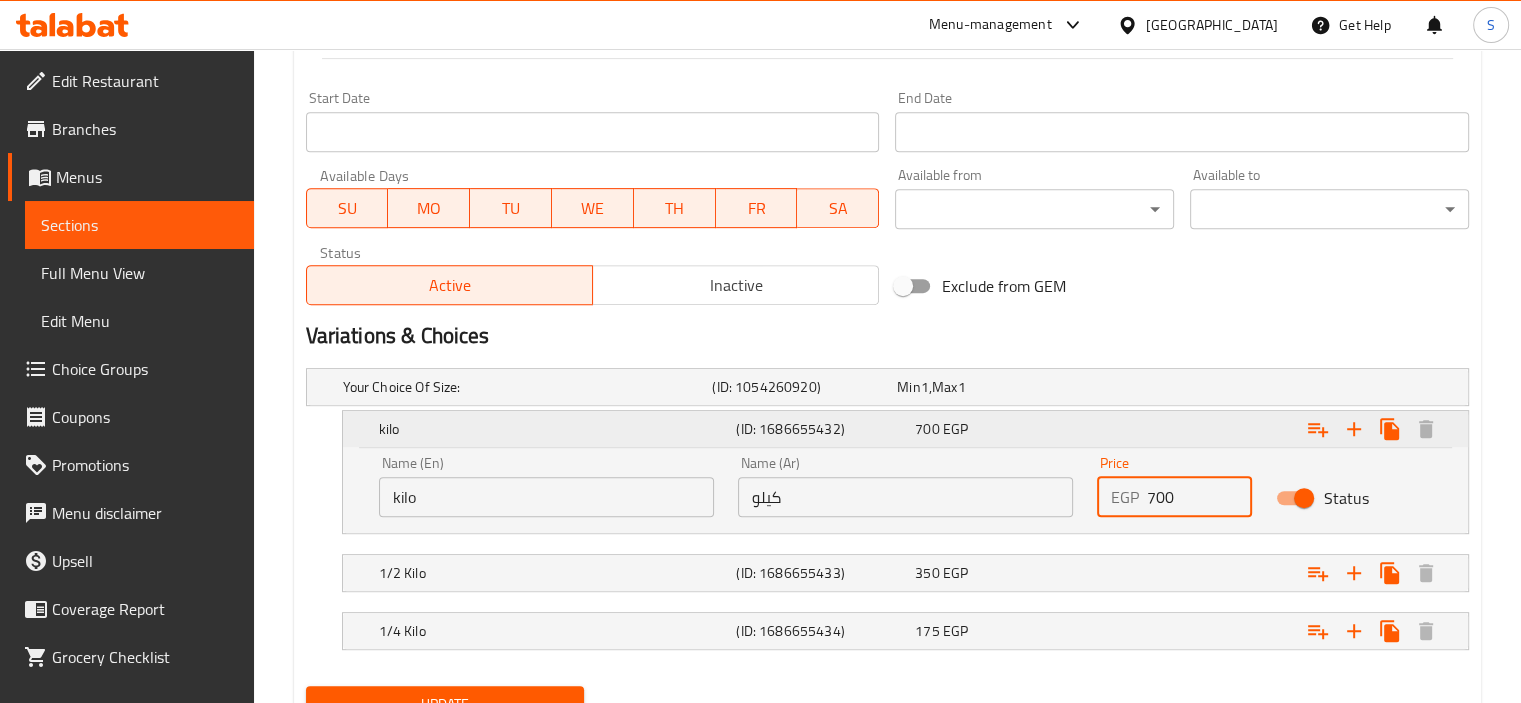scroll, scrollTop: 0, scrollLeft: 0, axis: both 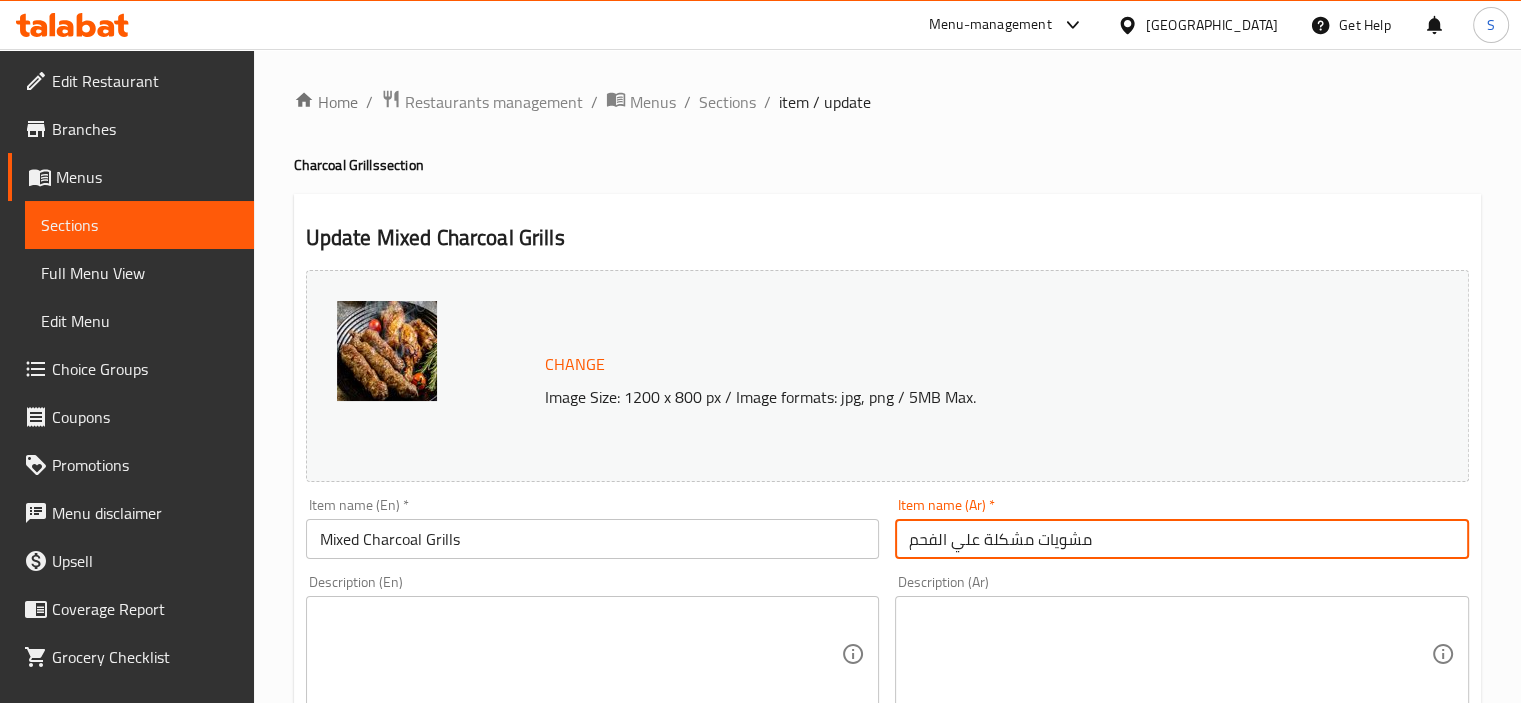click on "مشويات مشكلة علي الفحم" at bounding box center (1182, 539) 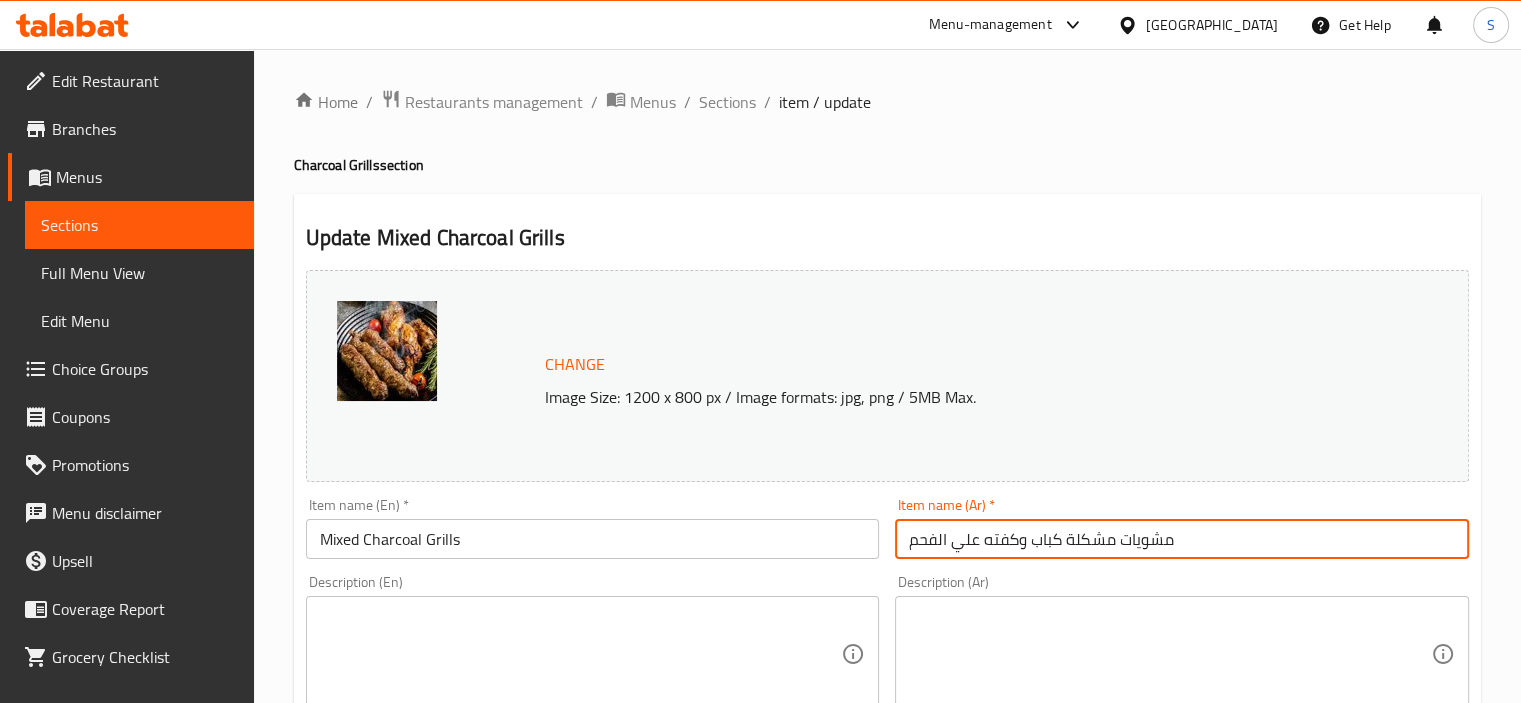 click on "مشويات مشكلة كباب وكفته علي الفحم" at bounding box center (1182, 539) 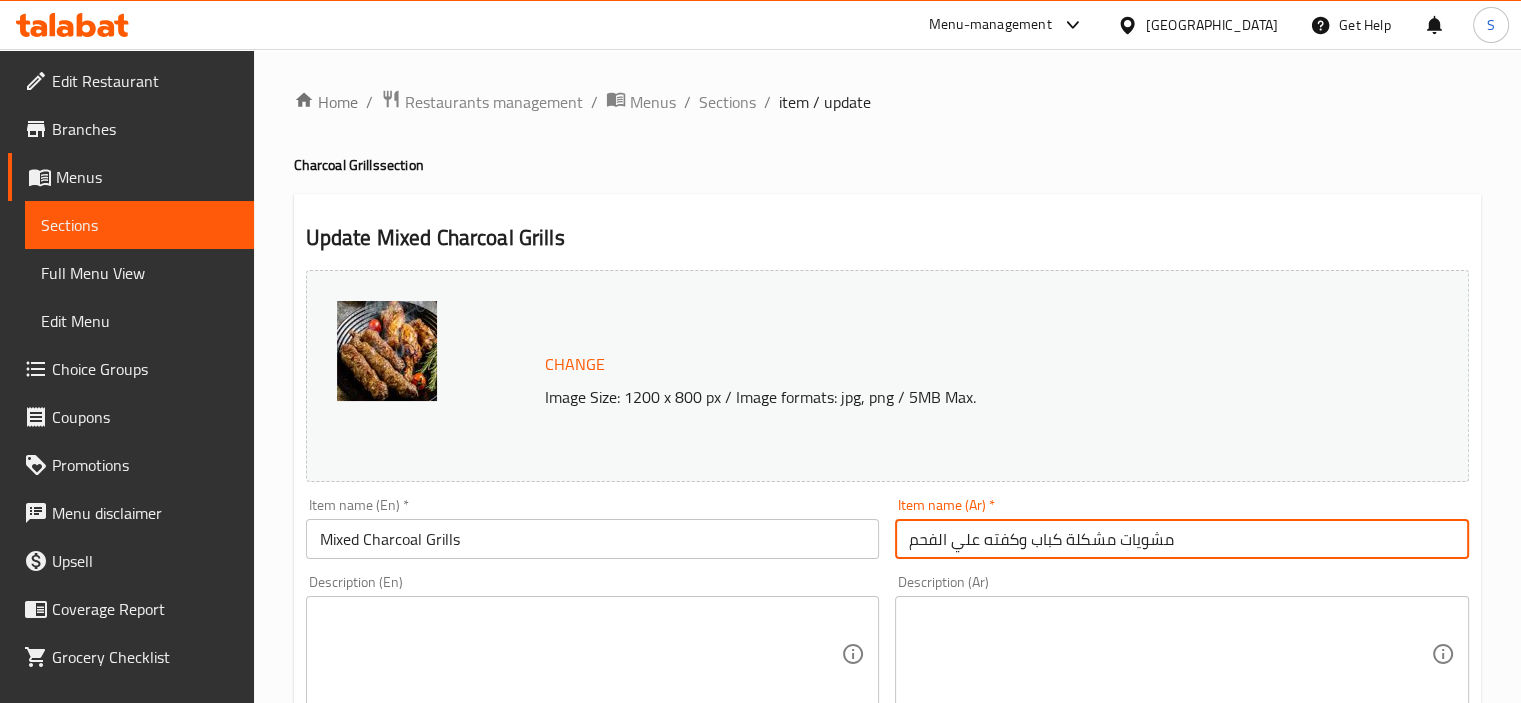 click on "Mixed Charcoal Grills" at bounding box center (593, 539) 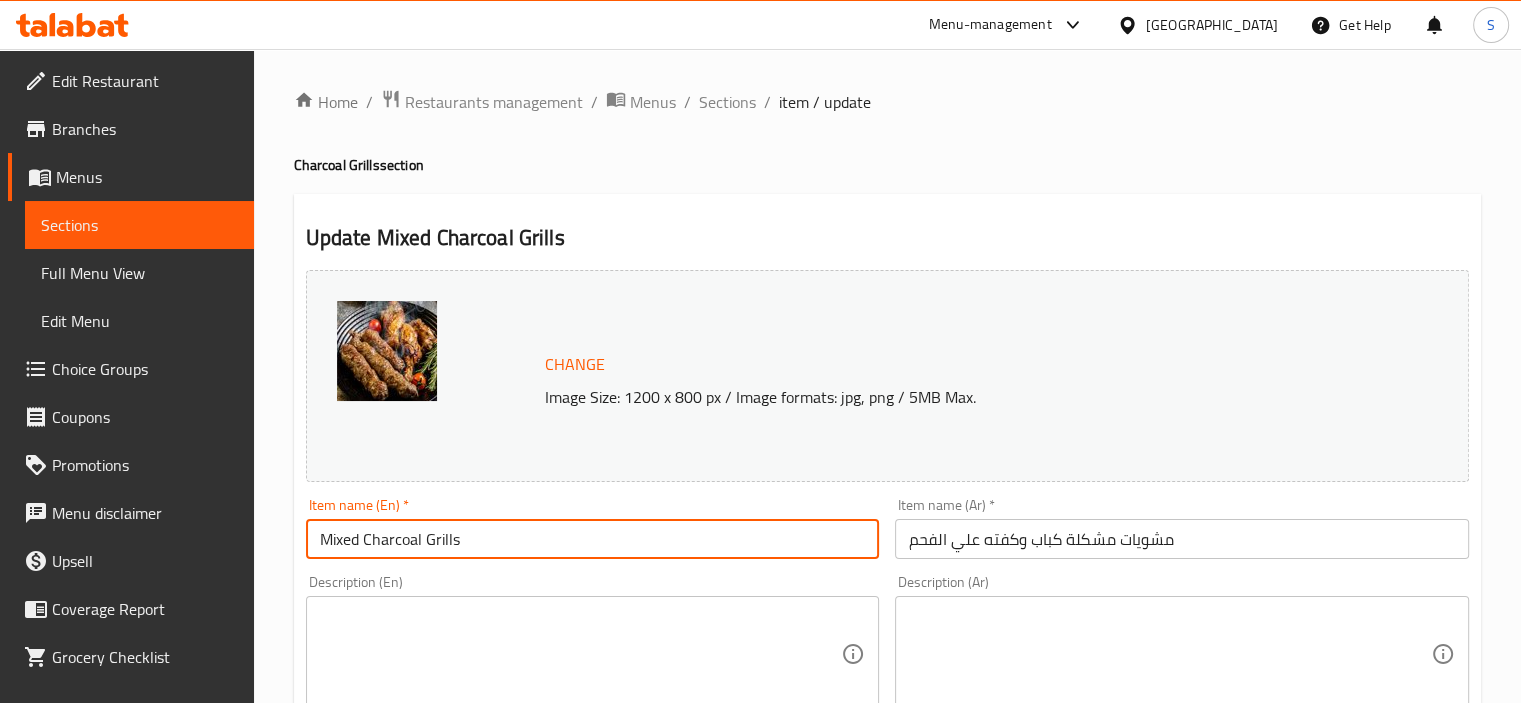 click on "Mixed Charcoal Grills" at bounding box center [593, 539] 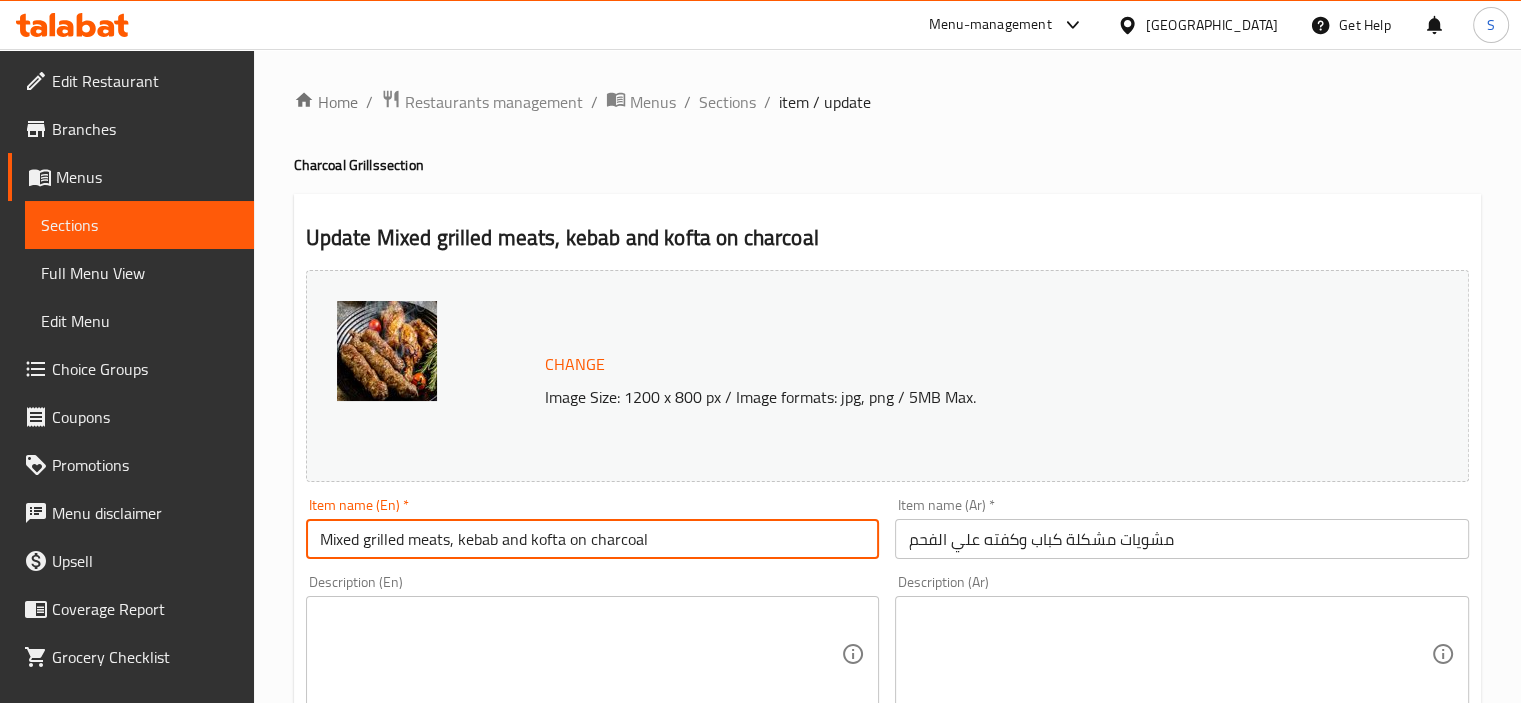 scroll, scrollTop: 925, scrollLeft: 0, axis: vertical 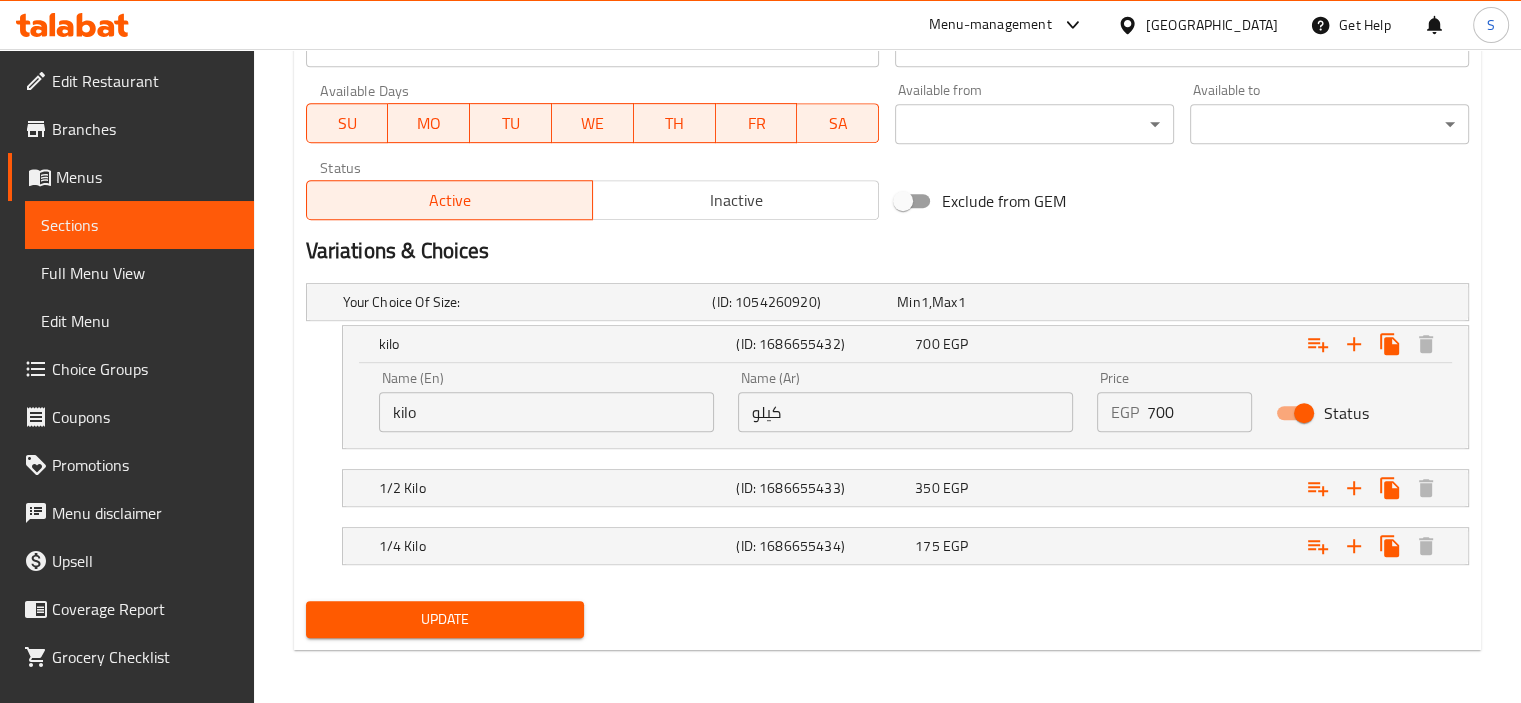 type on "Mixed grilled meats, kebab and kofta on charcoal" 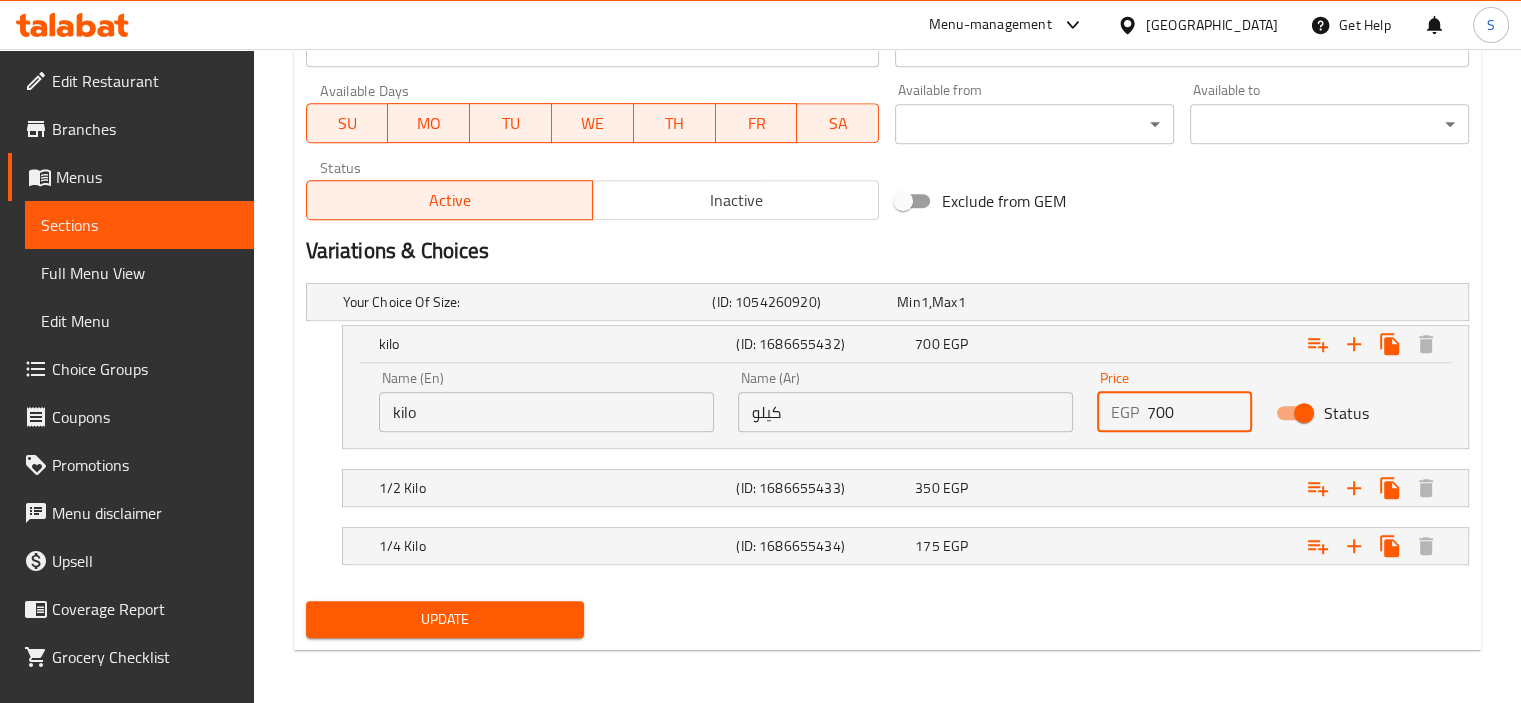 click on "700" at bounding box center (1200, 412) 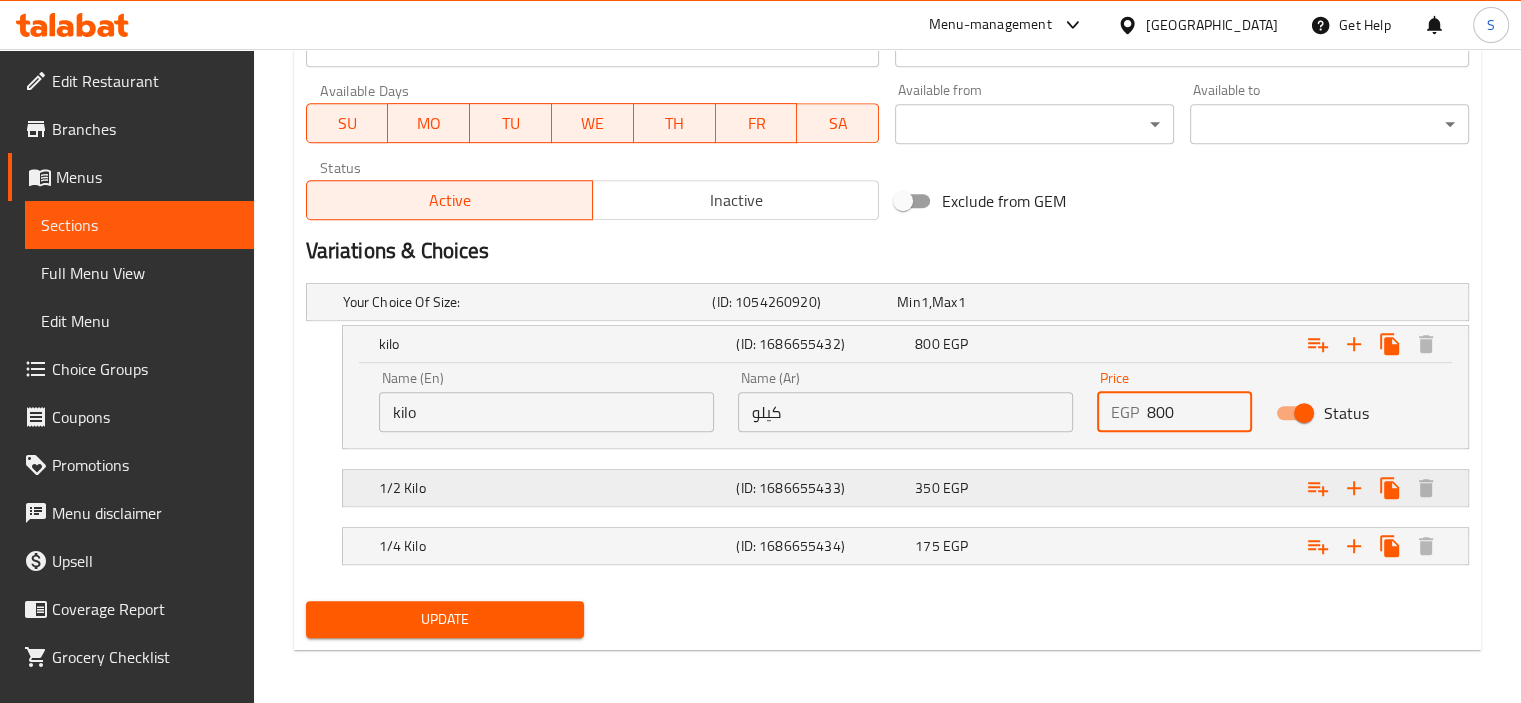 type on "800" 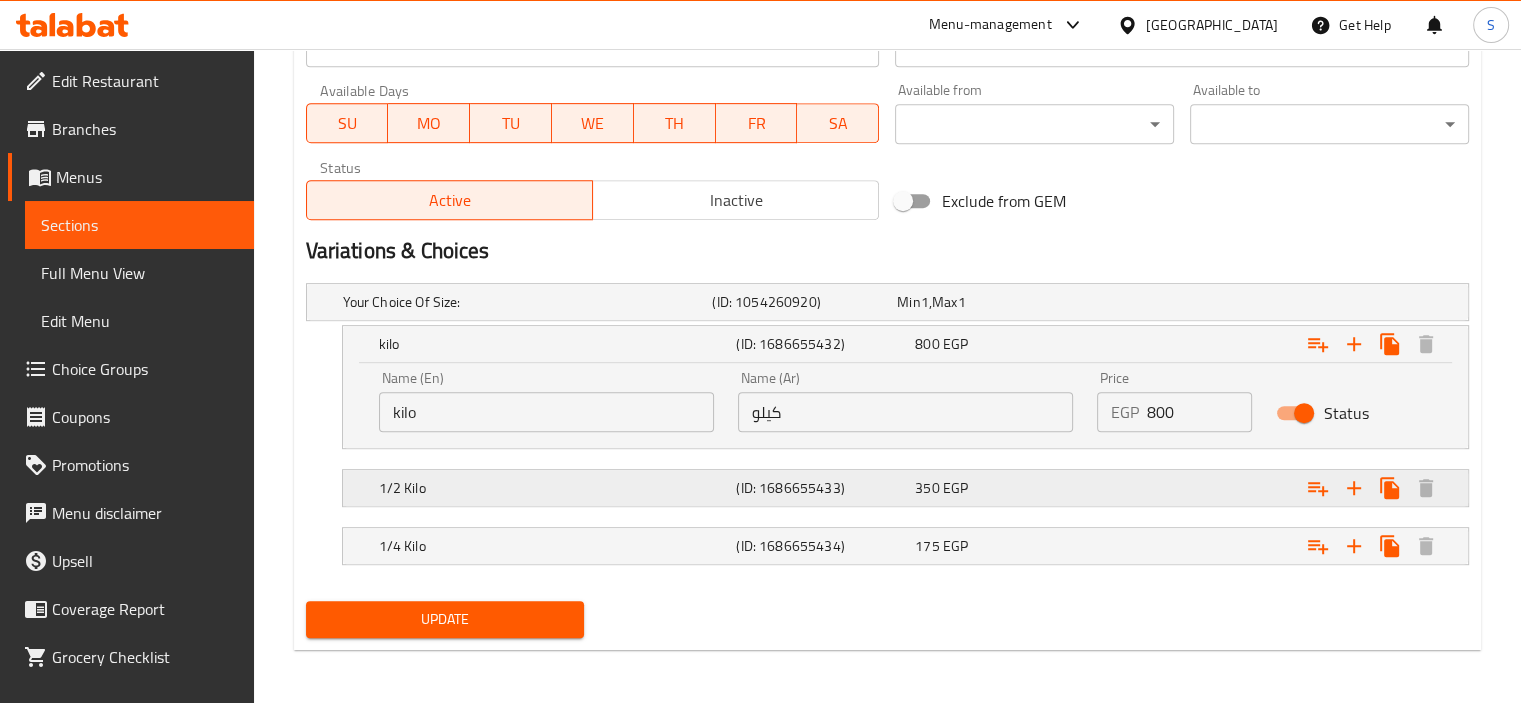 click at bounding box center (1263, 302) 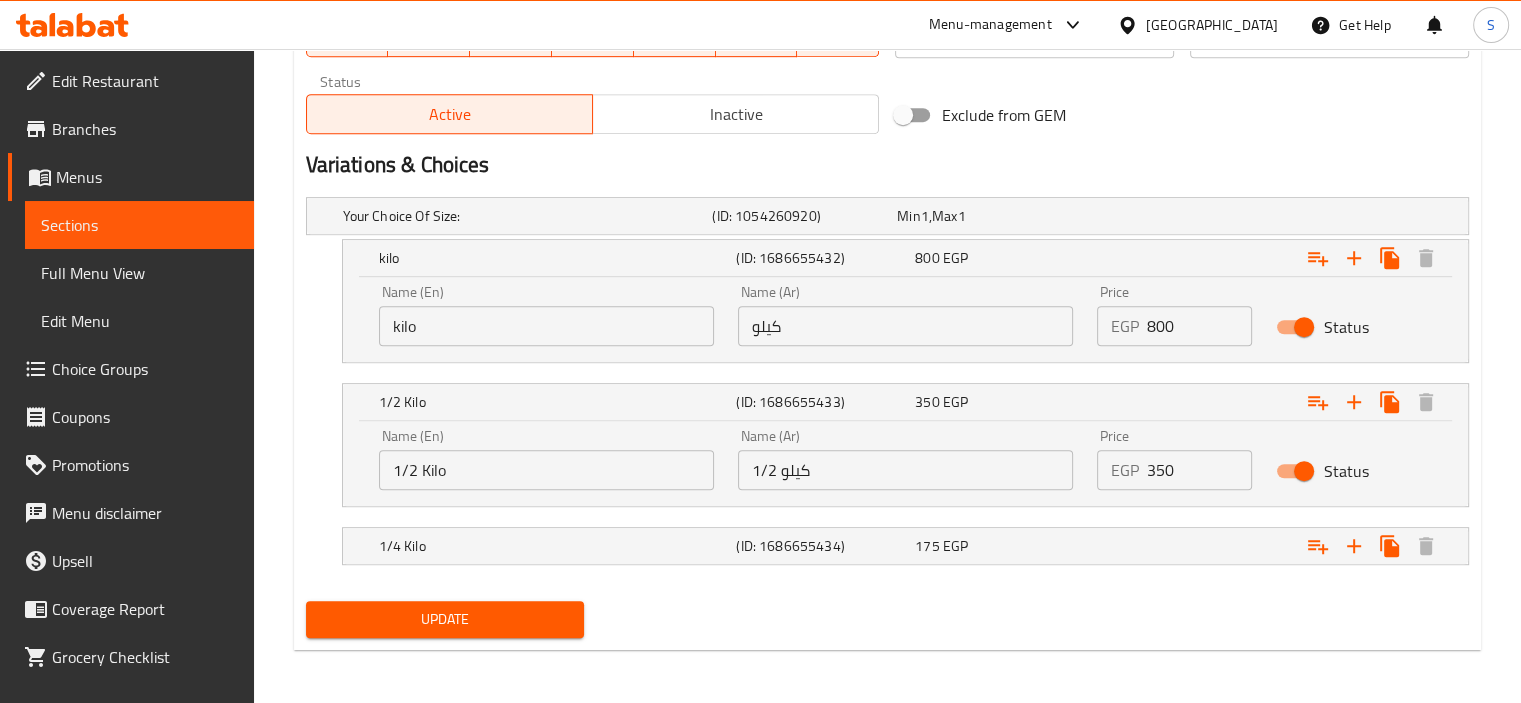 scroll, scrollTop: 1012, scrollLeft: 0, axis: vertical 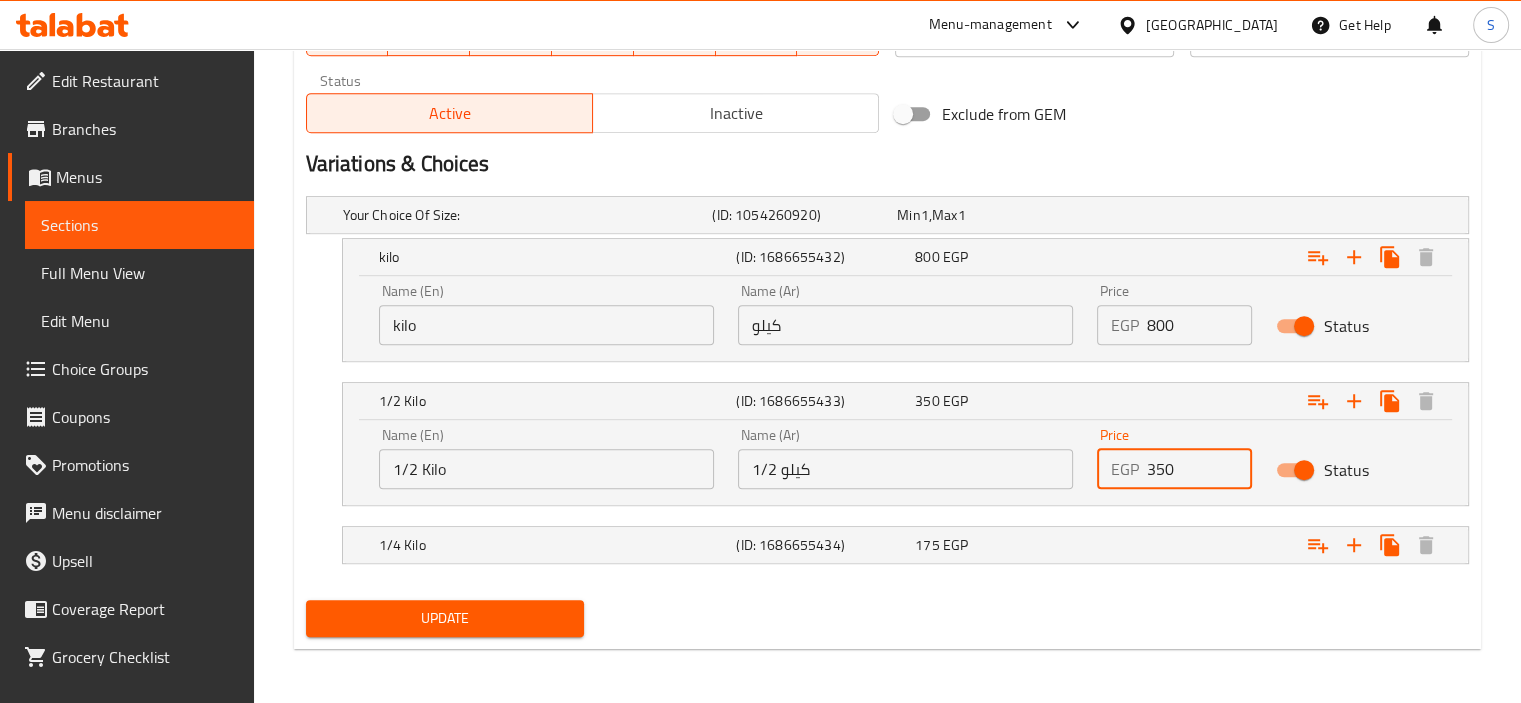 click on "350" at bounding box center (1200, 469) 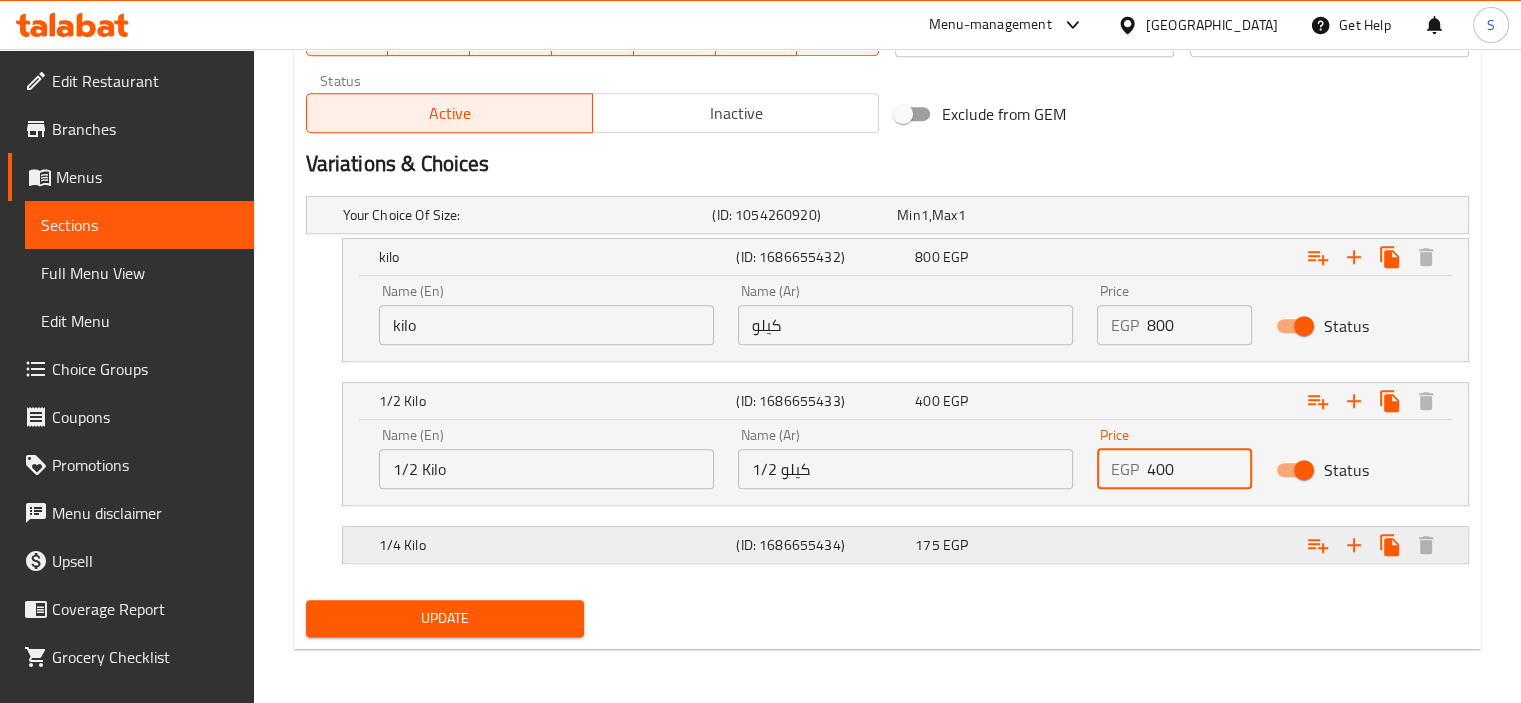type on "400" 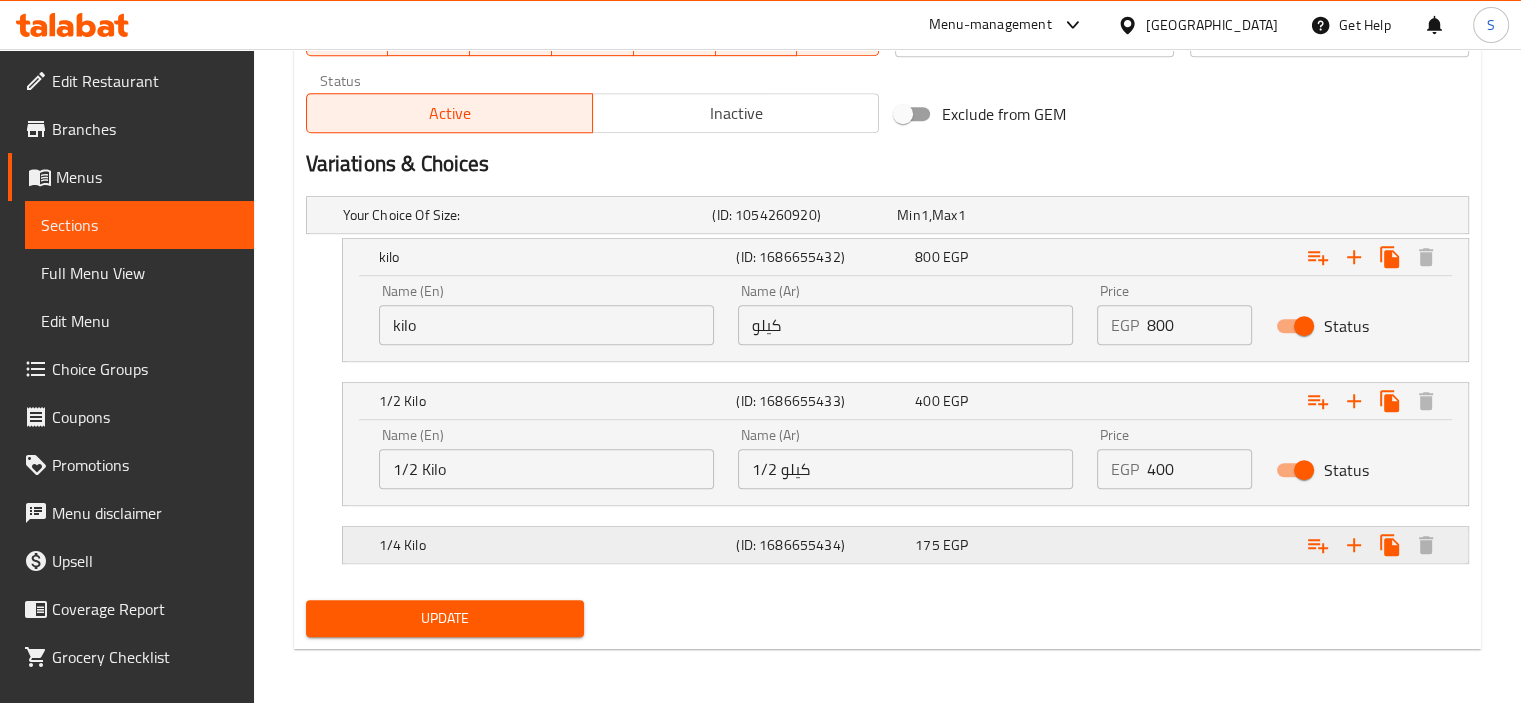 click at bounding box center (1263, 215) 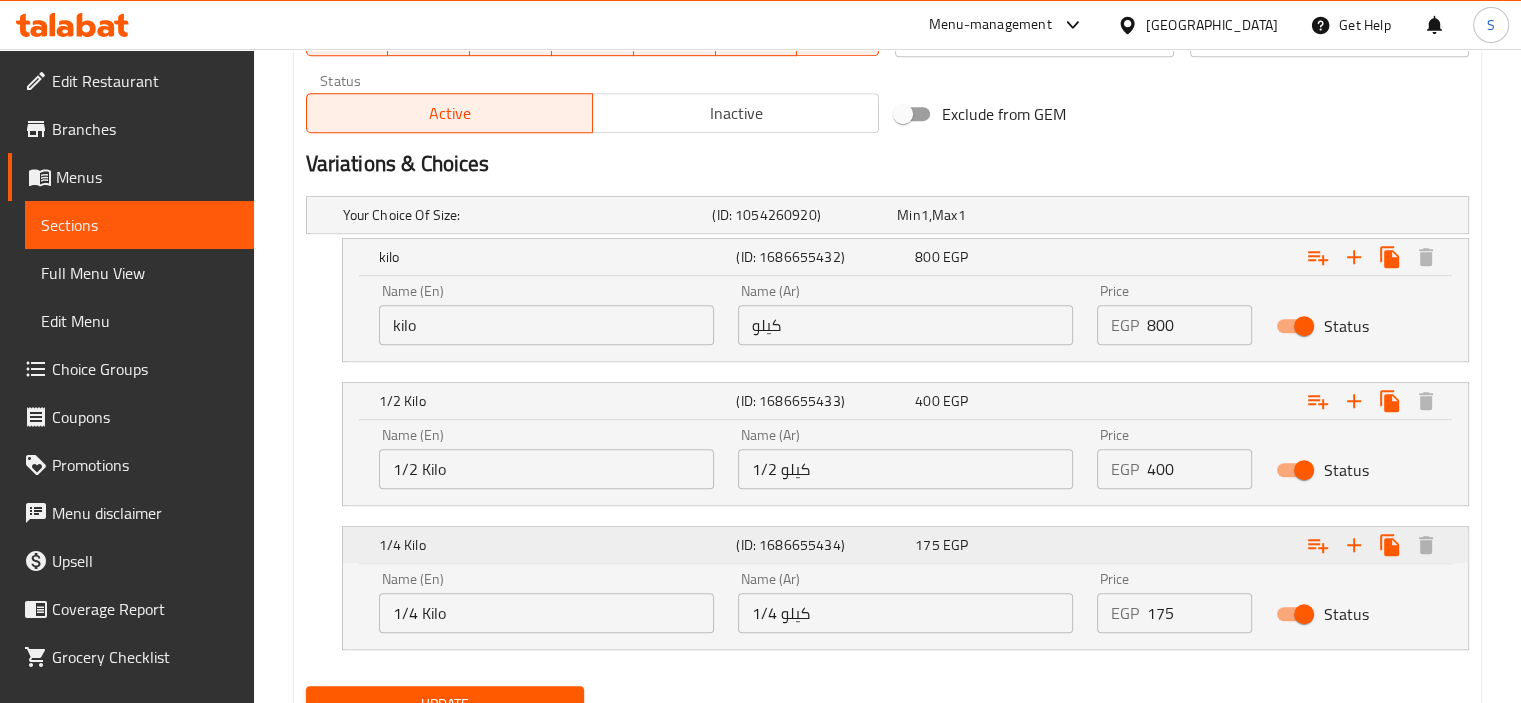 scroll, scrollTop: 1097, scrollLeft: 0, axis: vertical 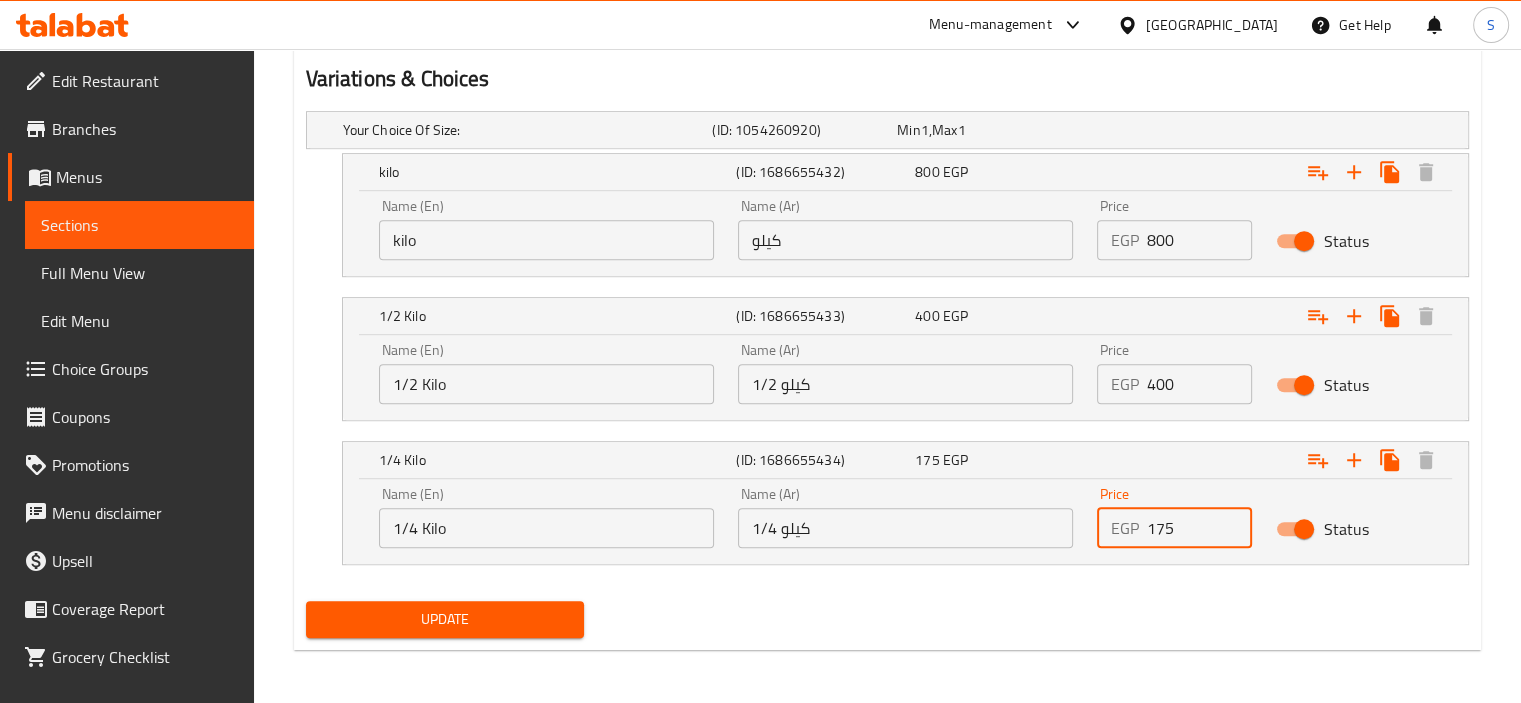 click on "175" at bounding box center (1200, 528) 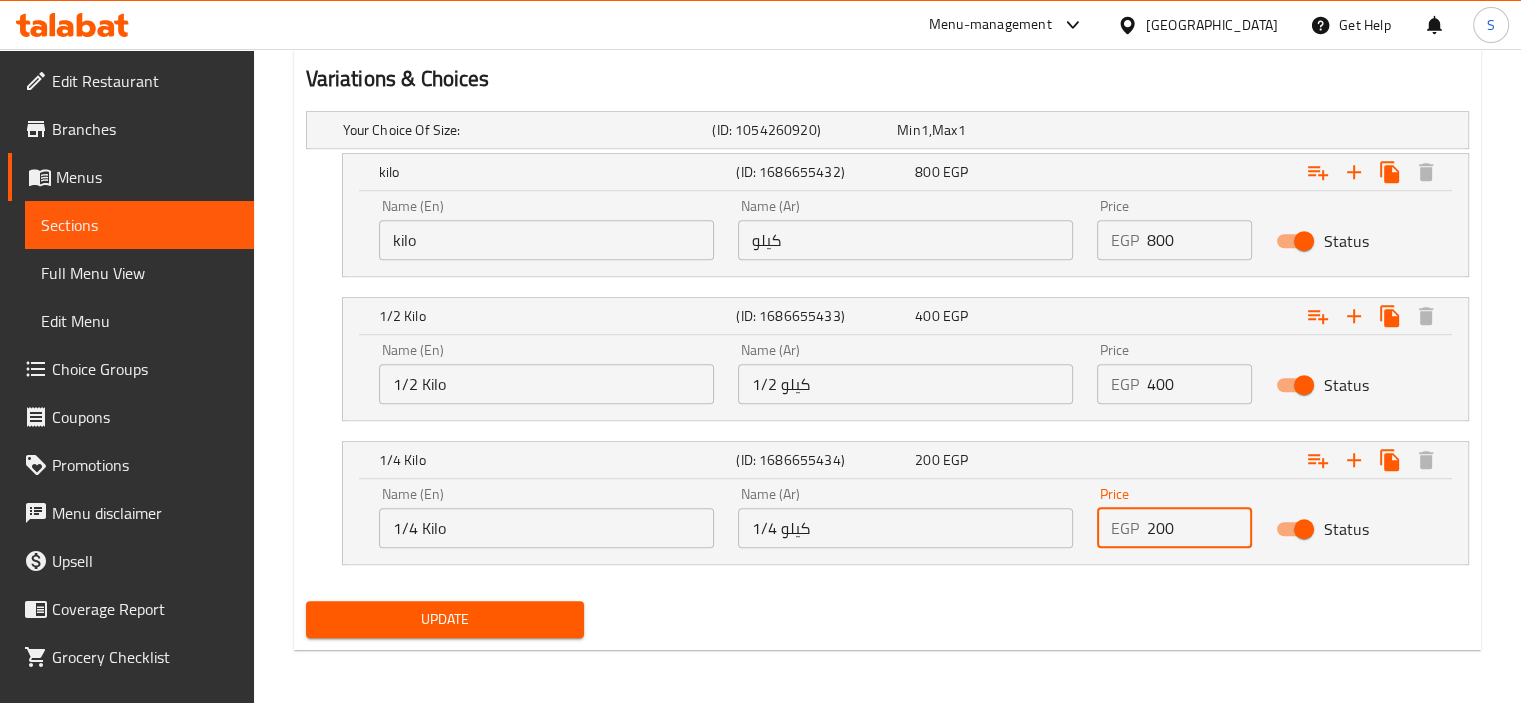 type on "200" 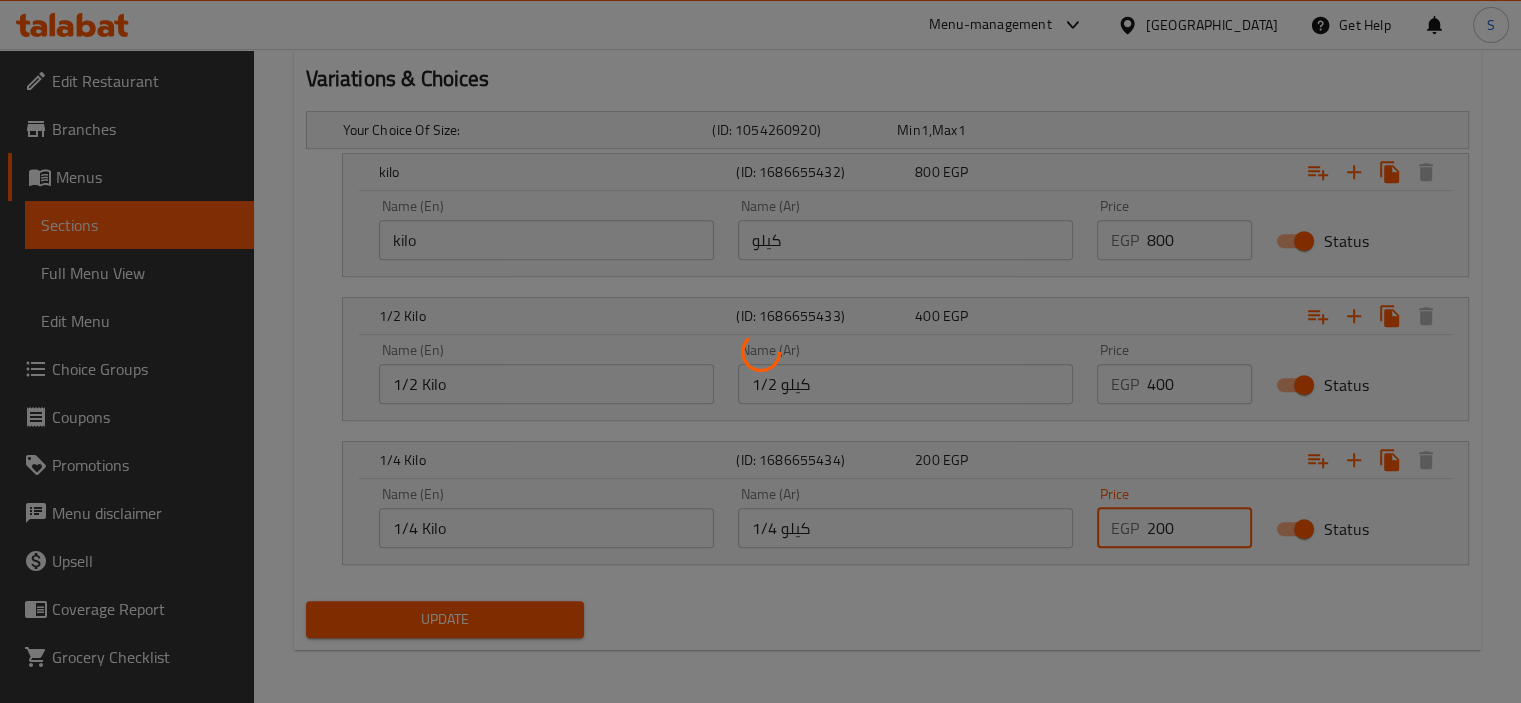scroll, scrollTop: 0, scrollLeft: 0, axis: both 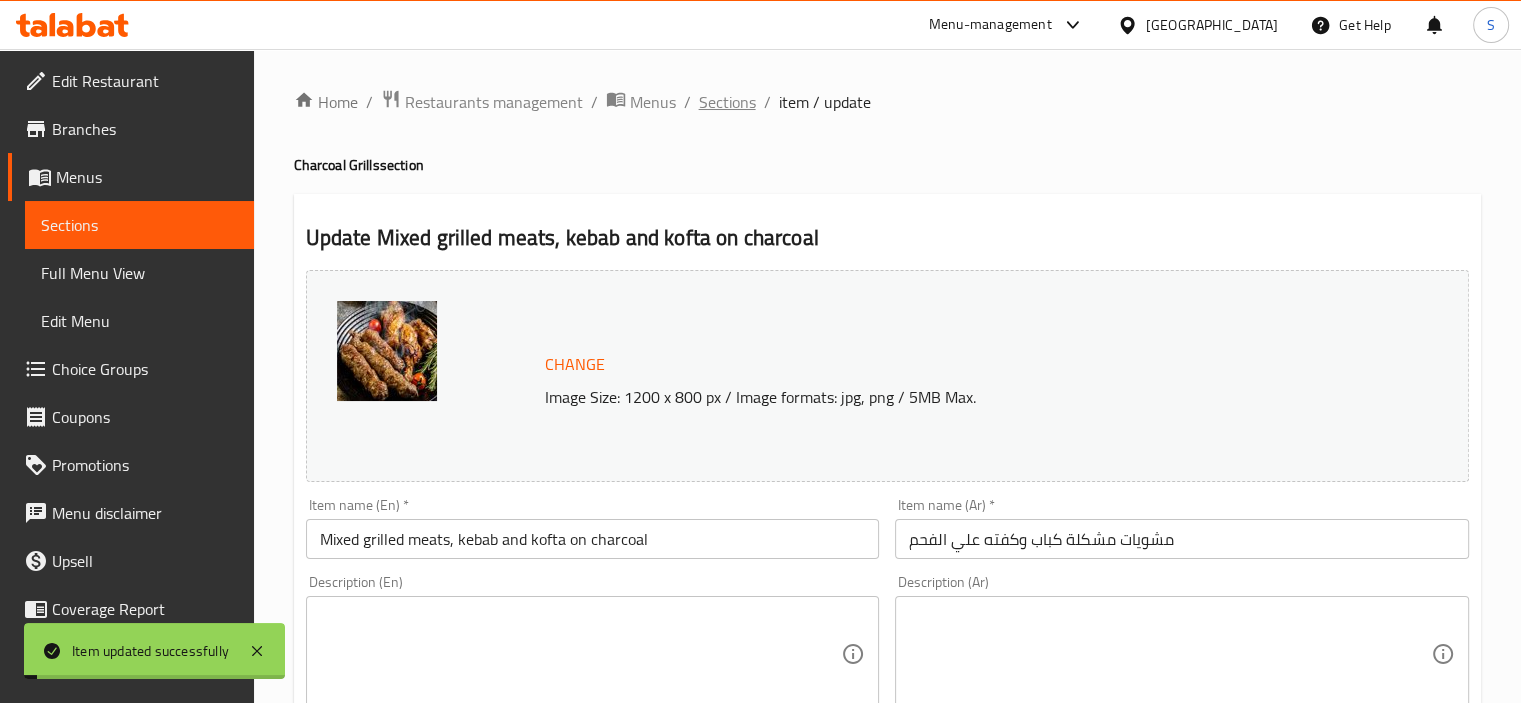 click on "Sections" at bounding box center (727, 102) 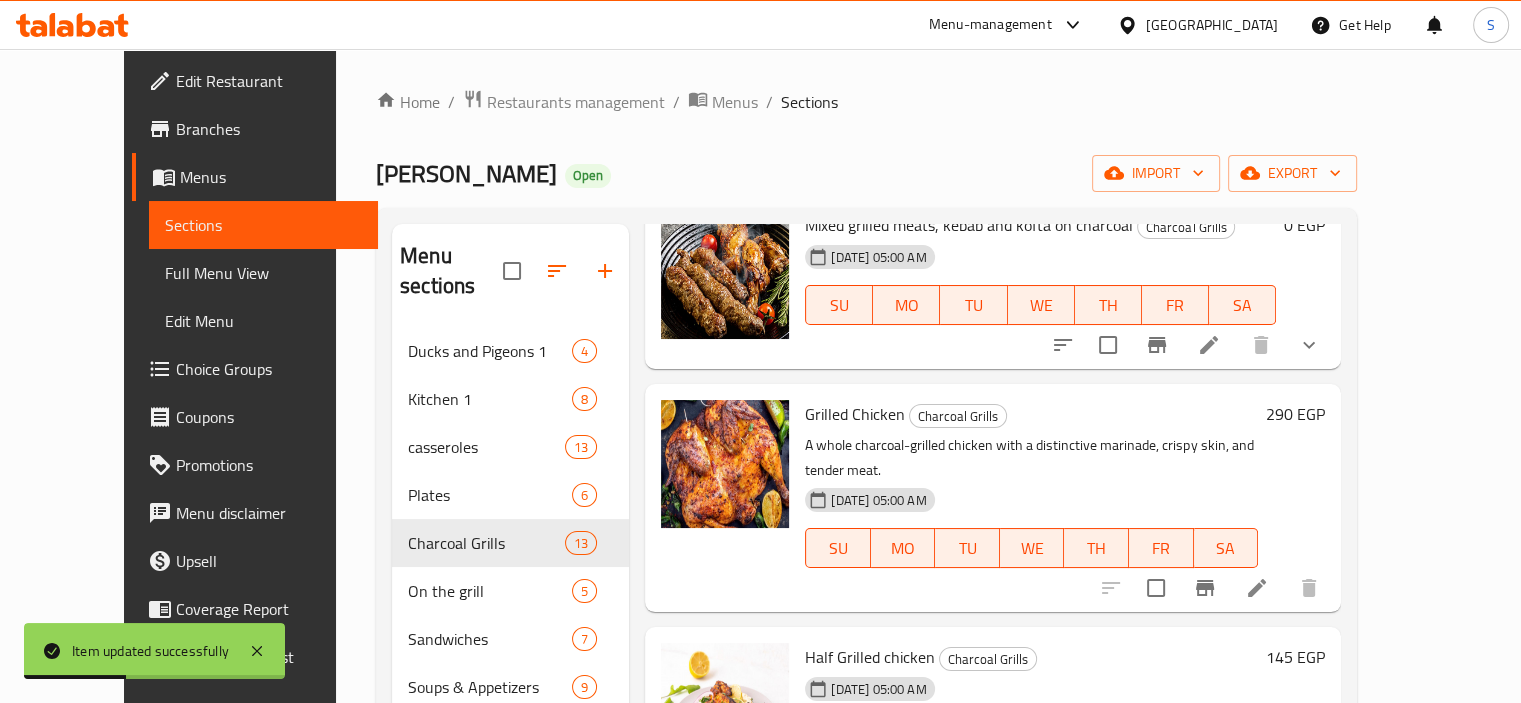 scroll, scrollTop: 1240, scrollLeft: 0, axis: vertical 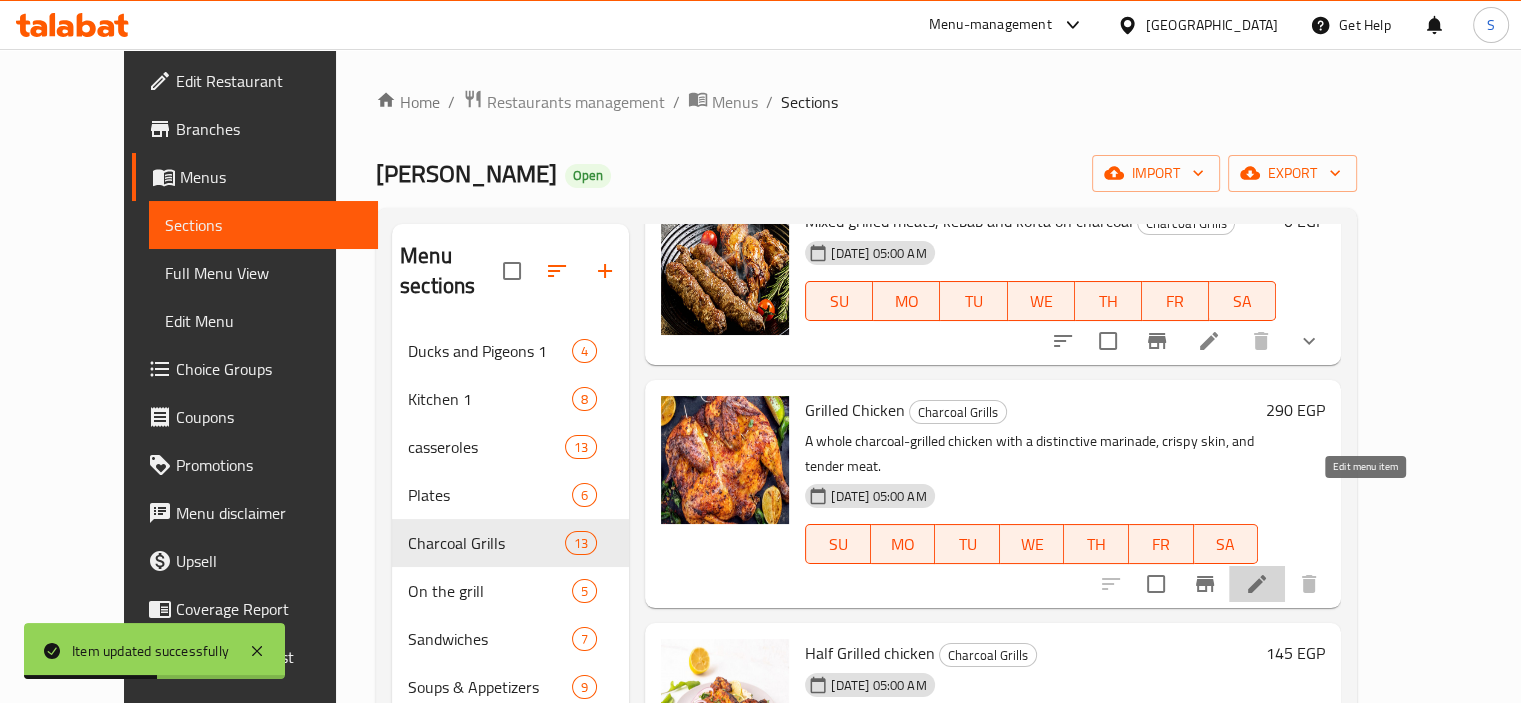 click 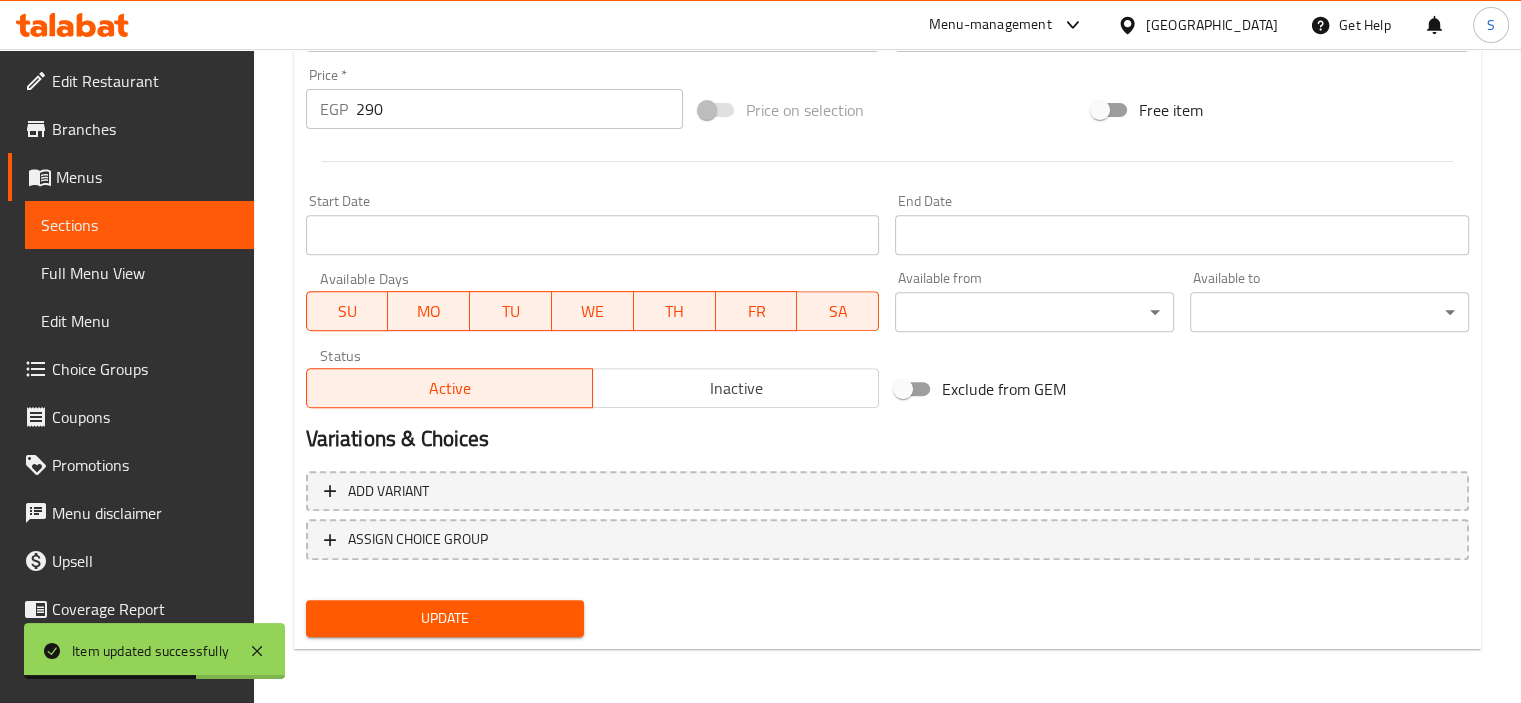 scroll, scrollTop: 736, scrollLeft: 0, axis: vertical 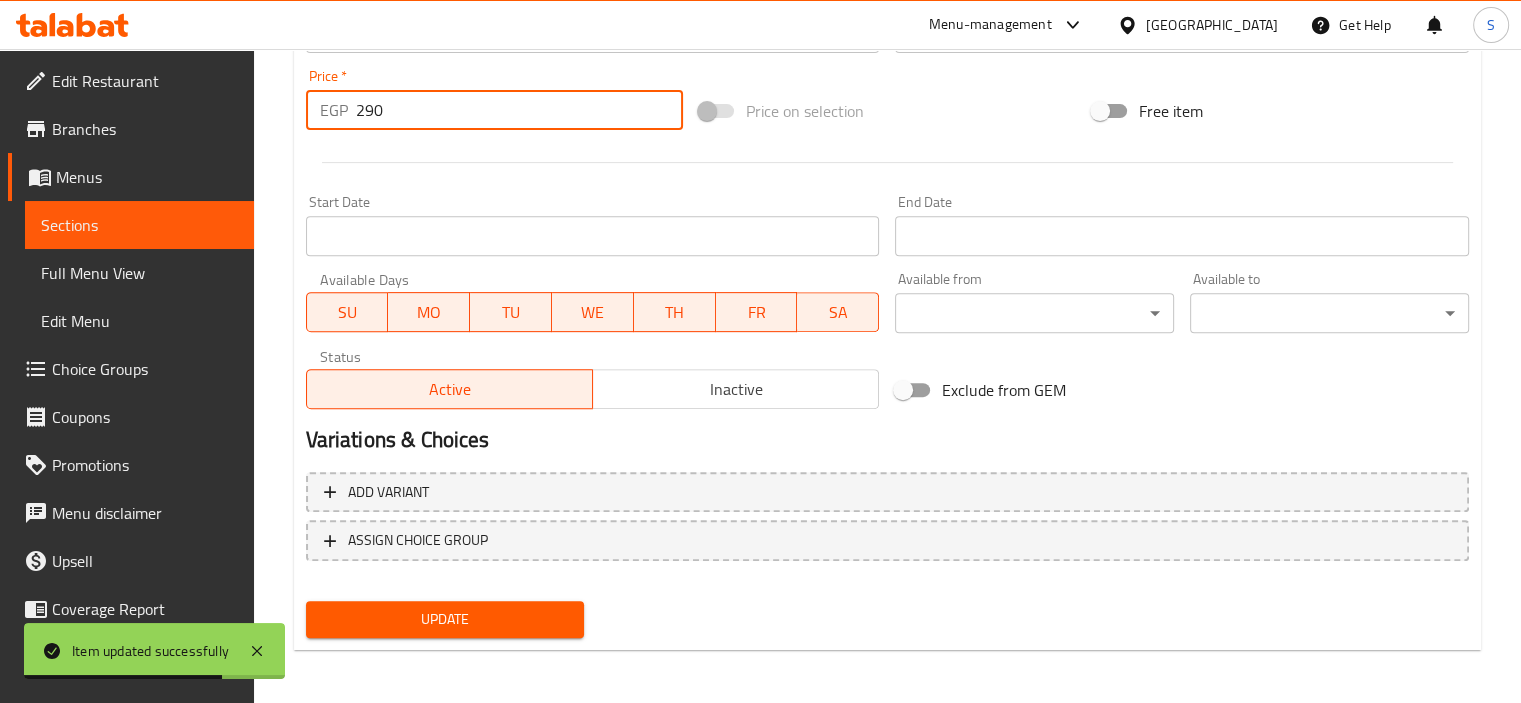 click on "290" at bounding box center [519, 110] 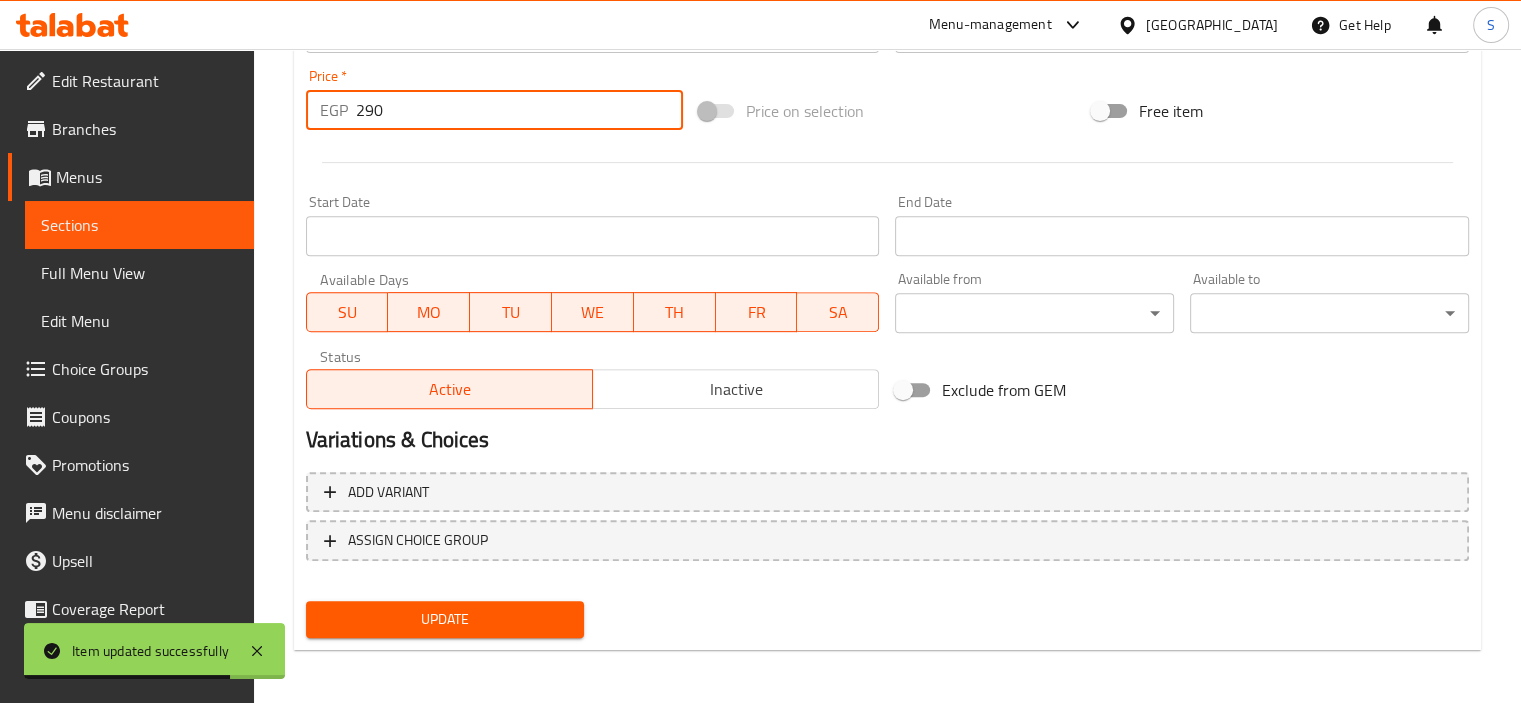 click on "290" at bounding box center (519, 110) 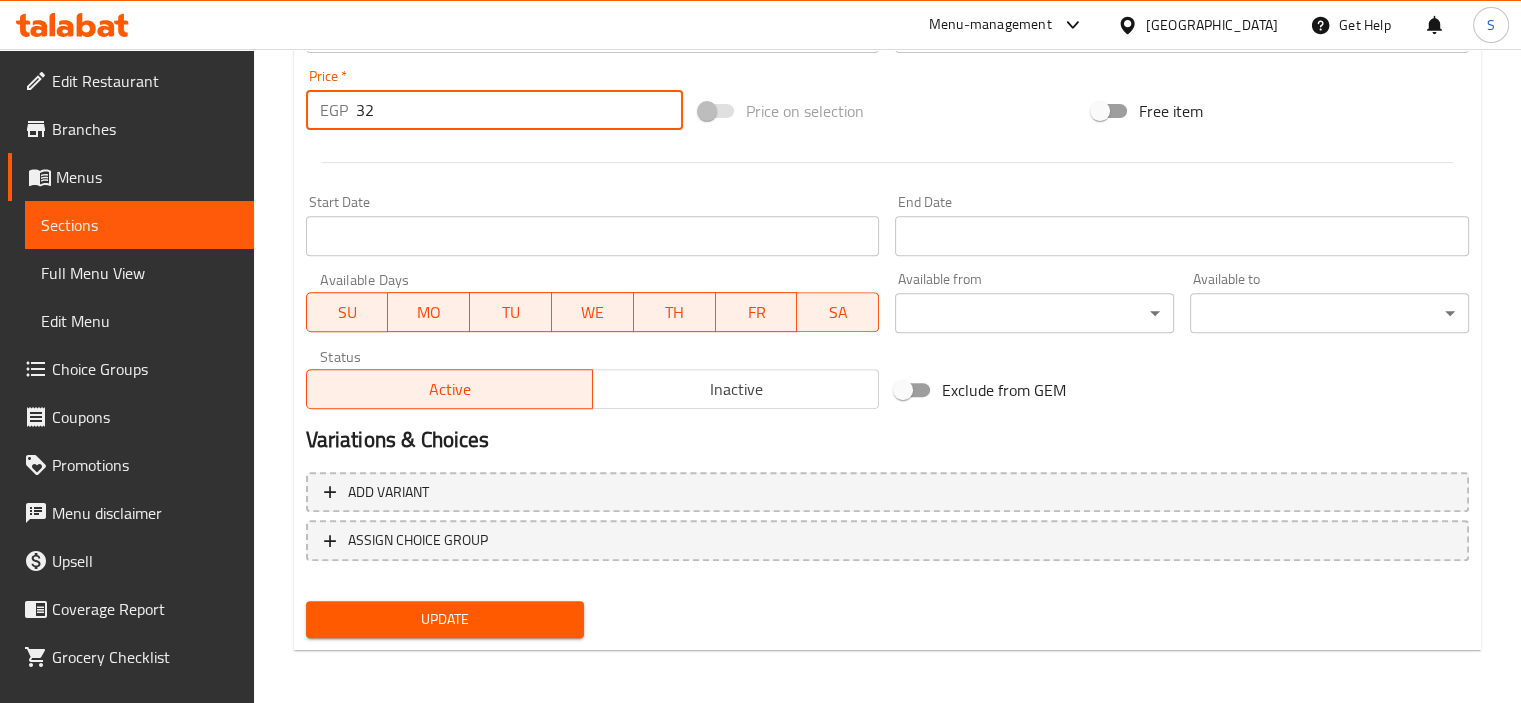 click on "Update" at bounding box center [445, 619] 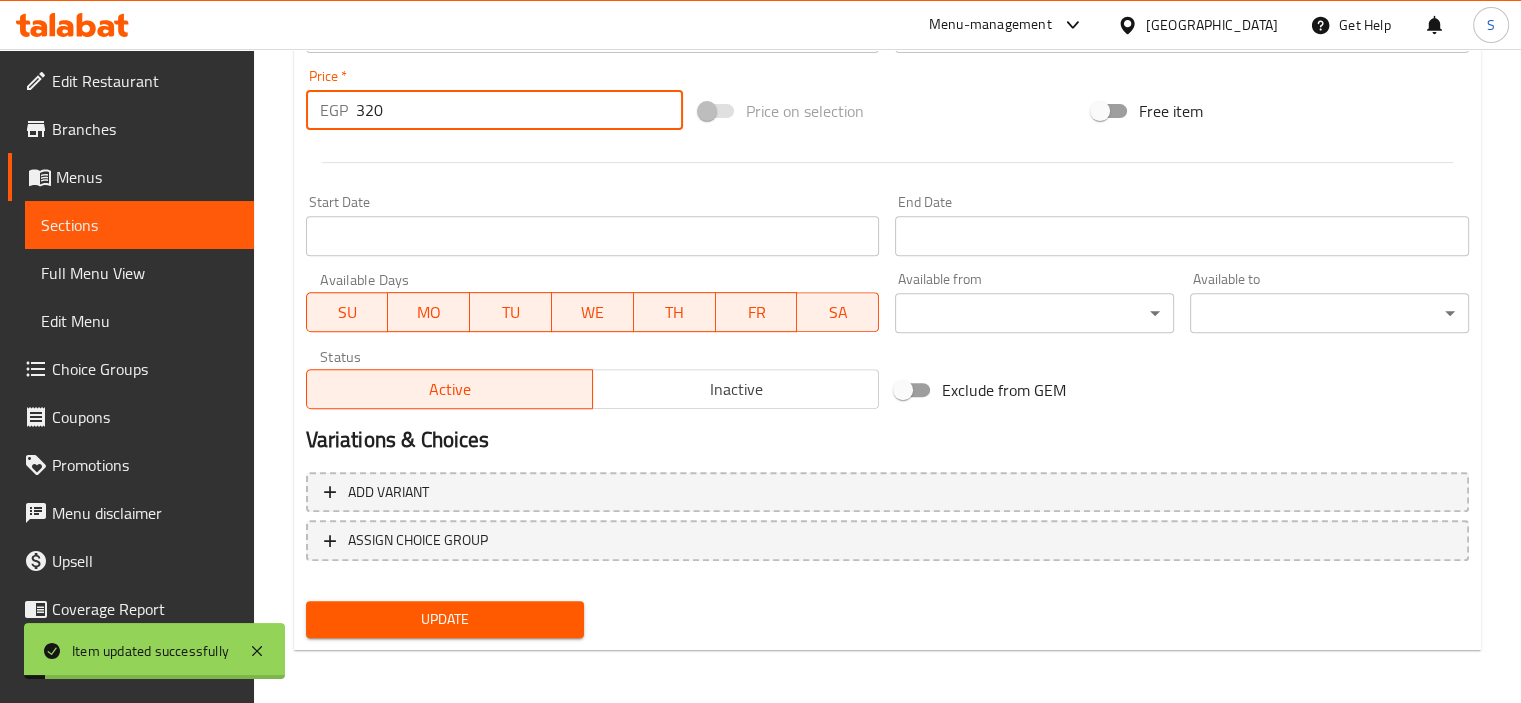 type on "320" 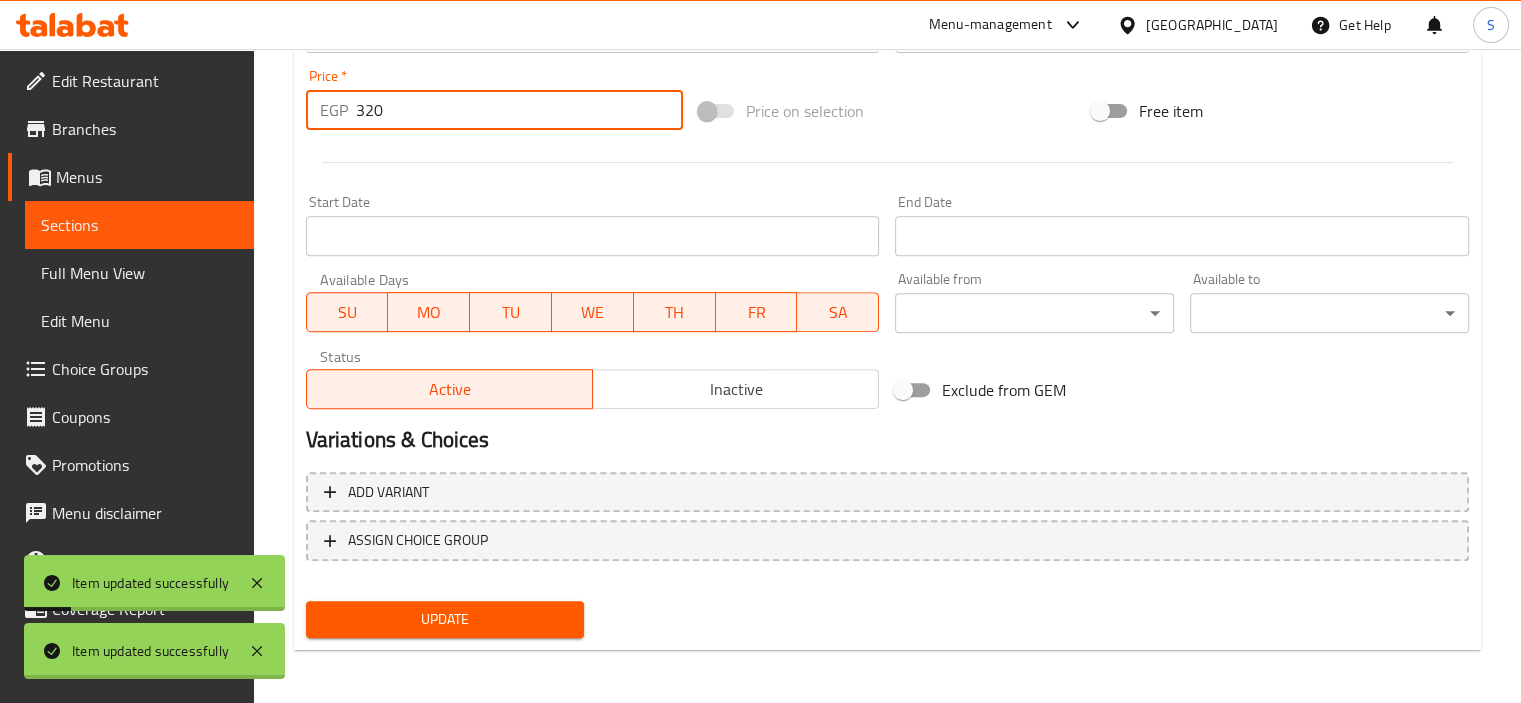 scroll, scrollTop: 0, scrollLeft: 0, axis: both 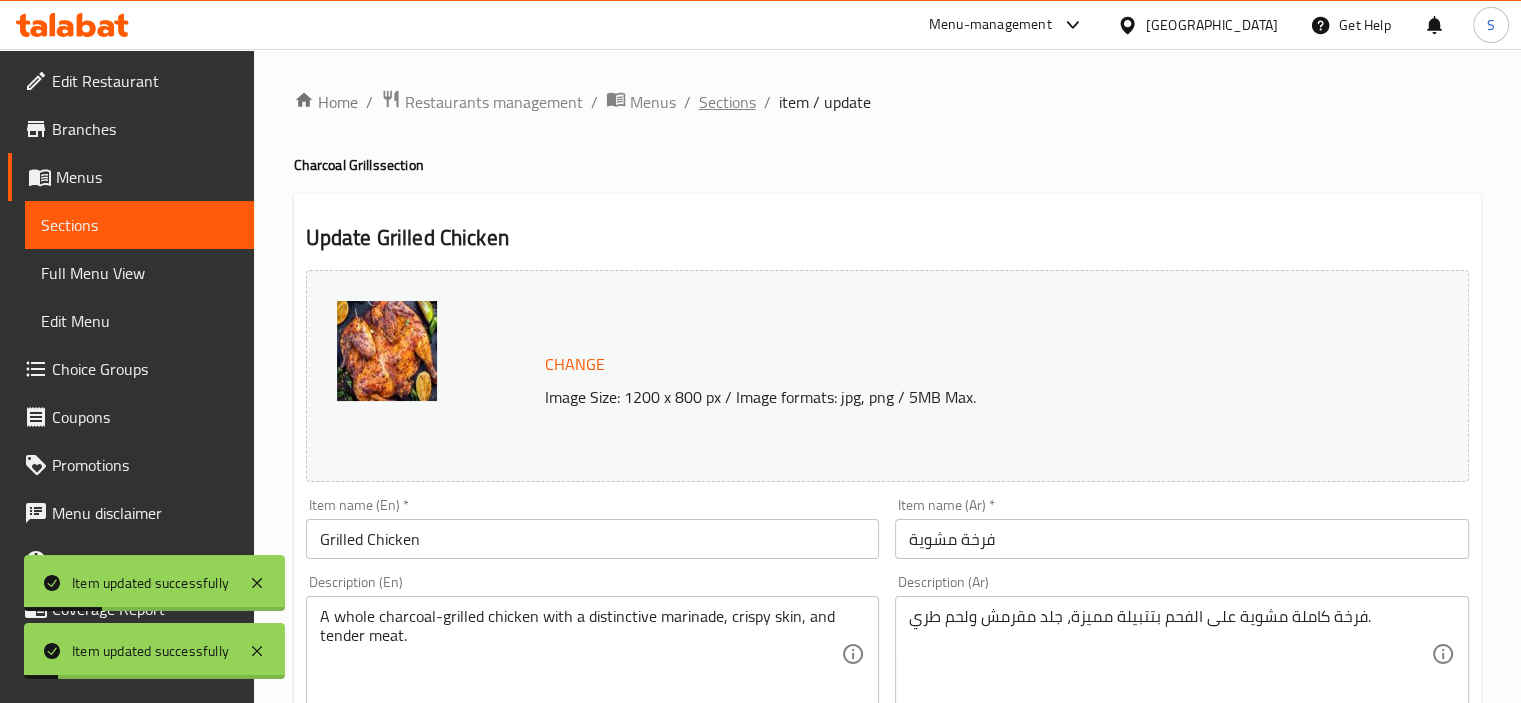 click on "Sections" at bounding box center (727, 102) 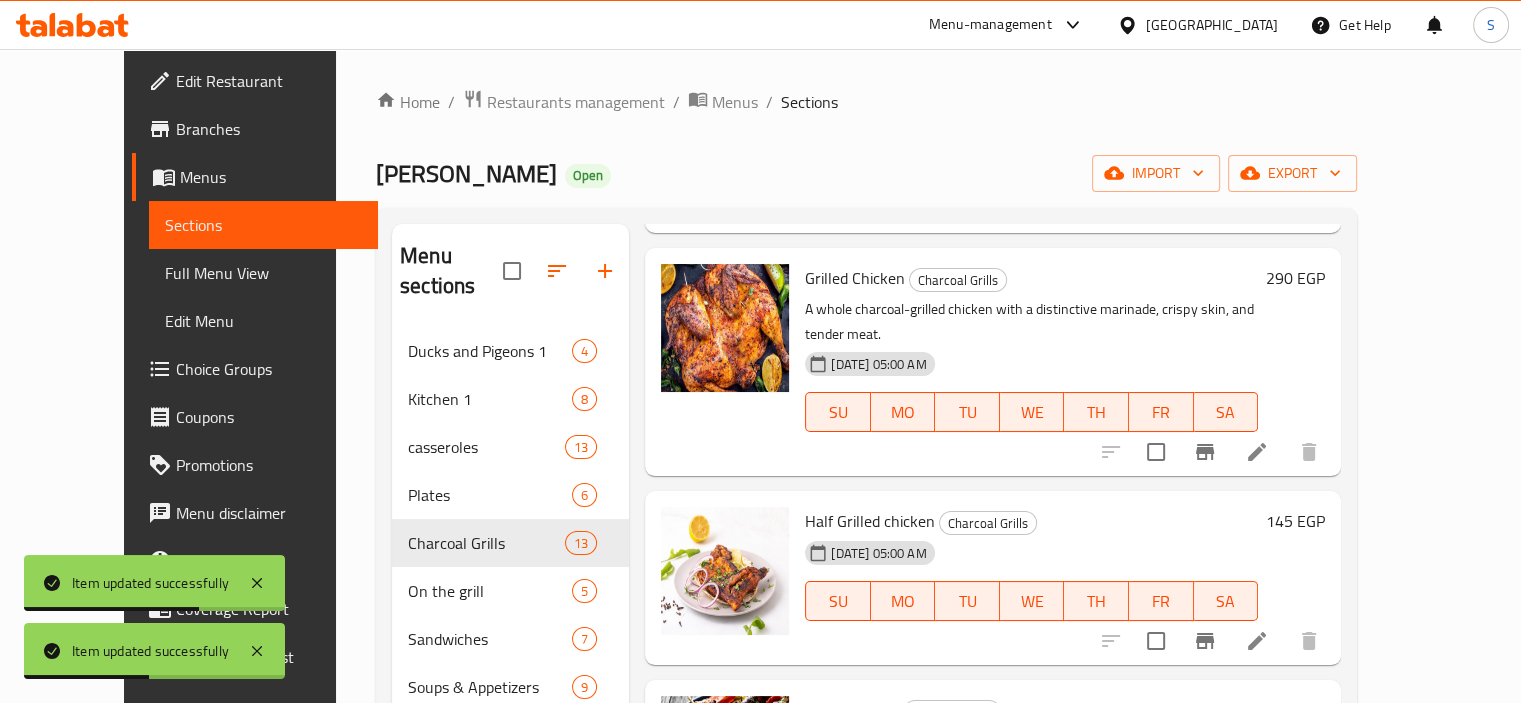 scroll, scrollTop: 1440, scrollLeft: 0, axis: vertical 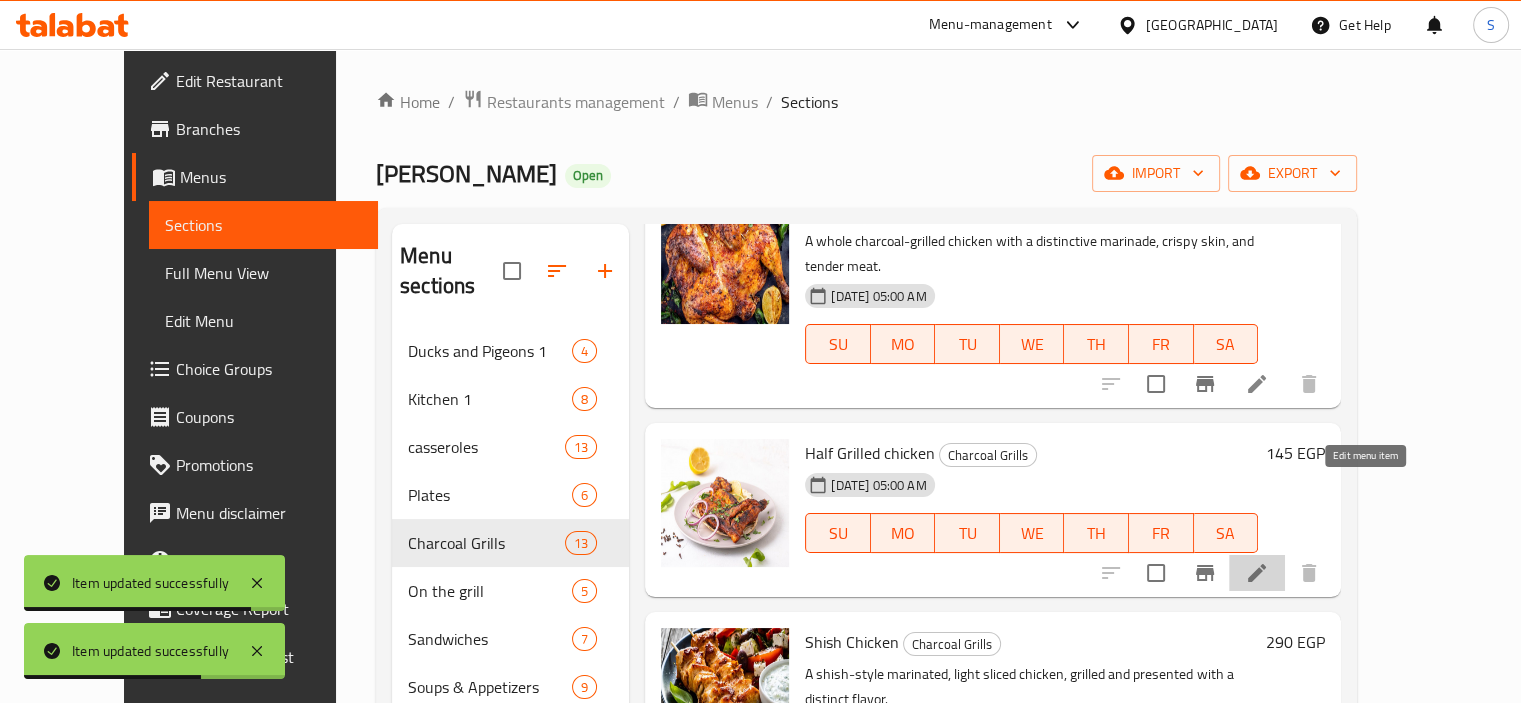 click 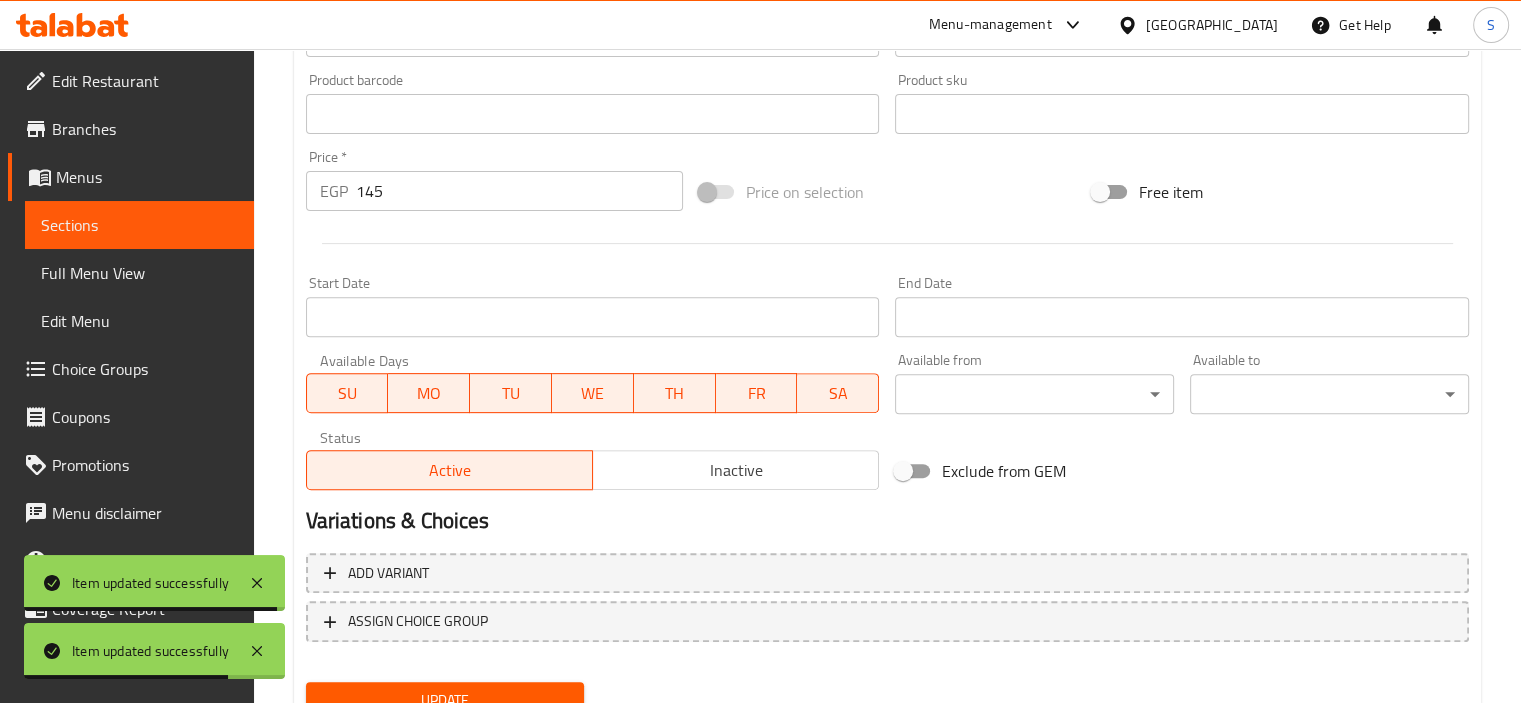 scroll, scrollTop: 737, scrollLeft: 0, axis: vertical 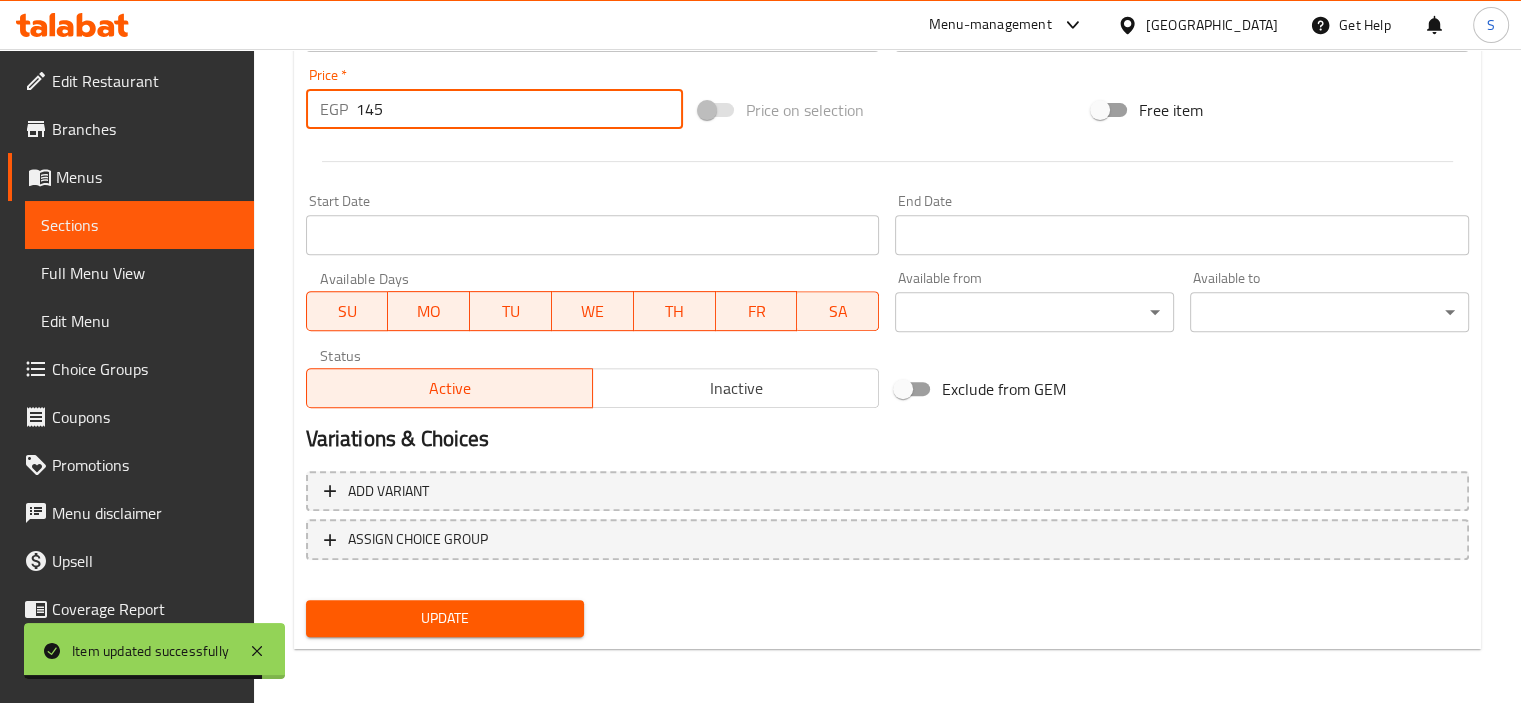 click on "145" at bounding box center (519, 109) 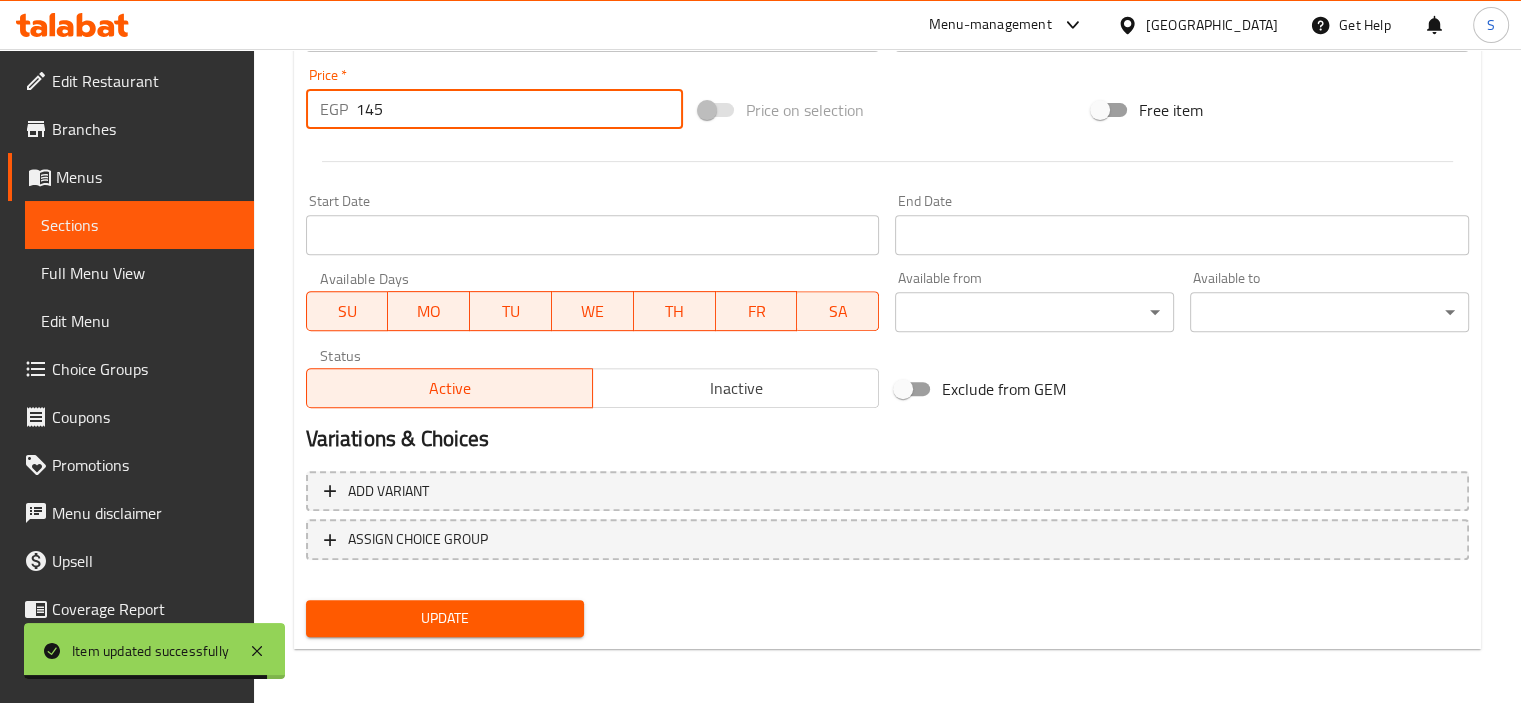 click on "145" at bounding box center (519, 109) 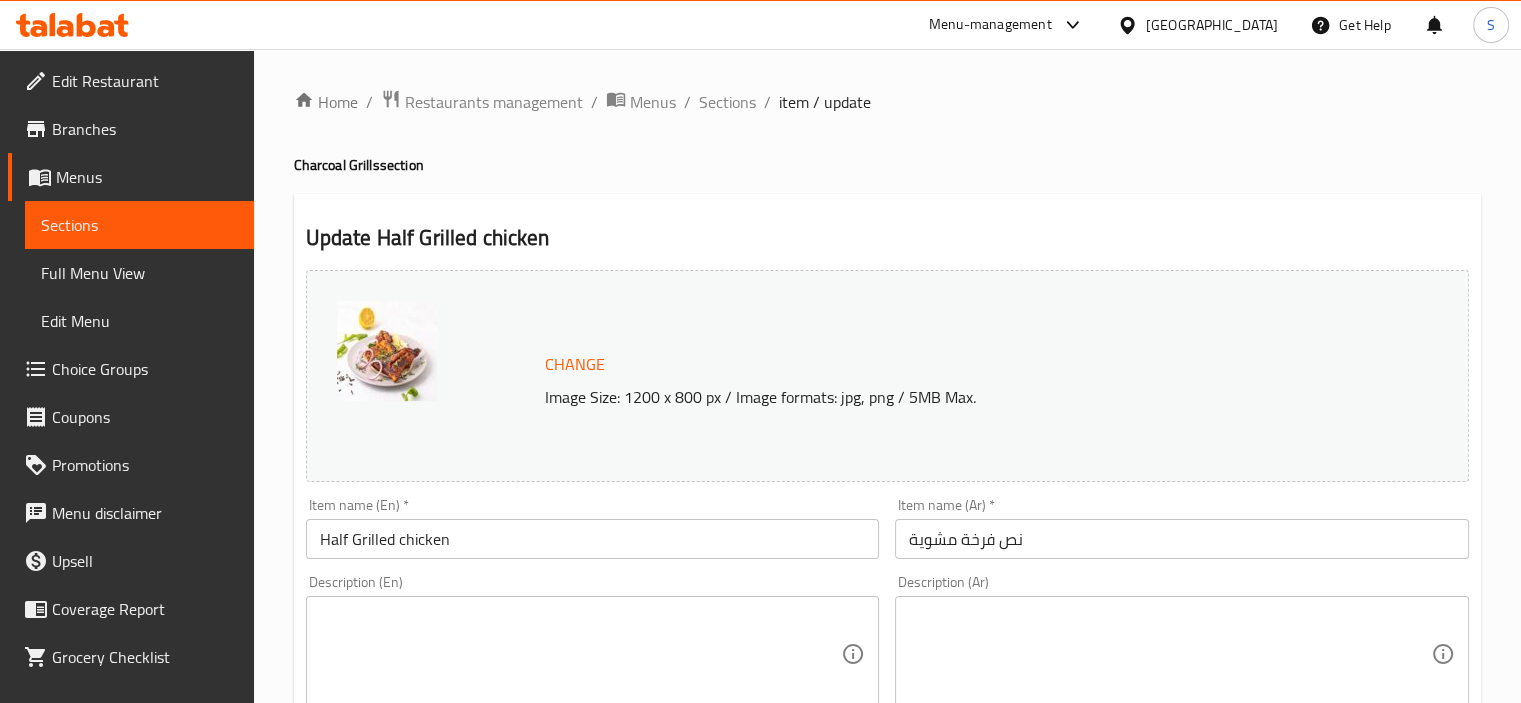 scroll, scrollTop: 737, scrollLeft: 0, axis: vertical 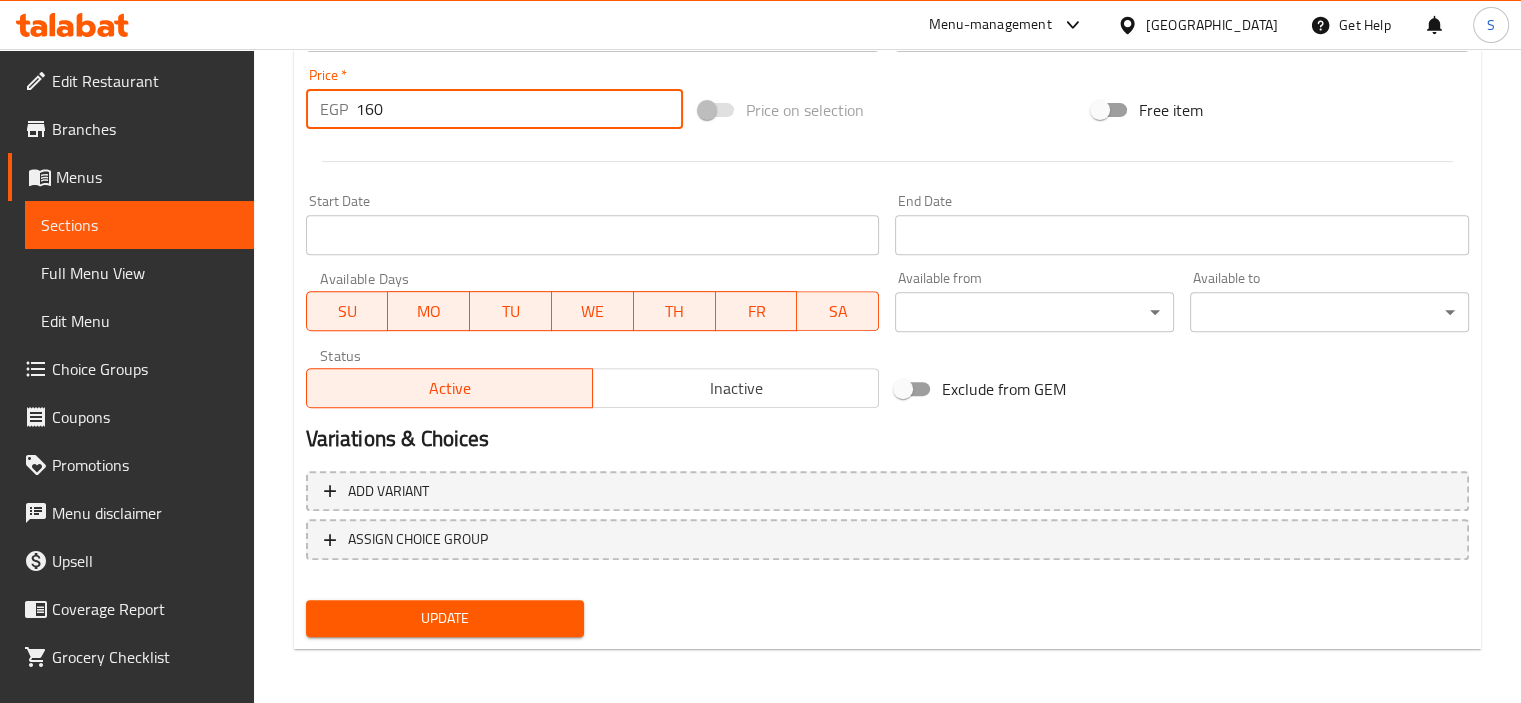 type on "160" 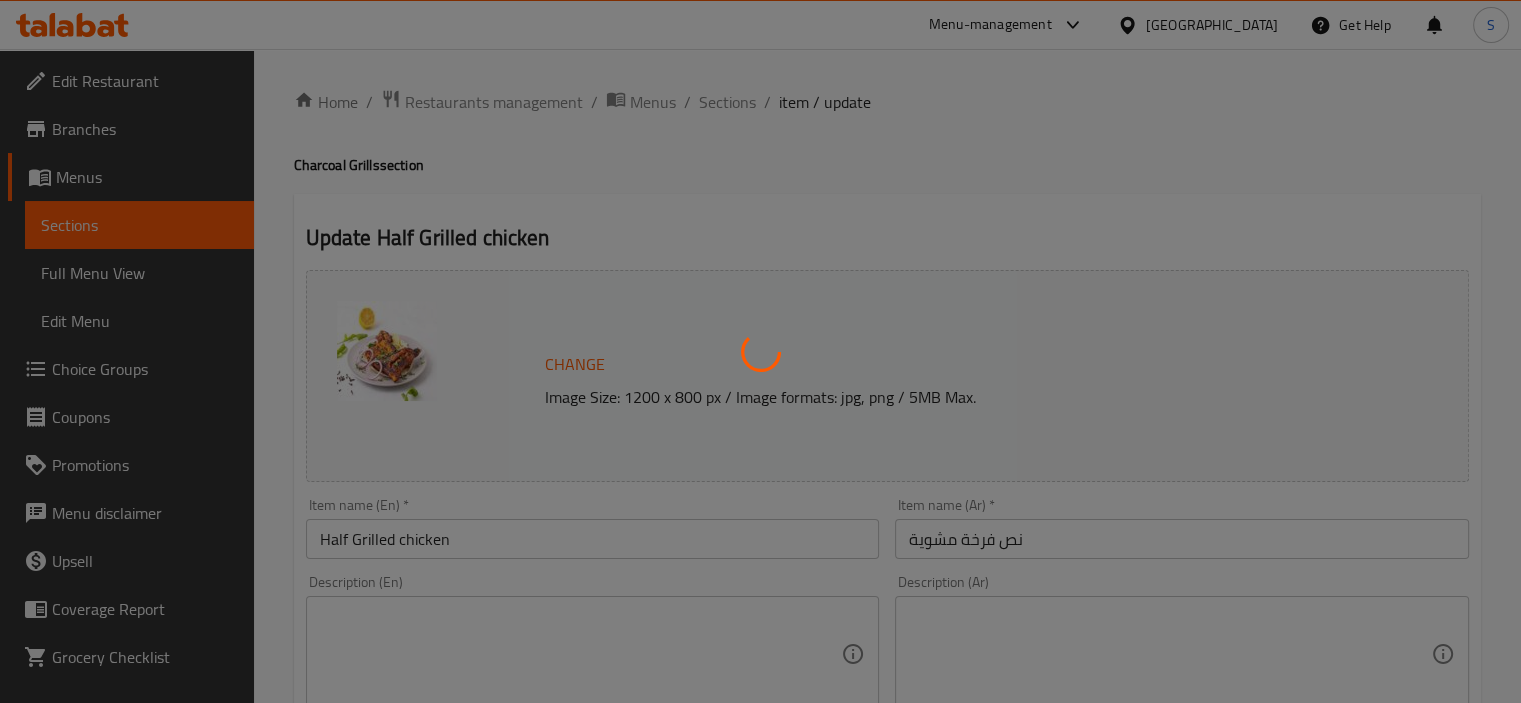 scroll, scrollTop: 0, scrollLeft: 0, axis: both 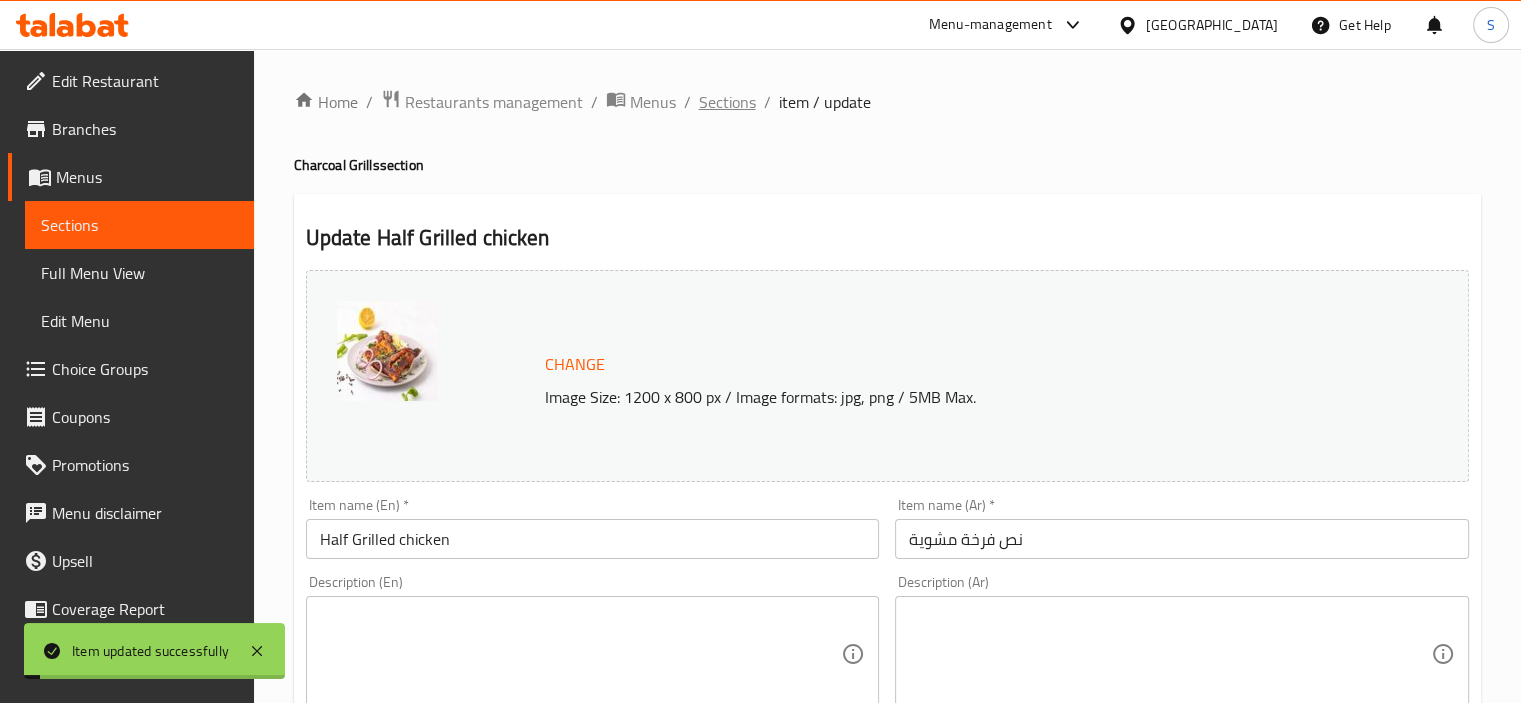 click on "Sections" at bounding box center (727, 102) 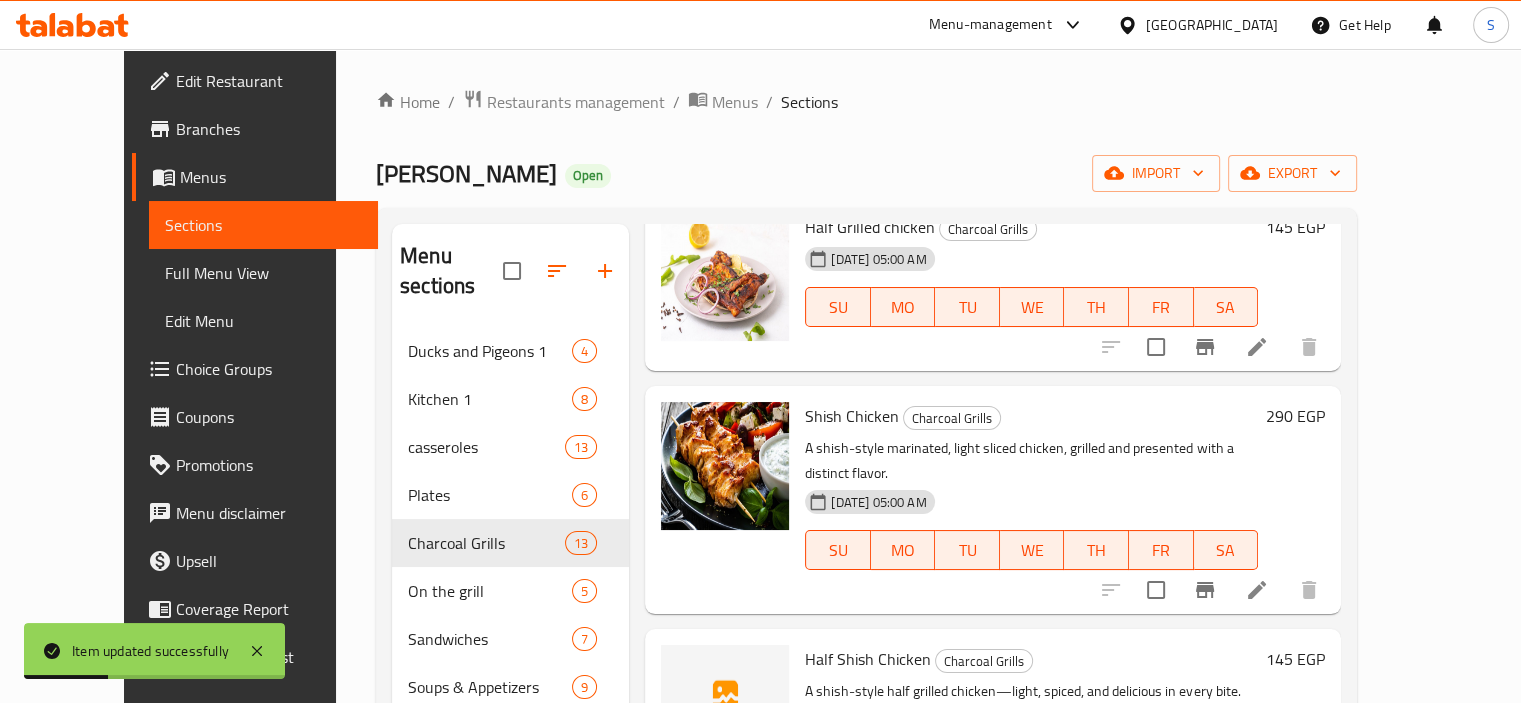 scroll, scrollTop: 1686, scrollLeft: 0, axis: vertical 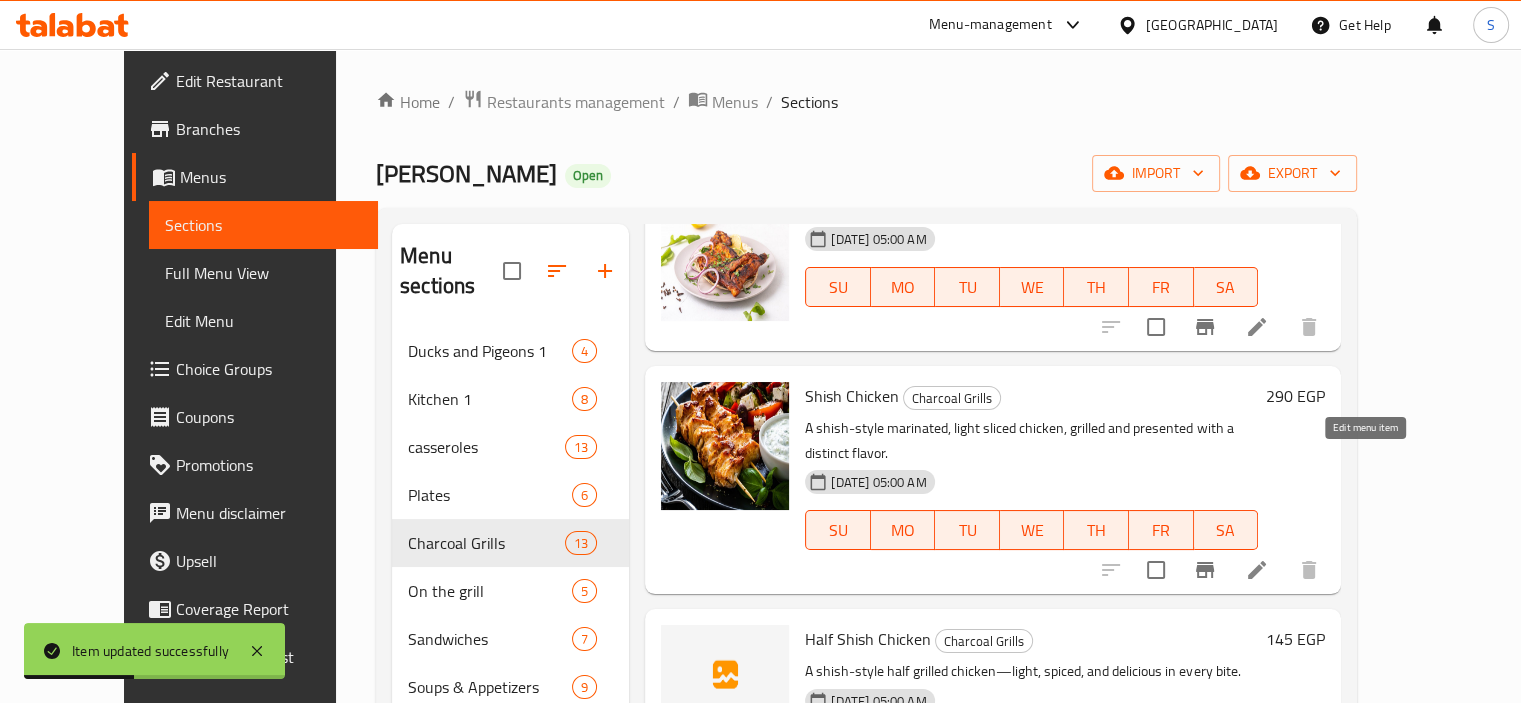 click 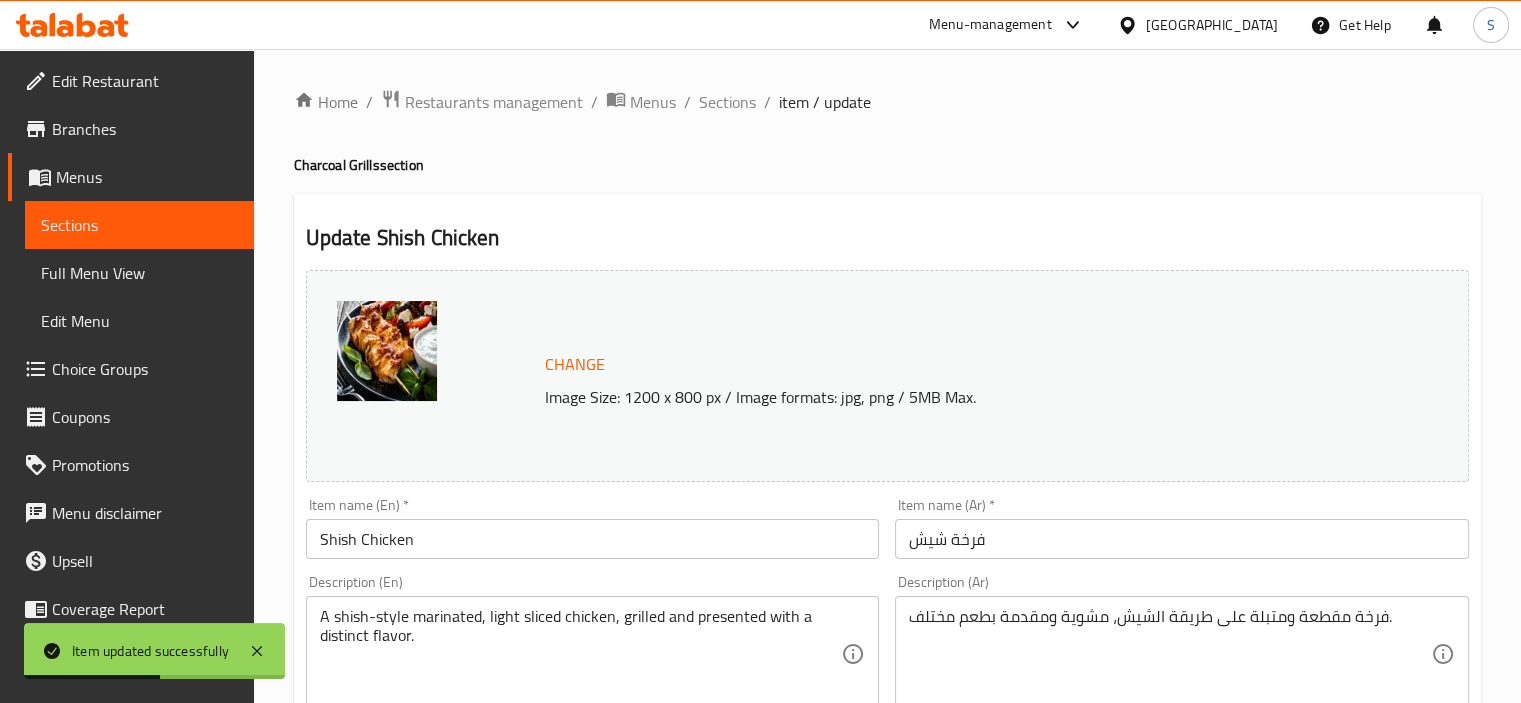 scroll, scrollTop: 737, scrollLeft: 0, axis: vertical 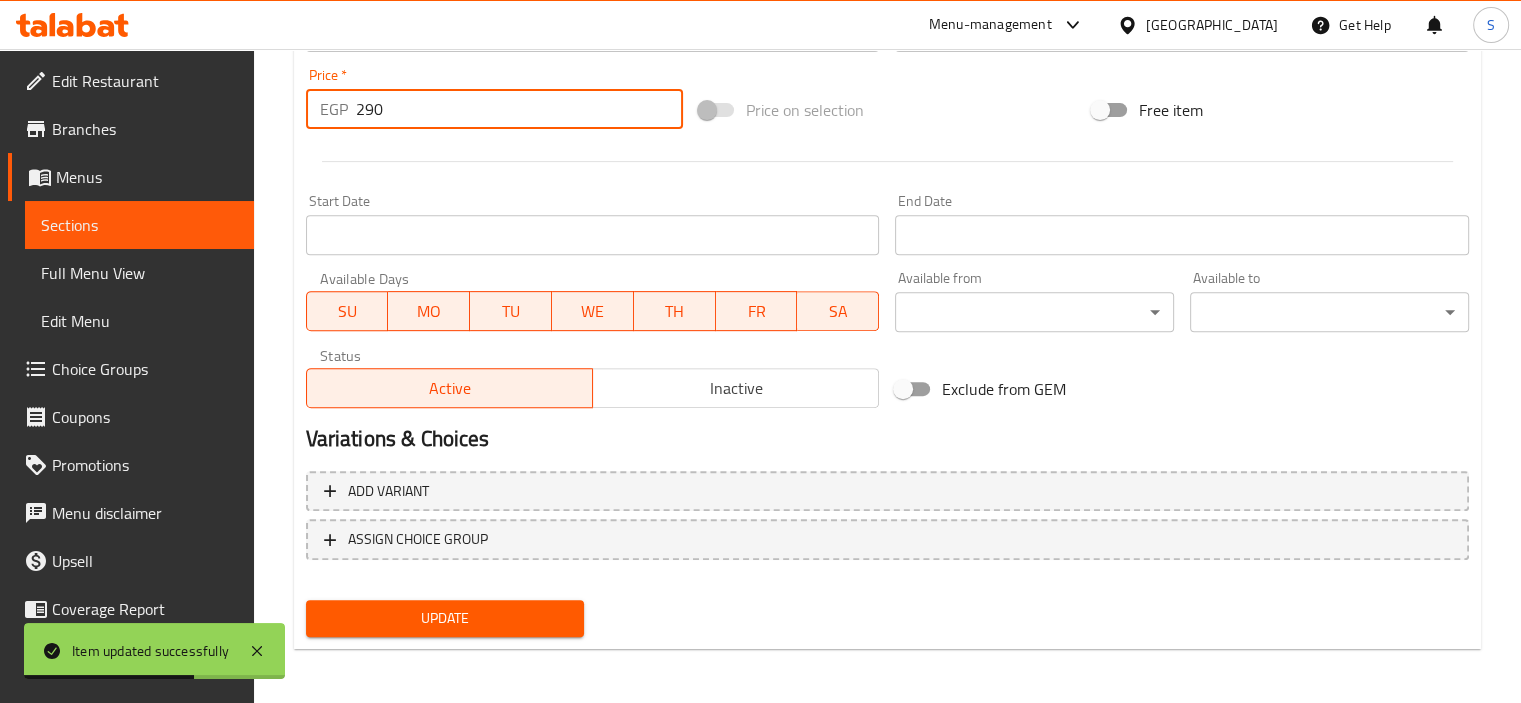 click on "290" at bounding box center (519, 109) 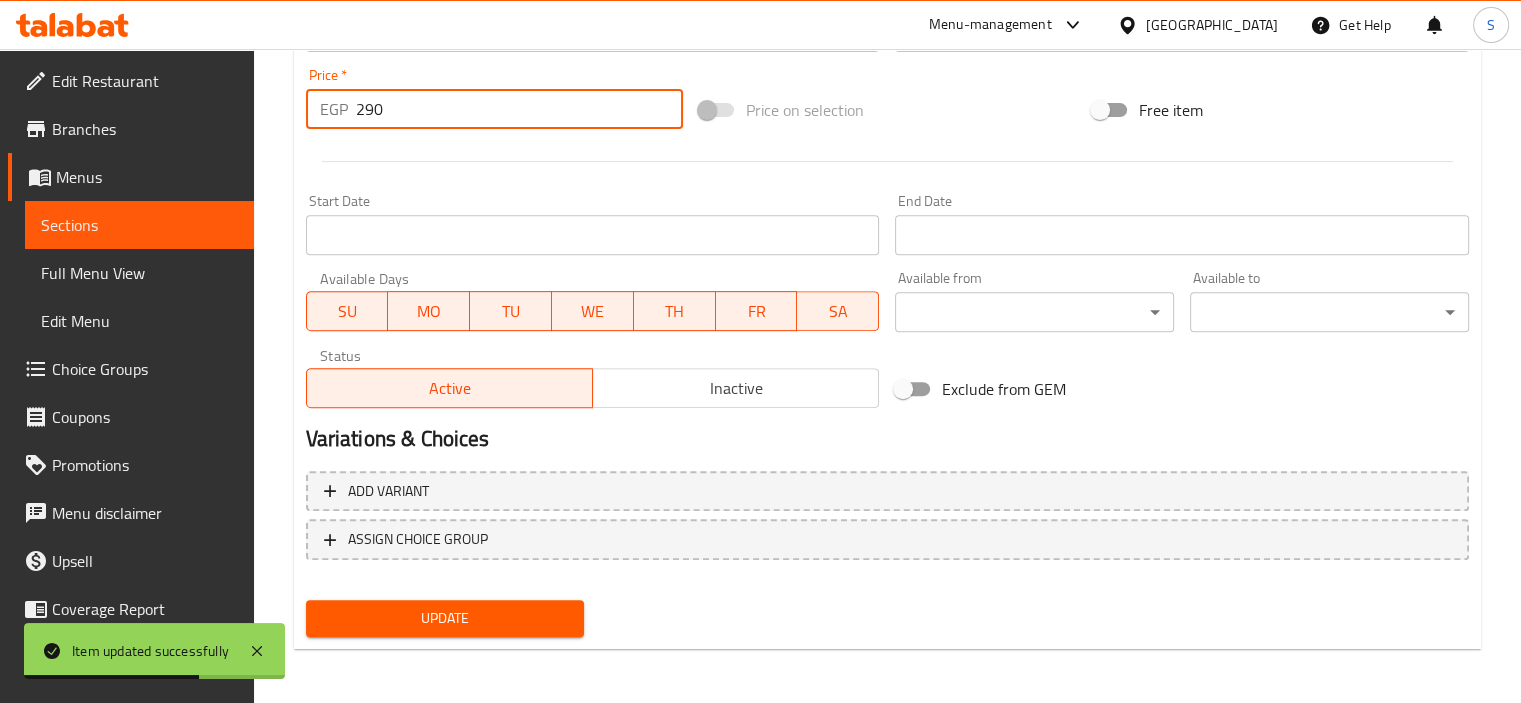 click on "290" at bounding box center [519, 109] 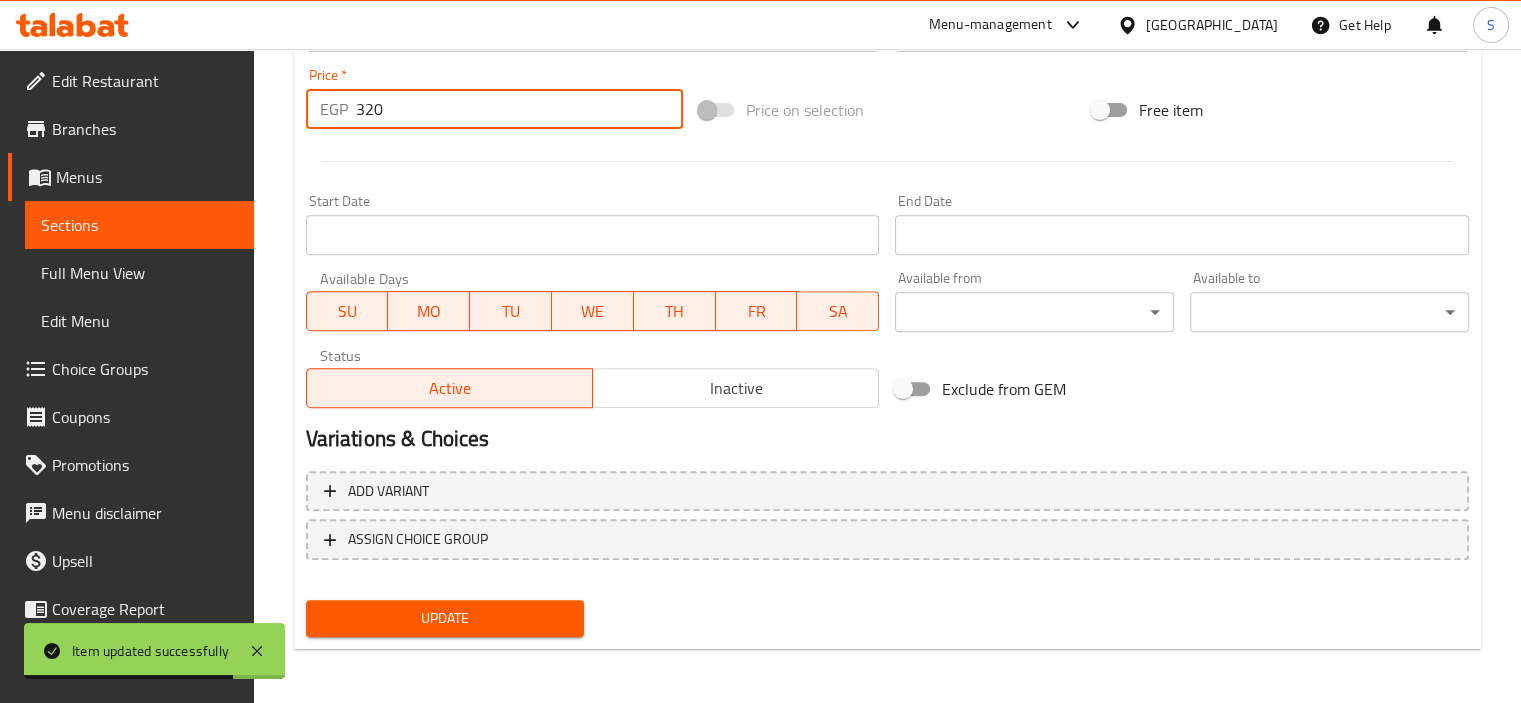 type on "320" 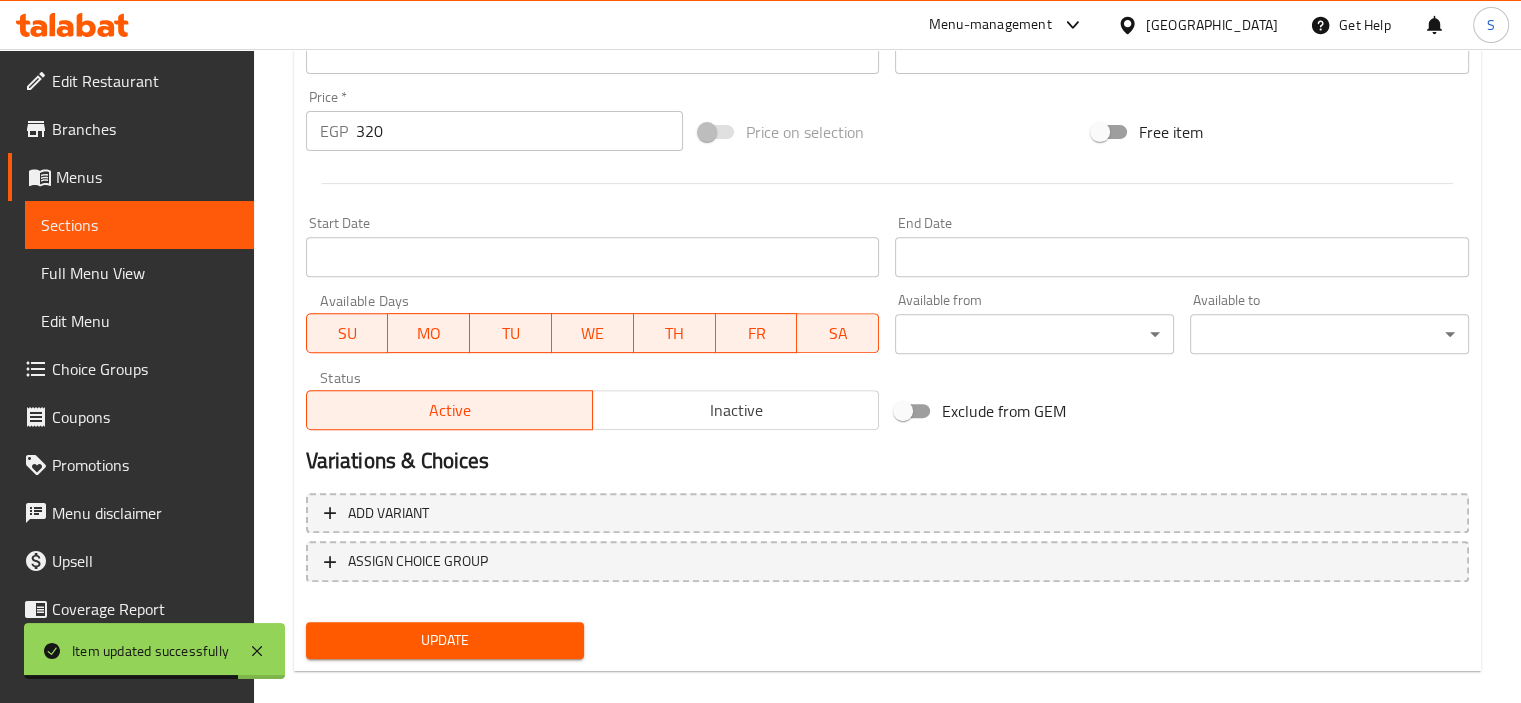 scroll, scrollTop: 267, scrollLeft: 0, axis: vertical 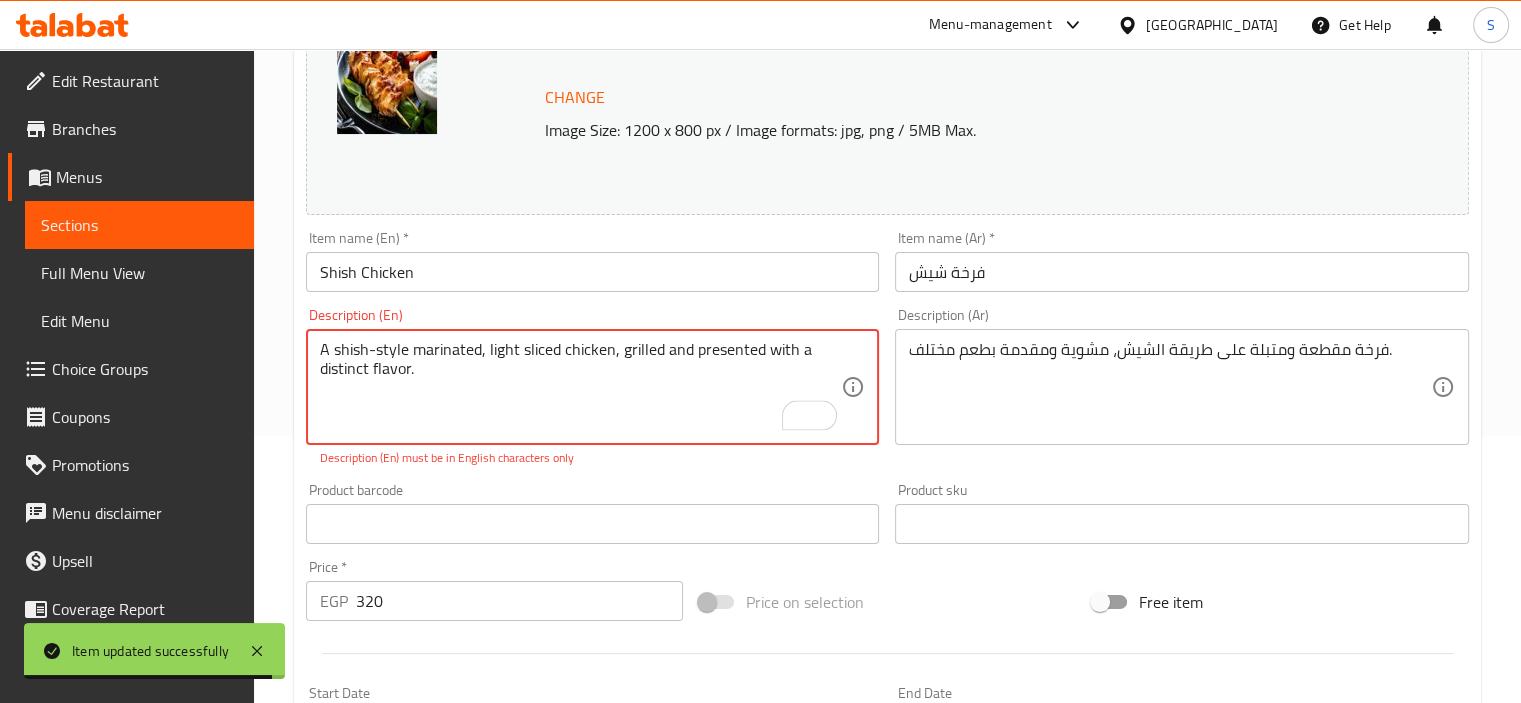 click on "A shish-style marinated, light sliced ​​chicken, grilled and presented with a distinct flavor." at bounding box center (581, 387) 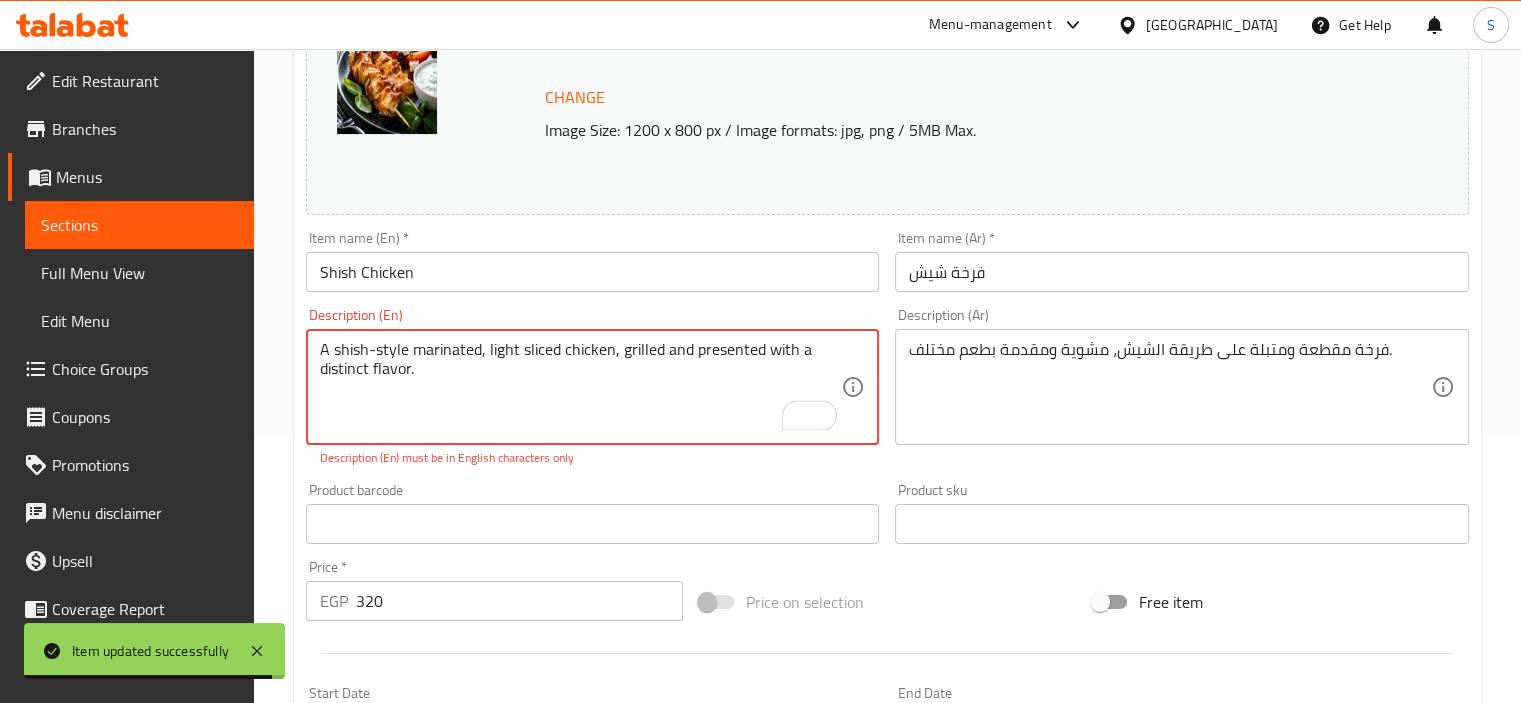 click on "A shish-style marinated, light sliced ​​chicken, grilled and presented with a distinct flavor." at bounding box center (581, 387) 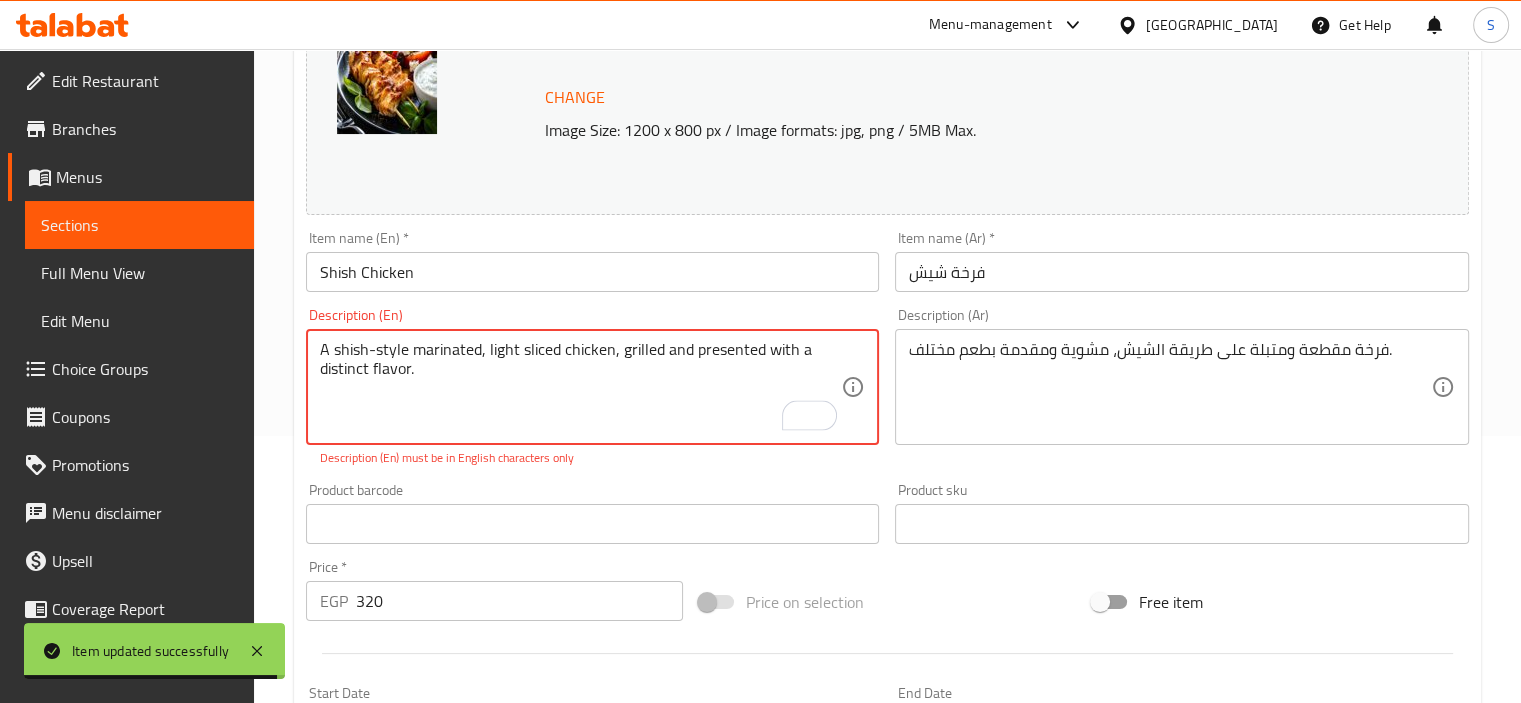 click on "A shish-style marinated, light sliced ​​chicken, grilled and presented with a distinct flavor." at bounding box center (581, 387) 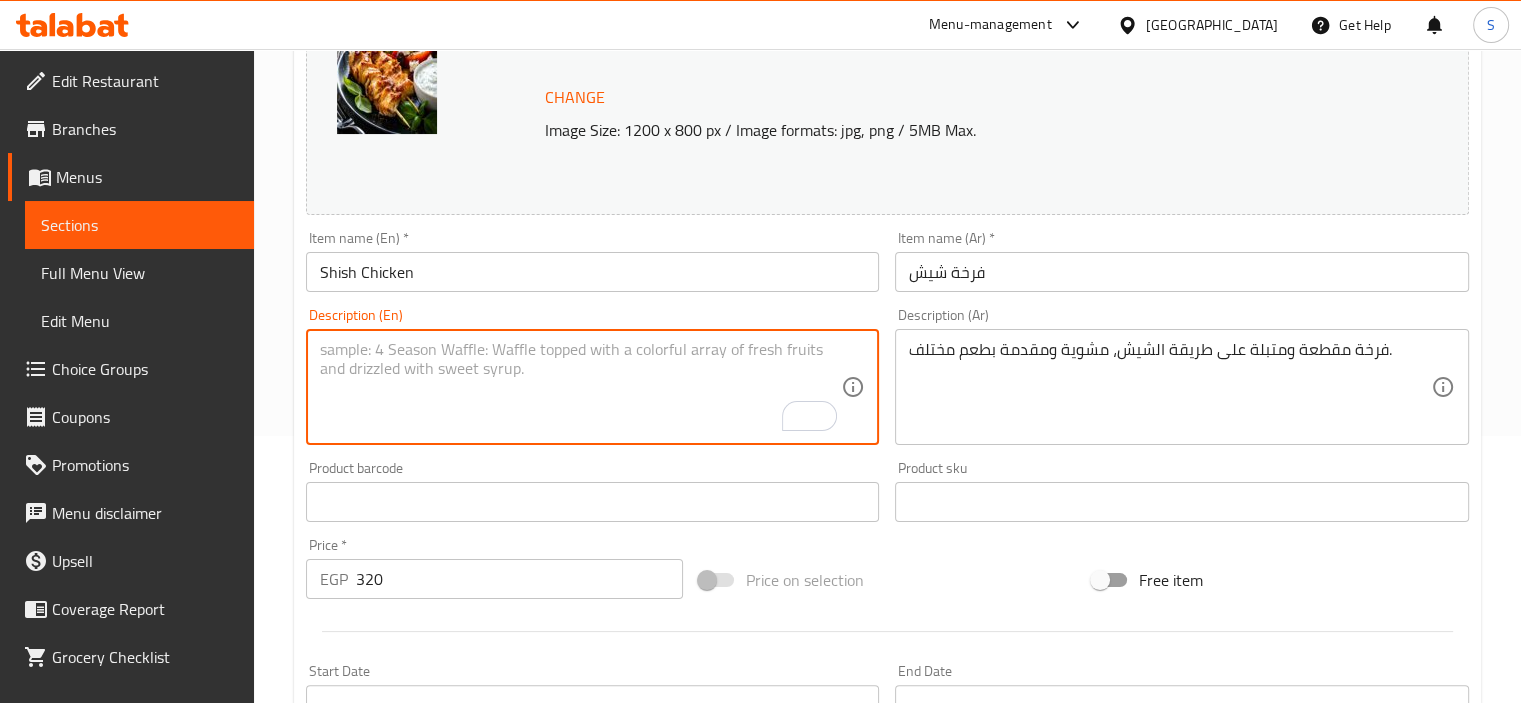 type 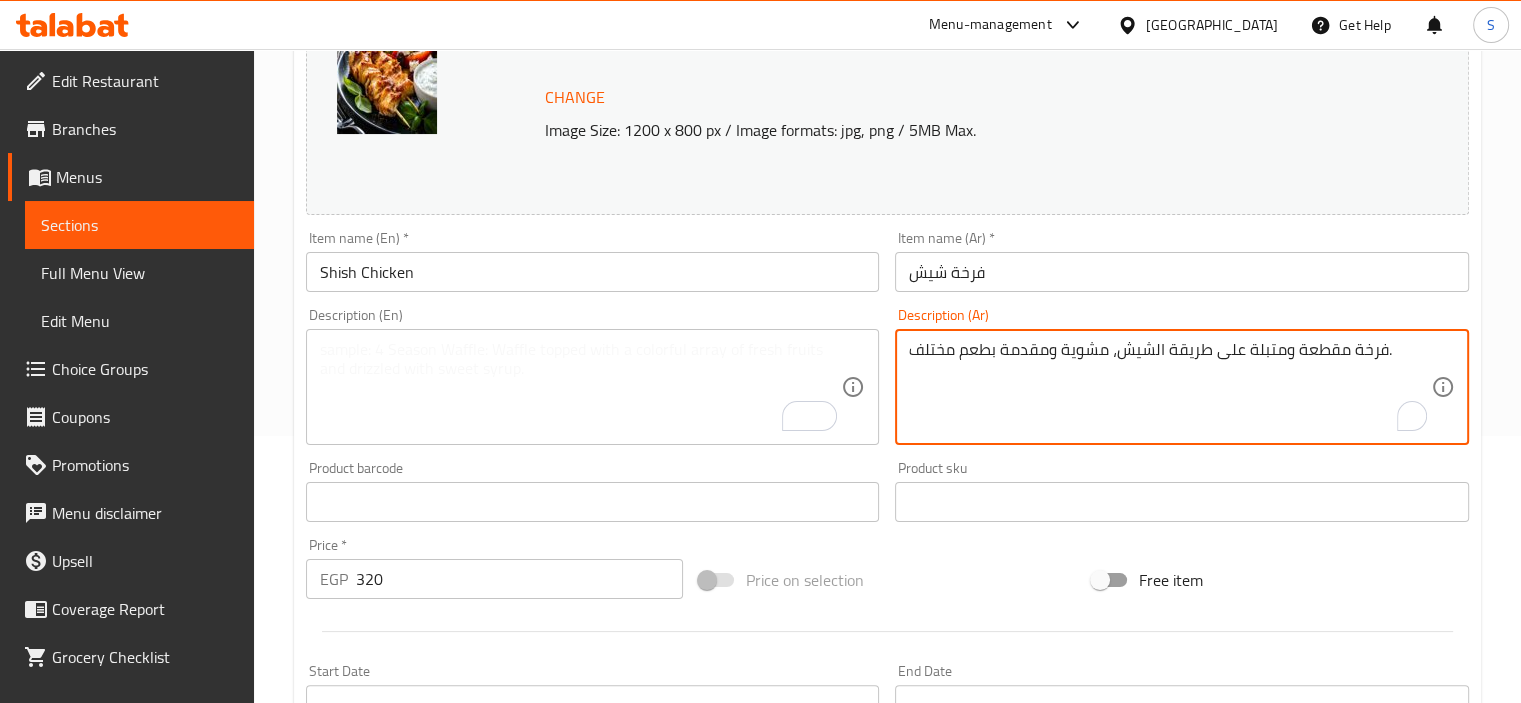 click on "فرخة مقطعة ومتبلة على طريقة الشيش، مشوية ومقدمة بطعم مختلف." at bounding box center (1170, 387) 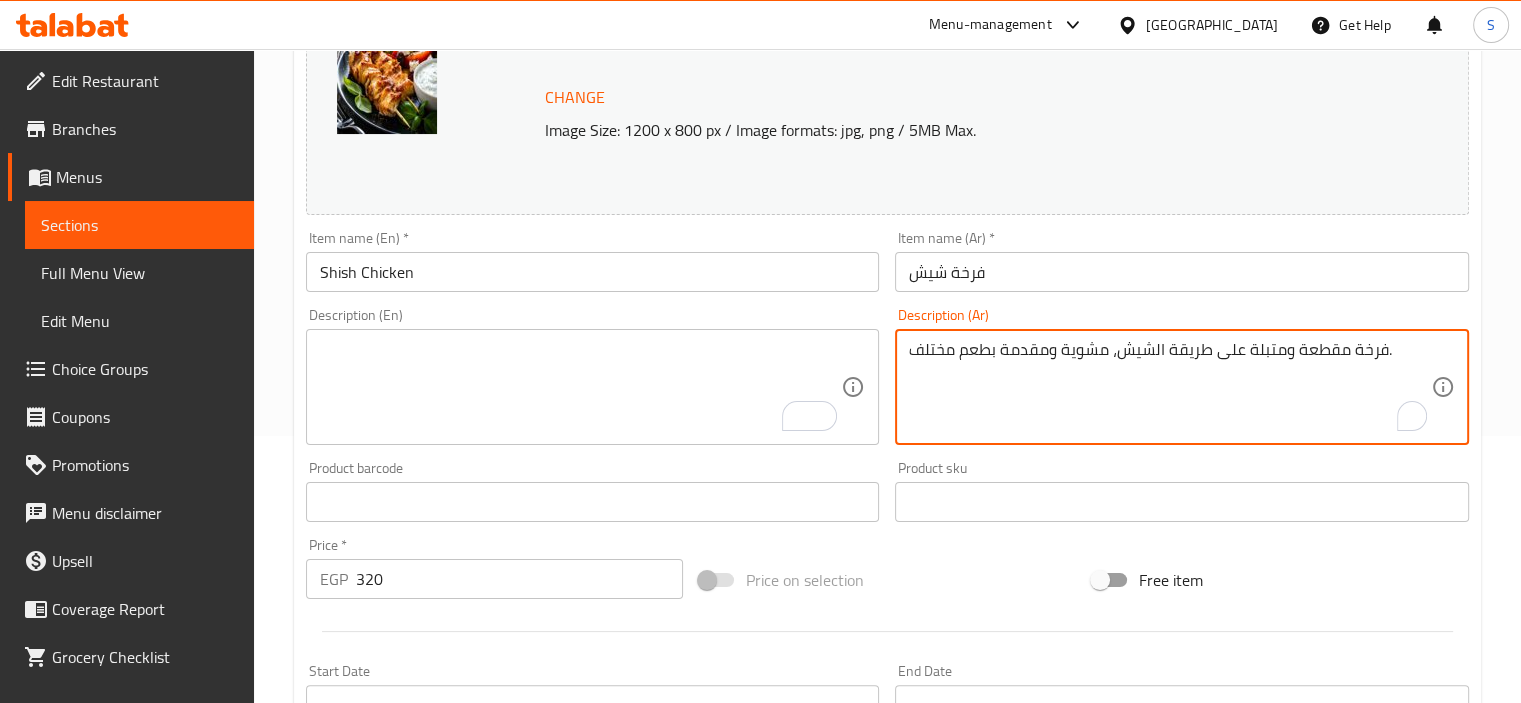 click on "فرخة مقطعة ومتبلة على طريقة الشيش، مشوية ومقدمة بطعم مختلف." at bounding box center (1170, 387) 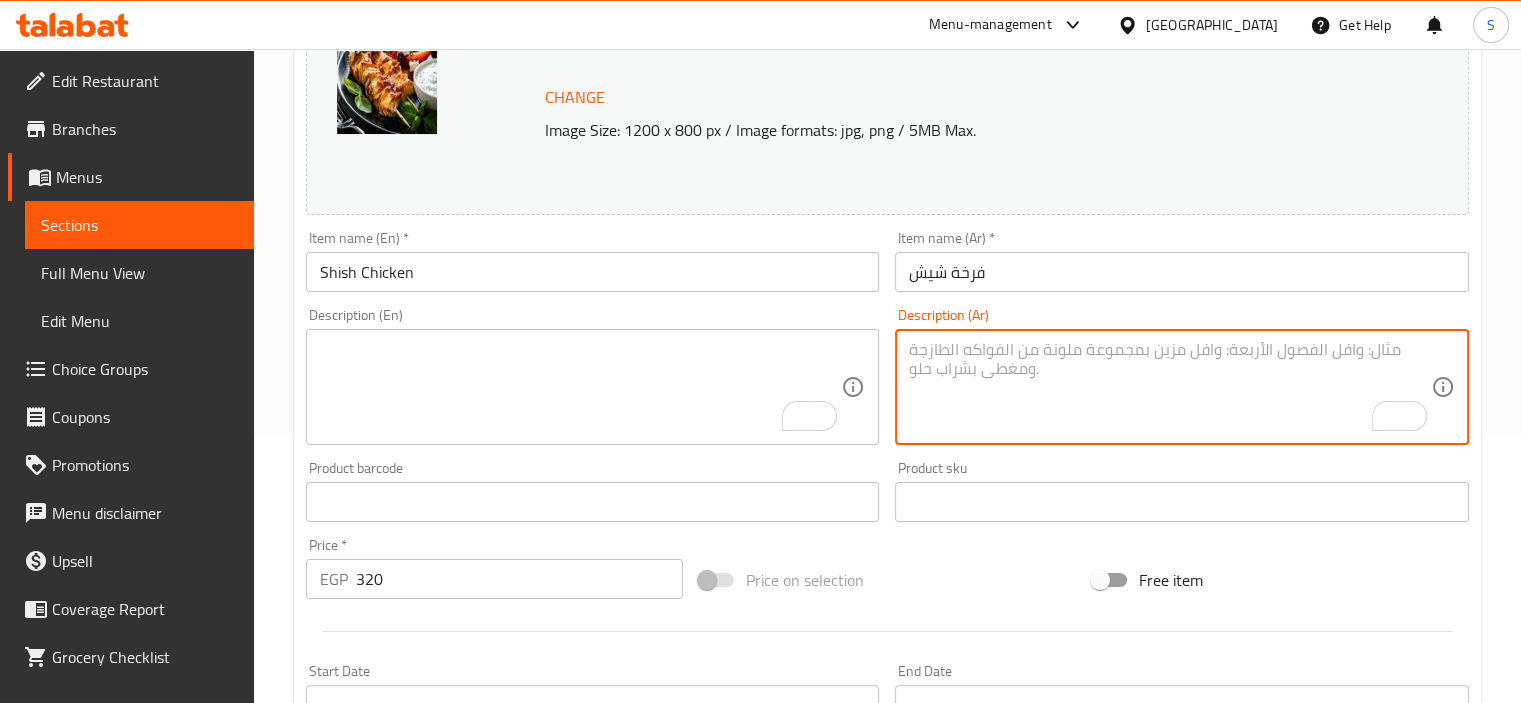 type 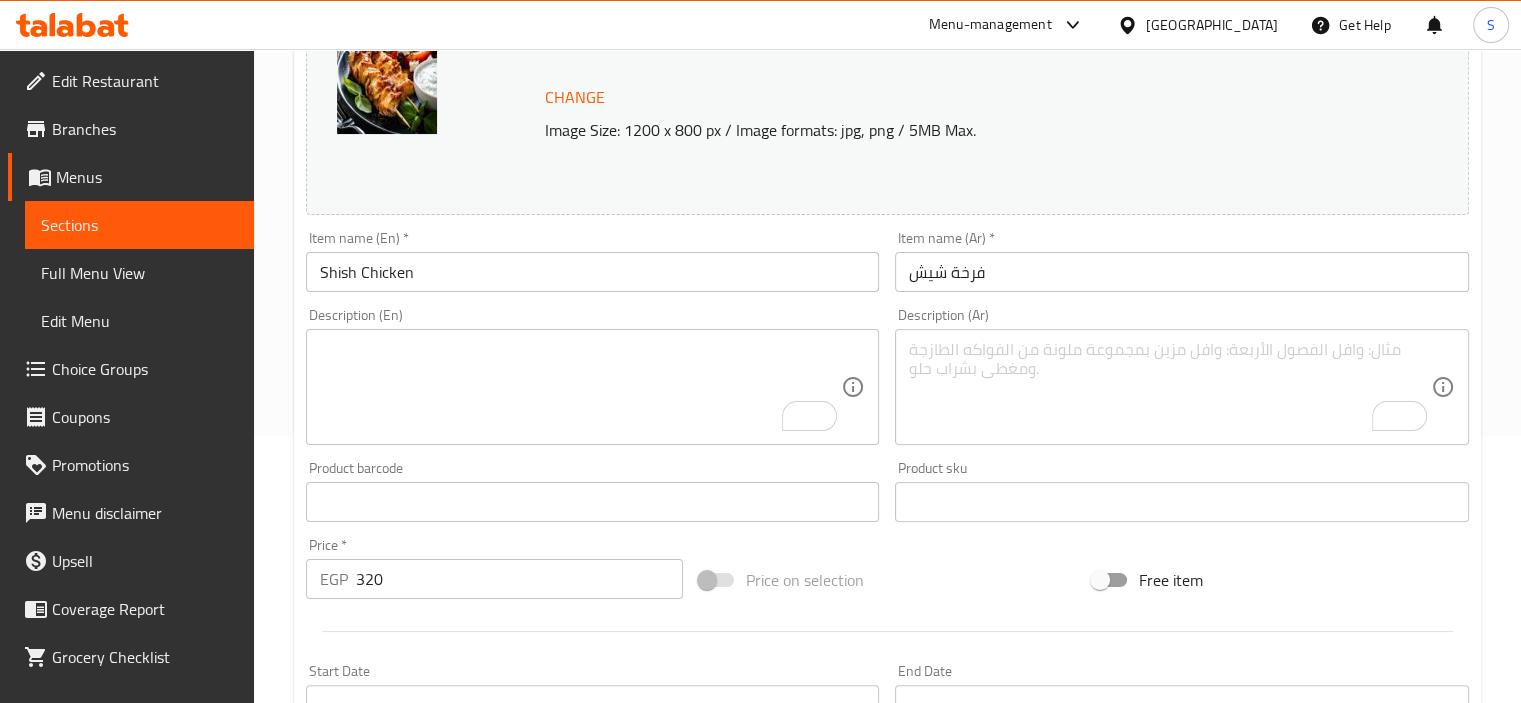 click on "Price on selection" at bounding box center (887, 580) 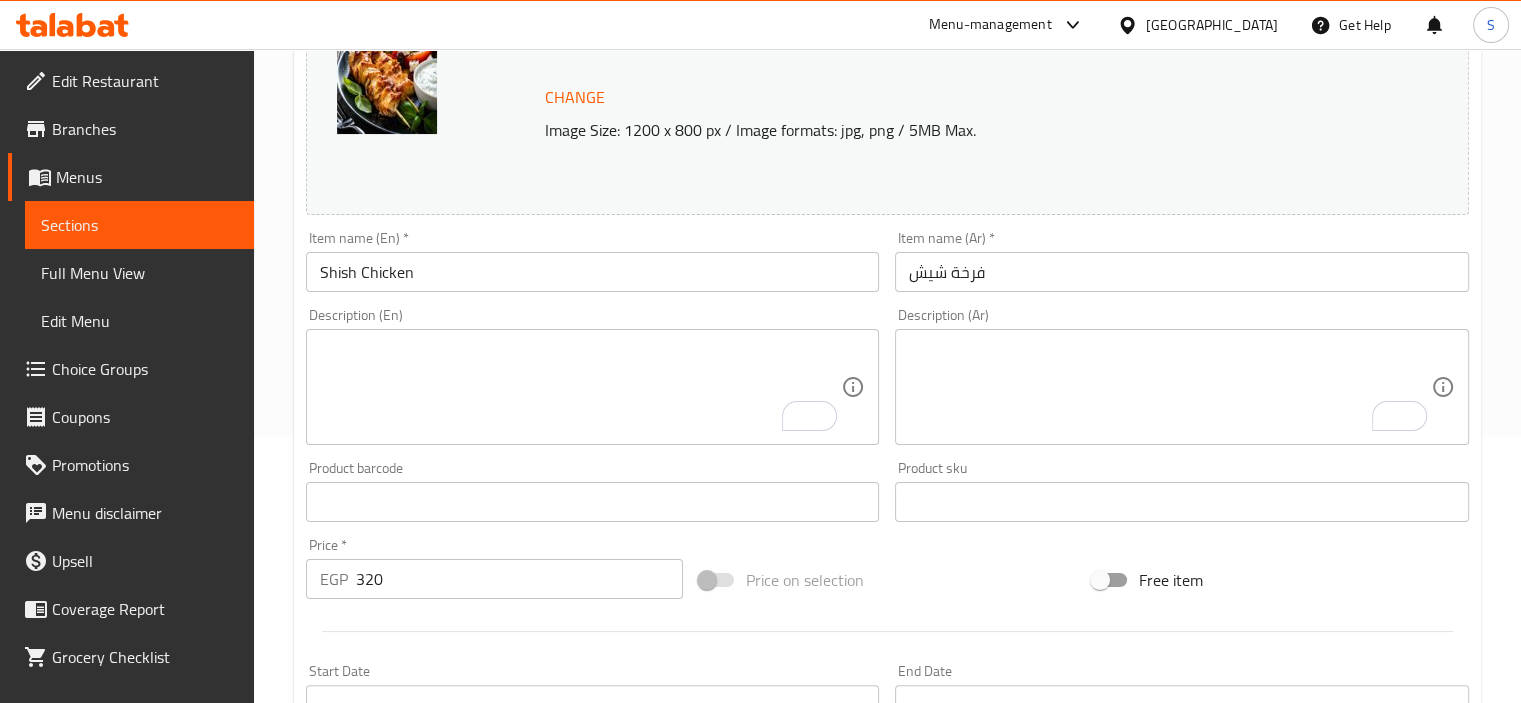 scroll, scrollTop: 737, scrollLeft: 0, axis: vertical 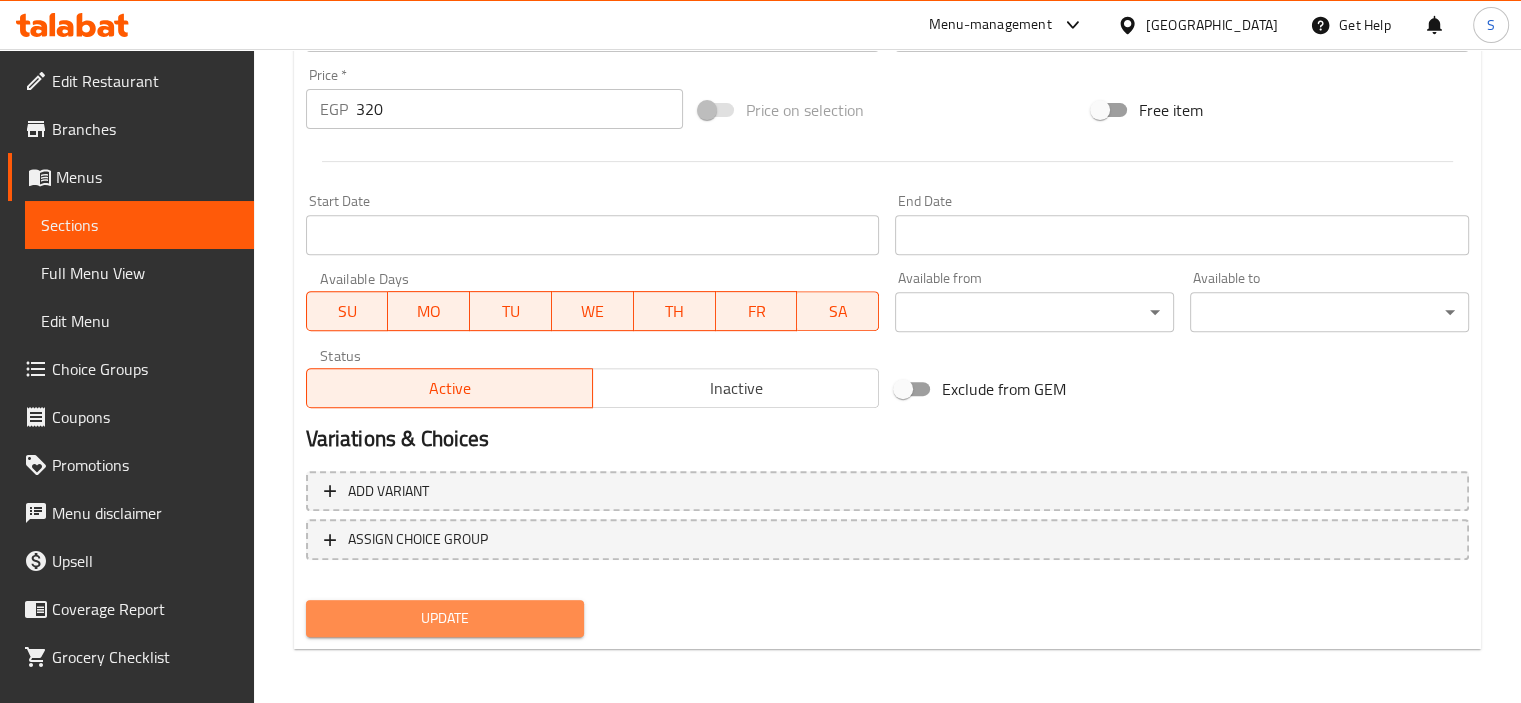 click on "Update" at bounding box center [445, 618] 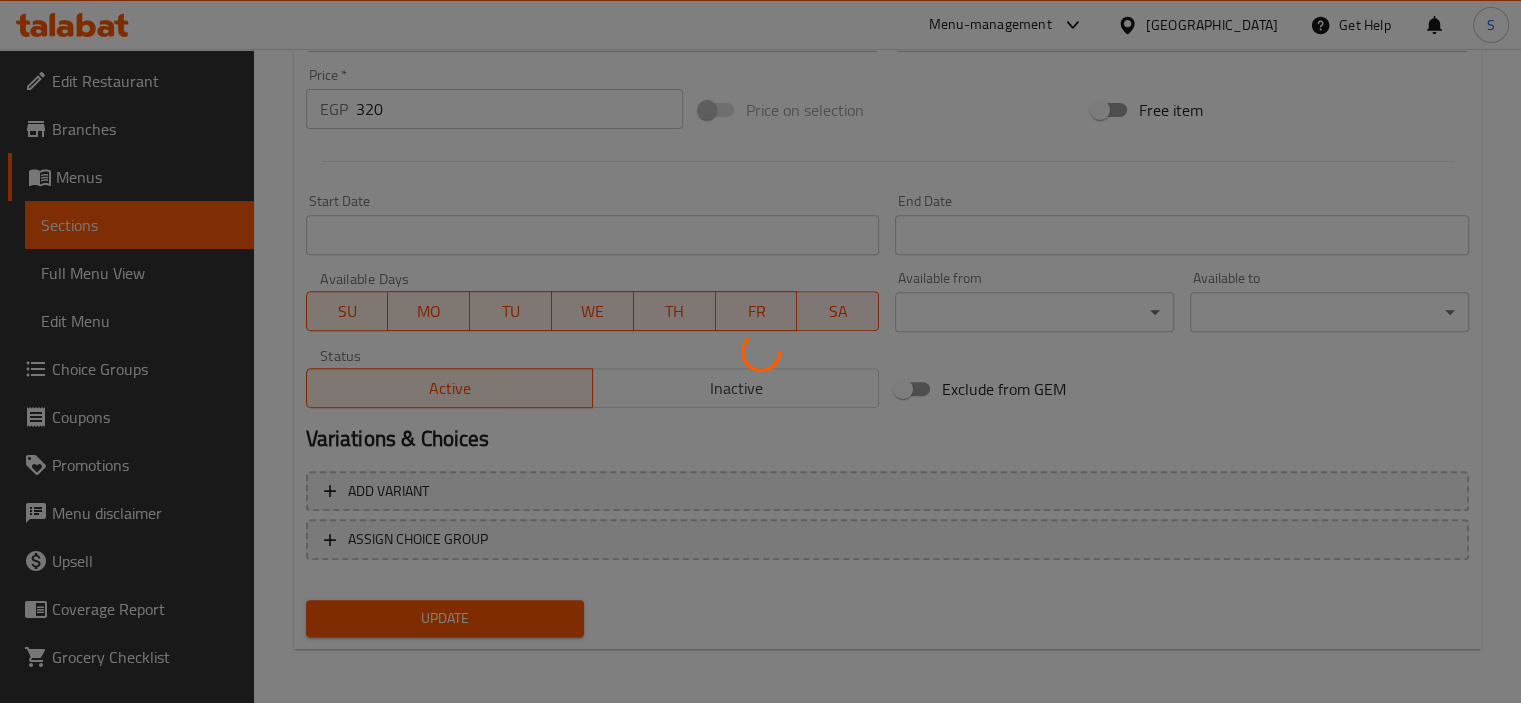 scroll, scrollTop: 0, scrollLeft: 0, axis: both 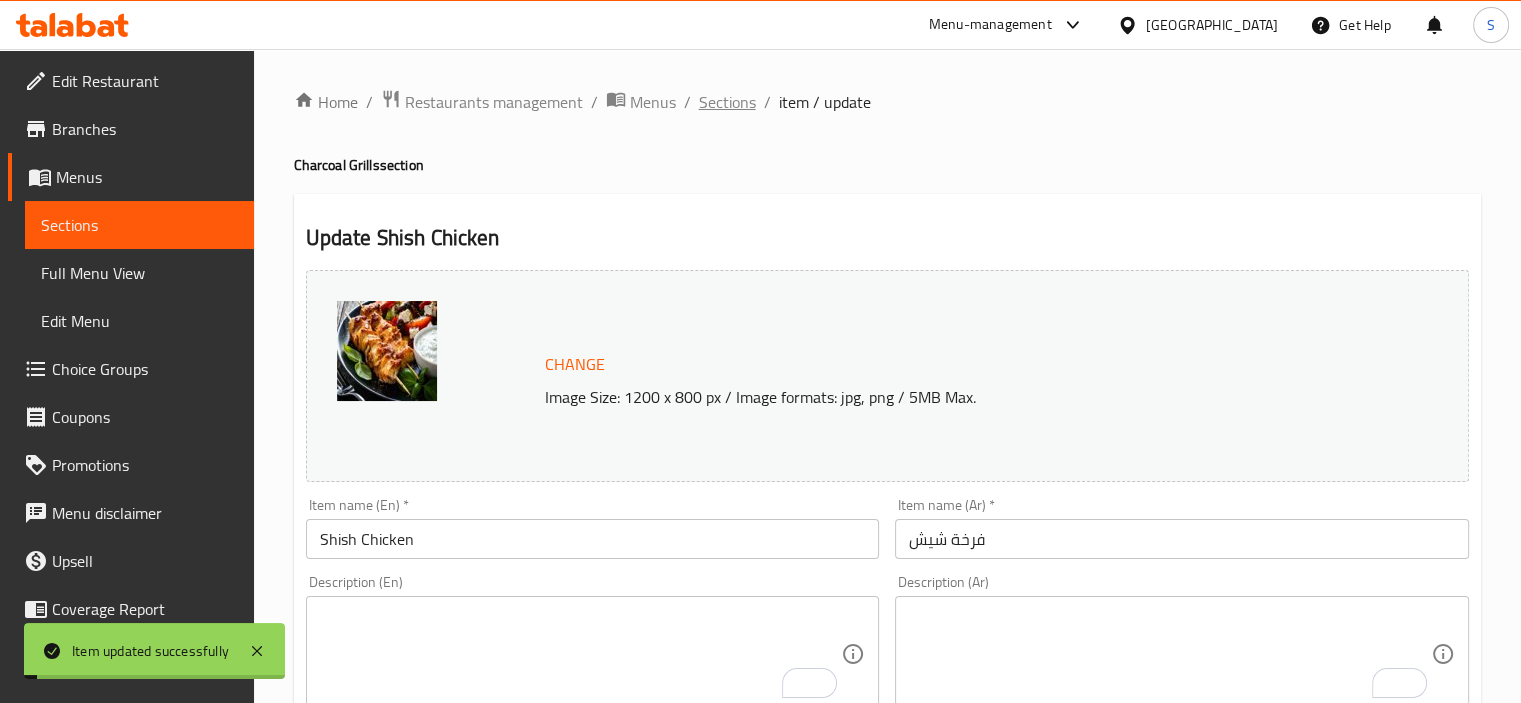 click on "Sections" at bounding box center (727, 102) 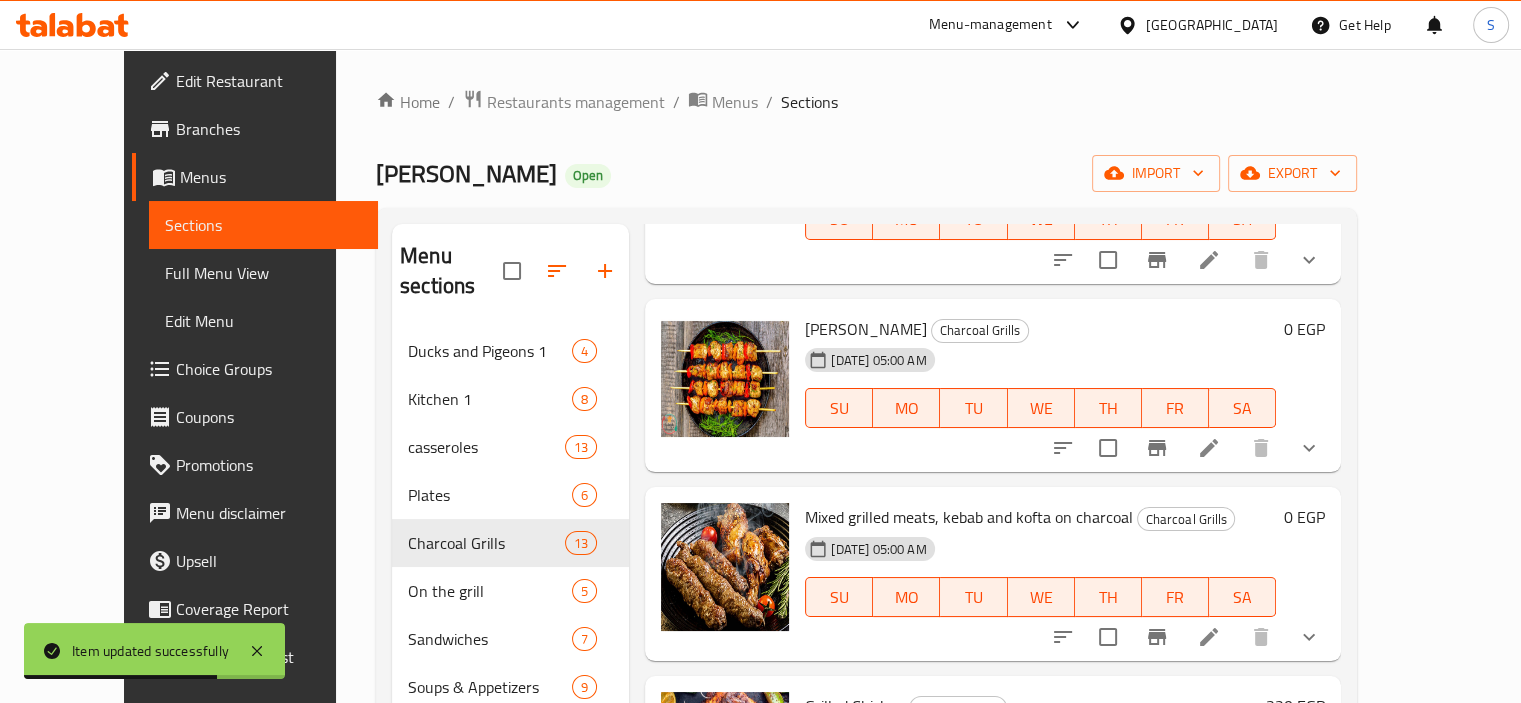 scroll, scrollTop: 1031, scrollLeft: 0, axis: vertical 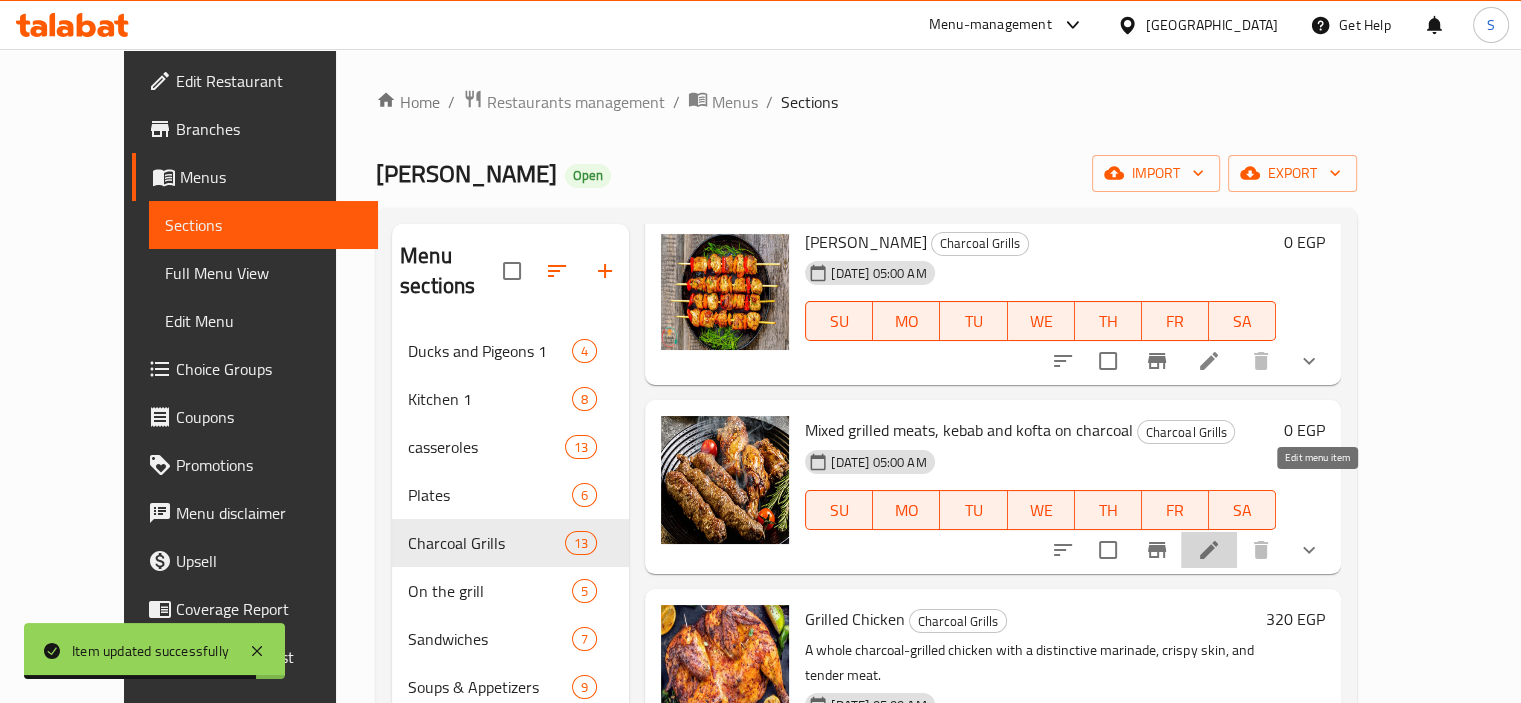 click 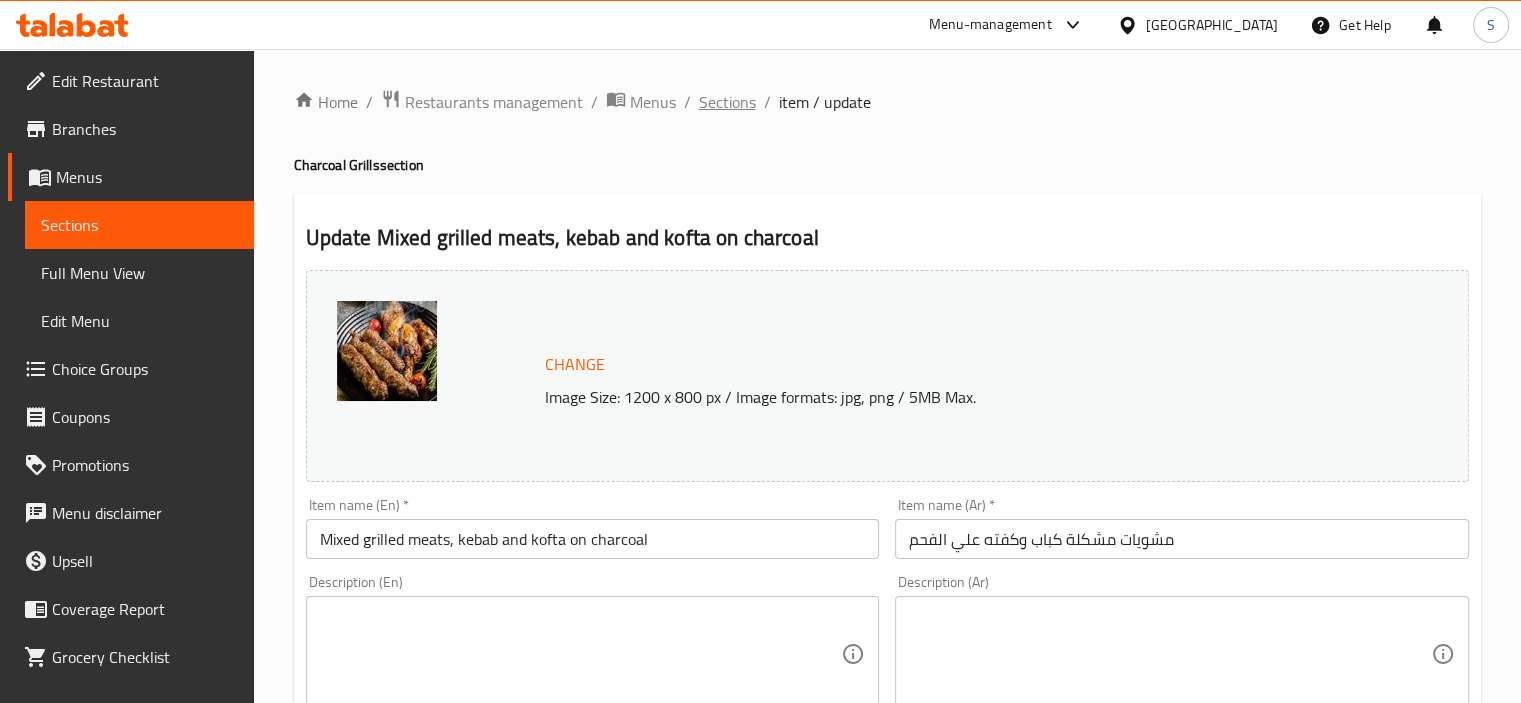 click on "Sections" at bounding box center (727, 102) 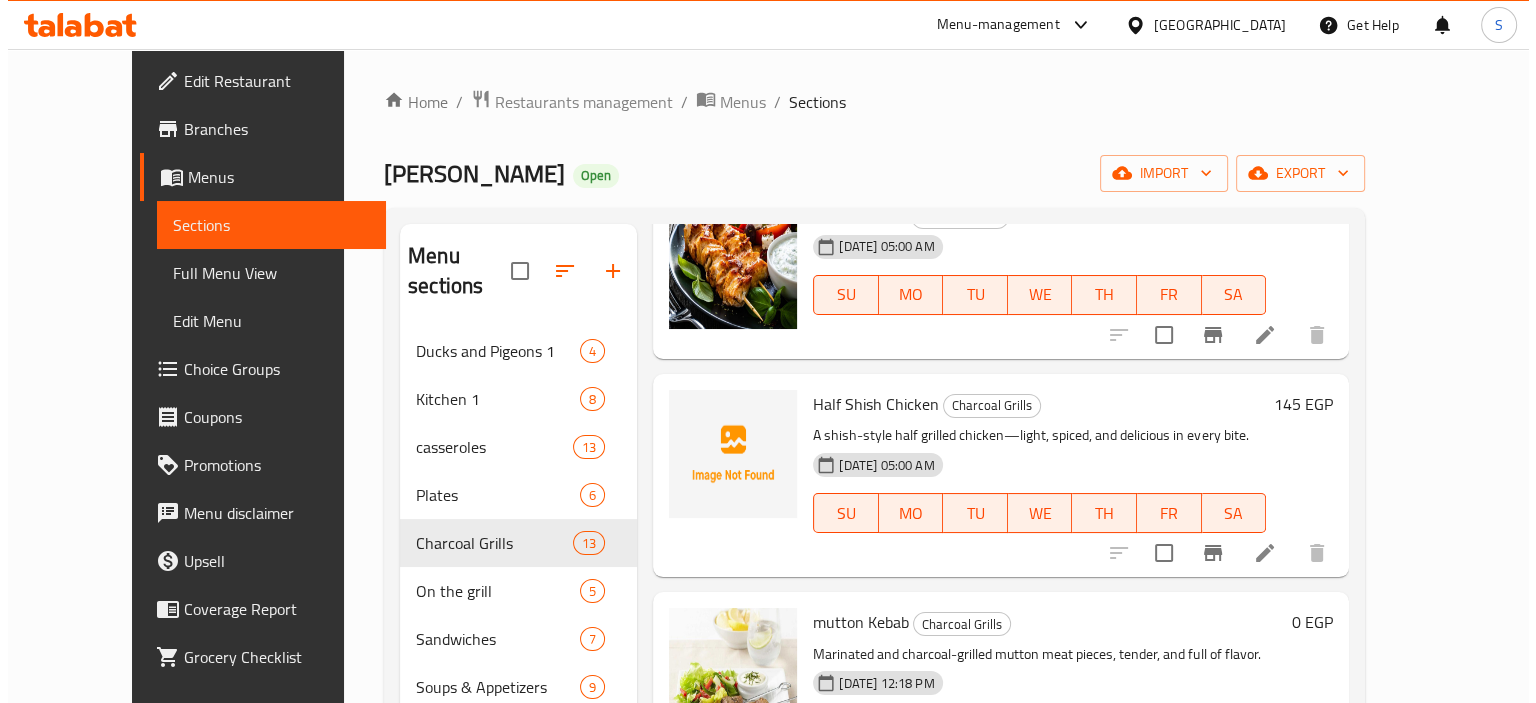 scroll, scrollTop: 1870, scrollLeft: 0, axis: vertical 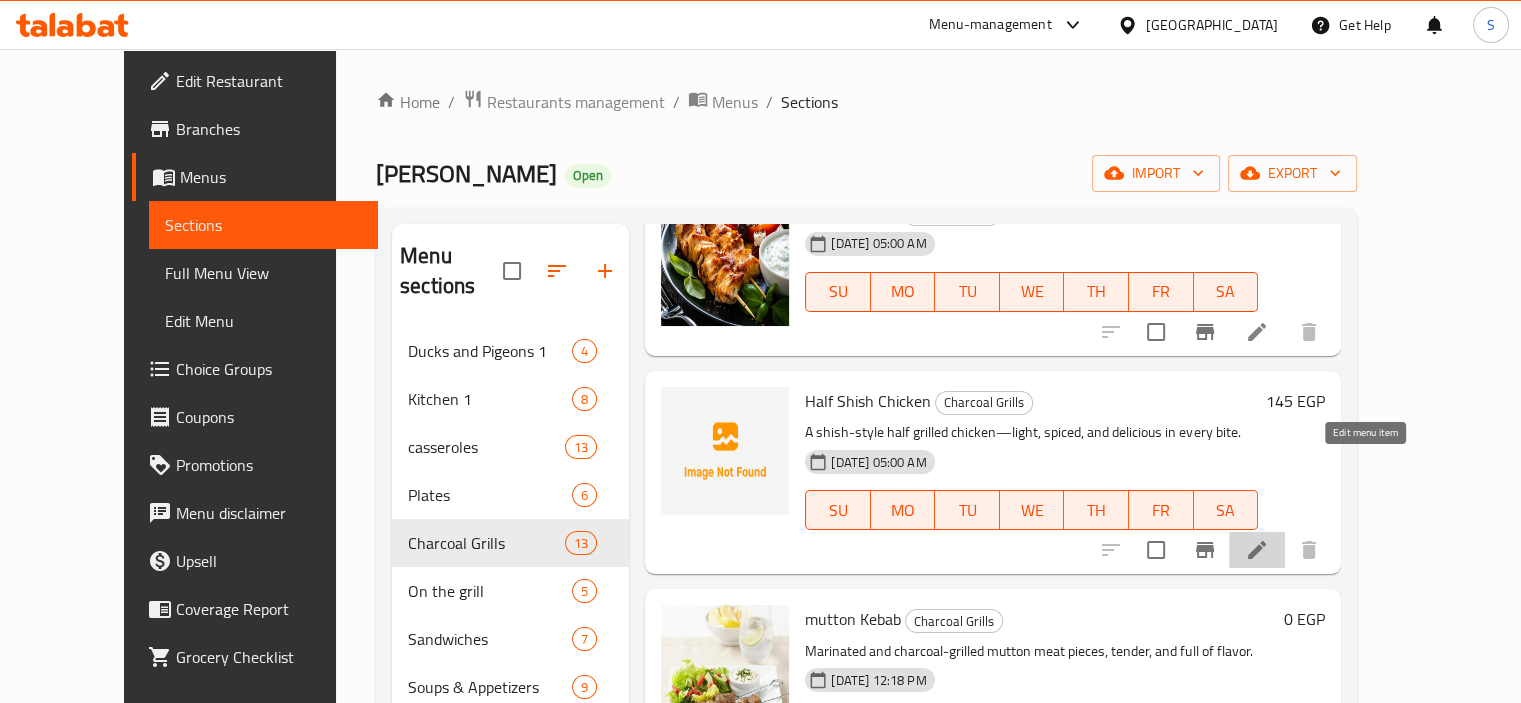 click 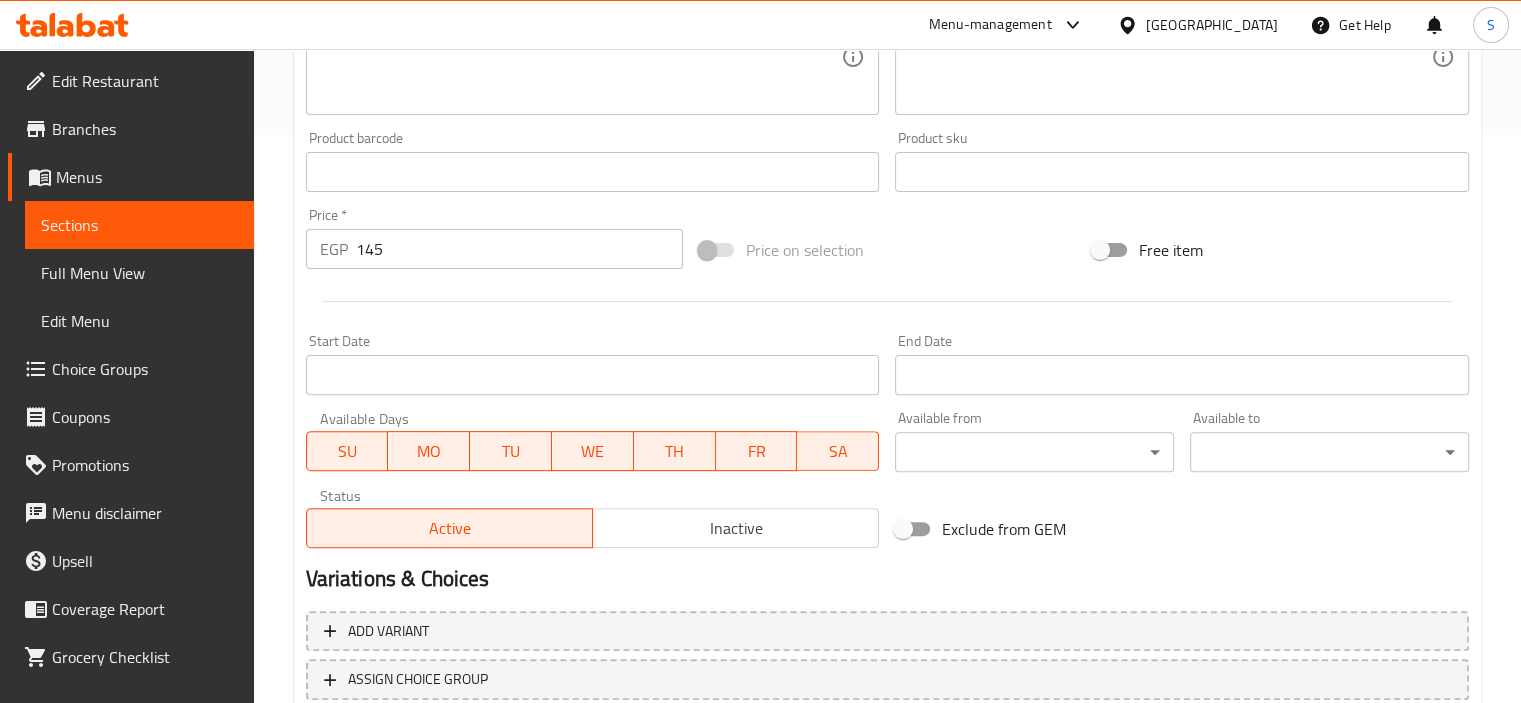 scroll, scrollTop: 709, scrollLeft: 0, axis: vertical 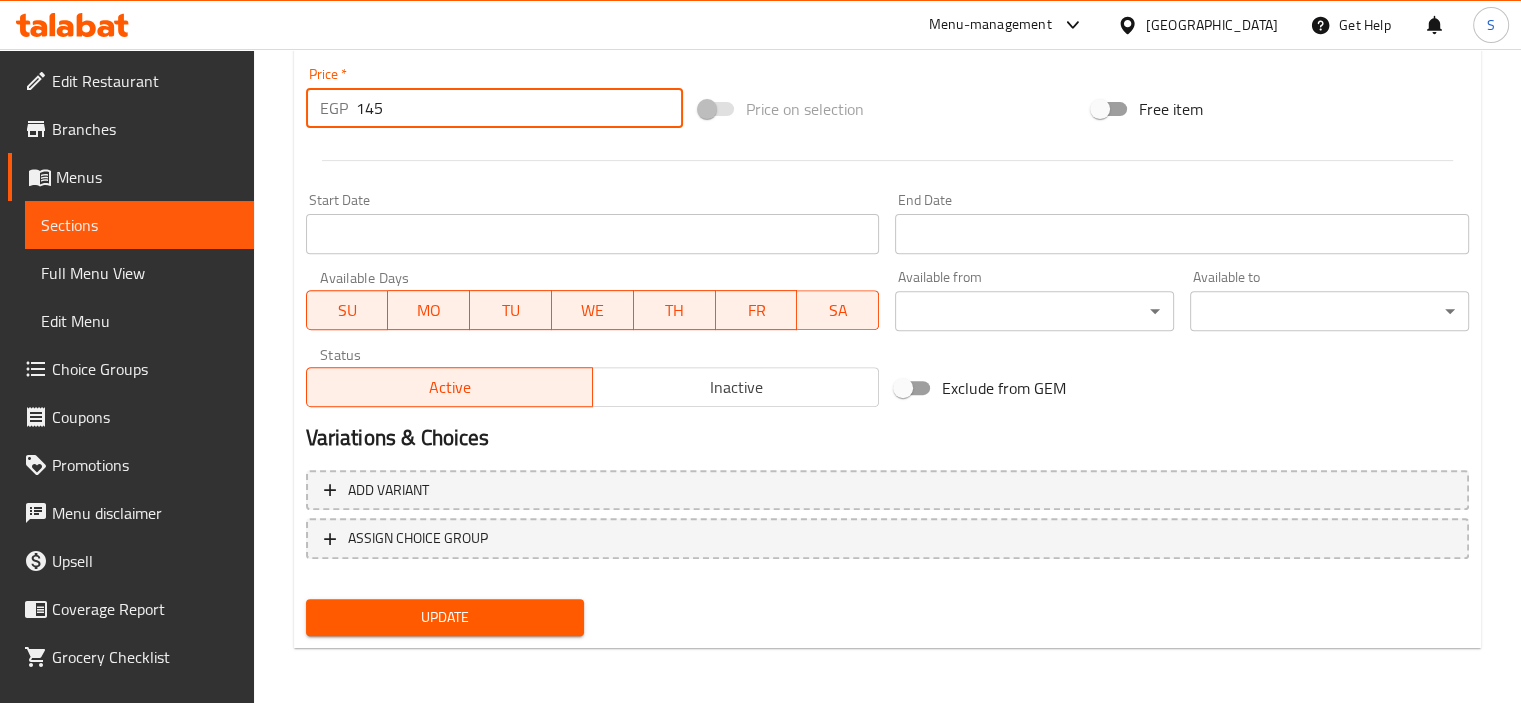 click on "145" at bounding box center (519, 108) 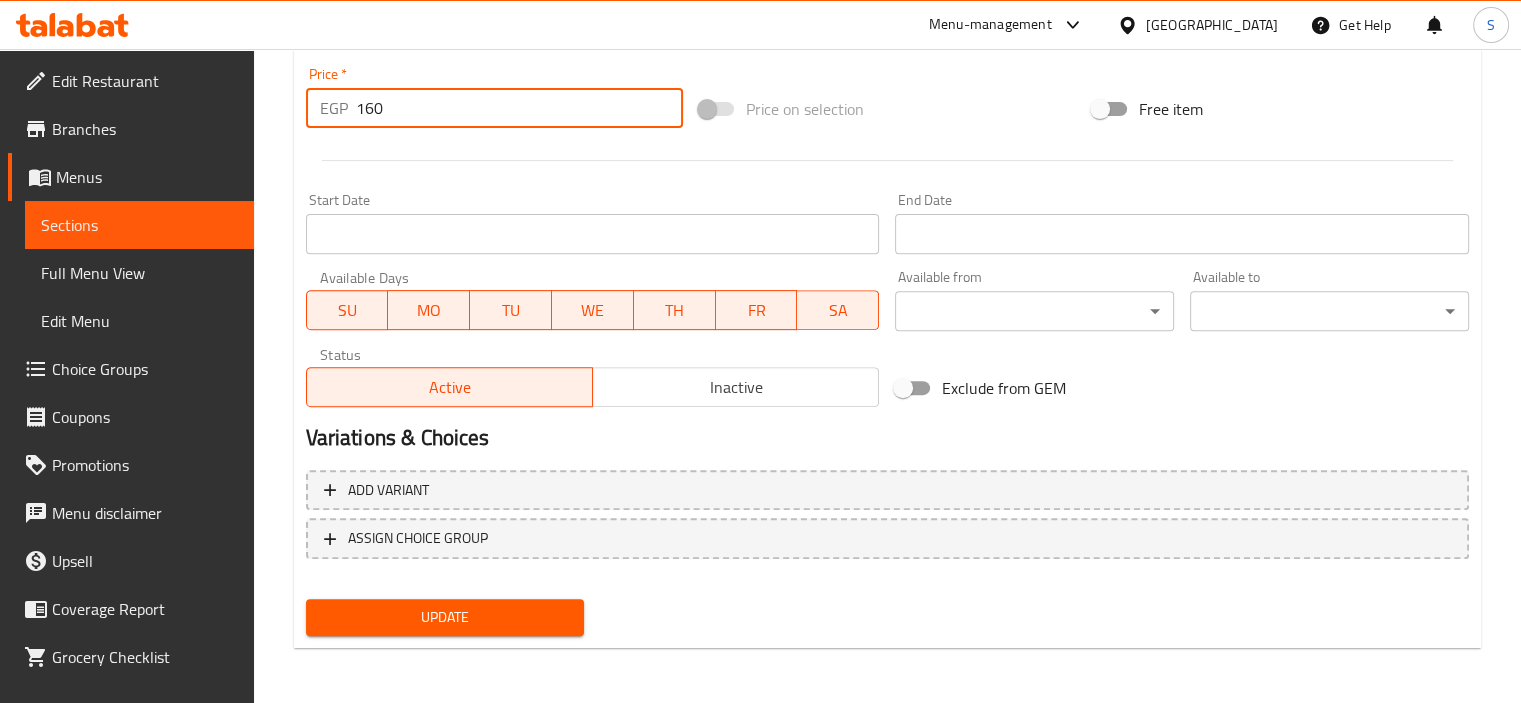 type on "160" 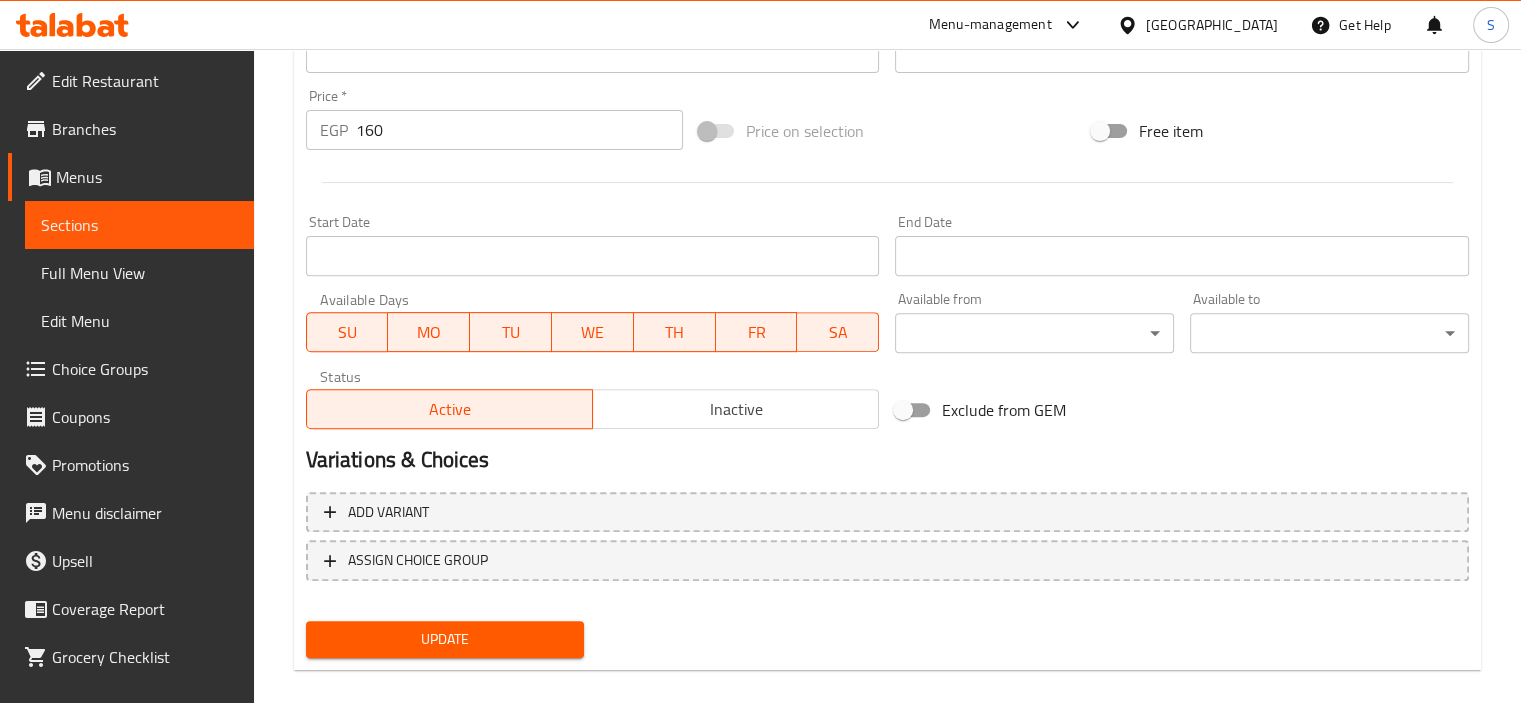 scroll, scrollTop: 239, scrollLeft: 0, axis: vertical 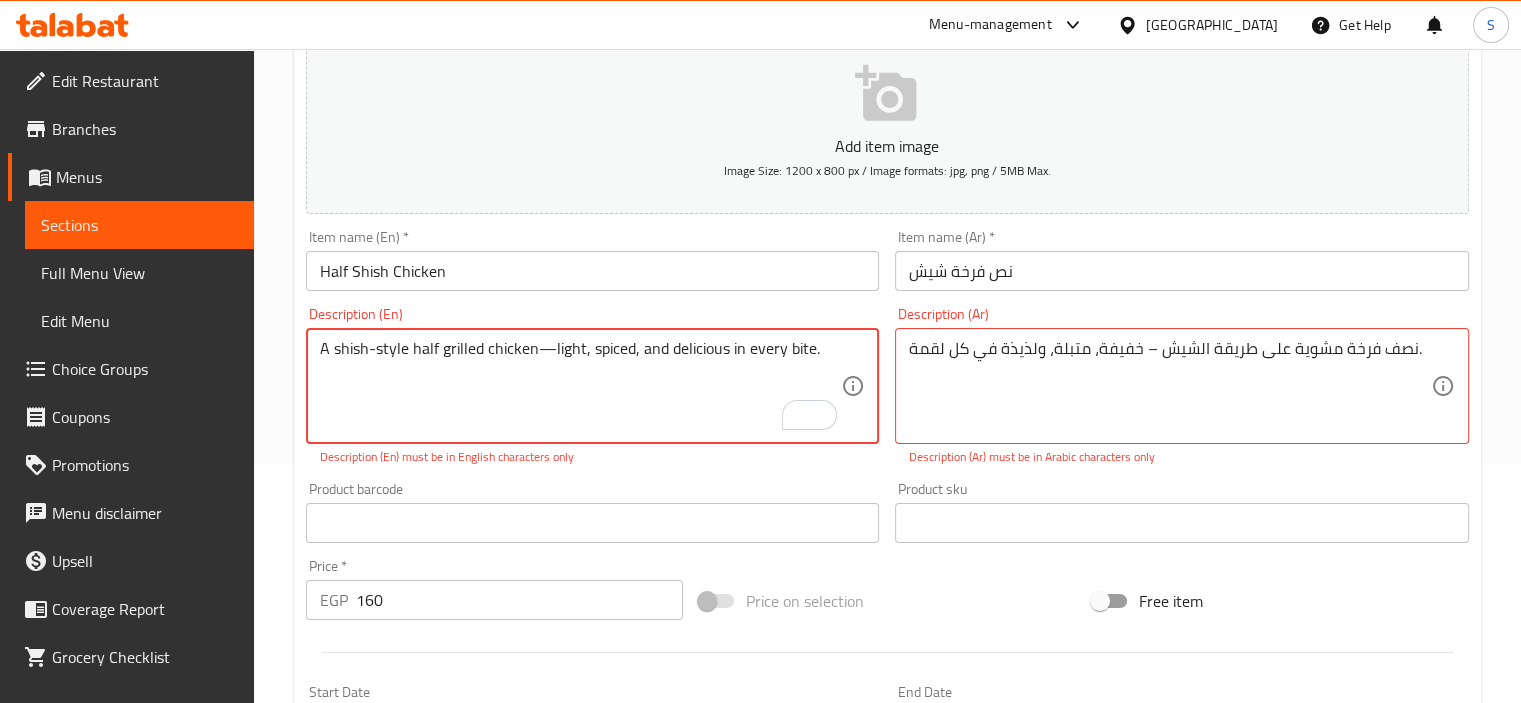 click on "A shish-style half grilled chicken—light, spiced, and delicious in every bite." at bounding box center [581, 386] 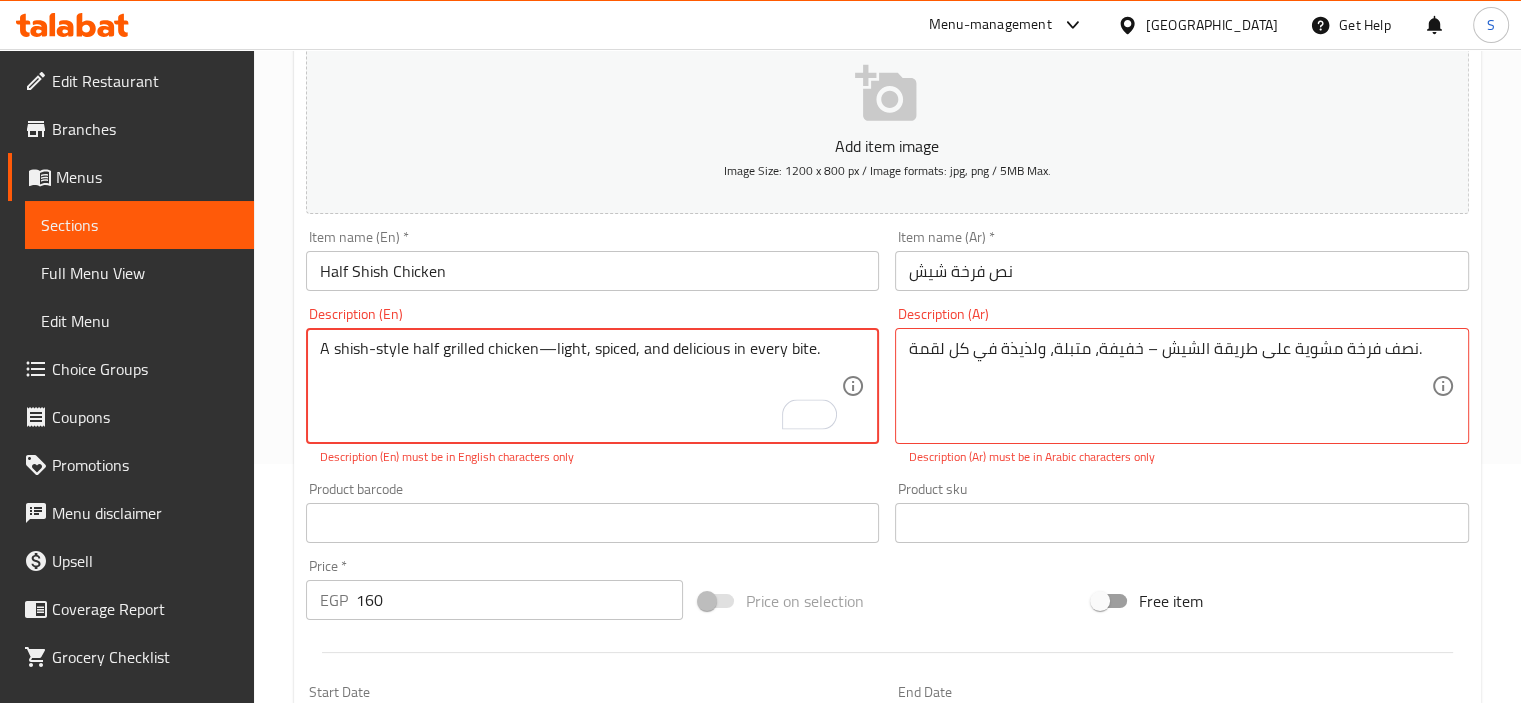 click on "A shish-style half grilled chicken—light, spiced, and delicious in every bite." at bounding box center [581, 386] 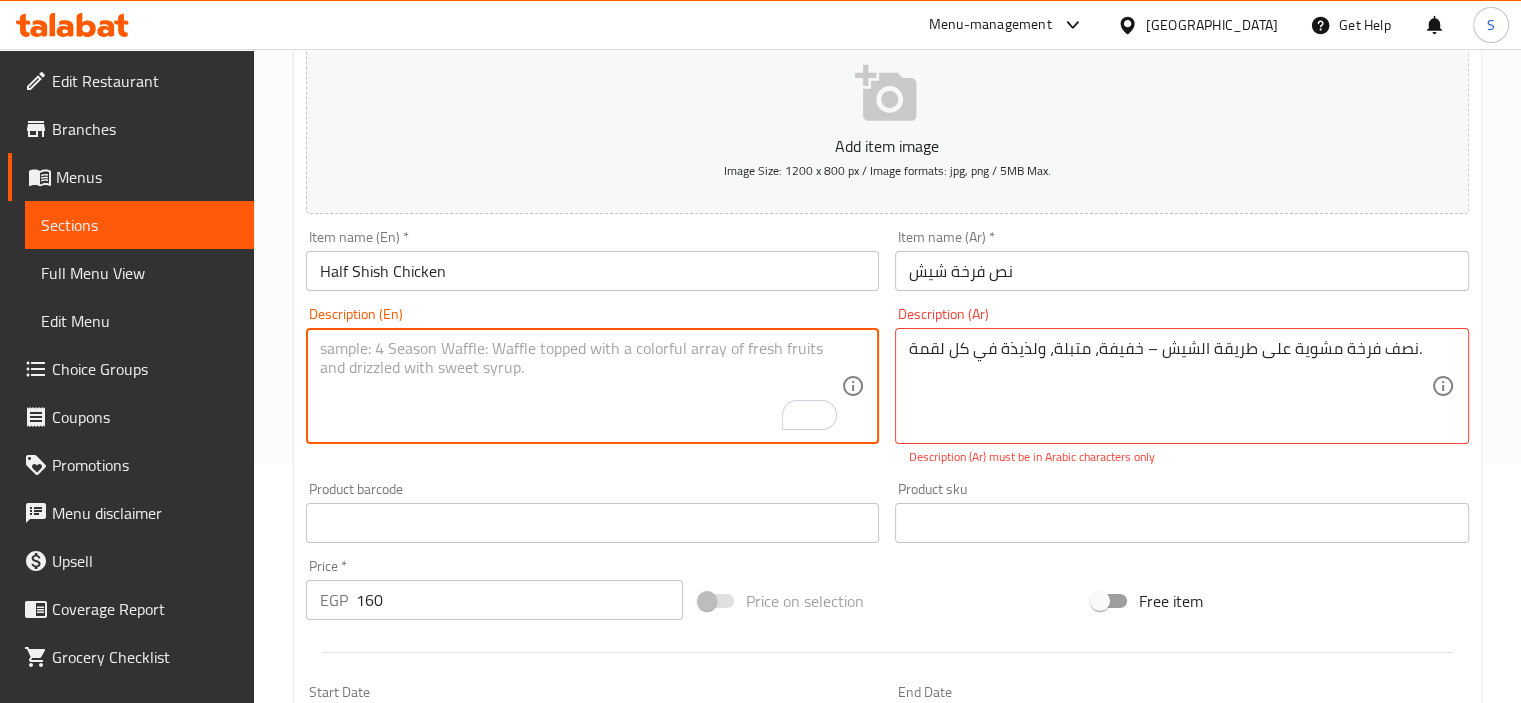 type 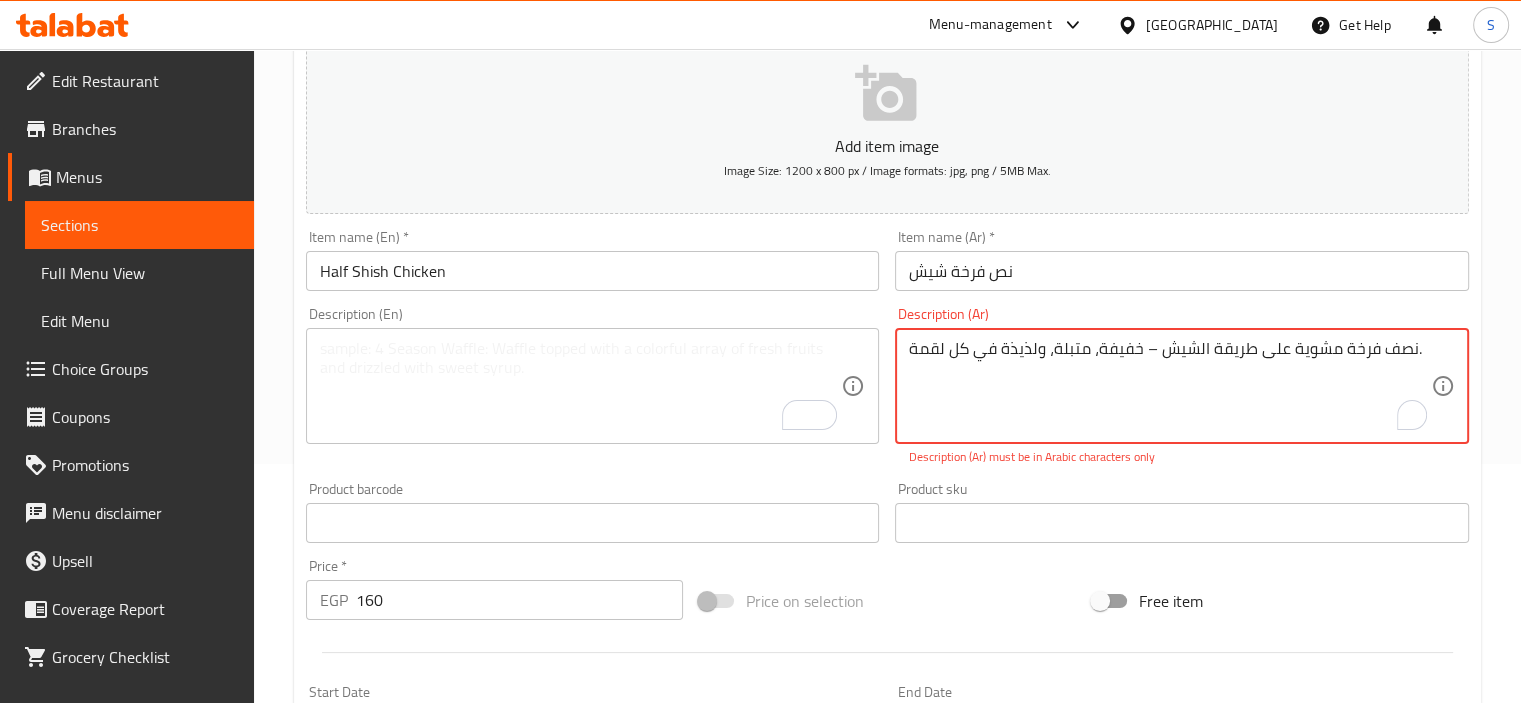 click on "نصف فرخة مشوية على طريقة الشيش – خفيفة، متبلة، ولذيذة في كل لقمة." at bounding box center (1170, 386) 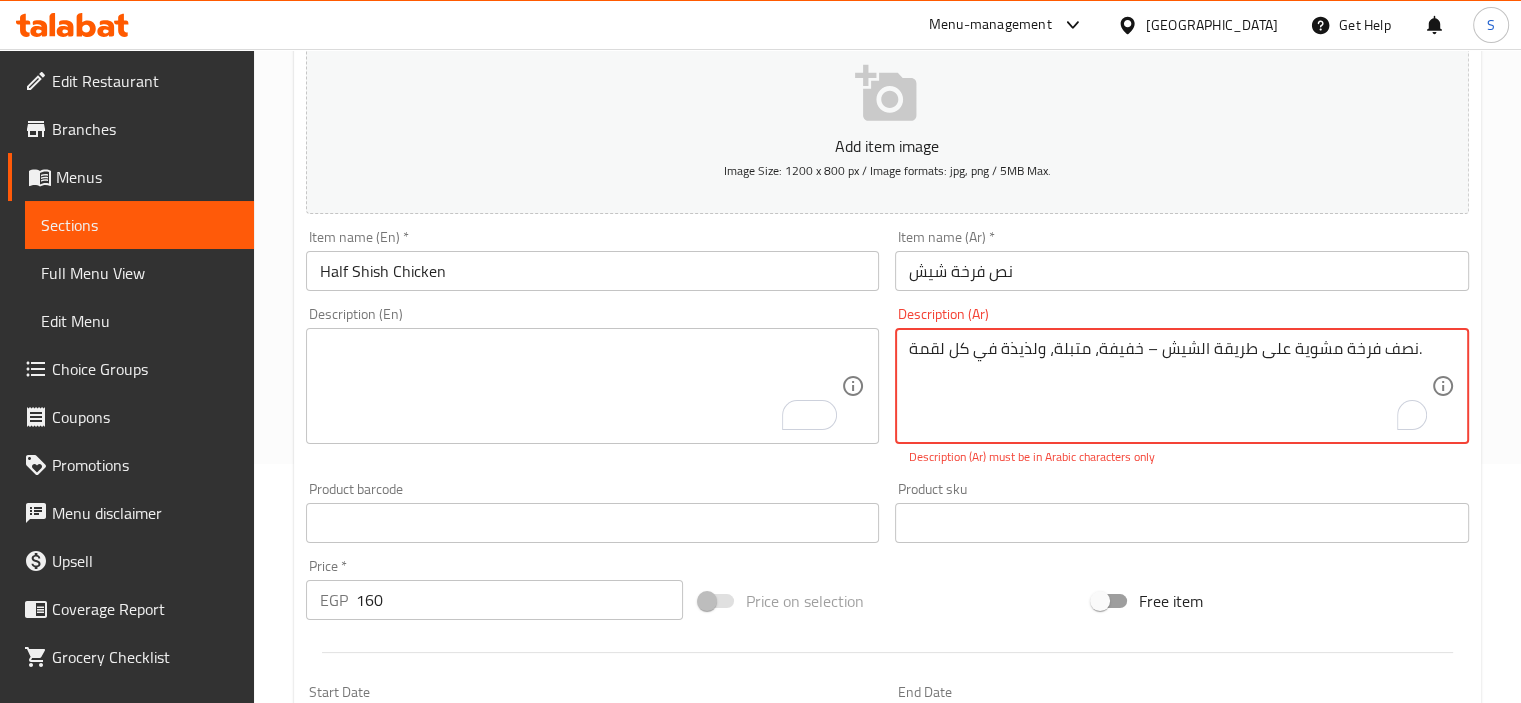 click on "نصف فرخة مشوية على طريقة الشيش – خفيفة، متبلة، ولذيذة في كل لقمة." at bounding box center (1170, 386) 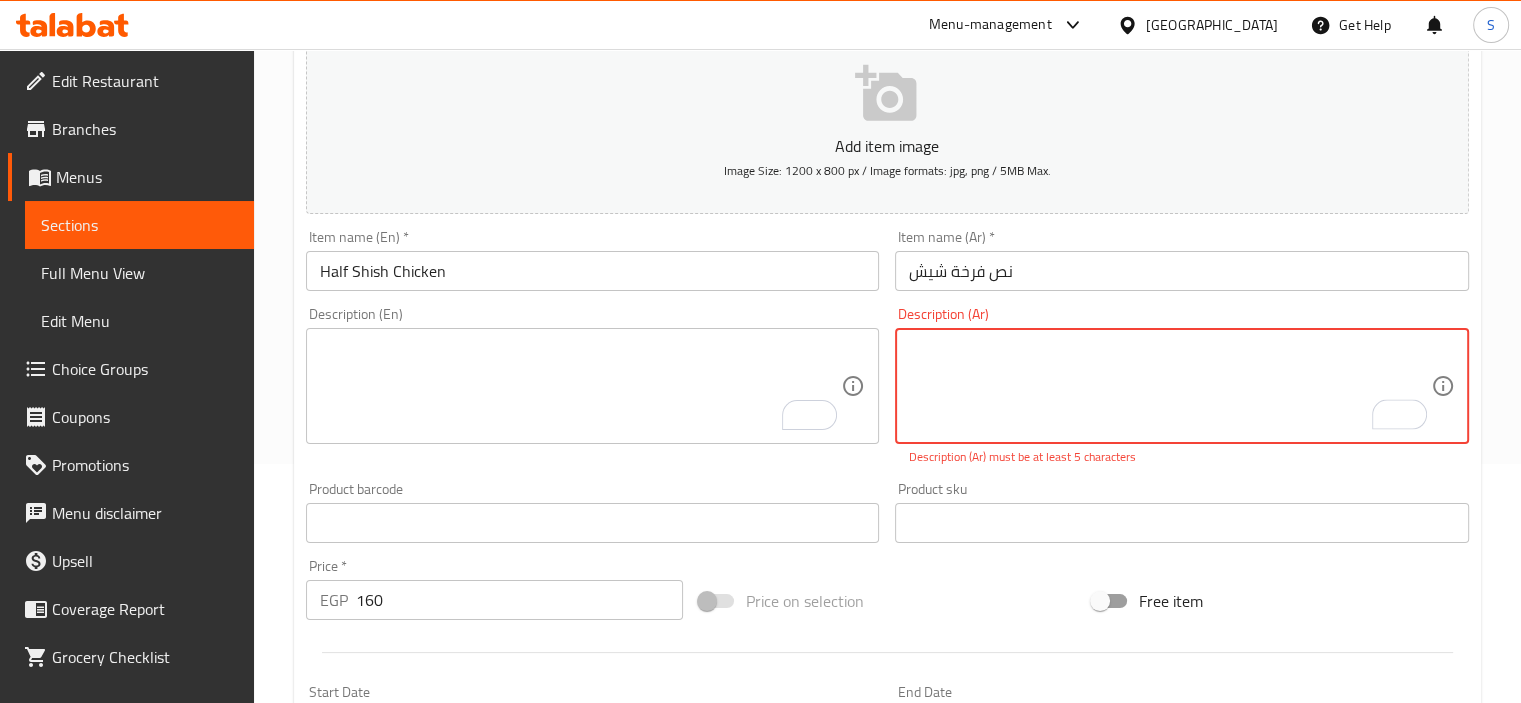 click on "Price on selection" at bounding box center [887, 601] 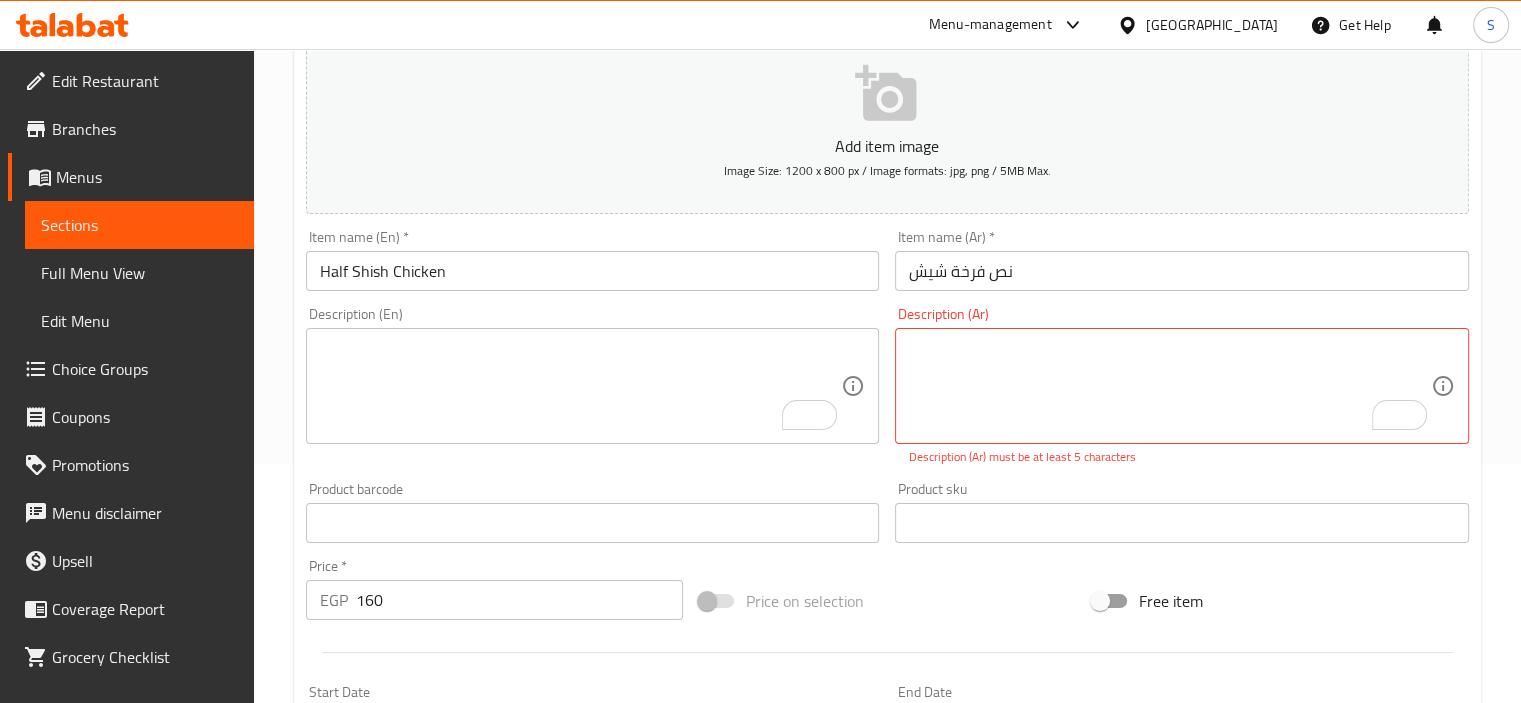 scroll, scrollTop: 731, scrollLeft: 0, axis: vertical 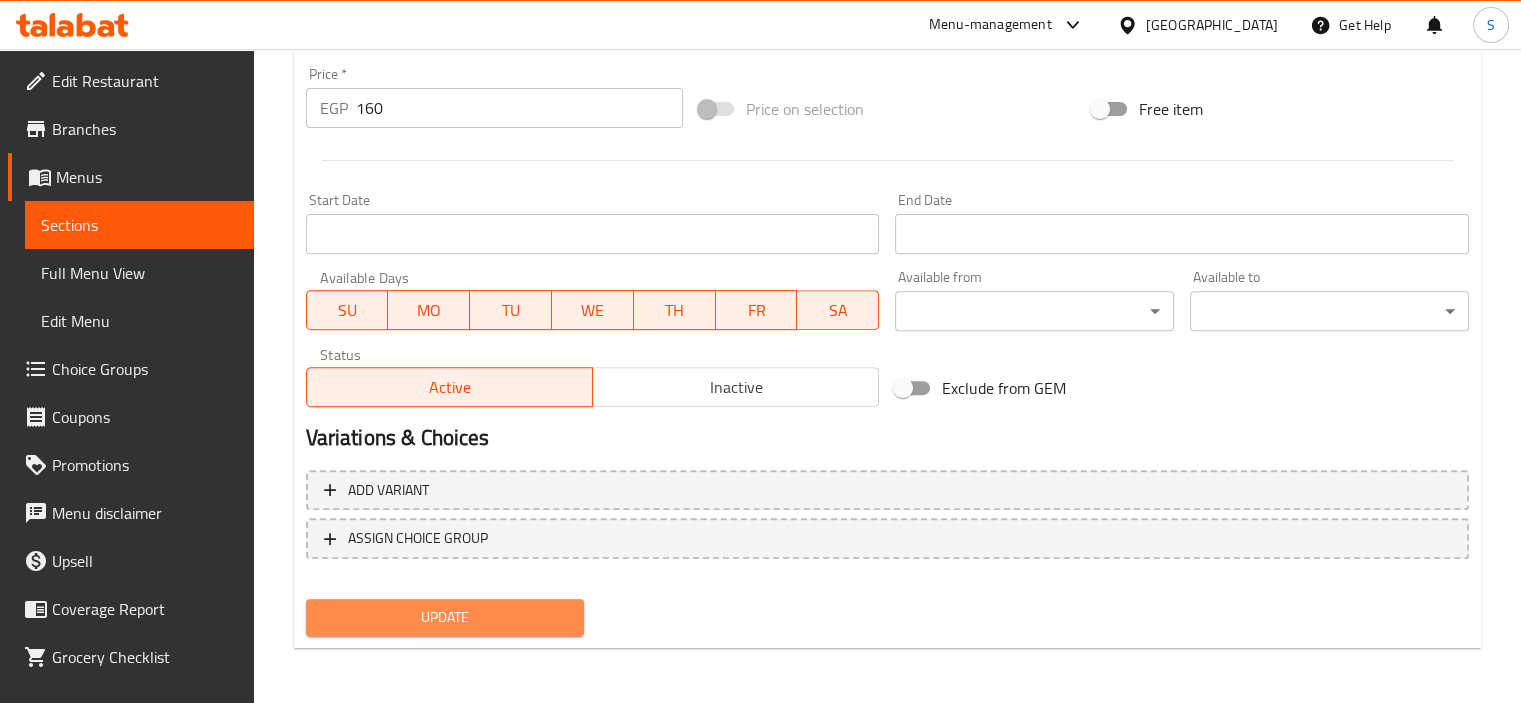 click on "Update" at bounding box center (445, 617) 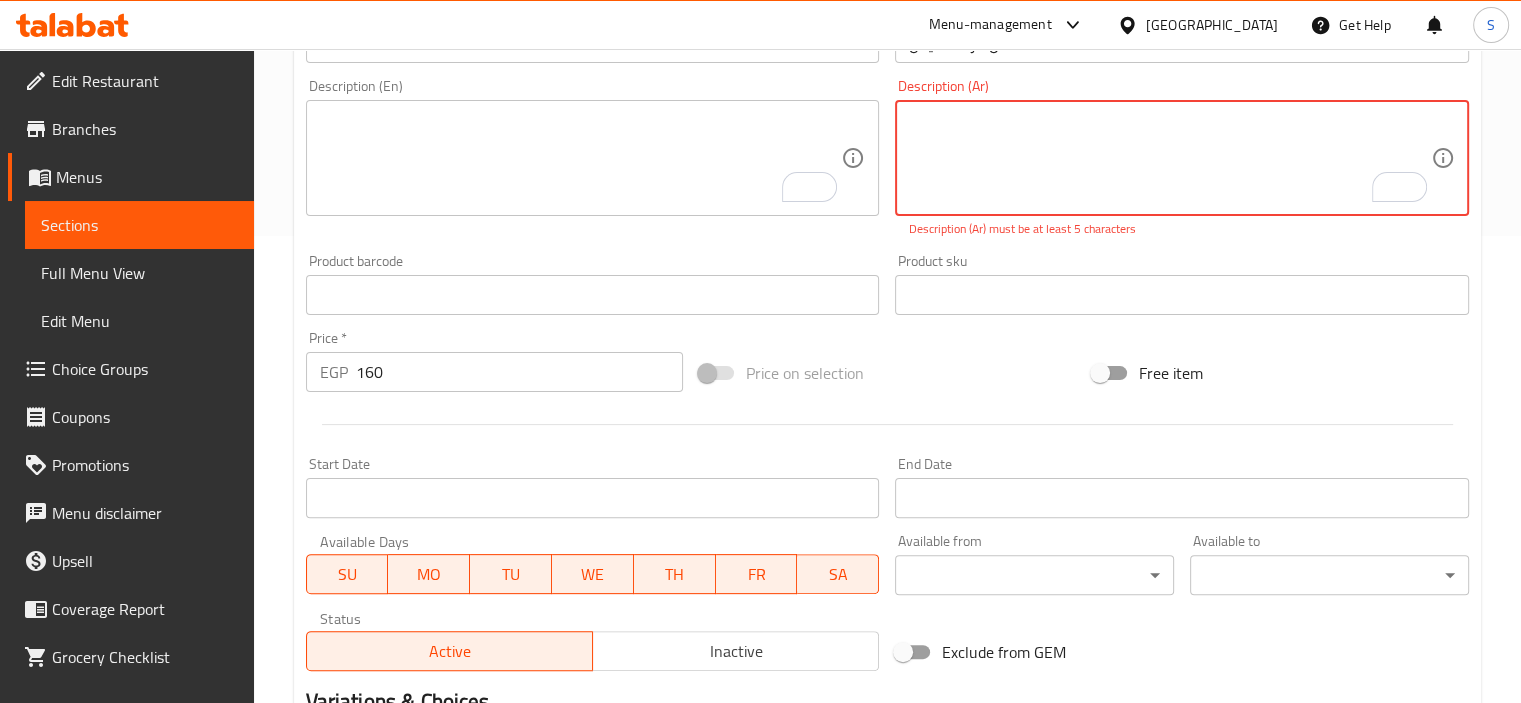 scroll, scrollTop: 495, scrollLeft: 0, axis: vertical 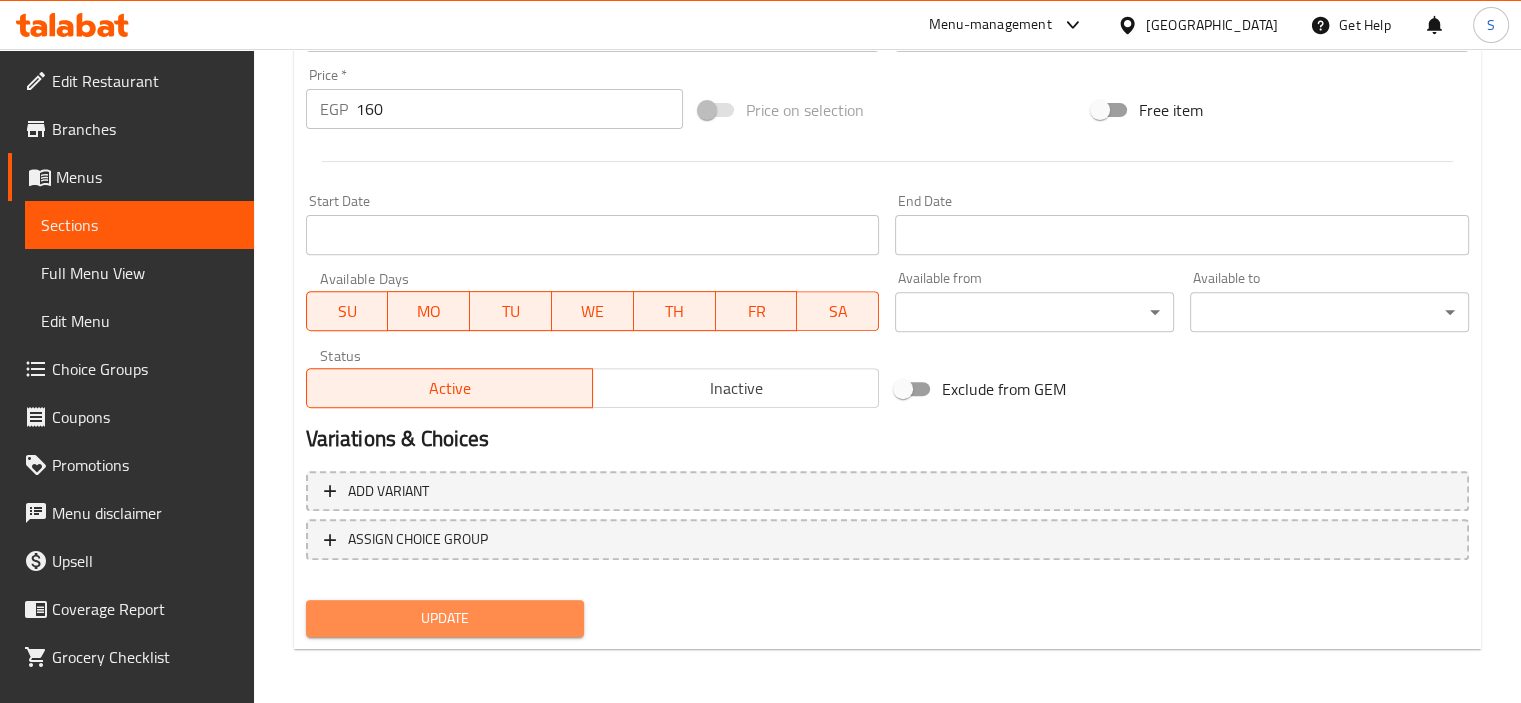 click on "Update" at bounding box center [445, 618] 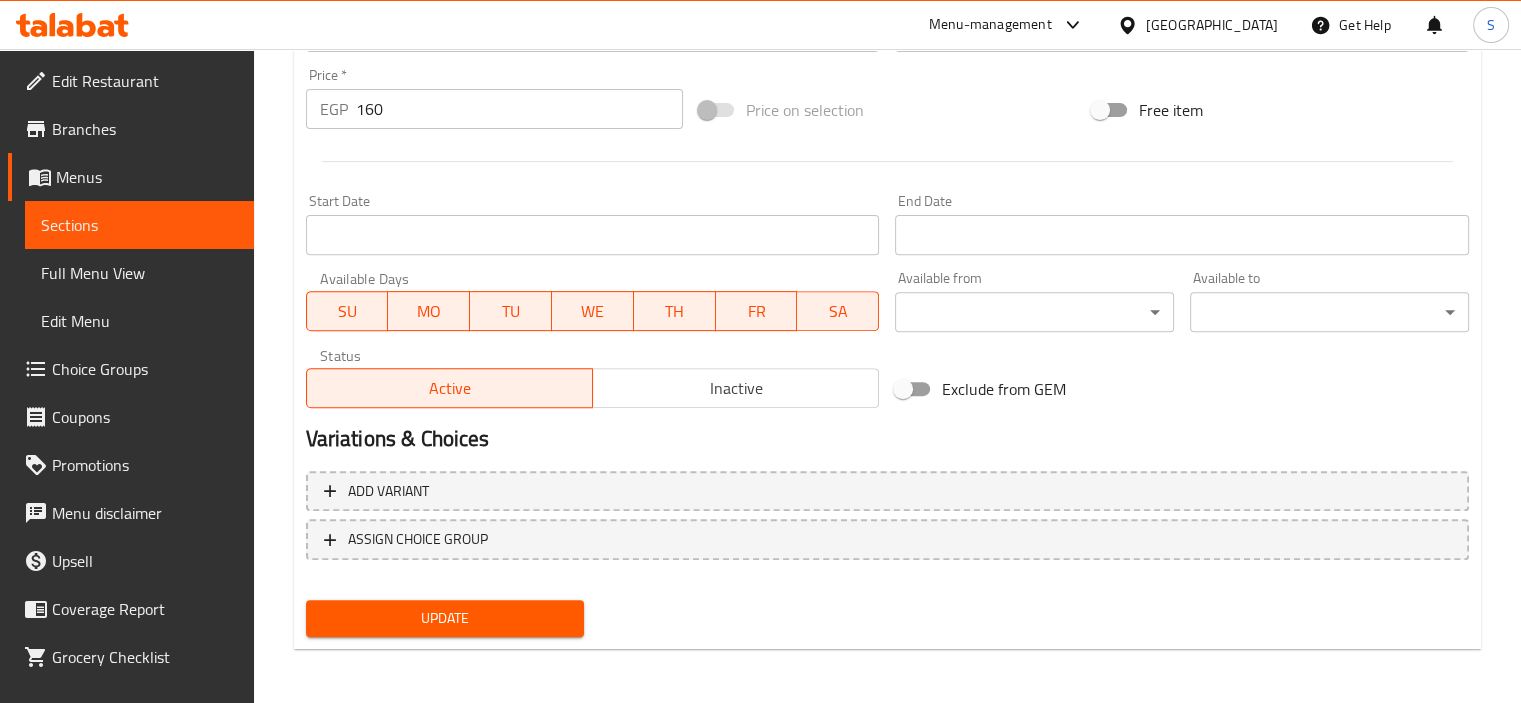 scroll, scrollTop: 255, scrollLeft: 0, axis: vertical 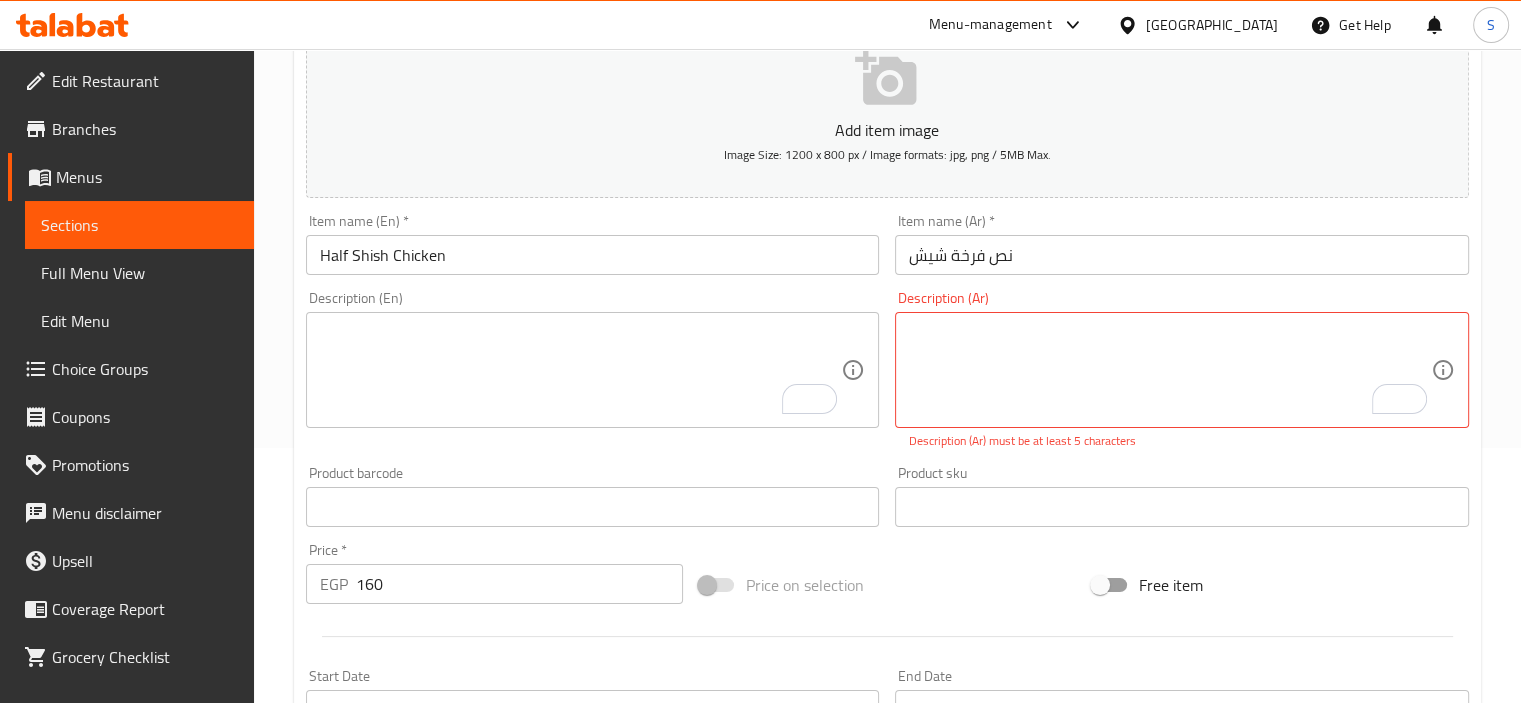 click on "Description (En) Description (En)" at bounding box center [593, 370] 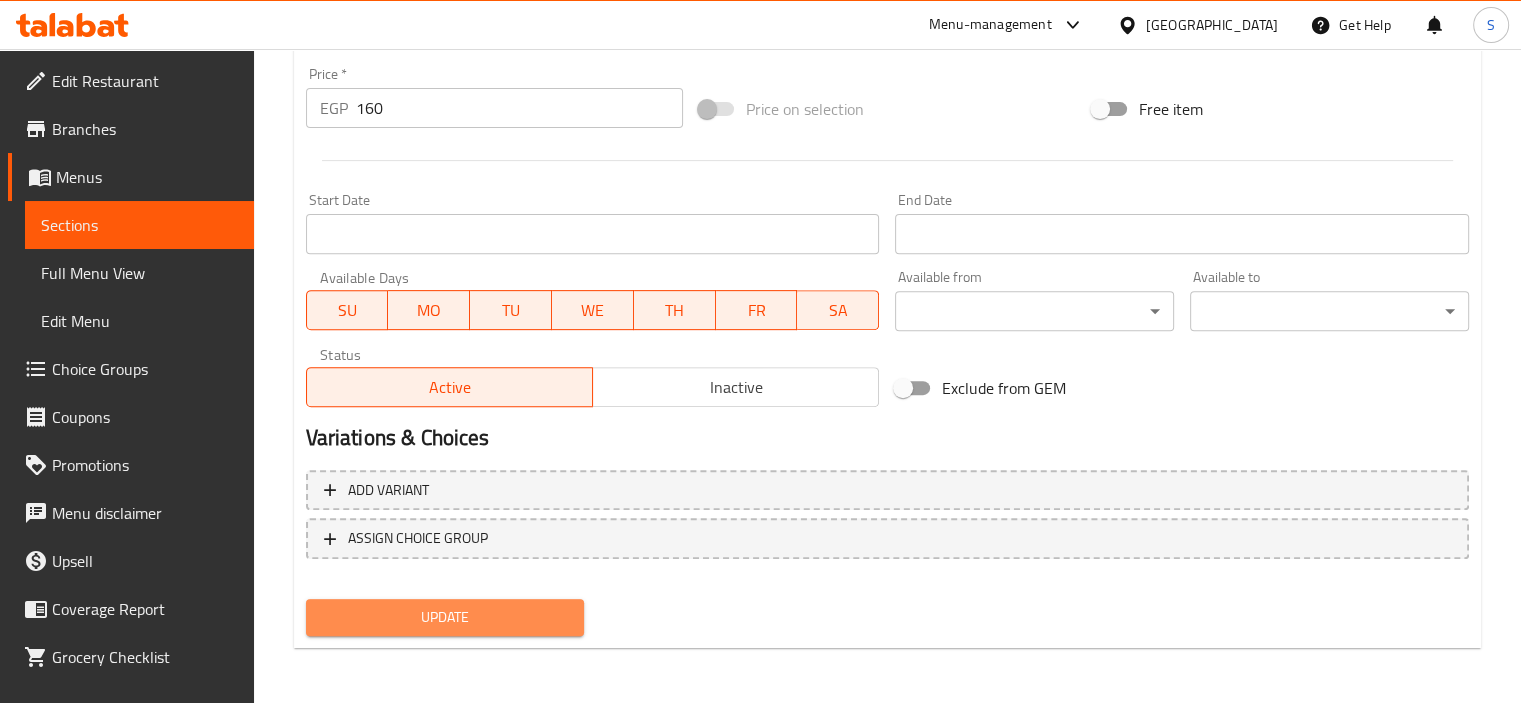 click on "Update" at bounding box center [445, 617] 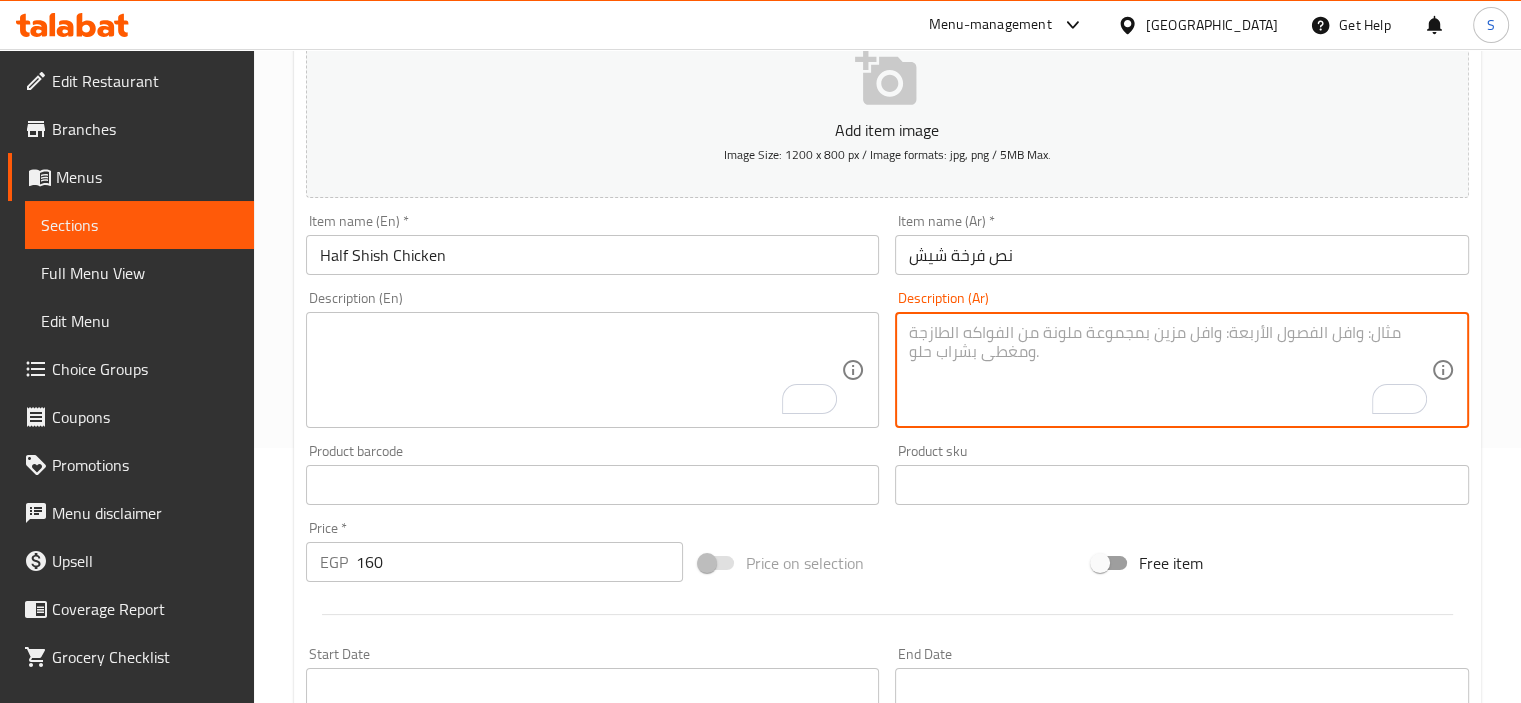 type 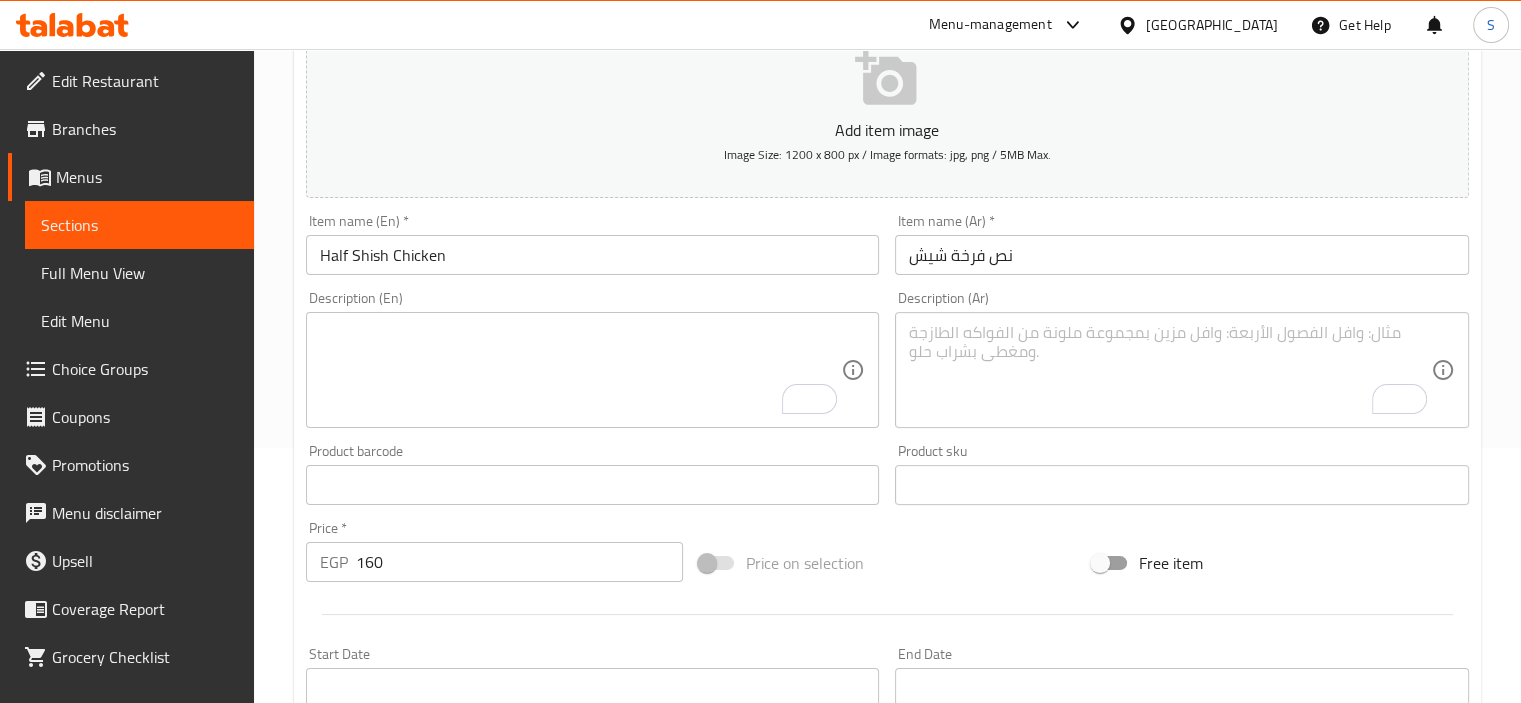 click on "Product barcode Product barcode" at bounding box center [593, 474] 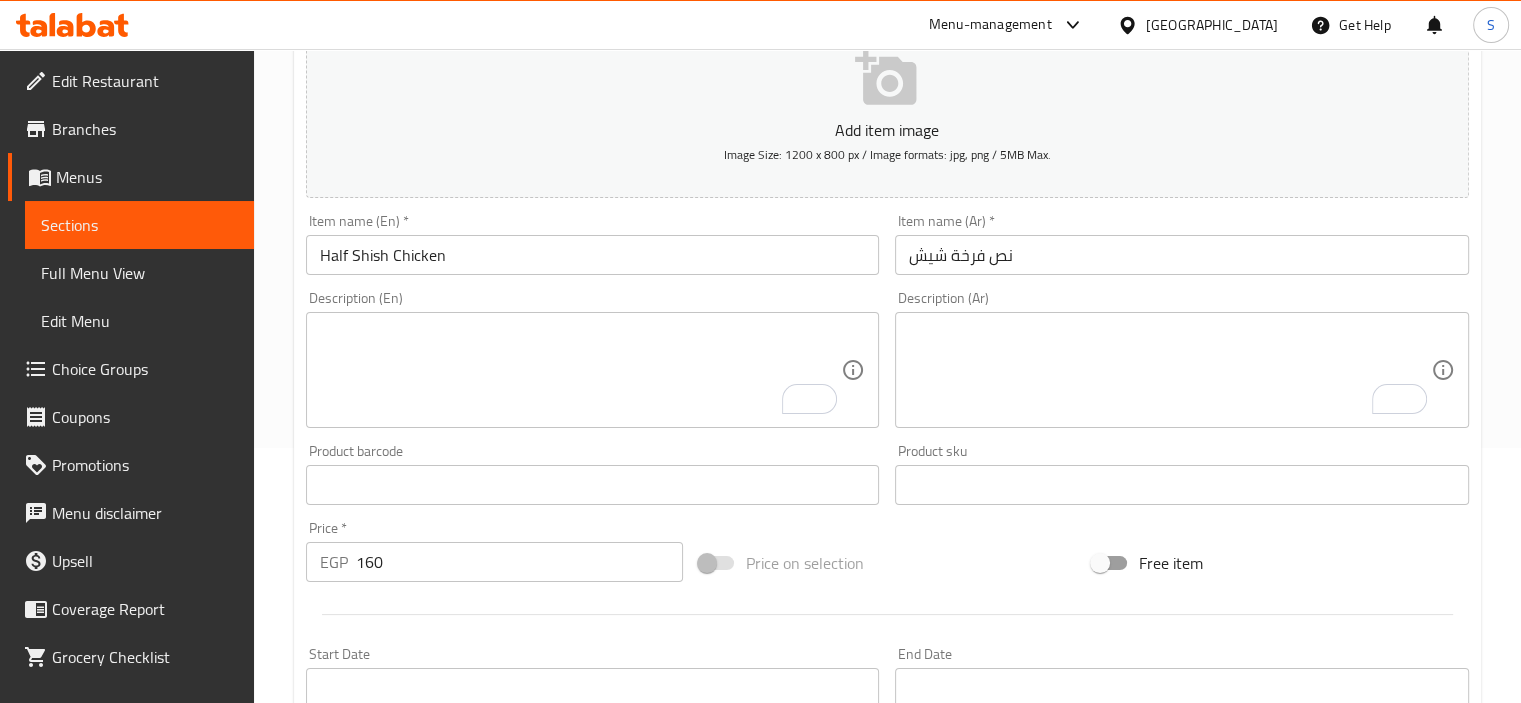 scroll, scrollTop: 709, scrollLeft: 0, axis: vertical 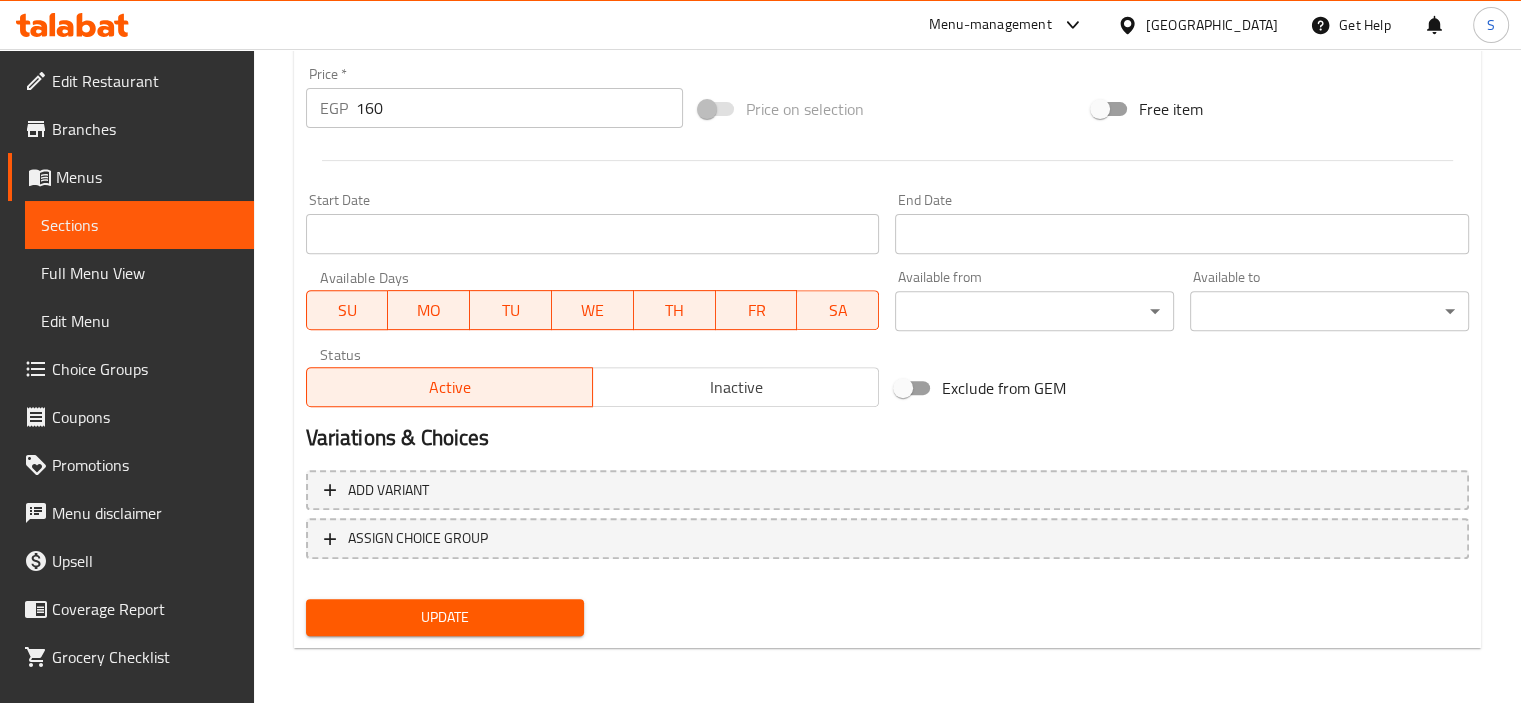 click on "Update" at bounding box center (445, 617) 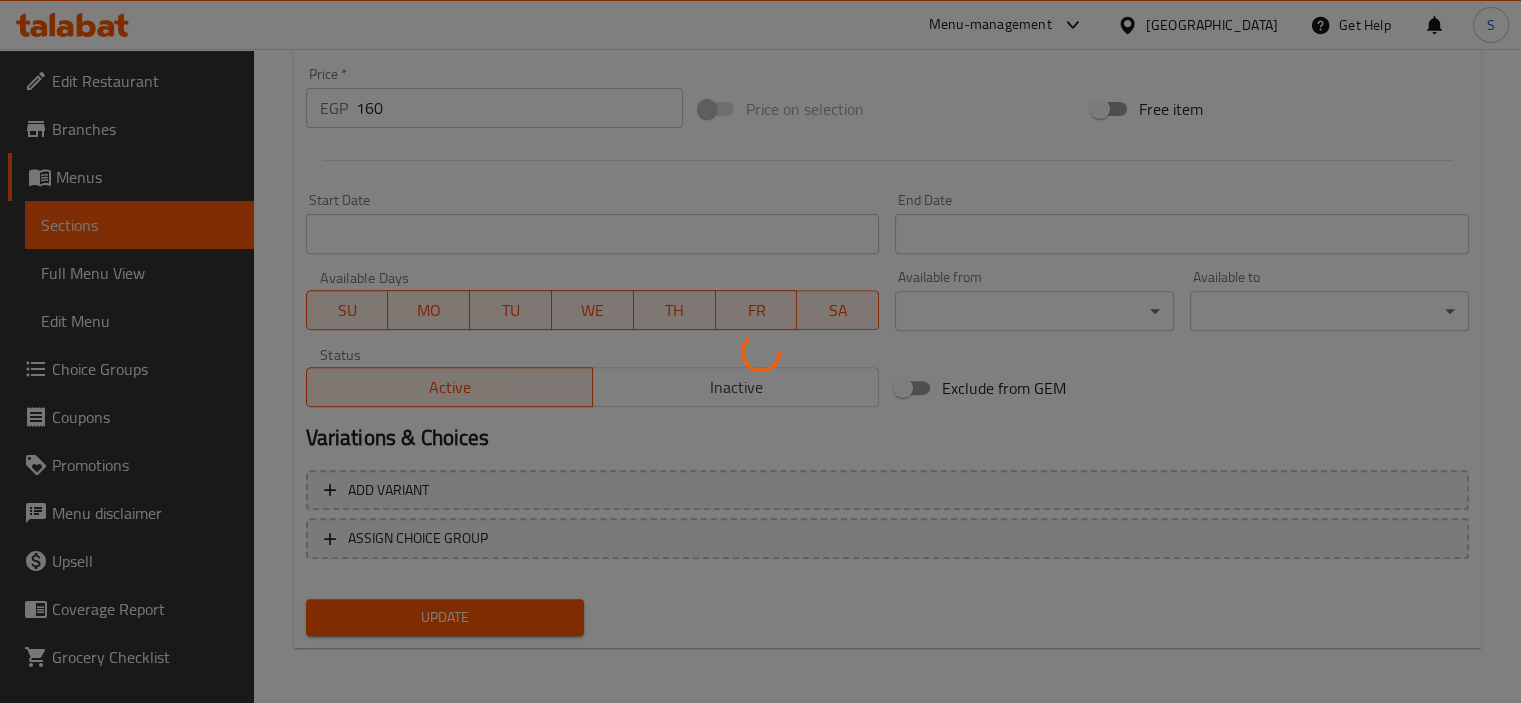 scroll, scrollTop: 0, scrollLeft: 0, axis: both 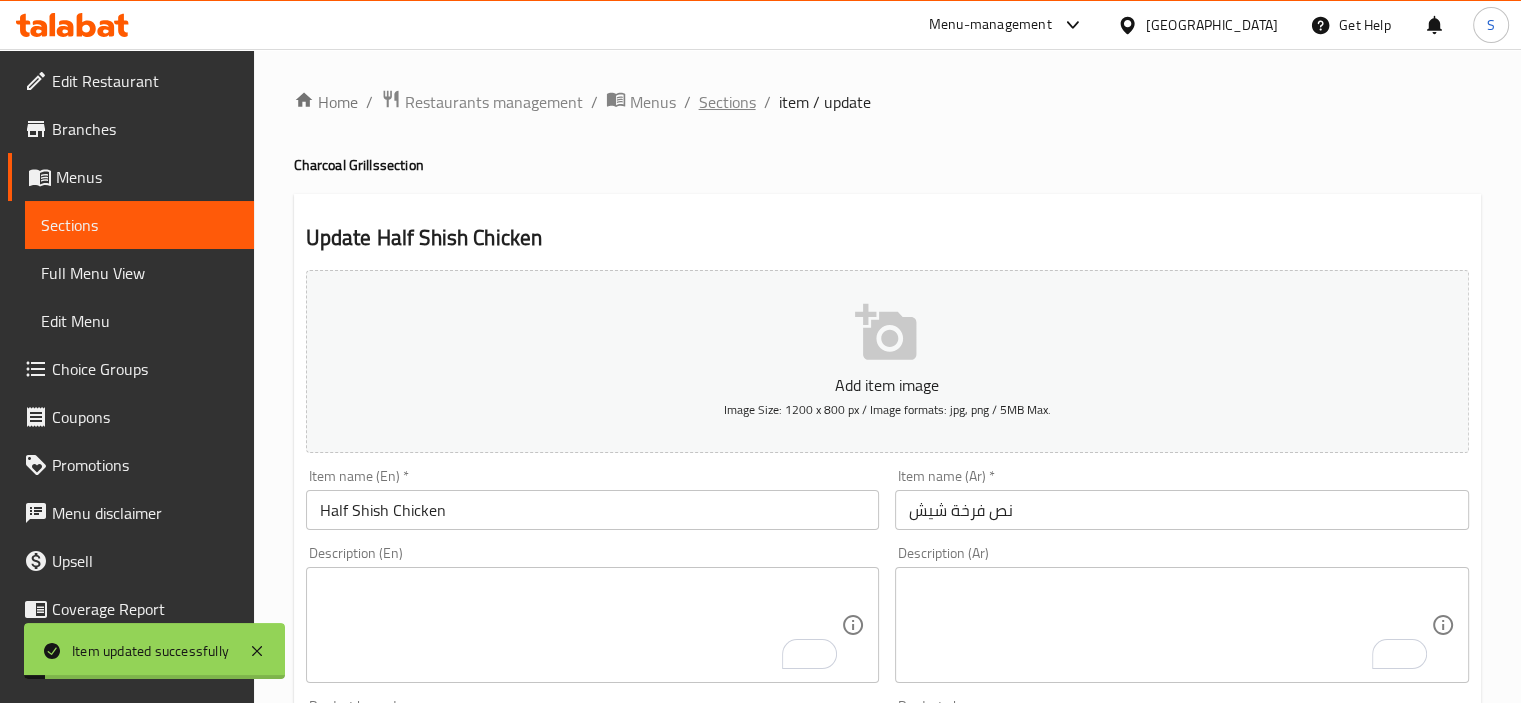 click on "Sections" at bounding box center [727, 102] 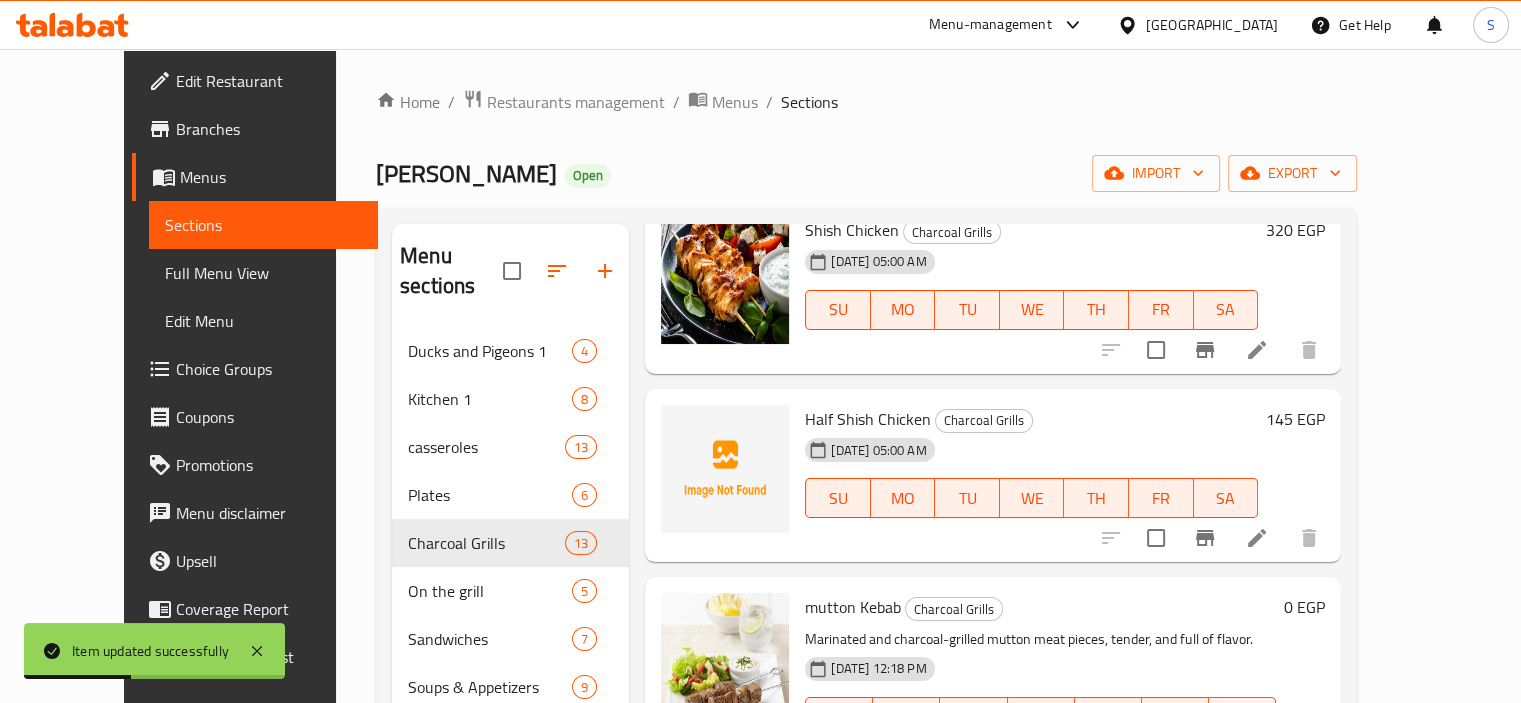 scroll, scrollTop: 1935, scrollLeft: 0, axis: vertical 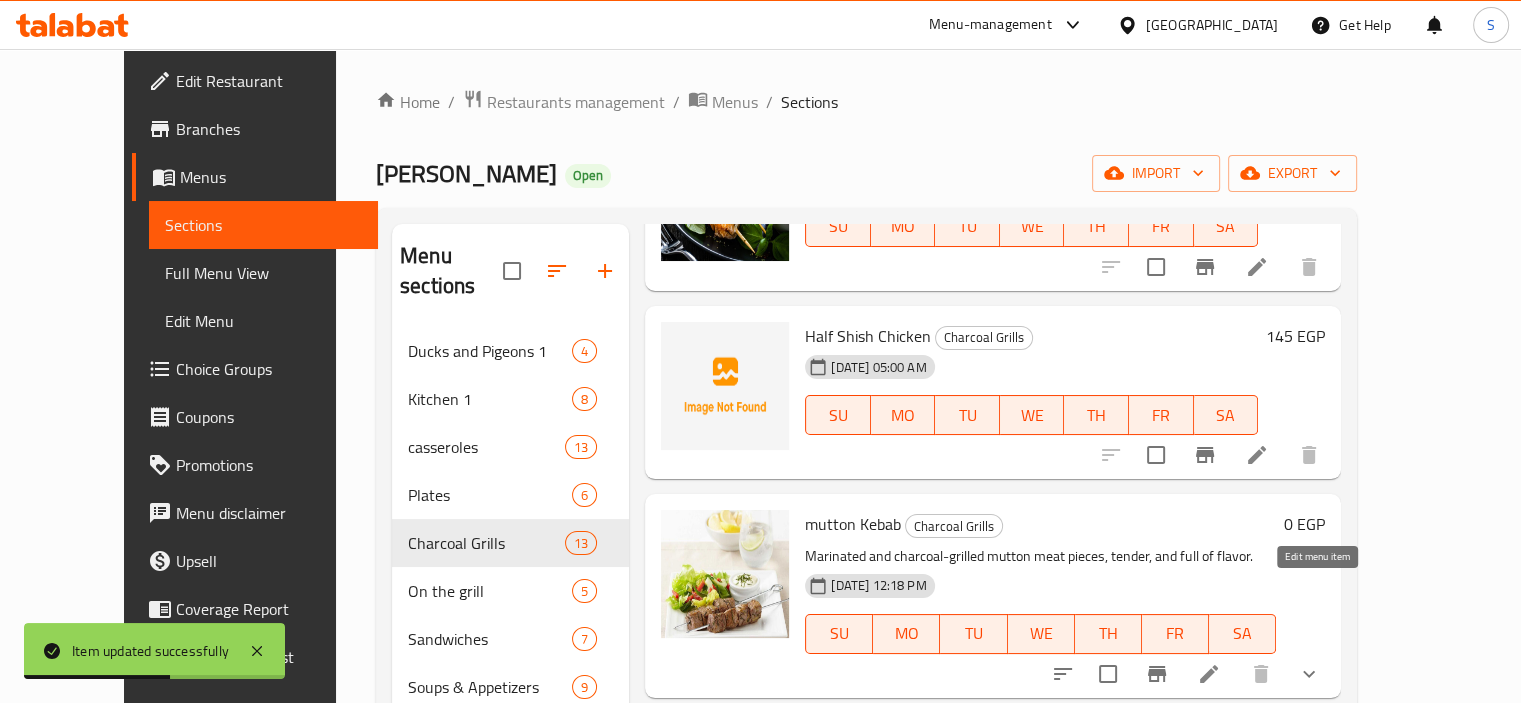 click 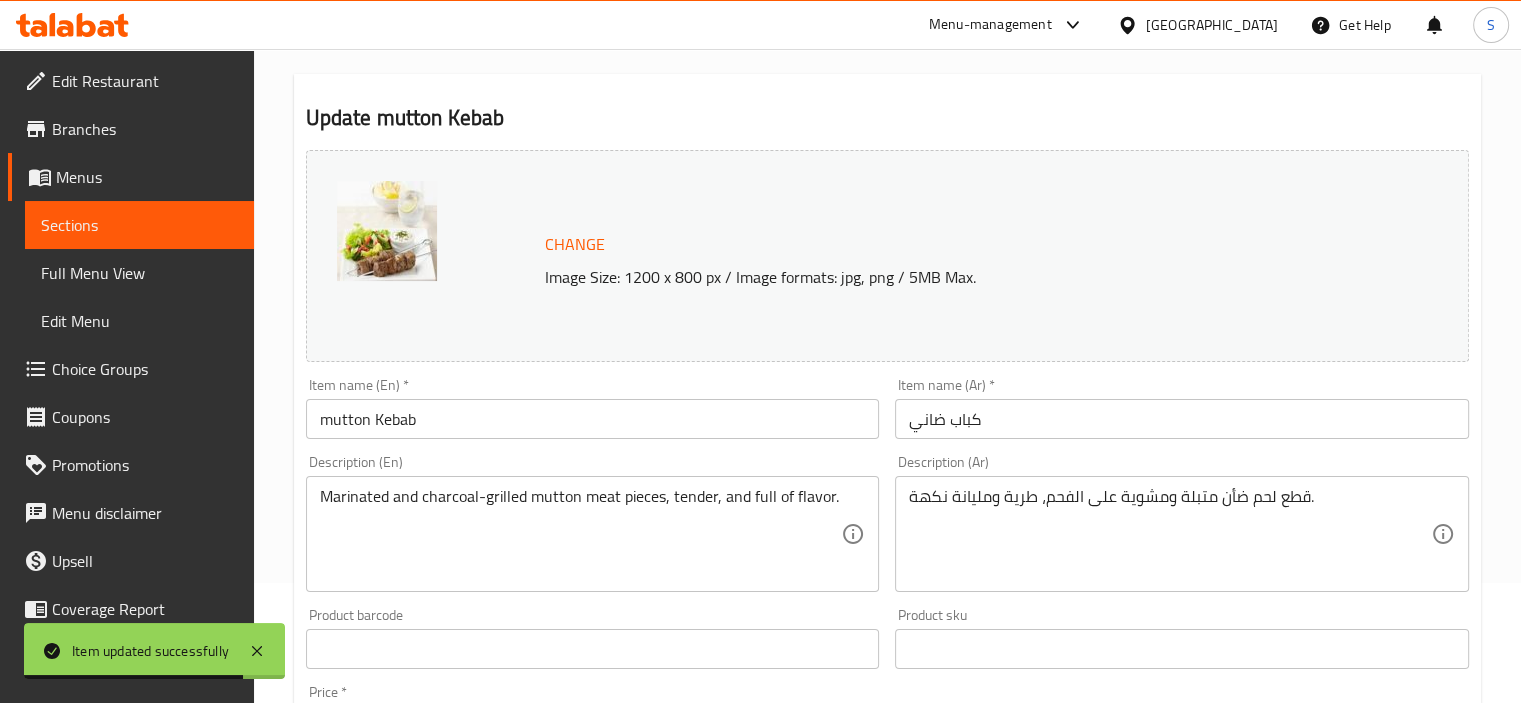 scroll, scrollTop: 0, scrollLeft: 0, axis: both 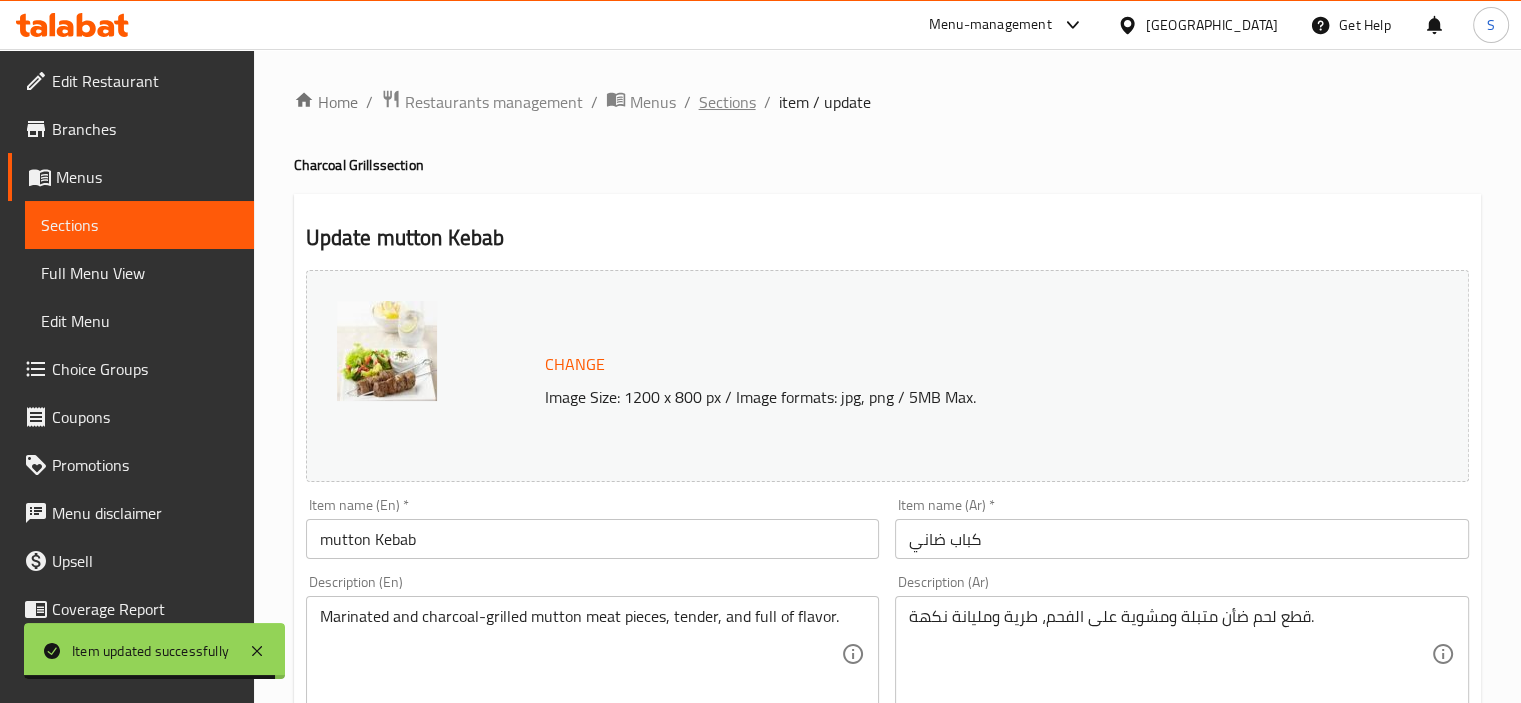 click on "Sections" at bounding box center [727, 102] 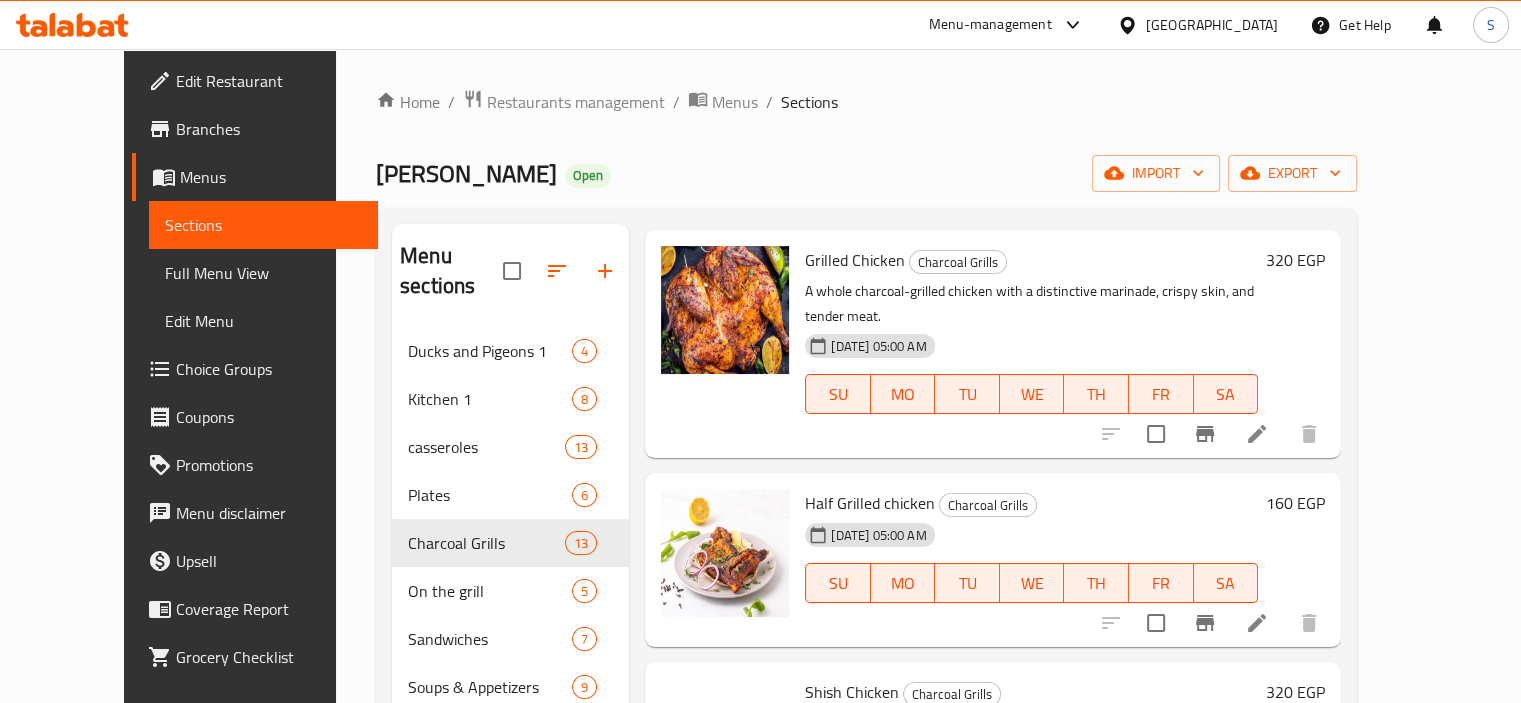 scroll, scrollTop: 1935, scrollLeft: 0, axis: vertical 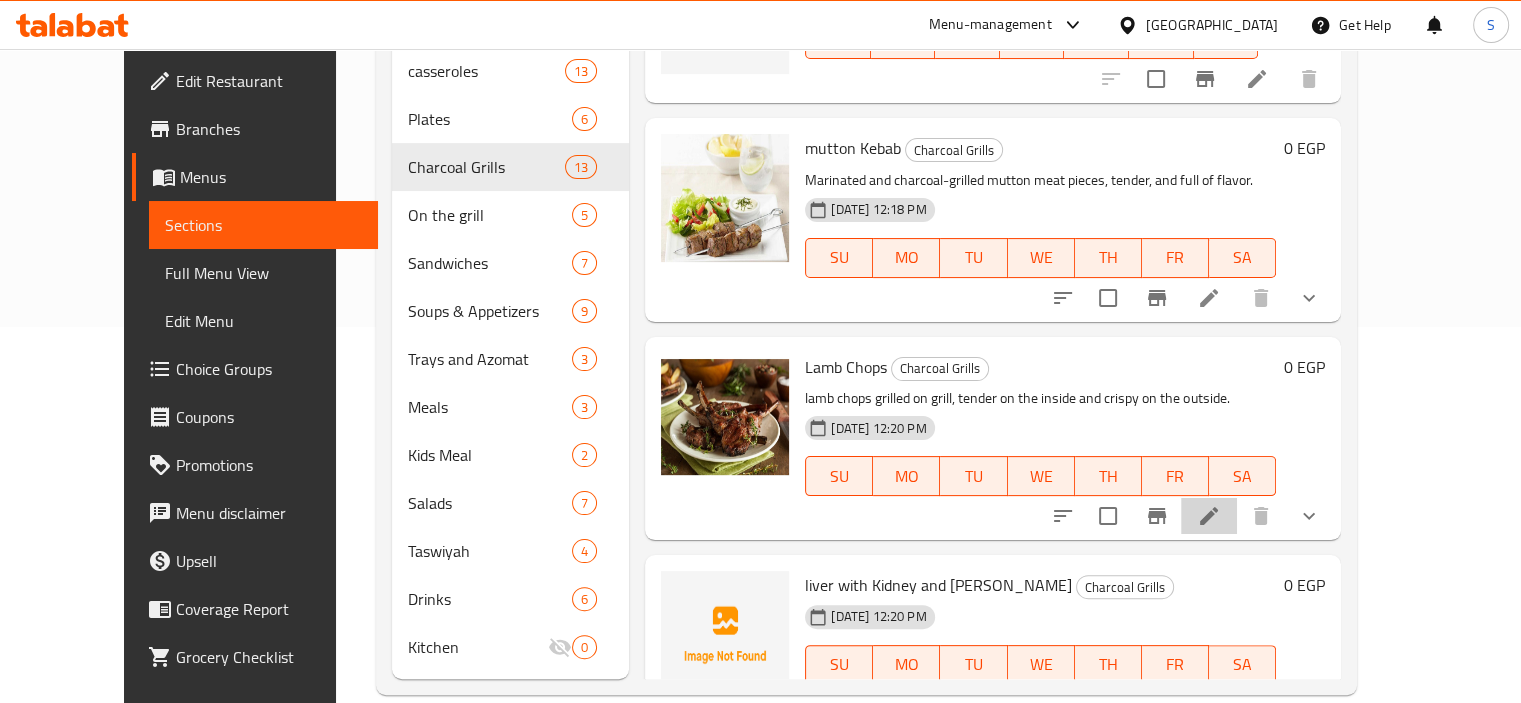 click at bounding box center (1209, 516) 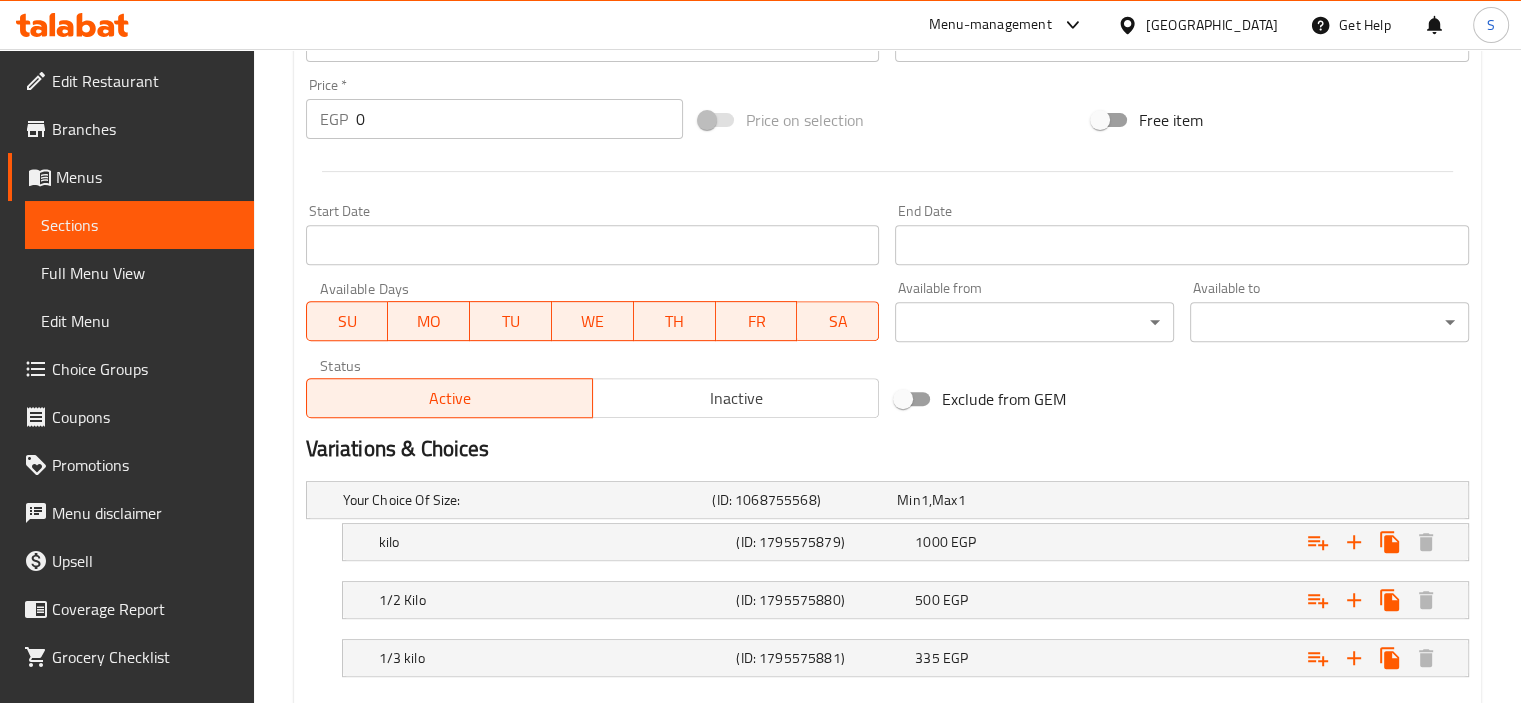 scroll, scrollTop: 840, scrollLeft: 0, axis: vertical 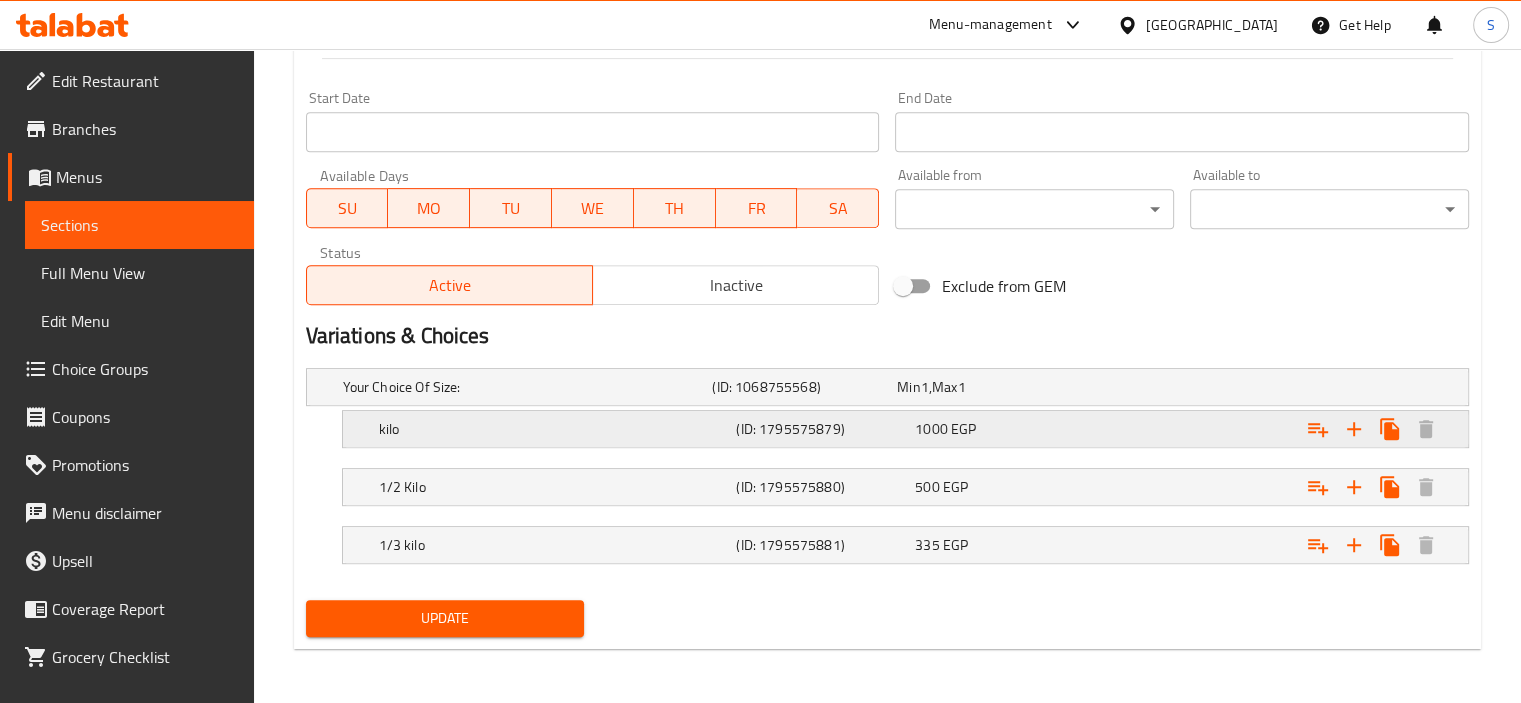 click on "1000   EGP" at bounding box center [985, 387] 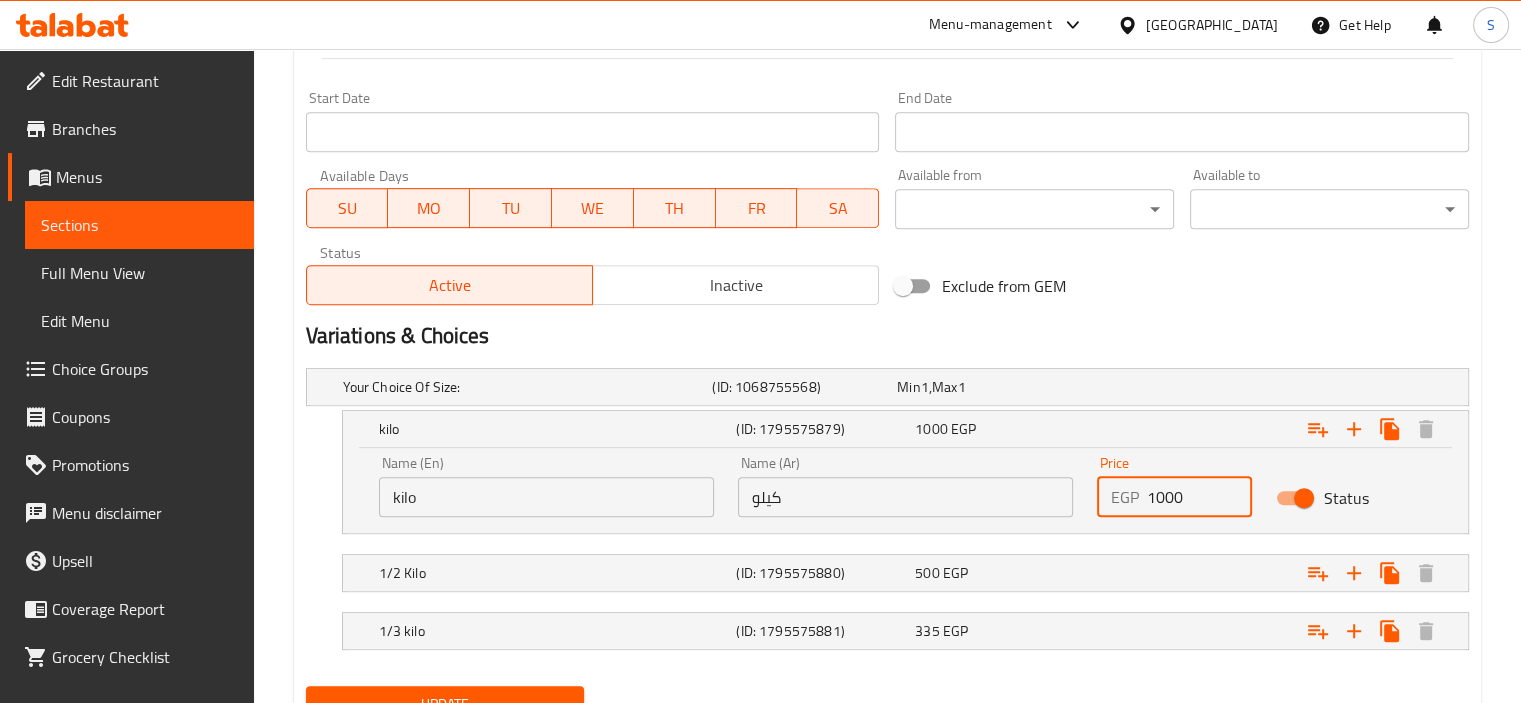 click on "1000" at bounding box center (1200, 497) 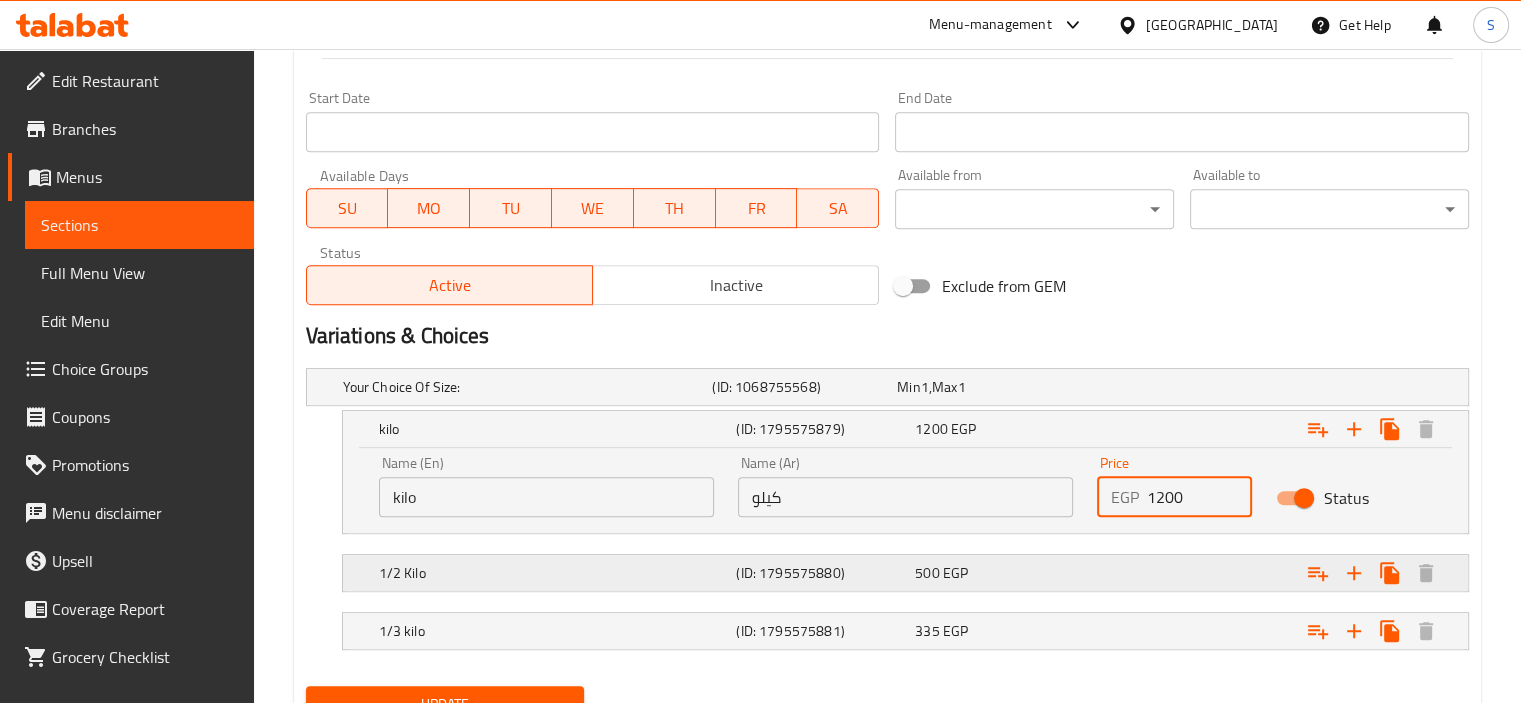 type on "1200" 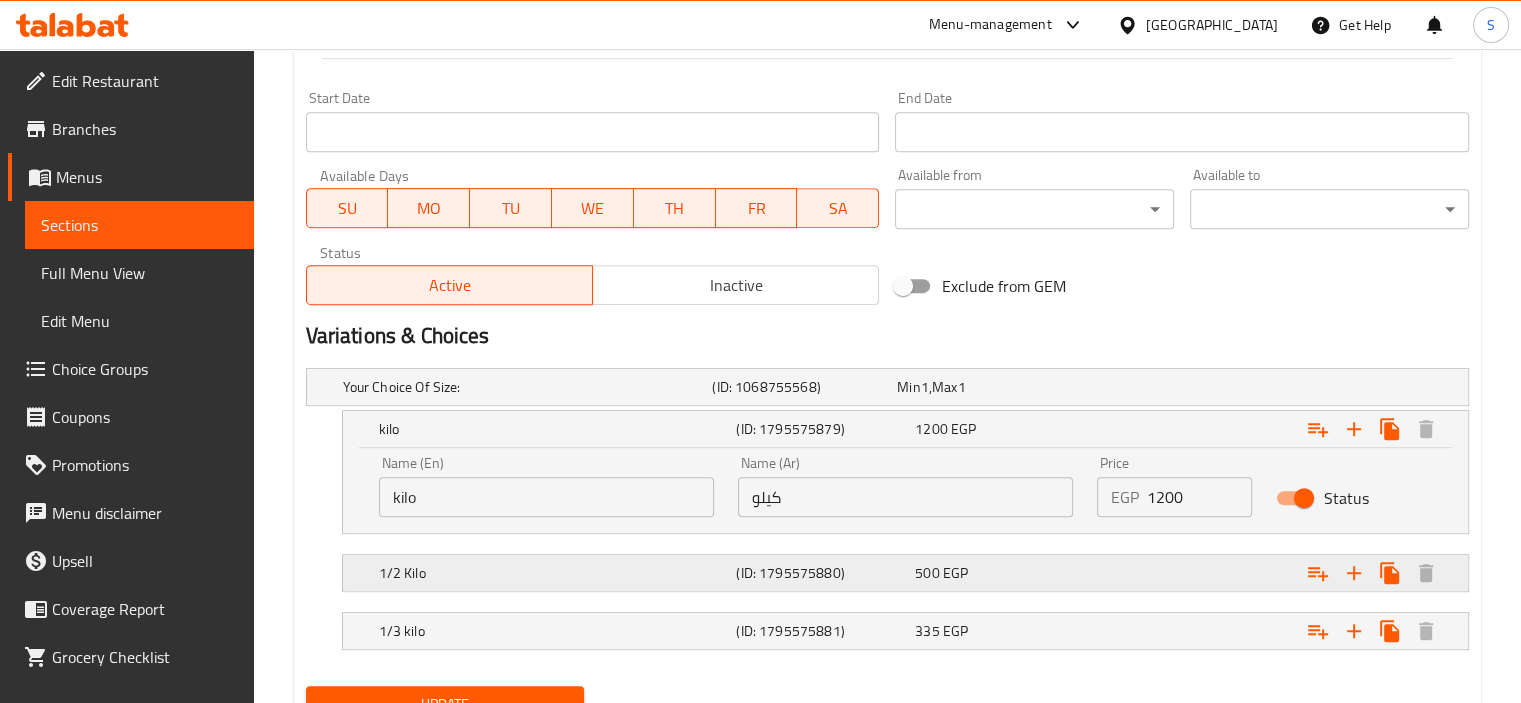 click at bounding box center (1263, 387) 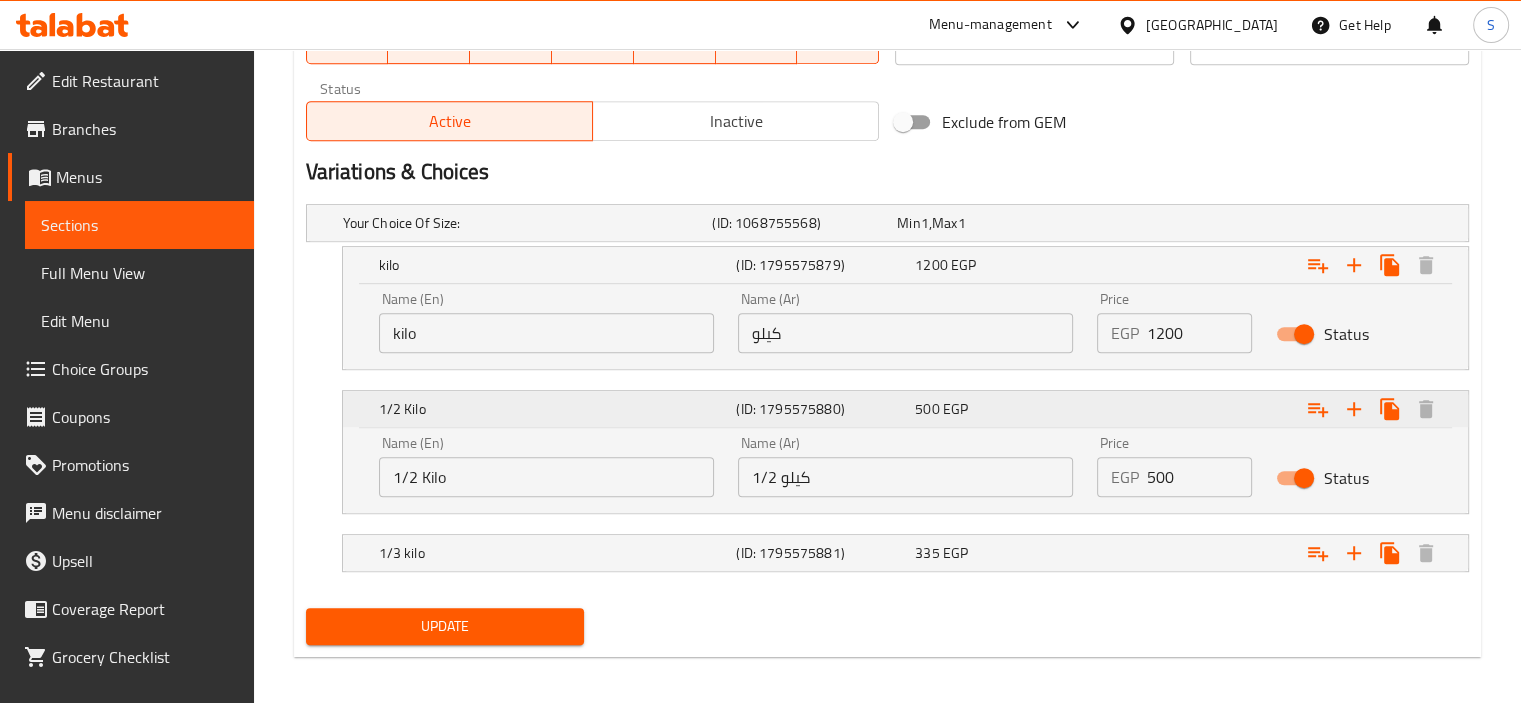 scroll, scrollTop: 1012, scrollLeft: 0, axis: vertical 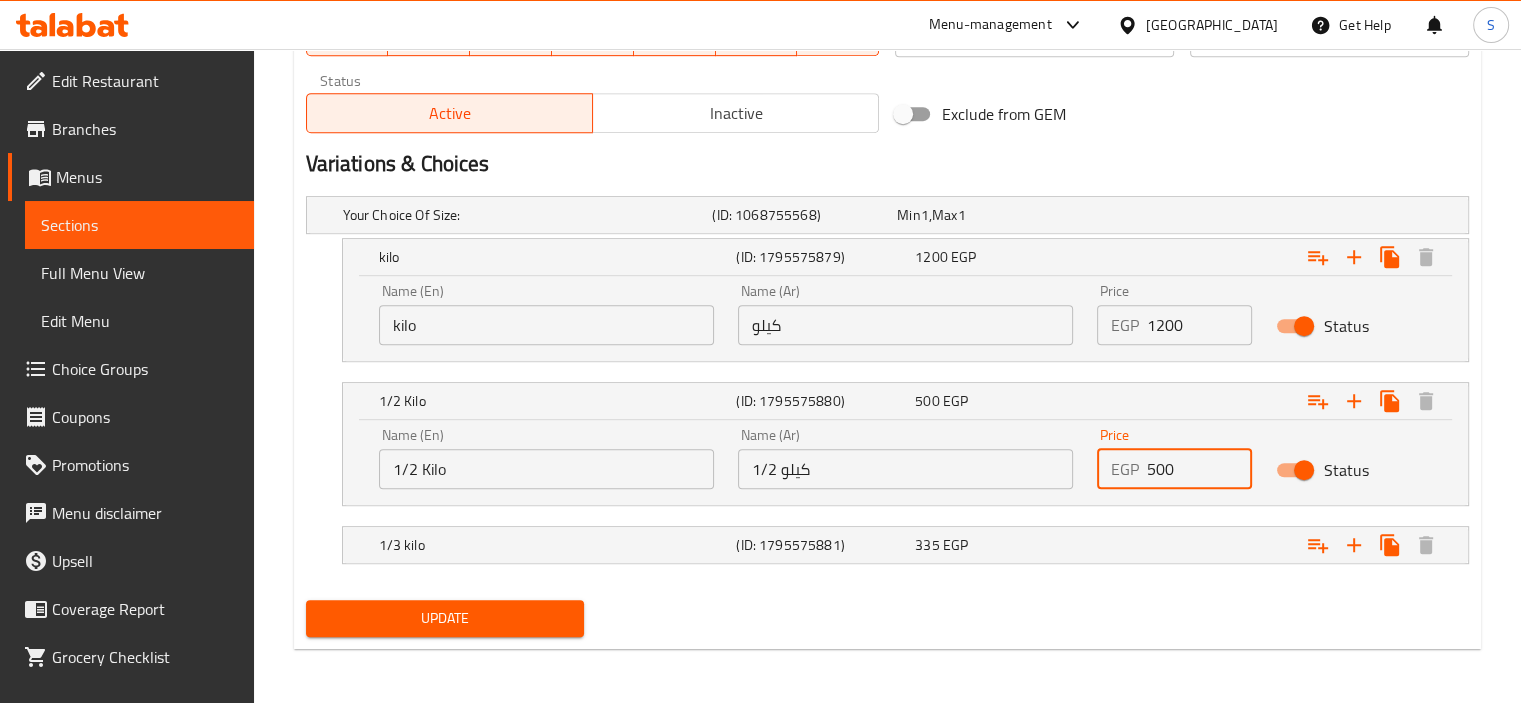 click on "500" at bounding box center [1200, 469] 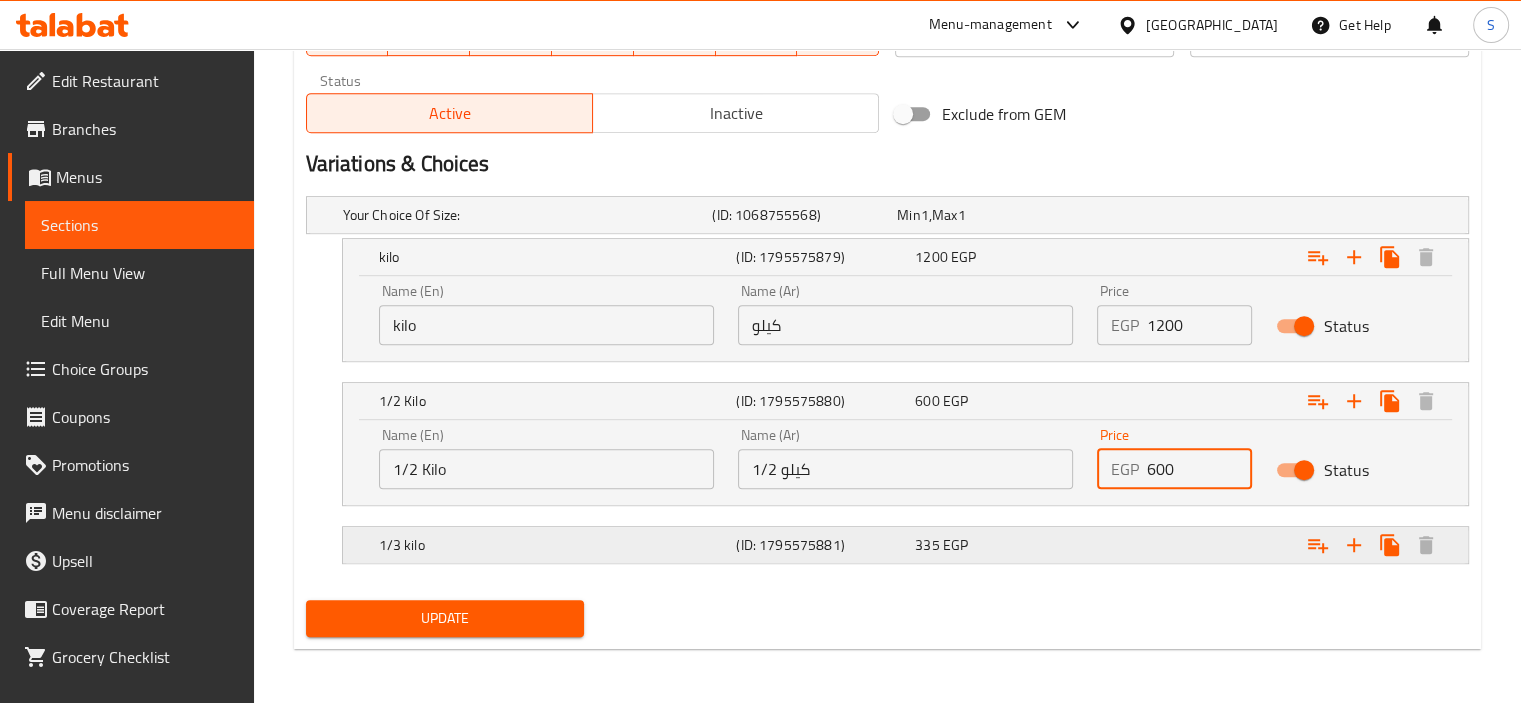 type on "600" 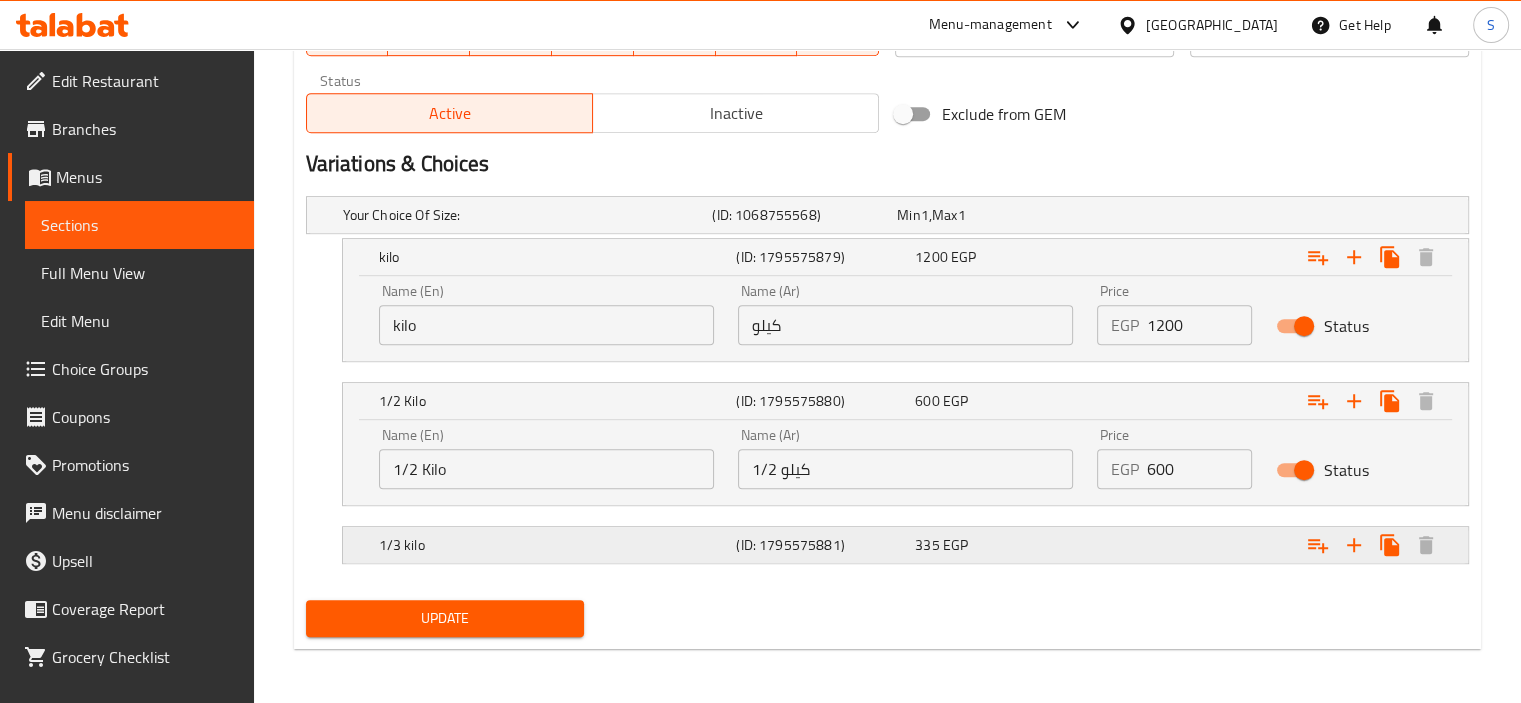 click at bounding box center (1263, 215) 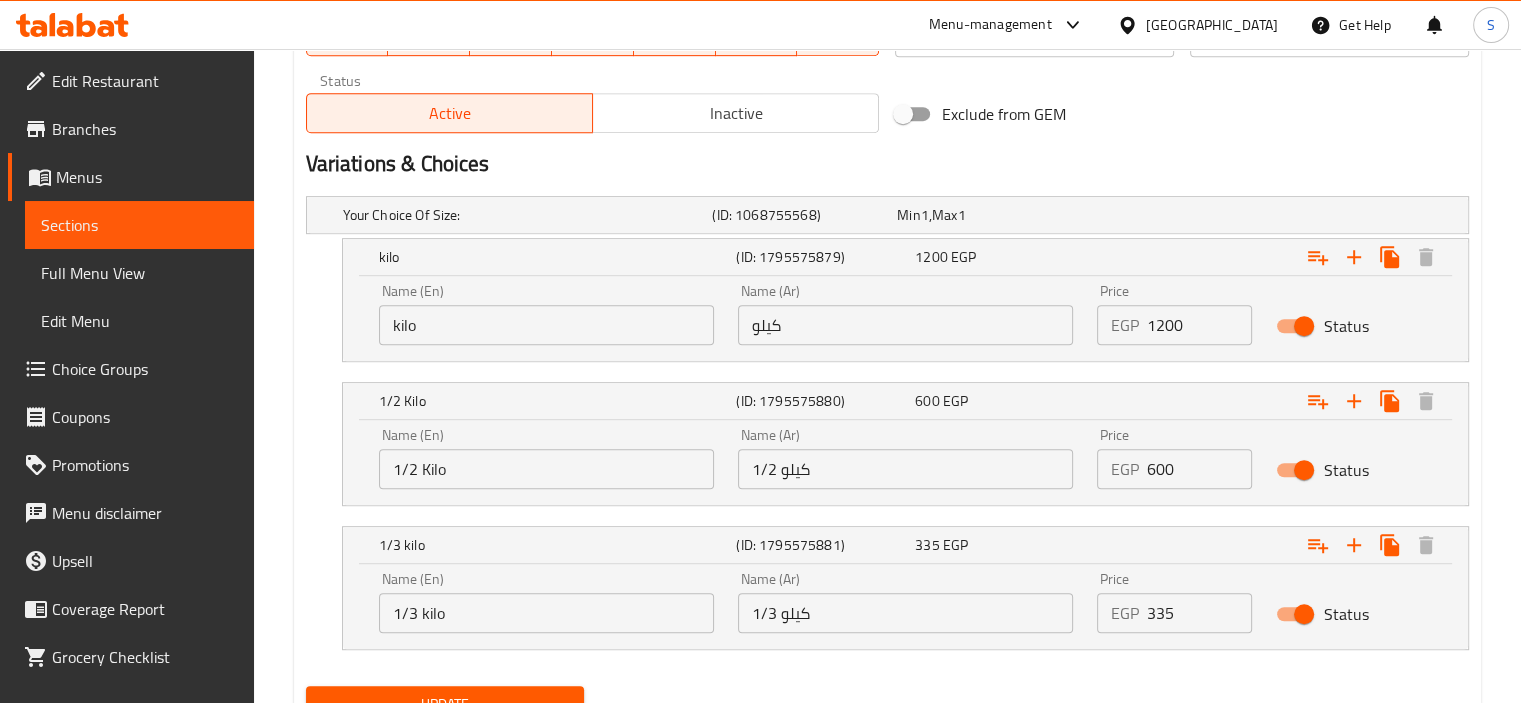 scroll, scrollTop: 1097, scrollLeft: 0, axis: vertical 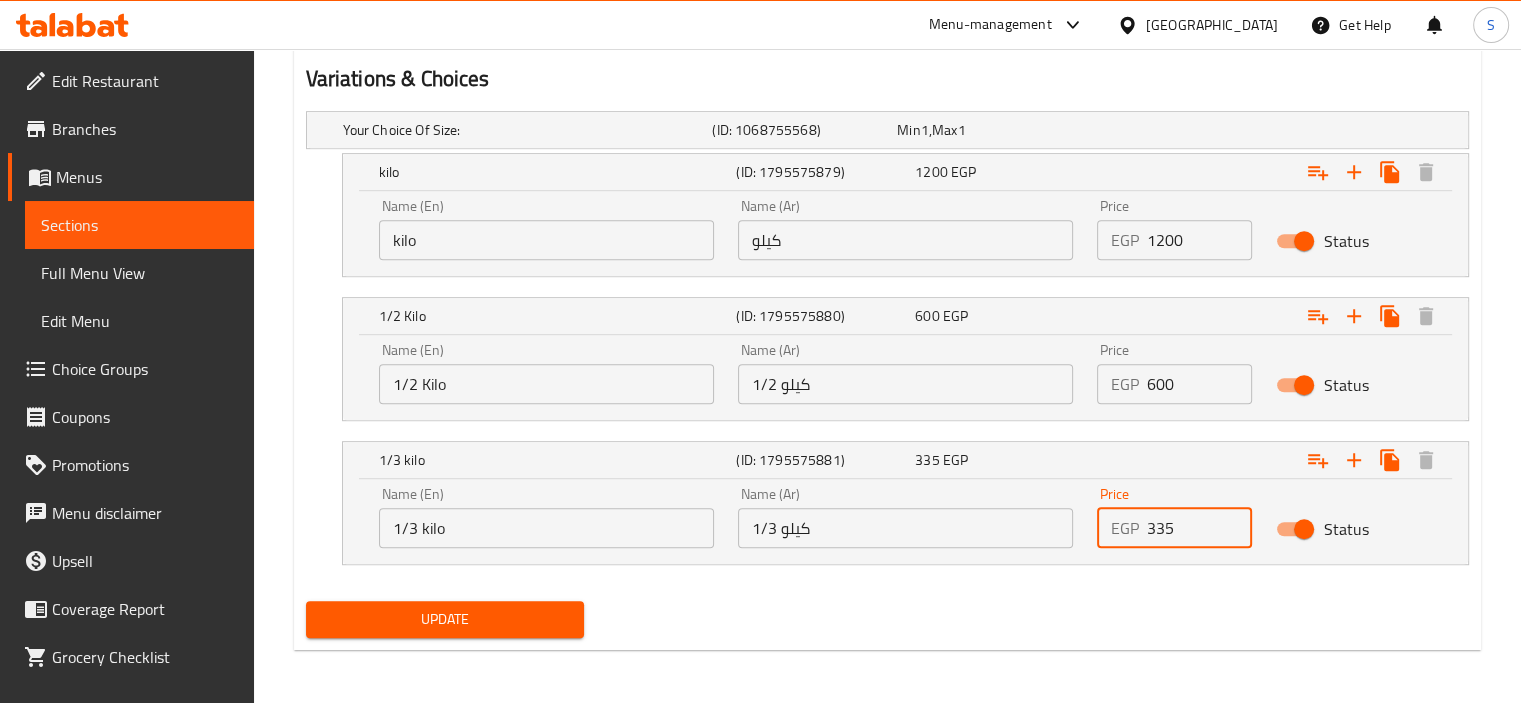 click on "335" at bounding box center (1200, 528) 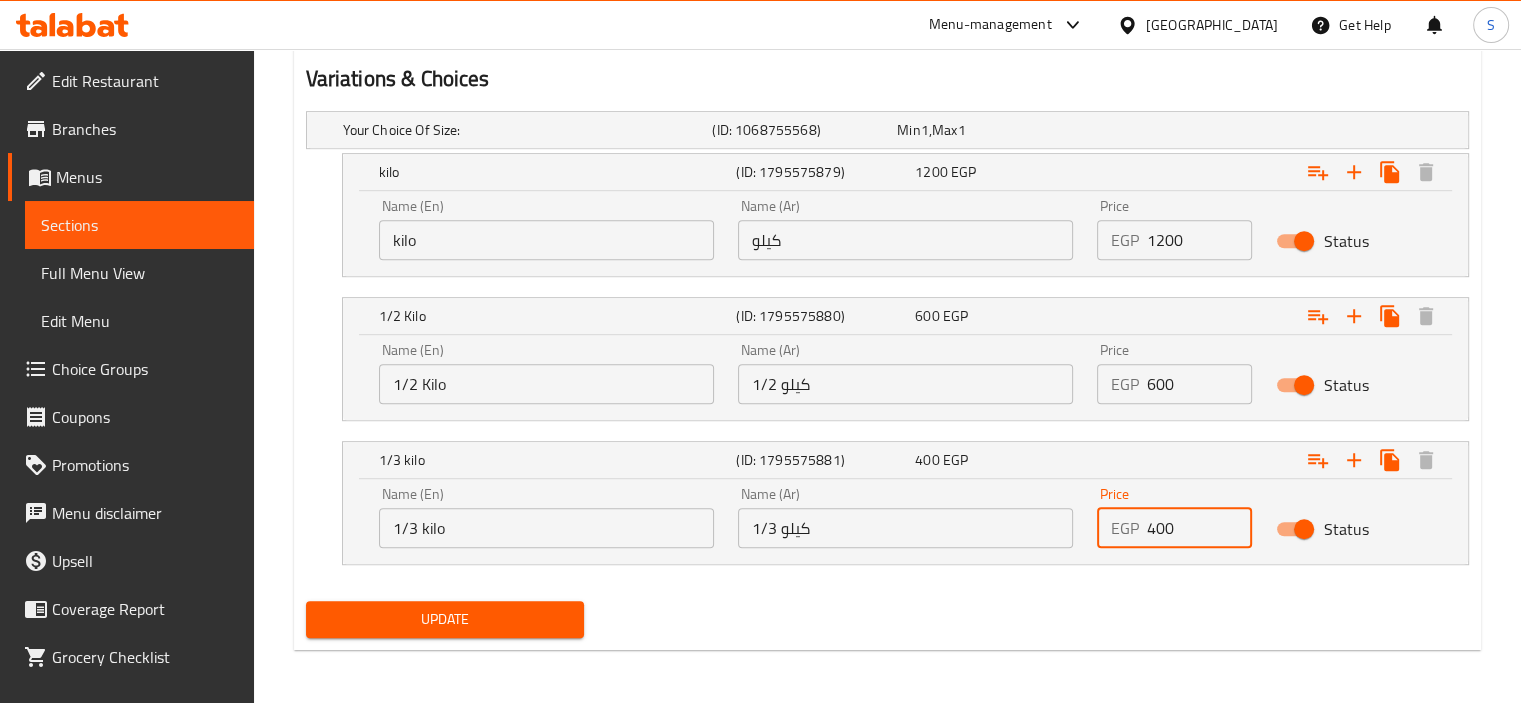 type on "400" 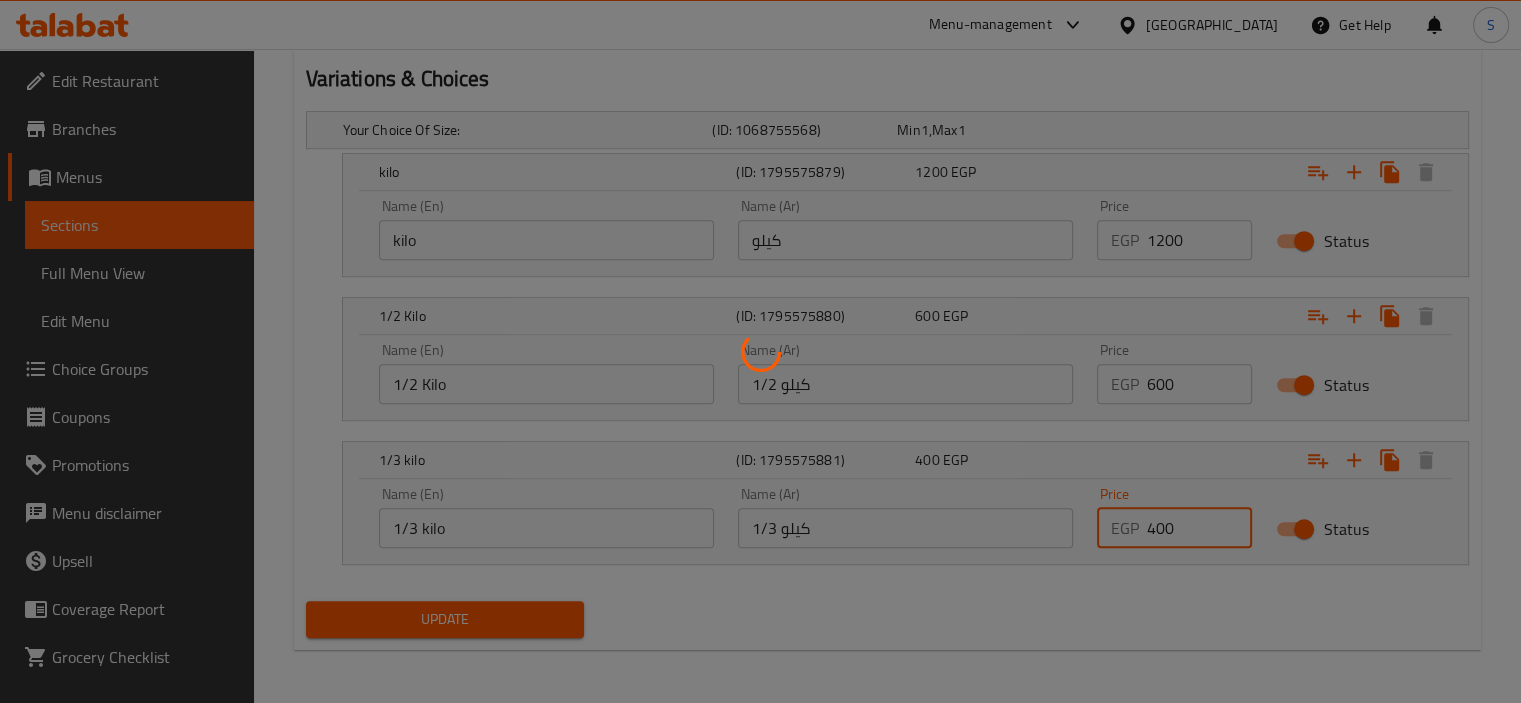 scroll, scrollTop: 0, scrollLeft: 0, axis: both 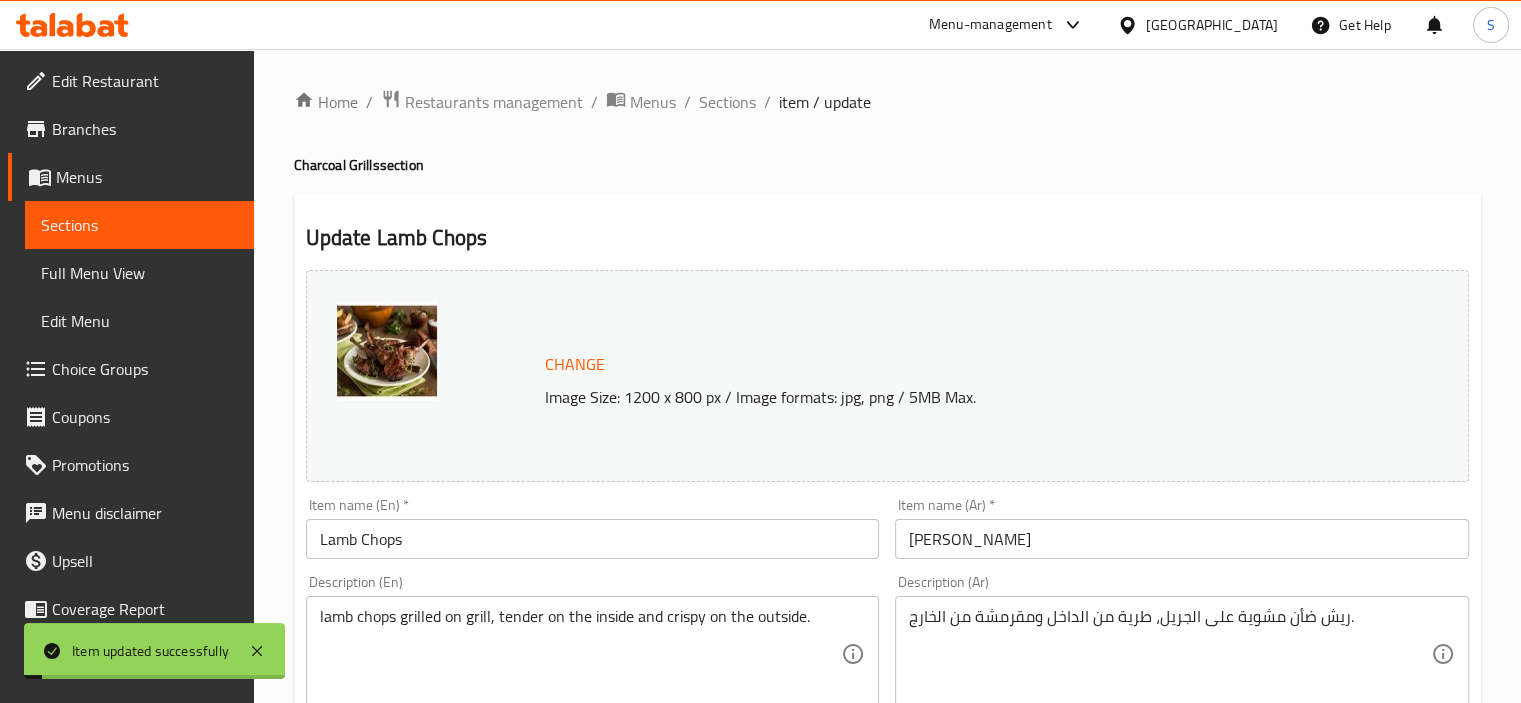 click on "Sections" at bounding box center (727, 102) 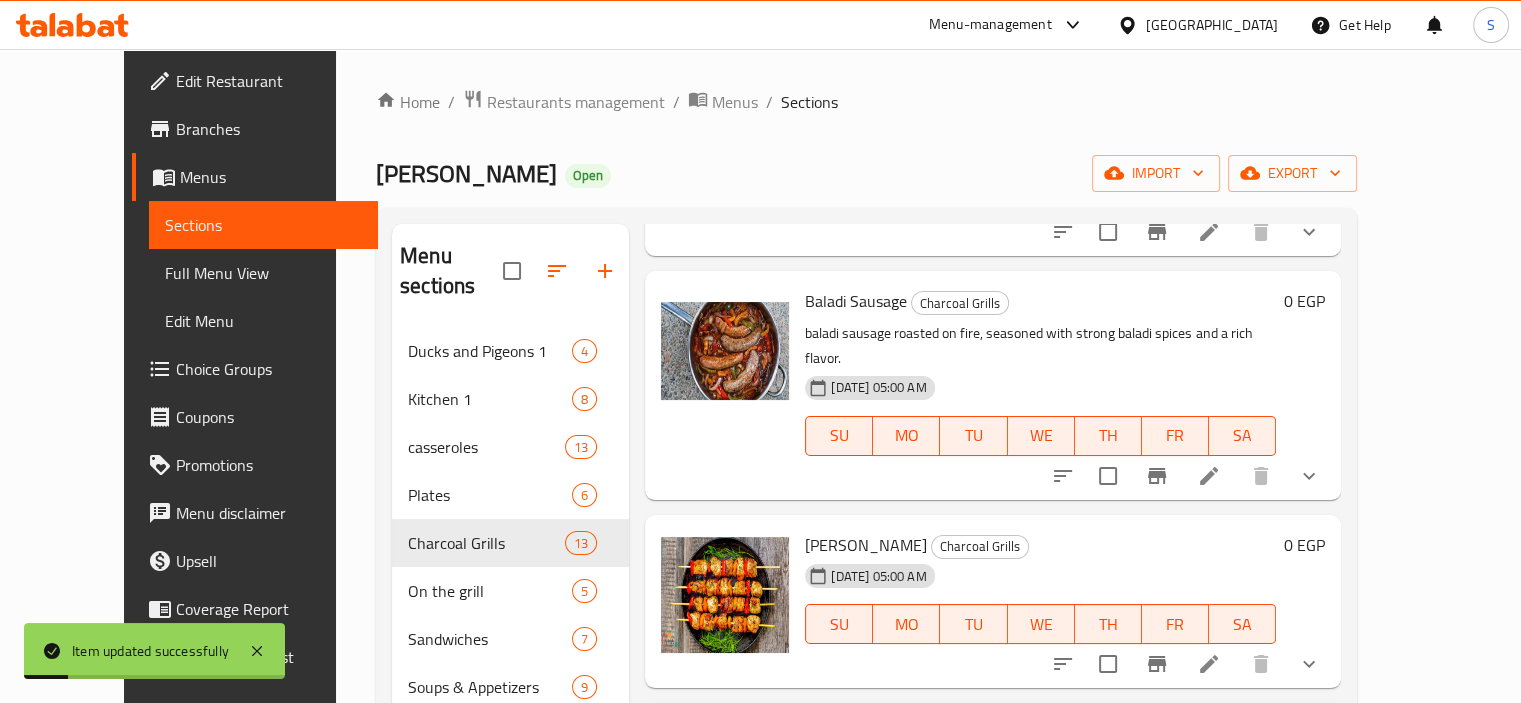 scroll, scrollTop: 1935, scrollLeft: 0, axis: vertical 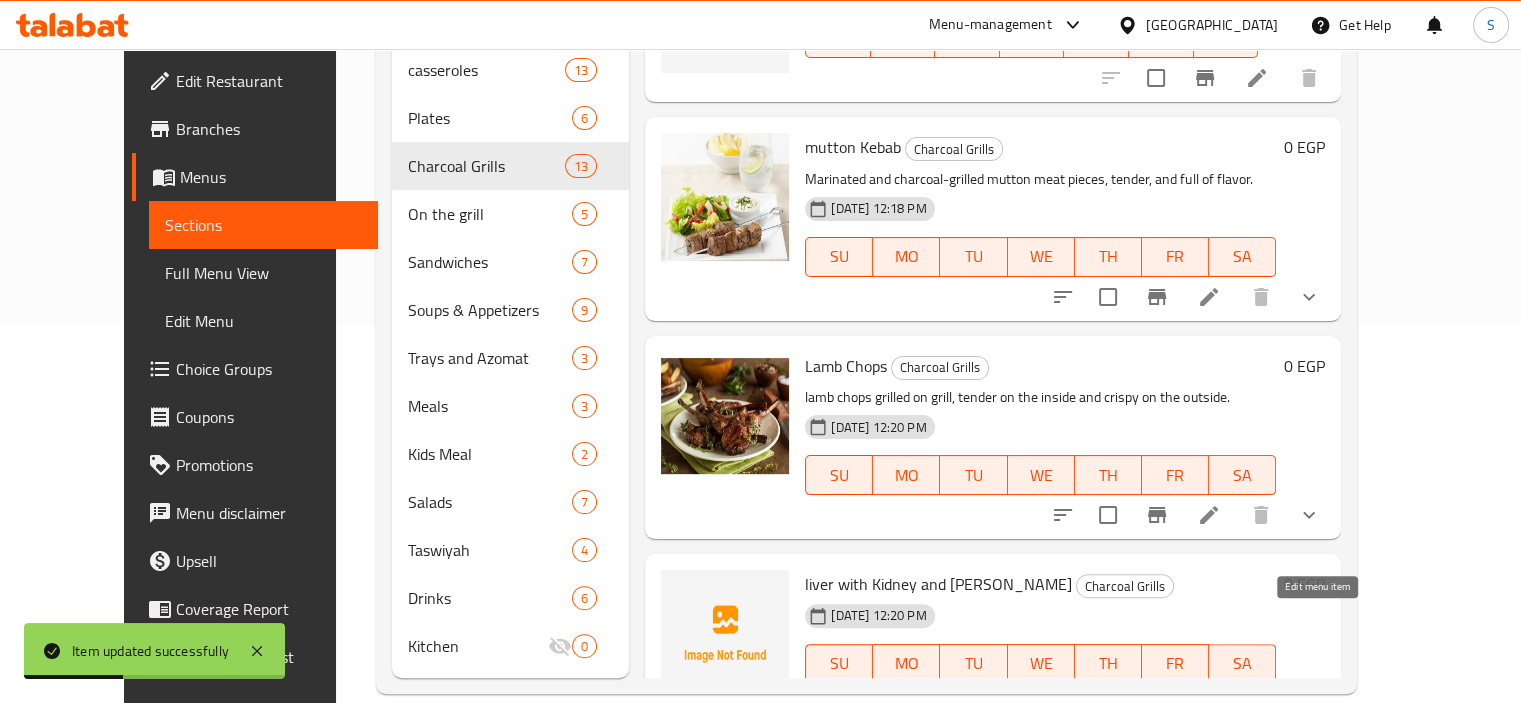click 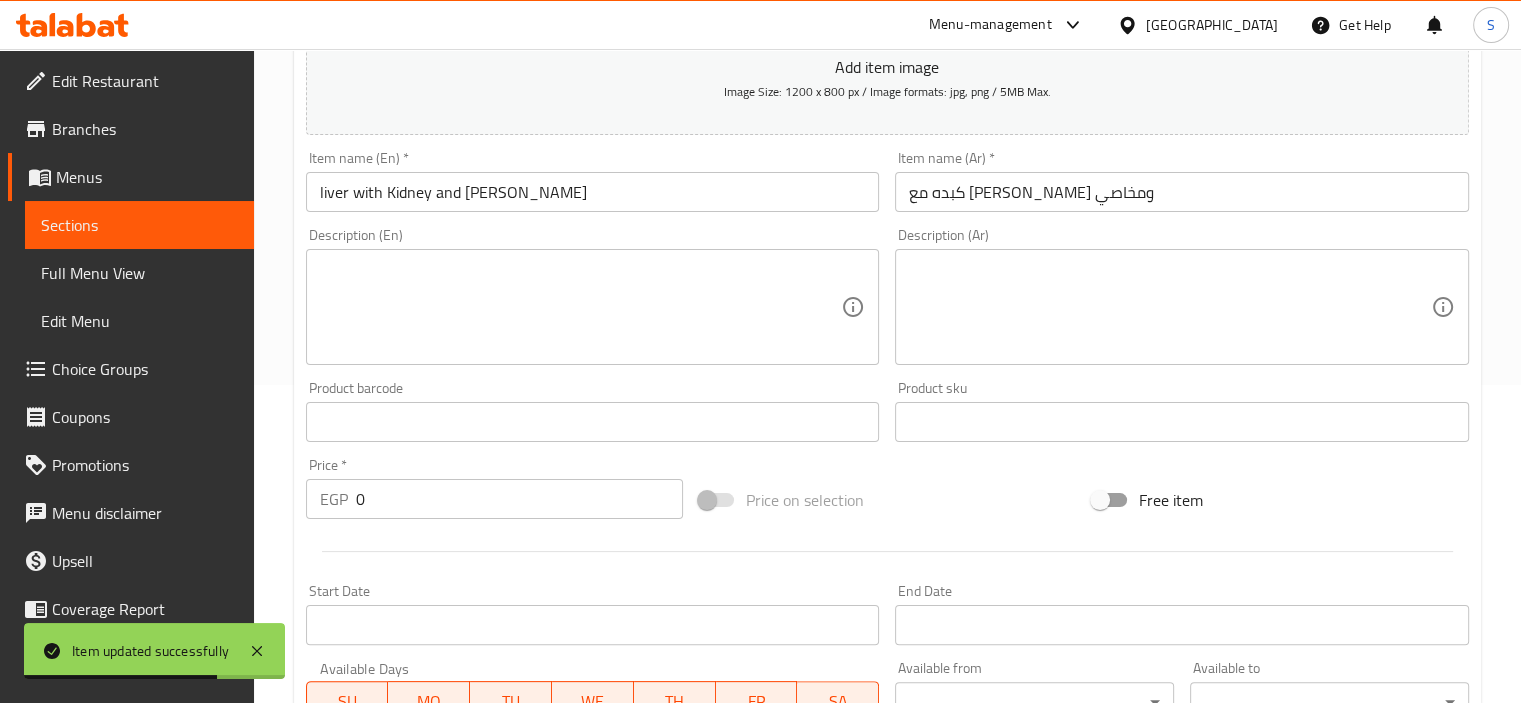 scroll, scrollTop: 811, scrollLeft: 0, axis: vertical 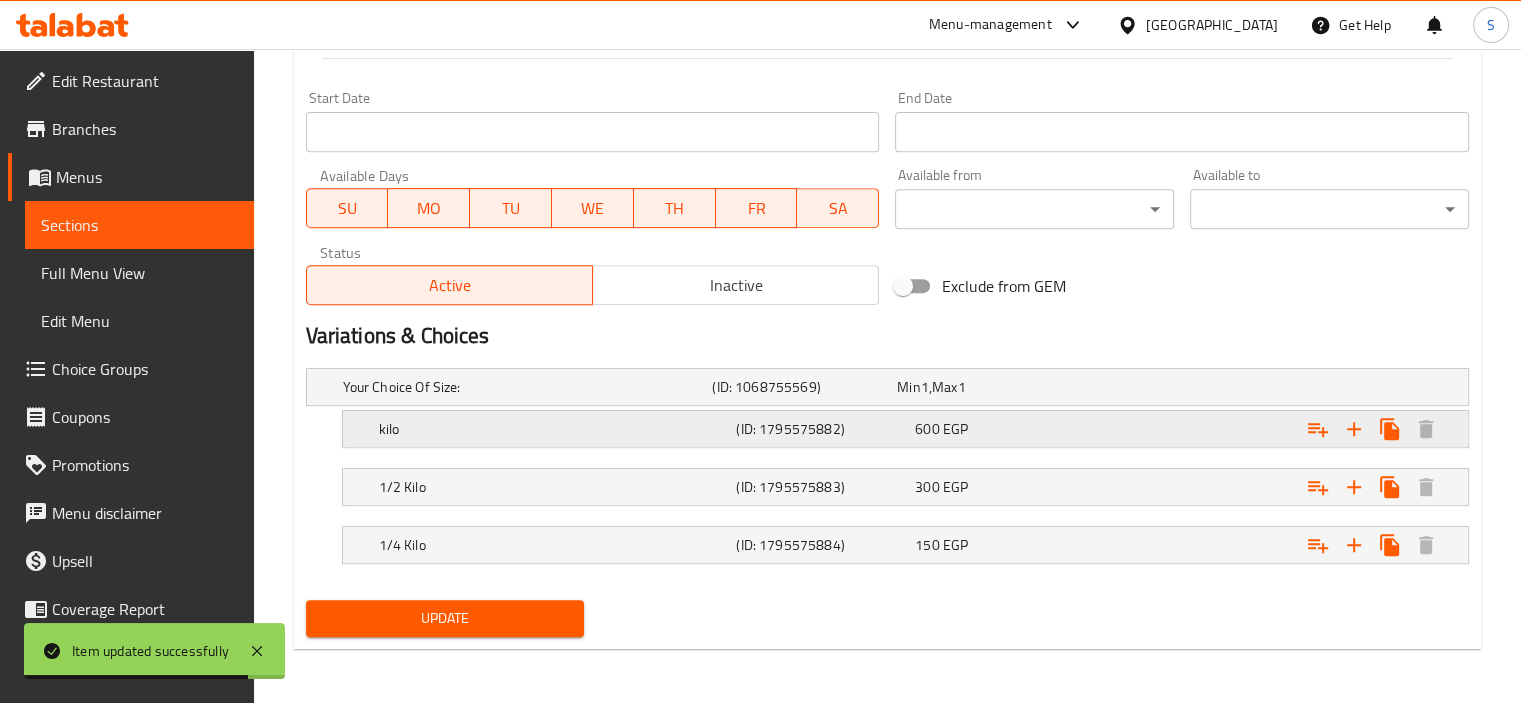 click on "600   EGP" at bounding box center (985, 387) 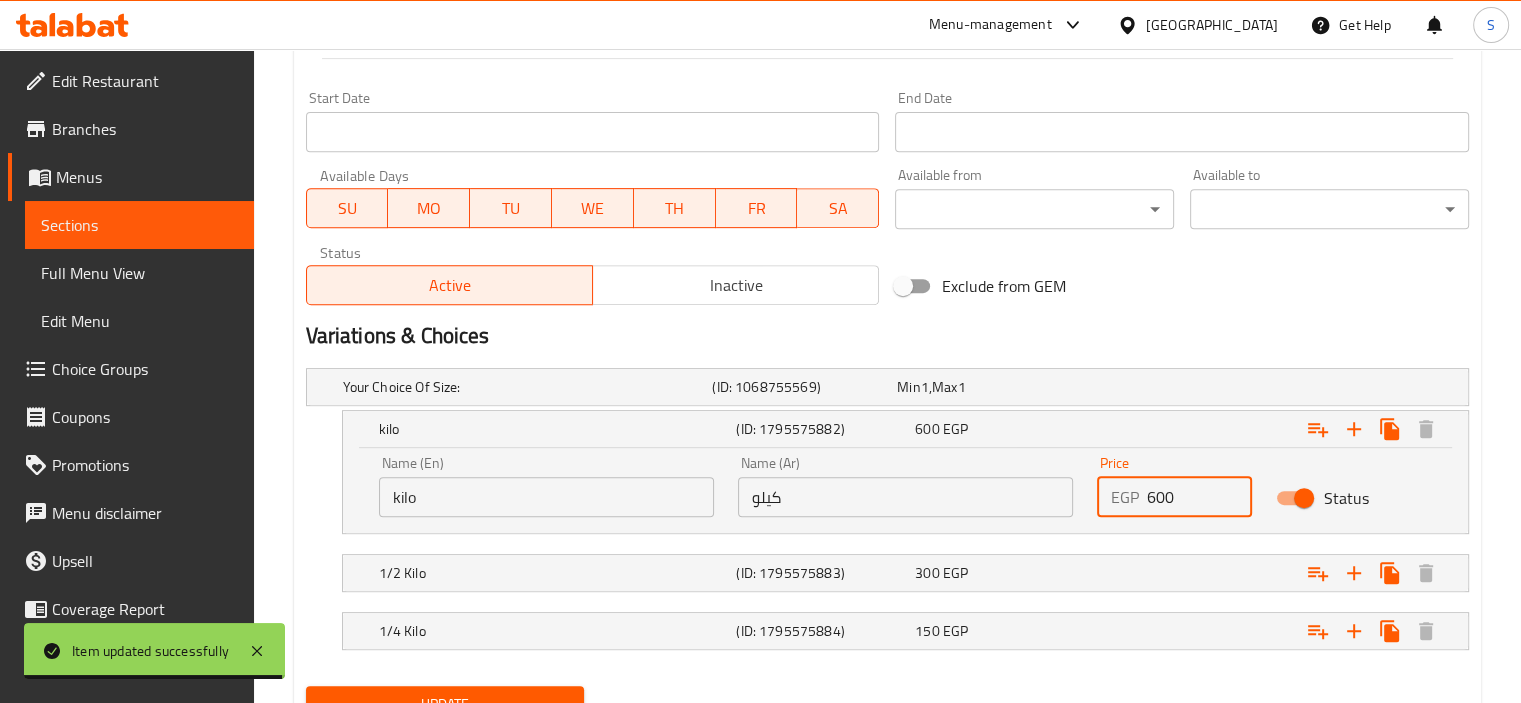 click on "600" at bounding box center (1200, 497) 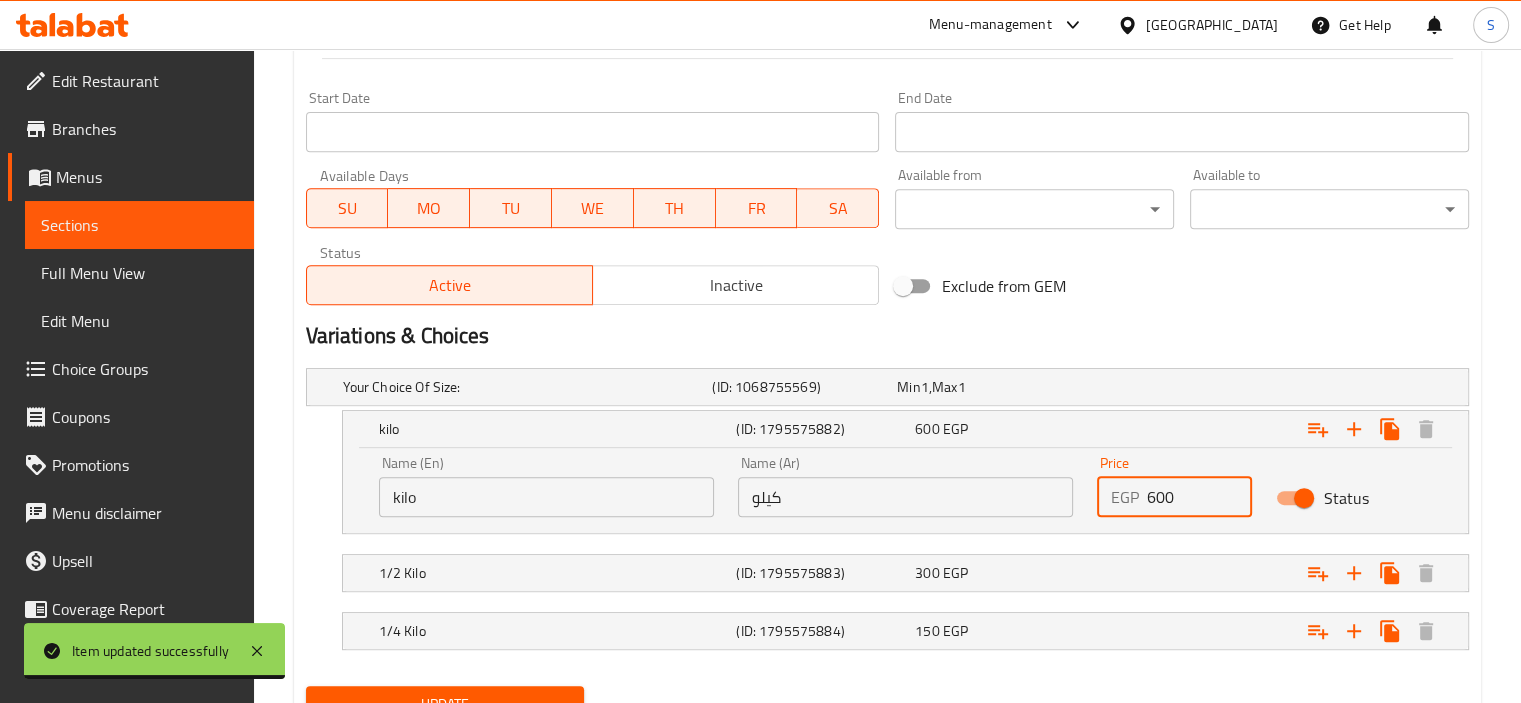click on "600" at bounding box center [1200, 497] 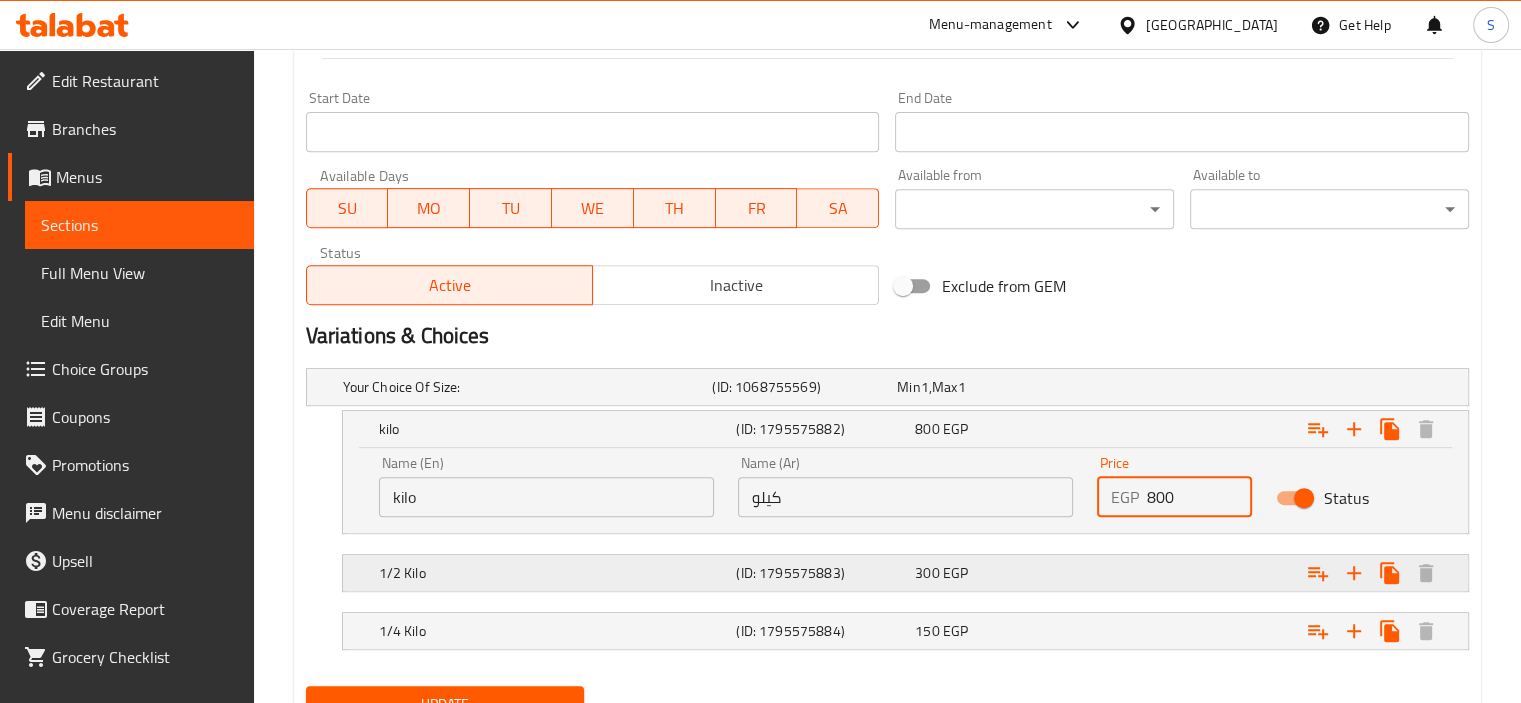 type on "800" 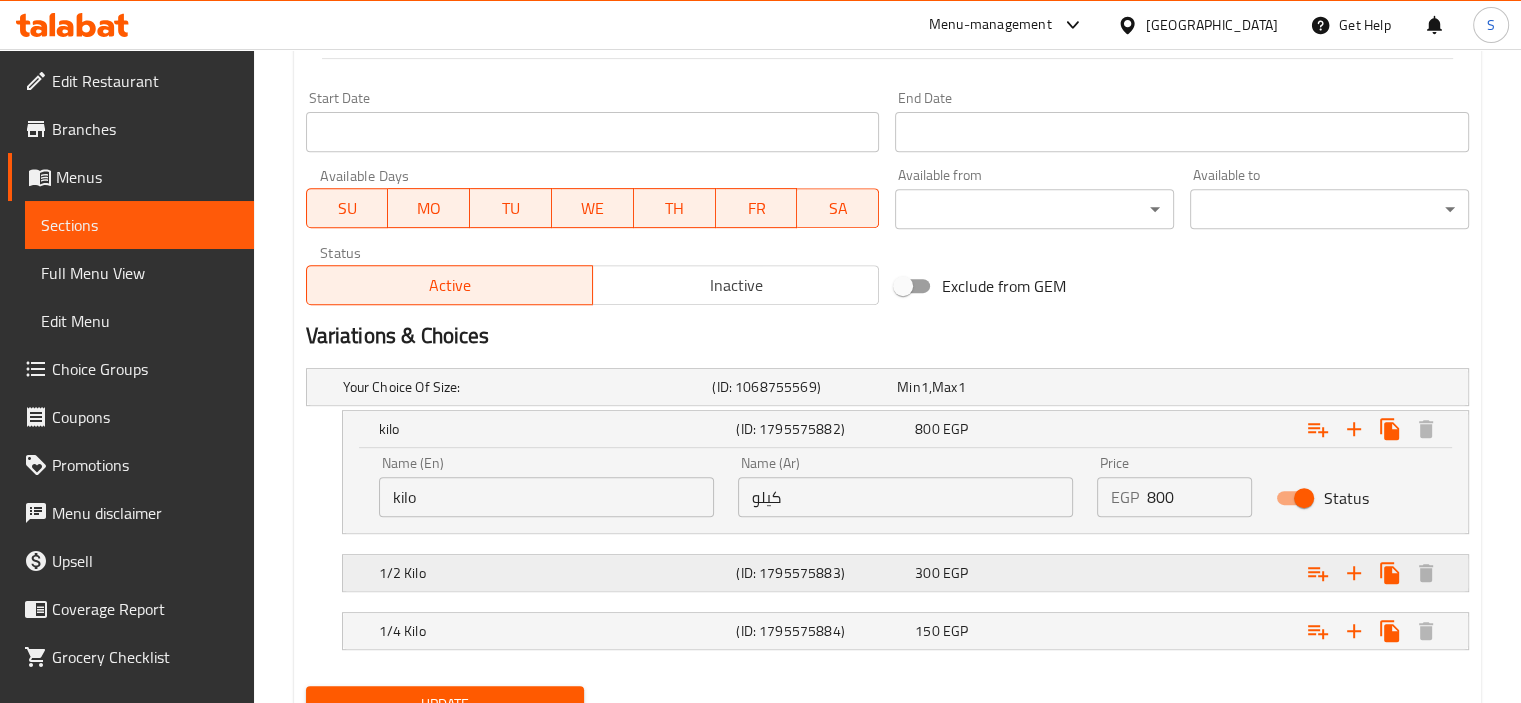 click at bounding box center (1263, 387) 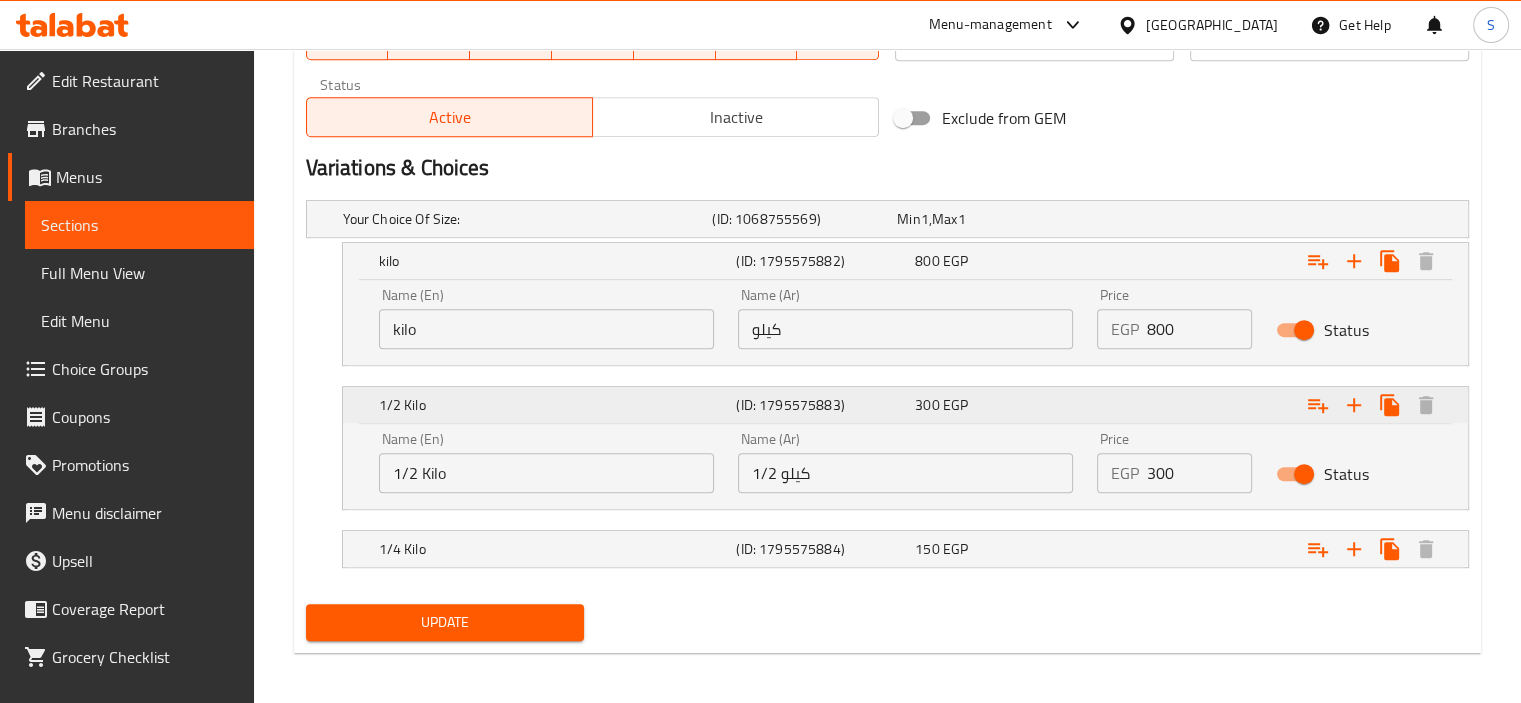 scroll, scrollTop: 983, scrollLeft: 0, axis: vertical 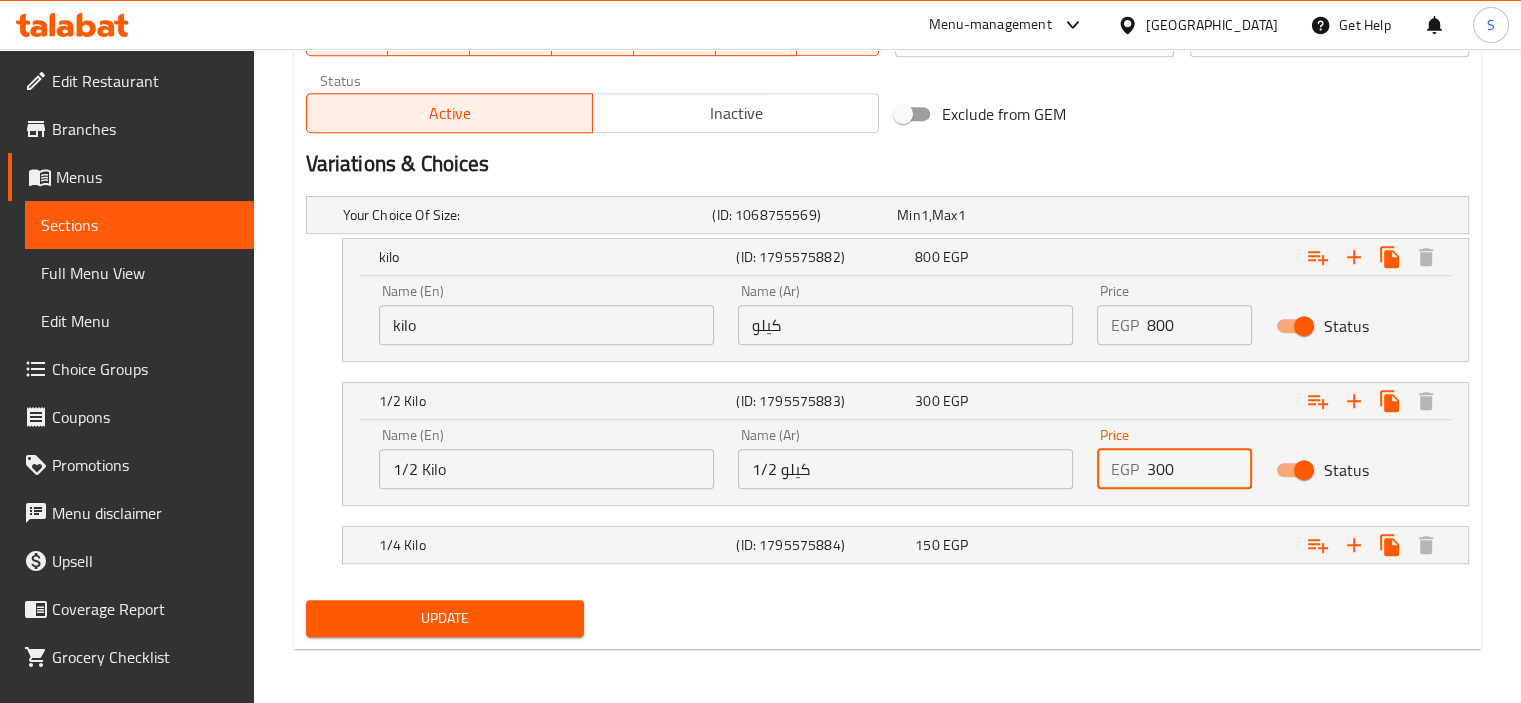 click on "300" at bounding box center [1200, 469] 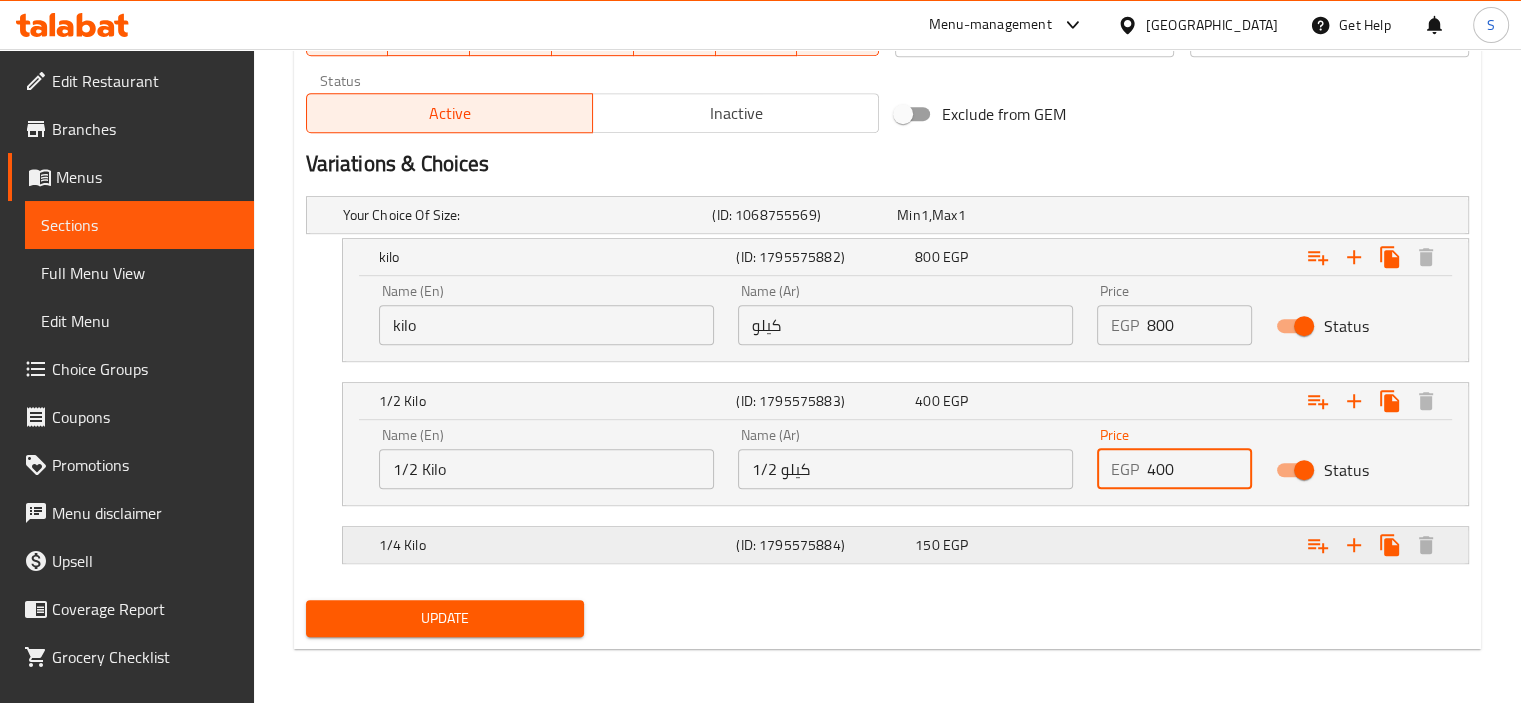type on "400" 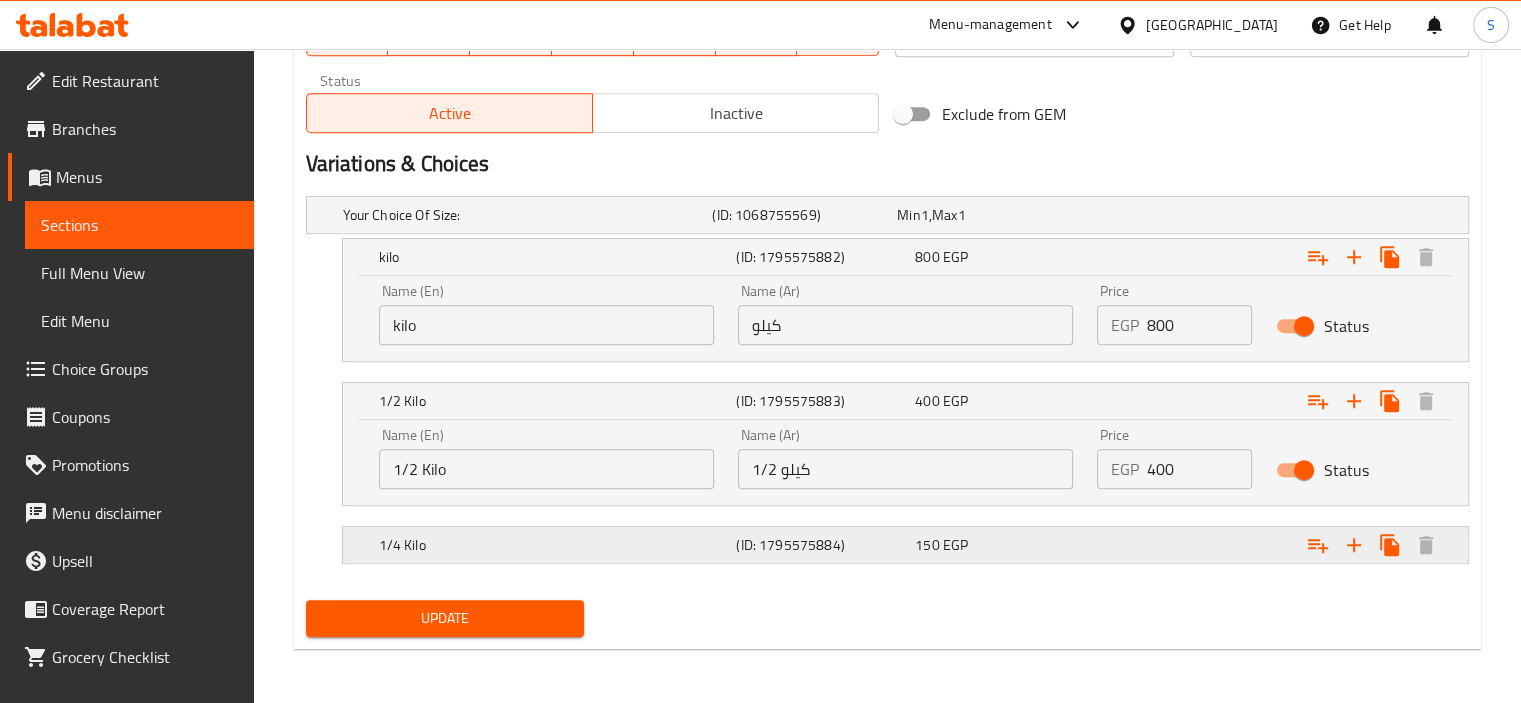 click at bounding box center [1263, 215] 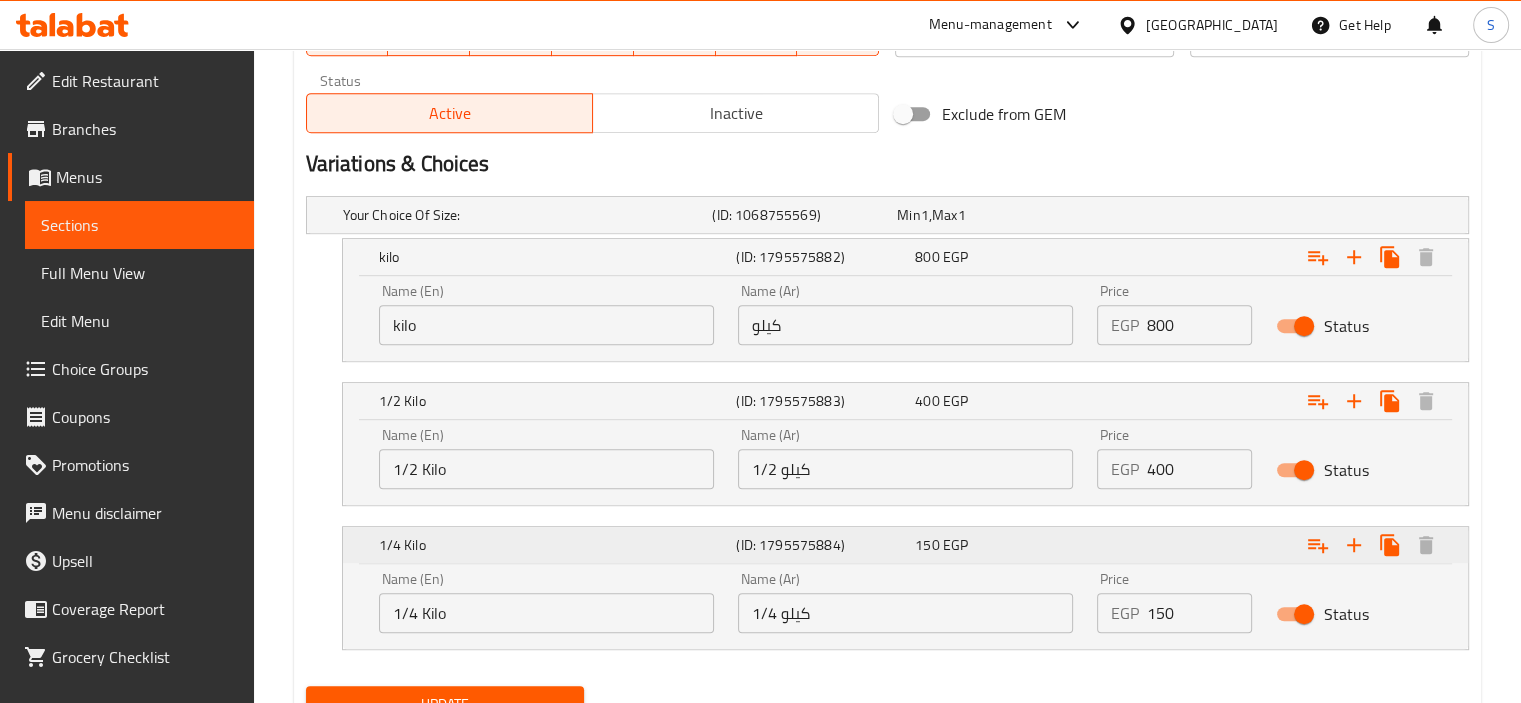 scroll, scrollTop: 1069, scrollLeft: 0, axis: vertical 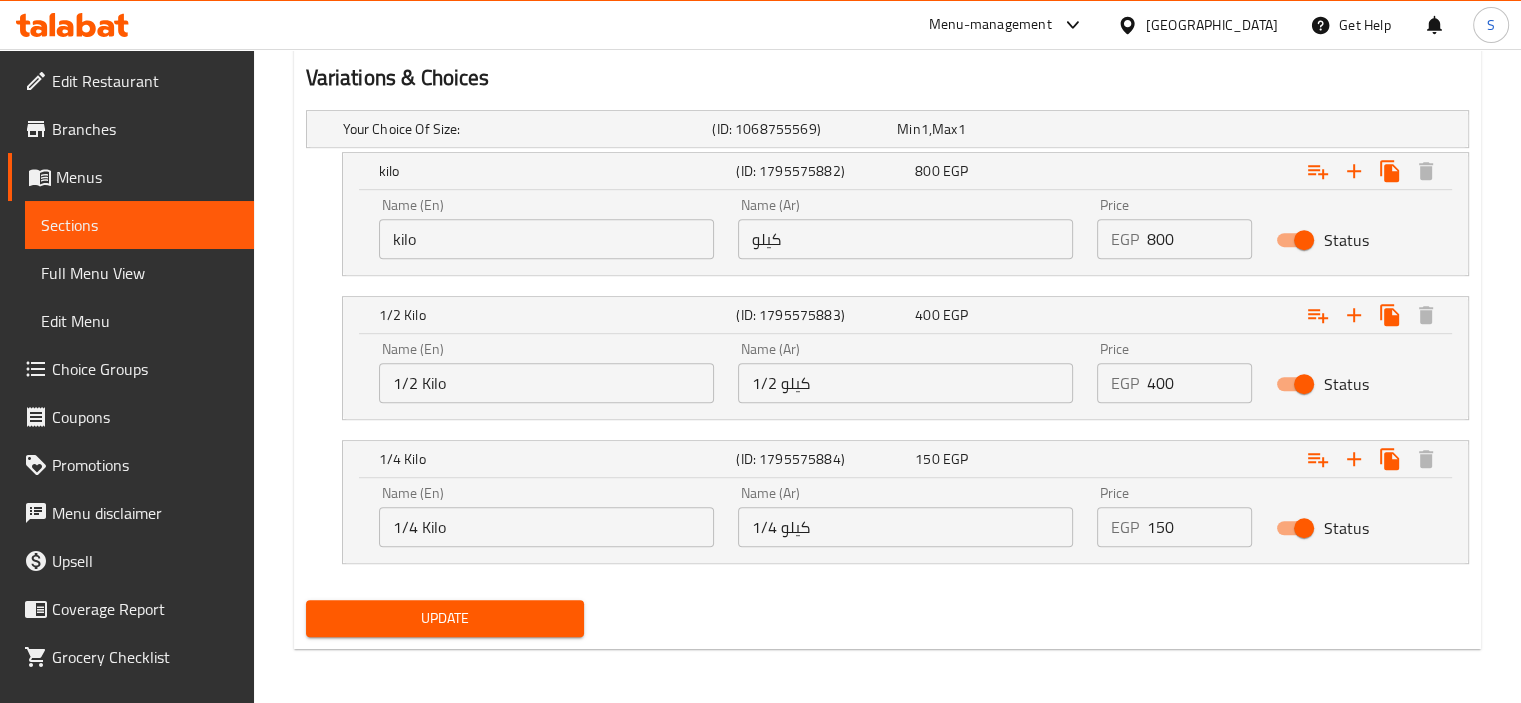 click on "150" at bounding box center [1200, 527] 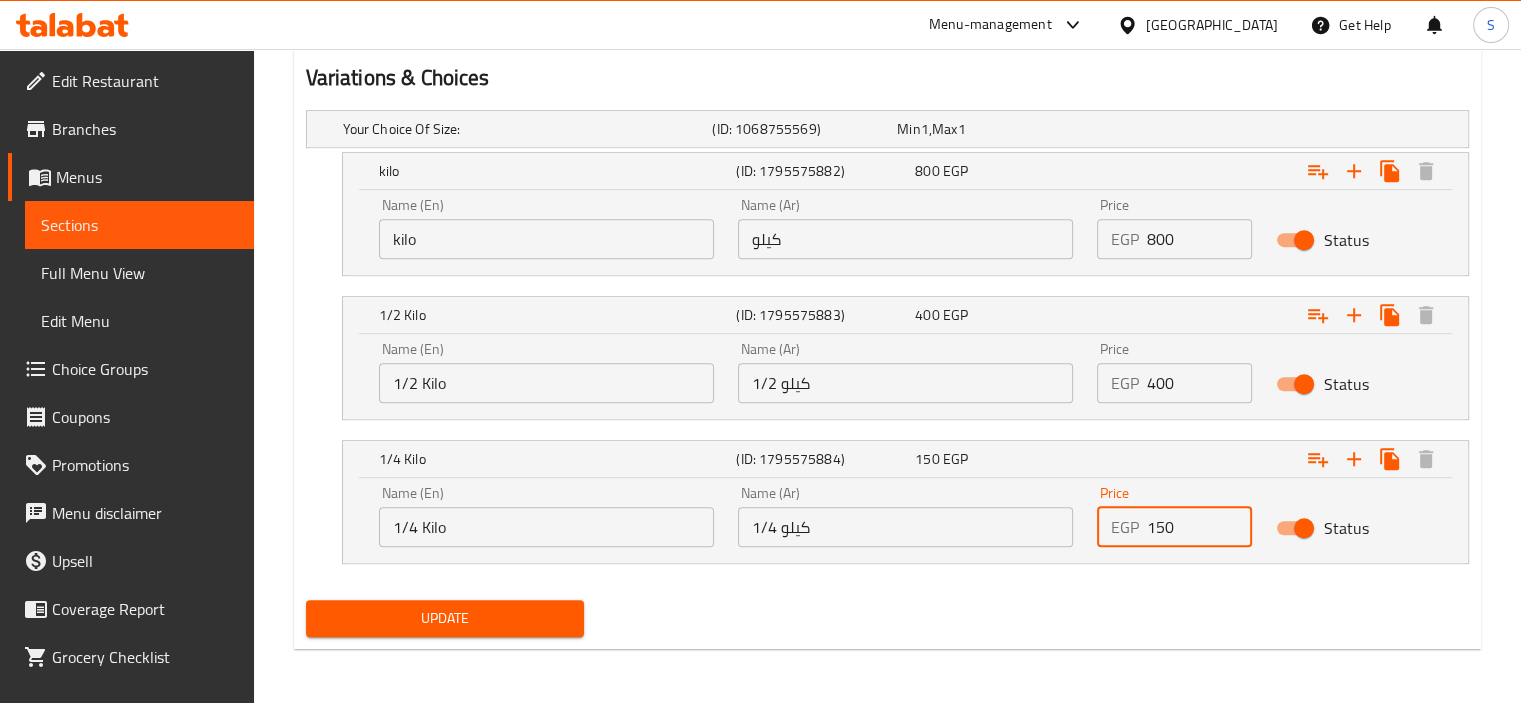 click on "150" at bounding box center [1200, 527] 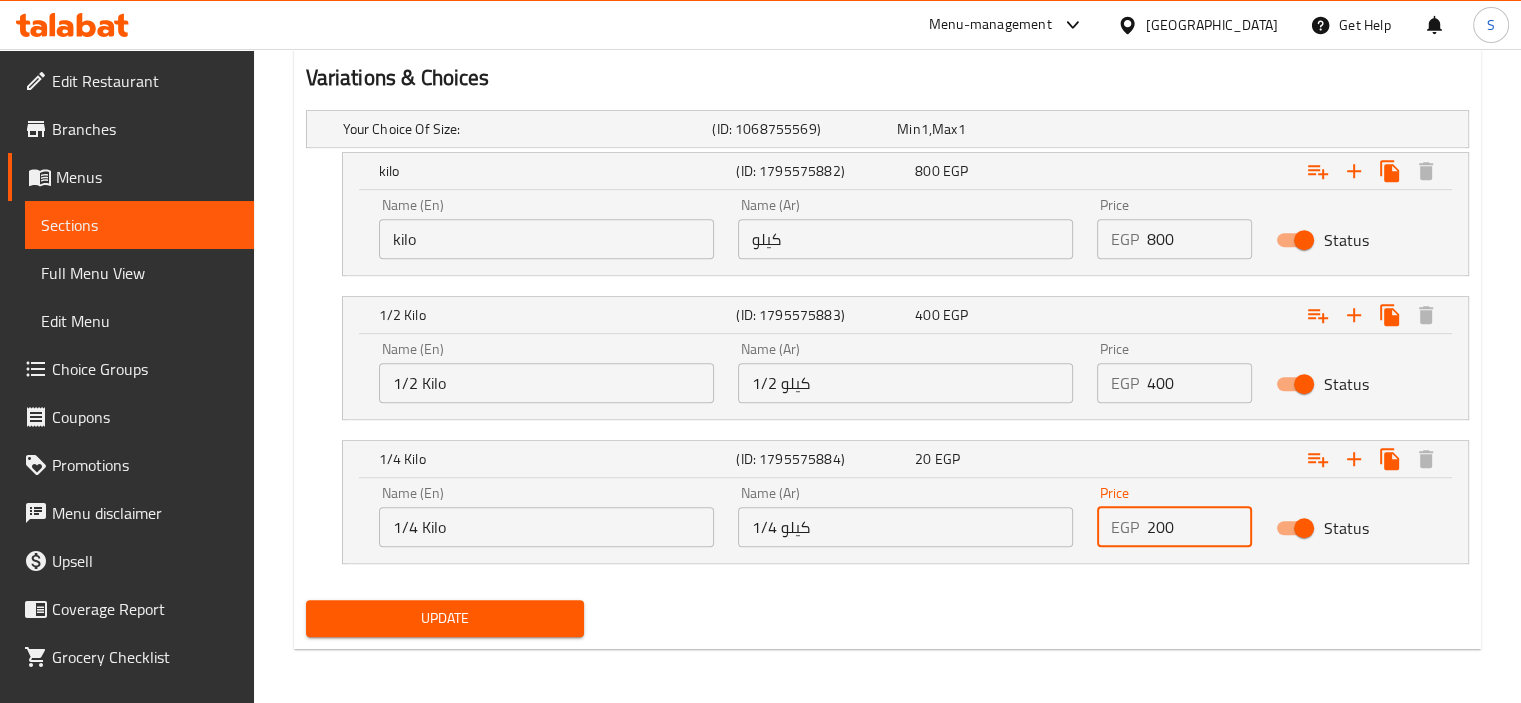 type on "200" 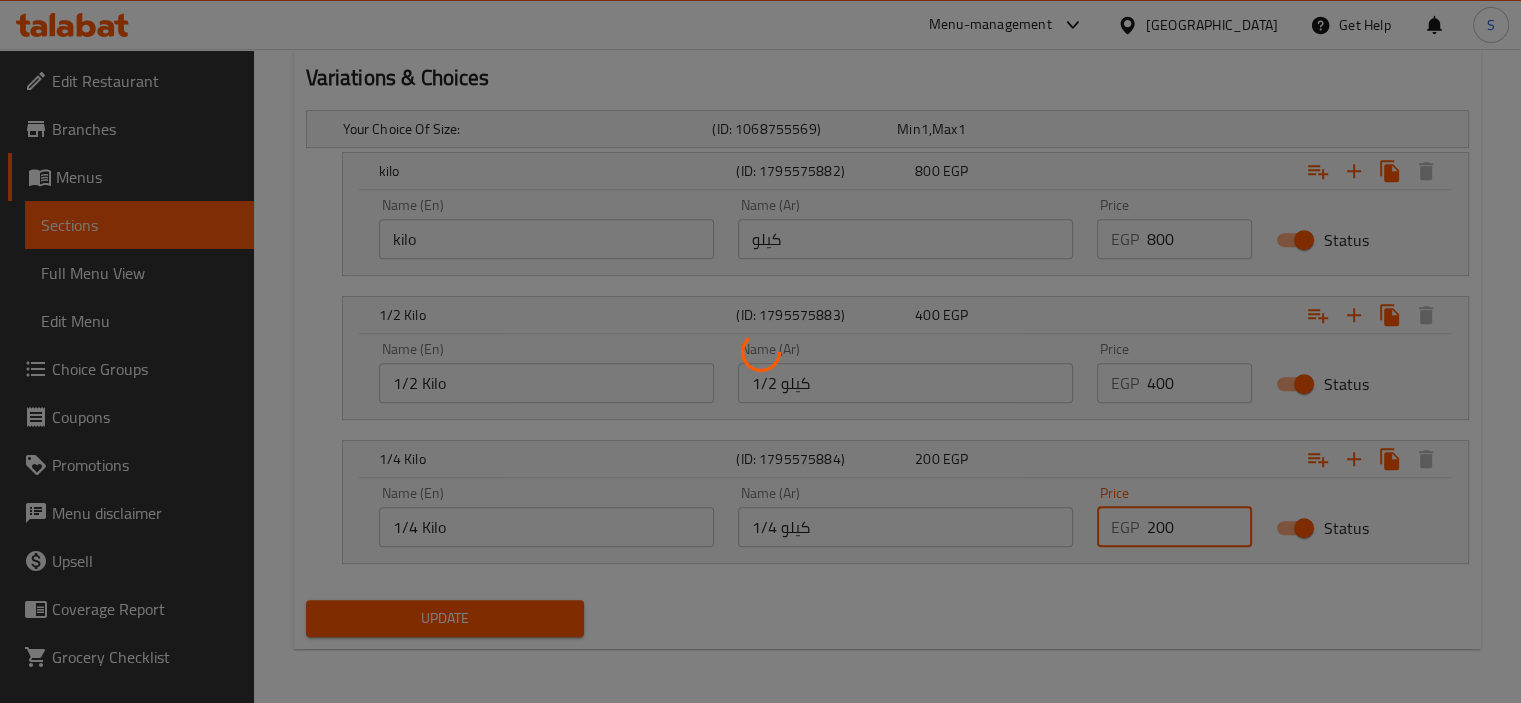 scroll, scrollTop: 0, scrollLeft: 0, axis: both 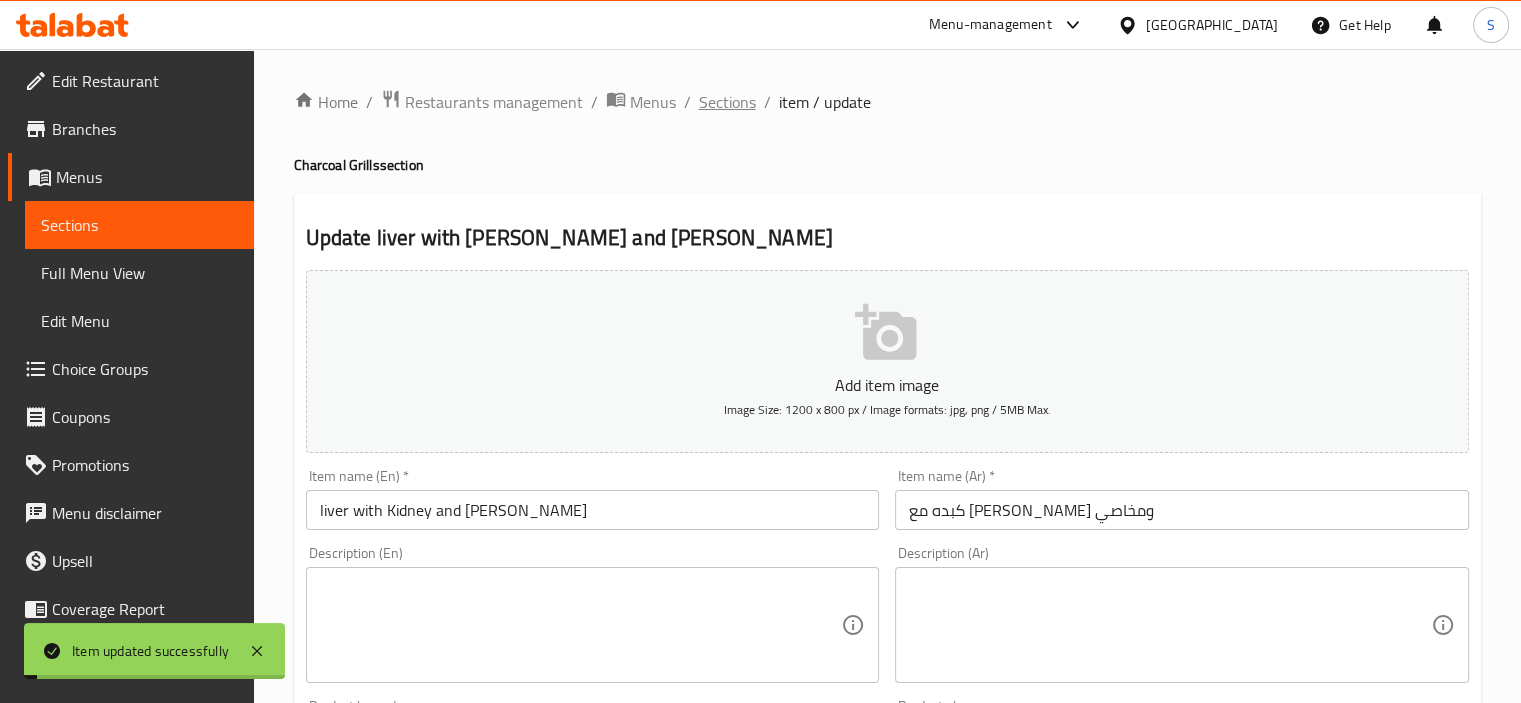 click on "Sections" at bounding box center [727, 102] 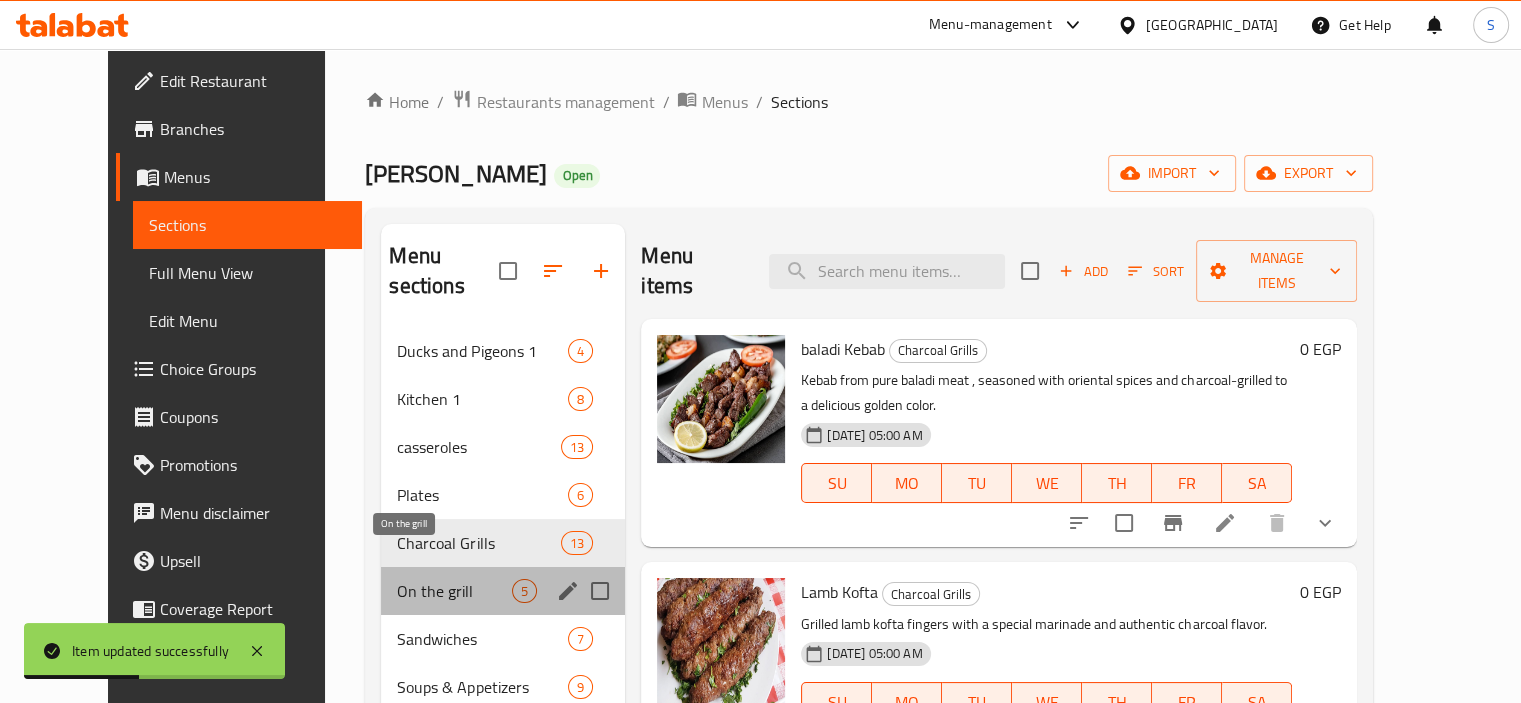 click on "On the grill" at bounding box center (454, 591) 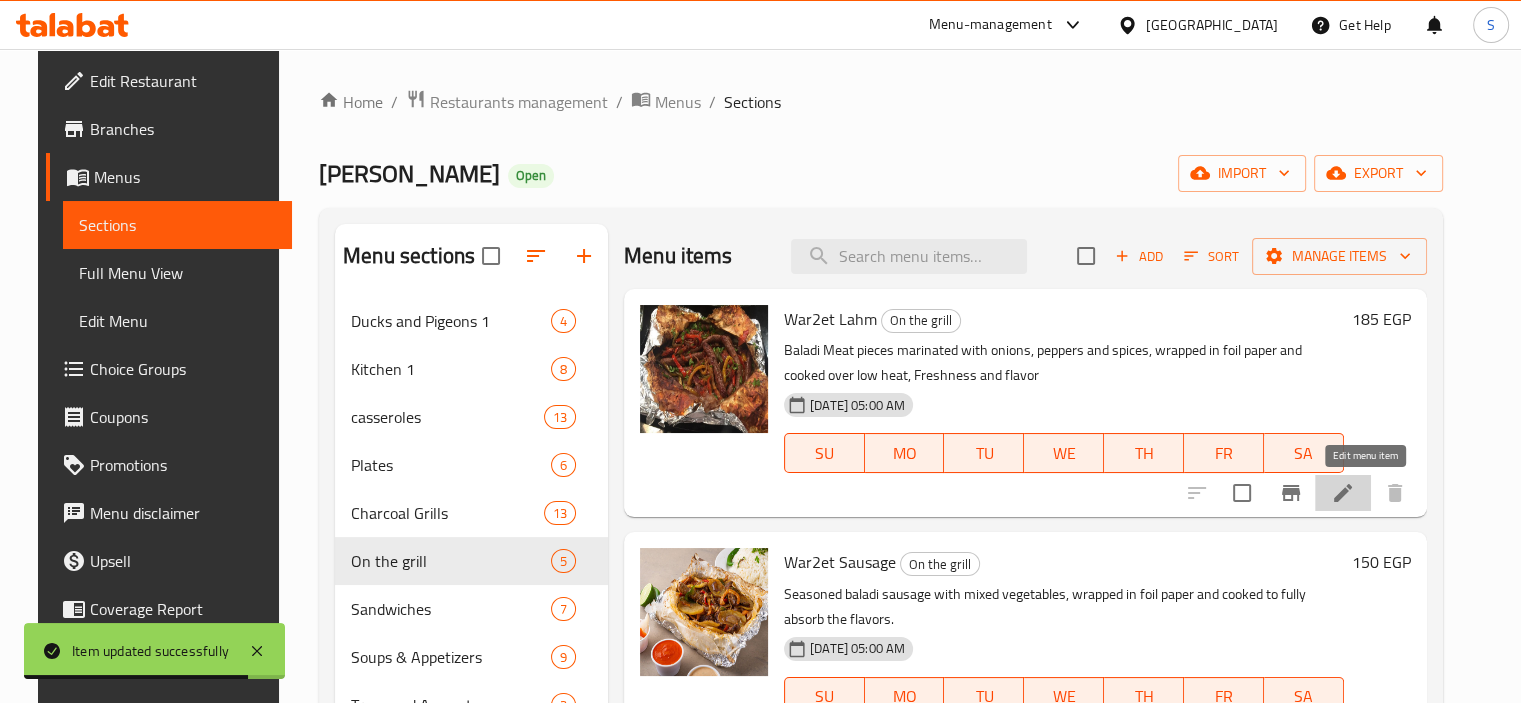 click 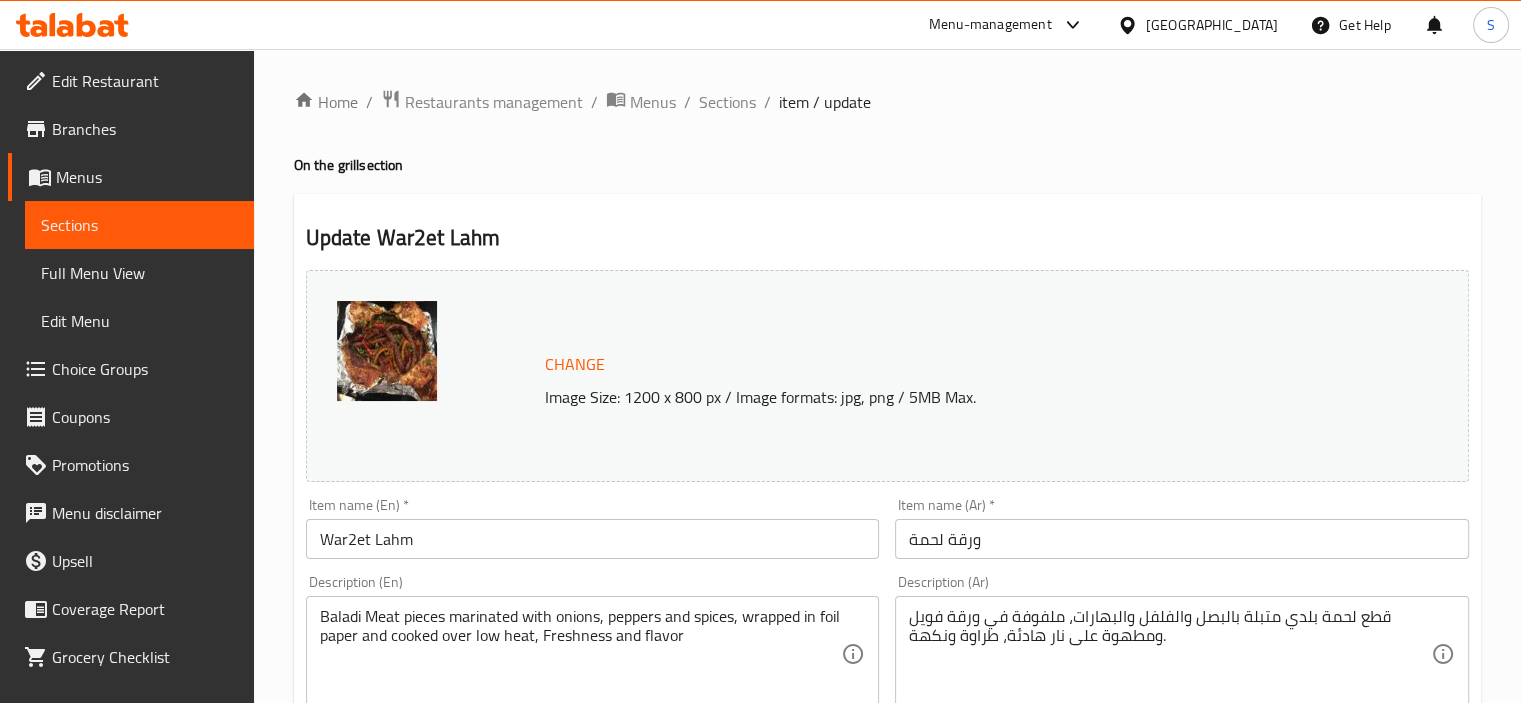 scroll, scrollTop: 737, scrollLeft: 0, axis: vertical 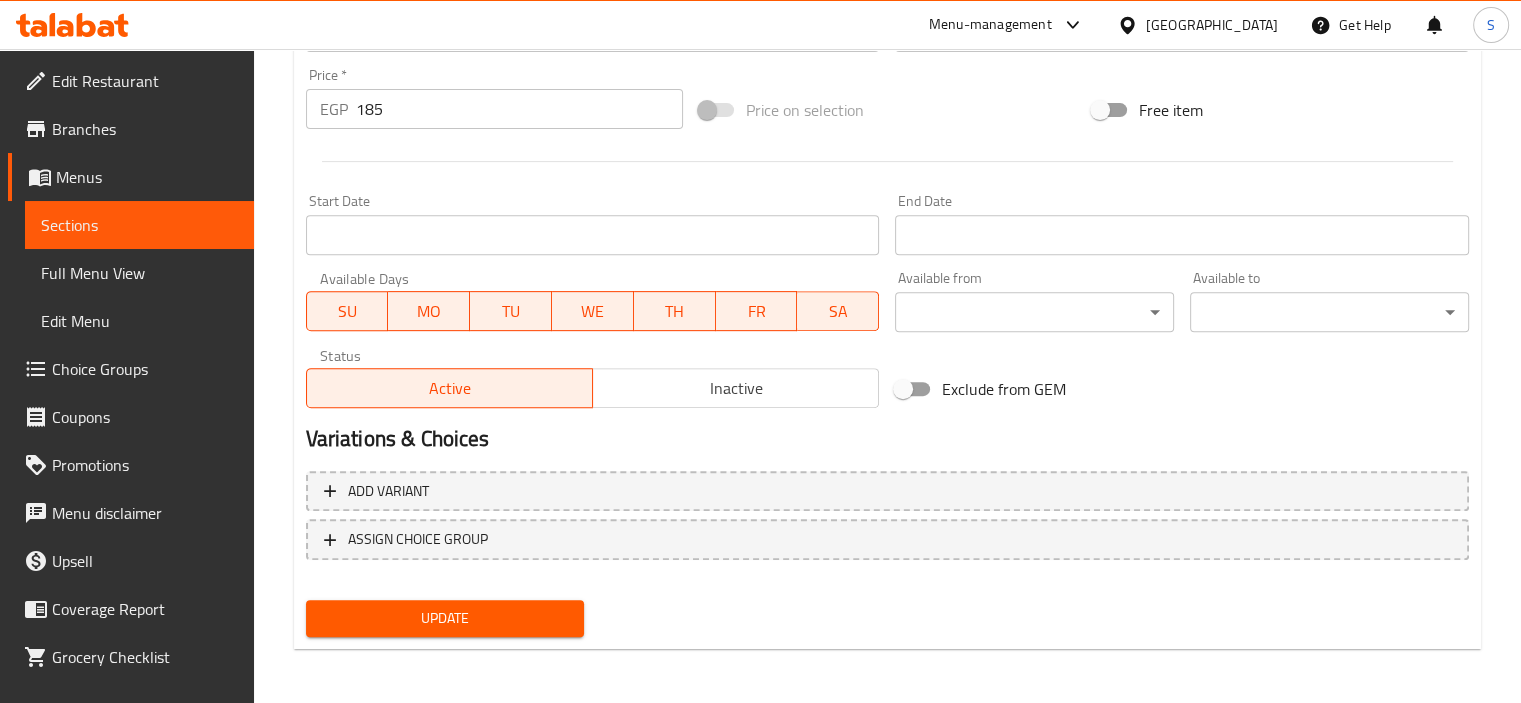 click on "185" at bounding box center (519, 109) 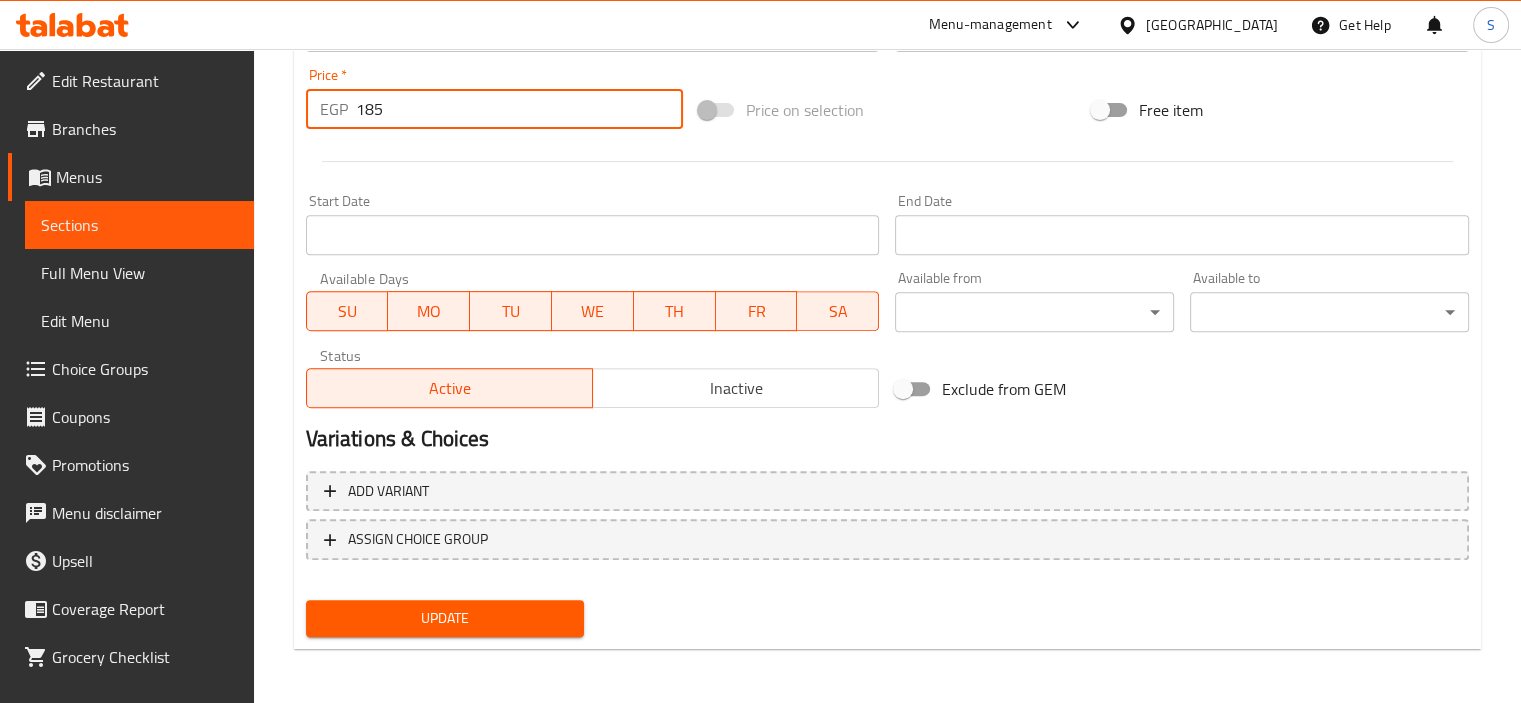 click on "185" at bounding box center (519, 109) 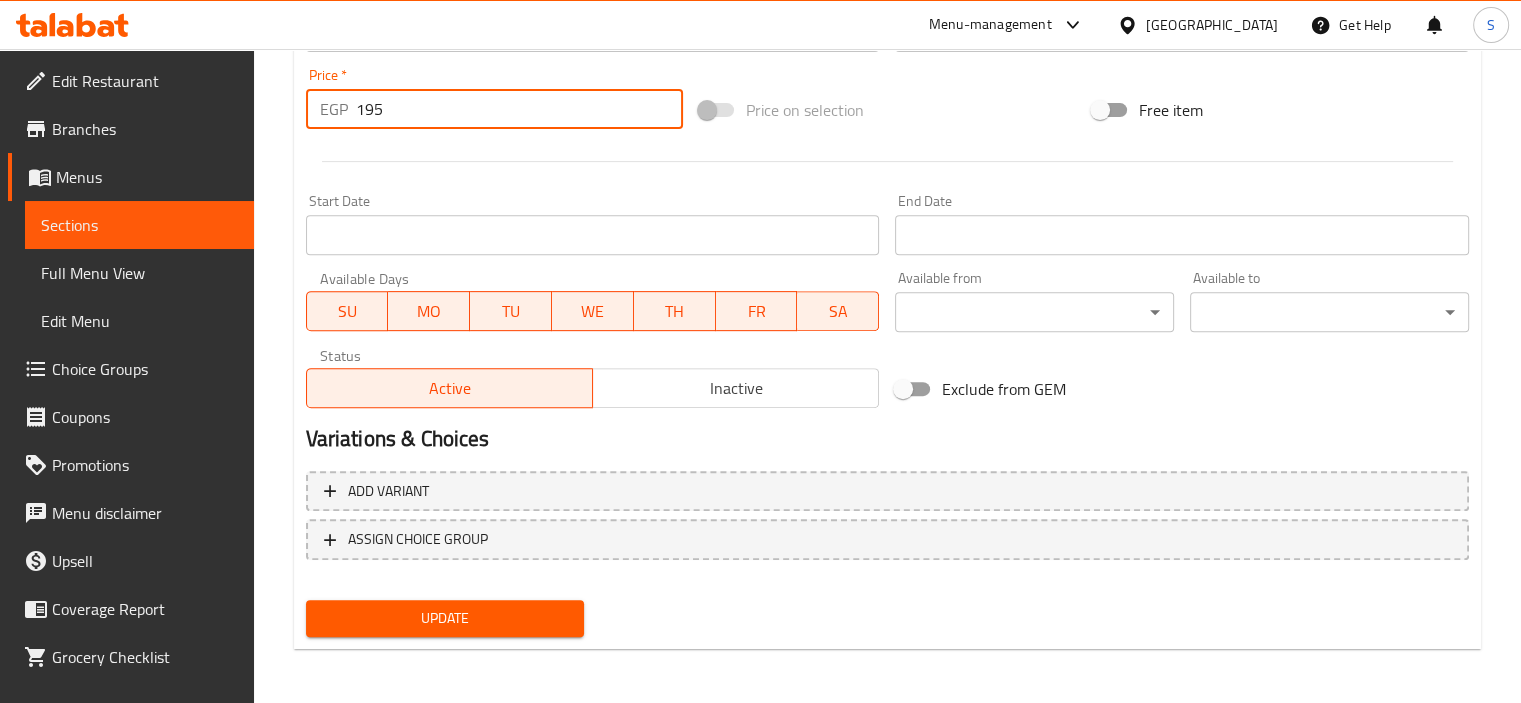 type on "195" 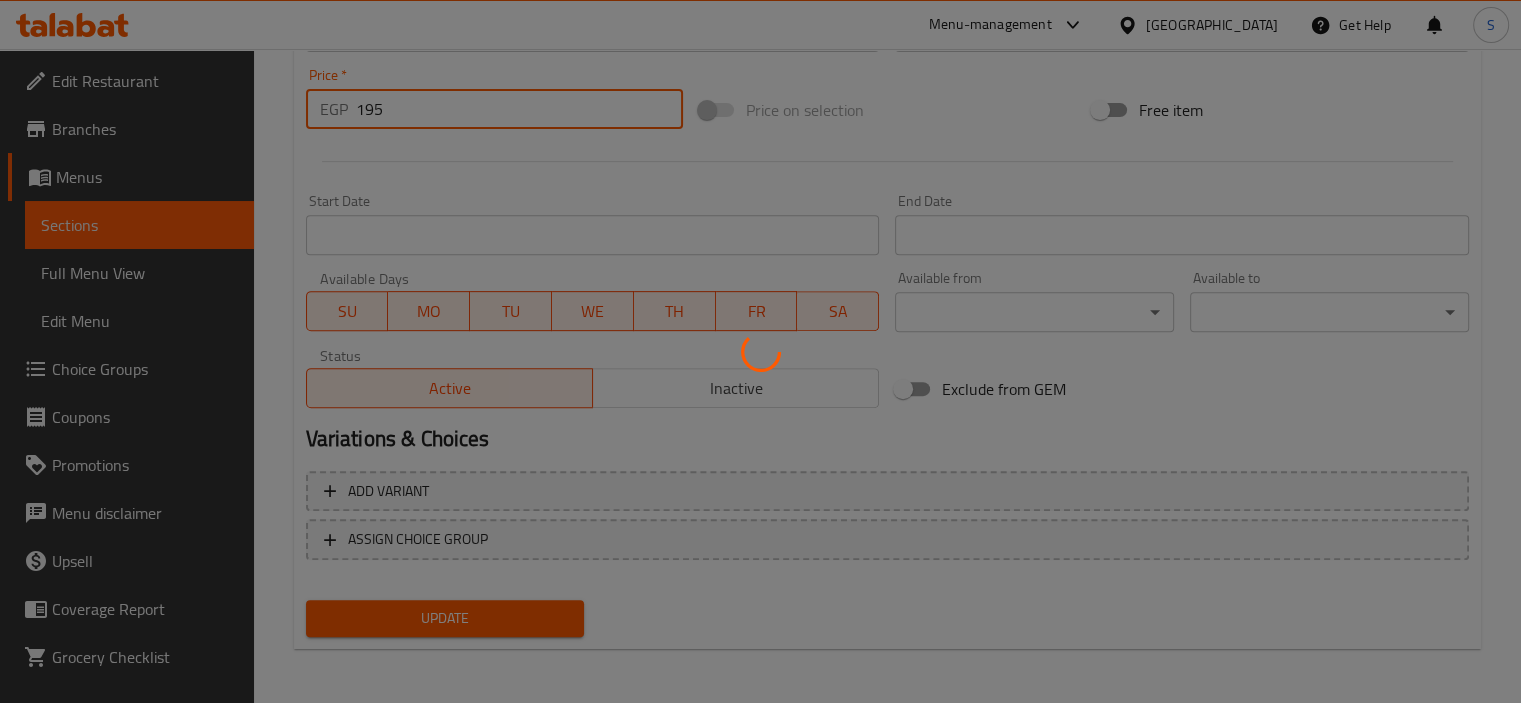 scroll, scrollTop: 0, scrollLeft: 0, axis: both 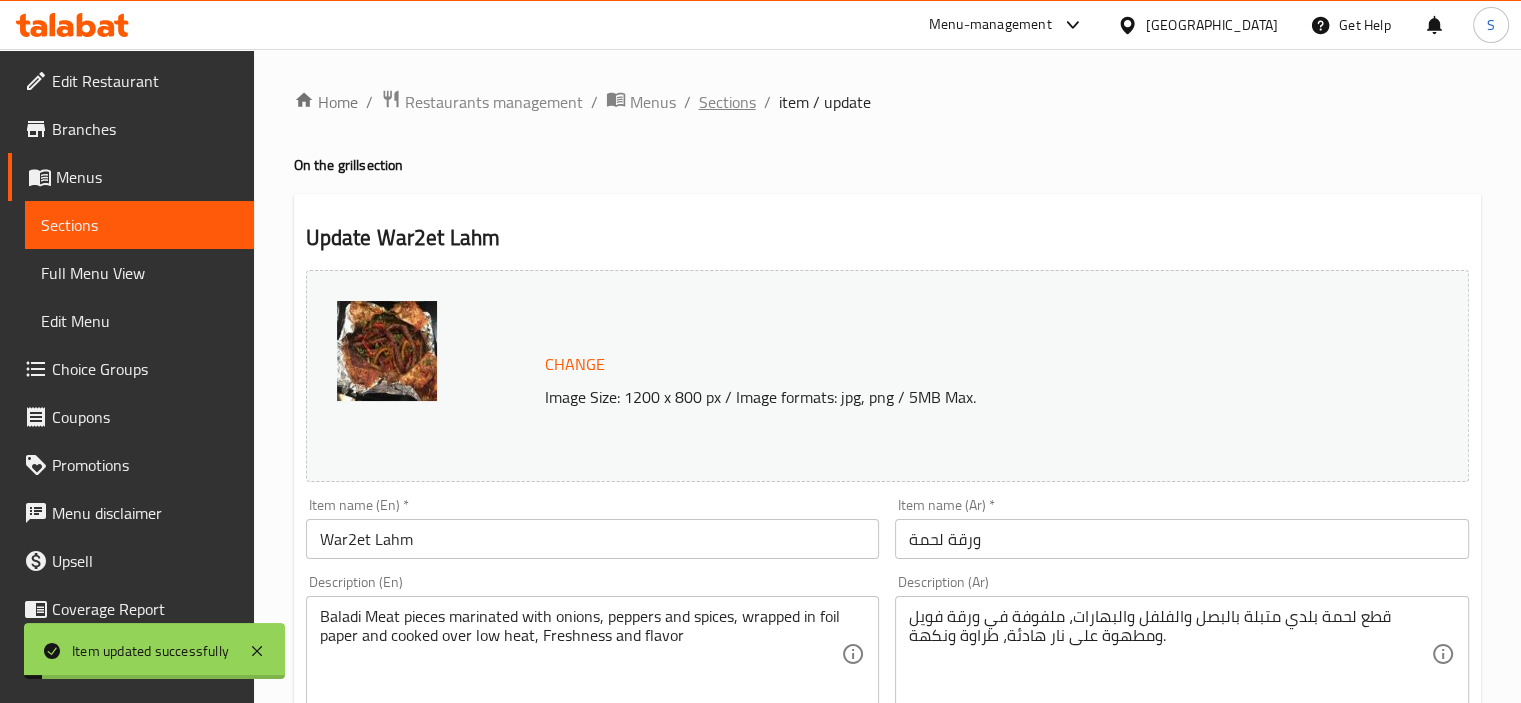 click on "Sections" at bounding box center (727, 102) 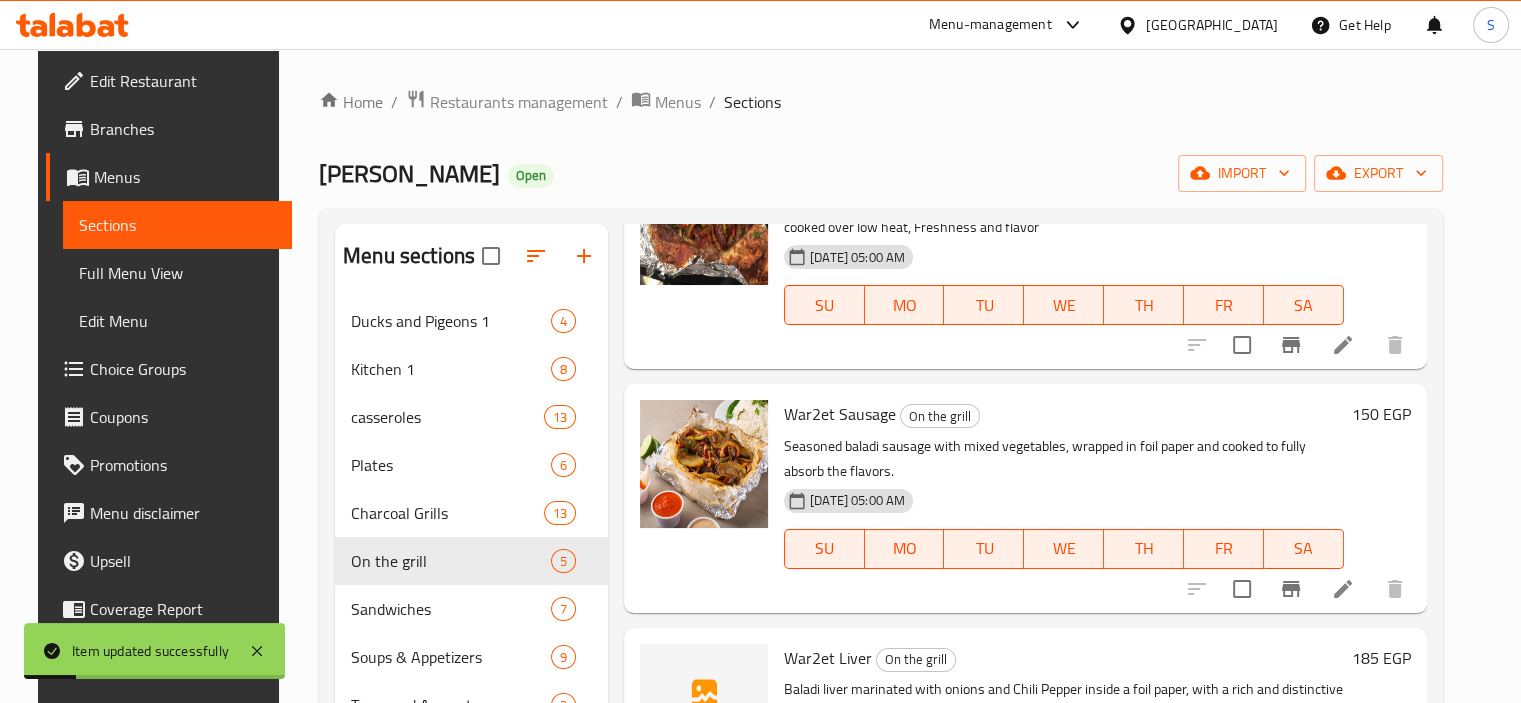 scroll, scrollTop: 172, scrollLeft: 0, axis: vertical 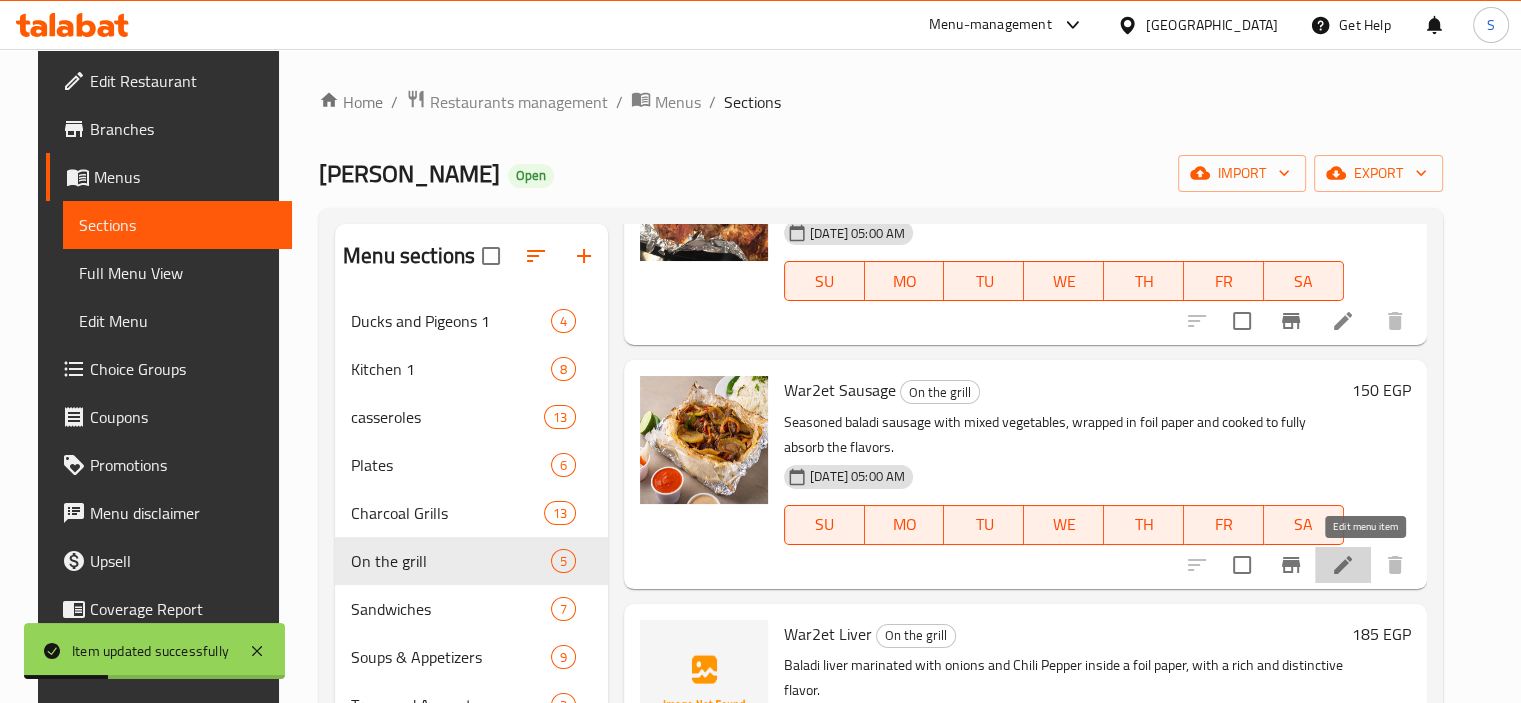 click 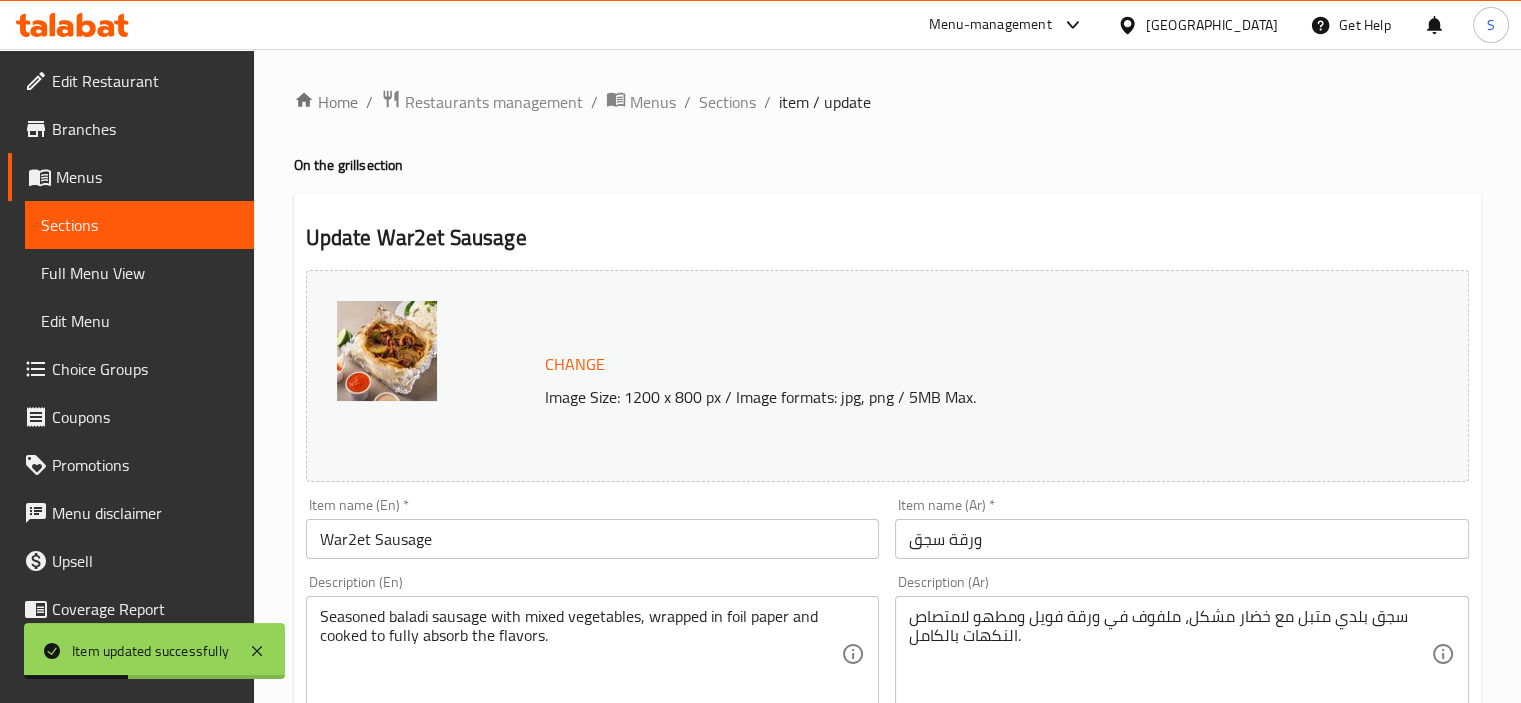 scroll, scrollTop: 737, scrollLeft: 0, axis: vertical 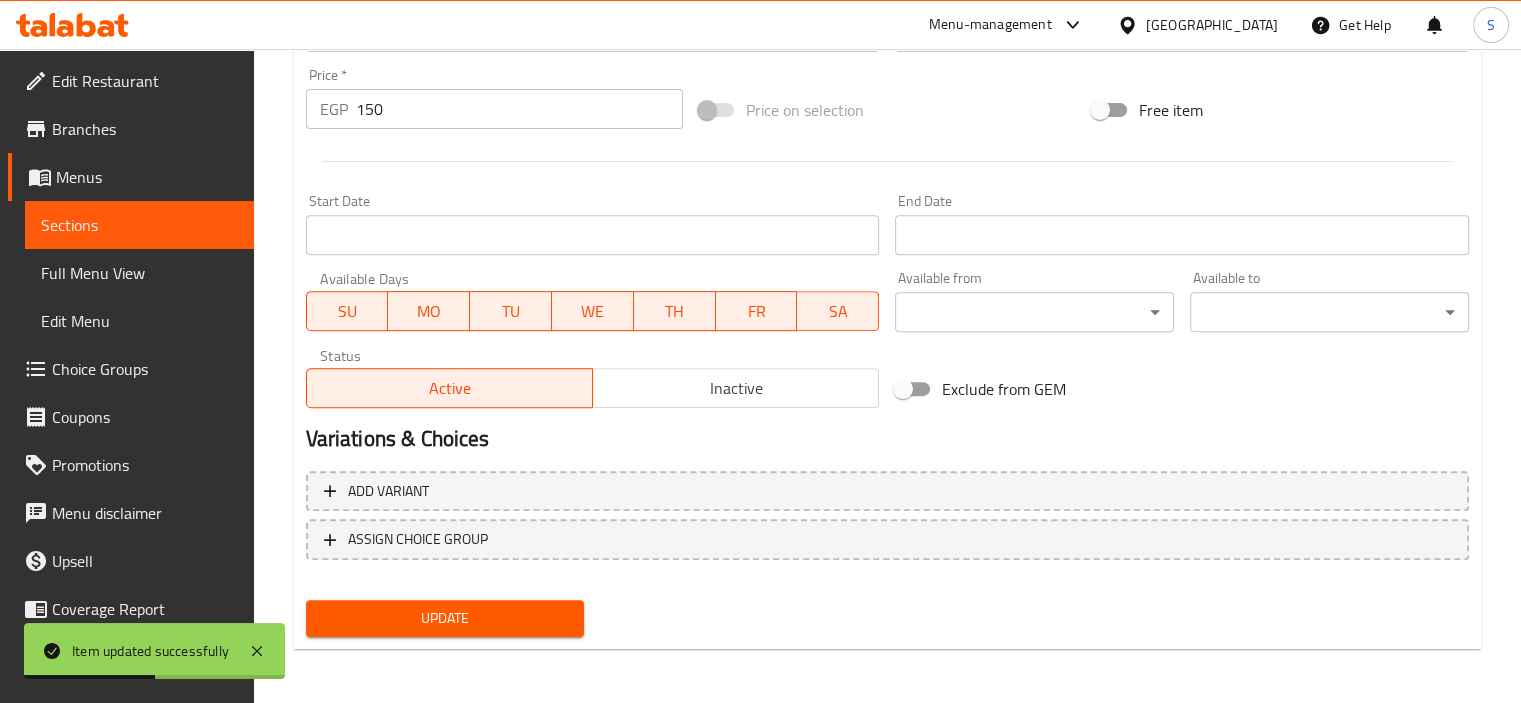click on "150" at bounding box center [519, 109] 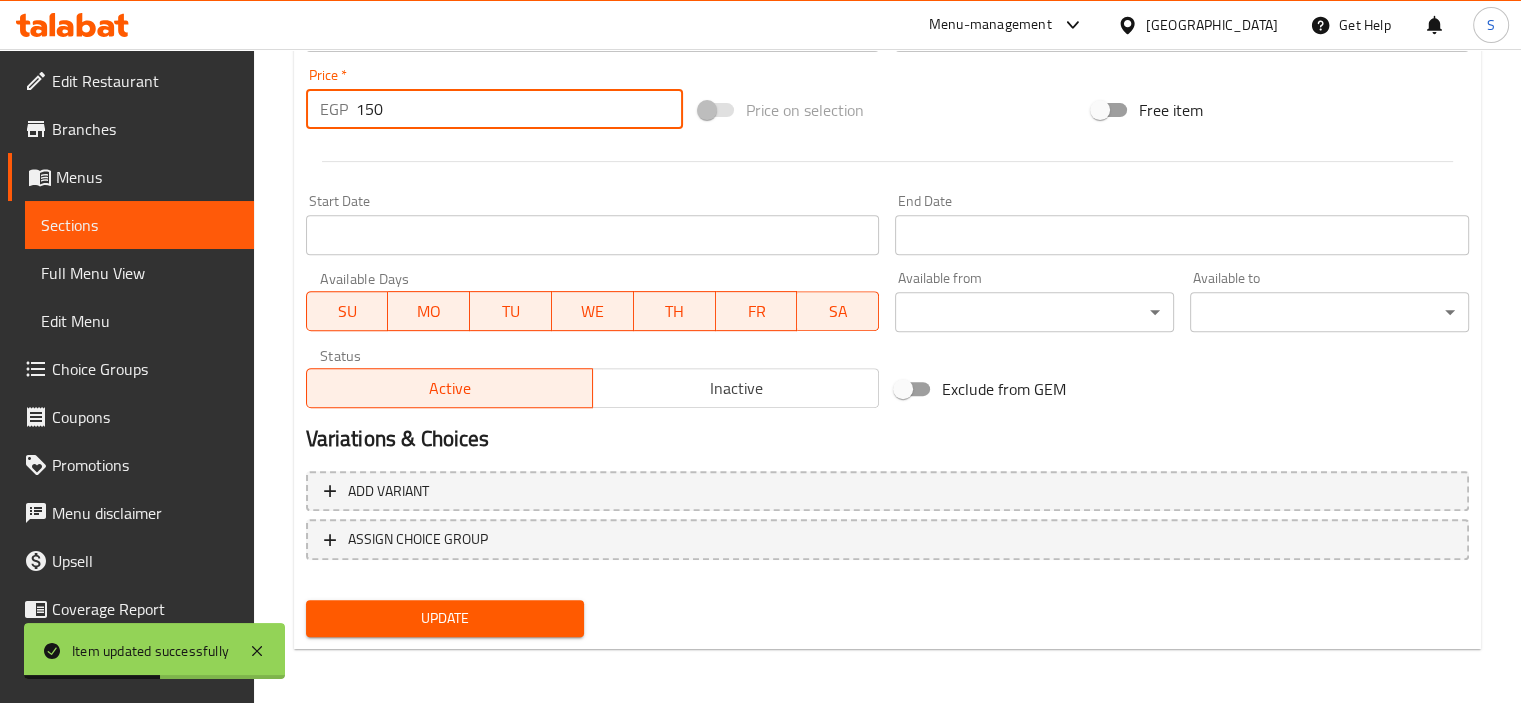 click on "150" at bounding box center [519, 109] 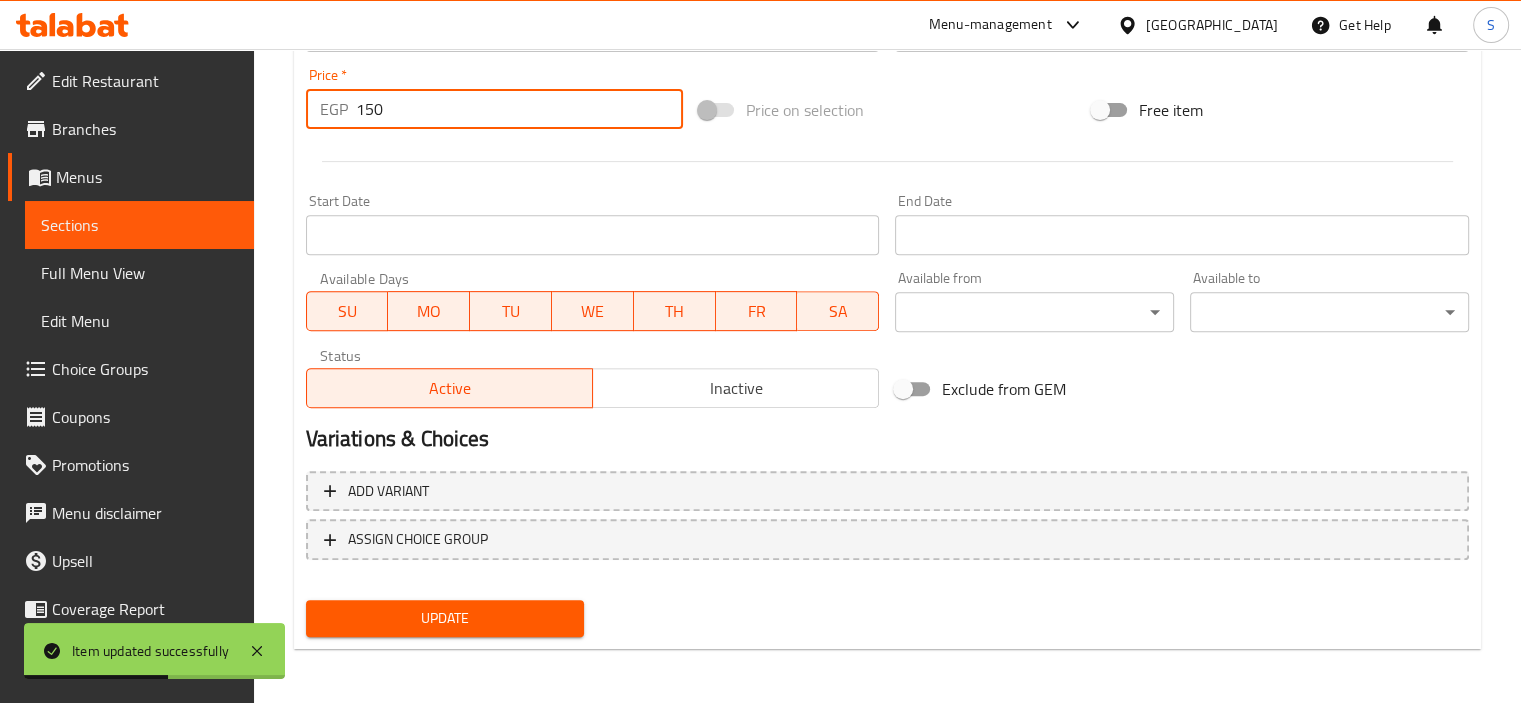 click on "150" at bounding box center (519, 109) 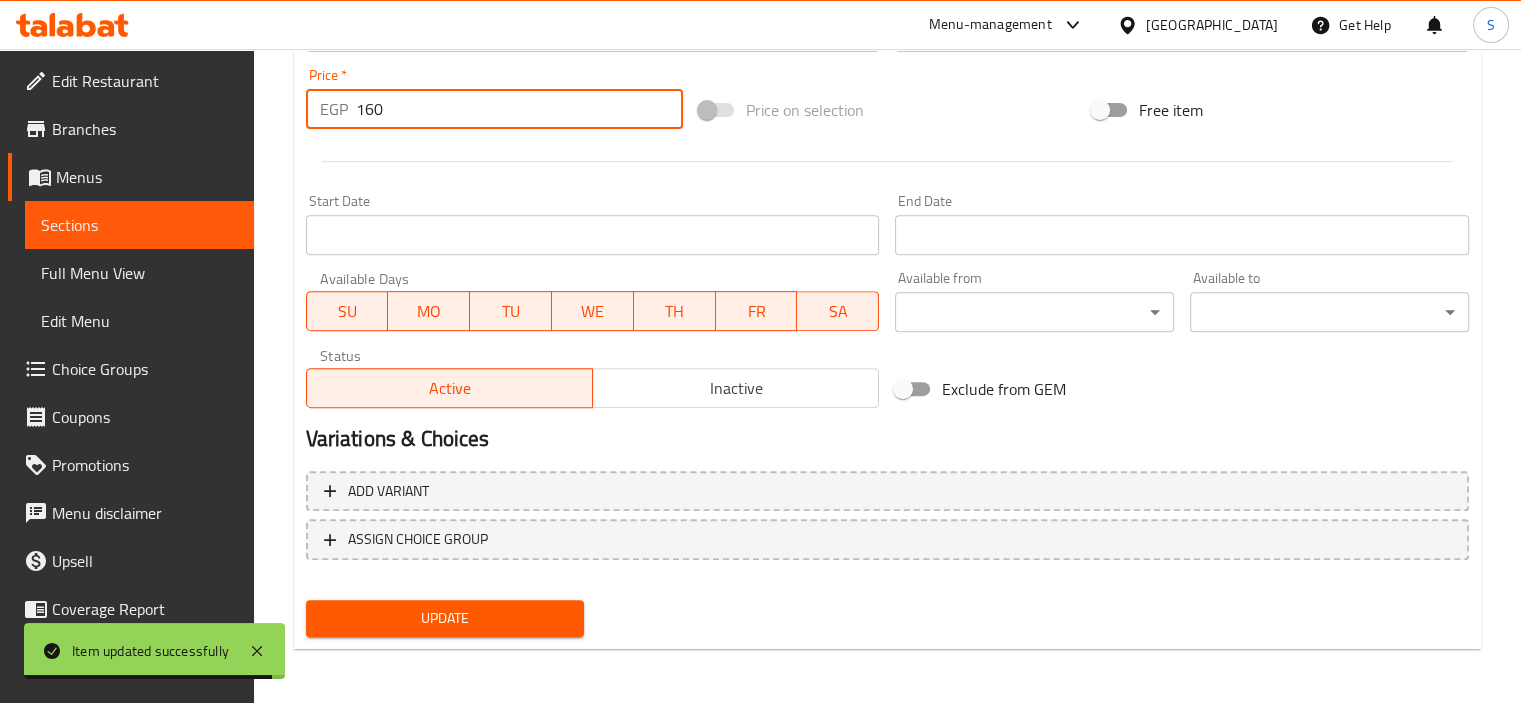 type on "160" 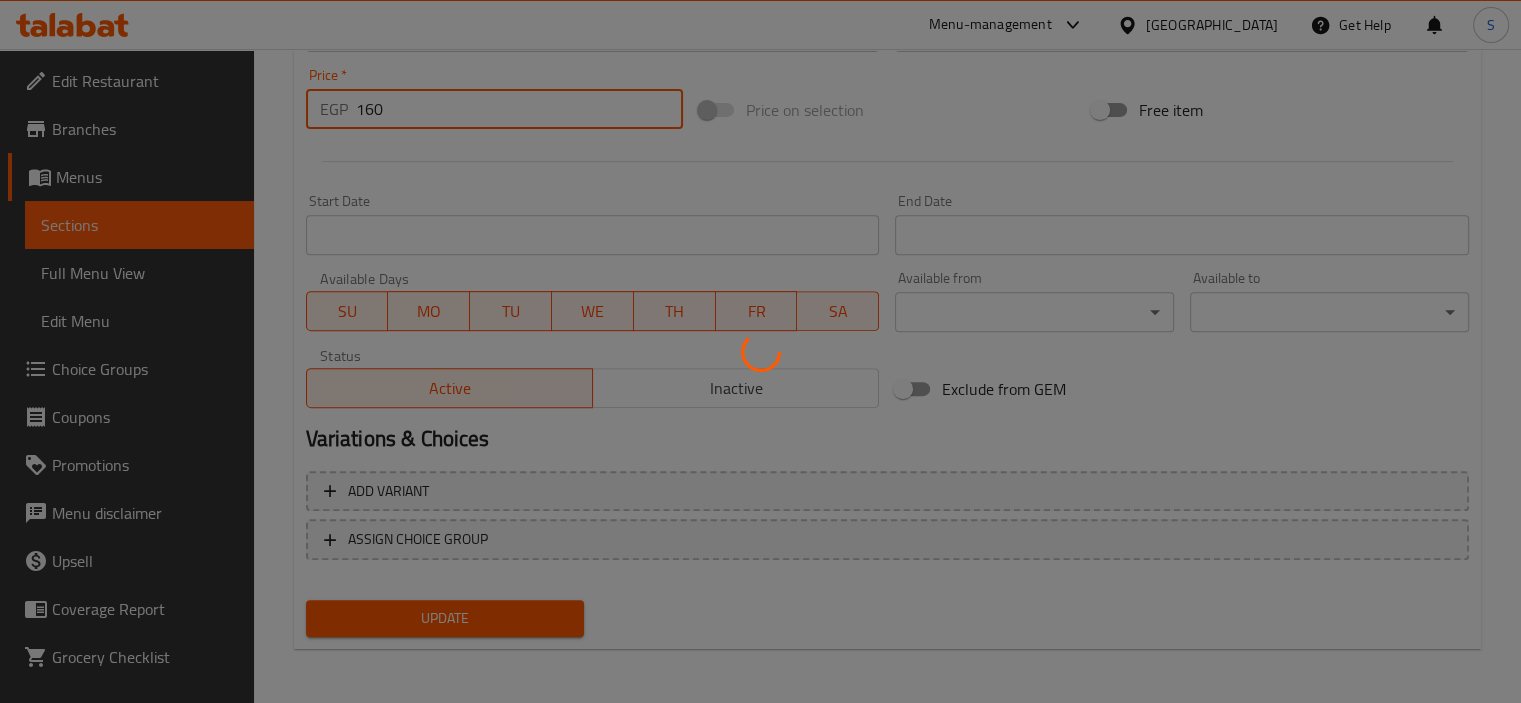 scroll, scrollTop: 0, scrollLeft: 0, axis: both 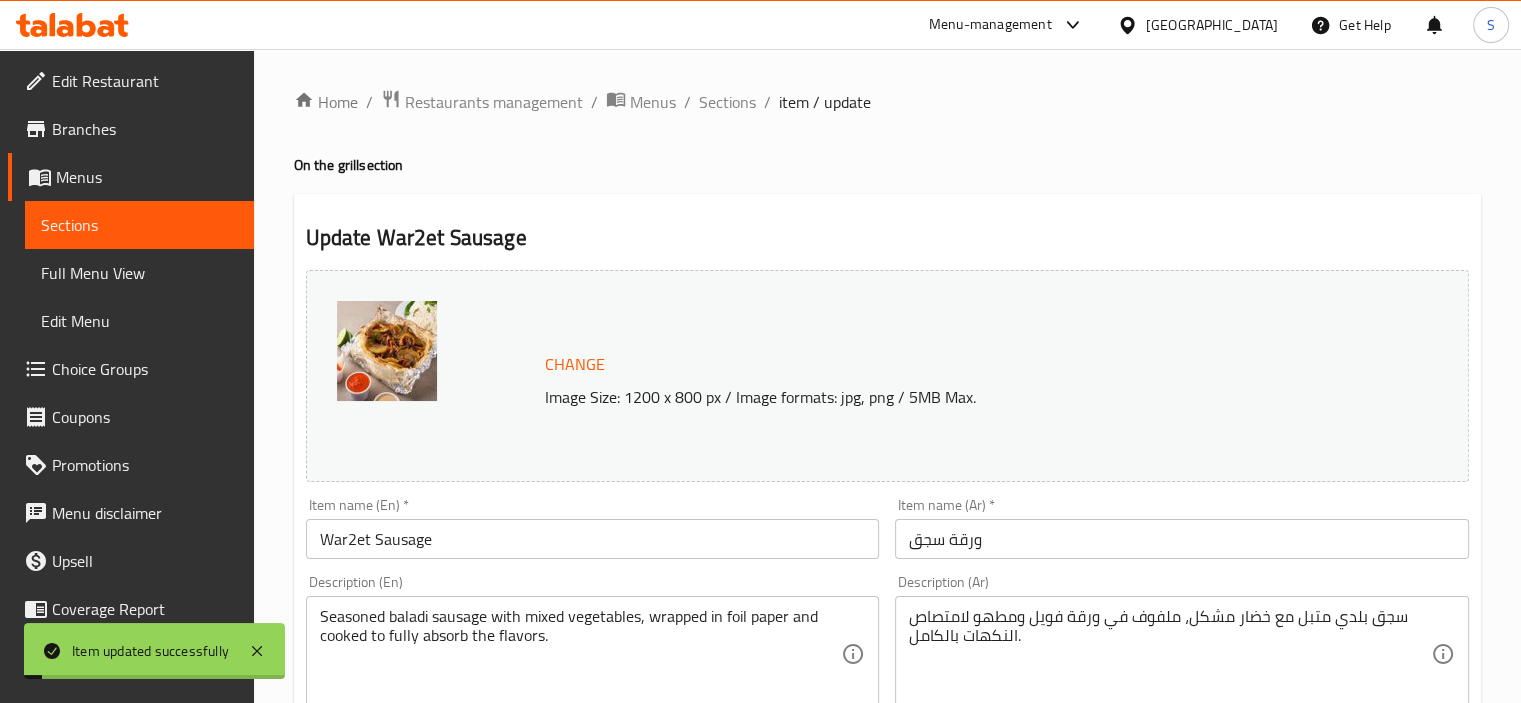 click on "Home / Restaurants management / Menus / Sections / item / update On the grill  section Update War2et Sausage Change Image Size: 1200 x 800 px / Image formats: jpg, png / 5MB Max. Item name (En)   * War2et Sausage Item name (En)  * Item name (Ar)   * ورقة سجق Item name (Ar)  * Description (En) Seasoned baladi sausage with mixed vegetables, wrapped in foil paper and cooked to fully absorb the flavors. Description (En) Description (Ar) سجق بلدي متبل مع خضار مشكل، ملفوف في ورقة فويل ومطهو لامتصاص النكهات بالكامل. Description (Ar) Product barcode Product barcode Product sku Product sku Price   * EGP 160 Price  * Price on selection Free item Start Date Start Date End Date End Date Available Days SU MO TU WE TH FR SA Available from ​ ​ Available to ​ ​ Status Active Inactive Exclude from GEM Variations & Choices Add variant ASSIGN CHOICE GROUP Update" at bounding box center (887, 745) 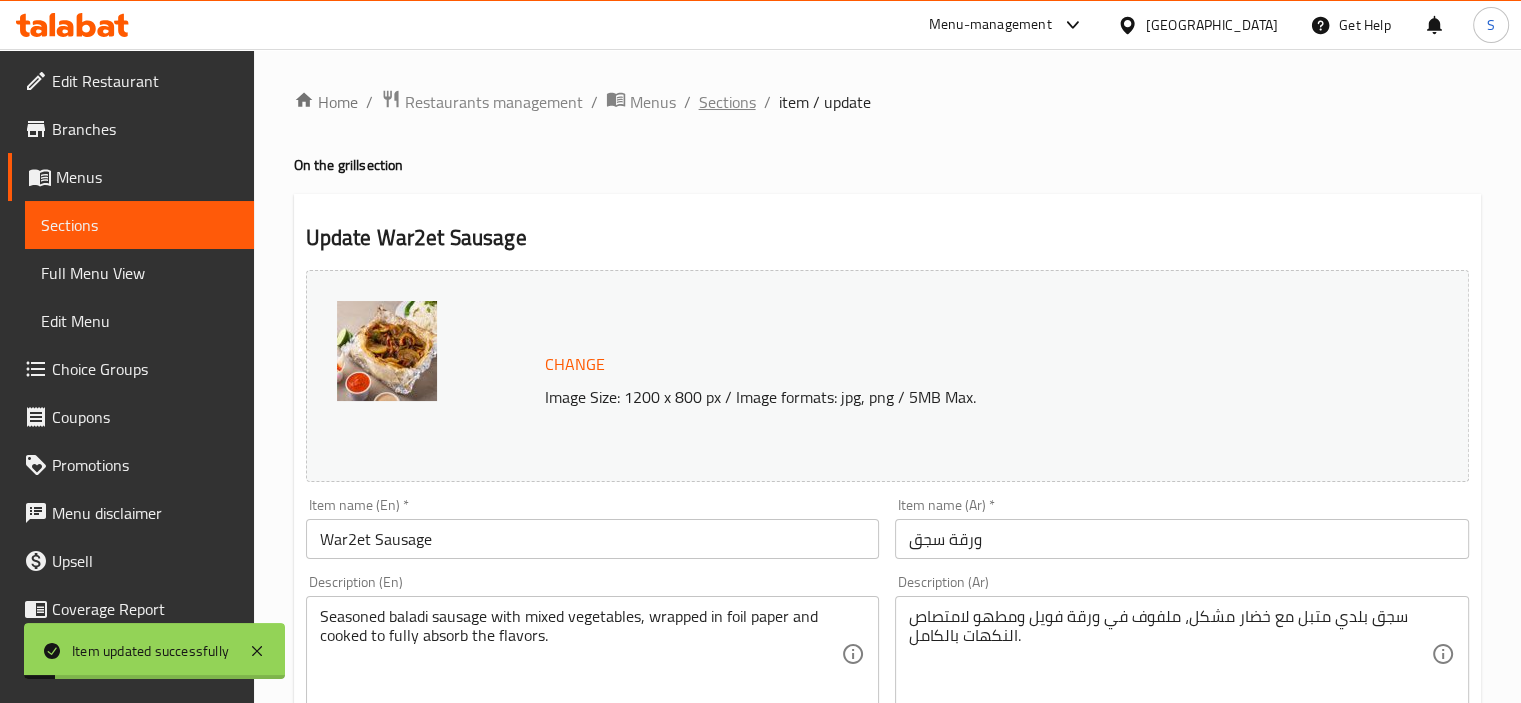 click on "Sections" at bounding box center (727, 102) 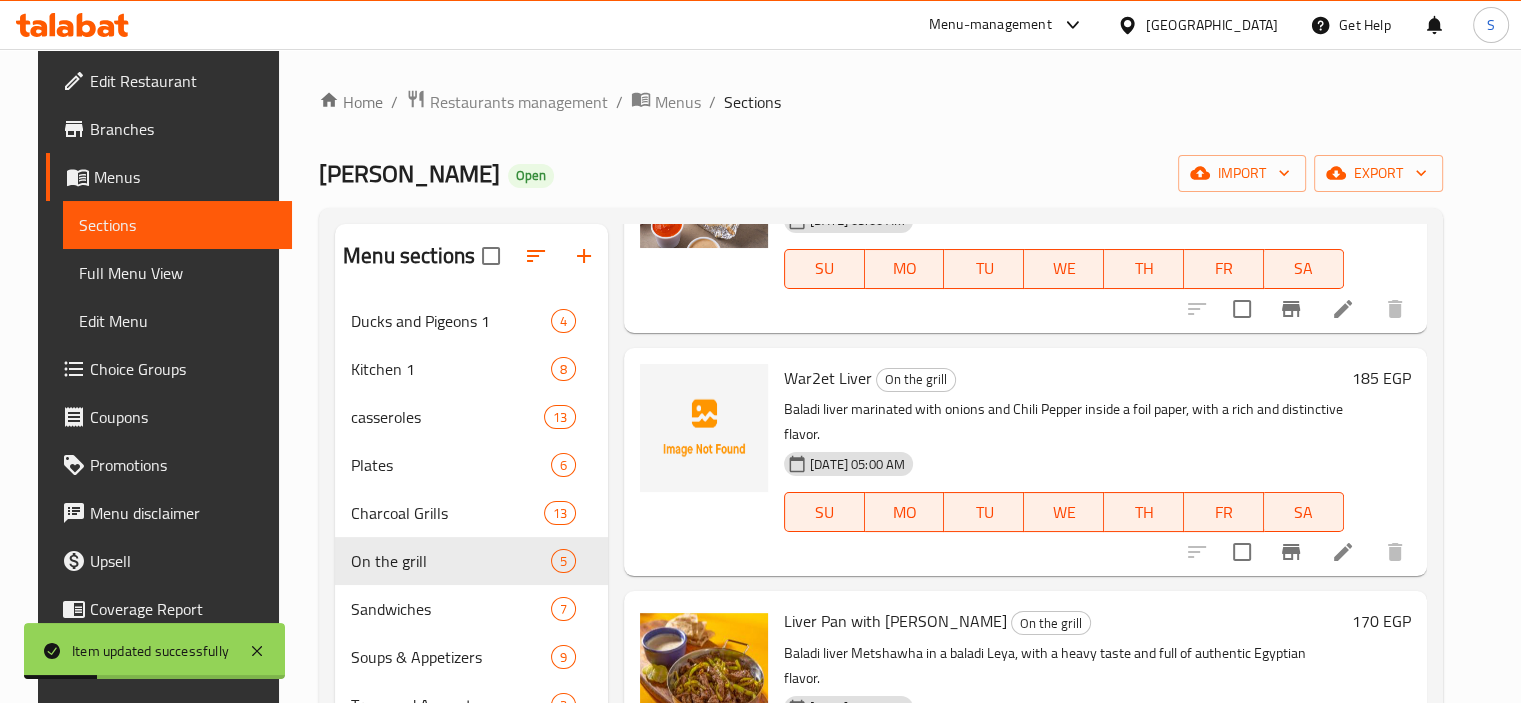 scroll, scrollTop: 430, scrollLeft: 0, axis: vertical 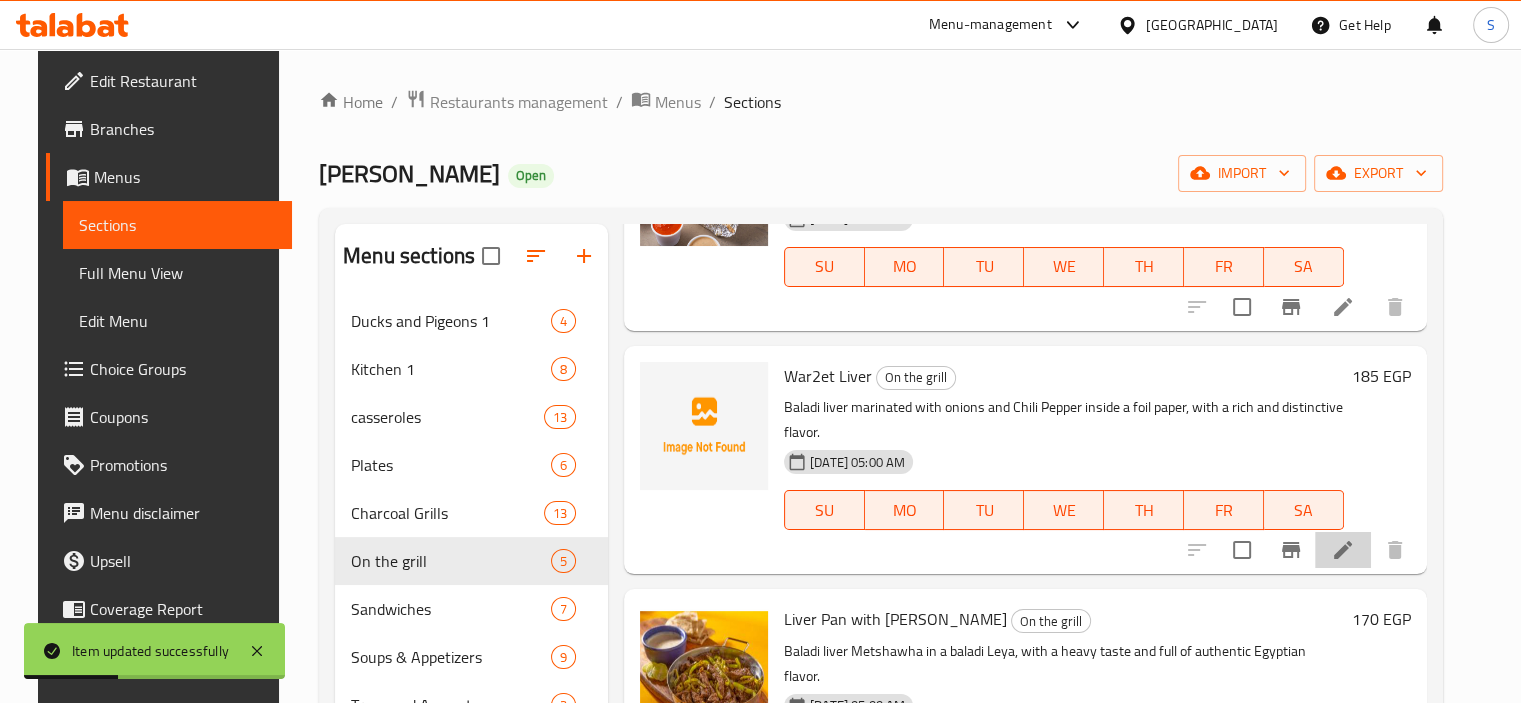 click at bounding box center (1343, 550) 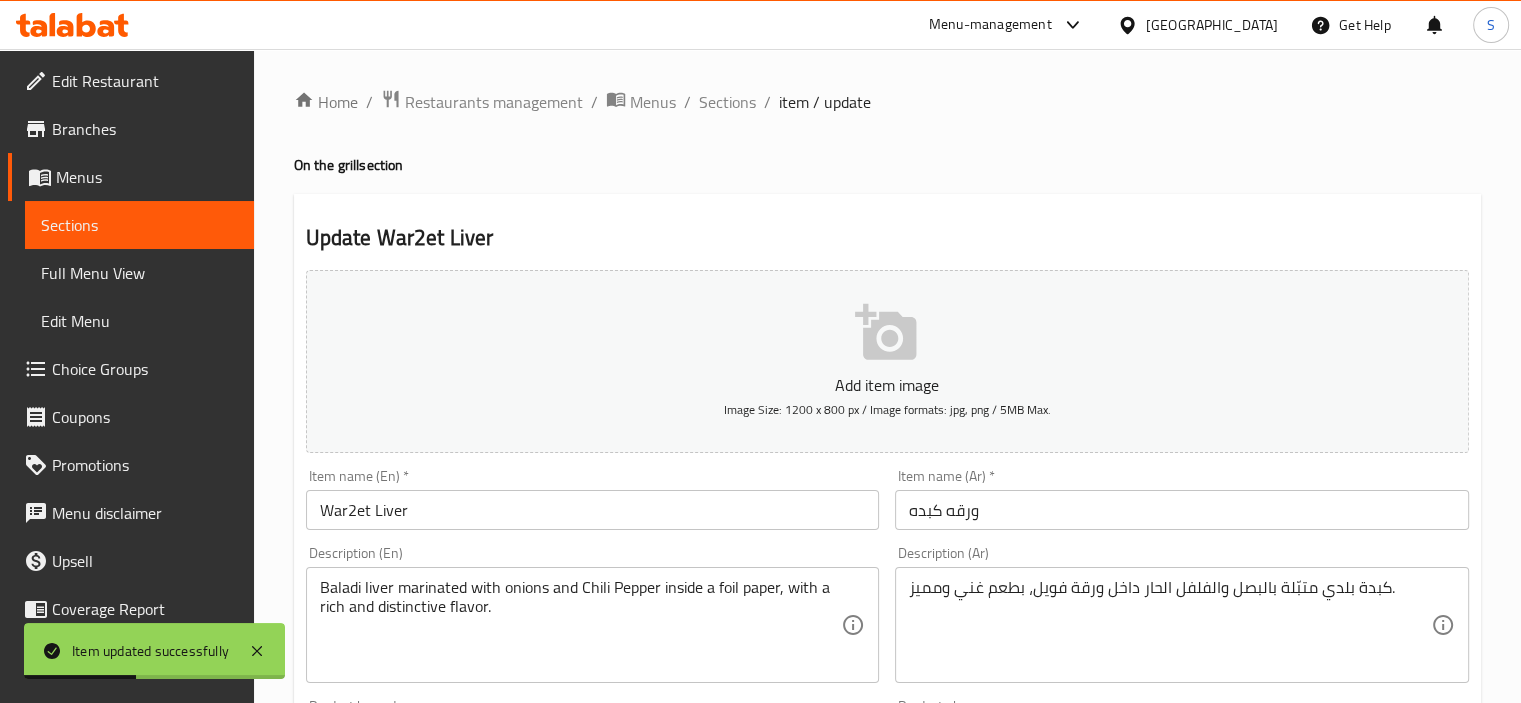 scroll, scrollTop: 709, scrollLeft: 0, axis: vertical 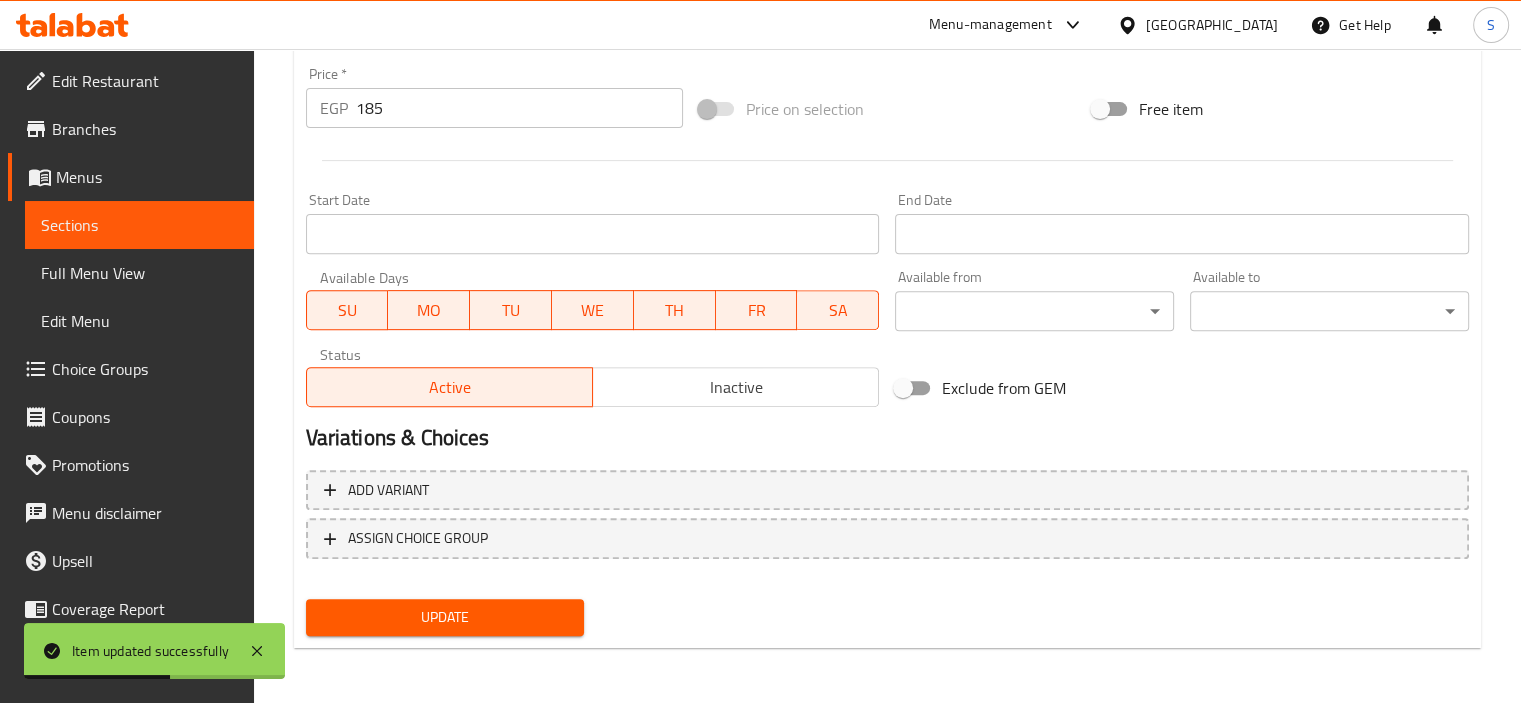 click on "185" at bounding box center (519, 108) 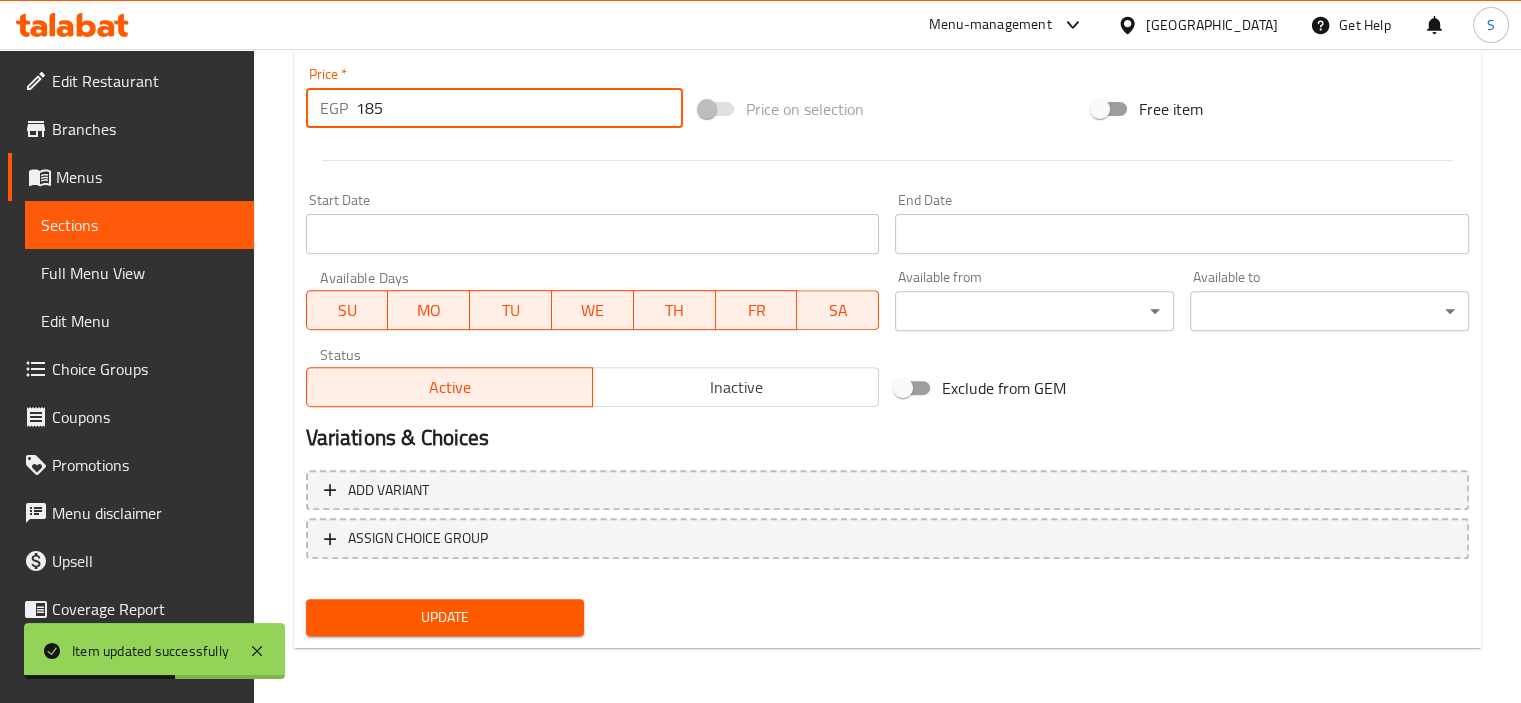 click on "185" at bounding box center (519, 108) 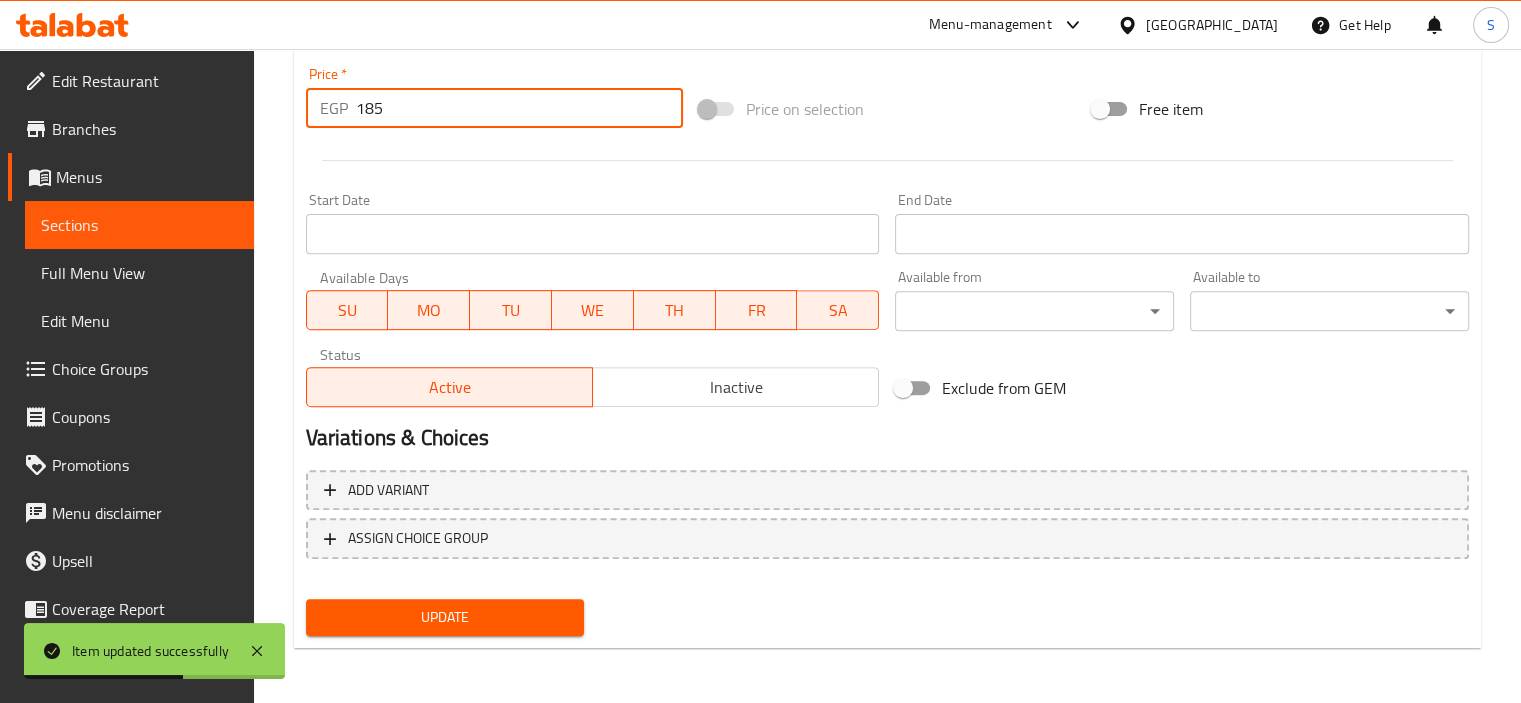 click on "185" at bounding box center (519, 108) 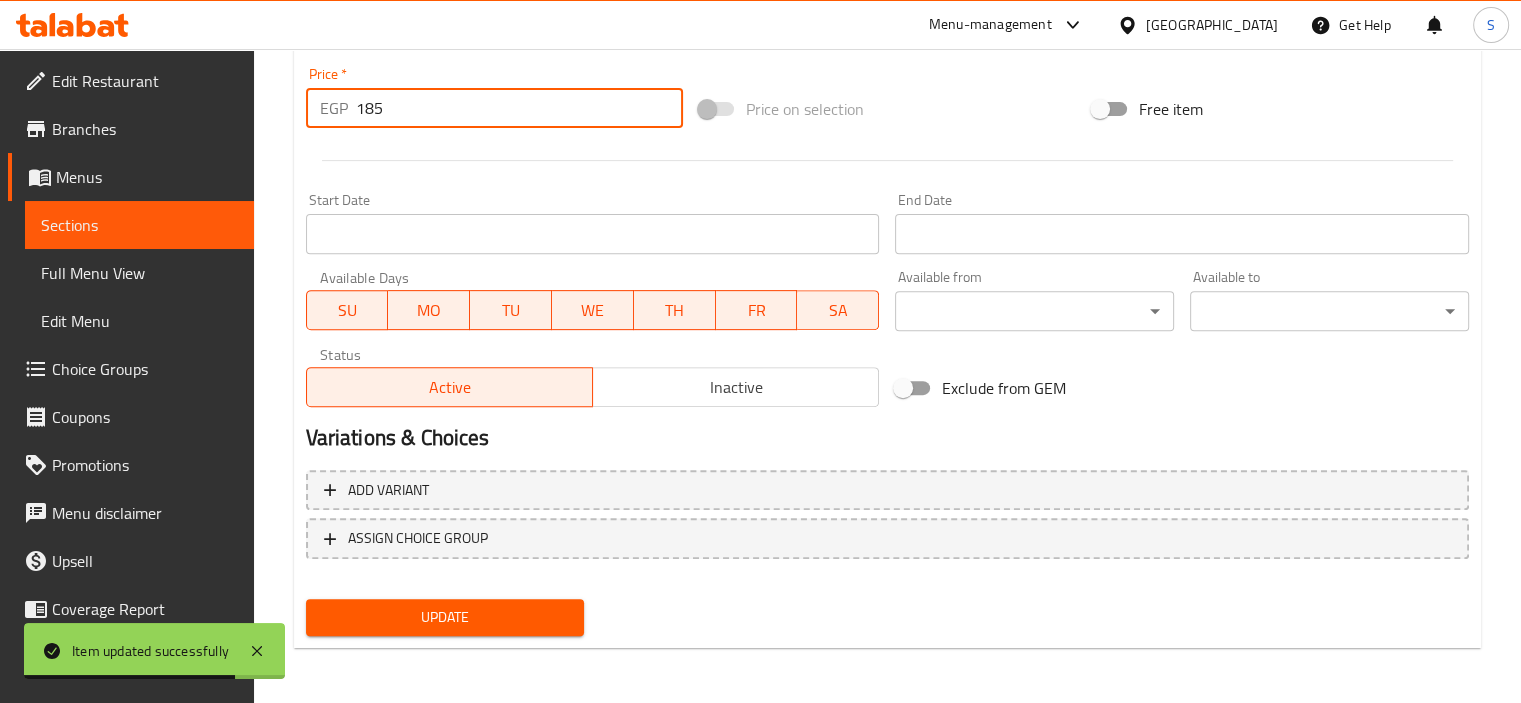 scroll, scrollTop: 0, scrollLeft: 0, axis: both 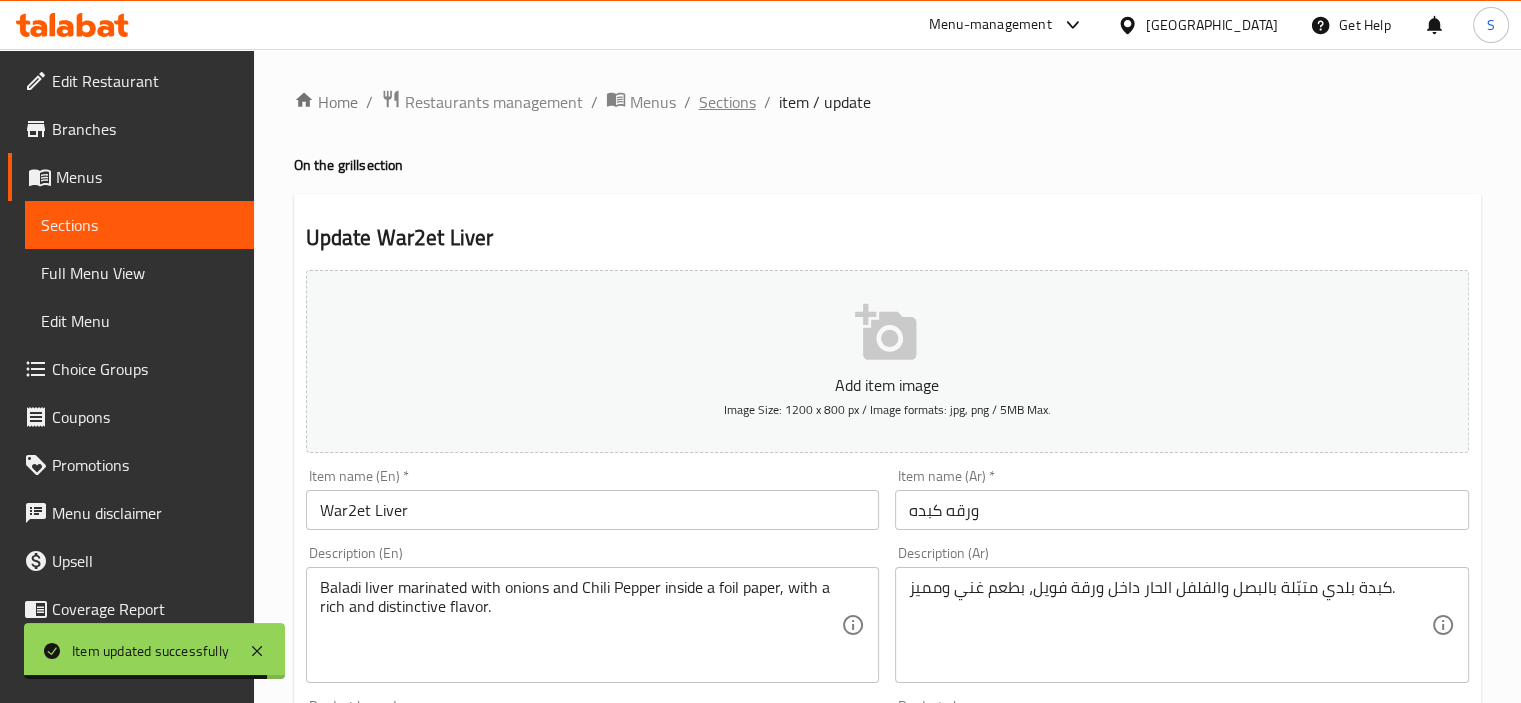 click on "Sections" at bounding box center [727, 102] 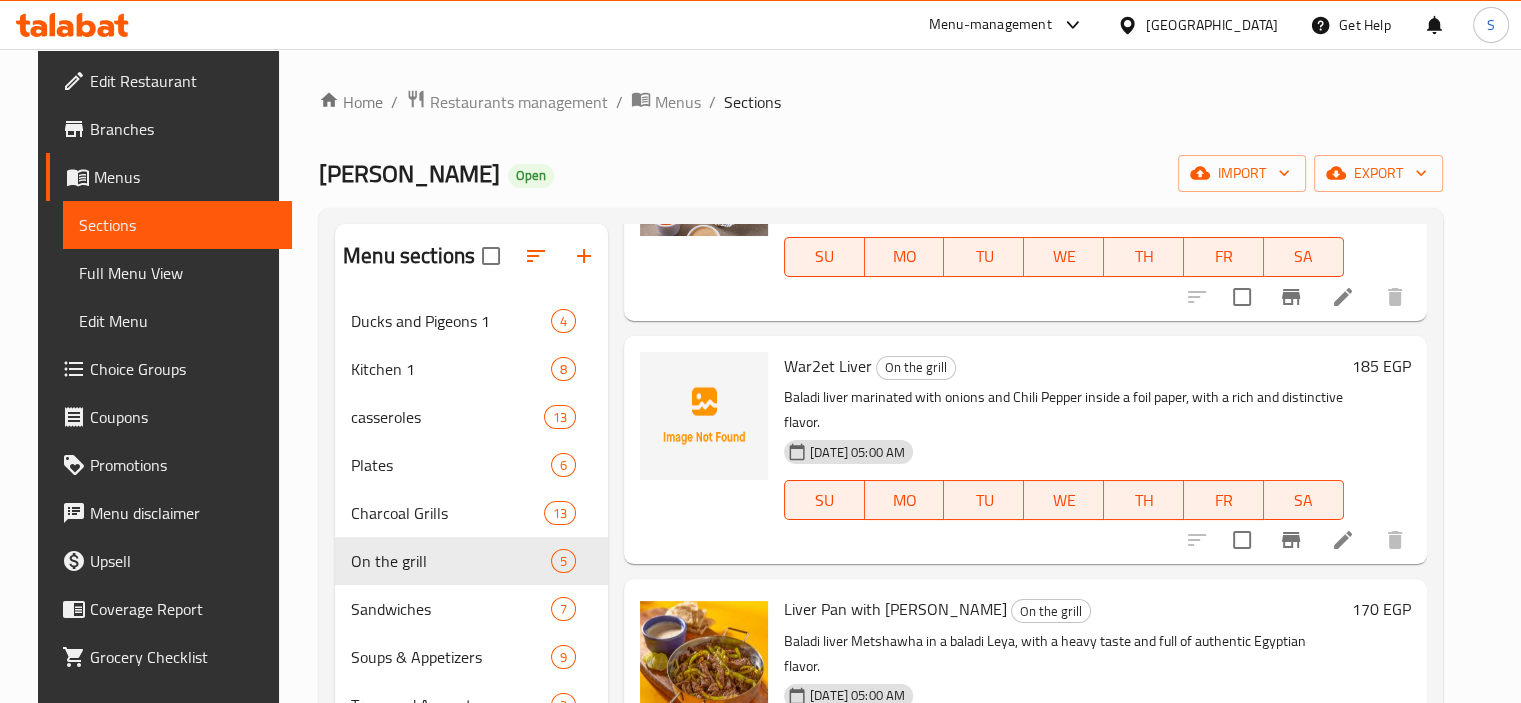 scroll, scrollTop: 441, scrollLeft: 0, axis: vertical 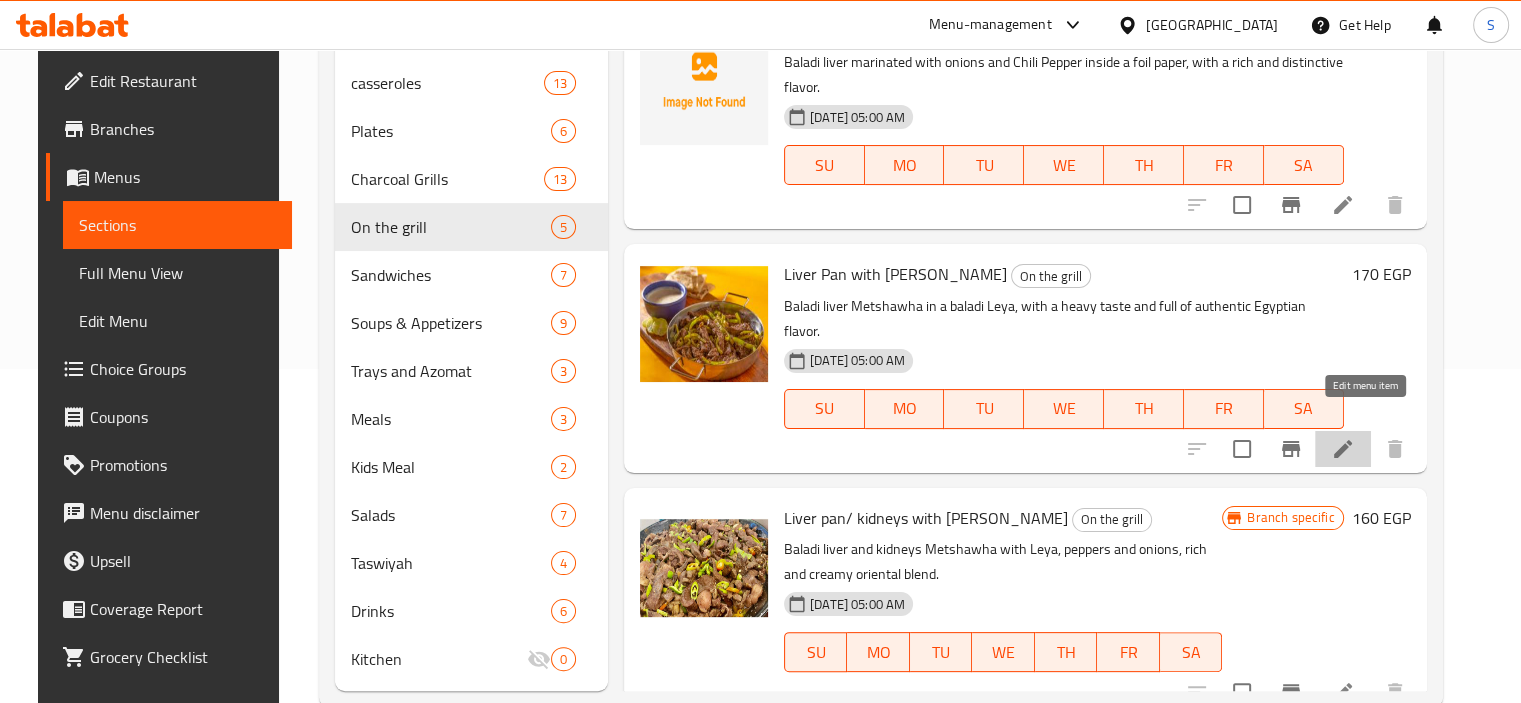 click 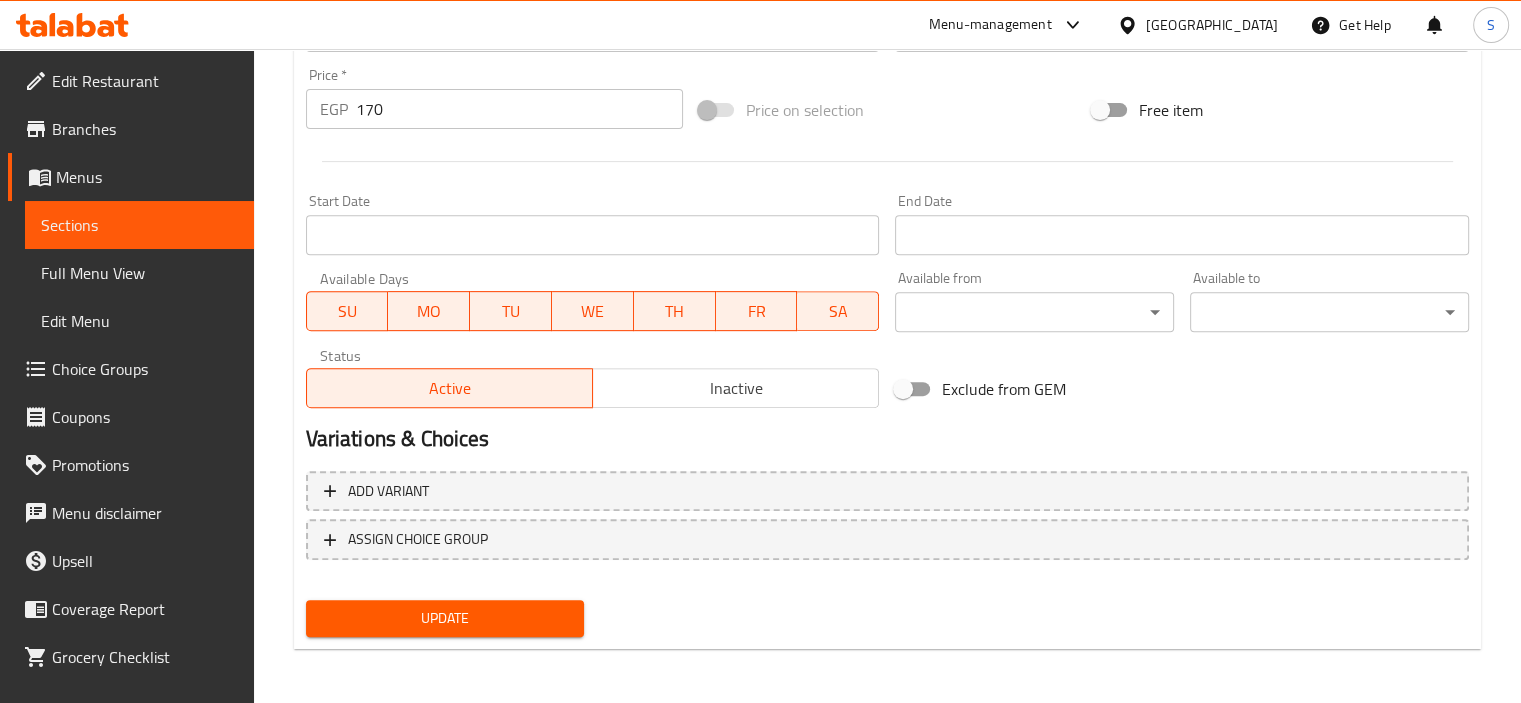 scroll, scrollTop: 0, scrollLeft: 0, axis: both 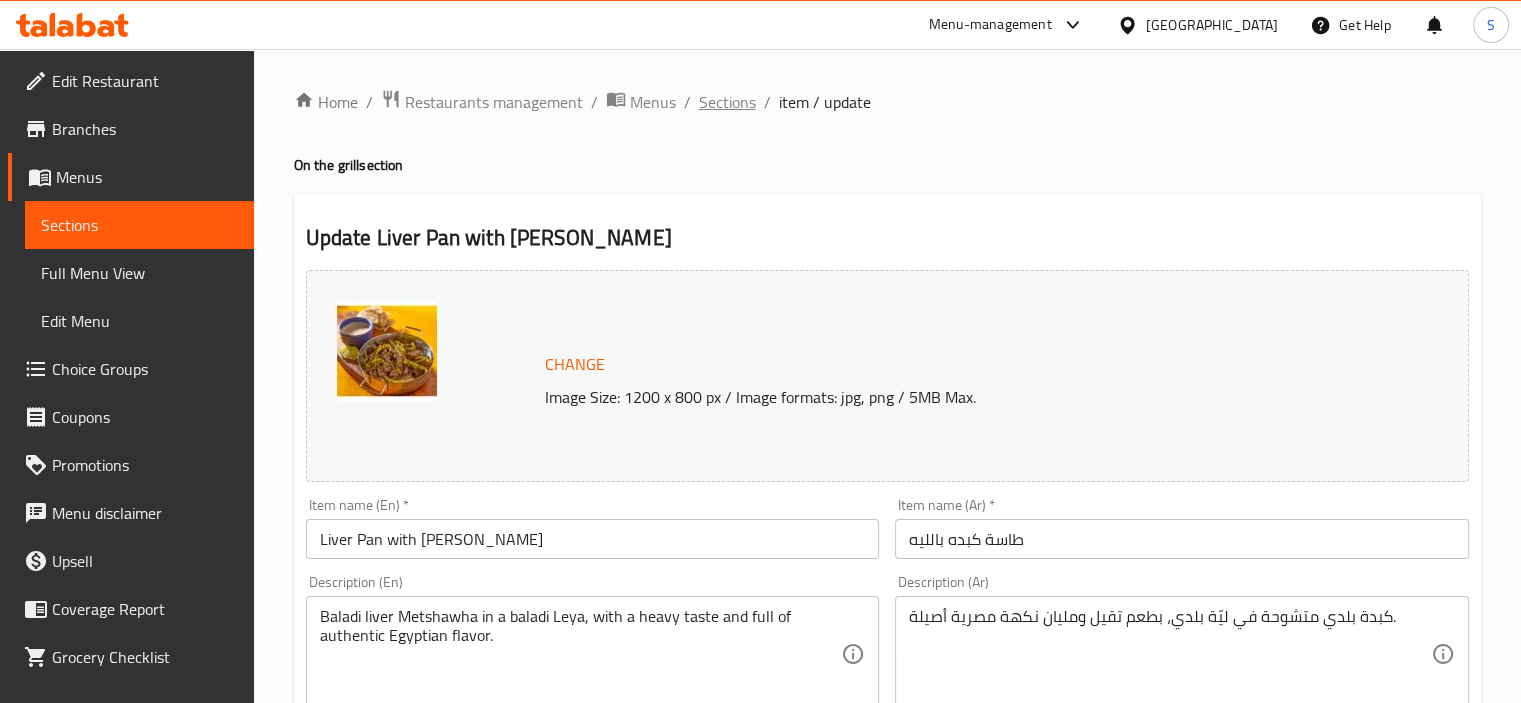 click on "Sections" at bounding box center [727, 102] 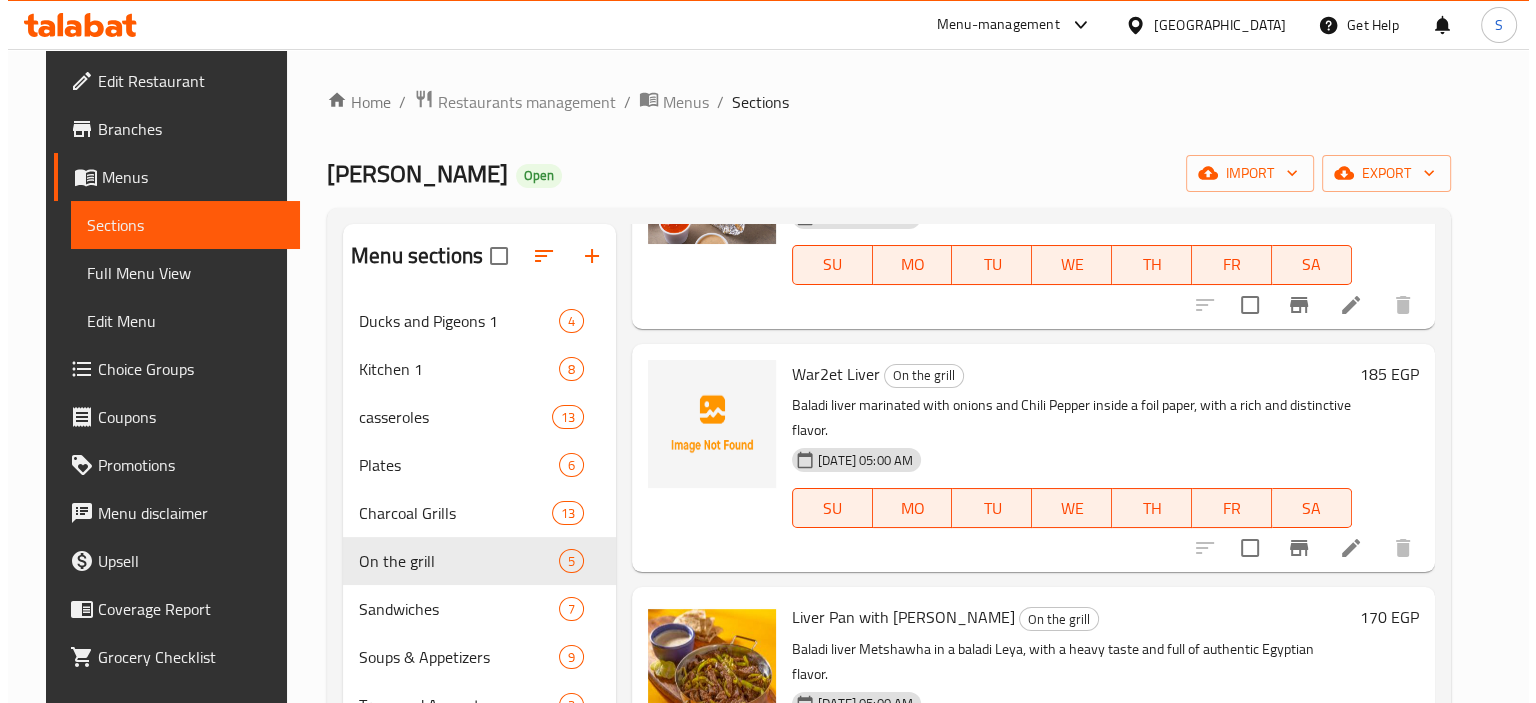 scroll, scrollTop: 441, scrollLeft: 0, axis: vertical 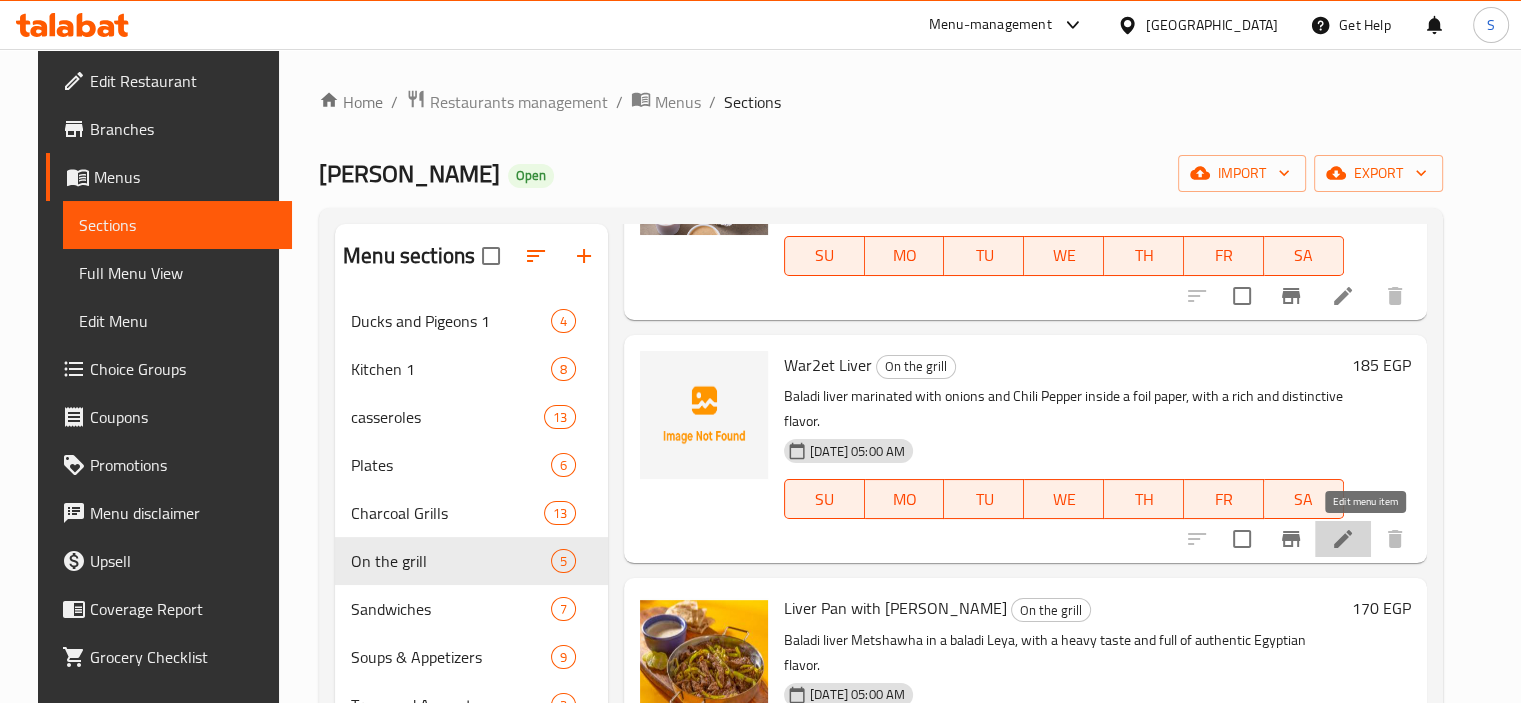 click 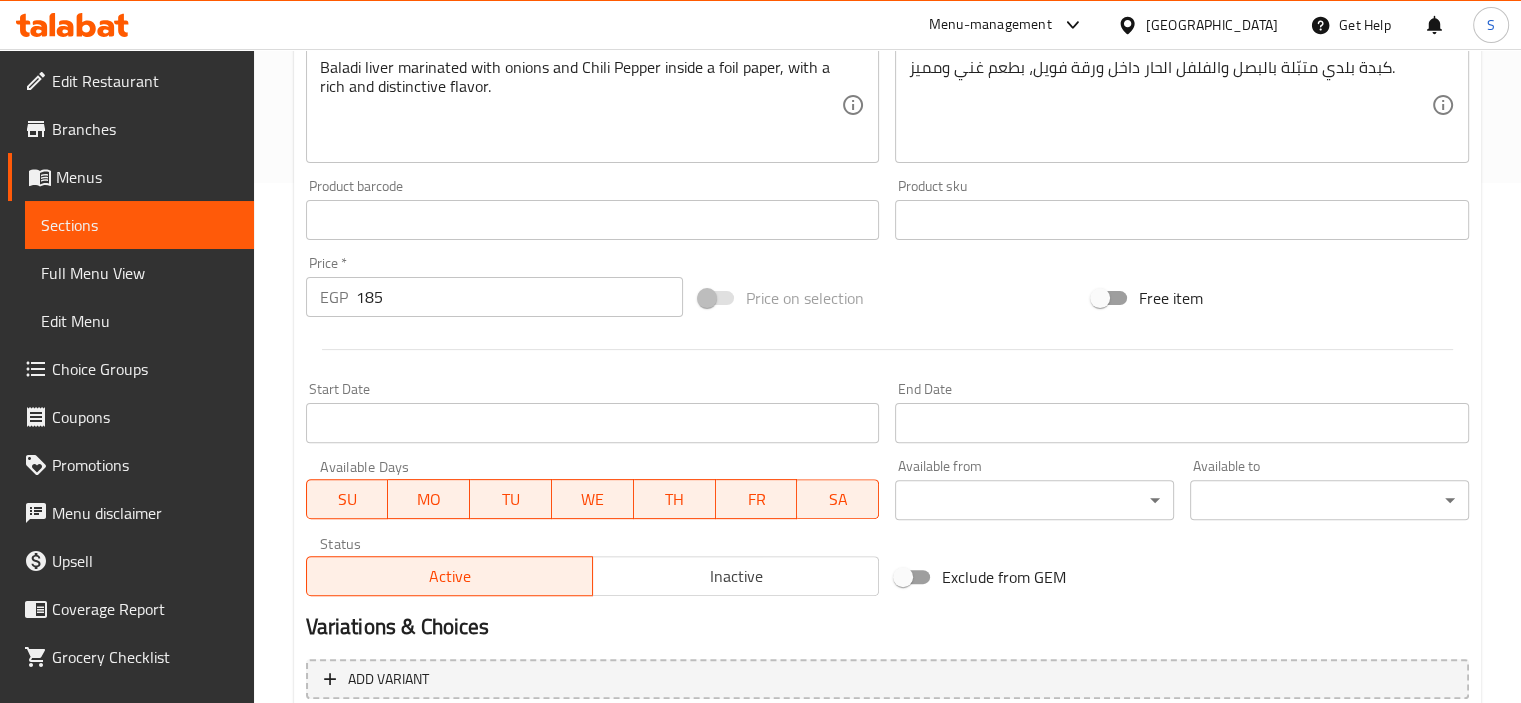 scroll, scrollTop: 709, scrollLeft: 0, axis: vertical 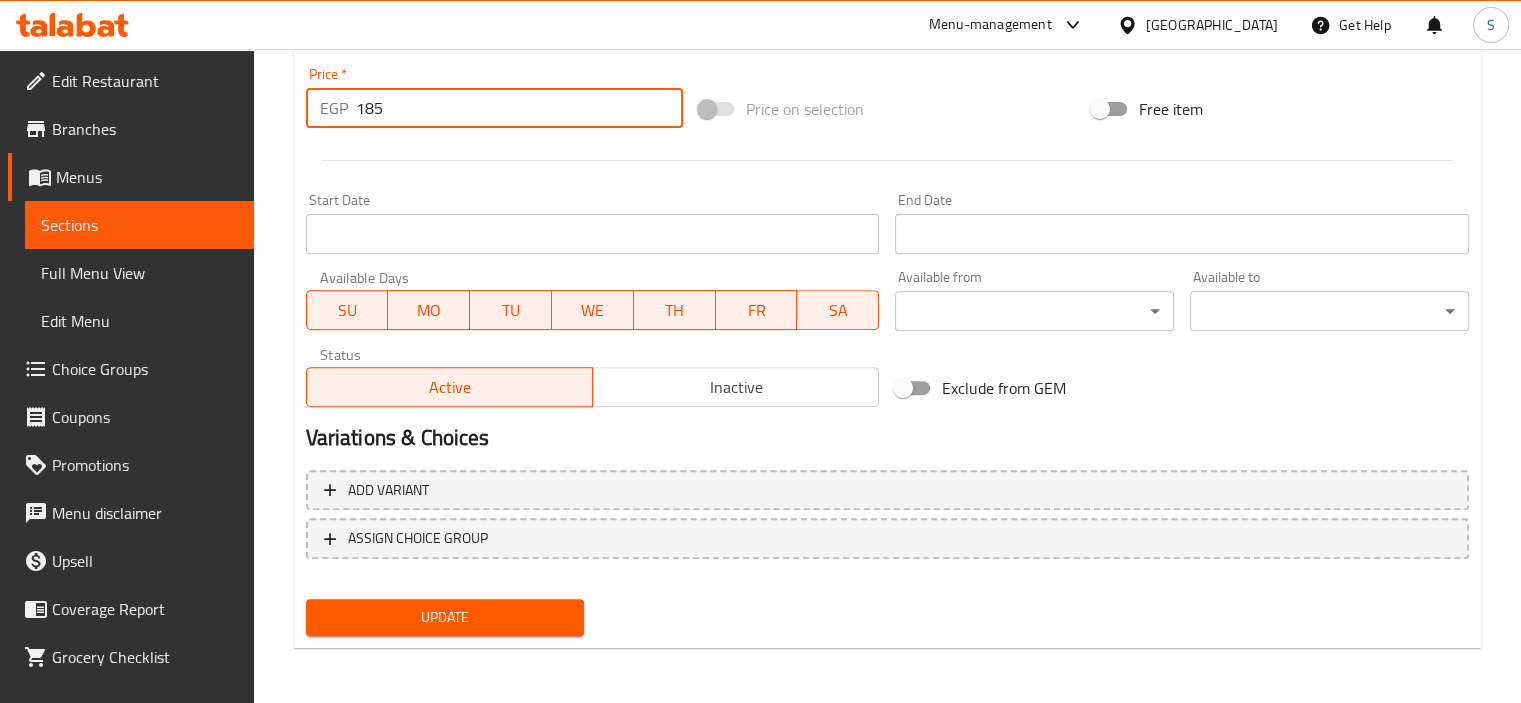 click on "185" at bounding box center (519, 108) 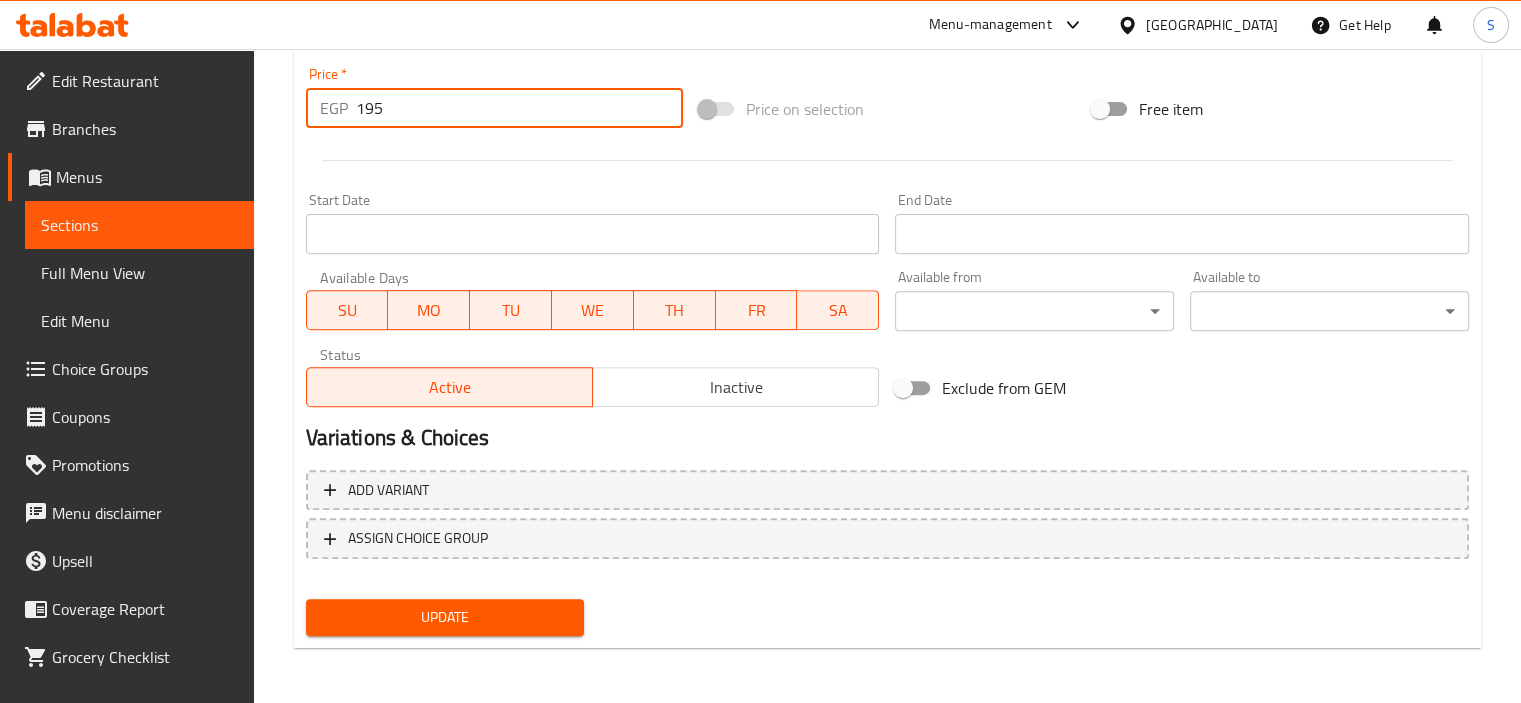 type on "195" 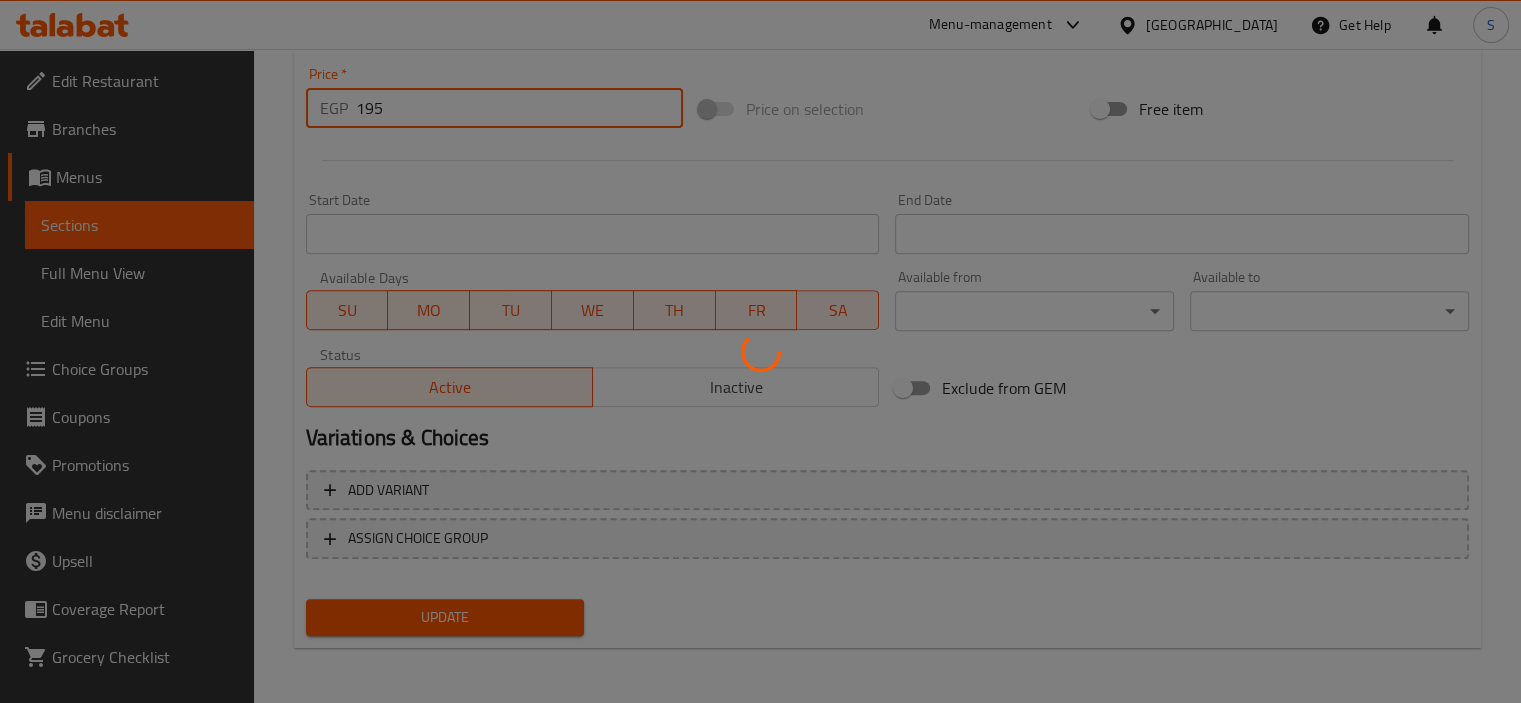 scroll, scrollTop: 0, scrollLeft: 0, axis: both 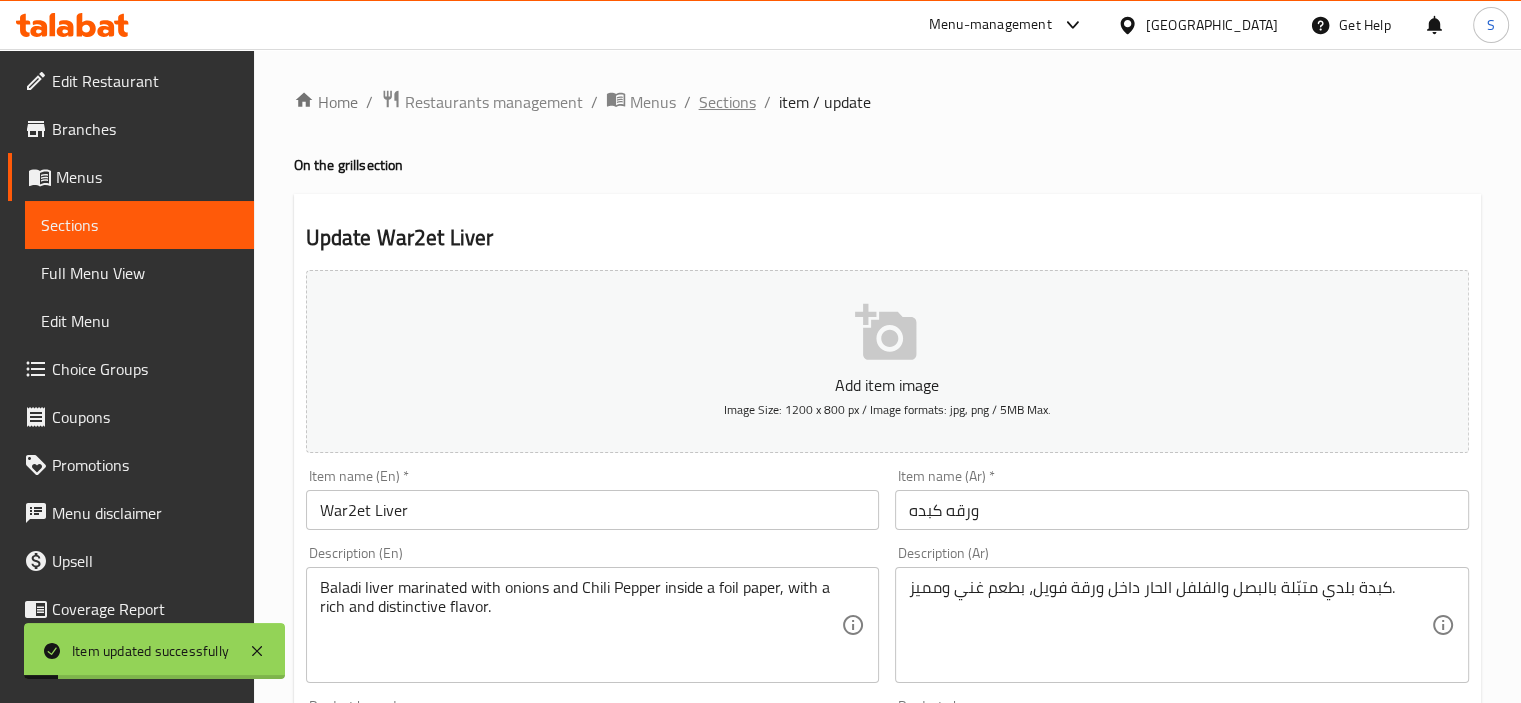 click on "Sections" at bounding box center [727, 102] 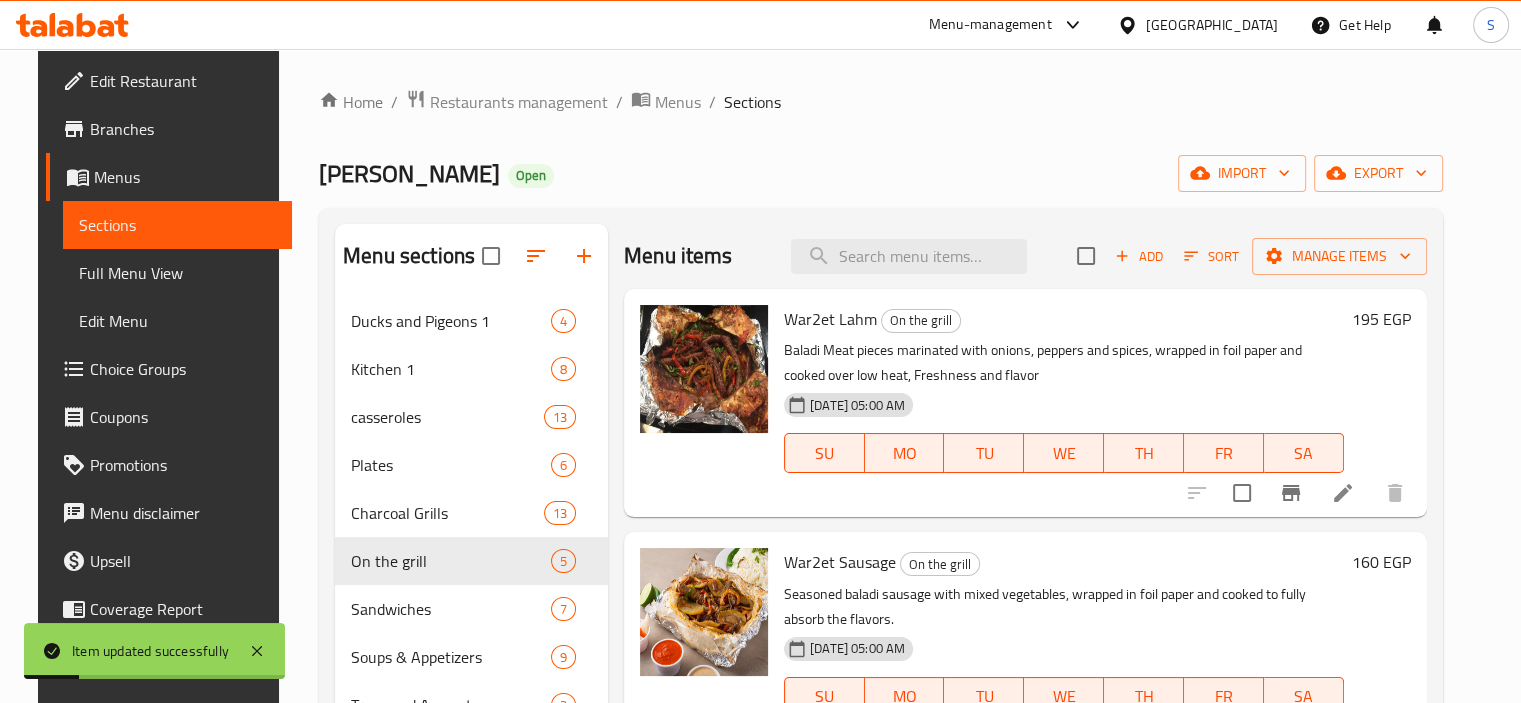 scroll, scrollTop: 441, scrollLeft: 0, axis: vertical 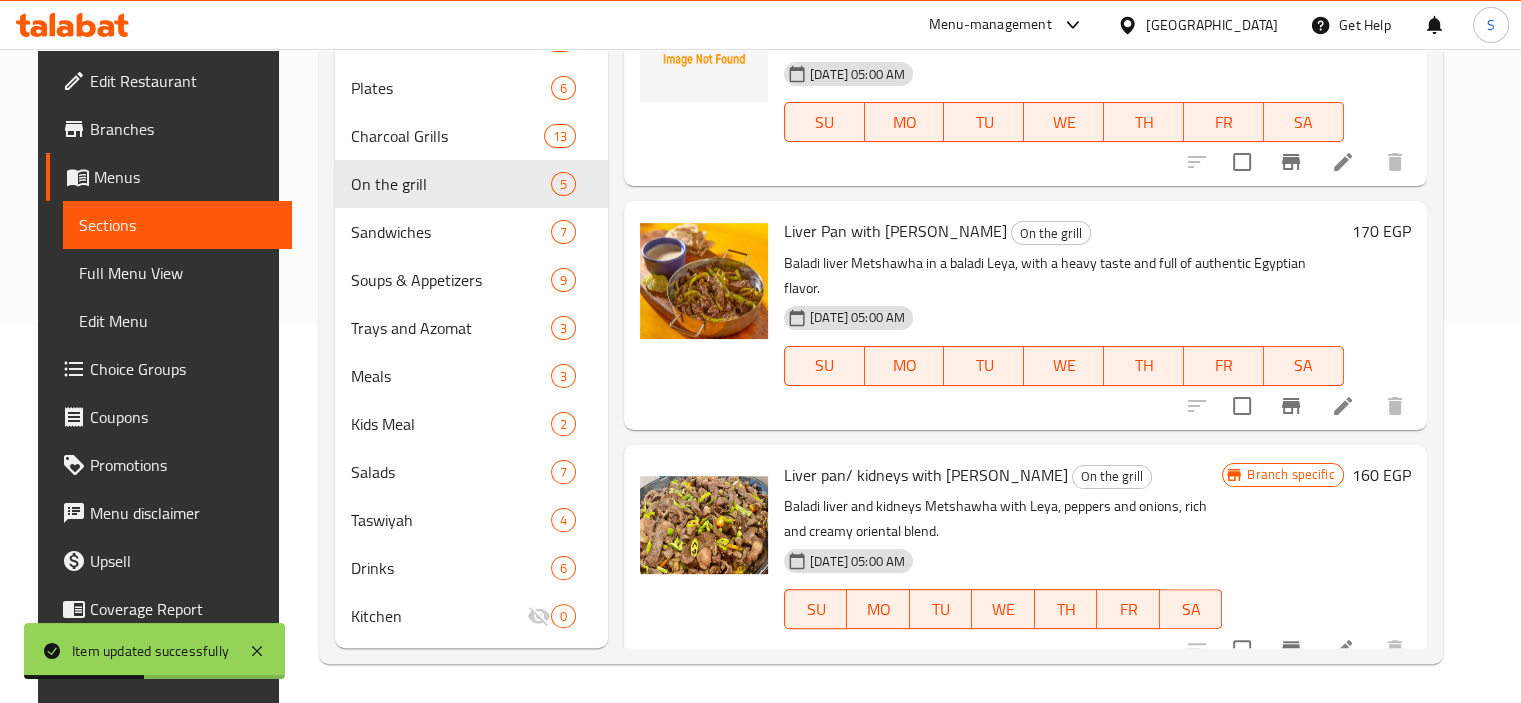 click at bounding box center [1296, 406] 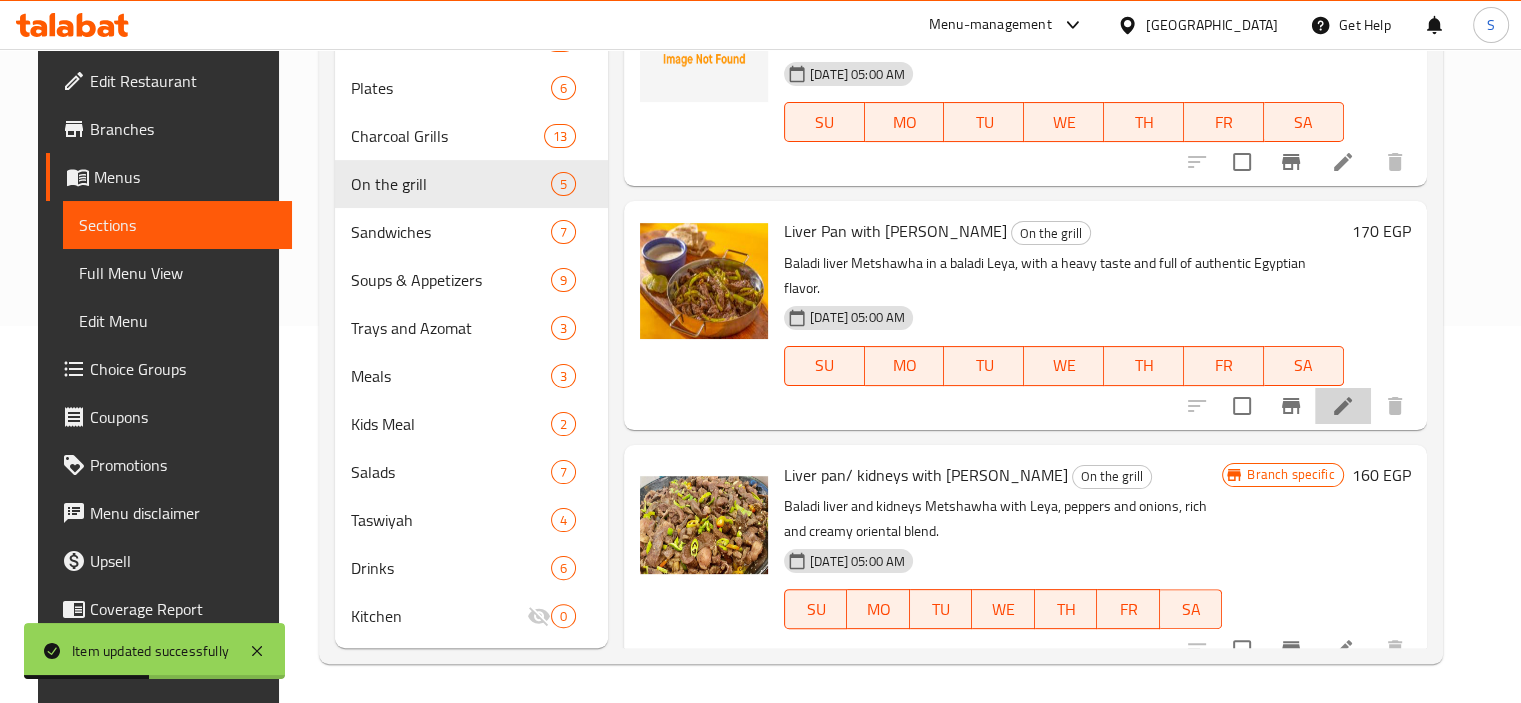 click at bounding box center (1343, 406) 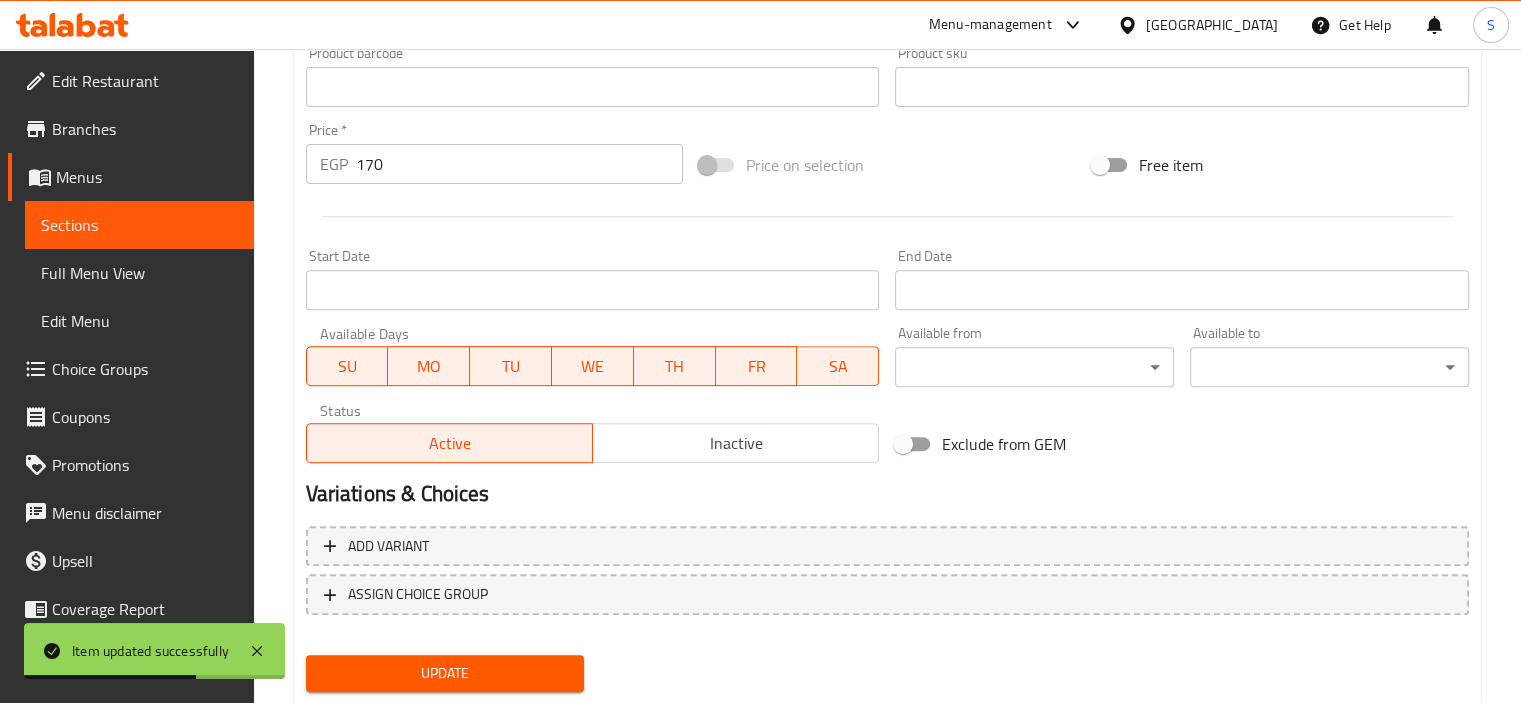 scroll, scrollTop: 737, scrollLeft: 0, axis: vertical 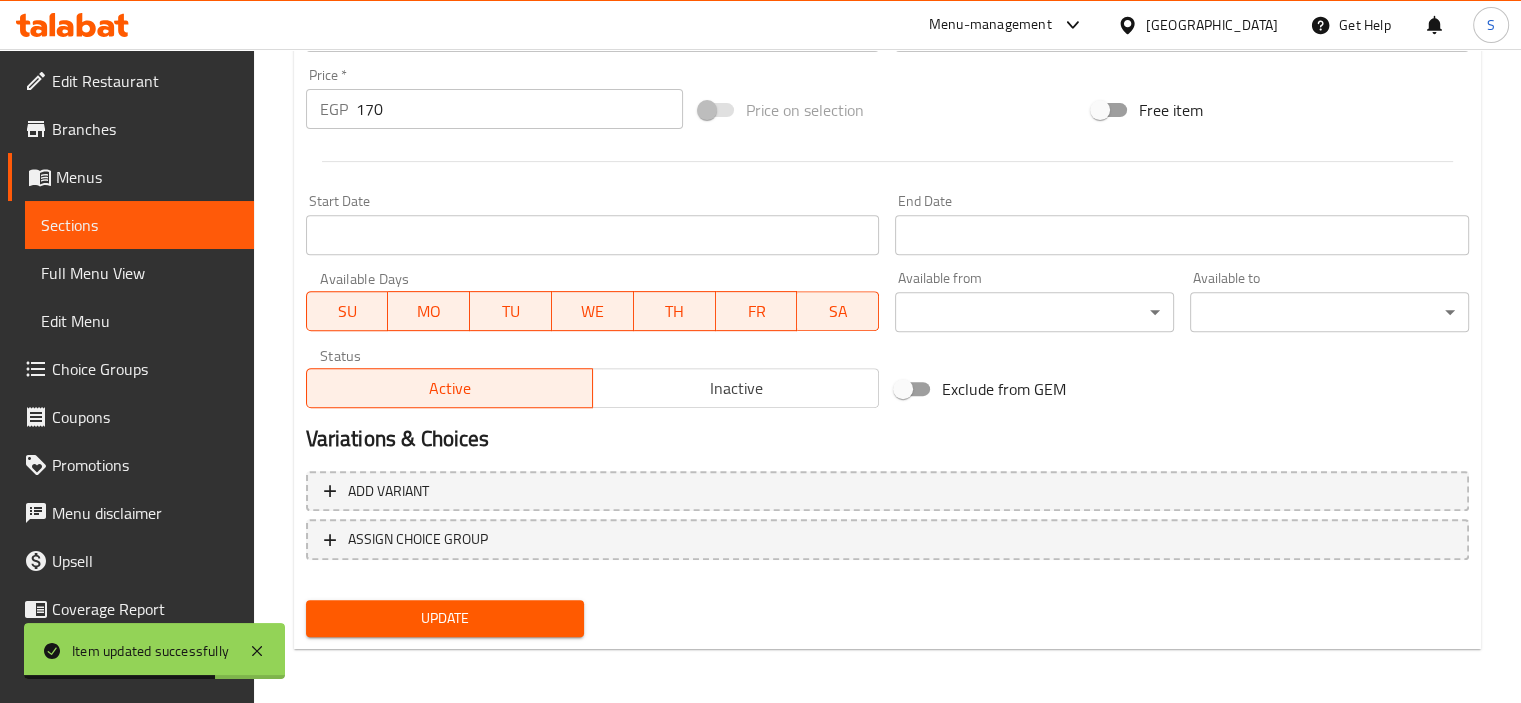 click on "170" at bounding box center [519, 109] 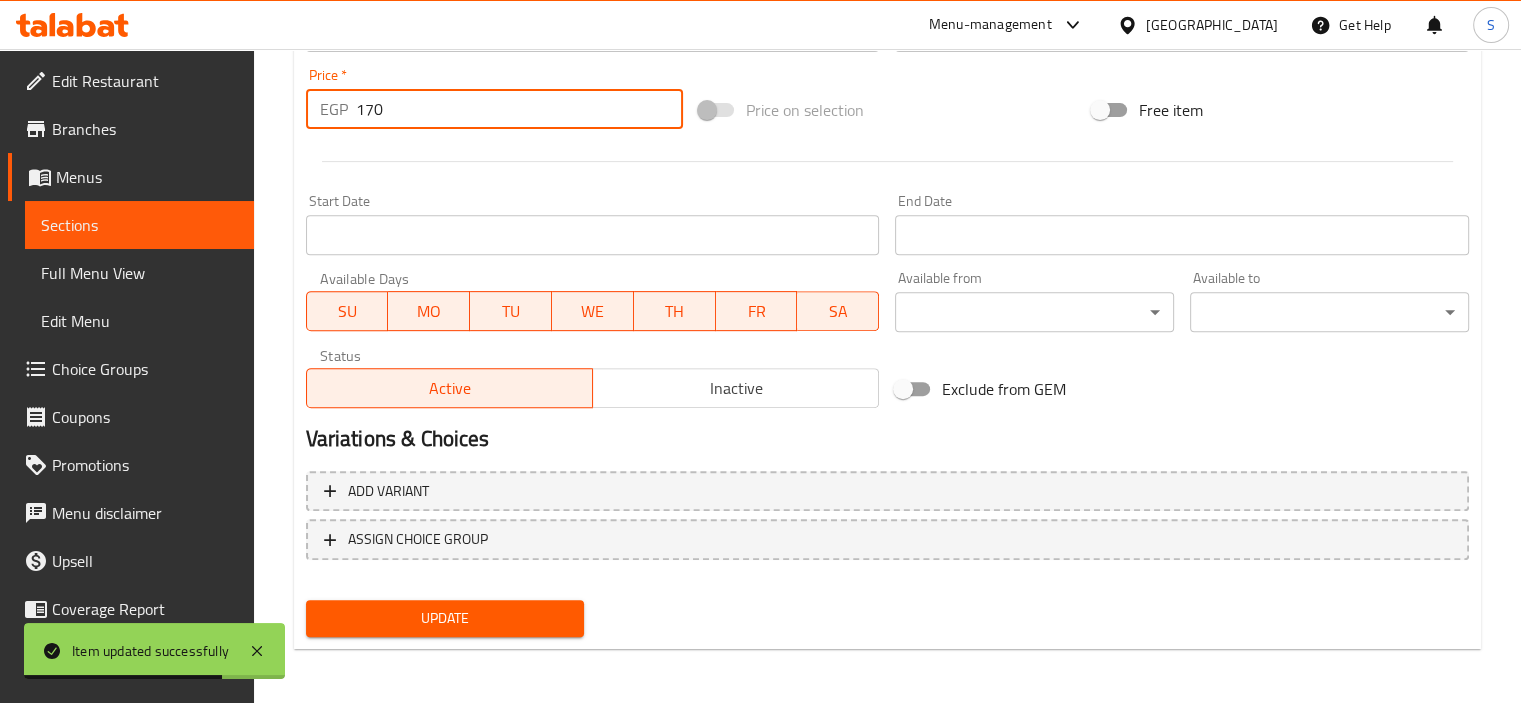 click on "170" at bounding box center [519, 109] 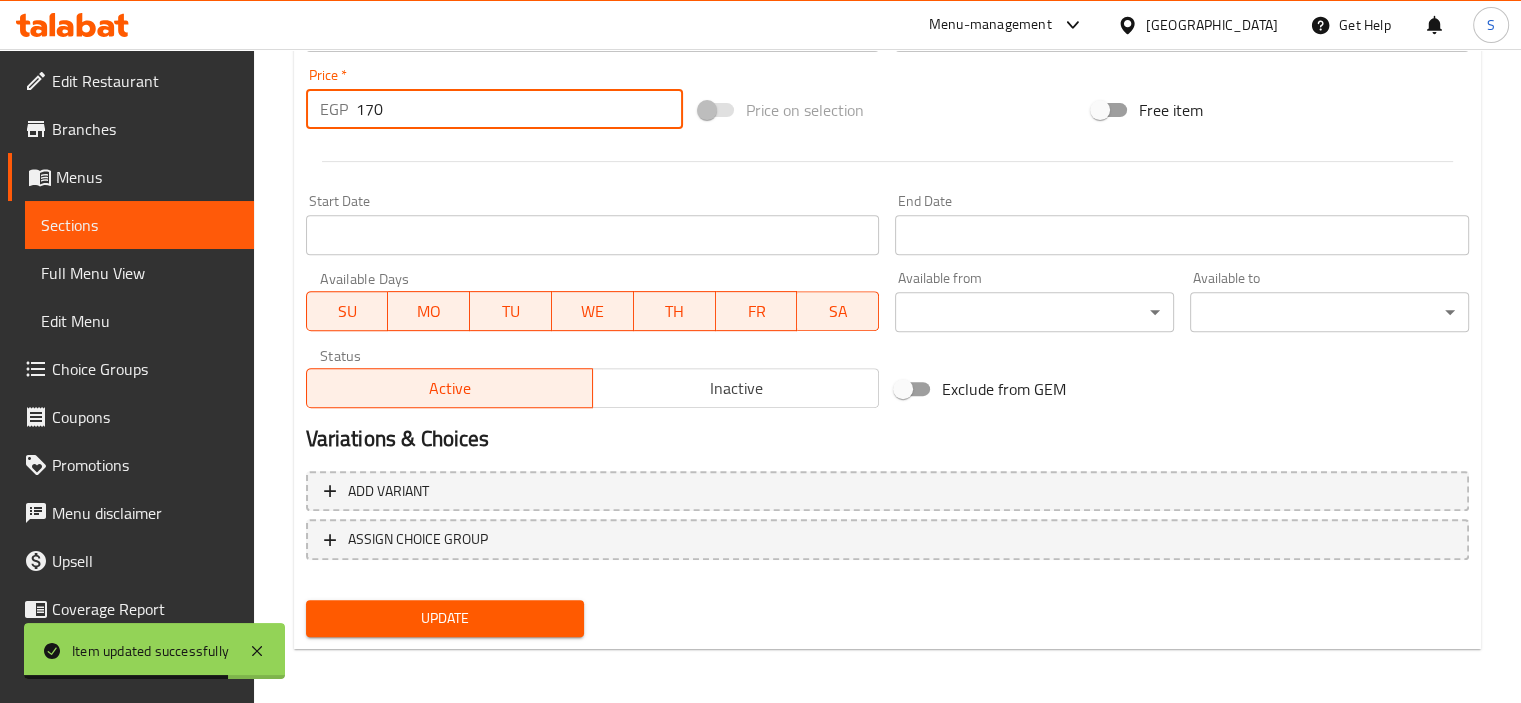 click on "170" at bounding box center (519, 109) 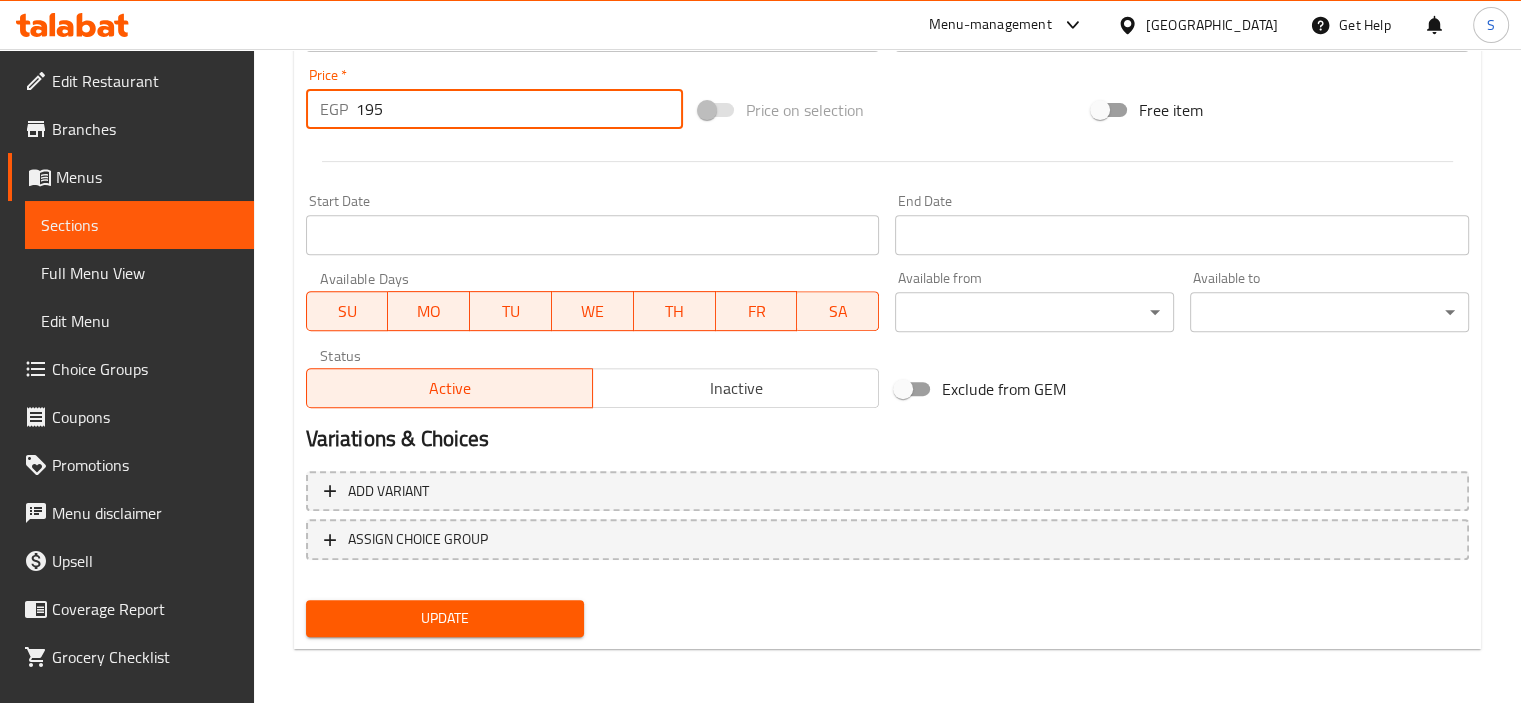type on "195" 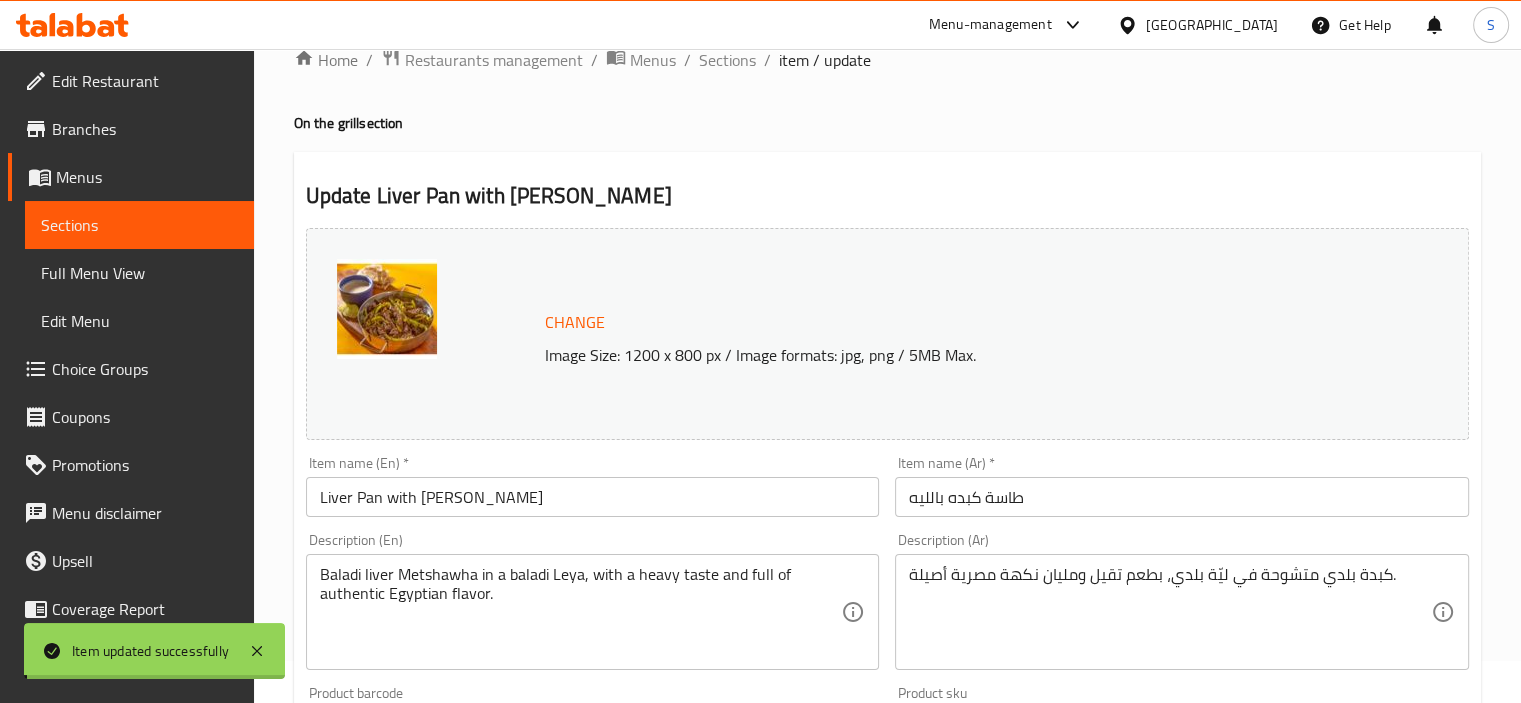 scroll, scrollTop: 0, scrollLeft: 0, axis: both 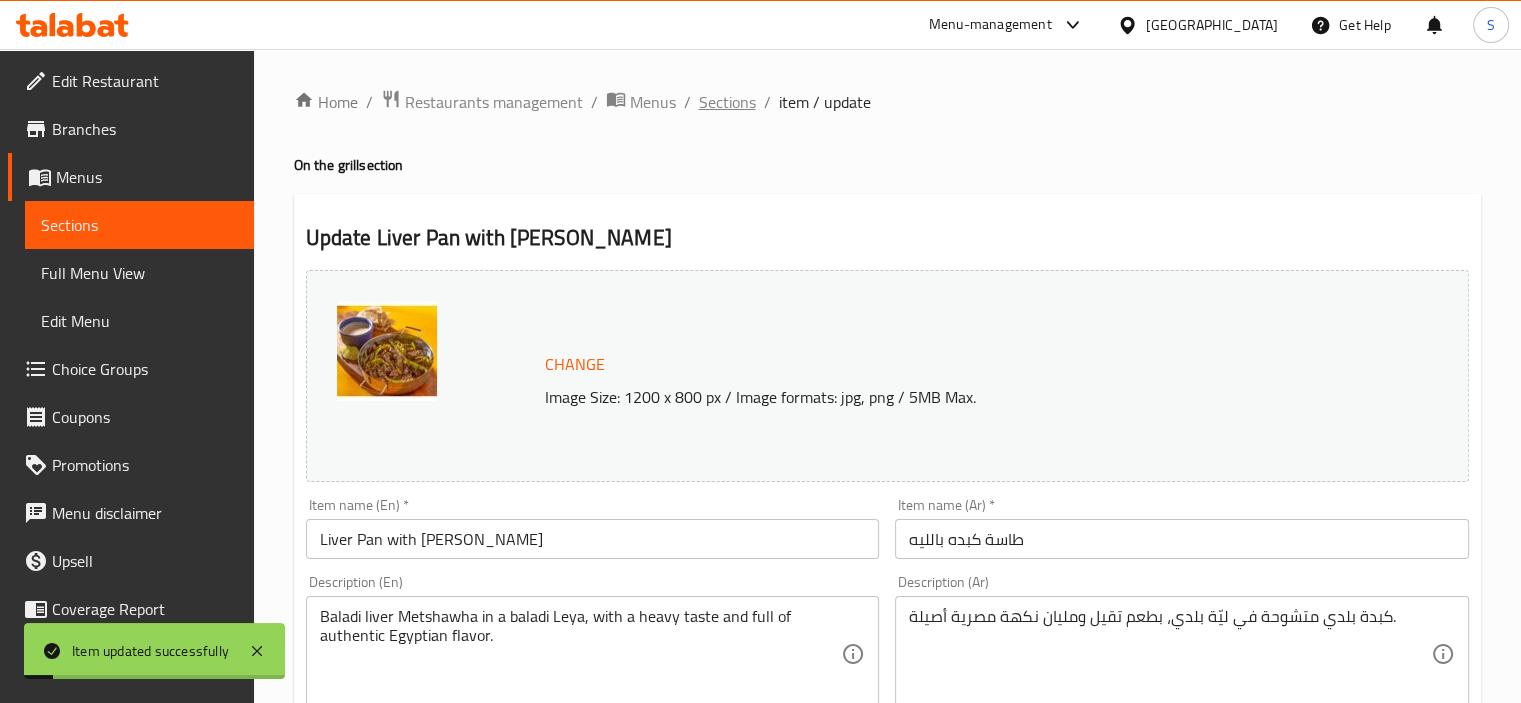 click on "Sections" at bounding box center (727, 102) 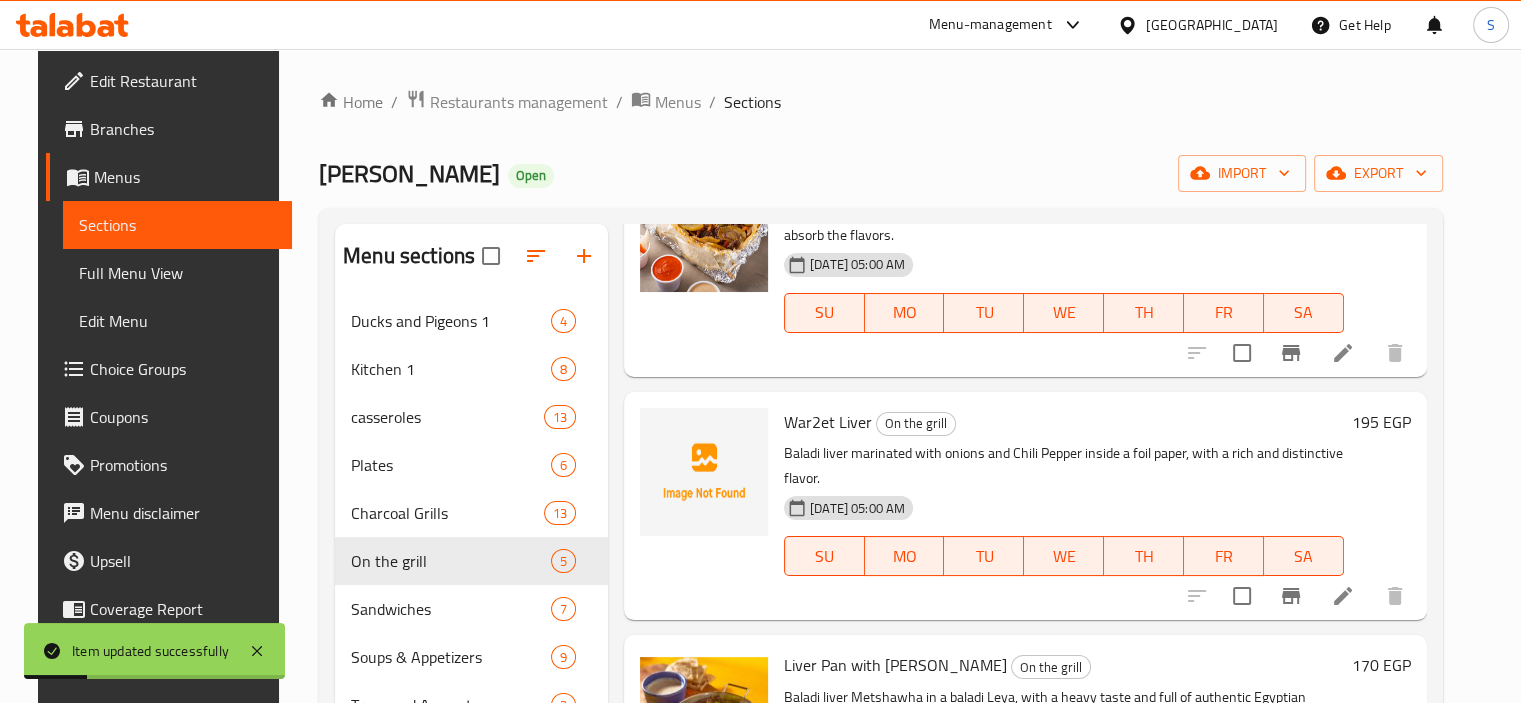 scroll, scrollTop: 441, scrollLeft: 0, axis: vertical 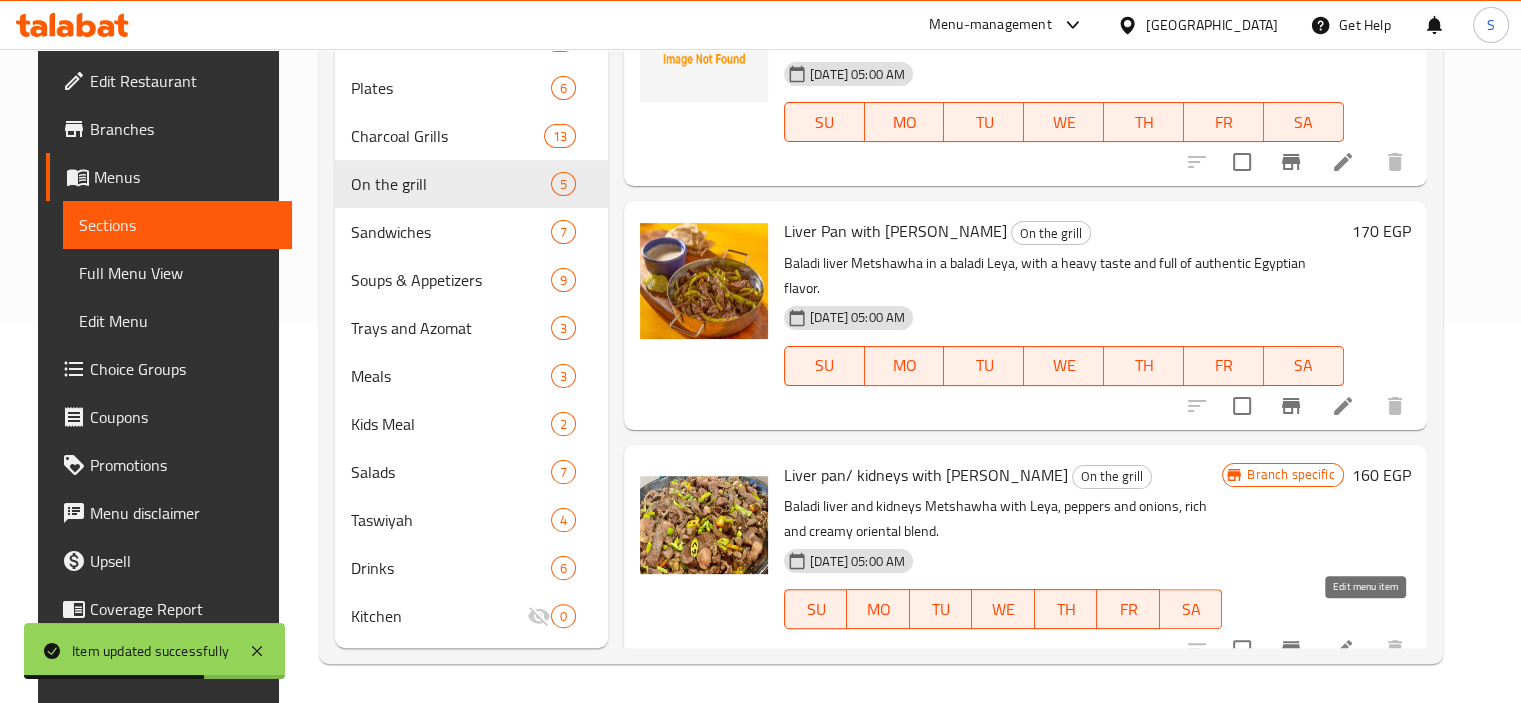 click 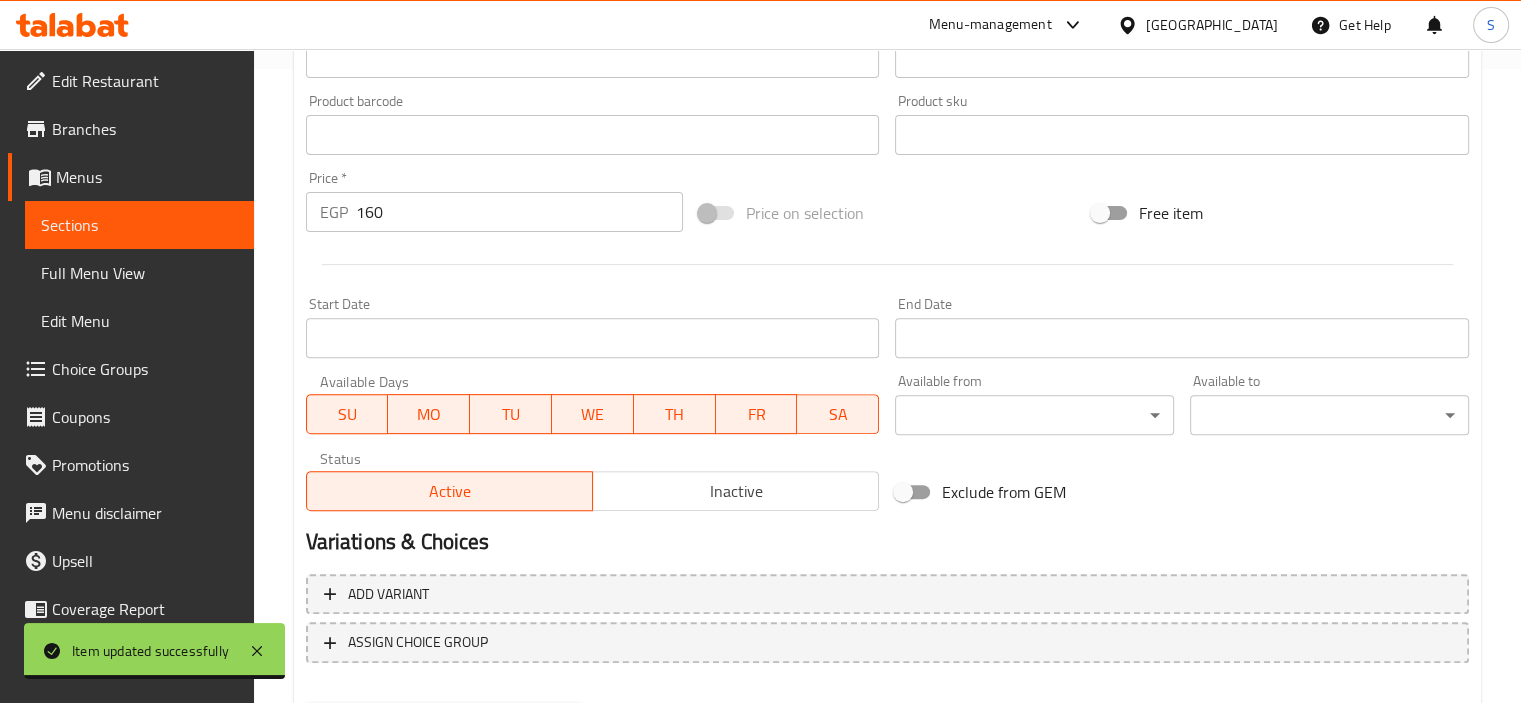 scroll, scrollTop: 737, scrollLeft: 0, axis: vertical 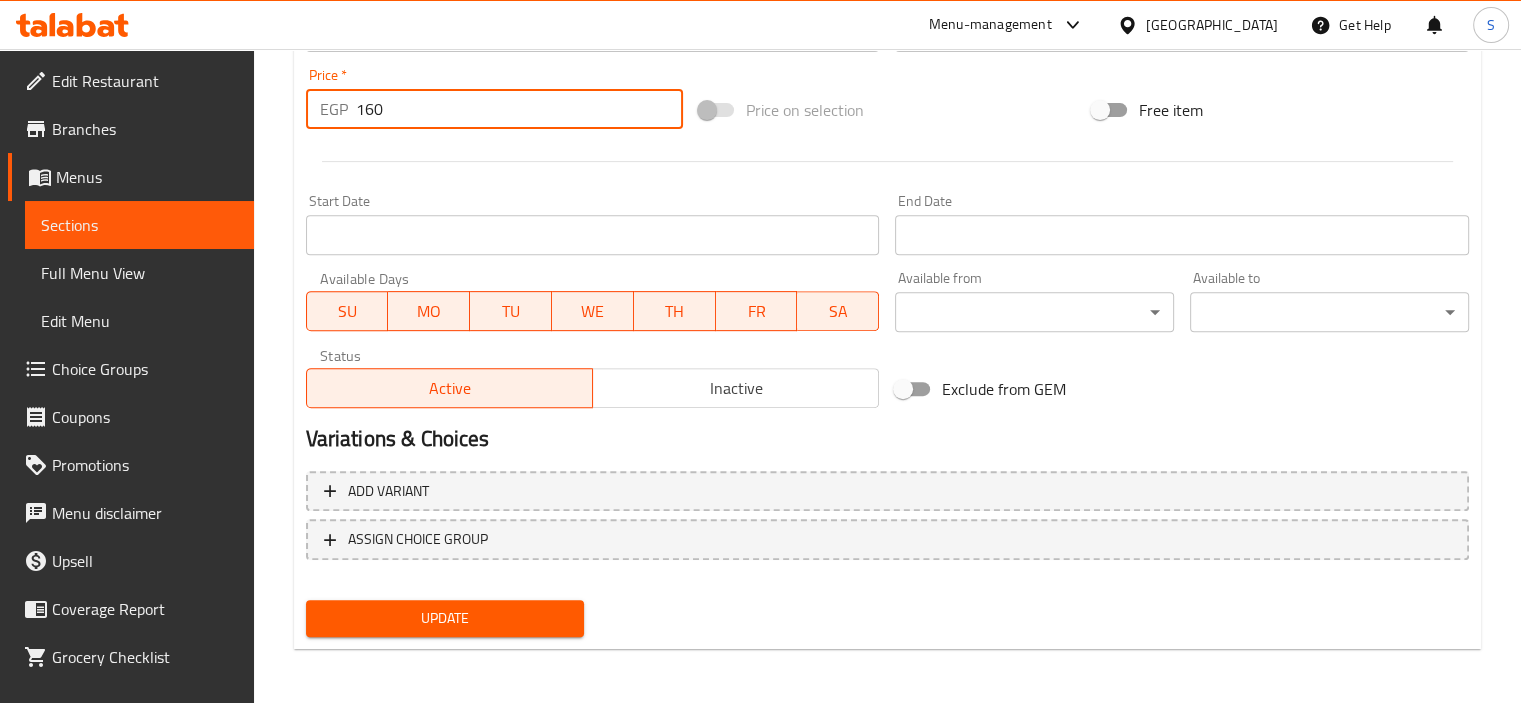 click on "160" at bounding box center (519, 109) 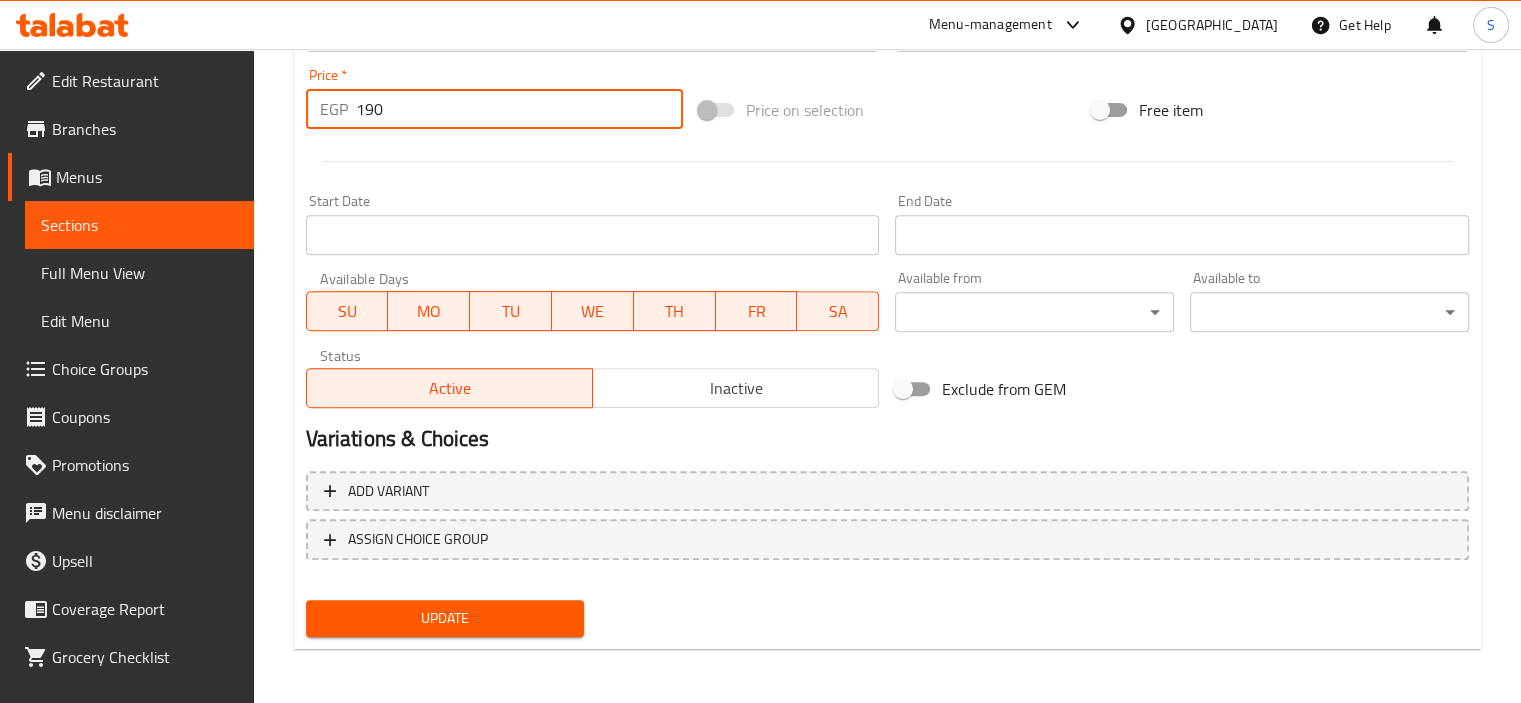 type on "190" 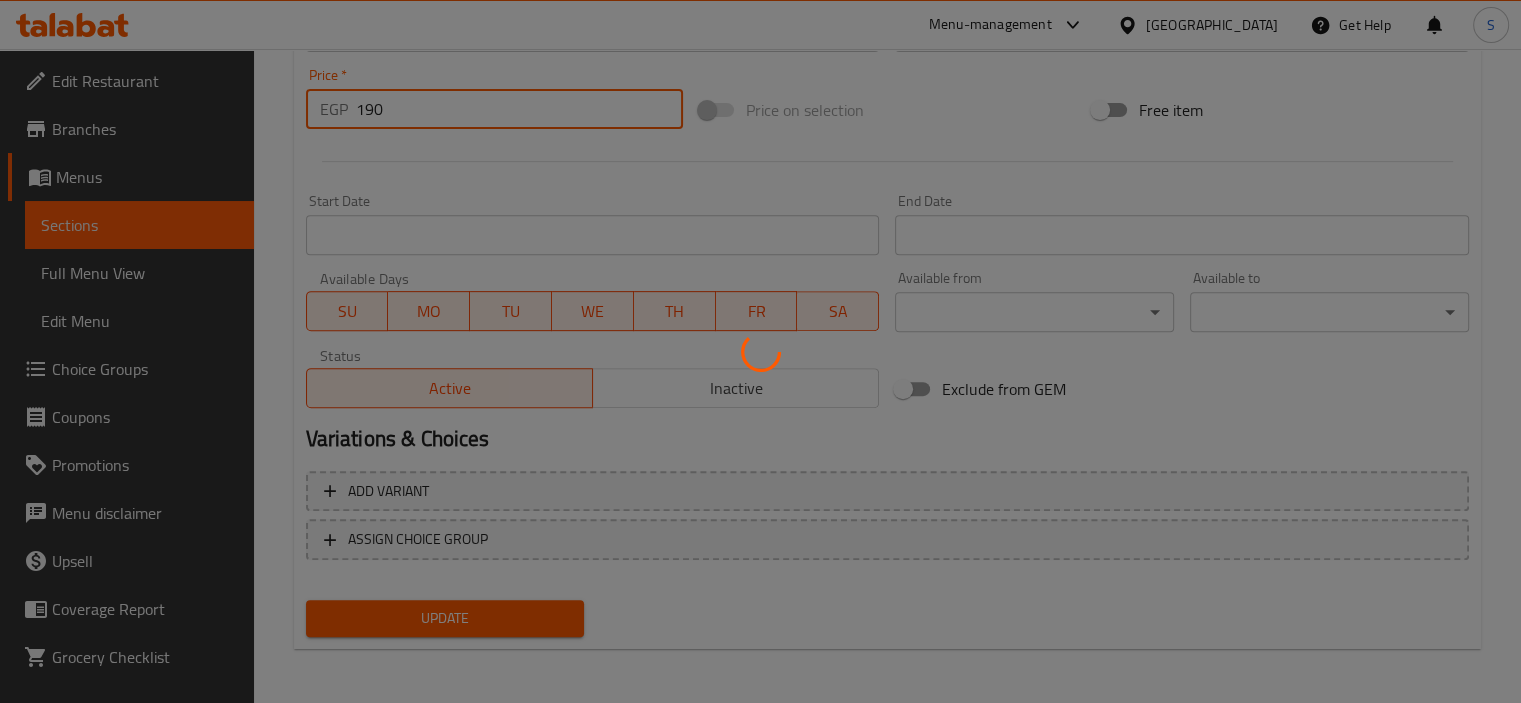 scroll, scrollTop: 0, scrollLeft: 0, axis: both 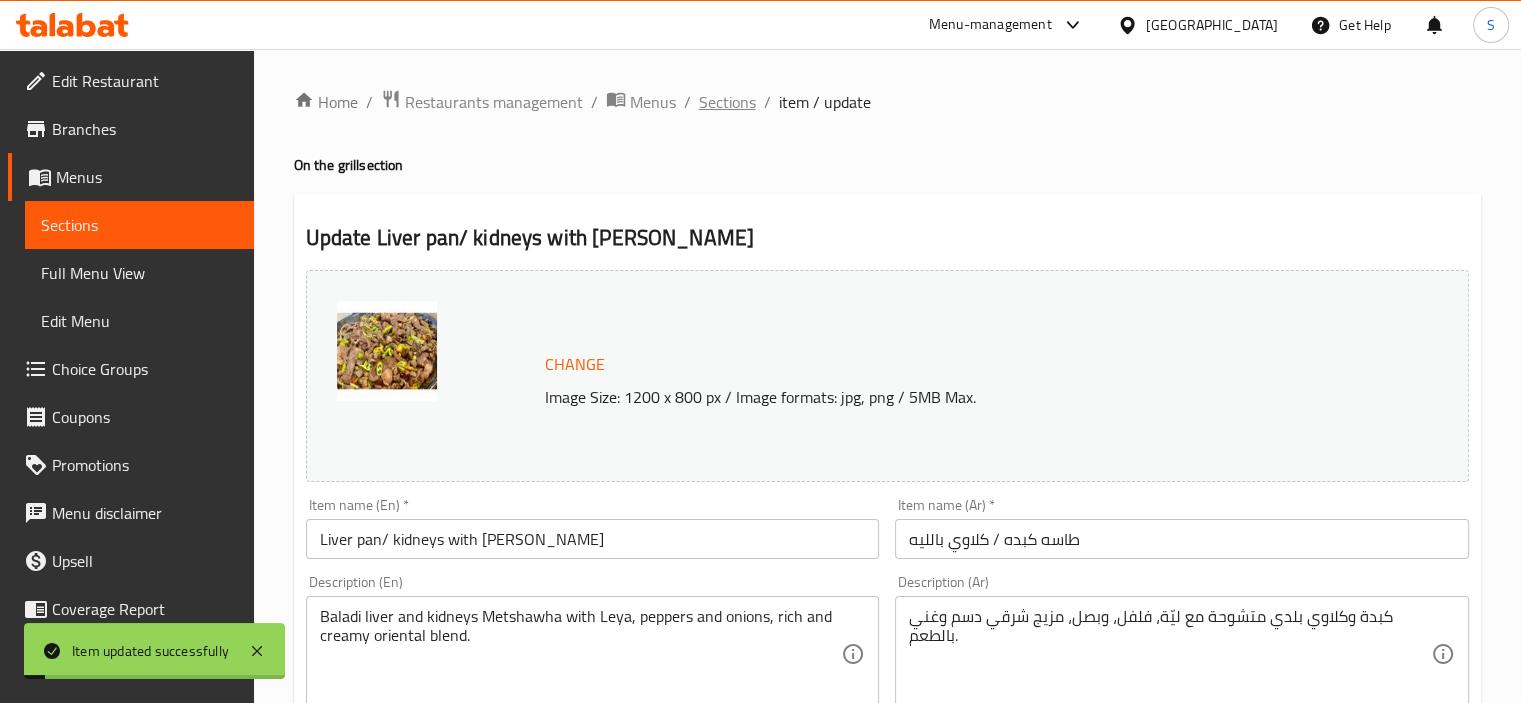 click on "Sections" at bounding box center (727, 102) 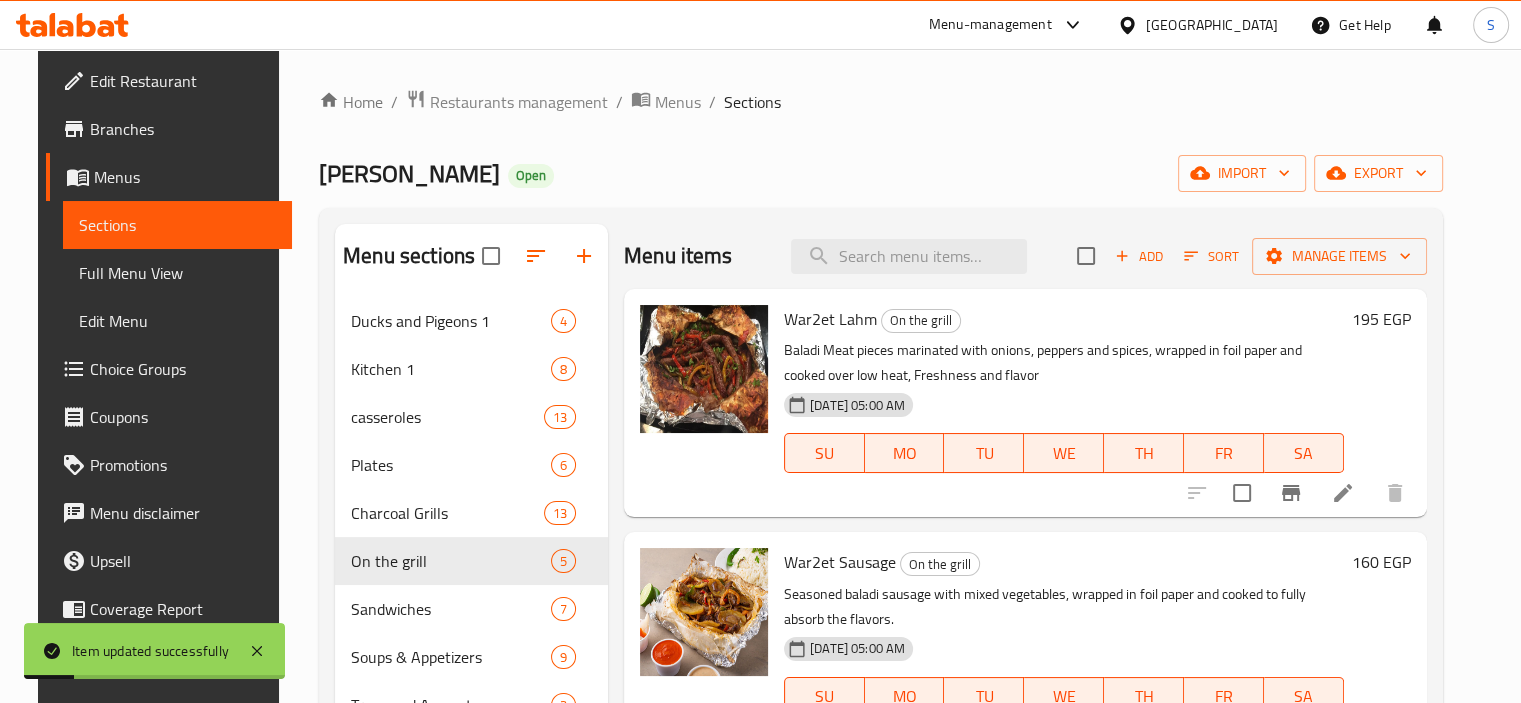 scroll, scrollTop: 441, scrollLeft: 0, axis: vertical 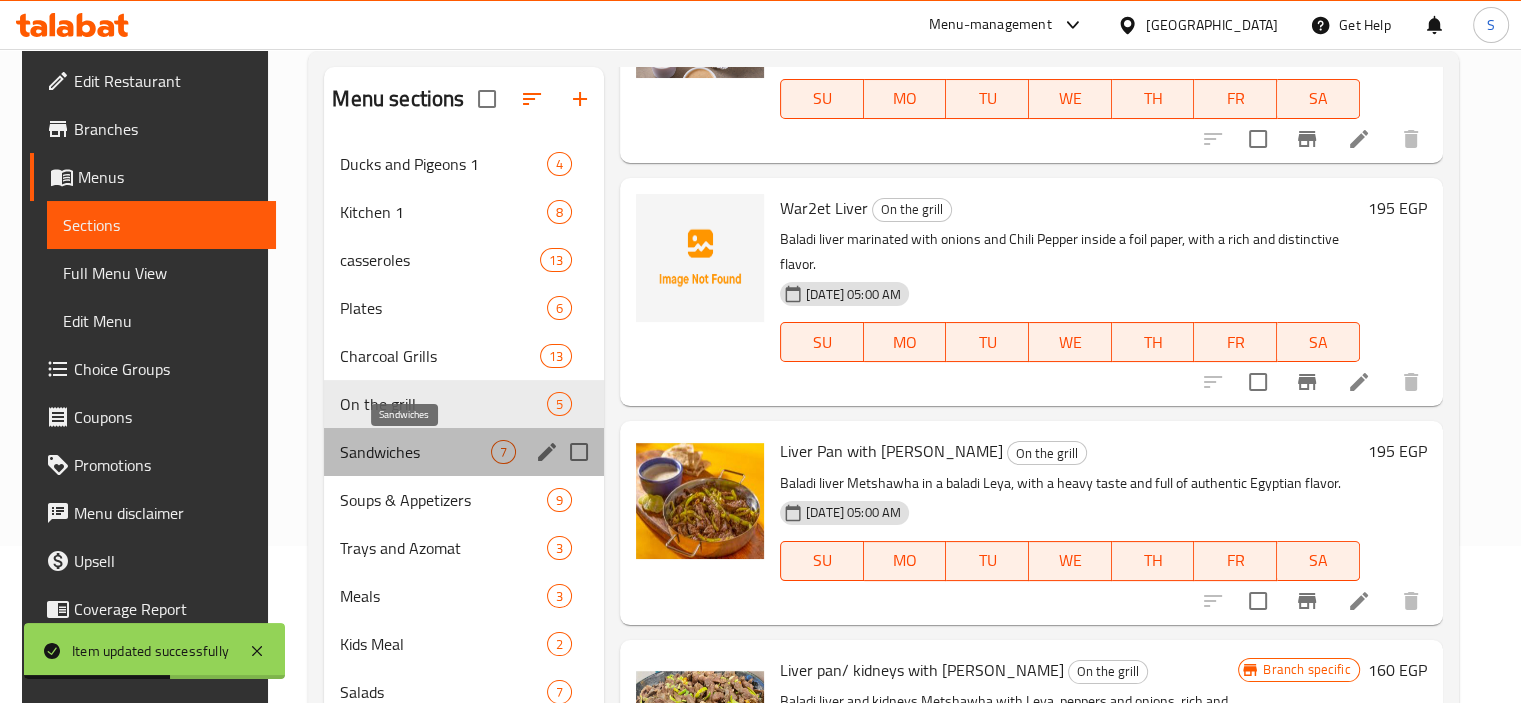 click on "Sandwiches" at bounding box center [415, 452] 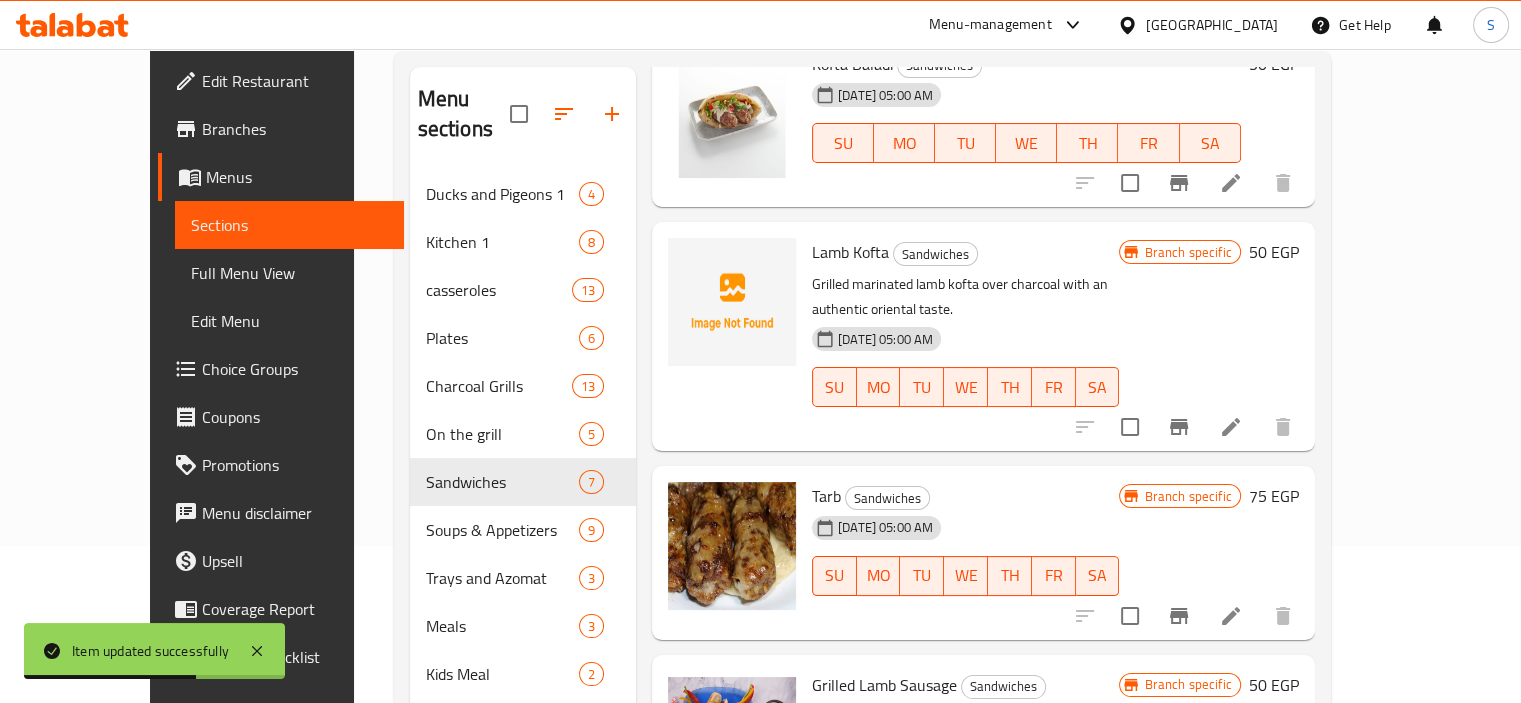 scroll, scrollTop: 126, scrollLeft: 0, axis: vertical 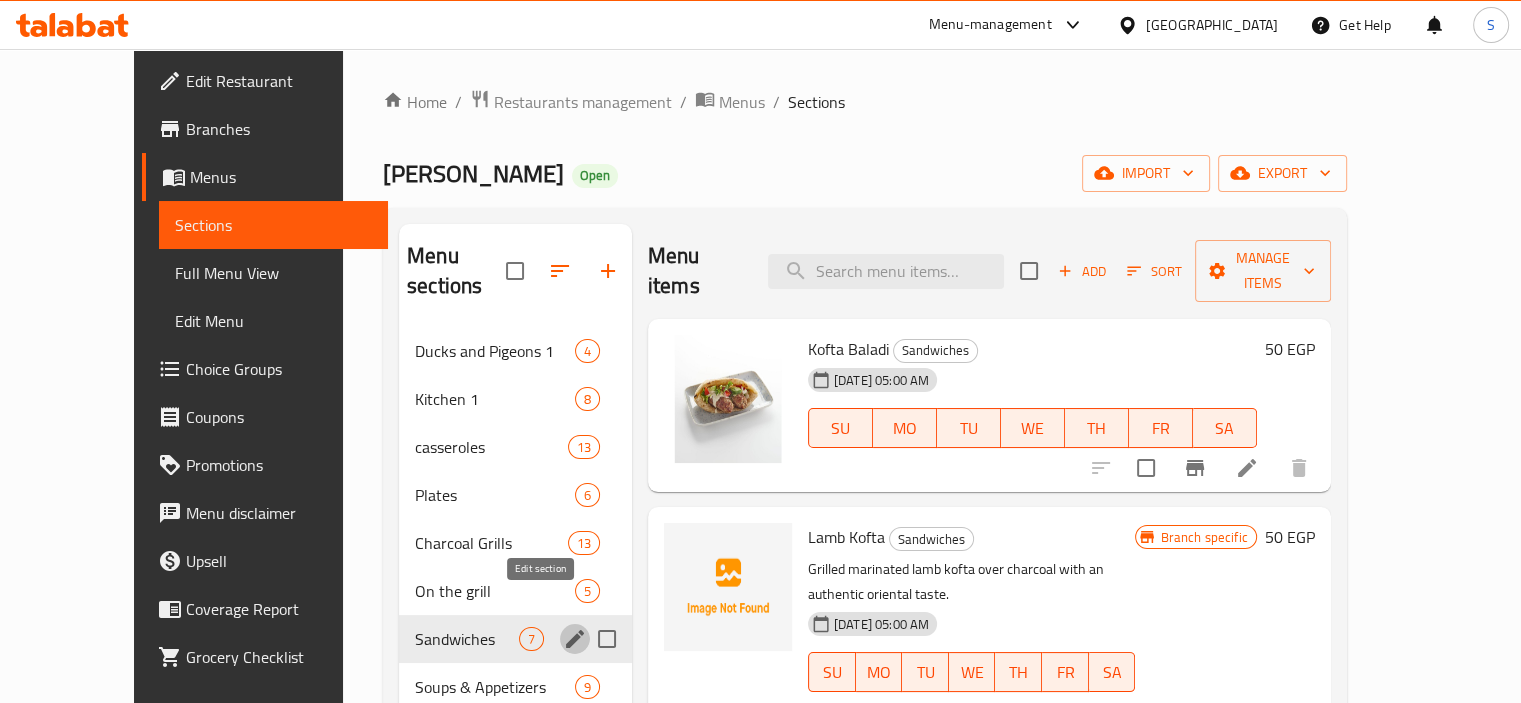 click 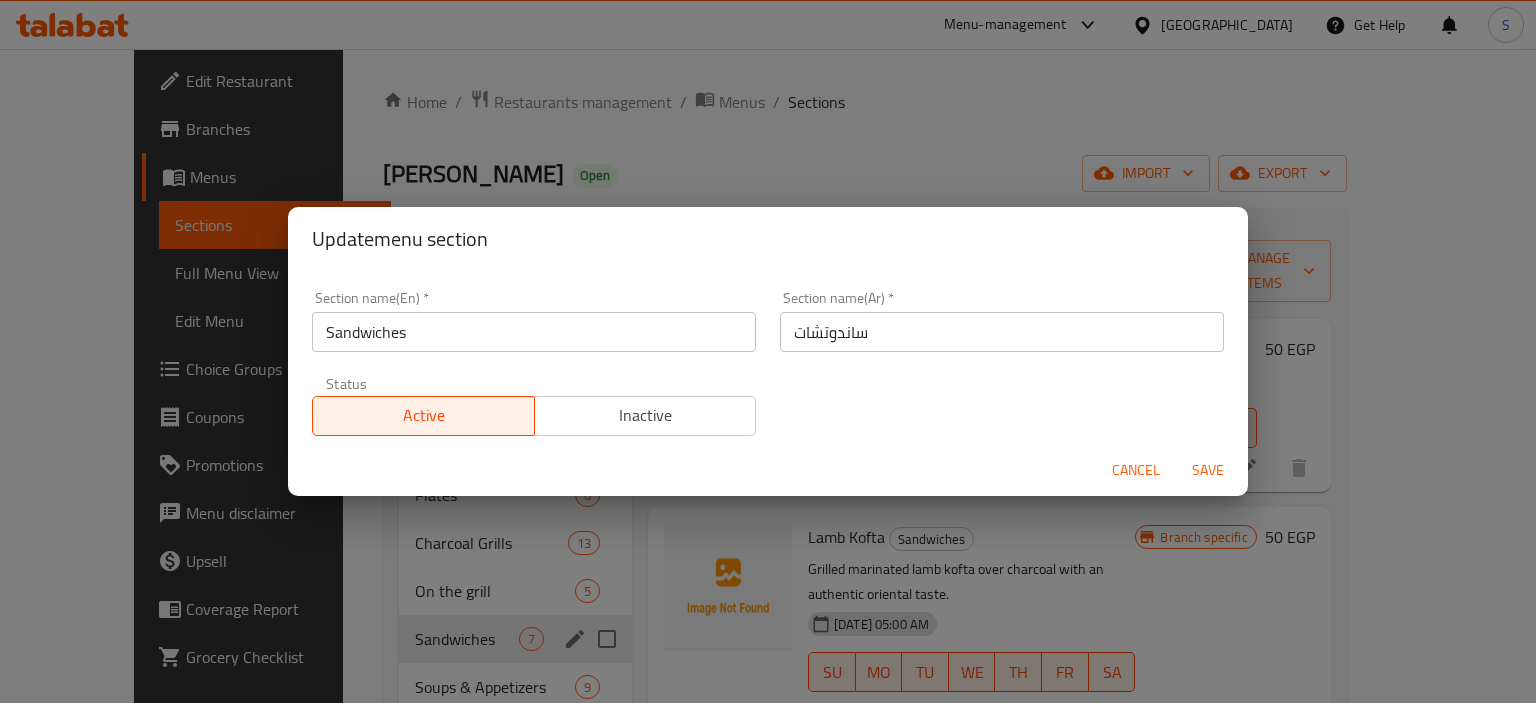 click on "Sandwiches" at bounding box center [534, 332] 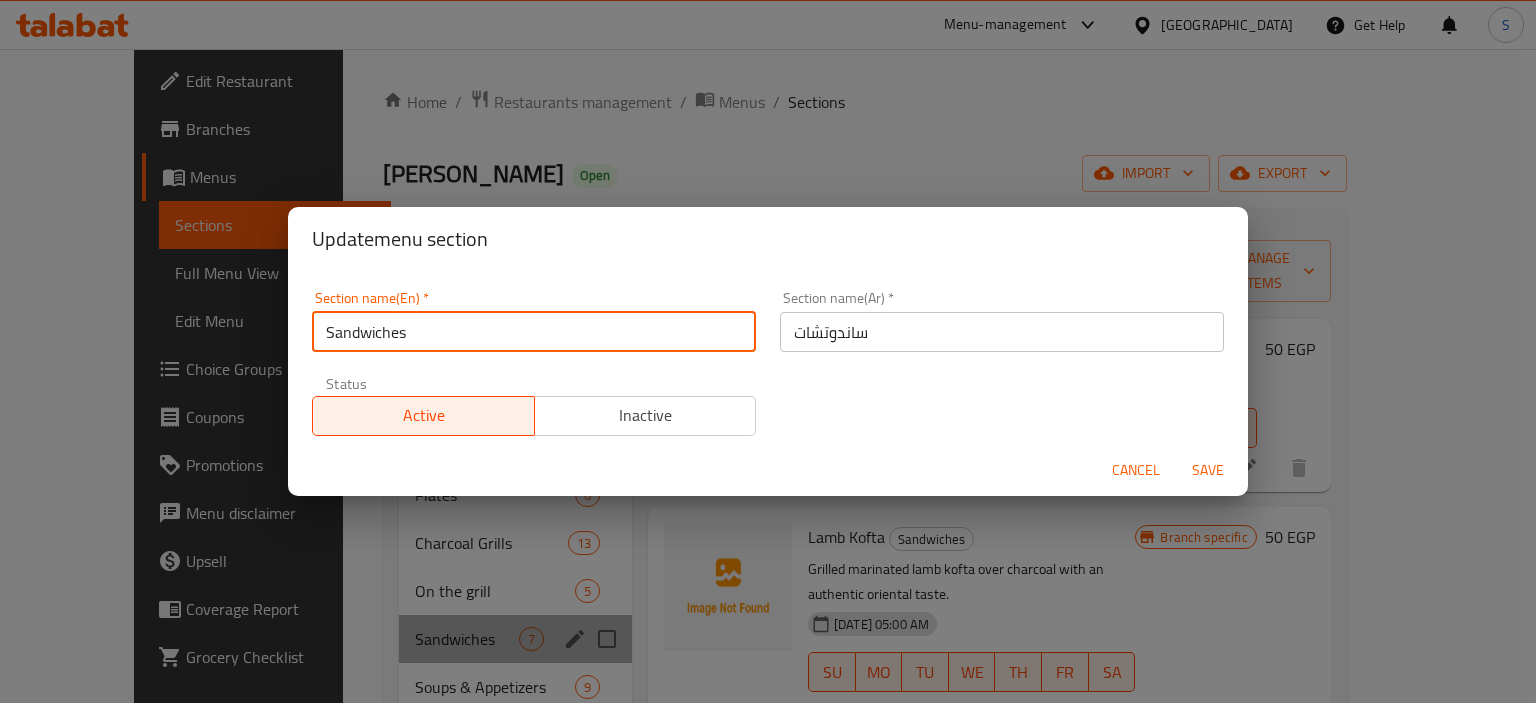 click on "Sandwiches" at bounding box center (534, 332) 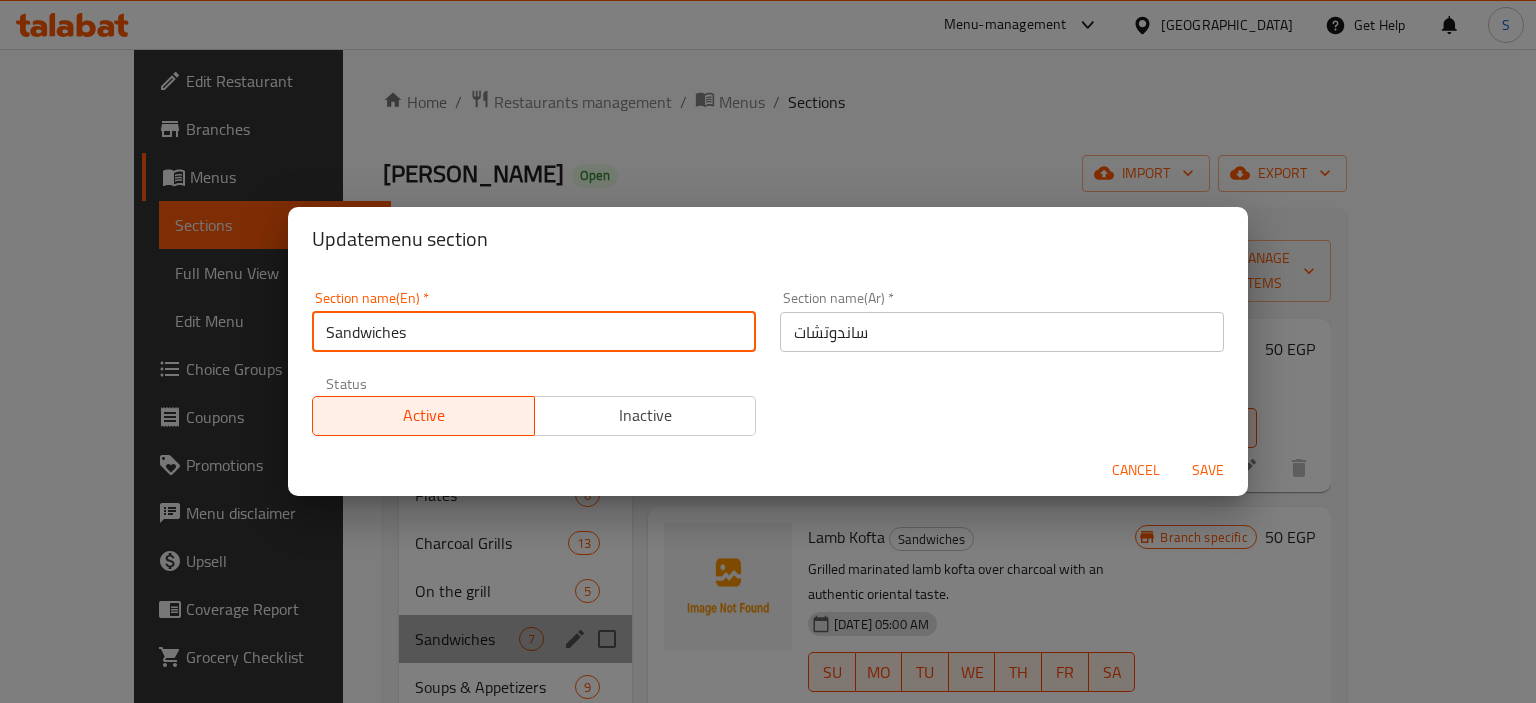 click on "Sandwiches" at bounding box center [534, 332] 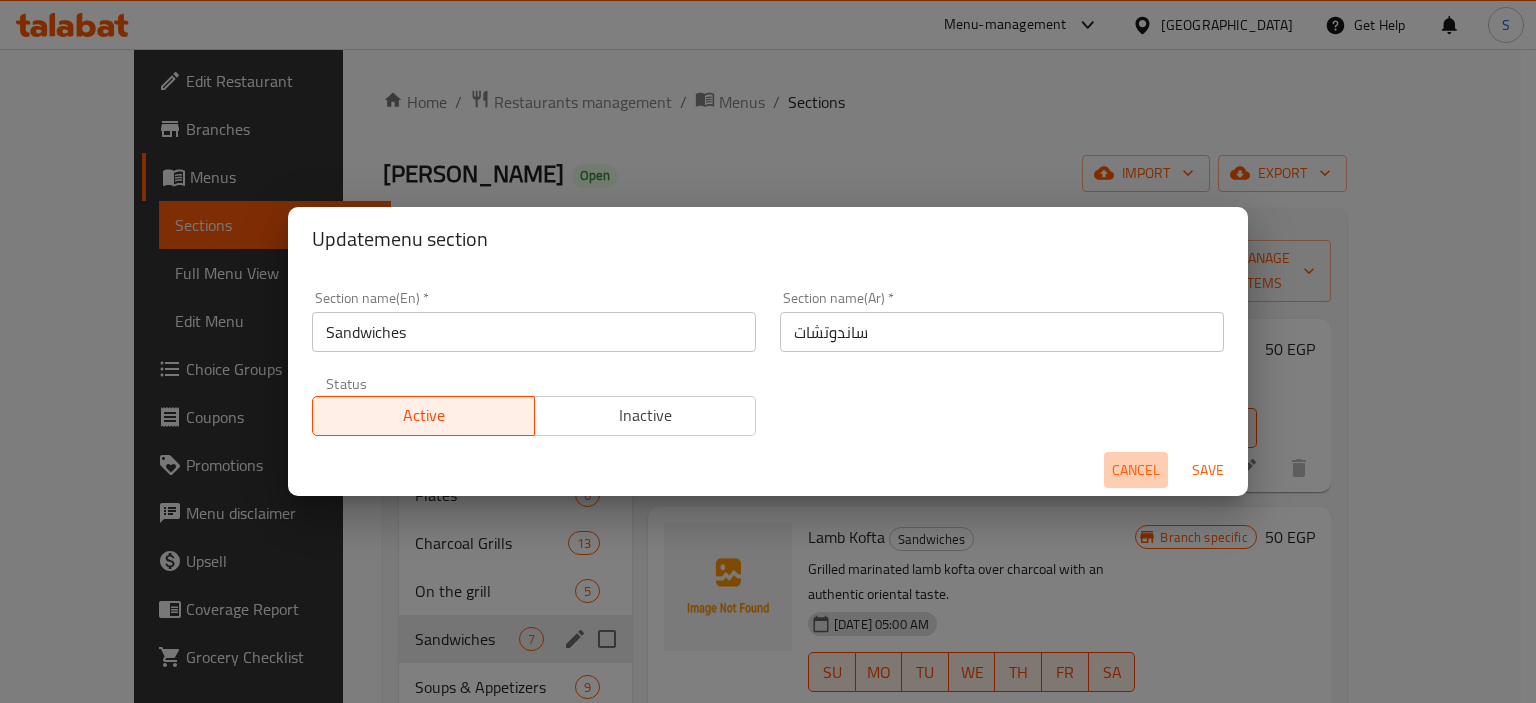 click on "Cancel" at bounding box center [1136, 470] 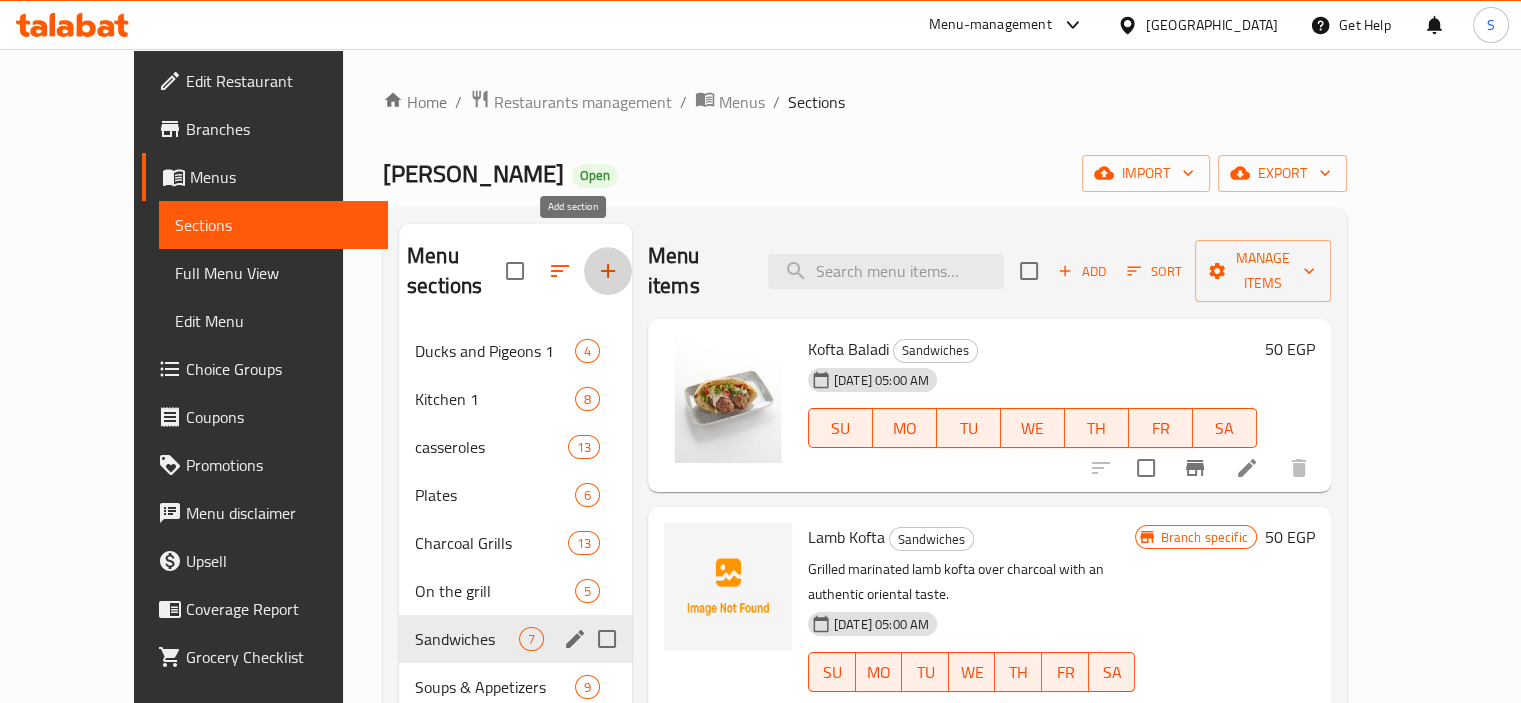 click 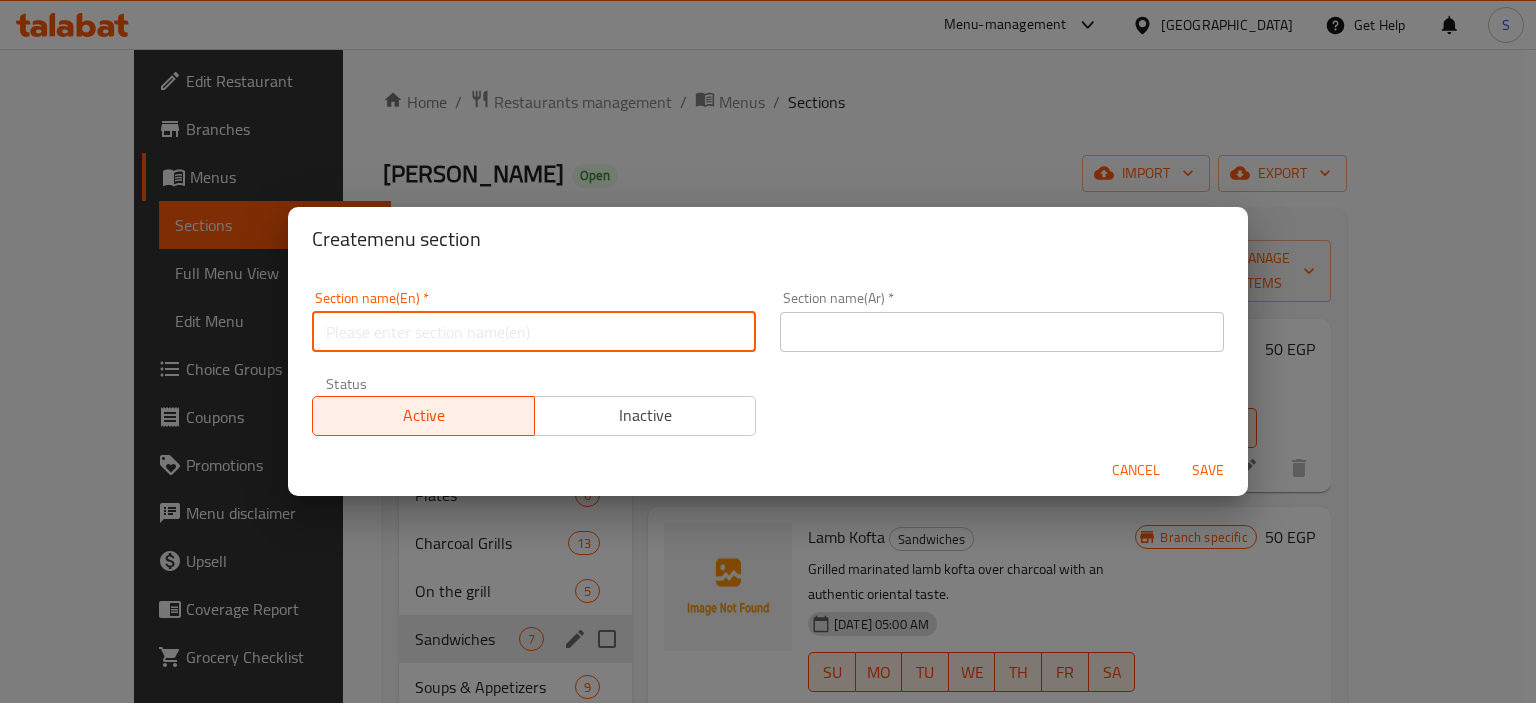 click at bounding box center [534, 332] 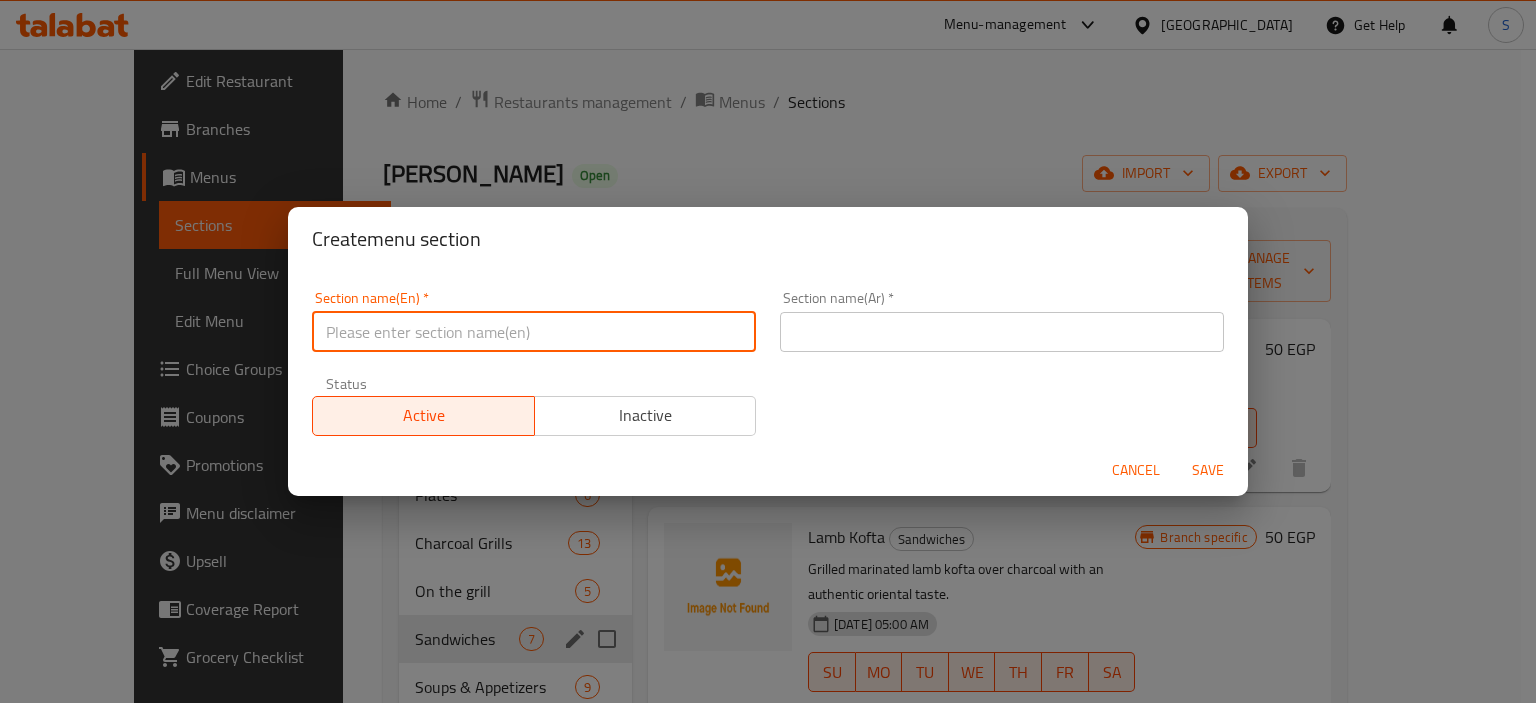 paste on "Sandwiches" 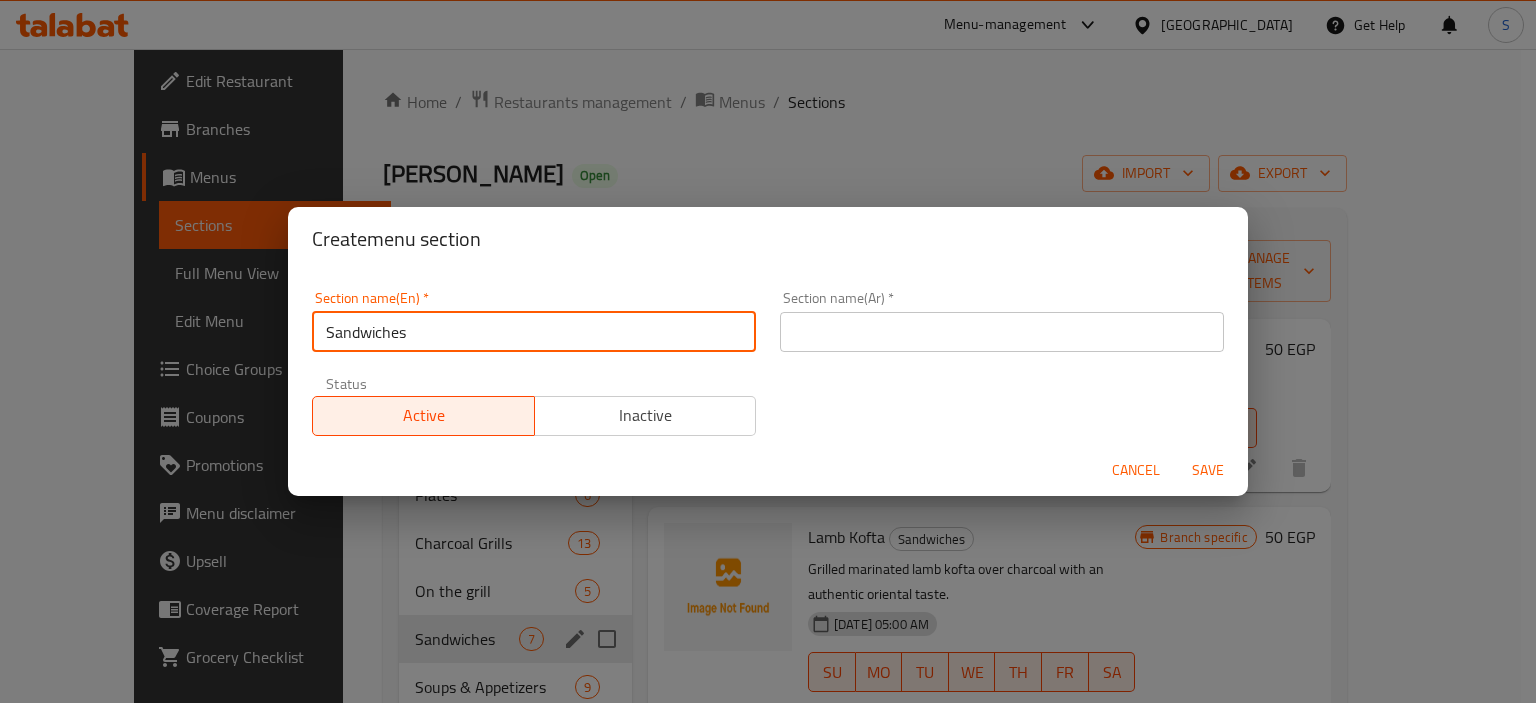 type on "Sandwiches" 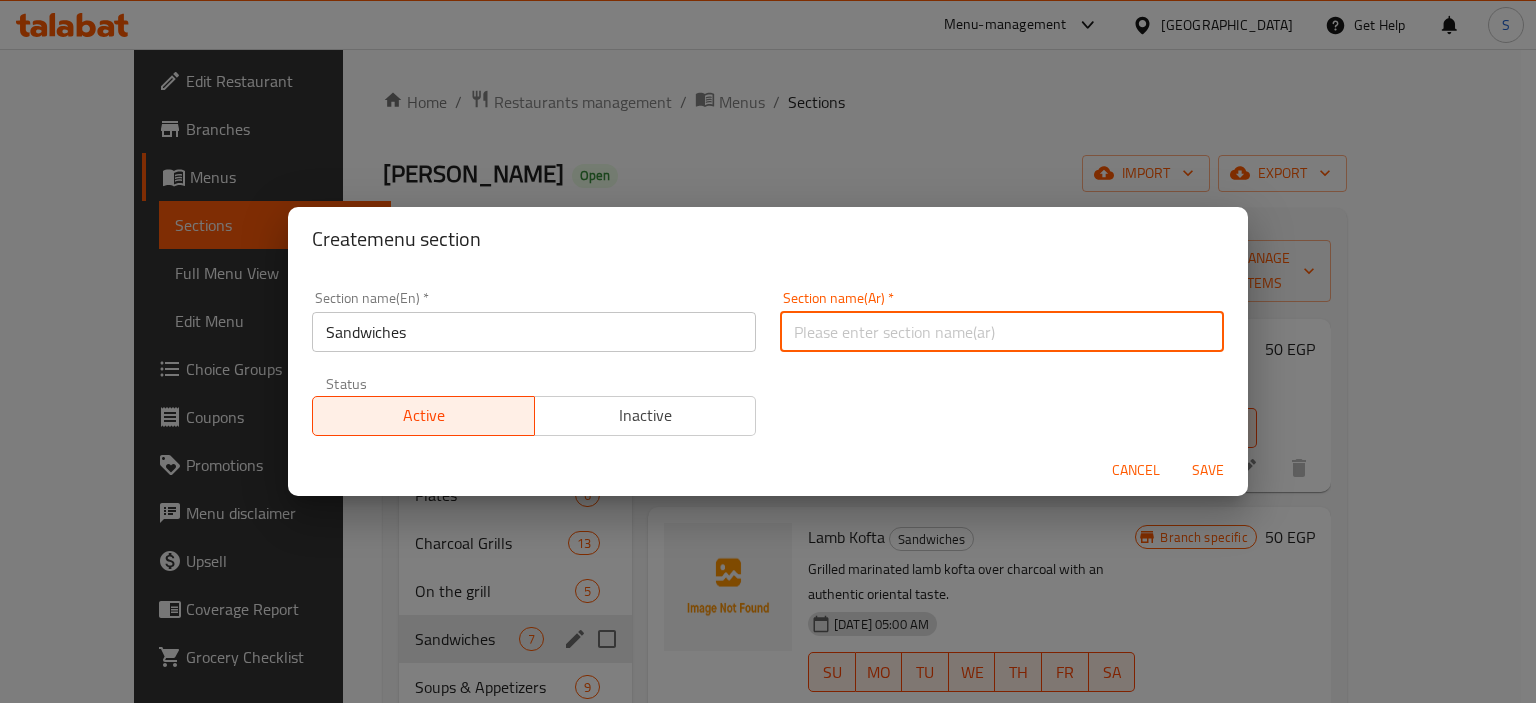 click at bounding box center (1002, 332) 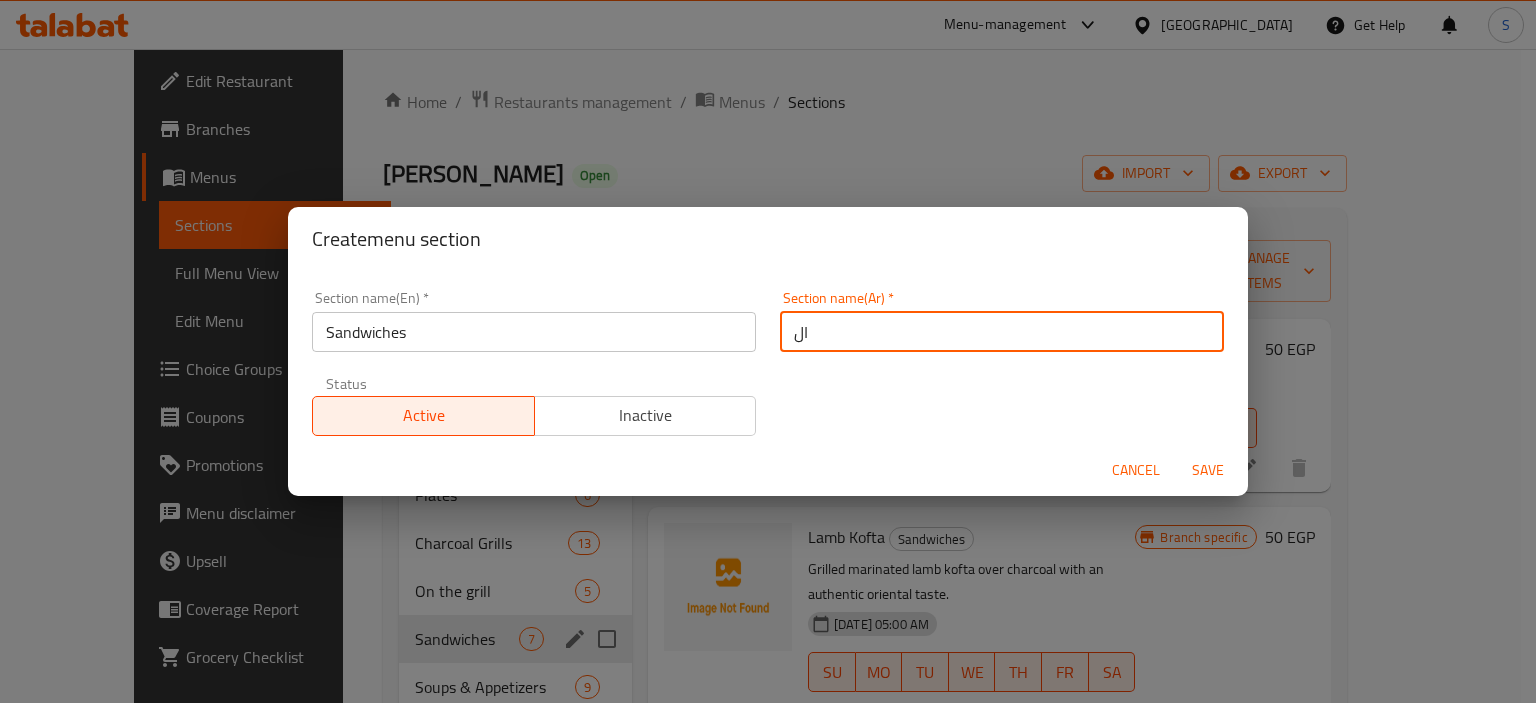 type on "السندويشات" 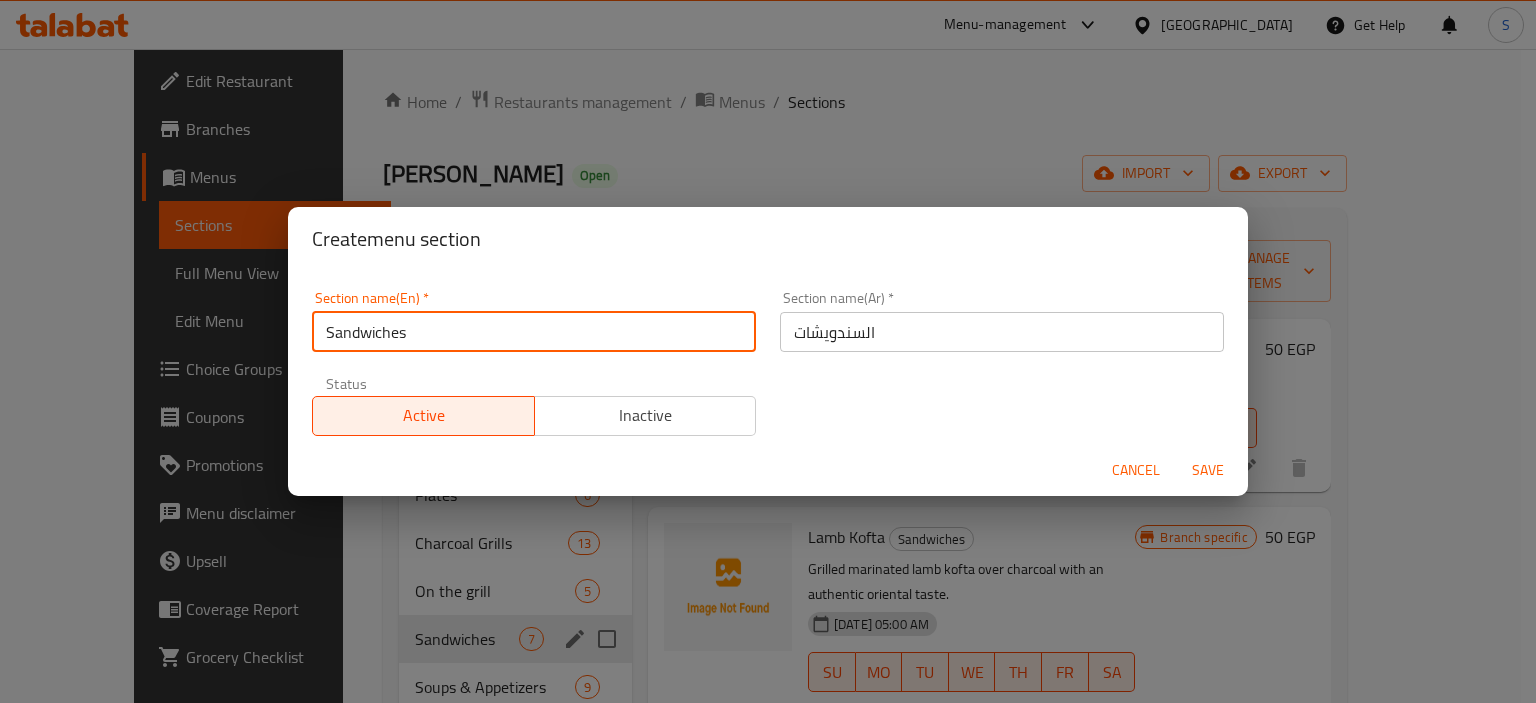 click on "Sandwiches" at bounding box center [534, 332] 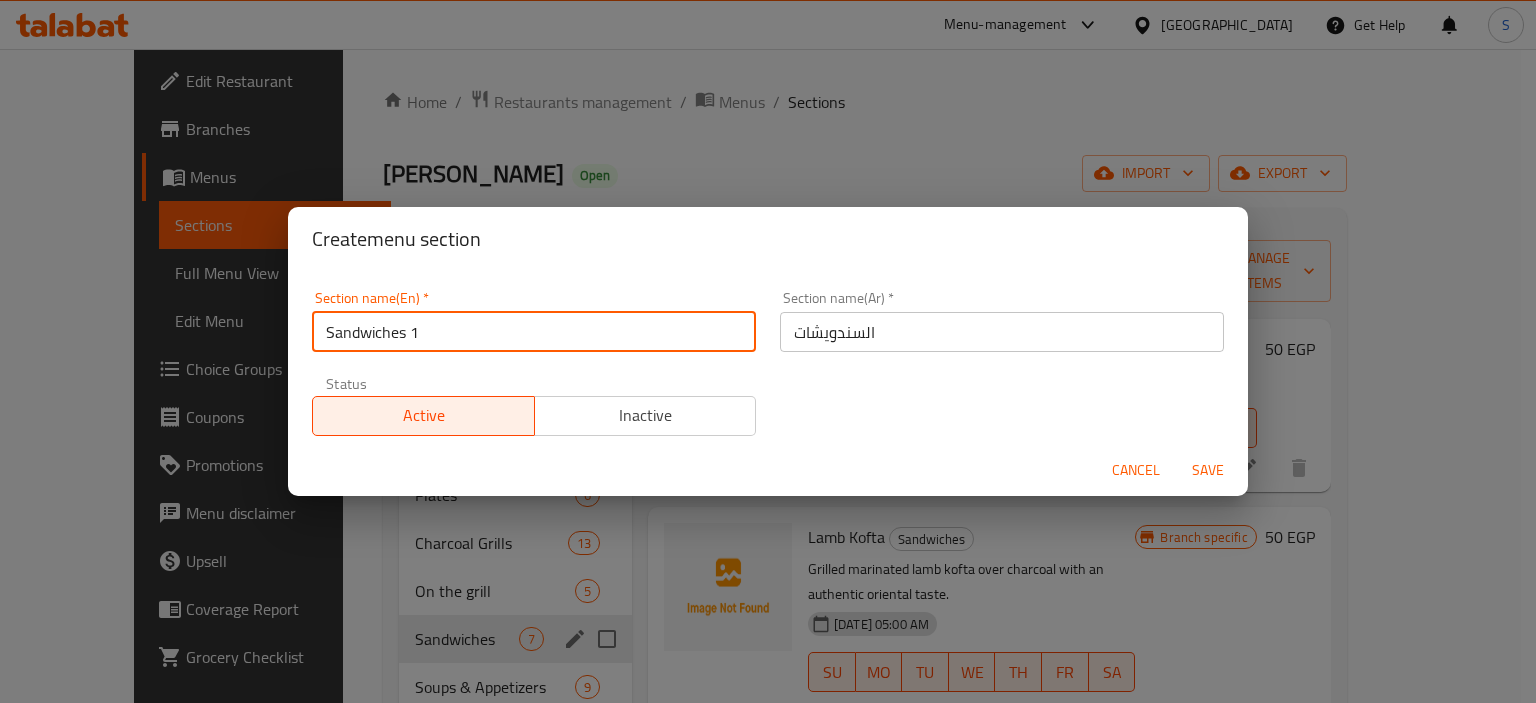 type on "Sandwiches 1" 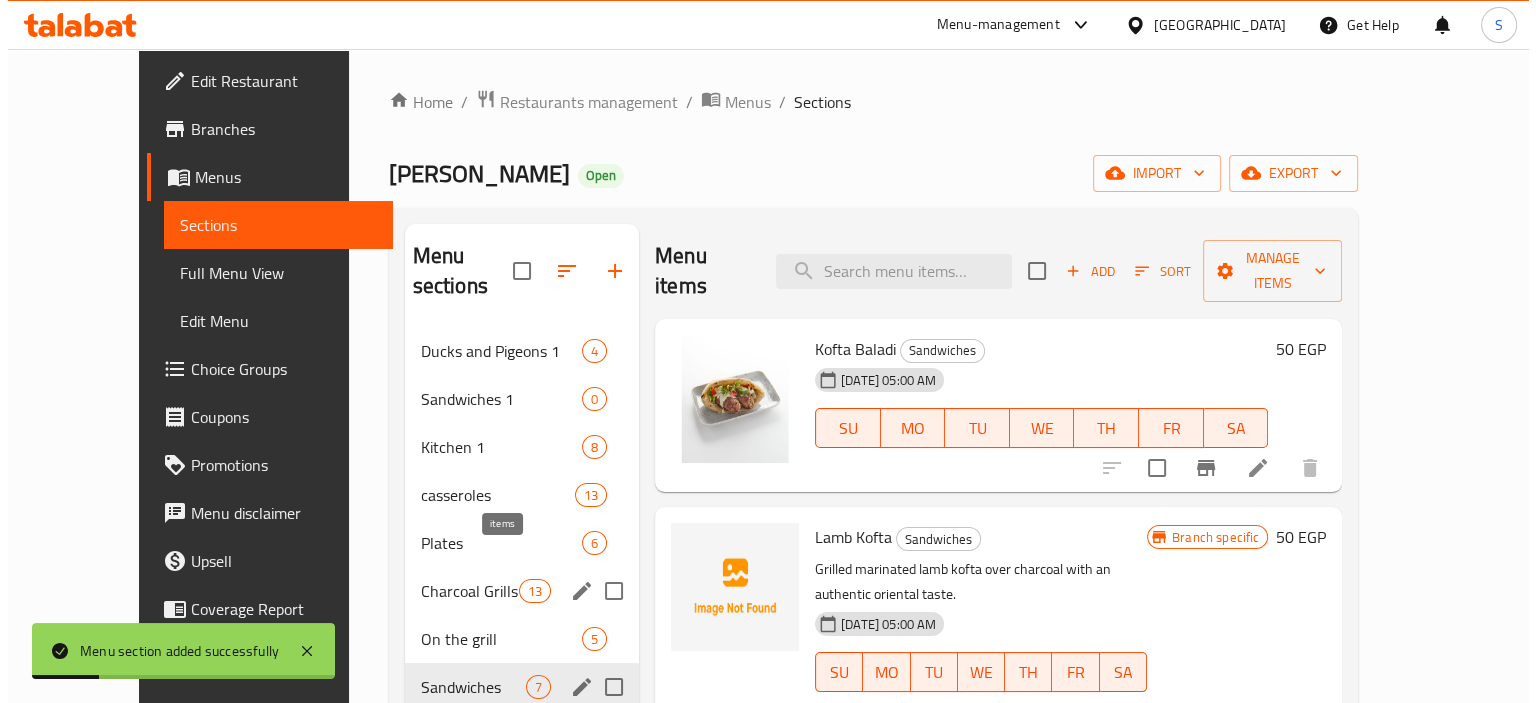 scroll, scrollTop: 66, scrollLeft: 0, axis: vertical 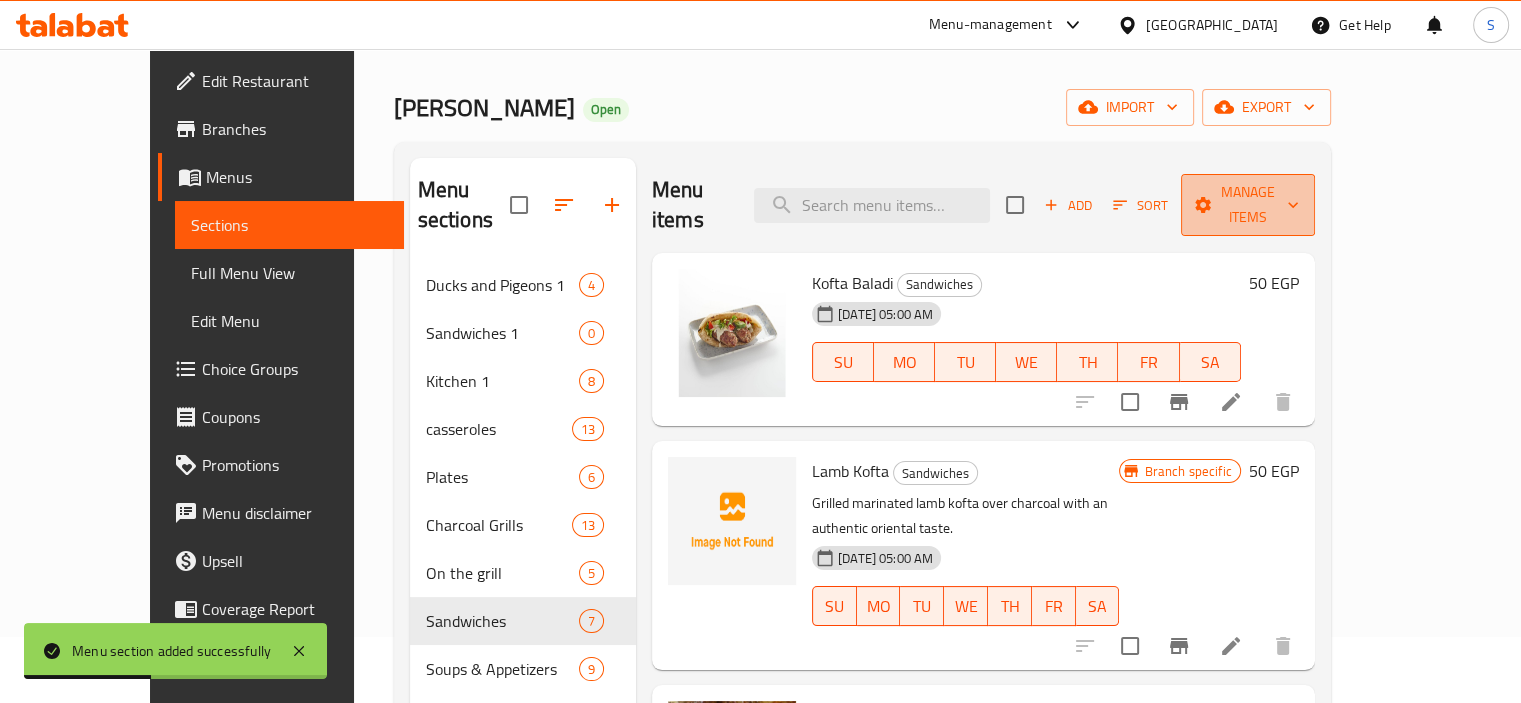 click on "Manage items" at bounding box center [1248, 205] 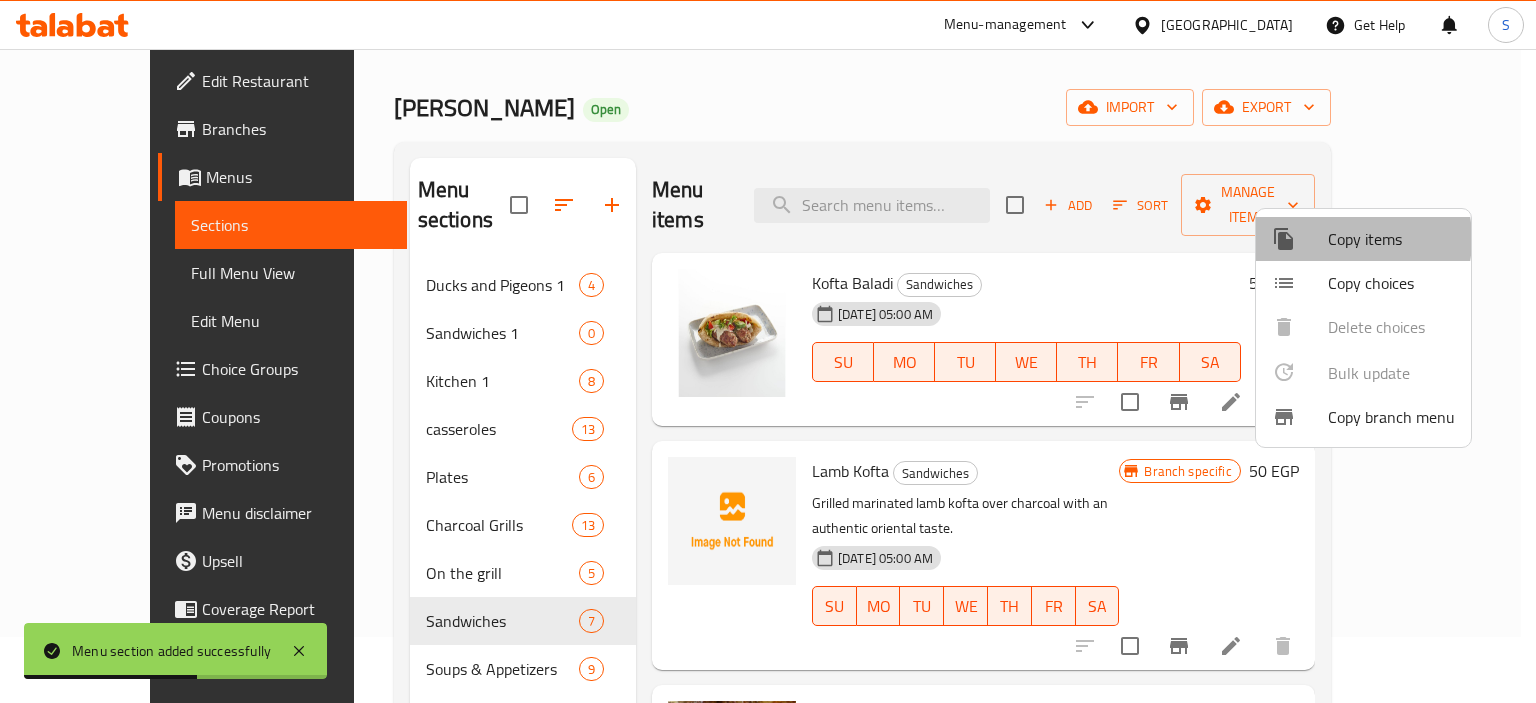 click on "Copy items" at bounding box center (1391, 239) 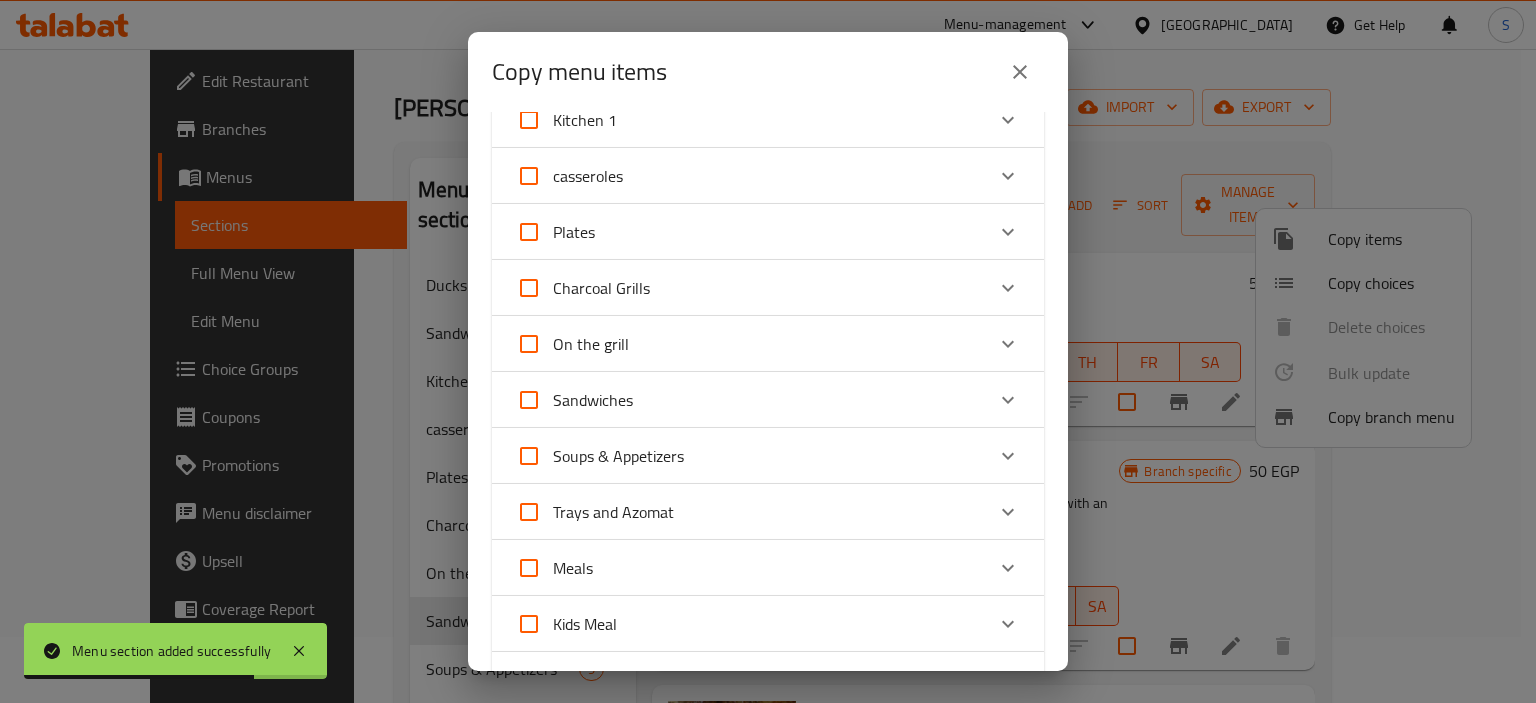 scroll, scrollTop: 150, scrollLeft: 0, axis: vertical 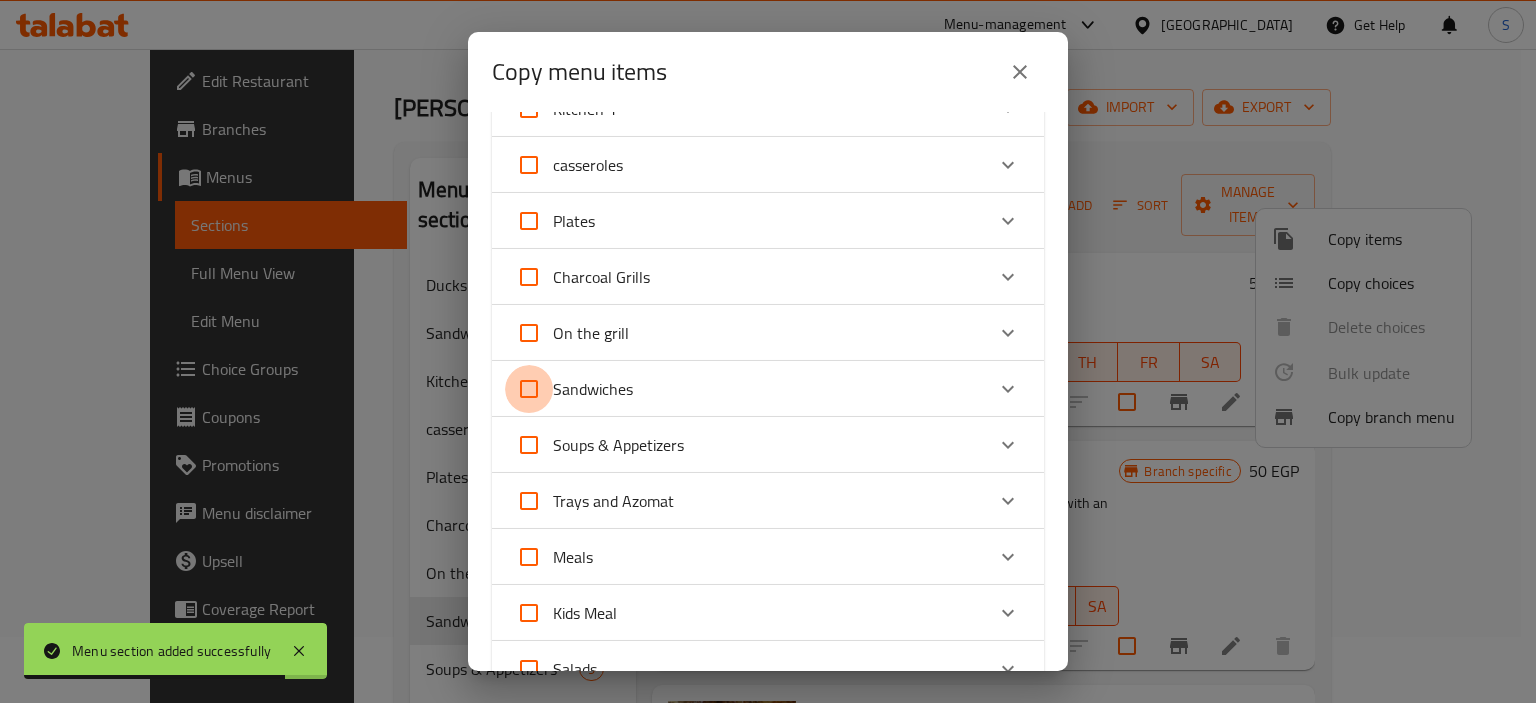 click on "Sandwiches" at bounding box center (529, 389) 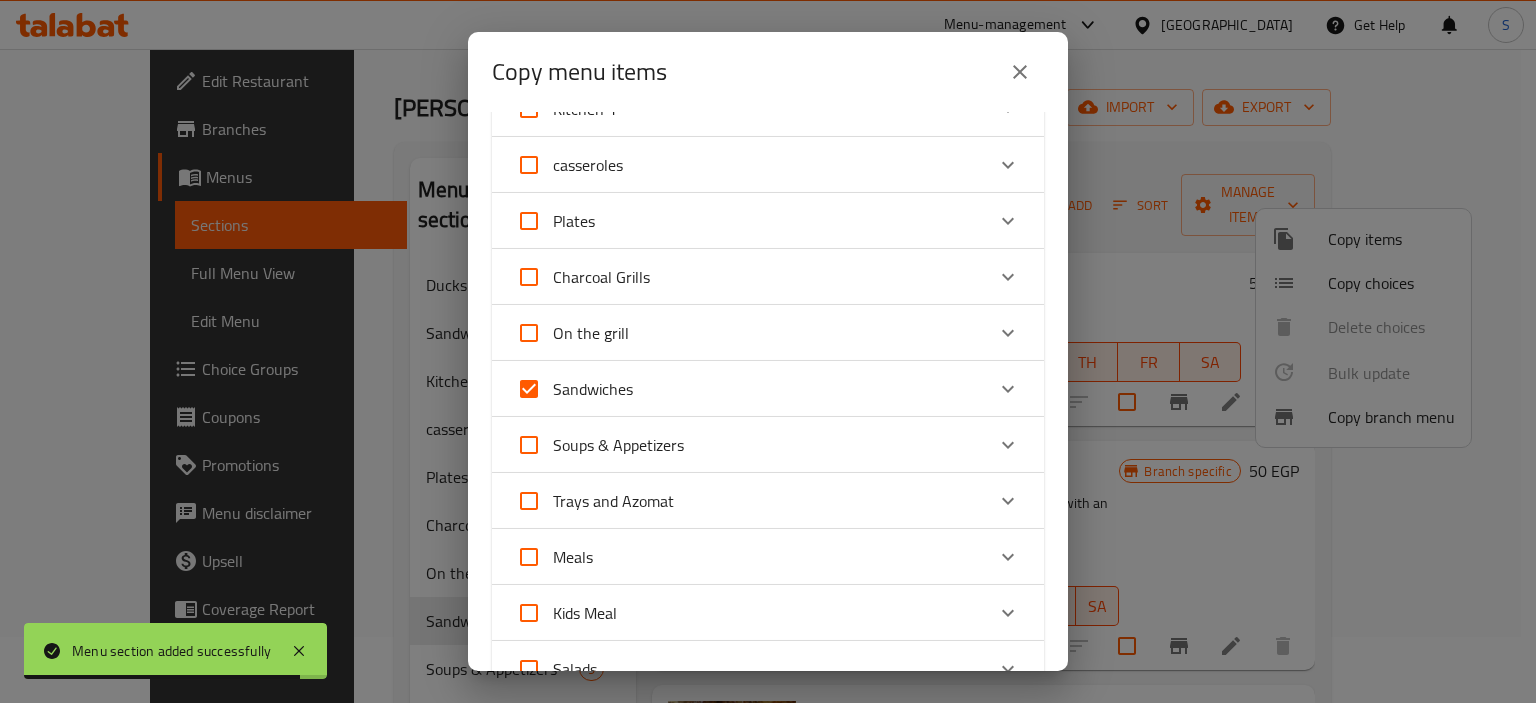 scroll, scrollTop: 576, scrollLeft: 0, axis: vertical 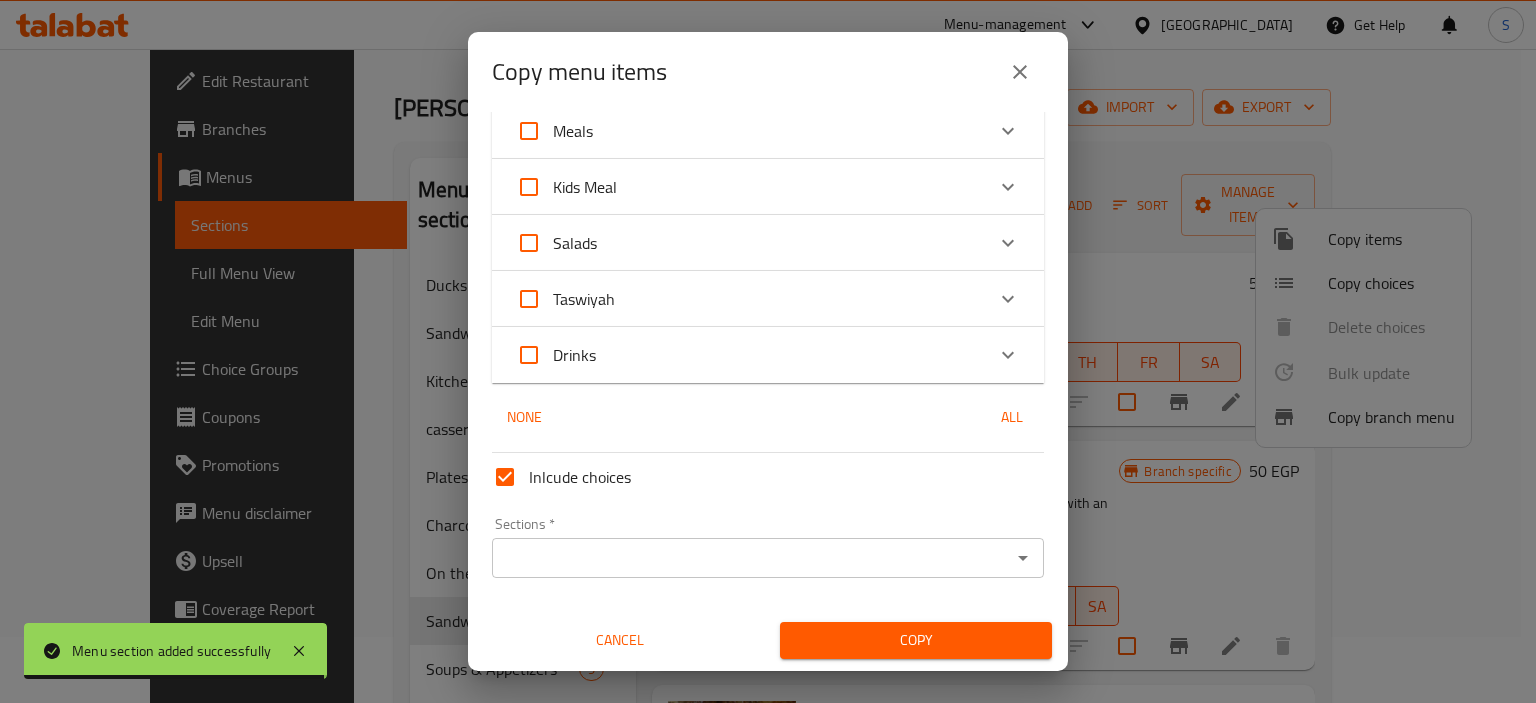 click on "Sections   *" at bounding box center (751, 558) 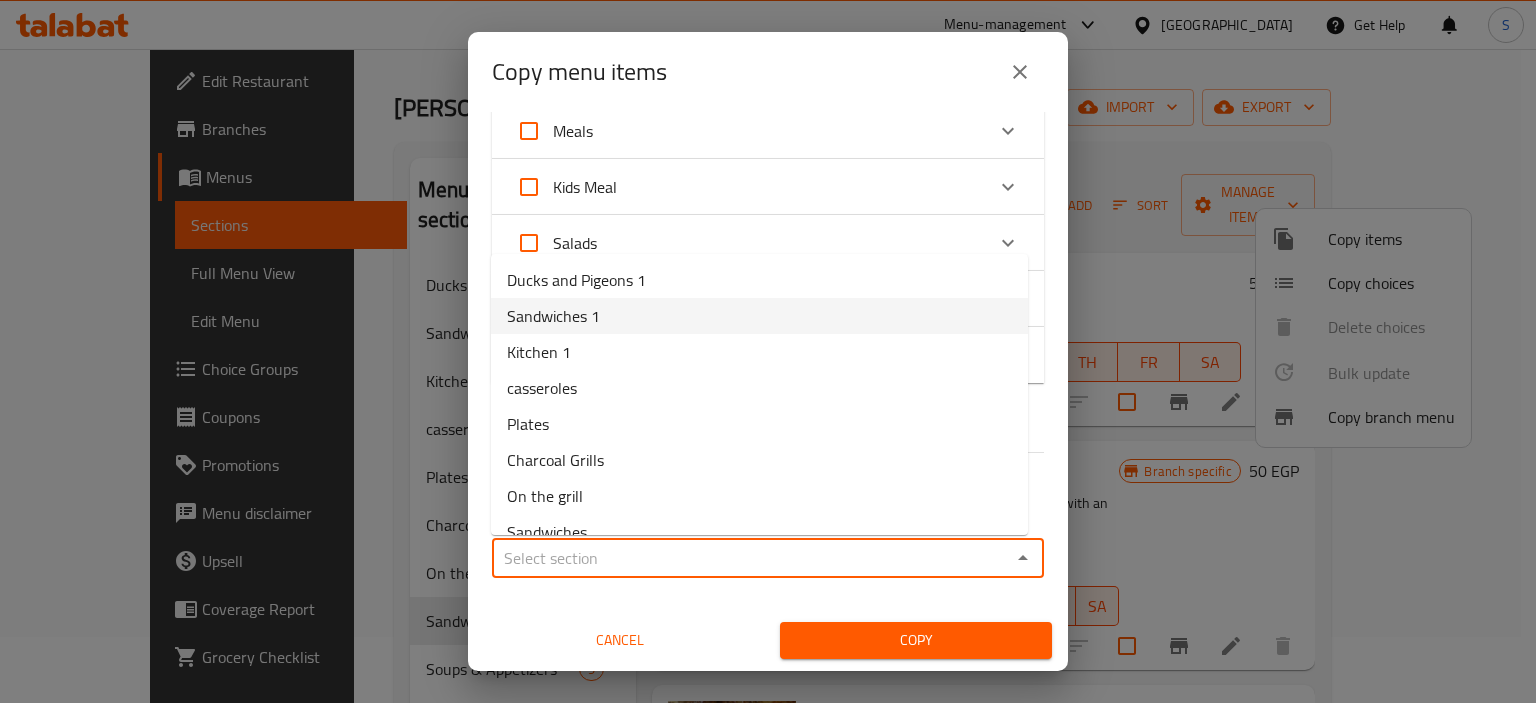 click on "Sandwiches 1" at bounding box center (553, 316) 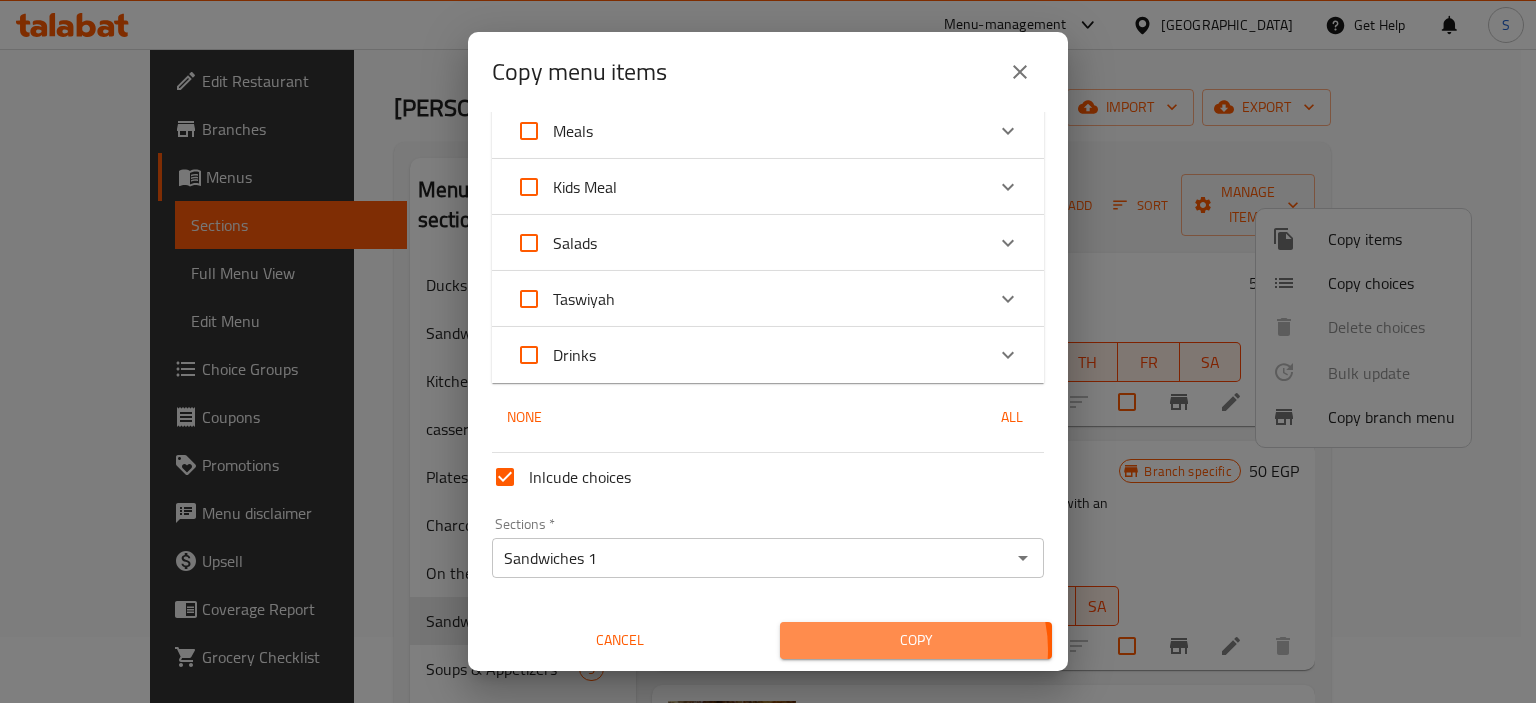 click on "Copy" at bounding box center [916, 640] 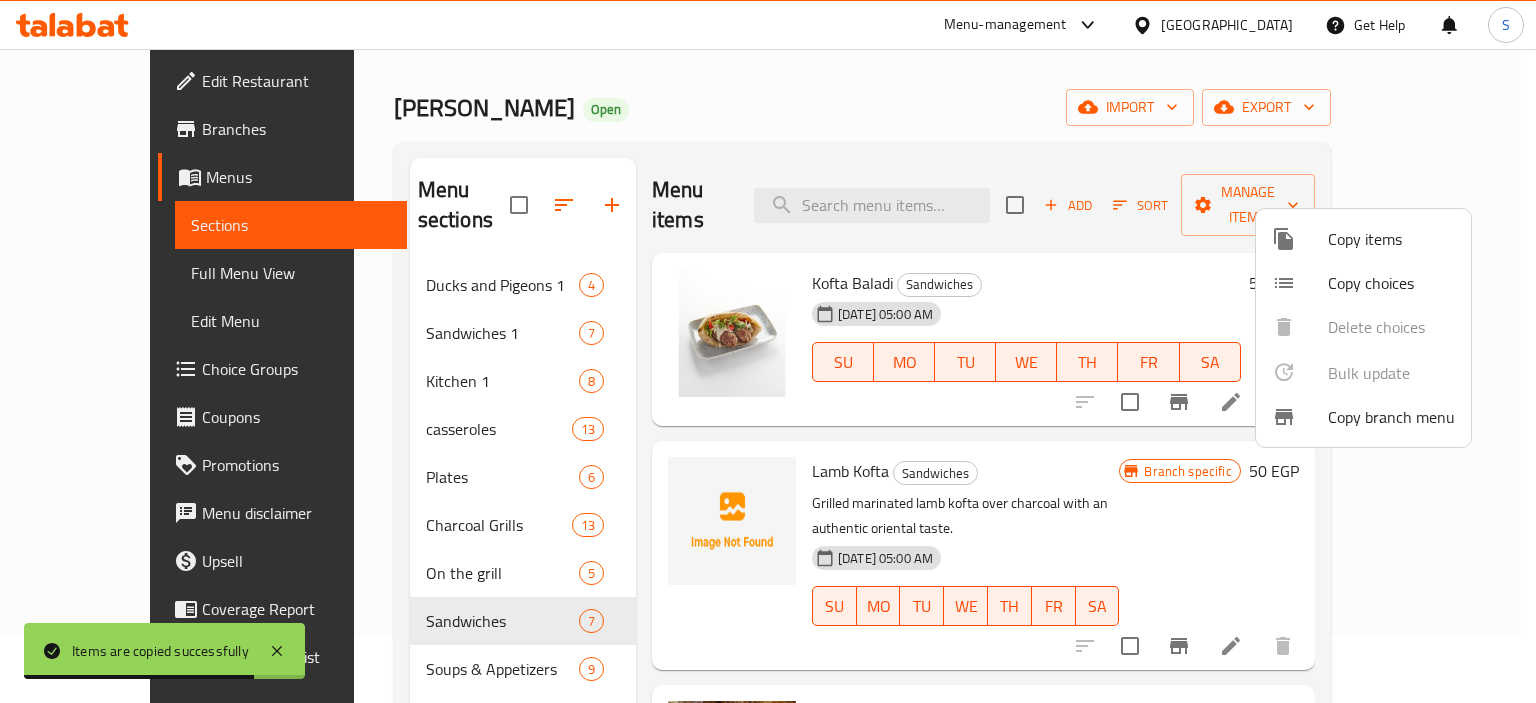 click at bounding box center (768, 351) 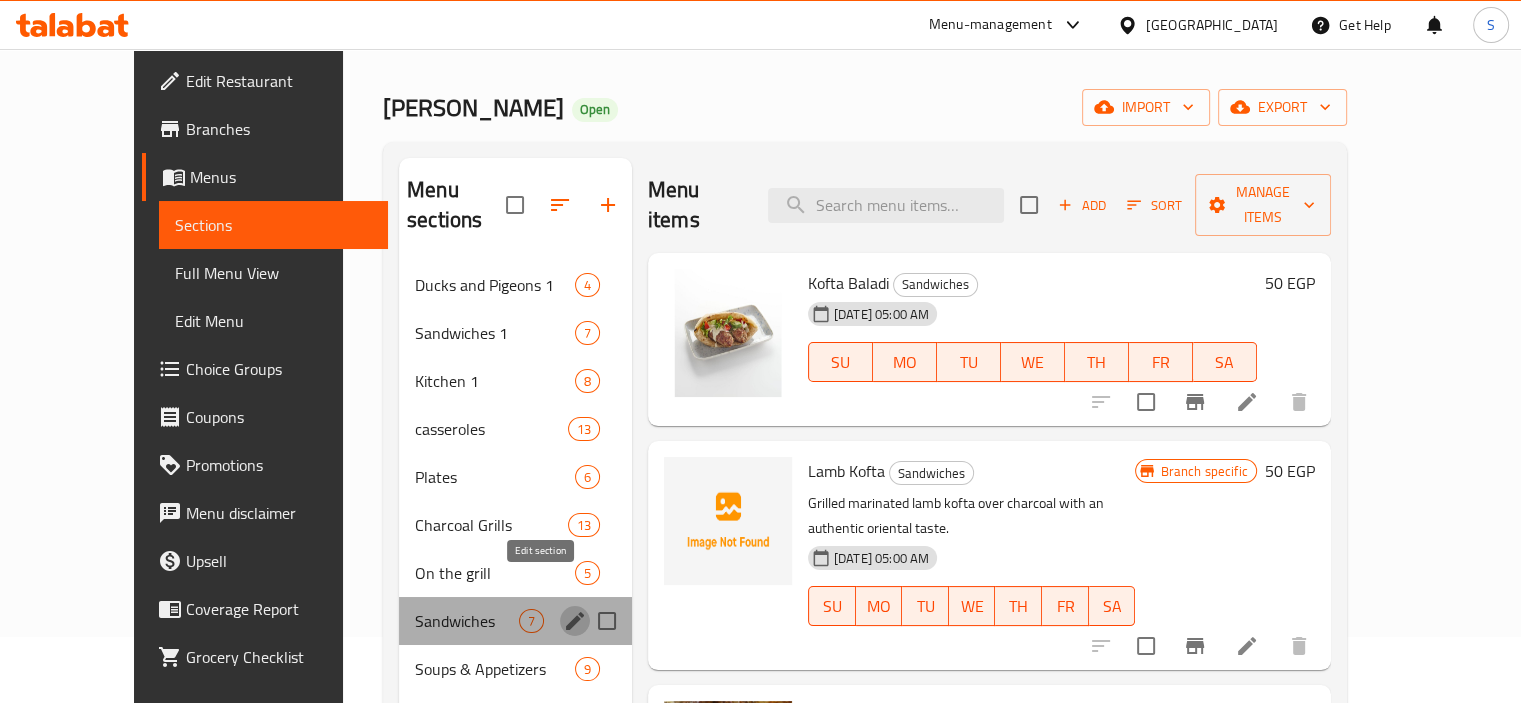 click 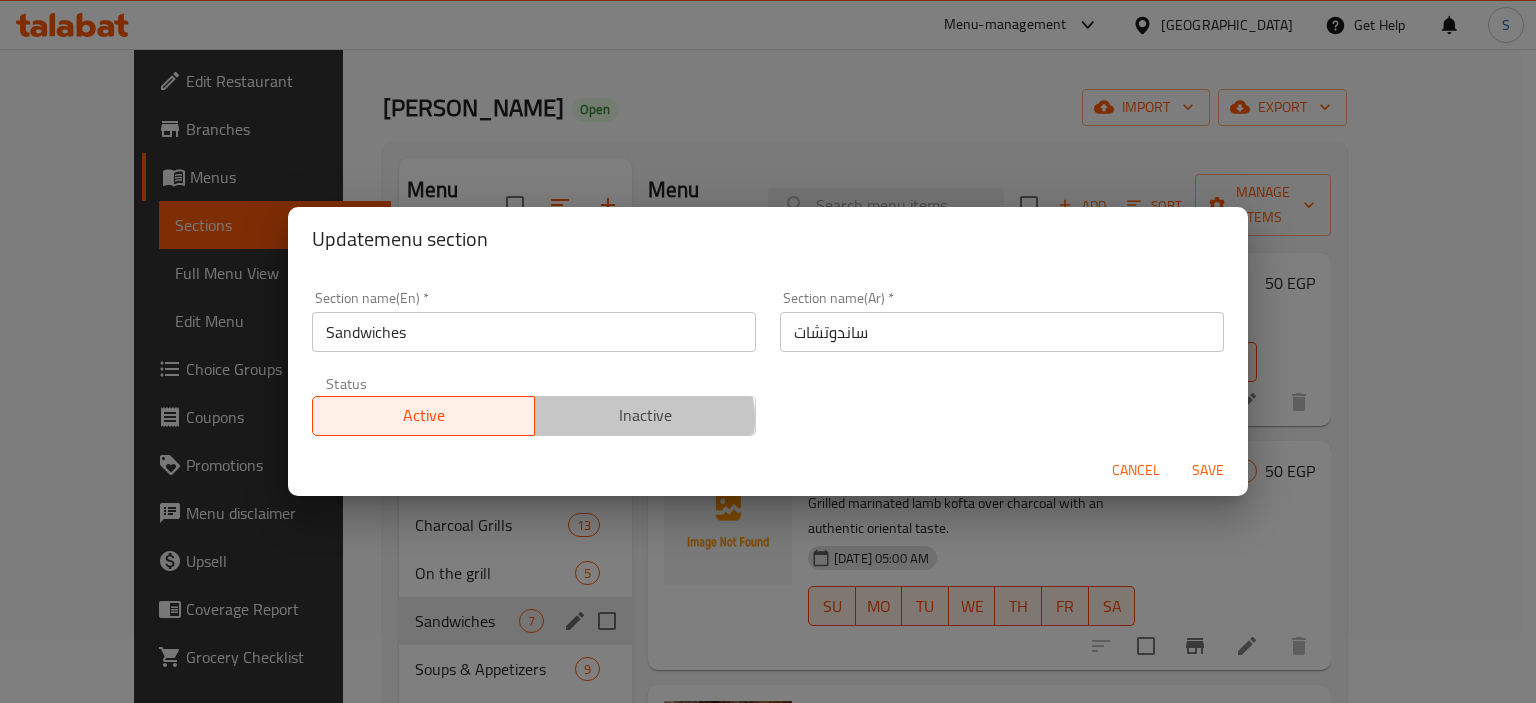 click on "Inactive" at bounding box center [646, 415] 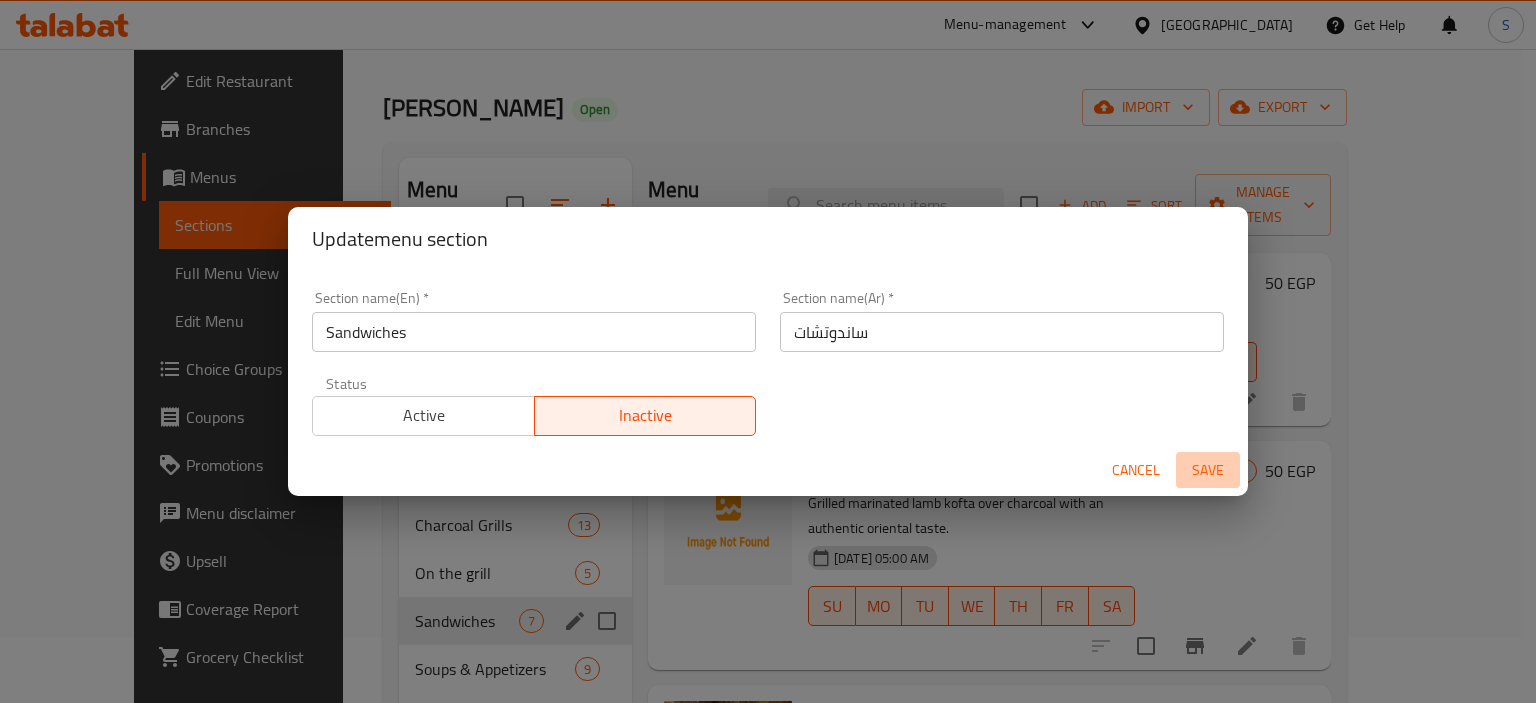 click on "Save" at bounding box center (1208, 470) 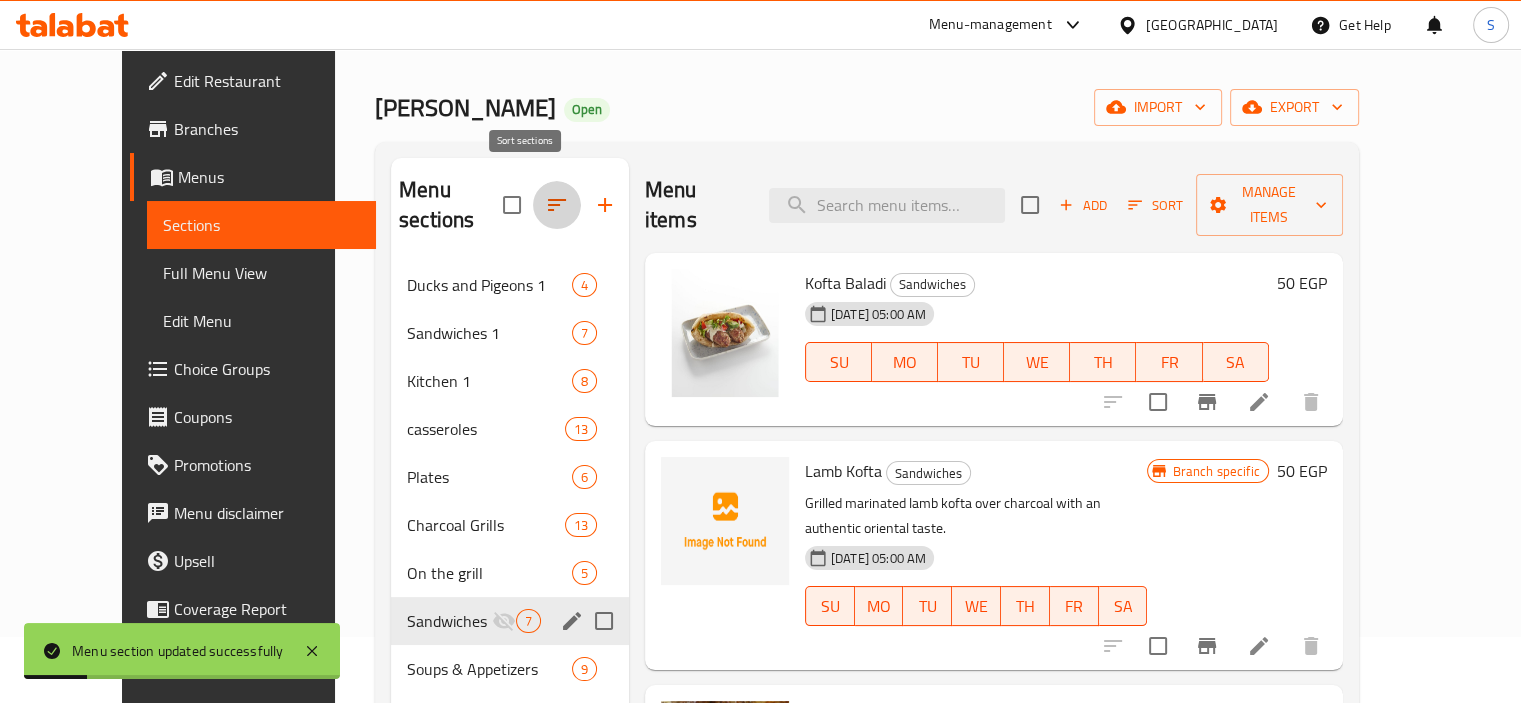 click 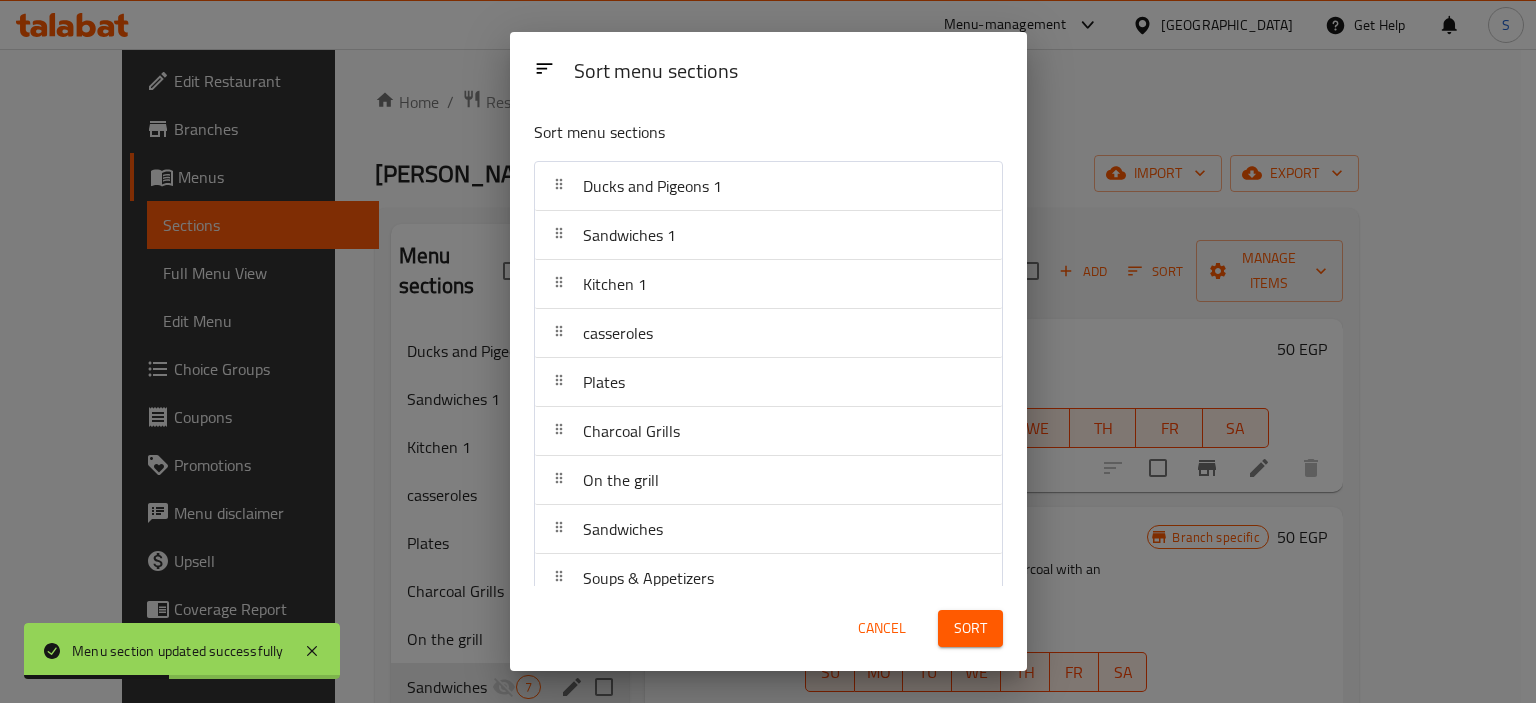 scroll, scrollTop: 66, scrollLeft: 0, axis: vertical 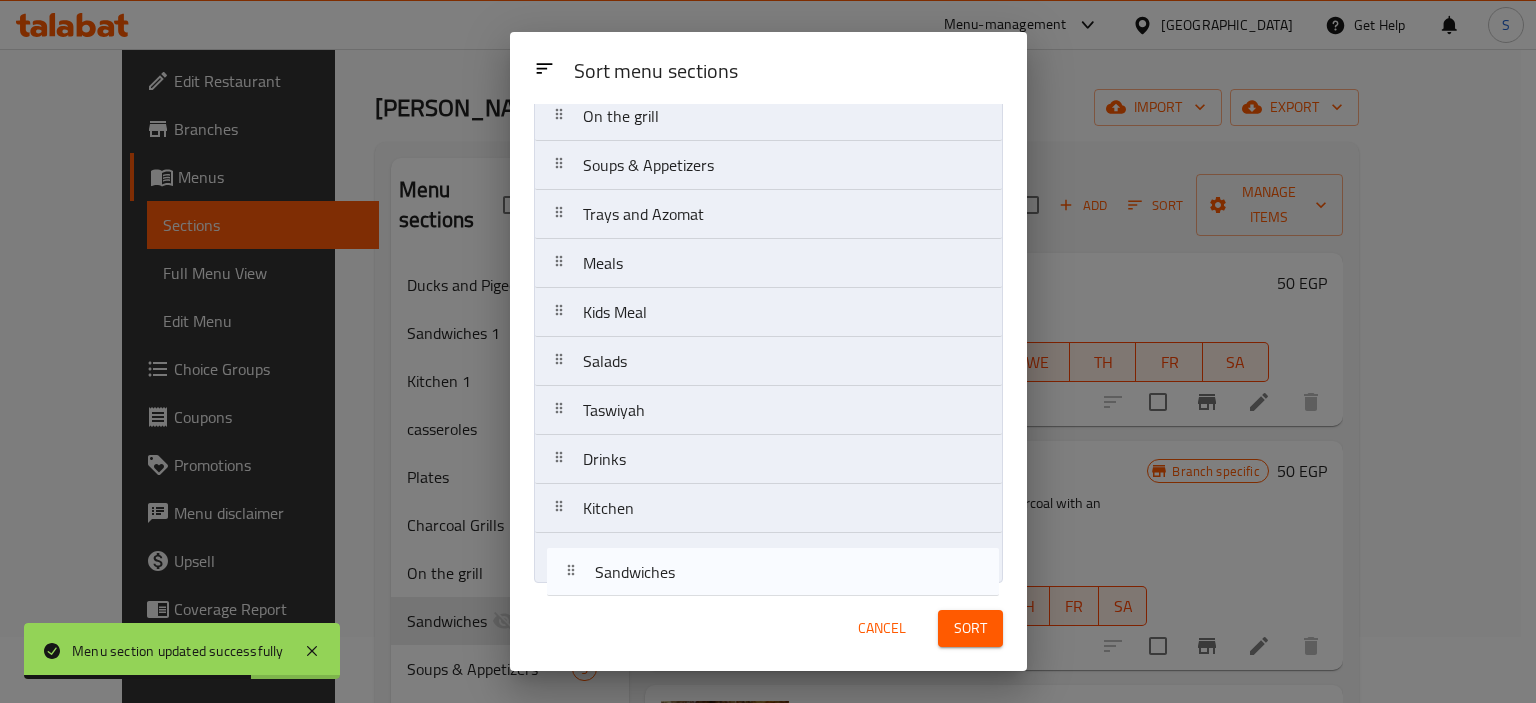 drag, startPoint x: 631, startPoint y: 468, endPoint x: 644, endPoint y: 579, distance: 111.75867 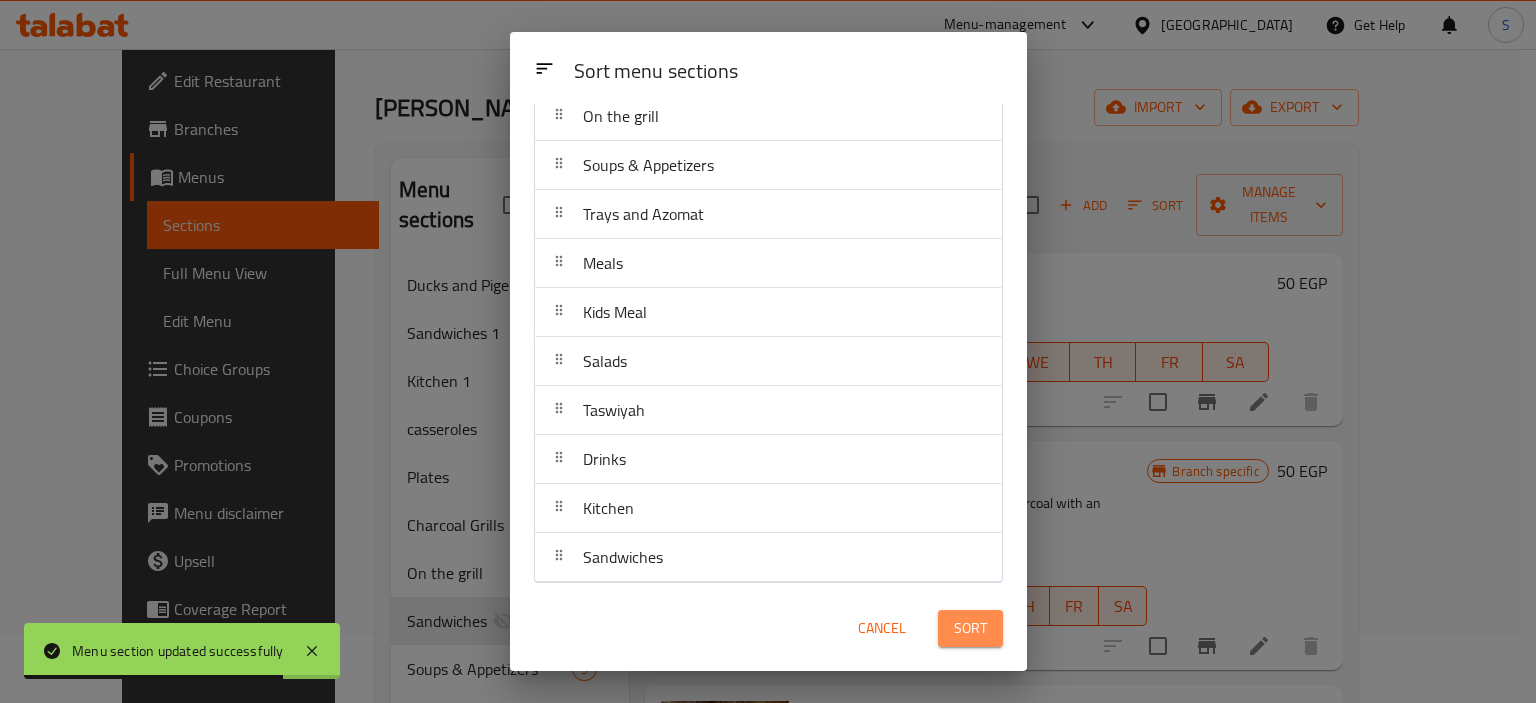click on "Sort" at bounding box center (970, 628) 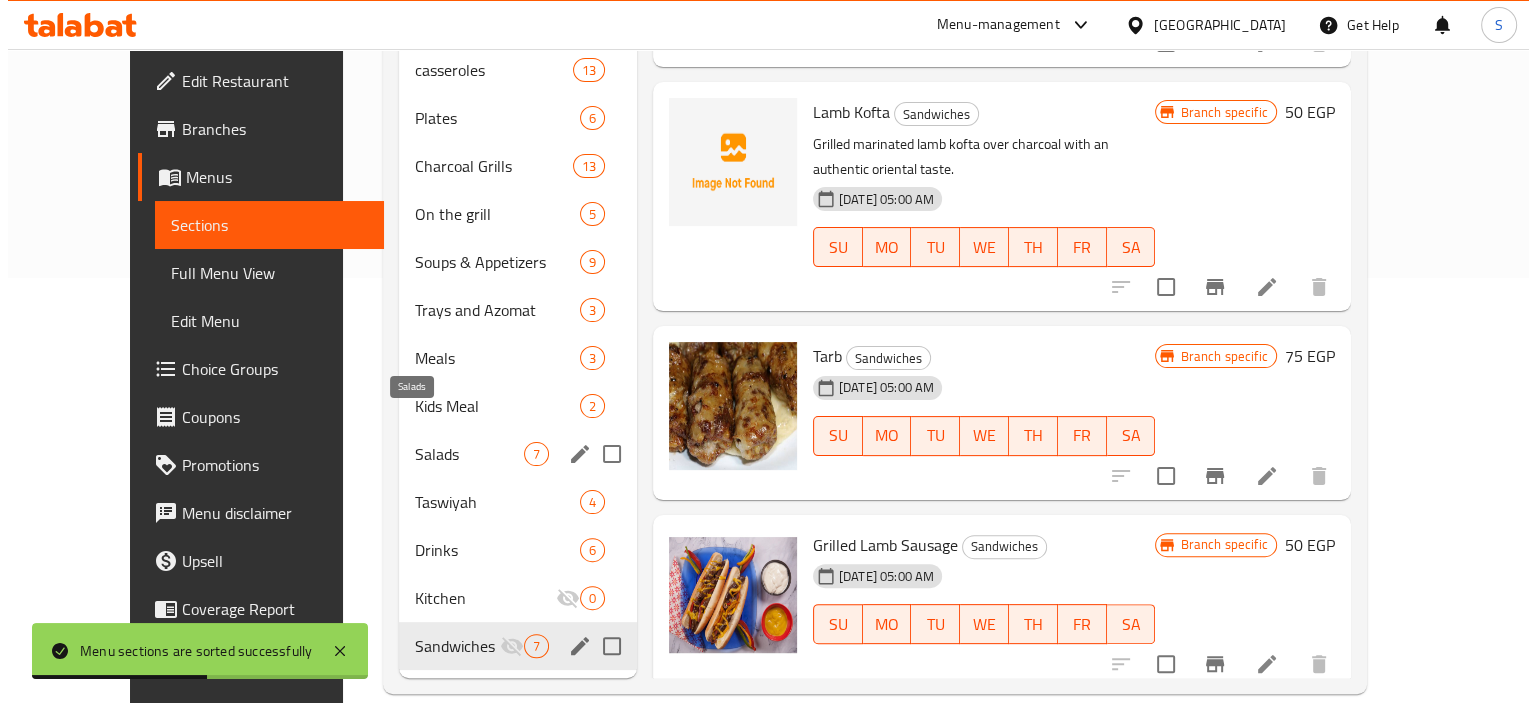 scroll, scrollTop: 0, scrollLeft: 0, axis: both 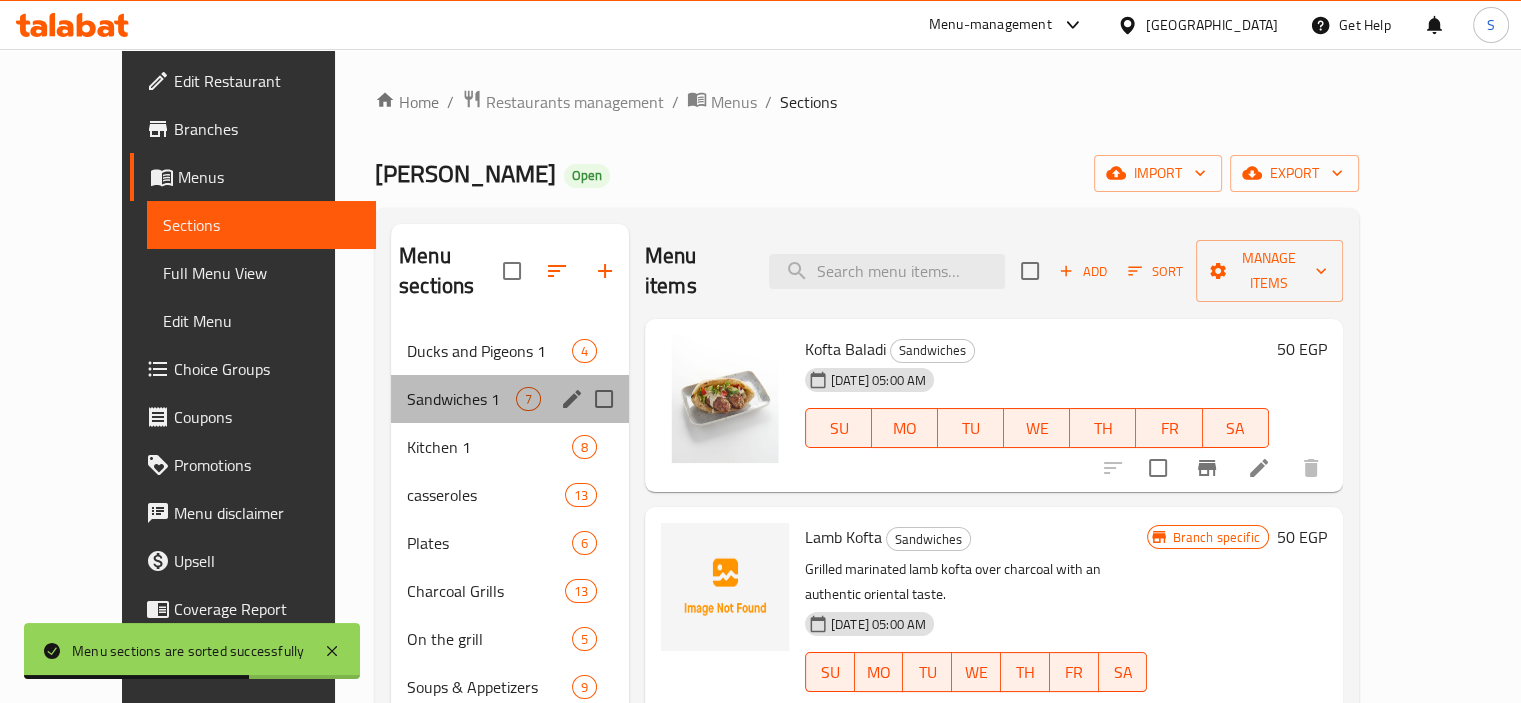 click on "Sandwiches 1 7" at bounding box center (510, 399) 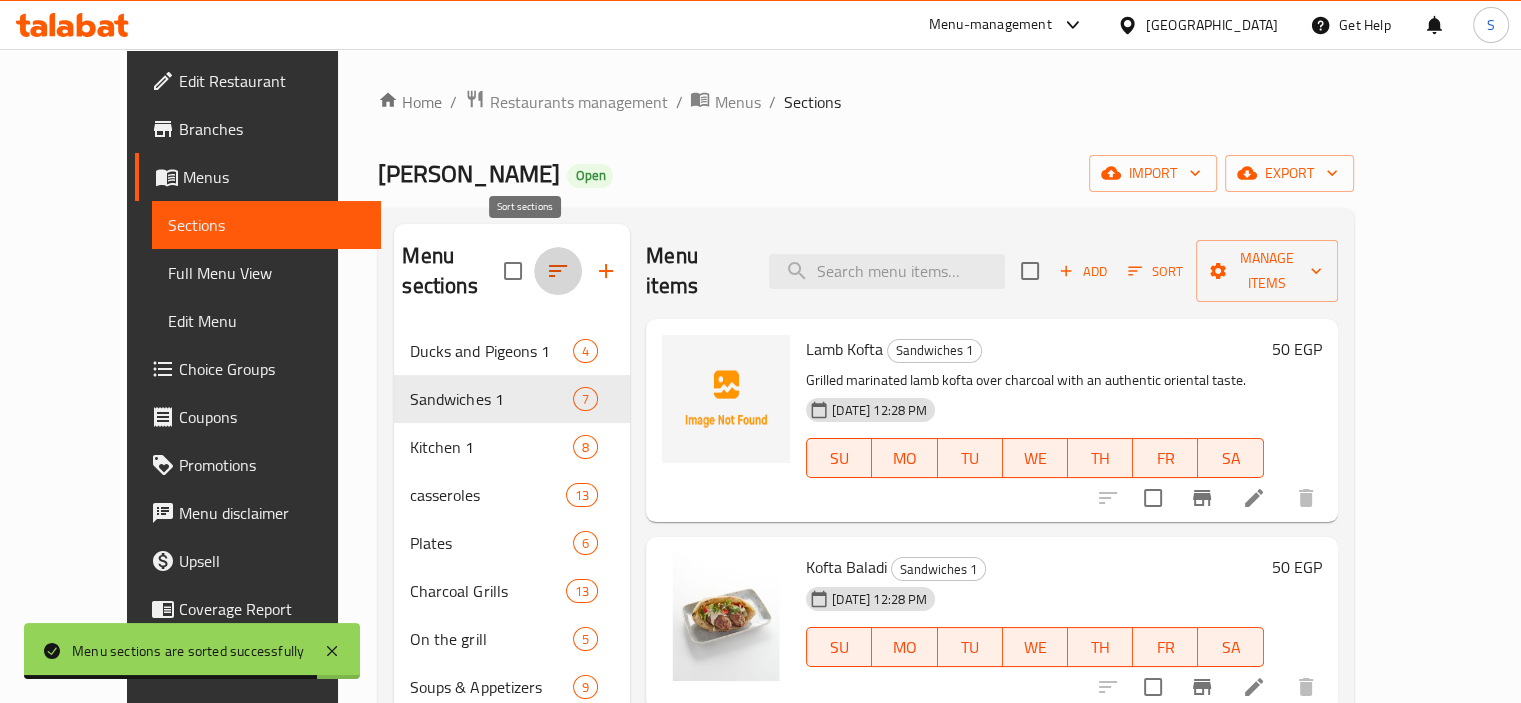click 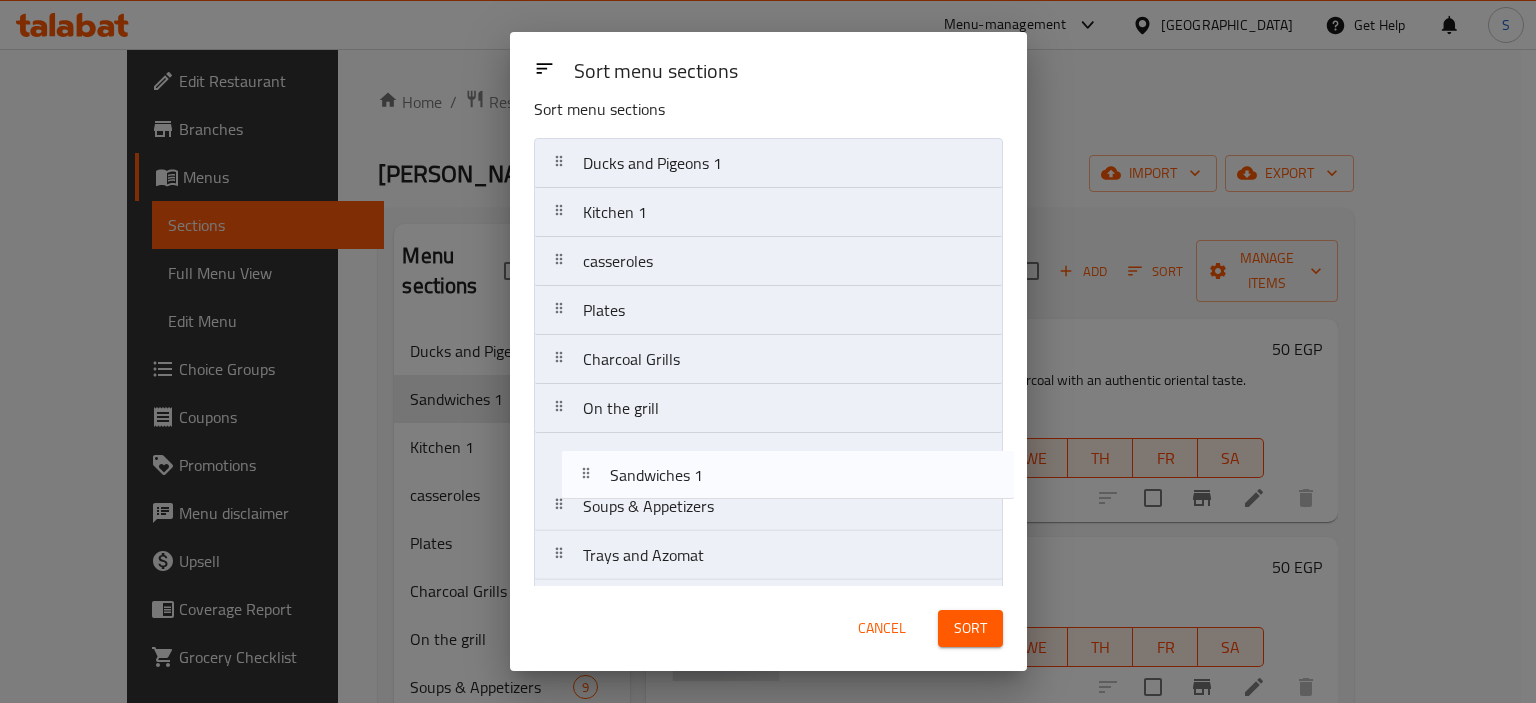 drag, startPoint x: 626, startPoint y: 249, endPoint x: 655, endPoint y: 493, distance: 245.71732 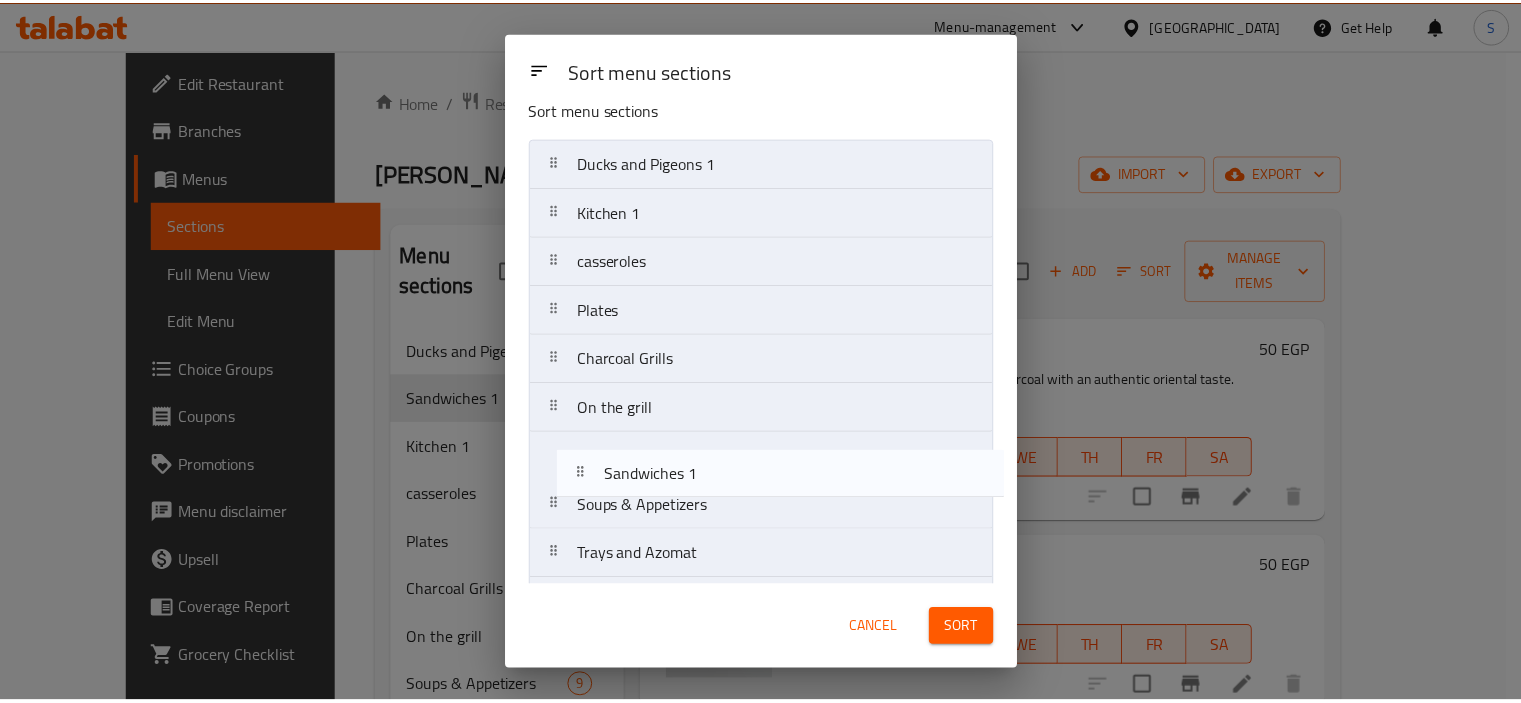scroll, scrollTop: 27, scrollLeft: 0, axis: vertical 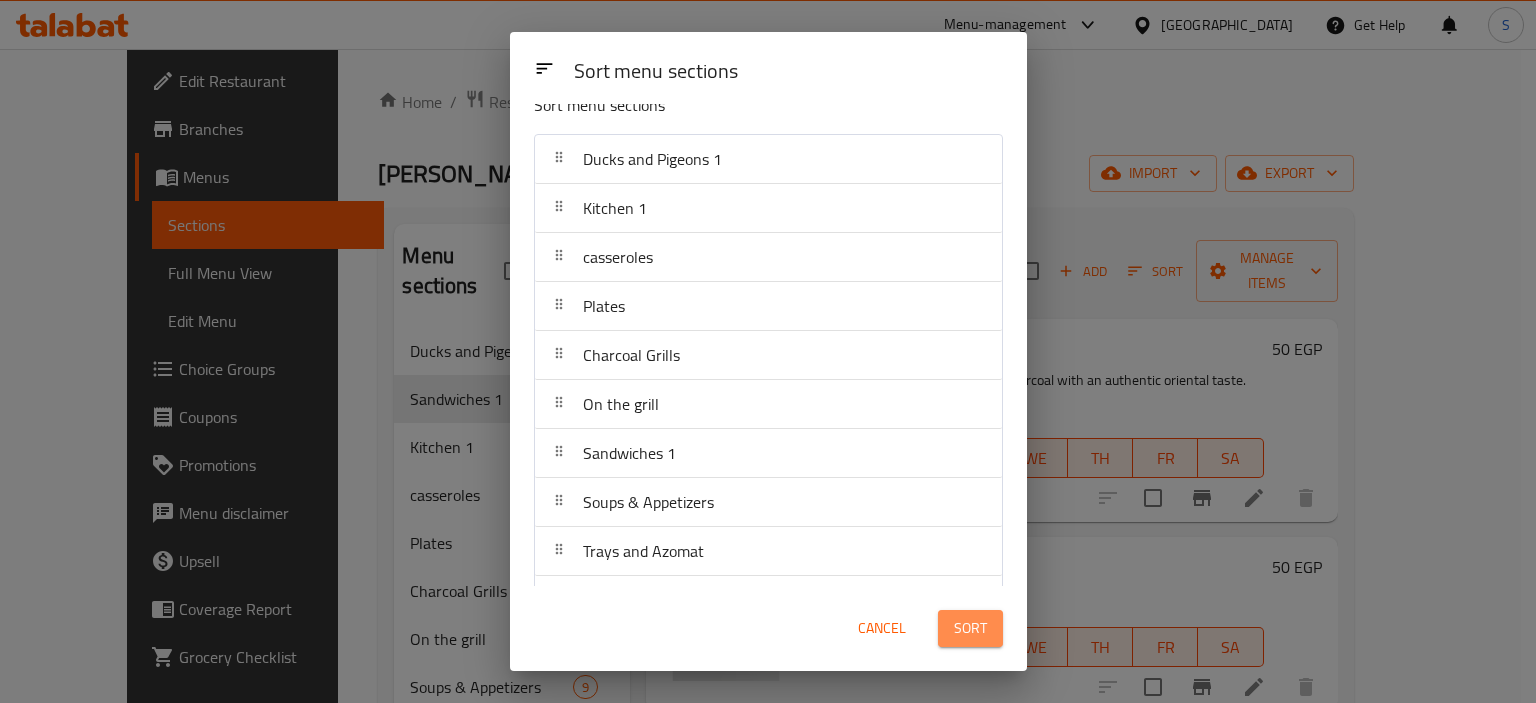click on "Sort" at bounding box center (970, 628) 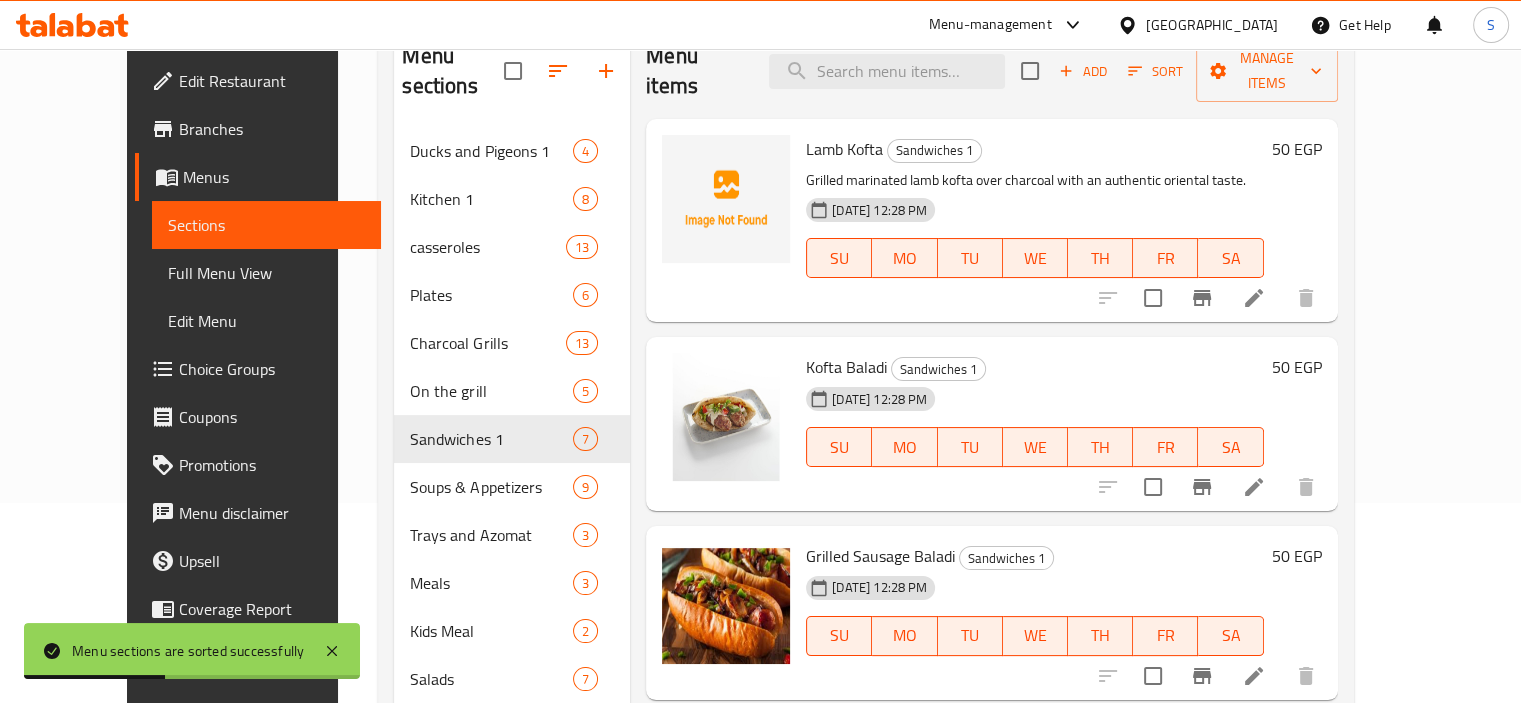 scroll, scrollTop: 0, scrollLeft: 0, axis: both 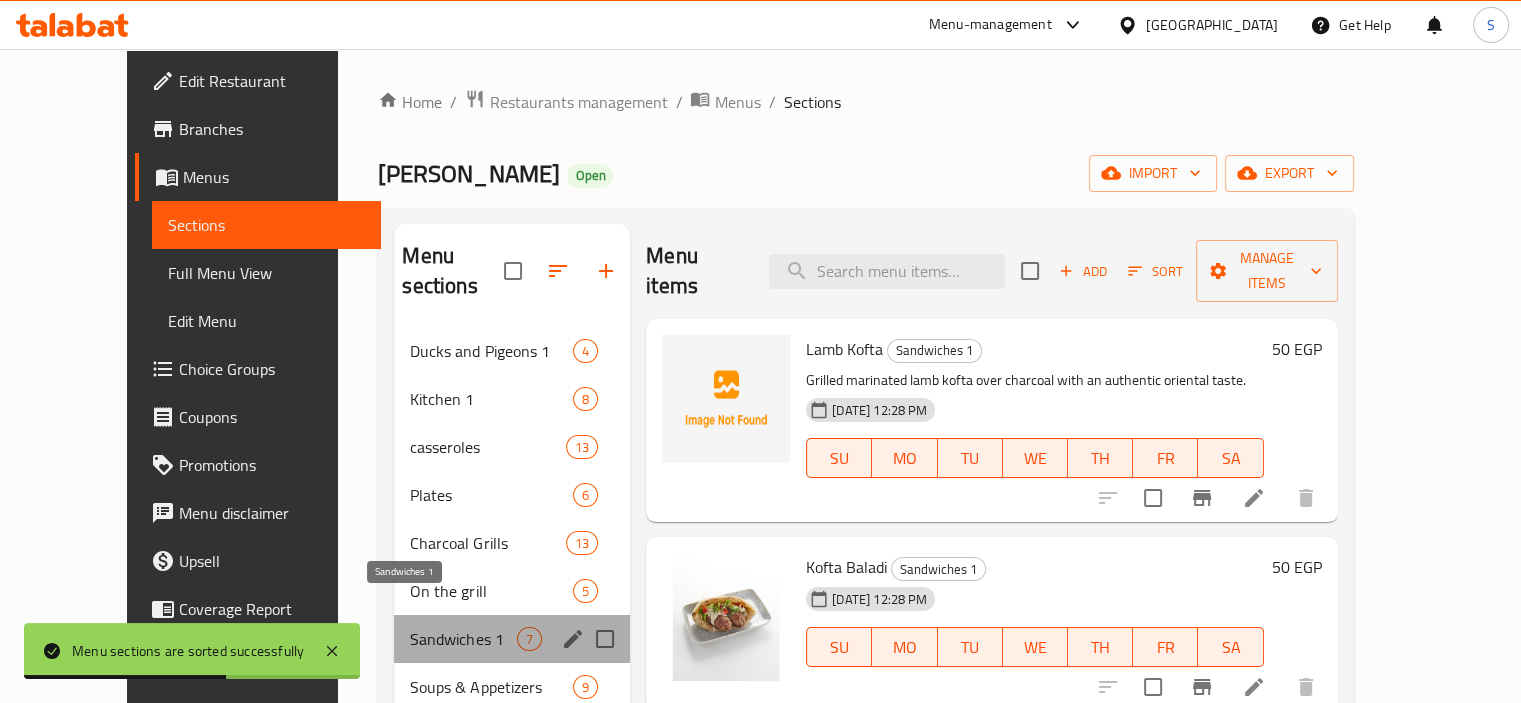 click on "Sandwiches 1" at bounding box center (463, 639) 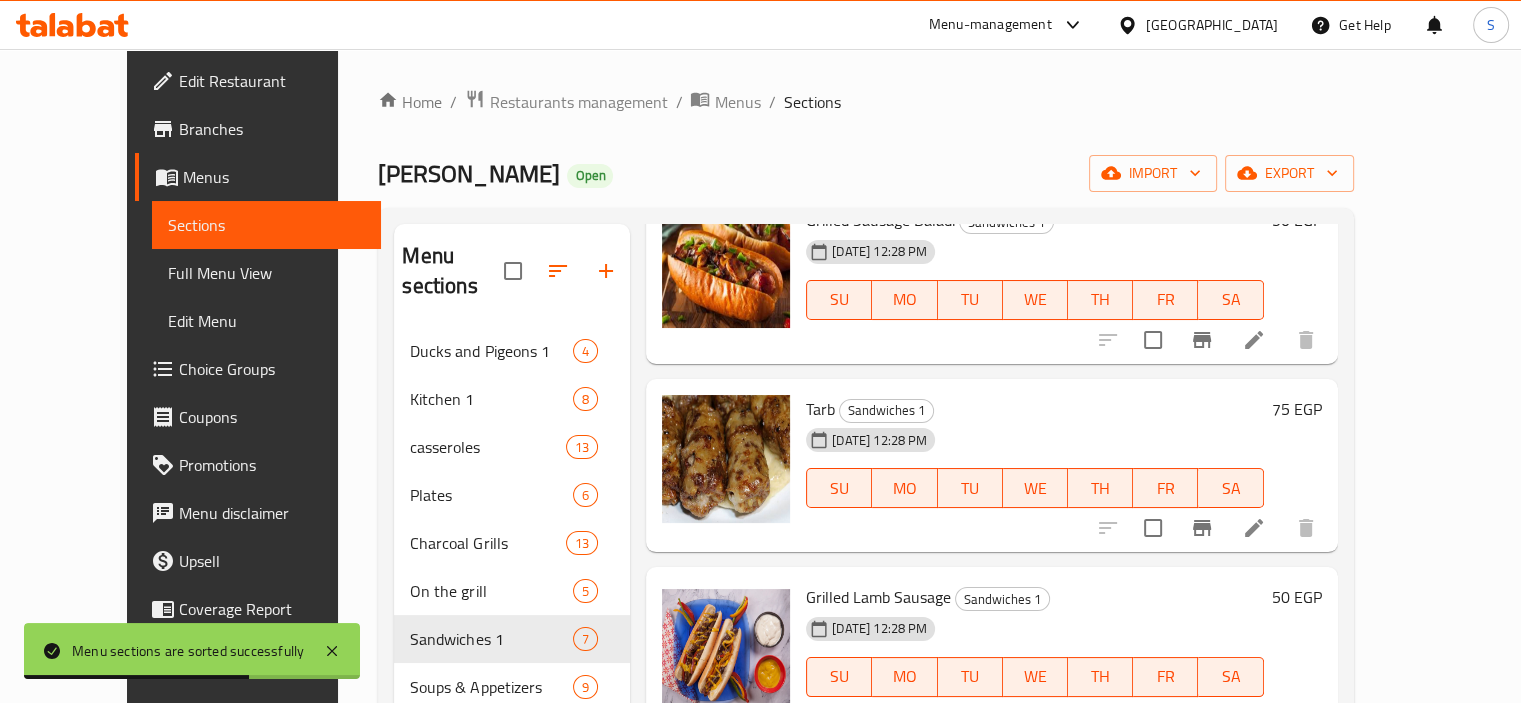 scroll, scrollTop: 611, scrollLeft: 0, axis: vertical 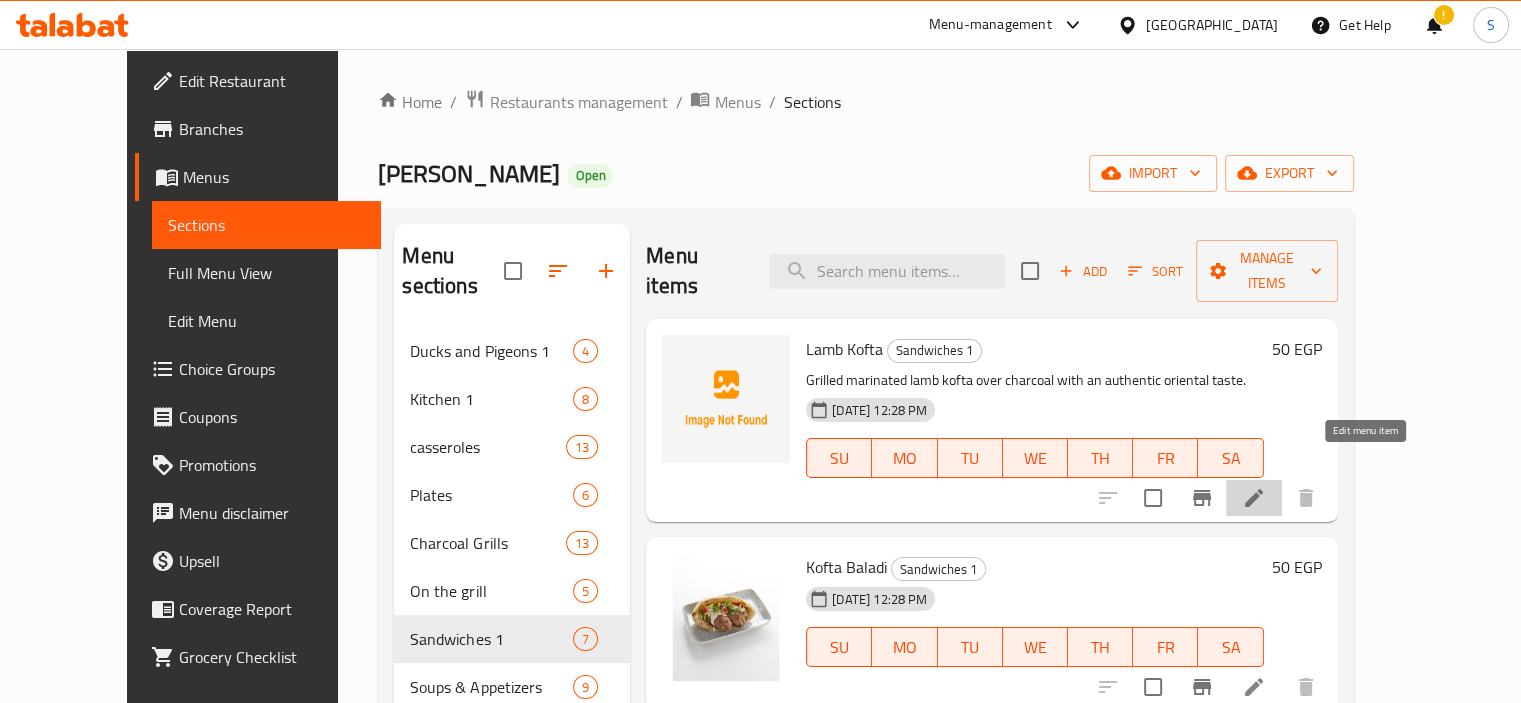 click 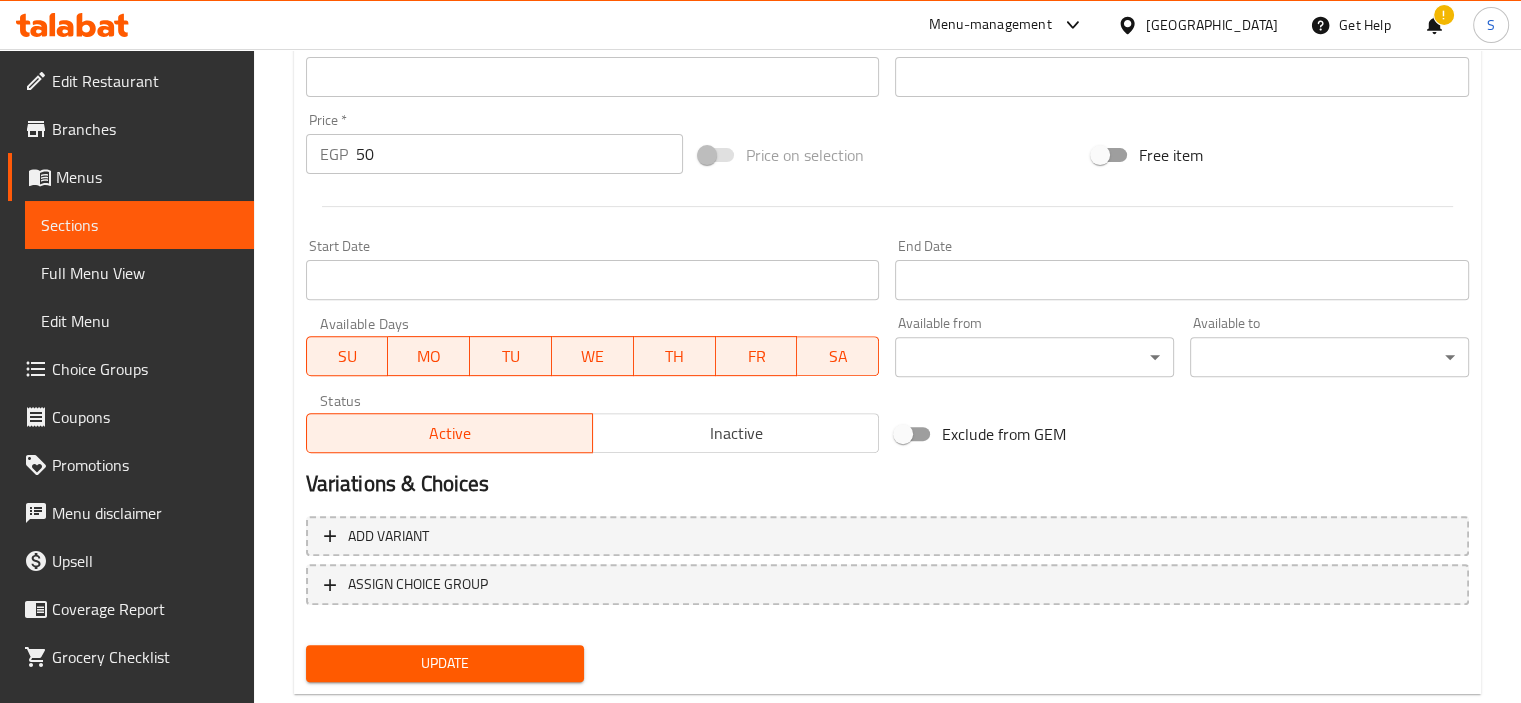 scroll, scrollTop: 709, scrollLeft: 0, axis: vertical 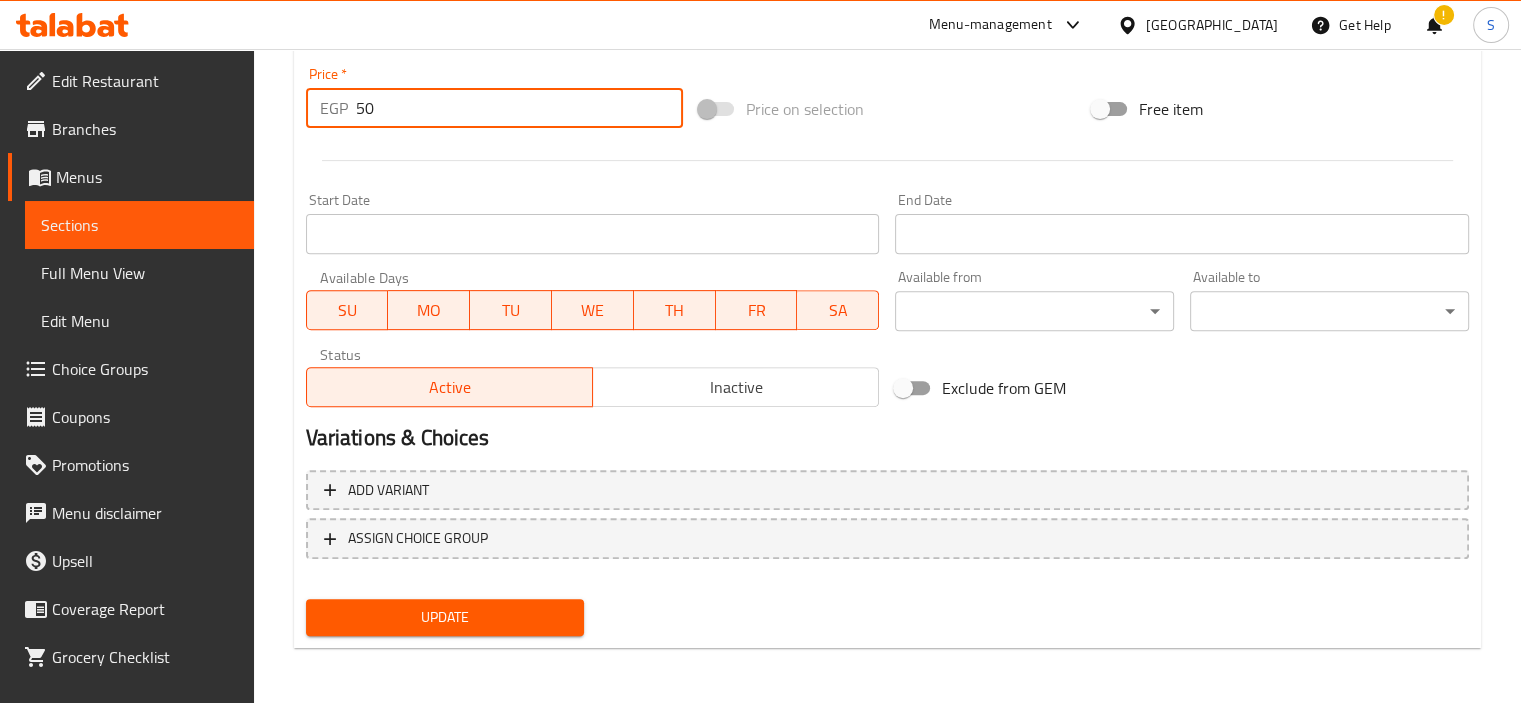 click on "50" at bounding box center (519, 108) 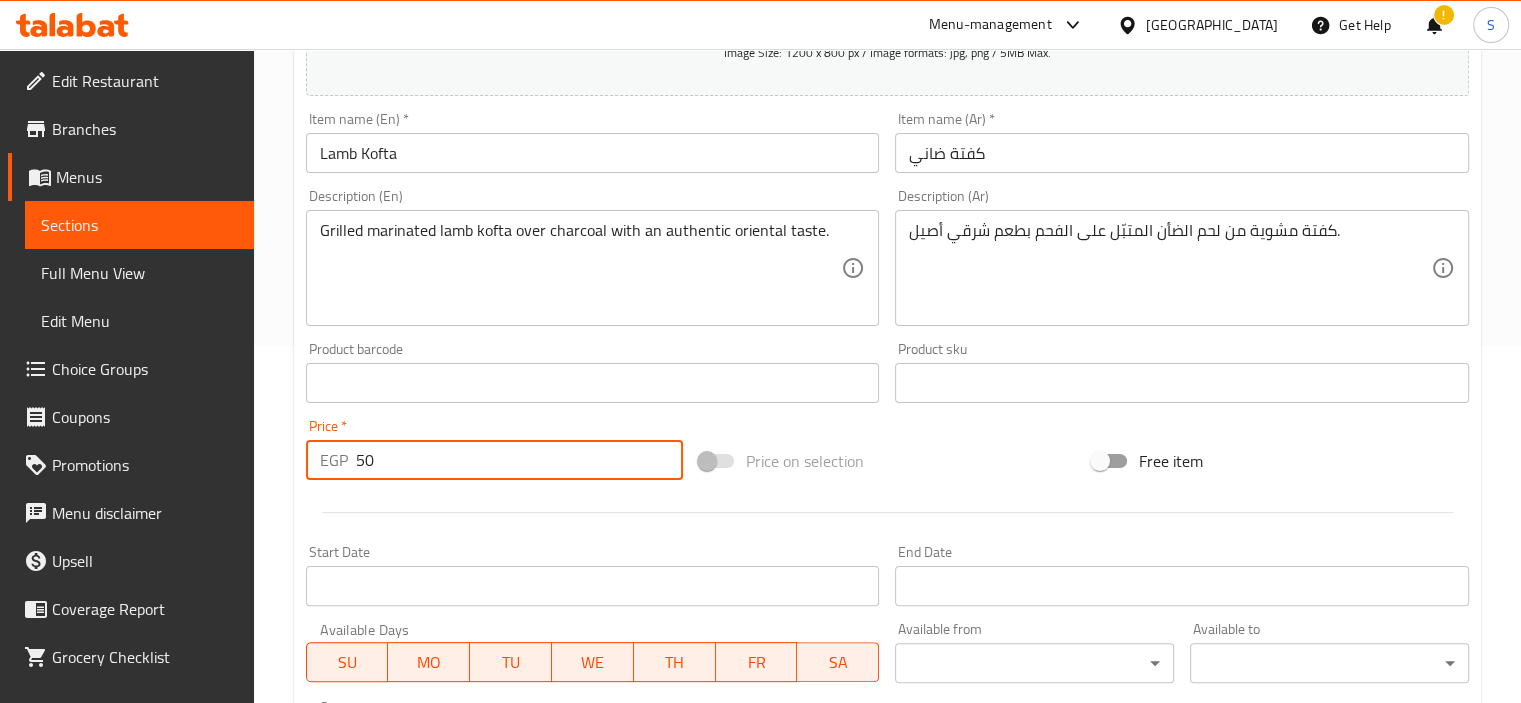 scroll, scrollTop: 358, scrollLeft: 0, axis: vertical 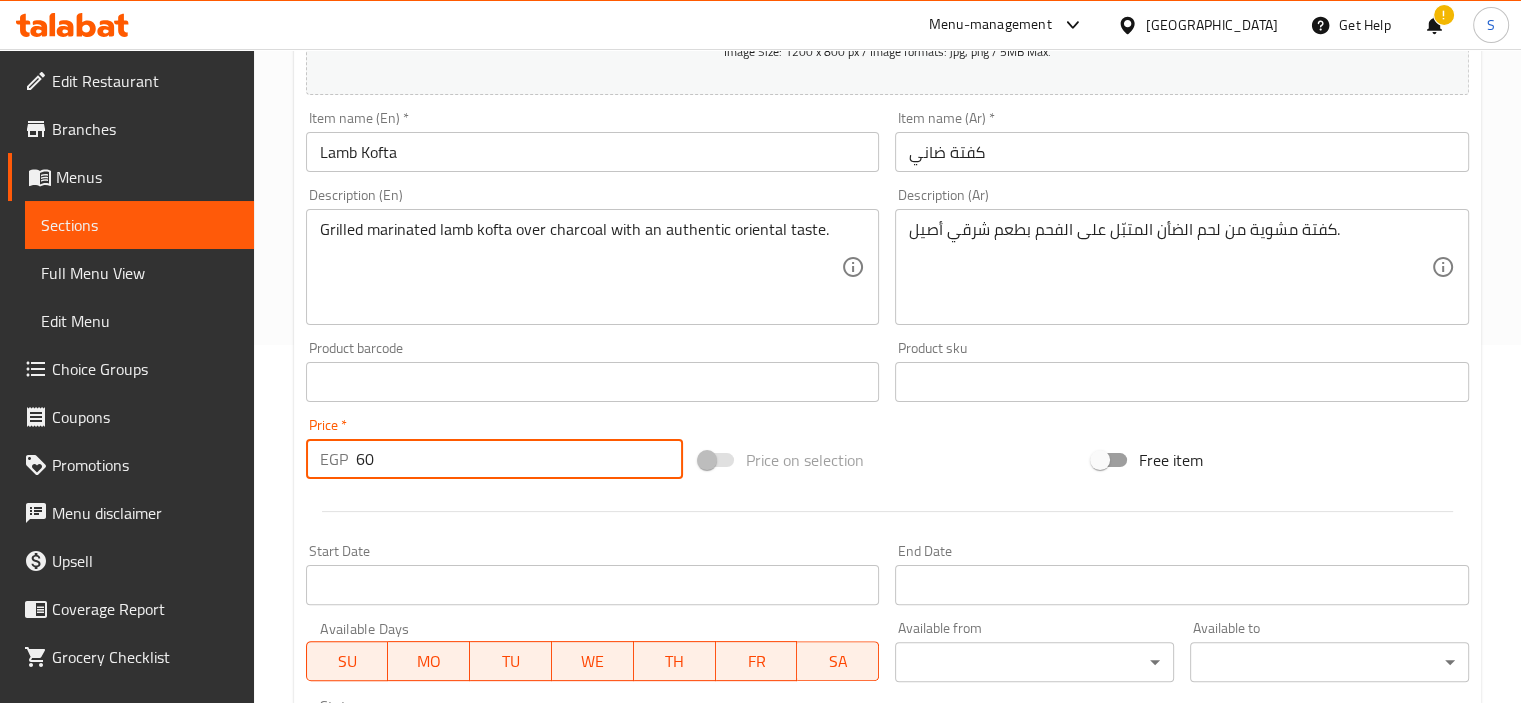 type on "60" 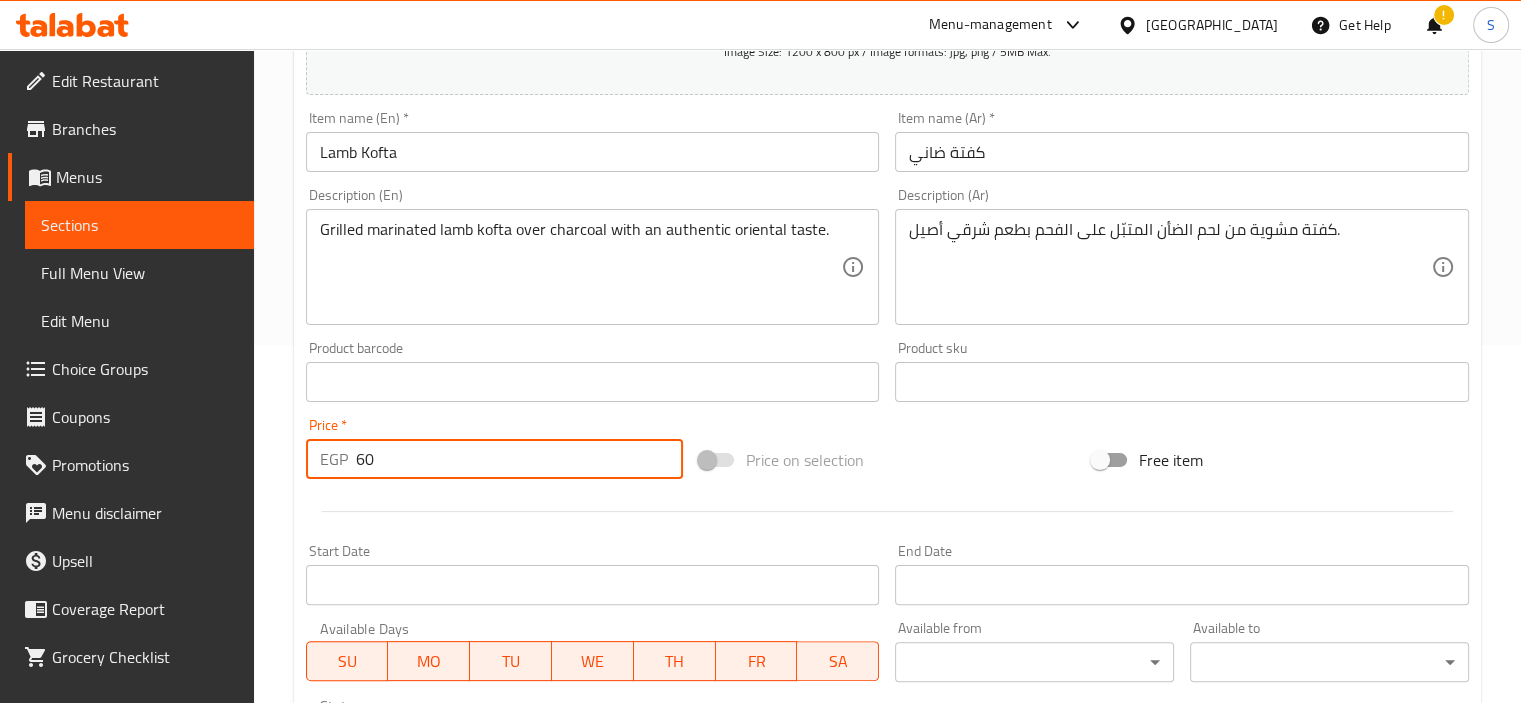 click on "Update" at bounding box center [445, 968] 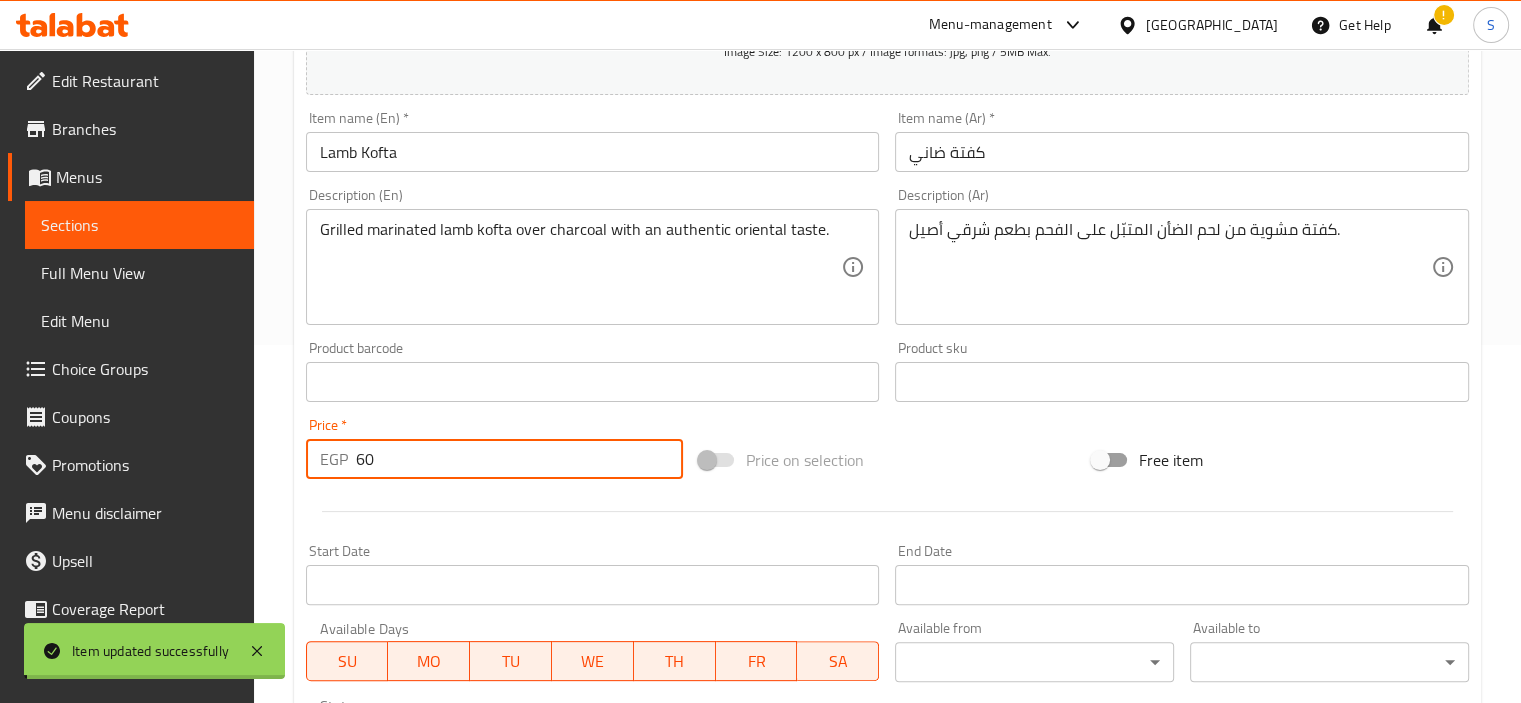 scroll, scrollTop: 0, scrollLeft: 0, axis: both 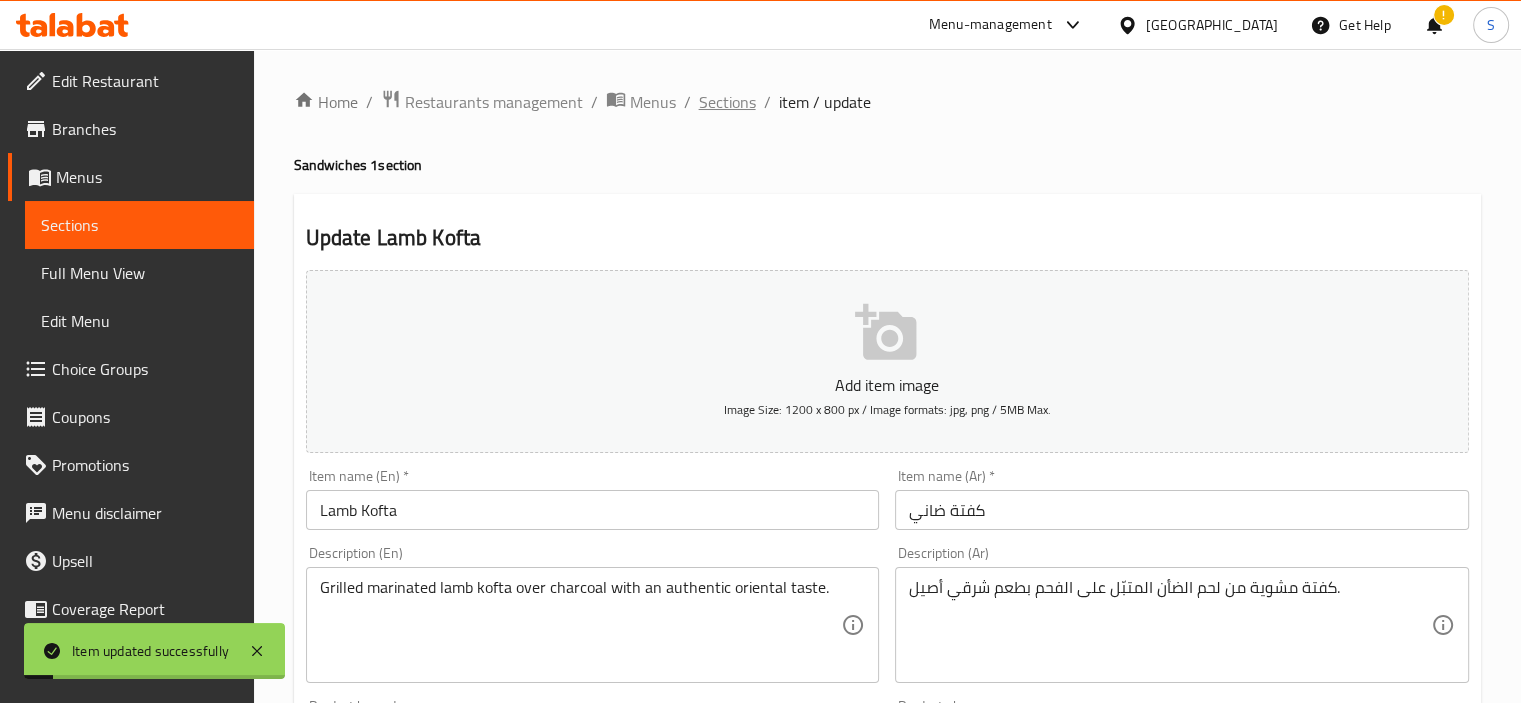 click on "Sections" at bounding box center [727, 102] 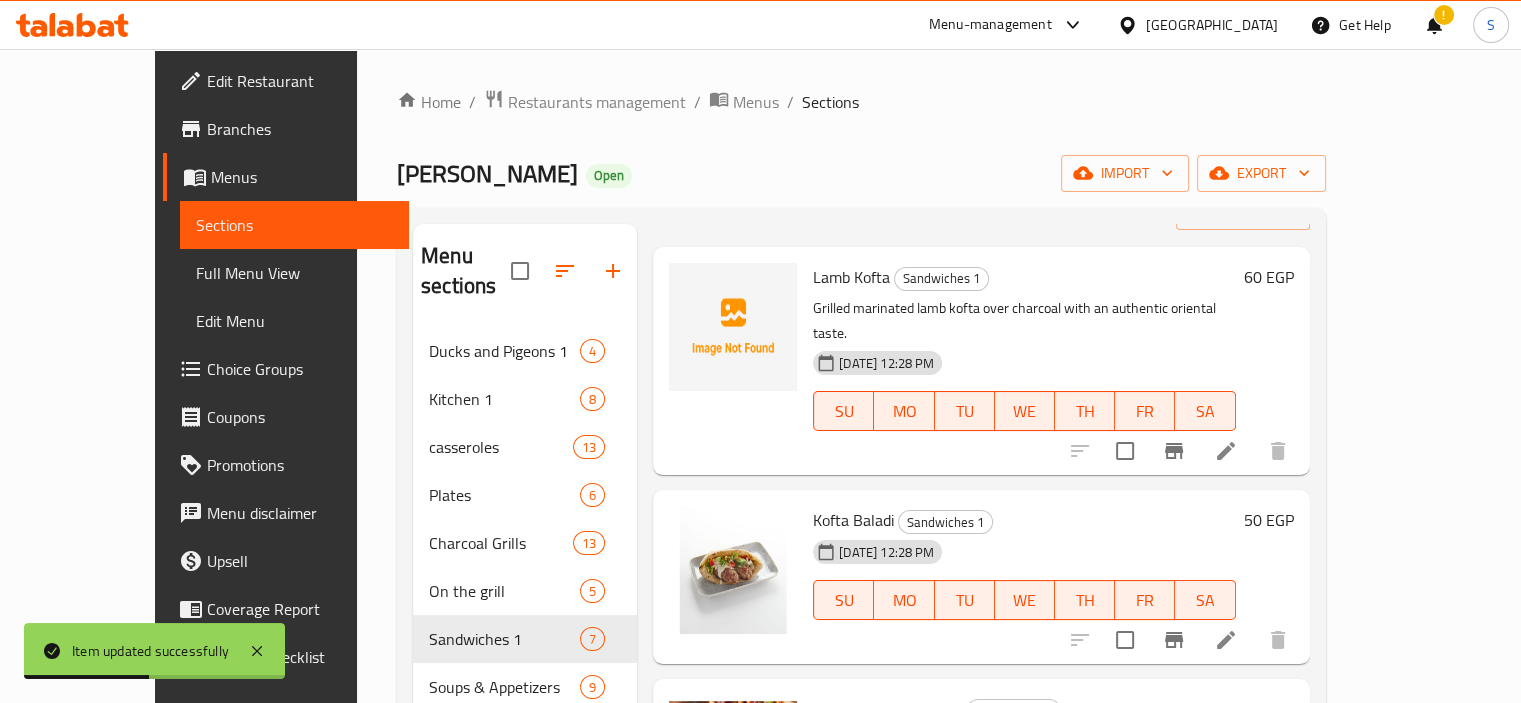 scroll, scrollTop: 75, scrollLeft: 0, axis: vertical 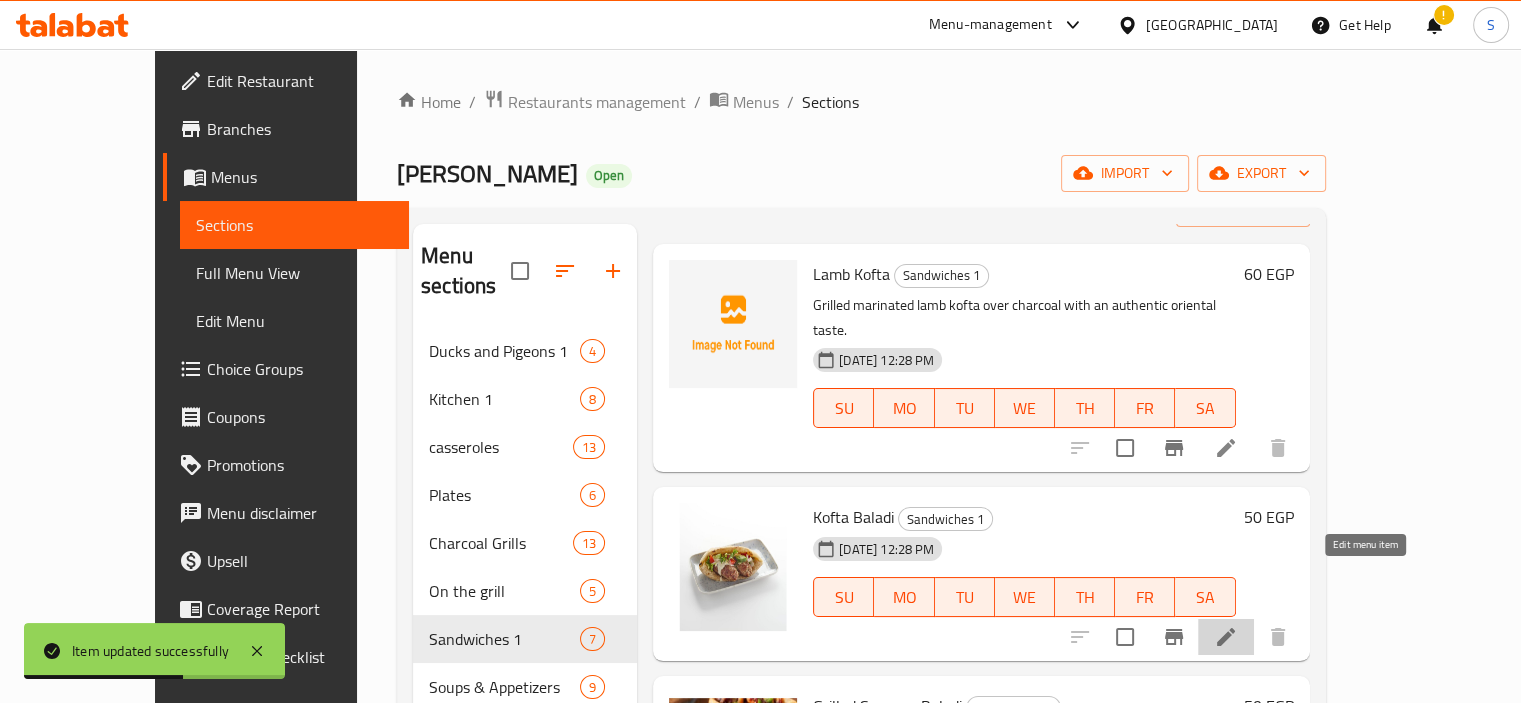 click 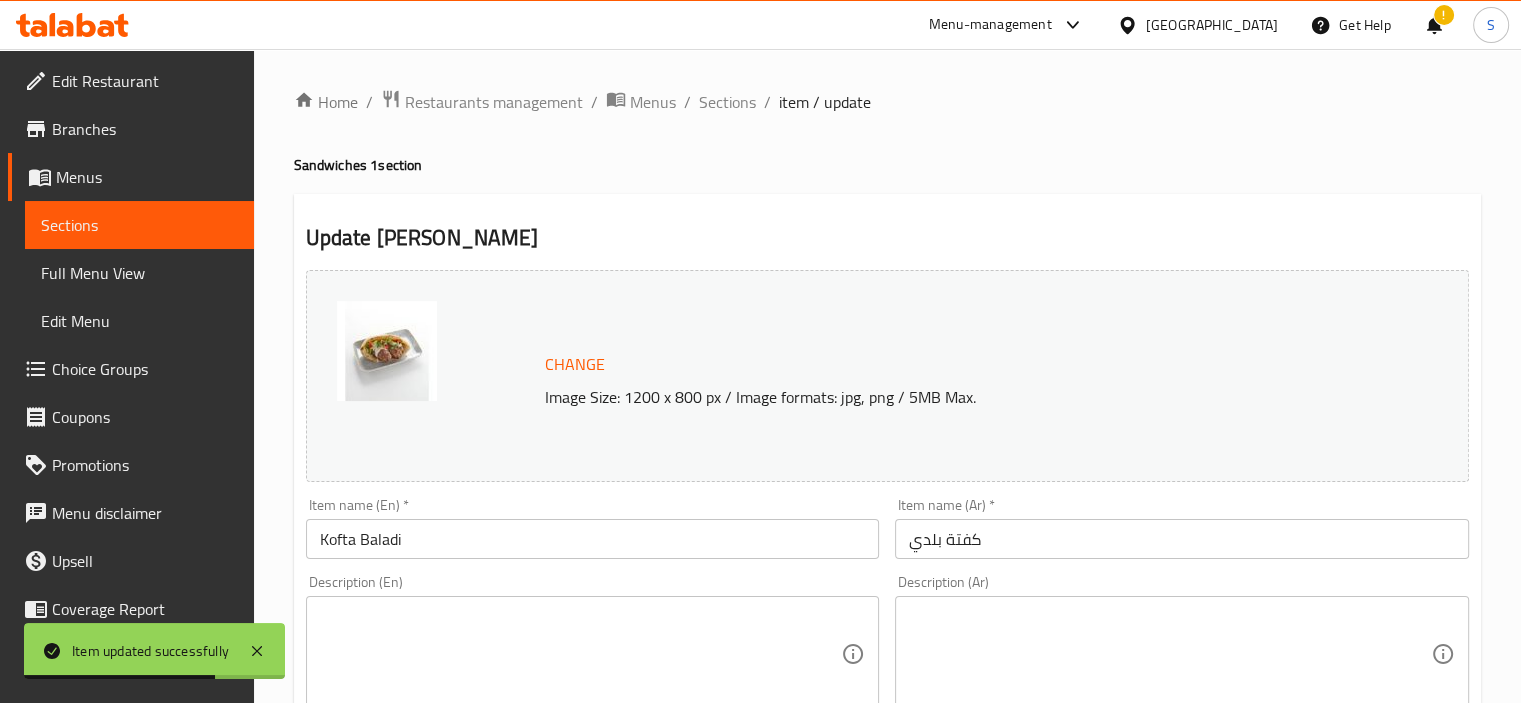 scroll, scrollTop: 737, scrollLeft: 0, axis: vertical 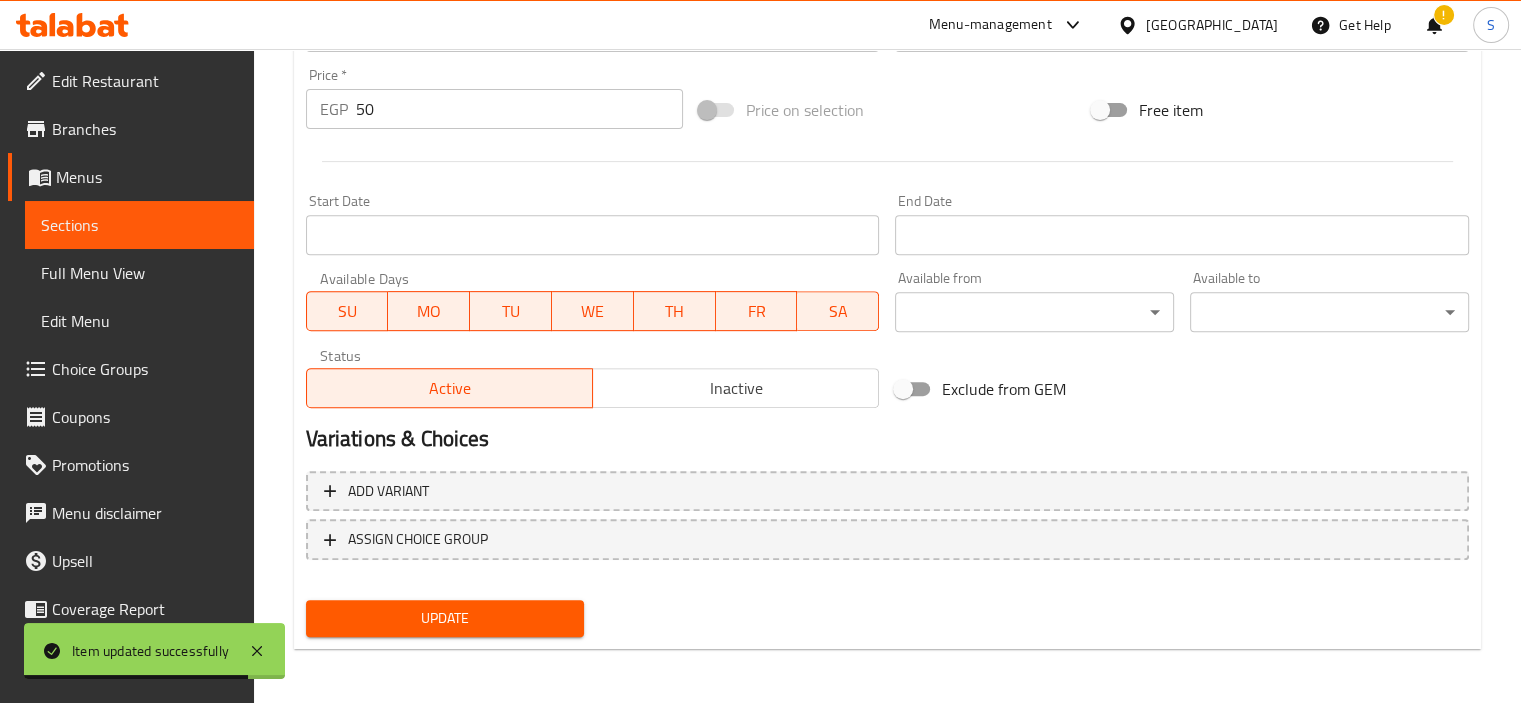 click on "50" at bounding box center [519, 109] 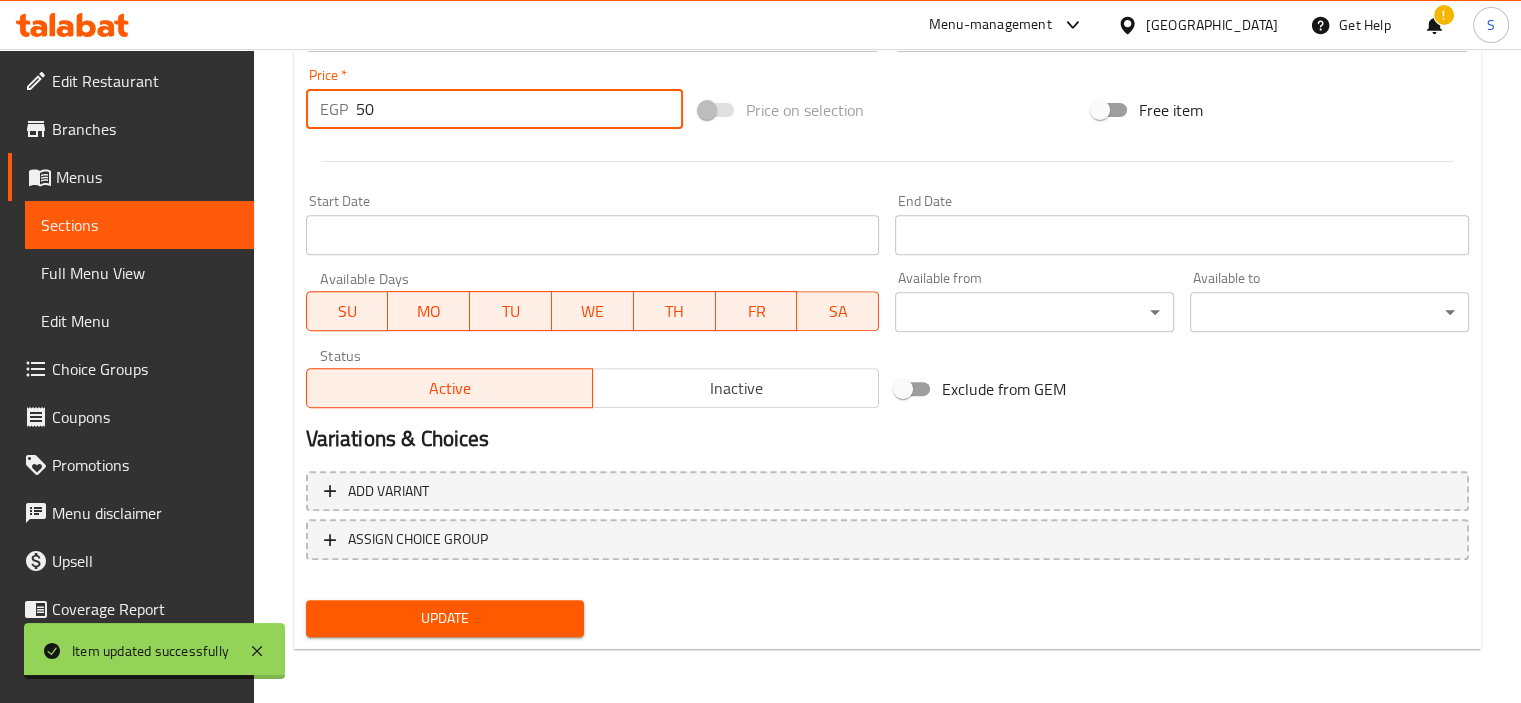 click on "50" at bounding box center (519, 109) 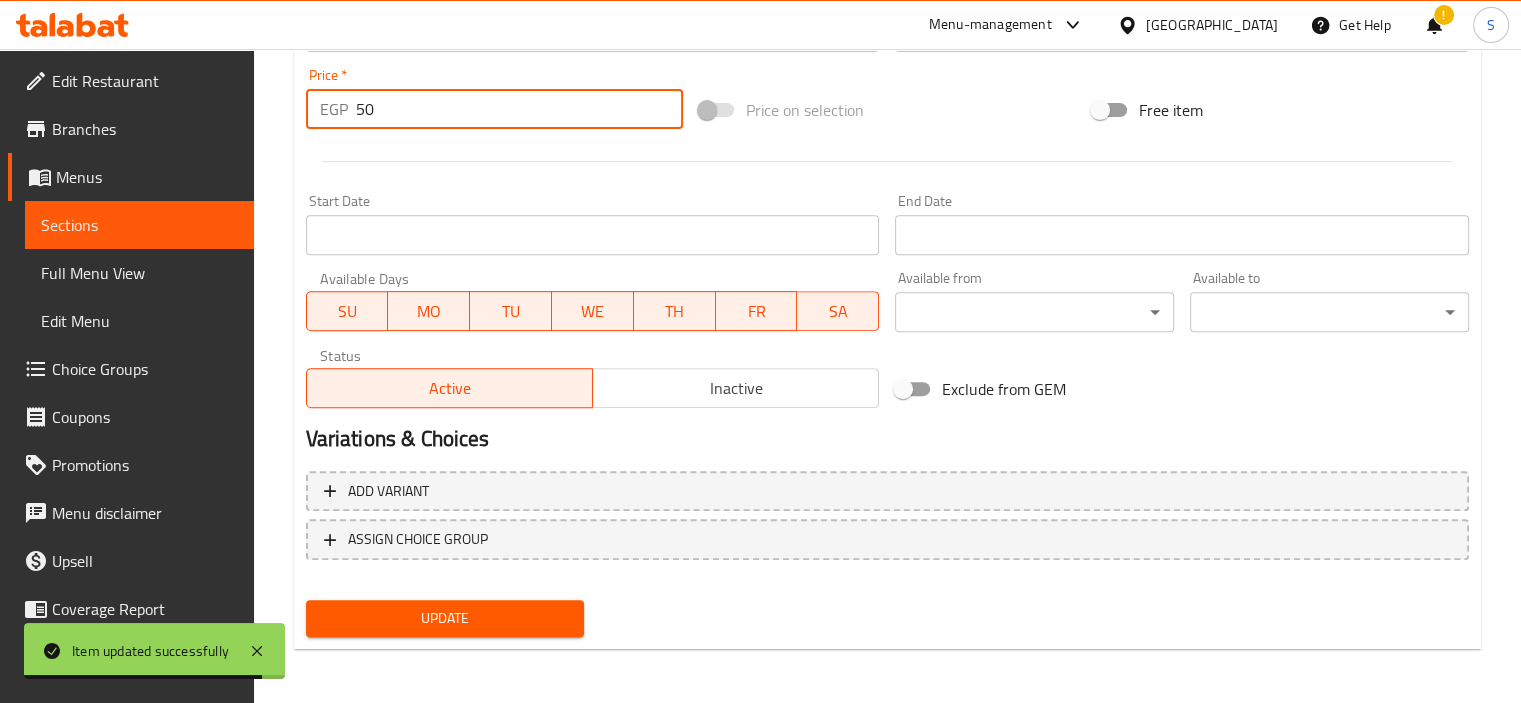 click on "50" at bounding box center (519, 109) 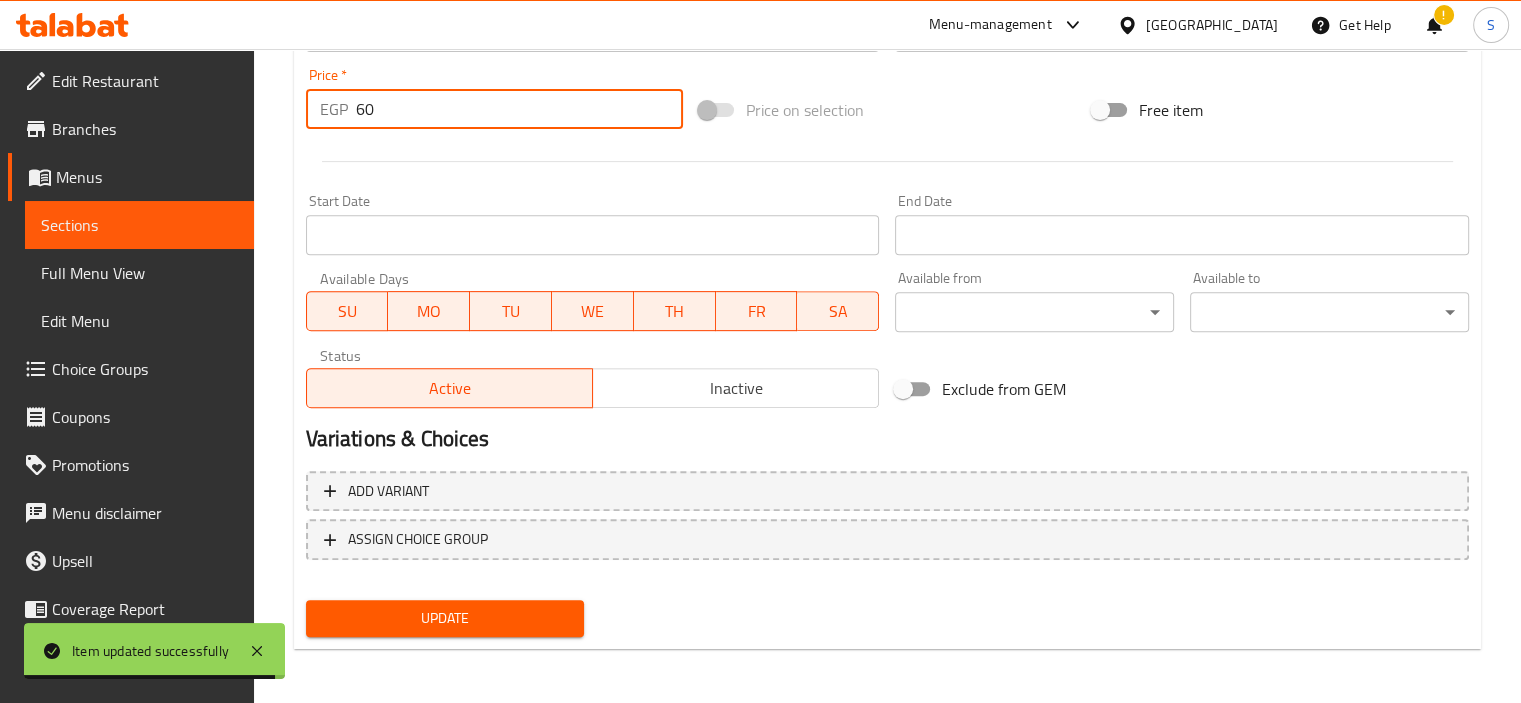 type on "60" 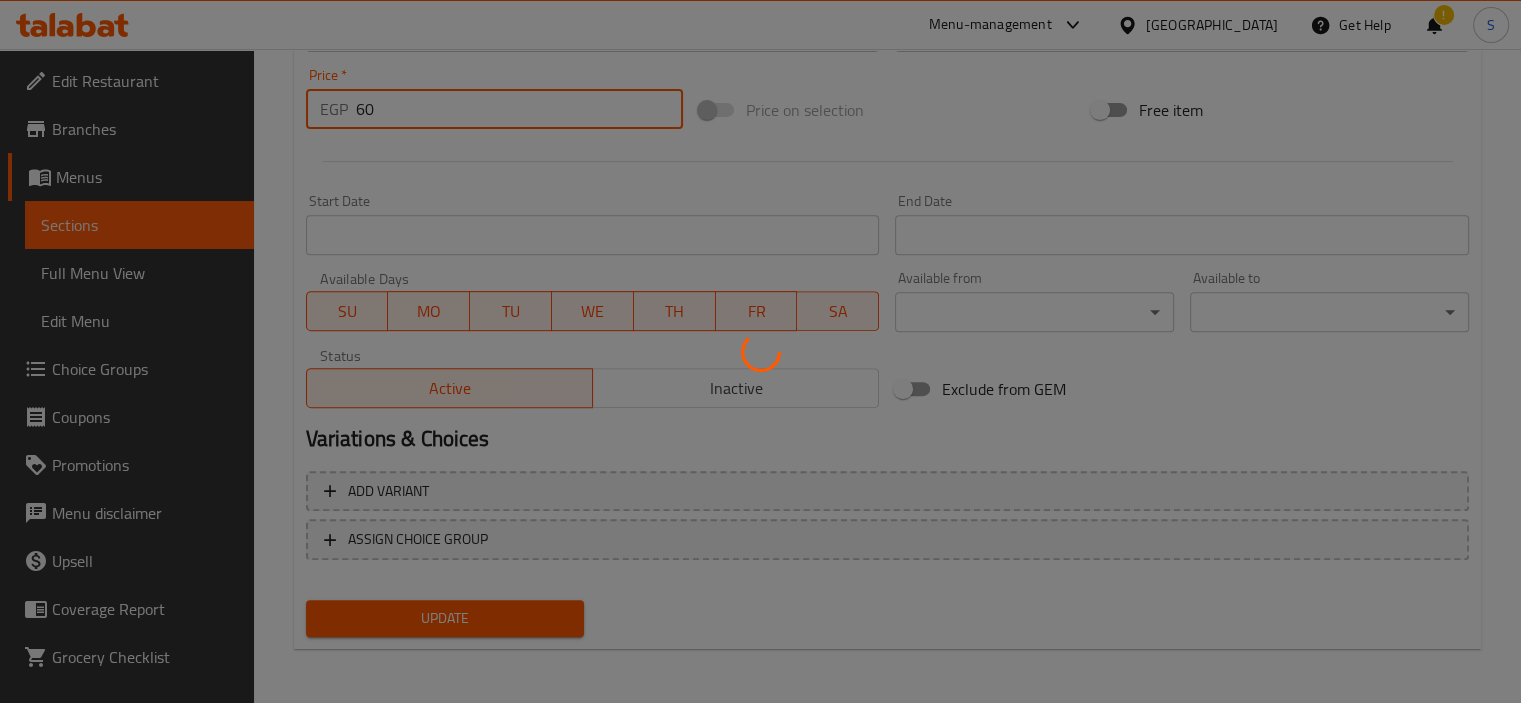 scroll, scrollTop: 0, scrollLeft: 0, axis: both 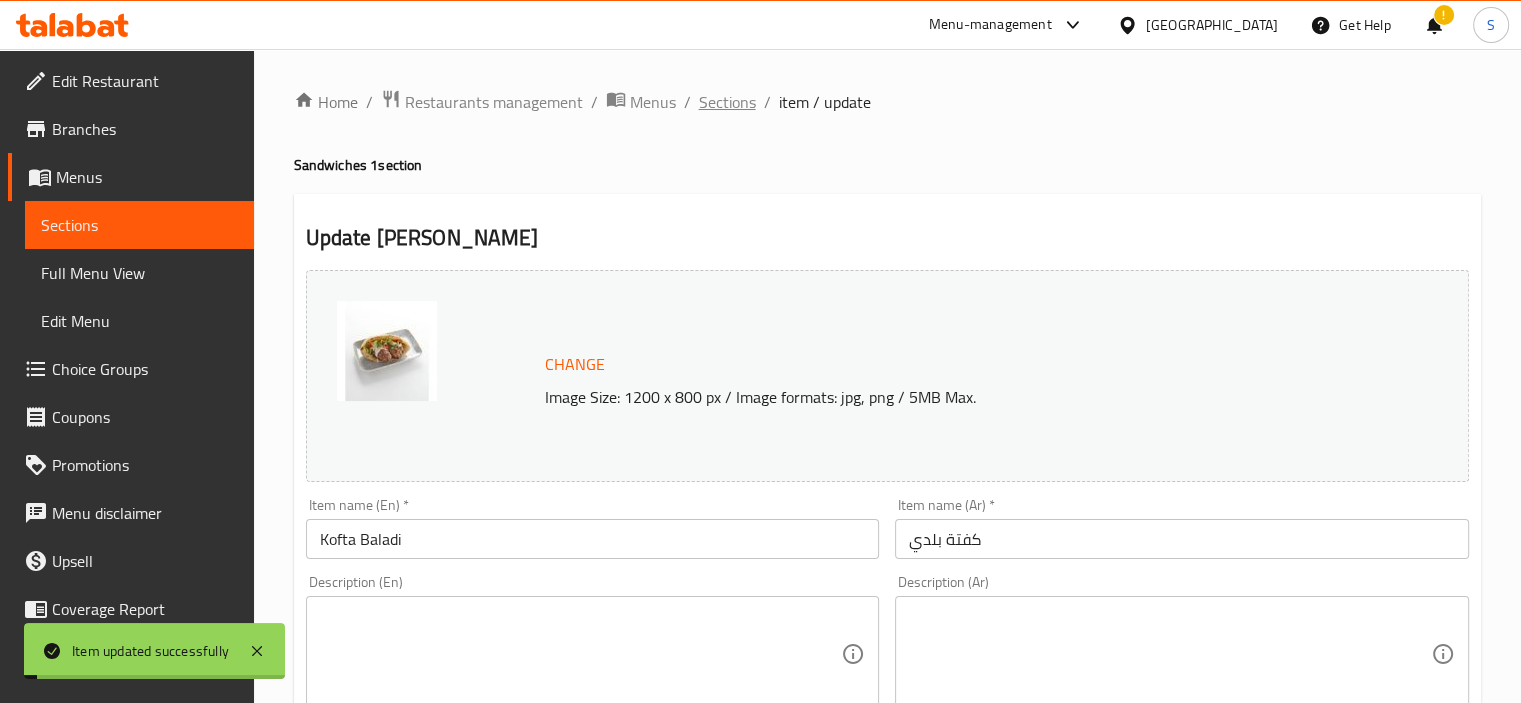 click on "Sections" at bounding box center [727, 102] 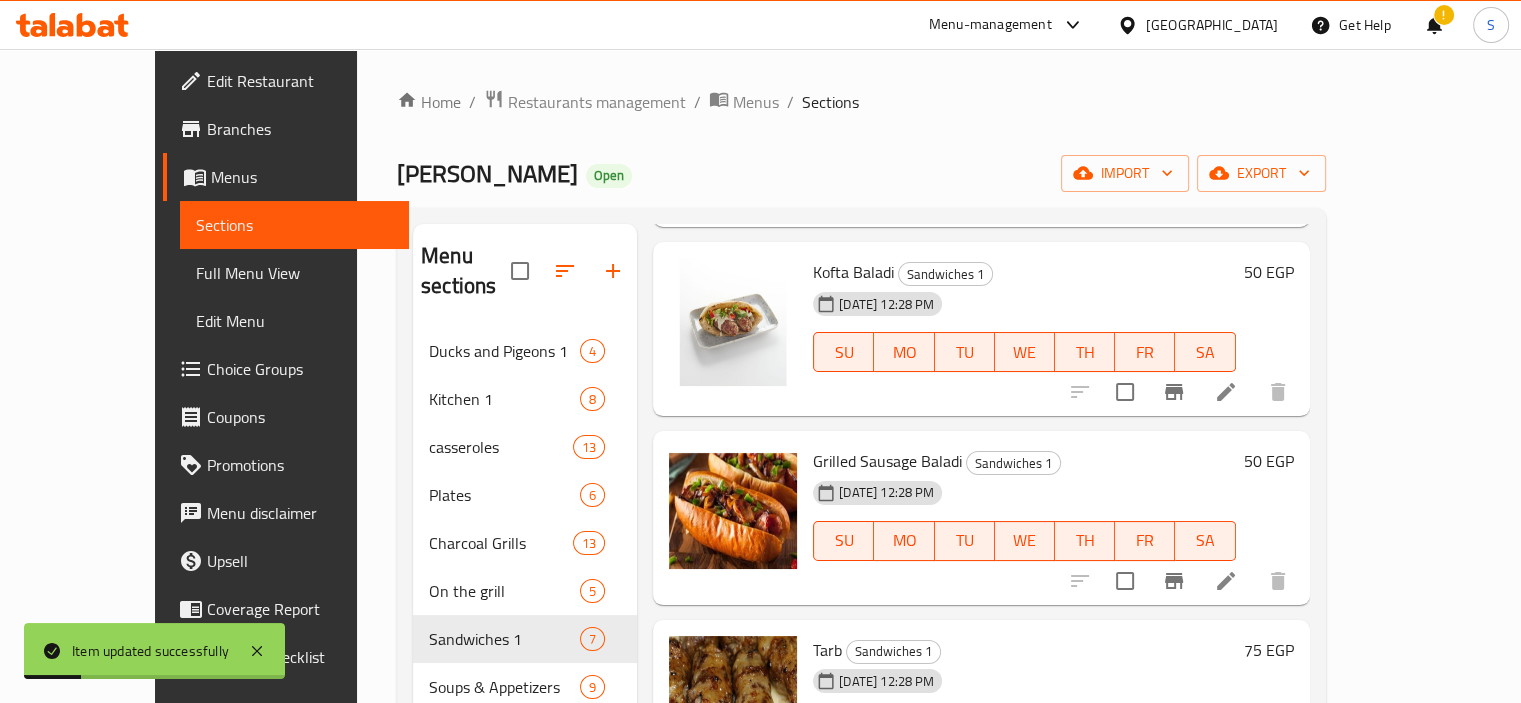 scroll, scrollTop: 328, scrollLeft: 0, axis: vertical 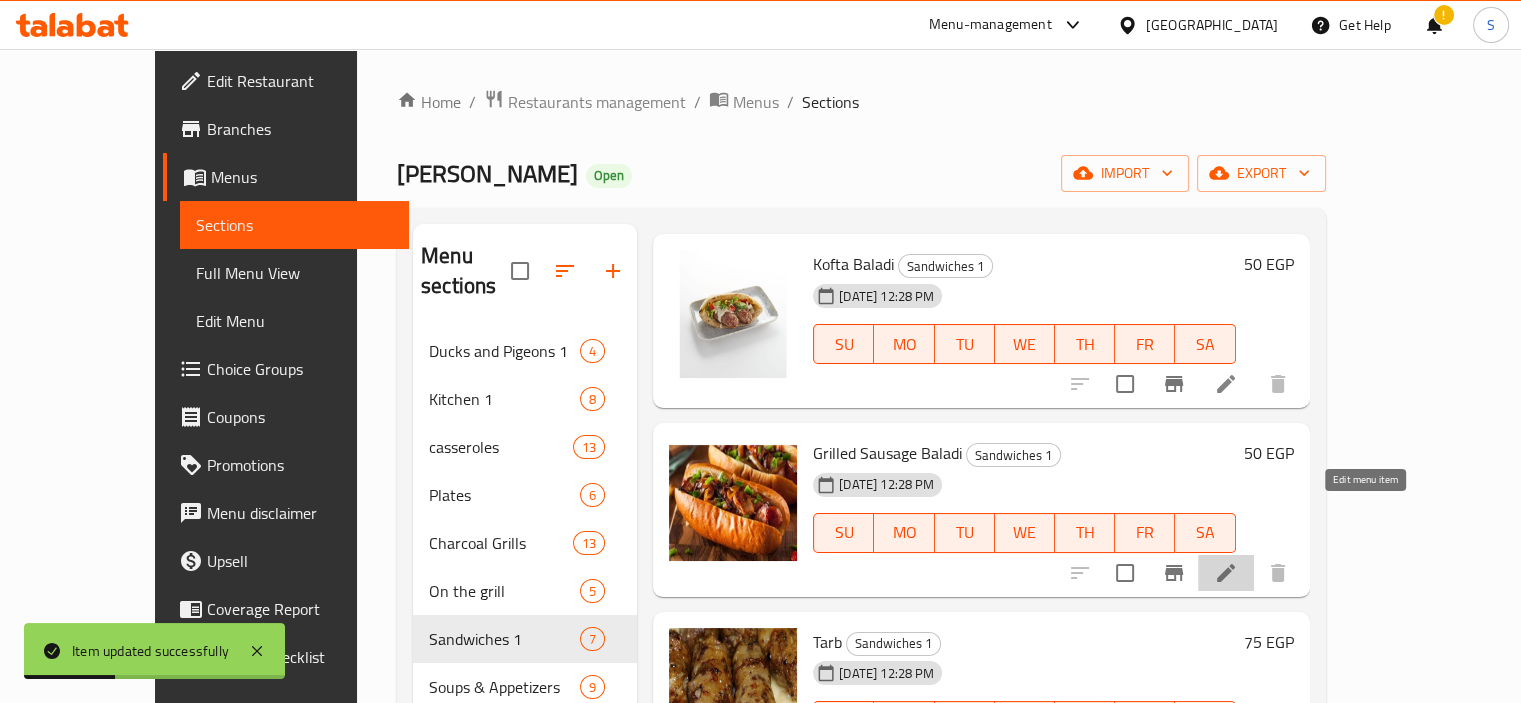 click 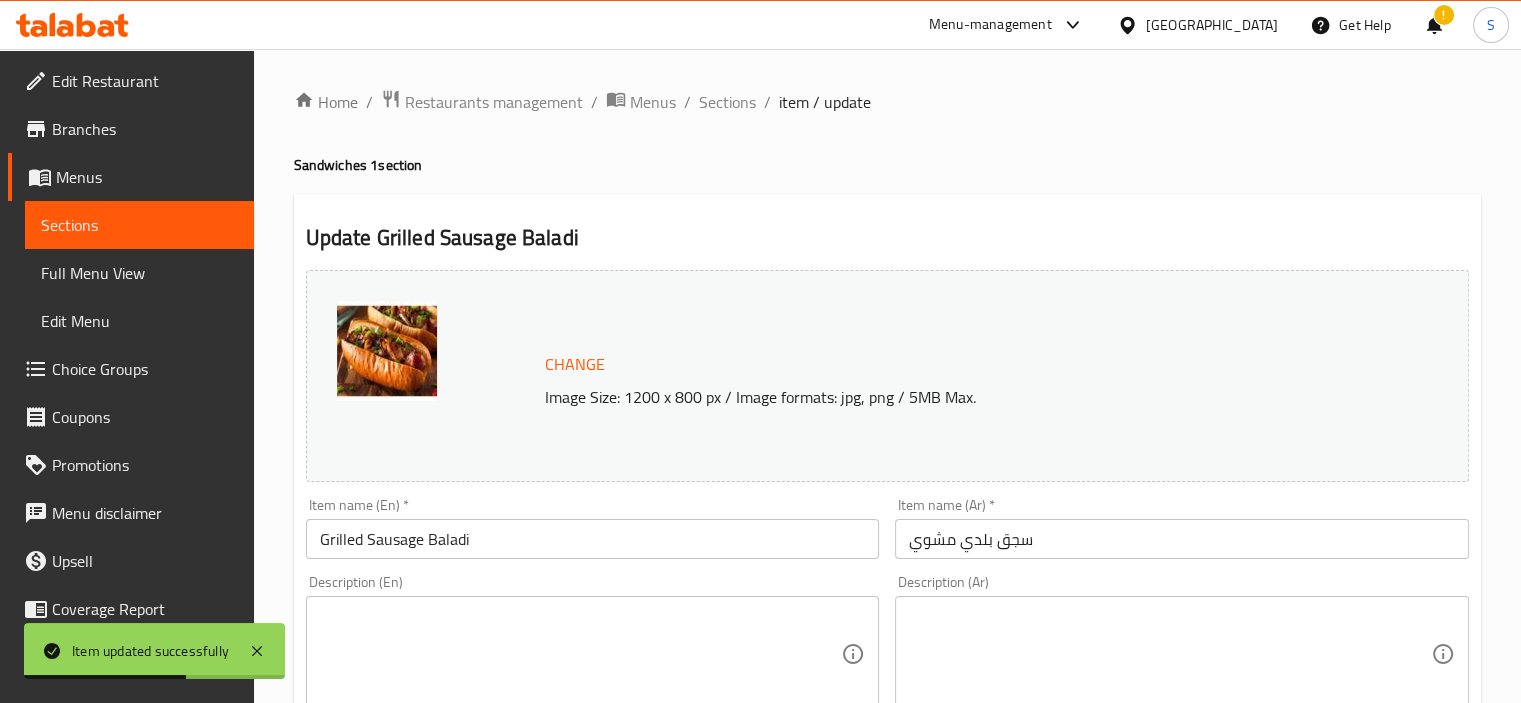 scroll, scrollTop: 737, scrollLeft: 0, axis: vertical 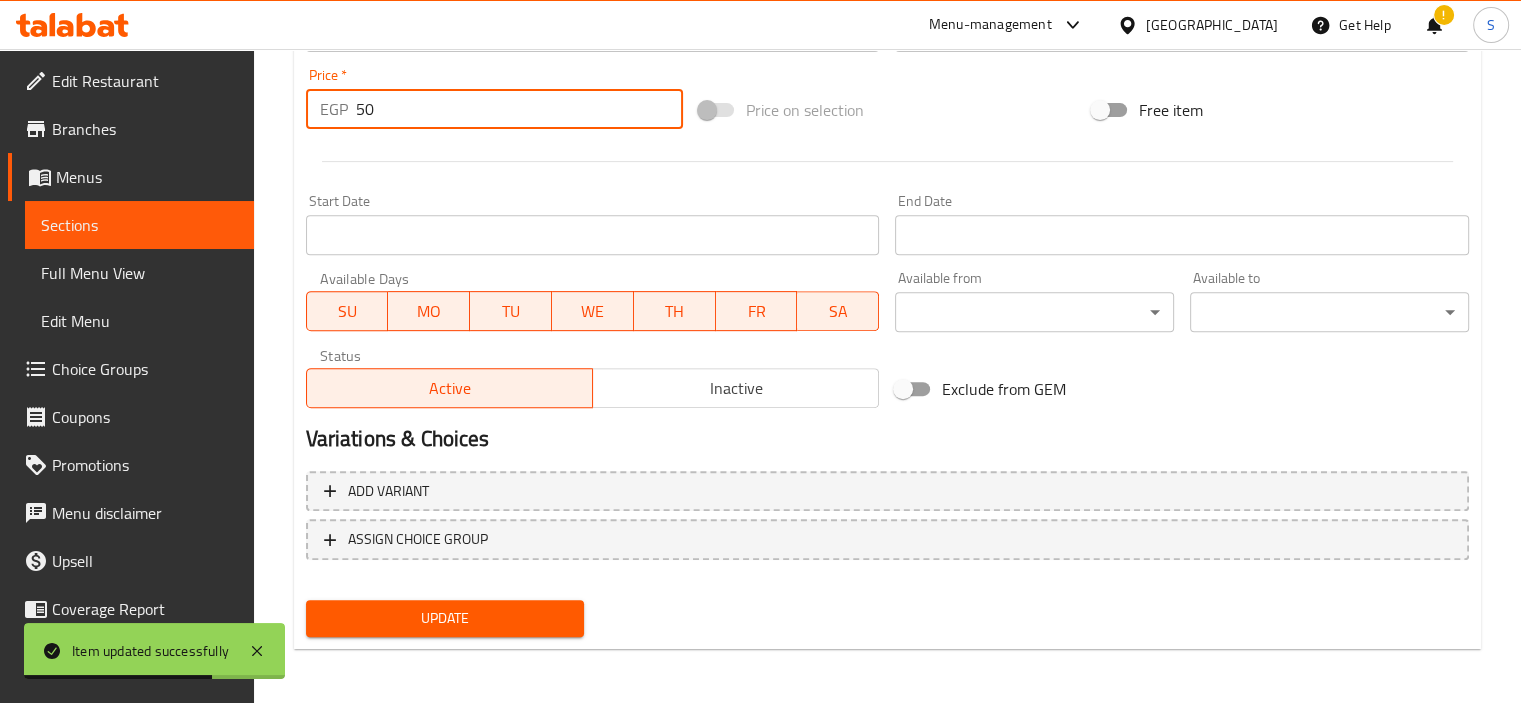 click on "50" at bounding box center (519, 109) 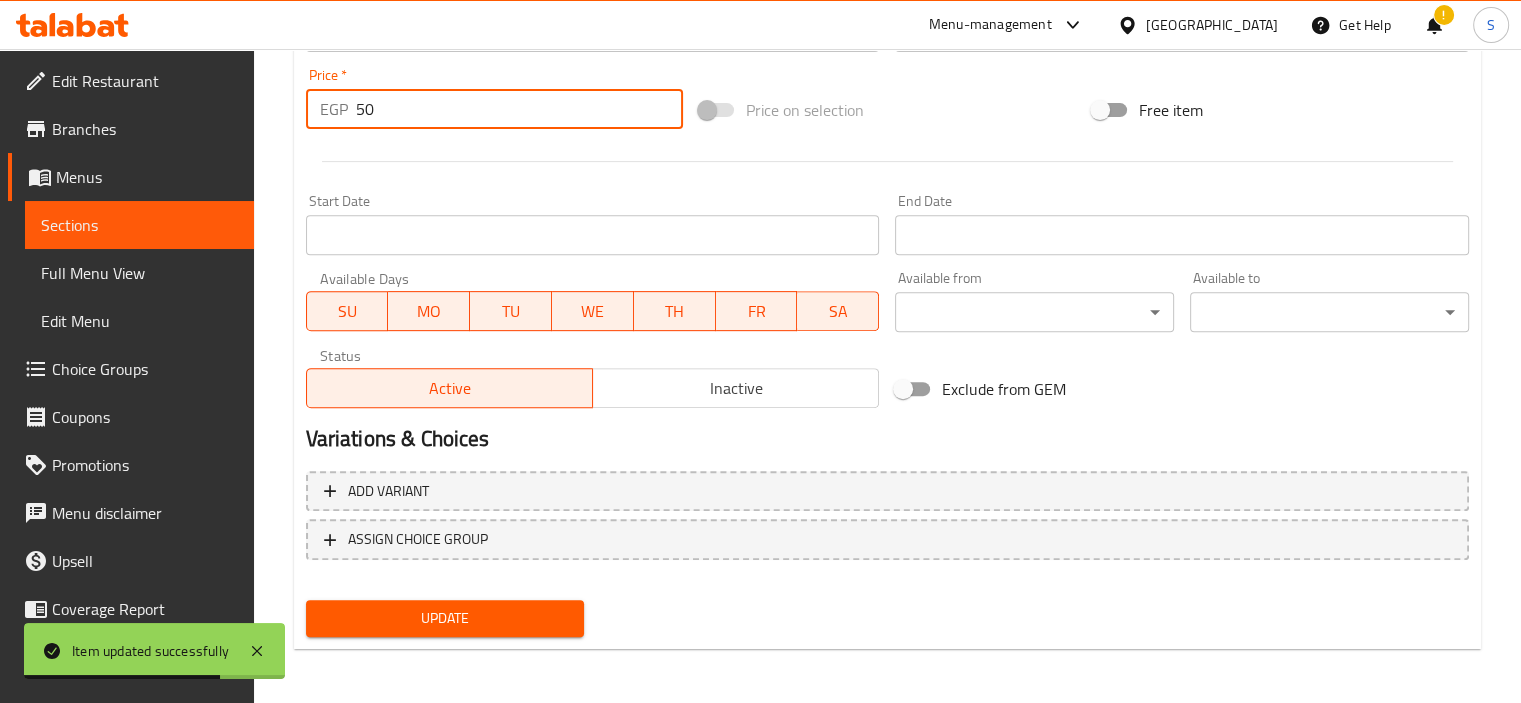 click on "50" at bounding box center (519, 109) 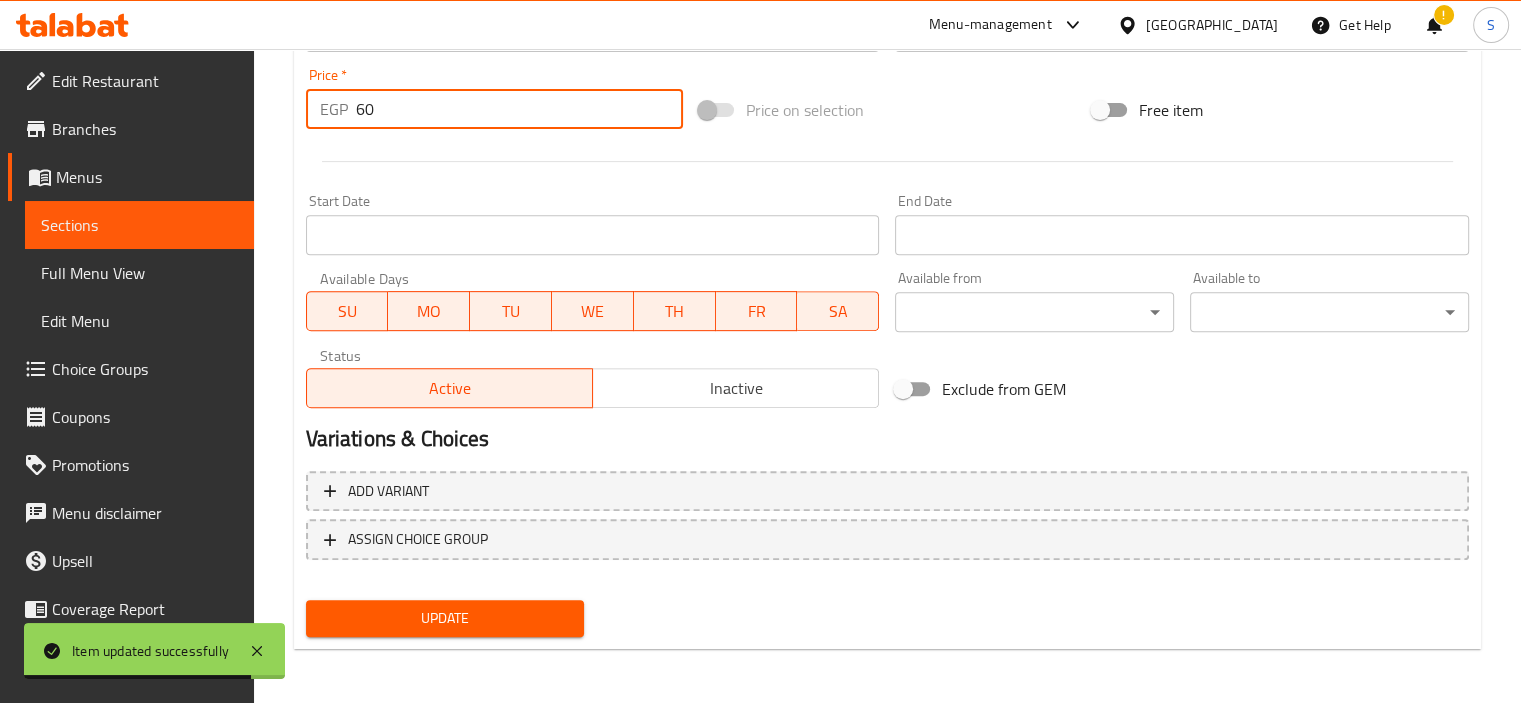 type on "60" 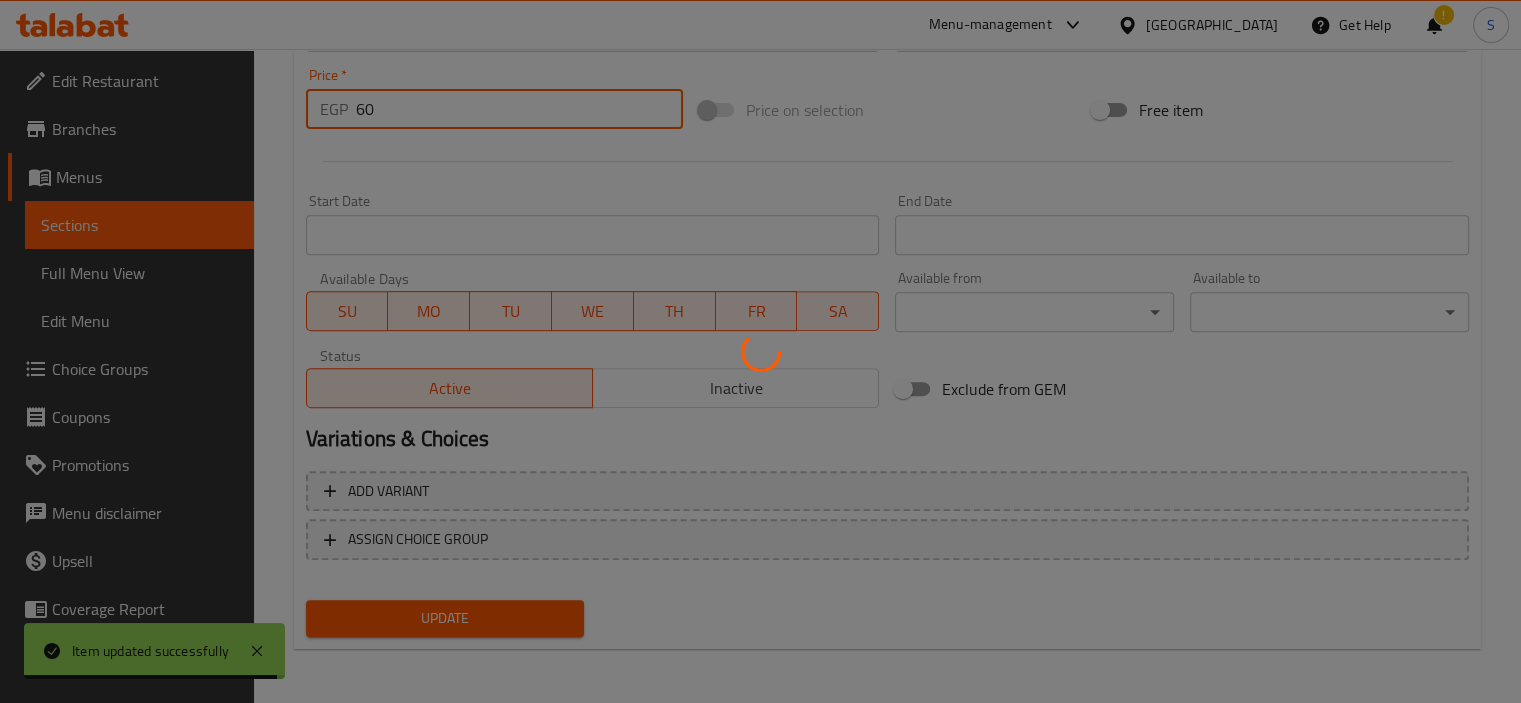 scroll, scrollTop: 0, scrollLeft: 0, axis: both 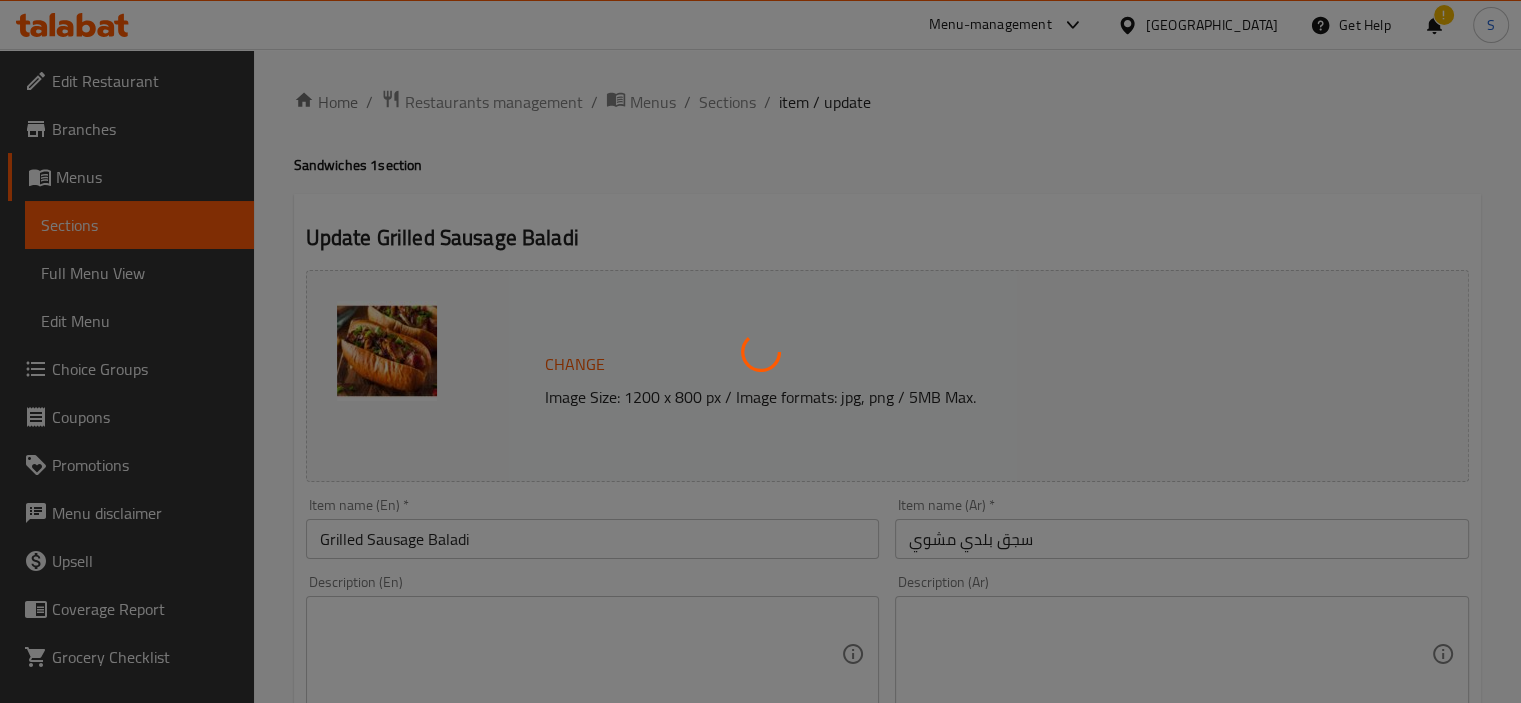 click at bounding box center (760, 351) 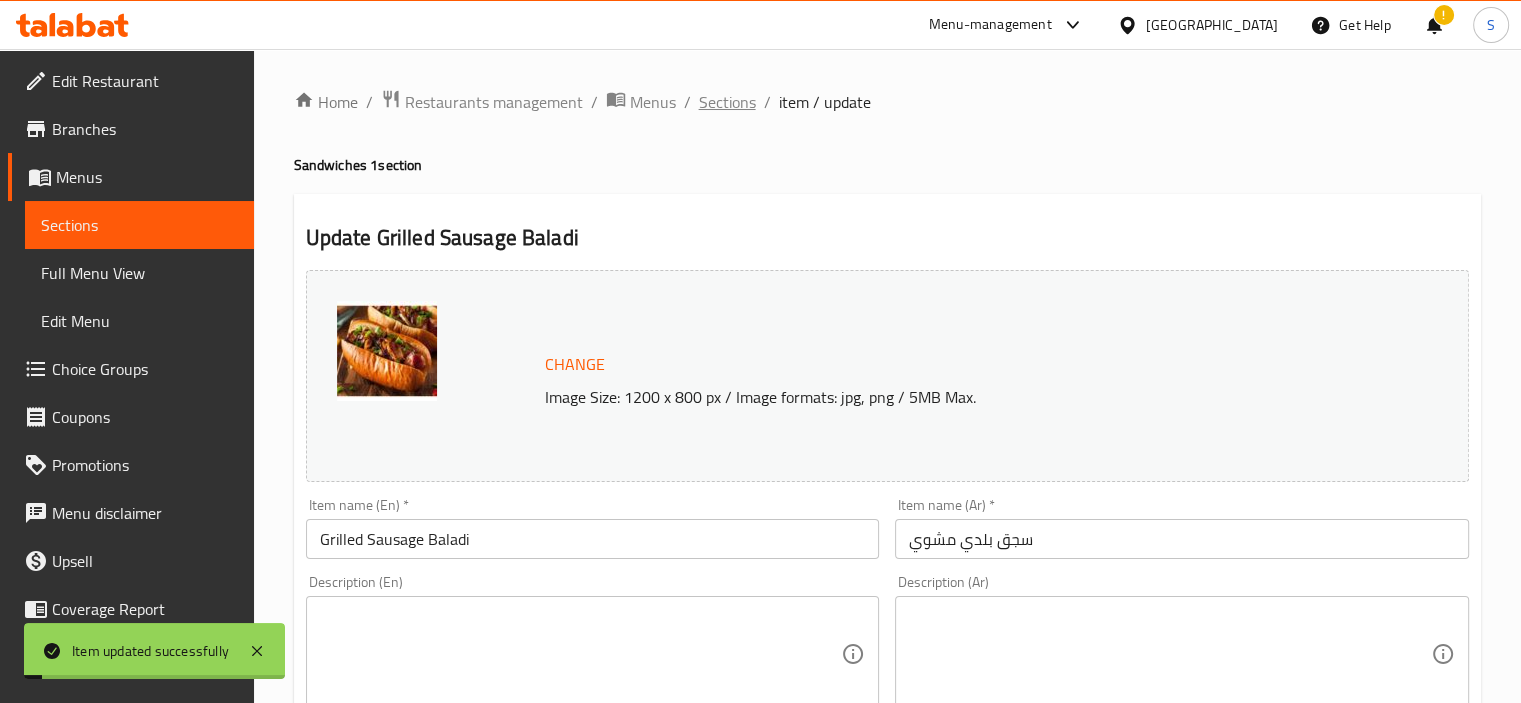 click on "Sections" at bounding box center [727, 102] 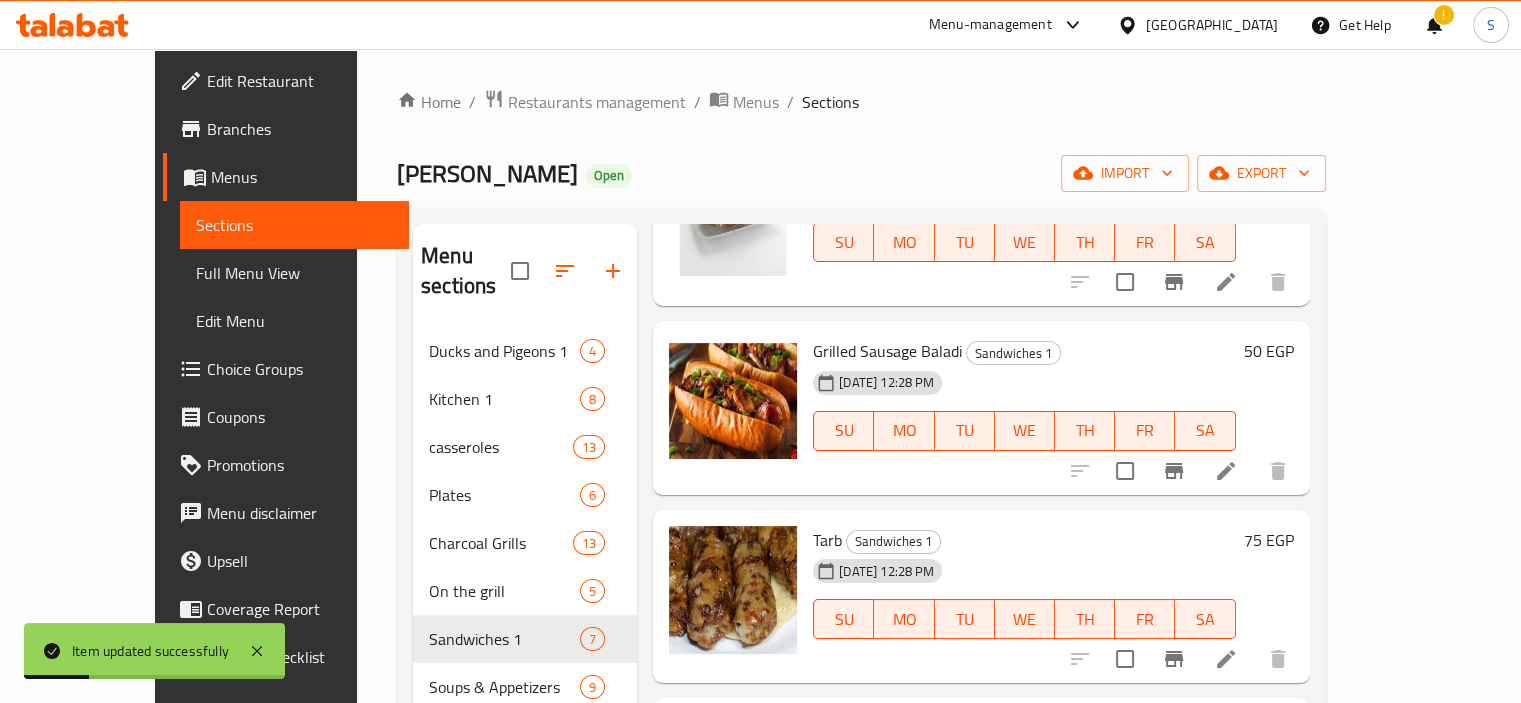 scroll, scrollTop: 532, scrollLeft: 0, axis: vertical 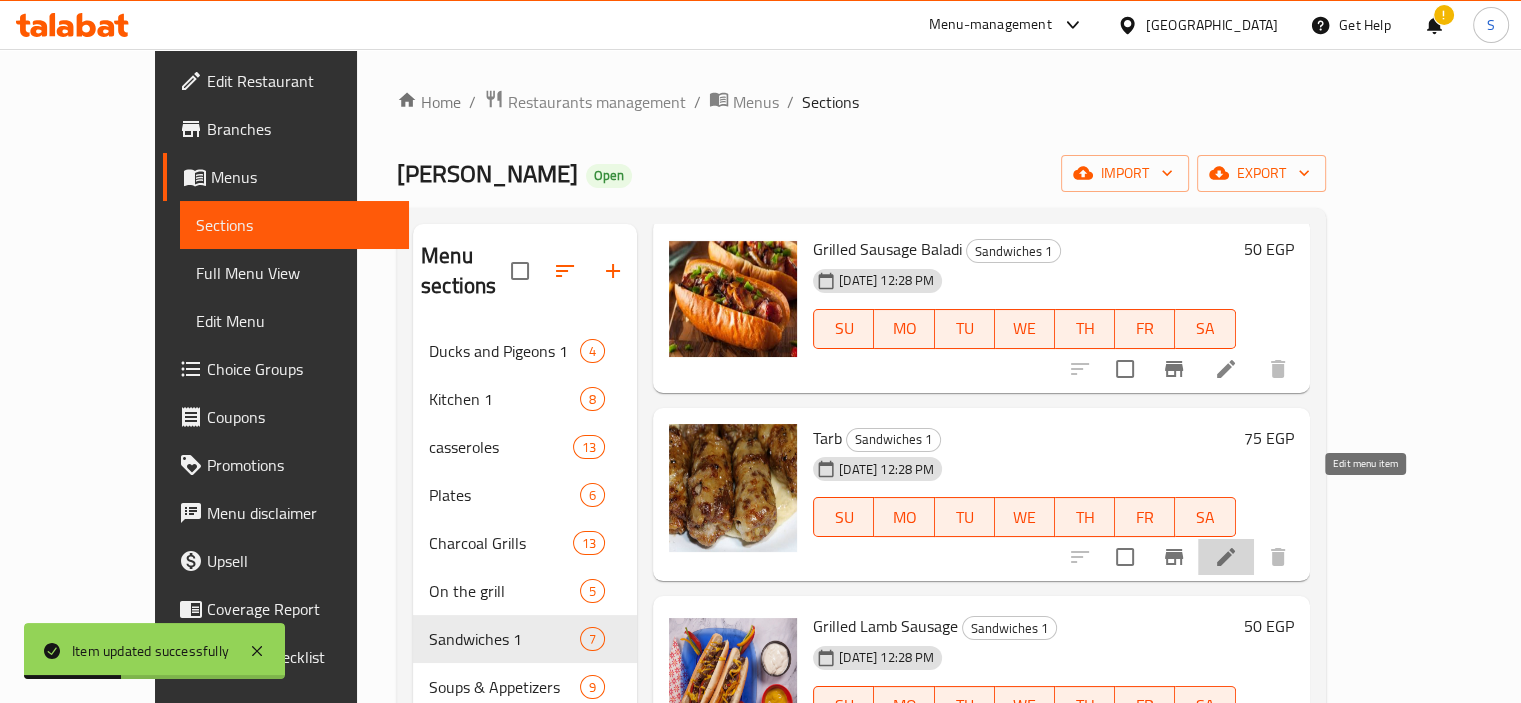 click 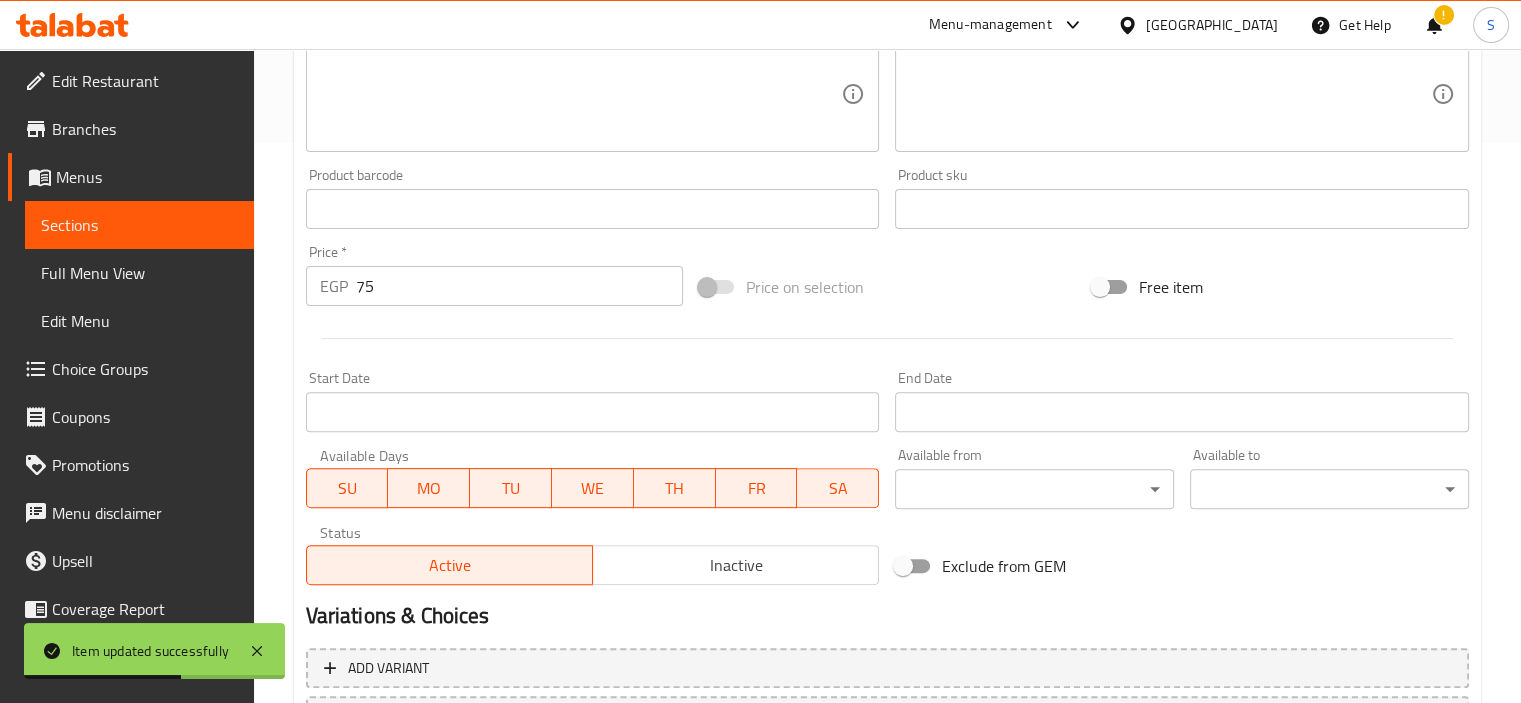 scroll, scrollTop: 737, scrollLeft: 0, axis: vertical 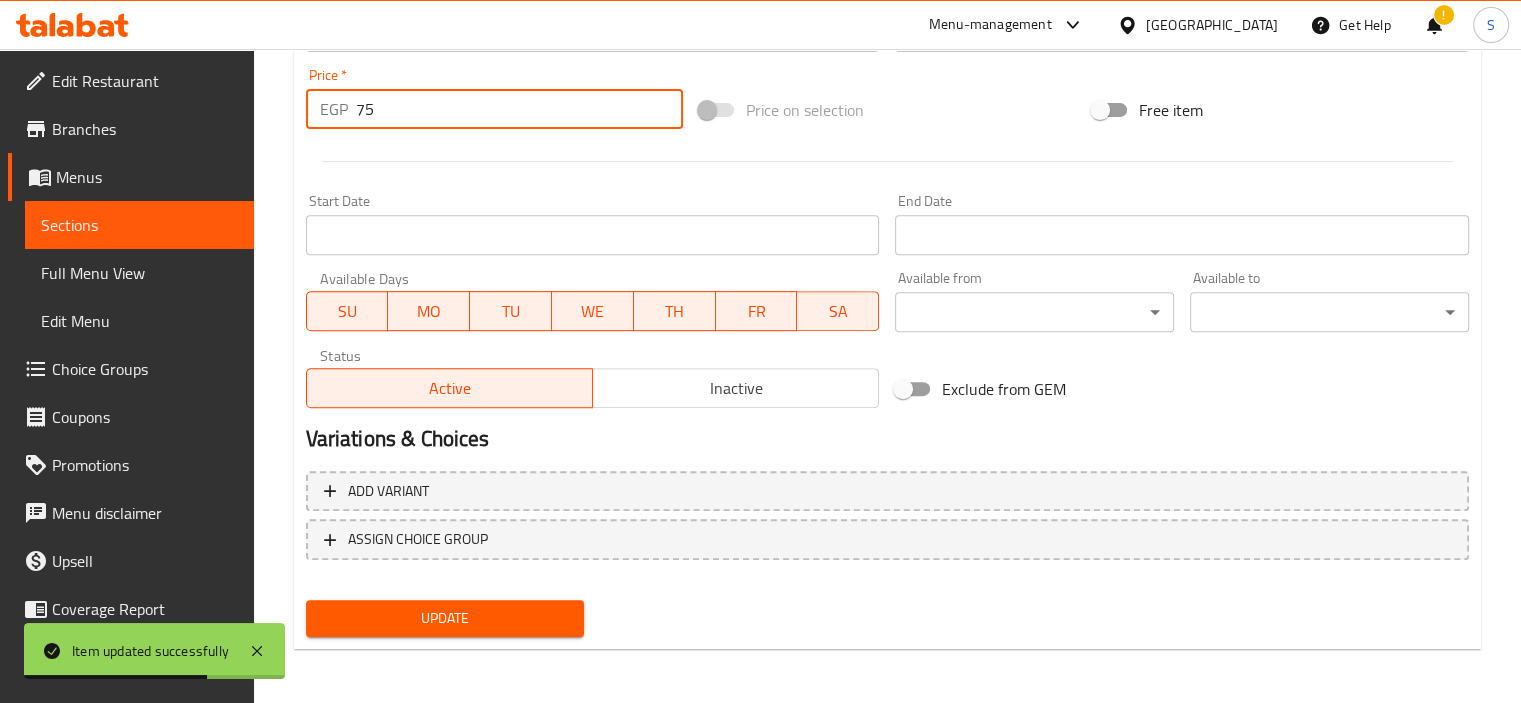 click on "75" at bounding box center (519, 109) 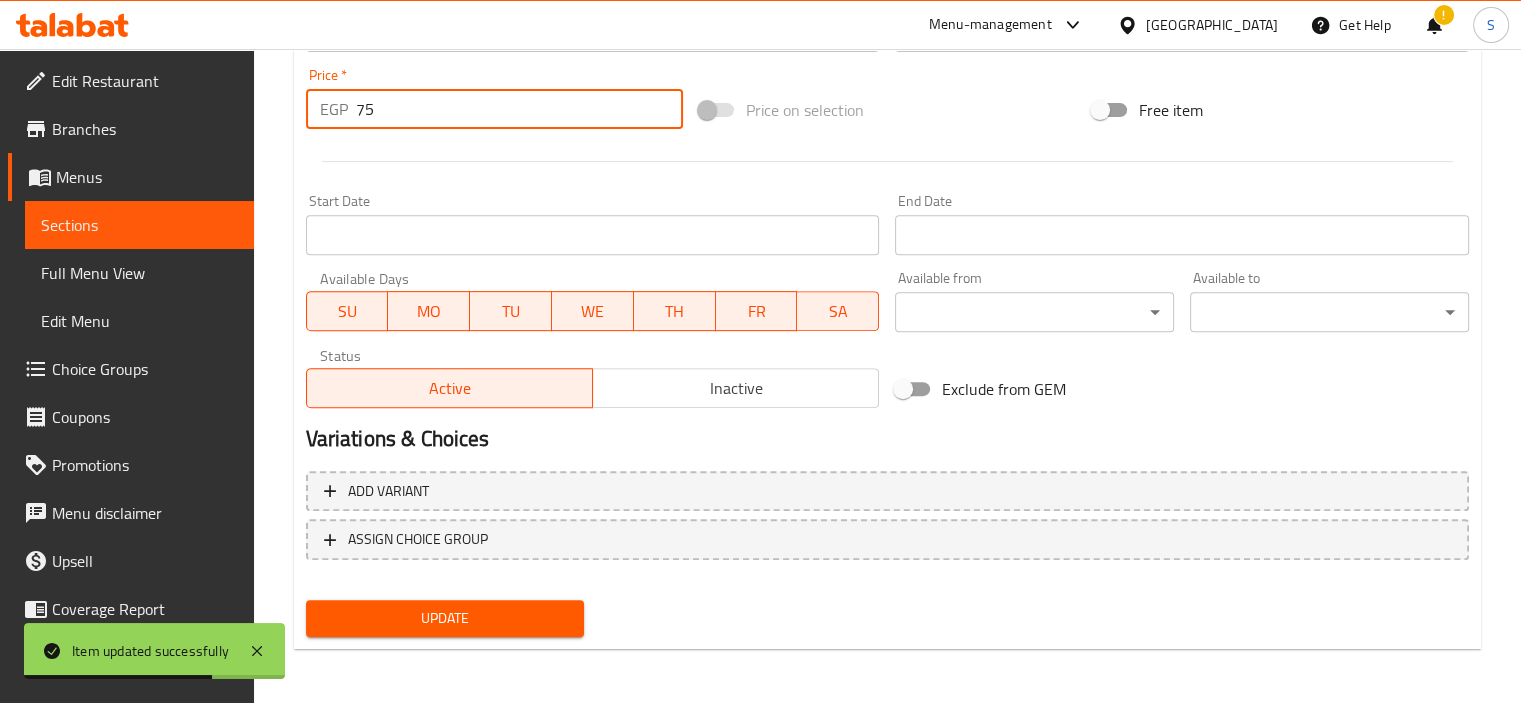 click on "75" at bounding box center (519, 109) 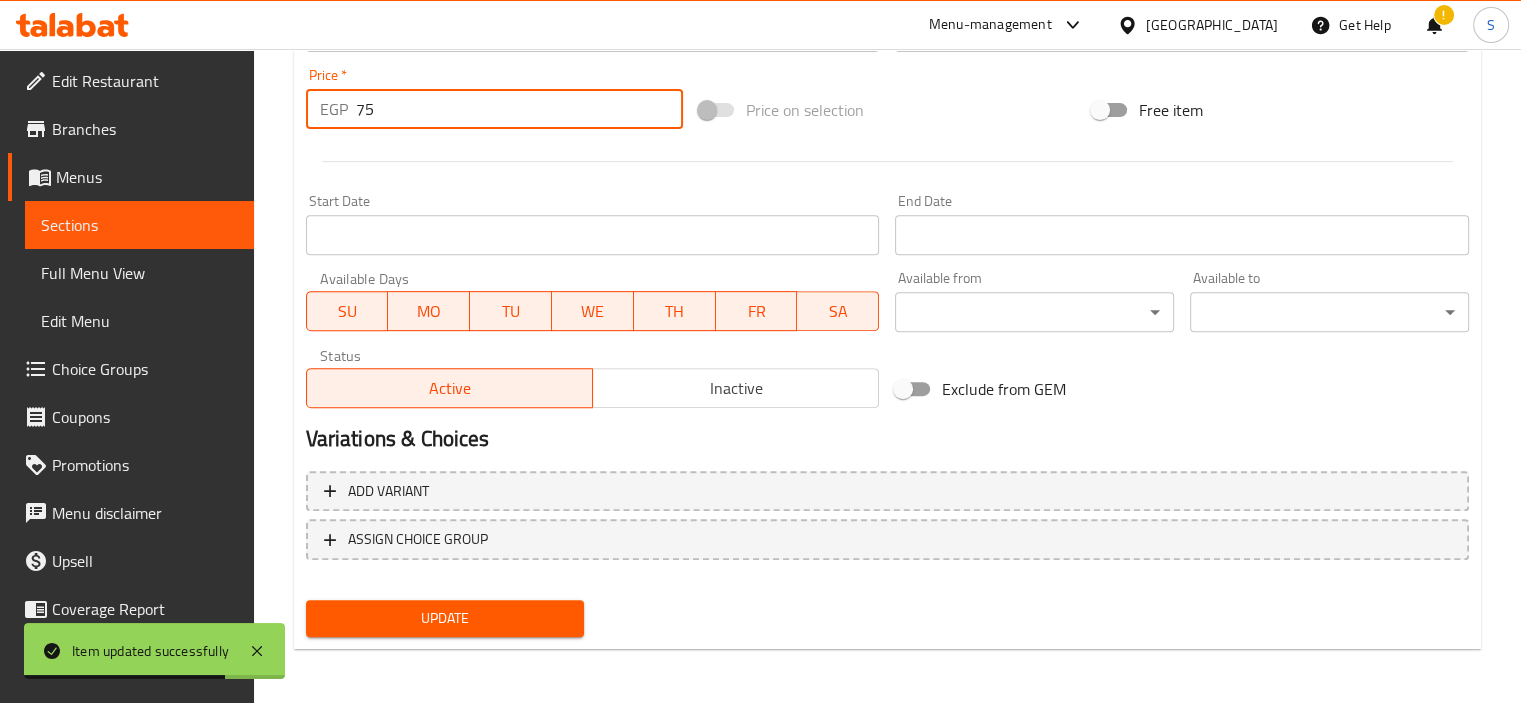 click on "75" at bounding box center (519, 109) 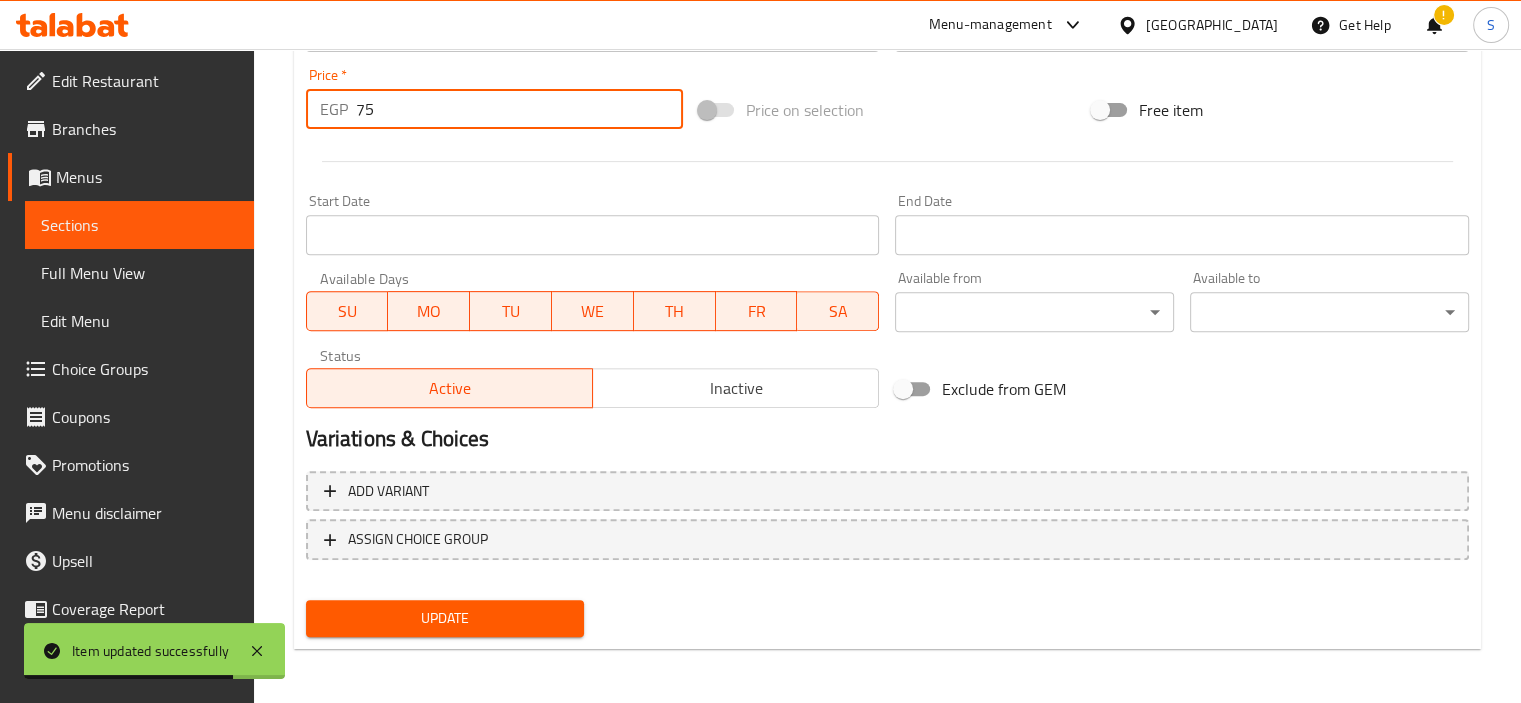 click on "75" at bounding box center [519, 109] 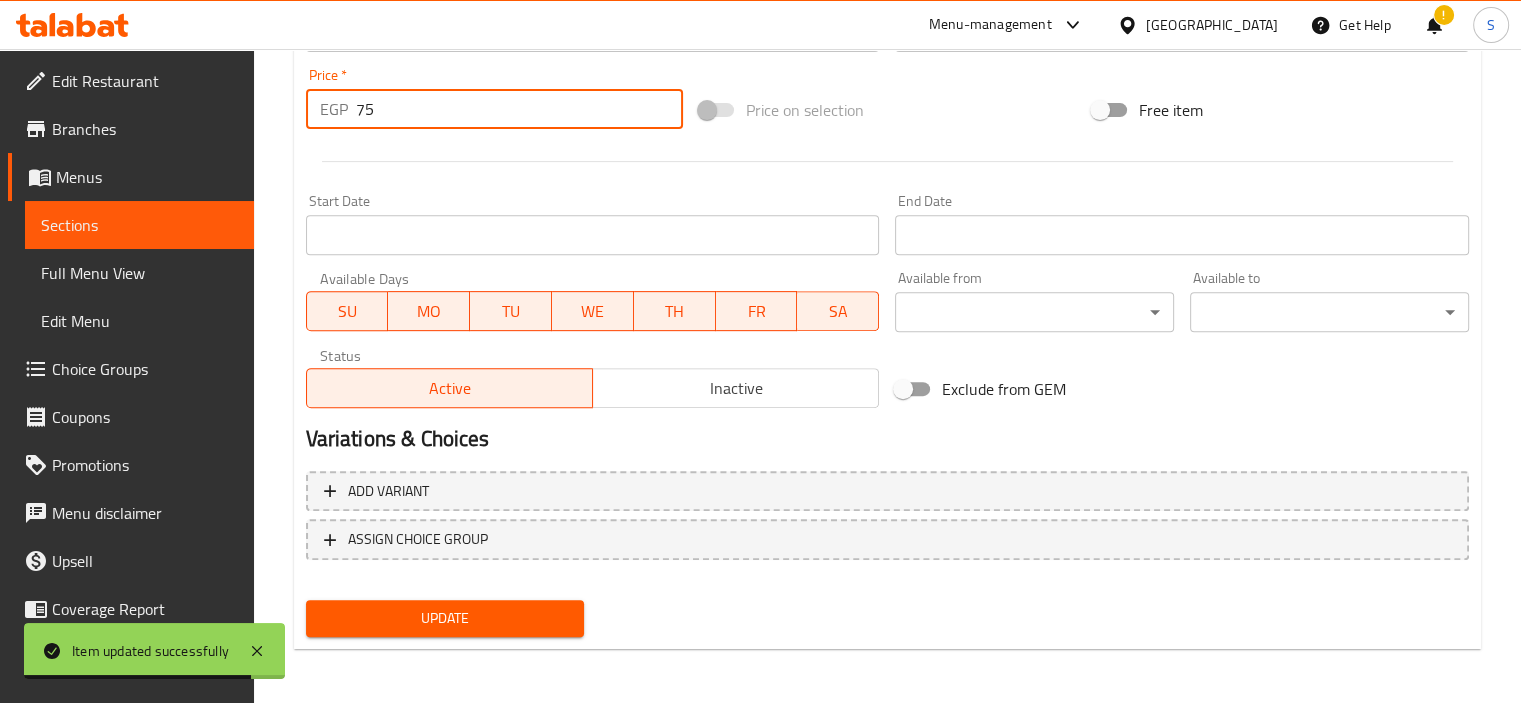 click on "75" at bounding box center [519, 109] 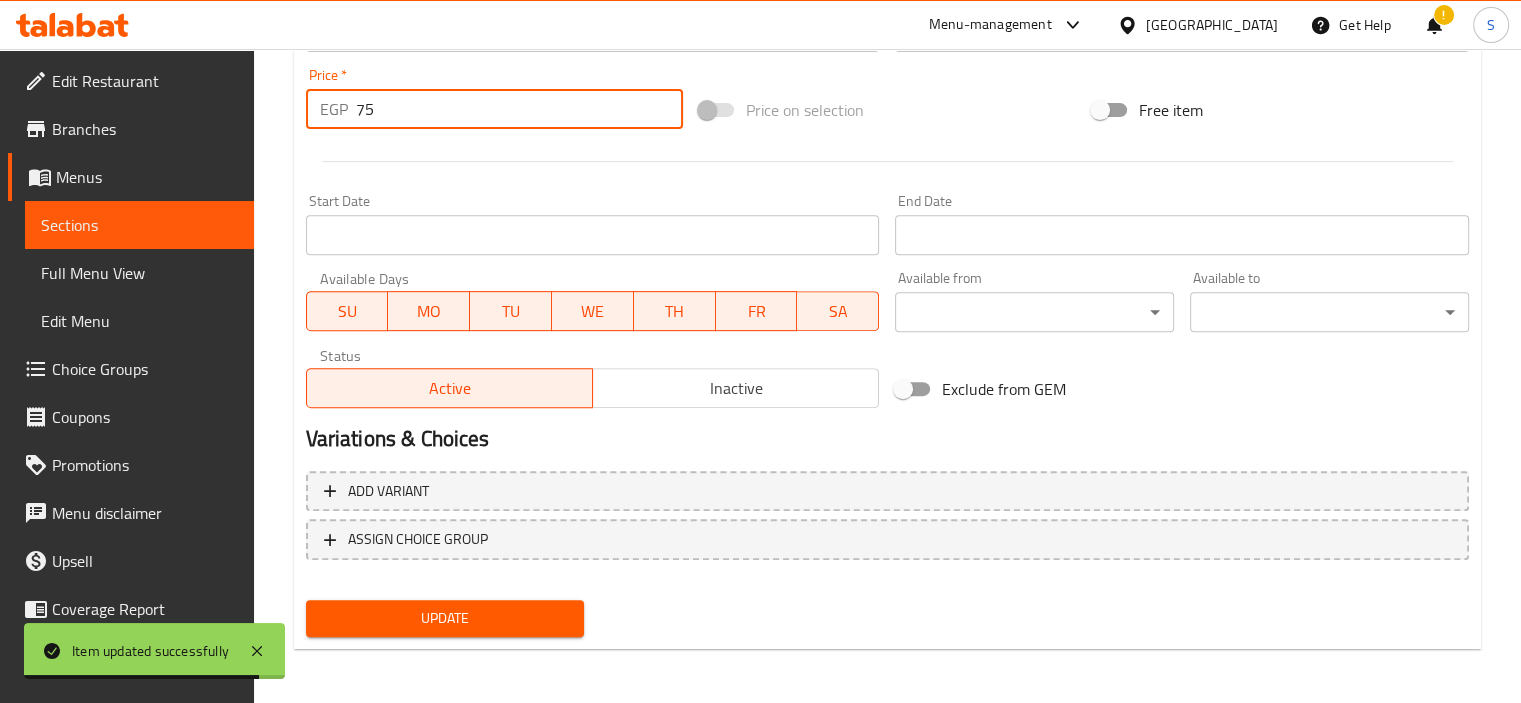 click on "75" at bounding box center [519, 109] 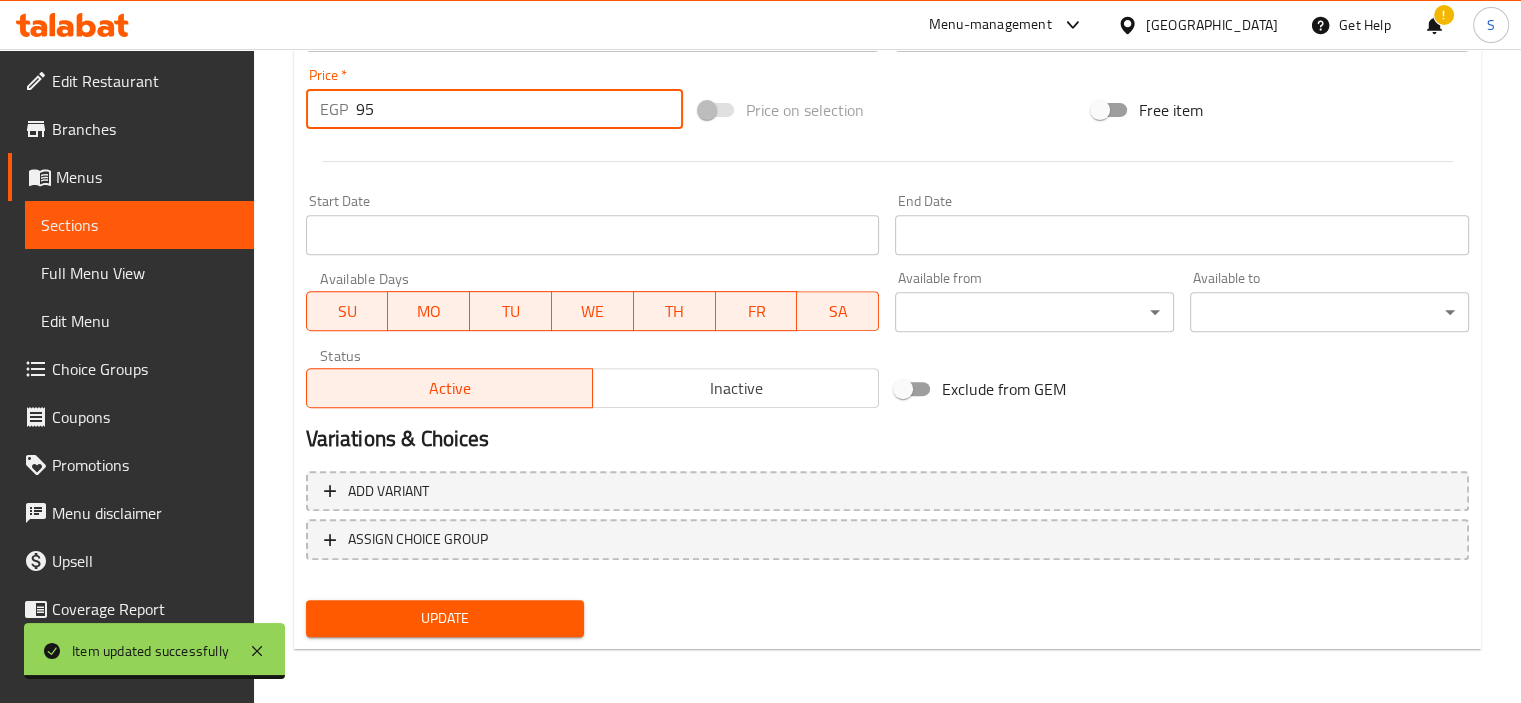 type on "95" 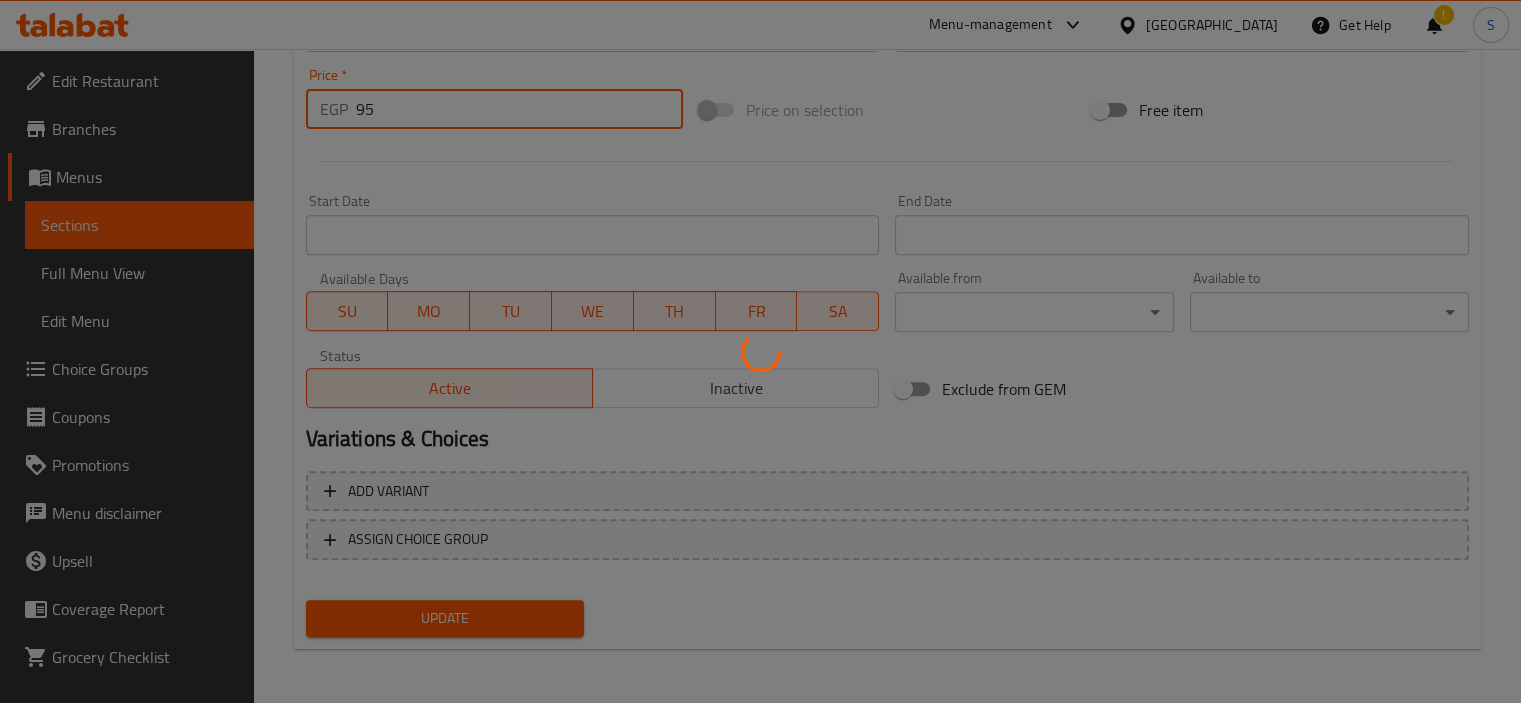 scroll, scrollTop: 0, scrollLeft: 0, axis: both 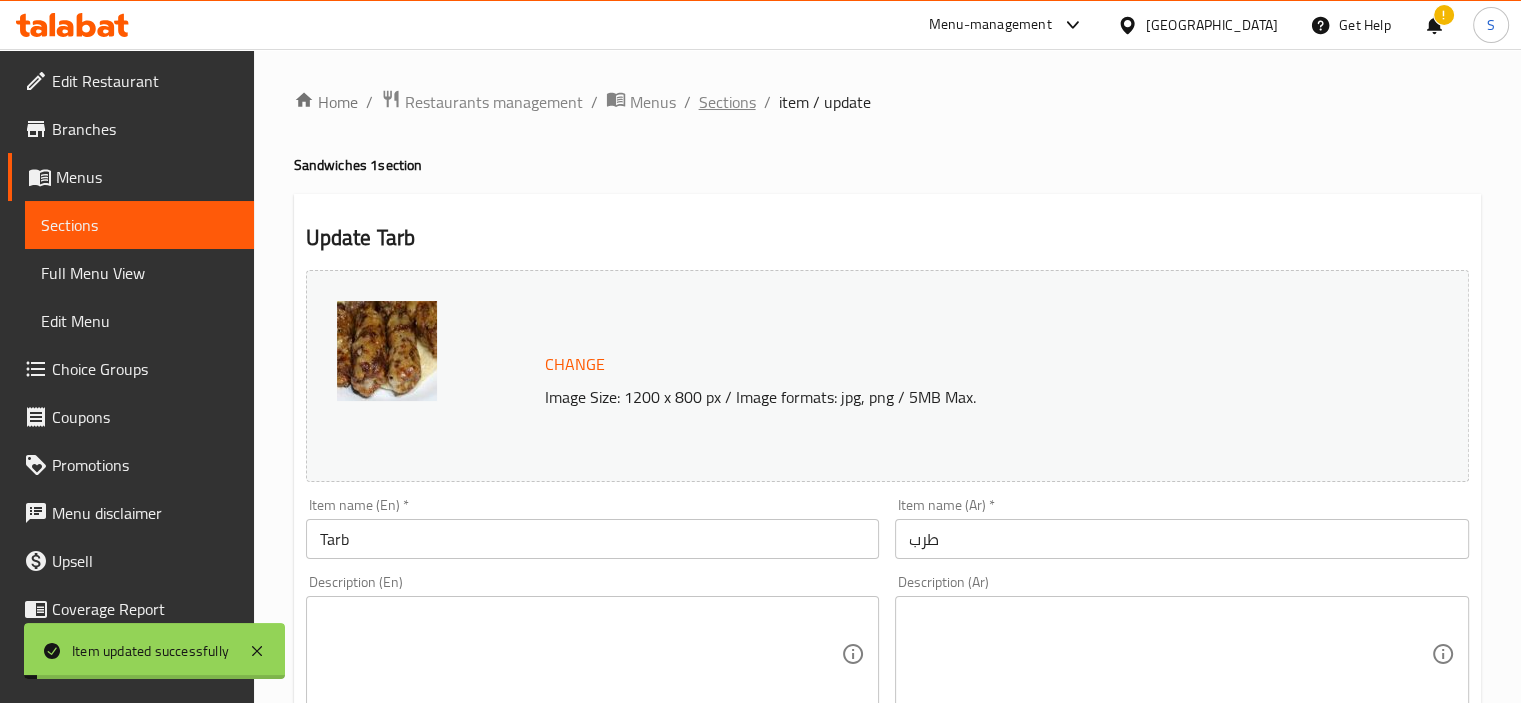 click on "Sections" at bounding box center (727, 102) 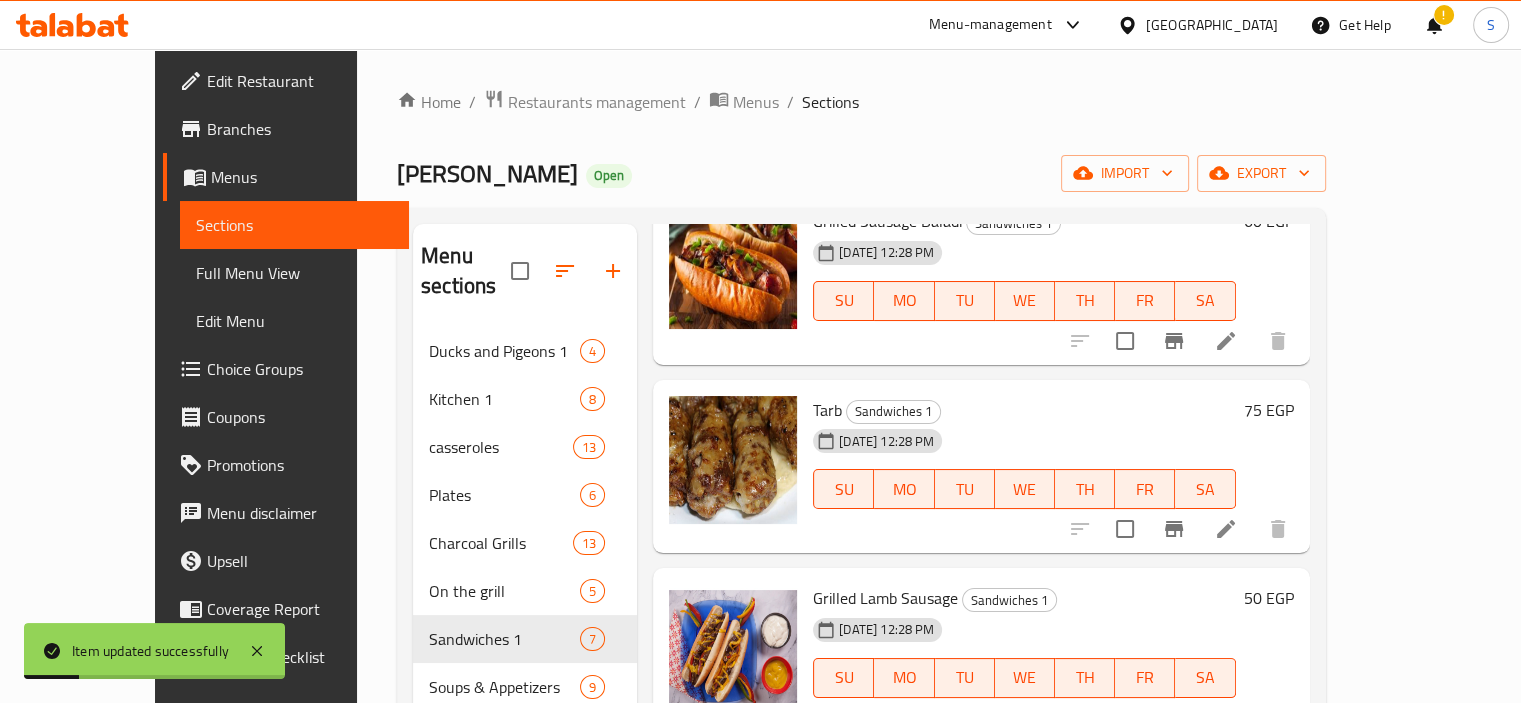 scroll, scrollTop: 611, scrollLeft: 0, axis: vertical 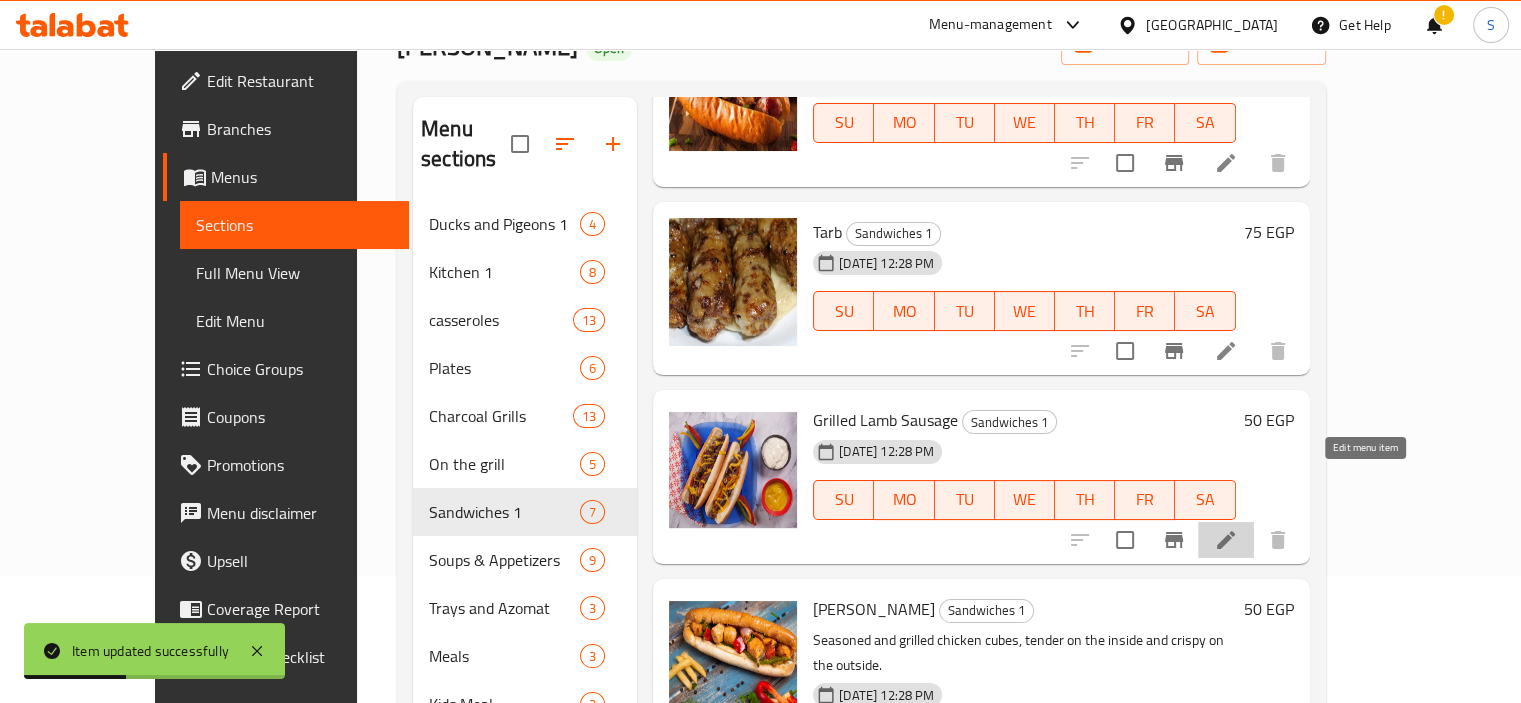 click 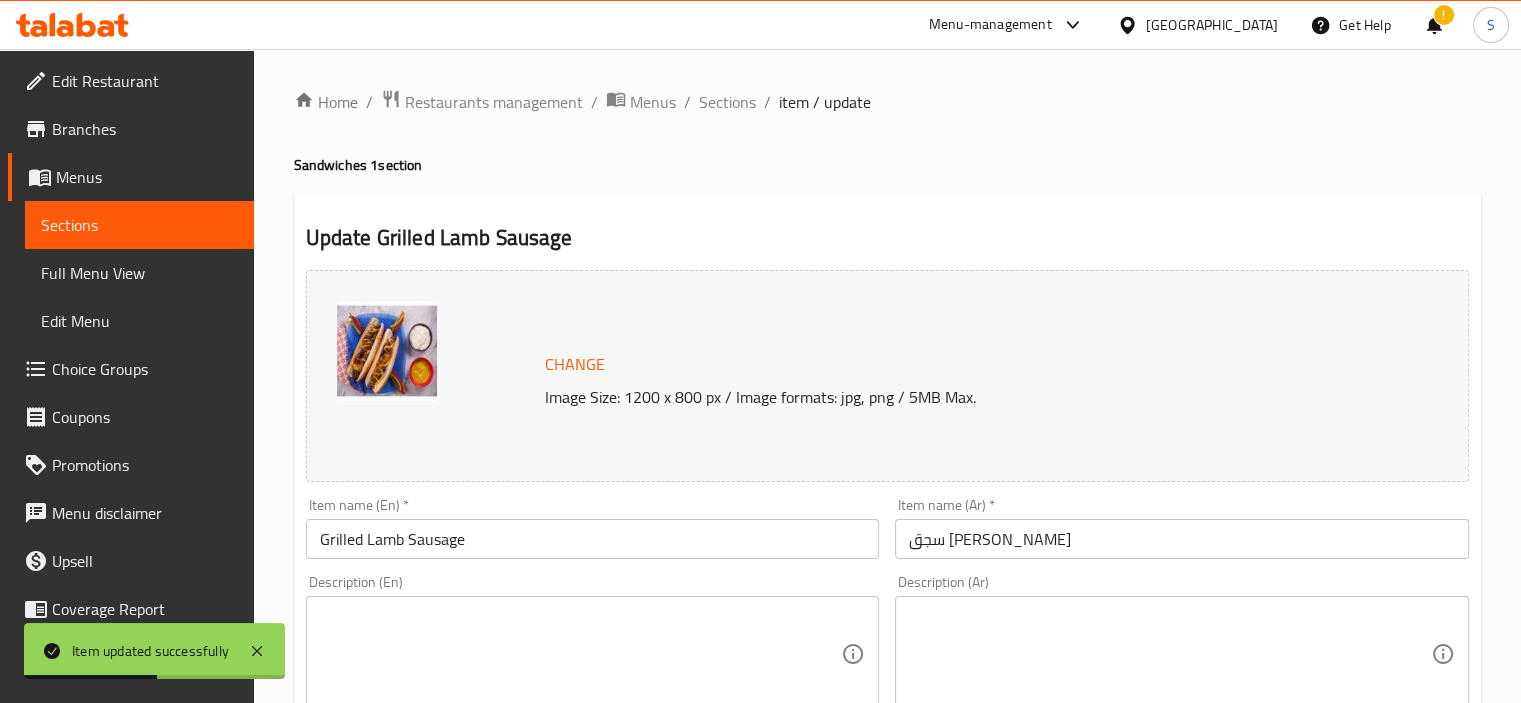 scroll, scrollTop: 737, scrollLeft: 0, axis: vertical 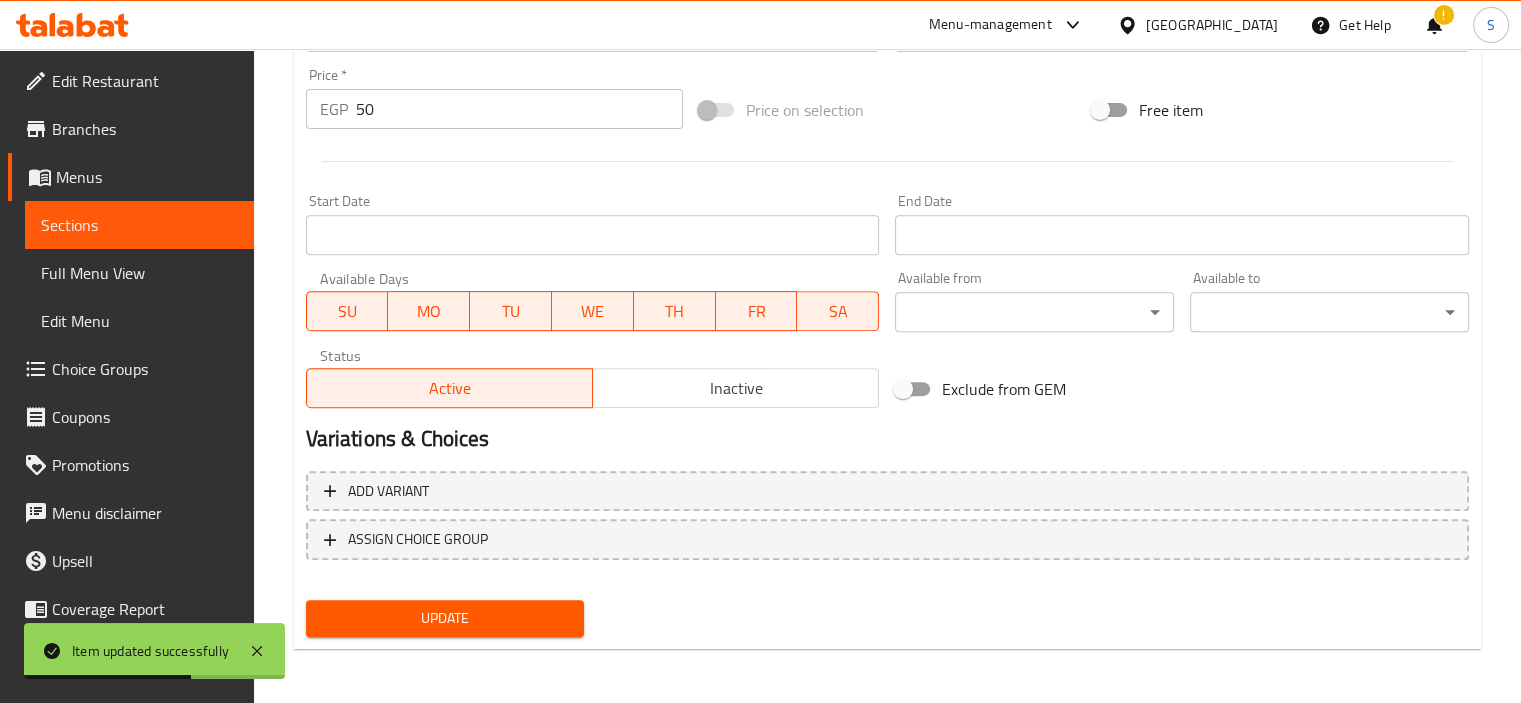 click on "50" at bounding box center [519, 109] 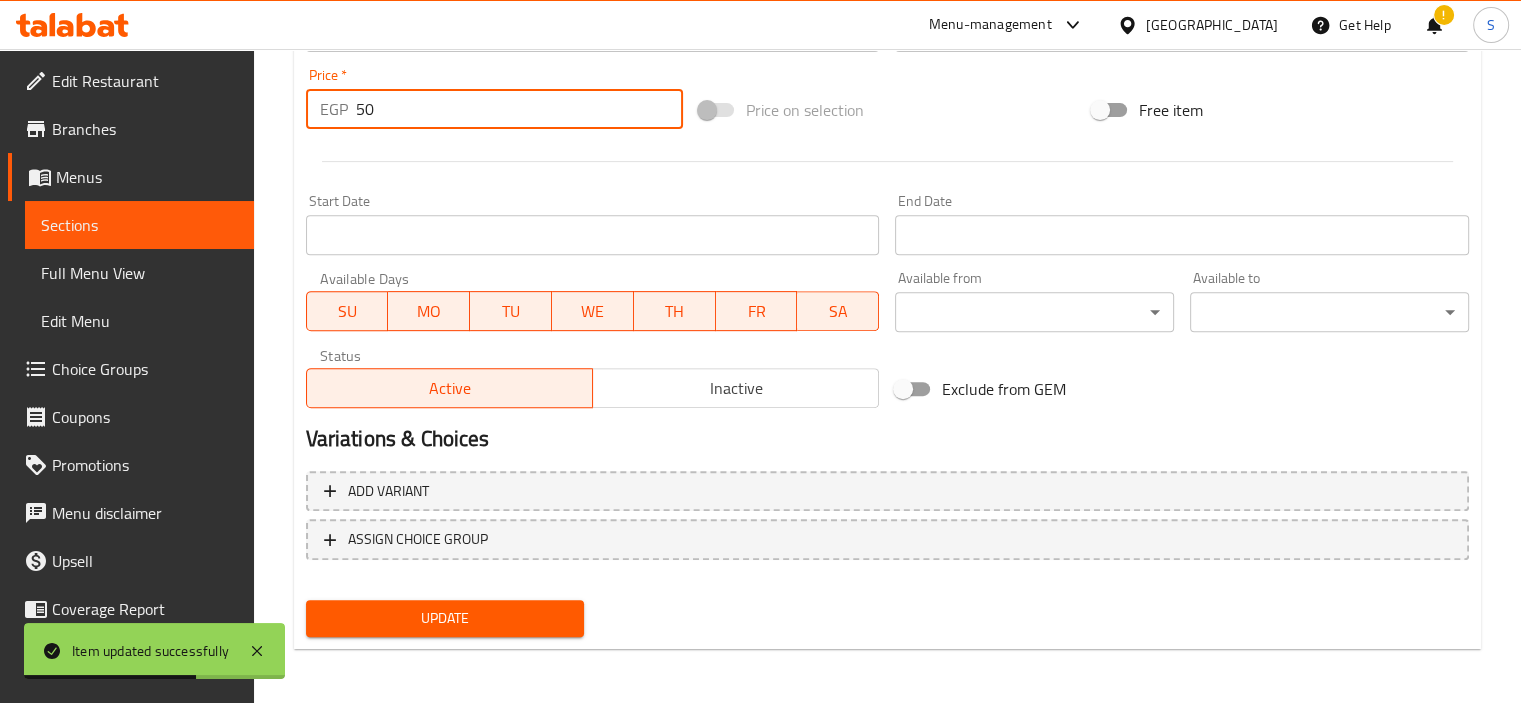 click on "50" at bounding box center [519, 109] 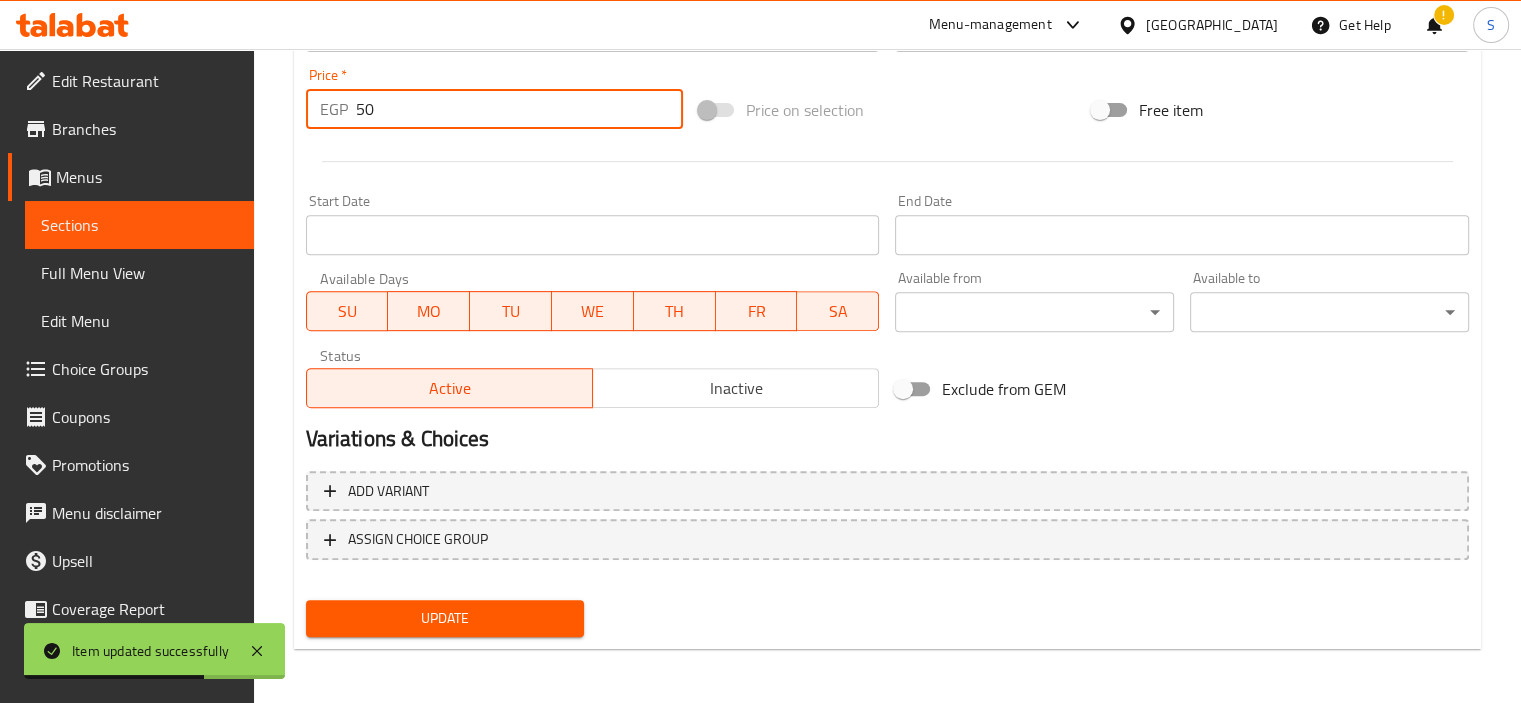 click on "50" at bounding box center (519, 109) 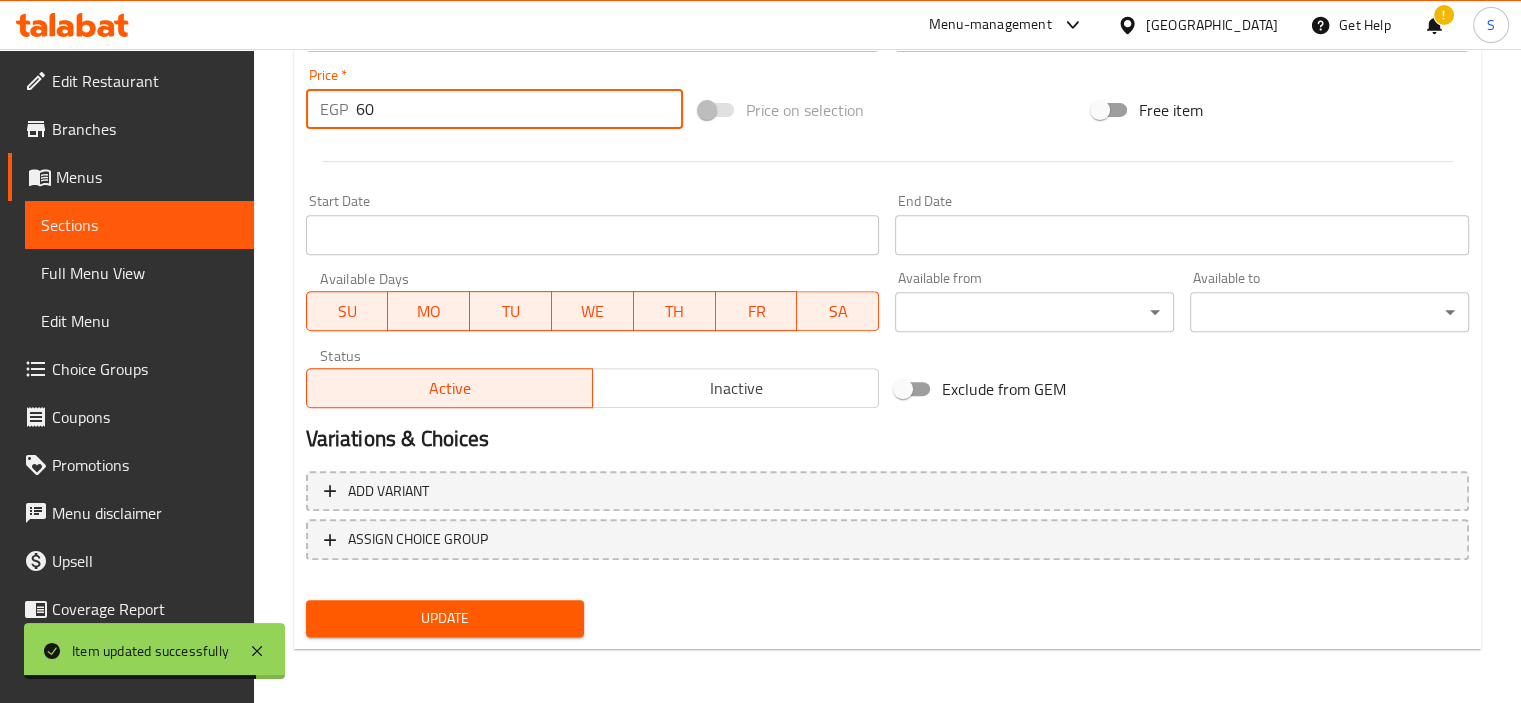 type on "60" 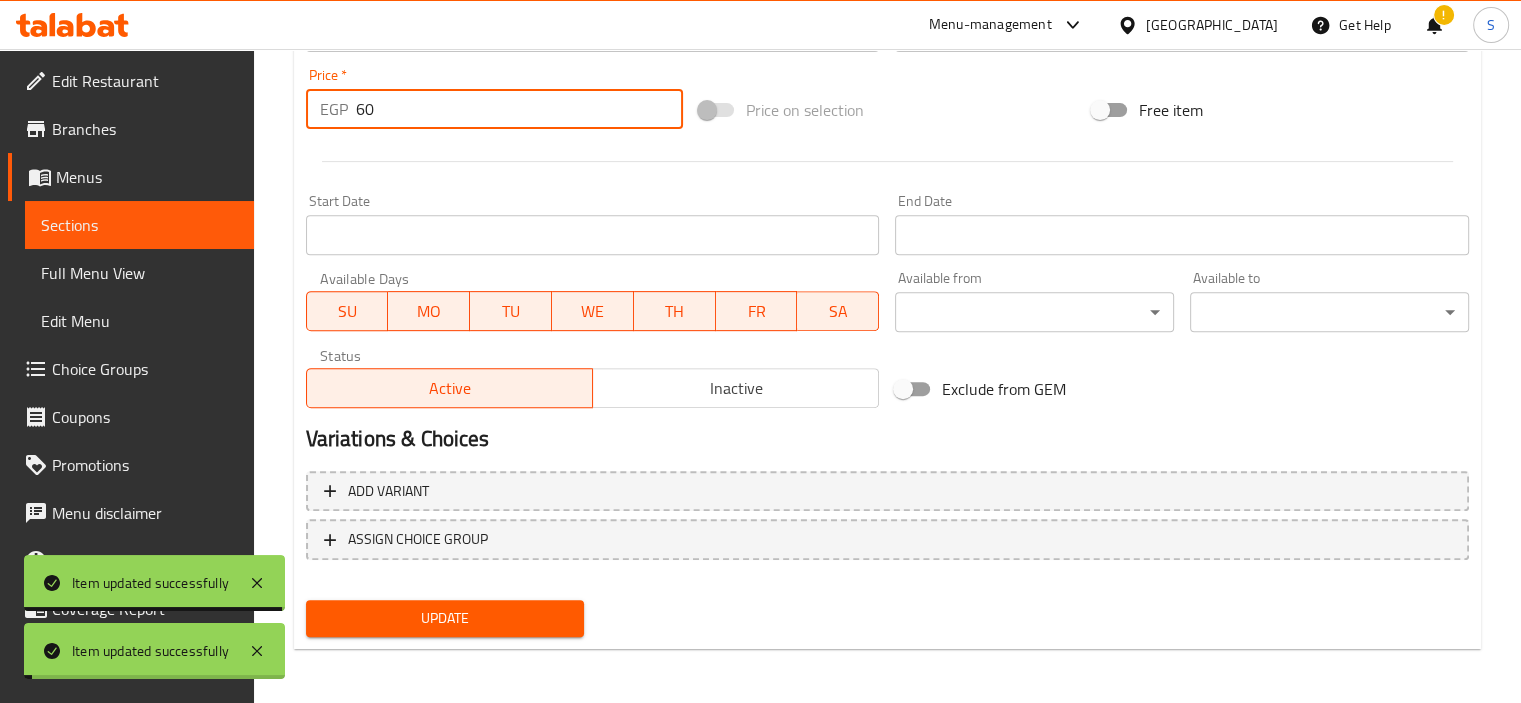 scroll, scrollTop: 0, scrollLeft: 0, axis: both 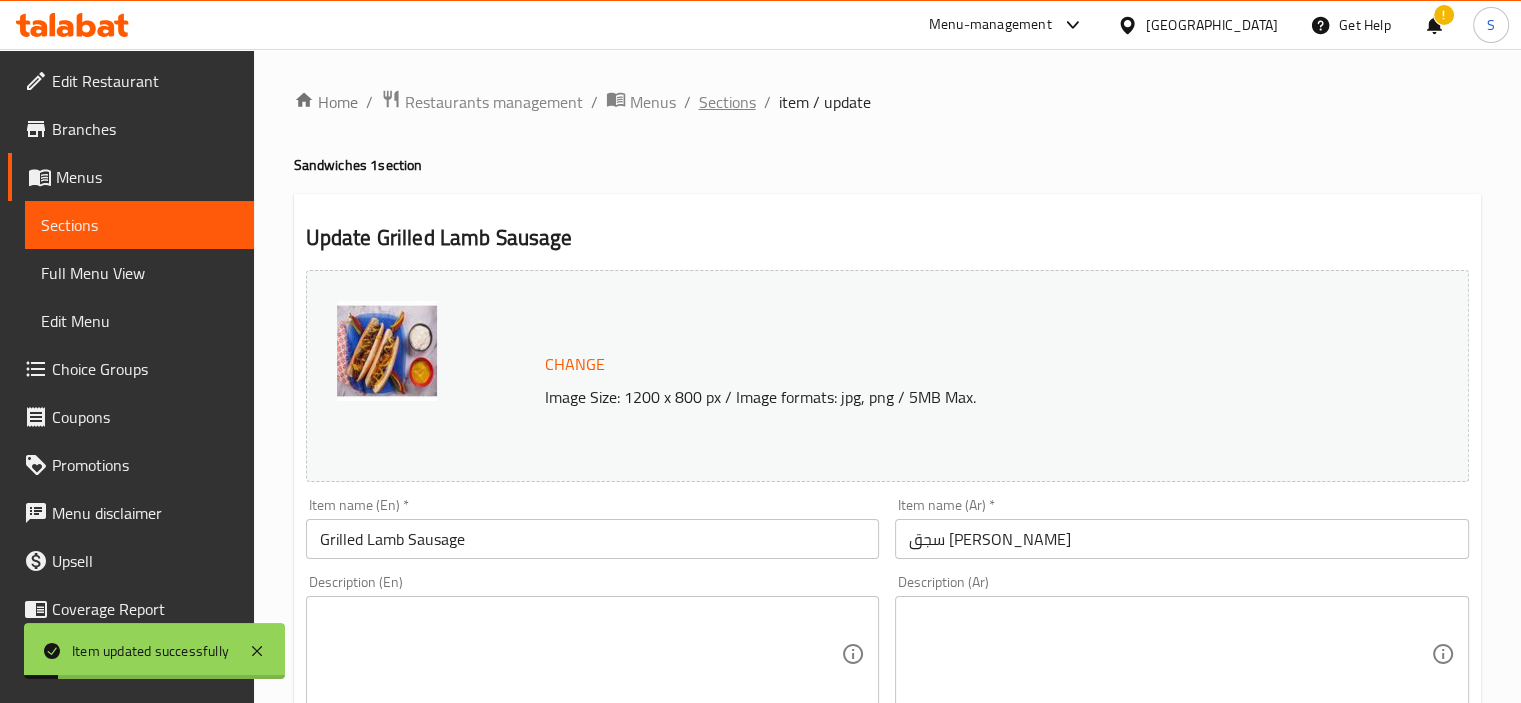 click on "Sections" at bounding box center (727, 102) 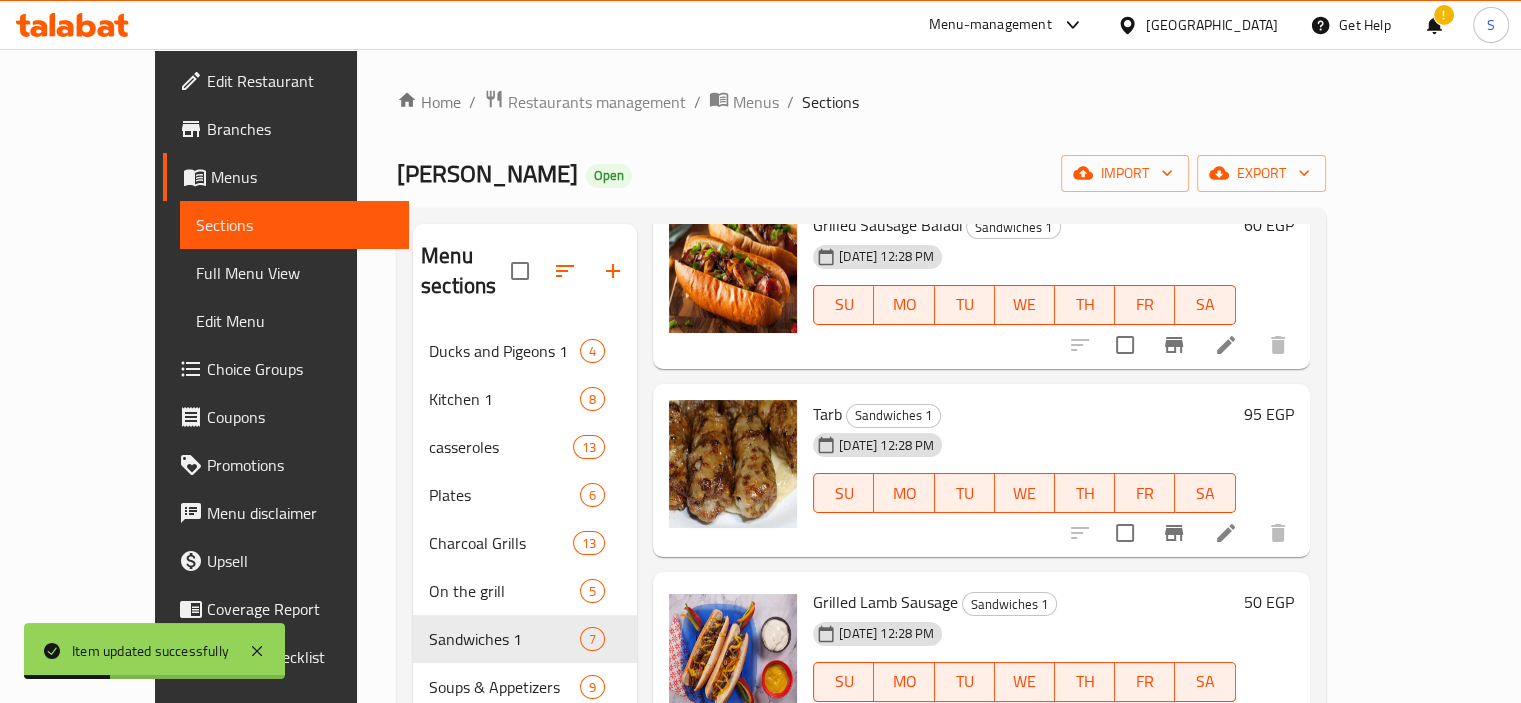 scroll, scrollTop: 611, scrollLeft: 0, axis: vertical 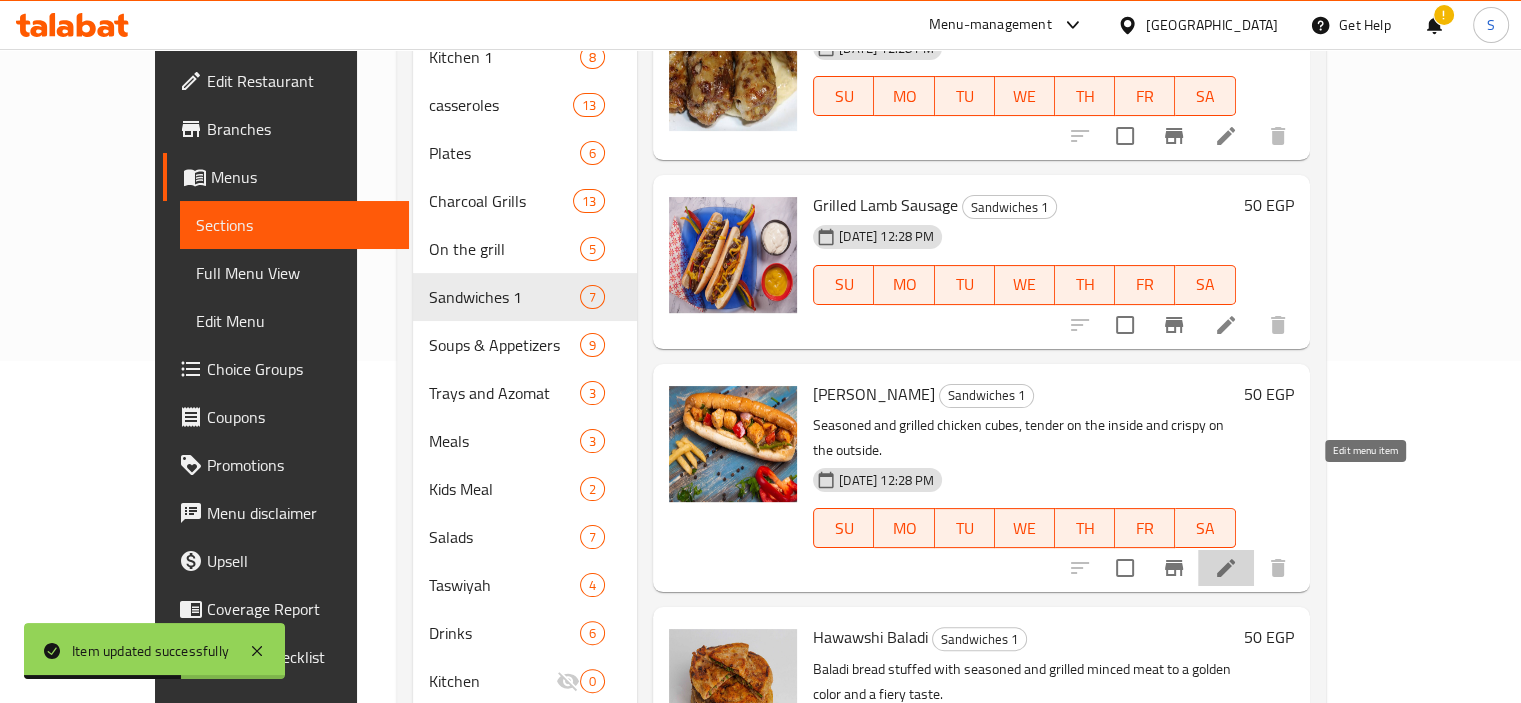 click 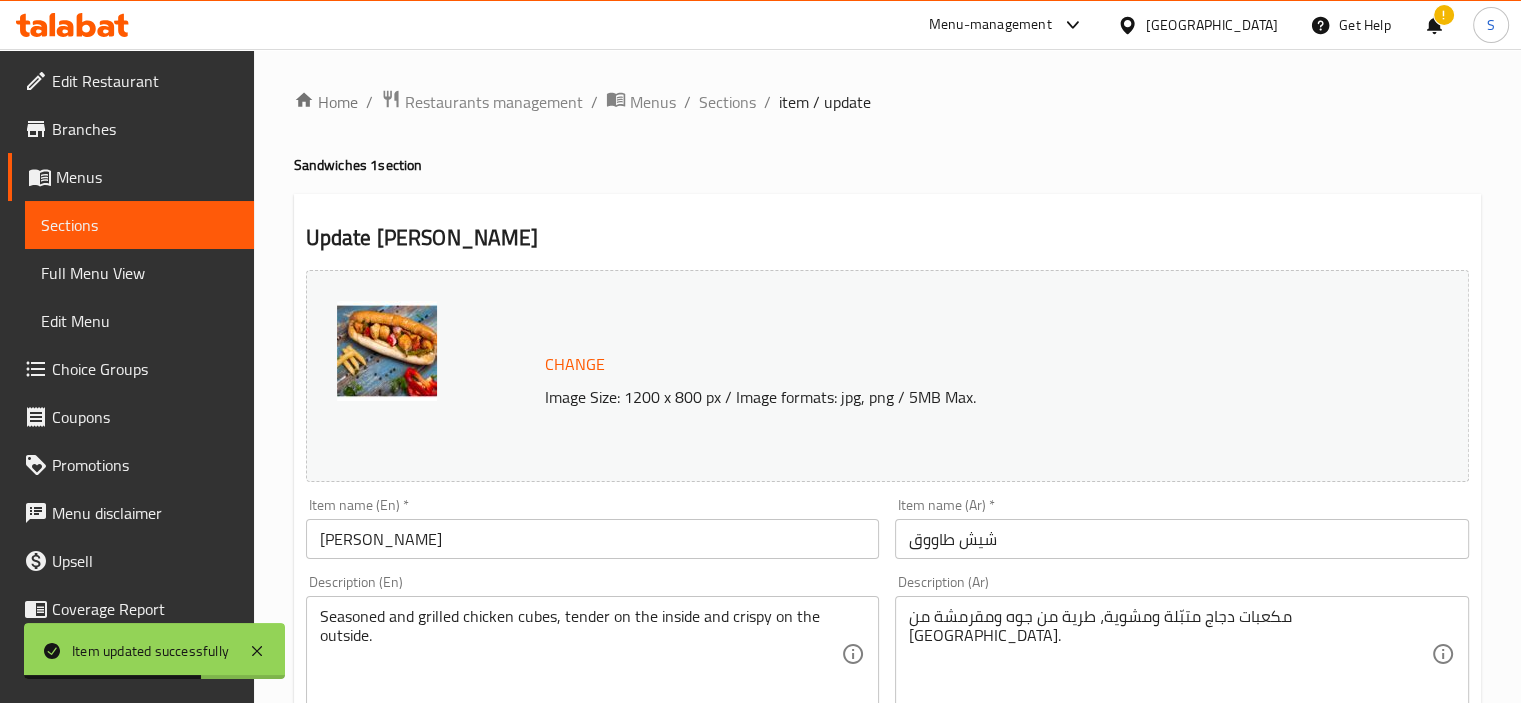 scroll, scrollTop: 737, scrollLeft: 0, axis: vertical 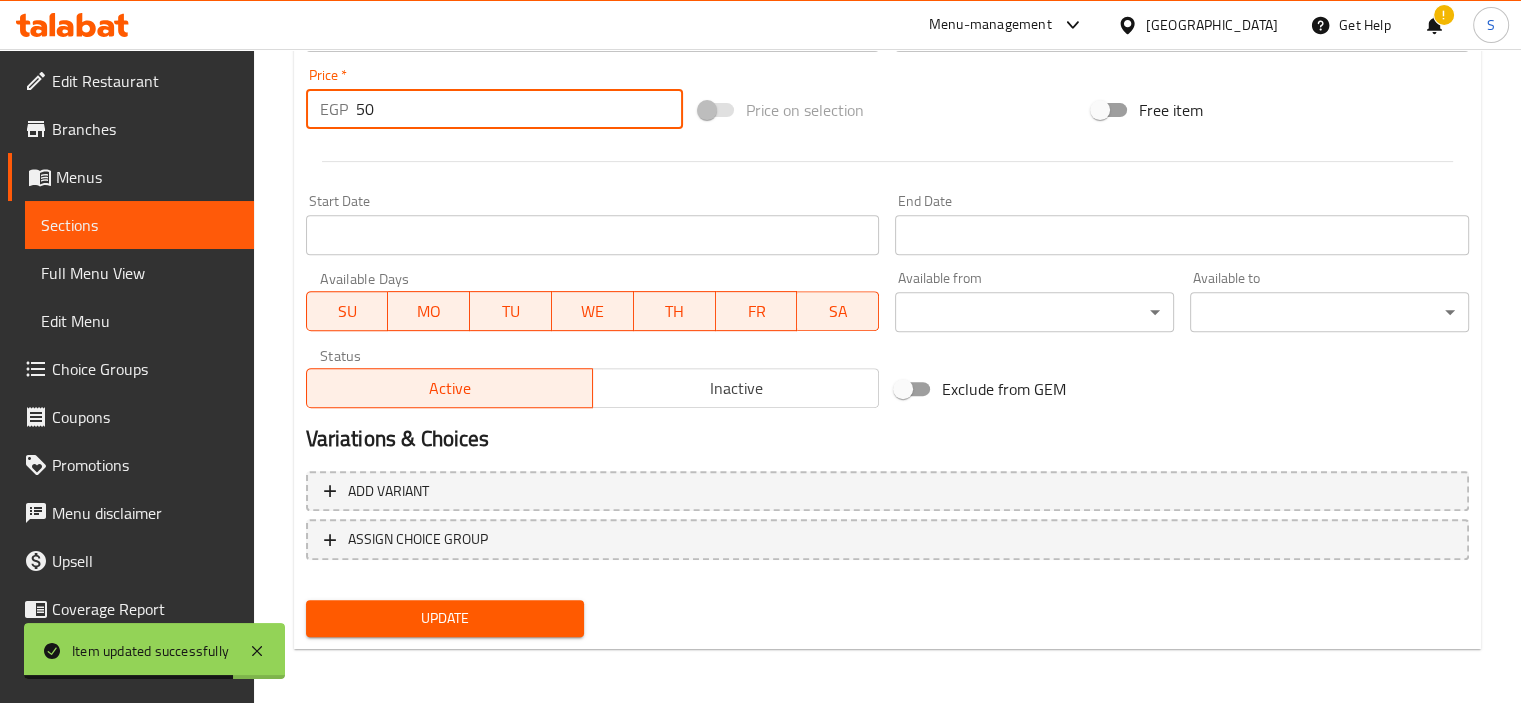 click on "50" at bounding box center (519, 109) 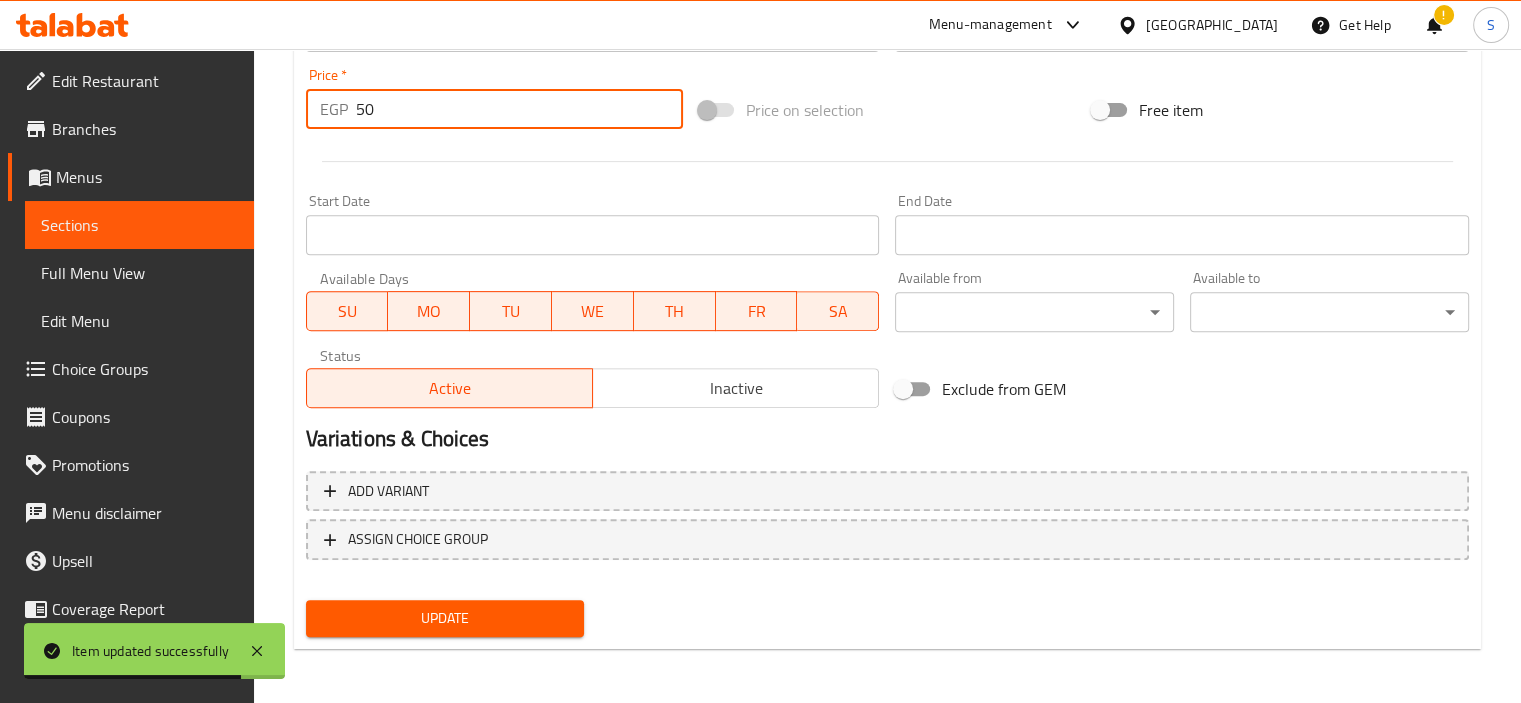 click on "50" at bounding box center [519, 109] 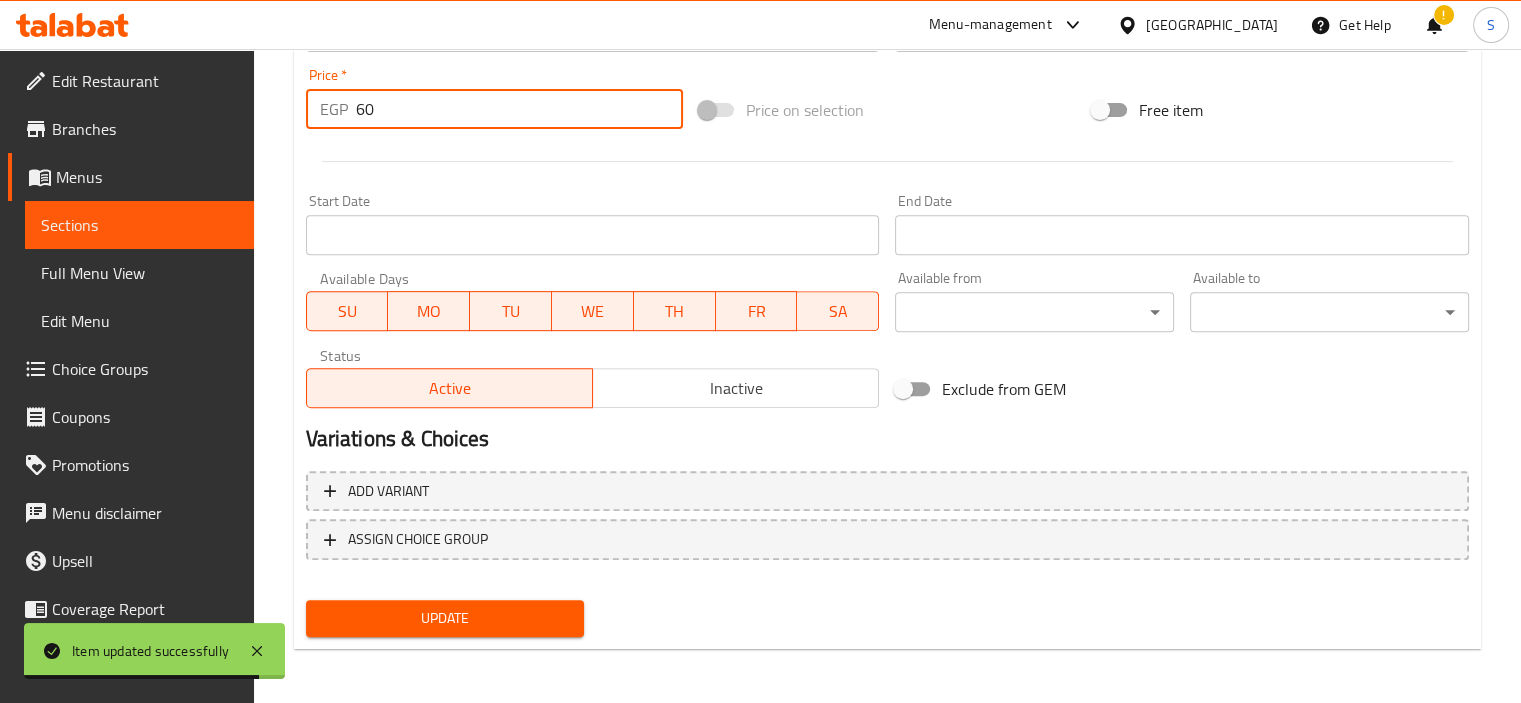 type on "60" 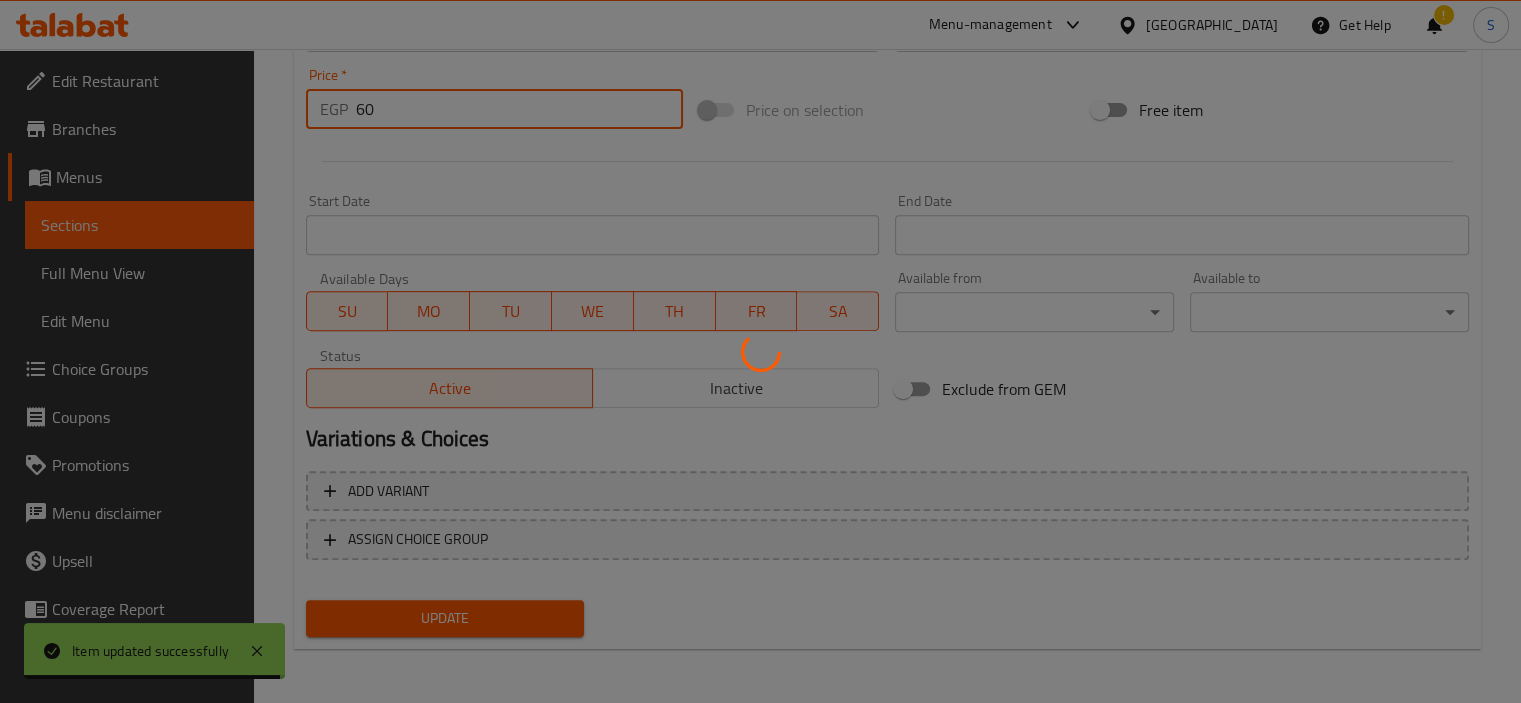 scroll, scrollTop: 0, scrollLeft: 0, axis: both 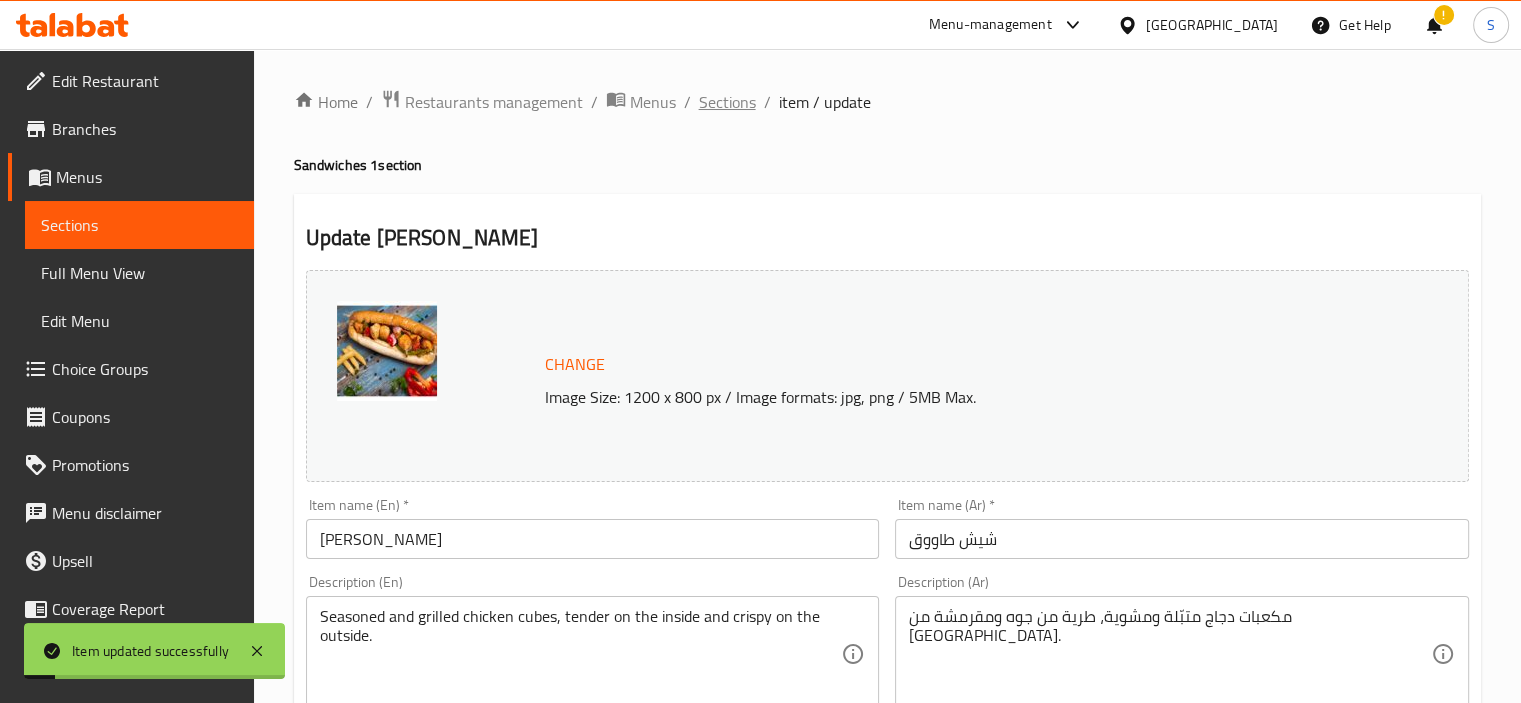 click on "Sections" at bounding box center [727, 102] 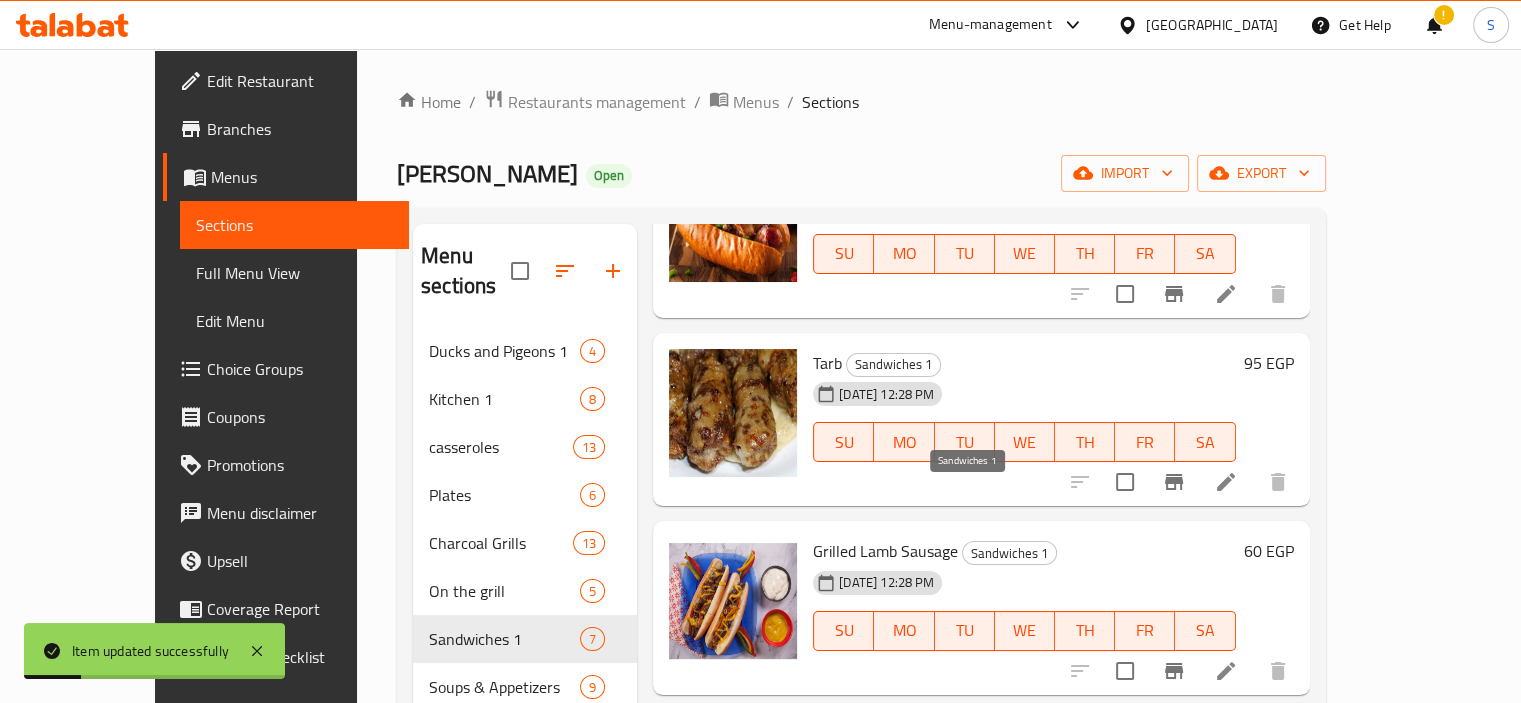 scroll, scrollTop: 611, scrollLeft: 0, axis: vertical 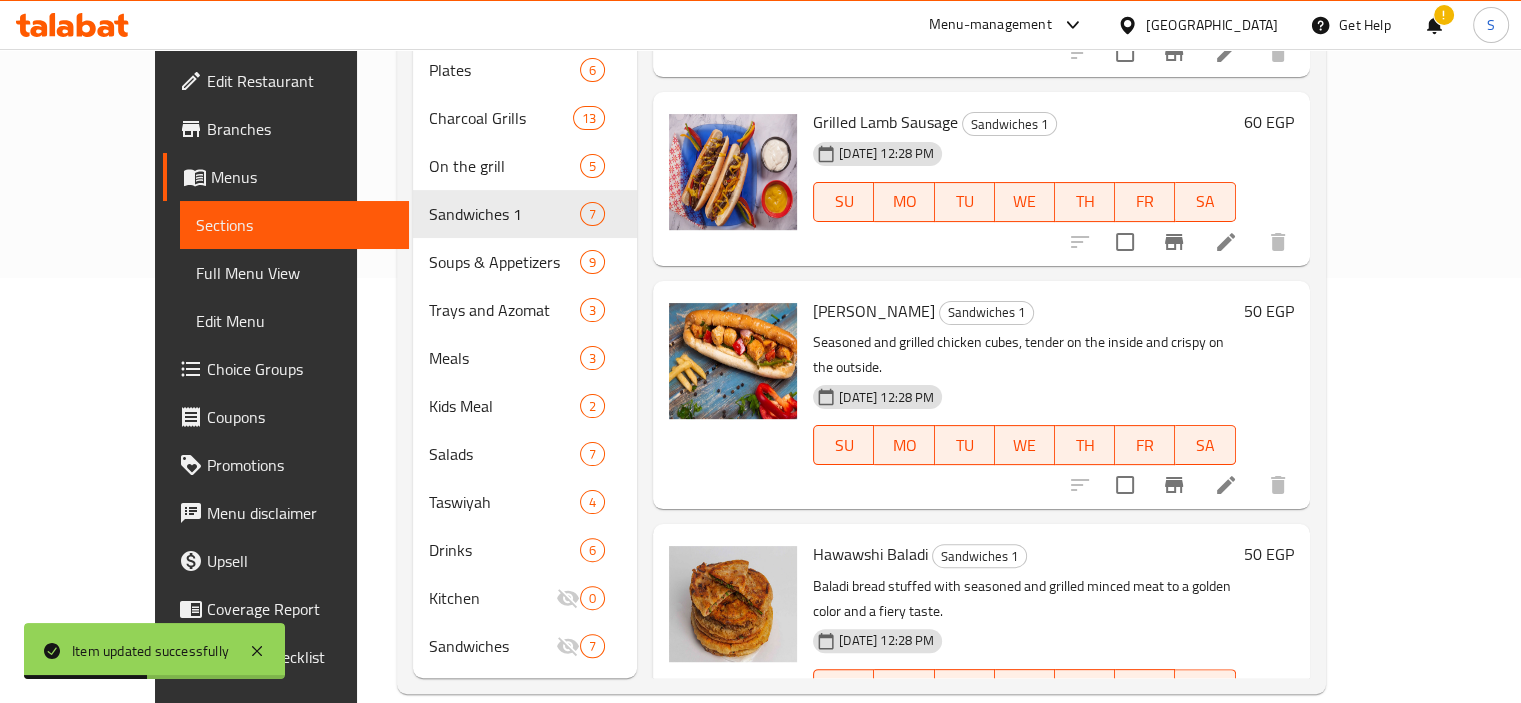 click at bounding box center (1226, 729) 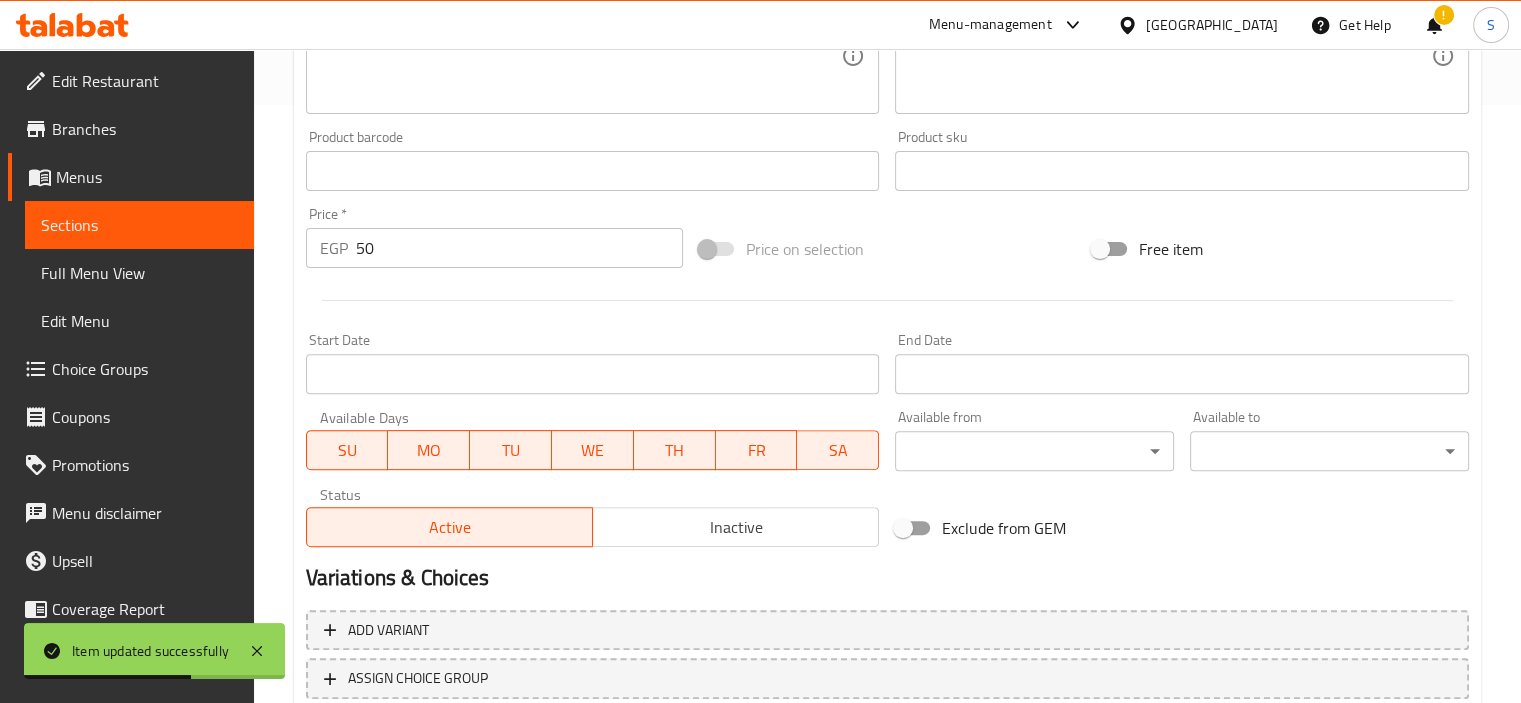 scroll, scrollTop: 737, scrollLeft: 0, axis: vertical 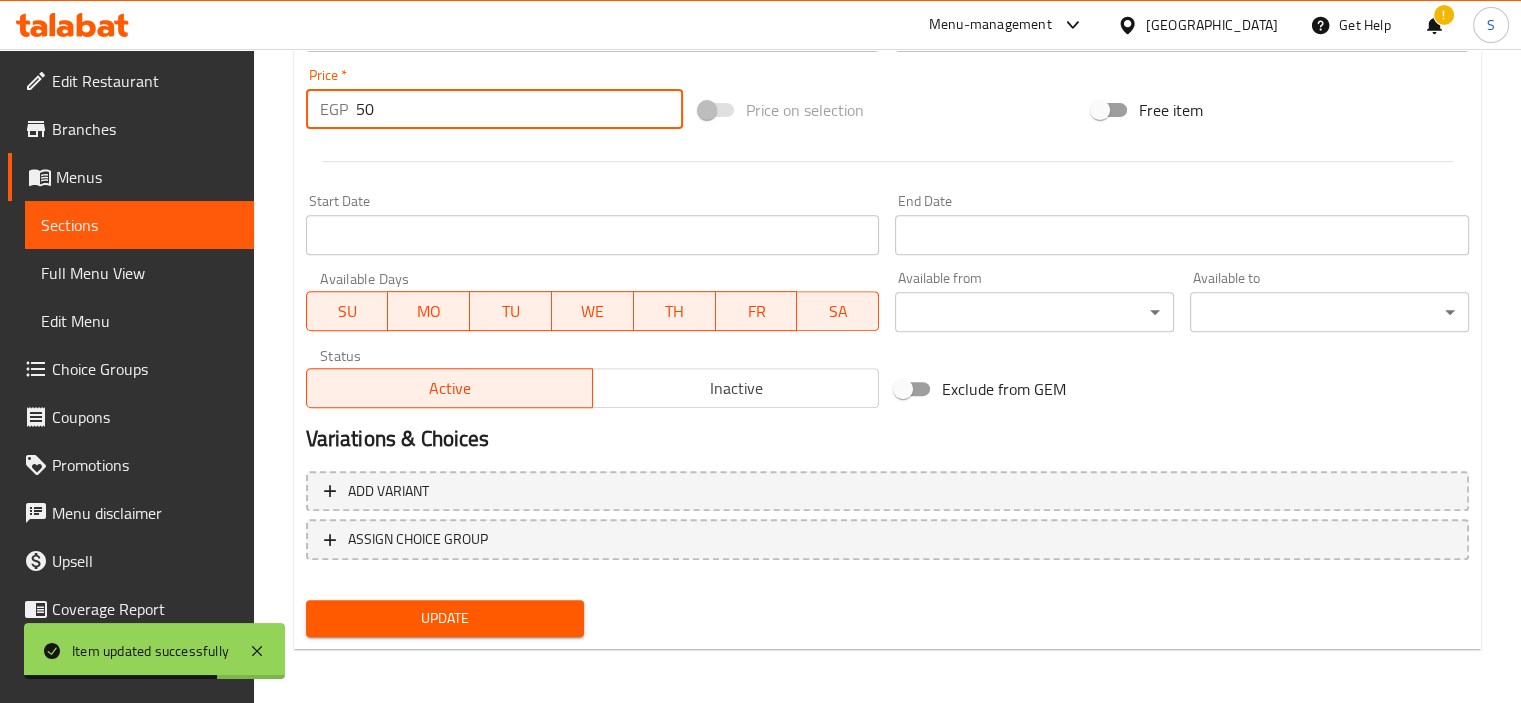 click on "50" at bounding box center [519, 109] 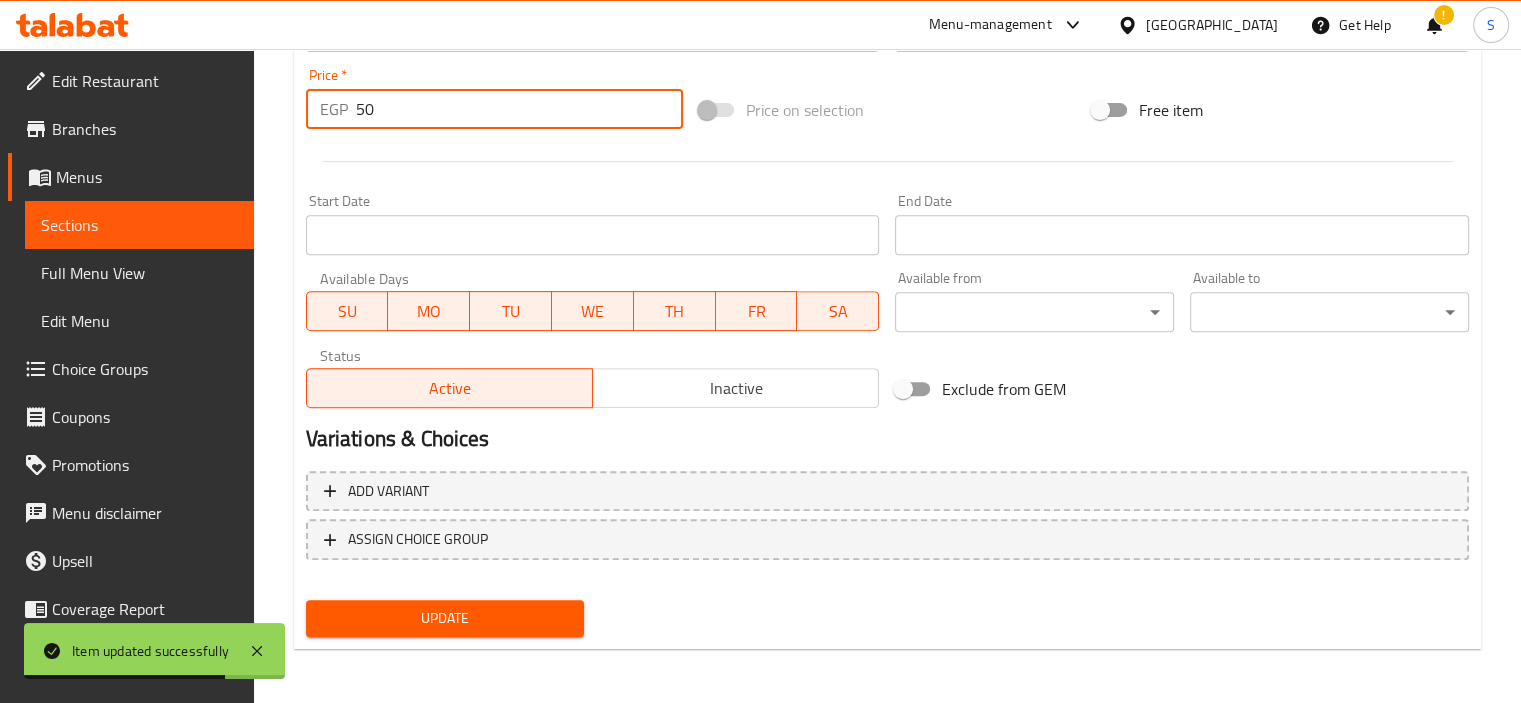 click on "50" at bounding box center [519, 109] 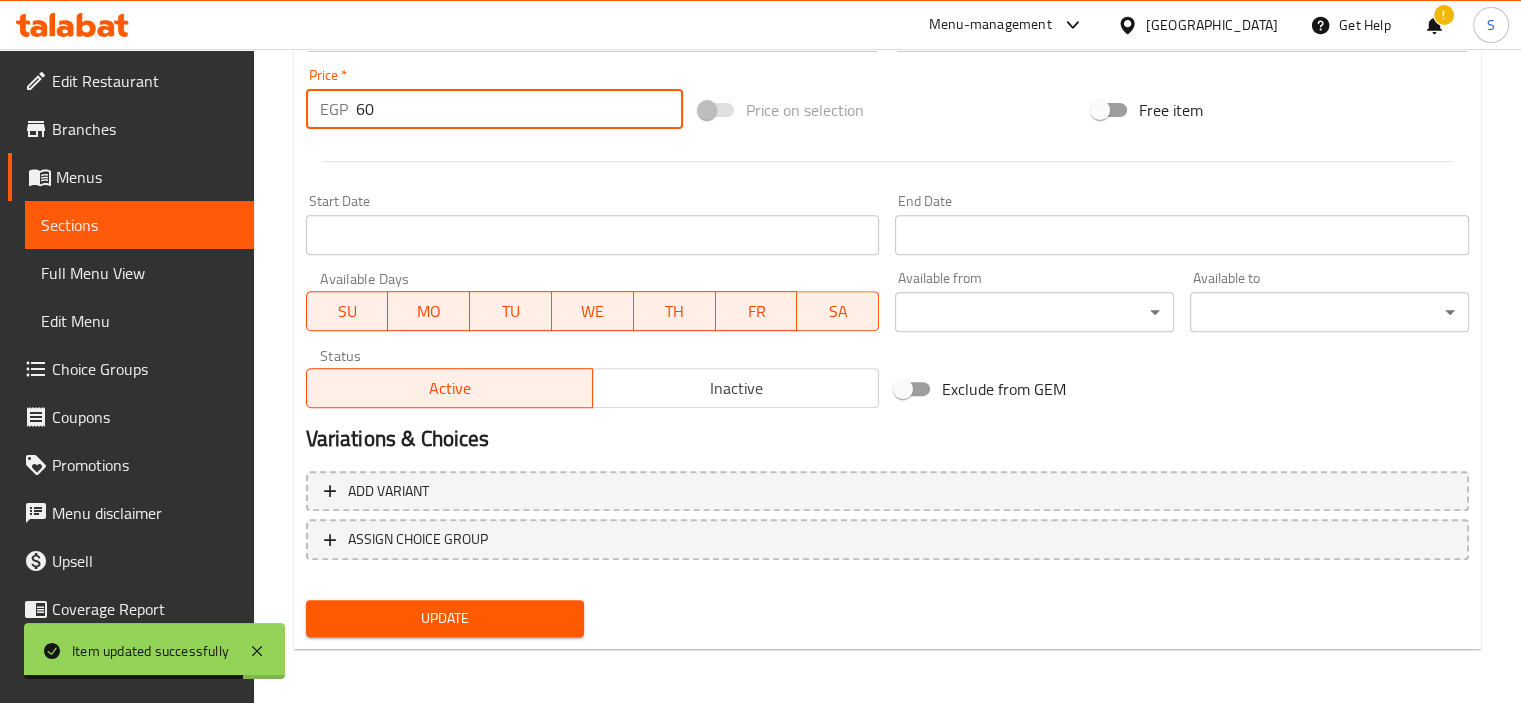 type on "60" 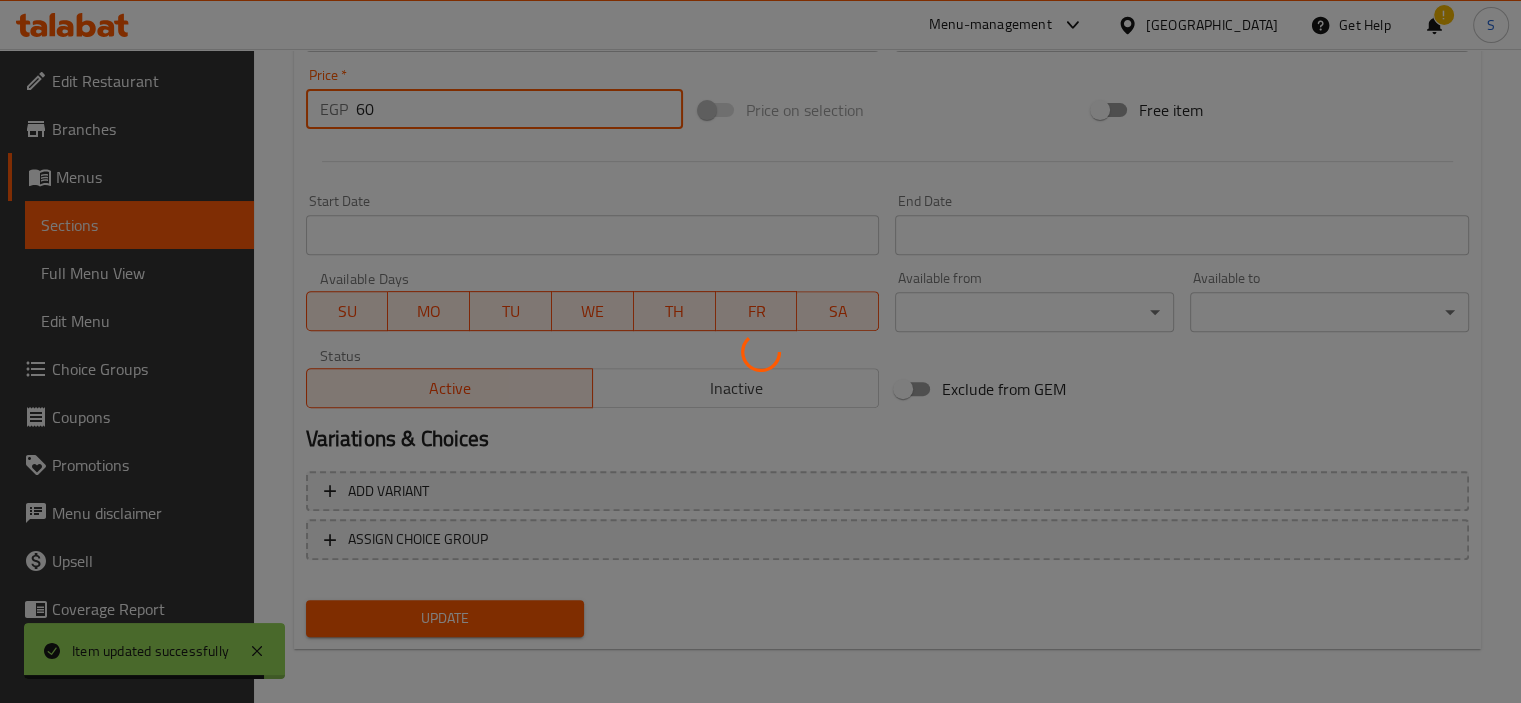 scroll, scrollTop: 0, scrollLeft: 0, axis: both 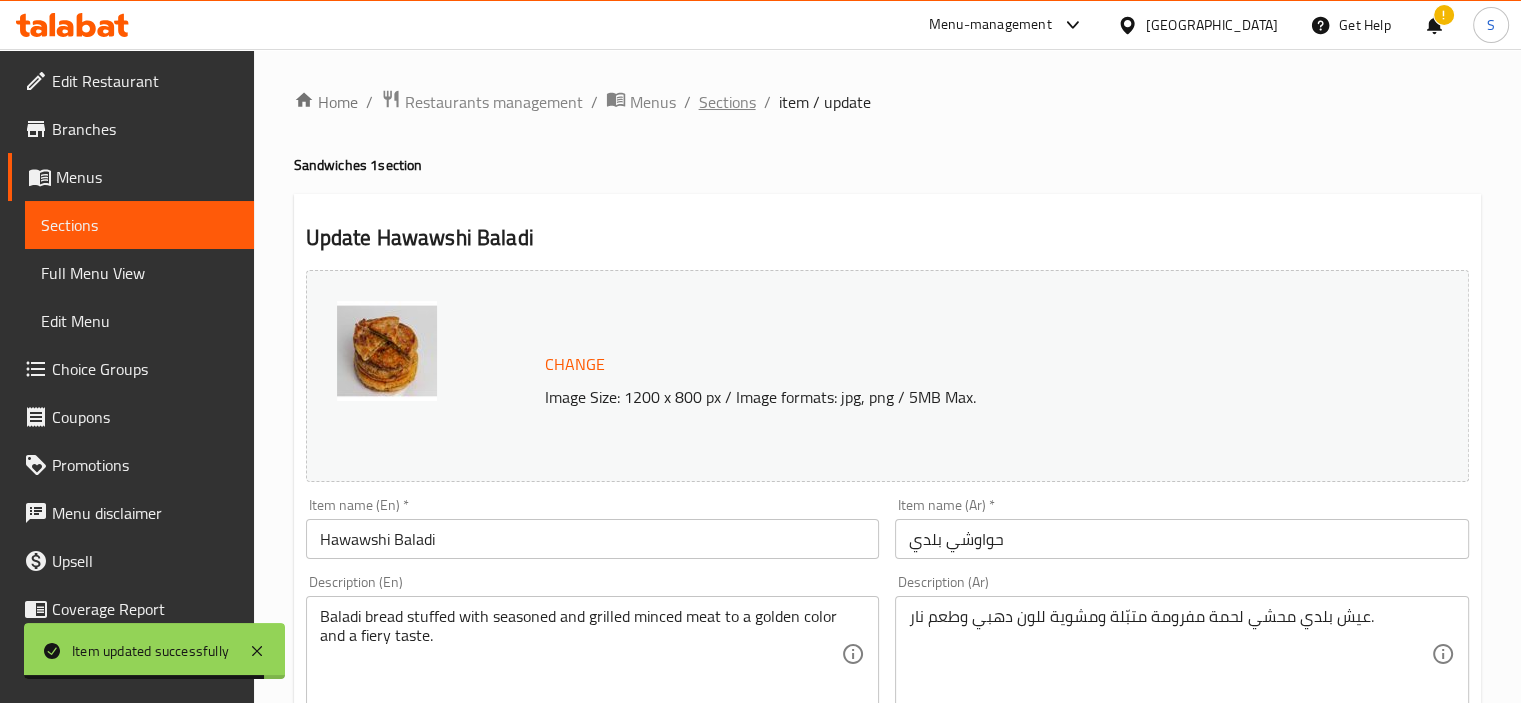 click on "Sections" at bounding box center [727, 102] 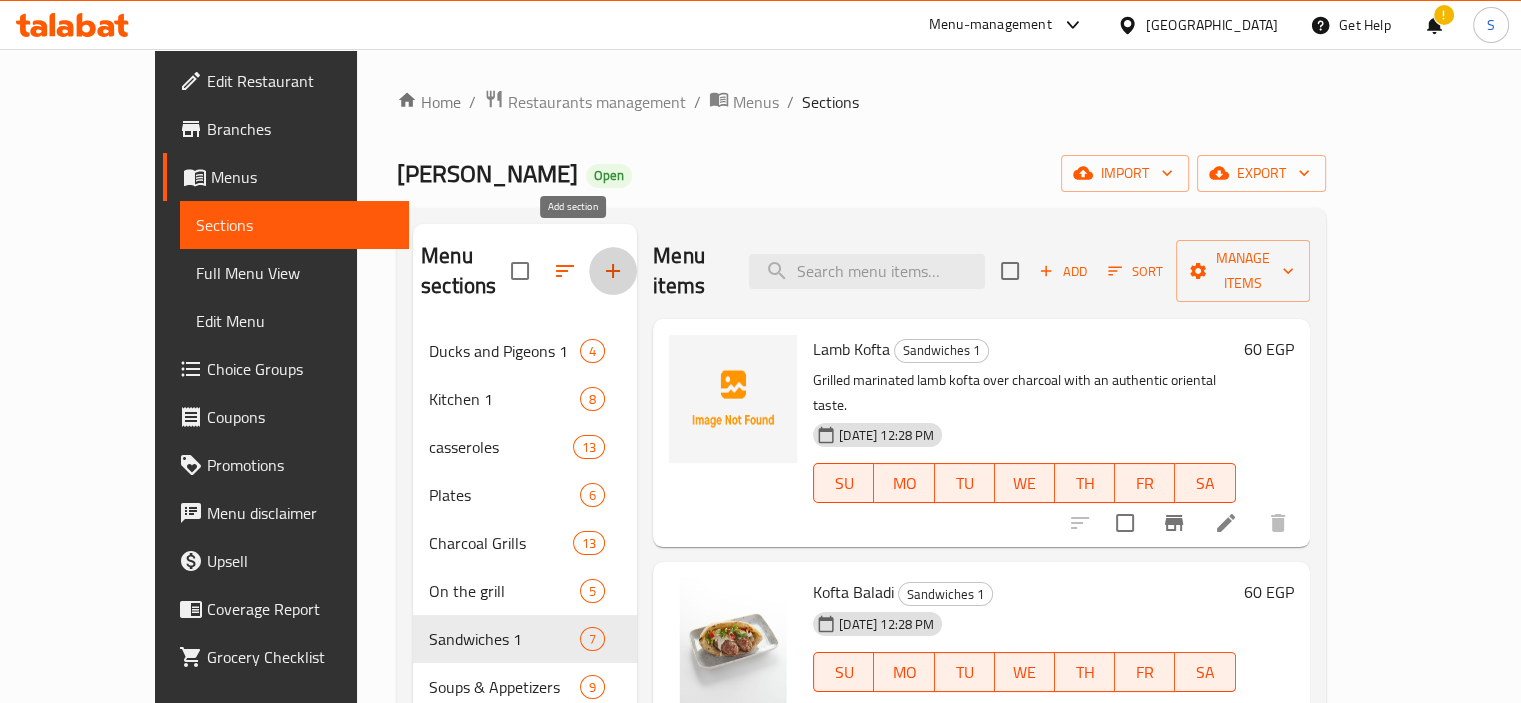 click 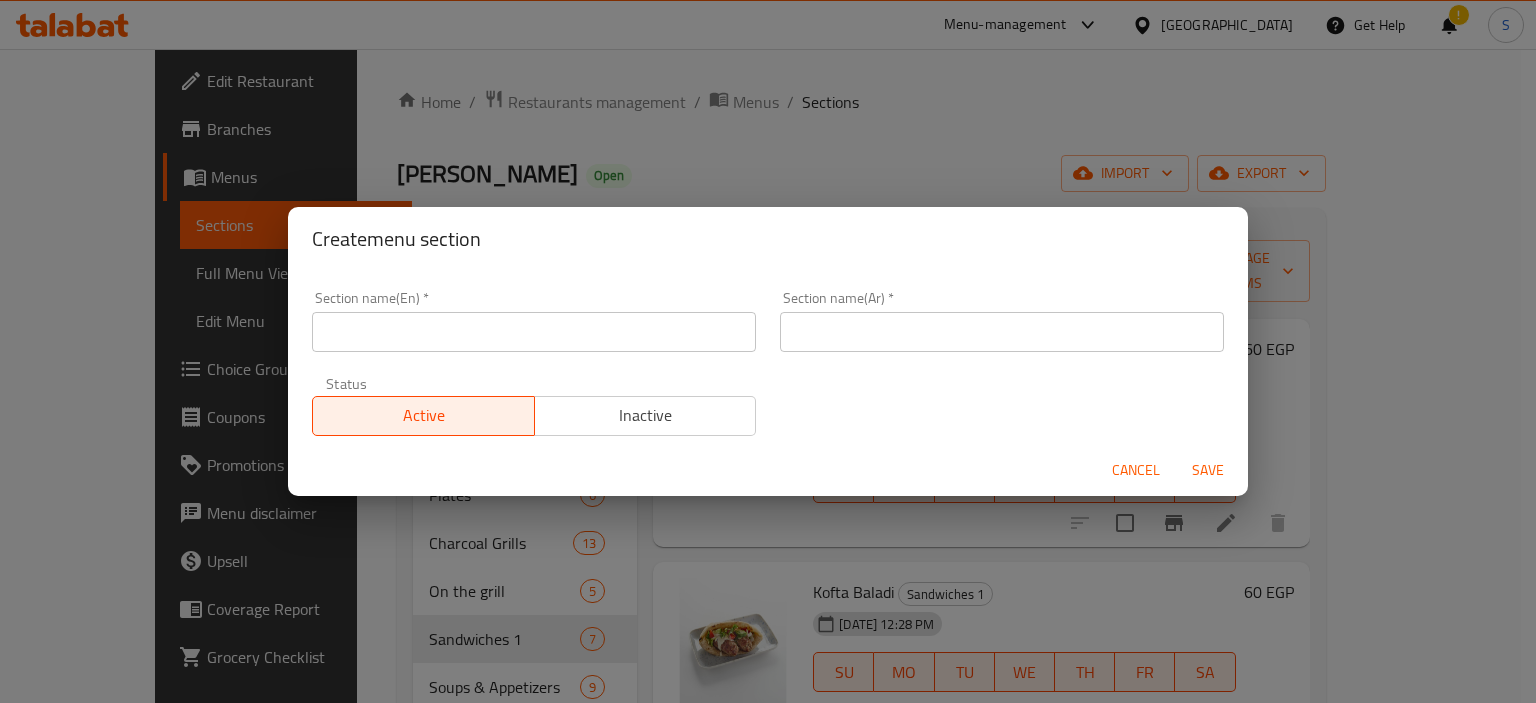 click at bounding box center (534, 332) 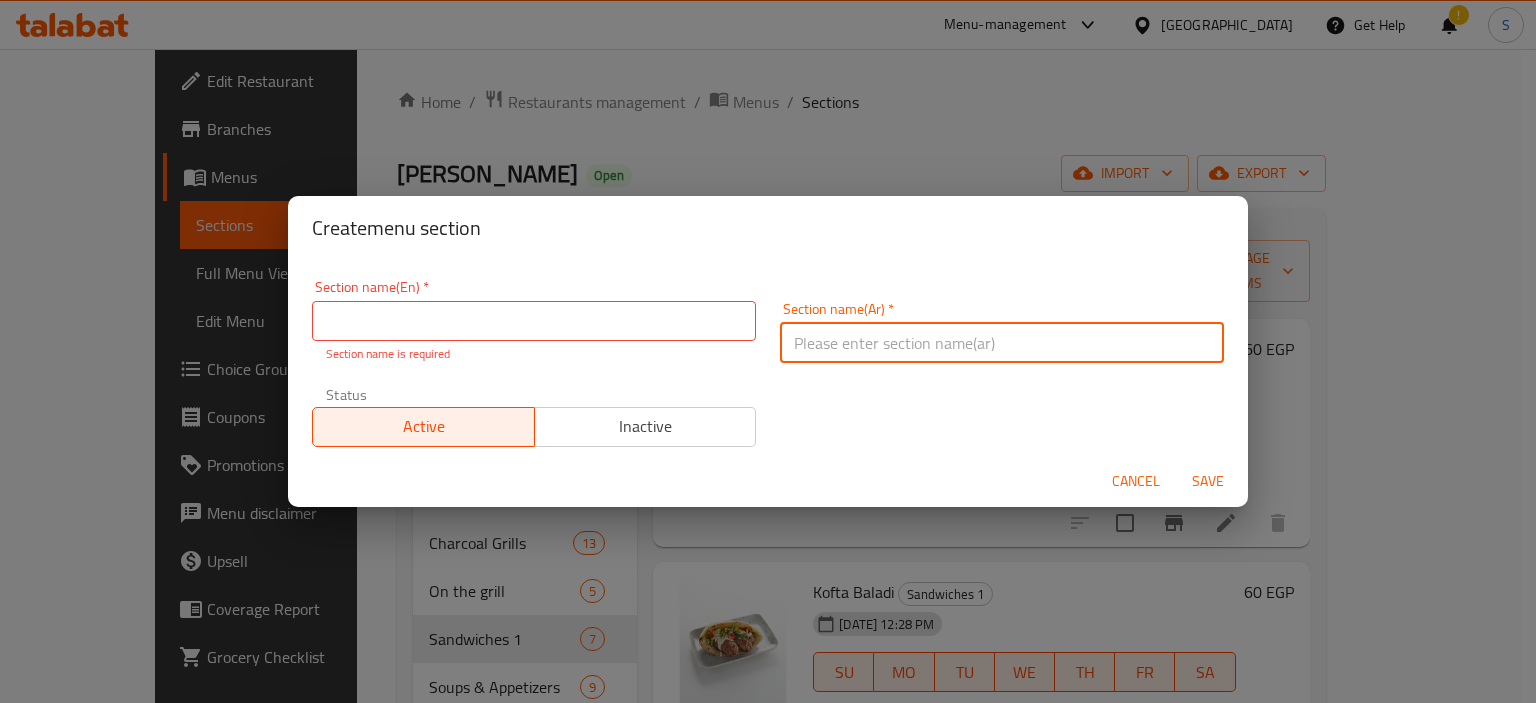 click at bounding box center (1002, 343) 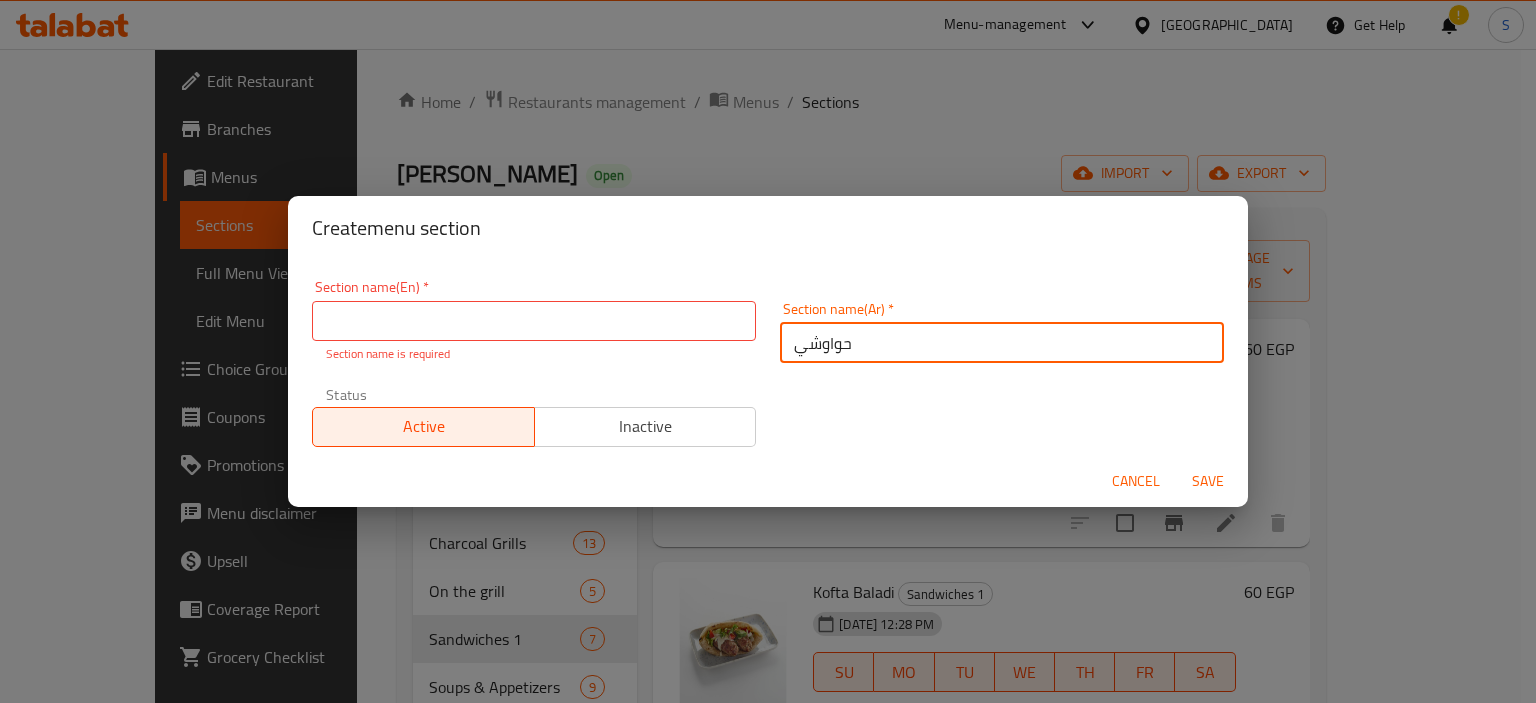 type on "حواوشي" 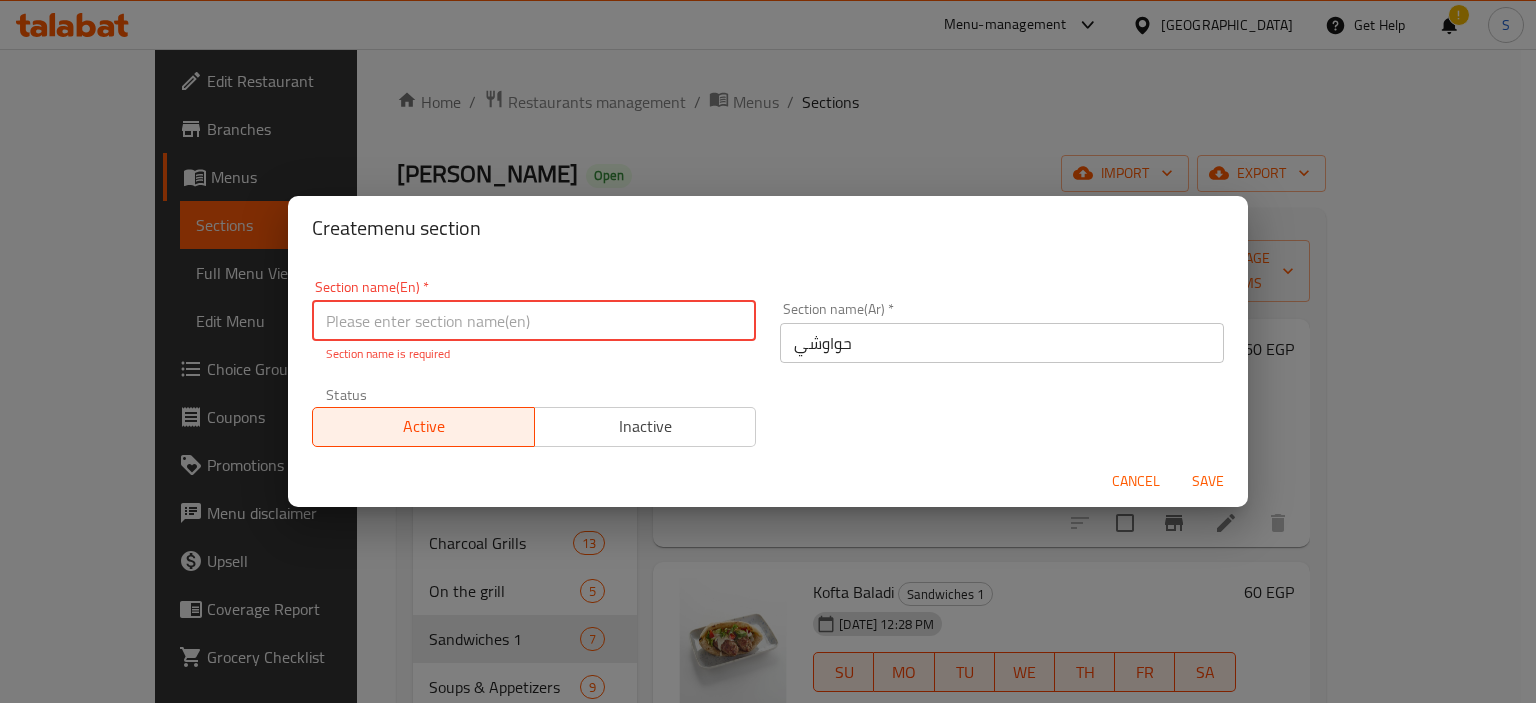 click at bounding box center [534, 321] 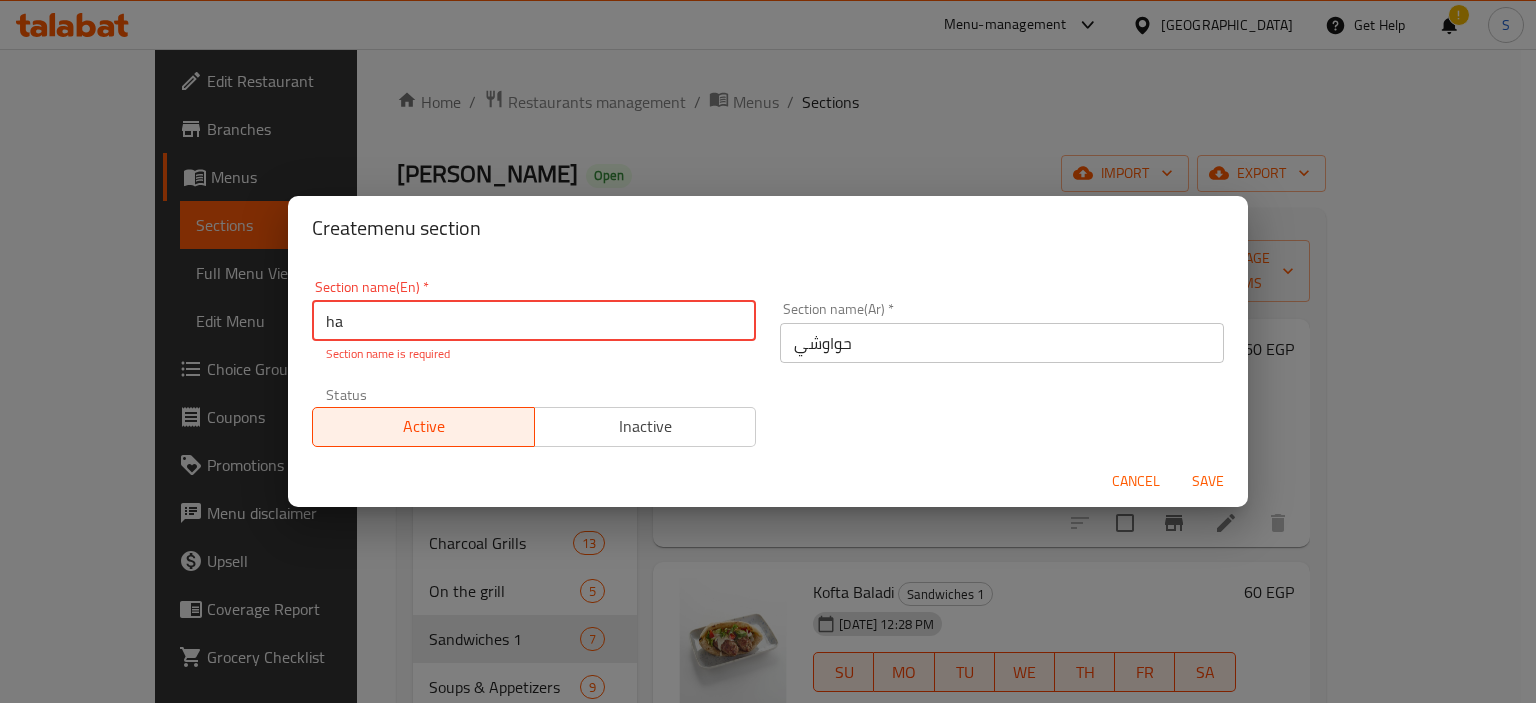 type on "Hawawshi" 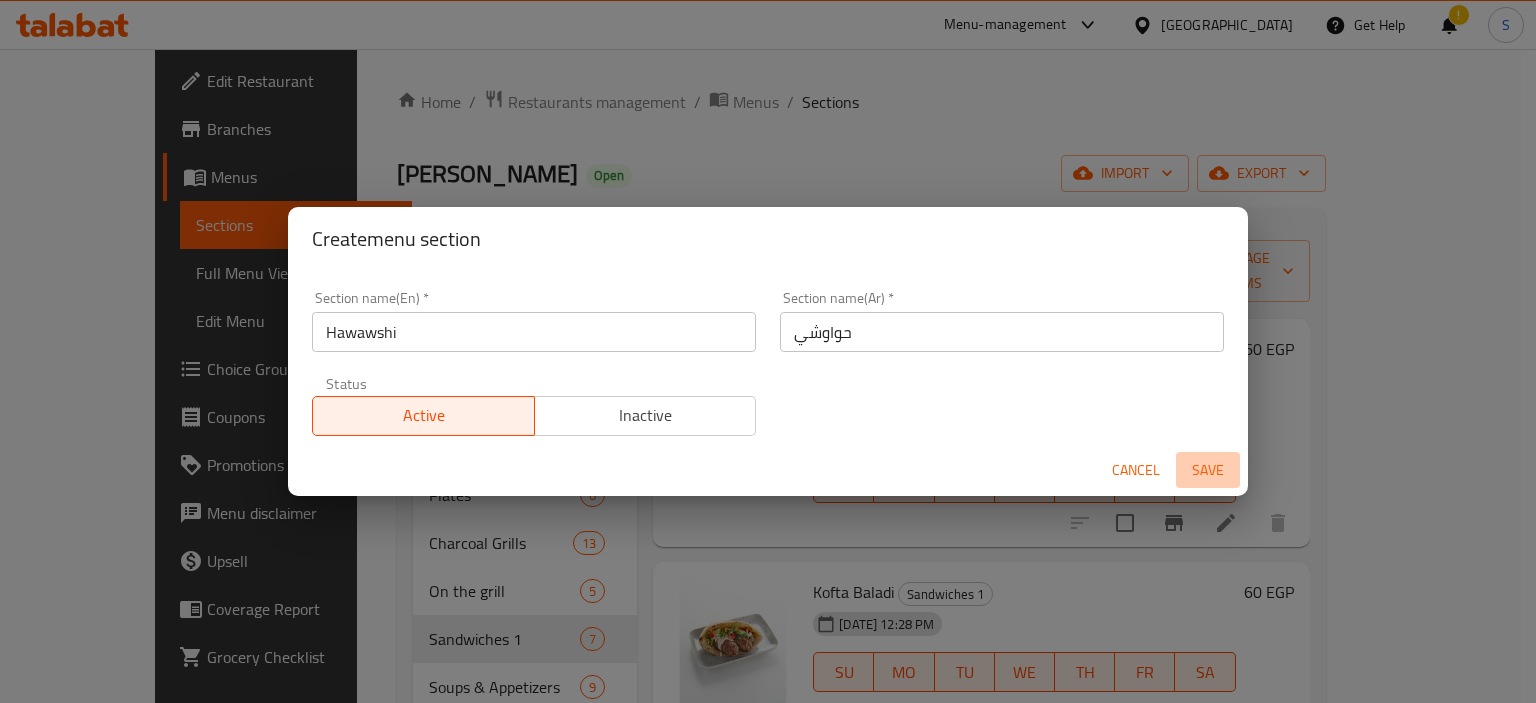 click on "Save" at bounding box center (1208, 470) 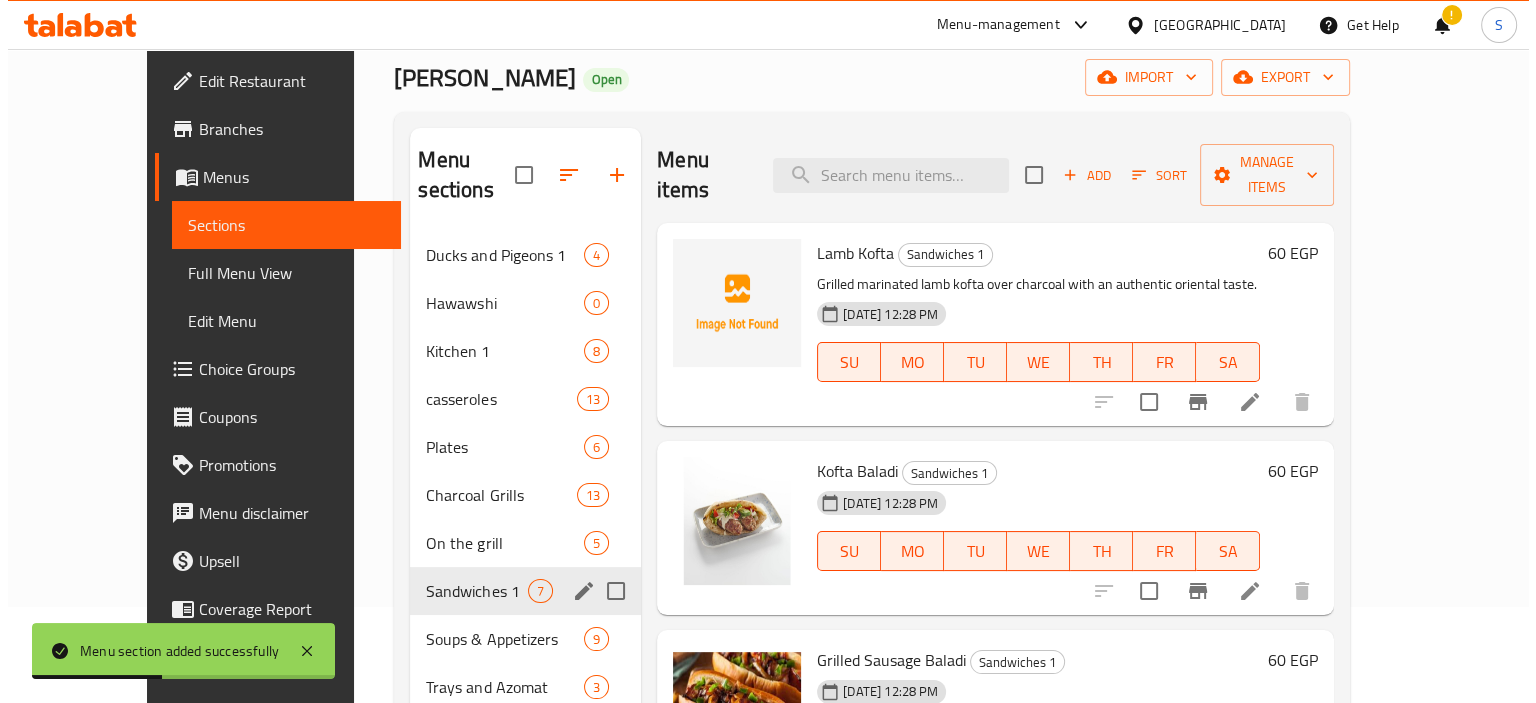 scroll, scrollTop: 0, scrollLeft: 0, axis: both 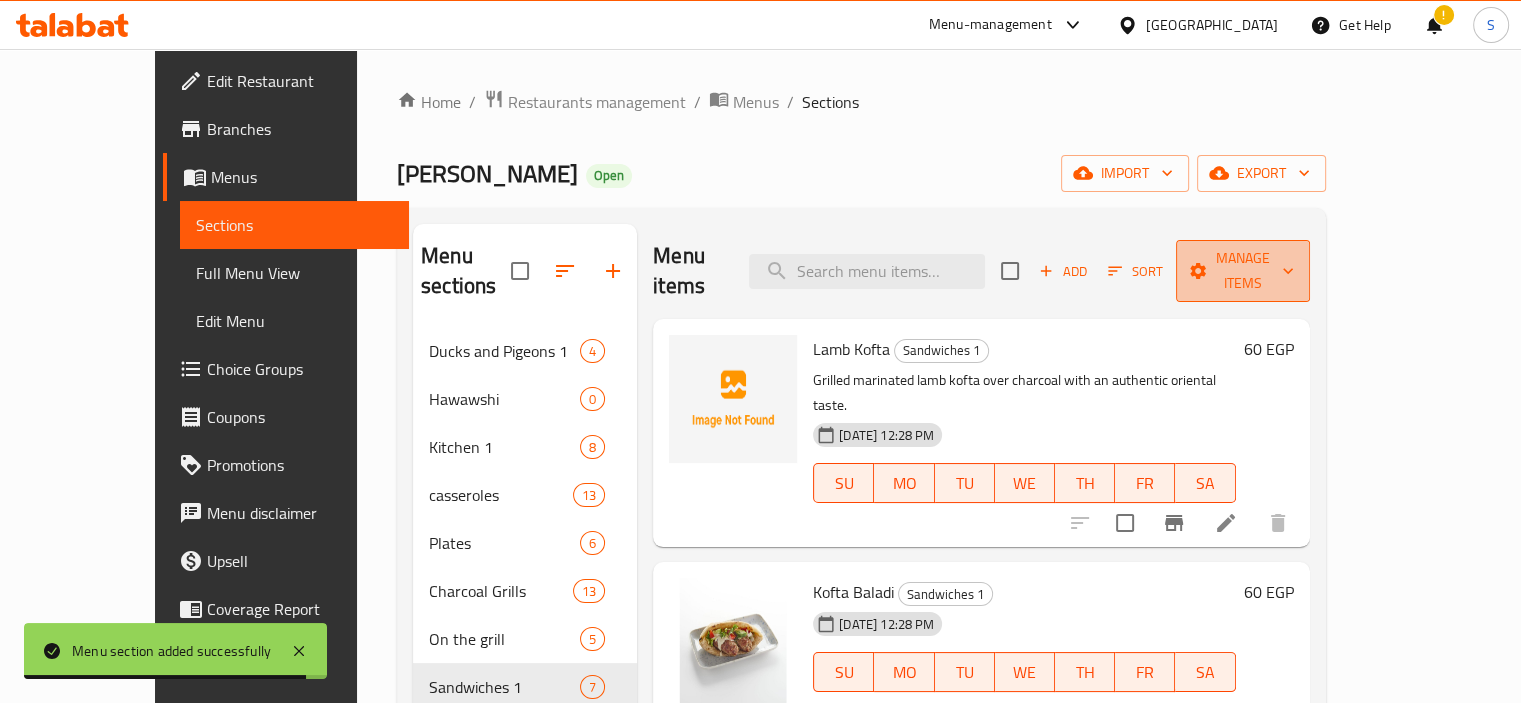 click on "Manage items" at bounding box center [1243, 271] 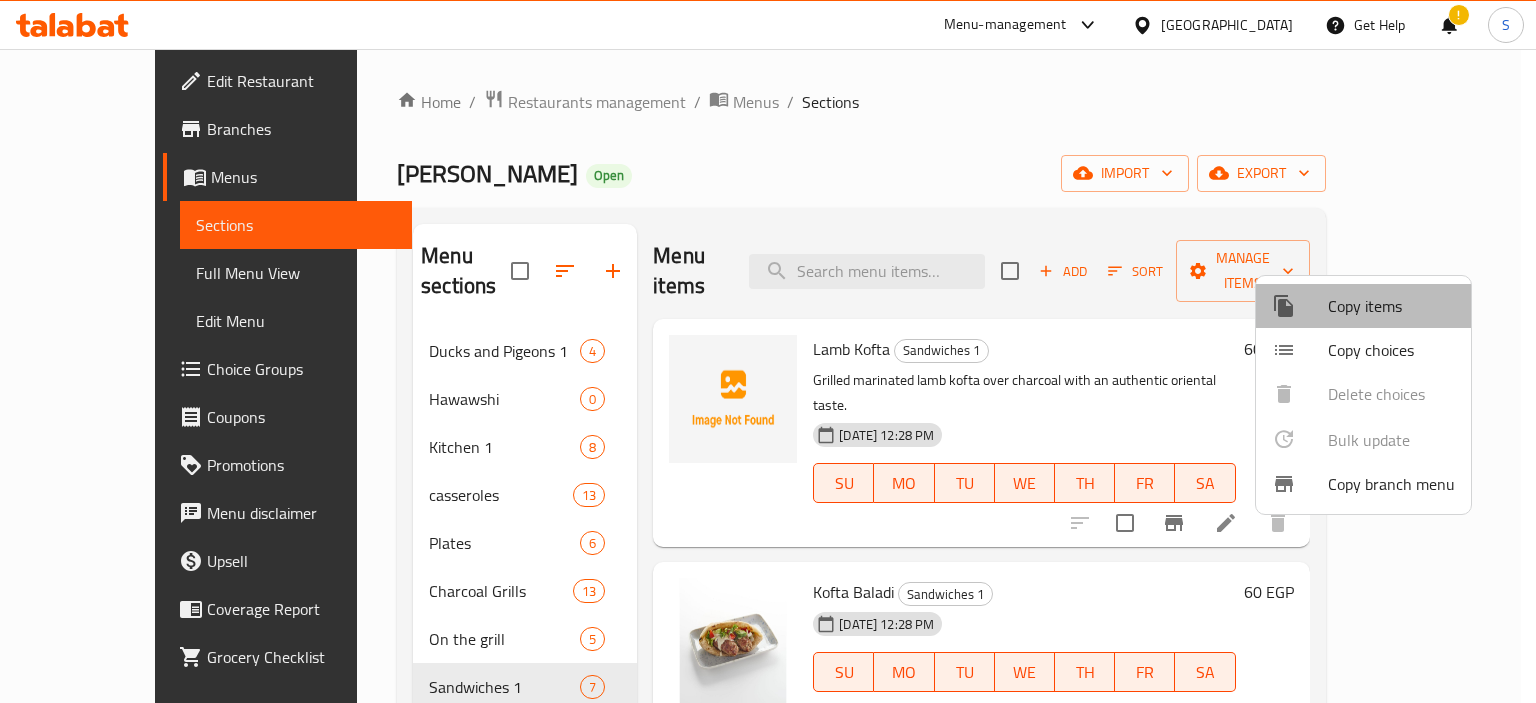 click on "Copy items" at bounding box center [1363, 306] 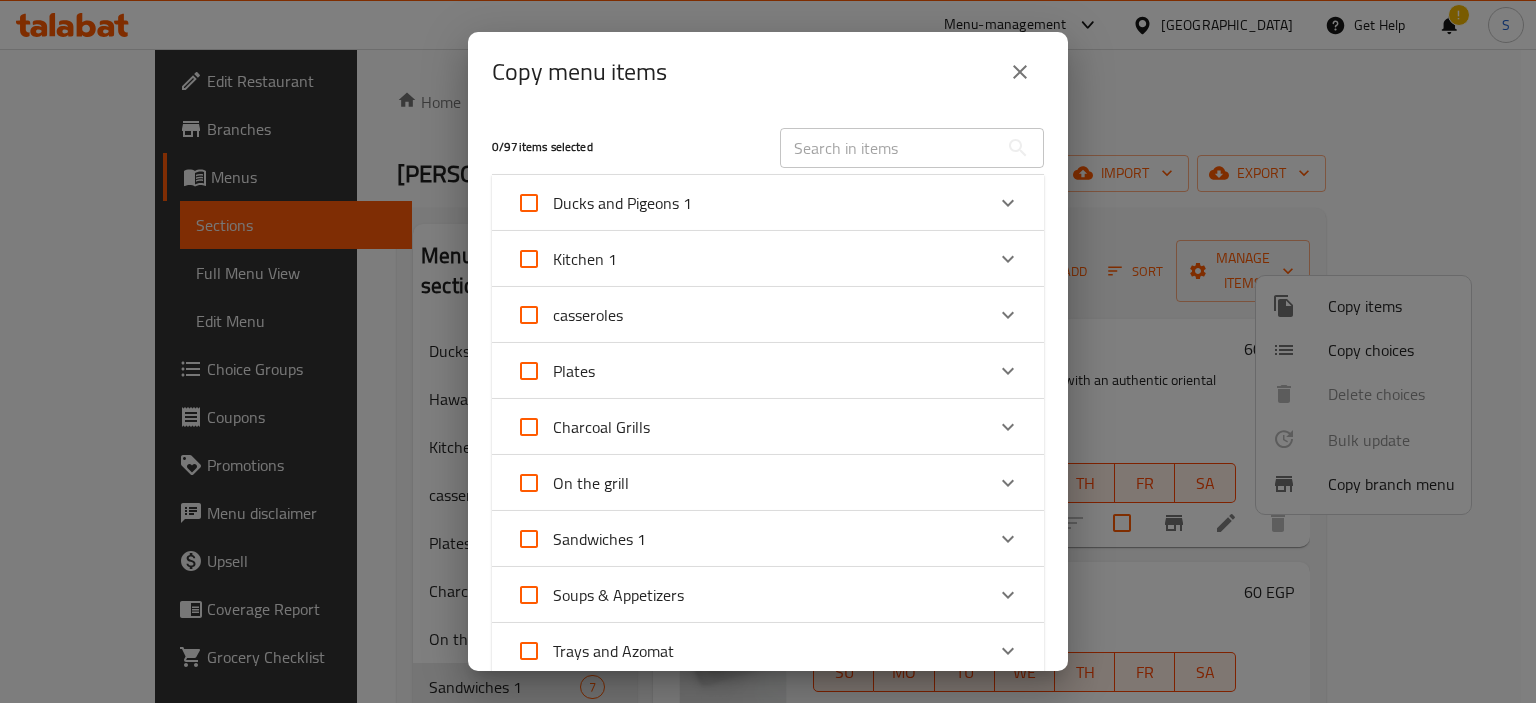 scroll, scrollTop: 74, scrollLeft: 0, axis: vertical 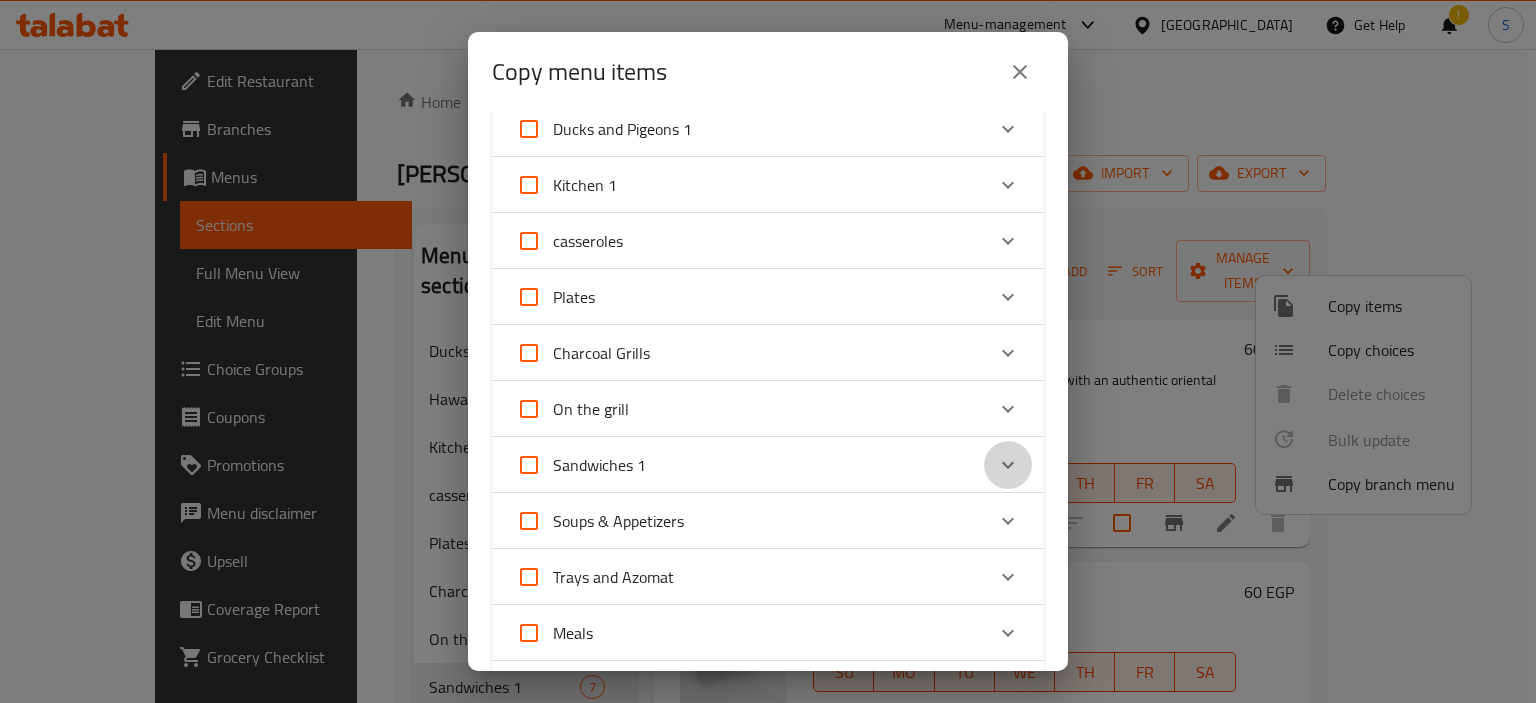 drag, startPoint x: 990, startPoint y: 468, endPoint x: 799, endPoint y: 495, distance: 192.89894 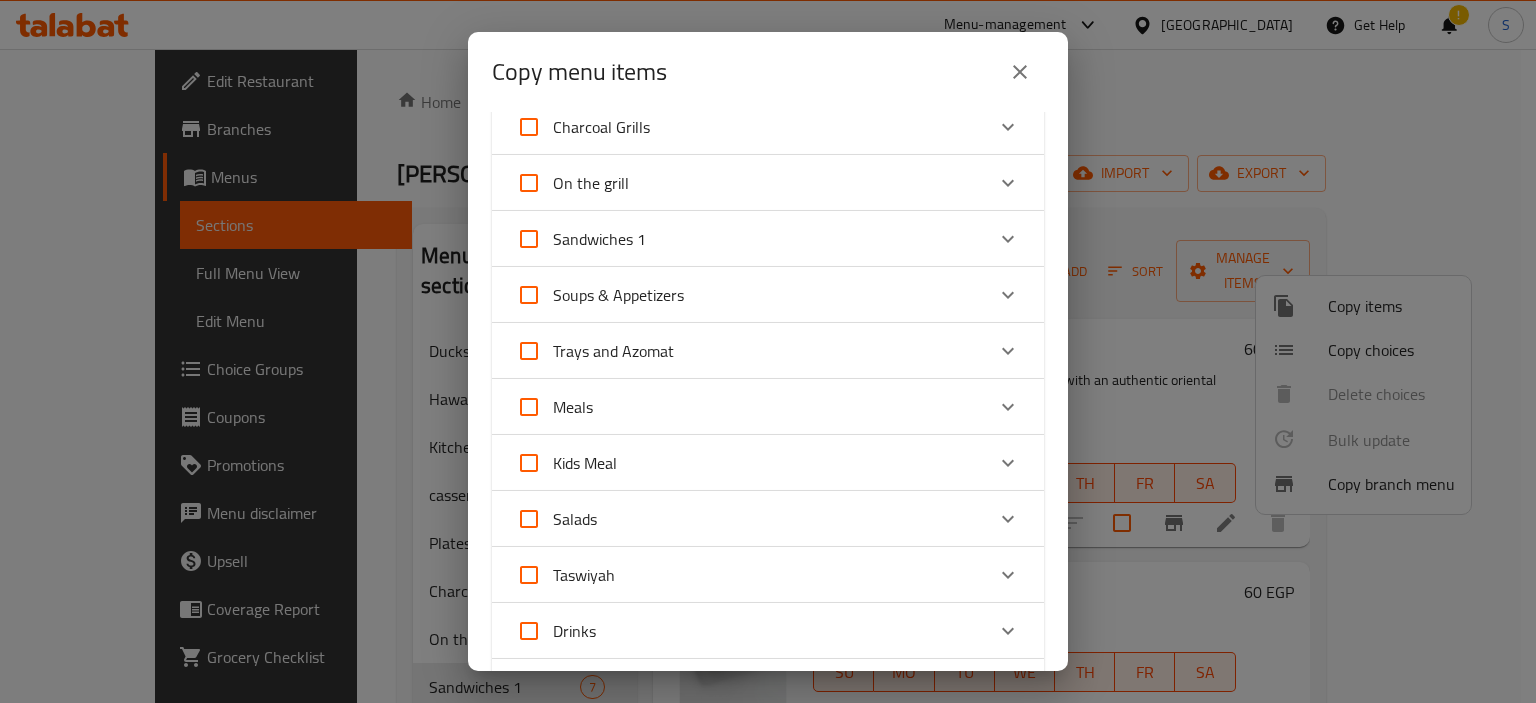 scroll, scrollTop: 298, scrollLeft: 0, axis: vertical 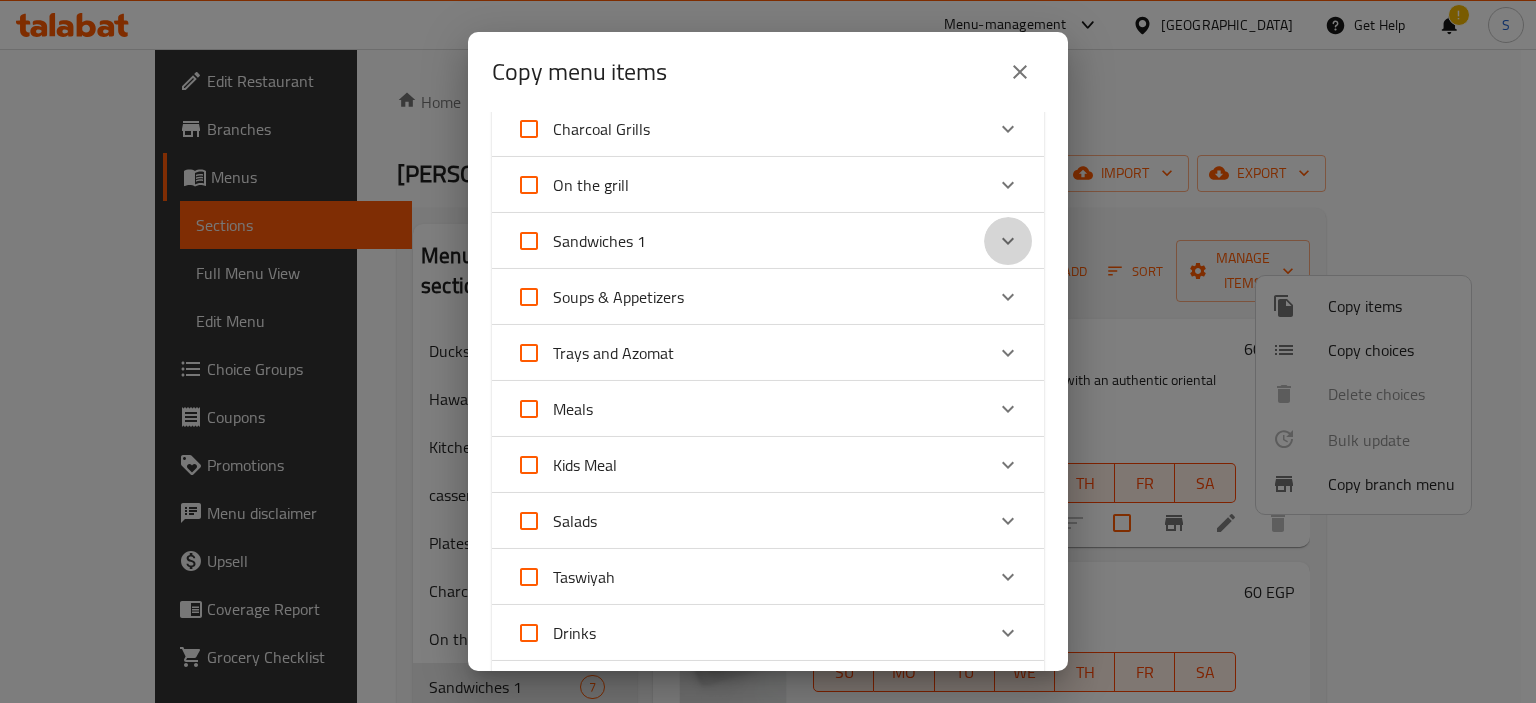 click 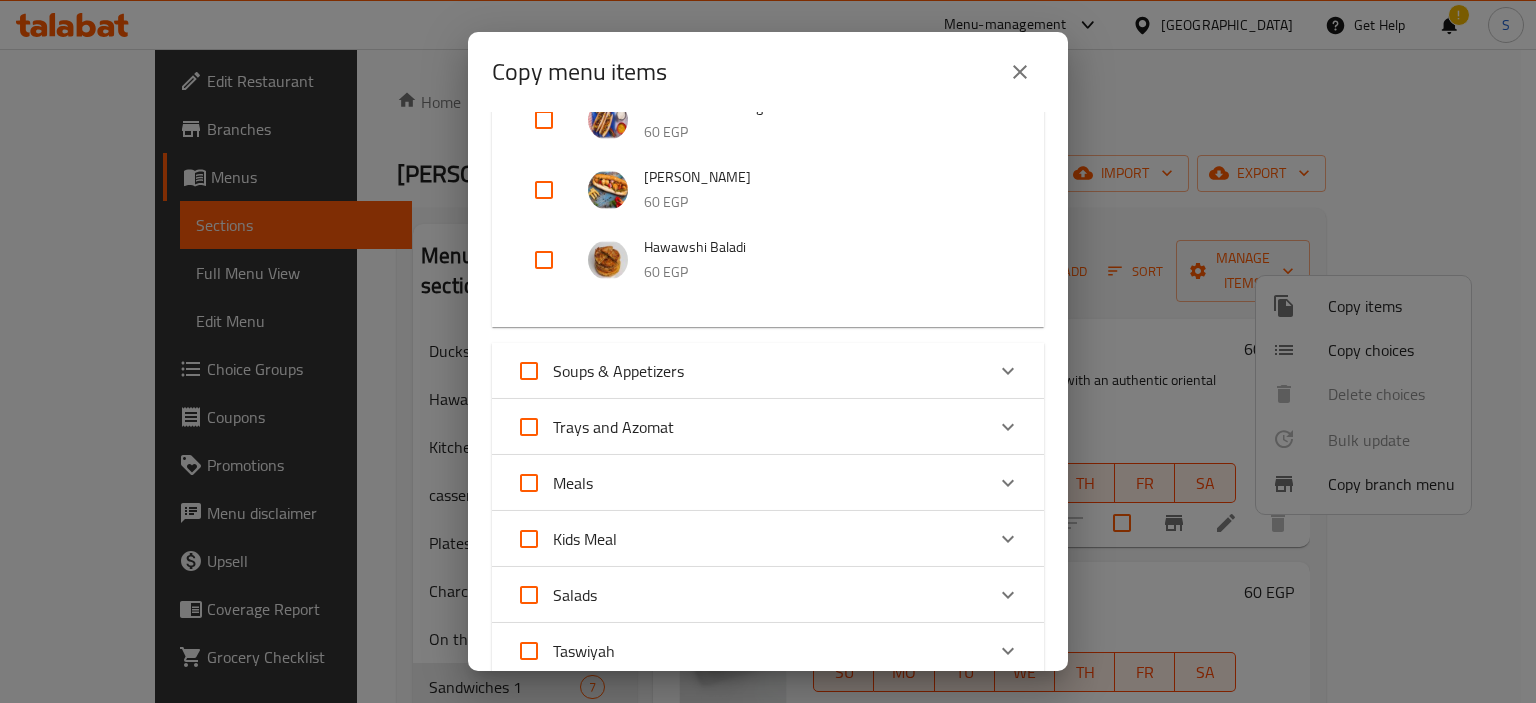 scroll, scrollTop: 827, scrollLeft: 0, axis: vertical 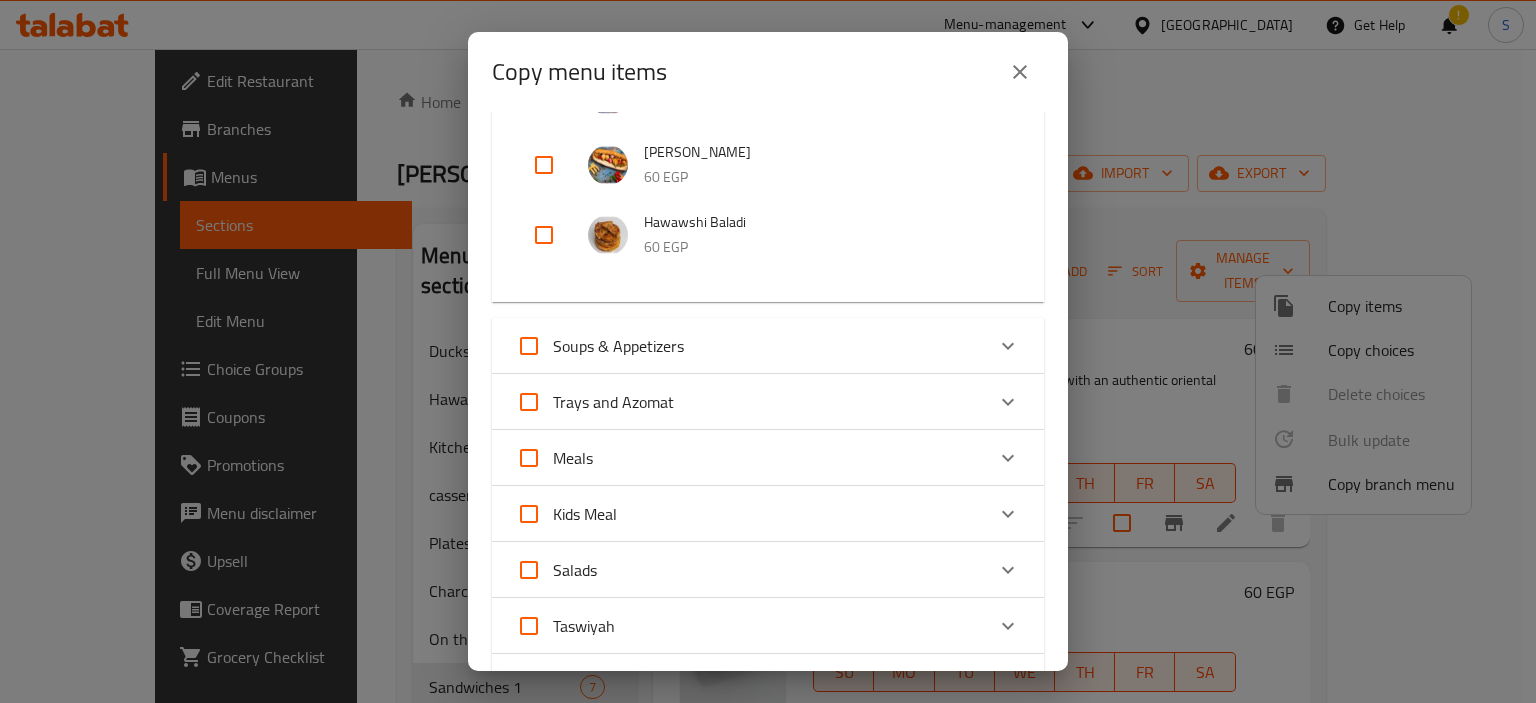click at bounding box center (544, 235) 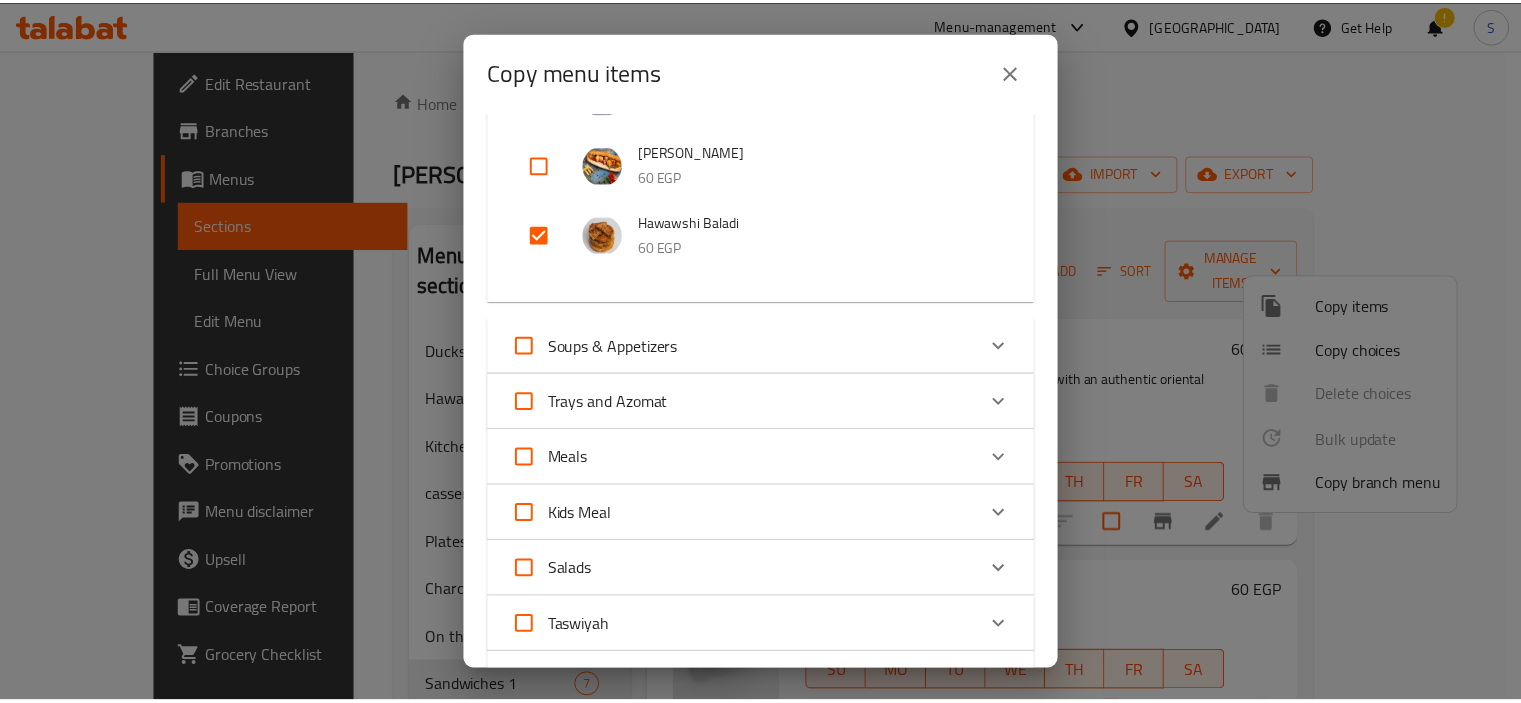 scroll, scrollTop: 1210, scrollLeft: 0, axis: vertical 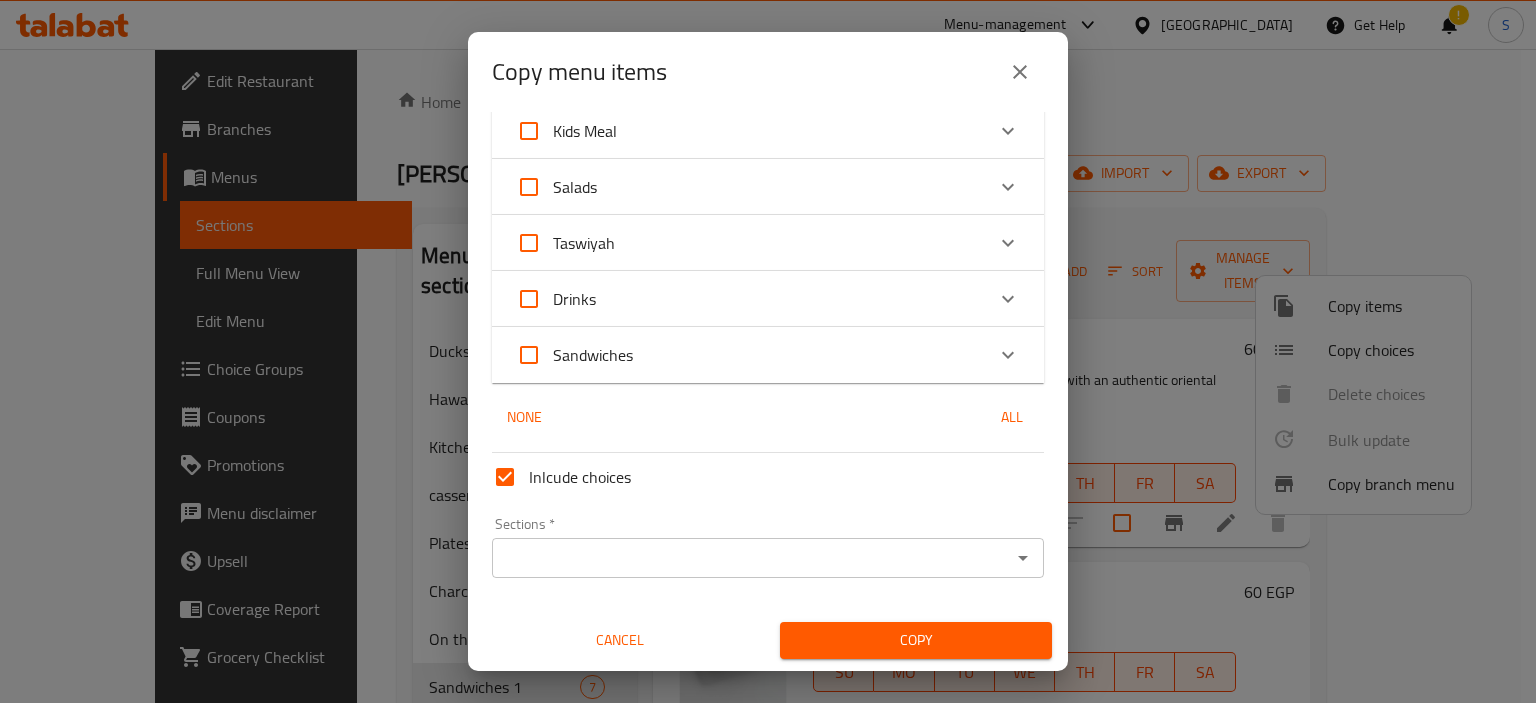 click on "Sections   *" at bounding box center (751, 558) 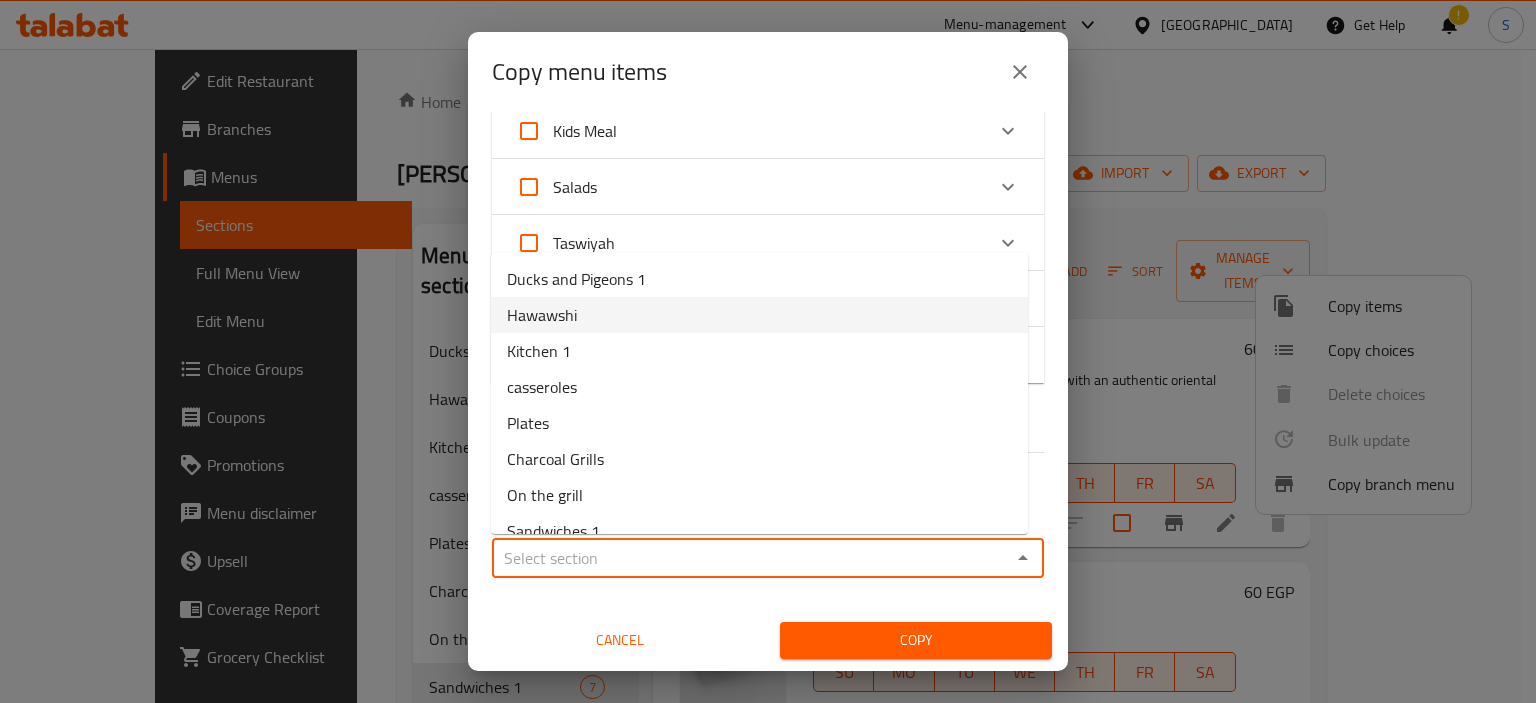 click on "Hawawshi" at bounding box center [759, 315] 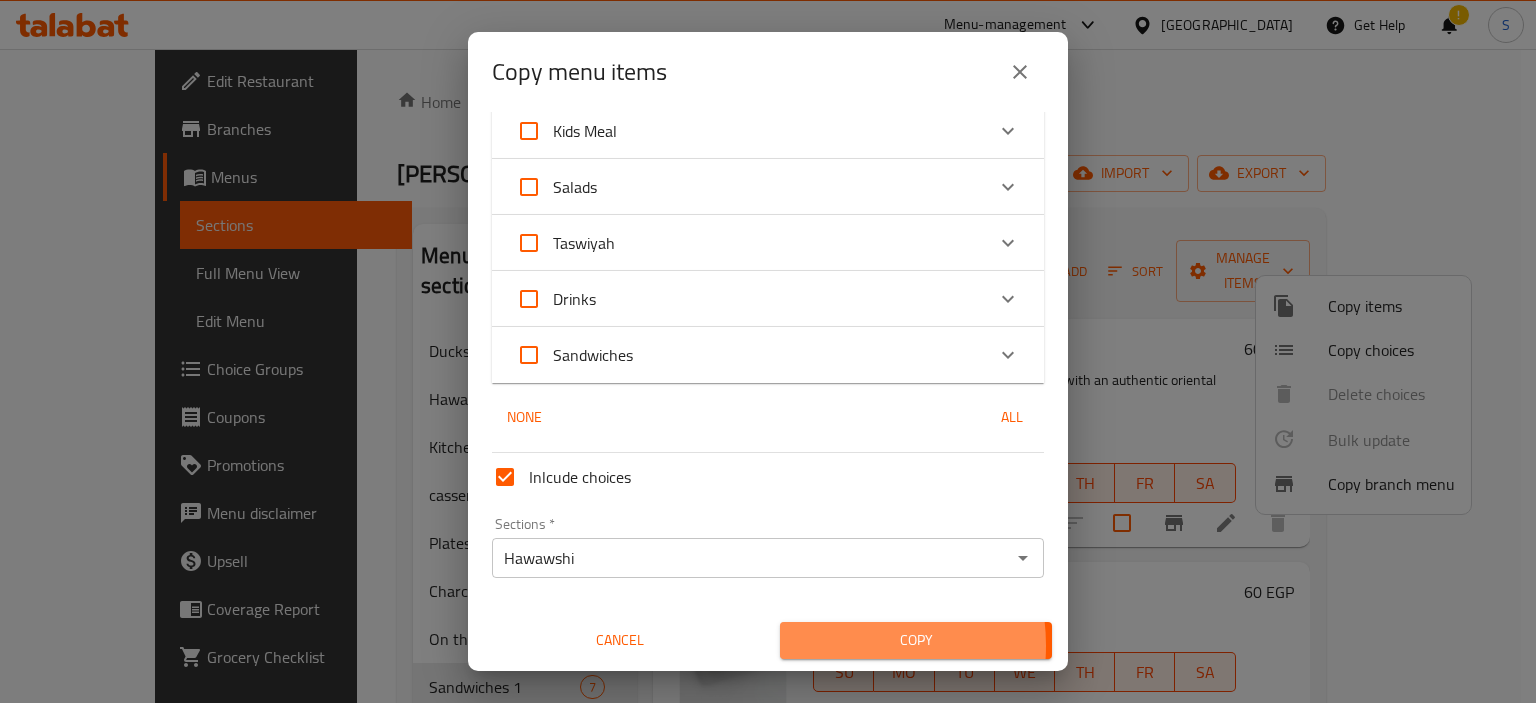click on "Copy" at bounding box center [916, 640] 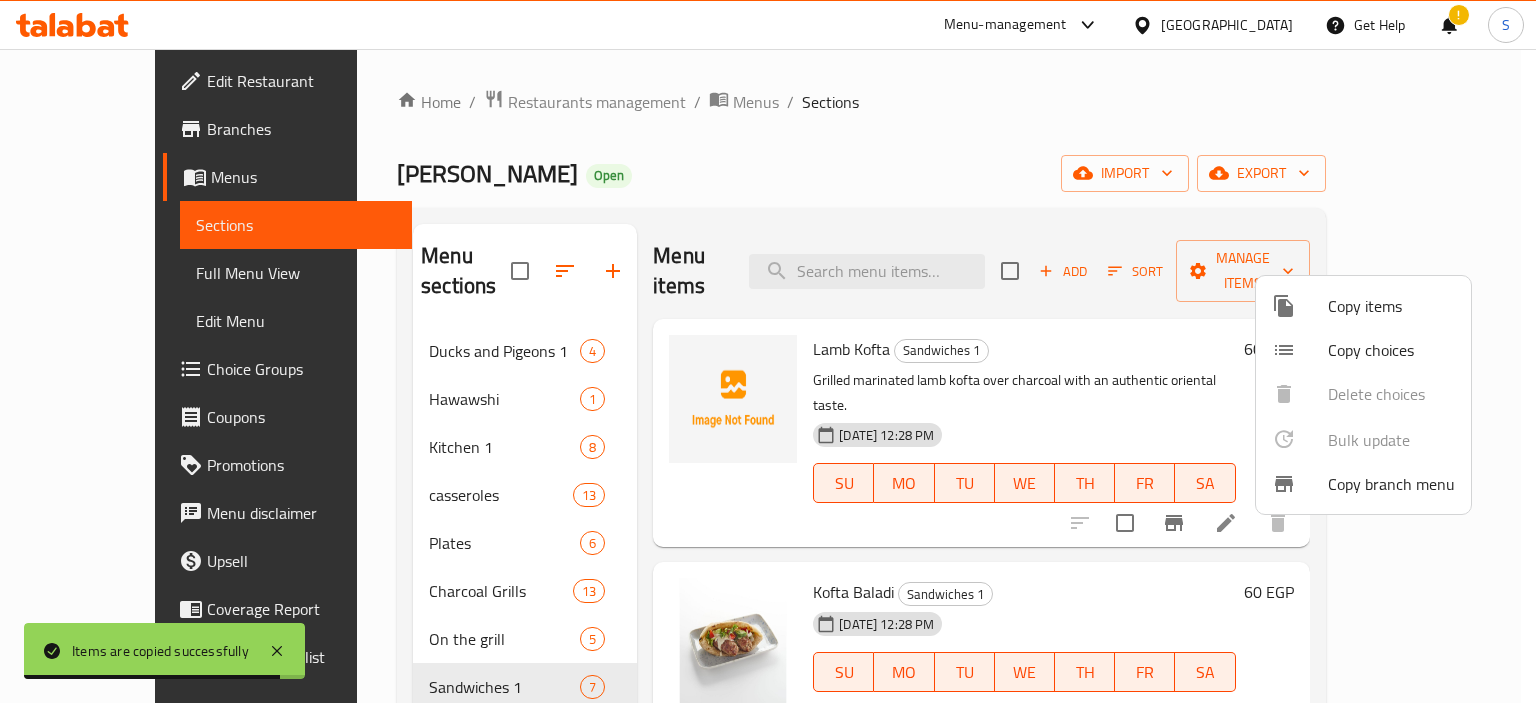 click at bounding box center [768, 351] 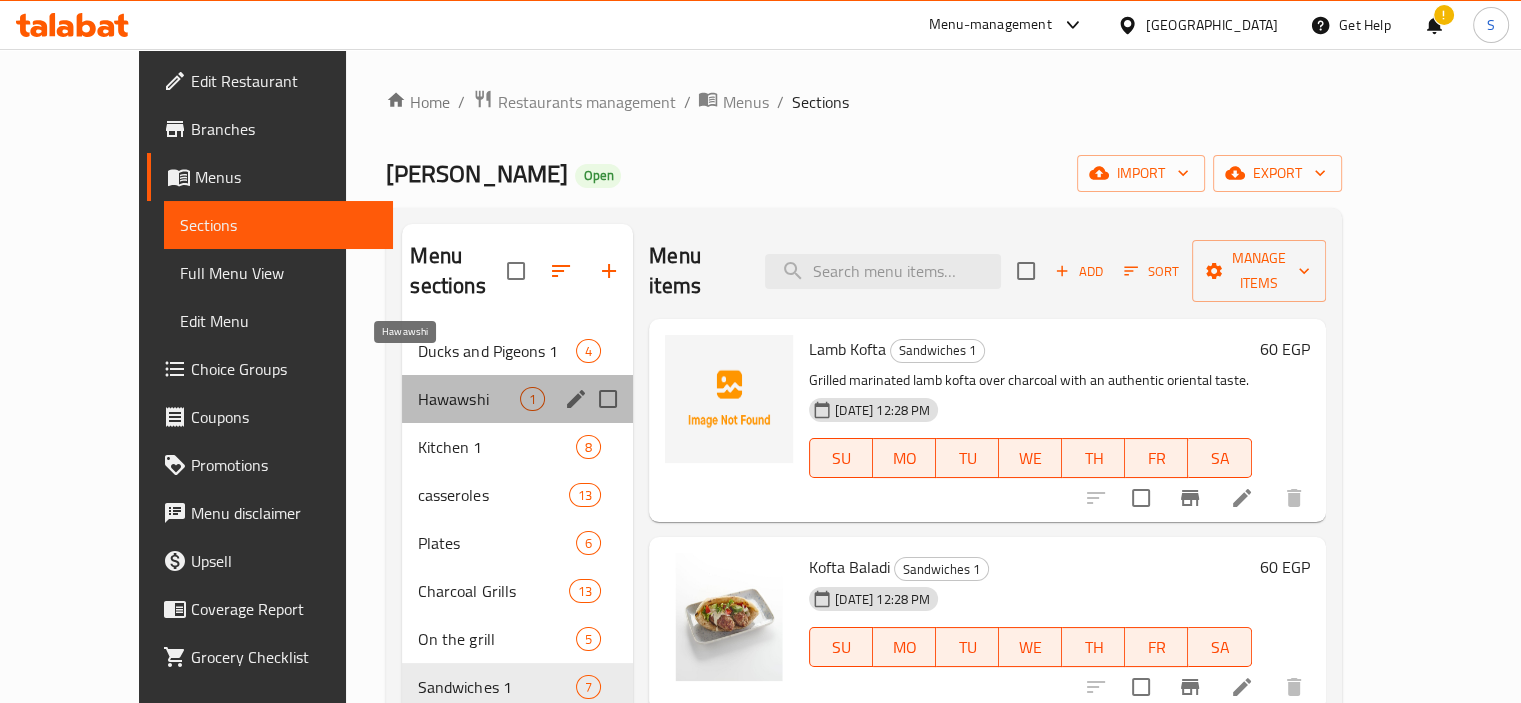 click on "Hawawshi" at bounding box center (469, 399) 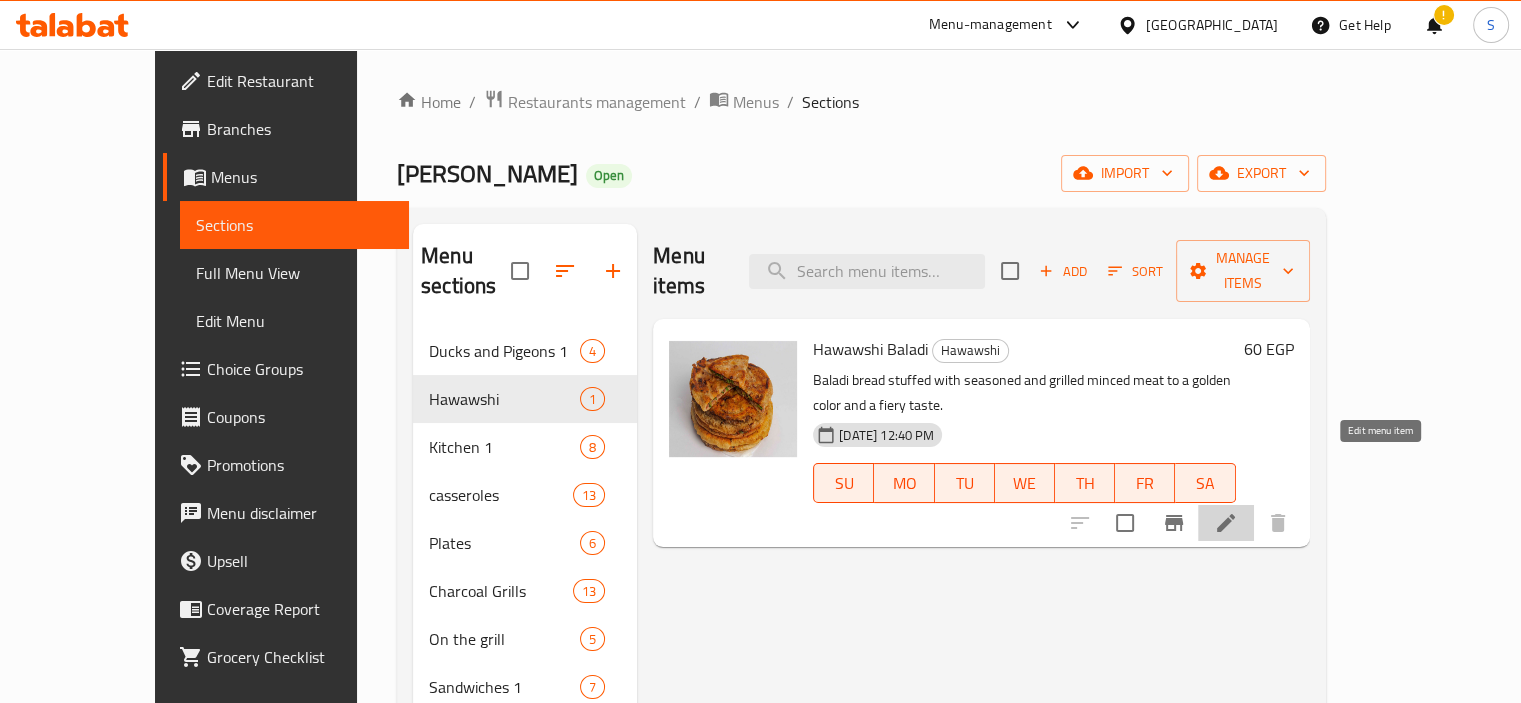 click 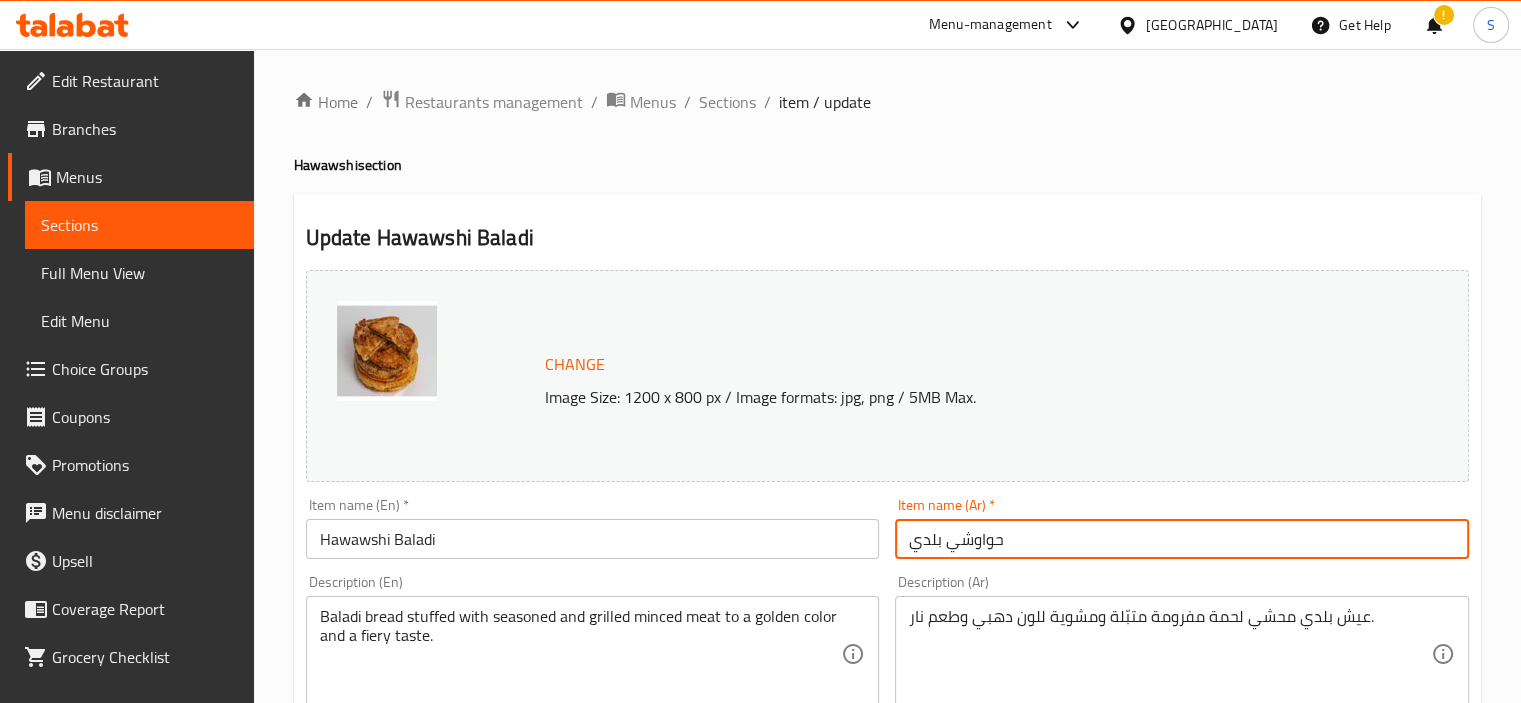 drag, startPoint x: 945, startPoint y: 535, endPoint x: 896, endPoint y: 542, distance: 49.497475 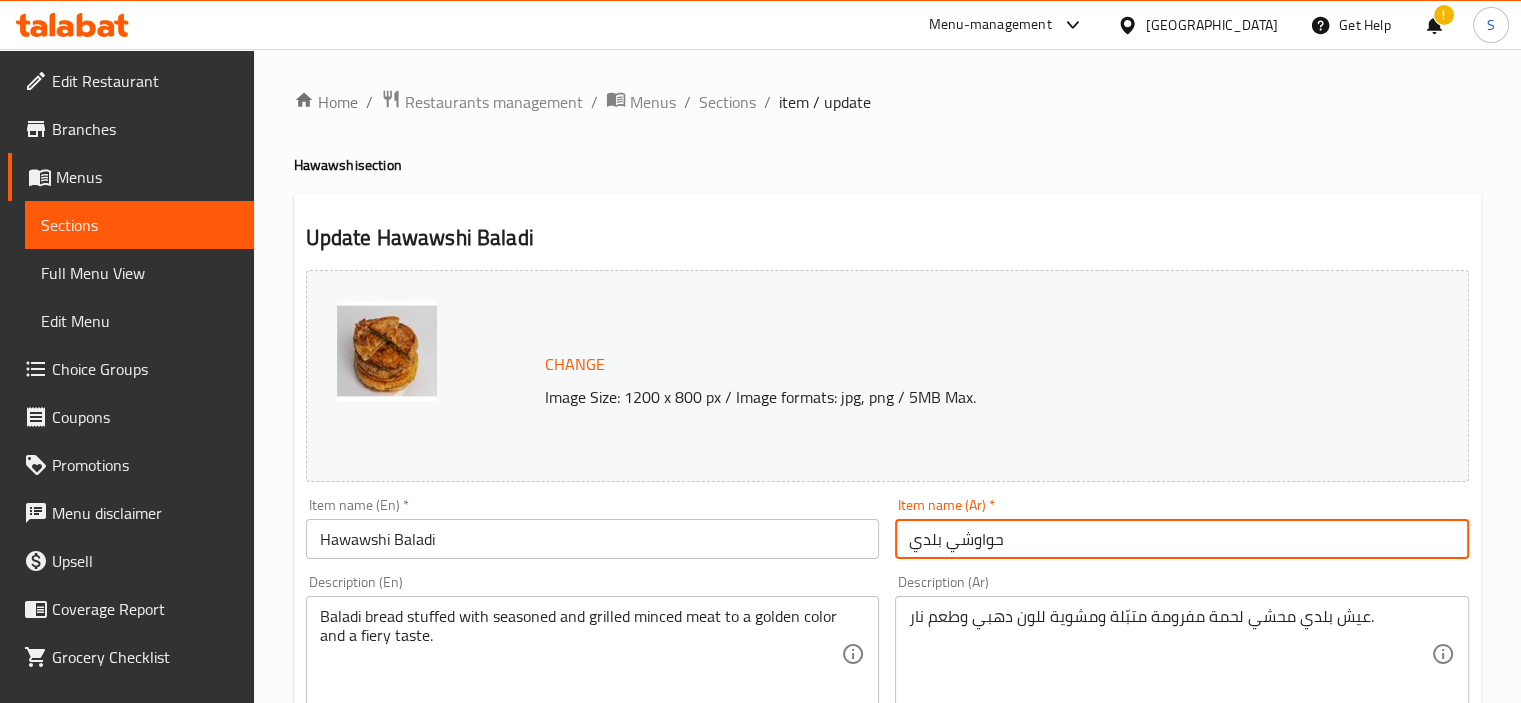 click on "حواوشي بلدي" at bounding box center [1182, 539] 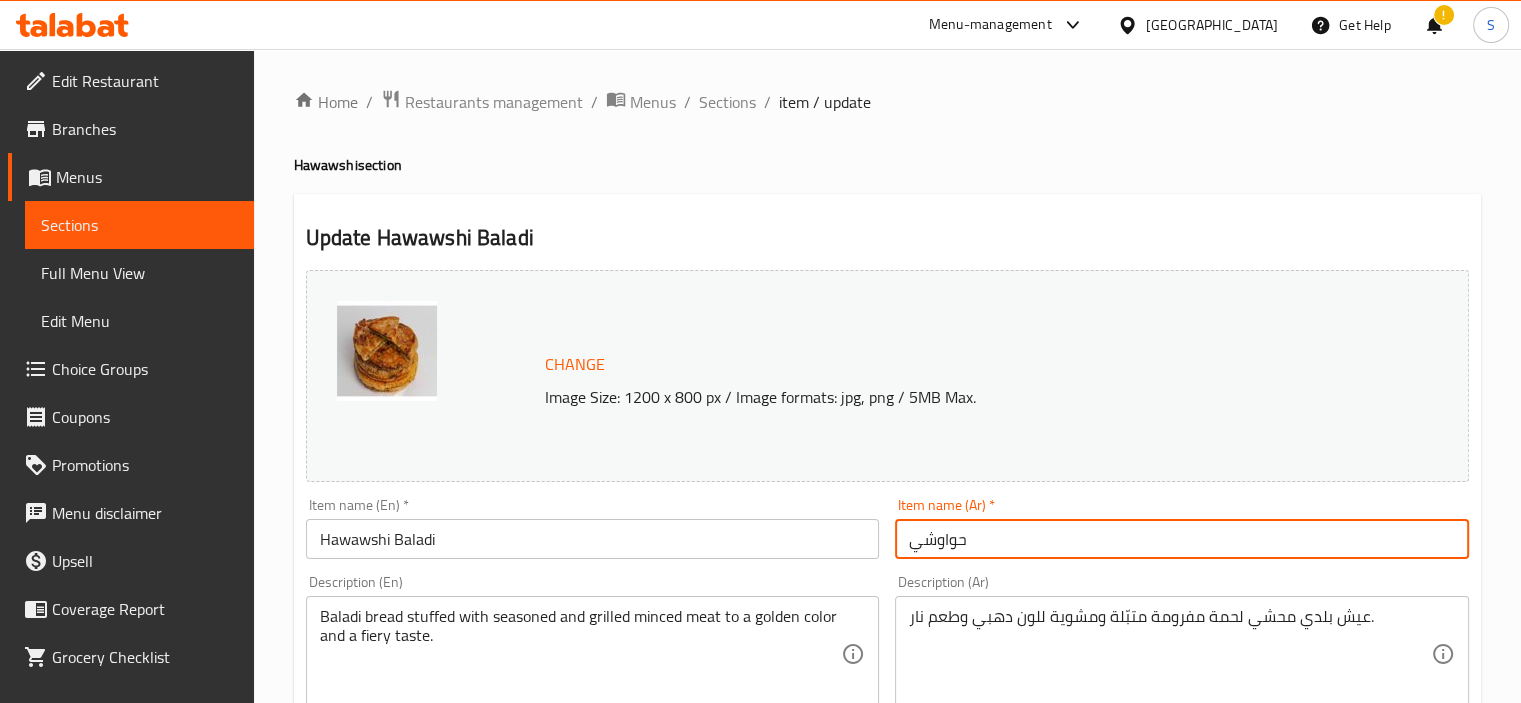 type on "حواوشي" 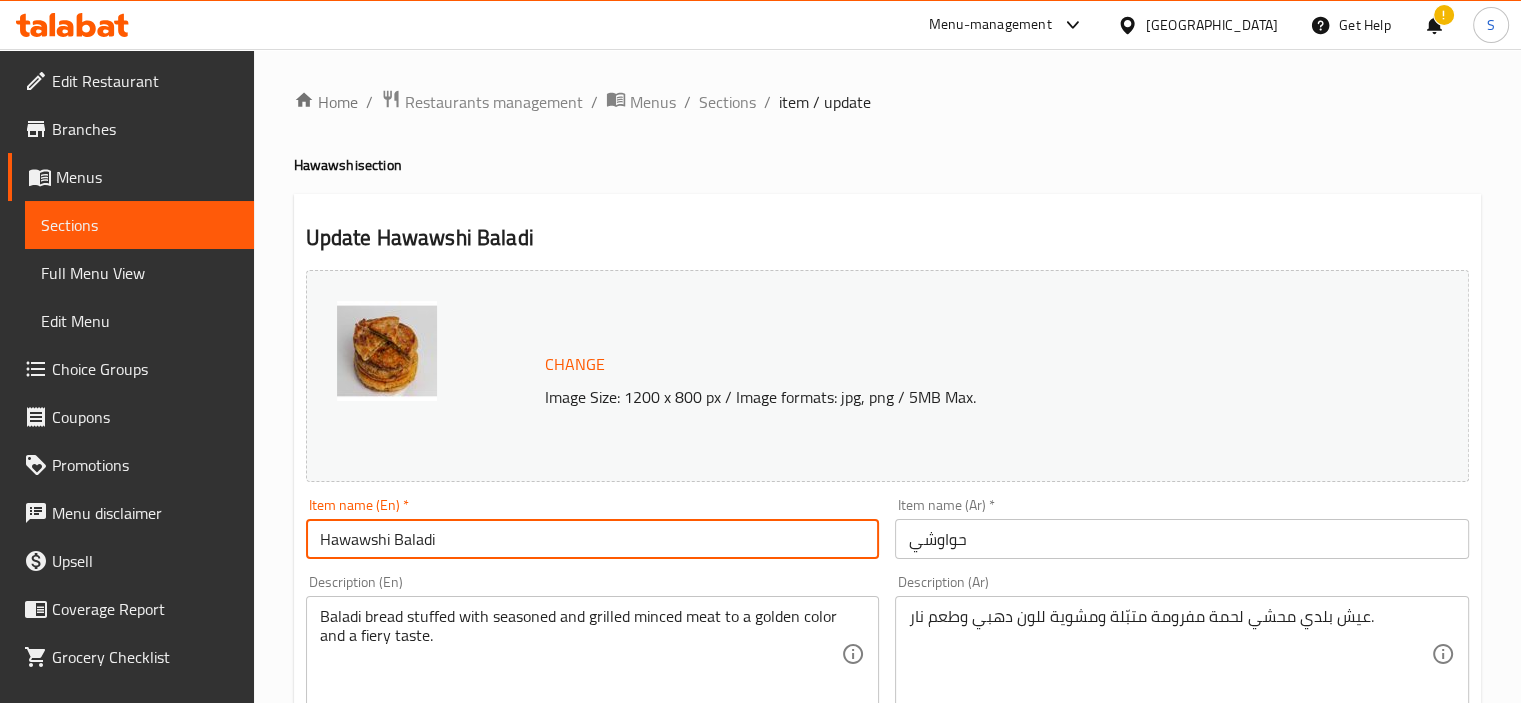 click on "Hawawshi Baladi" at bounding box center [593, 539] 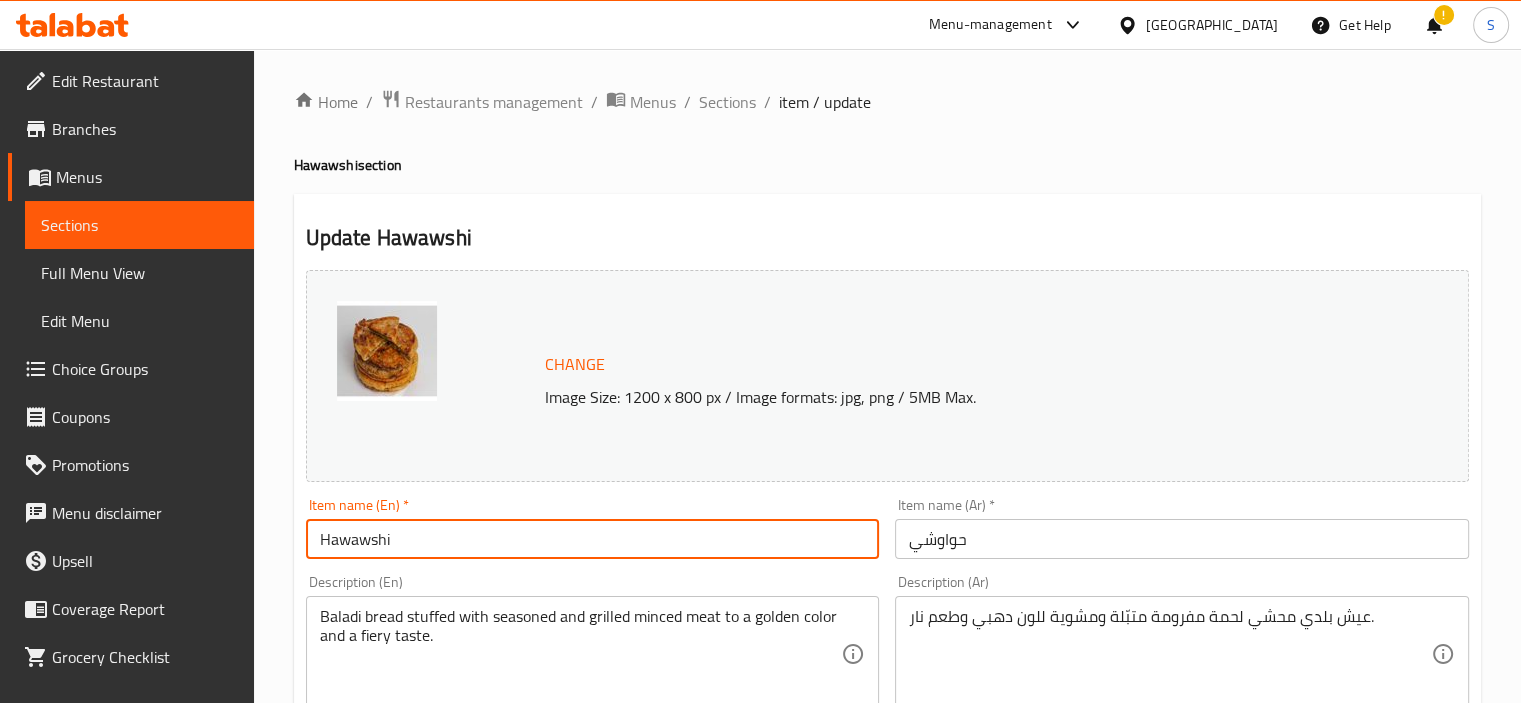 scroll, scrollTop: 737, scrollLeft: 0, axis: vertical 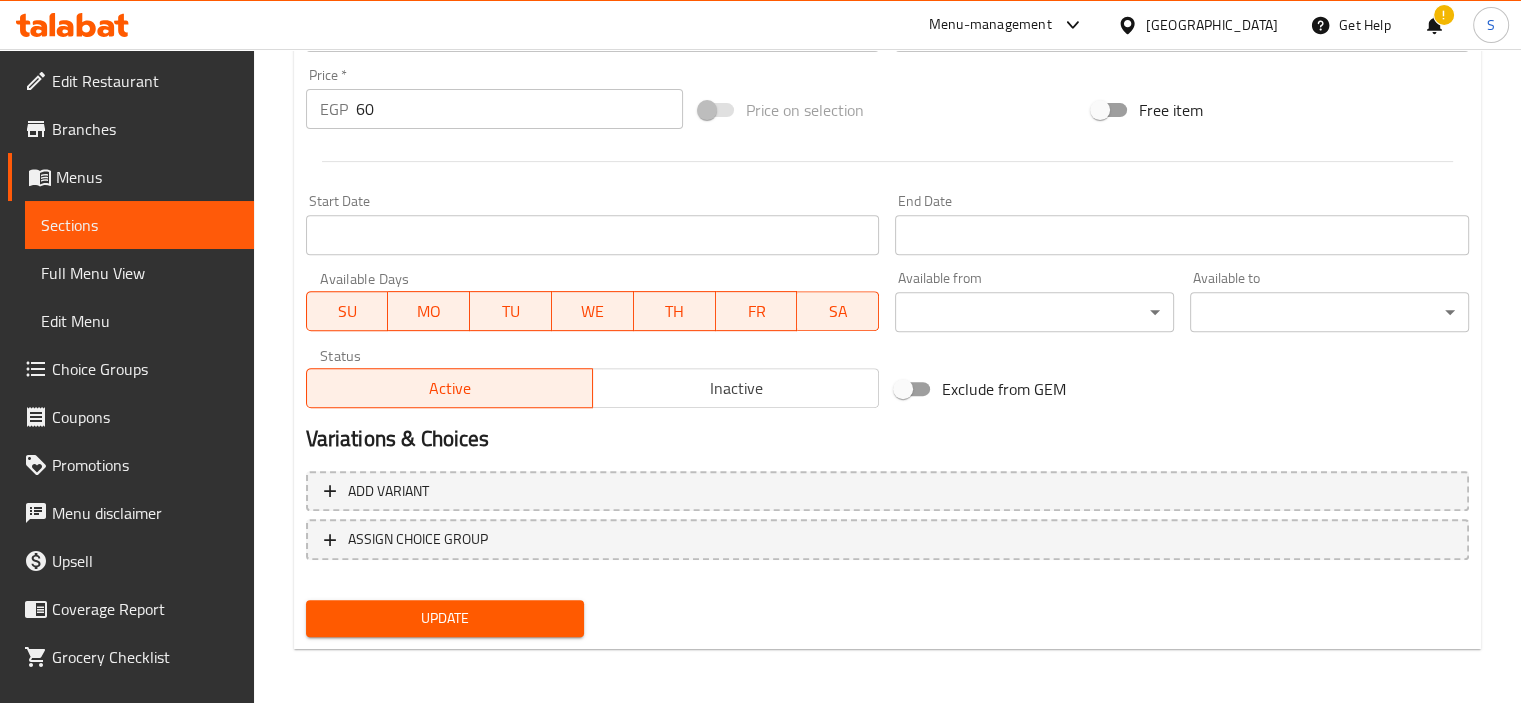 type on "Hawawshi" 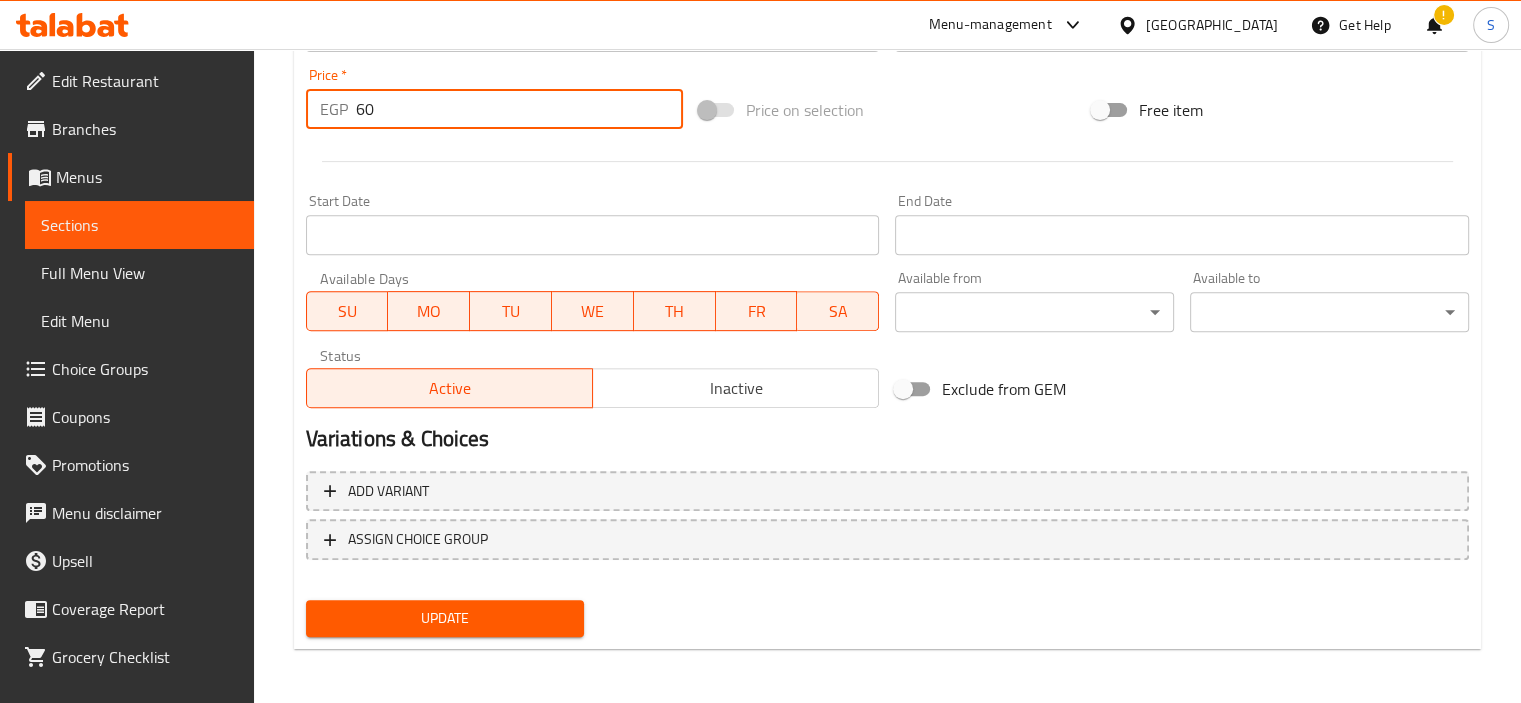 click on "60" at bounding box center [519, 109] 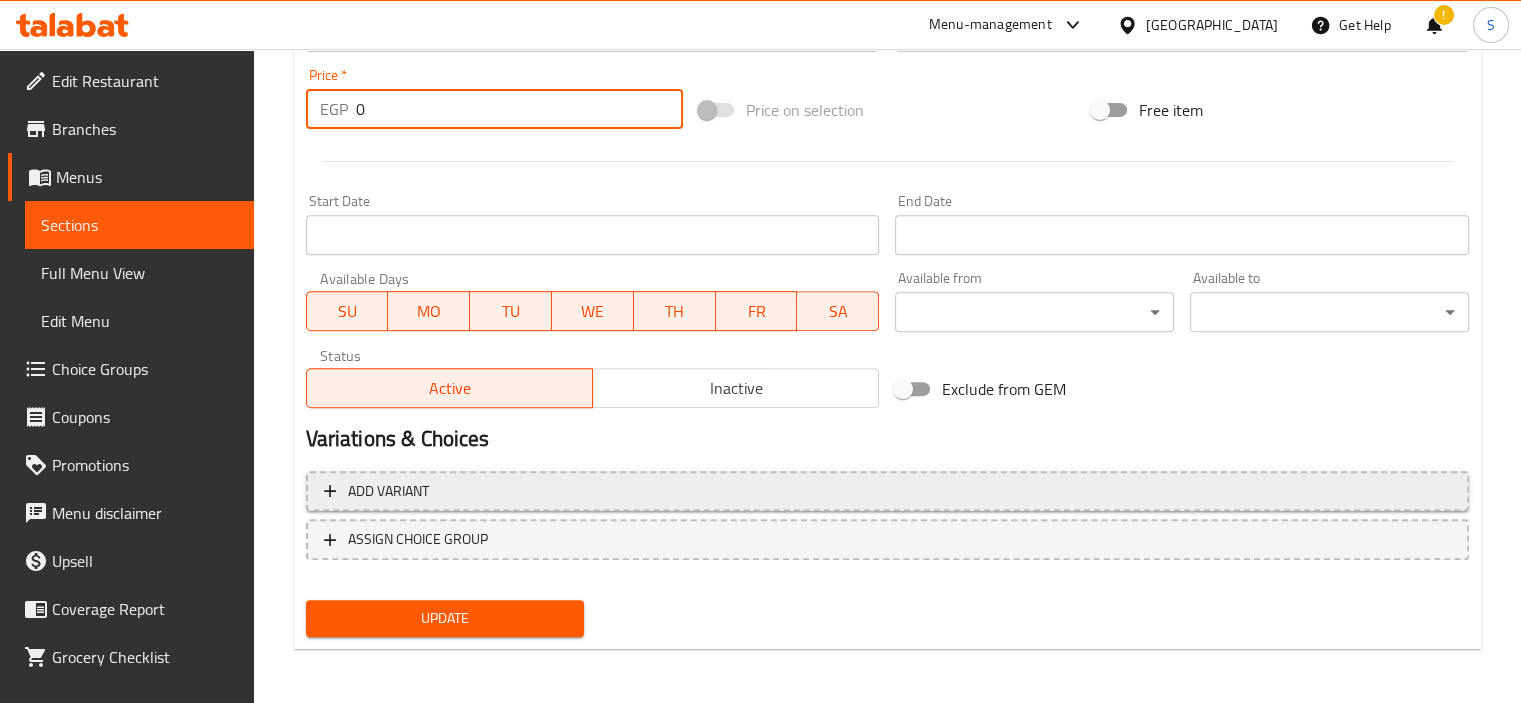 type on "0" 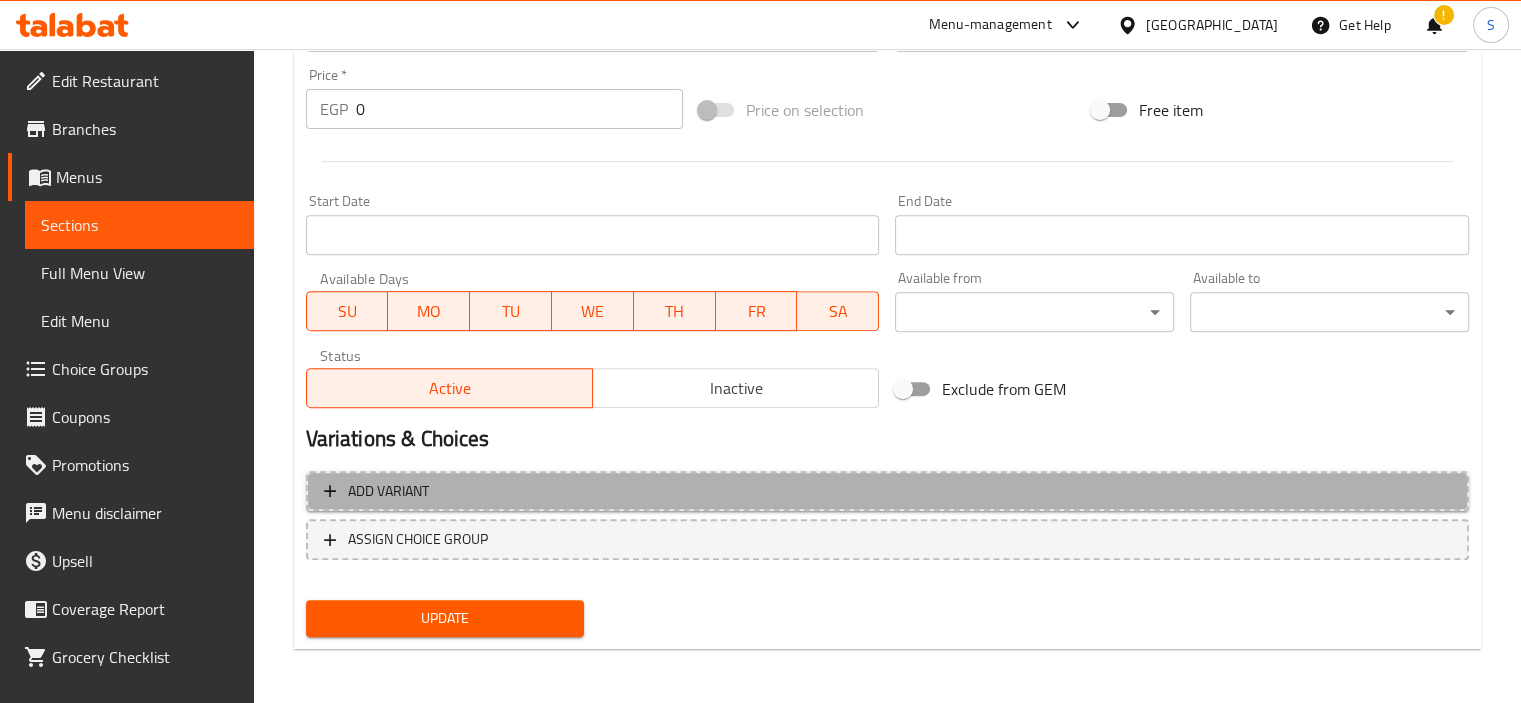click on "Add variant" at bounding box center (887, 491) 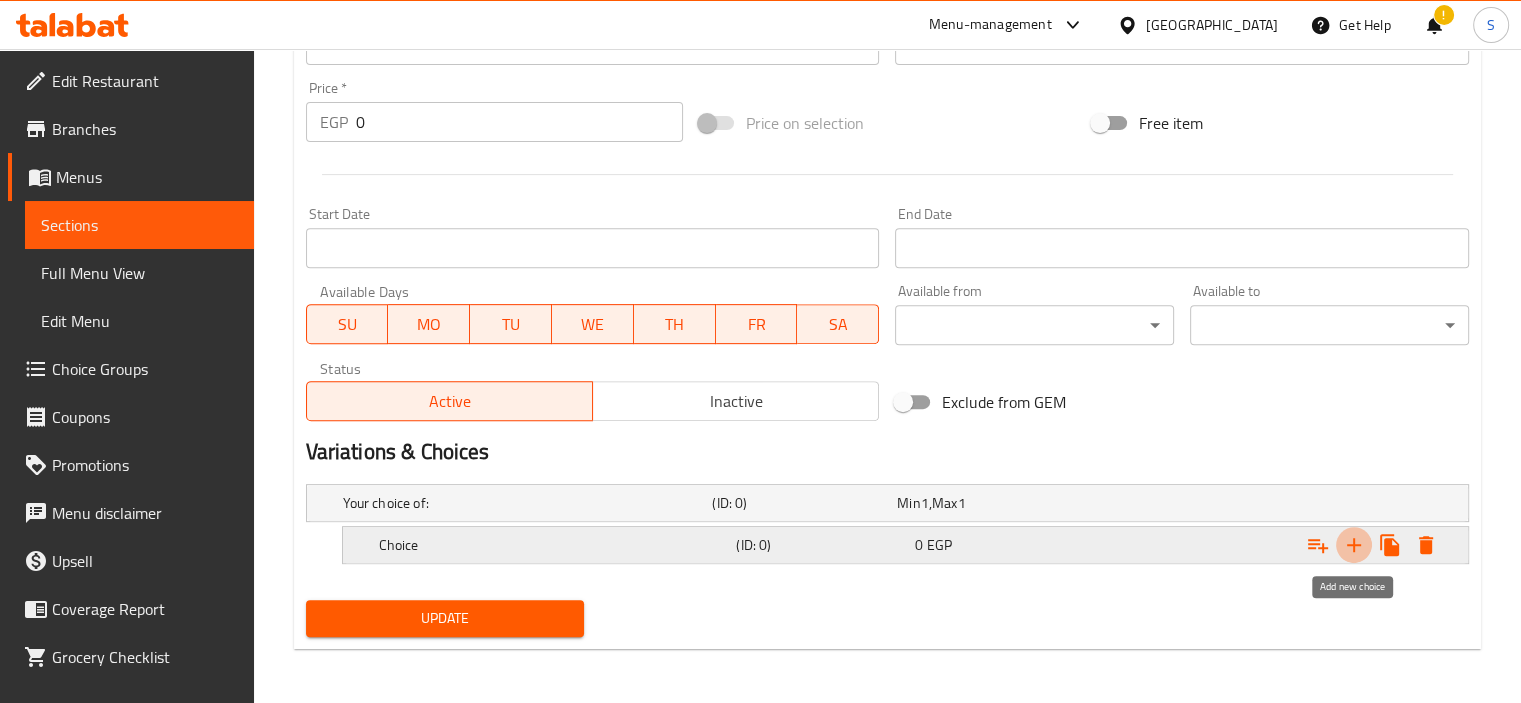 click 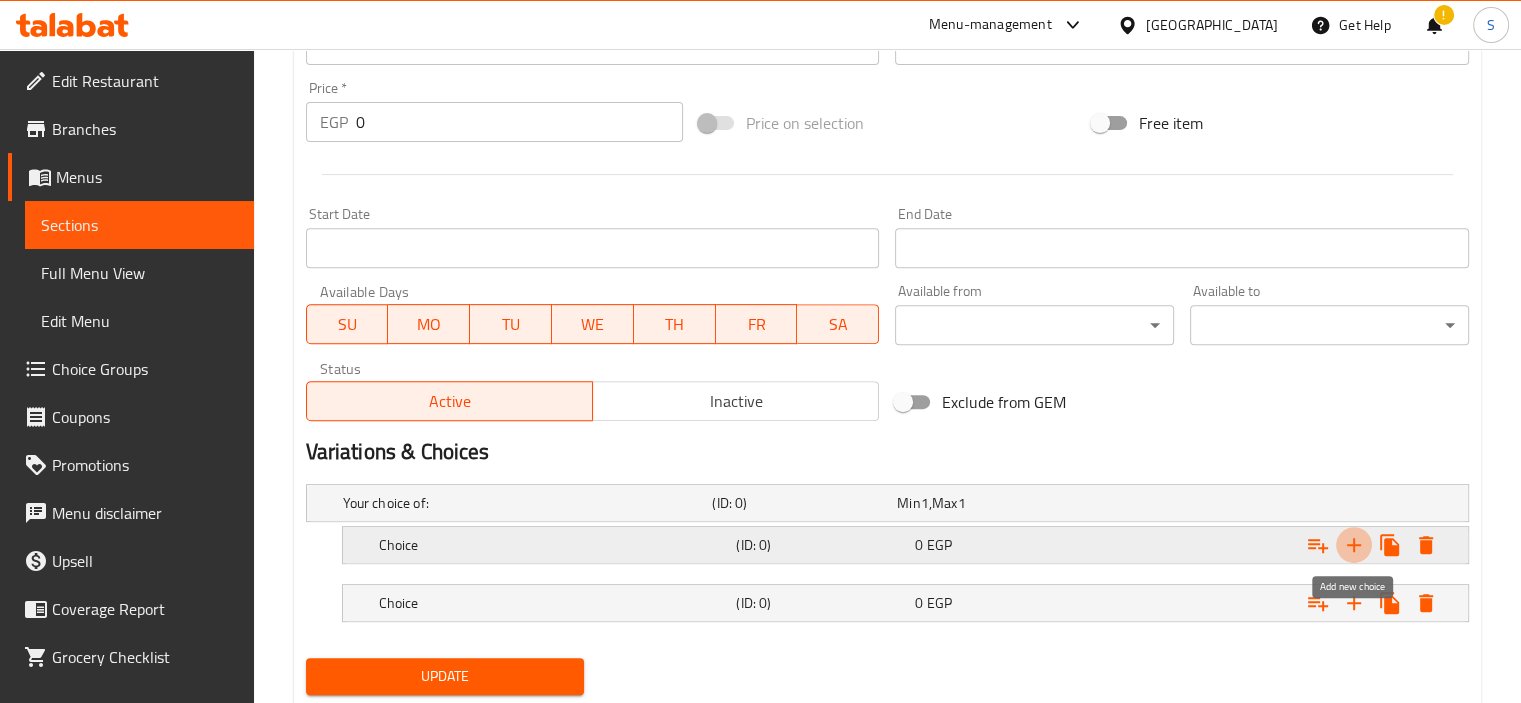 click 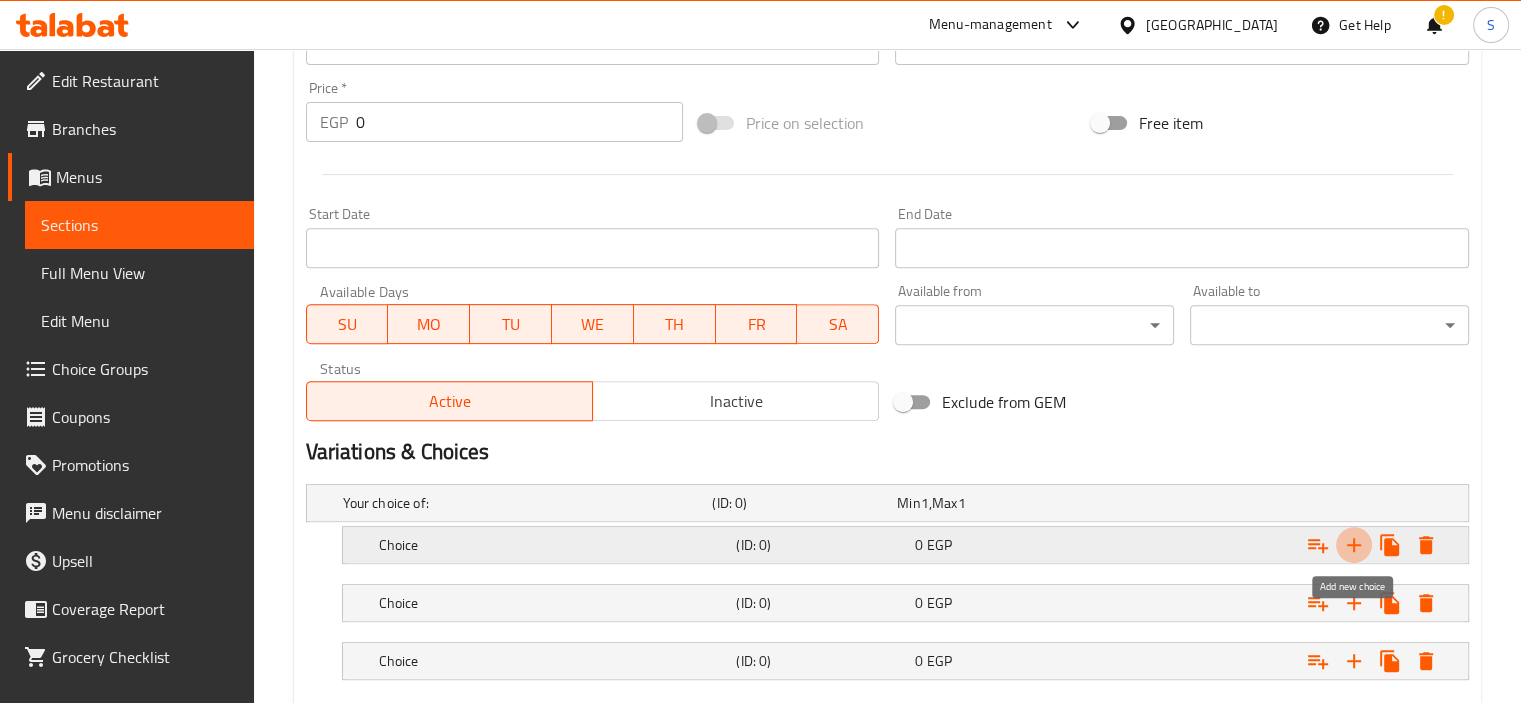 click 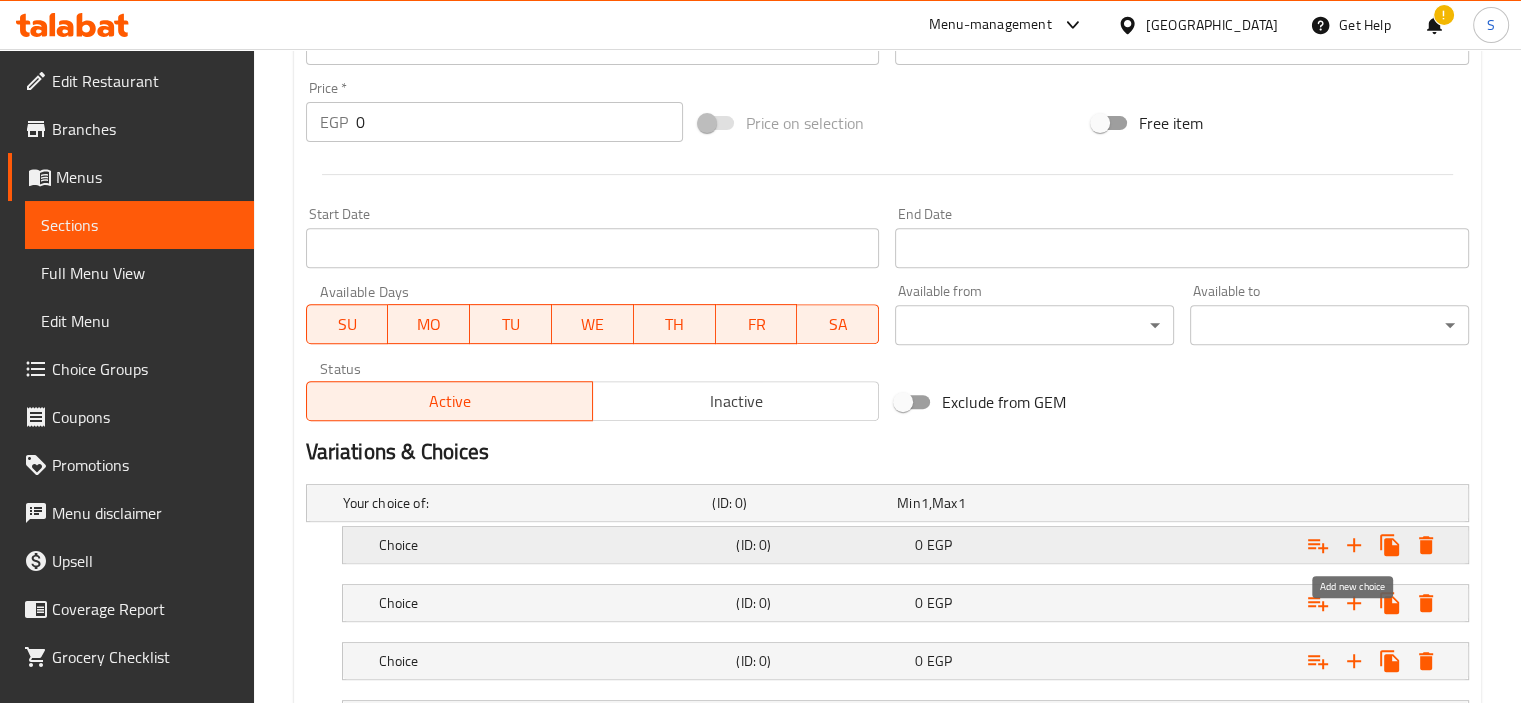 scroll, scrollTop: 897, scrollLeft: 0, axis: vertical 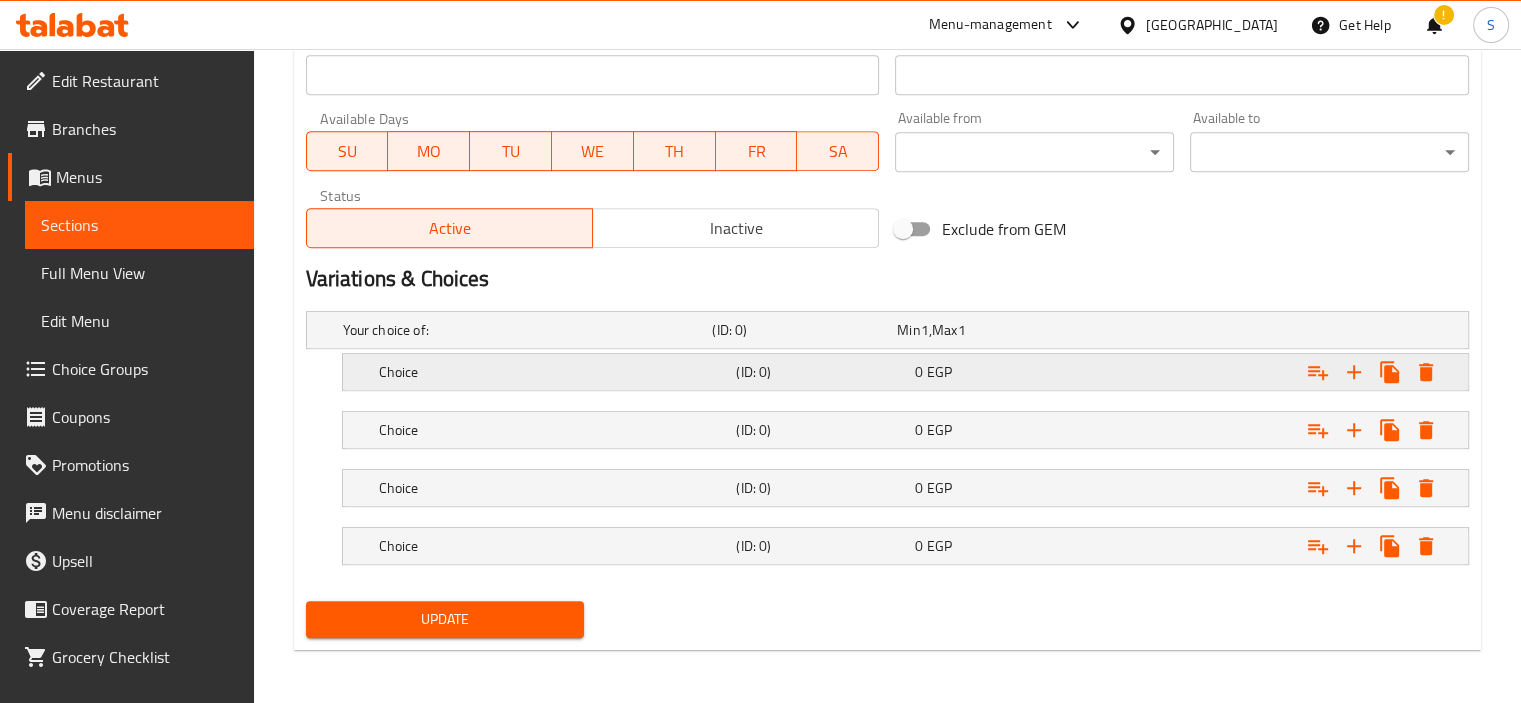 click on "0   EGP" at bounding box center [985, 330] 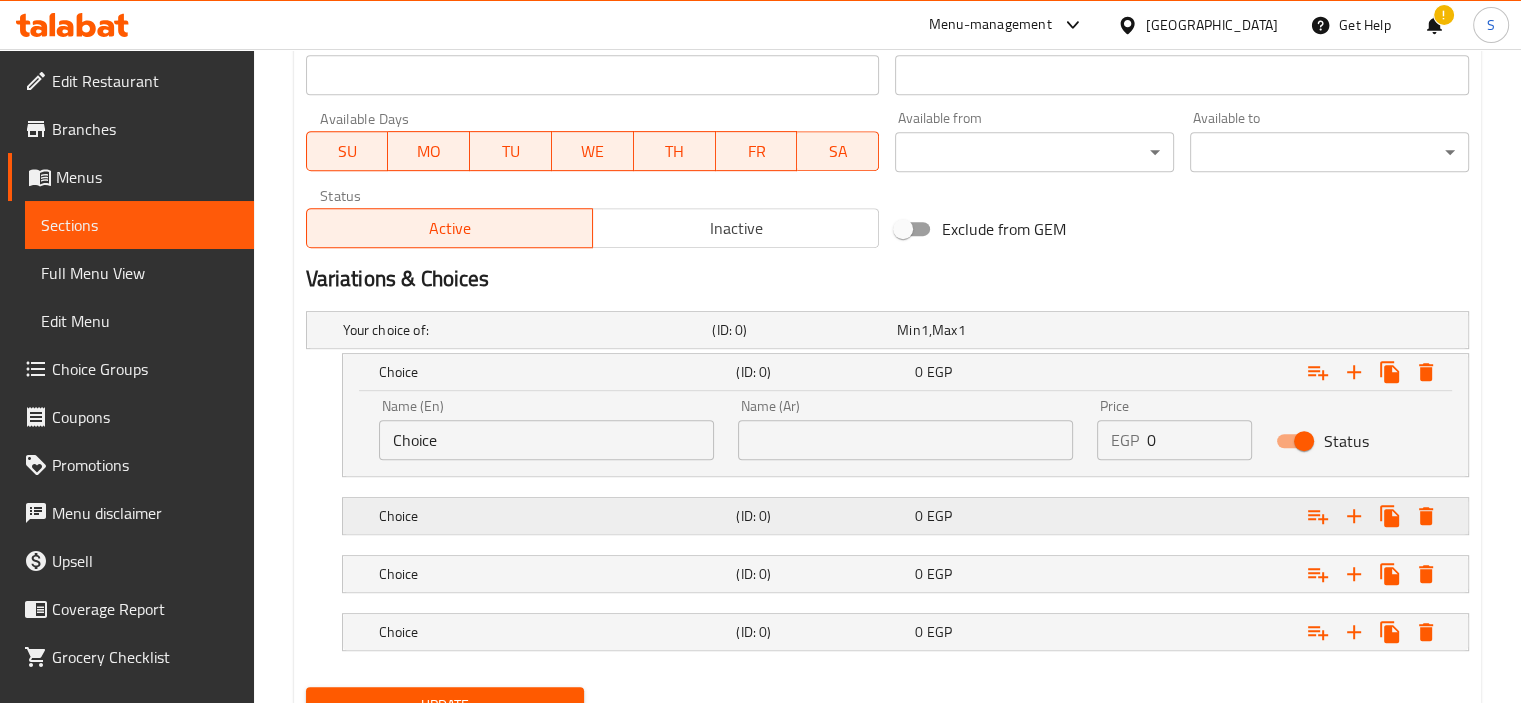 click on "0   EGP" at bounding box center [985, 330] 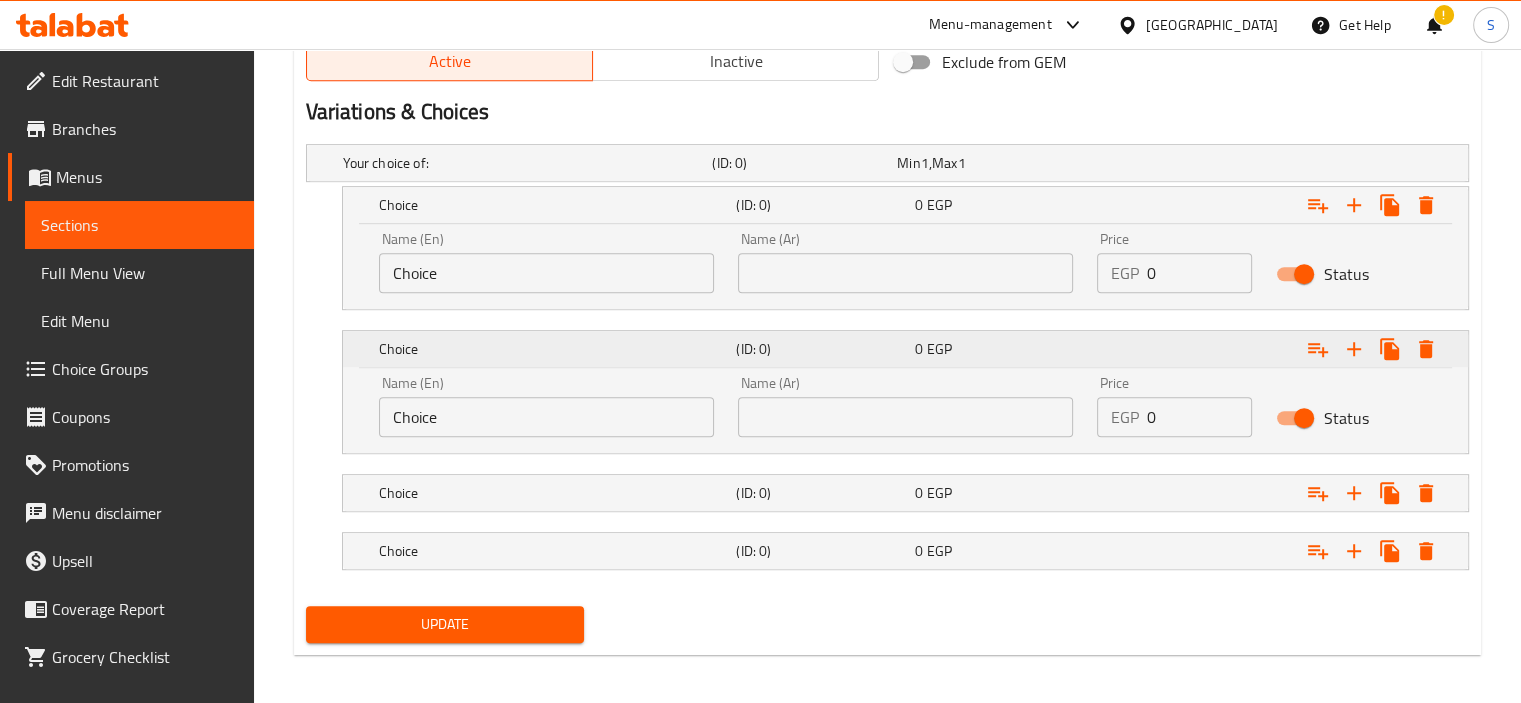 scroll, scrollTop: 1069, scrollLeft: 0, axis: vertical 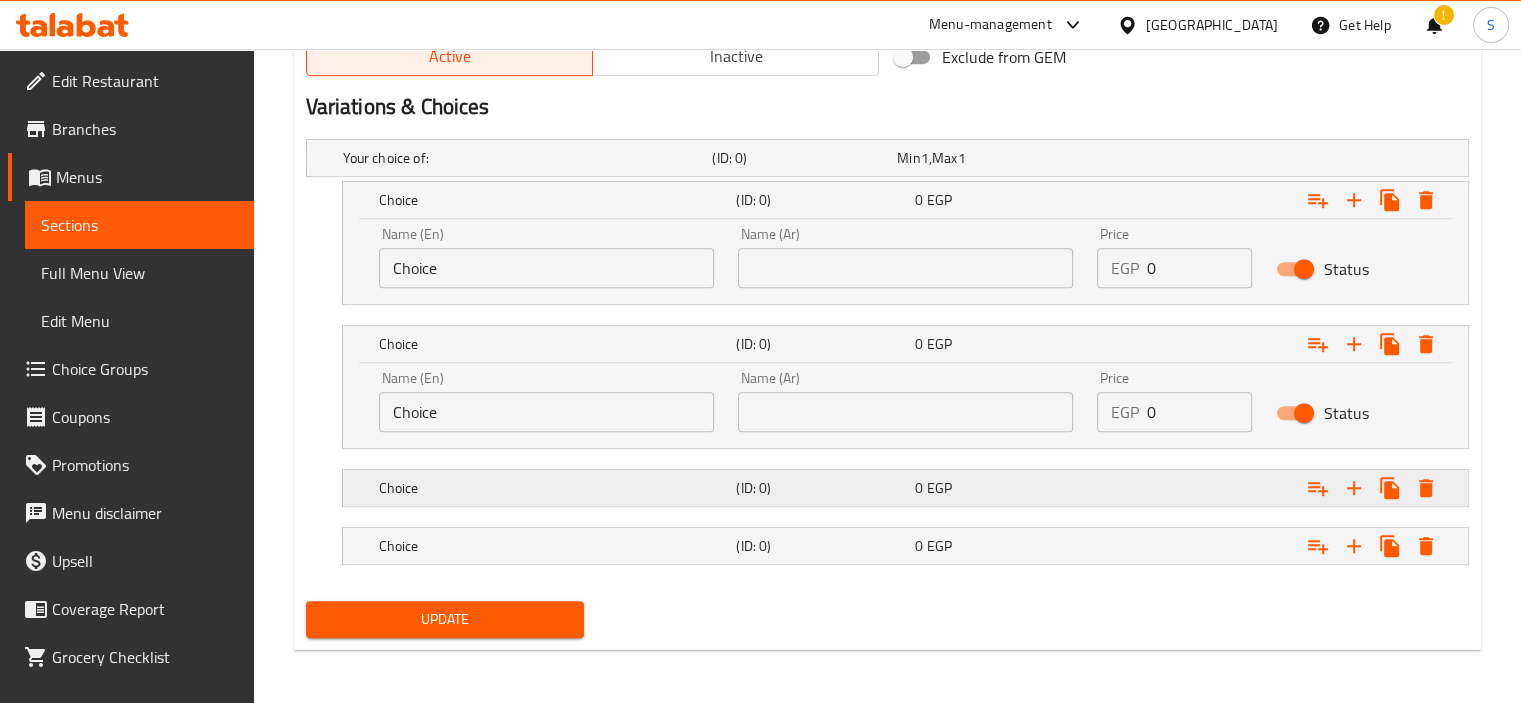 click on "0   EGP" at bounding box center (985, 158) 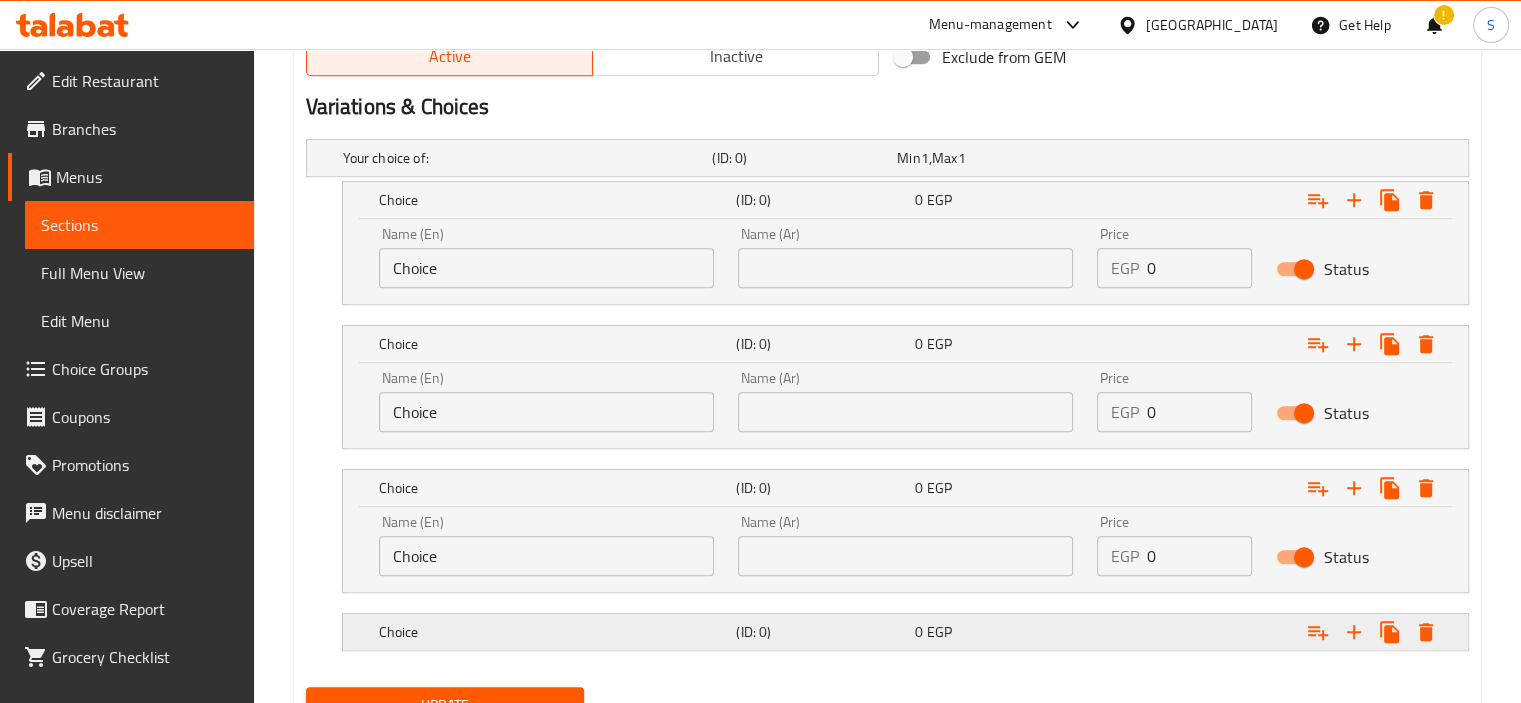 click on "0   EGP" at bounding box center [985, 158] 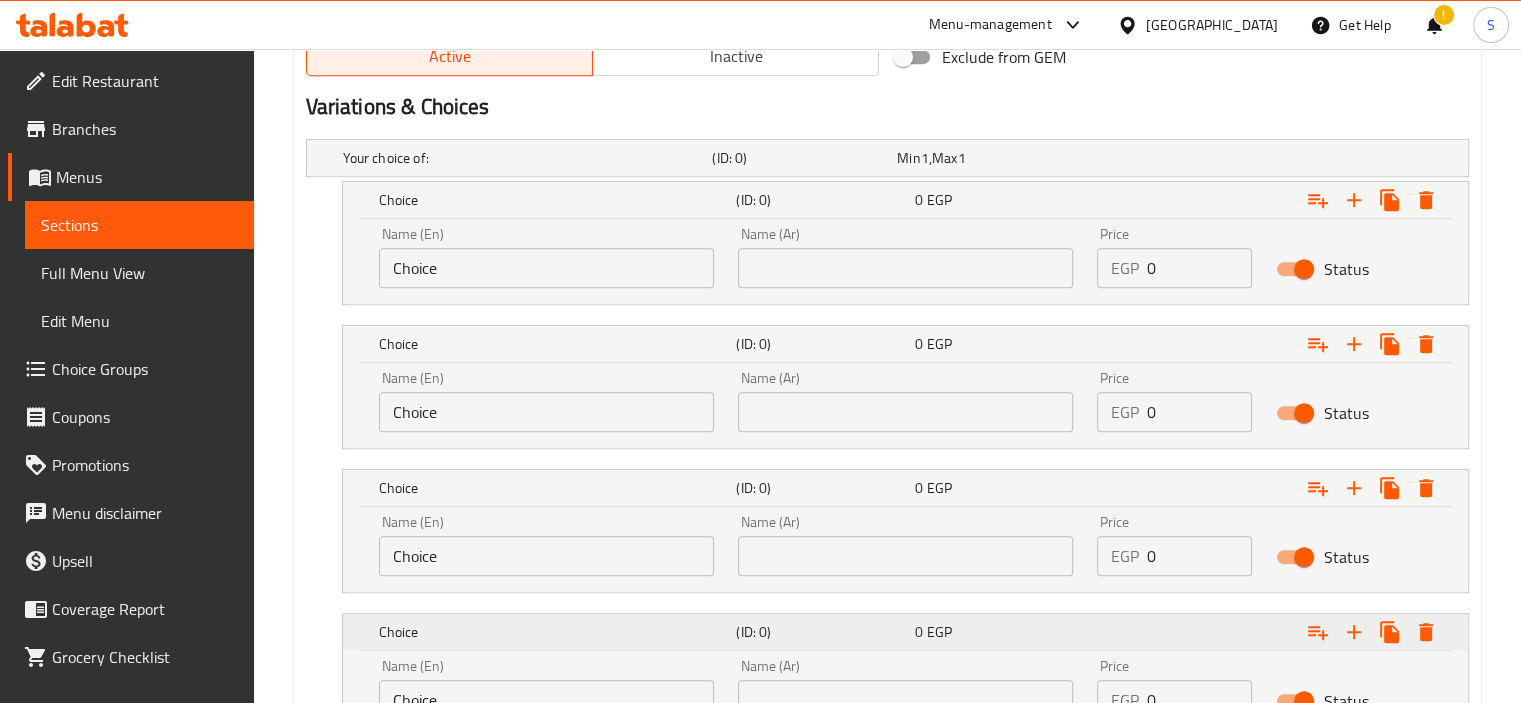 scroll, scrollTop: 1241, scrollLeft: 0, axis: vertical 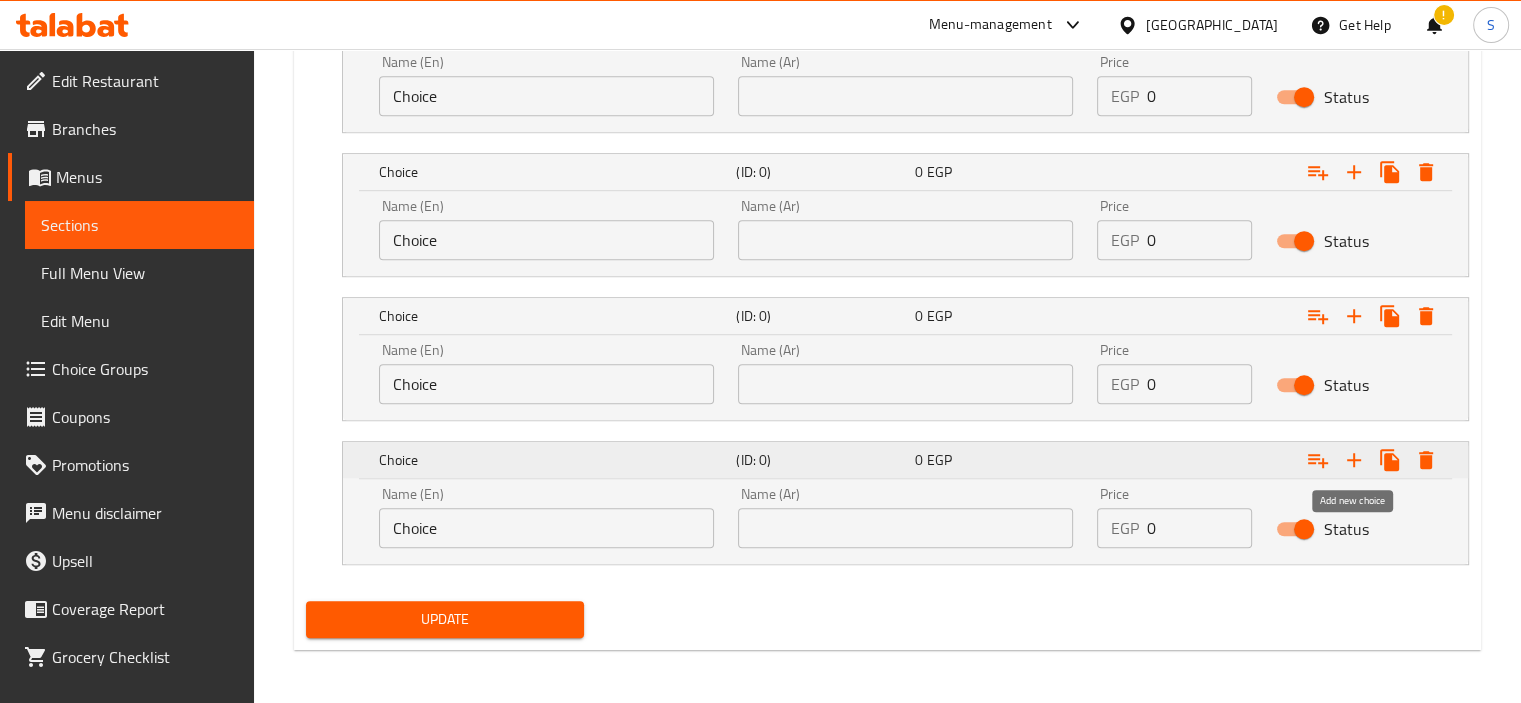 click 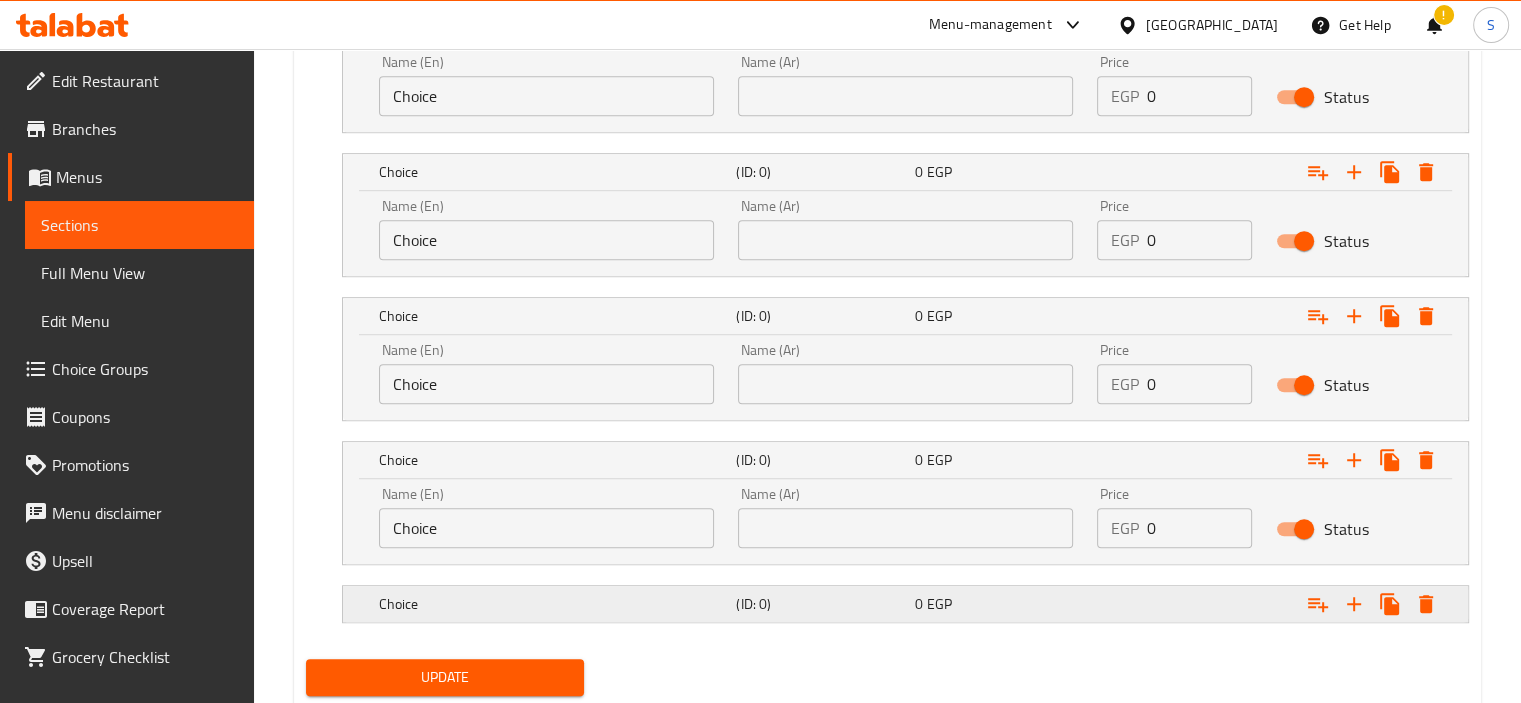 click on "Choice (ID: 0) 0   EGP" at bounding box center [893, -14] 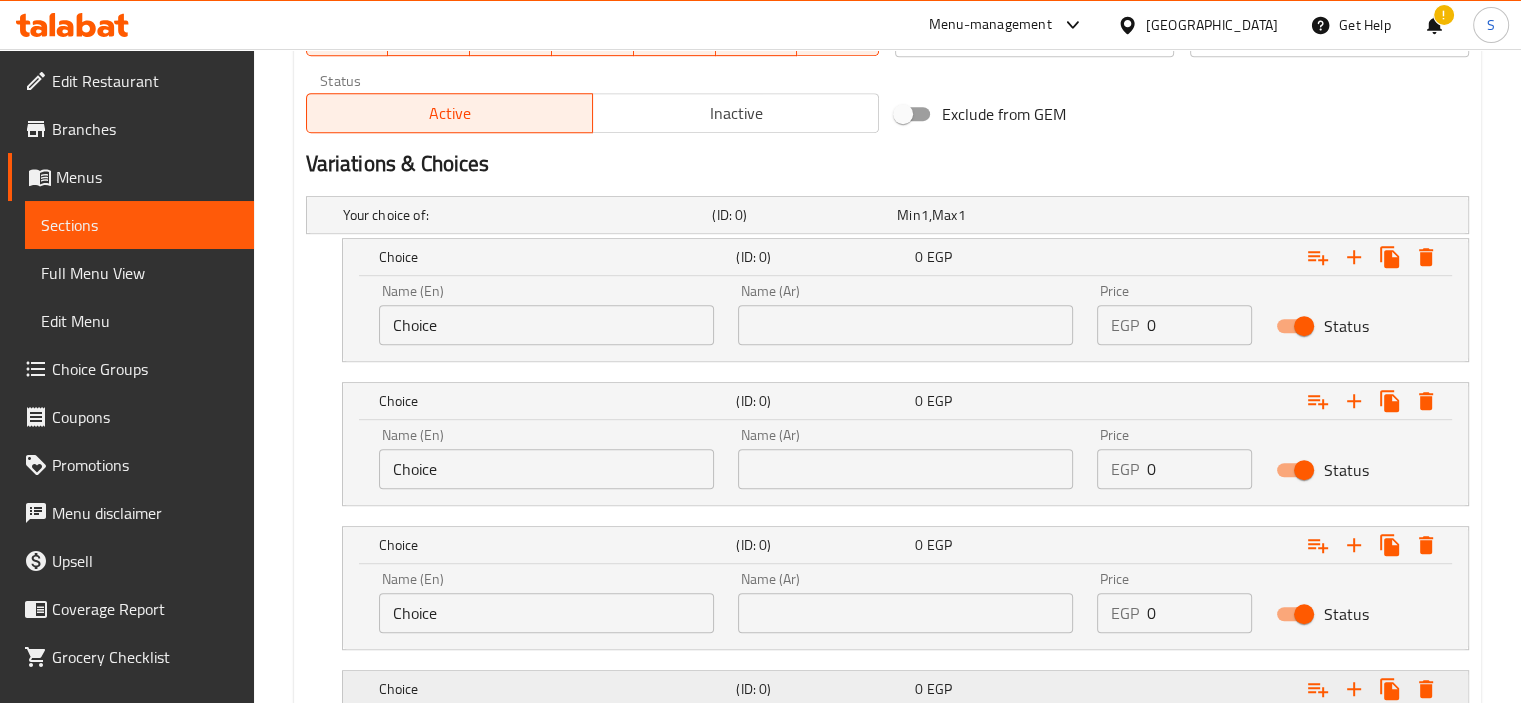 scroll, scrollTop: 996, scrollLeft: 0, axis: vertical 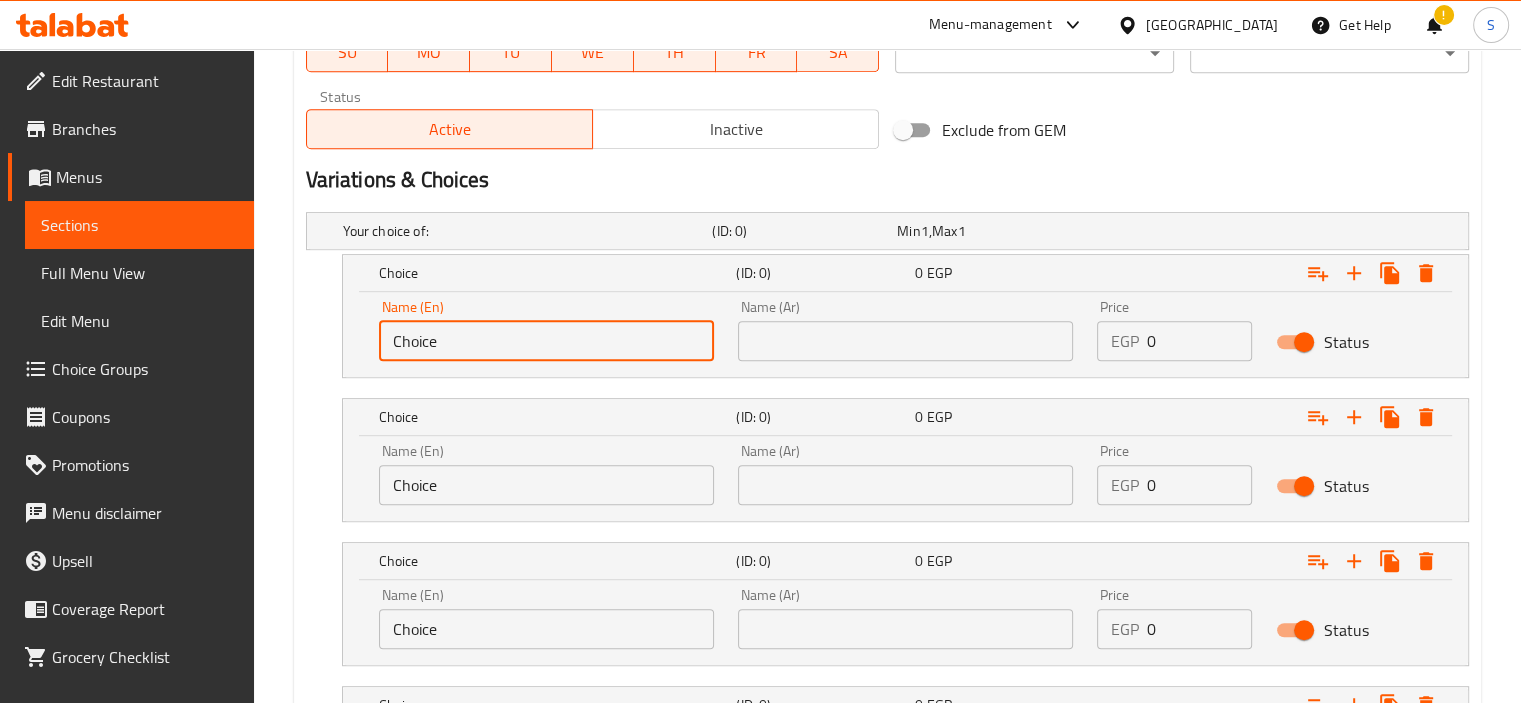 click on "Choice" at bounding box center [546, 341] 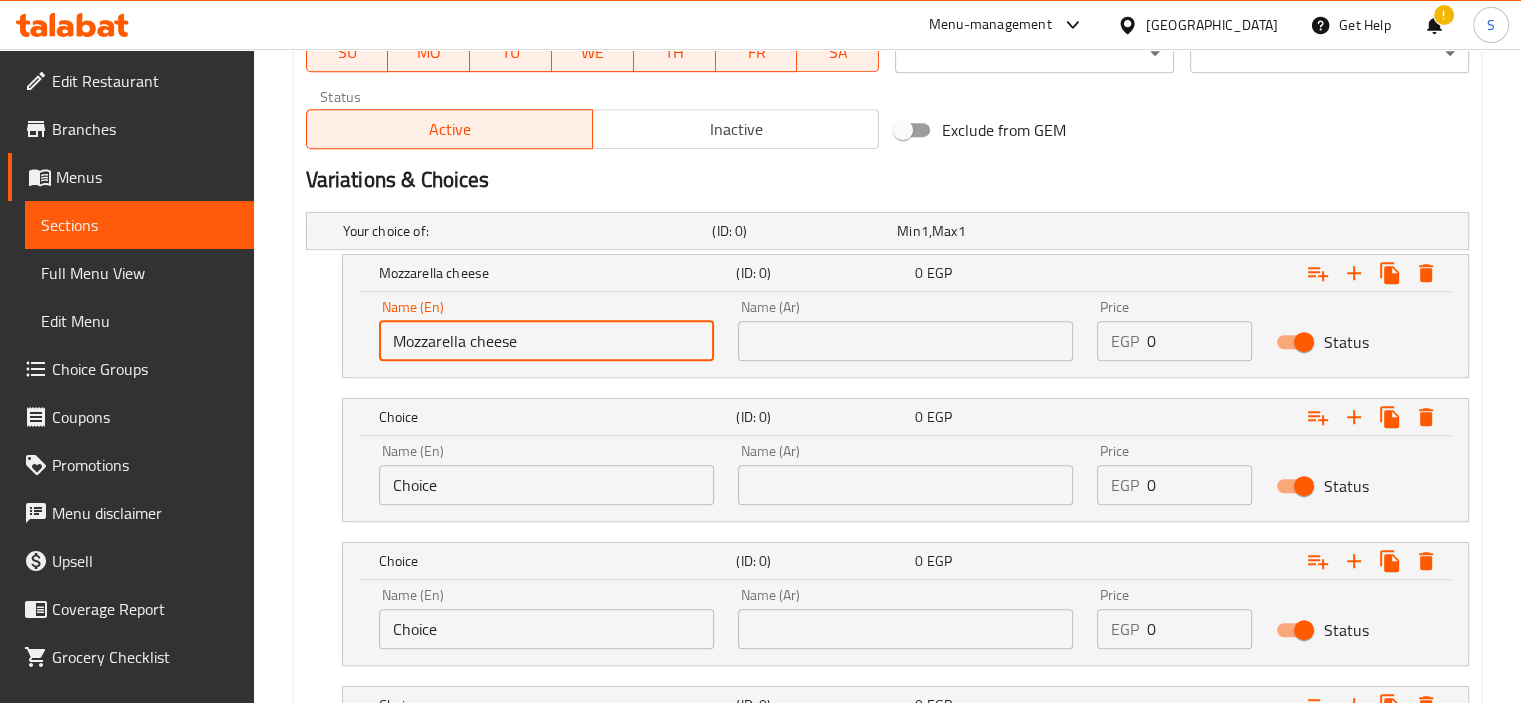 type on "Mozzarella cheese" 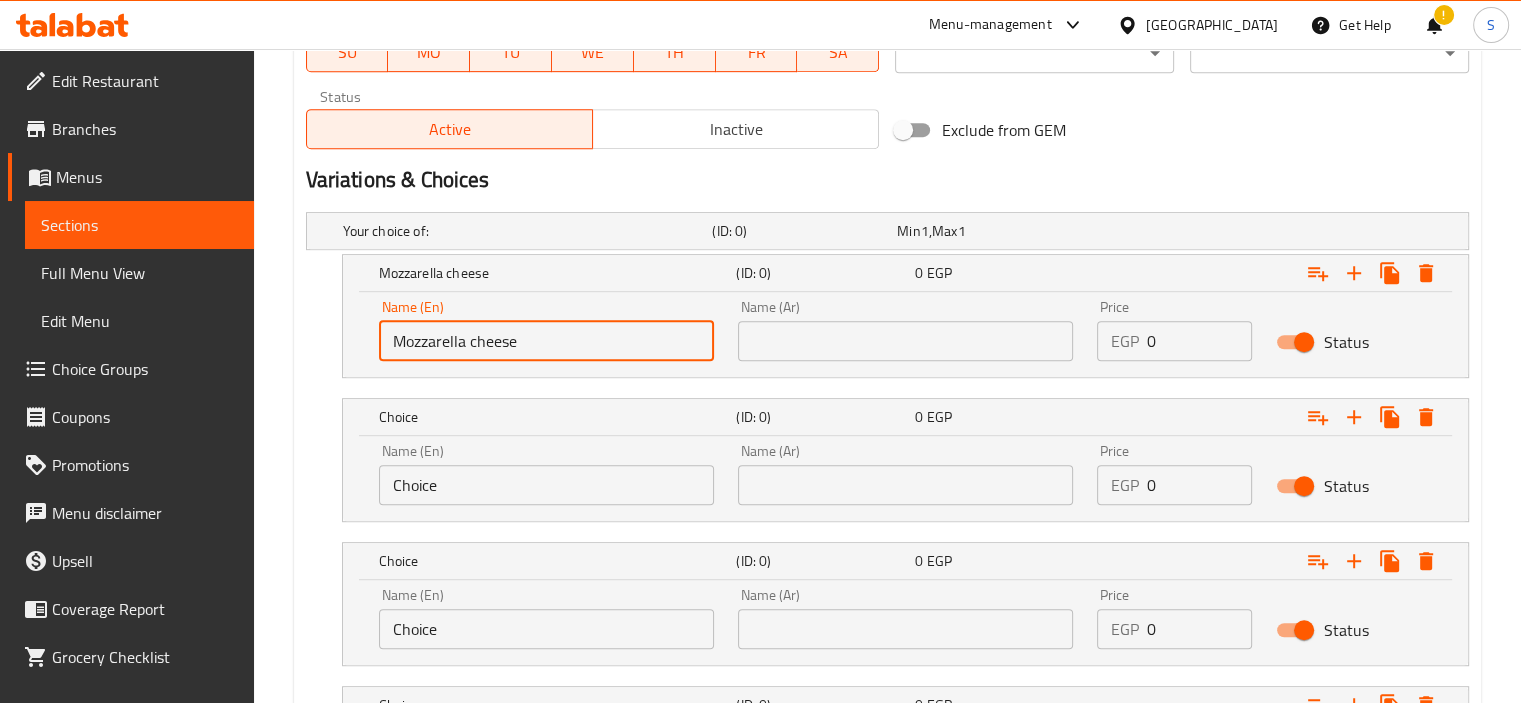 click at bounding box center [905, 341] 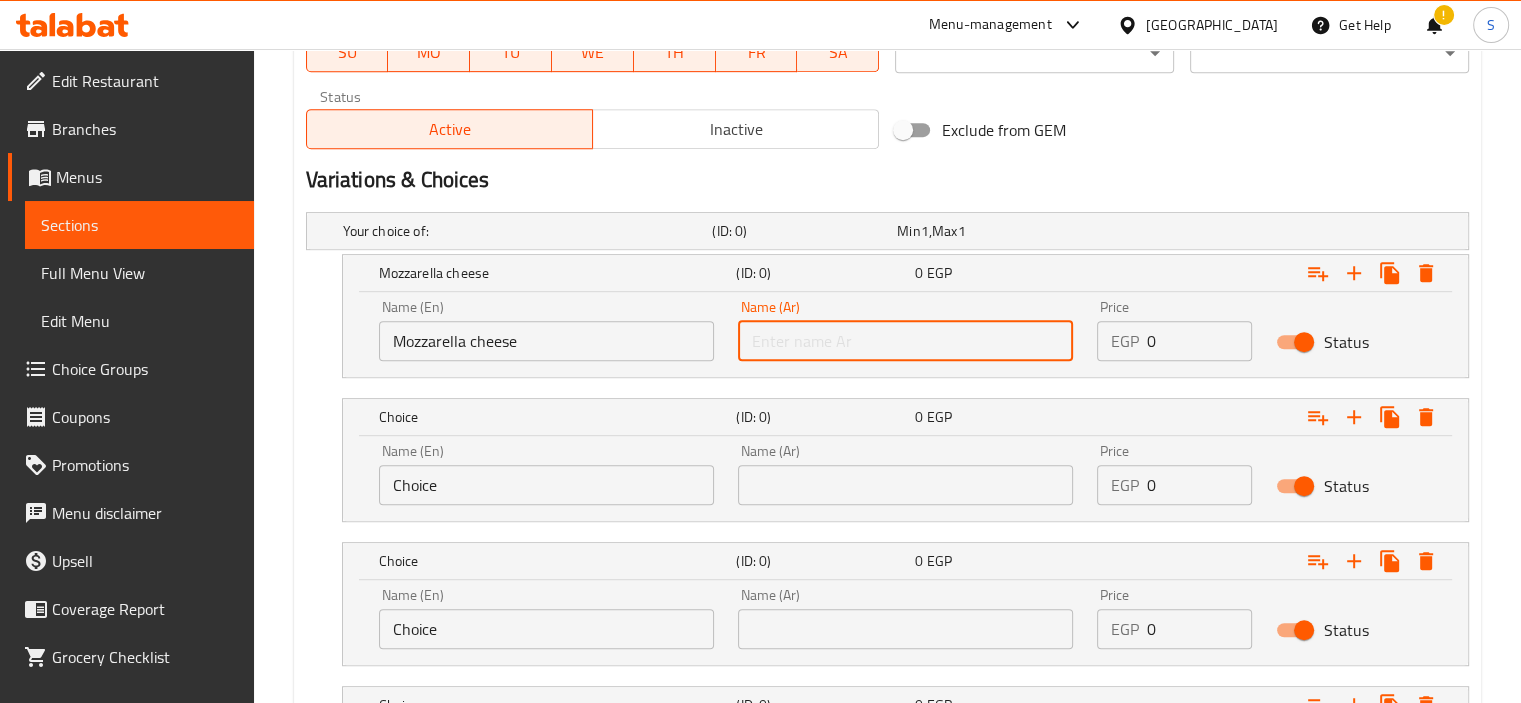 paste on "جبنه مودزاريلا" 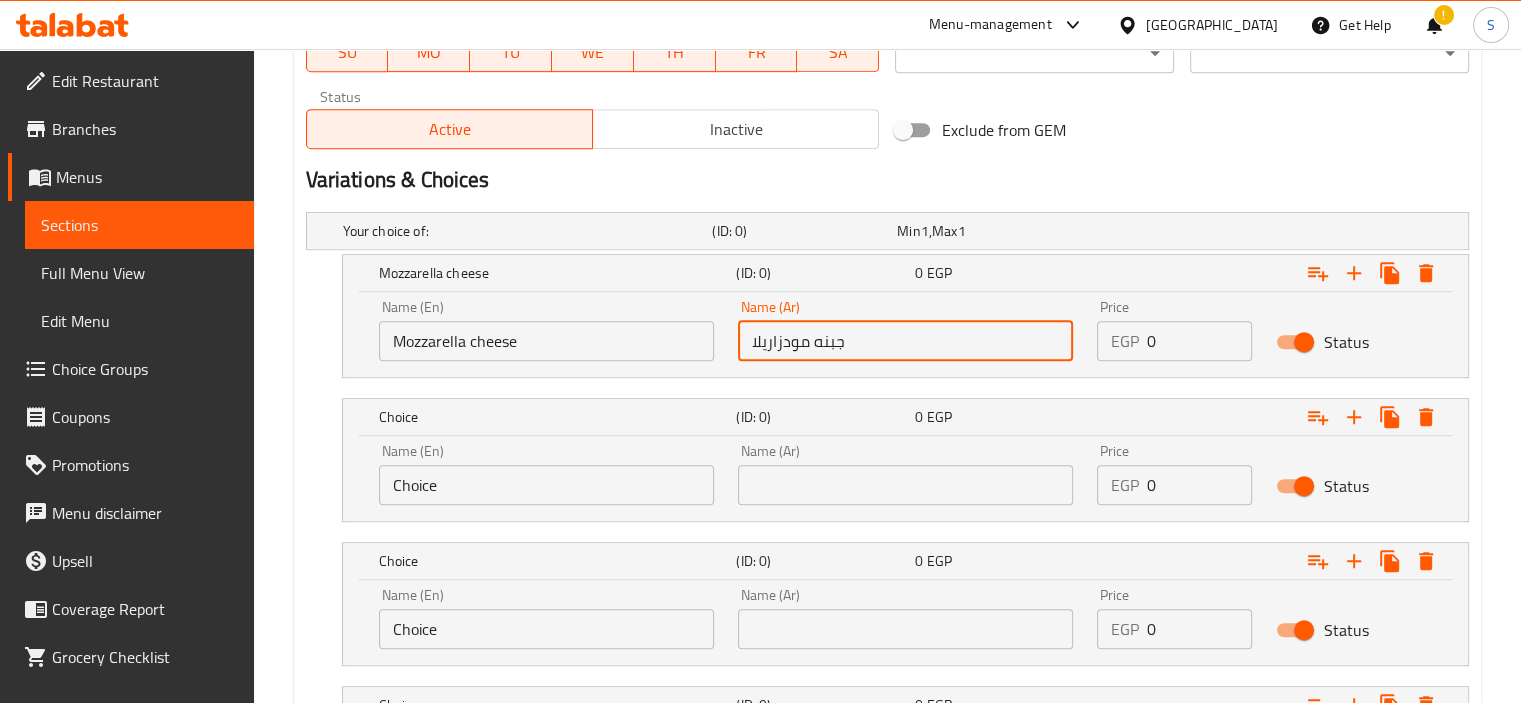 type on "جبنه مودزاريلا" 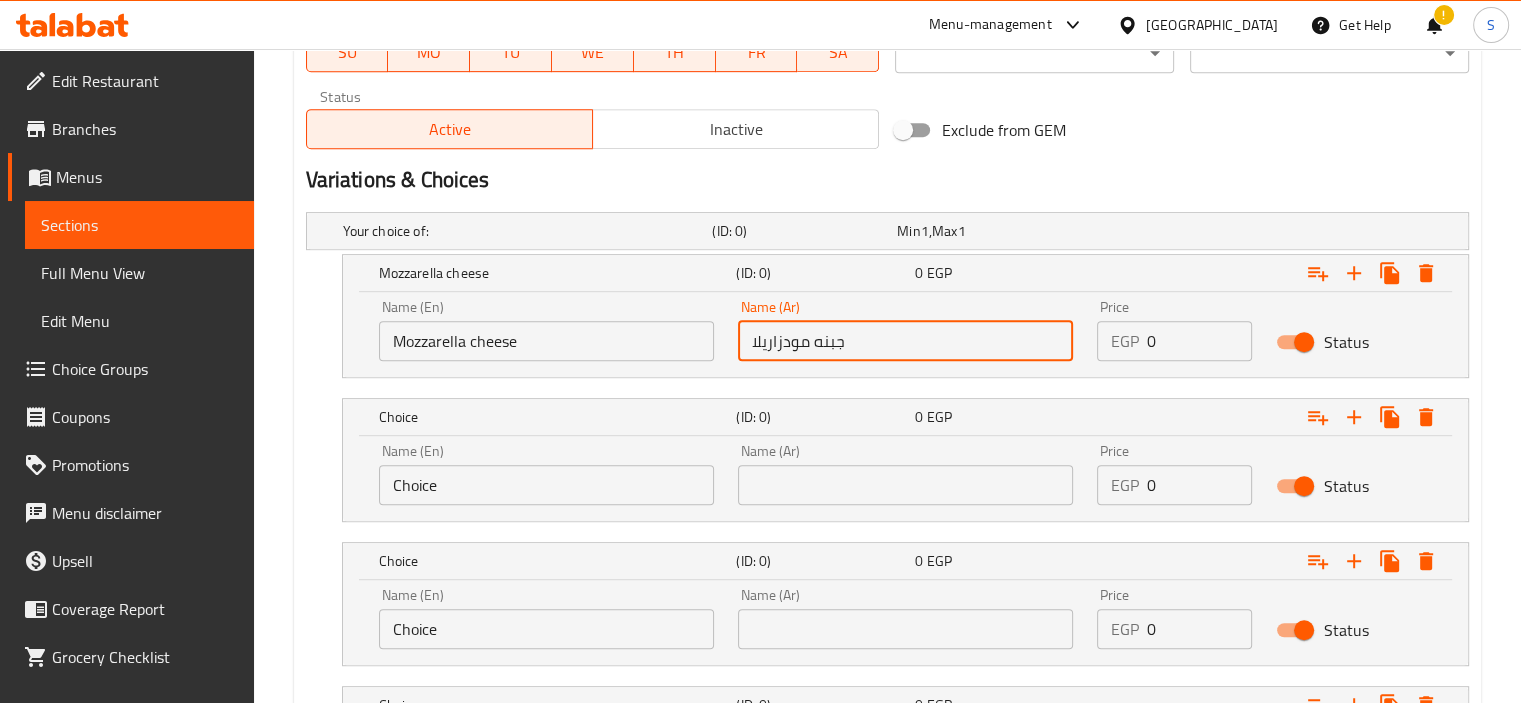 click on "Choice" at bounding box center [546, 485] 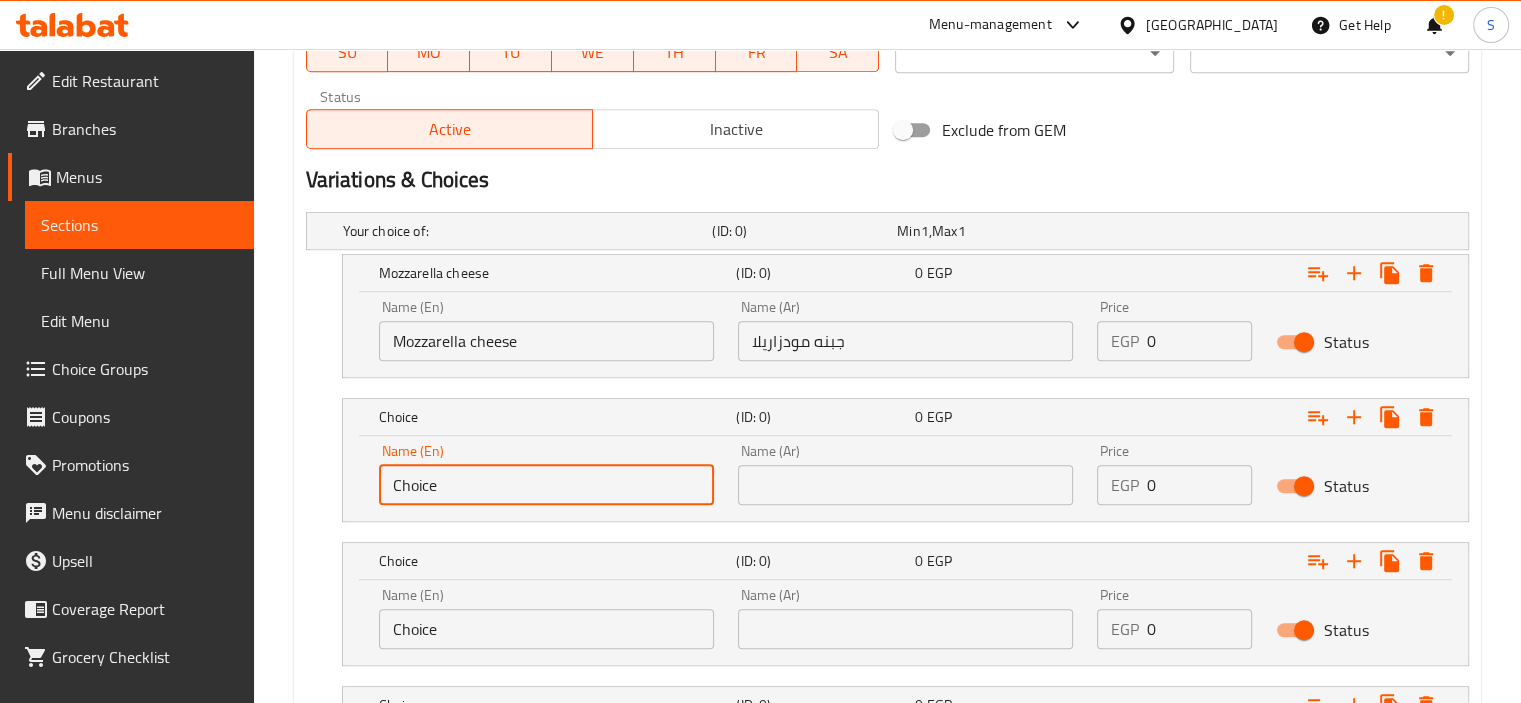 click on "Choice" at bounding box center [546, 485] 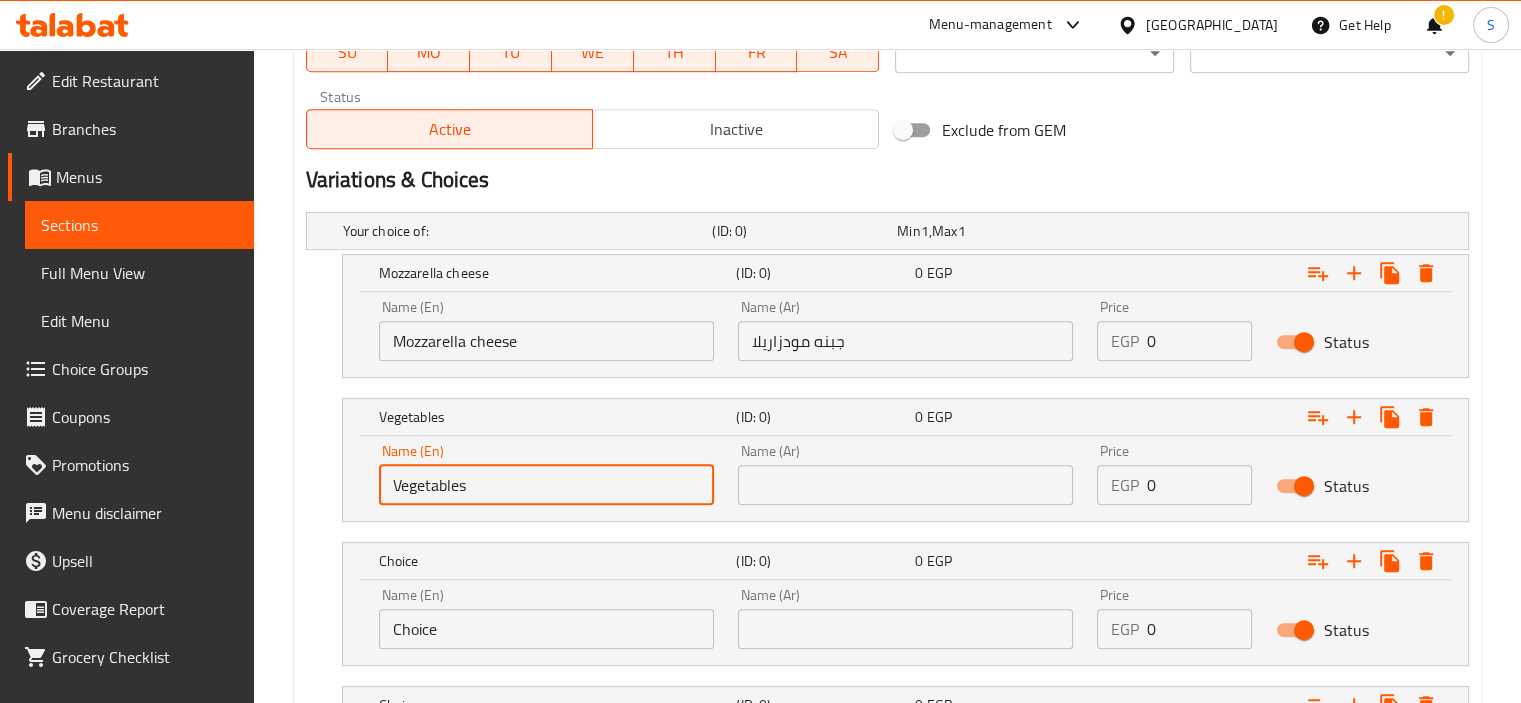 type on "Vegetables" 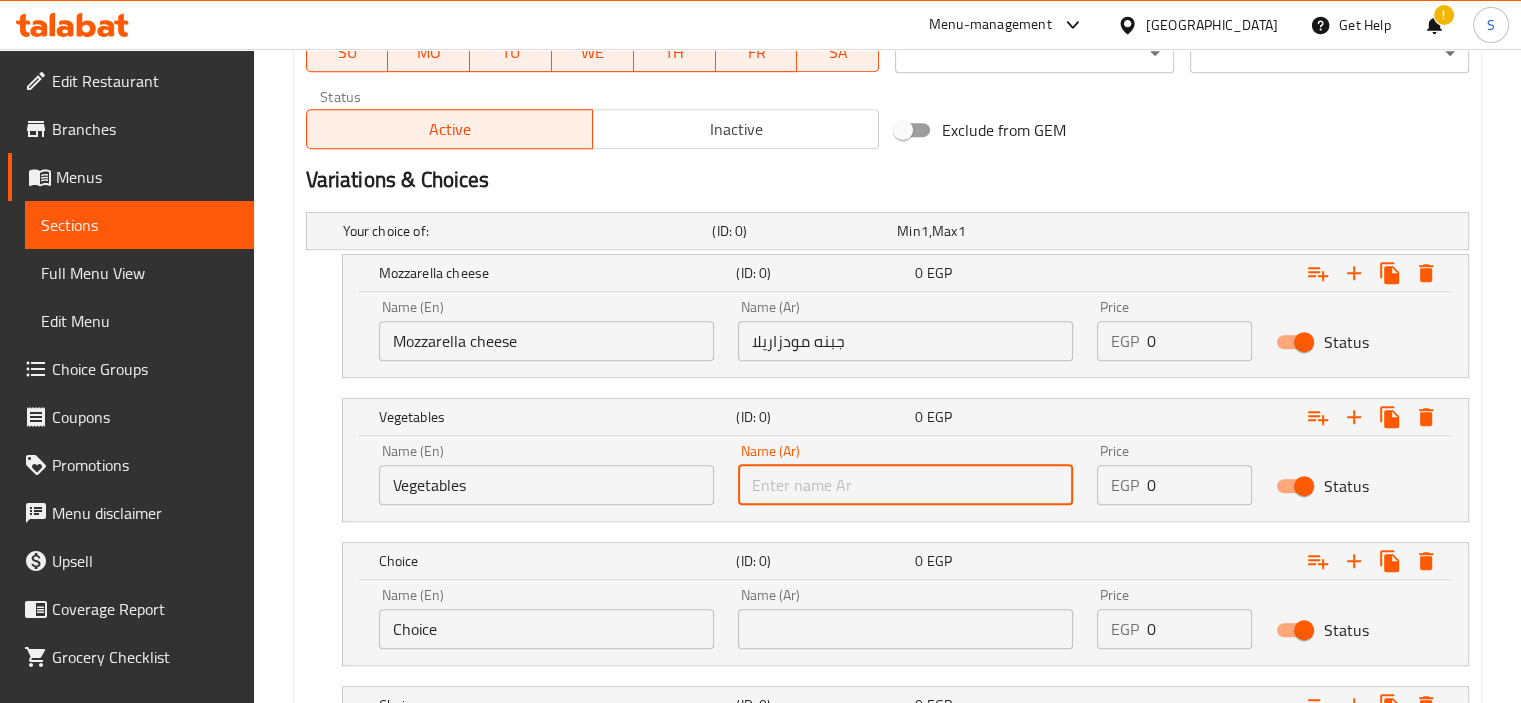 click at bounding box center [905, 485] 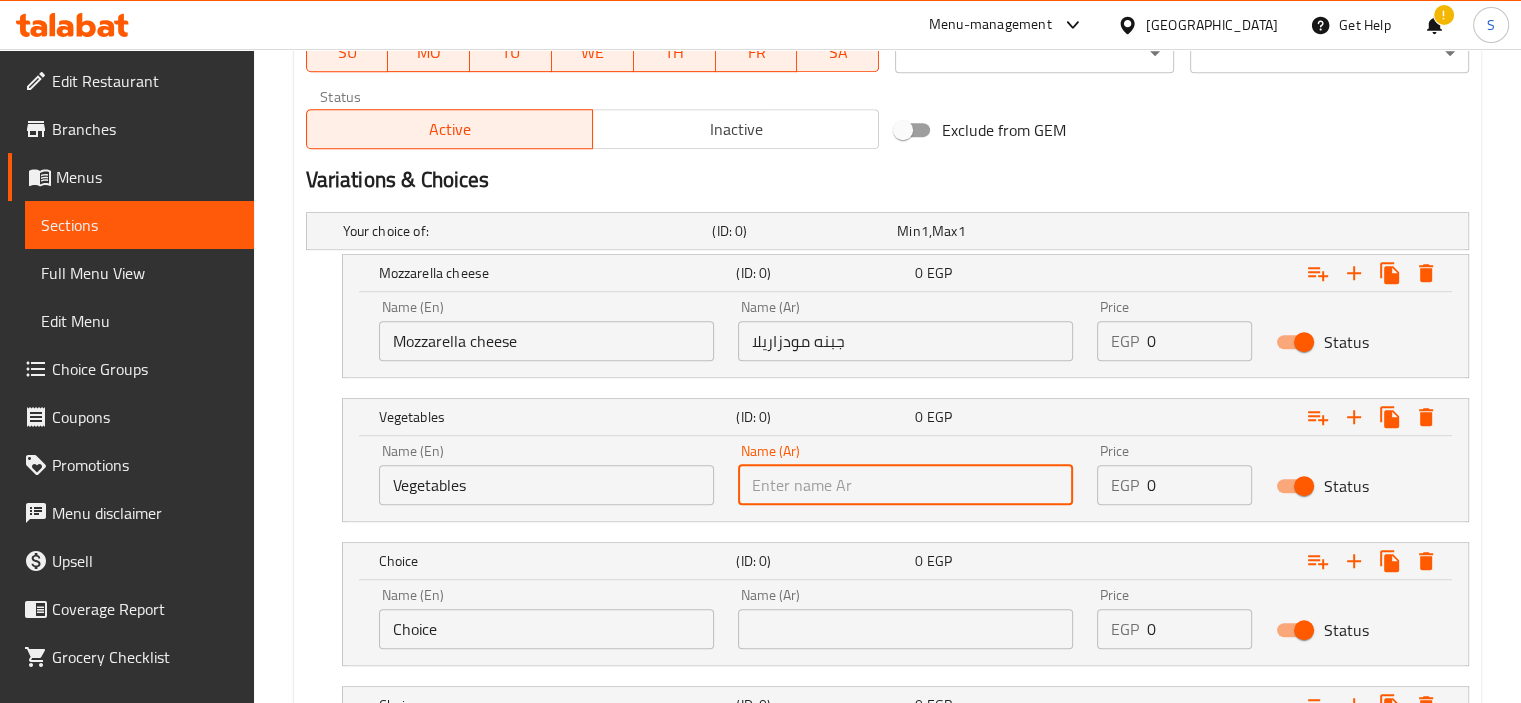 paste on "خضار" 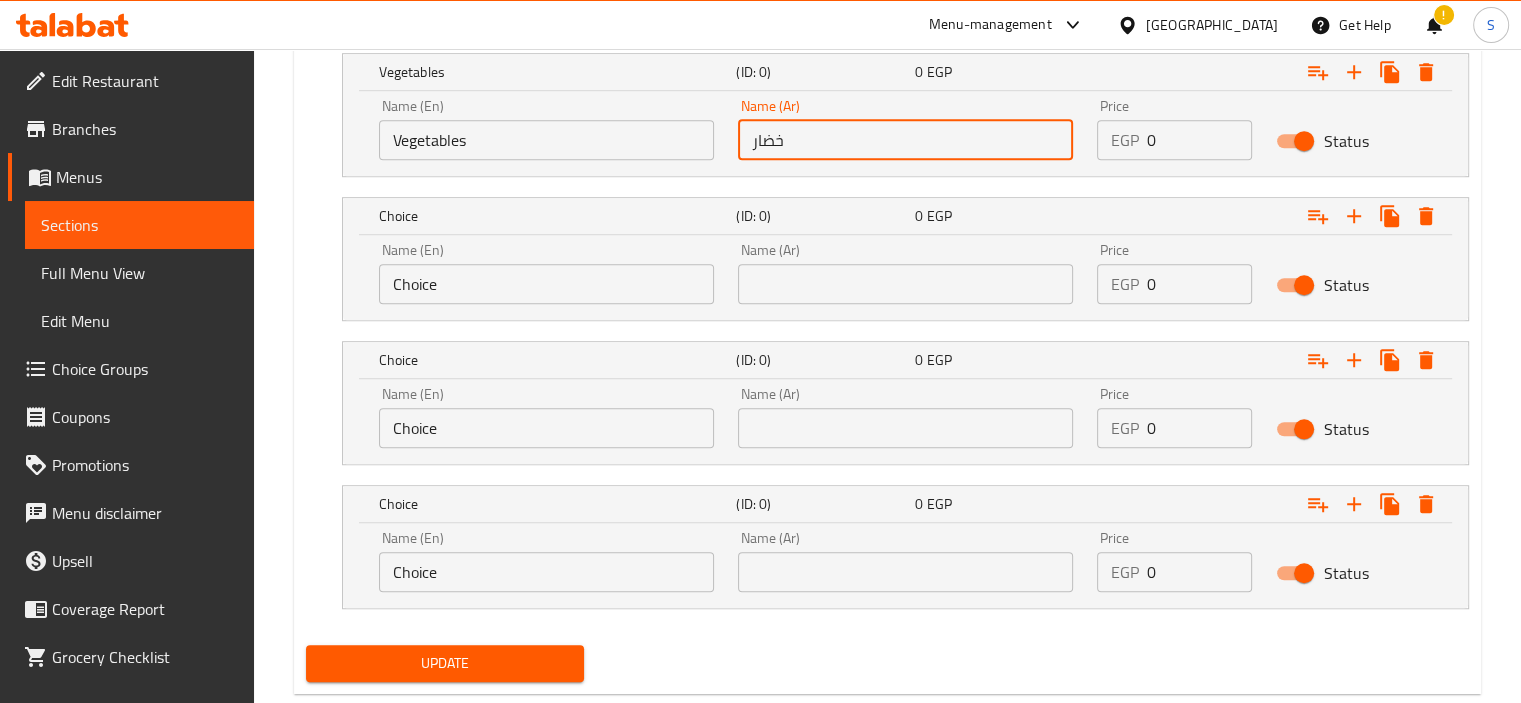 scroll, scrollTop: 1344, scrollLeft: 0, axis: vertical 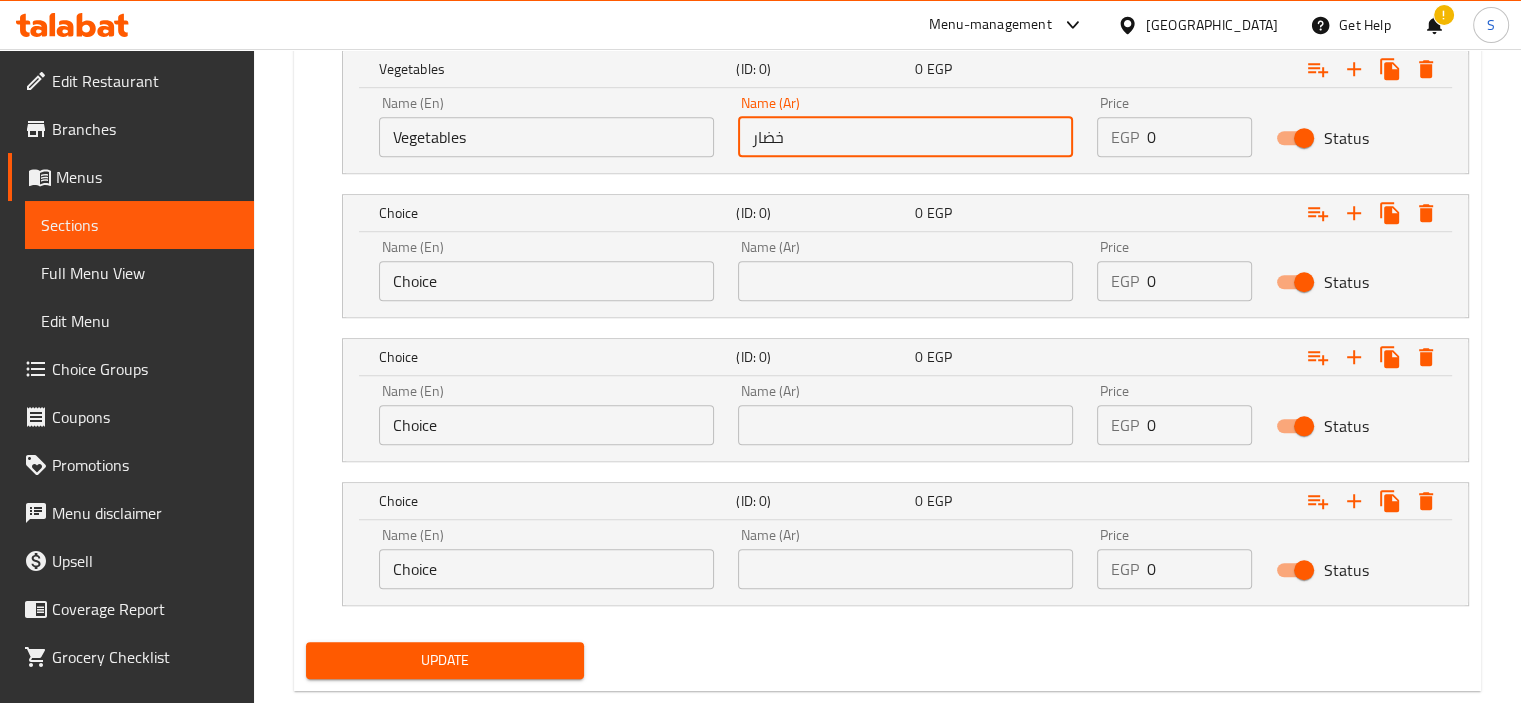 type on "خضار" 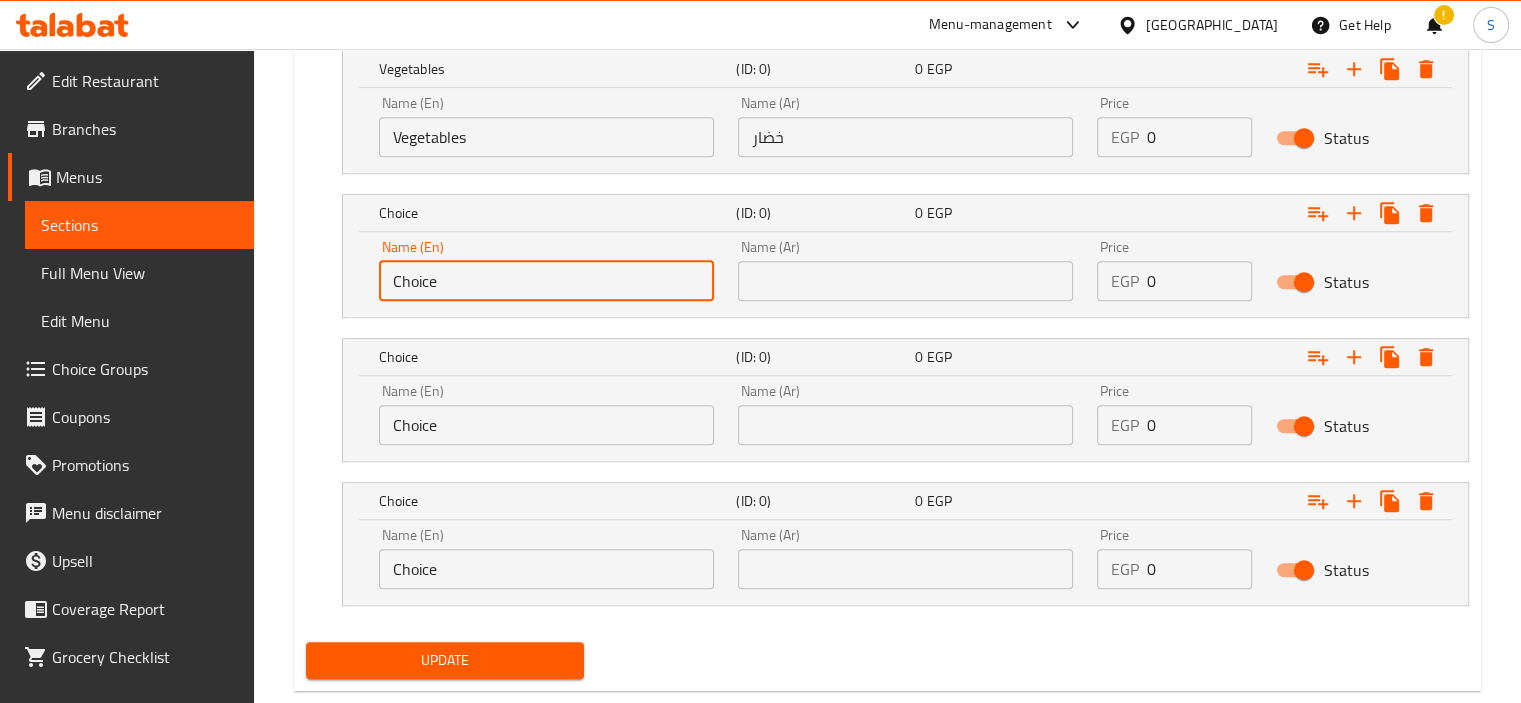 click on "Choice" at bounding box center (546, 281) 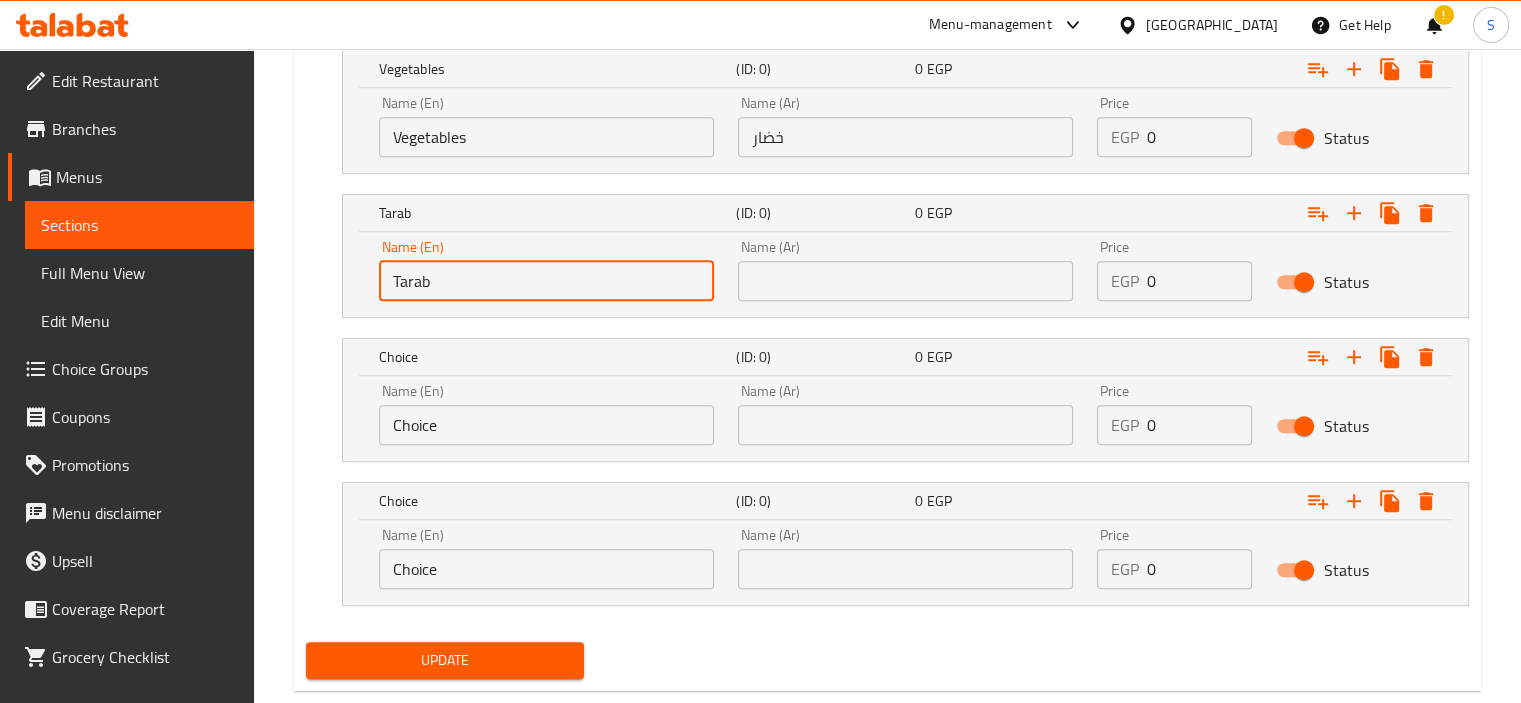 type on "Tarab" 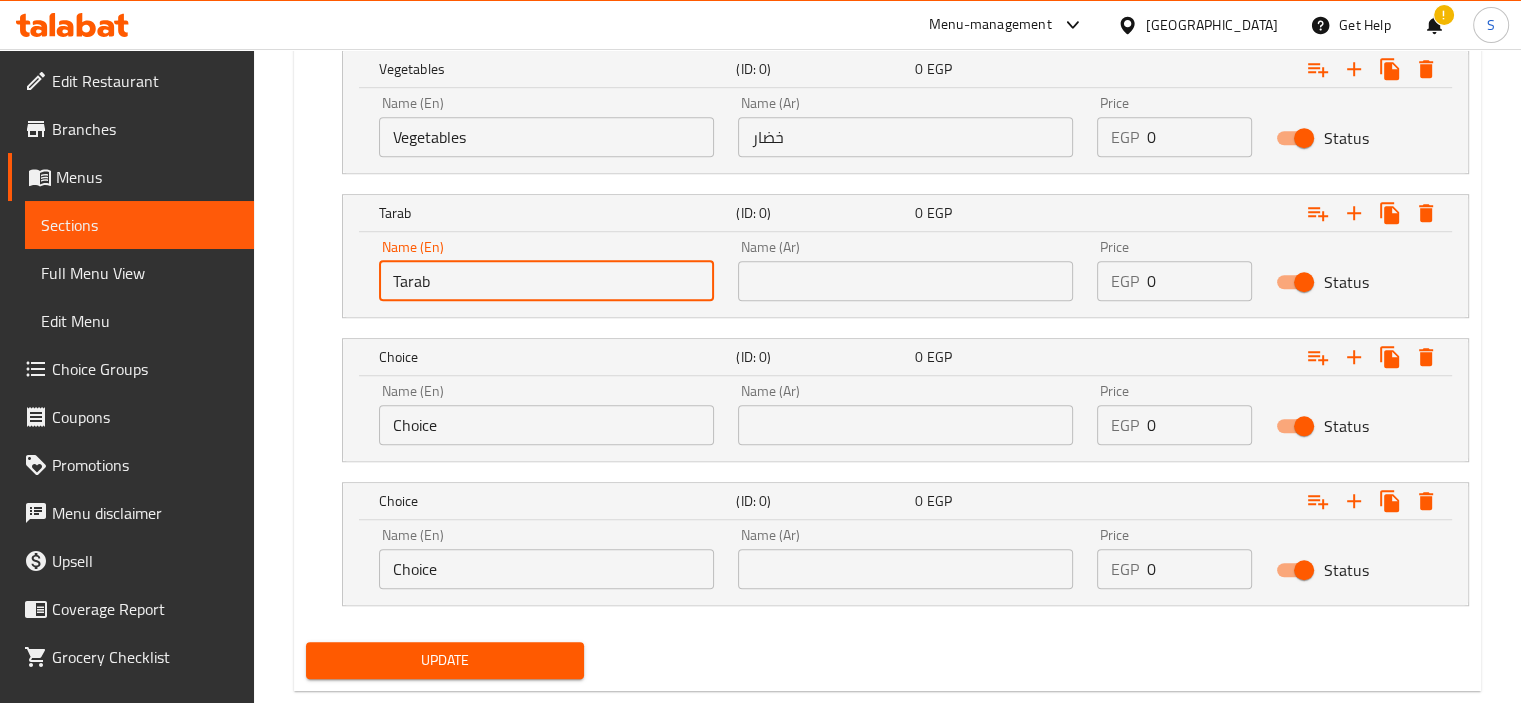 click at bounding box center [905, 281] 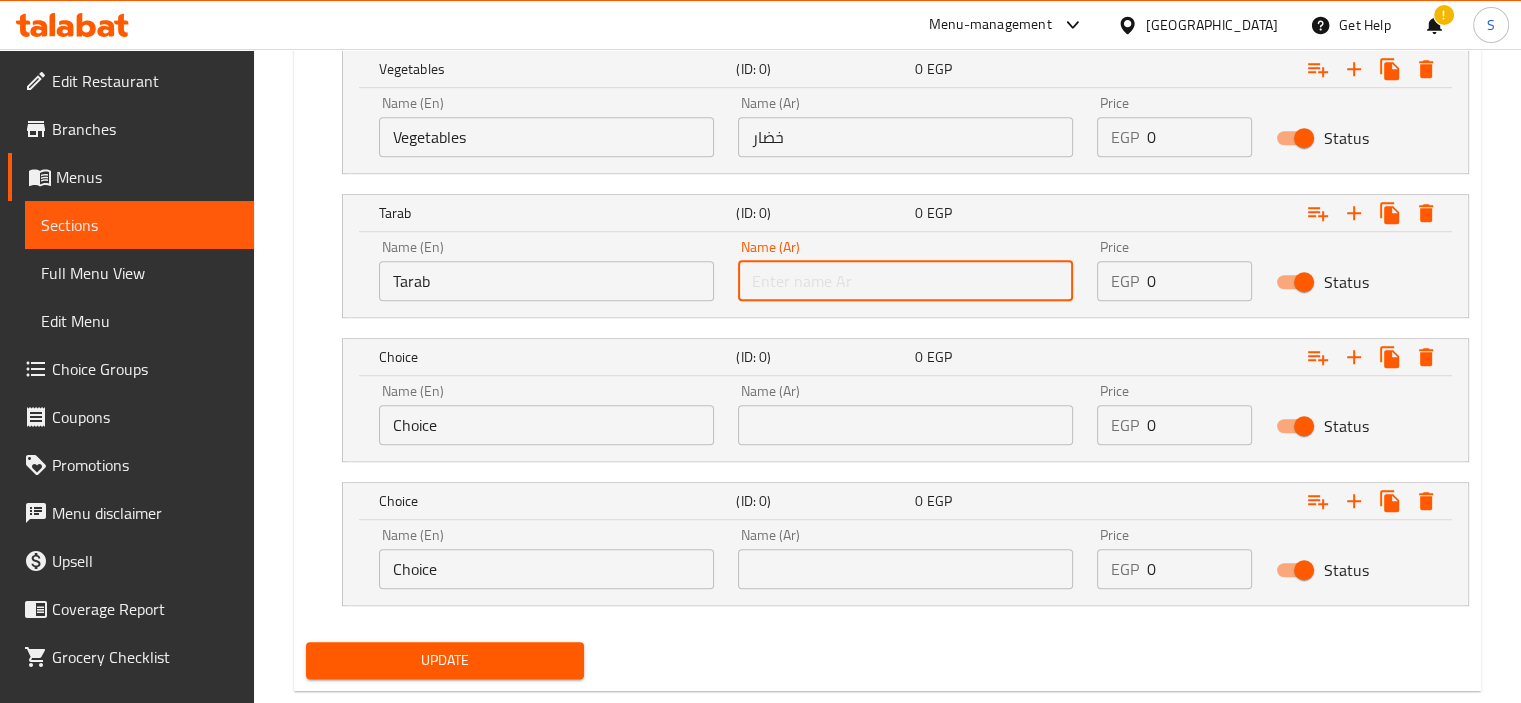 paste on "طرب" 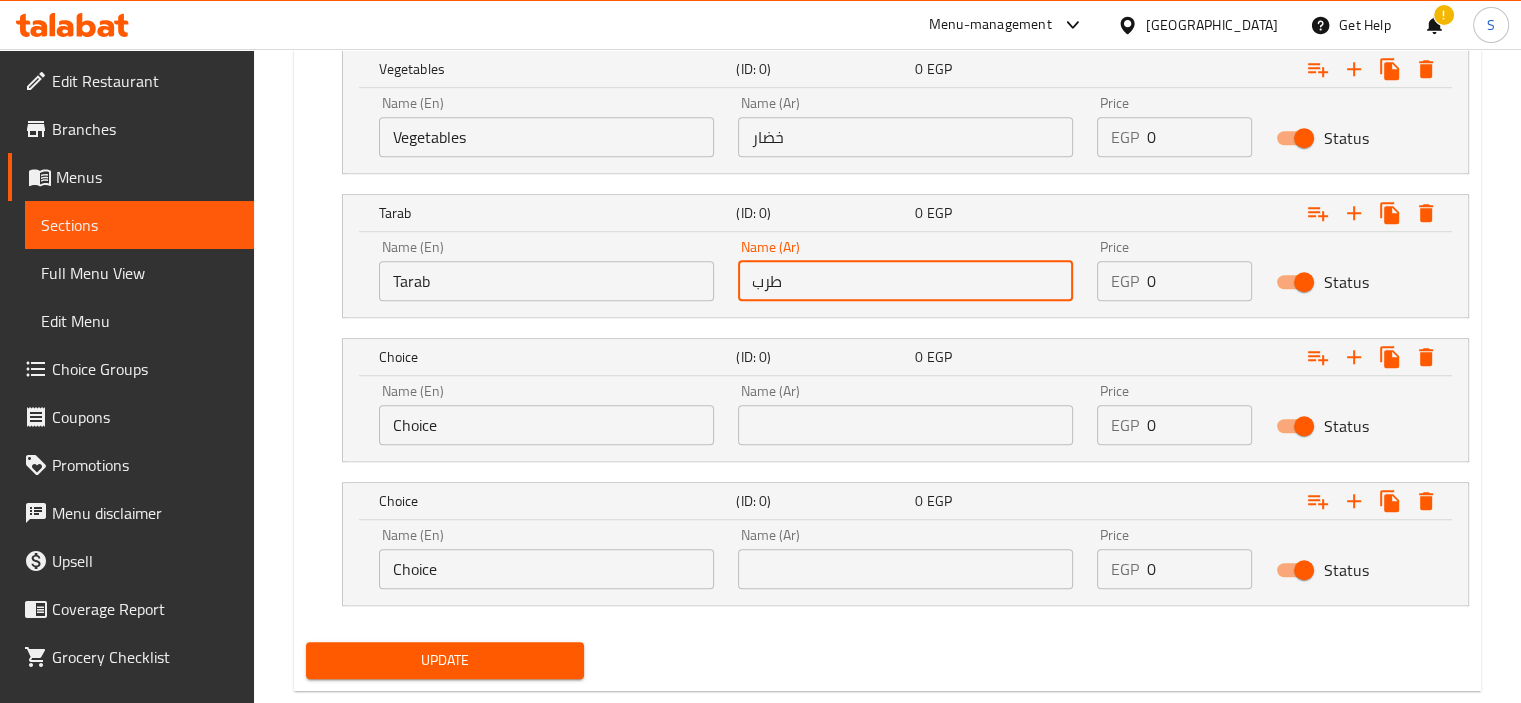 type on "طرب" 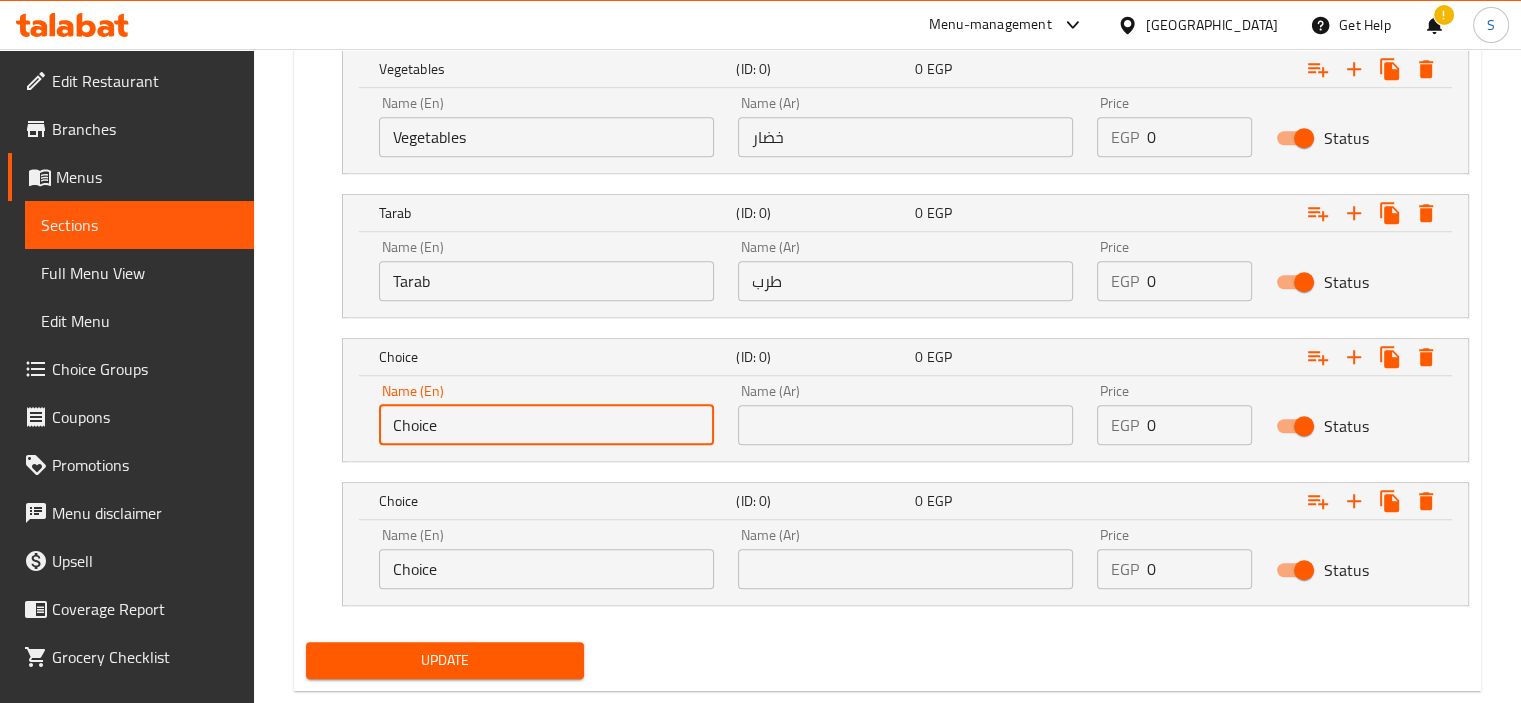 click on "Choice" at bounding box center [546, 425] 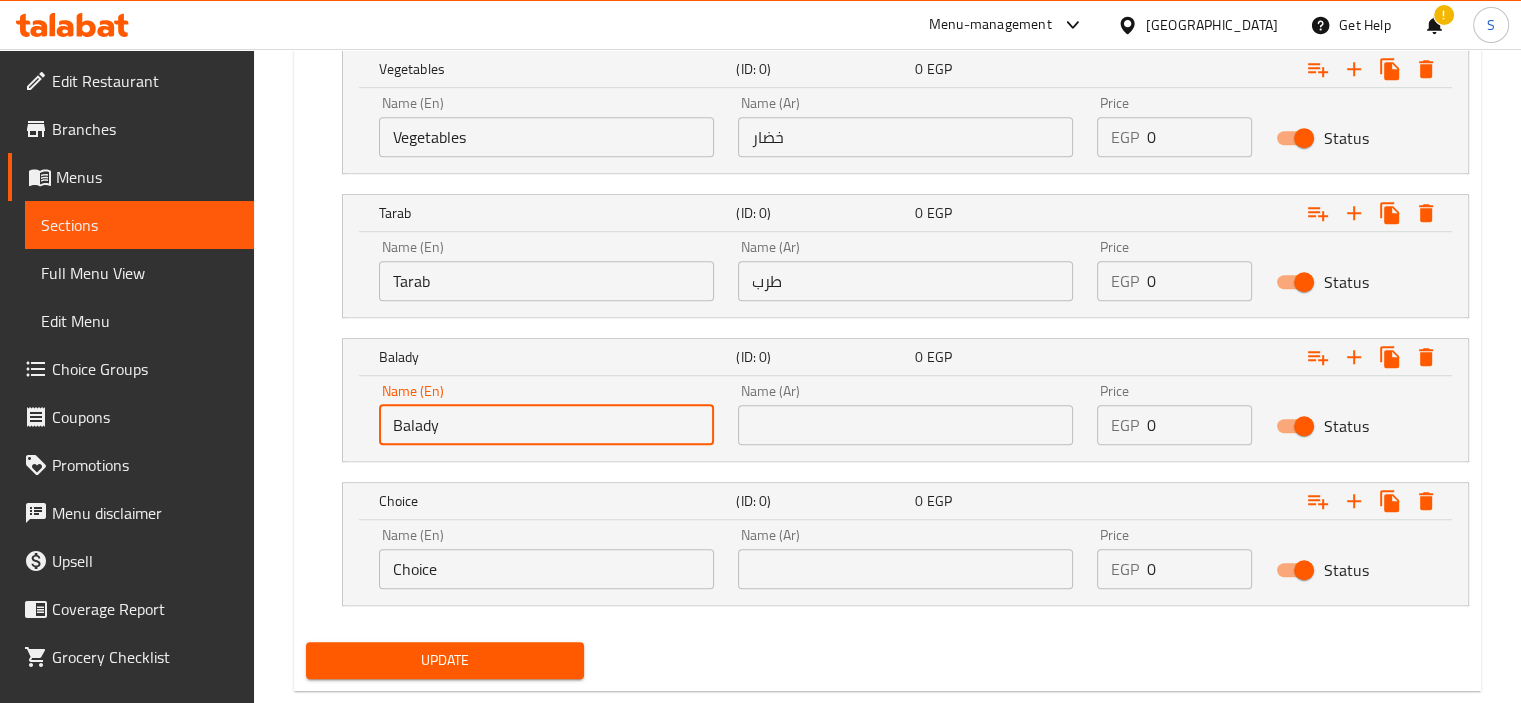 type on "Balady" 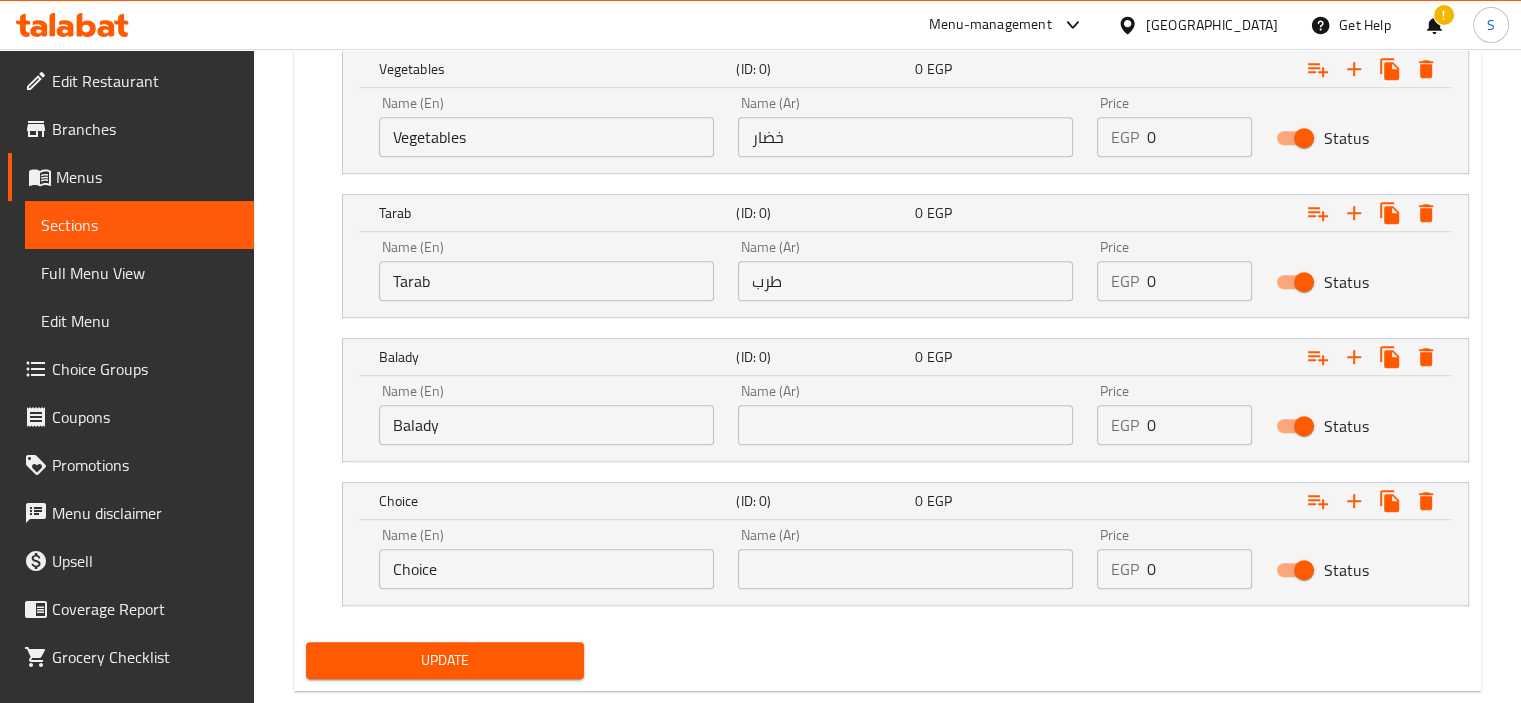 drag, startPoint x: 849, startPoint y: 450, endPoint x: 837, endPoint y: 434, distance: 20 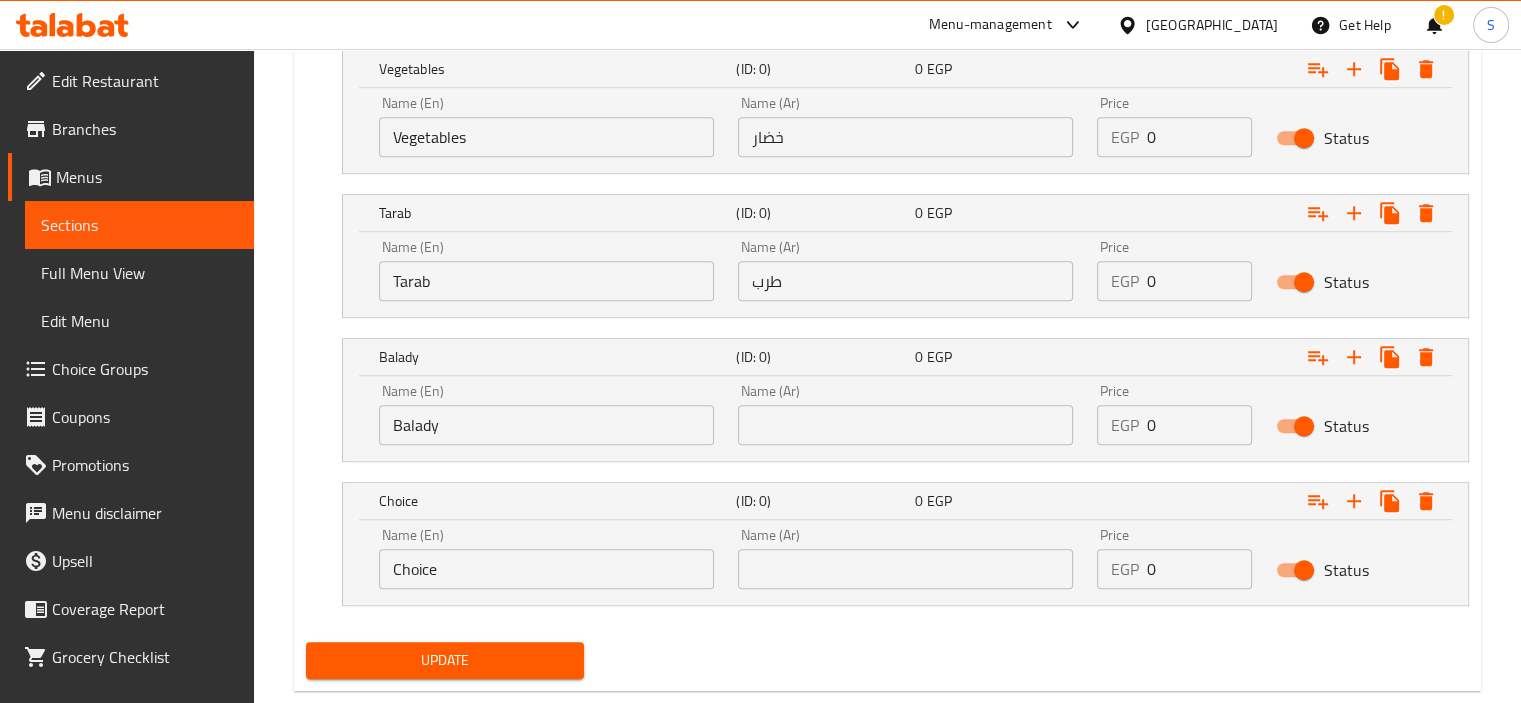click on "Name (Ar) Name (Ar)" at bounding box center [905, 414] 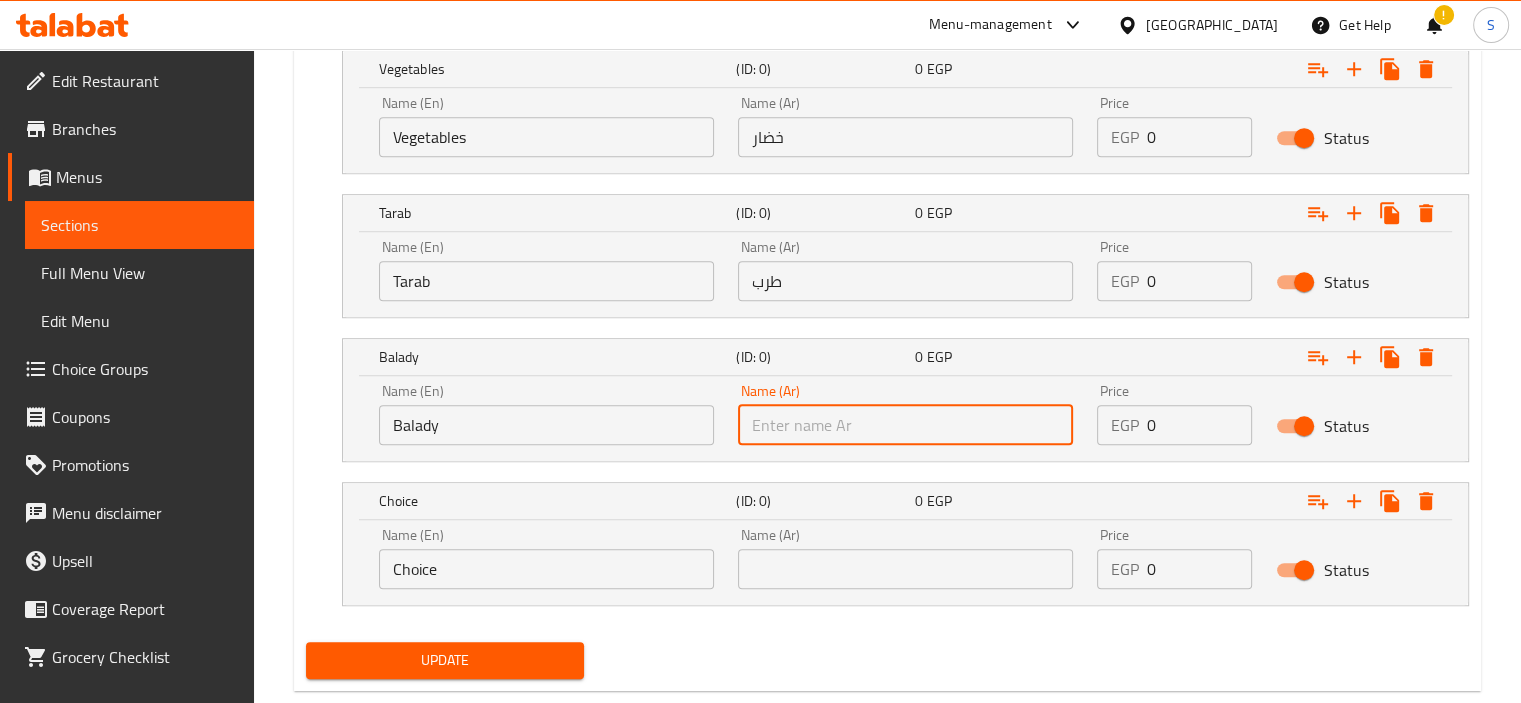 click at bounding box center [905, 425] 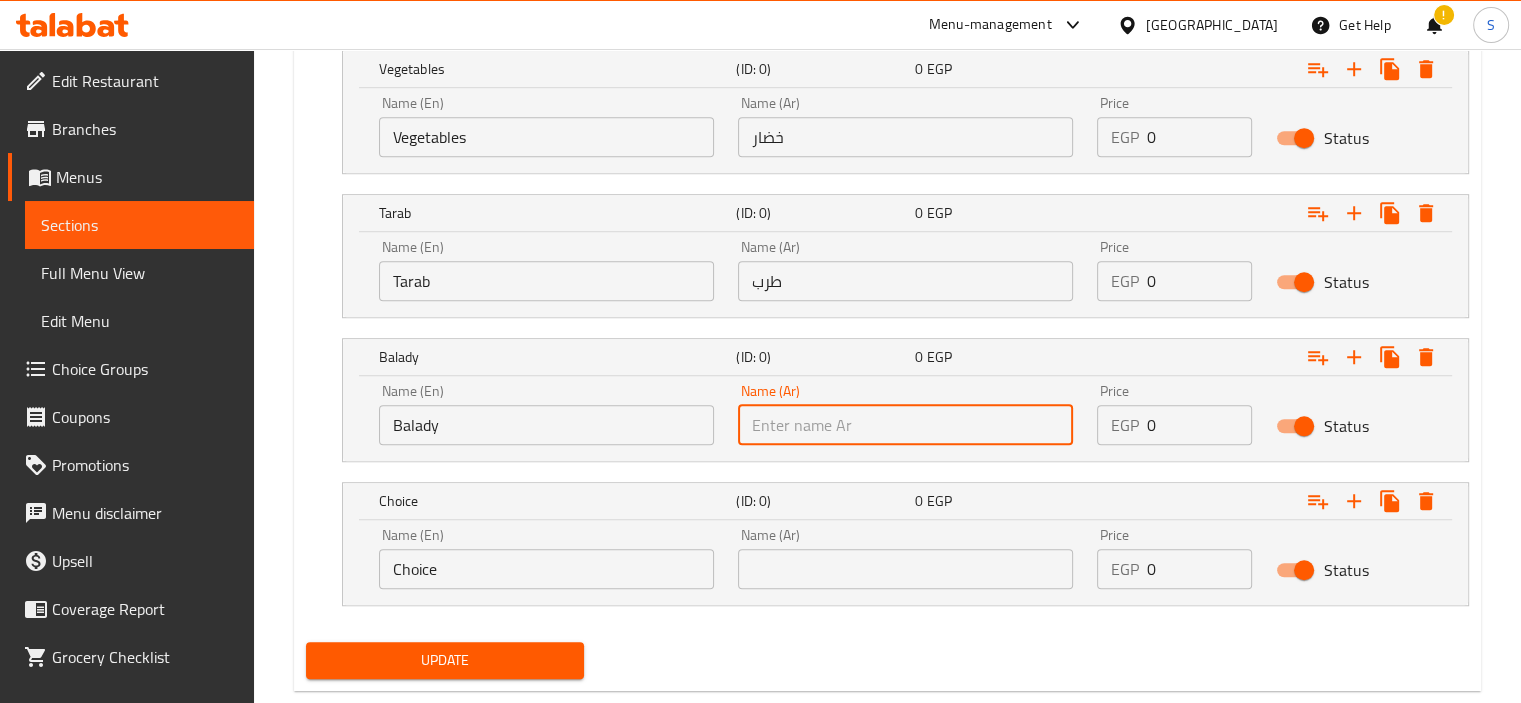 paste on "بلدي" 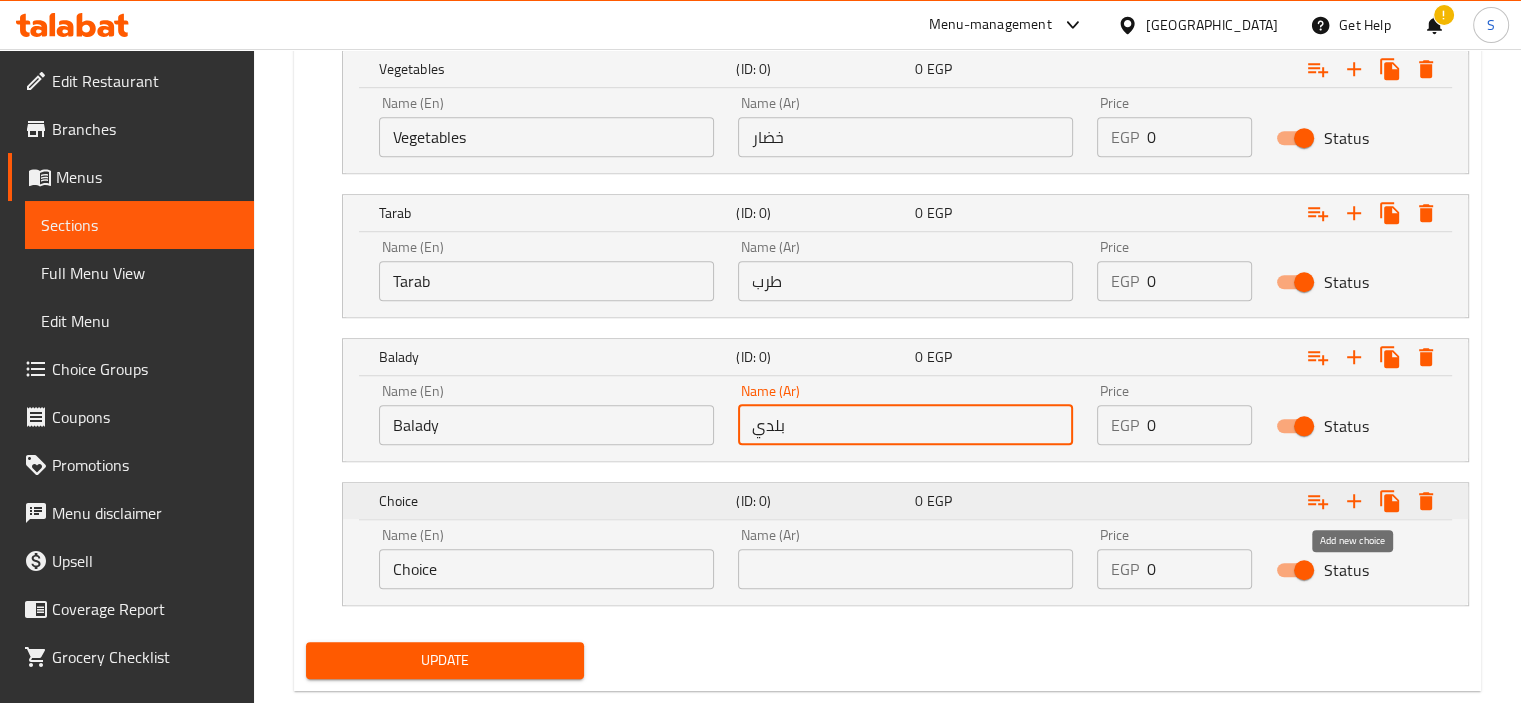 type on "بلدي" 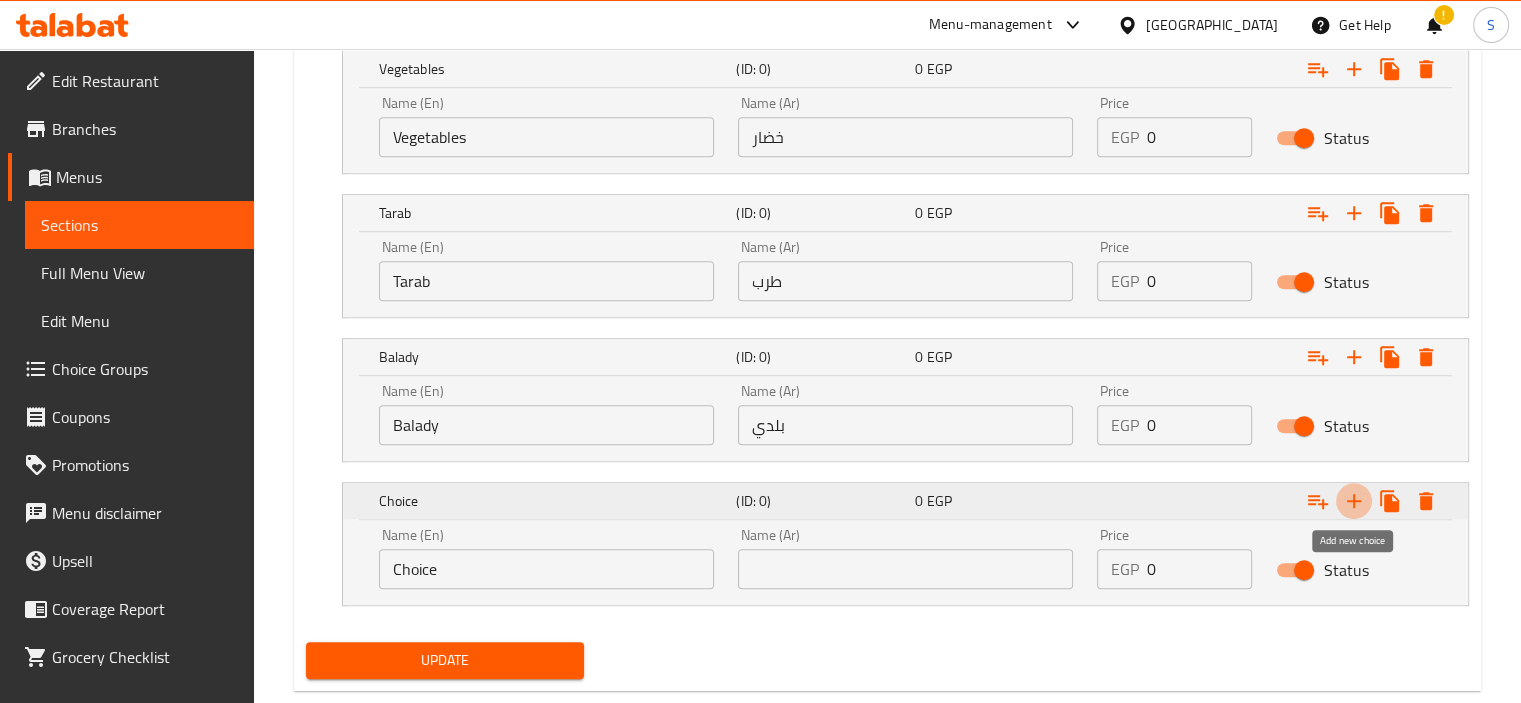 click 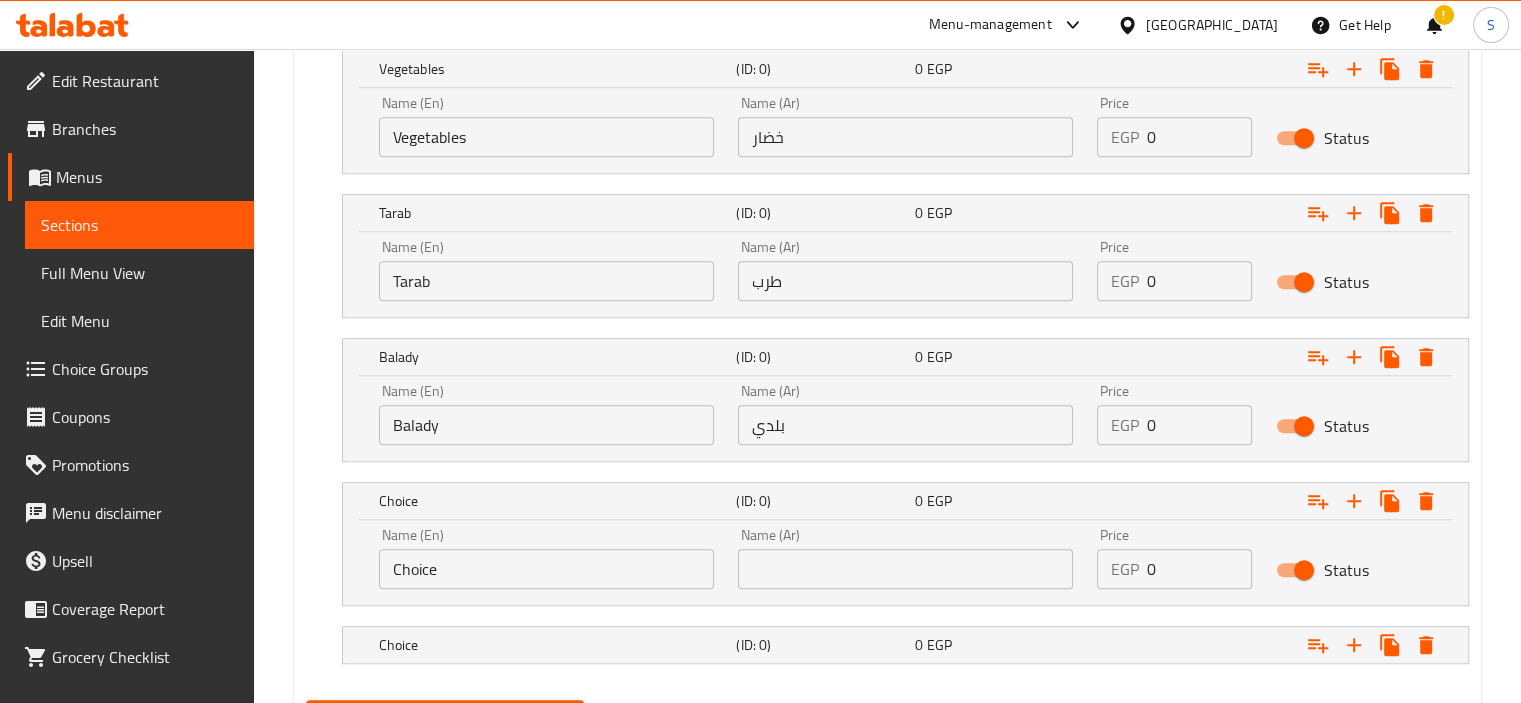 scroll, scrollTop: 1442, scrollLeft: 0, axis: vertical 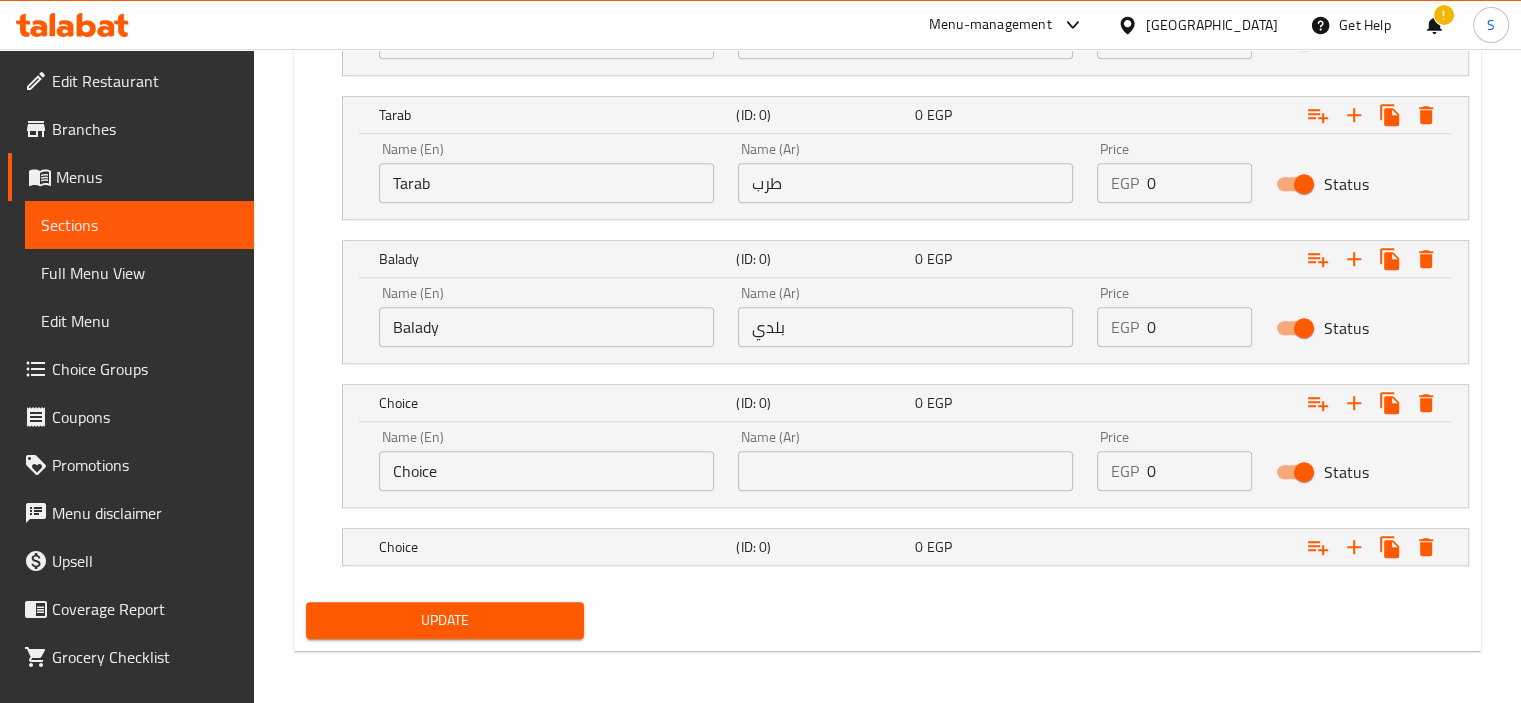 click at bounding box center [887, 578] 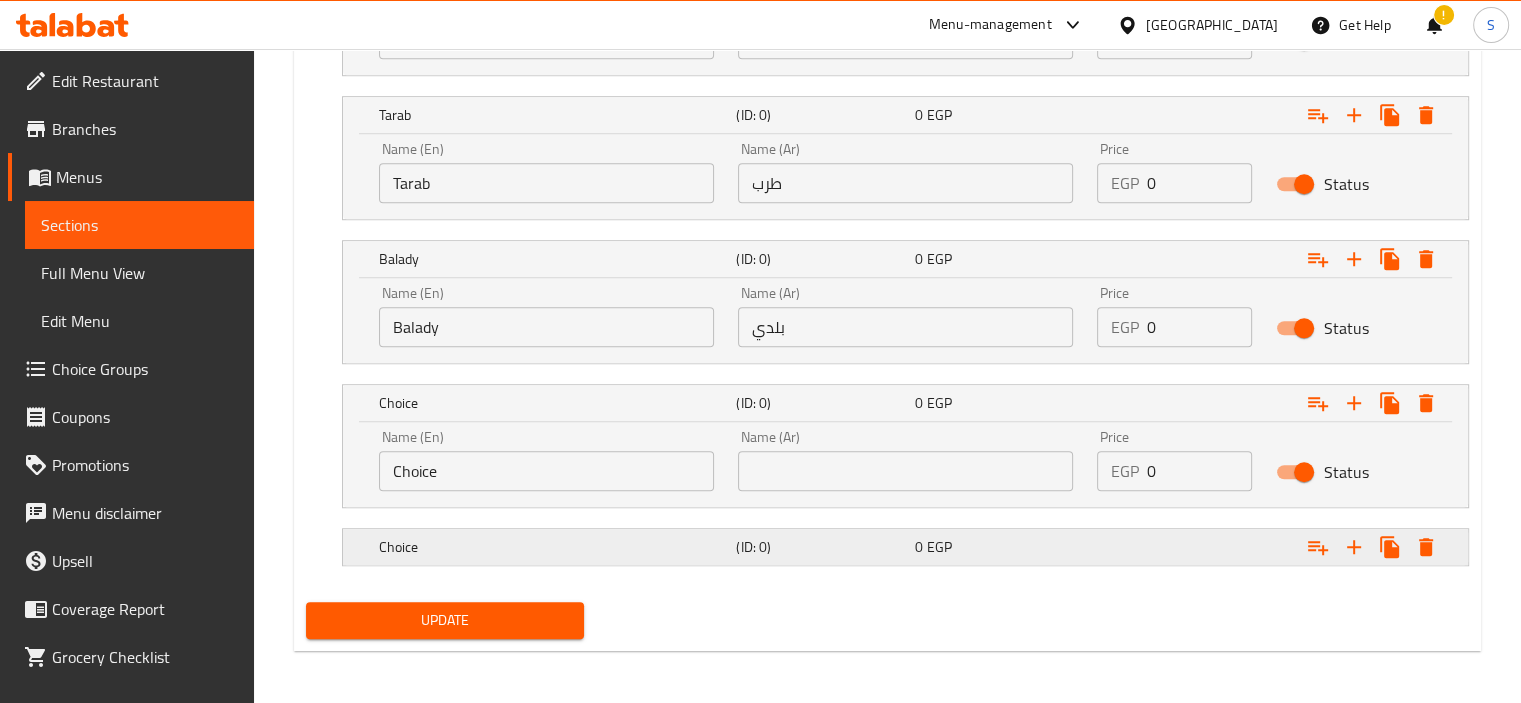 click on "Choice (ID: 0) 0   EGP" at bounding box center [893, -215] 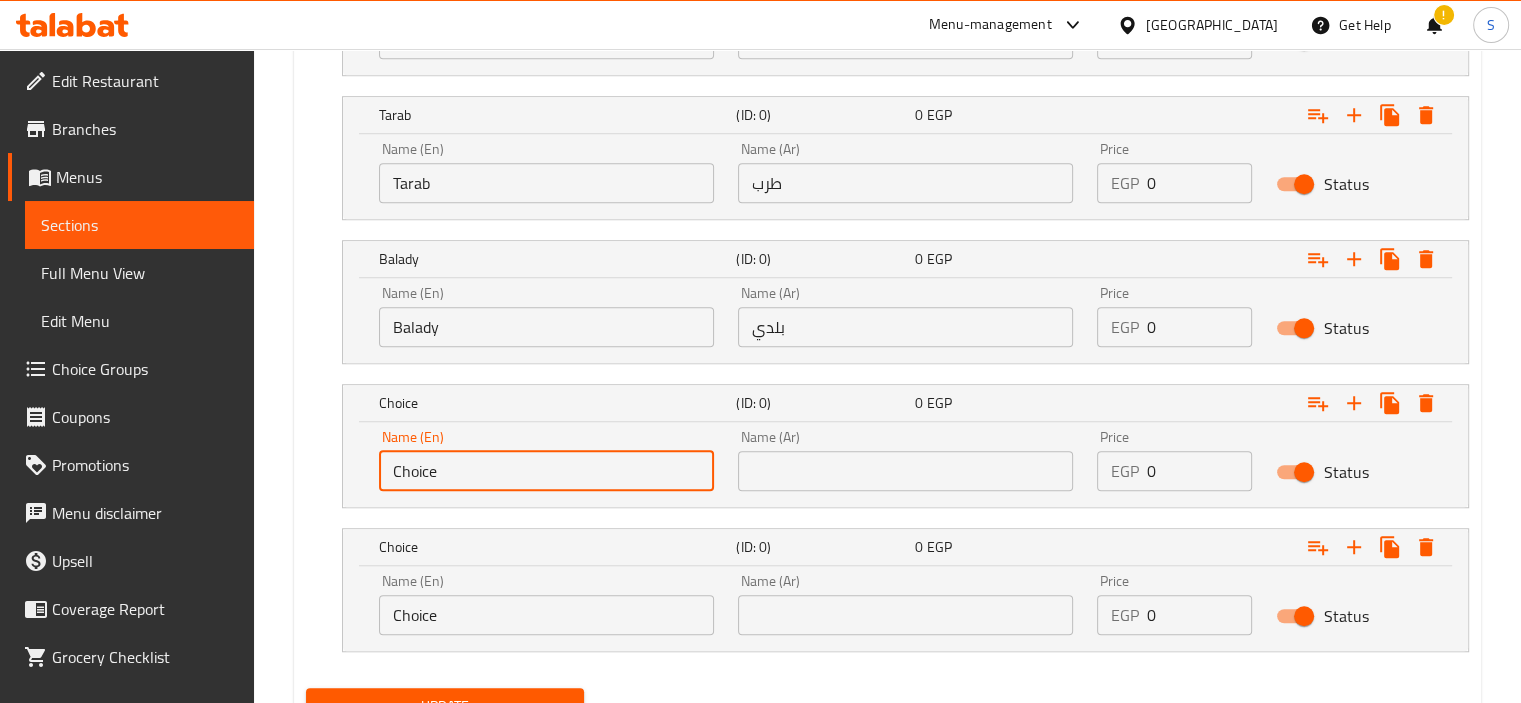 click on "Choice" at bounding box center [546, 471] 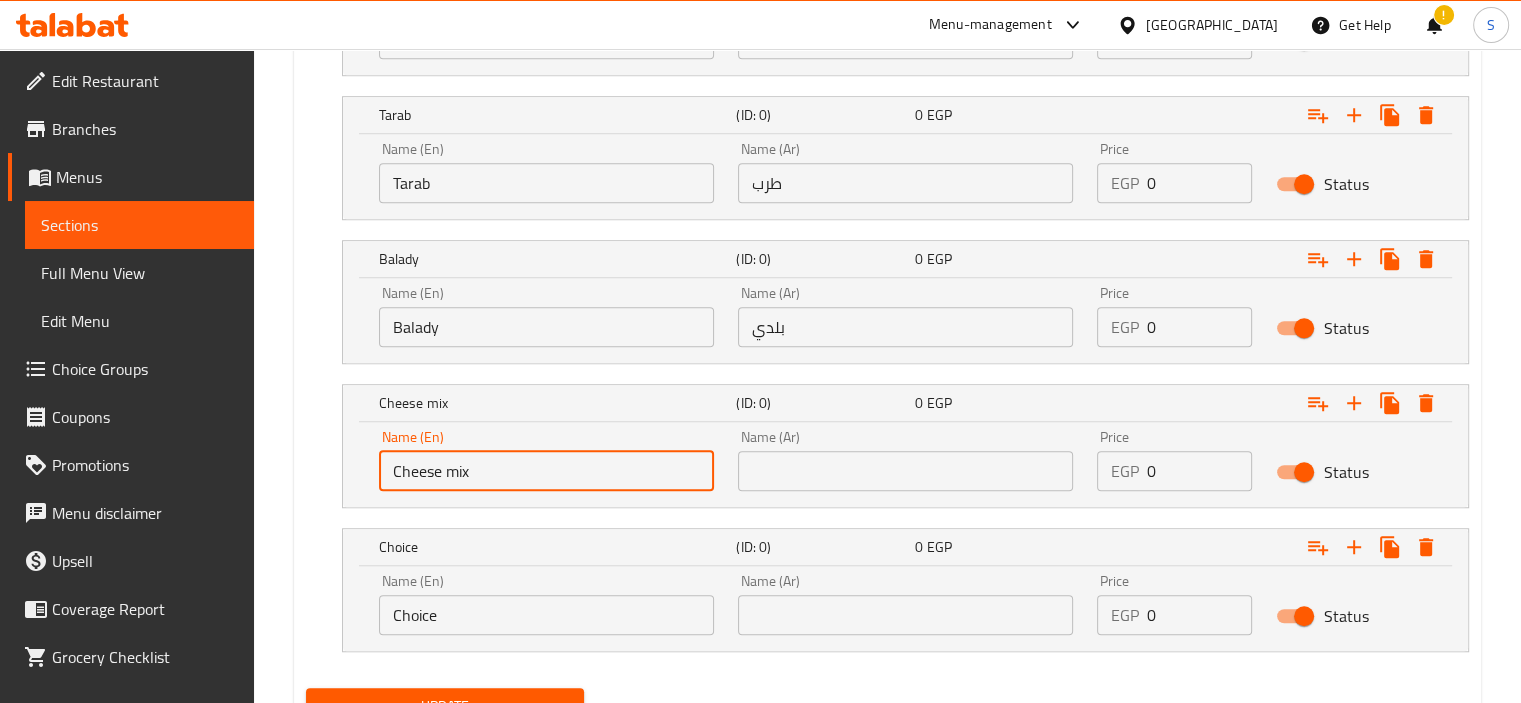 type on "Cheese mix" 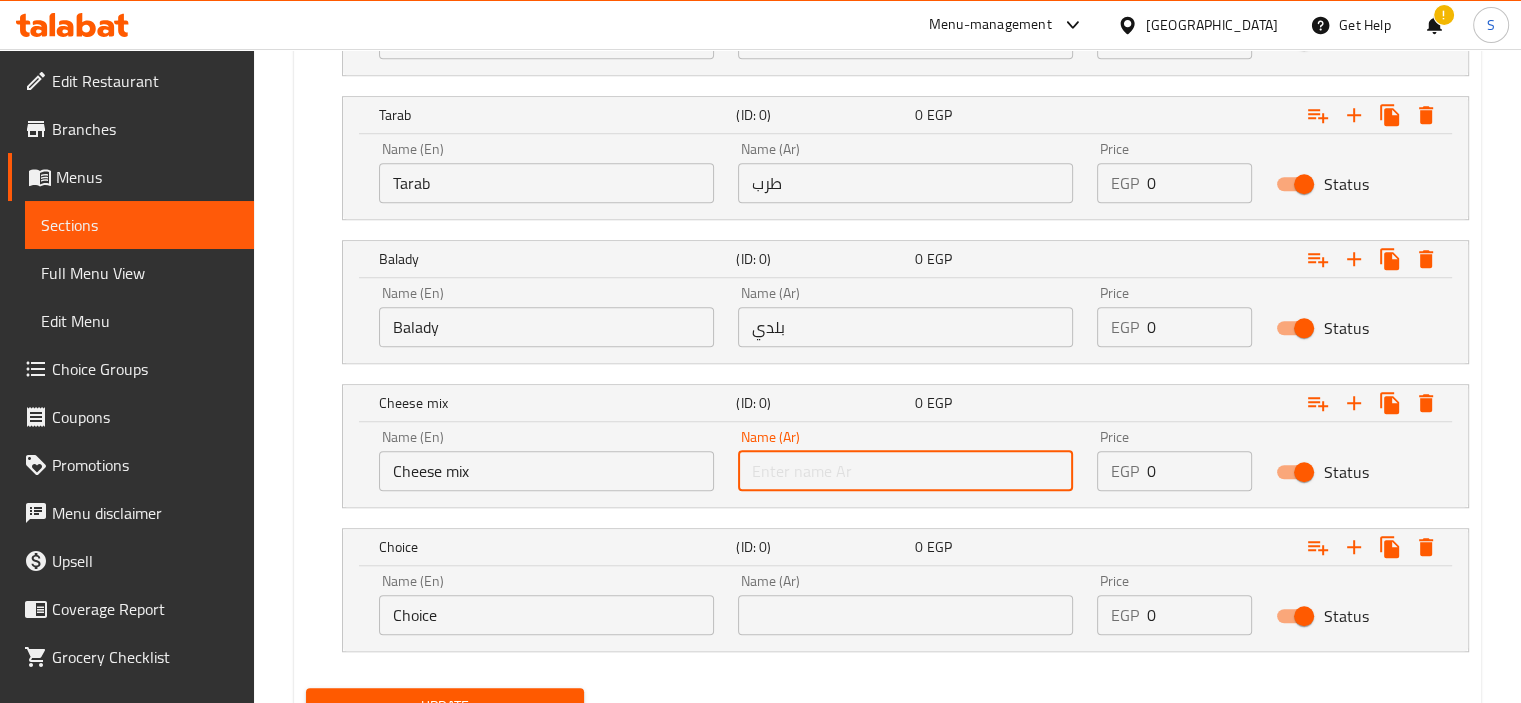 click at bounding box center (905, 471) 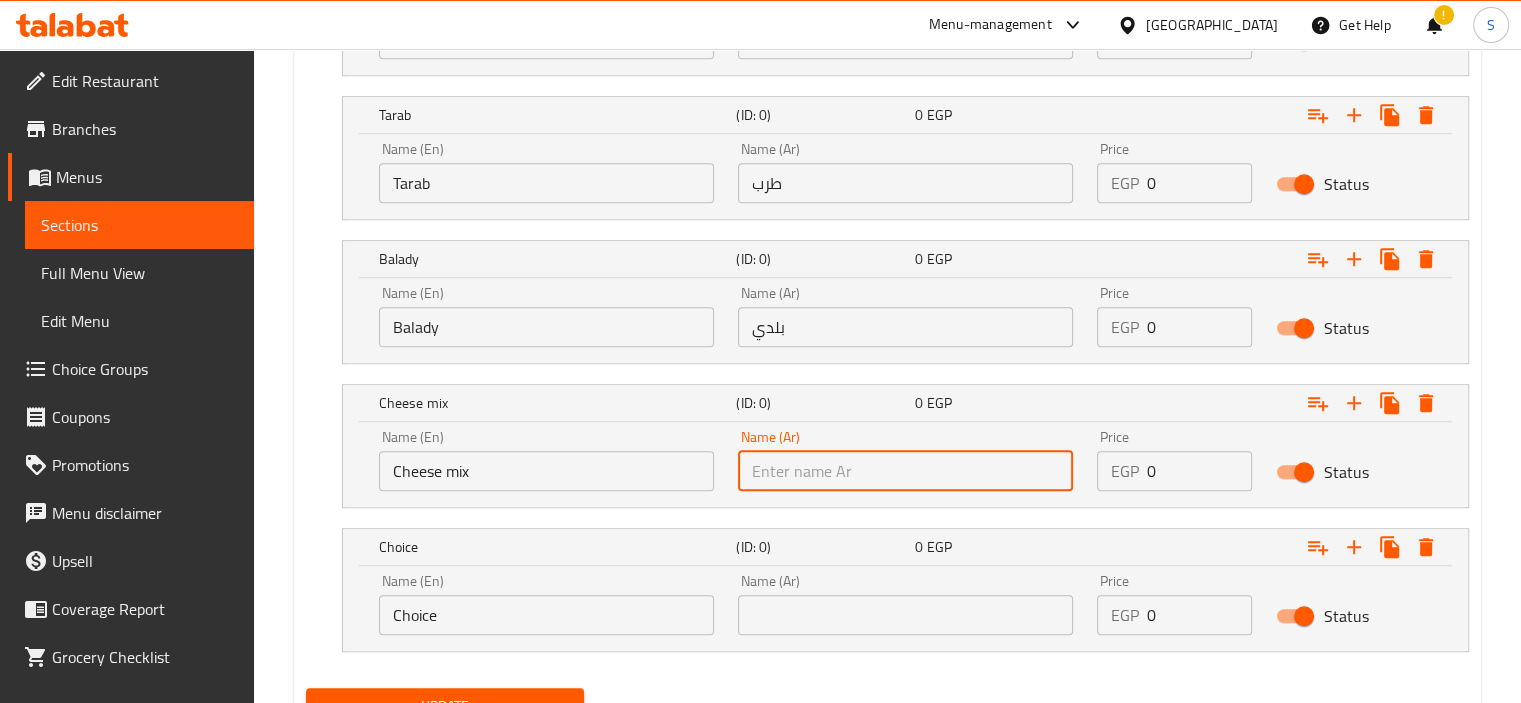 paste on "ميكس جبن" 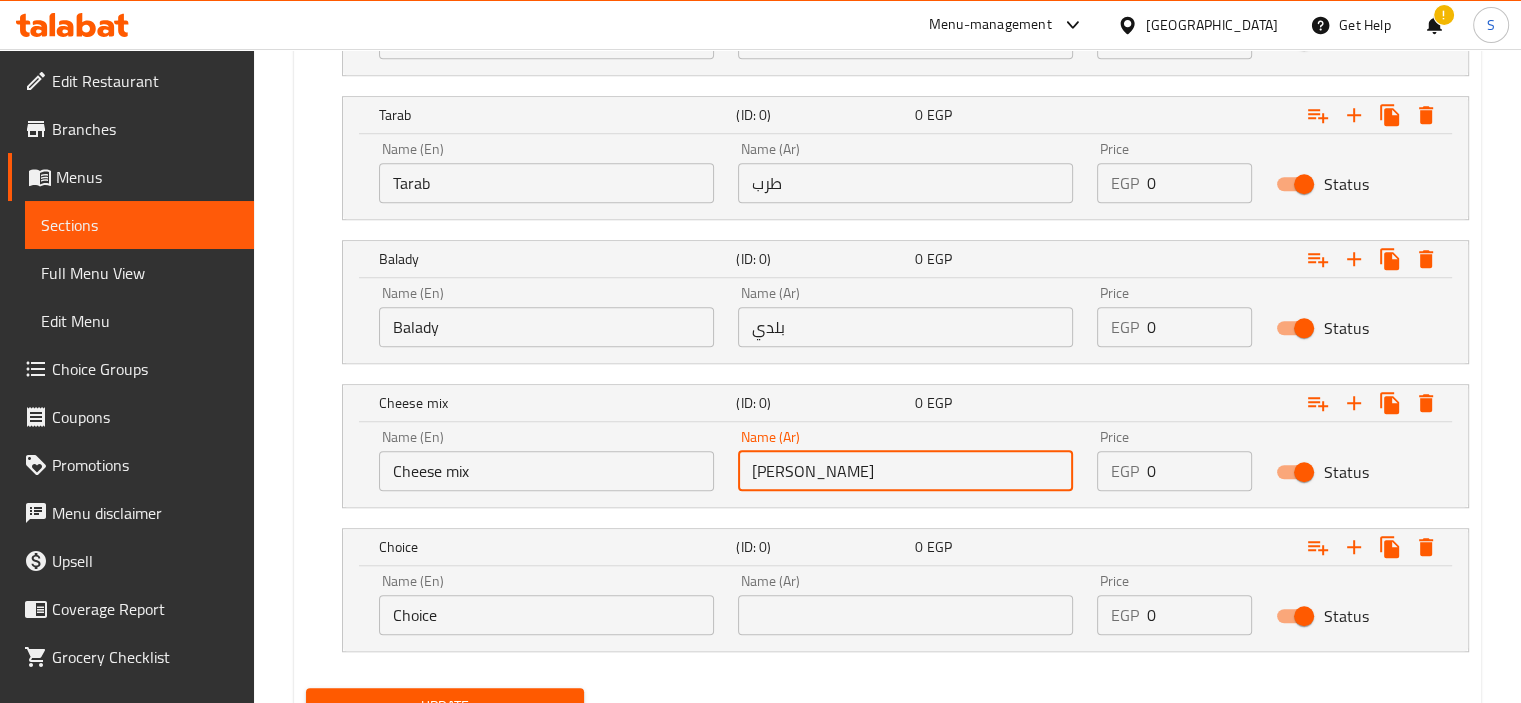type on "ميكس جبن" 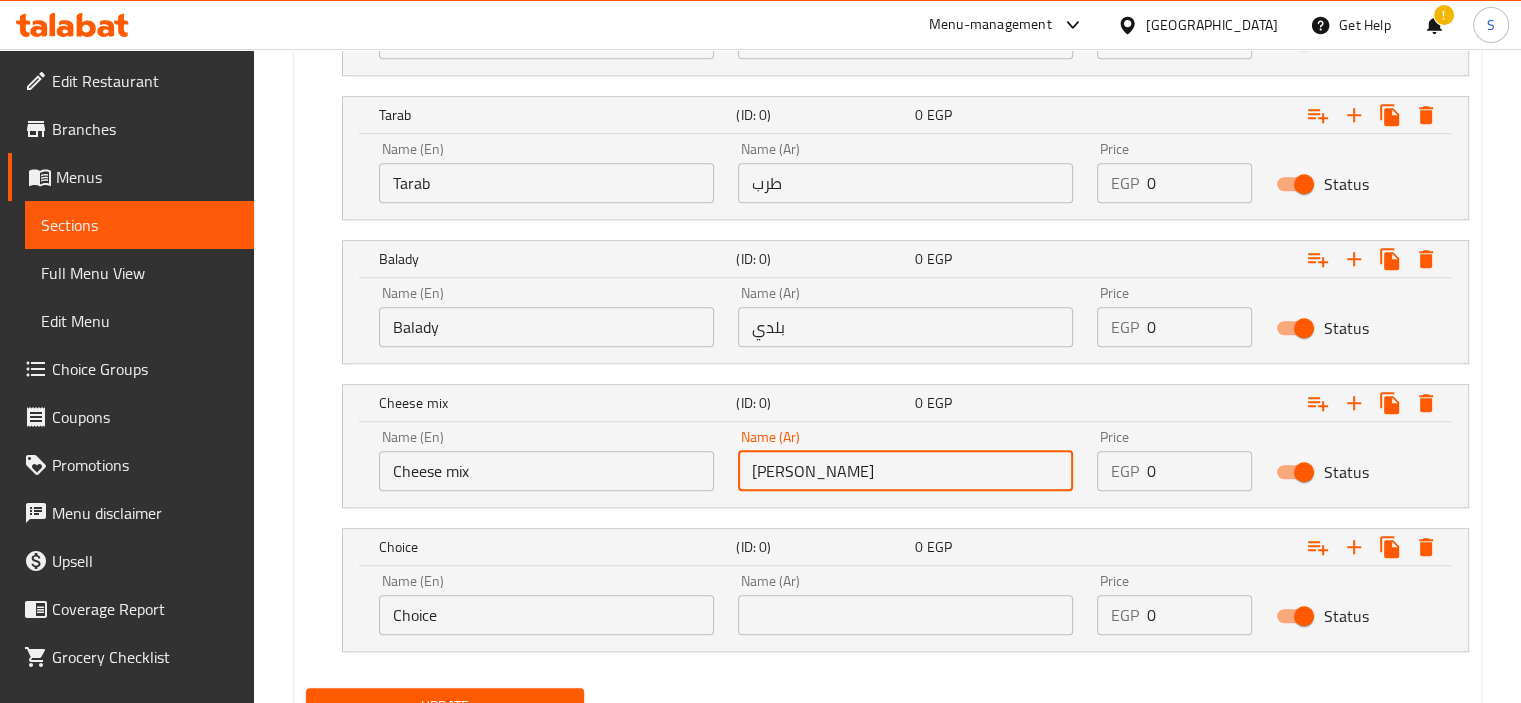 click on "Choice" at bounding box center (546, 615) 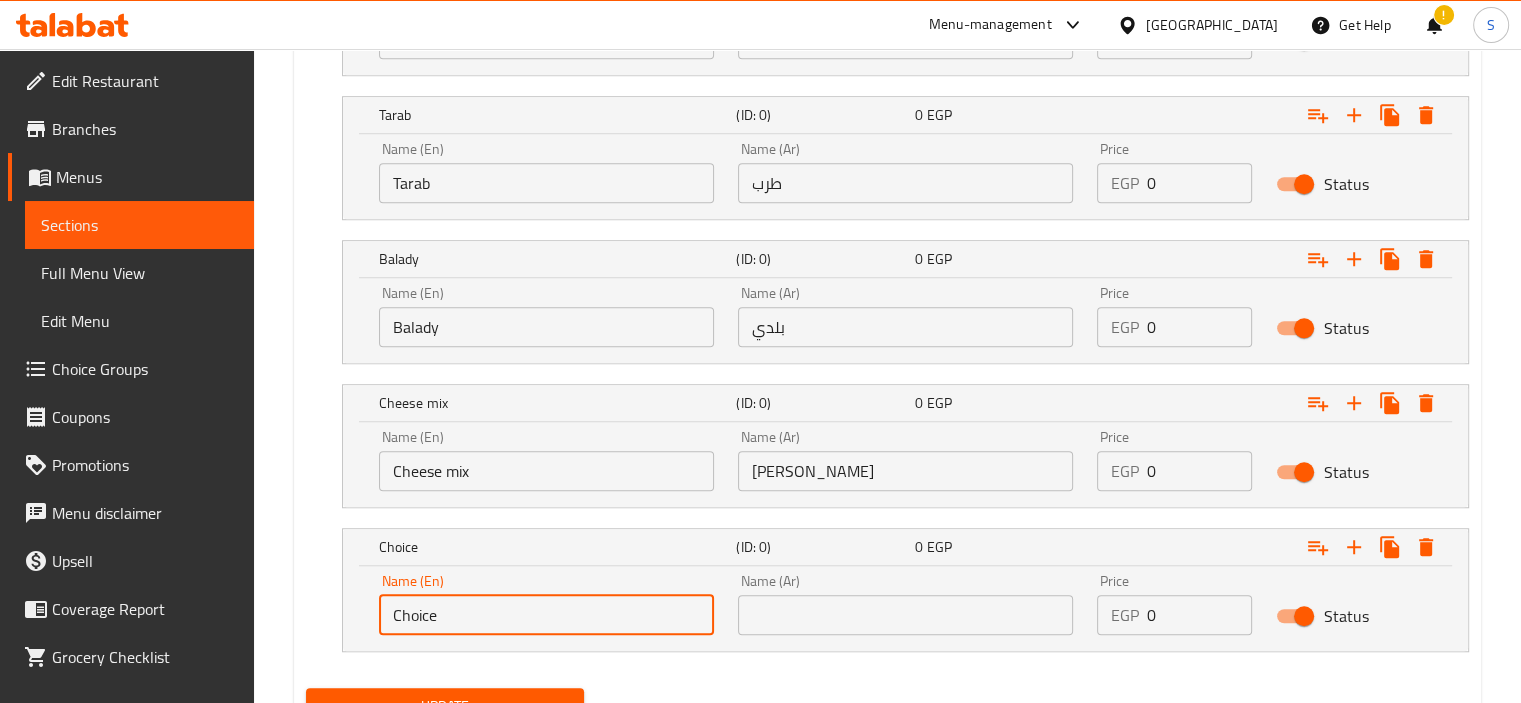 click on "Choice" at bounding box center (546, 615) 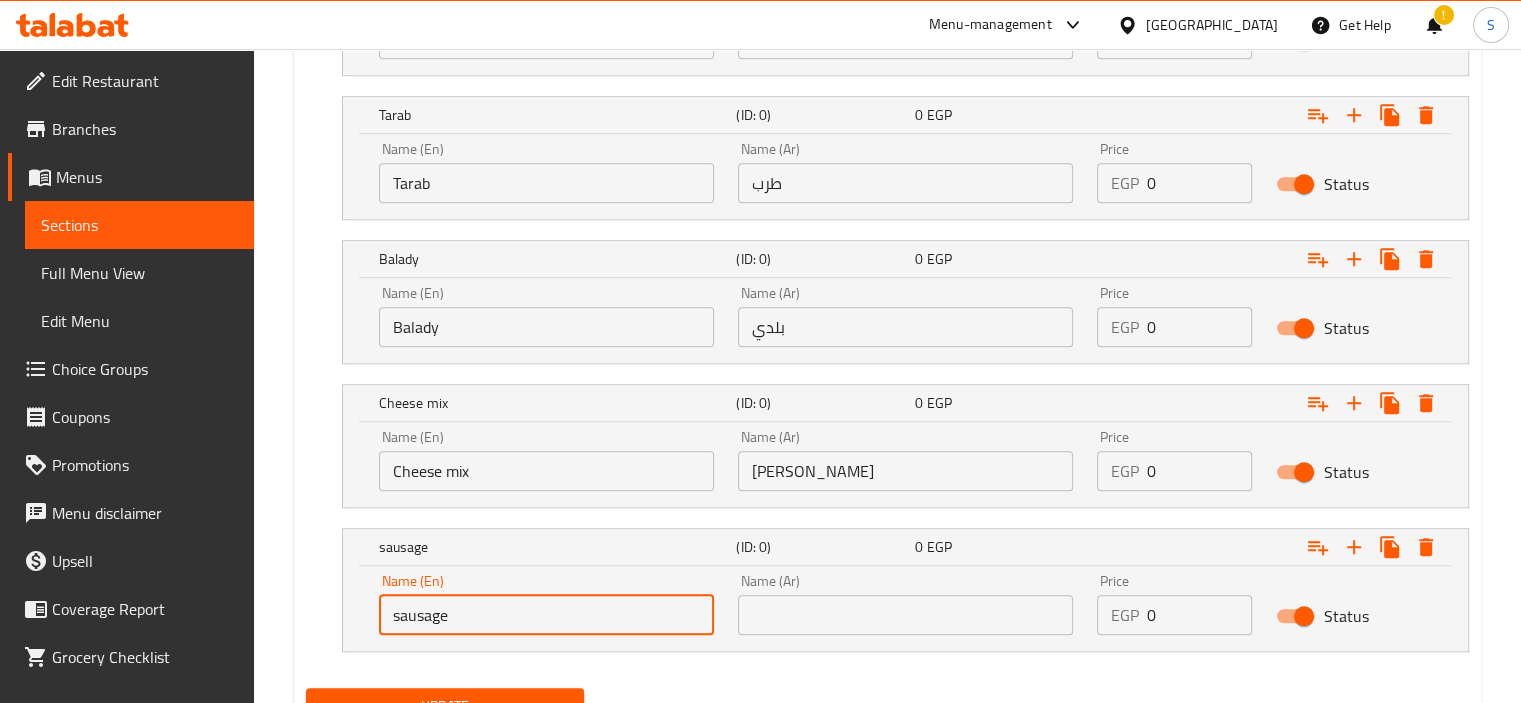 type on "sausage" 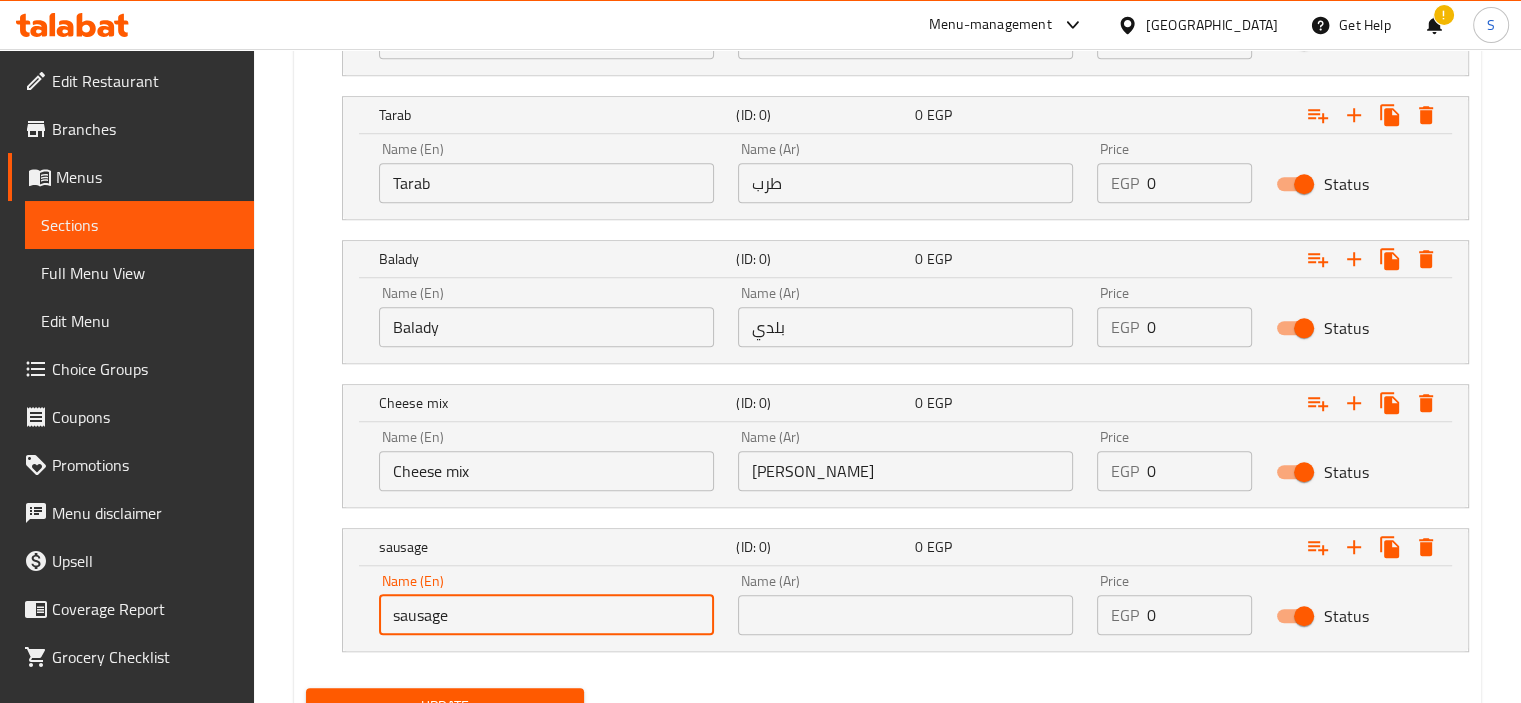 click on "Name (Ar) Name (Ar)" at bounding box center [905, 604] 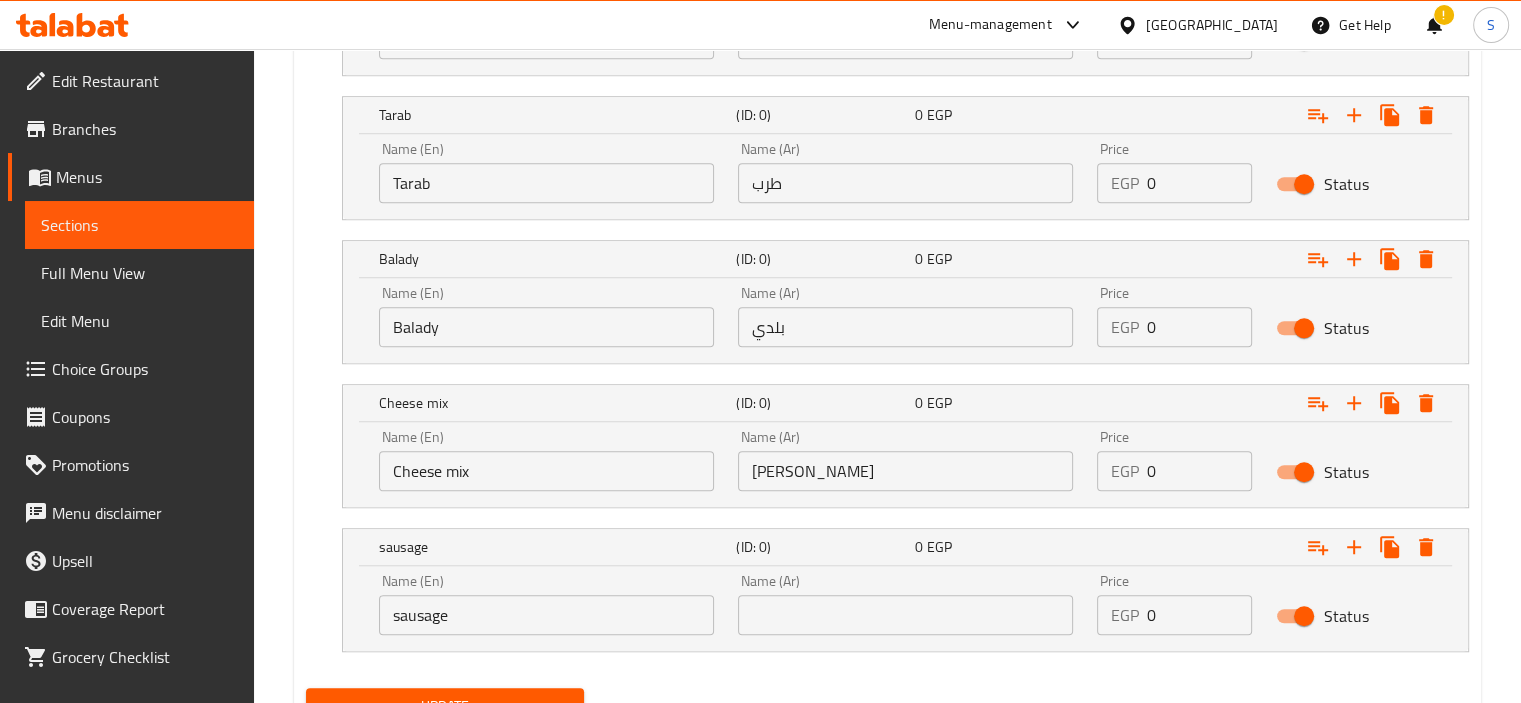 click at bounding box center (905, 615) 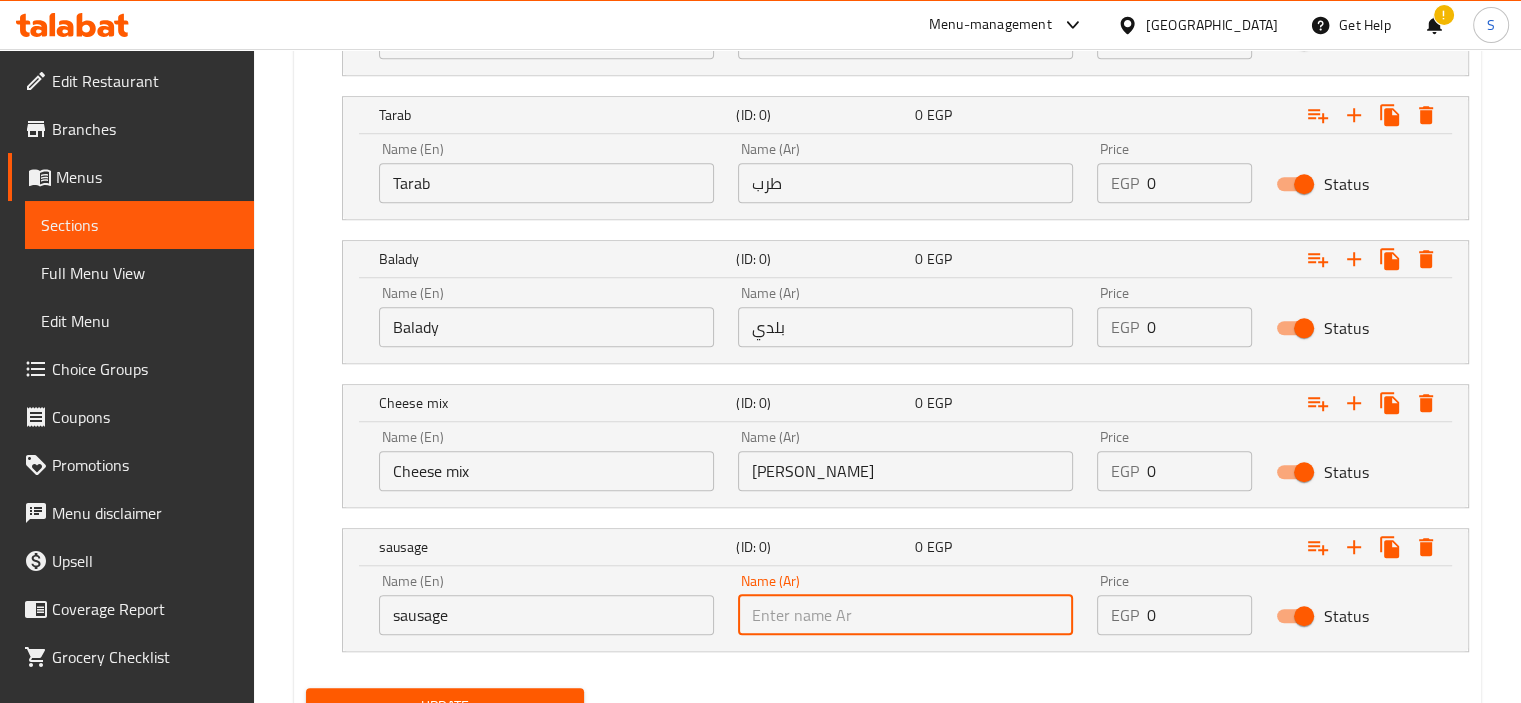 paste on "سجق" 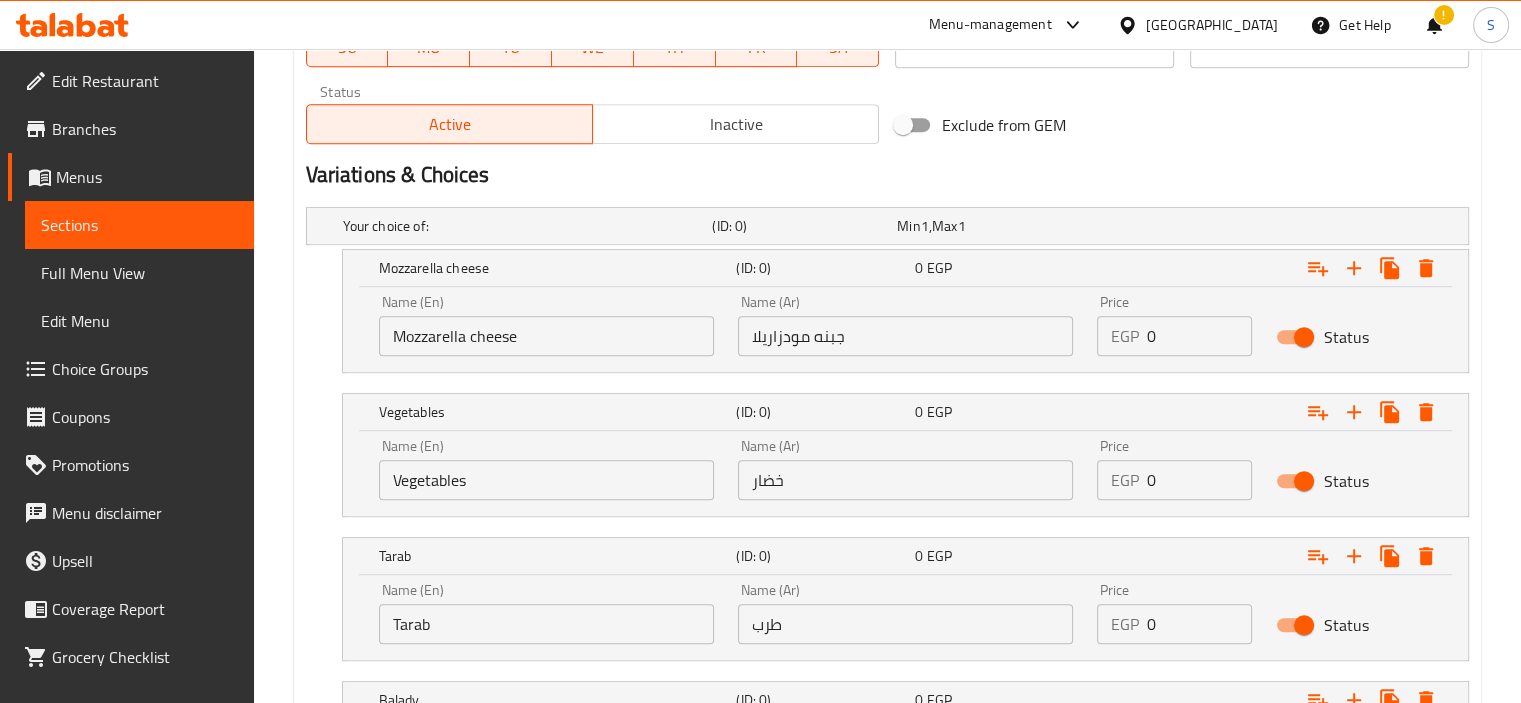 scroll, scrollTop: 1002, scrollLeft: 0, axis: vertical 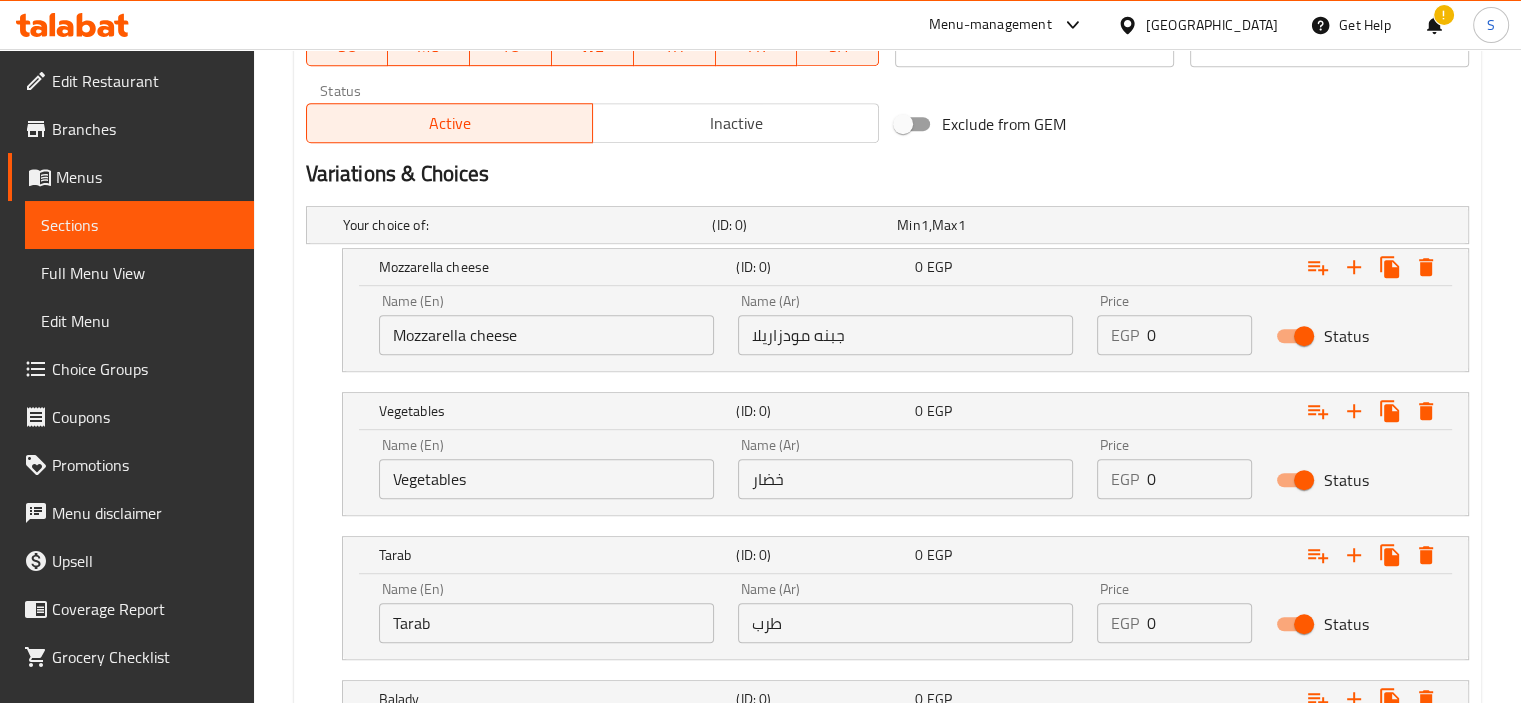 type on "سجق" 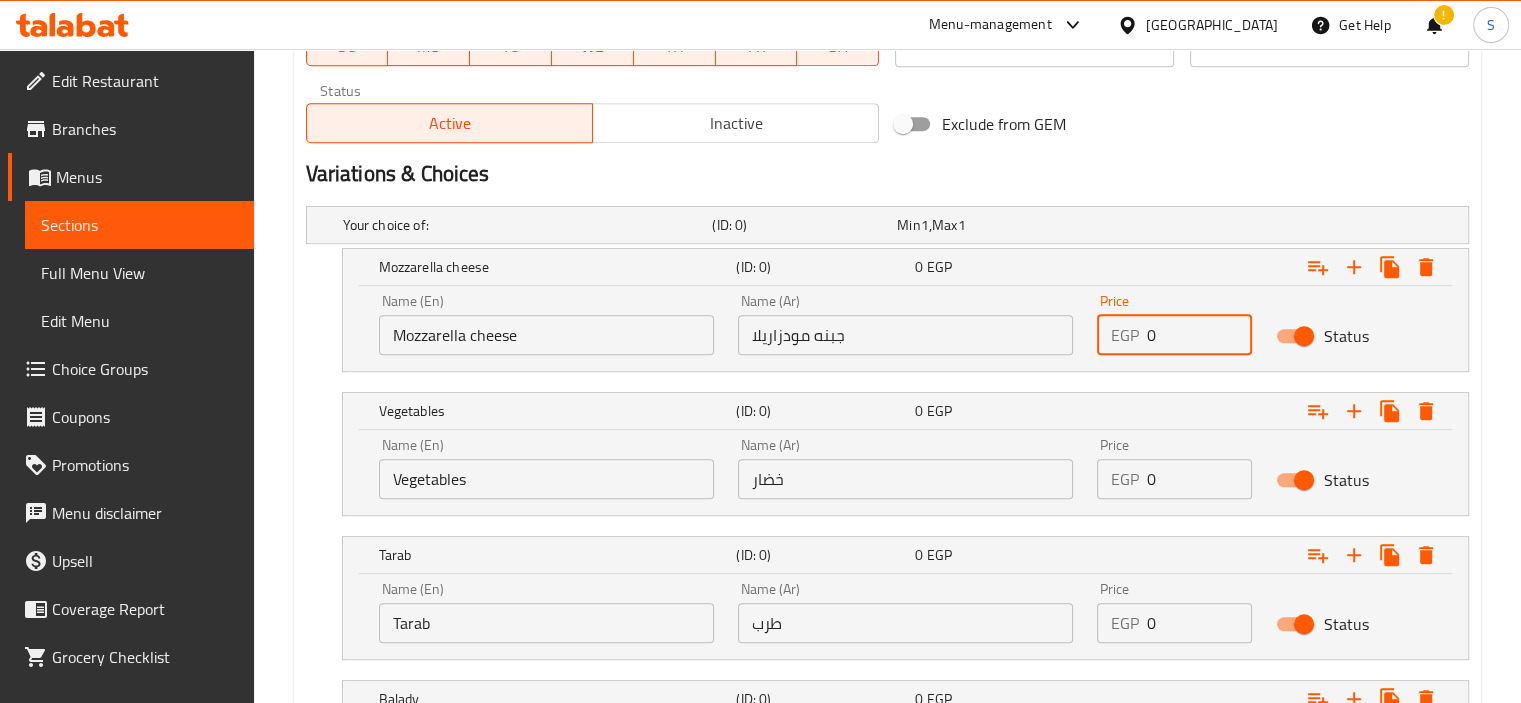 click on "0" at bounding box center [1200, 335] 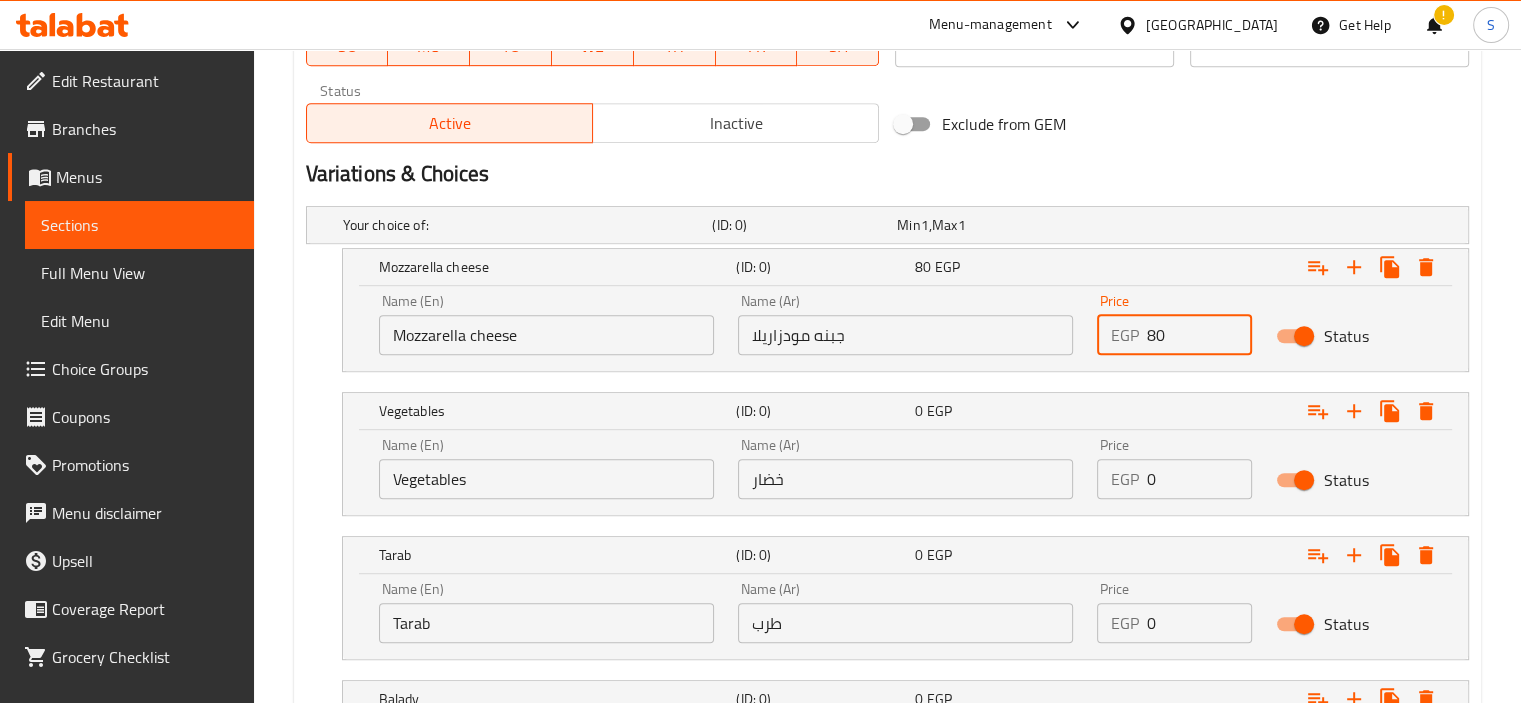 type on "80" 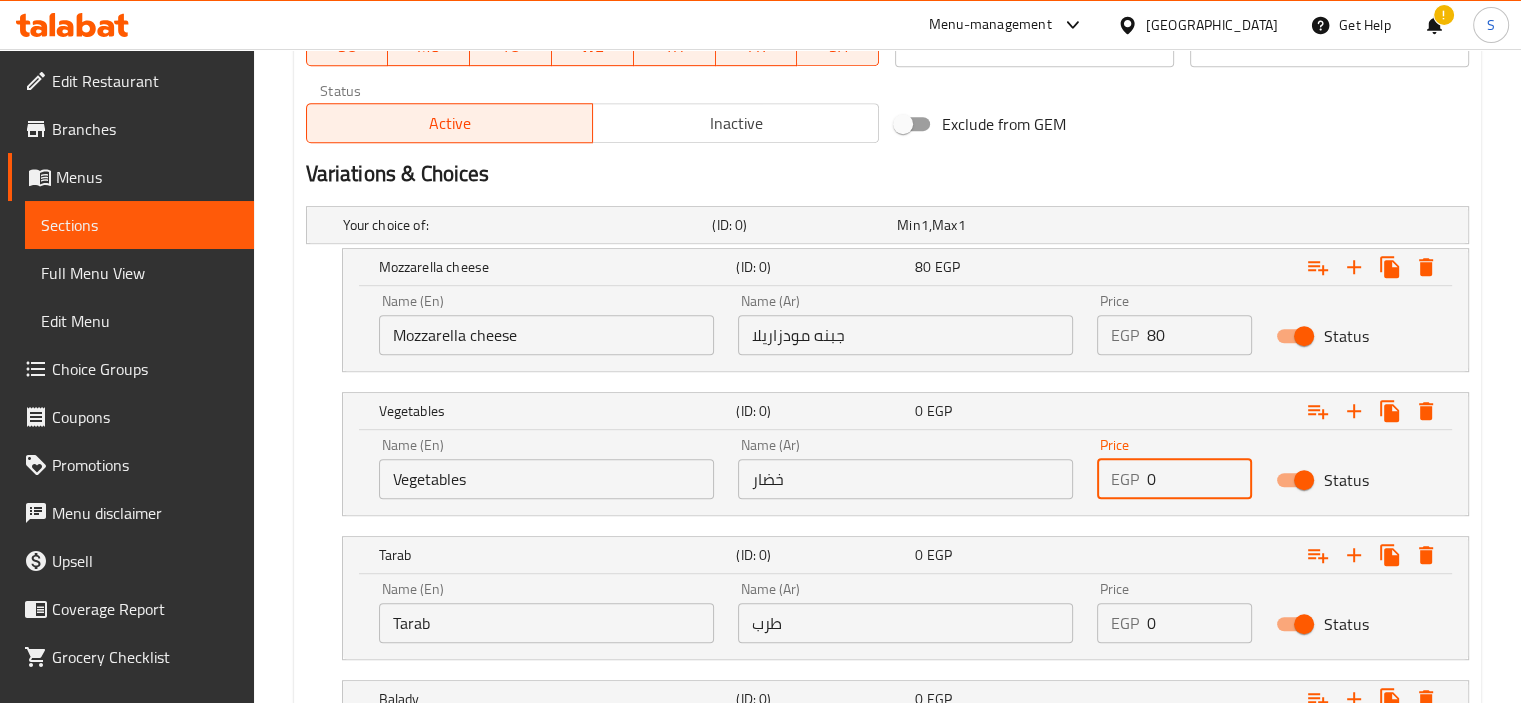click on "0" at bounding box center (1200, 479) 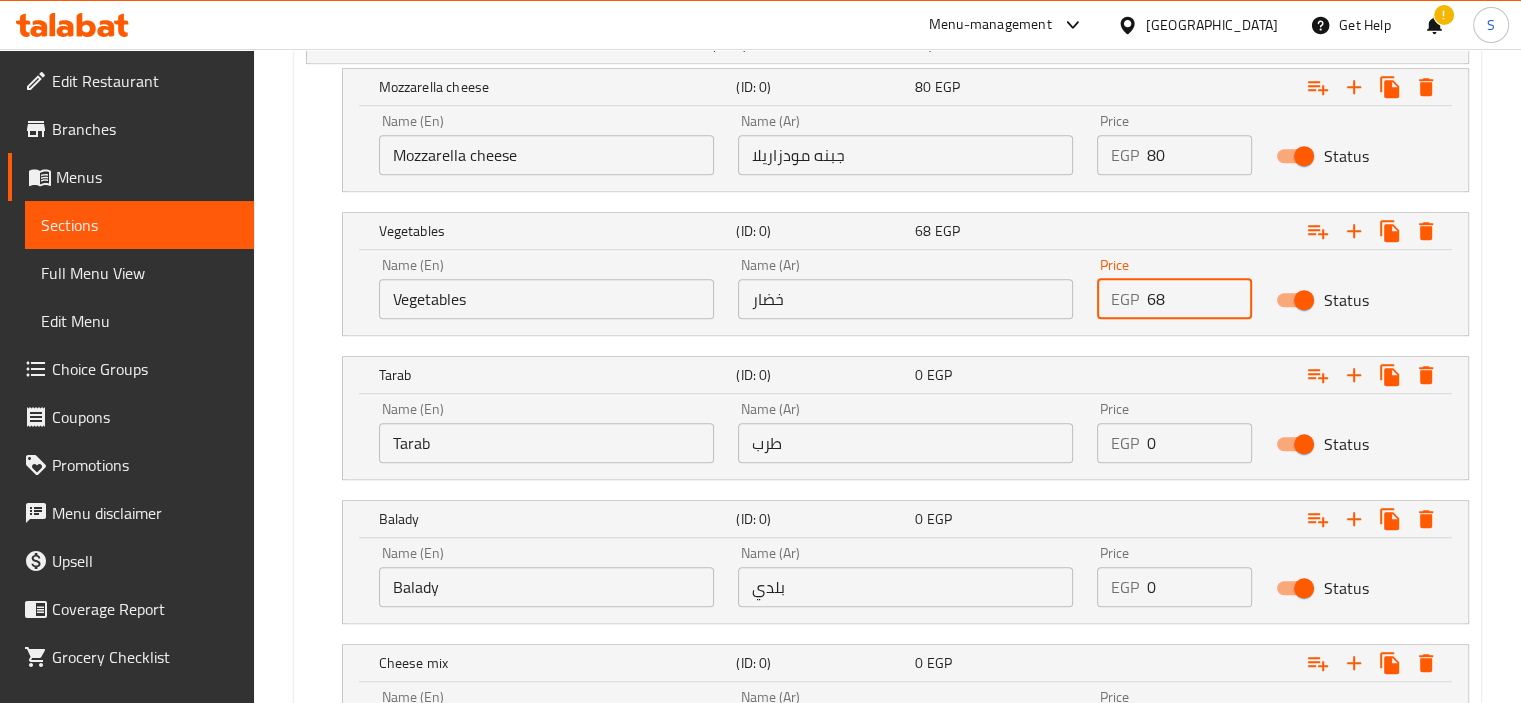 scroll, scrollTop: 1214, scrollLeft: 0, axis: vertical 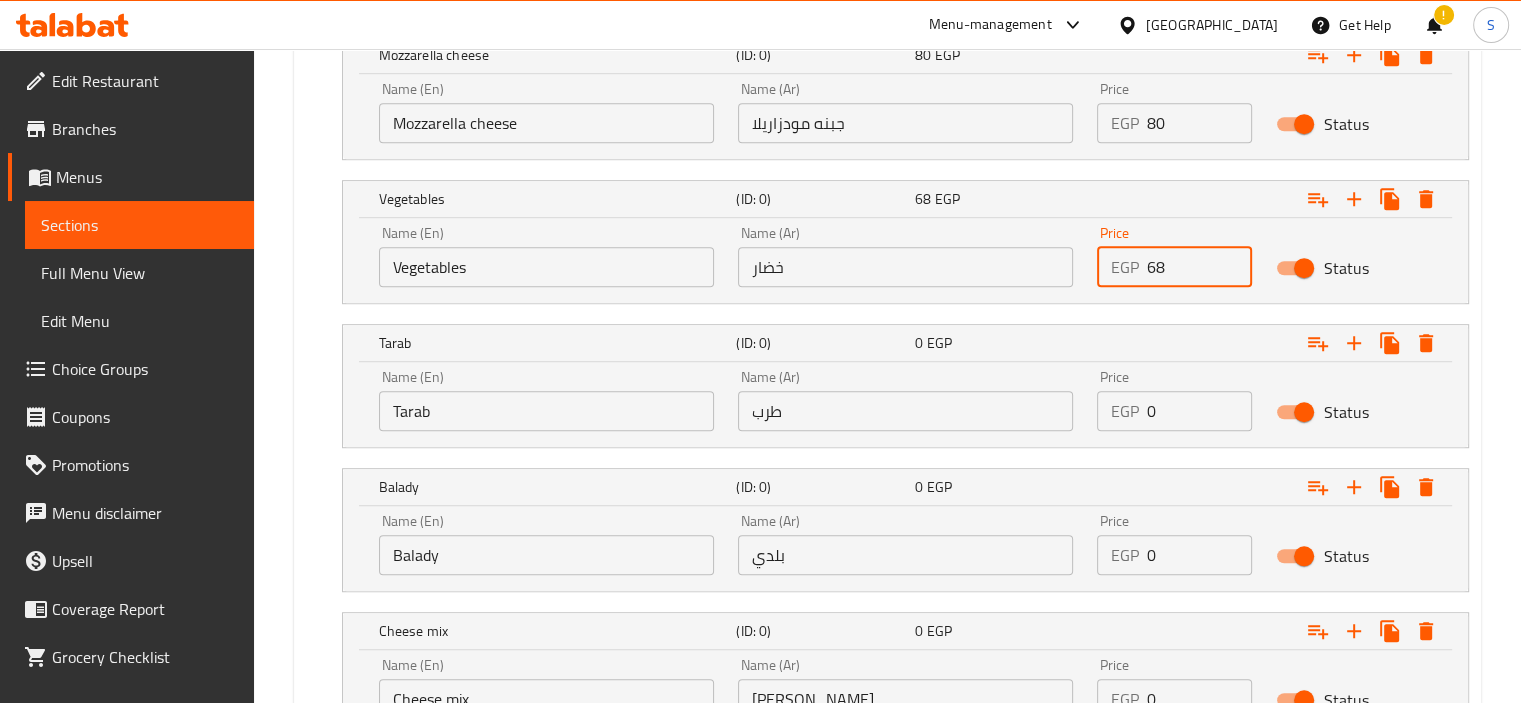 click on "68" at bounding box center [1200, 267] 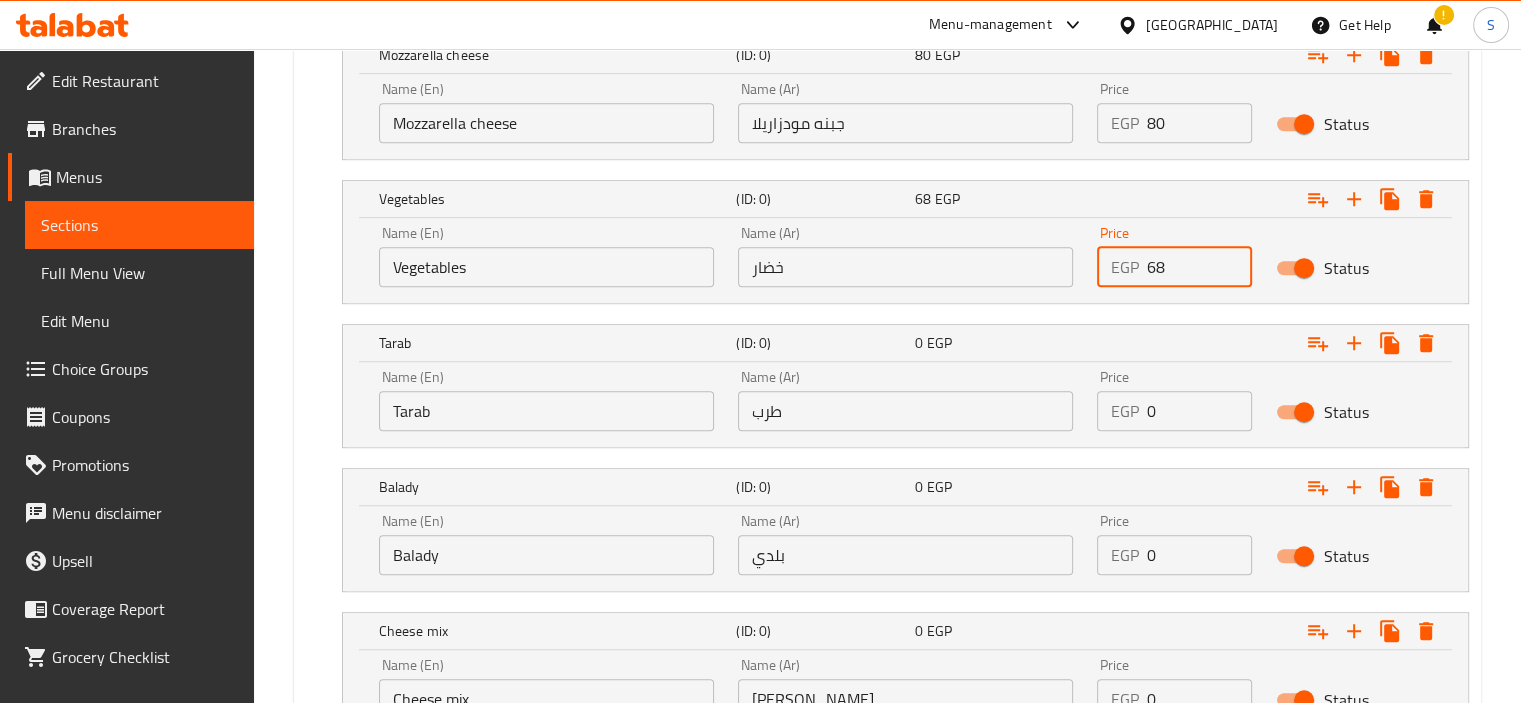 click on "68" at bounding box center [1200, 267] 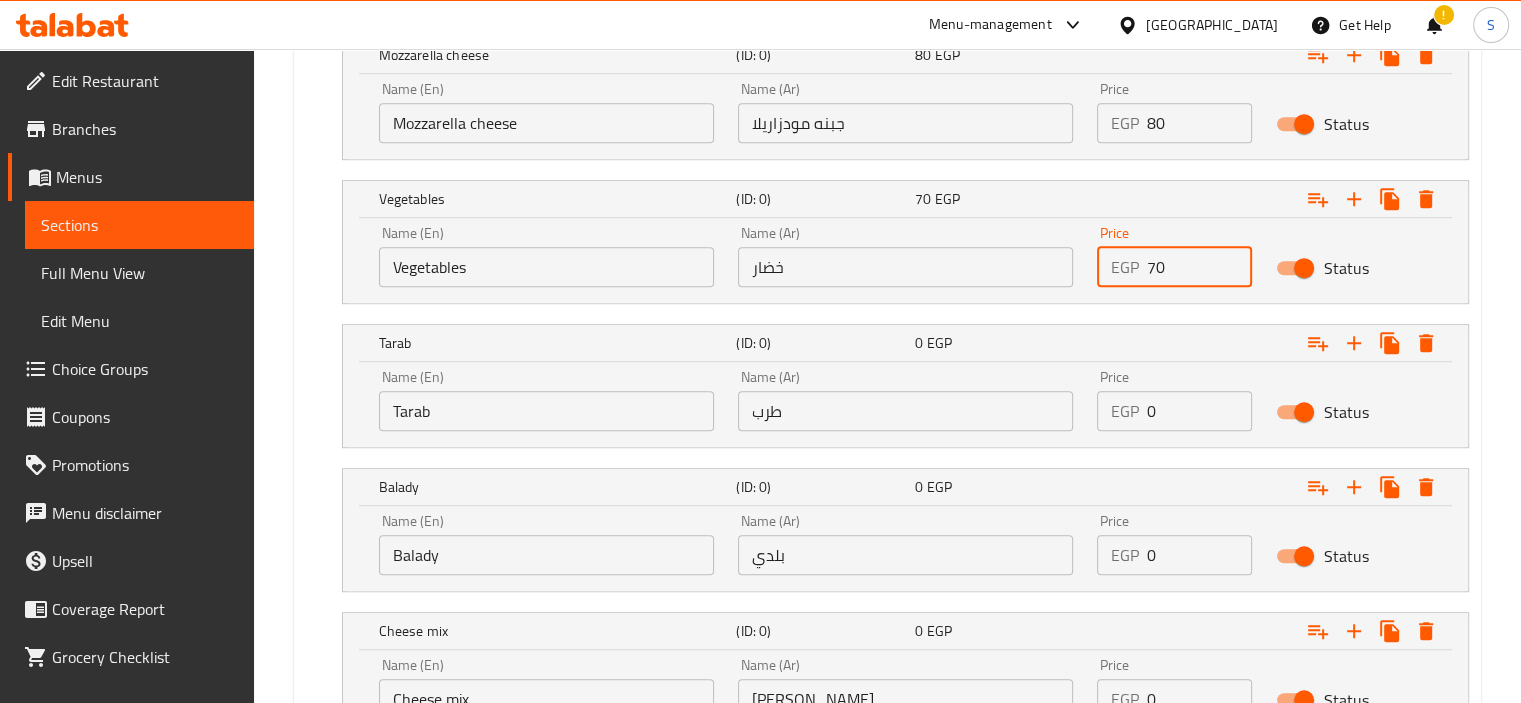 type on "70" 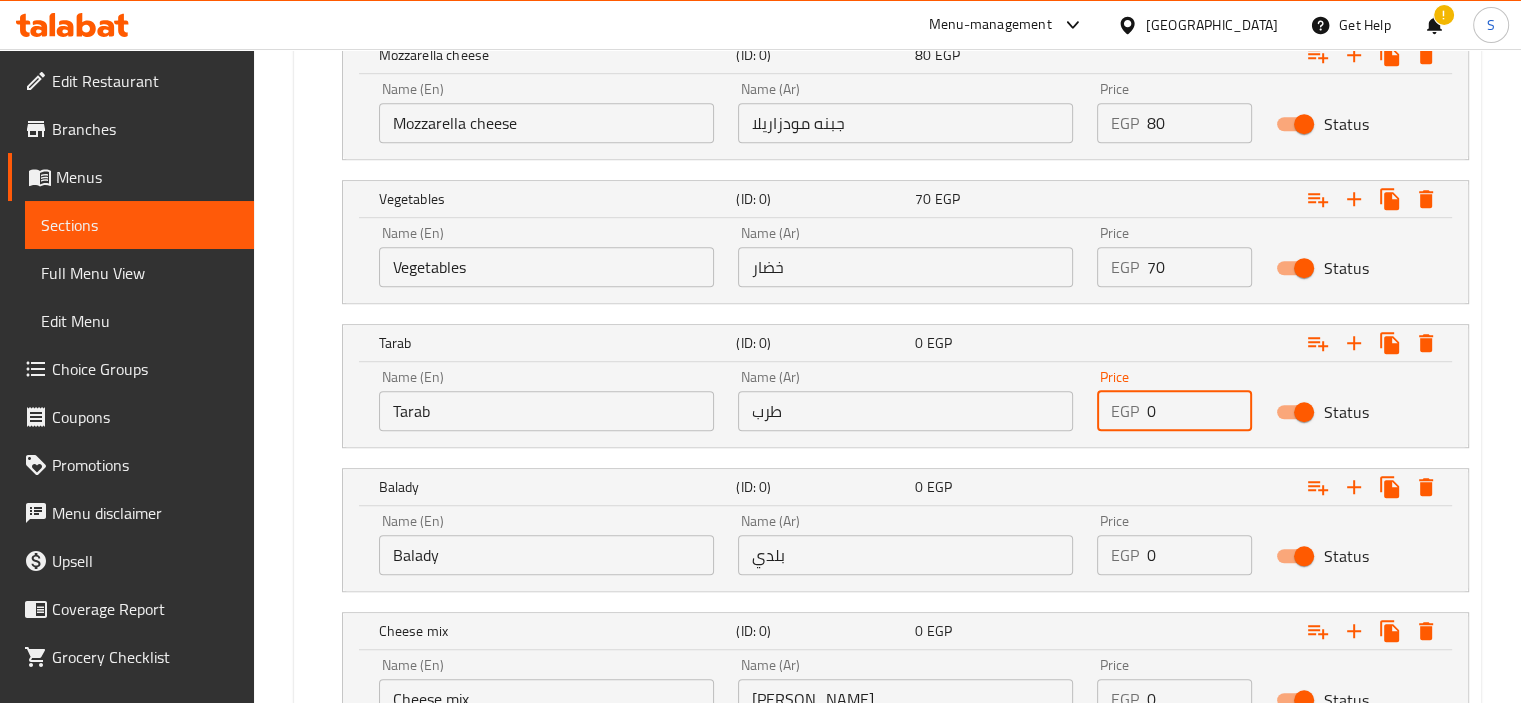 click on "0" at bounding box center (1200, 411) 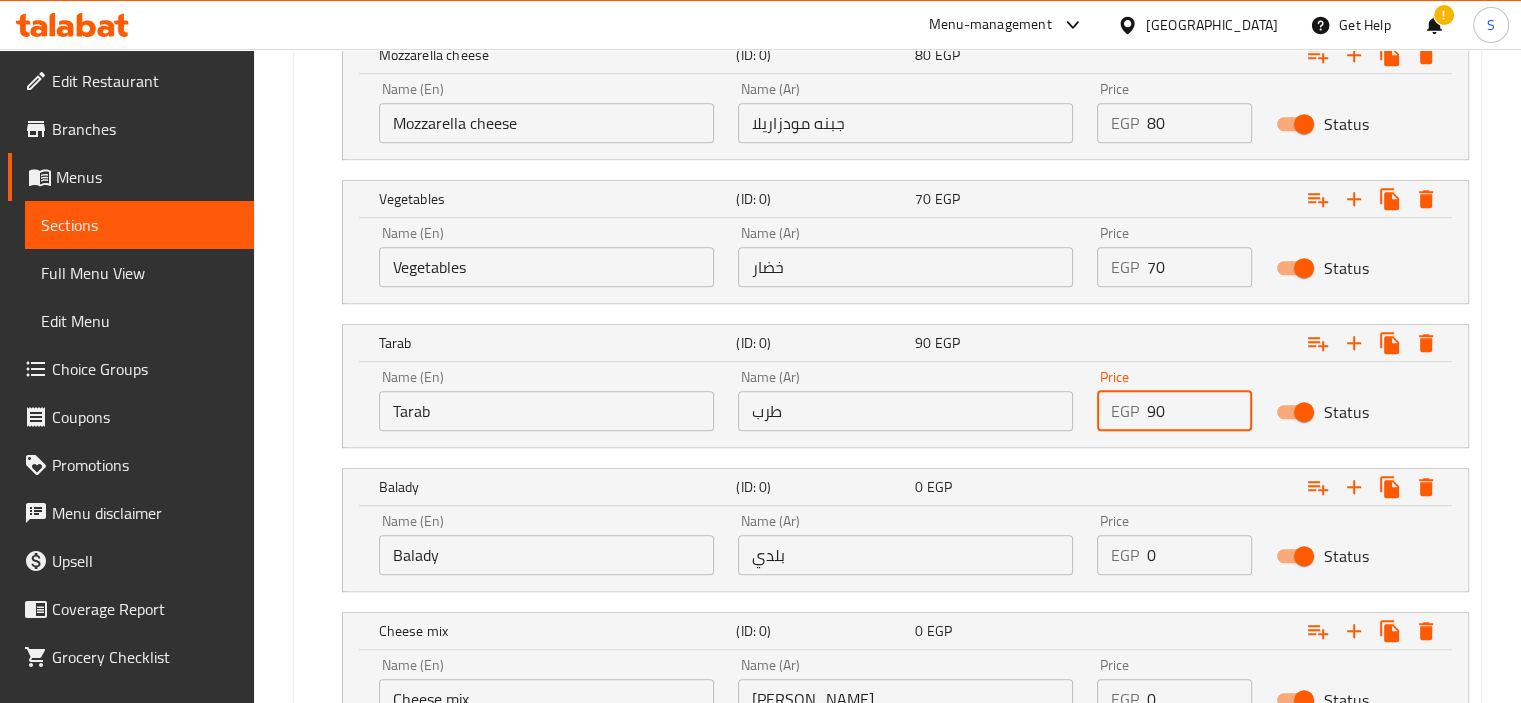 type on "90" 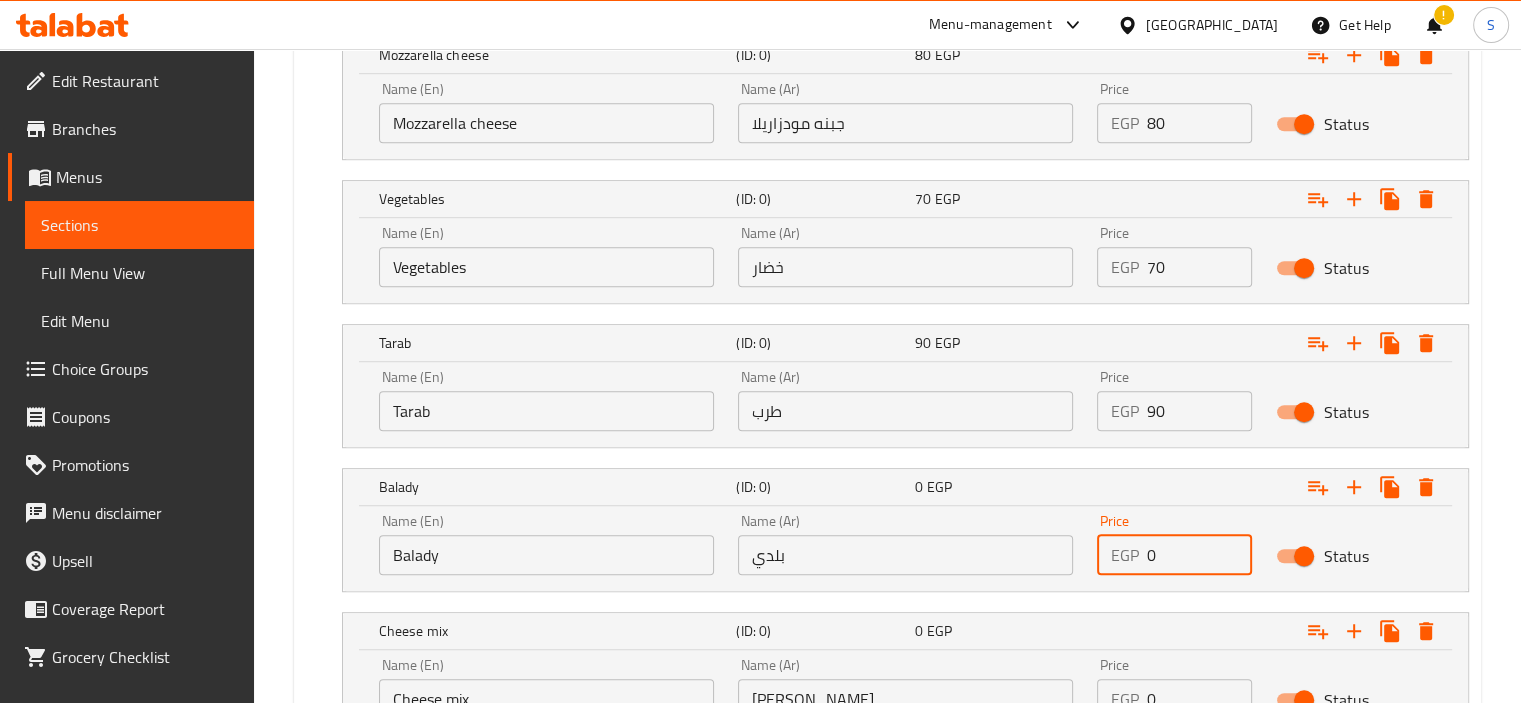 click on "0" at bounding box center (1200, 555) 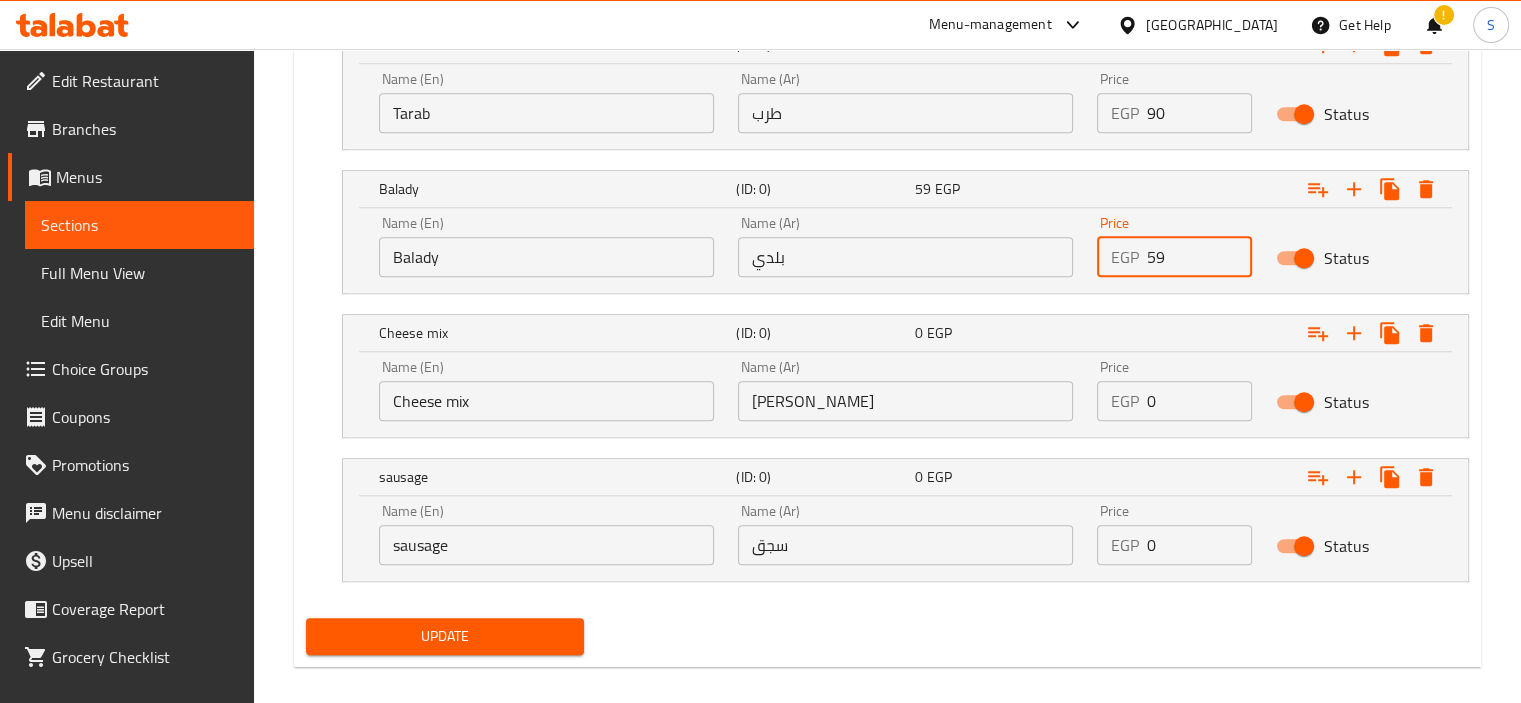 scroll, scrollTop: 1528, scrollLeft: 0, axis: vertical 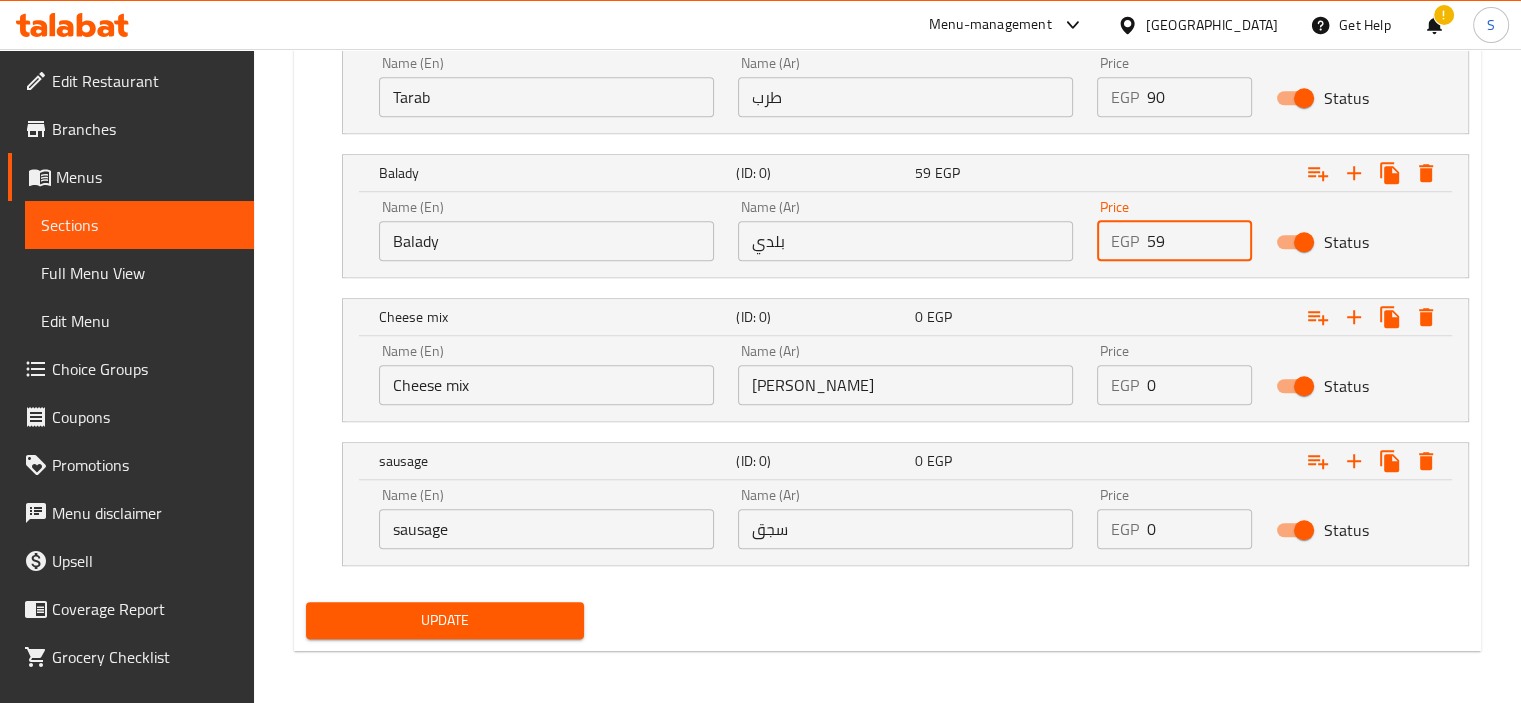 click on "59" at bounding box center (1200, 241) 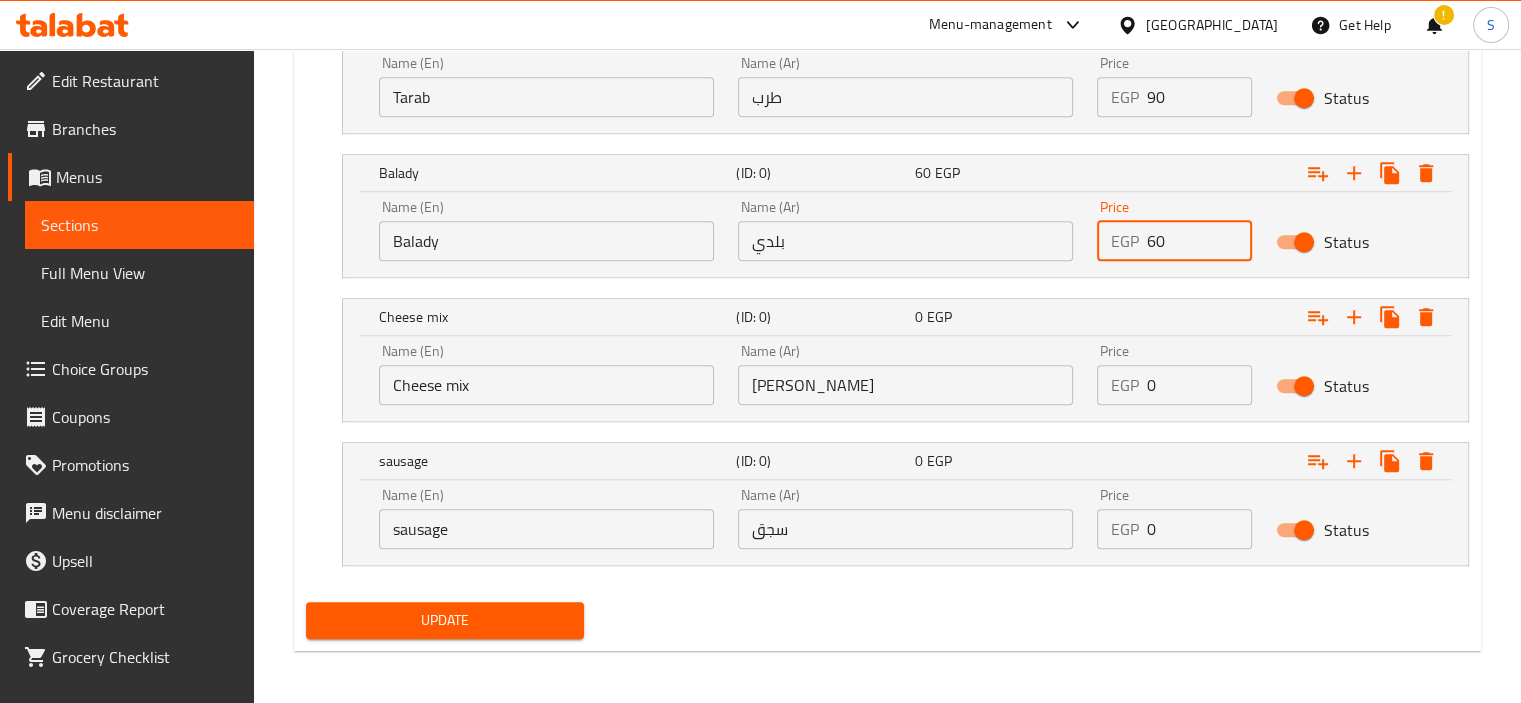type on "60" 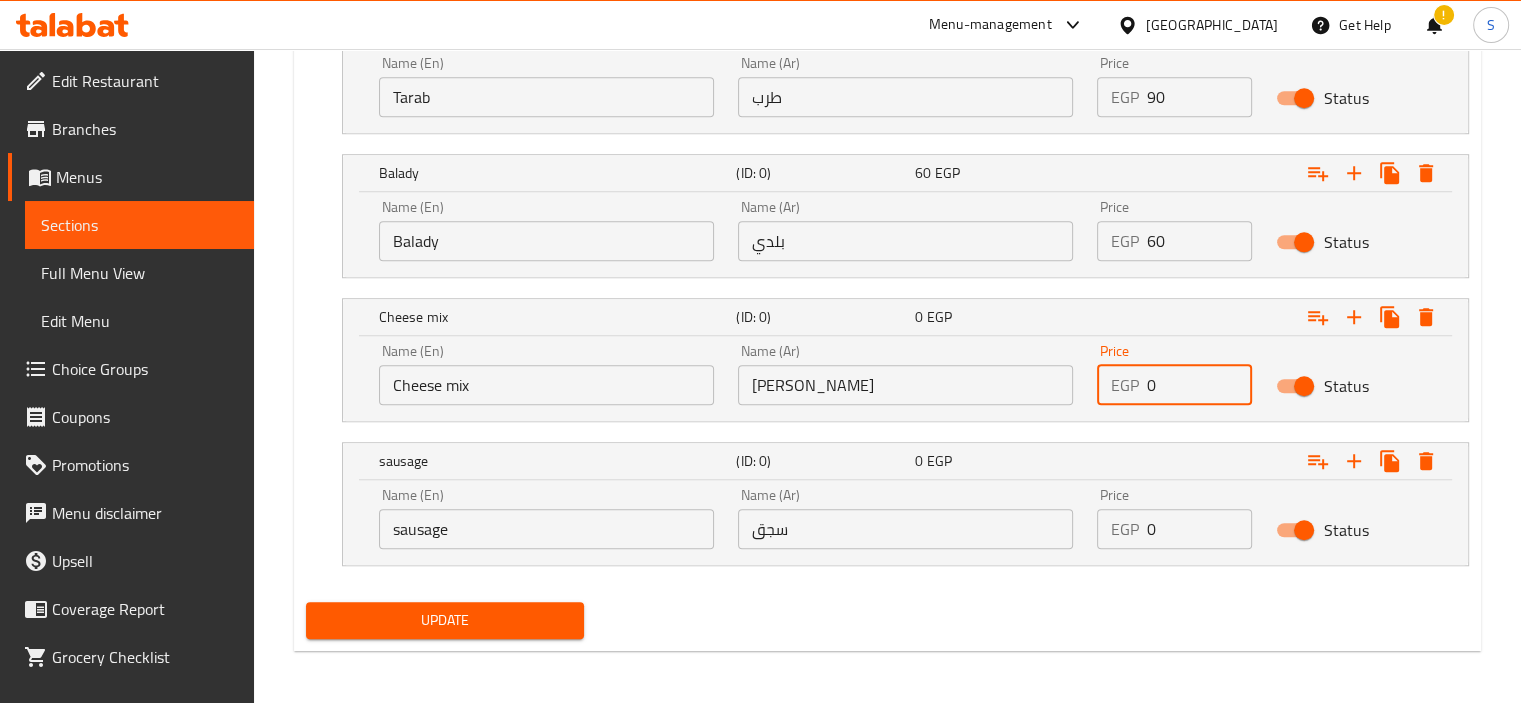 click on "0" at bounding box center [1200, 385] 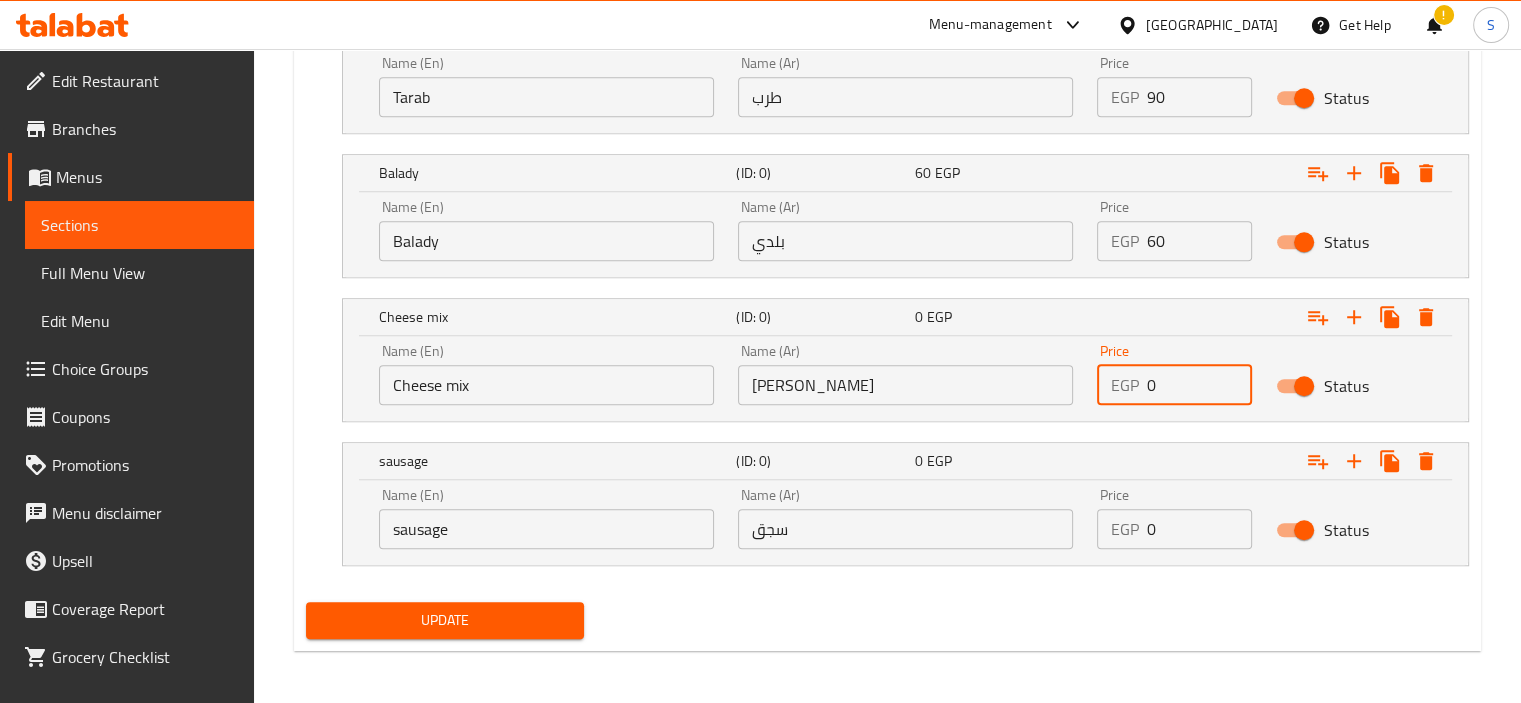 type on "1" 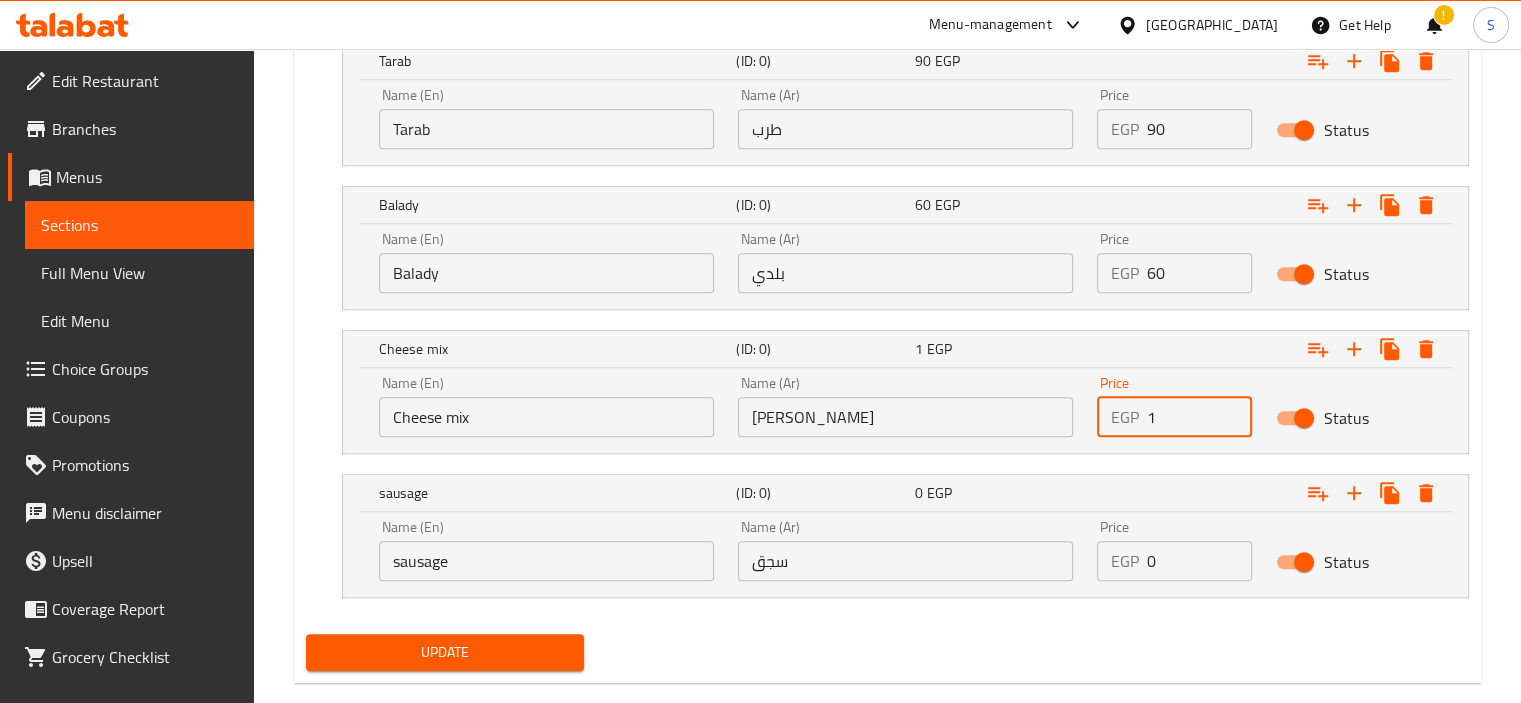 scroll, scrollTop: 1528, scrollLeft: 0, axis: vertical 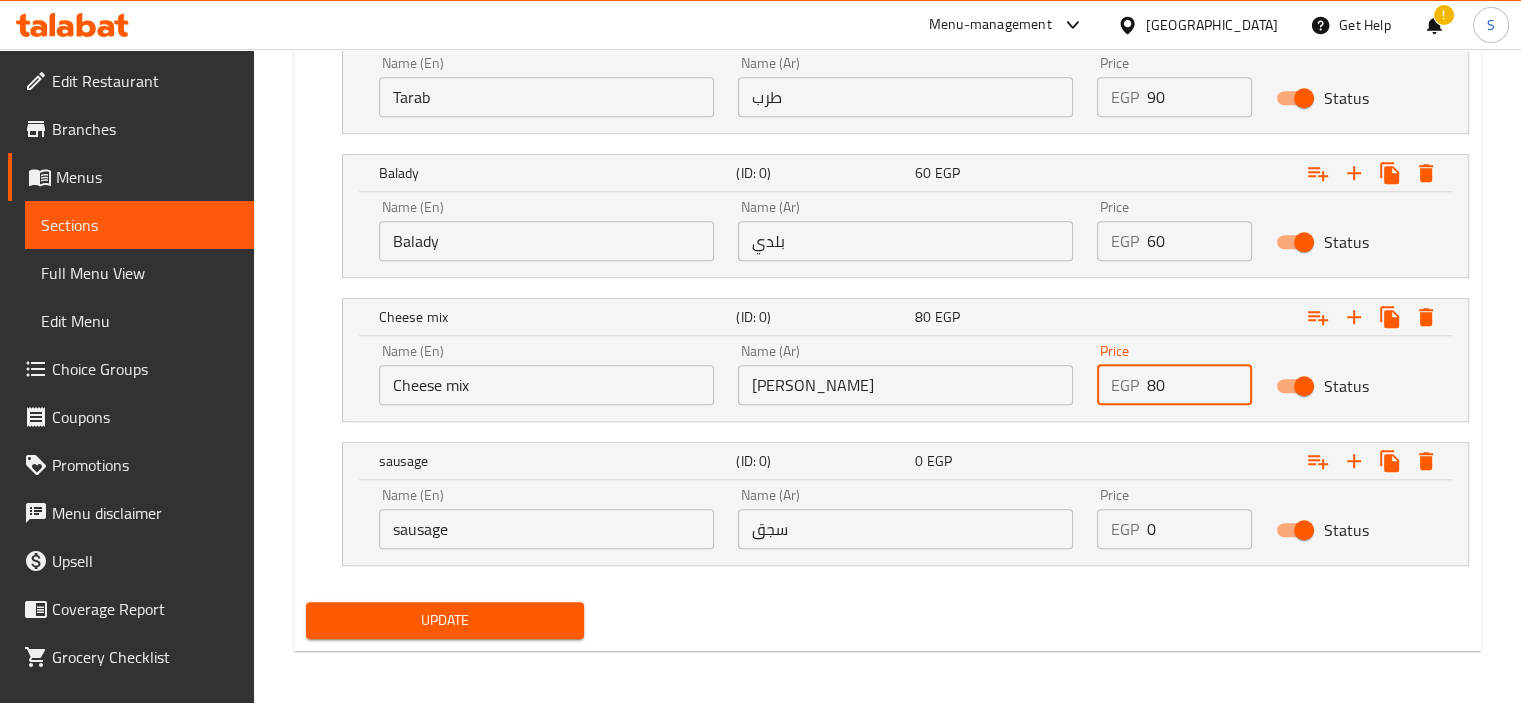 type on "80" 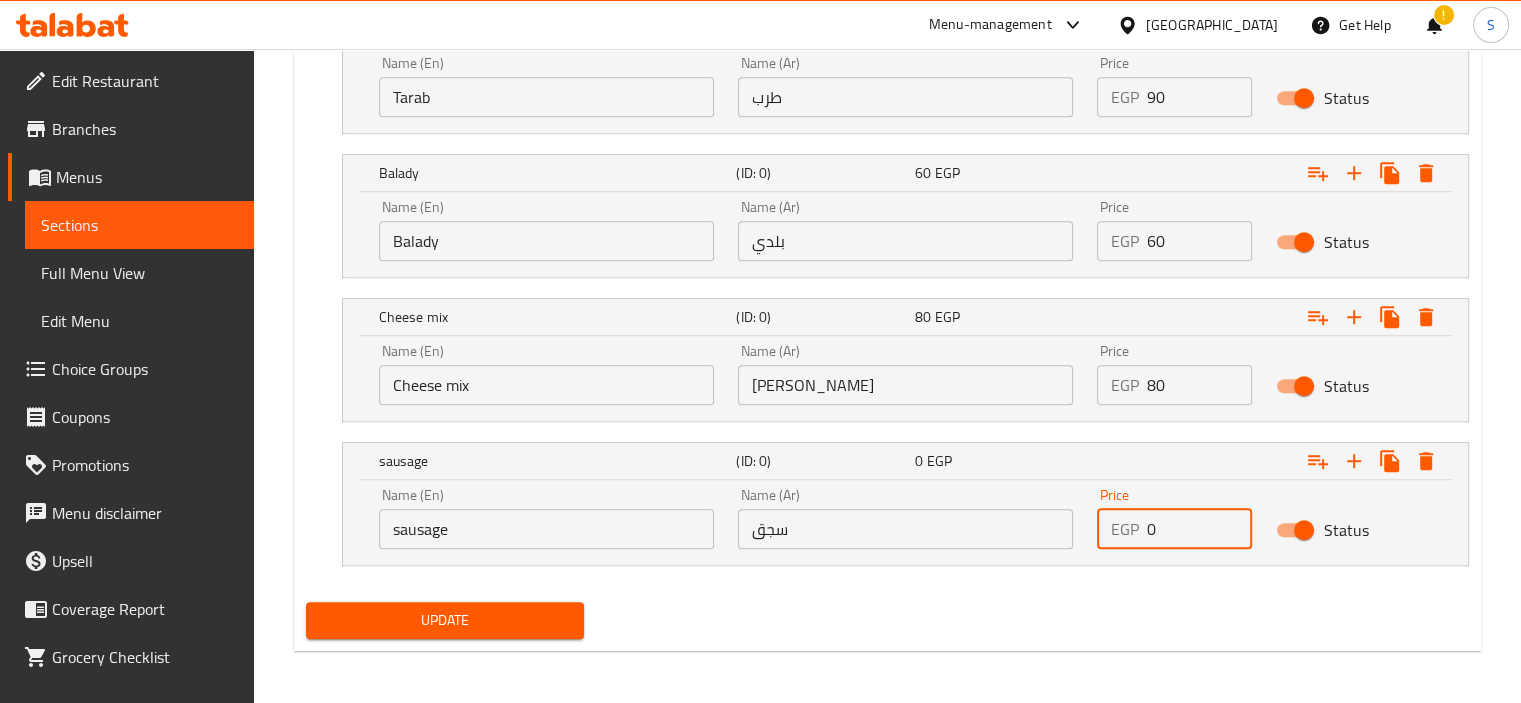 click on "0" at bounding box center [1200, 529] 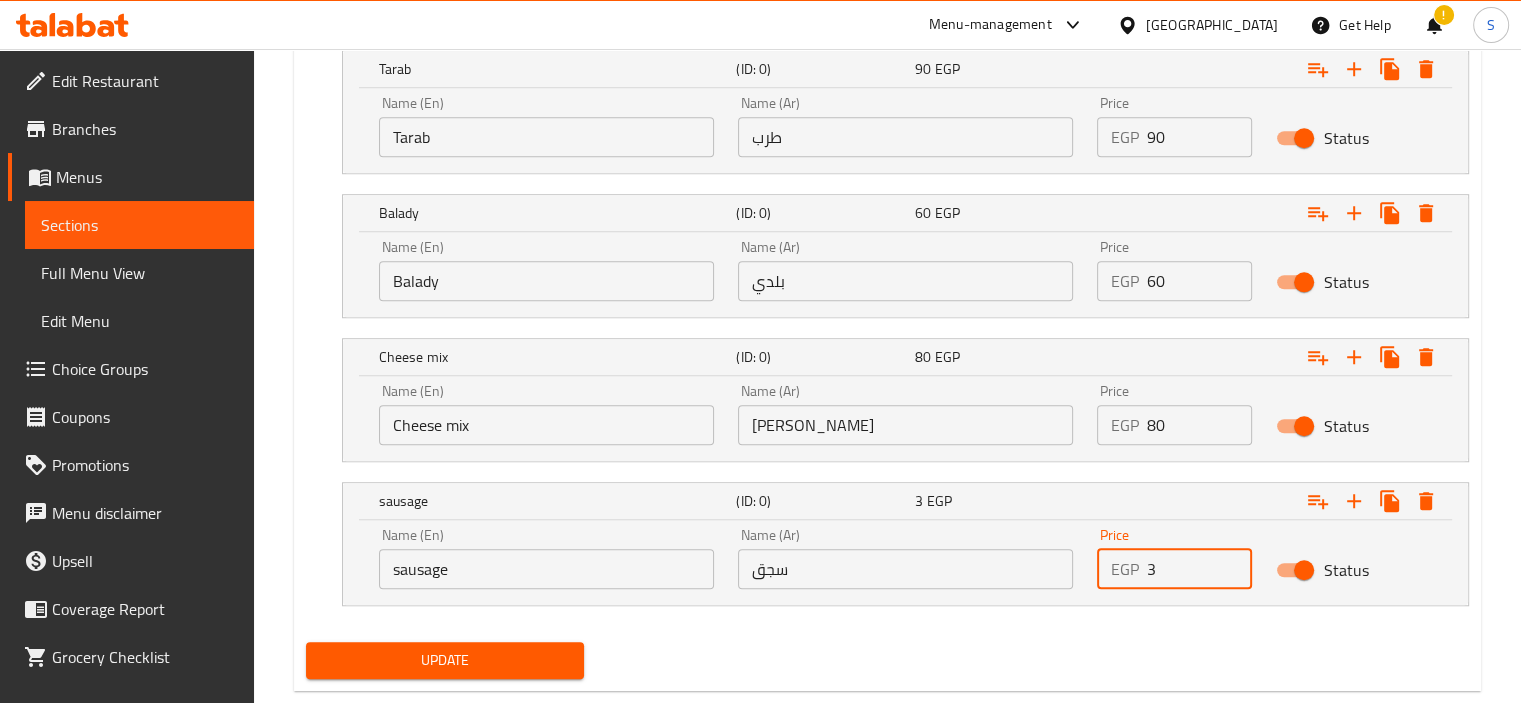 scroll, scrollTop: 1528, scrollLeft: 0, axis: vertical 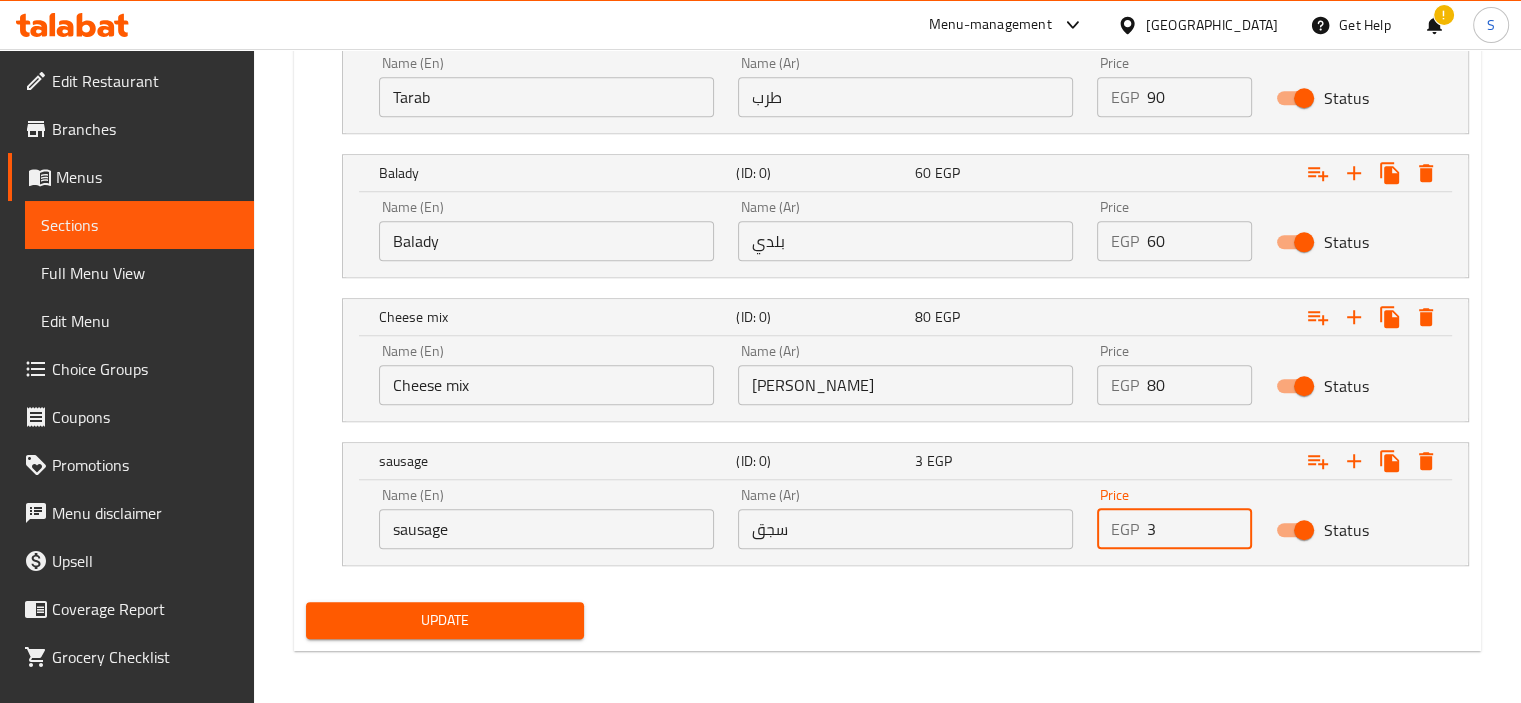 click on "3" at bounding box center (1200, 529) 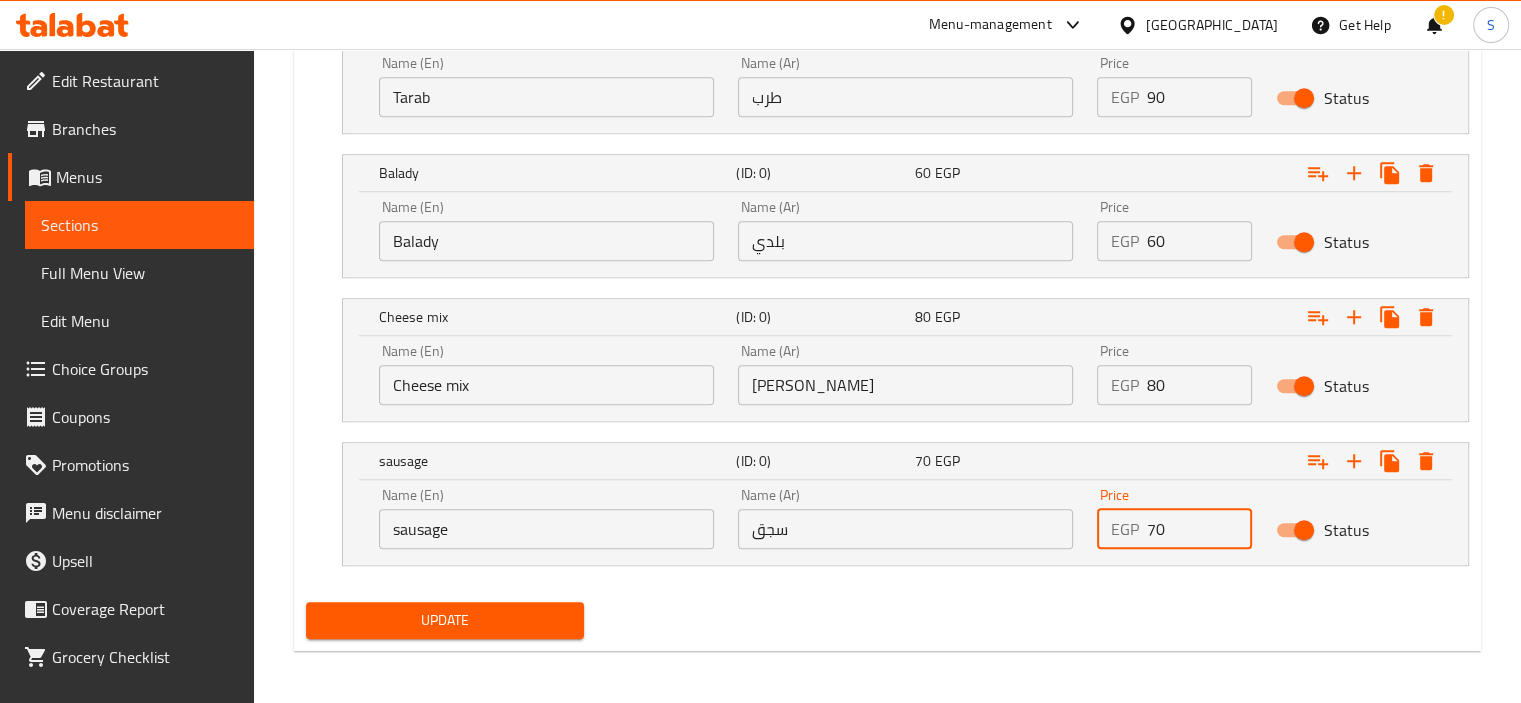 type on "70" 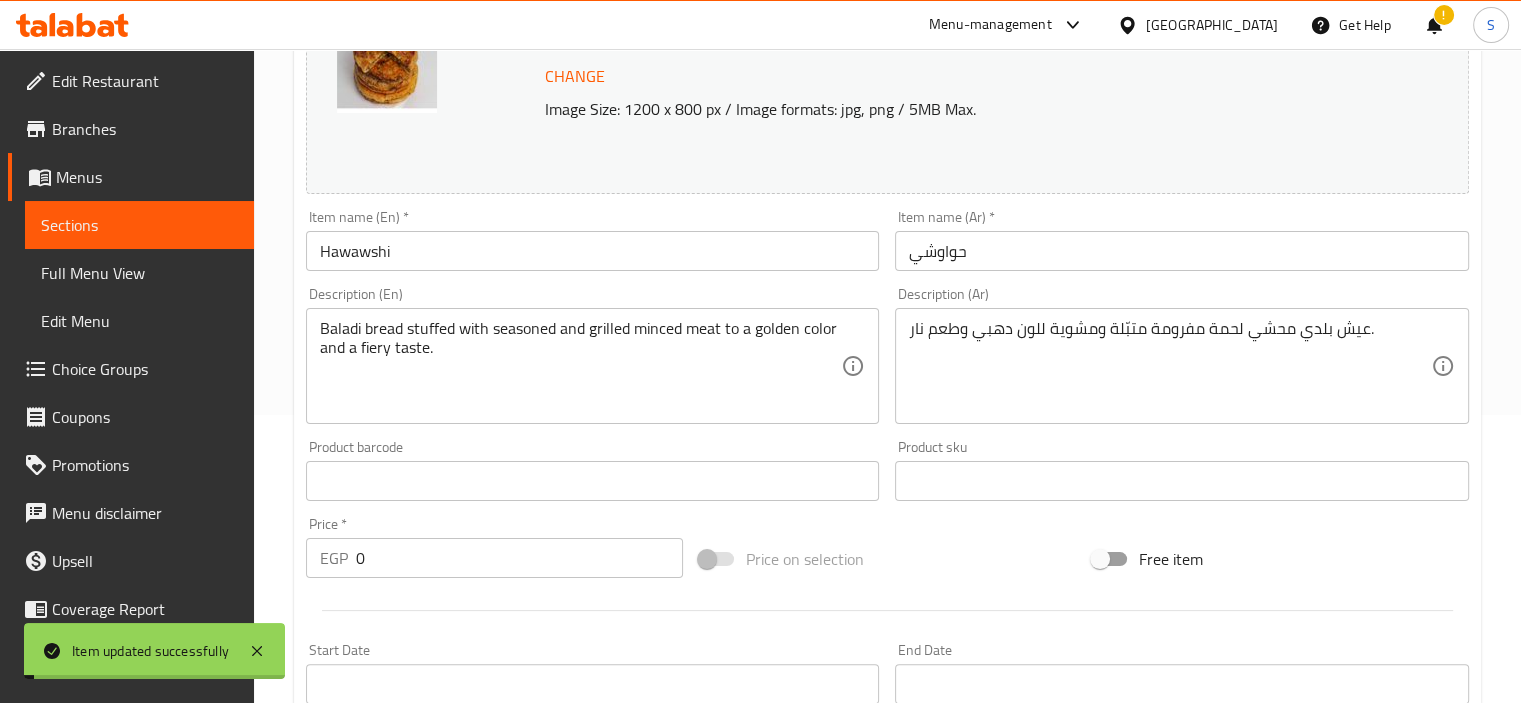 scroll, scrollTop: 0, scrollLeft: 0, axis: both 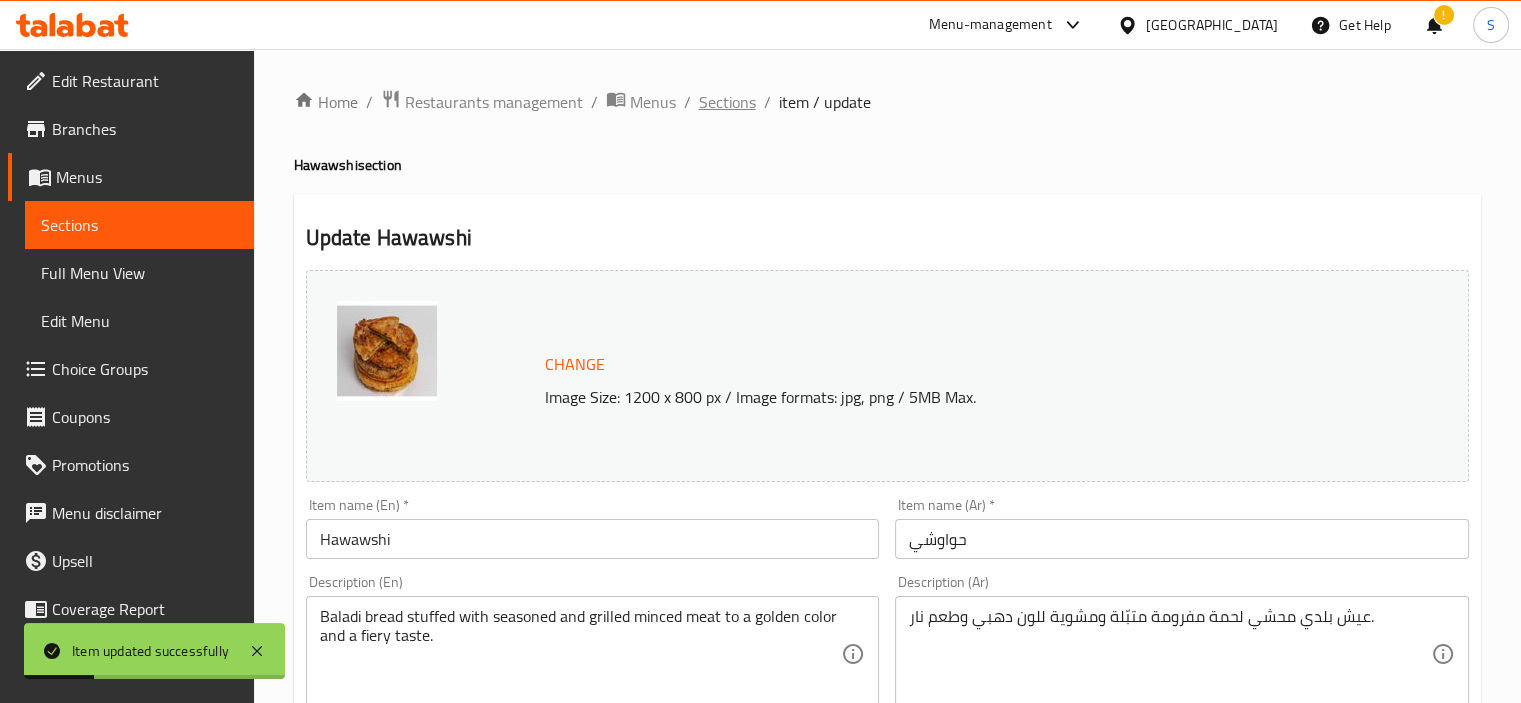 click on "Sections" at bounding box center (727, 102) 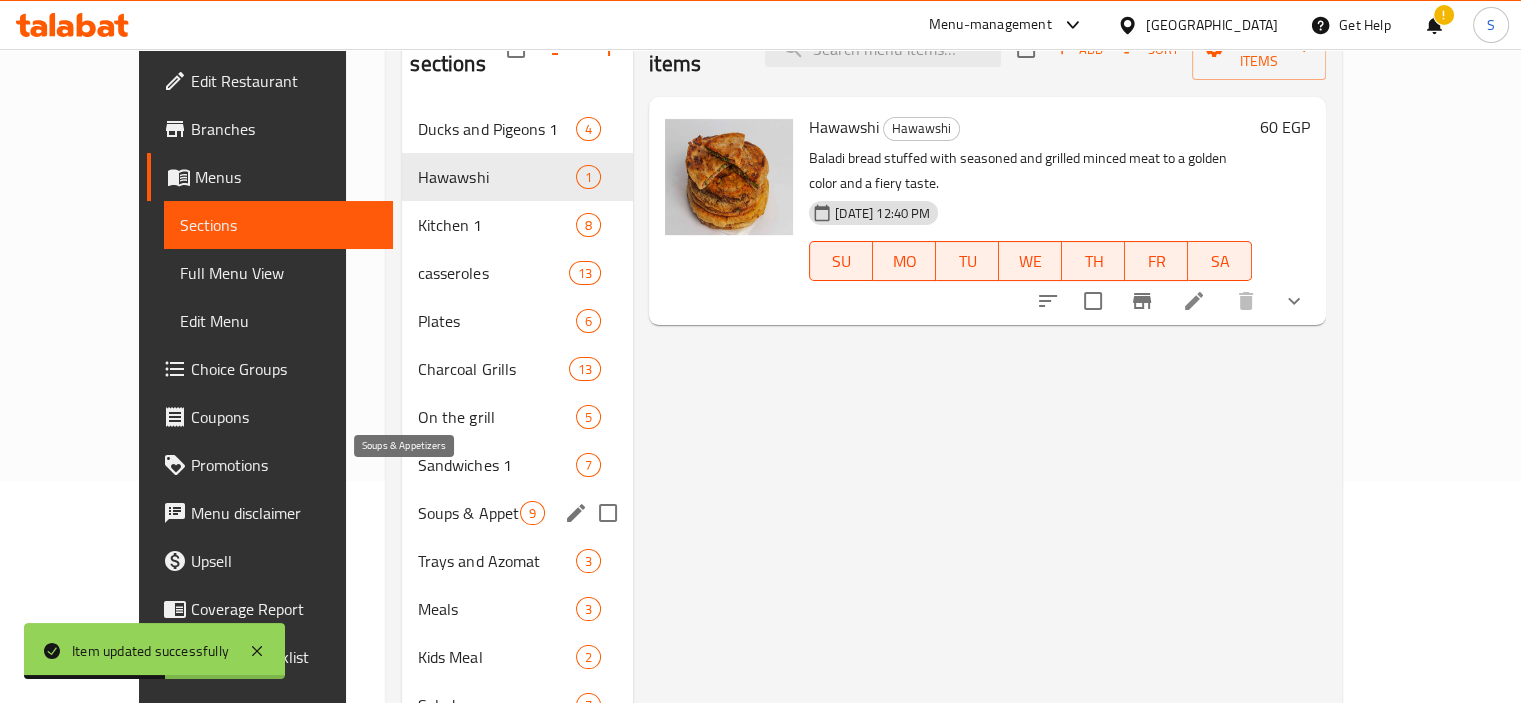 scroll, scrollTop: 224, scrollLeft: 0, axis: vertical 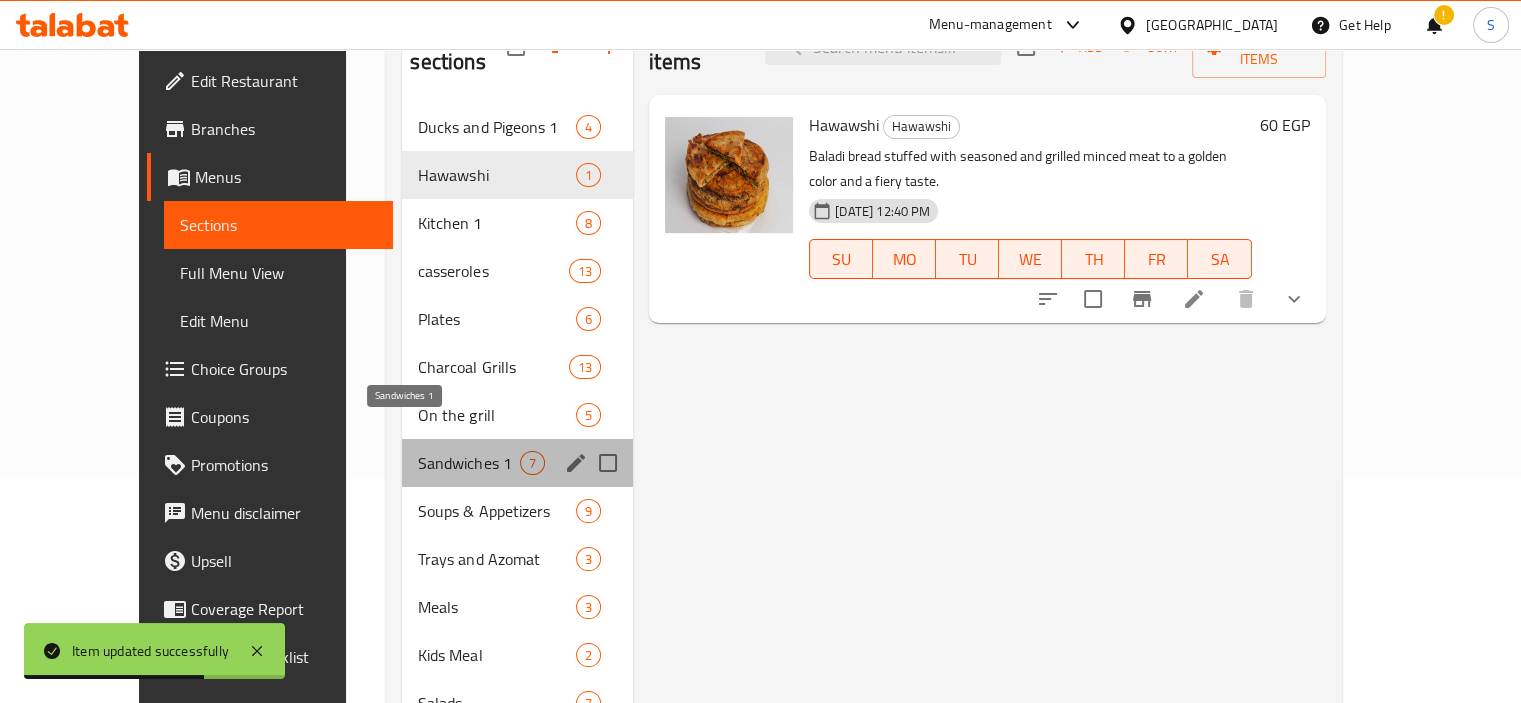 click on "Sandwiches 1" at bounding box center [469, 463] 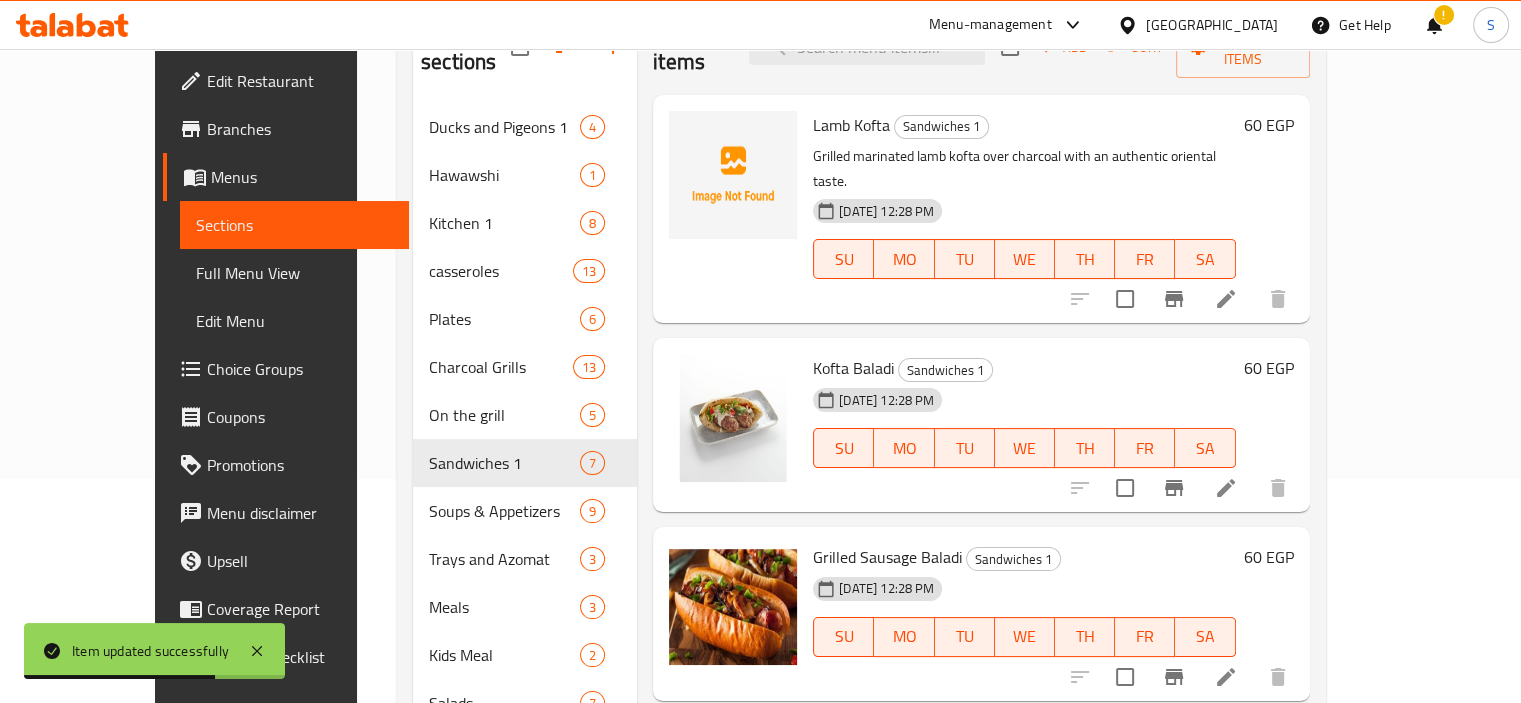 scroll, scrollTop: 563, scrollLeft: 0, axis: vertical 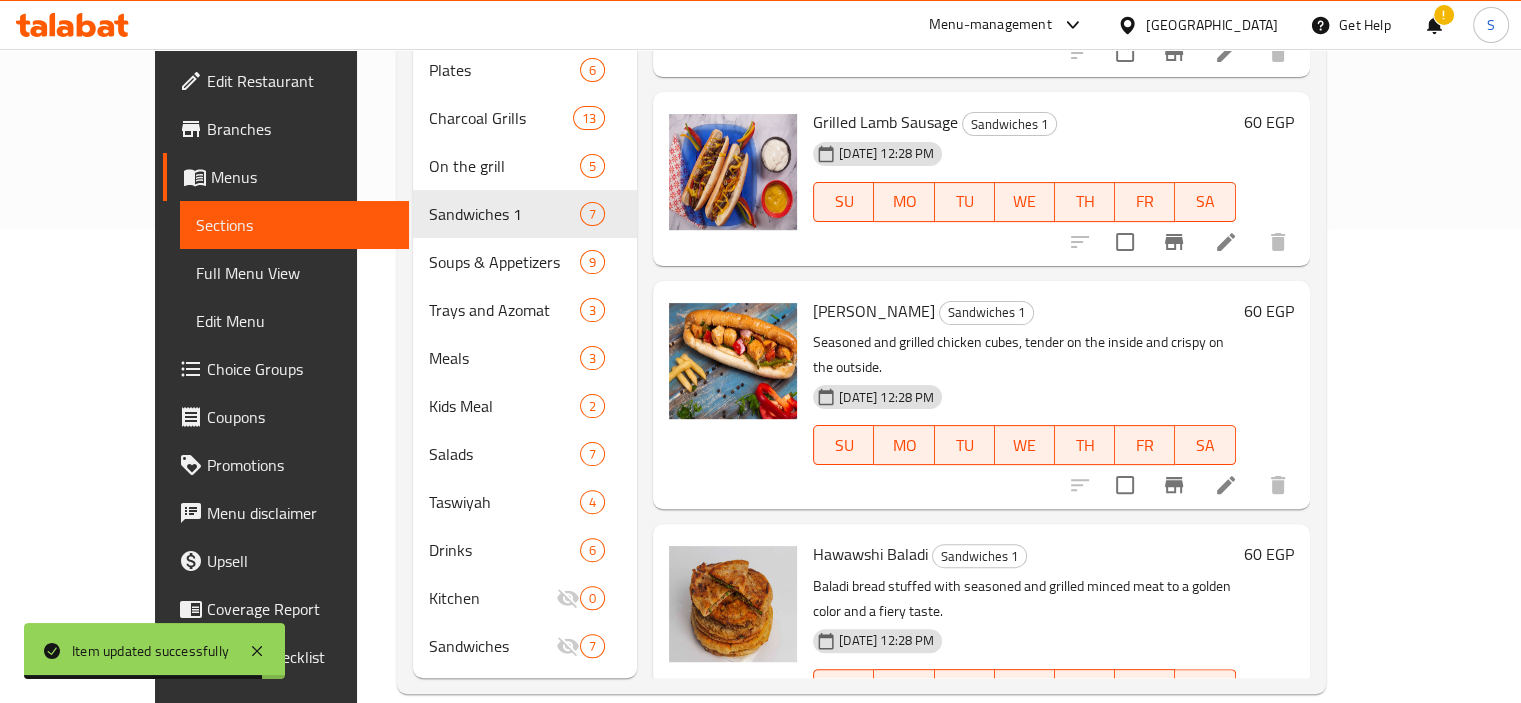 click at bounding box center [1226, 729] 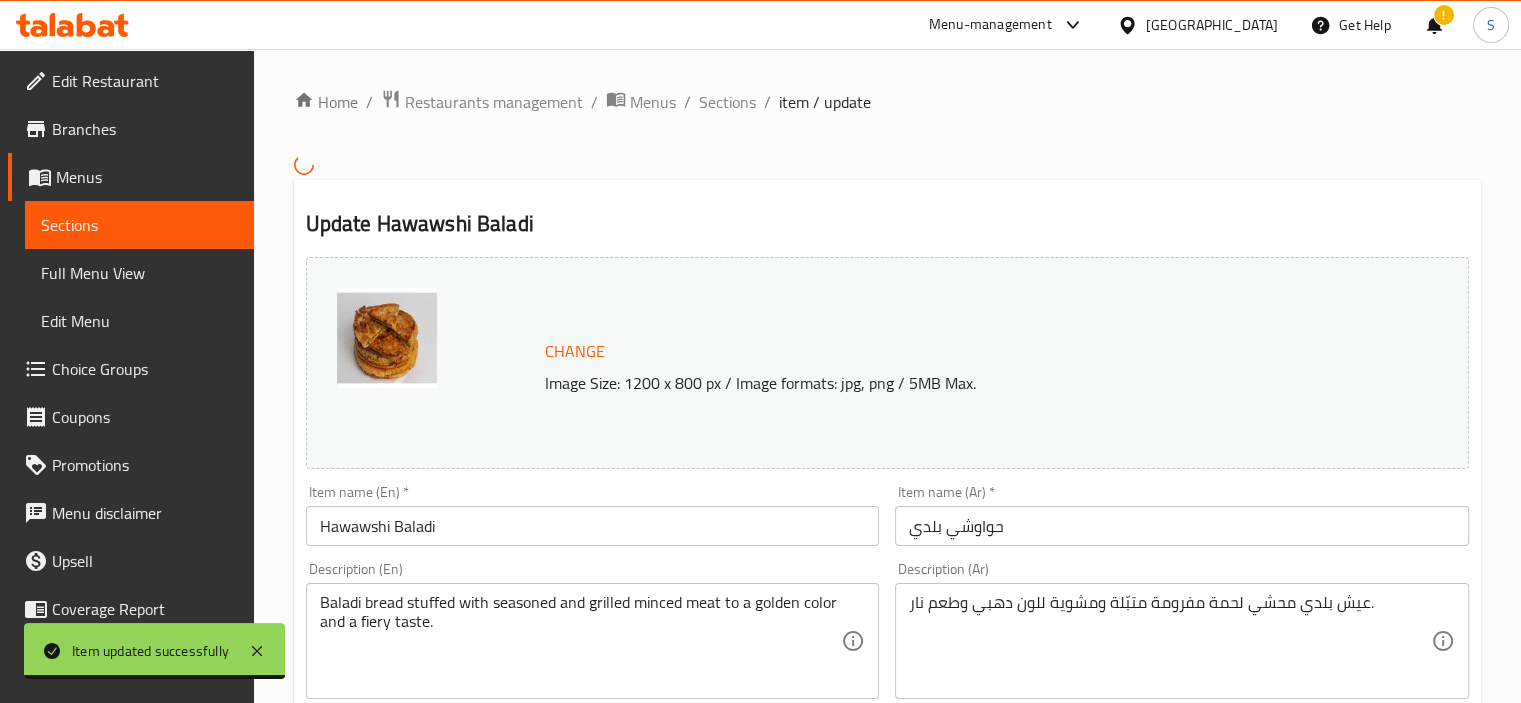 scroll, scrollTop: 724, scrollLeft: 0, axis: vertical 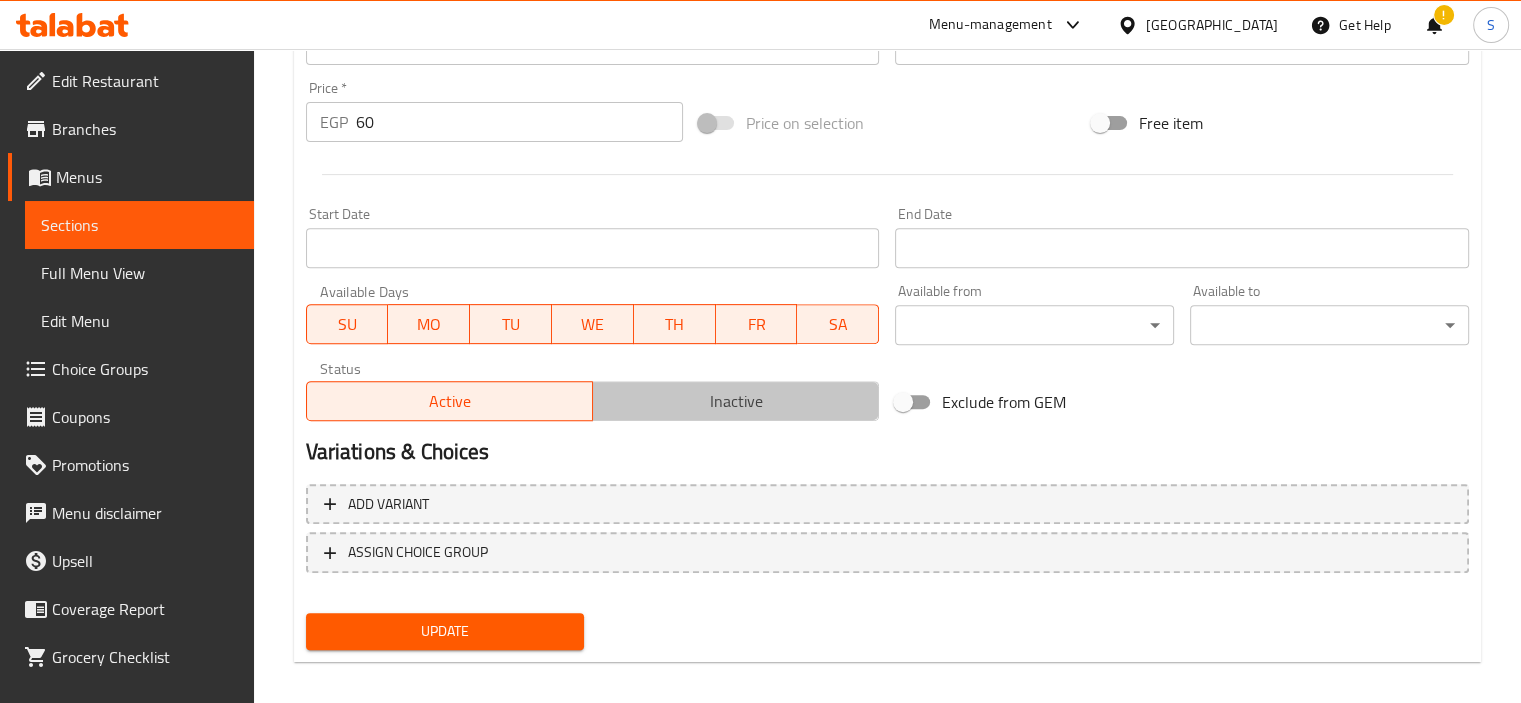 click on "Inactive" at bounding box center (736, 401) 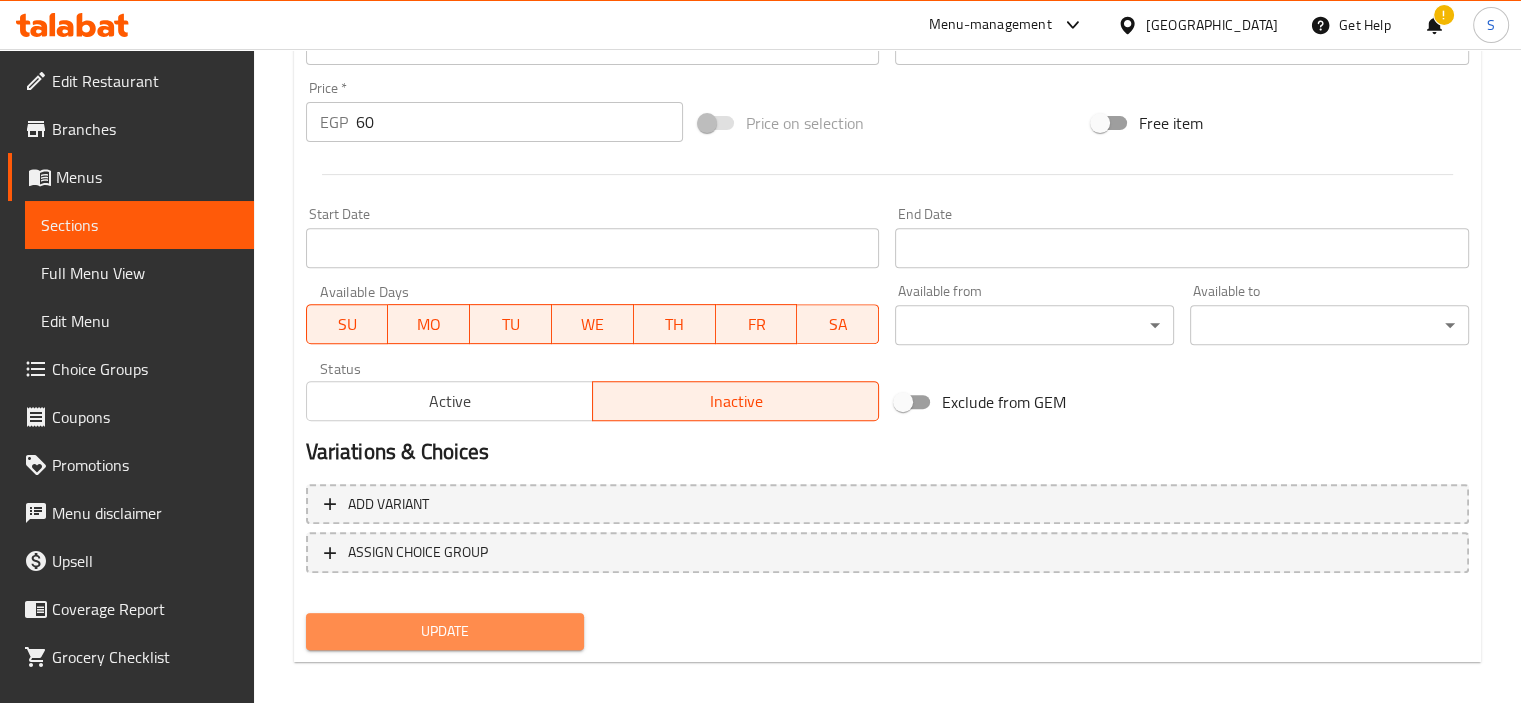 click on "Update" at bounding box center [445, 631] 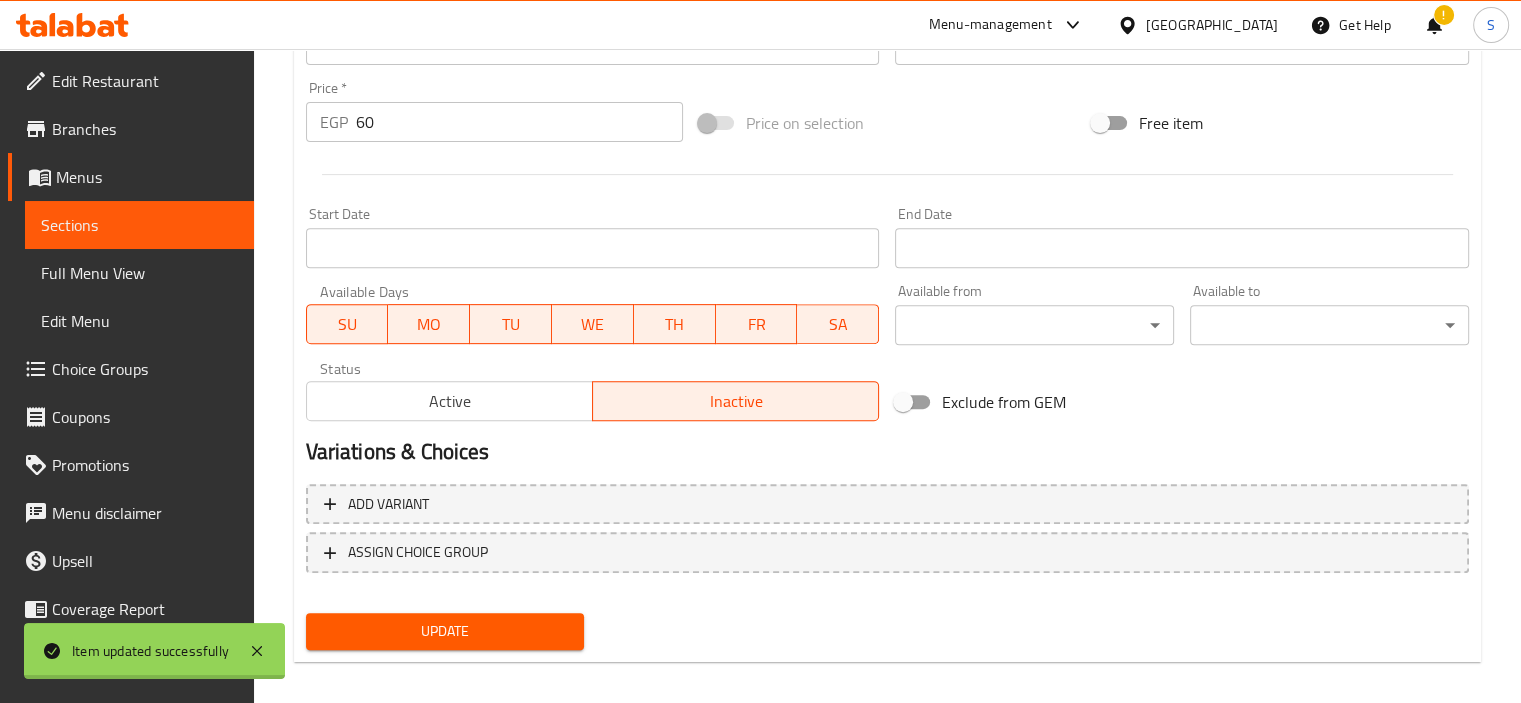 scroll, scrollTop: 0, scrollLeft: 0, axis: both 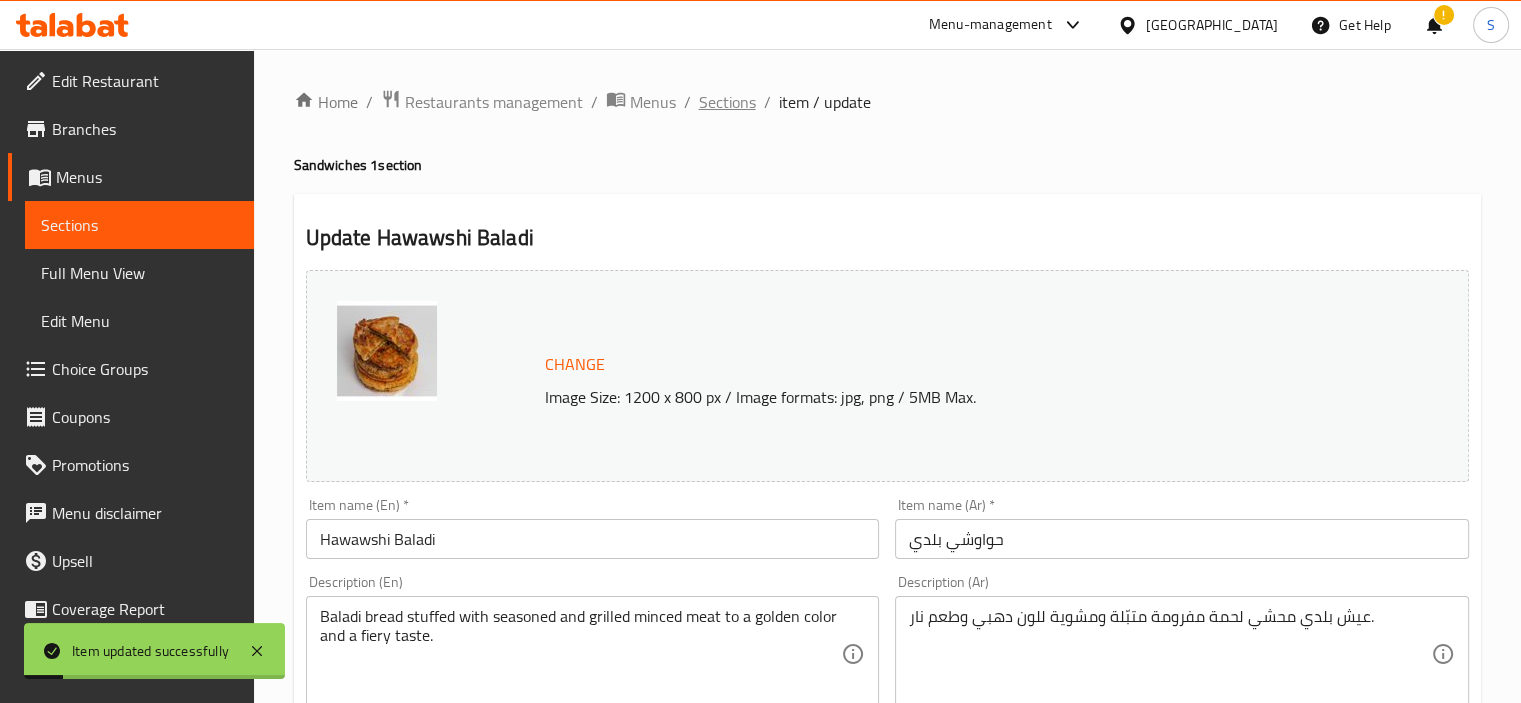 click on "Sections" at bounding box center [727, 102] 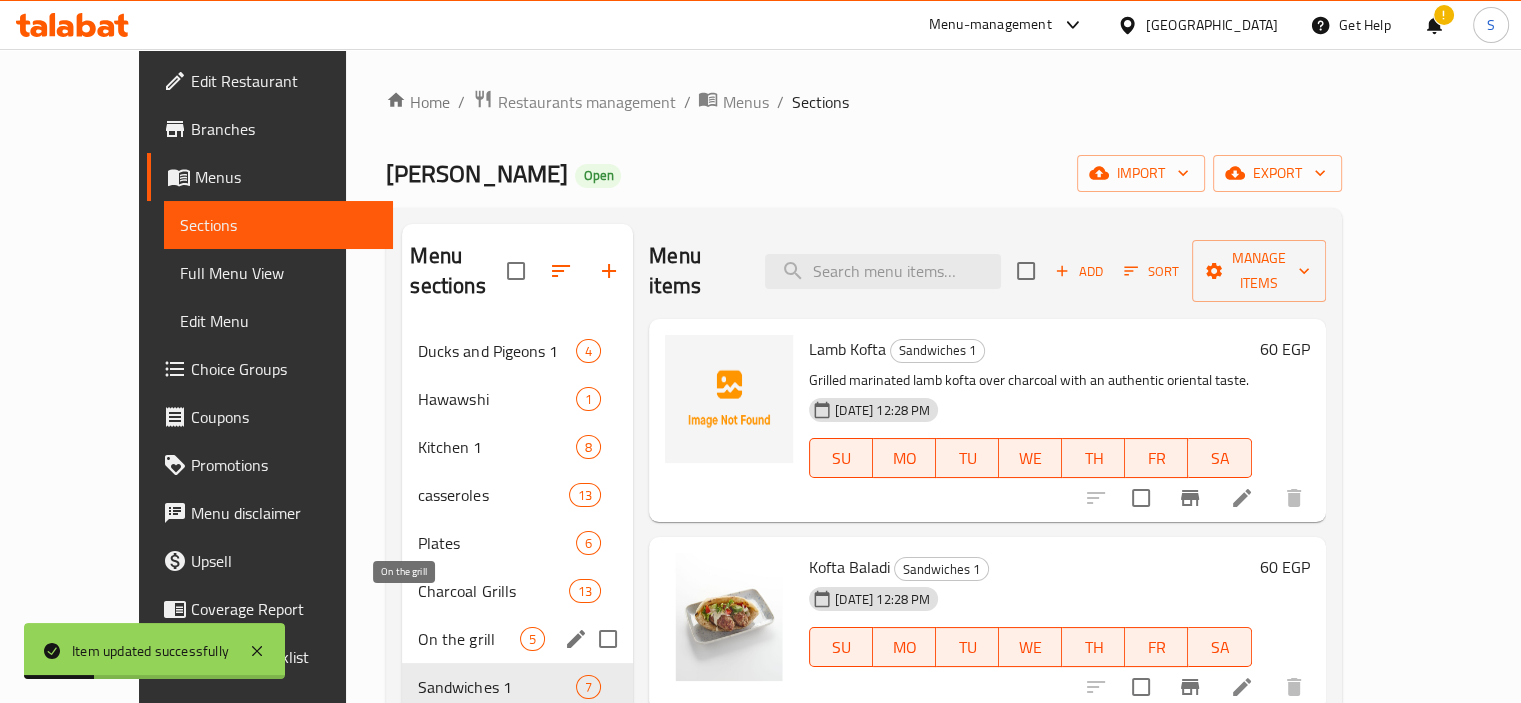 scroll, scrollTop: 334, scrollLeft: 0, axis: vertical 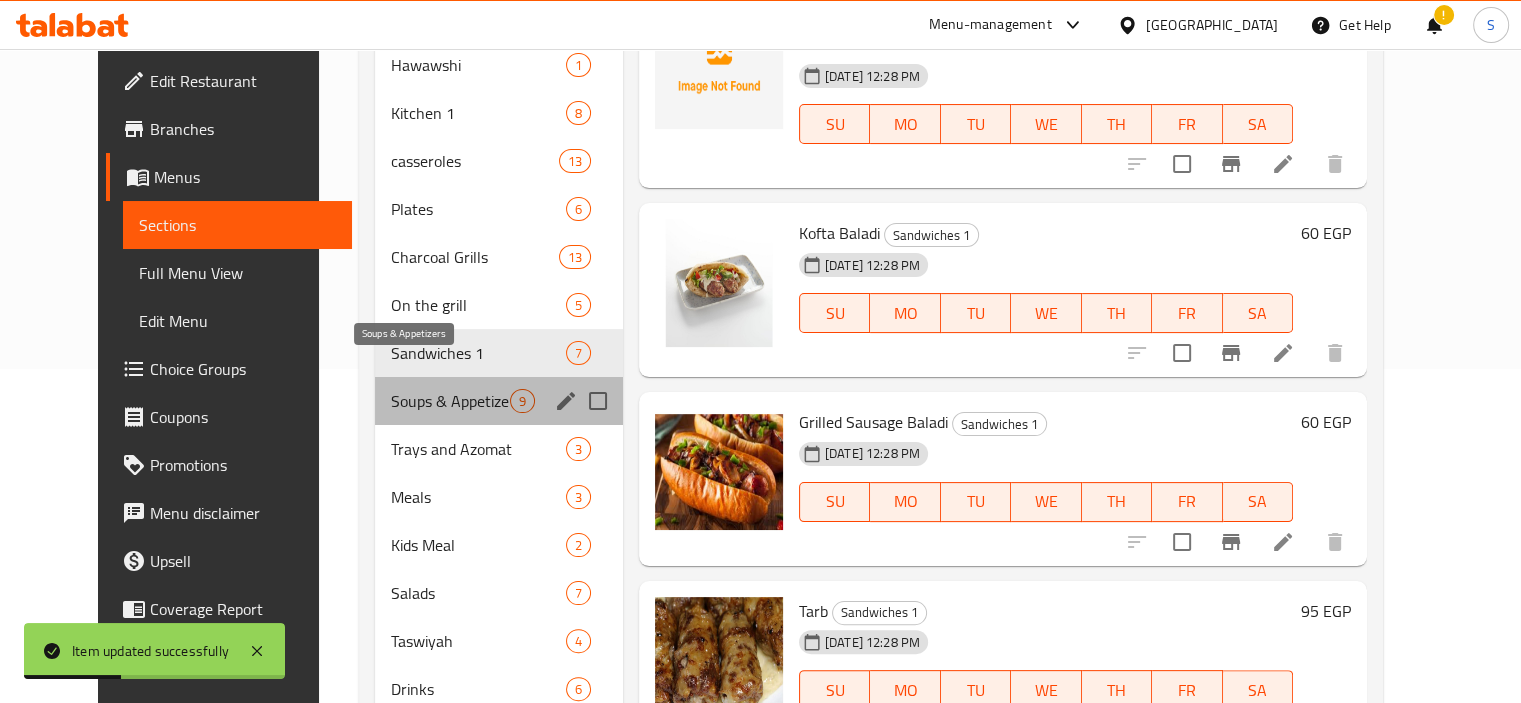 click on "Soups & Appetizers" at bounding box center (450, 401) 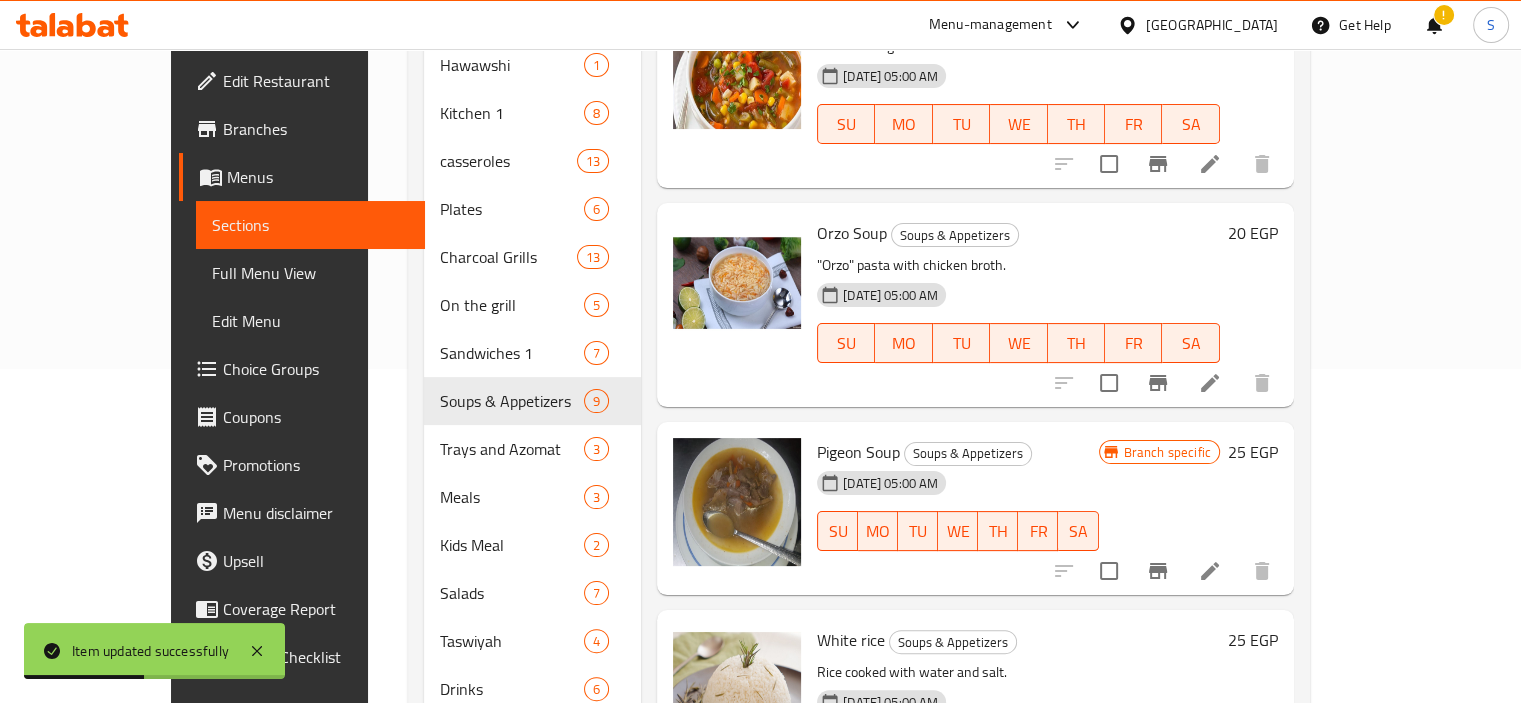 scroll, scrollTop: 0, scrollLeft: 0, axis: both 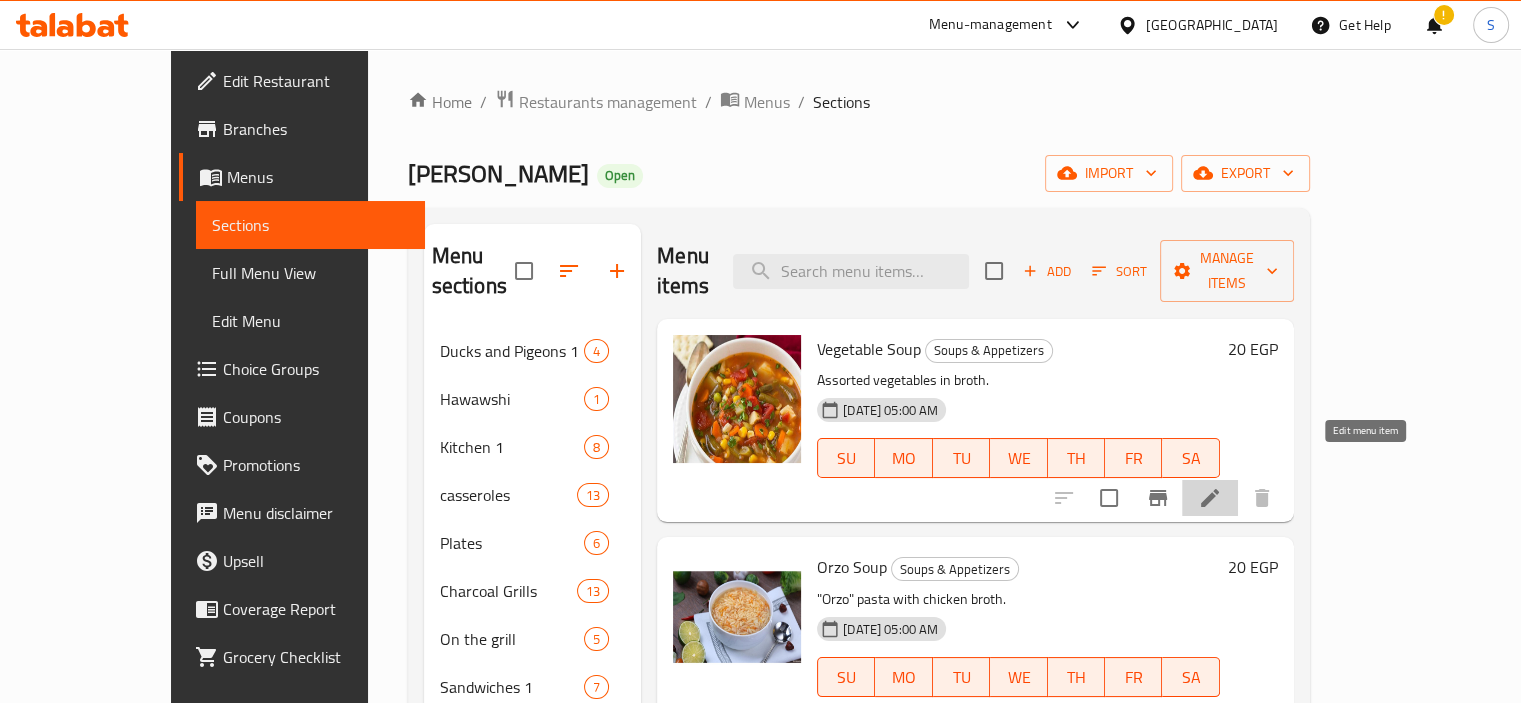 click 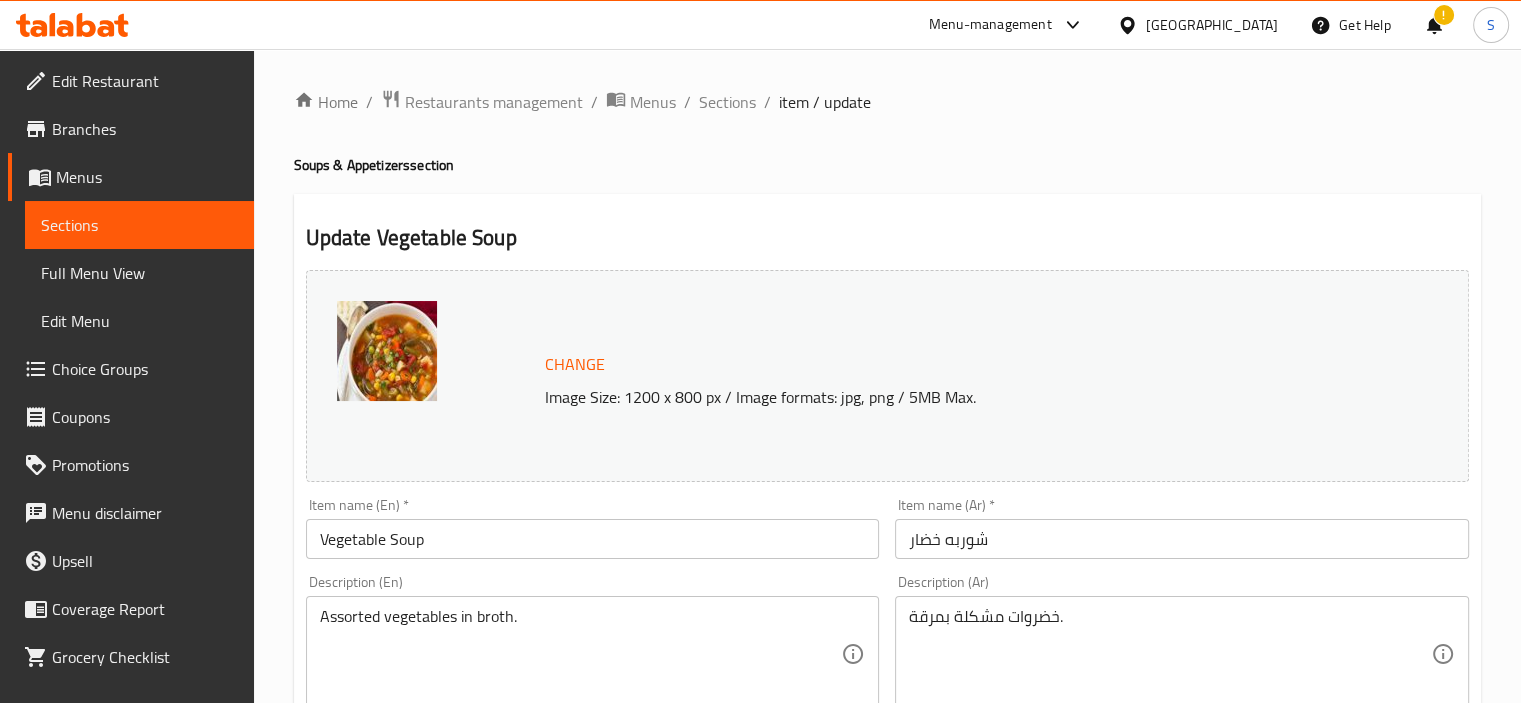 scroll, scrollTop: 737, scrollLeft: 0, axis: vertical 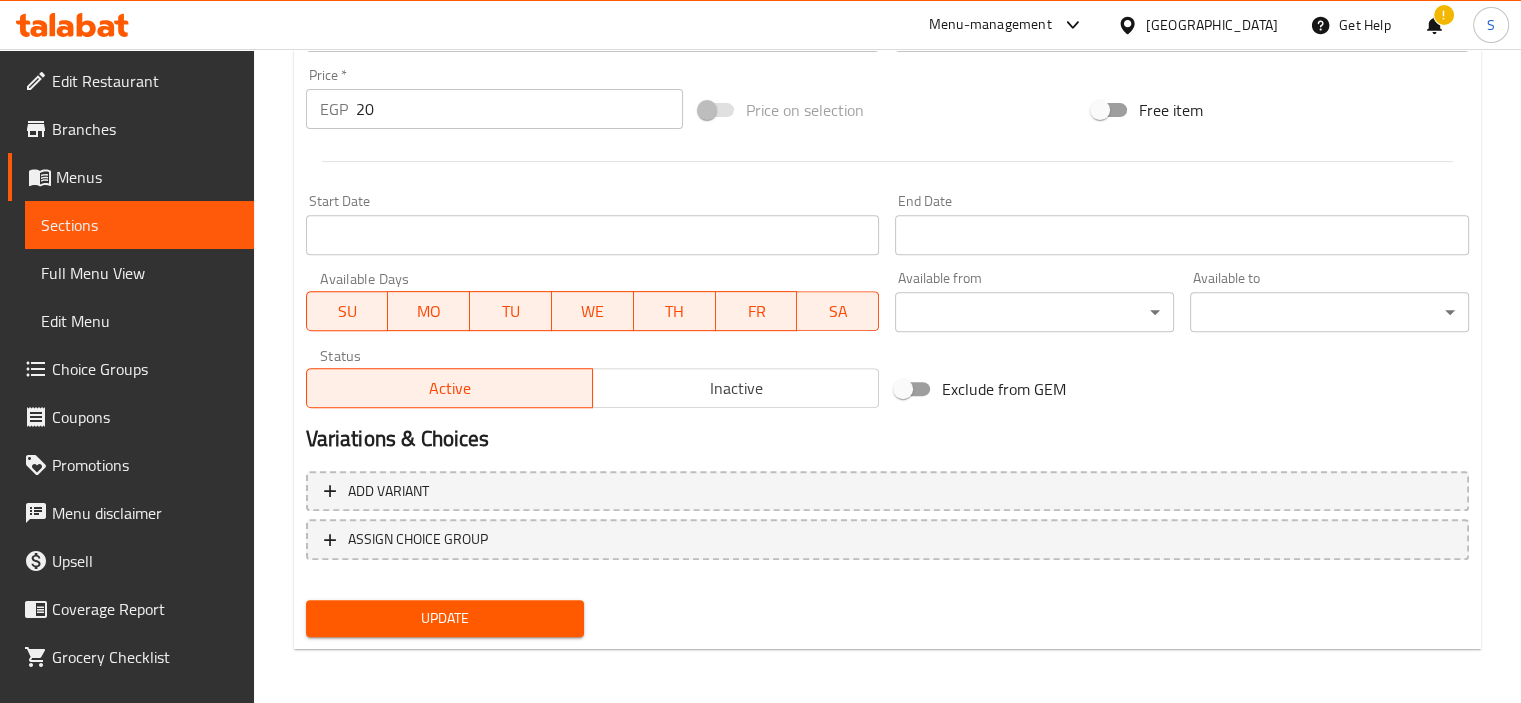 click on "20" at bounding box center [519, 109] 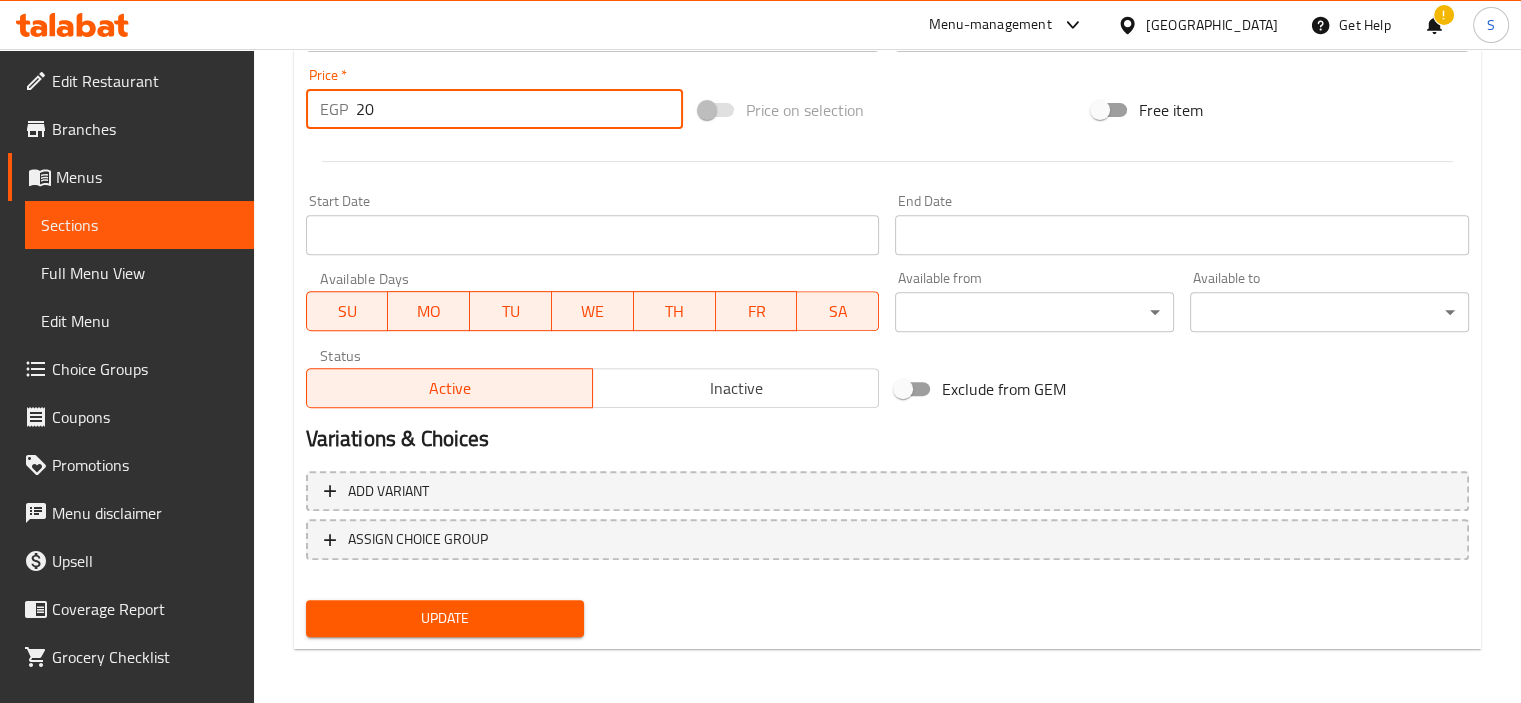 click on "20" at bounding box center (519, 109) 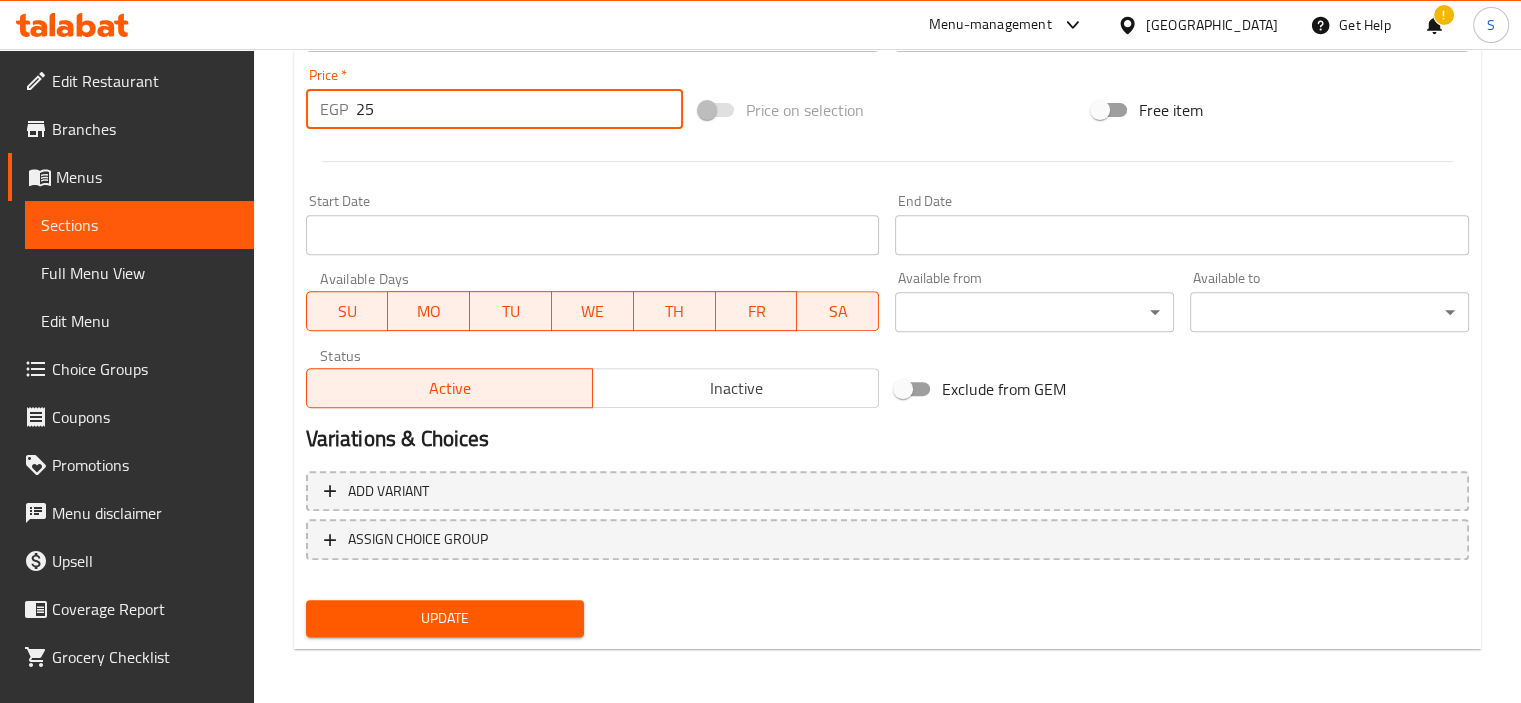 type on "25" 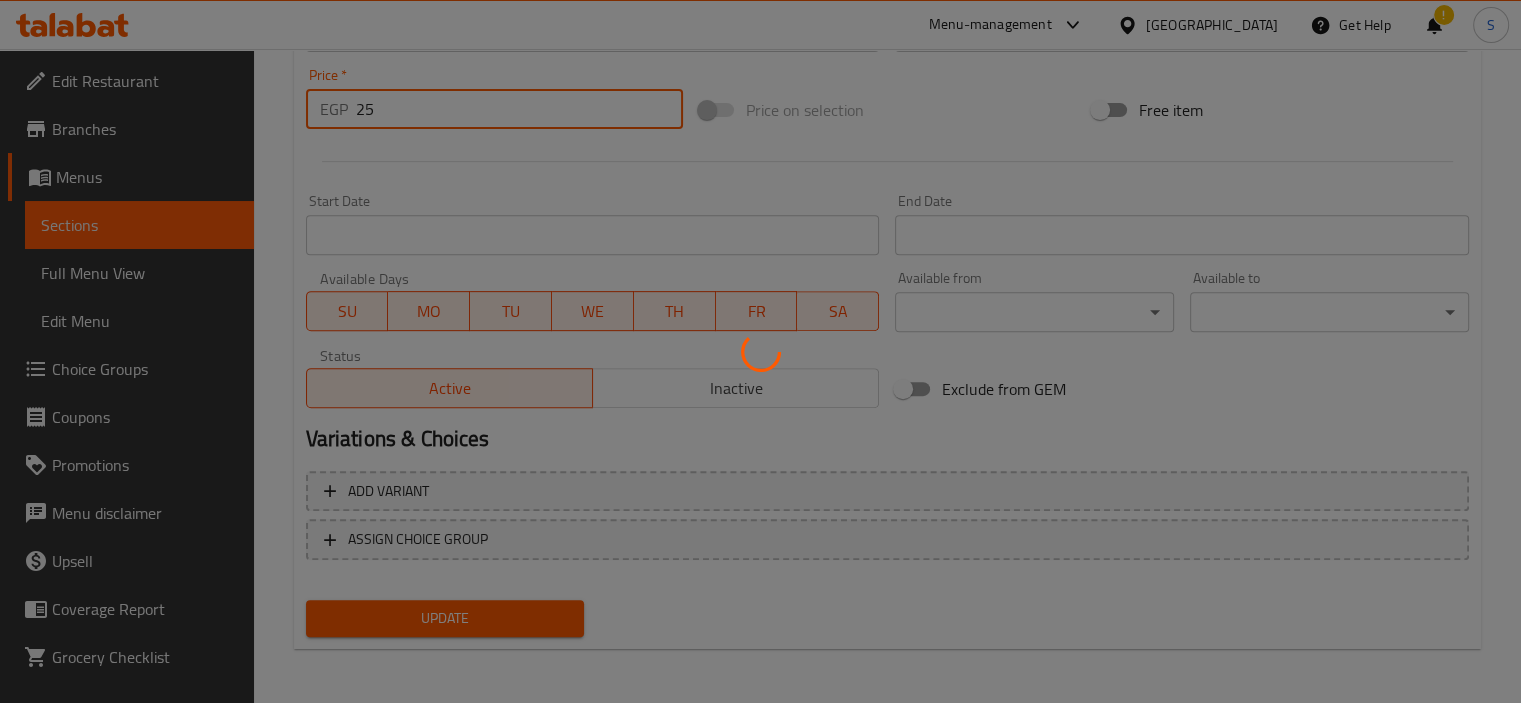 scroll, scrollTop: 0, scrollLeft: 0, axis: both 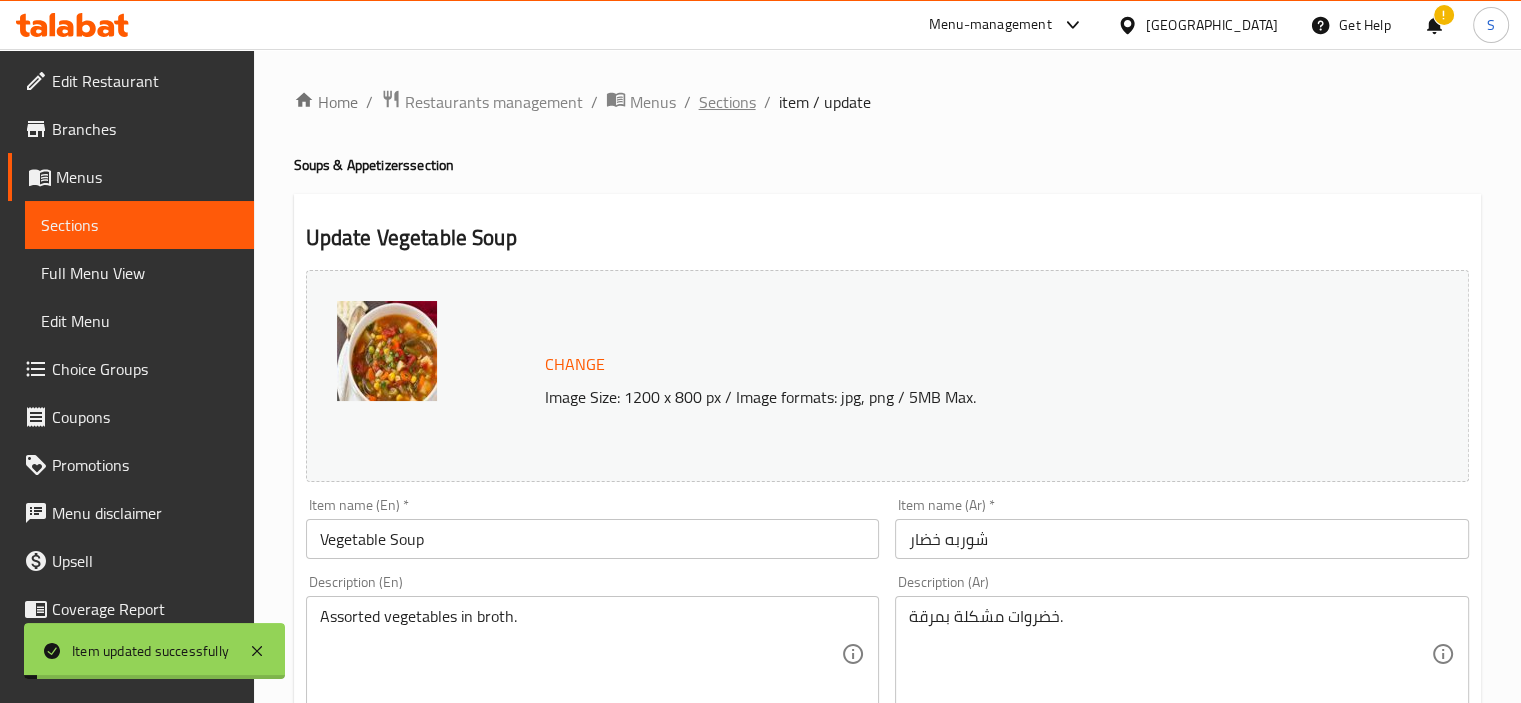 click on "Sections" at bounding box center (727, 102) 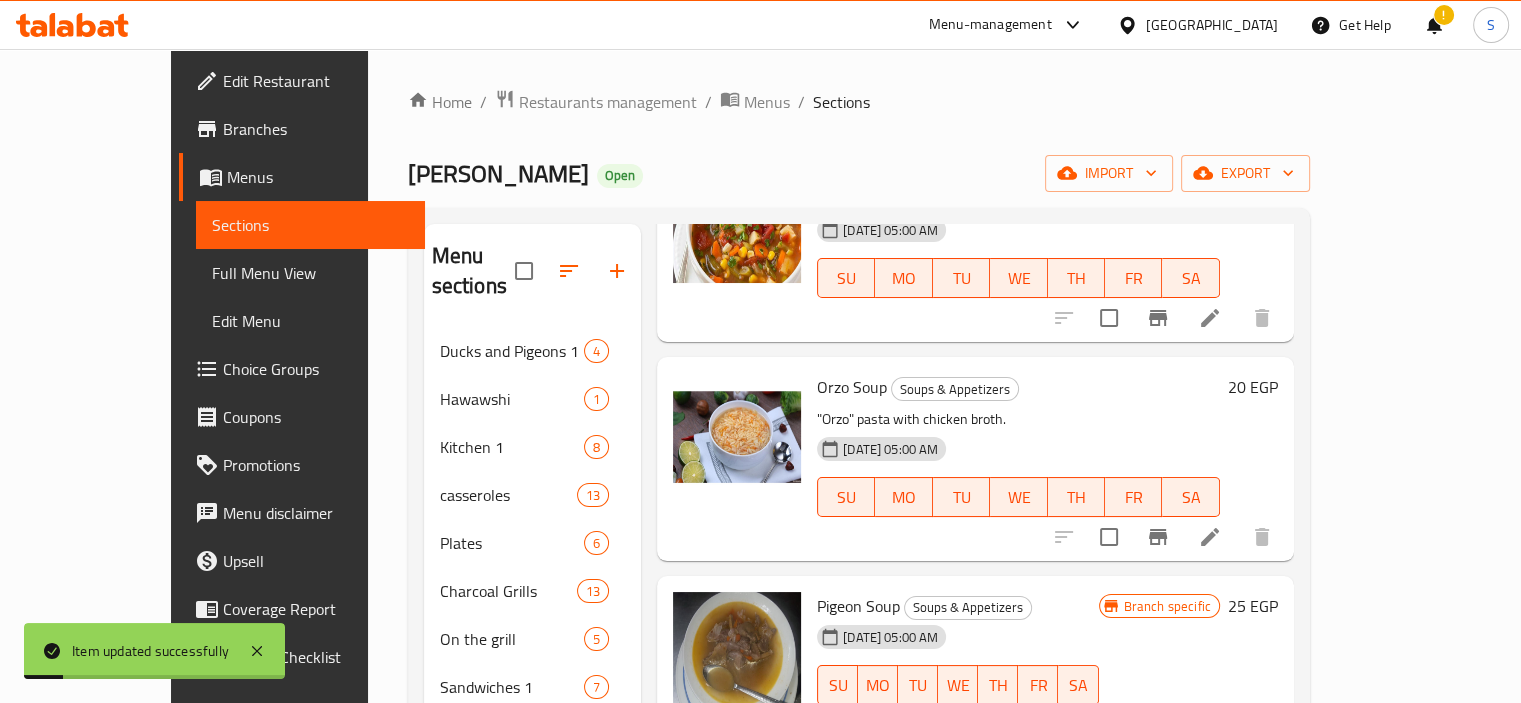 scroll, scrollTop: 232, scrollLeft: 0, axis: vertical 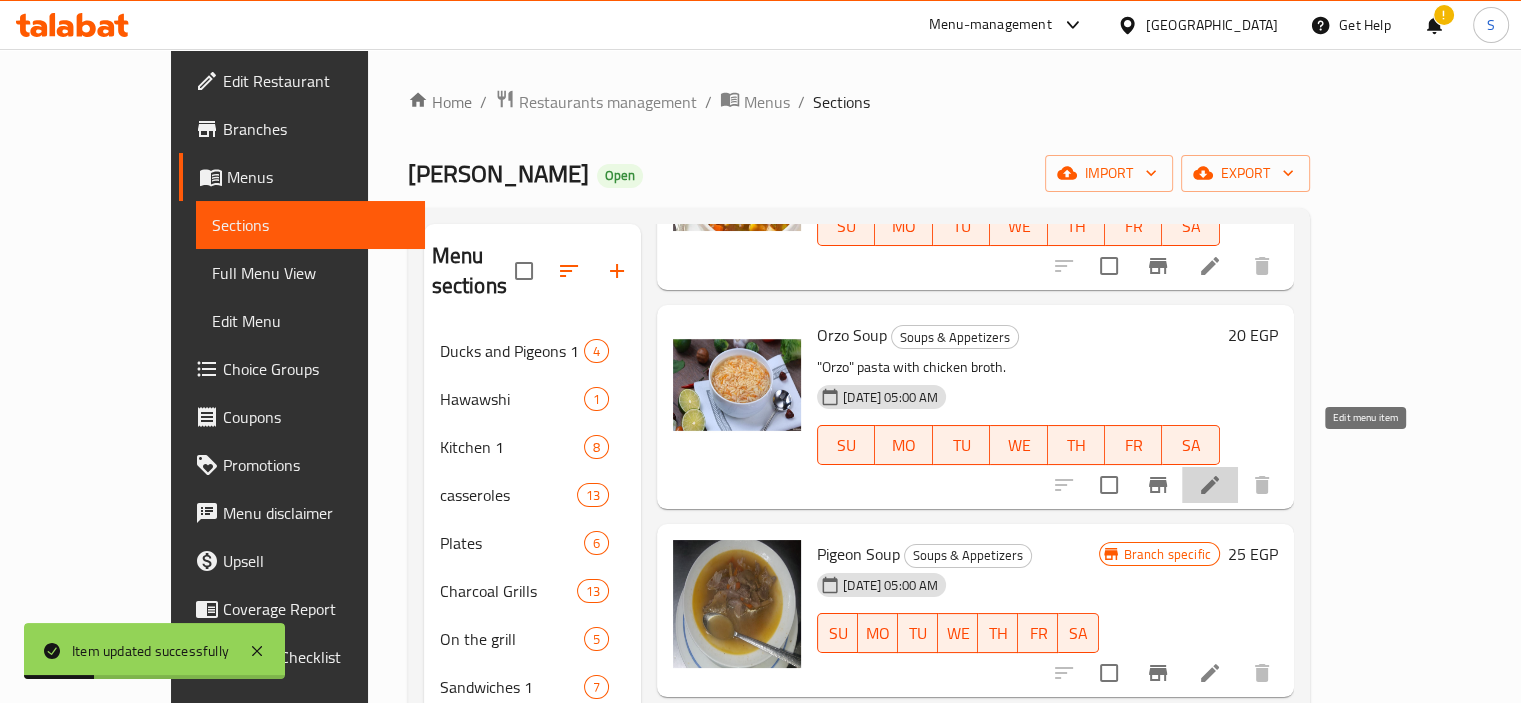 click 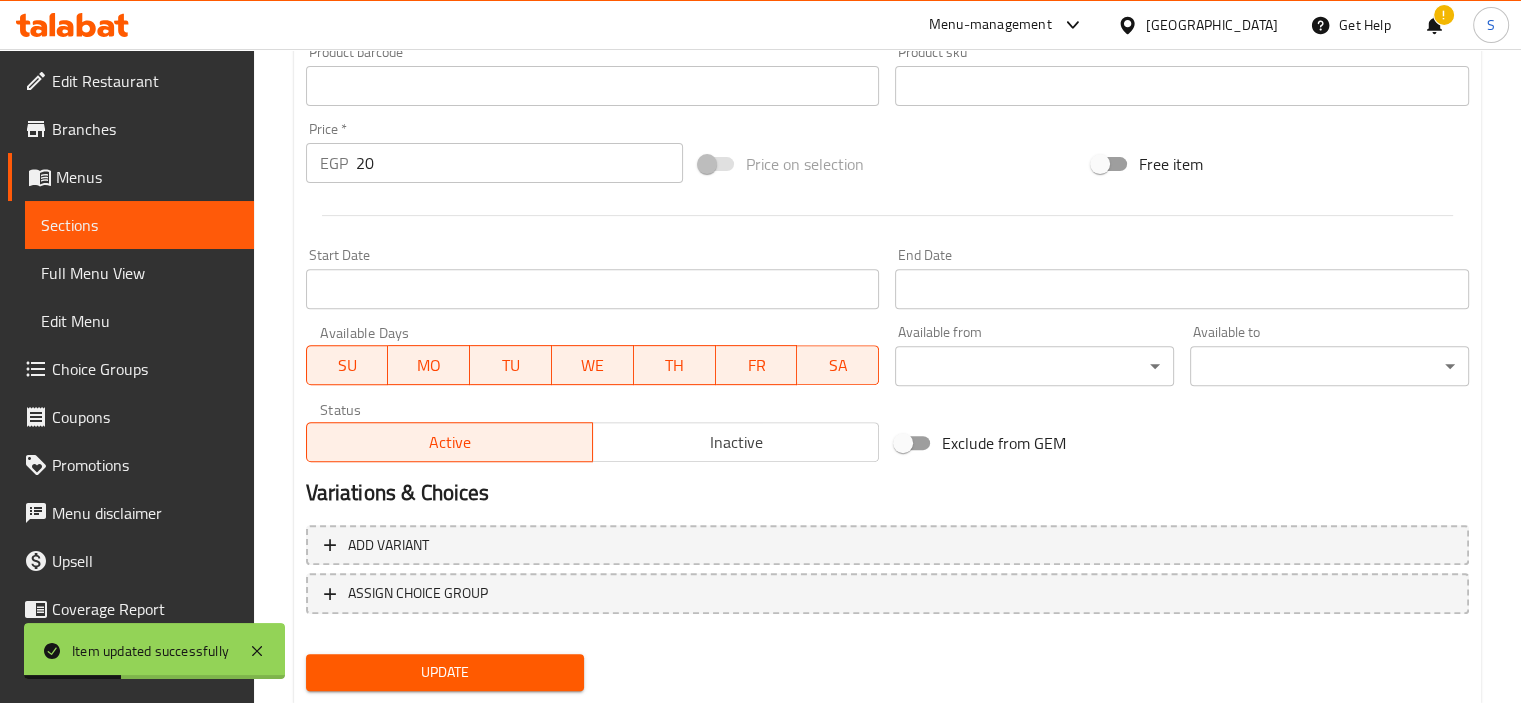 scroll, scrollTop: 737, scrollLeft: 0, axis: vertical 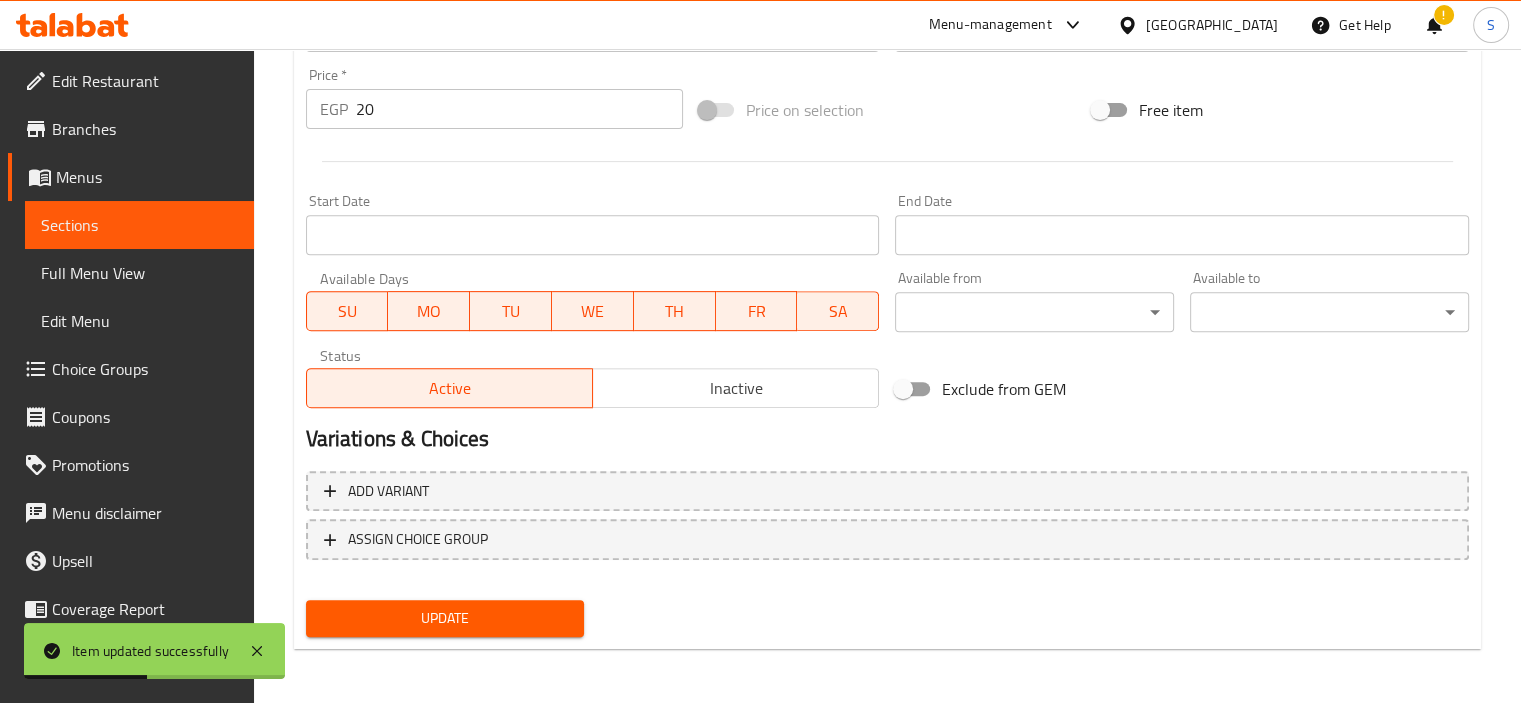click on "20" at bounding box center (519, 109) 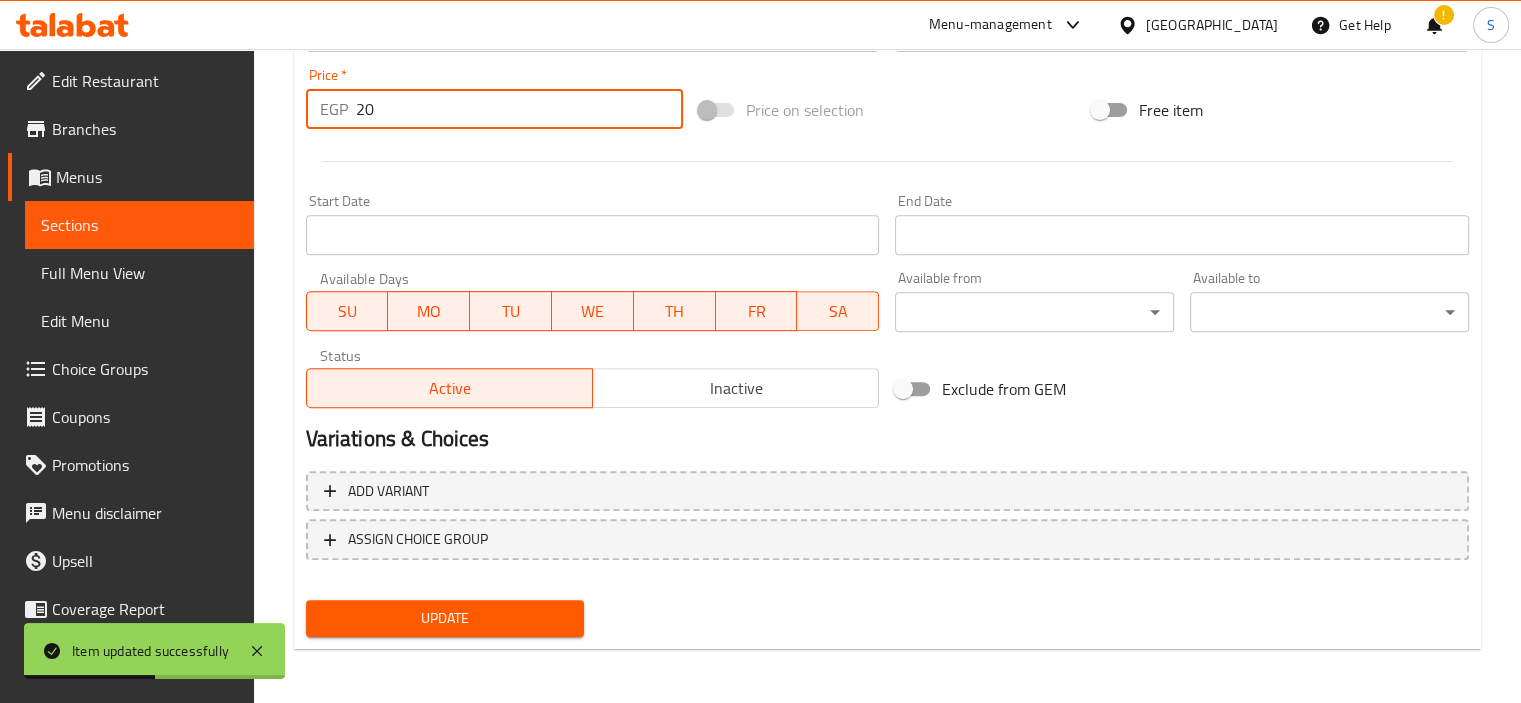 click on "20" at bounding box center (519, 109) 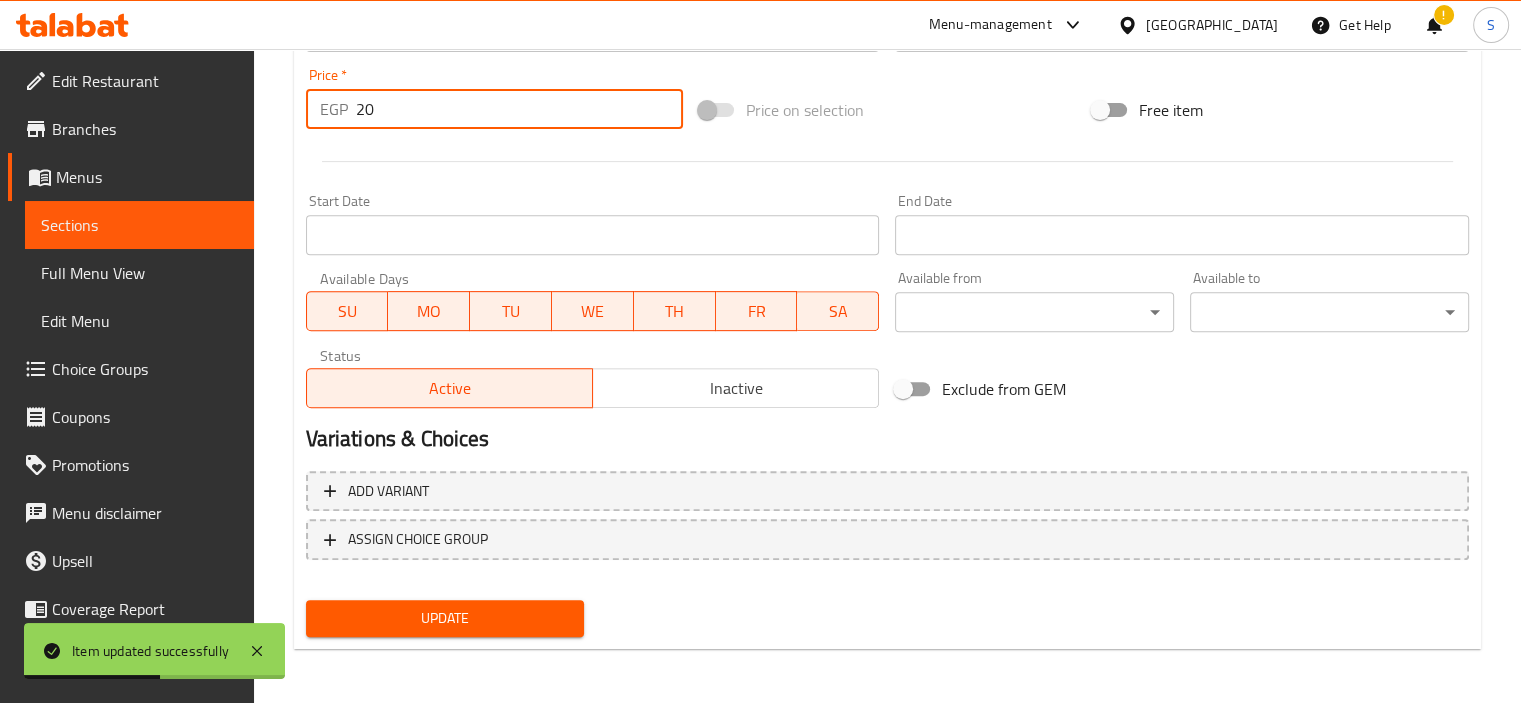 click on "20" at bounding box center [519, 109] 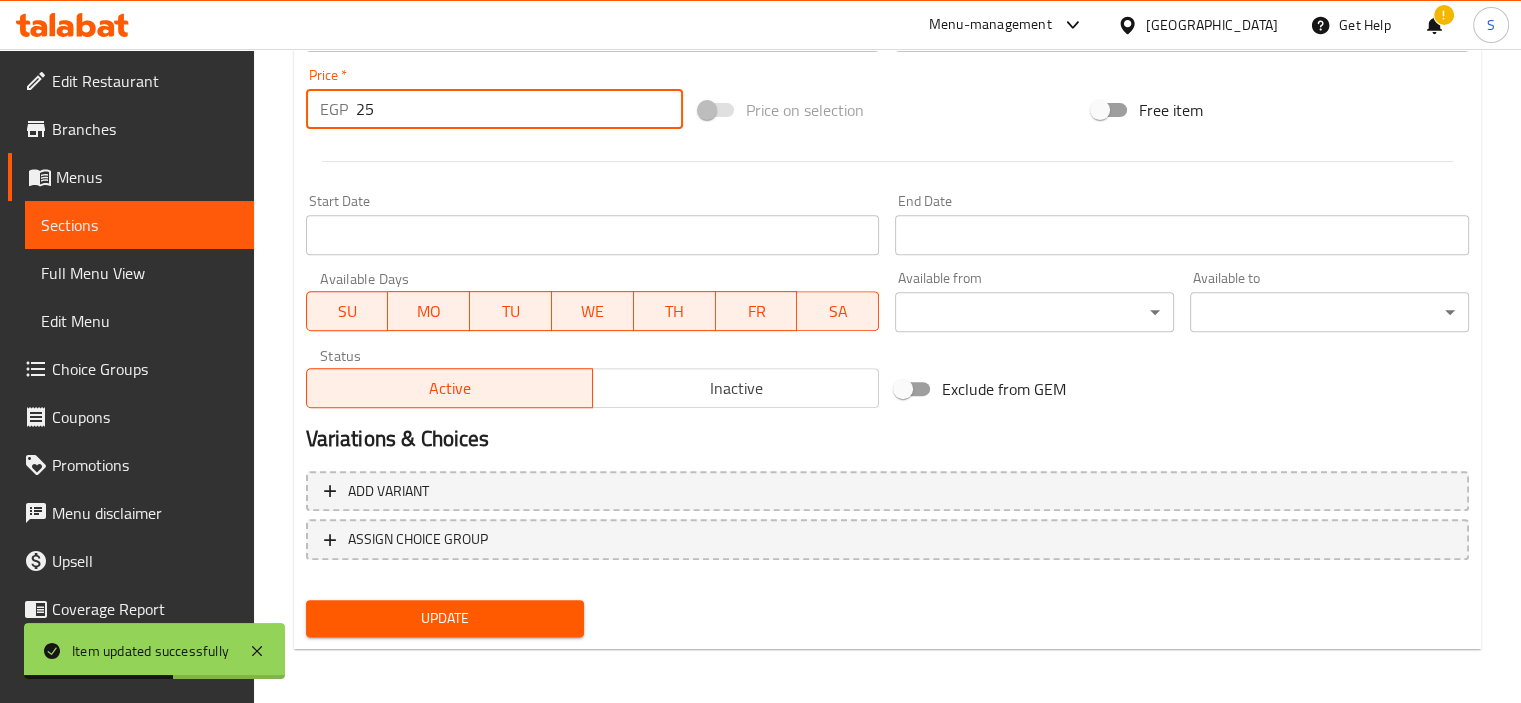 type on "25" 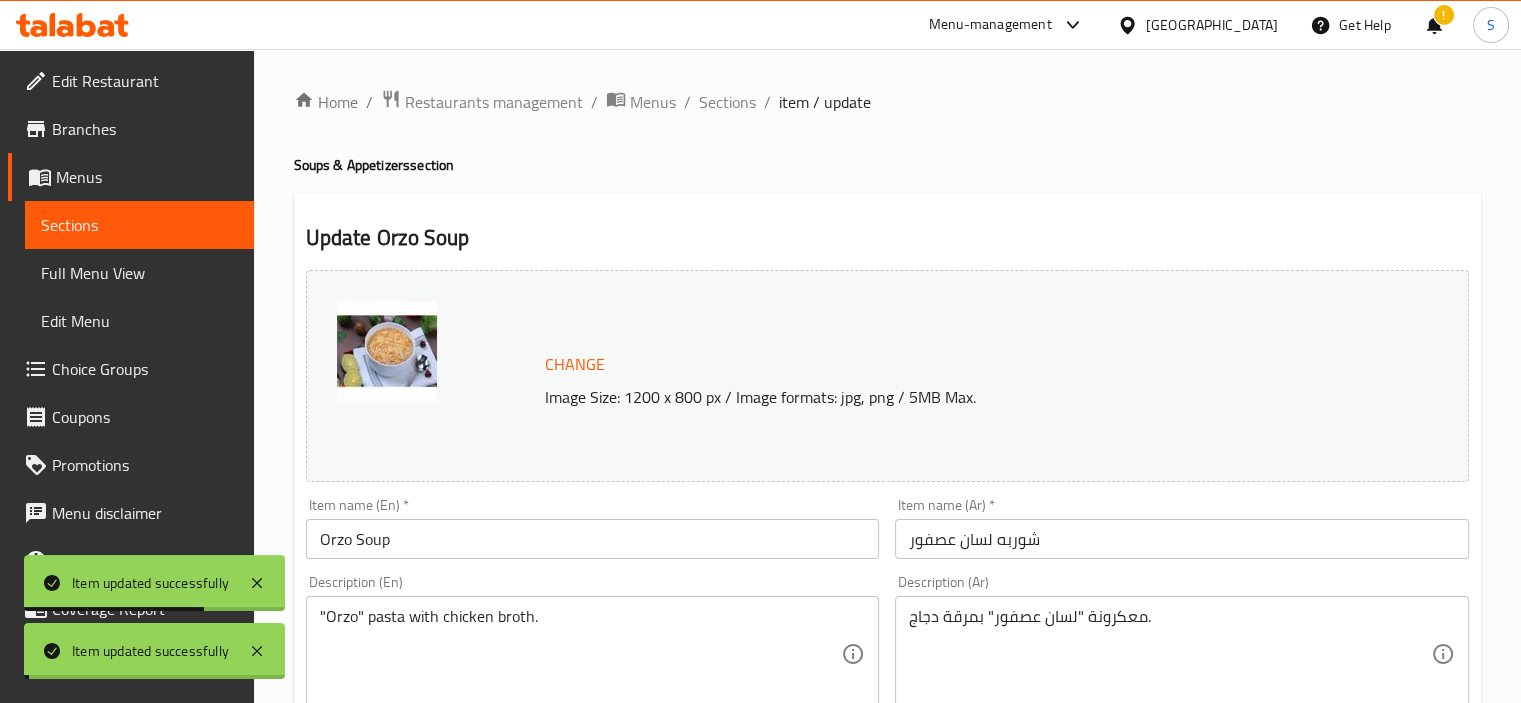 scroll, scrollTop: 0, scrollLeft: 0, axis: both 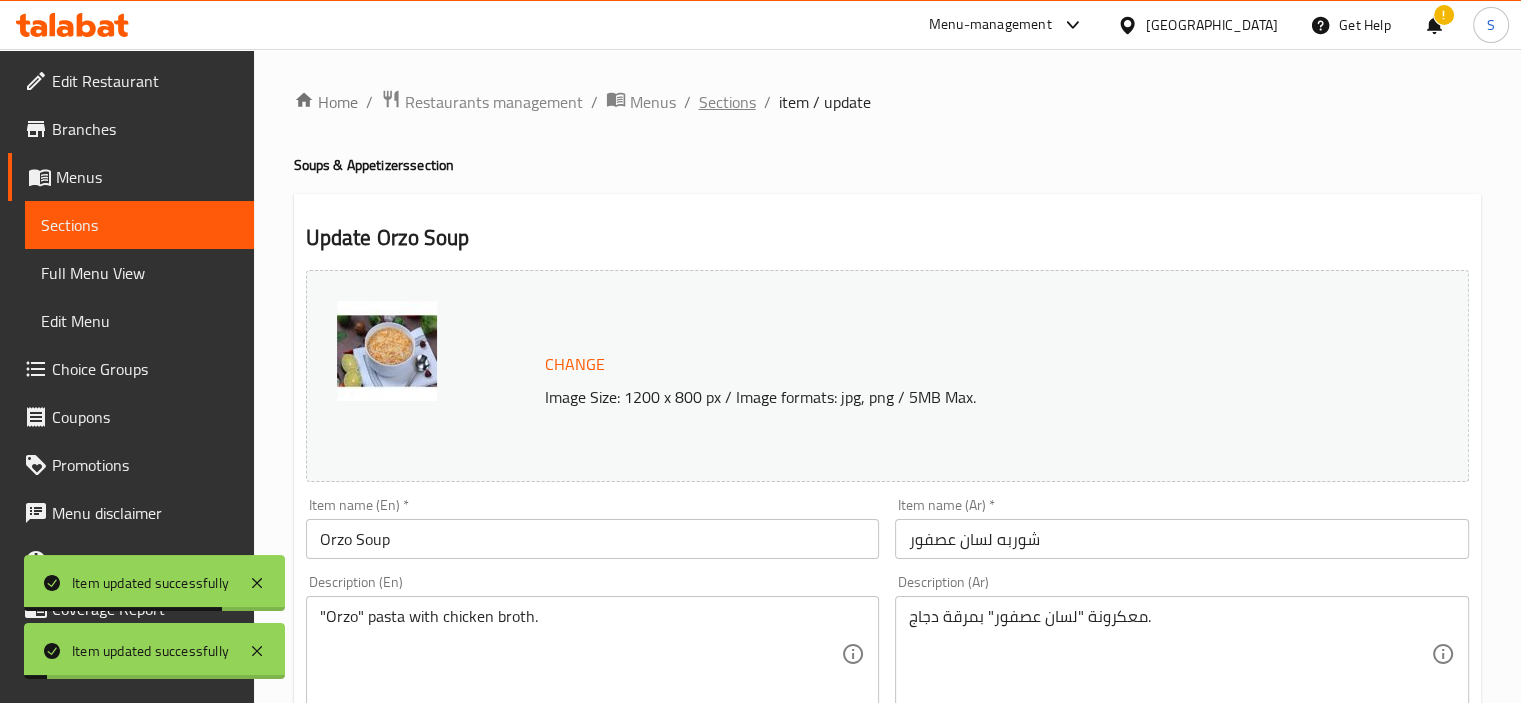 click on "Sections" at bounding box center (727, 102) 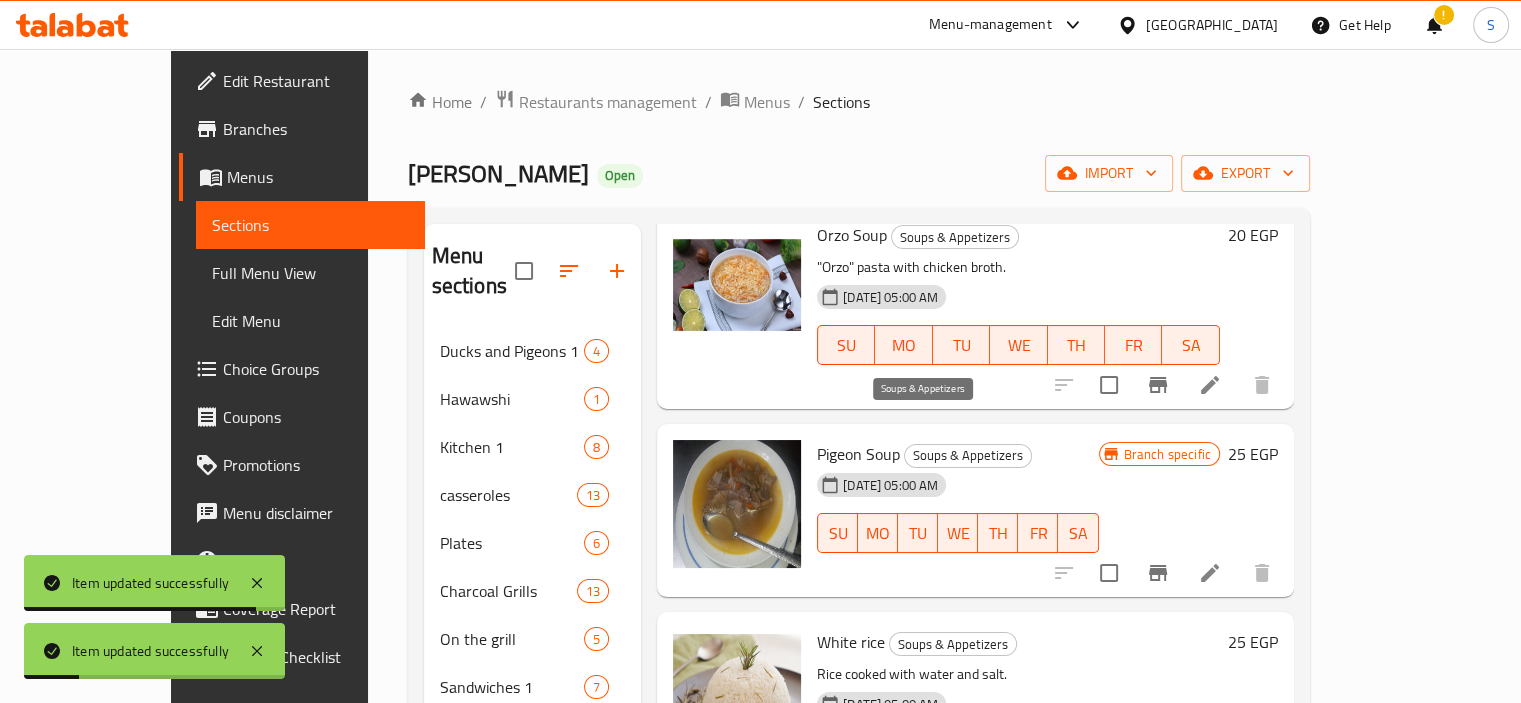 scroll, scrollTop: 356, scrollLeft: 0, axis: vertical 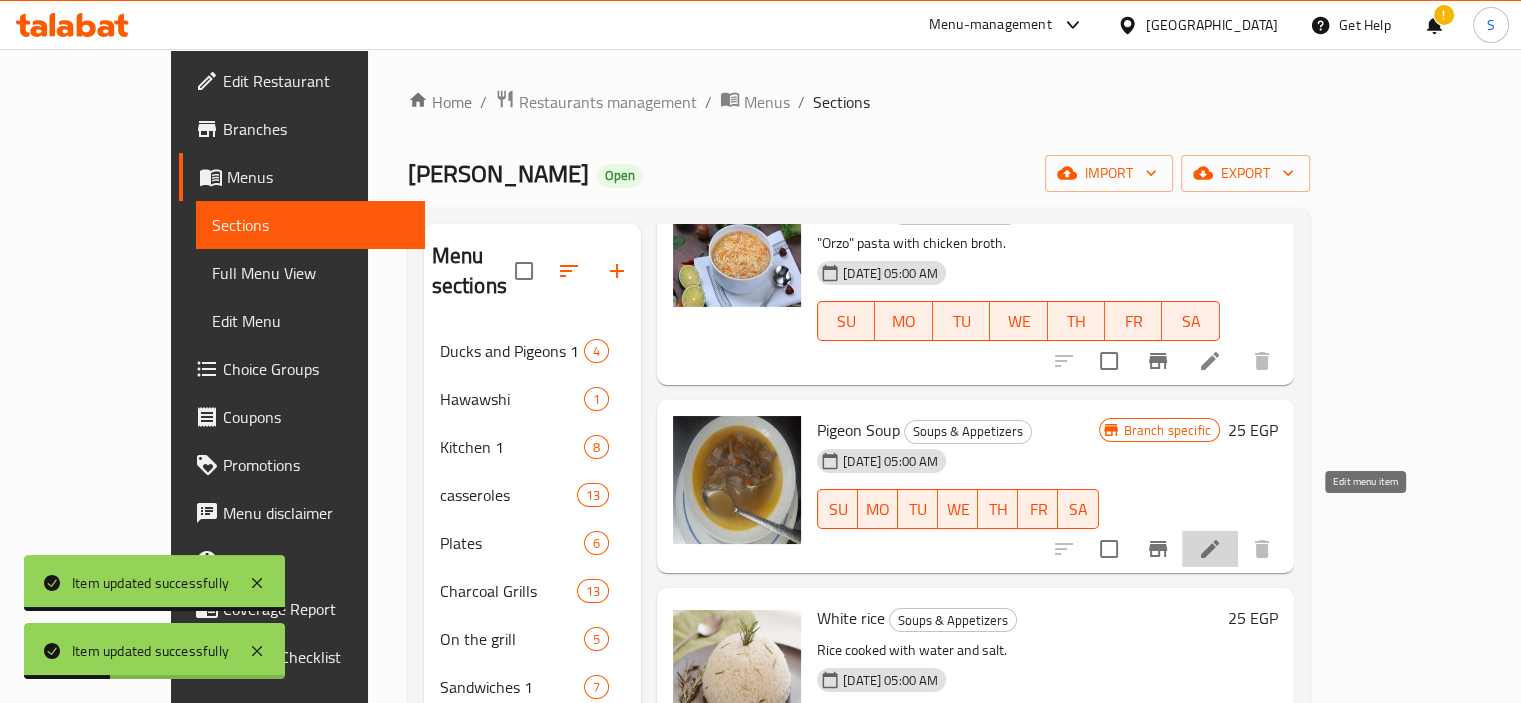 click 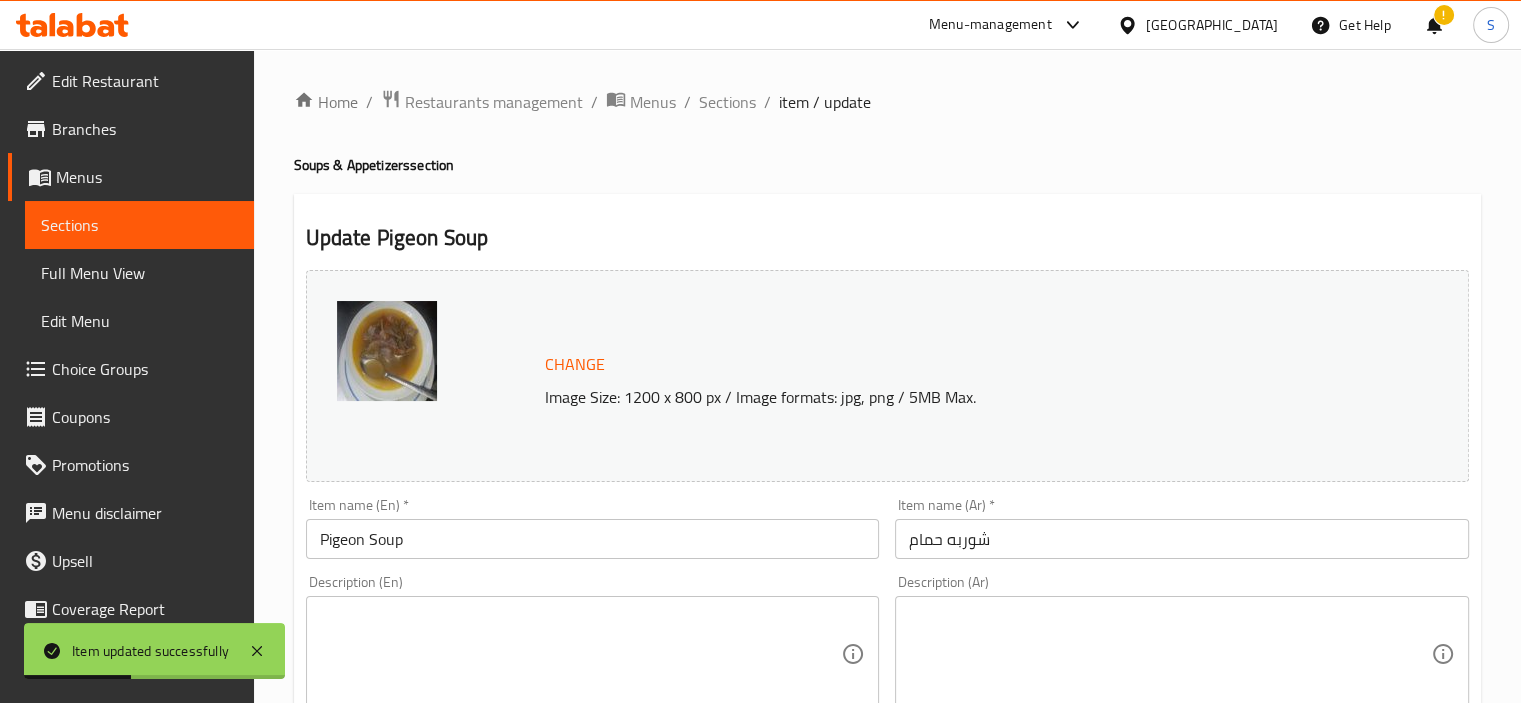 scroll, scrollTop: 737, scrollLeft: 0, axis: vertical 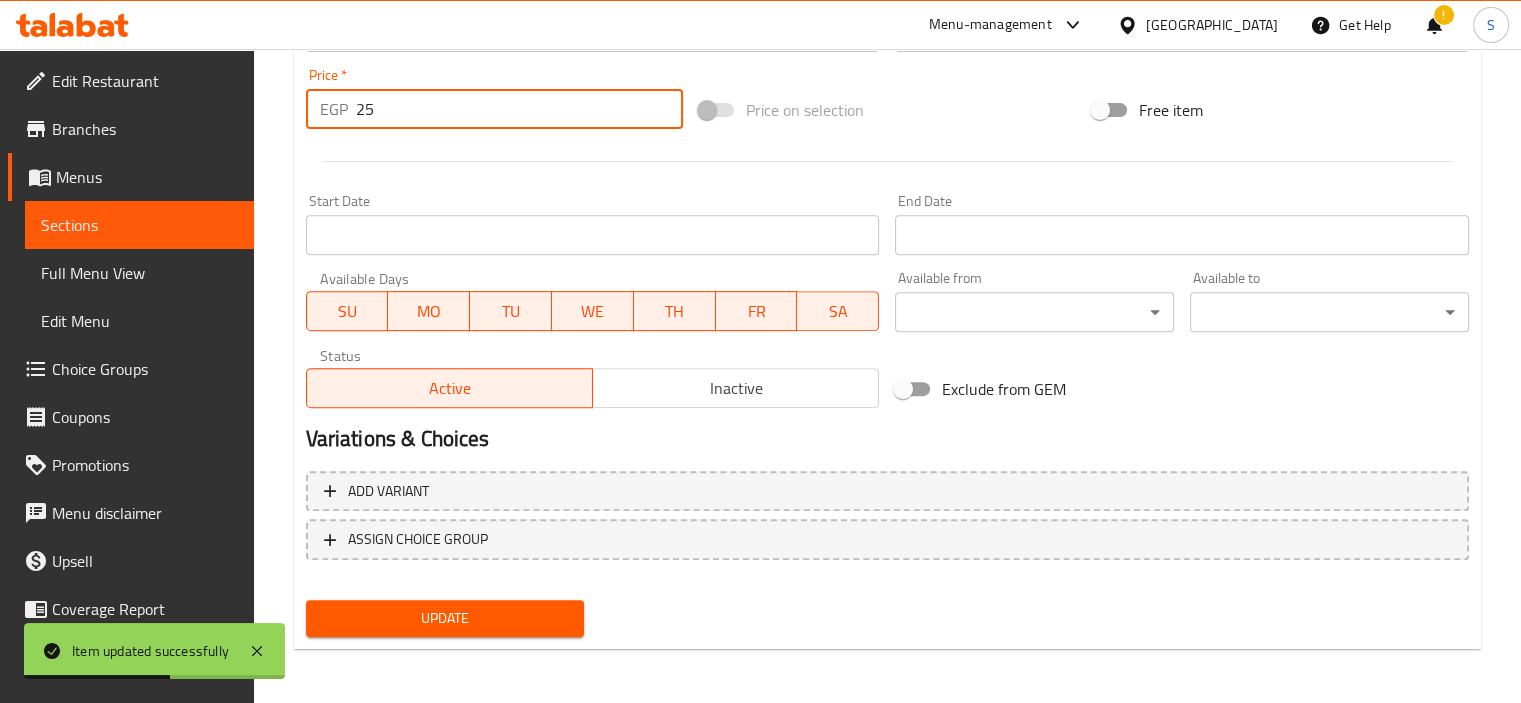 click on "25" at bounding box center (519, 109) 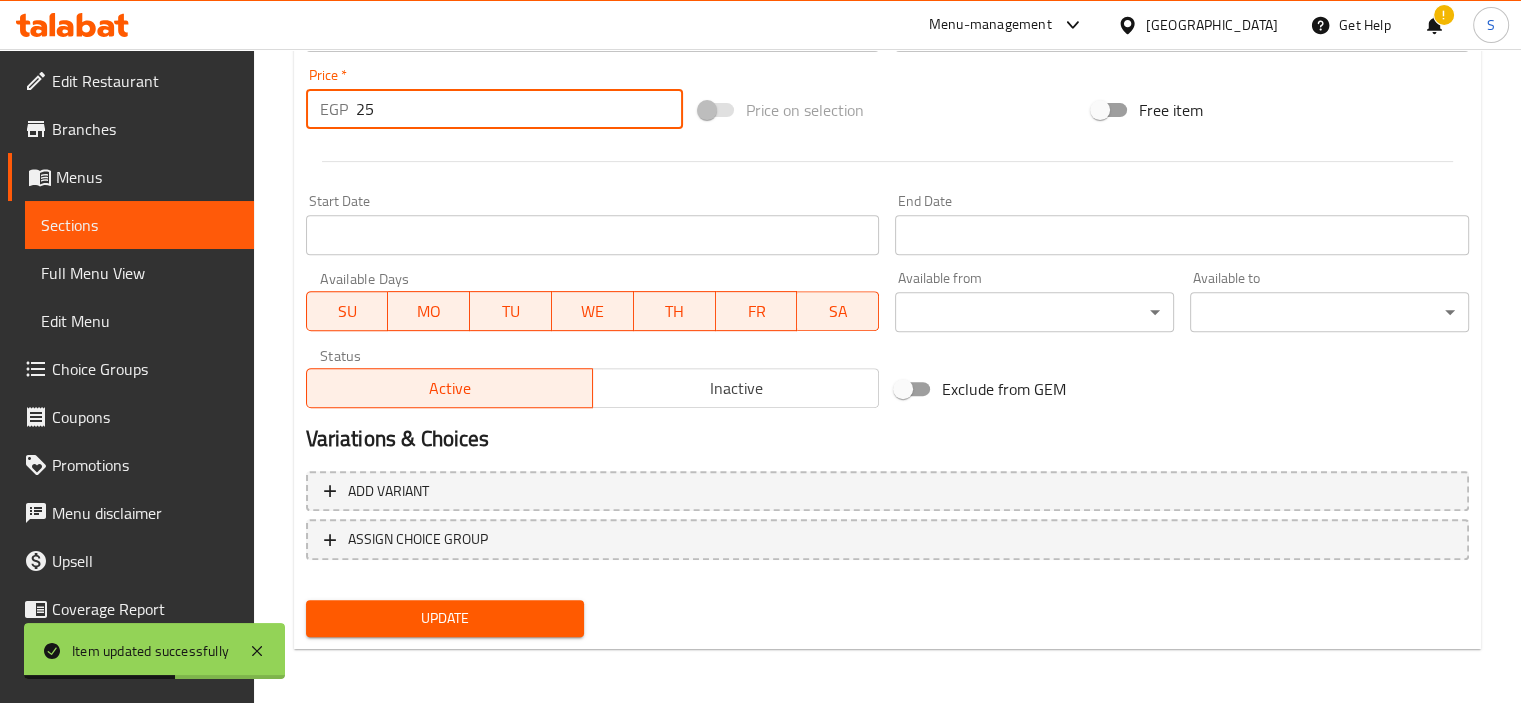 click on "25" at bounding box center [519, 109] 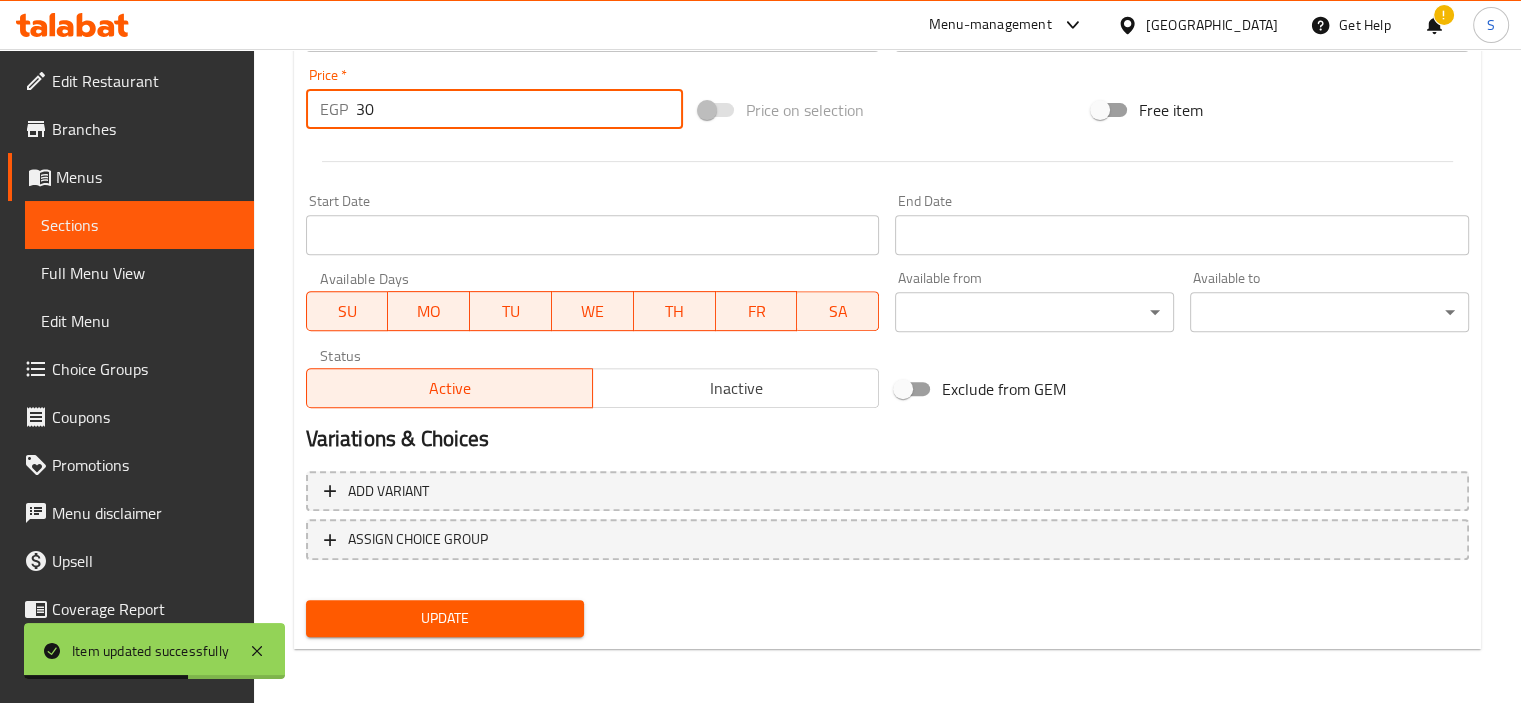 type on "30" 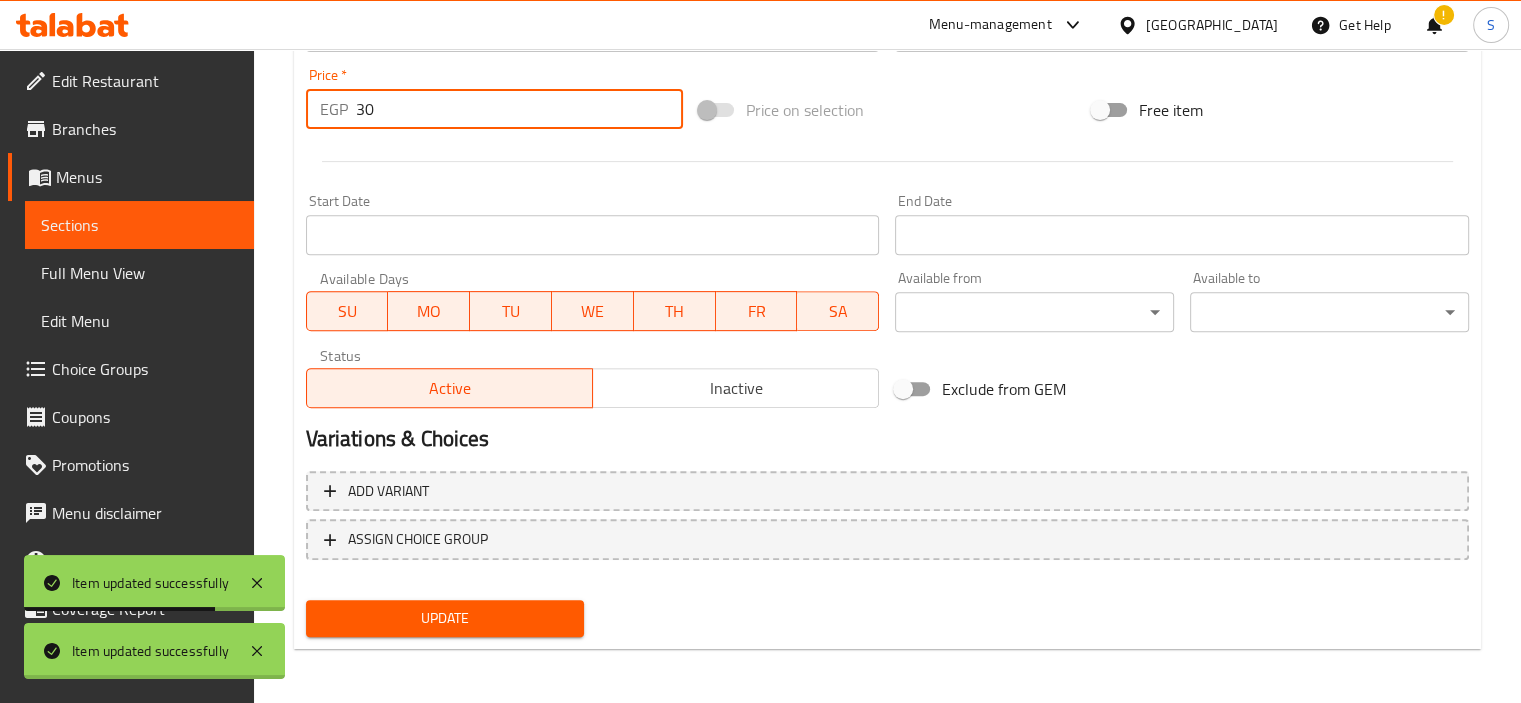 scroll, scrollTop: 0, scrollLeft: 0, axis: both 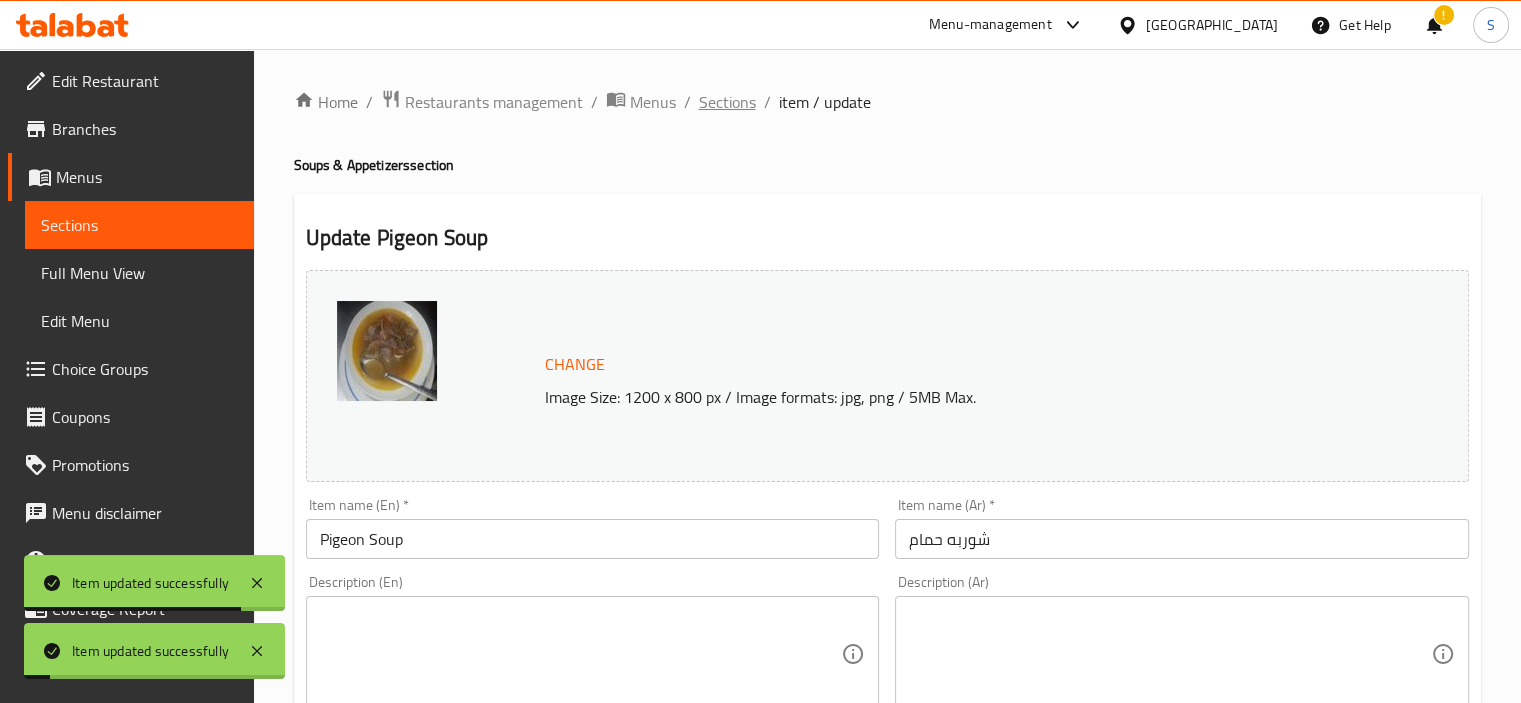 click on "Sections" at bounding box center [727, 102] 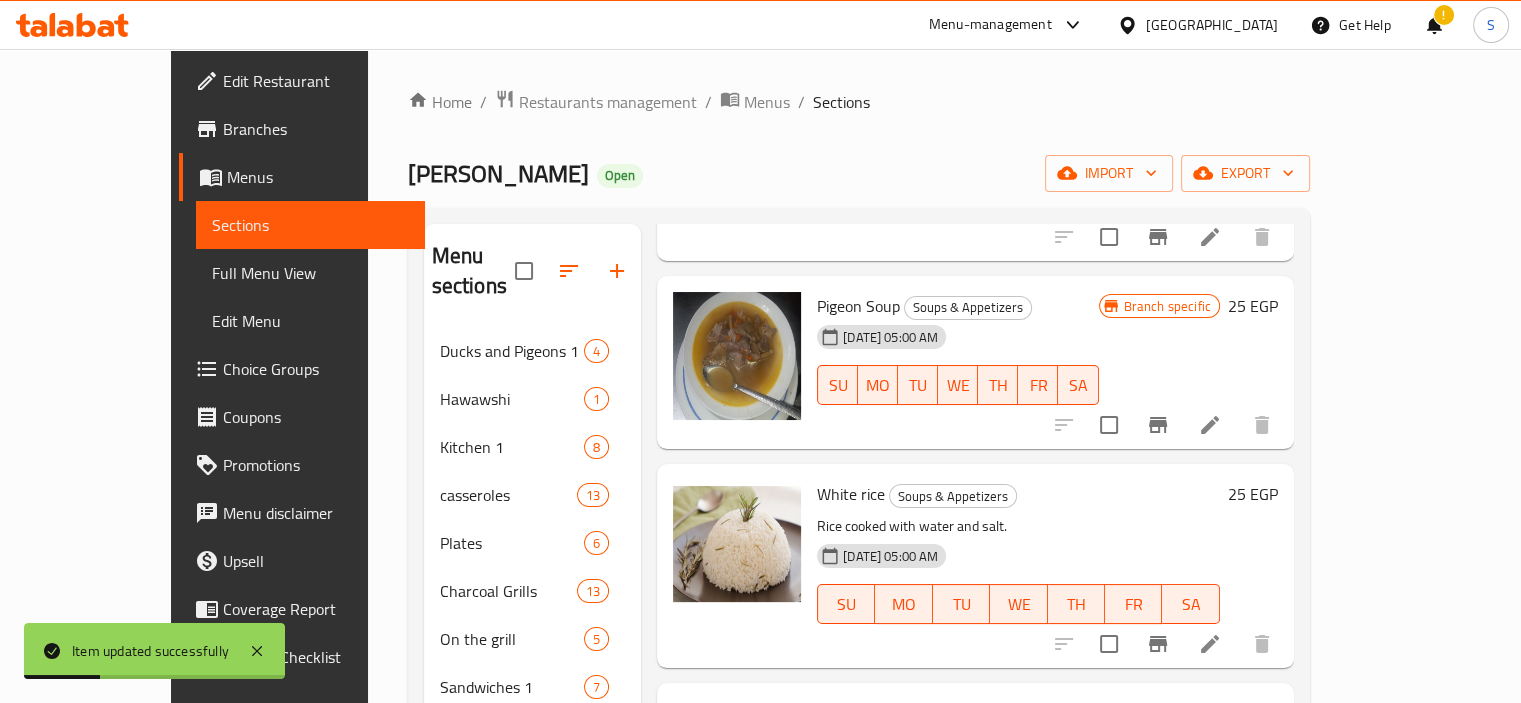 scroll, scrollTop: 556, scrollLeft: 0, axis: vertical 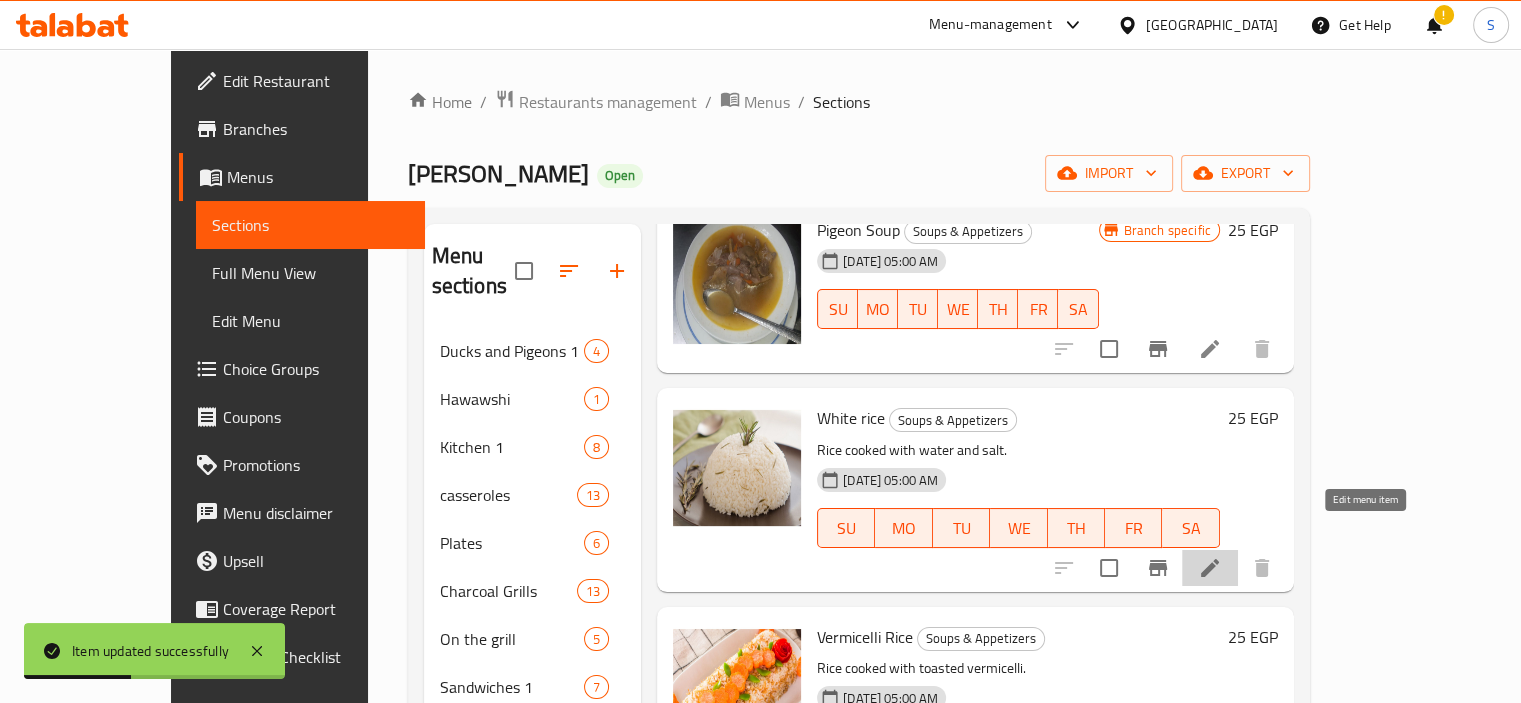 click 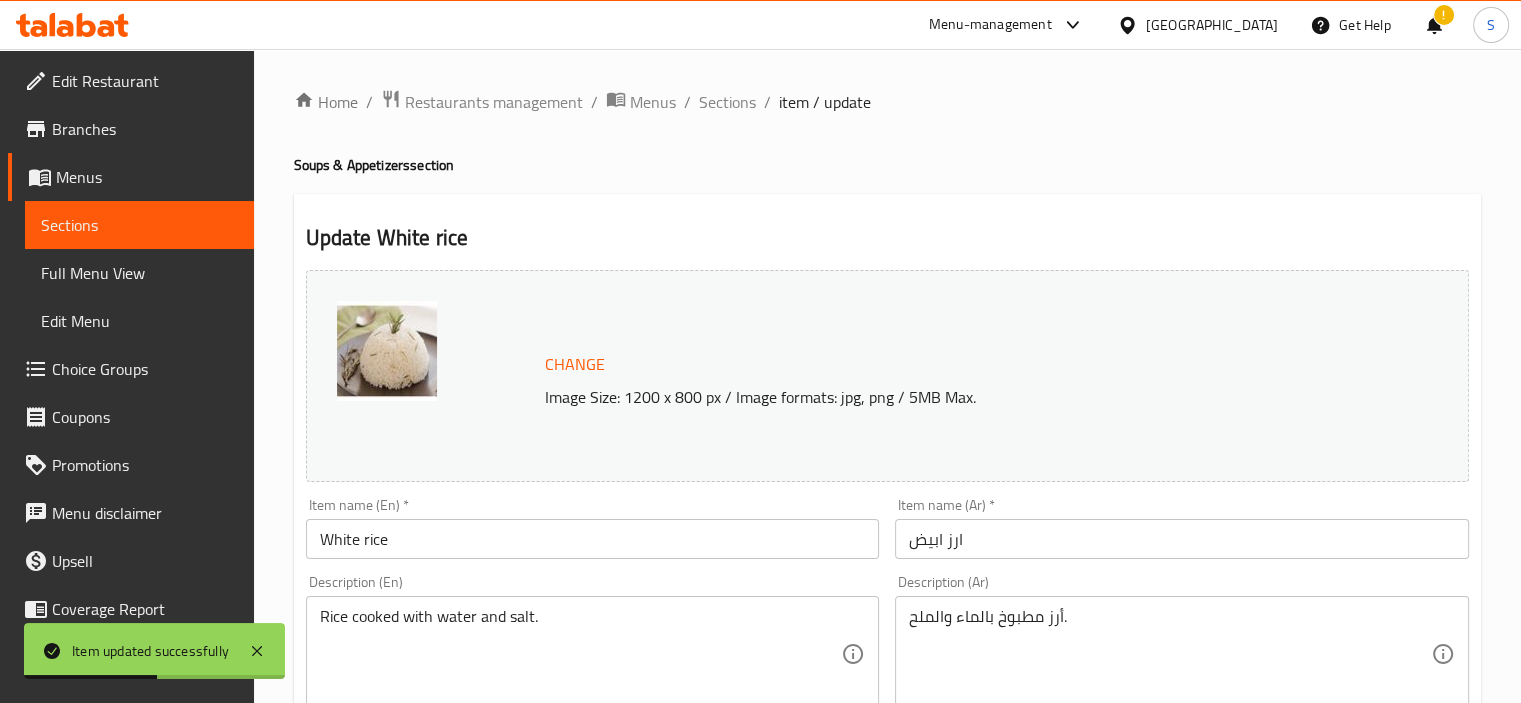 scroll, scrollTop: 737, scrollLeft: 0, axis: vertical 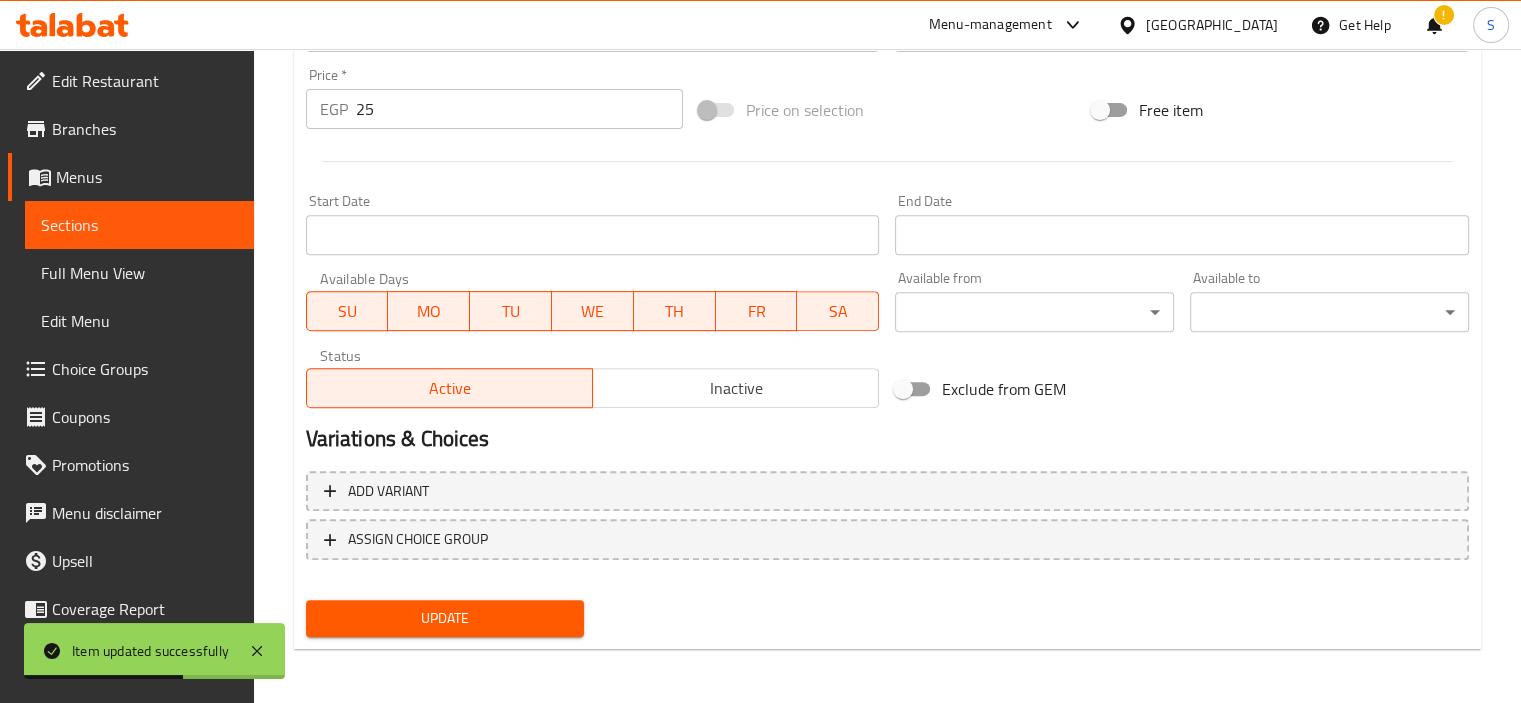click on "EGP 25 Price  *" at bounding box center [494, 109] 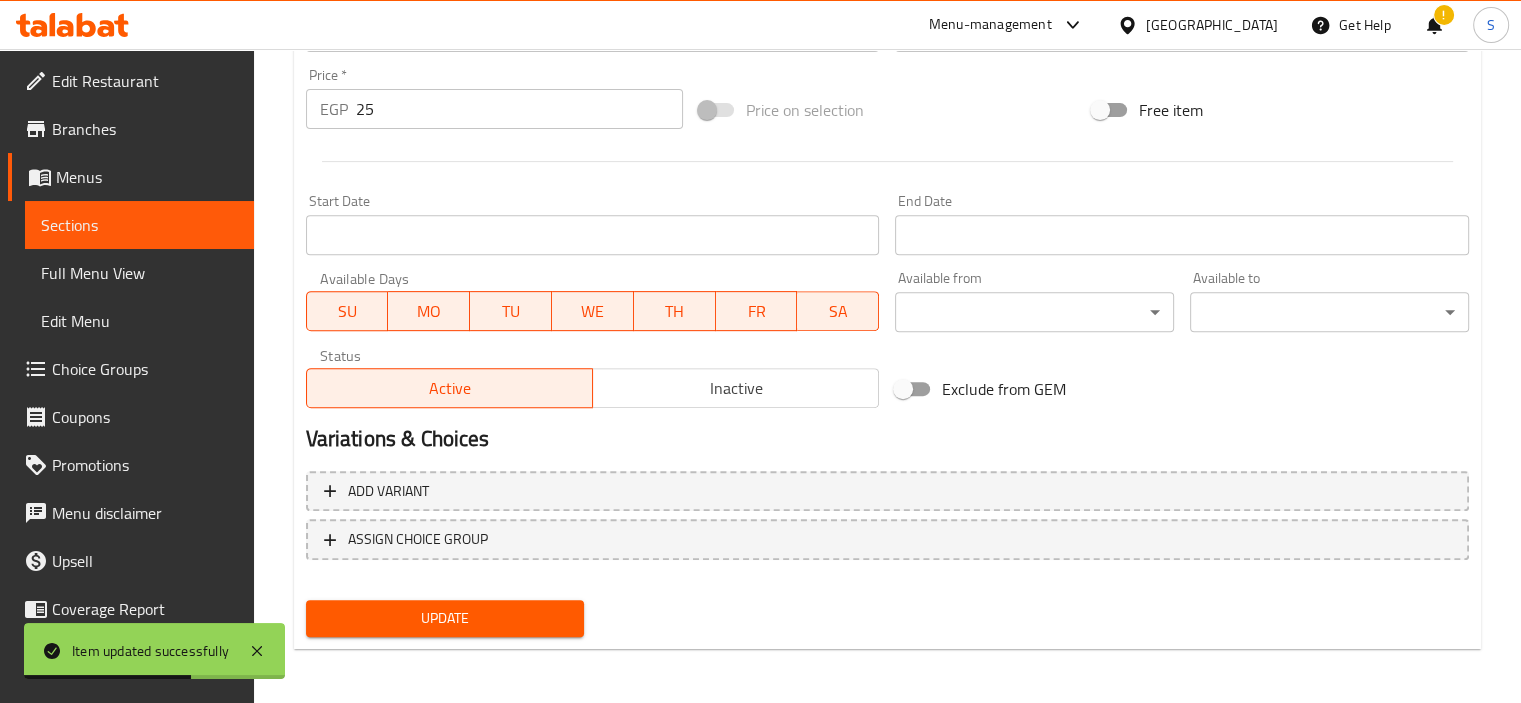 click on "EGP 25 Price  *" at bounding box center [494, 109] 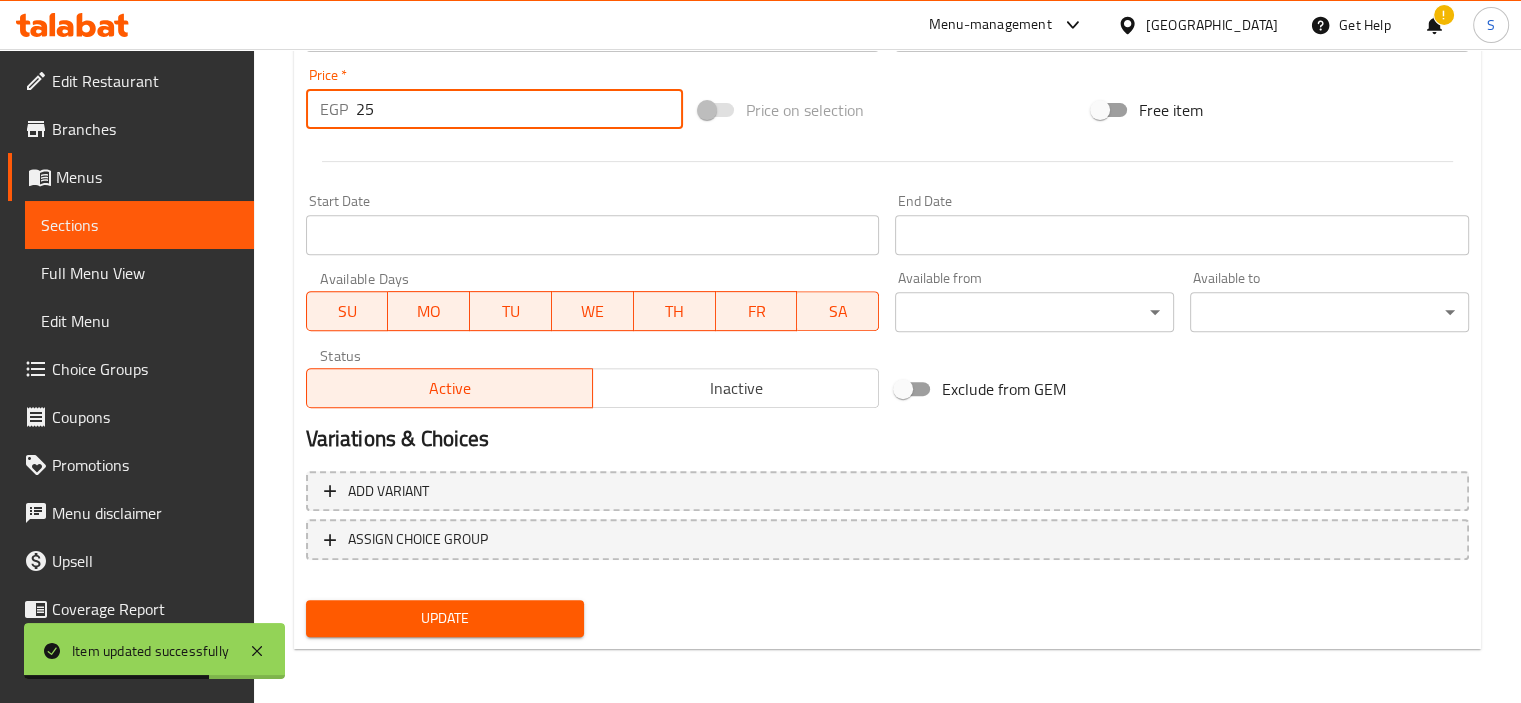 click on "25" at bounding box center (519, 109) 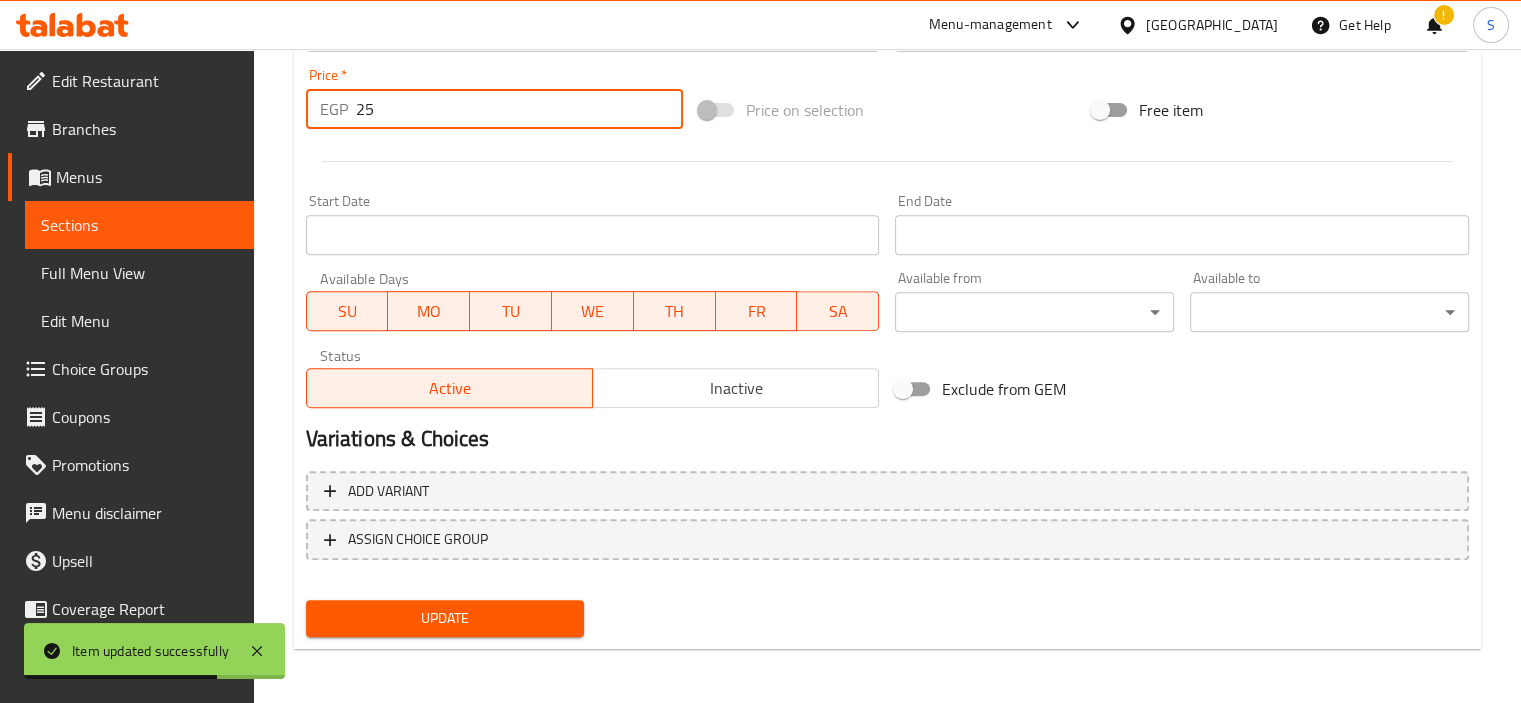 click on "25" at bounding box center (519, 109) 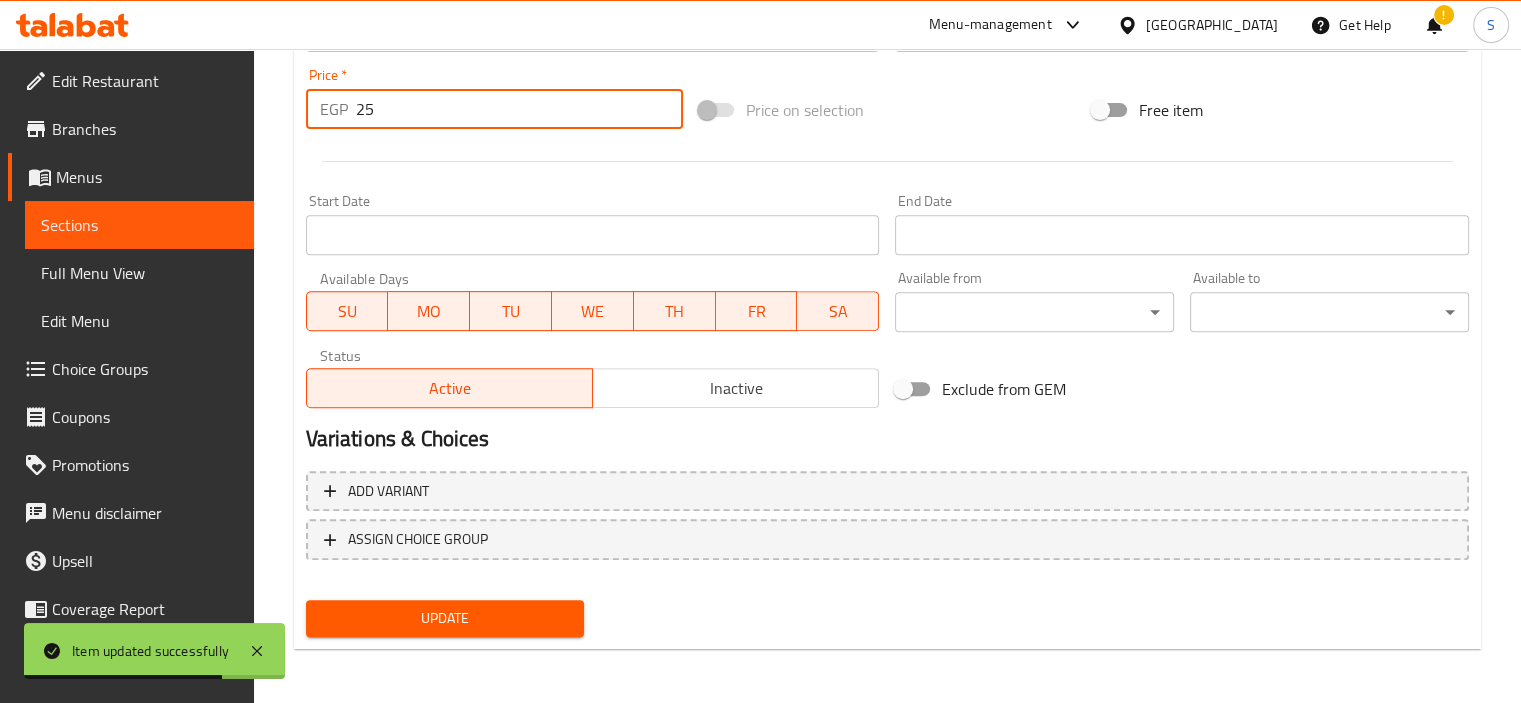 click on "25" at bounding box center (519, 109) 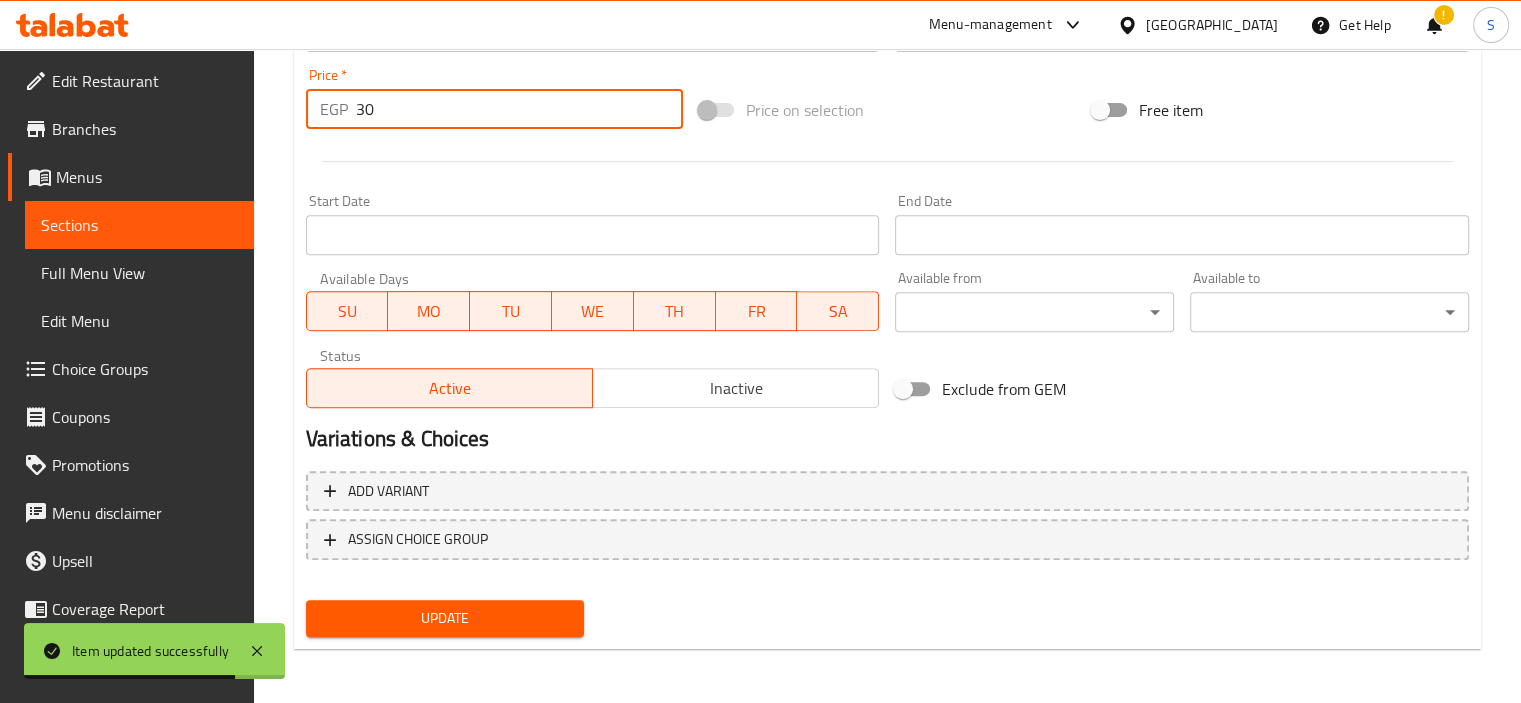 type on "30" 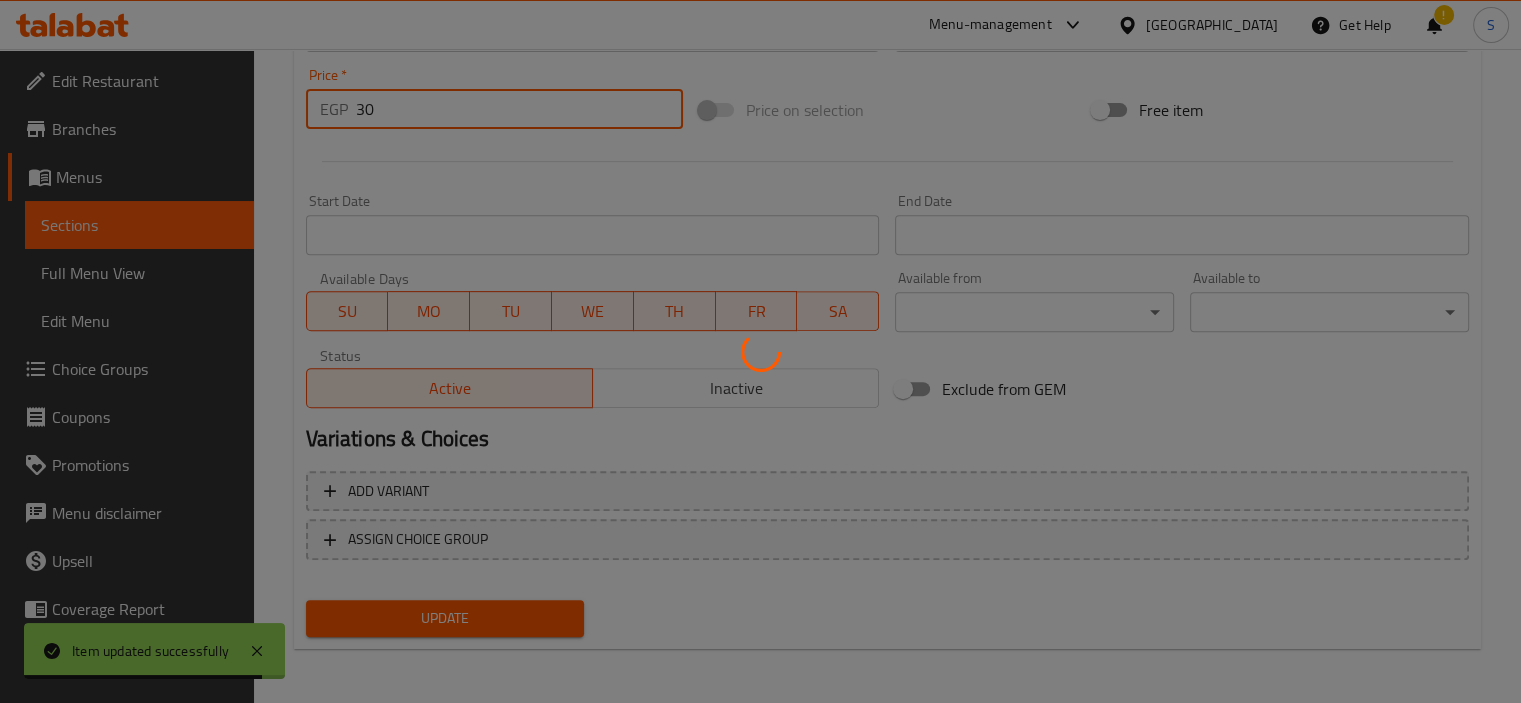 scroll, scrollTop: 0, scrollLeft: 0, axis: both 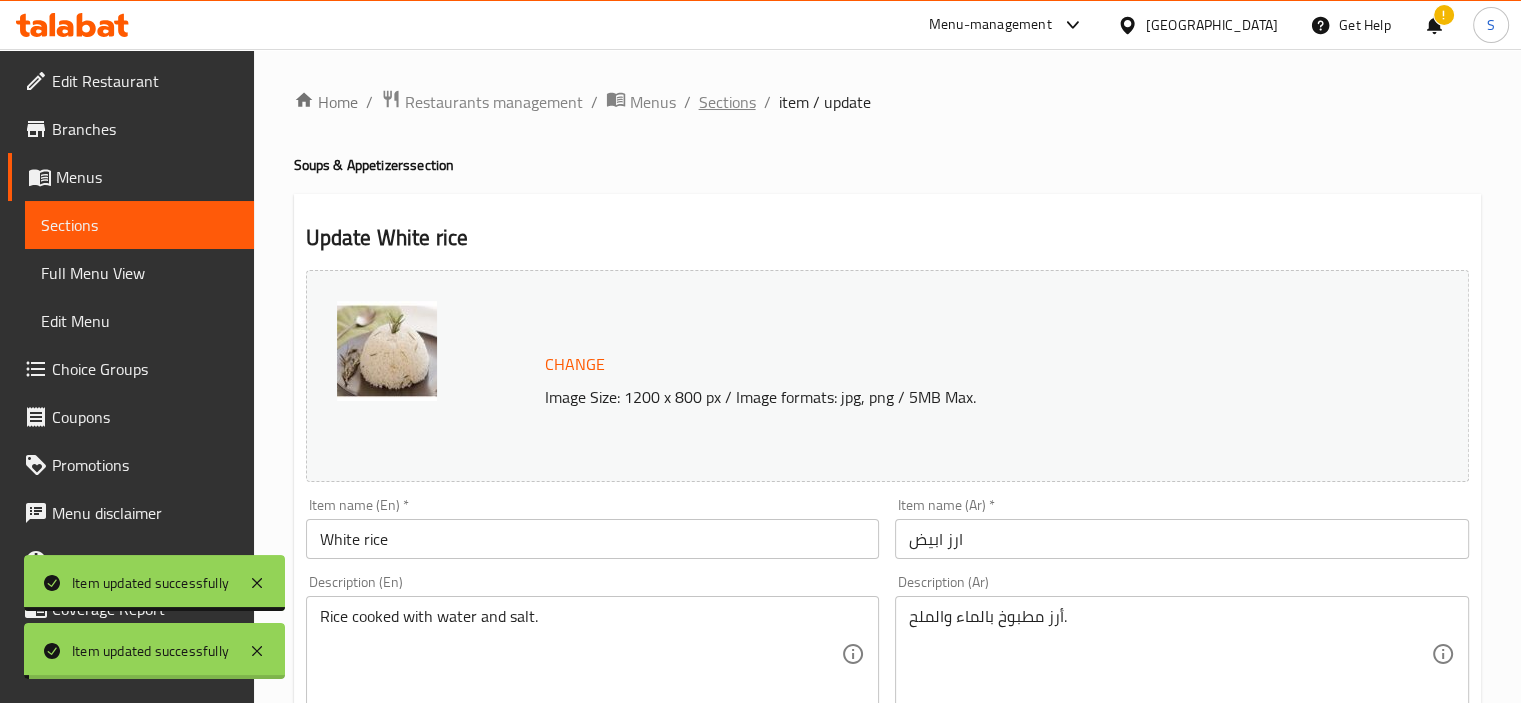 click on "Home / Restaurants management / Menus / Sections / item / update Soups & Appetizers  section Update White rice Change Image Size: 1200 x 800 px / Image formats: jpg, png / 5MB Max. Item name (En)   * White rice Item name (En)  * Item name (Ar)   * ارز ابيض Item name (Ar)  * Description (En) Rice cooked with water and salt. Description (En) Description (Ar) أرز مطبوخ بالماء والملح. Description (Ar) Product barcode Product barcode Product sku Product sku Price   * EGP 30 Price  * Price on selection Free item Start Date Start Date End Date End Date Available Days SU MO TU WE TH FR SA Available from ​ ​ Available to ​ ​ Status Active Inactive Exclude from GEM Variations & Choices Add variant ASSIGN CHOICE GROUP Update" at bounding box center (887, 745) 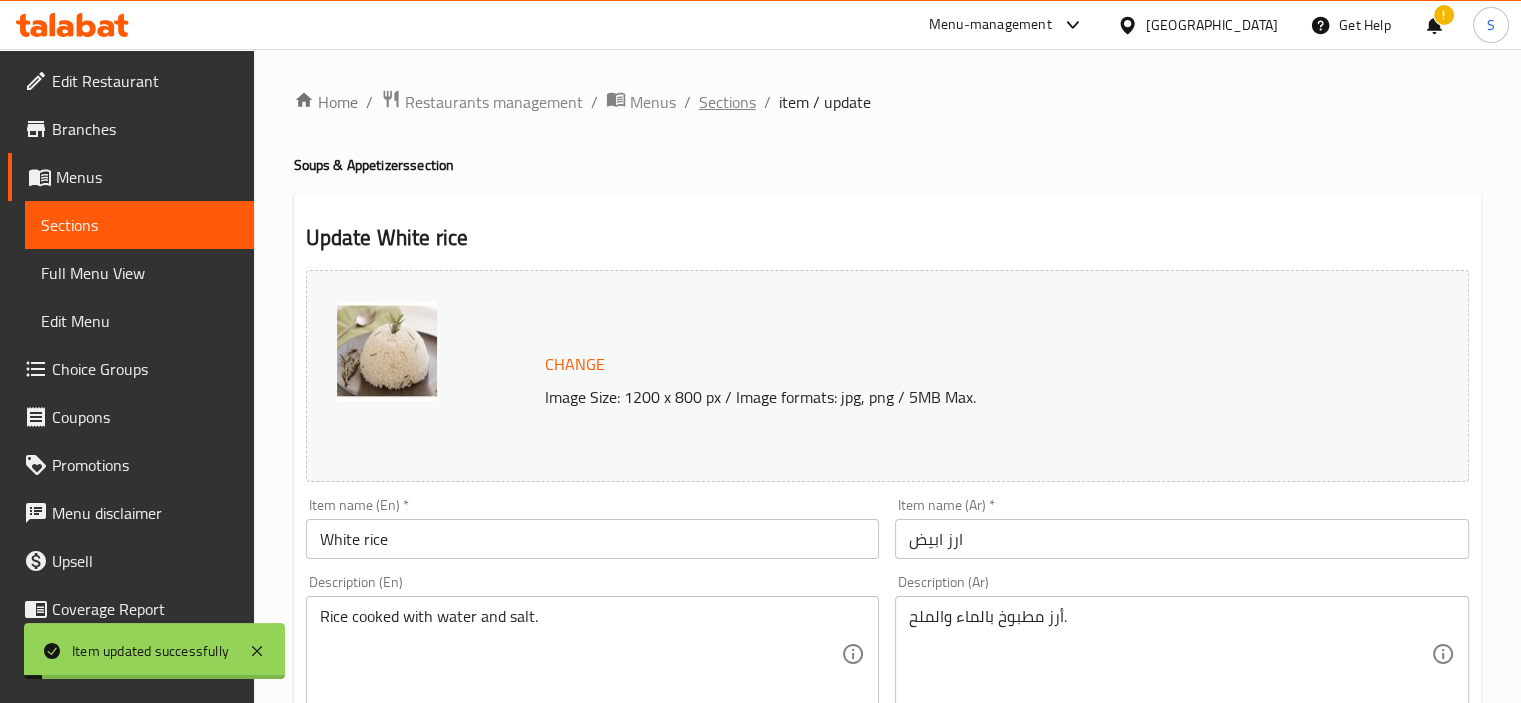 click on "Sections" at bounding box center [727, 102] 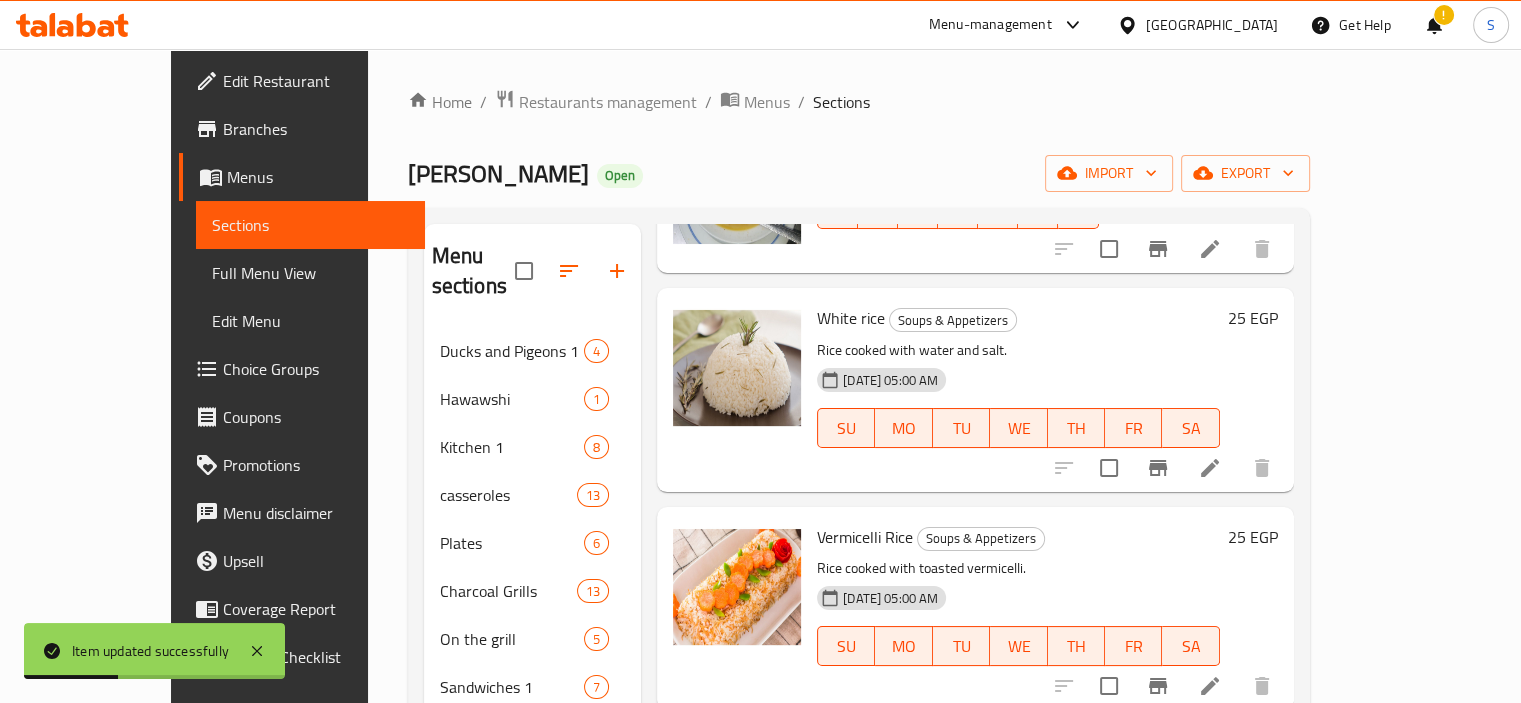 scroll, scrollTop: 820, scrollLeft: 0, axis: vertical 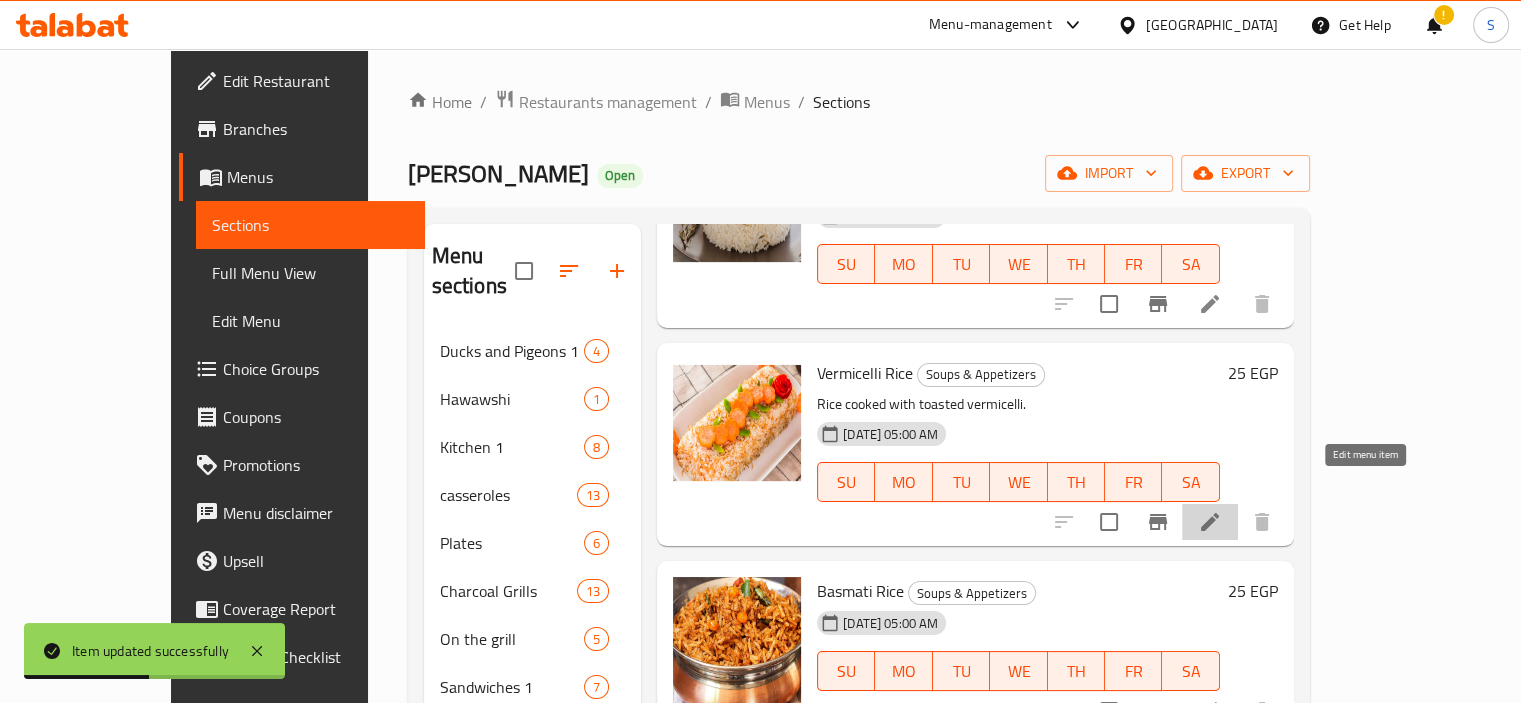 click 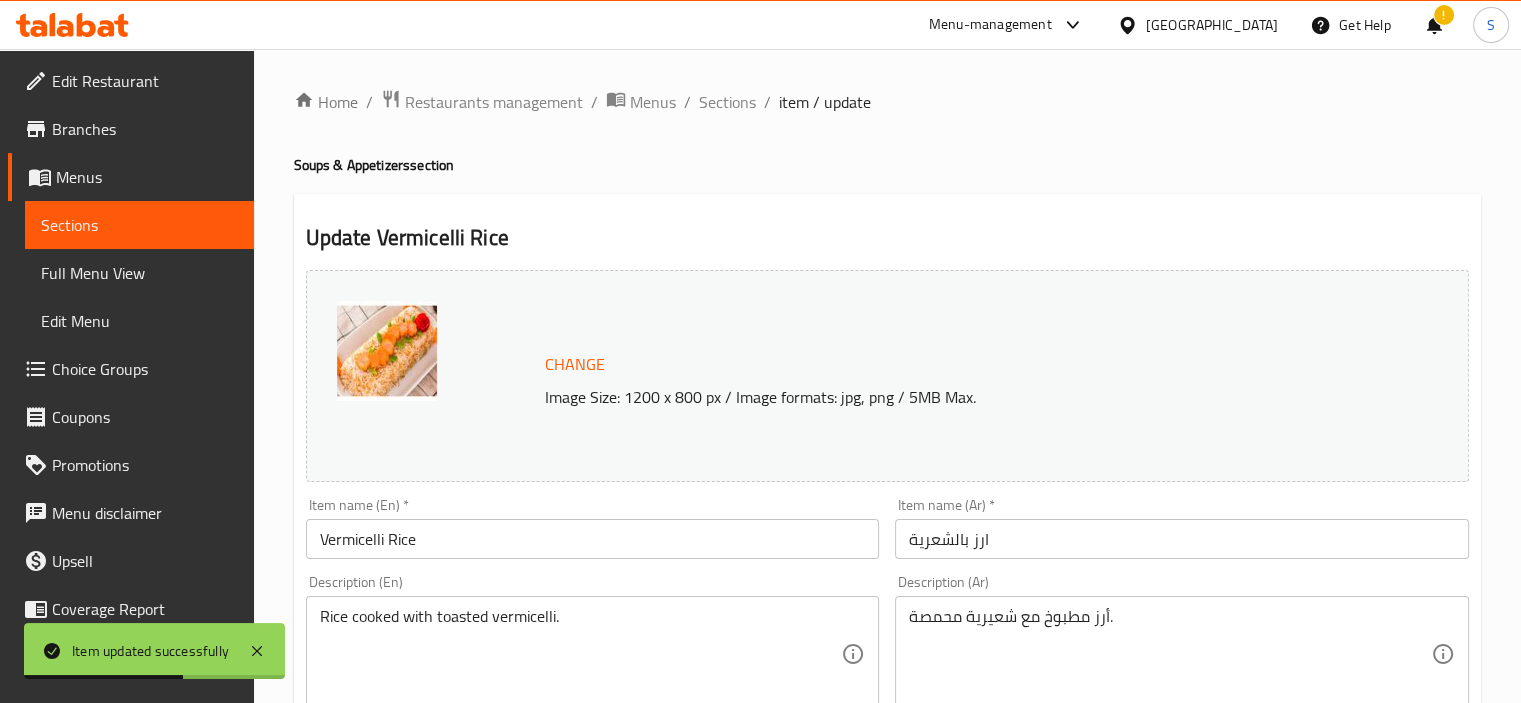 scroll, scrollTop: 737, scrollLeft: 0, axis: vertical 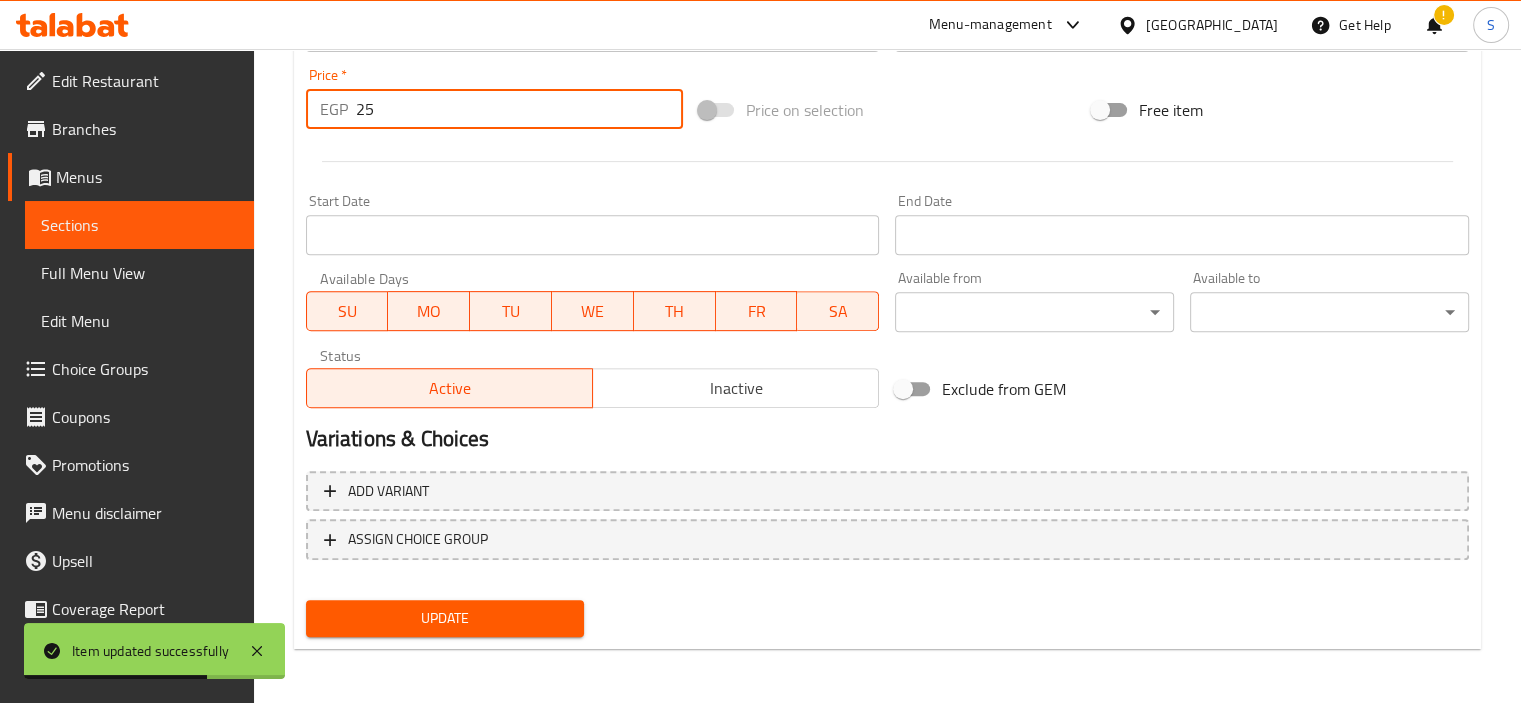 click on "25" at bounding box center (519, 109) 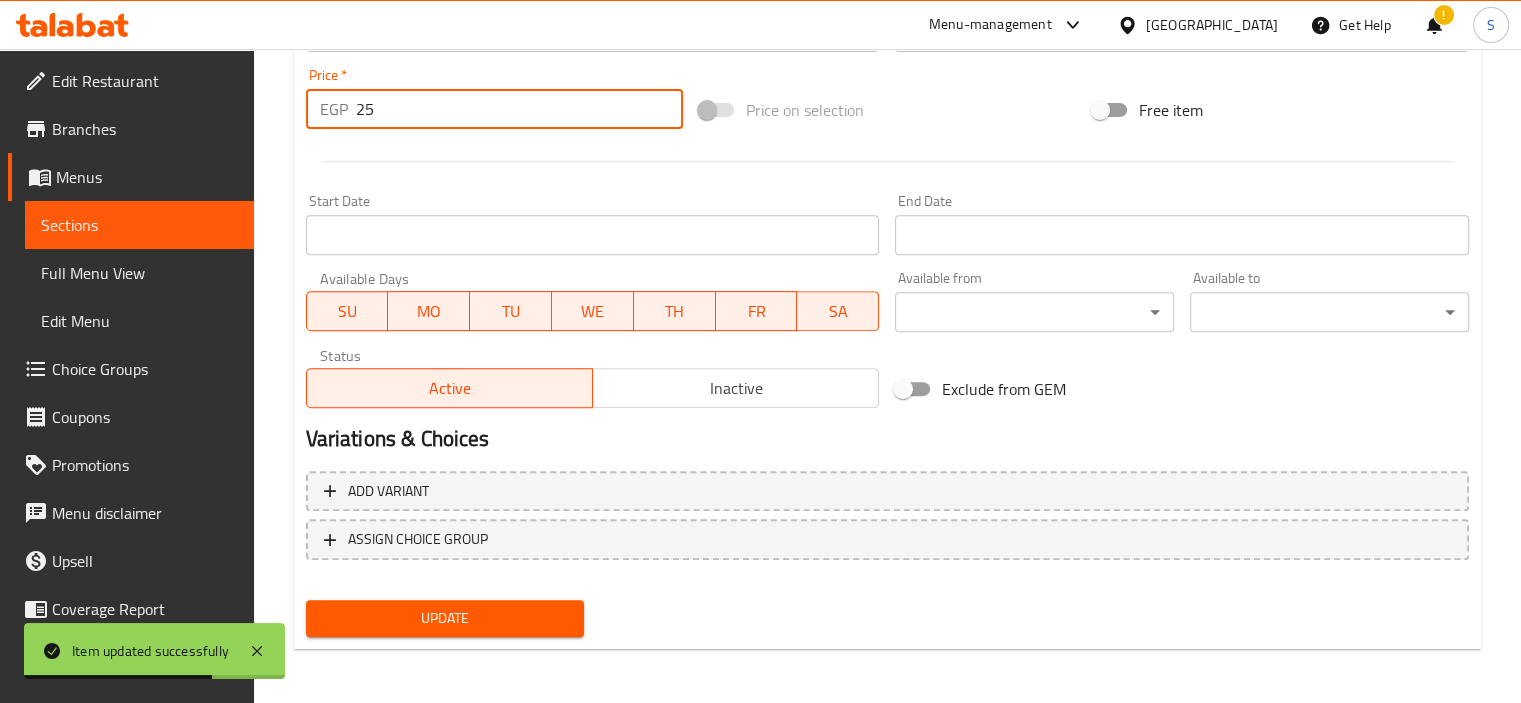 click on "25" at bounding box center [519, 109] 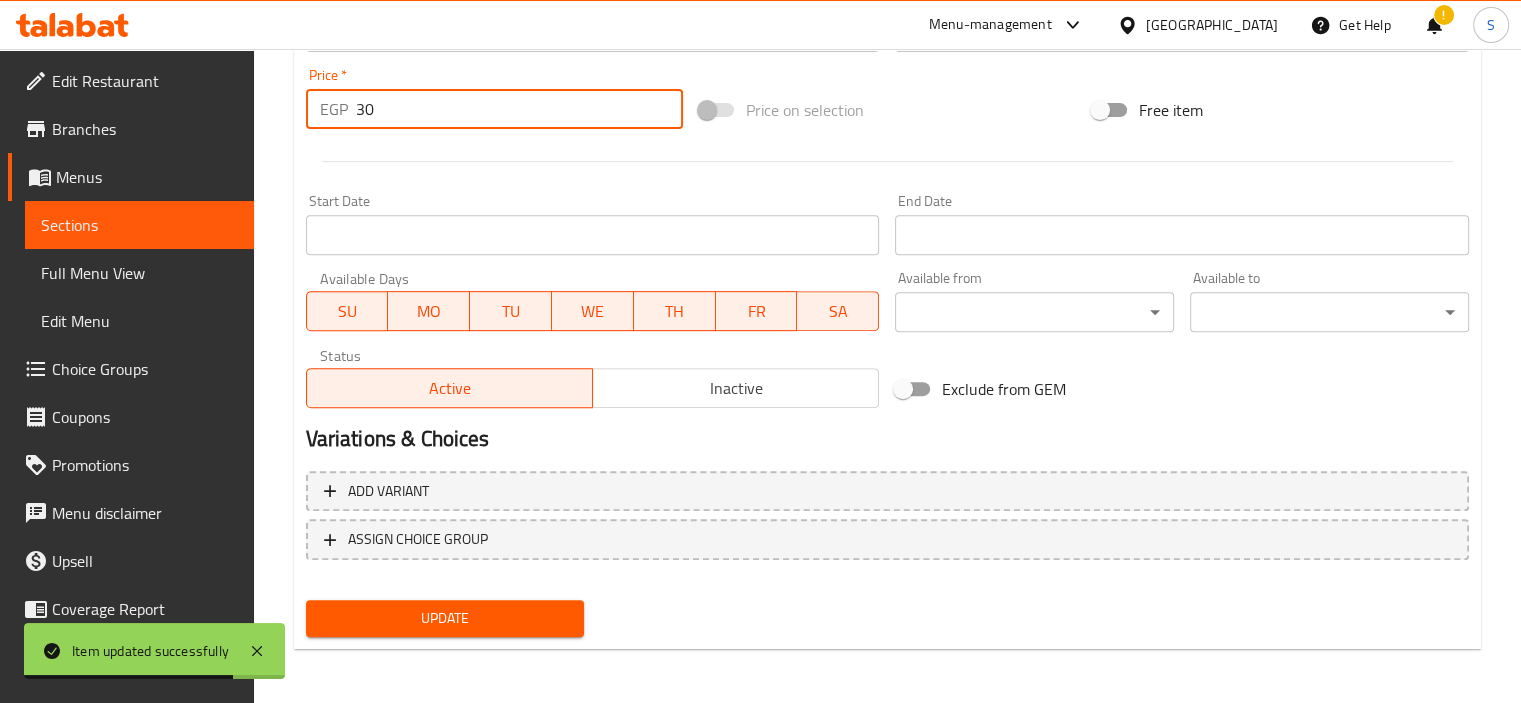 type on "30" 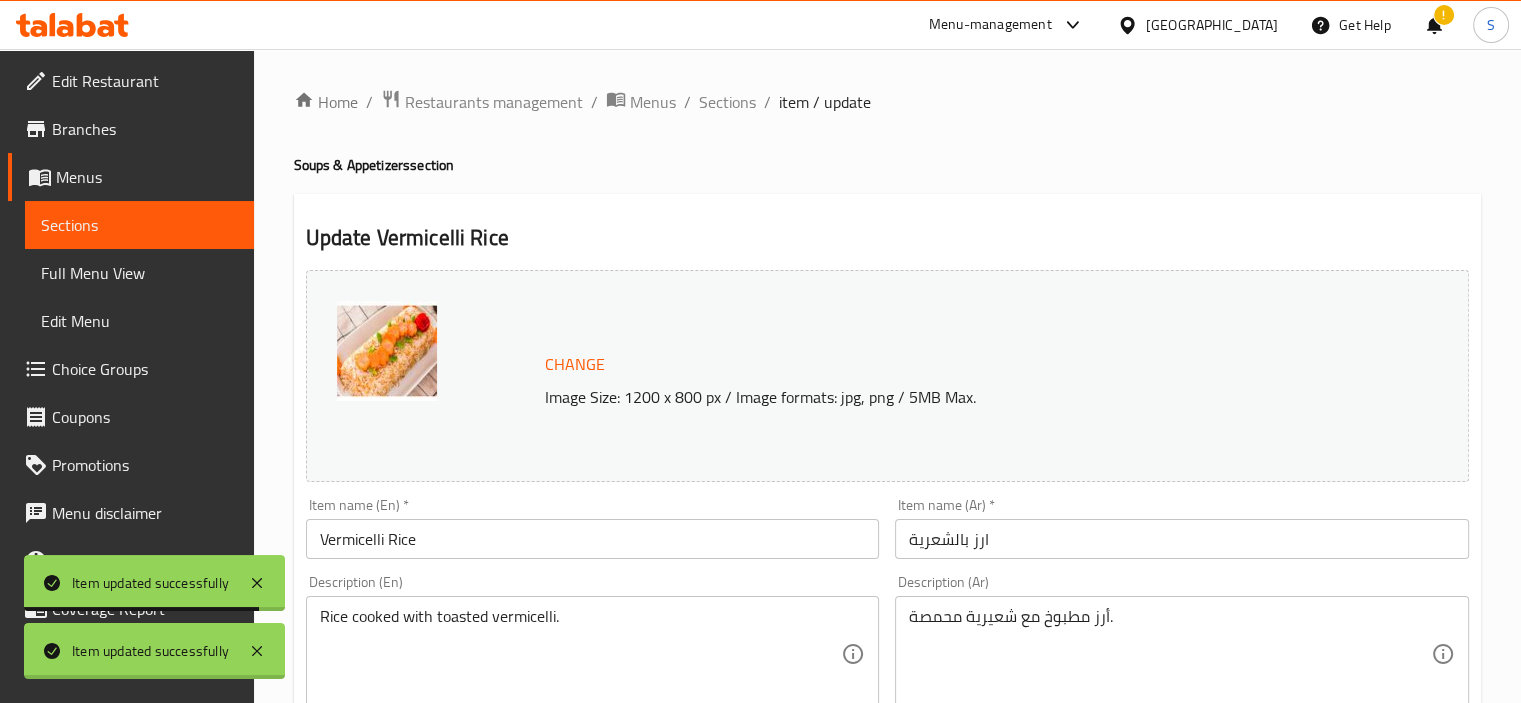 scroll, scrollTop: 0, scrollLeft: 0, axis: both 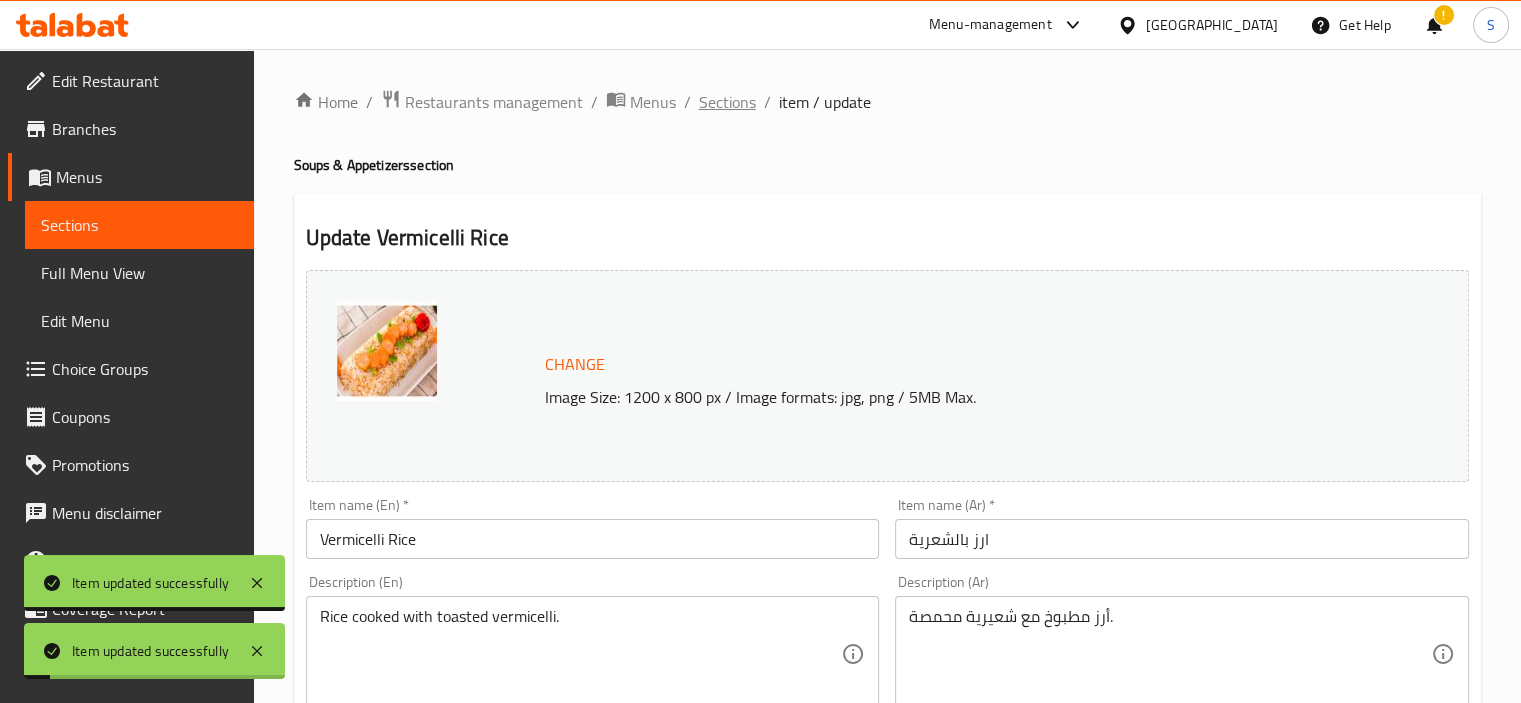 click on "Sections" at bounding box center [727, 102] 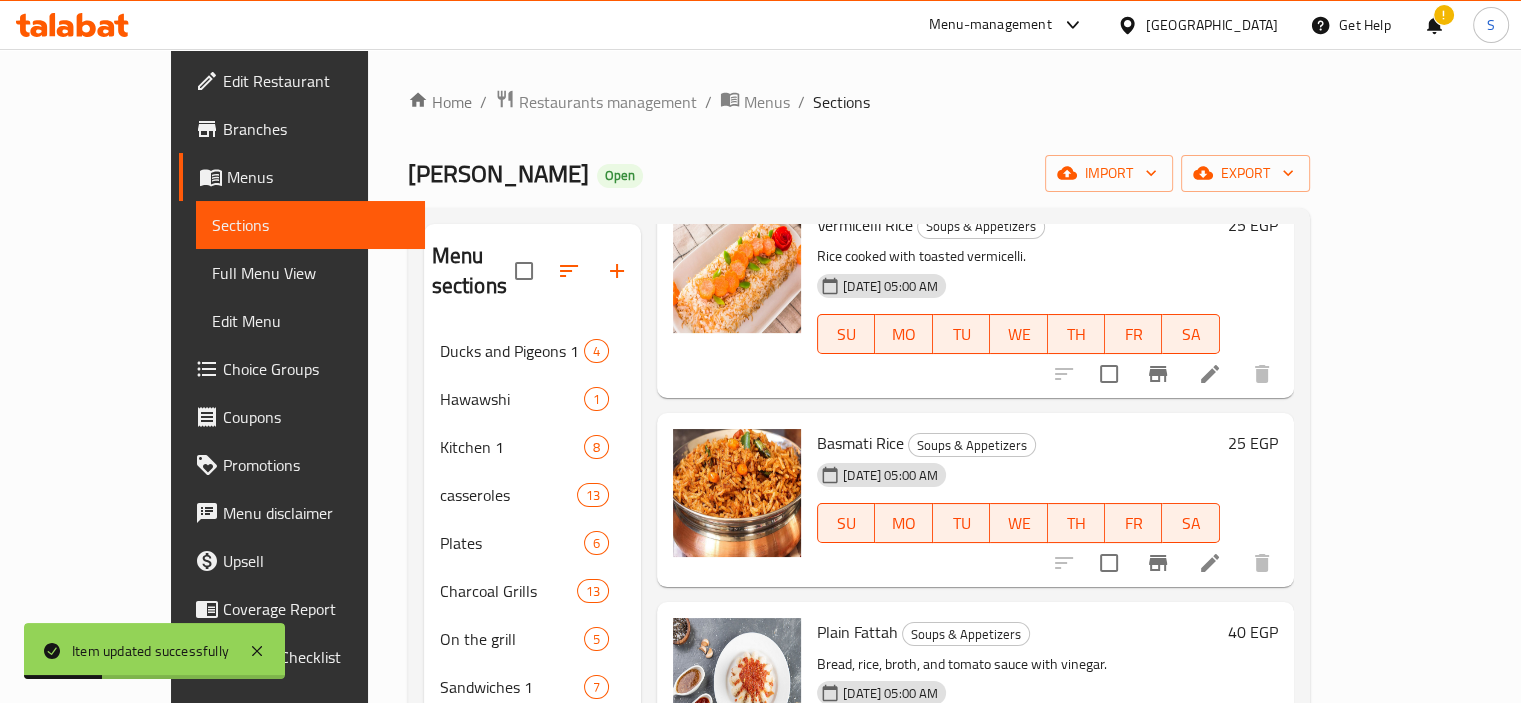 scroll, scrollTop: 1060, scrollLeft: 0, axis: vertical 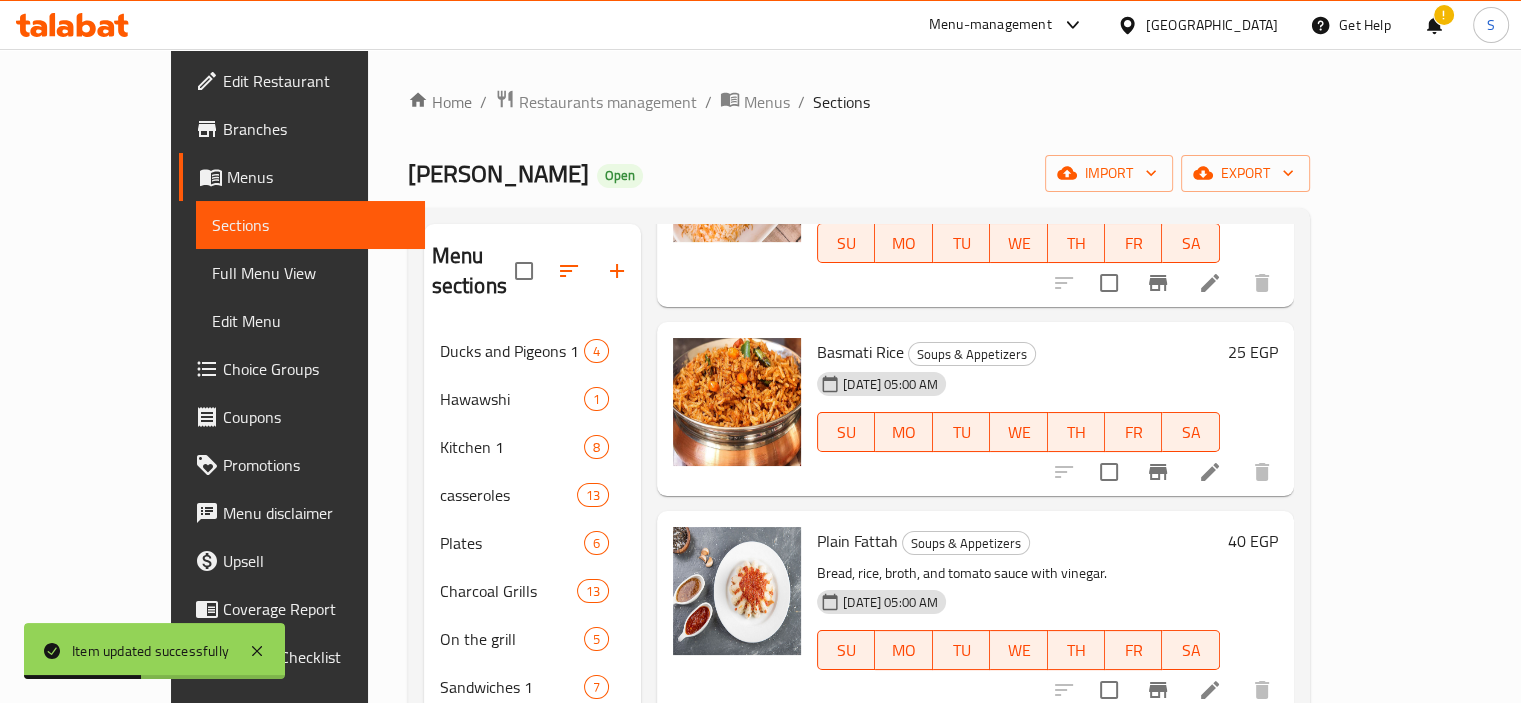 click at bounding box center (1210, 472) 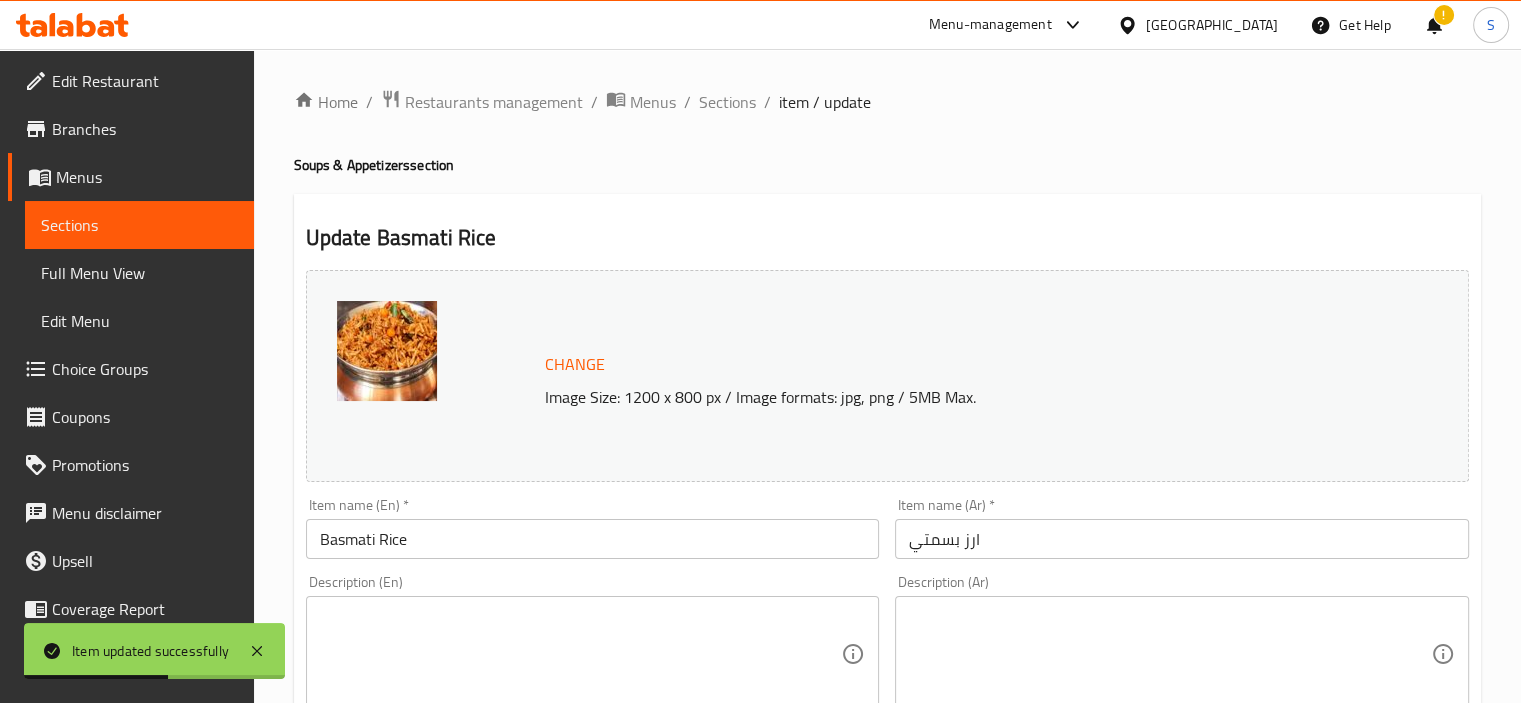 scroll, scrollTop: 737, scrollLeft: 0, axis: vertical 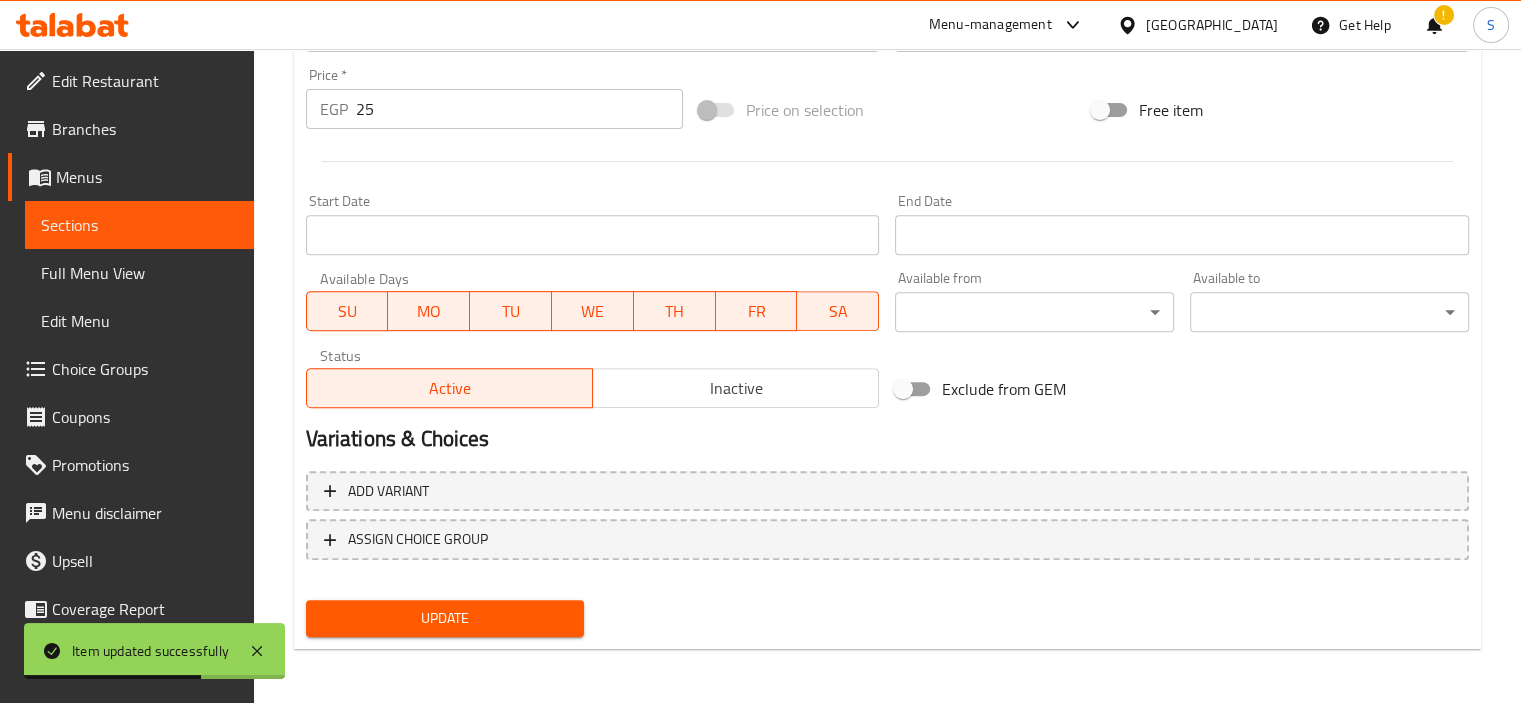 click on "25" at bounding box center (519, 109) 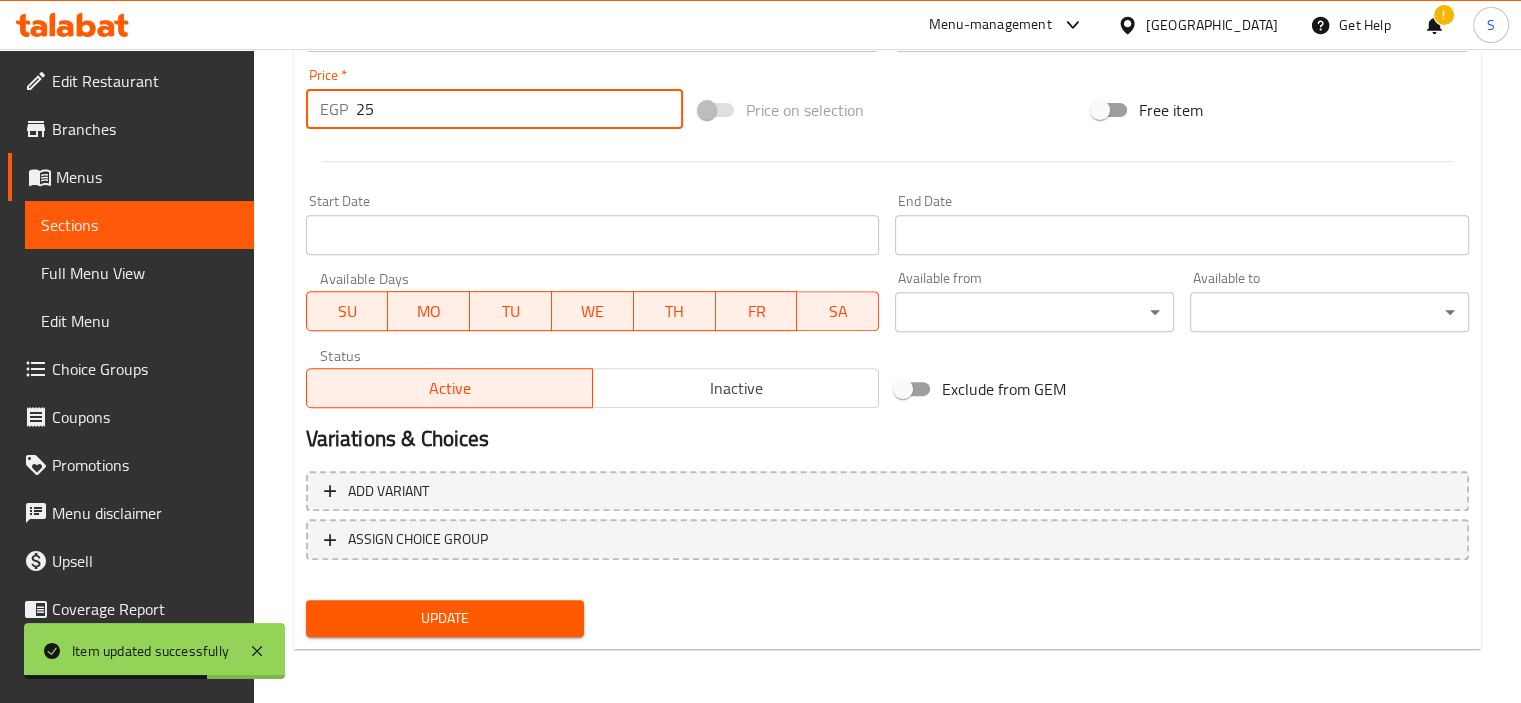click on "25" at bounding box center [519, 109] 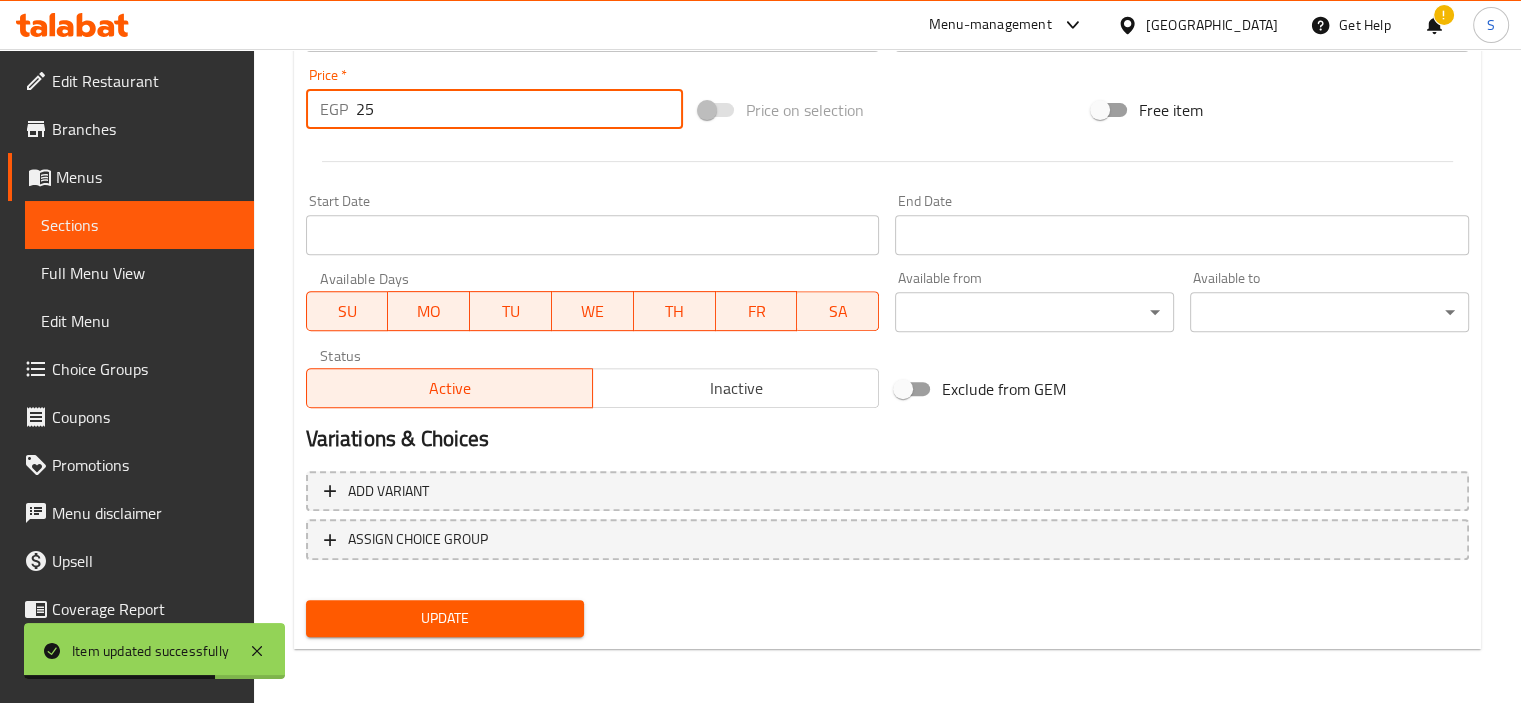 click on "25" at bounding box center [519, 109] 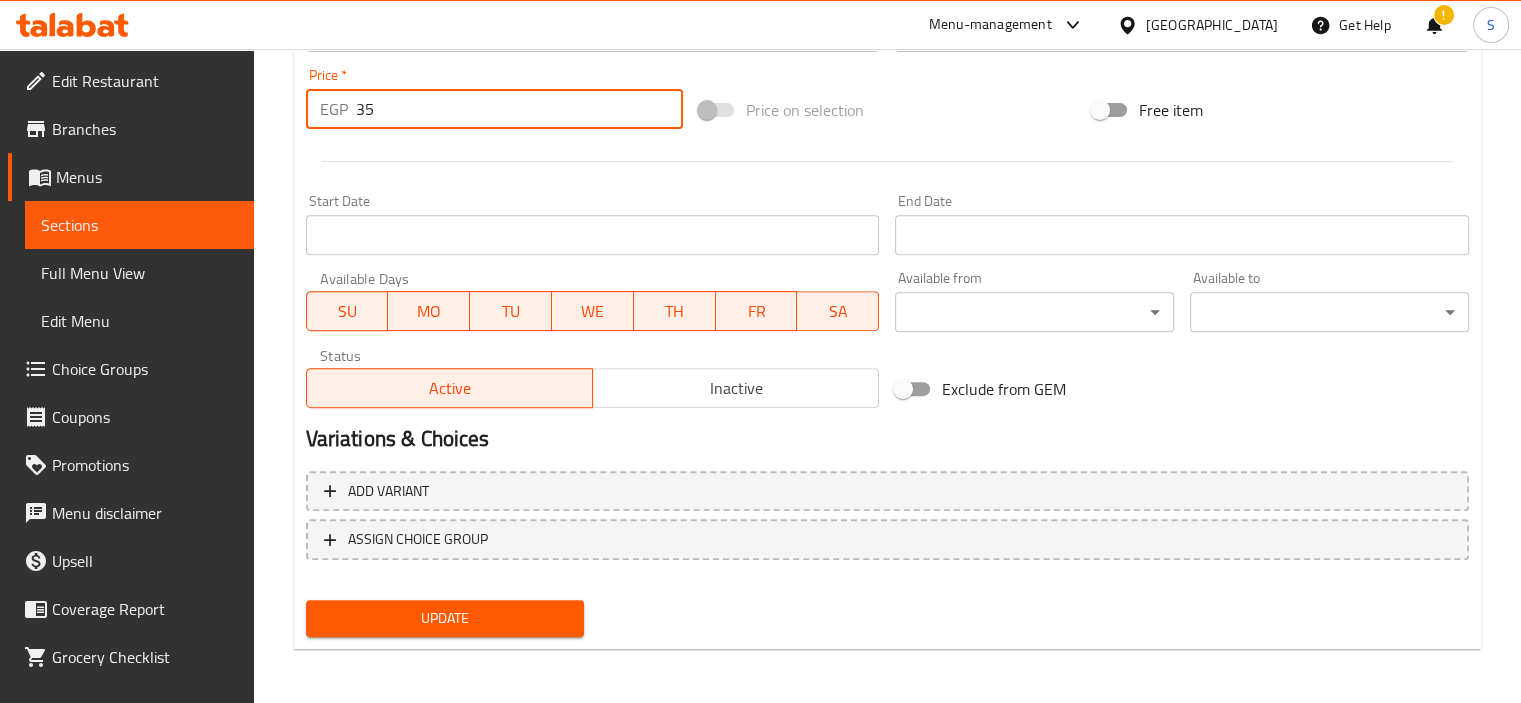 type on "35" 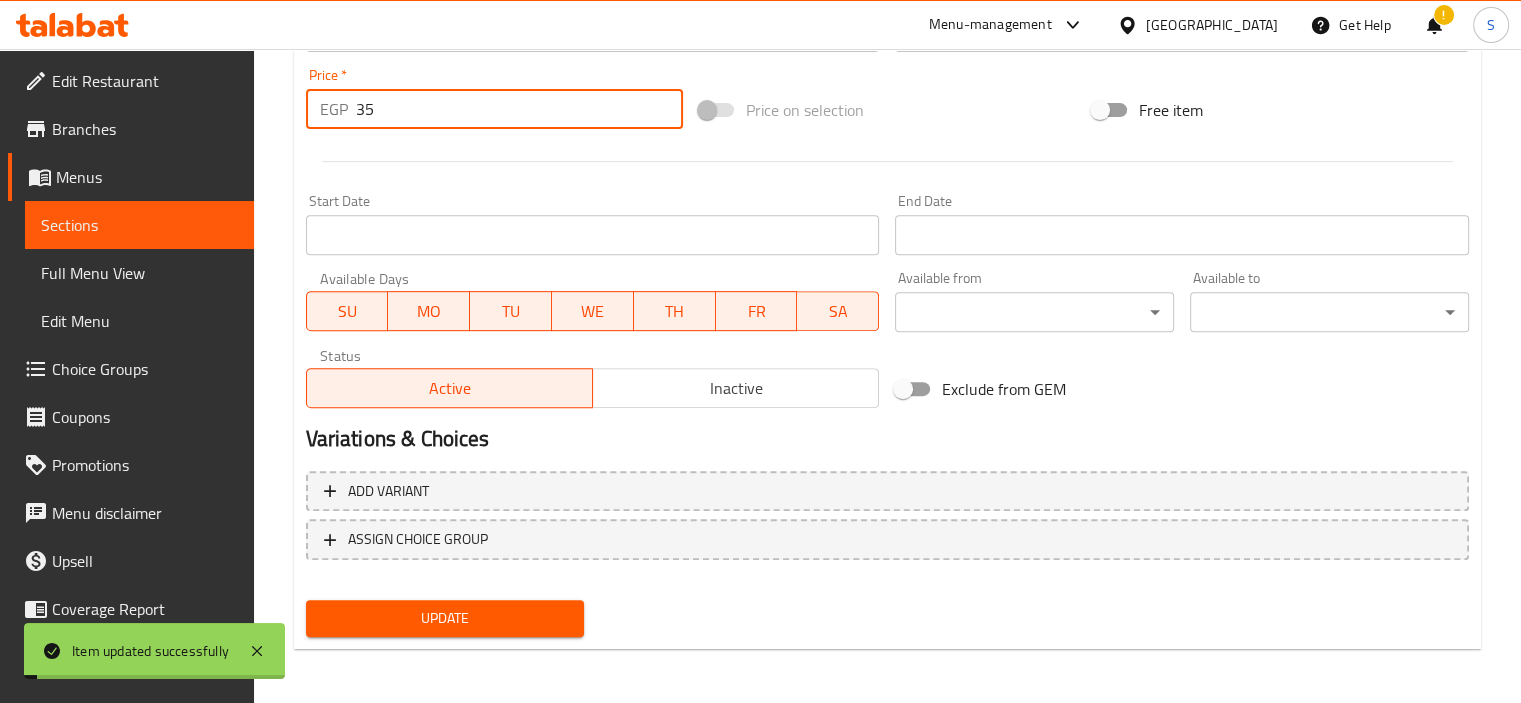 scroll, scrollTop: 0, scrollLeft: 0, axis: both 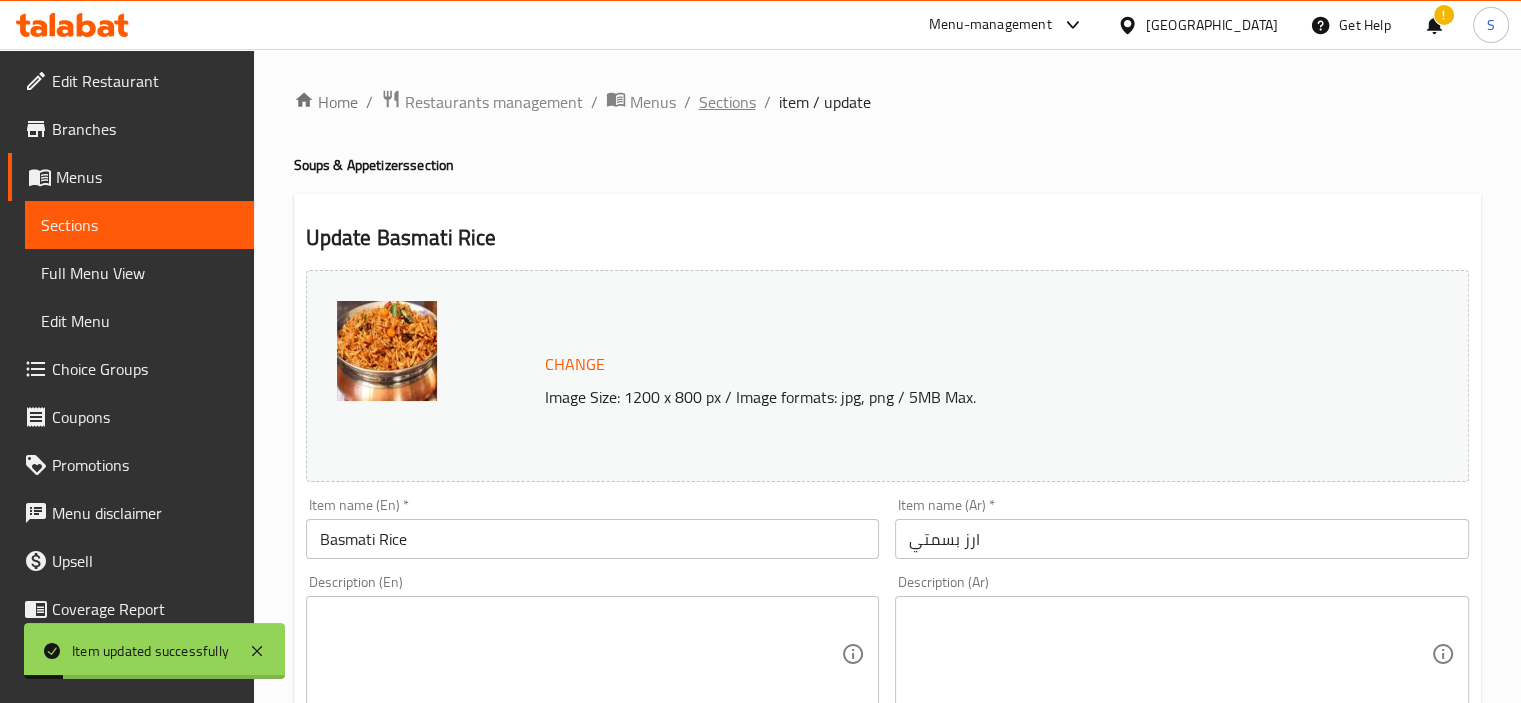 click on "Sections" at bounding box center (727, 102) 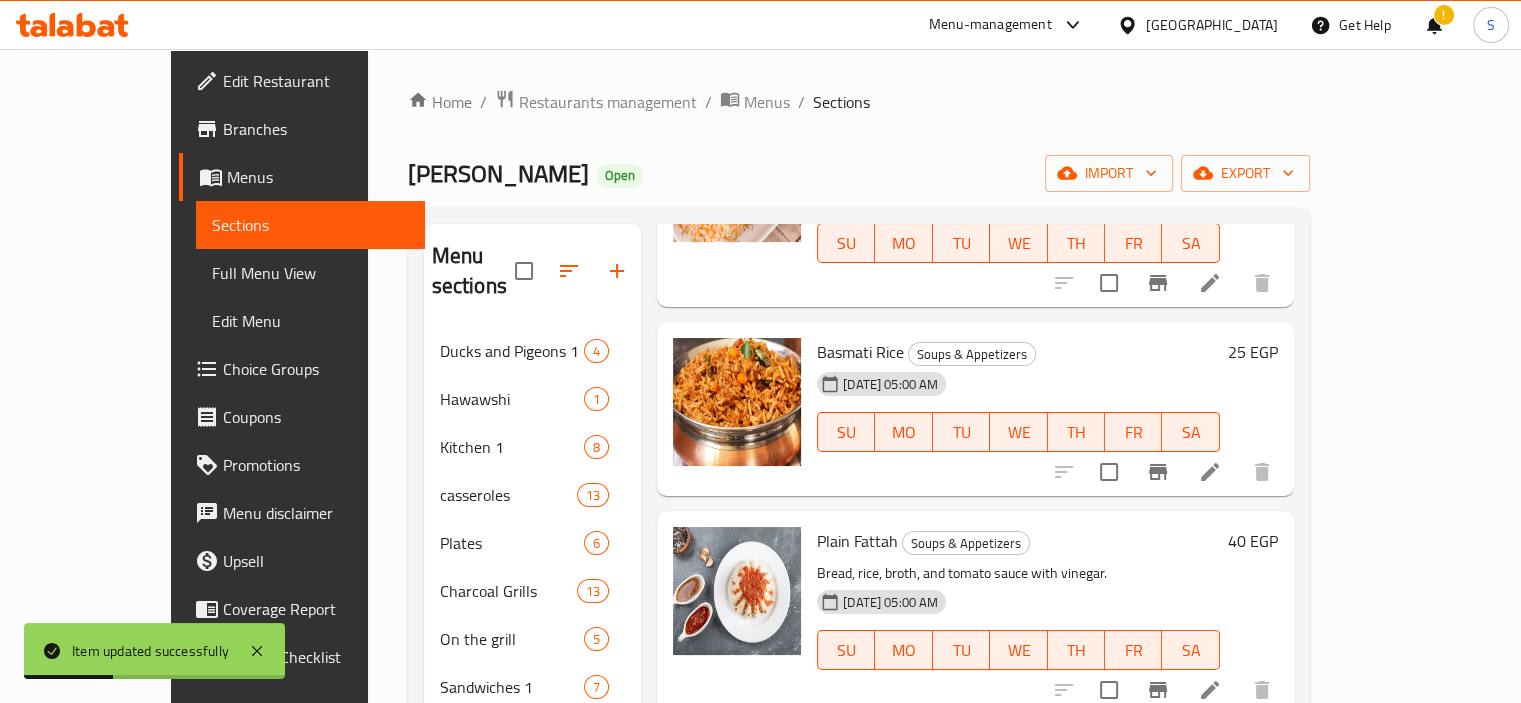 scroll, scrollTop: 1060, scrollLeft: 0, axis: vertical 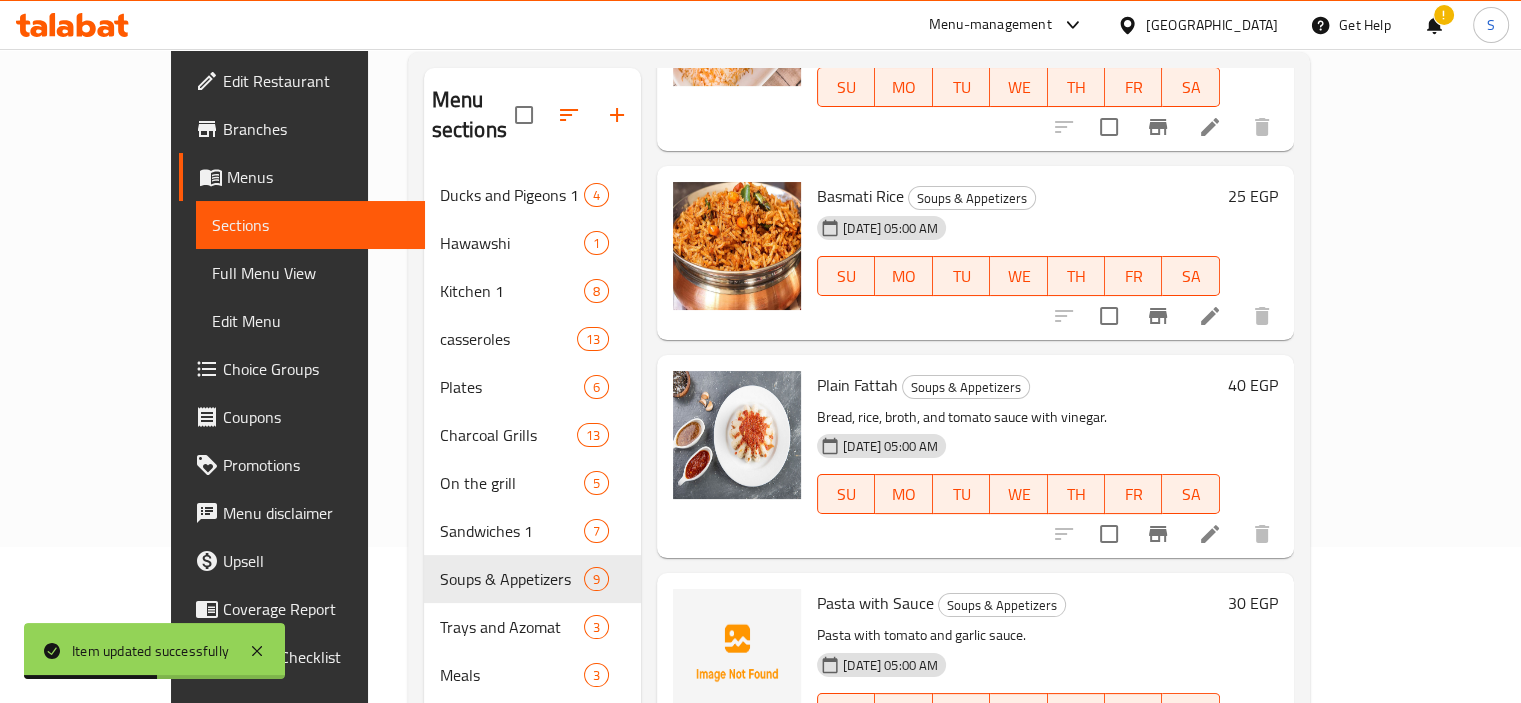 click at bounding box center [1210, 534] 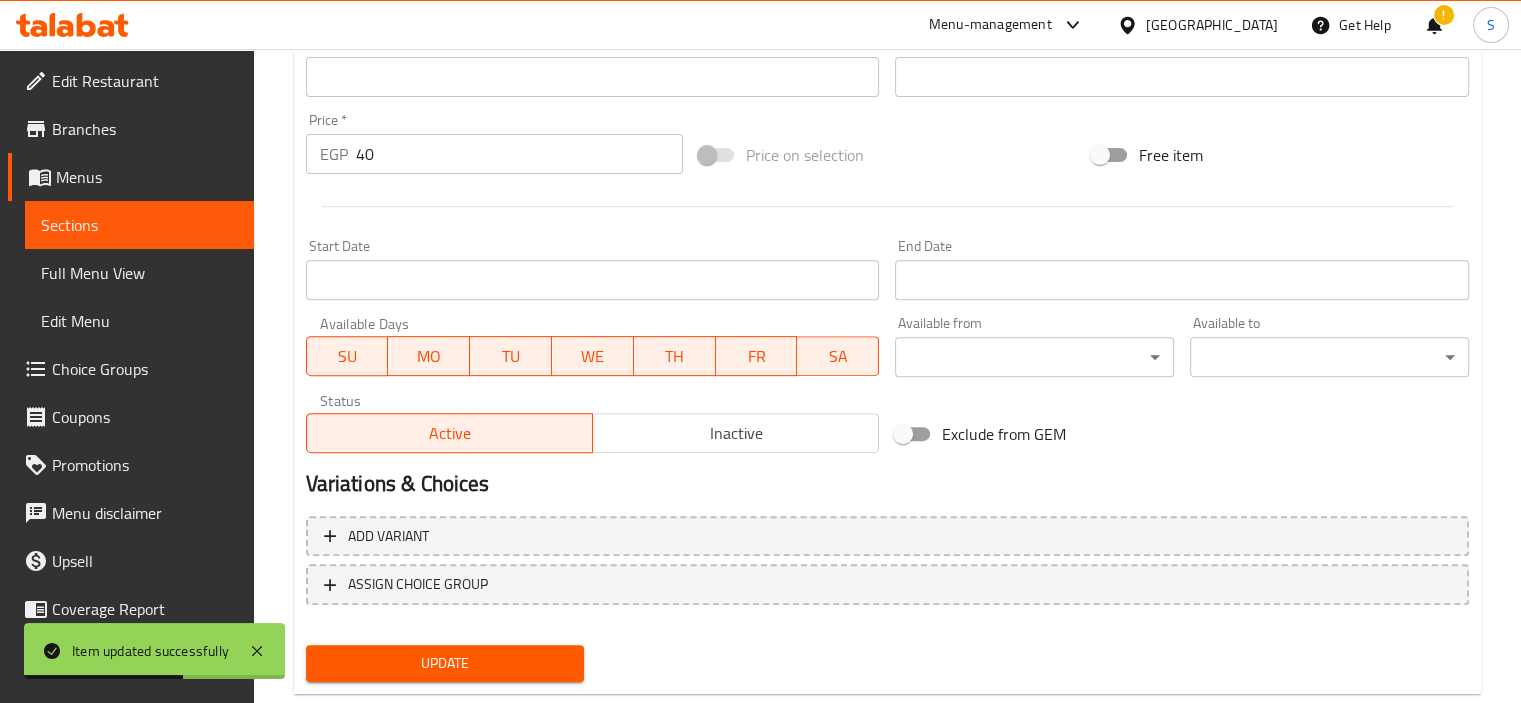scroll, scrollTop: 737, scrollLeft: 0, axis: vertical 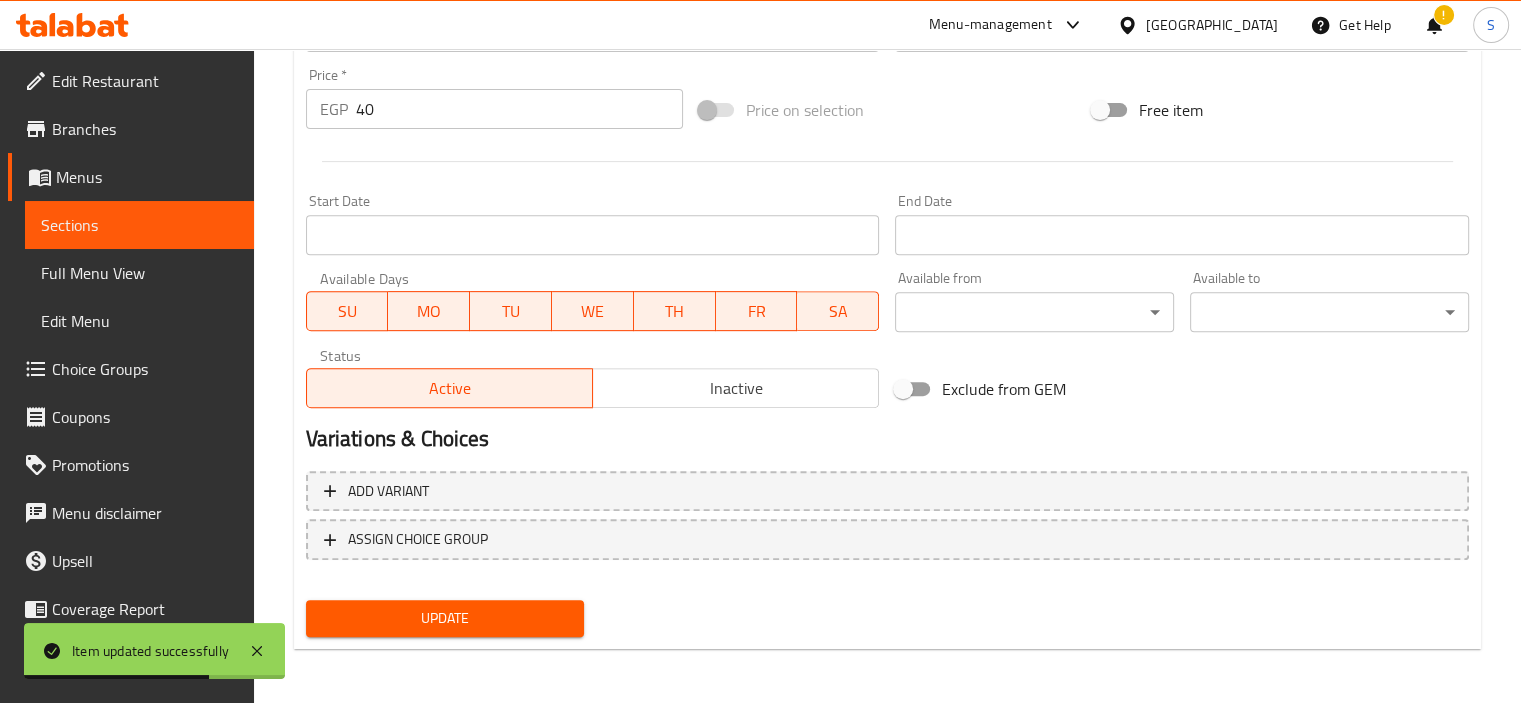 click on "40" at bounding box center [519, 109] 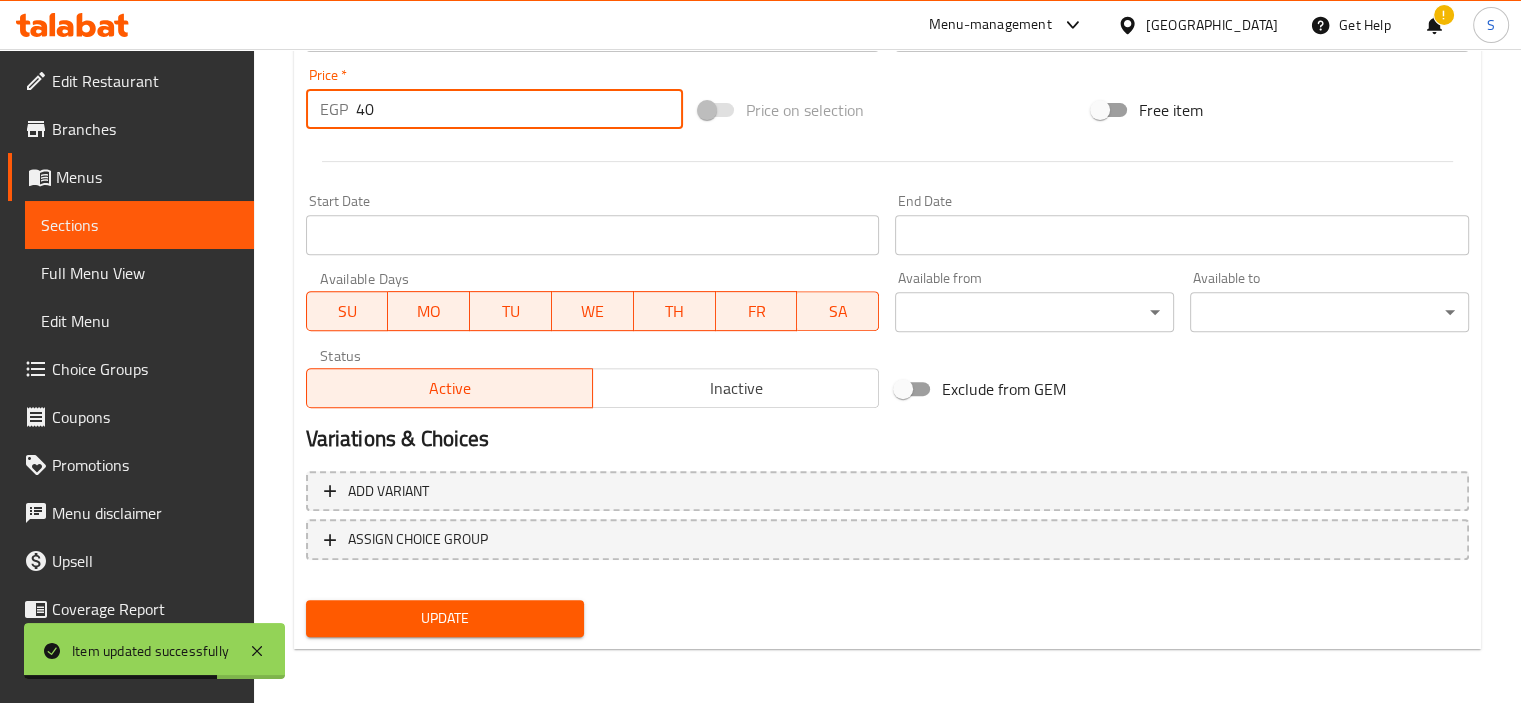 click on "40" at bounding box center [519, 109] 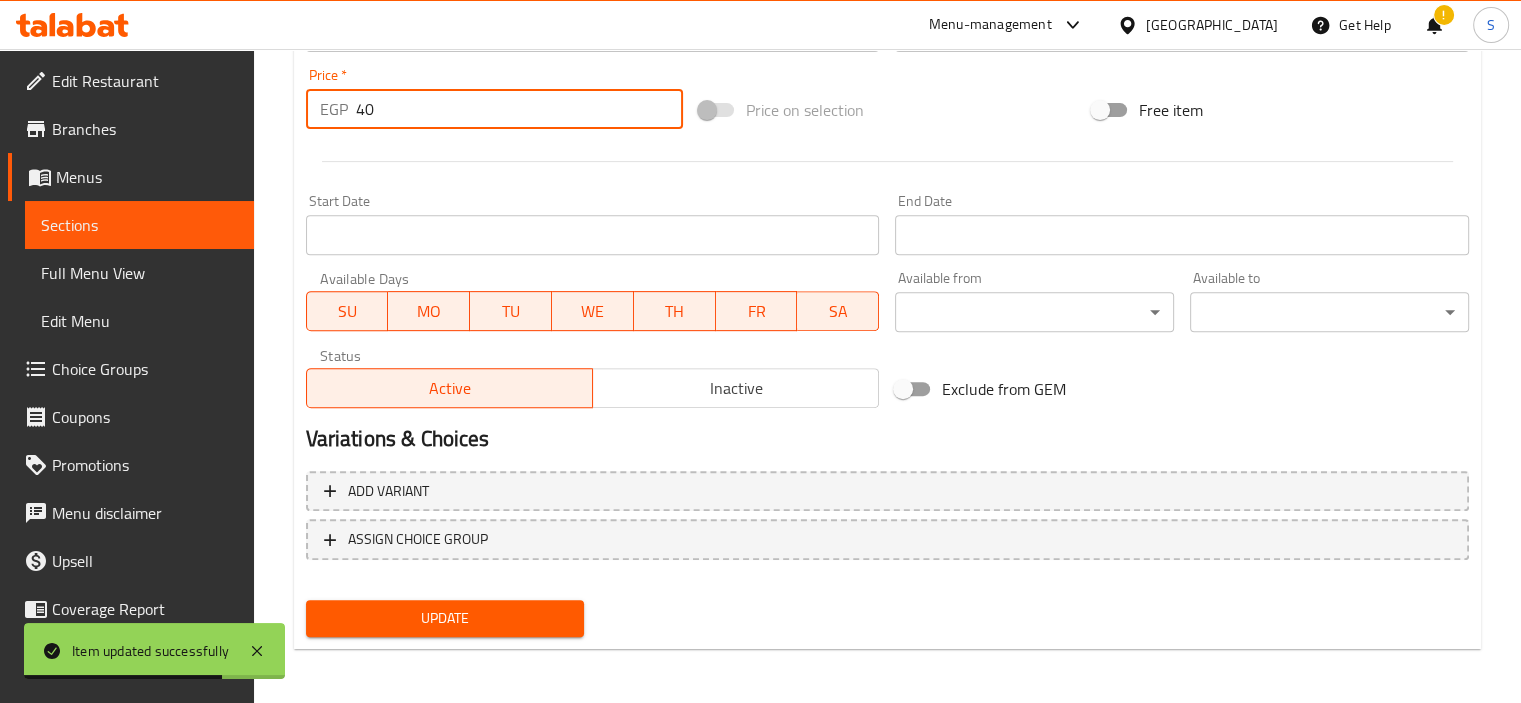 click on "40" at bounding box center [519, 109] 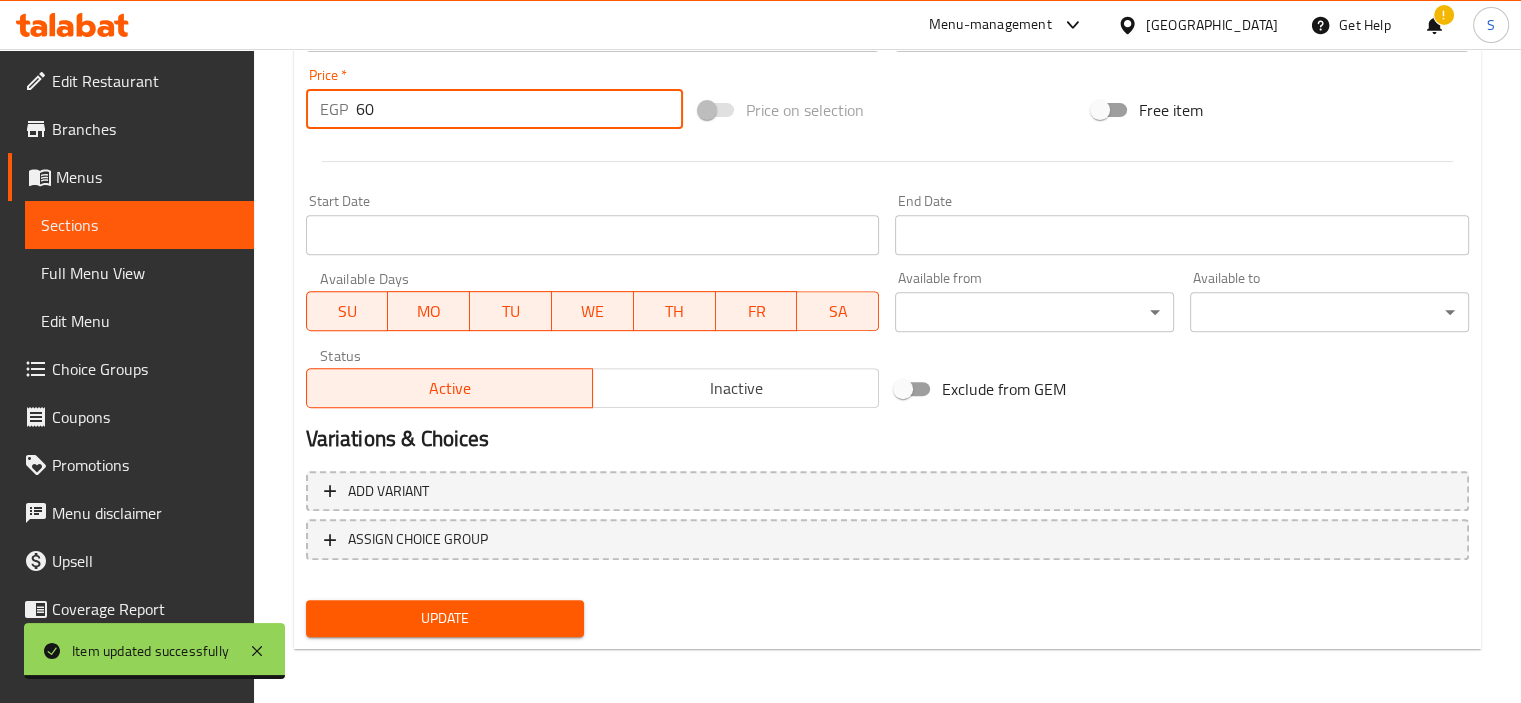 type on "6" 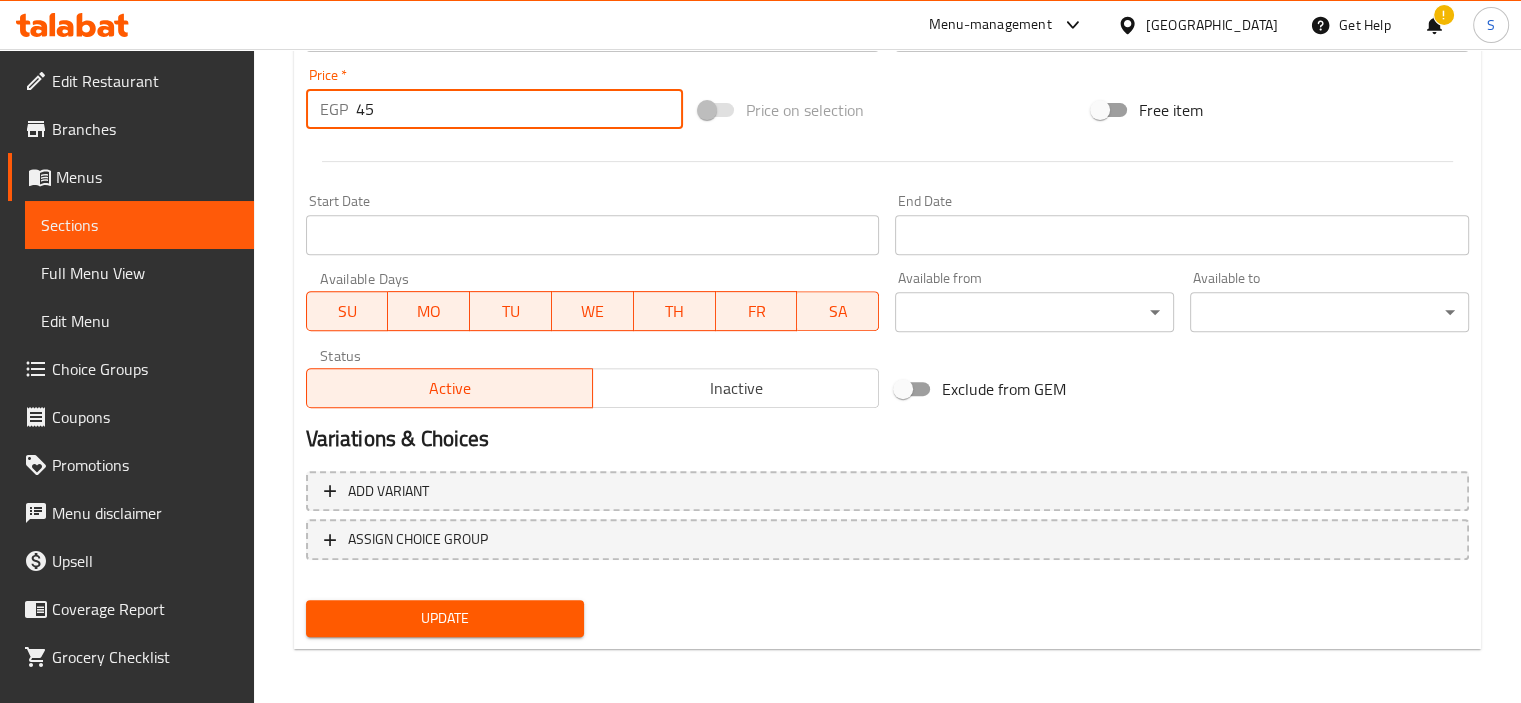 type on "45" 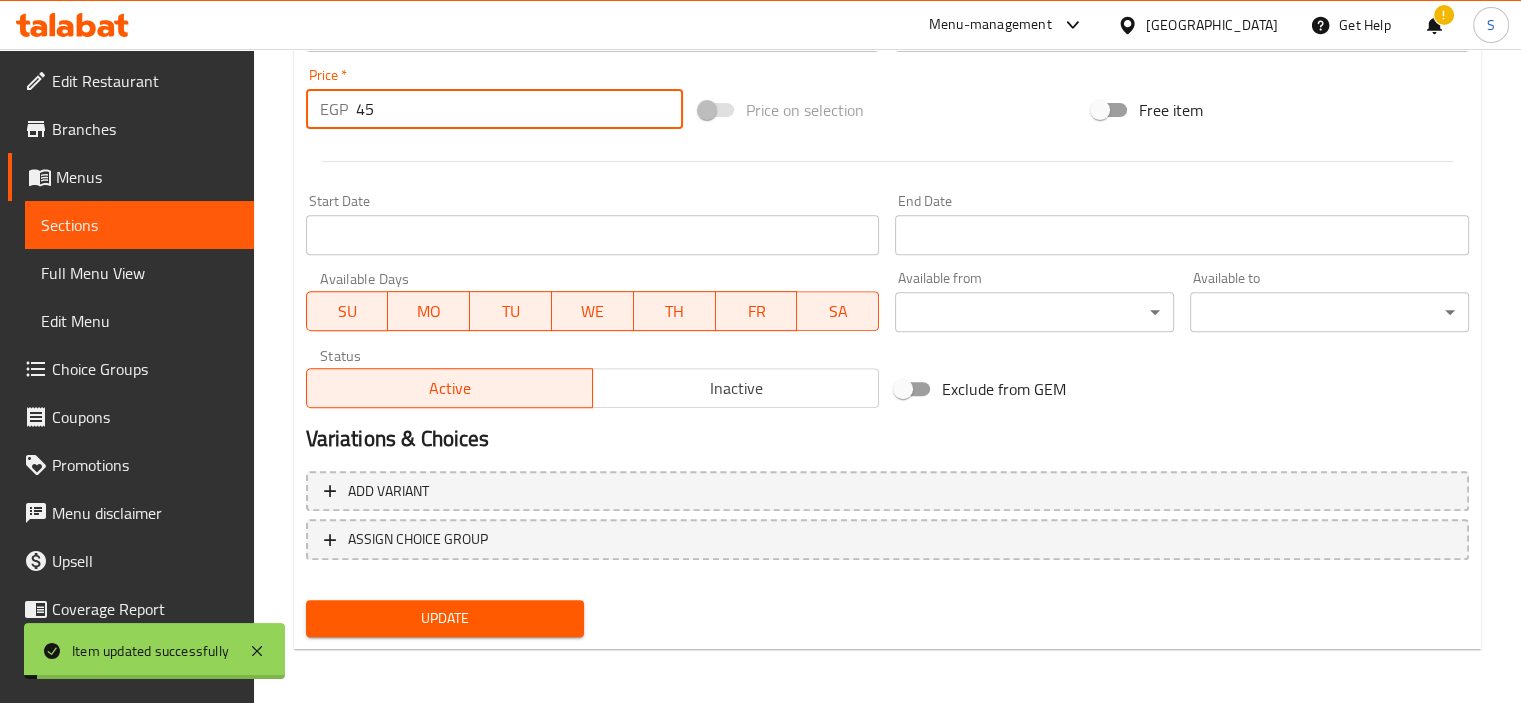 scroll, scrollTop: 0, scrollLeft: 0, axis: both 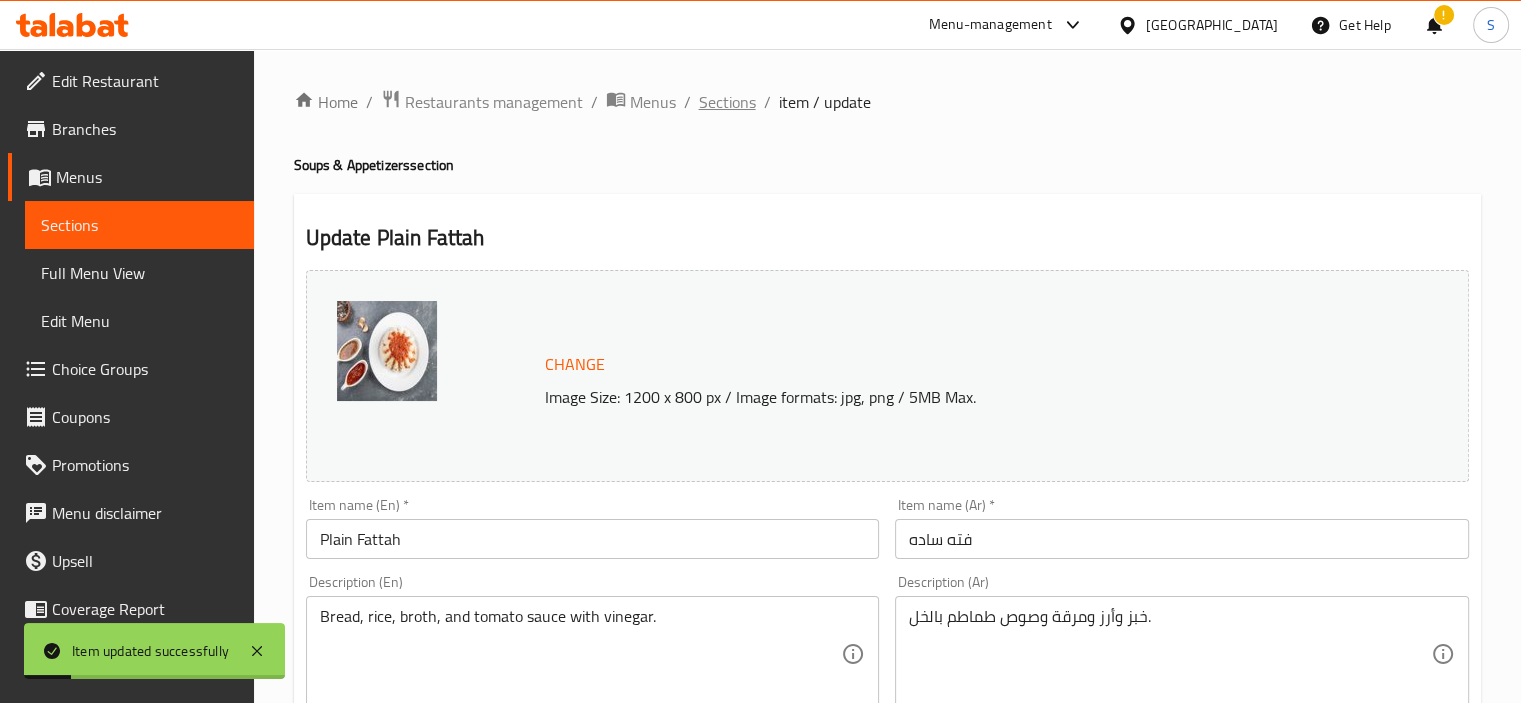 click on "Sections" at bounding box center [727, 102] 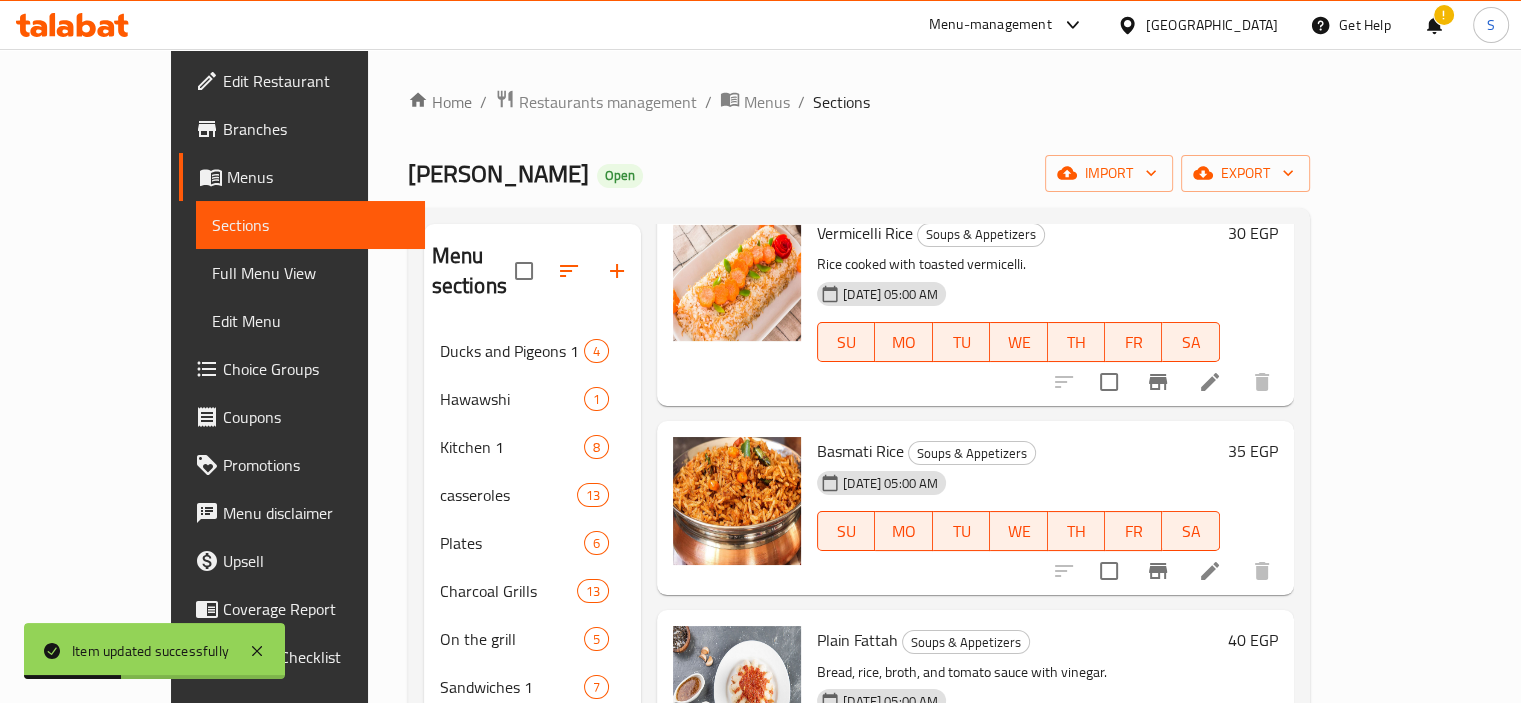 scroll, scrollTop: 1060, scrollLeft: 0, axis: vertical 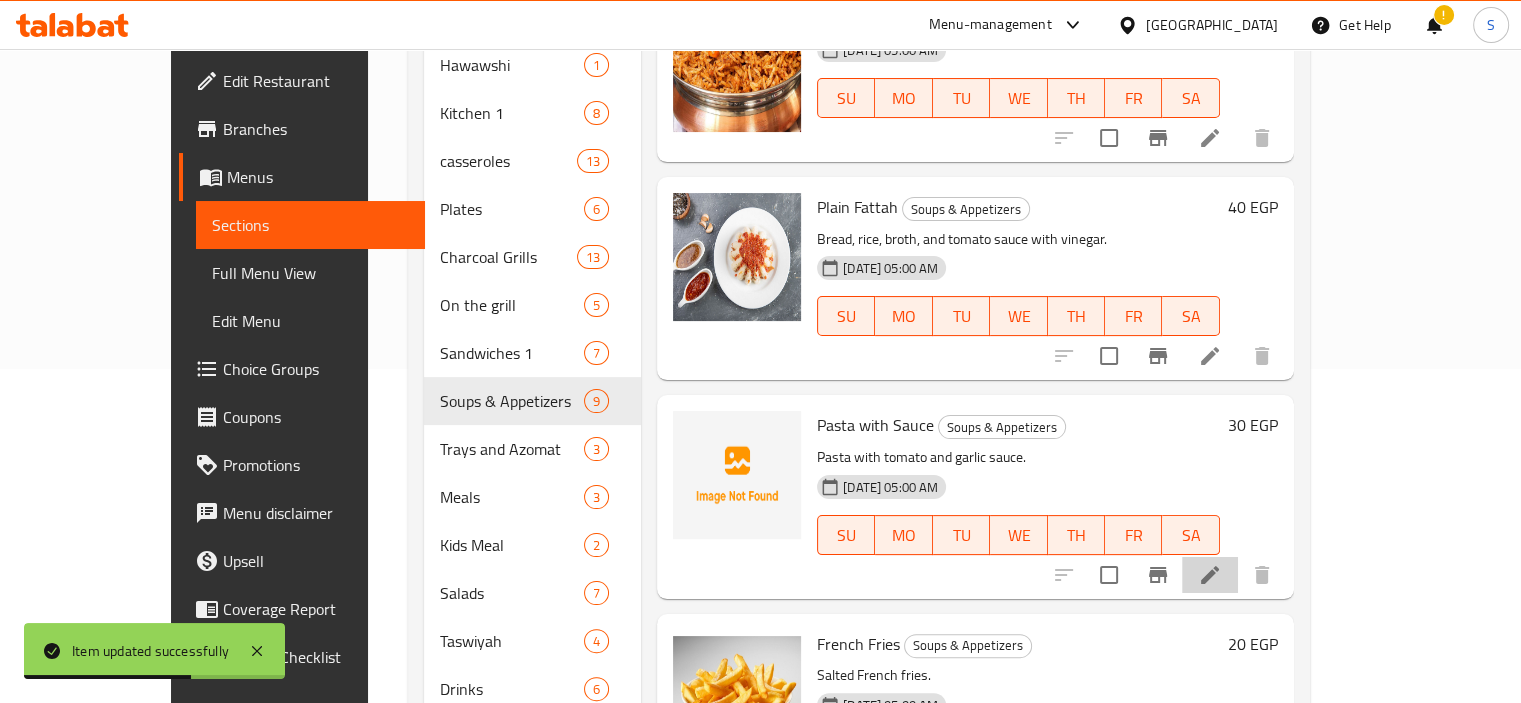 click at bounding box center (1210, 575) 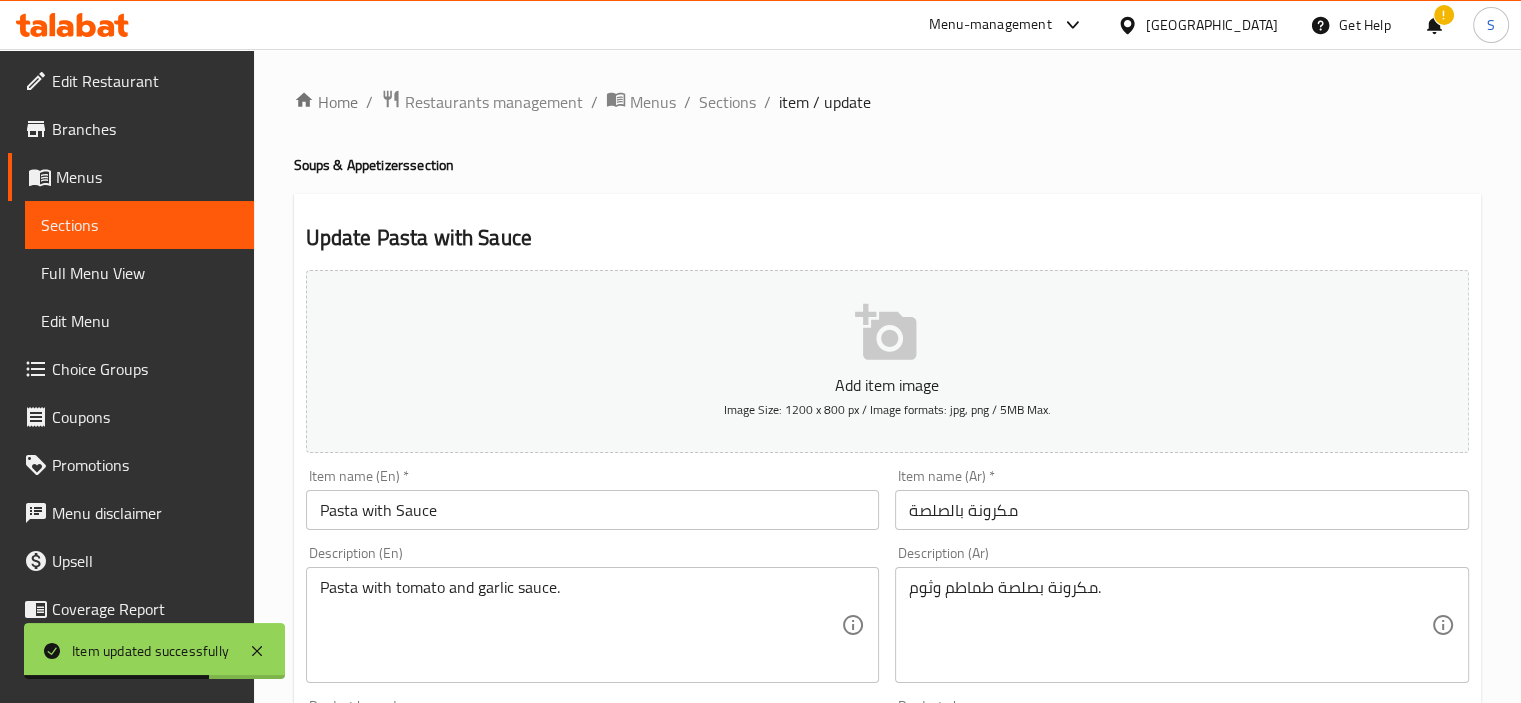 scroll, scrollTop: 709, scrollLeft: 0, axis: vertical 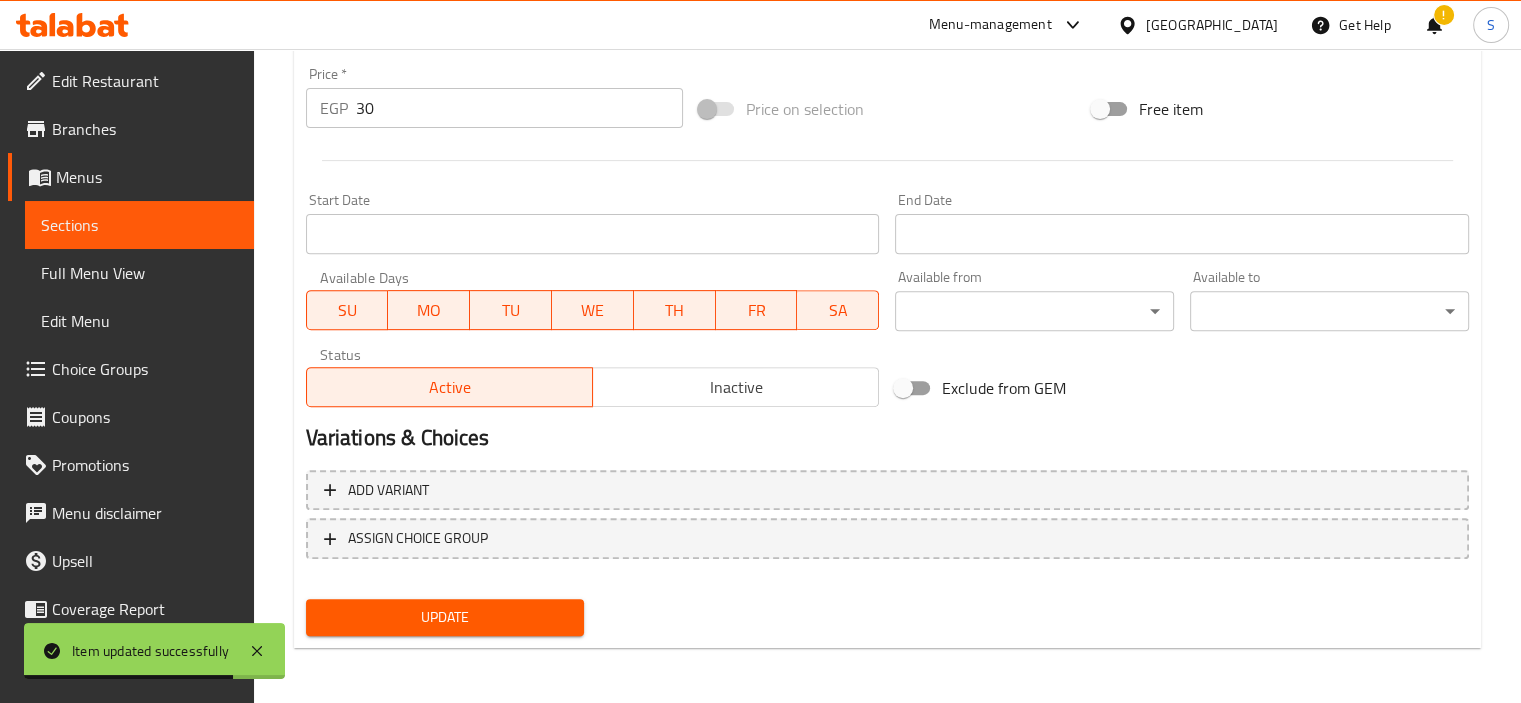 click on "30" at bounding box center (519, 108) 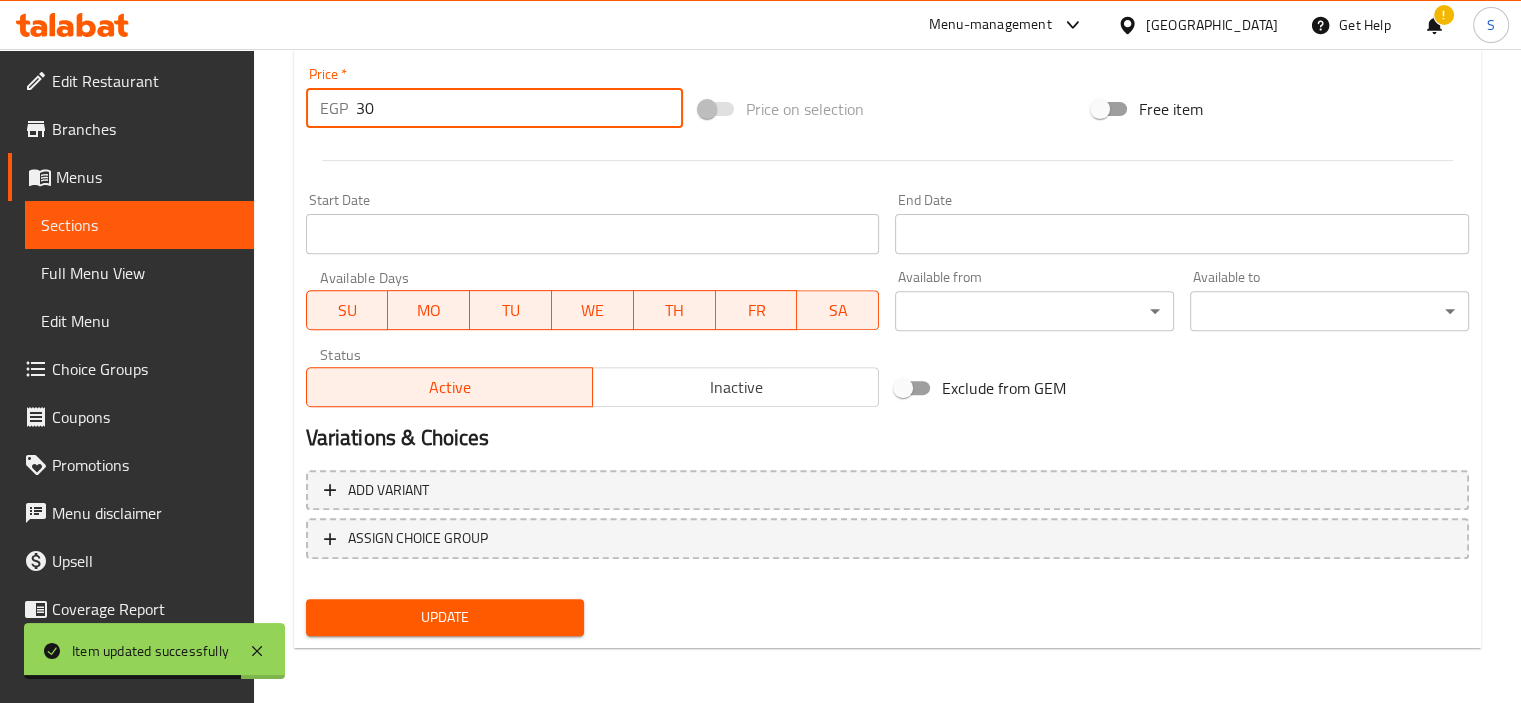 click on "30" at bounding box center [519, 108] 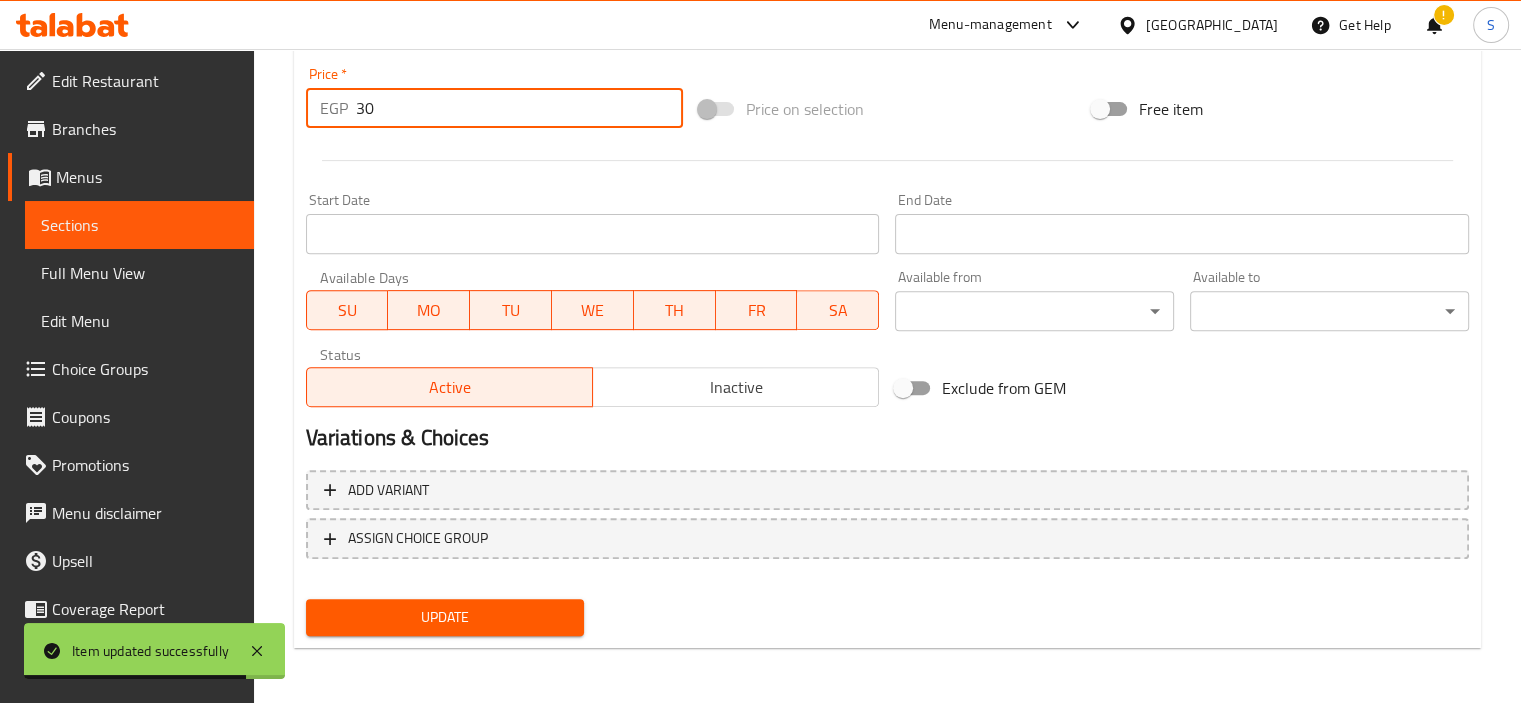 click on "30" at bounding box center [519, 108] 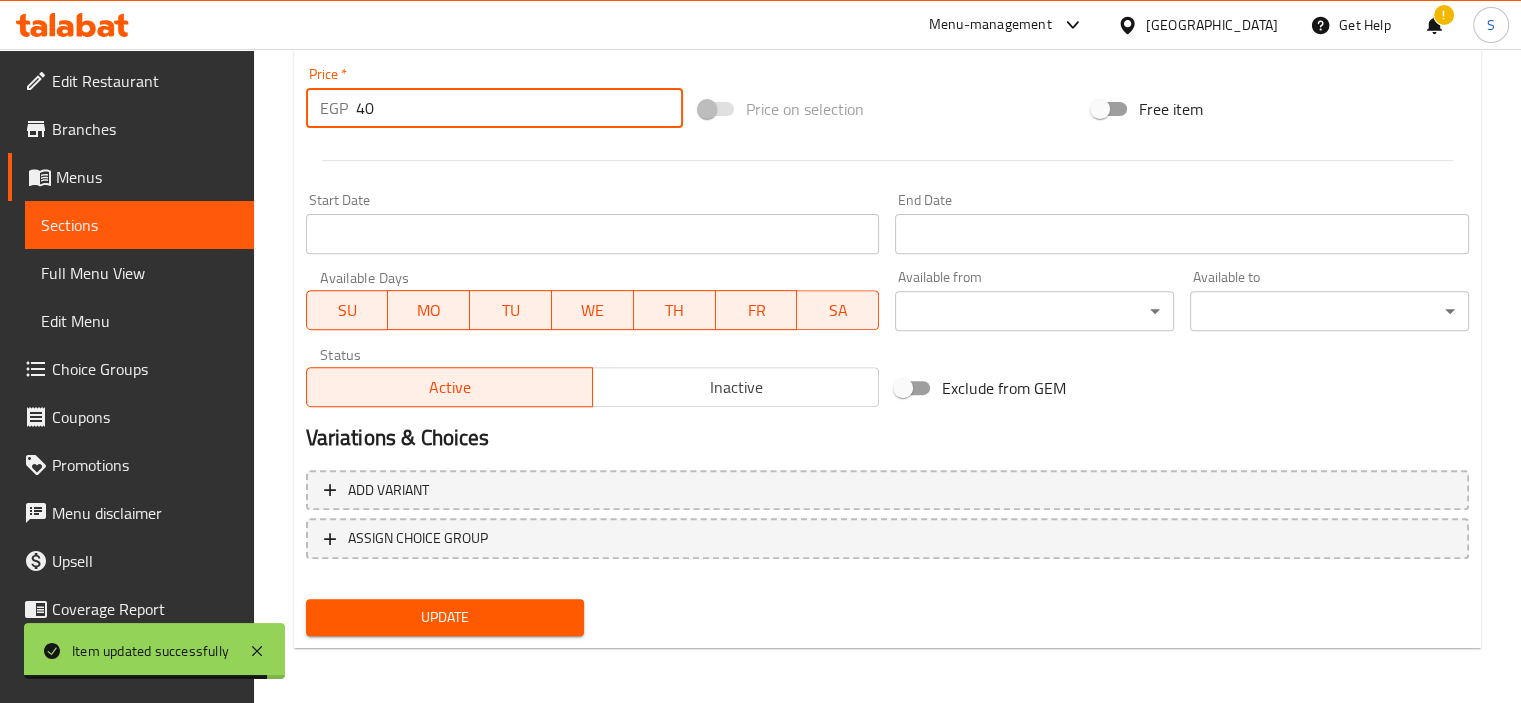 type on "40" 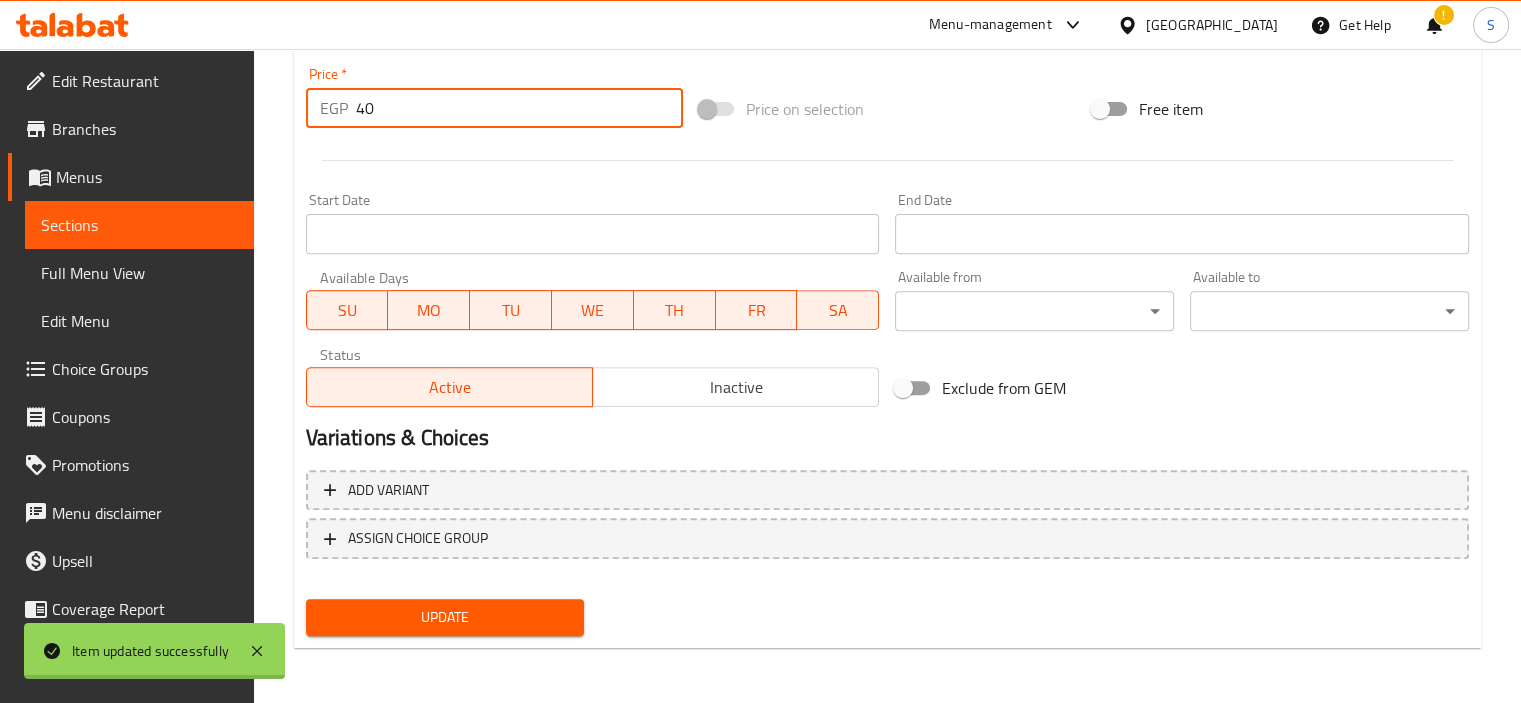 scroll, scrollTop: 0, scrollLeft: 0, axis: both 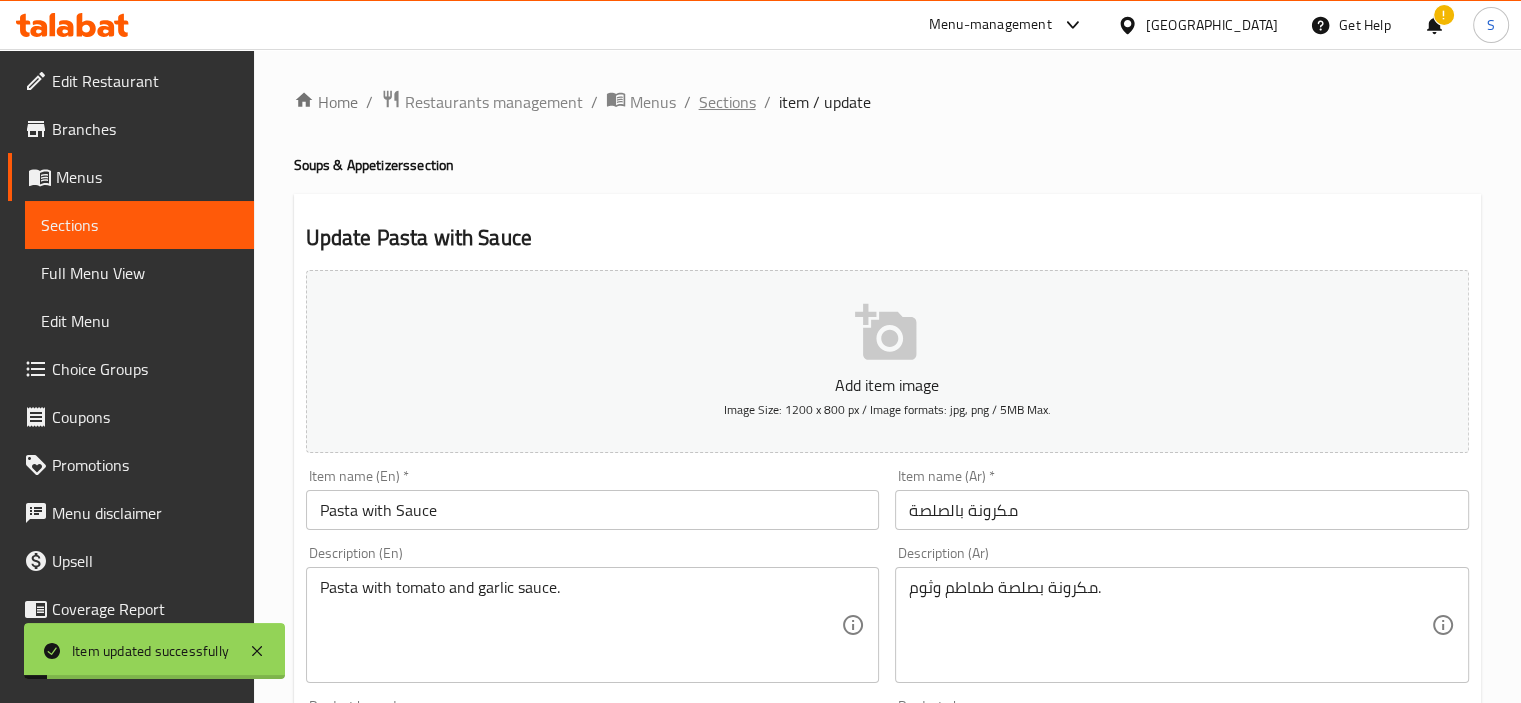 click on "Sections" at bounding box center [727, 102] 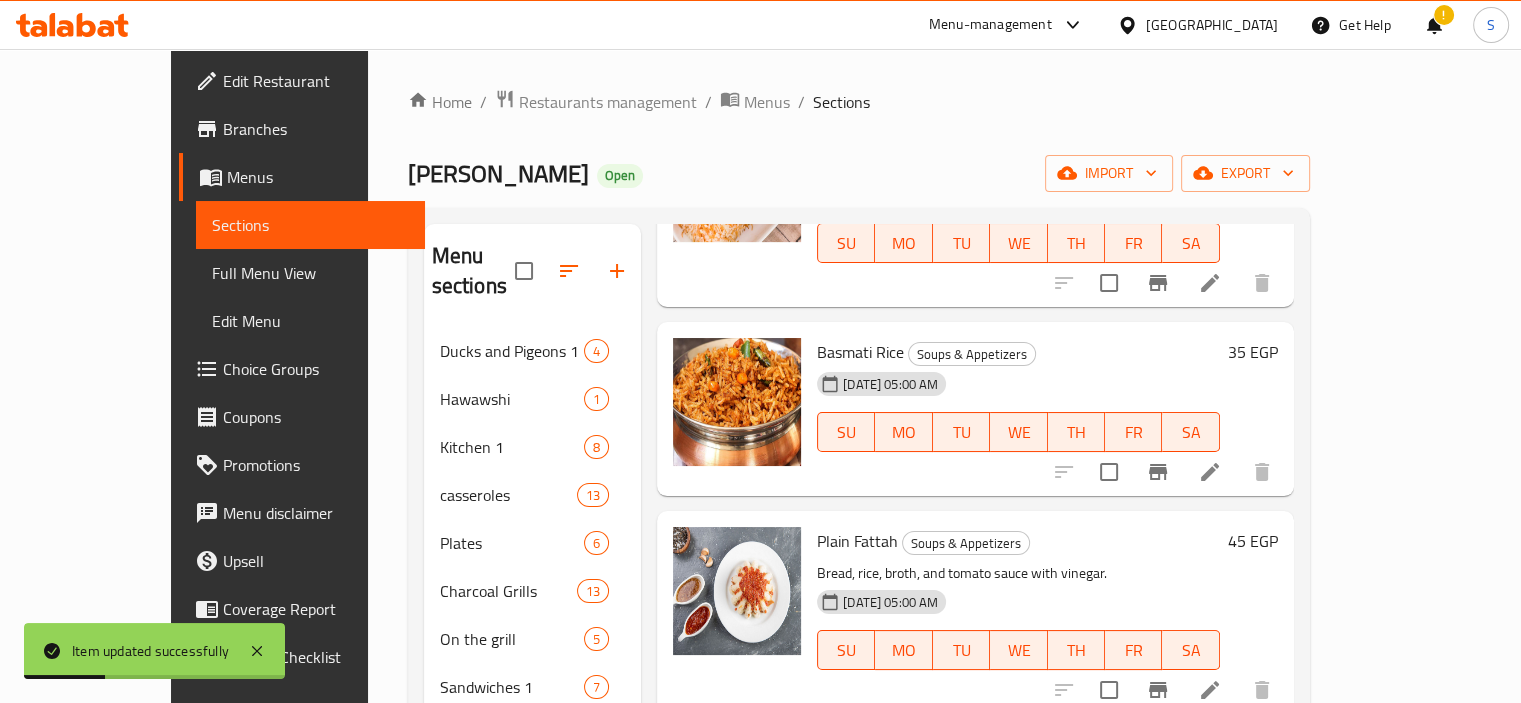 scroll, scrollTop: 1060, scrollLeft: 0, axis: vertical 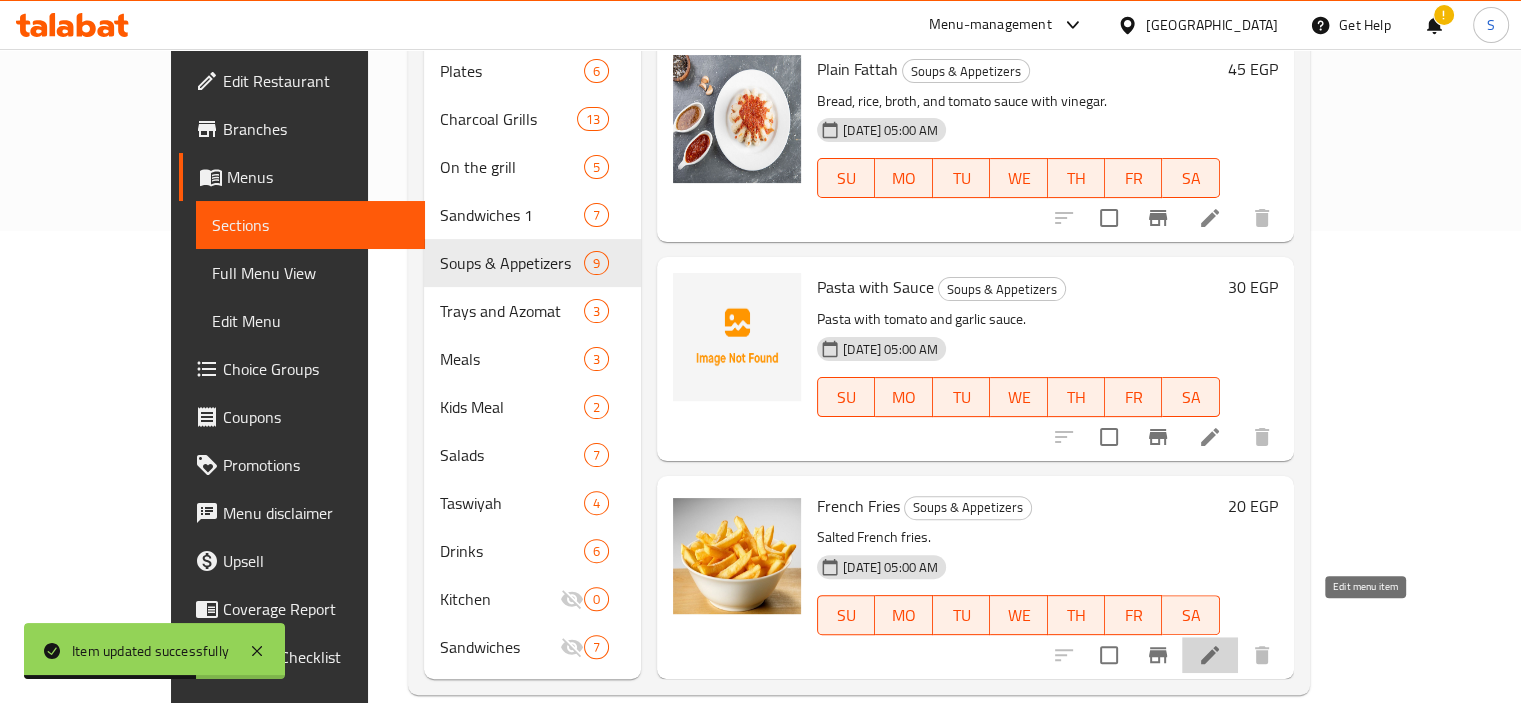 click 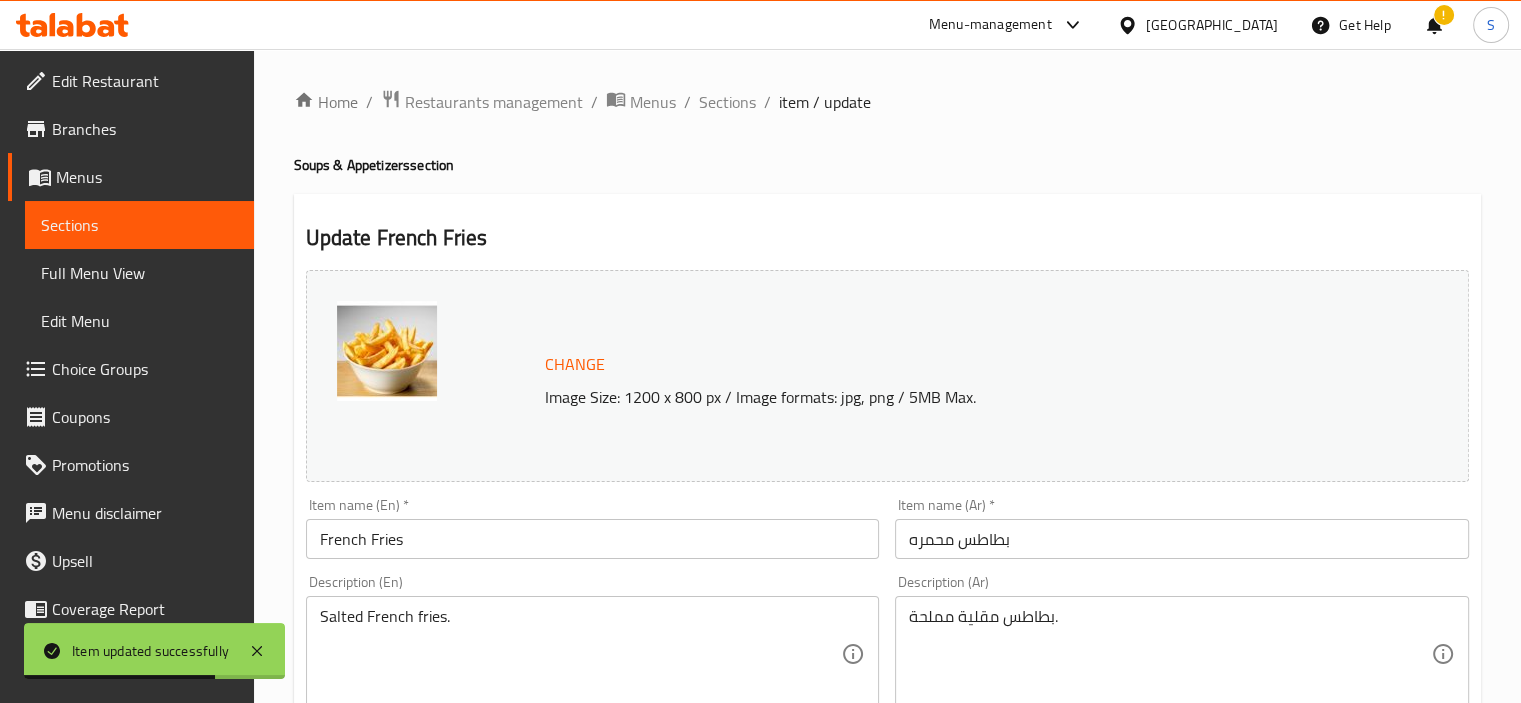 scroll, scrollTop: 737, scrollLeft: 0, axis: vertical 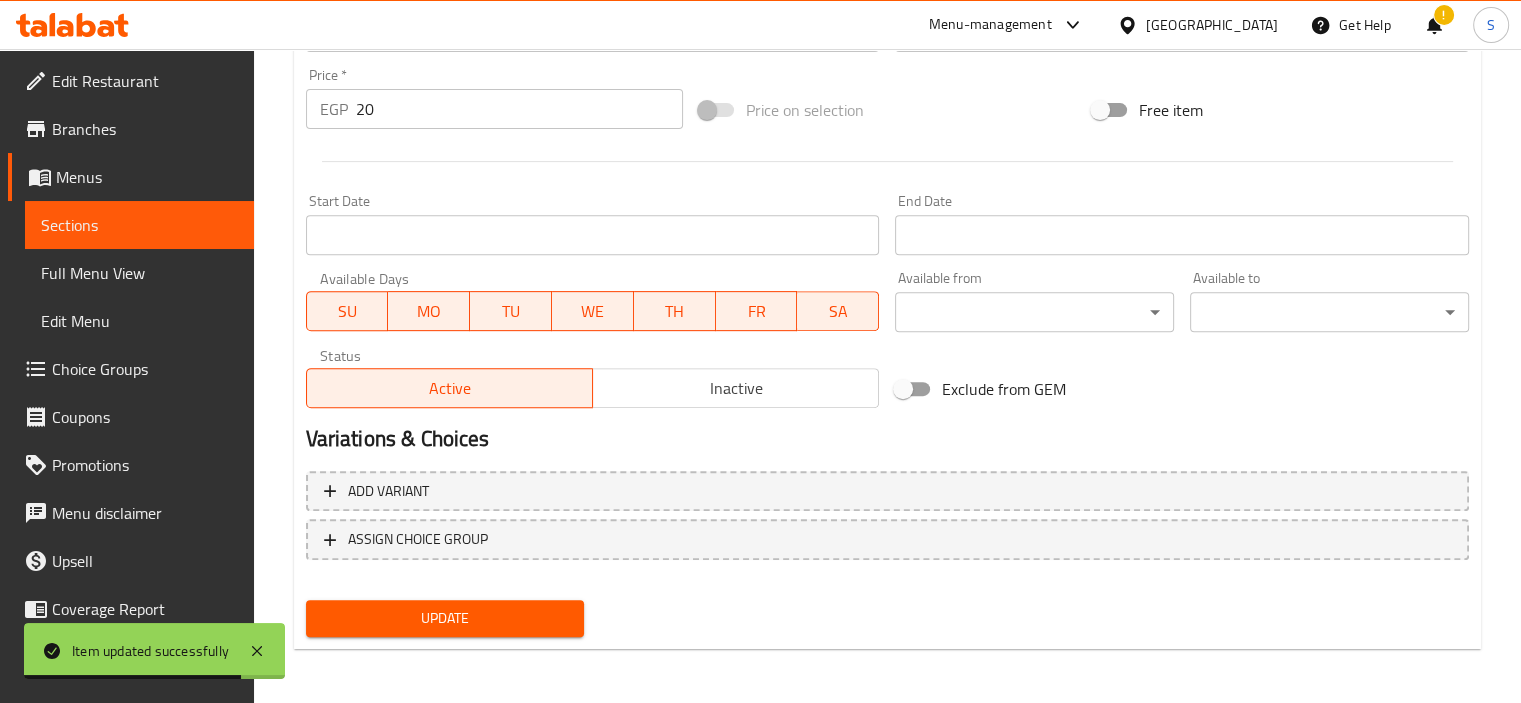 click on "20" at bounding box center [519, 109] 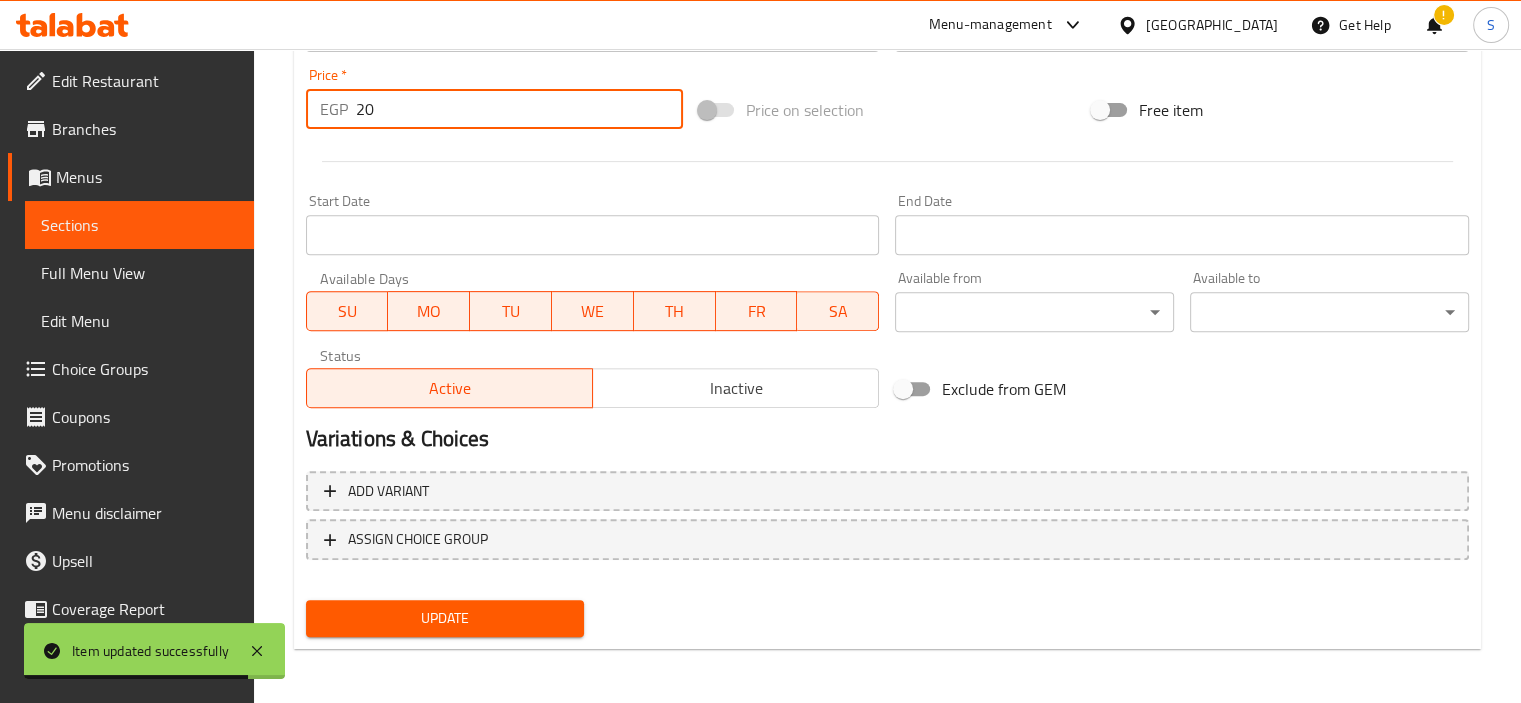 click on "20" at bounding box center (519, 109) 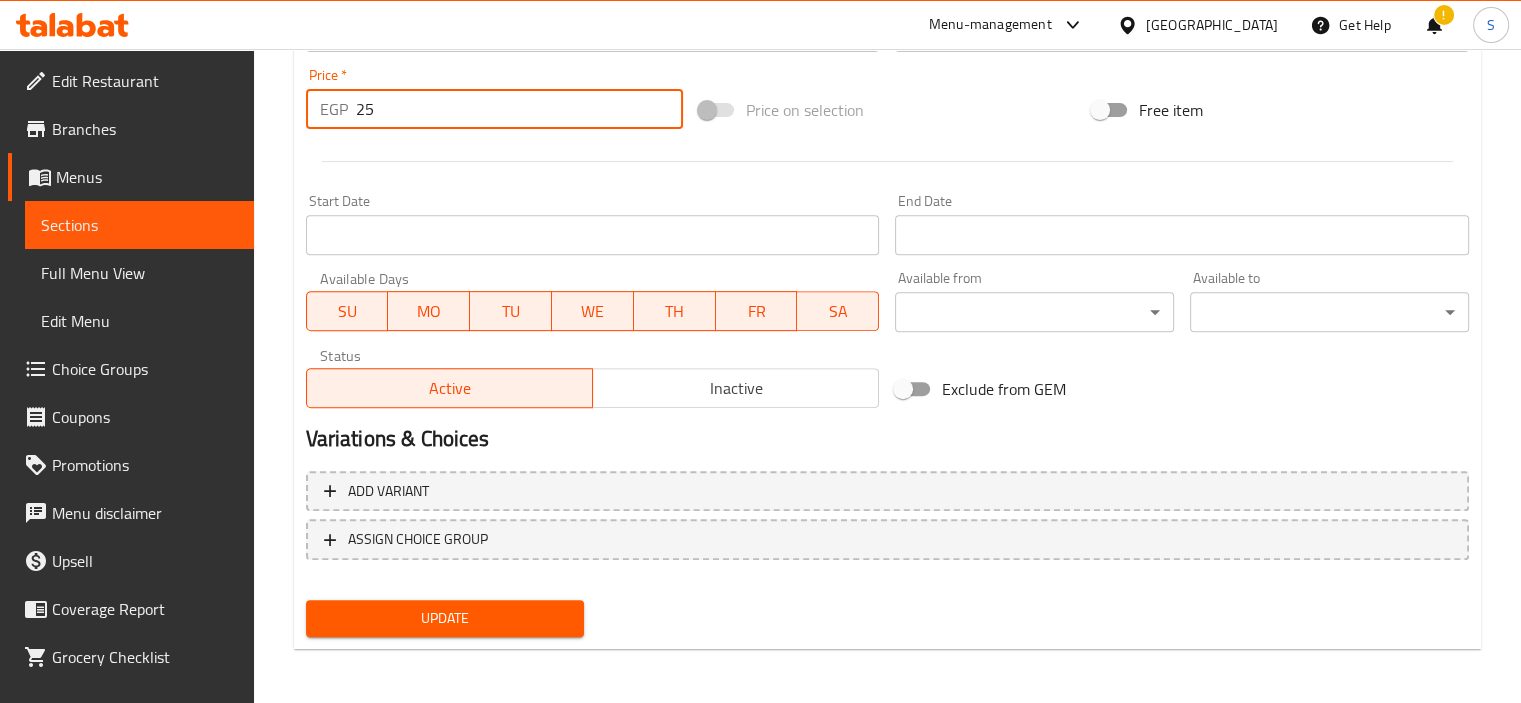 type on "25" 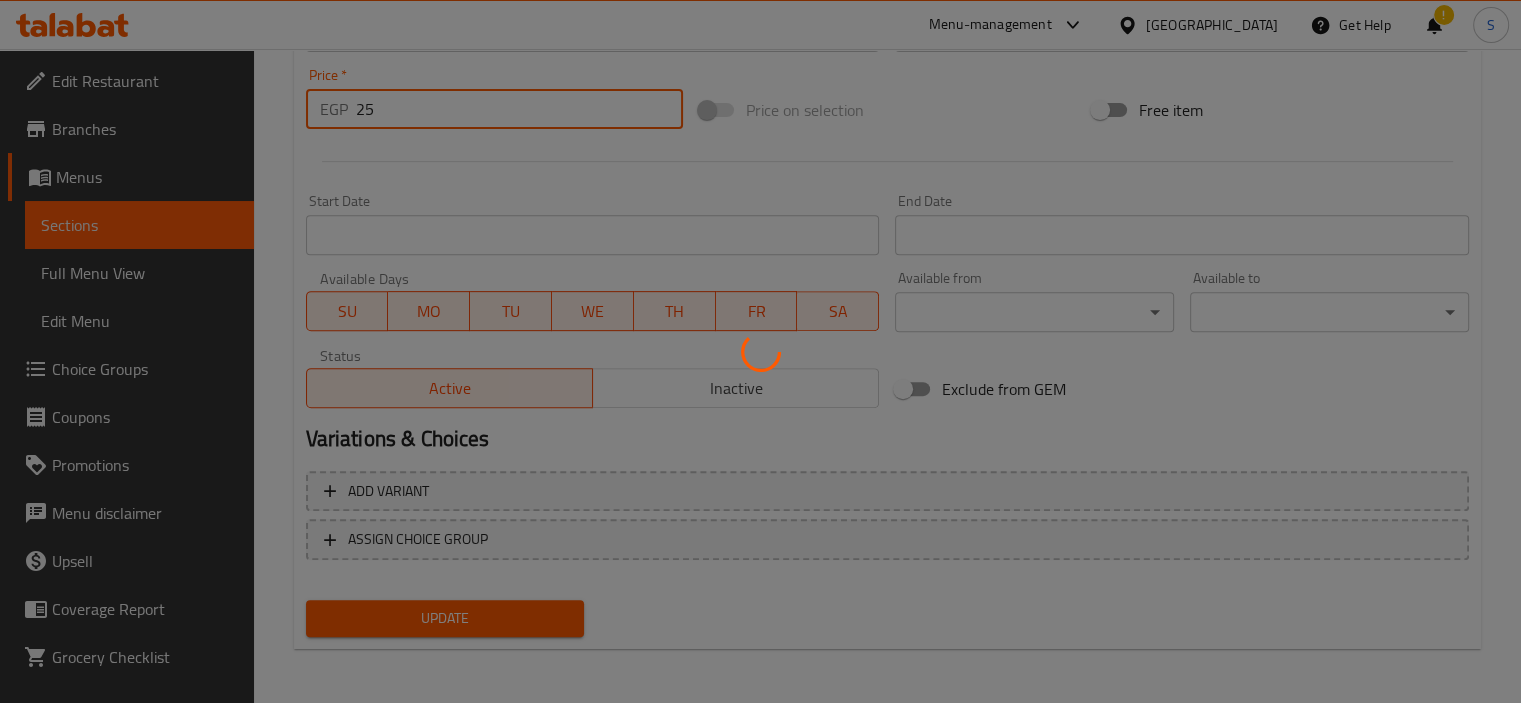scroll, scrollTop: 0, scrollLeft: 0, axis: both 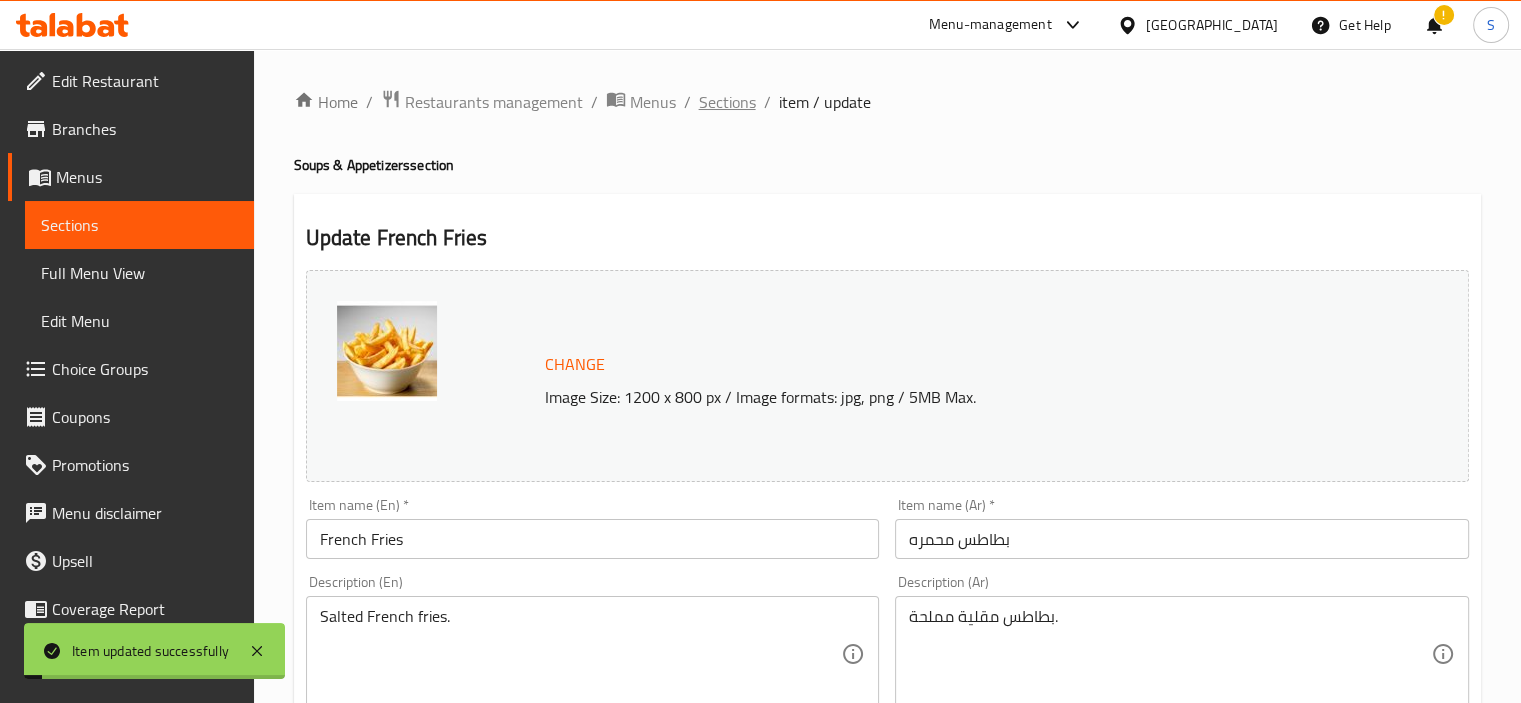 click on "Sections" at bounding box center [727, 102] 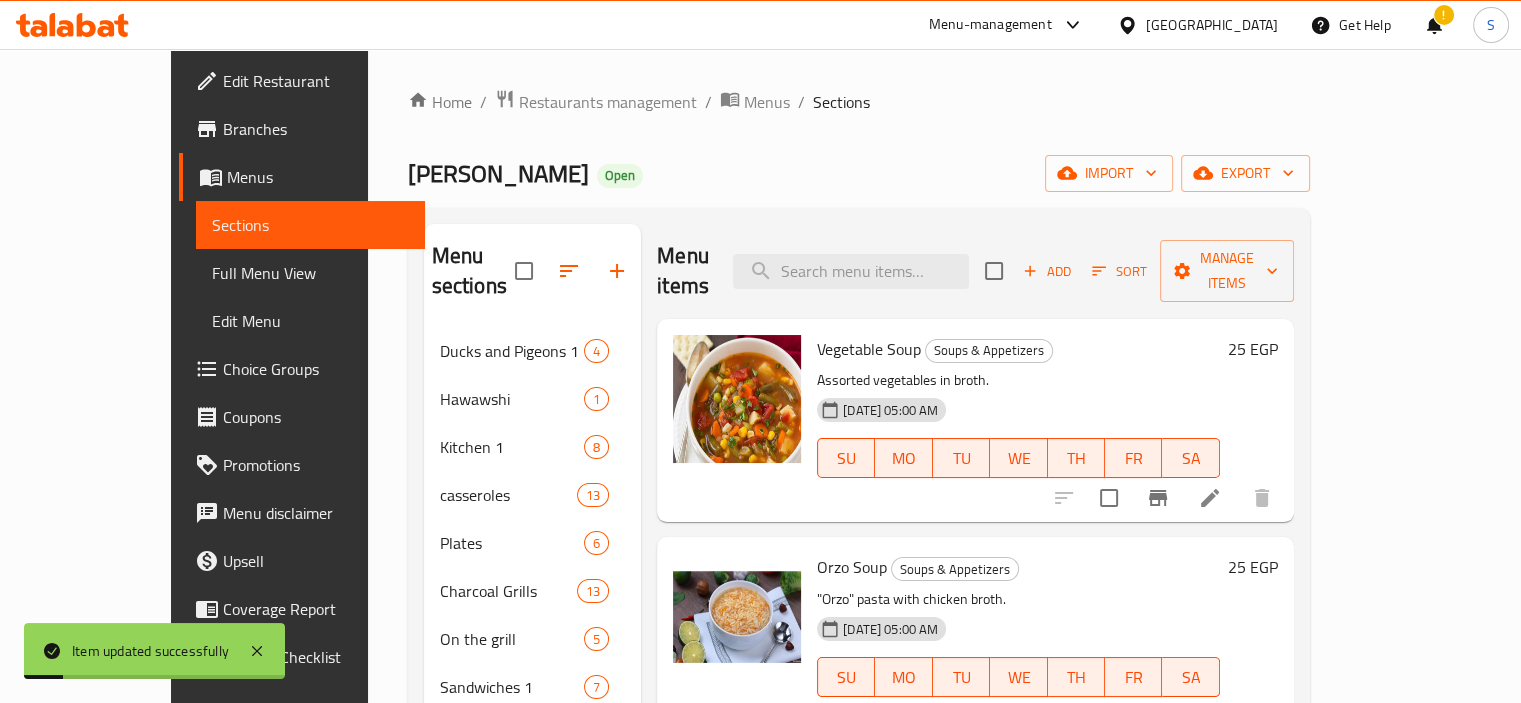 scroll, scrollTop: 1060, scrollLeft: 0, axis: vertical 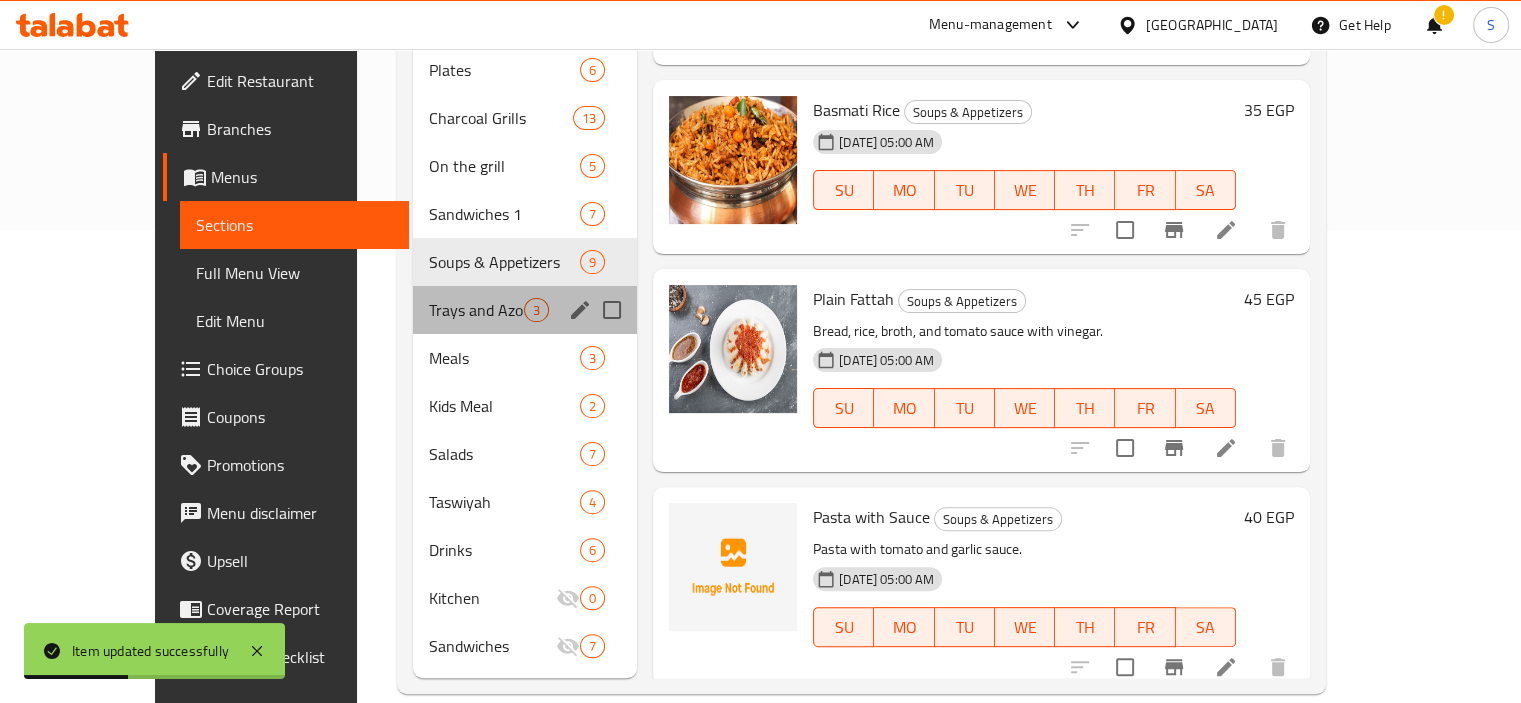click on "Trays and Azomat 3" at bounding box center [525, 310] 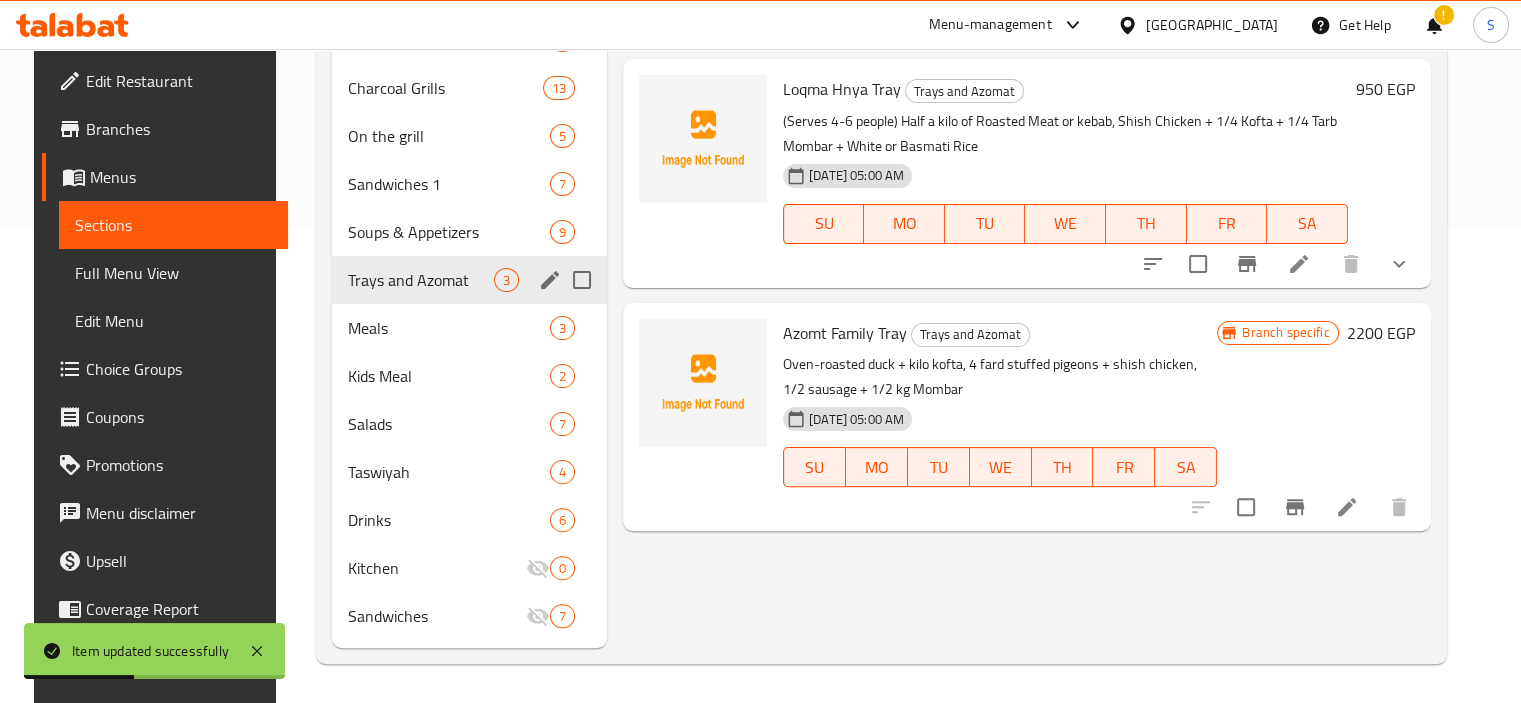 scroll, scrollTop: 0, scrollLeft: 0, axis: both 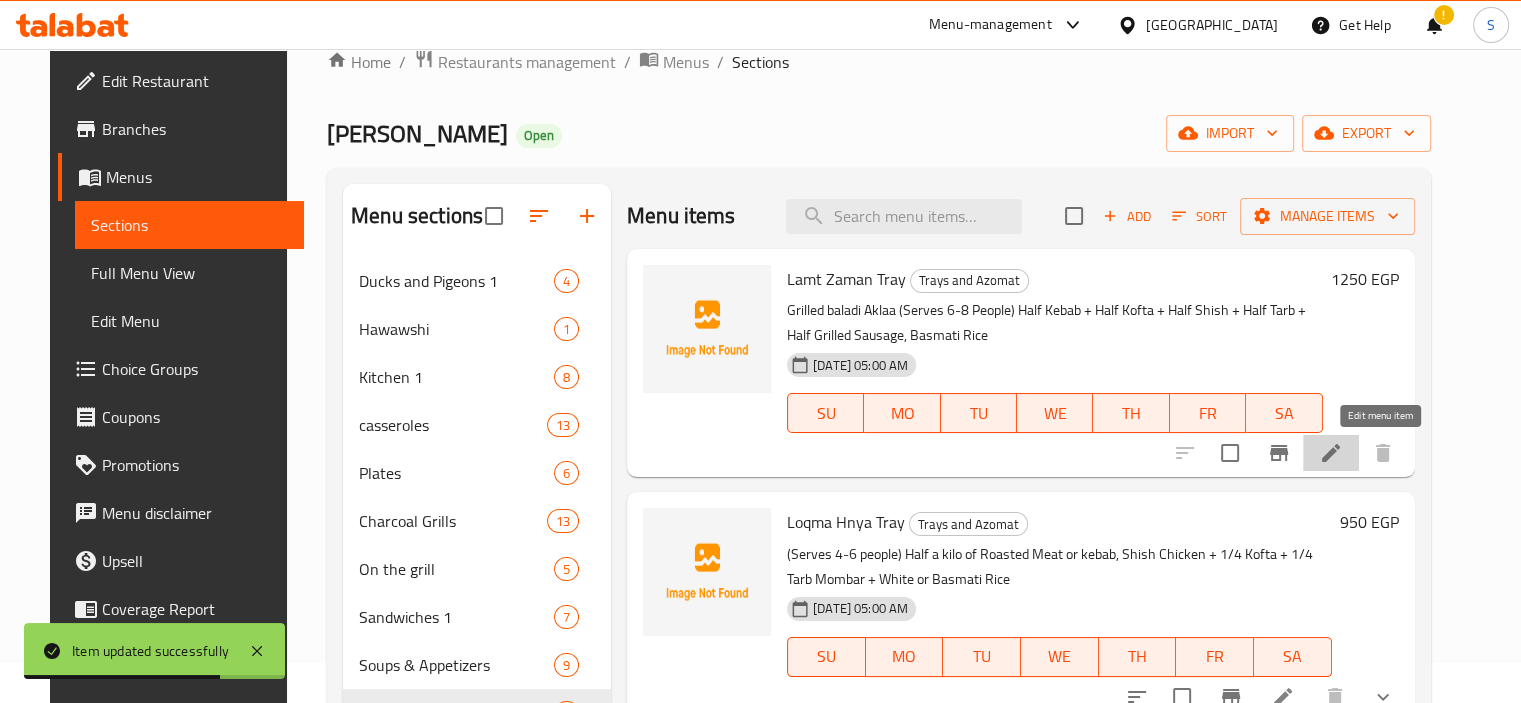 click 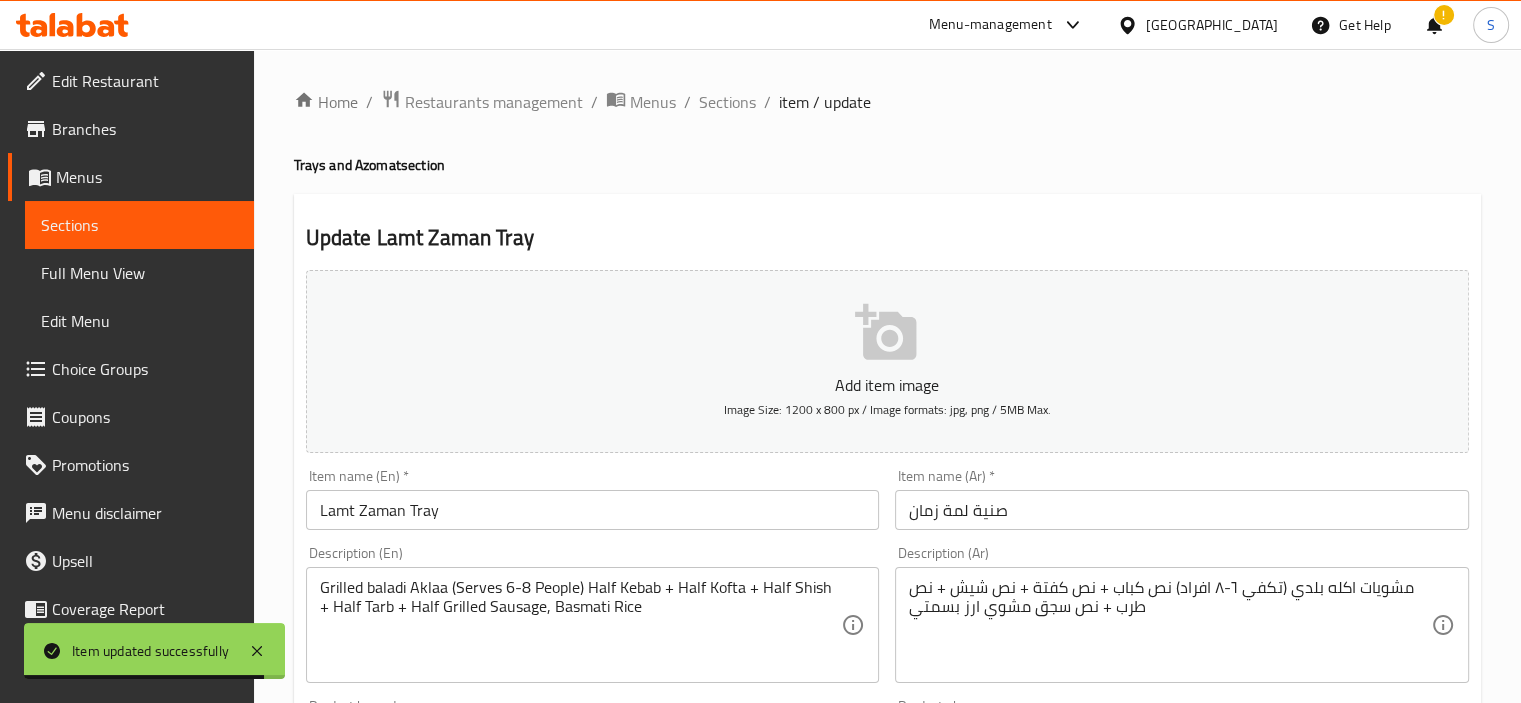 scroll, scrollTop: 709, scrollLeft: 0, axis: vertical 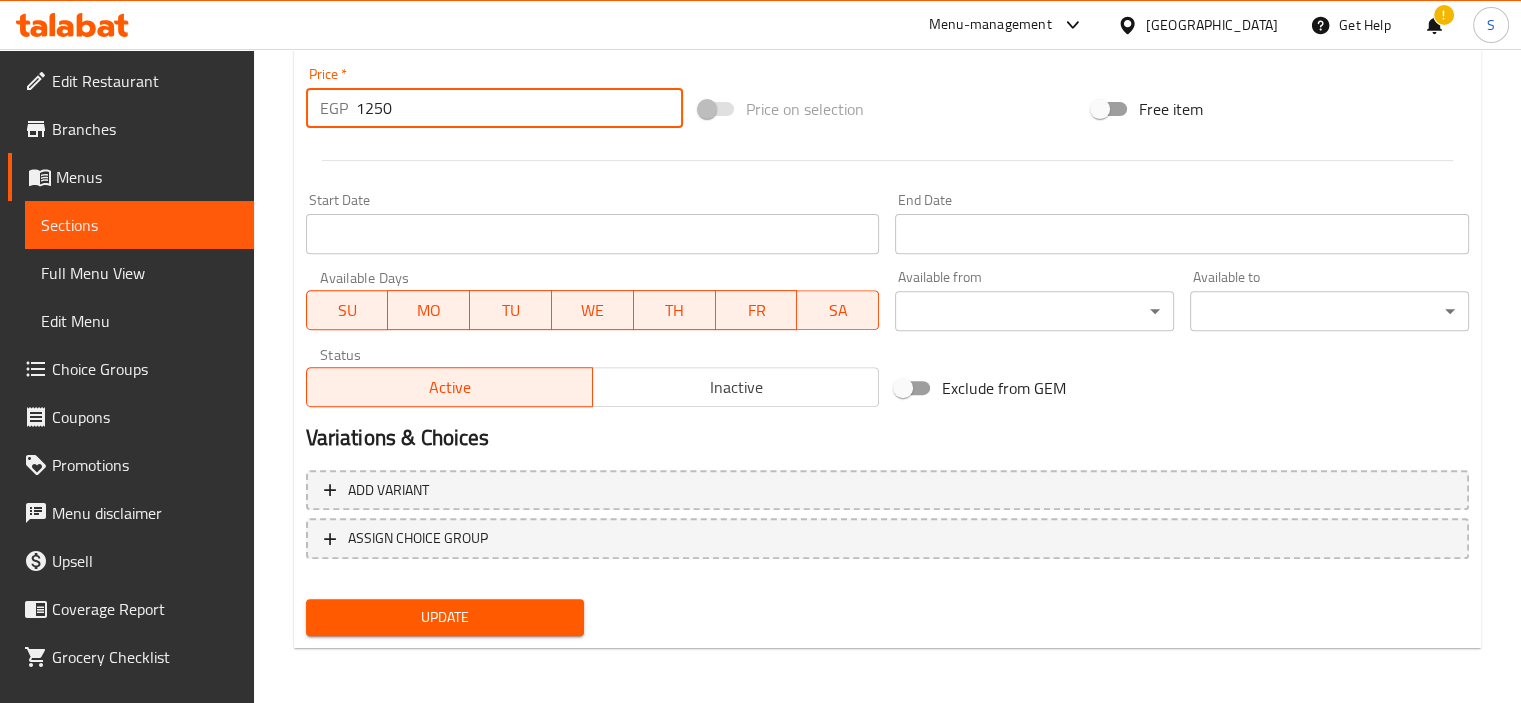 click on "1250" at bounding box center (519, 108) 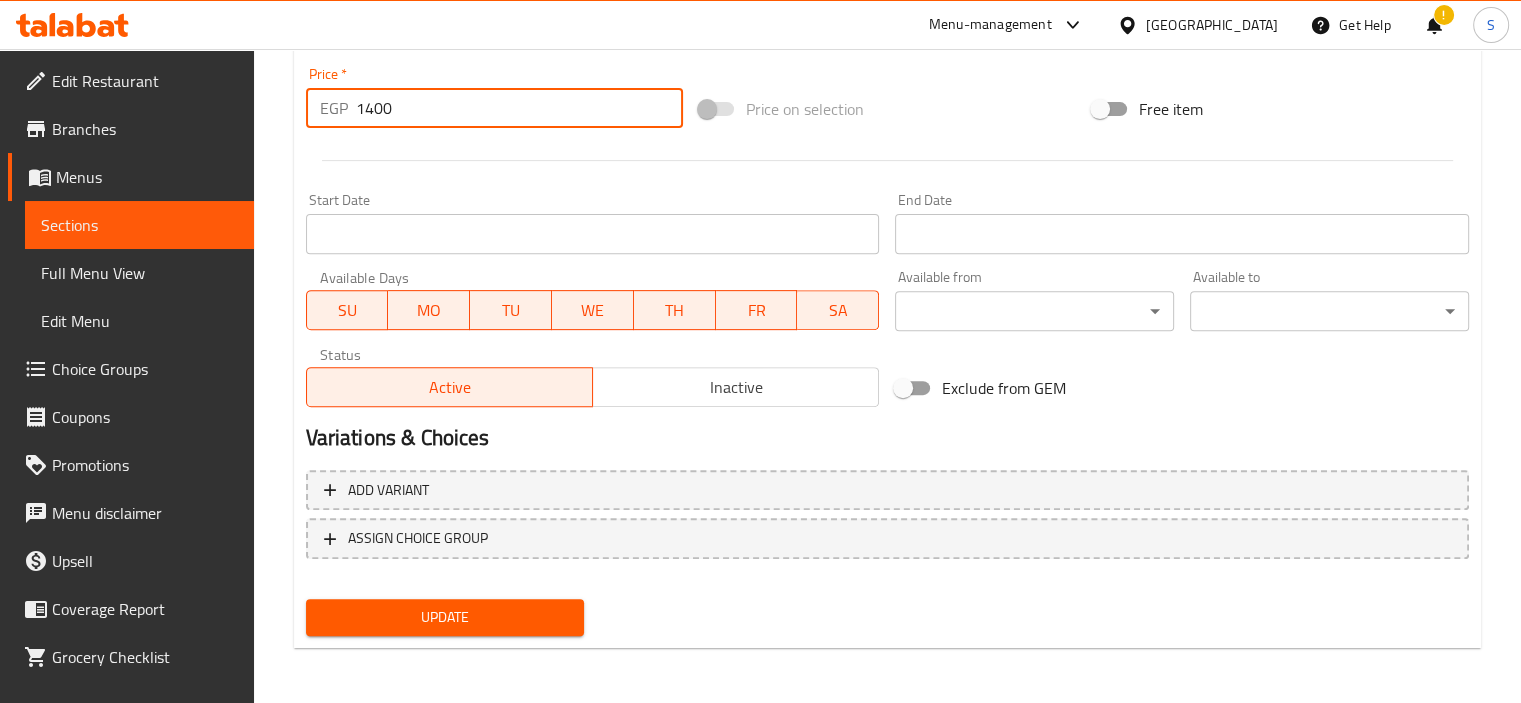 type on "1400" 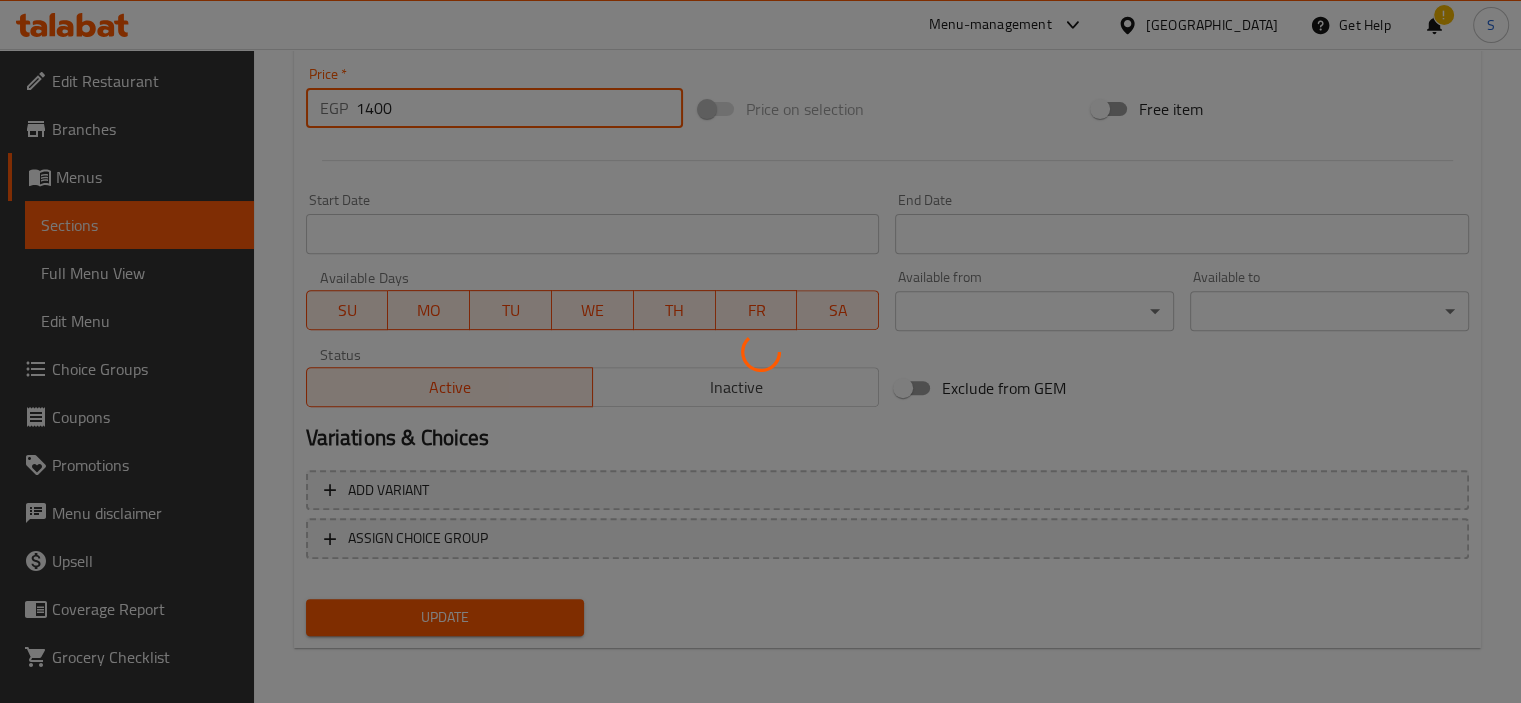 scroll, scrollTop: 0, scrollLeft: 0, axis: both 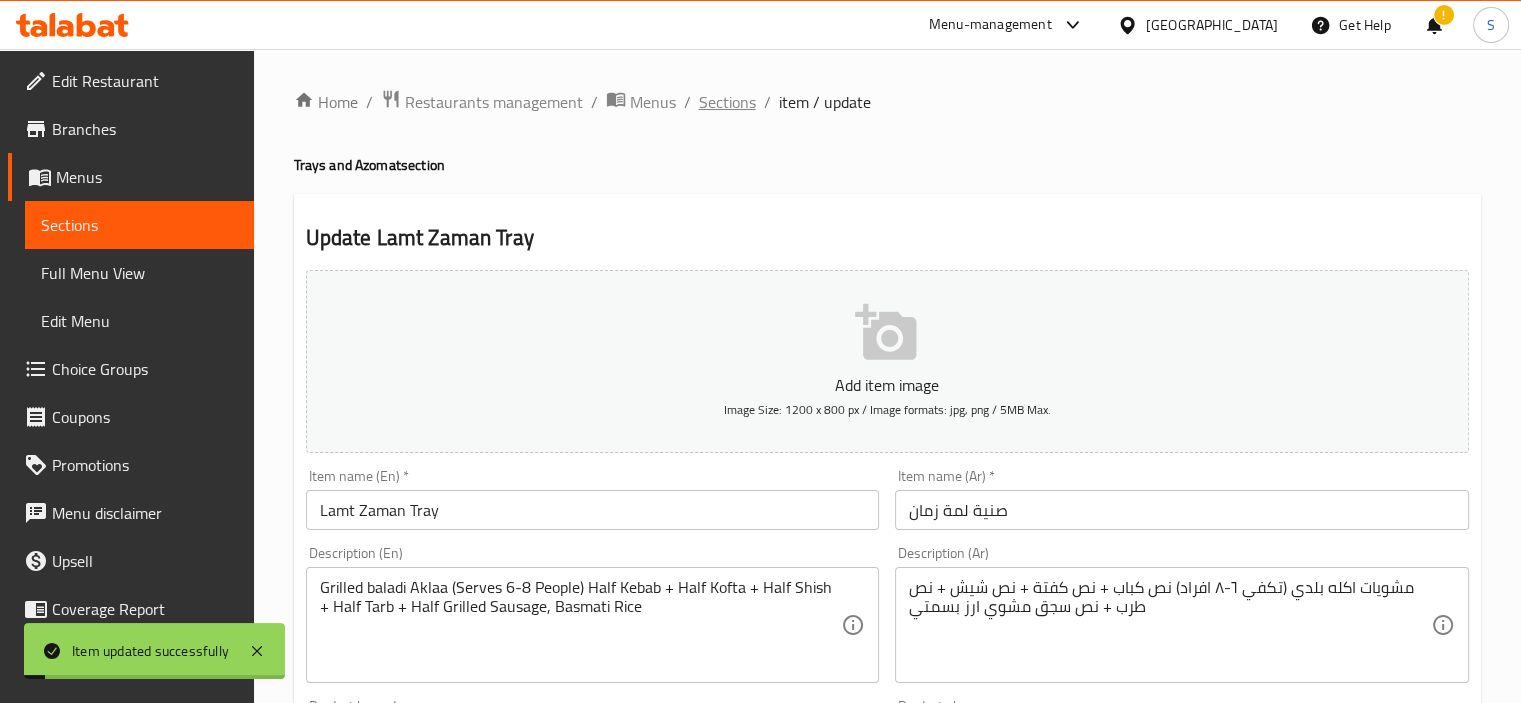 click on "Sections" at bounding box center [727, 102] 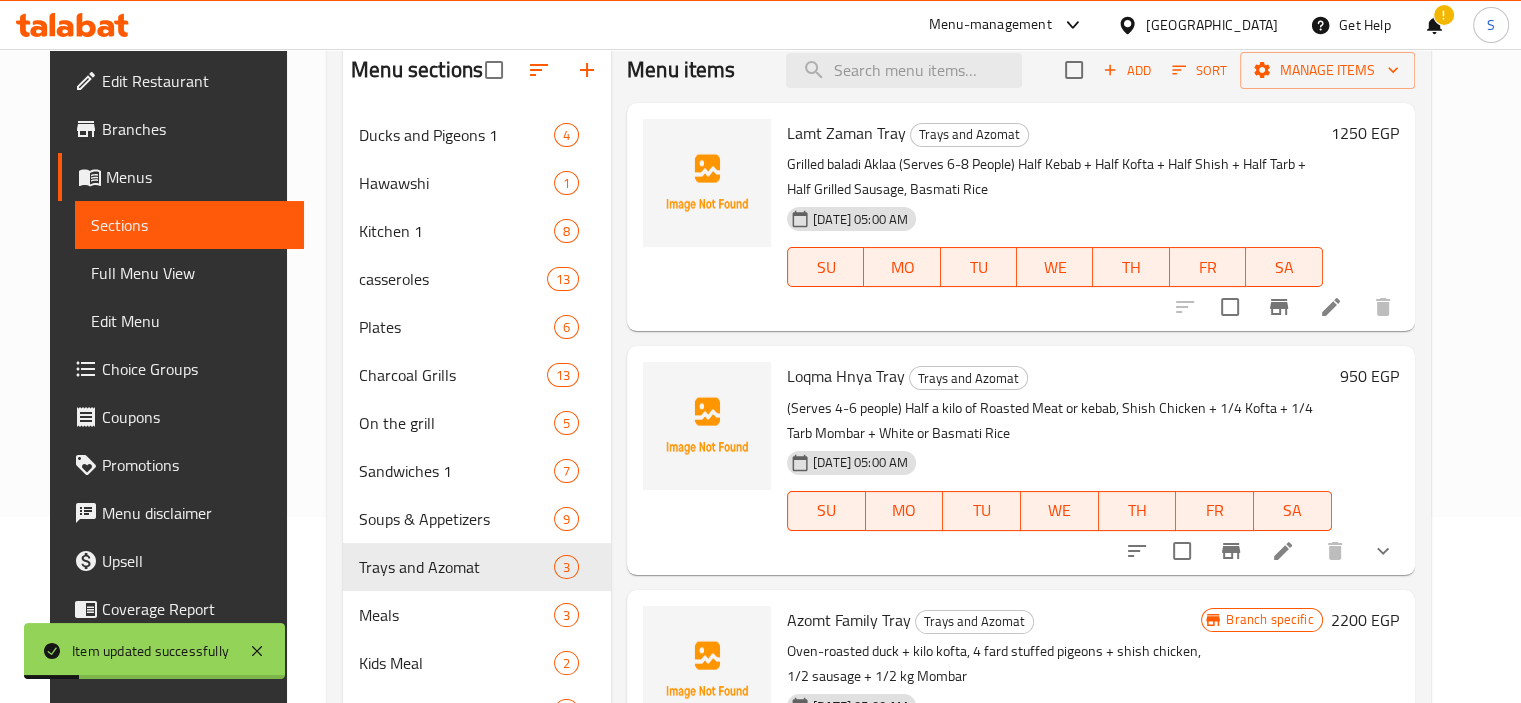 scroll, scrollTop: 187, scrollLeft: 0, axis: vertical 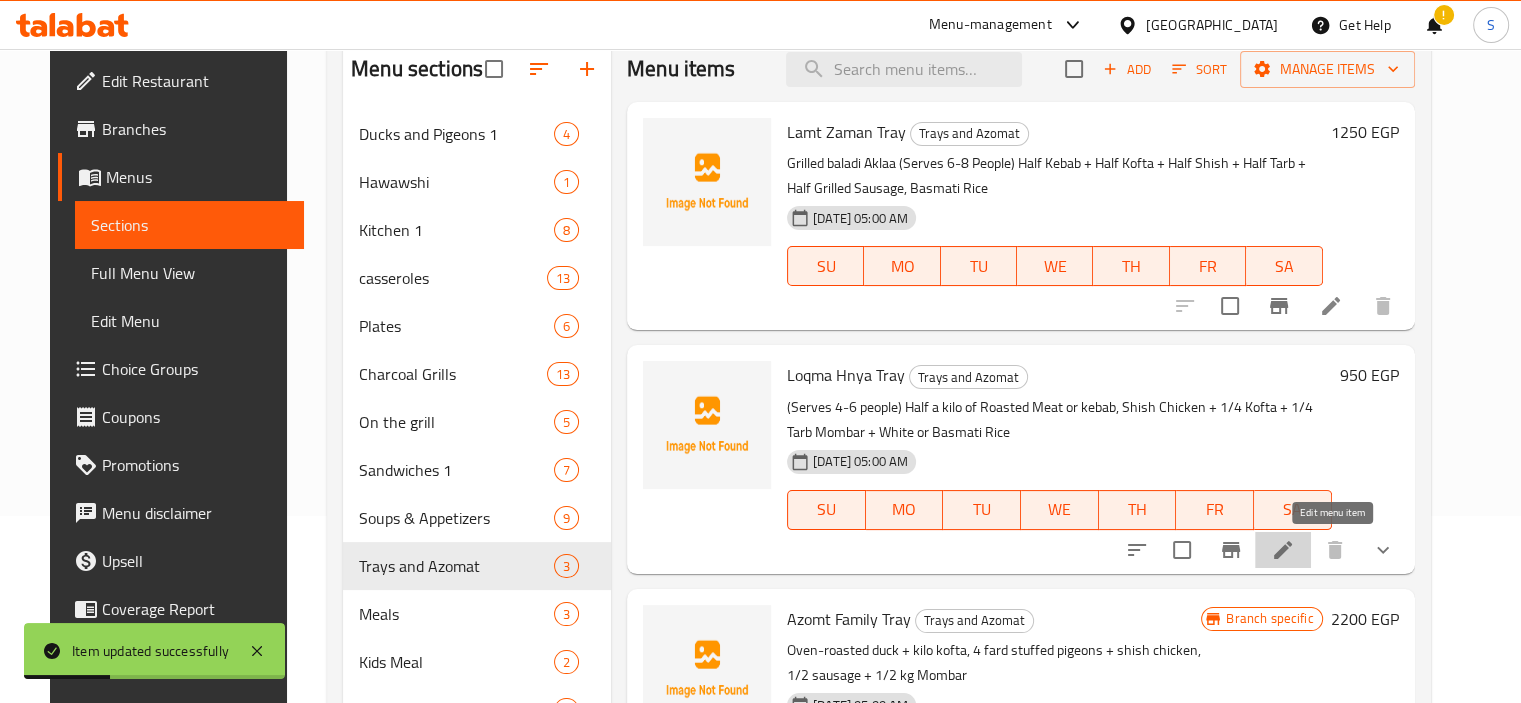 click 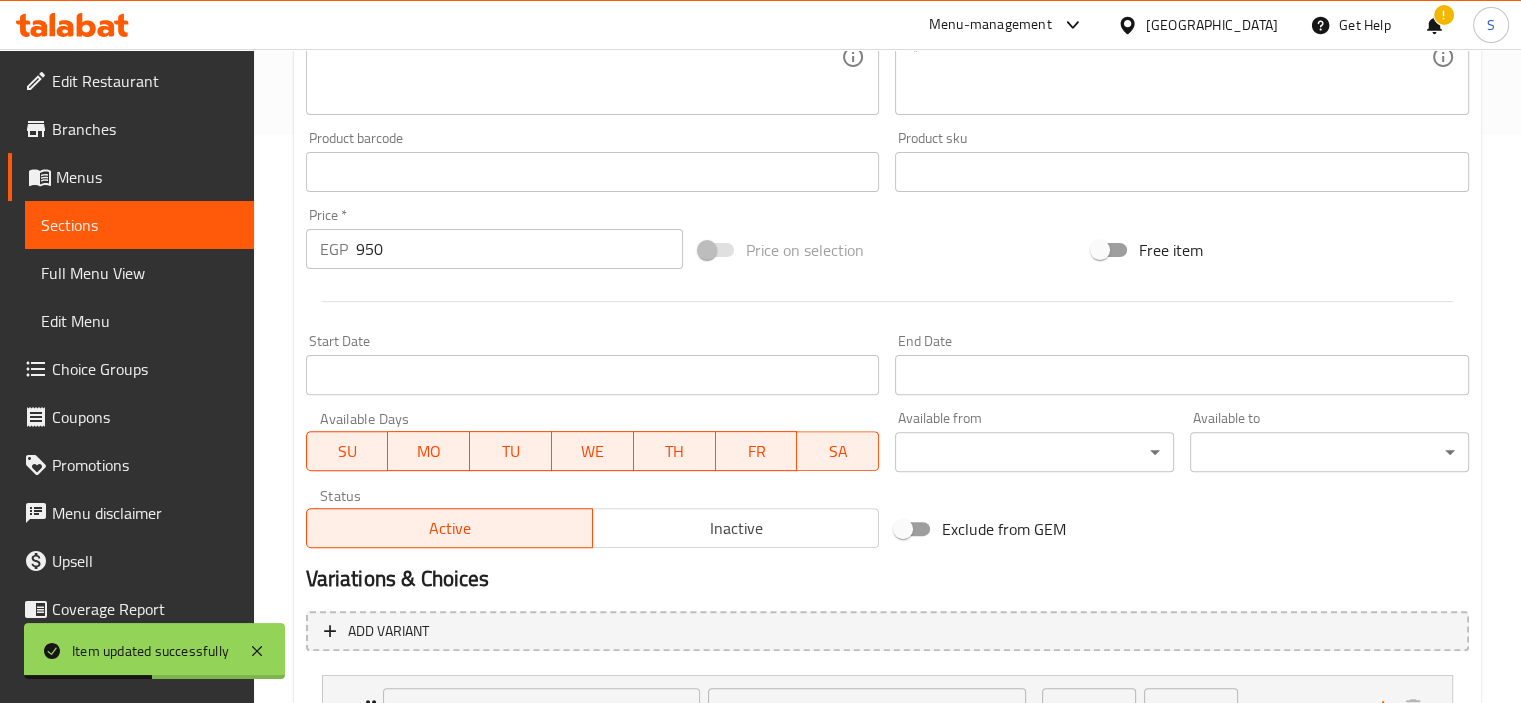 scroll, scrollTop: 555, scrollLeft: 0, axis: vertical 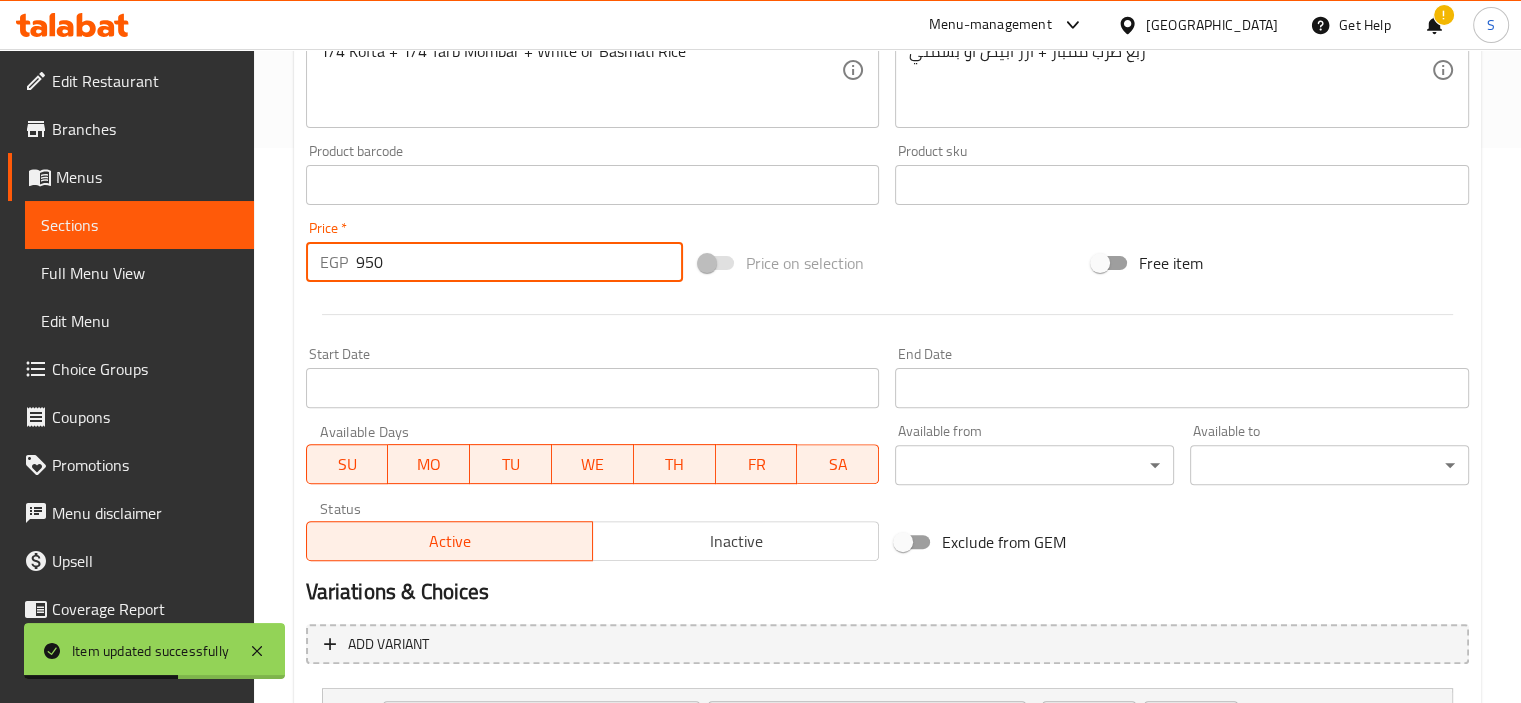 click on "950" at bounding box center [519, 262] 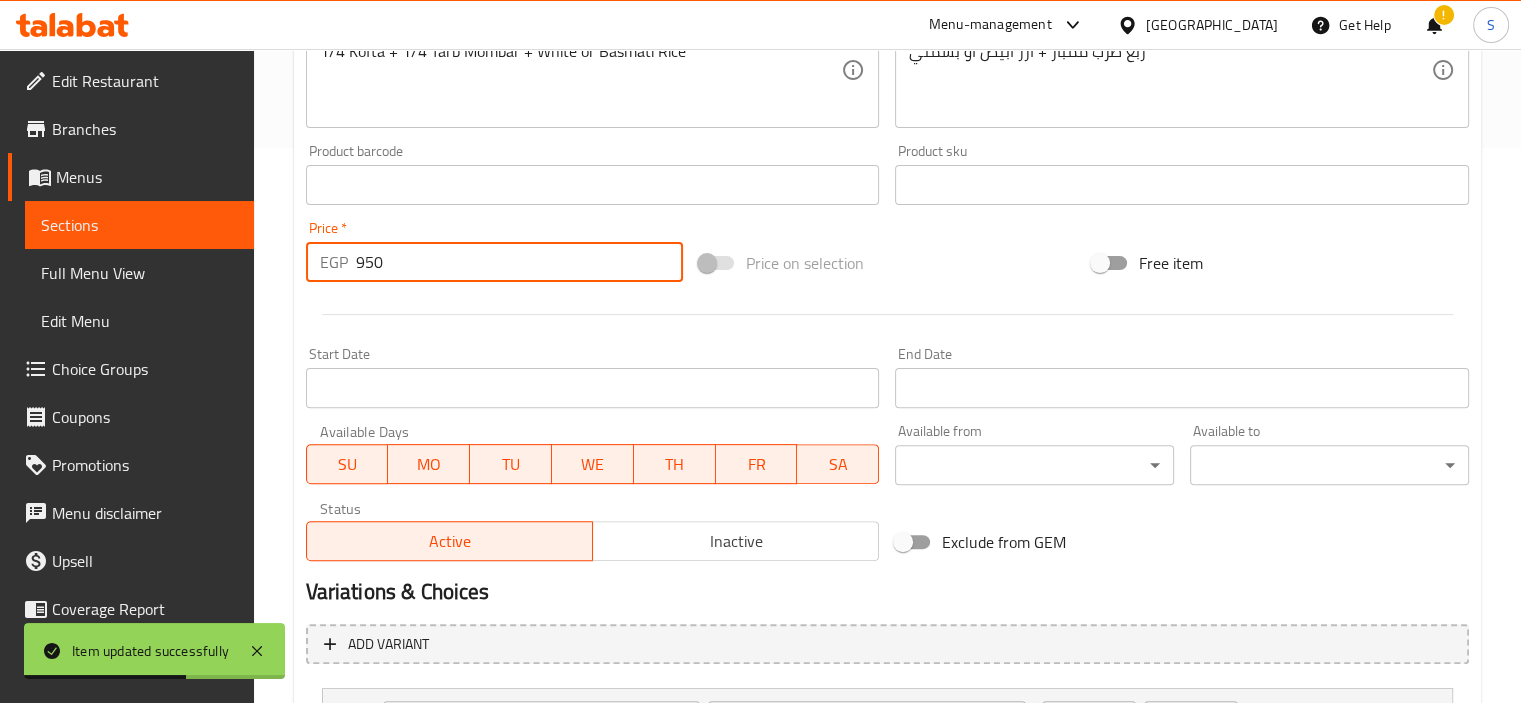 click on "950" at bounding box center [519, 262] 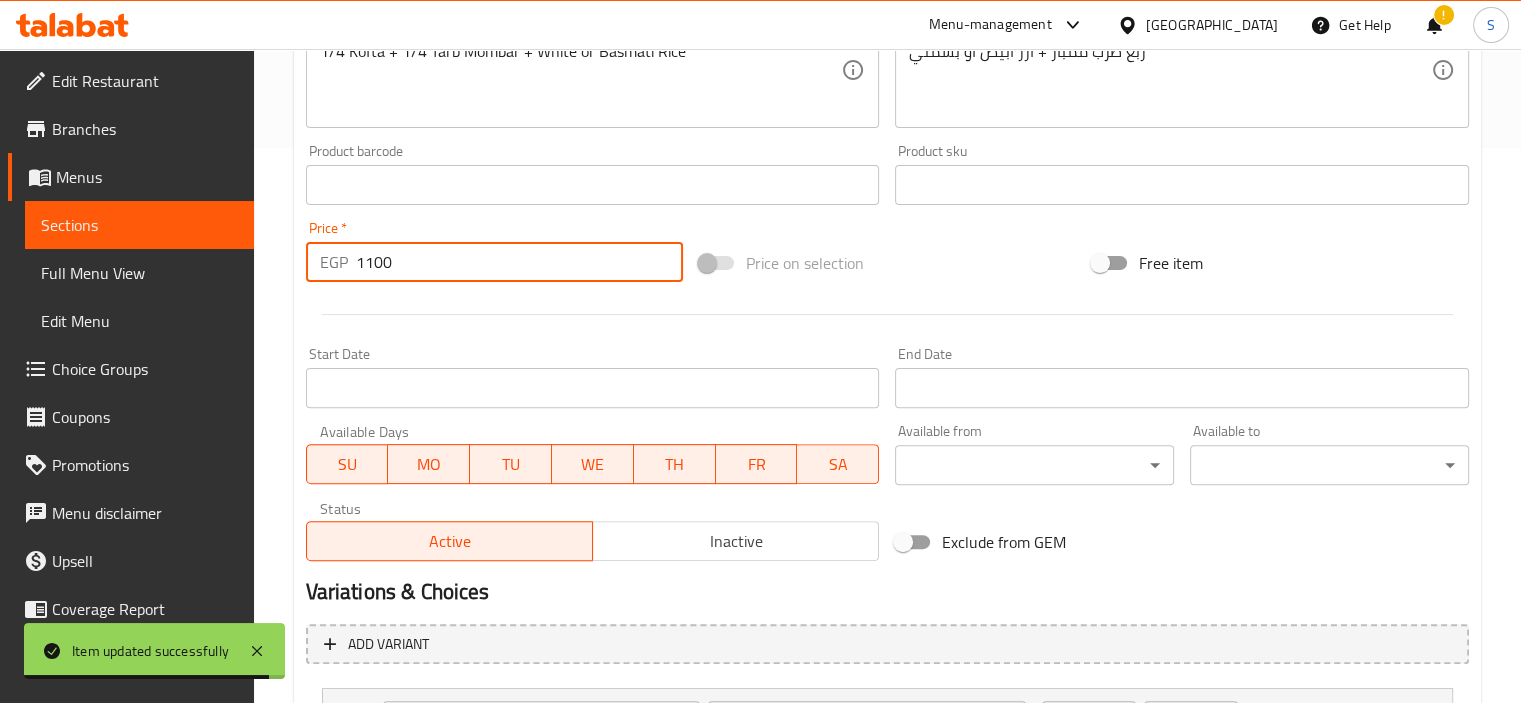 type on "1100" 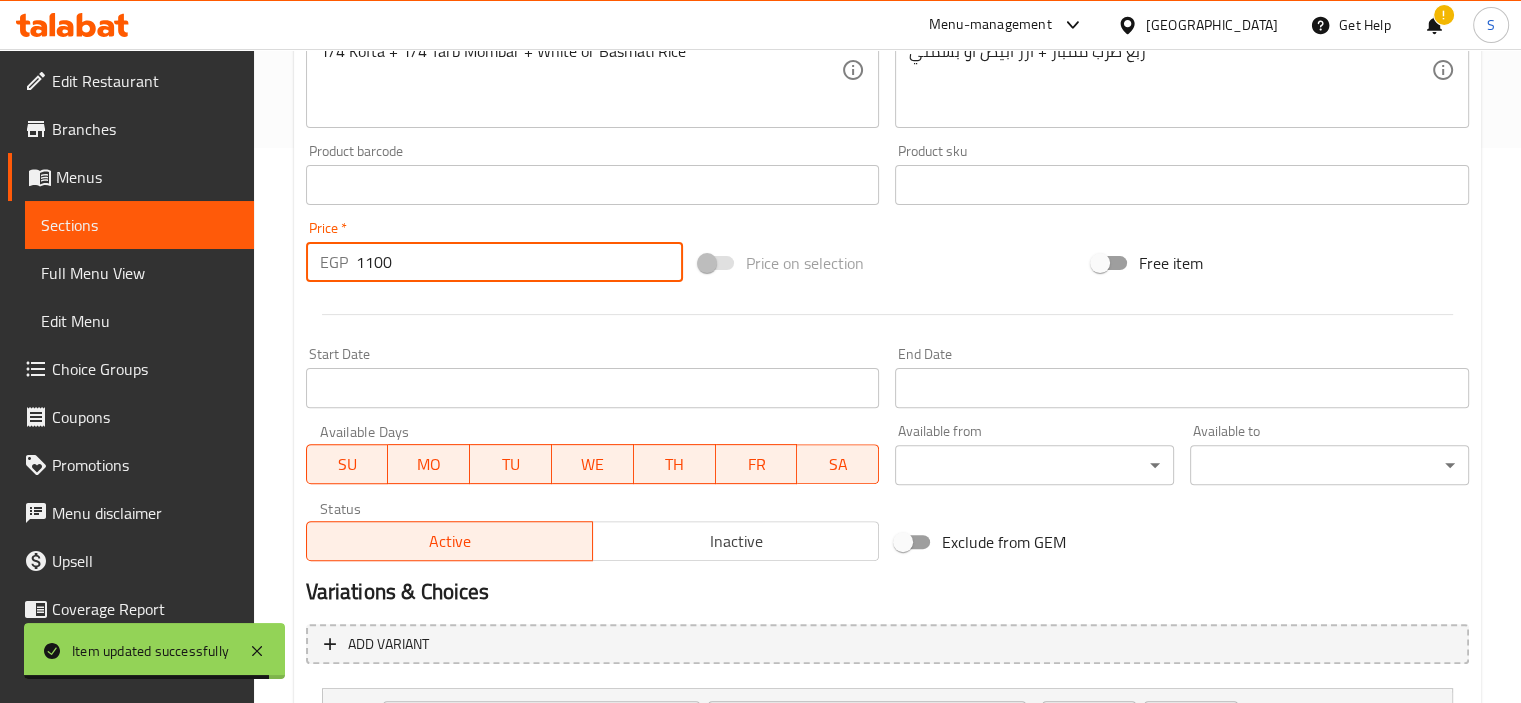 click on "Update" at bounding box center (445, 886) 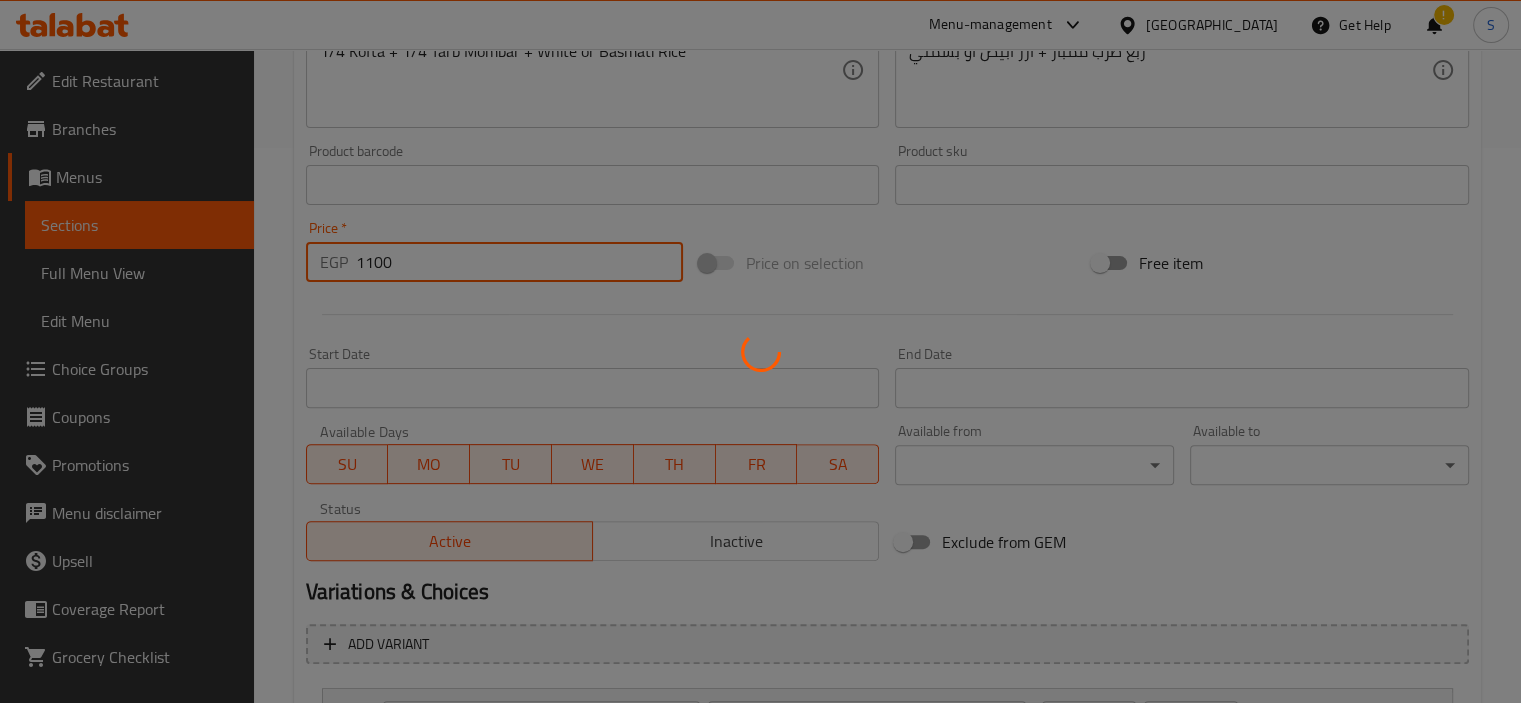 scroll, scrollTop: 0, scrollLeft: 0, axis: both 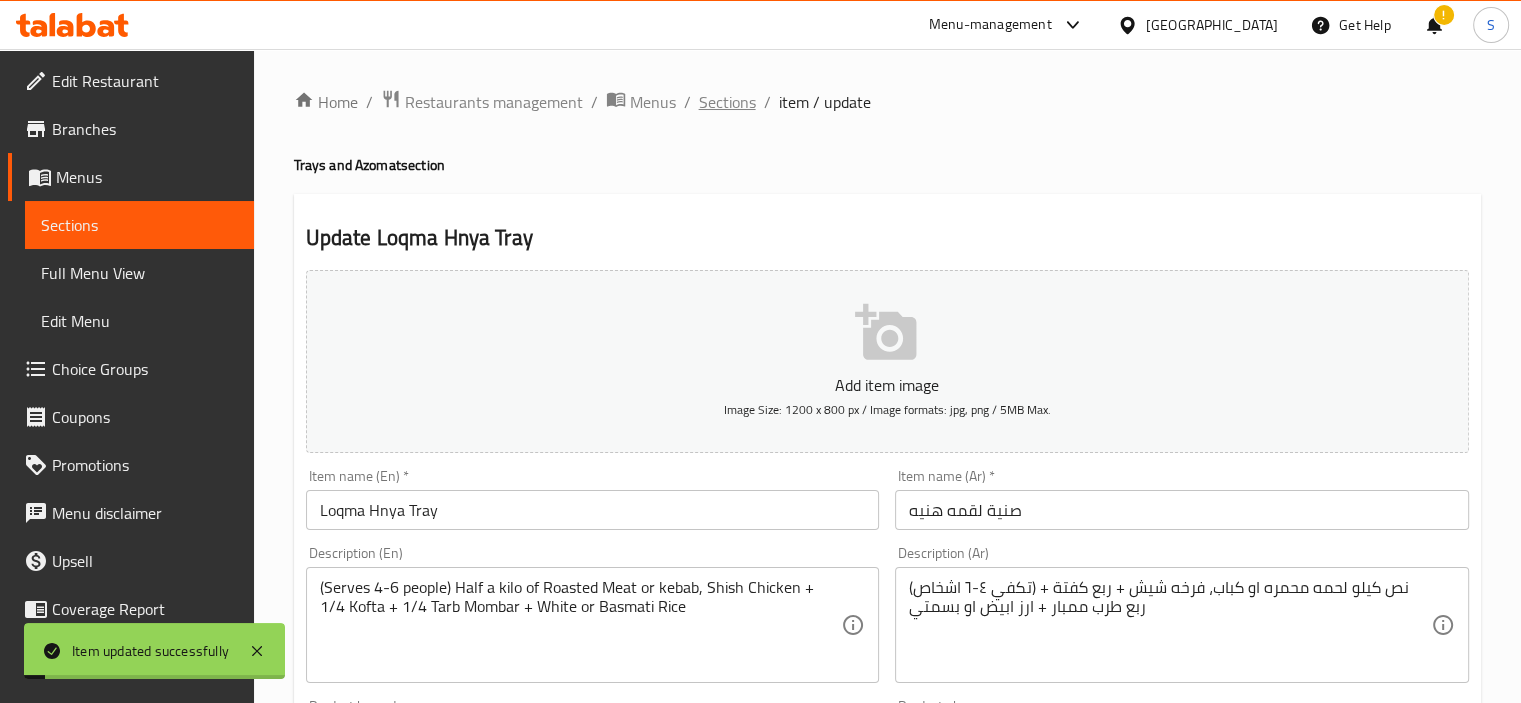 click on "Sections" at bounding box center [727, 102] 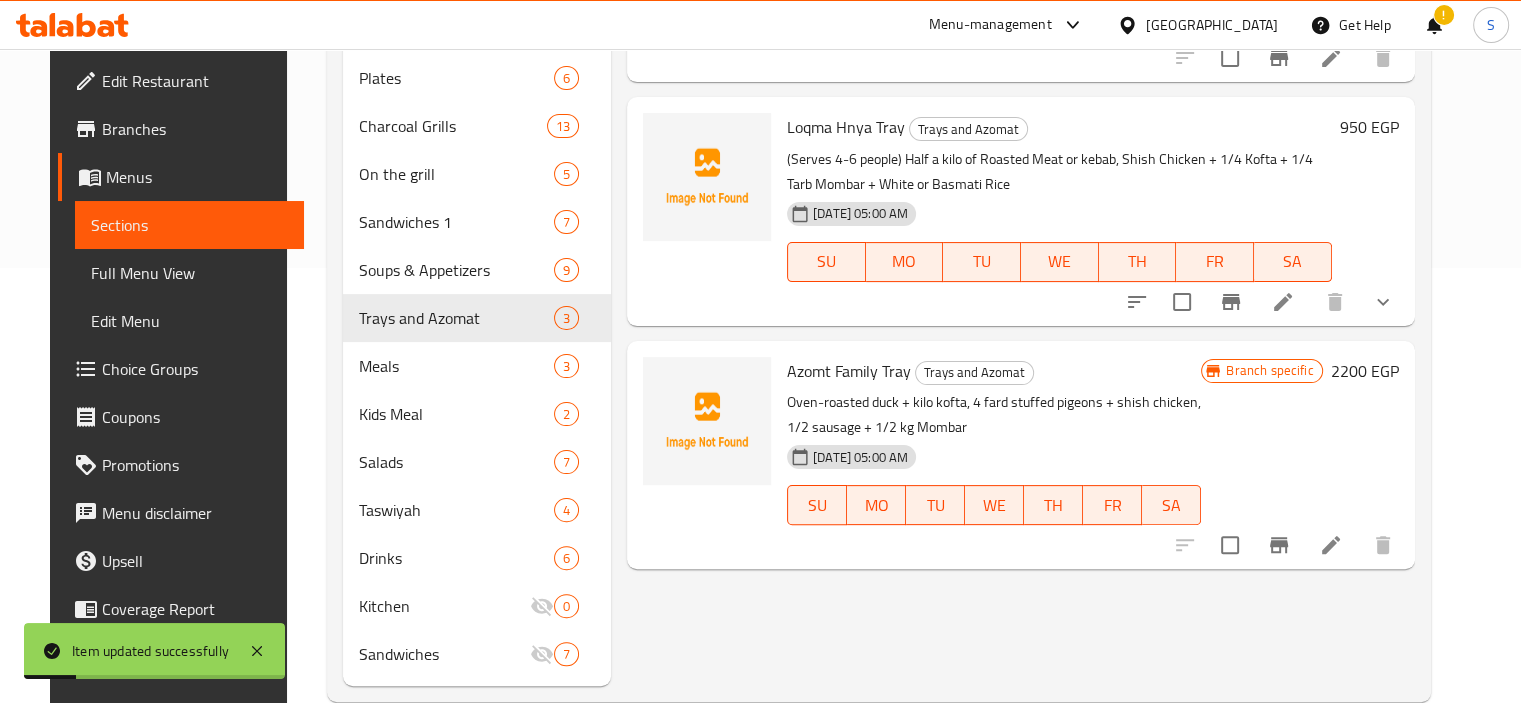 scroll, scrollTop: 473, scrollLeft: 0, axis: vertical 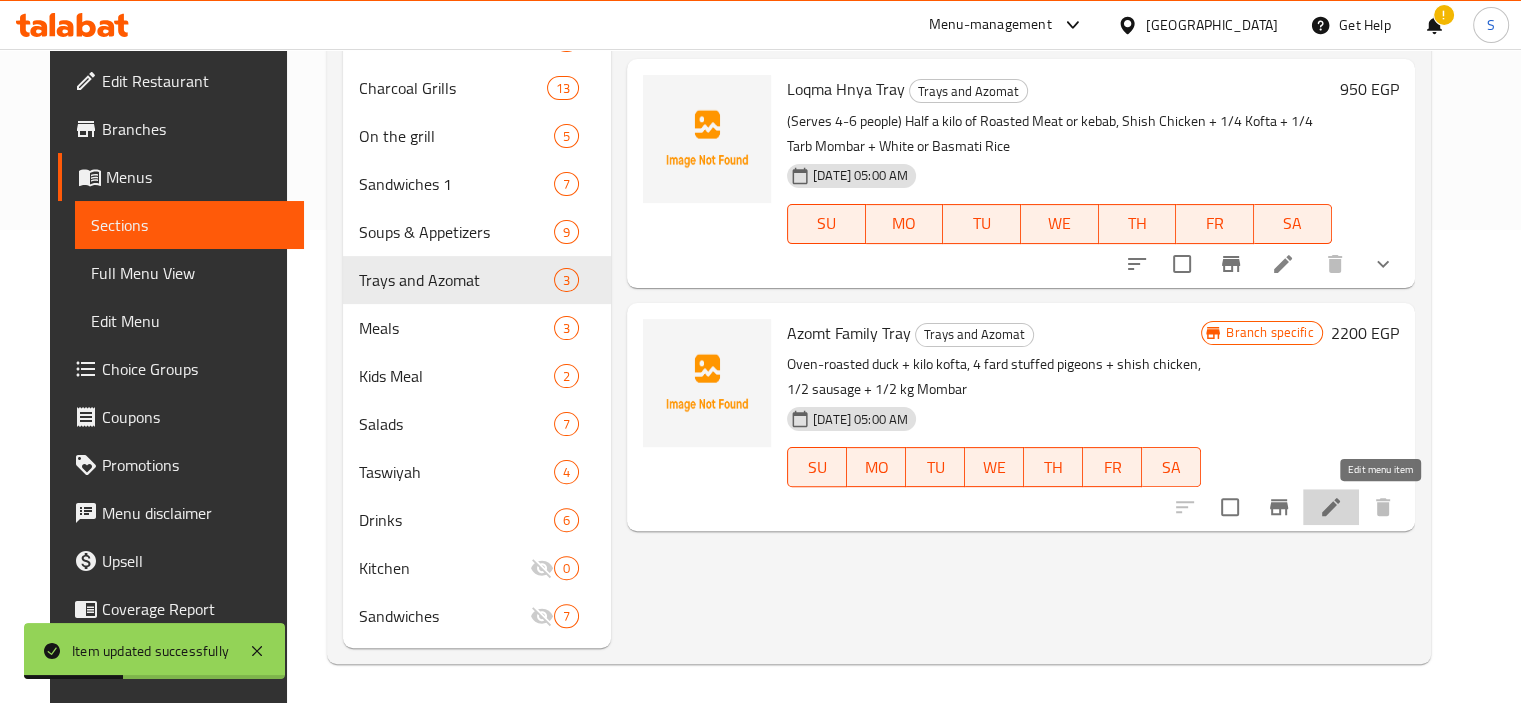 click 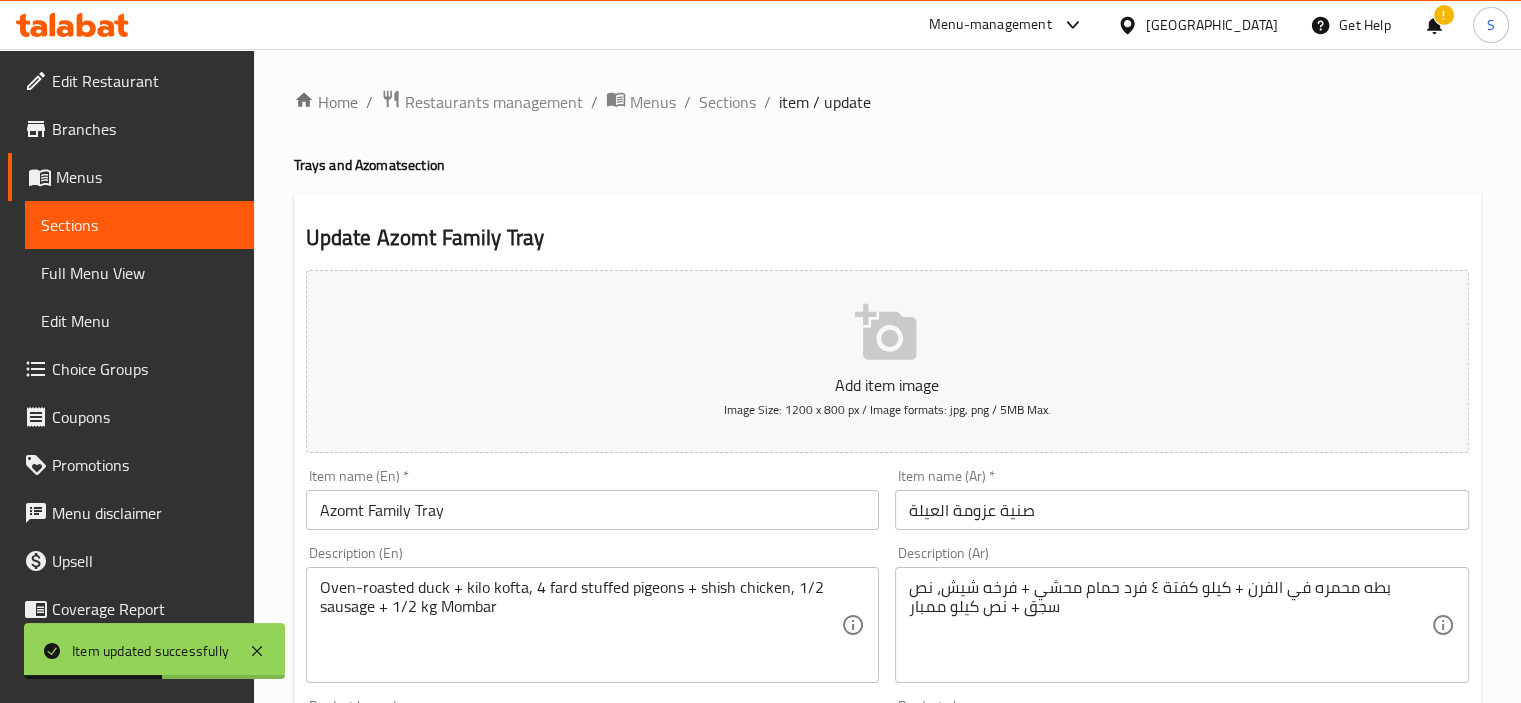 scroll, scrollTop: 709, scrollLeft: 0, axis: vertical 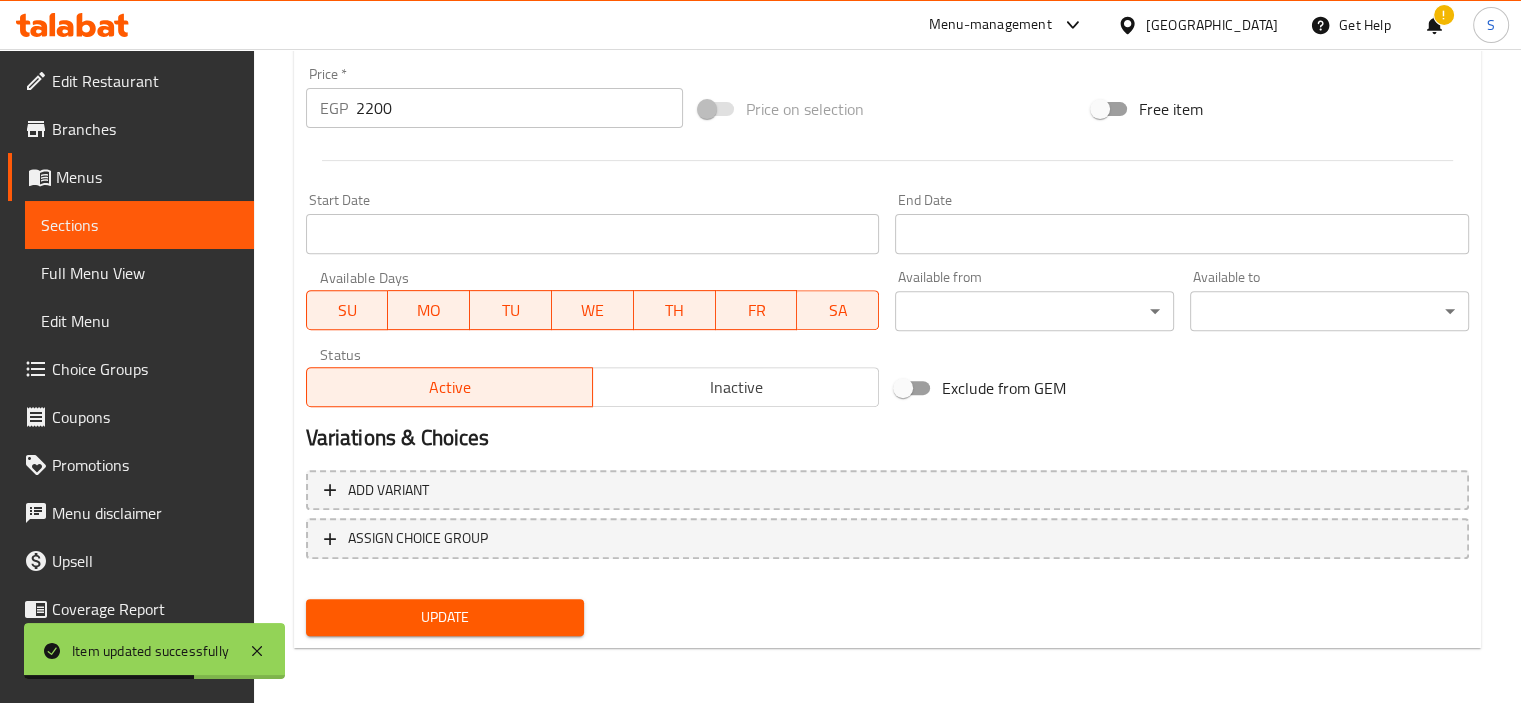 click on "2200" at bounding box center [519, 108] 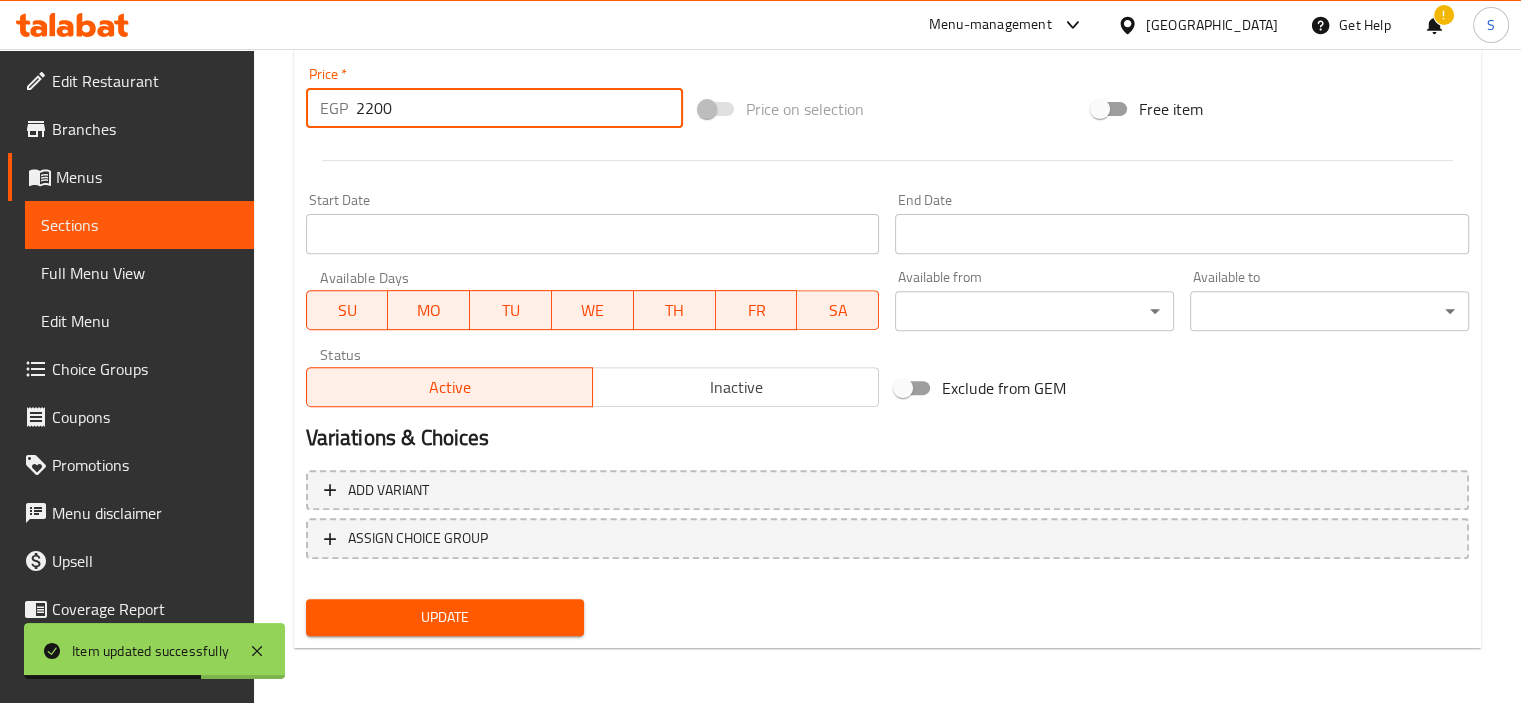 click on "2200" at bounding box center (519, 108) 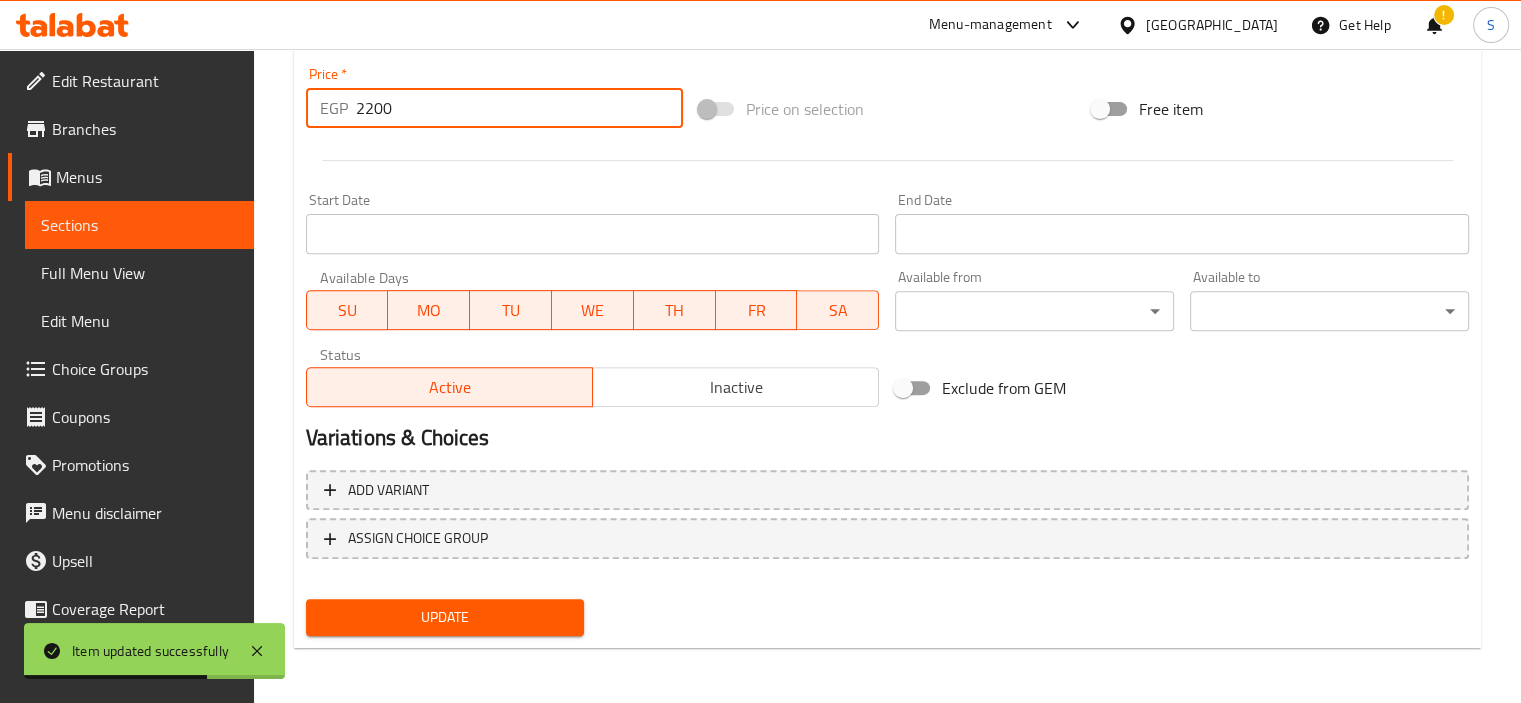 click on "2200" at bounding box center [519, 108] 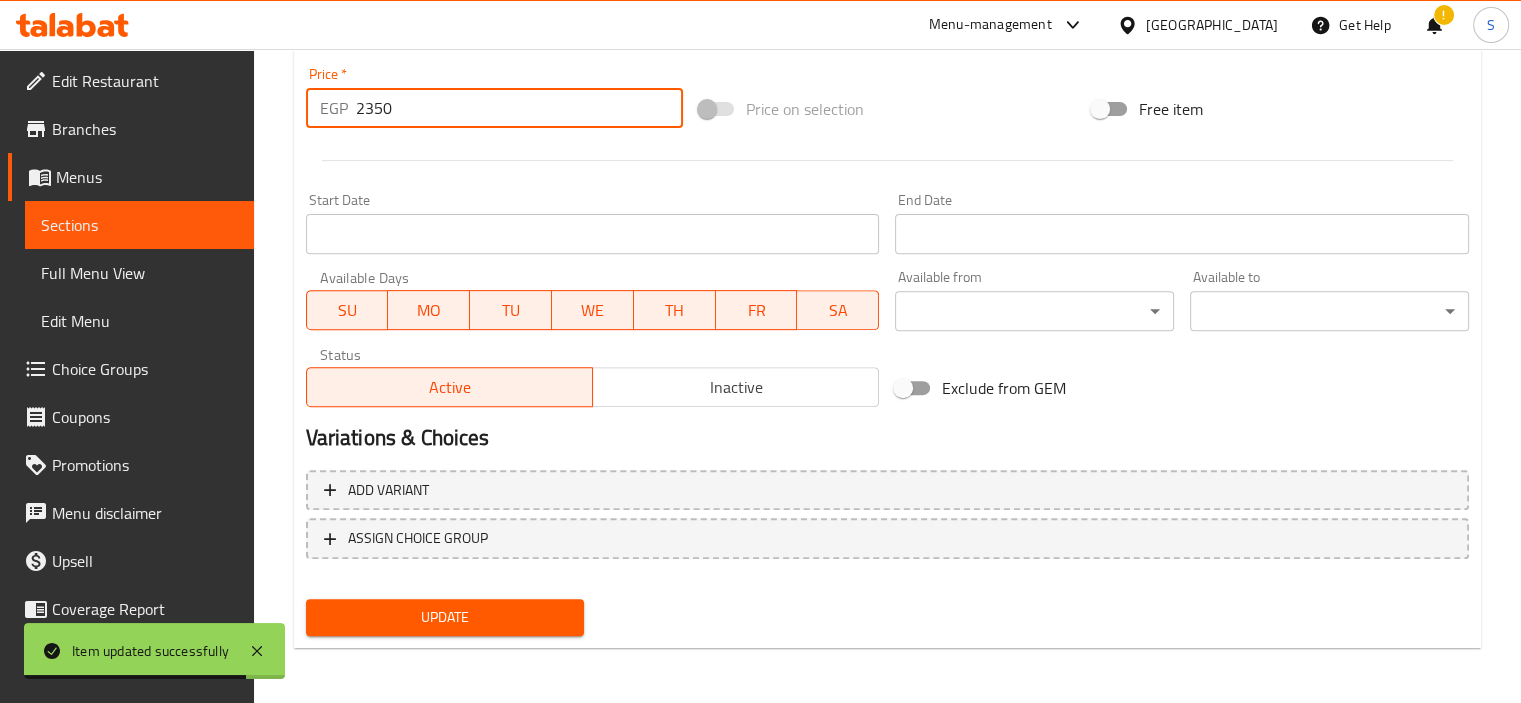 type on "2350" 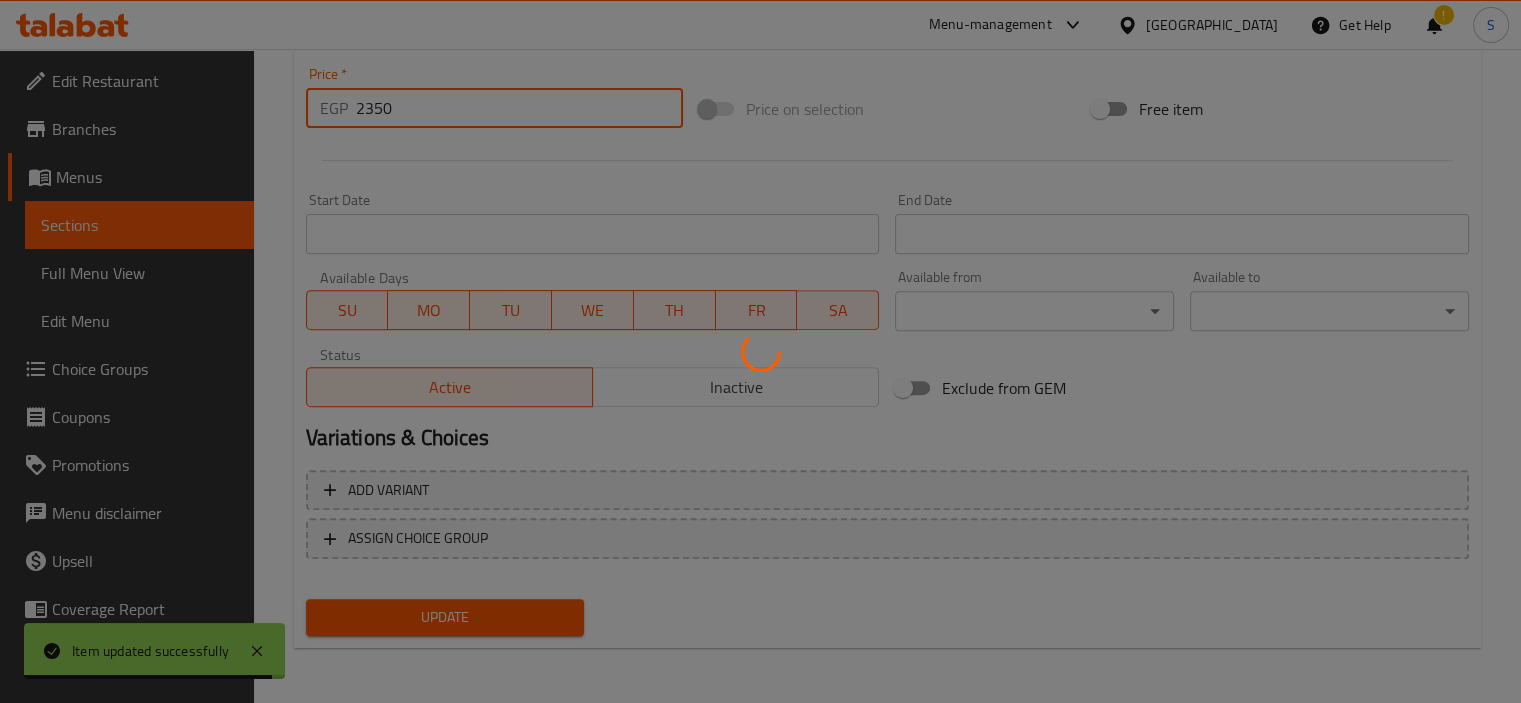 scroll, scrollTop: 0, scrollLeft: 0, axis: both 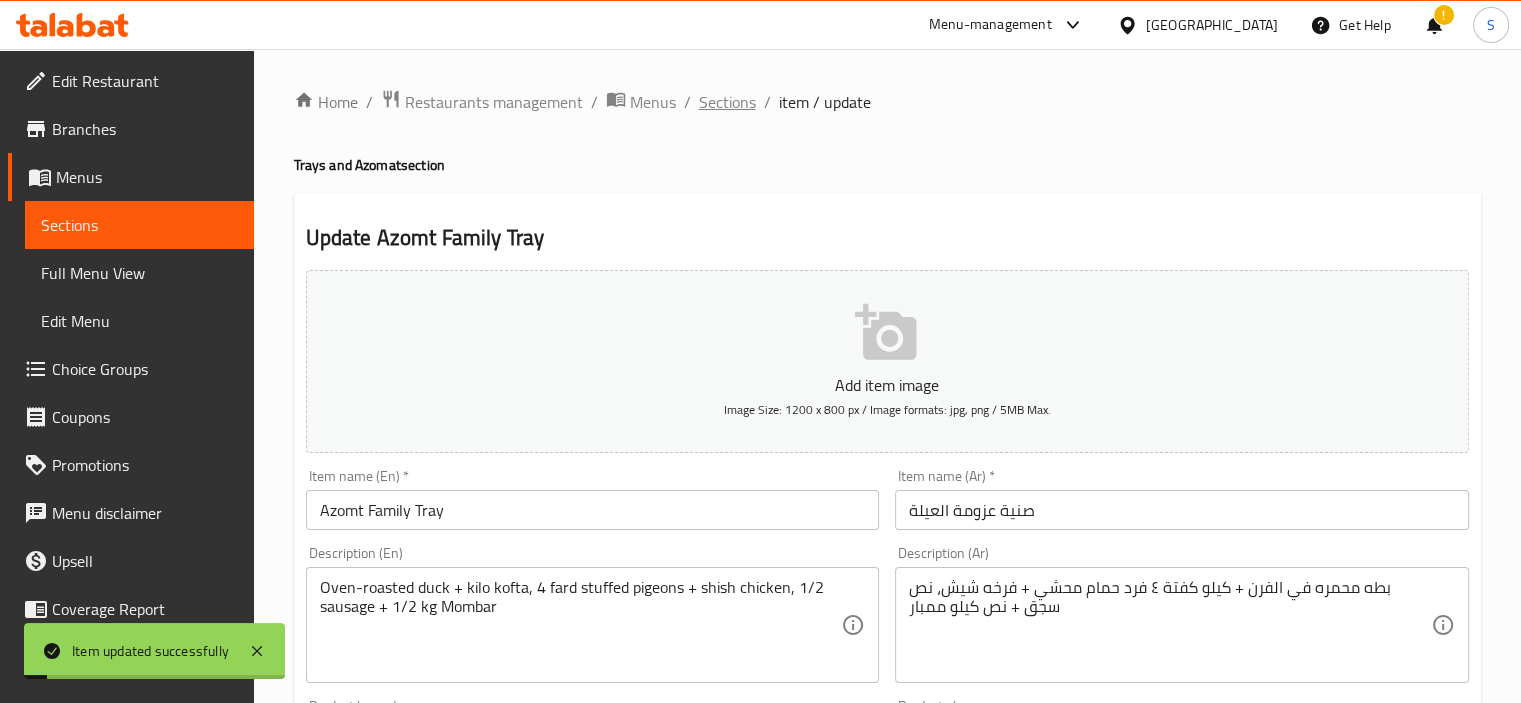 click on "Sections" at bounding box center (727, 102) 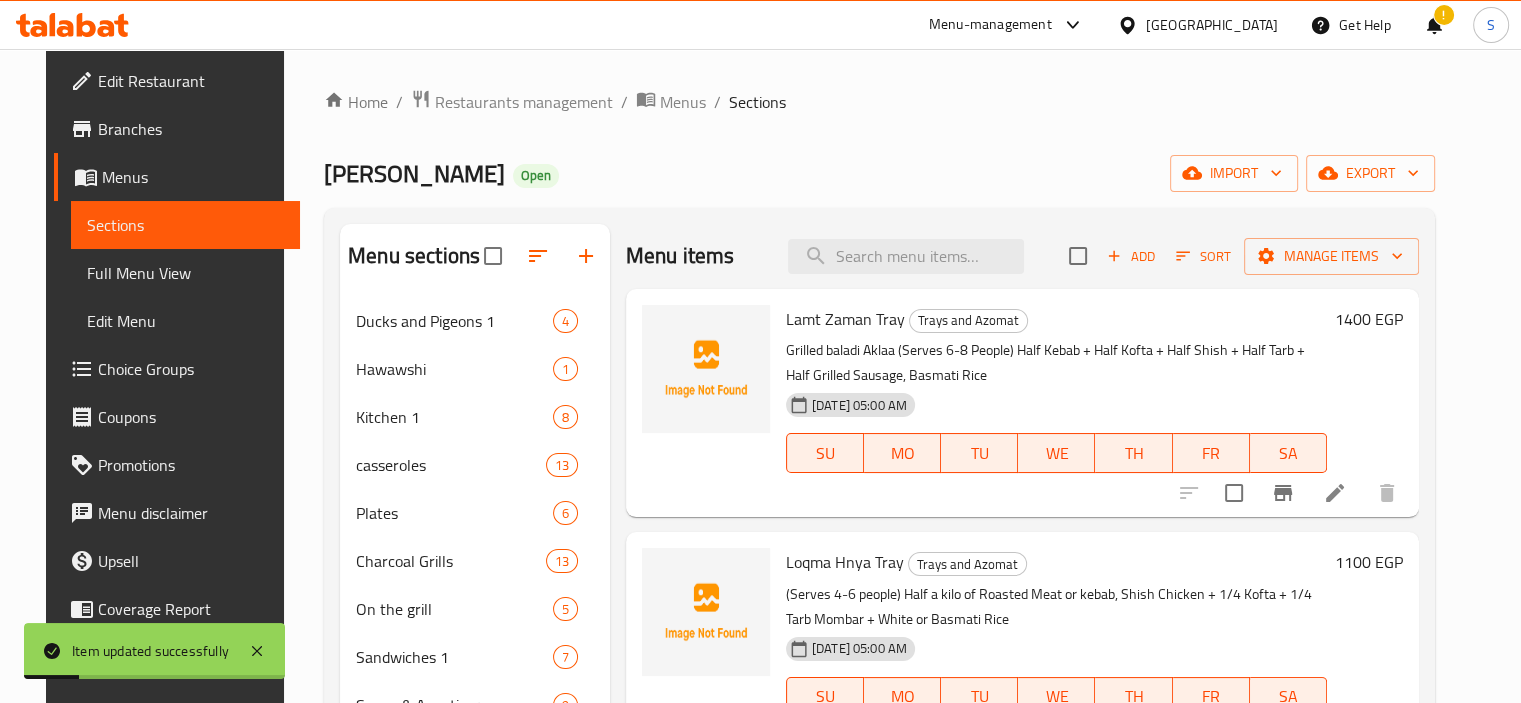 scroll, scrollTop: 473, scrollLeft: 0, axis: vertical 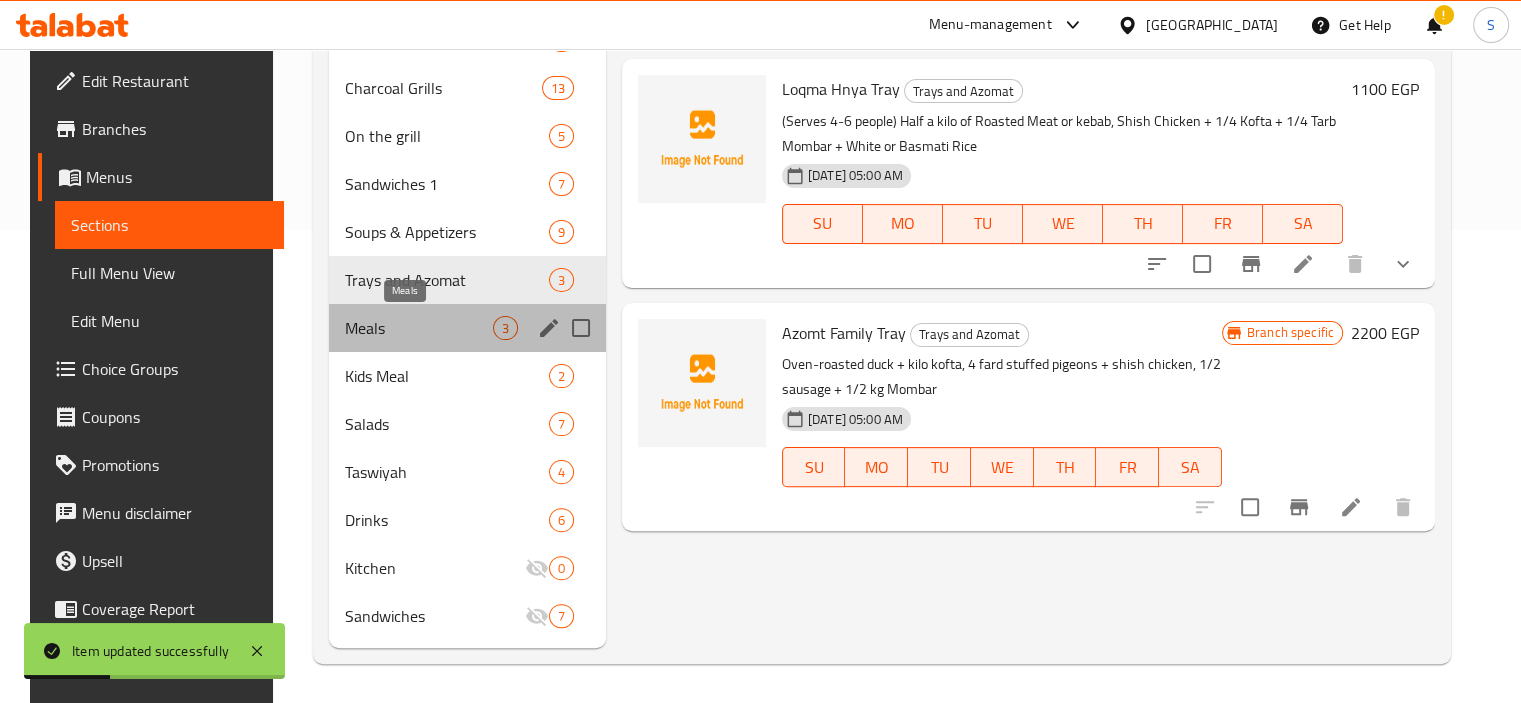 click on "Meals" at bounding box center [418, 328] 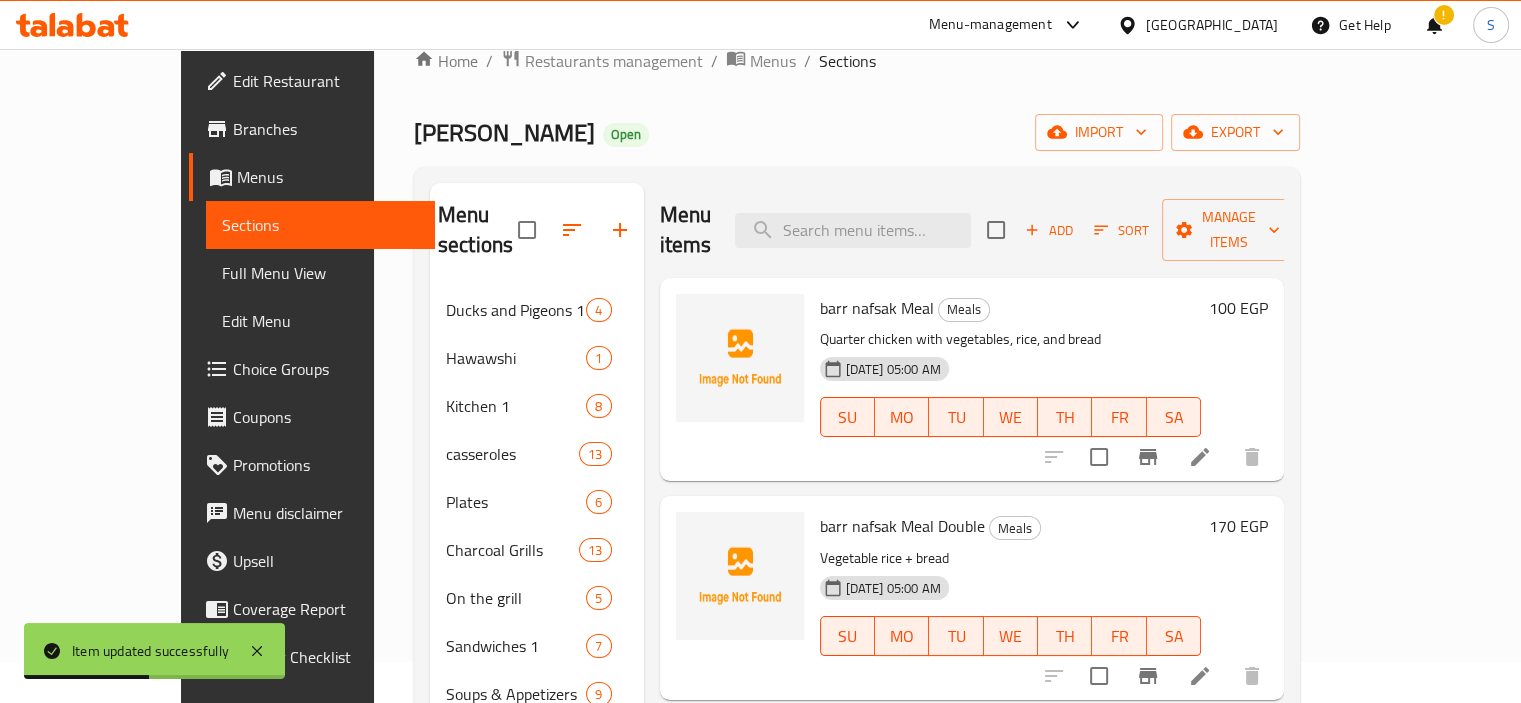 scroll, scrollTop: 26, scrollLeft: 0, axis: vertical 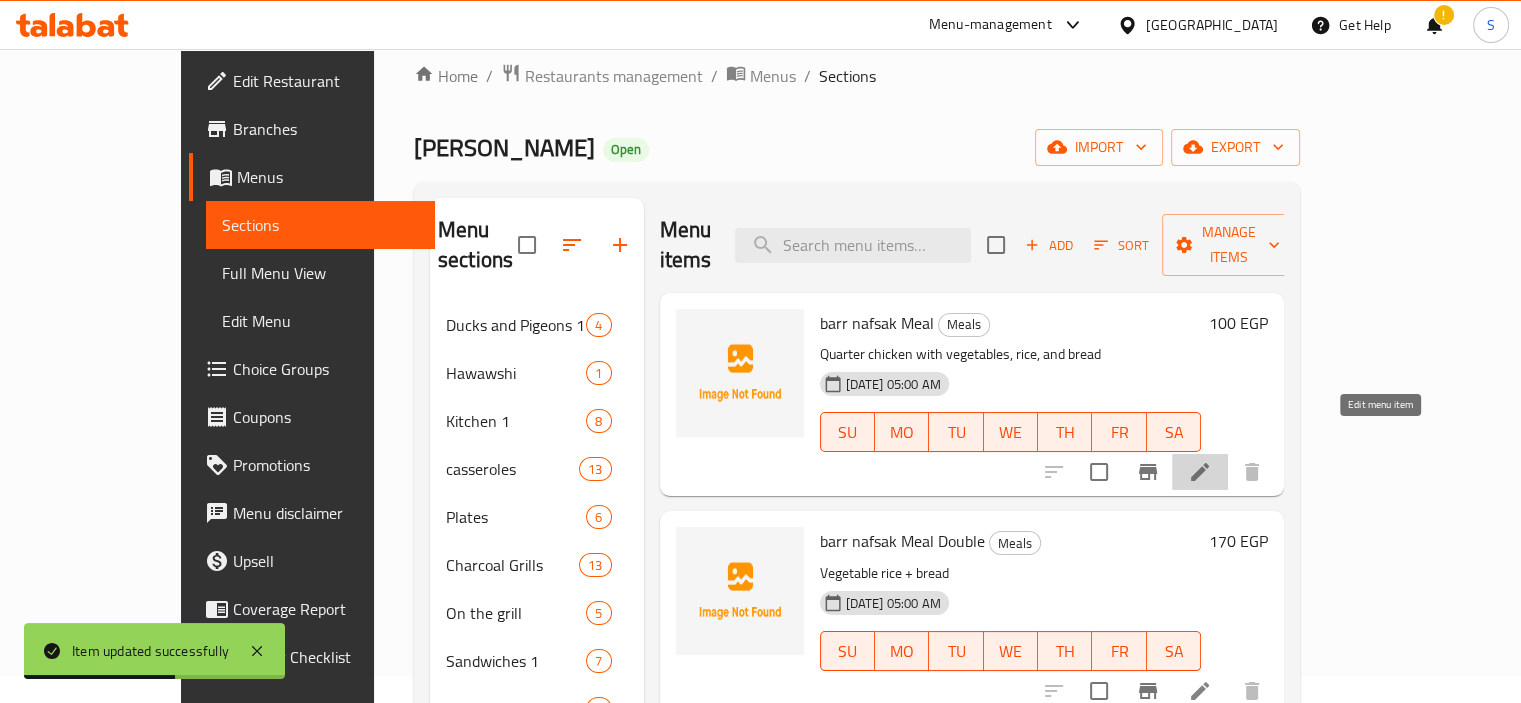 click 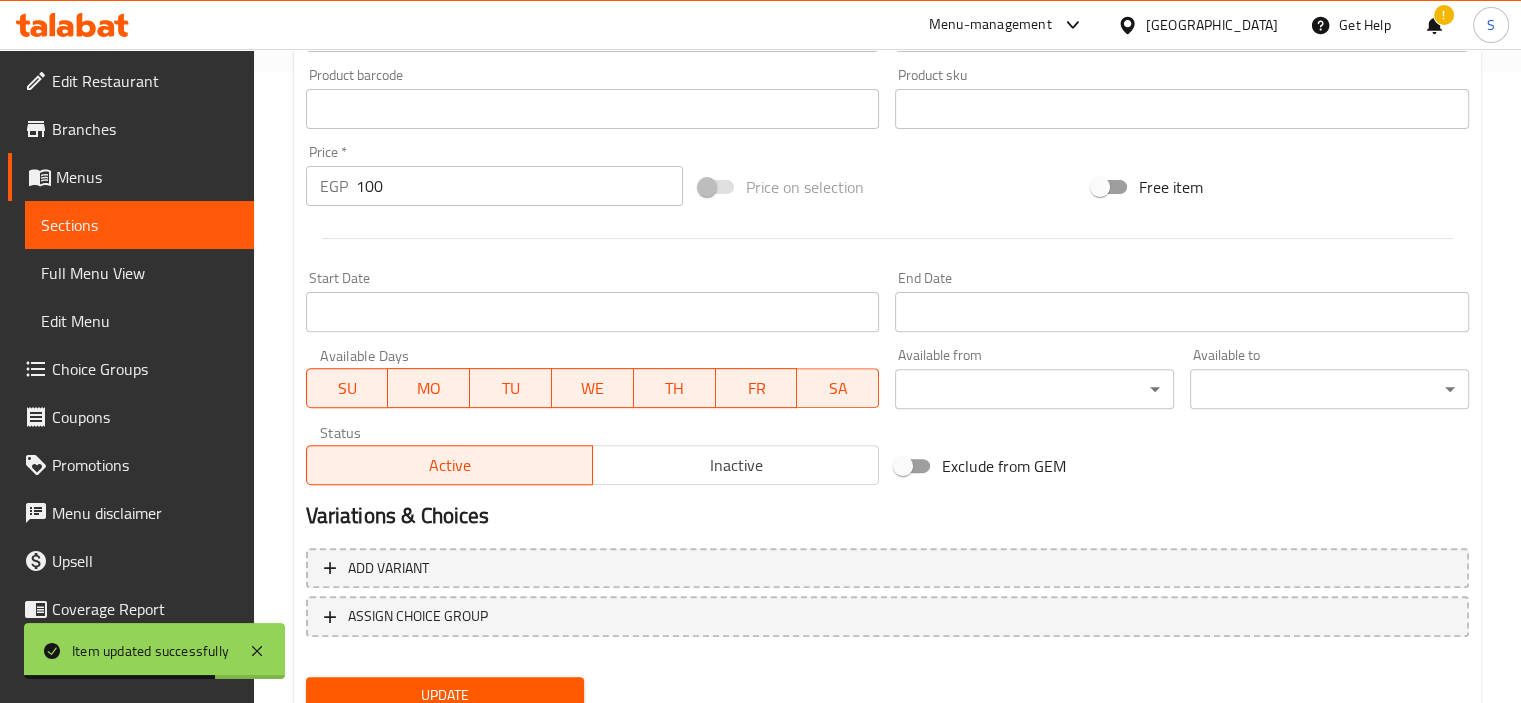 scroll, scrollTop: 709, scrollLeft: 0, axis: vertical 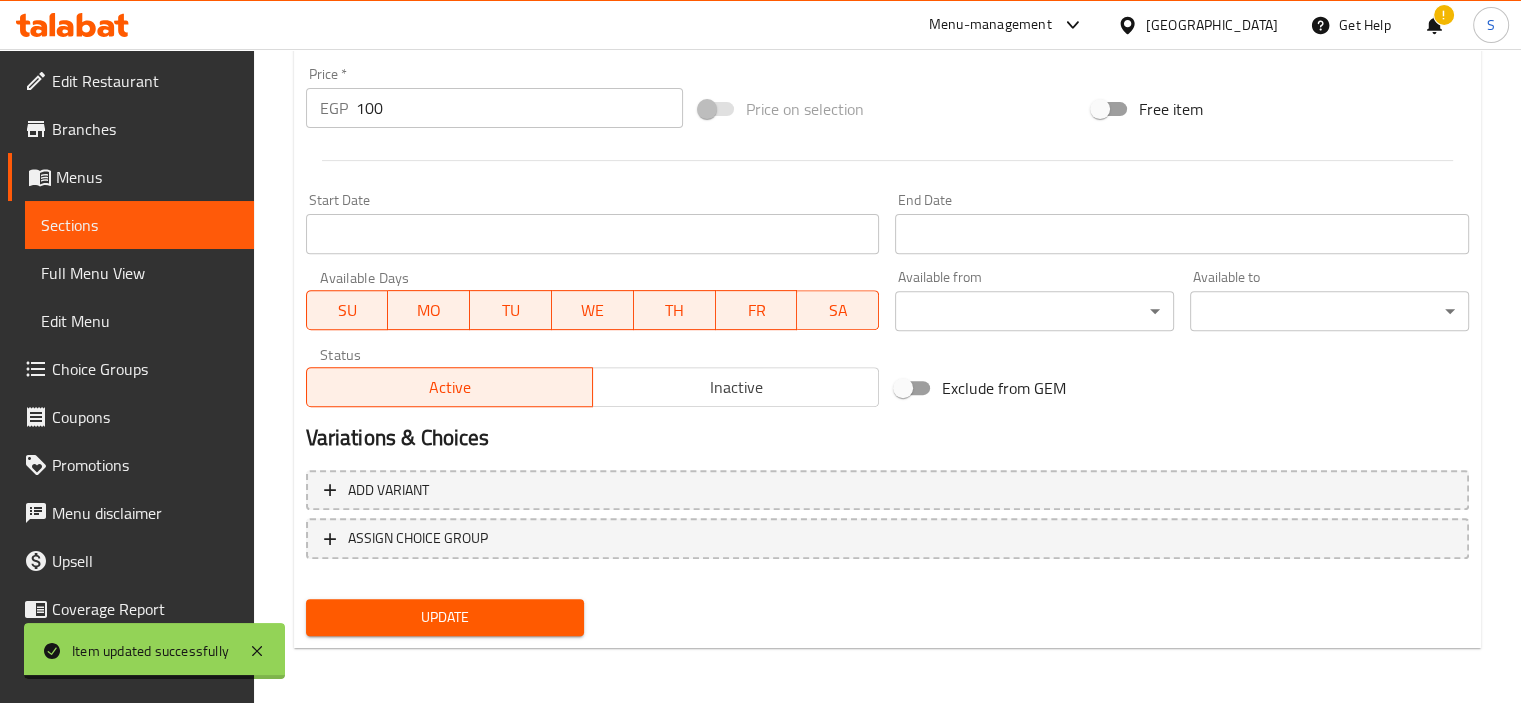 click on "100" at bounding box center [519, 108] 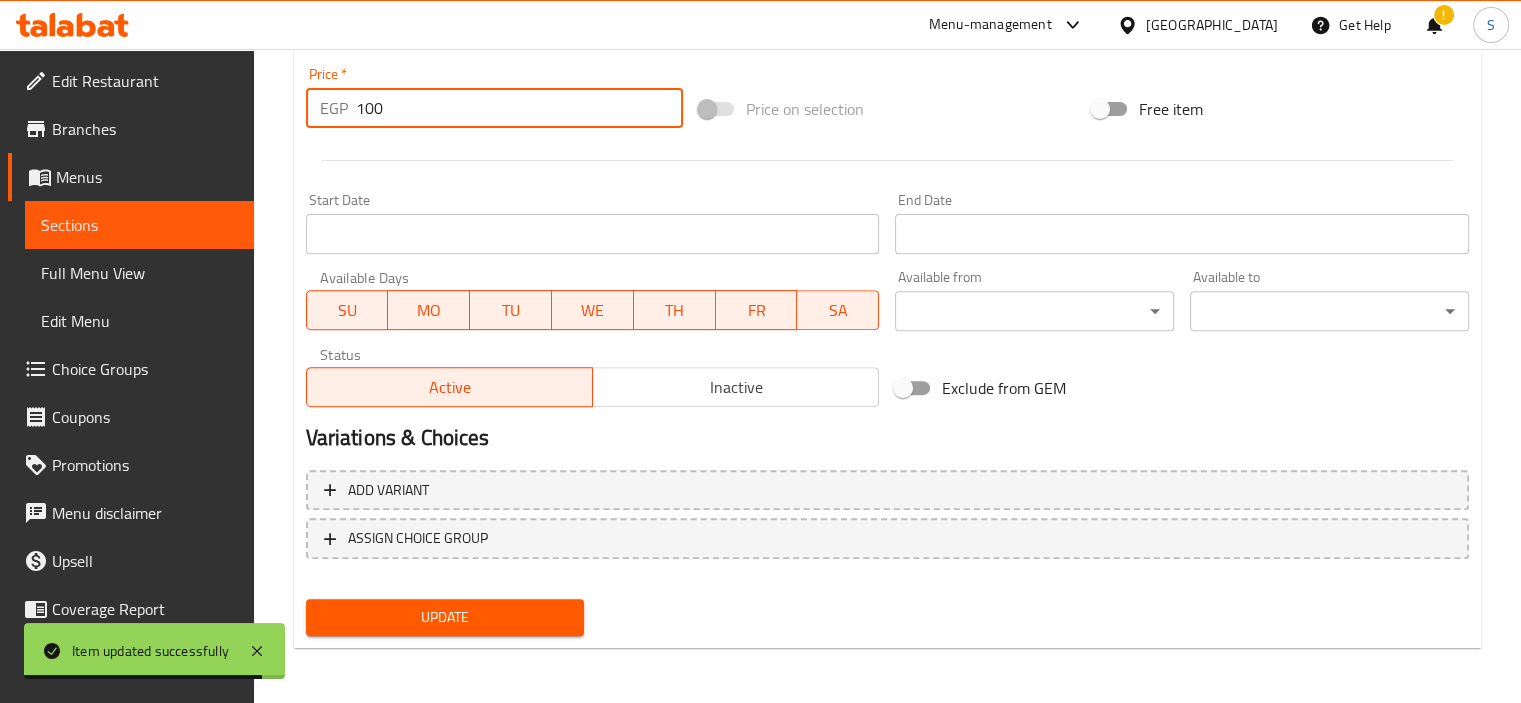 click on "100" at bounding box center [519, 108] 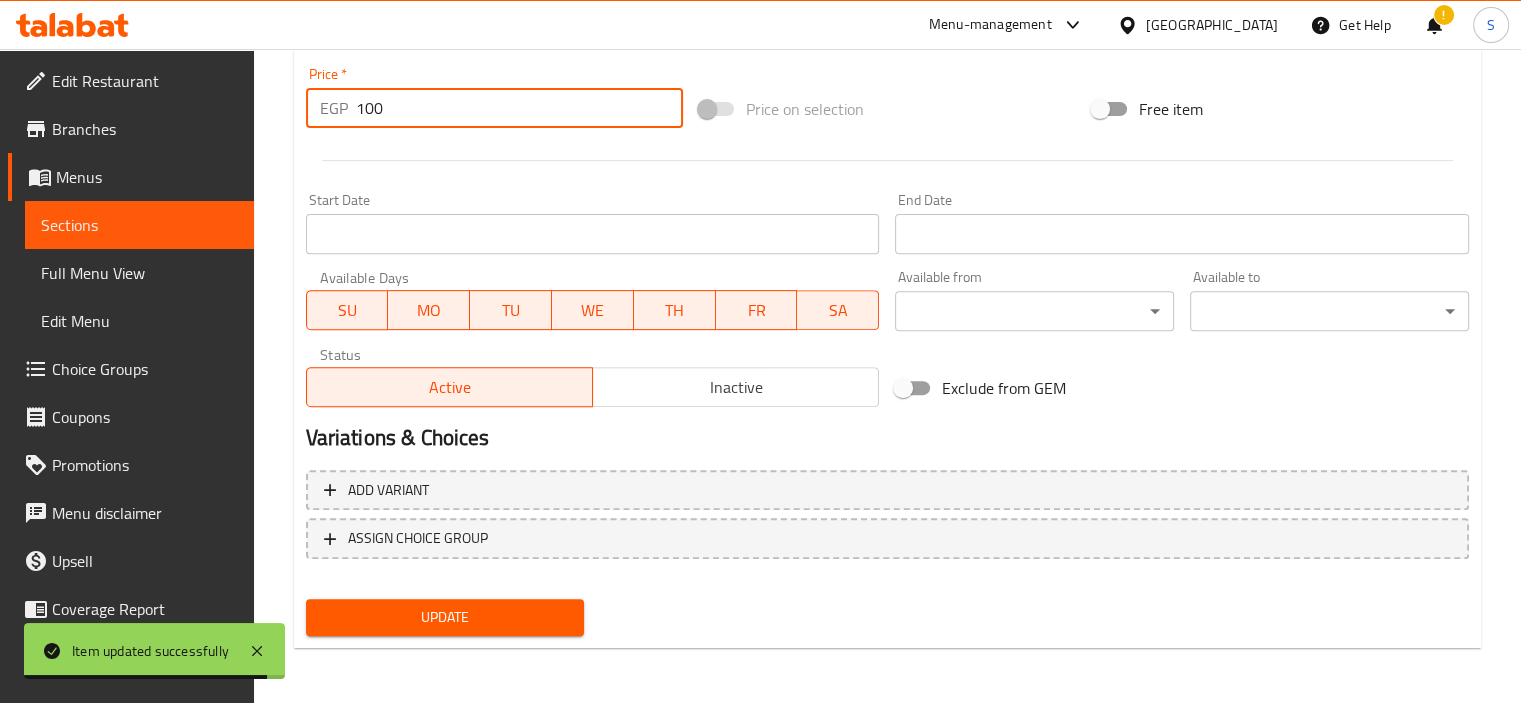 click on "100" at bounding box center [519, 108] 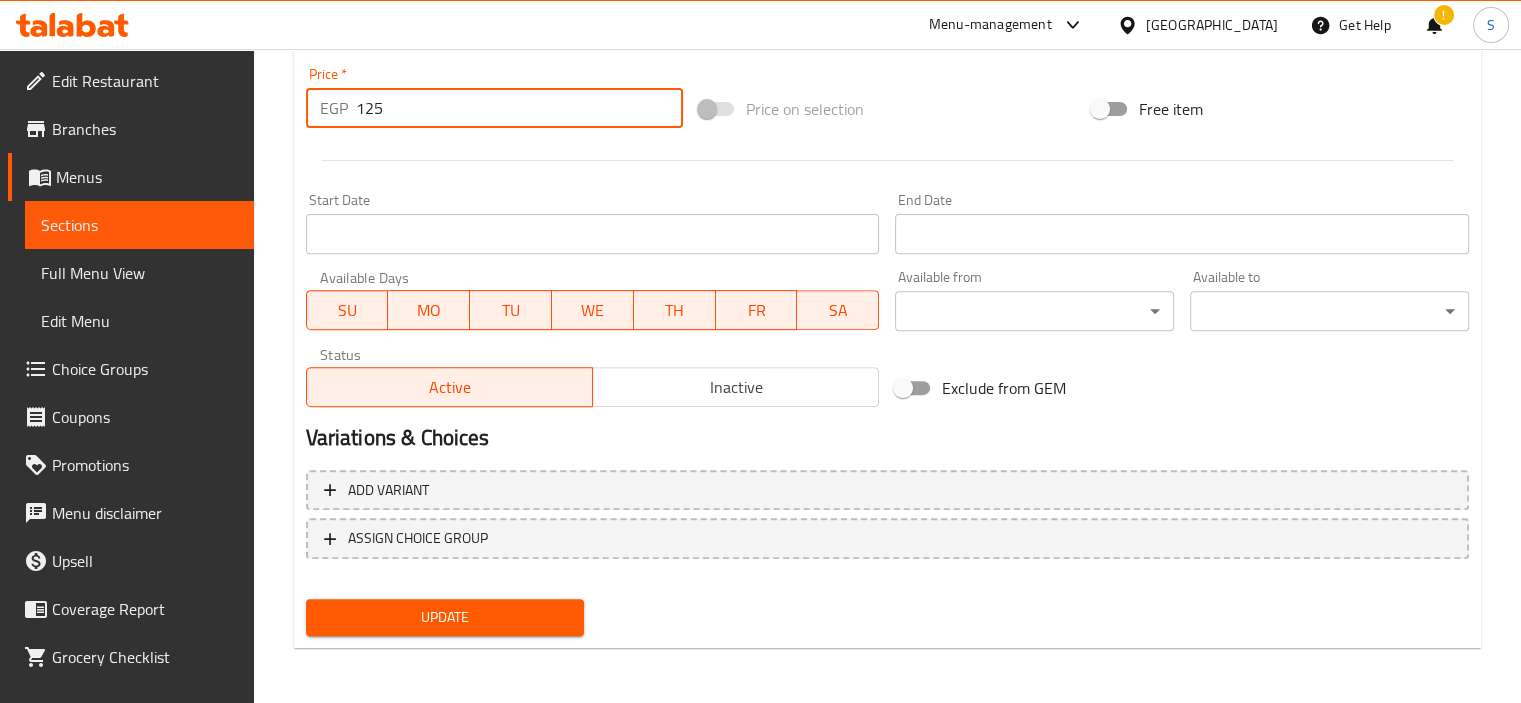 type on "125" 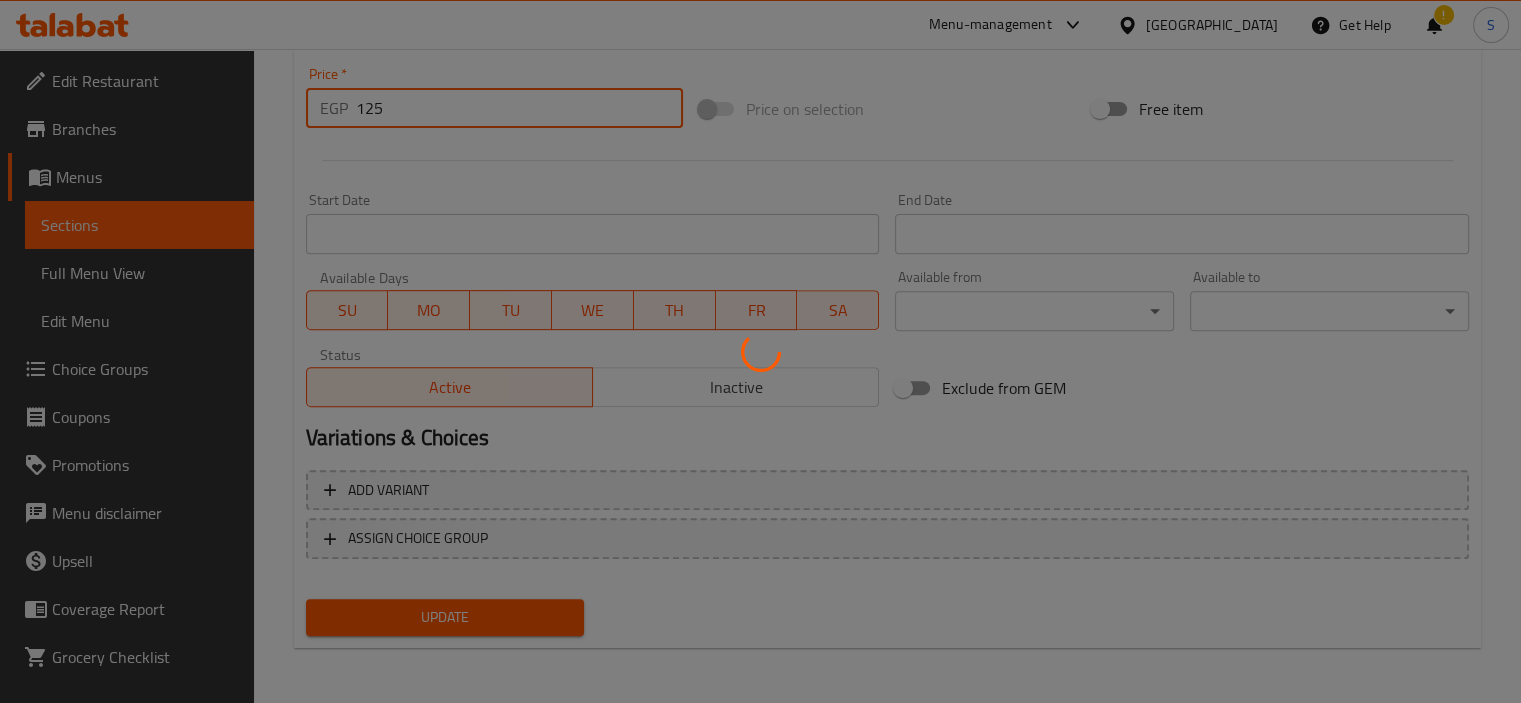 scroll, scrollTop: 0, scrollLeft: 0, axis: both 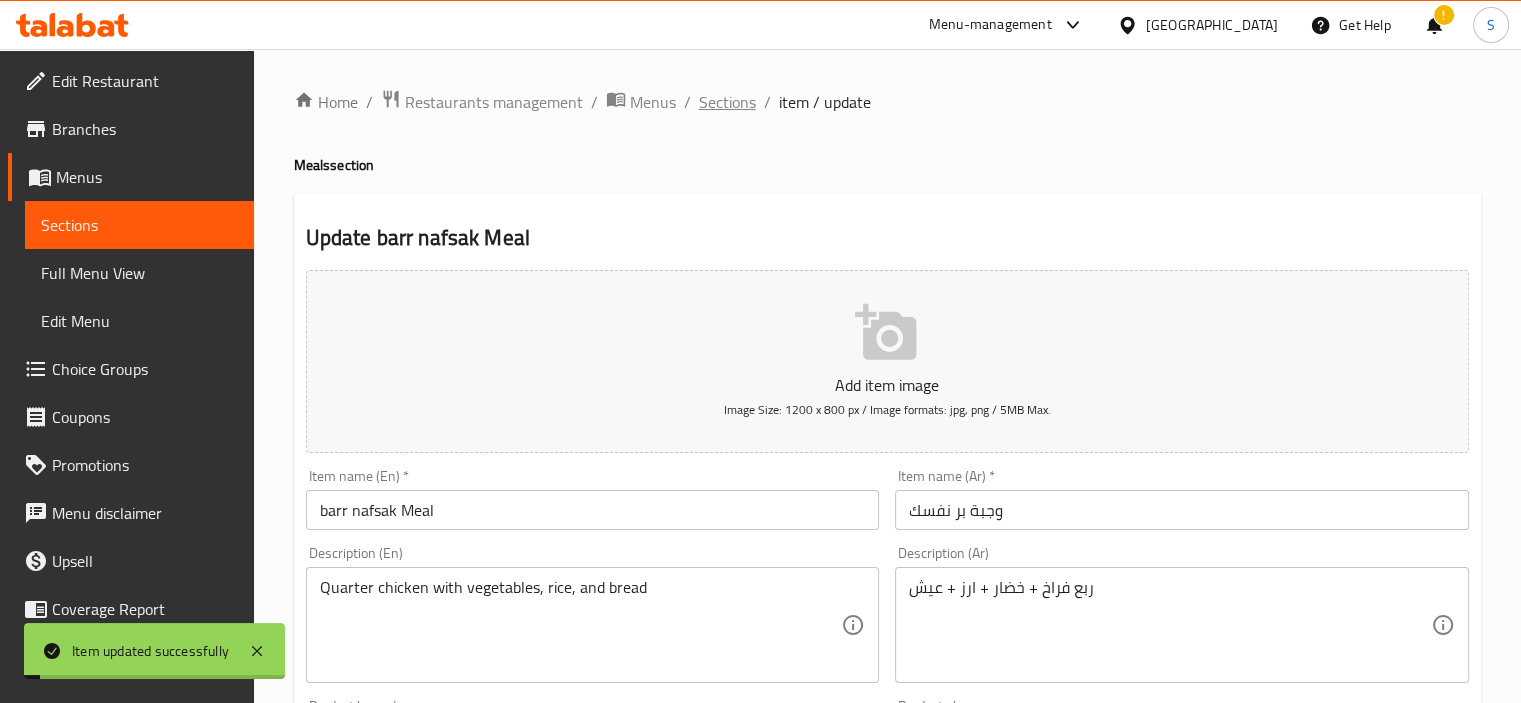 click on "Sections" at bounding box center (727, 102) 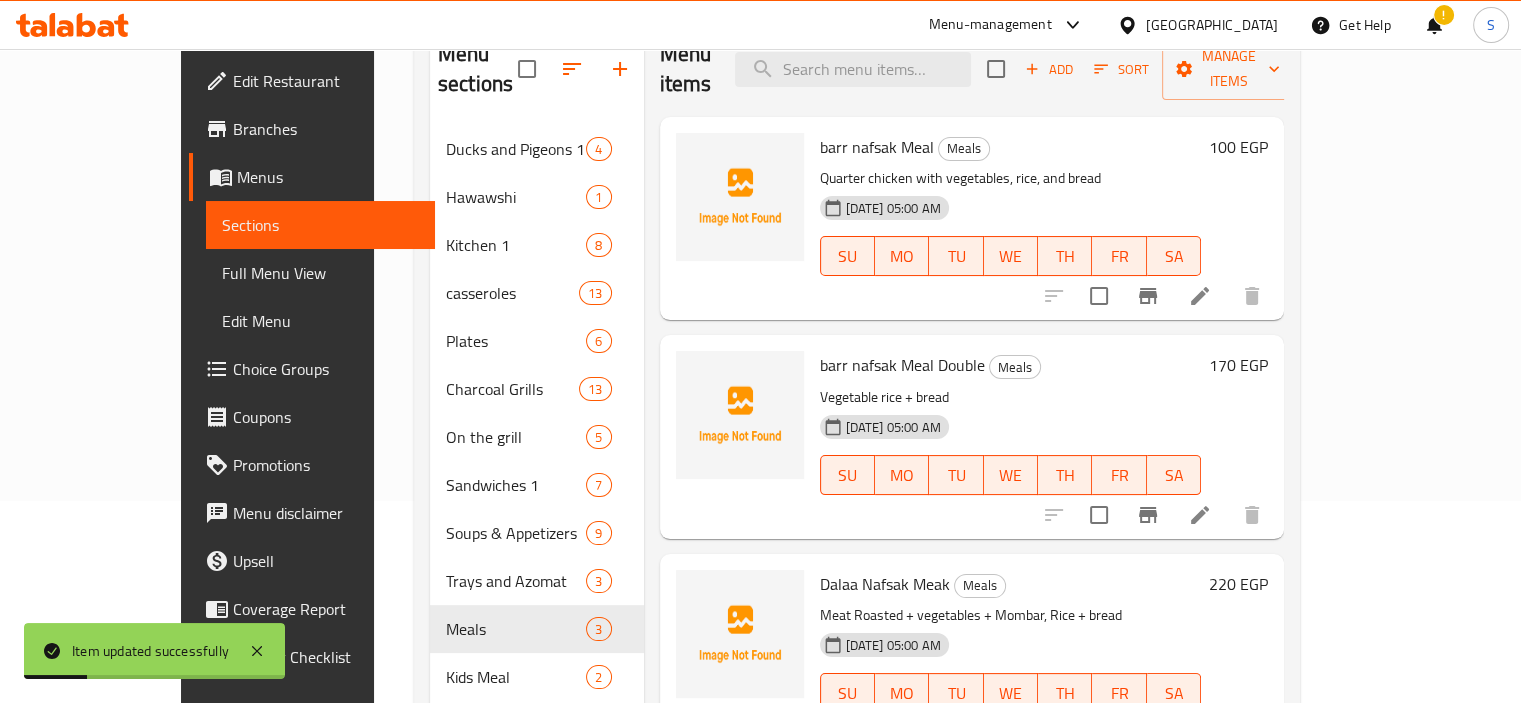 scroll, scrollTop: 206, scrollLeft: 0, axis: vertical 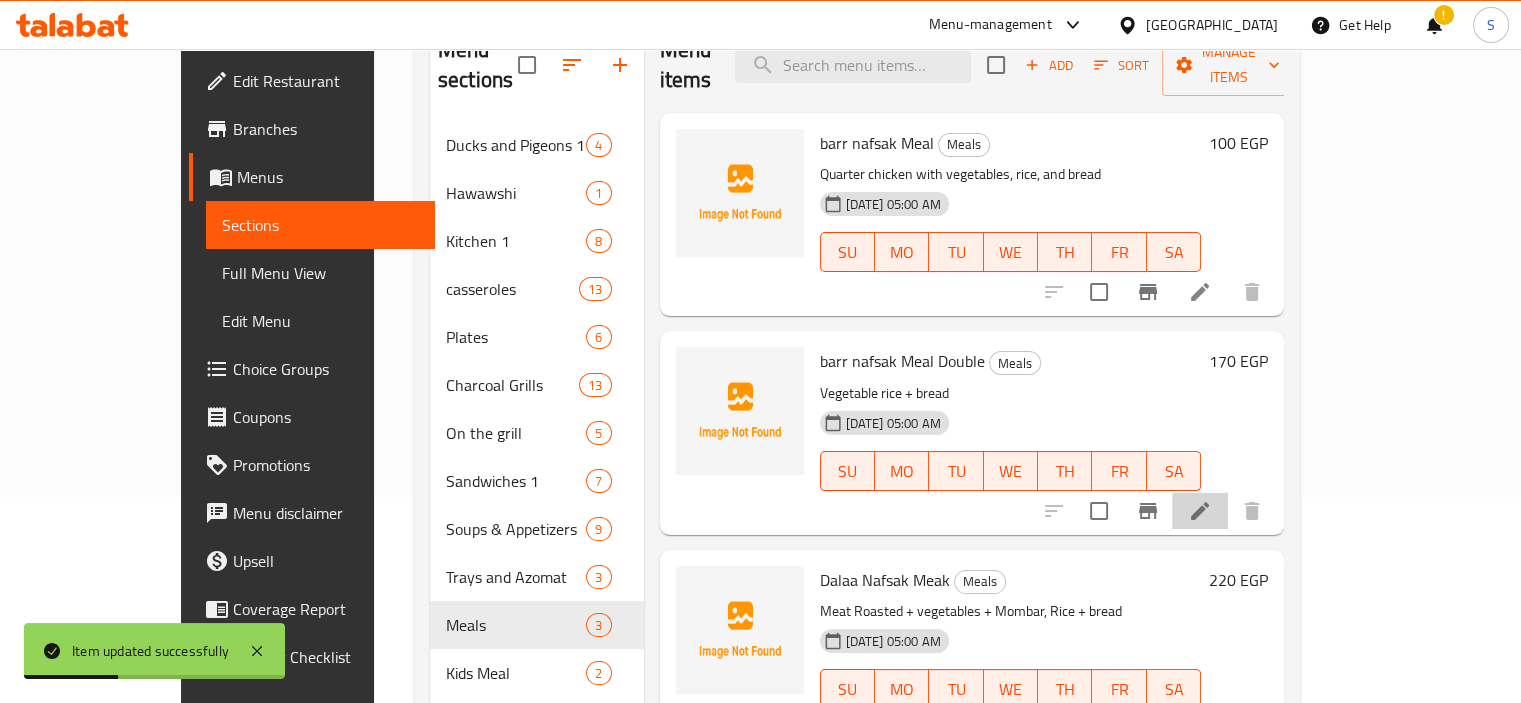 click at bounding box center (1200, 511) 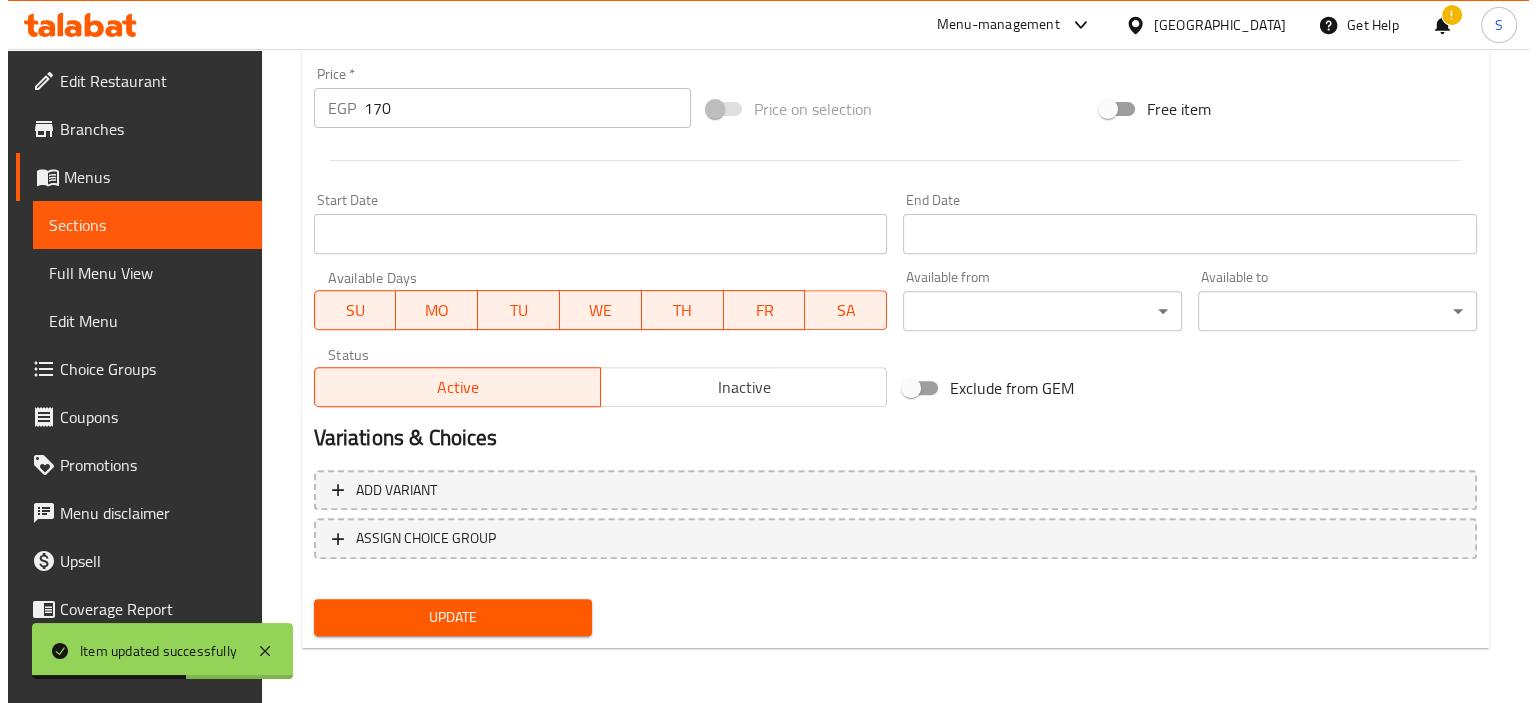 scroll, scrollTop: 0, scrollLeft: 0, axis: both 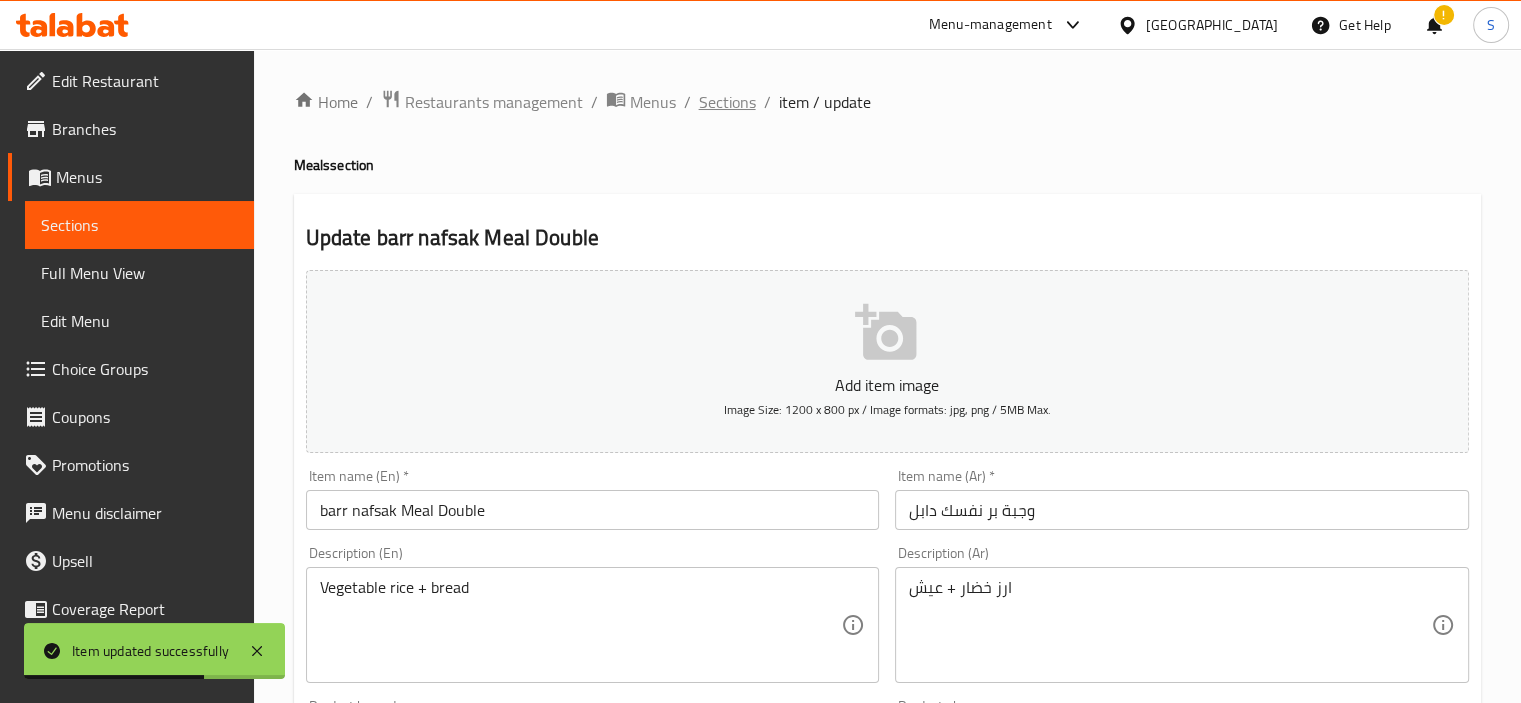 click on "Sections" at bounding box center (727, 102) 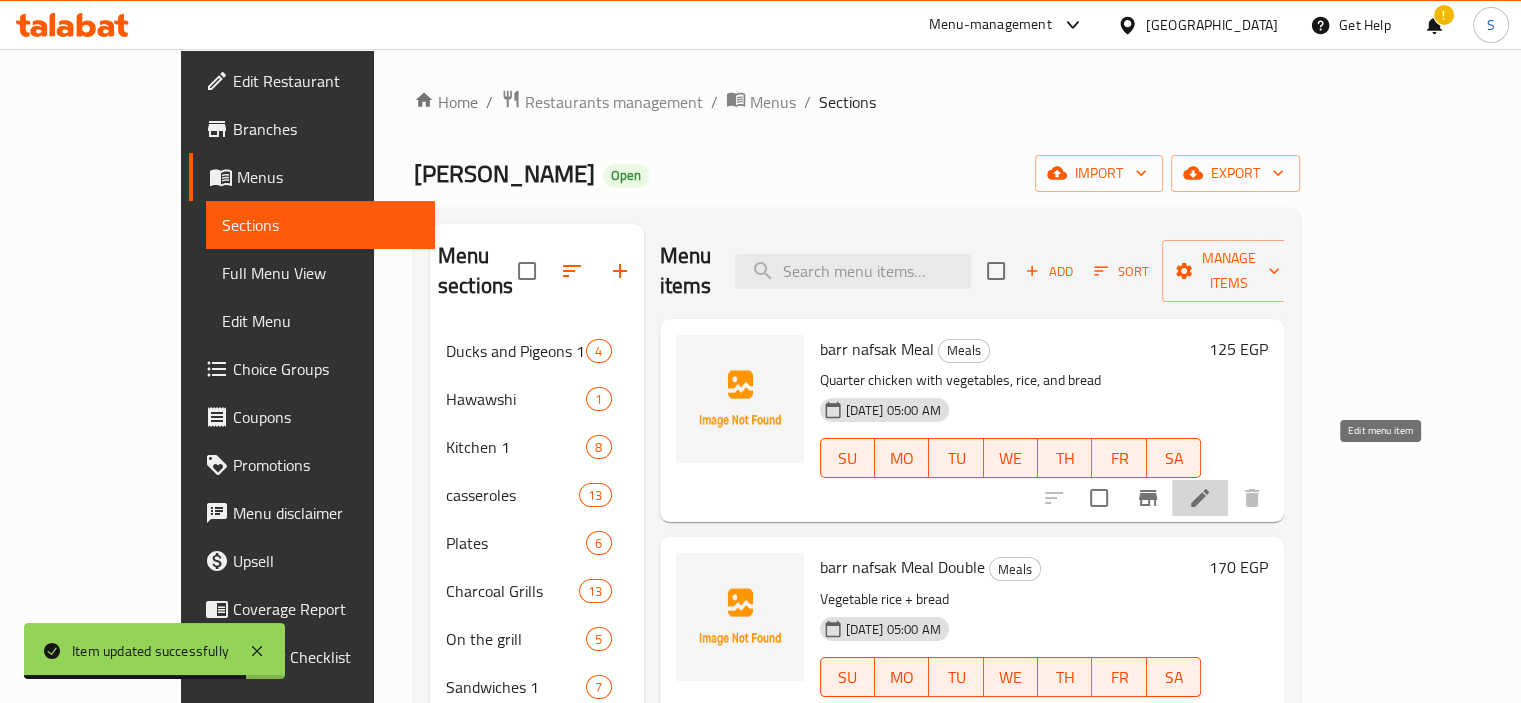 click 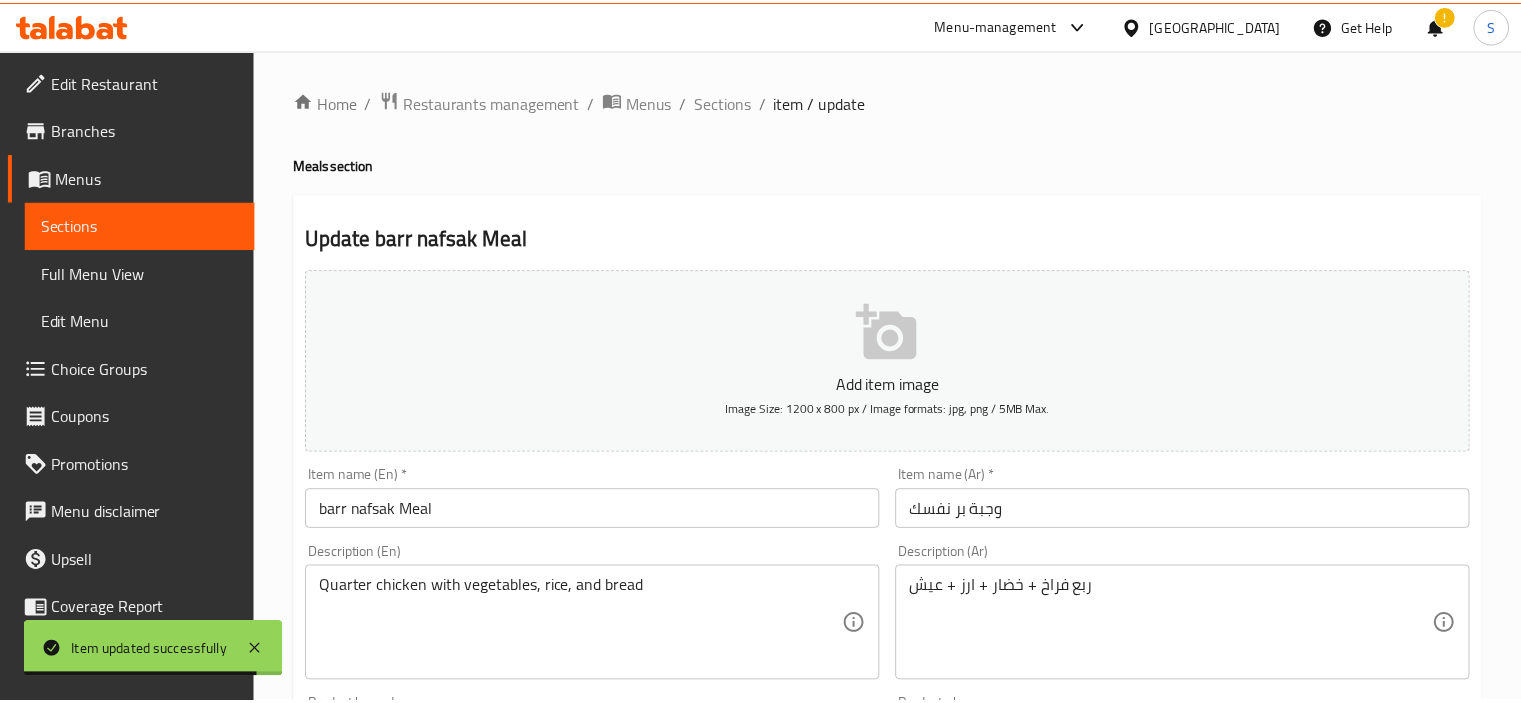 scroll, scrollTop: 709, scrollLeft: 0, axis: vertical 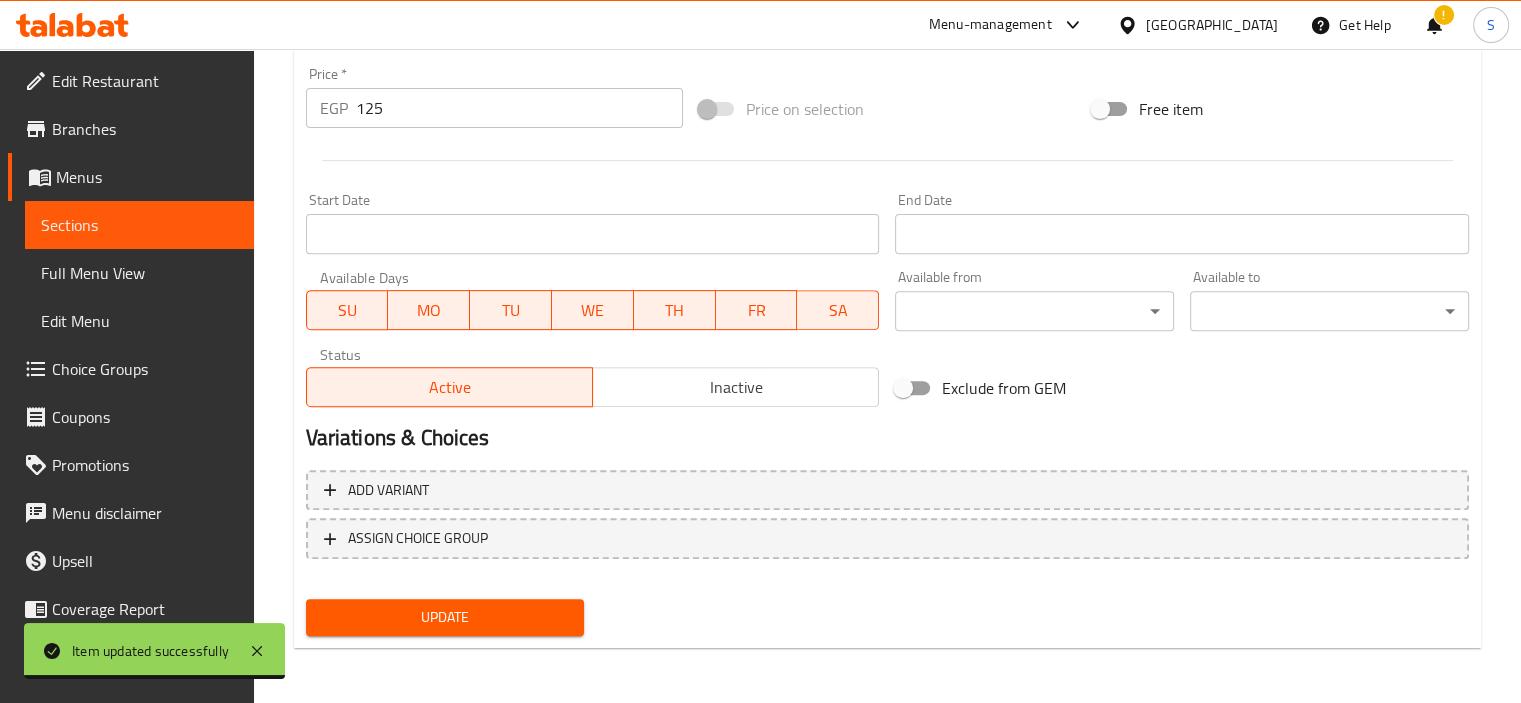 click on "125" at bounding box center (519, 108) 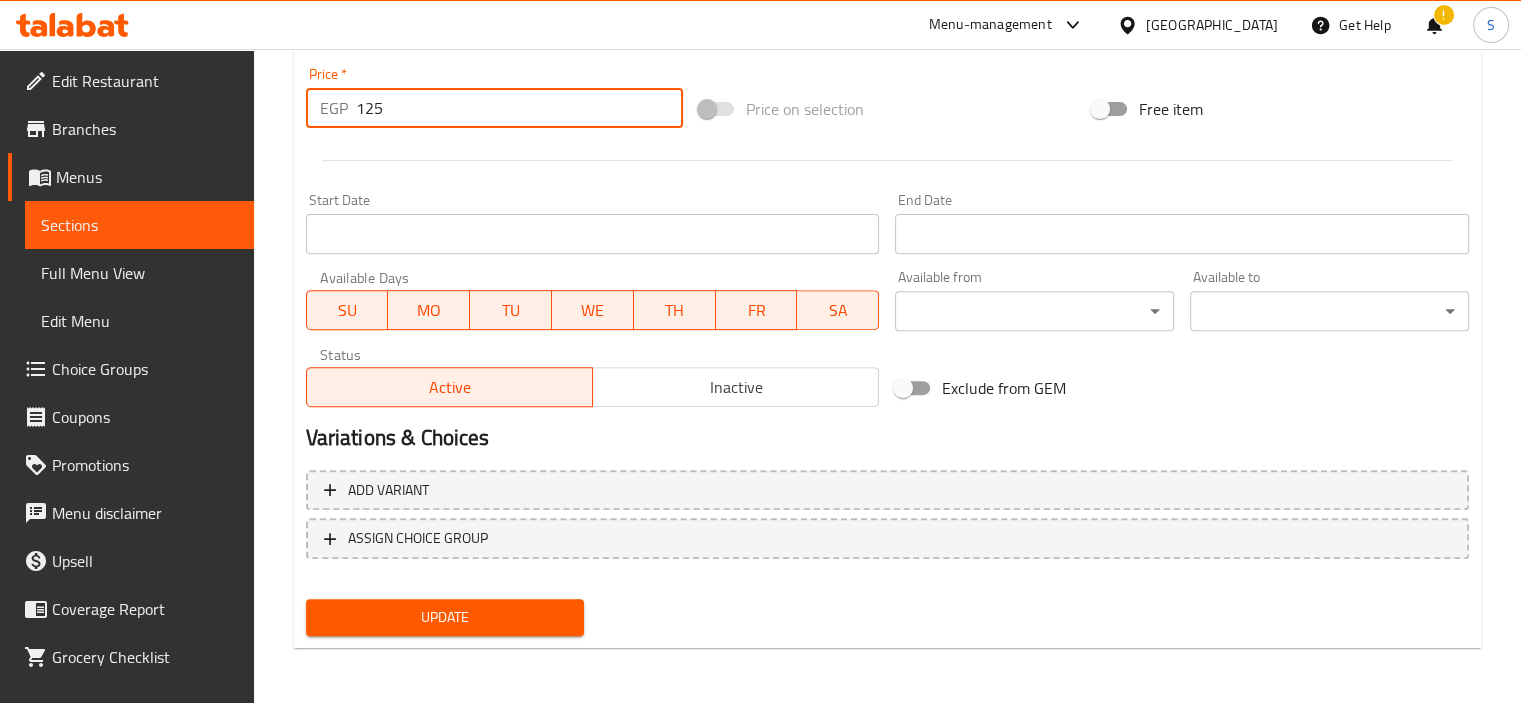 click on "125" at bounding box center [519, 108] 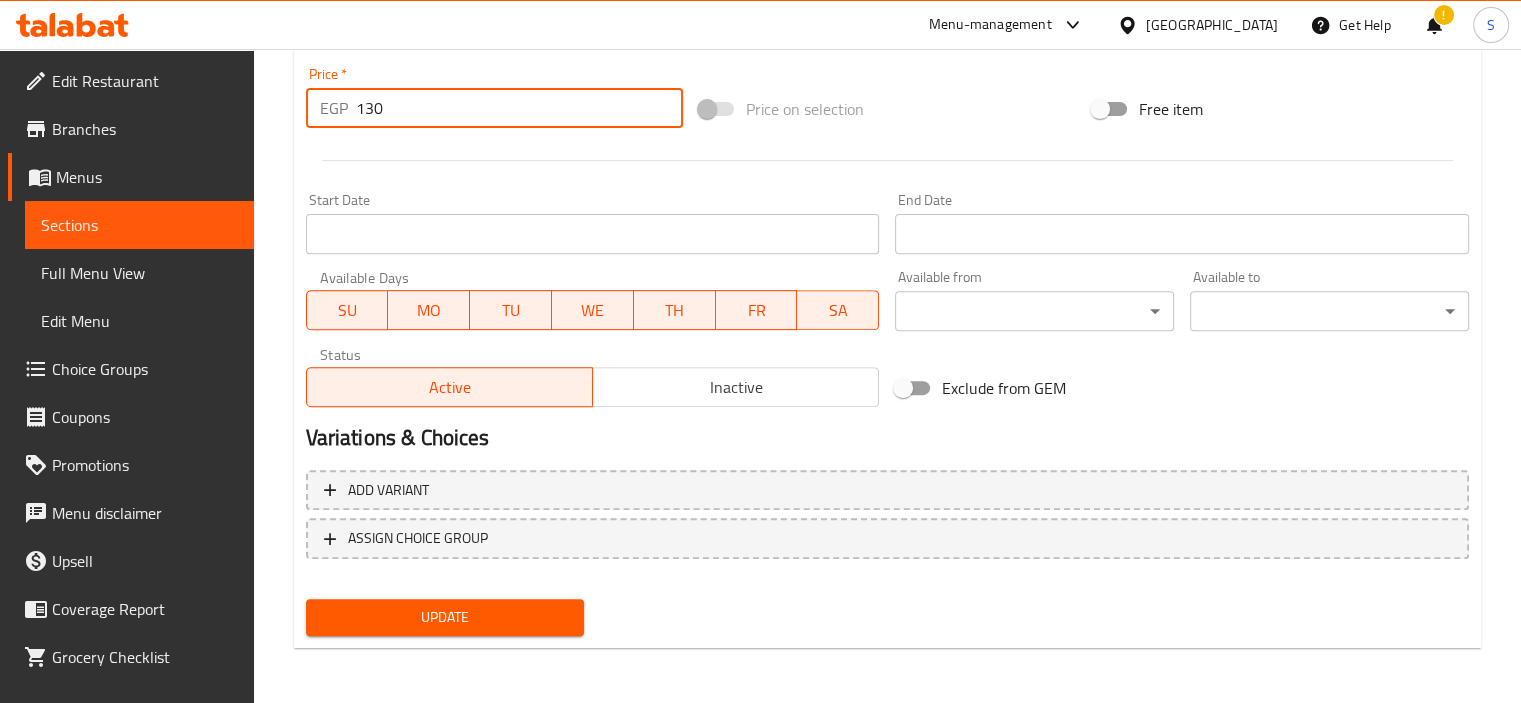 type on "130" 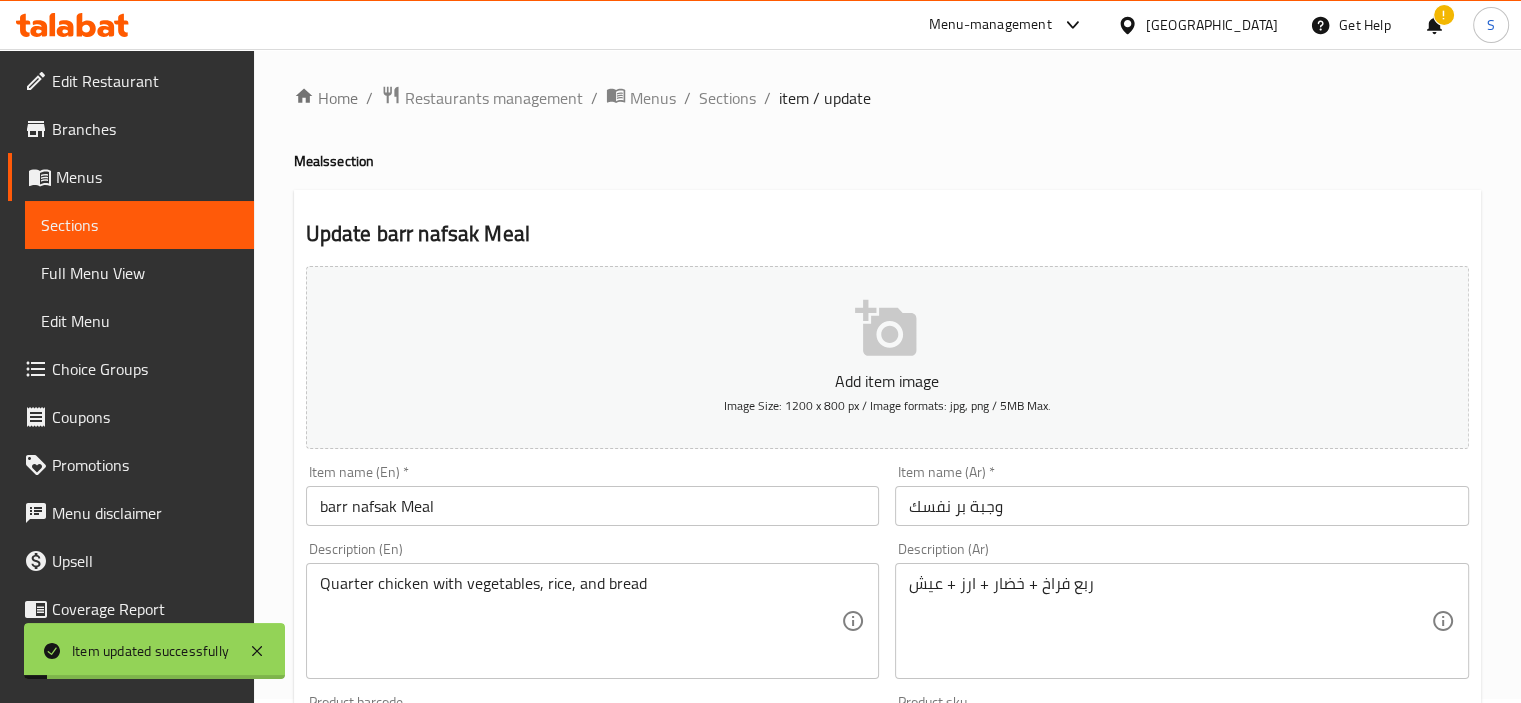 scroll, scrollTop: 0, scrollLeft: 0, axis: both 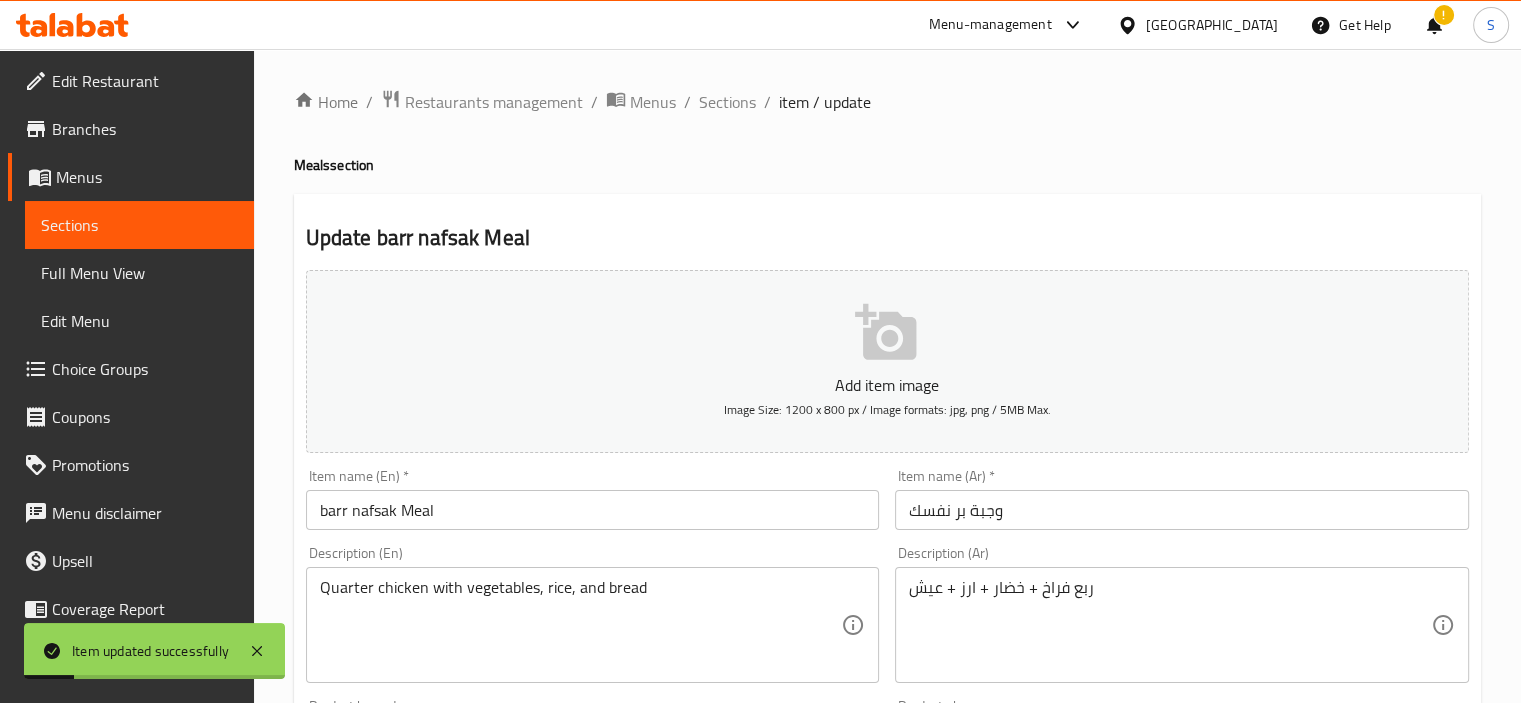 click on "Home / Restaurants management / Menus / Sections / item / update Meals  section Update barr nafsak Meal Add item image Image Size: 1200 x 800 px / Image formats: jpg, png / 5MB Max. Item name (En)   * barr nafsak Meal Item name (En)  * Item name (Ar)   * وجبة بر نفسك Item name (Ar)  * Description (En) Quarter chicken with vegetables, rice, and bread Description (En) Description (Ar) ربع فراخ + خضار + ارز + عيش Description (Ar) Product barcode Product barcode Product sku Product sku Price   * EGP 130 Price  * Price on selection Free item Start Date Start Date End Date End Date Available Days SU MO TU WE TH FR SA Available from ​ ​ Available to ​ ​ Status Active Inactive Exclude from GEM Variations & Choices Add variant ASSIGN CHOICE GROUP Update" at bounding box center (887, 731) 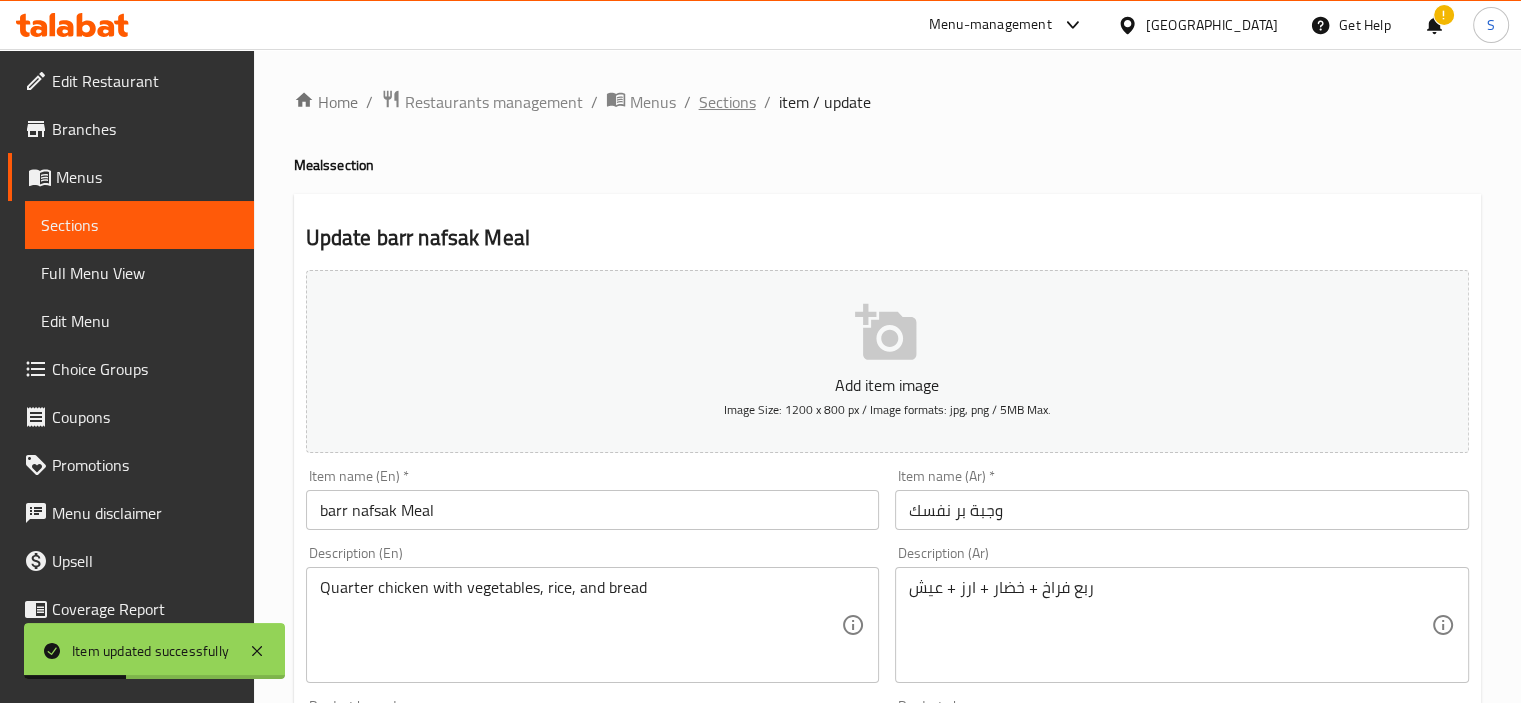 click on "Sections" at bounding box center [727, 102] 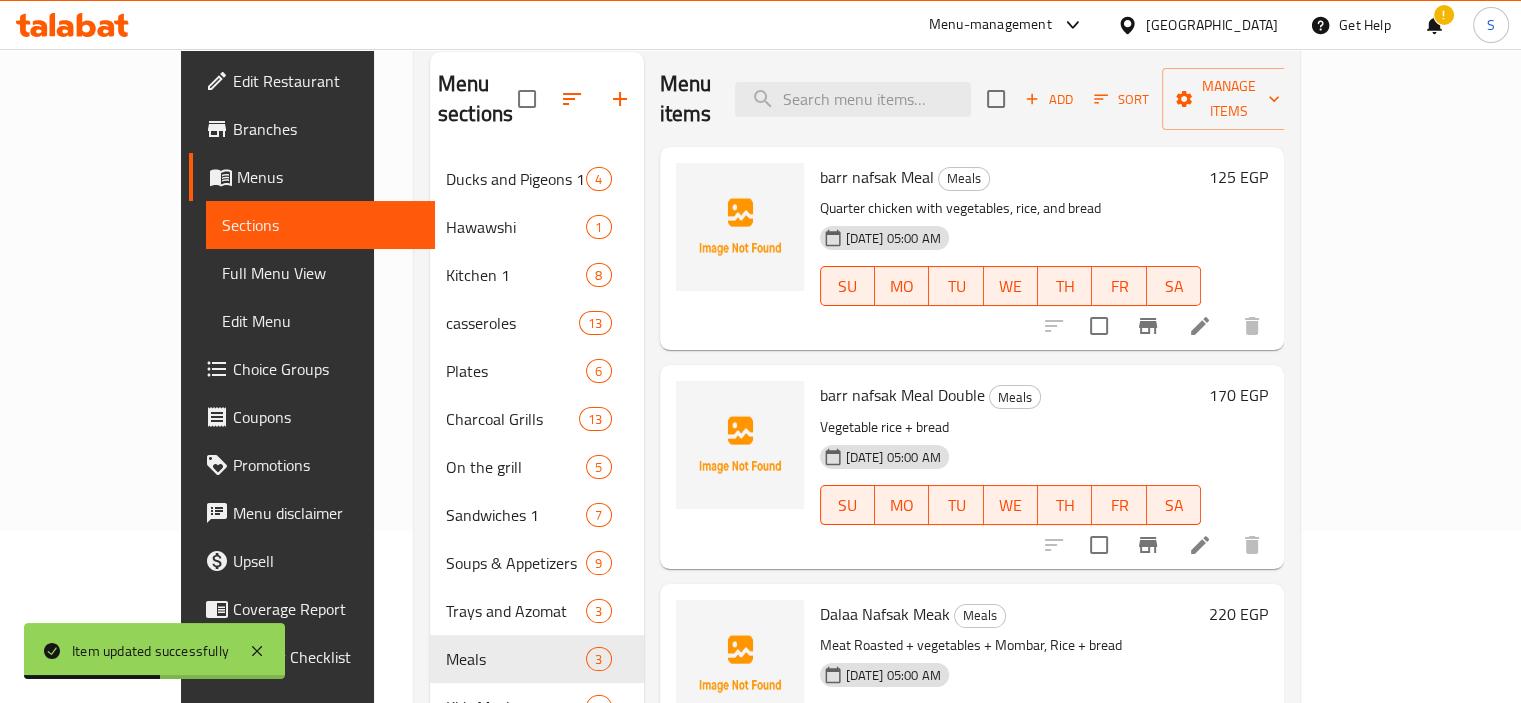 scroll, scrollTop: 174, scrollLeft: 0, axis: vertical 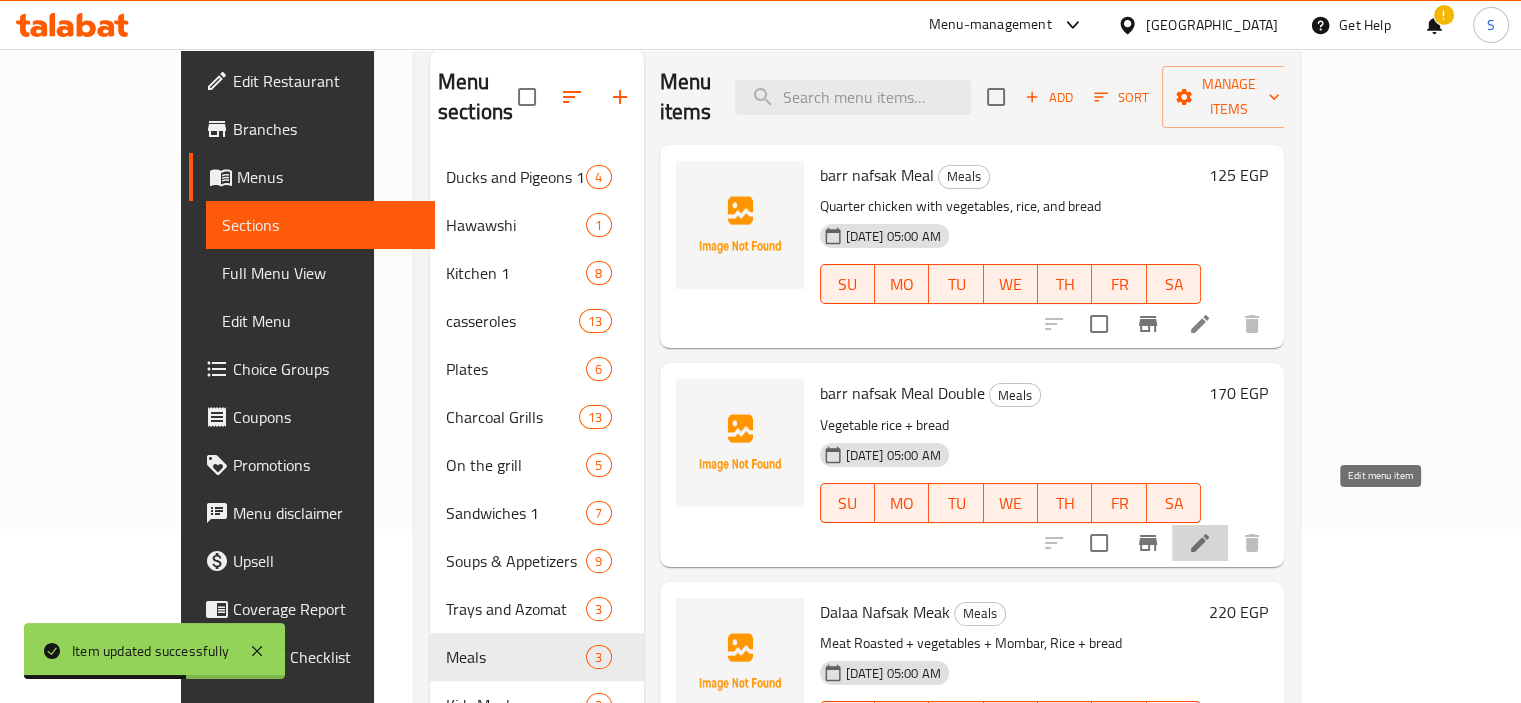 click 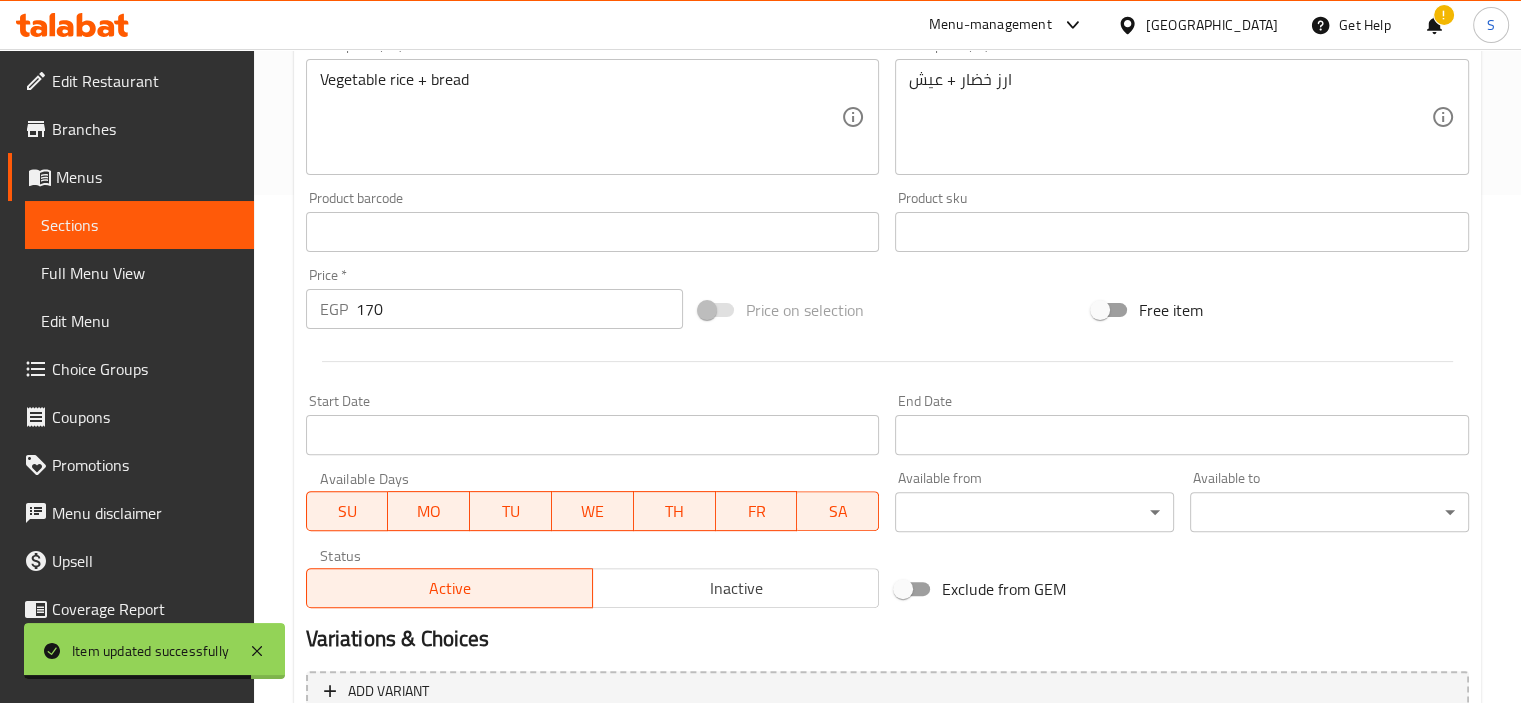 scroll, scrollTop: 709, scrollLeft: 0, axis: vertical 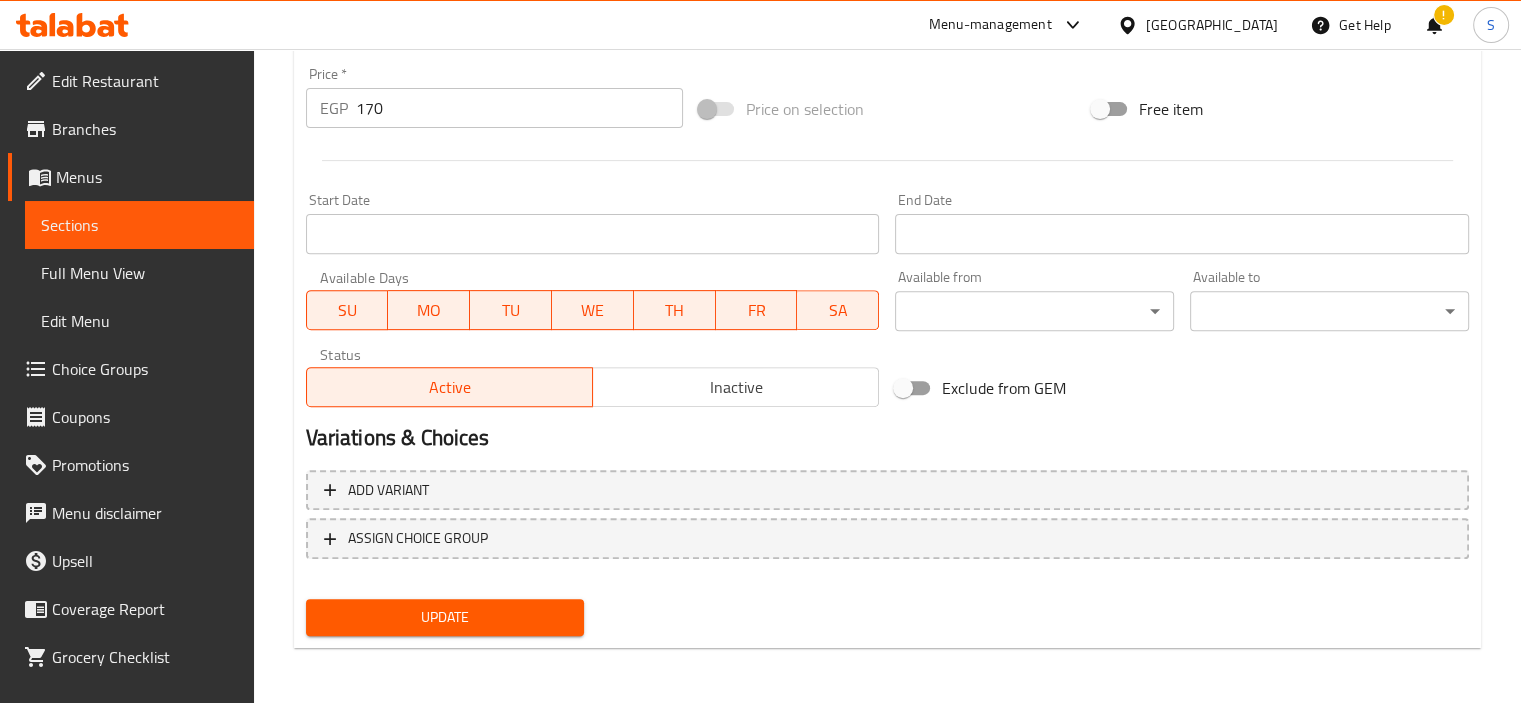 click on "170" at bounding box center (519, 108) 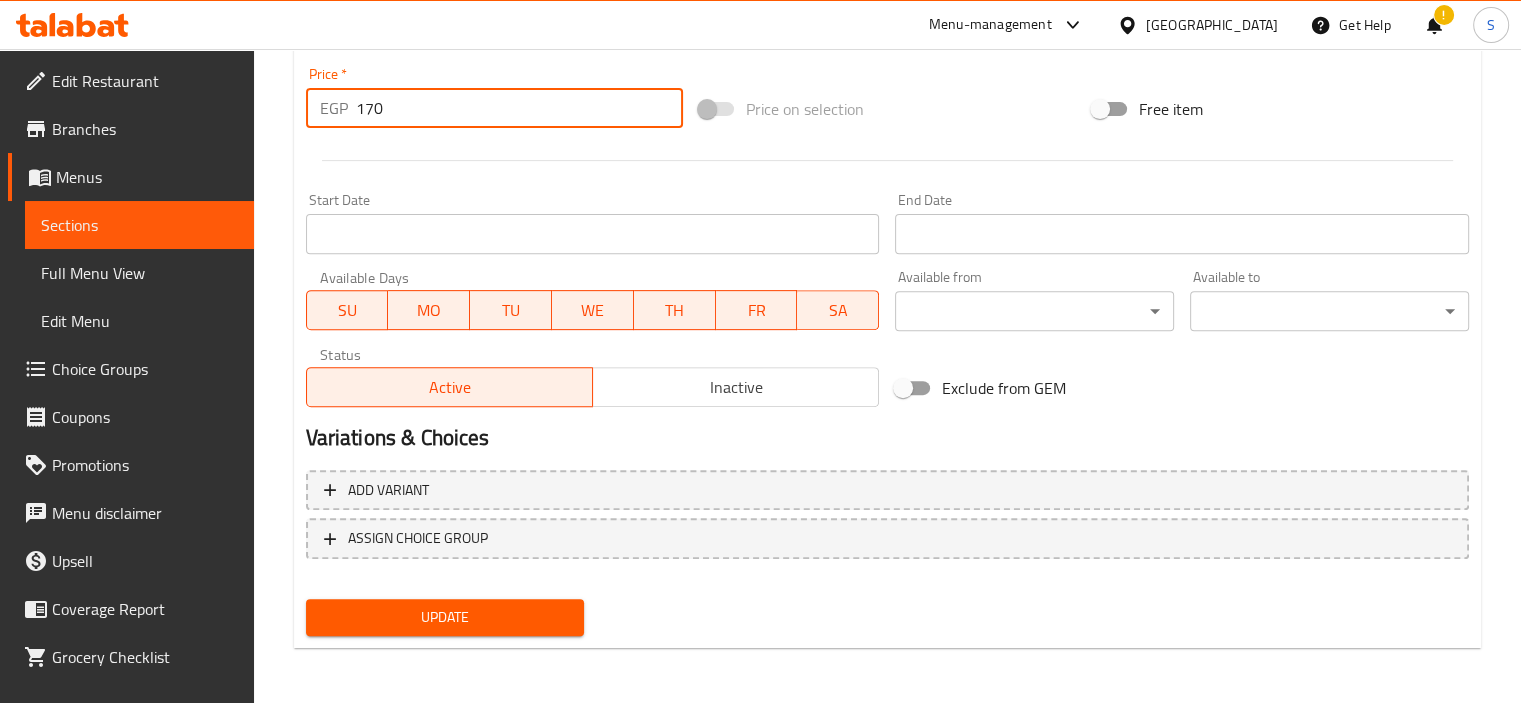 click on "170" at bounding box center (519, 108) 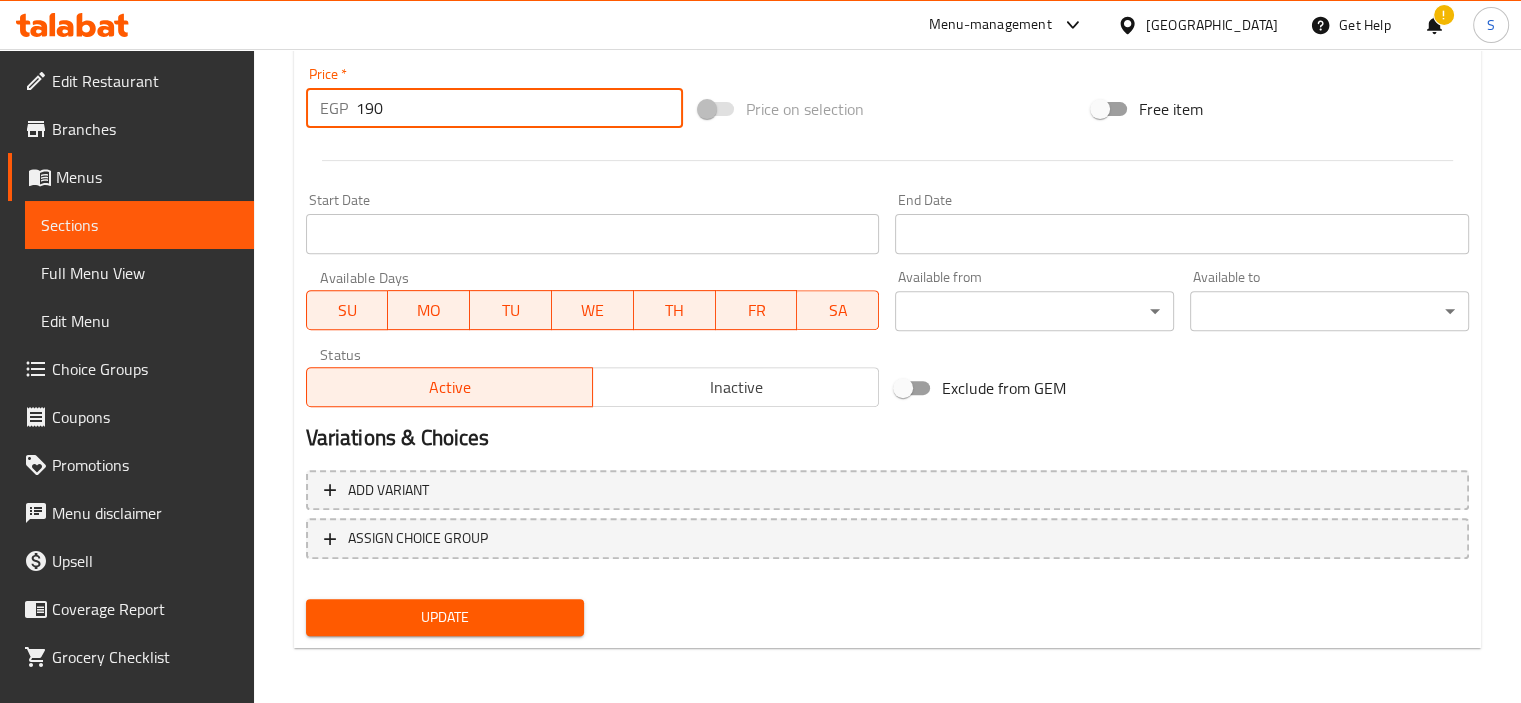 type on "190" 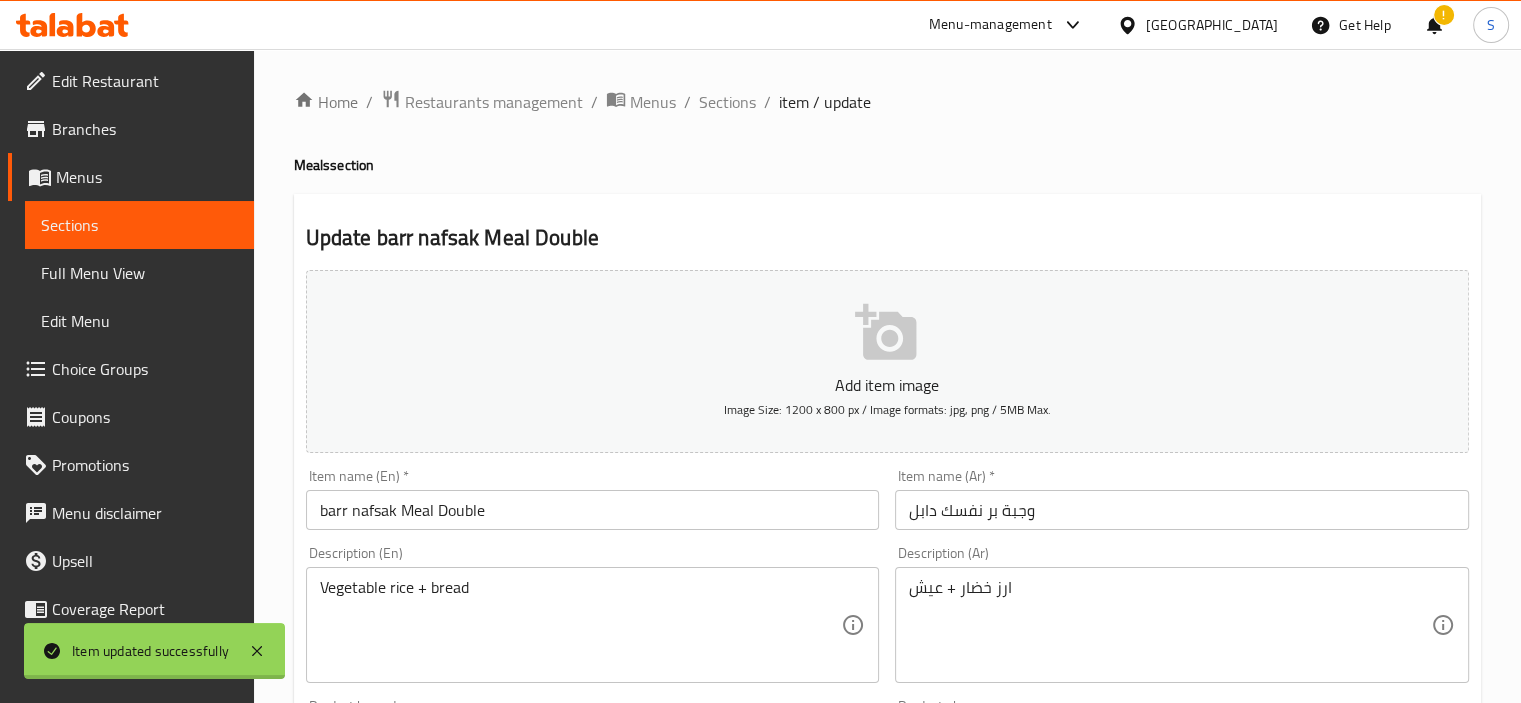 scroll, scrollTop: 0, scrollLeft: 0, axis: both 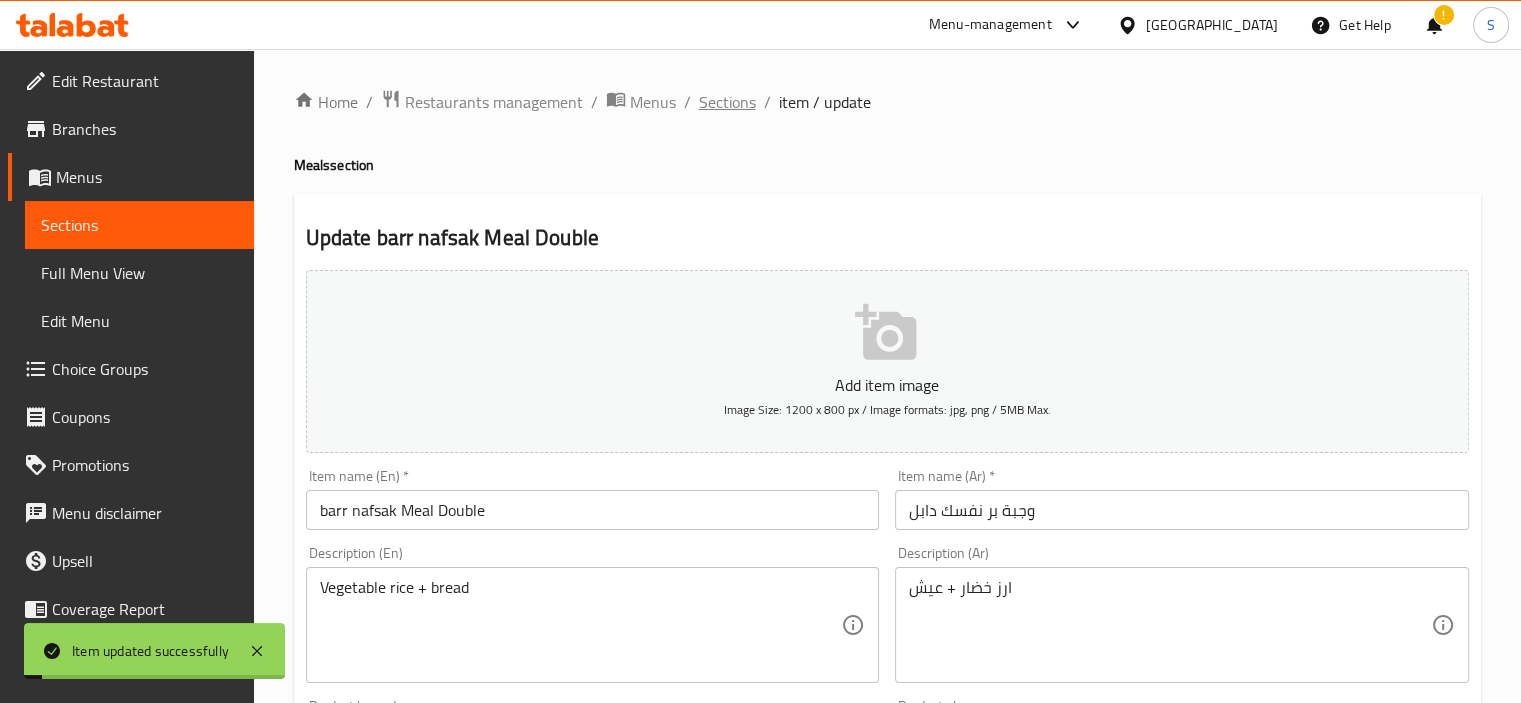 click on "Sections" at bounding box center (727, 102) 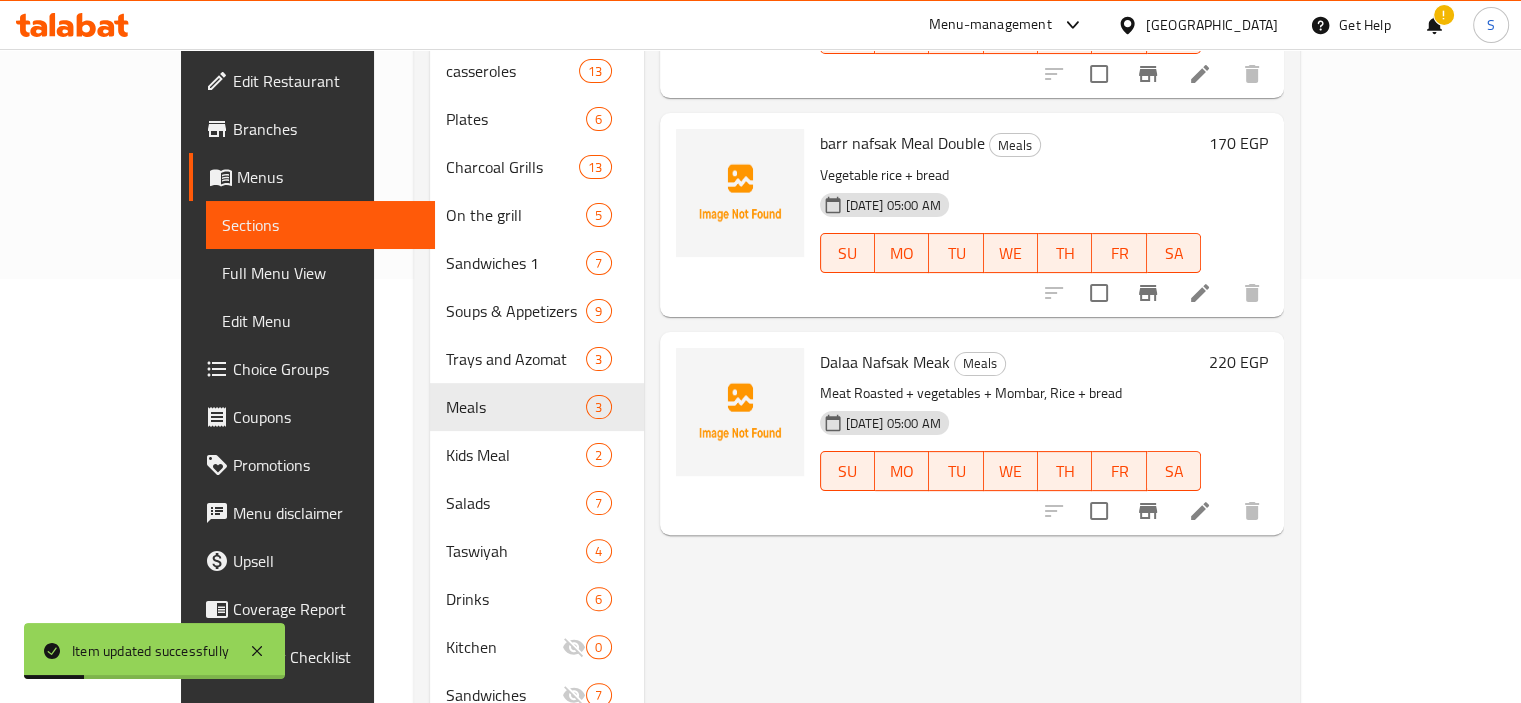 scroll, scrollTop: 447, scrollLeft: 0, axis: vertical 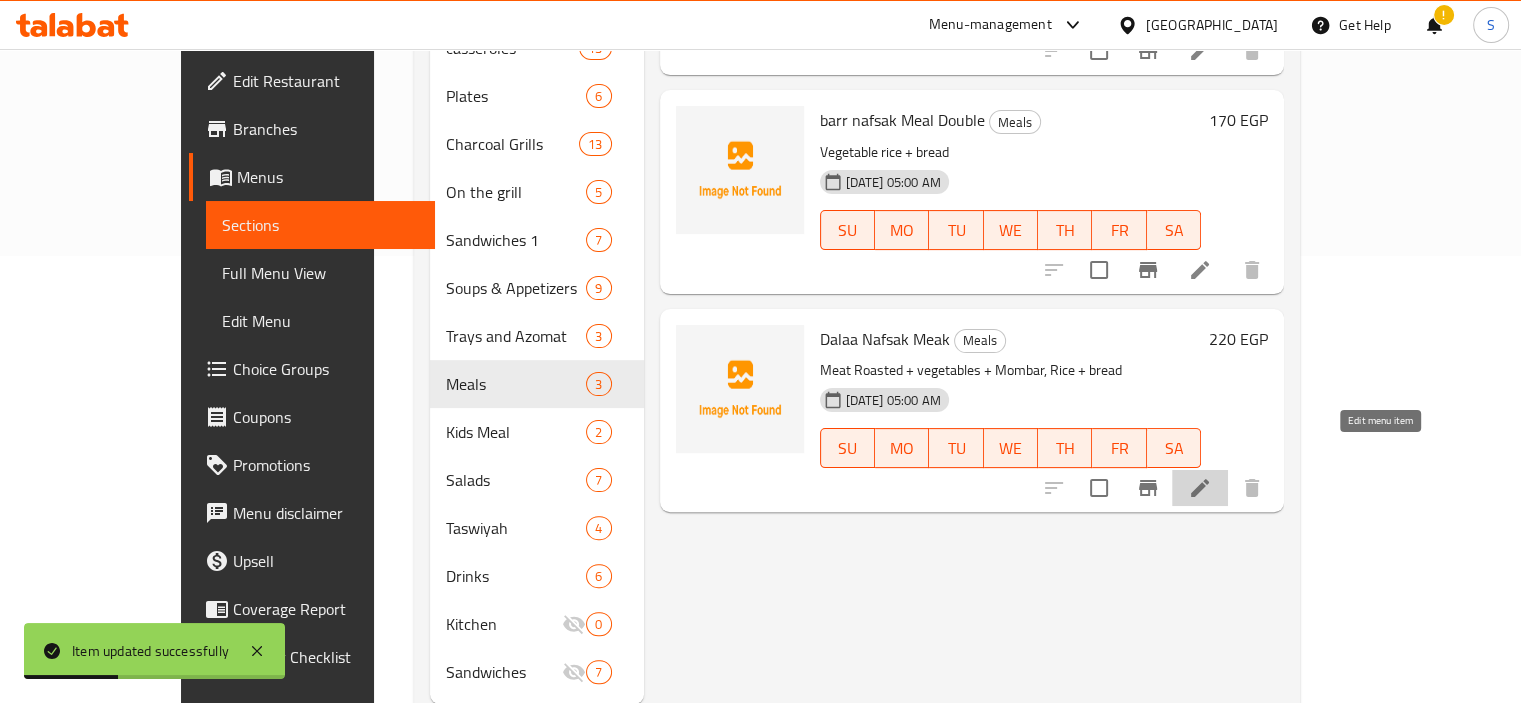 click 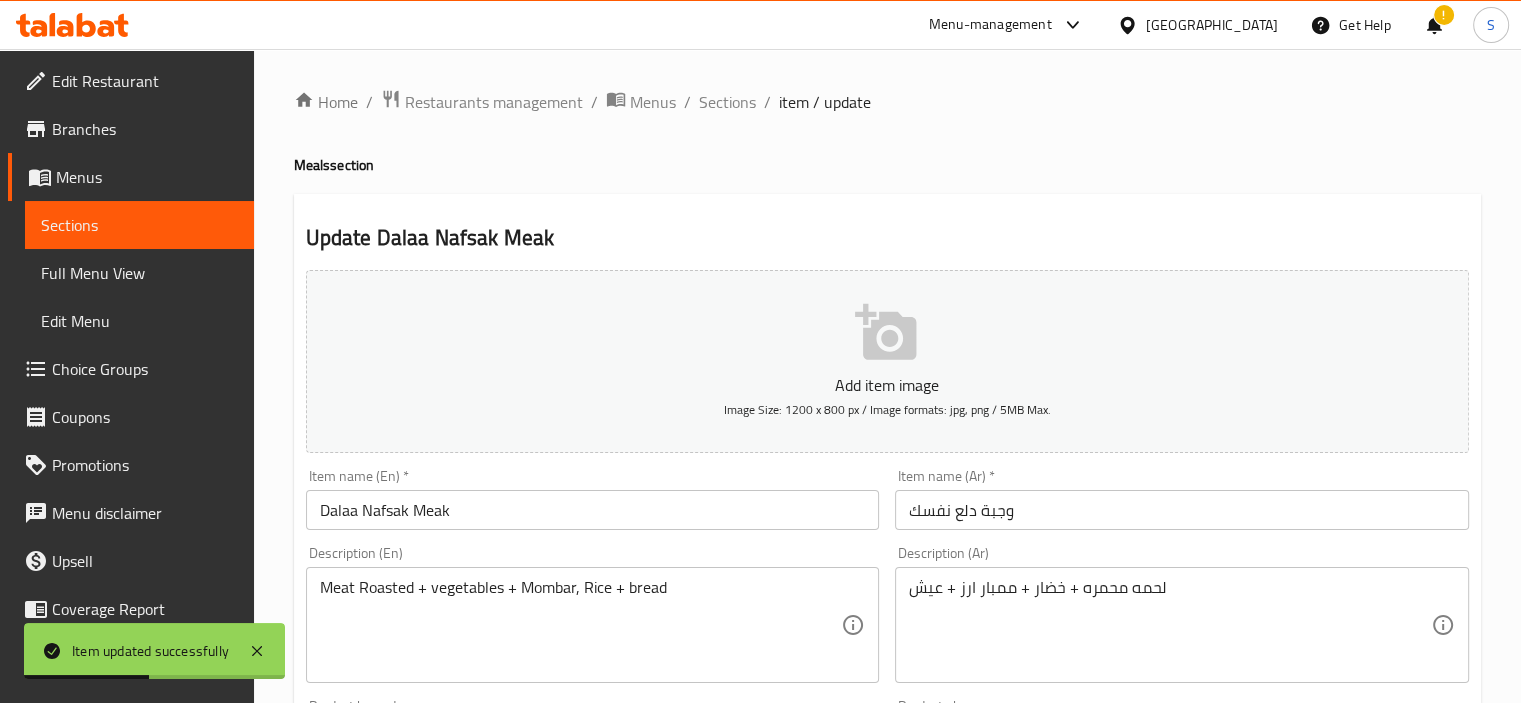 scroll, scrollTop: 709, scrollLeft: 0, axis: vertical 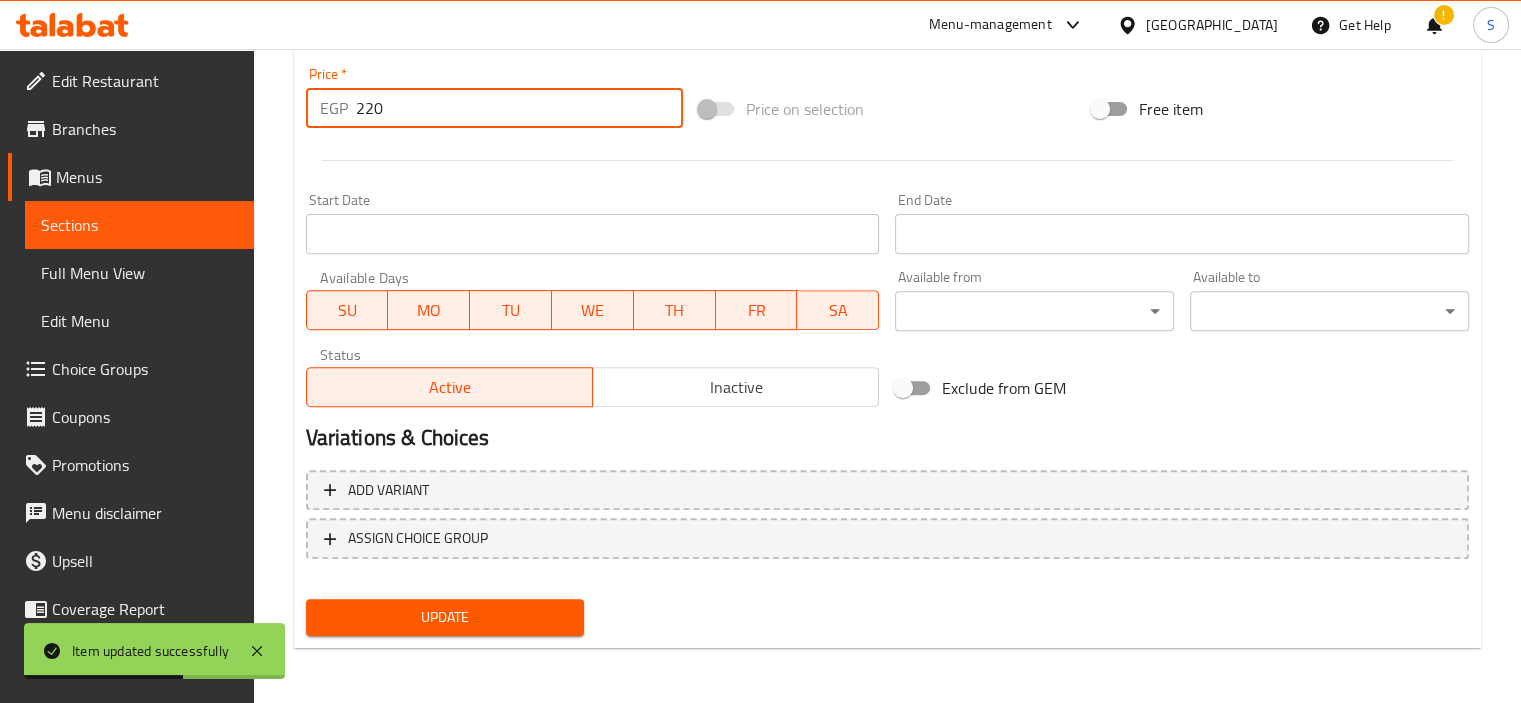 click on "220" at bounding box center [519, 108] 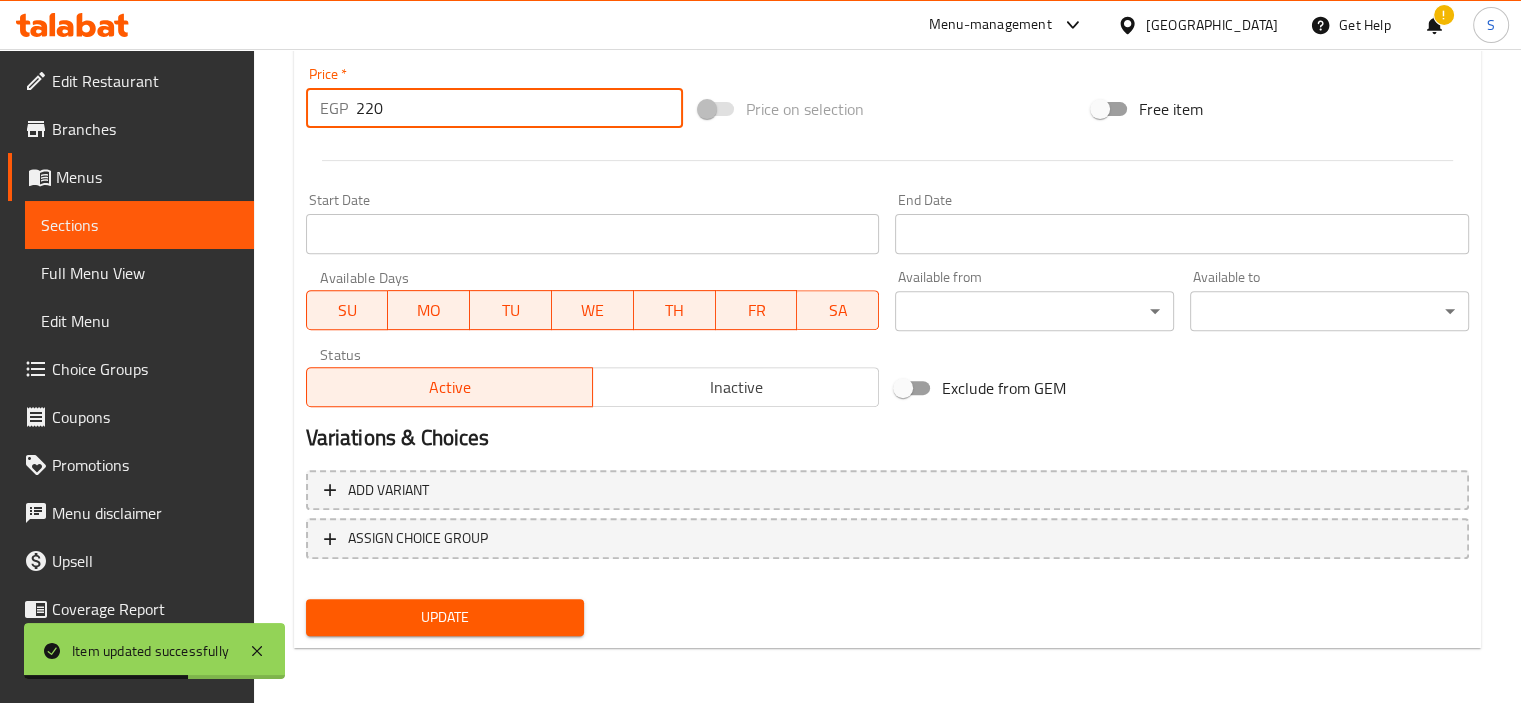 click on "220" at bounding box center (519, 108) 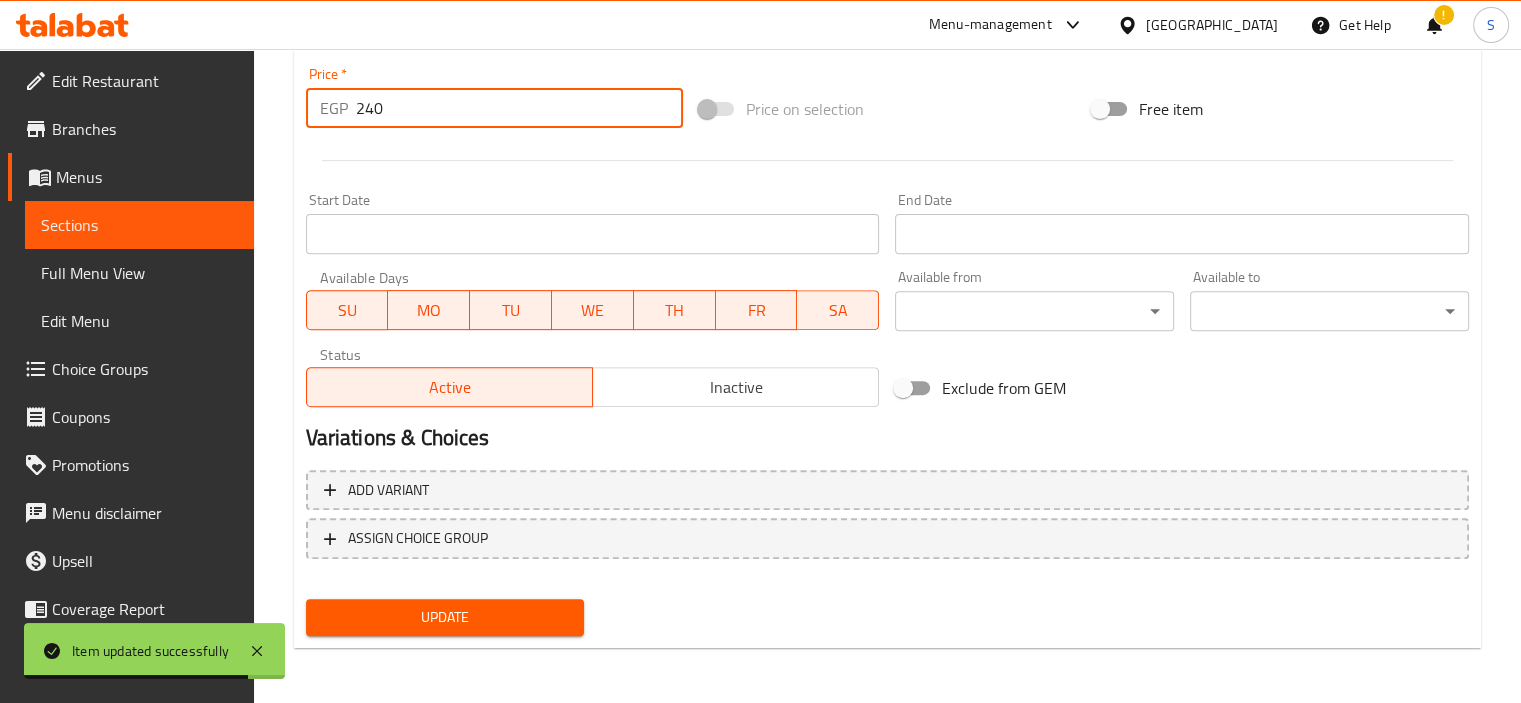 type on "240" 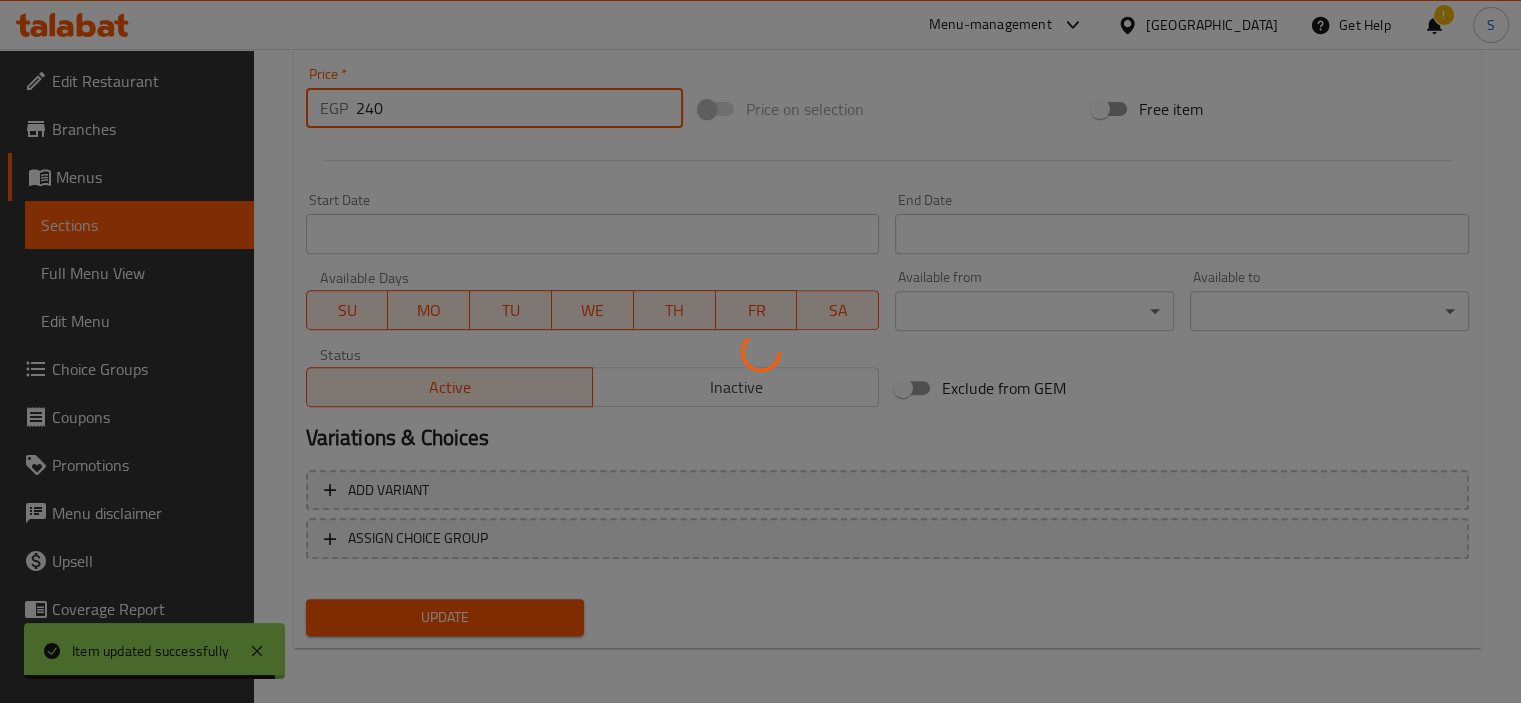 scroll, scrollTop: 0, scrollLeft: 0, axis: both 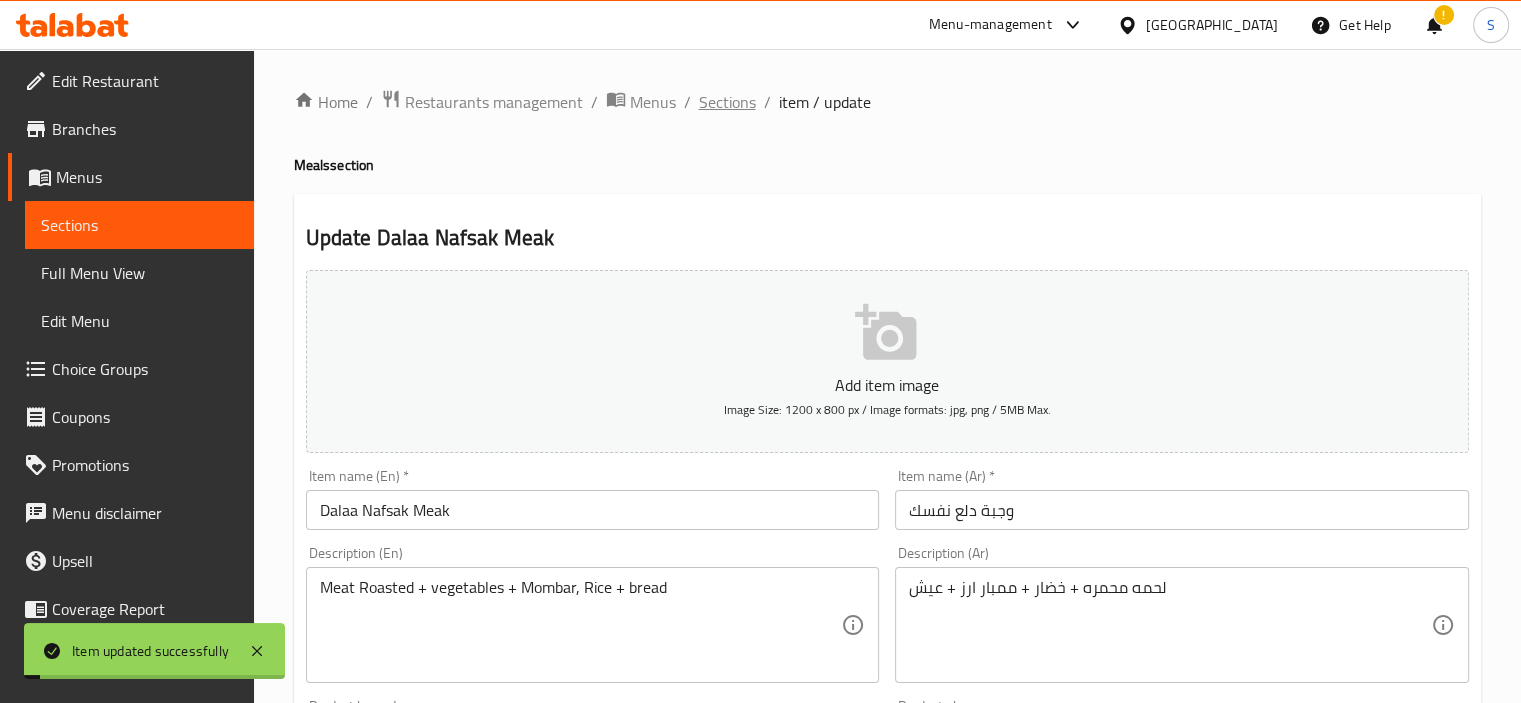 click on "Sections" at bounding box center (727, 102) 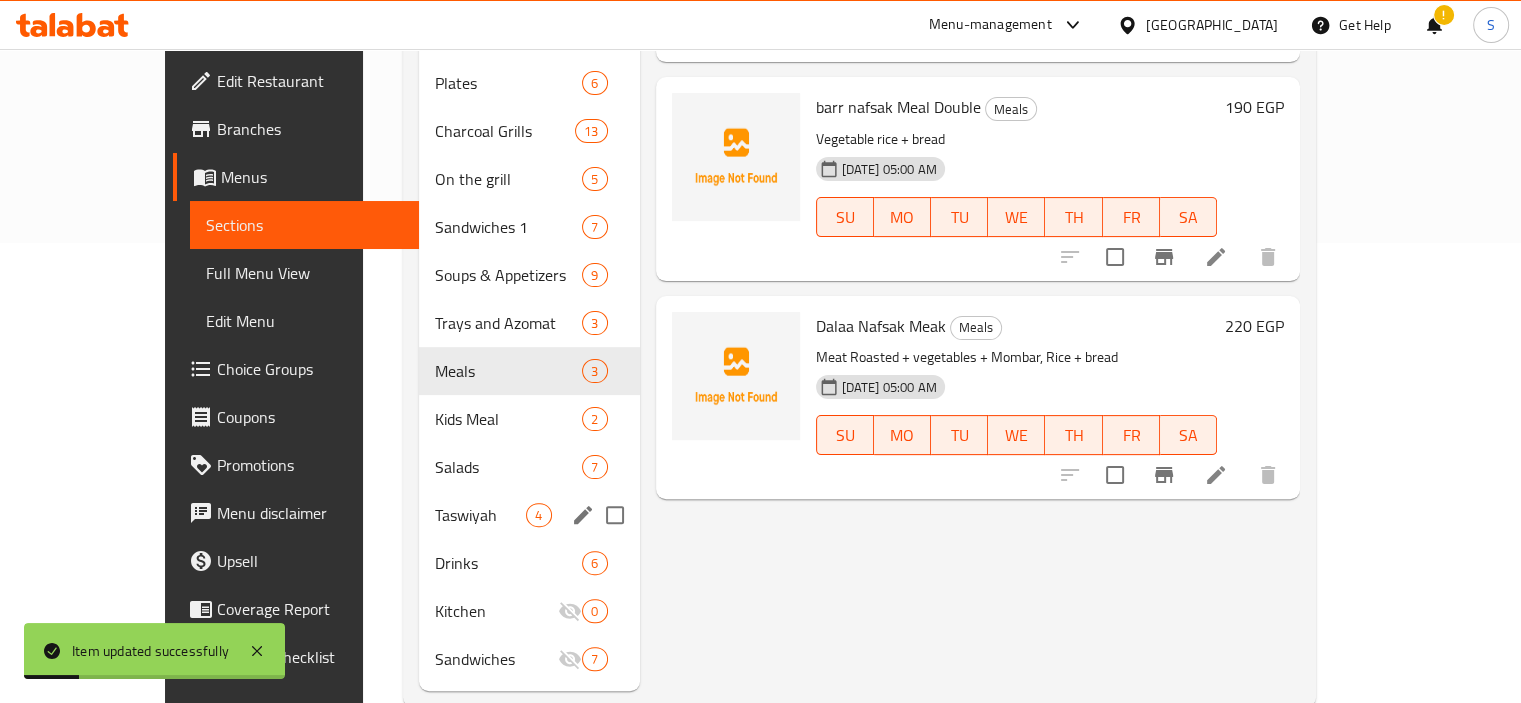 scroll, scrollTop: 473, scrollLeft: 0, axis: vertical 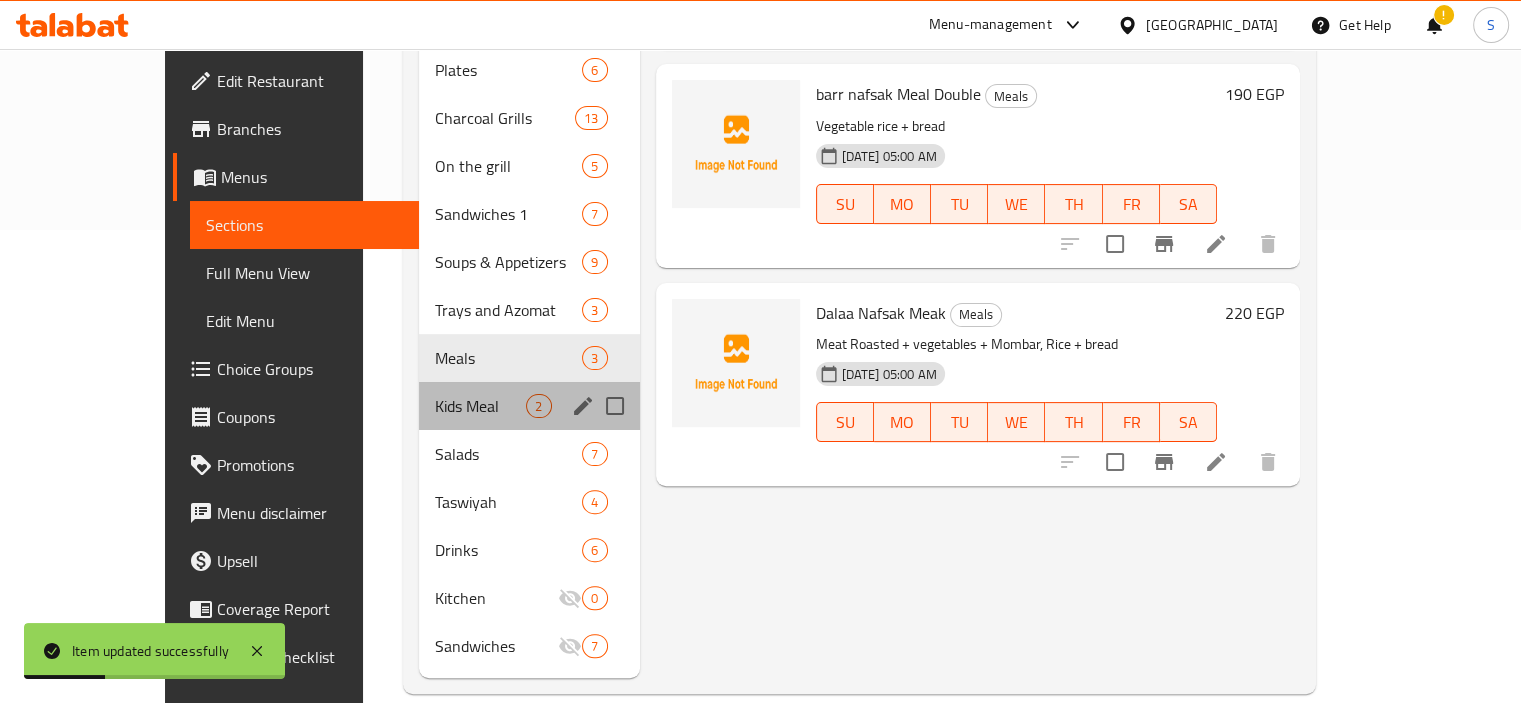 click on "Kids Meal 2" at bounding box center [529, 406] 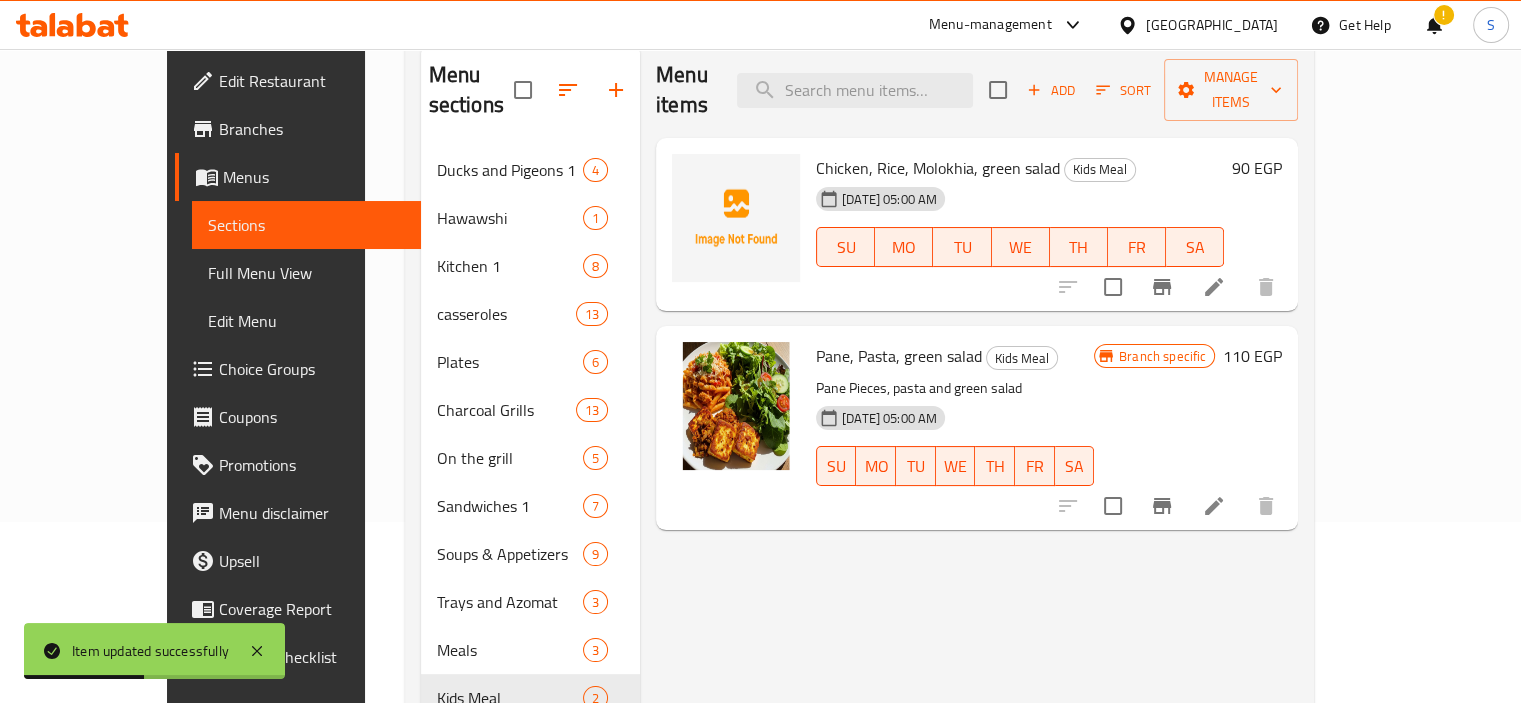 scroll, scrollTop: 0, scrollLeft: 0, axis: both 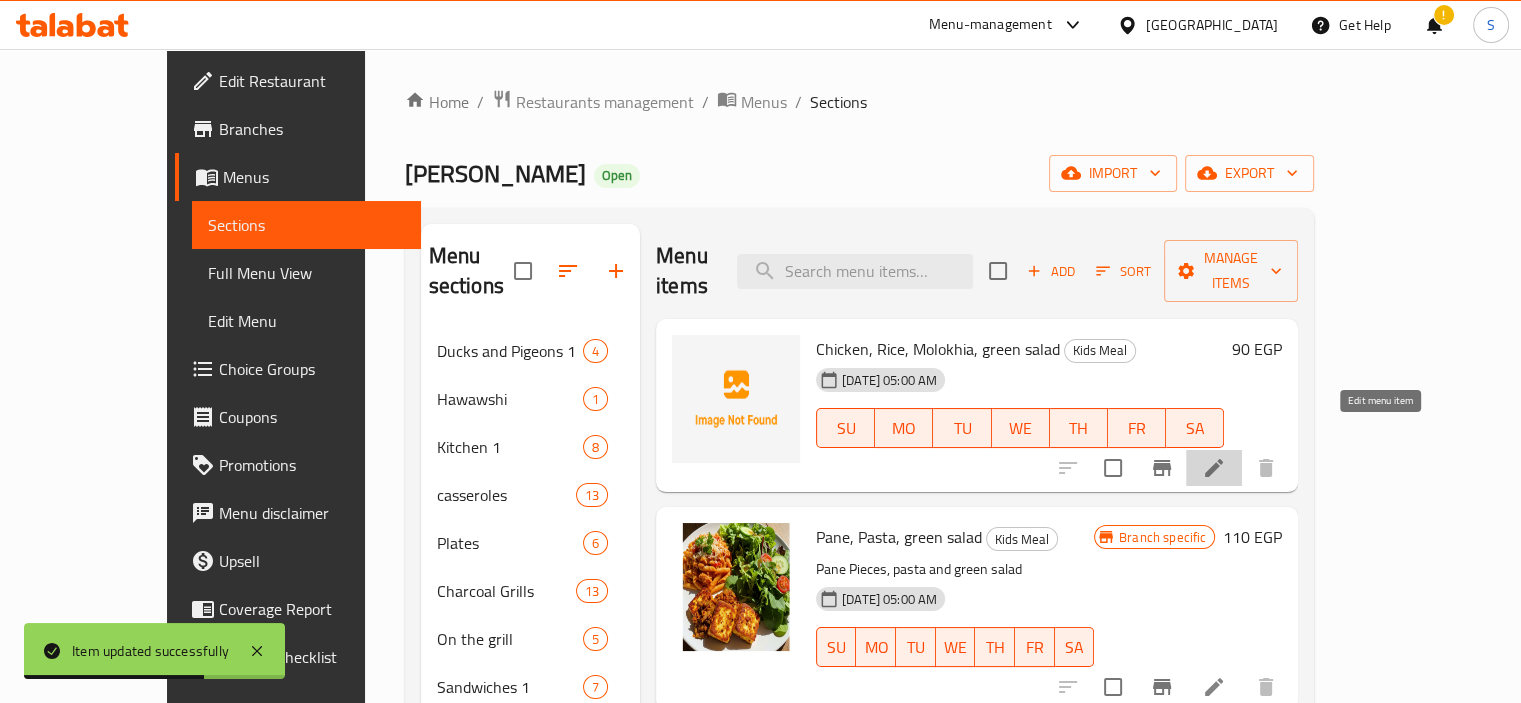 click 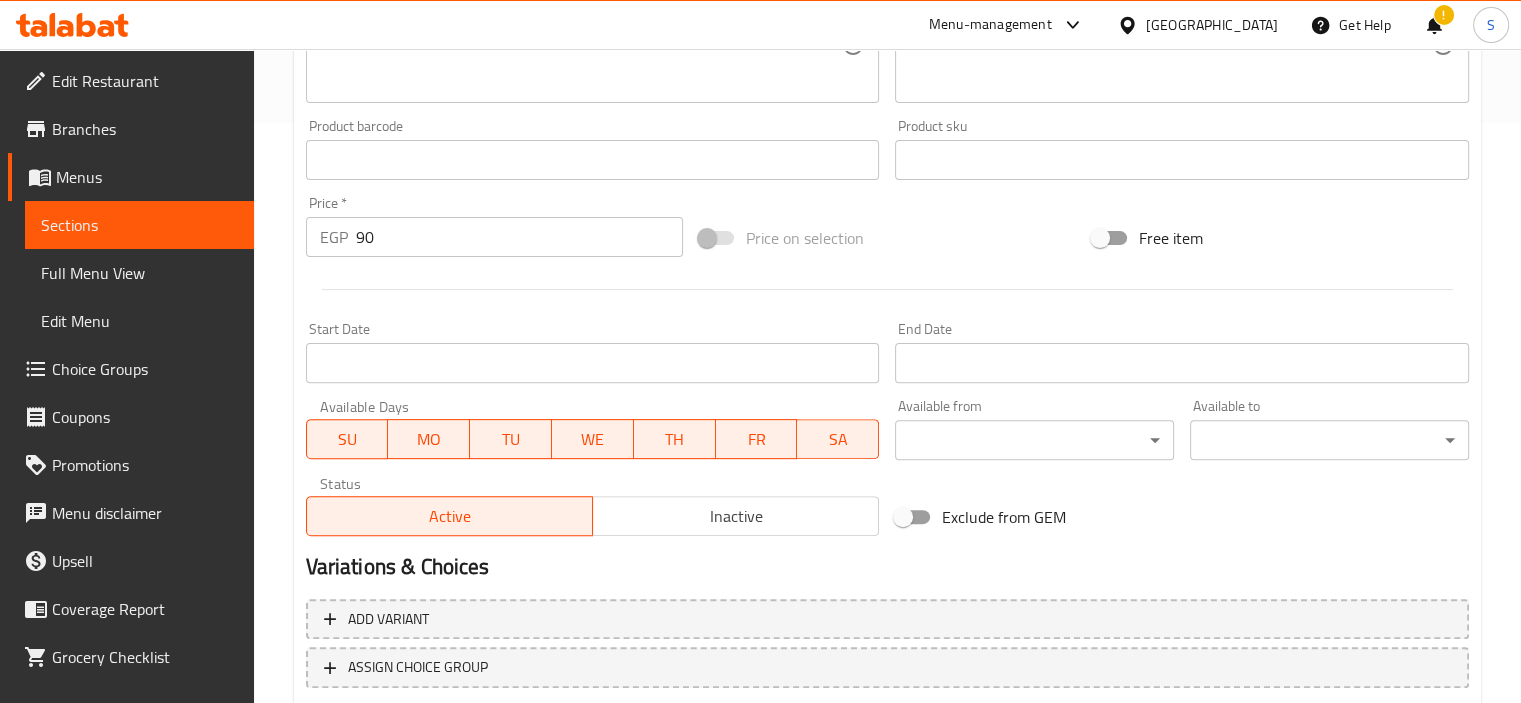 scroll, scrollTop: 709, scrollLeft: 0, axis: vertical 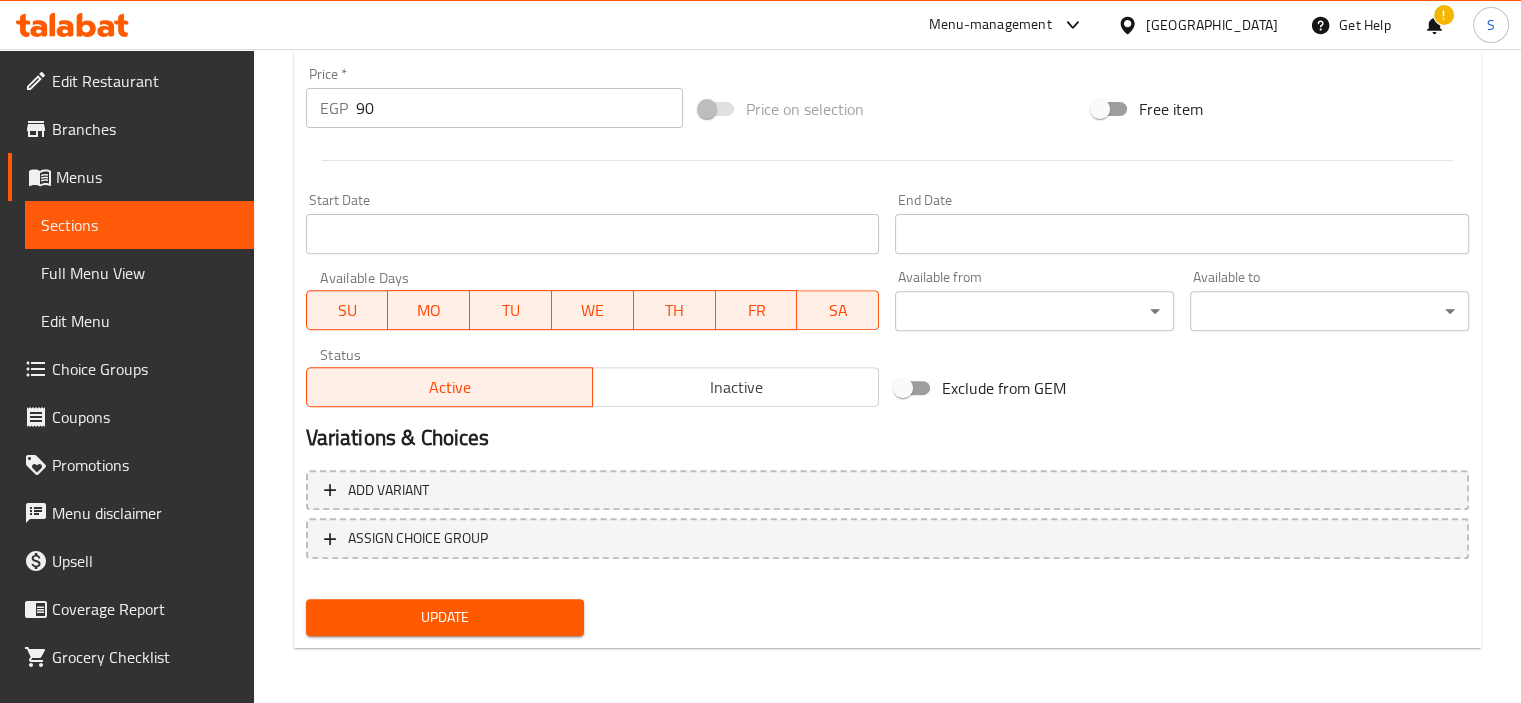 click on "90" at bounding box center (519, 108) 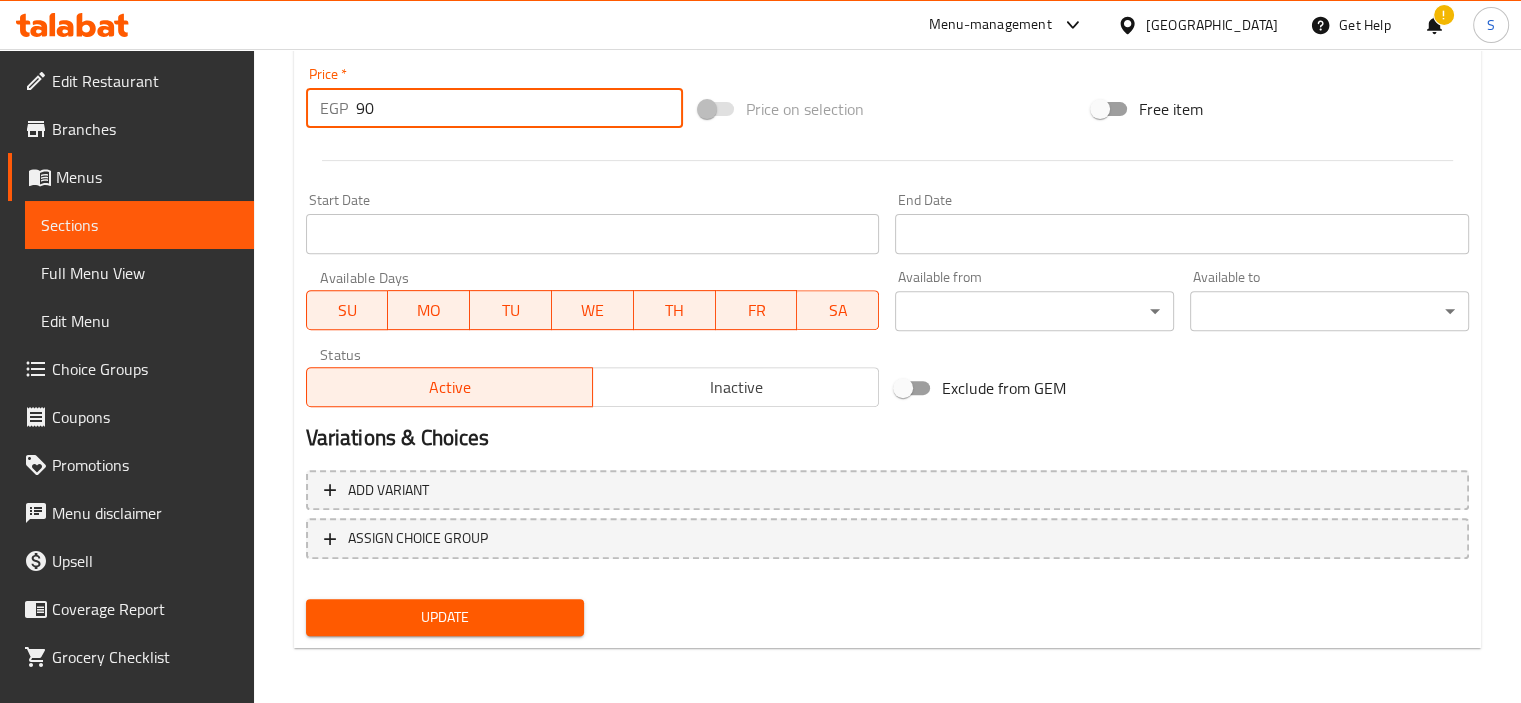 click on "90" at bounding box center (519, 108) 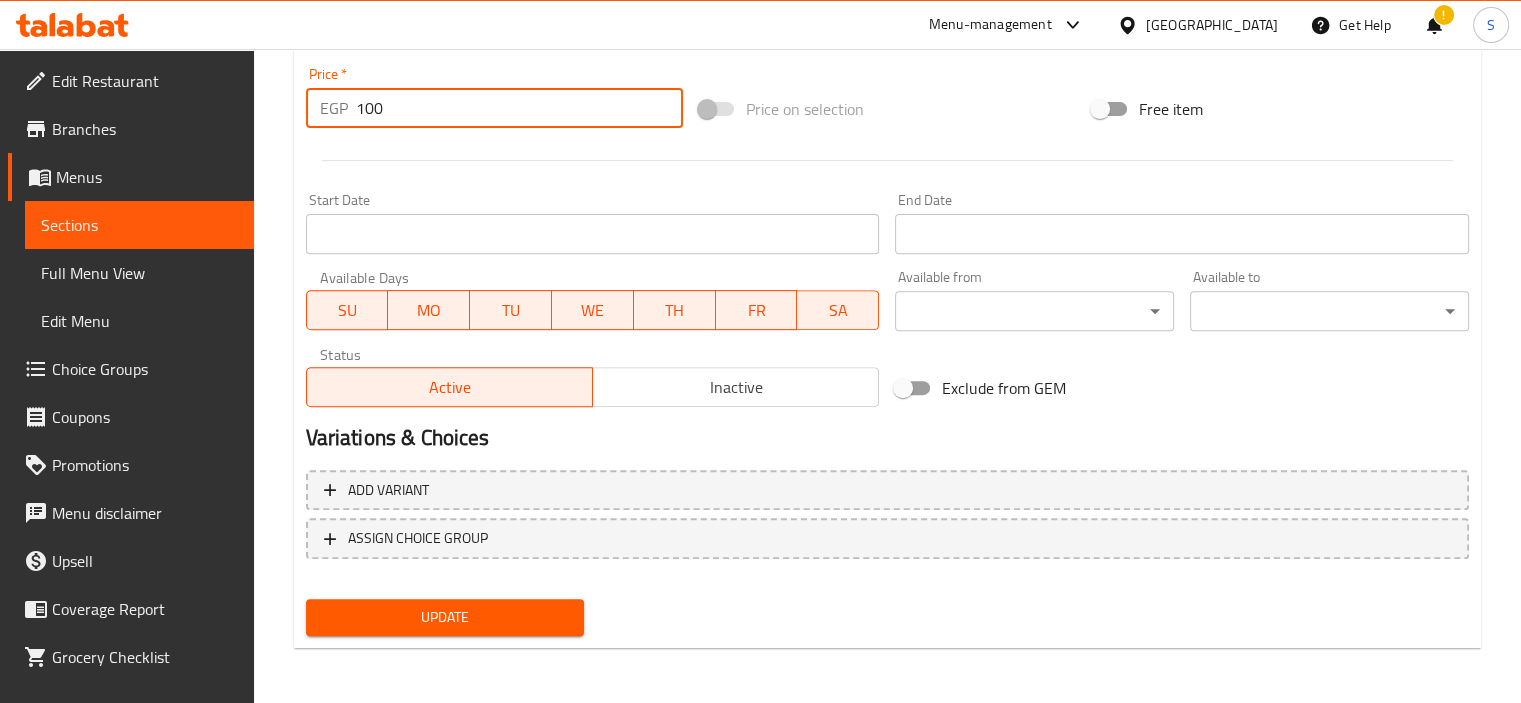 type on "100" 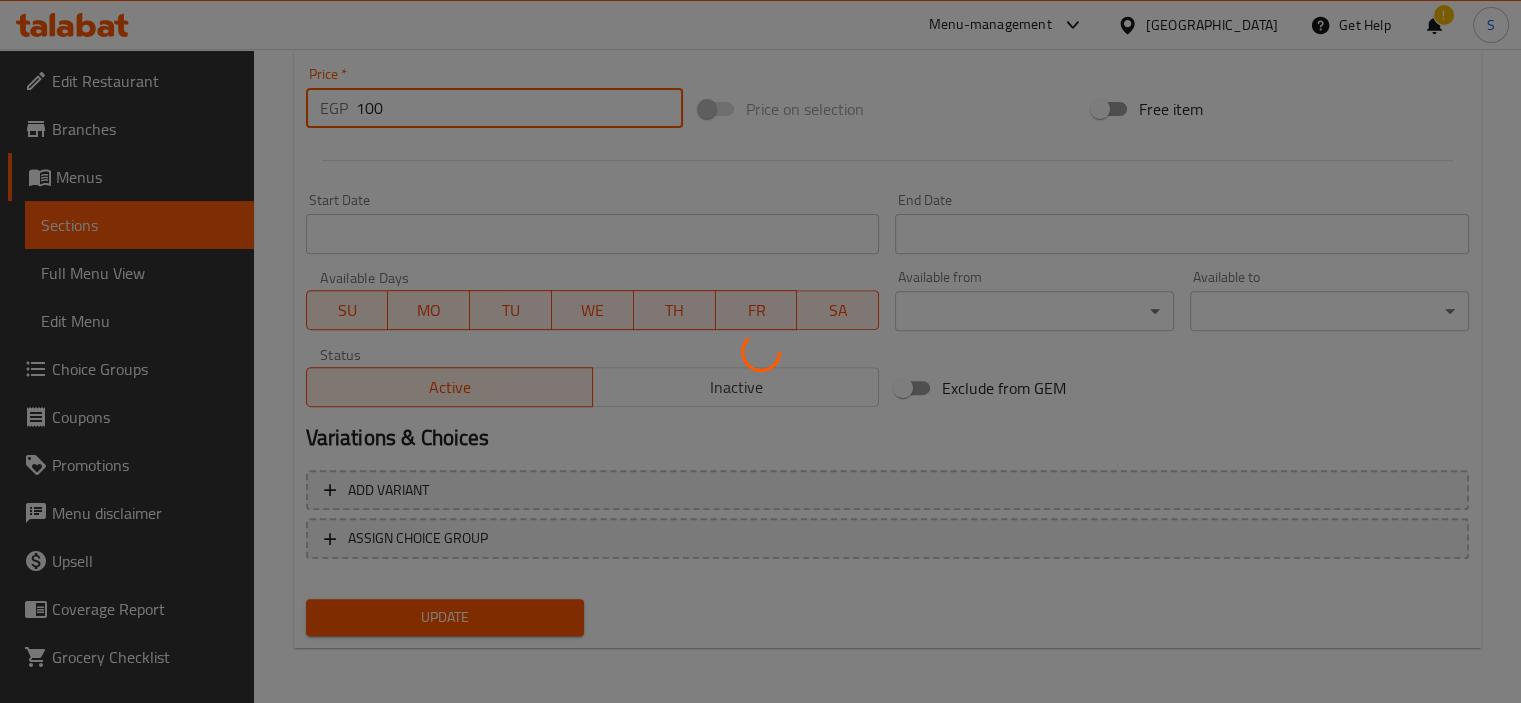 scroll, scrollTop: 0, scrollLeft: 0, axis: both 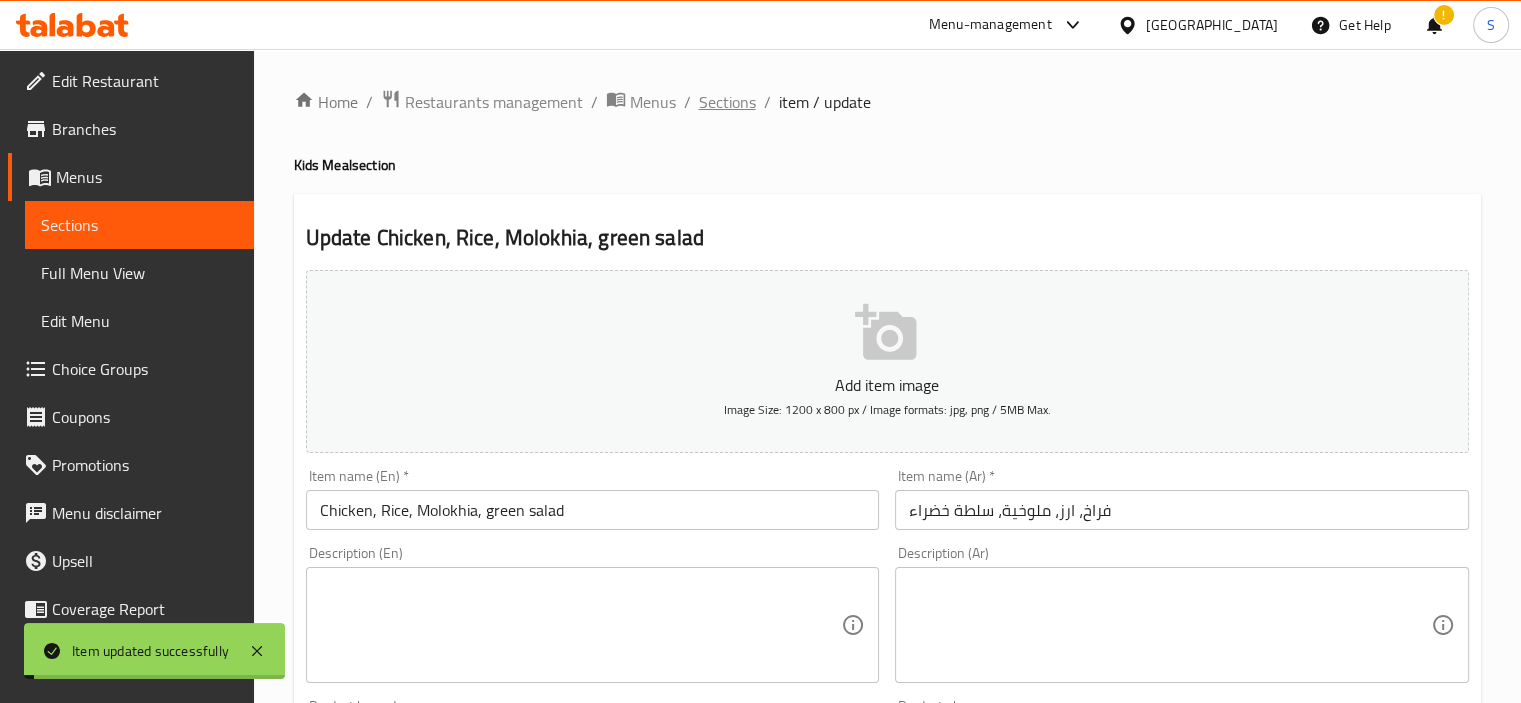 click on "Sections" at bounding box center (727, 102) 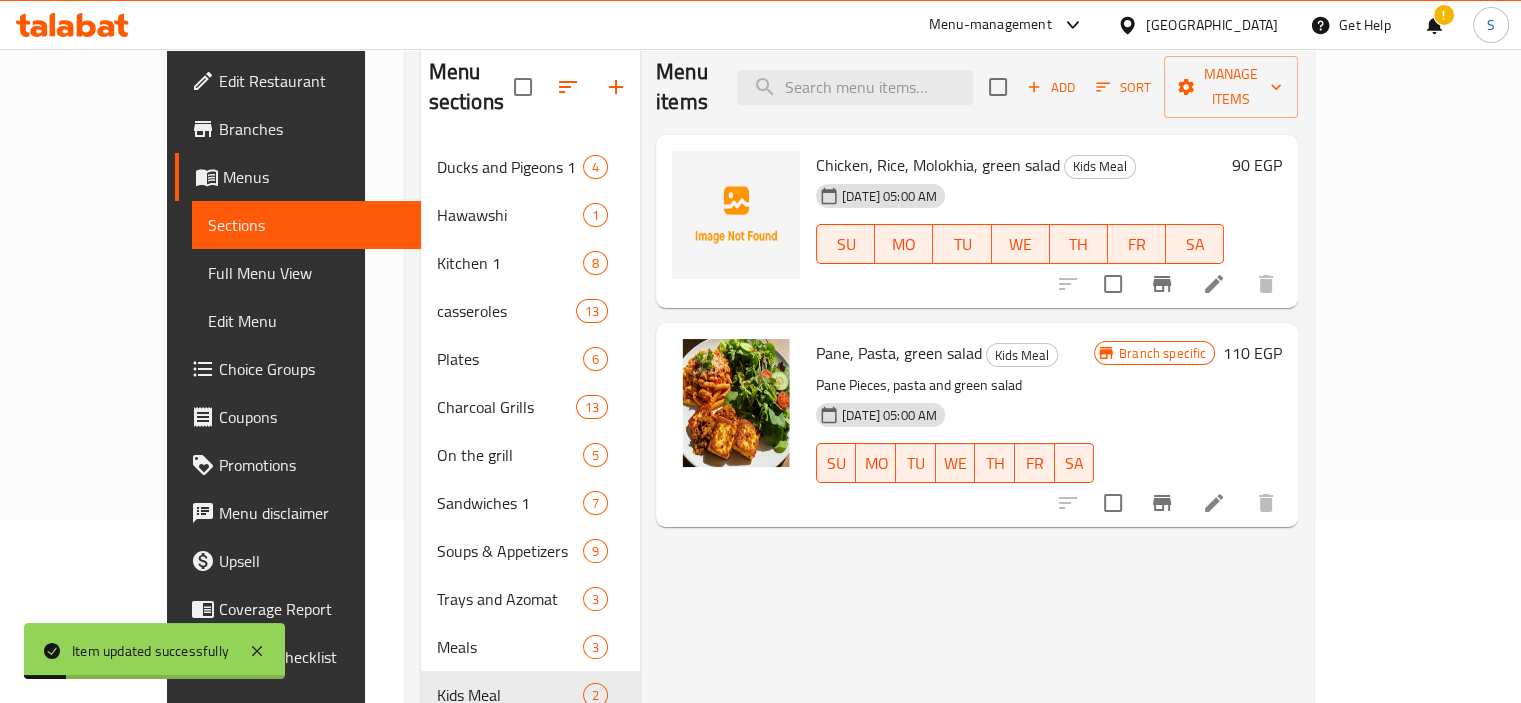 scroll, scrollTop: 186, scrollLeft: 0, axis: vertical 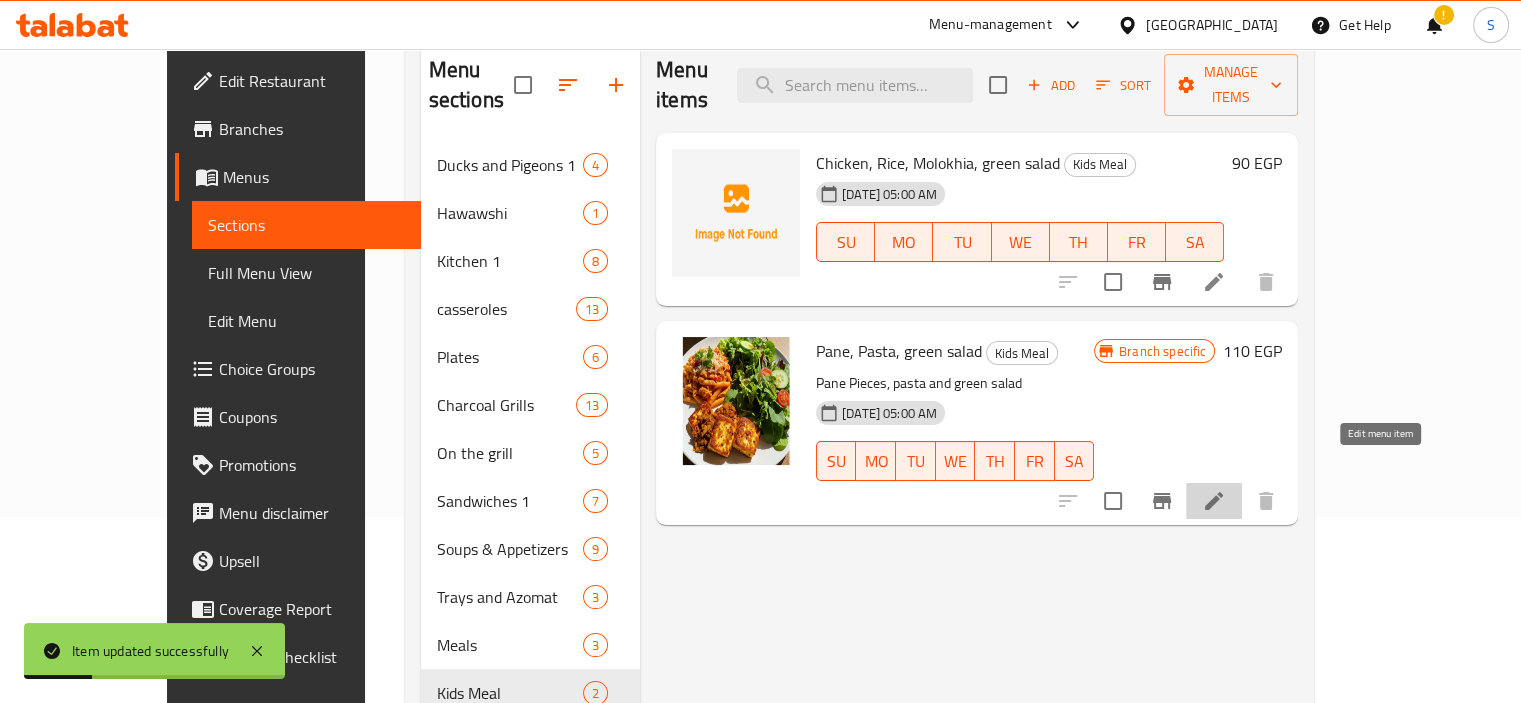 click 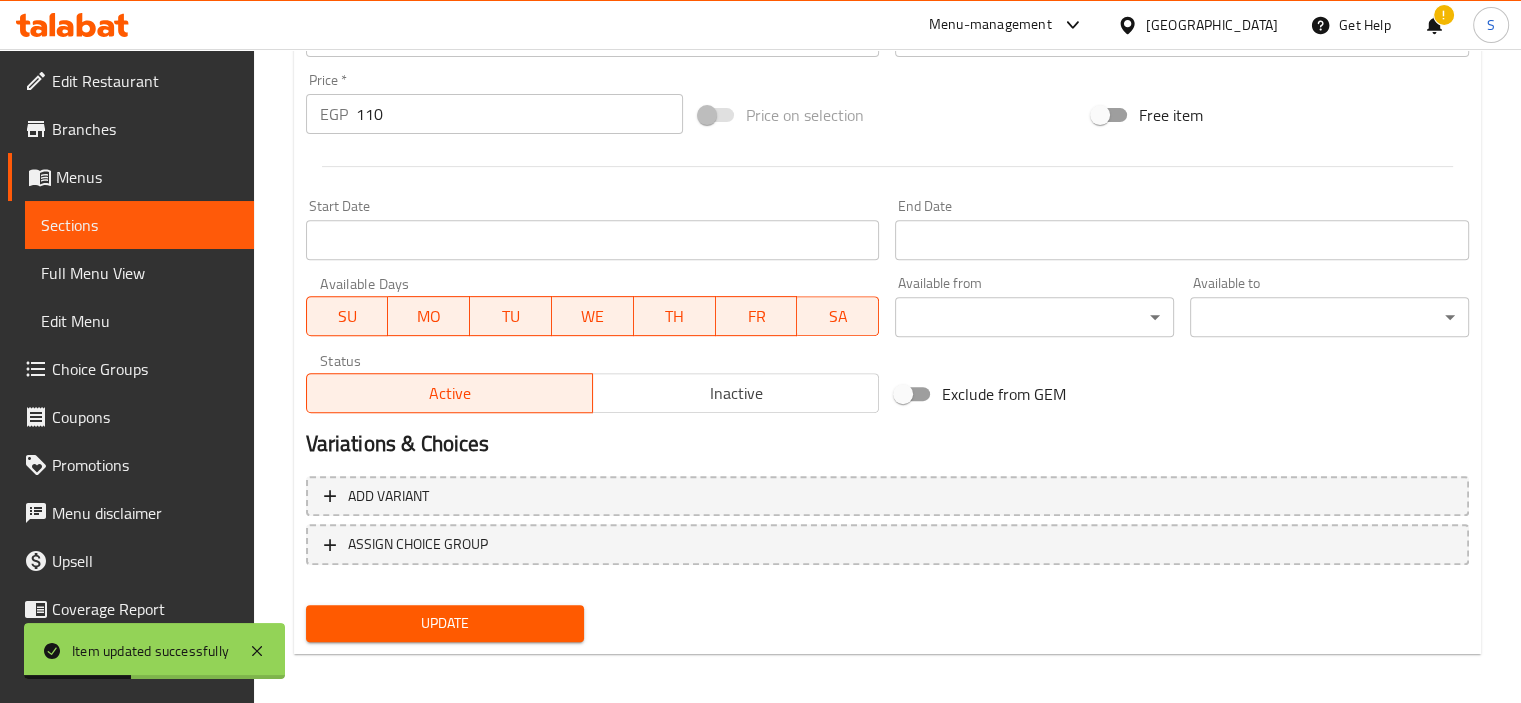 scroll, scrollTop: 737, scrollLeft: 0, axis: vertical 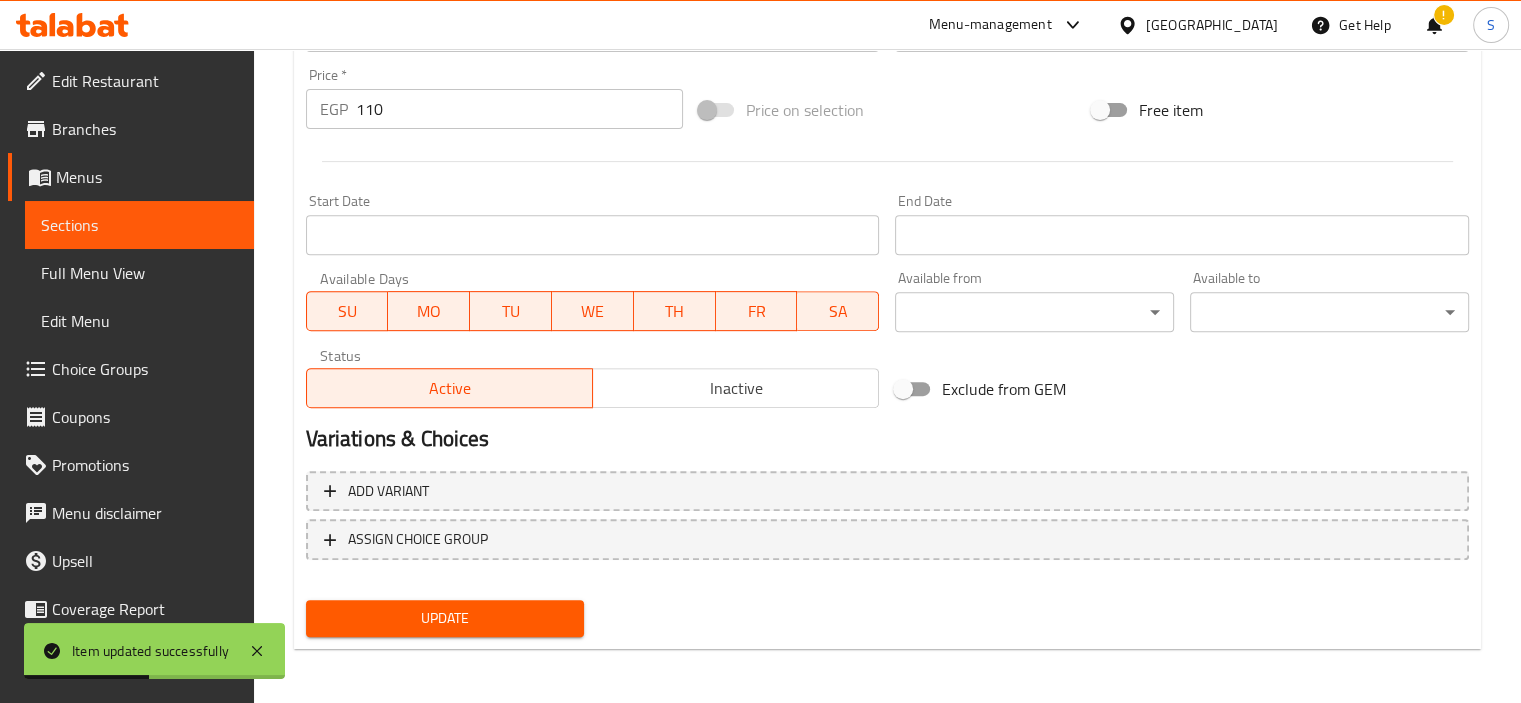 click on "110" at bounding box center [519, 109] 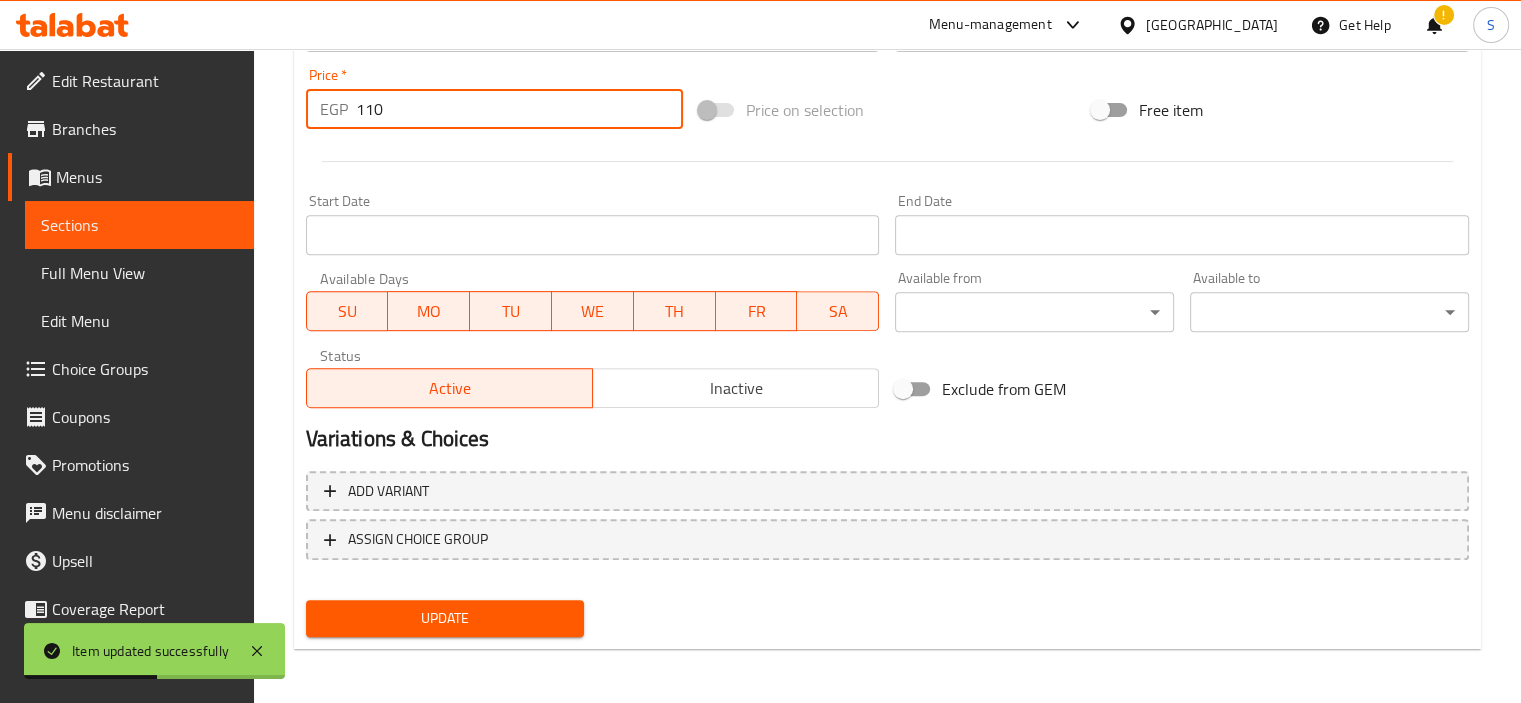 click on "110" at bounding box center [519, 109] 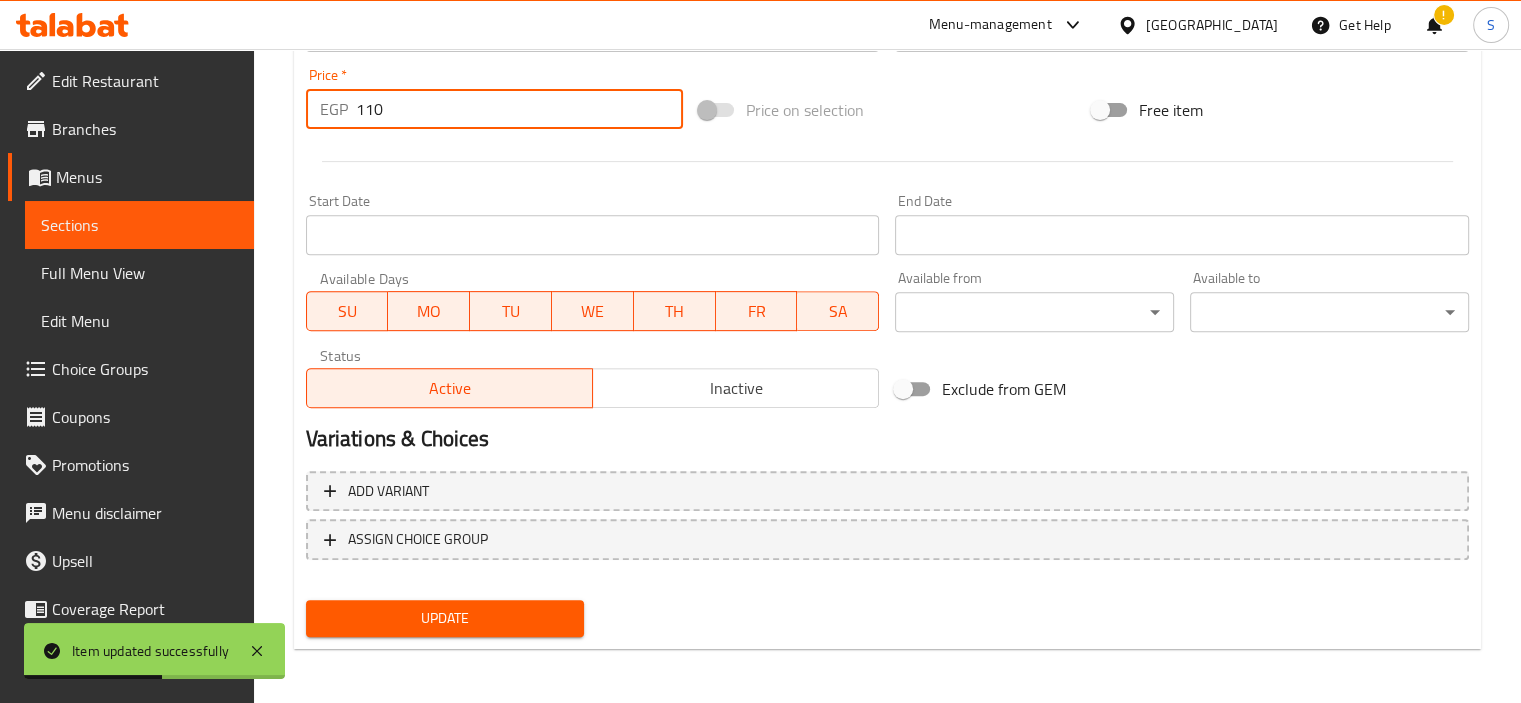 click on "110" at bounding box center [519, 109] 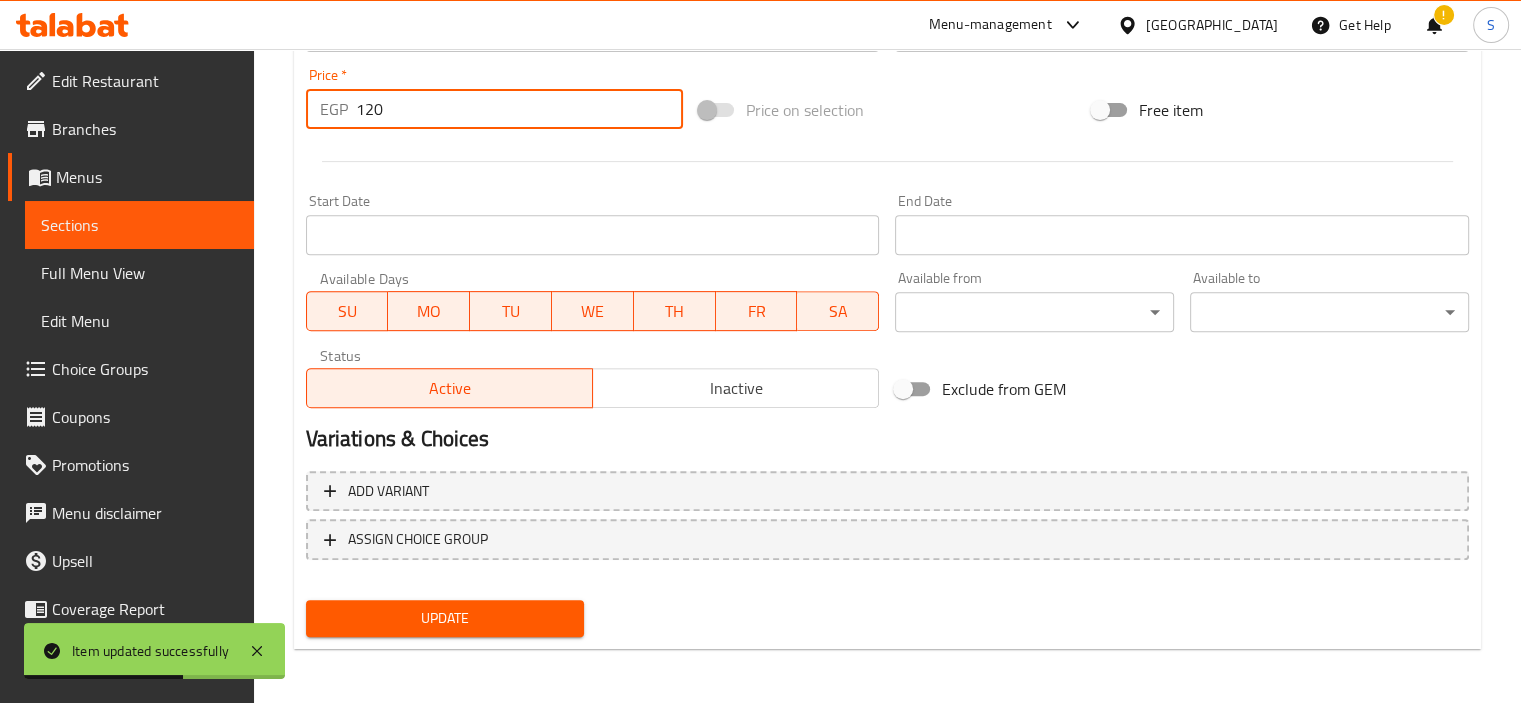 type on "120" 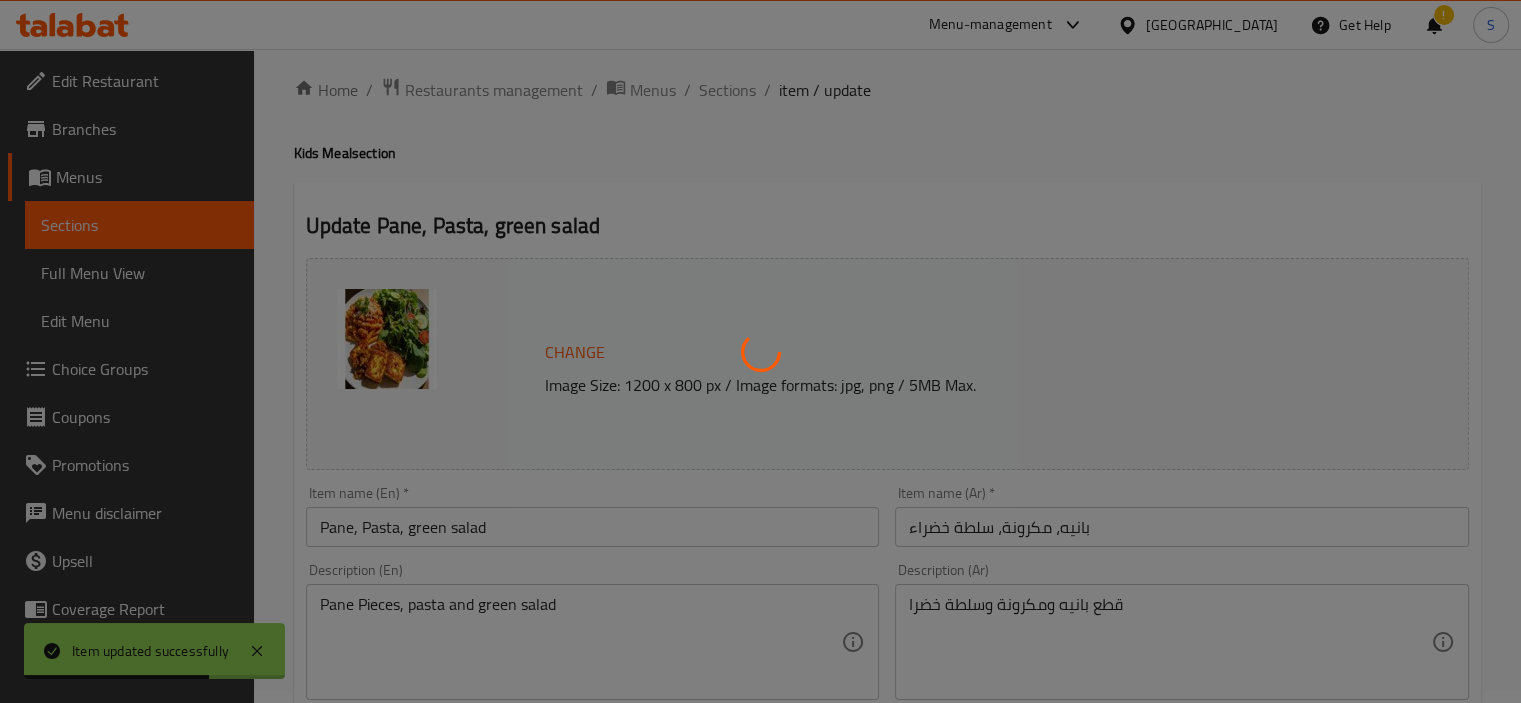 scroll, scrollTop: 0, scrollLeft: 0, axis: both 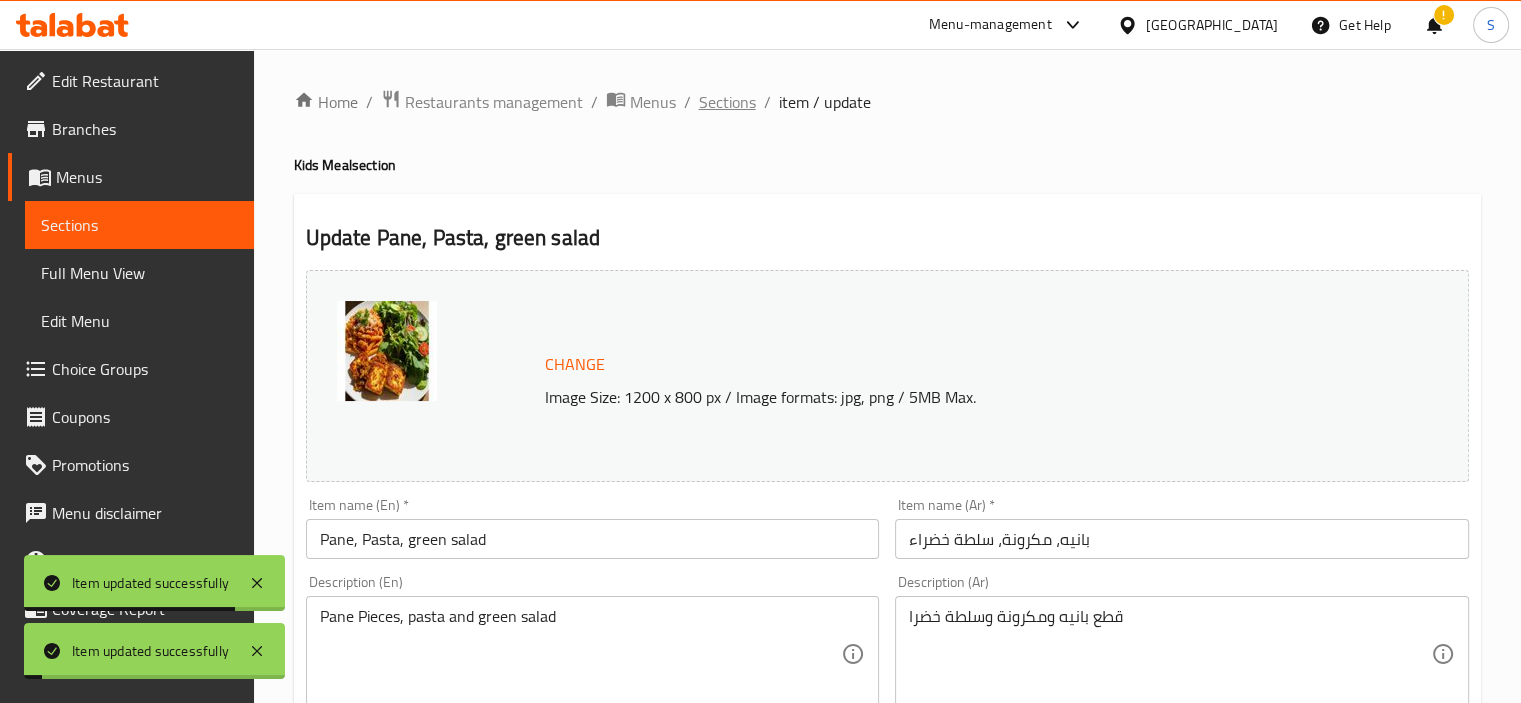 click on "Sections" at bounding box center (727, 102) 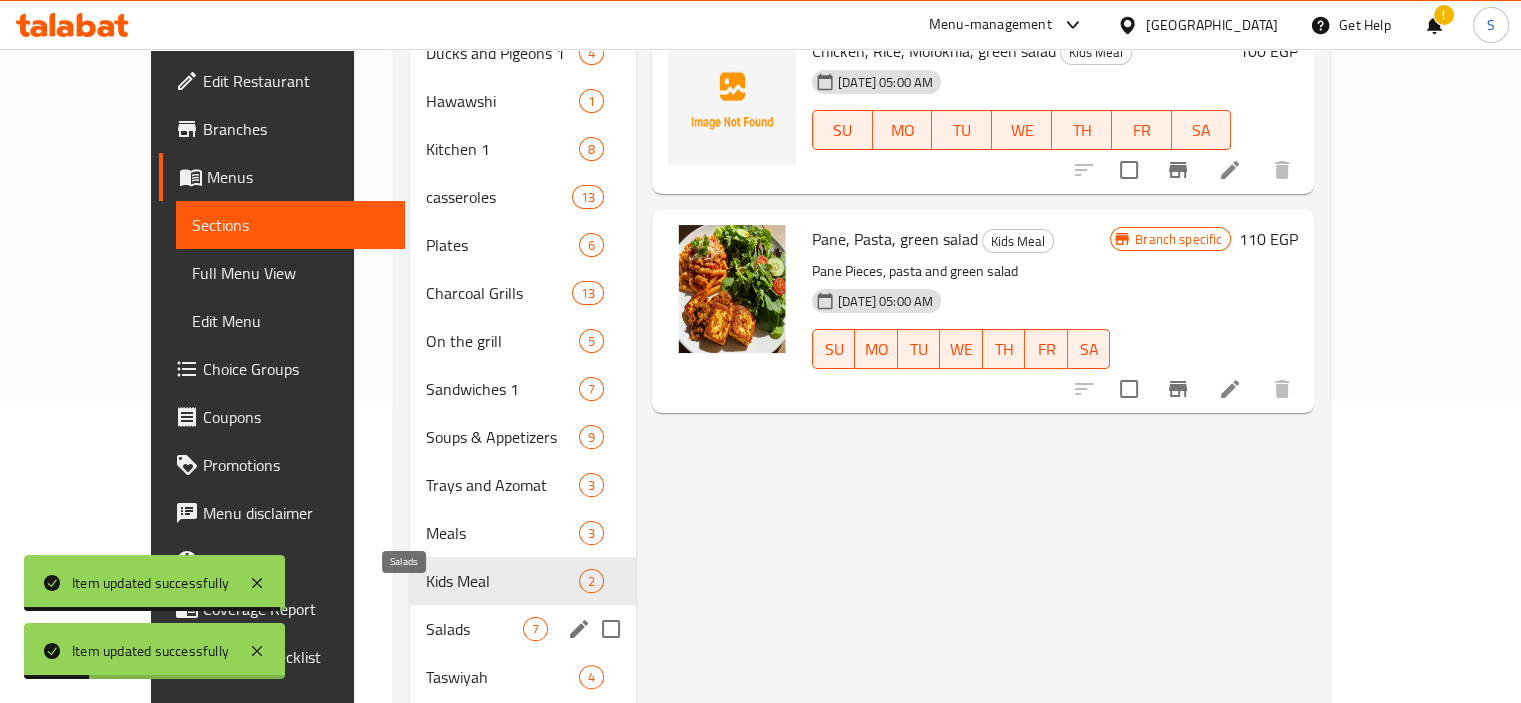 scroll, scrollTop: 473, scrollLeft: 0, axis: vertical 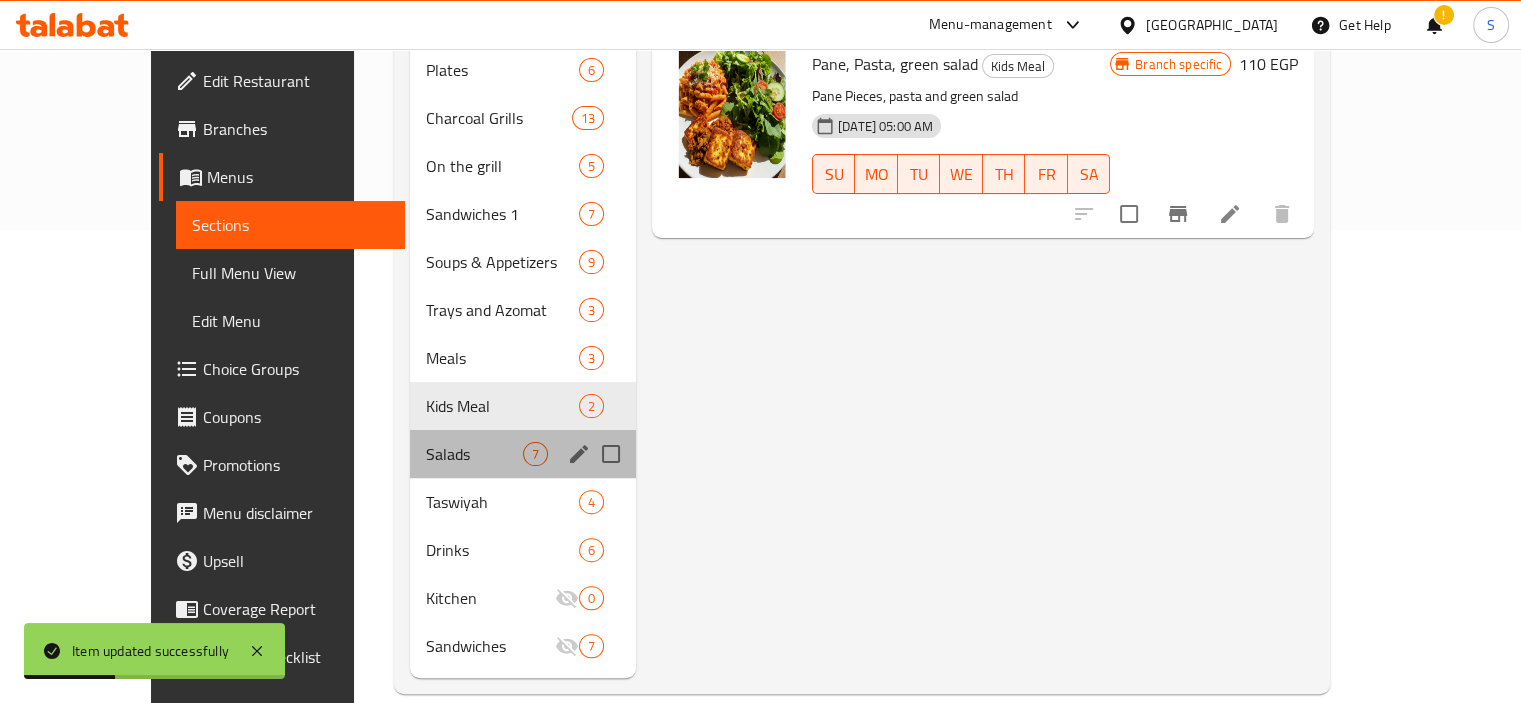 click on "Salads 7" at bounding box center (523, 454) 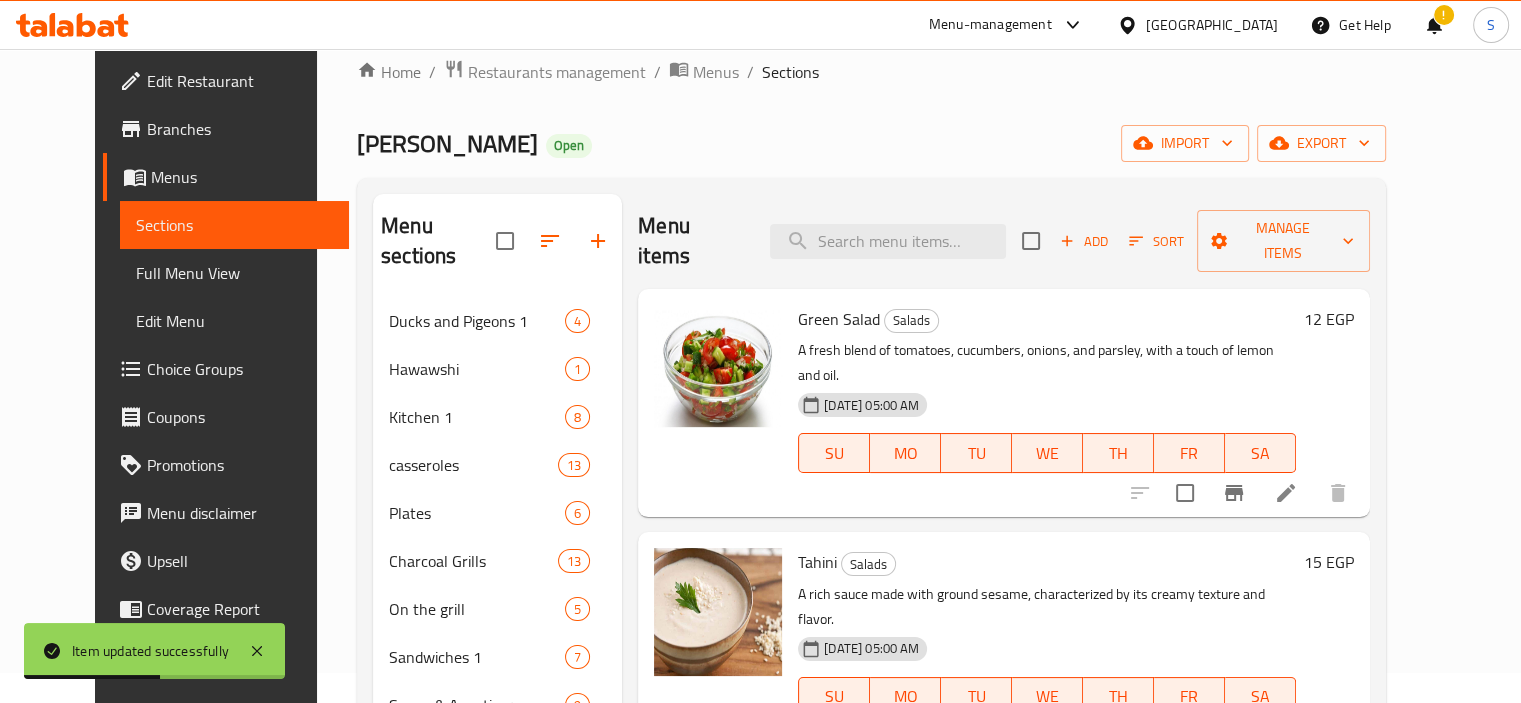 scroll, scrollTop: 0, scrollLeft: 0, axis: both 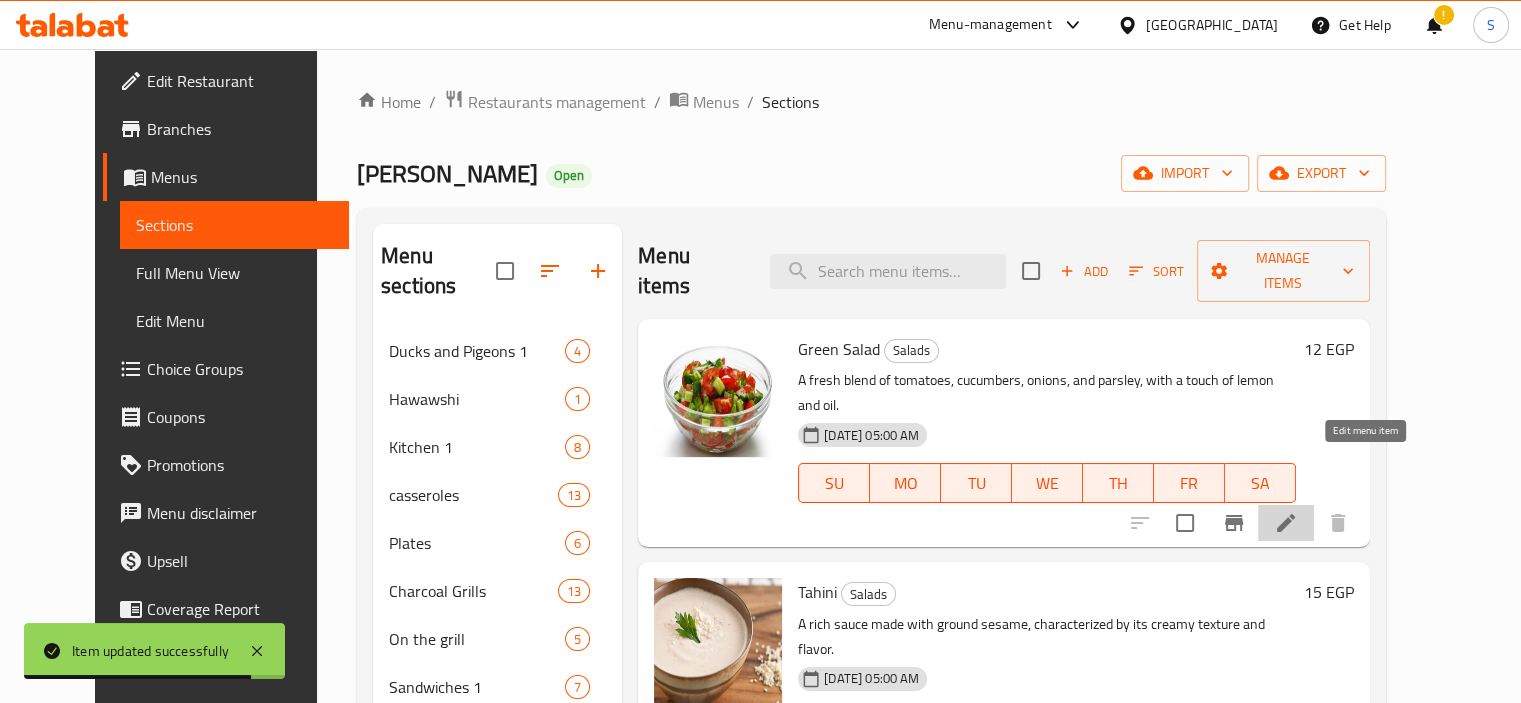 click 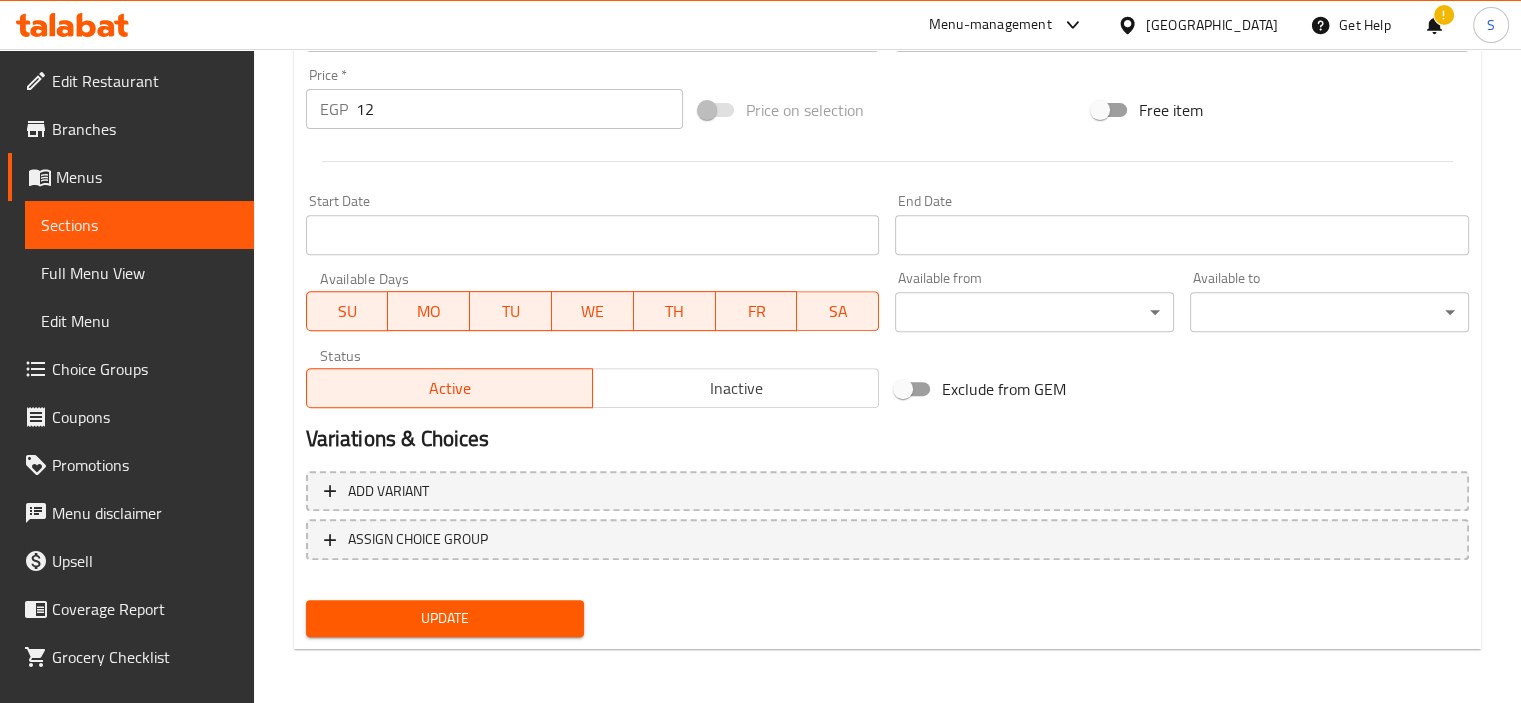 scroll, scrollTop: 736, scrollLeft: 0, axis: vertical 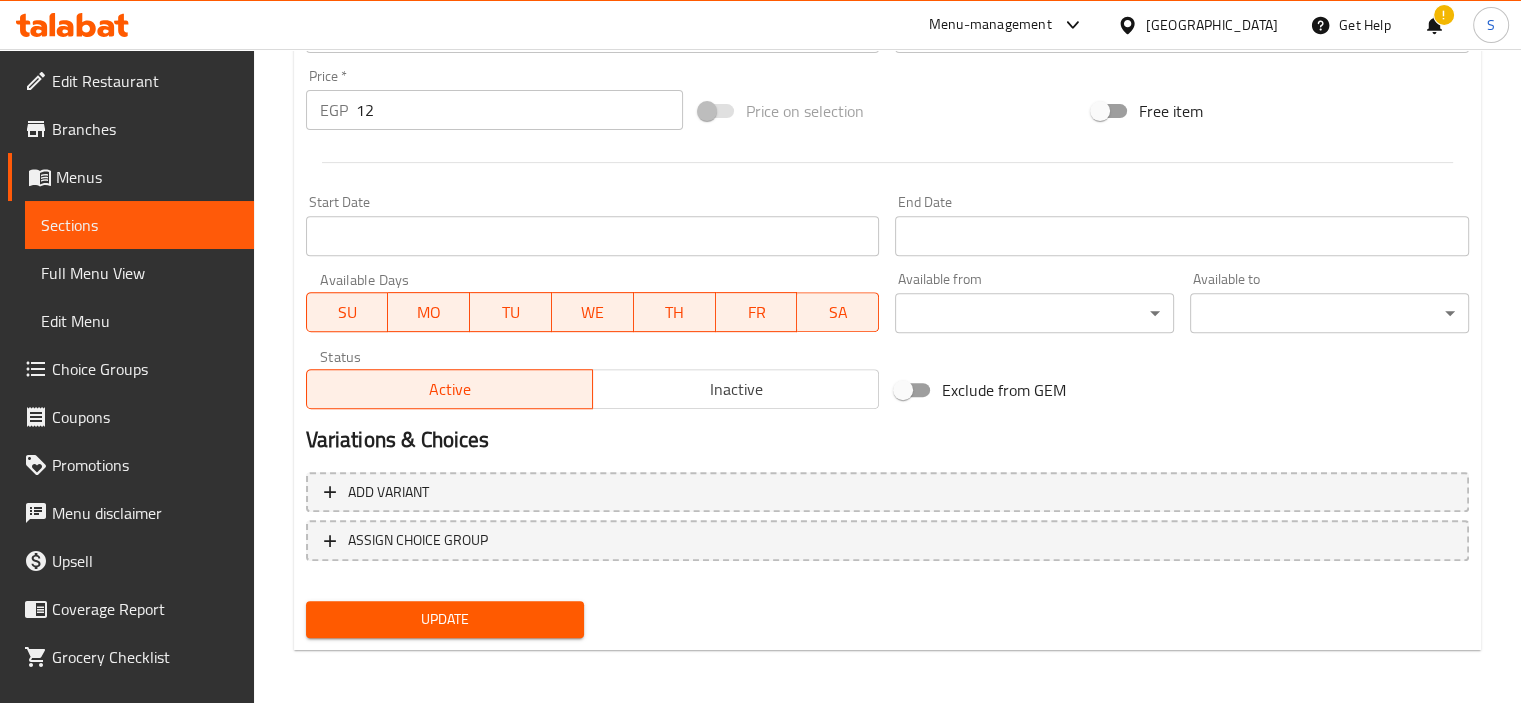 click on "12" at bounding box center (519, 110) 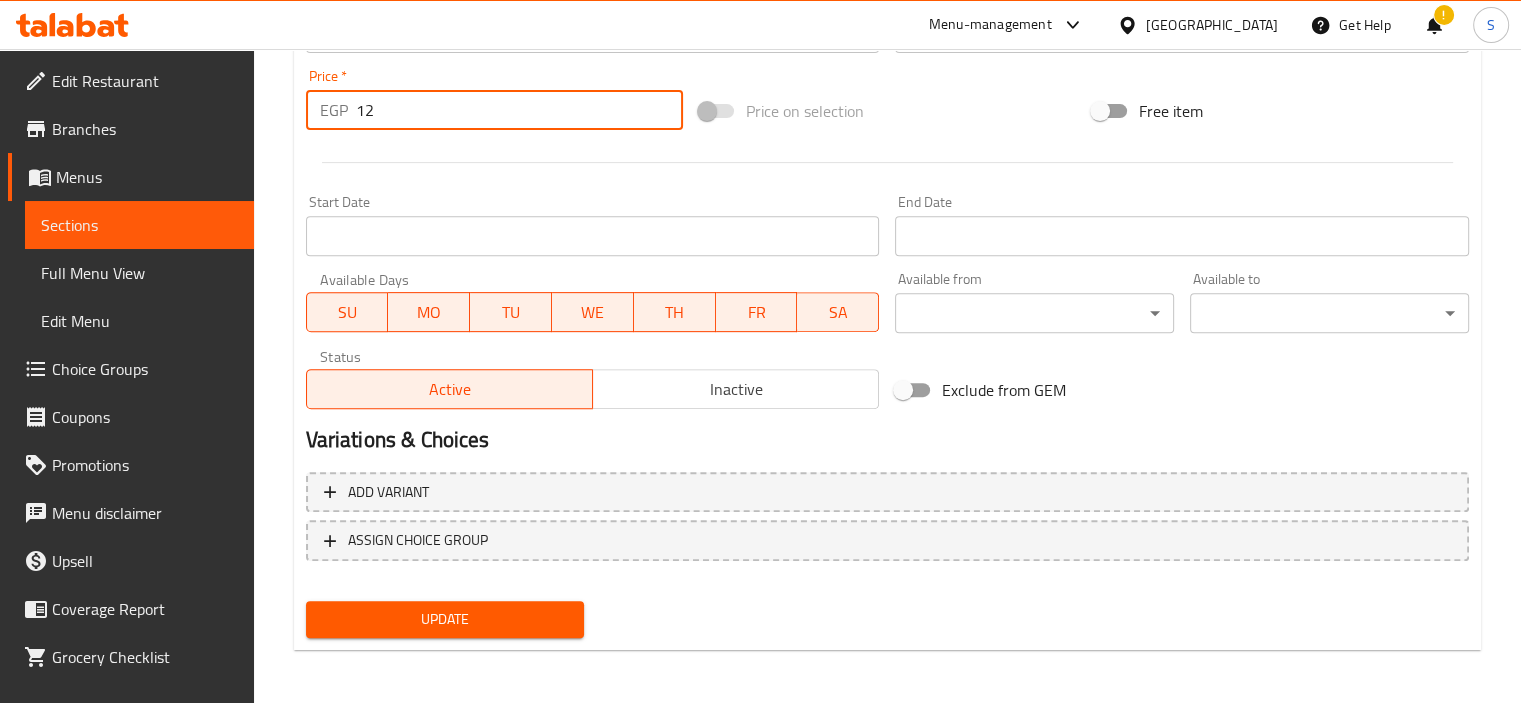 click on "12" at bounding box center (519, 110) 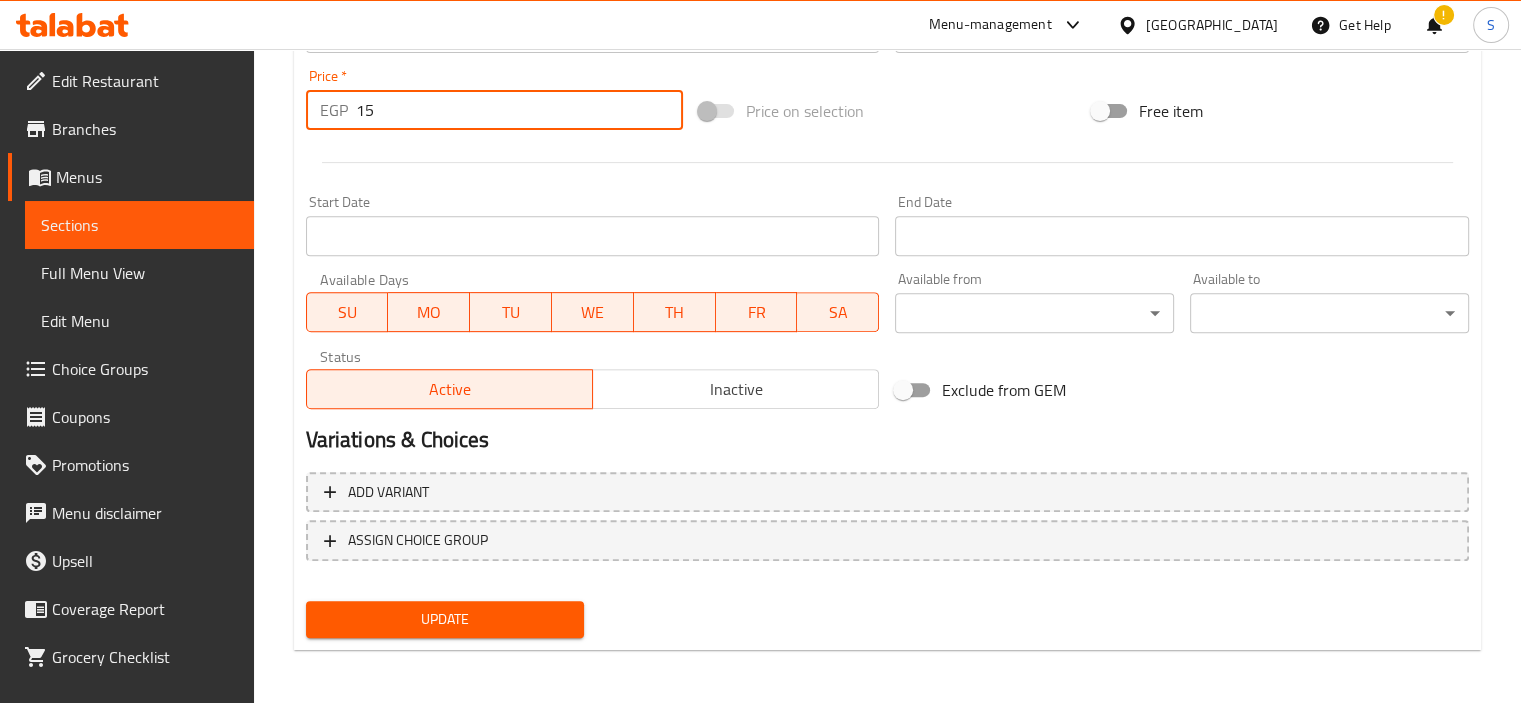 type on "15" 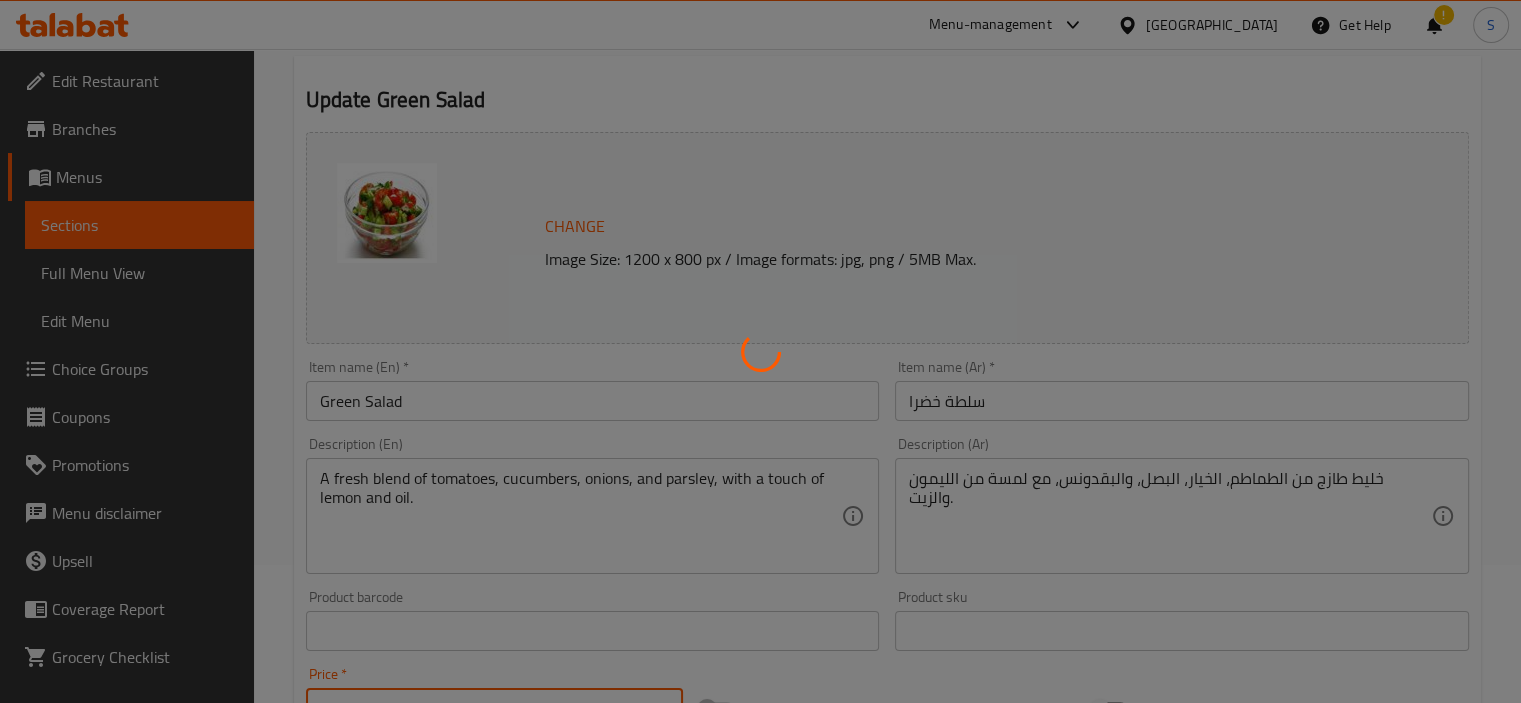 scroll, scrollTop: 0, scrollLeft: 0, axis: both 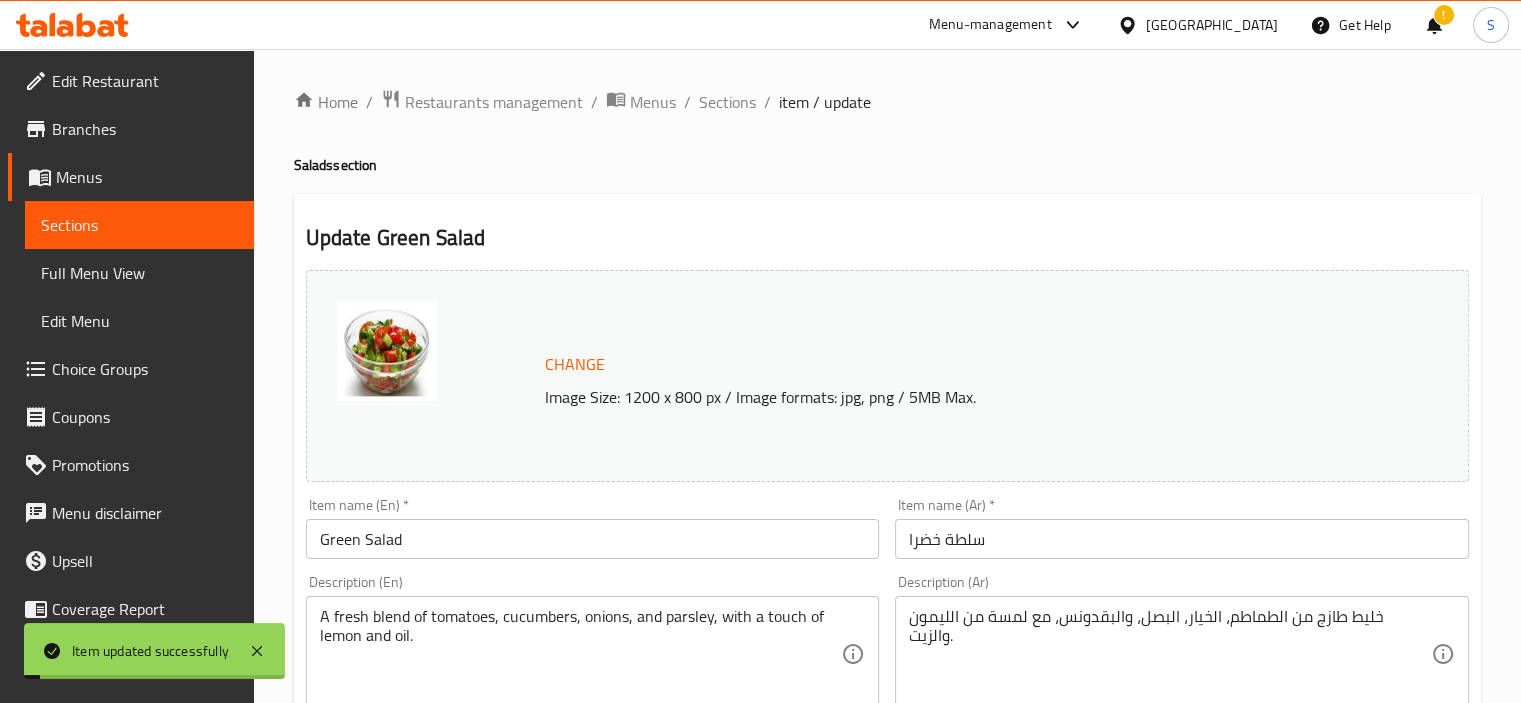 click on "Sections" at bounding box center [727, 102] 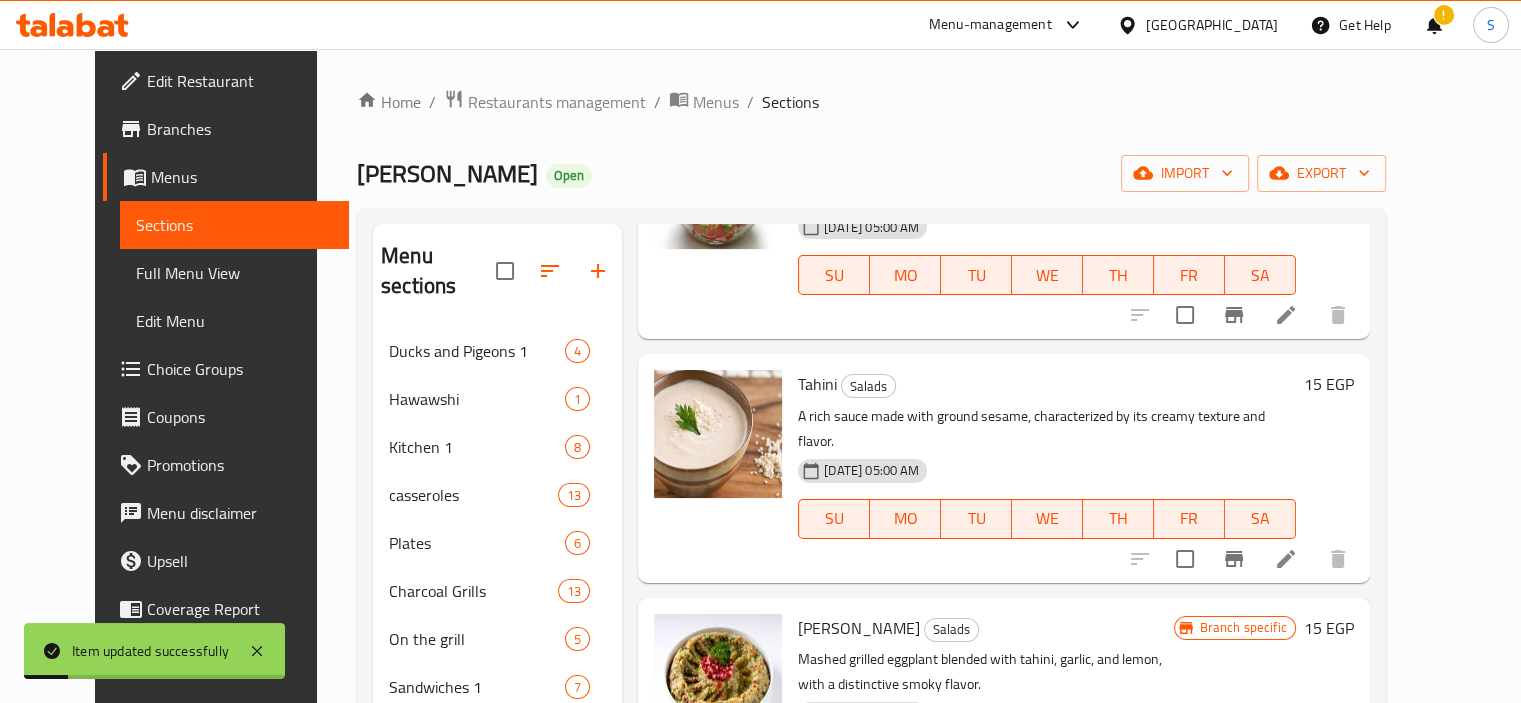 scroll, scrollTop: 215, scrollLeft: 0, axis: vertical 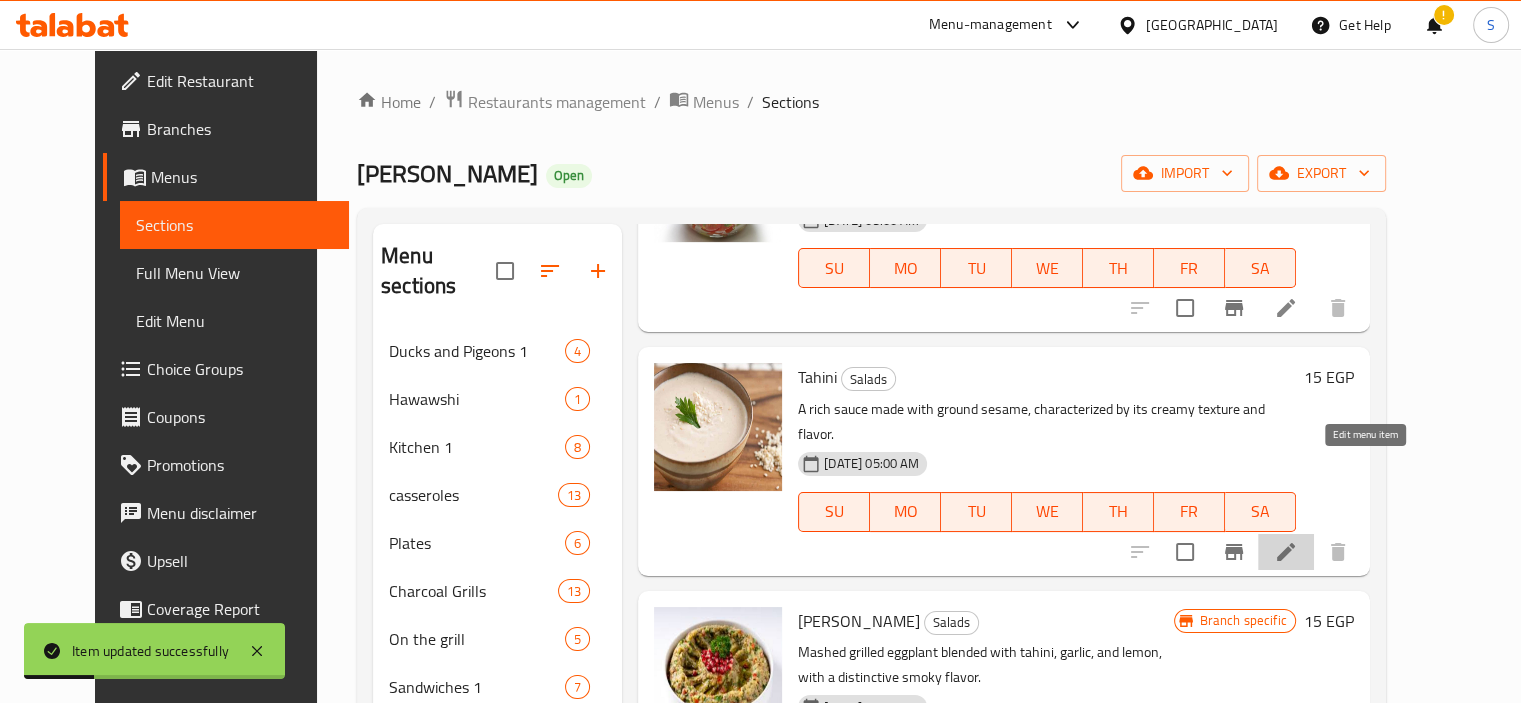 click 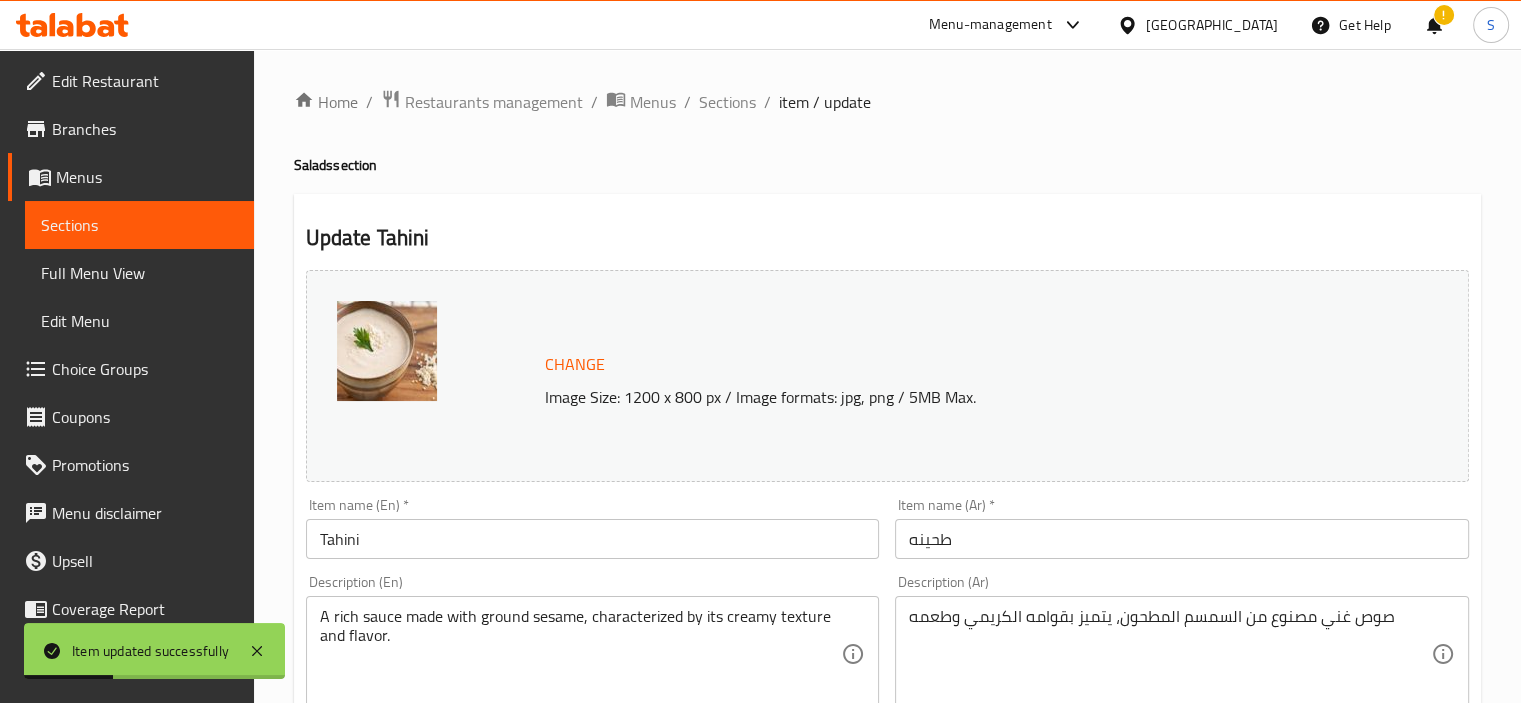 scroll, scrollTop: 737, scrollLeft: 0, axis: vertical 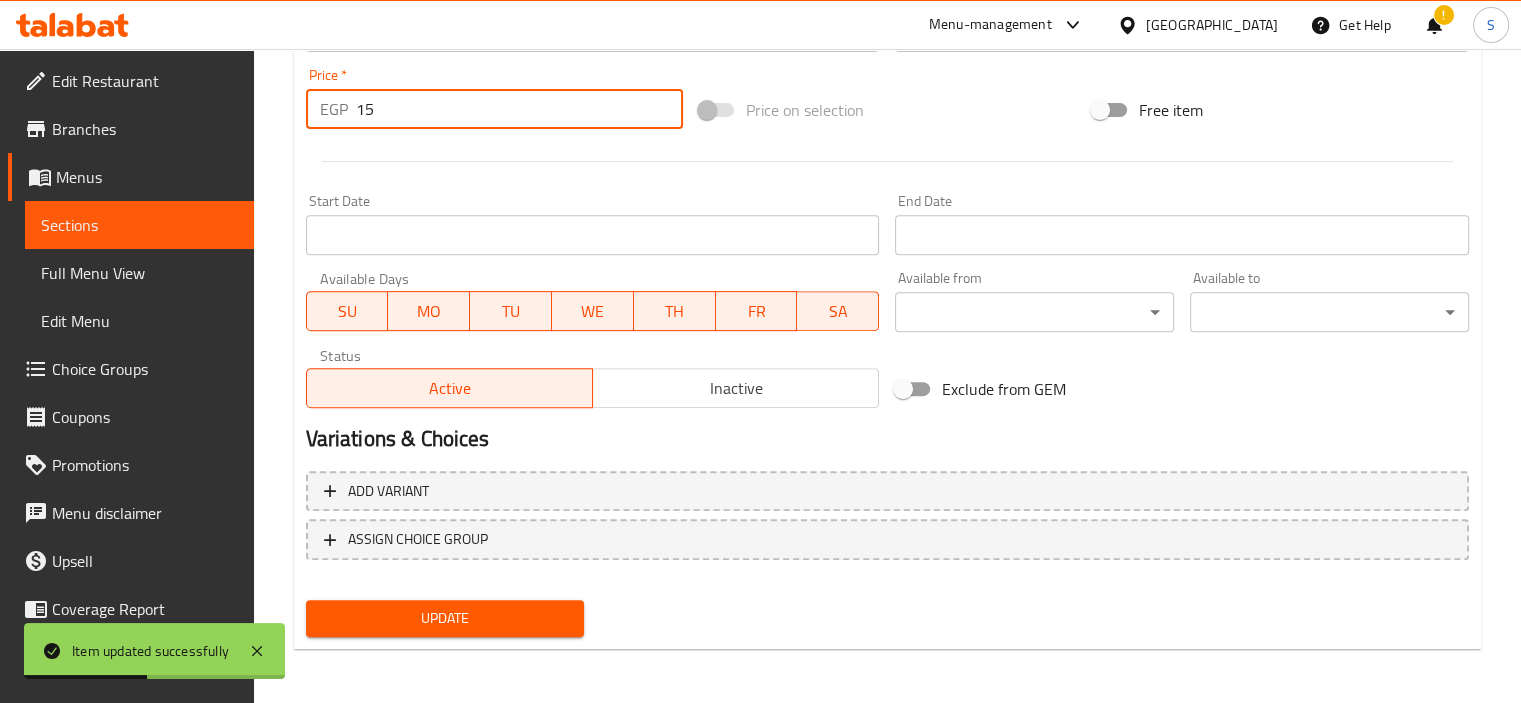 click on "15" at bounding box center (519, 109) 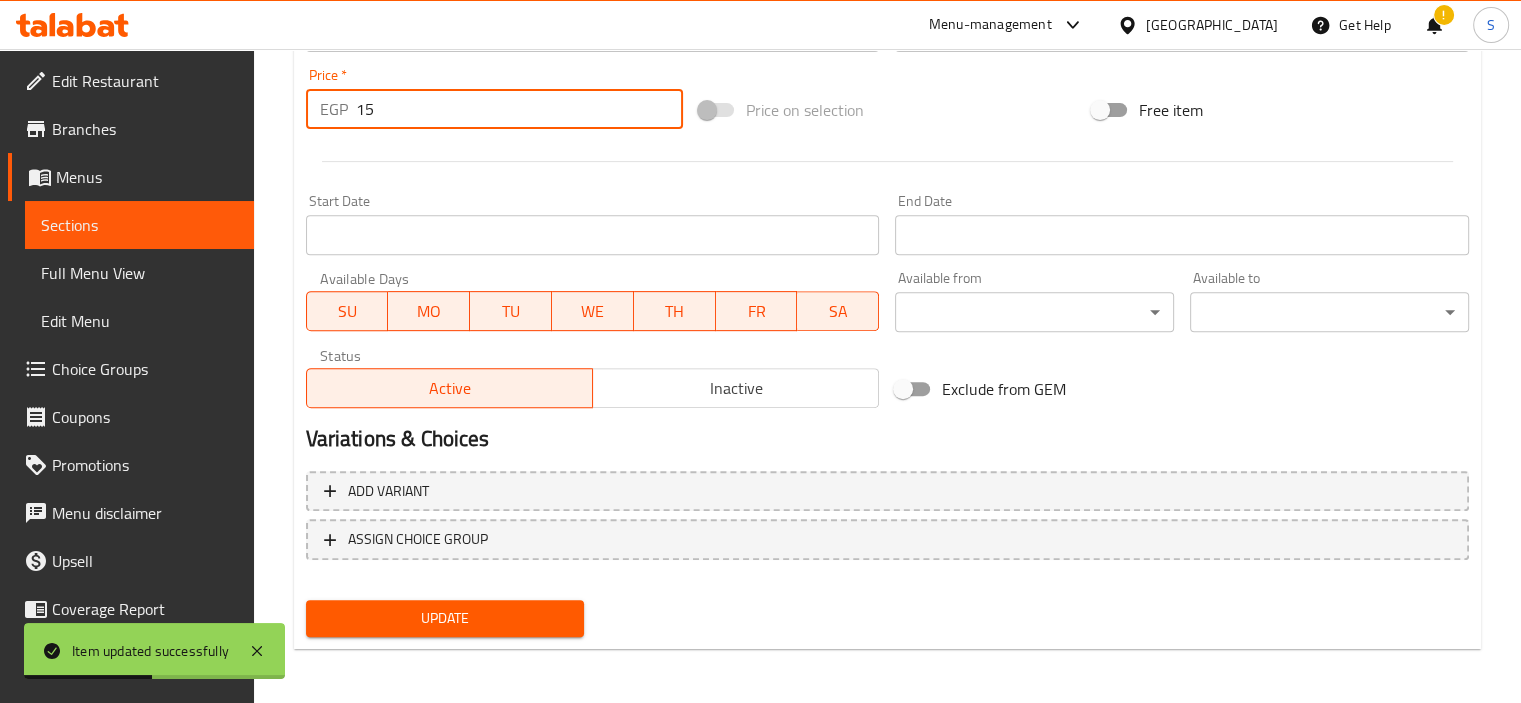click on "15" at bounding box center [519, 109] 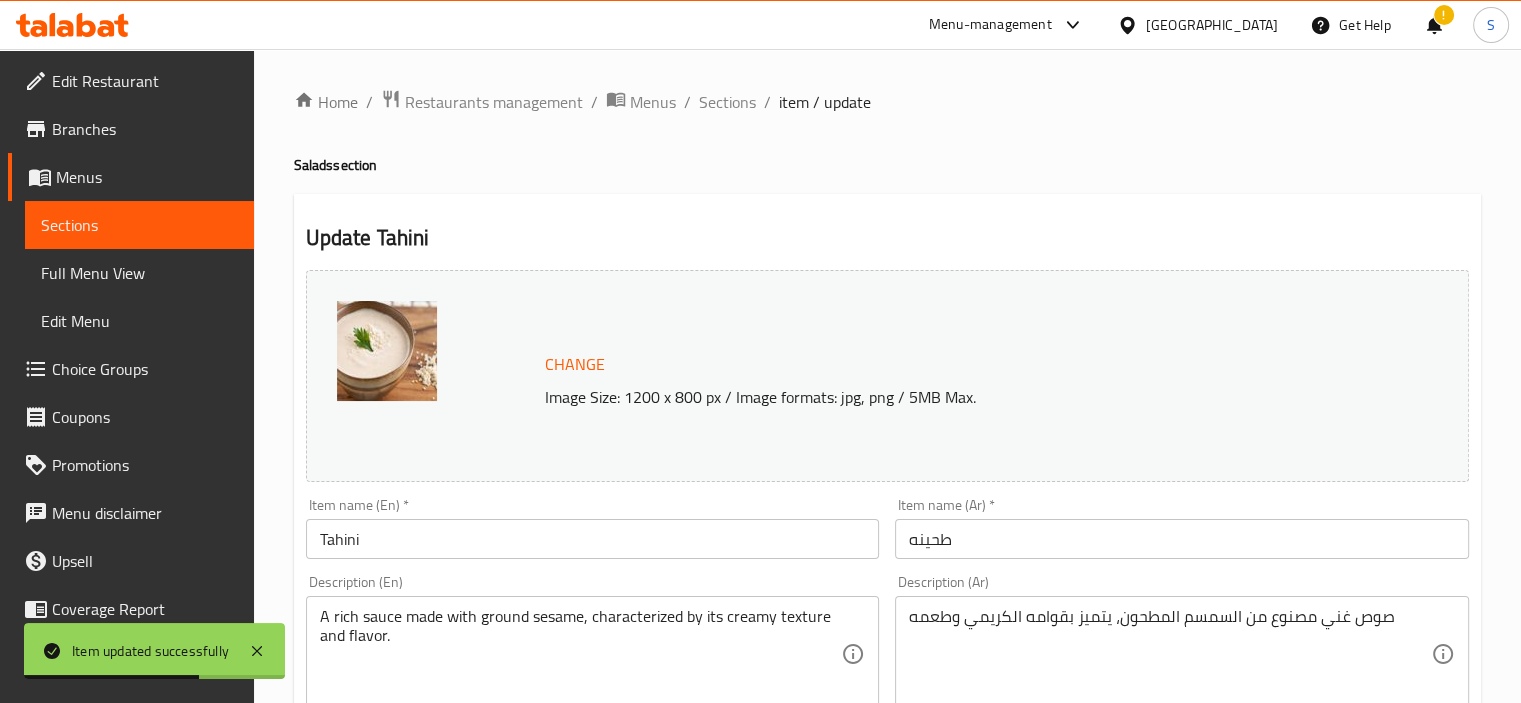 scroll, scrollTop: 0, scrollLeft: 0, axis: both 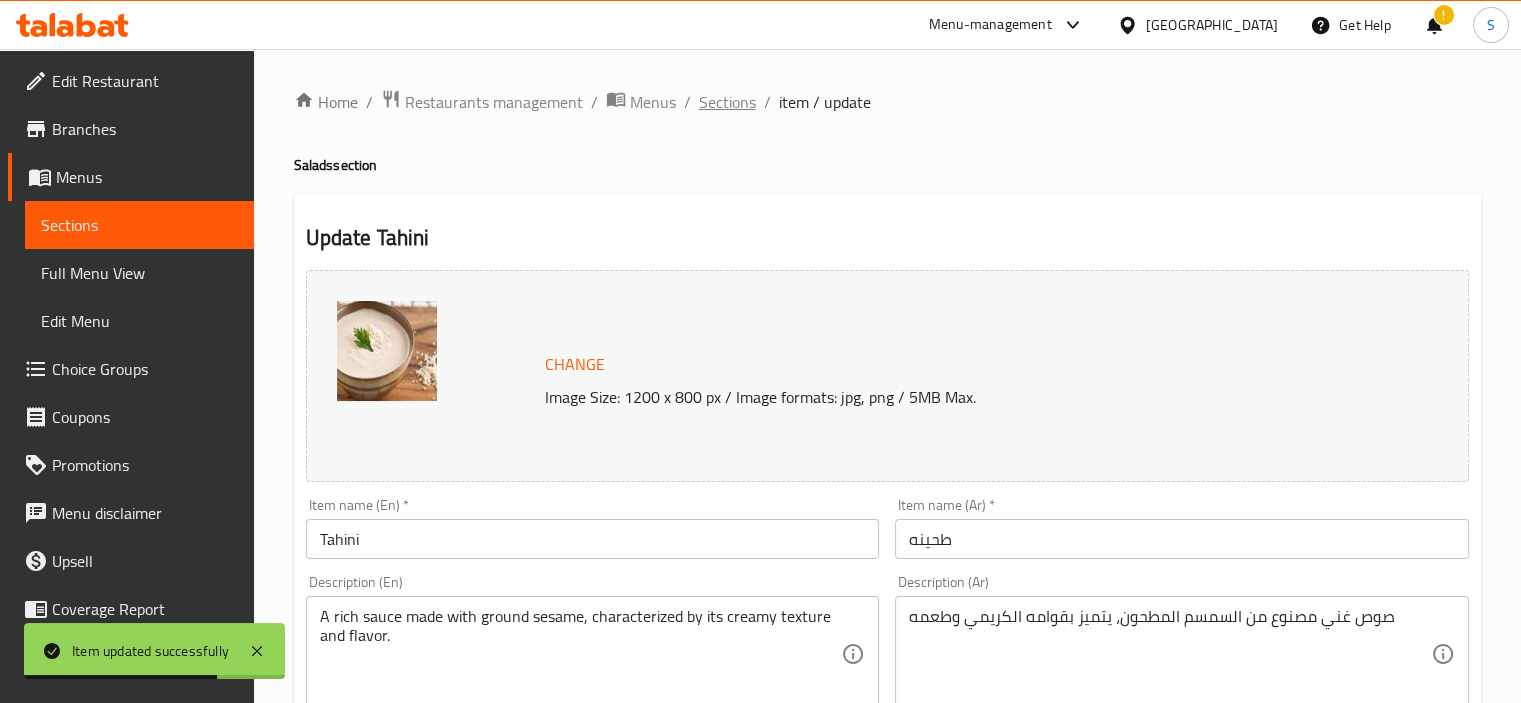 click on "Sections" at bounding box center (727, 102) 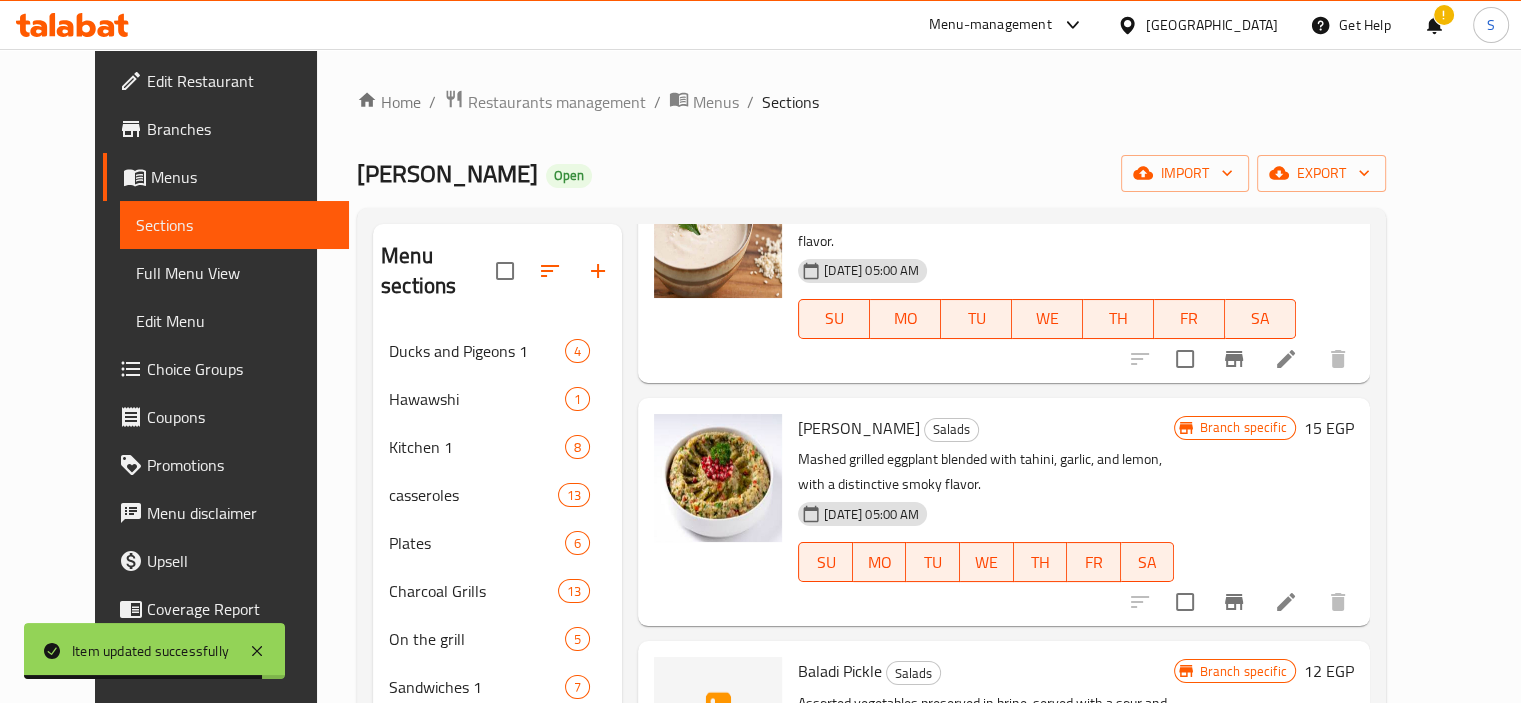 scroll, scrollTop: 648, scrollLeft: 0, axis: vertical 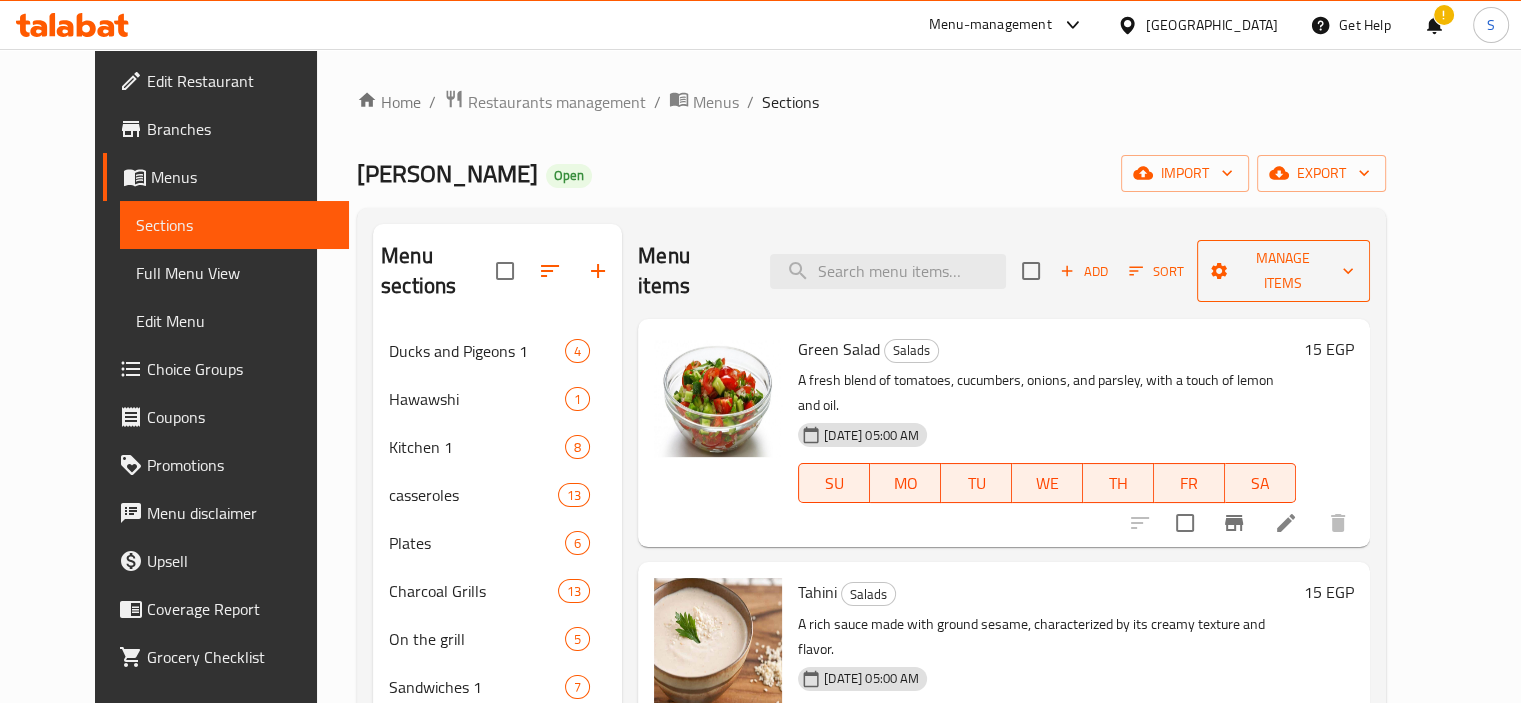click on "Manage items" at bounding box center [1283, 271] 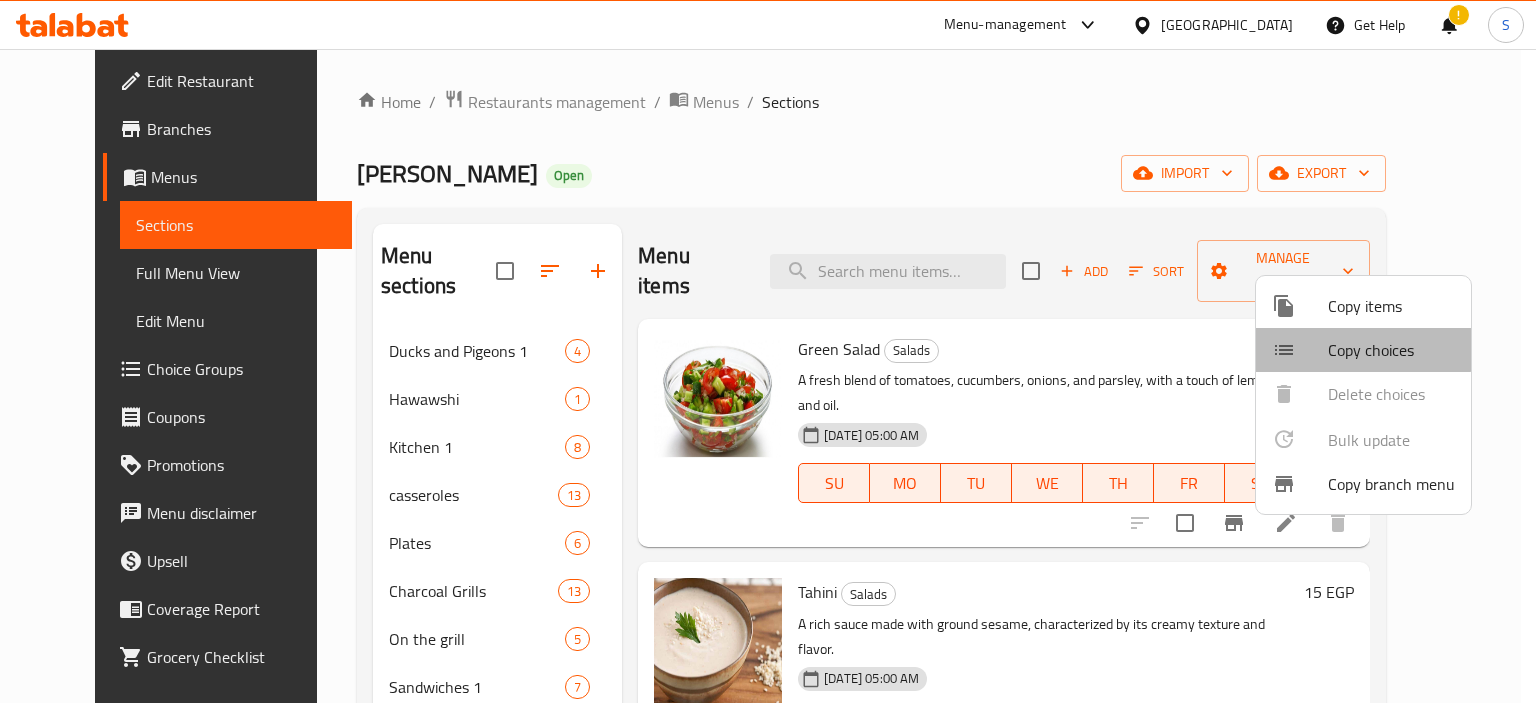 click on "Copy choices" at bounding box center [1363, 350] 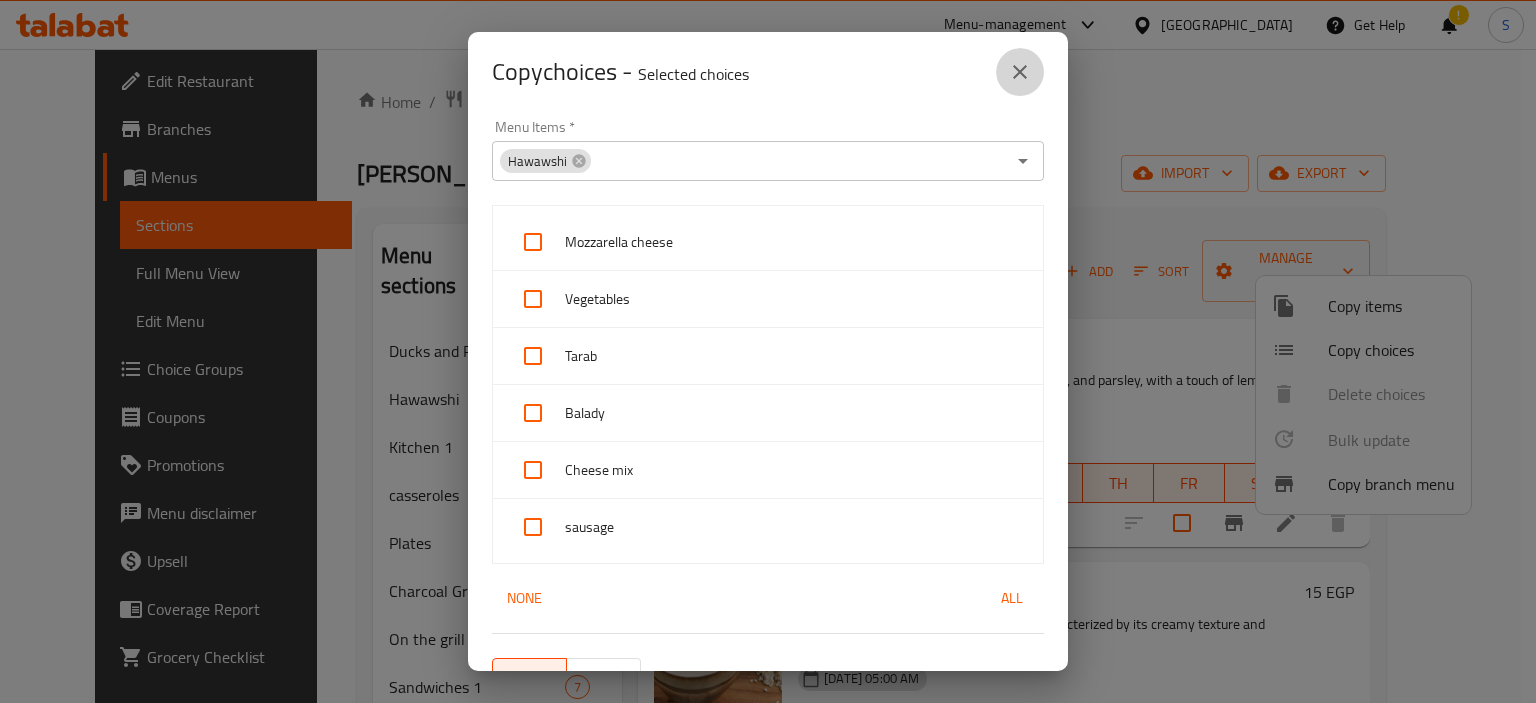 click 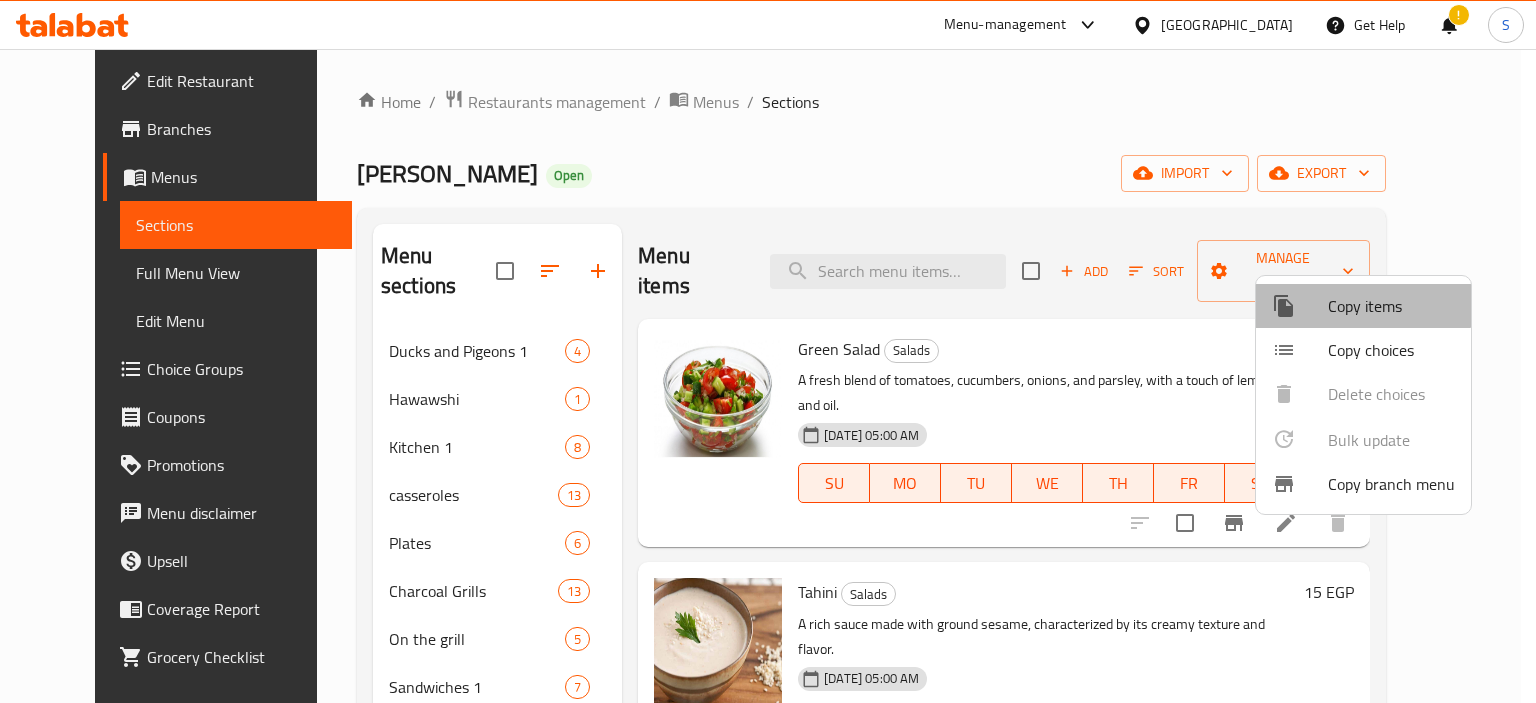 click at bounding box center [1300, 306] 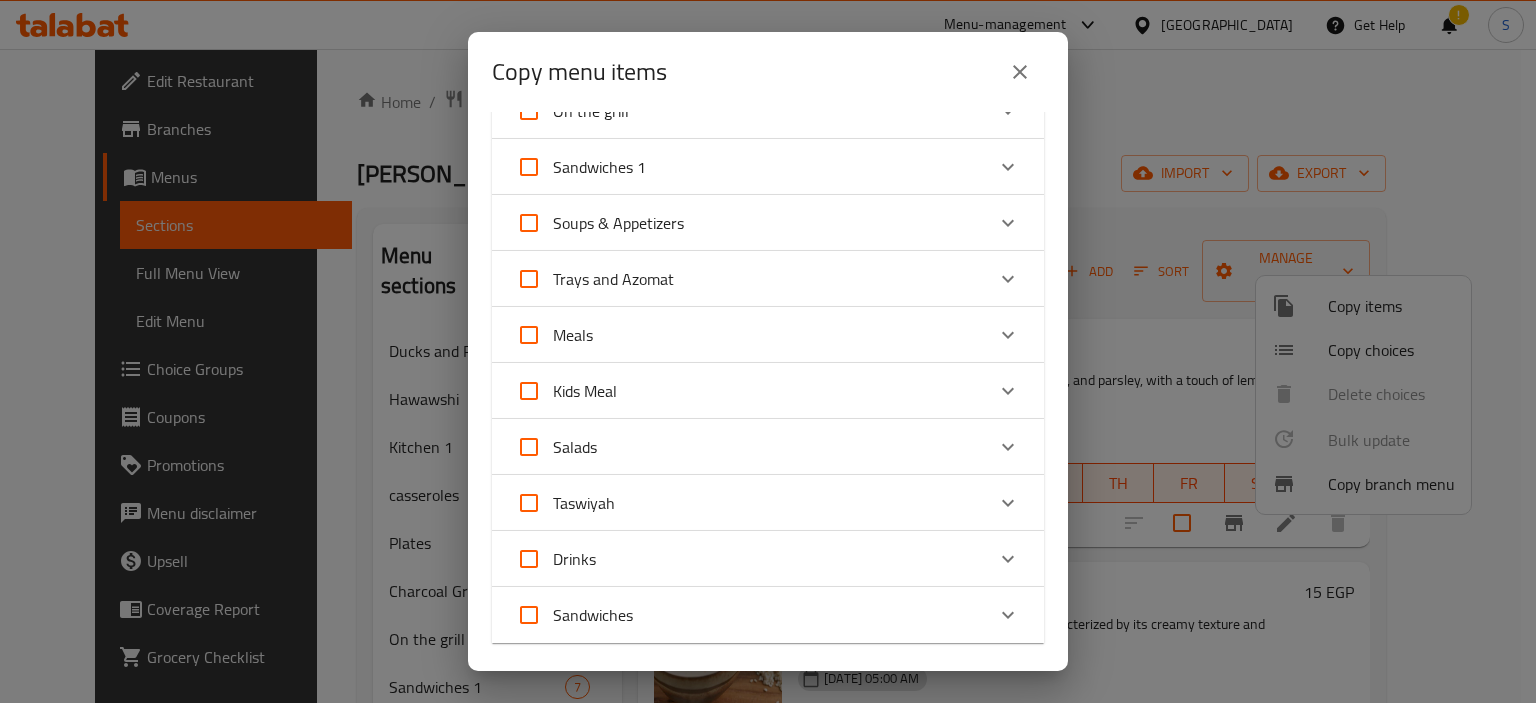 scroll, scrollTop: 608, scrollLeft: 0, axis: vertical 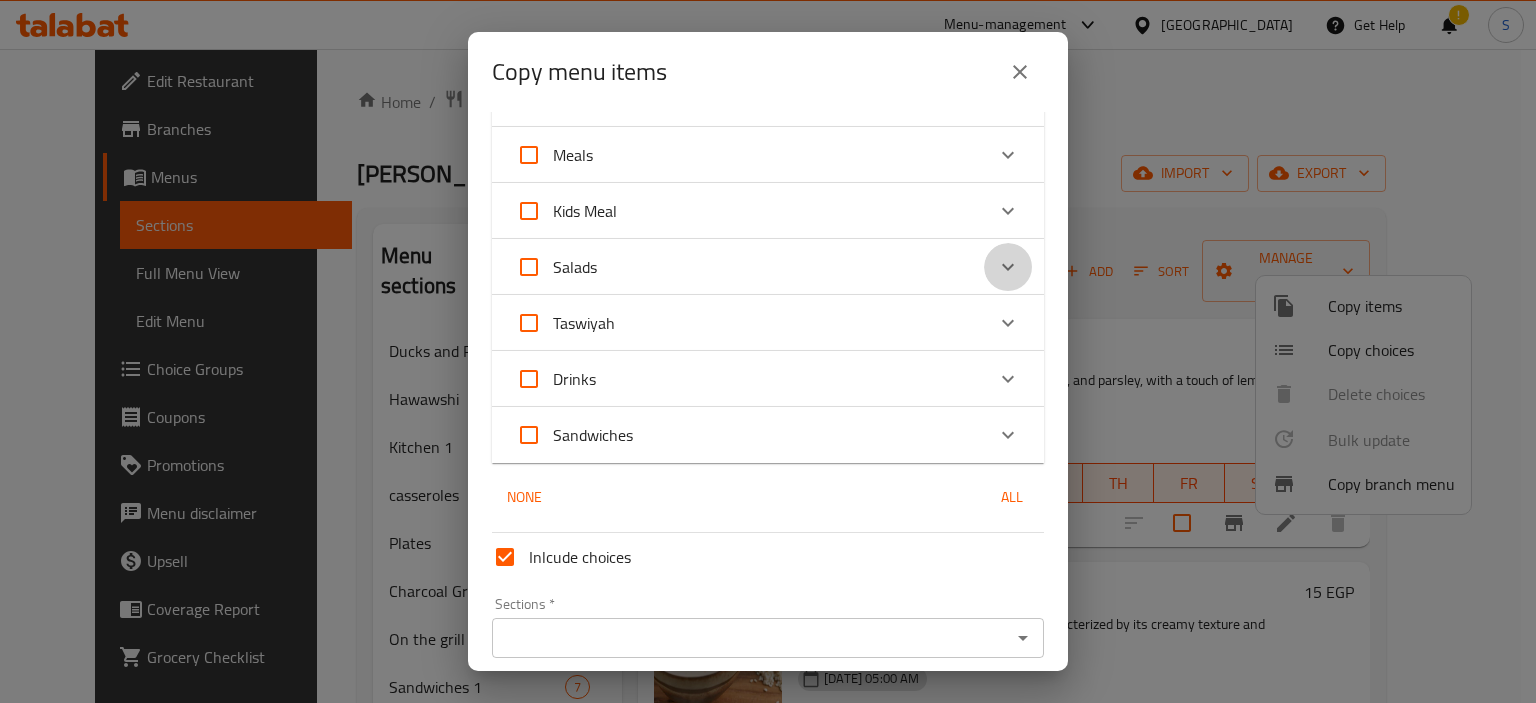 click 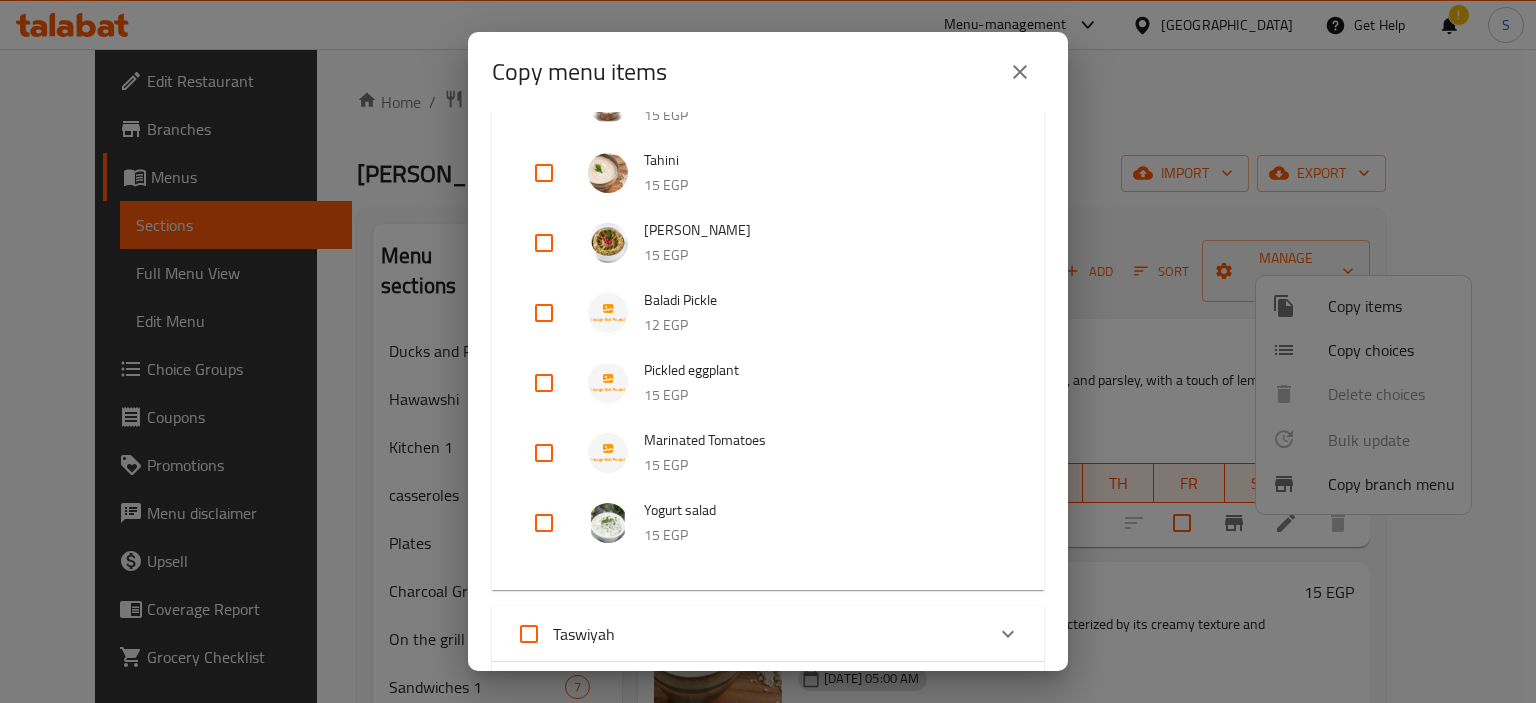 scroll, scrollTop: 876, scrollLeft: 0, axis: vertical 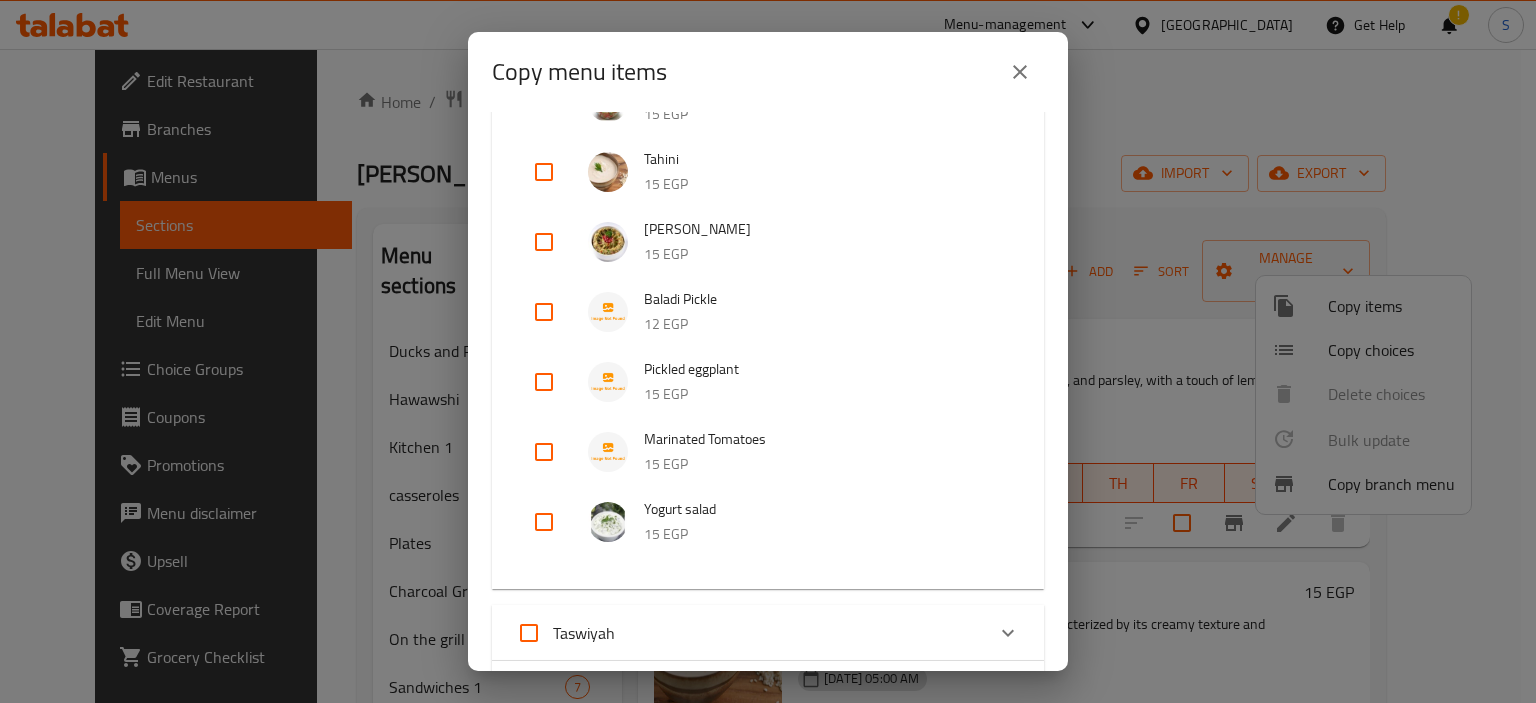 click at bounding box center (544, 452) 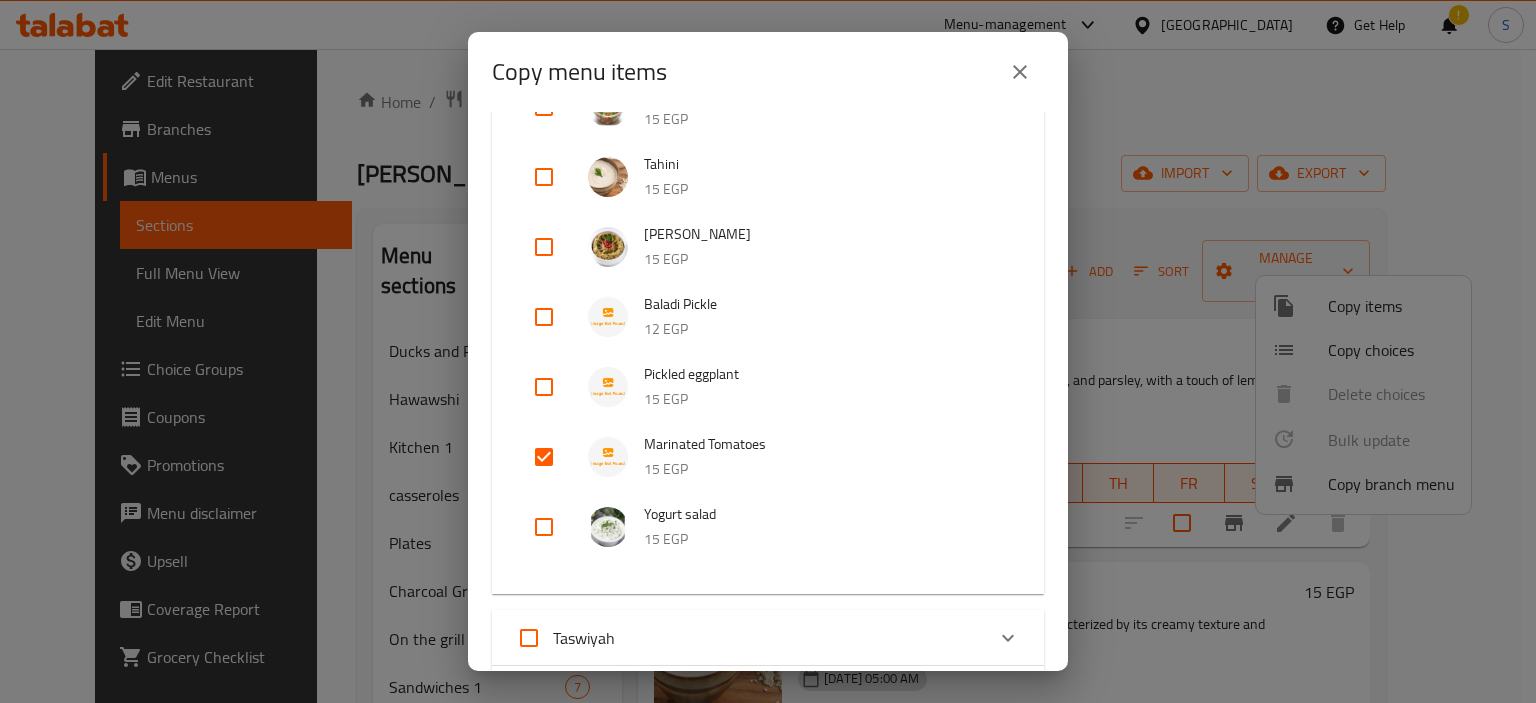 scroll, scrollTop: 872, scrollLeft: 0, axis: vertical 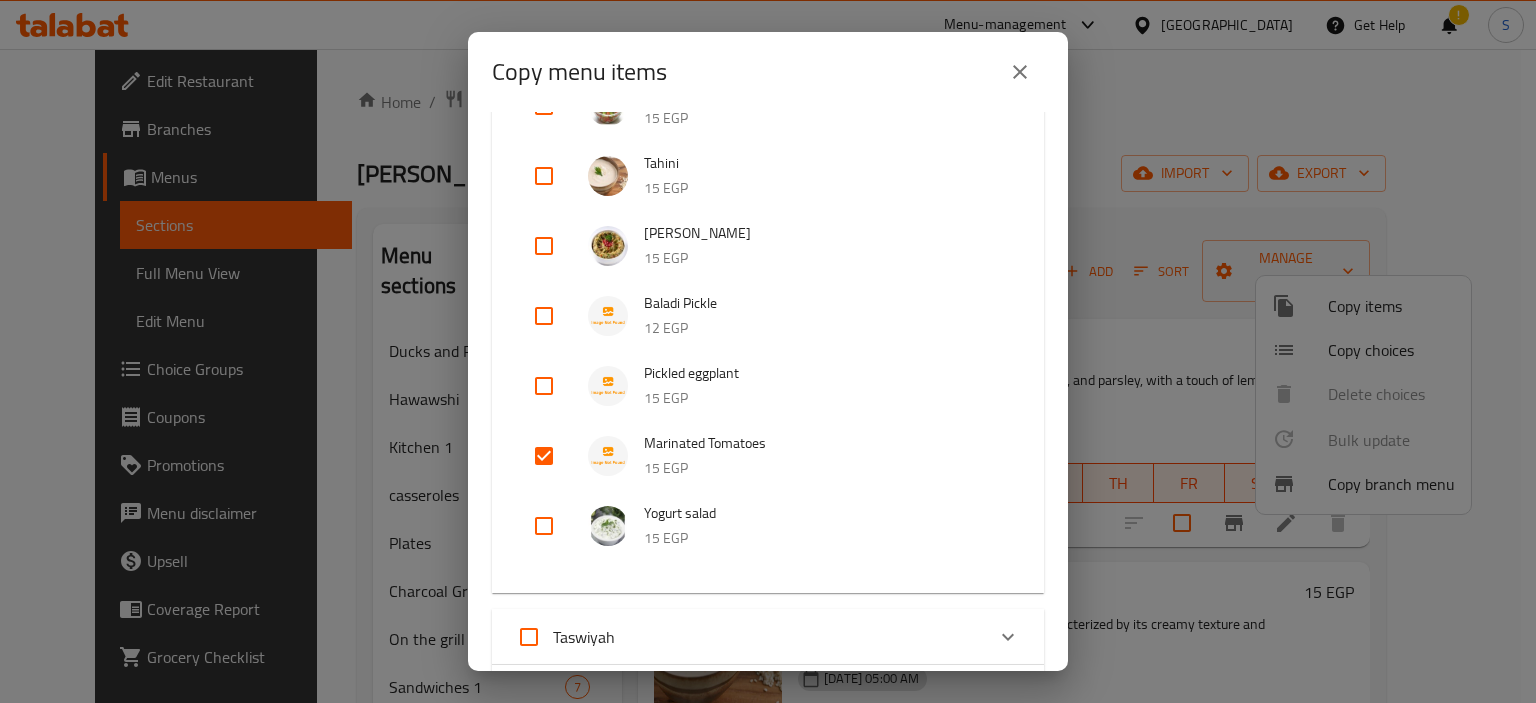 click at bounding box center (544, 386) 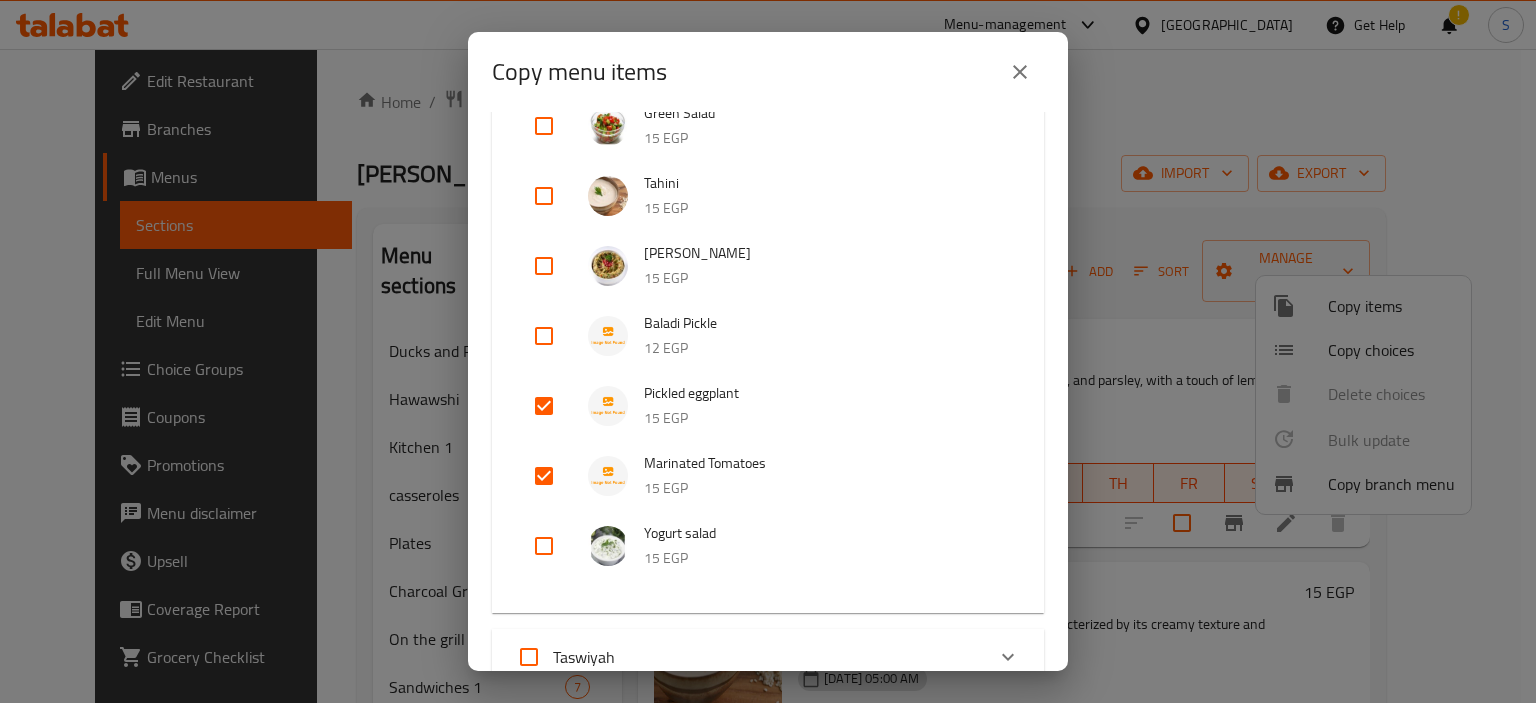 scroll, scrollTop: 1080, scrollLeft: 0, axis: vertical 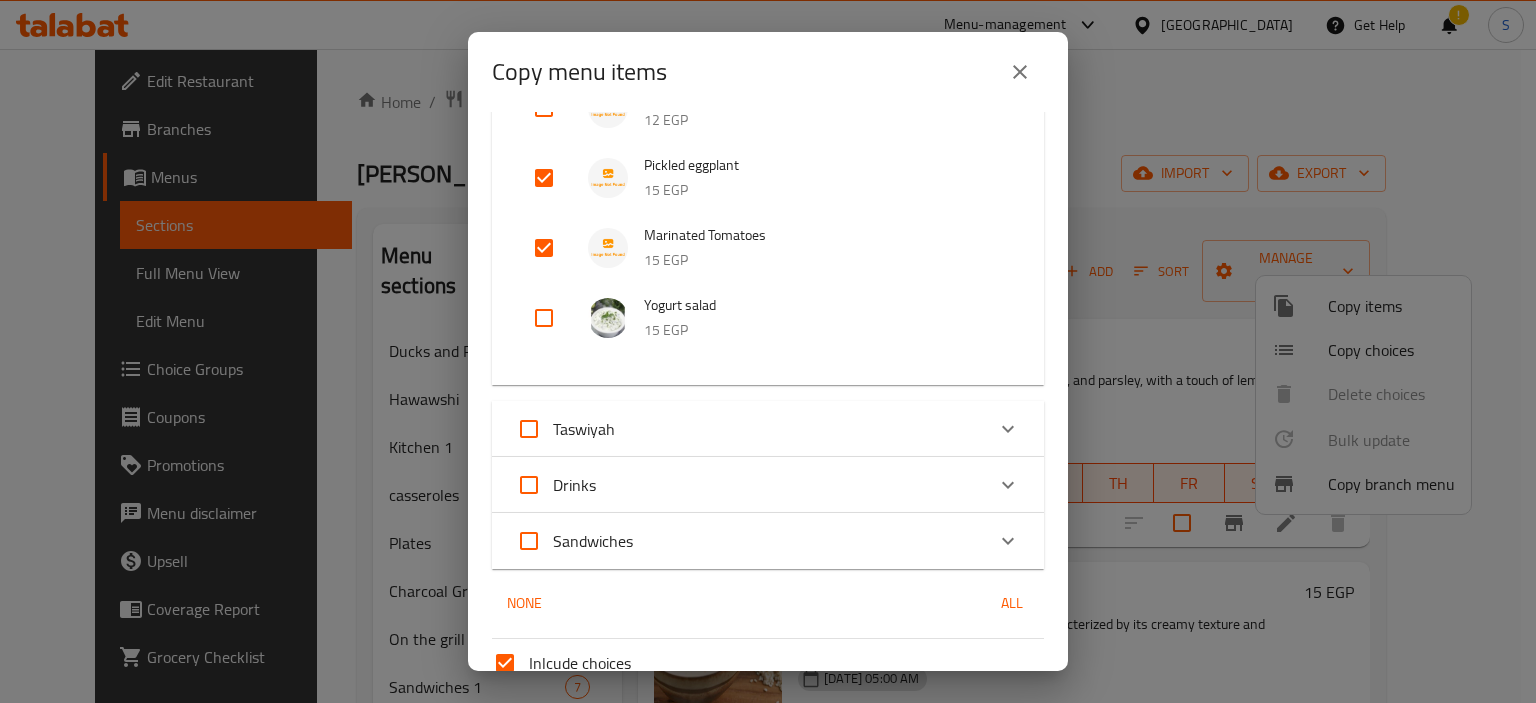 click at bounding box center [544, 318] 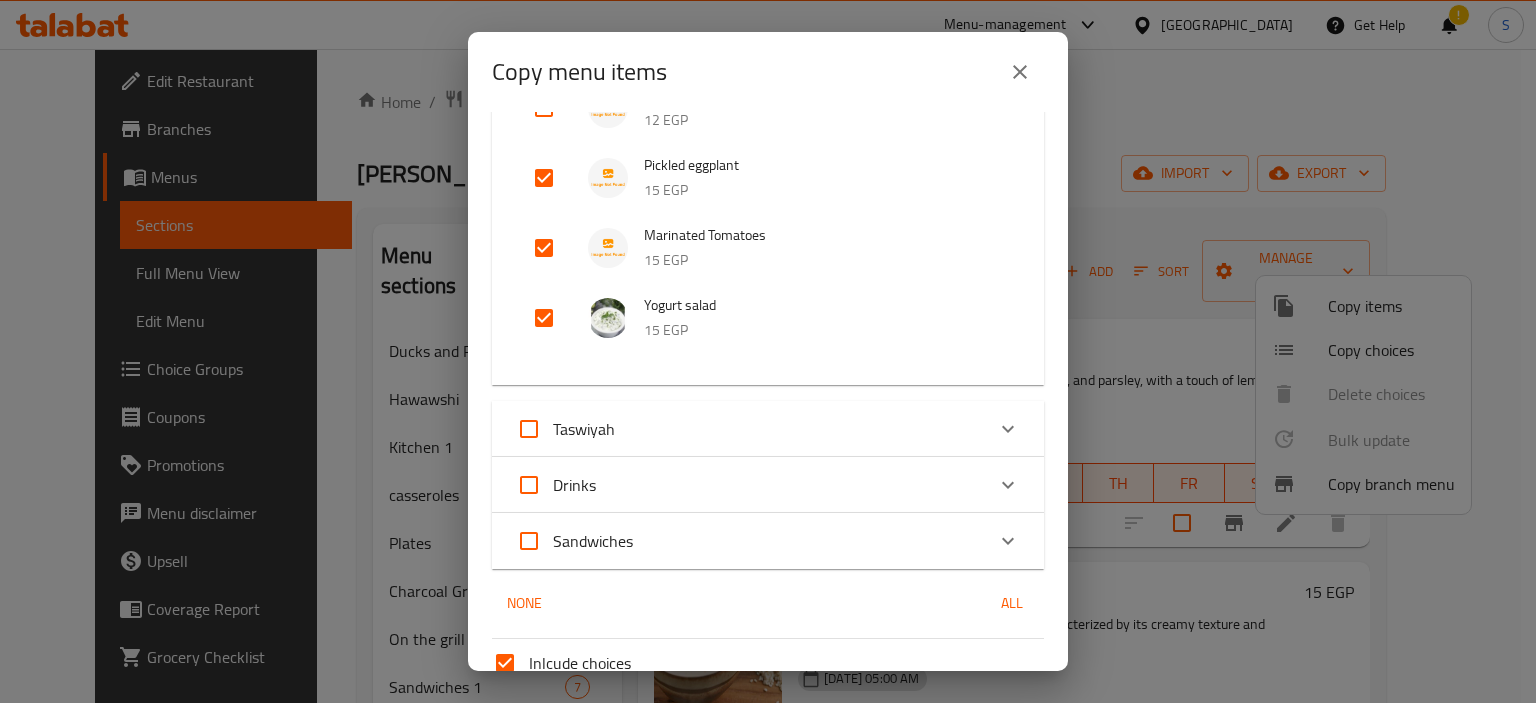 click at bounding box center (544, 318) 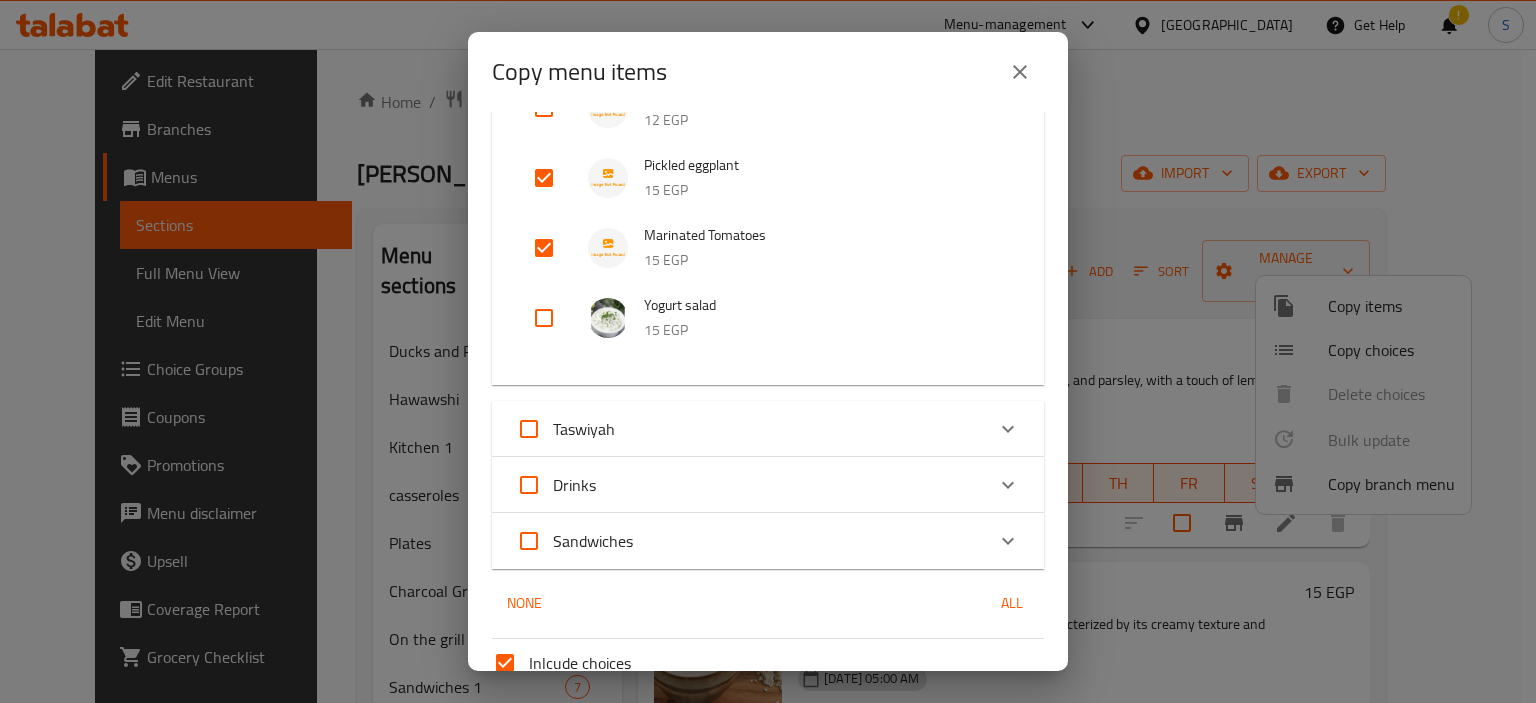 scroll, scrollTop: 1266, scrollLeft: 0, axis: vertical 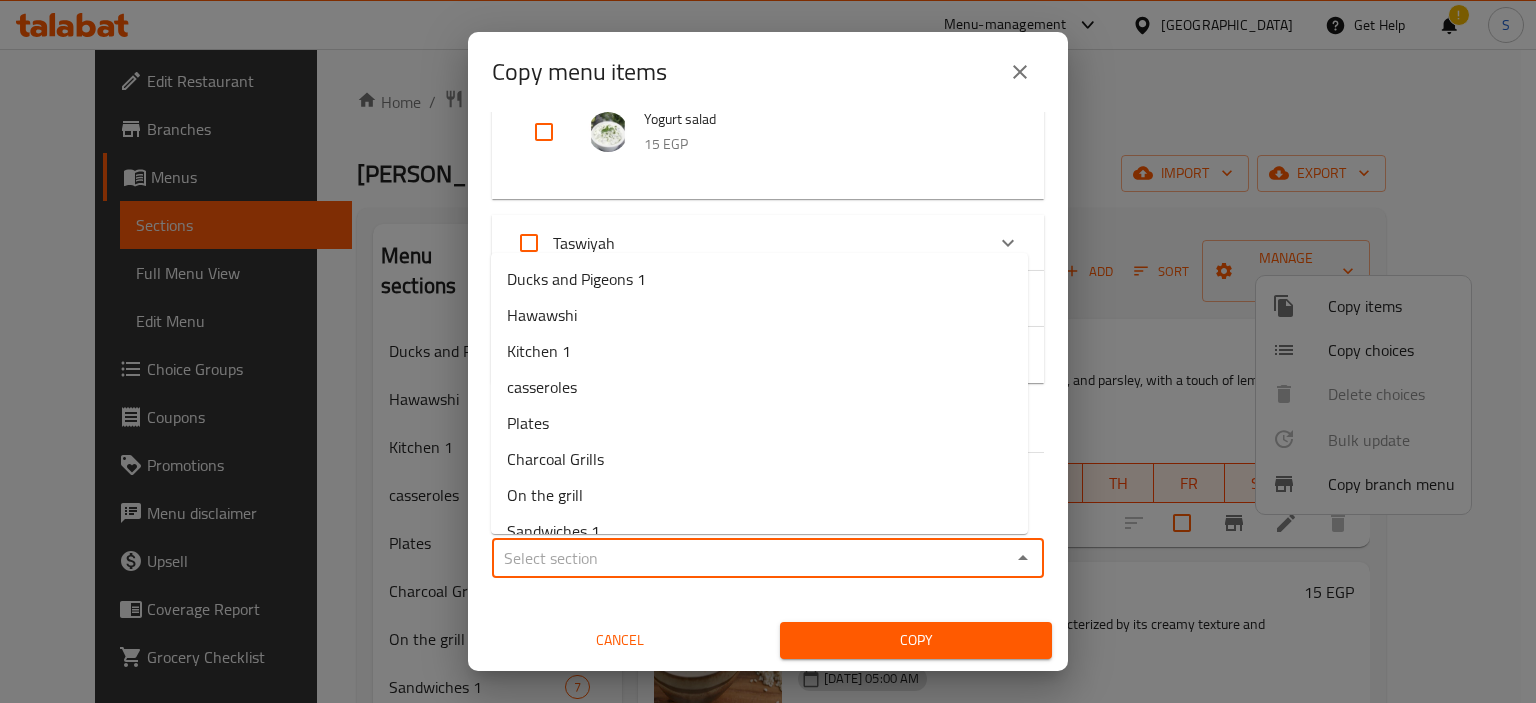 click on "Sections   *" at bounding box center (751, 558) 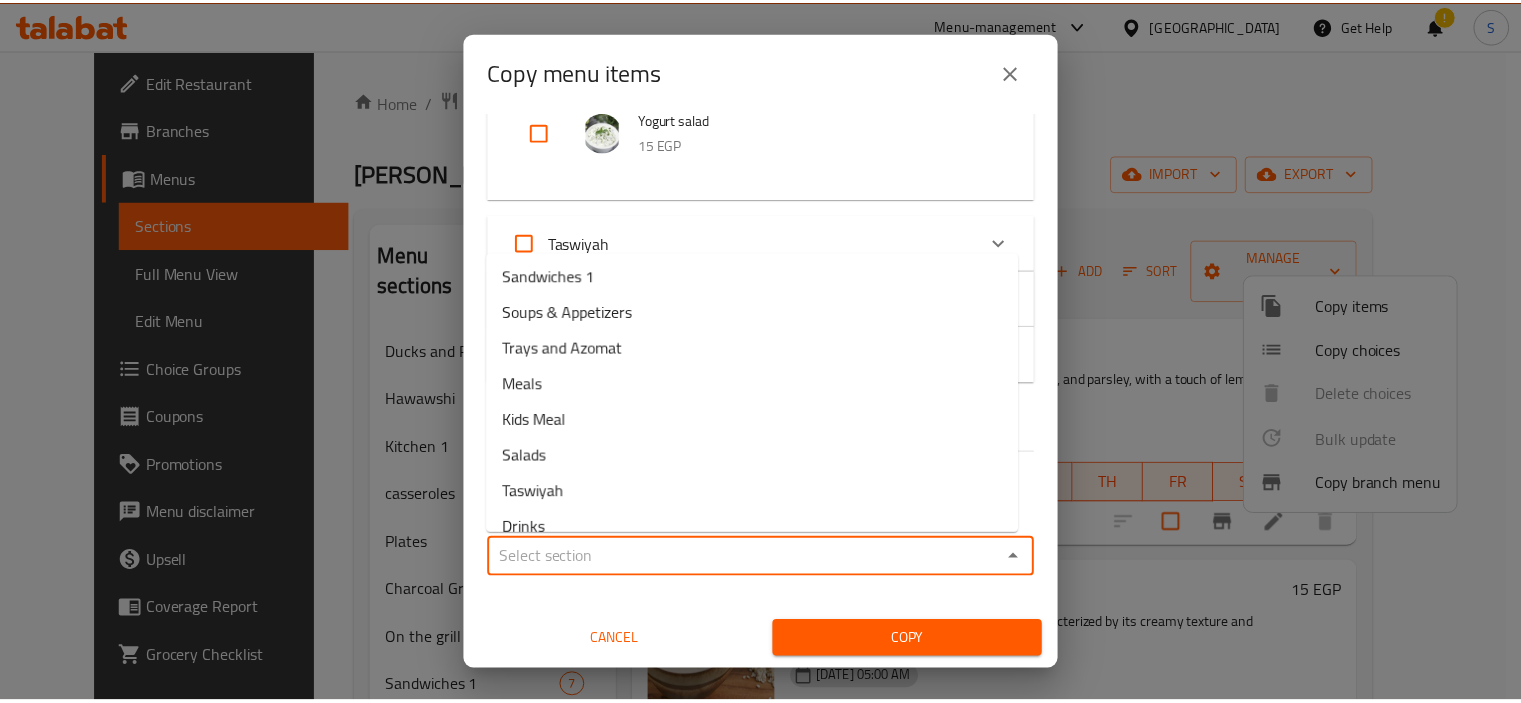 scroll, scrollTop: 346, scrollLeft: 0, axis: vertical 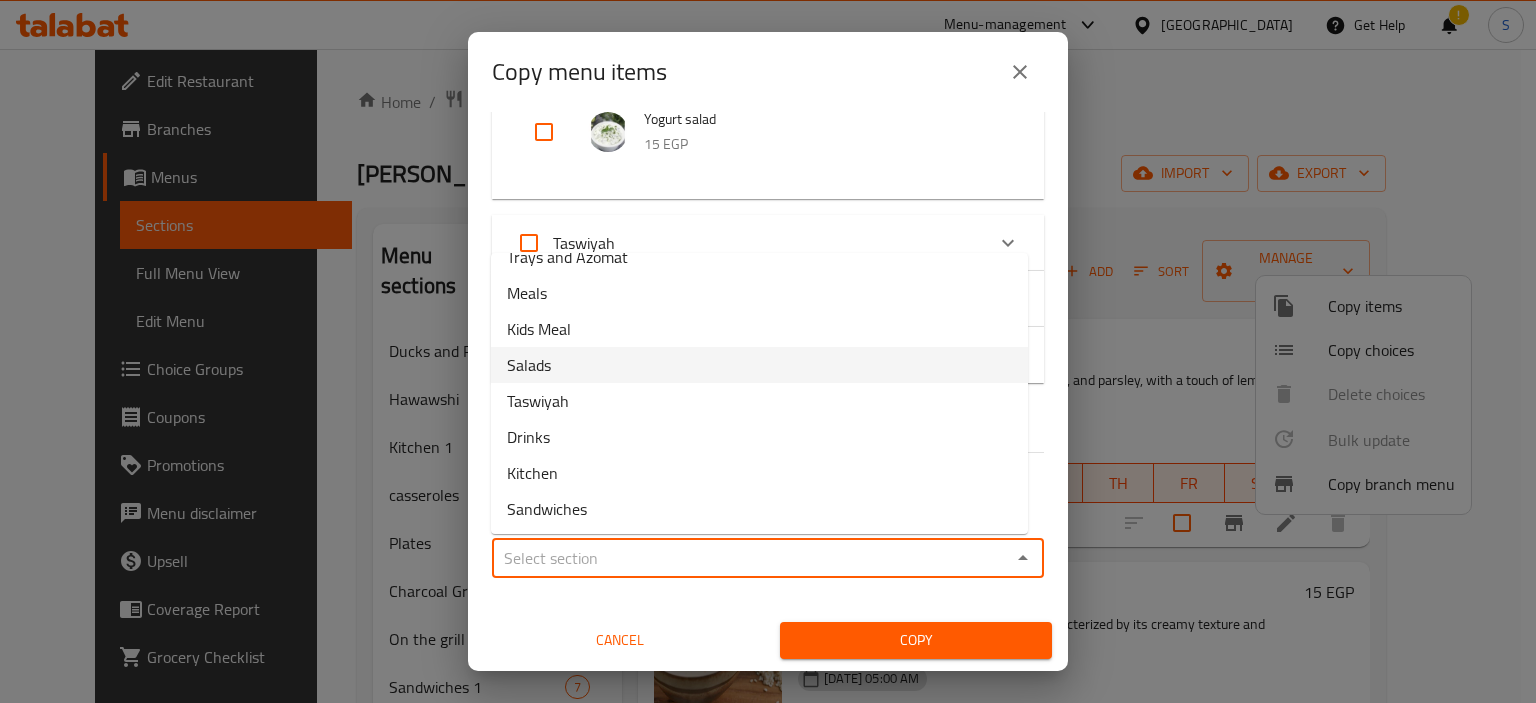 click on "Salads" at bounding box center [759, 365] 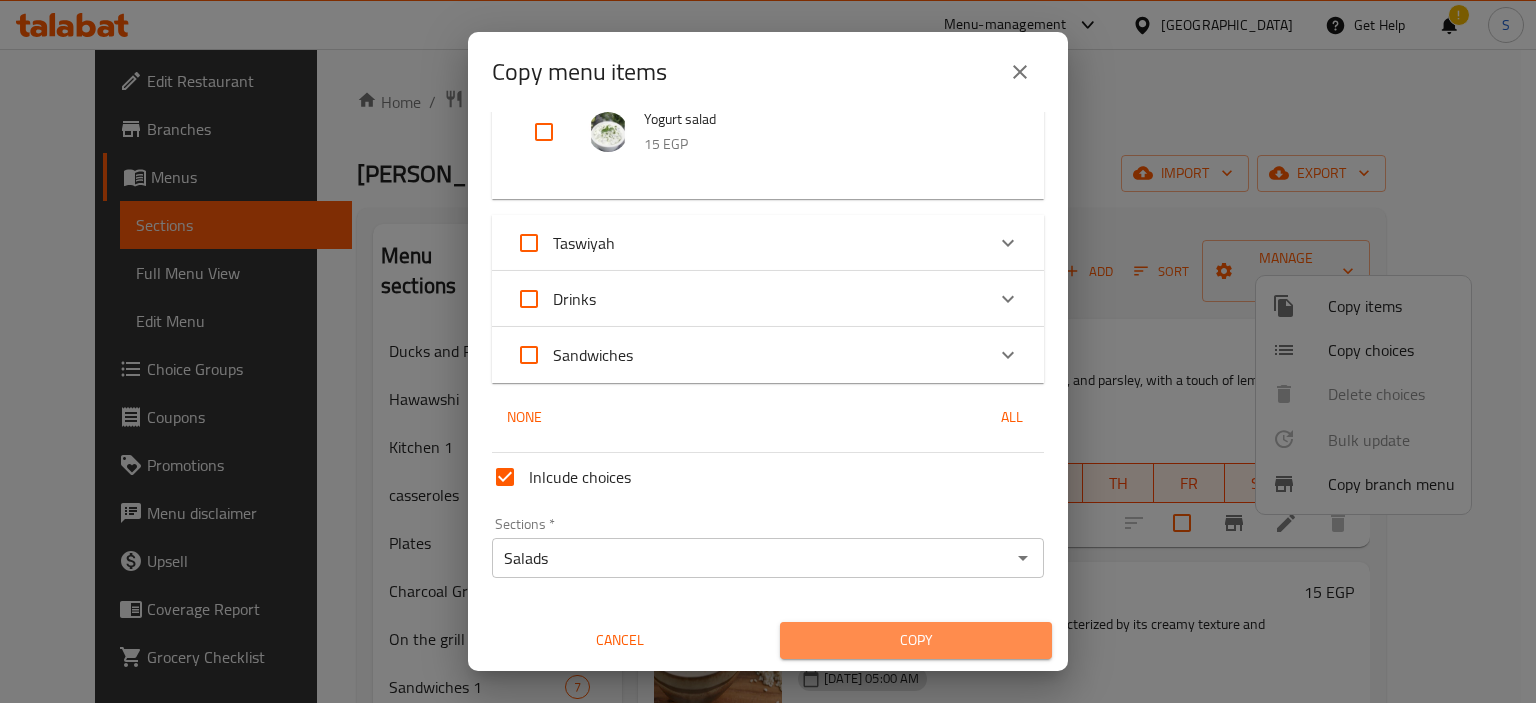 click on "Copy" at bounding box center (916, 640) 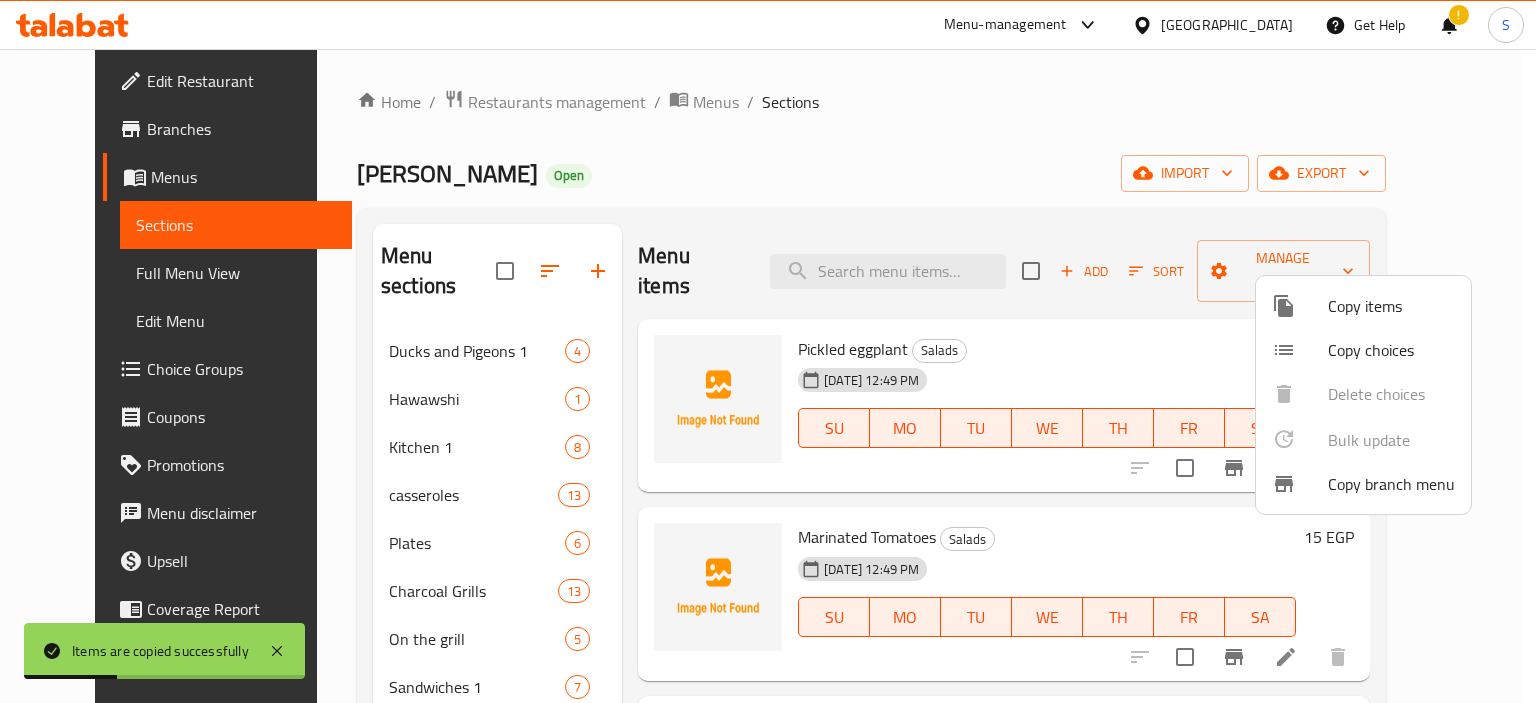 click at bounding box center [768, 351] 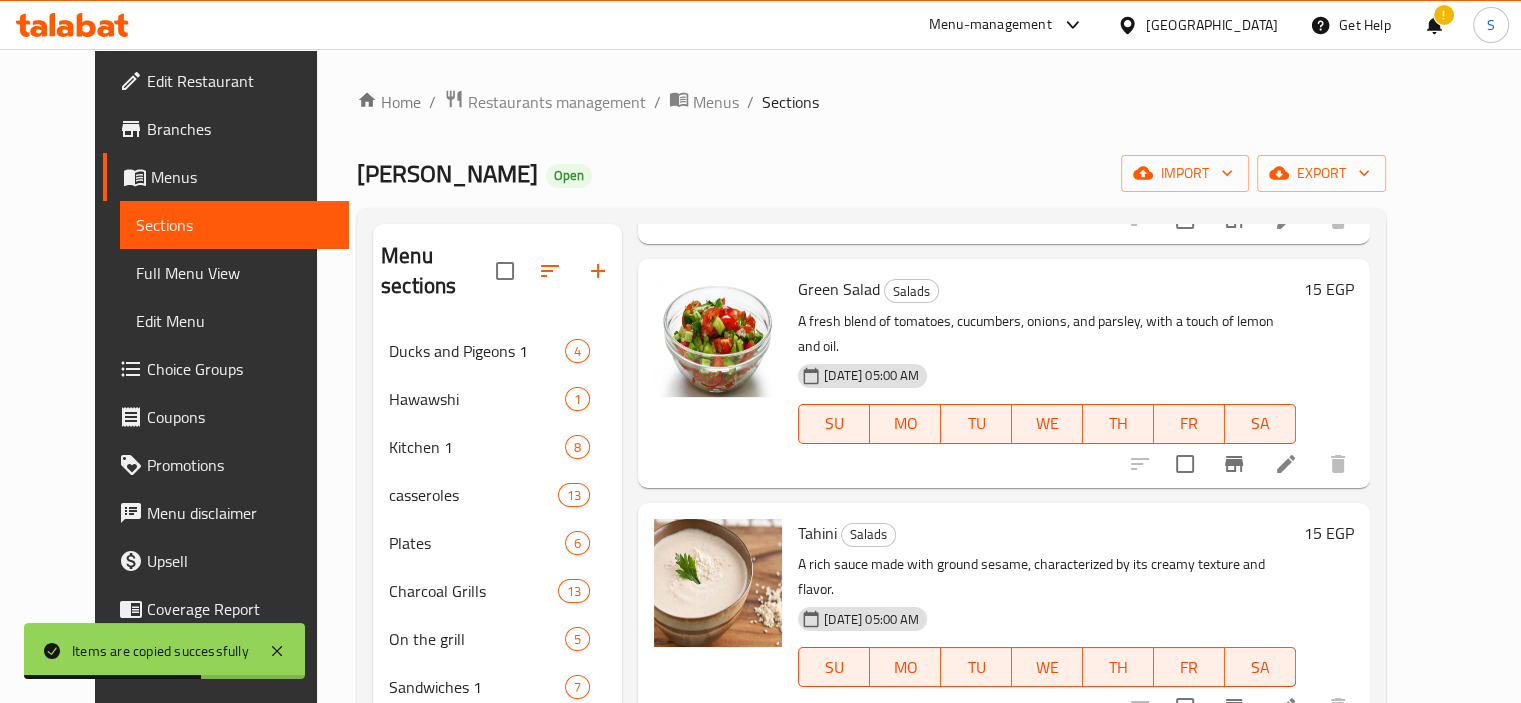 scroll, scrollTop: 0, scrollLeft: 0, axis: both 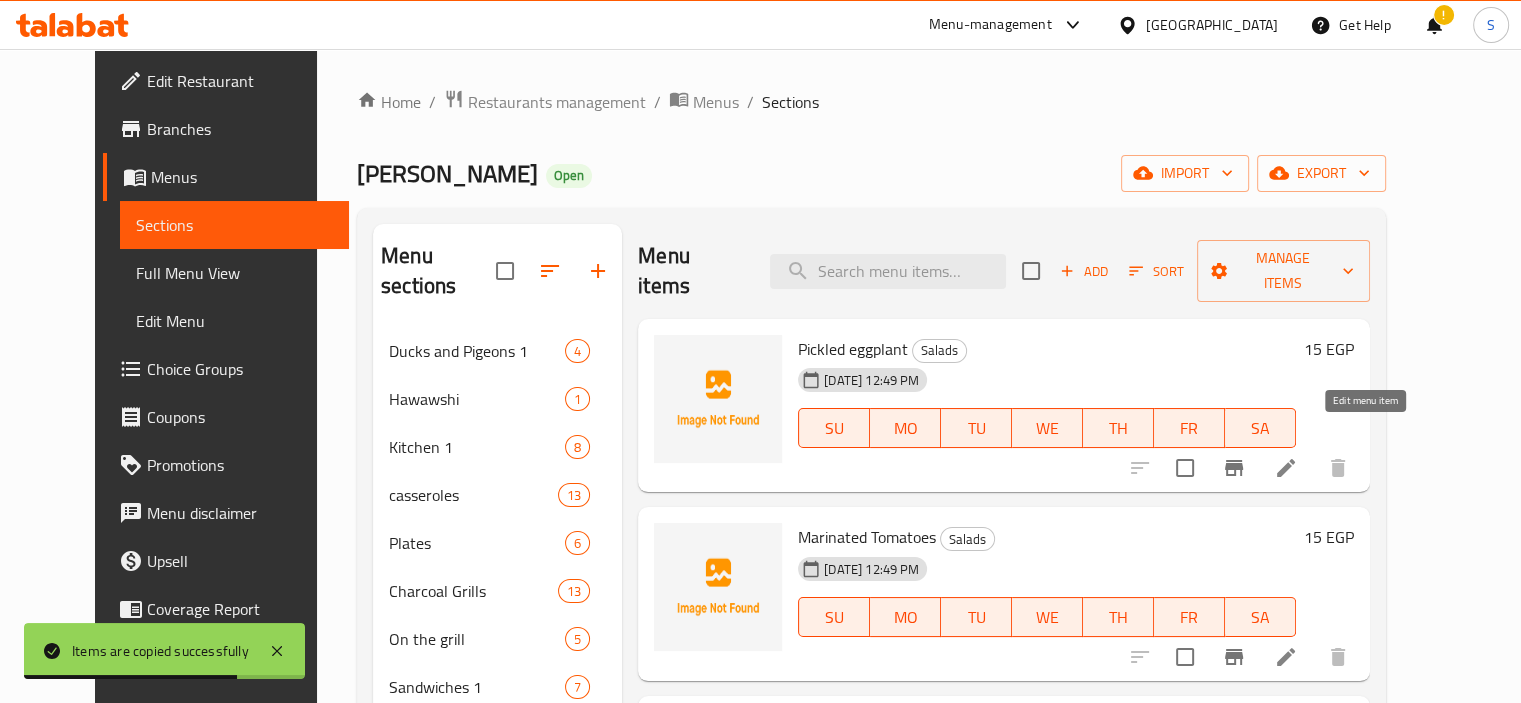 click 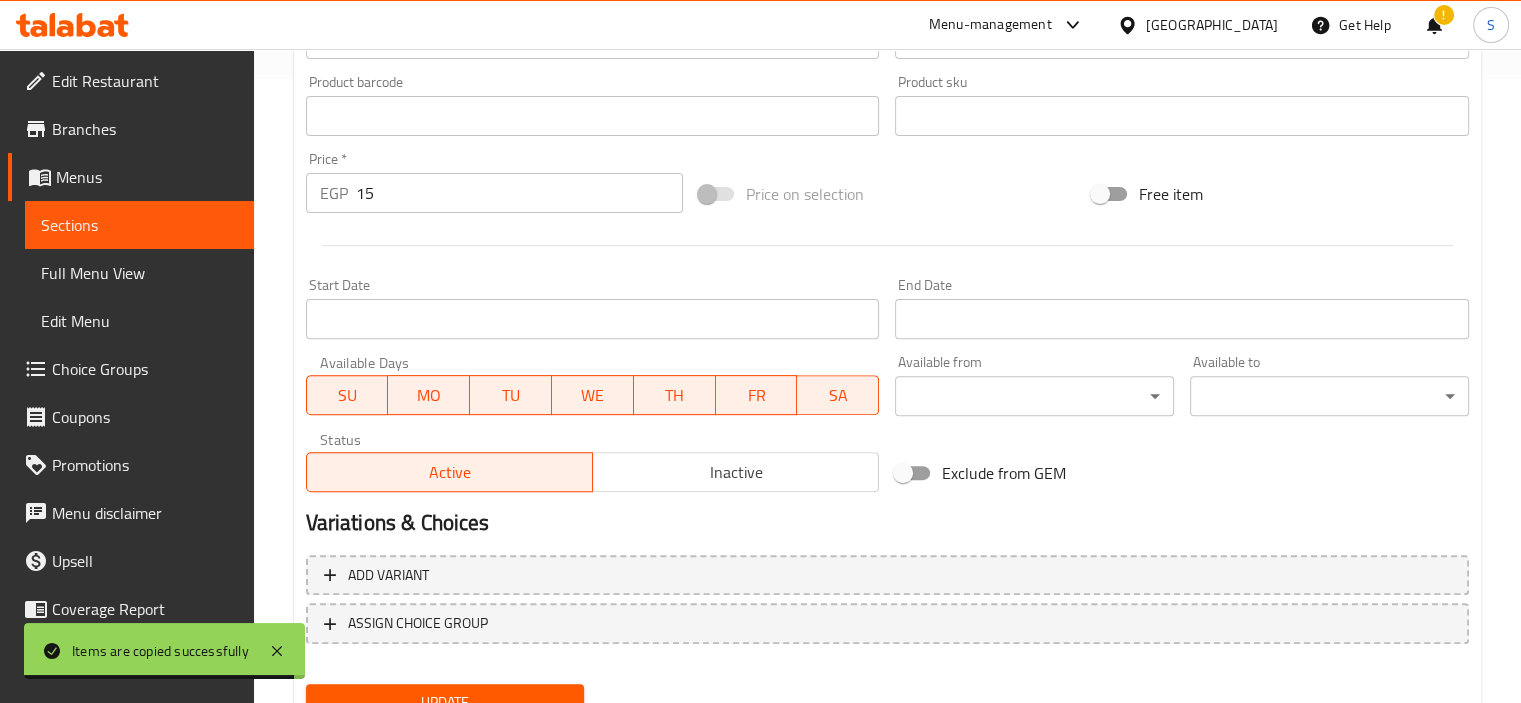 scroll, scrollTop: 709, scrollLeft: 0, axis: vertical 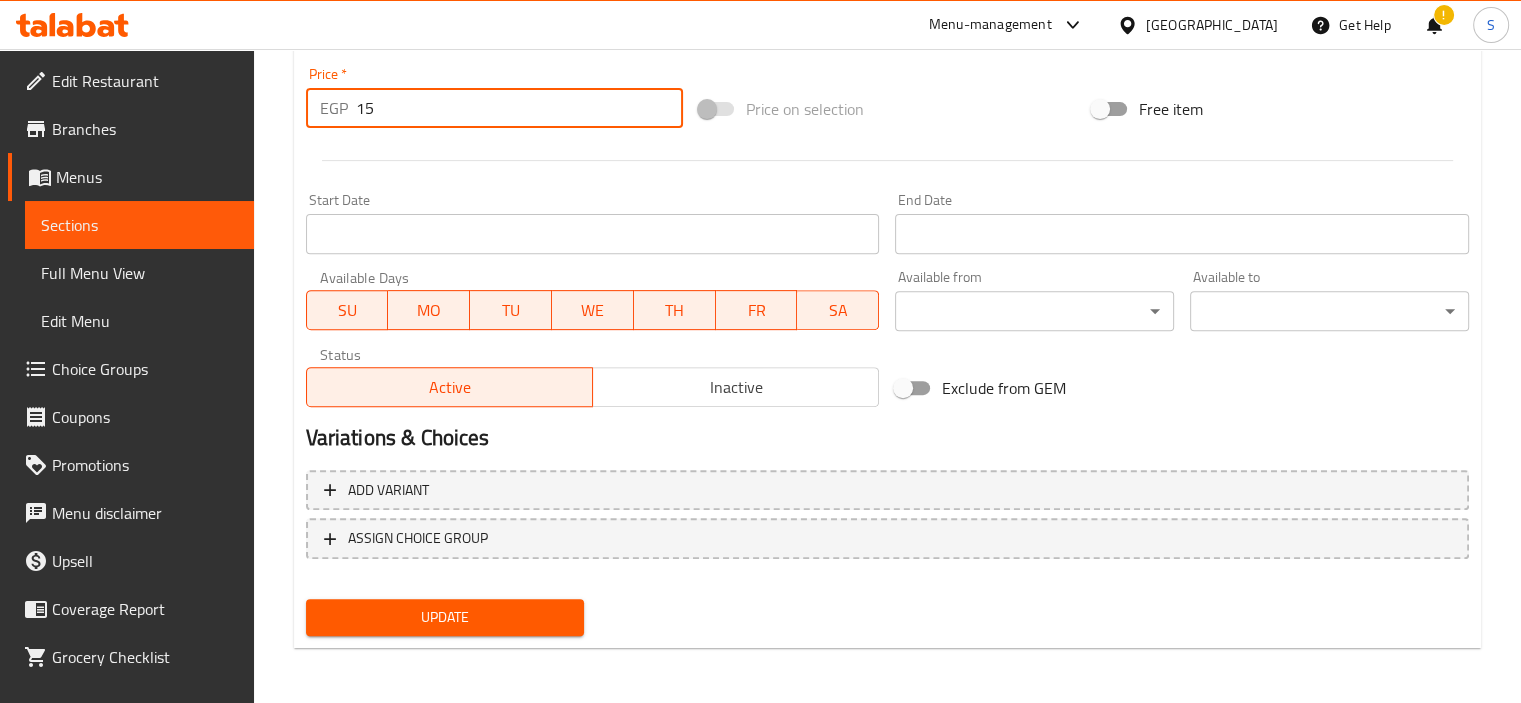 click on "15" at bounding box center (519, 108) 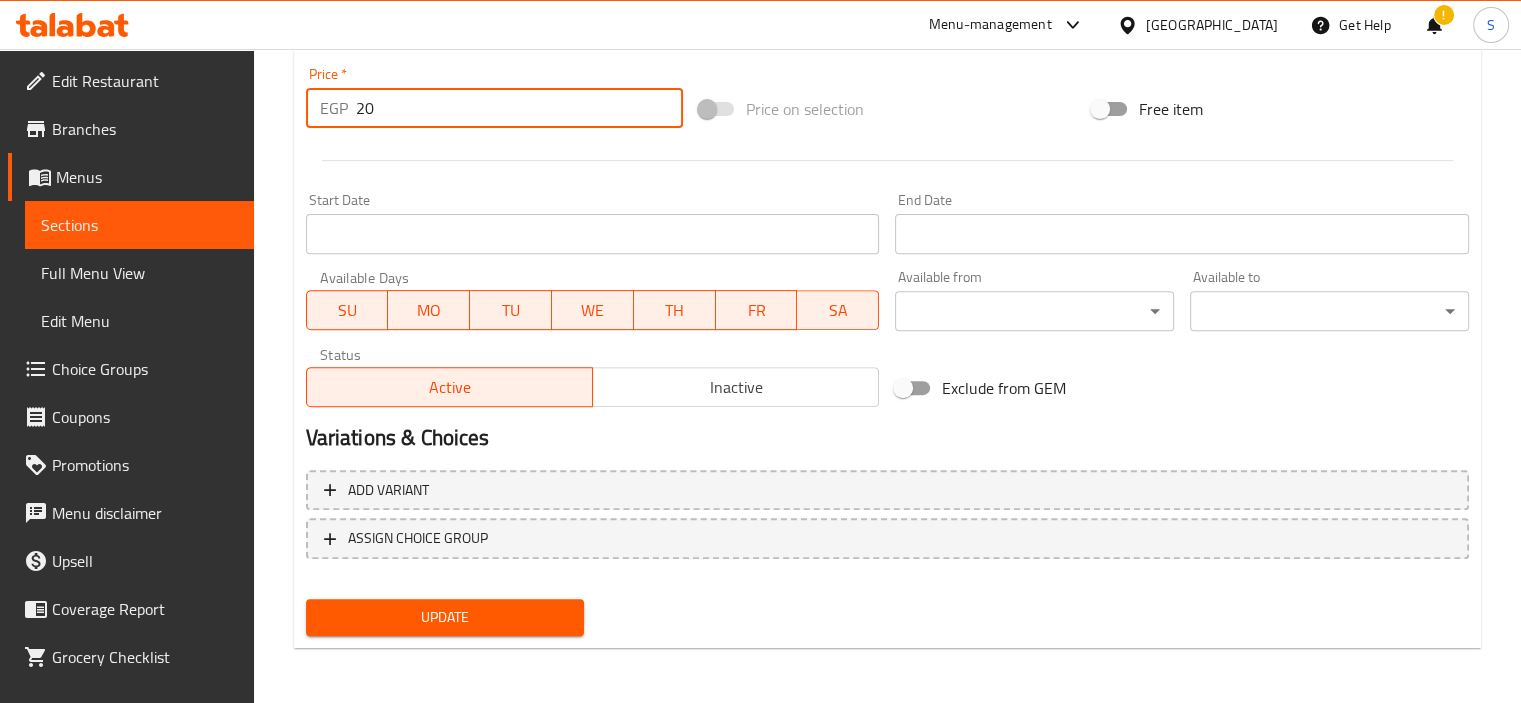 type on "20" 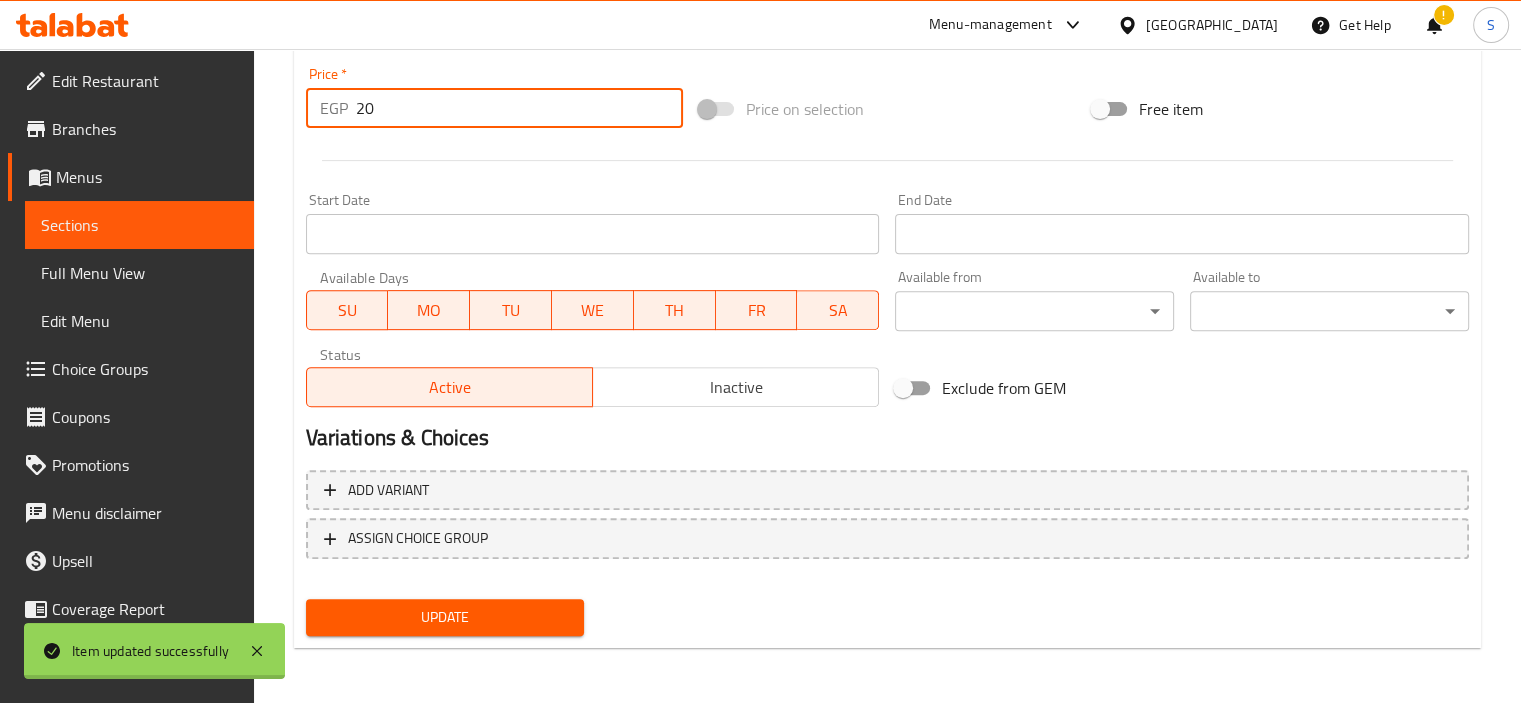 scroll, scrollTop: 0, scrollLeft: 0, axis: both 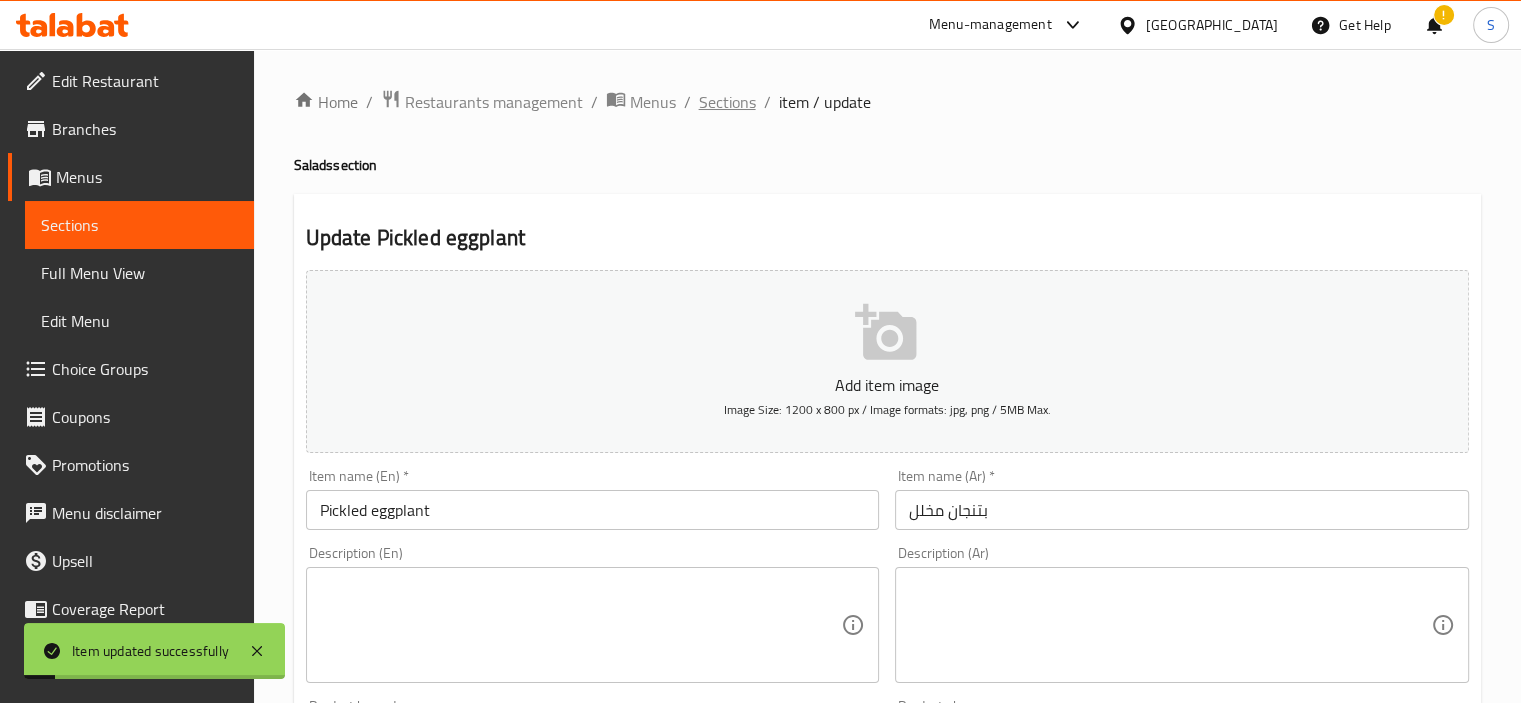 click on "Sections" at bounding box center (727, 102) 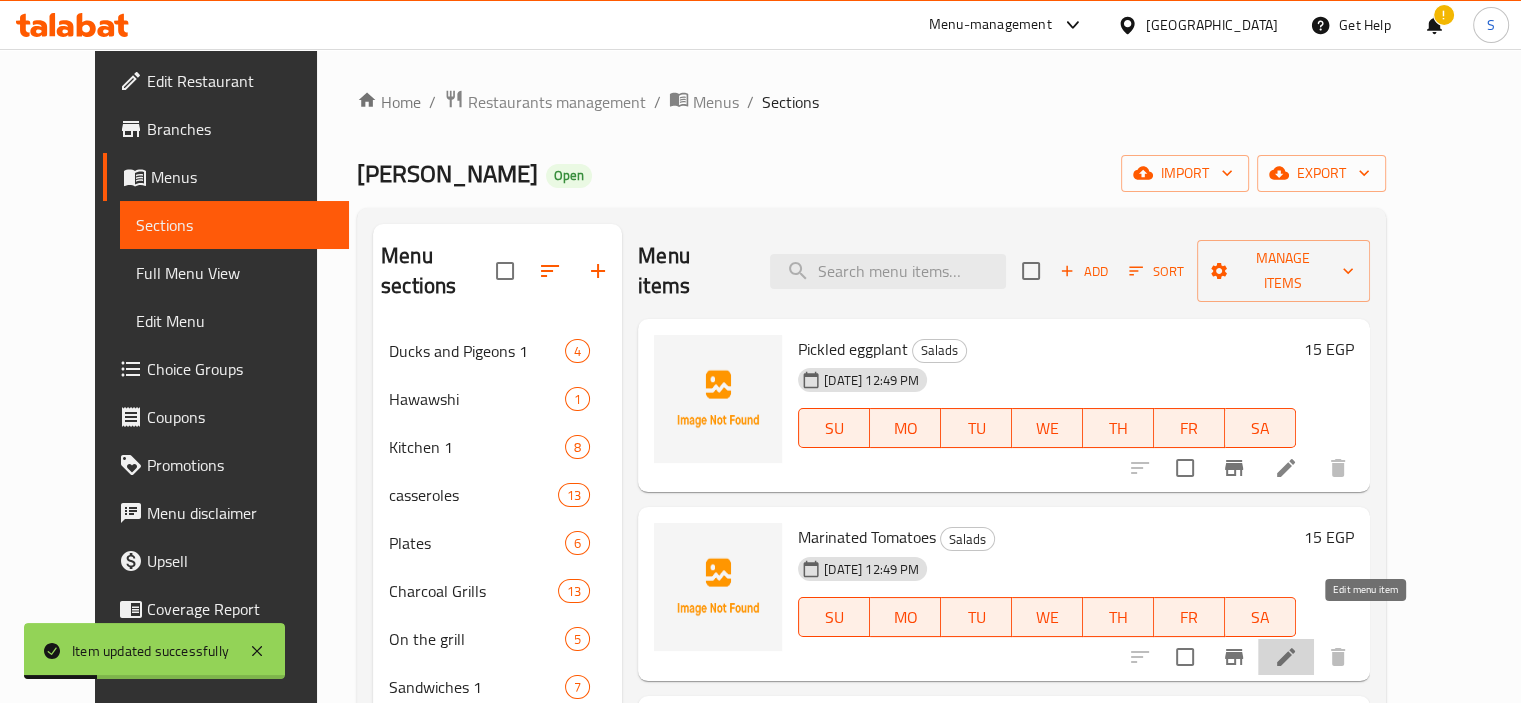 click 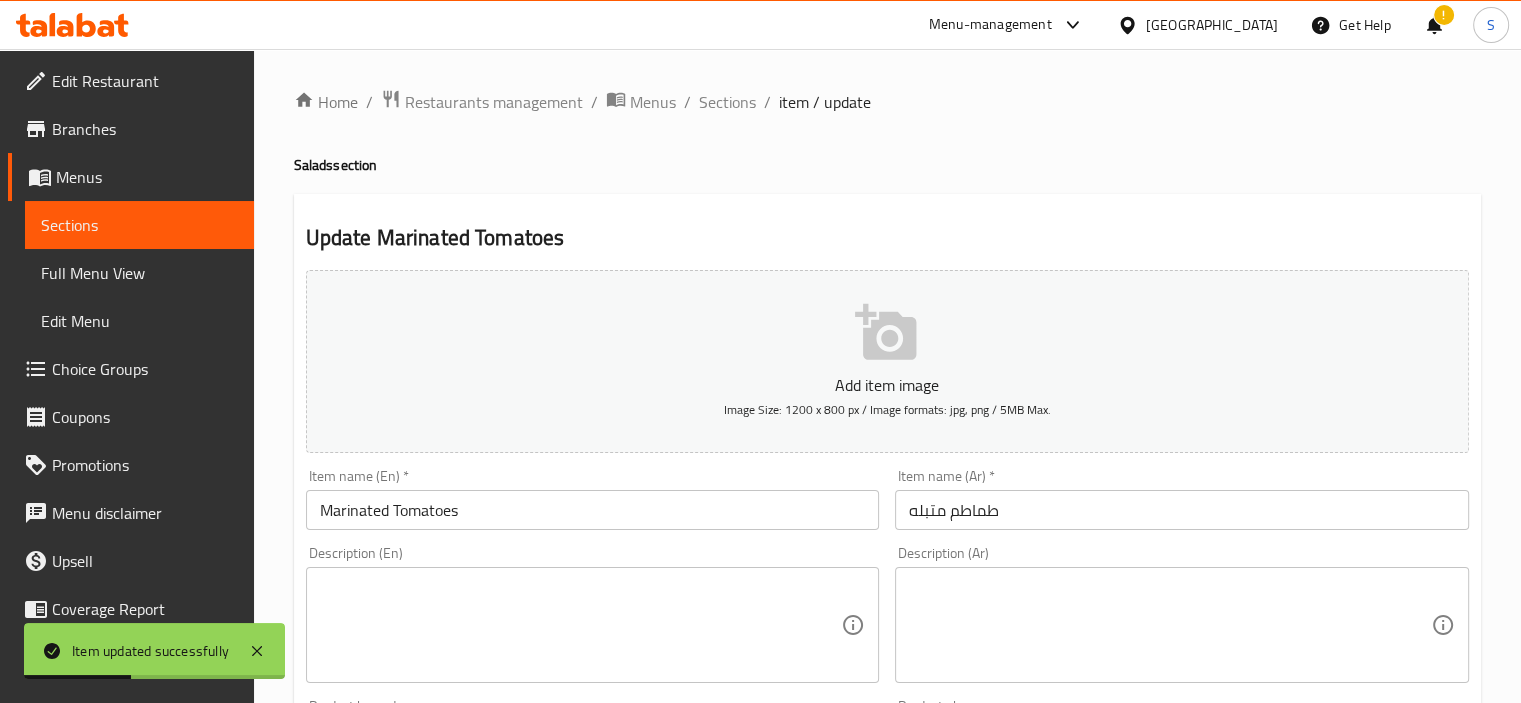 scroll, scrollTop: 709, scrollLeft: 0, axis: vertical 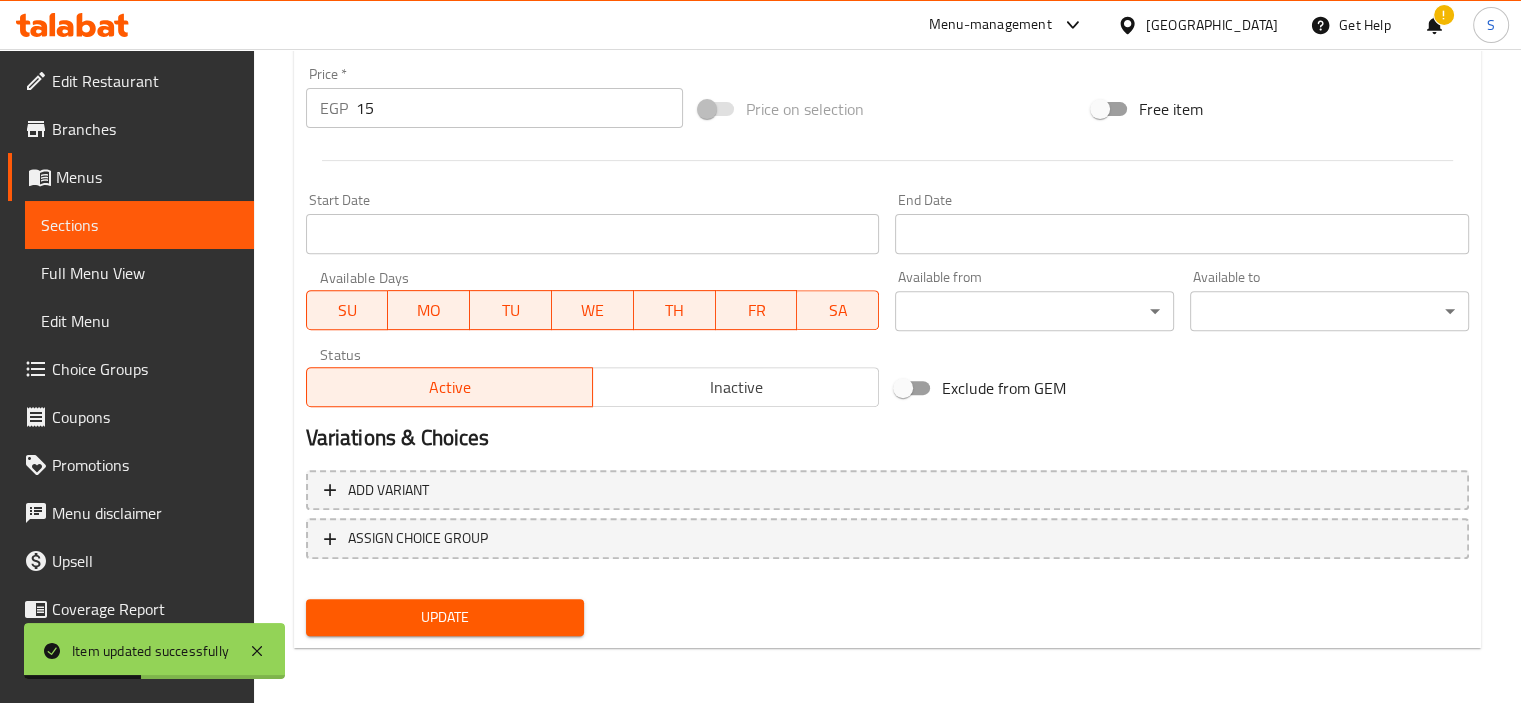 click on "15" at bounding box center (519, 108) 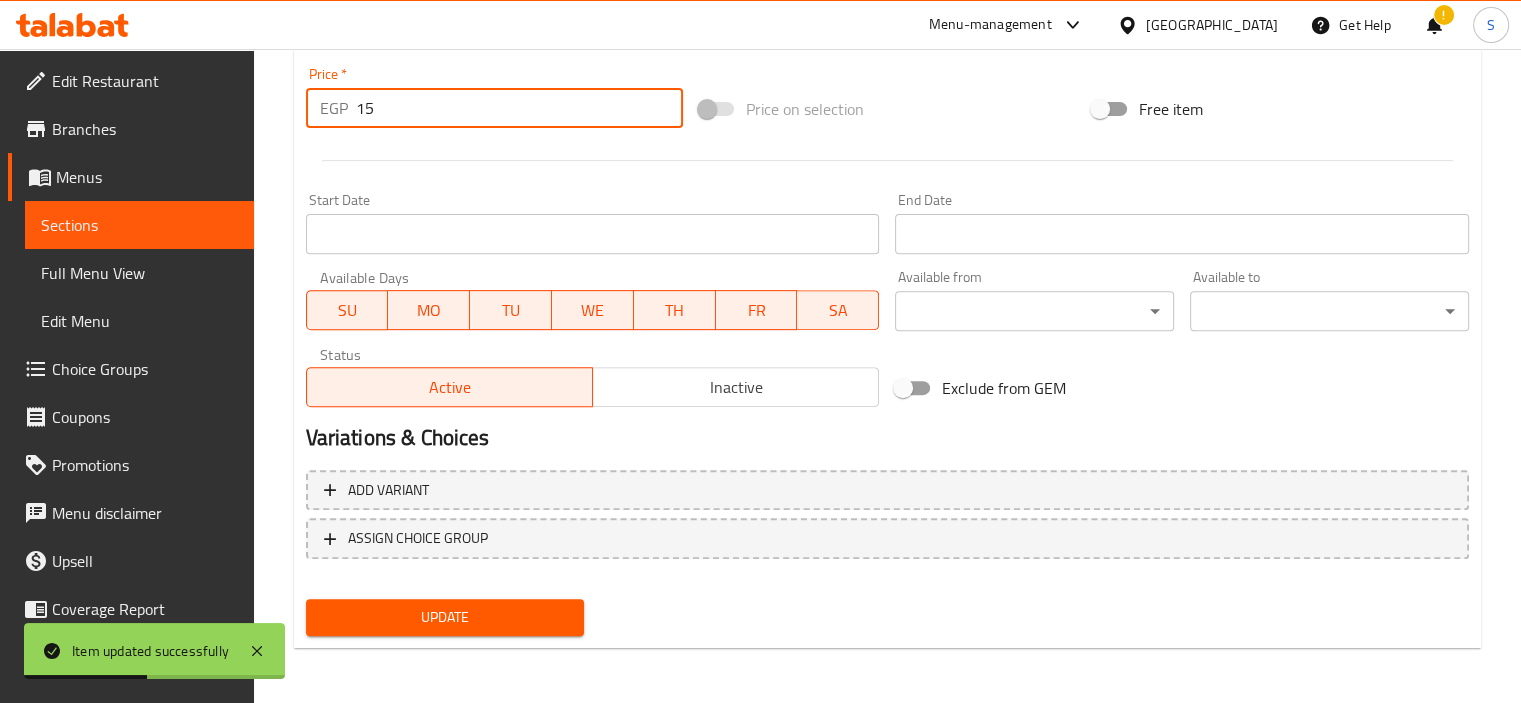 click on "15" at bounding box center [519, 108] 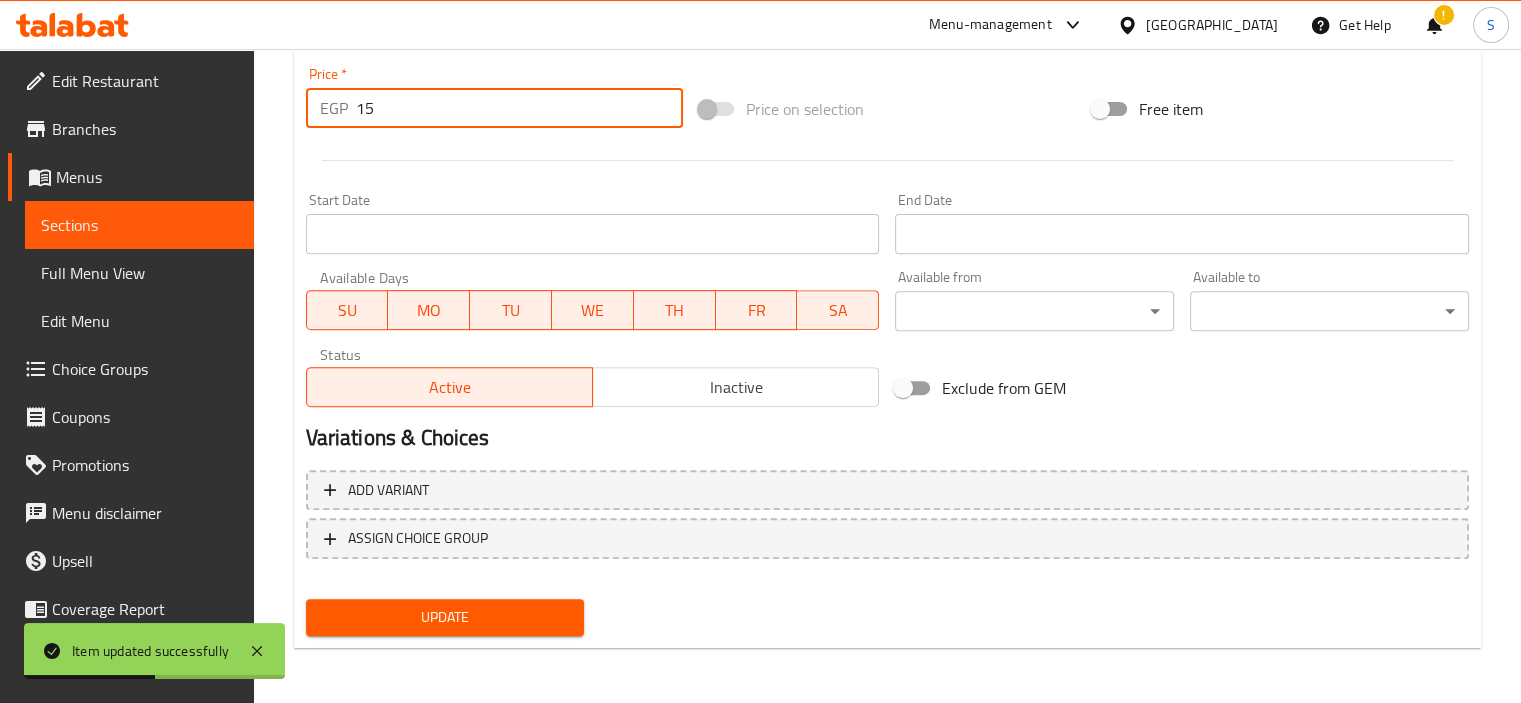 click on "15" at bounding box center [519, 108] 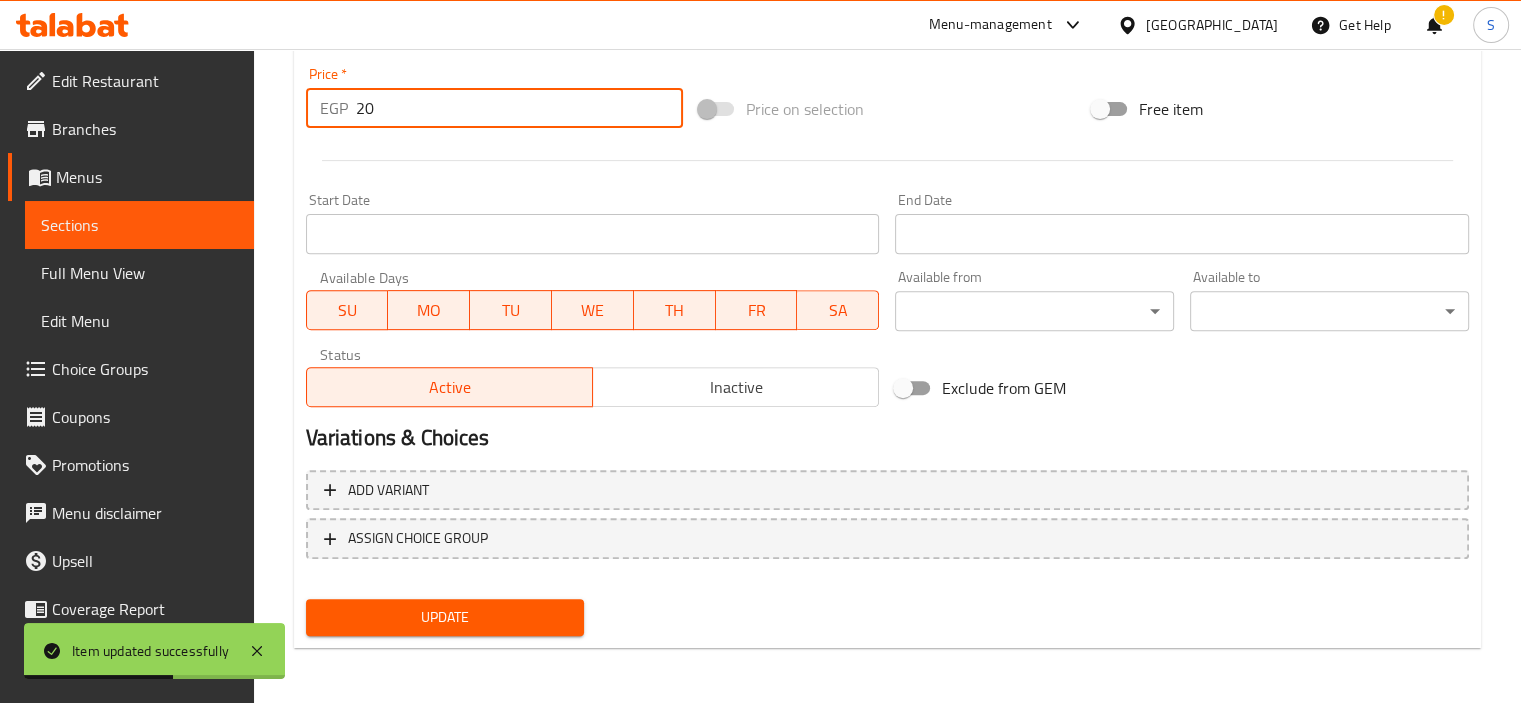 type on "20" 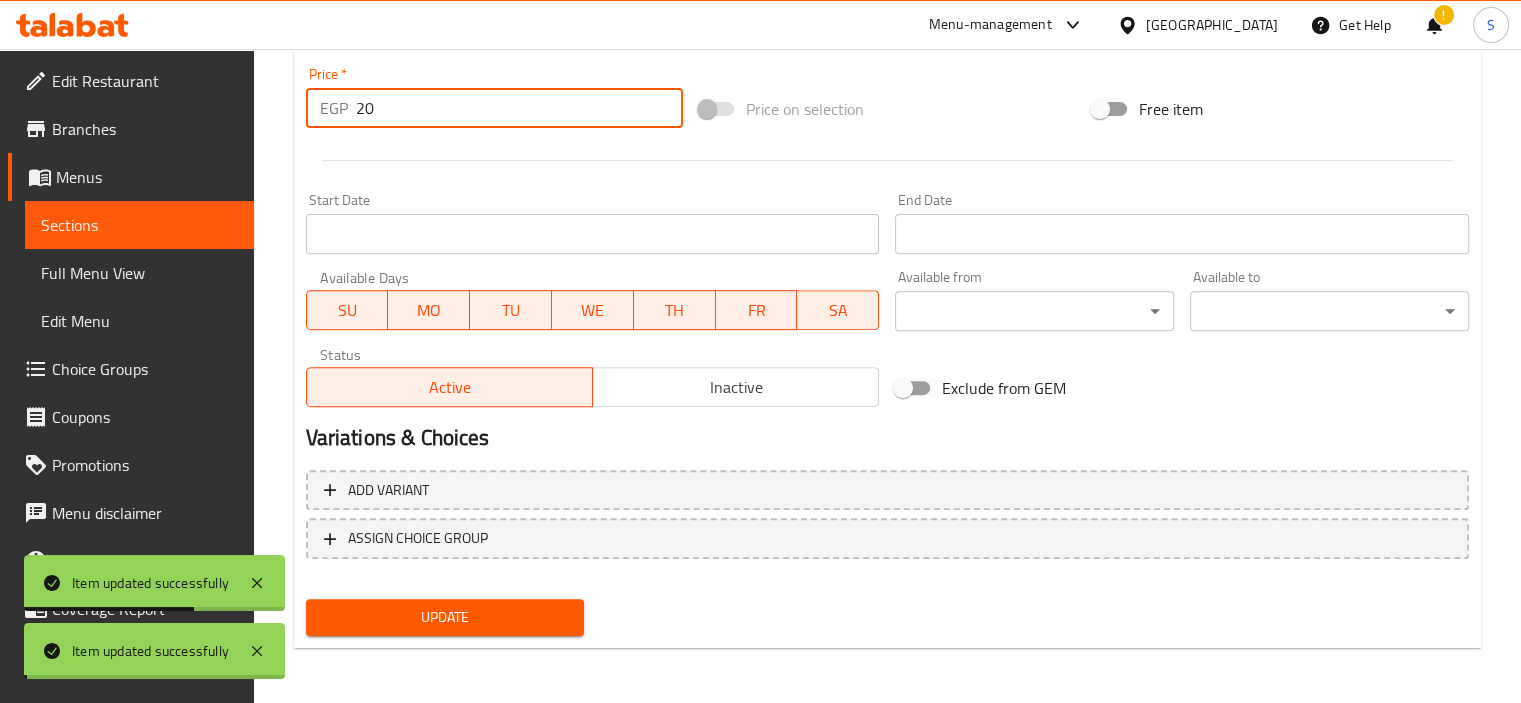scroll, scrollTop: 0, scrollLeft: 0, axis: both 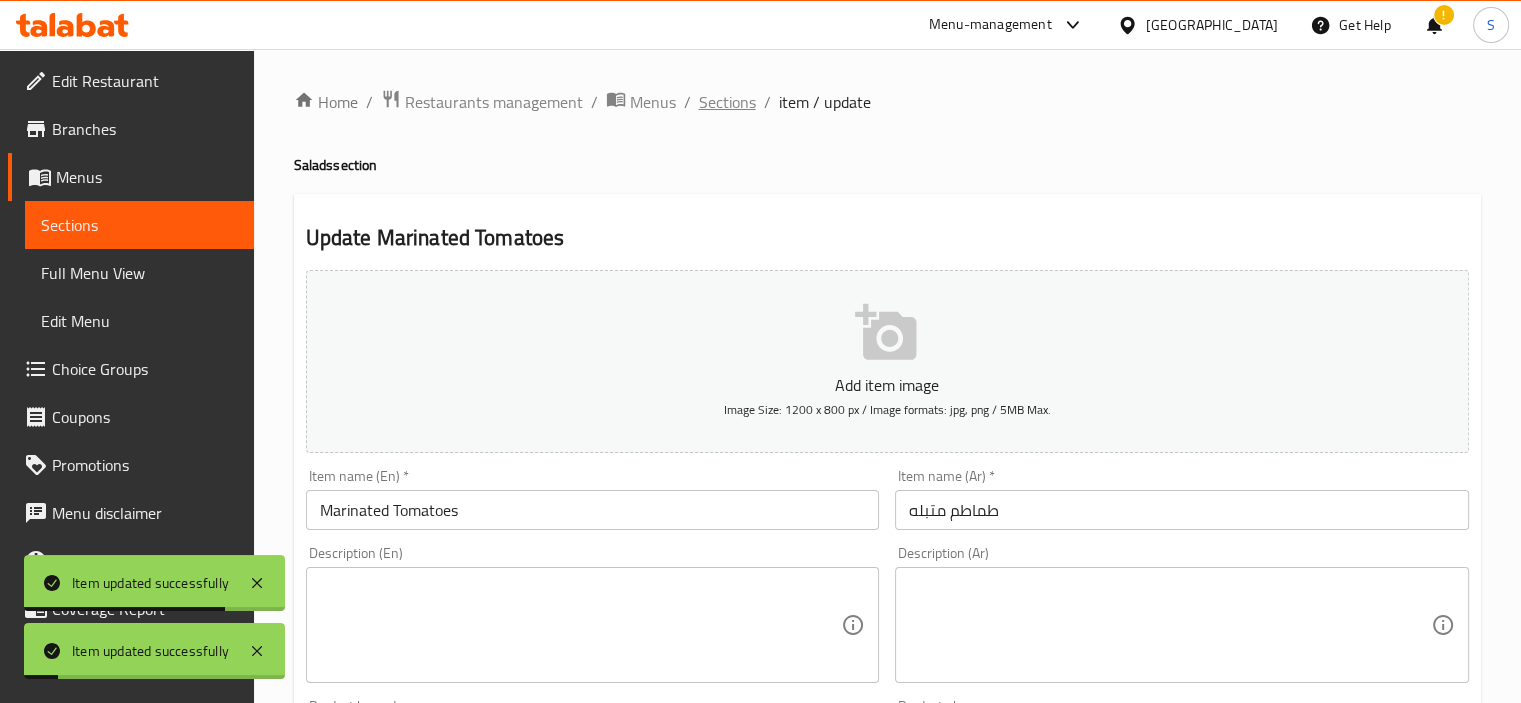 click on "Sections" at bounding box center [727, 102] 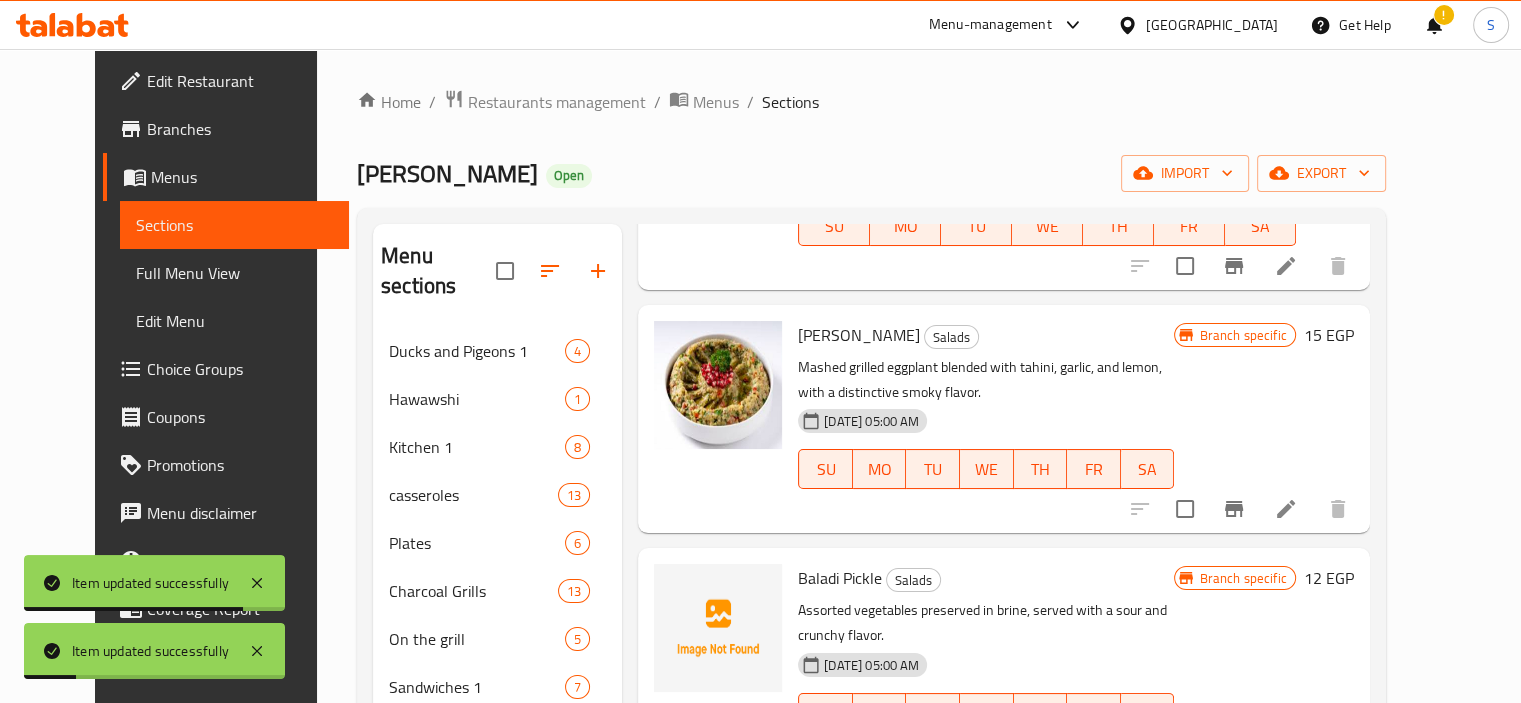 scroll, scrollTop: 1024, scrollLeft: 0, axis: vertical 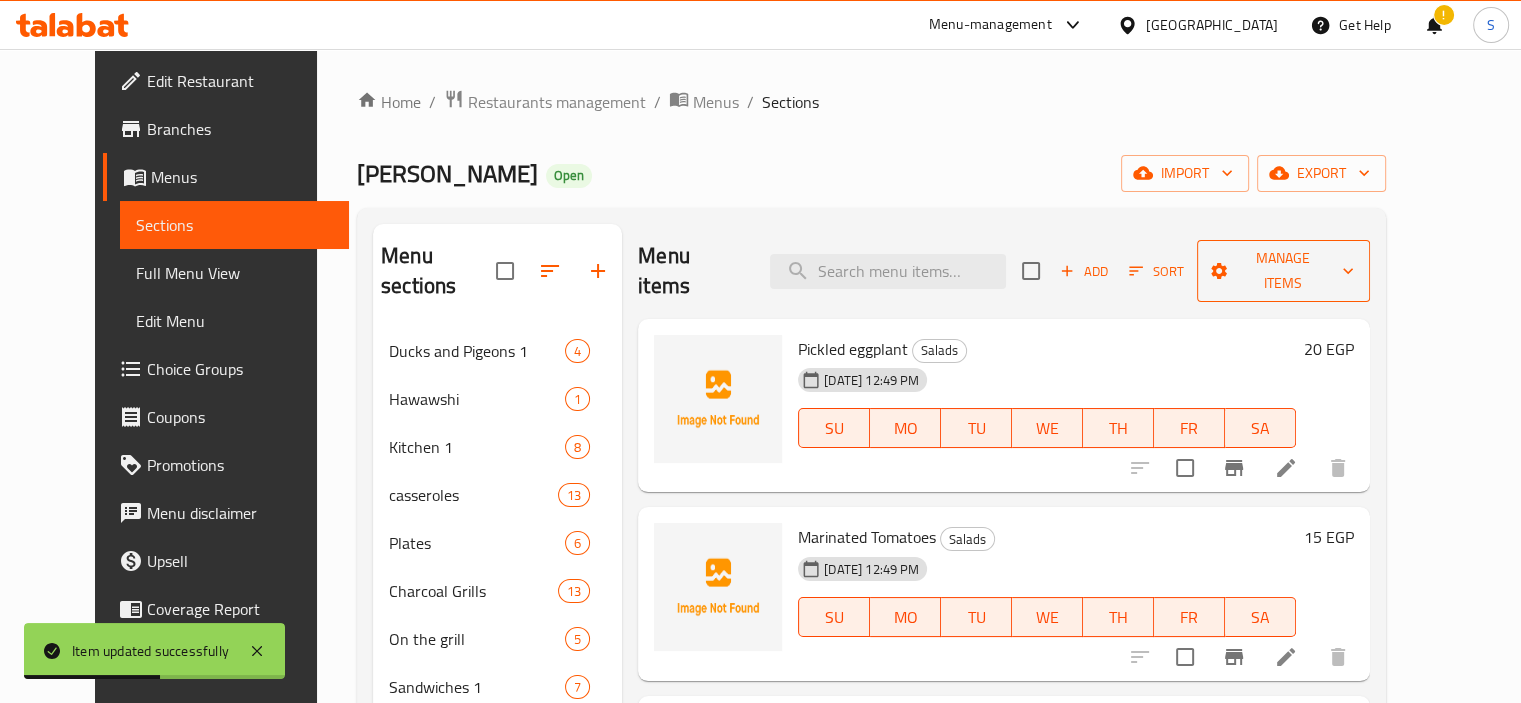click on "Manage items" at bounding box center (1283, 271) 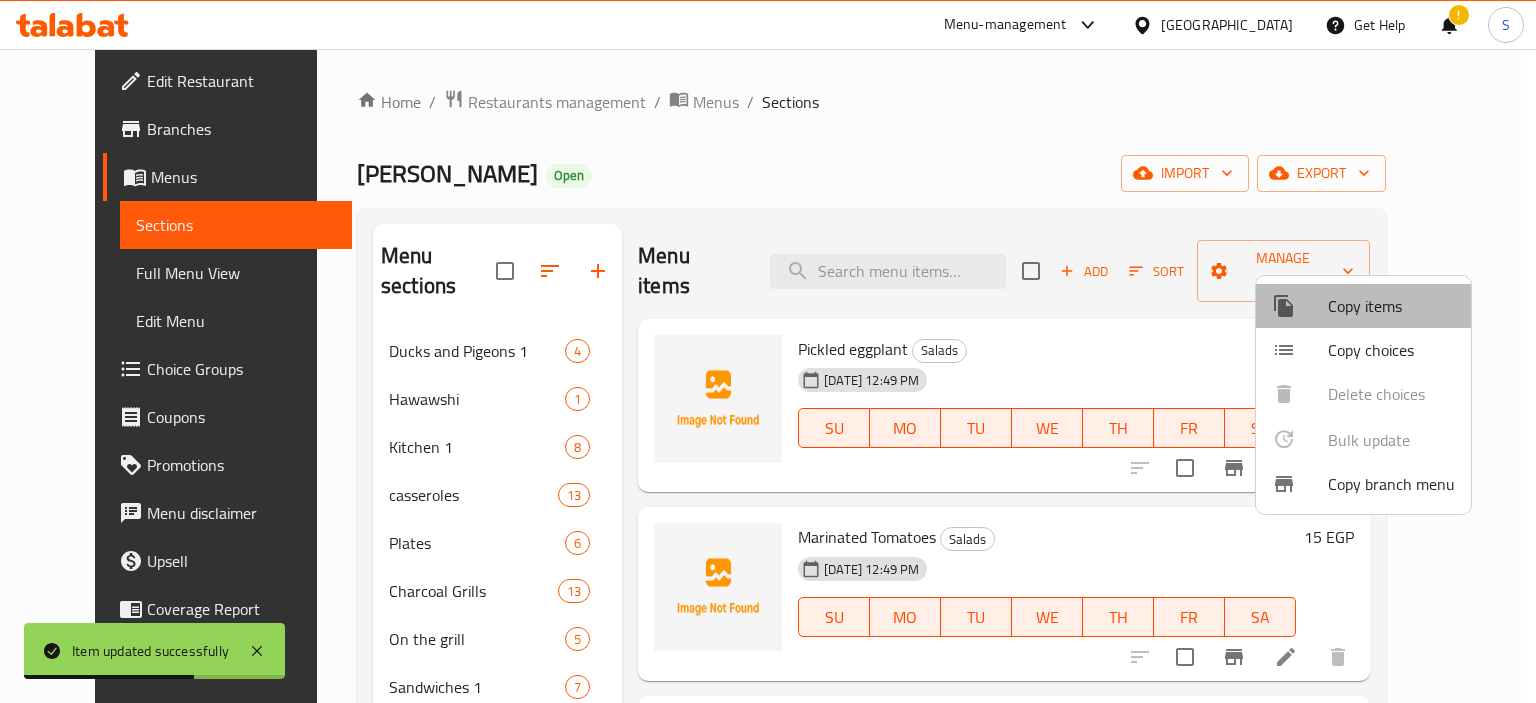 click on "Copy items" at bounding box center [1363, 306] 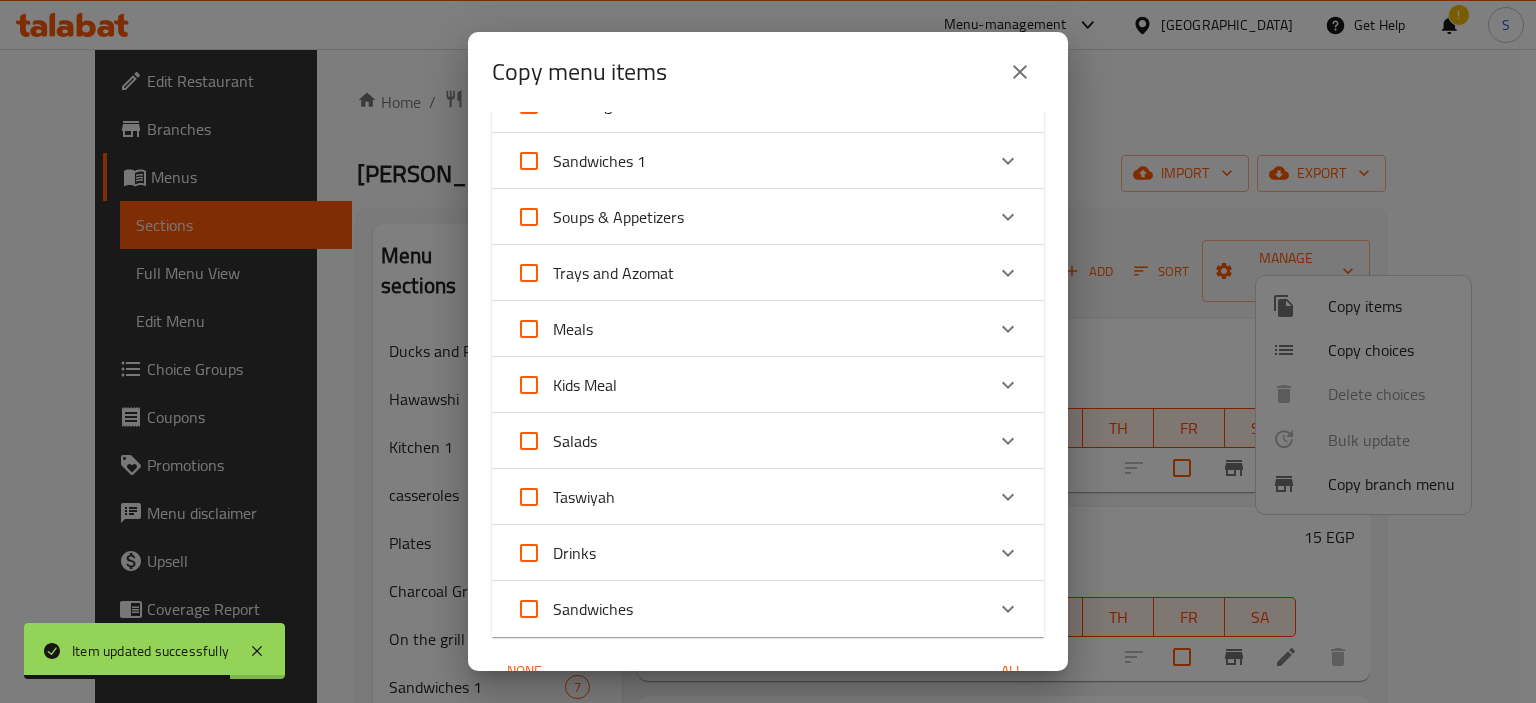 scroll, scrollTop: 576, scrollLeft: 0, axis: vertical 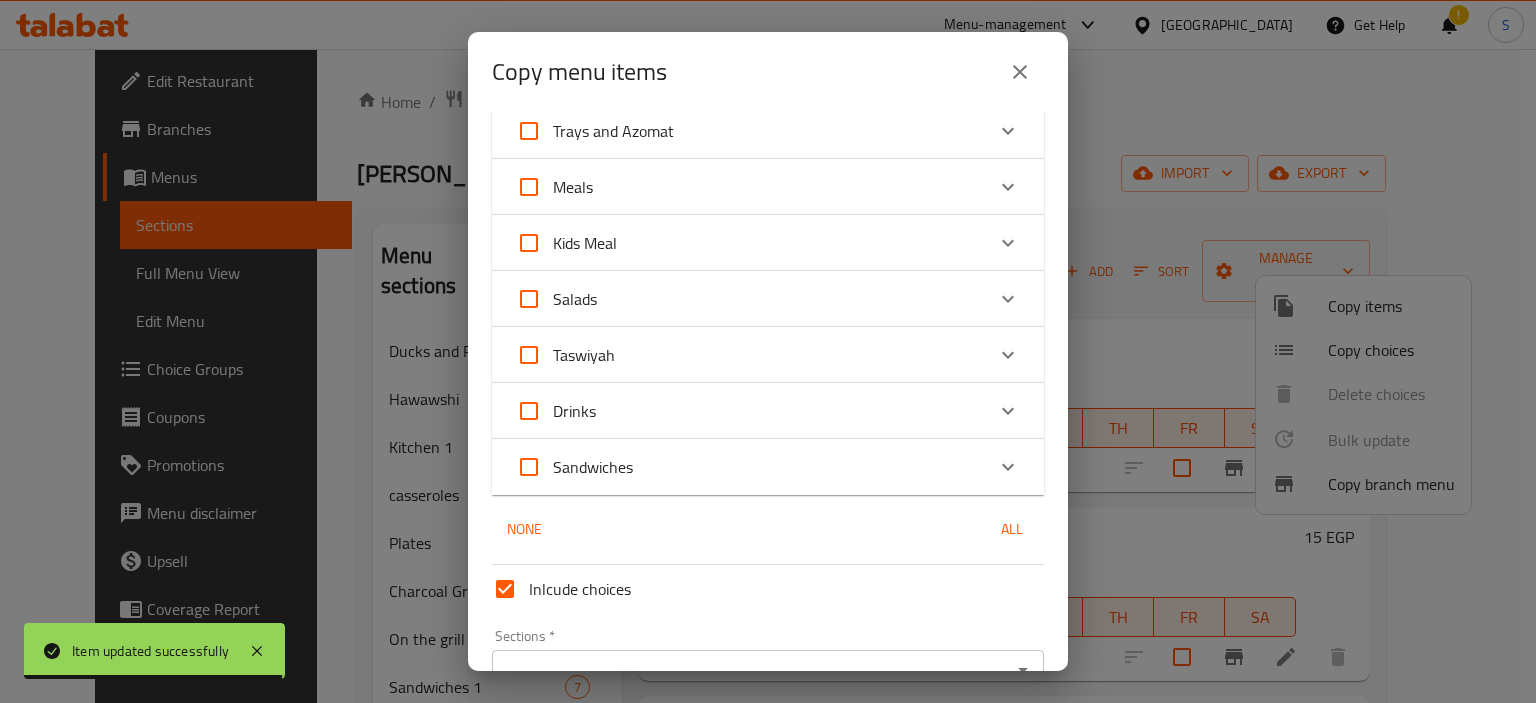 drag, startPoint x: 989, startPoint y: 308, endPoint x: 728, endPoint y: 431, distance: 288.53076 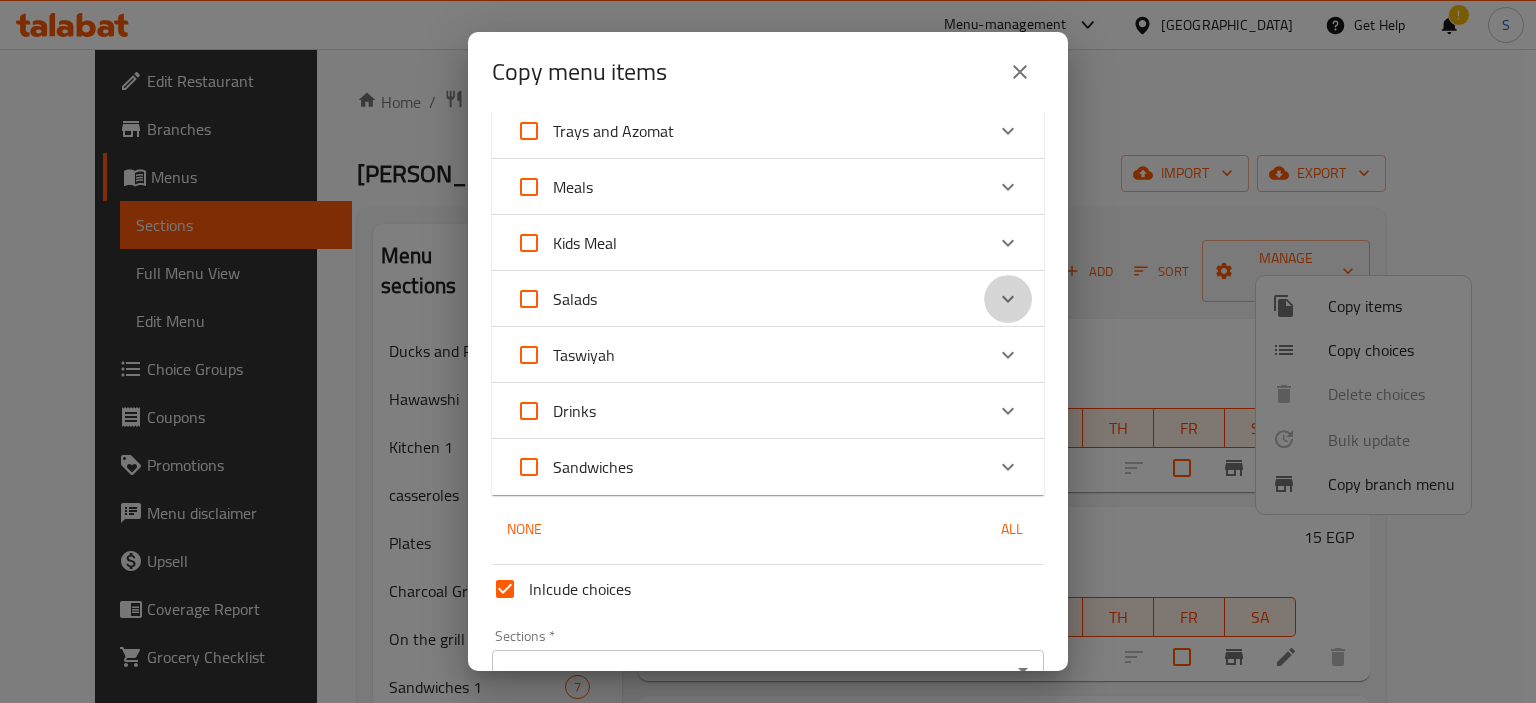 click 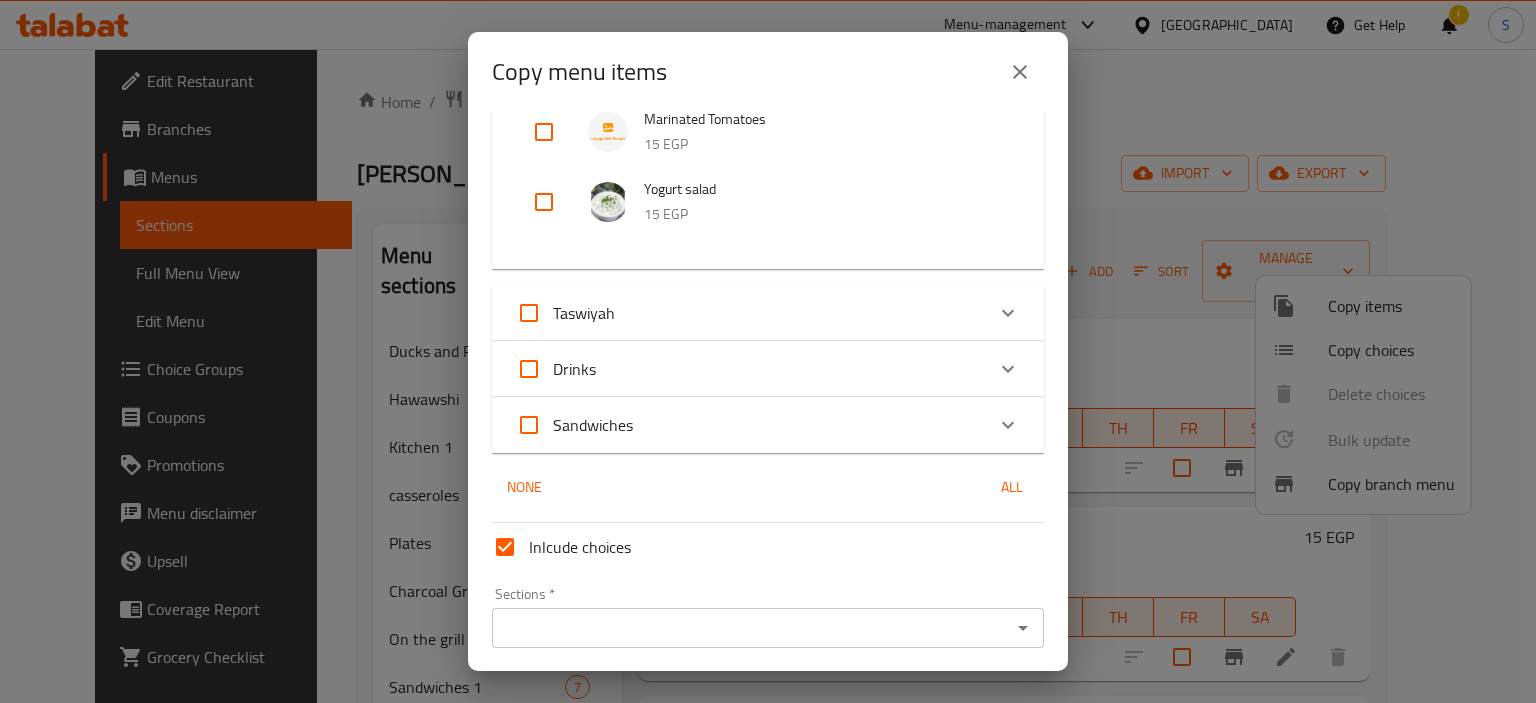 scroll, scrollTop: 1322, scrollLeft: 0, axis: vertical 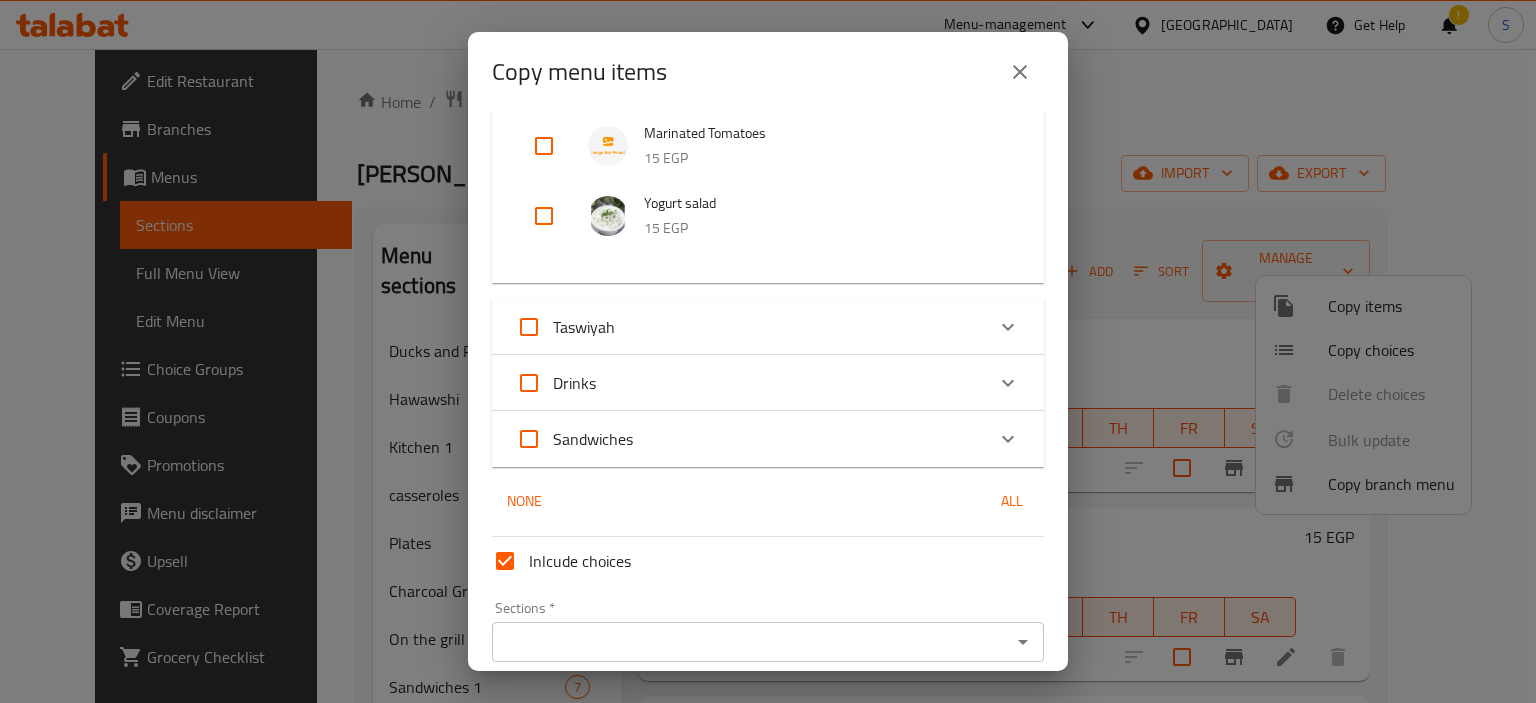 click at bounding box center (544, 216) 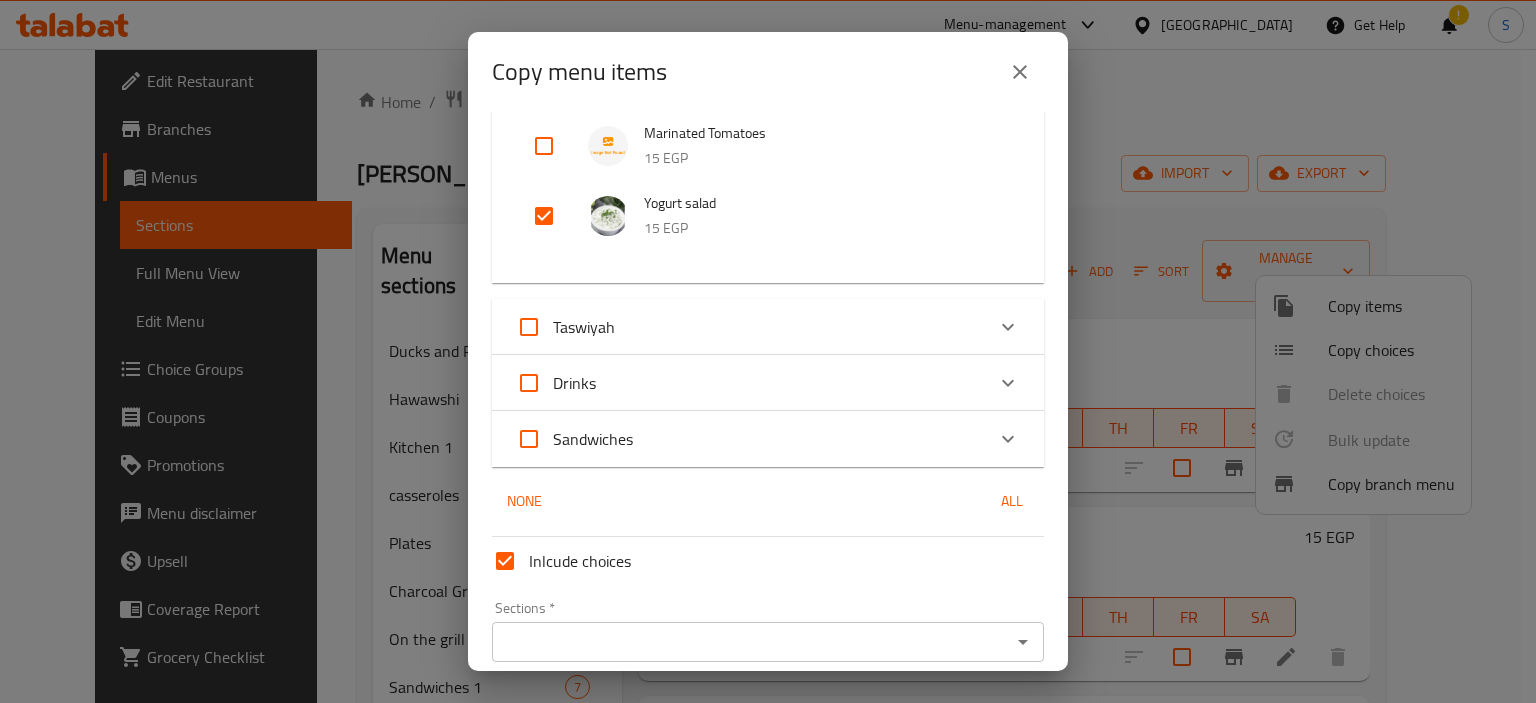 click on "Sections  *" at bounding box center [768, 642] 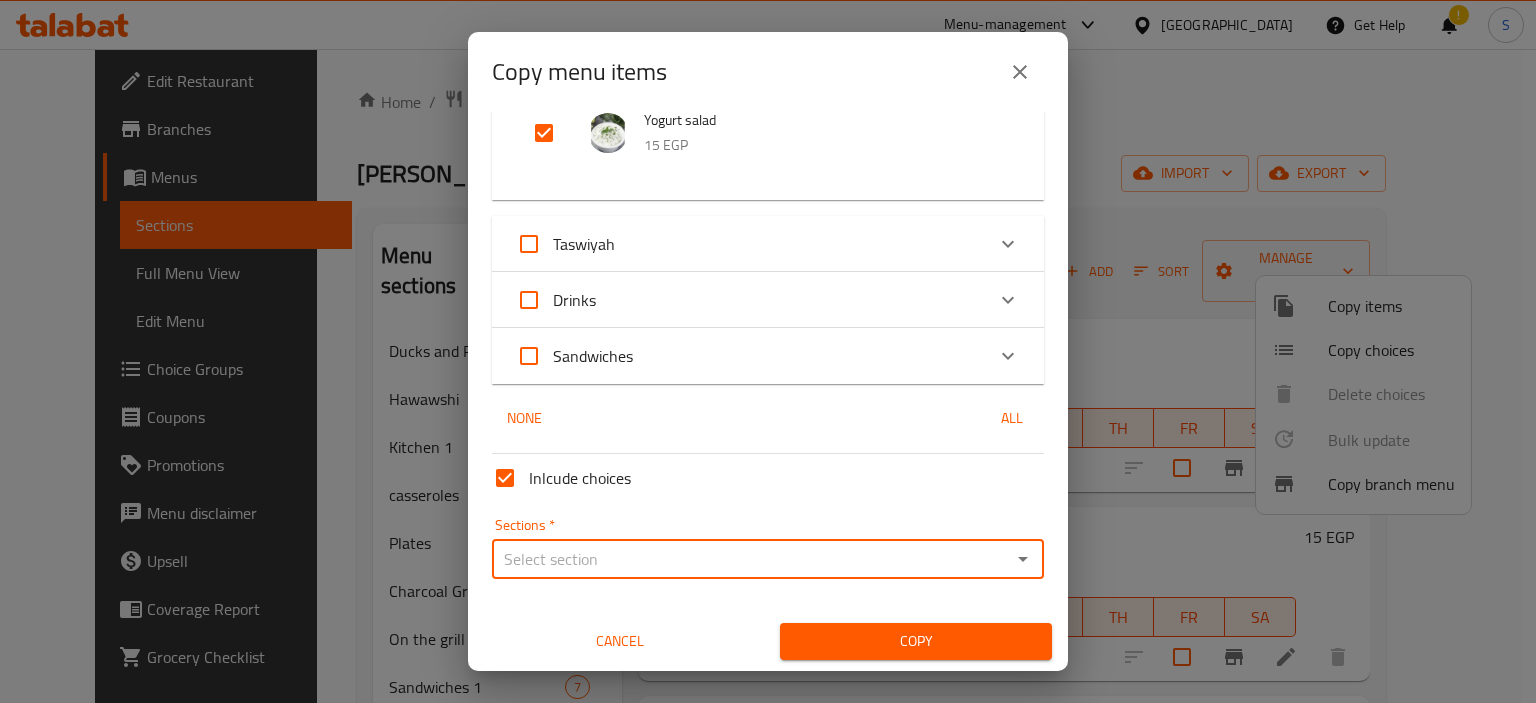 scroll, scrollTop: 1404, scrollLeft: 0, axis: vertical 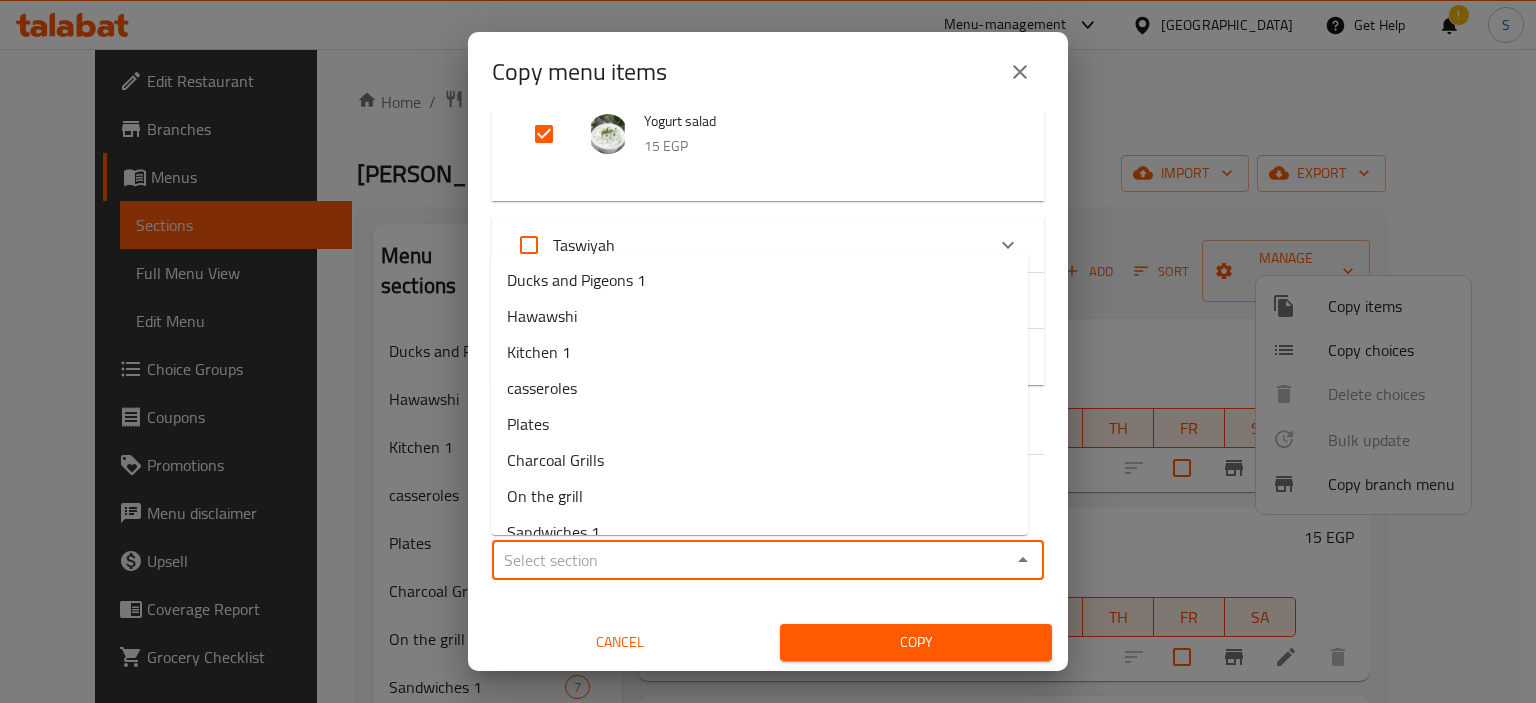click on "Sections   *" at bounding box center (751, 560) 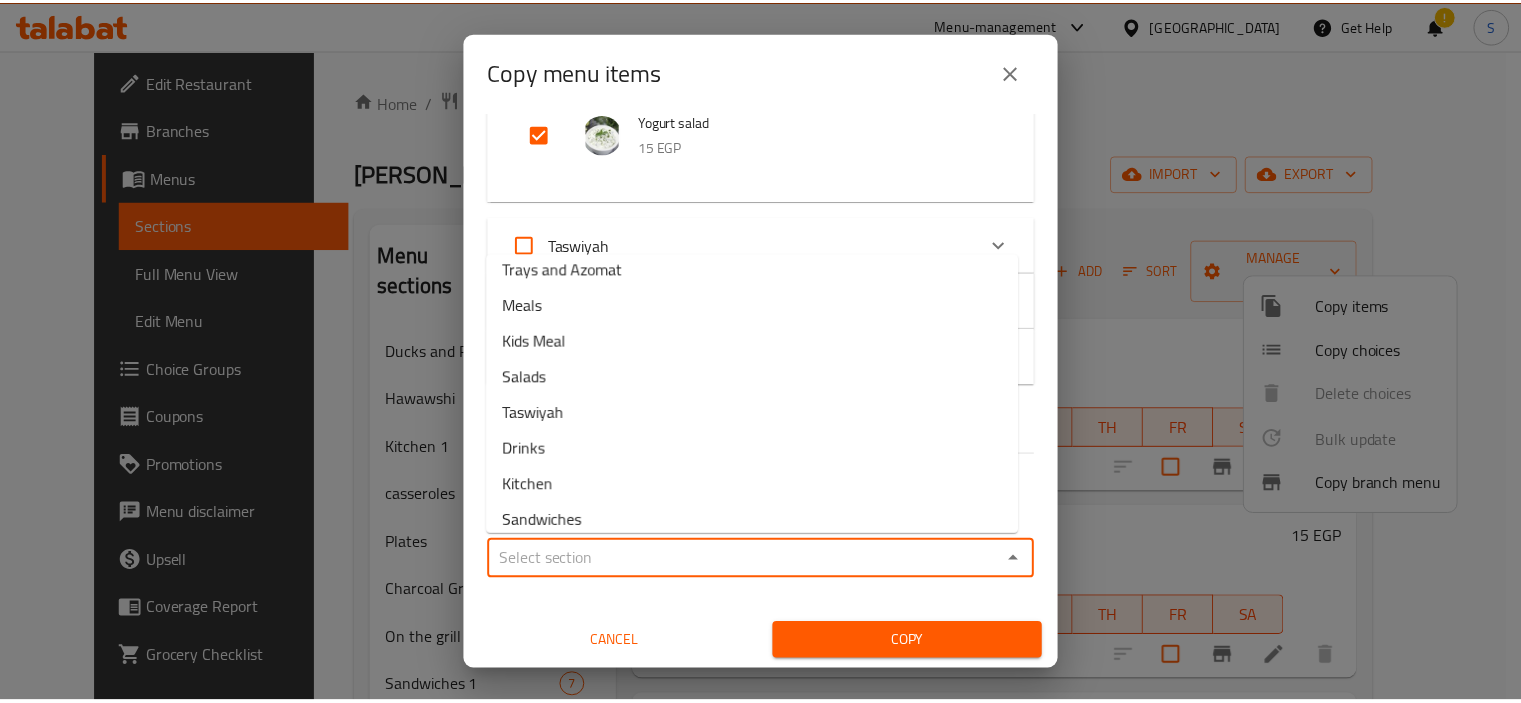 scroll, scrollTop: 346, scrollLeft: 0, axis: vertical 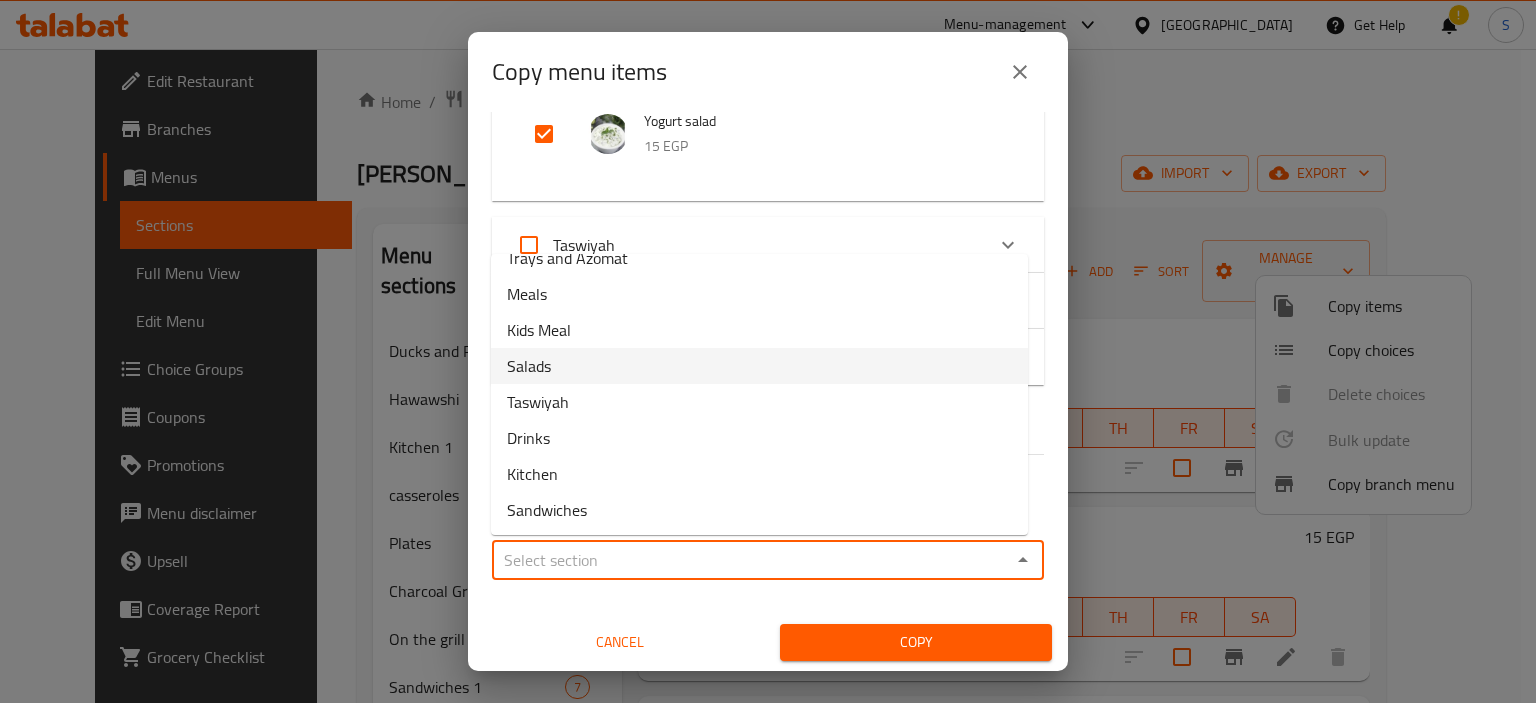 click on "Salads" at bounding box center [759, 366] 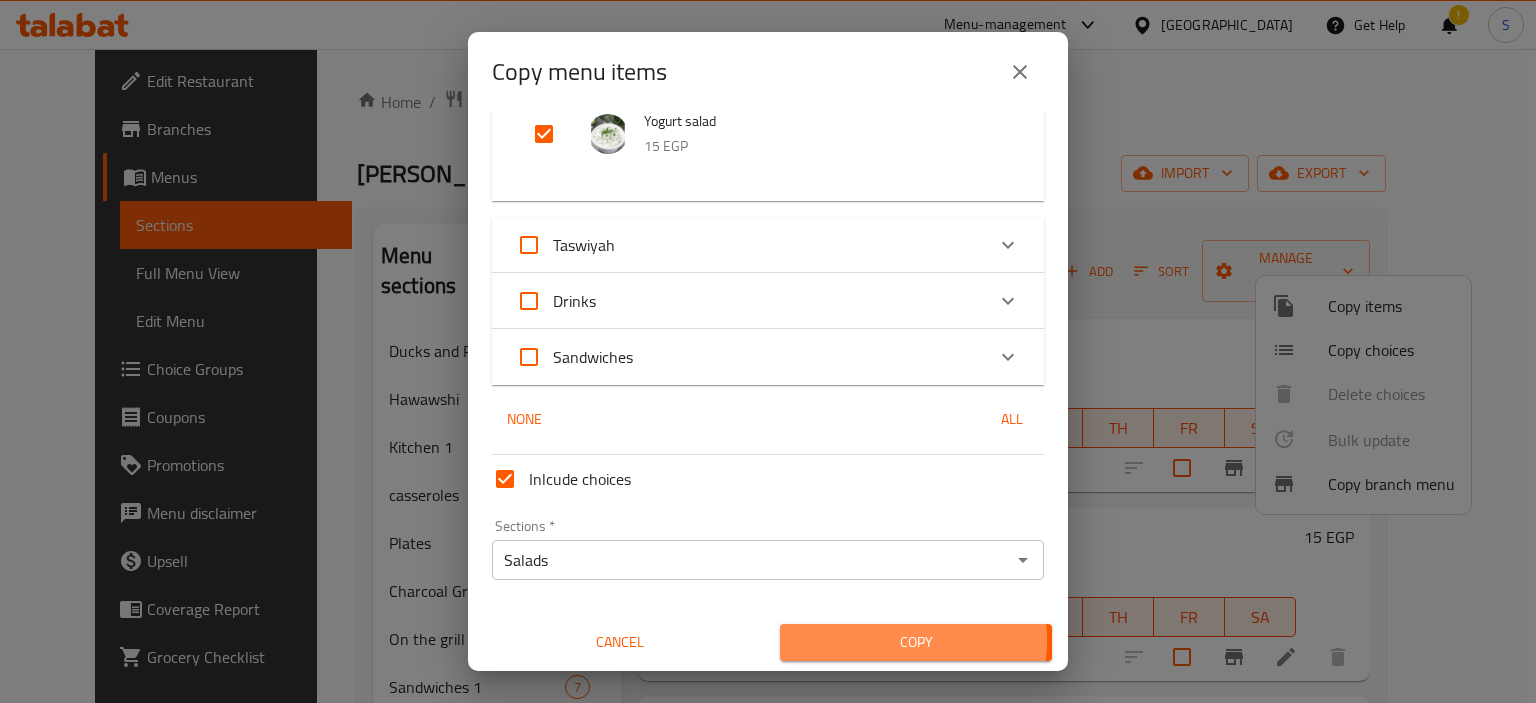 click on "Copy" at bounding box center (916, 642) 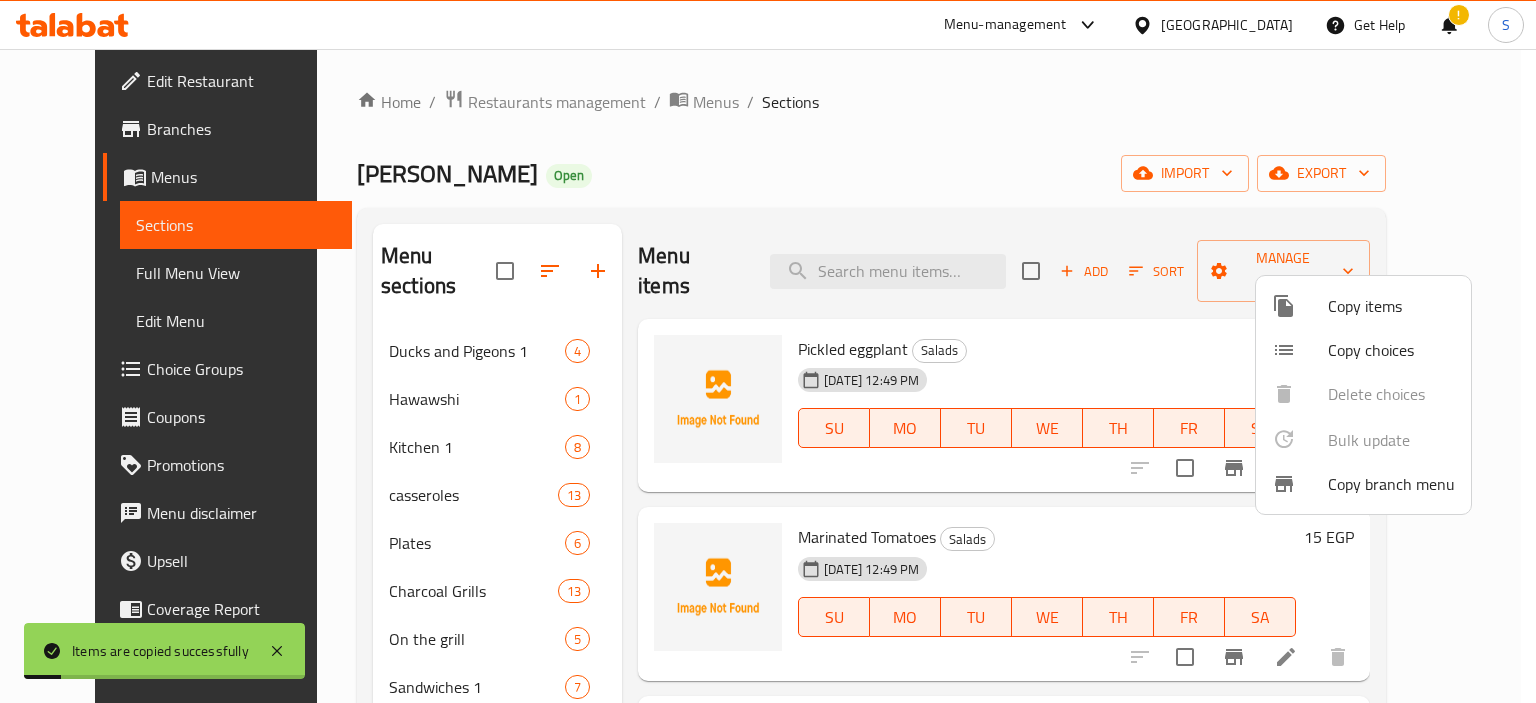 click at bounding box center [768, 351] 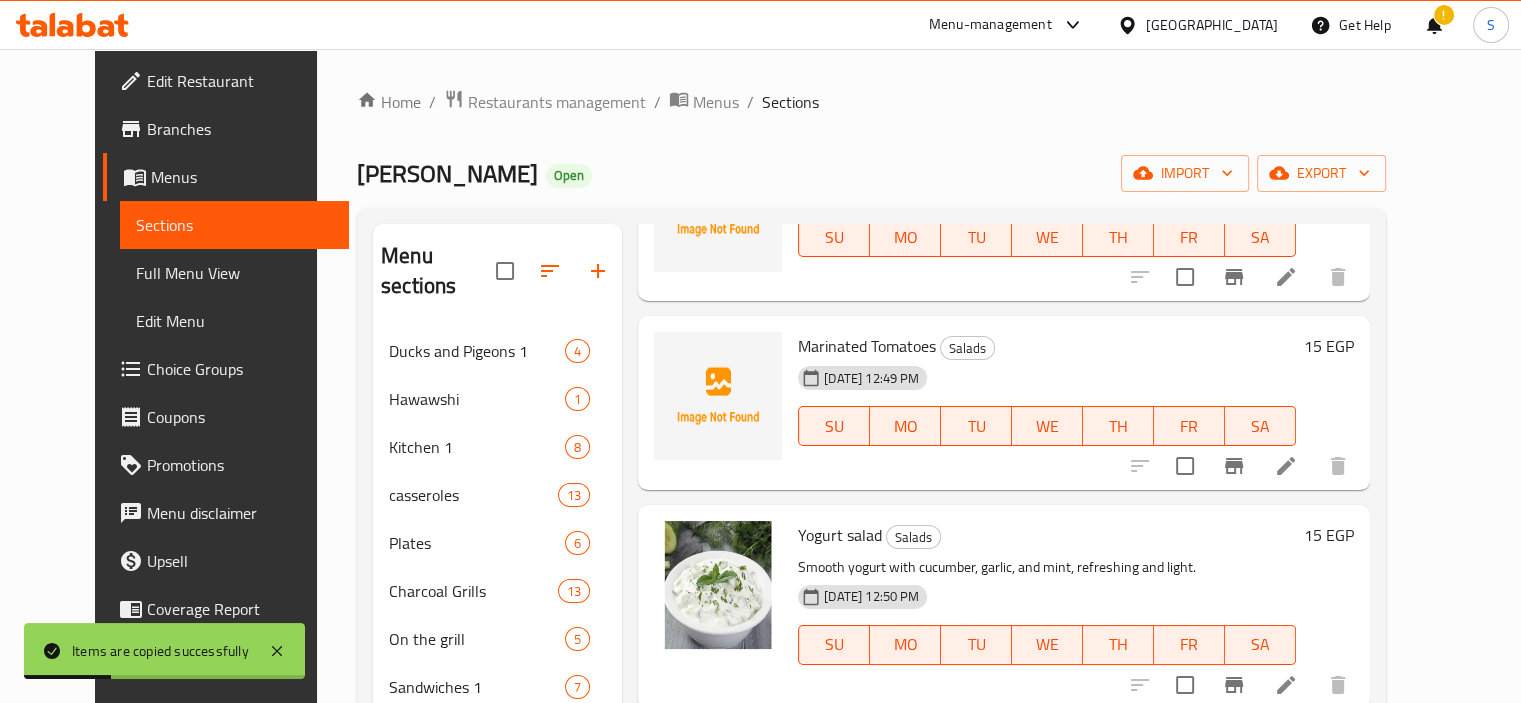 scroll, scrollTop: 196, scrollLeft: 0, axis: vertical 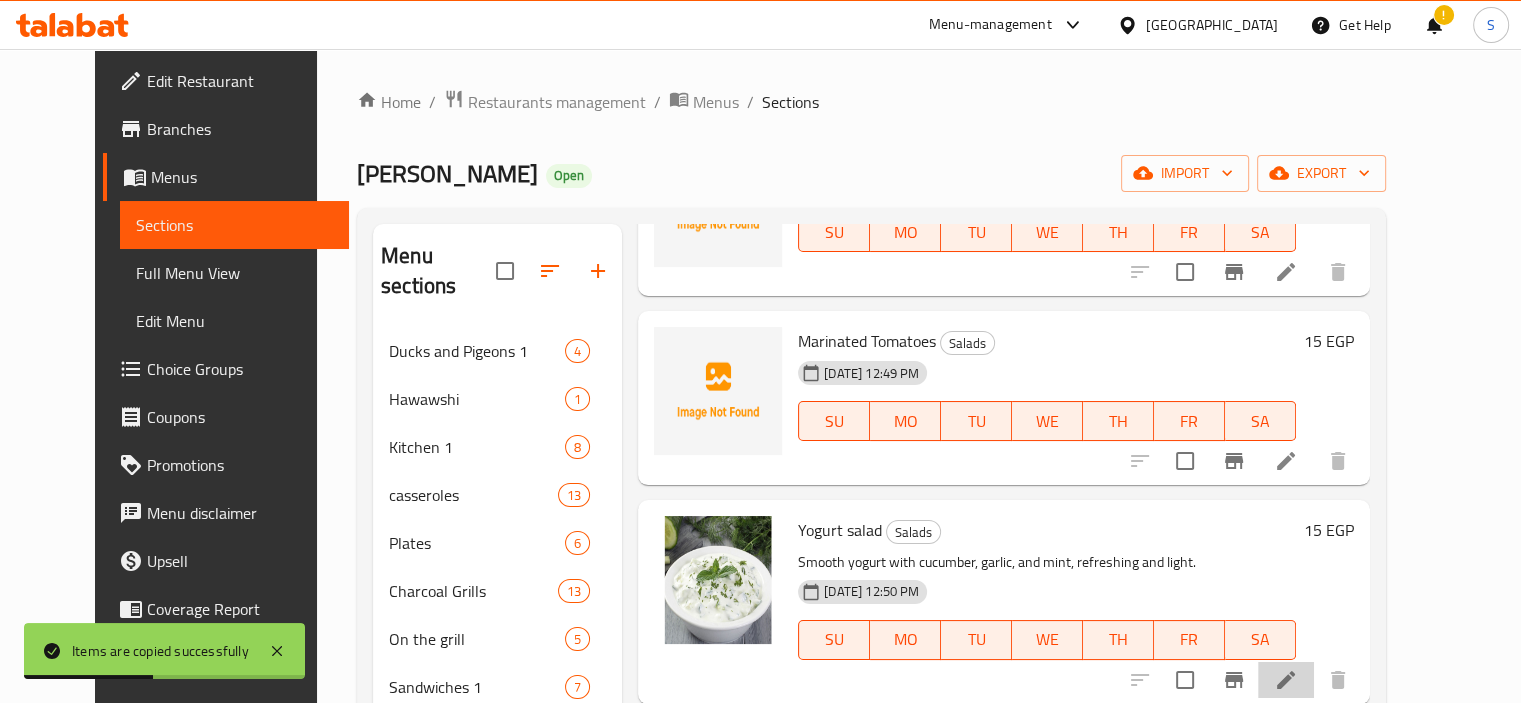 click at bounding box center [1286, 680] 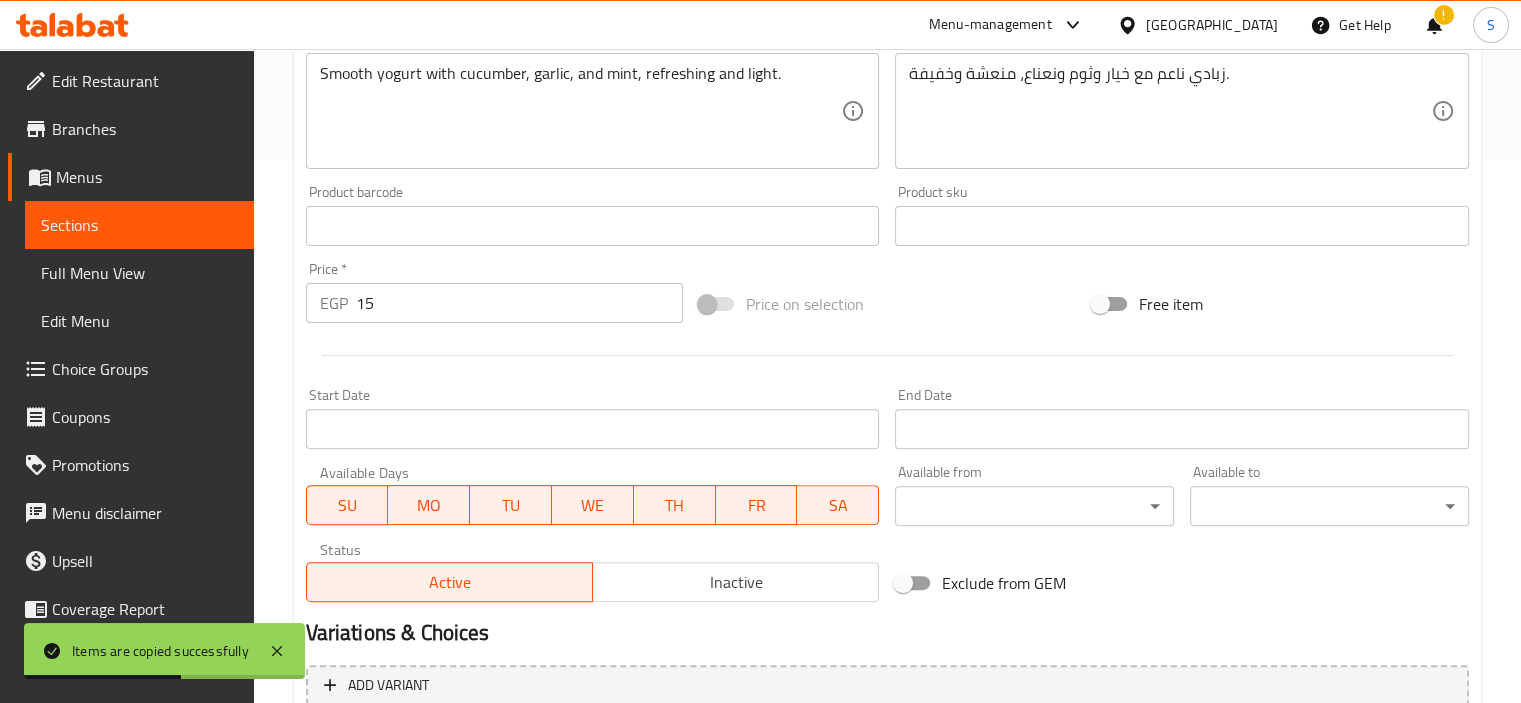 scroll, scrollTop: 737, scrollLeft: 0, axis: vertical 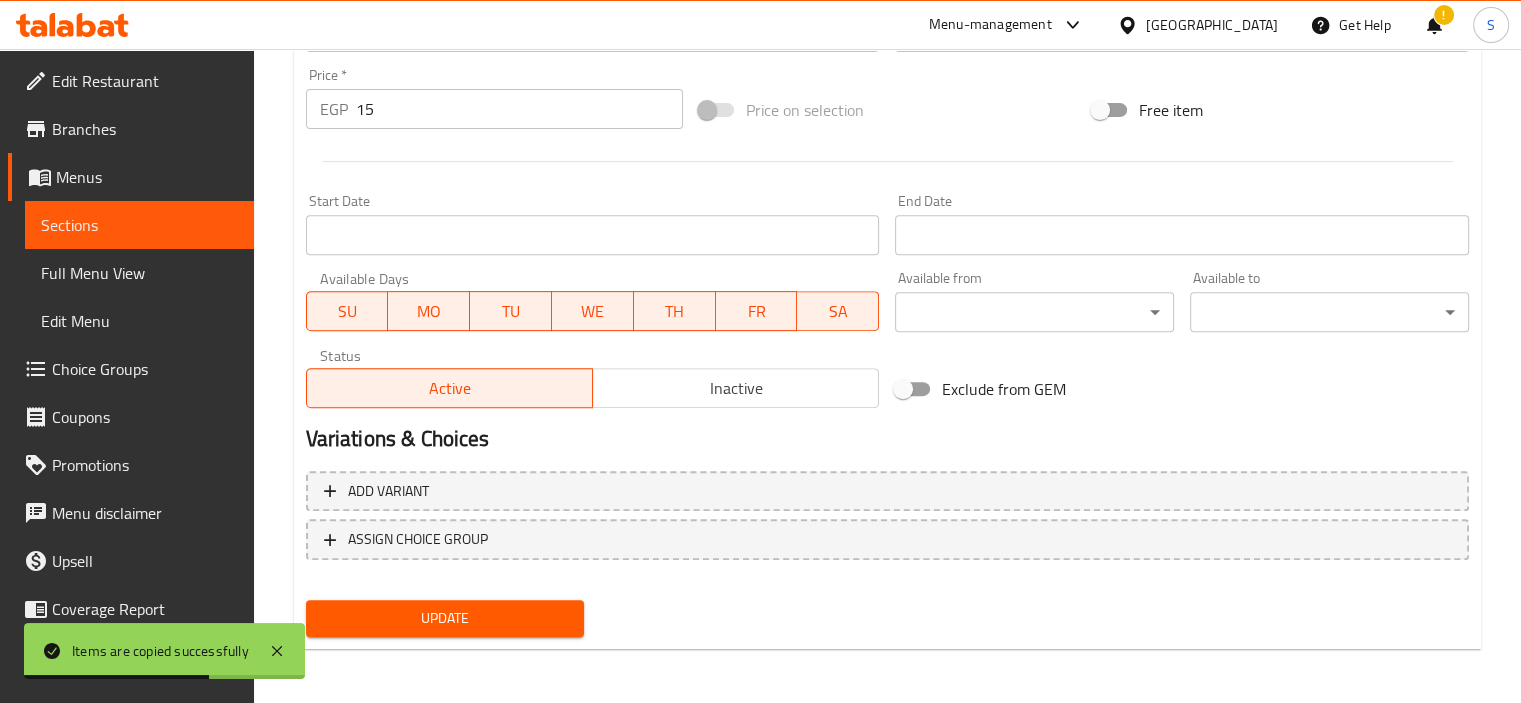 click on "15" at bounding box center [519, 109] 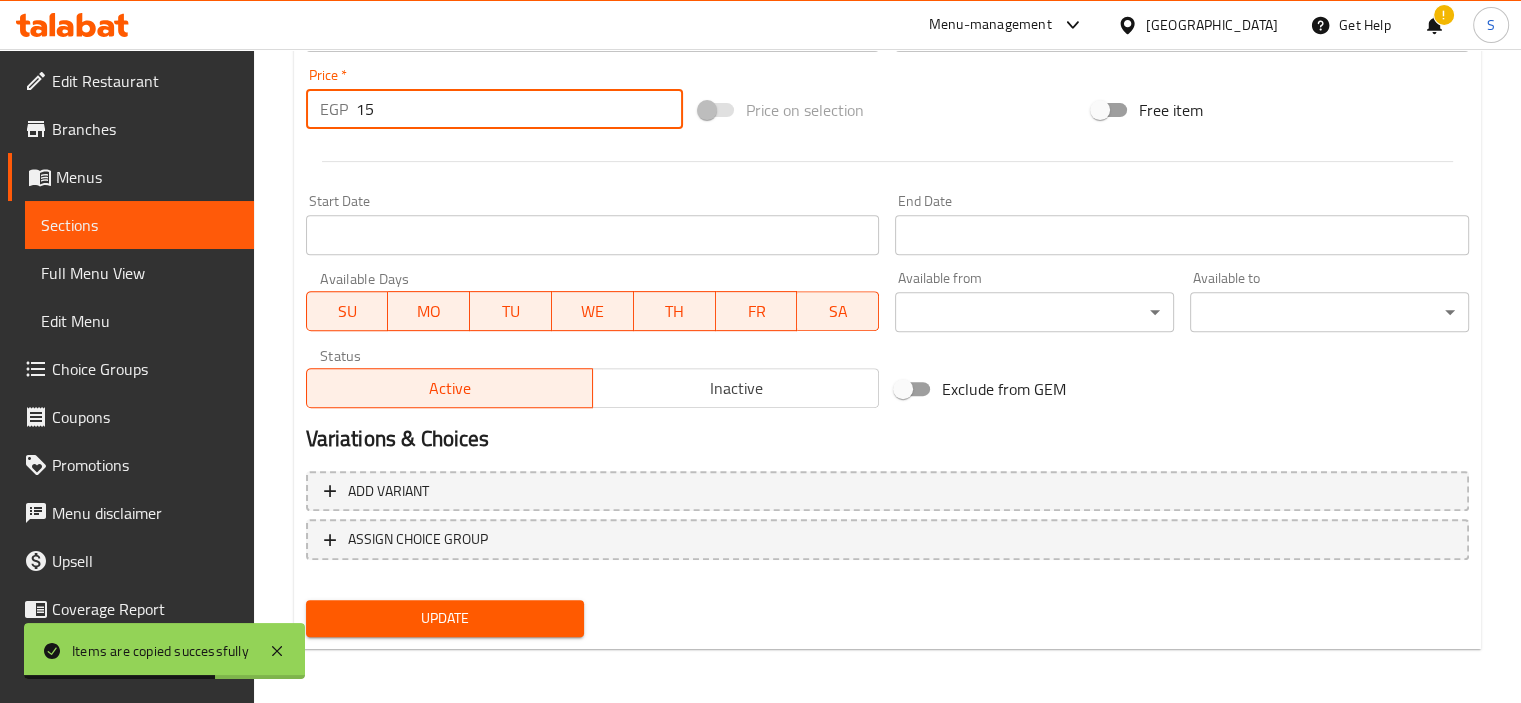 click on "15" at bounding box center (519, 109) 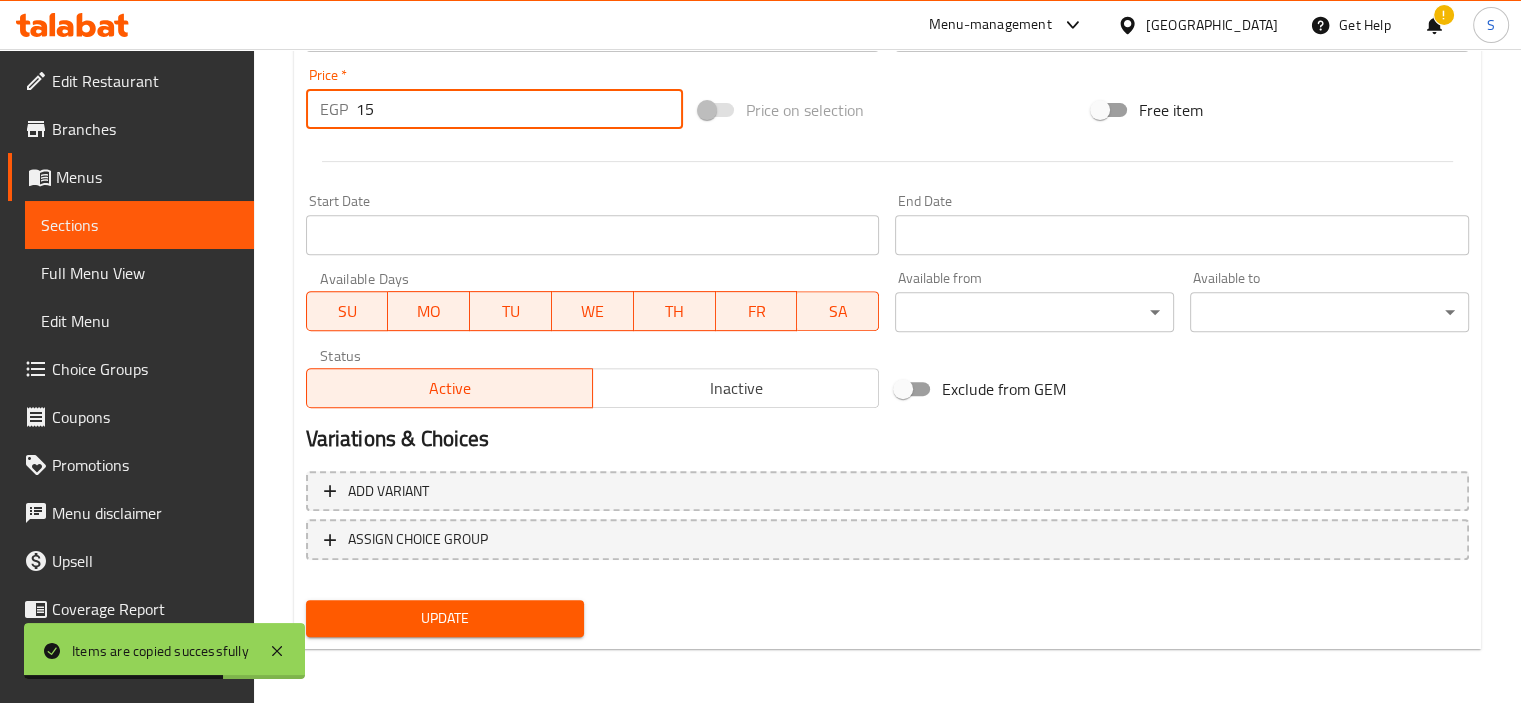 click on "15" at bounding box center [519, 109] 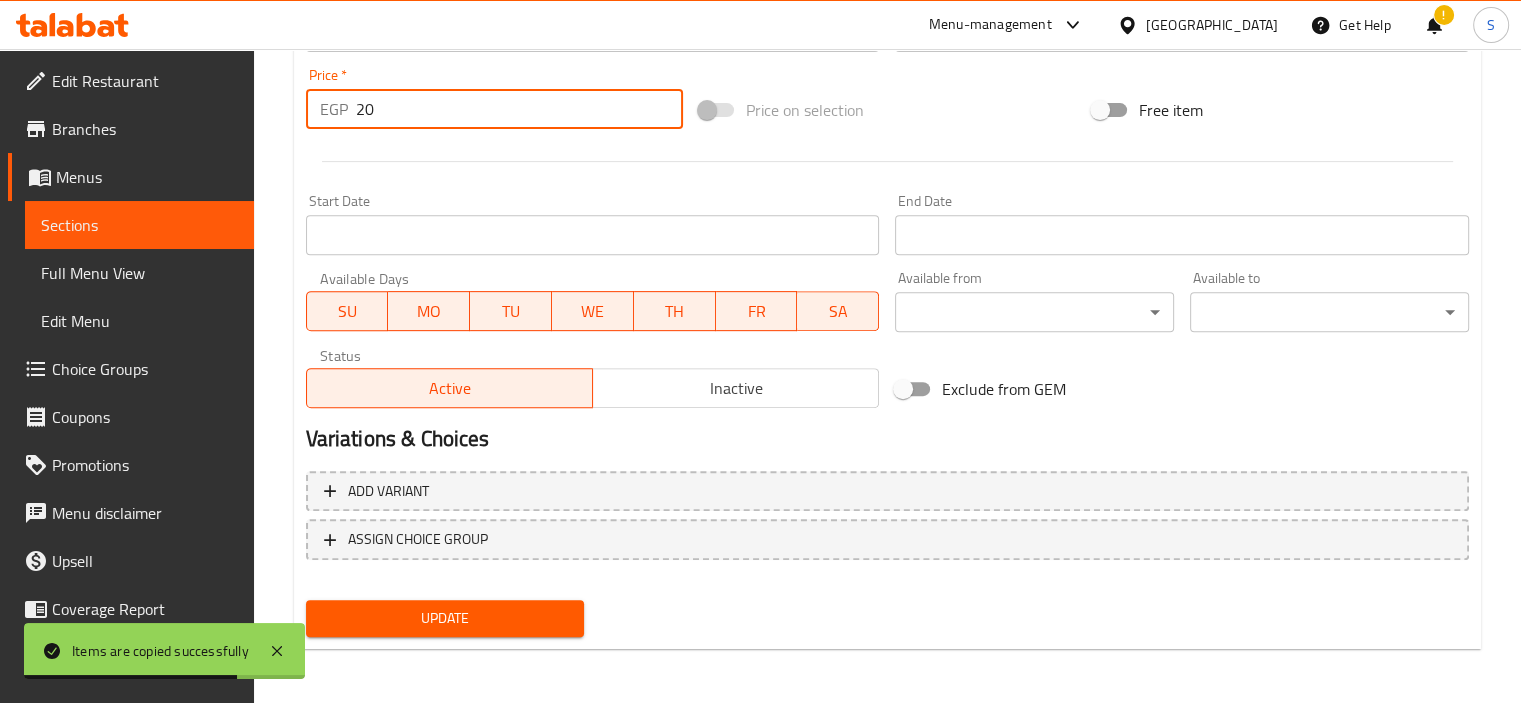 type on "20" 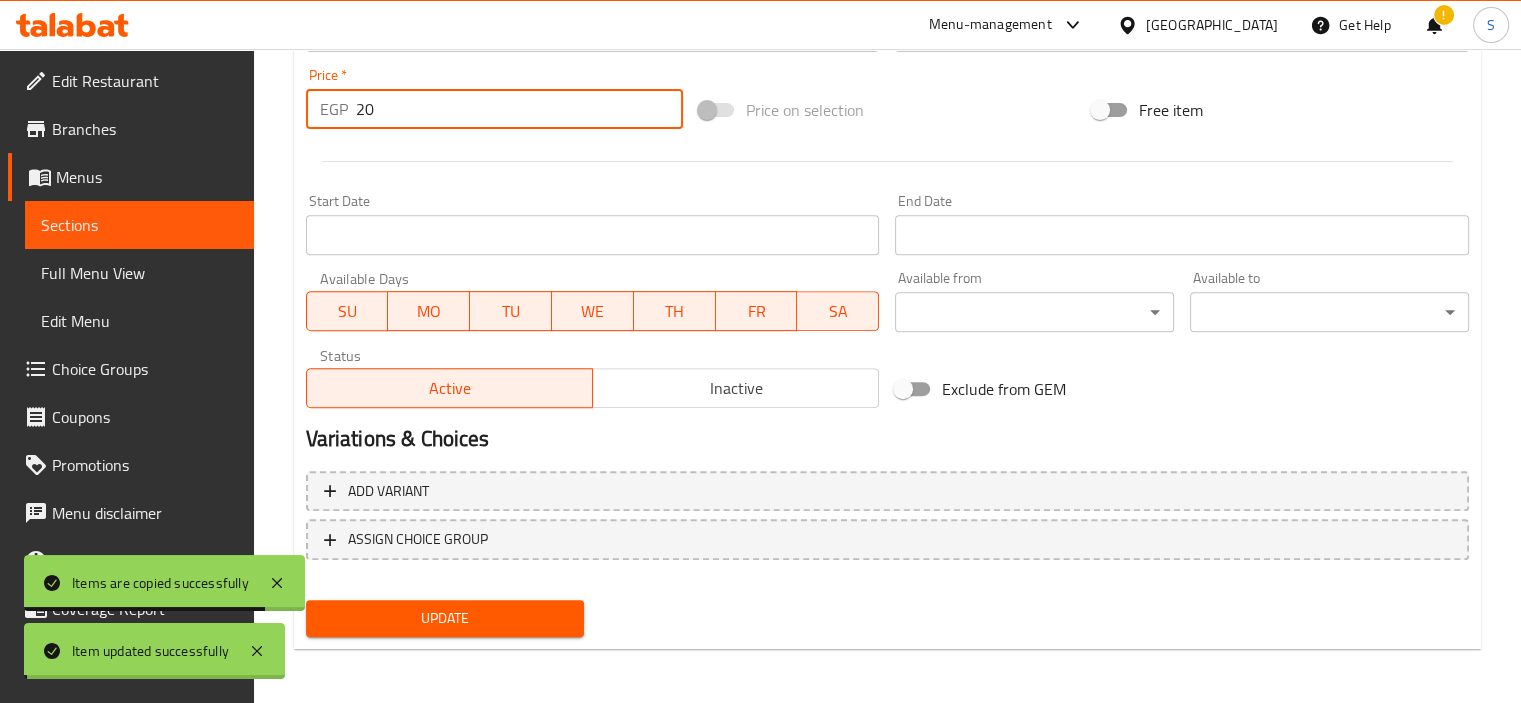 scroll, scrollTop: 0, scrollLeft: 0, axis: both 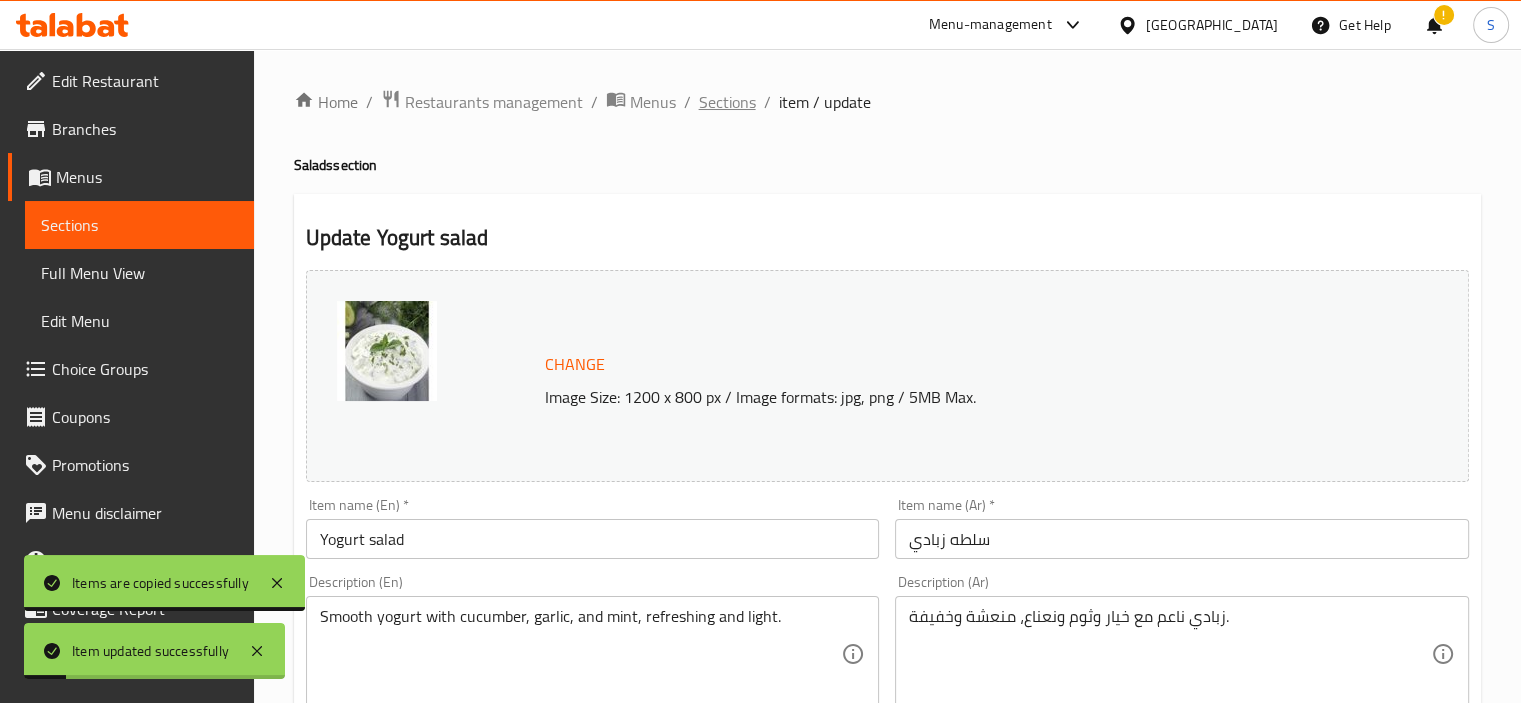 click on "Sections" at bounding box center (727, 102) 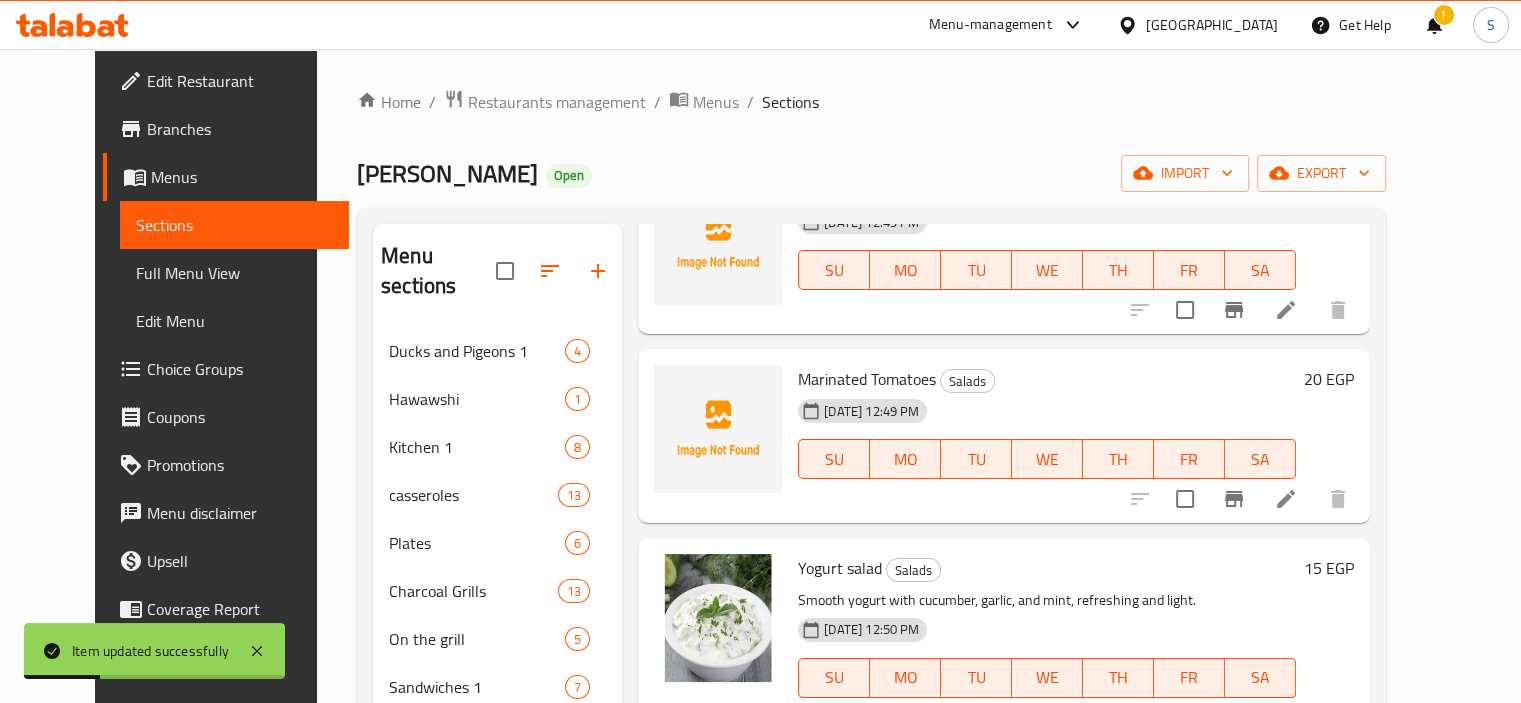 scroll, scrollTop: 0, scrollLeft: 0, axis: both 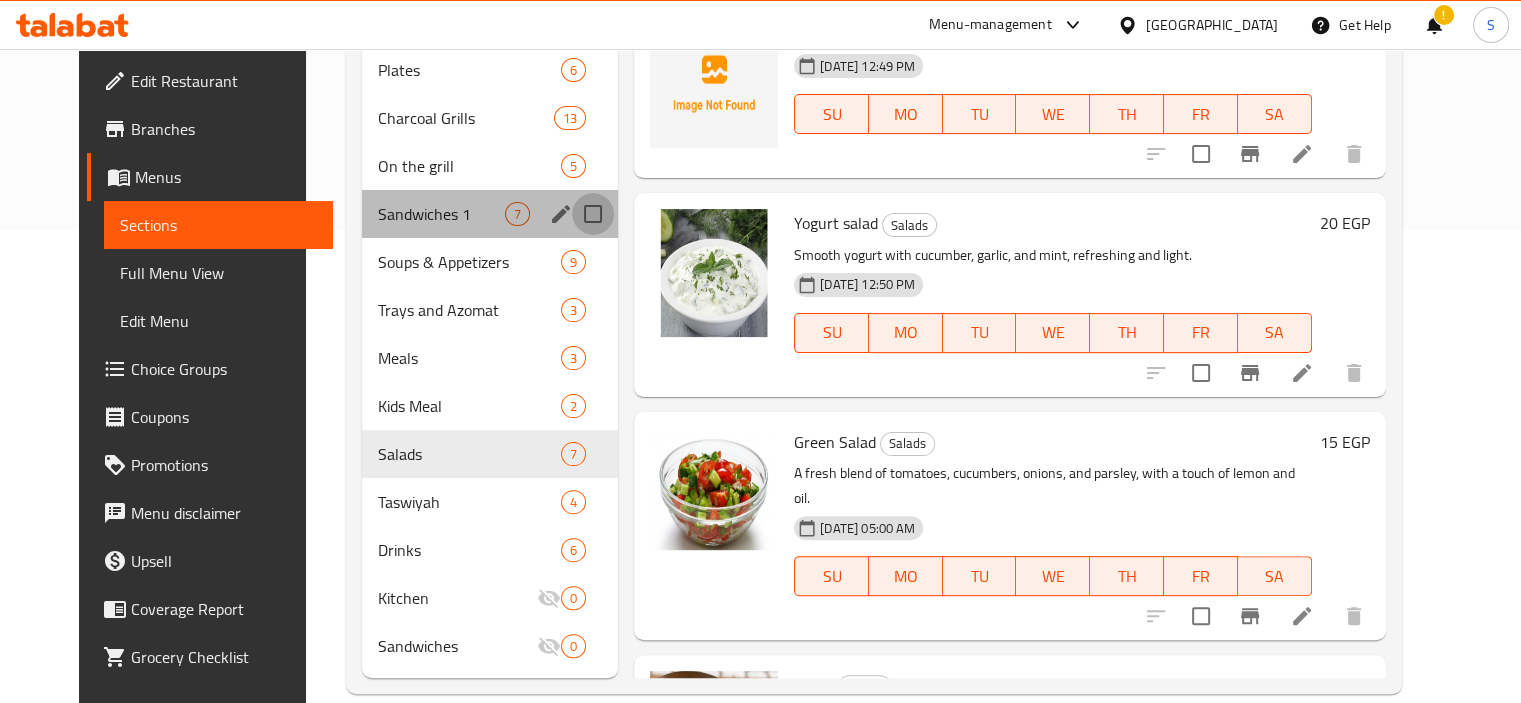 click at bounding box center (593, 214) 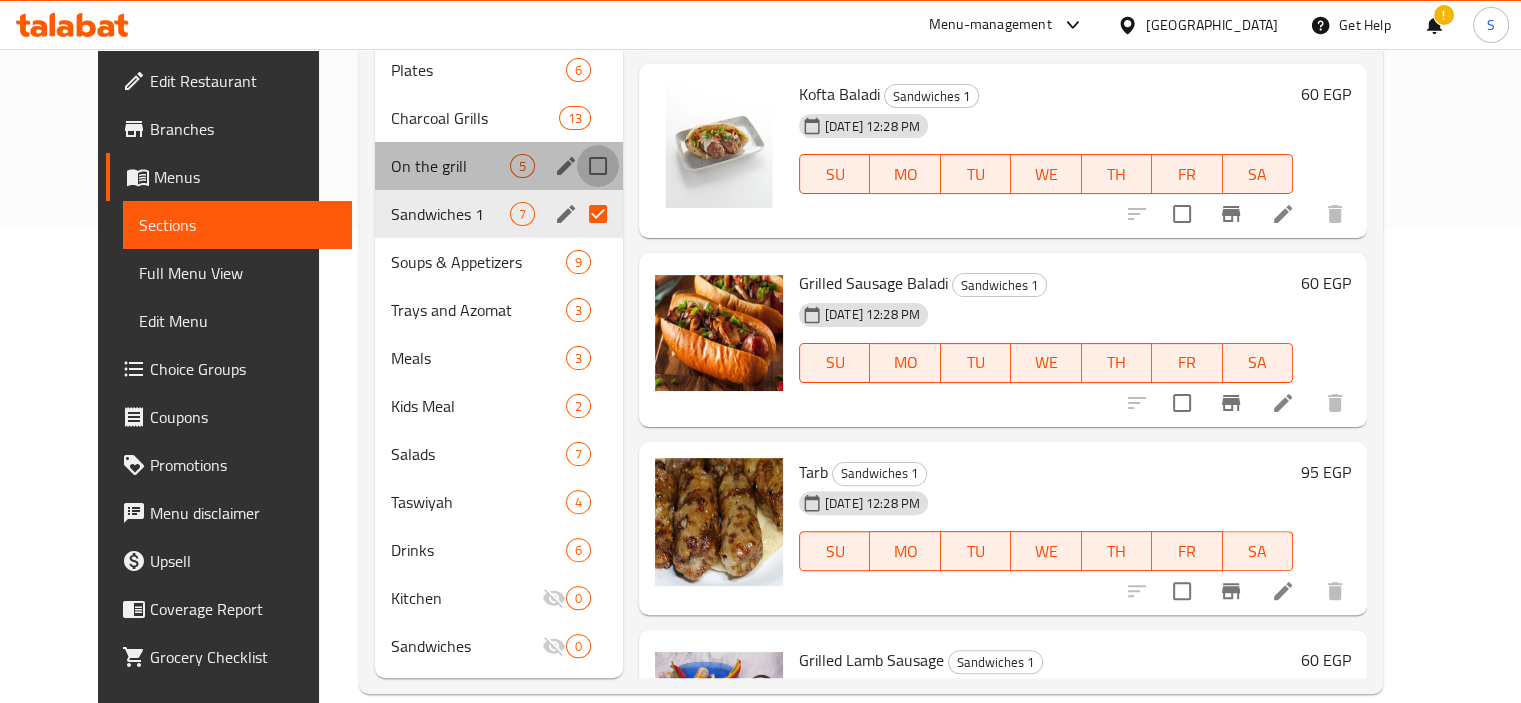 click at bounding box center [598, 166] 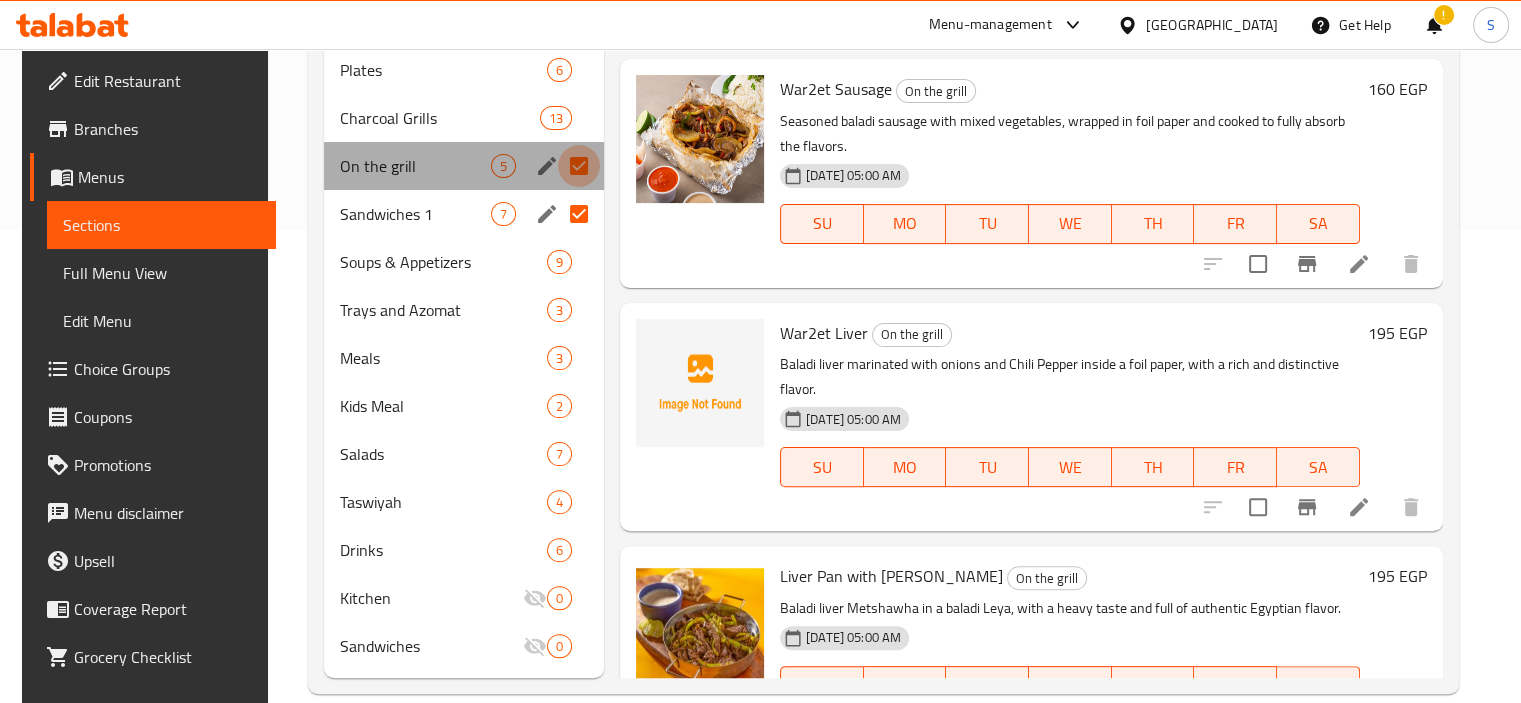click at bounding box center [579, 166] 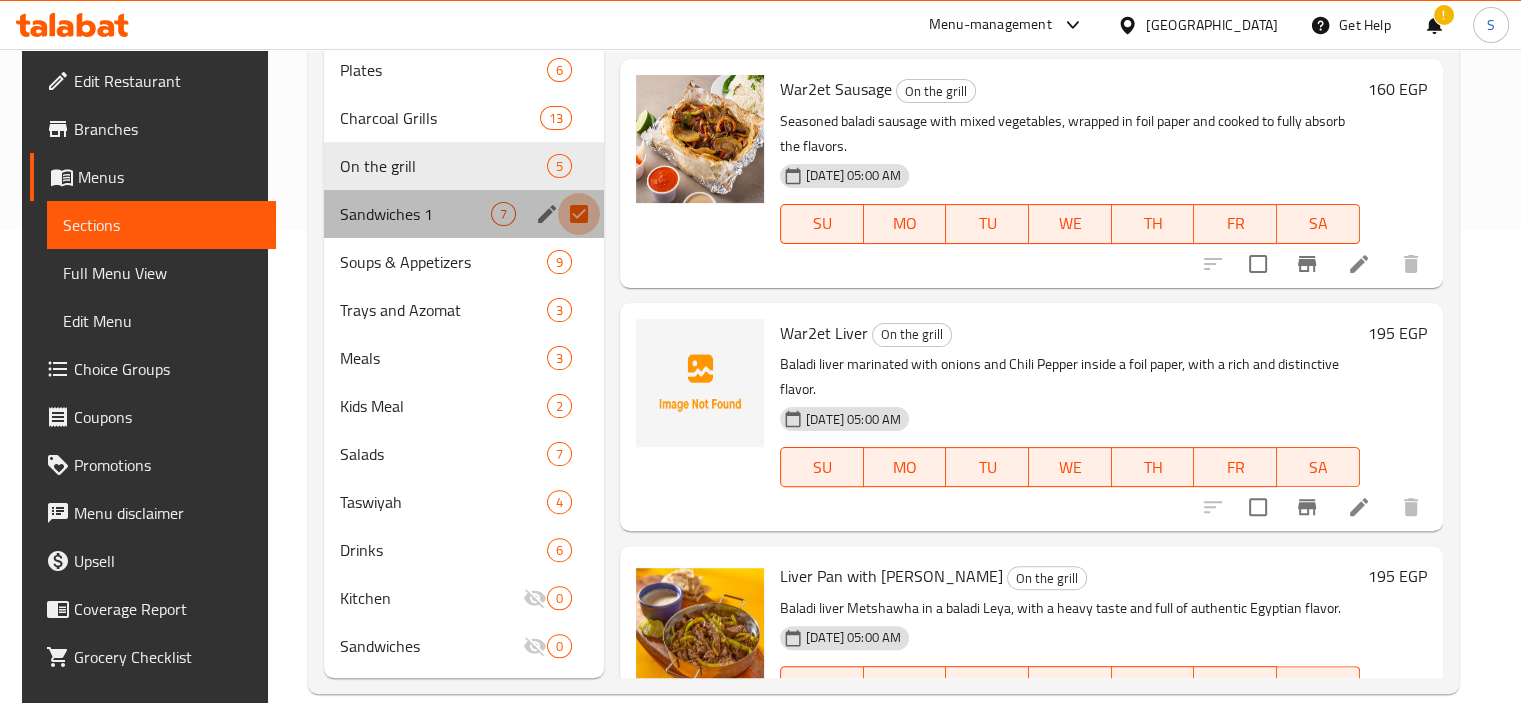 click at bounding box center [579, 214] 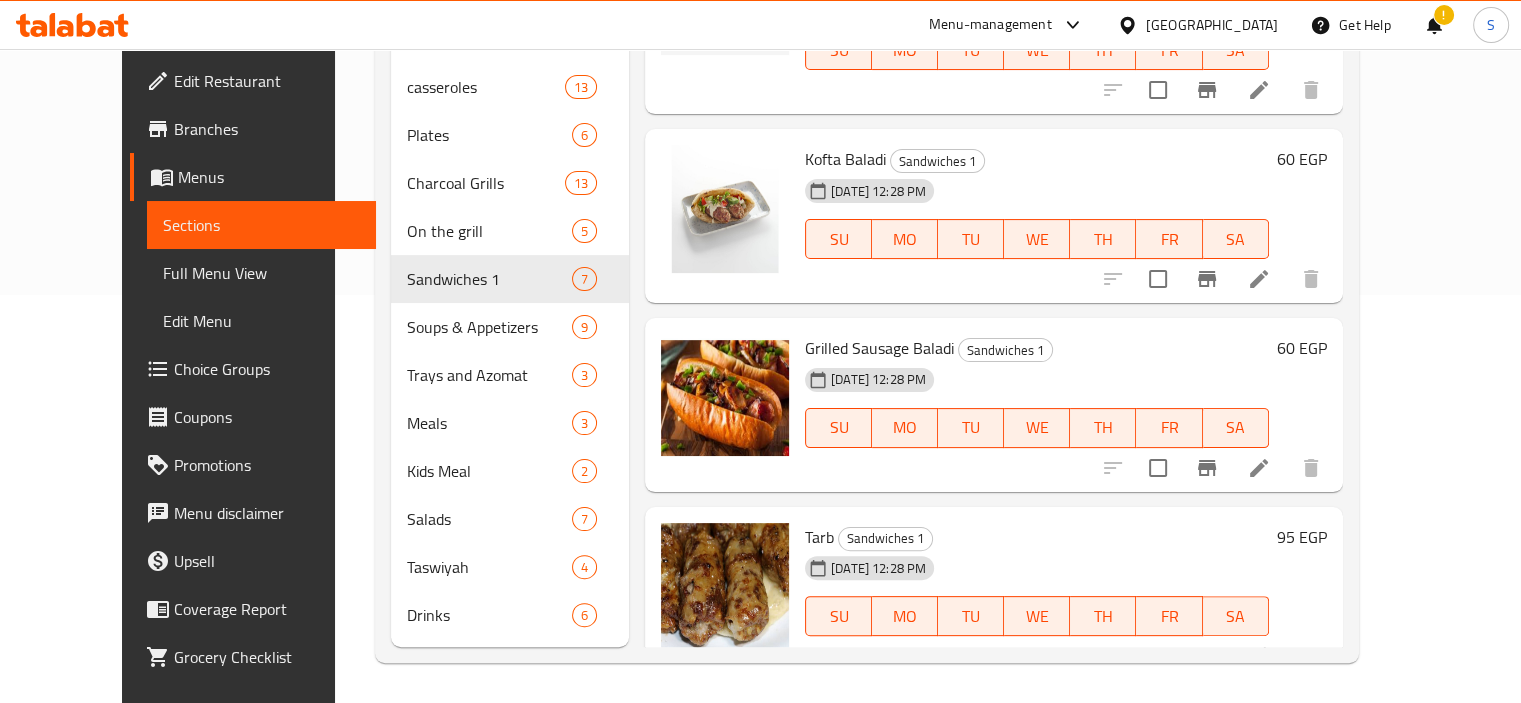 scroll, scrollTop: 377, scrollLeft: 0, axis: vertical 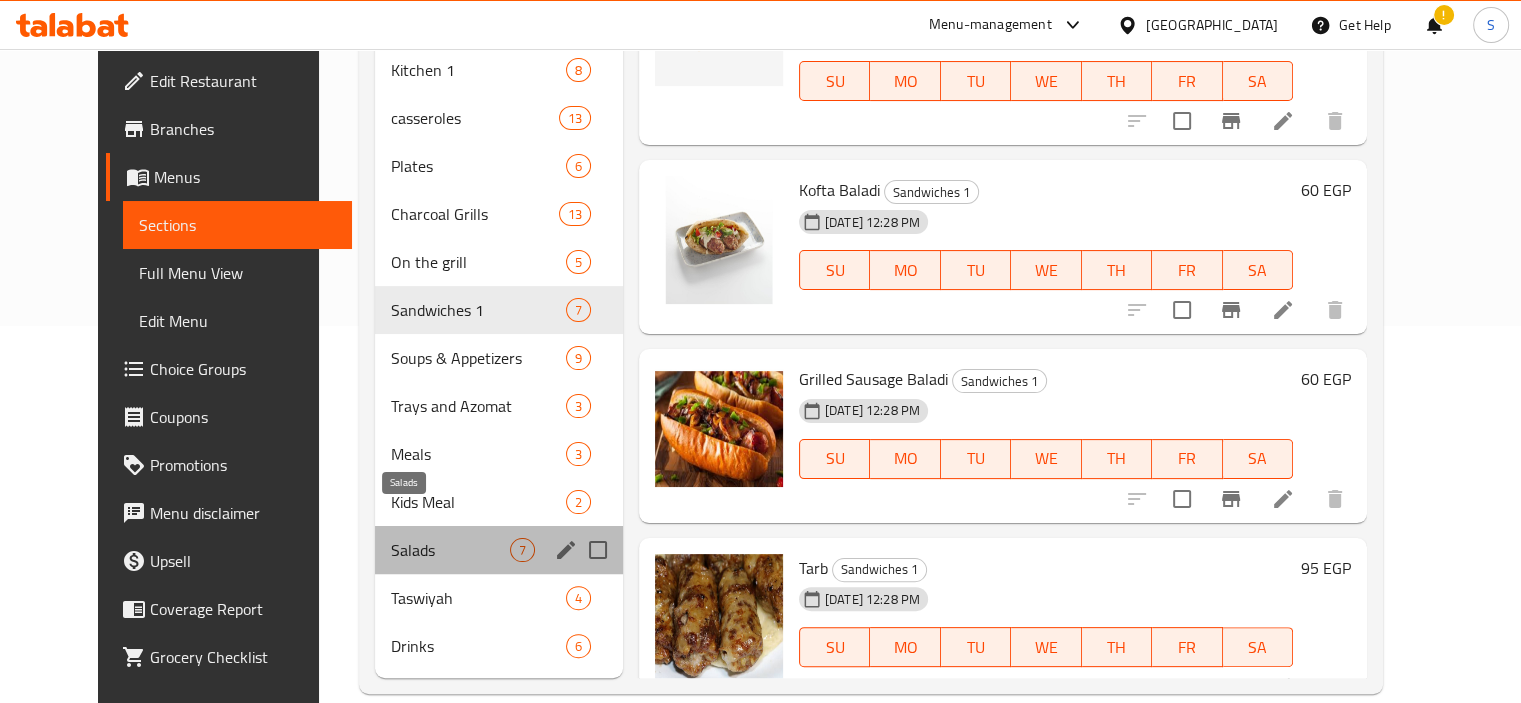 click on "Salads" at bounding box center (450, 550) 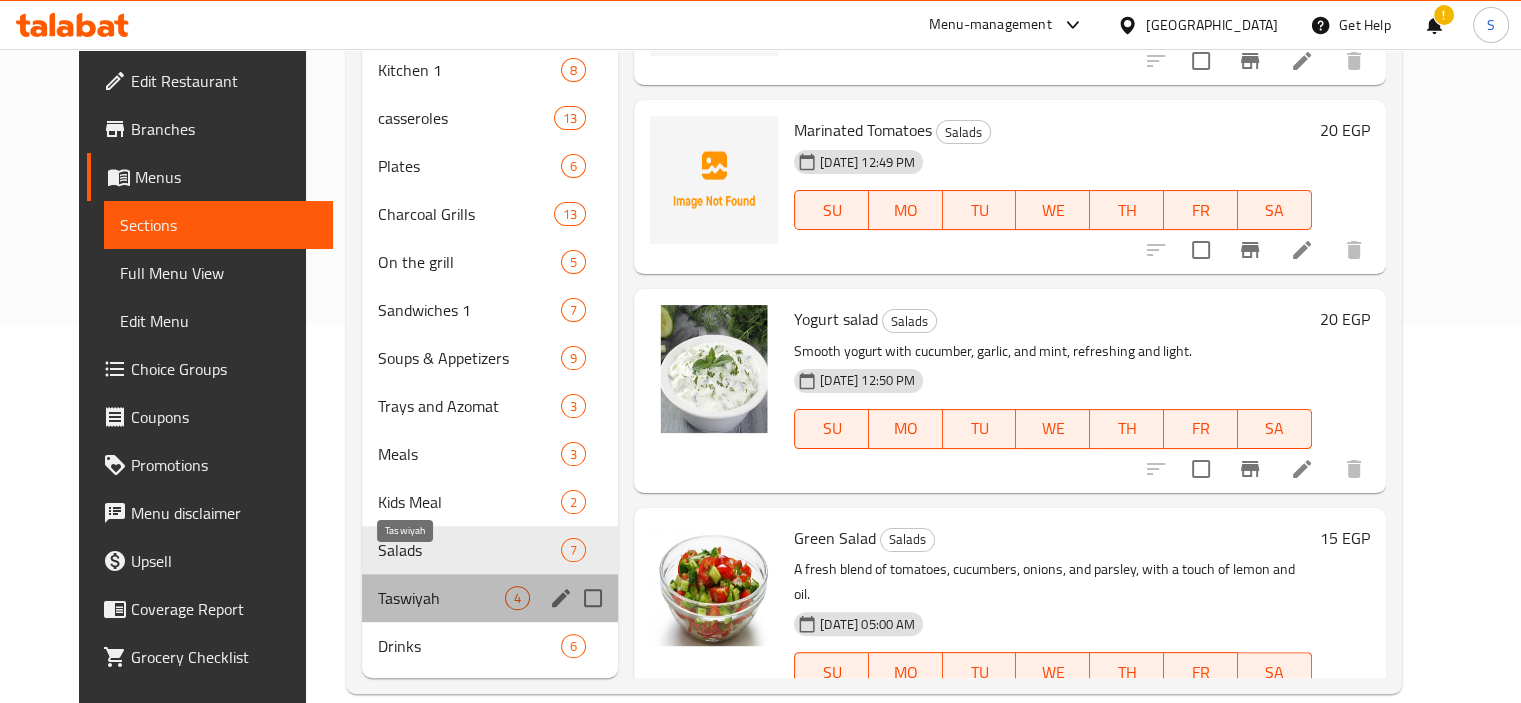 click on "Taswiyah" at bounding box center [441, 598] 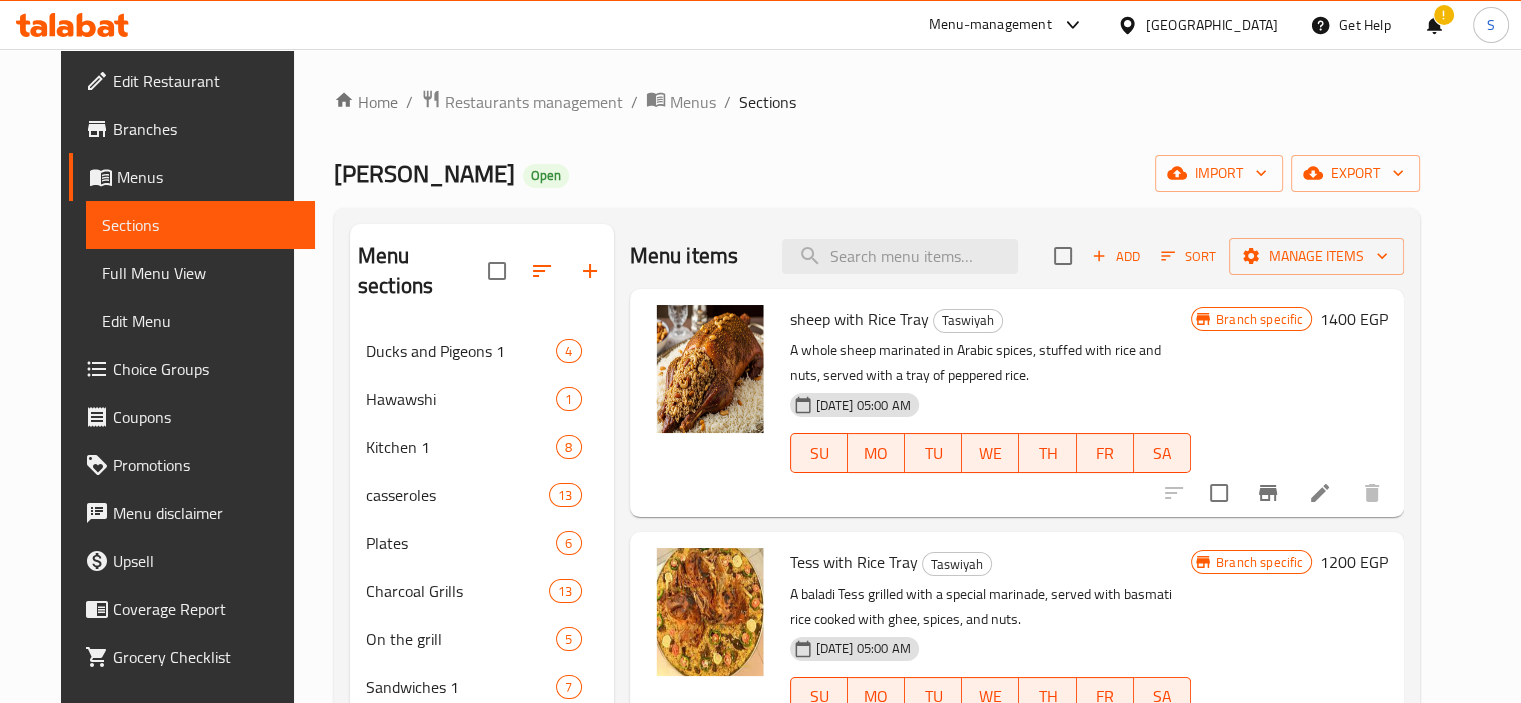 scroll, scrollTop: 0, scrollLeft: 0, axis: both 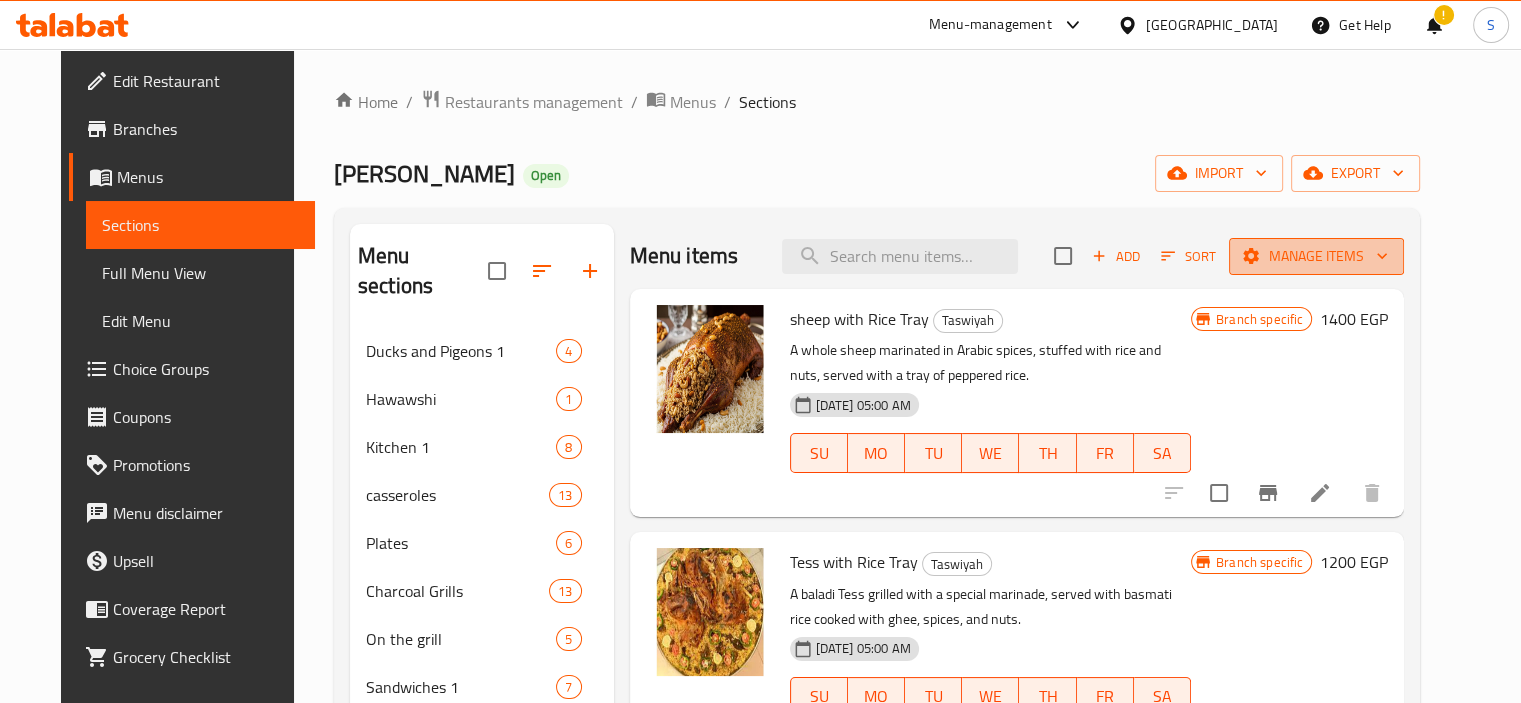 click on "Manage items" at bounding box center (1316, 256) 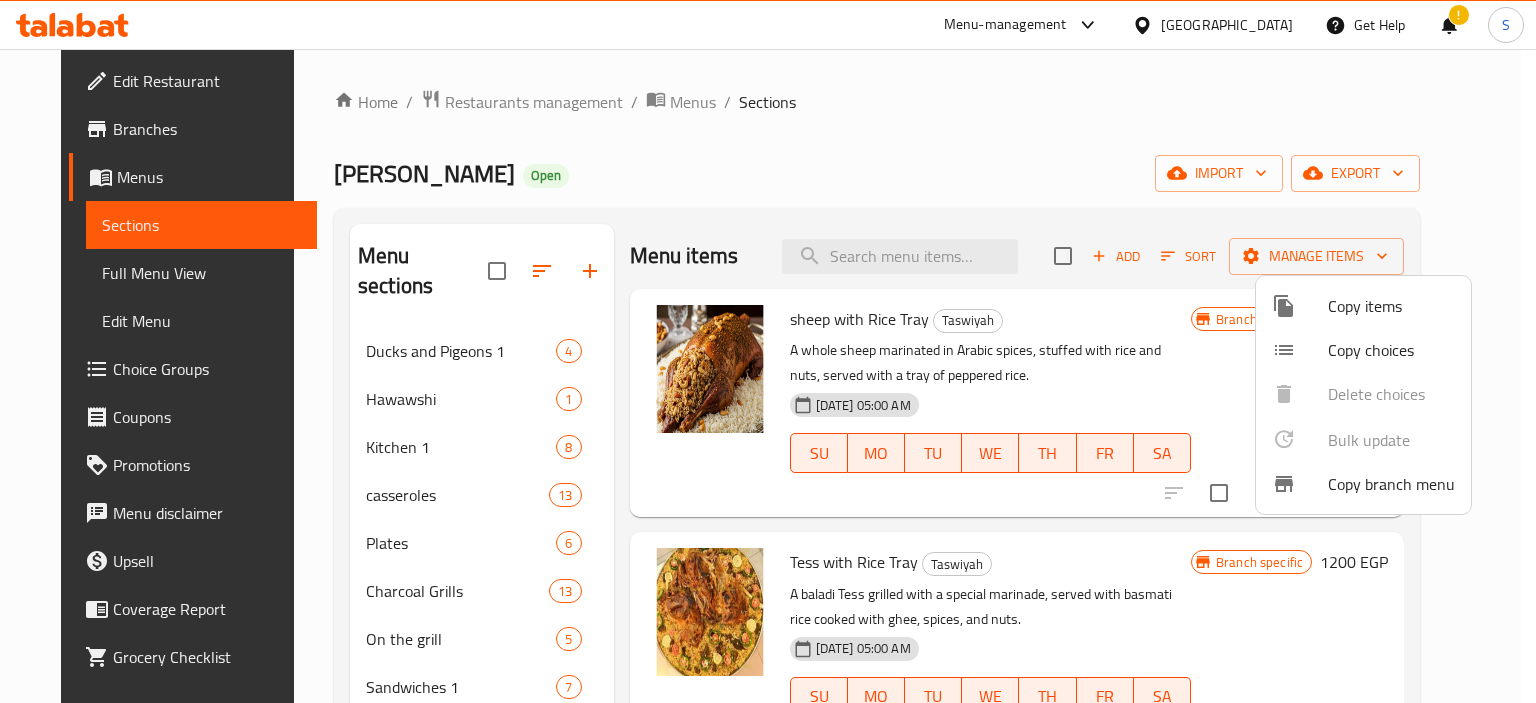 click on "Copy items" at bounding box center [1391, 306] 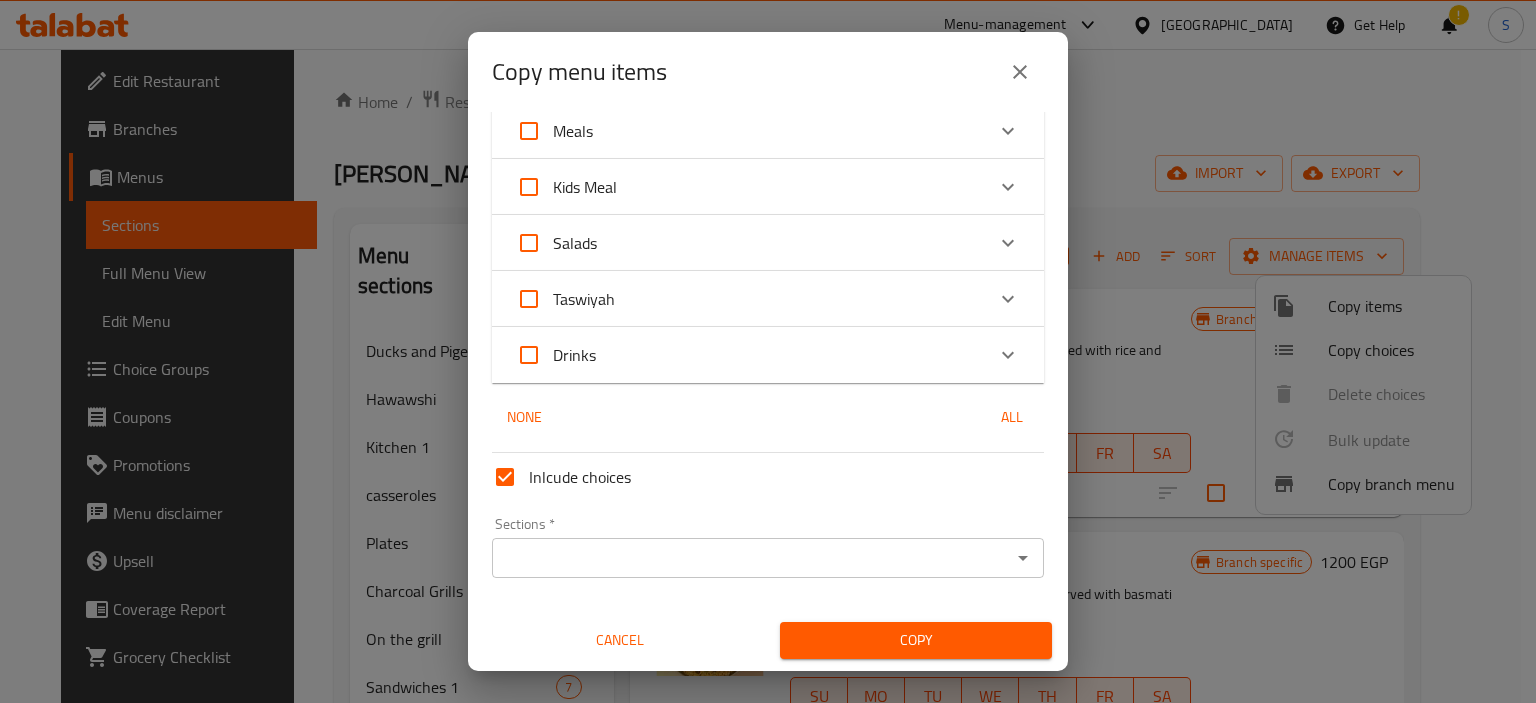 scroll, scrollTop: 631, scrollLeft: 0, axis: vertical 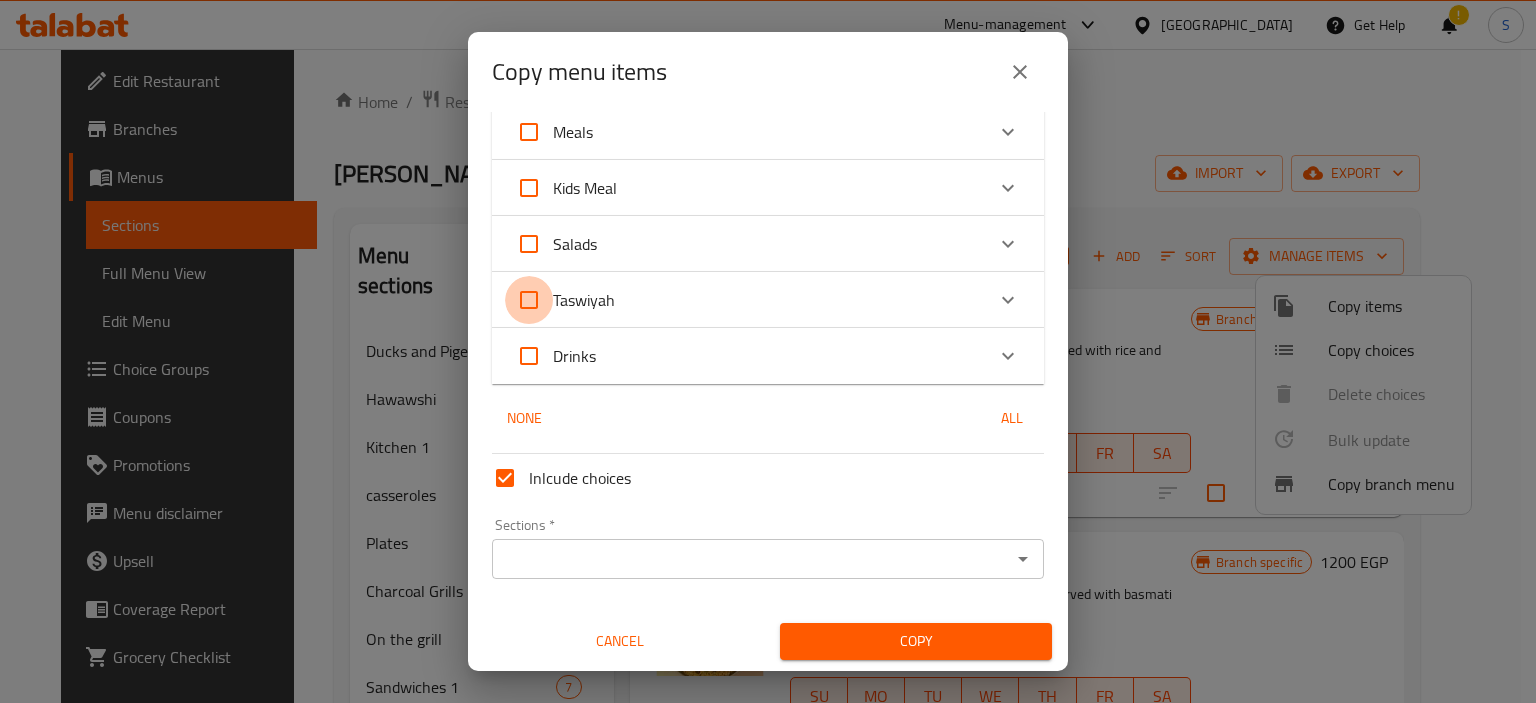 click on "Taswiyah" at bounding box center (529, 300) 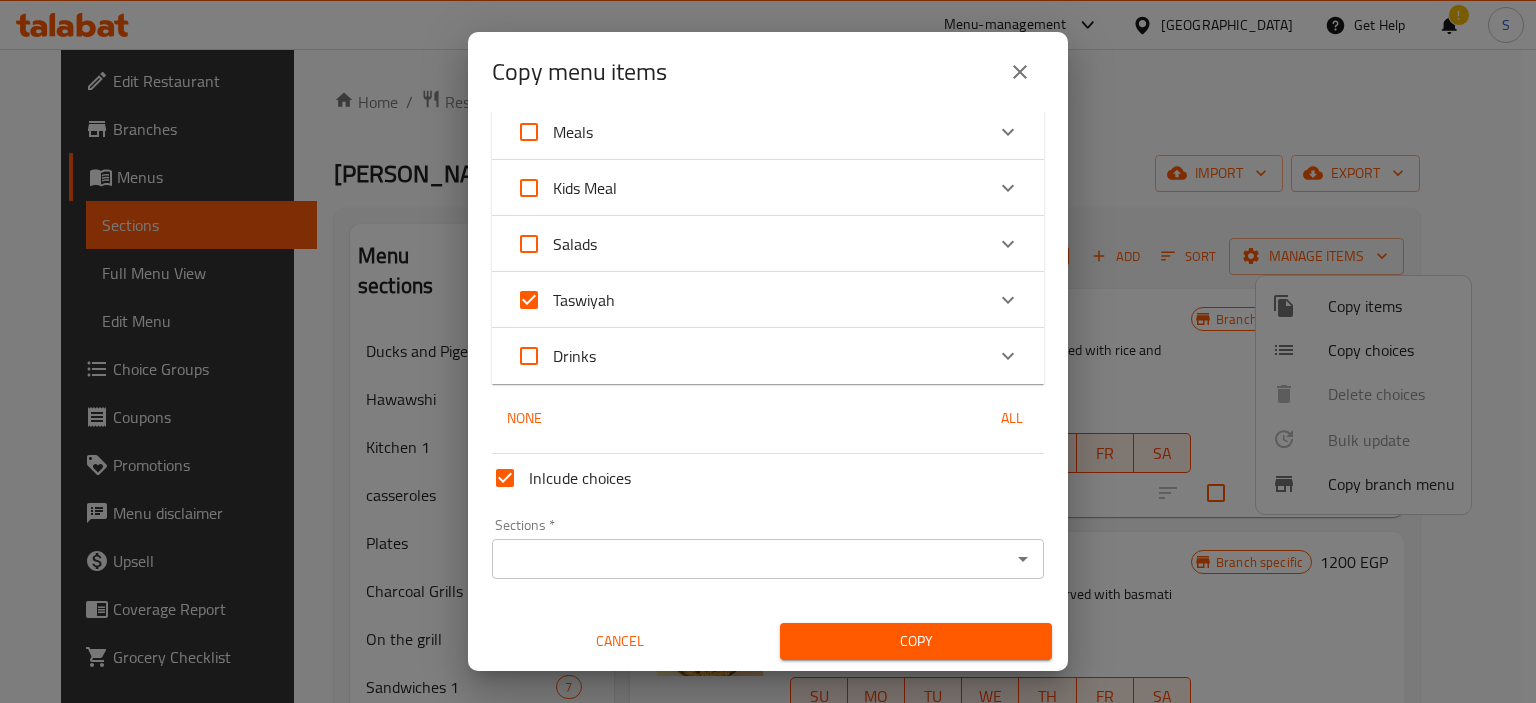scroll, scrollTop: 632, scrollLeft: 0, axis: vertical 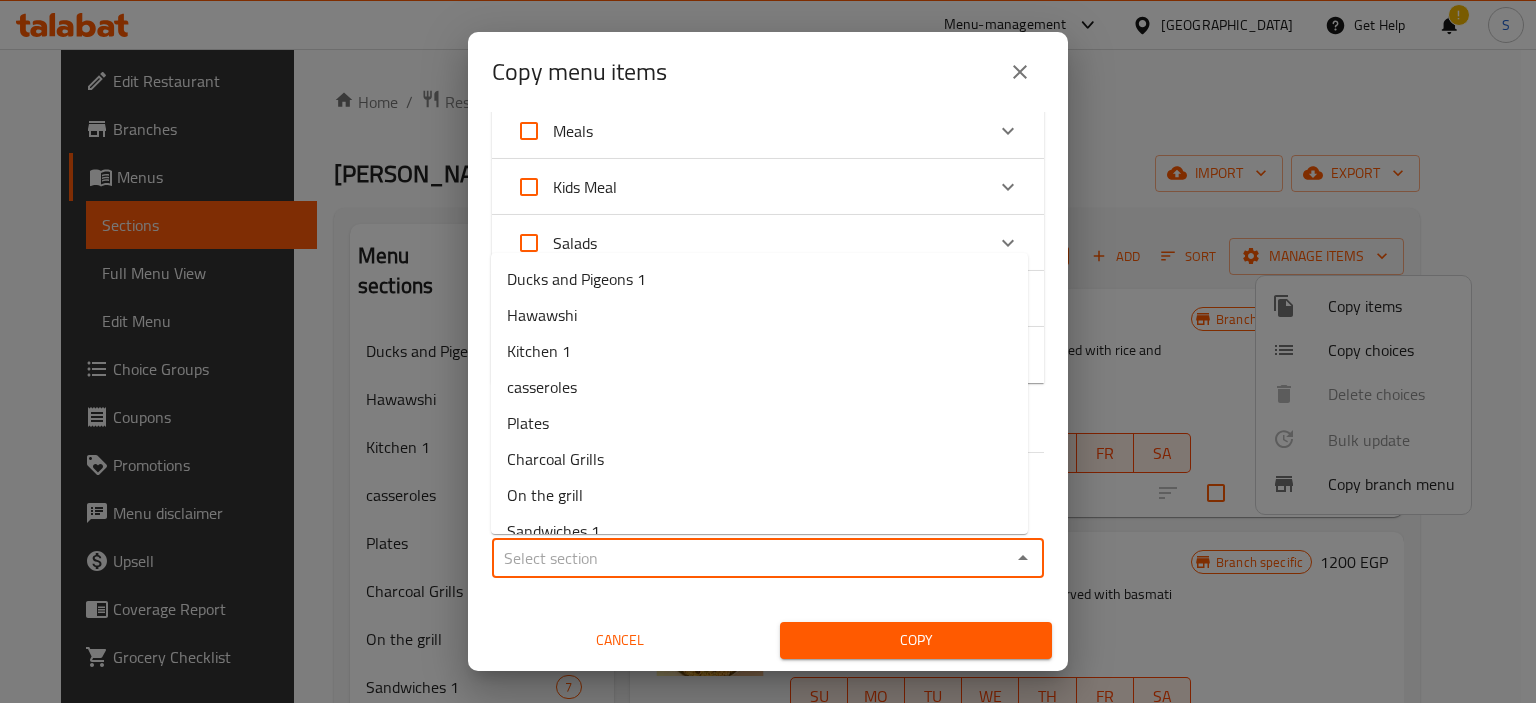 click on "Sections   *" at bounding box center [751, 558] 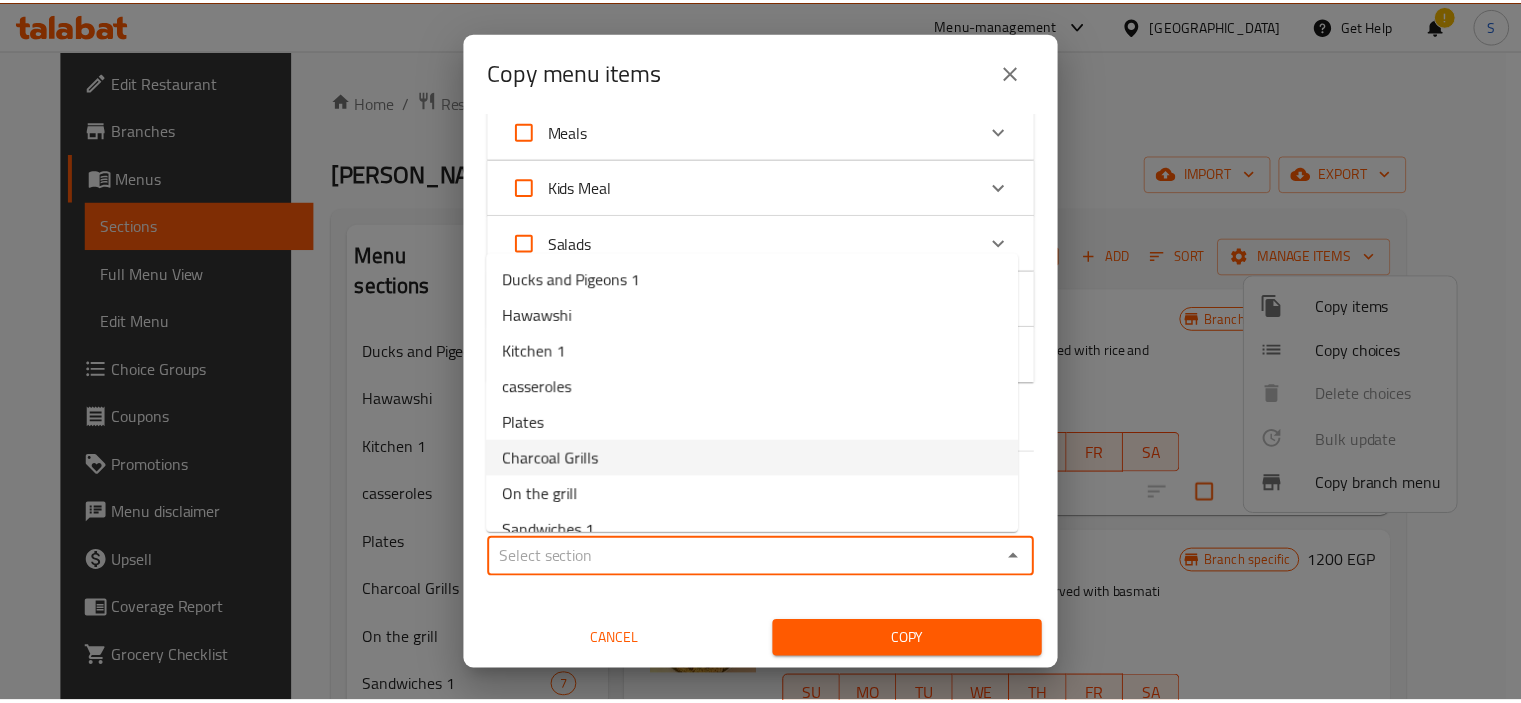 scroll, scrollTop: 274, scrollLeft: 0, axis: vertical 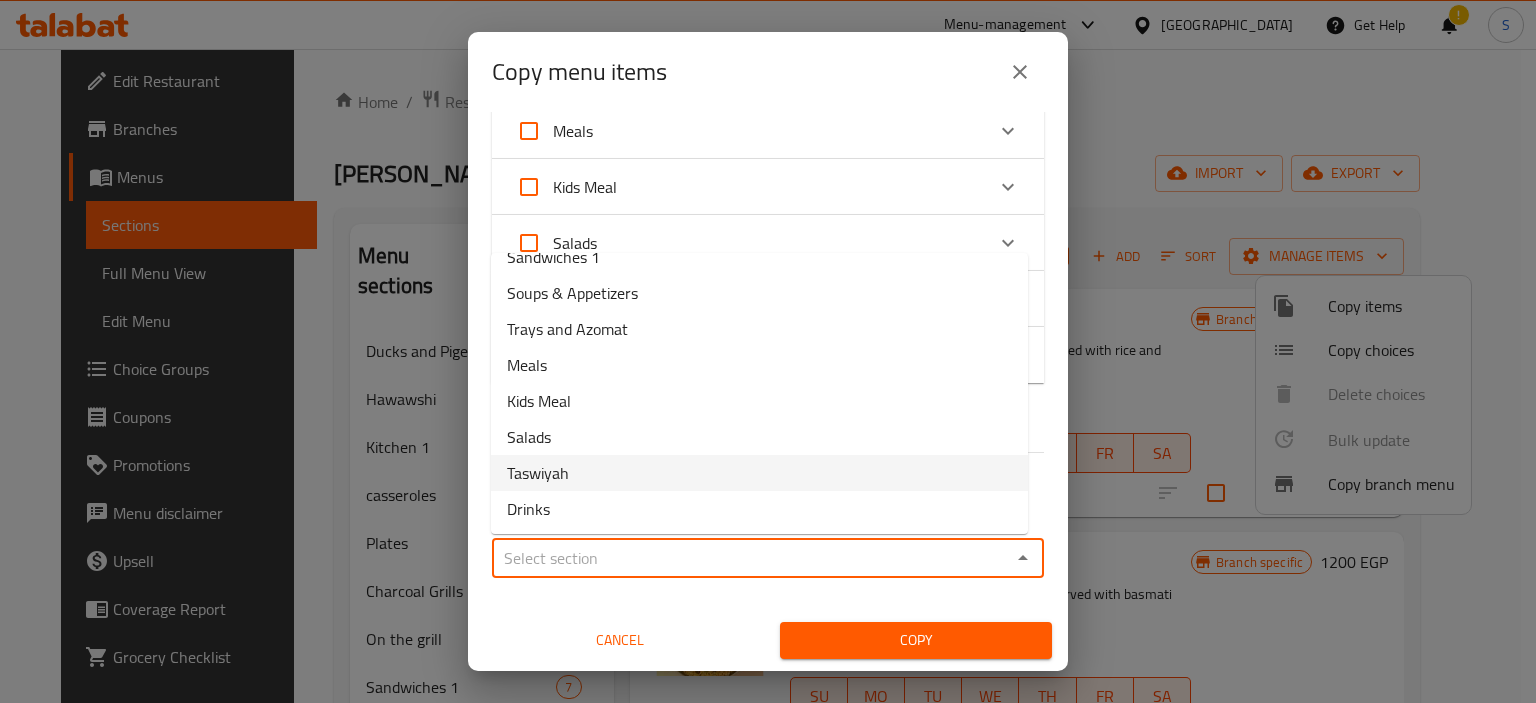 click on "Taswiyah" at bounding box center [538, 473] 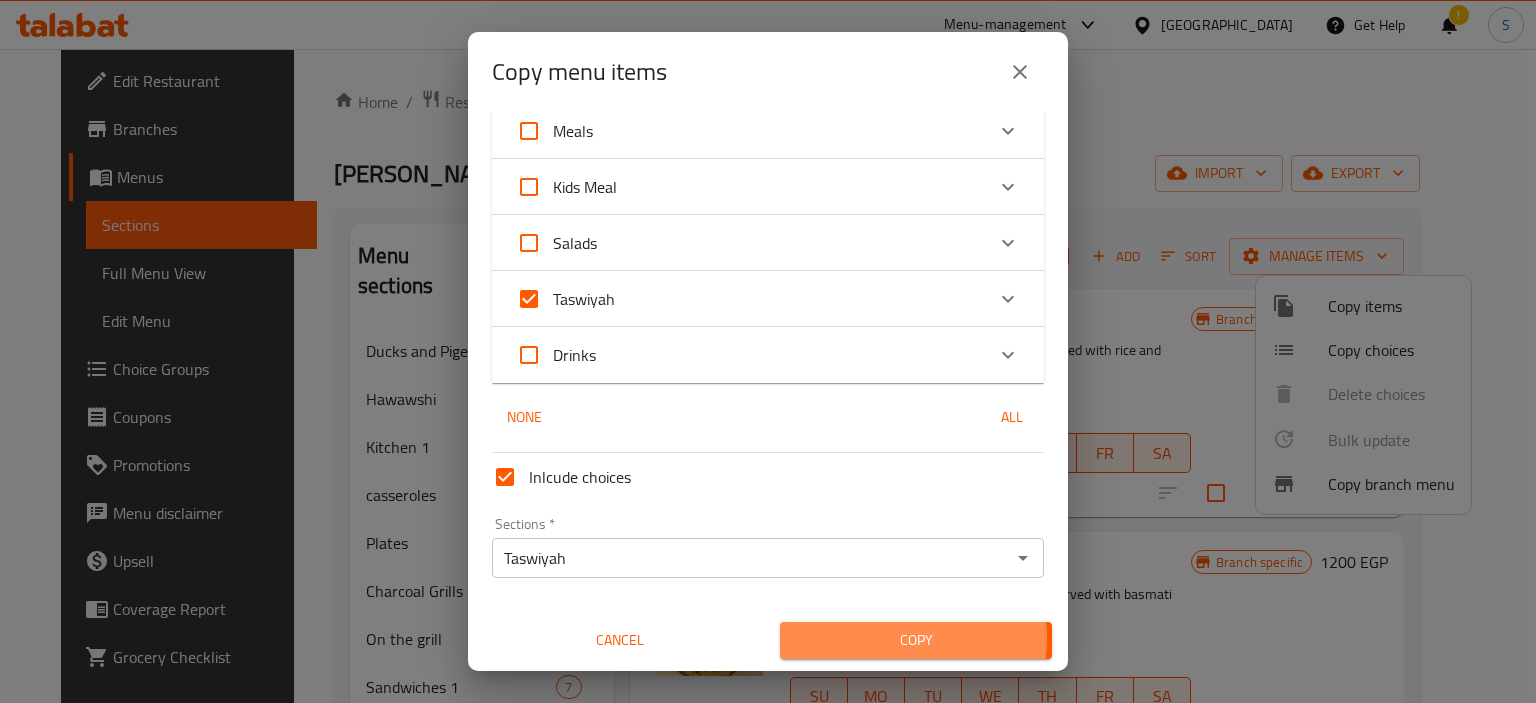 click on "Copy" at bounding box center (916, 640) 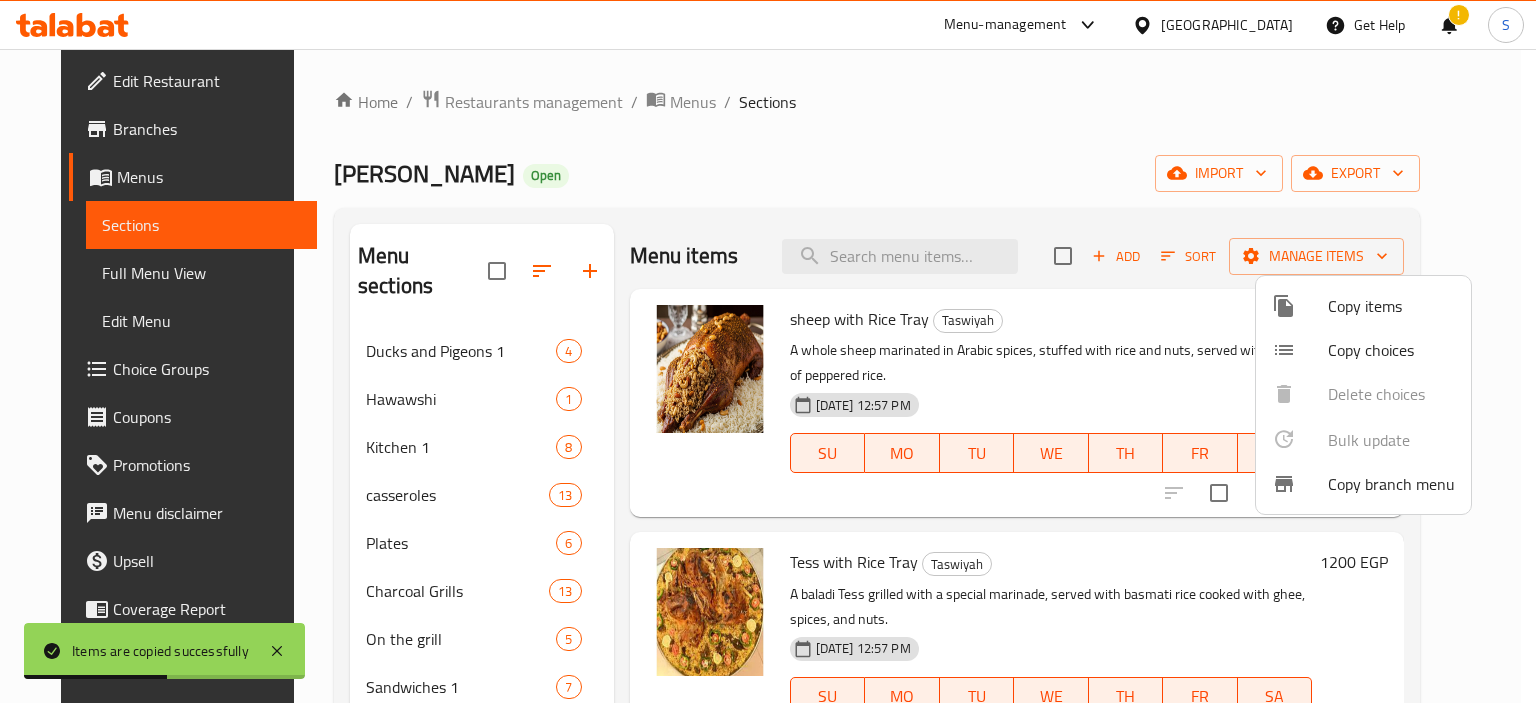 click at bounding box center (768, 351) 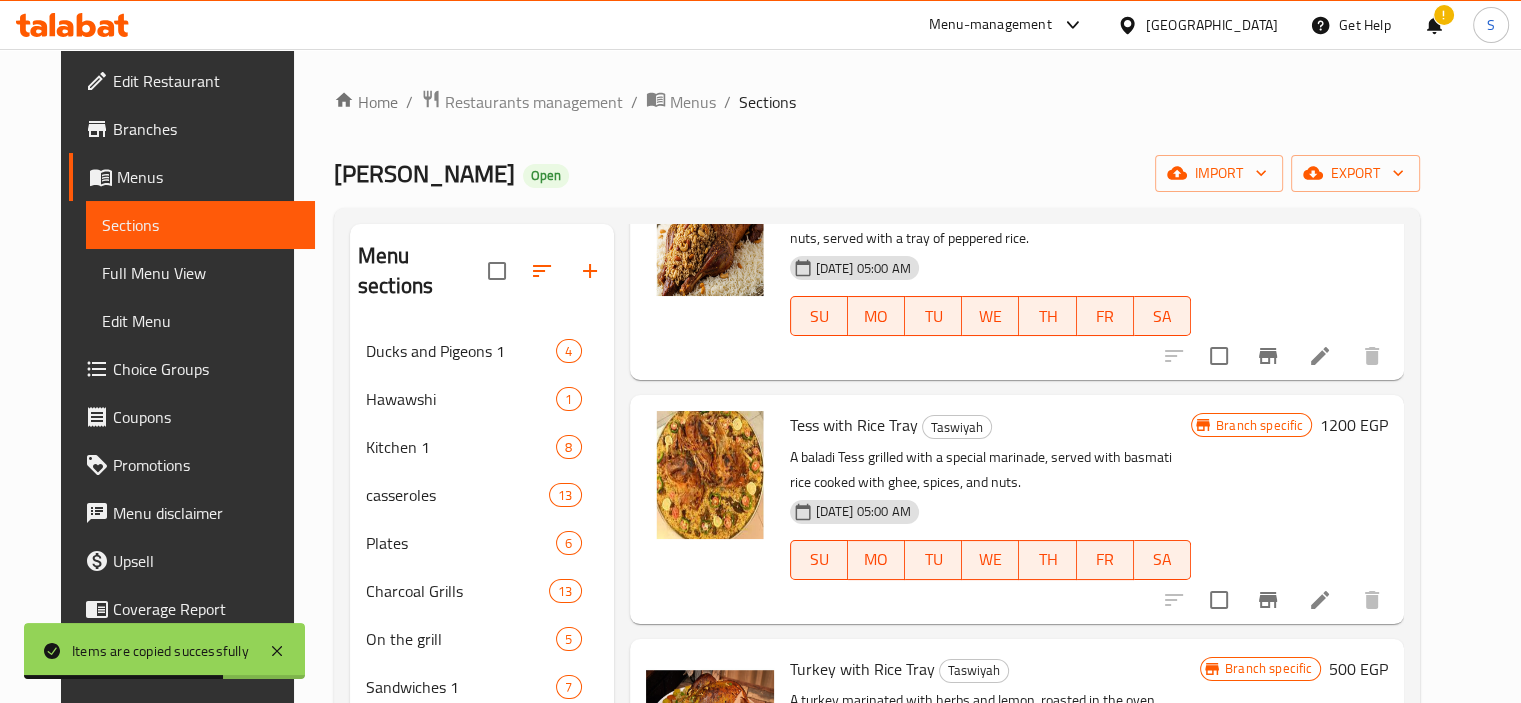 scroll, scrollTop: 1172, scrollLeft: 0, axis: vertical 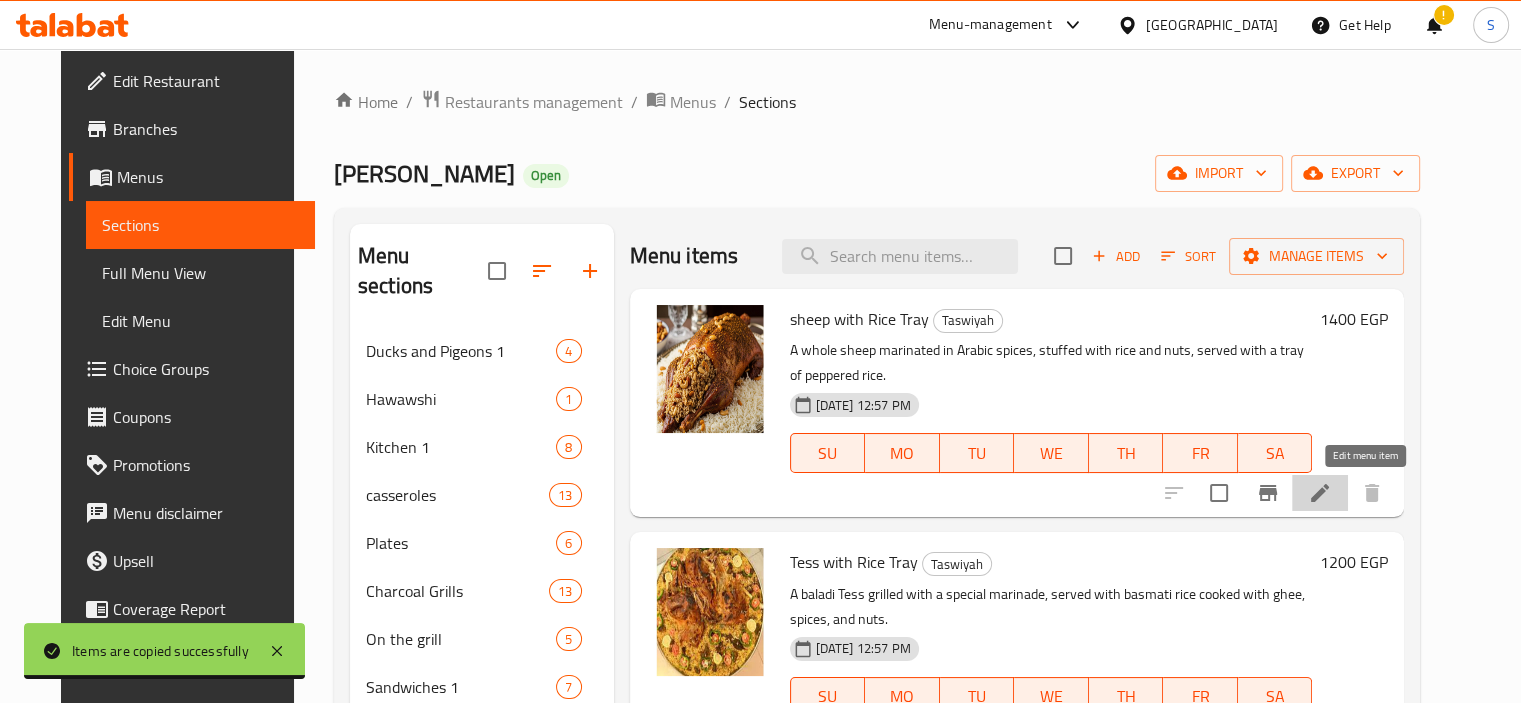 click 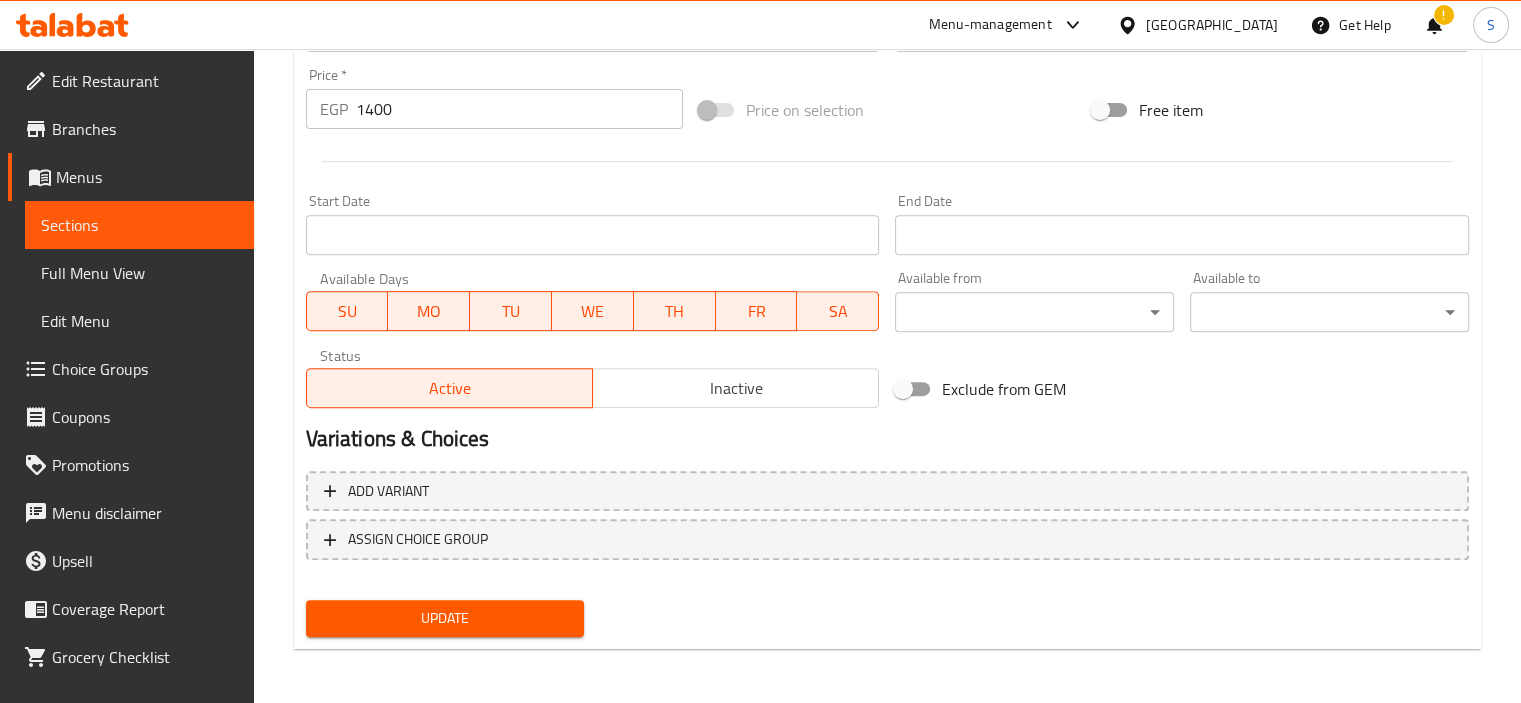 scroll, scrollTop: 0, scrollLeft: 0, axis: both 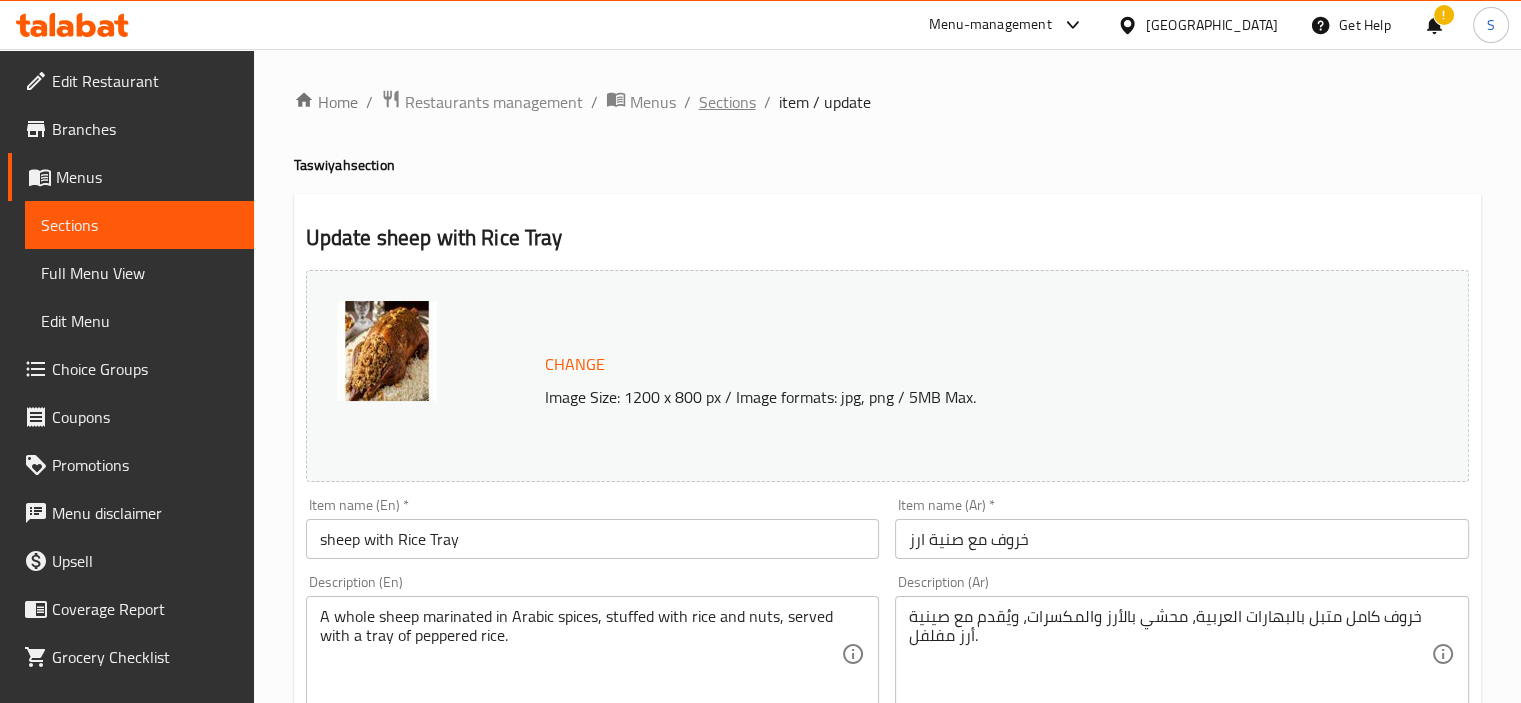 click on "Sections" at bounding box center [727, 102] 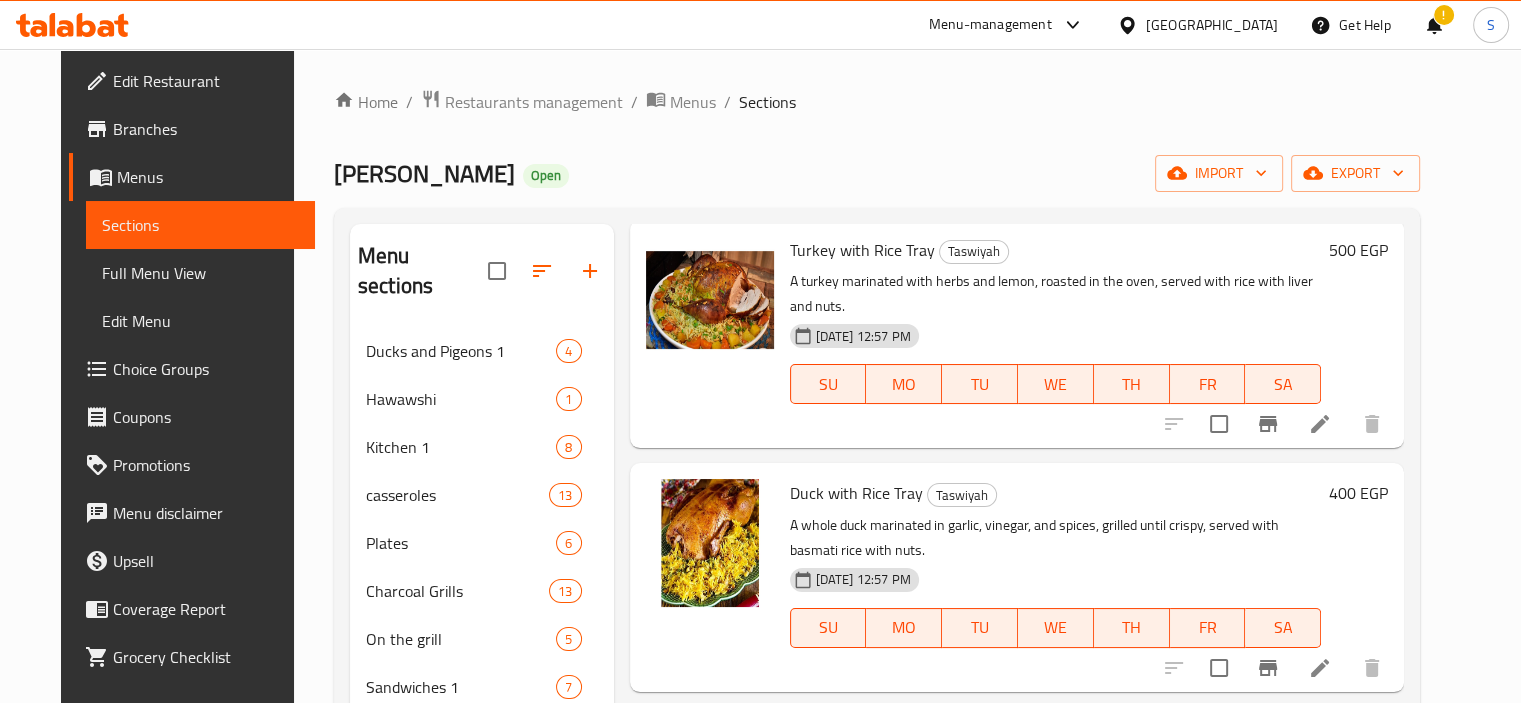 scroll, scrollTop: 0, scrollLeft: 0, axis: both 